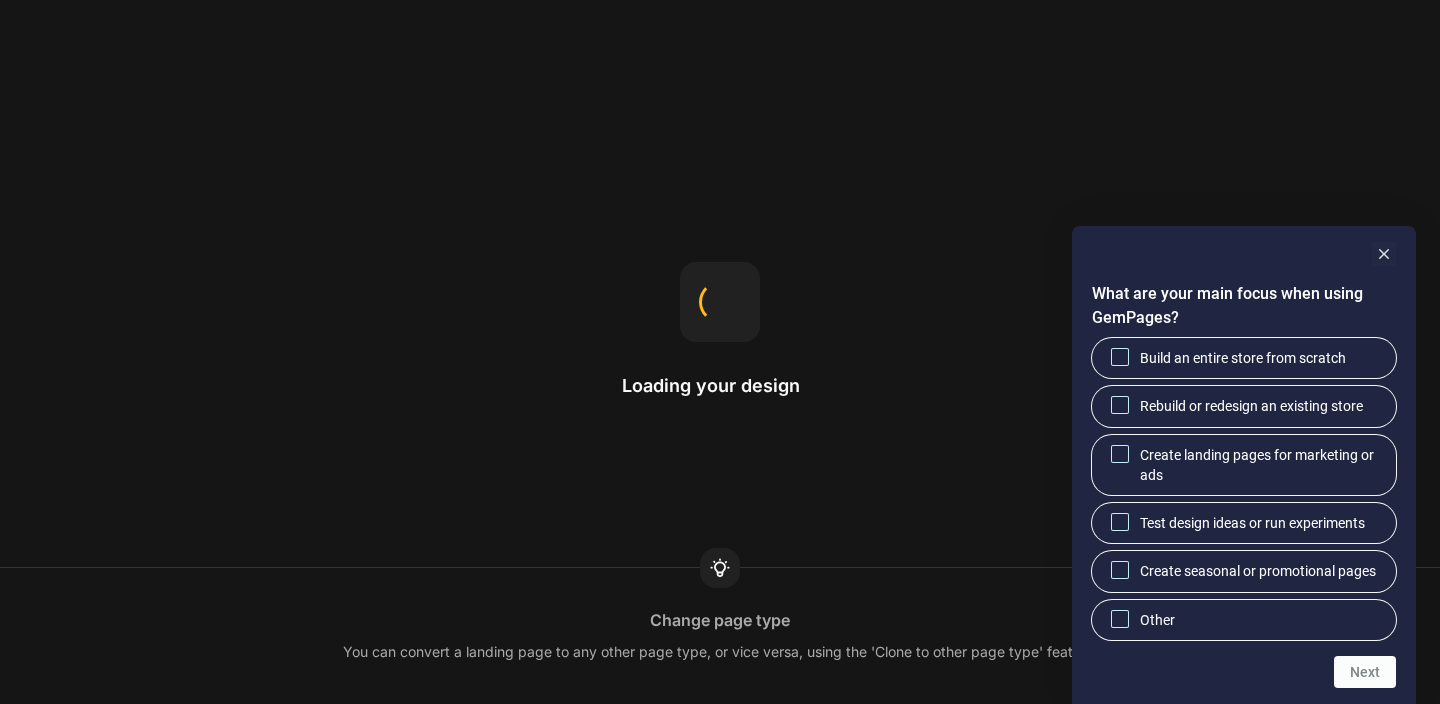 scroll, scrollTop: 0, scrollLeft: 0, axis: both 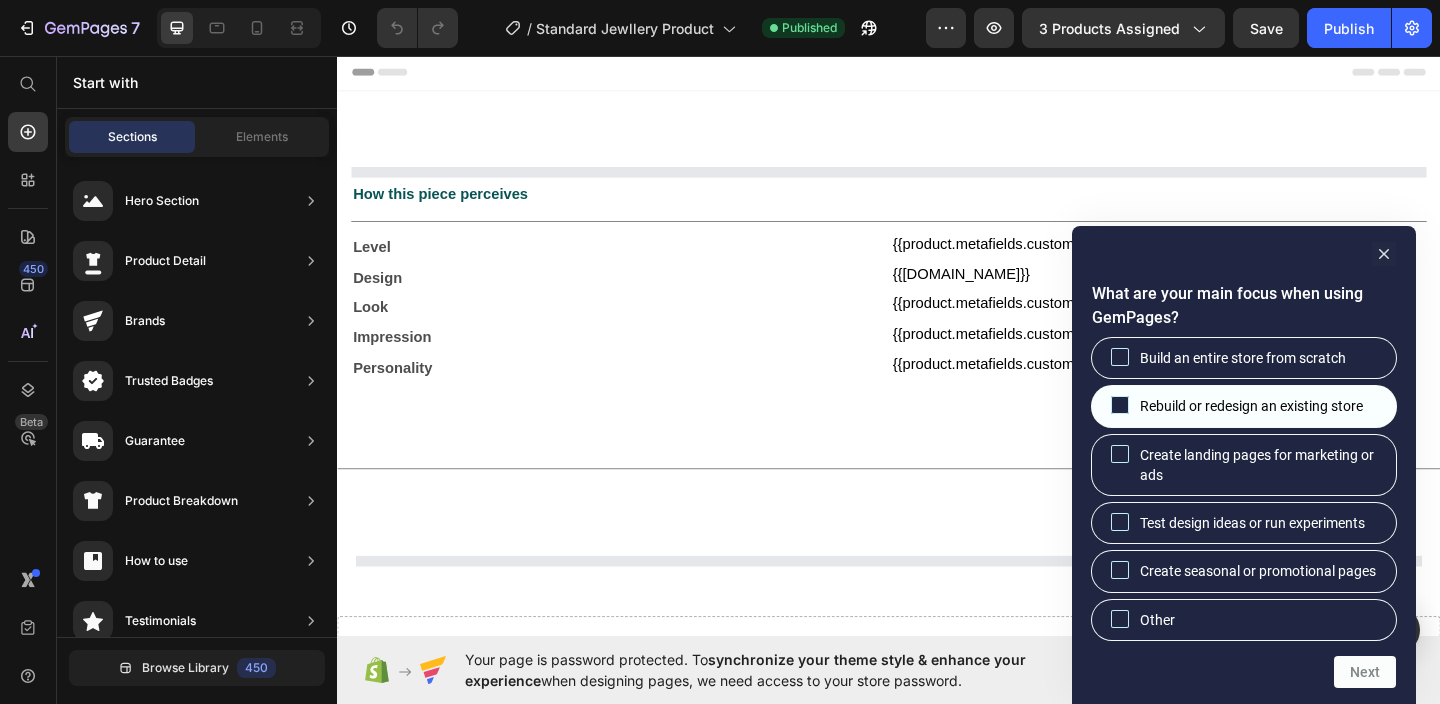 click on "Rebuild or redesign an existing store" at bounding box center (1251, 406) 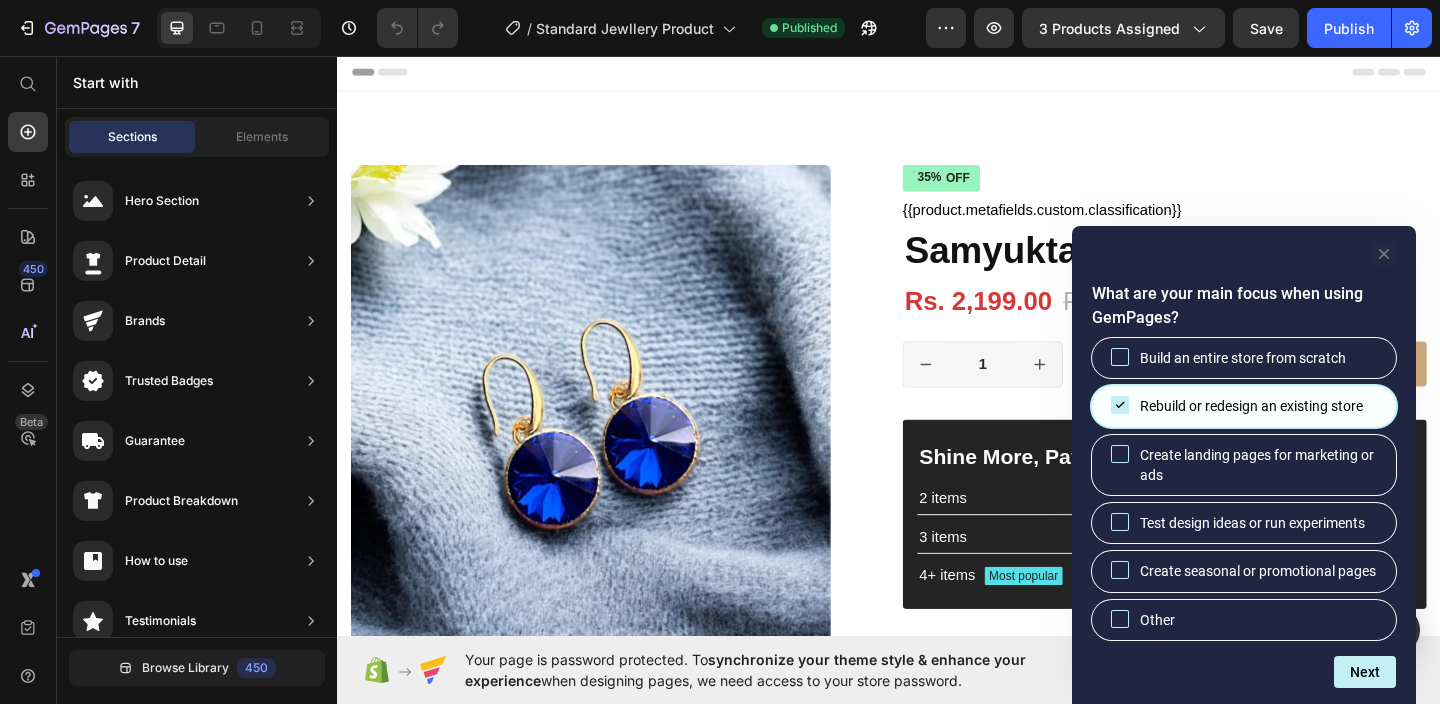 click 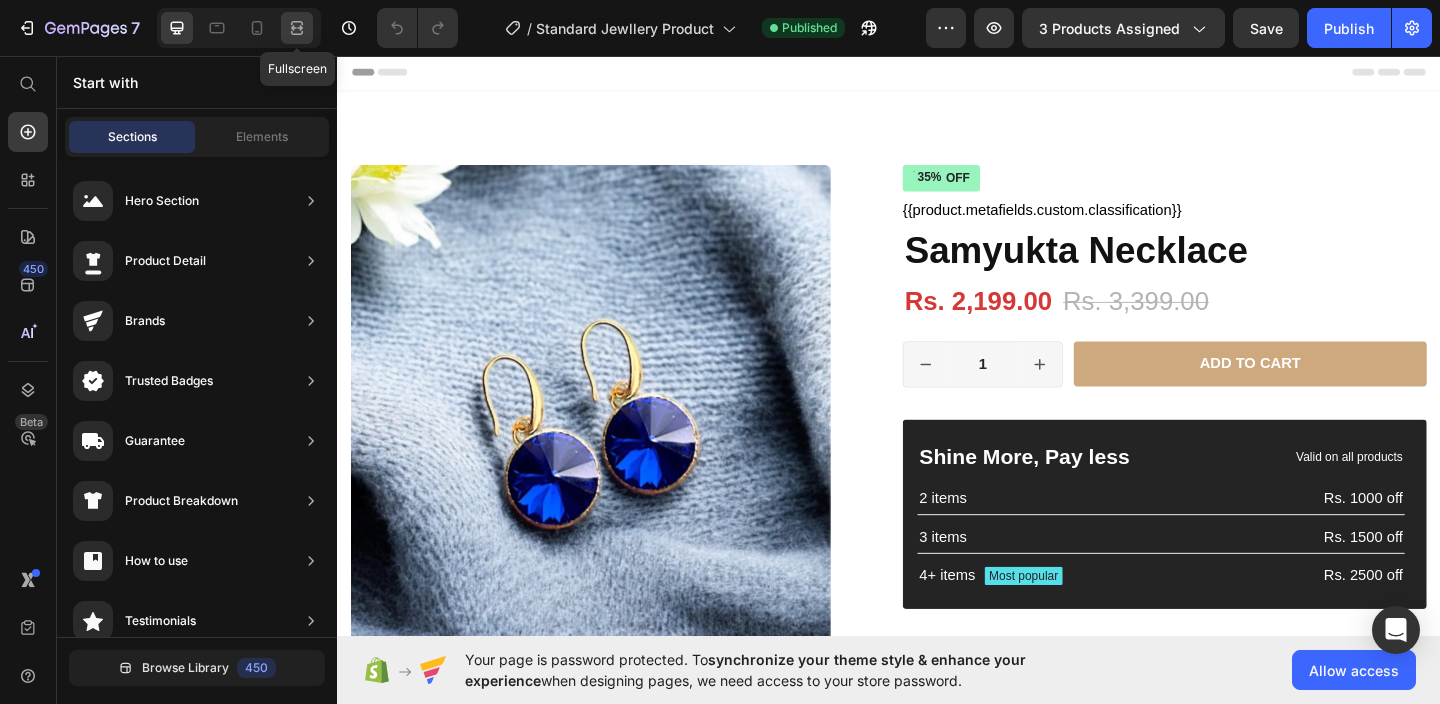 click 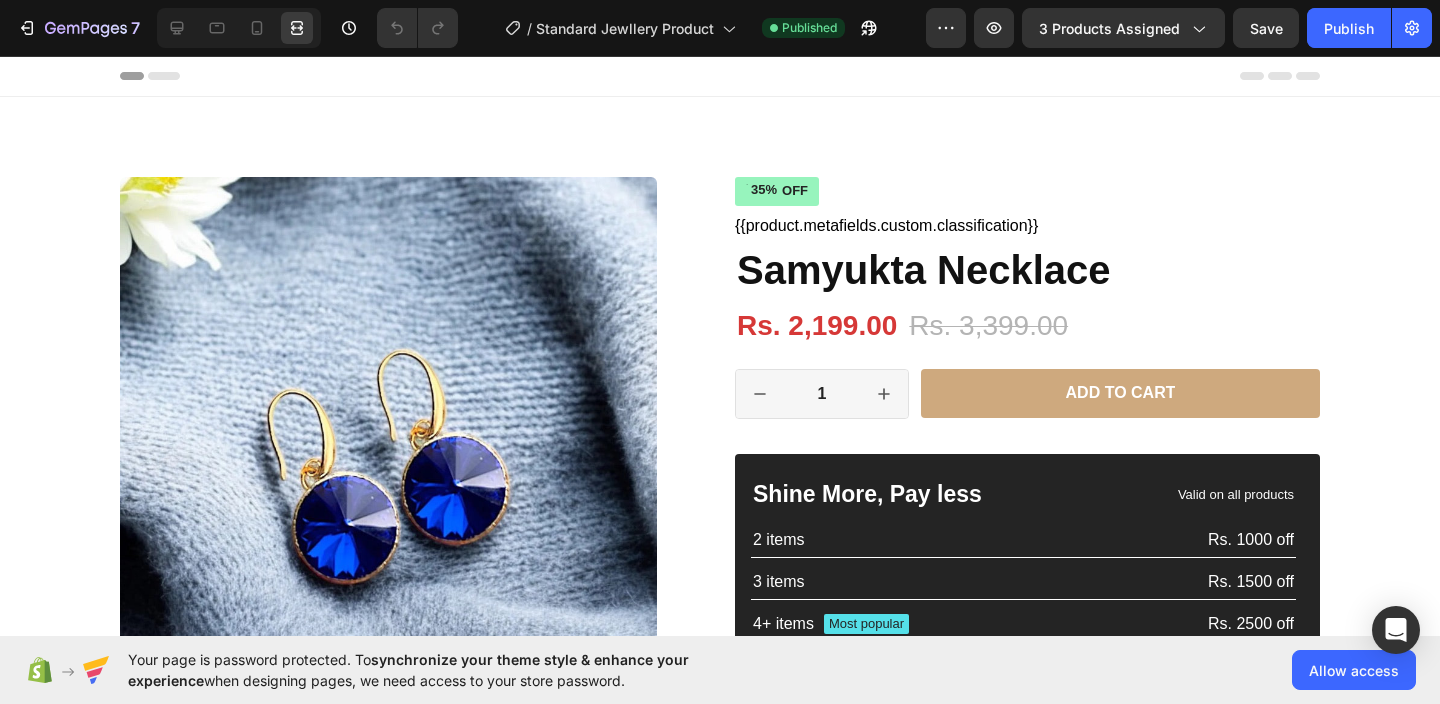 scroll, scrollTop: 0, scrollLeft: 0, axis: both 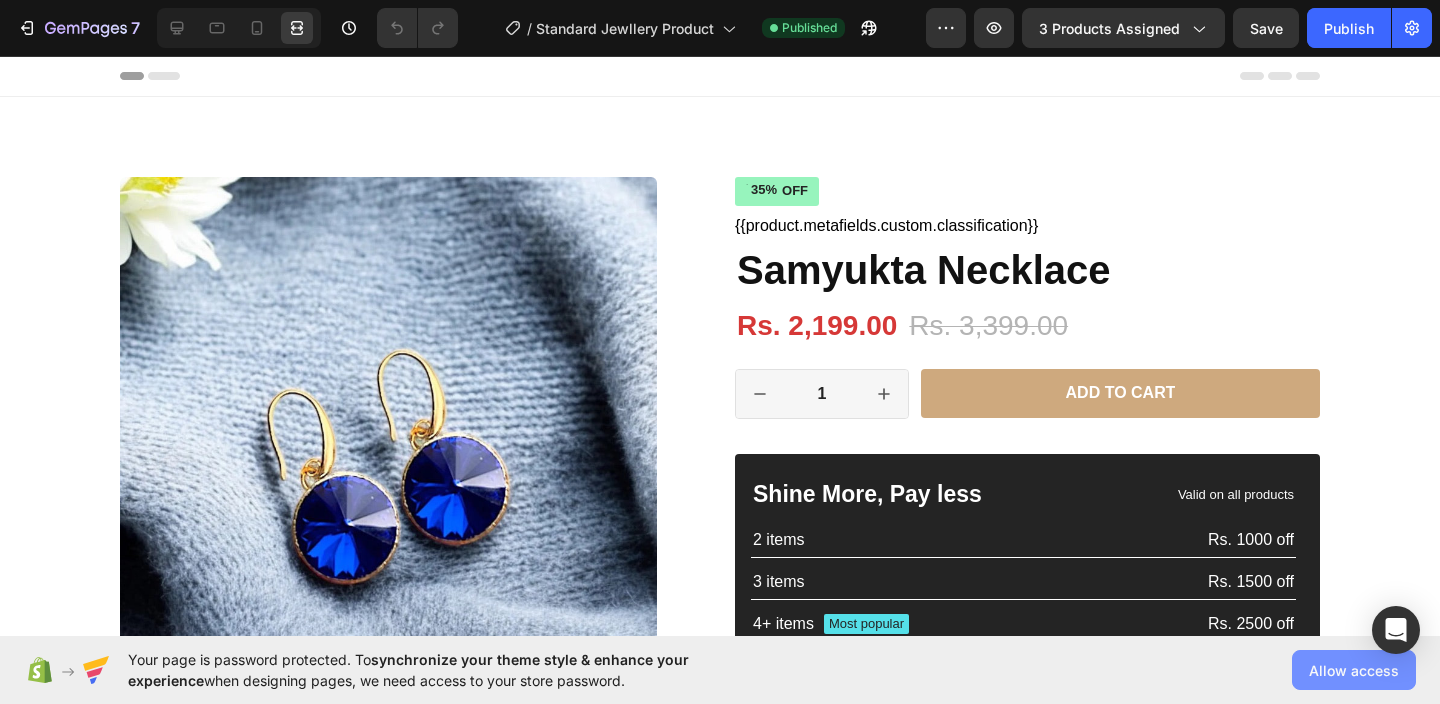 click on "Allow access" 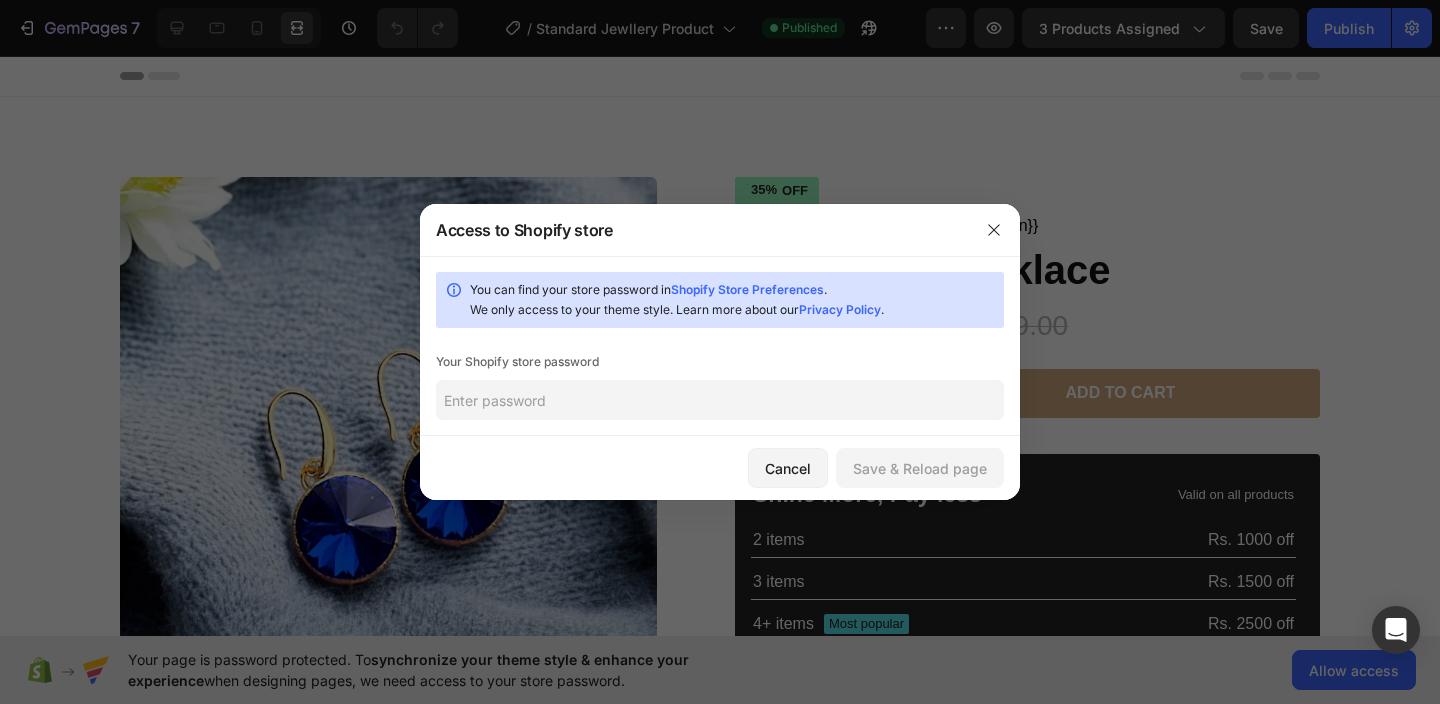 click 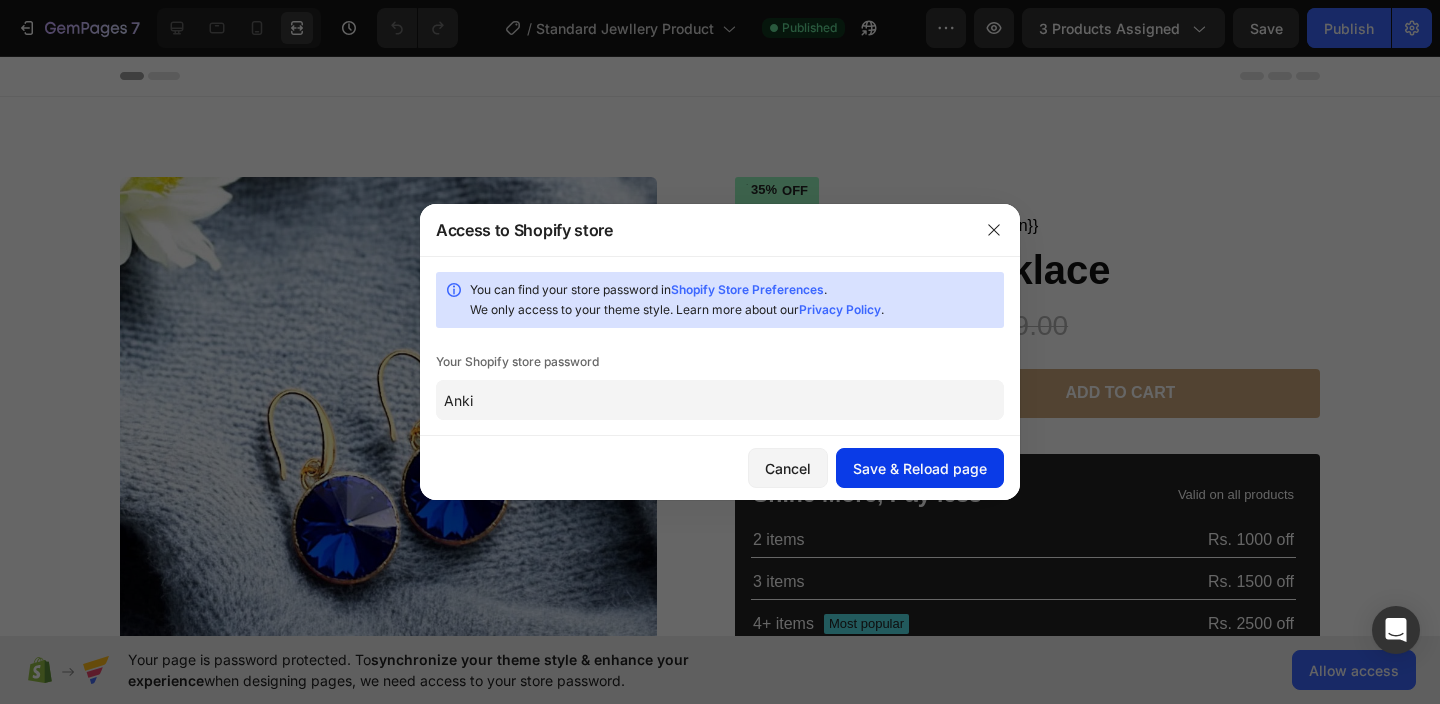 type on "Anki" 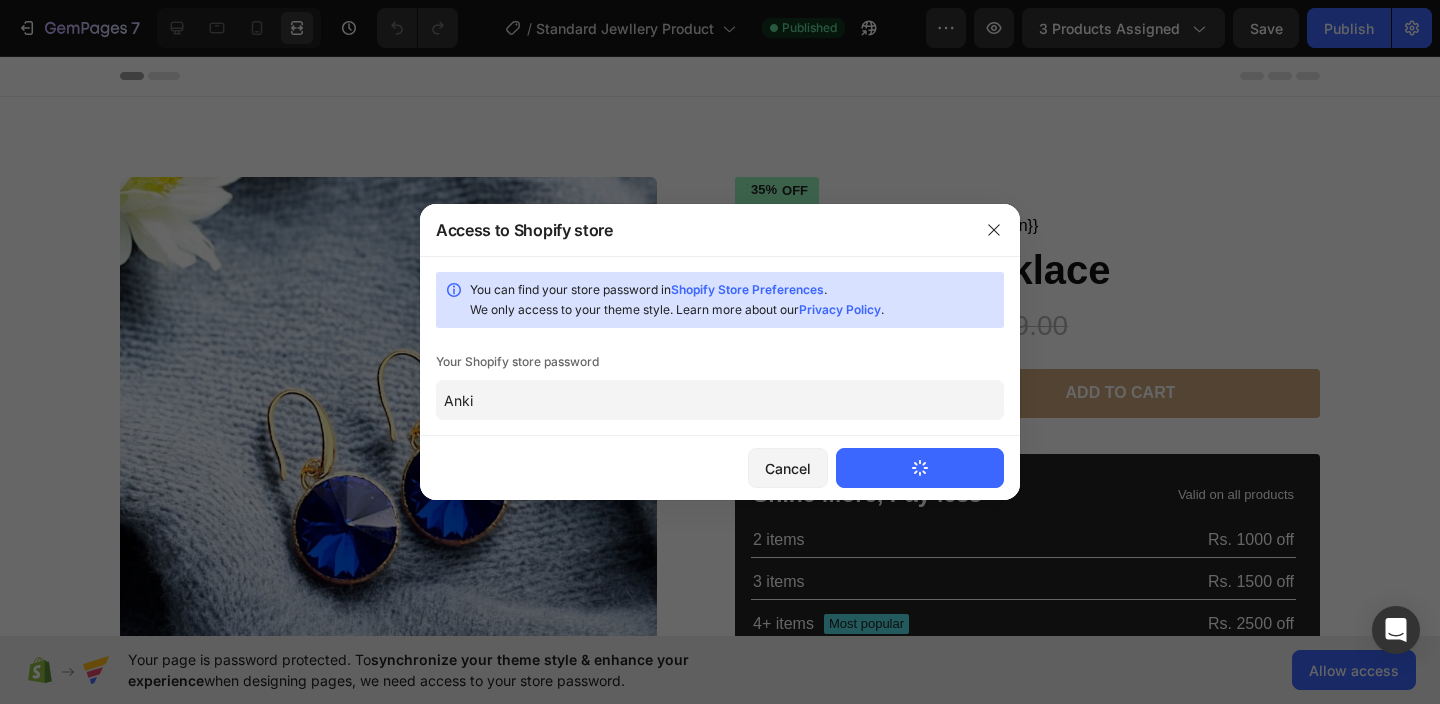 type 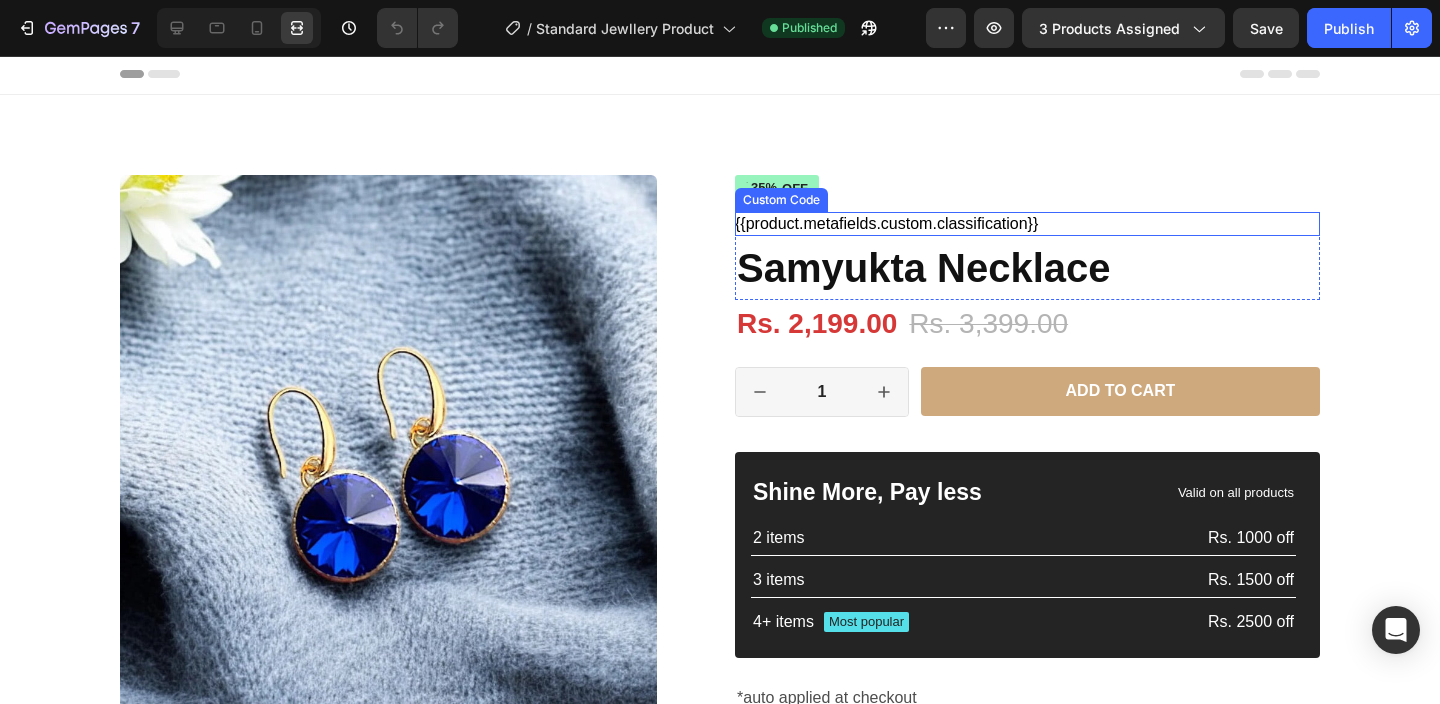 scroll, scrollTop: 0, scrollLeft: 0, axis: both 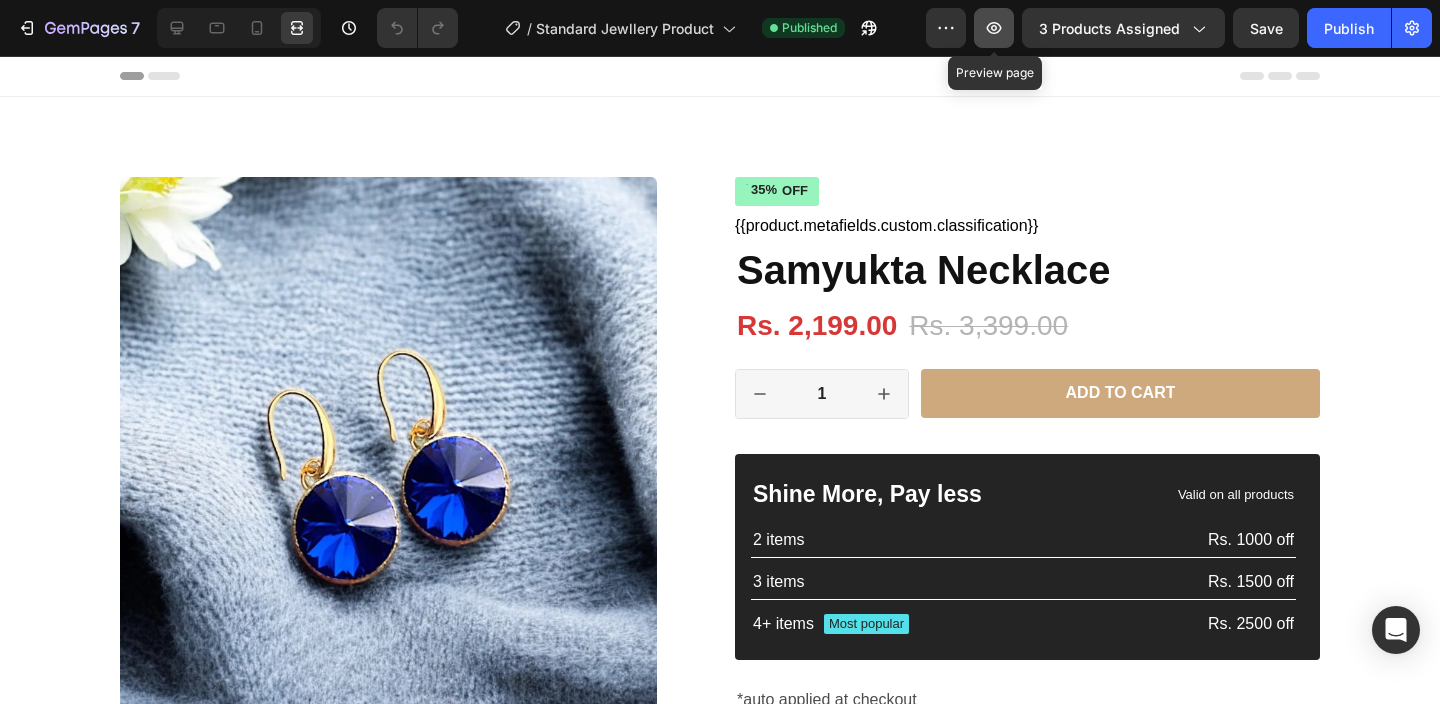 click 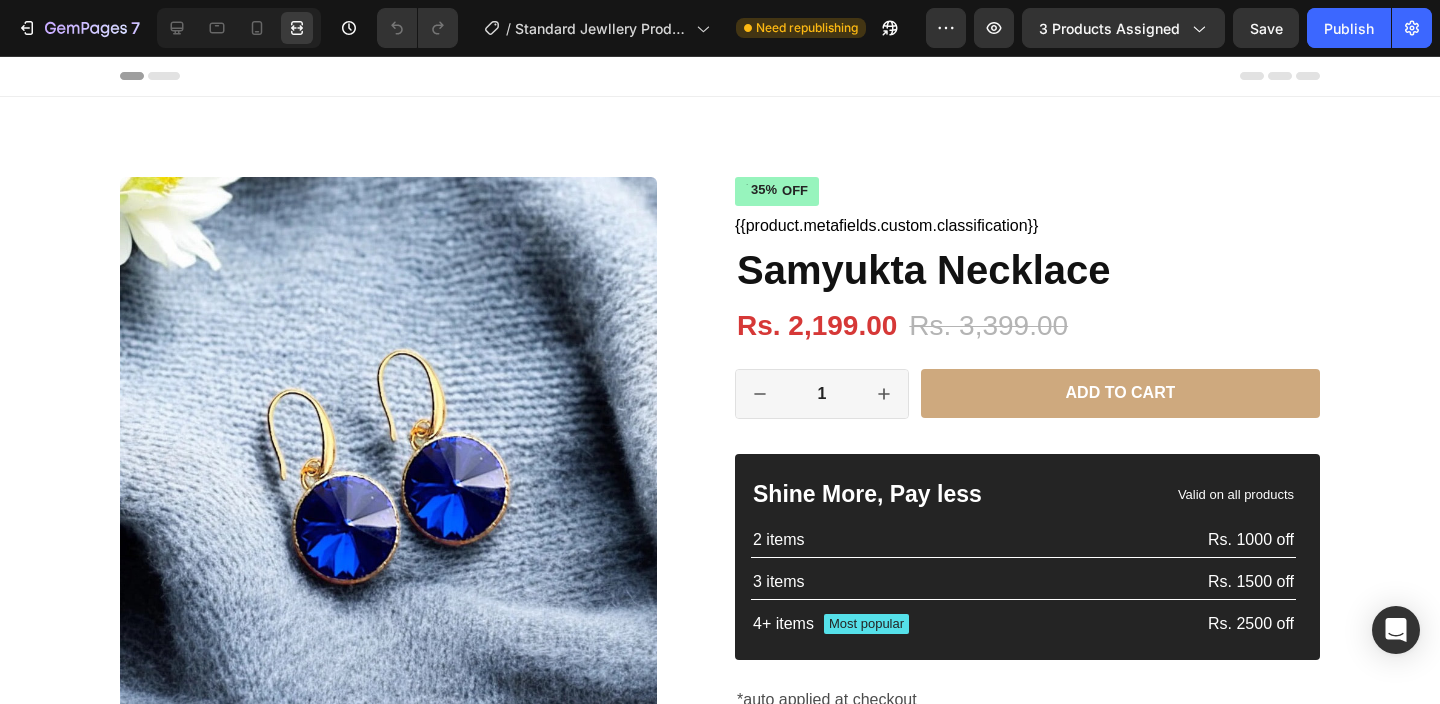 scroll, scrollTop: 0, scrollLeft: 0, axis: both 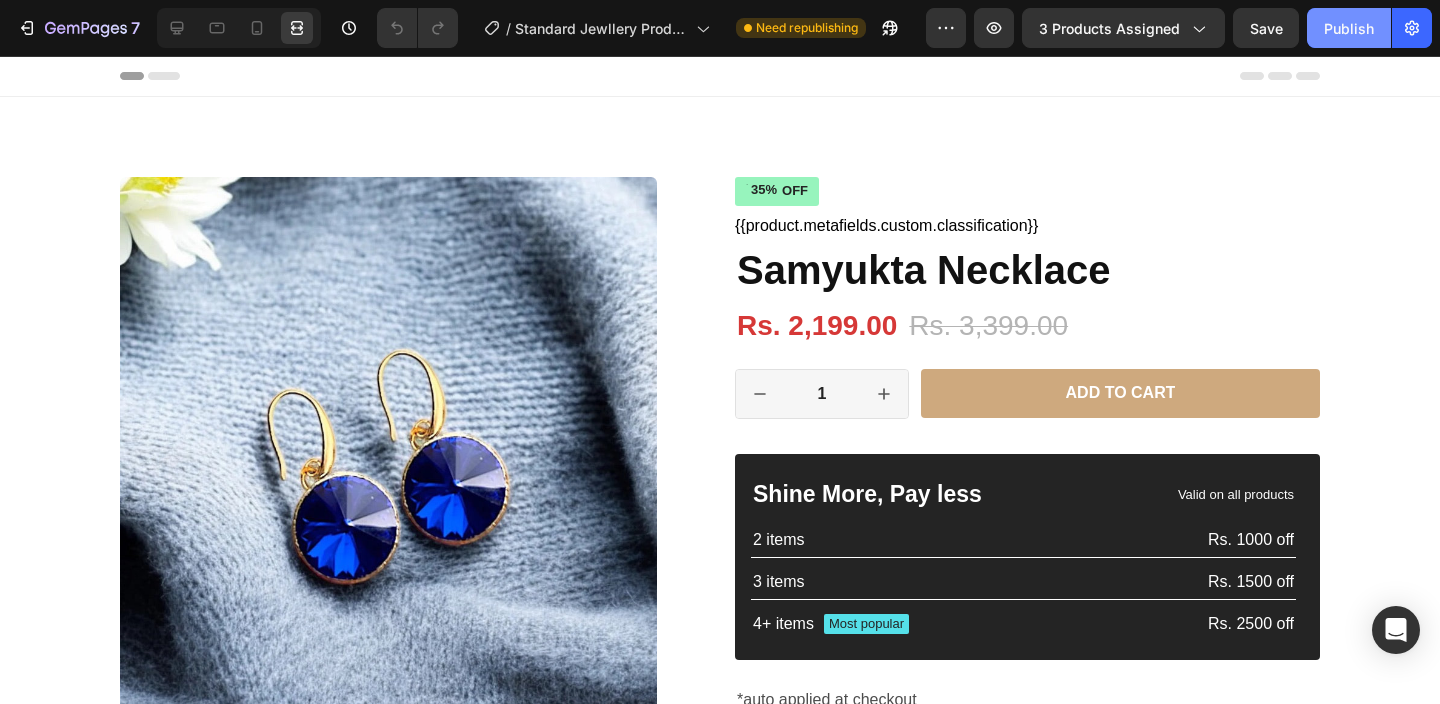 click on "Publish" at bounding box center [1349, 28] 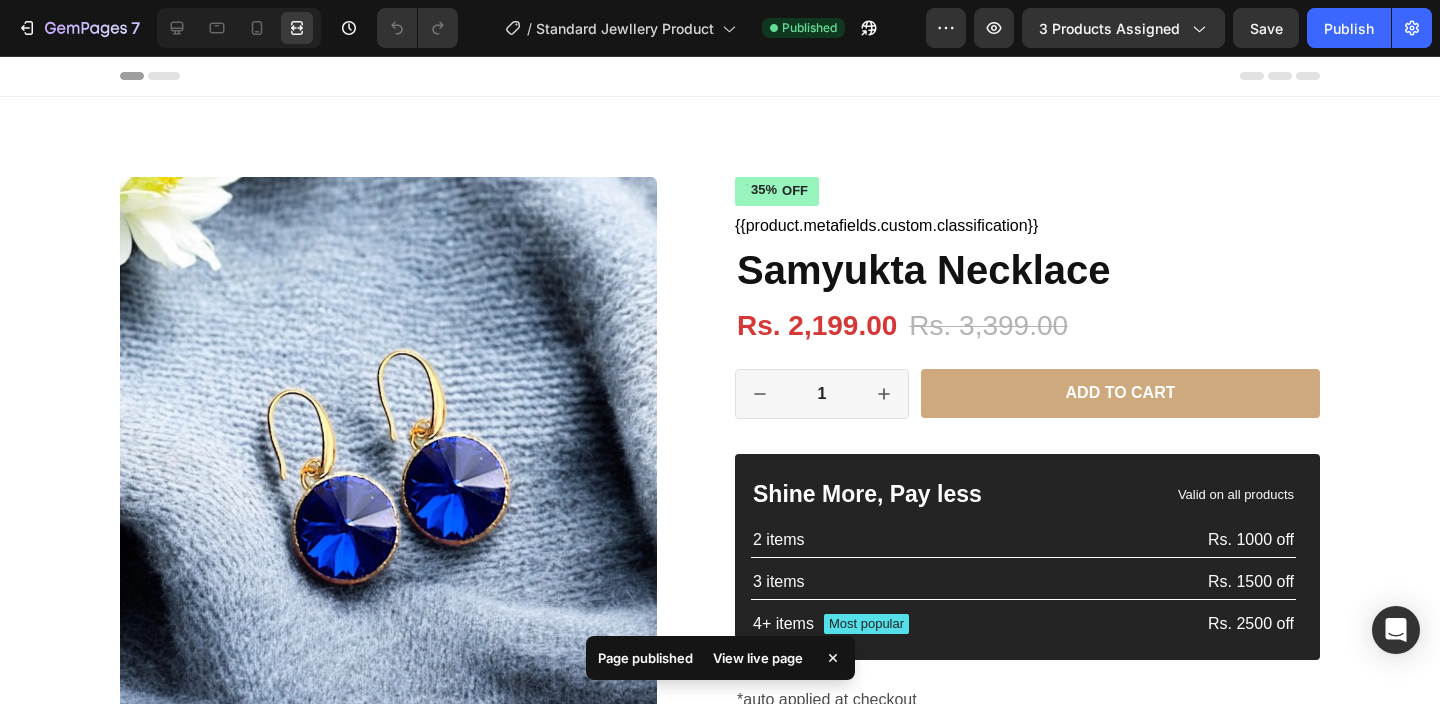 click on "View live page" at bounding box center [758, 658] 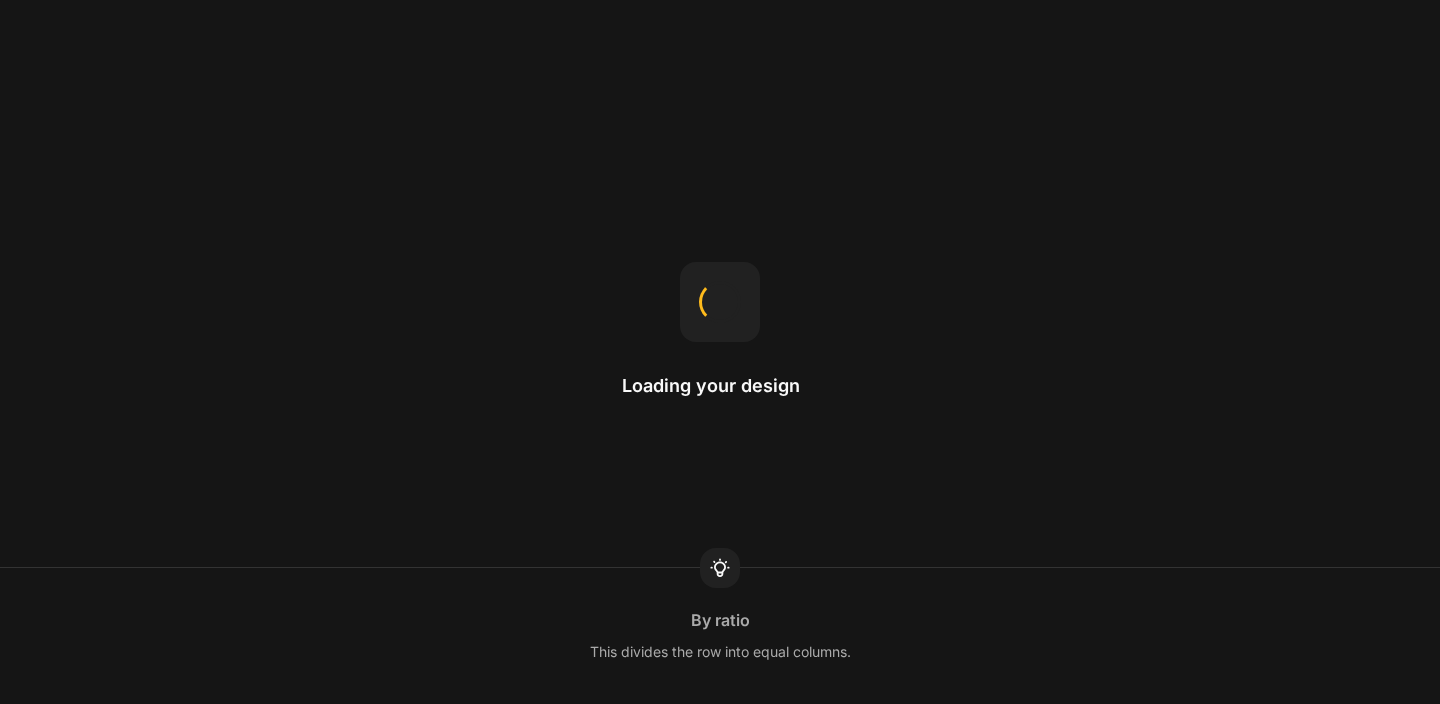 scroll, scrollTop: 0, scrollLeft: 0, axis: both 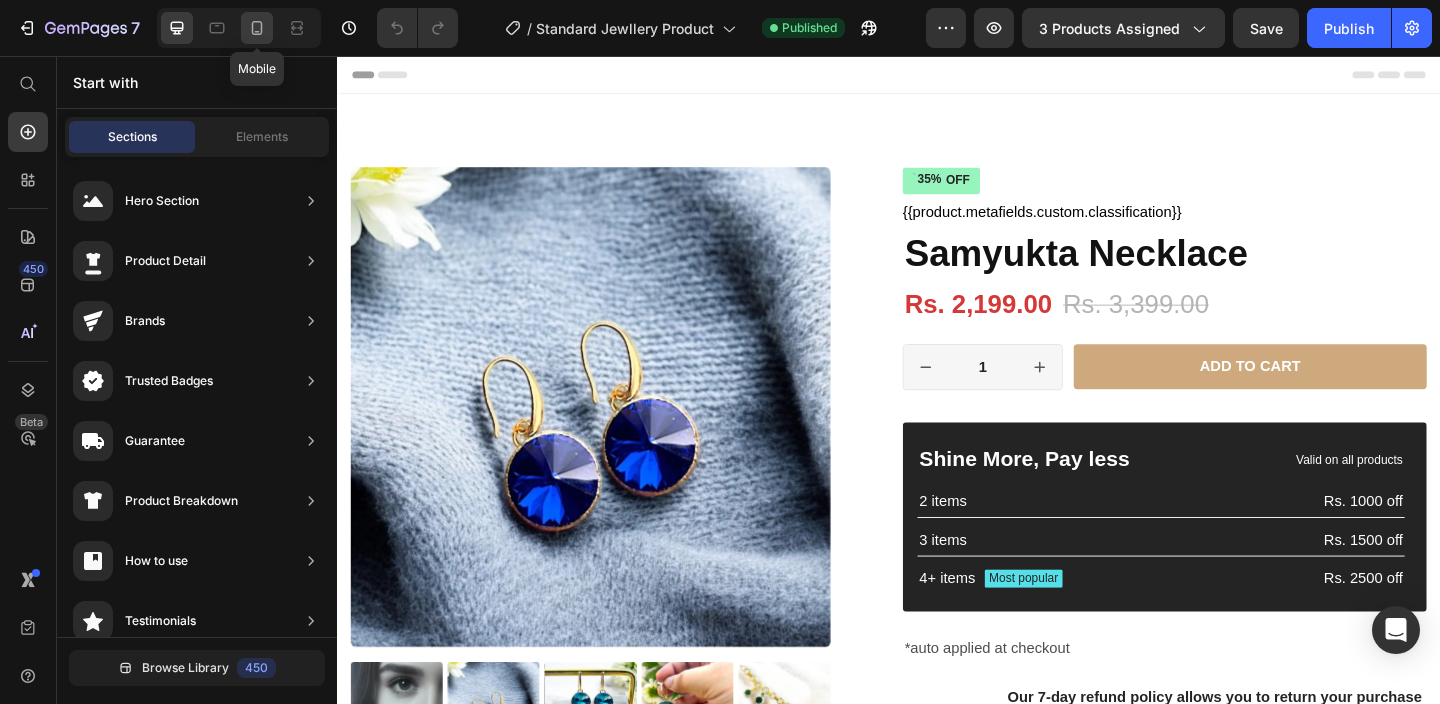 click 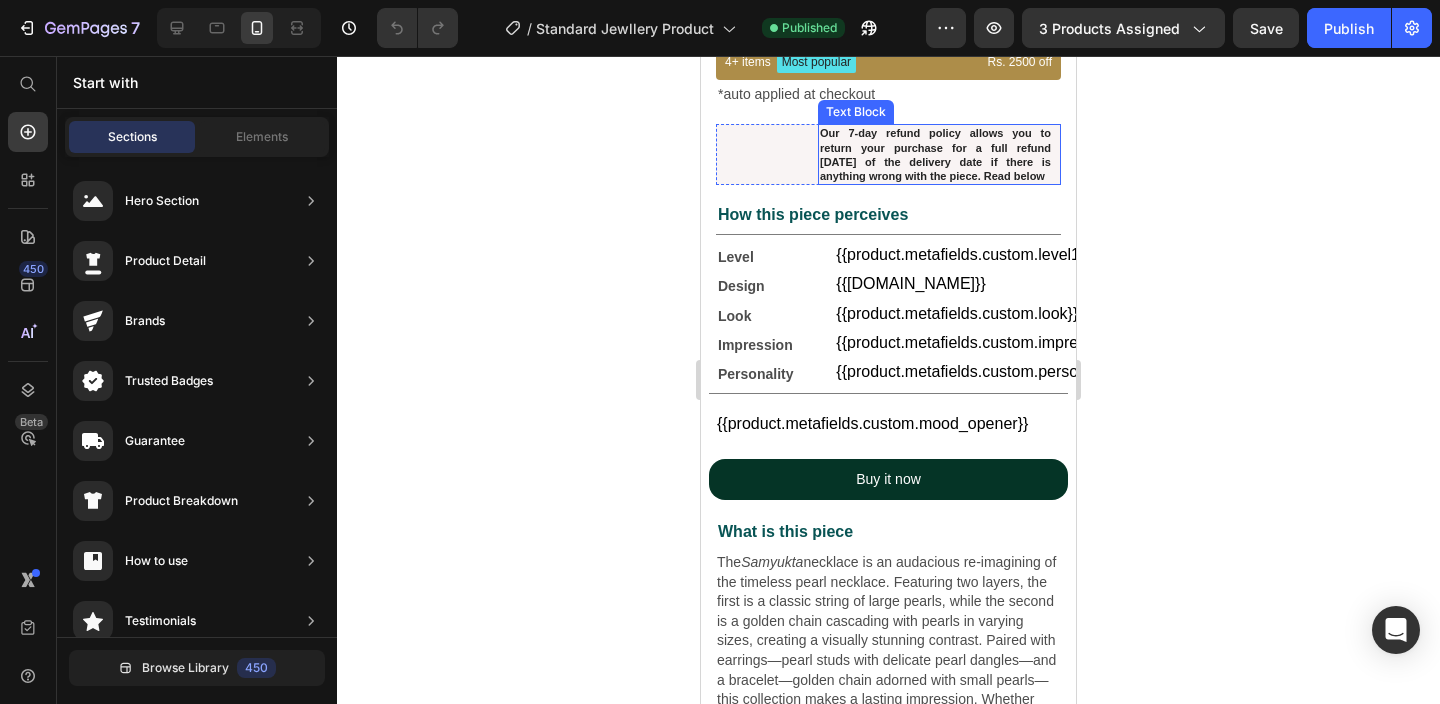 scroll, scrollTop: 816, scrollLeft: 0, axis: vertical 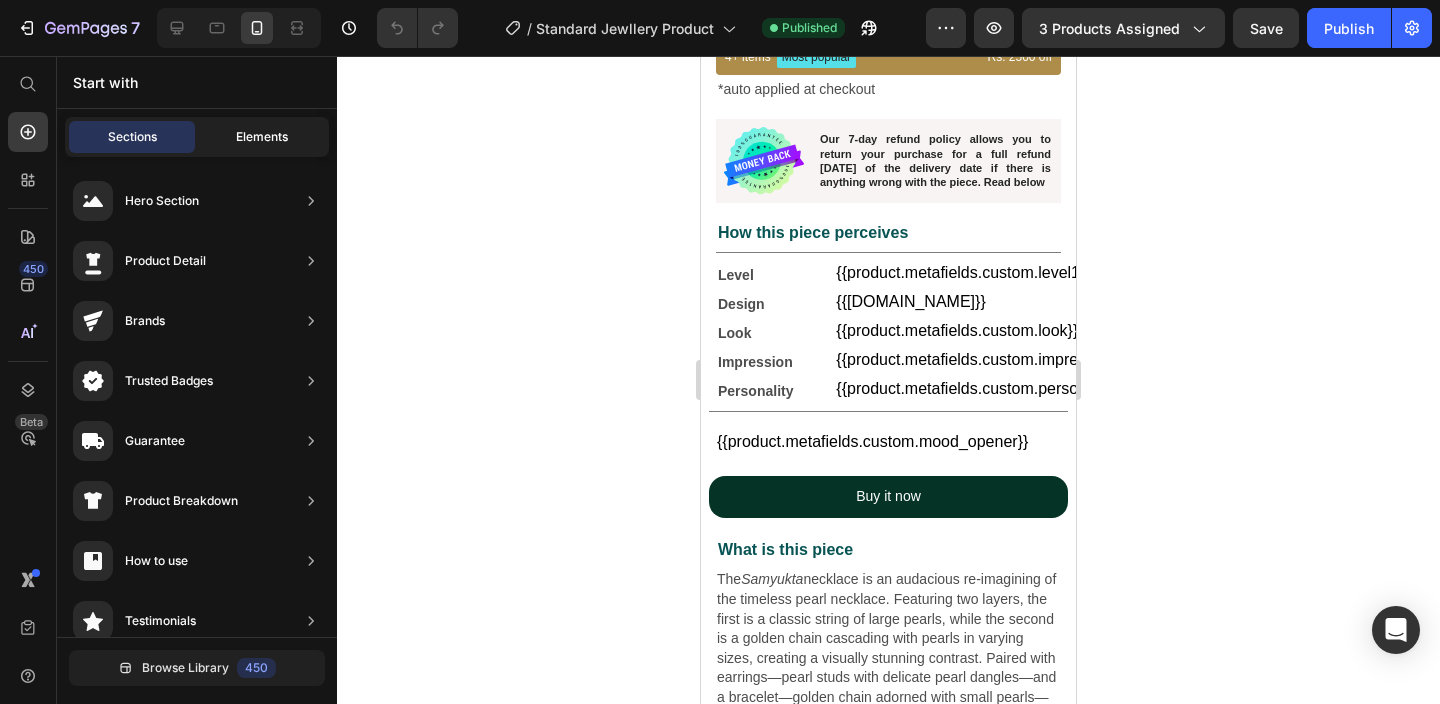 click on "Elements" at bounding box center [262, 137] 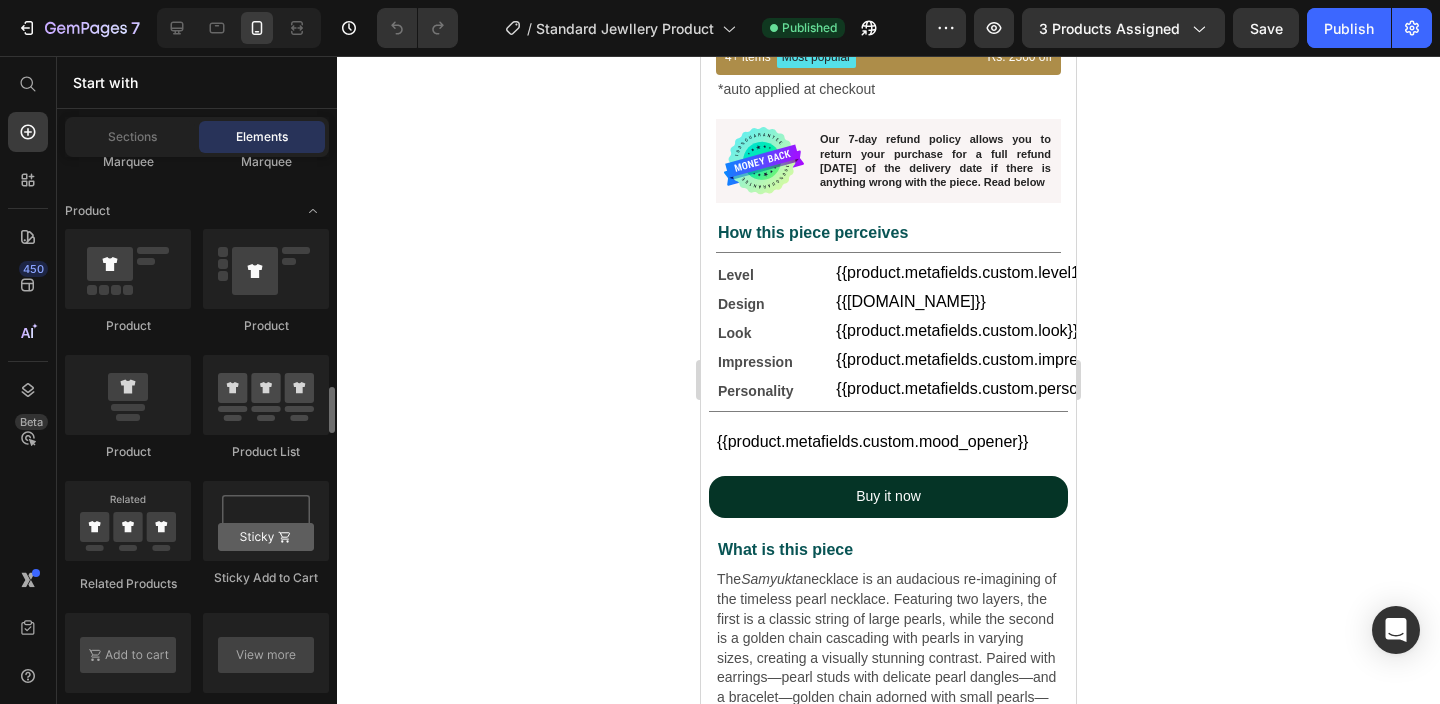 scroll, scrollTop: 2644, scrollLeft: 0, axis: vertical 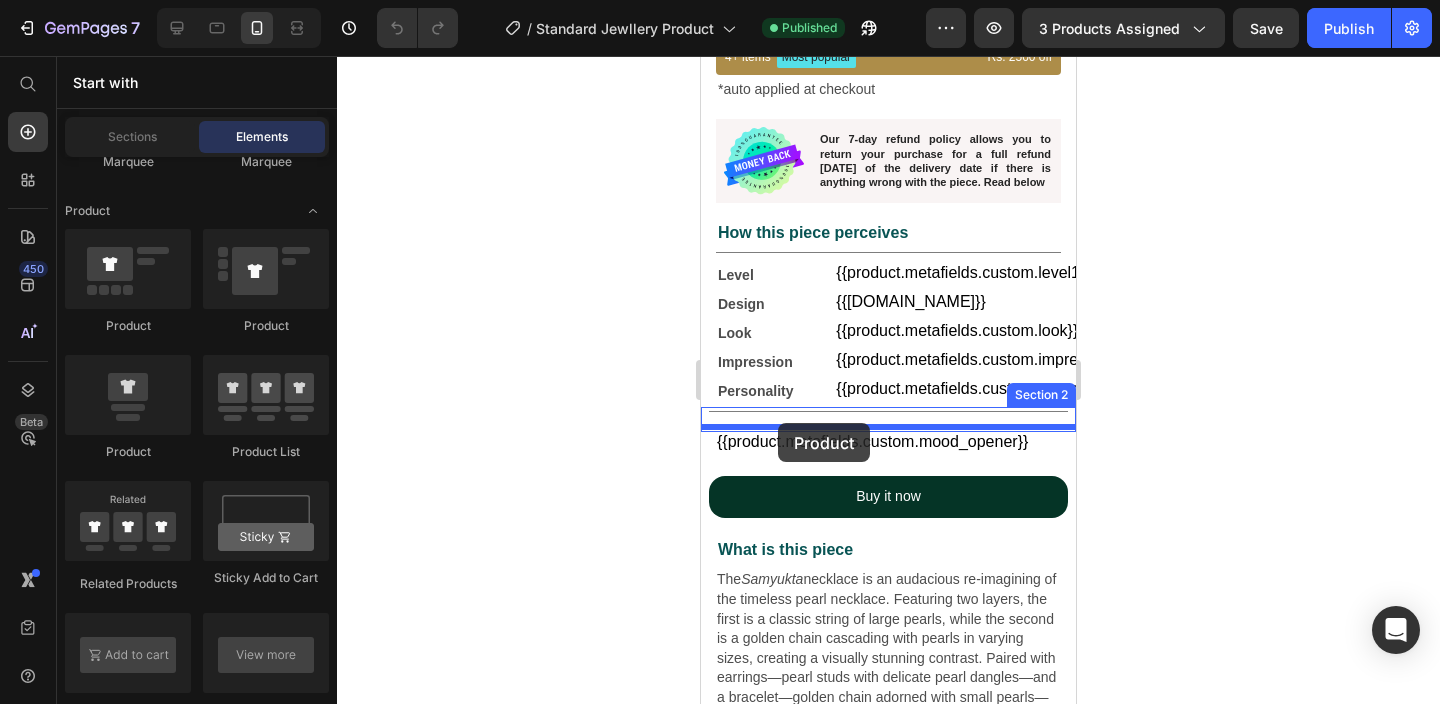 drag, startPoint x: 870, startPoint y: 368, endPoint x: 778, endPoint y: 423, distance: 107.18675 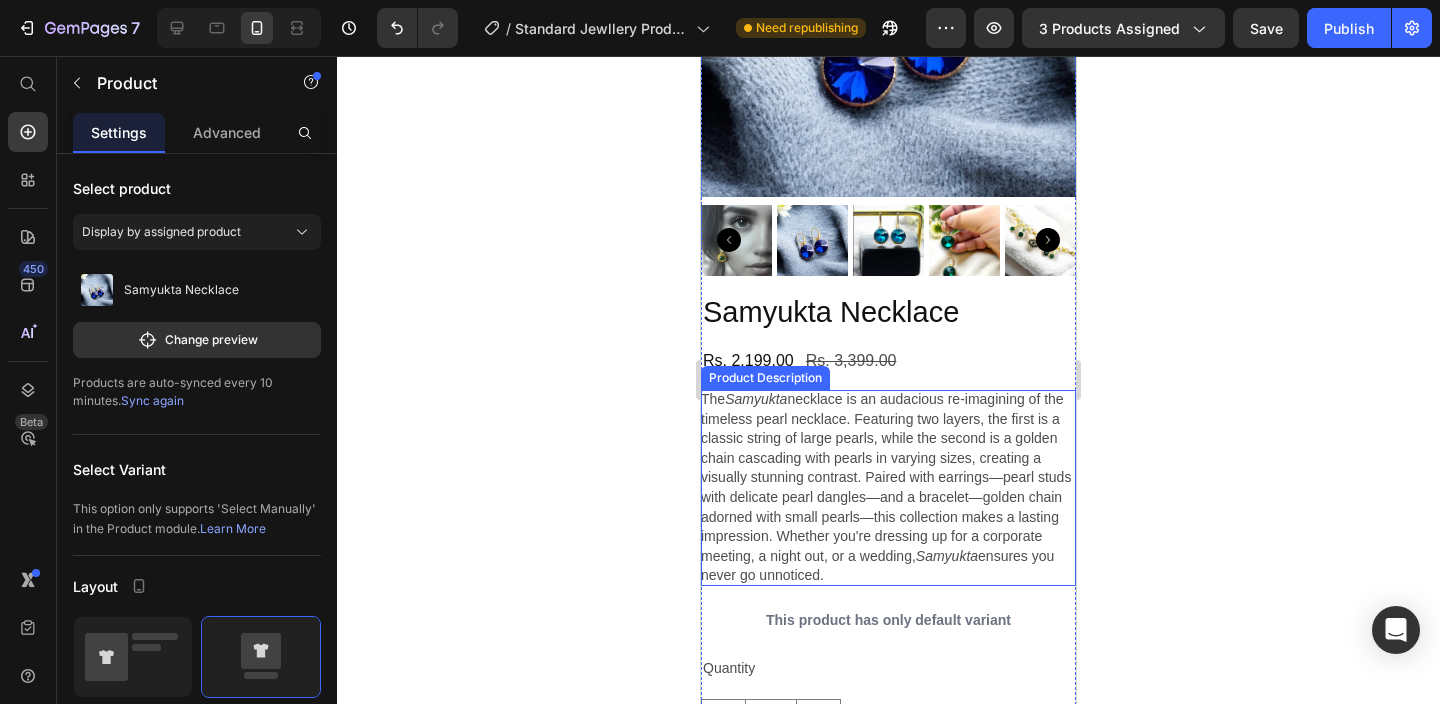 scroll, scrollTop: 855, scrollLeft: 0, axis: vertical 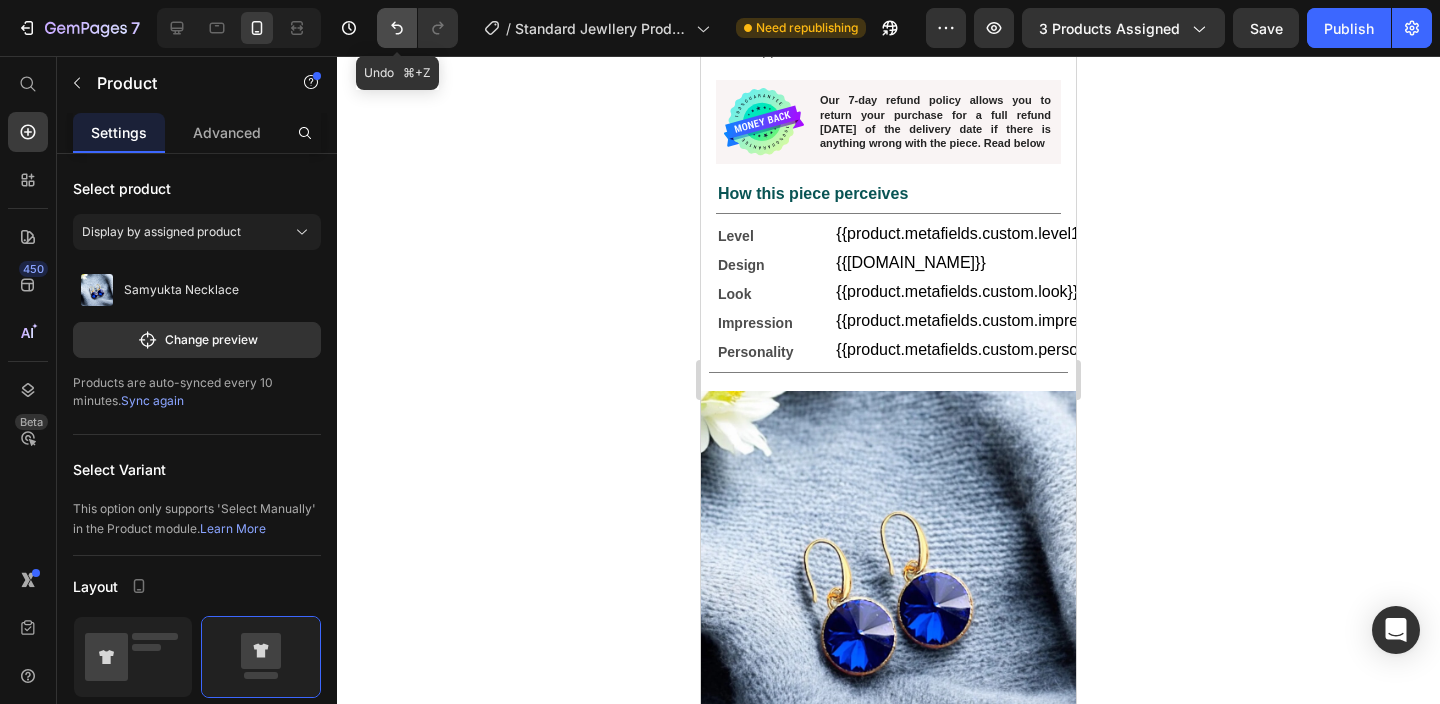 click 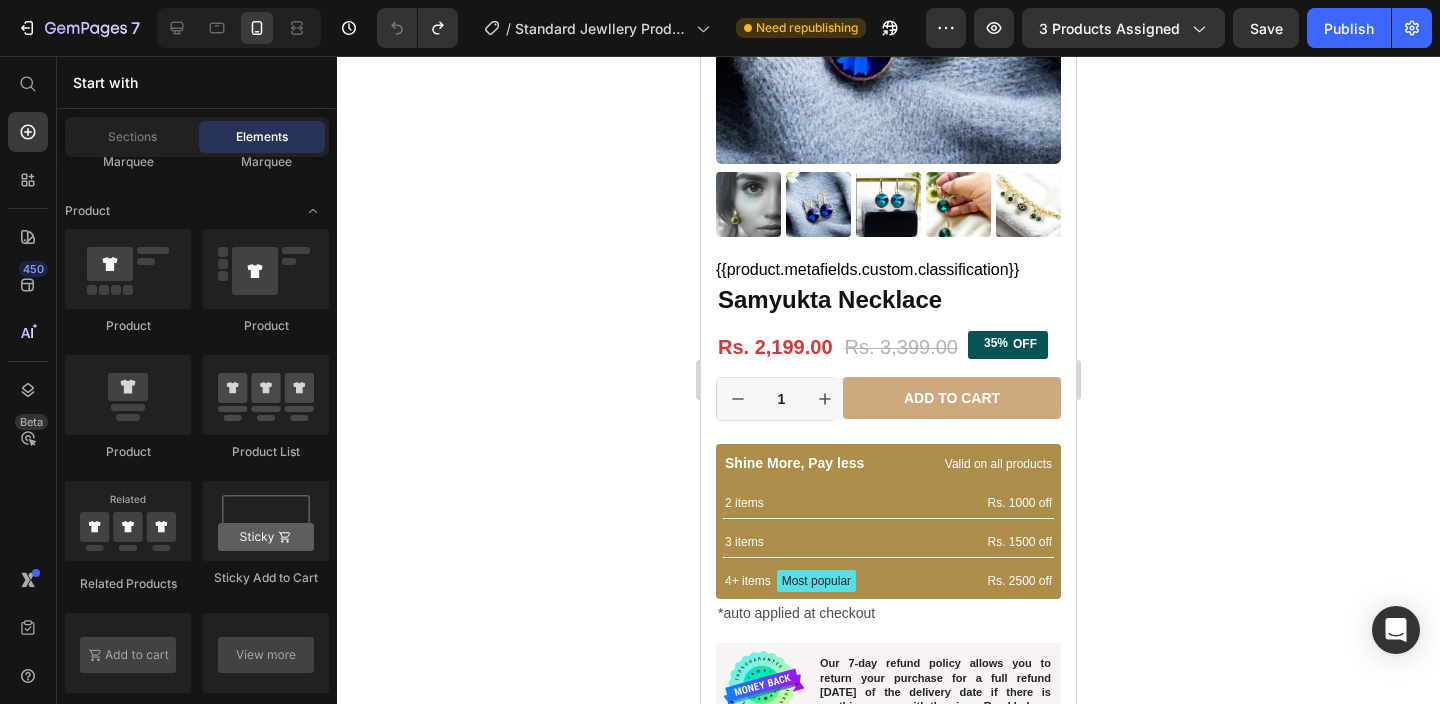 scroll, scrollTop: 256, scrollLeft: 0, axis: vertical 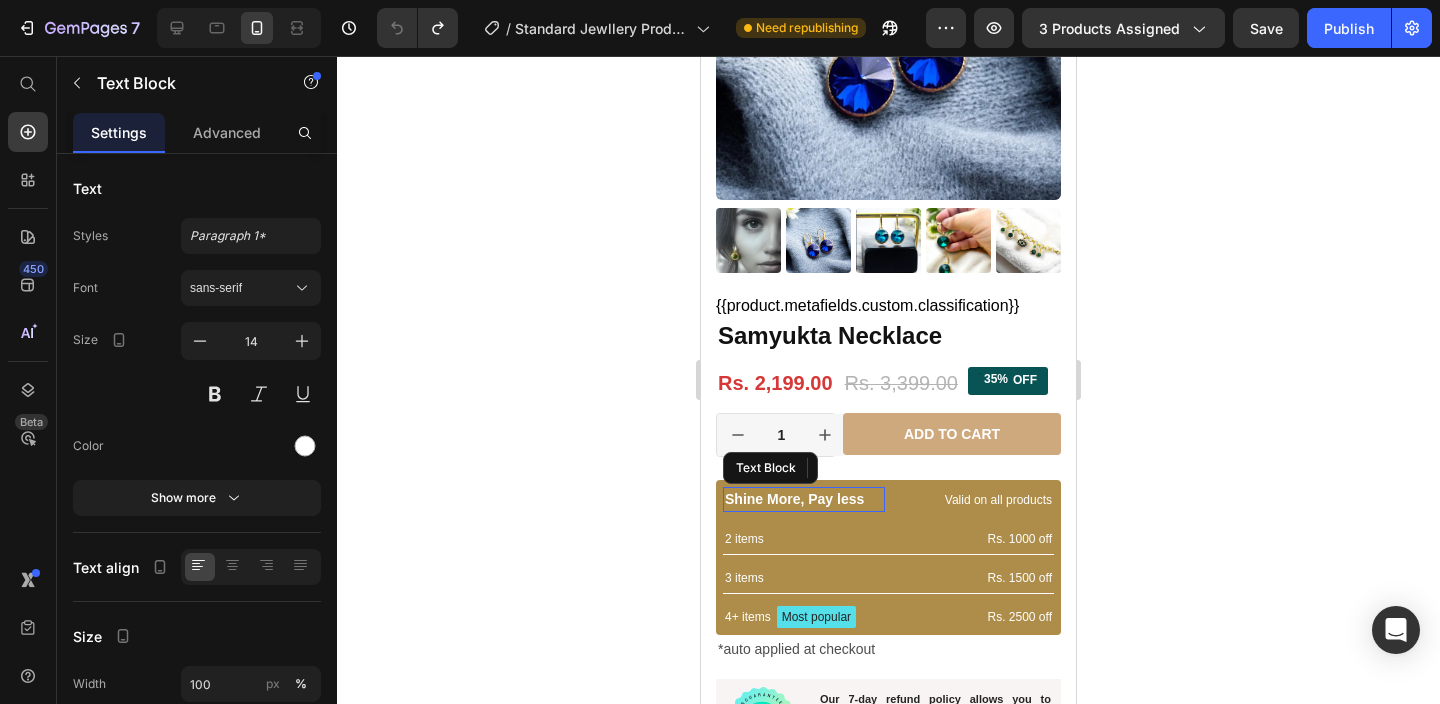 click on "Shine More, Pay less" at bounding box center [804, 499] 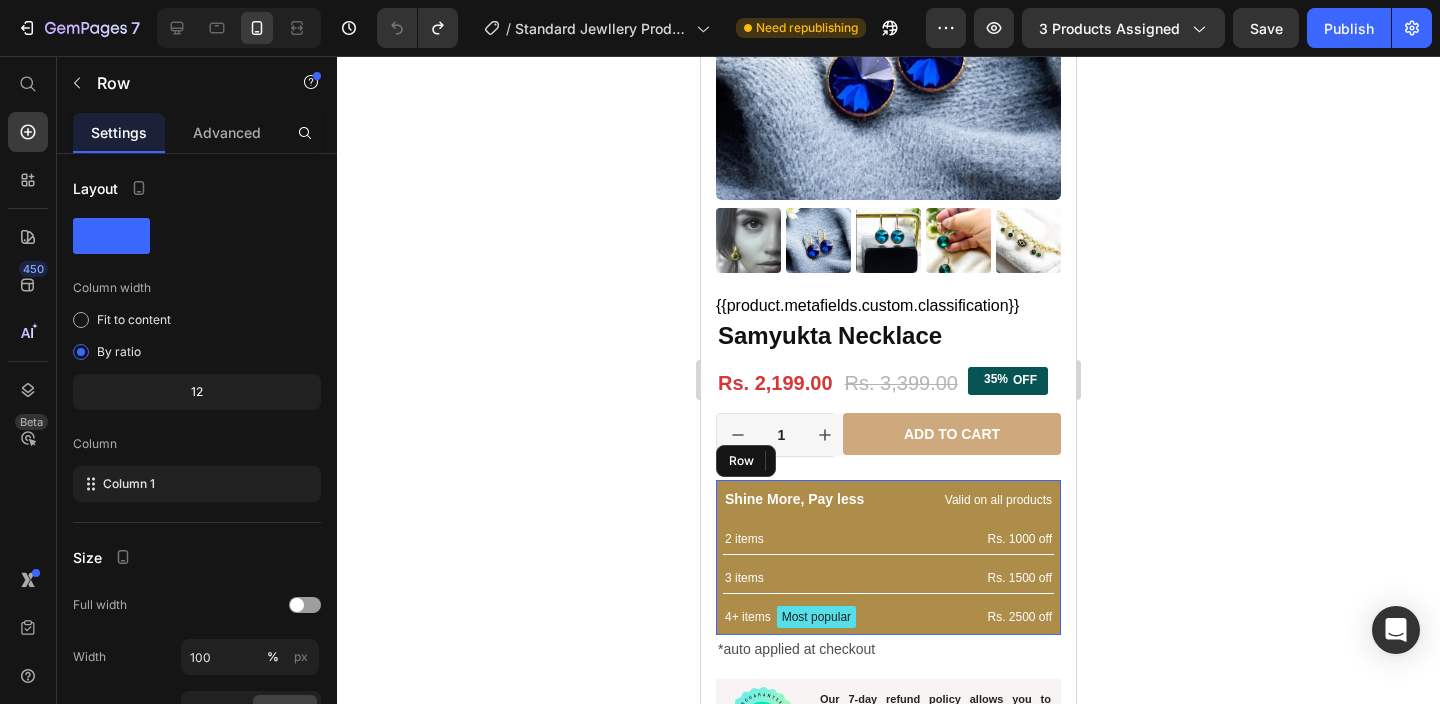 click on "Shine More, Pay less Text Block   0 Valid on all products Text Block Row 2 items Text Block Rs. 1000 off Text Block Row 3 items Text Block Rs. 1500 off Text Block Row 4+ items Text Block Most popular Text Block Row Rs. 2500 off Text Block Row Row" at bounding box center (888, 557) 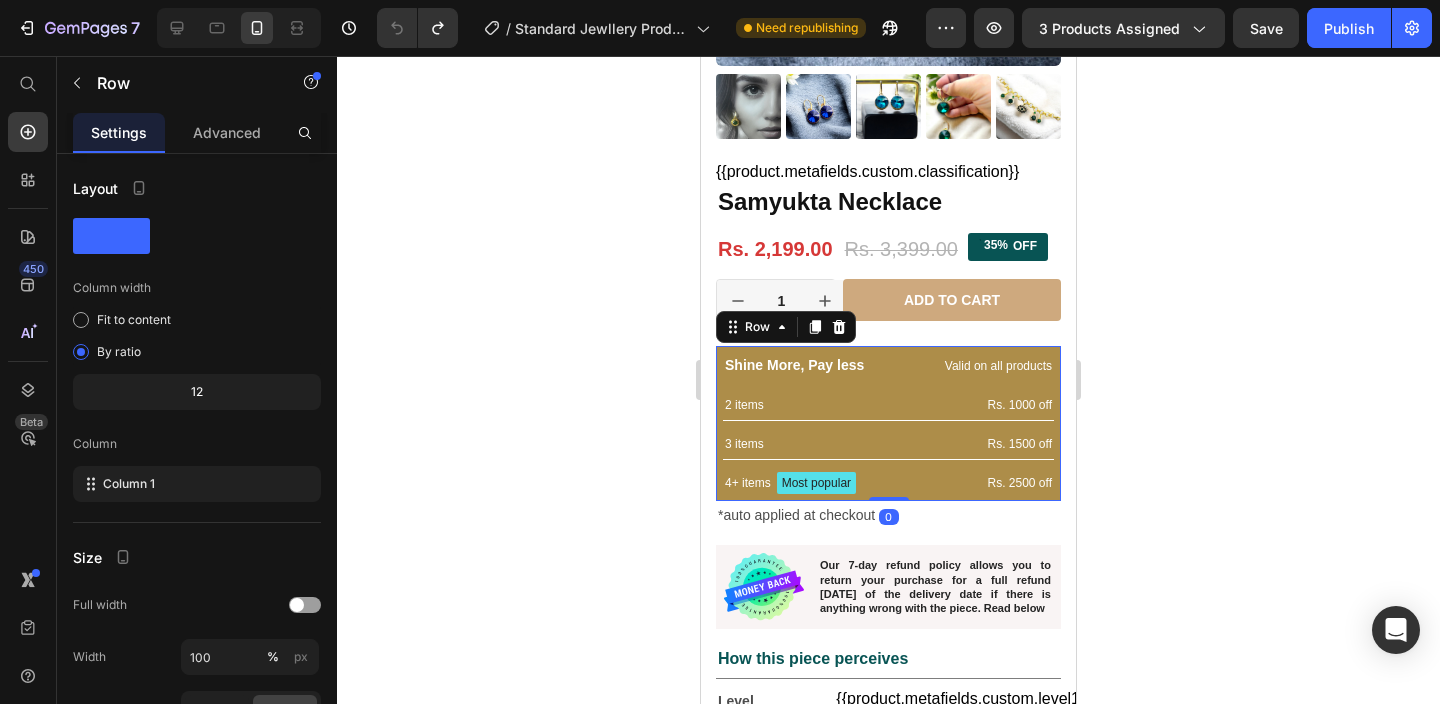 scroll, scrollTop: 397, scrollLeft: 0, axis: vertical 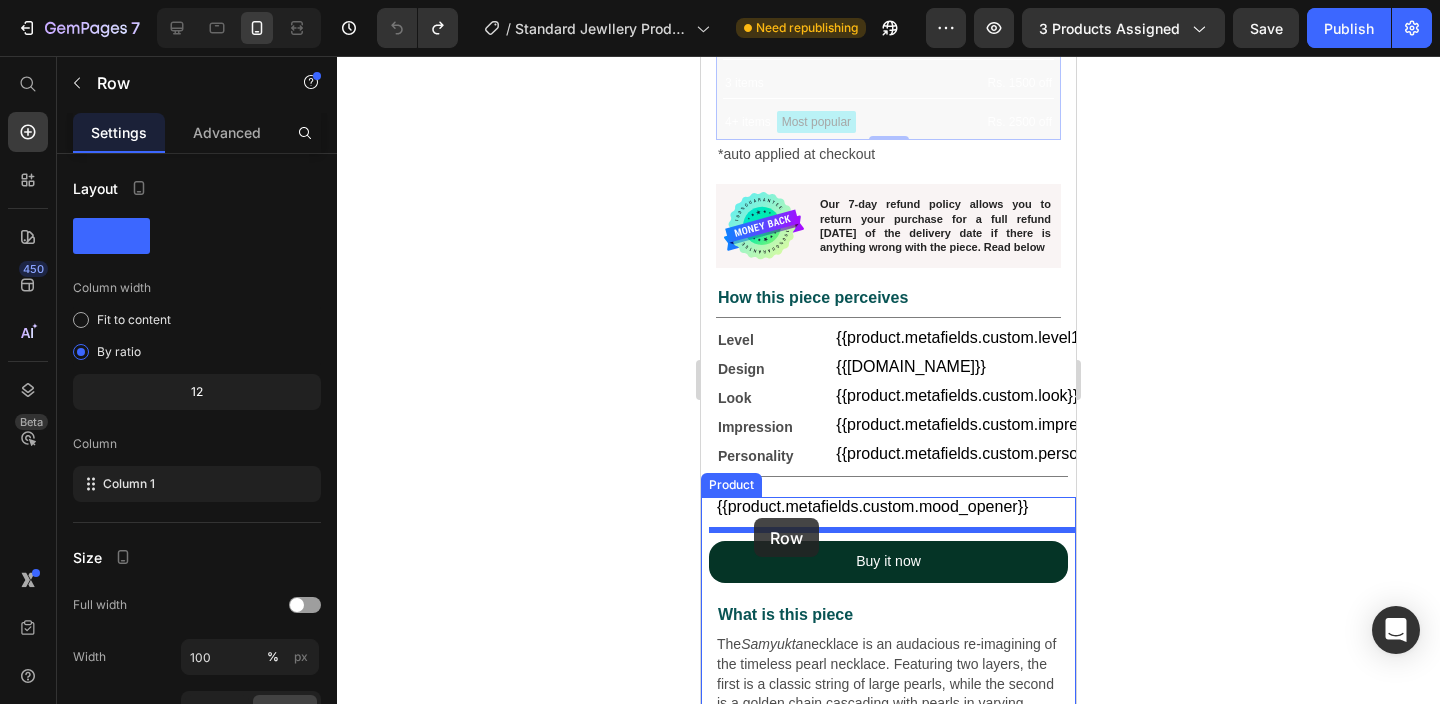 drag, startPoint x: 733, startPoint y: 323, endPoint x: 754, endPoint y: 518, distance: 196.1275 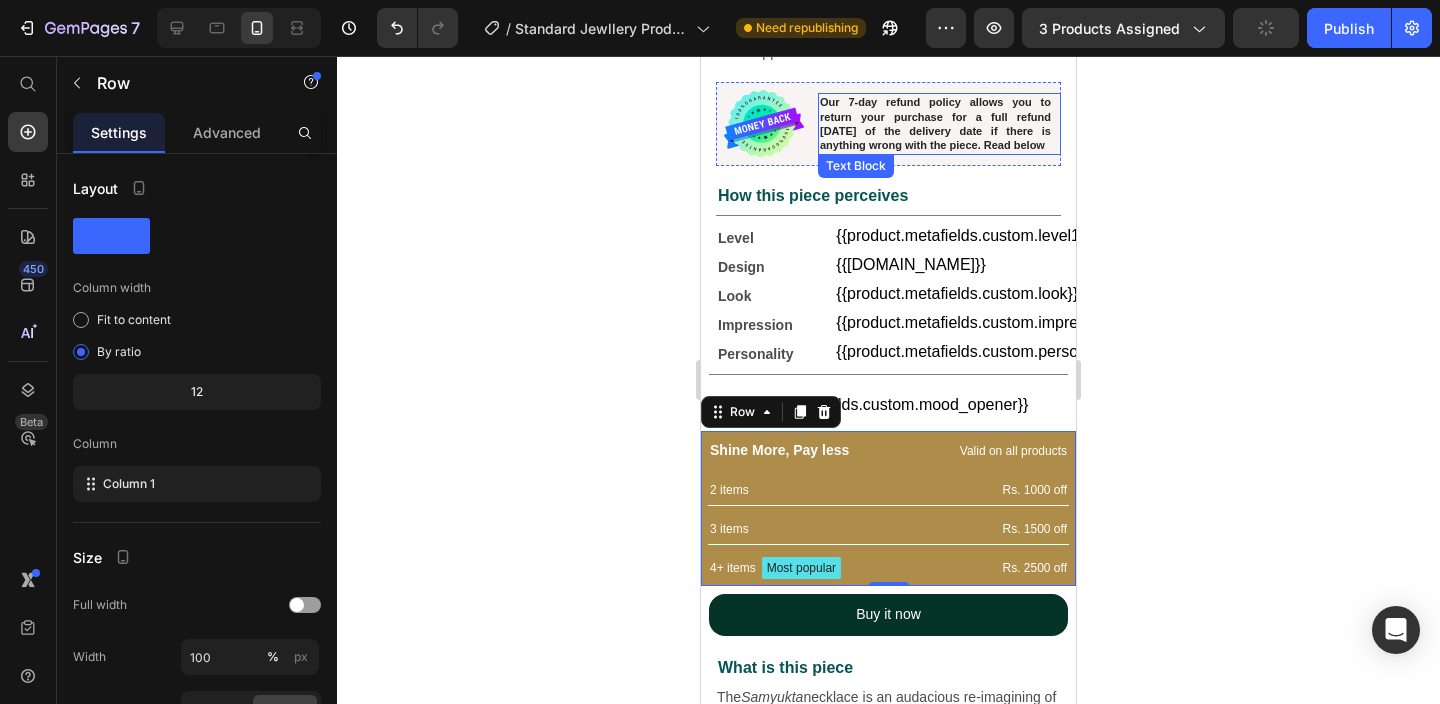 scroll, scrollTop: 696, scrollLeft: 0, axis: vertical 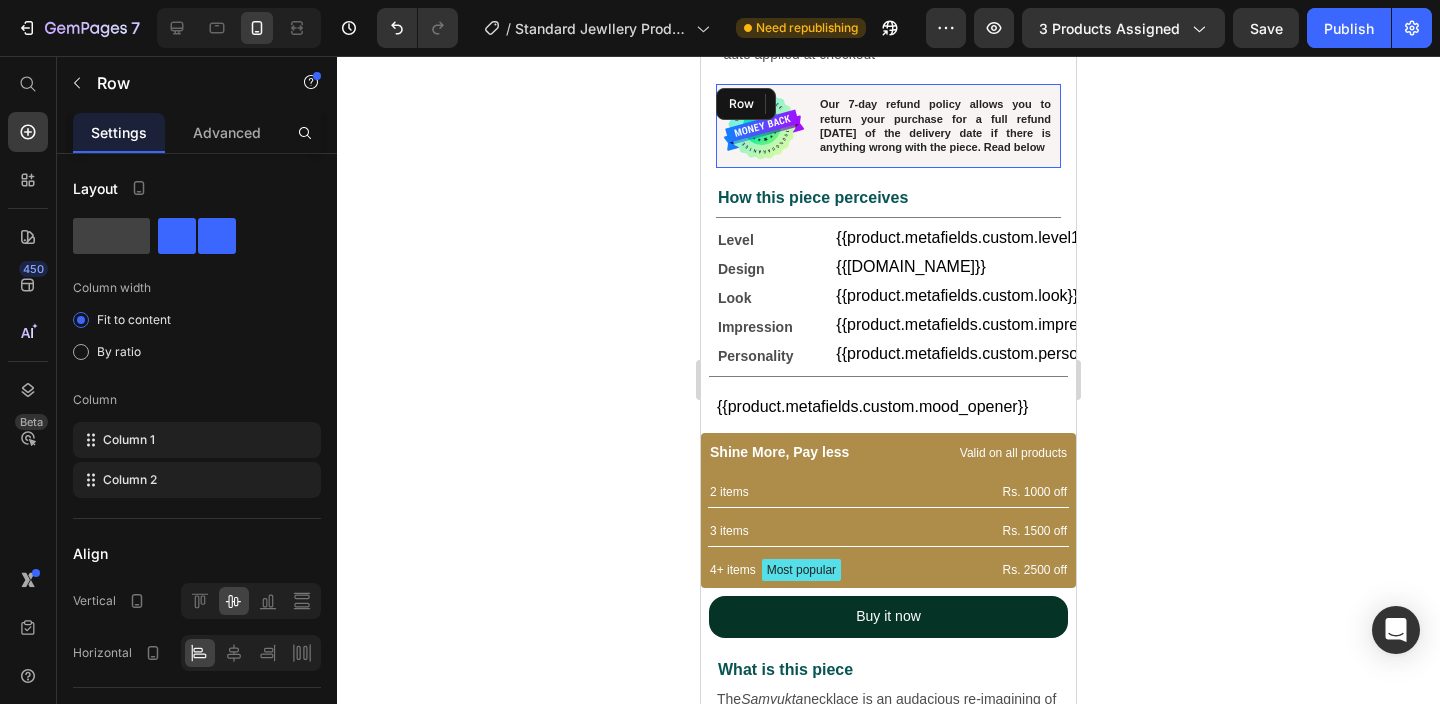 click on "Our 7-day refund policy allows you to return your purchase for a full refund within 7 days of the delivery date if there is anything wrong with the piece. Read below Text Block" at bounding box center (939, 126) 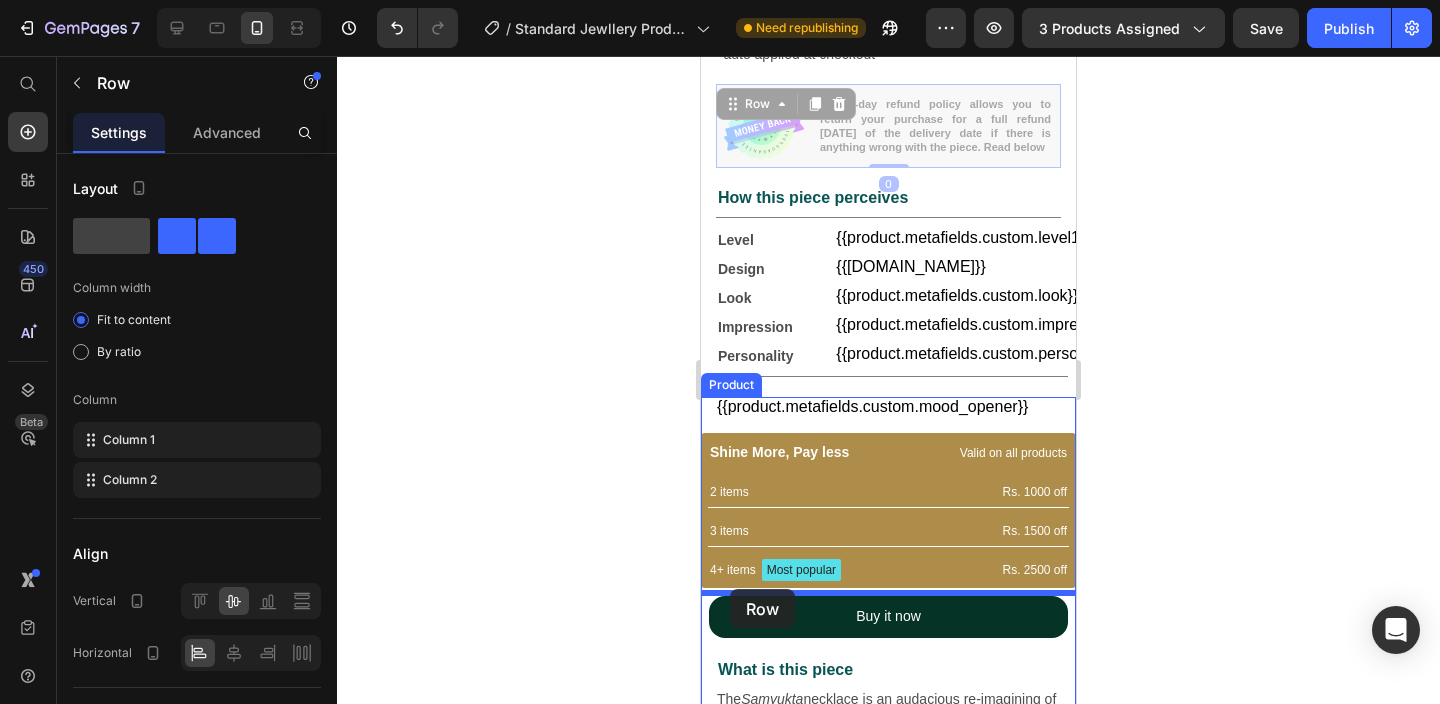 drag, startPoint x: 732, startPoint y: 106, endPoint x: 730, endPoint y: 589, distance: 483.00415 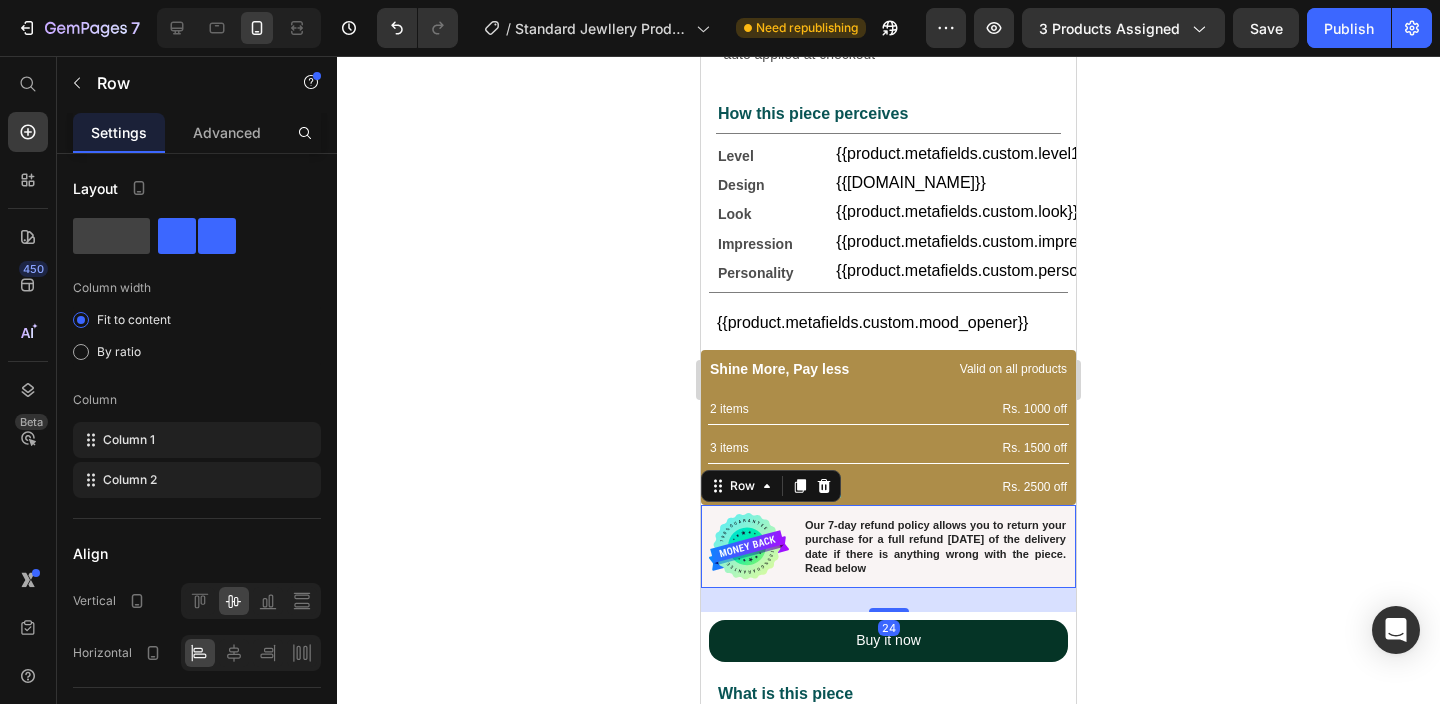 click 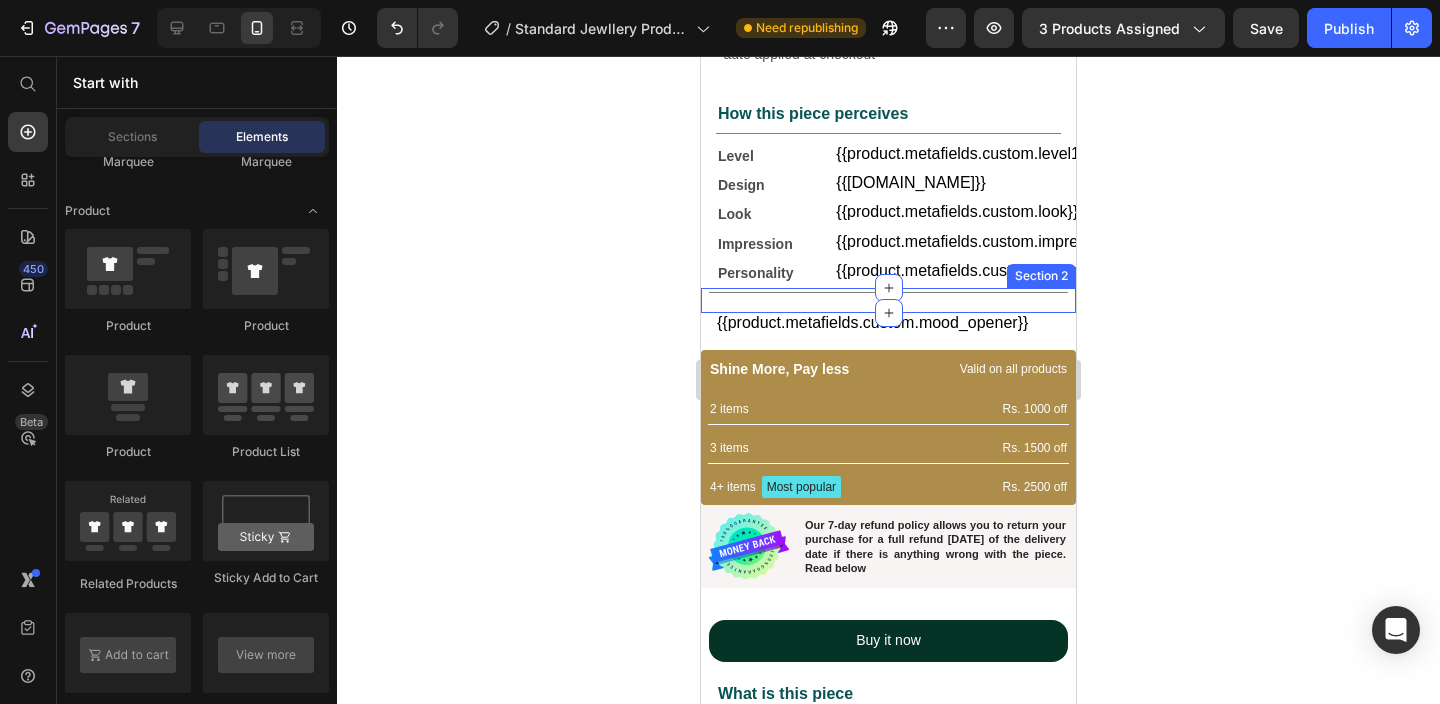 click on "Title Line" at bounding box center [888, 300] 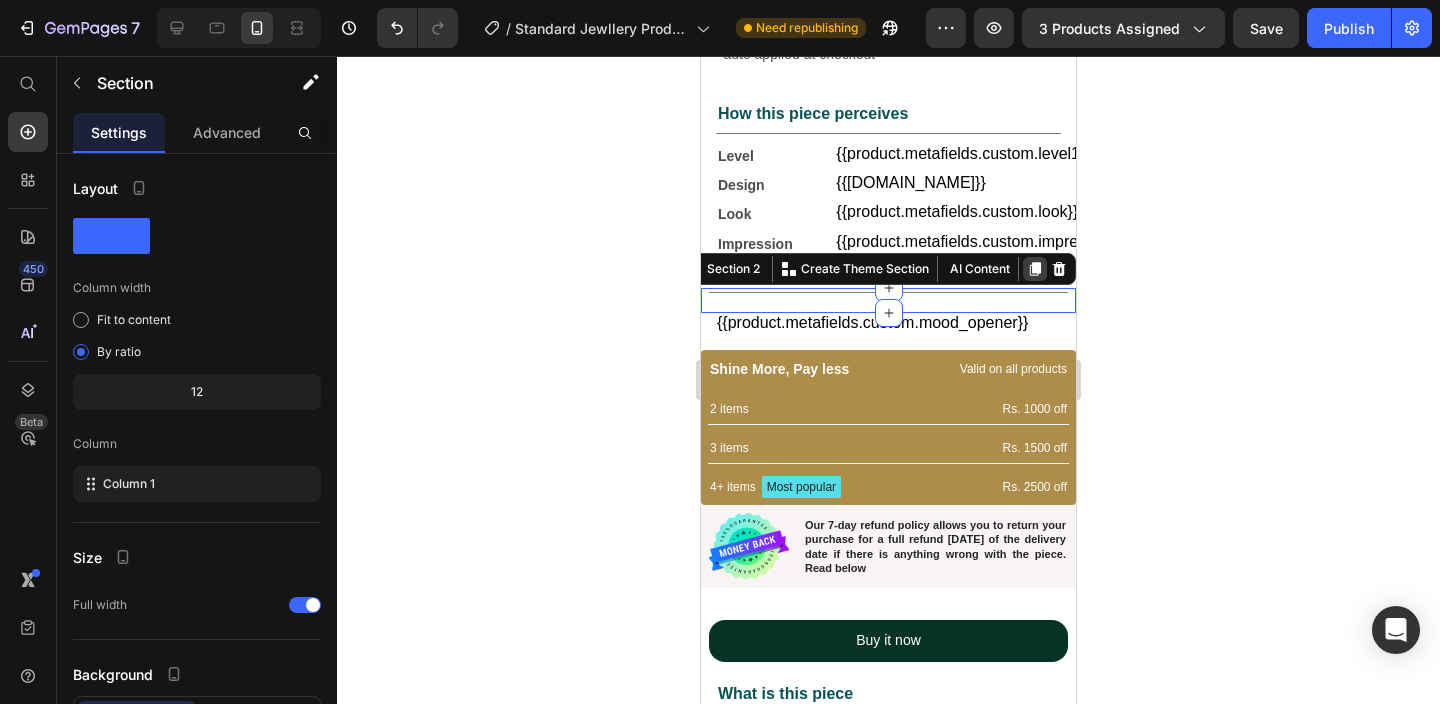 click 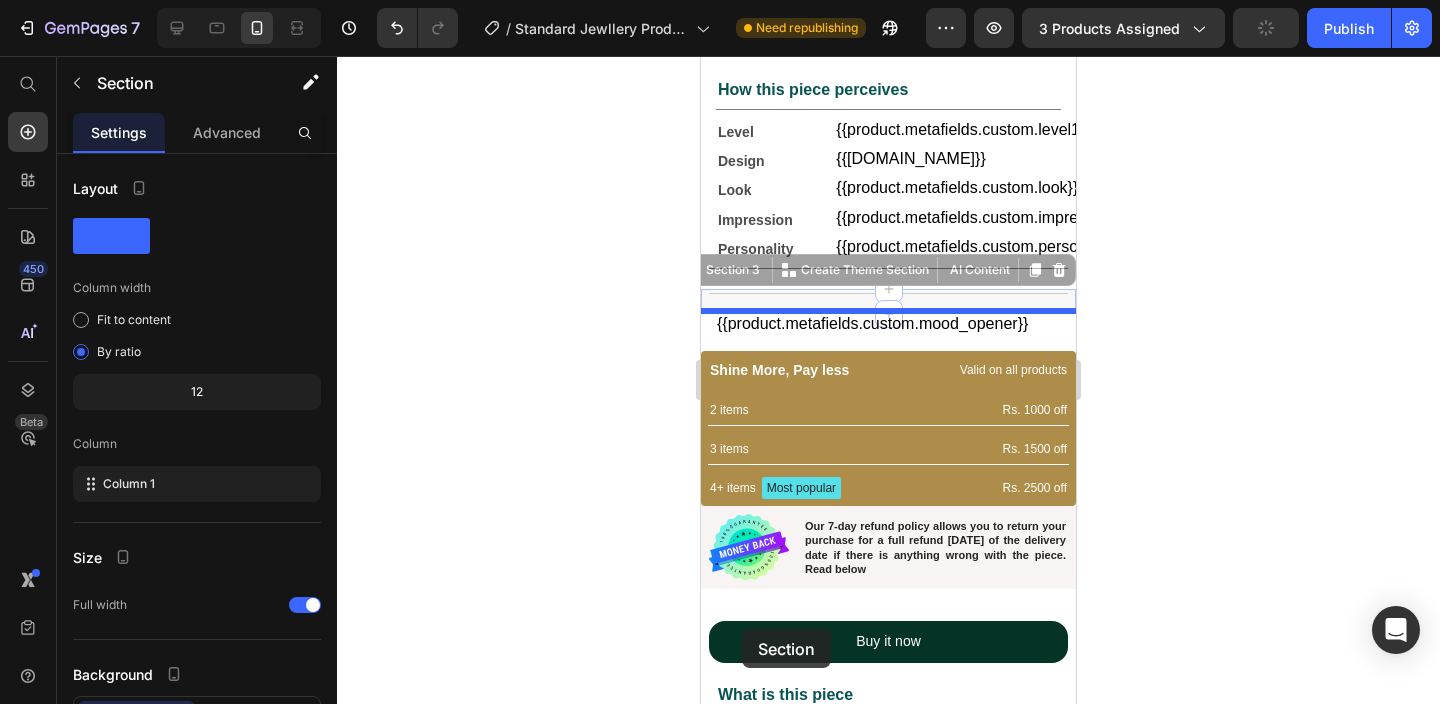 scroll, scrollTop: 744, scrollLeft: 0, axis: vertical 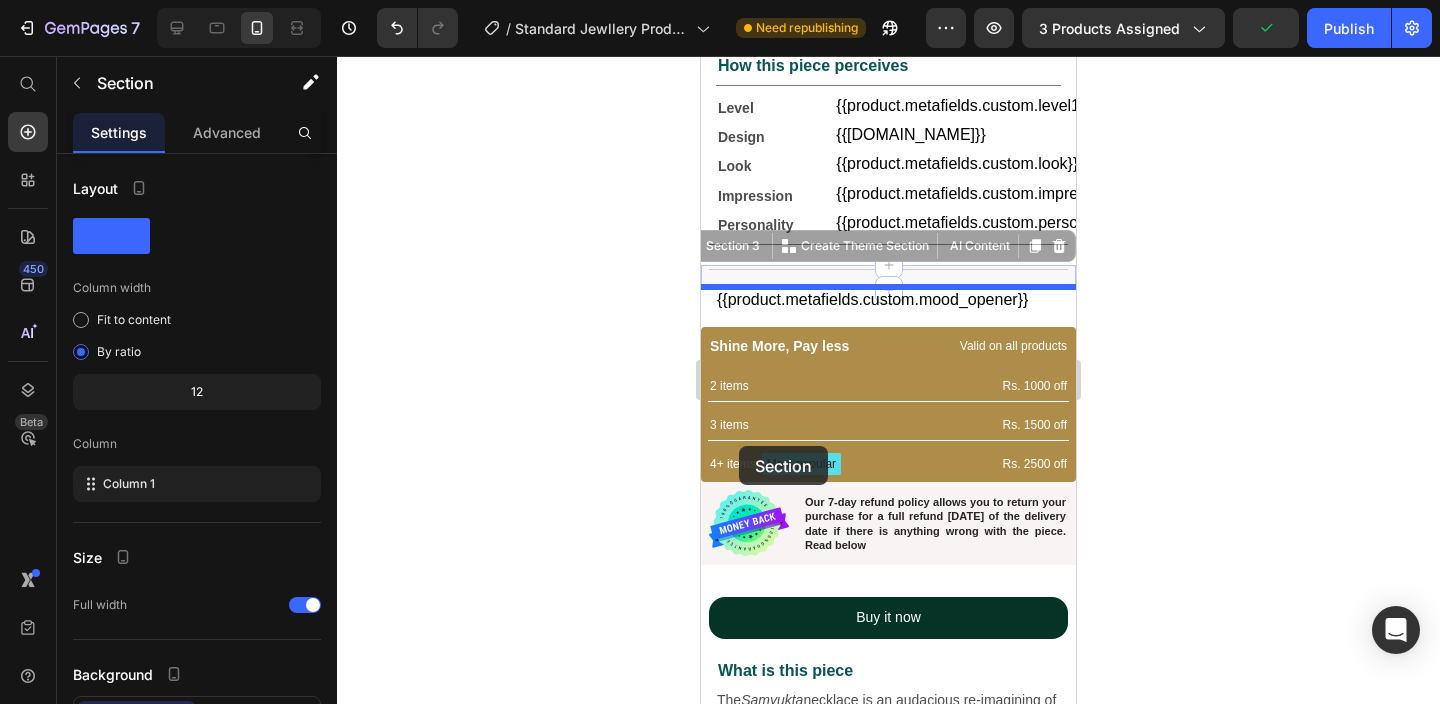 drag, startPoint x: 723, startPoint y: 327, endPoint x: 739, endPoint y: 446, distance: 120.070816 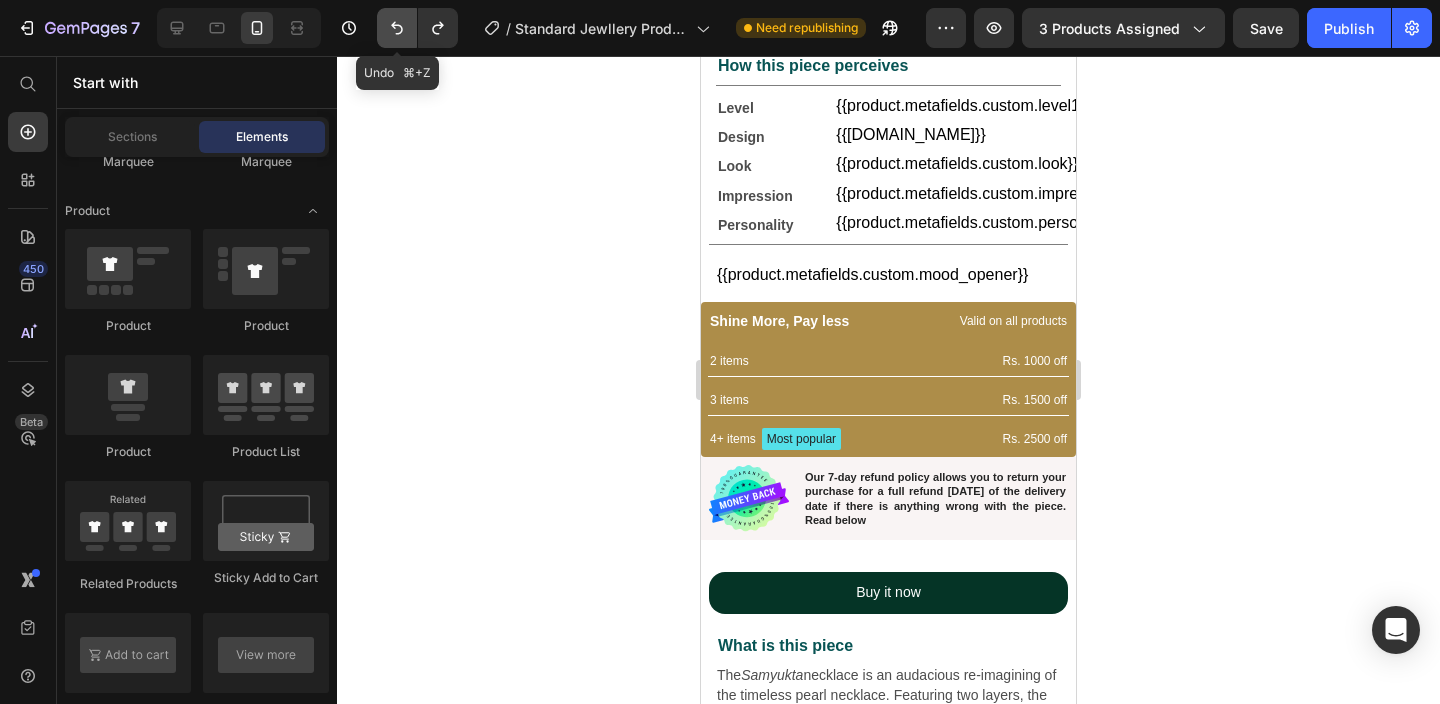 click 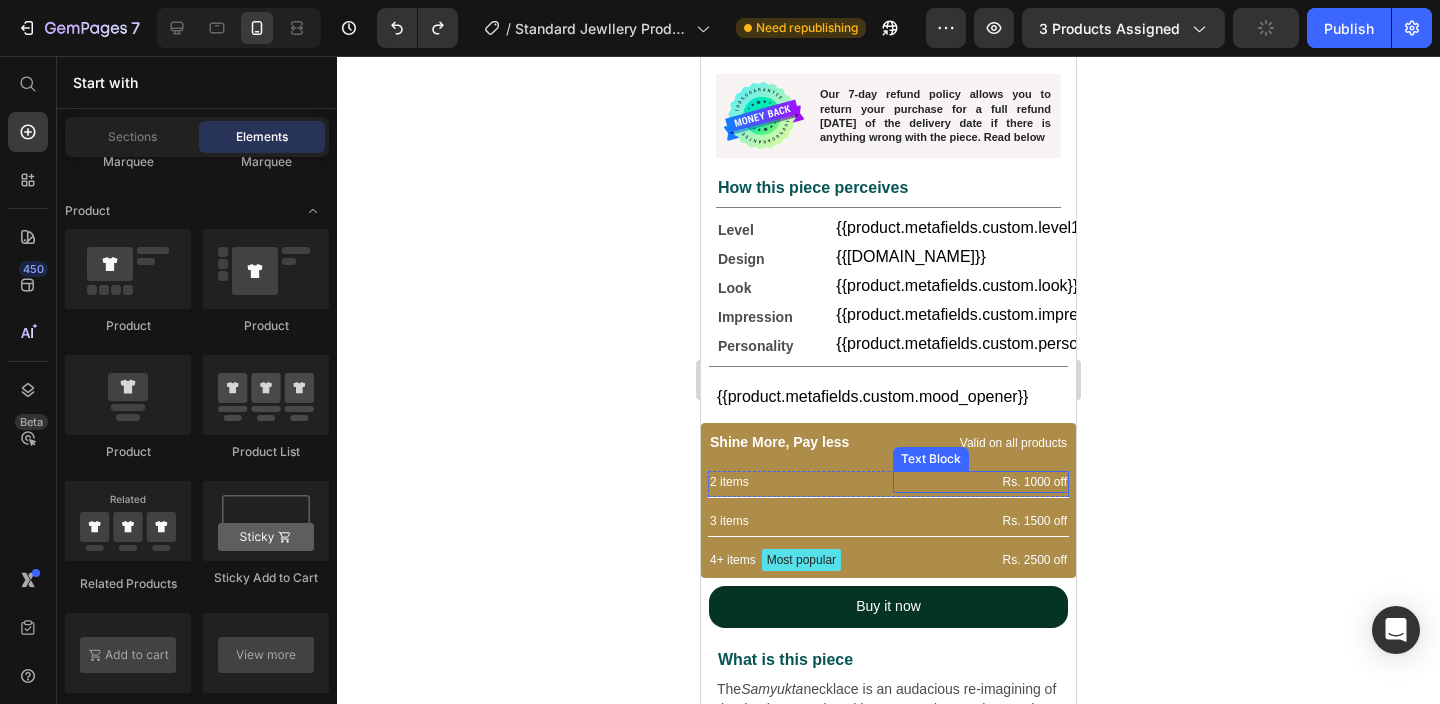 scroll, scrollTop: 694, scrollLeft: 0, axis: vertical 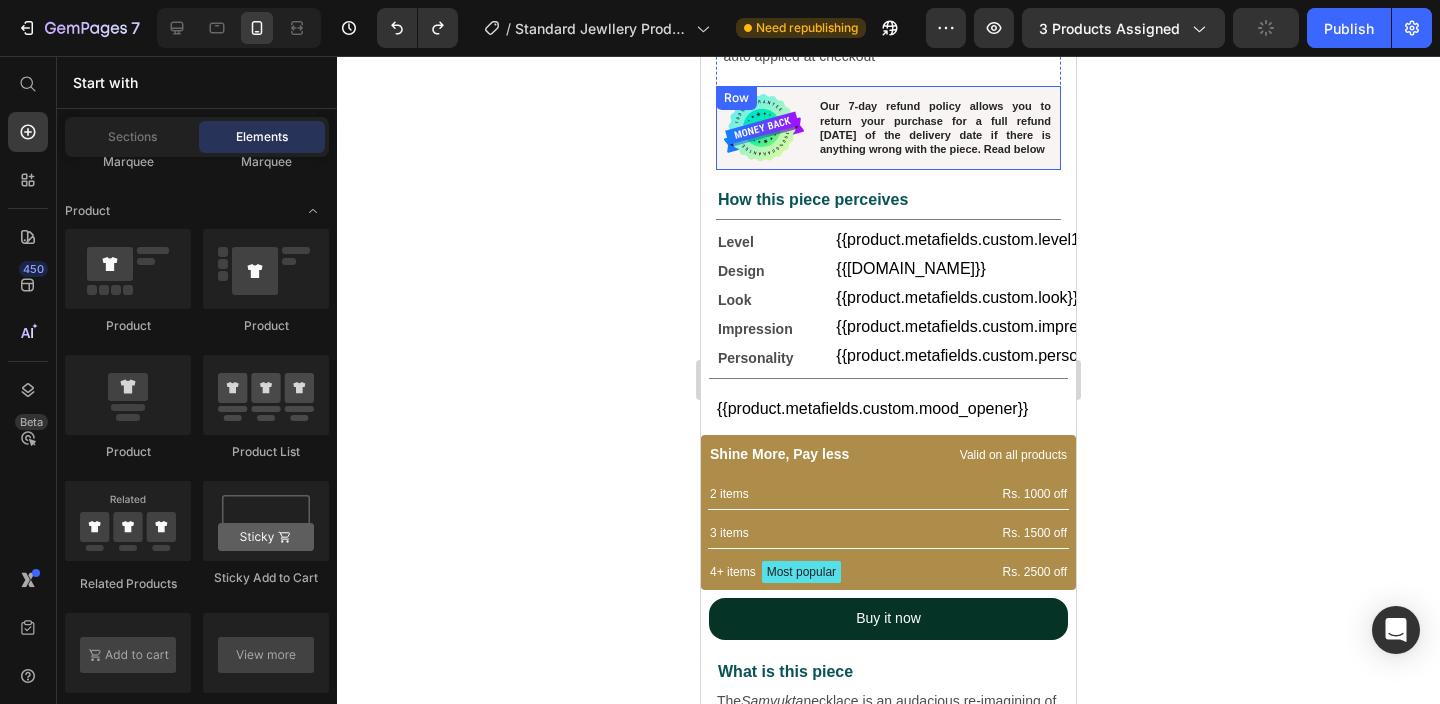 click on "Image Our 7-day refund policy allows you to return your purchase for a full refund within 7 days of the delivery date if there is anything wrong with the piece. Read below Text Block Row" at bounding box center (888, 128) 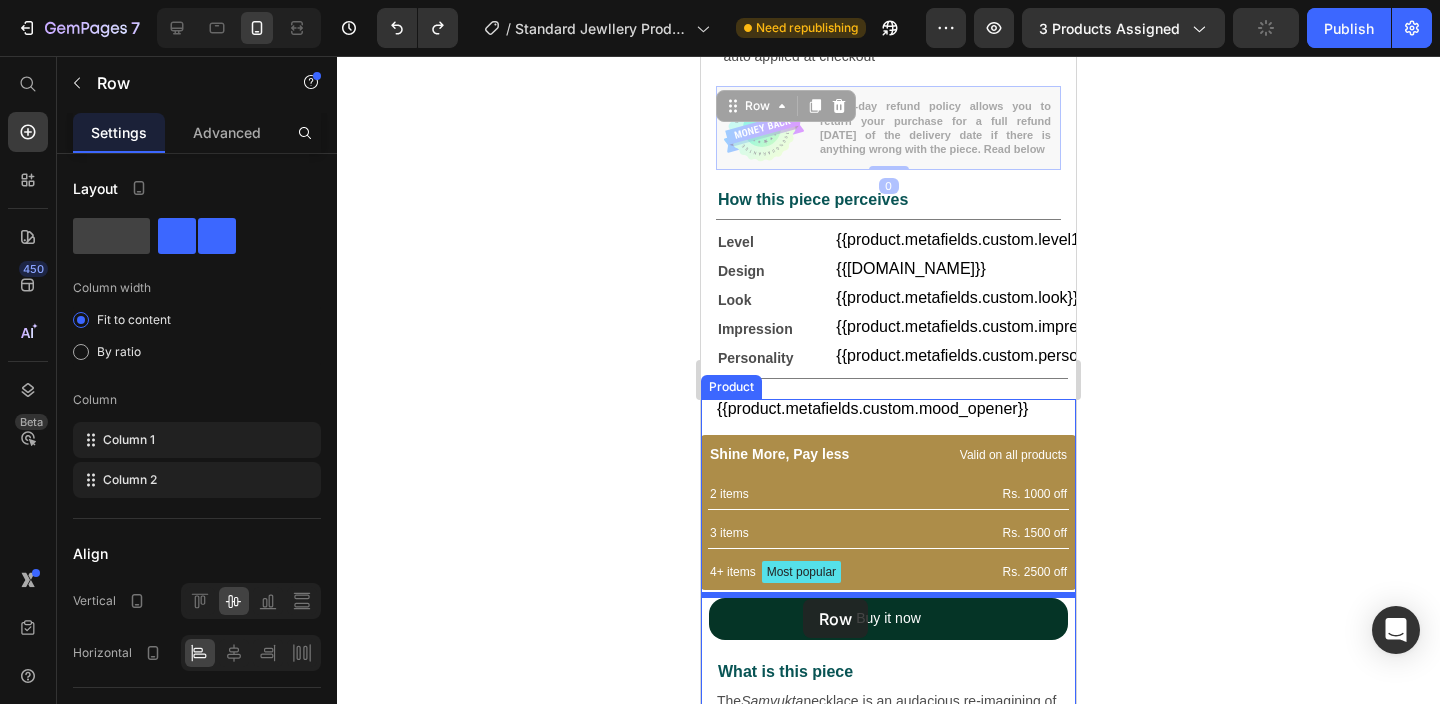 drag, startPoint x: 806, startPoint y: 157, endPoint x: 803, endPoint y: 599, distance: 442.0102 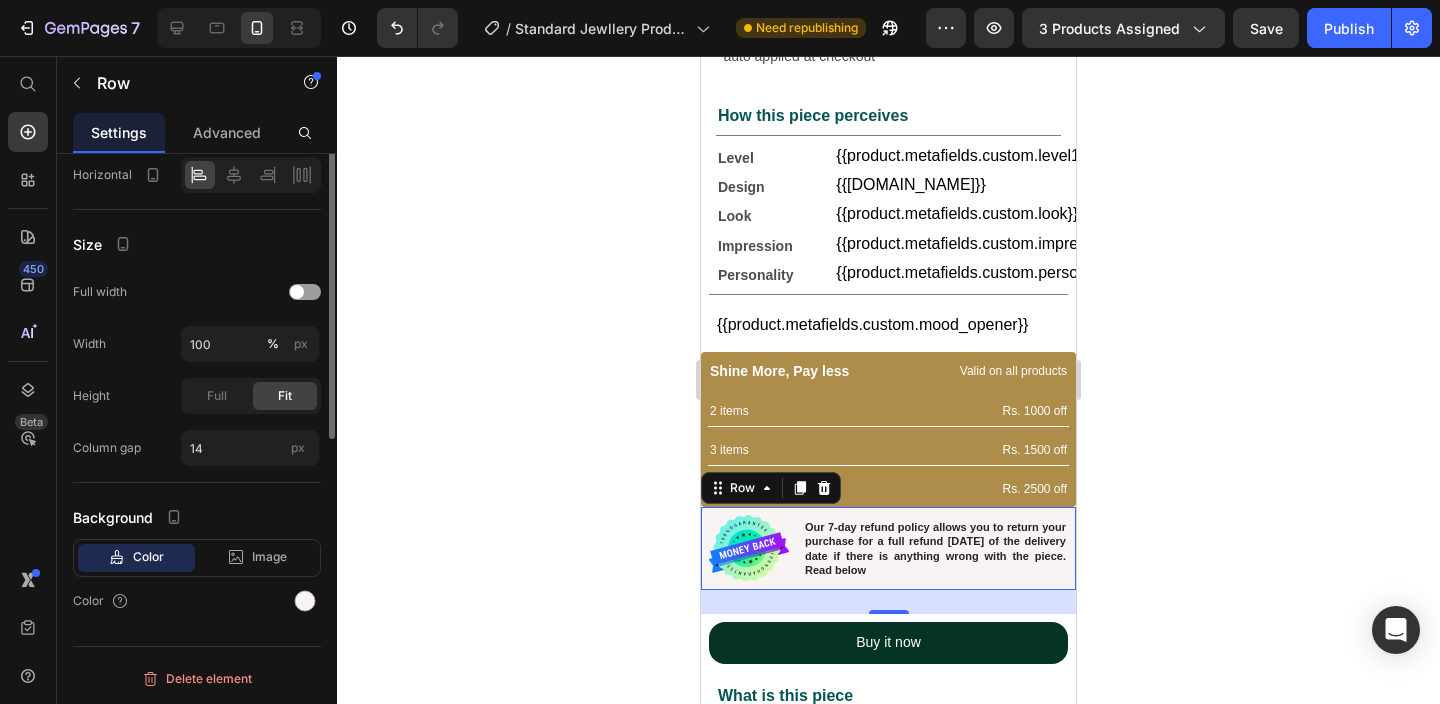 scroll, scrollTop: 0, scrollLeft: 0, axis: both 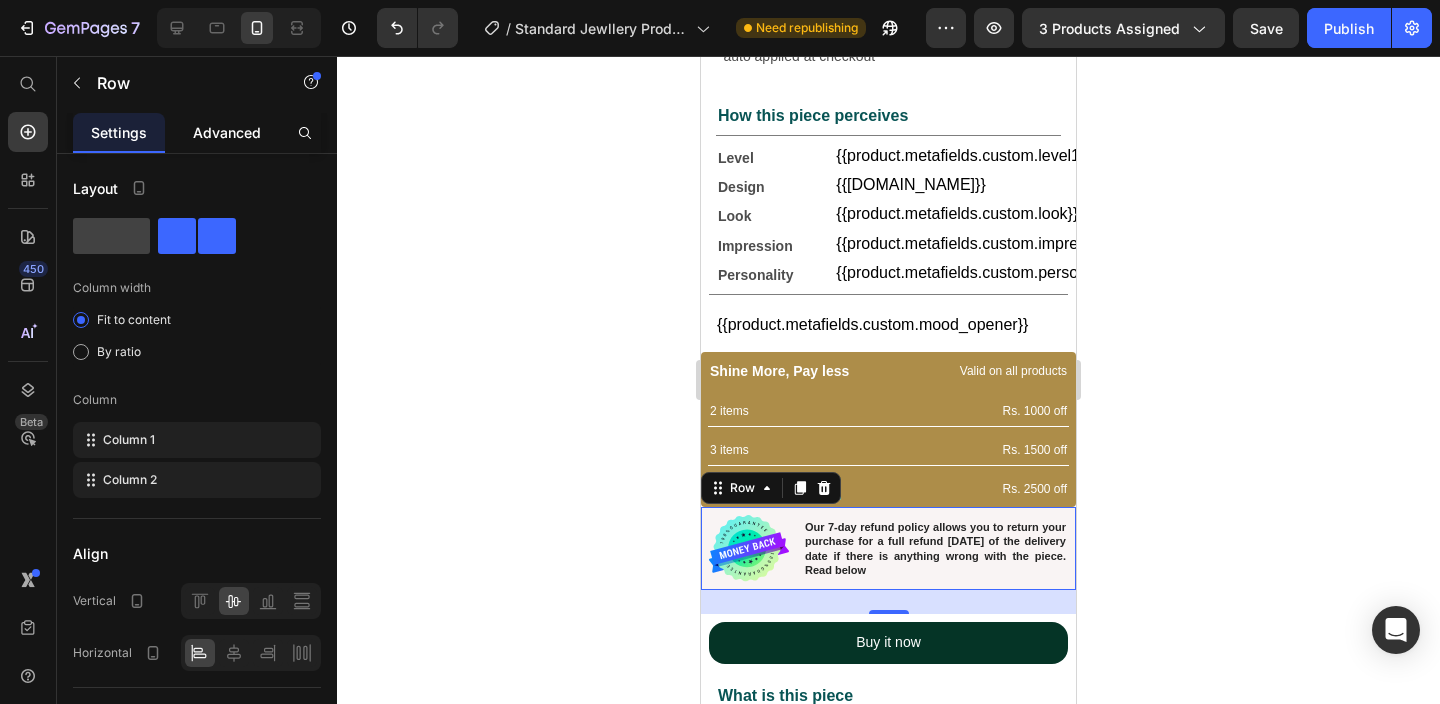 click on "Advanced" 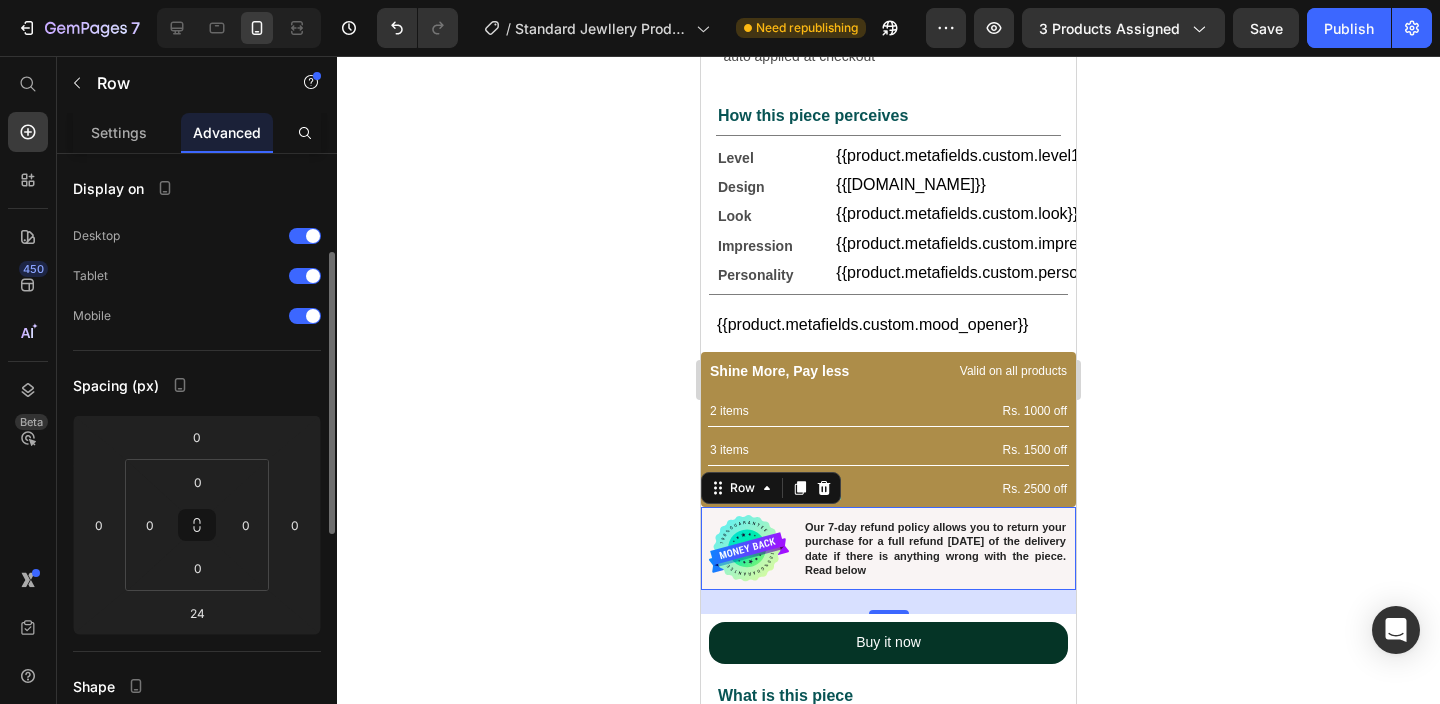 scroll, scrollTop: 81, scrollLeft: 0, axis: vertical 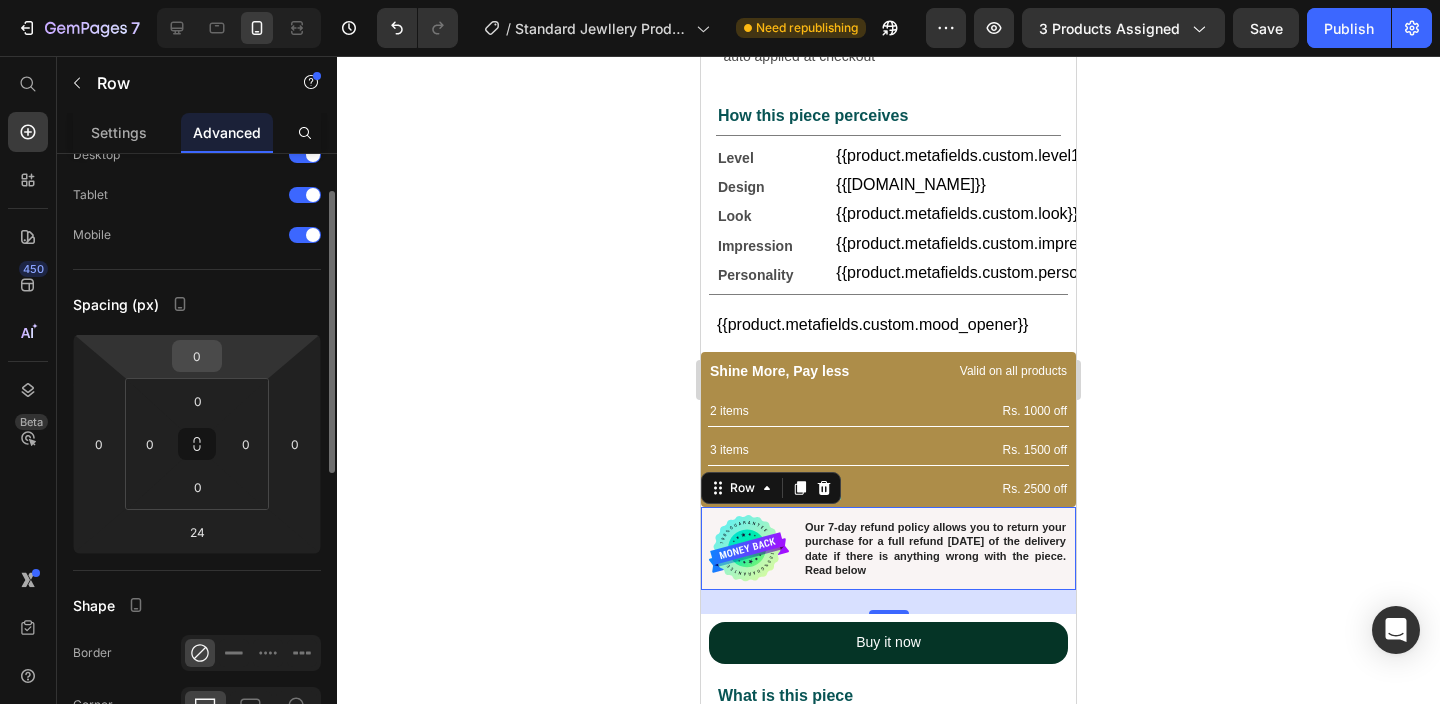 click on "0" at bounding box center (197, 356) 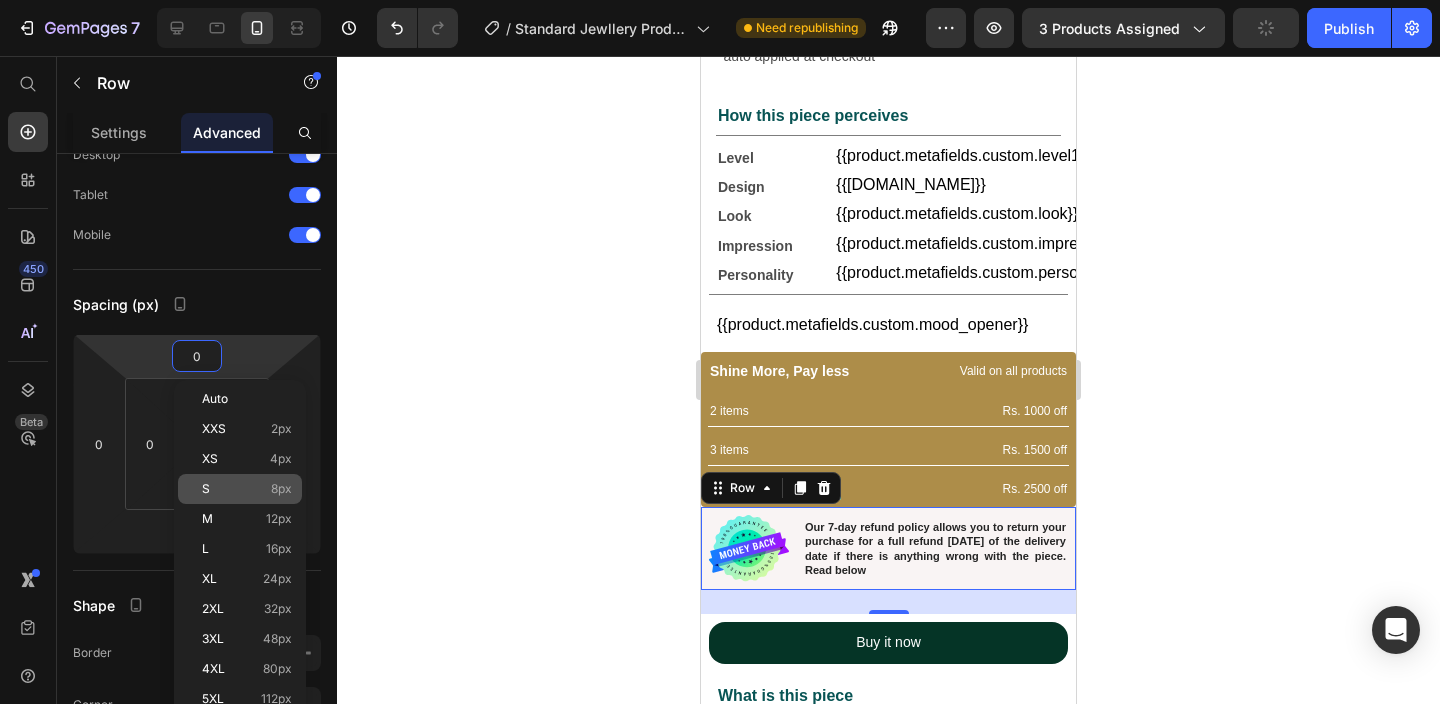 click on "S 8px" at bounding box center [247, 489] 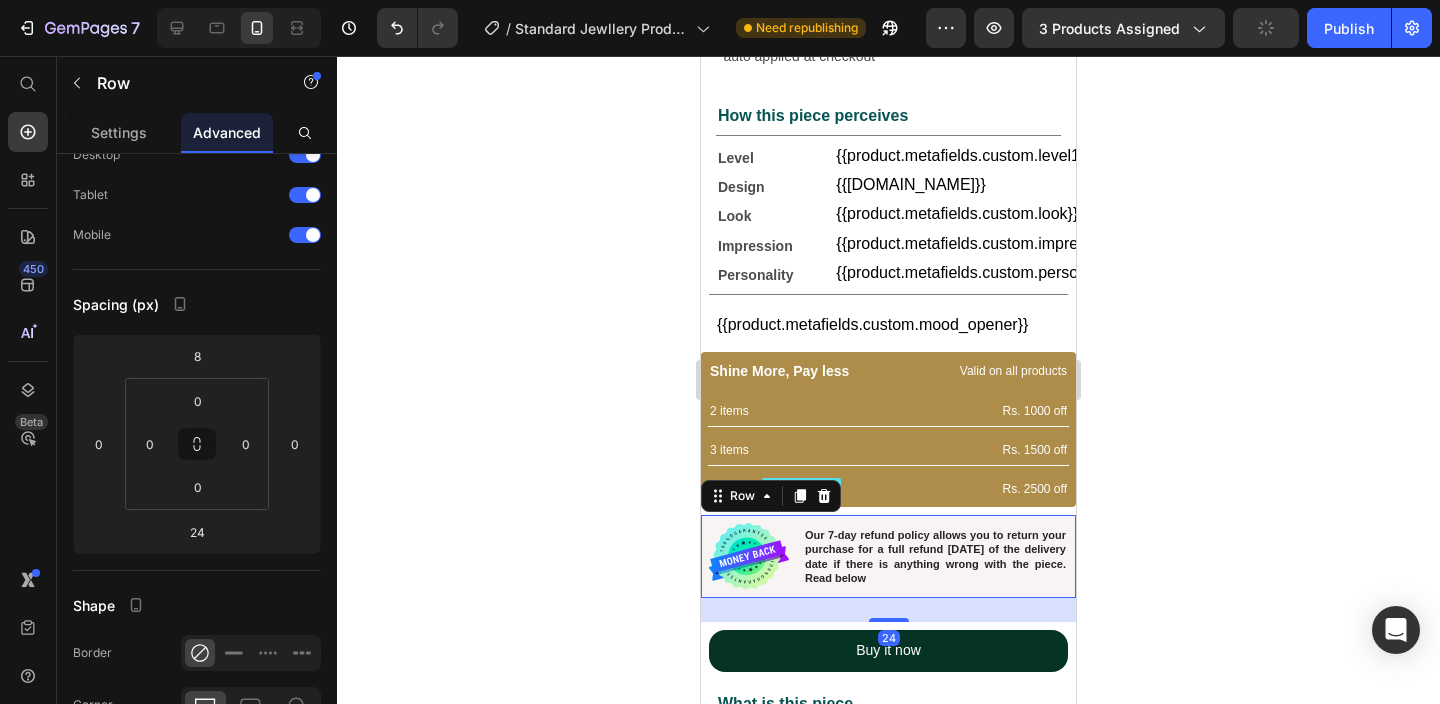 click 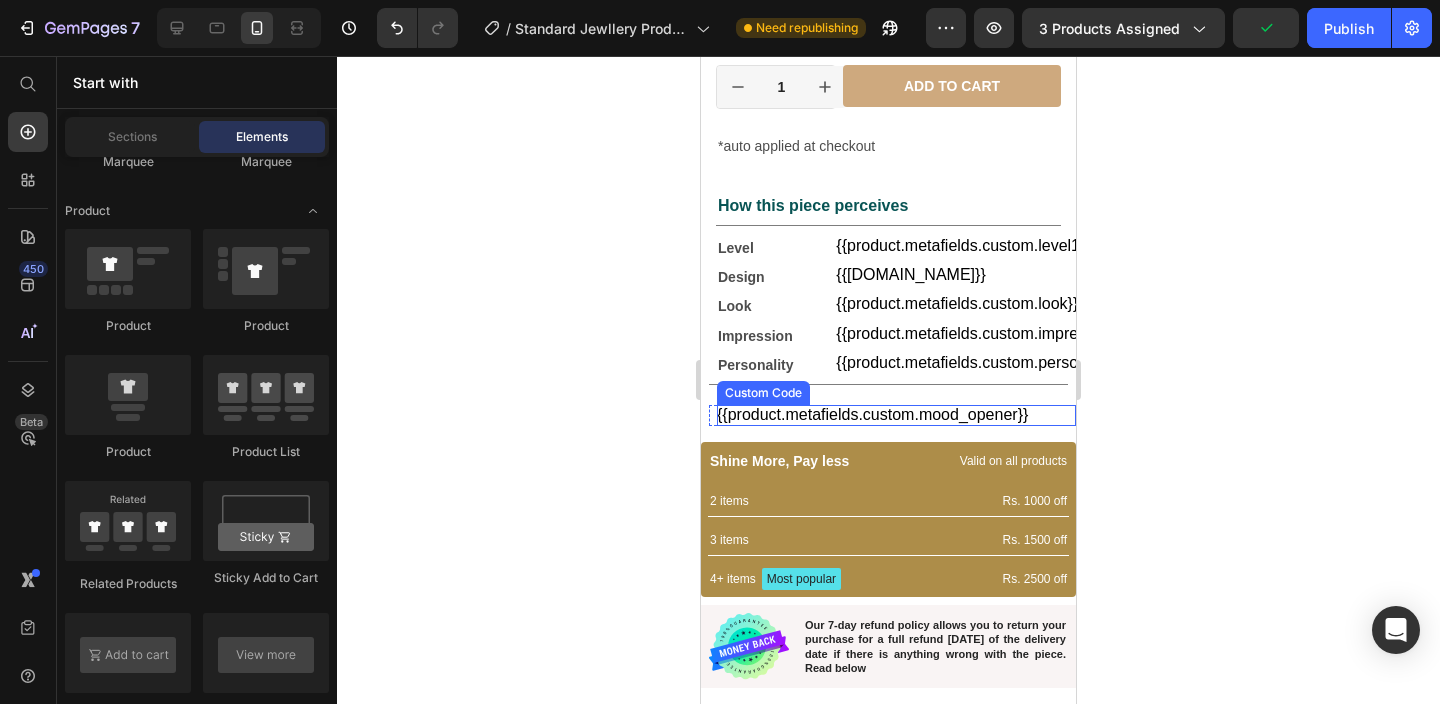 scroll, scrollTop: 607, scrollLeft: 0, axis: vertical 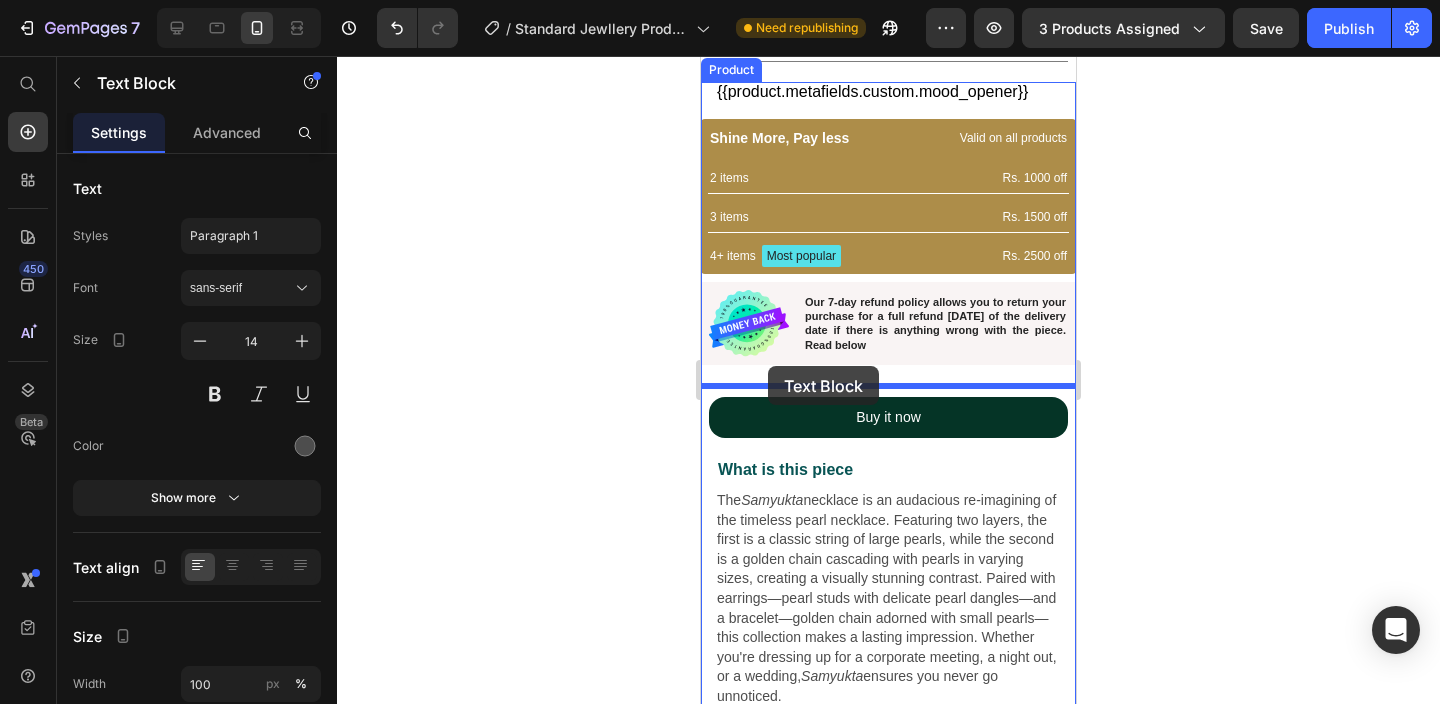 drag, startPoint x: 757, startPoint y: 147, endPoint x: 768, endPoint y: 366, distance: 219.27608 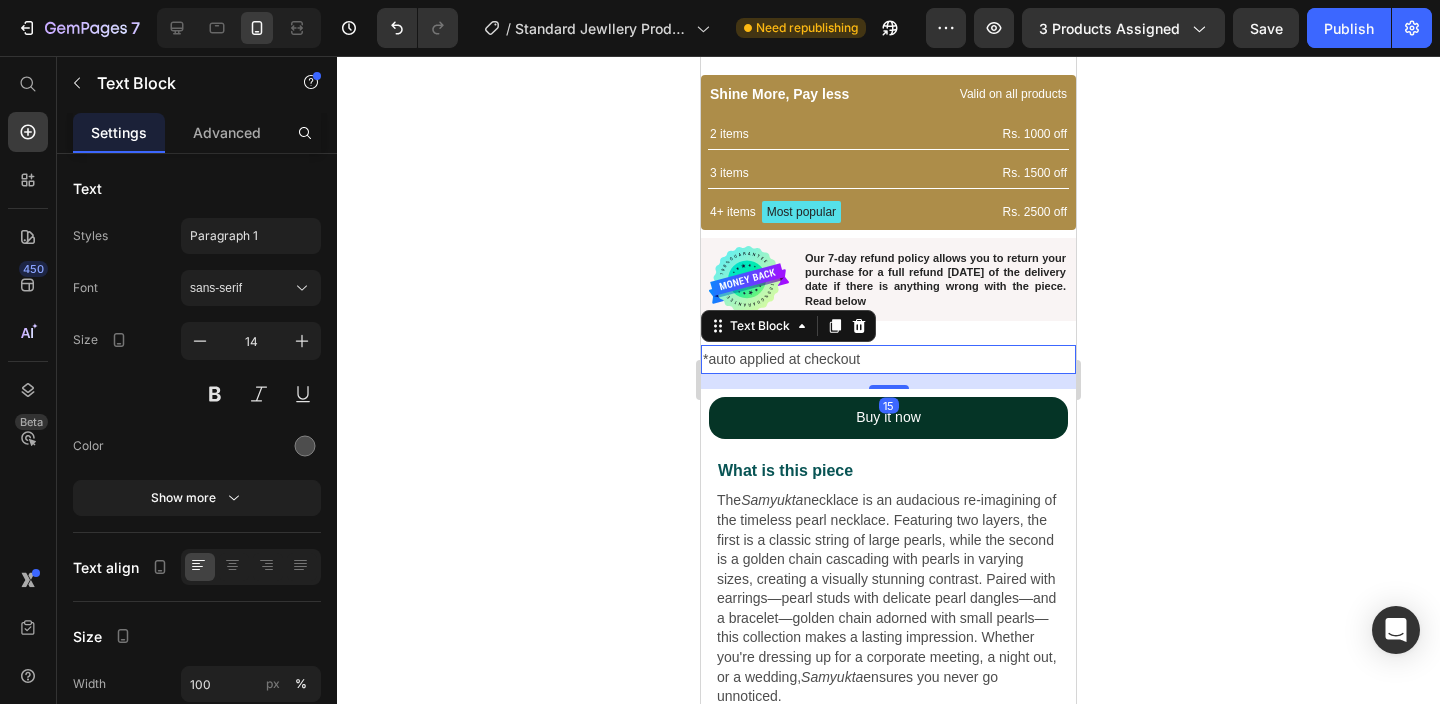 click 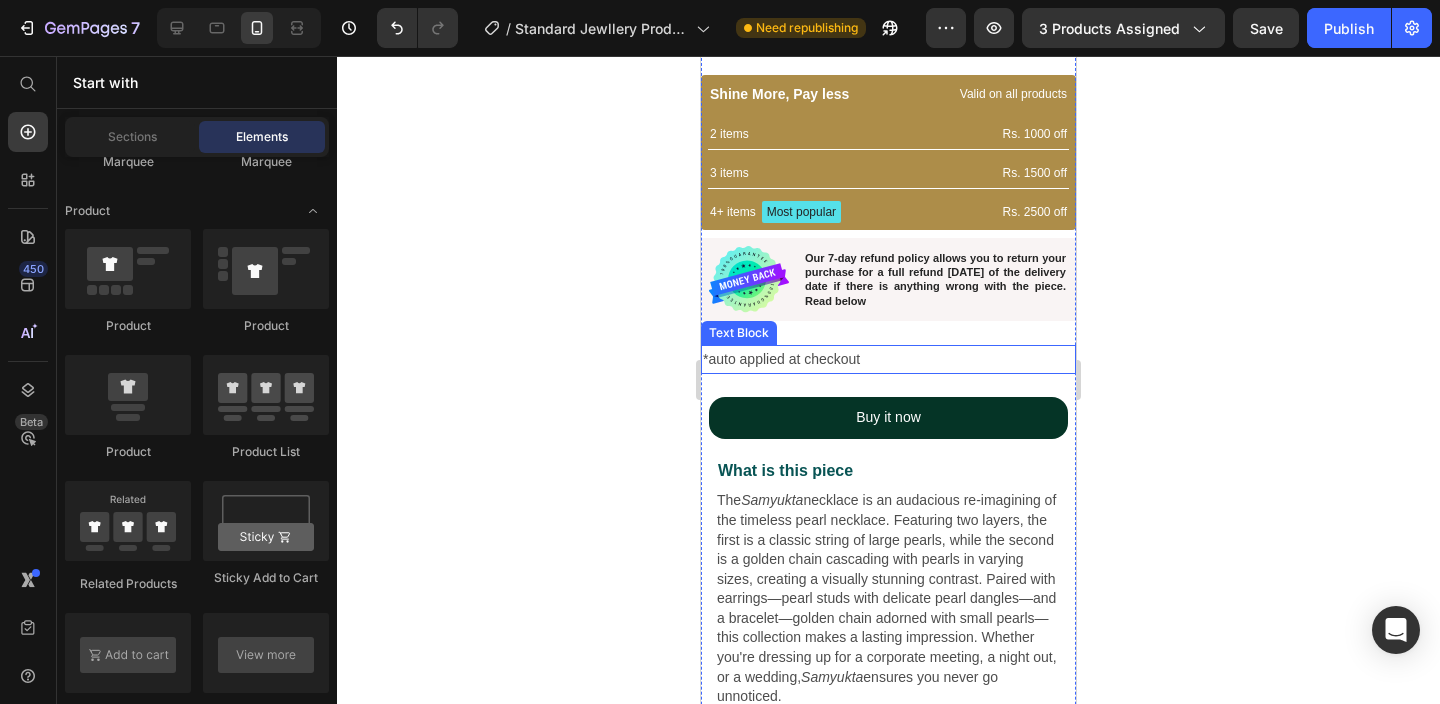 click on "*auto applied at checkout" at bounding box center (888, 359) 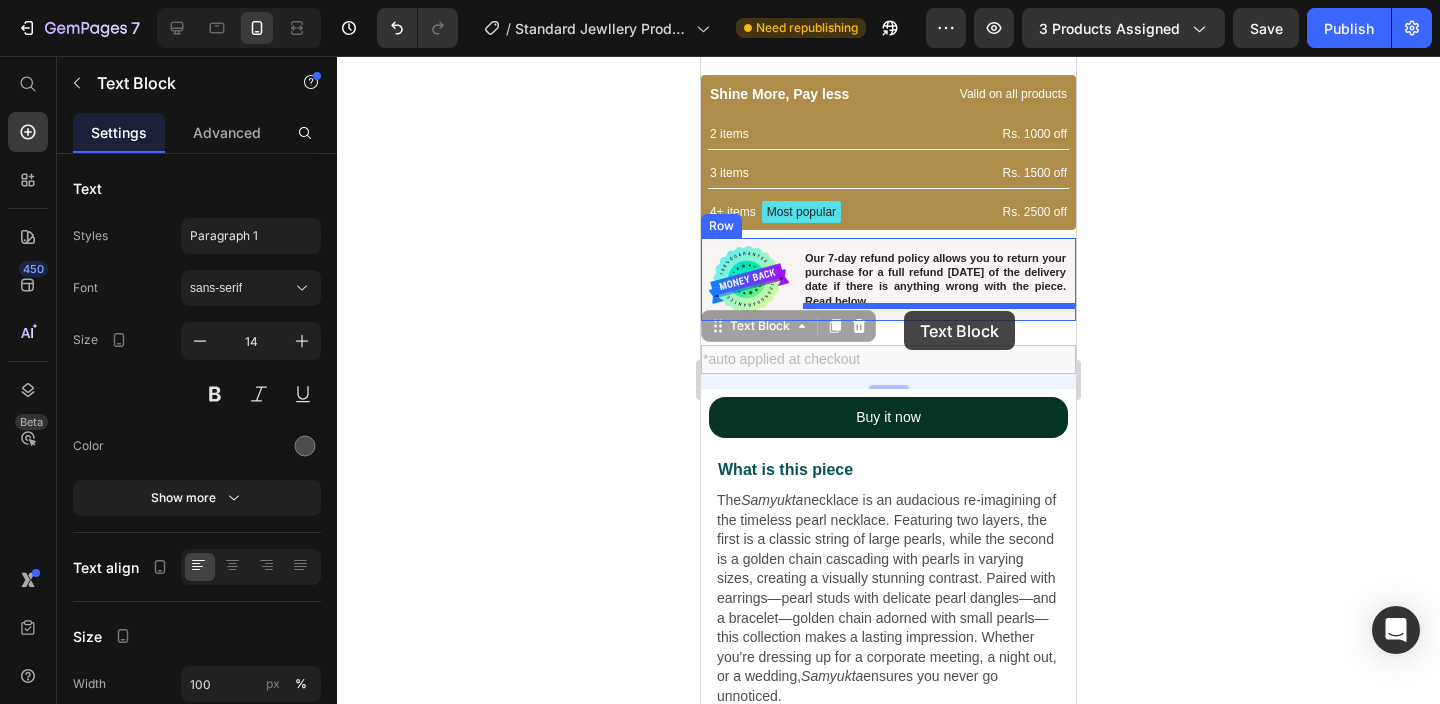 drag, startPoint x: 845, startPoint y: 357, endPoint x: 904, endPoint y: 311, distance: 74.8131 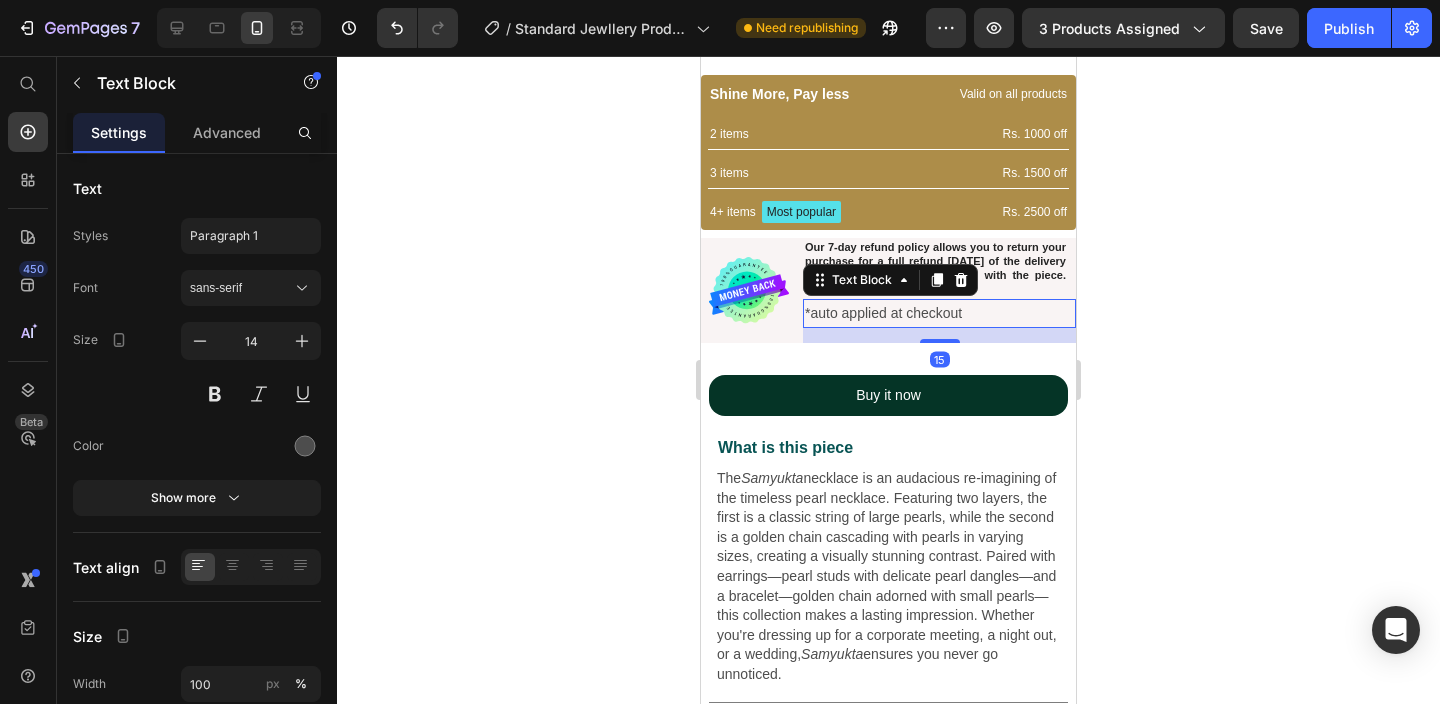 click 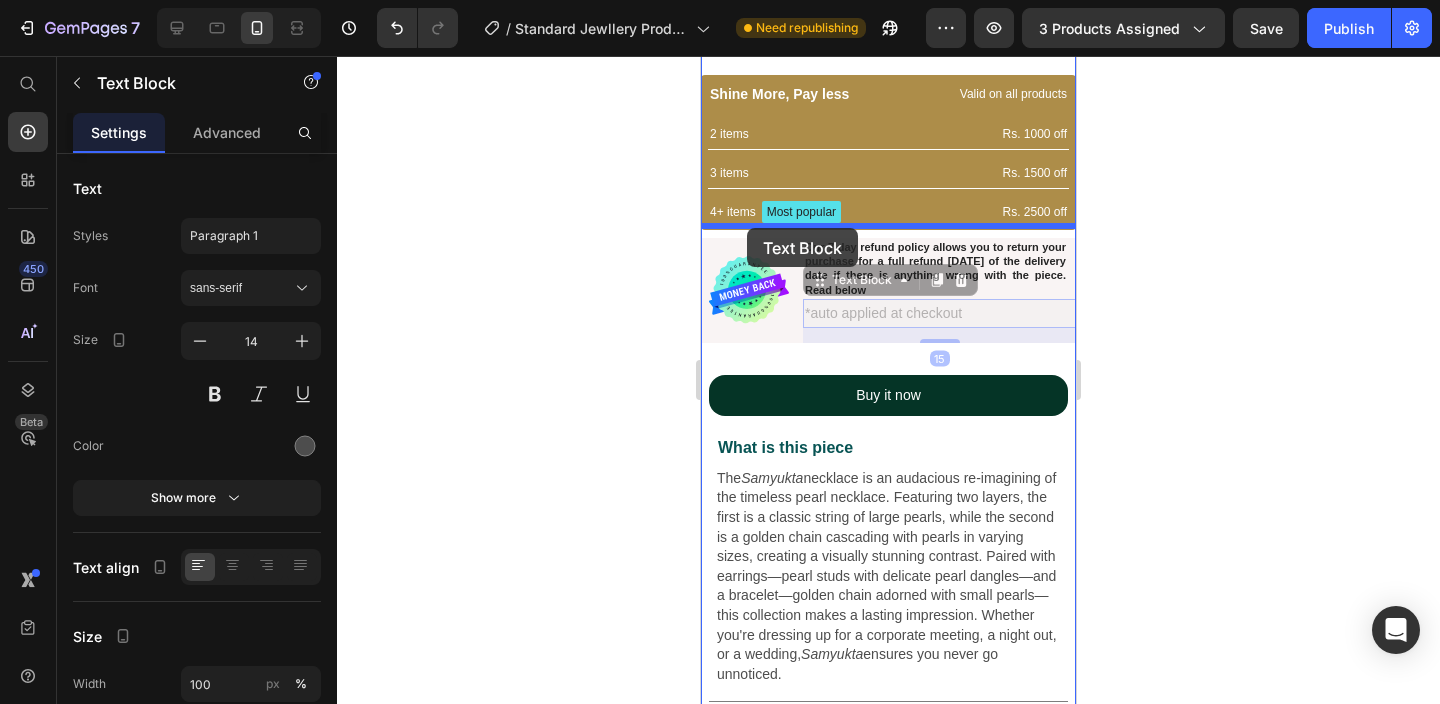 drag, startPoint x: 841, startPoint y: 306, endPoint x: 747, endPoint y: 228, distance: 122.14745 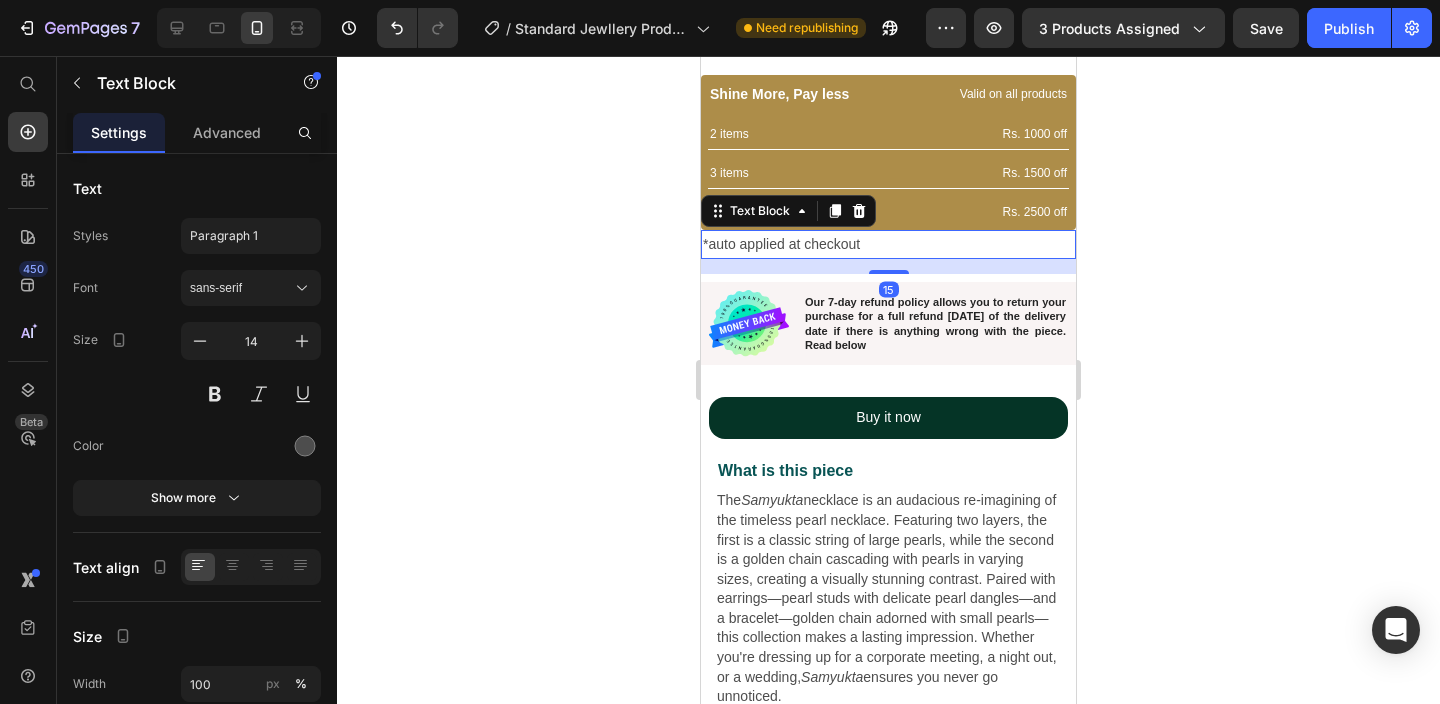 click 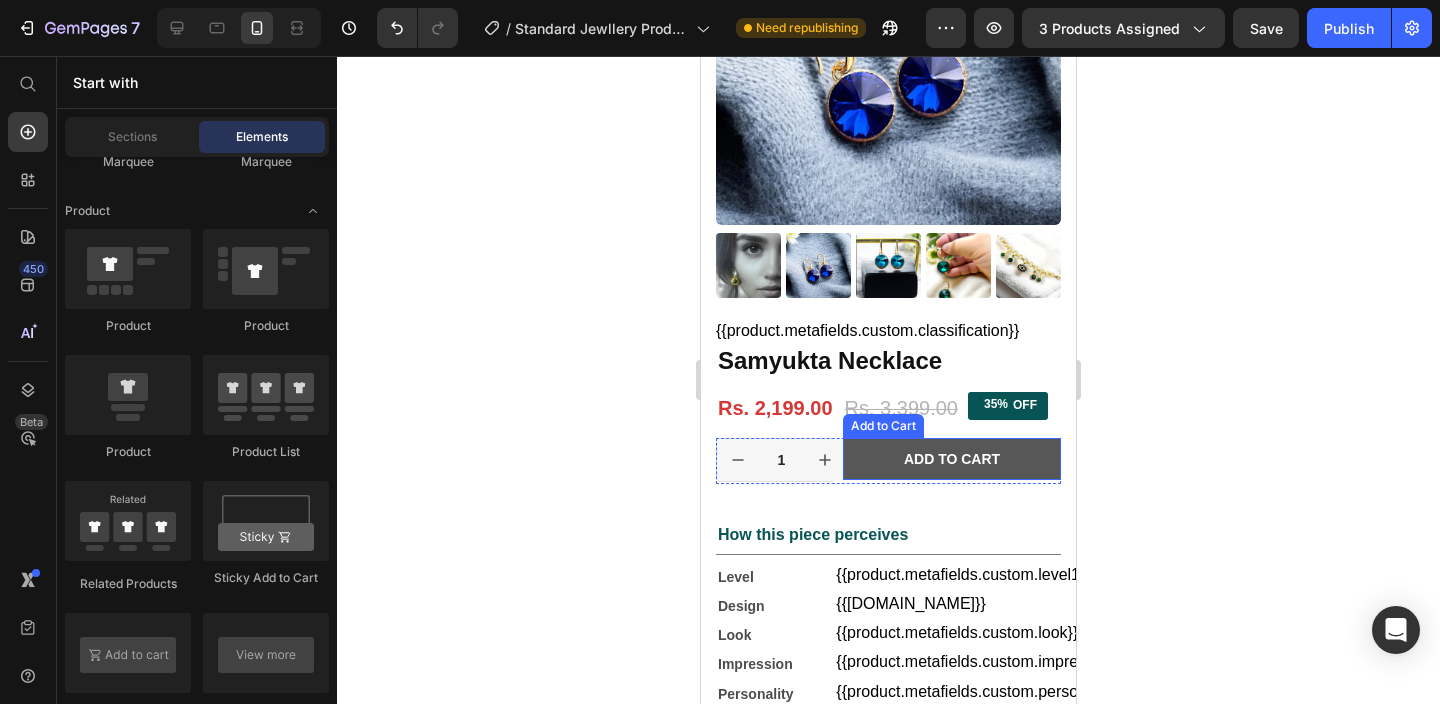 scroll, scrollTop: 226, scrollLeft: 0, axis: vertical 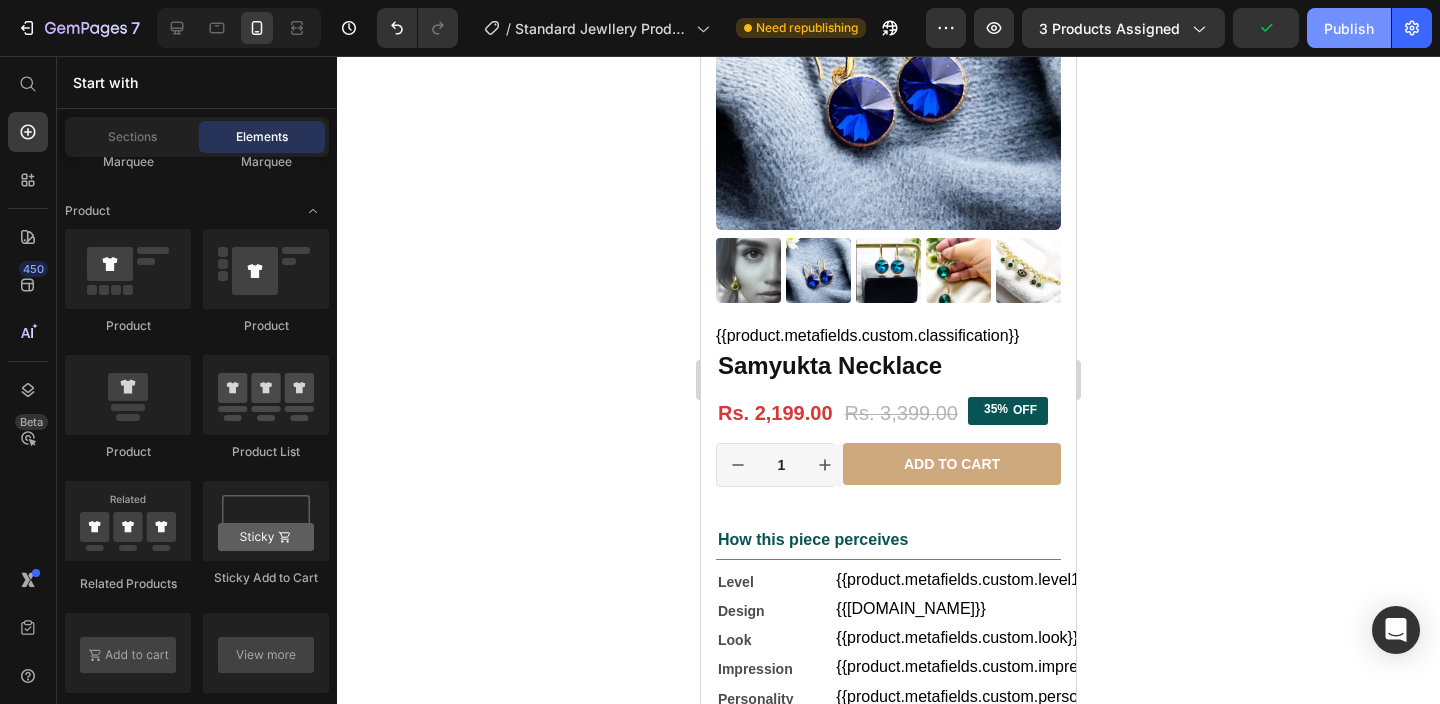 click on "Publish" at bounding box center [1349, 28] 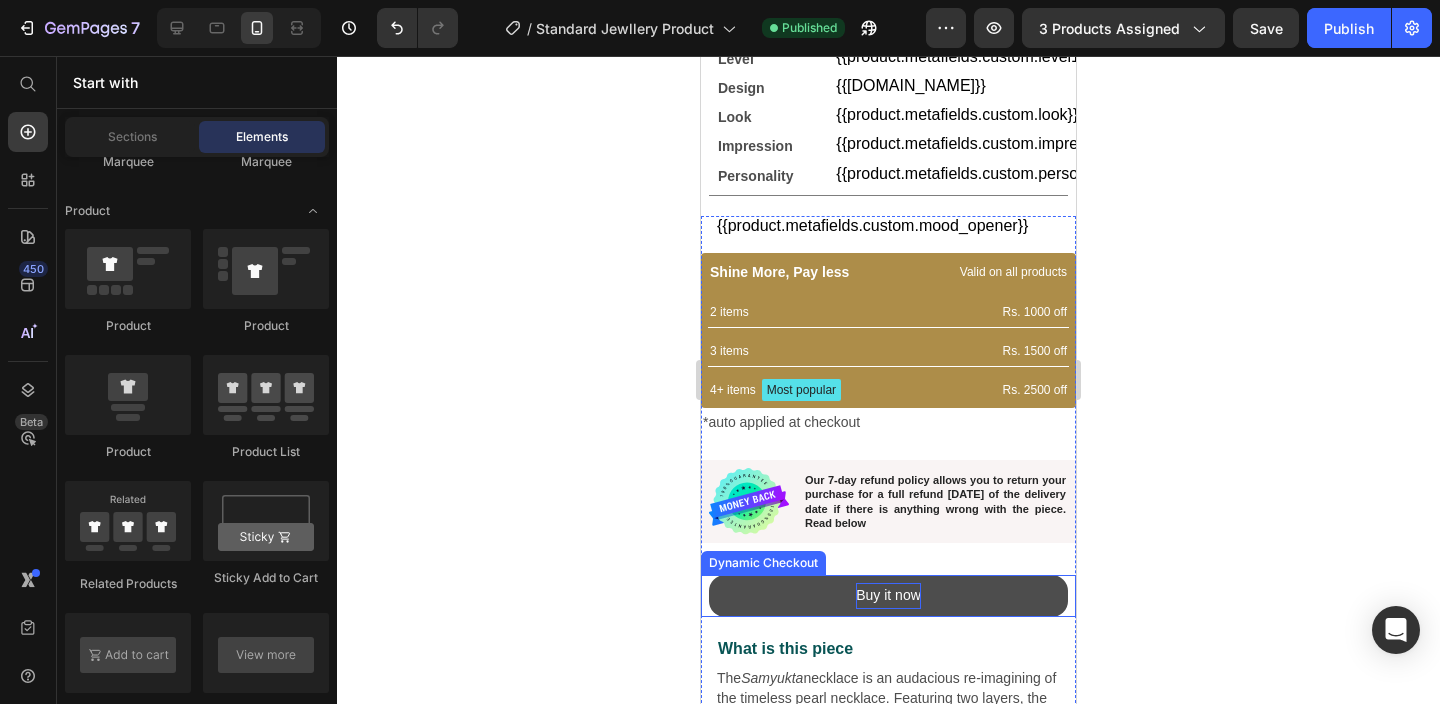 scroll, scrollTop: 1003, scrollLeft: 0, axis: vertical 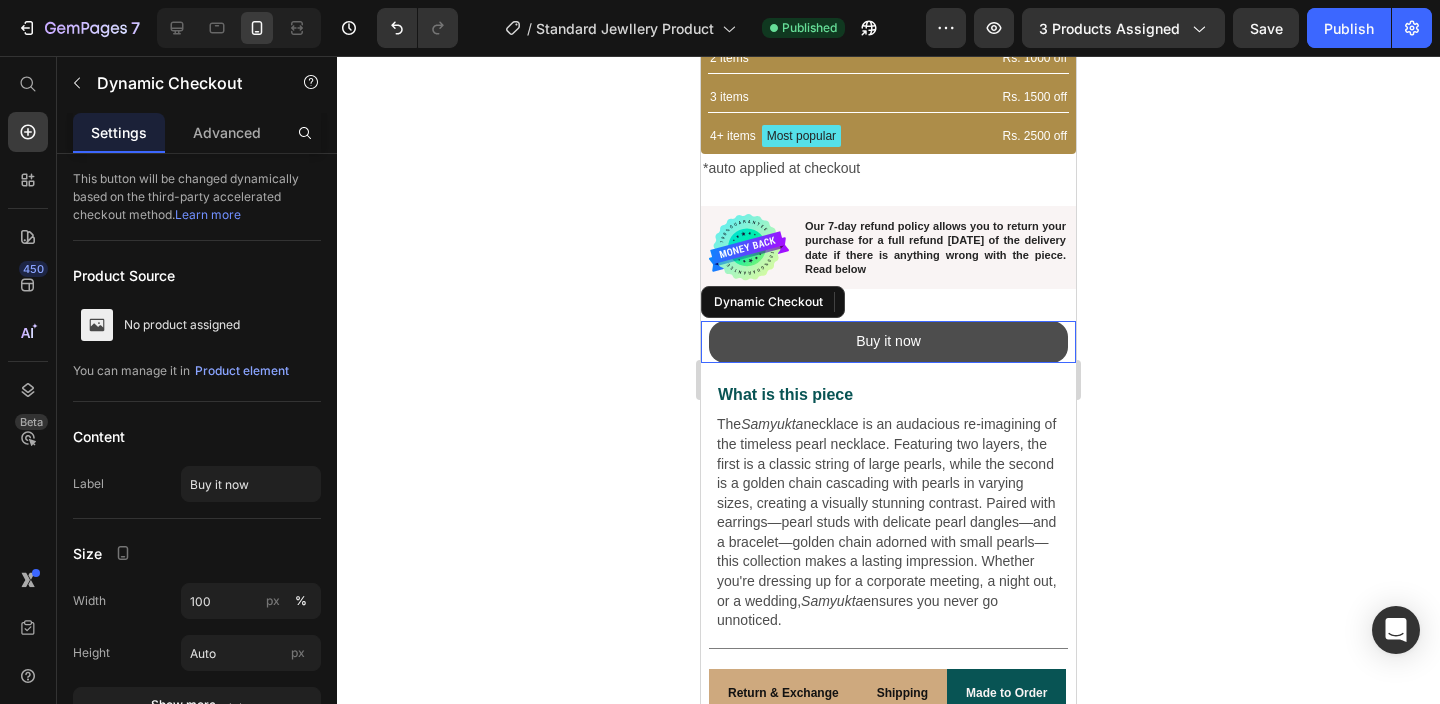 click on "Buy it now" at bounding box center (888, 341) 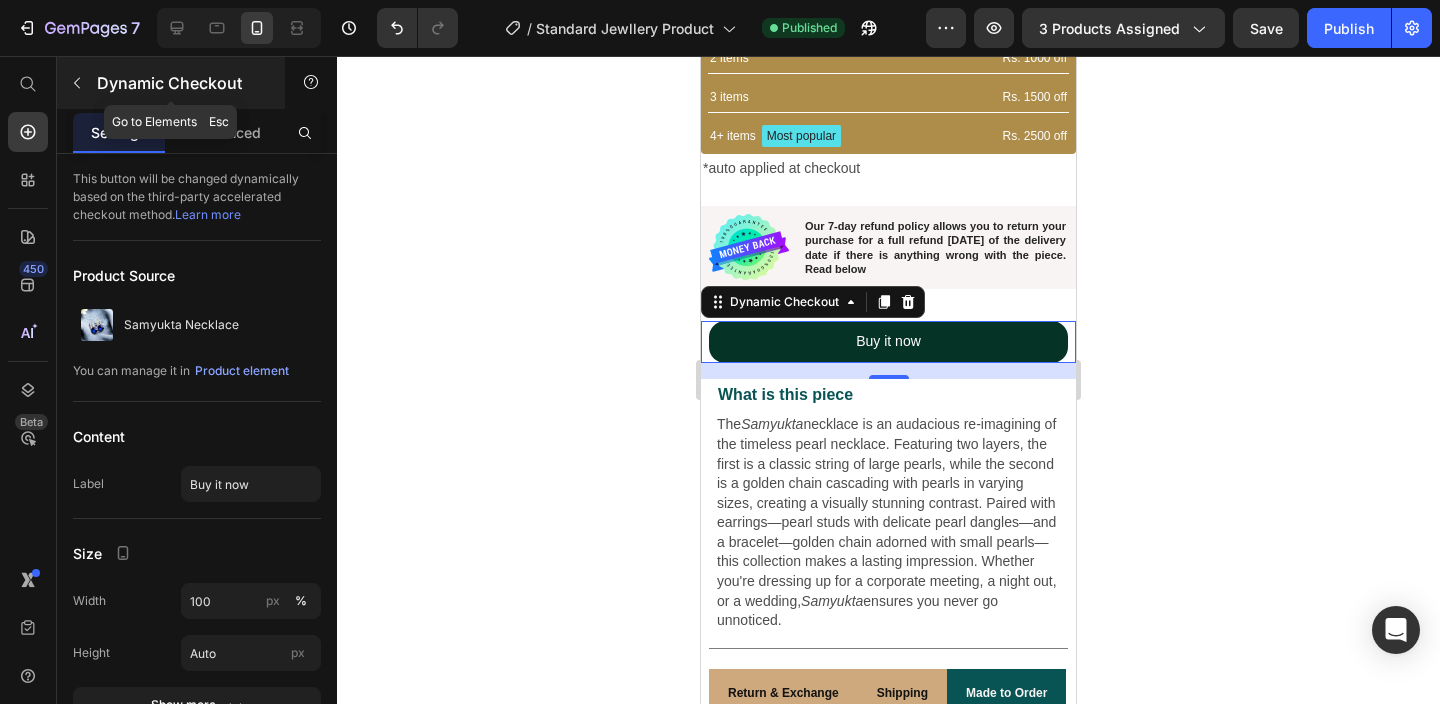 click at bounding box center [77, 83] 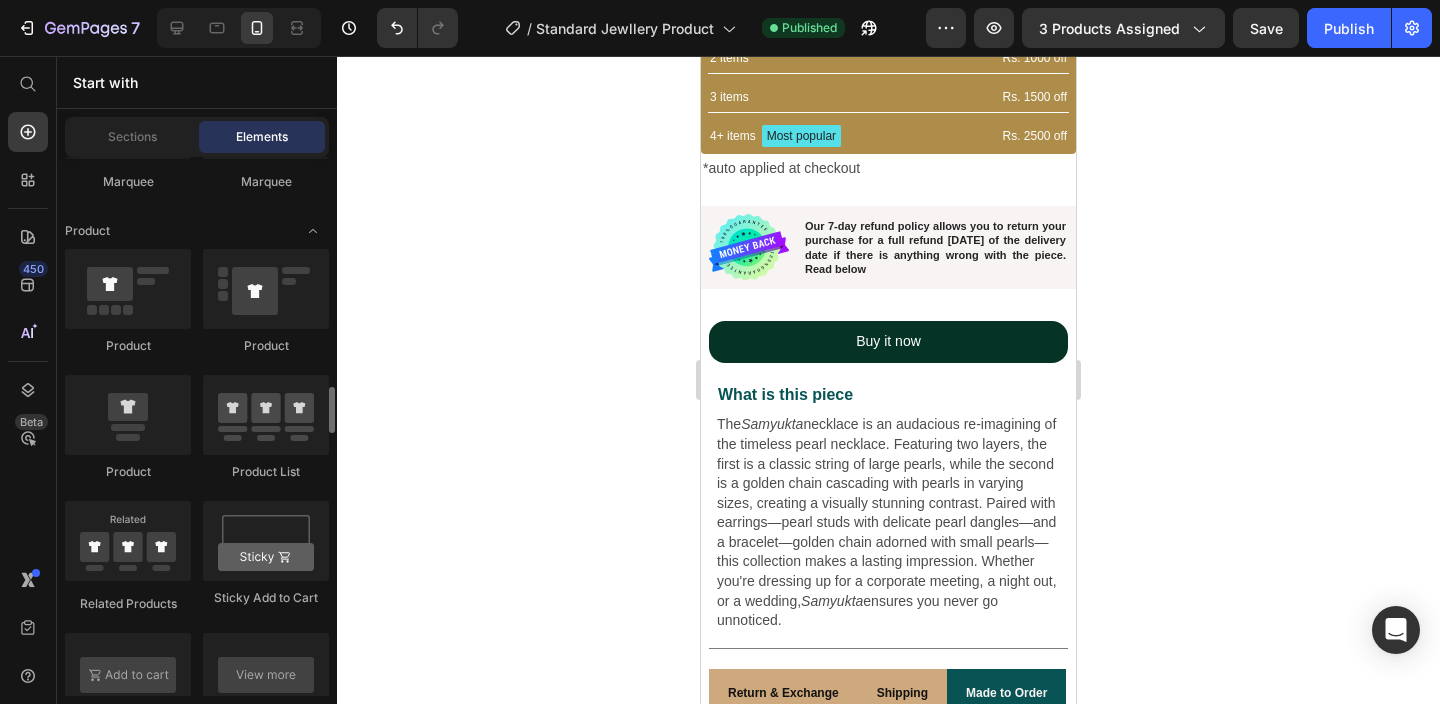 scroll, scrollTop: 2621, scrollLeft: 0, axis: vertical 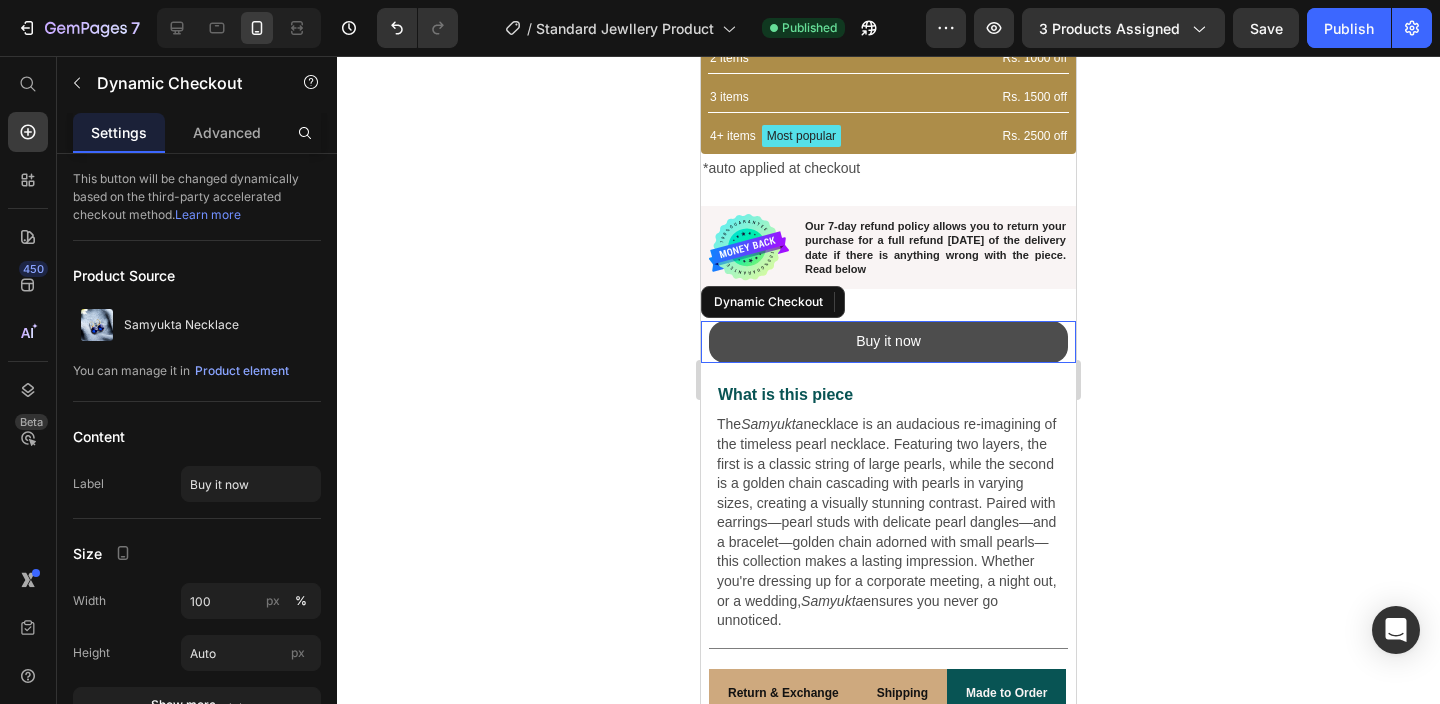 click on "Buy it now" at bounding box center [888, 341] 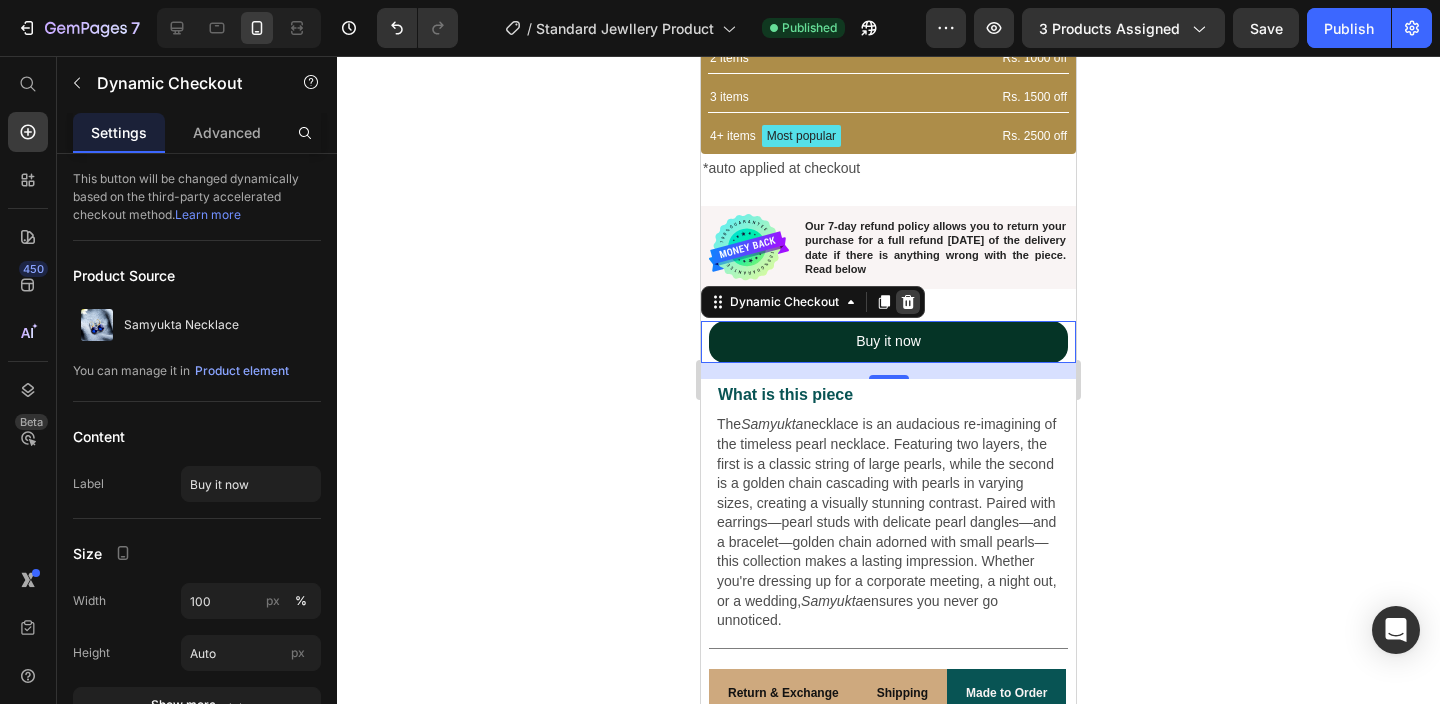click 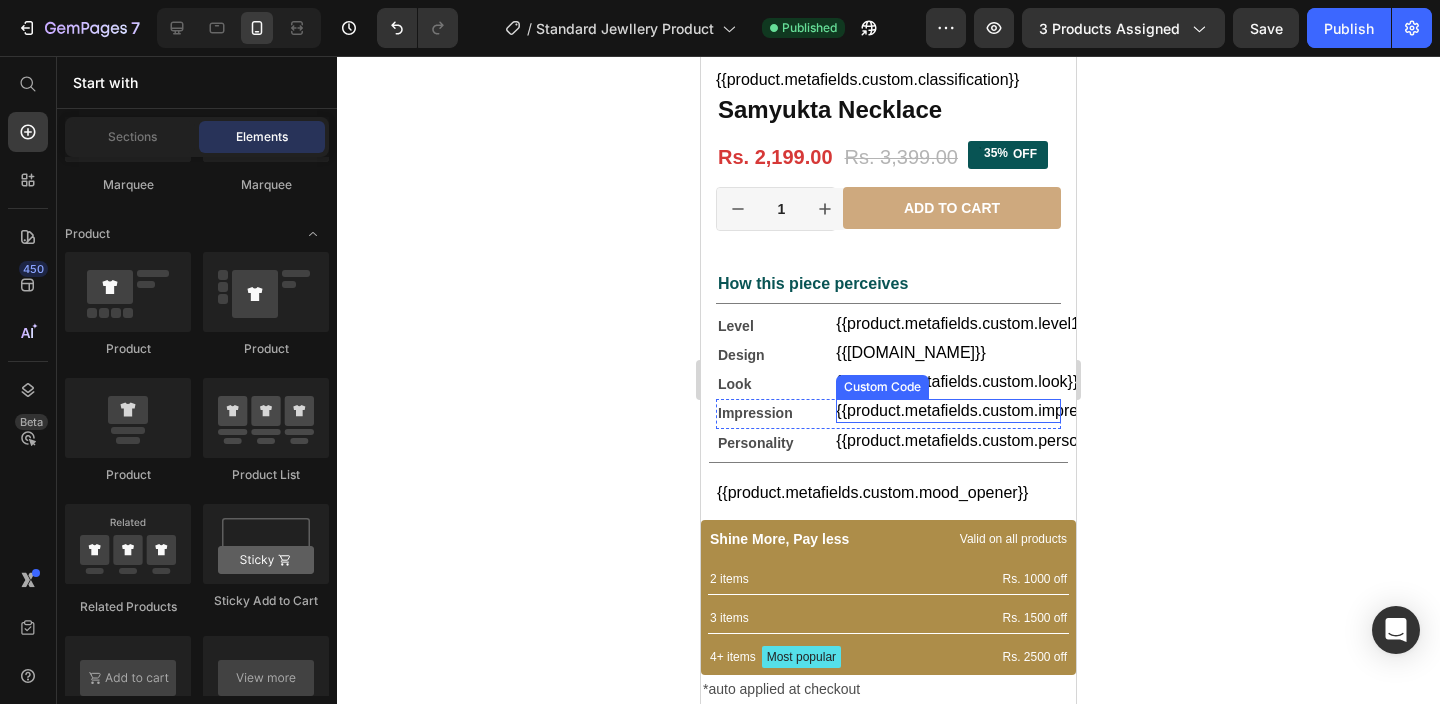 scroll, scrollTop: 460, scrollLeft: 0, axis: vertical 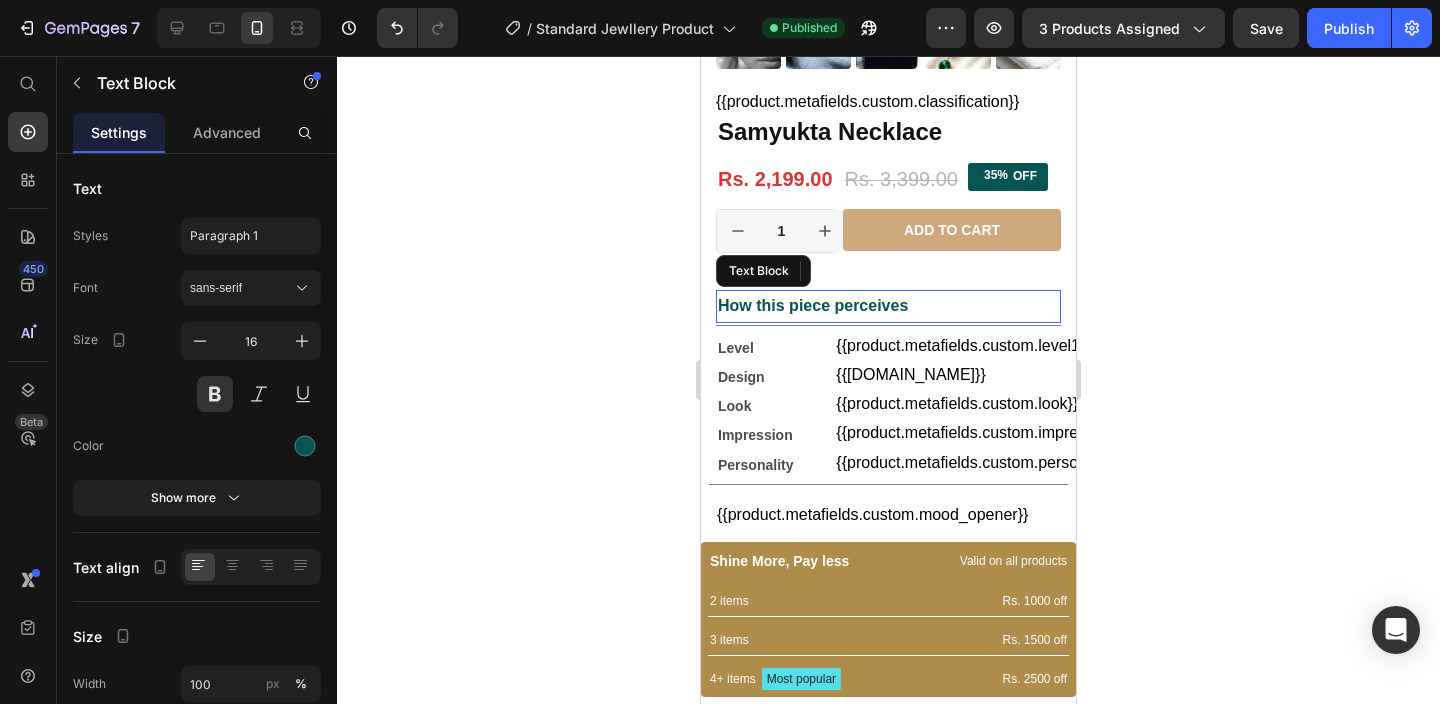 click on "How this piece perceives" at bounding box center [888, 306] 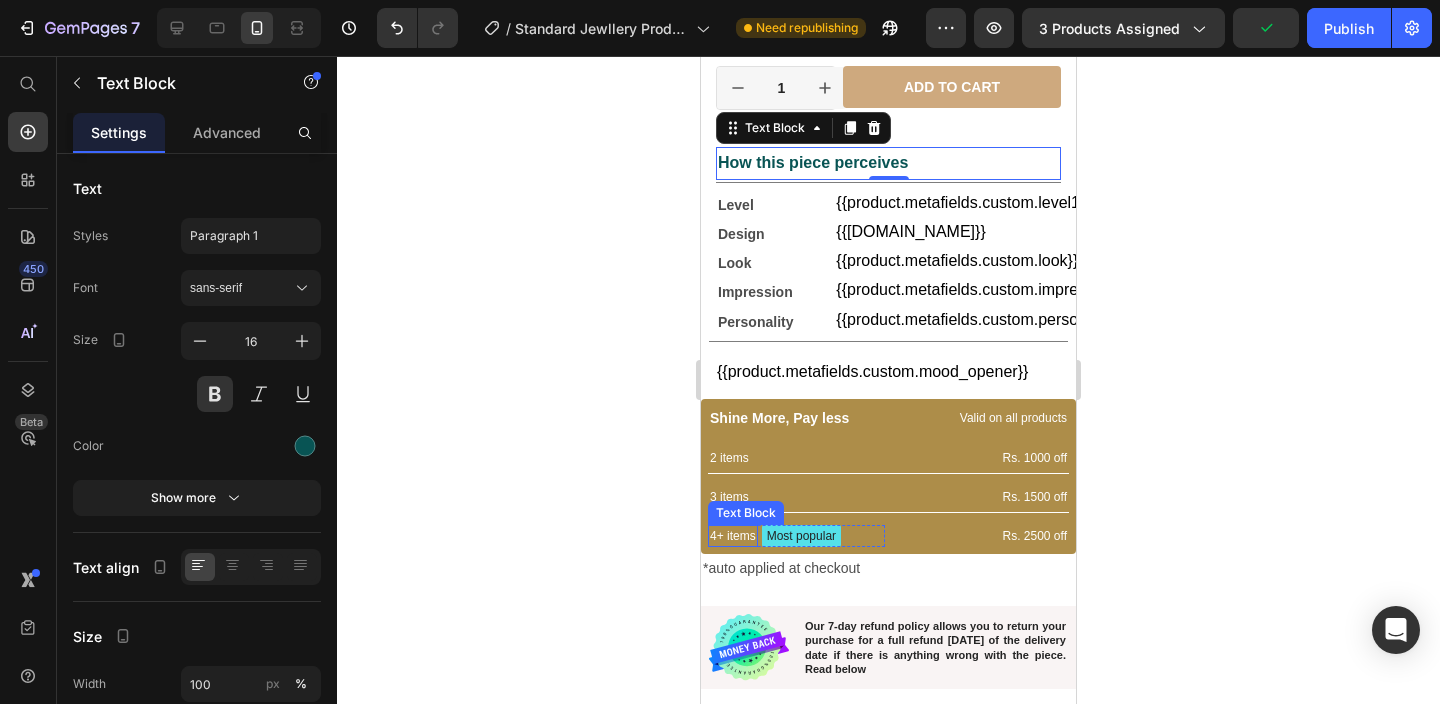 scroll, scrollTop: 589, scrollLeft: 0, axis: vertical 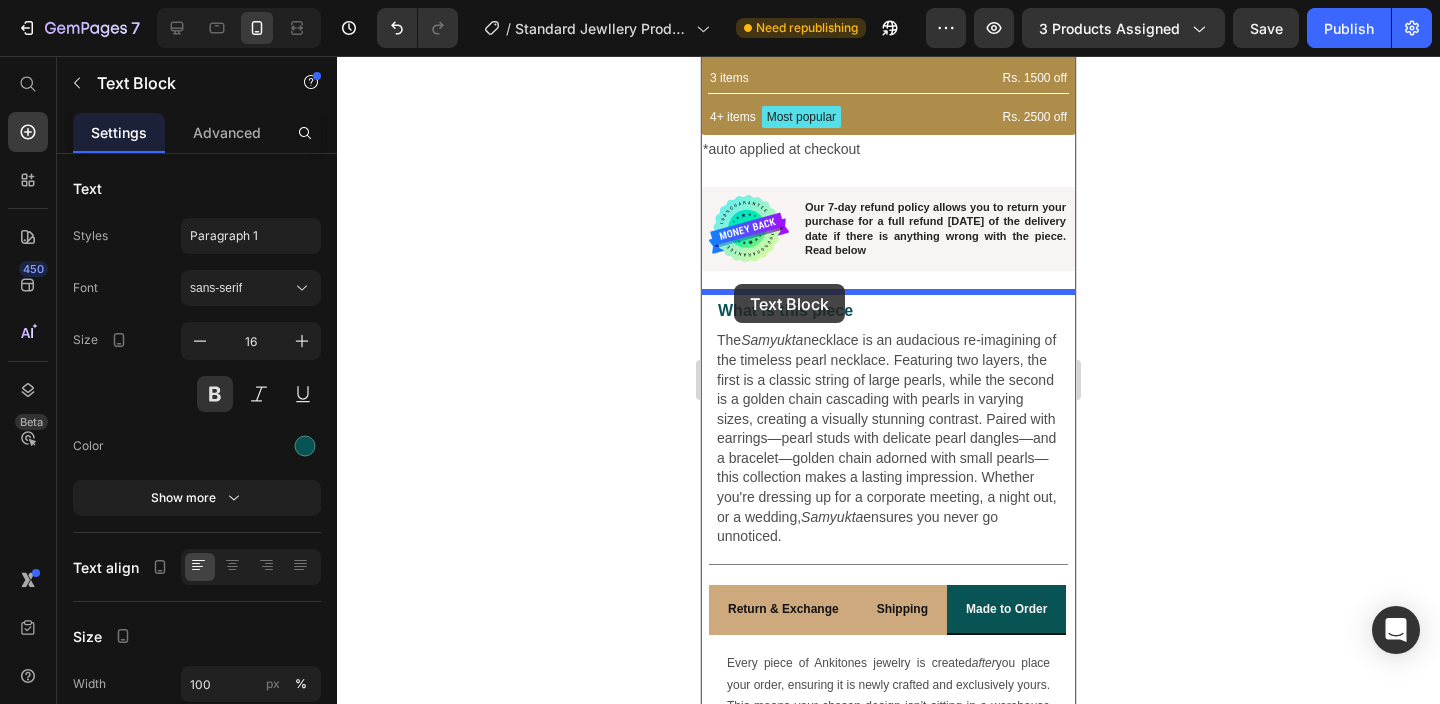 drag, startPoint x: 734, startPoint y: 141, endPoint x: 734, endPoint y: 284, distance: 143 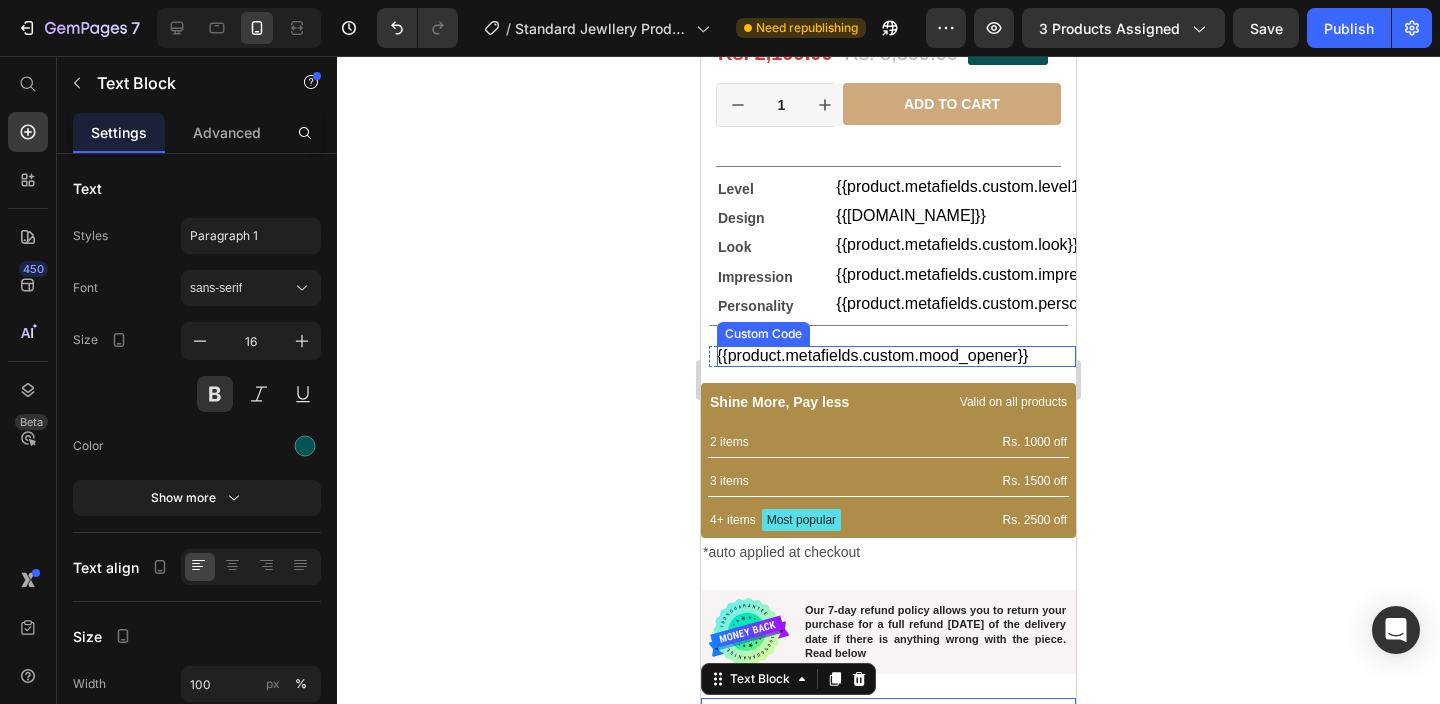 scroll, scrollTop: 523, scrollLeft: 0, axis: vertical 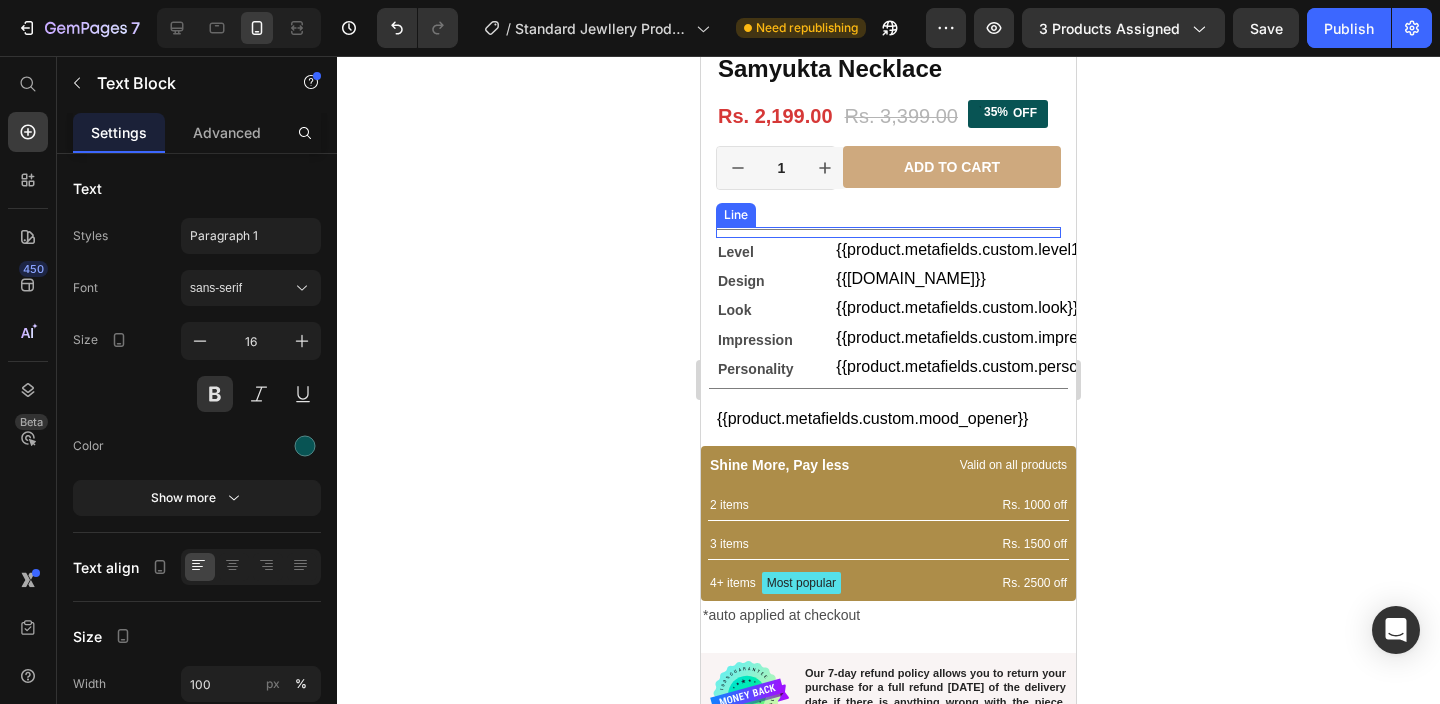 click on "Title Line" at bounding box center [888, 232] 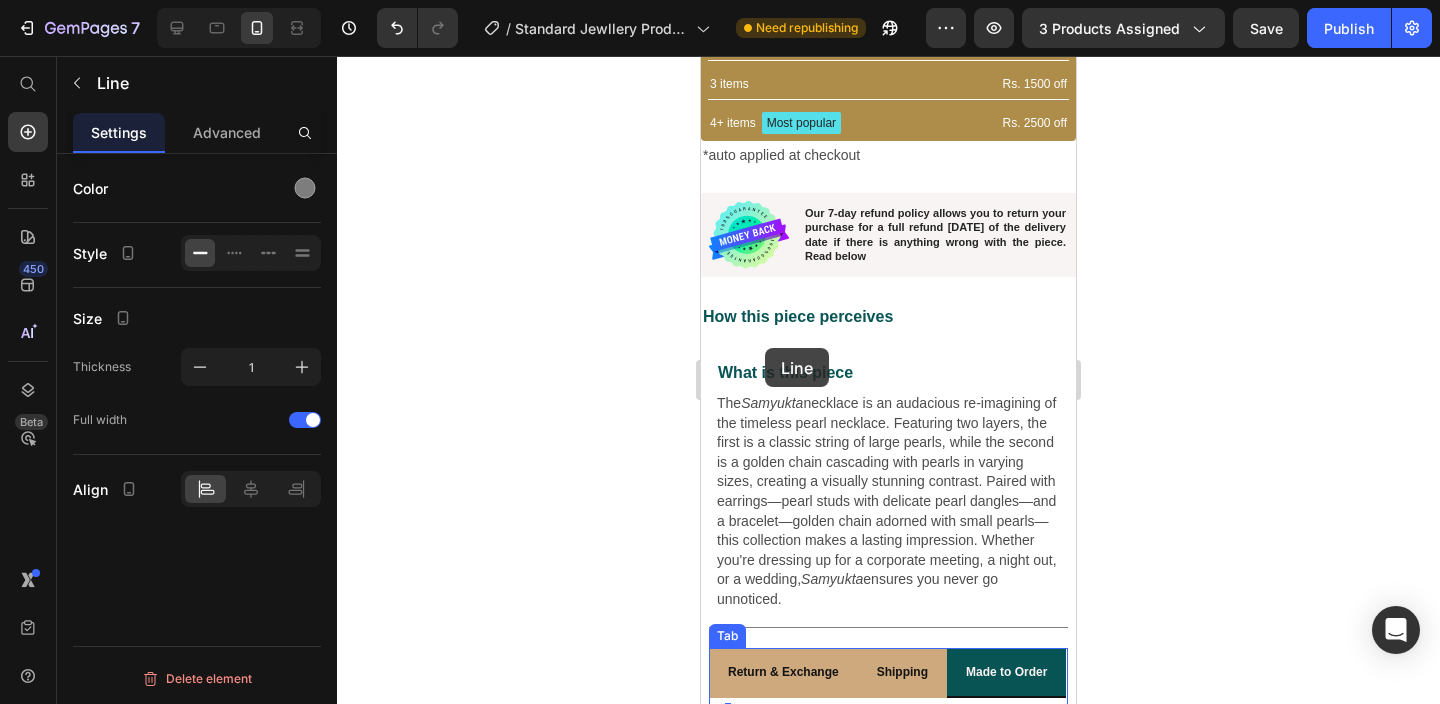 scroll, scrollTop: 1161, scrollLeft: 0, axis: vertical 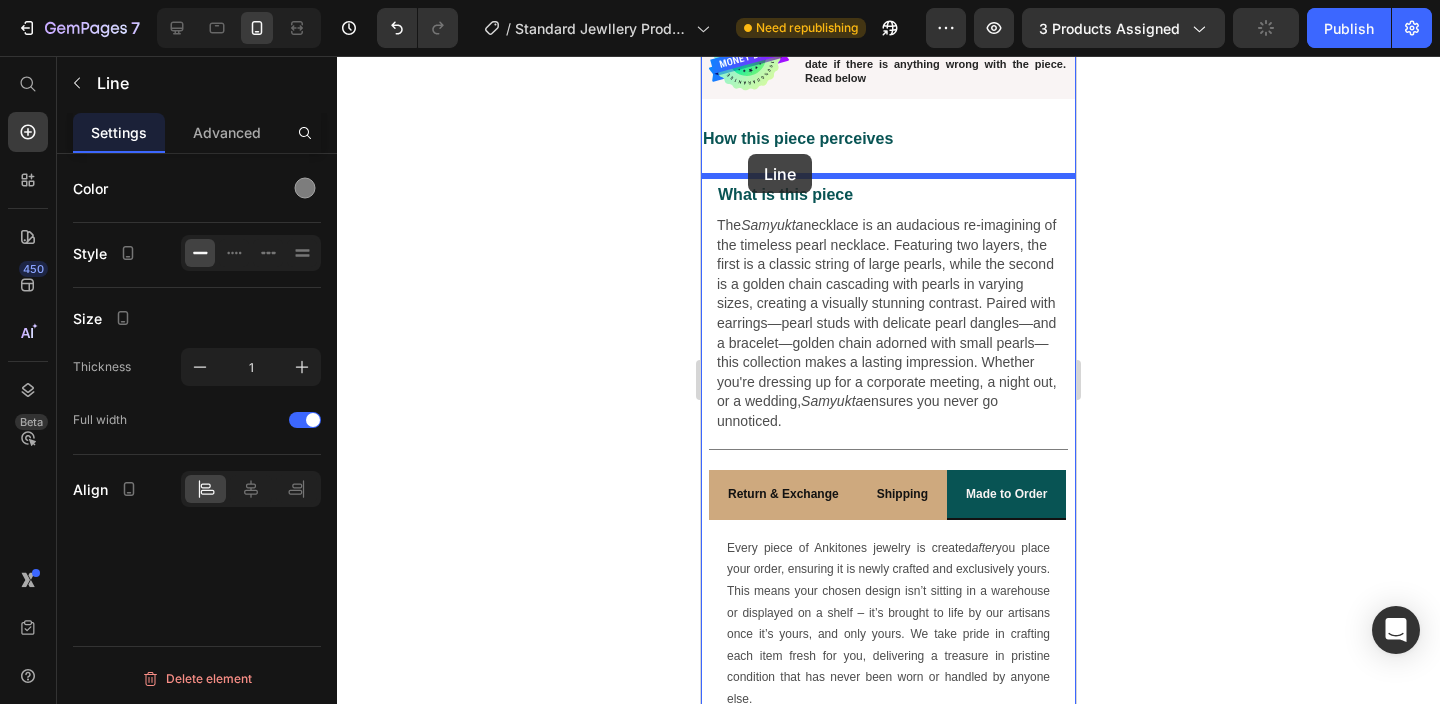 drag, startPoint x: 738, startPoint y: 210, endPoint x: 748, endPoint y: 154, distance: 56.88585 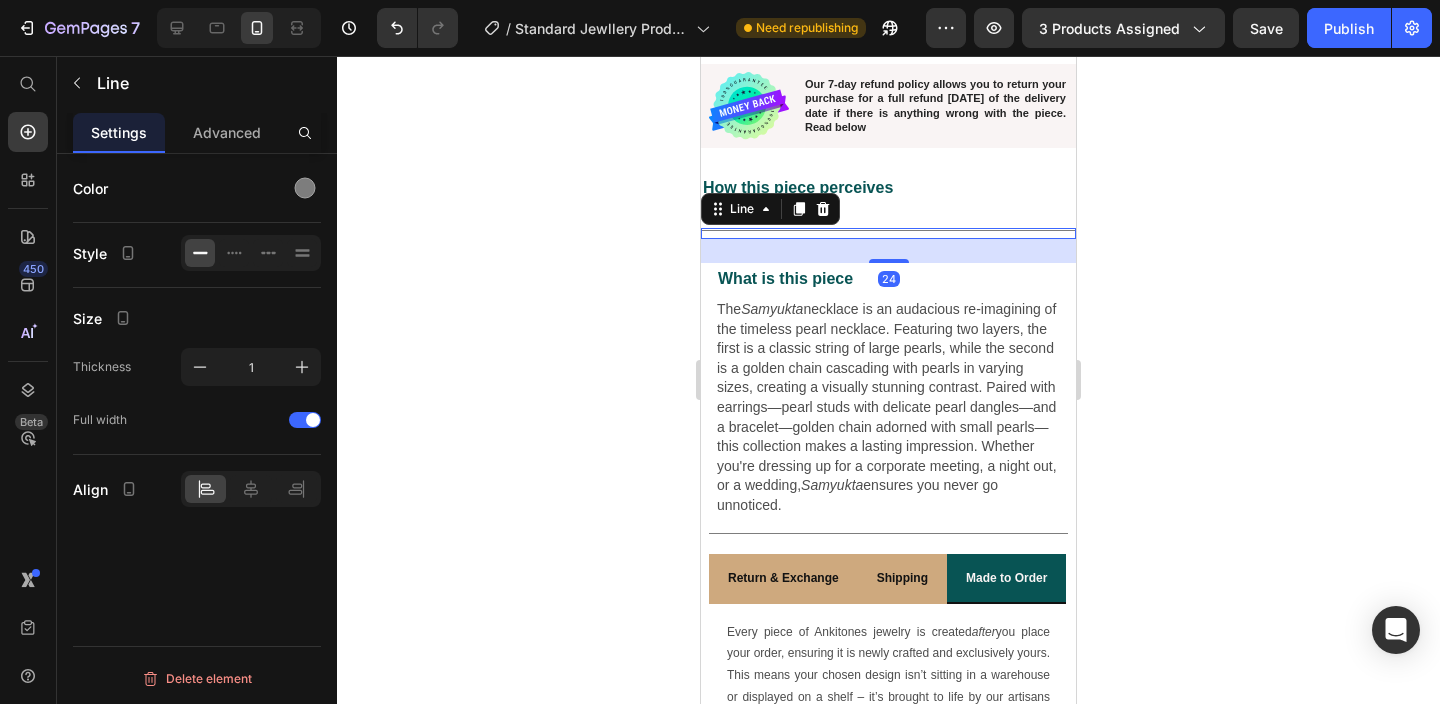 click 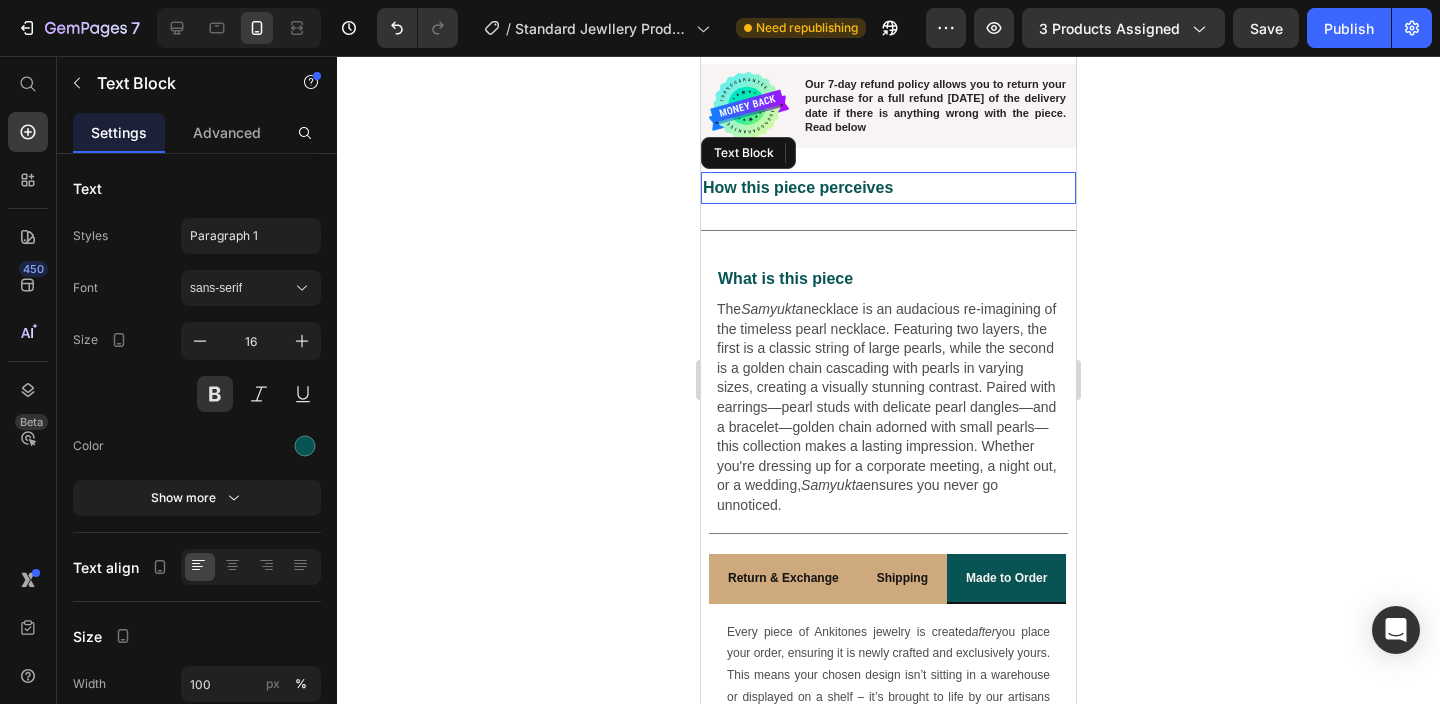 click on "How this piece perceives" at bounding box center (888, 188) 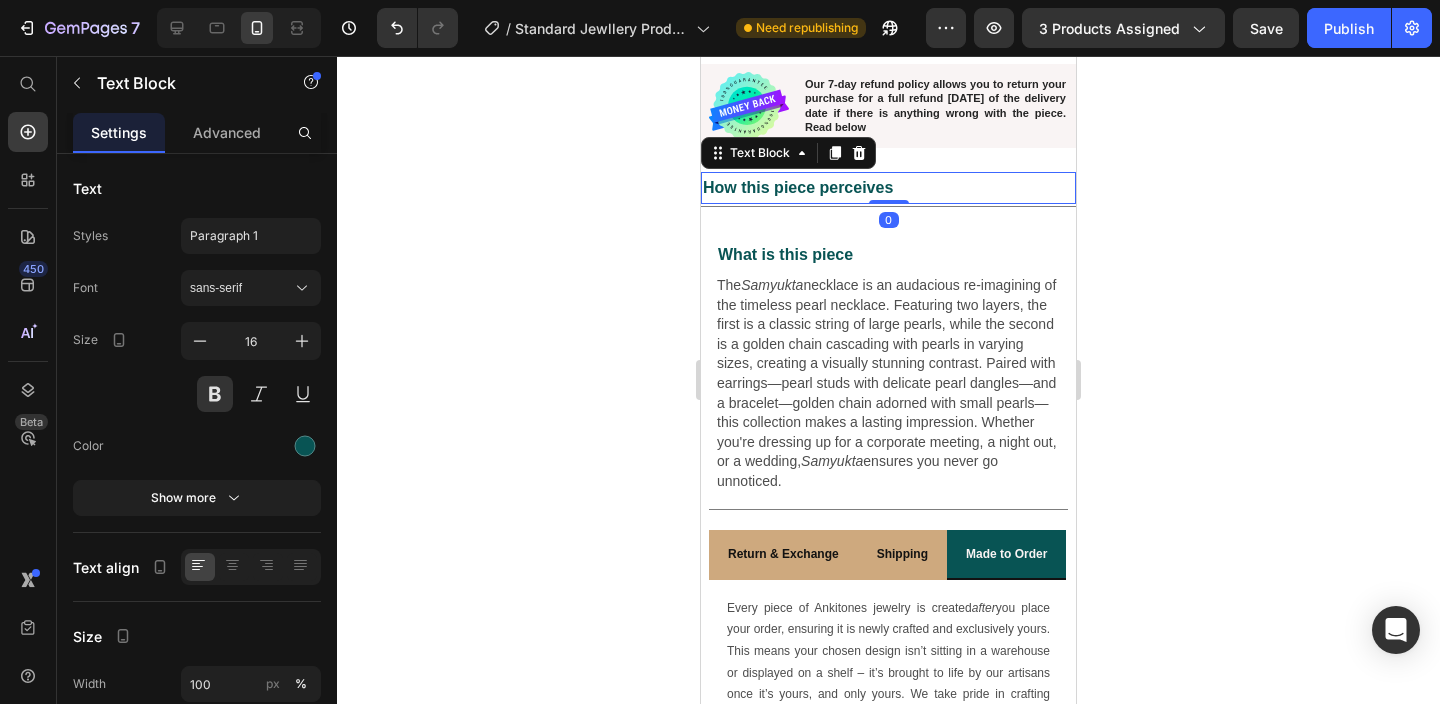 drag, startPoint x: 893, startPoint y: 221, endPoint x: 895, endPoint y: 191, distance: 30.066593 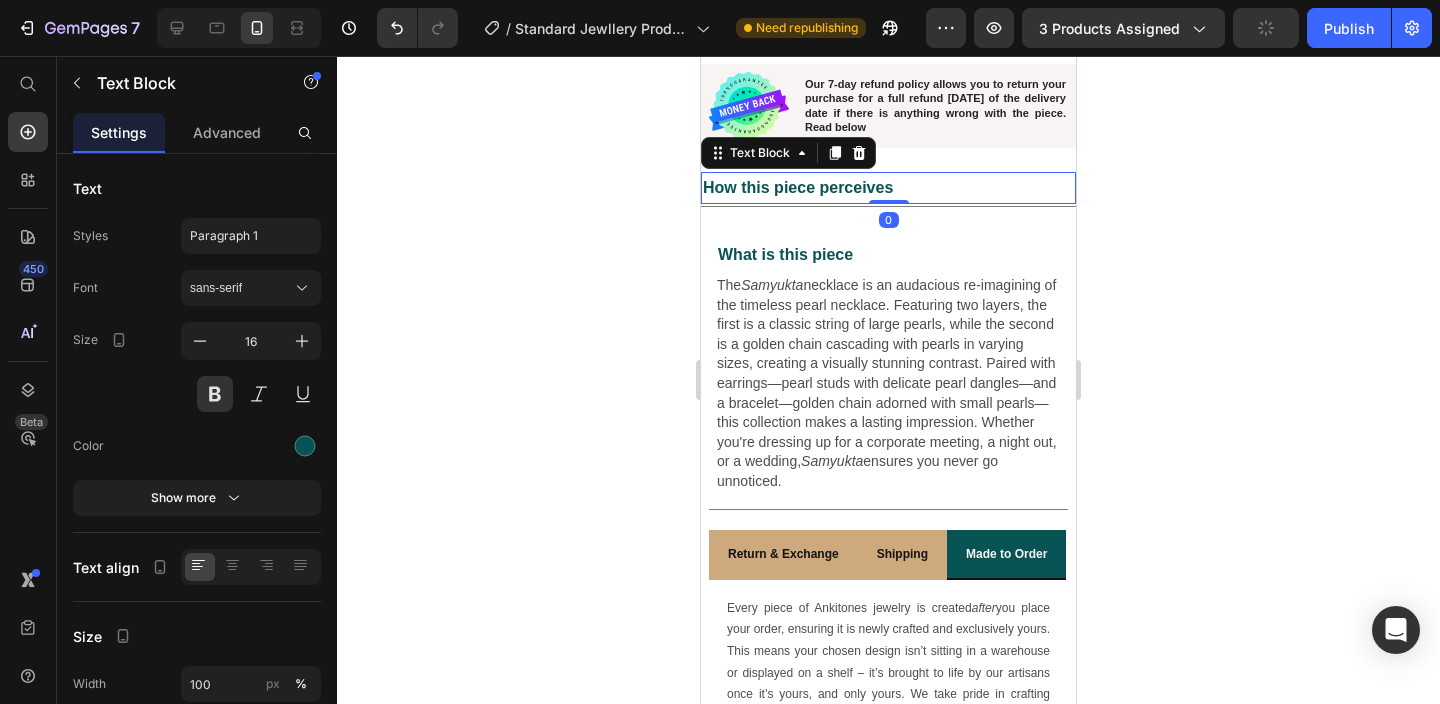 click 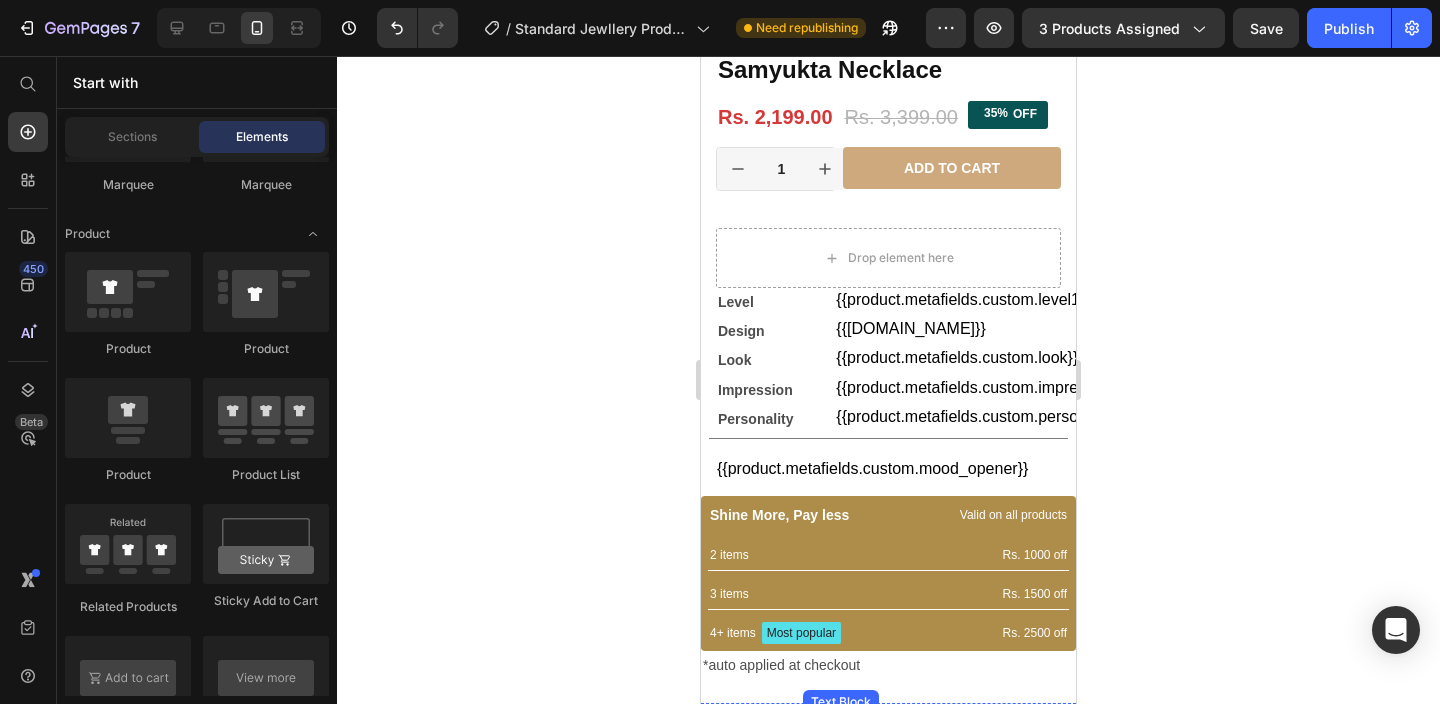 scroll, scrollTop: 477, scrollLeft: 0, axis: vertical 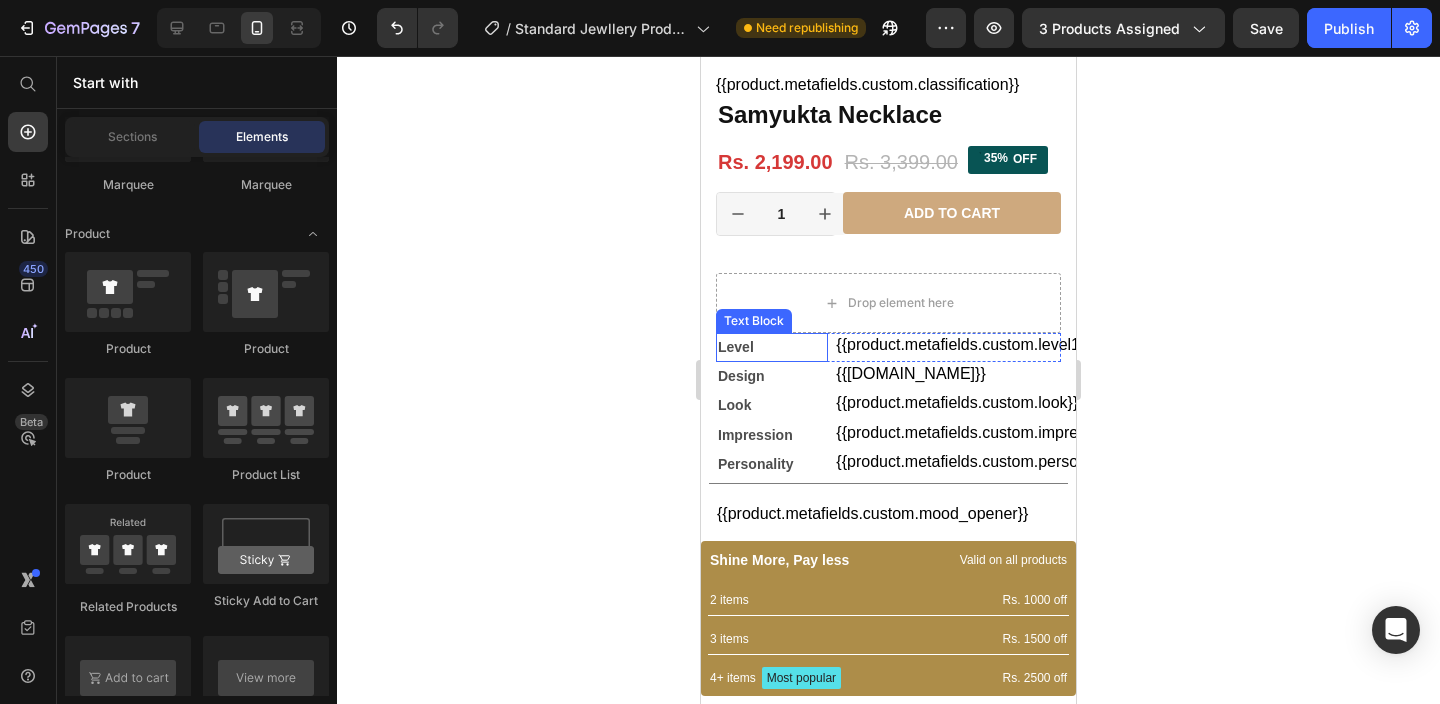 click on "Level" at bounding box center (772, 347) 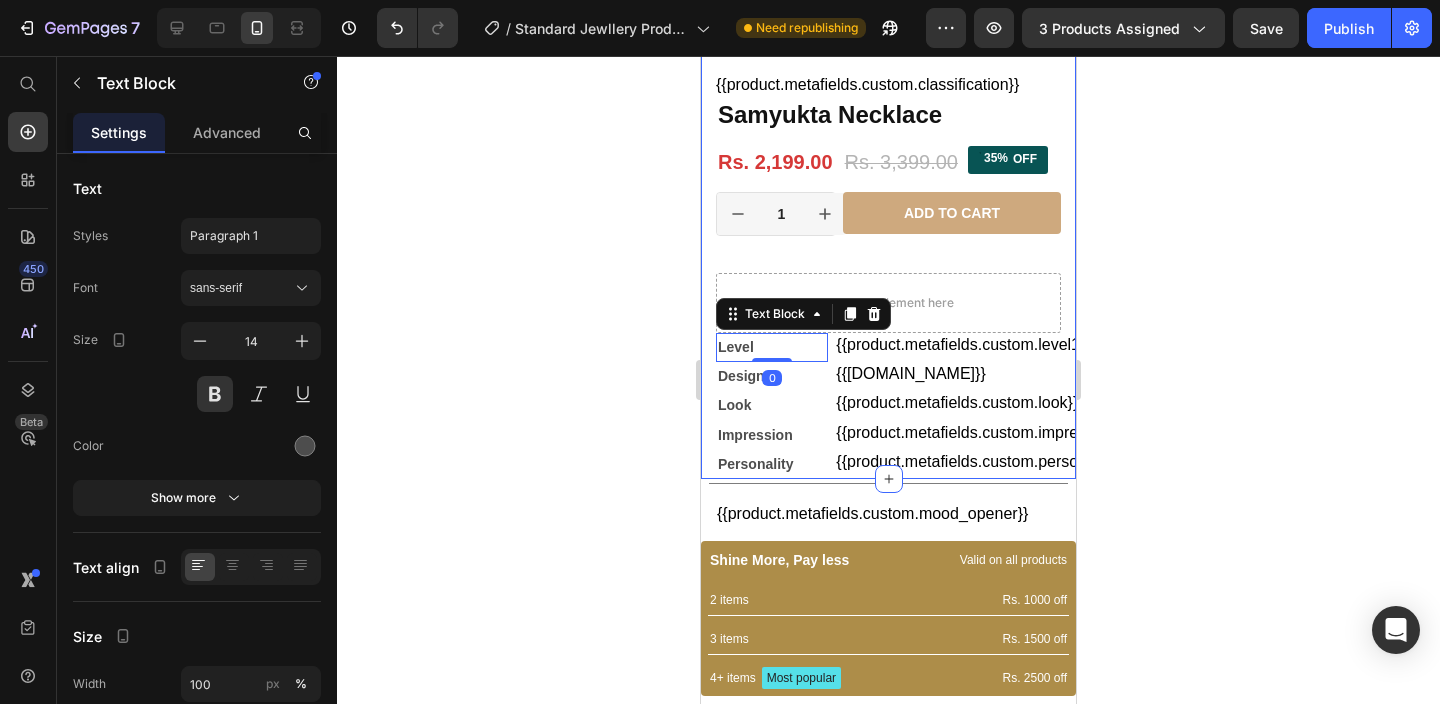 click on "Product Images 35% OFF Discount Tag {{product.metafields.custom.classification}} Custom Code Samyukta Necklace Product Title Row Rs. 2,199.00 Product Price Rs. 3,399.00 Product Price 35% OFF Discount Tag Row 1 Product Quantity Row Add to cart Add to Cart Row Row Product
Drop element here Row Level Text Block   0 {{product.metafields.custom.level1}} Custom Code Row Design Text Block {{product.metafields.custom.design}} Custom Code Row Look Text Block {{product.metafields.custom.look}} Custom Code Row Impression Text Block {{product.metafields.custom.impression}} Custom Code Row Personality Text Block {{product.metafields.custom.personality}} Custom Code Row Section 1" at bounding box center [888, 49] 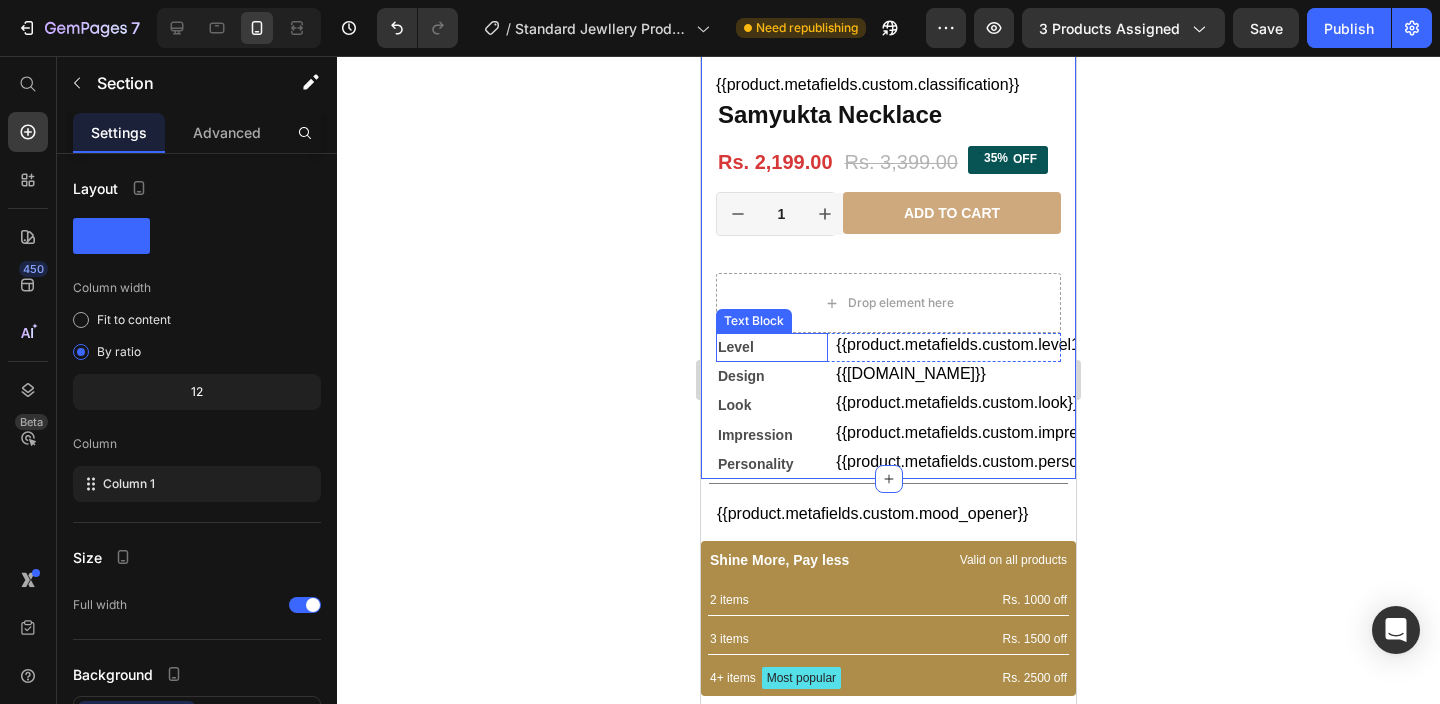 click on "Level" at bounding box center (772, 347) 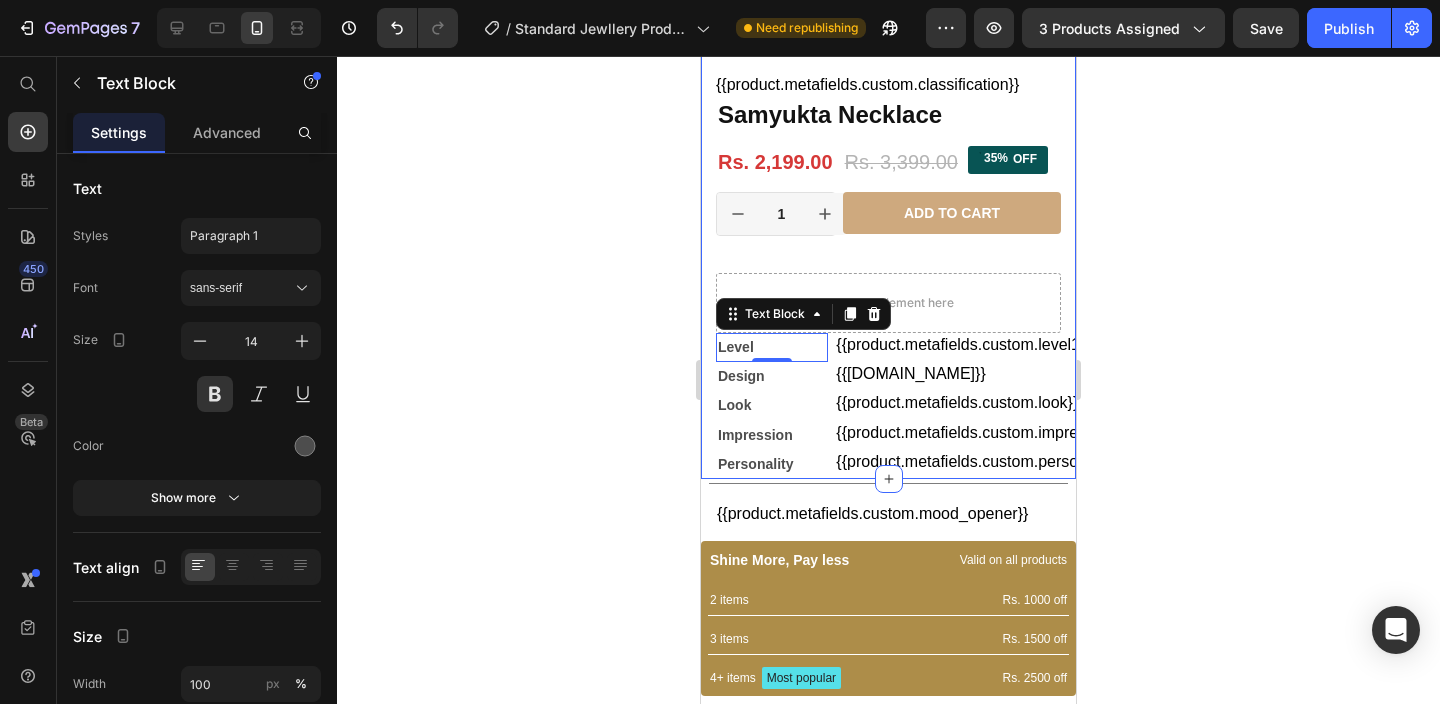 click on "Product Images 35% OFF Discount Tag {{product.metafields.custom.classification}} Custom Code Samyukta Necklace Product Title Row Rs. 2,199.00 Product Price Rs. 3,399.00 Product Price 35% OFF Discount Tag Row 1 Product Quantity Row Add to cart Add to Cart Row Row Product
Drop element here Row Level Text Block   0 {{product.metafields.custom.level1}} Custom Code Row Design Text Block {{product.metafields.custom.design}} Custom Code Row Look Text Block {{product.metafields.custom.look}} Custom Code Row Impression Text Block {{product.metafields.custom.impression}} Custom Code Row Personality Text Block {{product.metafields.custom.personality}} Custom Code Row Section 1" at bounding box center (888, 49) 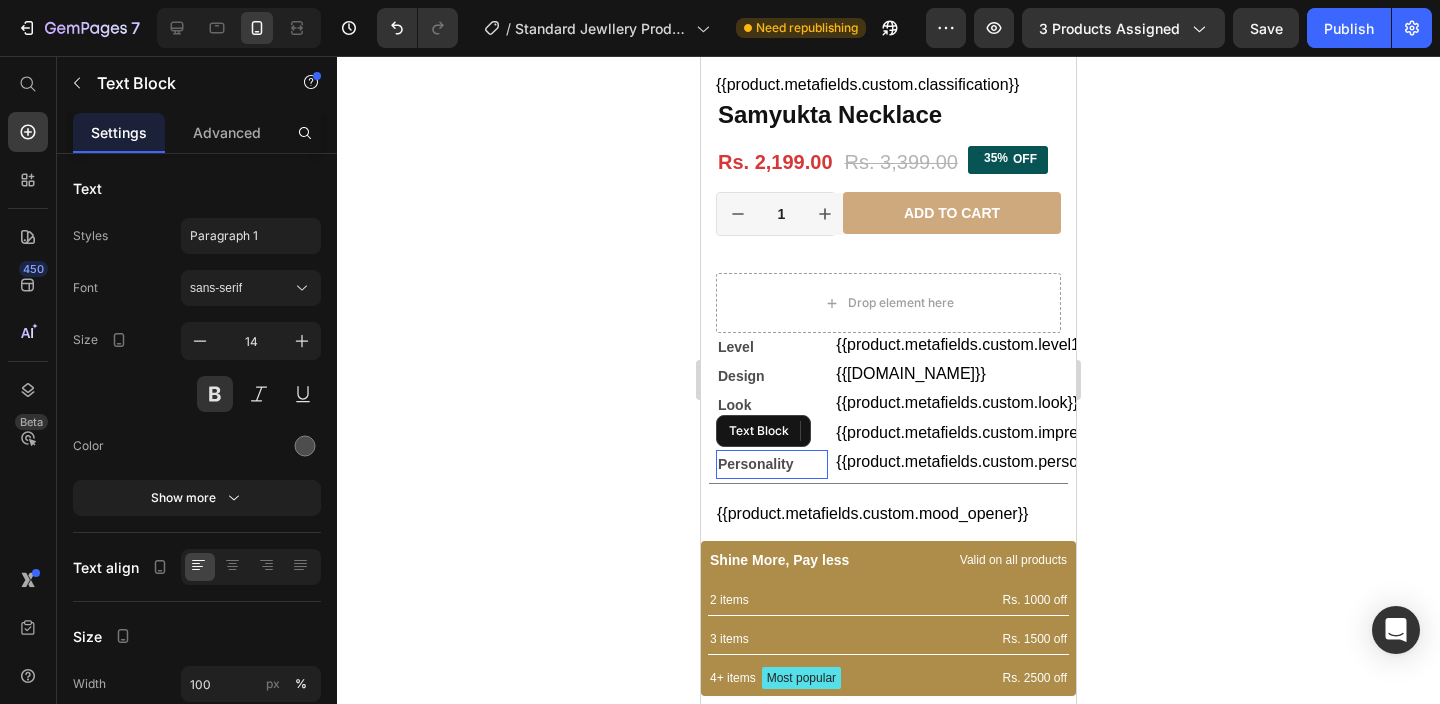 click on "Personality" at bounding box center [772, 464] 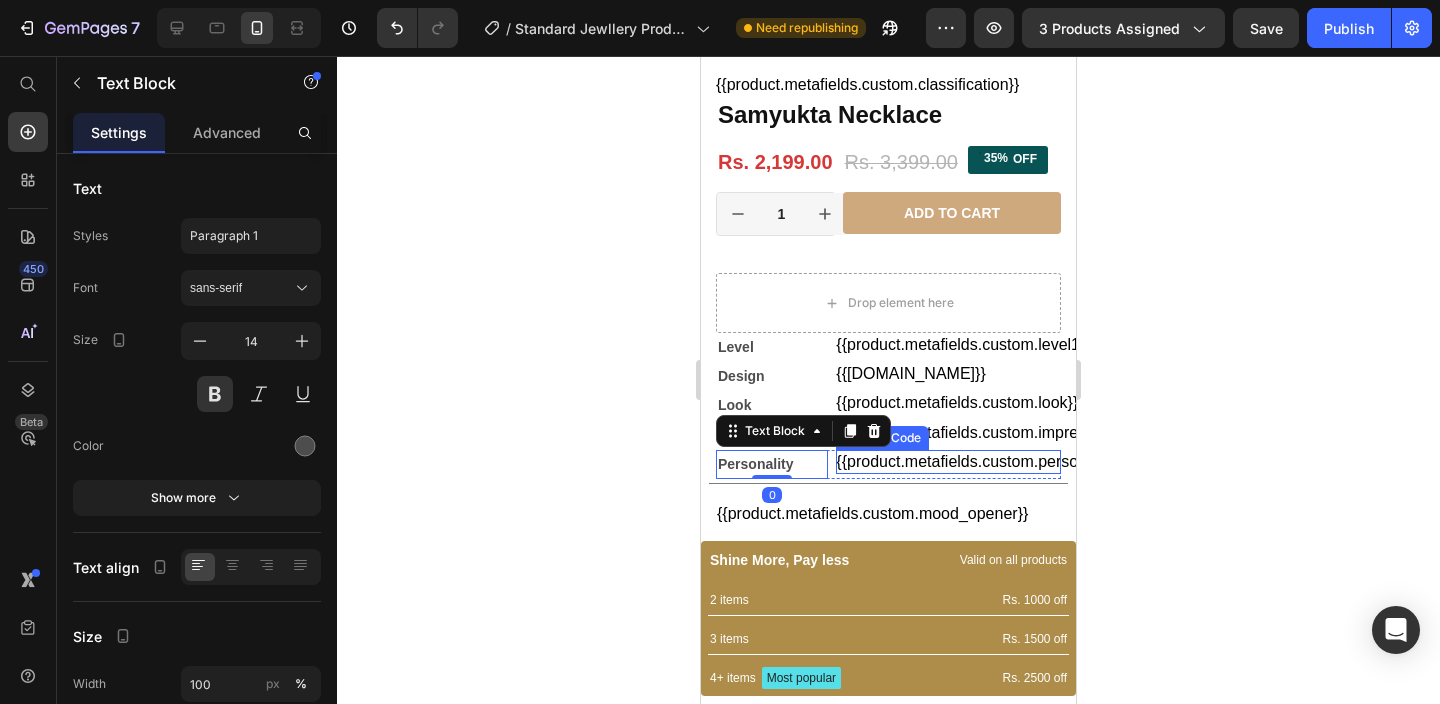 click on "{{product.metafields.custom.personality}}" at bounding box center [948, 462] 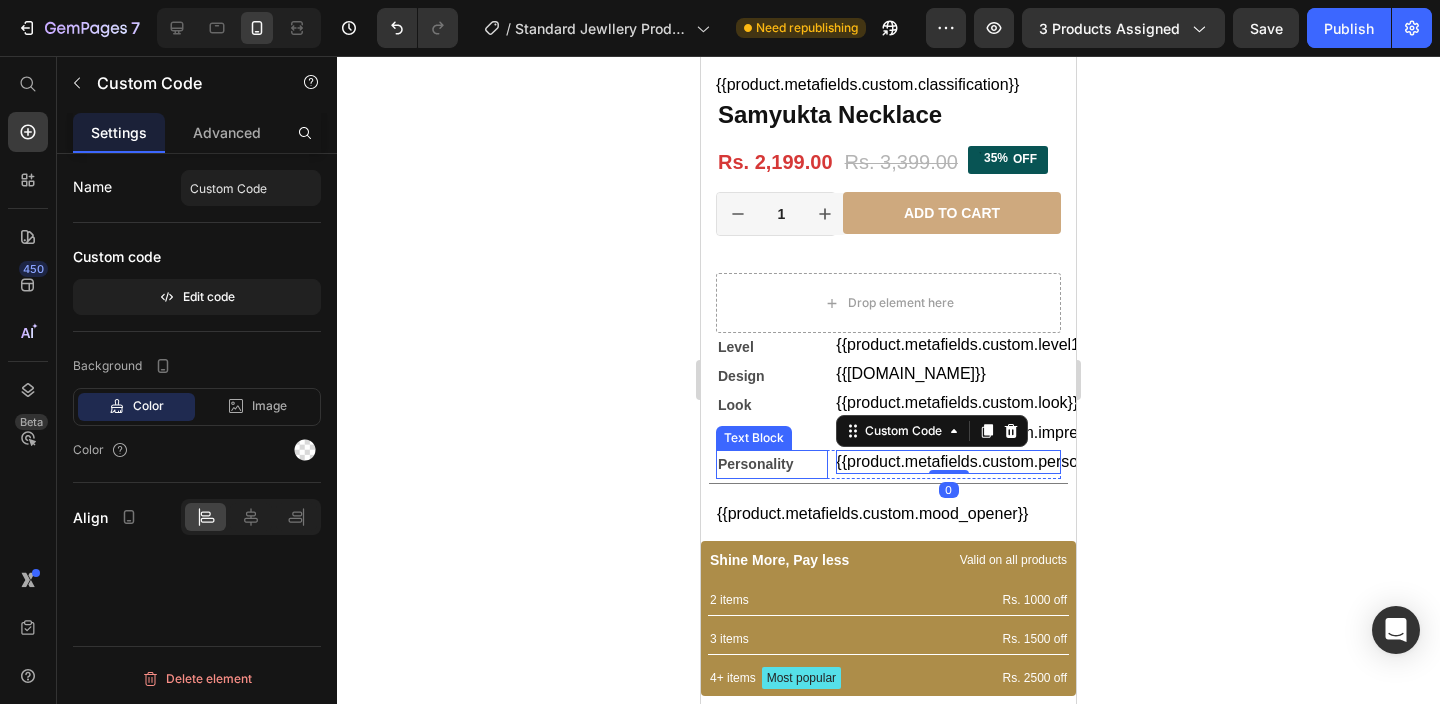 click on "Personality" at bounding box center (772, 464) 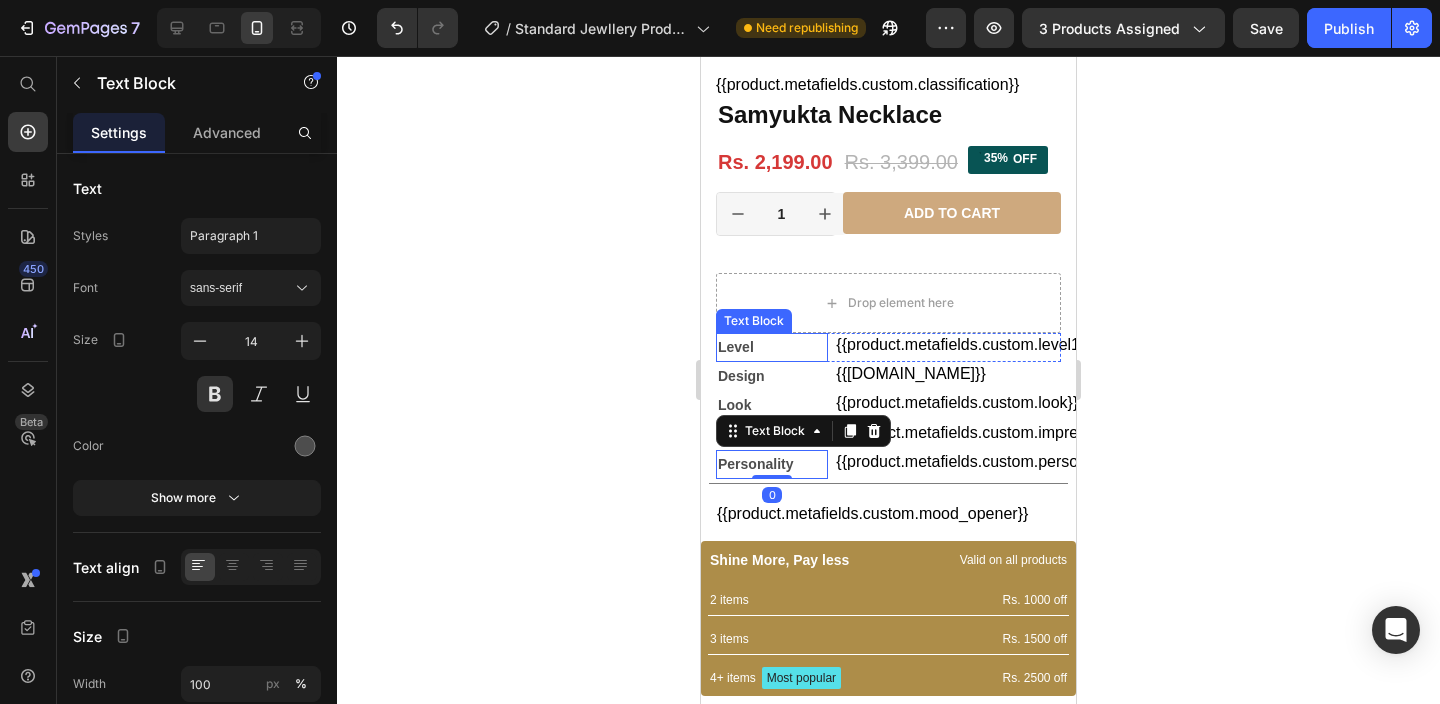 click on "Level" at bounding box center [772, 347] 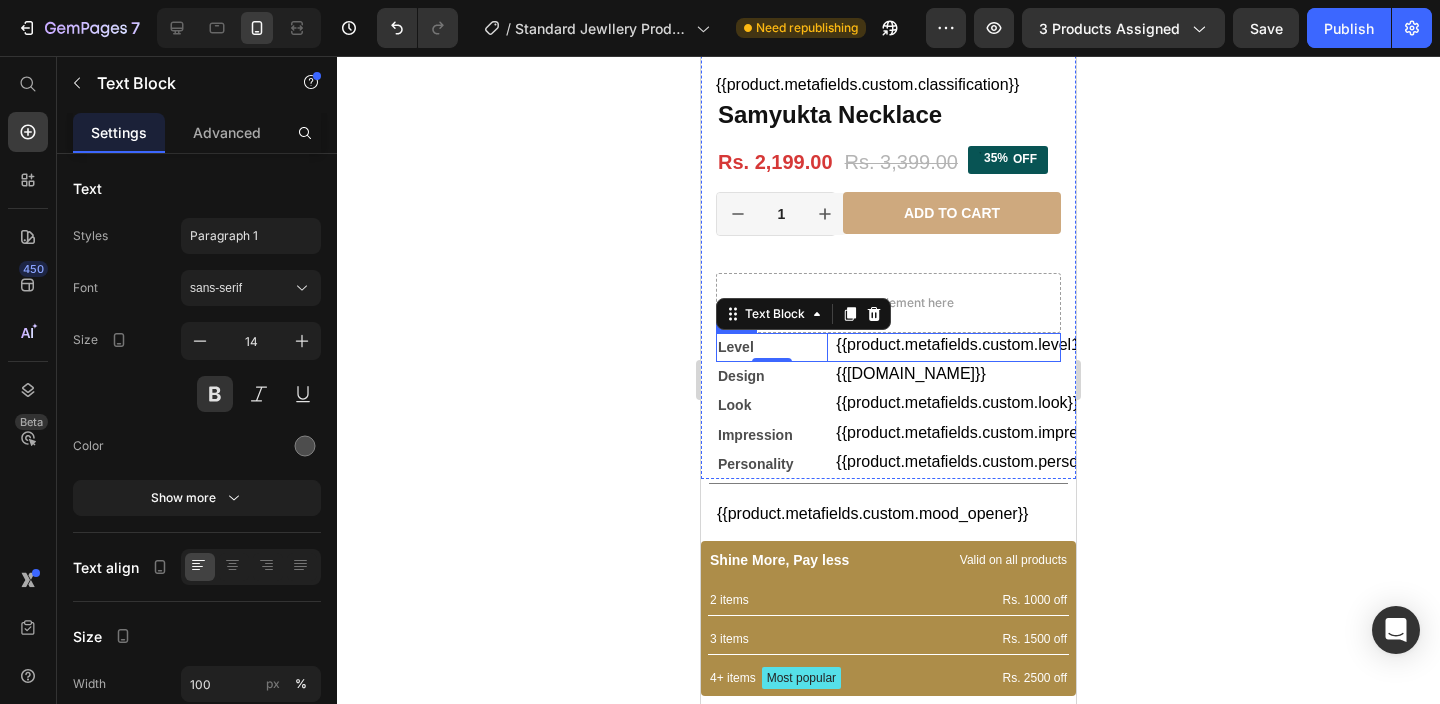click on "{{product.metafields.custom.level1}} Custom Code" at bounding box center (948, 347) 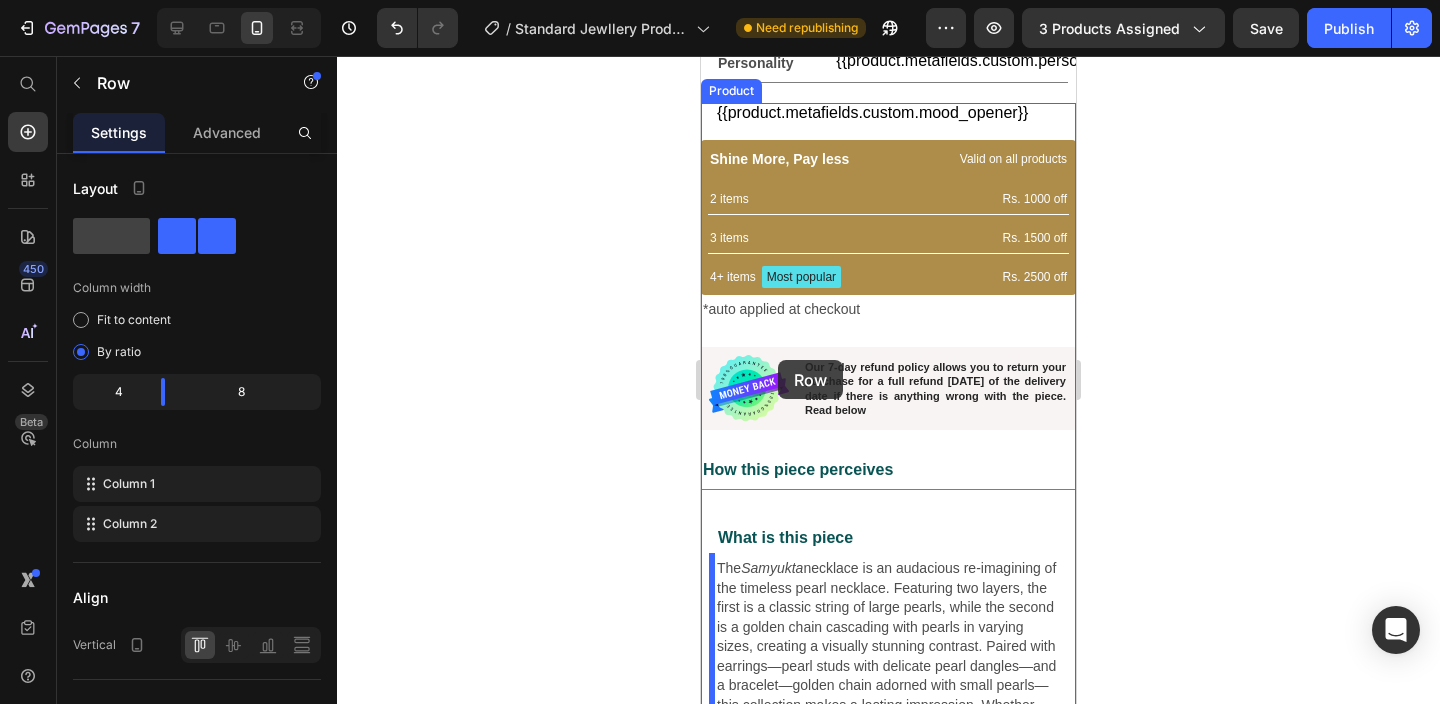 scroll, scrollTop: 1094, scrollLeft: 0, axis: vertical 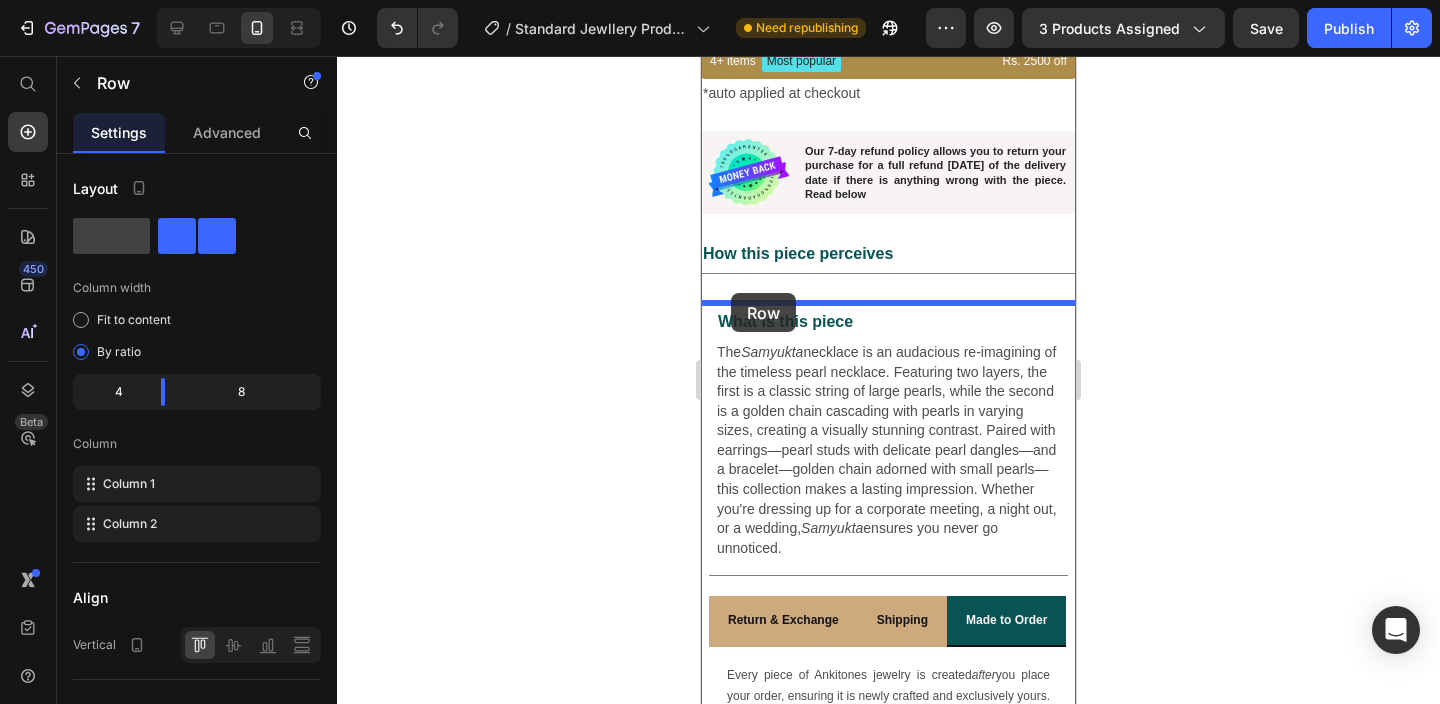 drag, startPoint x: 727, startPoint y: 311, endPoint x: 731, endPoint y: 293, distance: 18.439089 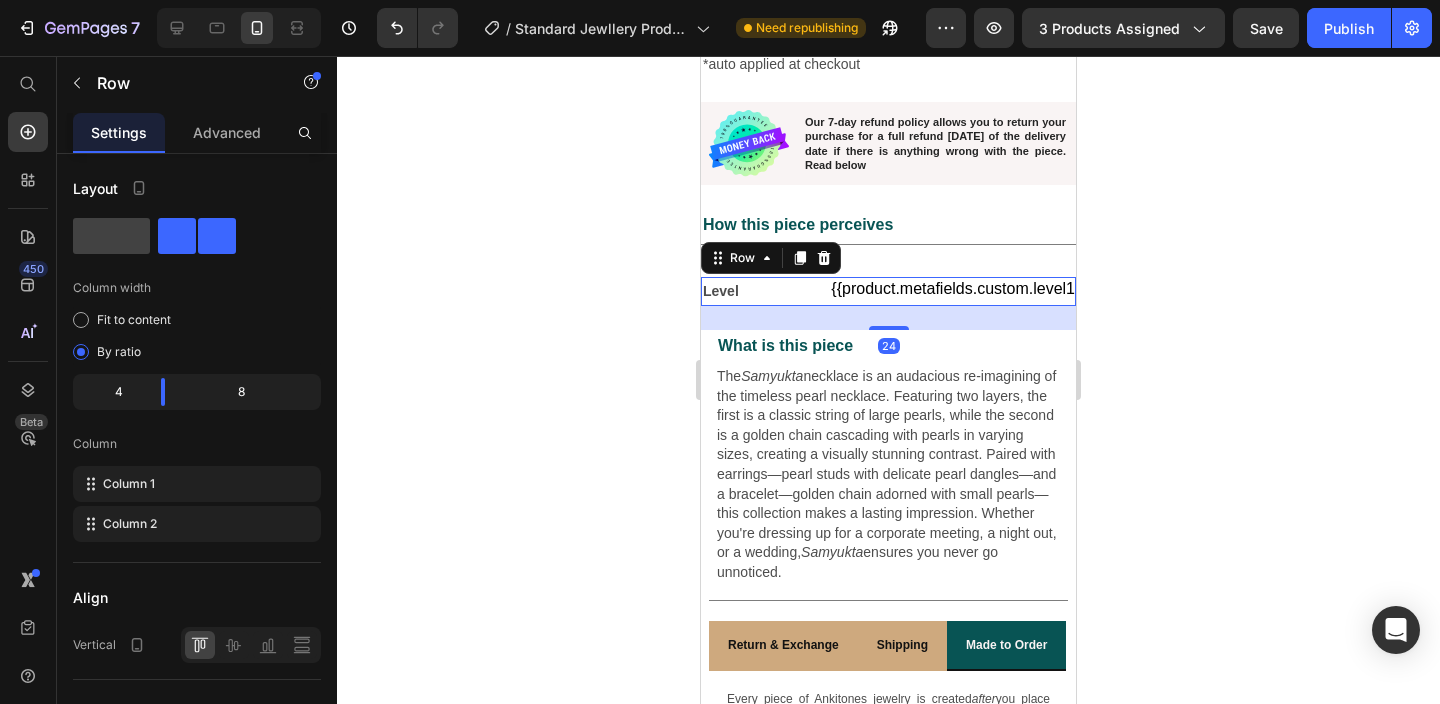click 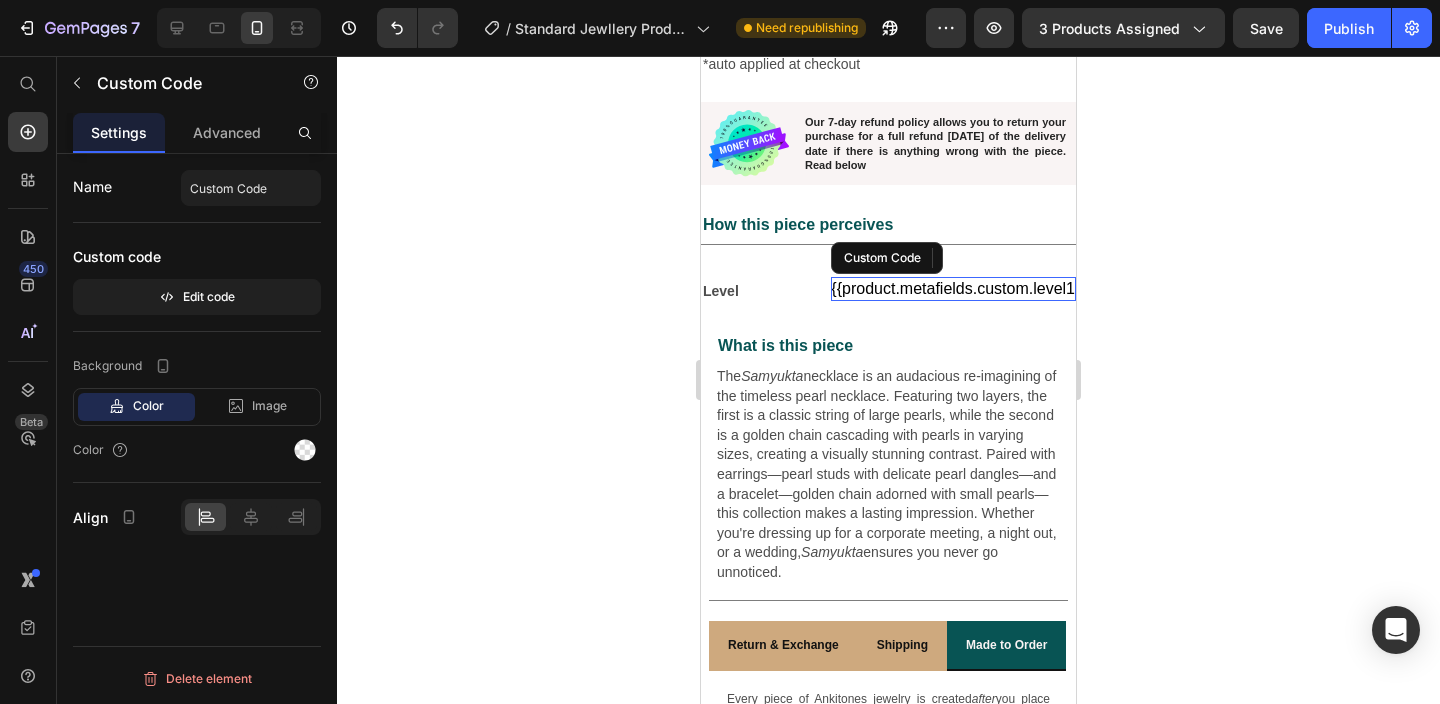 click on "{{product.metafields.custom.level1}}" at bounding box center (953, 289) 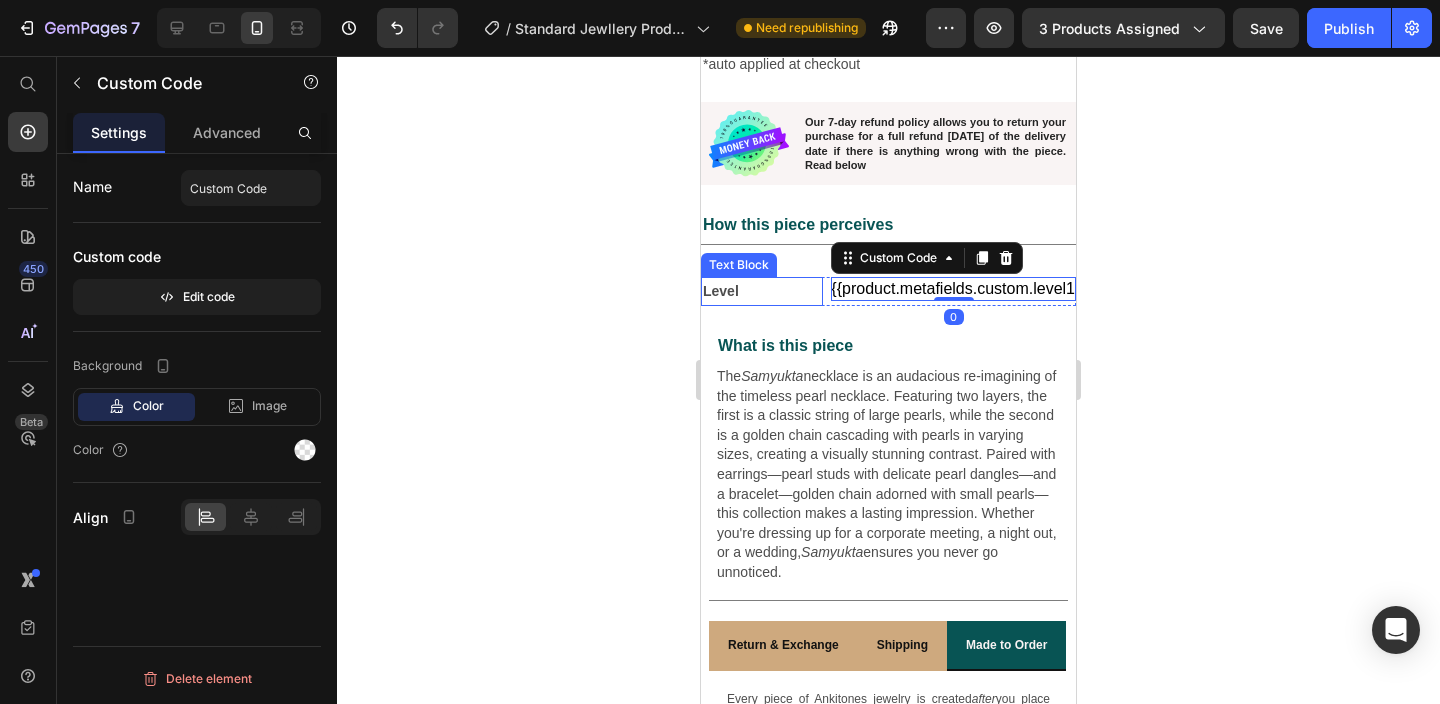 click on "Level" at bounding box center (762, 291) 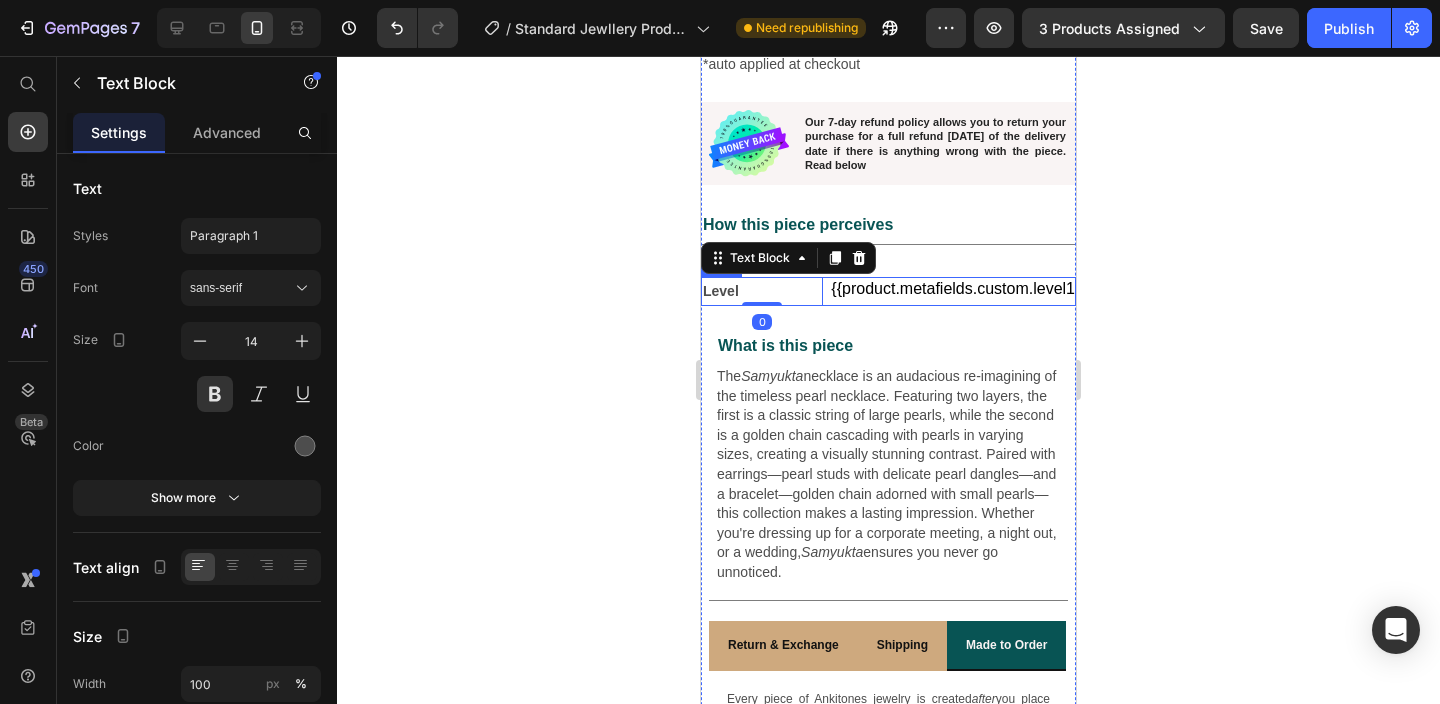 click on "{{product.metafields.custom.level1}} Custom Code" at bounding box center [953, 291] 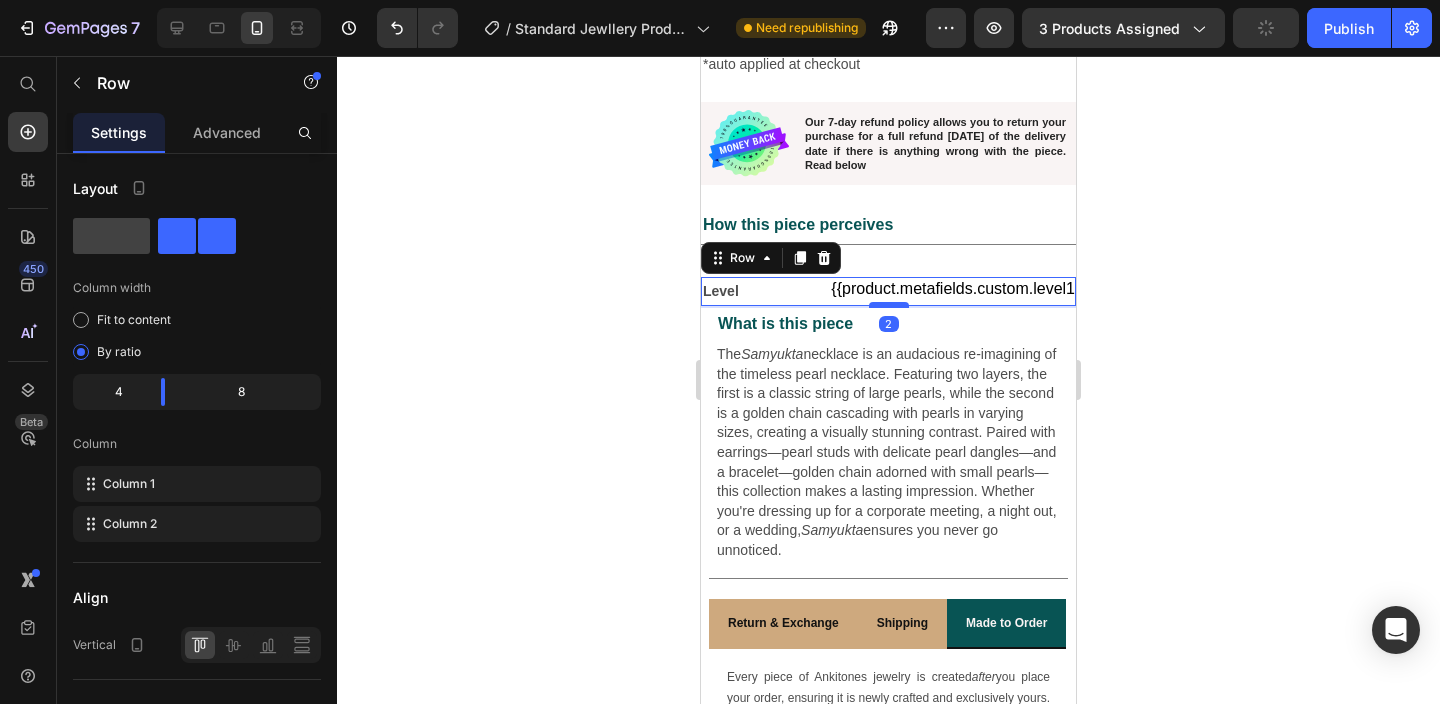 drag, startPoint x: 886, startPoint y: 323, endPoint x: 886, endPoint y: 301, distance: 22 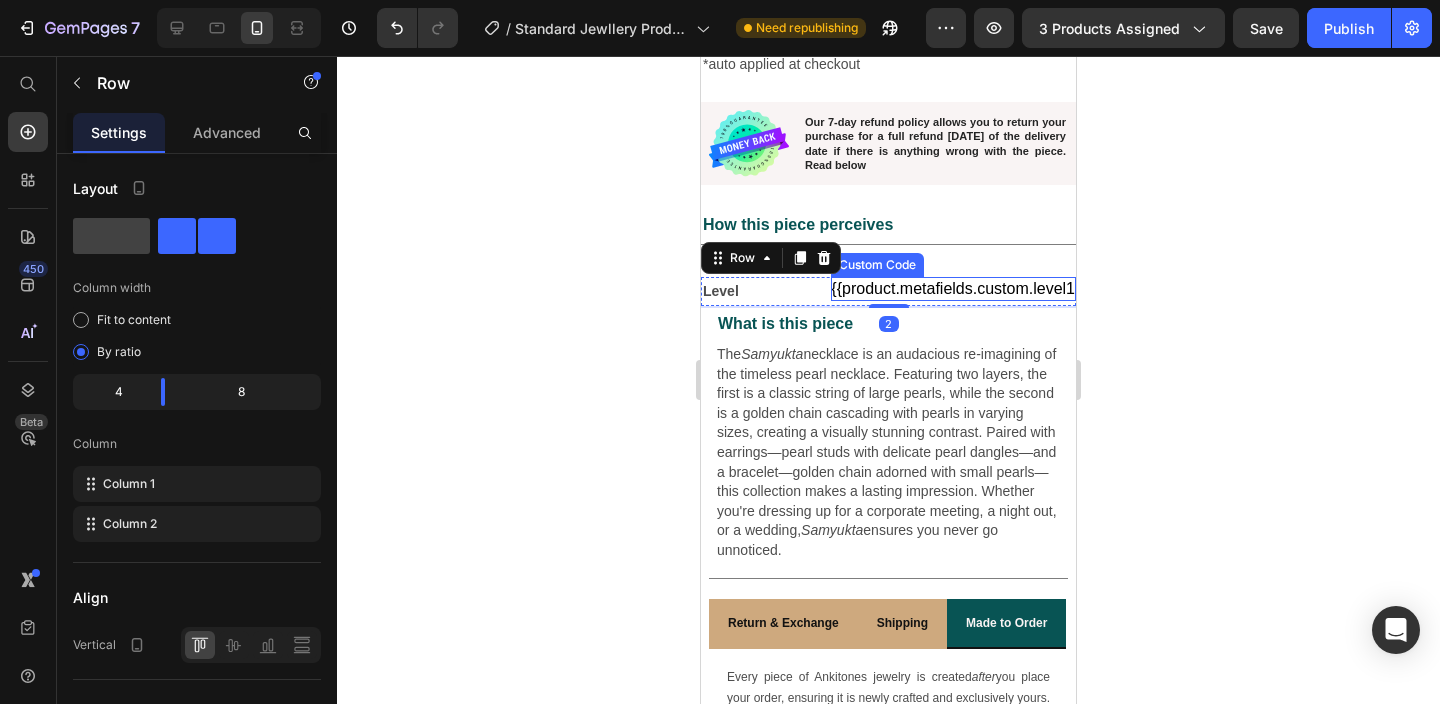click 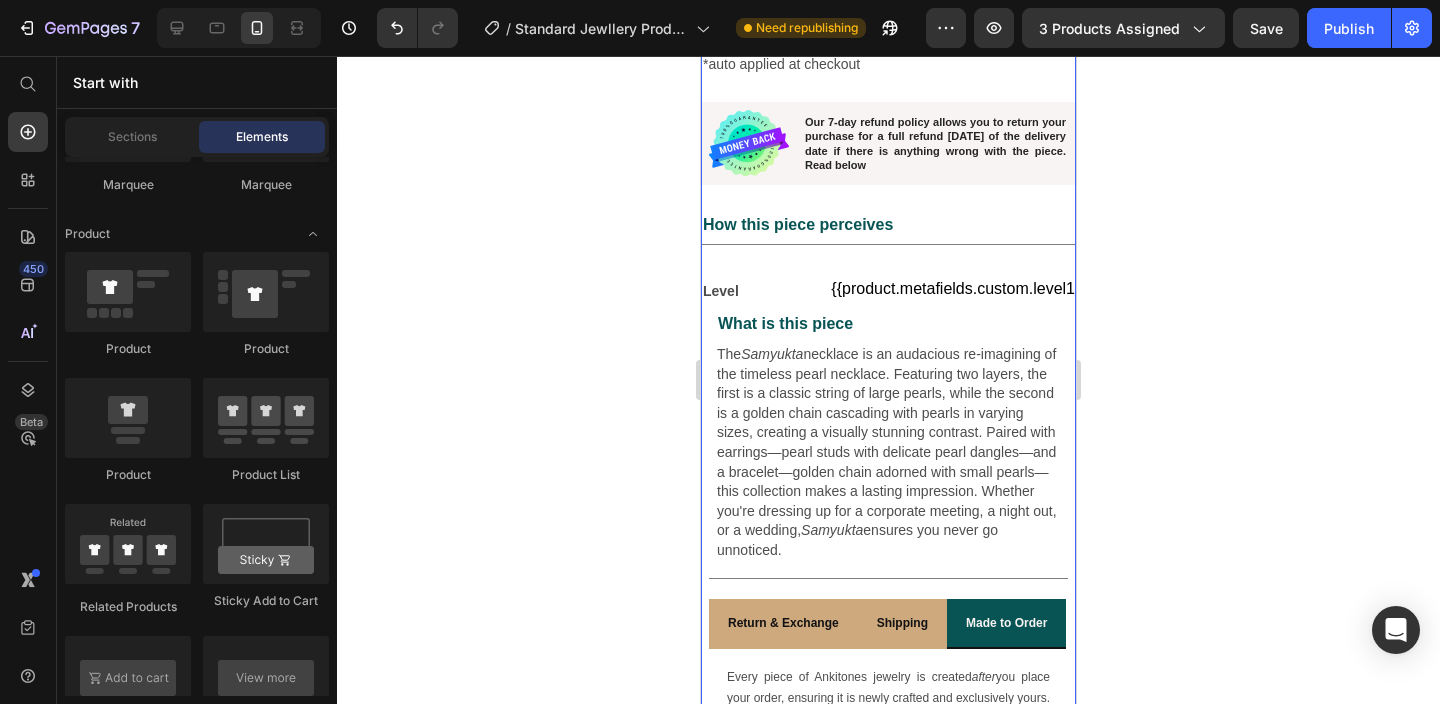 click on "{{product.metafields.custom.mood_opener}} Custom Code Row Shine More, Pay less Text Block Valid on all products Text Block Row 2 items Text Block Rs. 1000 off Text Block Row 3 items Text Block Rs. 1500 off Text Block Row 4+ items Text Block Most popular Text Block Row Rs. 2500 off Text Block Row Row *auto applied at checkout Text Block Image Our 7-day refund policy allows you to return your purchase for a full refund within 7 days of the delivery date if there is anything wrong with the piece. Read below Text Block Row How this piece perceives Text Block                Title Line Level Text Block {{product.metafields.custom.level1}} Custom Code Row What is this piece Text Block The  Samyukta Samyukta  ensures you never go unnoticed. Product Description                Title Line" at bounding box center [888, 224] 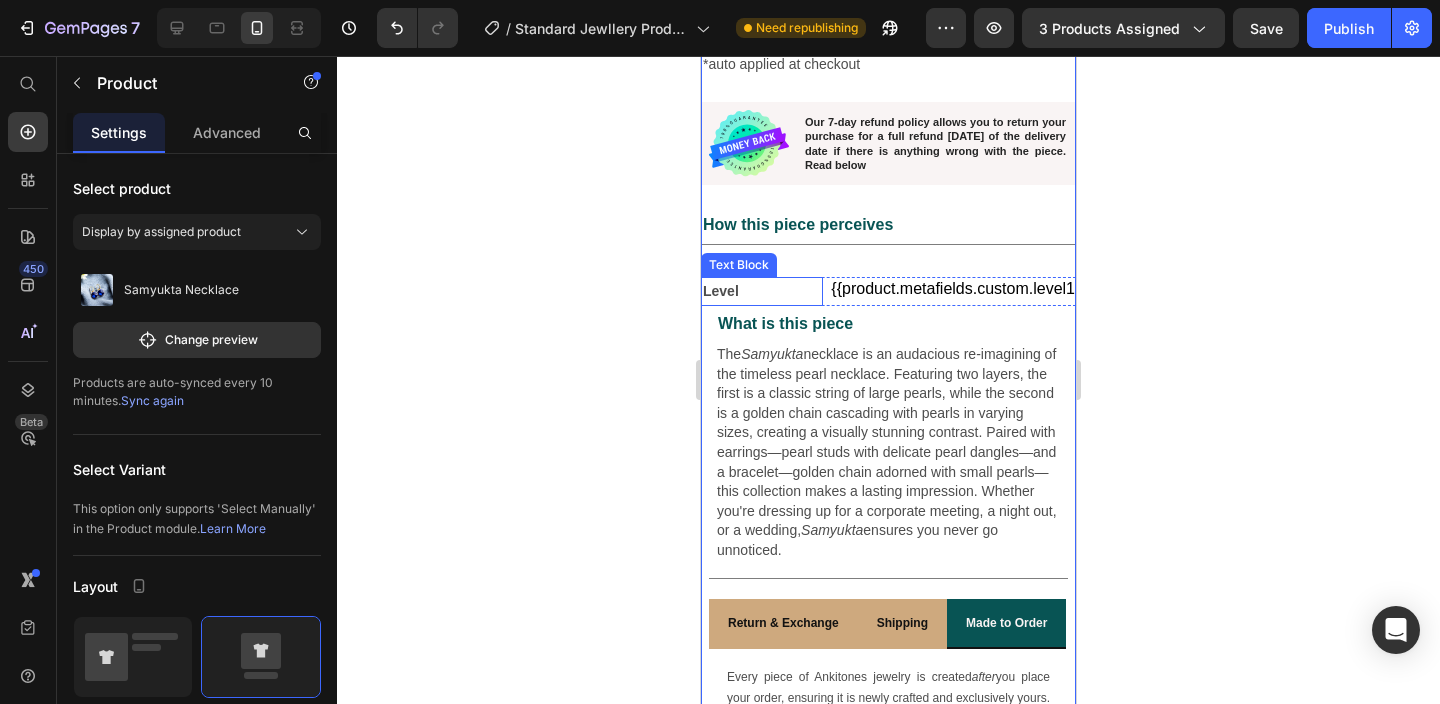 click on "Level" at bounding box center (762, 291) 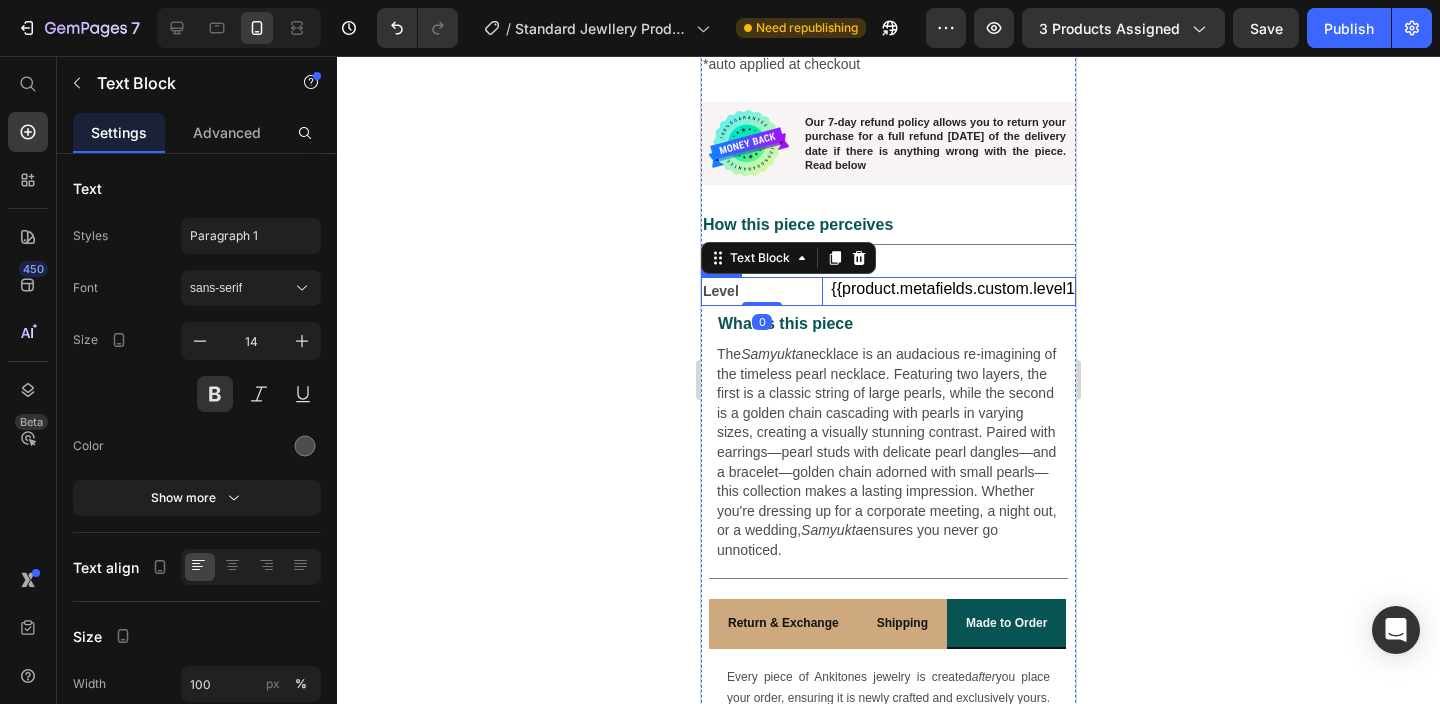 click on "Level Text Block   0 {{product.metafields.custom.level1}} Custom Code Row" at bounding box center (888, 291) 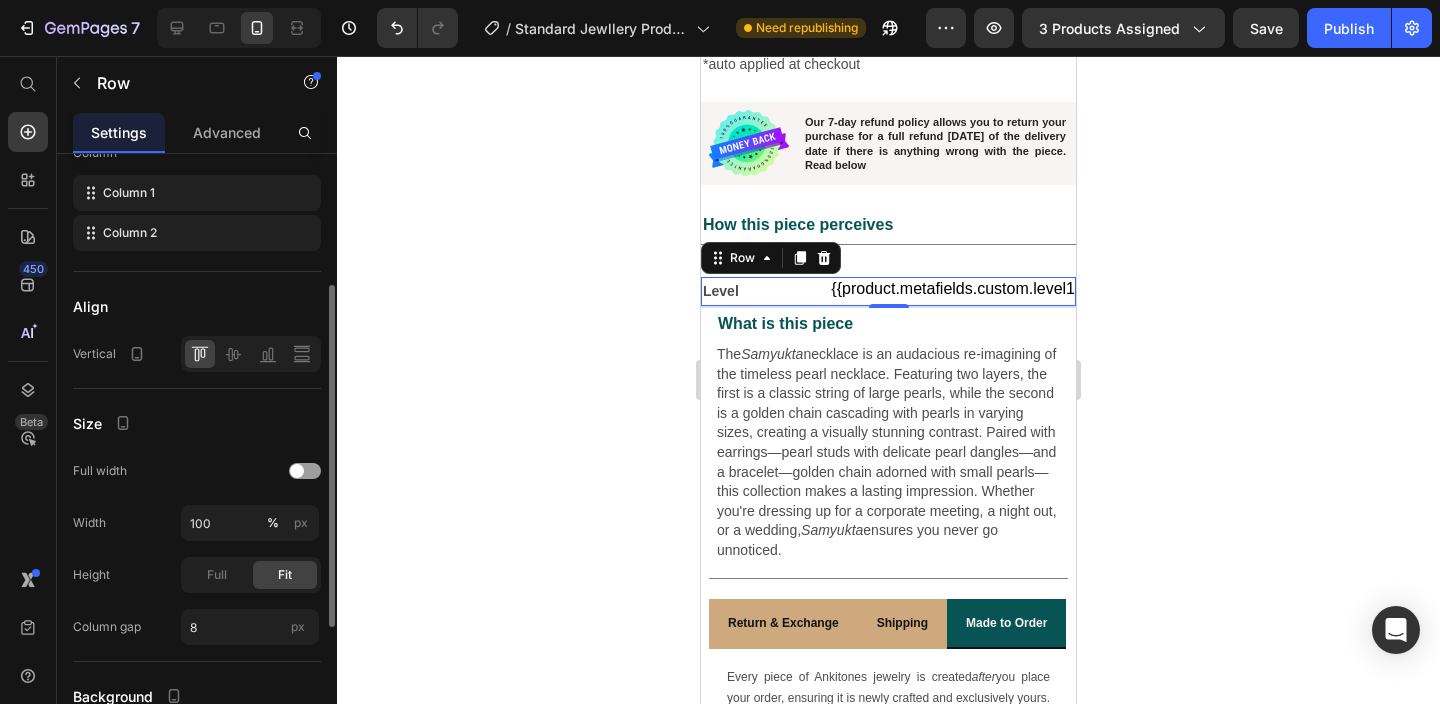 scroll, scrollTop: 470, scrollLeft: 0, axis: vertical 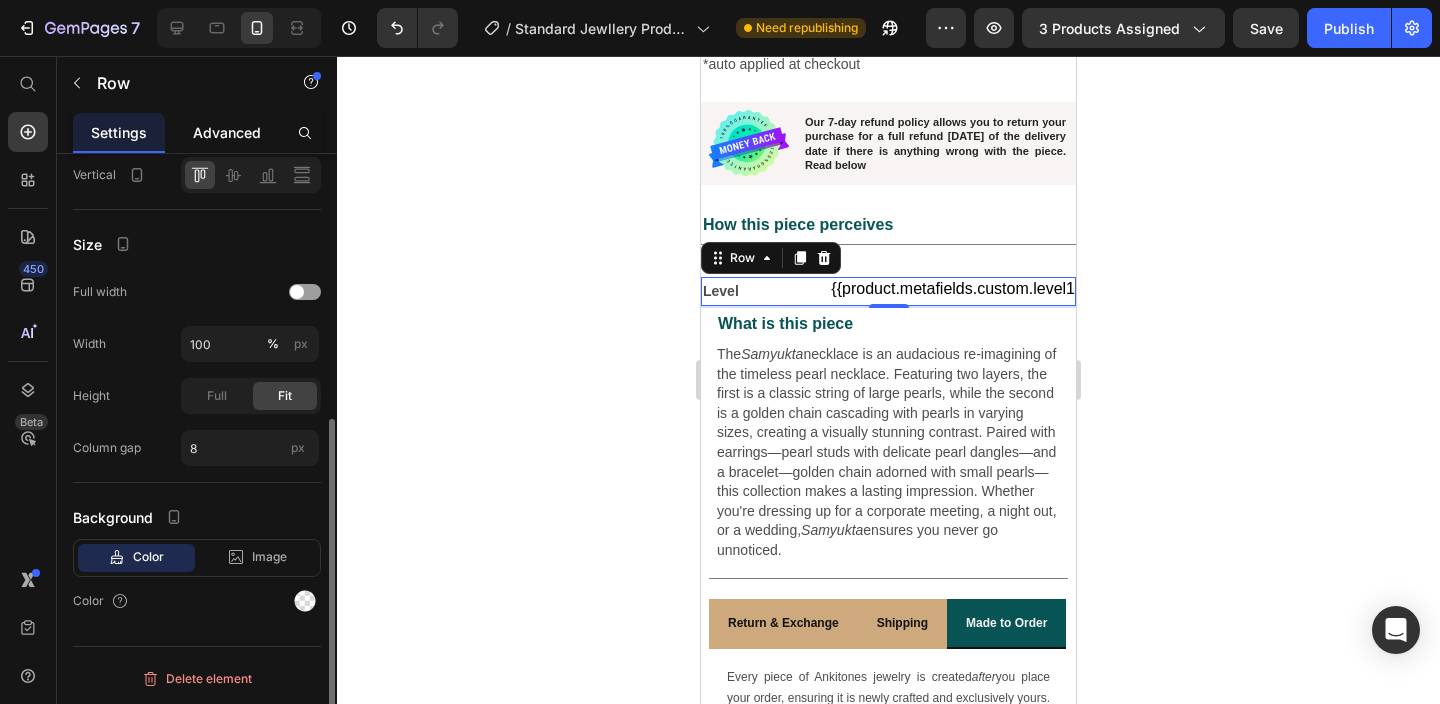 click on "Advanced" at bounding box center [227, 132] 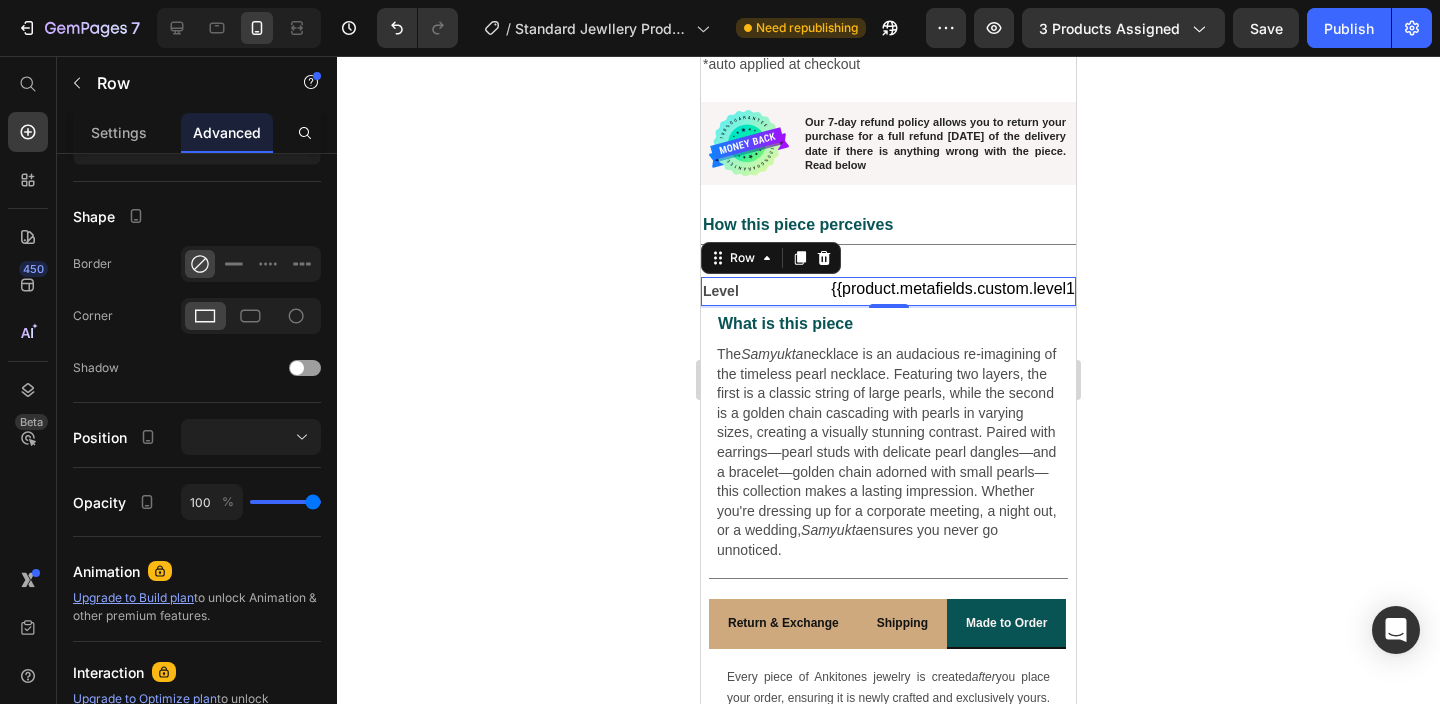 scroll, scrollTop: 0, scrollLeft: 0, axis: both 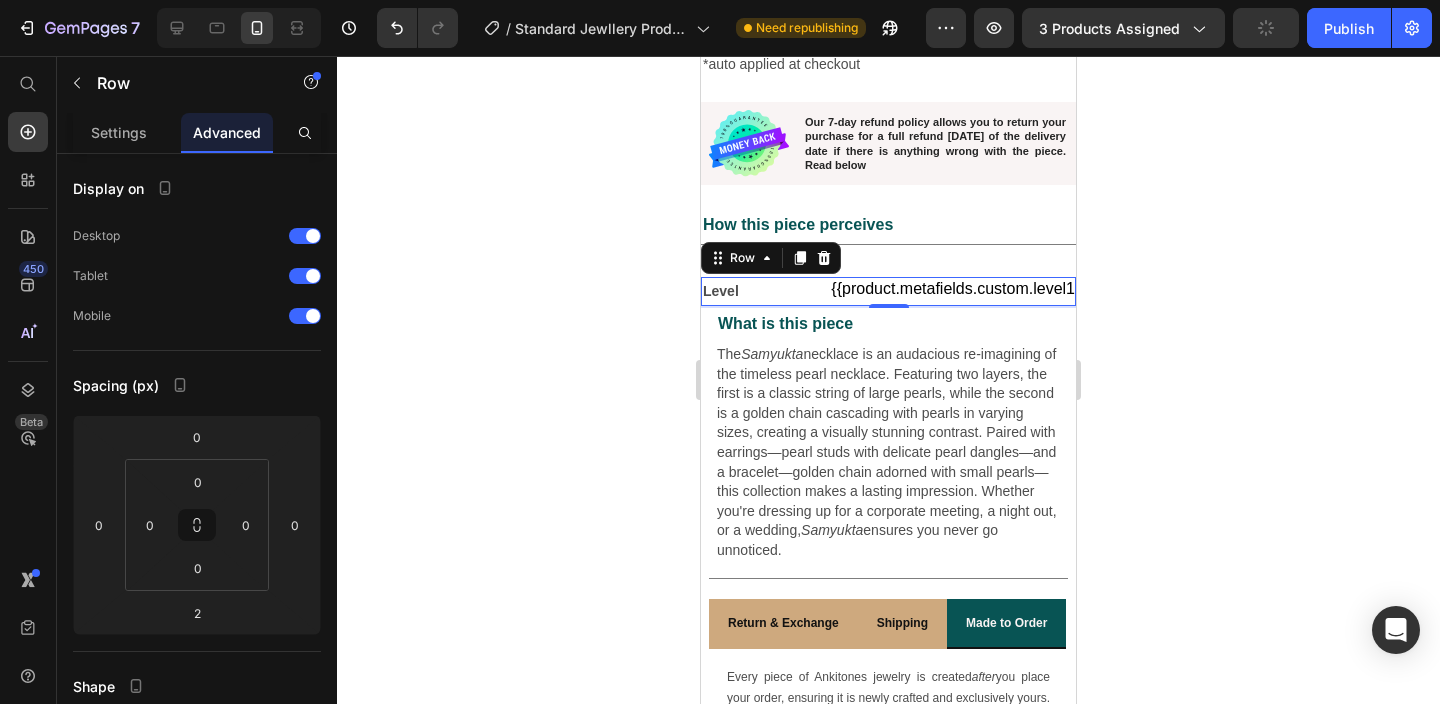click 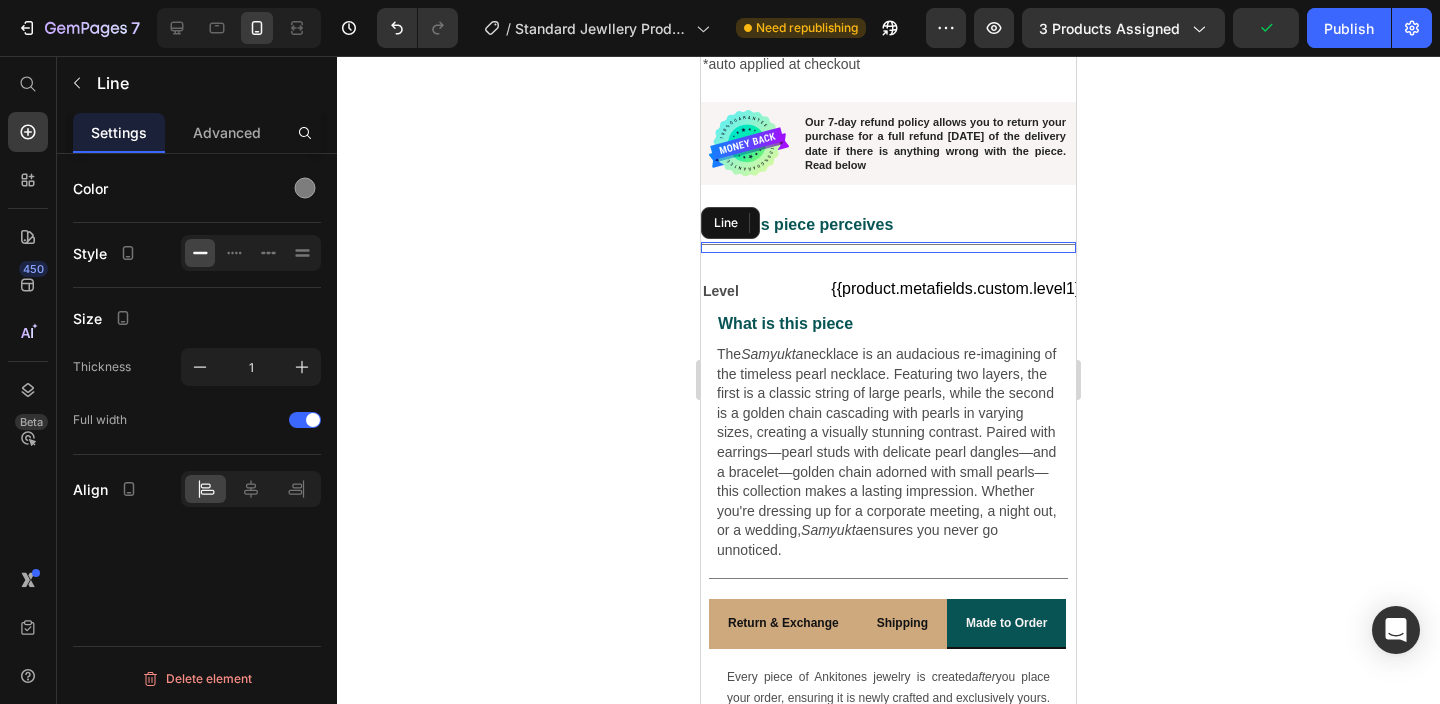click on "Title Line" at bounding box center [888, 247] 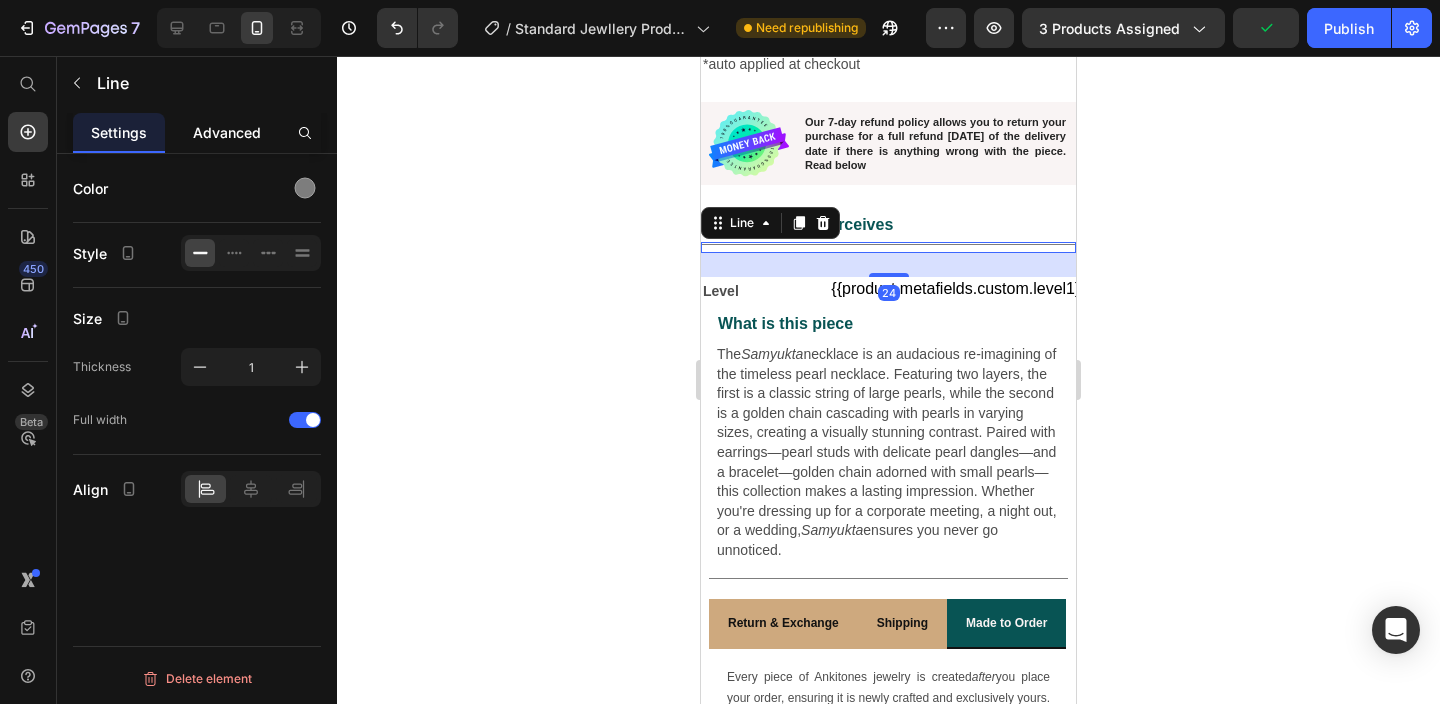 click on "Advanced" 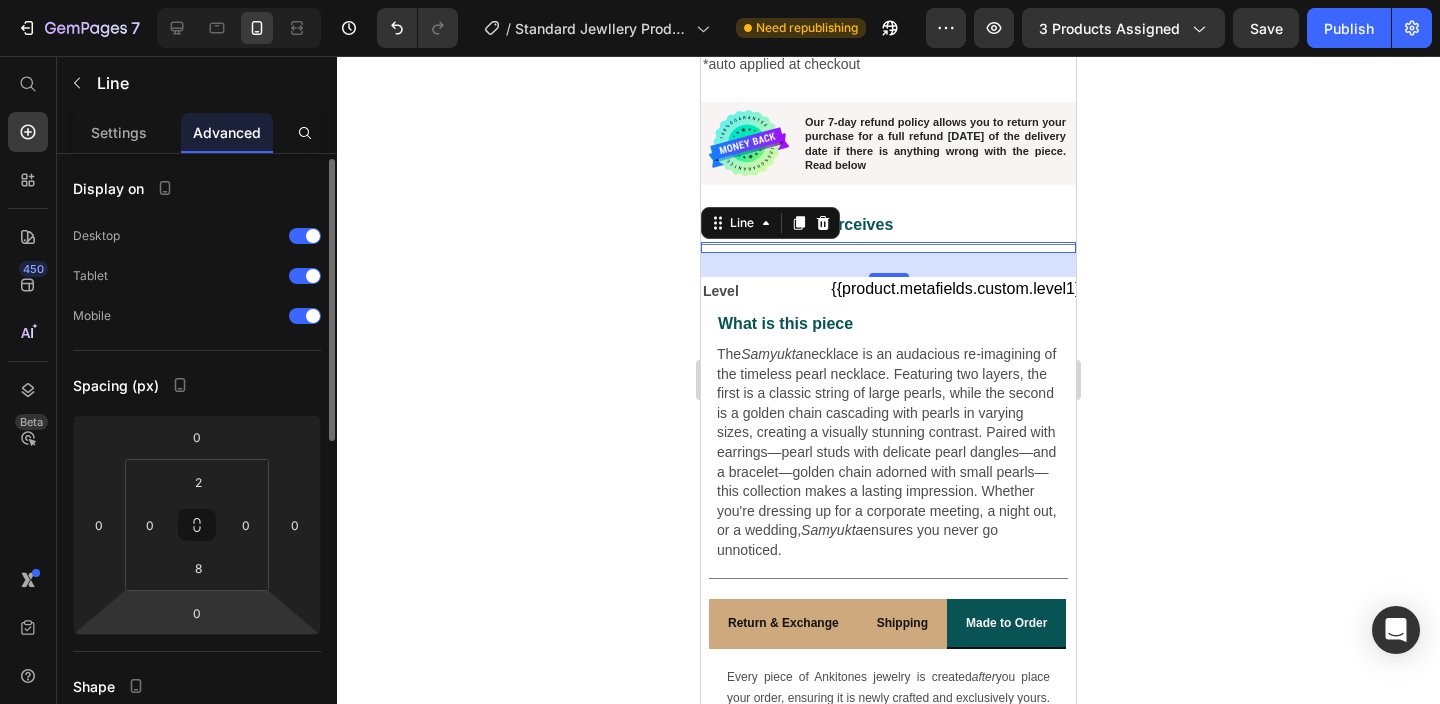 scroll, scrollTop: 21, scrollLeft: 0, axis: vertical 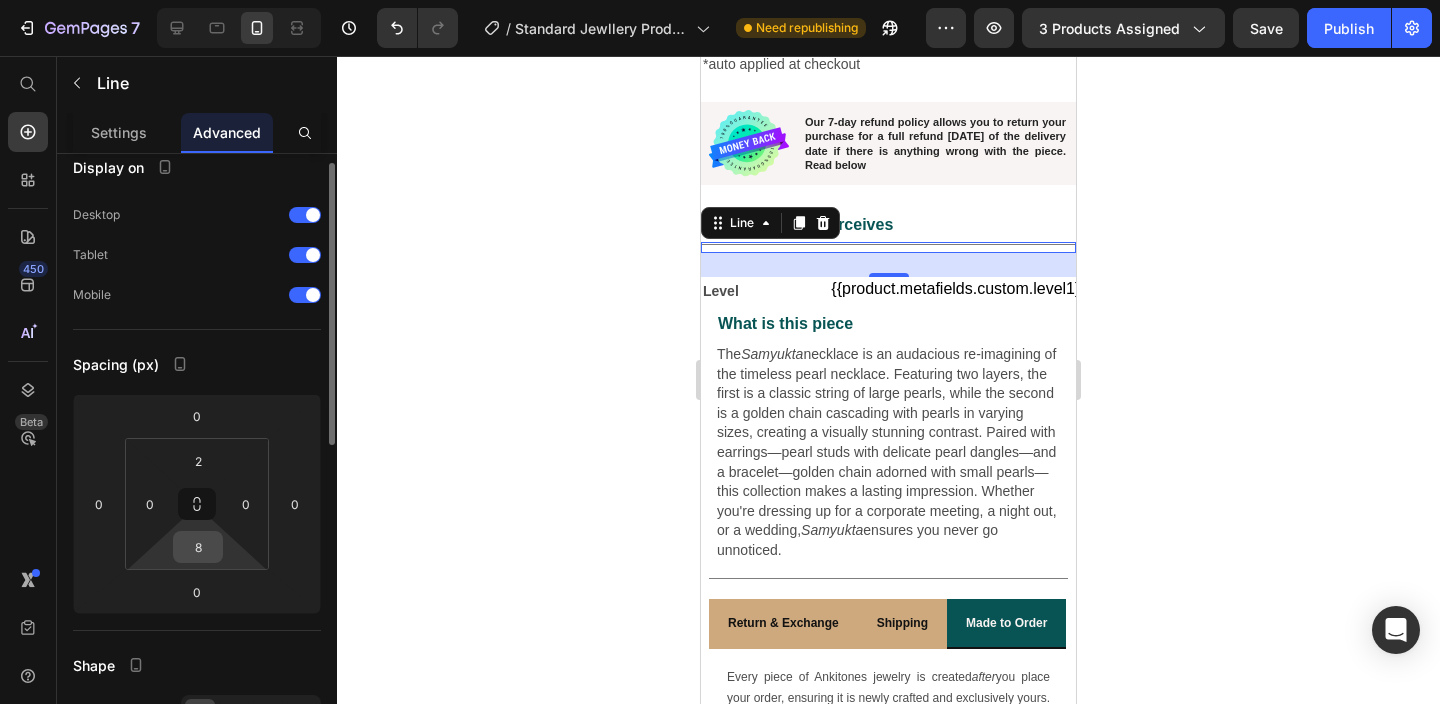 click on "8" at bounding box center [198, 547] 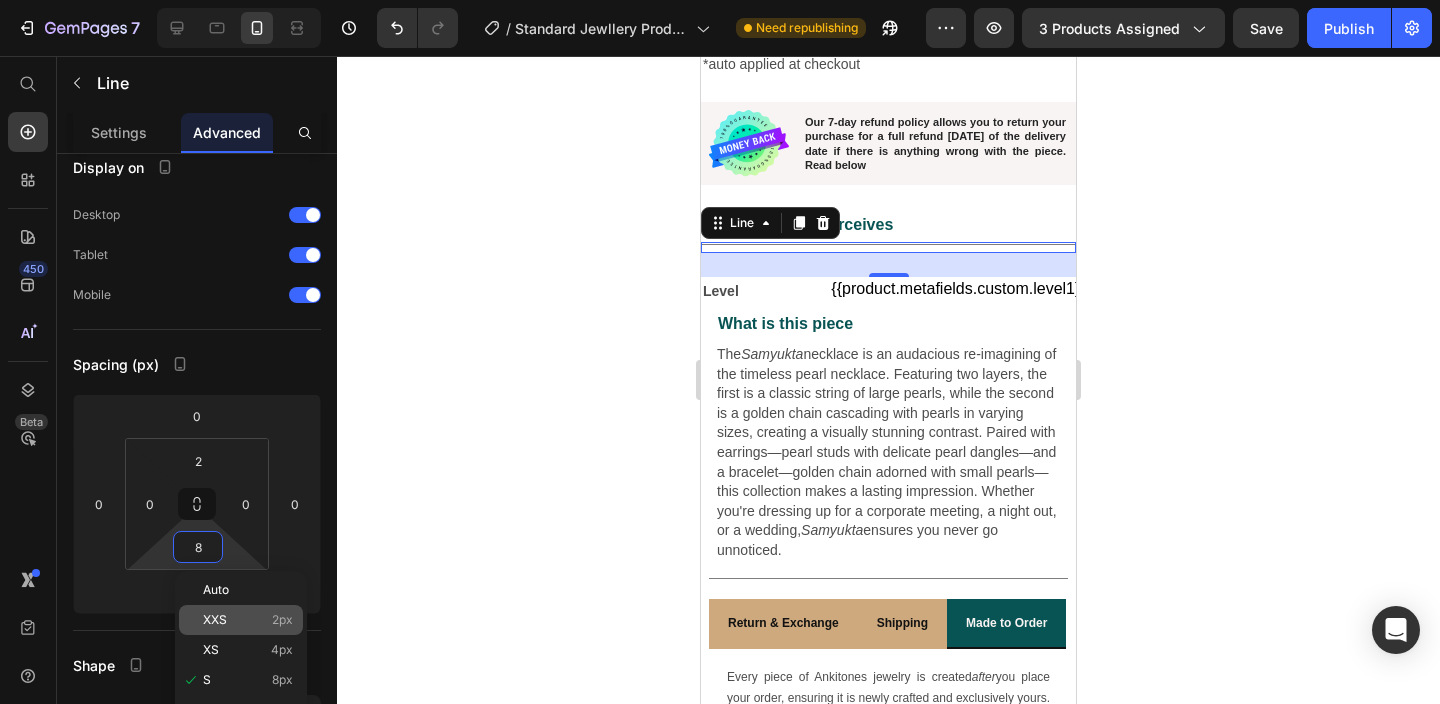 click on "XXS 2px" 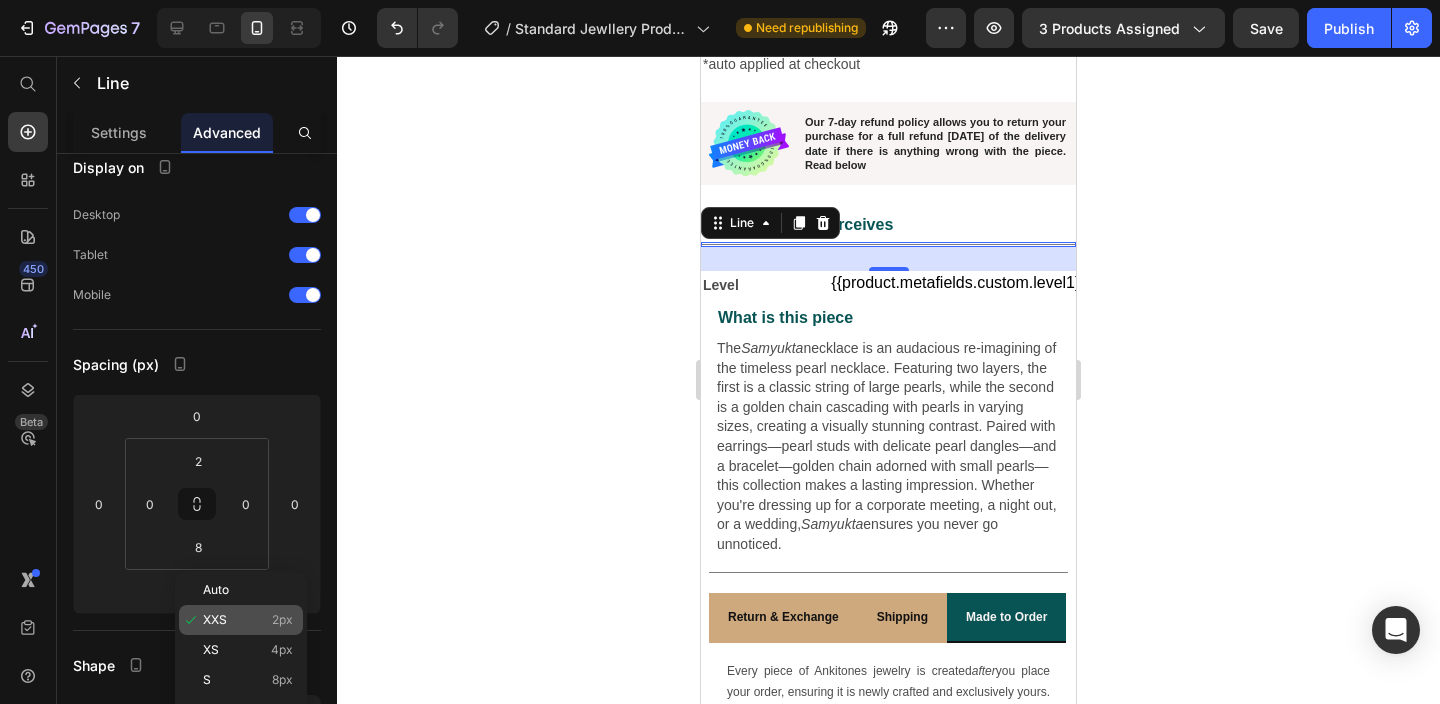 type on "2" 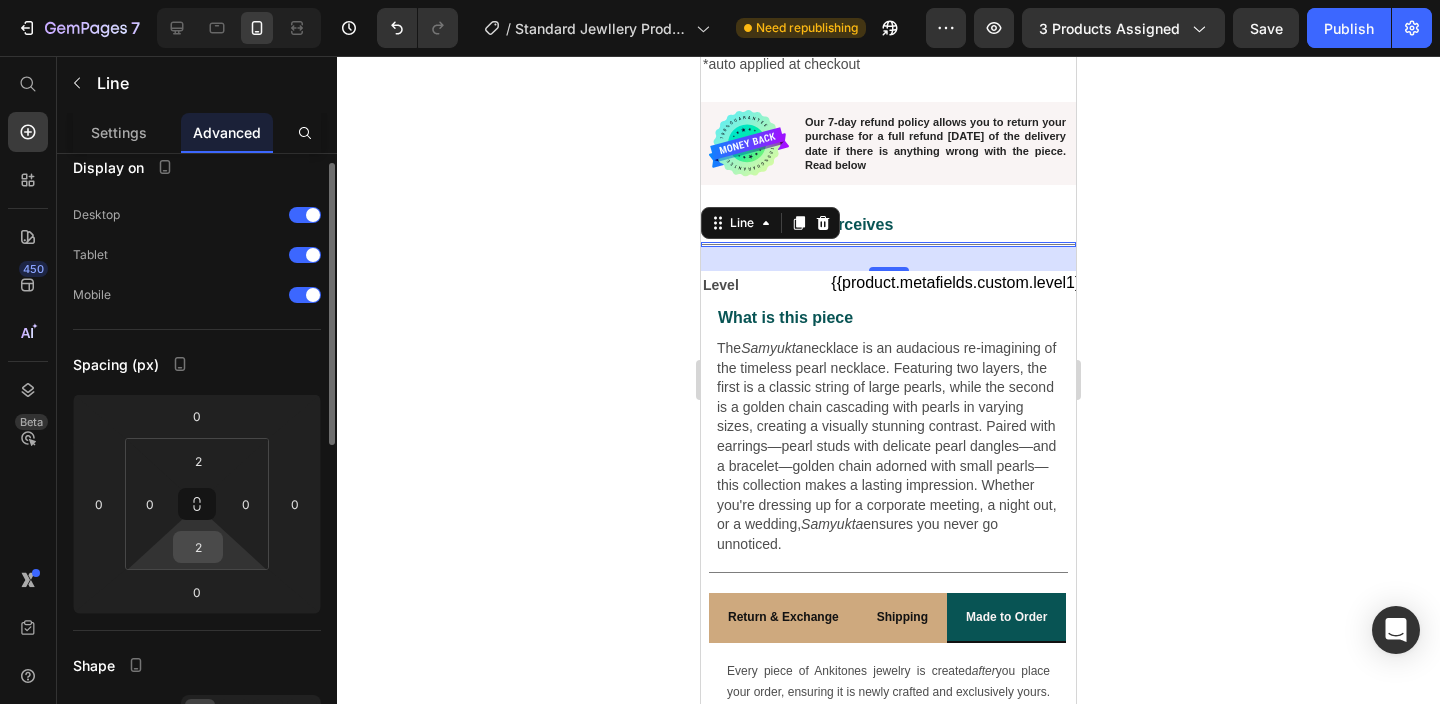 click on "2" at bounding box center [198, 547] 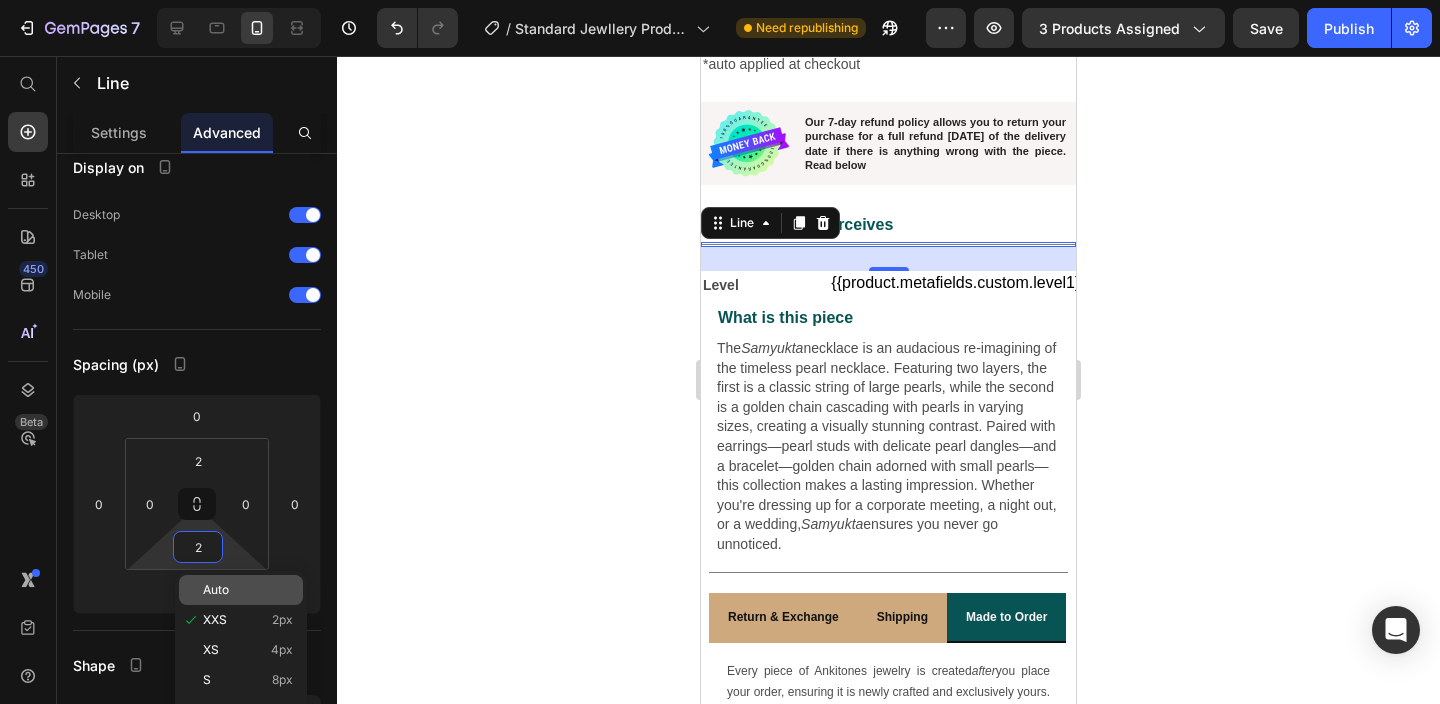 click on "Auto" 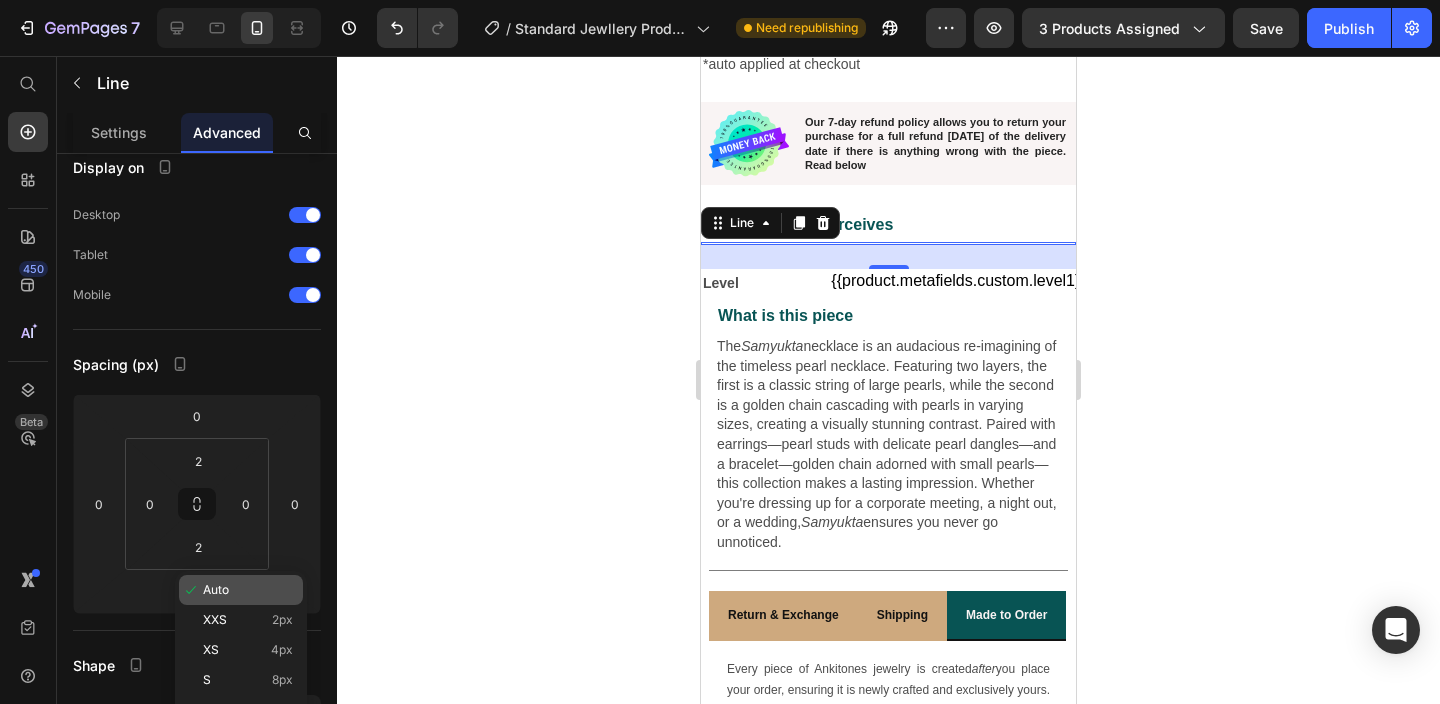 type 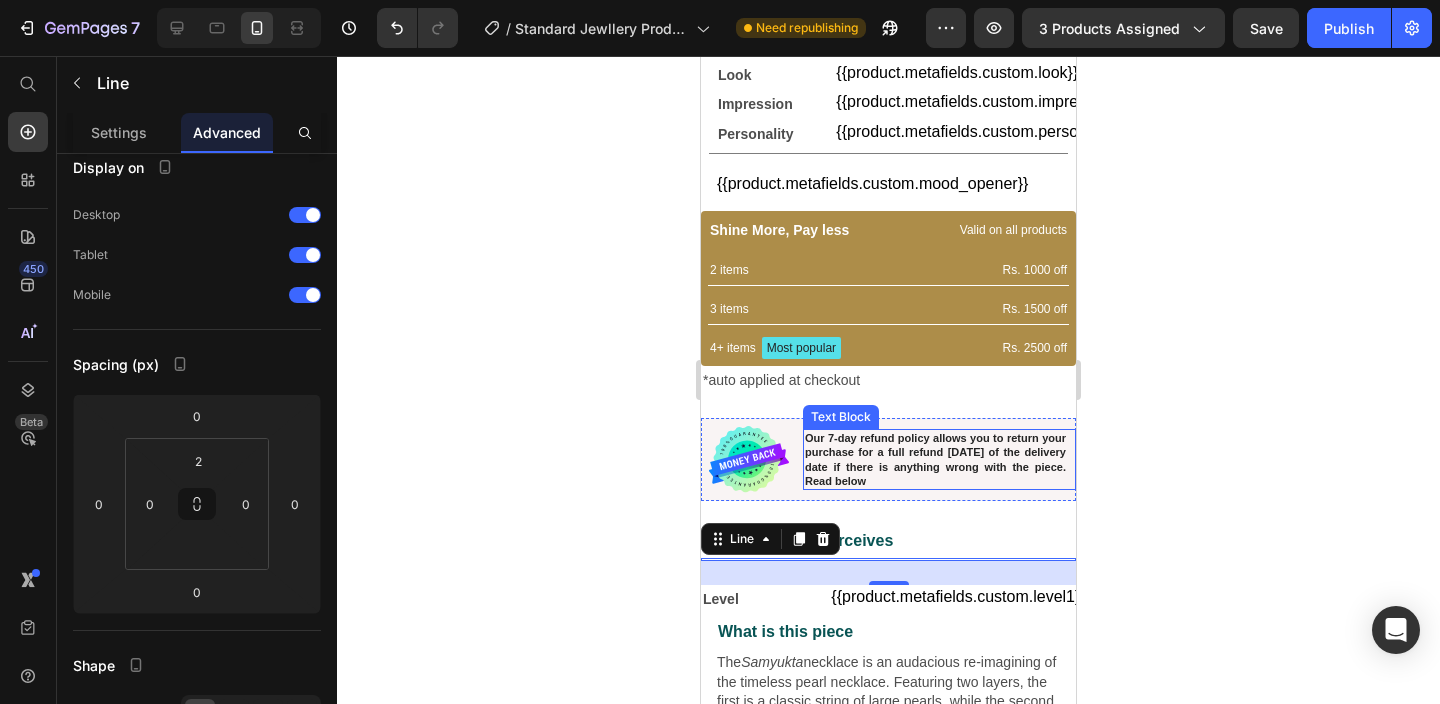 scroll, scrollTop: 584, scrollLeft: 0, axis: vertical 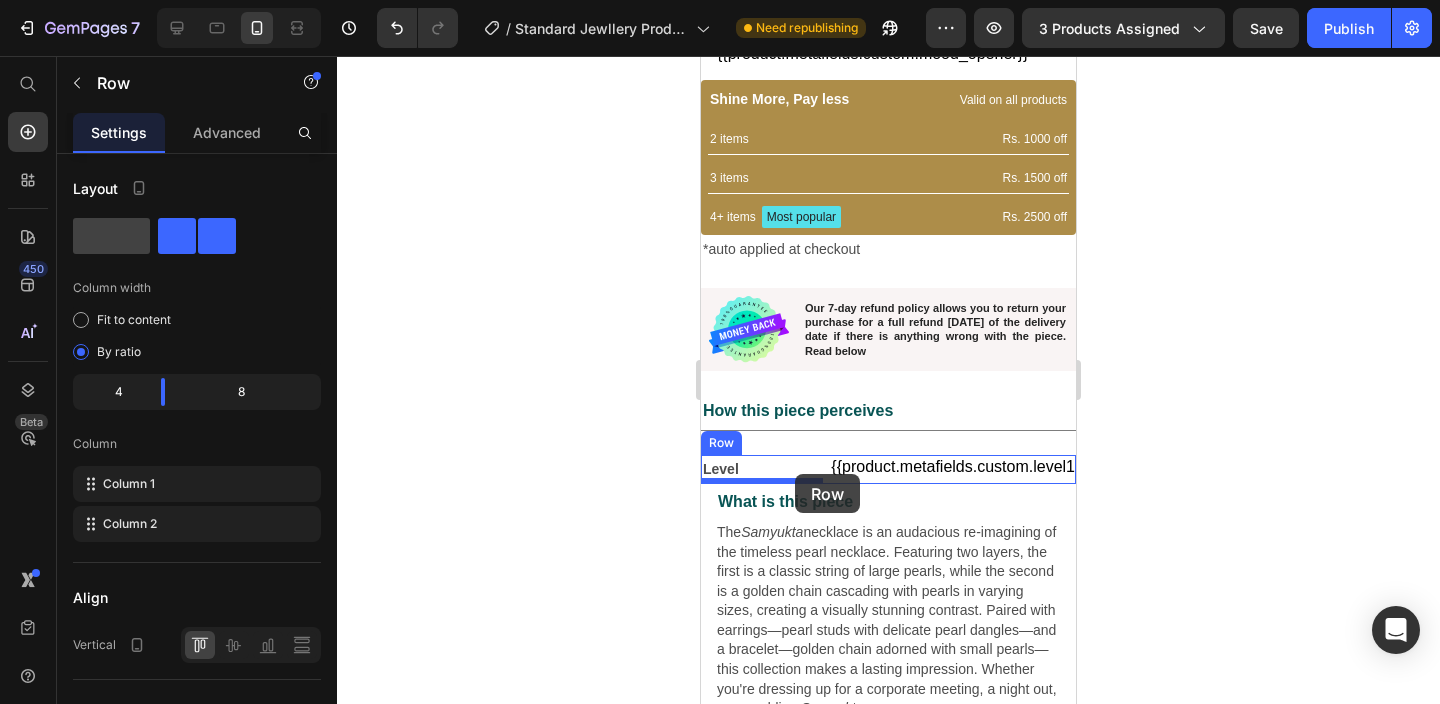 drag, startPoint x: 735, startPoint y: 211, endPoint x: 795, endPoint y: 474, distance: 269.7573 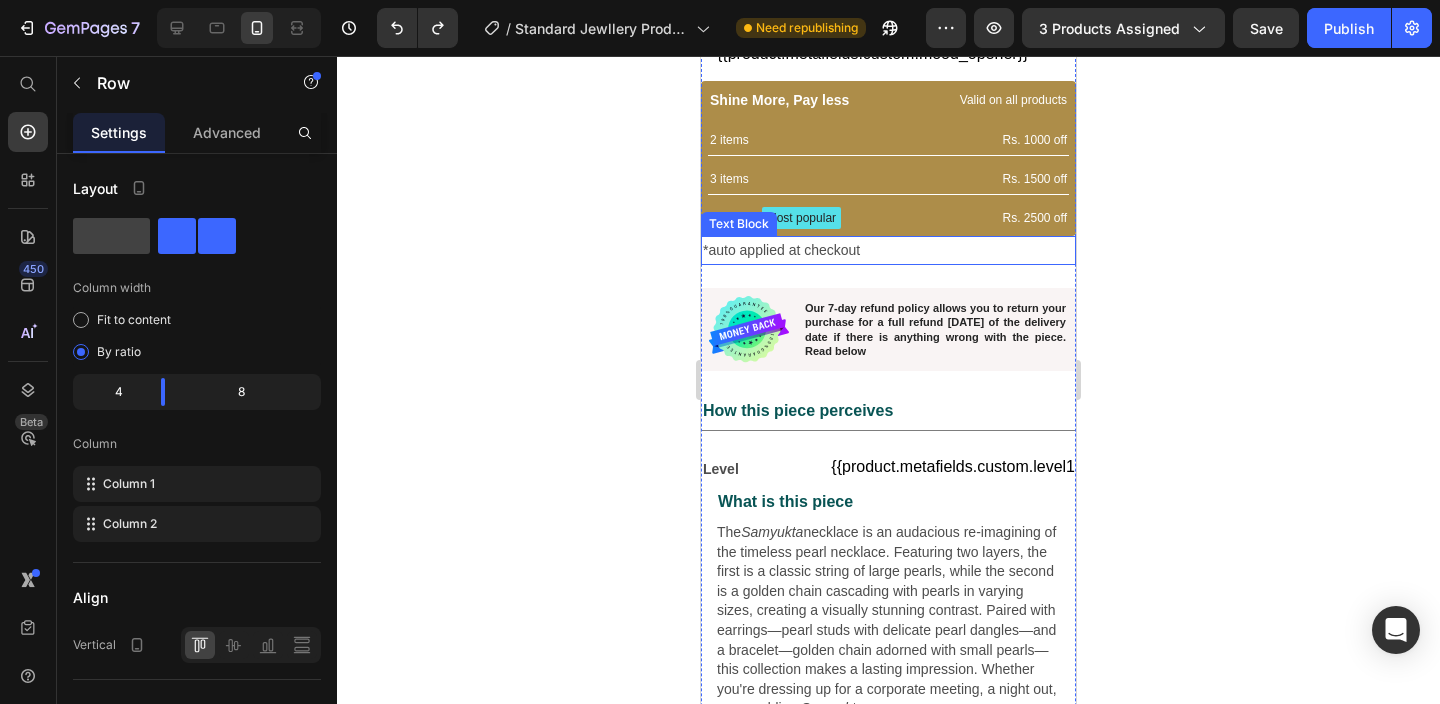 scroll, scrollTop: 584, scrollLeft: 0, axis: vertical 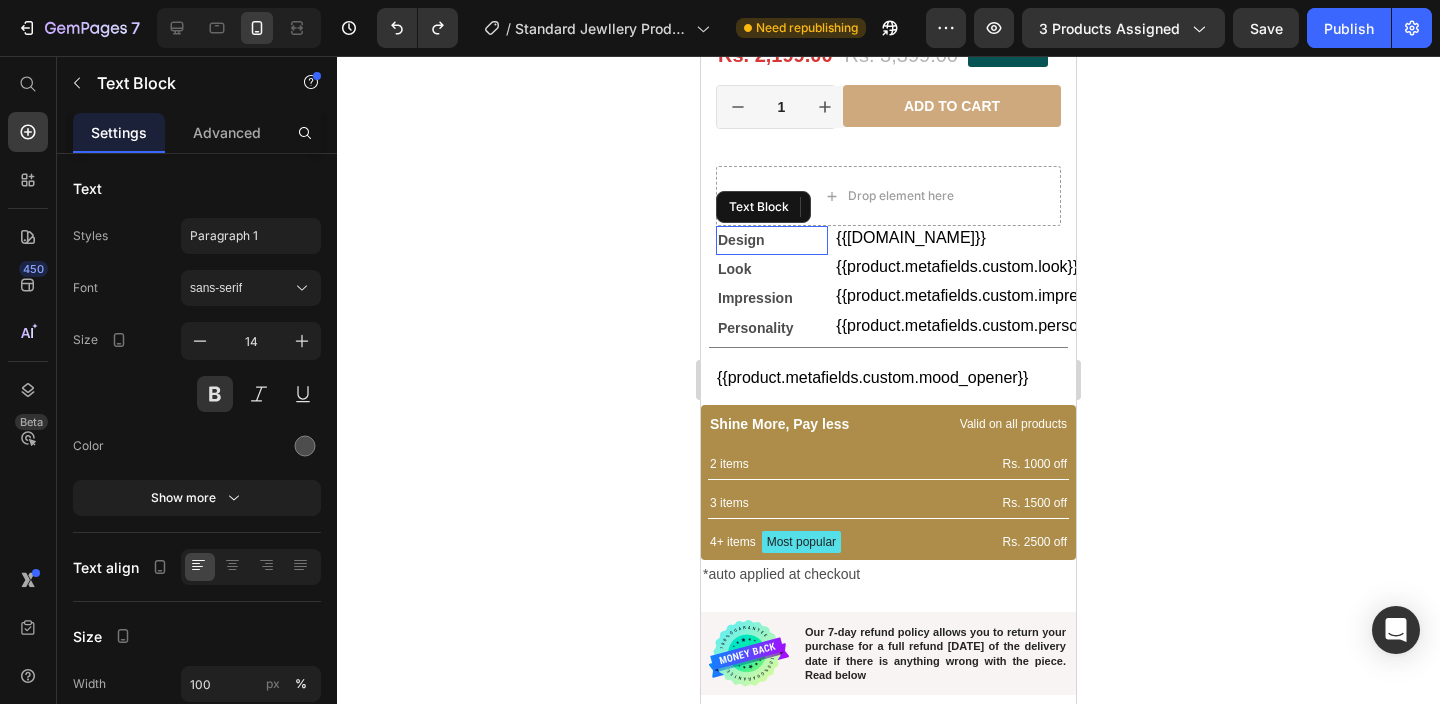 click on "Design" at bounding box center [772, 240] 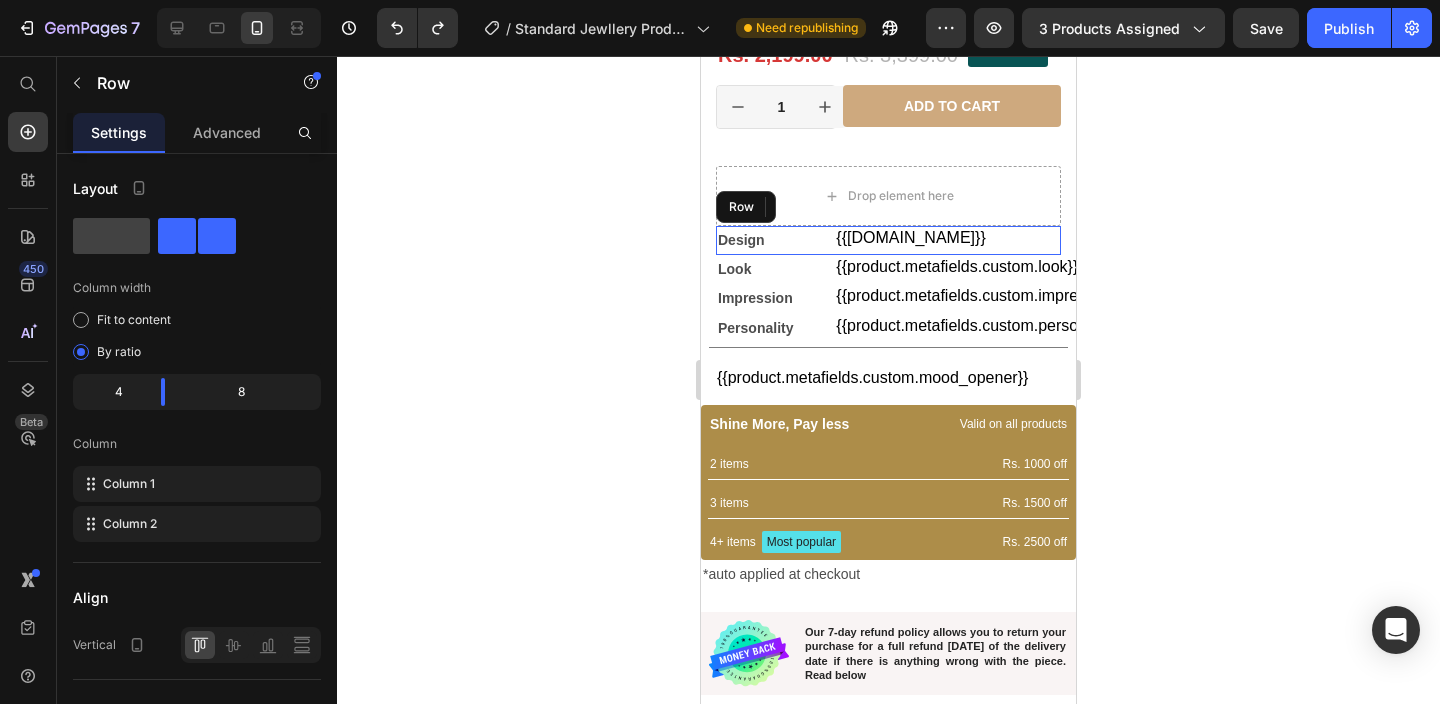 click on "Design Text Block   0 {{product.metafields.custom.design}} Custom Code Row" at bounding box center [888, 240] 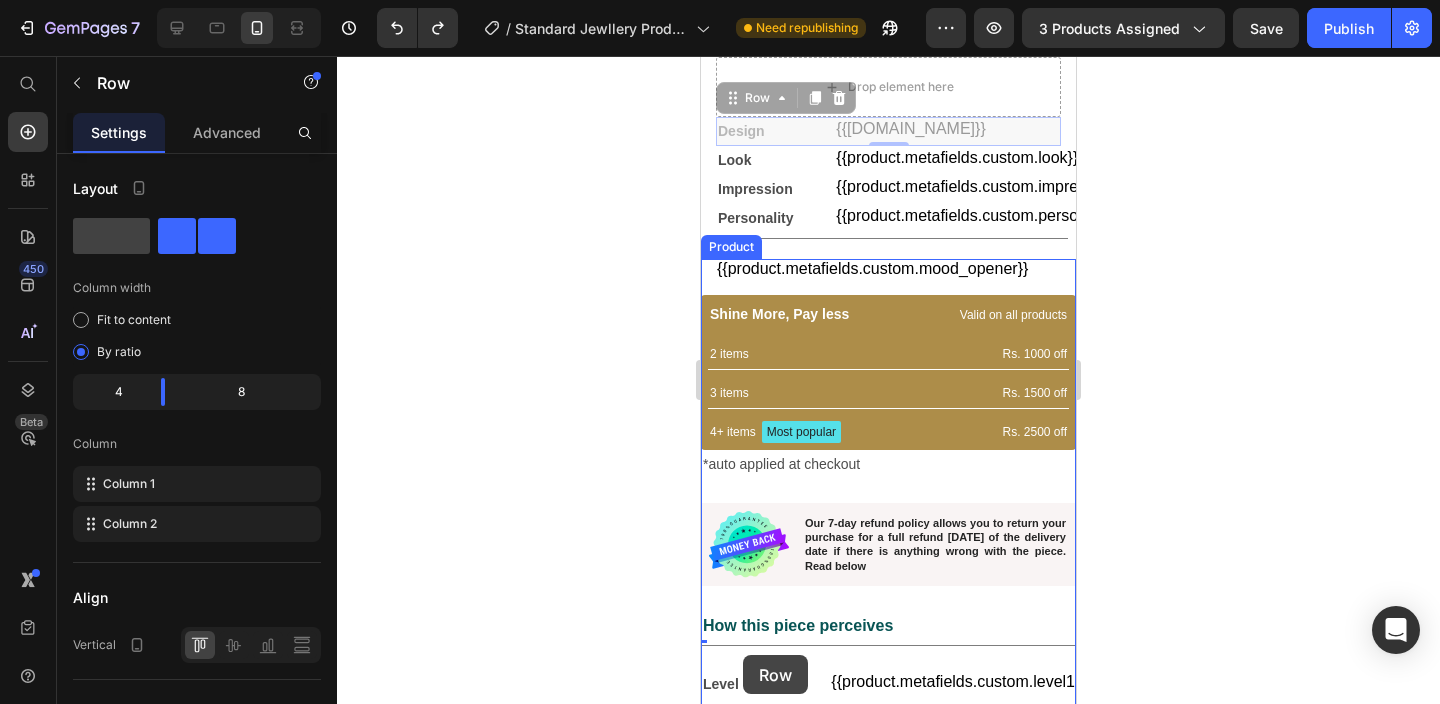 scroll, scrollTop: 782, scrollLeft: 0, axis: vertical 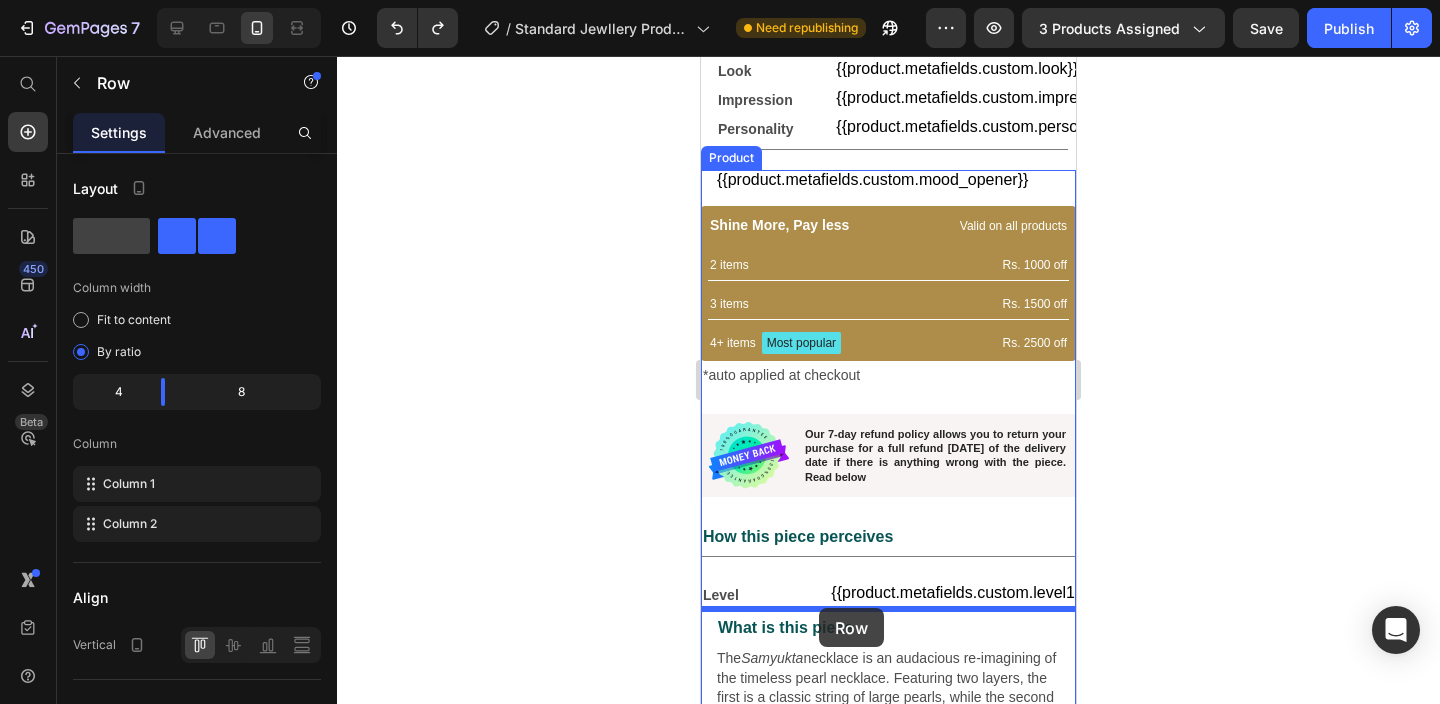 drag, startPoint x: 736, startPoint y: 208, endPoint x: 819, endPoint y: 608, distance: 408.5205 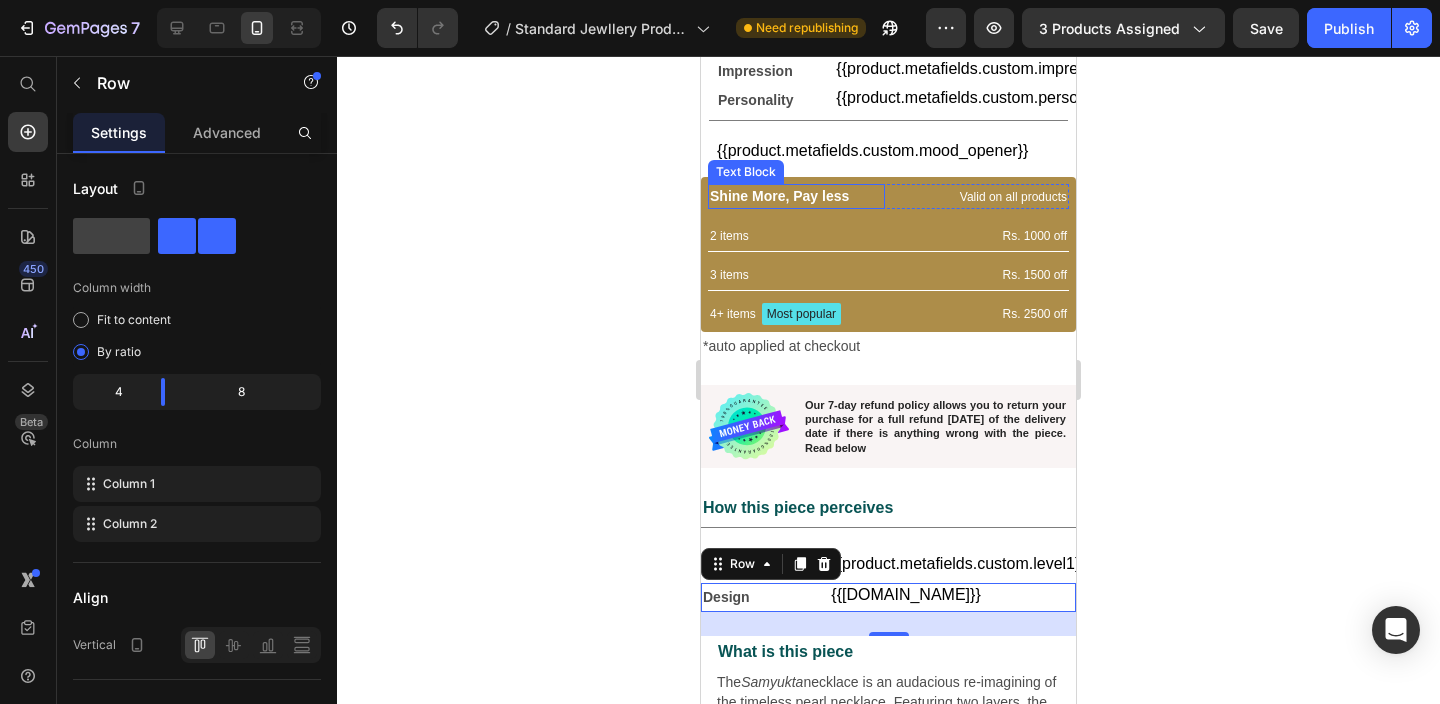 scroll, scrollTop: 555, scrollLeft: 0, axis: vertical 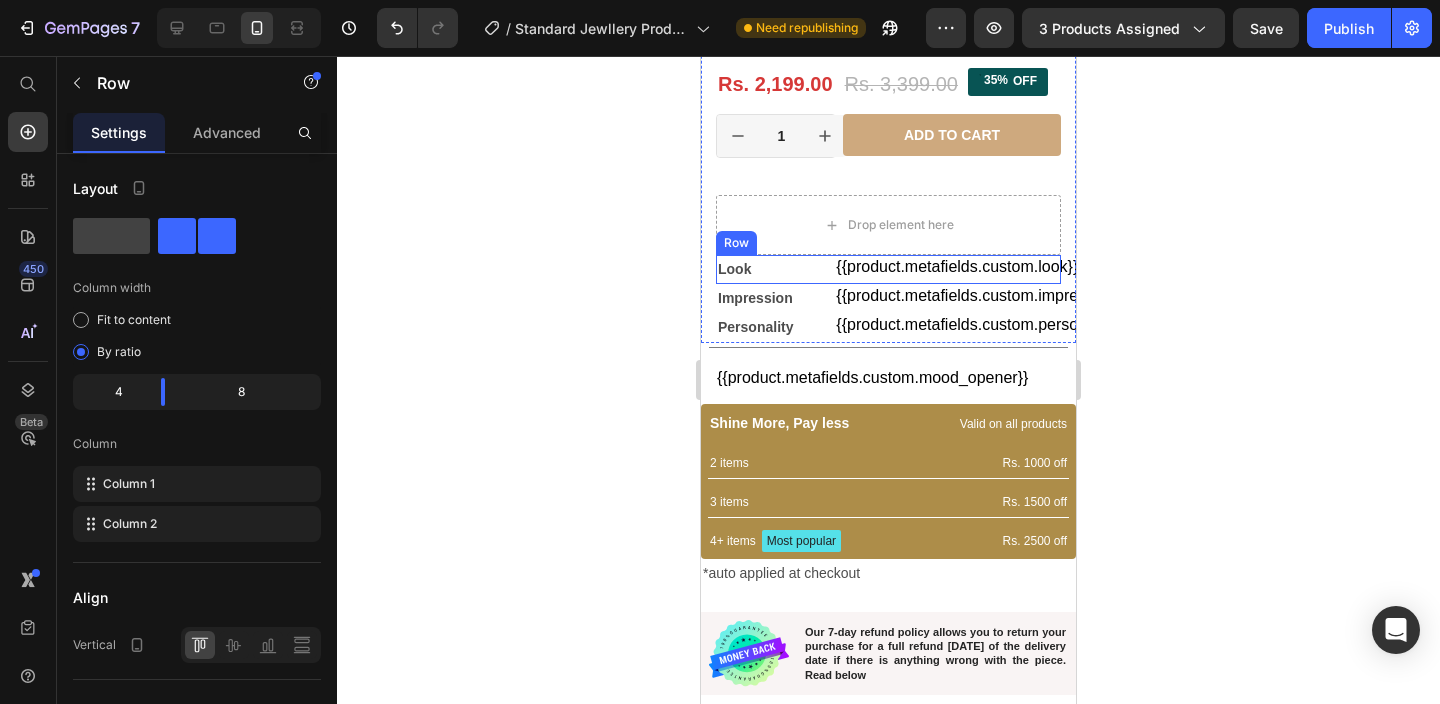 click on "Look Text Block {{product.metafields.custom.look}} Custom Code Row" at bounding box center [888, 269] 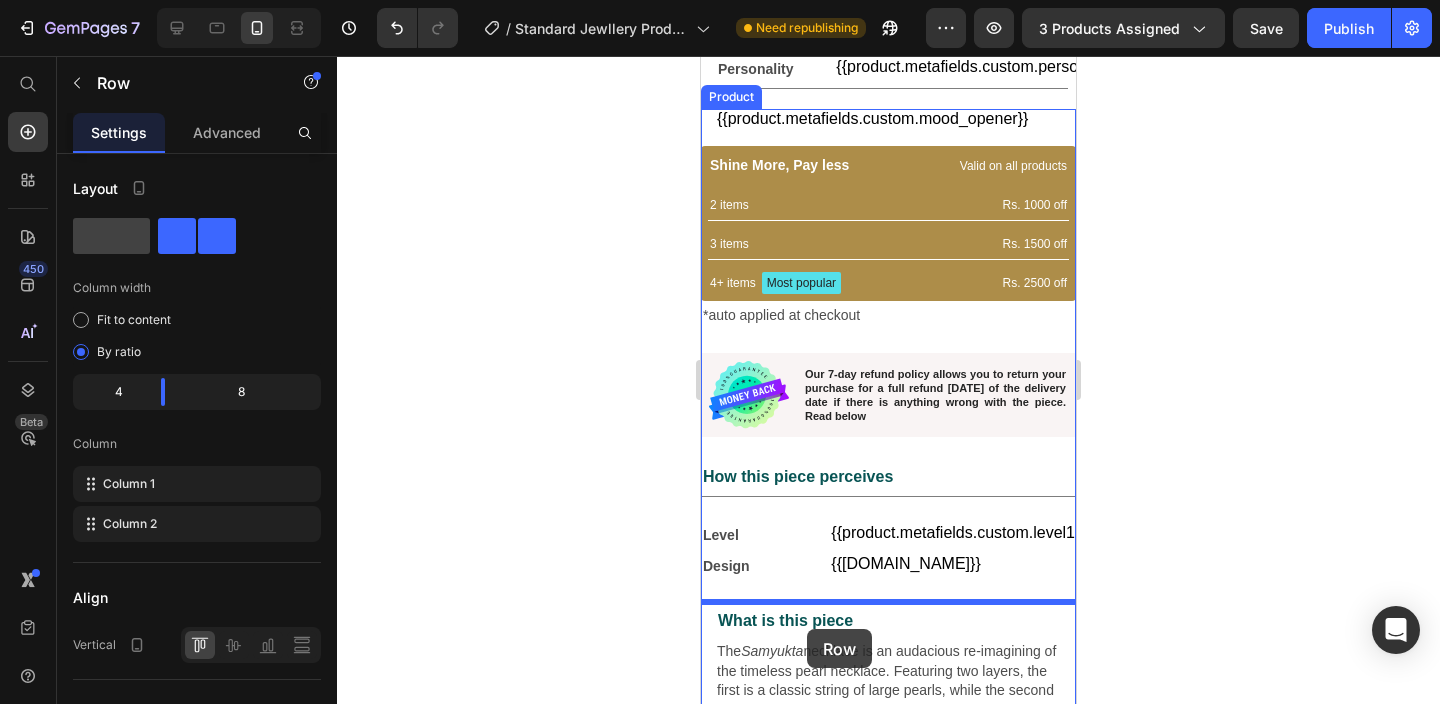 scroll, scrollTop: 819, scrollLeft: 0, axis: vertical 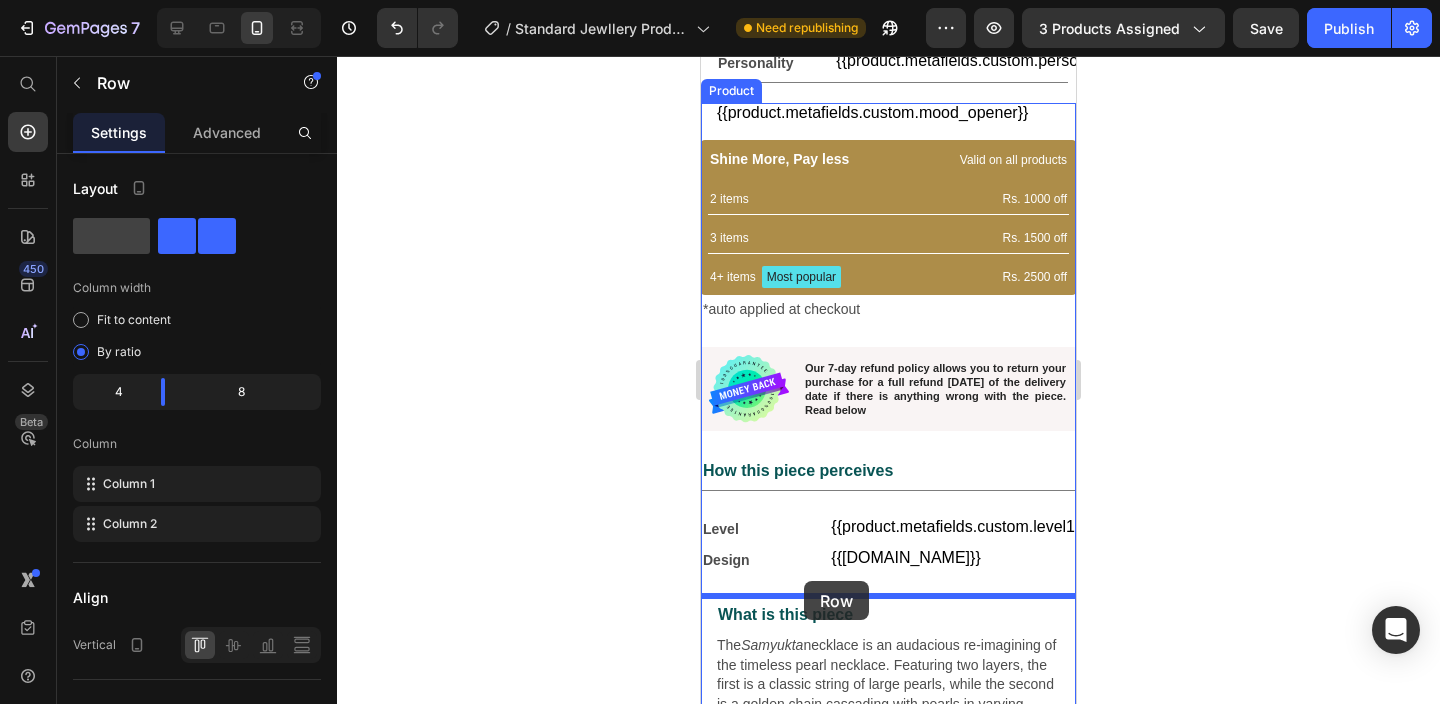 drag, startPoint x: 732, startPoint y: 235, endPoint x: 804, endPoint y: 581, distance: 353.41193 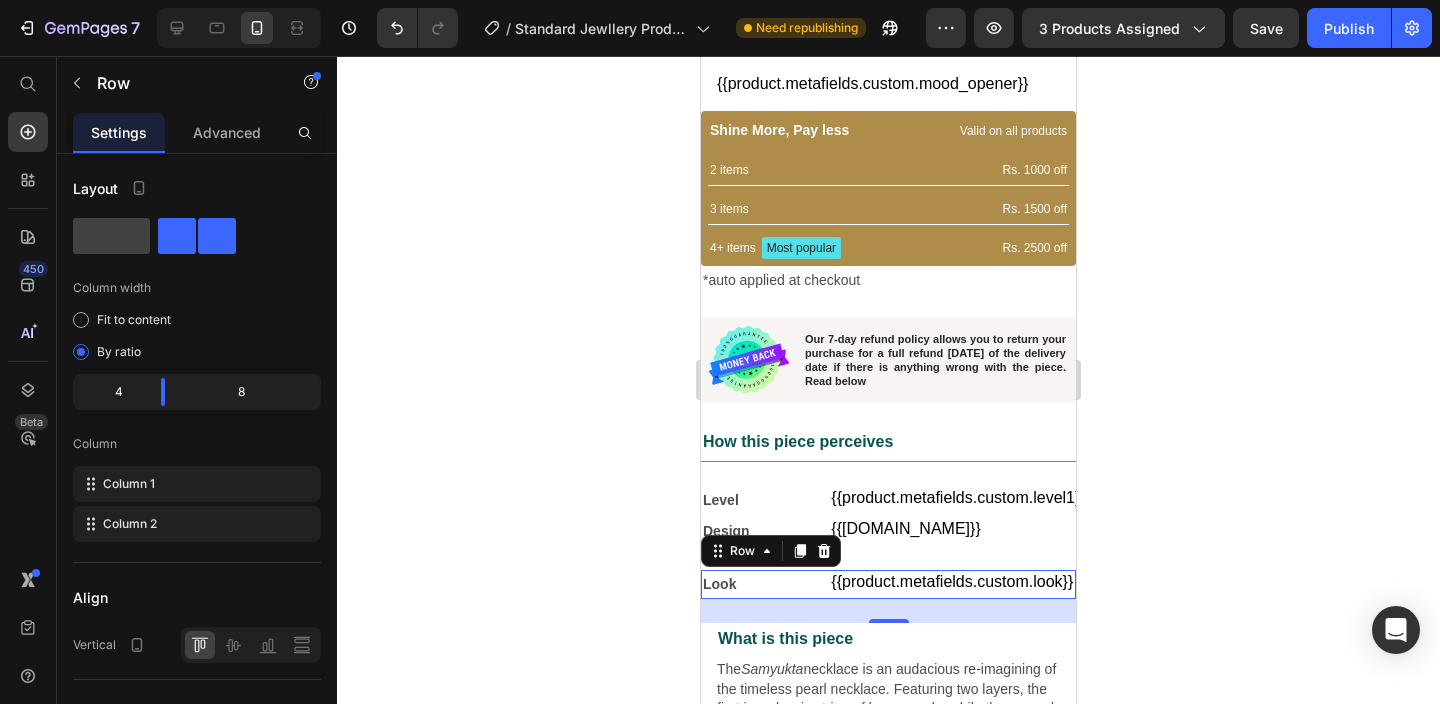 click on "Look Text Block {{product.metafields.custom.look}} Custom Code Row   24" at bounding box center [888, 584] 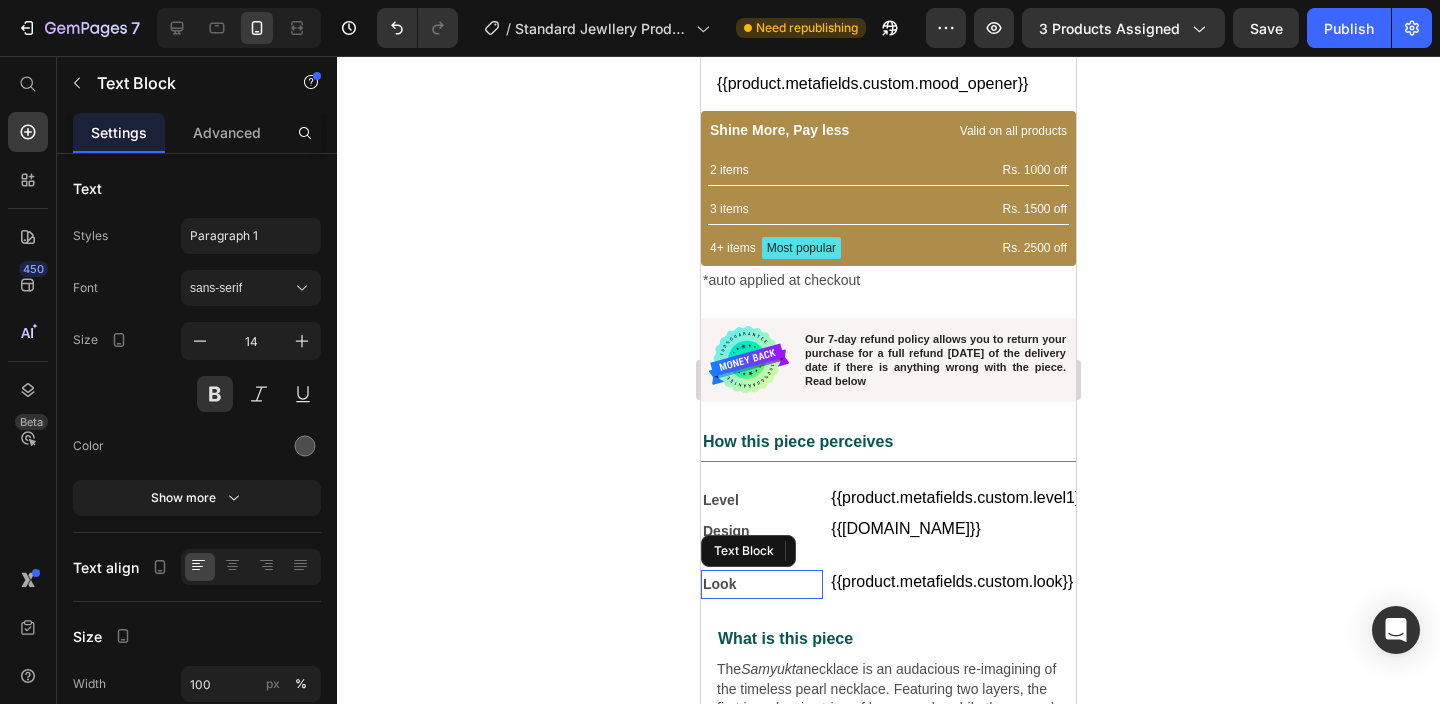 click on "Look" at bounding box center (762, 584) 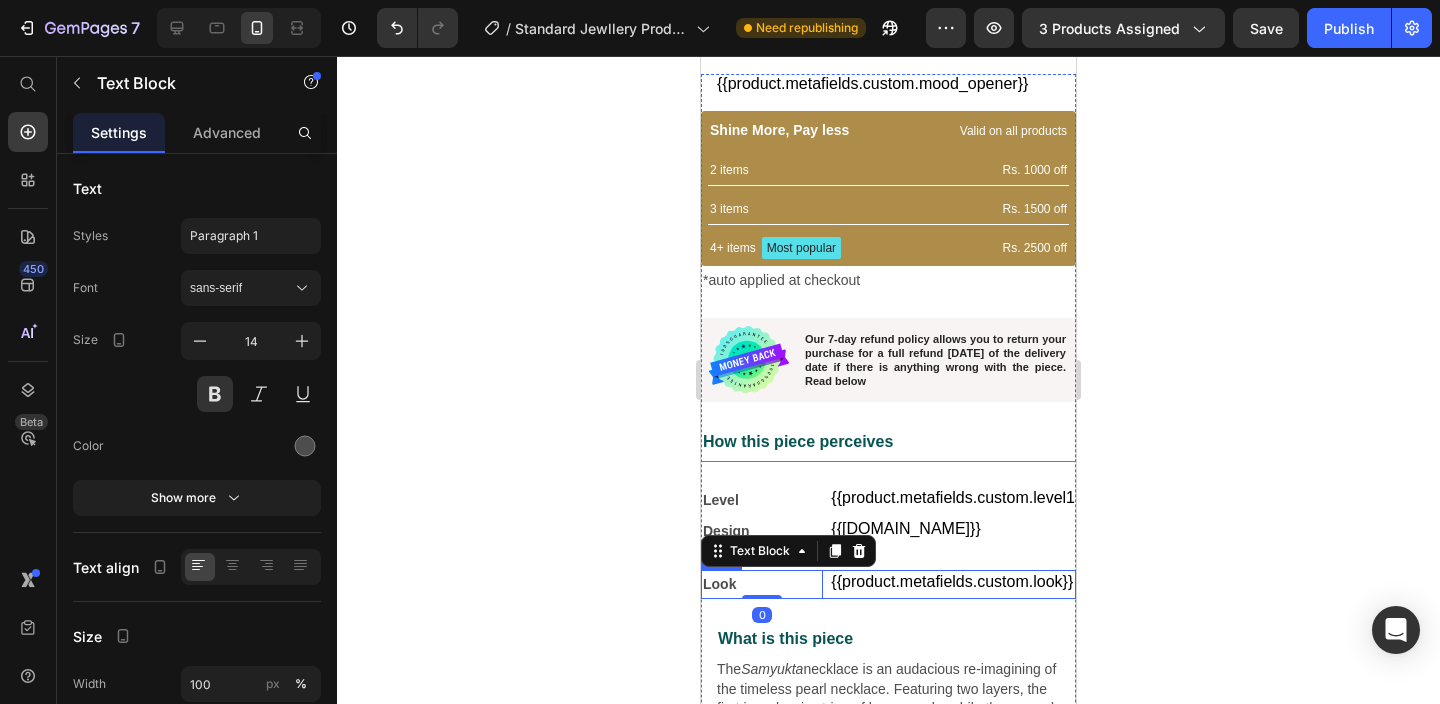 click on "Look Text Block   0 {{product.metafields.custom.look}} Custom Code Row" at bounding box center (888, 584) 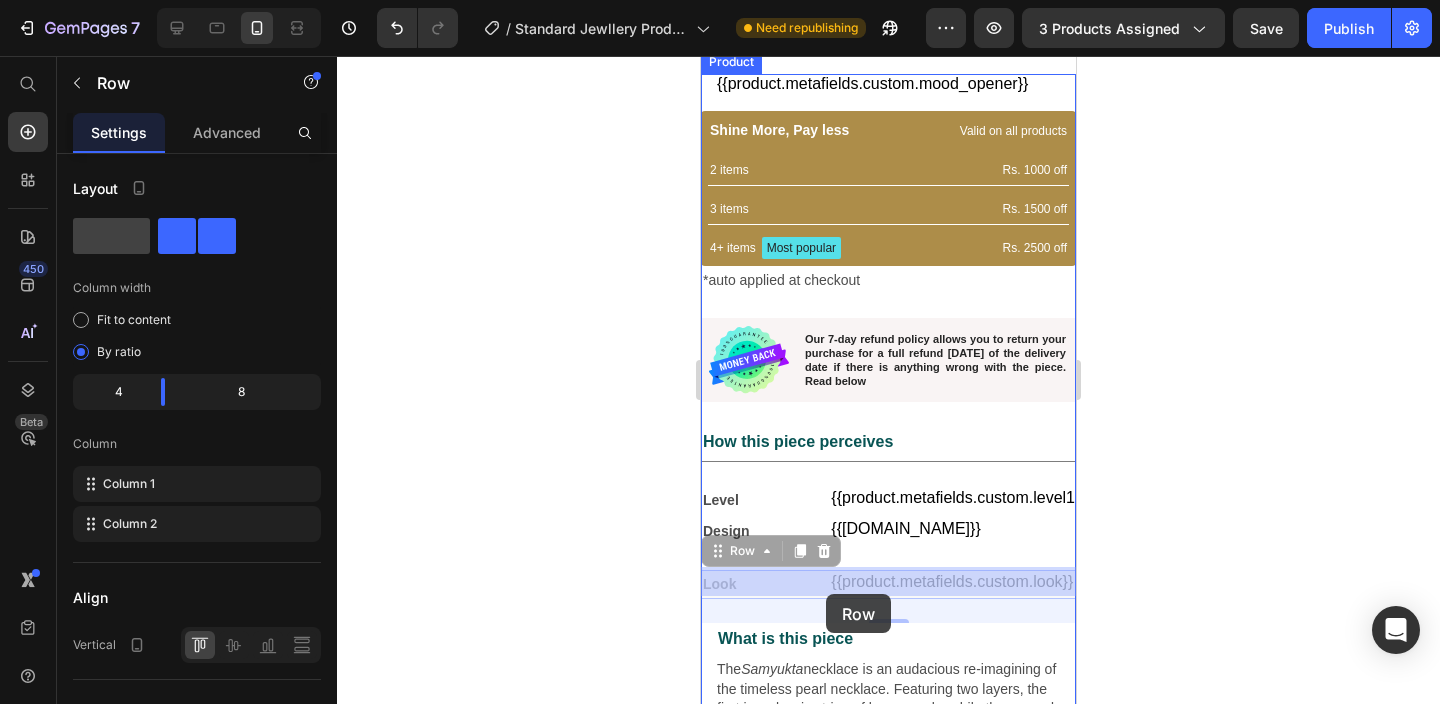 drag, startPoint x: 721, startPoint y: 554, endPoint x: 826, endPoint y: 594, distance: 112.36102 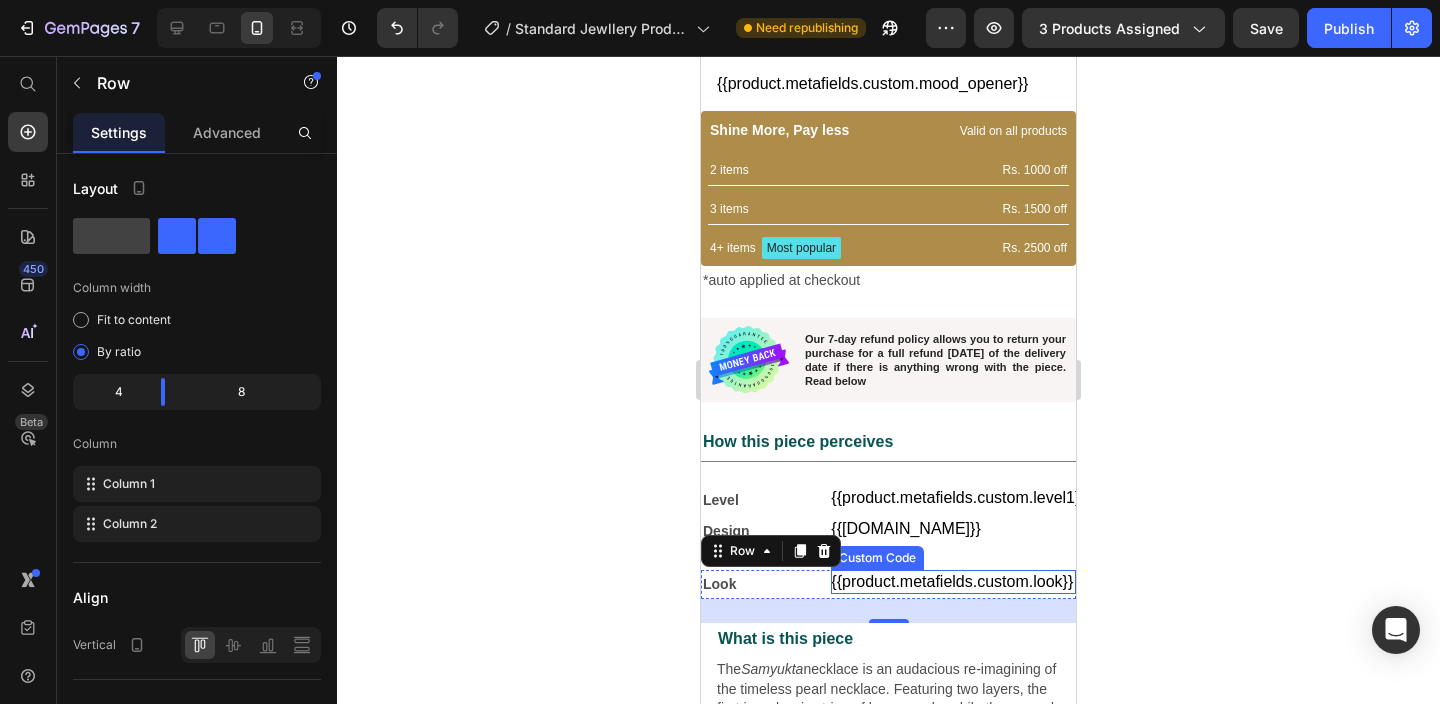 click 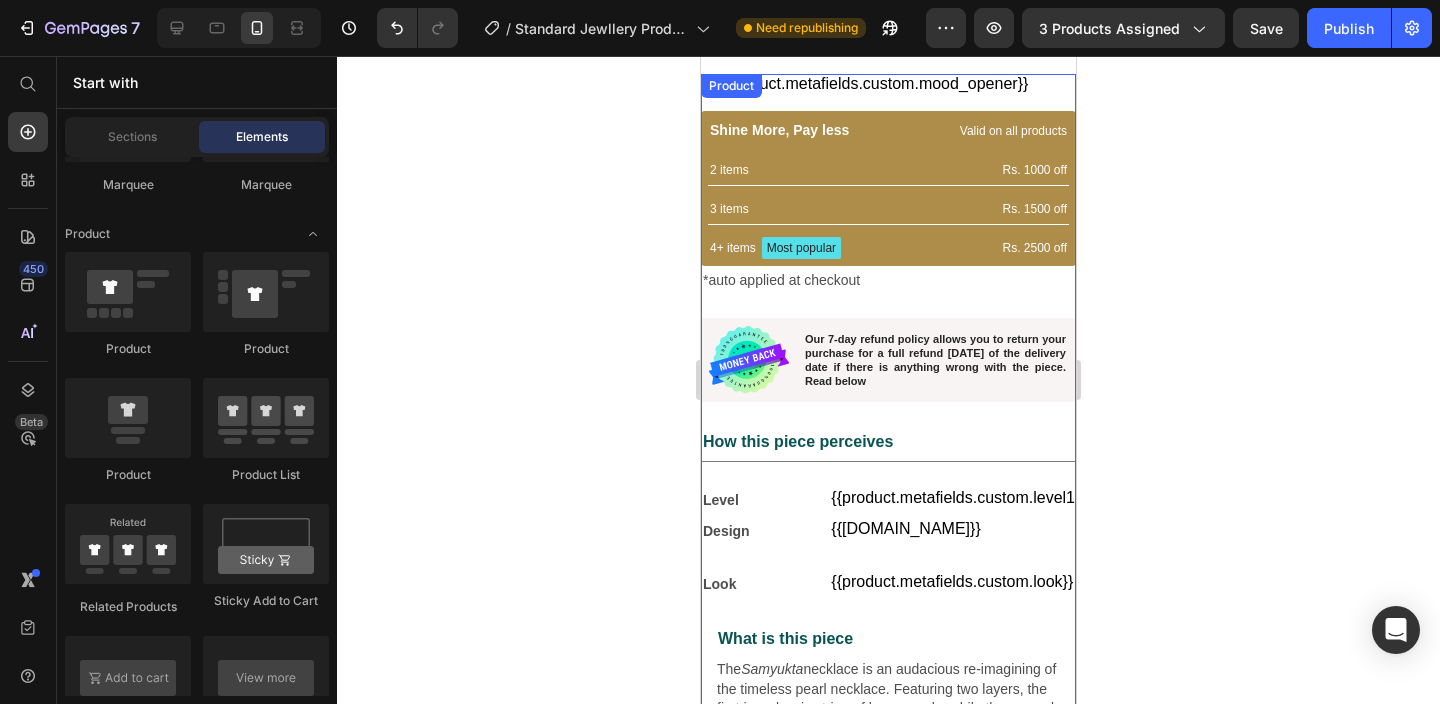 click on "{{product.metafields.custom.mood_opener}} Custom Code Row Shine More, Pay less Text Block Valid on all products Text Block Row 2 items Text Block Rs. 1000 off Text Block Row 3 items Text Block Rs. 1500 off Text Block Row 4+ items Text Block Most popular Text Block Row Rs. 2500 off Text Block Row Row *auto applied at checkout Text Block Image Our 7-day refund policy allows you to return your purchase for a full refund within 7 days of the delivery date if there is anything wrong with the piece. Read below Text Block Row How this piece perceives Text Block                Title Line Level Text Block {{product.metafields.custom.level1}} Custom Code Row Design Text Block {{product.metafields.custom.design}} Custom Code Row Look Text Block {{product.metafields.custom.look}} Custom Code Row What is this piece Text Block The  Samyukta Samyukta  ensures you never go unnoticed. Product Description                Title Line" at bounding box center (888, 489) 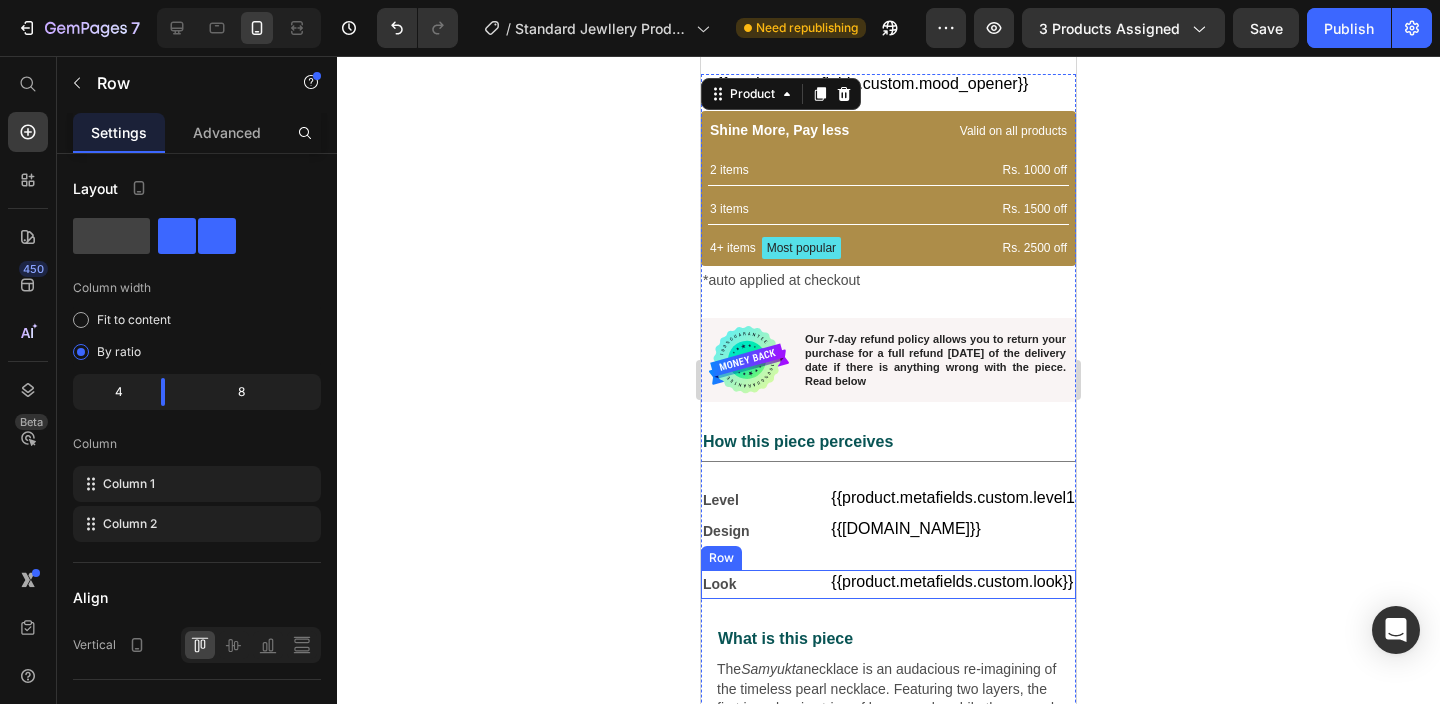 click on "Look Text Block {{product.metafields.custom.look}} Custom Code Row" at bounding box center (888, 584) 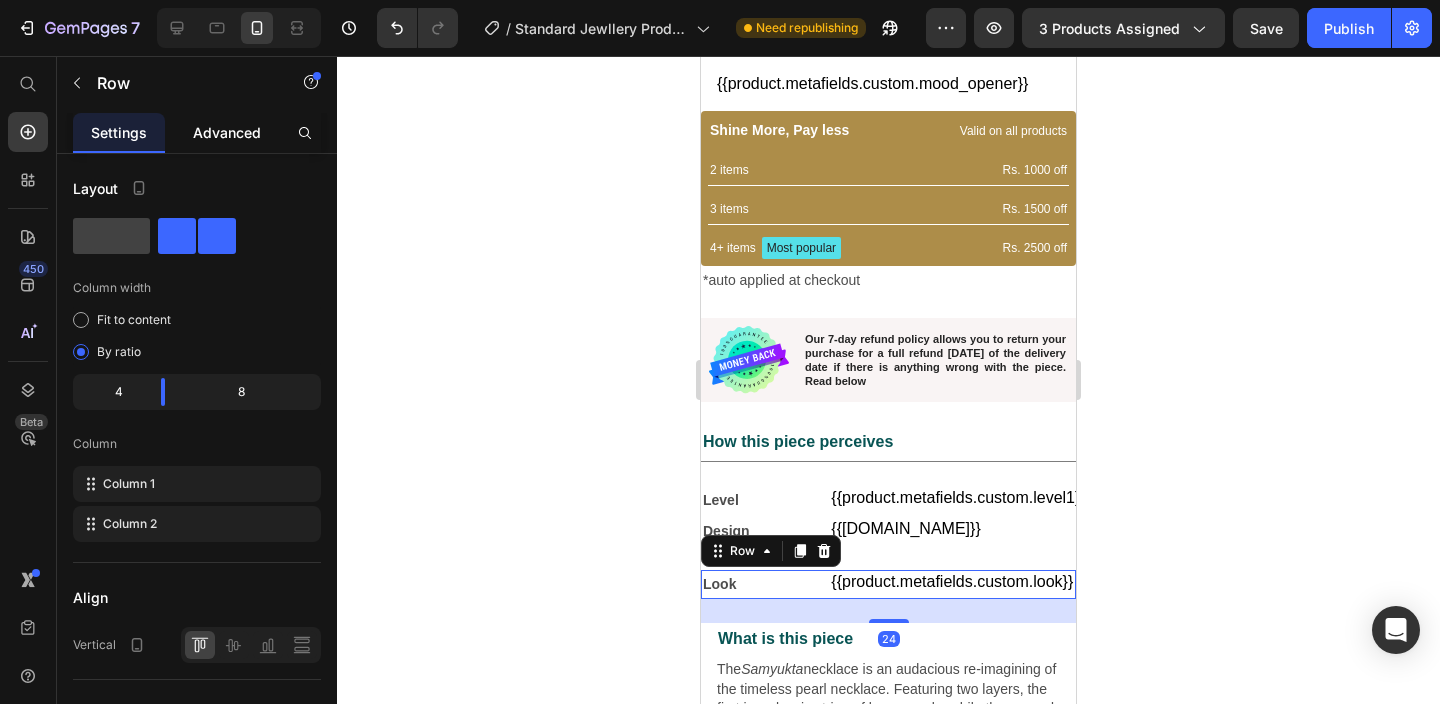 click on "Advanced" at bounding box center (227, 132) 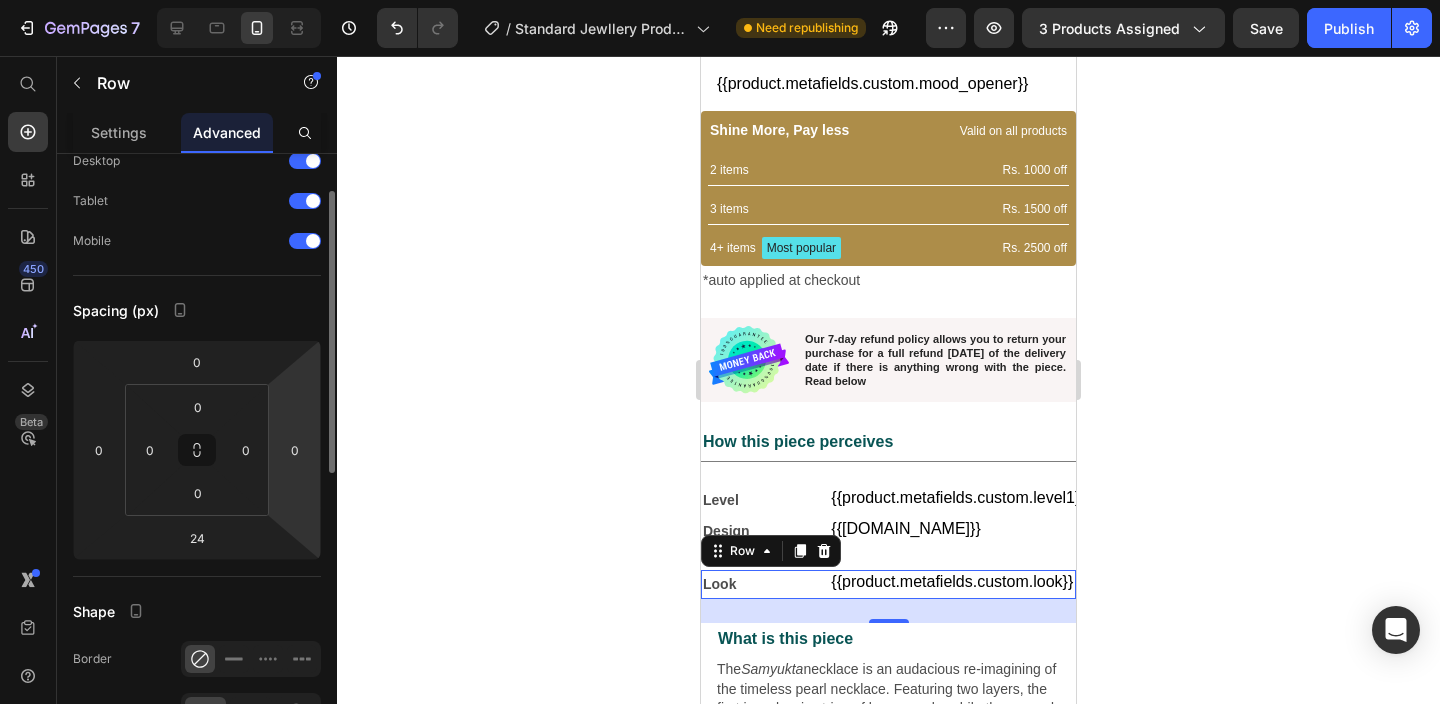 scroll, scrollTop: 77, scrollLeft: 0, axis: vertical 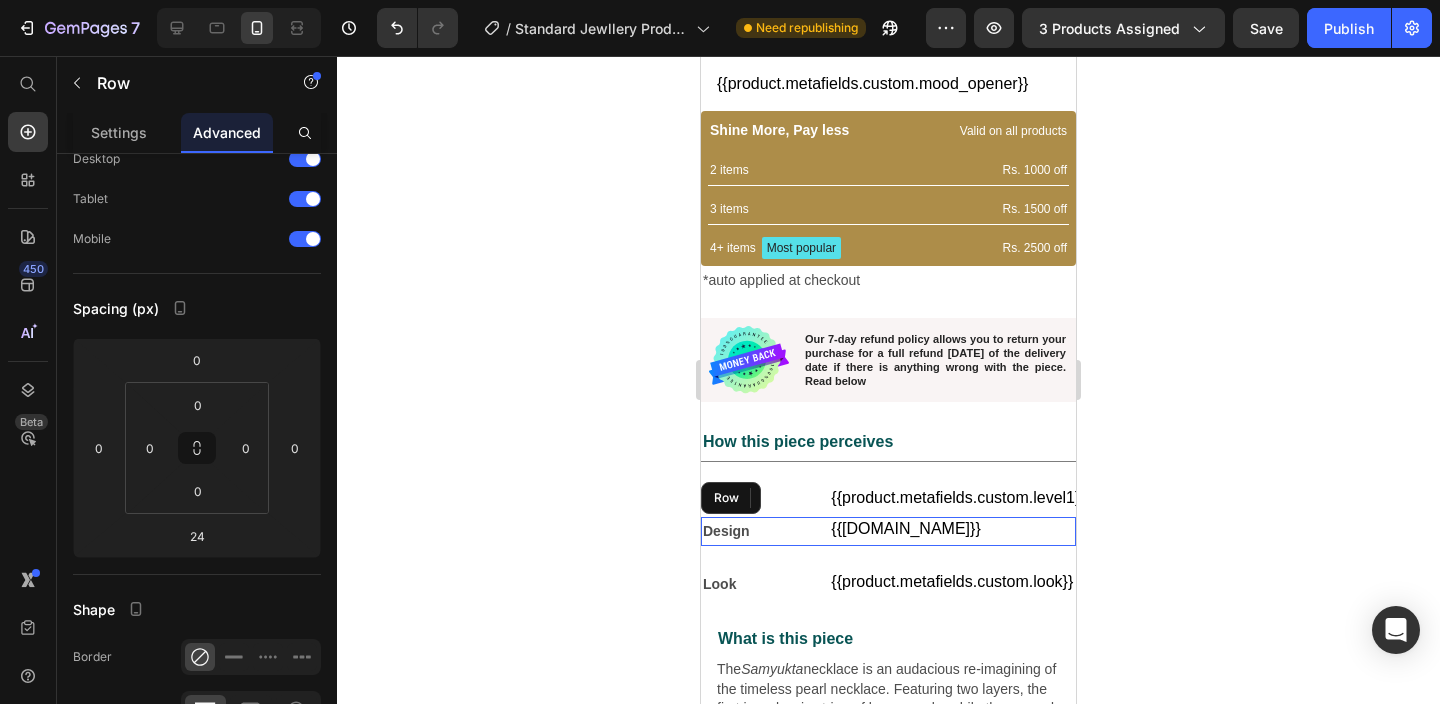 click on "Design Text Block {{product.metafields.custom.design}} Custom Code Row" at bounding box center (888, 531) 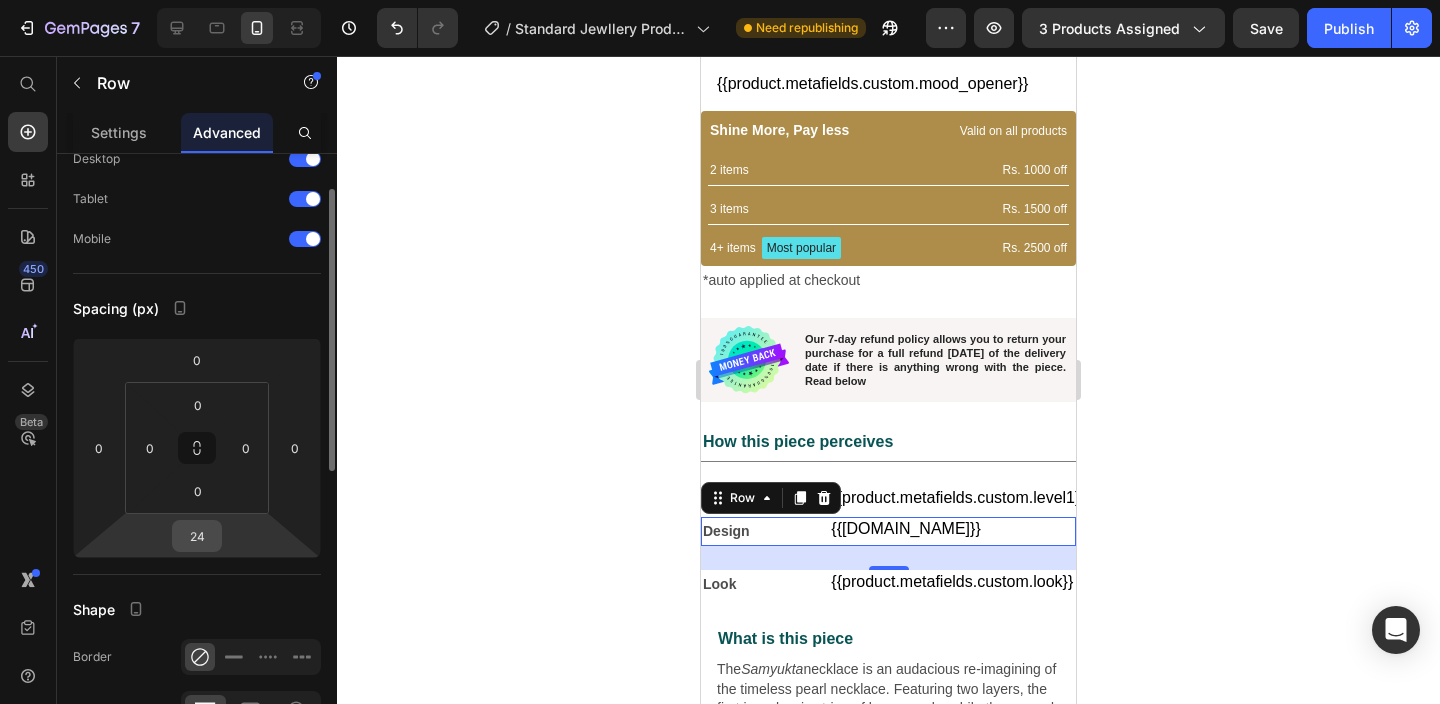 click on "24" at bounding box center [197, 536] 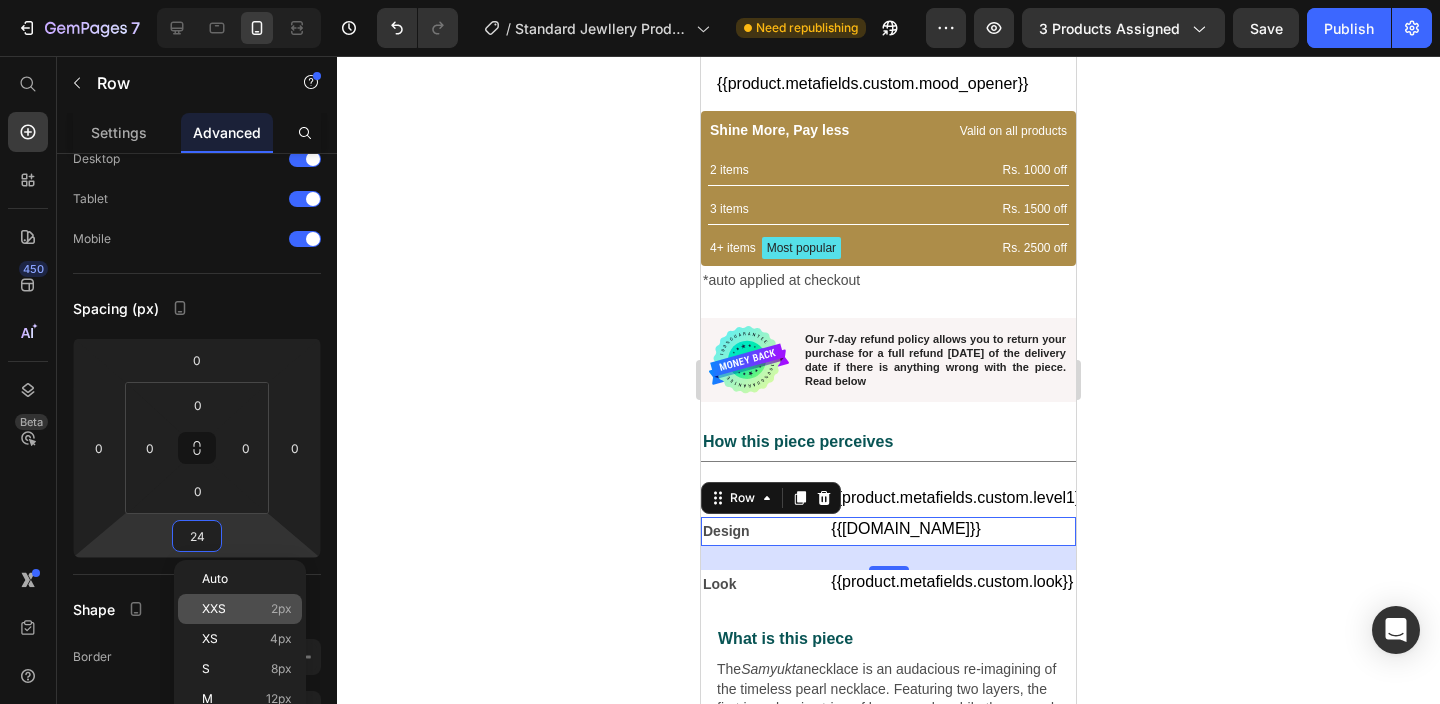 click on "XXS" at bounding box center [214, 609] 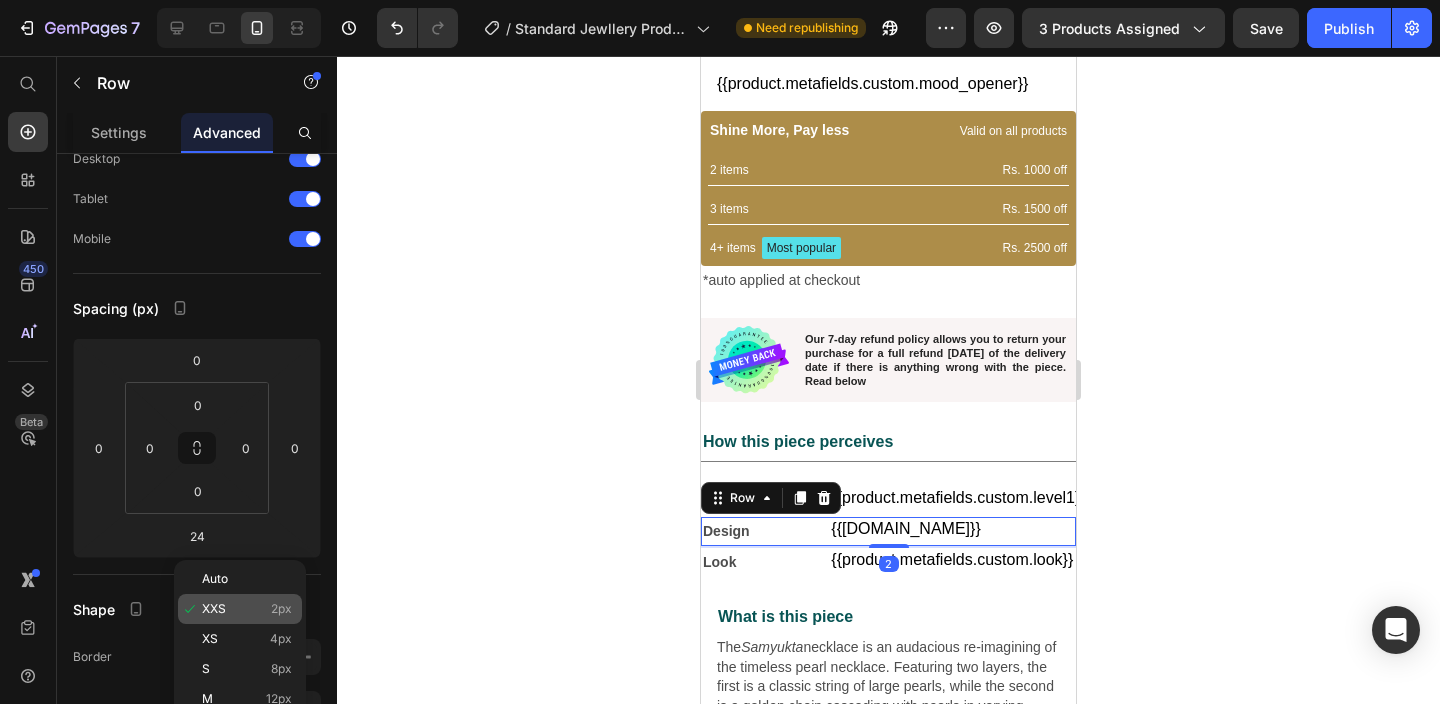 type on "2" 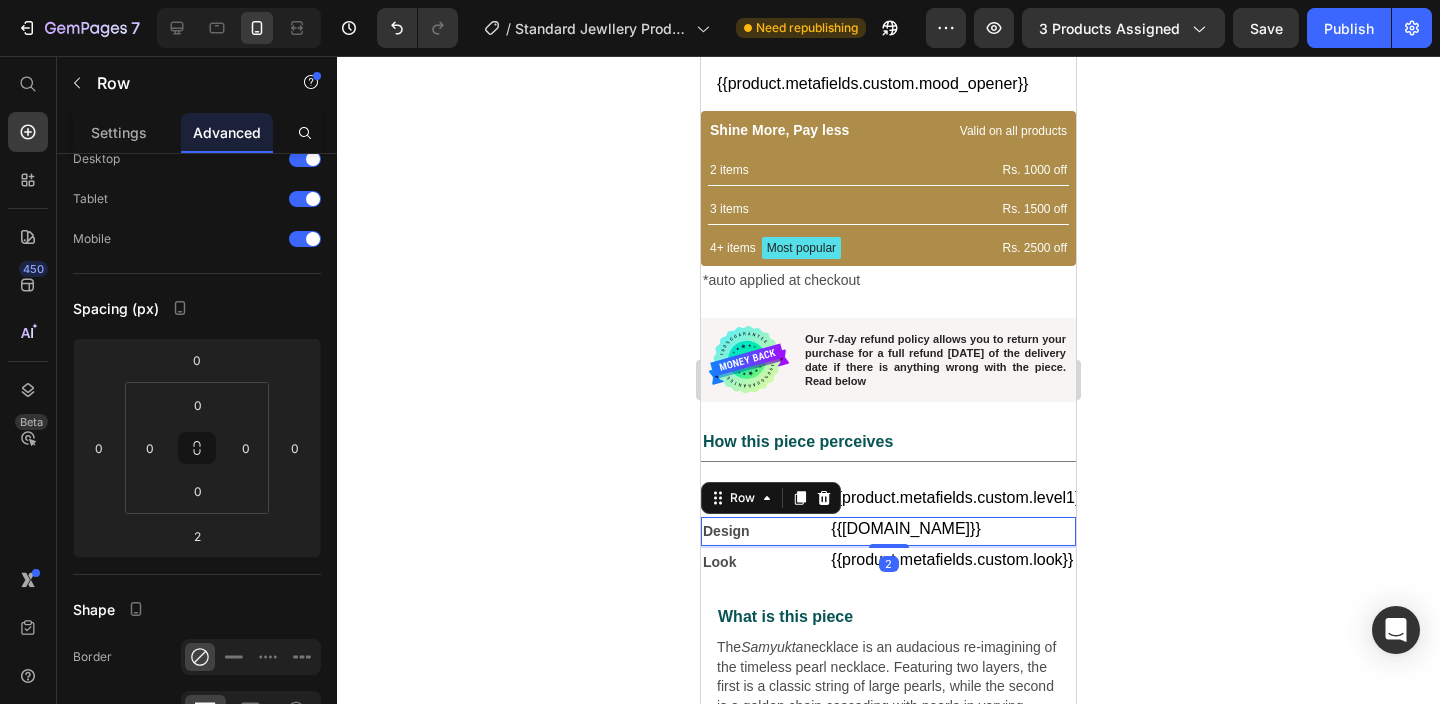 click 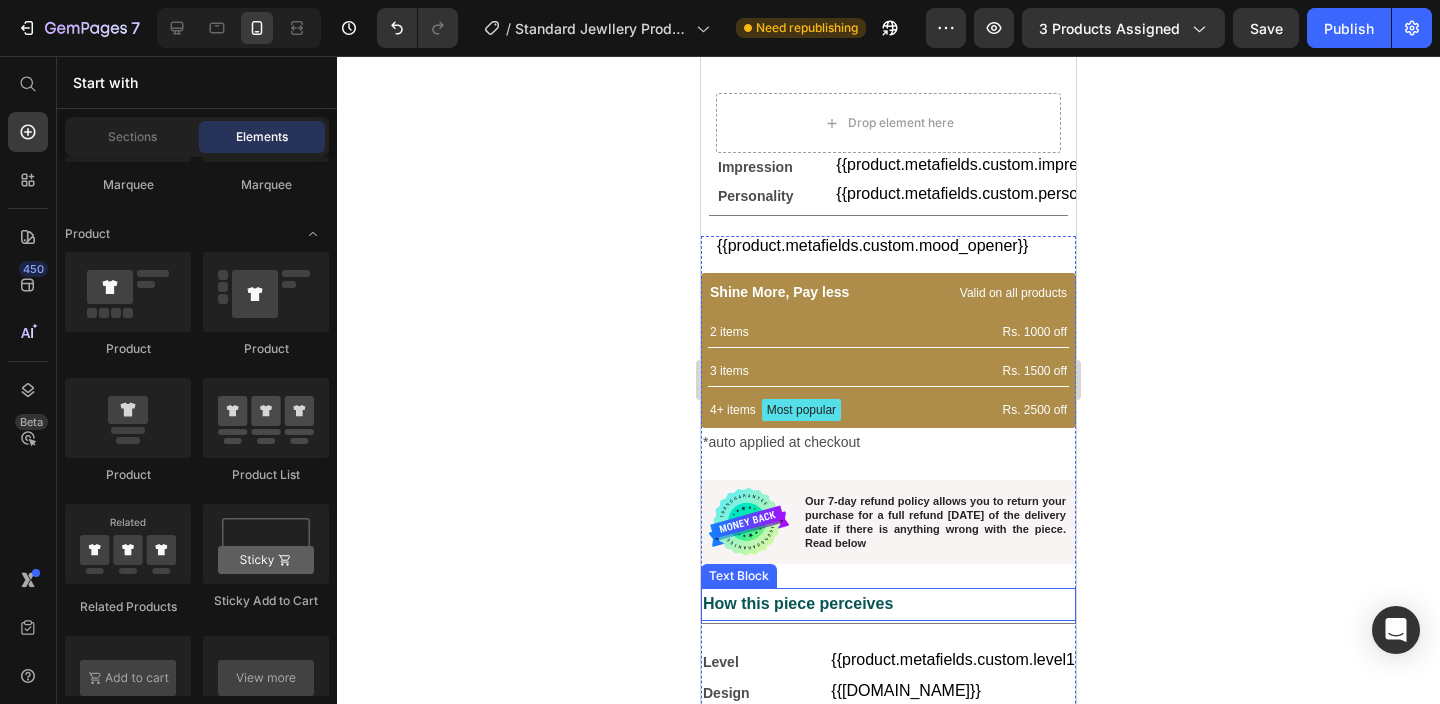 scroll, scrollTop: 887, scrollLeft: 0, axis: vertical 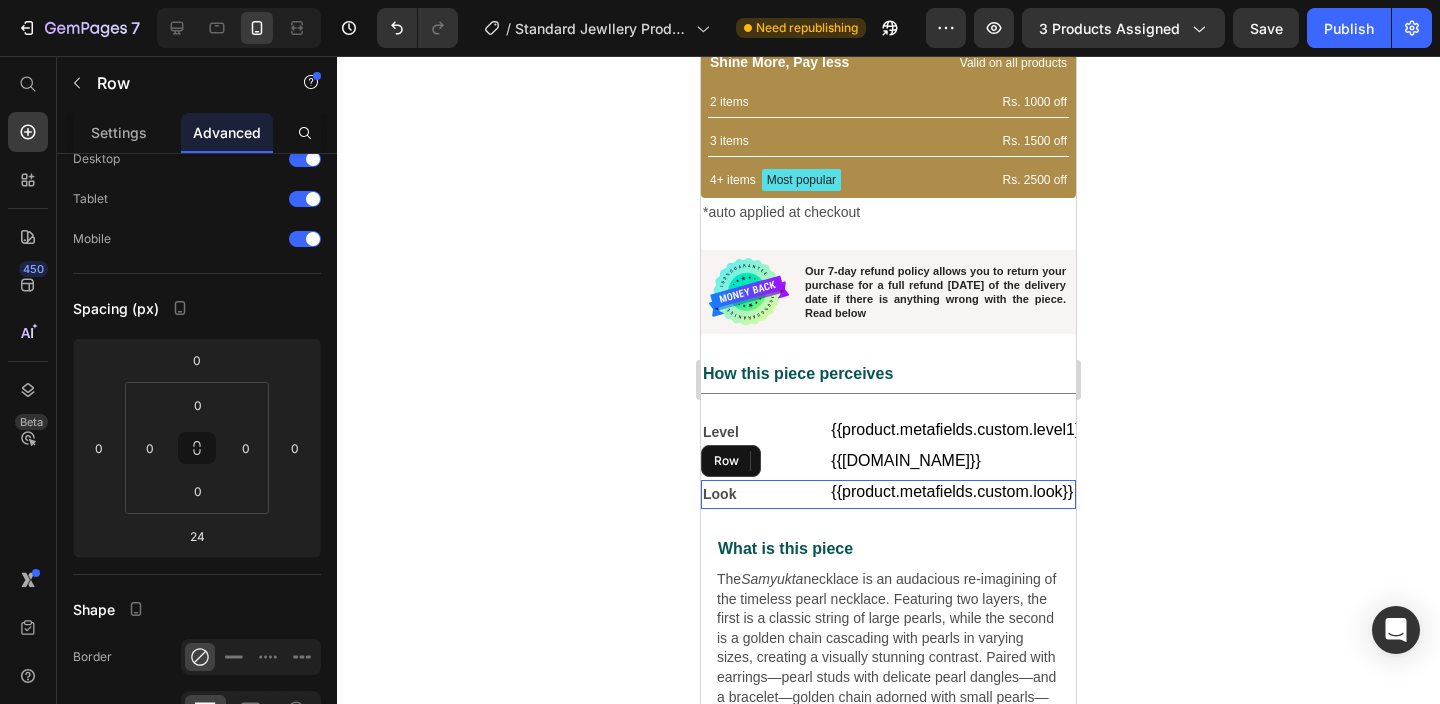 click on "Look Text Block {{product.metafields.custom.look}} Custom Code Row" at bounding box center [888, 494] 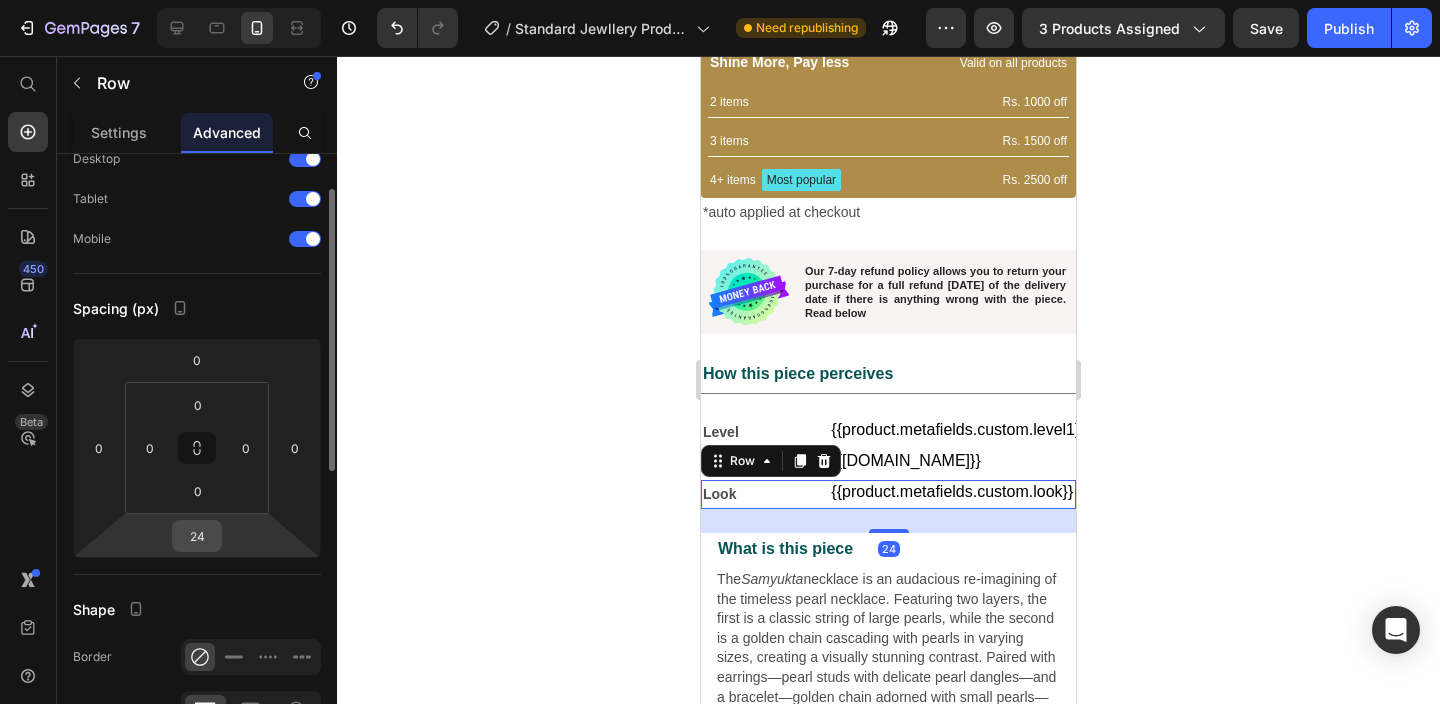 click on "24" at bounding box center [197, 536] 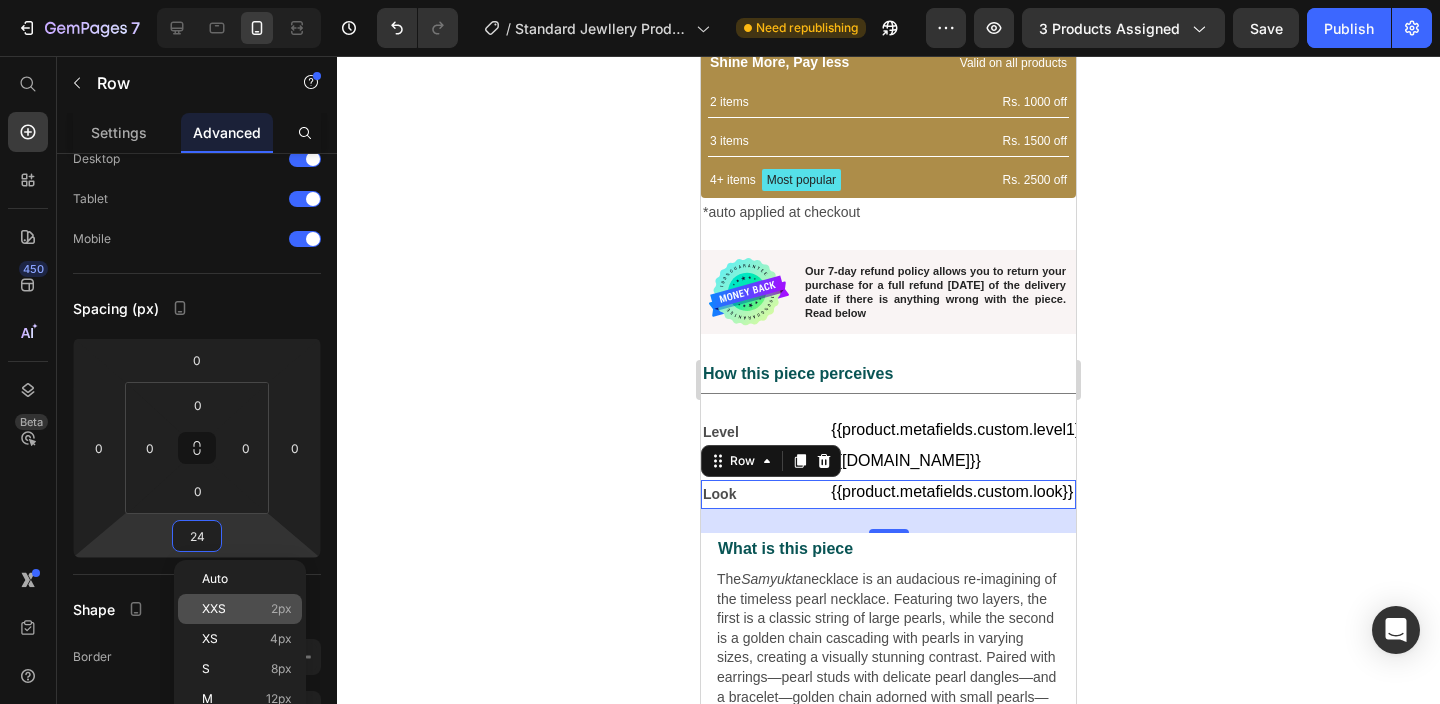 click on "XXS 2px" at bounding box center [247, 609] 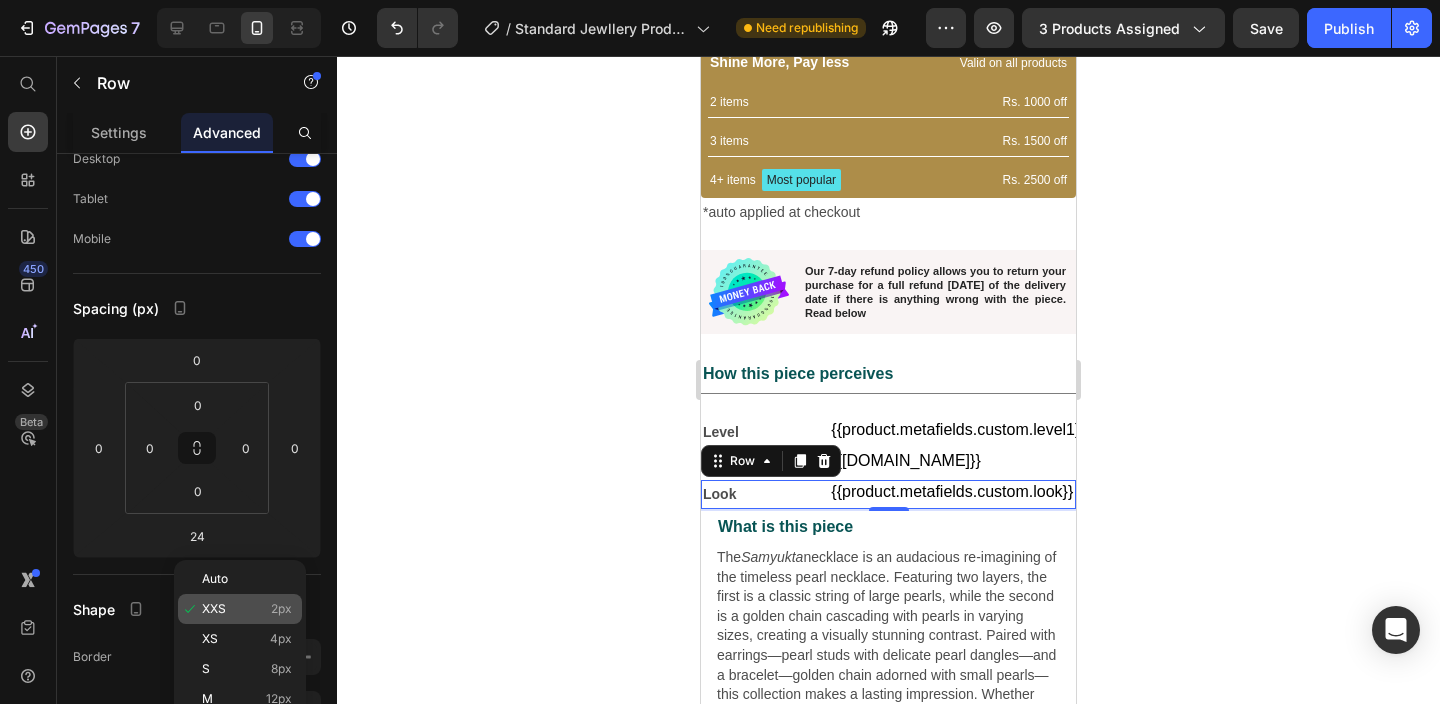 type on "2" 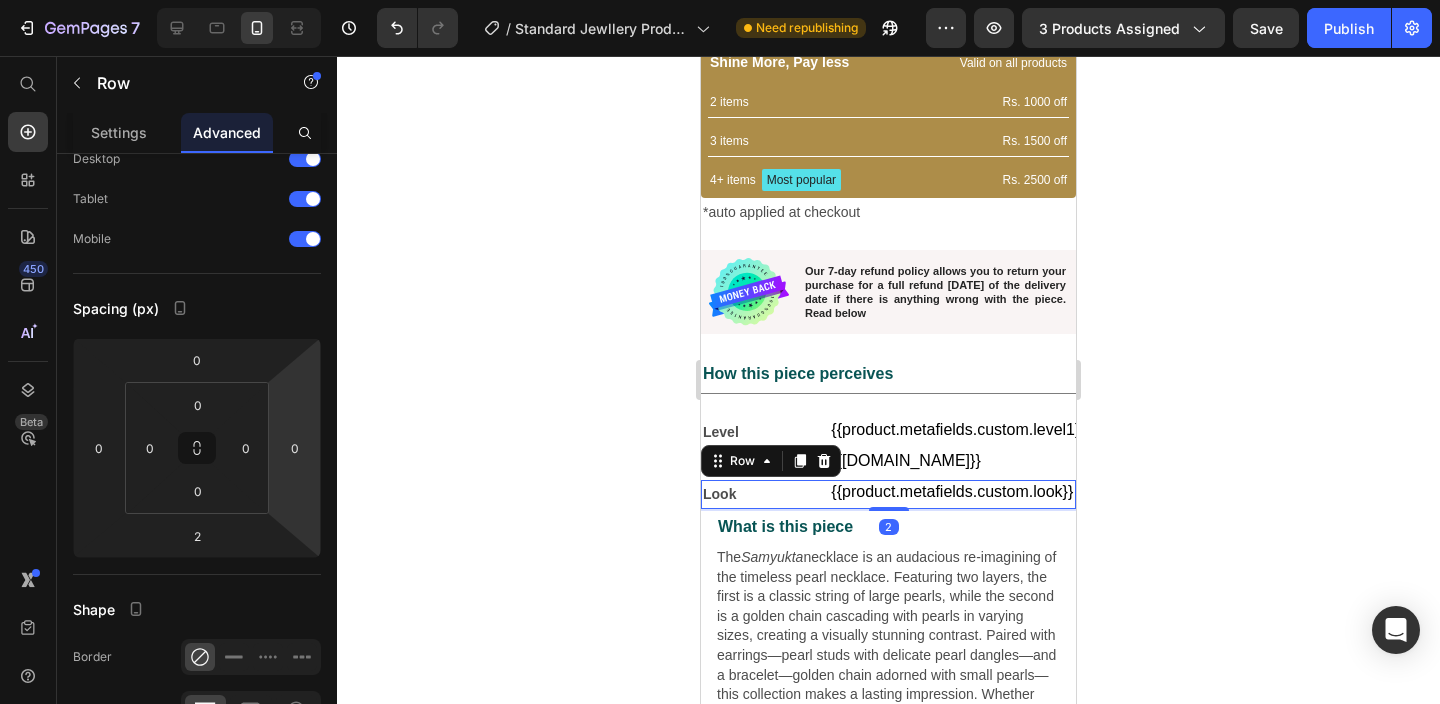 click 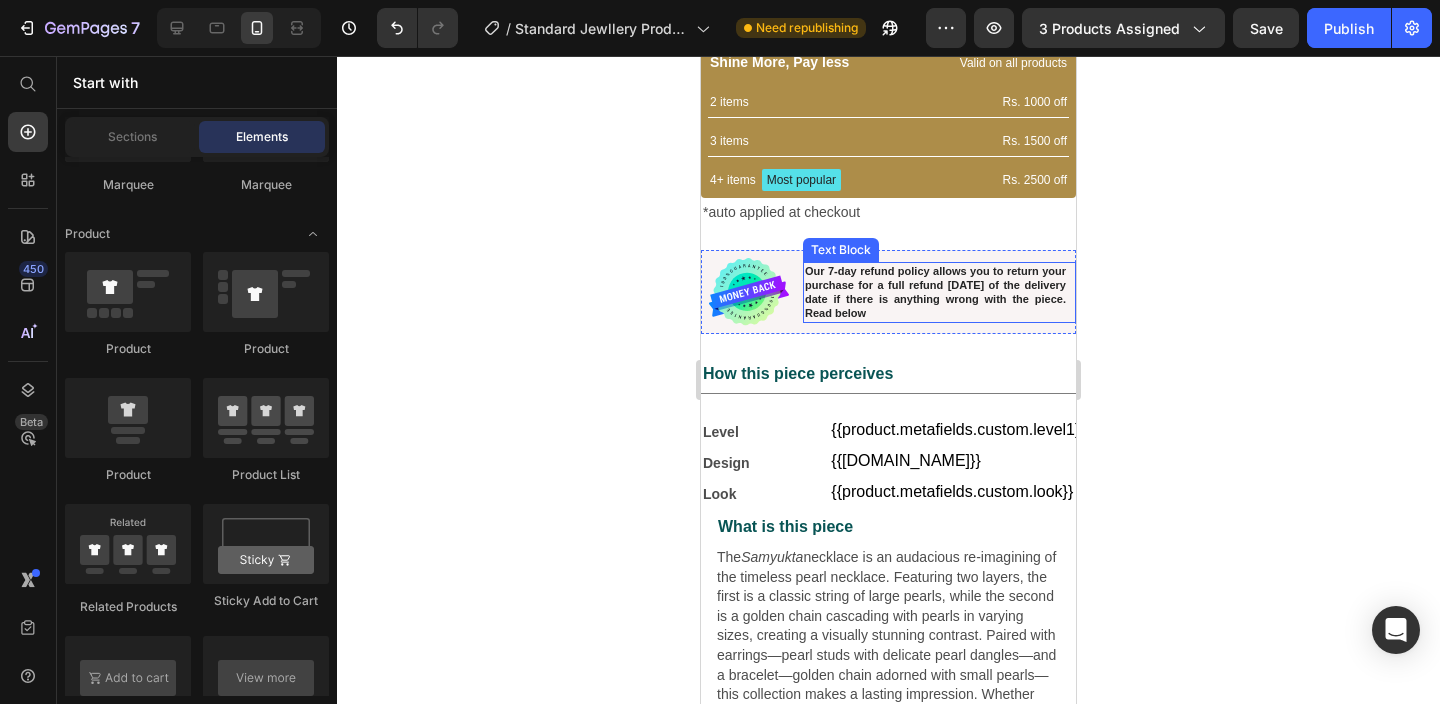 scroll, scrollTop: 626, scrollLeft: 0, axis: vertical 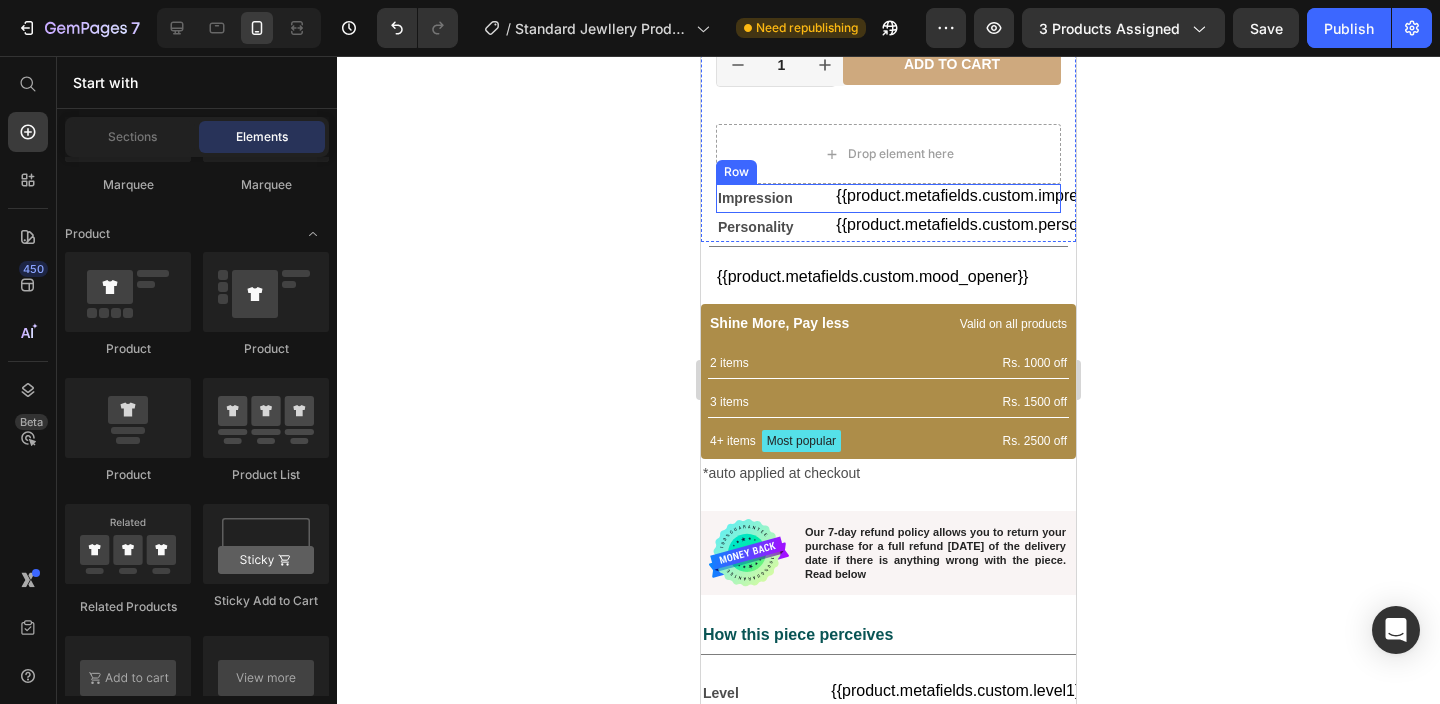 click on "Impression Text Block {{product.metafields.custom.impression}} Custom Code Row" at bounding box center (888, 198) 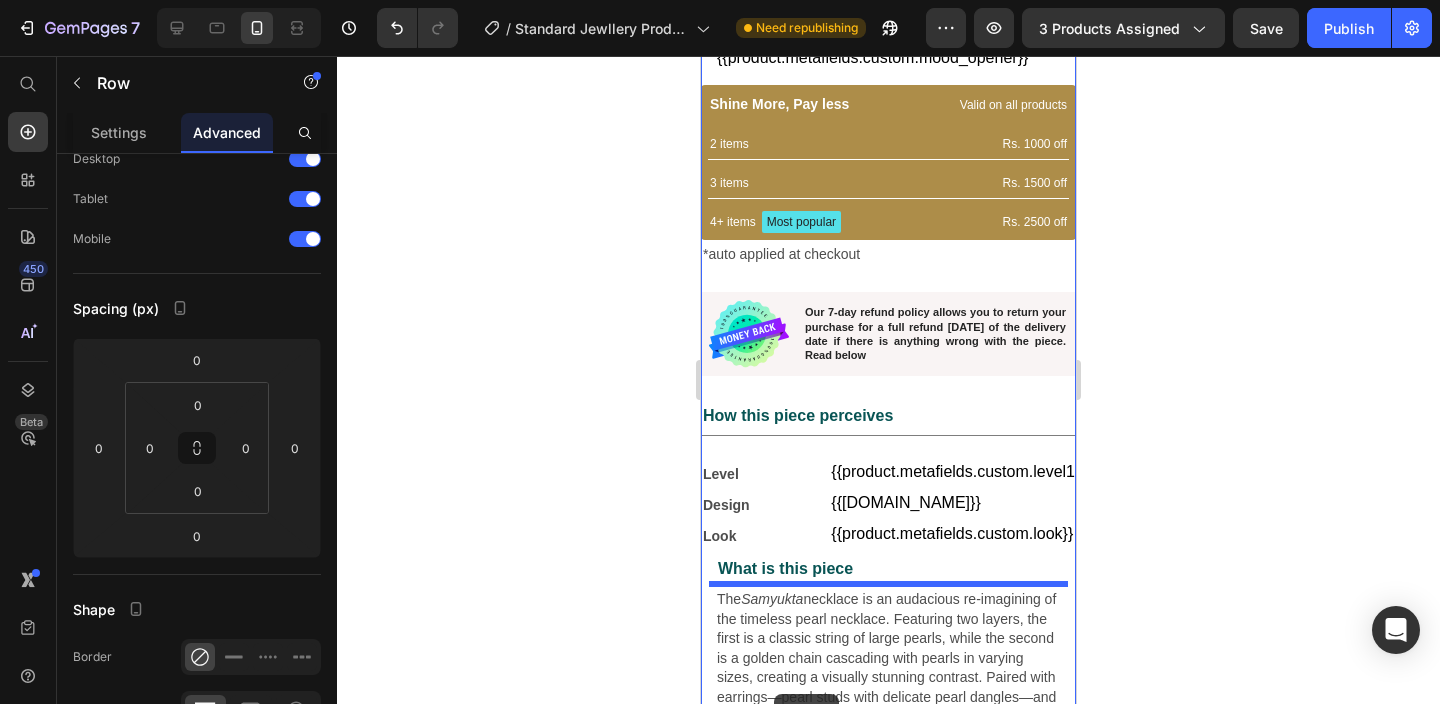 scroll, scrollTop: 953, scrollLeft: 0, axis: vertical 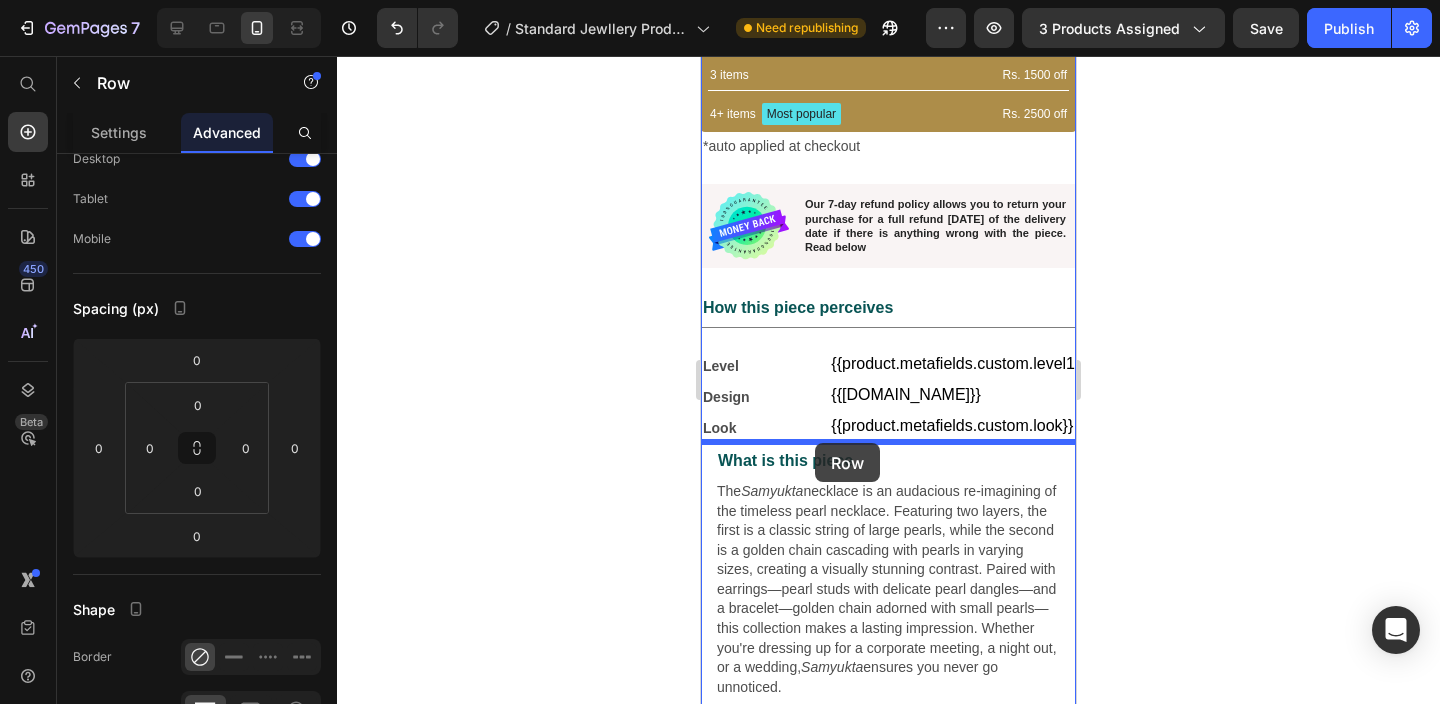 drag, startPoint x: 736, startPoint y: 169, endPoint x: 815, endPoint y: 443, distance: 285.16135 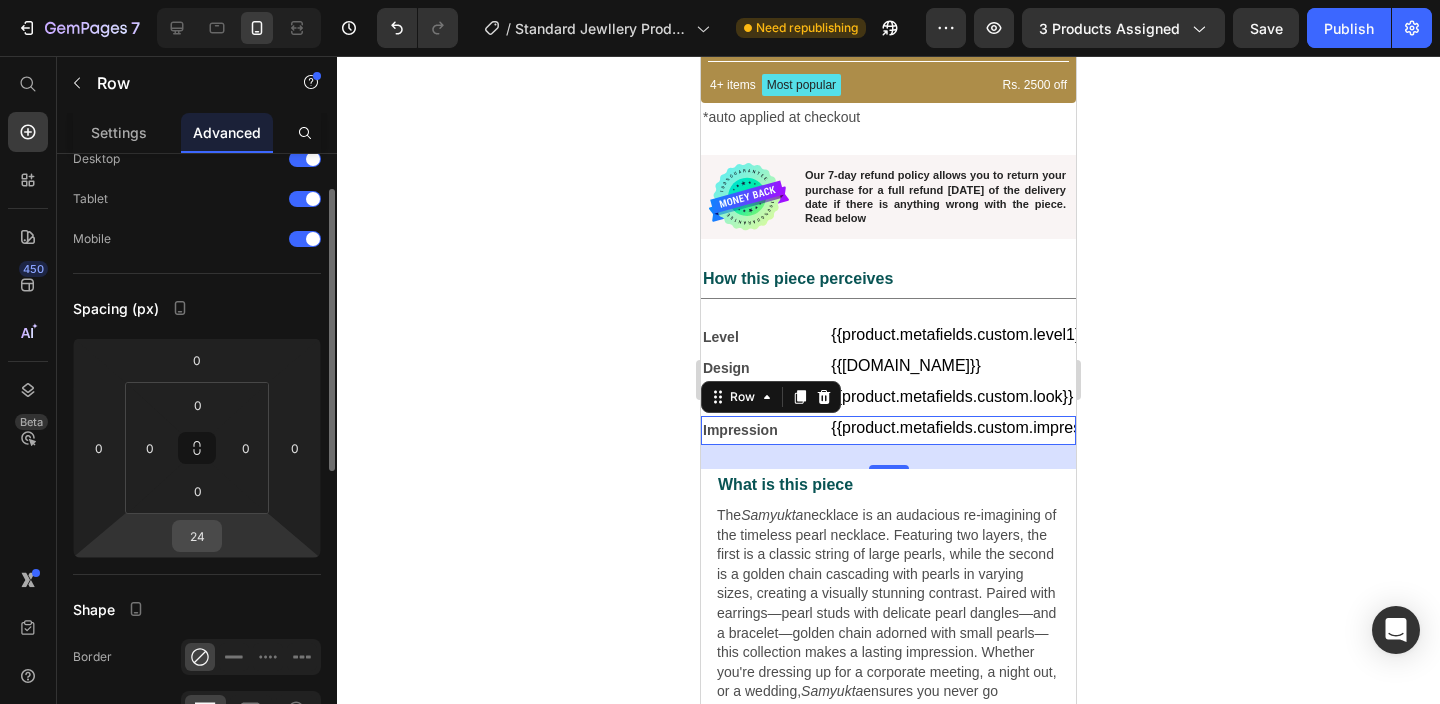 click on "24" at bounding box center (197, 536) 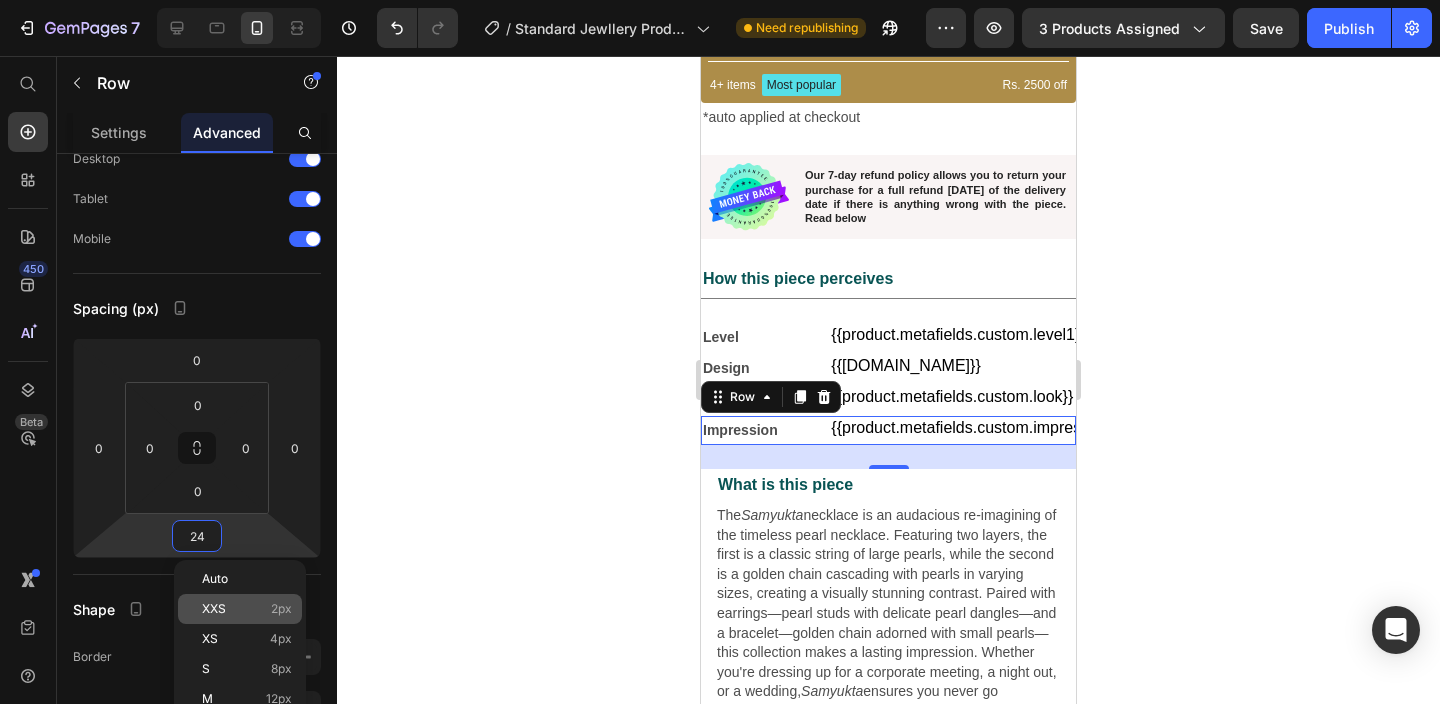 click on "XXS 2px" 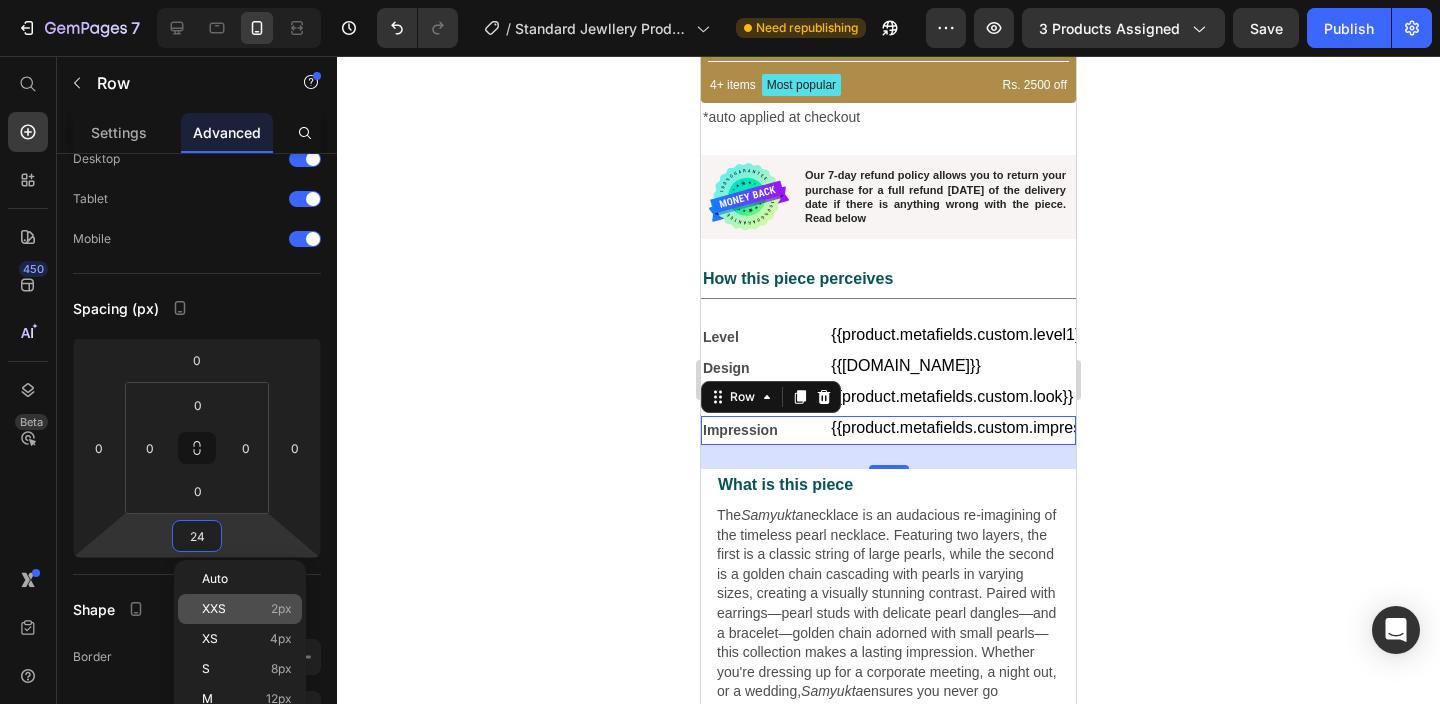type on "2" 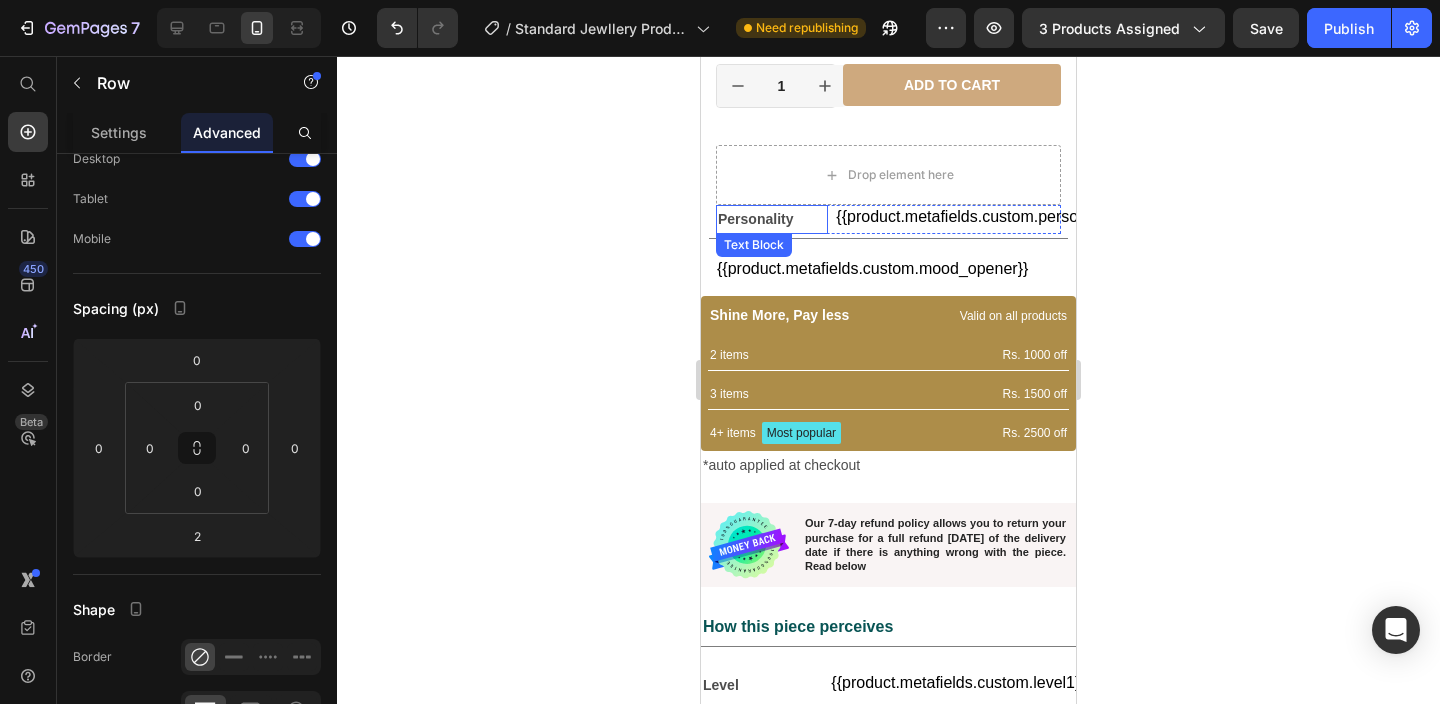 scroll, scrollTop: 599, scrollLeft: 0, axis: vertical 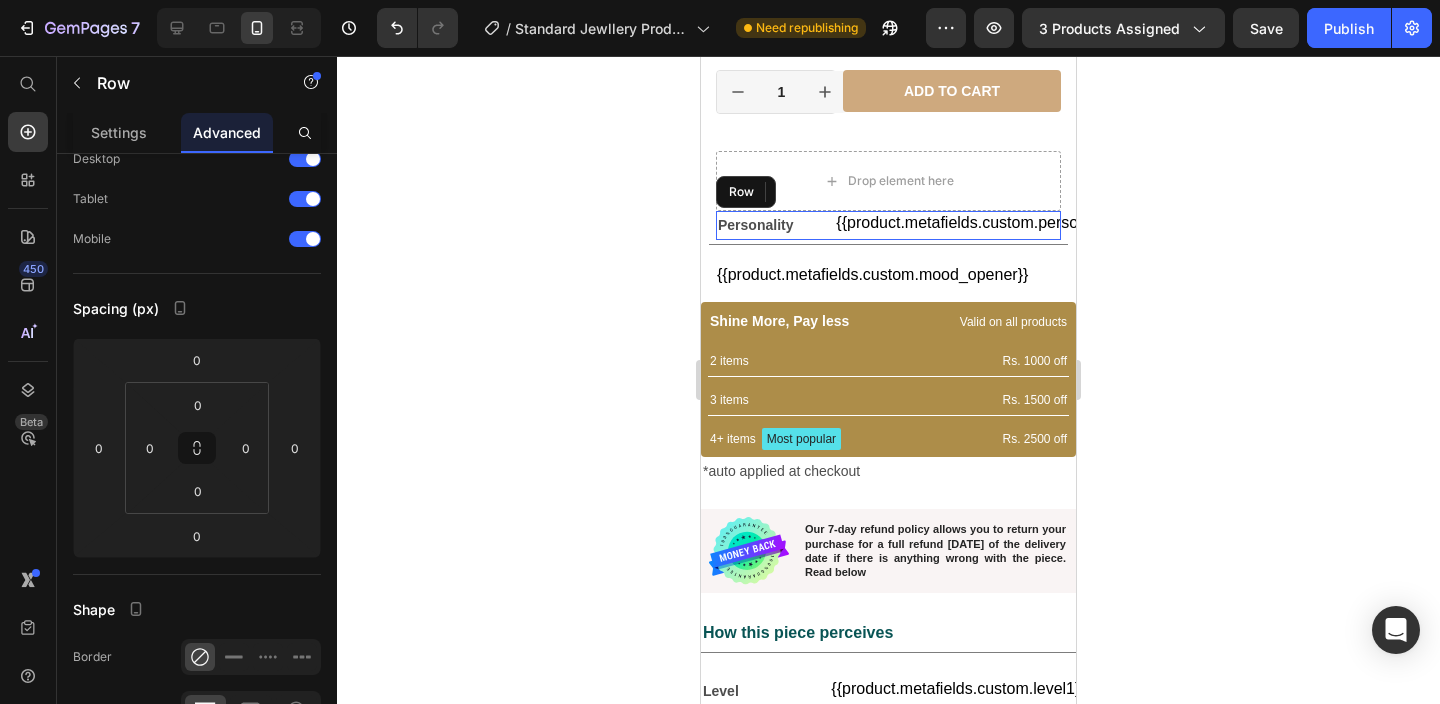 click on "Personality Text Block {{product.metafields.custom.personality}} Custom Code Row" at bounding box center (888, 225) 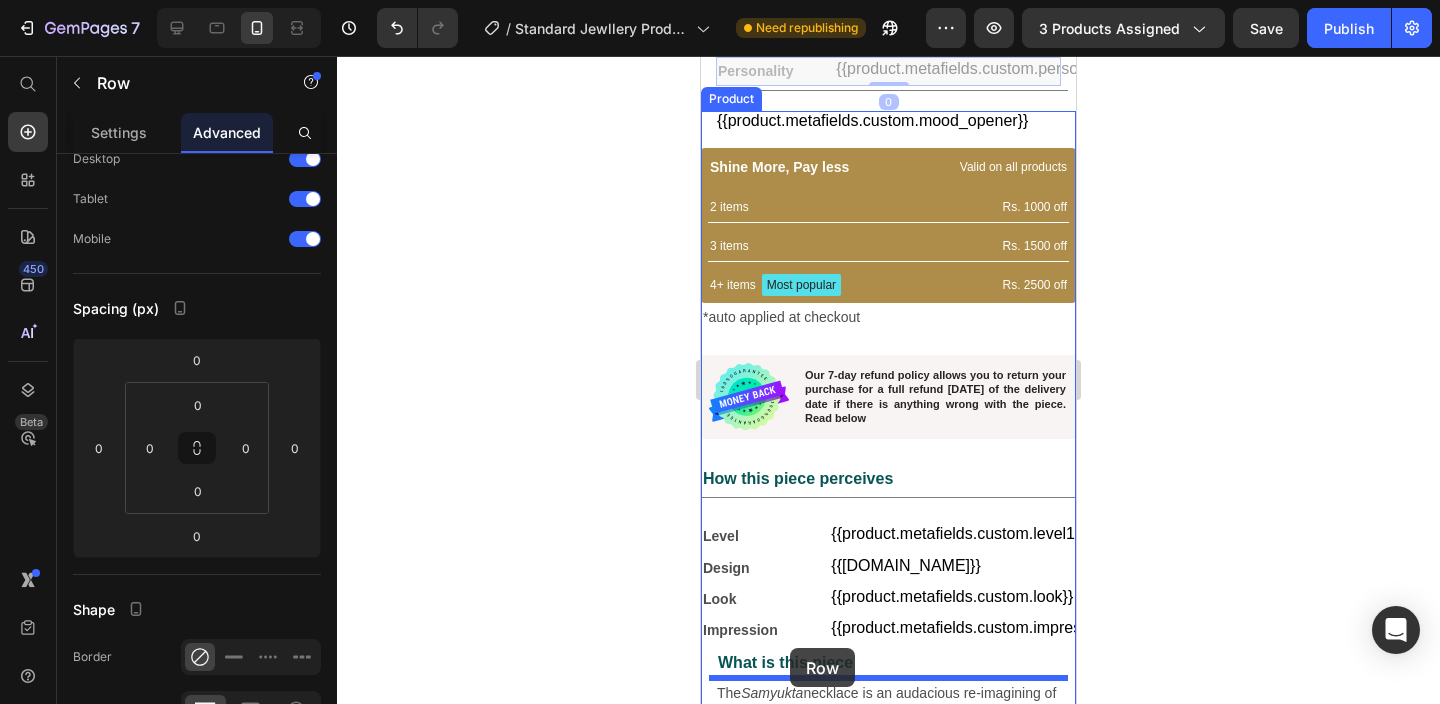 scroll, scrollTop: 805, scrollLeft: 0, axis: vertical 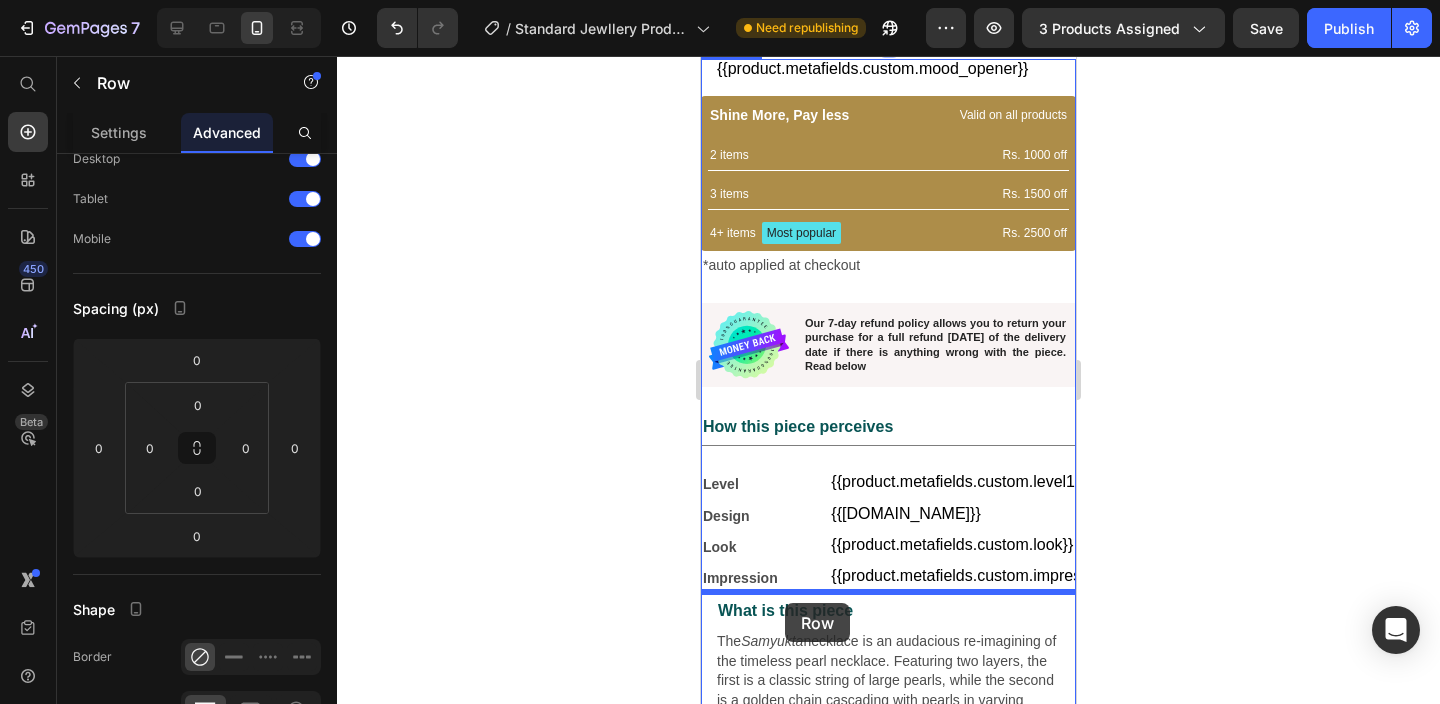 drag, startPoint x: 735, startPoint y: 195, endPoint x: 785, endPoint y: 603, distance: 411.0523 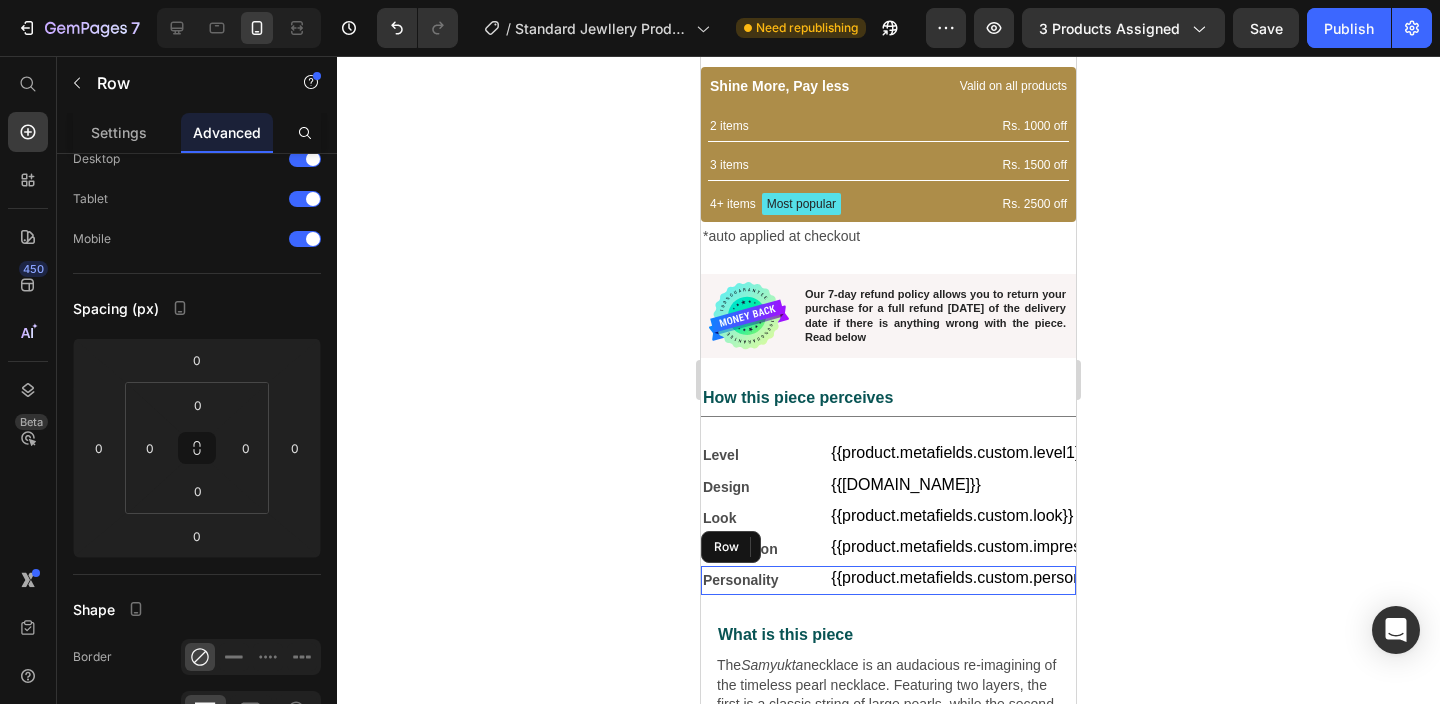type on "24" 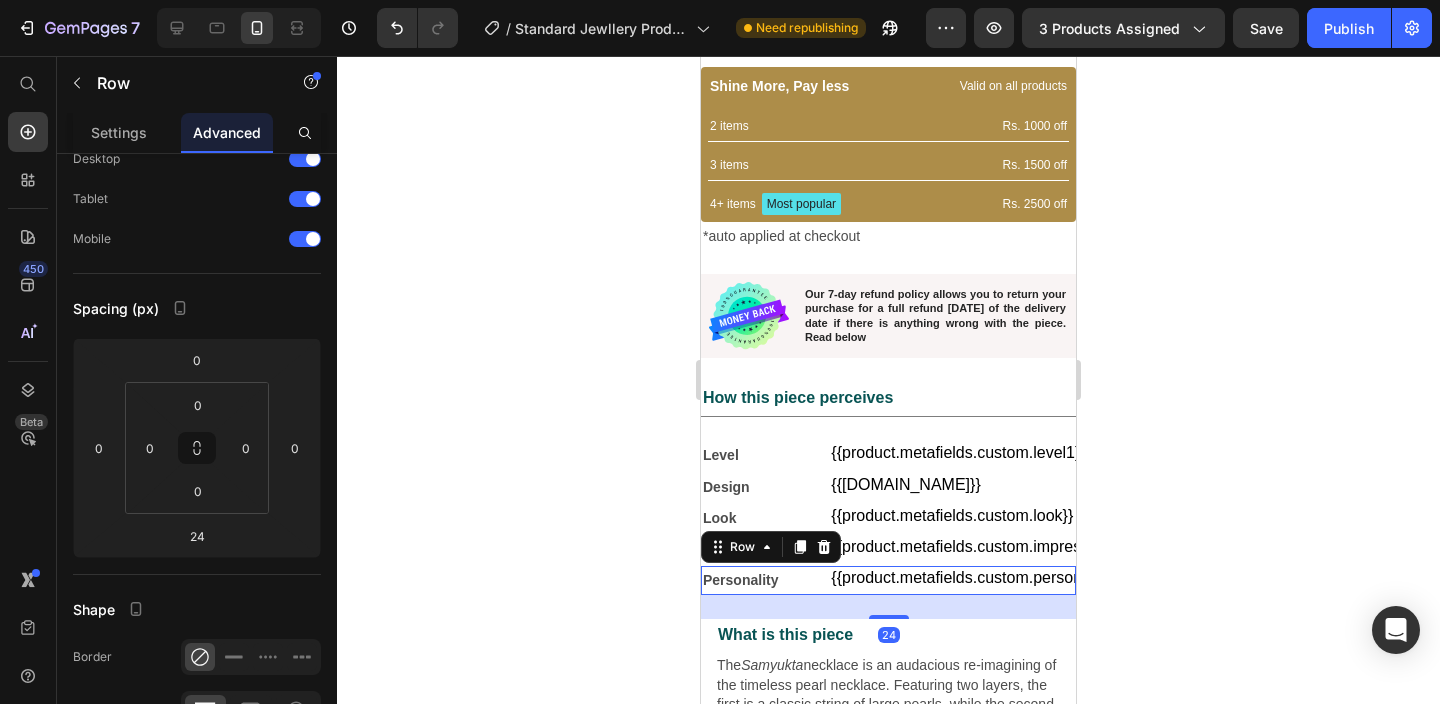 click 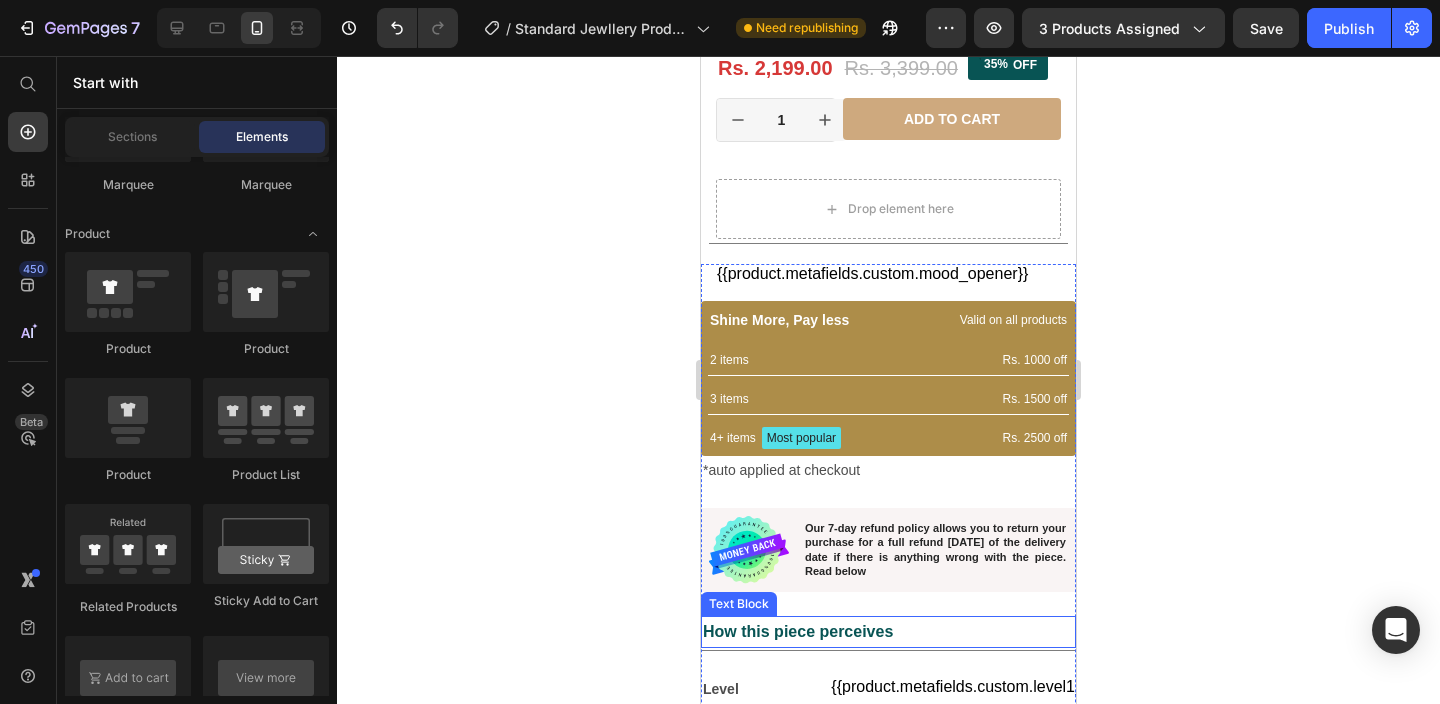 scroll, scrollTop: 319, scrollLeft: 0, axis: vertical 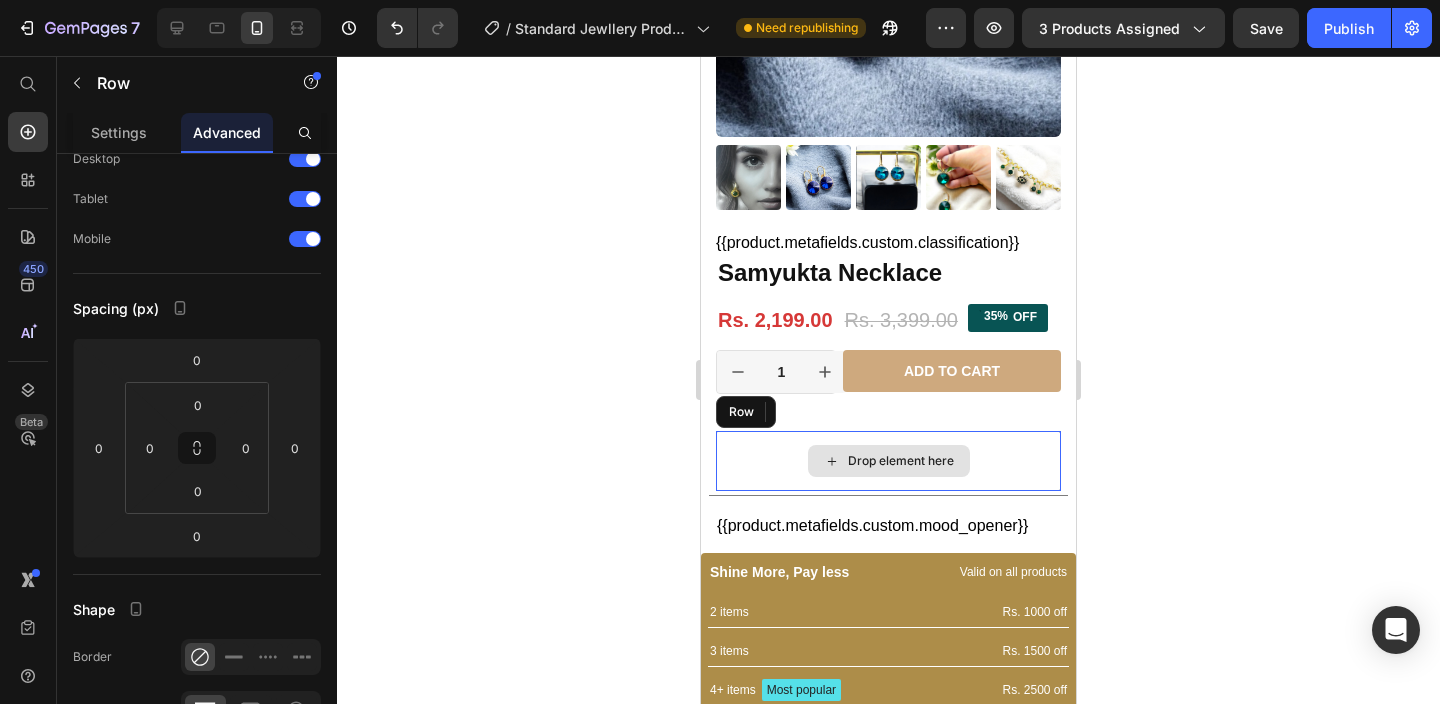 click on "Drop element here" at bounding box center (888, 461) 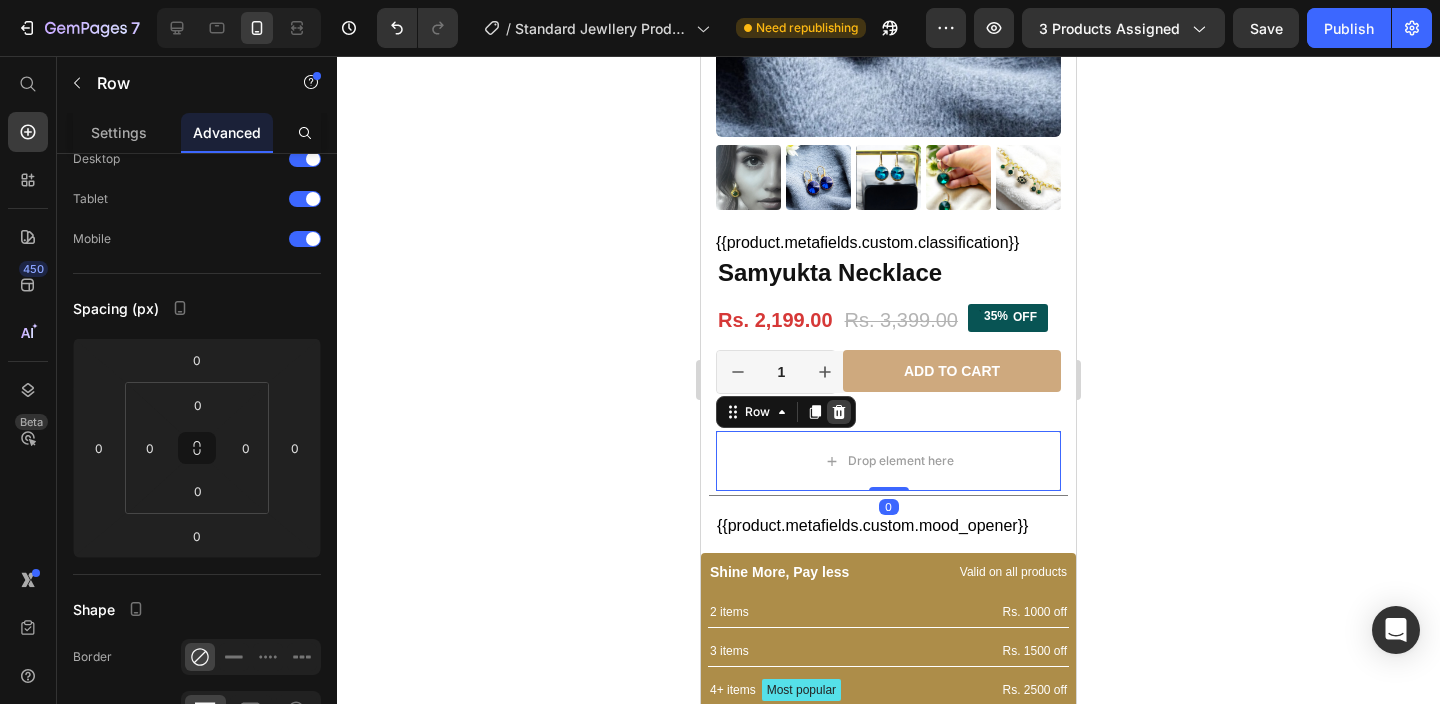 click 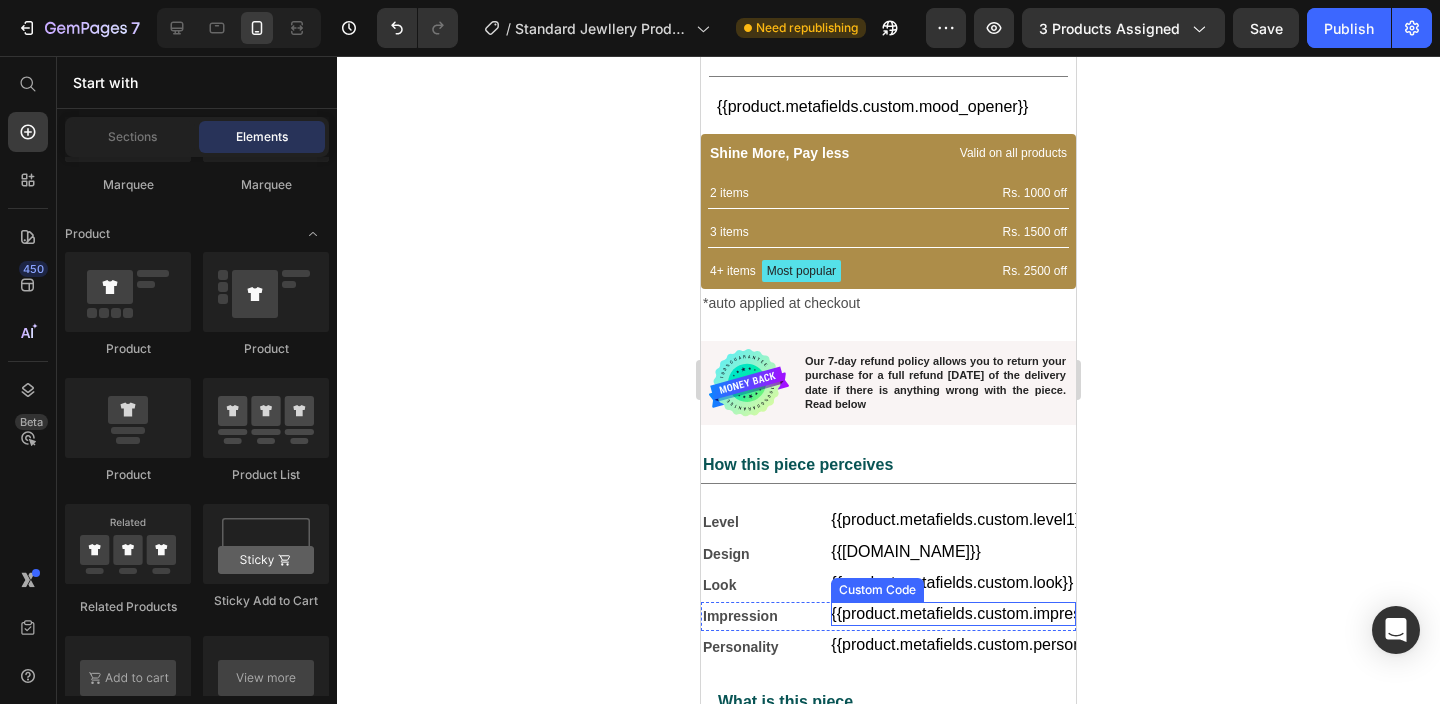 scroll, scrollTop: 676, scrollLeft: 0, axis: vertical 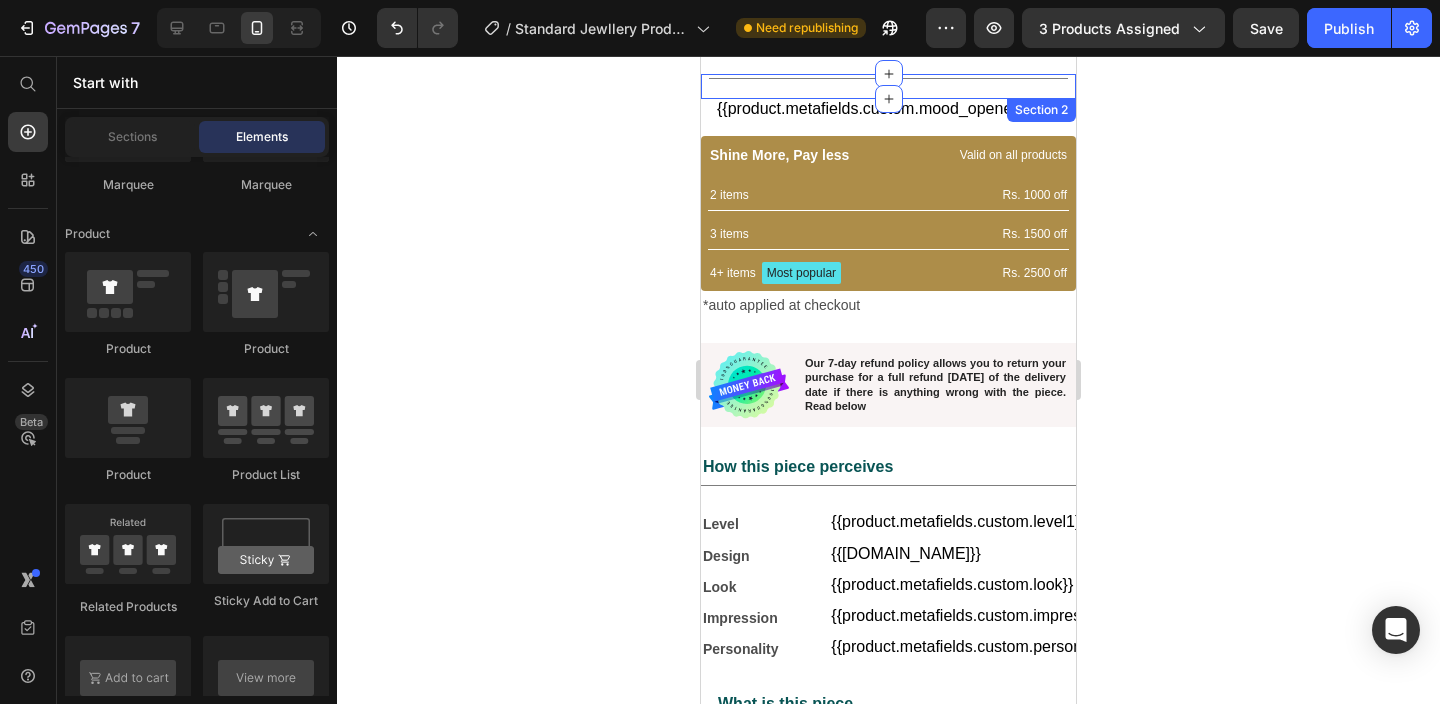 click on "Title Line" at bounding box center (888, 86) 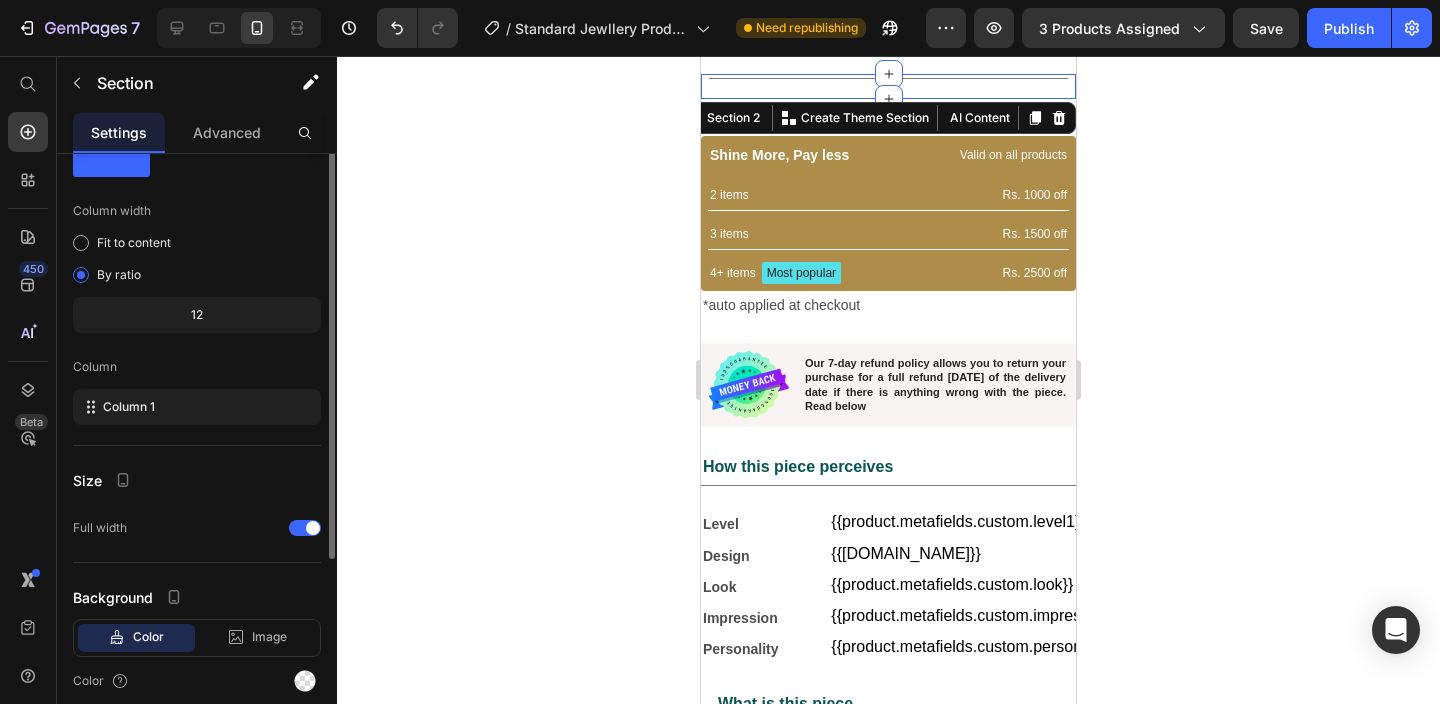 scroll, scrollTop: 0, scrollLeft: 0, axis: both 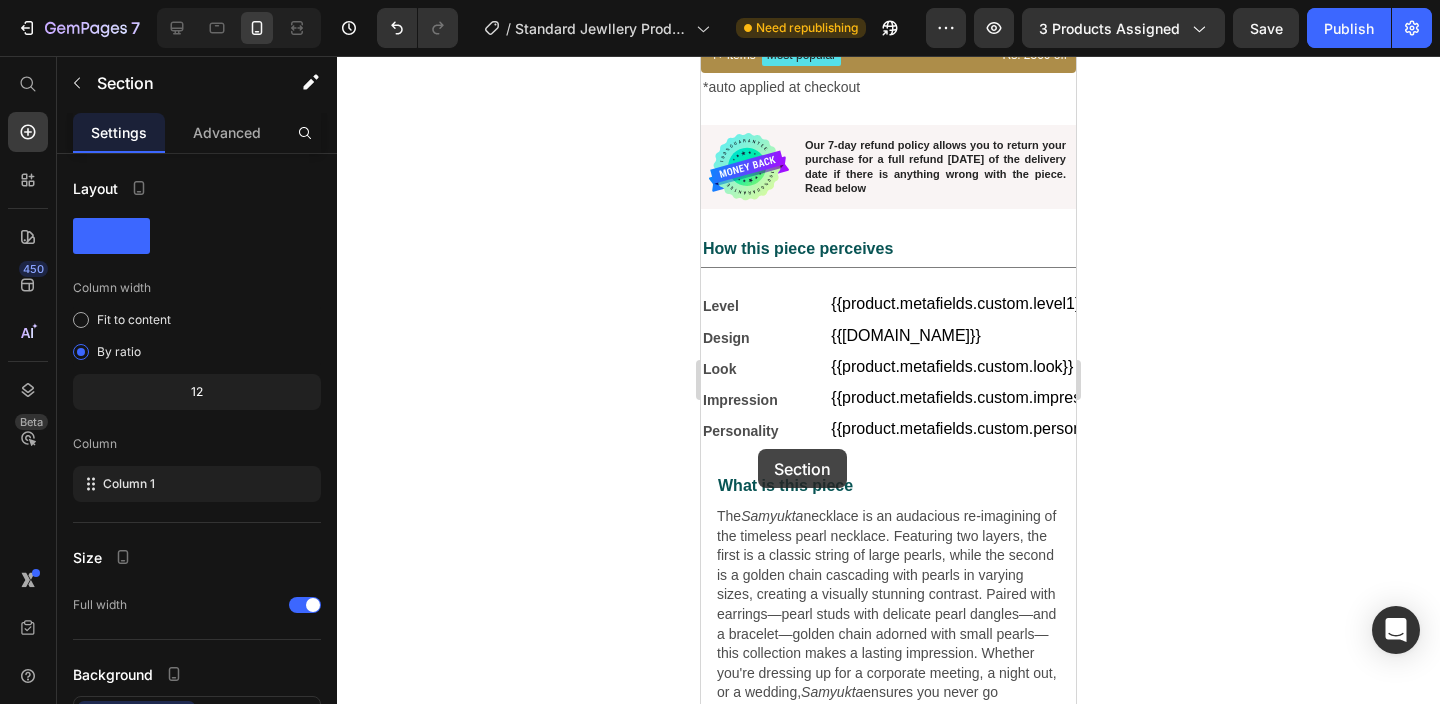 drag, startPoint x: 823, startPoint y: 86, endPoint x: 758, endPoint y: 449, distance: 368.77365 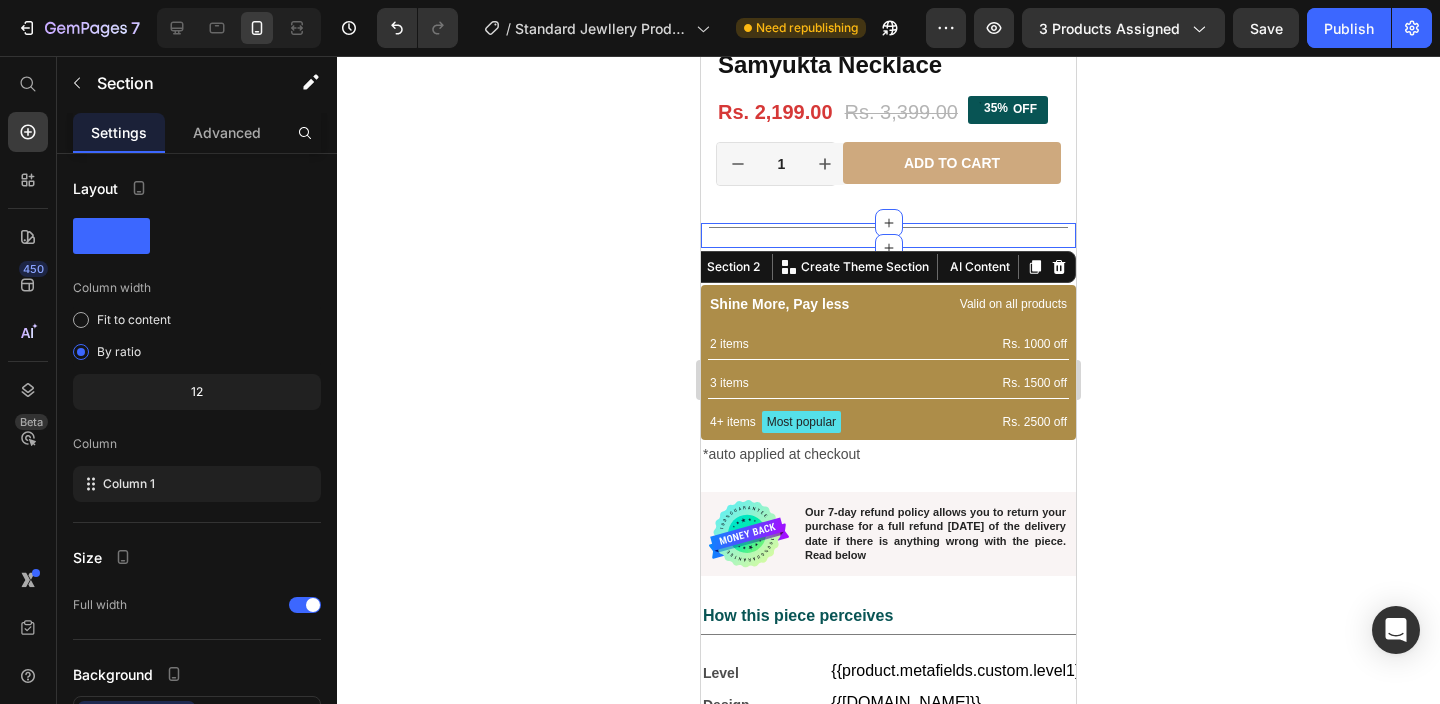 scroll, scrollTop: 501, scrollLeft: 0, axis: vertical 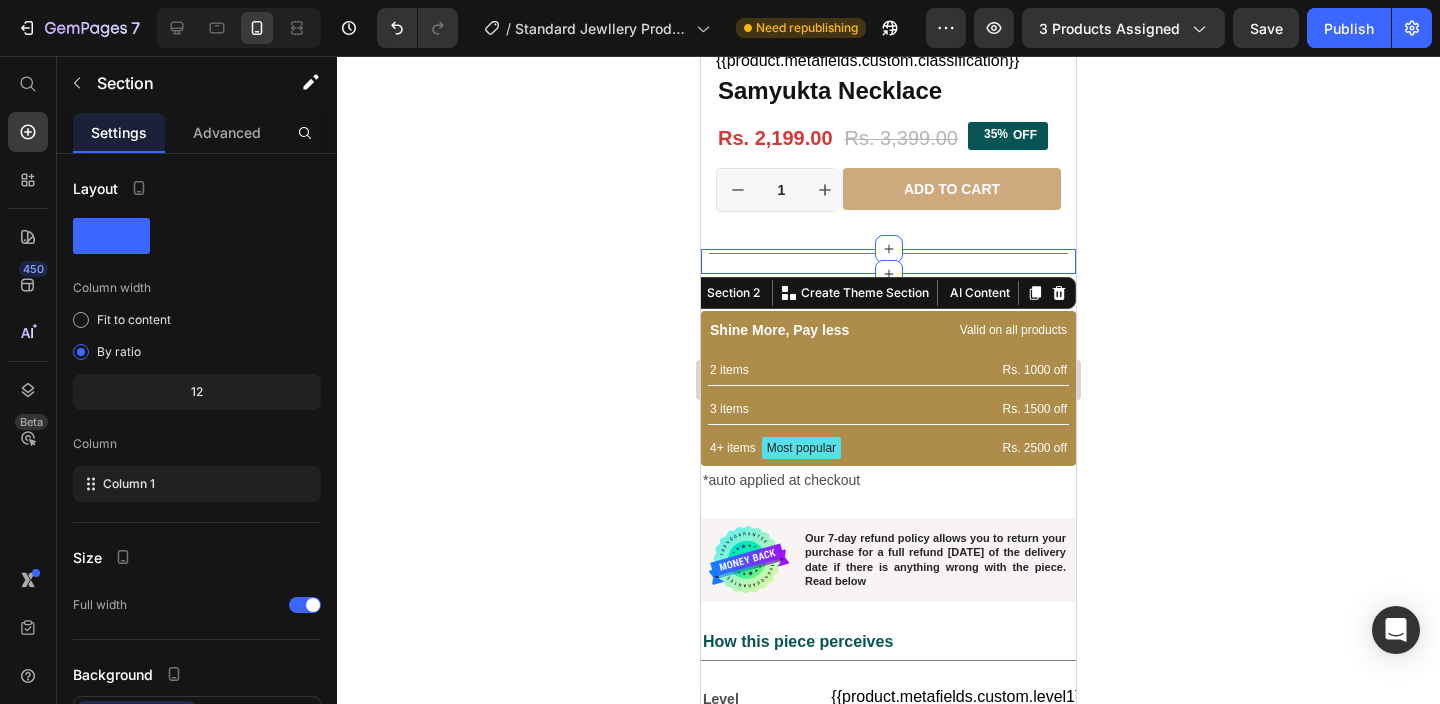 click 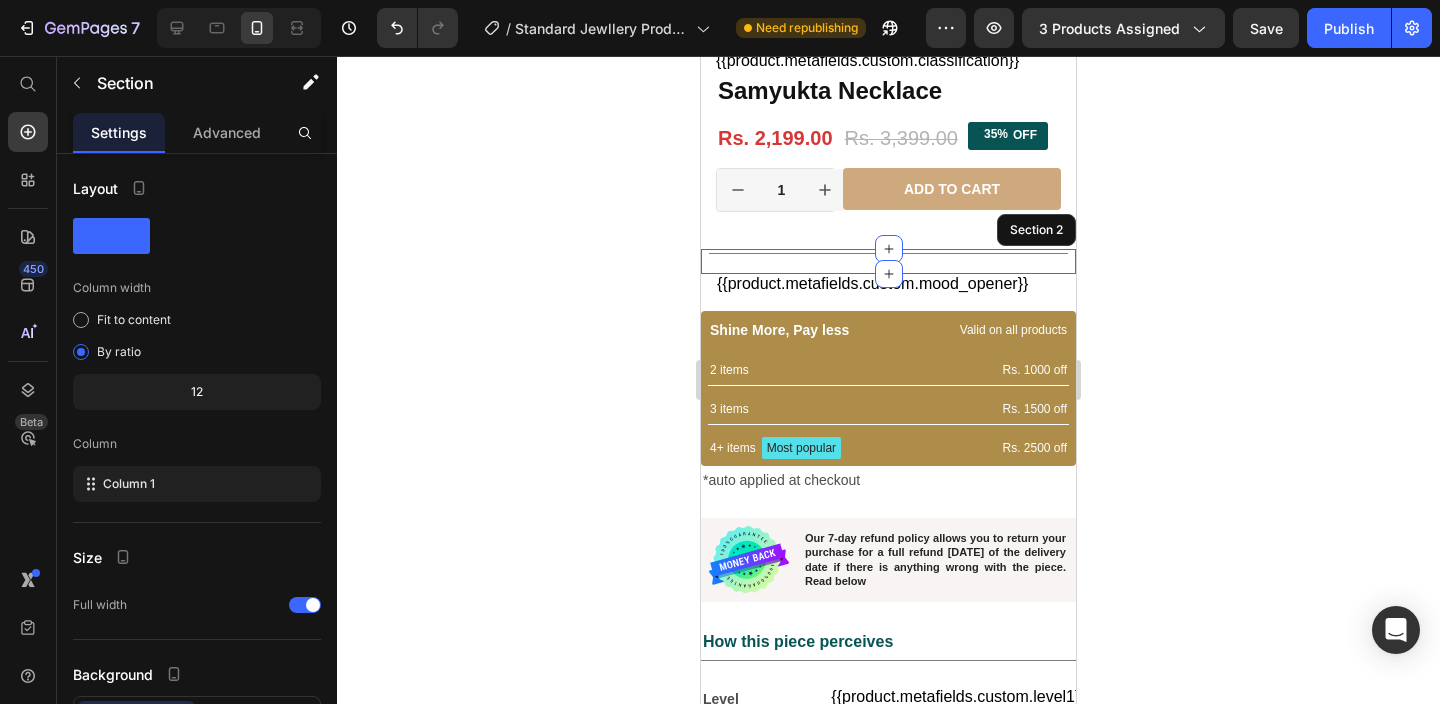 click on "Title Line" at bounding box center (888, 261) 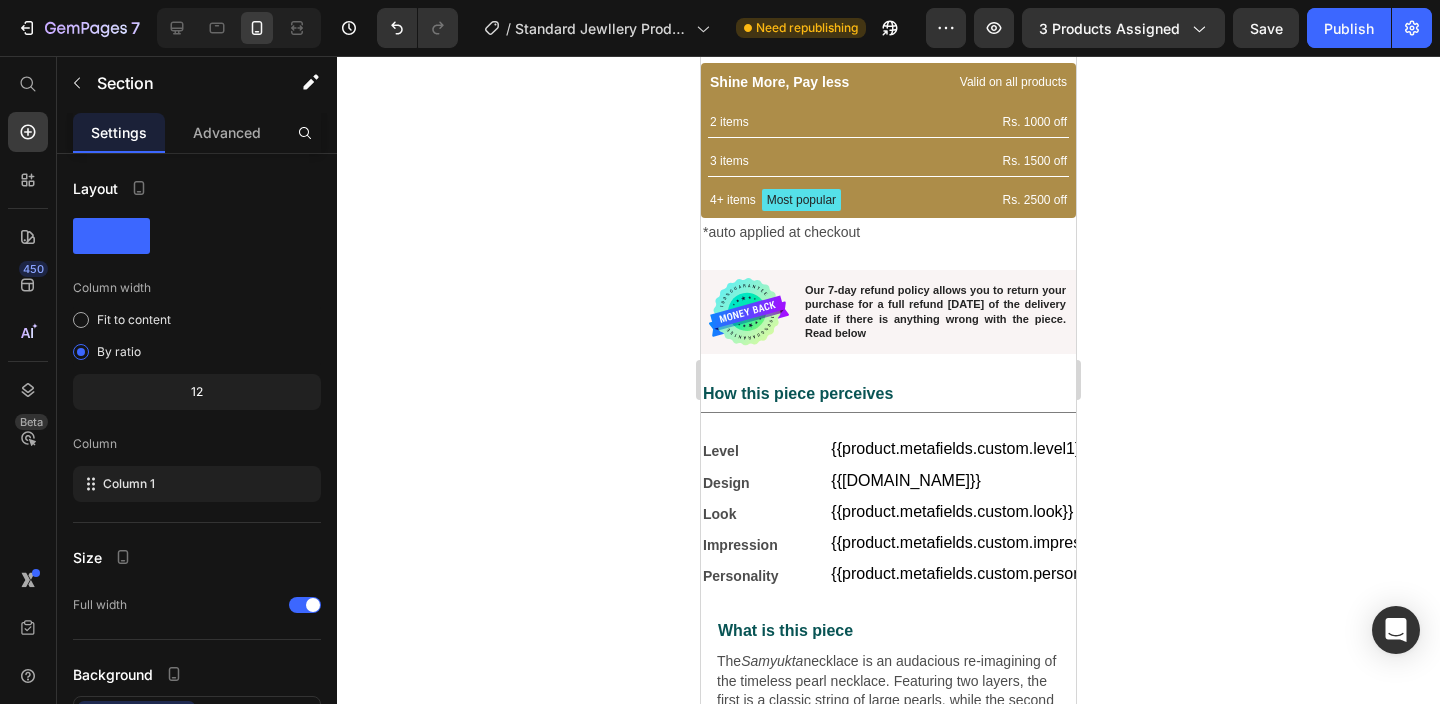 scroll, scrollTop: 924, scrollLeft: 0, axis: vertical 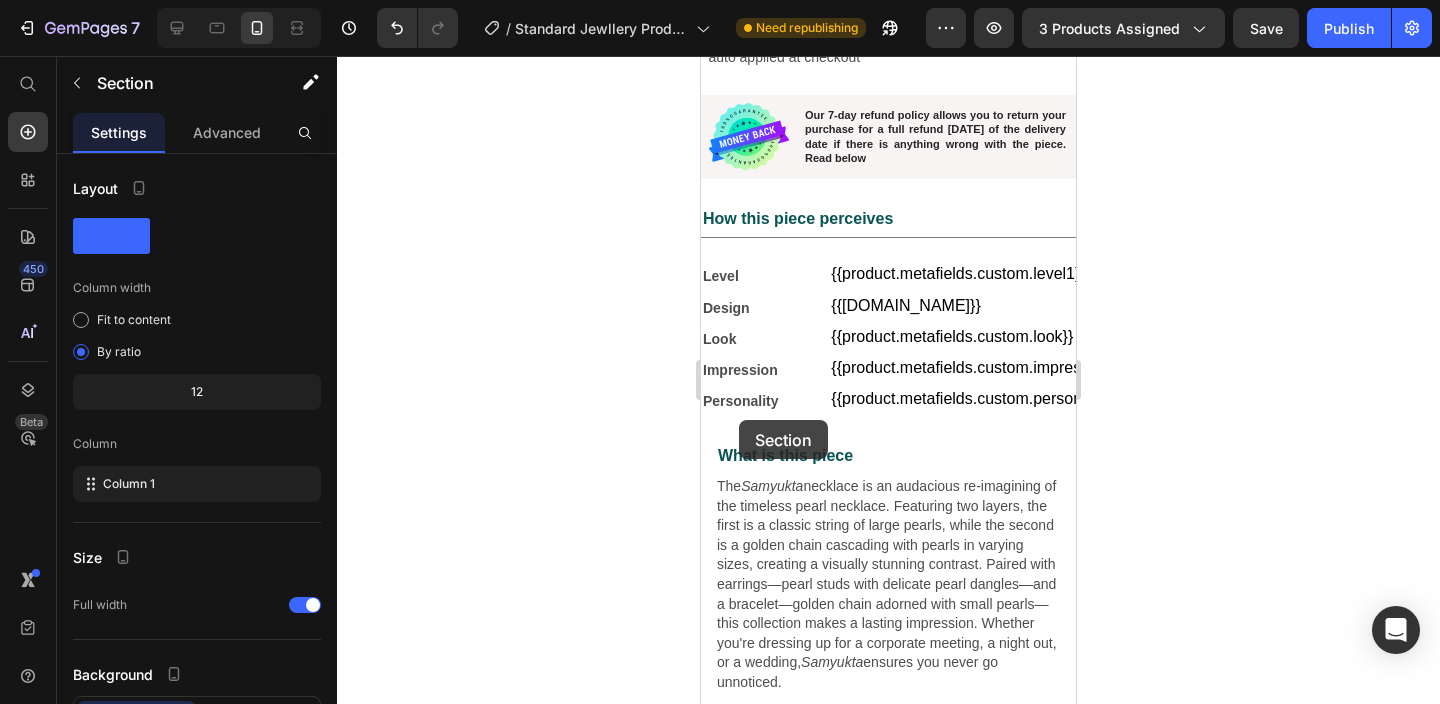 drag, startPoint x: 728, startPoint y: 255, endPoint x: 739, endPoint y: 421, distance: 166.36406 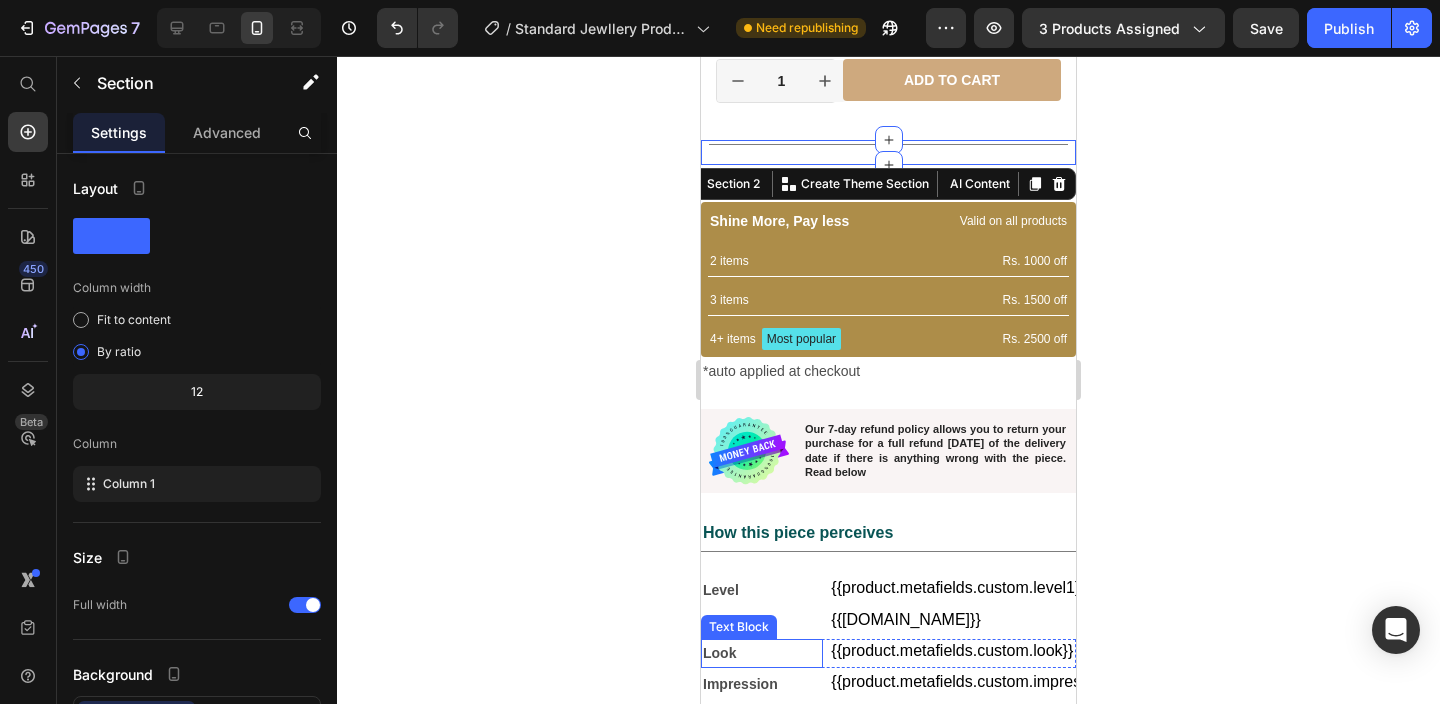 scroll, scrollTop: 569, scrollLeft: 0, axis: vertical 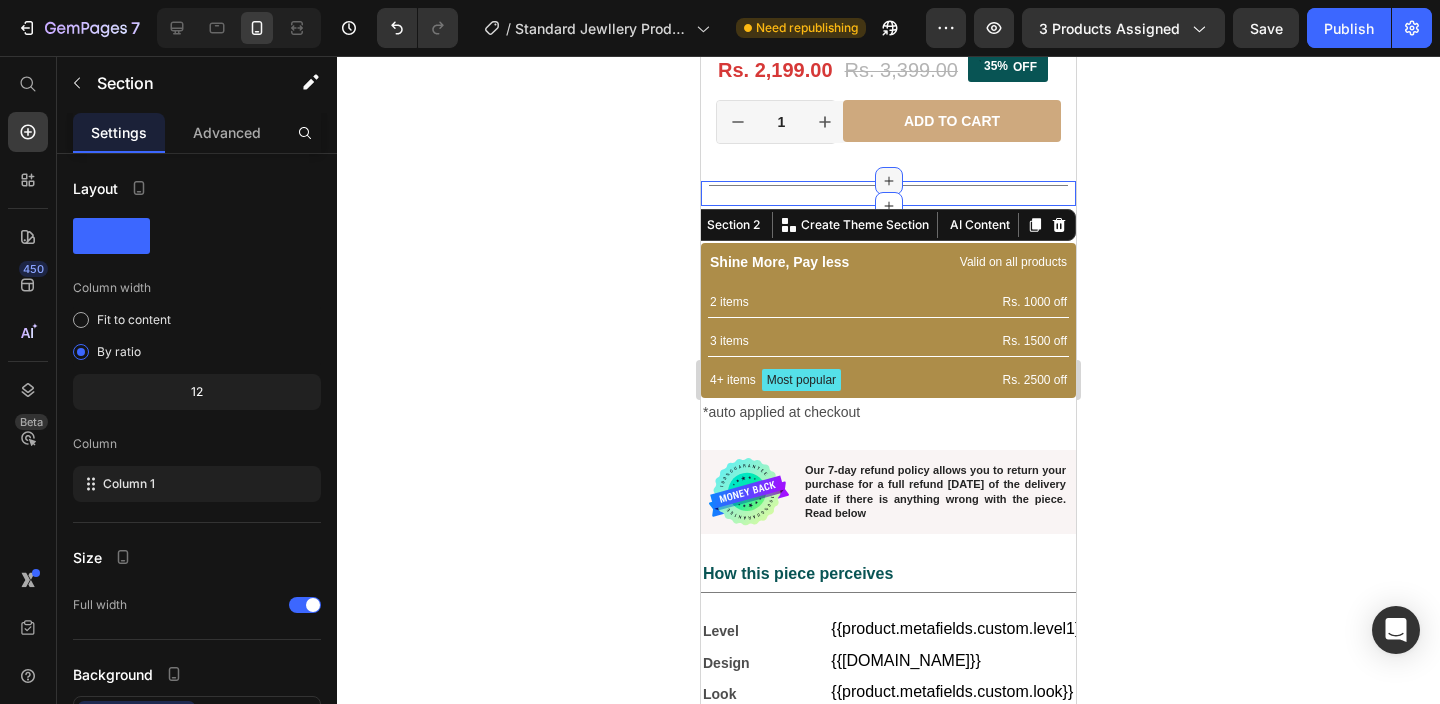 click 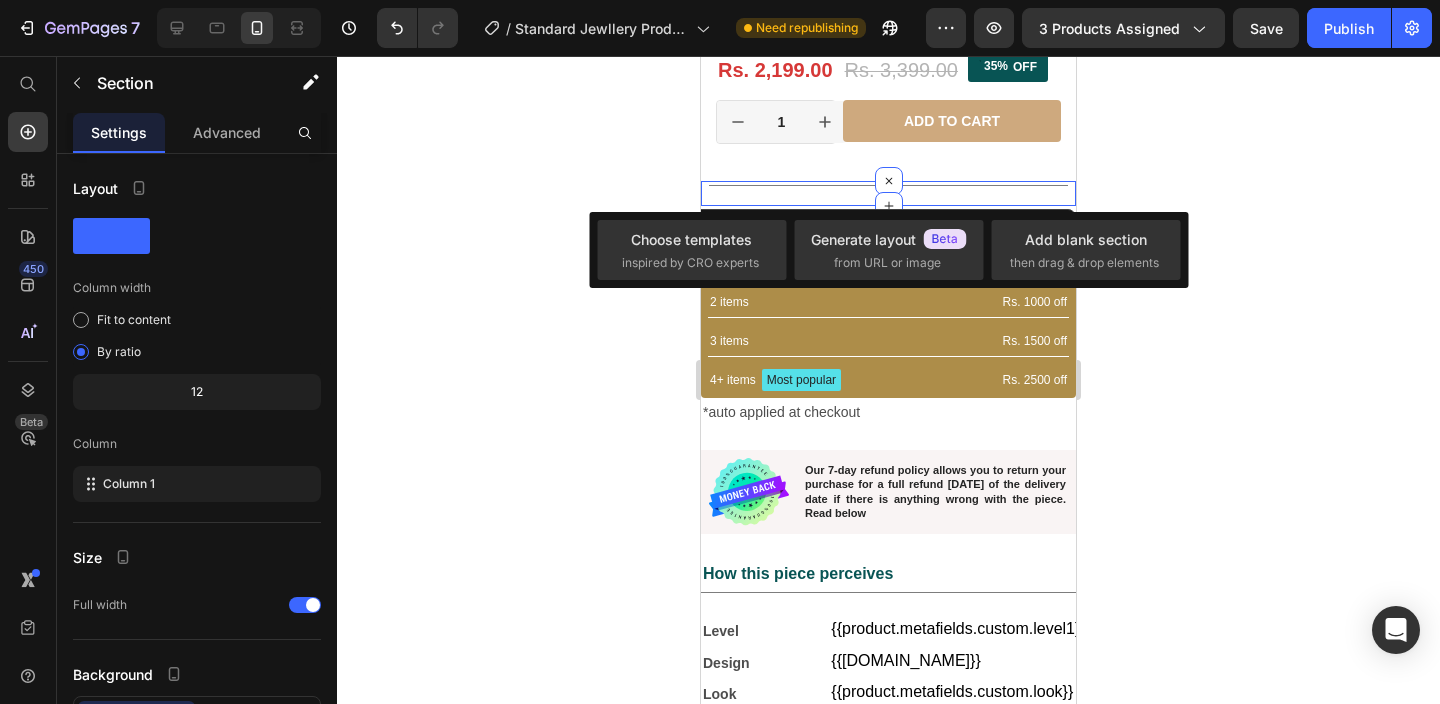 click 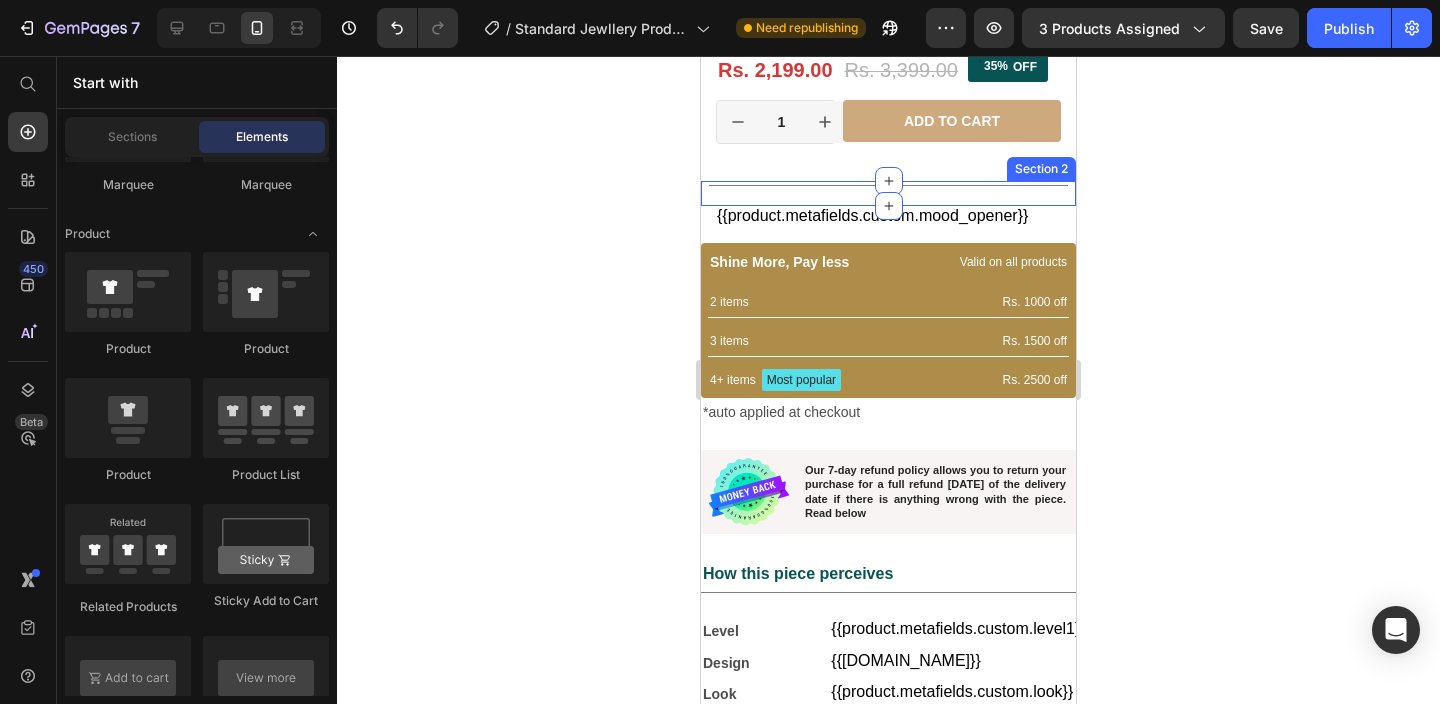click on "Title Line" at bounding box center [888, 193] 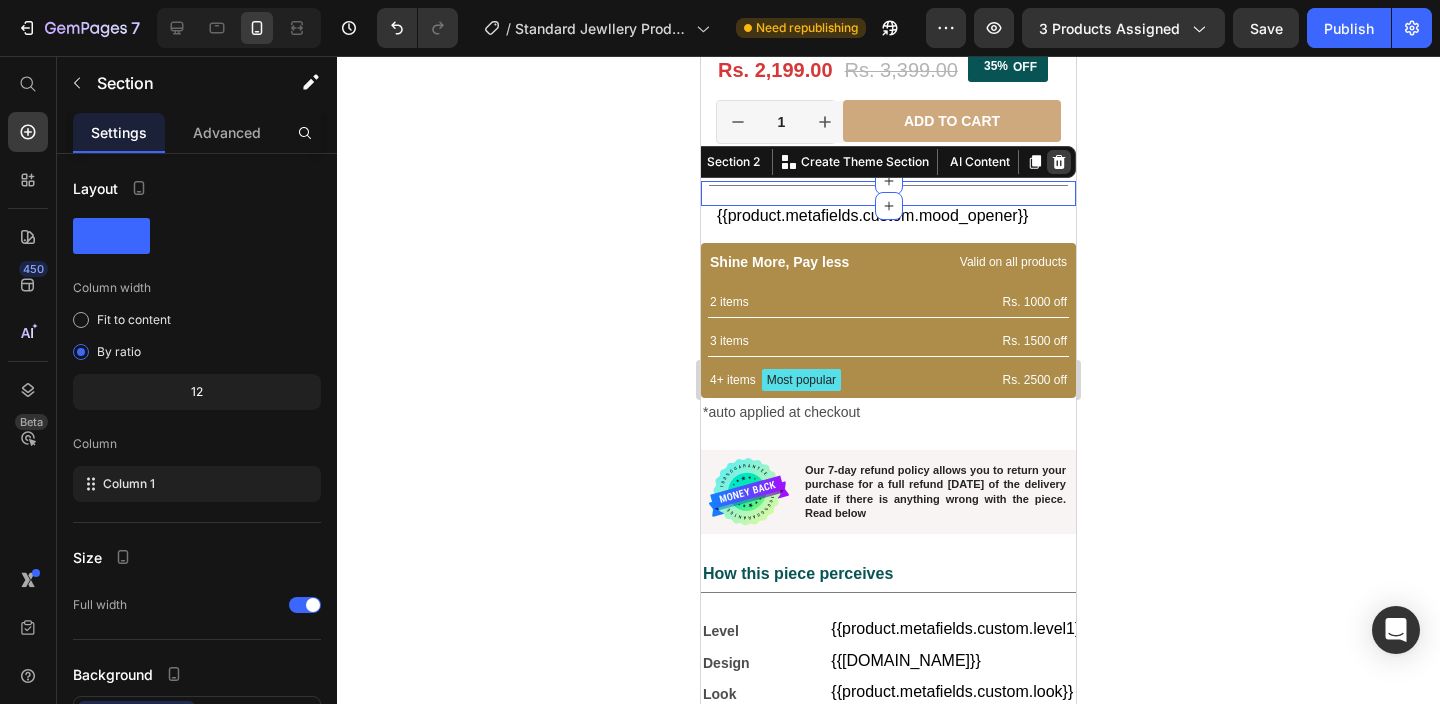 click 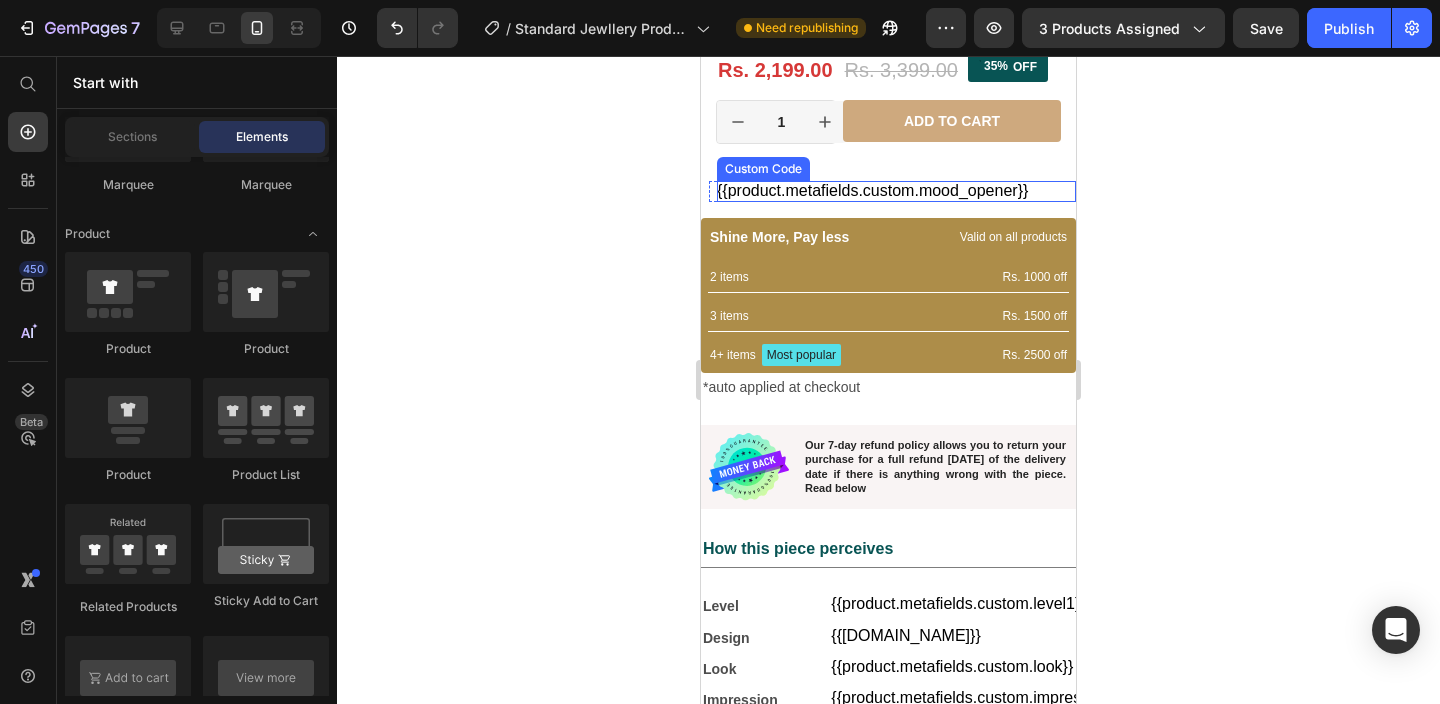 click on "{{product.metafields.custom.mood_opener}}" at bounding box center [896, 191] 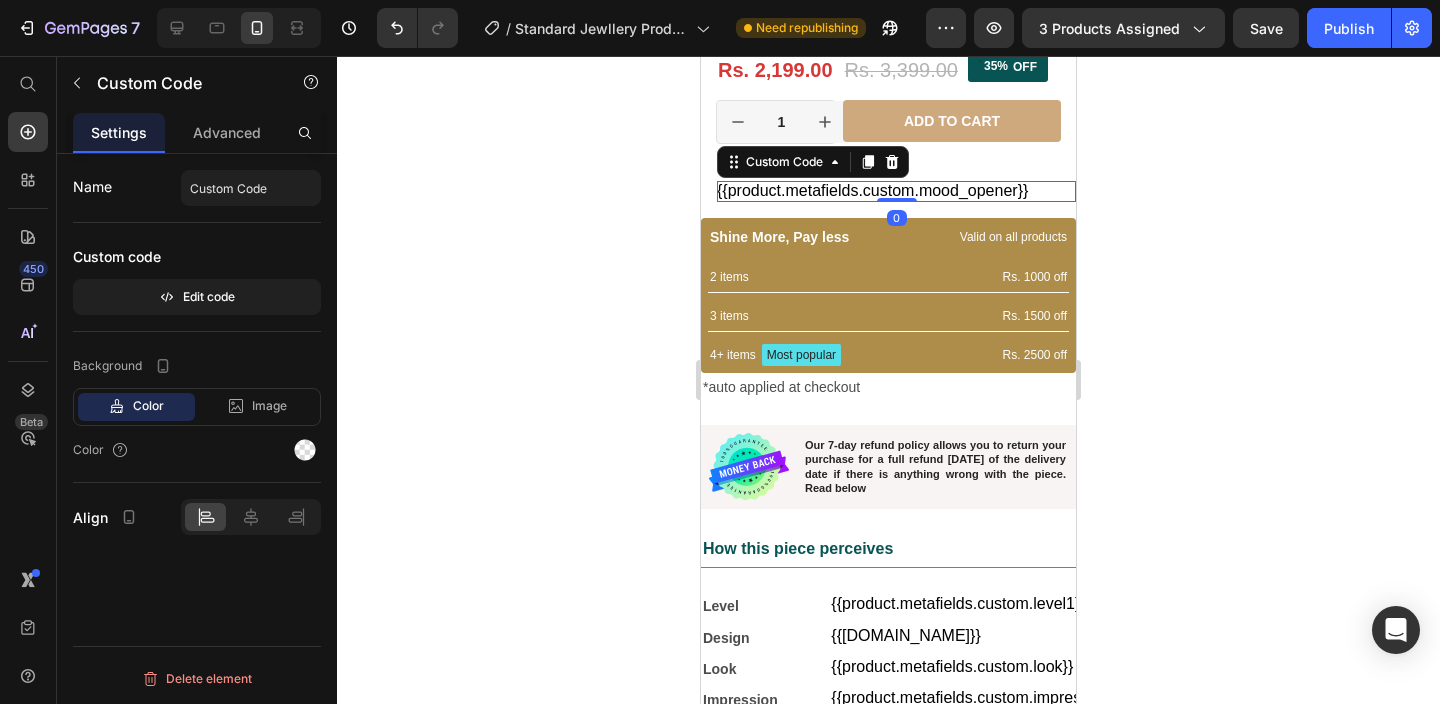 click on "{{product.metafields.custom.mood_opener}}" at bounding box center [896, 191] 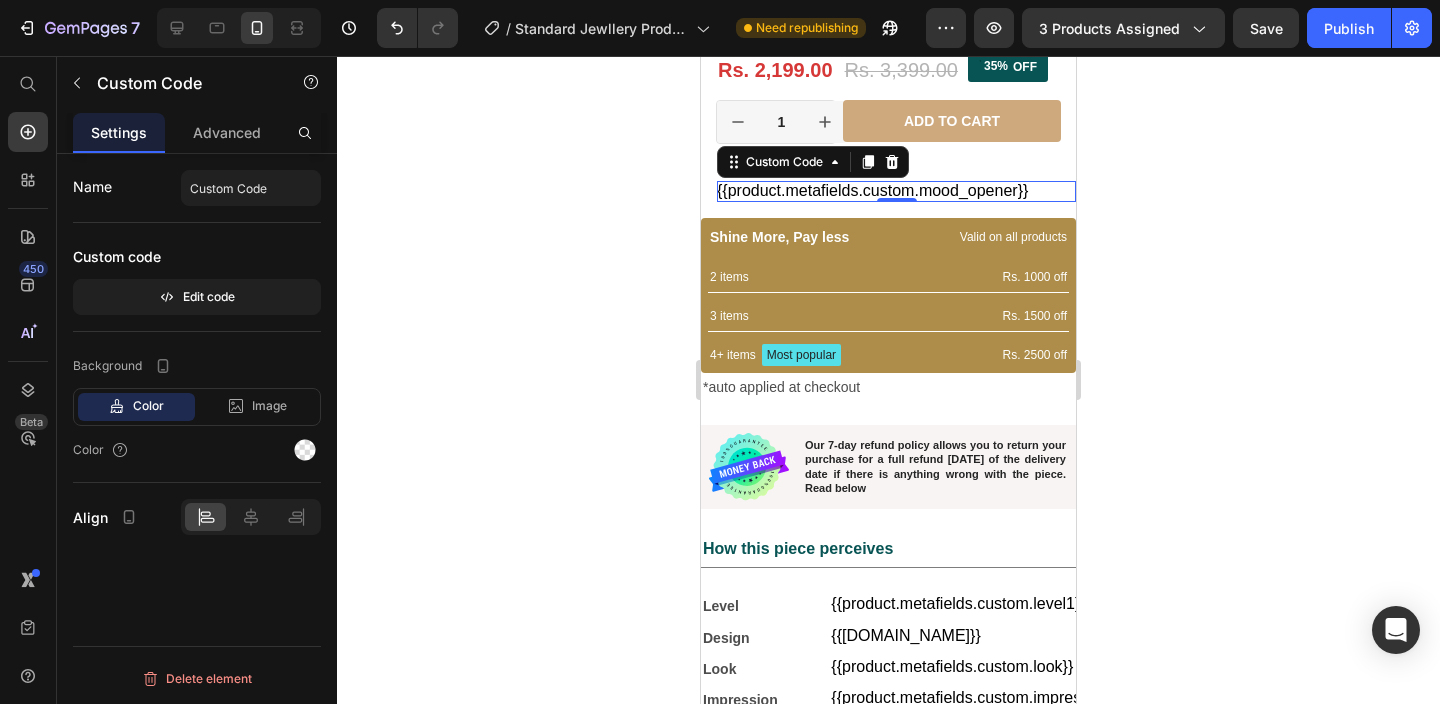 click 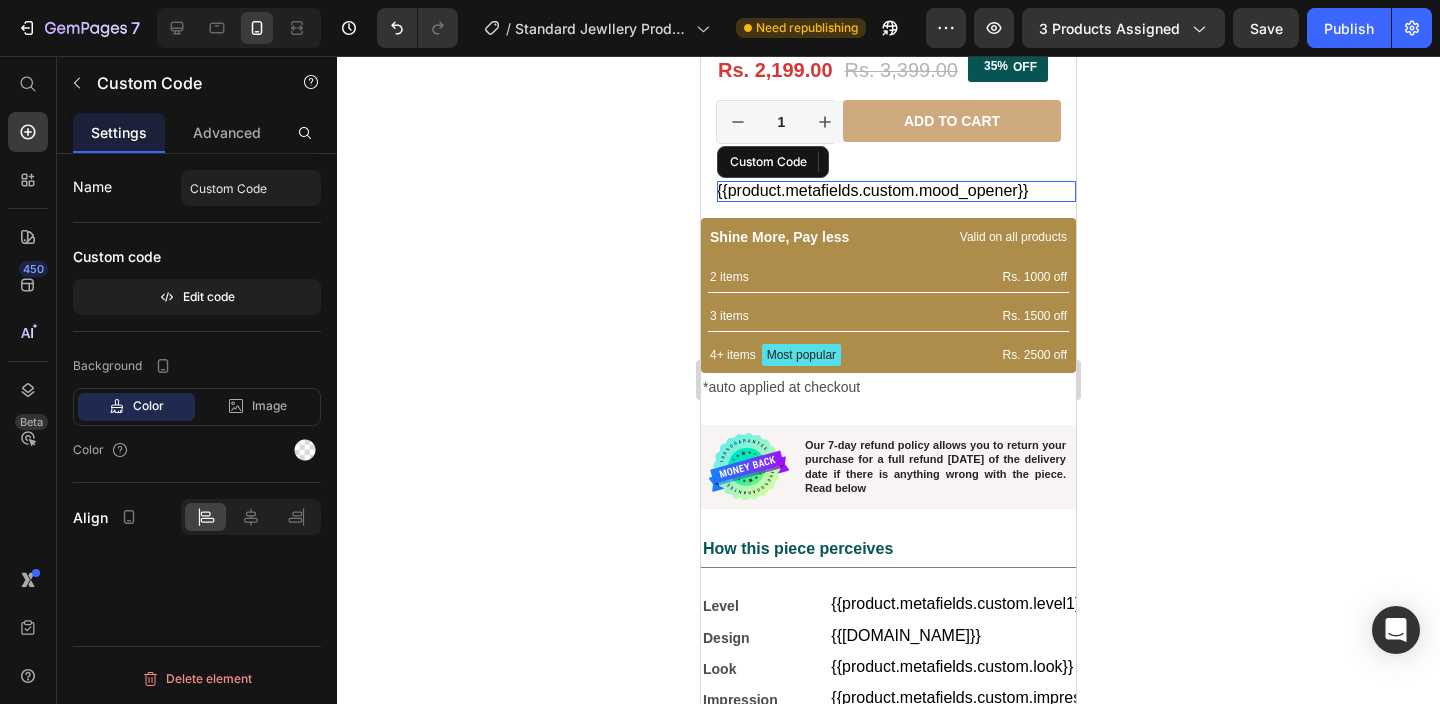 click on "{{product.metafields.custom.mood_opener}}" at bounding box center [896, 191] 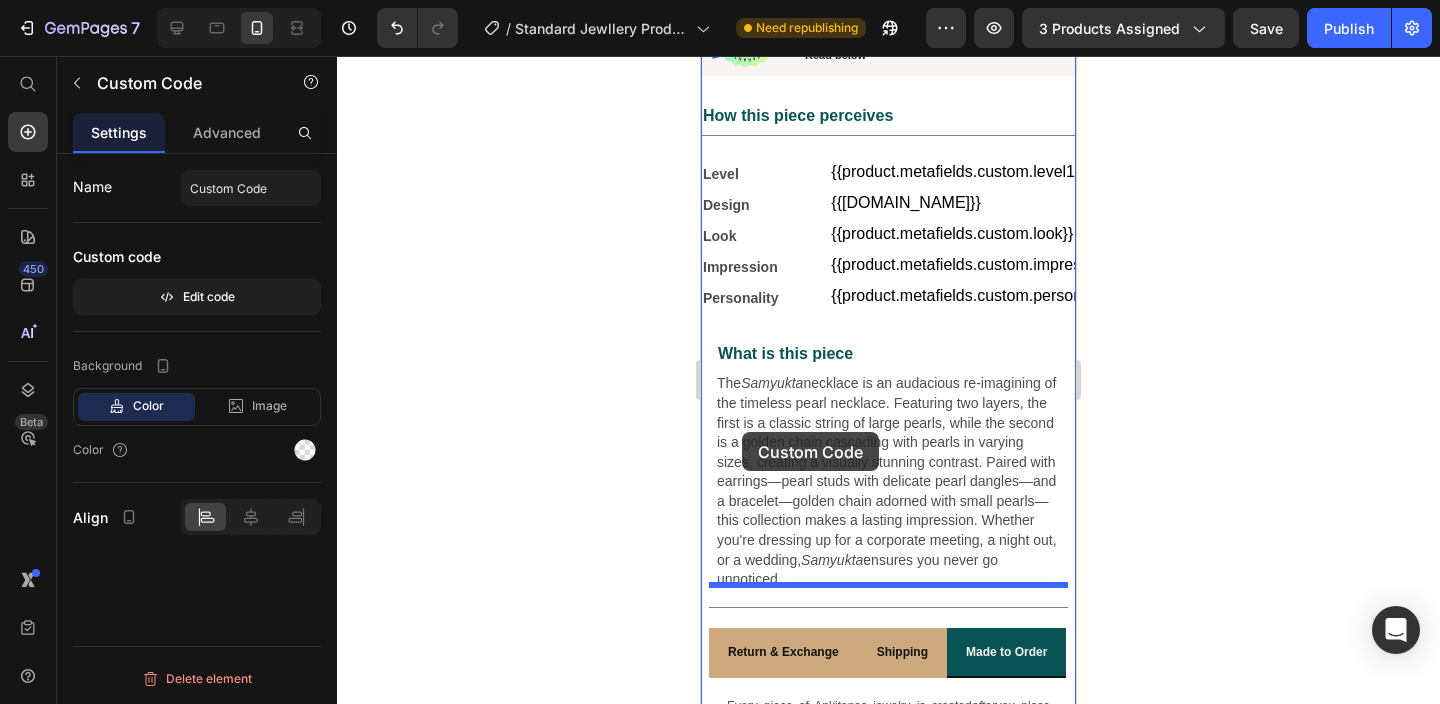 scroll, scrollTop: 1091, scrollLeft: 0, axis: vertical 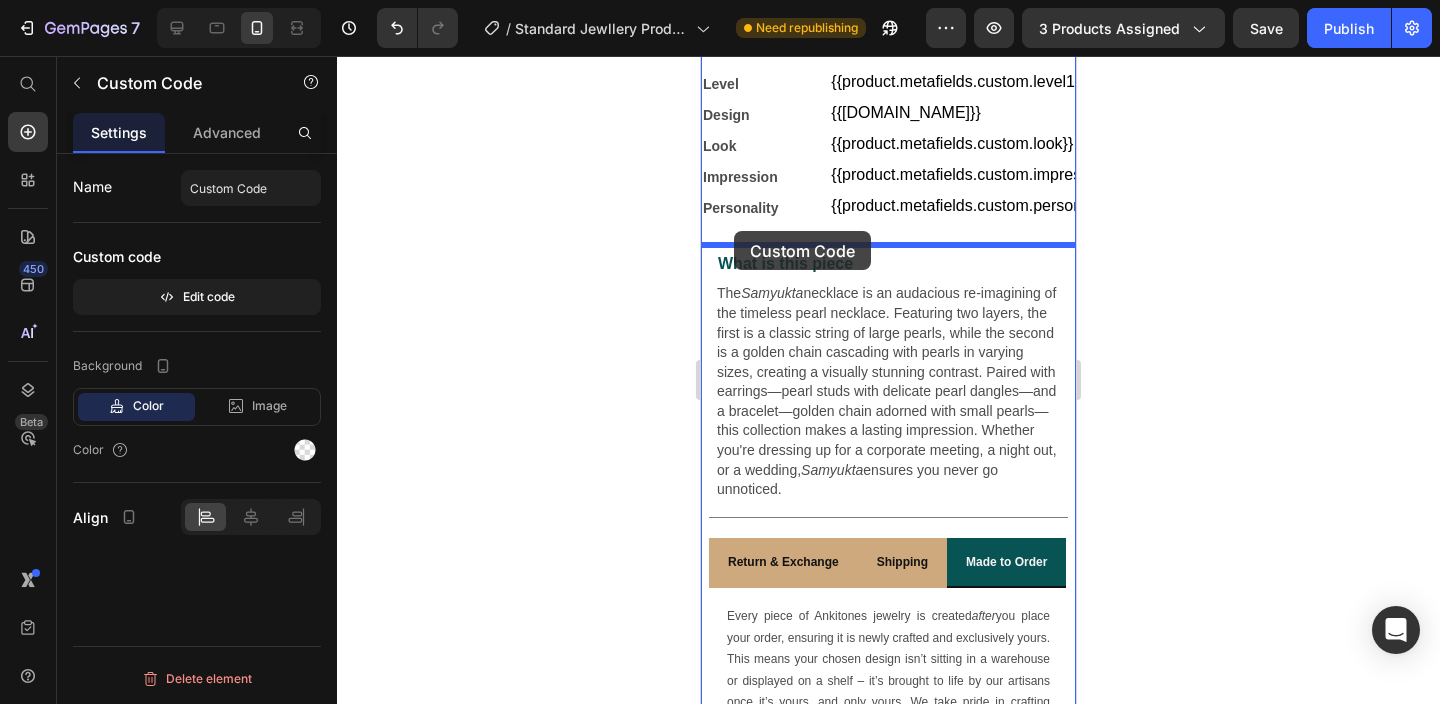 drag, startPoint x: 729, startPoint y: 165, endPoint x: 734, endPoint y: 231, distance: 66.189125 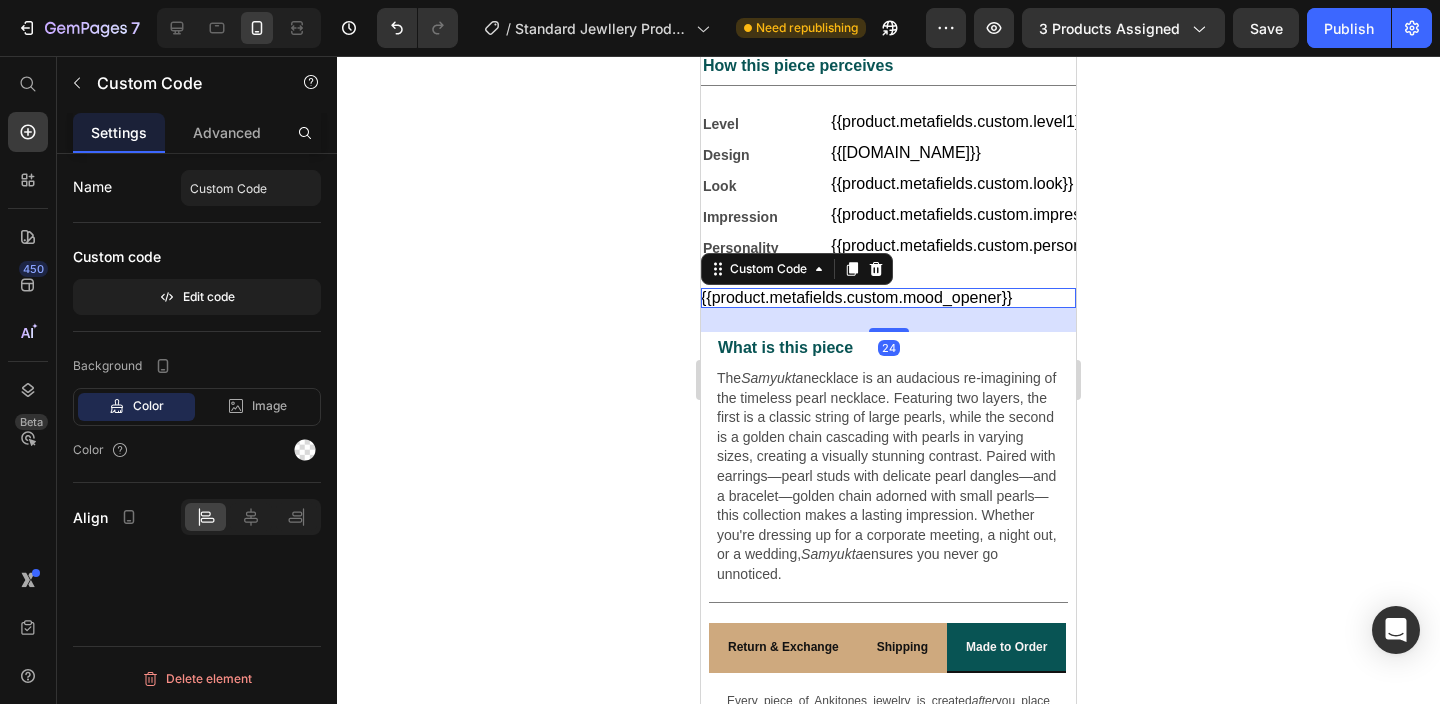 click 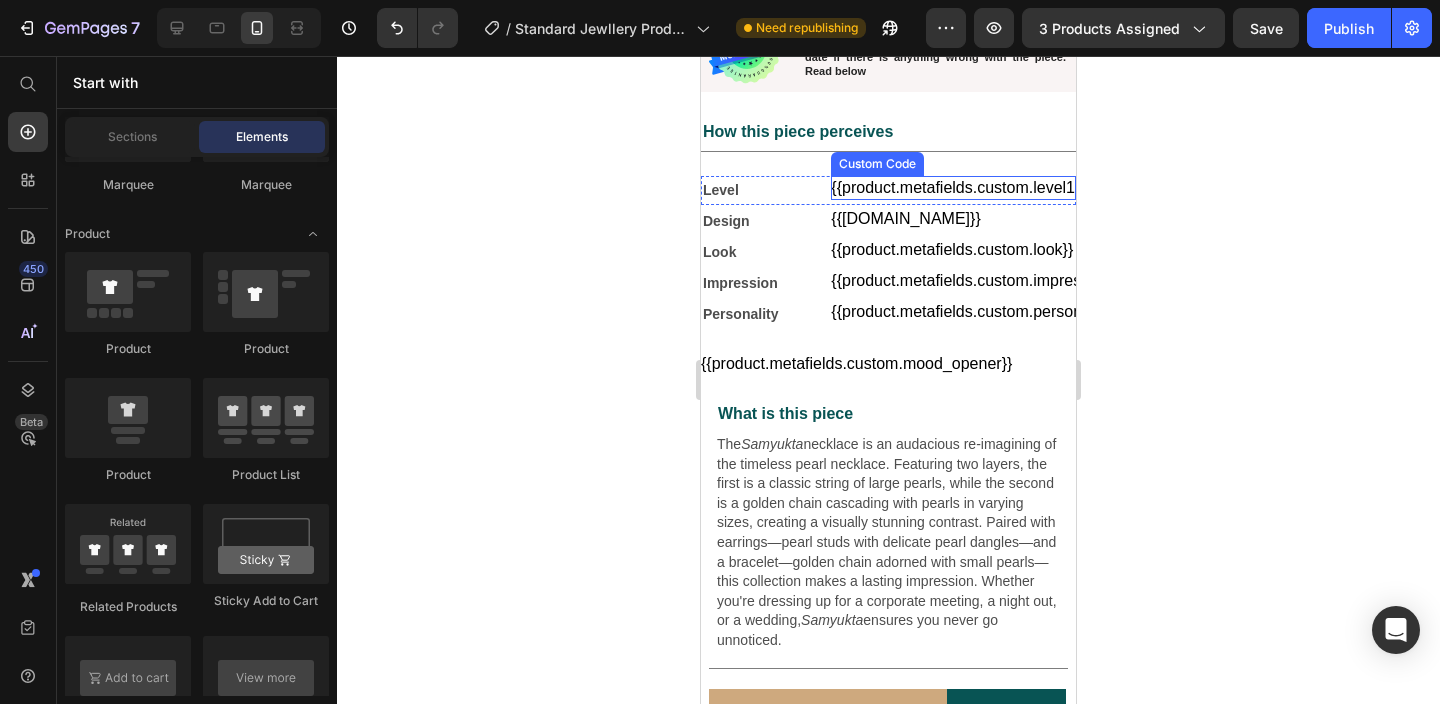 scroll, scrollTop: 1021, scrollLeft: 0, axis: vertical 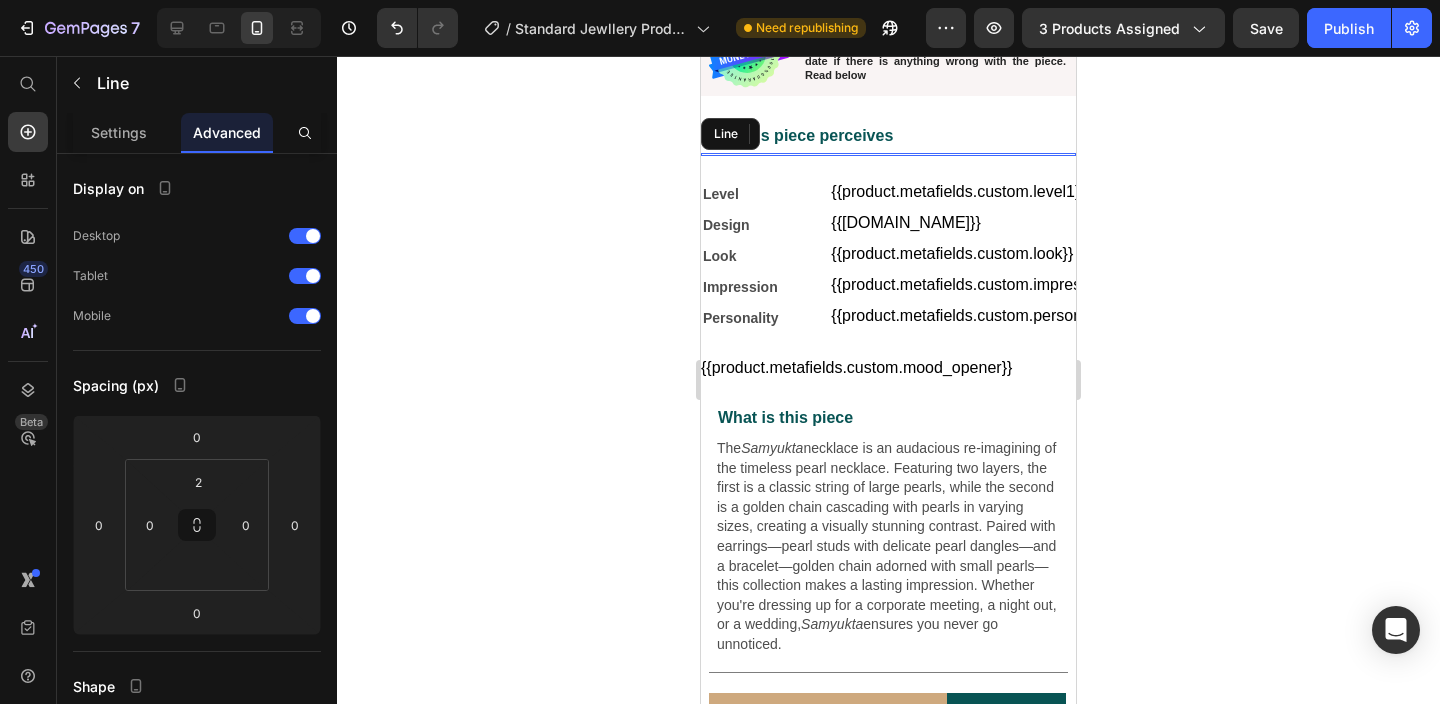 click at bounding box center (888, 155) 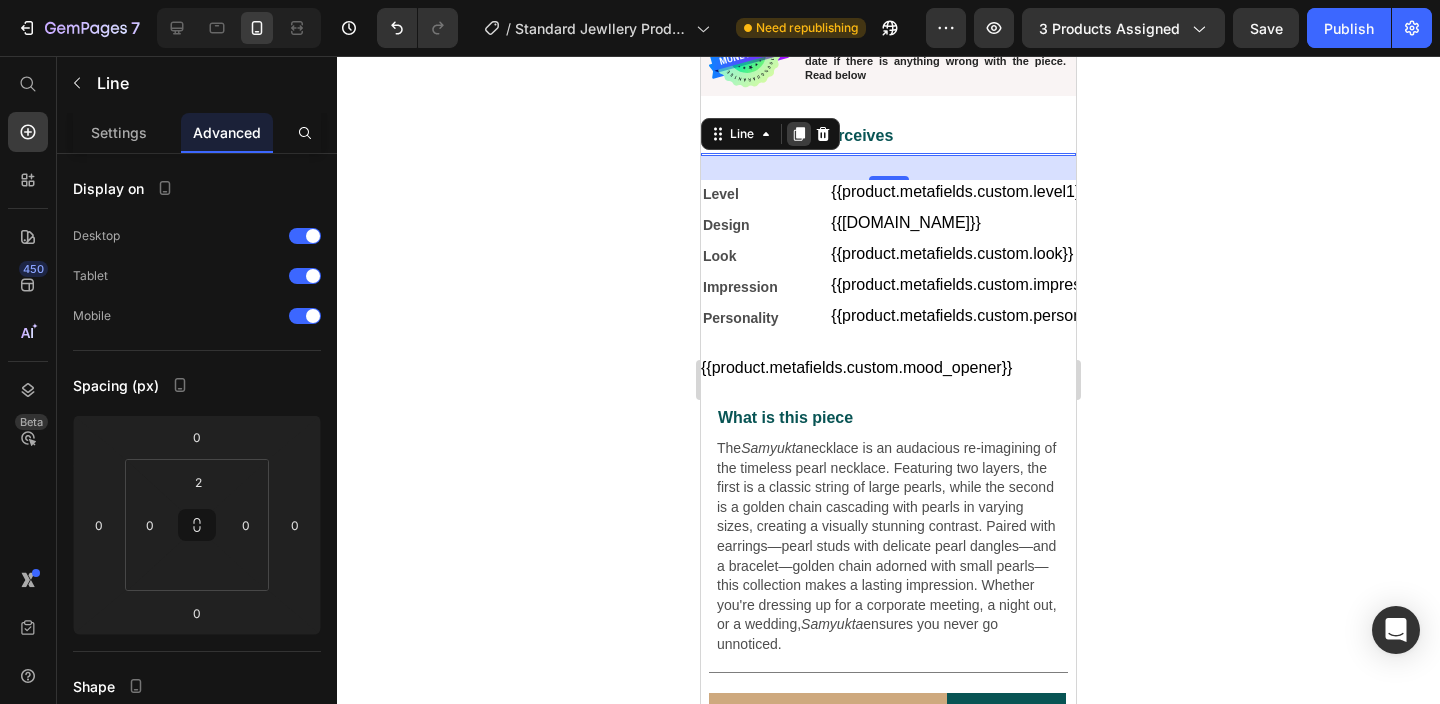 click 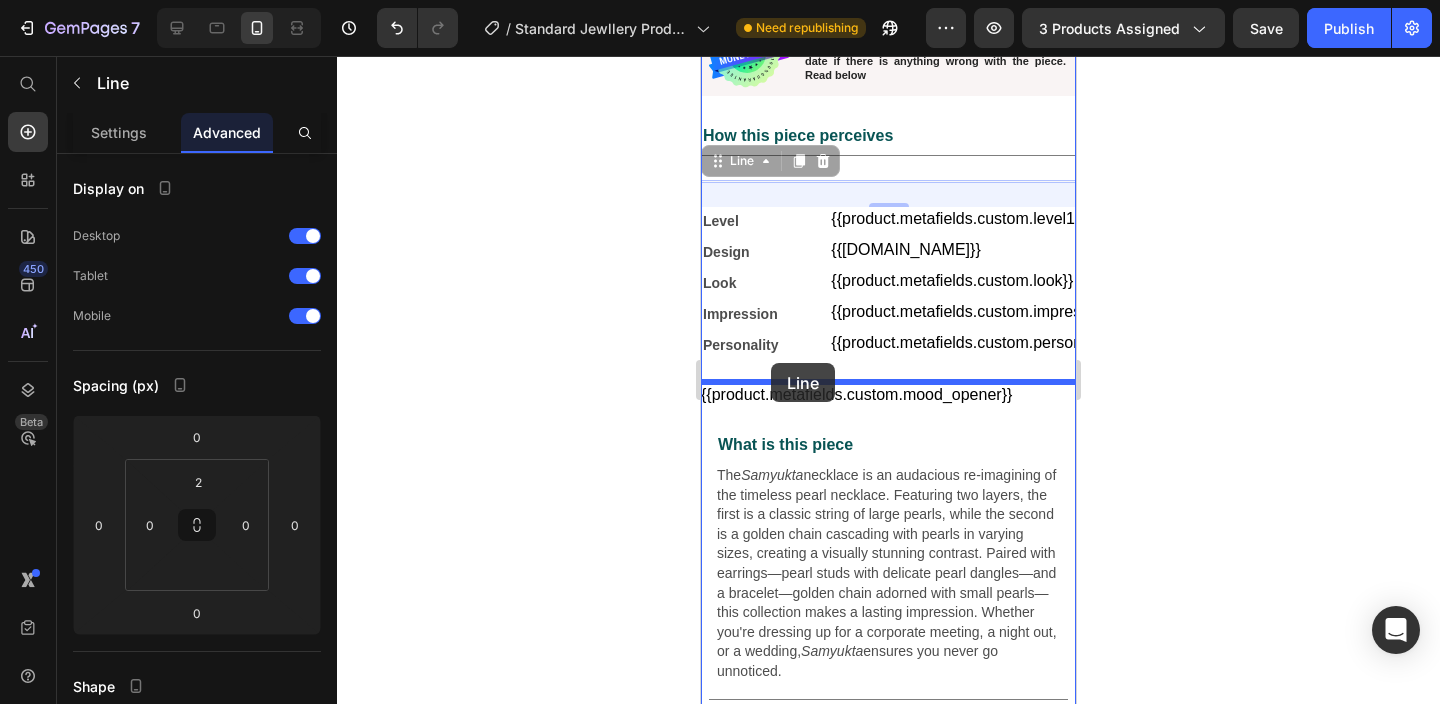 drag, startPoint x: 721, startPoint y: 160, endPoint x: 771, endPoint y: 363, distance: 209.06697 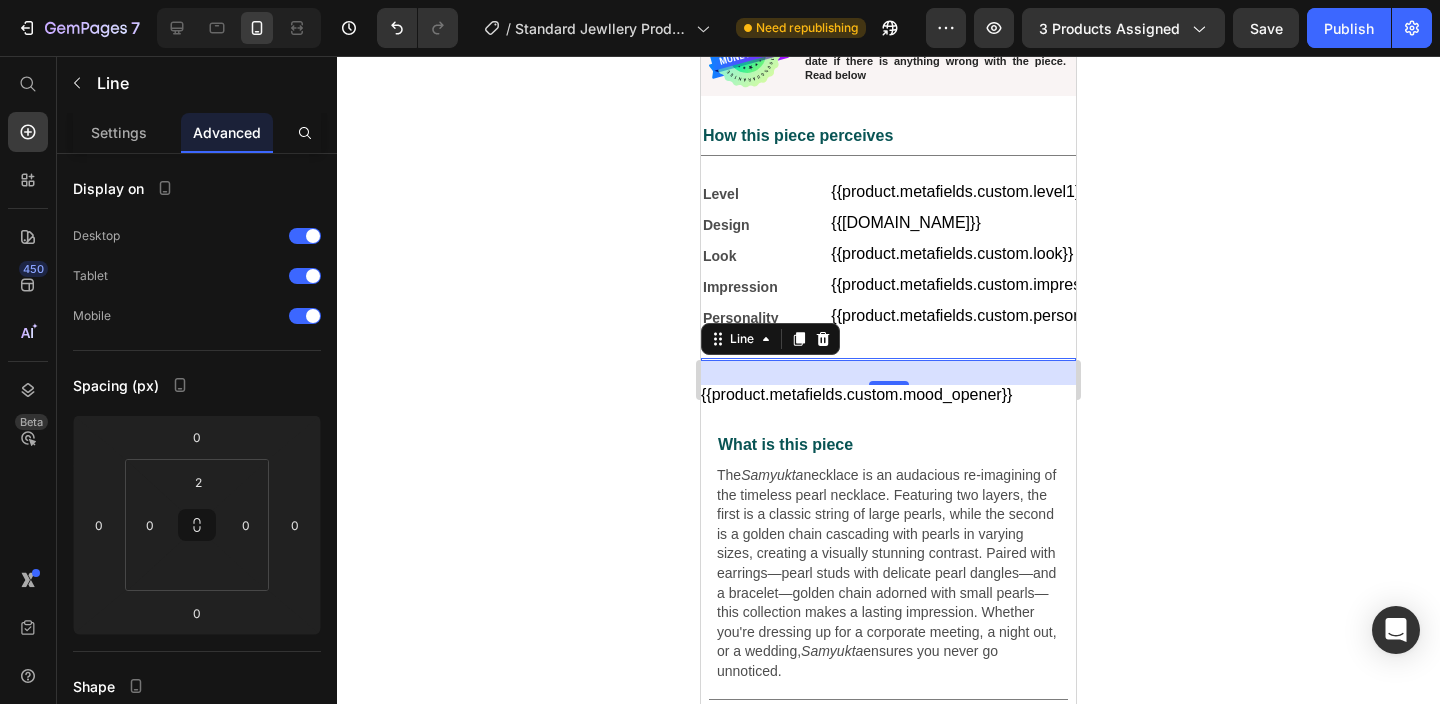 click 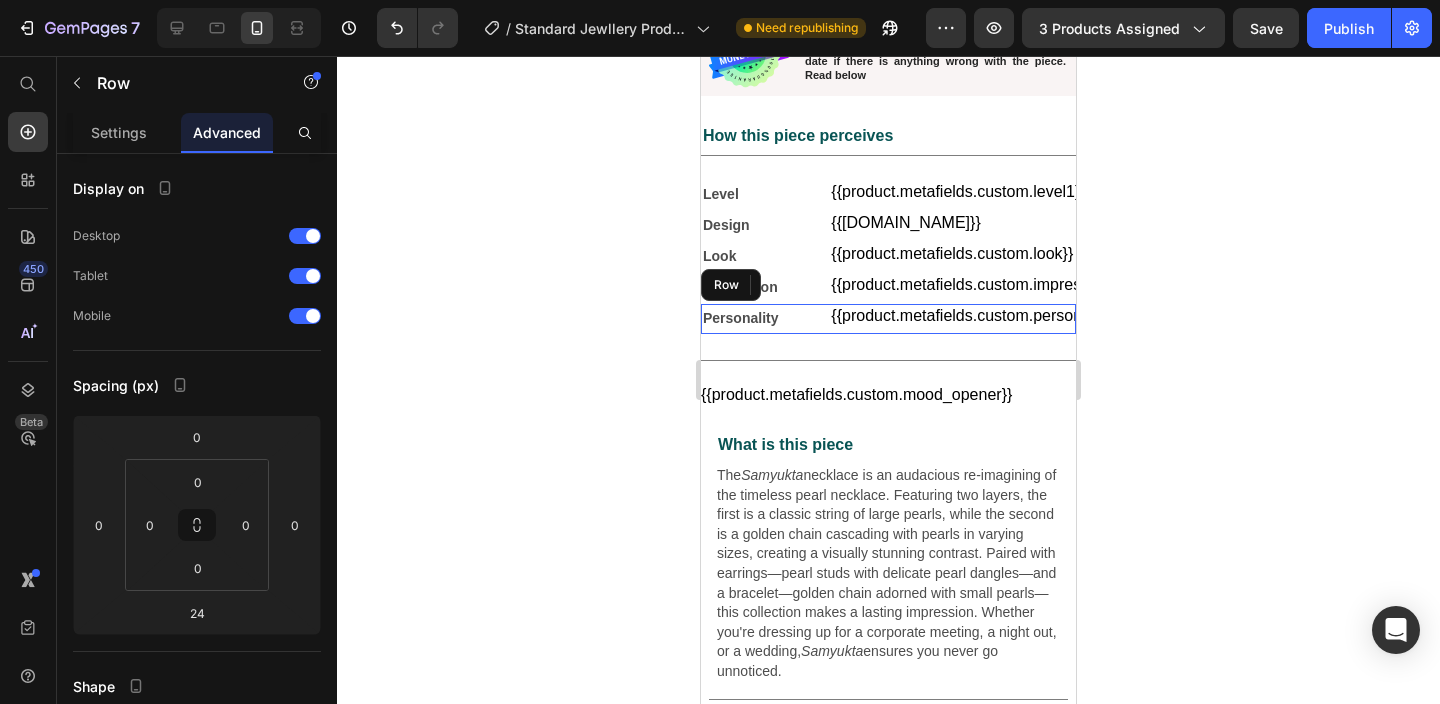 click on "Personality Text Block {{product.metafields.custom.personality}} Custom Code Row" at bounding box center (888, 318) 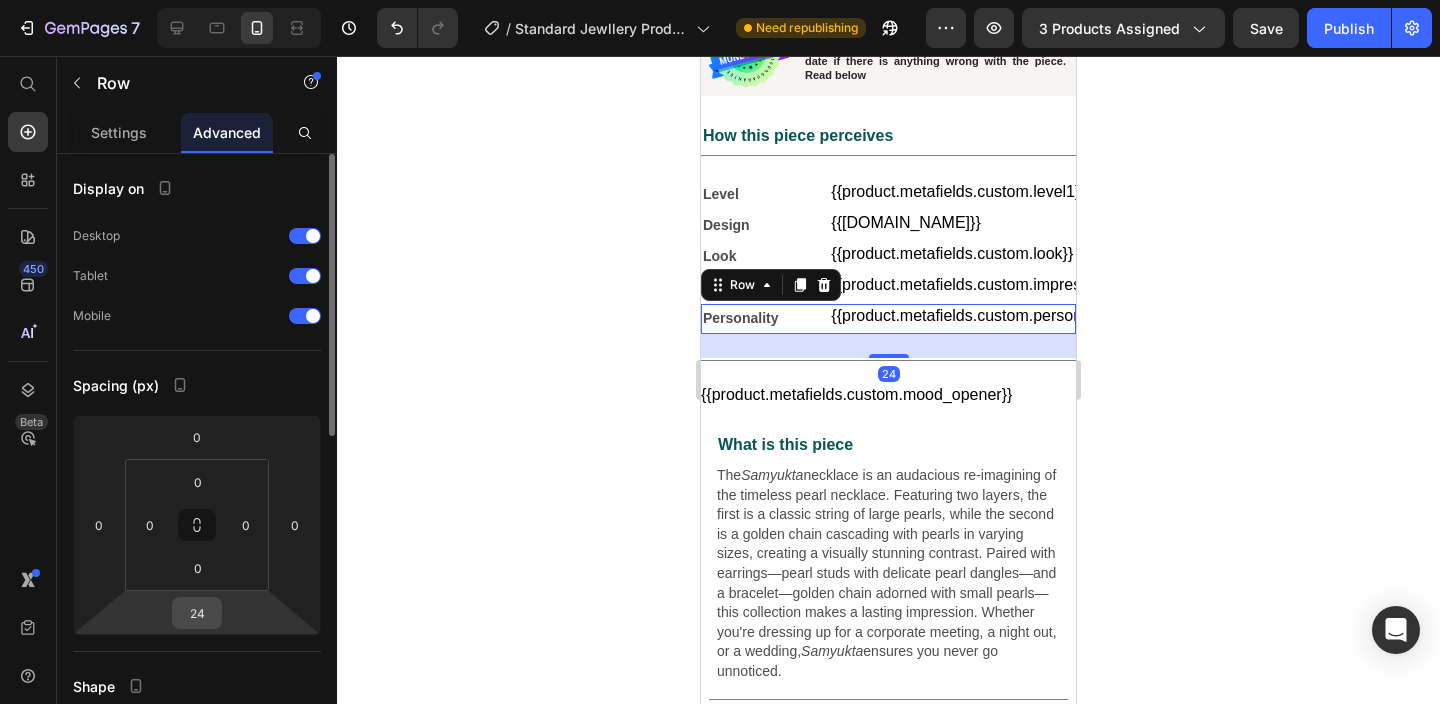 click on "24" at bounding box center [197, 613] 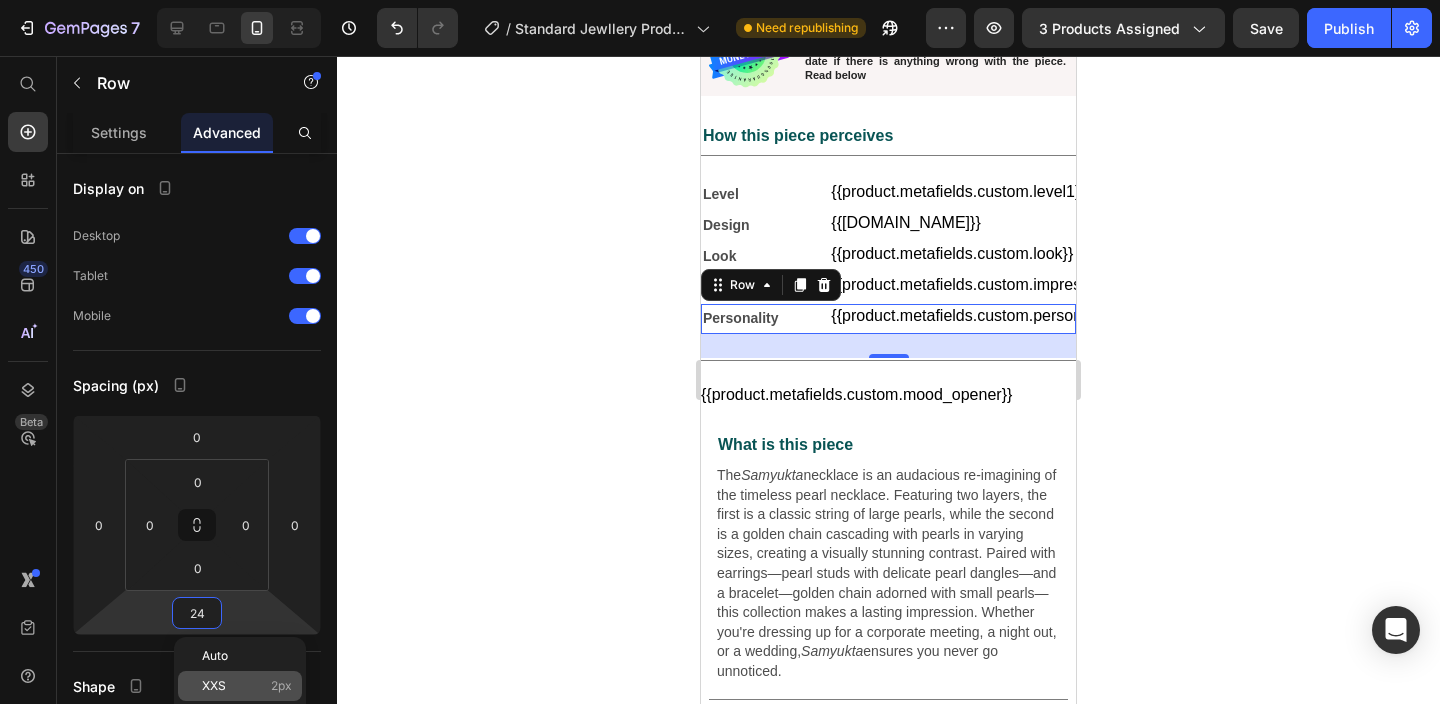 click on "XXS 2px" 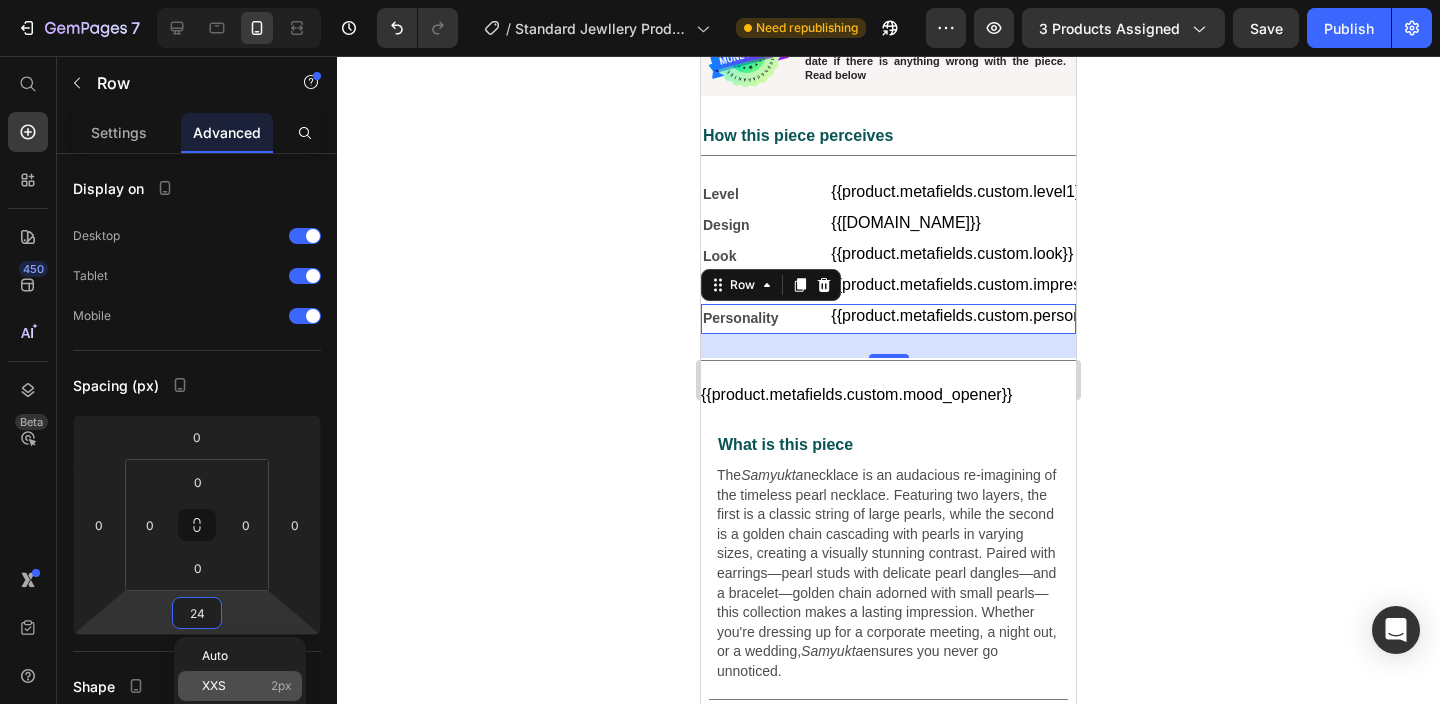 type on "2" 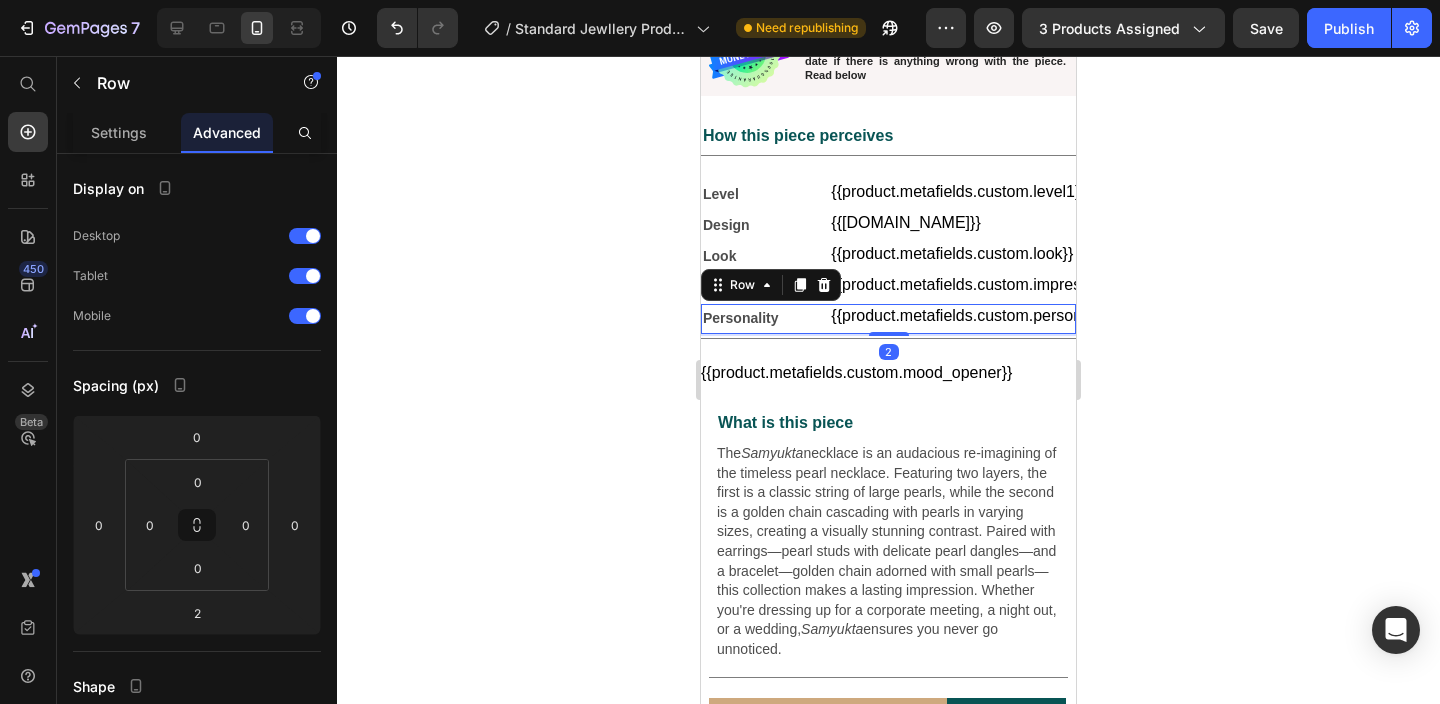 click 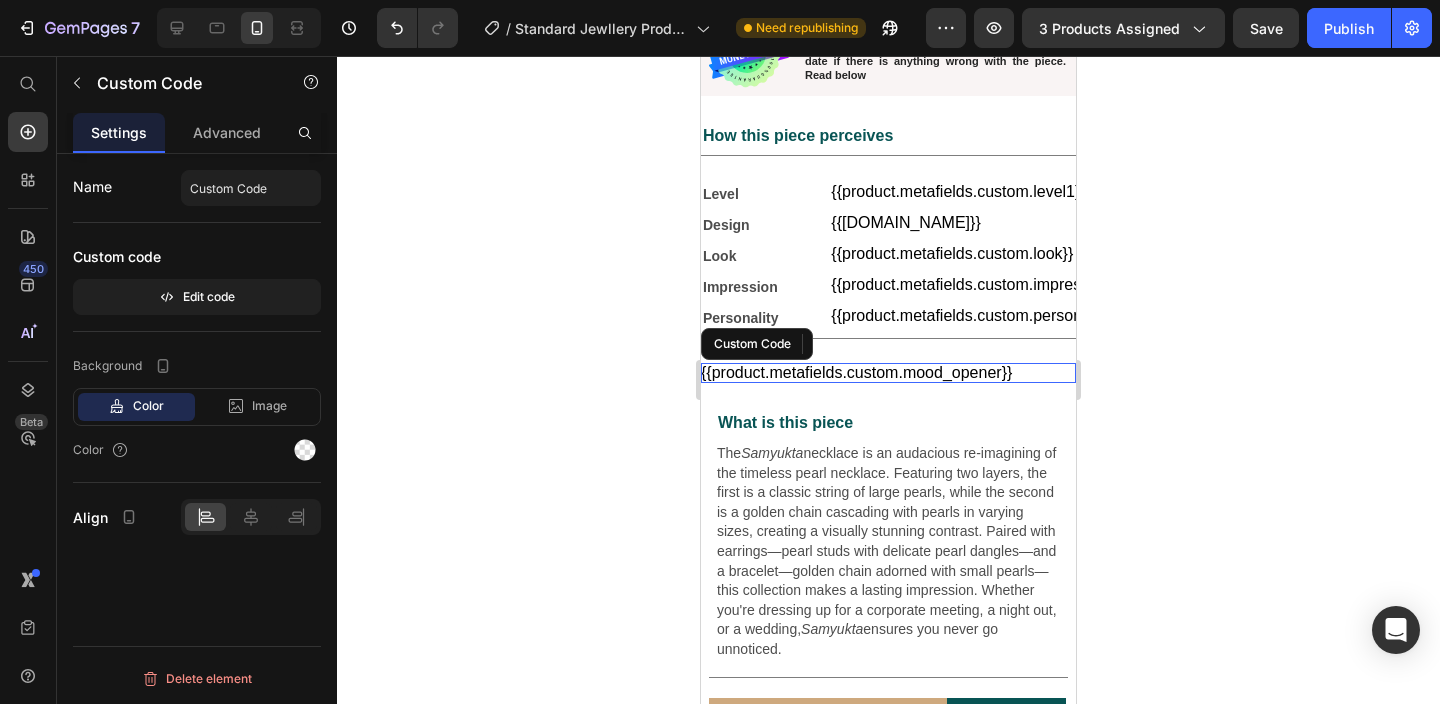 click on "{{product.metafields.custom.mood_opener}}" at bounding box center [888, 373] 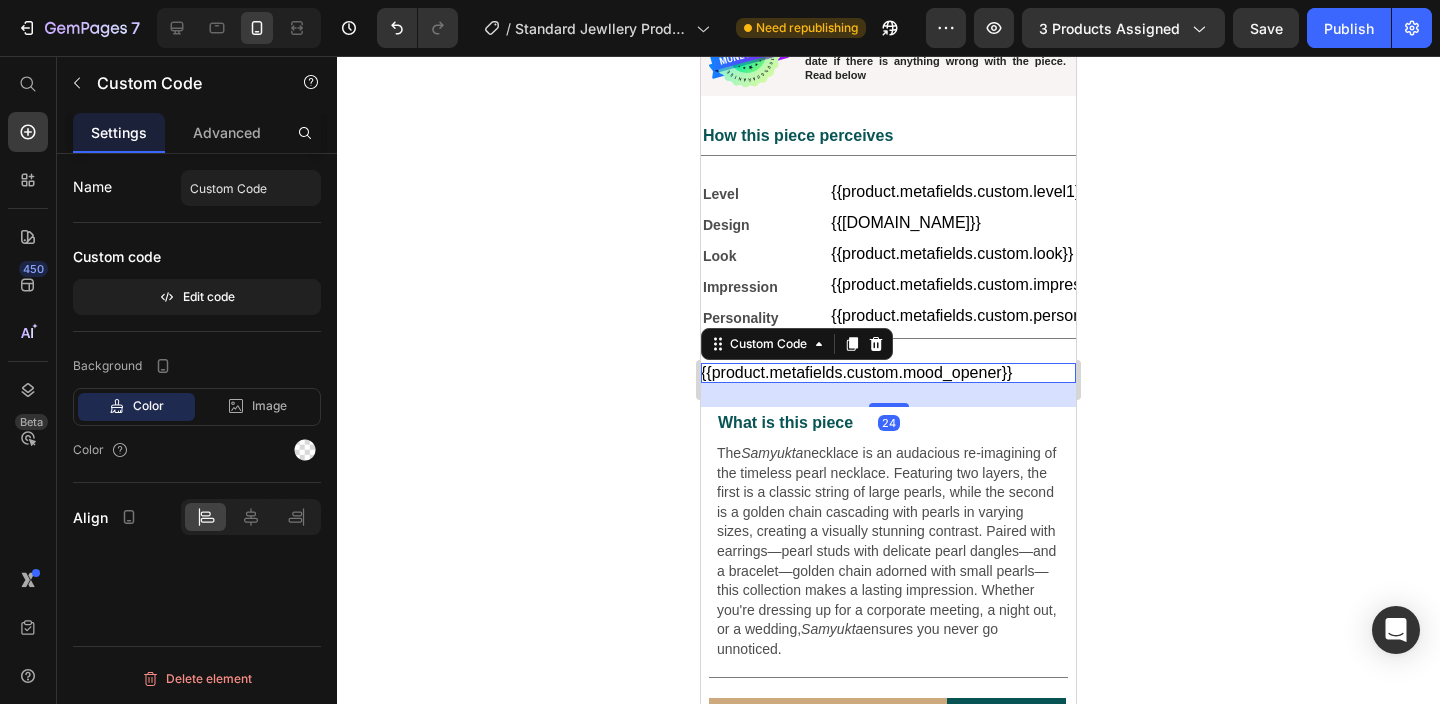 click 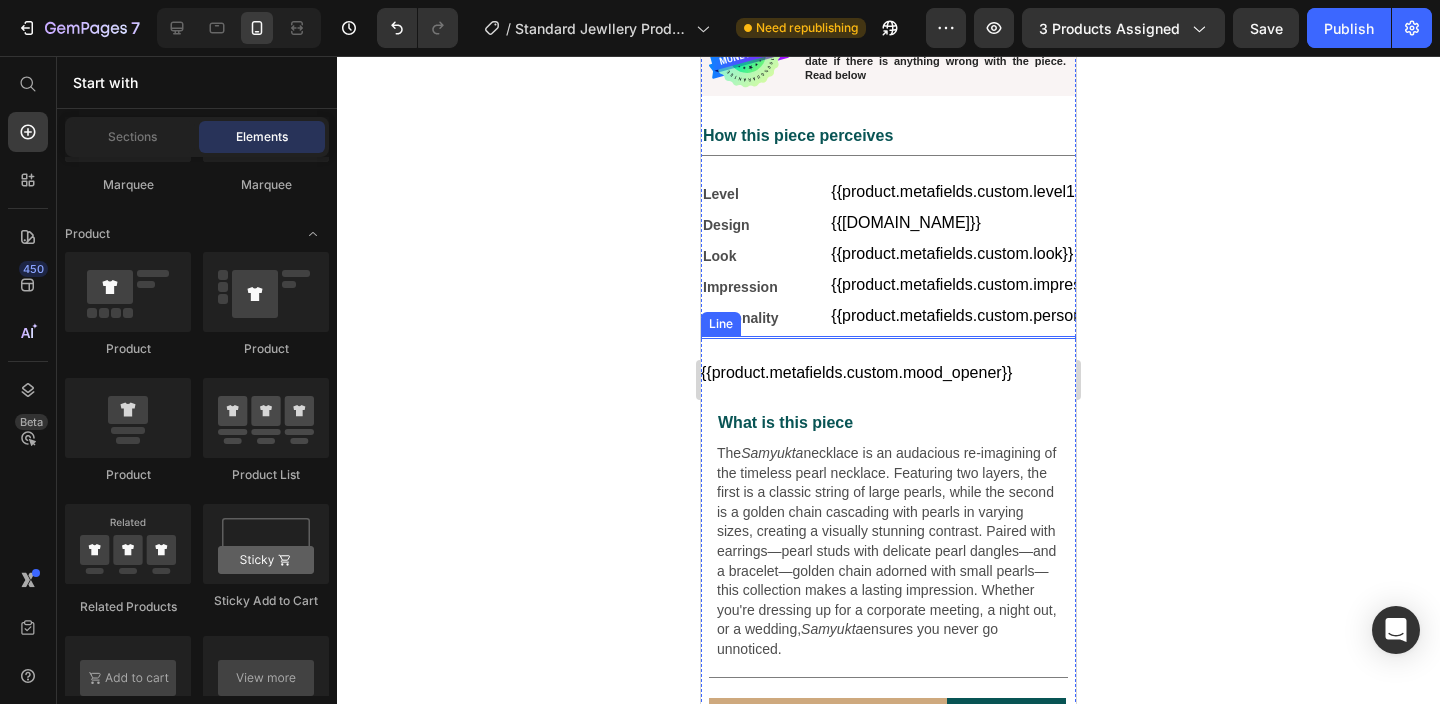 click at bounding box center [888, 338] 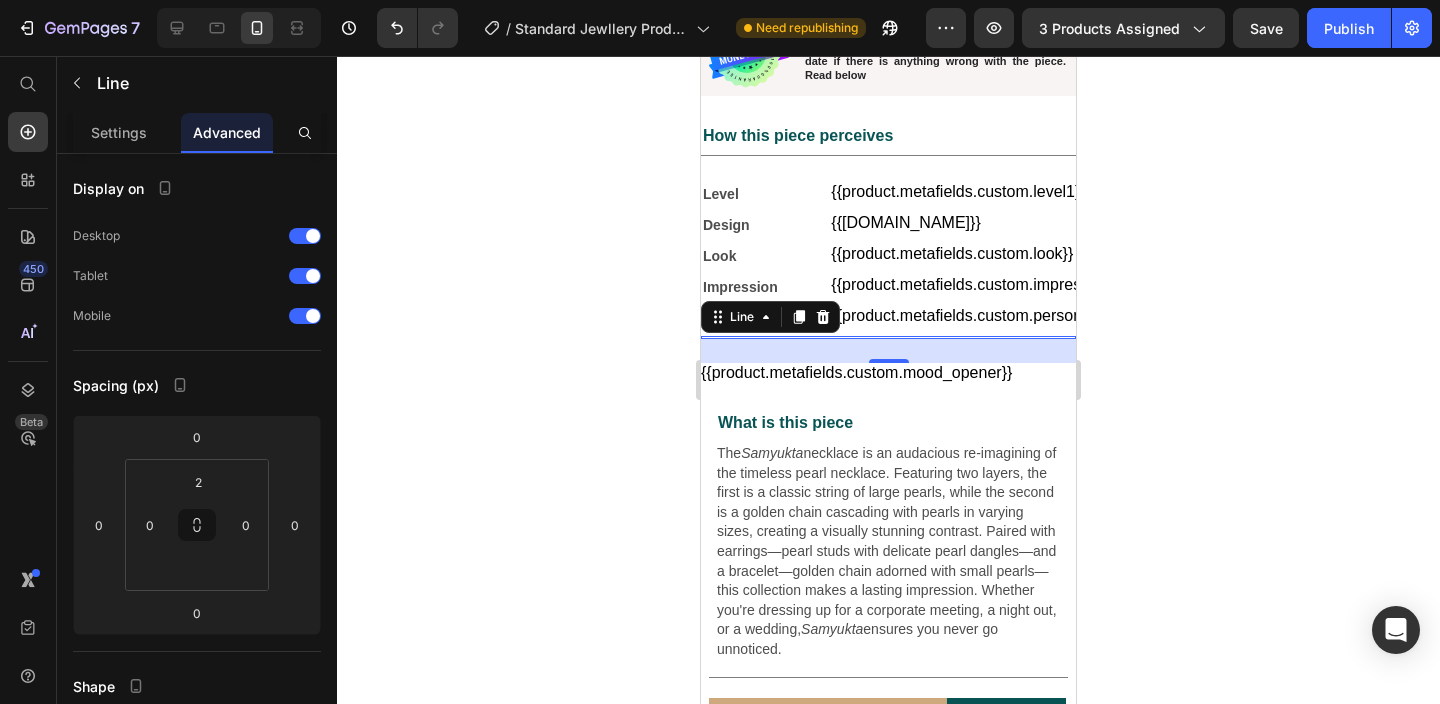 click on "24" at bounding box center (888, 351) 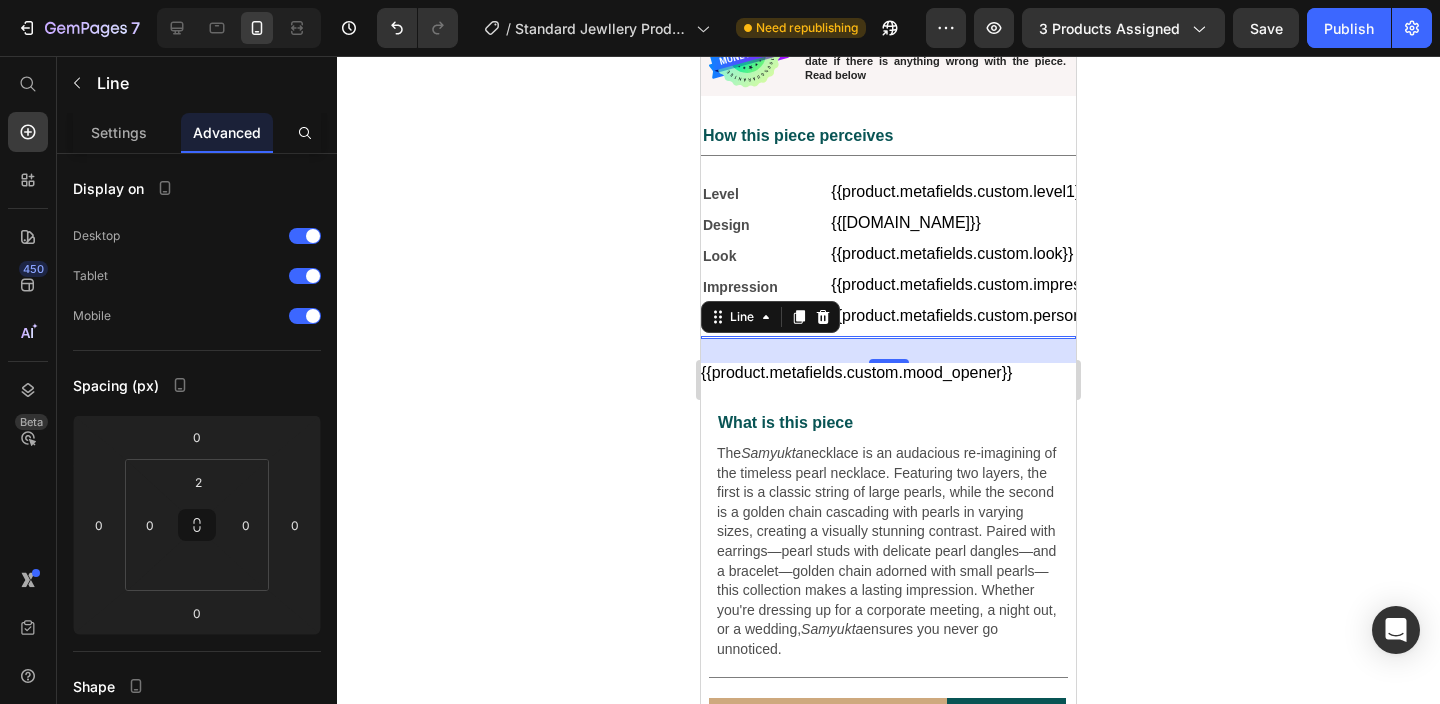 click 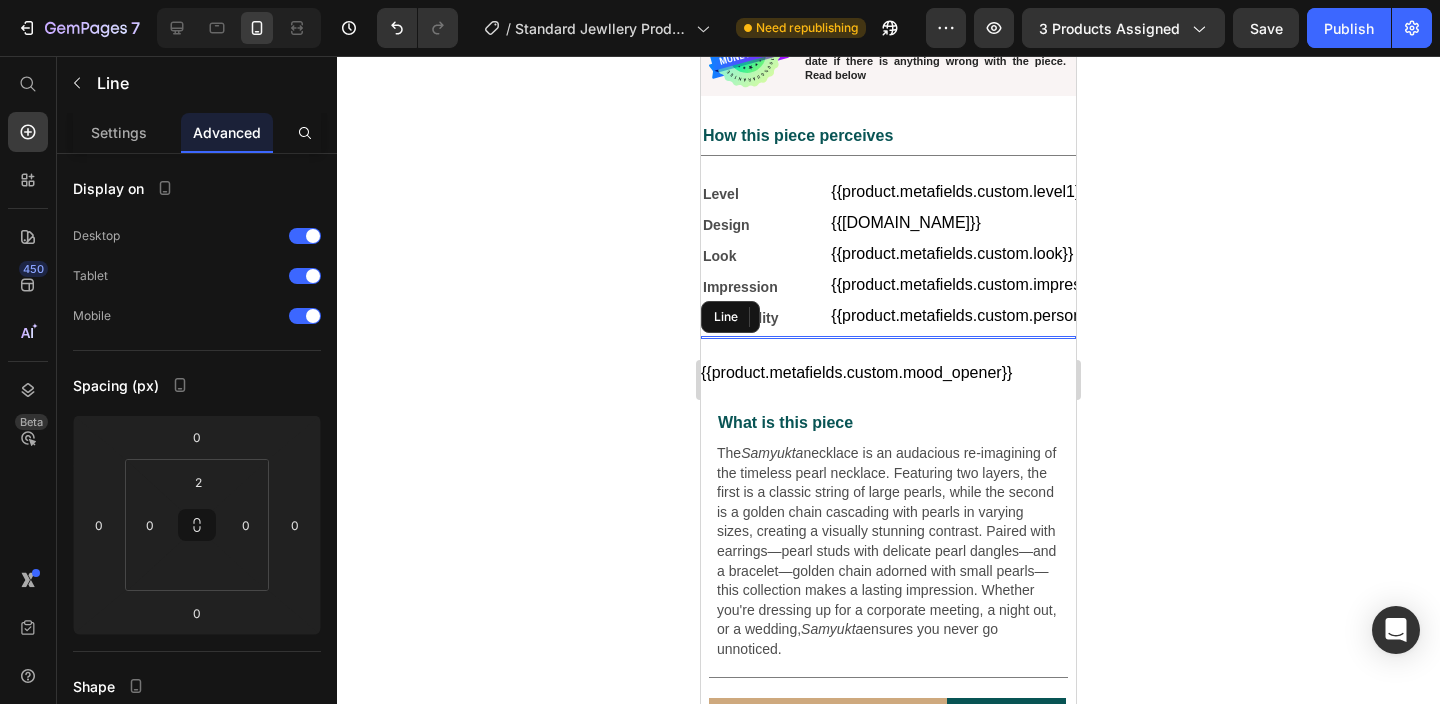 click on "Title Line" at bounding box center (888, 337) 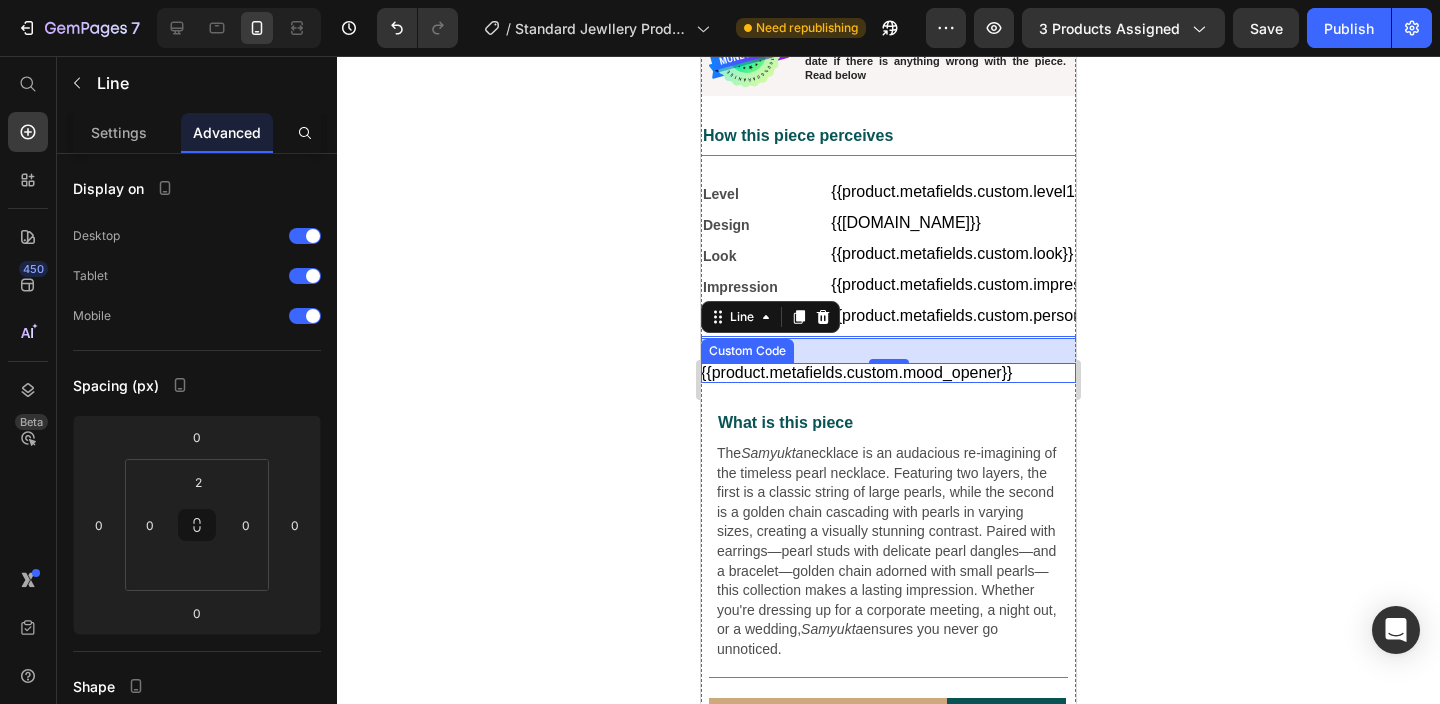 click on "{{product.metafields.custom.mood_opener}}" at bounding box center (888, 373) 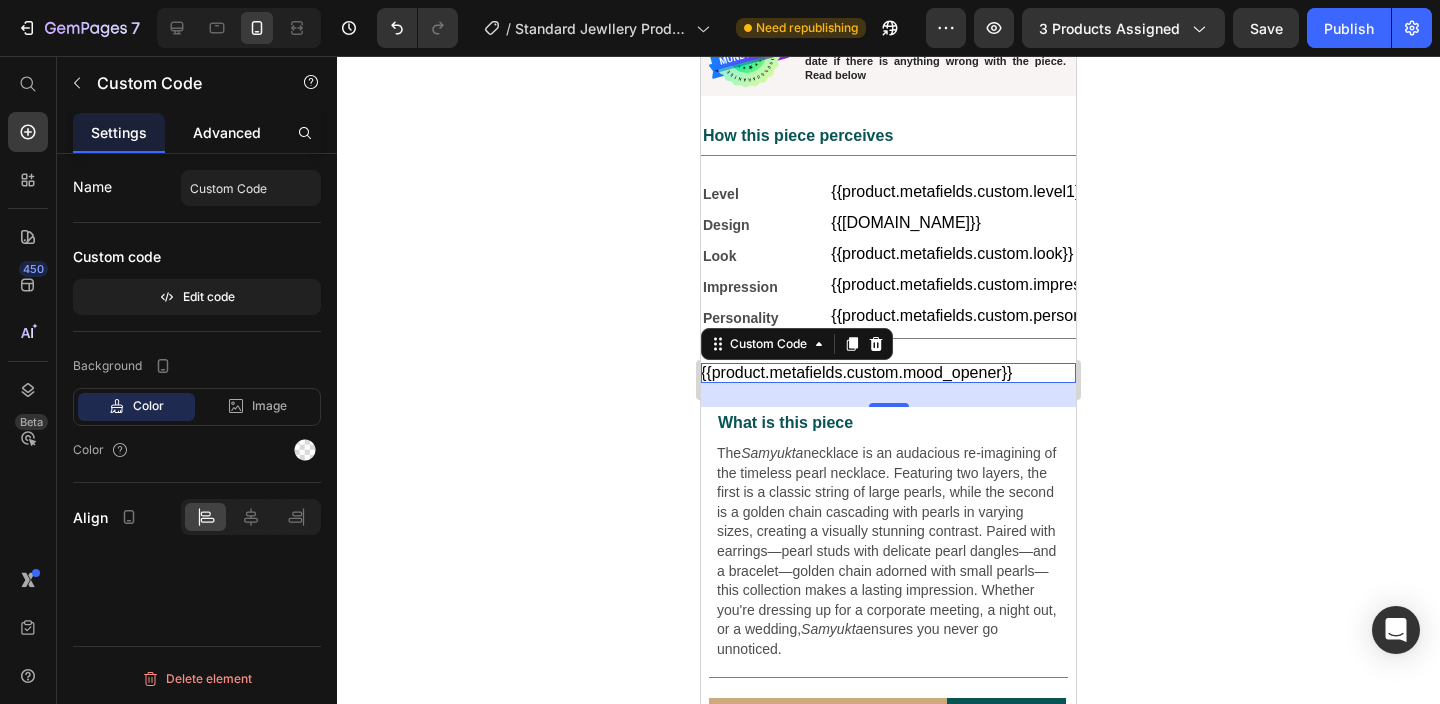 click on "Advanced" 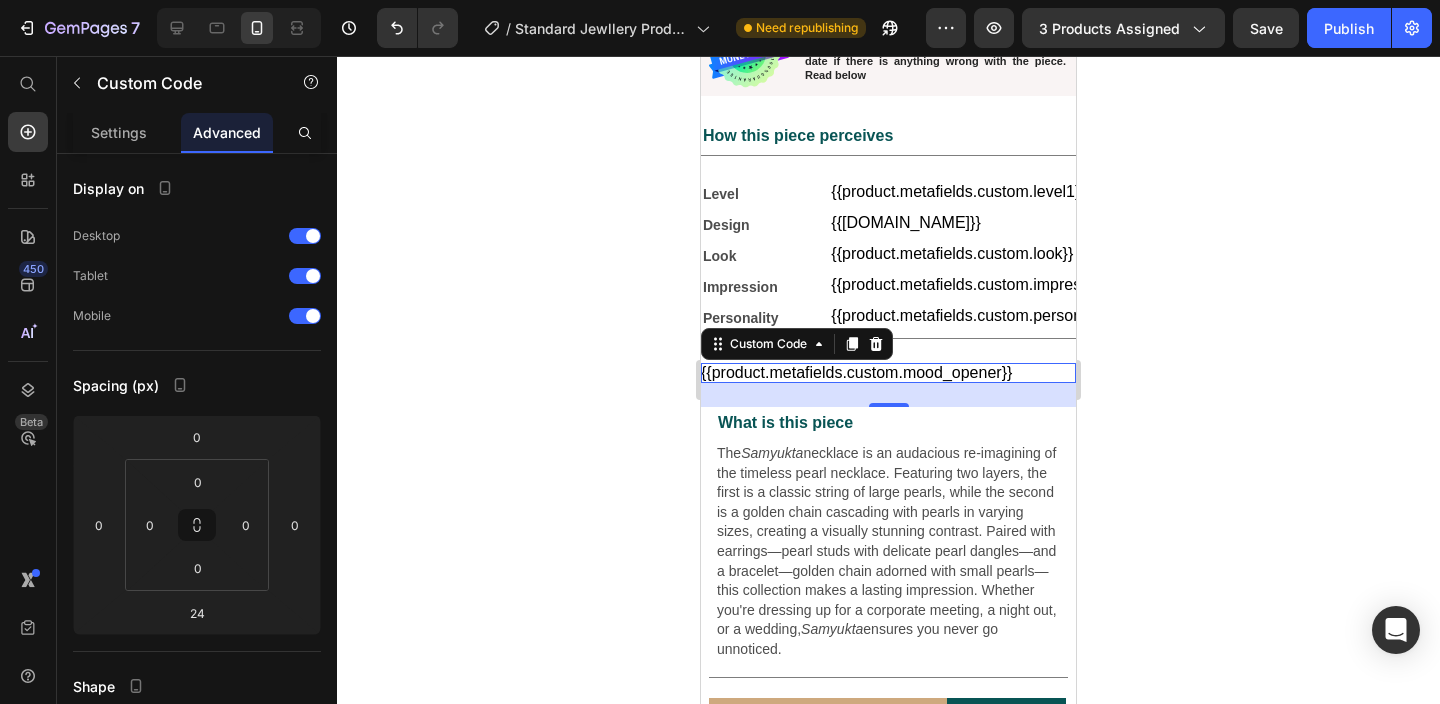click 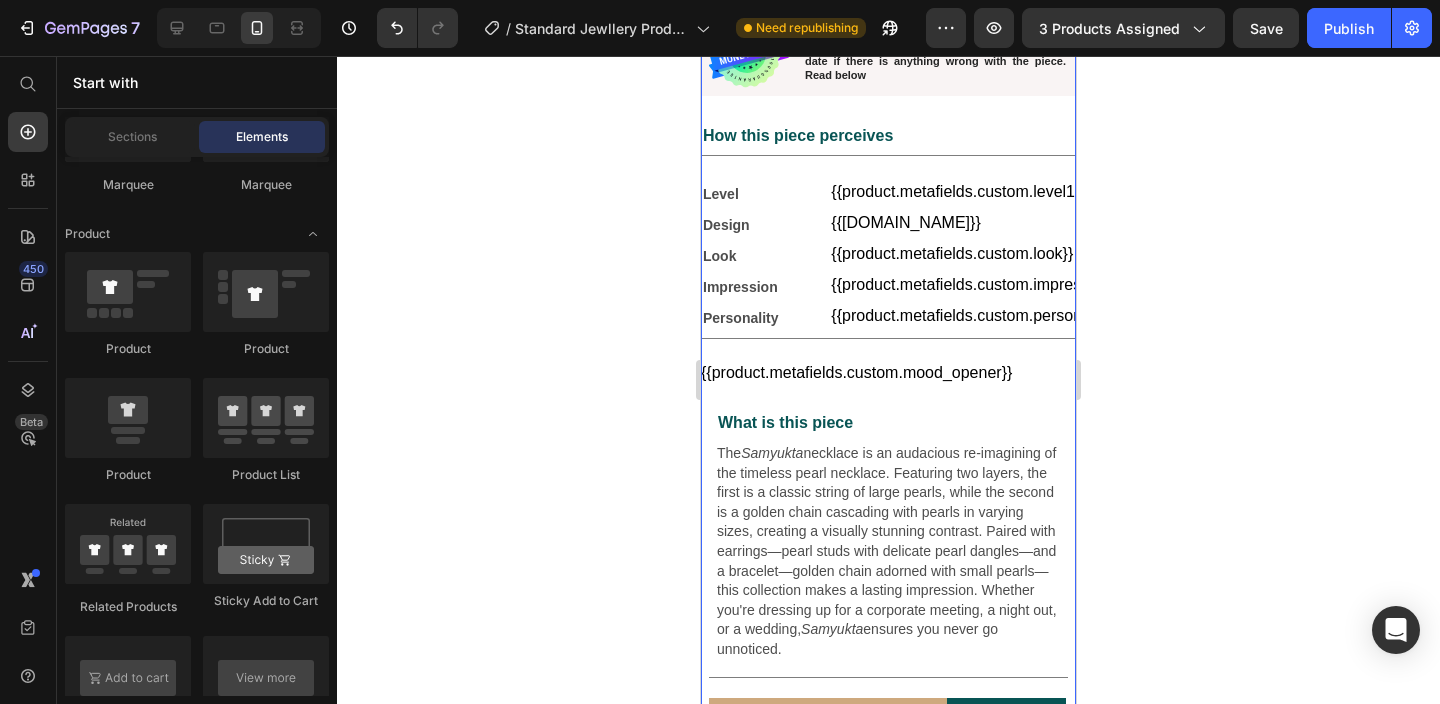 click on "Drop element here Row Shine More, Pay less Text Block Valid on all products Text Block Row 2 items Text Block Rs. 1000 off Text Block Row 3 items Text Block Rs. 1500 off Text Block Row 4+ items Text Block Most popular Text Block Row Rs. 2500 off Text Block Row Row *auto applied at checkout Text Block Image Our 7-day refund policy allows you to return your purchase for a full refund within 7 days of the delivery date if there is anything wrong with the piece. Read below Text Block Row How this piece perceives Text Block                Title Line Level Text Block {{product.metafields.custom.level1}} Custom Code Row Design Text Block {{product.metafields.custom.design}} Custom Code Row Look Text Block {{product.metafields.custom.look}} Custom Code Row Impression Text Block {{product.metafields.custom.impression}} Custom Code Row Personality Text Block {{product.metafields.custom.personality}} Custom Code Row                Title Line {{product.metafields.custom.mood_opener}} Custom Code The" at bounding box center (888, 209) 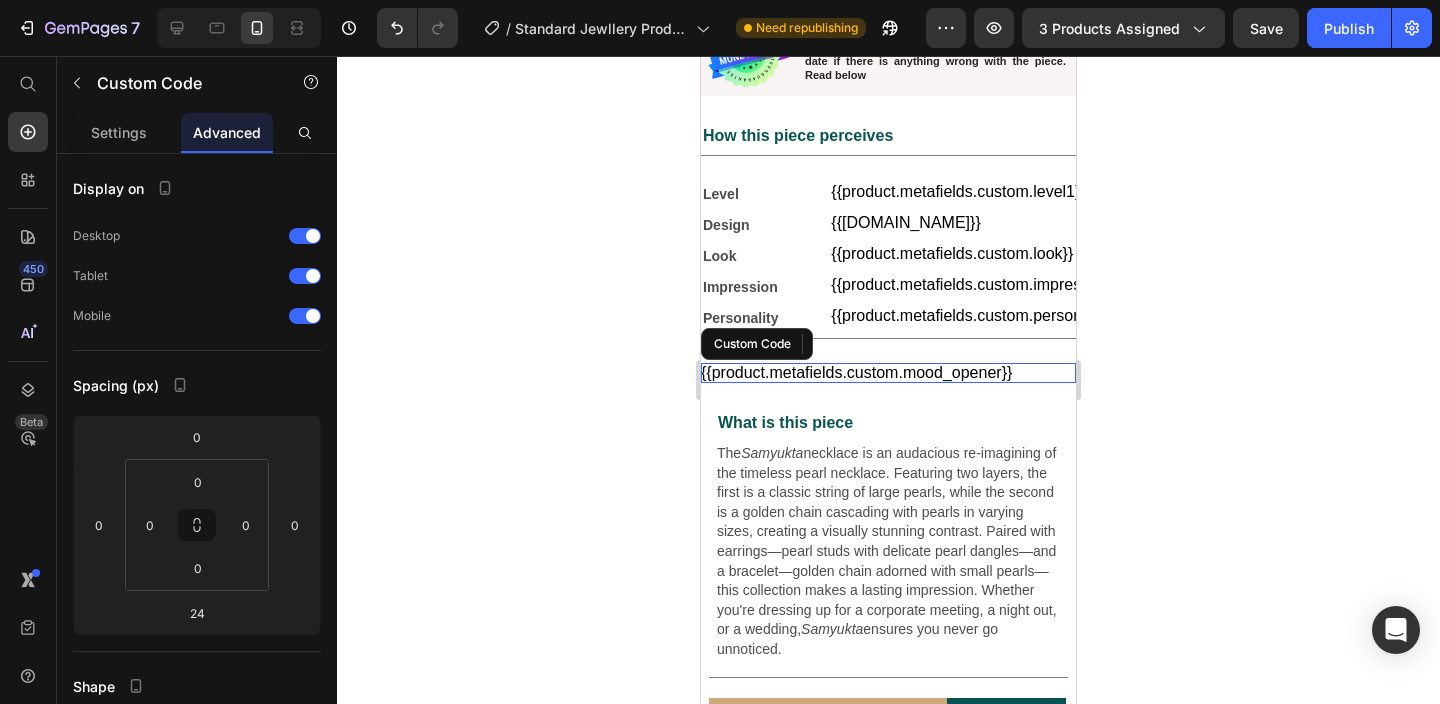 click on "{{product.metafields.custom.mood_opener}}" at bounding box center [888, 373] 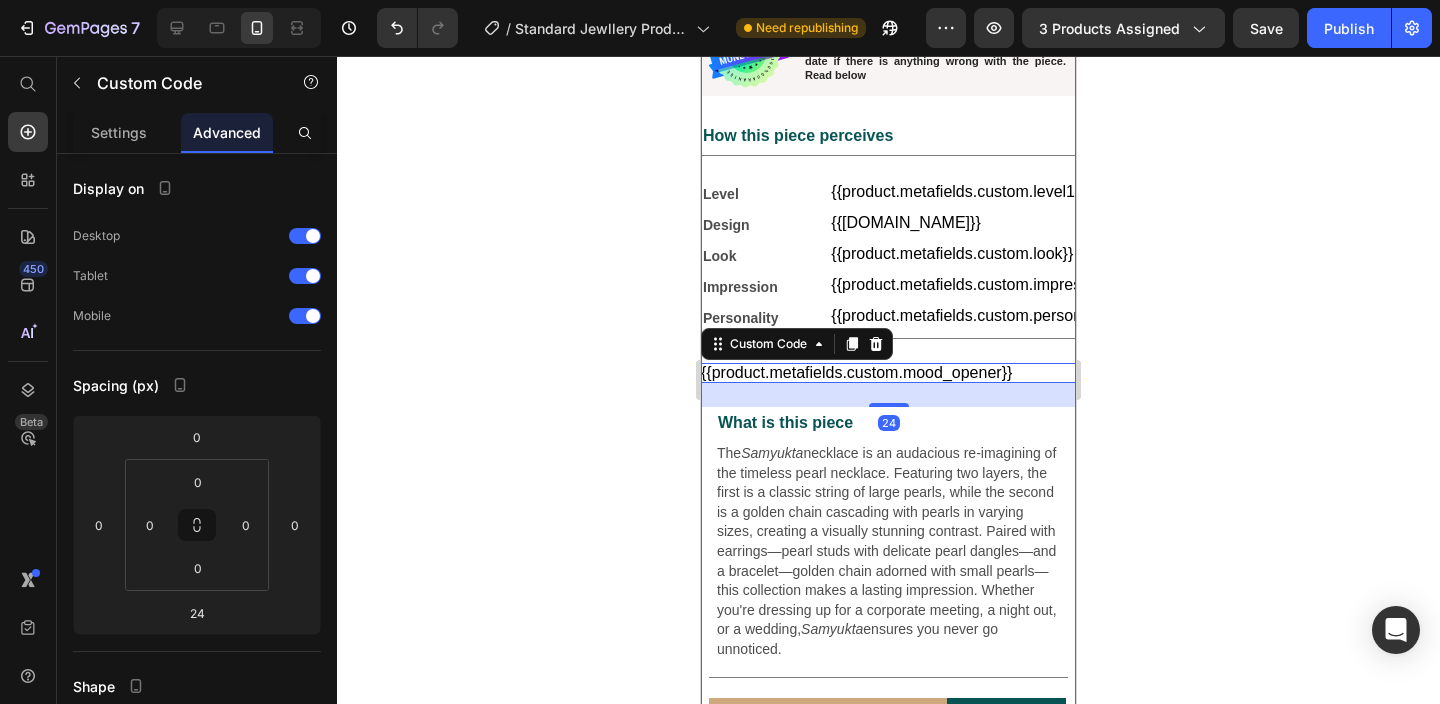 click on "Drop element here Row Shine More, Pay less Text Block Valid on all products Text Block Row 2 items Text Block Rs. 1000 off Text Block Row 3 items Text Block Rs. 1500 off Text Block Row 4+ items Text Block Most popular Text Block Row Rs. 2500 off Text Block Row Row *auto applied at checkout Text Block Image Our 7-day refund policy allows you to return your purchase for a full refund within 7 days of the delivery date if there is anything wrong with the piece. Read below Text Block Row How this piece perceives Text Block                Title Line Level Text Block {{product.metafields.custom.level1}} Custom Code Row Design Text Block {{product.metafields.custom.design}} Custom Code Row Look Text Block {{product.metafields.custom.look}} Custom Code Row Impression Text Block {{product.metafields.custom.impression}} Custom Code Row Personality Text Block {{product.metafields.custom.personality}} Custom Code Row                Title Line {{product.metafields.custom.mood_opener}} Custom Code   24" at bounding box center [888, 209] 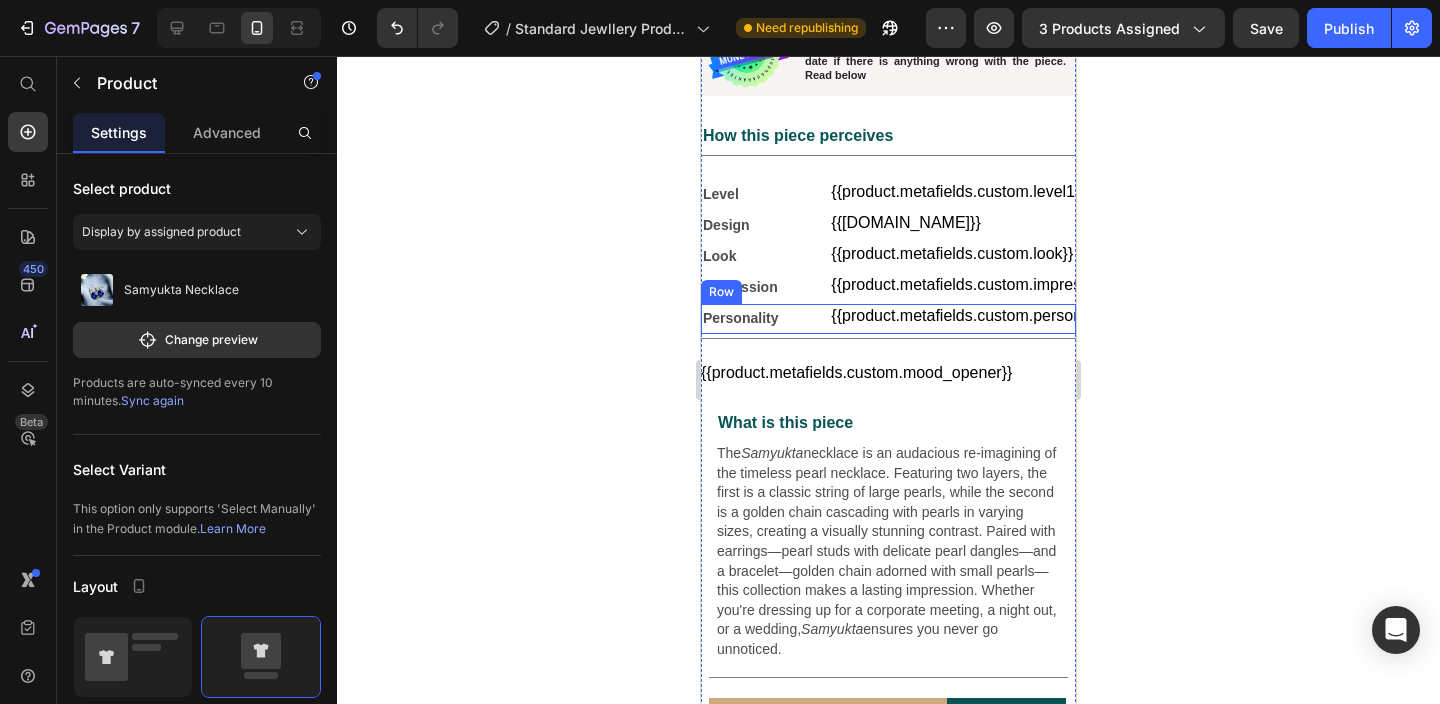 click 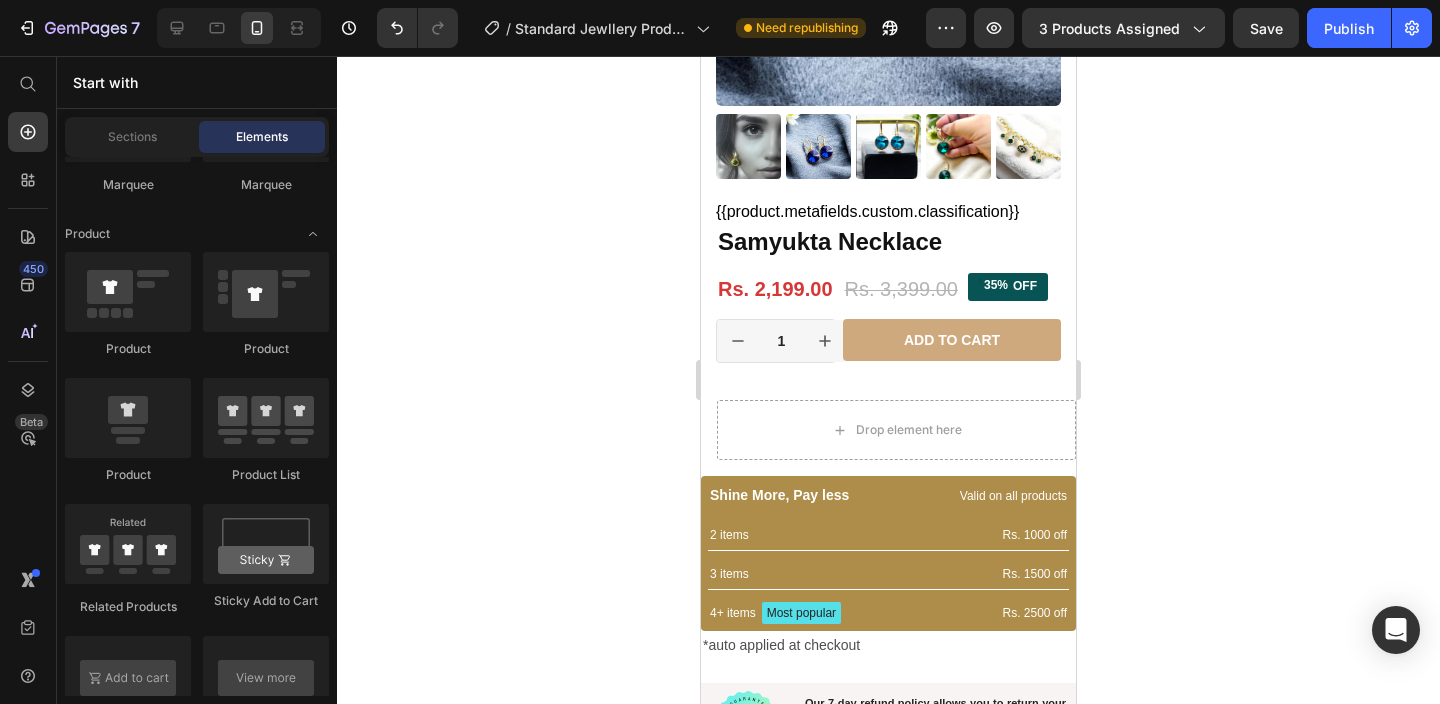scroll, scrollTop: 349, scrollLeft: 0, axis: vertical 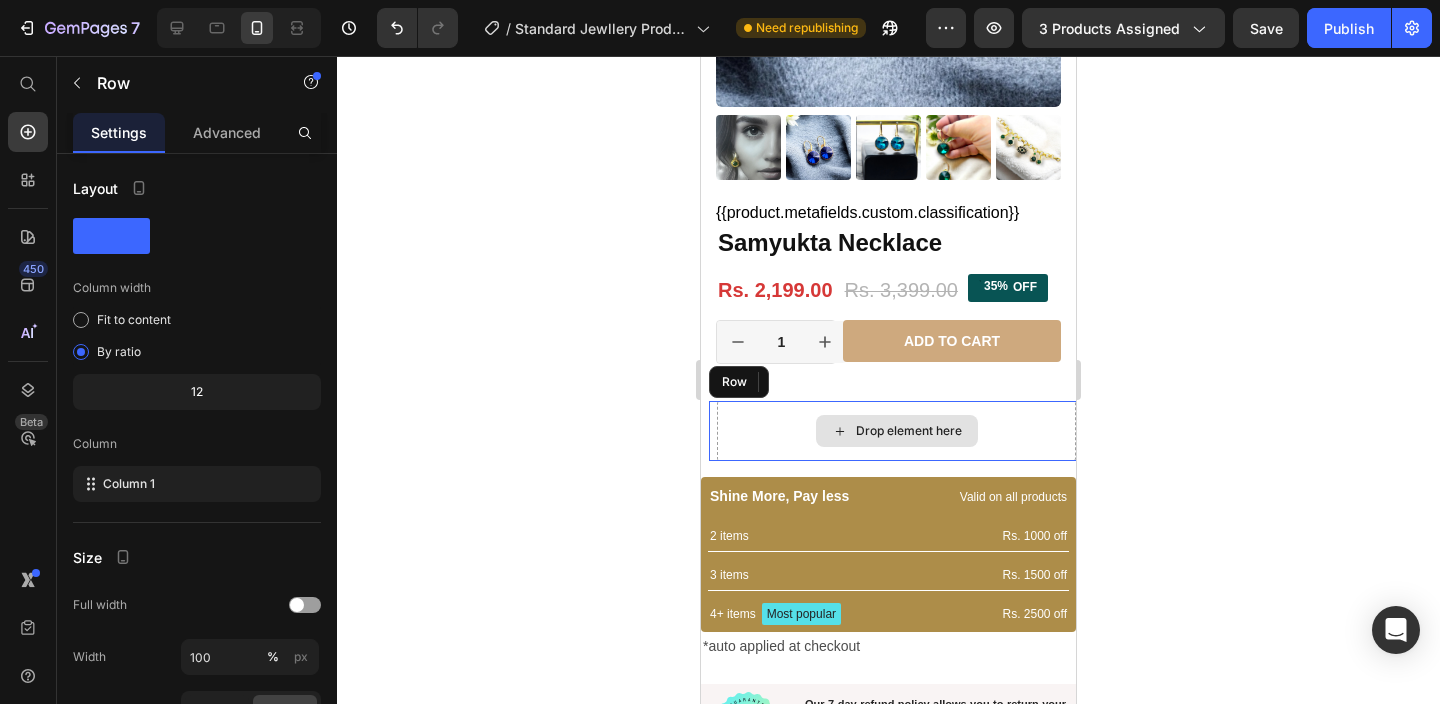 click on "Drop element here" at bounding box center [896, 431] 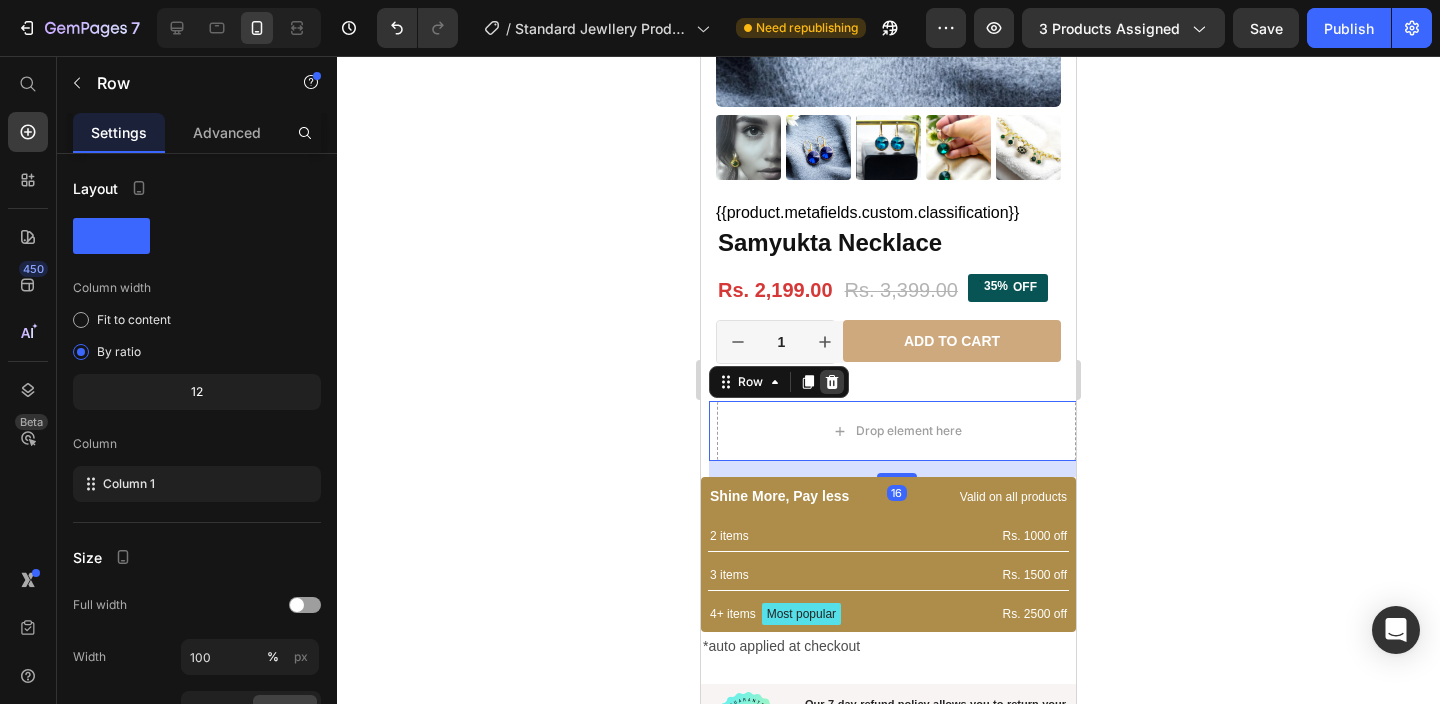 click 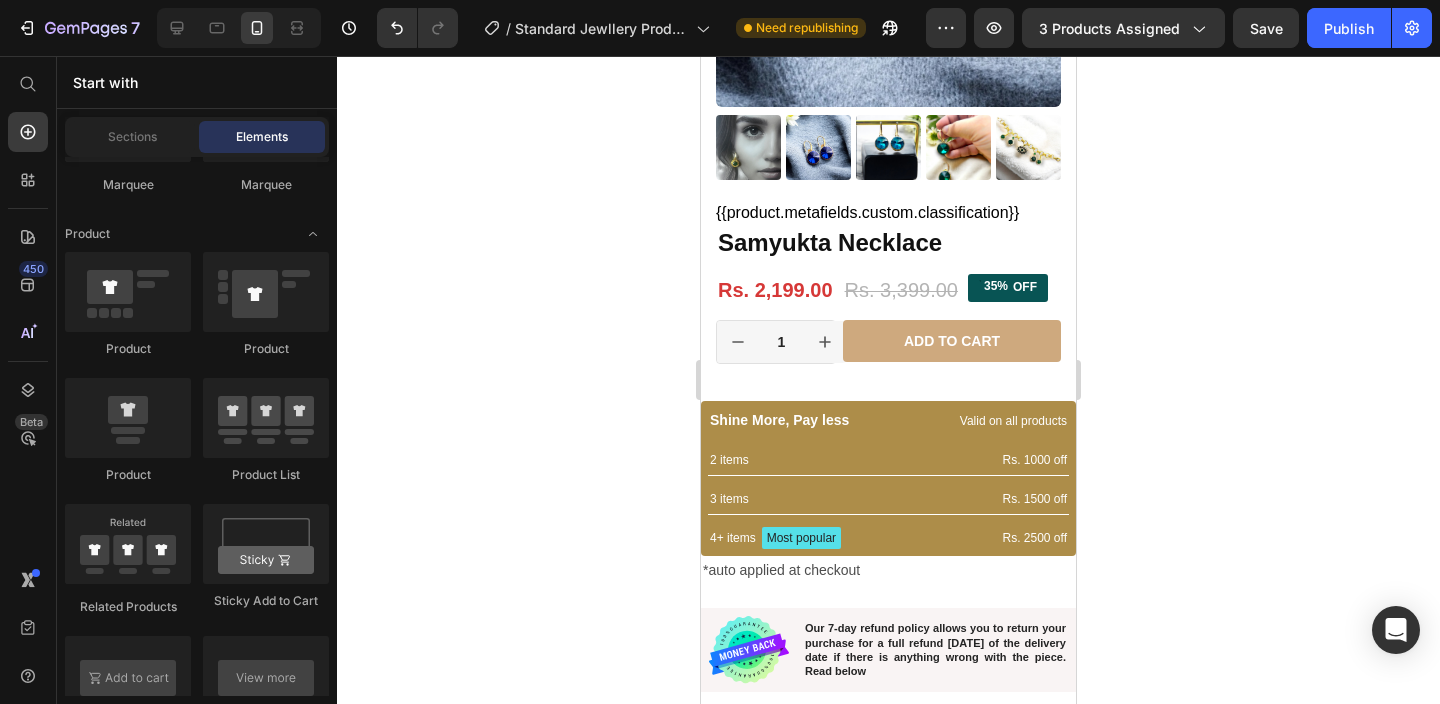 click 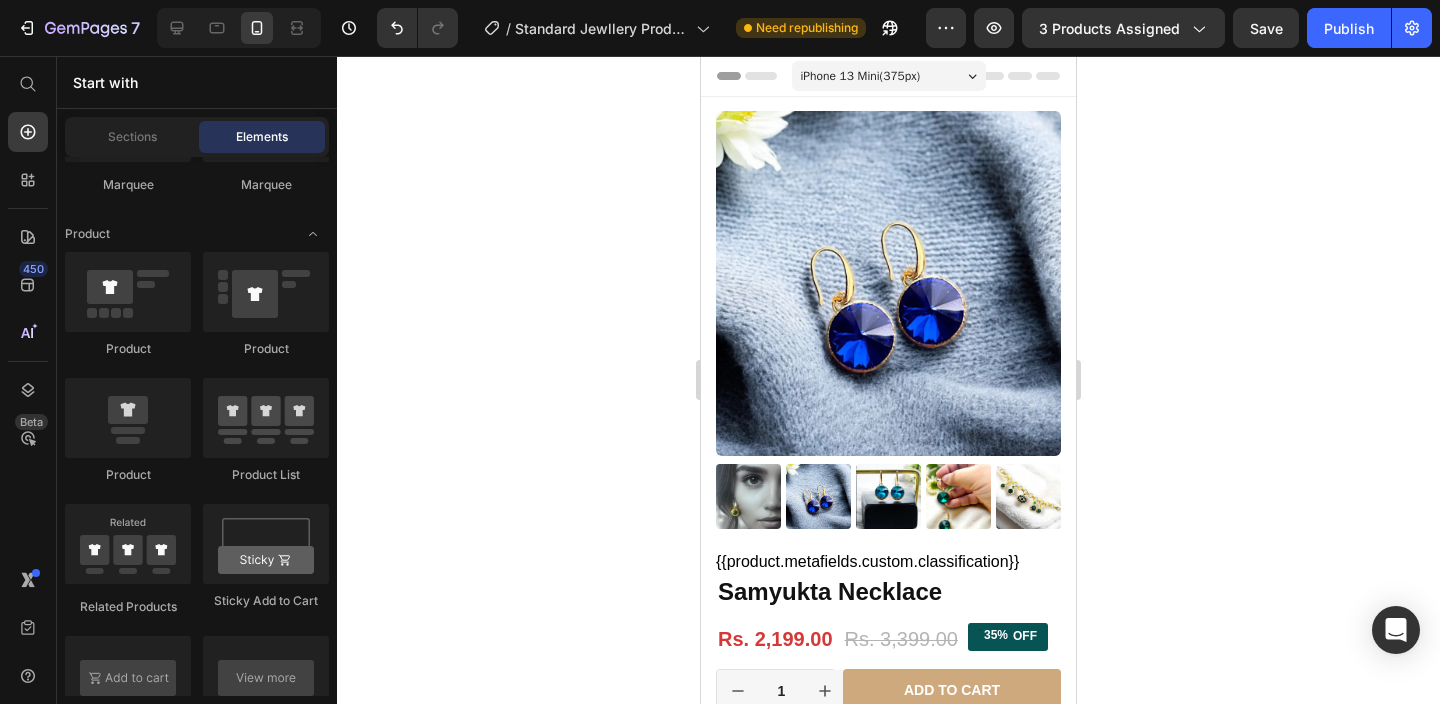 scroll, scrollTop: 0, scrollLeft: 0, axis: both 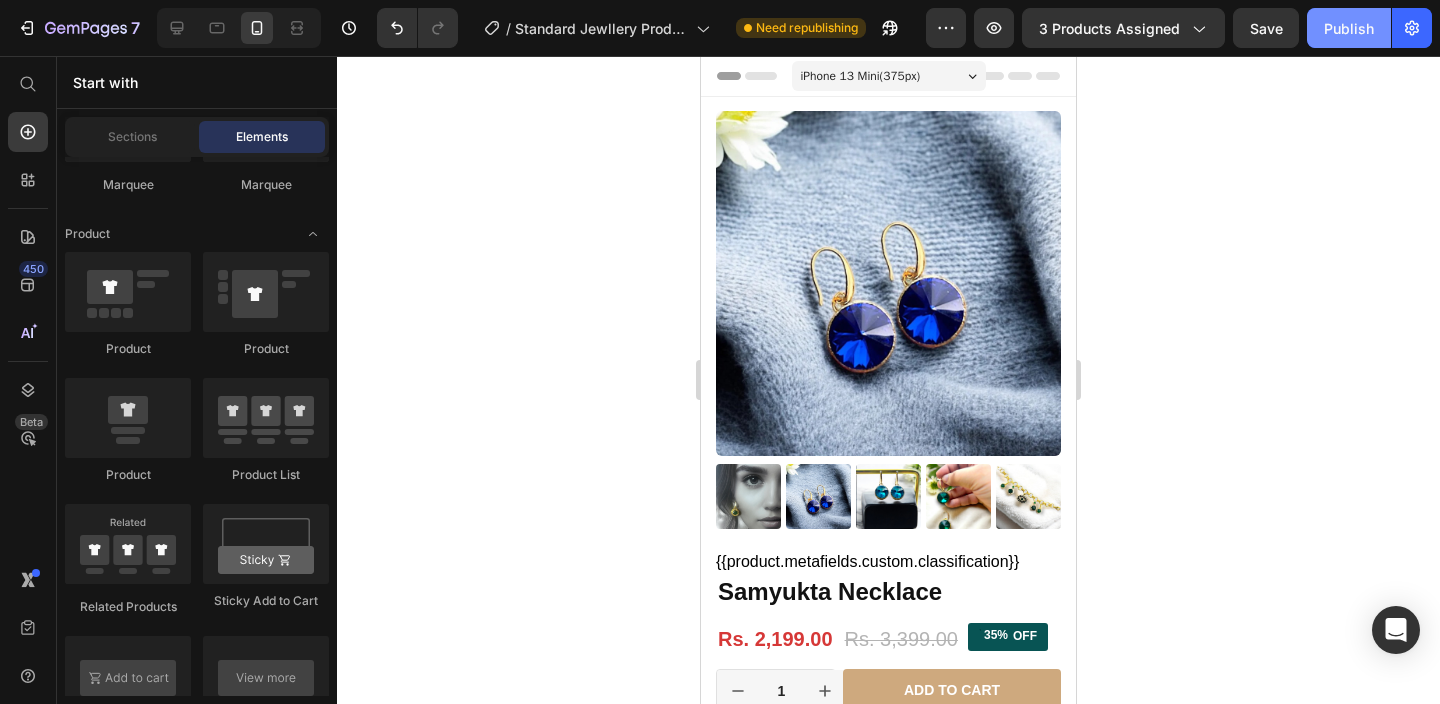 click on "Publish" at bounding box center (1349, 28) 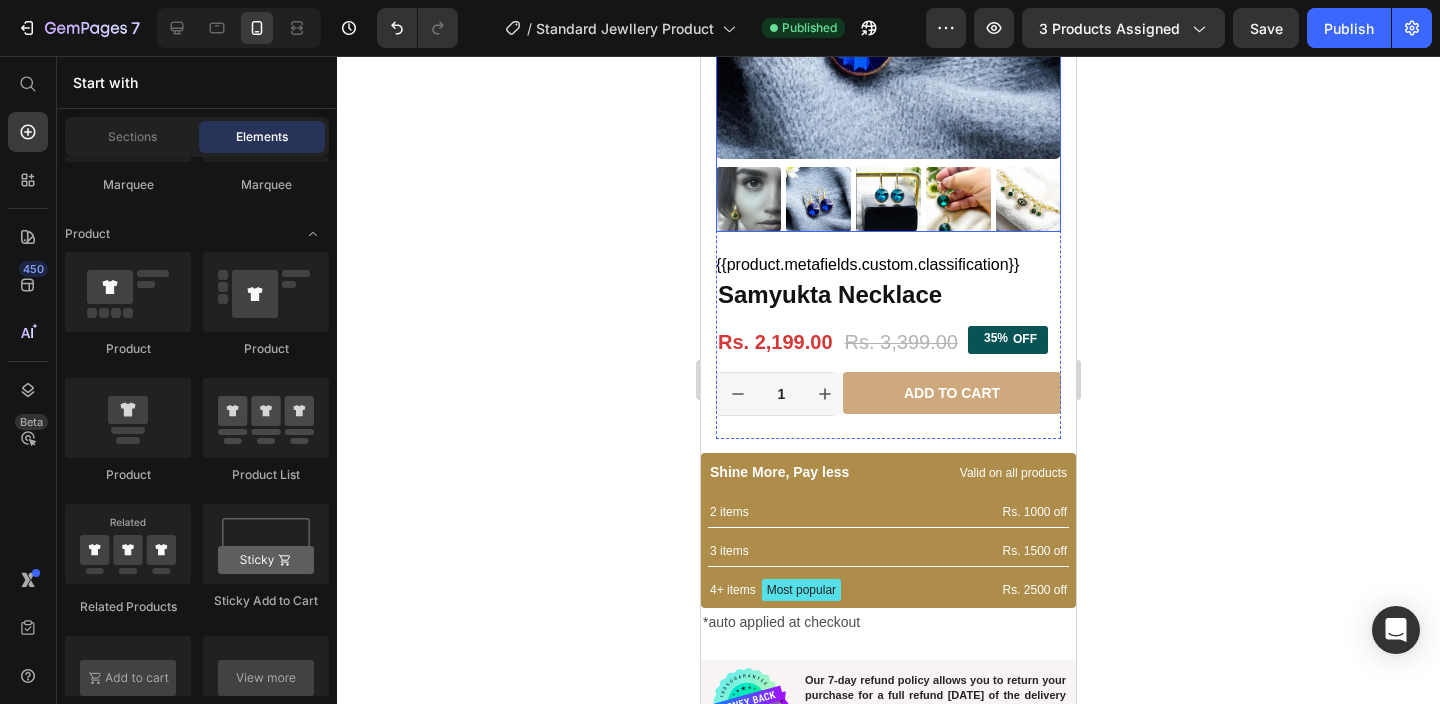 scroll, scrollTop: 303, scrollLeft: 0, axis: vertical 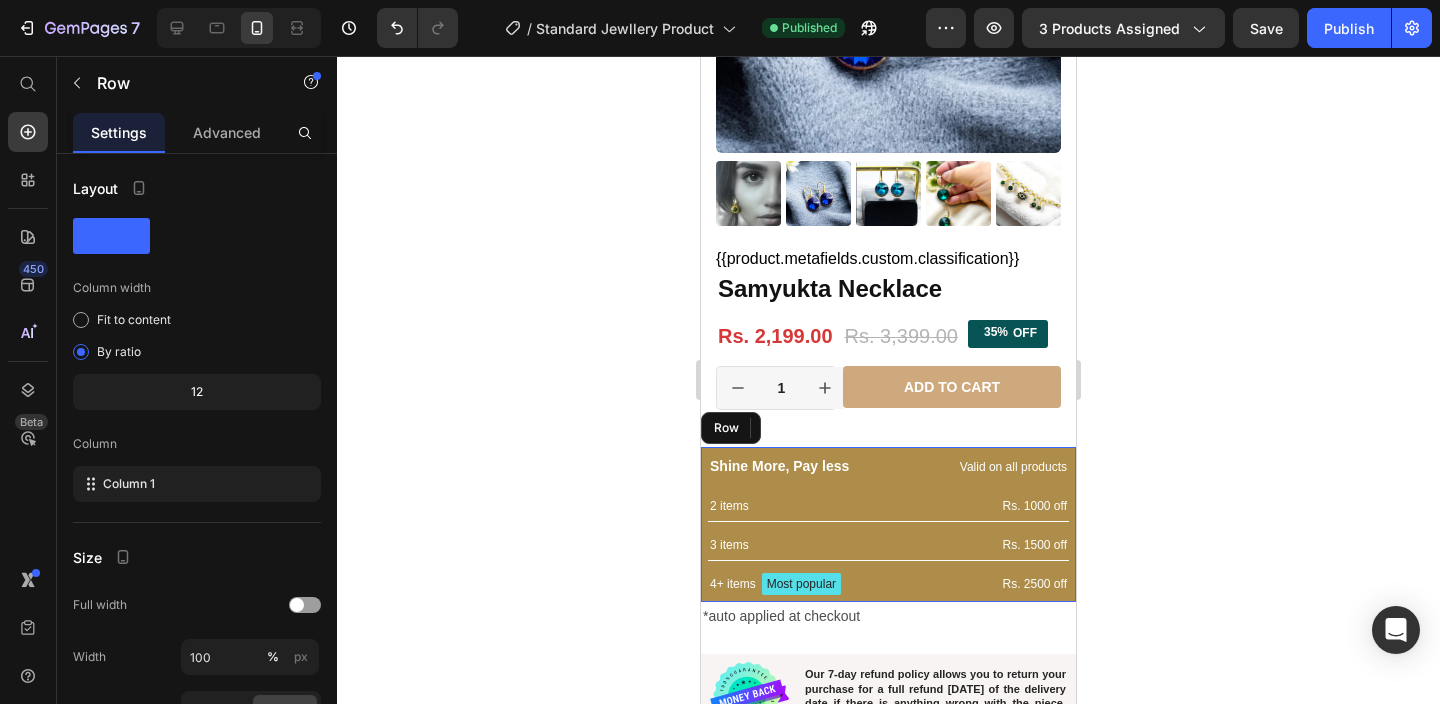 click on "Shine More, Pay less Text Block Valid on all products Text Block Row 2 items Text Block Rs. 1000 off Text Block Row 3 items Text Block Rs. 1500 off Text Block Row 4+ items Text Block Most popular Text Block Row Rs. 2500 off Text Block Row Row" at bounding box center (888, 524) 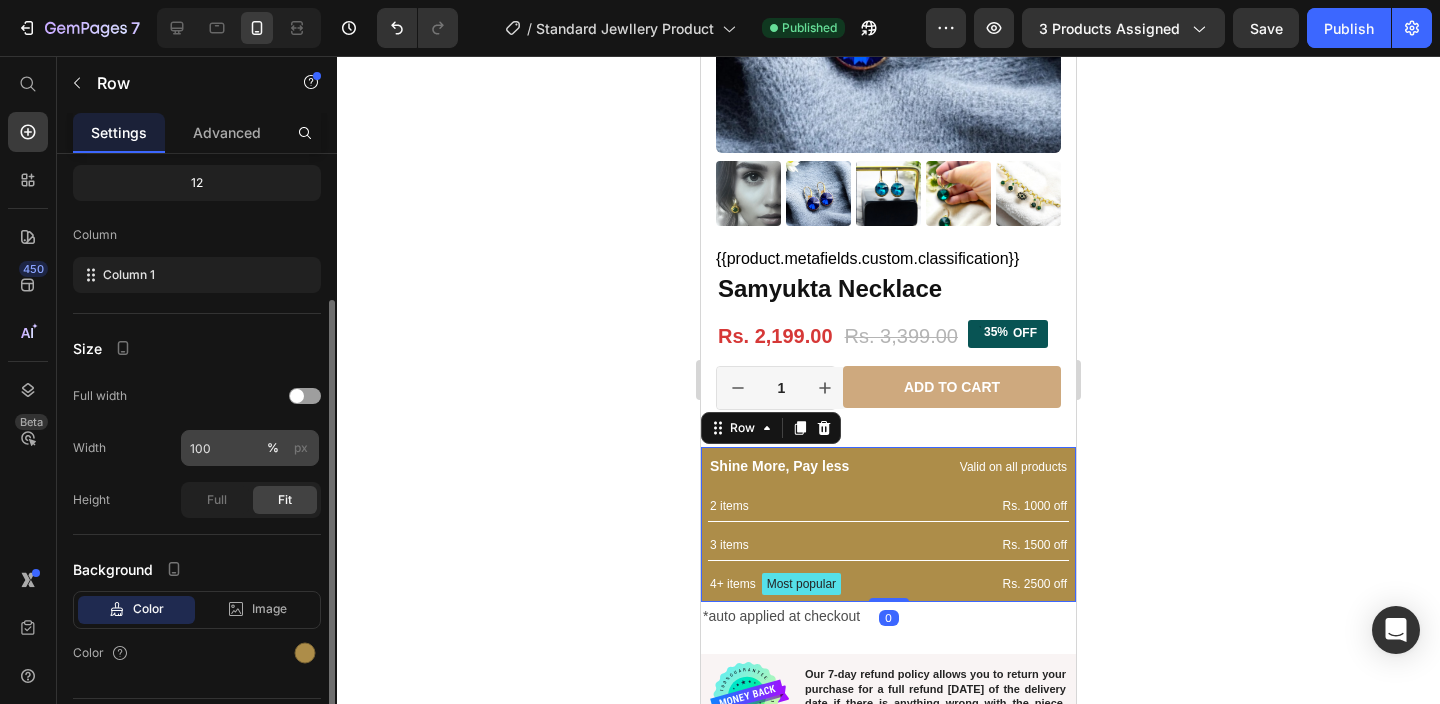 scroll, scrollTop: 261, scrollLeft: 0, axis: vertical 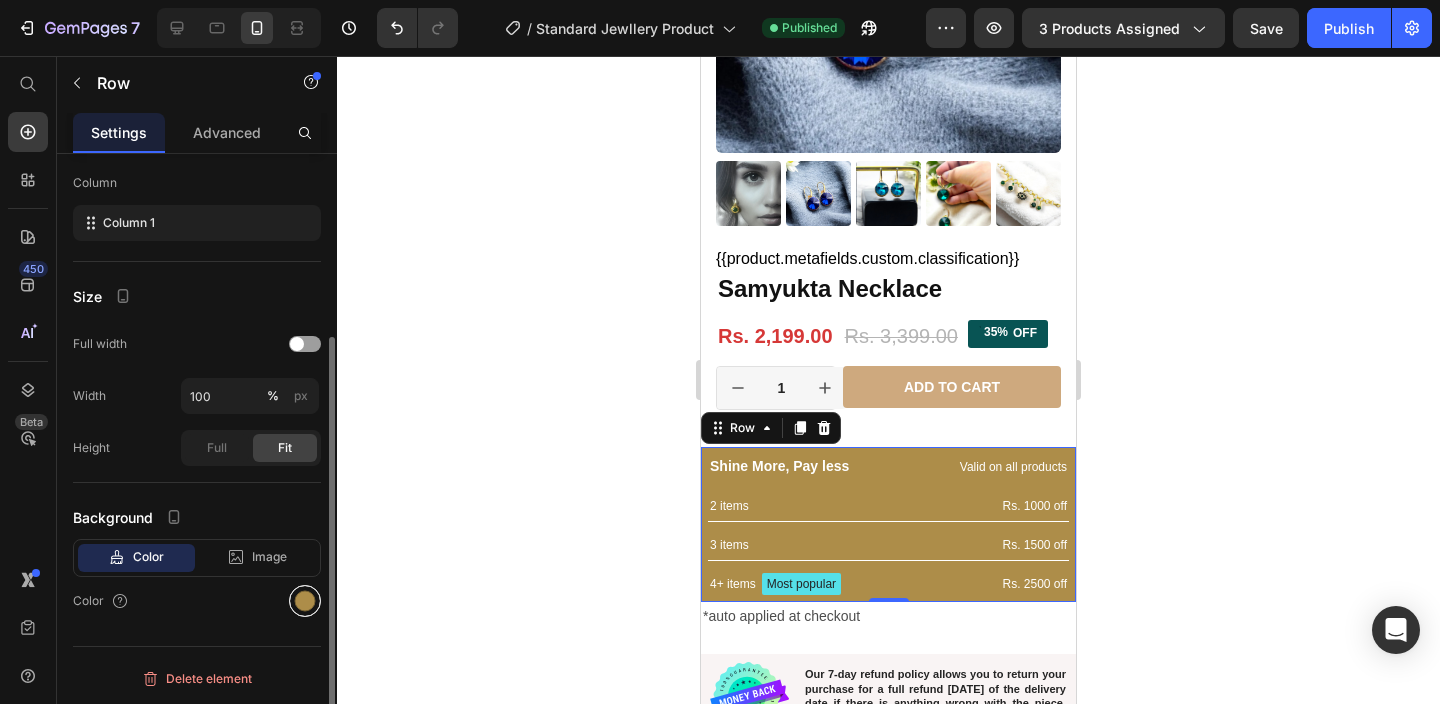 click at bounding box center (305, 601) 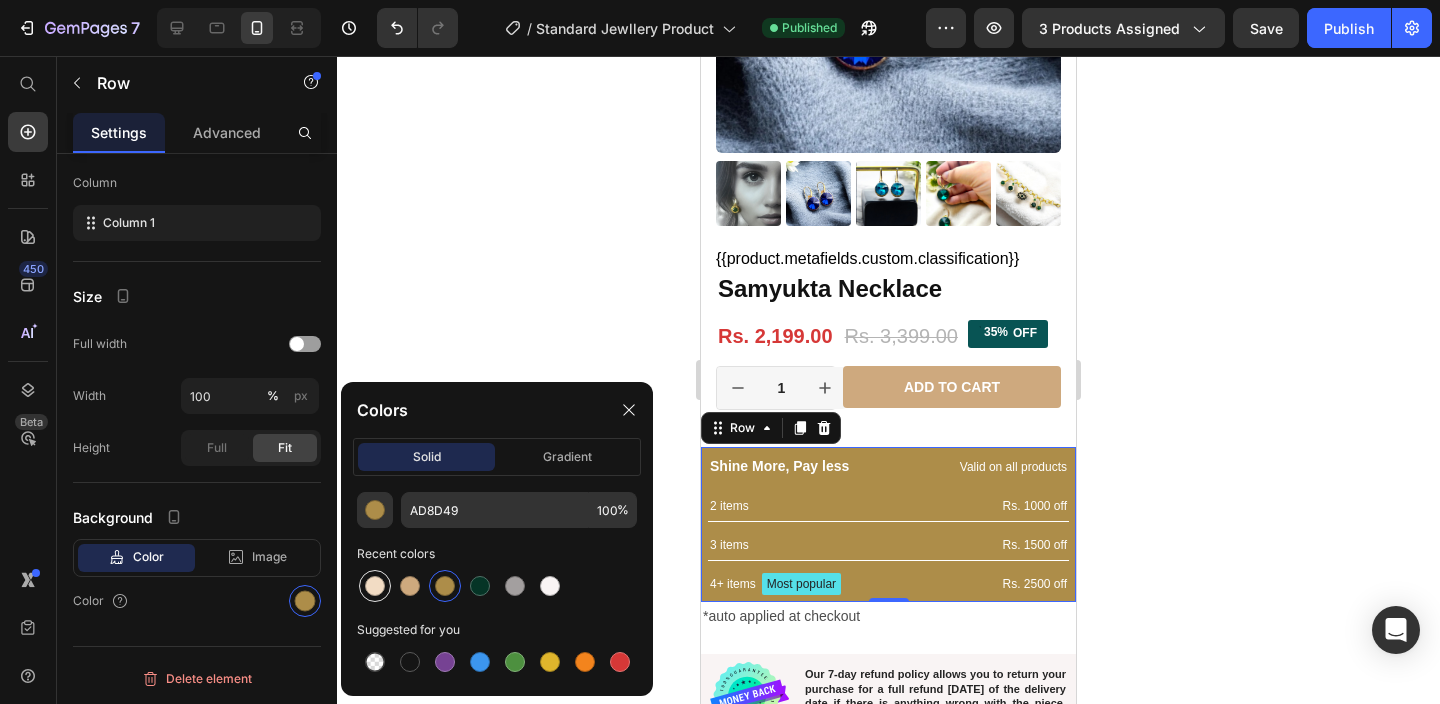 click at bounding box center [375, 586] 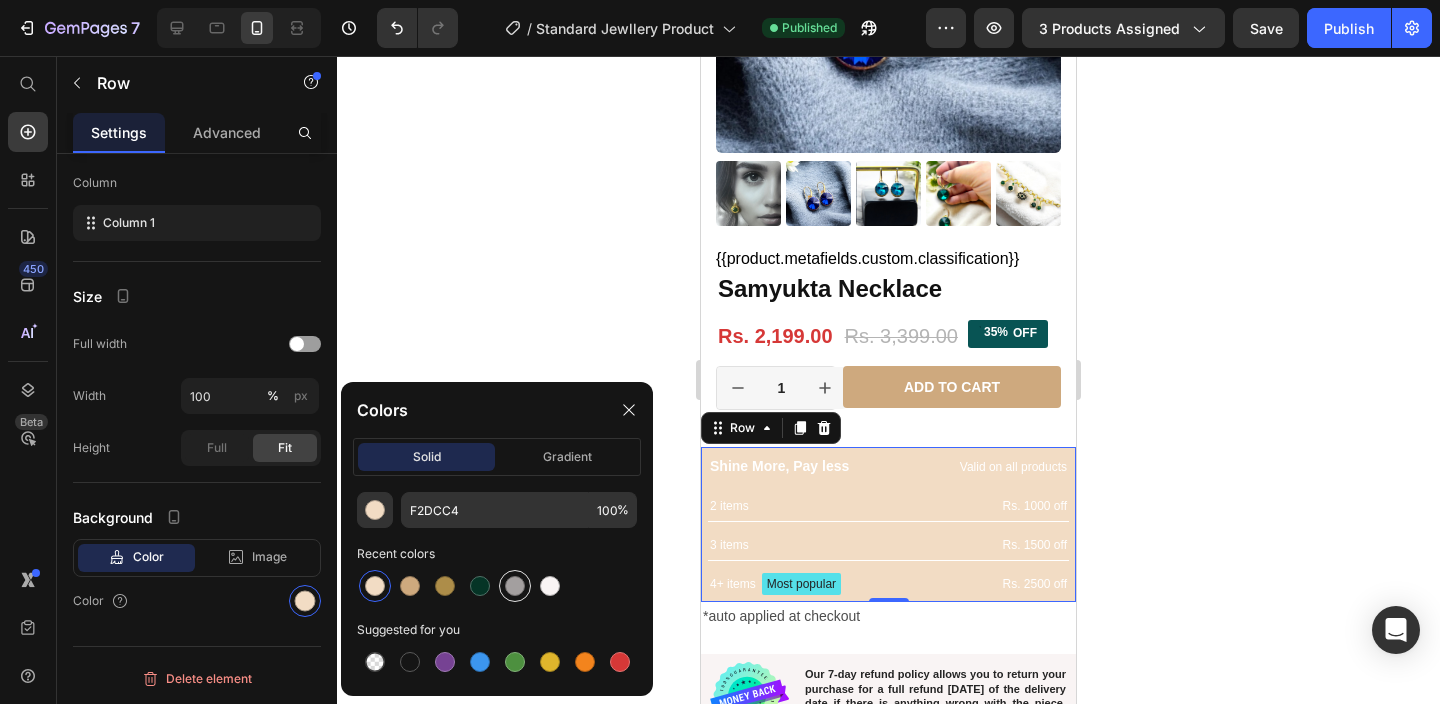 click at bounding box center (515, 586) 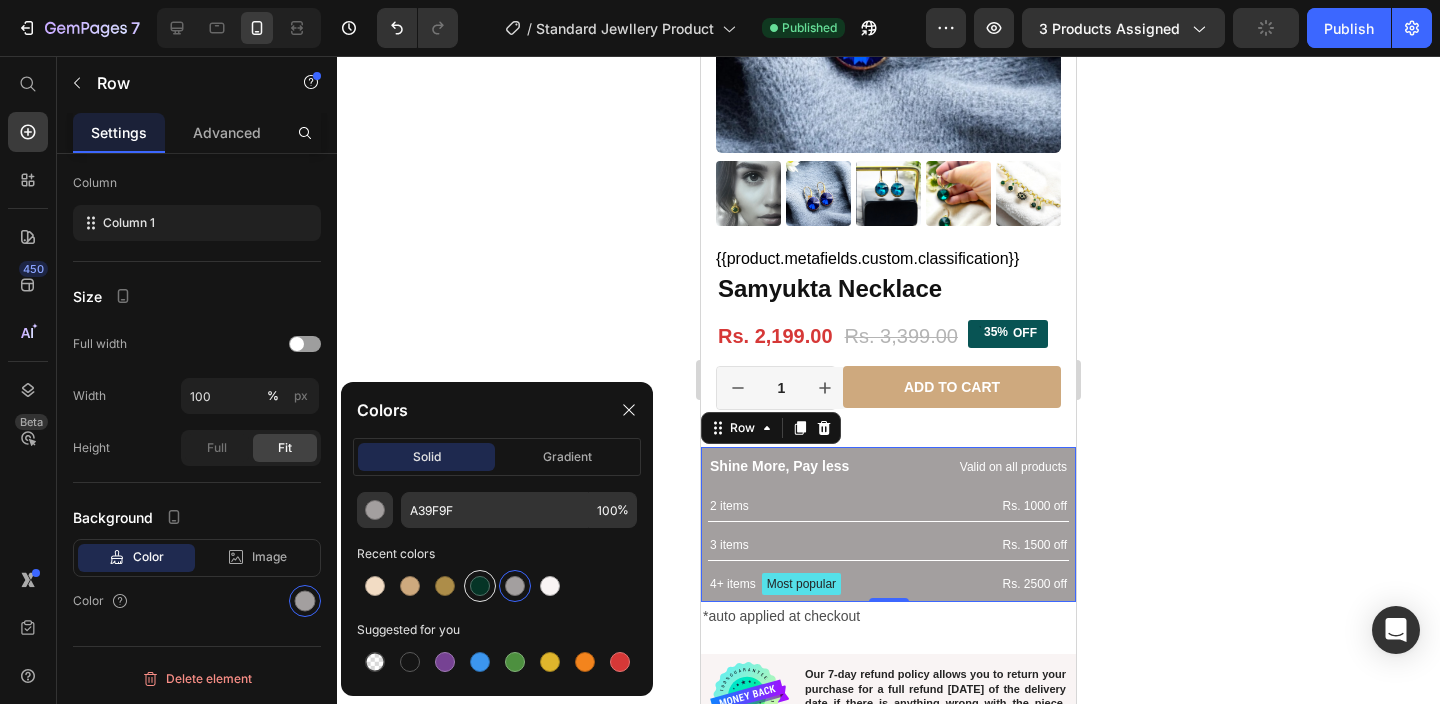 click at bounding box center [480, 586] 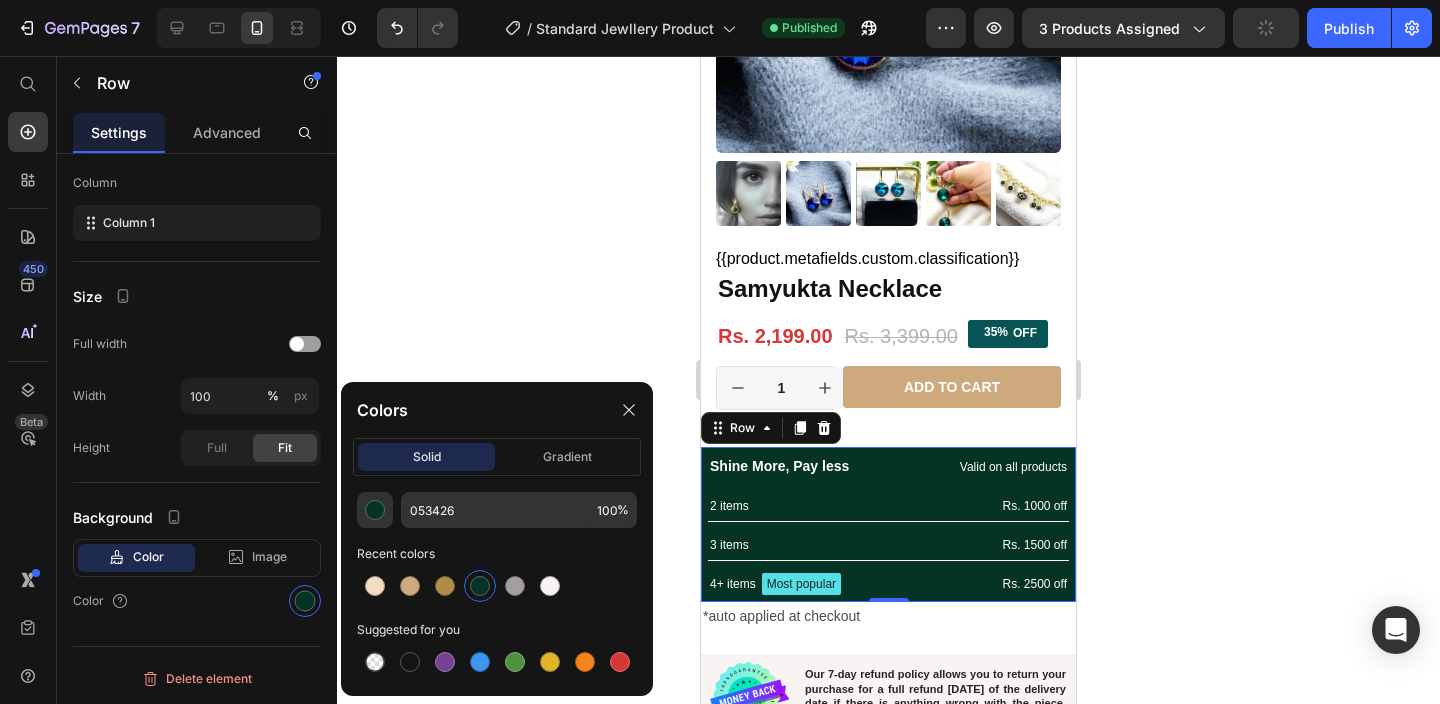 click 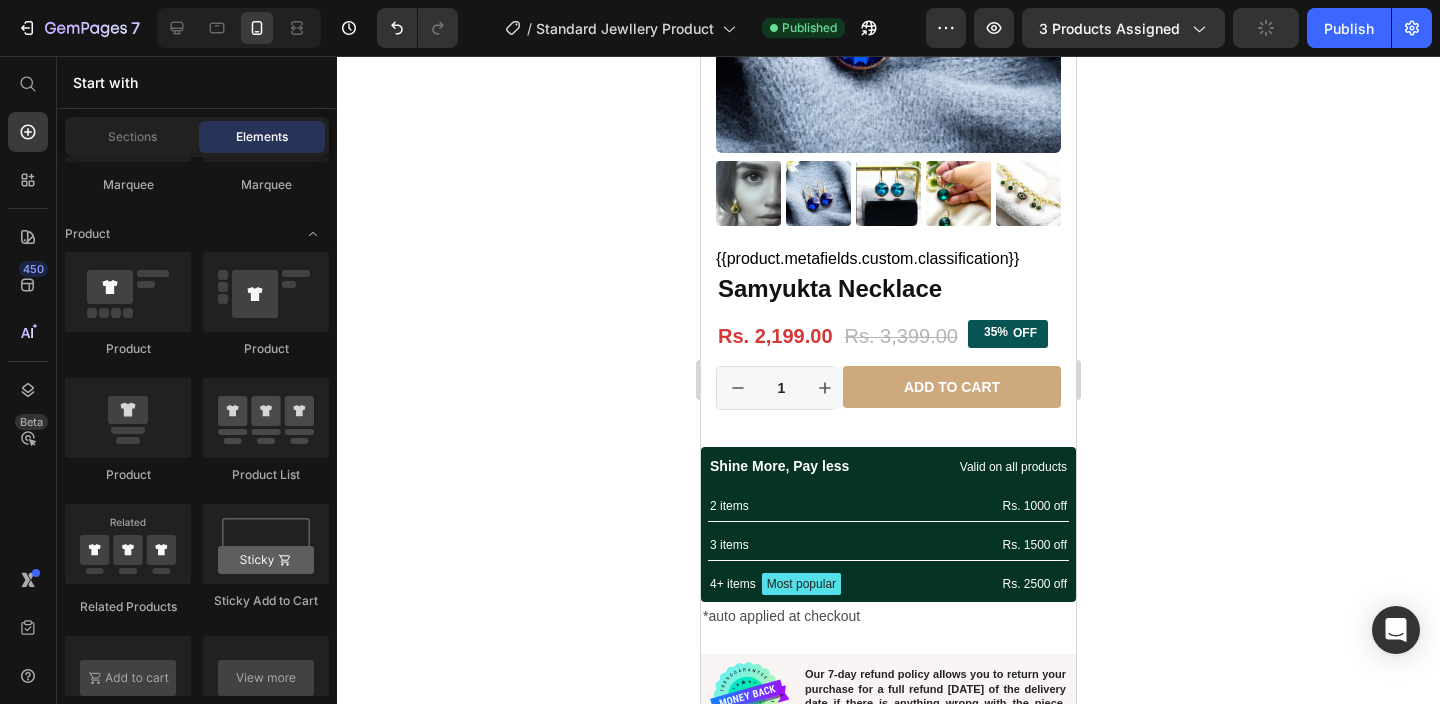 click 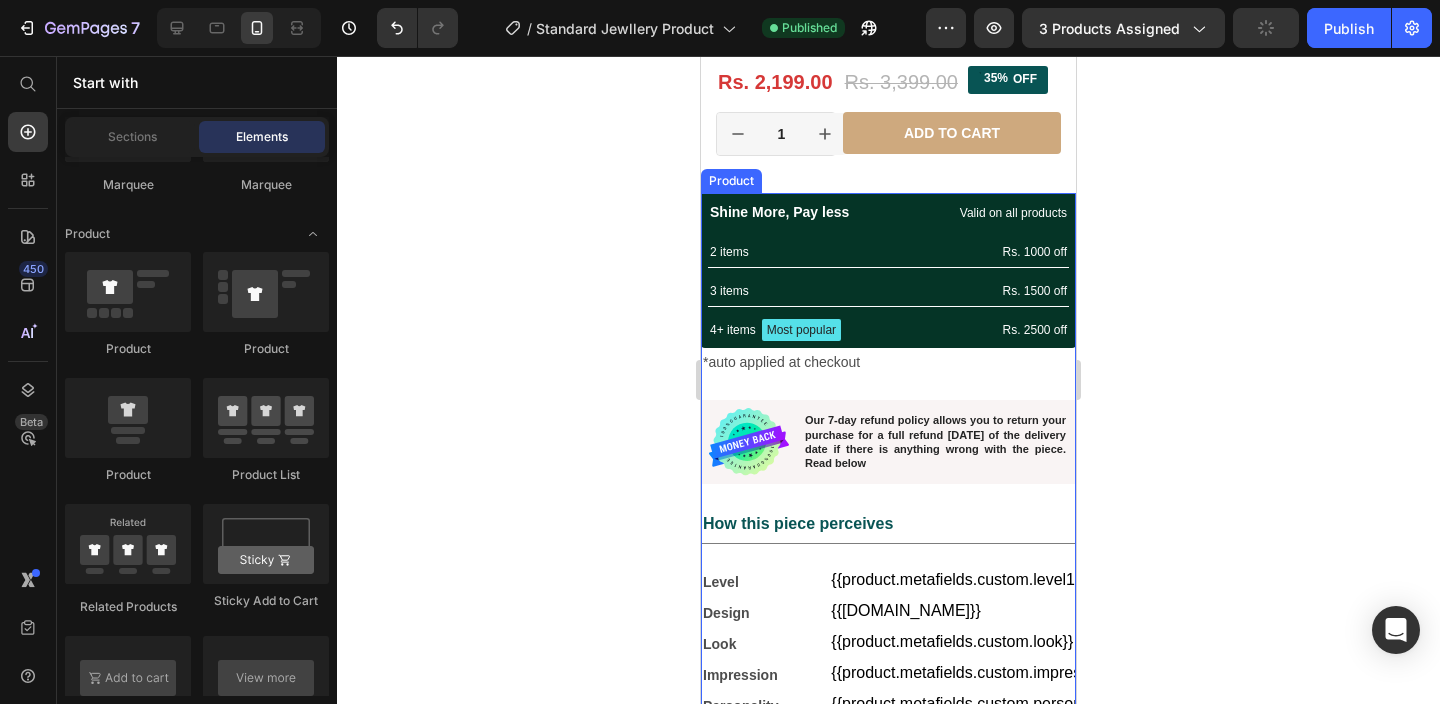 scroll, scrollTop: 567, scrollLeft: 0, axis: vertical 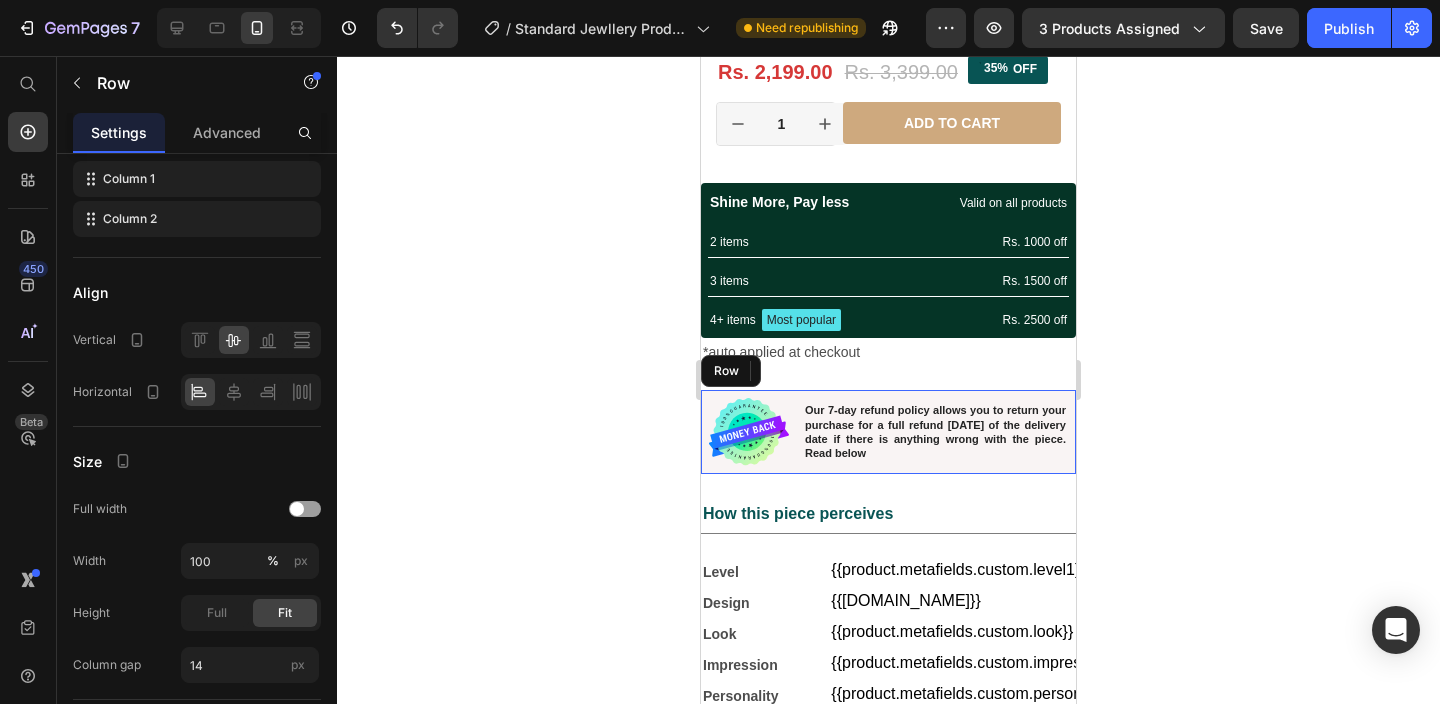 click on "Image Our 7-day refund policy allows you to return your purchase for a full refund within 7 days of the delivery date if there is anything wrong with the piece. Read below Text Block Row" at bounding box center [888, 432] 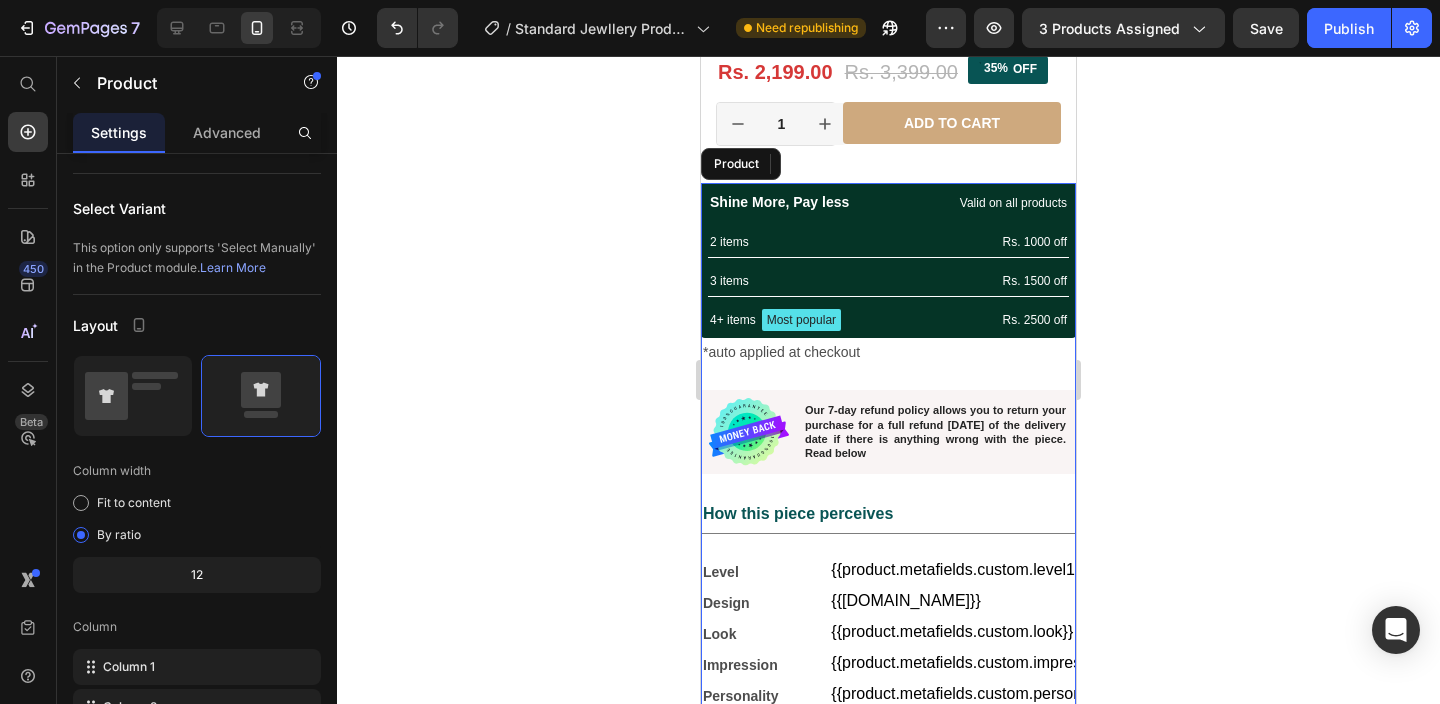click on "Shine More, Pay less Text Block Valid on all products Text Block Row 2 items Text Block Rs. 1000 off Text Block Row 3 items Text Block Rs. 1500 off Text Block Row 4+ items Text Block Most popular Text Block Row Rs. 2500 off Text Block Row Row *auto applied at checkout Text Block Image Our 7-day refund policy allows you to return your purchase for a full refund within 7 days of the delivery date if there is anything wrong with the piece. Read below Text Block Row   24 How this piece perceives Text Block                Title Line Level Text Block {{product.metafields.custom.level1}} Custom Code Row Design Text Block {{product.metafields.custom.design}} Custom Code Row Look Text Block {{product.metafields.custom.look}} Custom Code Row Impression Text Block {{product.metafields.custom.impression}} Custom Code Row Personality Text Block {{product.metafields.custom.personality}} Custom Code Row                Title Line {{product.metafields.custom.mood_opener}} Custom Code What is this piece Text Block The  Title" at bounding box center [888, 625] 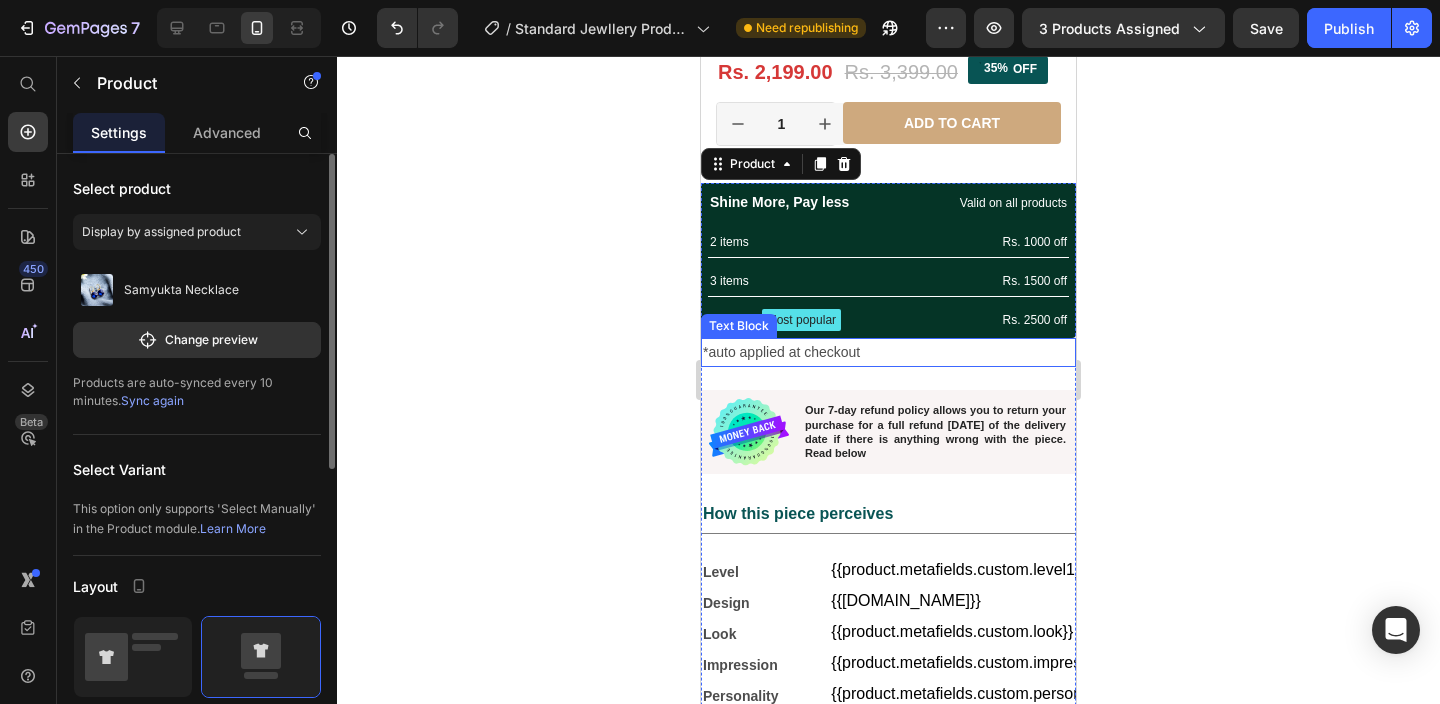 click on "*auto applied at checkout" at bounding box center (888, 352) 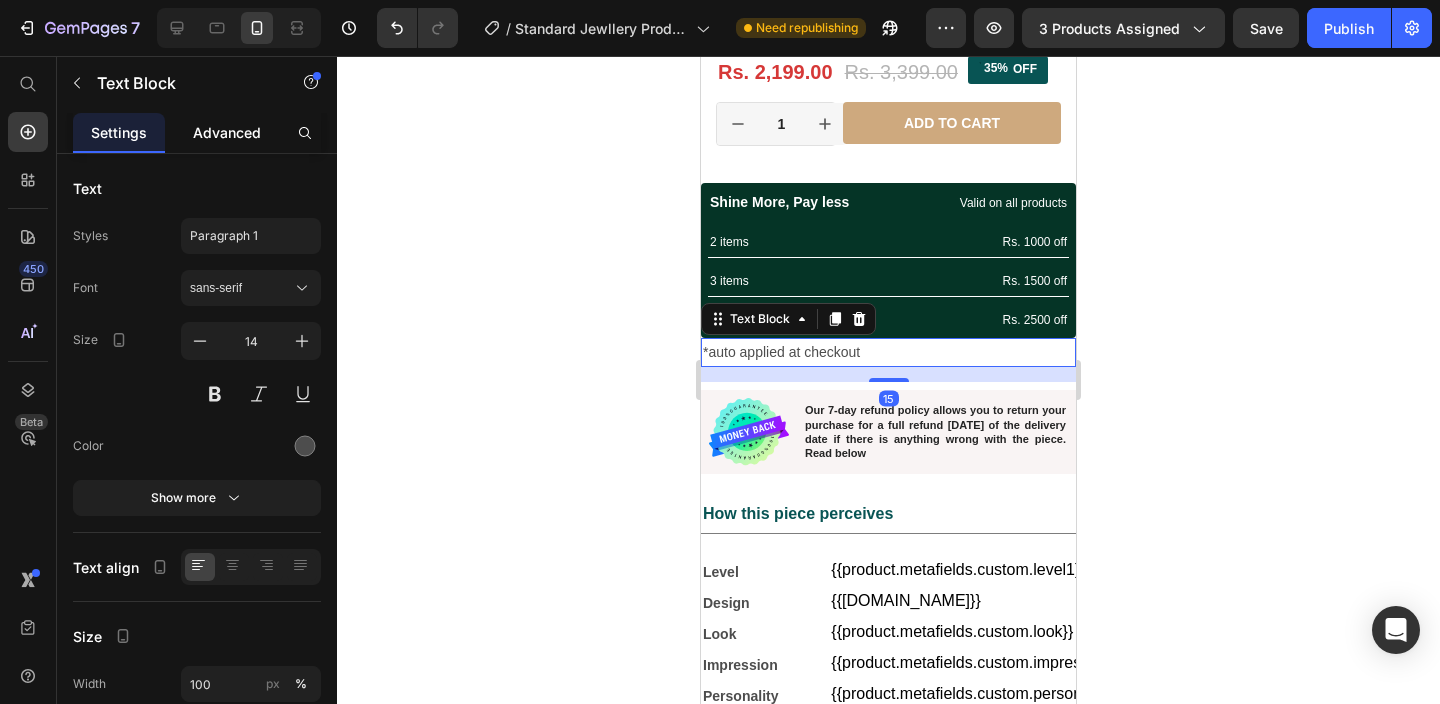 click on "Advanced" 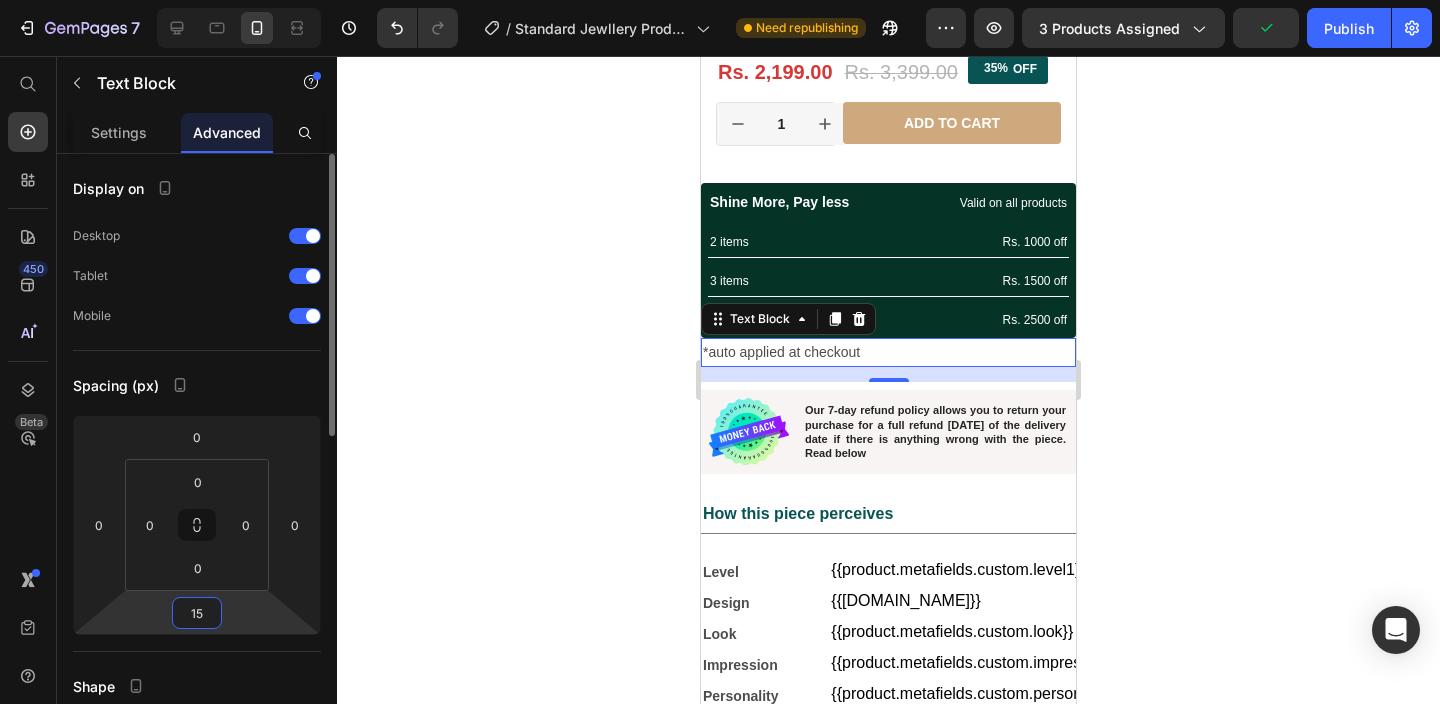 click on "15" at bounding box center (197, 613) 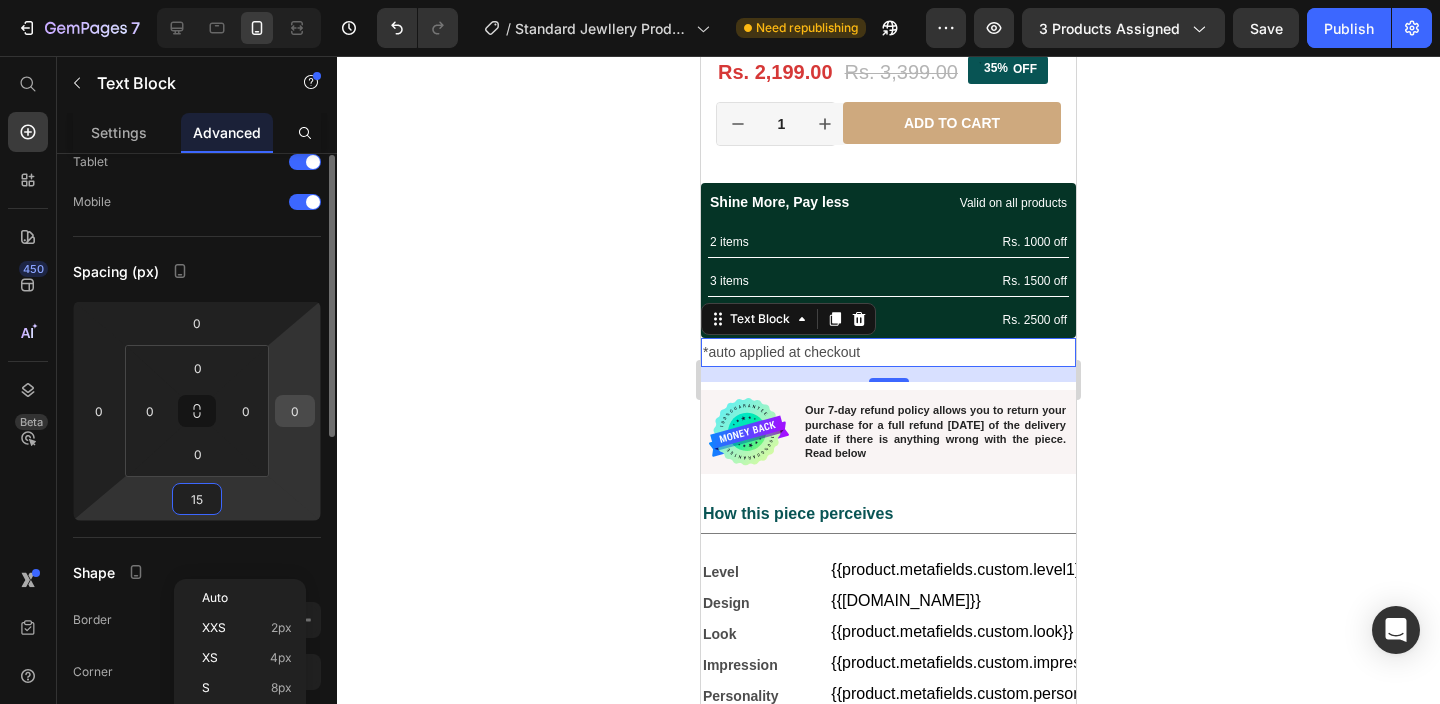 scroll, scrollTop: 114, scrollLeft: 0, axis: vertical 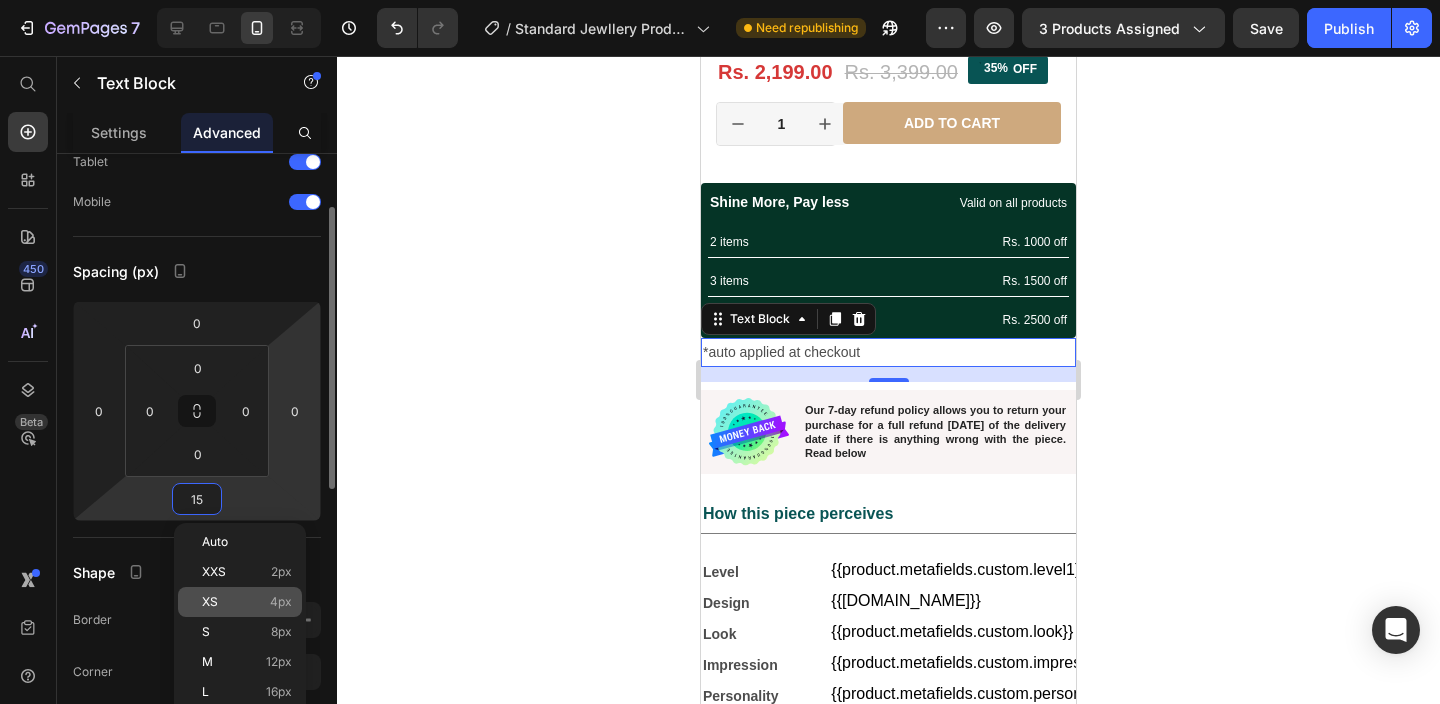 click on "XS 4px" 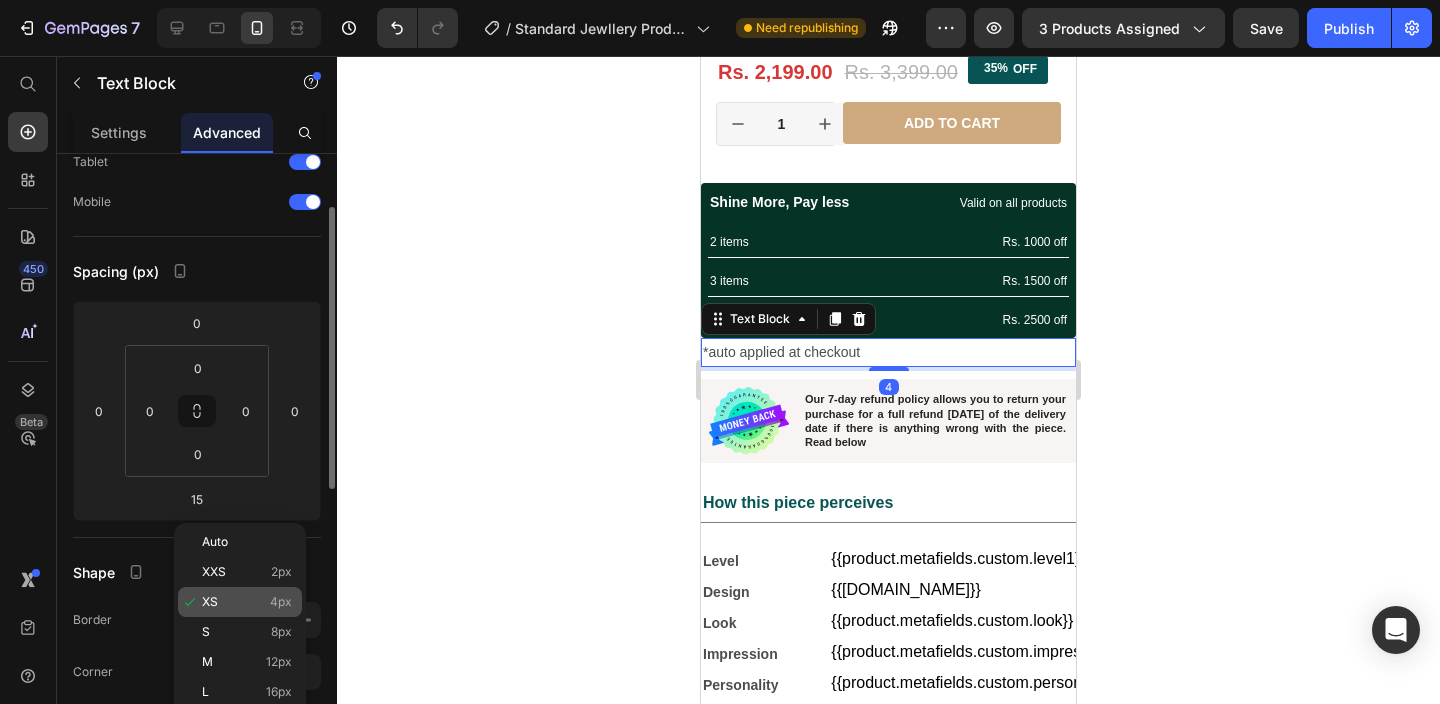 type on "4" 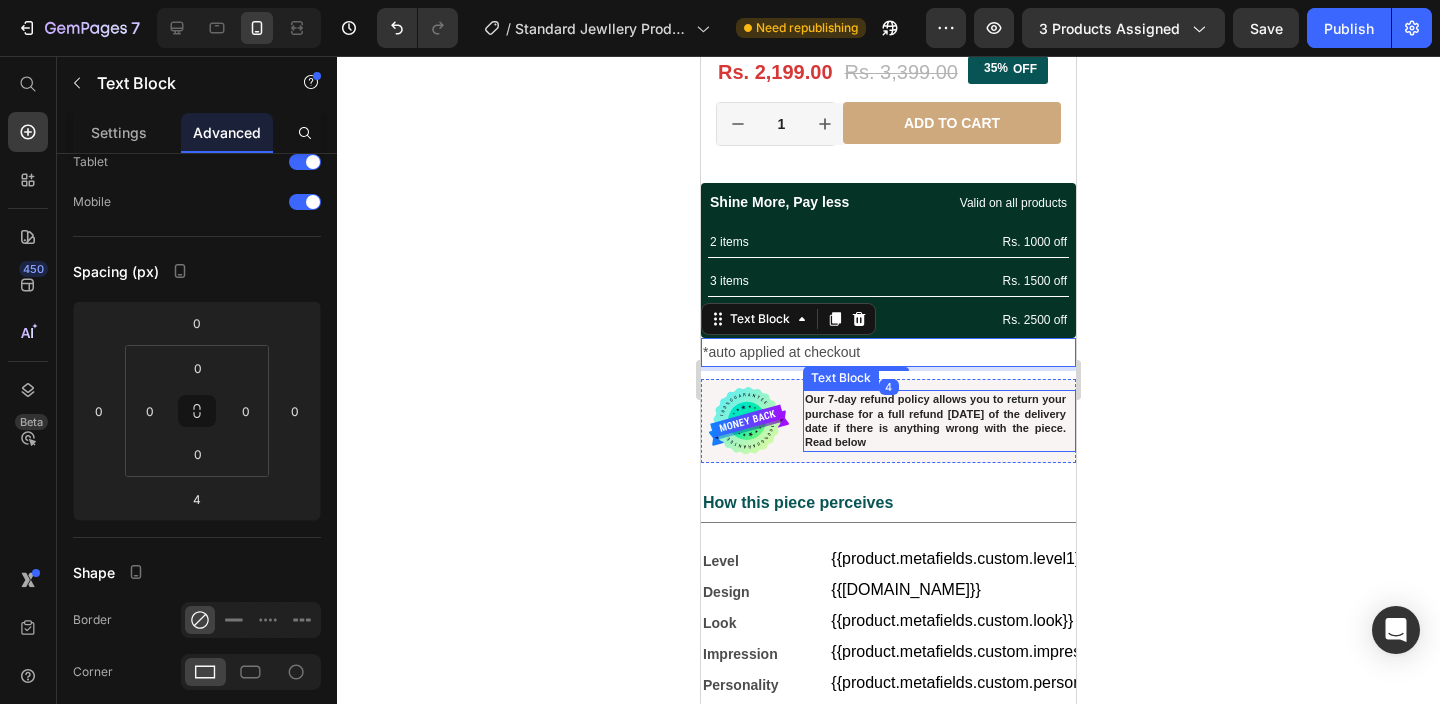 click 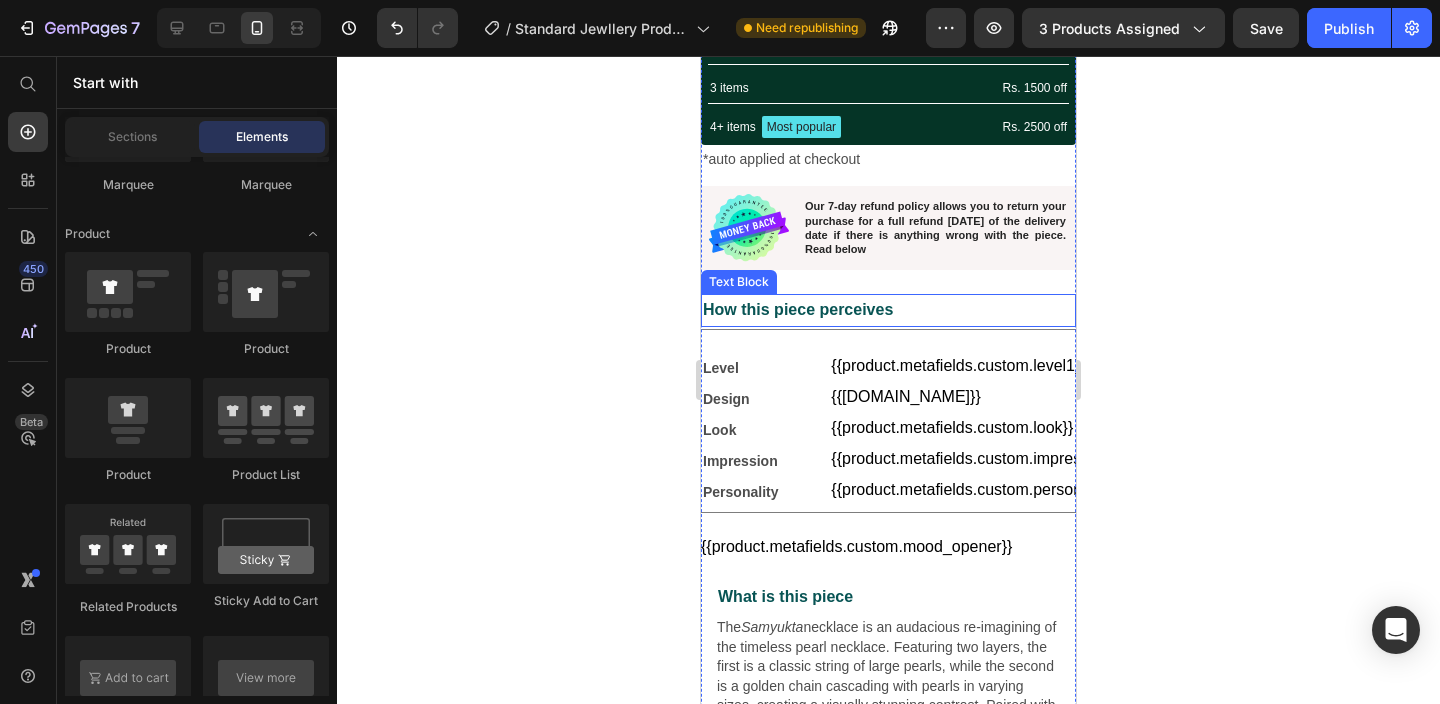 scroll, scrollTop: 759, scrollLeft: 0, axis: vertical 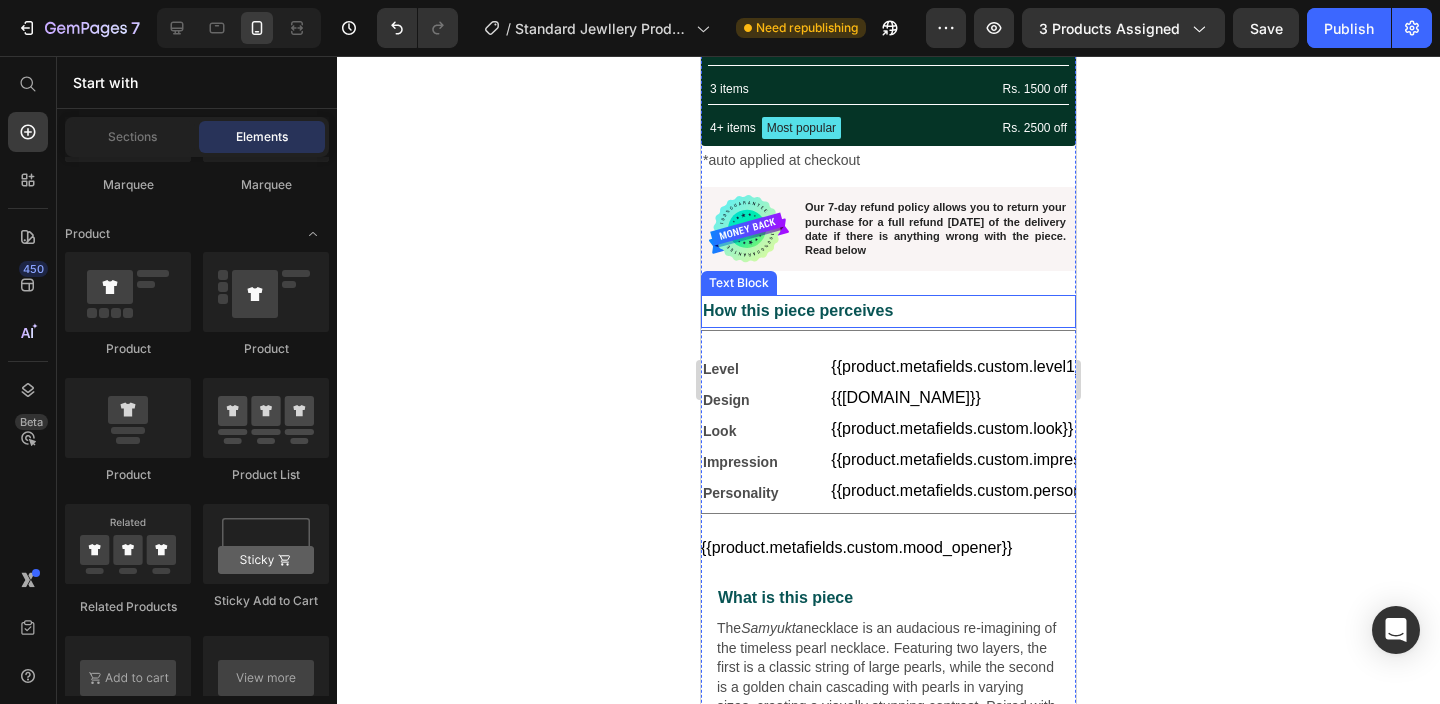 click on "How this piece perceives" at bounding box center (888, 311) 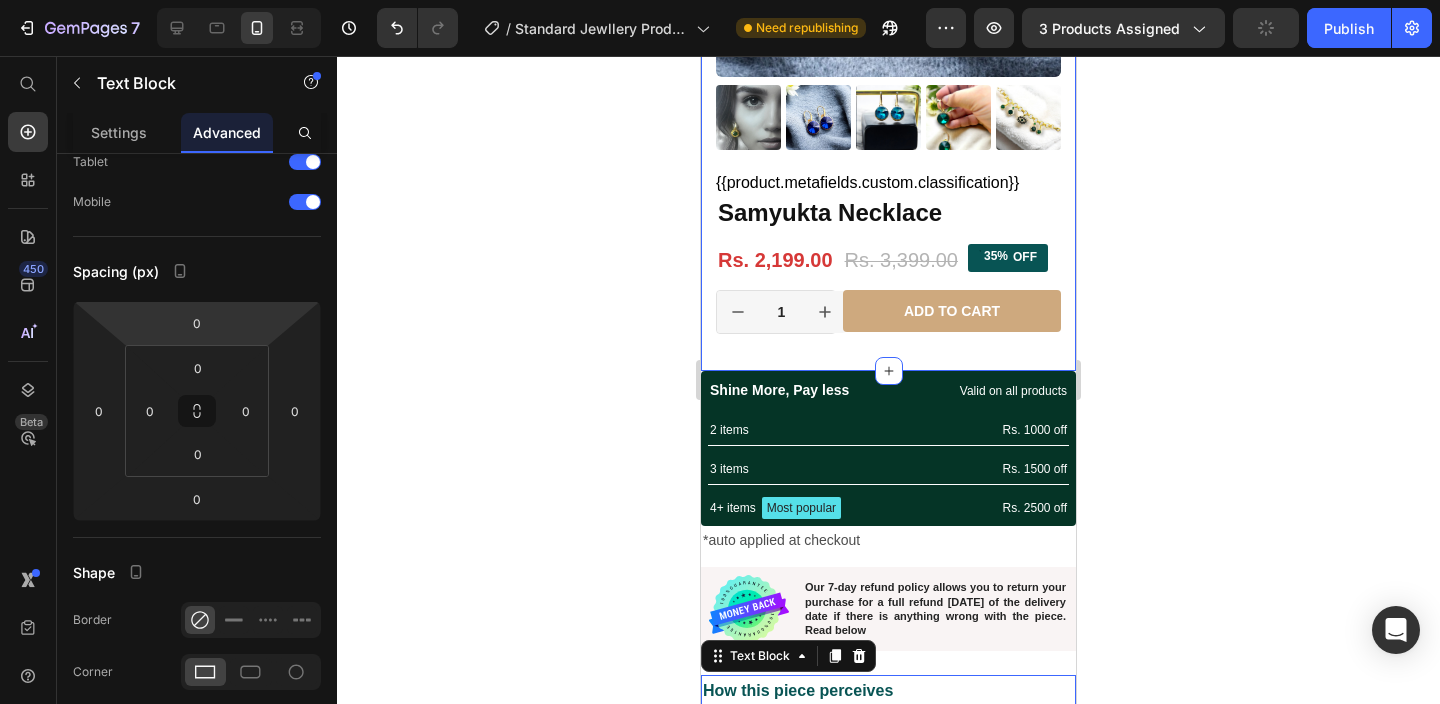 scroll, scrollTop: 418, scrollLeft: 0, axis: vertical 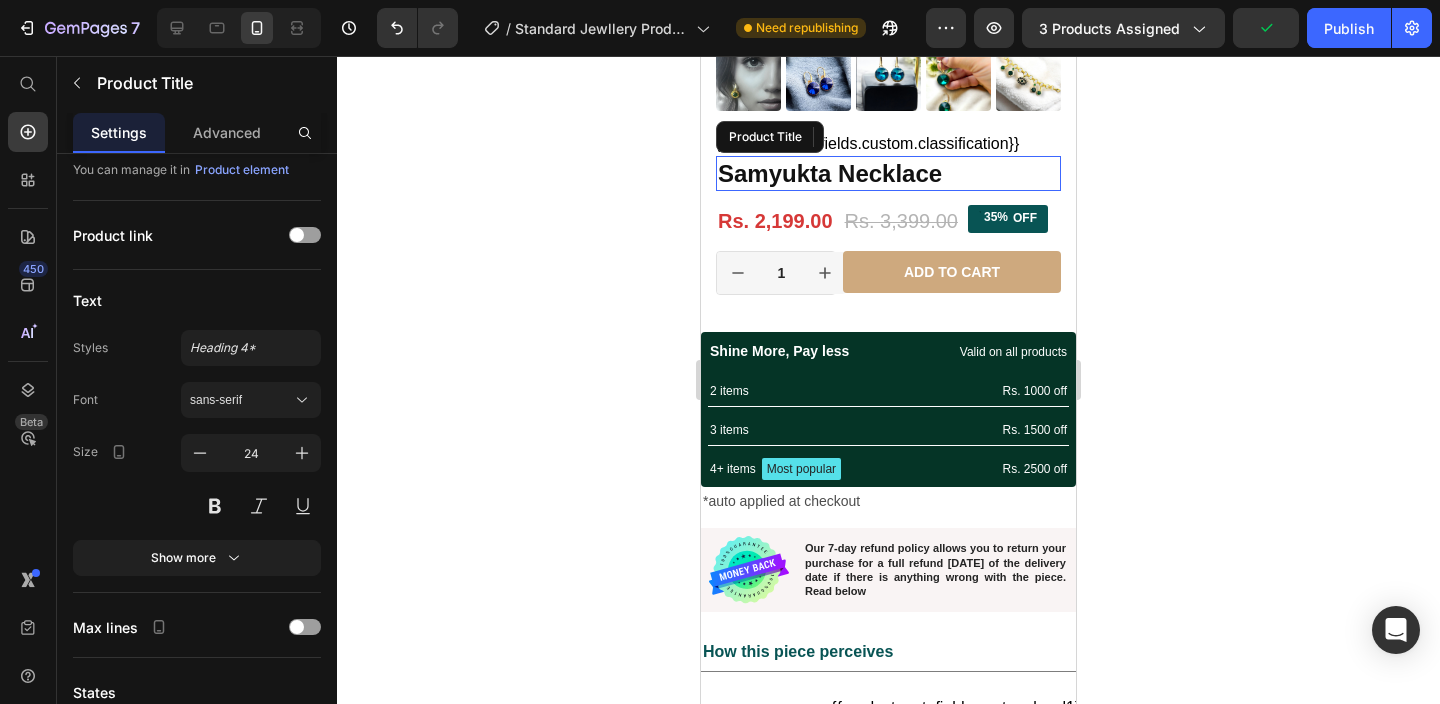 click on "Samyukta Necklace" at bounding box center [888, 173] 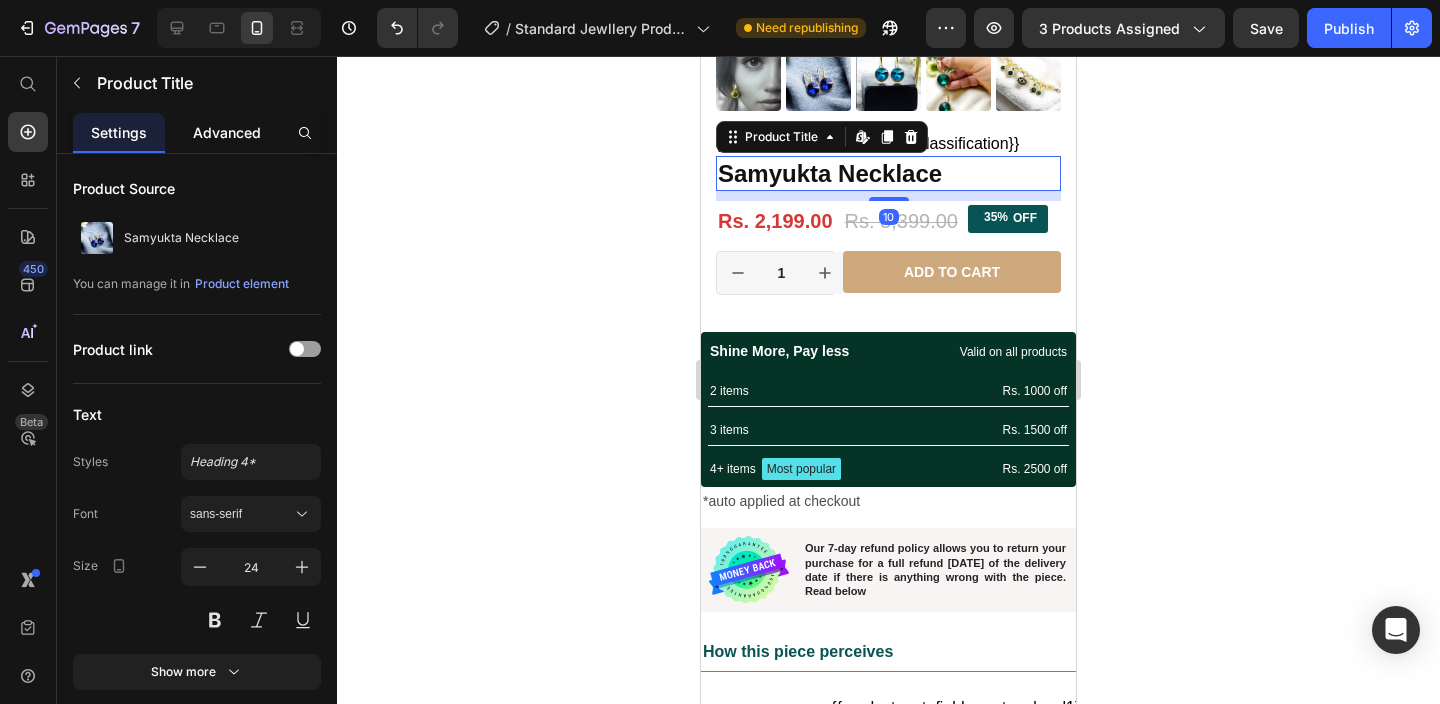 click on "Advanced" at bounding box center [227, 132] 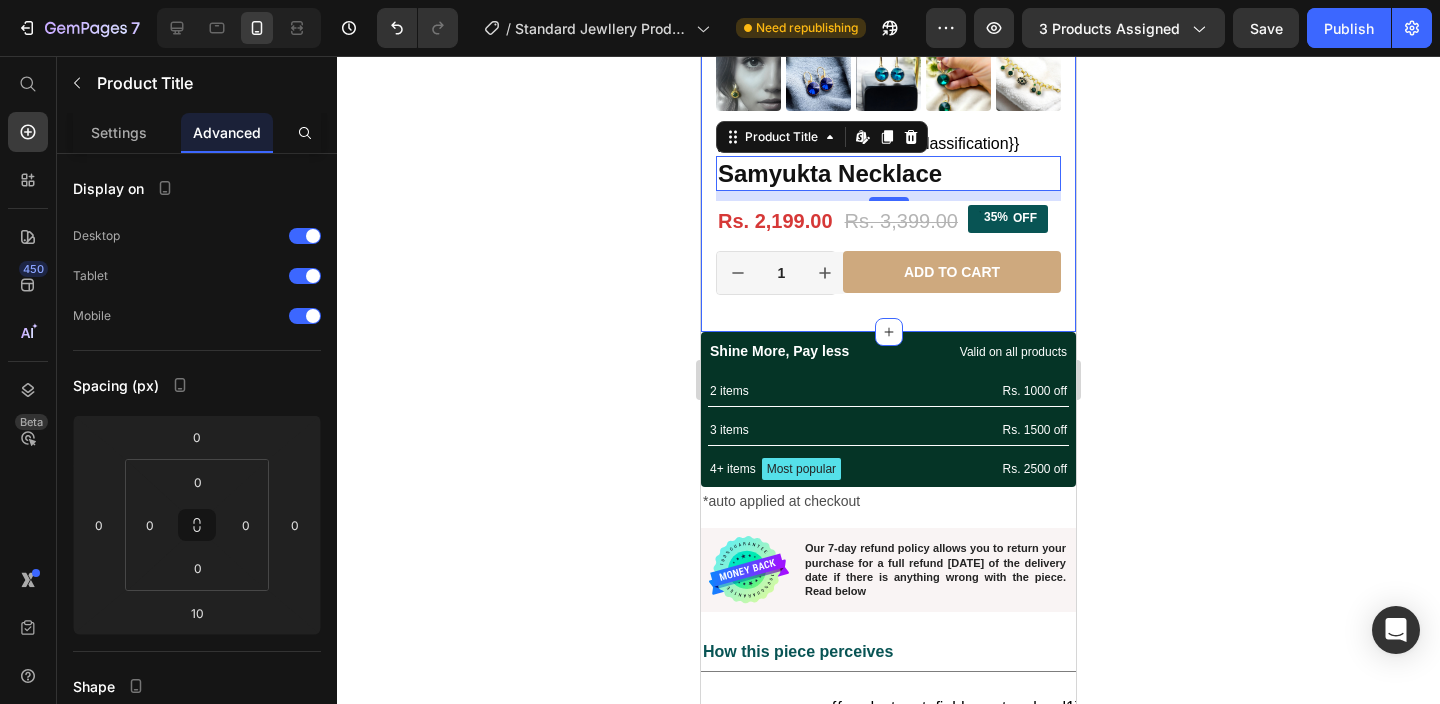 click on "Product Images 35% OFF Discount Tag {{product.metafields.custom.classification}} Custom Code Samyukta Necklace Product Title   Edit content in Shopify 10 Row Rs. 2,199.00 Product Price Rs. 3,399.00 Product Price 35% OFF Discount Tag Row 1 Product Quantity Row Add to cart Add to Cart Row Row Product Section 1" at bounding box center (888, 5) 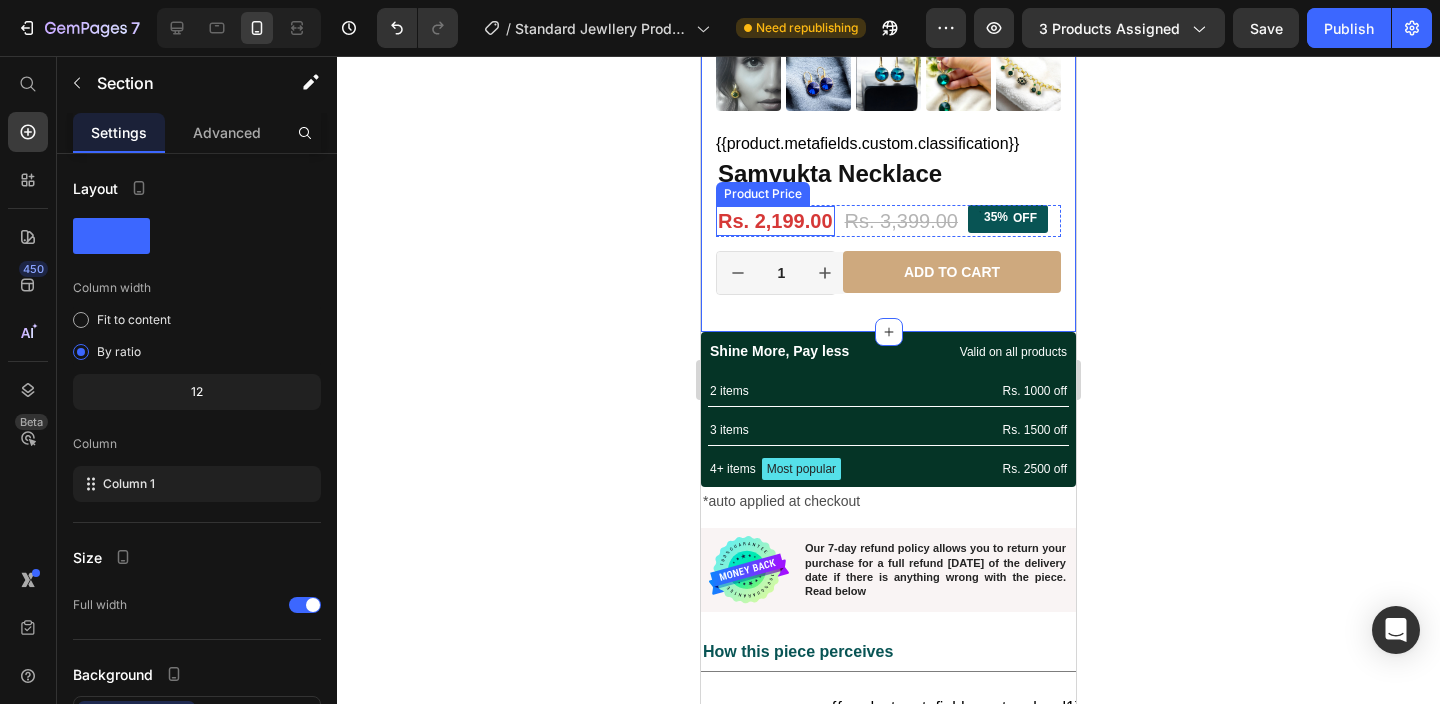 click on "Rs. 2,199.00" at bounding box center [775, 221] 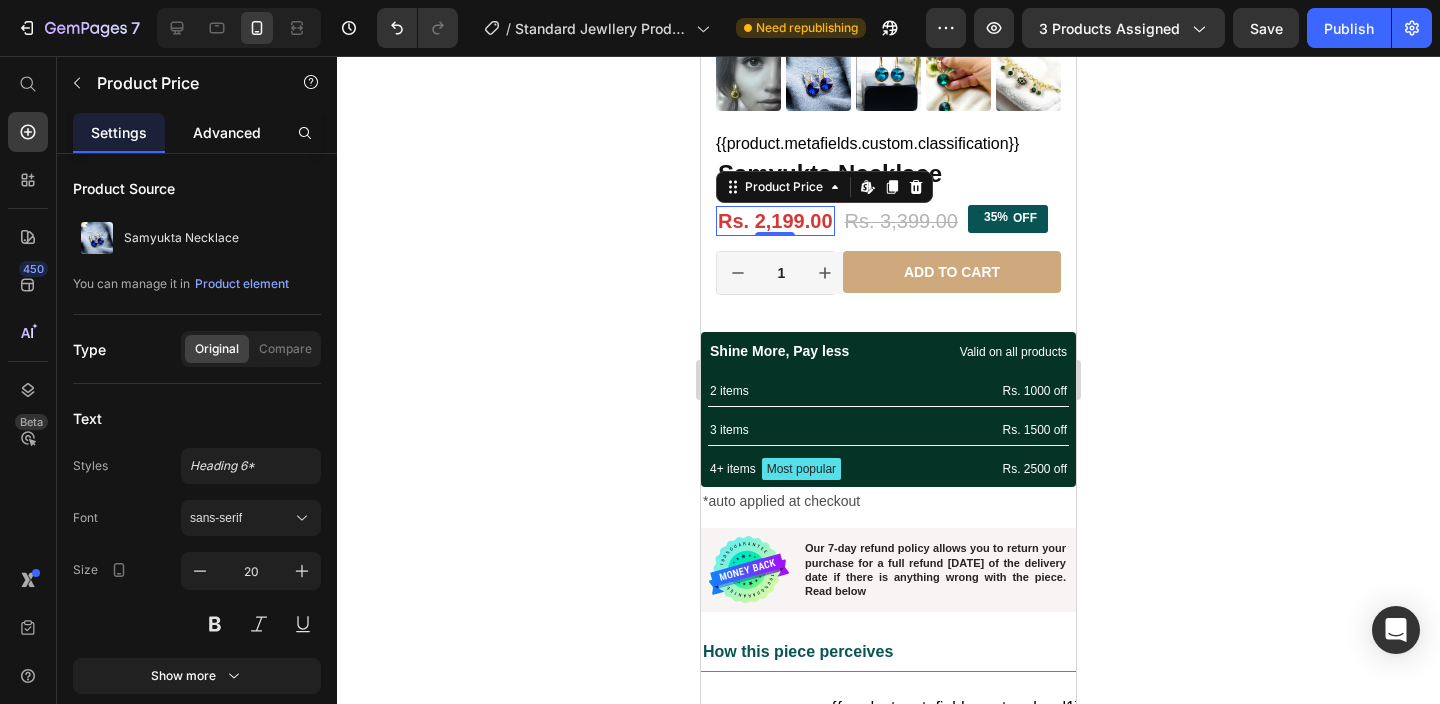 click on "Advanced" at bounding box center [227, 132] 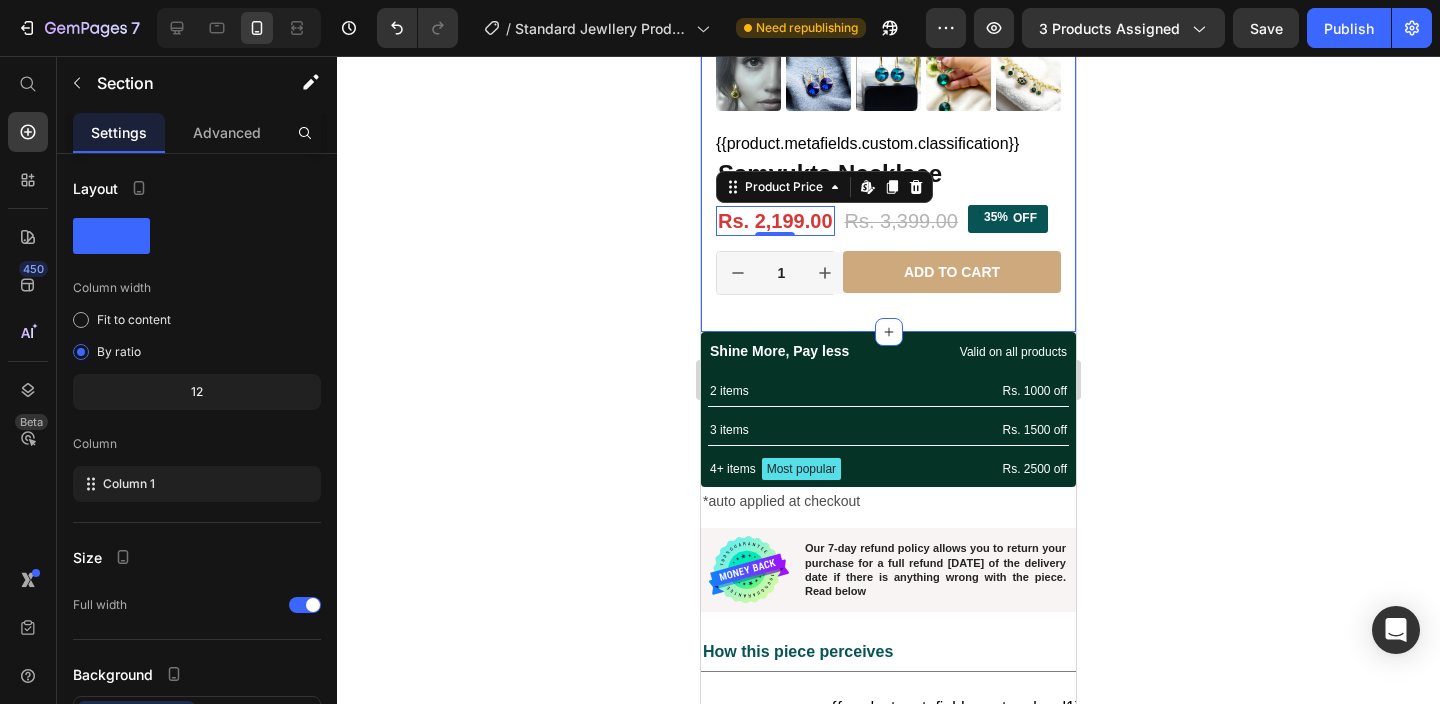 click on "Product Images 35% OFF Discount Tag {{product.metafields.custom.classification}} Custom Code Samyukta Necklace Product Title Row Rs. 2,199.00 Product Price   Edit content in Shopify 0 Rs. 3,399.00 Product Price 35% OFF Discount Tag Row 1 Product Quantity Row Add to cart Add to Cart Row Row Product Section 1" at bounding box center [888, 5] 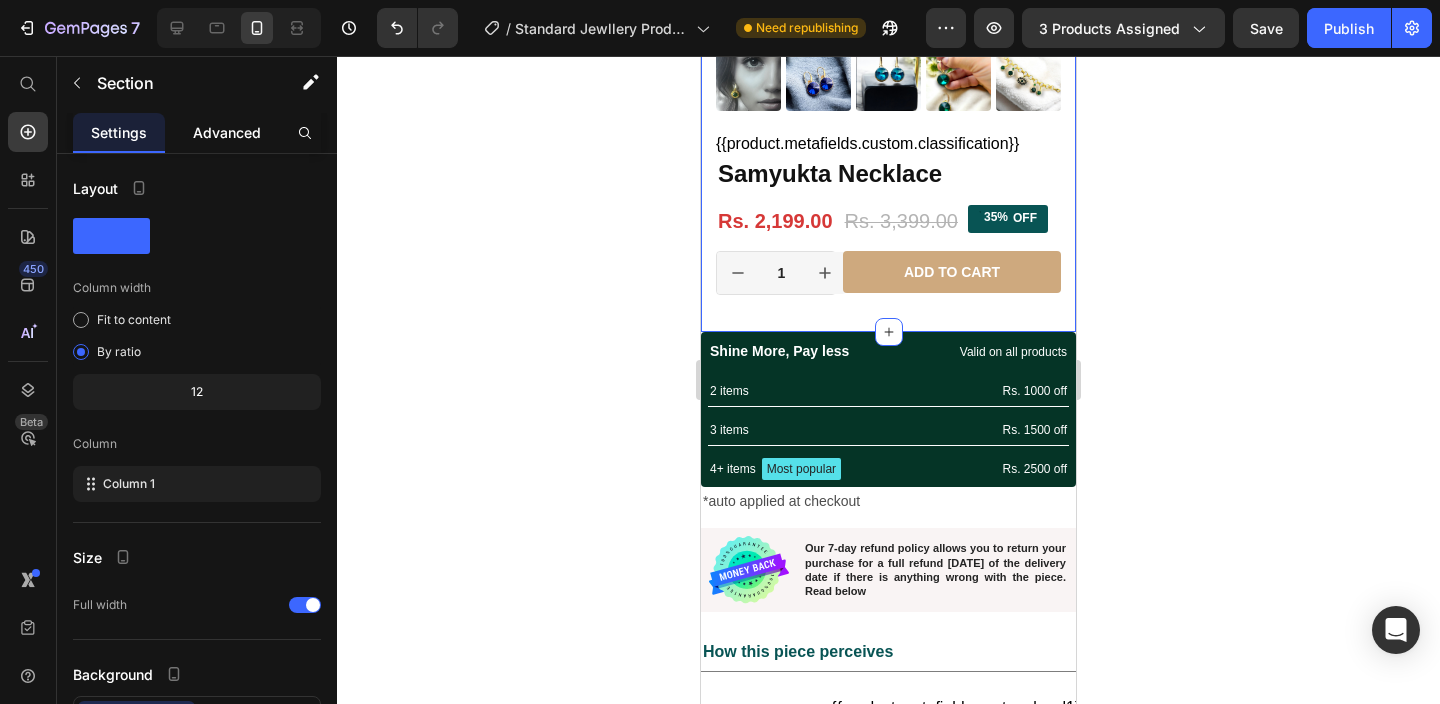 click on "Advanced" at bounding box center (227, 132) 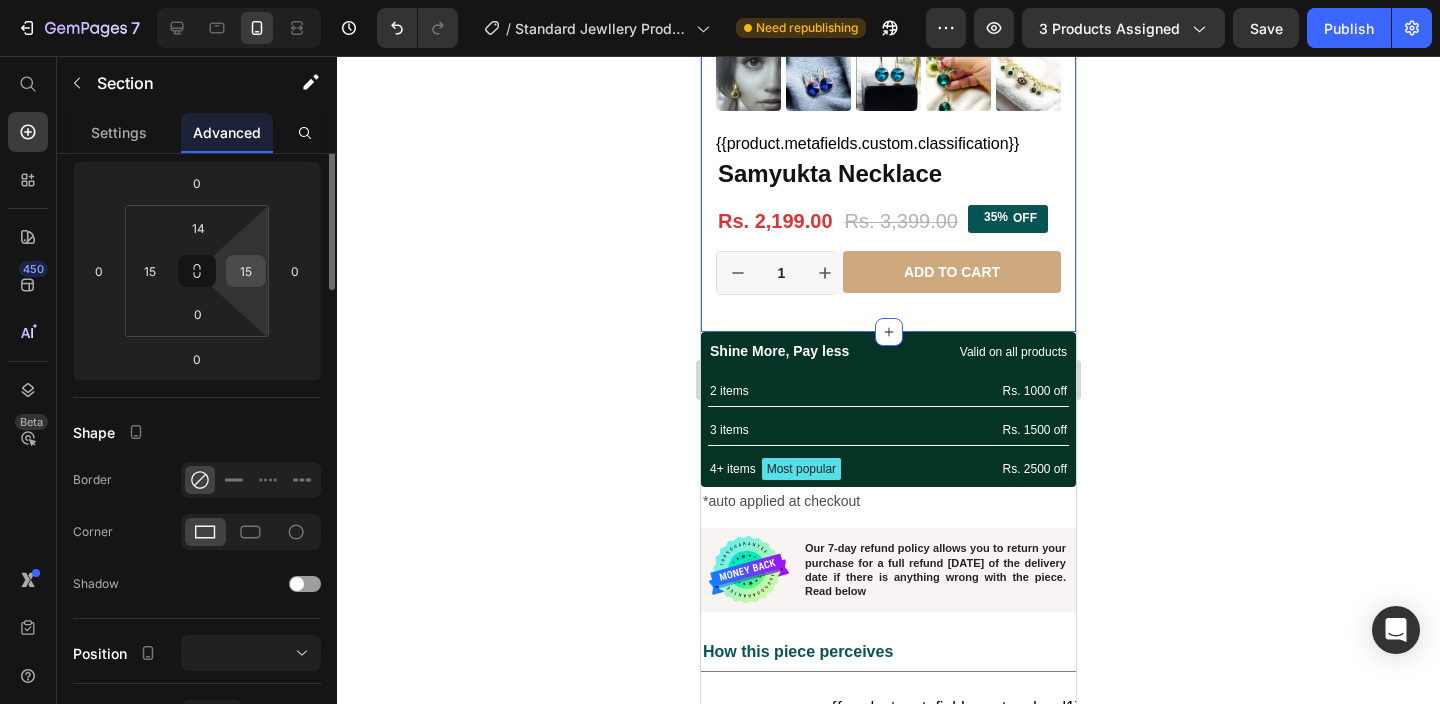 scroll, scrollTop: 254, scrollLeft: 0, axis: vertical 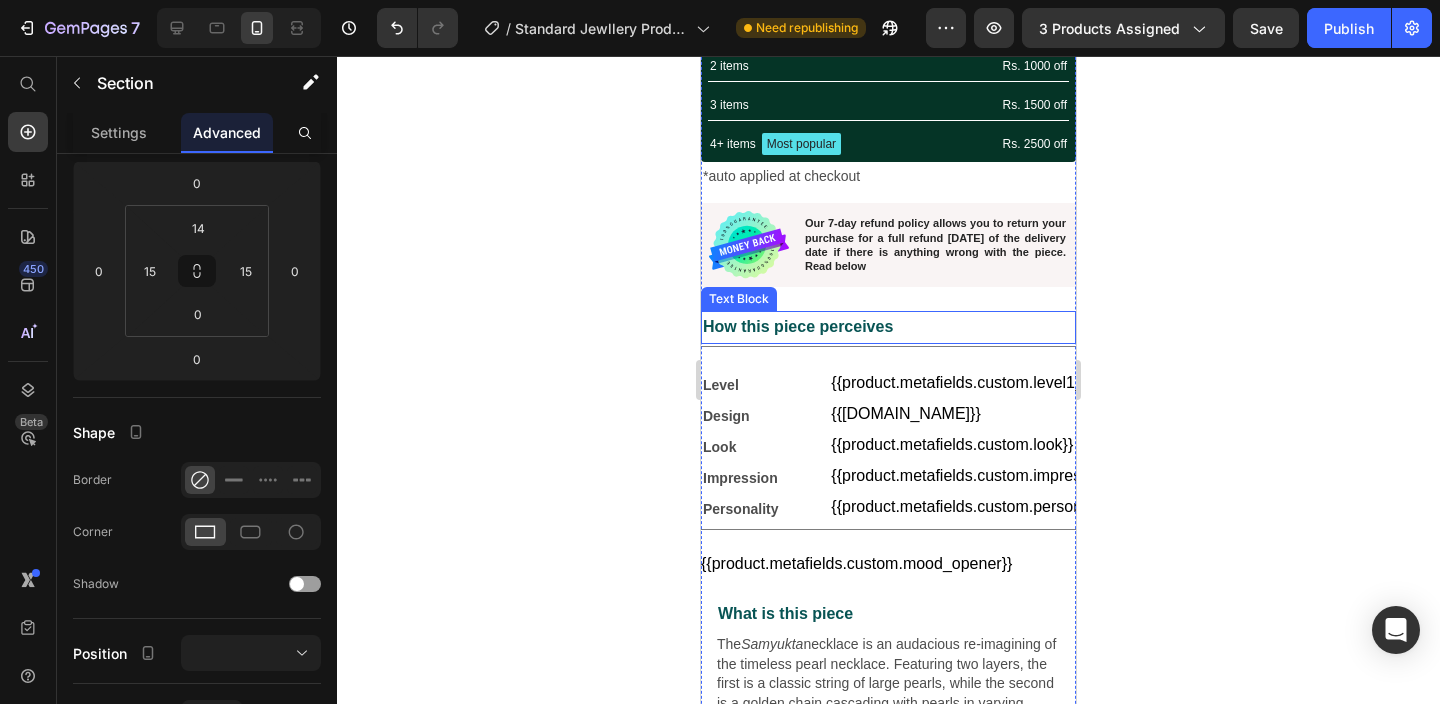 click on "How this piece perceives" at bounding box center (888, 327) 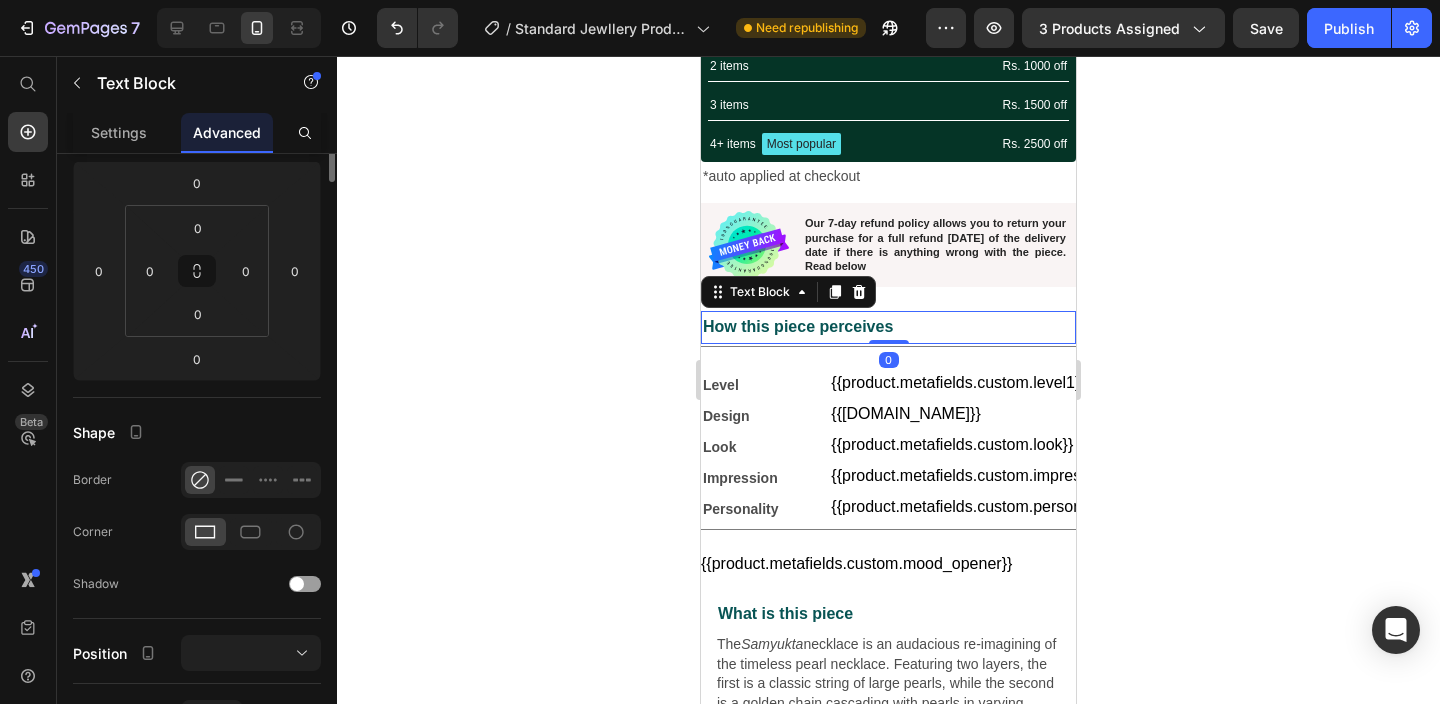 scroll, scrollTop: 0, scrollLeft: 0, axis: both 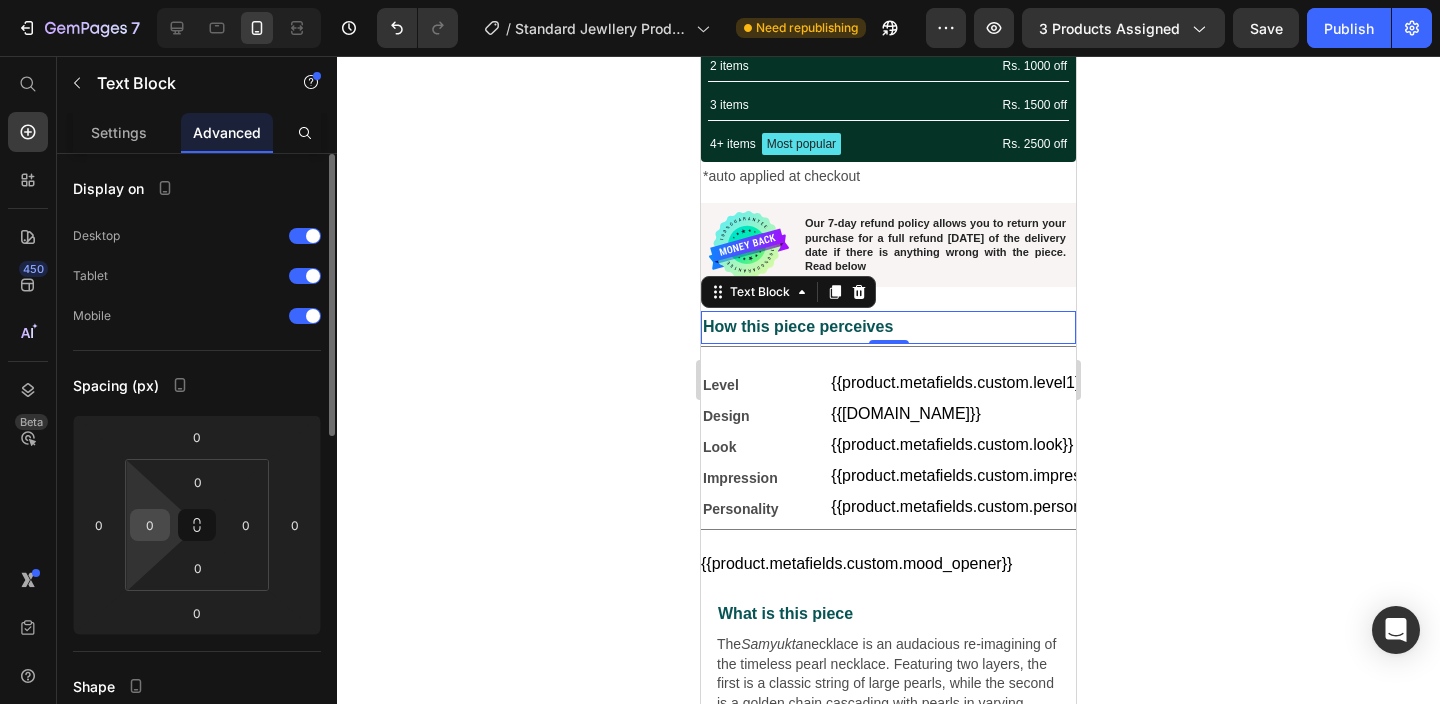 click on "0" at bounding box center [150, 525] 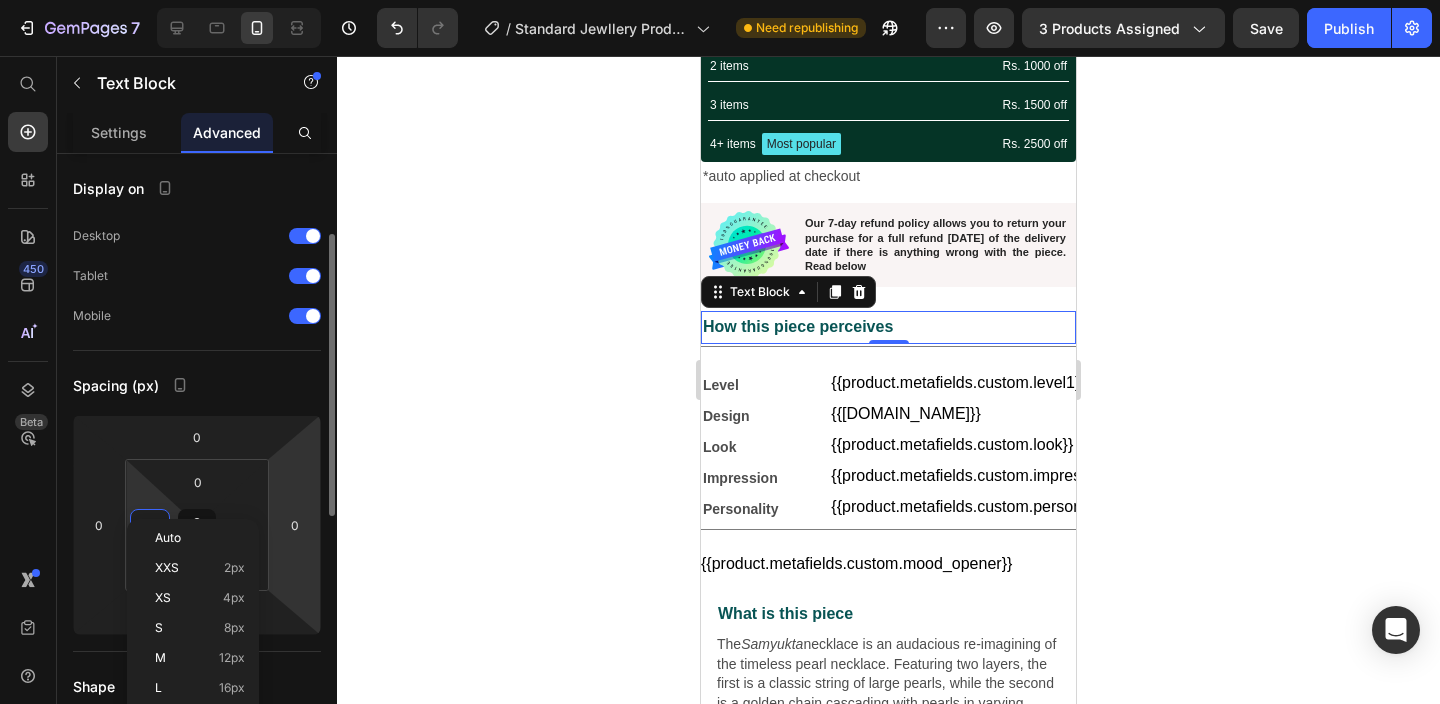 scroll, scrollTop: 118, scrollLeft: 0, axis: vertical 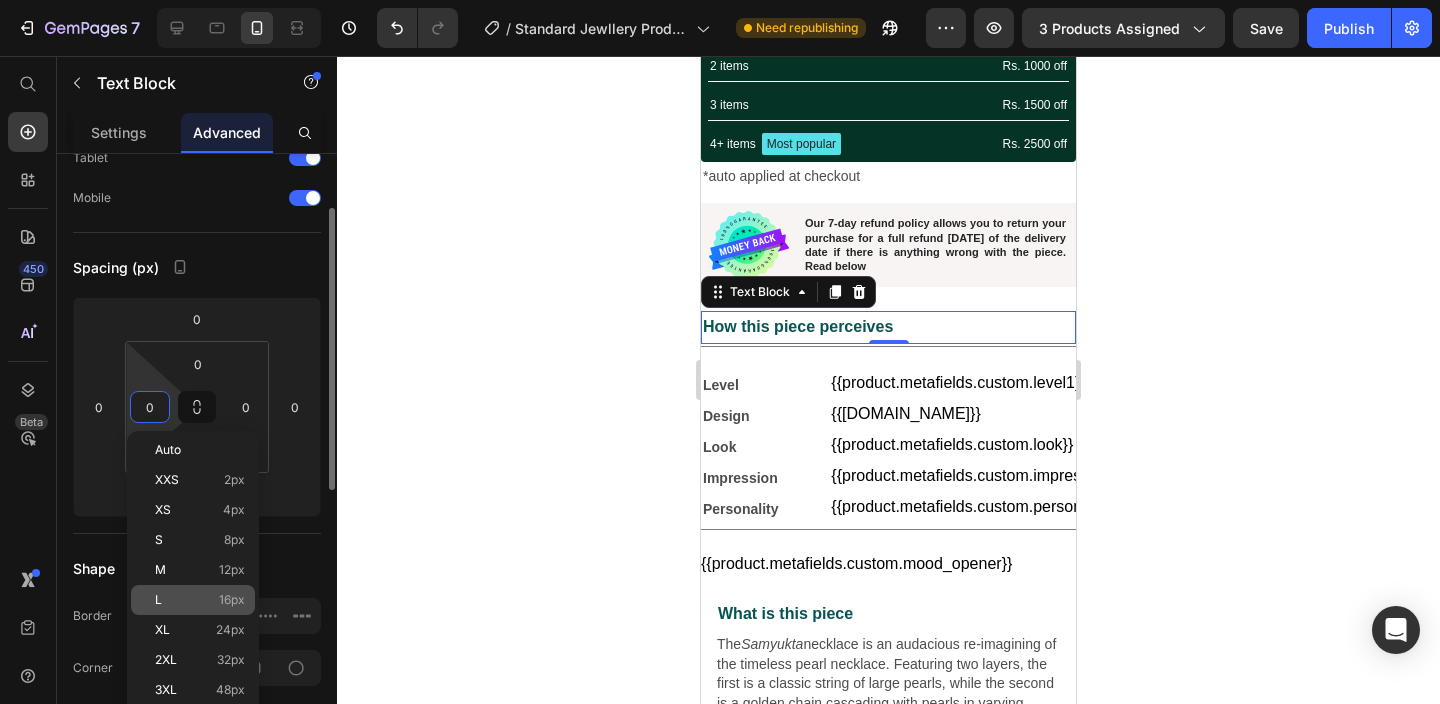 click on "16px" at bounding box center (232, 600) 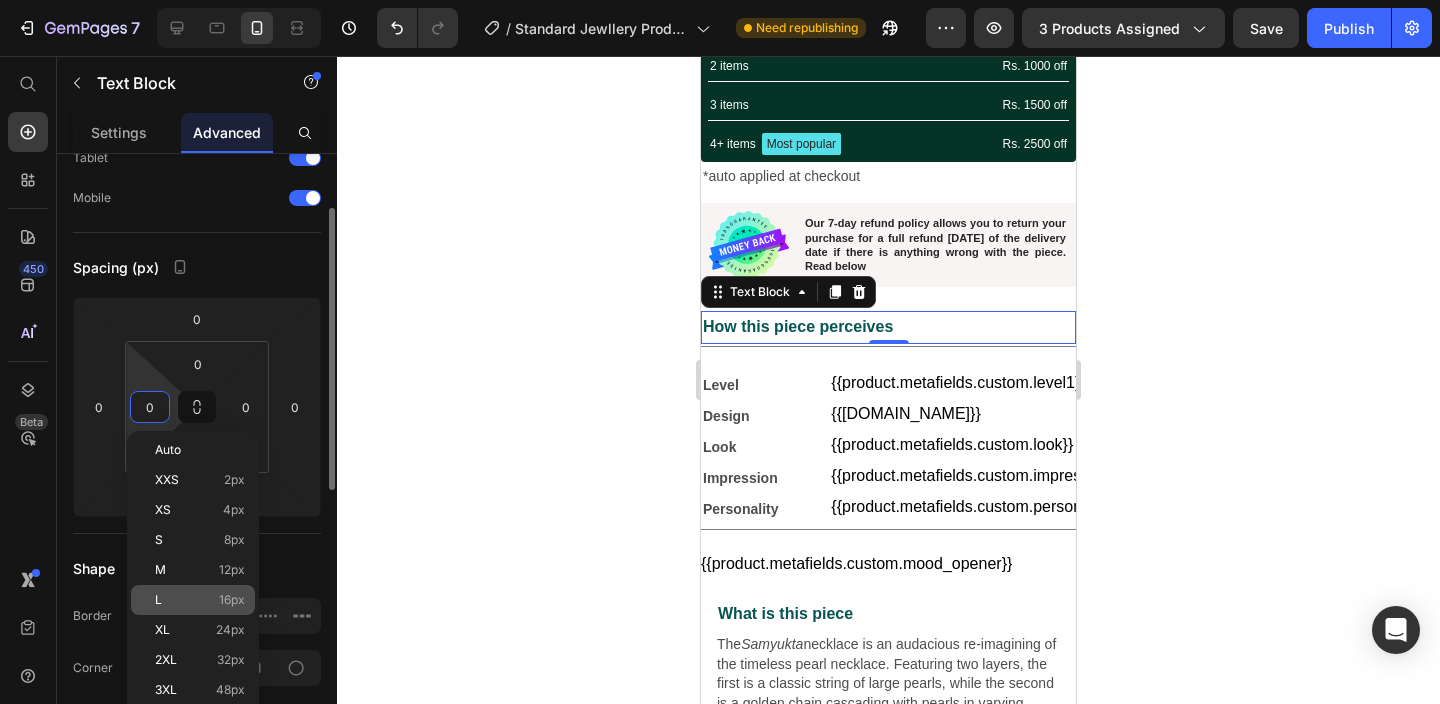 type on "16" 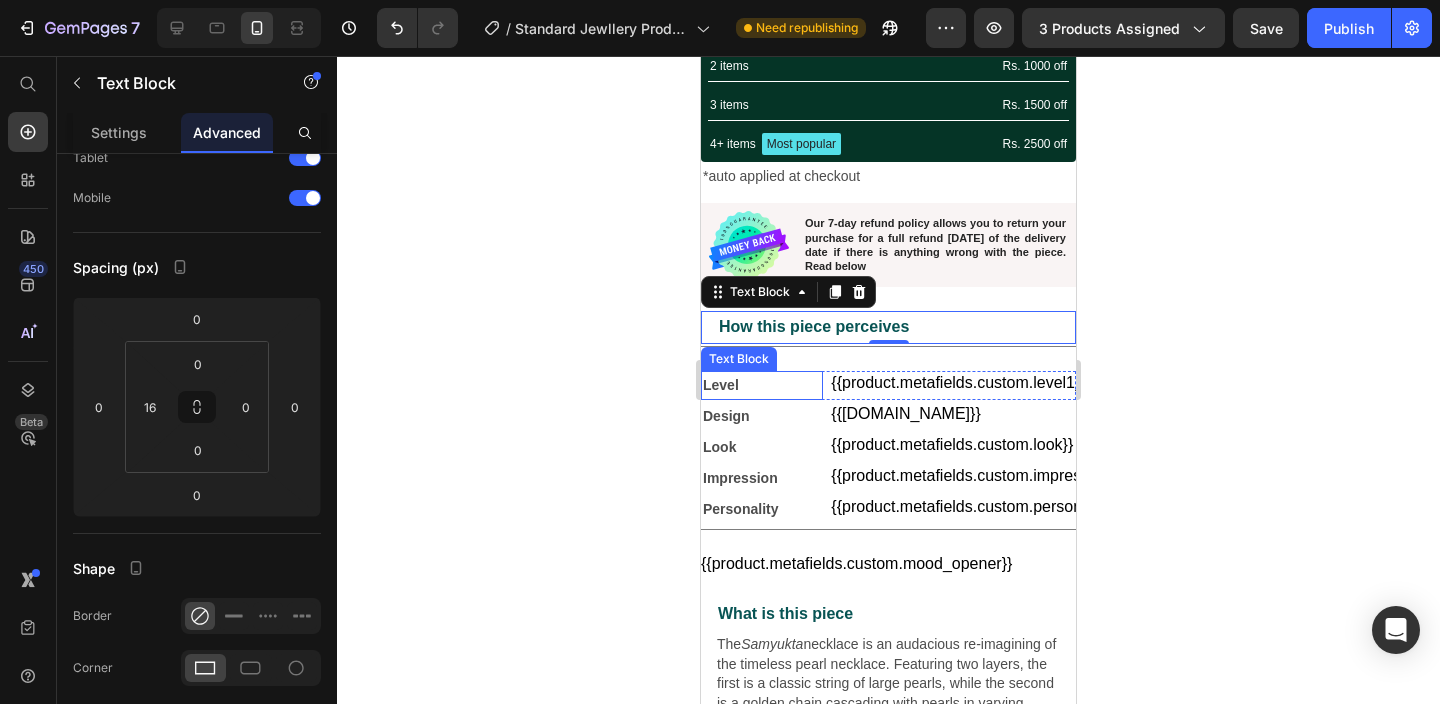 click on "Level" at bounding box center [762, 385] 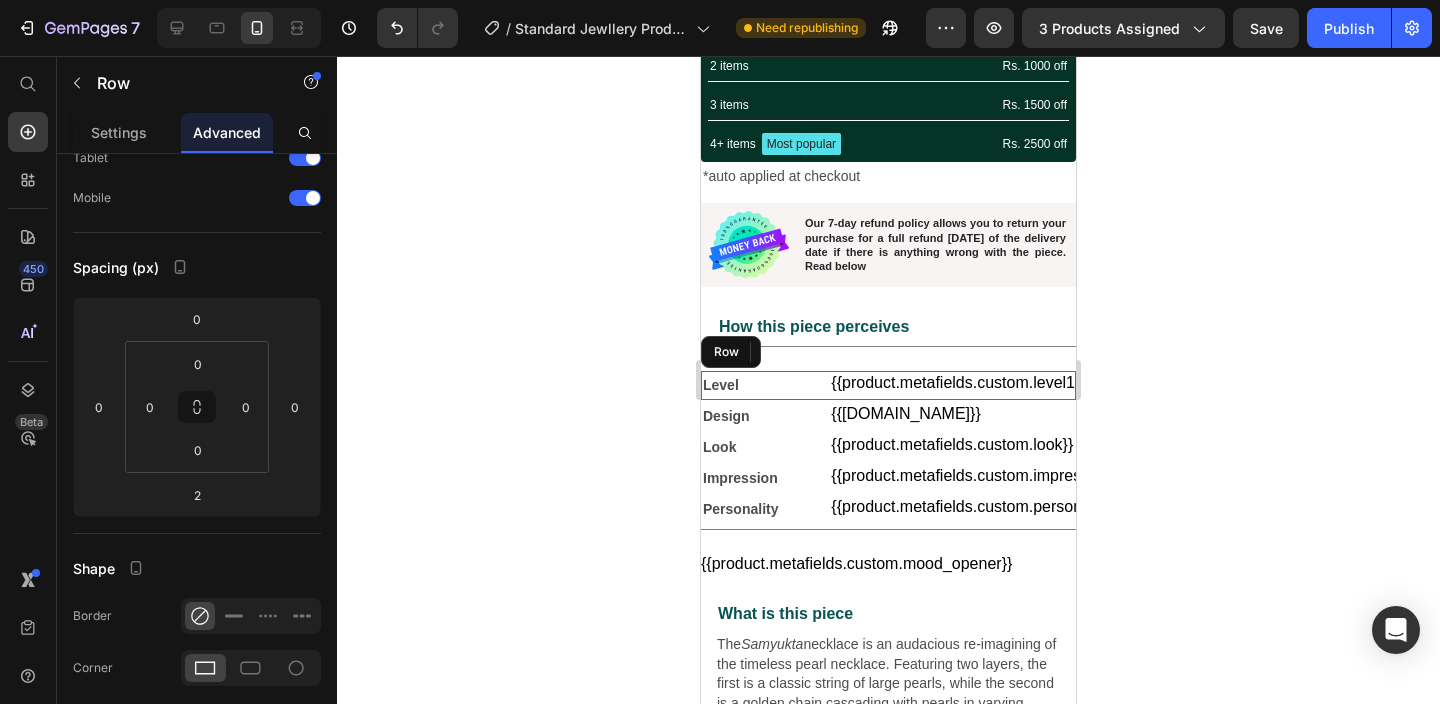 click on "{{product.metafields.custom.level1}} Custom Code" at bounding box center (953, 385) 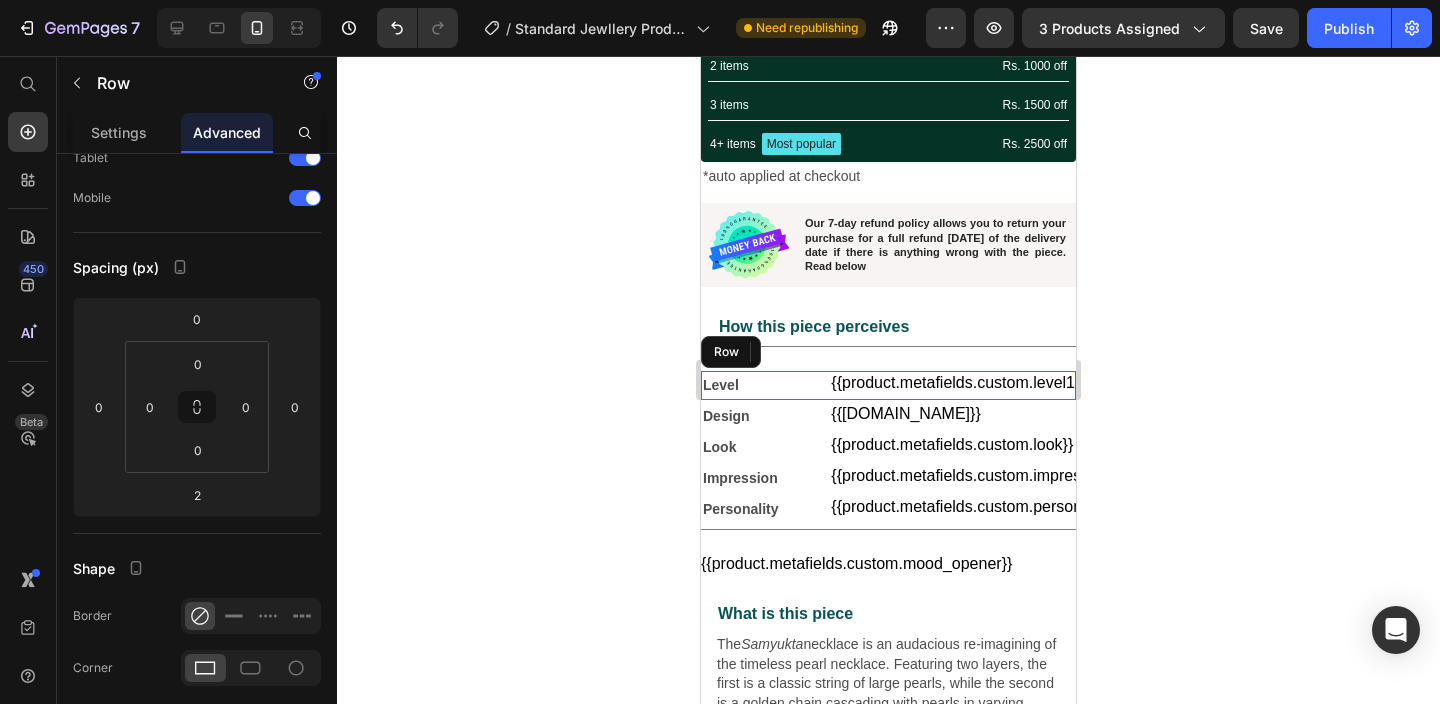 scroll, scrollTop: 0, scrollLeft: 0, axis: both 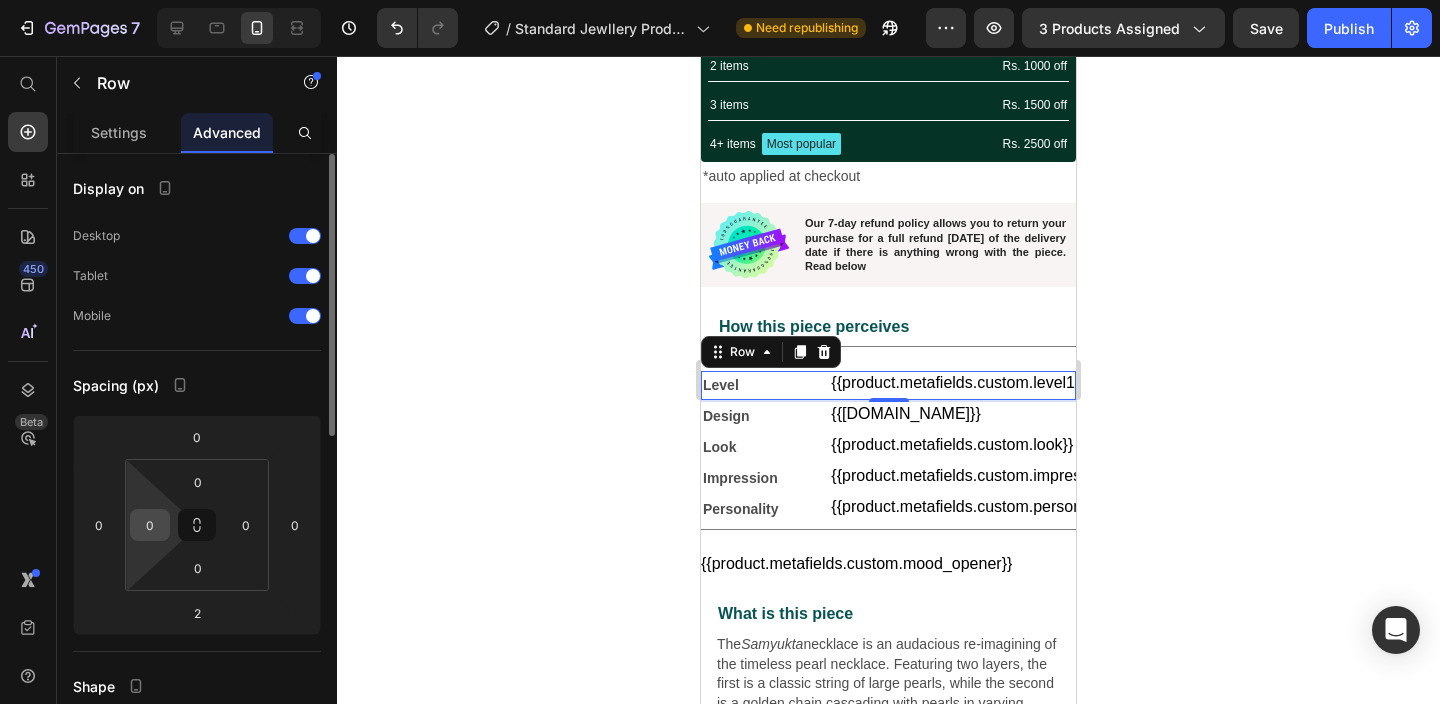 click on "0" at bounding box center (150, 525) 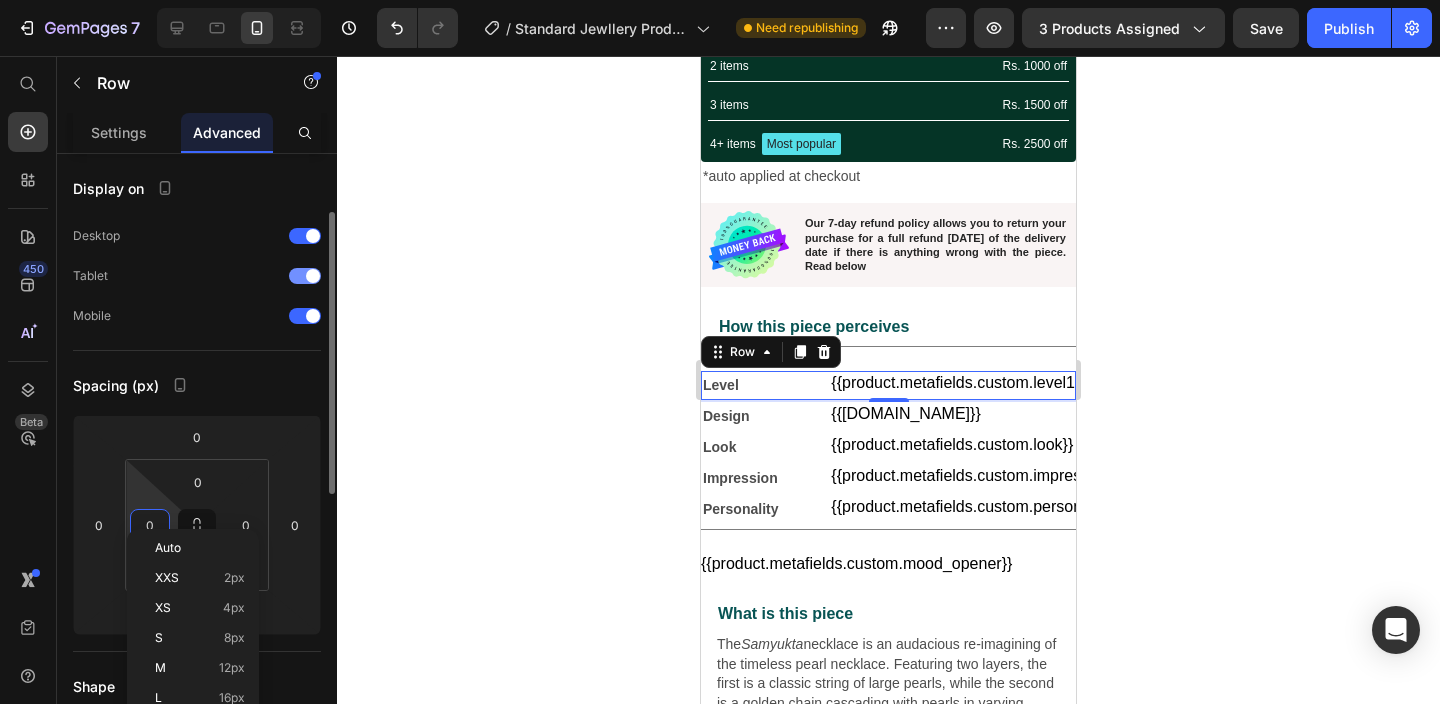 scroll, scrollTop: 108, scrollLeft: 0, axis: vertical 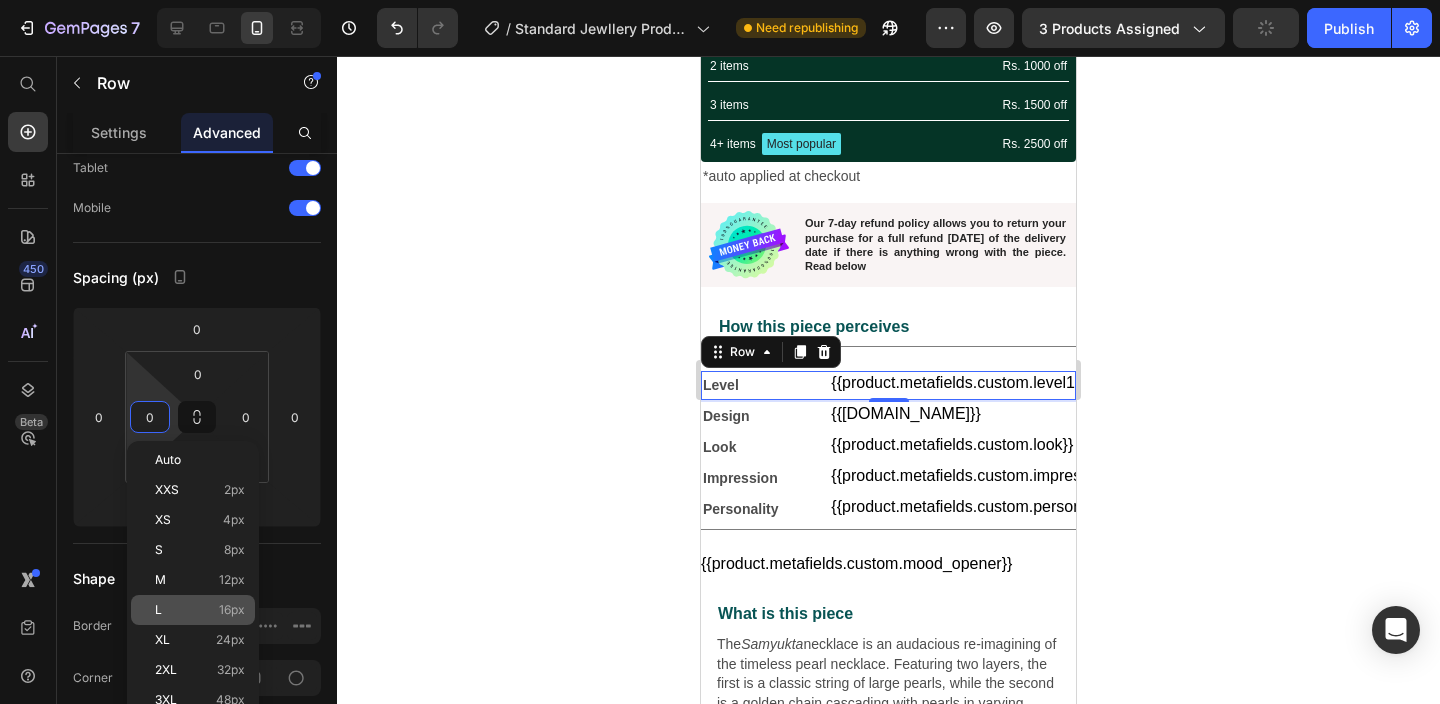 click on "L 16px" at bounding box center [200, 610] 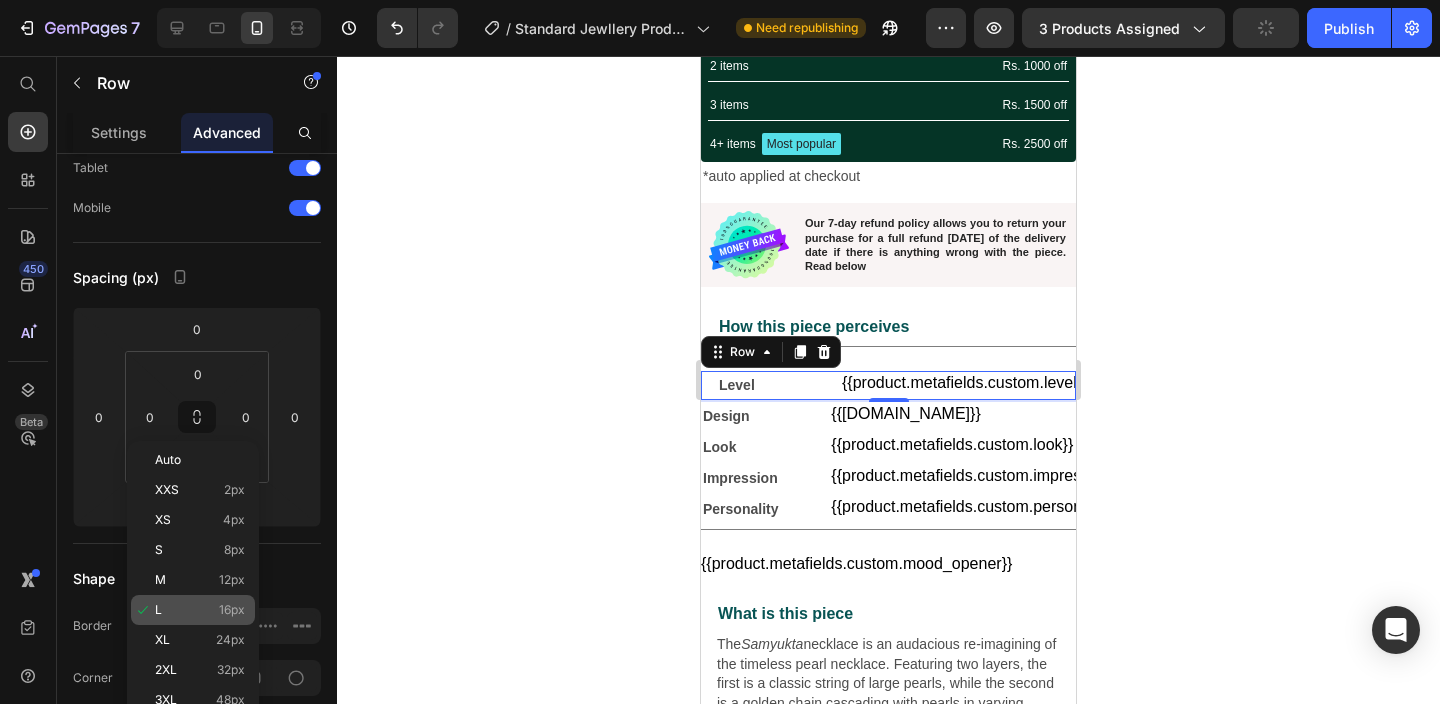 type on "16" 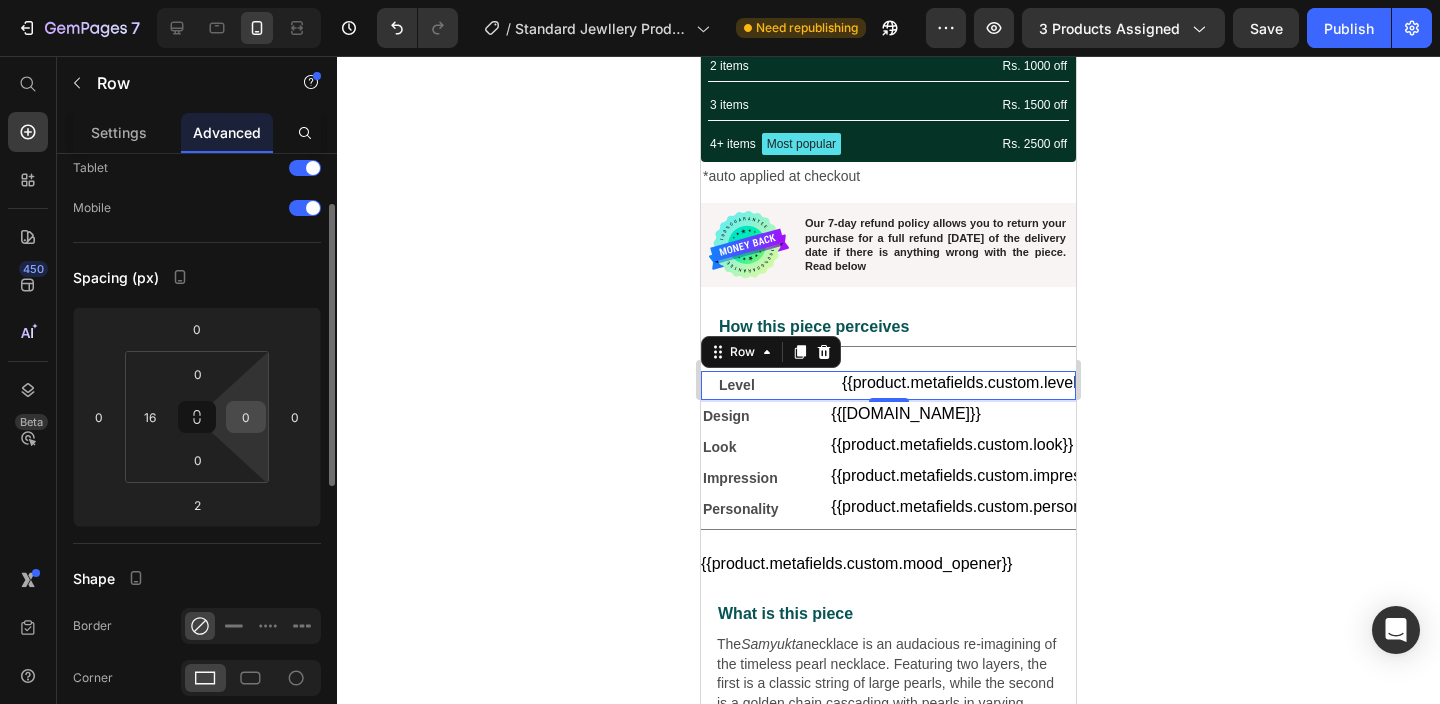 click on "0" at bounding box center [246, 417] 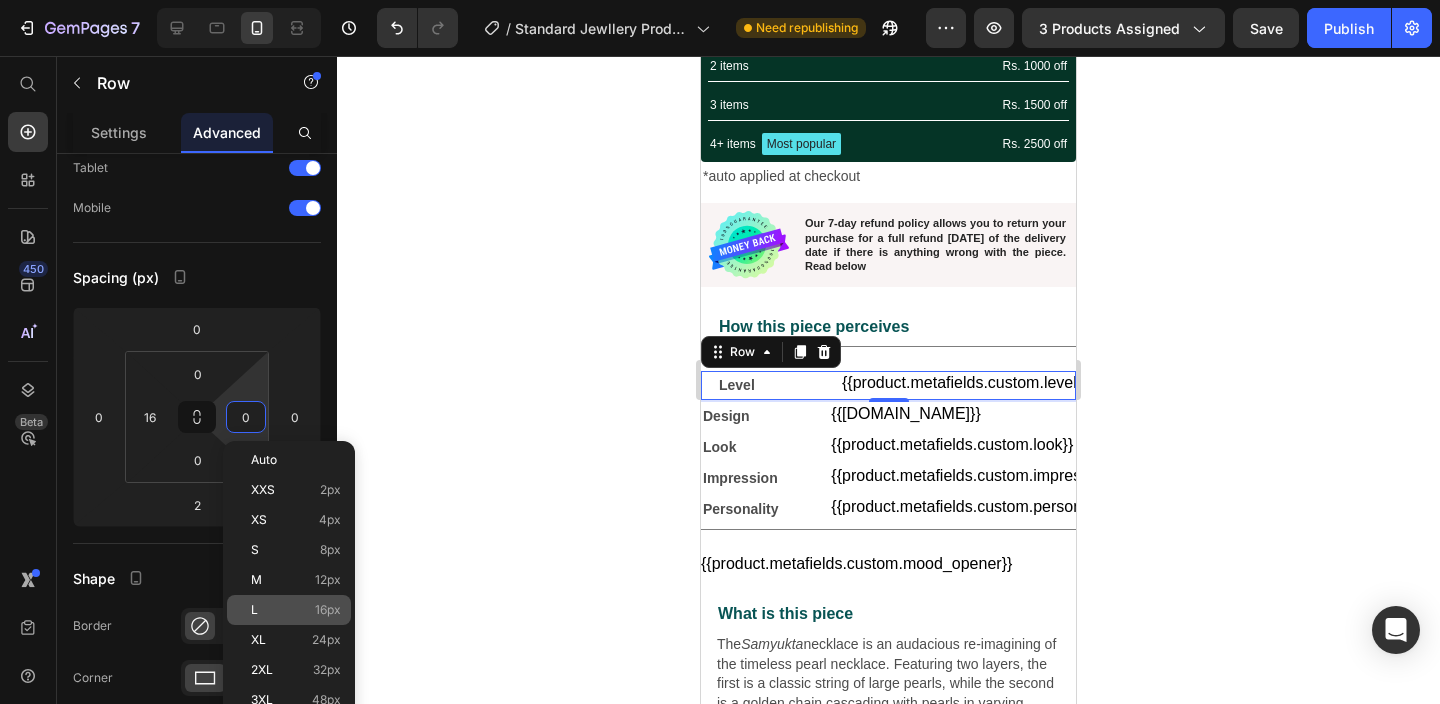 click on "L 16px" at bounding box center [296, 610] 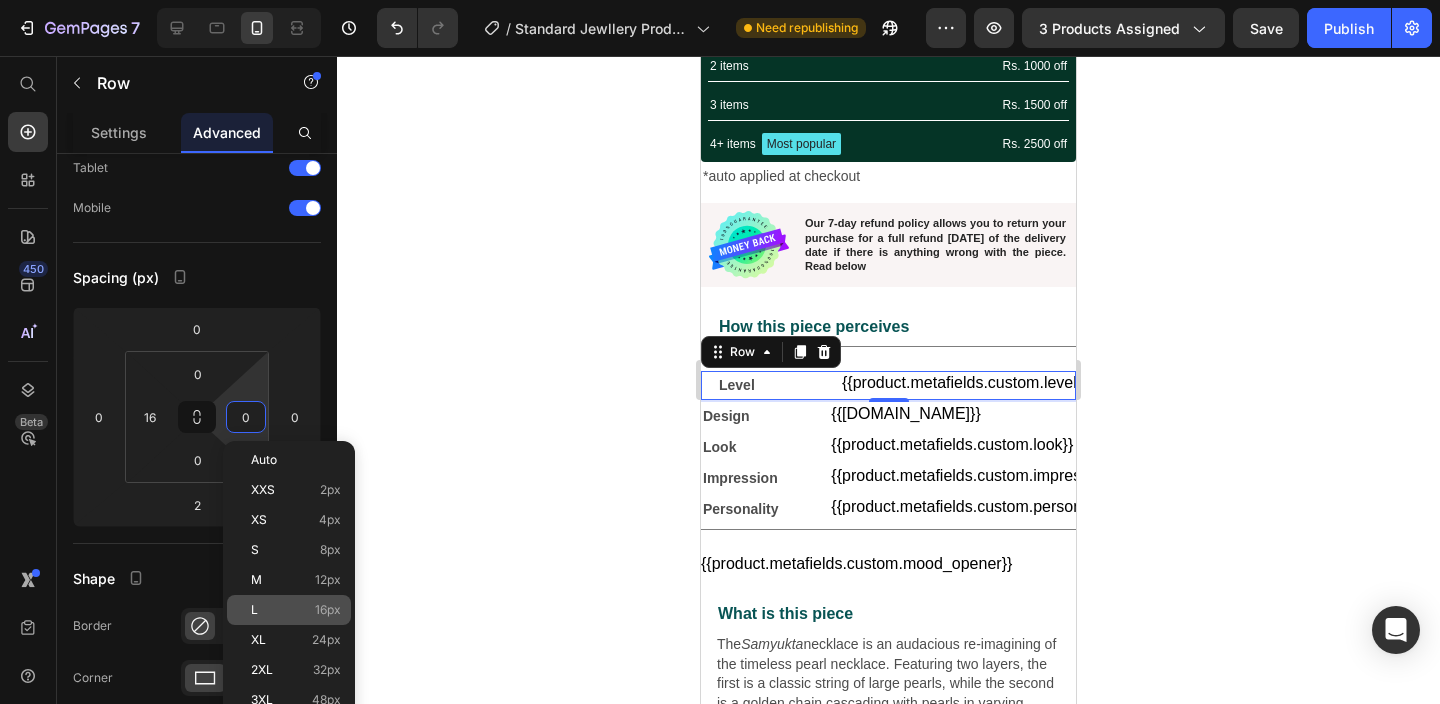 type on "16" 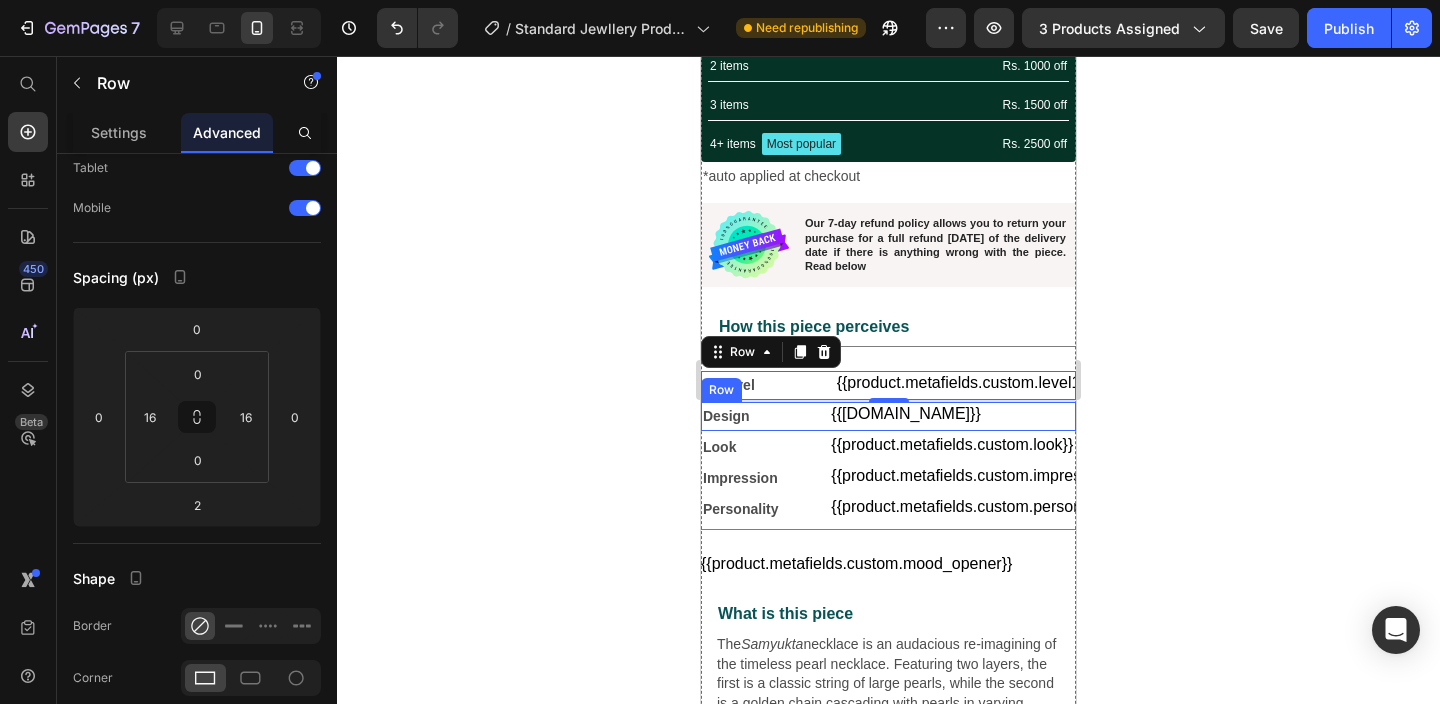 click on "{{product.metafields.custom.design}} Custom Code" at bounding box center (953, 416) 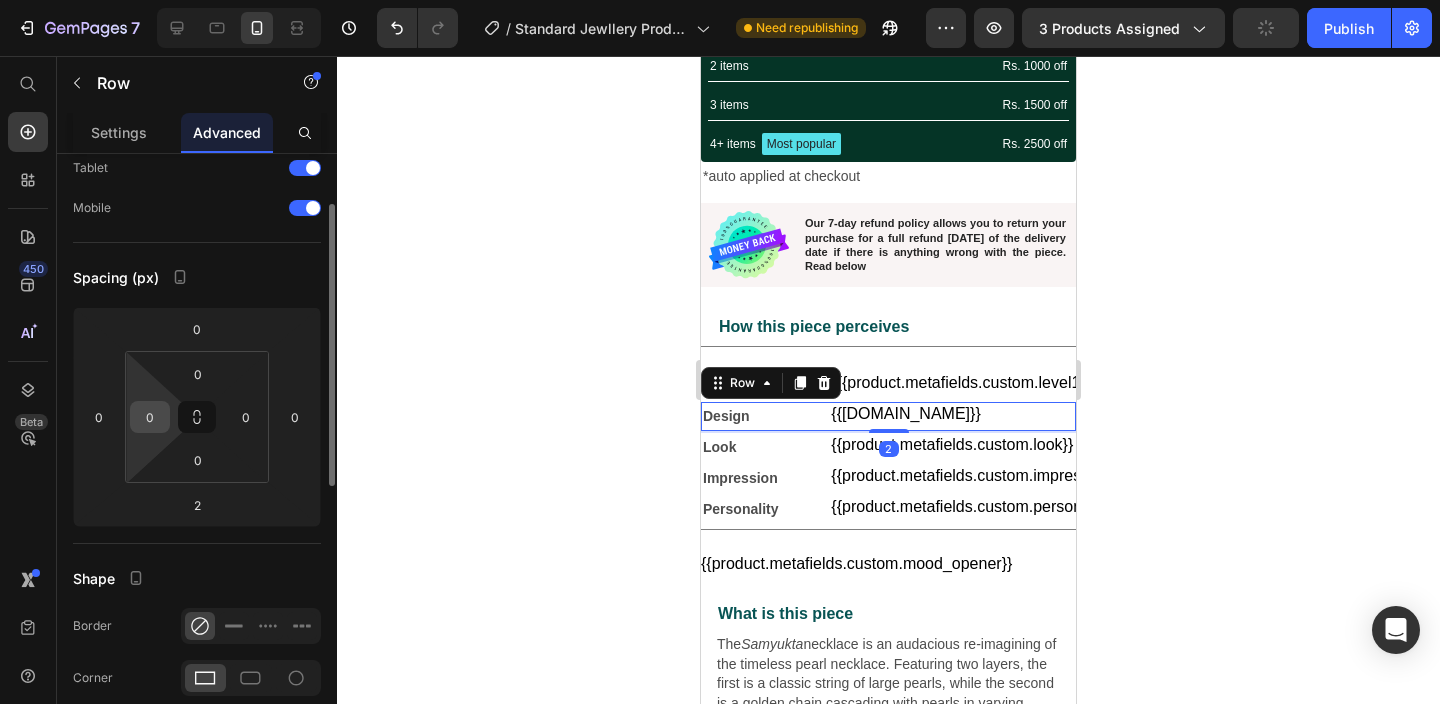 click on "0" at bounding box center (150, 417) 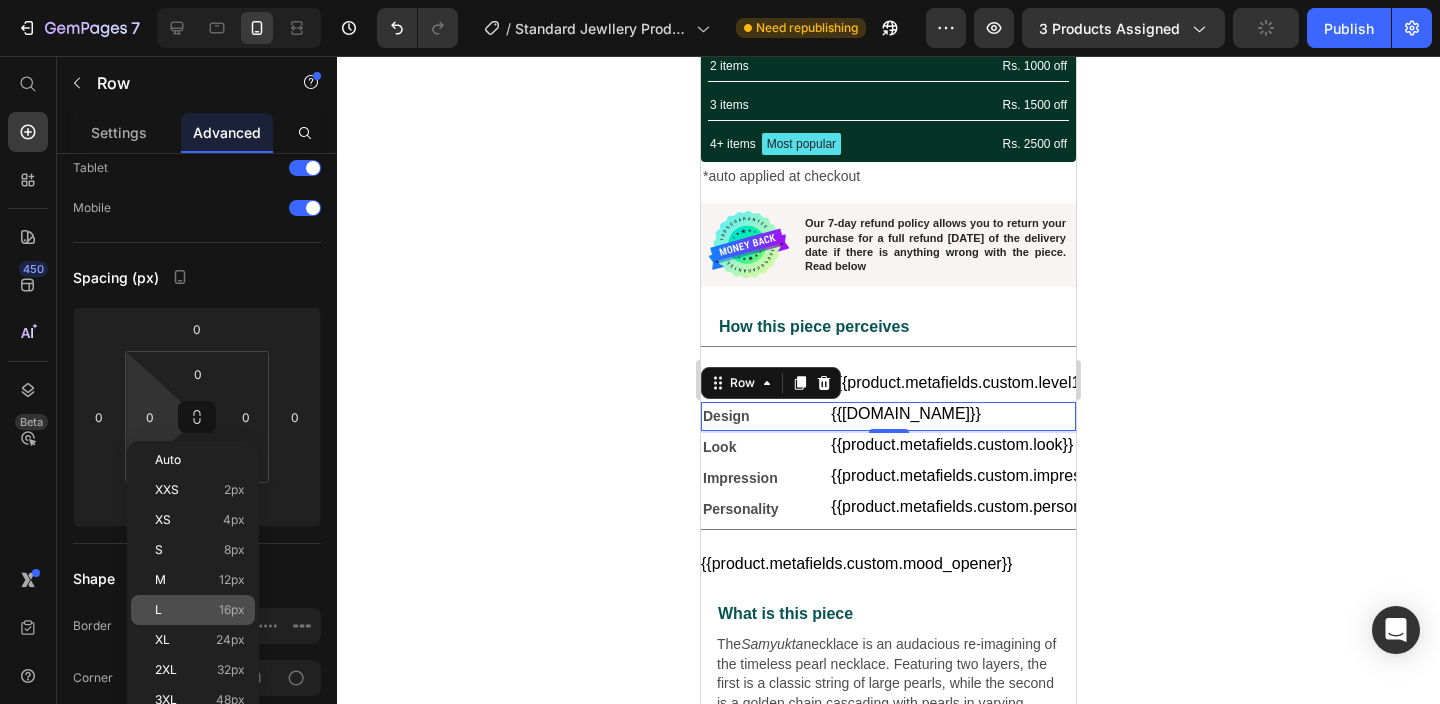 click on "L 16px" at bounding box center [200, 610] 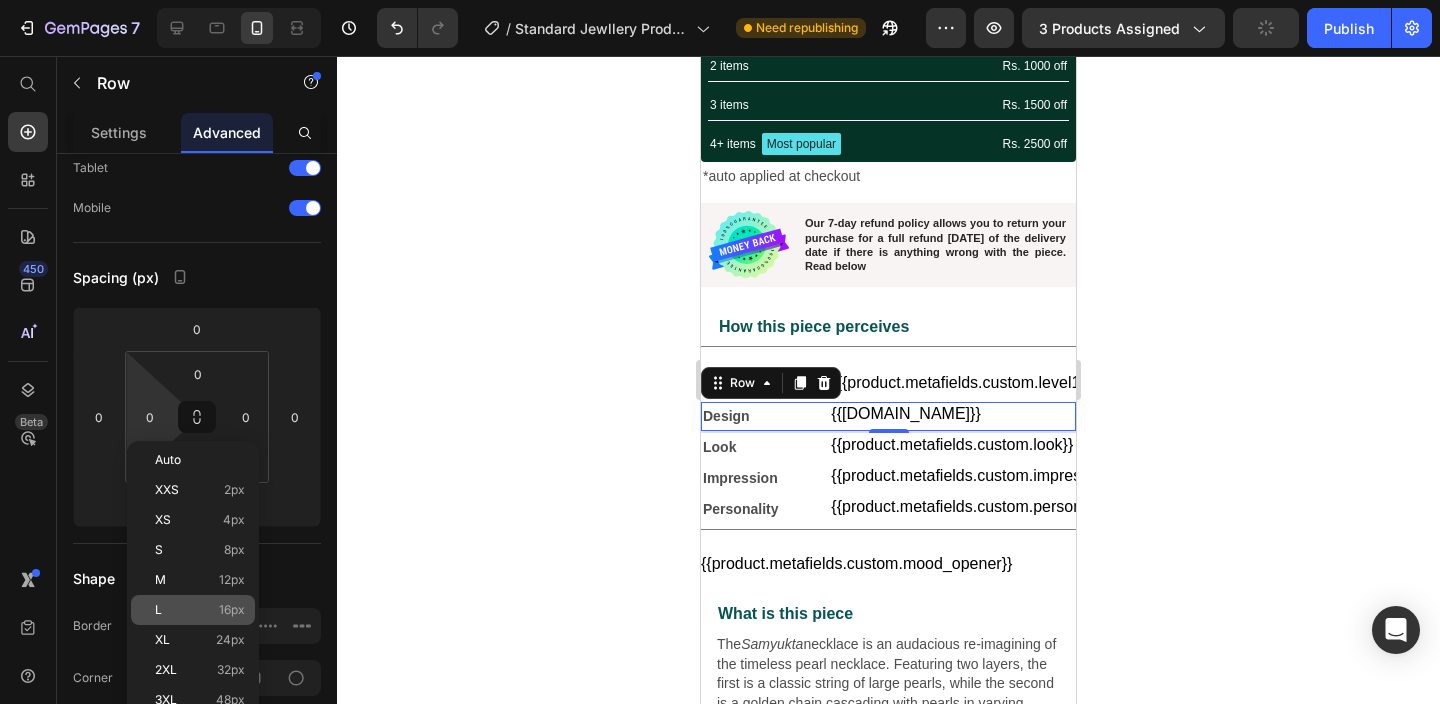 type on "16" 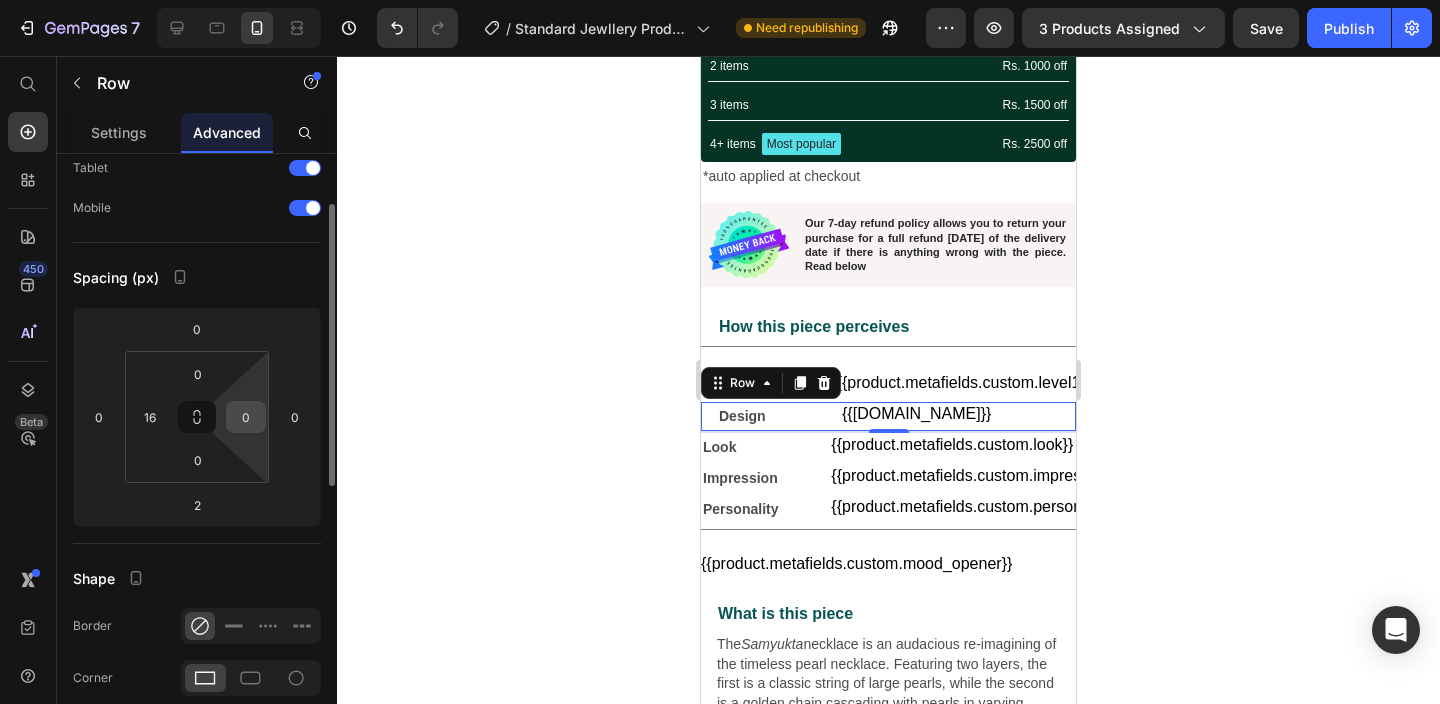 click on "0" at bounding box center (246, 417) 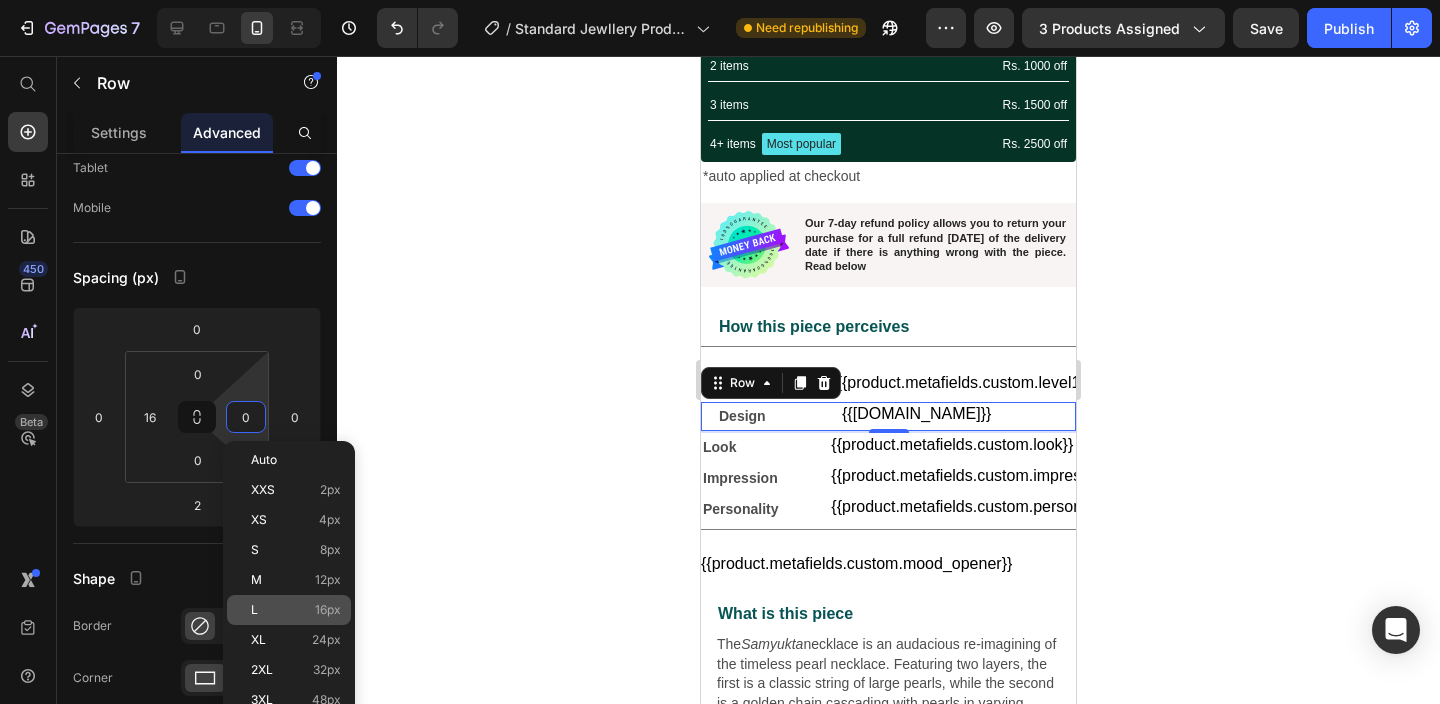 click on "L 16px" 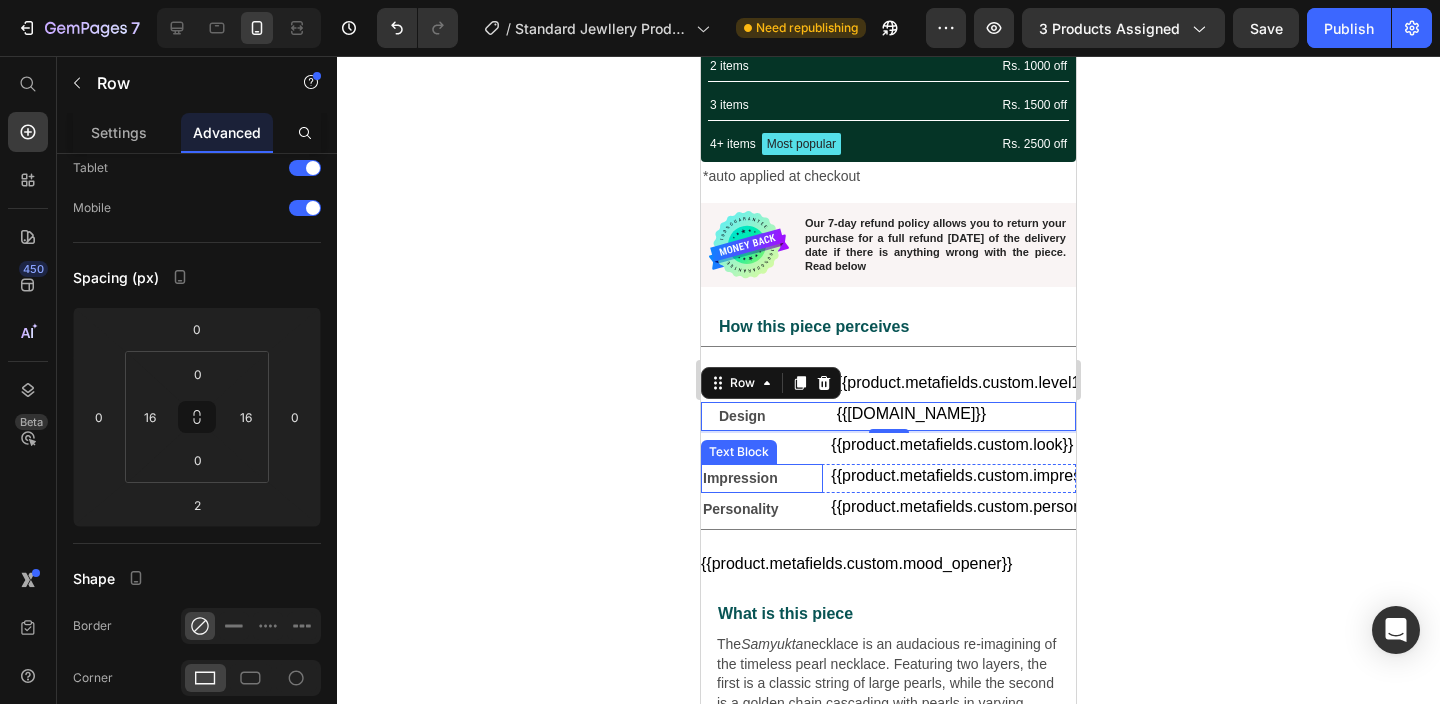 click on "Text Block" at bounding box center [739, 452] 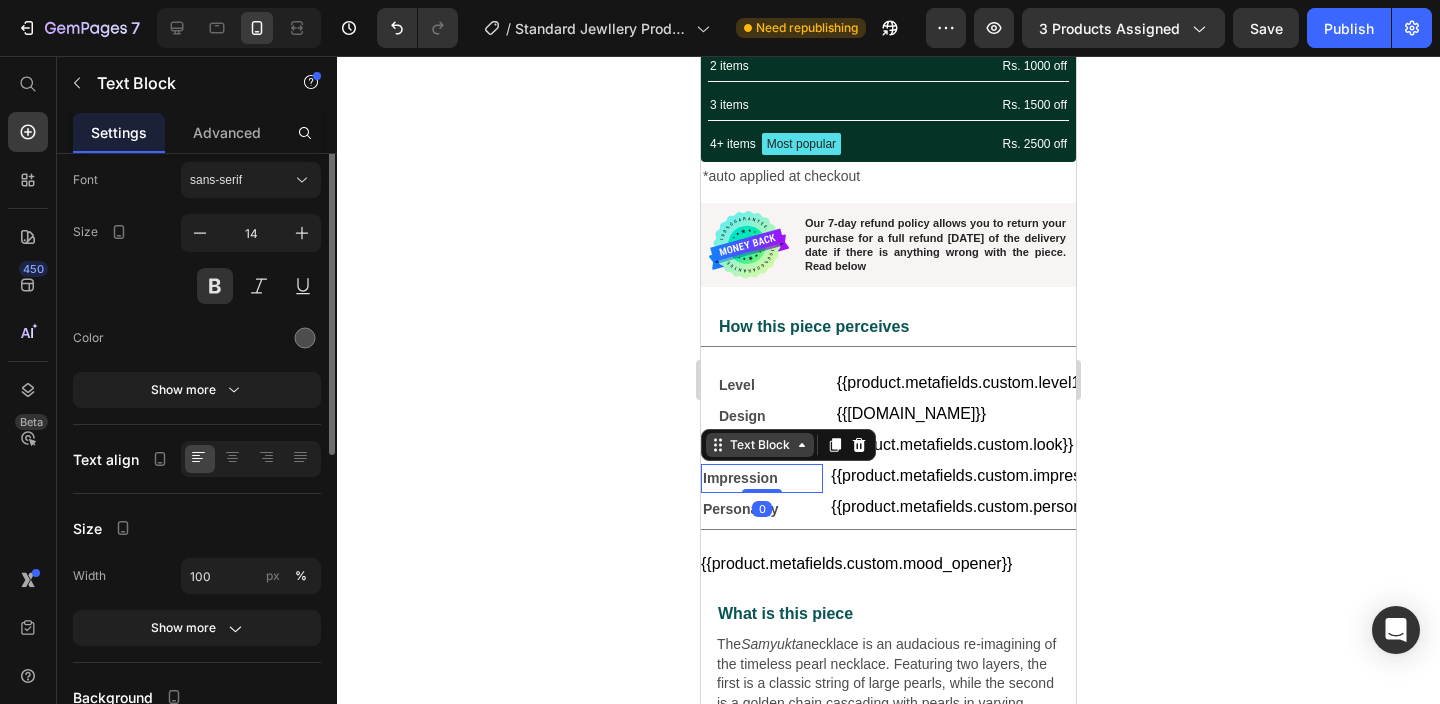 scroll, scrollTop: 0, scrollLeft: 0, axis: both 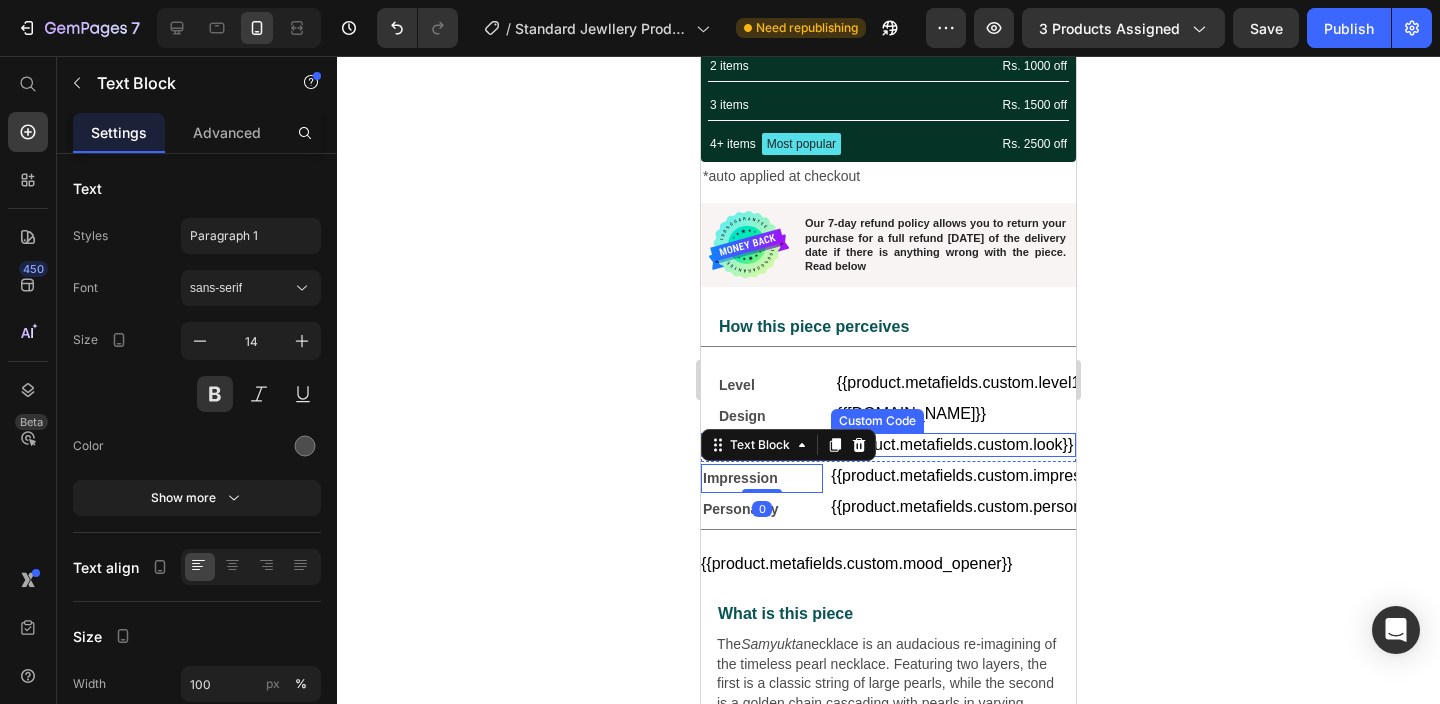 click on "{{product.metafields.custom.look}}" at bounding box center (953, 445) 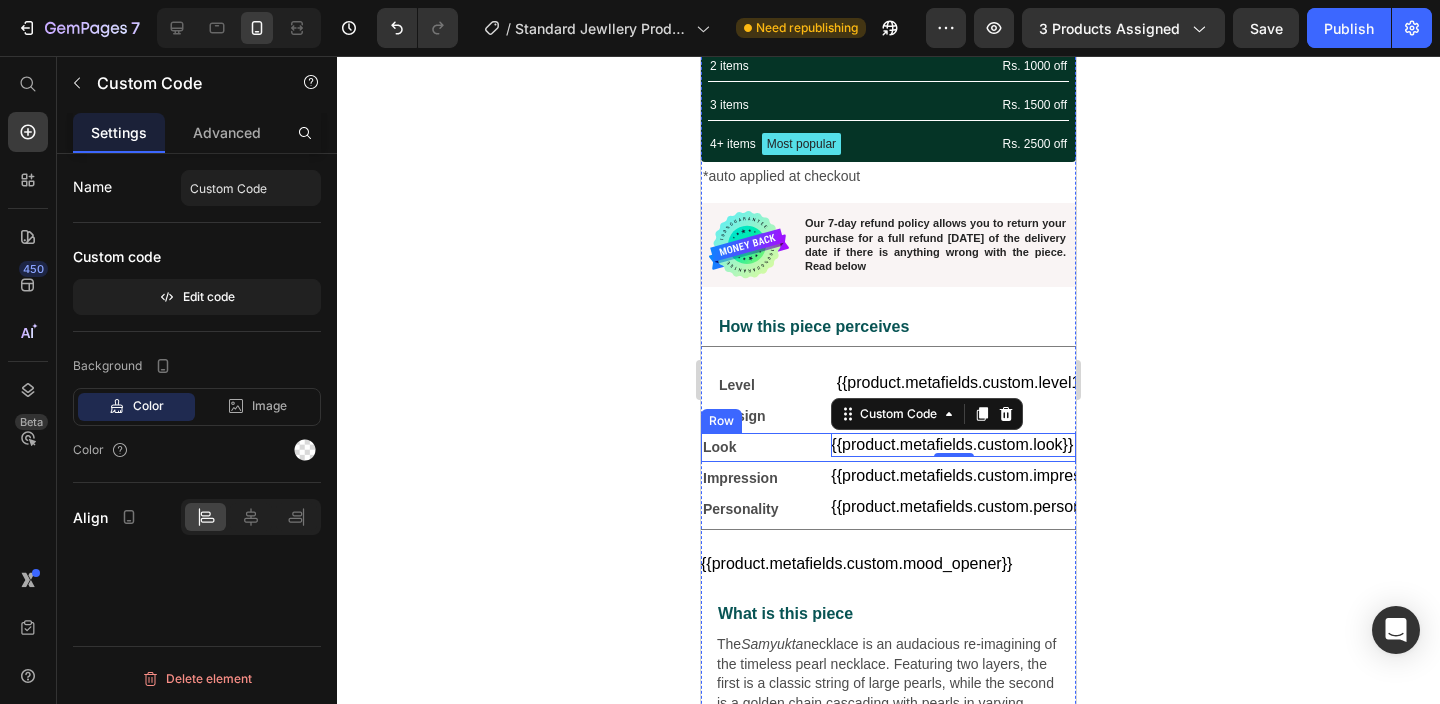click on "Look Text Block {{product.metafields.custom.look}} Custom Code   0 Row" at bounding box center (888, 447) 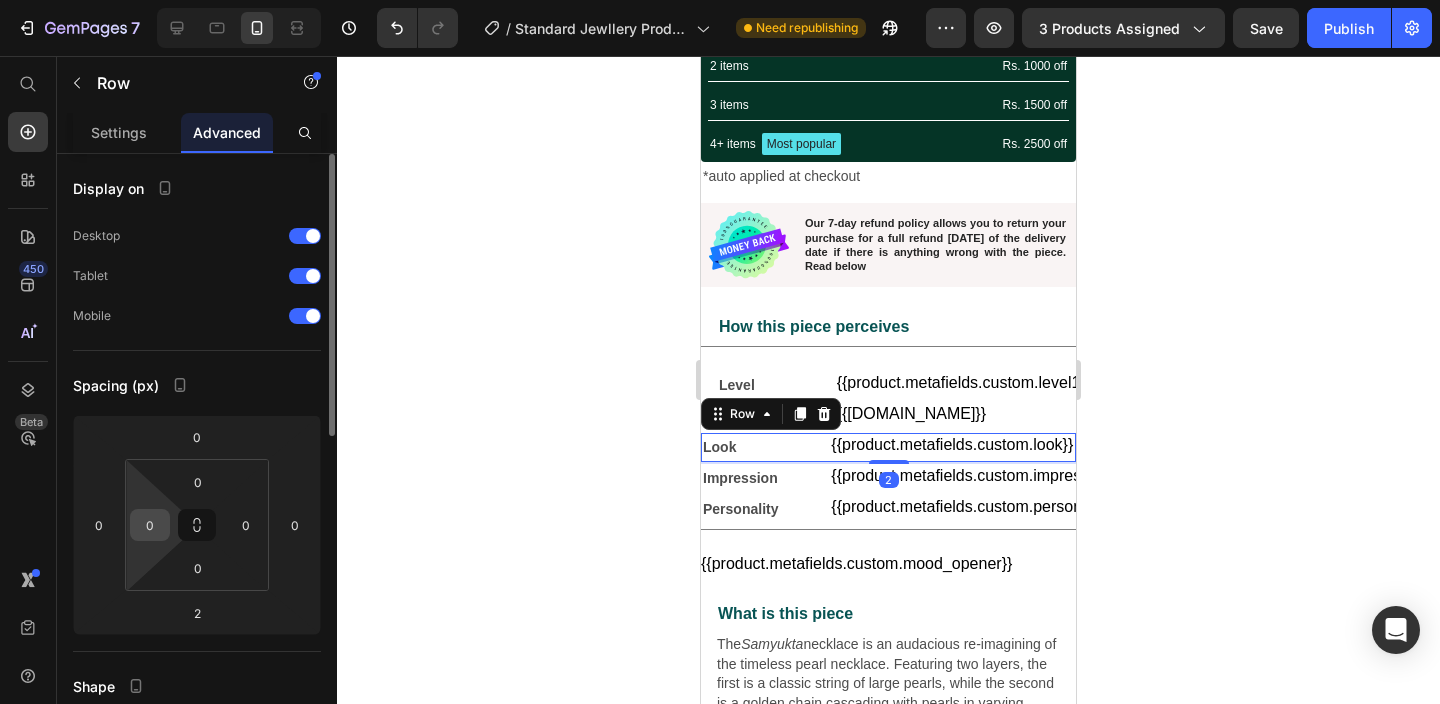 click on "0" at bounding box center [150, 525] 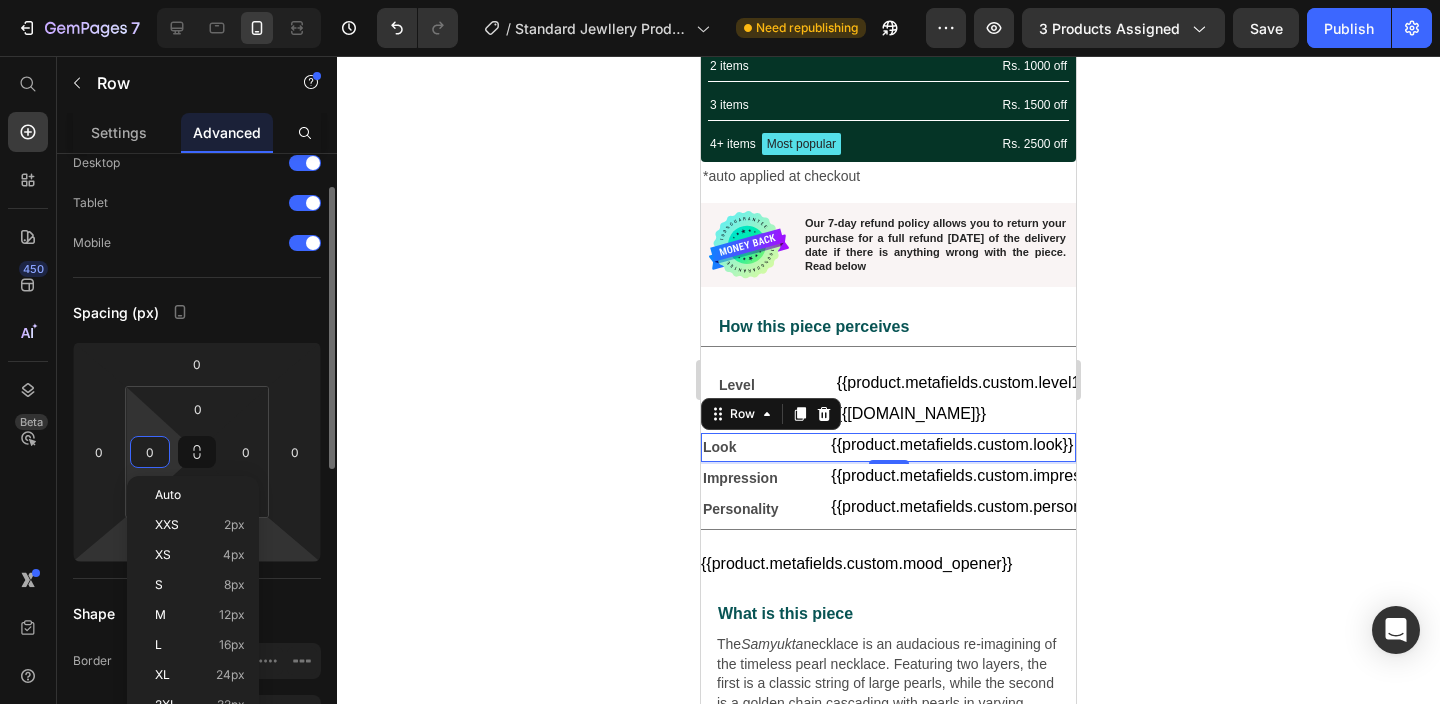 scroll, scrollTop: 75, scrollLeft: 0, axis: vertical 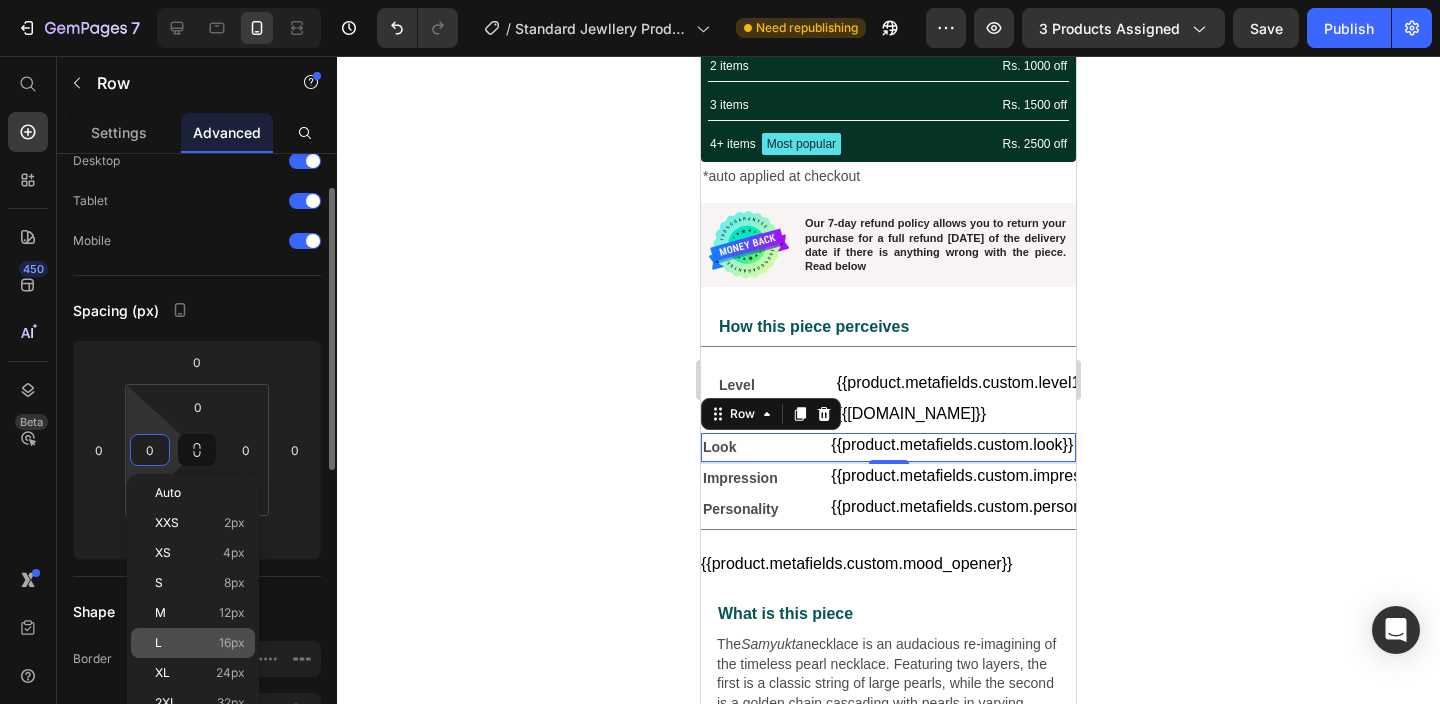 click on "16px" at bounding box center [232, 643] 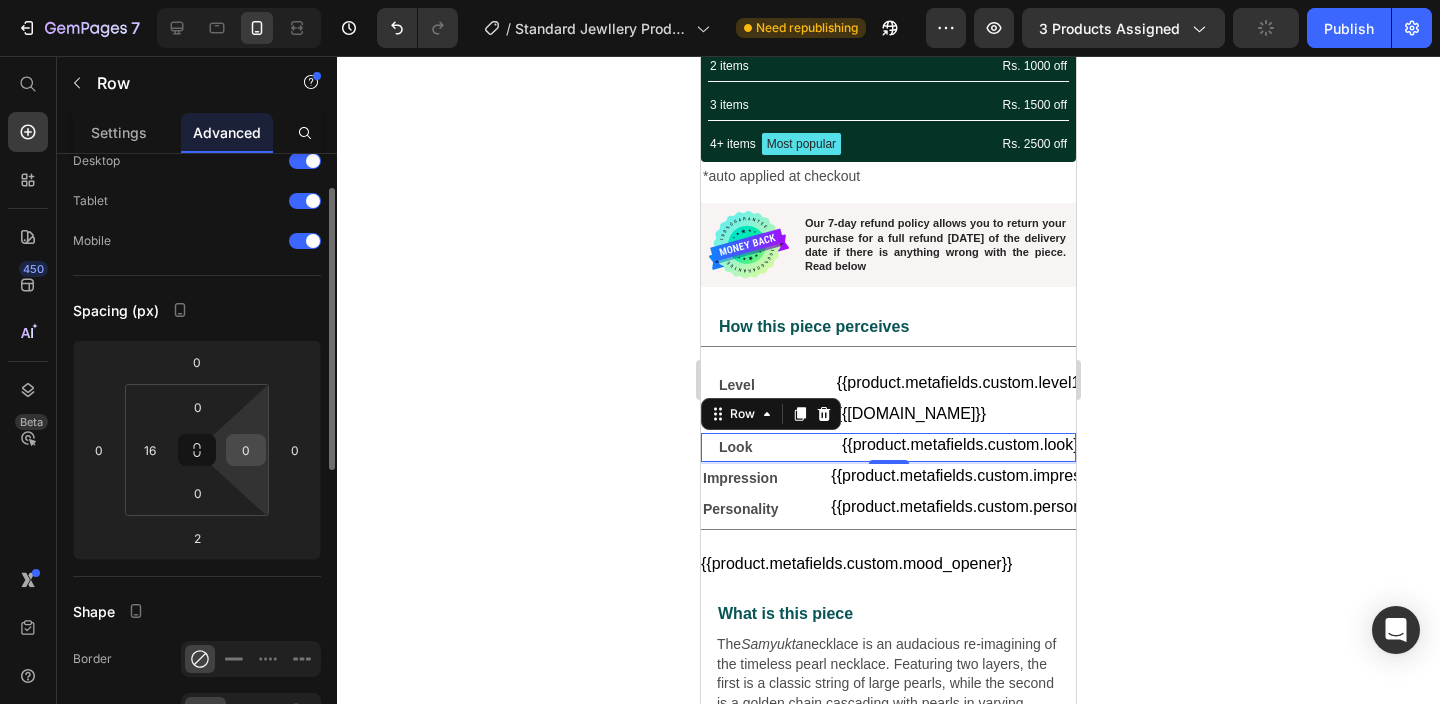 click on "0" at bounding box center [246, 450] 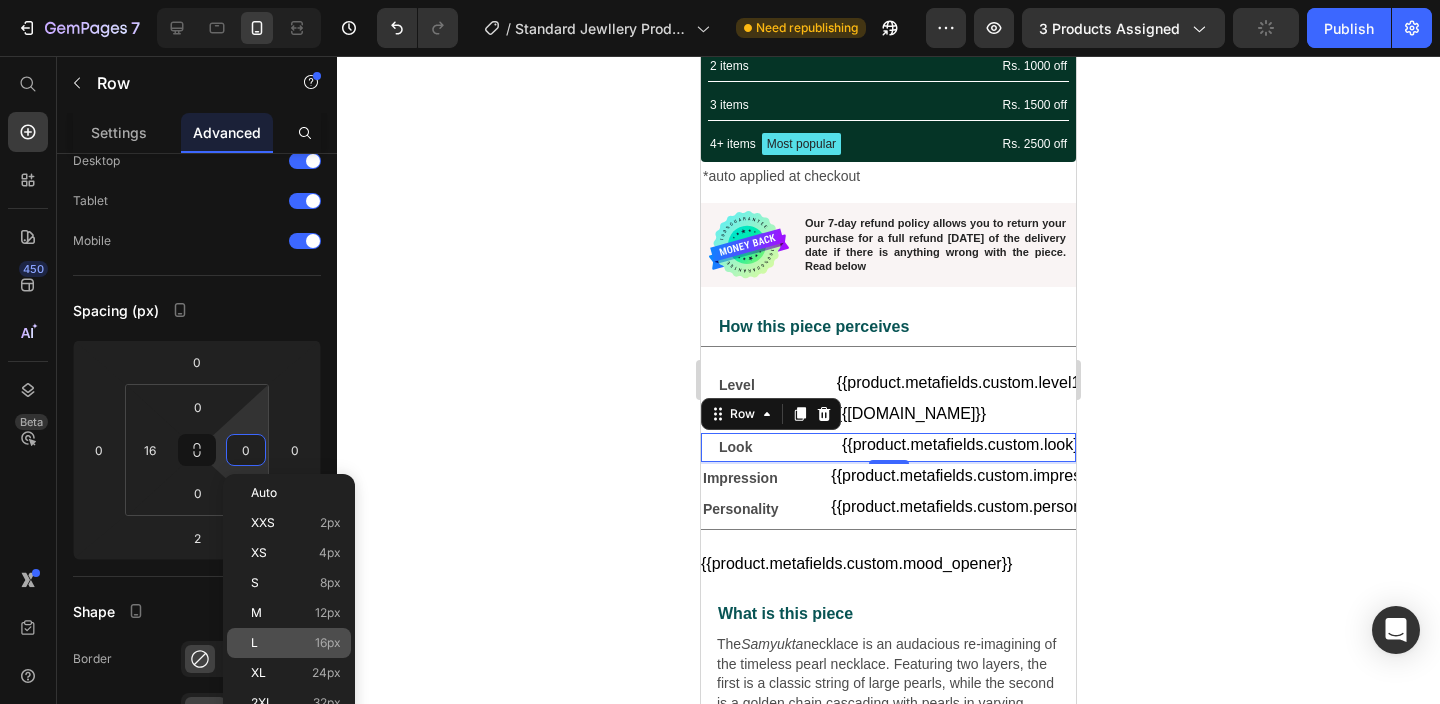click on "L 16px" at bounding box center [296, 643] 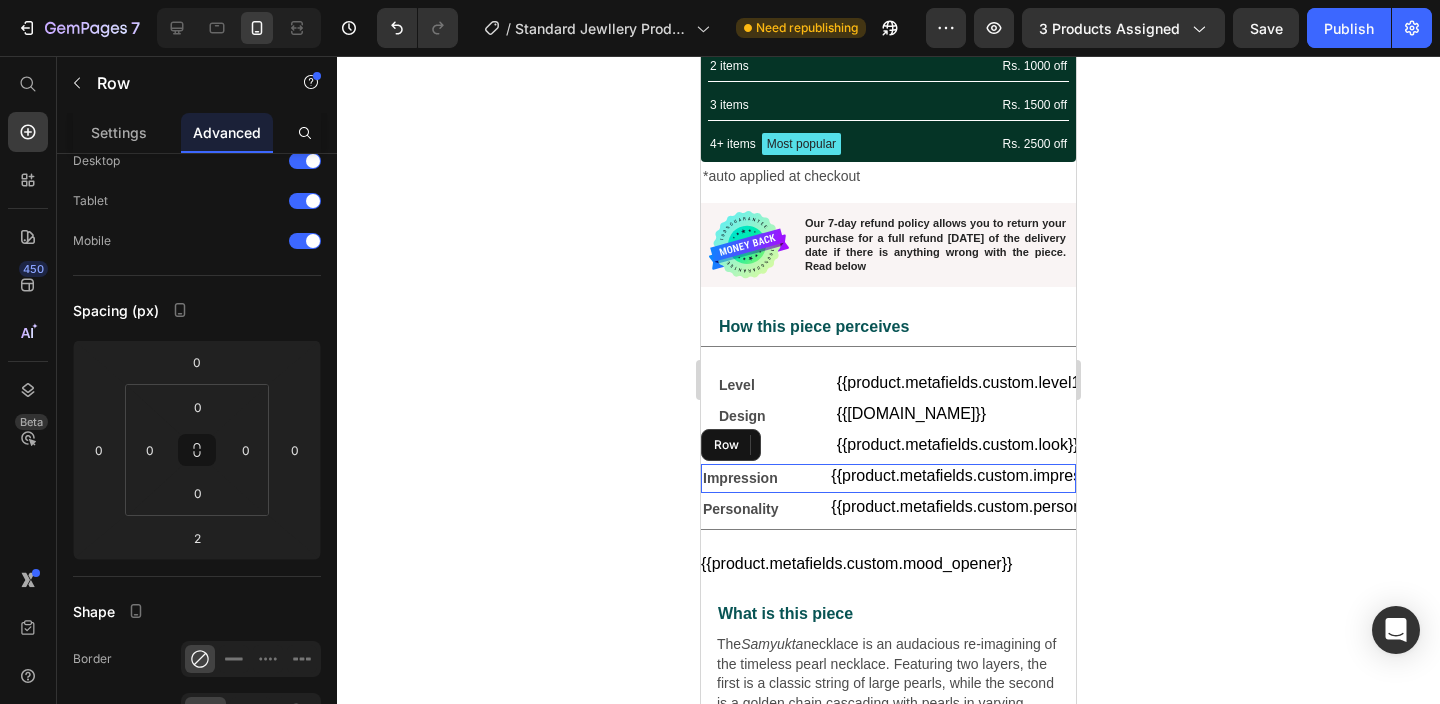 click on "Impression Text Block {{product.metafields.custom.impression}} Custom Code Row" at bounding box center [888, 478] 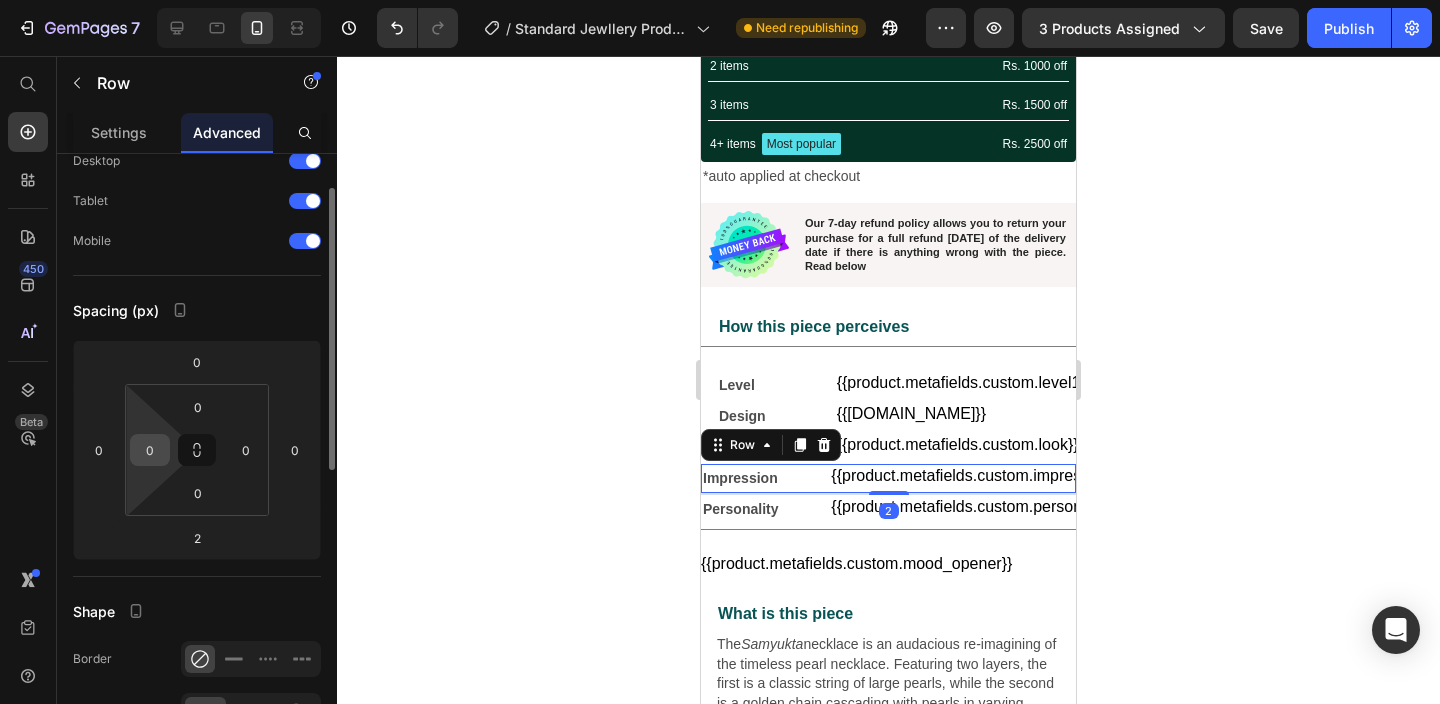 click on "0" at bounding box center (150, 450) 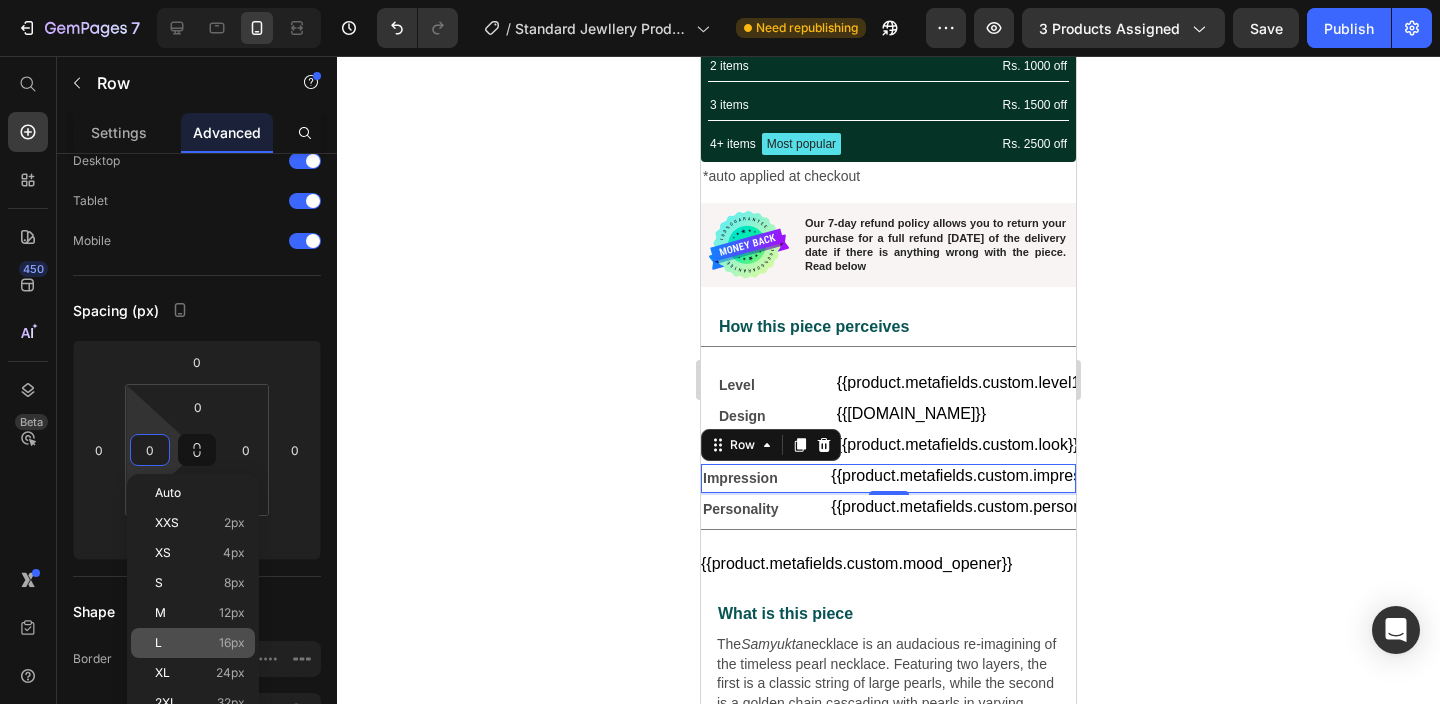 click on "16px" at bounding box center (232, 643) 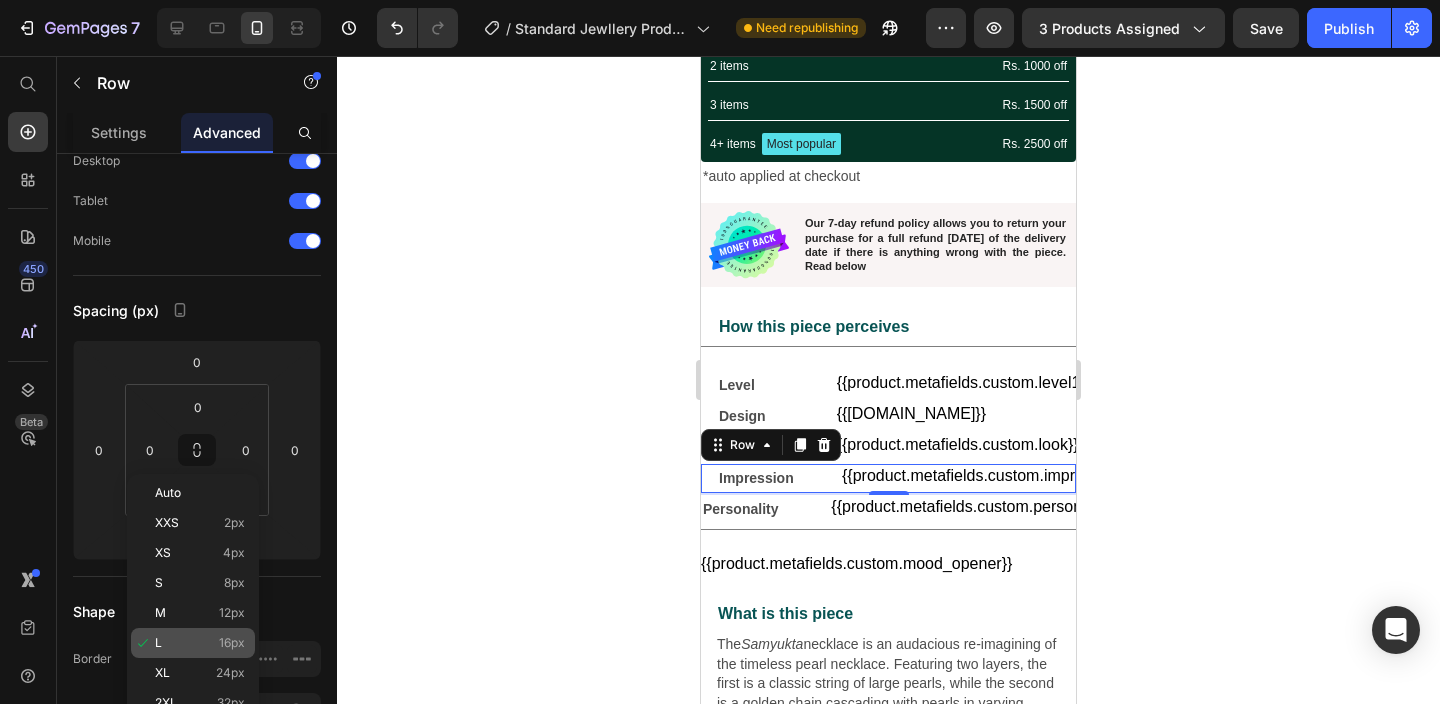 type on "16" 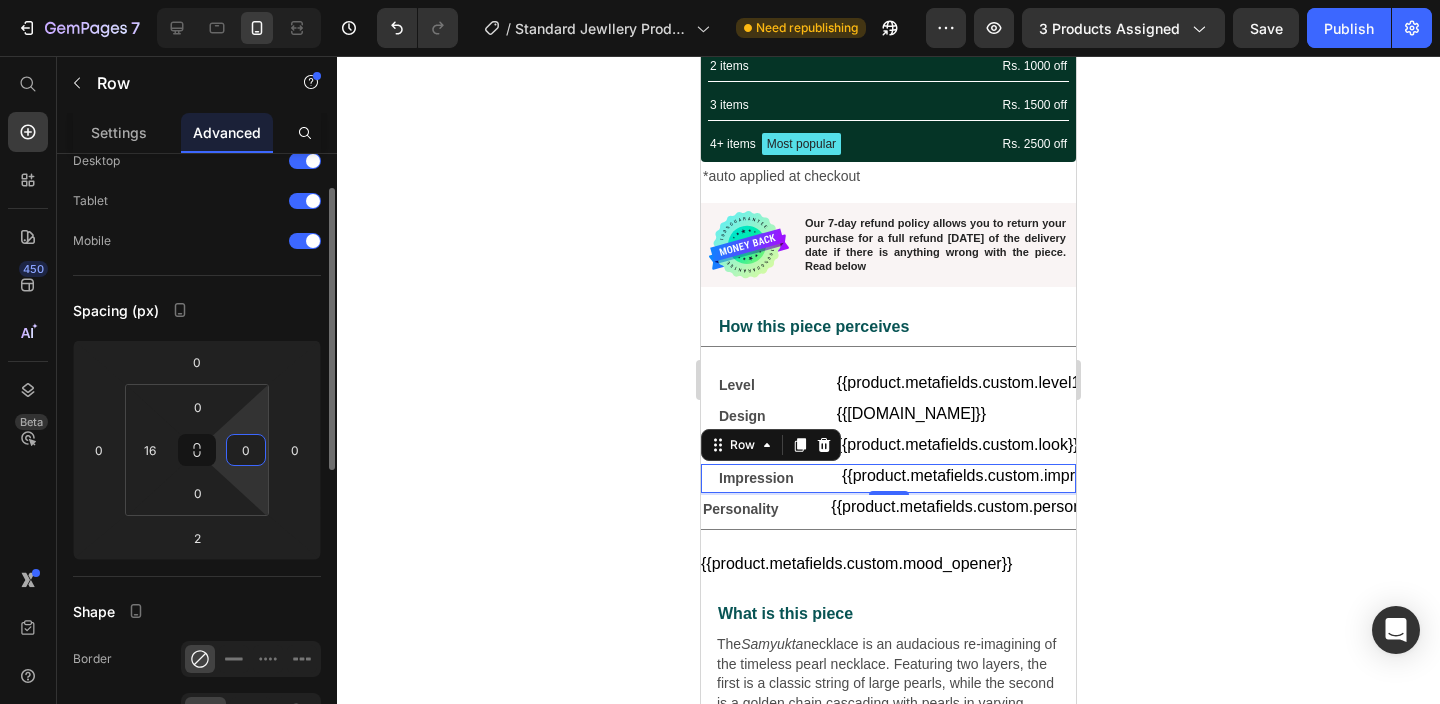 click on "0" at bounding box center (246, 450) 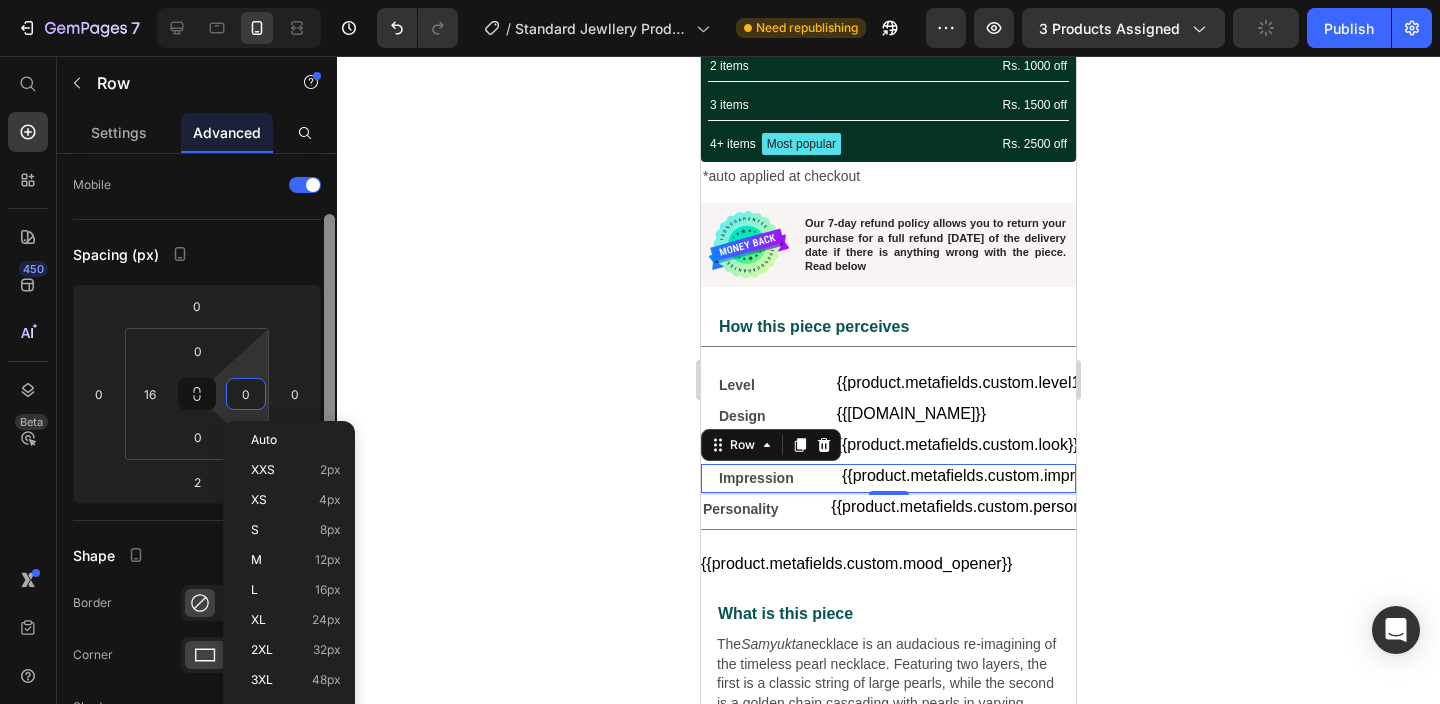scroll, scrollTop: 138, scrollLeft: 0, axis: vertical 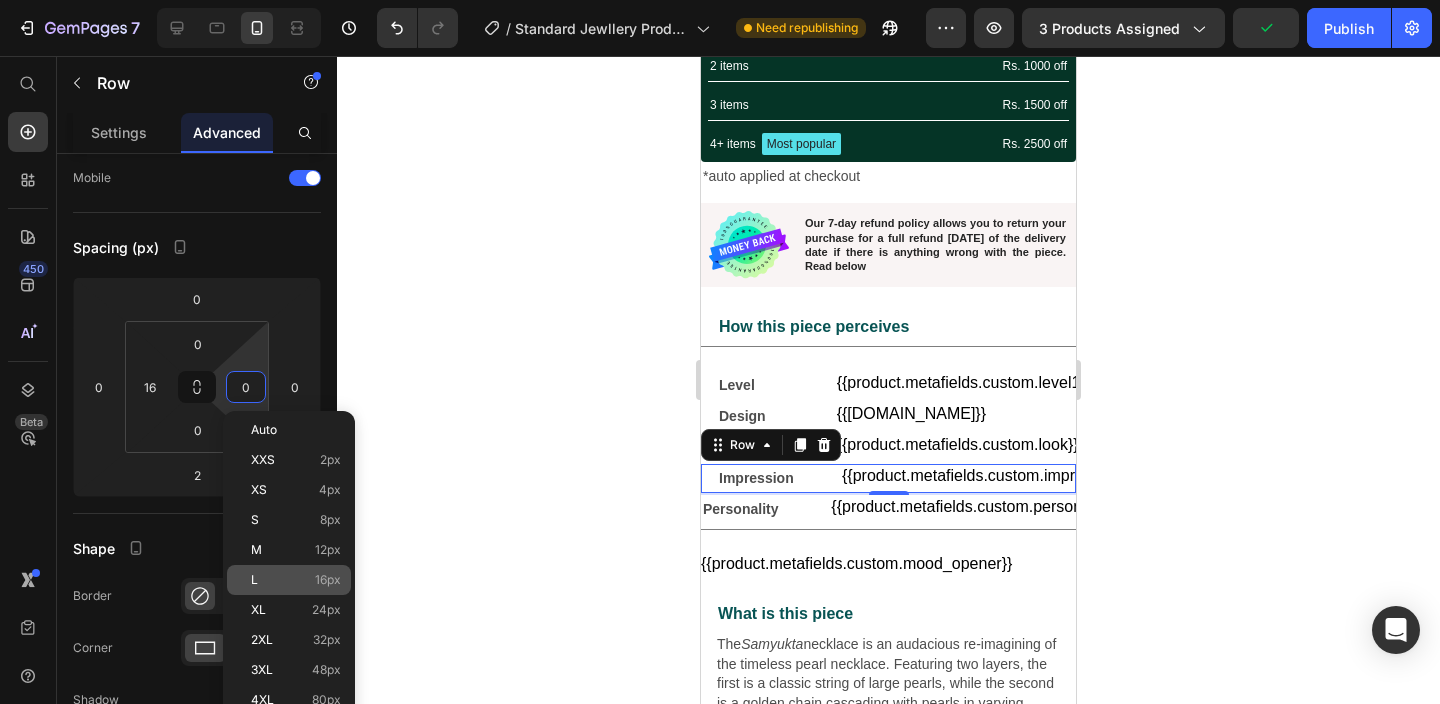 click on "L 16px" at bounding box center (296, 580) 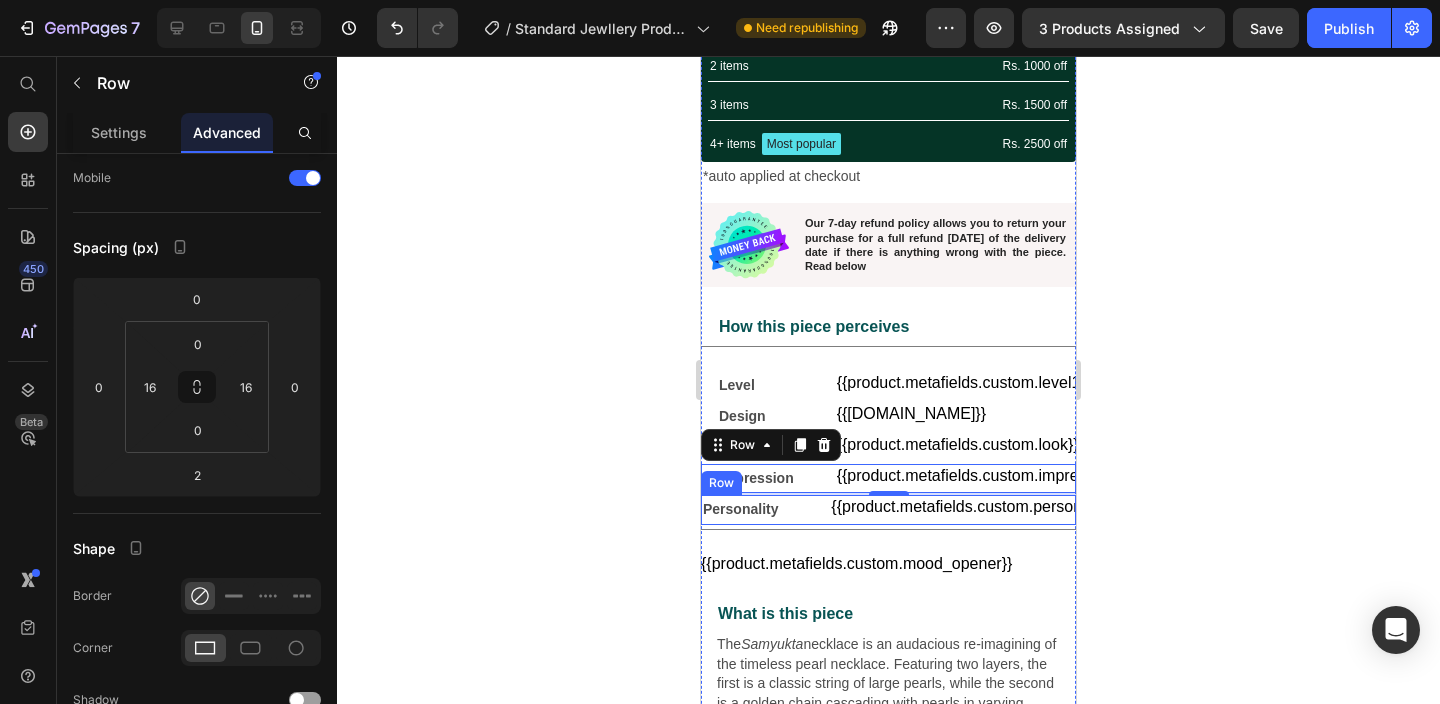 click on "{{product.metafields.custom.personality}} Custom Code" at bounding box center [953, 509] 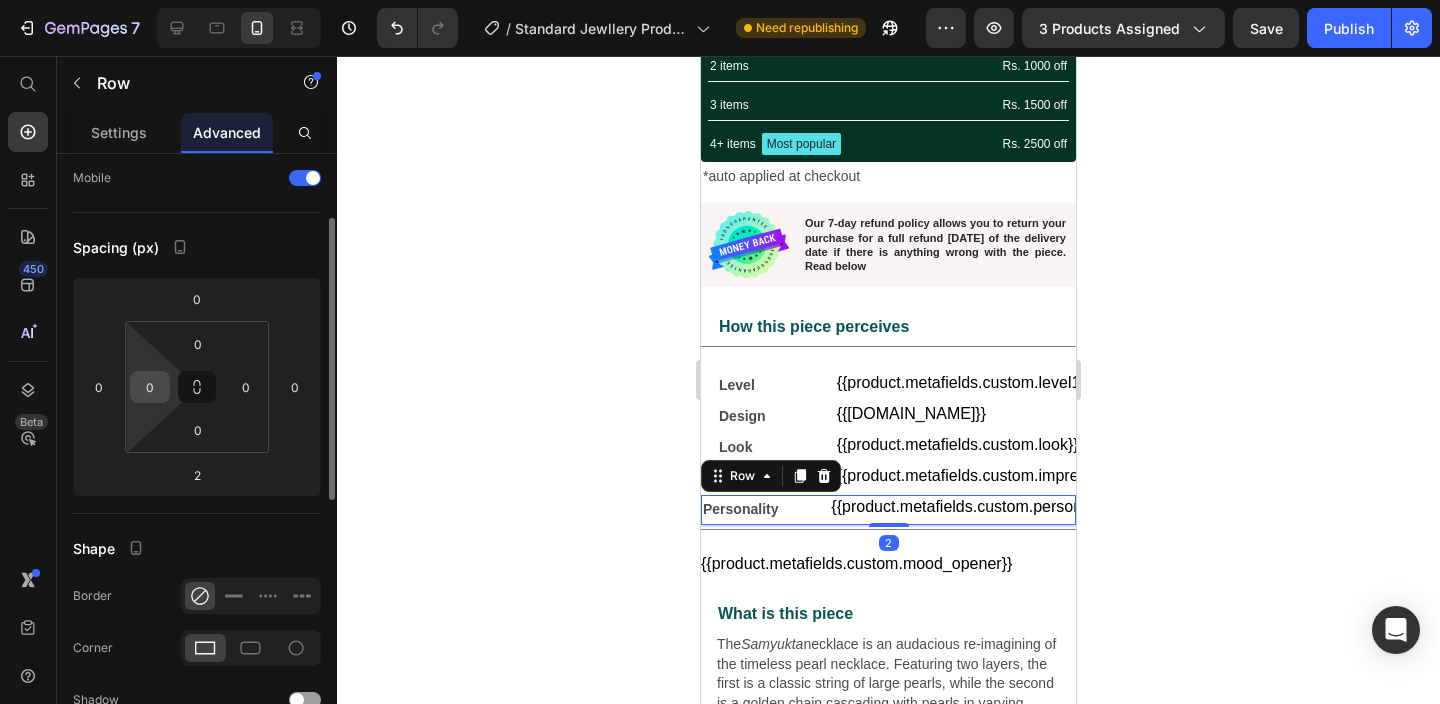click on "0" at bounding box center (150, 387) 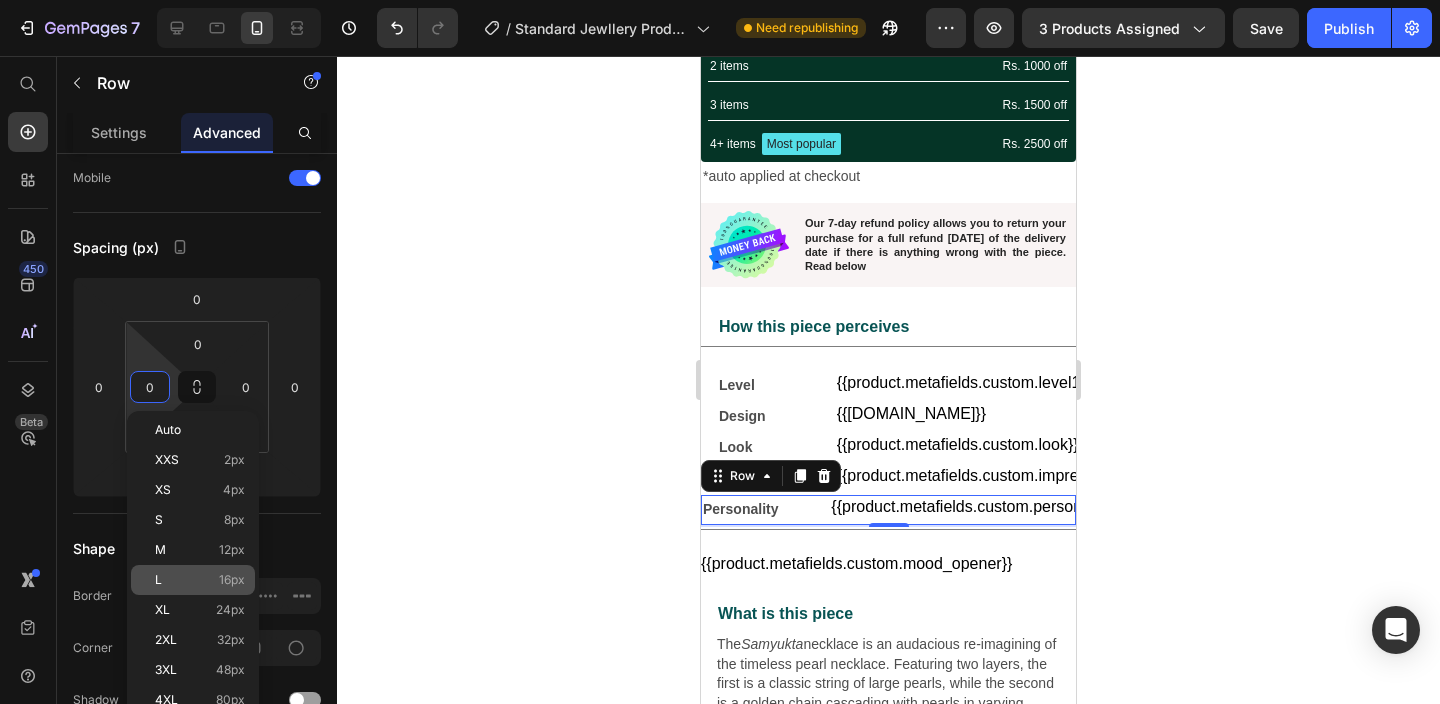 click on "L 16px" at bounding box center (200, 580) 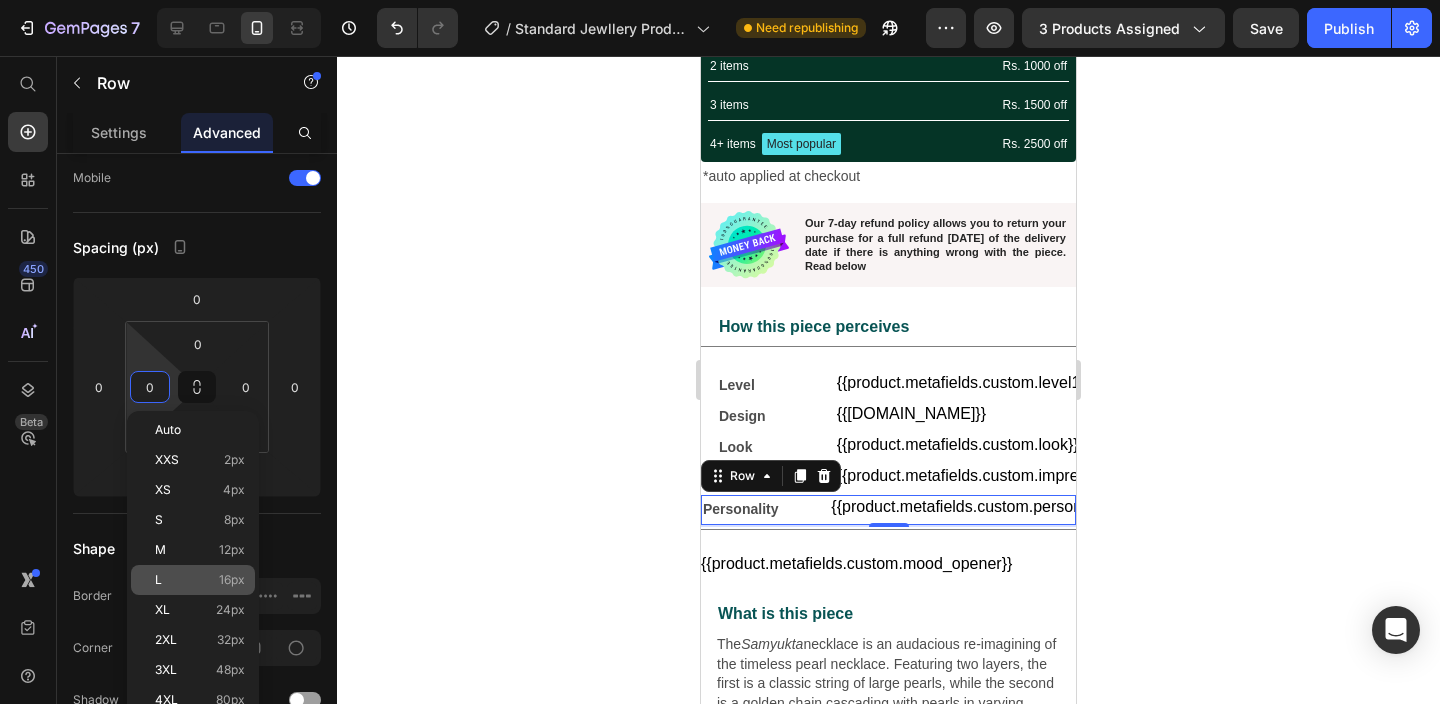 type on "16" 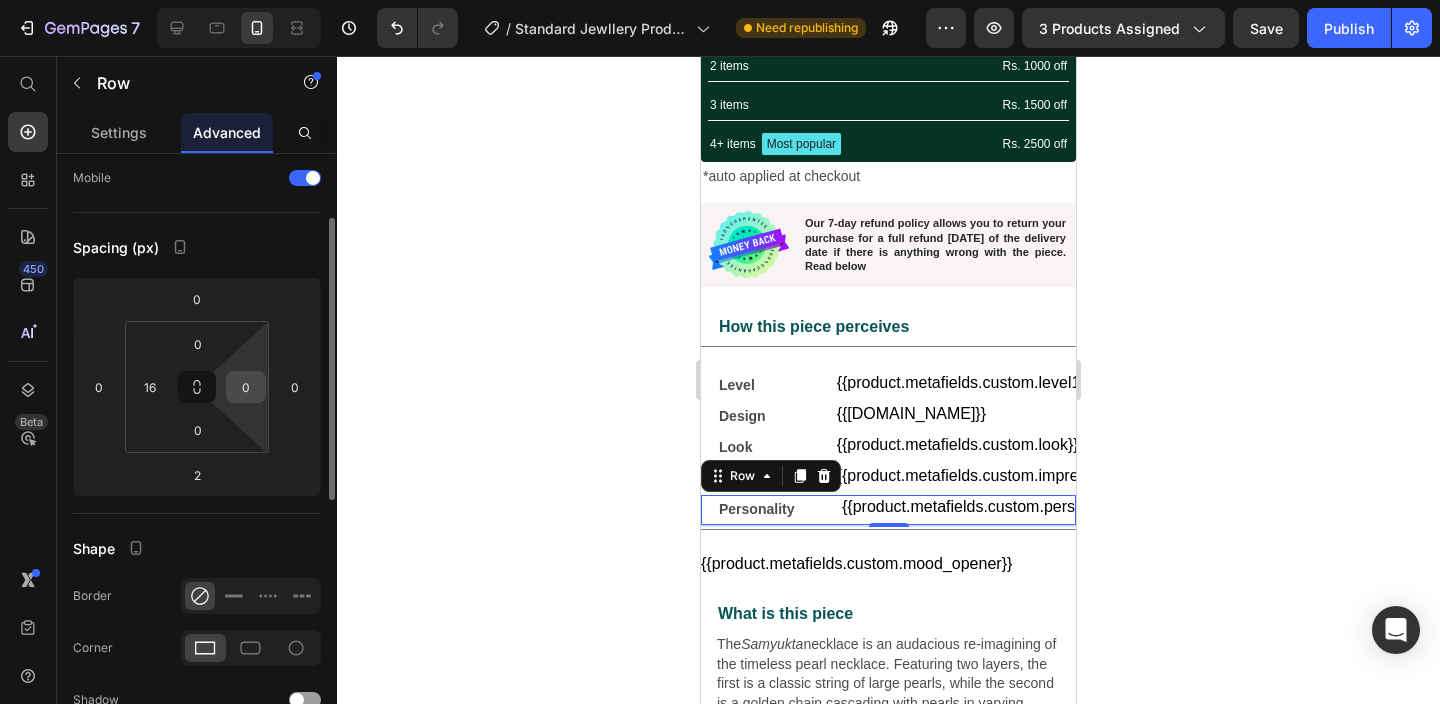 click on "0" at bounding box center (246, 387) 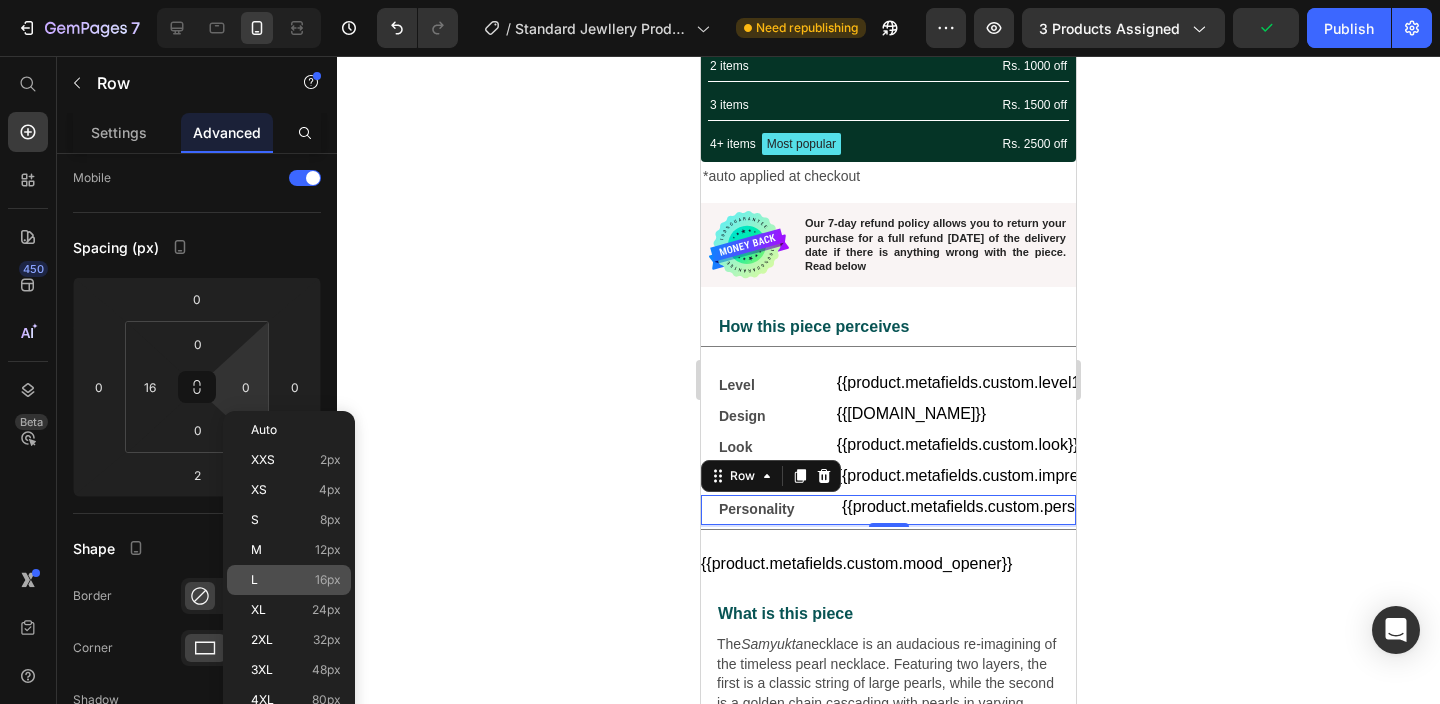click on "L 16px" 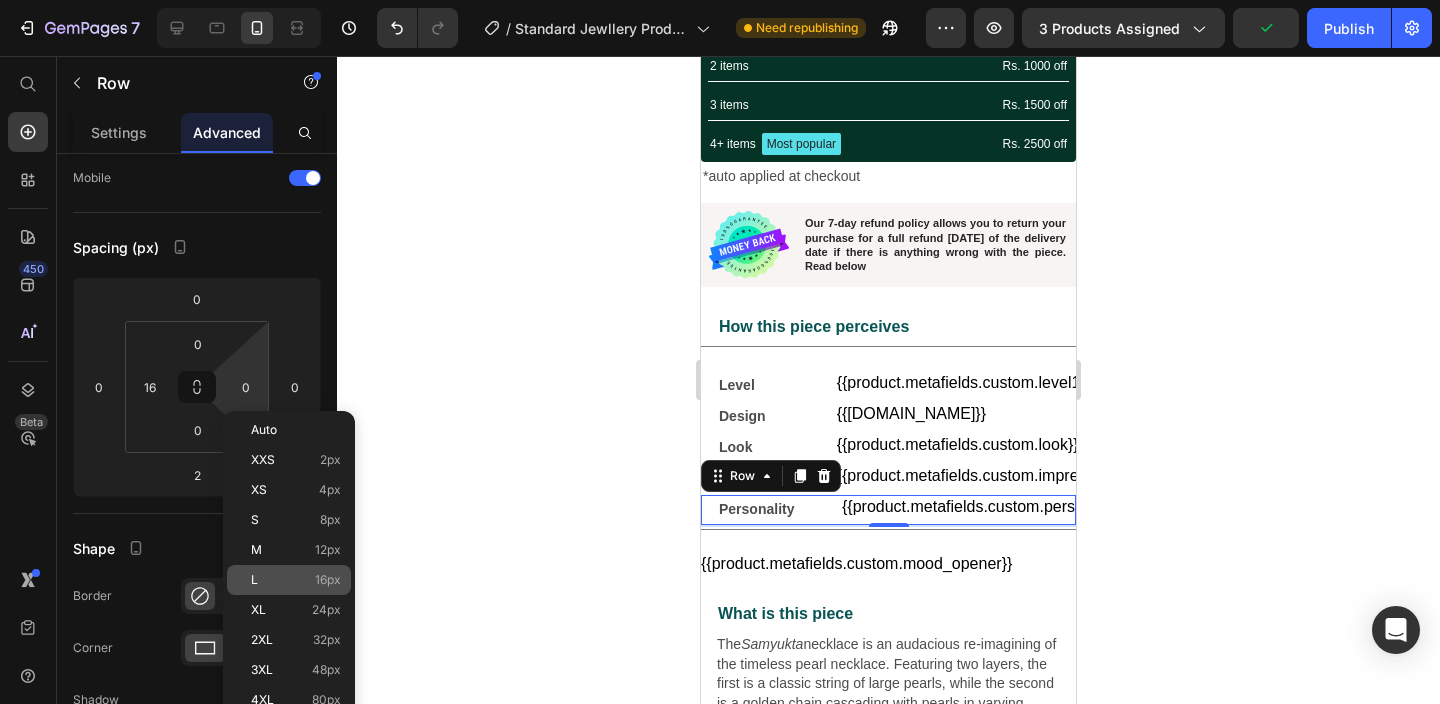 type on "16" 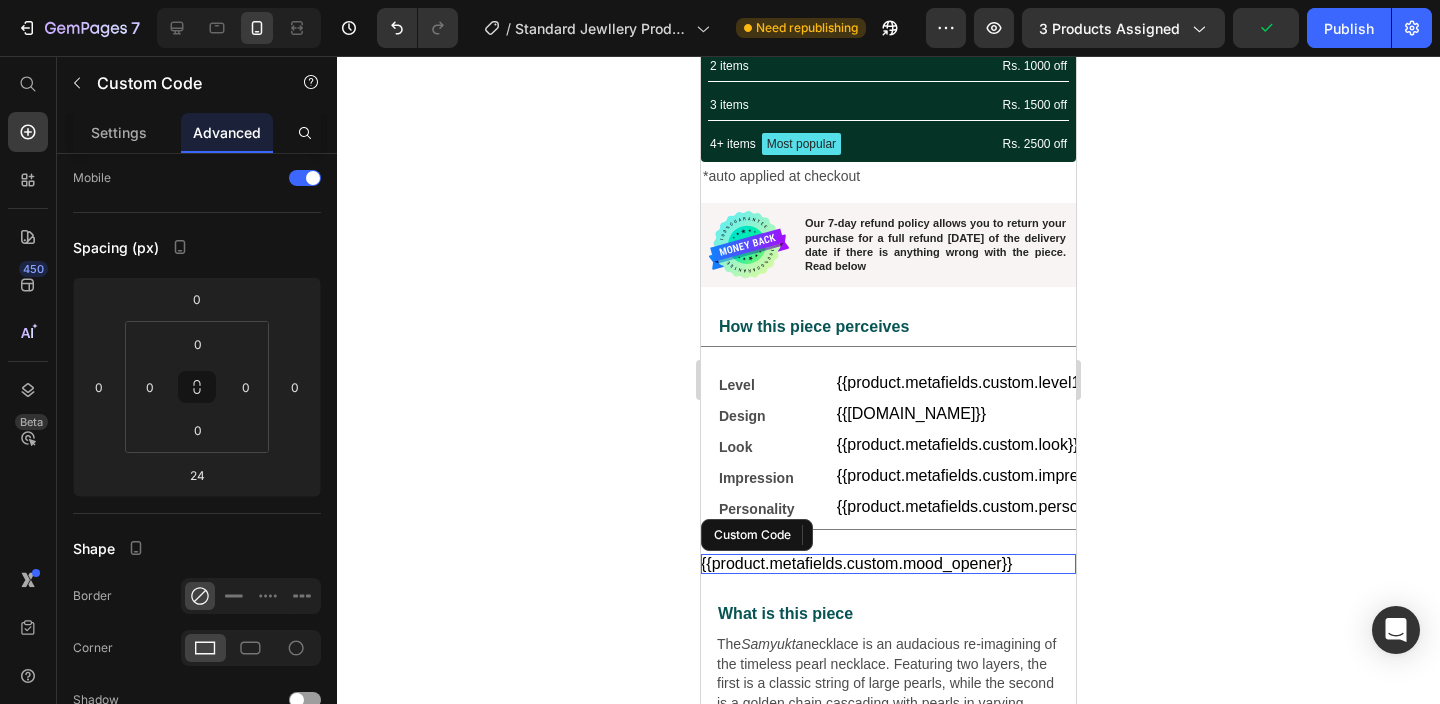 click on "{{product.metafields.custom.mood_opener}}" at bounding box center [888, 564] 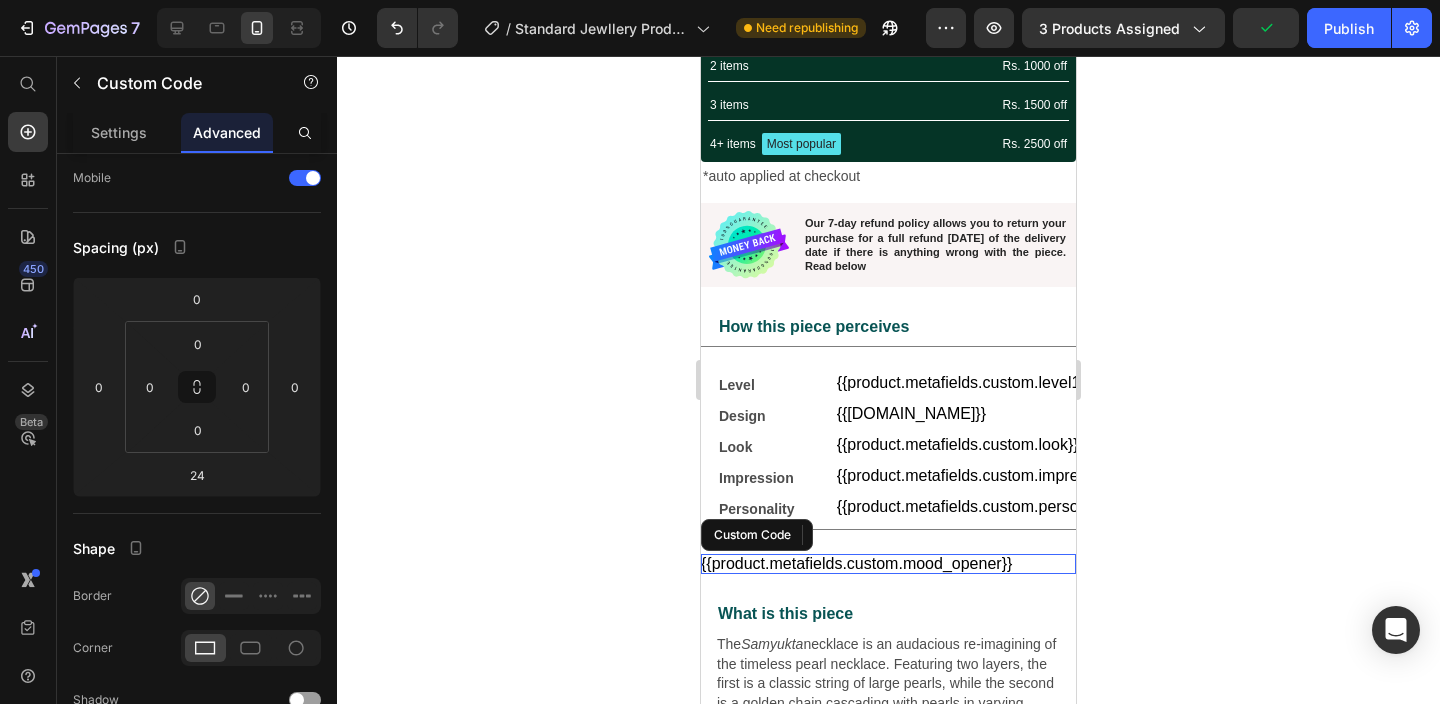 scroll, scrollTop: 0, scrollLeft: 0, axis: both 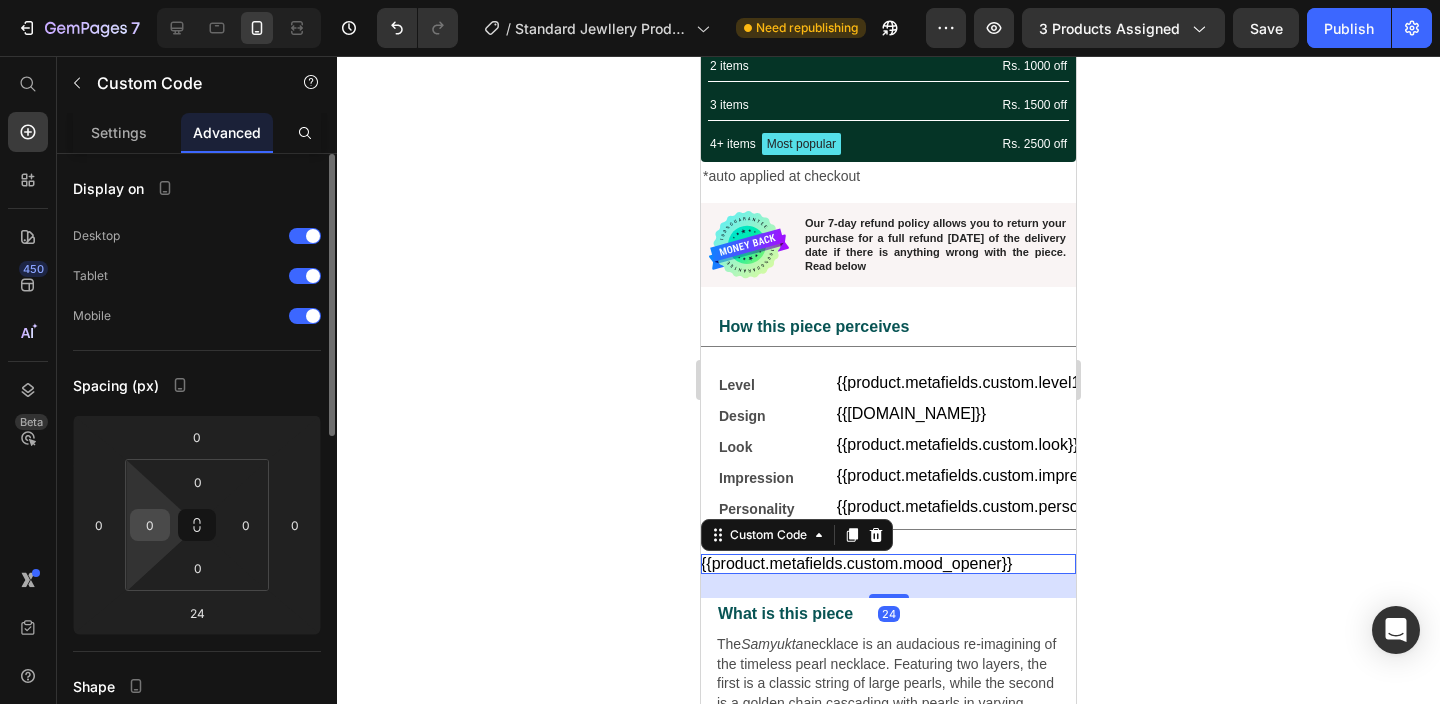 click on "0" at bounding box center [150, 525] 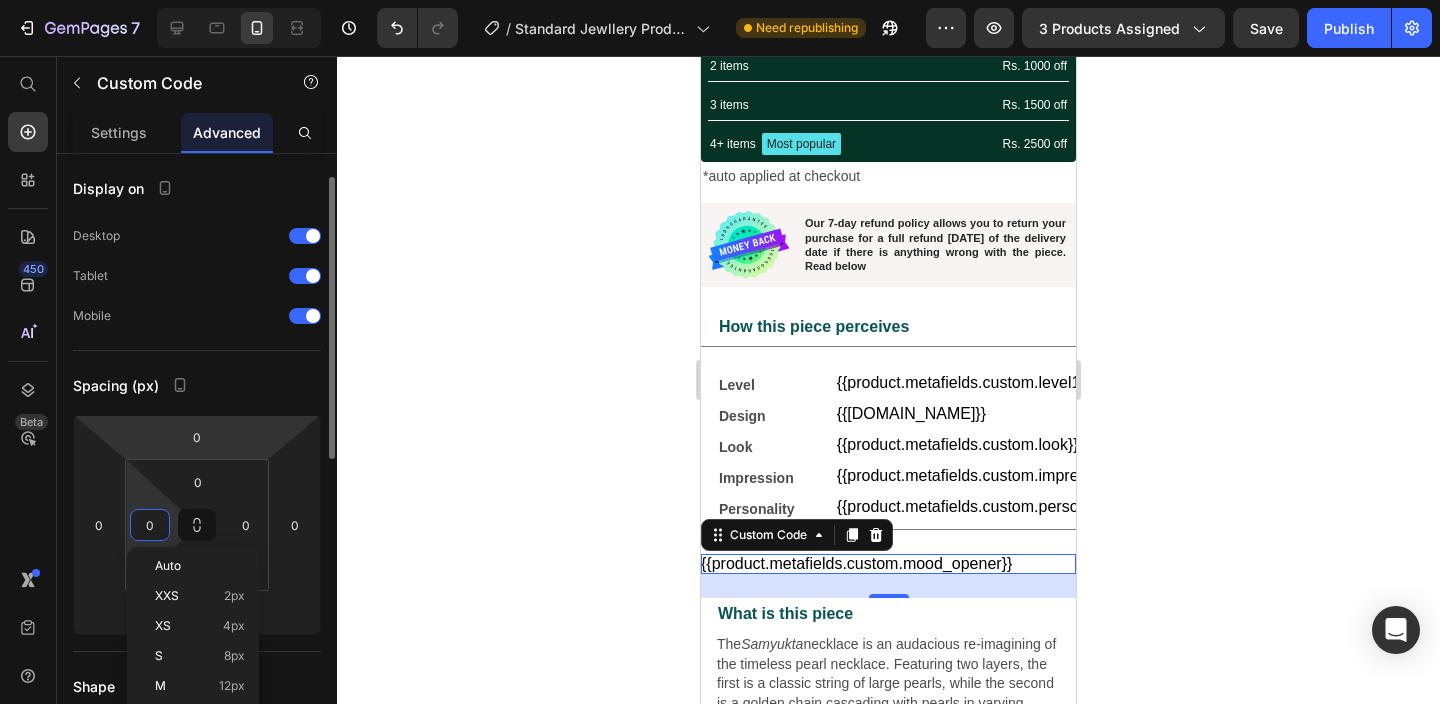 scroll, scrollTop: 99, scrollLeft: 0, axis: vertical 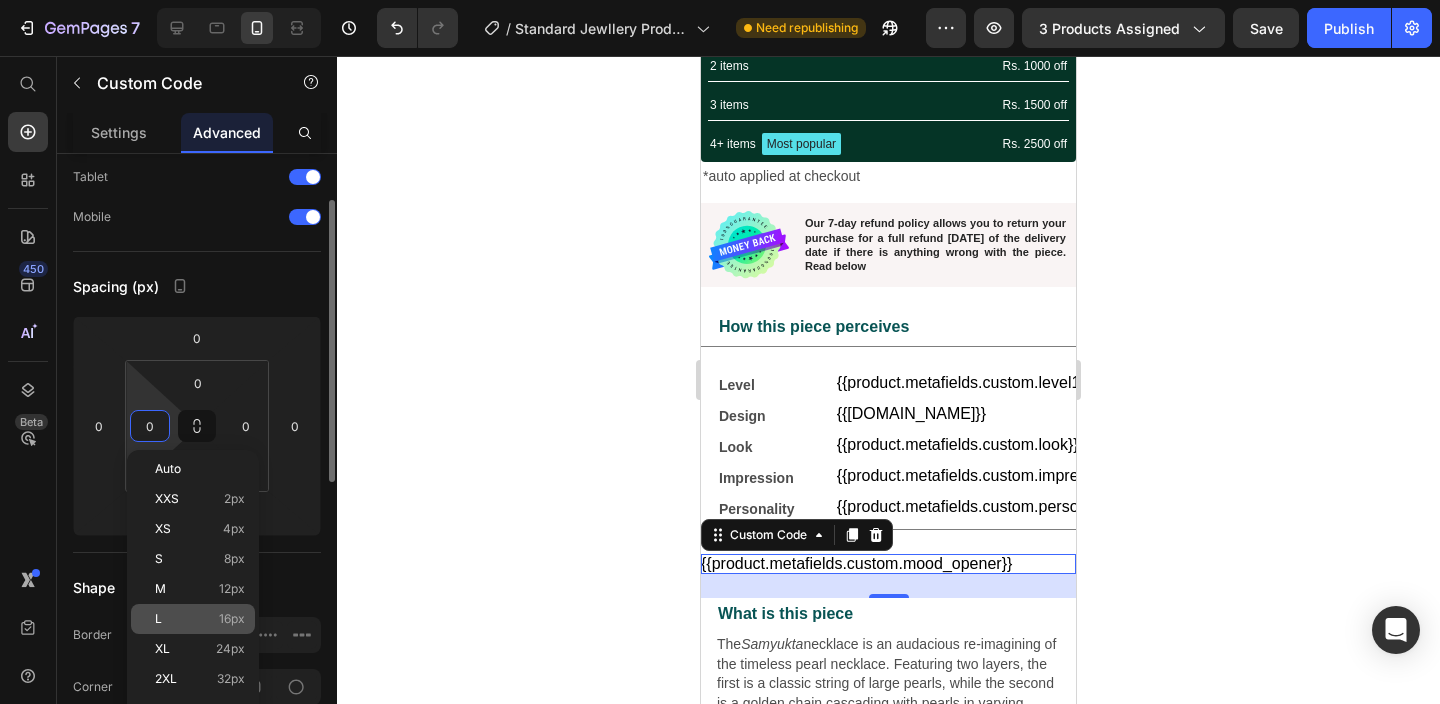 click on "16px" at bounding box center [232, 619] 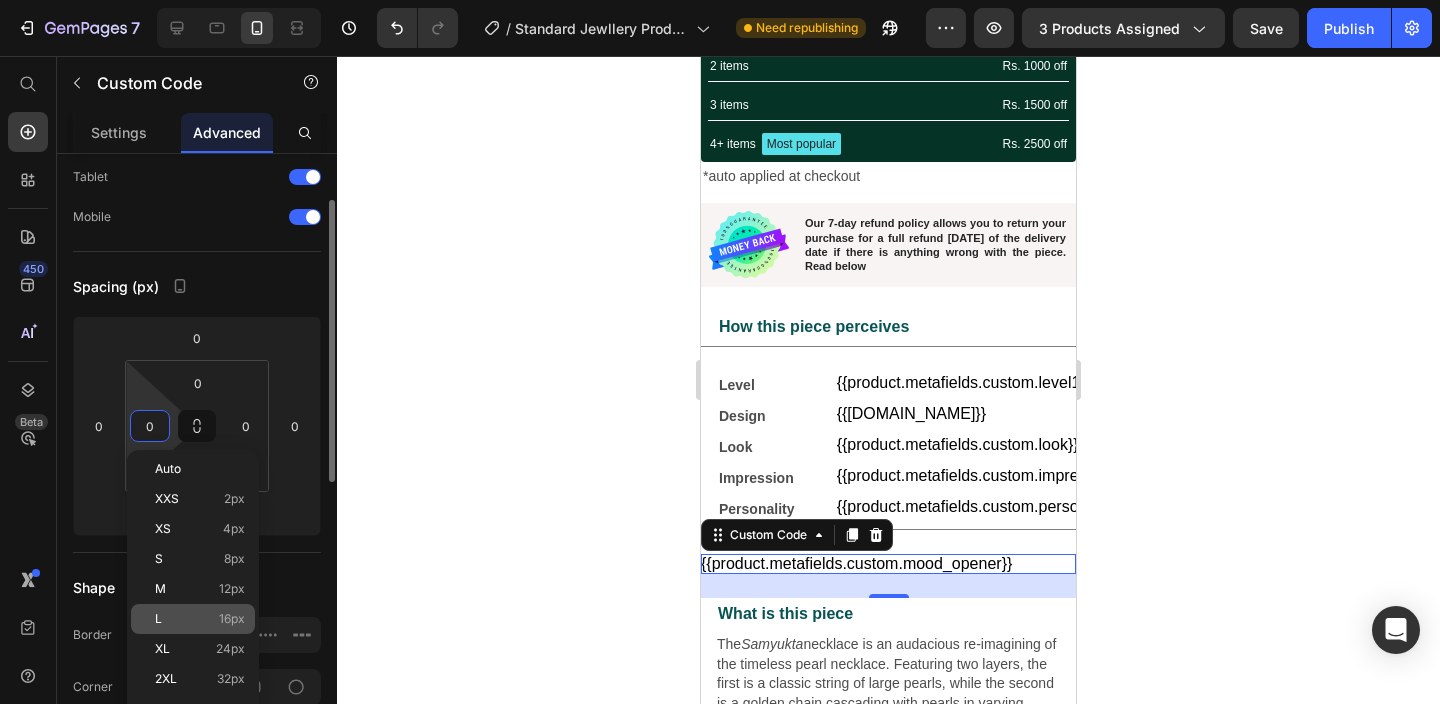 type on "16" 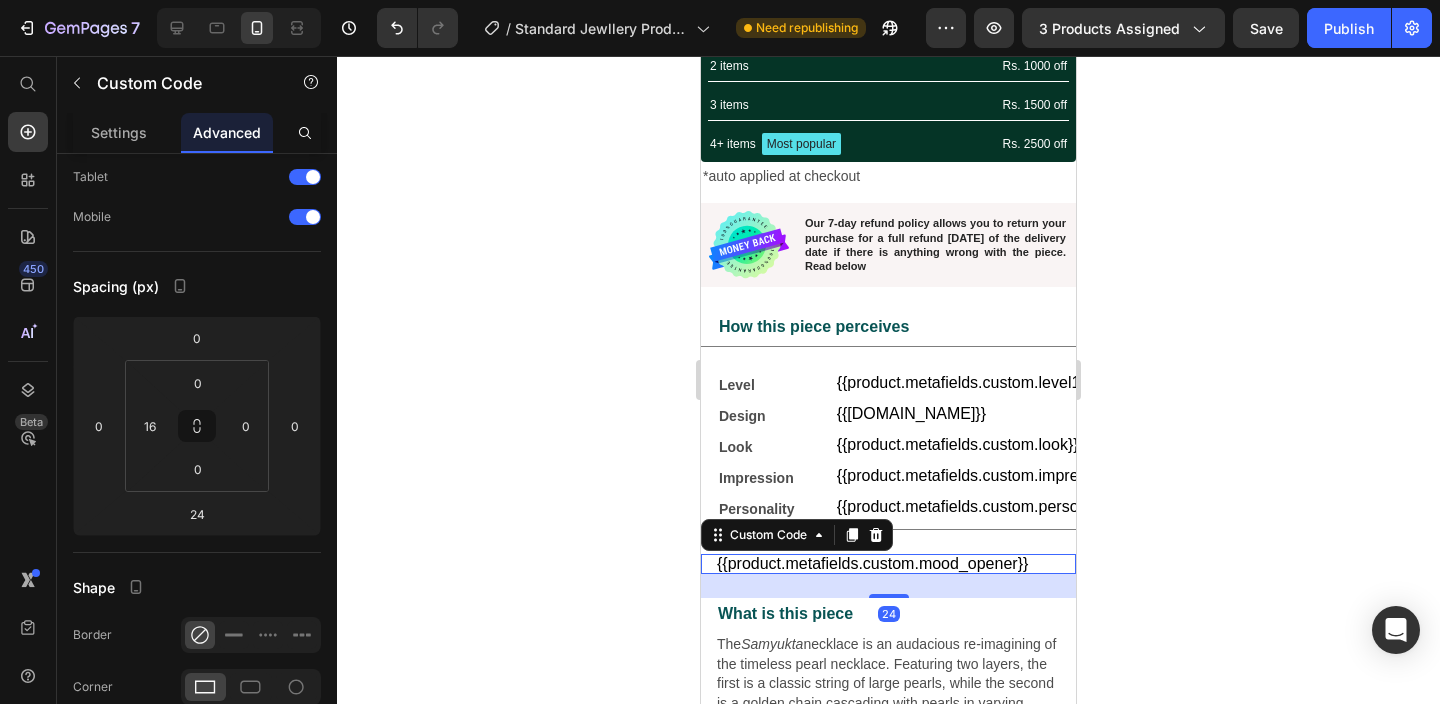 click 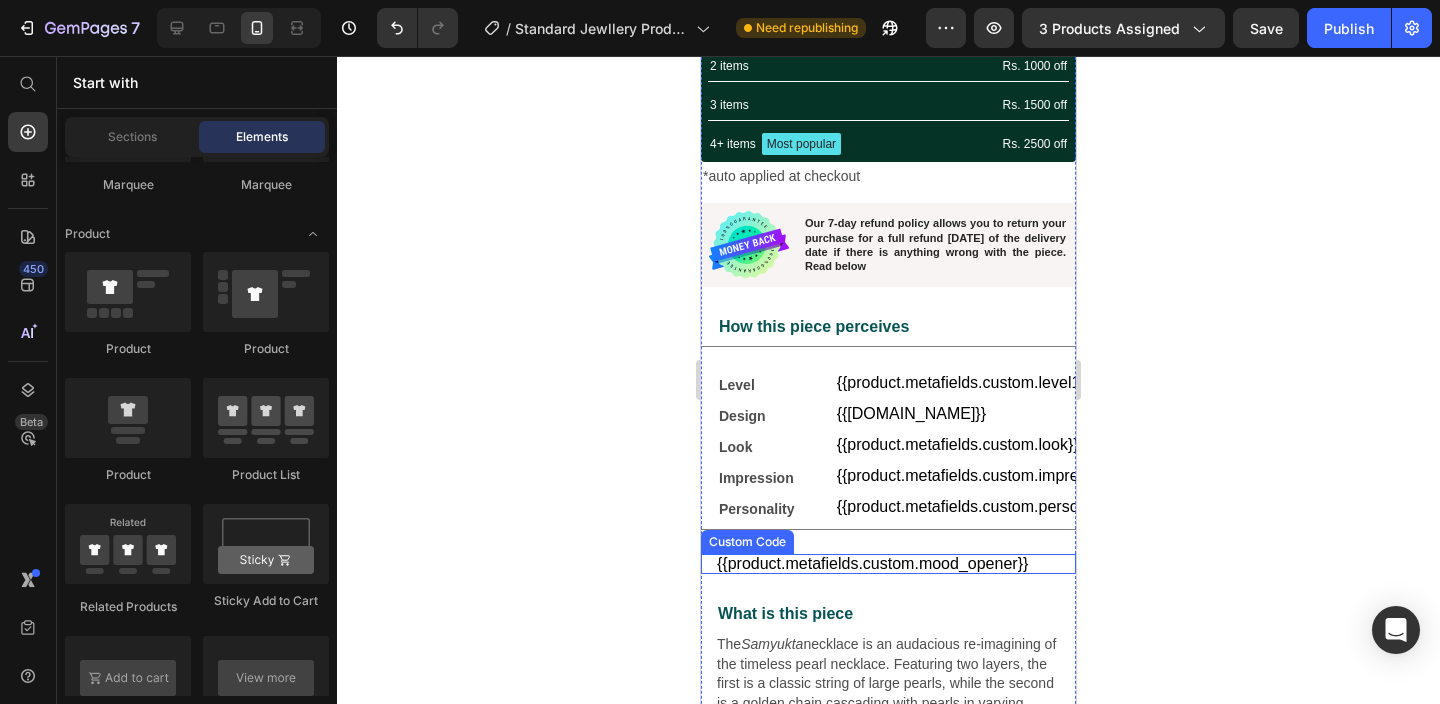 click on "{{product.metafields.custom.mood_opener}}" at bounding box center (896, 564) 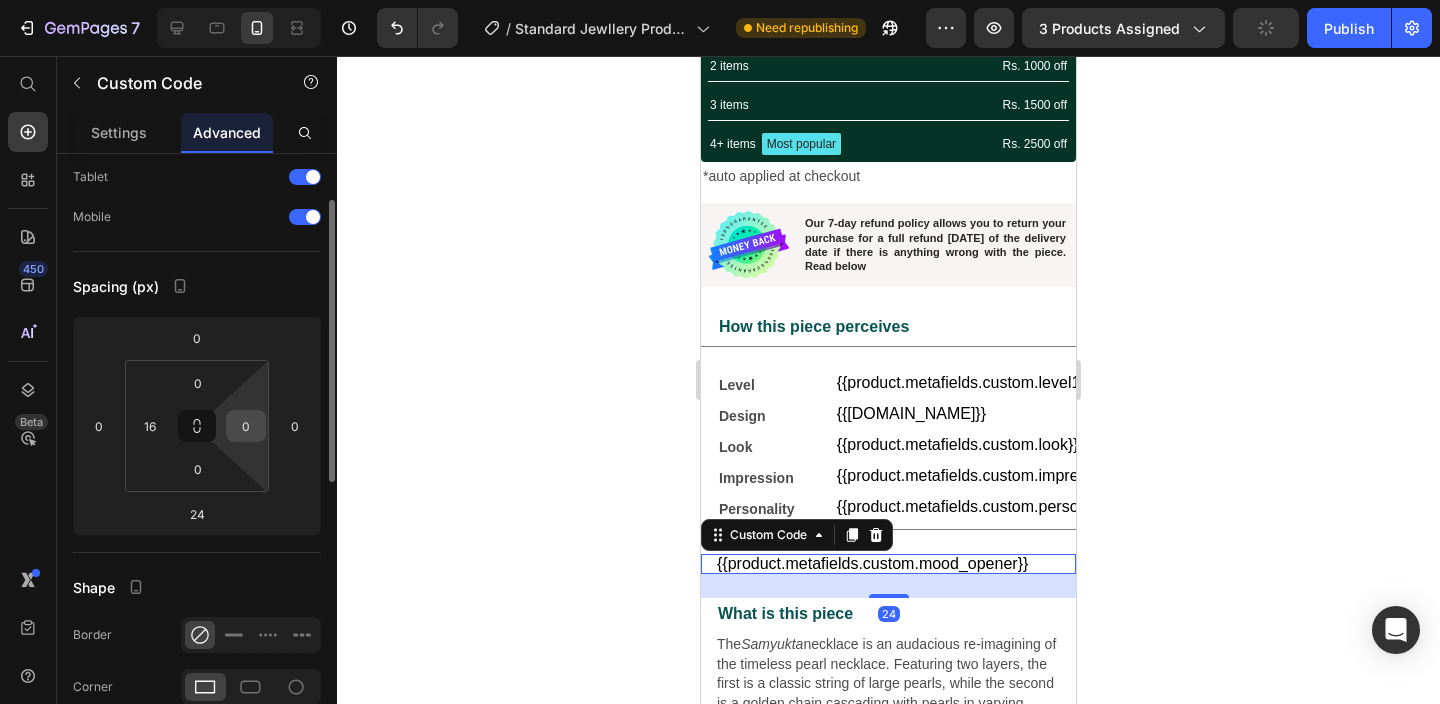 click on "0" at bounding box center [246, 426] 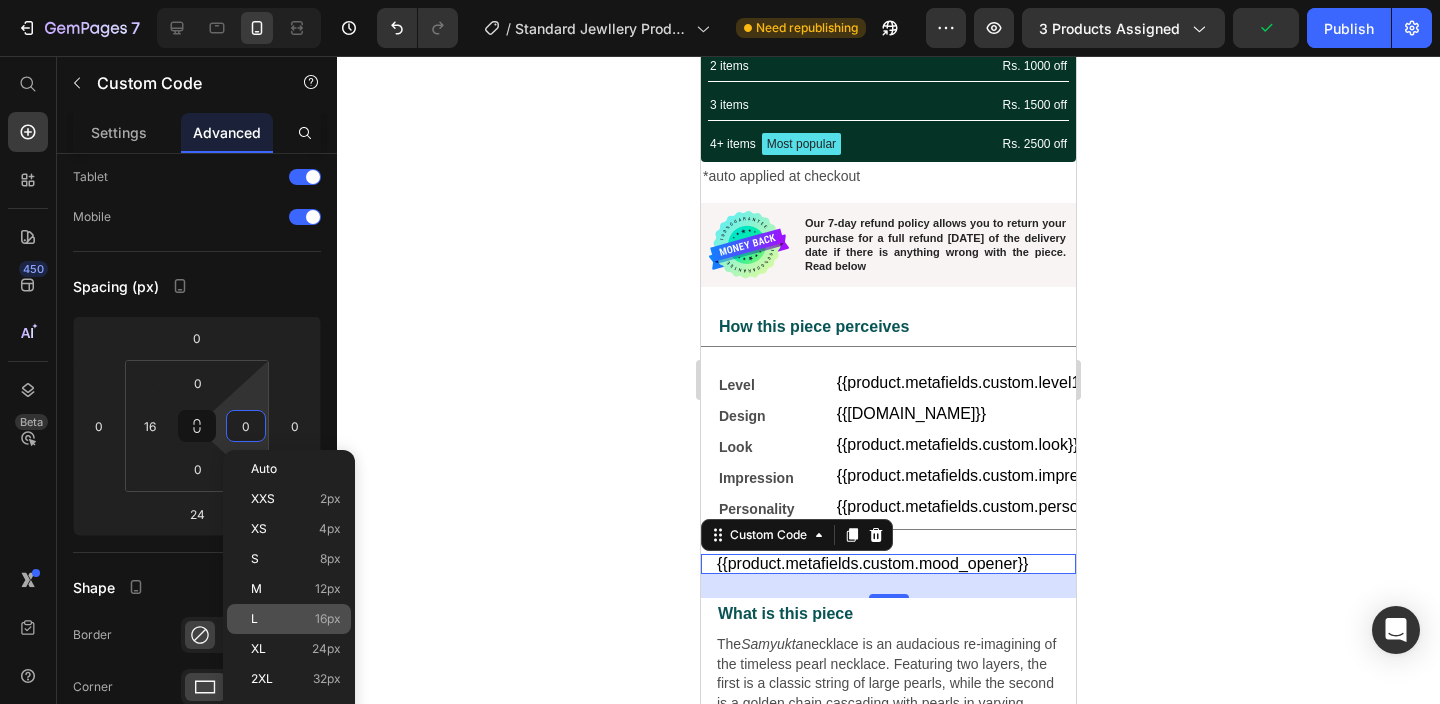 click on "L 16px" 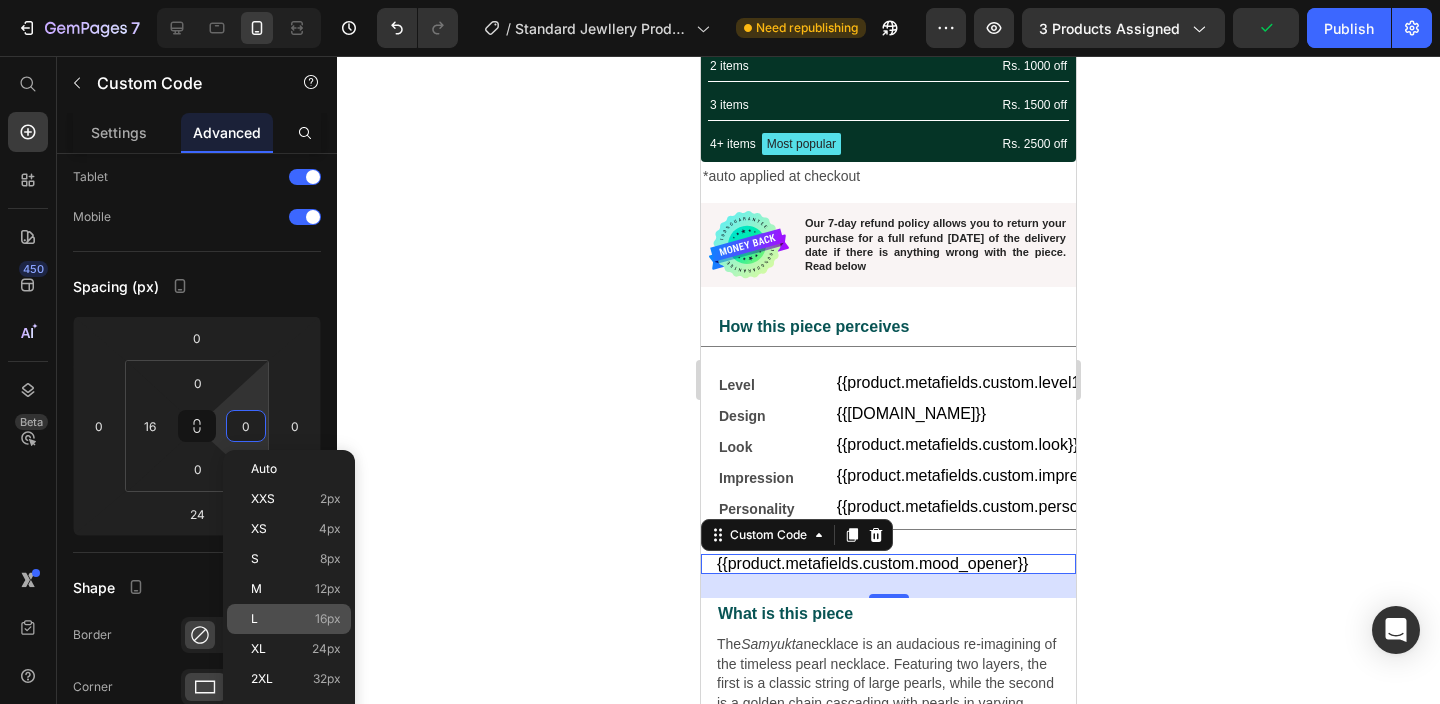 type on "16" 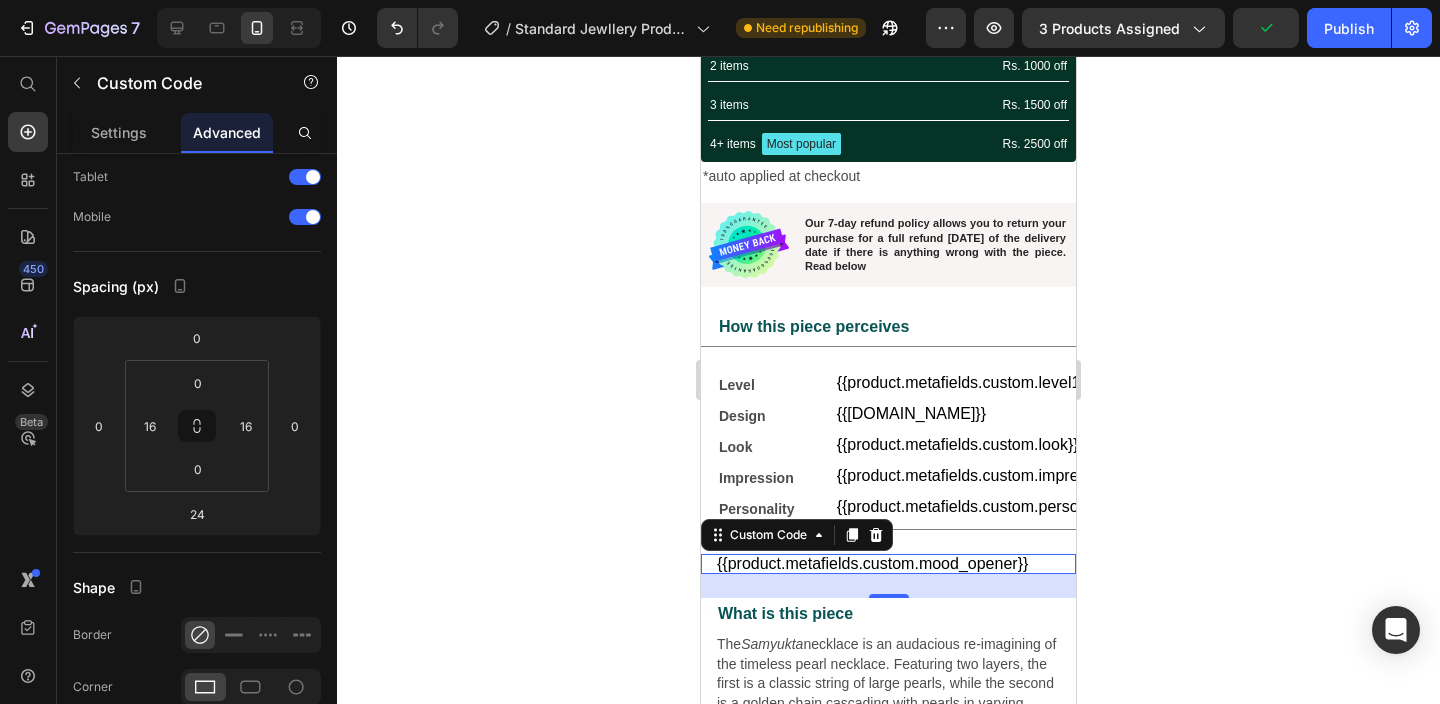click 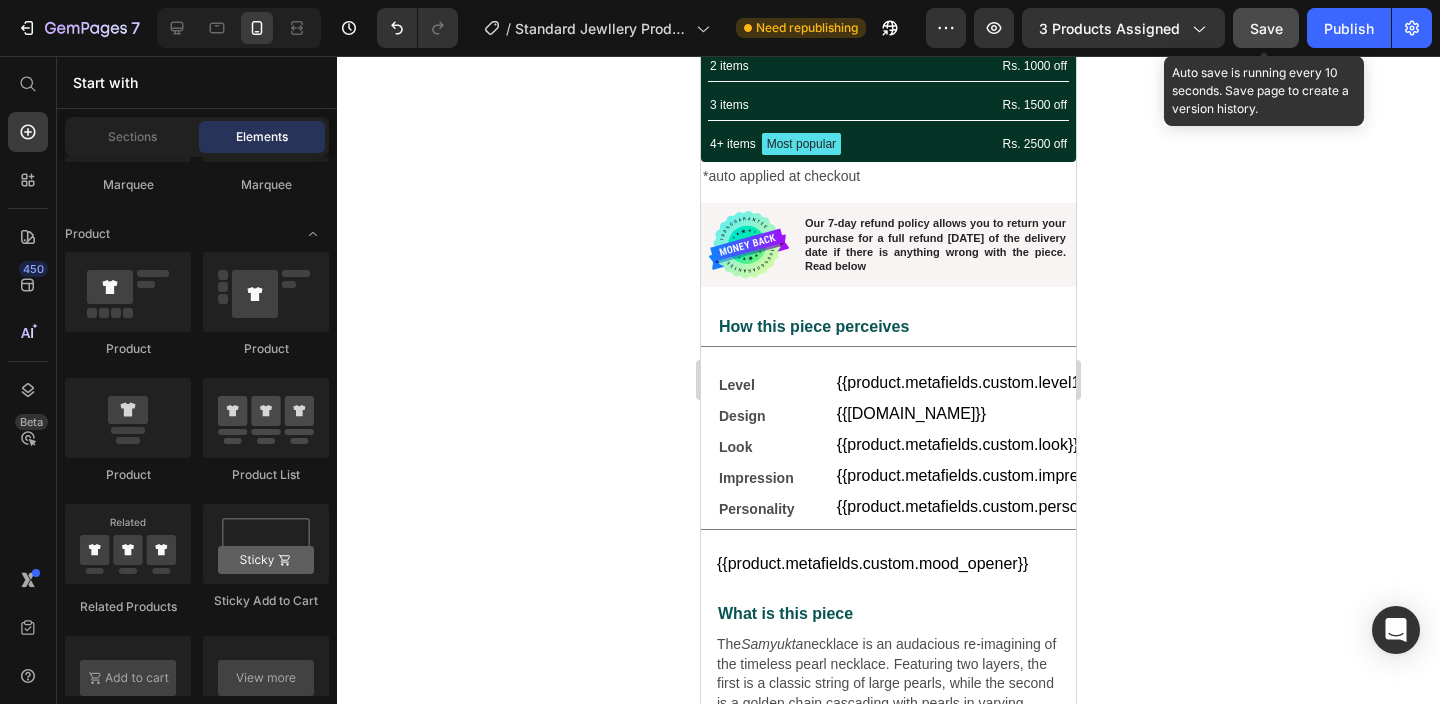 click on "Save" at bounding box center (1266, 28) 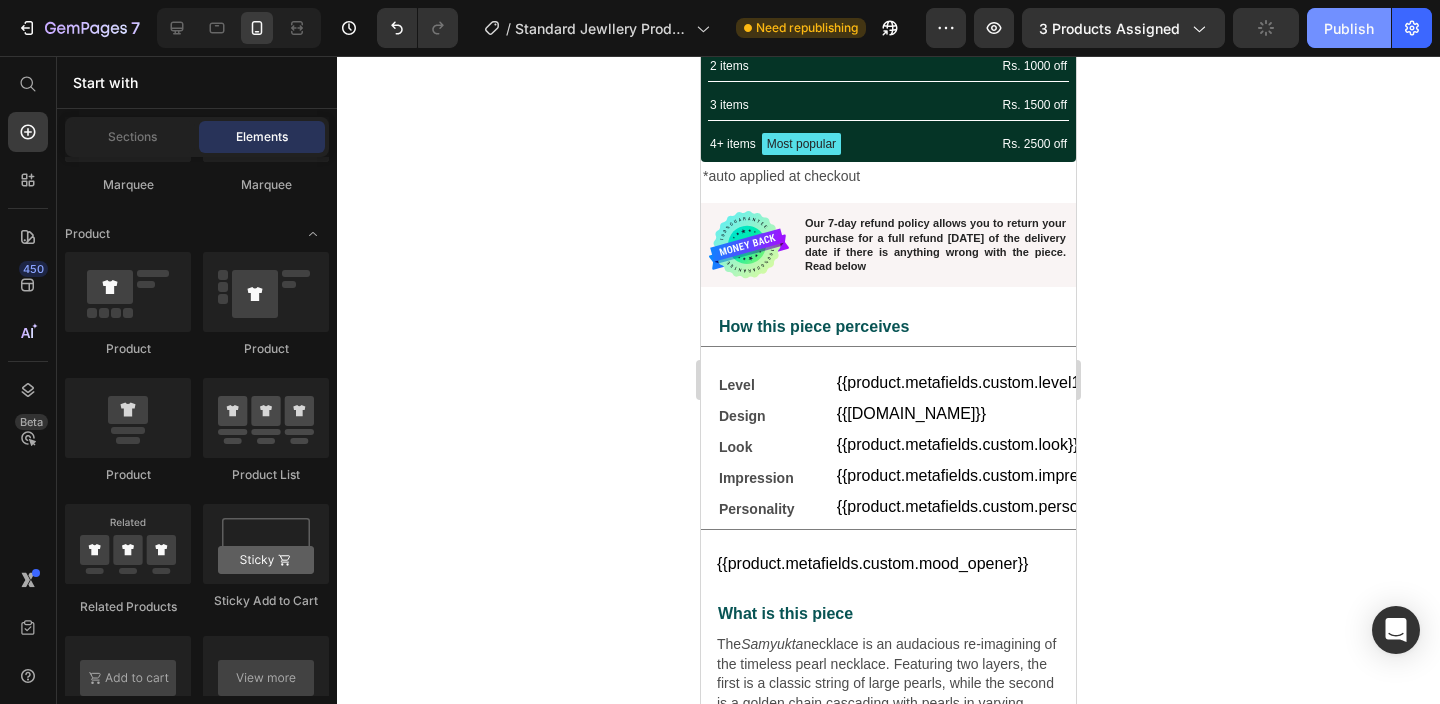 click on "Publish" at bounding box center [1349, 28] 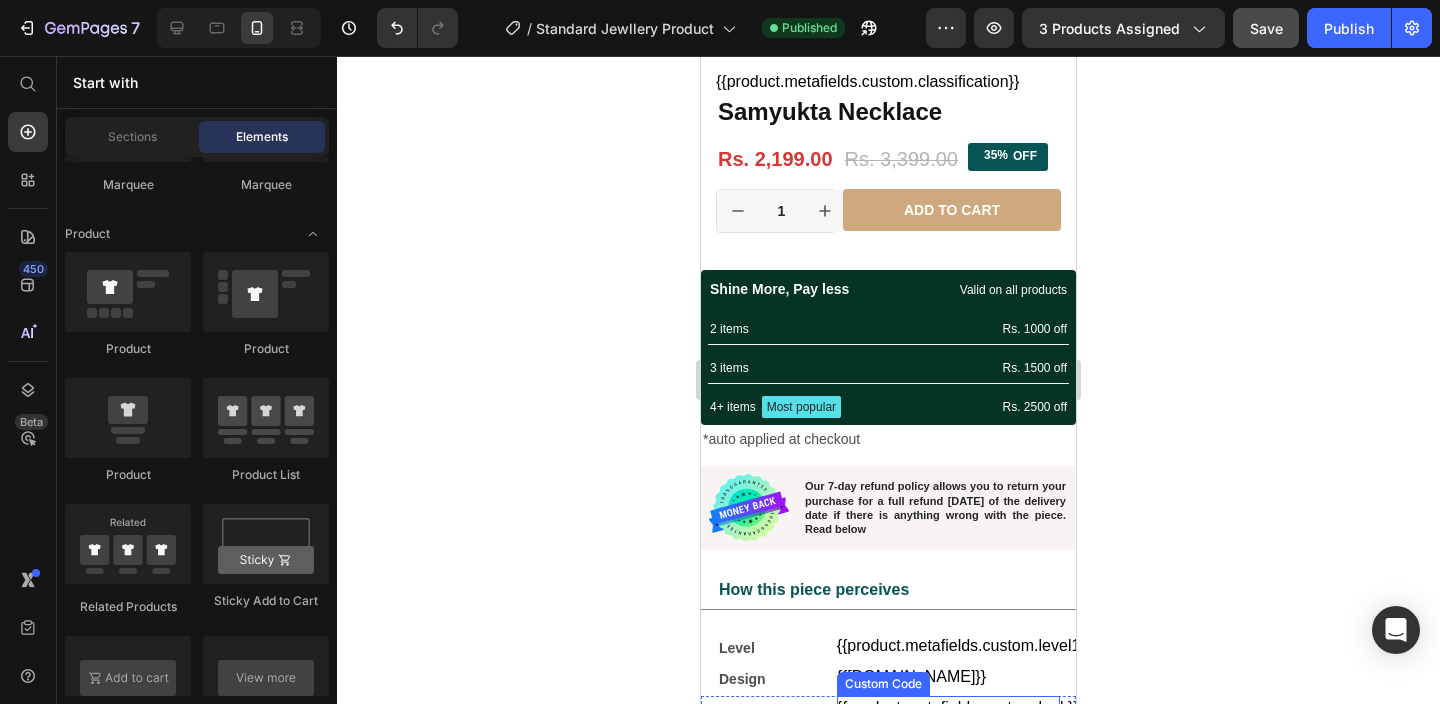 scroll, scrollTop: 443, scrollLeft: 0, axis: vertical 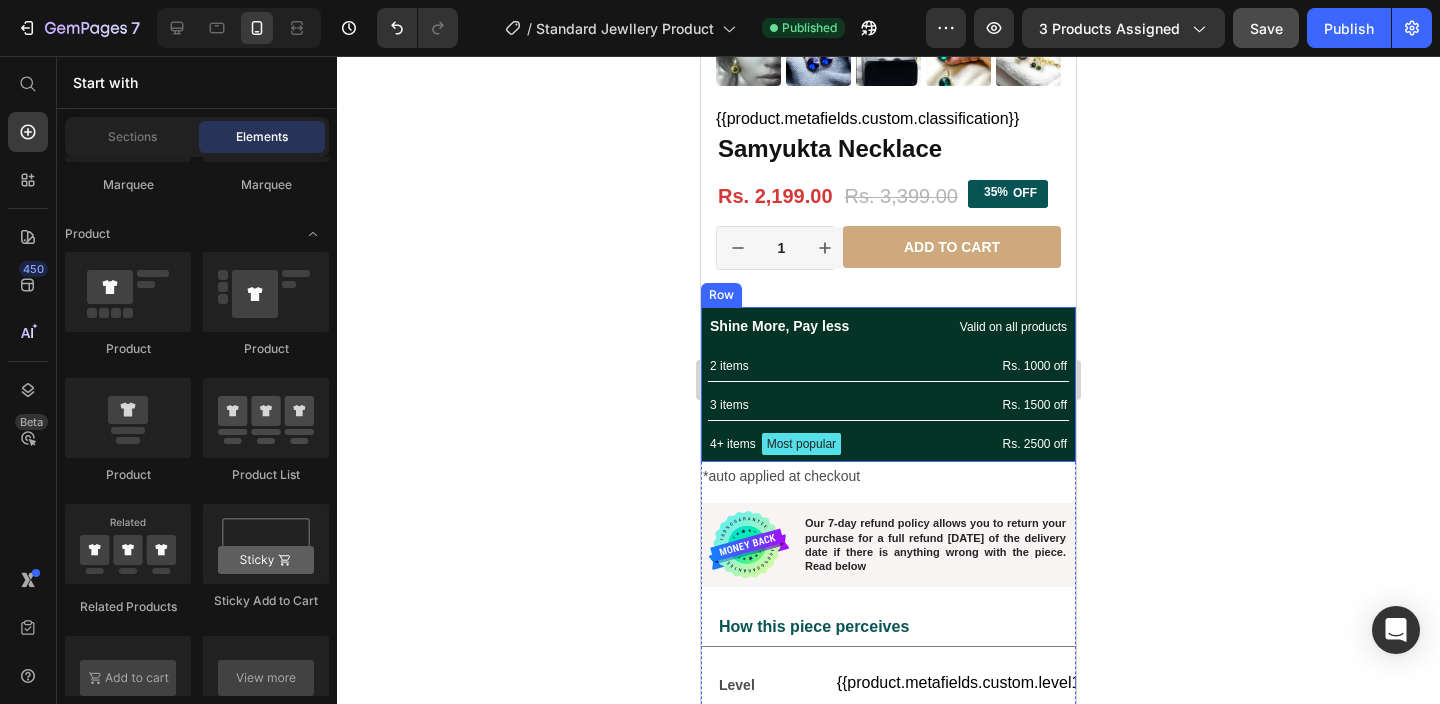 click on "Shine More, Pay less Text Block Valid on all products Text Block Row 2 items Text Block Rs. 1000 off Text Block Row 3 items Text Block Rs. 1500 off Text Block Row 4+ items Text Block Most popular Text Block Row Rs. 2500 off Text Block Row Row" at bounding box center (888, 384) 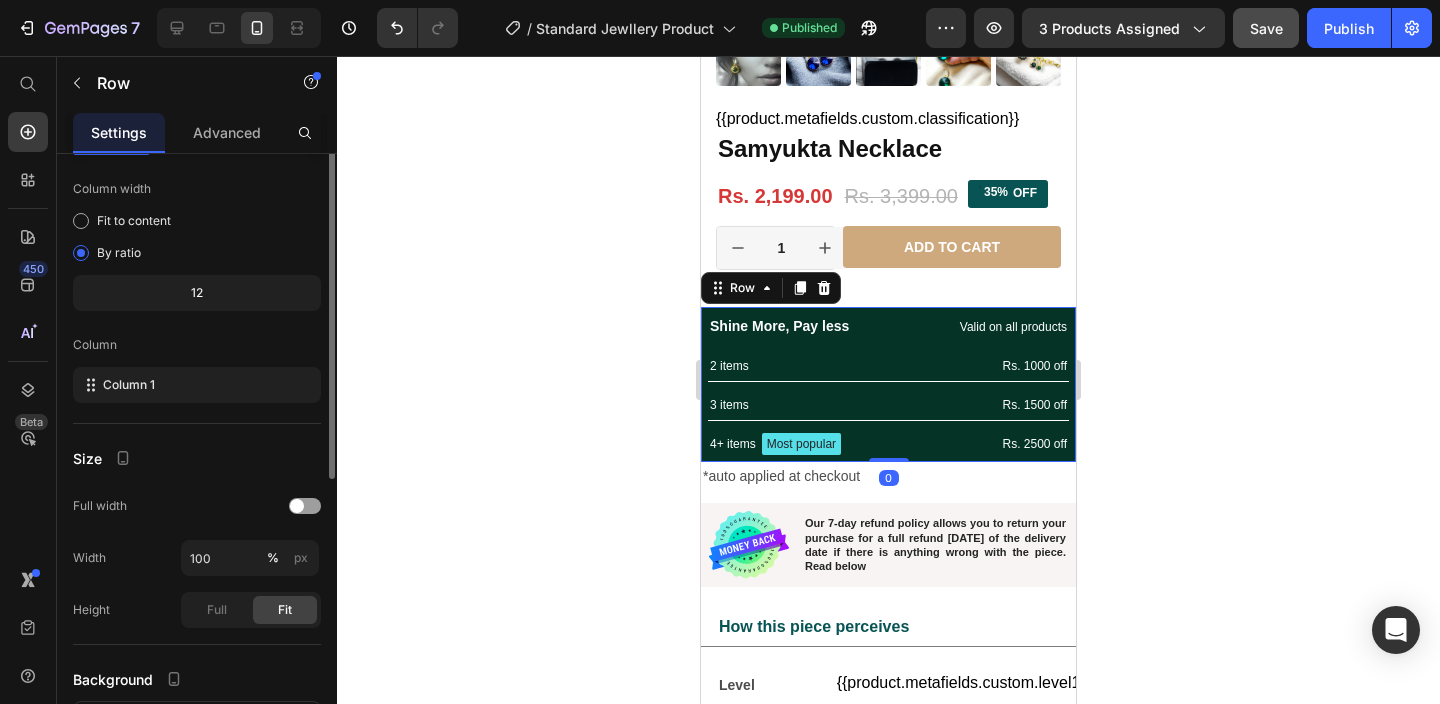 scroll, scrollTop: 0, scrollLeft: 0, axis: both 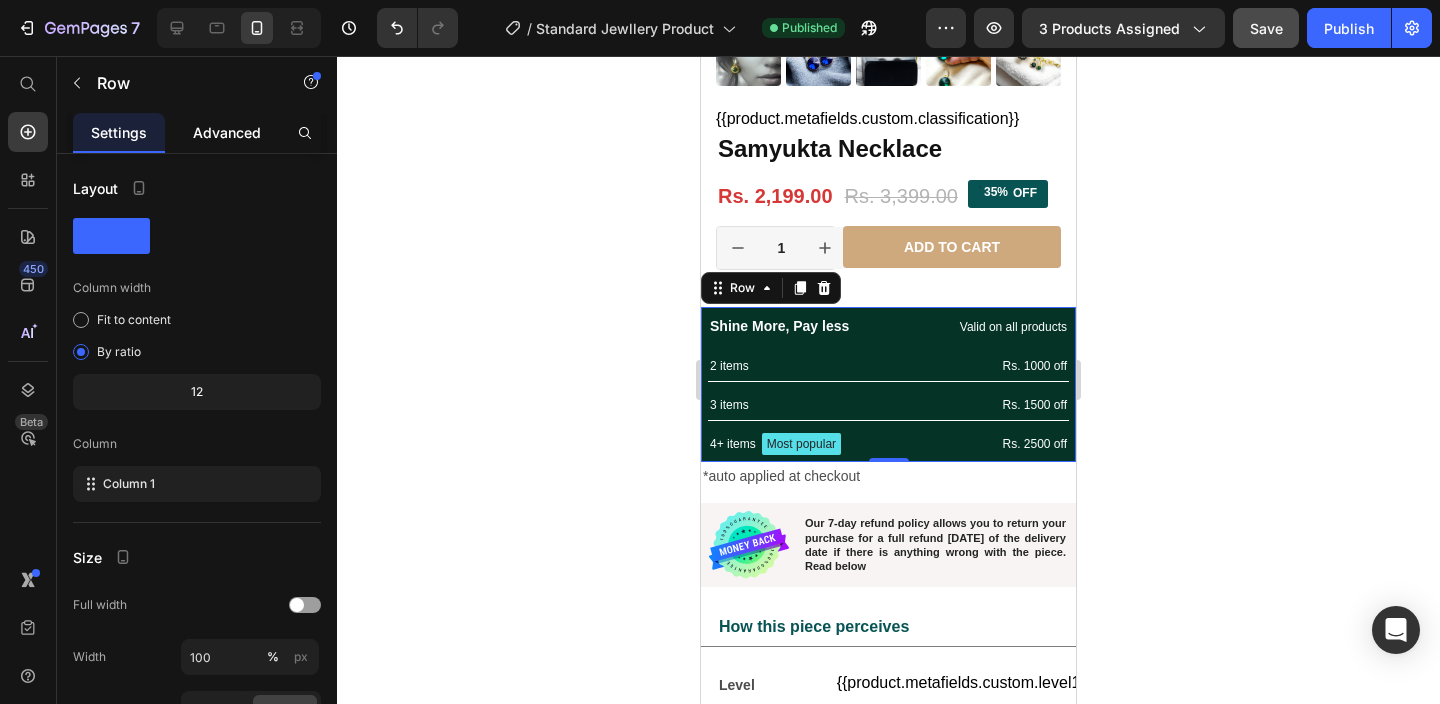 click on "Advanced" at bounding box center [227, 132] 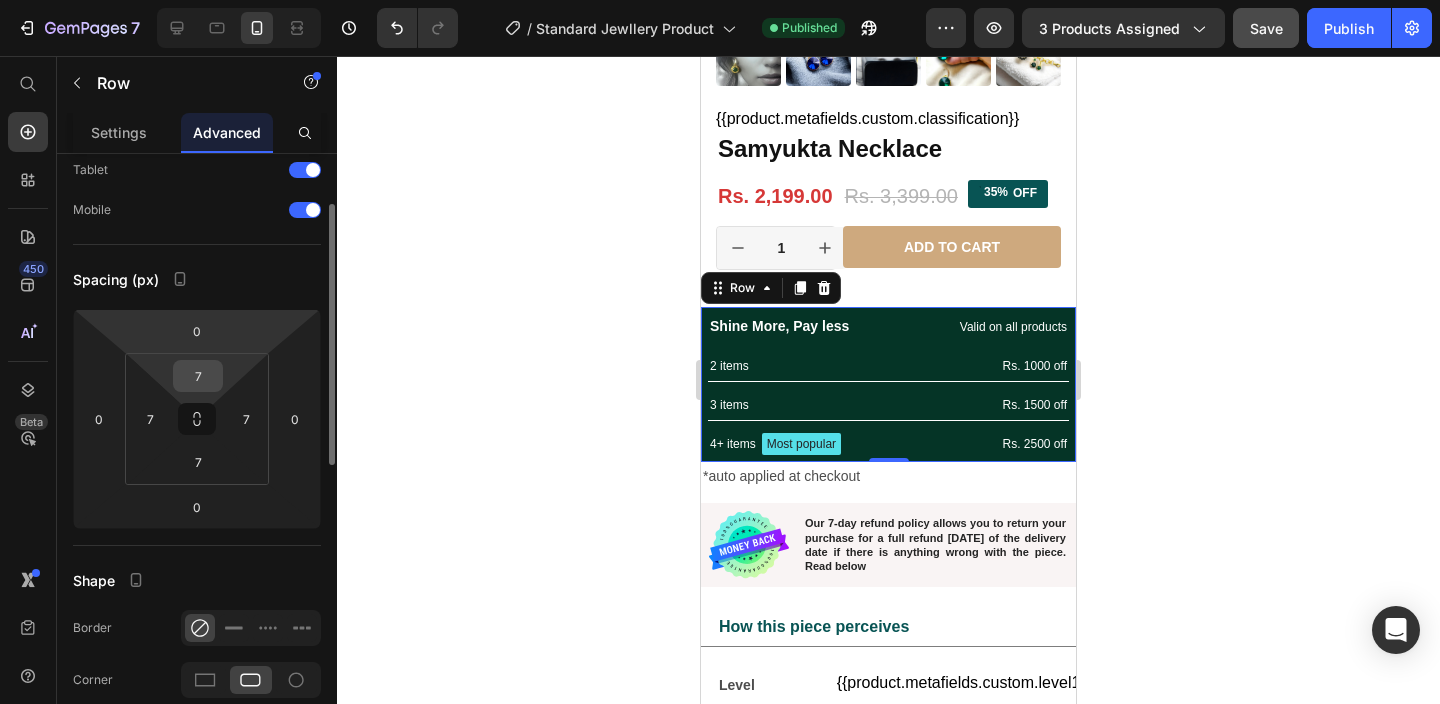 scroll, scrollTop: 109, scrollLeft: 0, axis: vertical 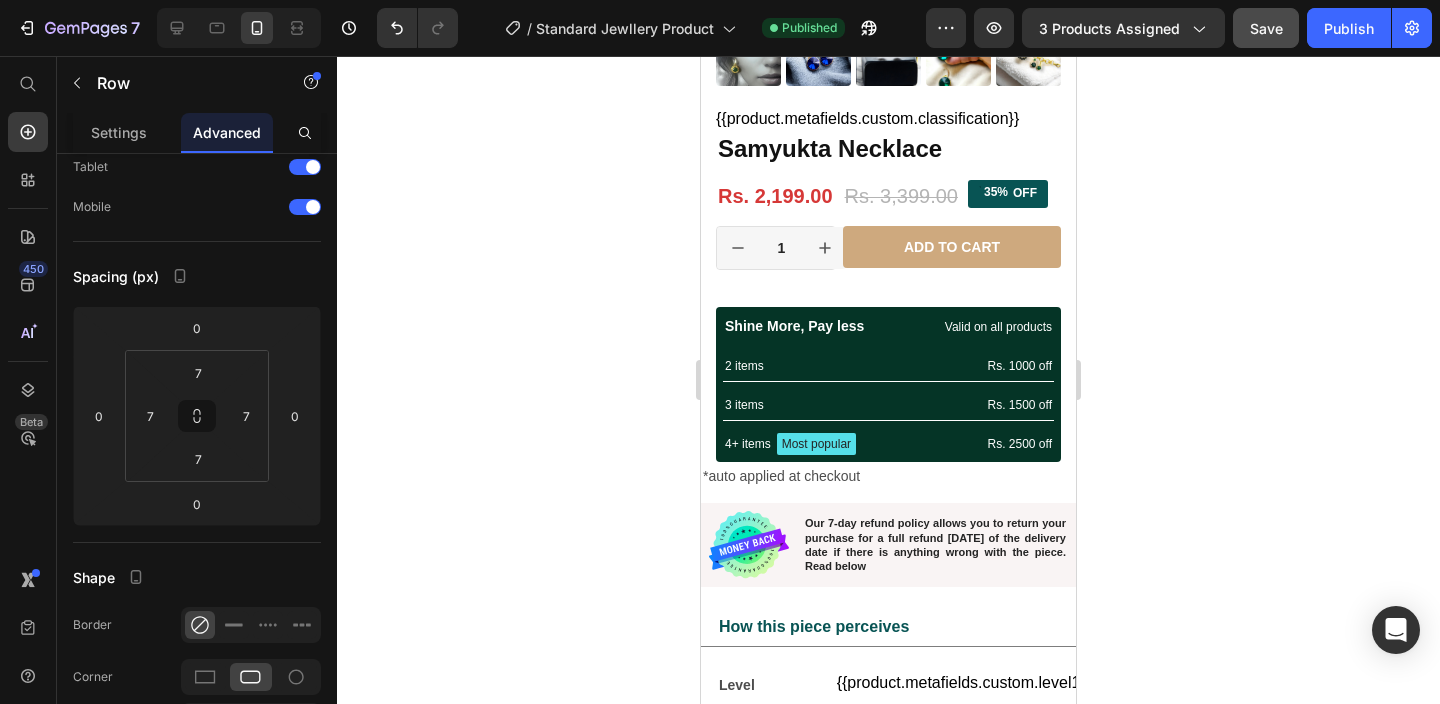 click 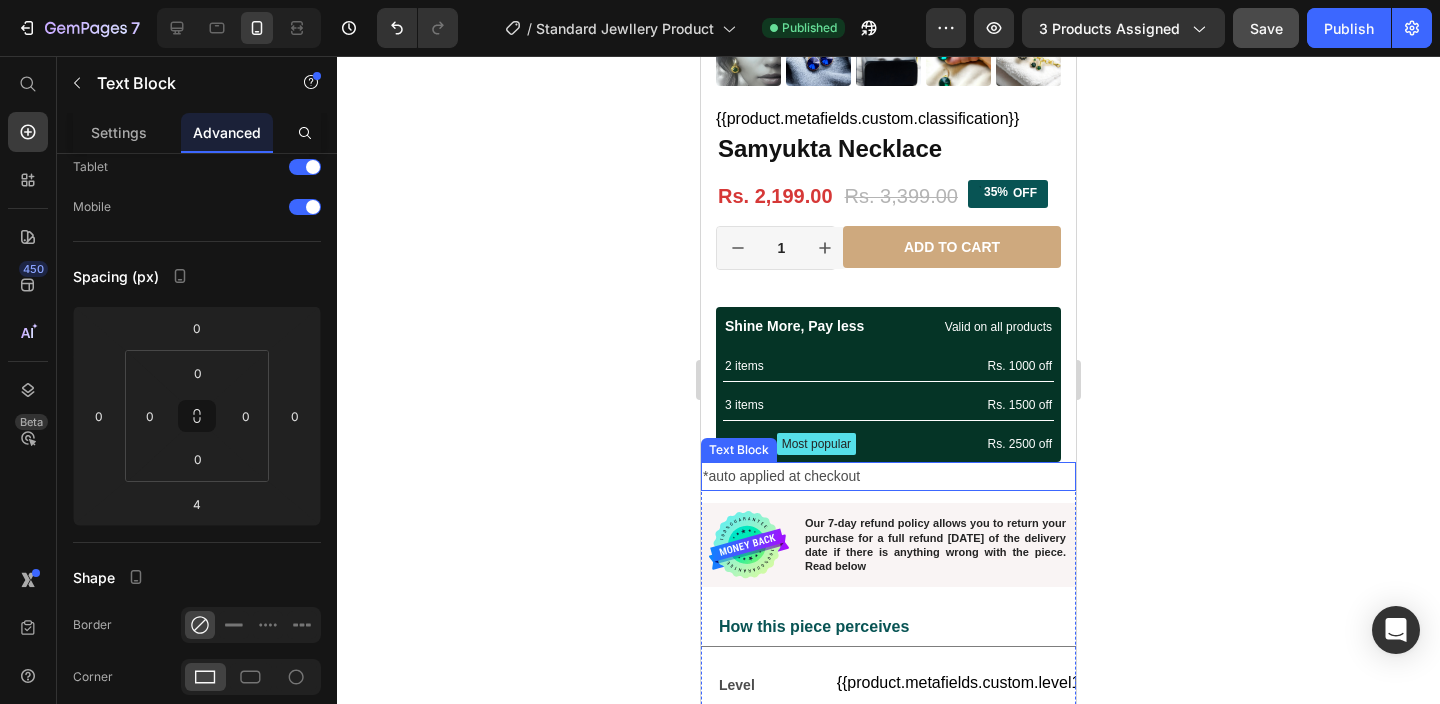 click on "*auto applied at checkout" at bounding box center [888, 476] 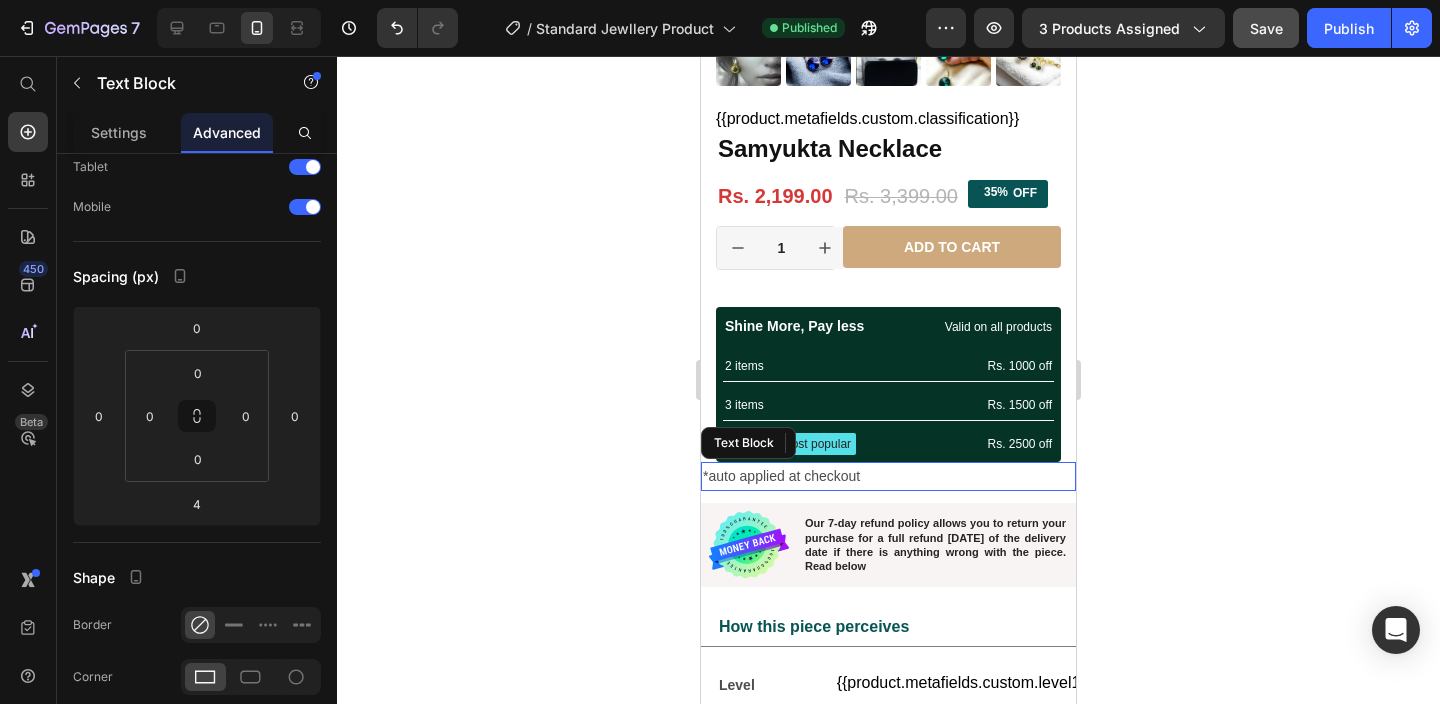 scroll, scrollTop: 0, scrollLeft: 0, axis: both 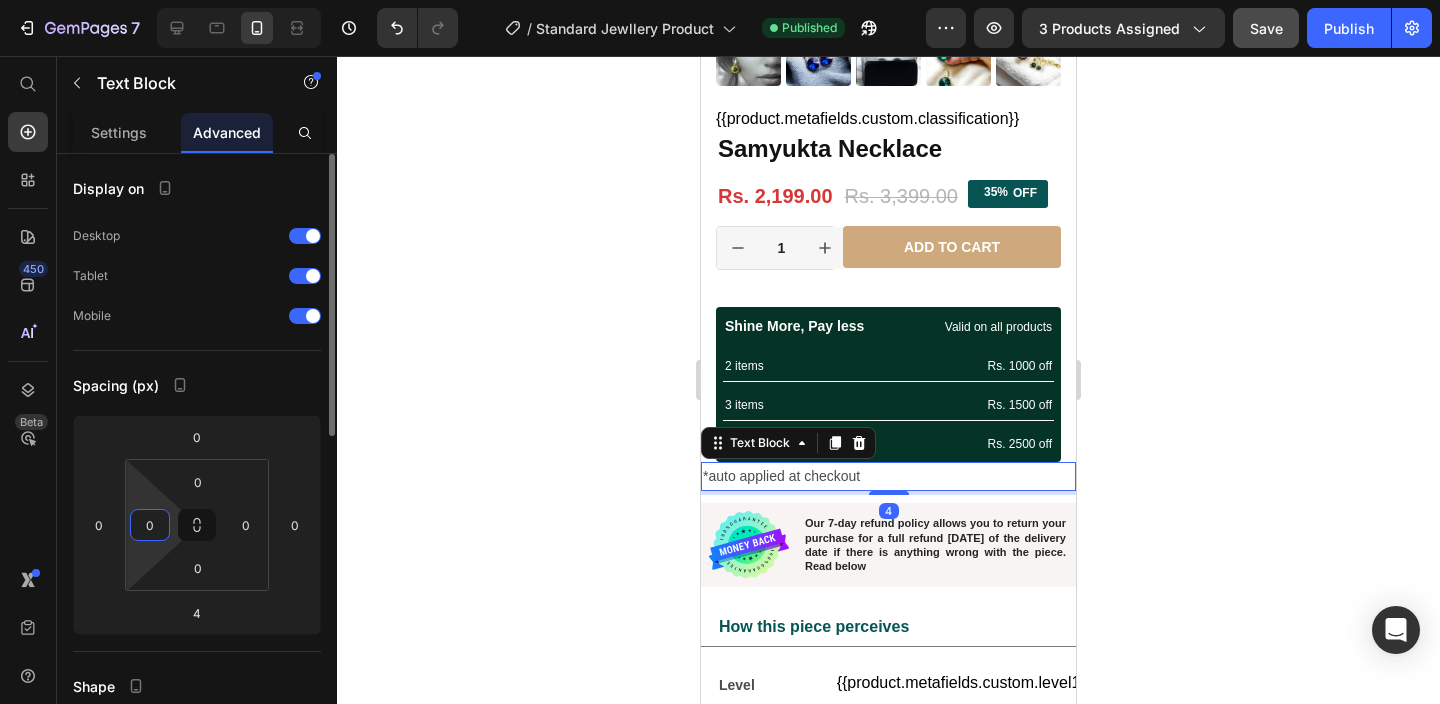 click on "0" at bounding box center (150, 525) 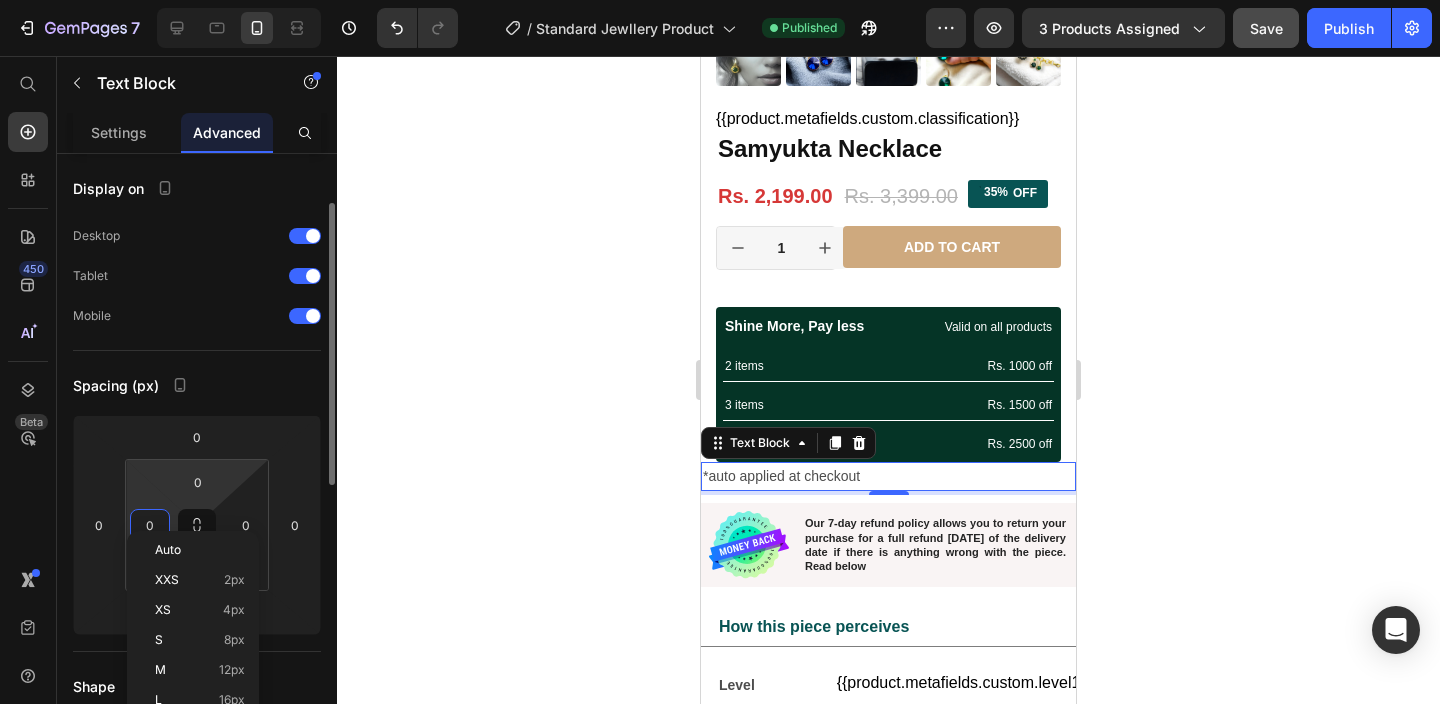 scroll, scrollTop: 118, scrollLeft: 0, axis: vertical 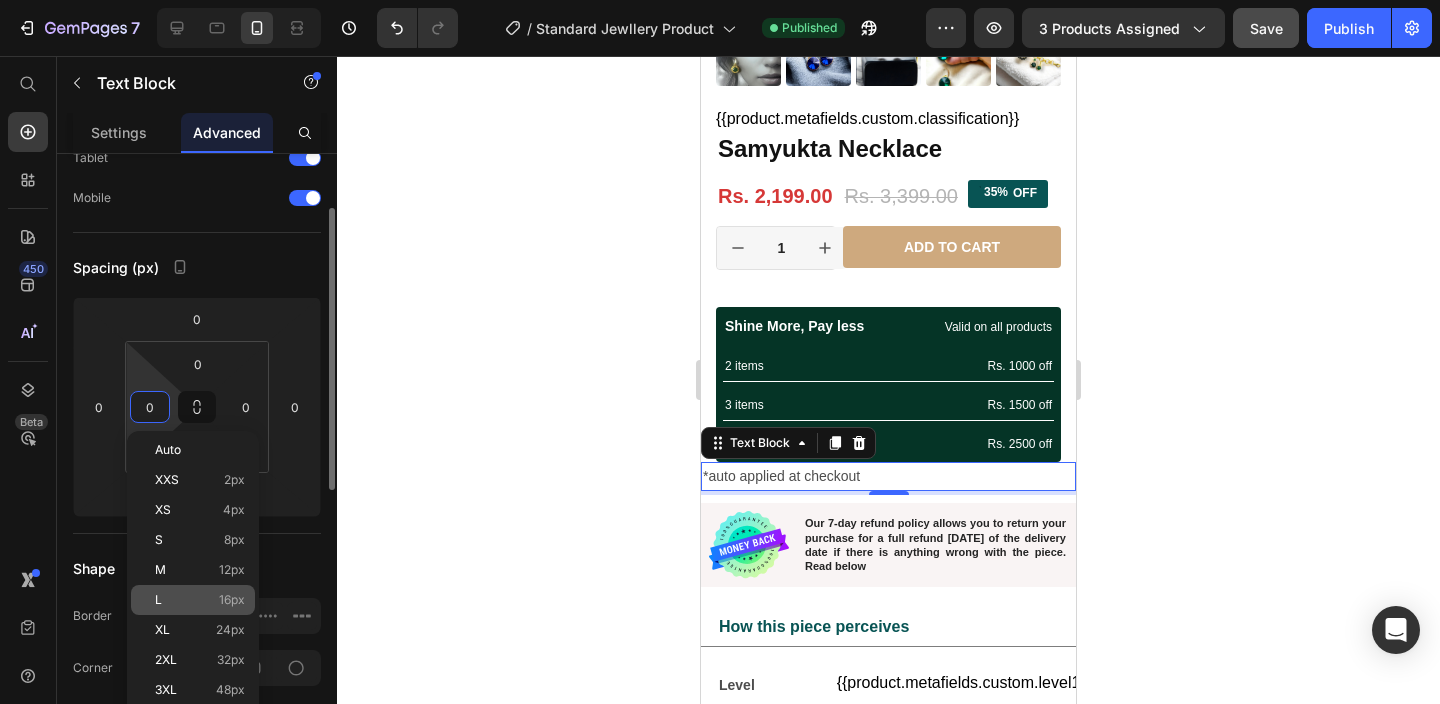 click on "L 16px" at bounding box center (200, 600) 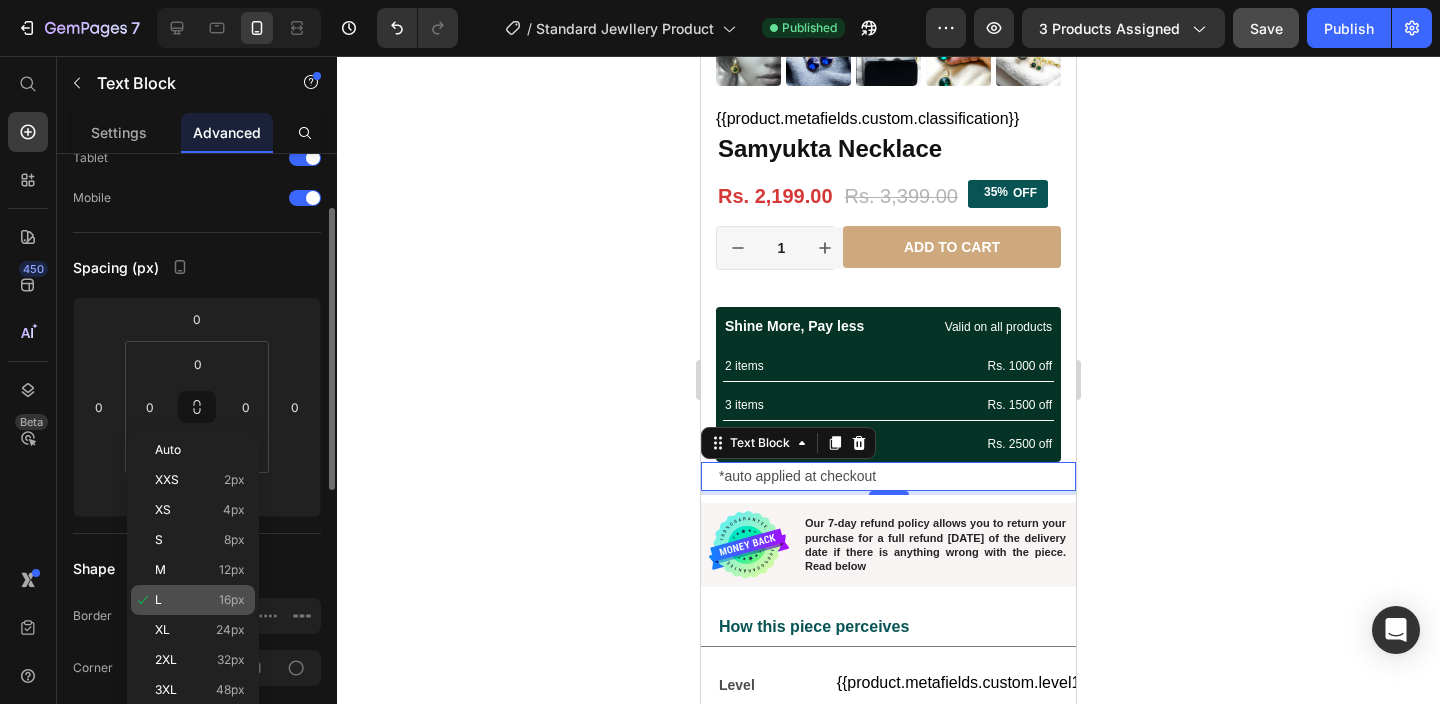 type on "16" 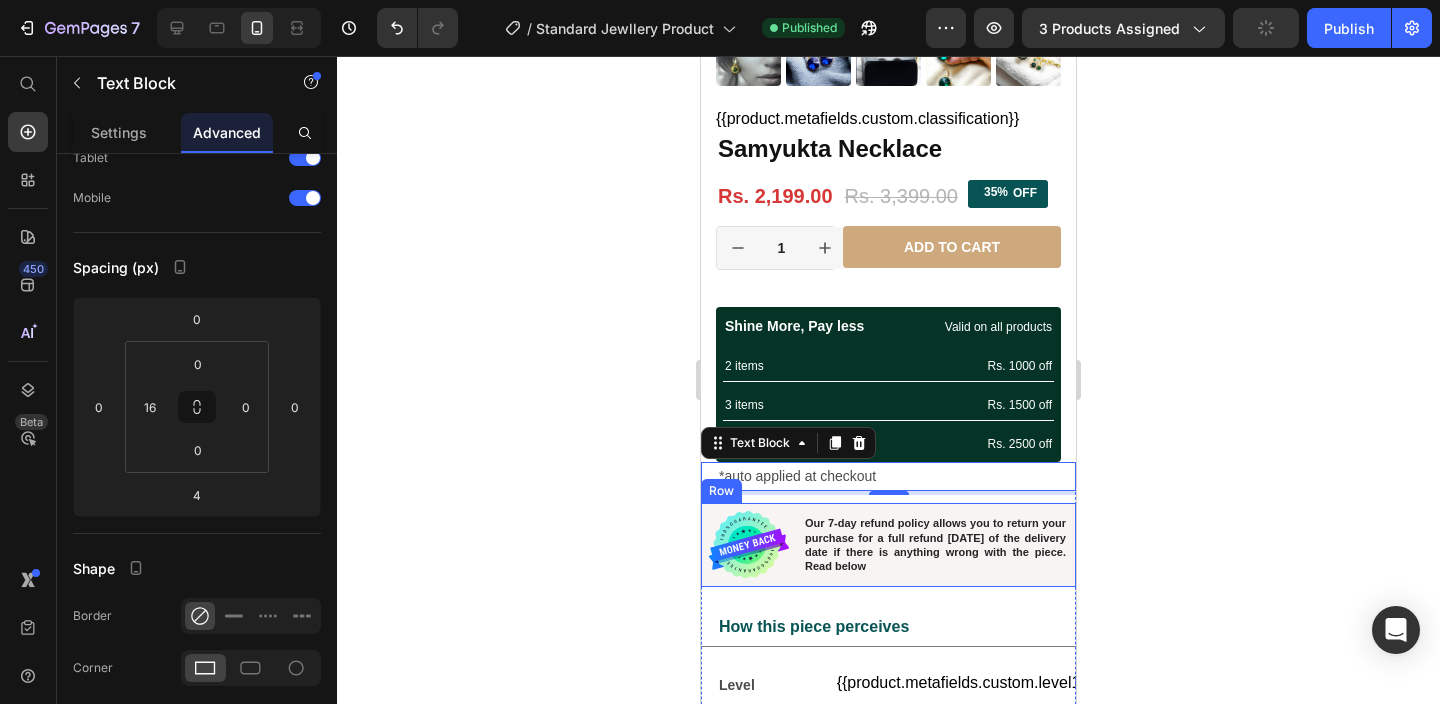 click on "Image Our 7-day refund policy allows you to return your purchase for a full refund within 7 days of the delivery date if there is anything wrong with the piece. Read below Text Block Row" at bounding box center (888, 545) 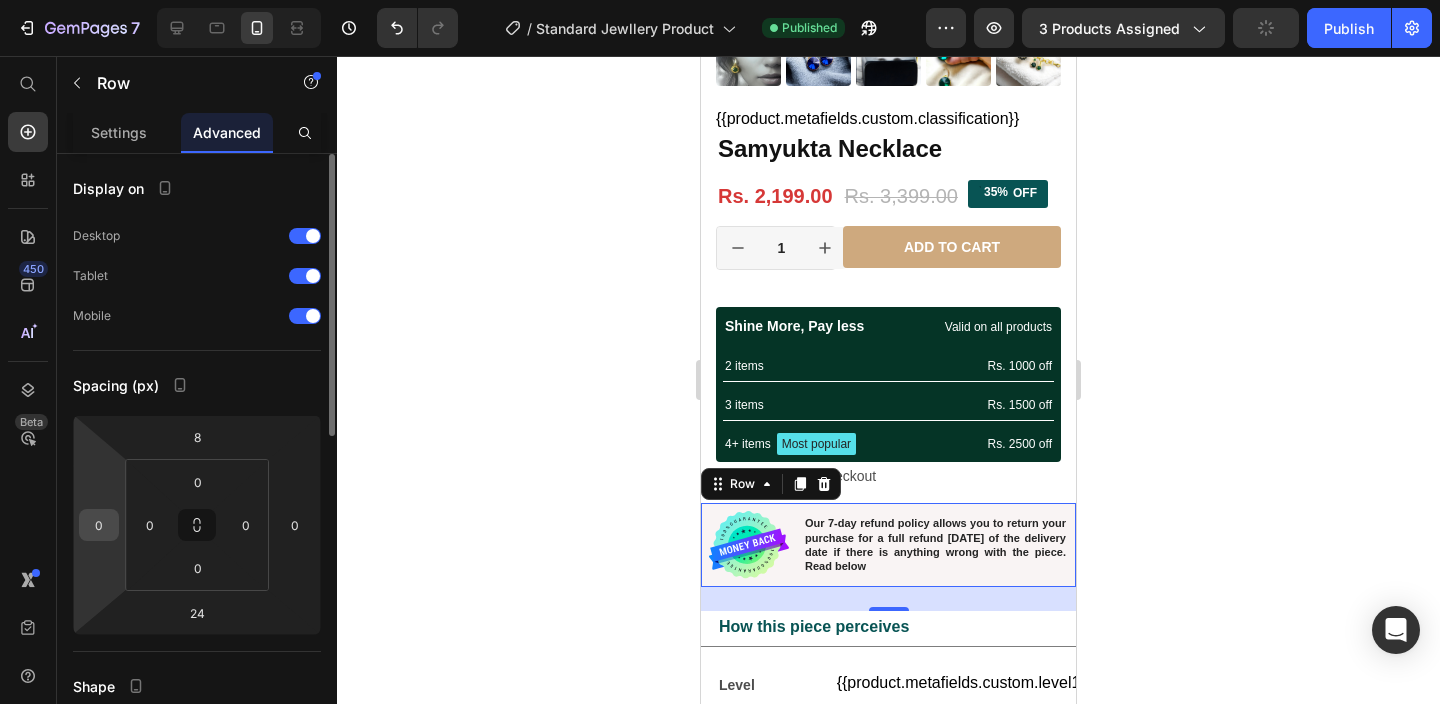 click on "0" at bounding box center (99, 525) 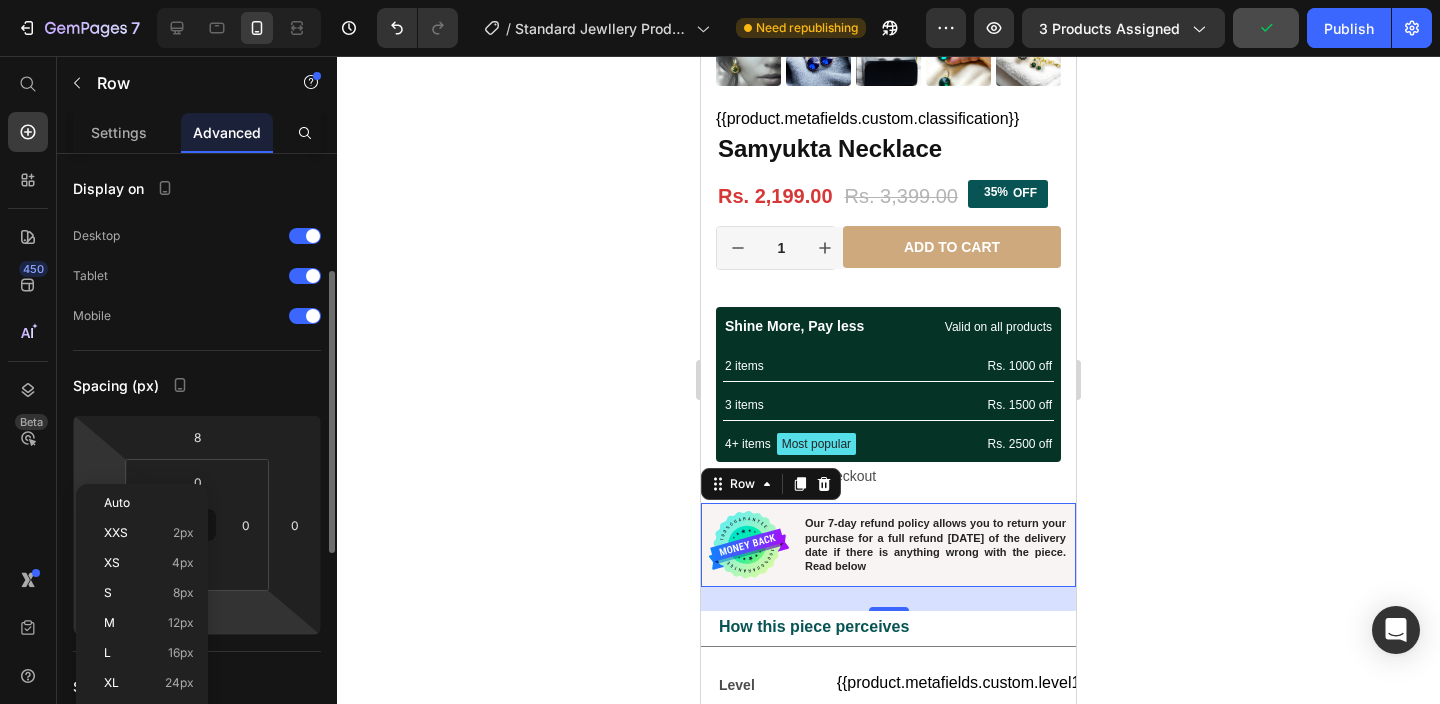 scroll, scrollTop: 106, scrollLeft: 0, axis: vertical 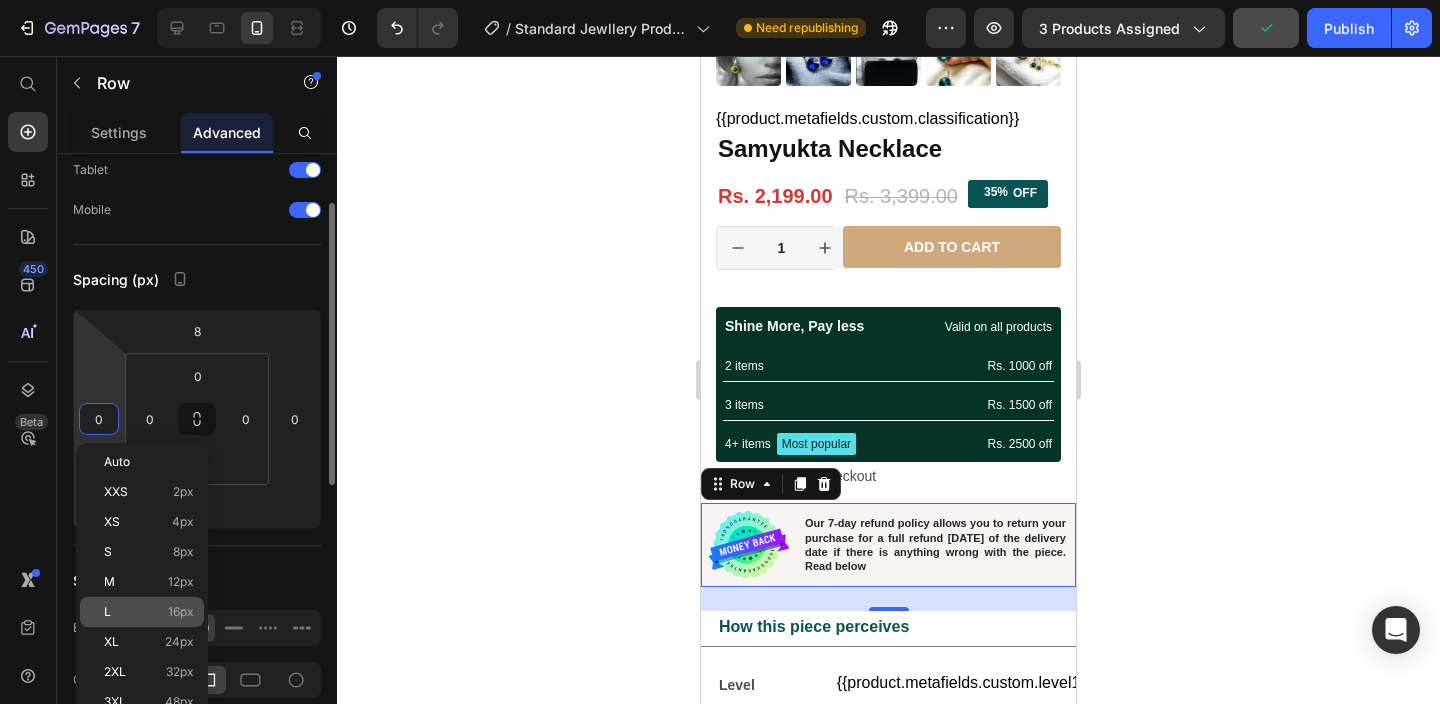 click on "16px" at bounding box center (181, 612) 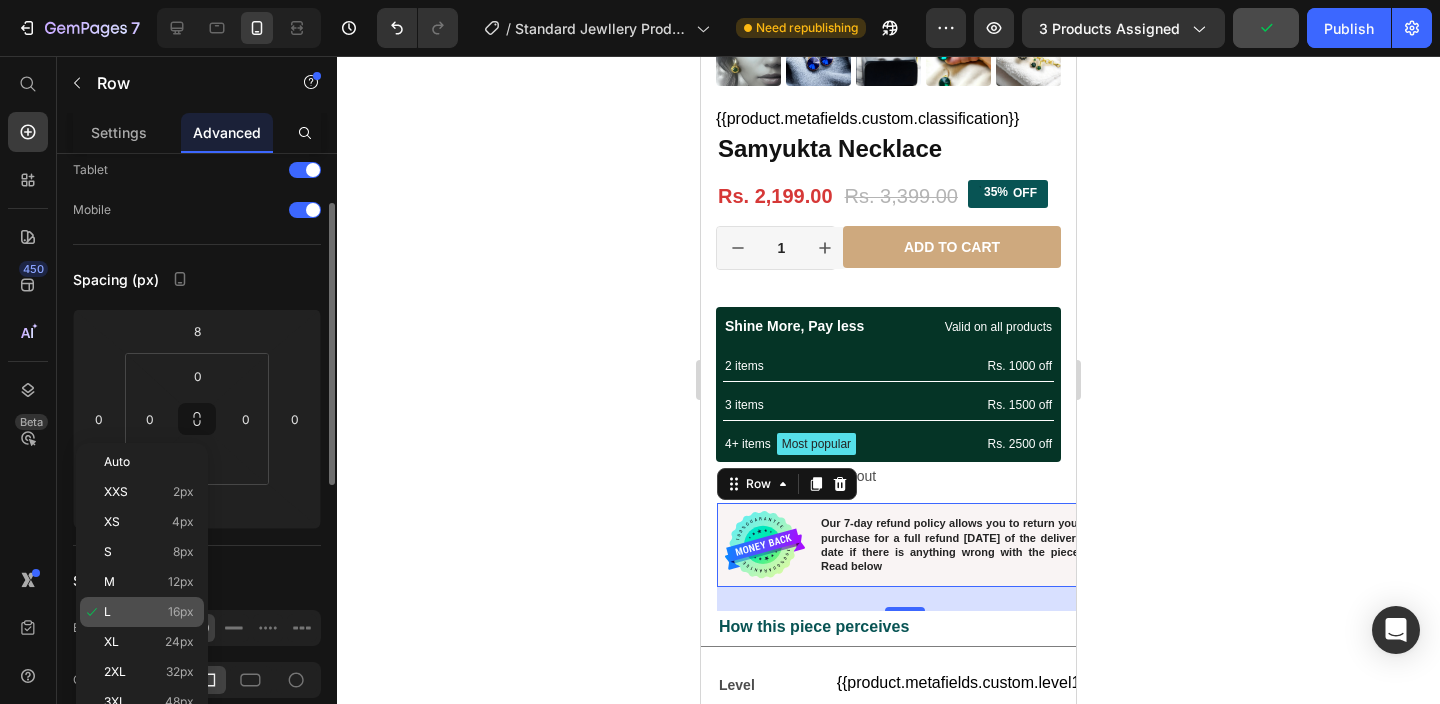 type on "16" 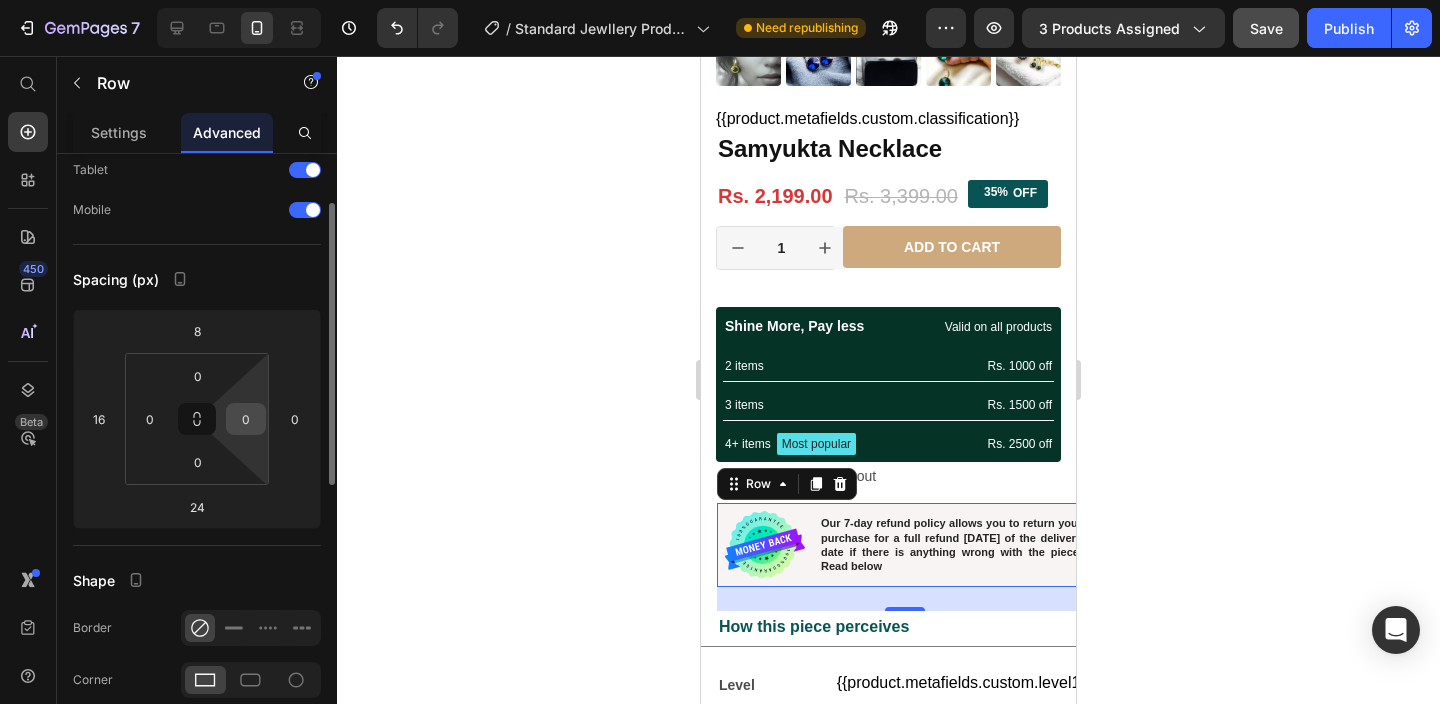 click on "0" at bounding box center [246, 419] 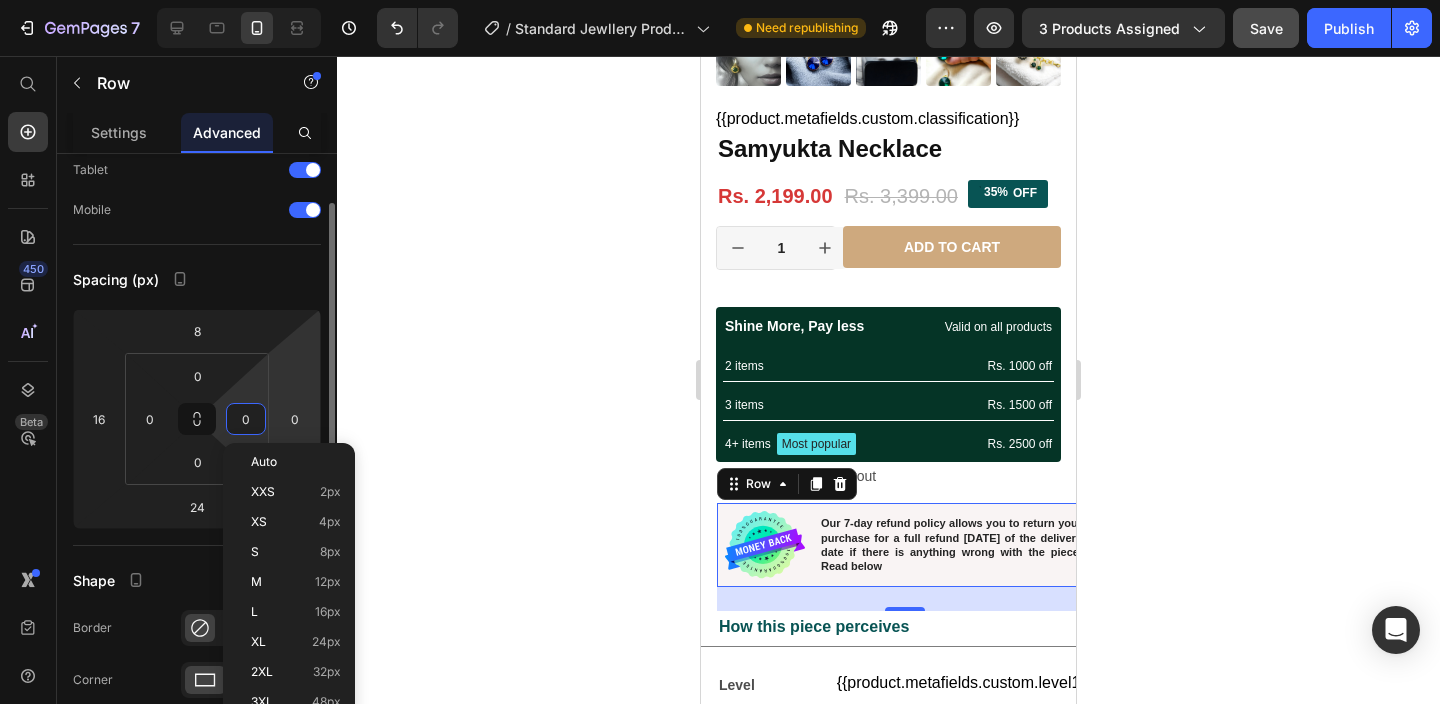 click on "7   /  Standard Jewllery Product Need republishing Preview 3 products assigned  Save   Publish  450 Beta Start with Sections Elements Hero Section Product Detail Brands Trusted Badges Guarantee Product Breakdown How to use Testimonials Compare Bundle FAQs Social Proof Brand Story Product List Collection Blog List Contact Sticky Add to Cart Custom Footer Browse Library 450 Layout
Row
Row
Row
Row Text
Heading
Text Block Button
Button
Button
Sticky Back to top Media" at bounding box center (720, 0) 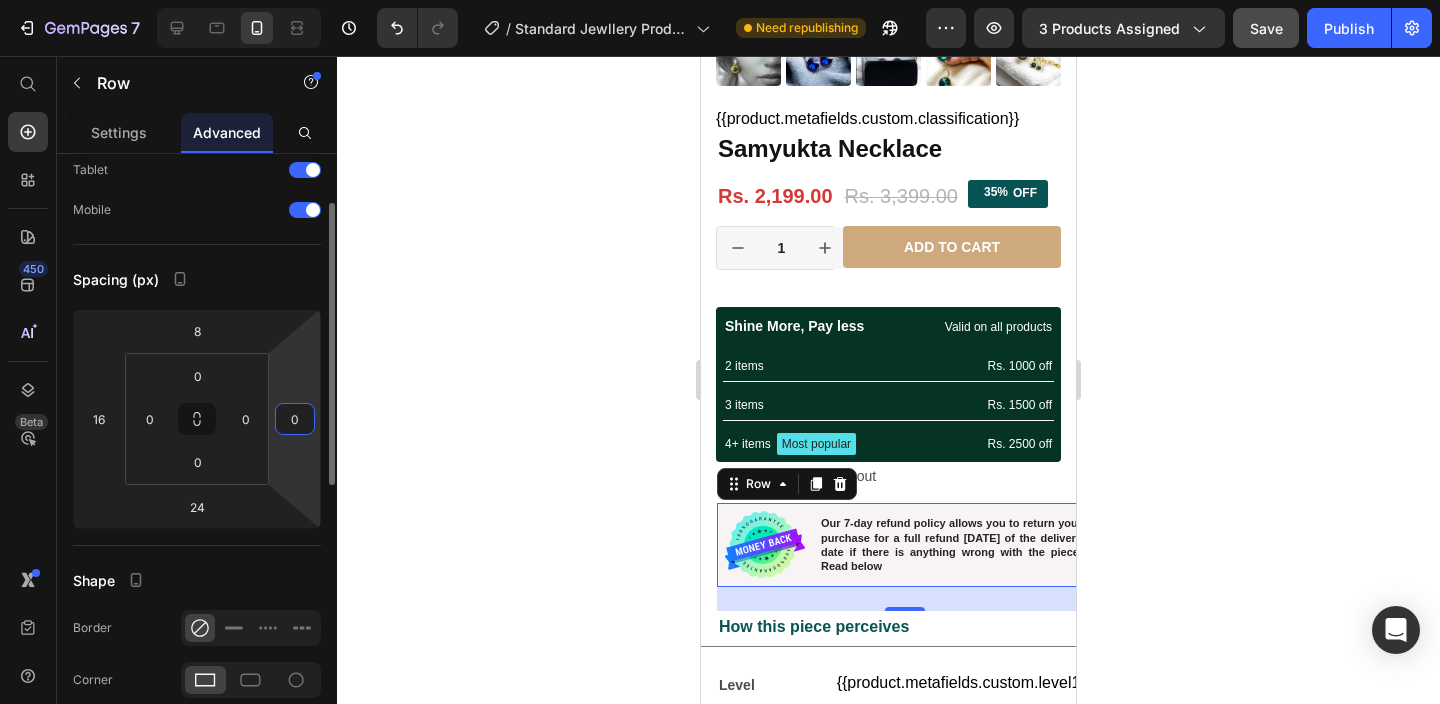 click on "0" at bounding box center (295, 419) 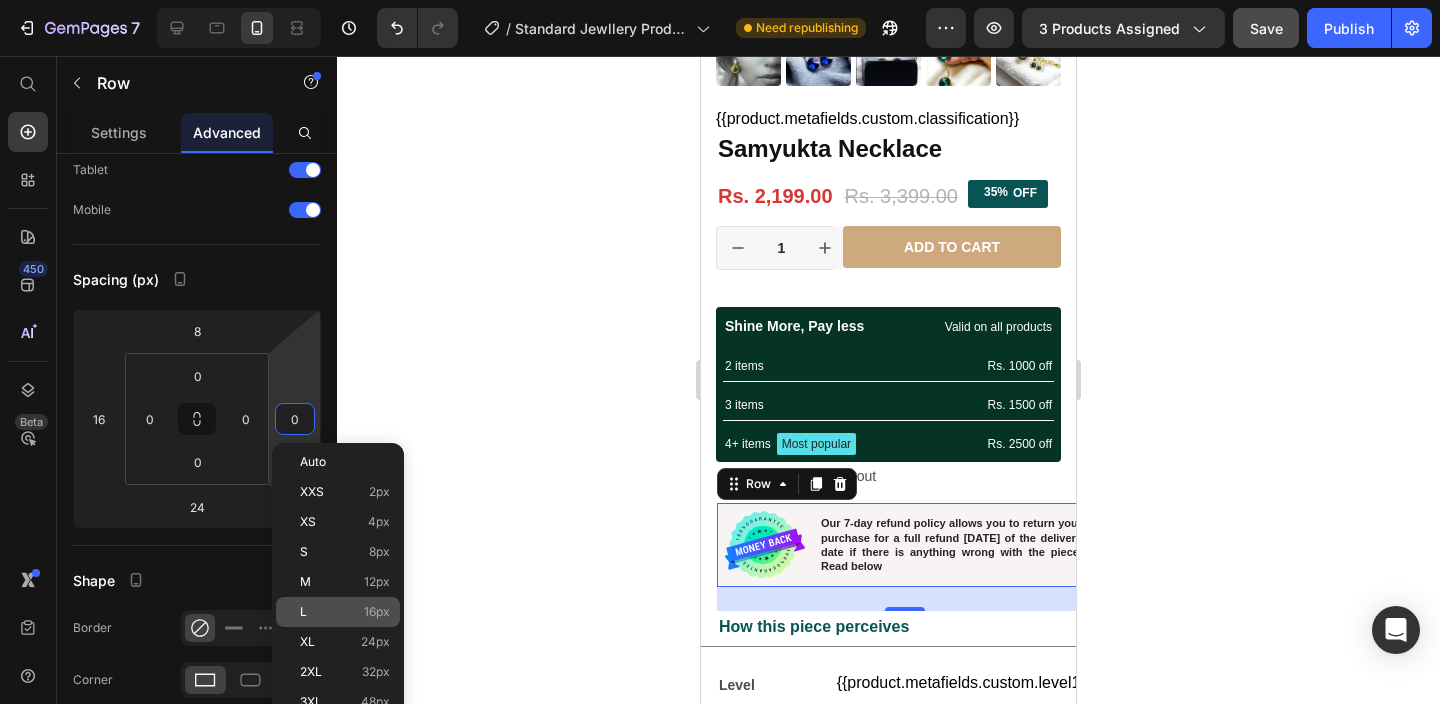 click on "L 16px" 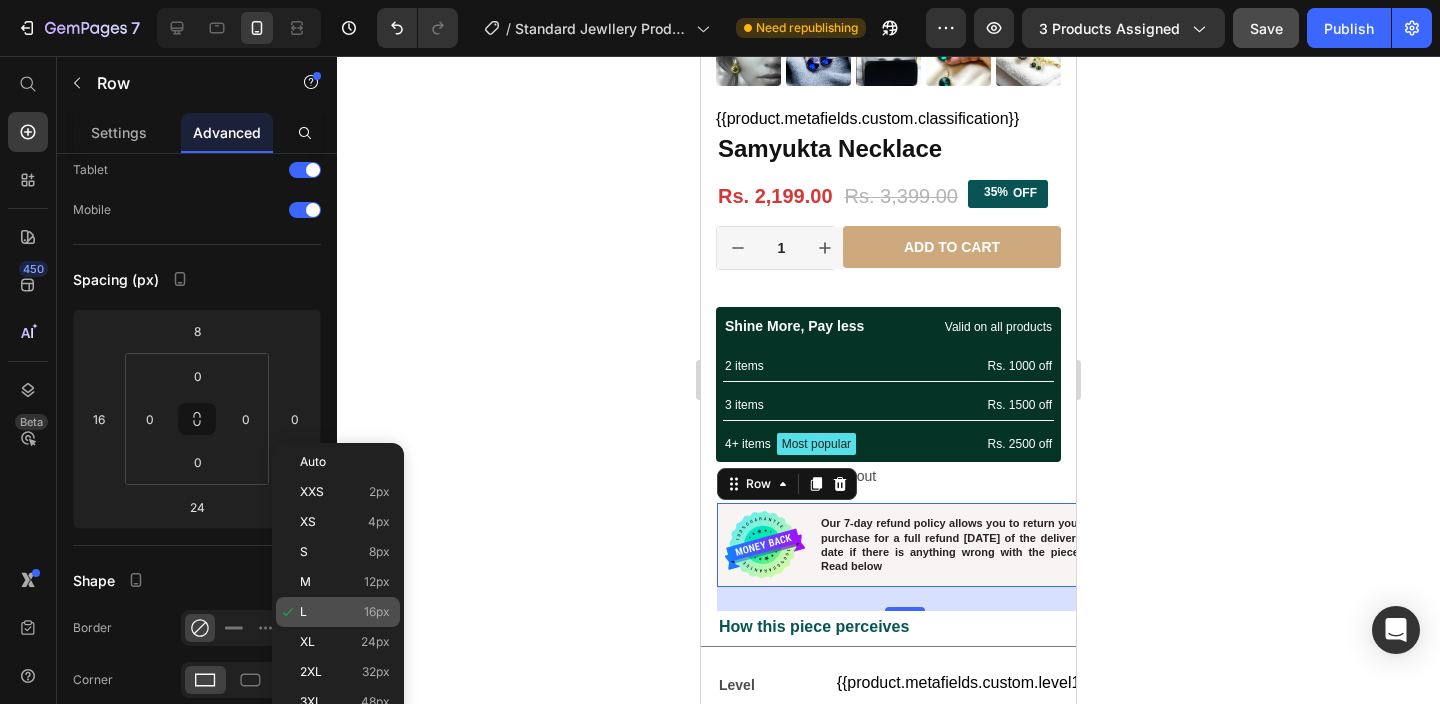 type on "16" 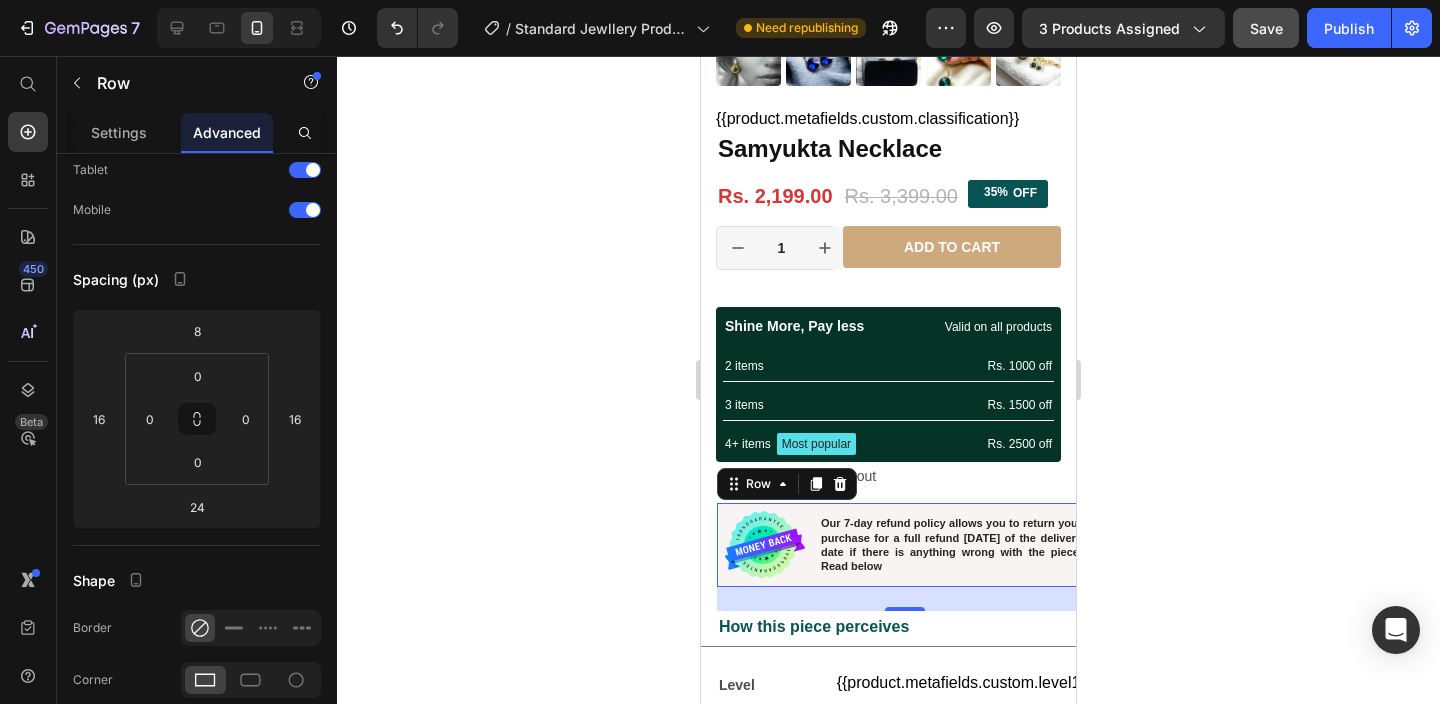 click 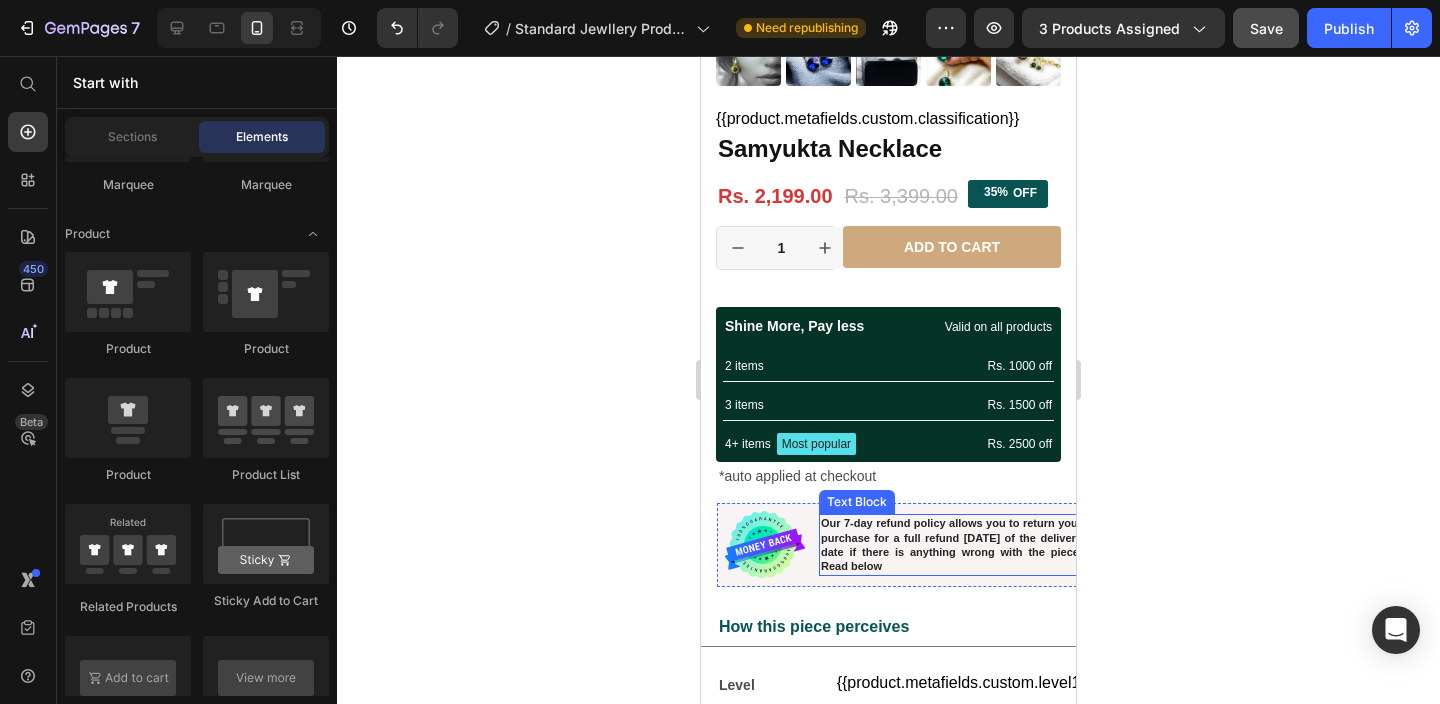 click on "Our 7-day refund policy allows you to return your purchase for a full refund within 7 days of the delivery date if there is anything wrong with the piece. Read below" at bounding box center (951, 544) 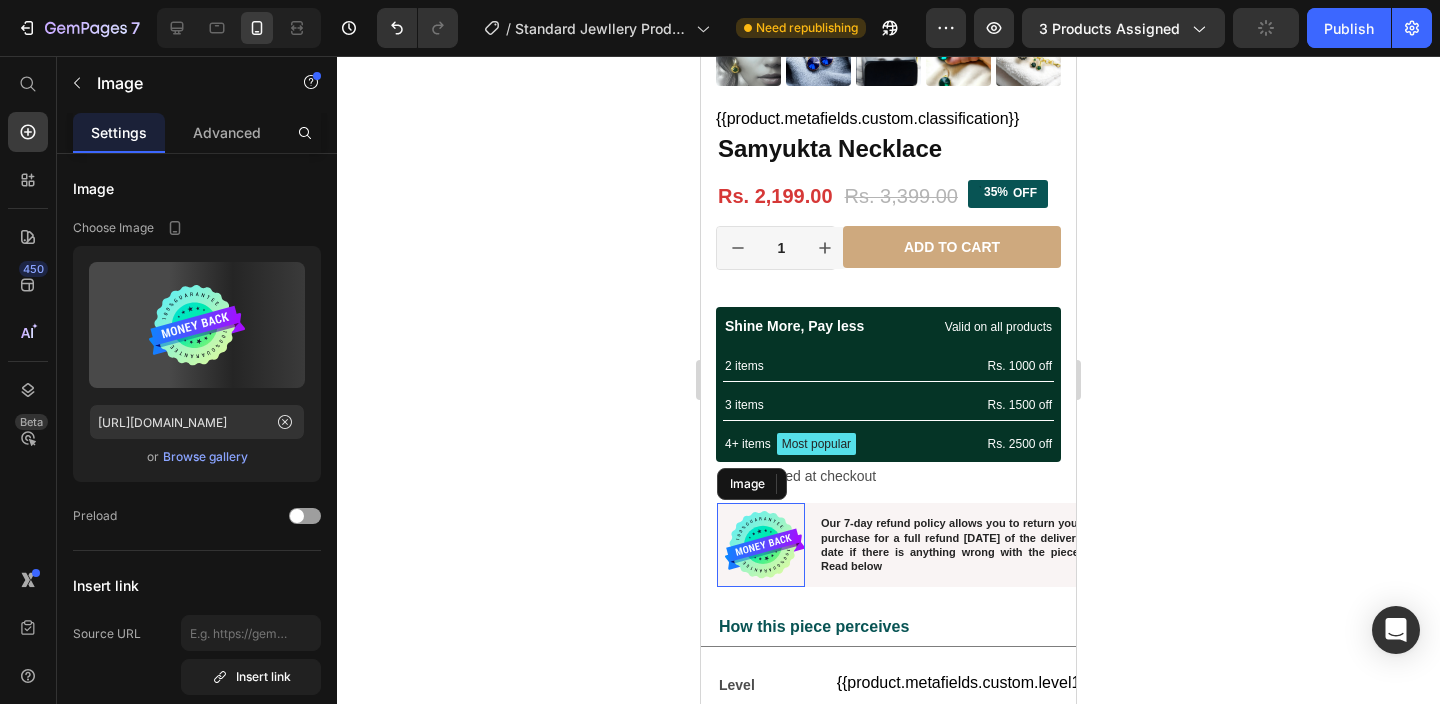 click at bounding box center (761, 545) 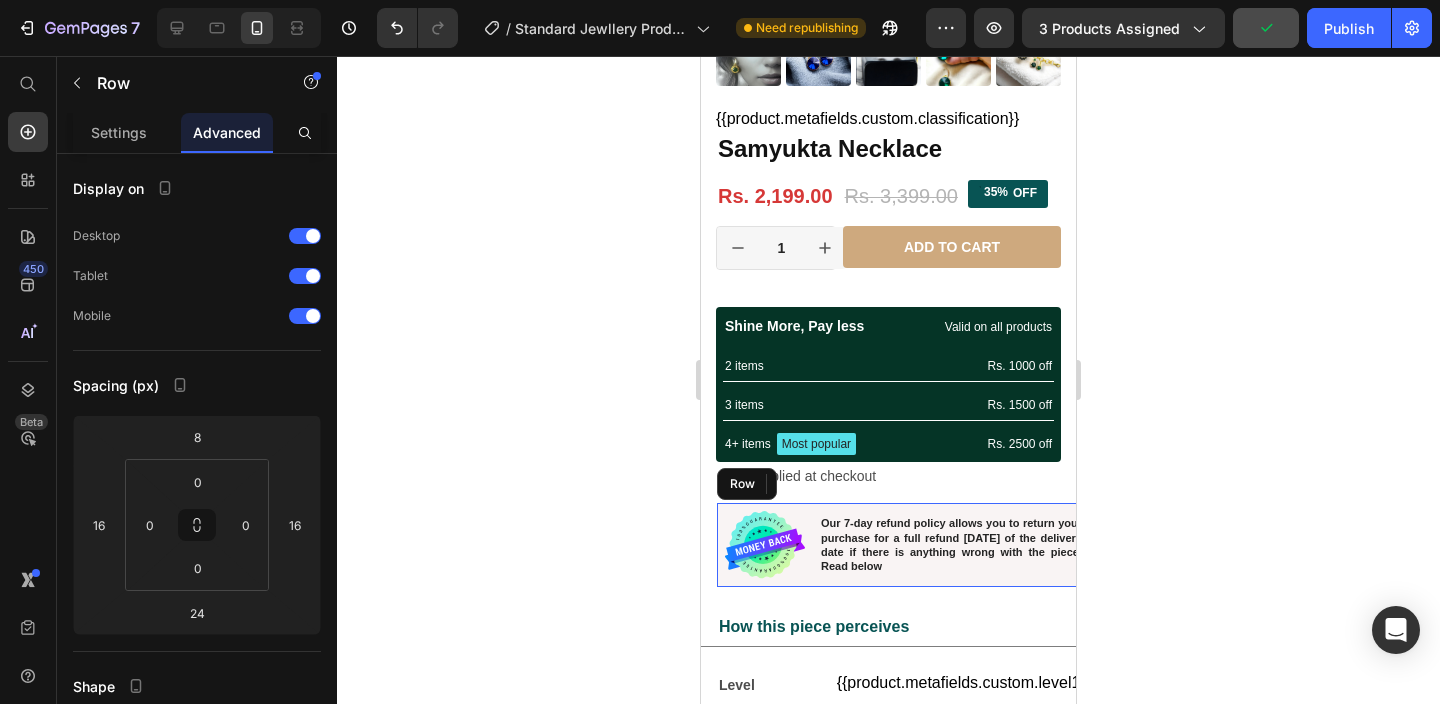 click on "Image   0 Our 7-day refund policy allows you to return your purchase for a full refund within 7 days of the delivery date if there is anything wrong with the piece. Read below Text Block Row" at bounding box center [904, 545] 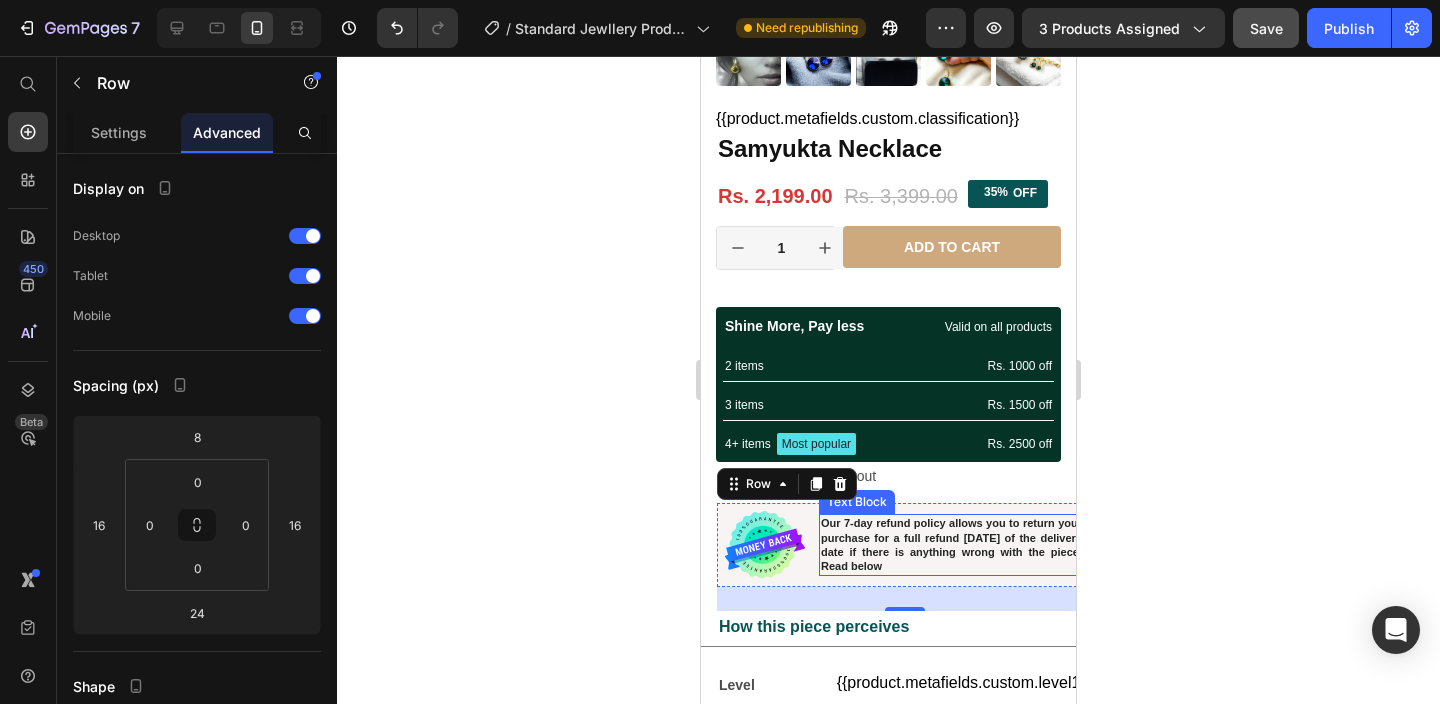 click on "Our 7-day refund policy allows you to return your purchase for a full refund within 7 days of the delivery date if there is anything wrong with the piece. Read below" at bounding box center [951, 544] 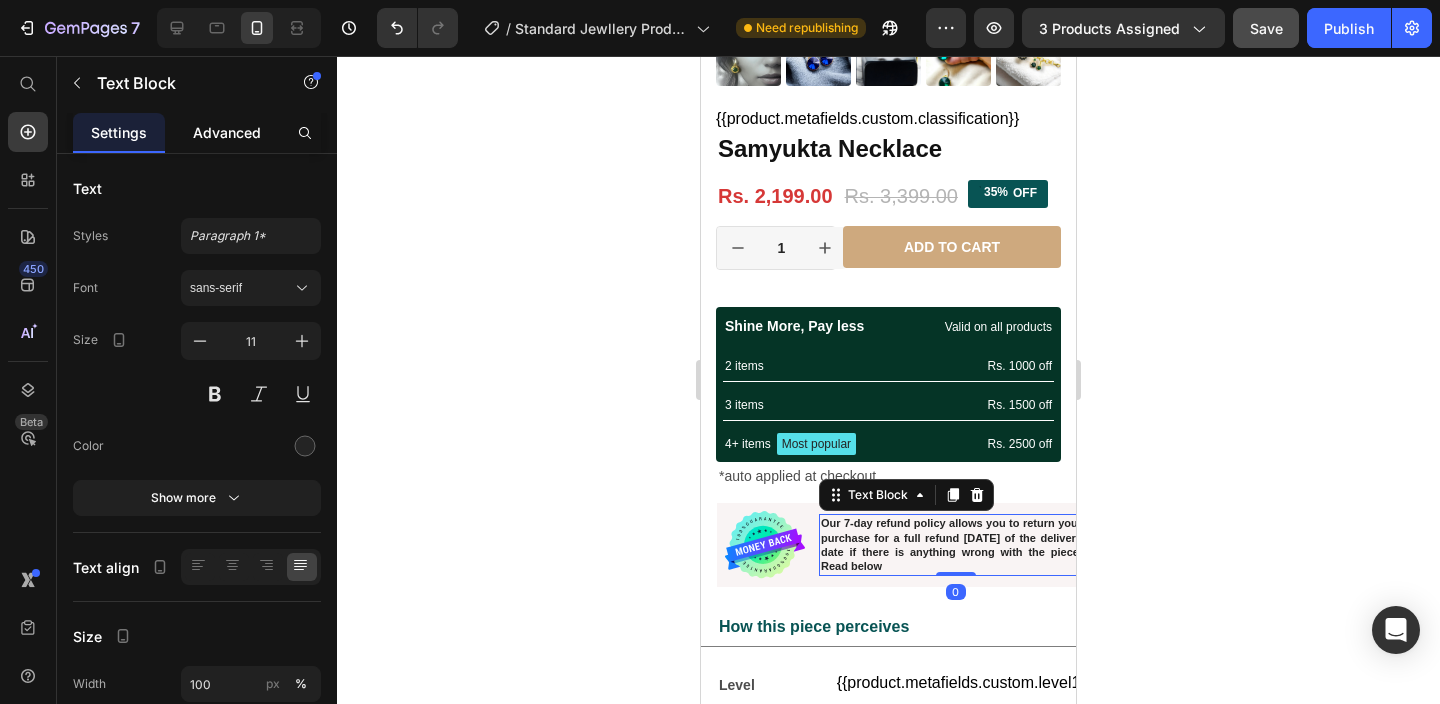 click on "Advanced" at bounding box center [227, 132] 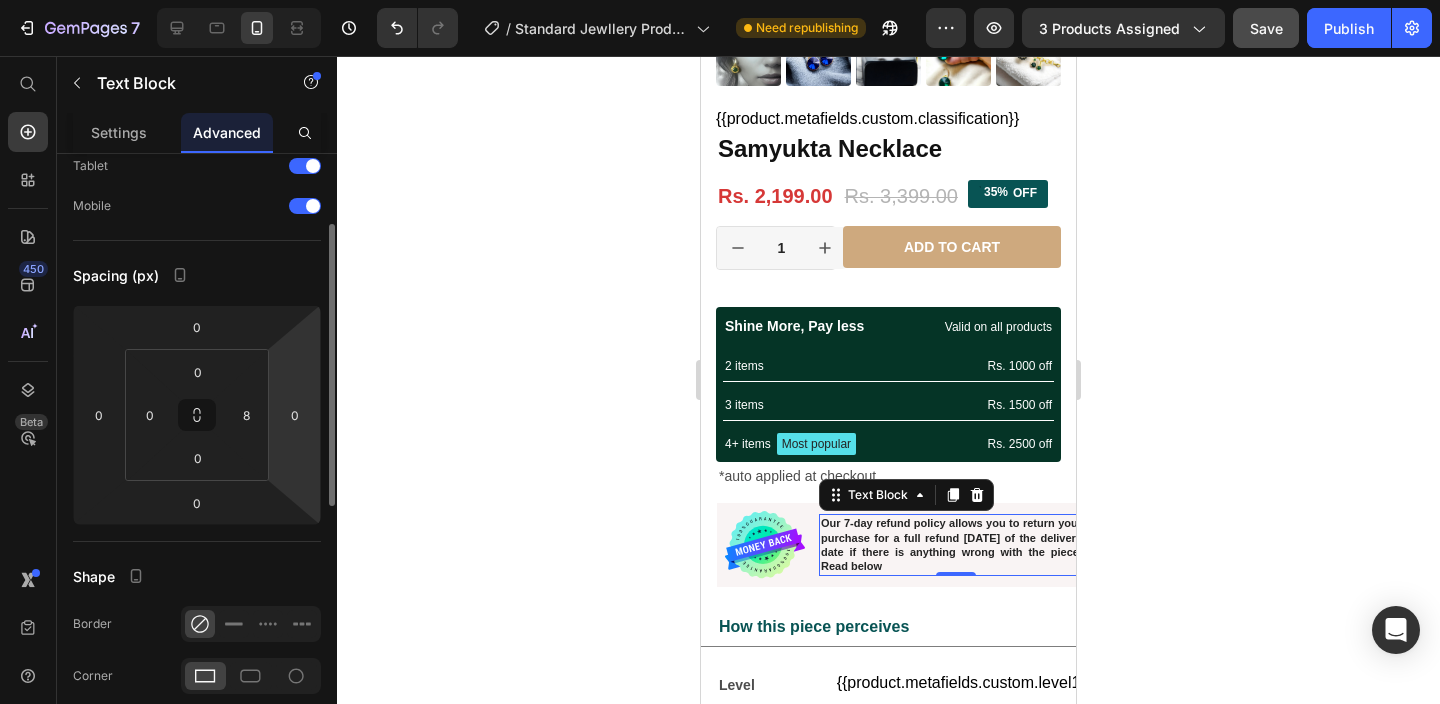 scroll, scrollTop: 123, scrollLeft: 0, axis: vertical 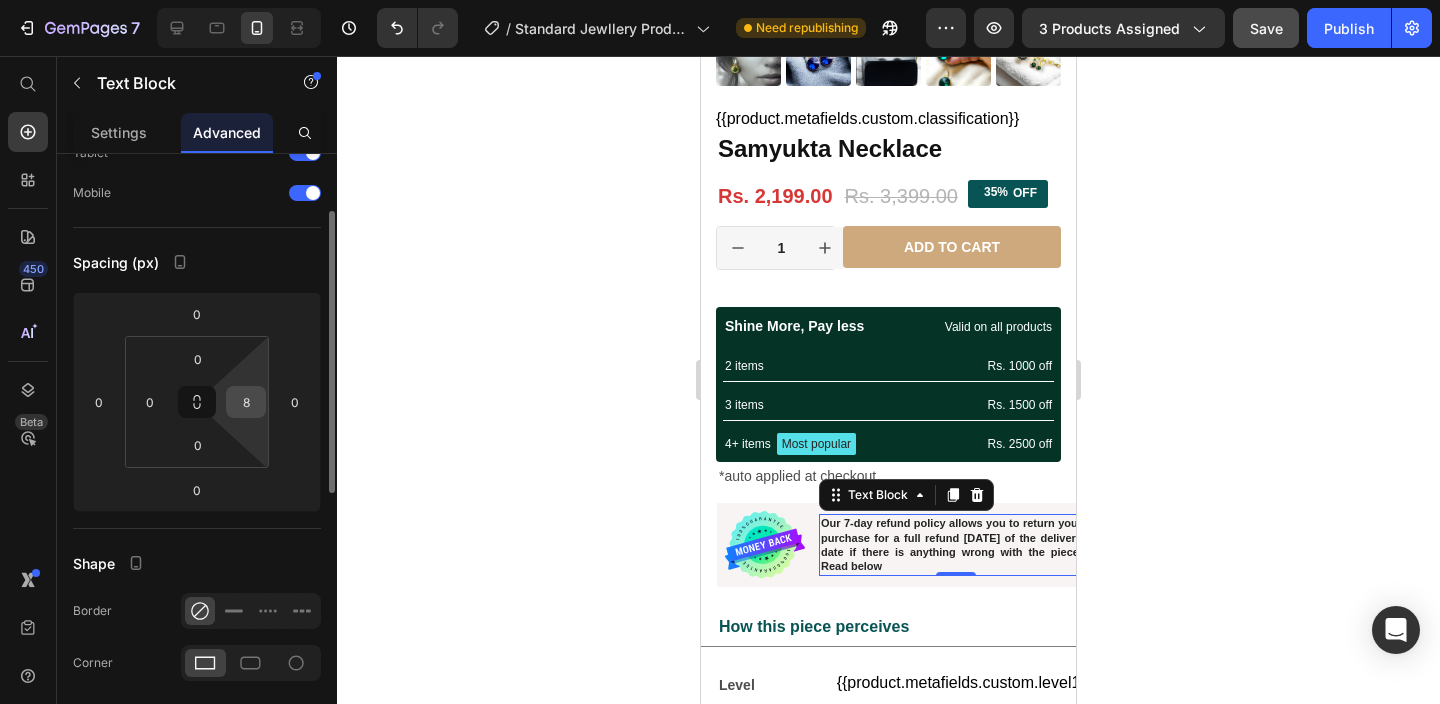 click on "8" at bounding box center (246, 402) 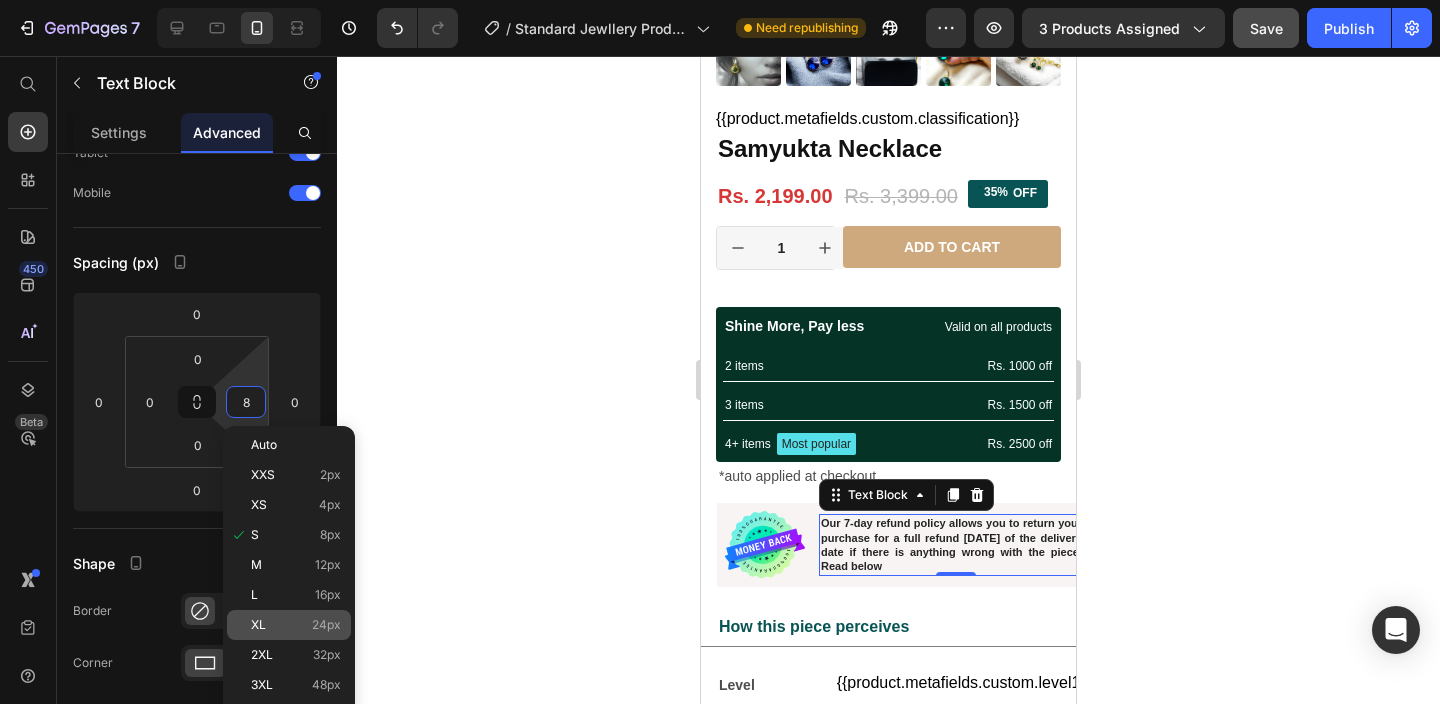 click on "XL 24px" 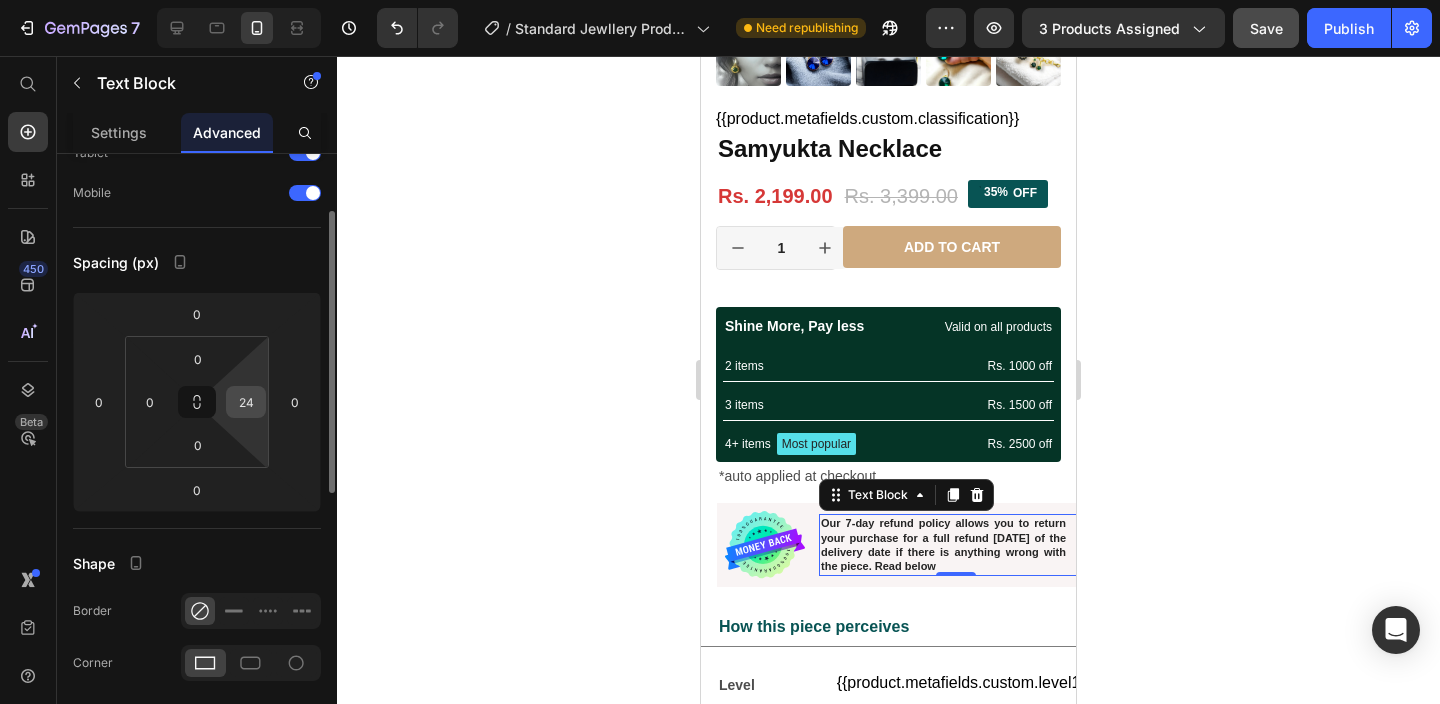 click on "24" at bounding box center (246, 402) 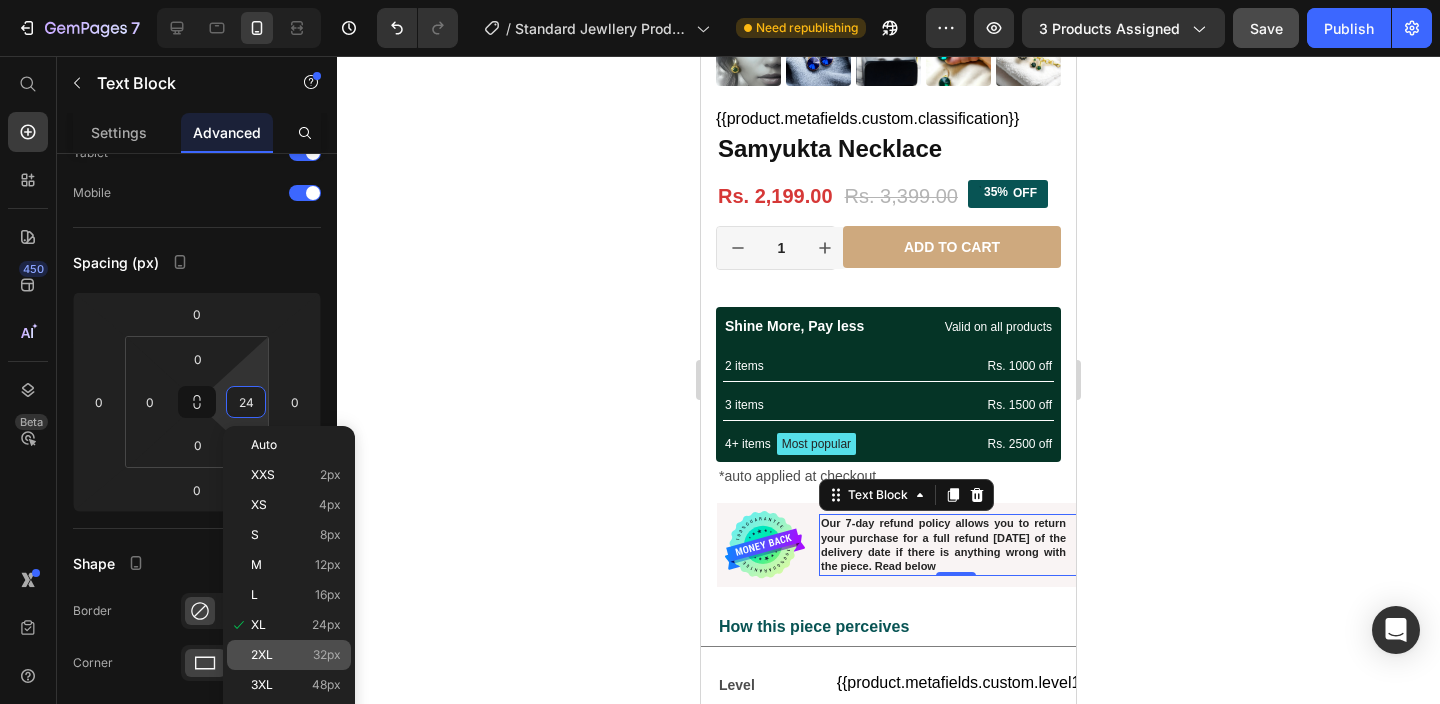 click on "2XL 32px" at bounding box center (296, 655) 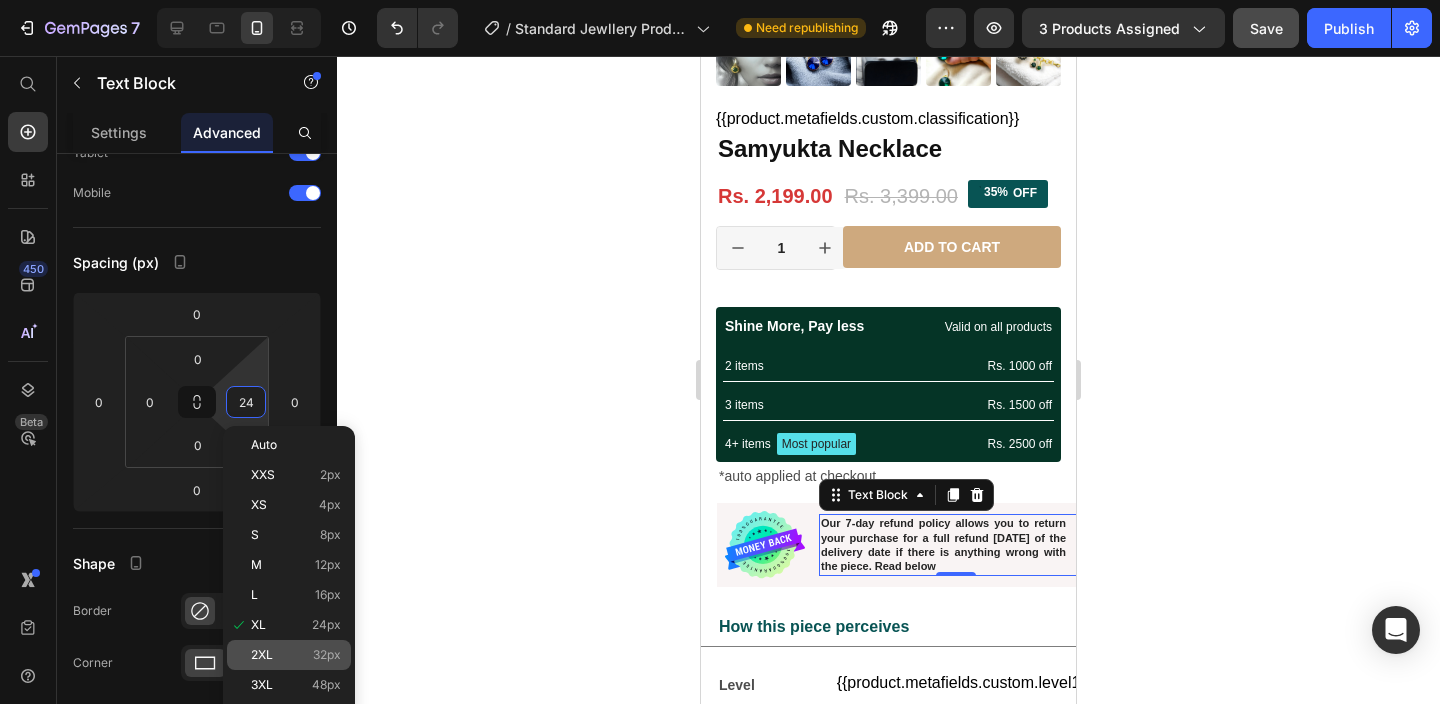 type on "32" 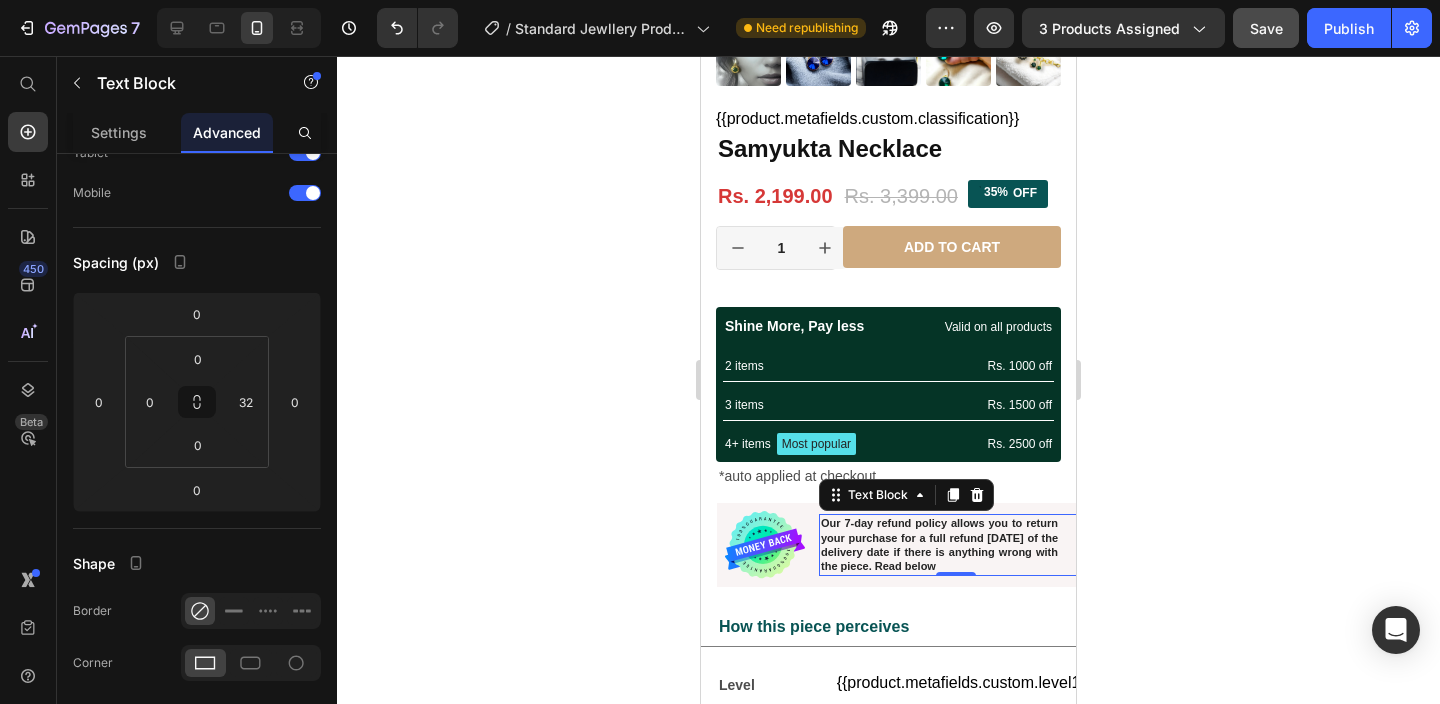 click 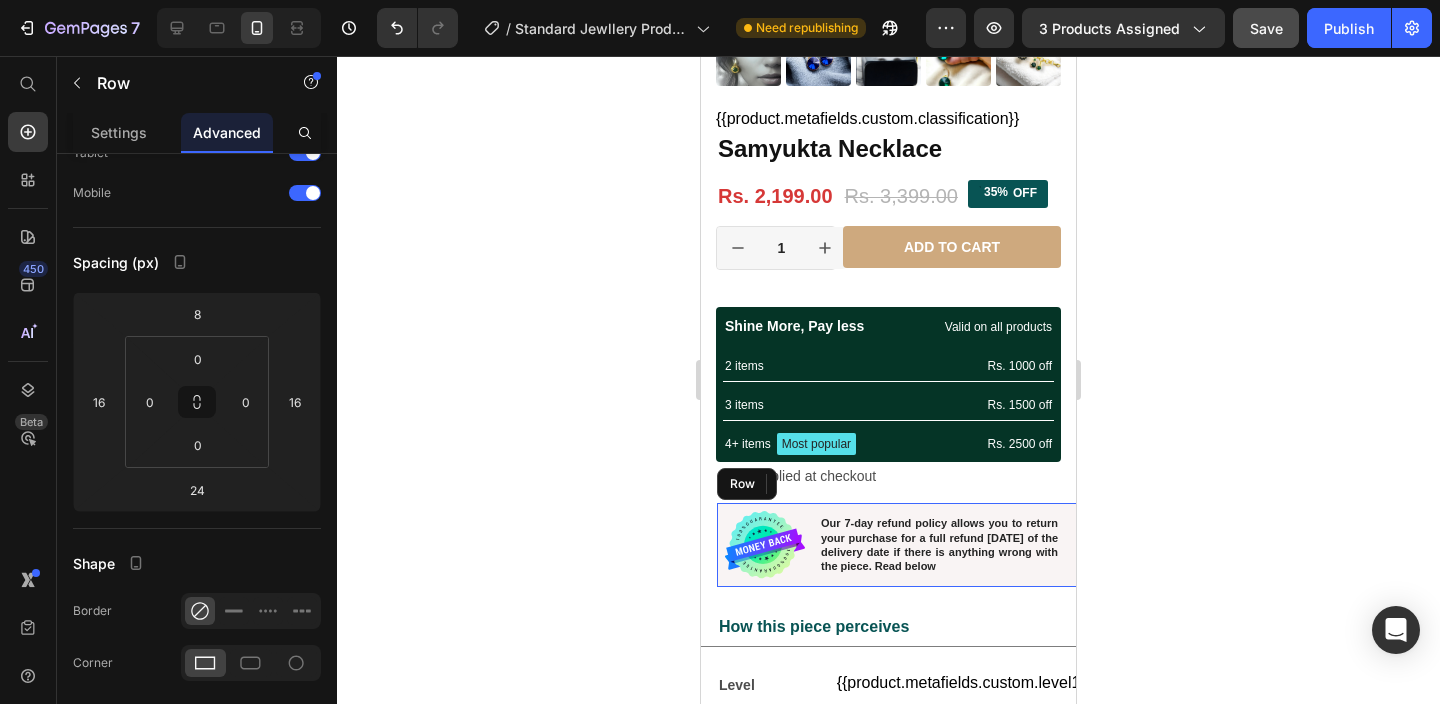 click on "Our 7-day refund policy allows you to return your purchase for a full refund within 7 days of the delivery date if there is anything wrong with the piece. Read below Text Block" at bounding box center (955, 545) 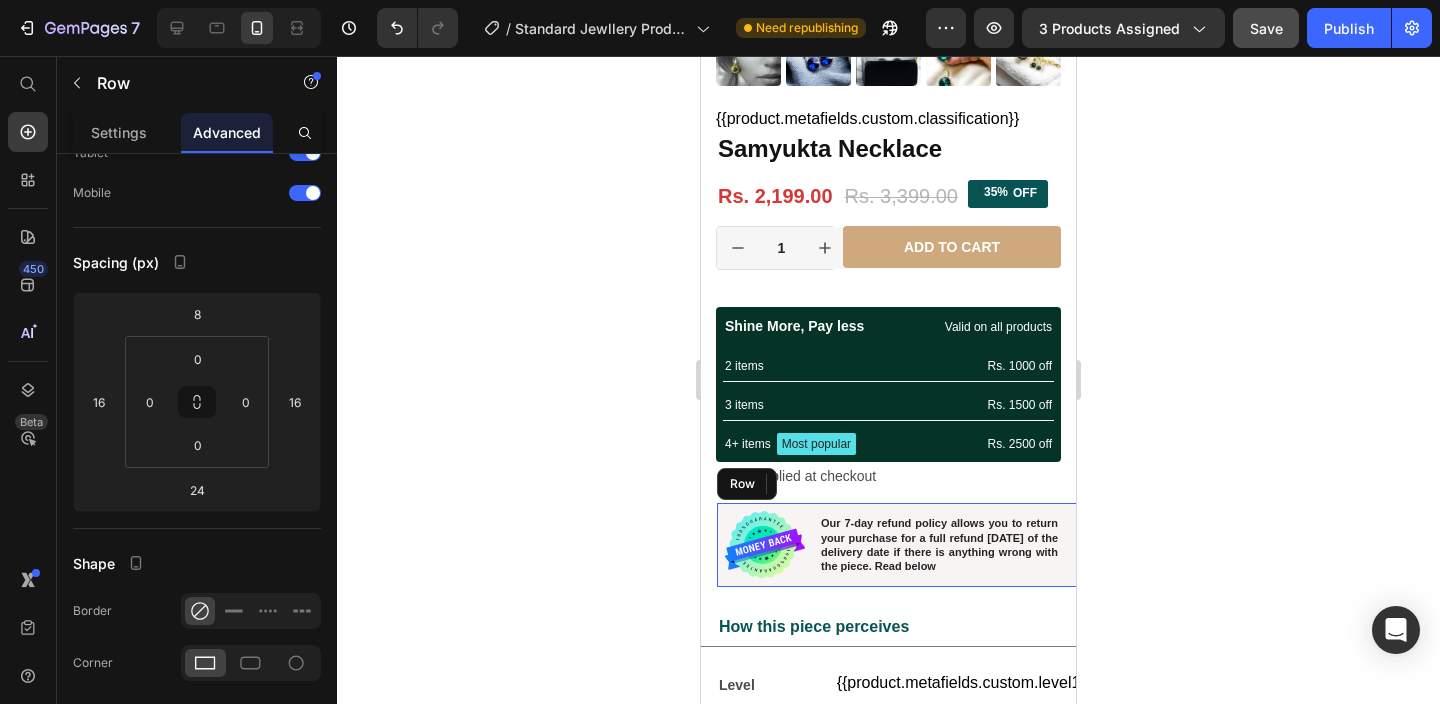 scroll, scrollTop: 0, scrollLeft: 0, axis: both 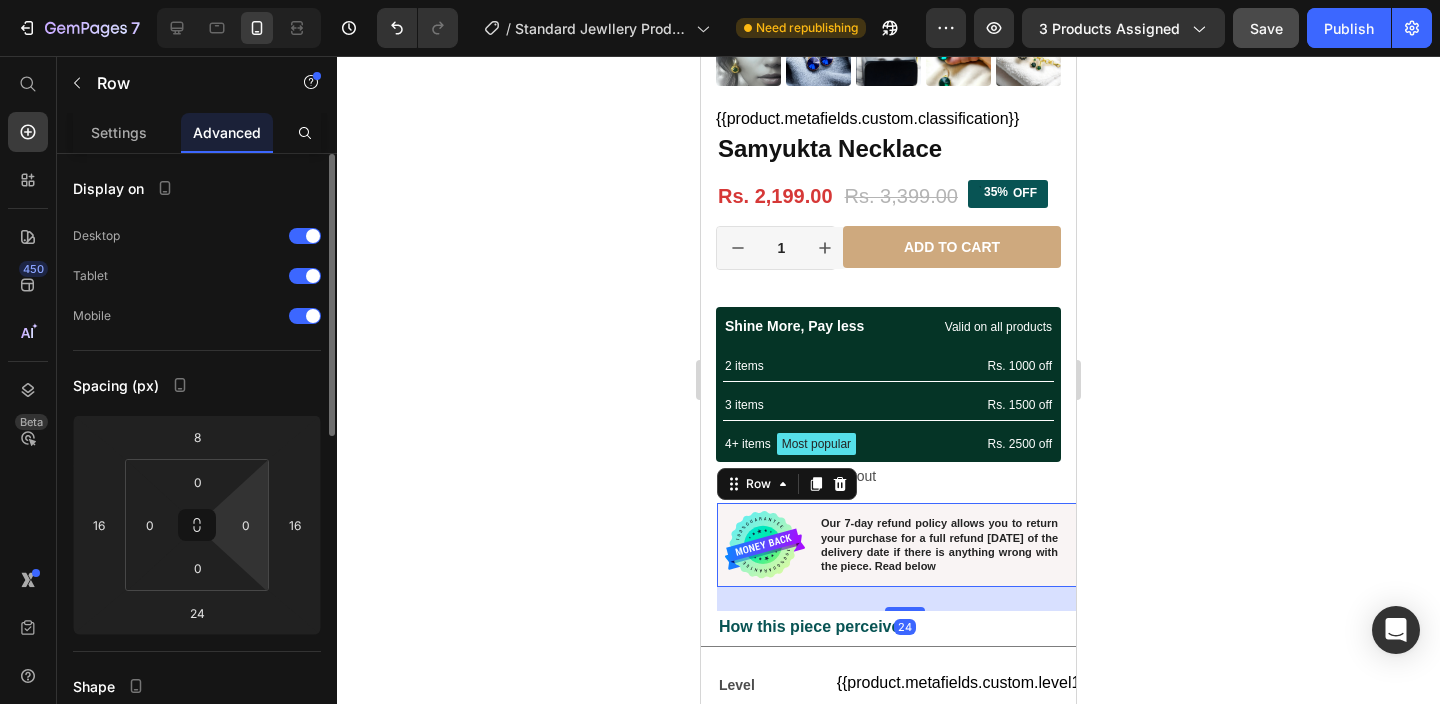 click on "7   /  Standard Jewllery Product Need republishing Preview 3 products assigned  Save   Publish  450 Beta Start with Sections Elements Hero Section Product Detail Brands Trusted Badges Guarantee Product Breakdown How to use Testimonials Compare Bundle FAQs Social Proof Brand Story Product List Collection Blog List Contact Sticky Add to Cart Custom Footer Browse Library 450 Layout
Row
Row
Row
Row Text
Heading
Text Block Button
Button
Button
Sticky Back to top Media" at bounding box center (720, 0) 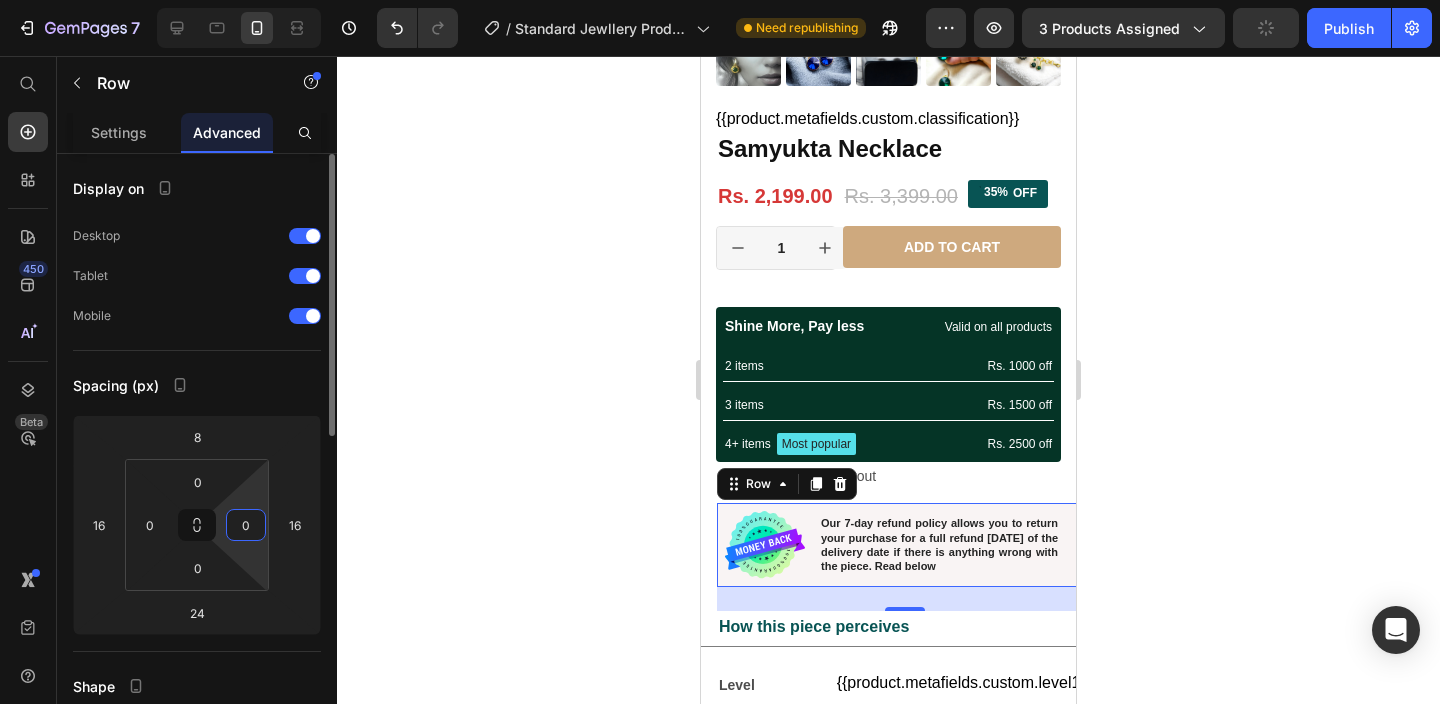 click on "0" at bounding box center [246, 525] 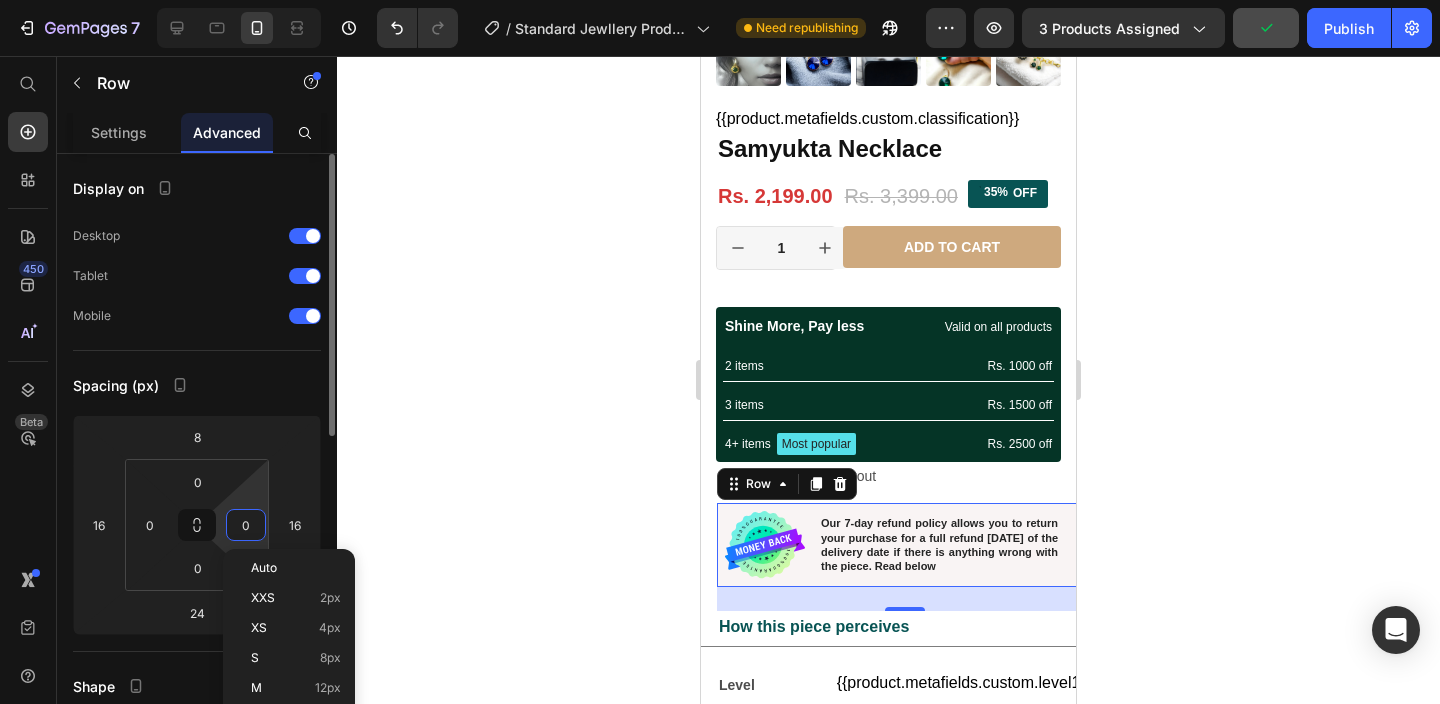 click on "0" at bounding box center (246, 525) 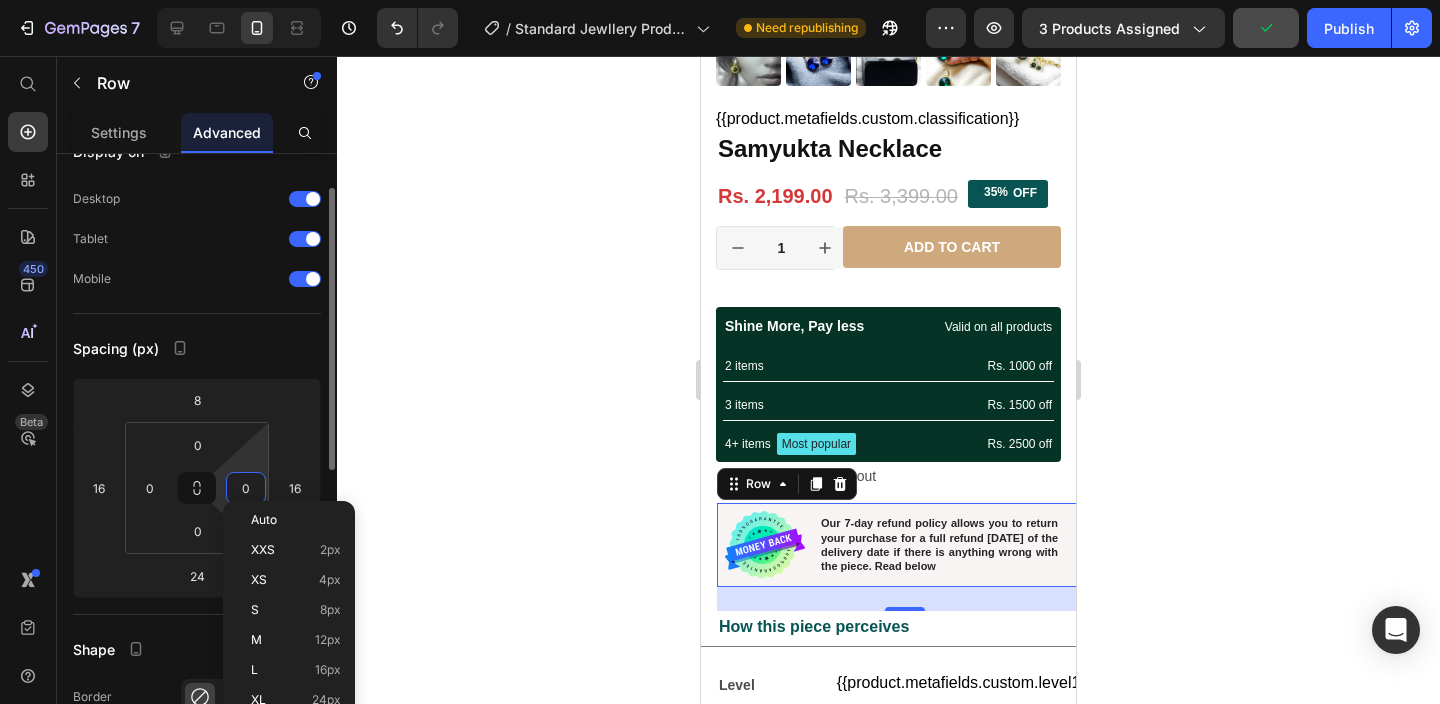 scroll, scrollTop: 50, scrollLeft: 0, axis: vertical 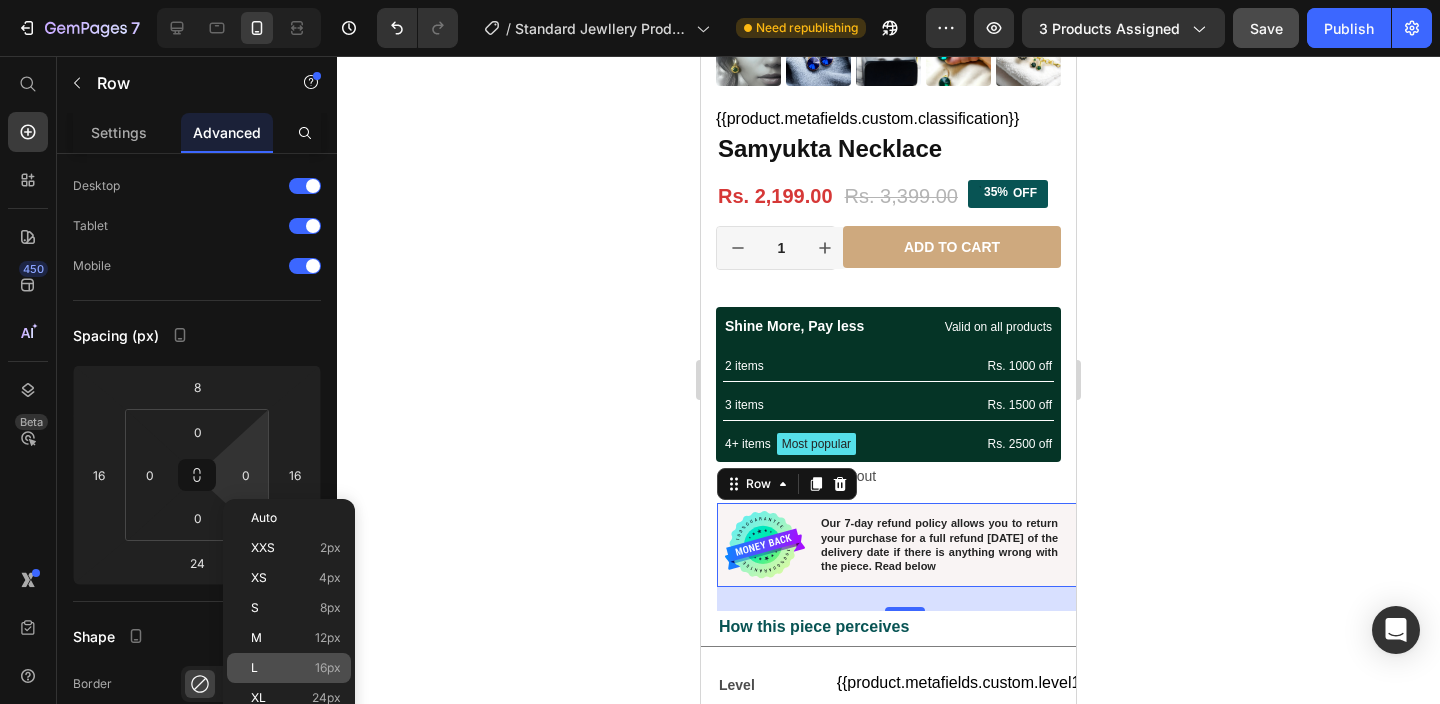 click on "L 16px" at bounding box center [296, 668] 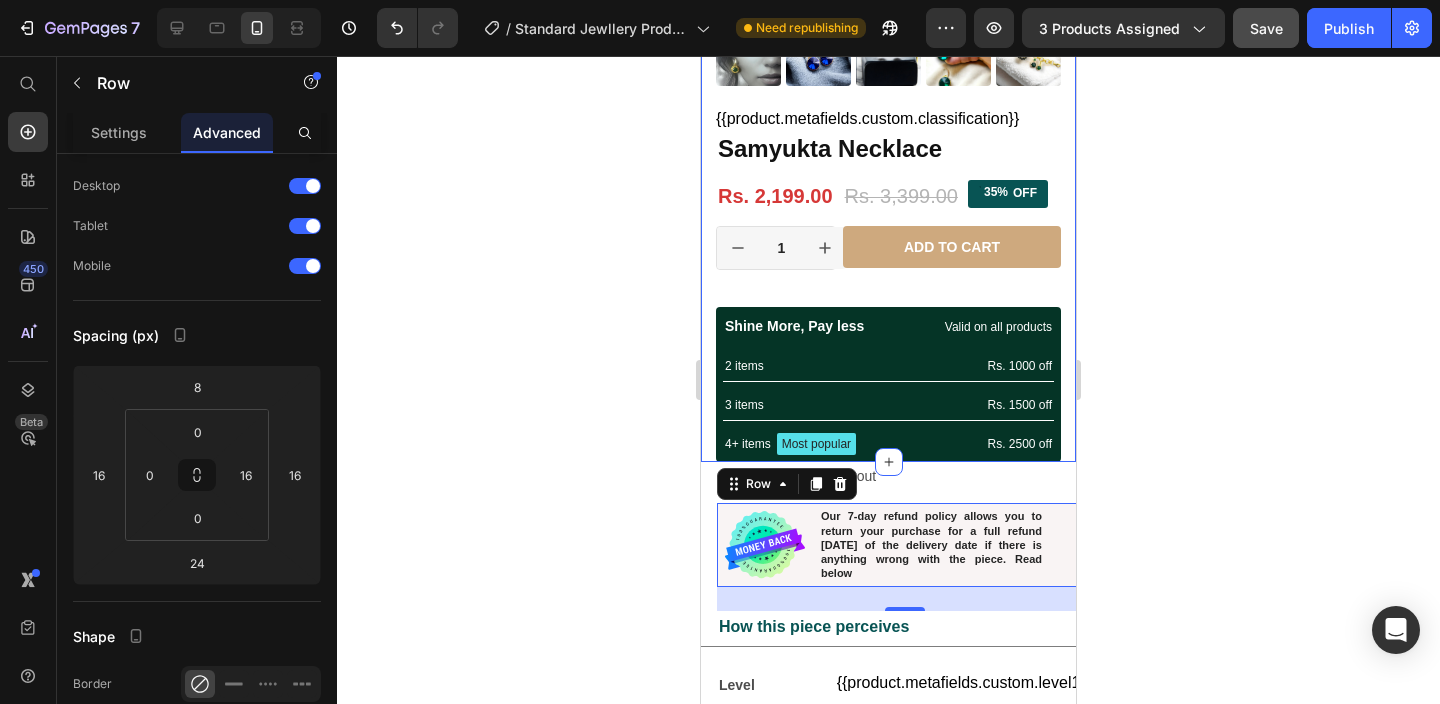 type on "0" 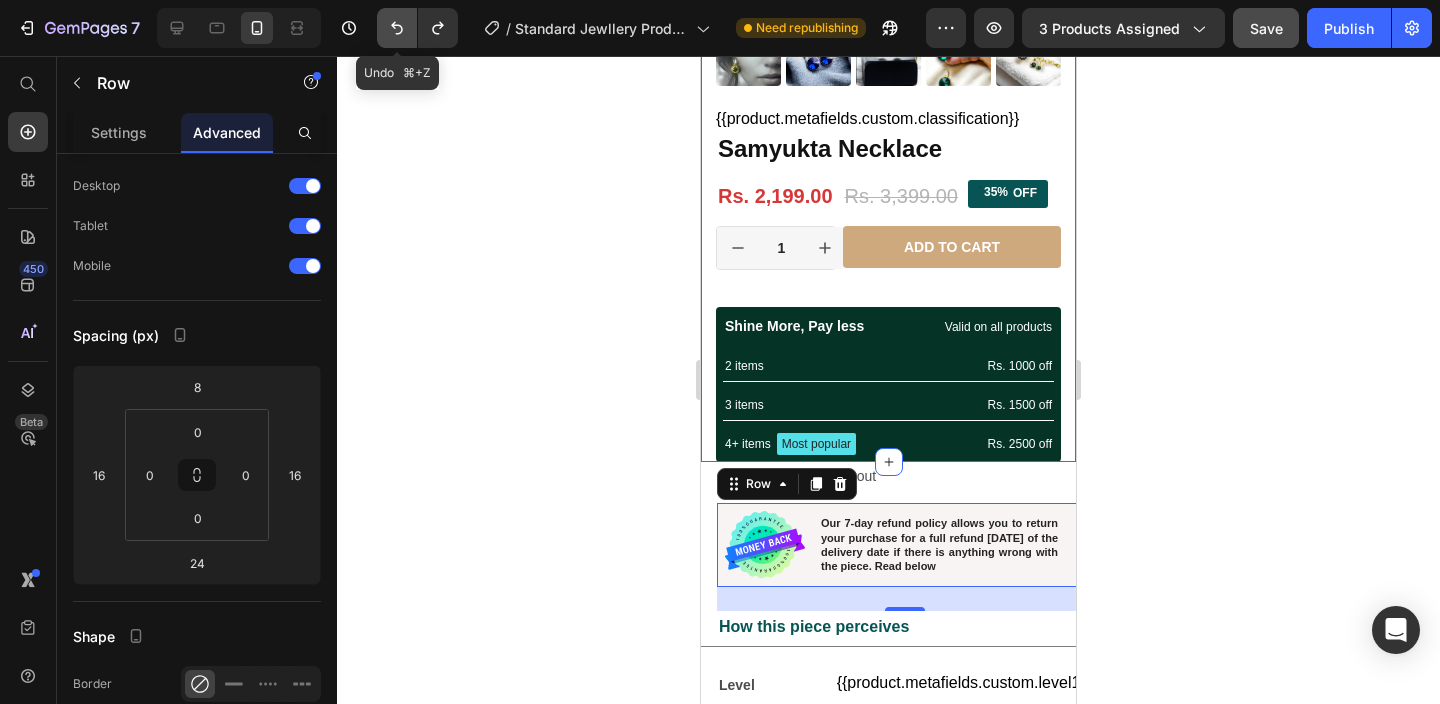click 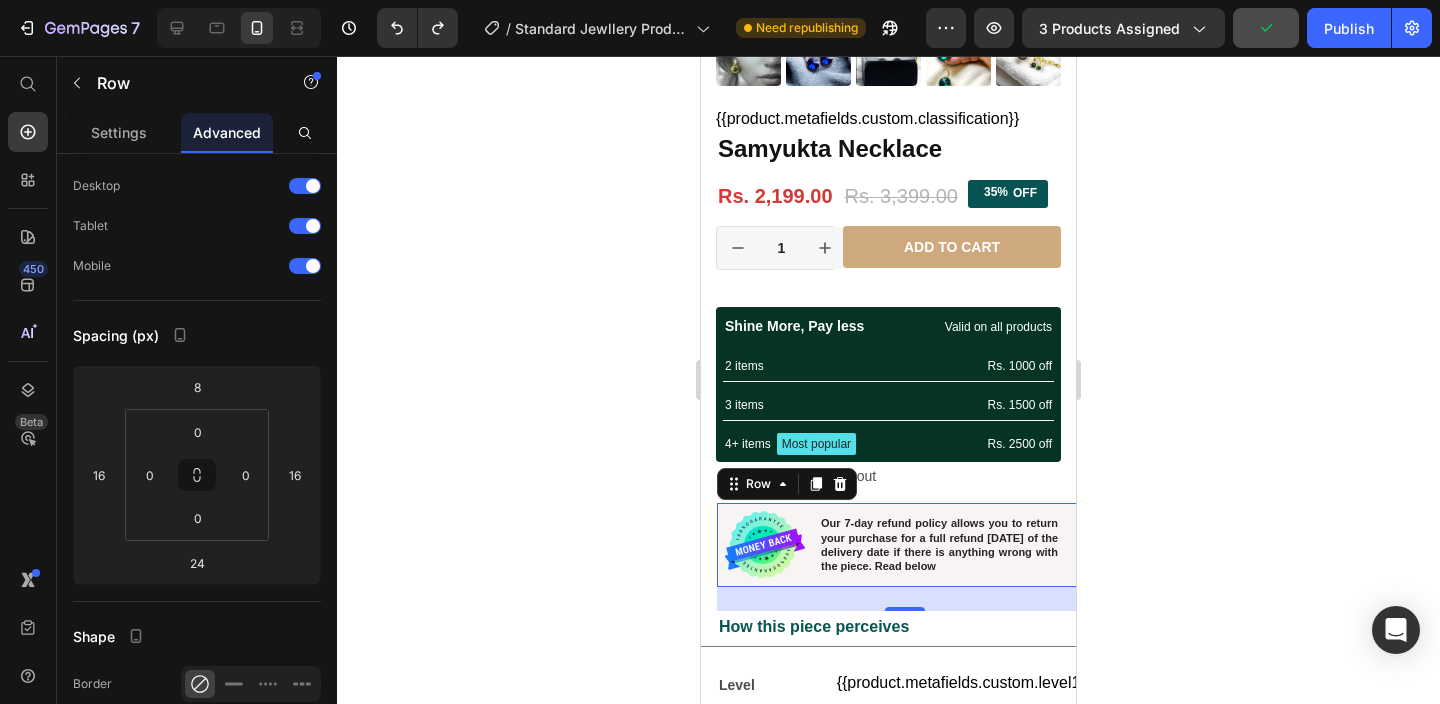 click on "Our 7-day refund policy allows you to return your purchase for a full refund within 7 days of the delivery date if there is anything wrong with the piece. Read below Text Block" at bounding box center (955, 545) 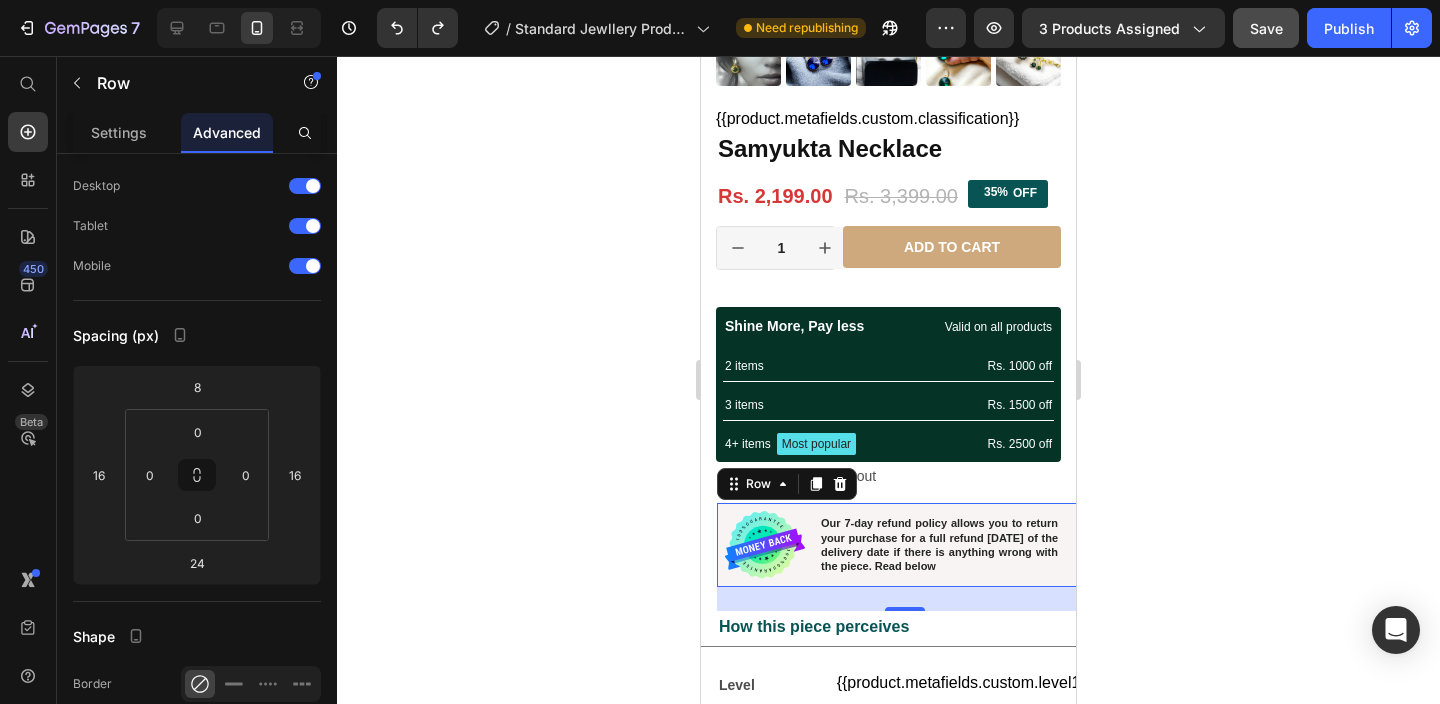 drag, startPoint x: 1057, startPoint y: 596, endPoint x: 999, endPoint y: 603, distance: 58.420887 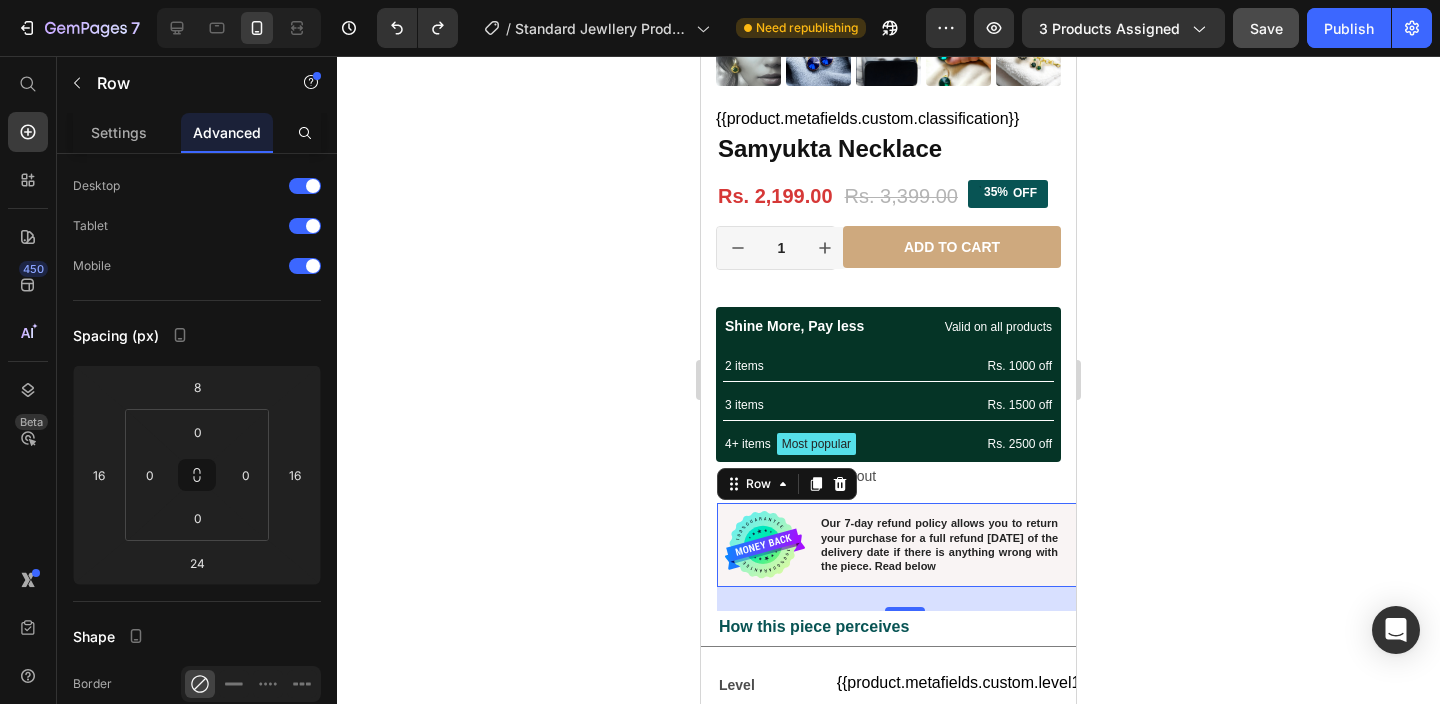 click on "24" at bounding box center [904, 599] 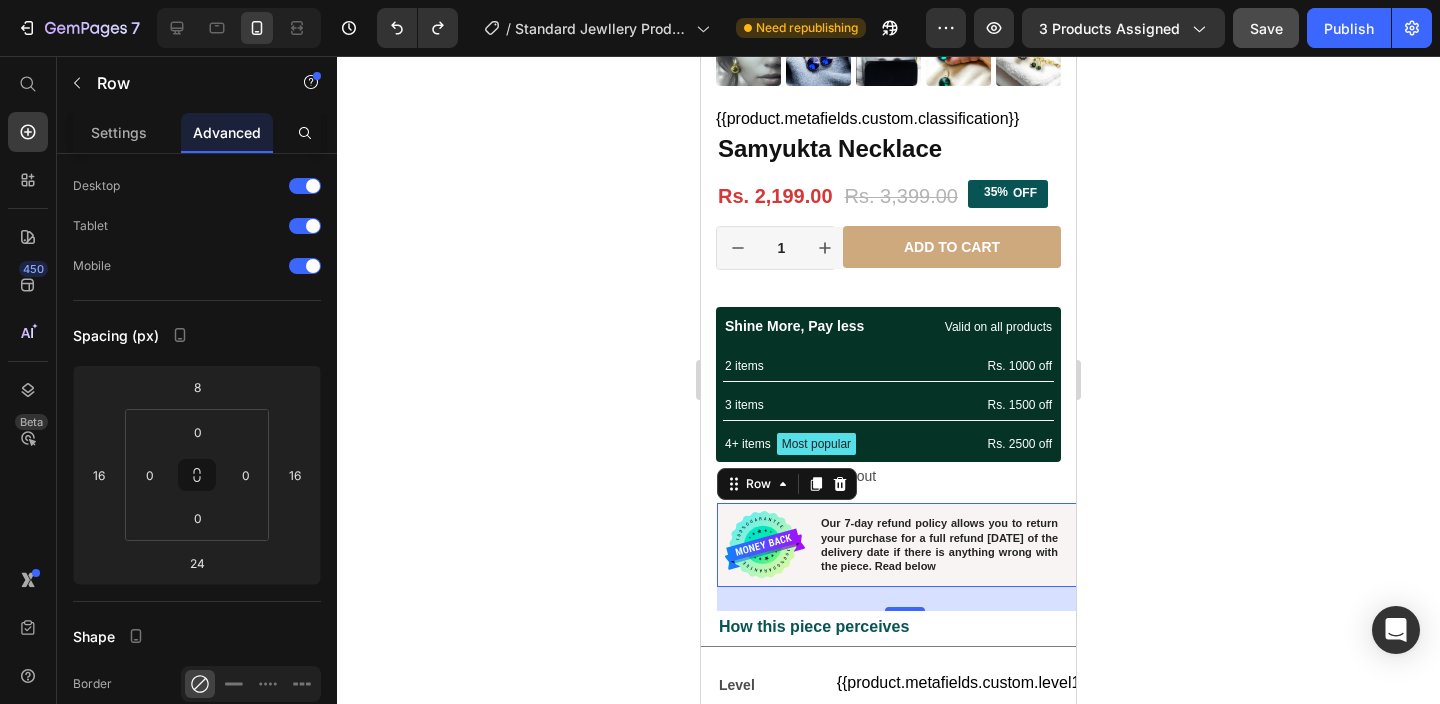 drag, startPoint x: 919, startPoint y: 592, endPoint x: 874, endPoint y: 592, distance: 45 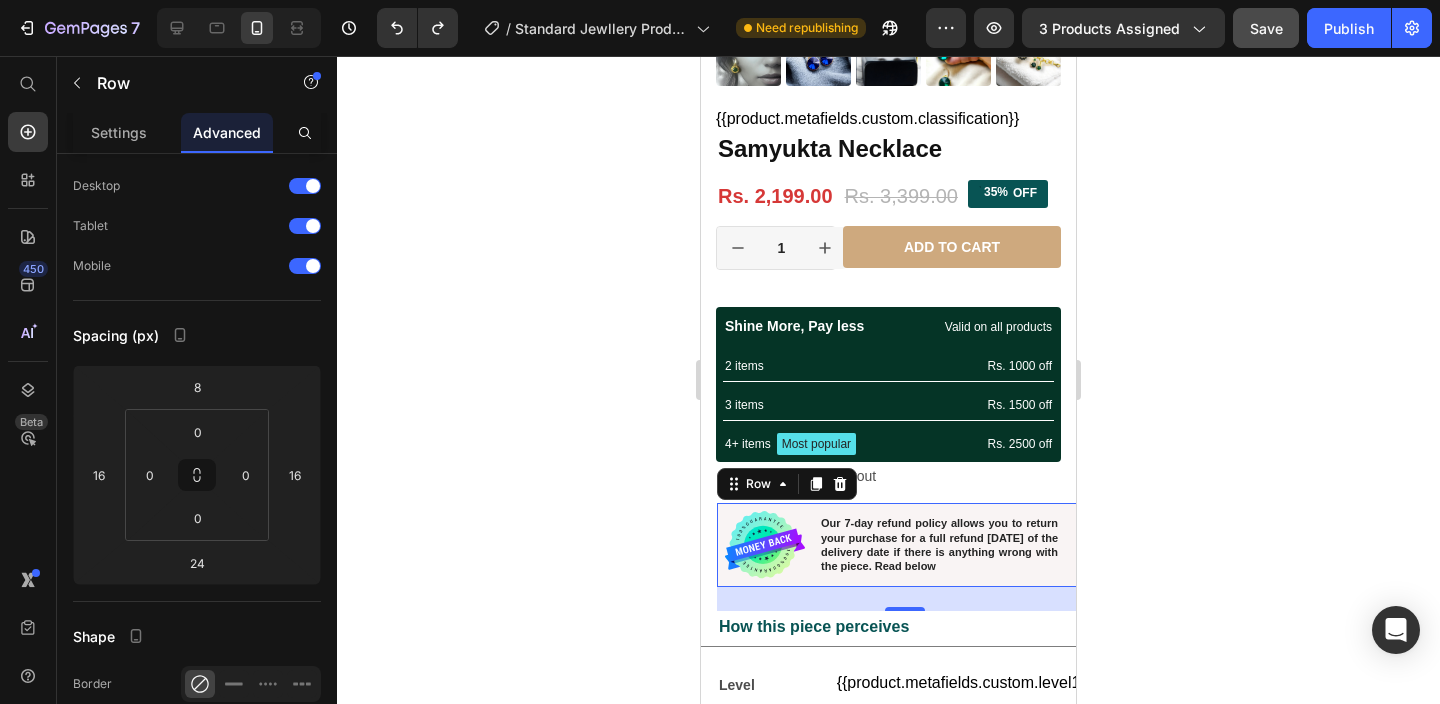 click on "24" at bounding box center [904, 599] 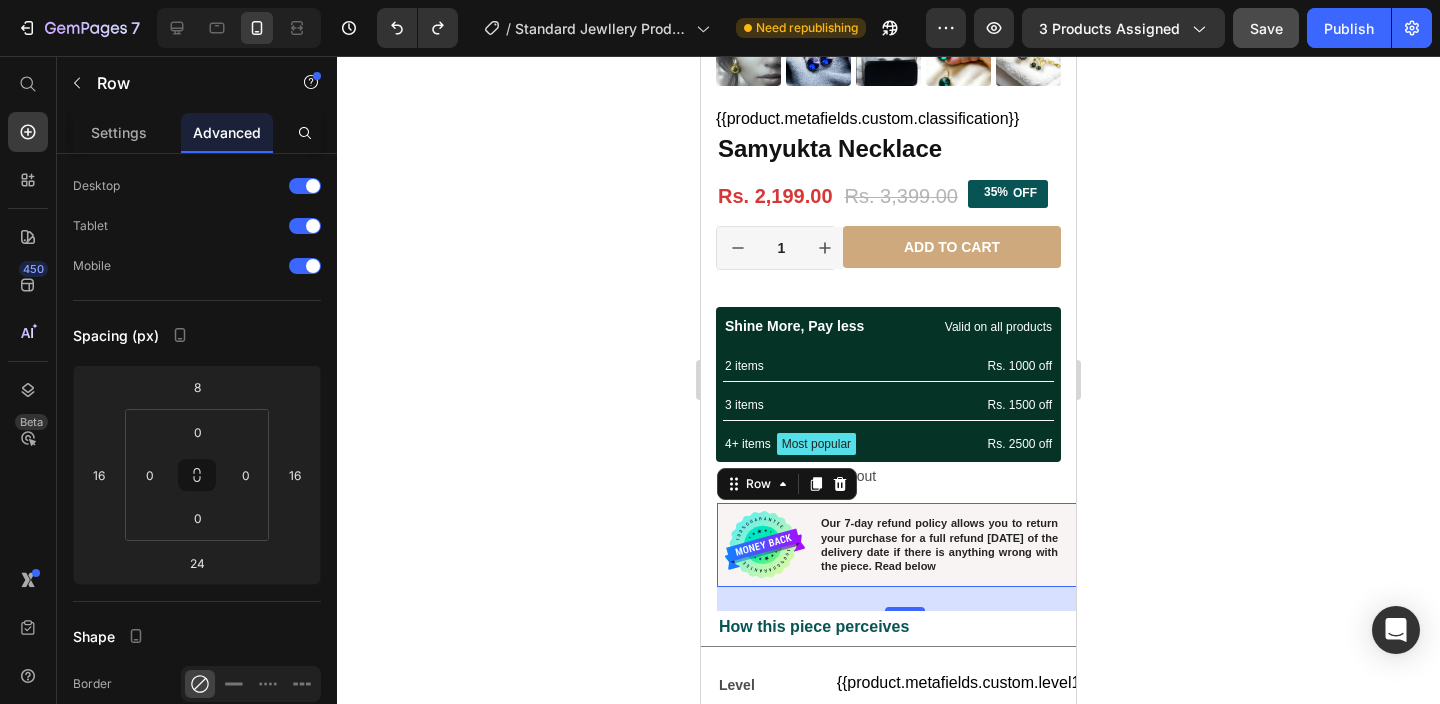 click on "Our 7-day refund policy allows you to return your purchase for a full refund within 7 days of the delivery date if there is anything wrong with the piece. Read below Text Block" at bounding box center (955, 545) 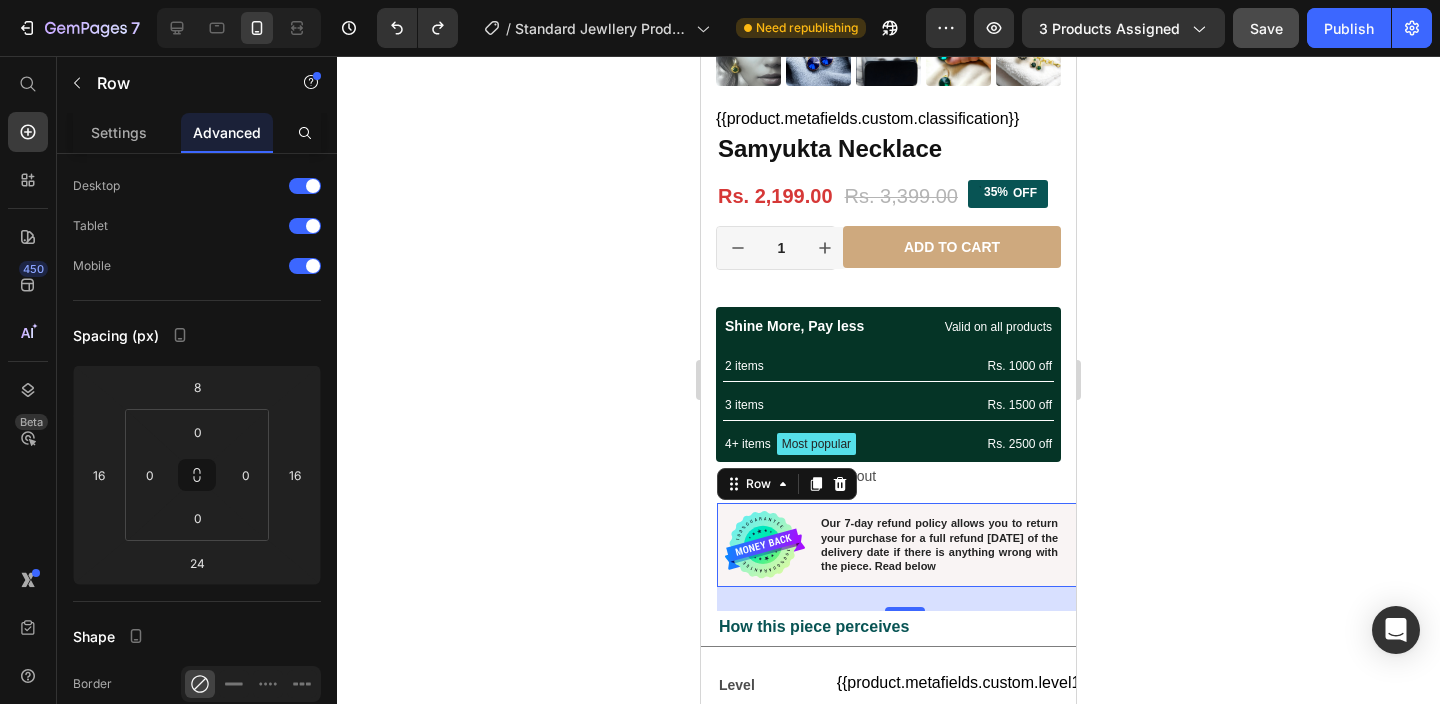 click 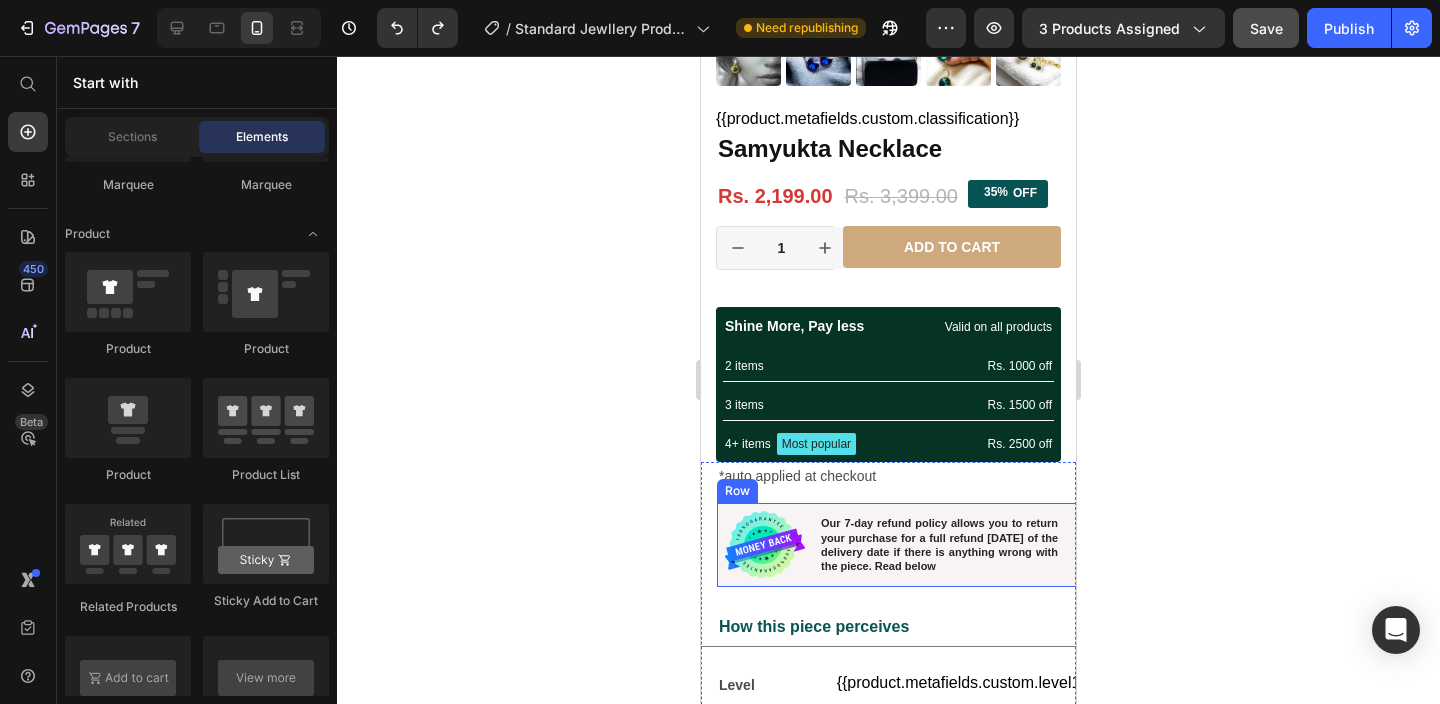 click on "Our 7-day refund policy allows you to return your purchase for a full refund within 7 days of the delivery date if there is anything wrong with the piece. Read below Text Block" at bounding box center (955, 545) 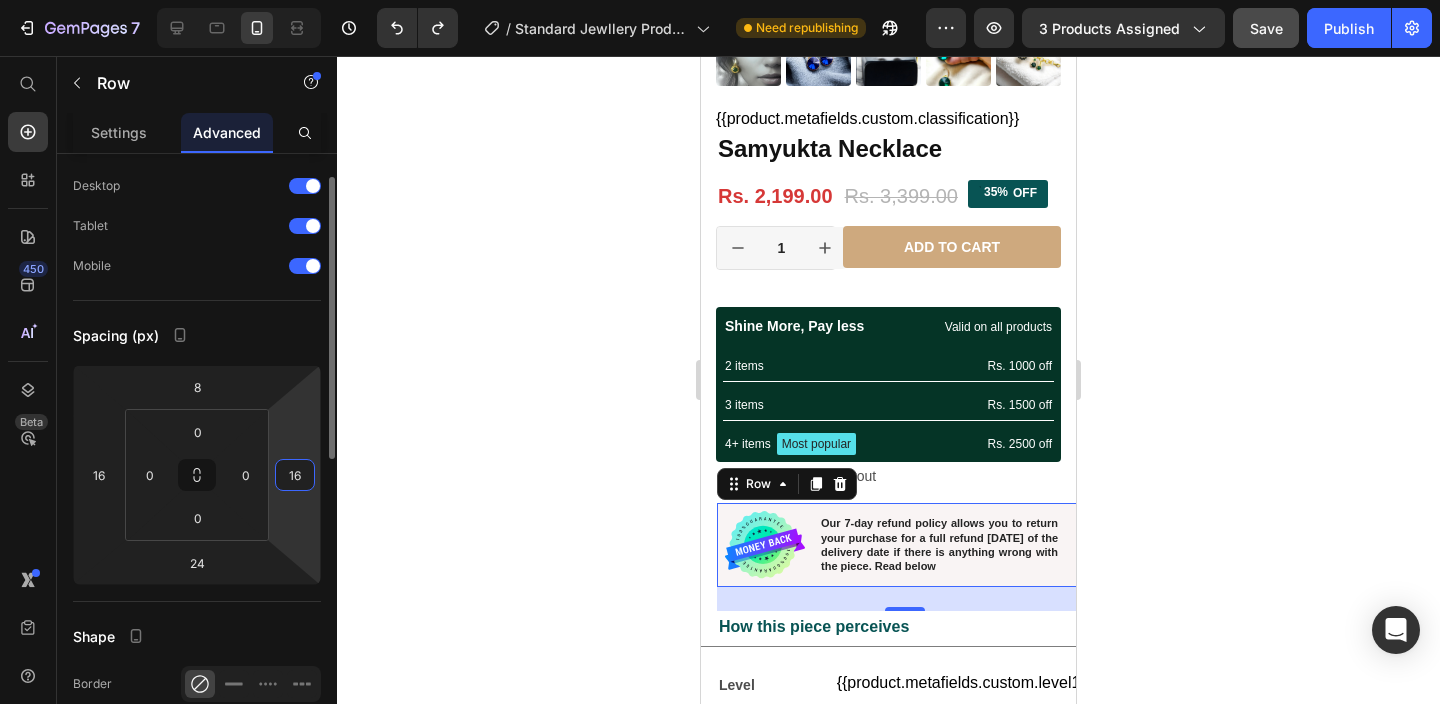 click on "16" at bounding box center (295, 475) 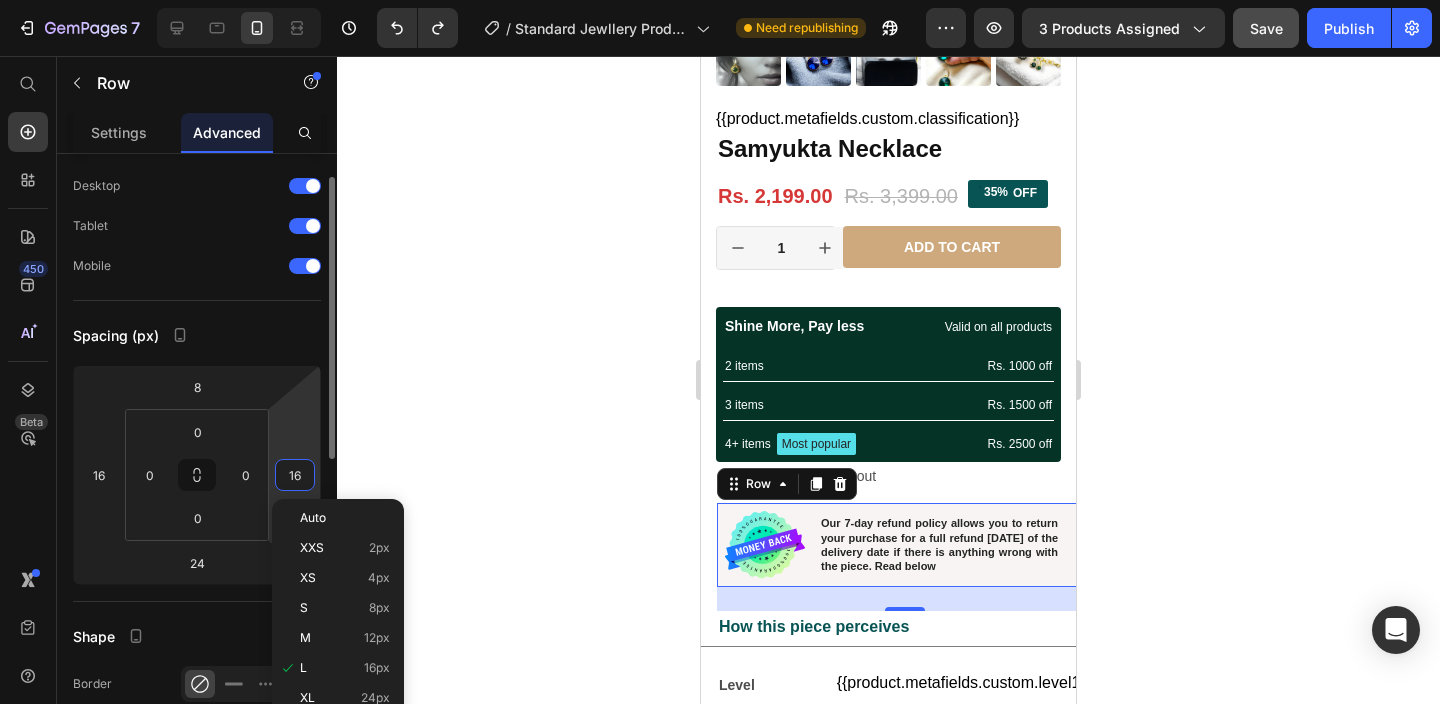 click on "Spacing (px) 8 16 24 16 0 0 0 0" 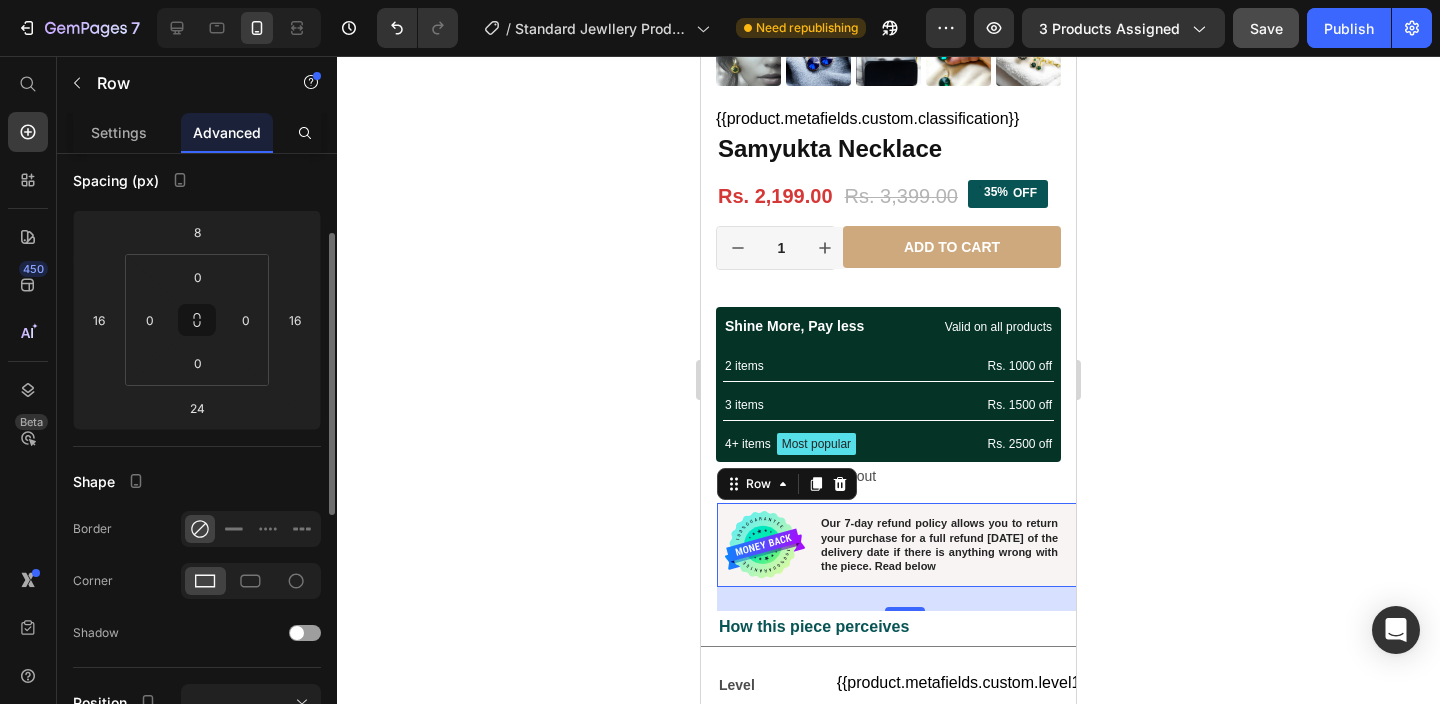 scroll, scrollTop: 247, scrollLeft: 0, axis: vertical 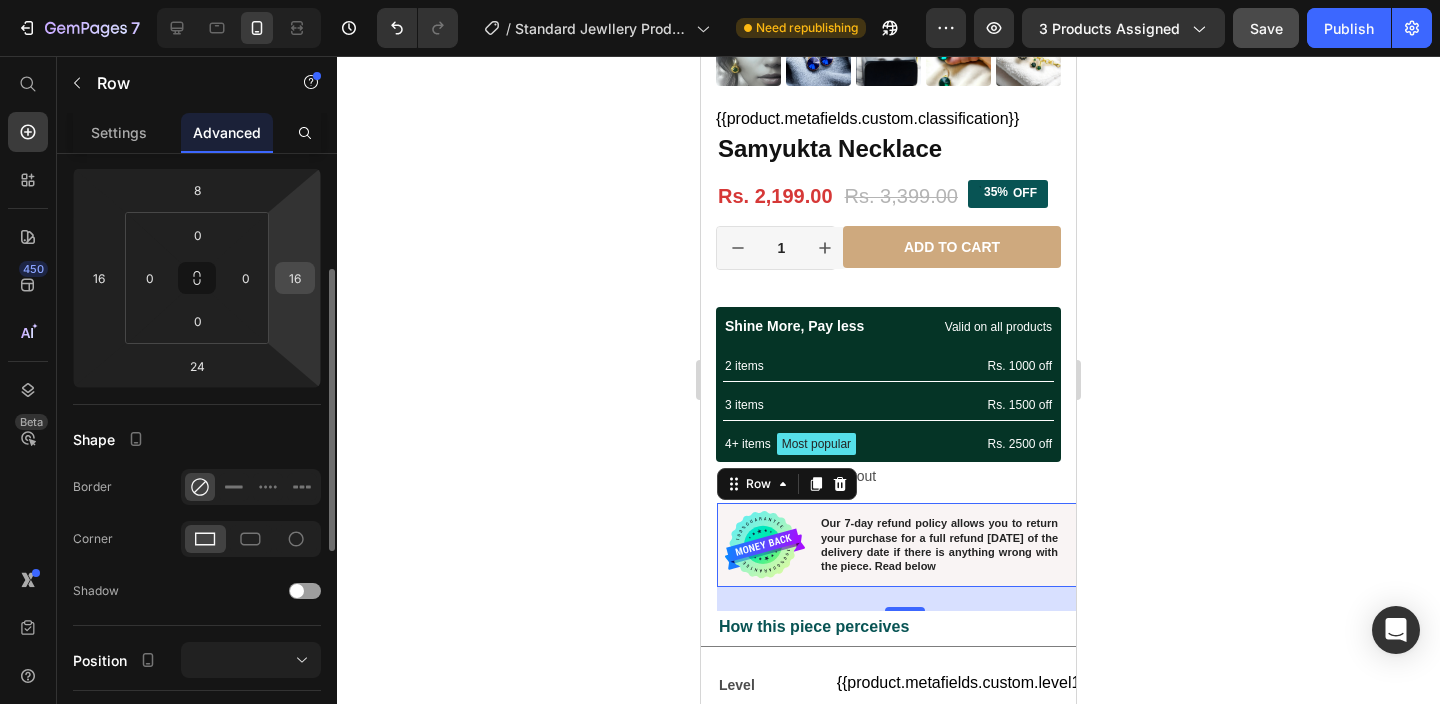 click on "16" at bounding box center [295, 278] 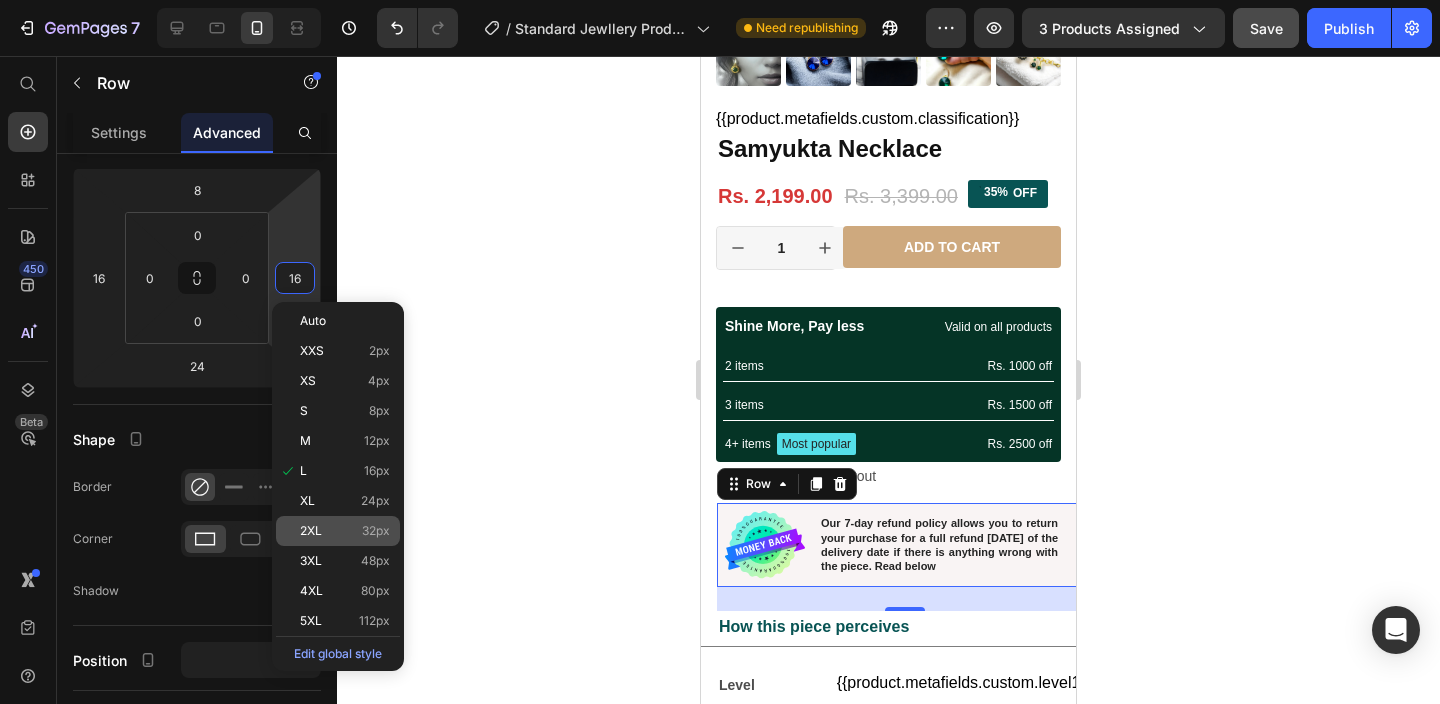 click on "2XL 32px" 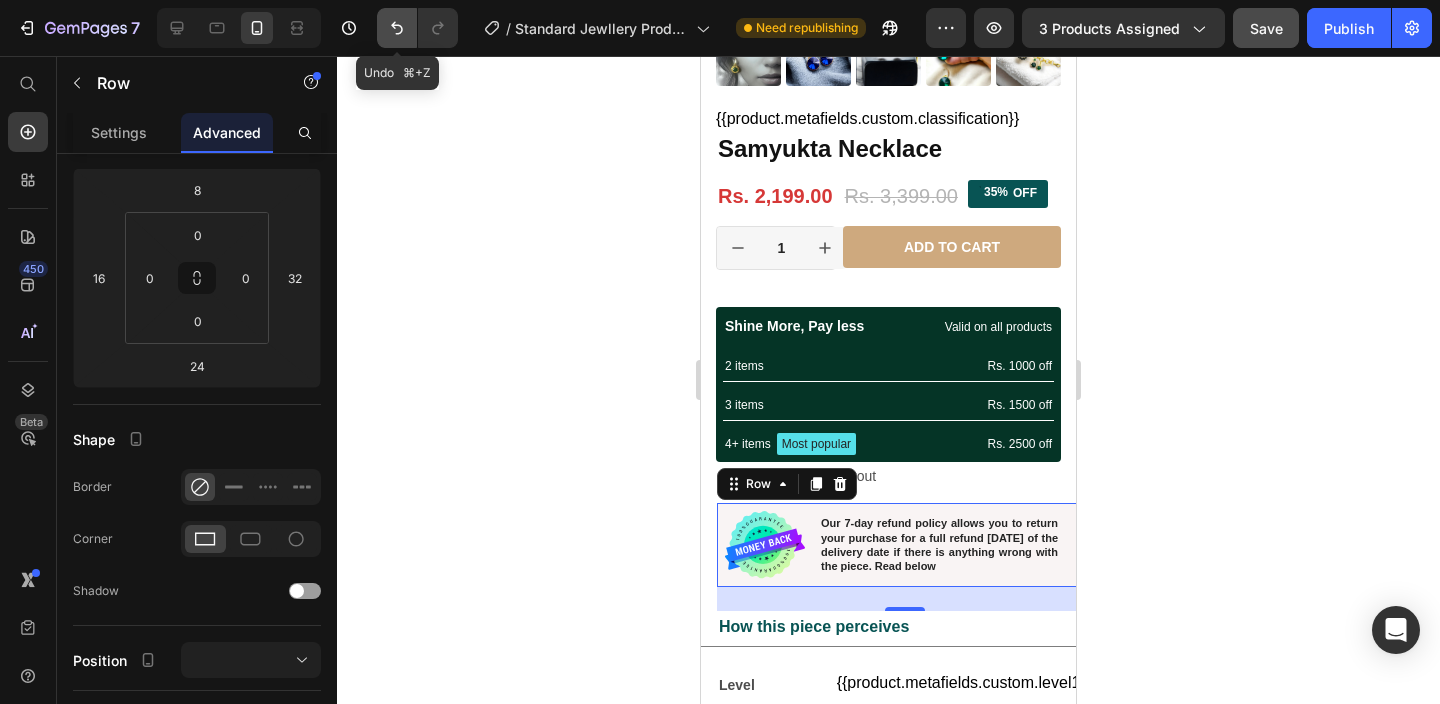 click 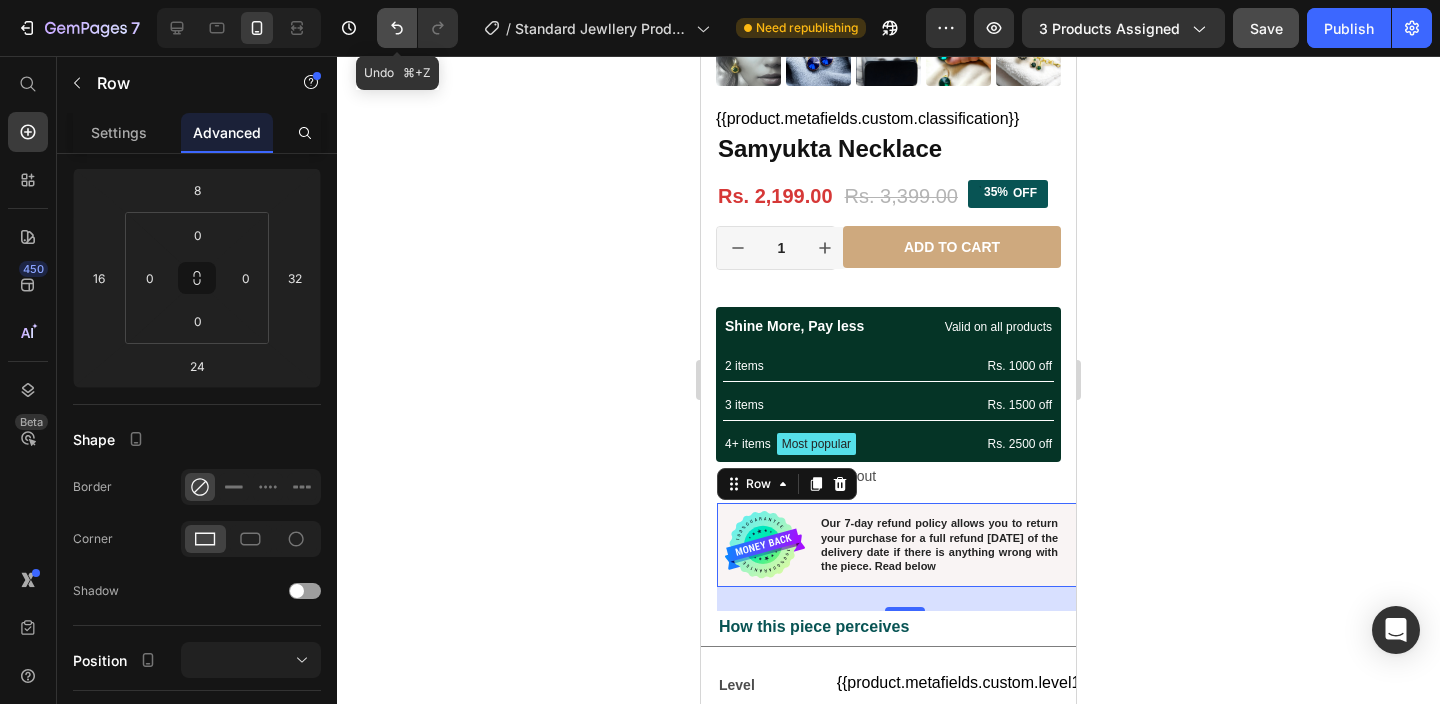 type on "16" 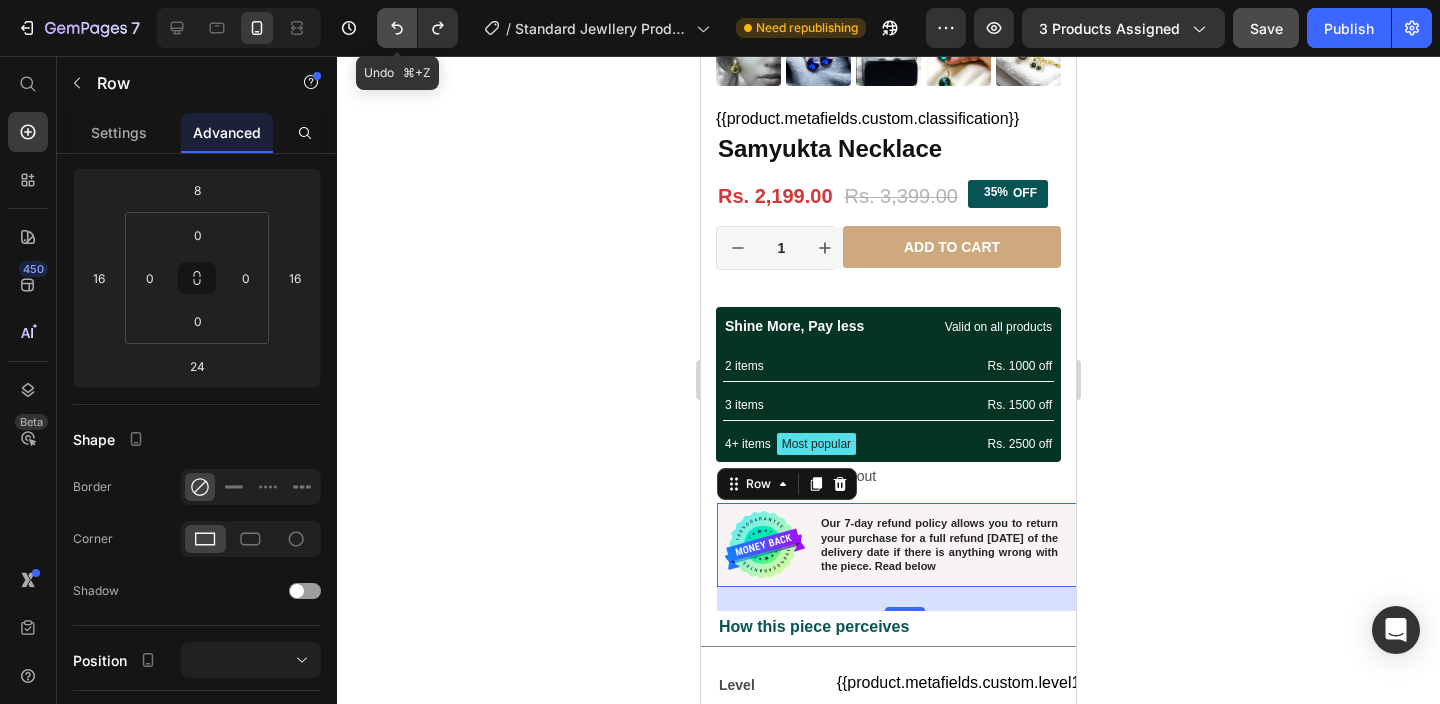 click 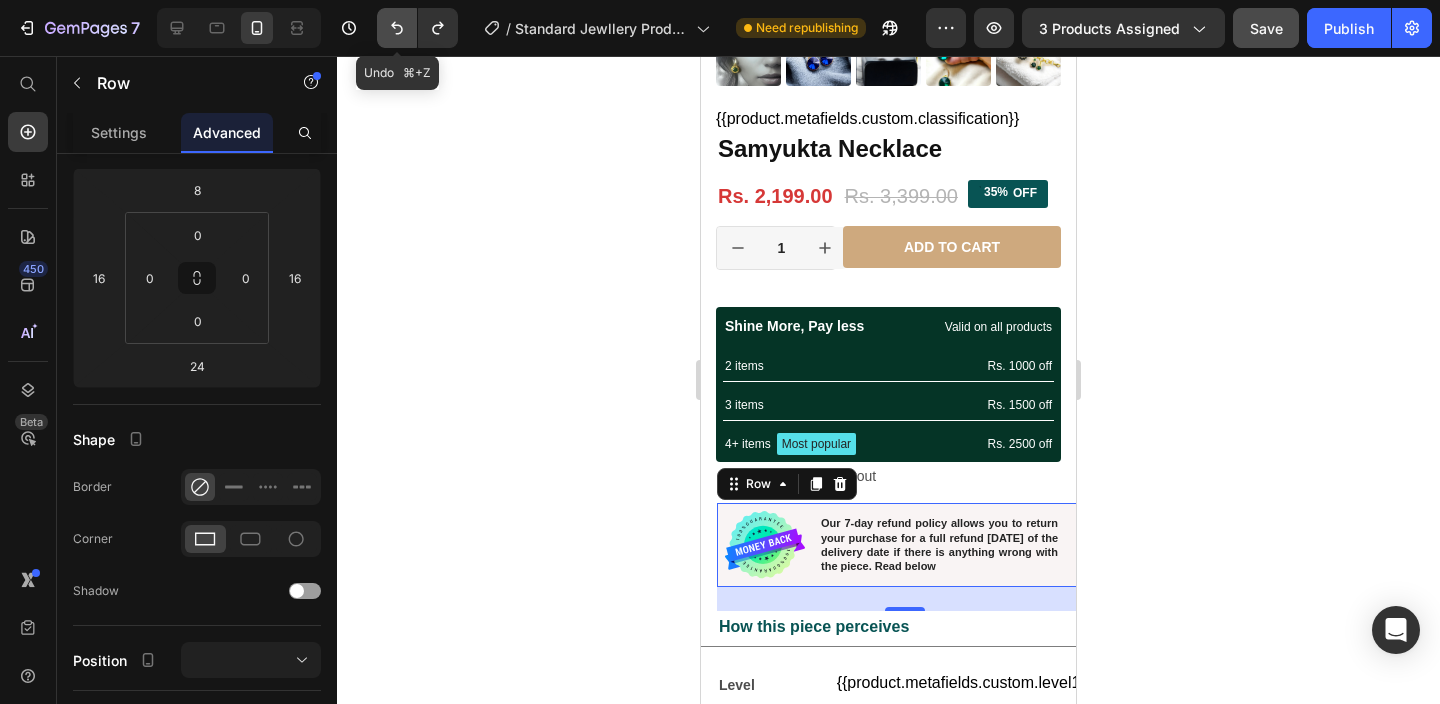click 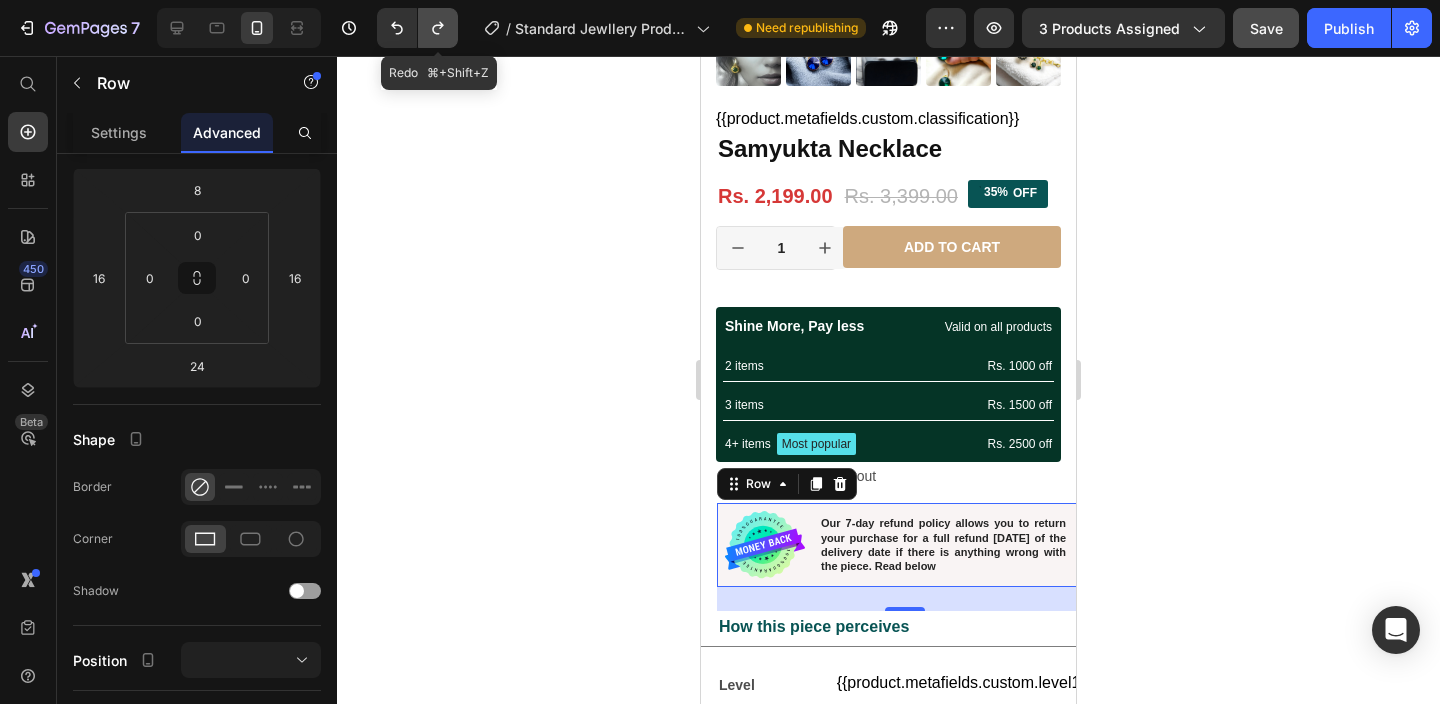 click 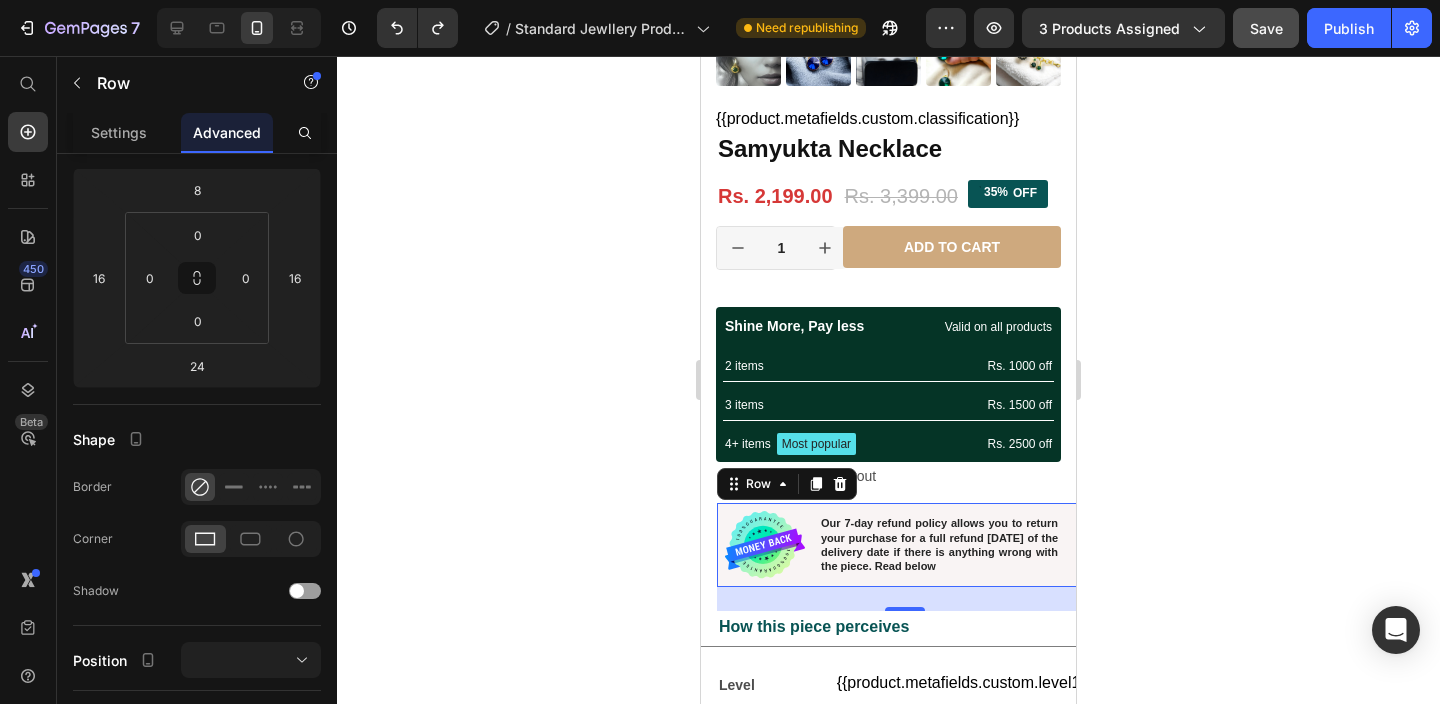 click 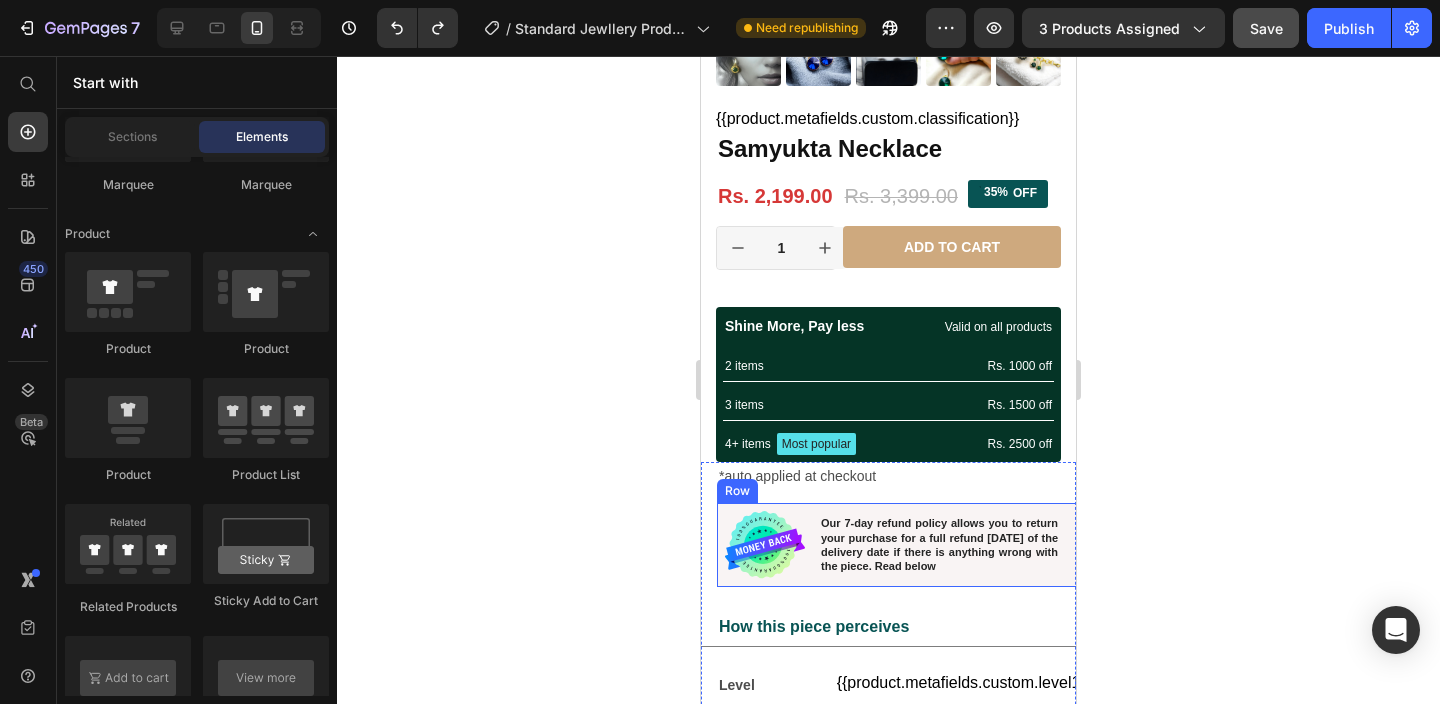 click on "Our 7-day refund policy allows you to return your purchase for a full refund within 7 days of the delivery date if there is anything wrong with the piece. Read below Text Block" at bounding box center (955, 545) 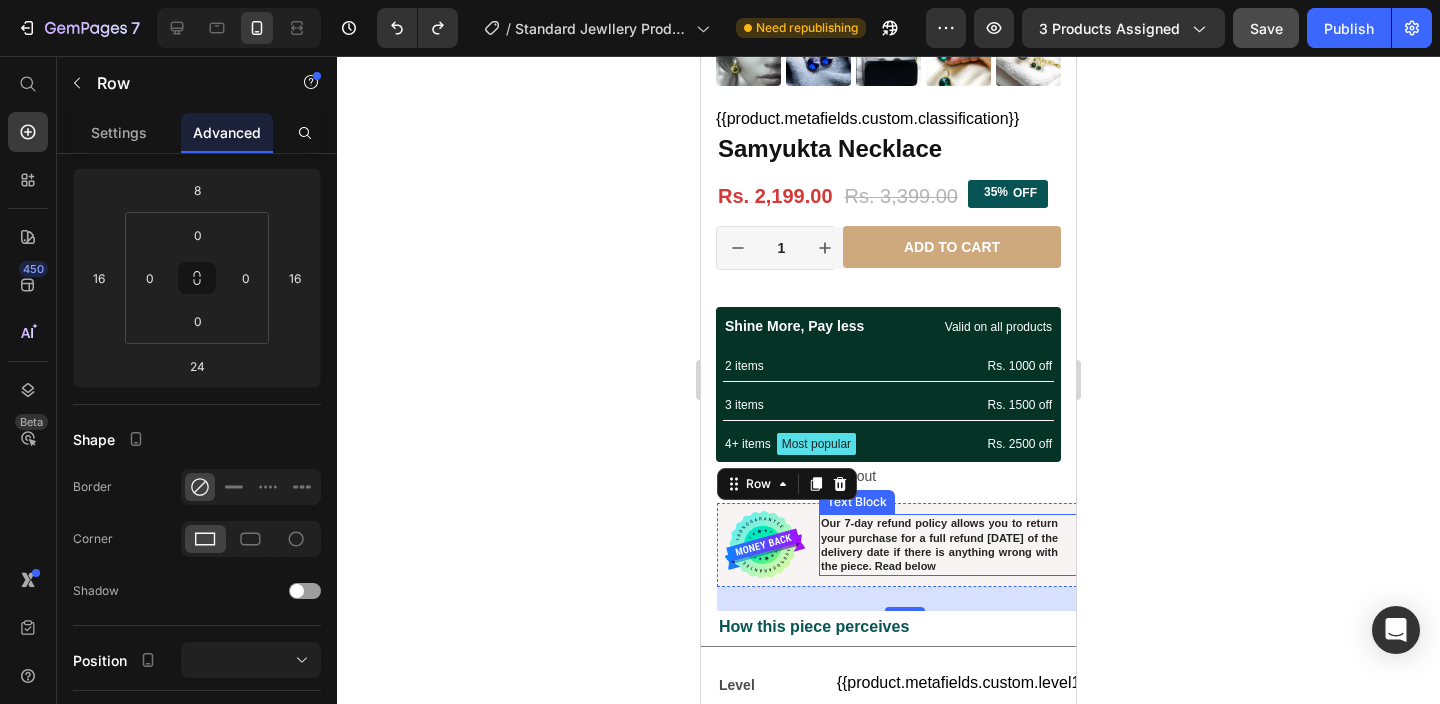 click on "Our 7-day refund policy allows you to return your purchase for a full refund within 7 days of the delivery date if there is anything wrong with the piece. Read below" at bounding box center (939, 544) 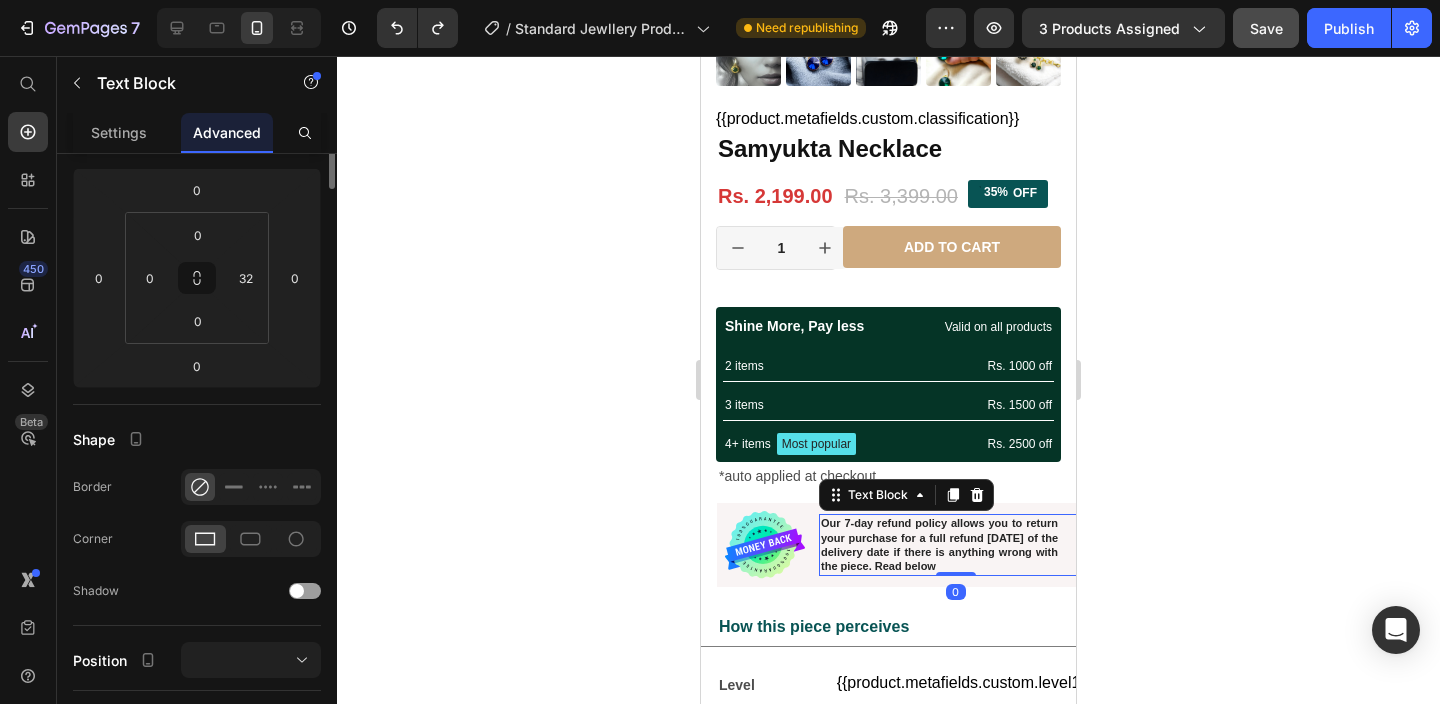 scroll, scrollTop: 0, scrollLeft: 0, axis: both 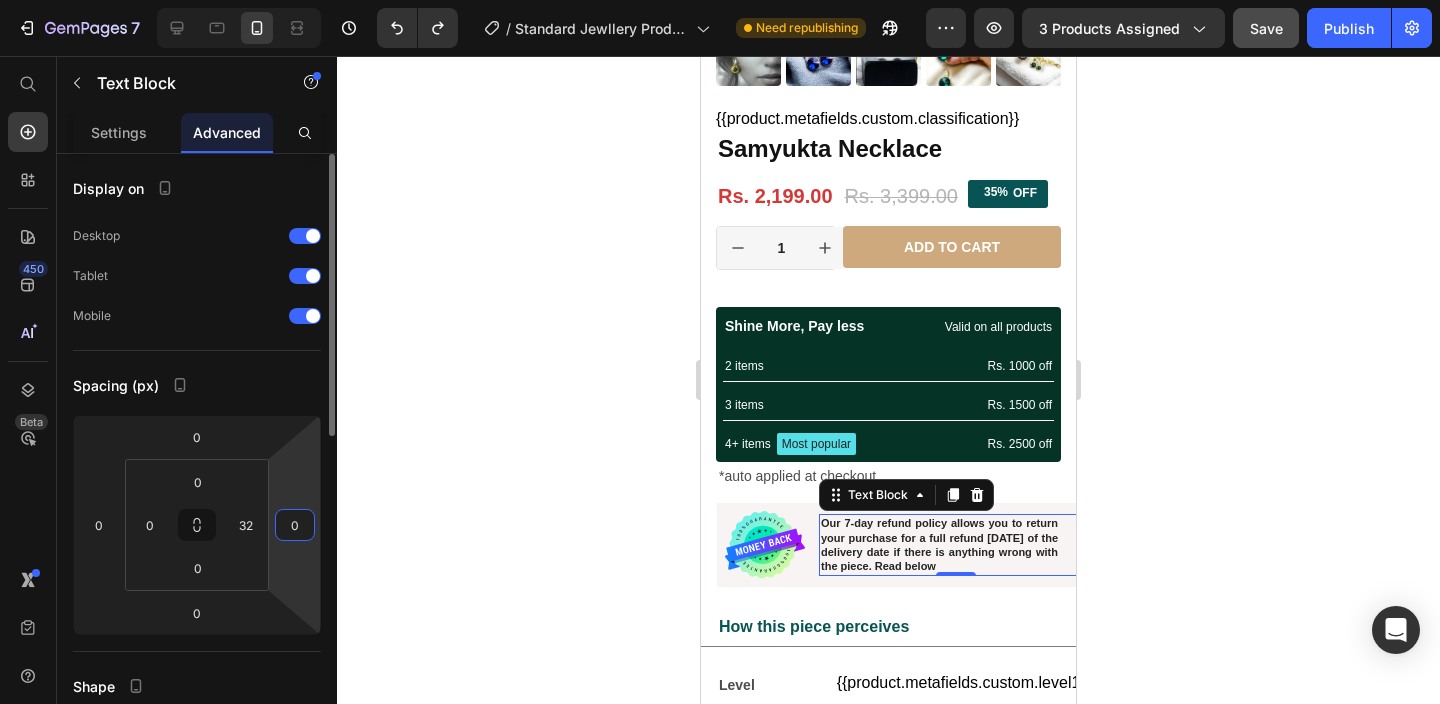 click on "0" at bounding box center [295, 525] 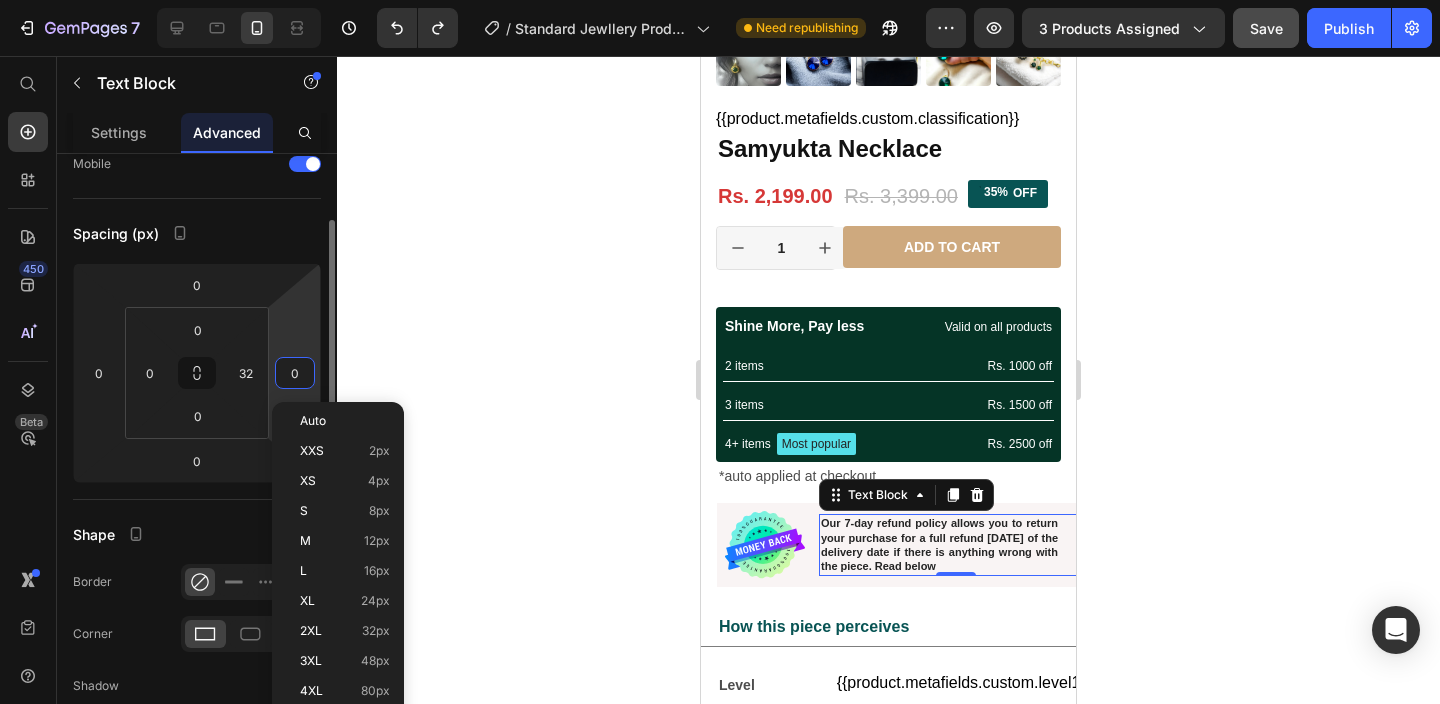 scroll, scrollTop: 152, scrollLeft: 0, axis: vertical 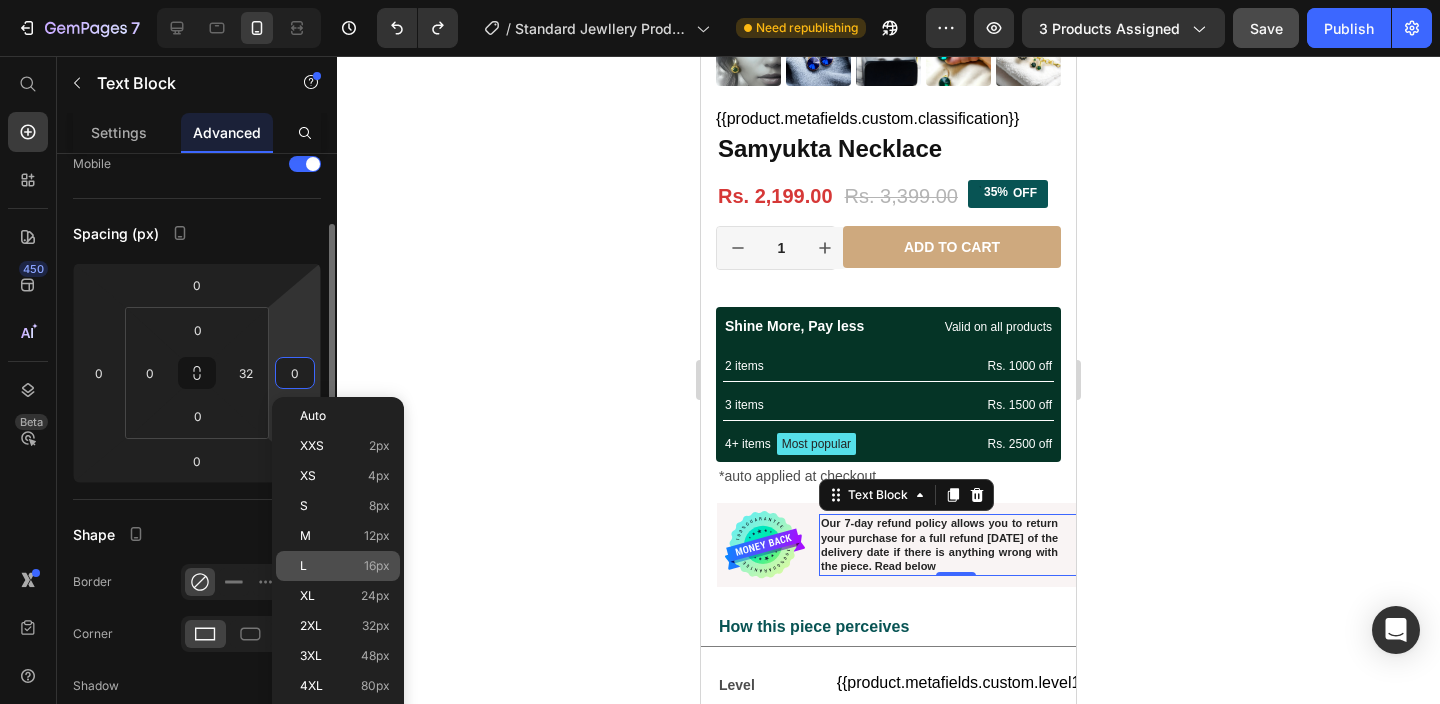click on "L 16px" at bounding box center (345, 566) 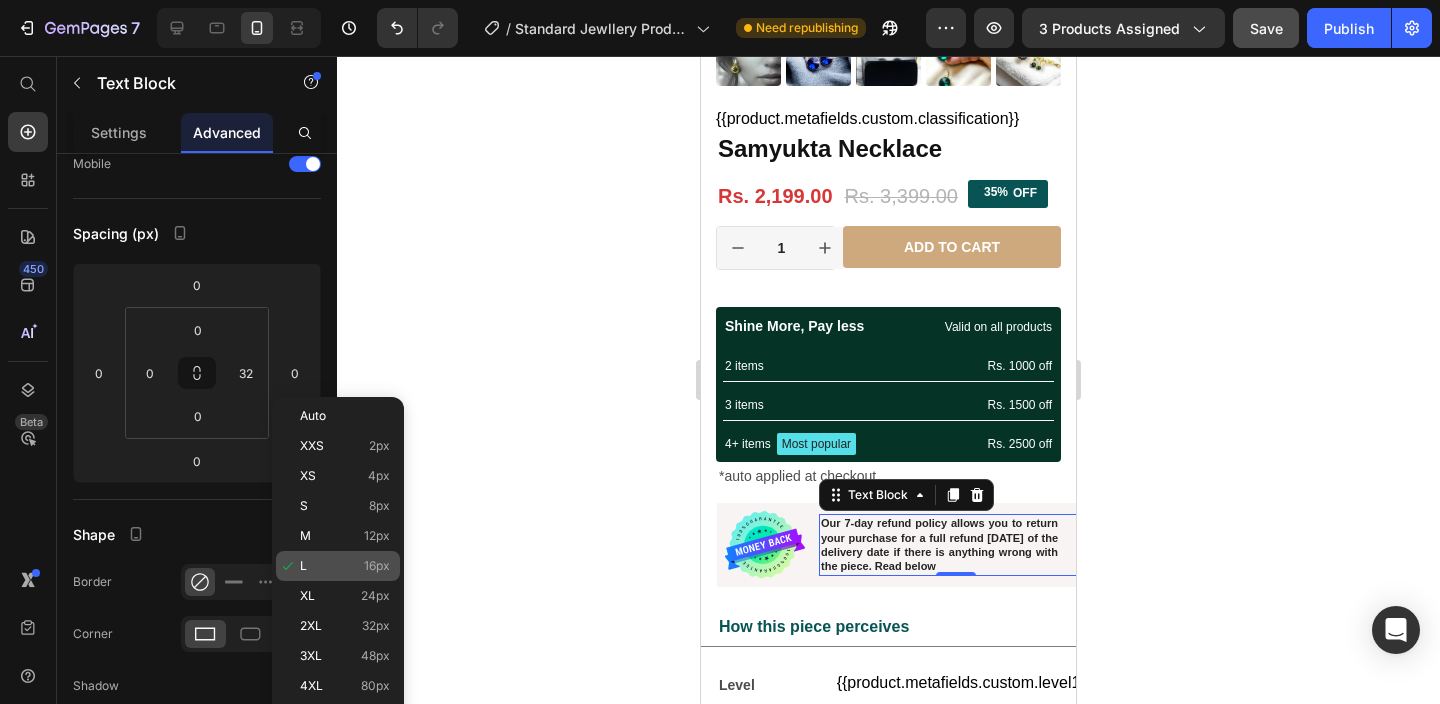 type on "16" 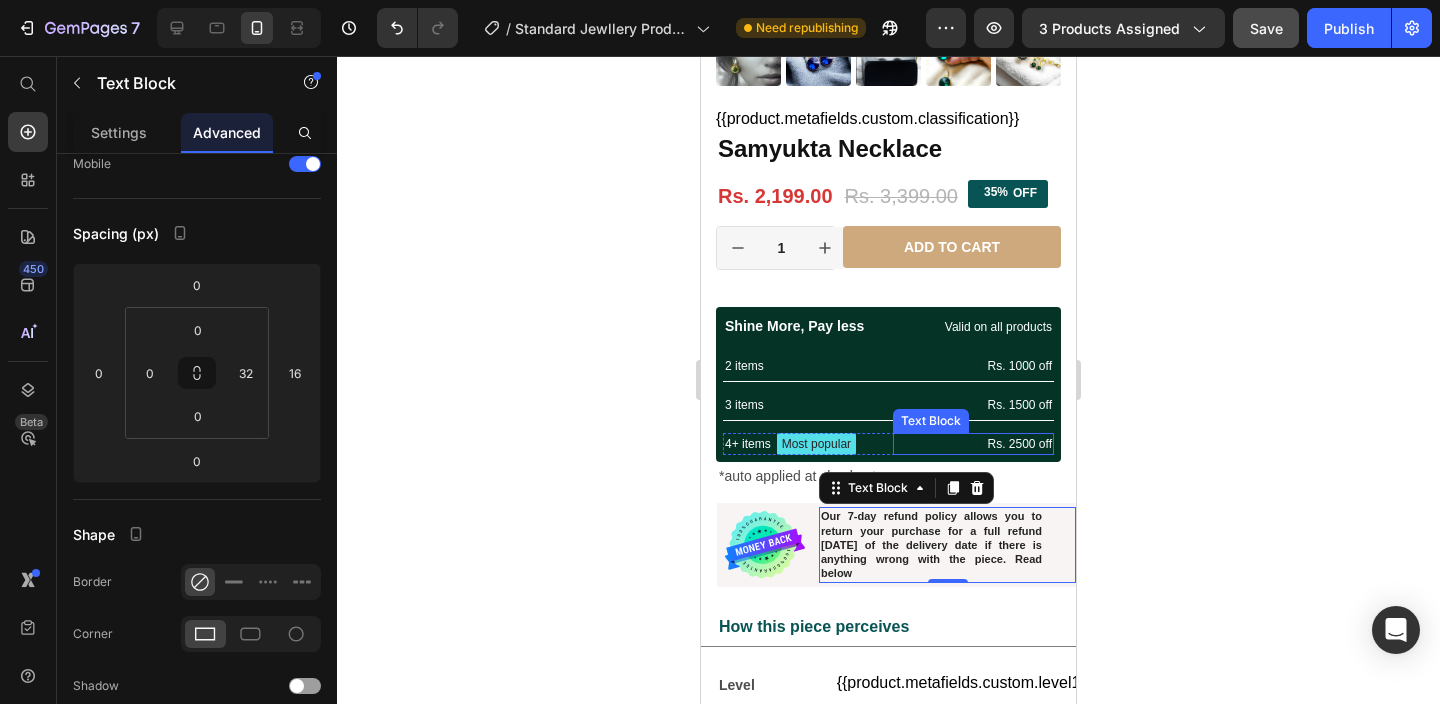 click 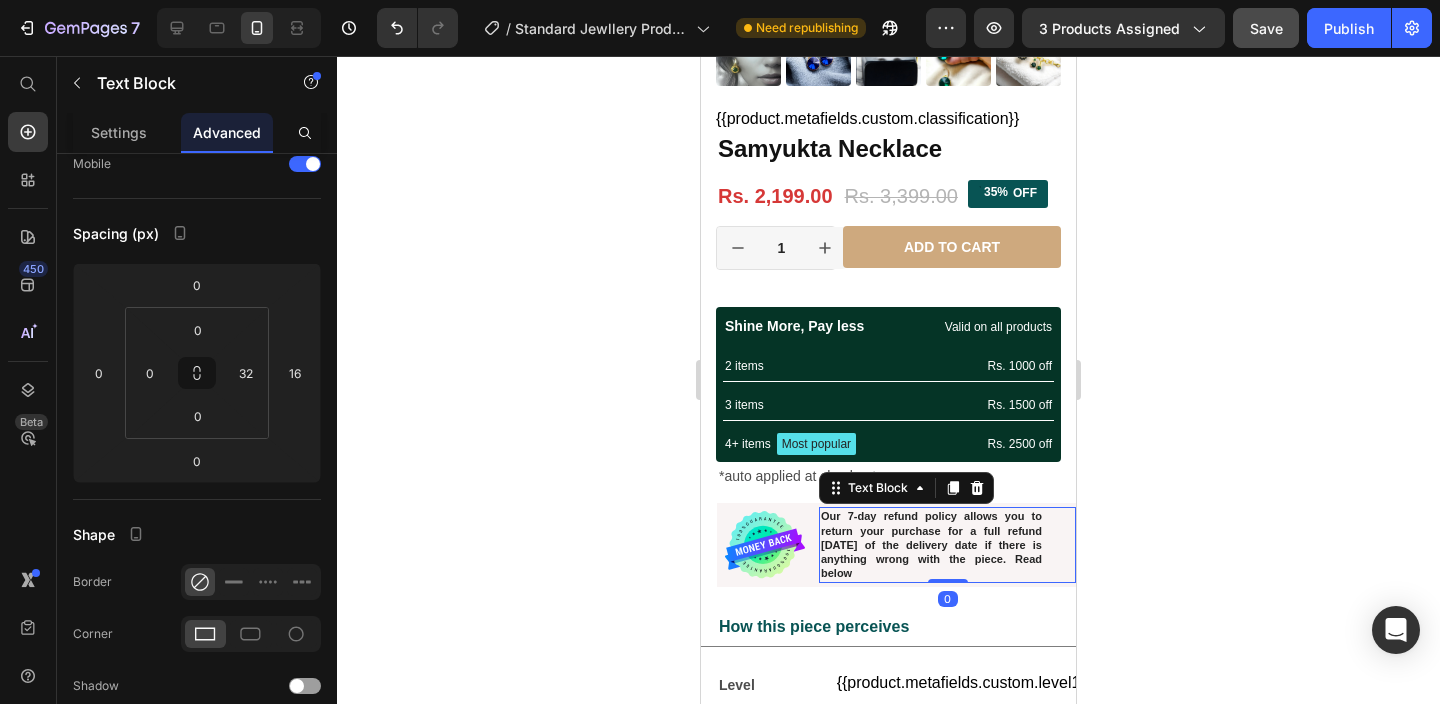 click on "Our 7-day refund policy allows you to return your purchase for a full refund within 7 days of the delivery date if there is anything wrong with the piece. Read below Text Block   0" at bounding box center [947, 544] 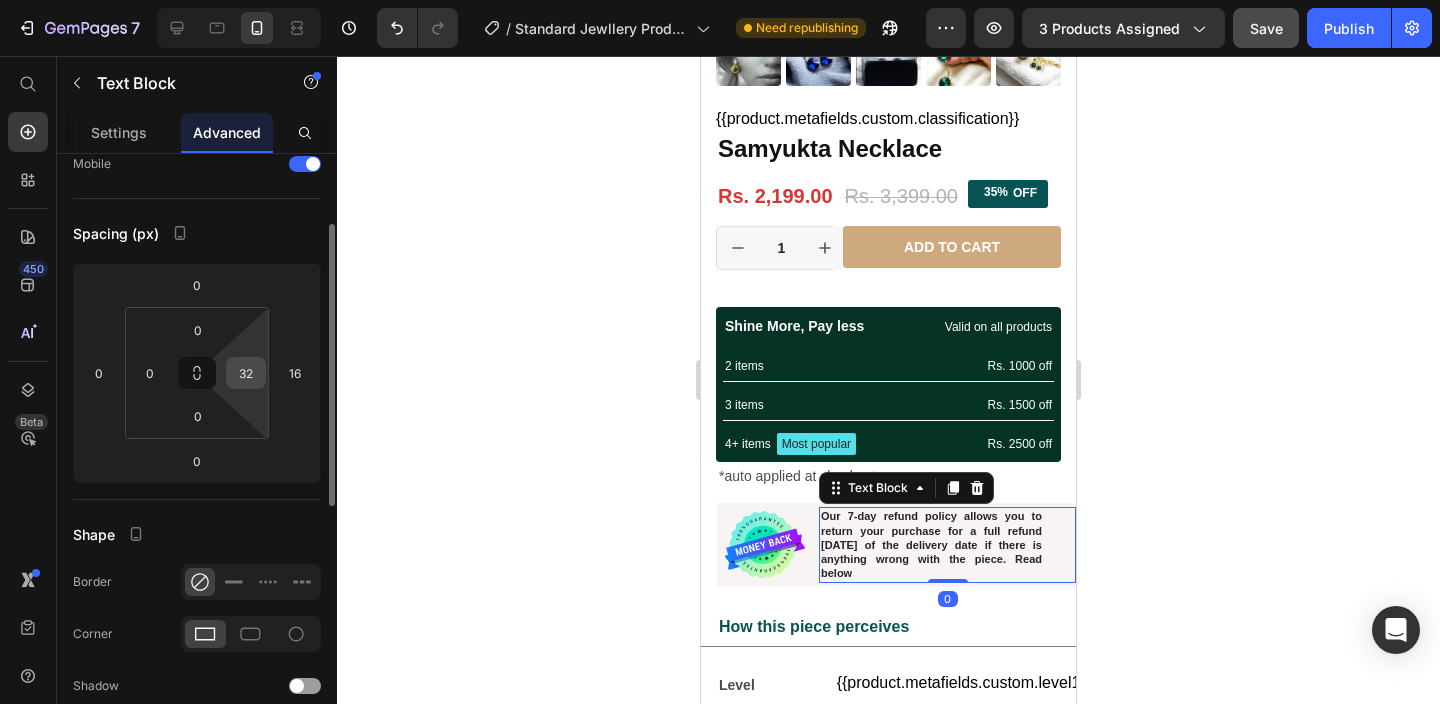 click on "32" at bounding box center [246, 373] 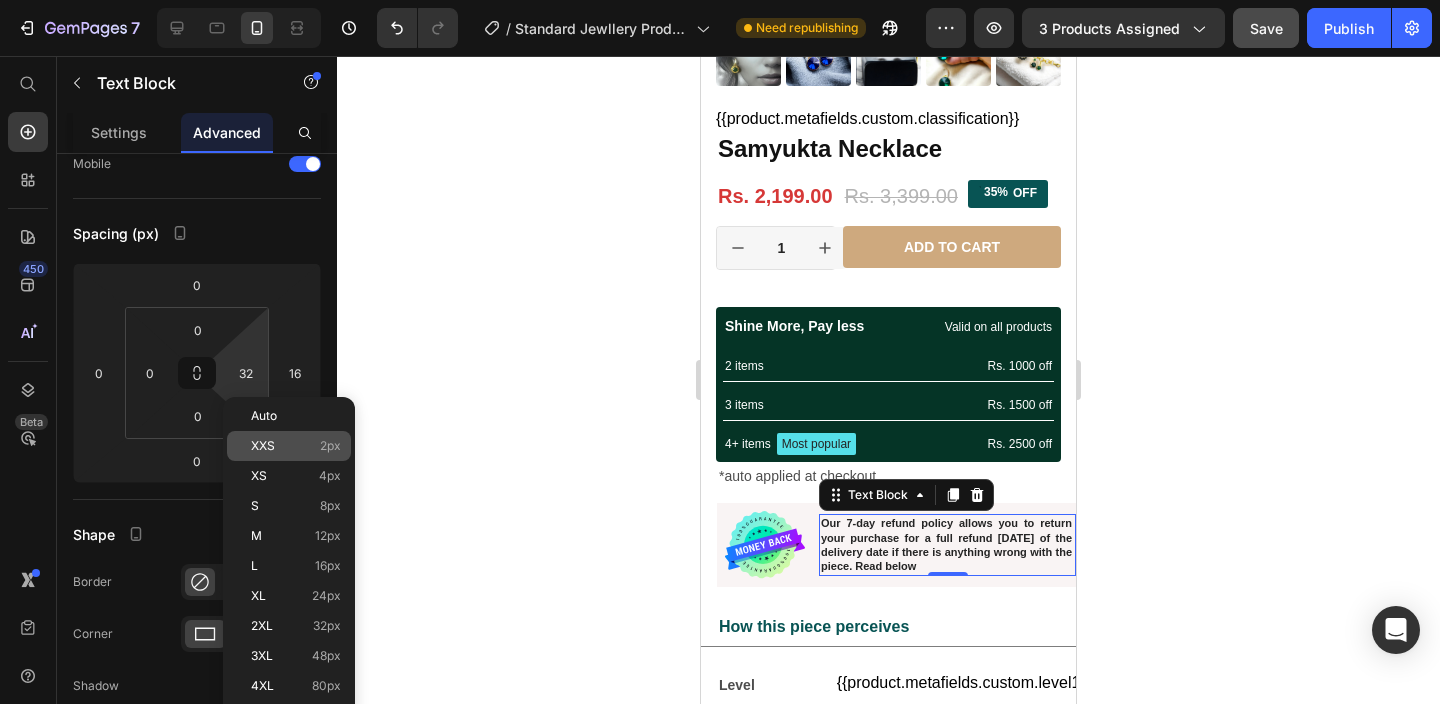type on "2" 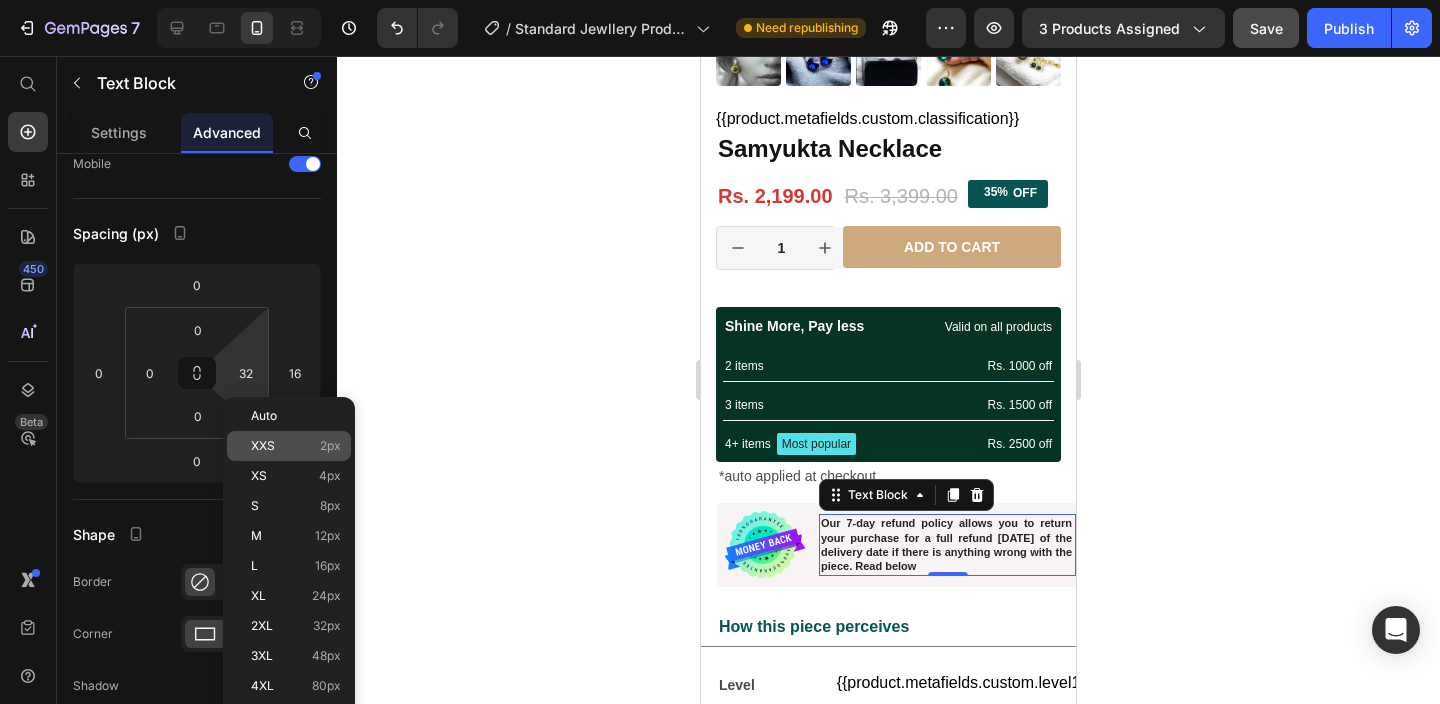 click on "XXS" at bounding box center [263, 446] 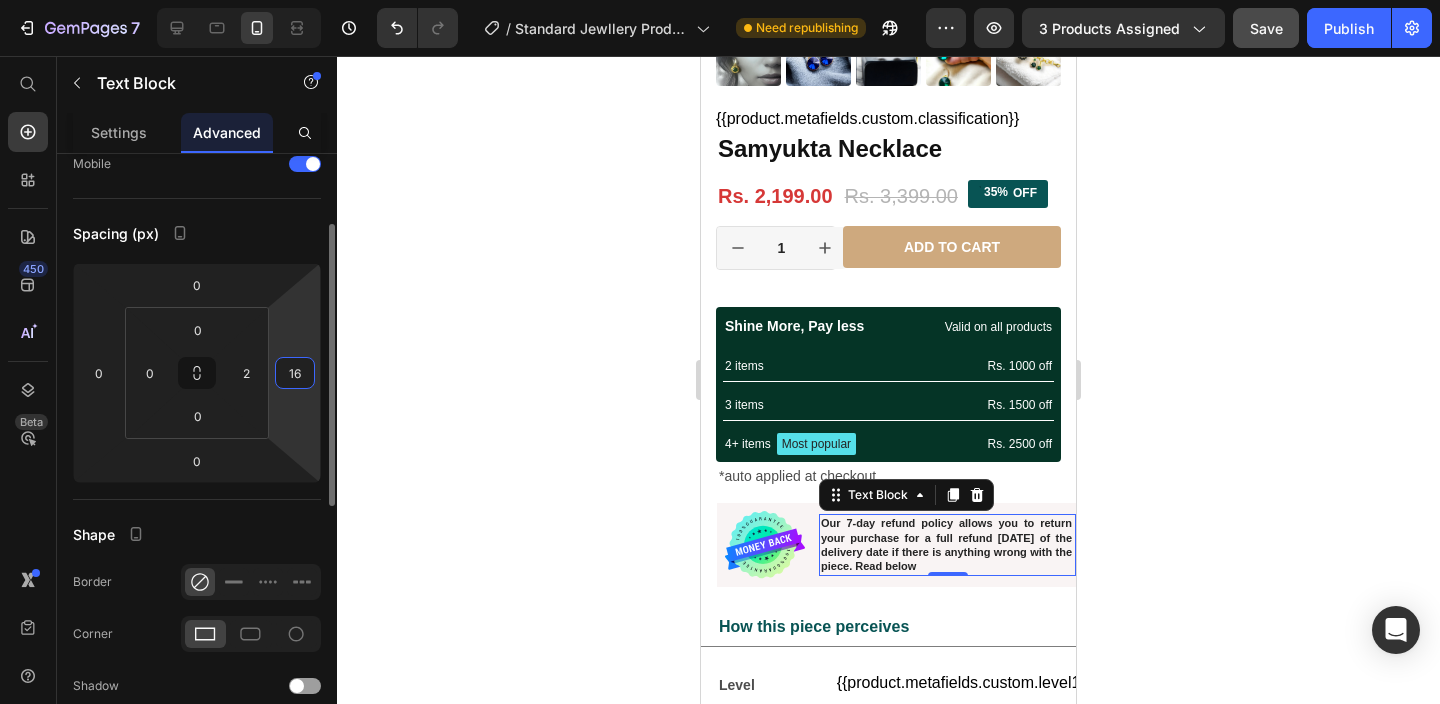 click on "16" at bounding box center (295, 373) 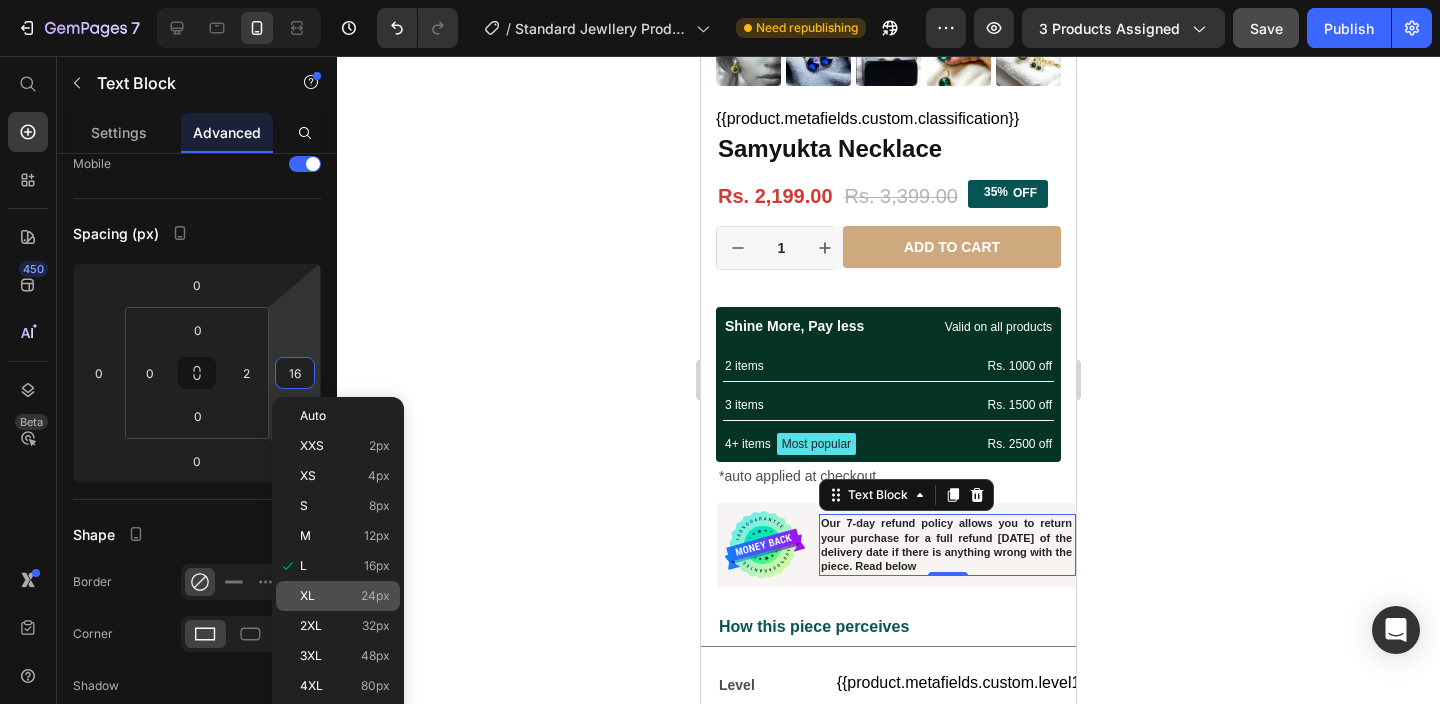click on "24px" at bounding box center (375, 596) 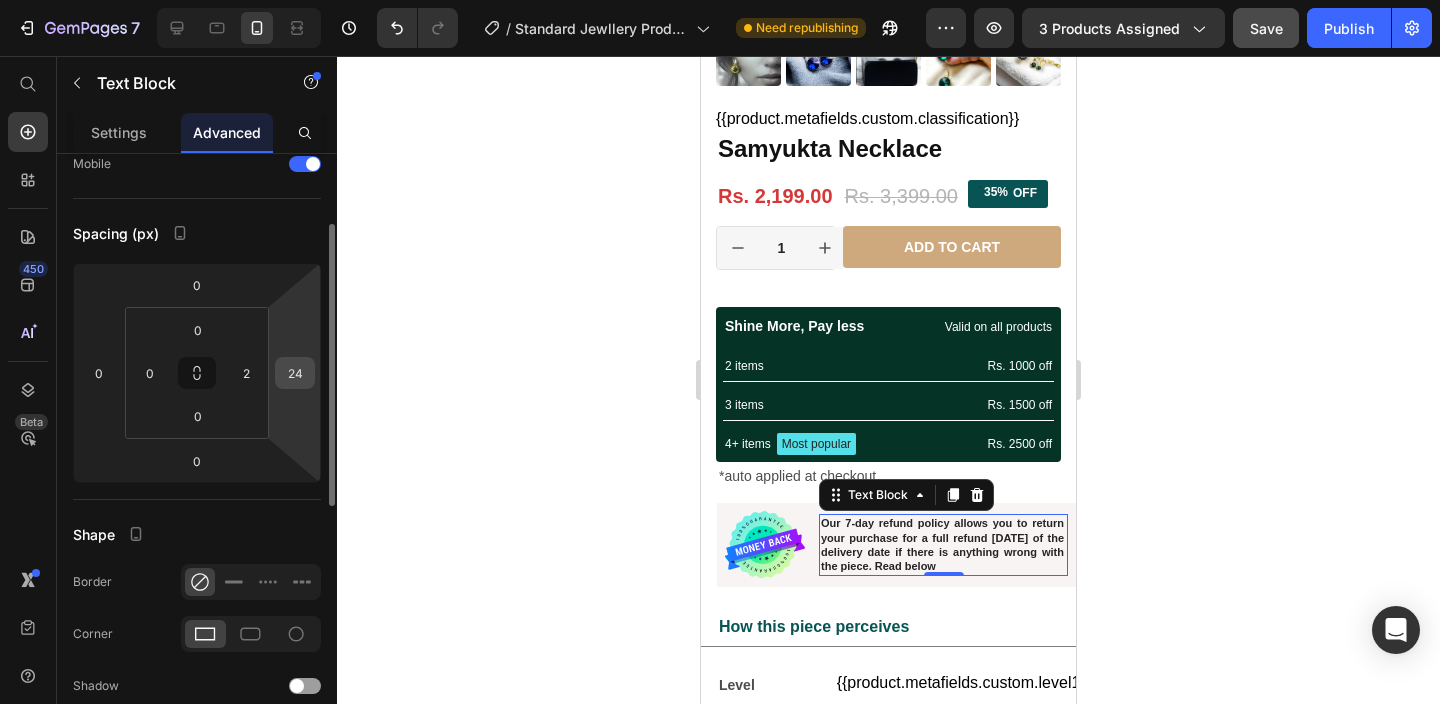 click on "24" at bounding box center (295, 373) 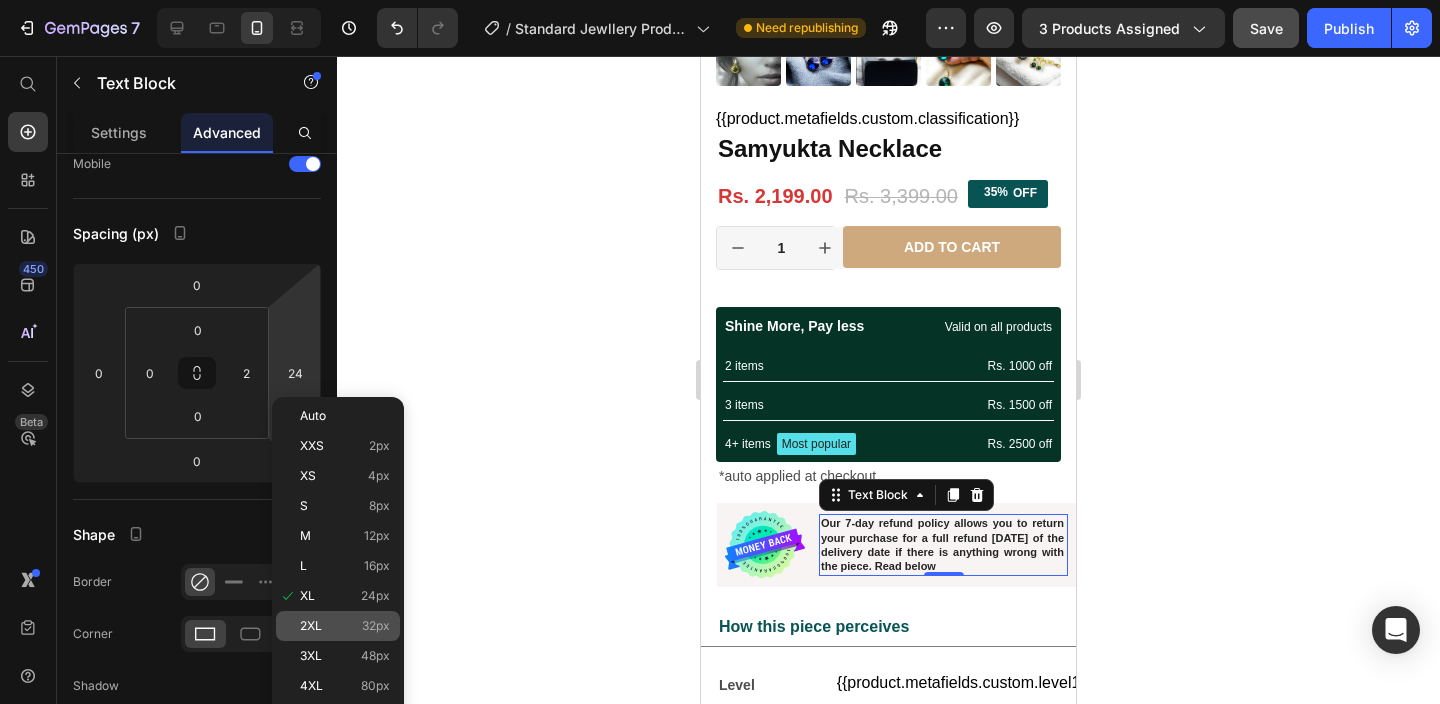 click on "2XL 32px" 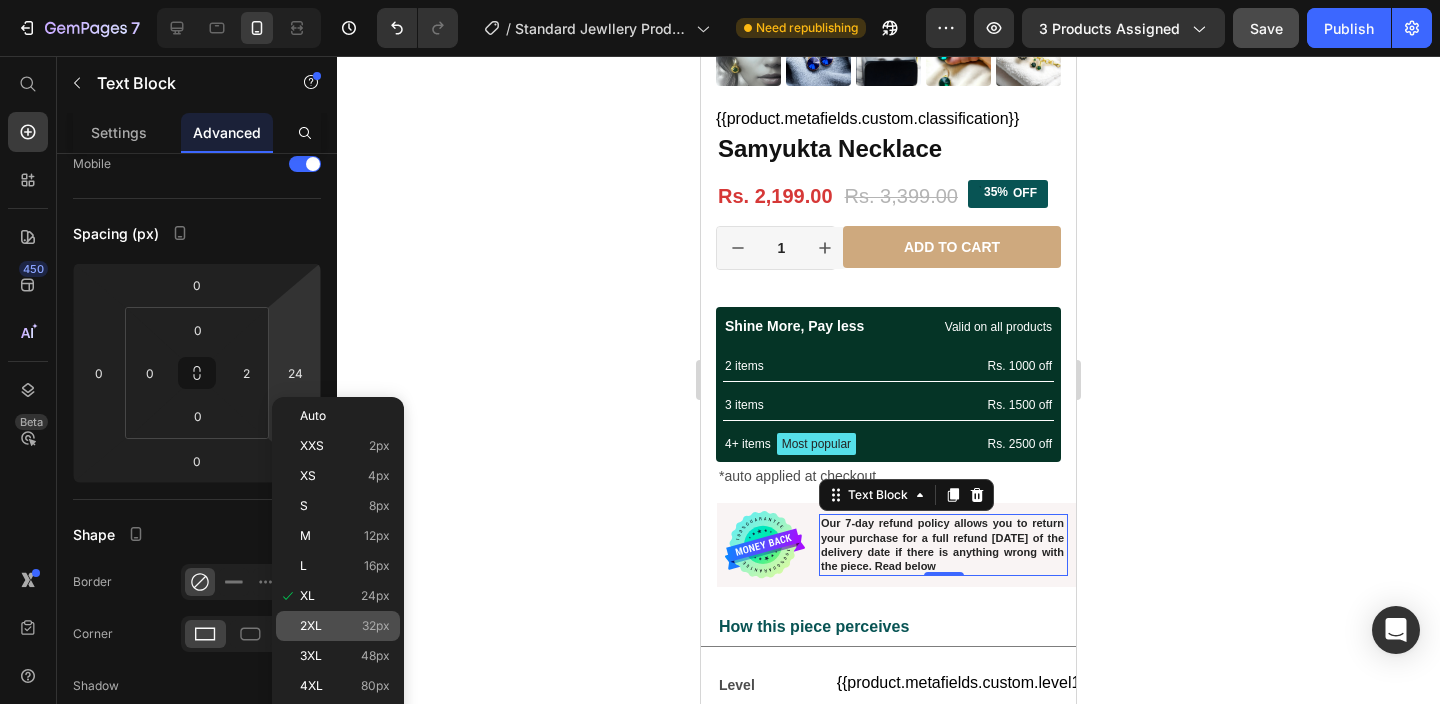 type on "32" 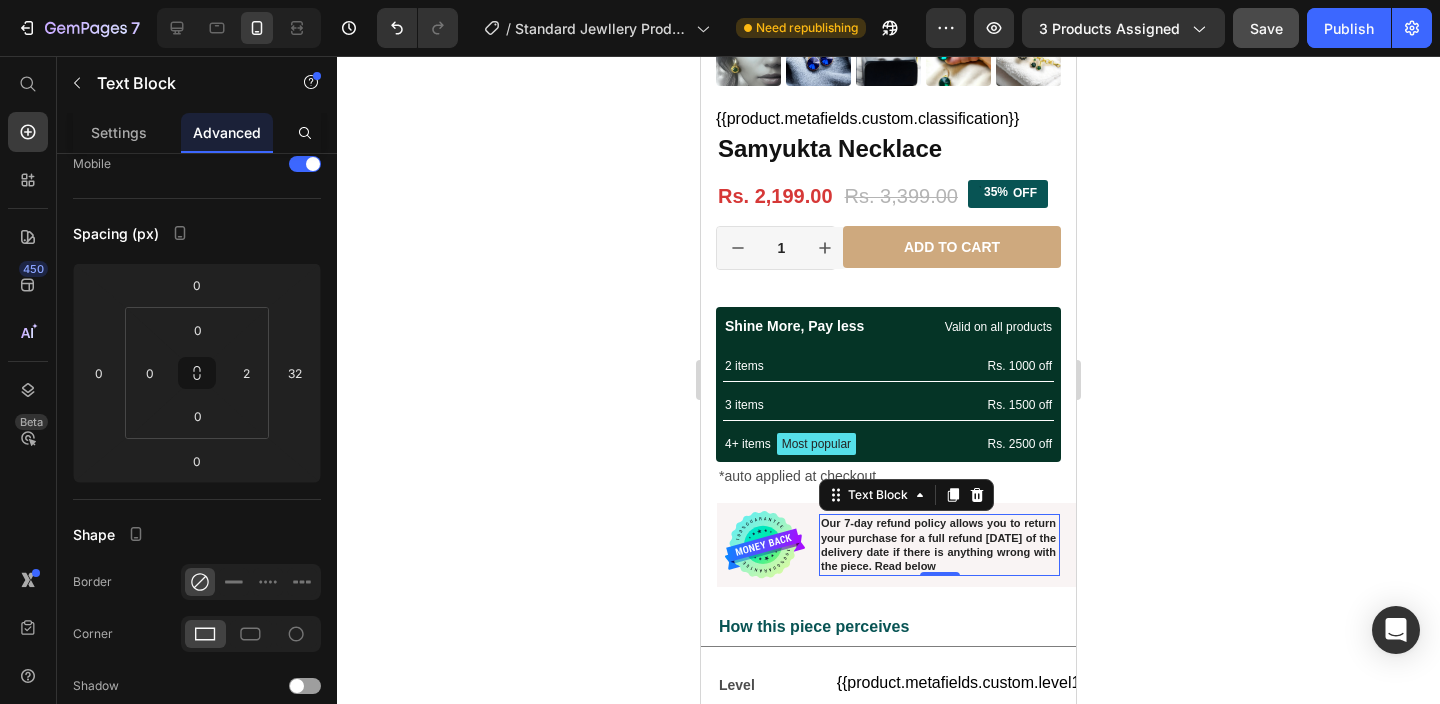 click 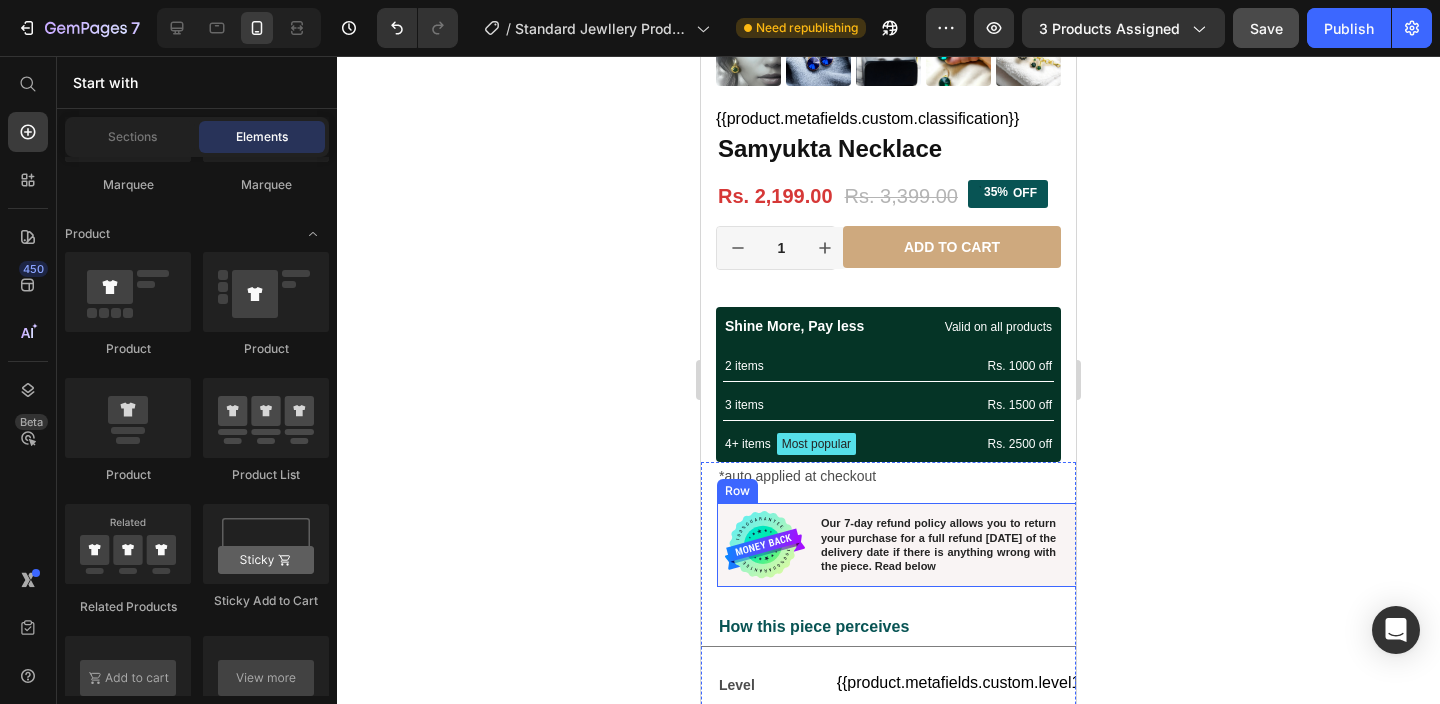 click on "Our 7-day refund policy allows you to return your purchase for a full refund within 7 days of the delivery date if there is anything wrong with the piece. Read below Text Block" at bounding box center (955, 545) 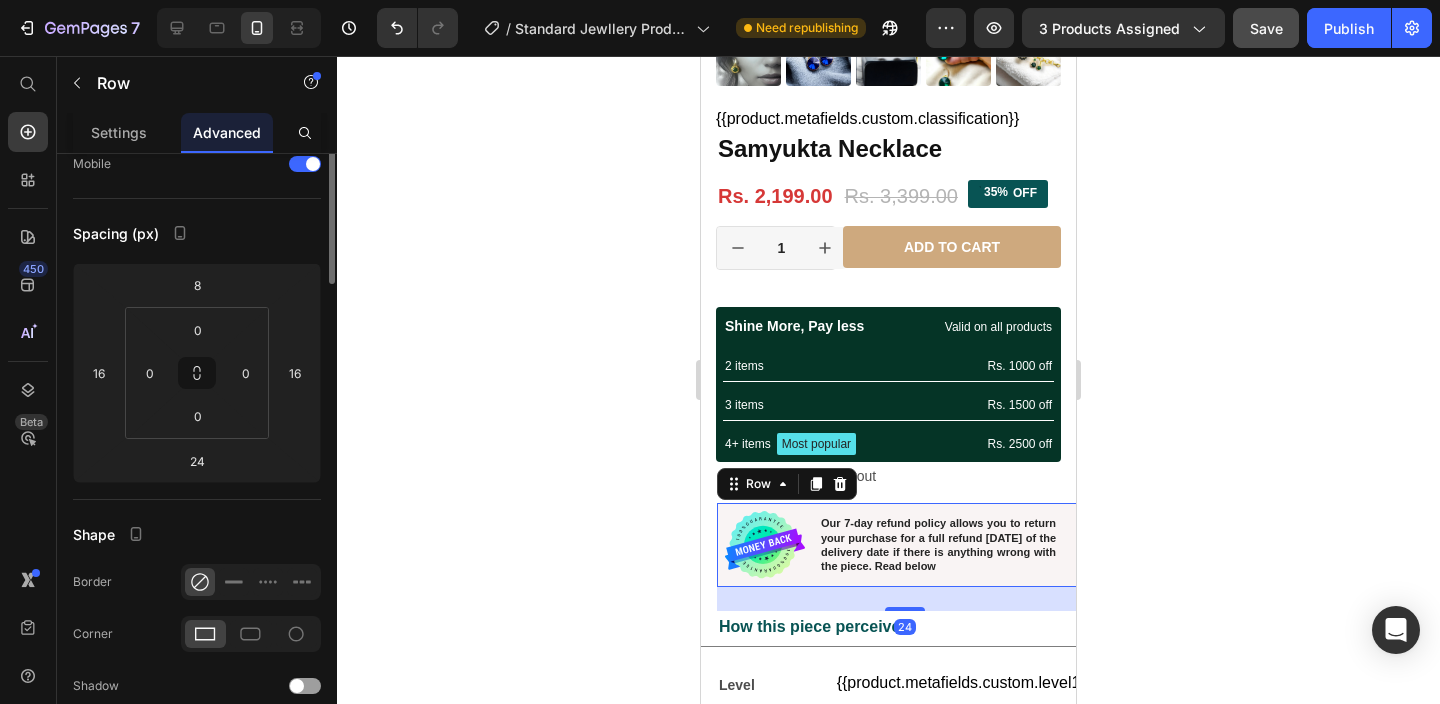scroll, scrollTop: 0, scrollLeft: 0, axis: both 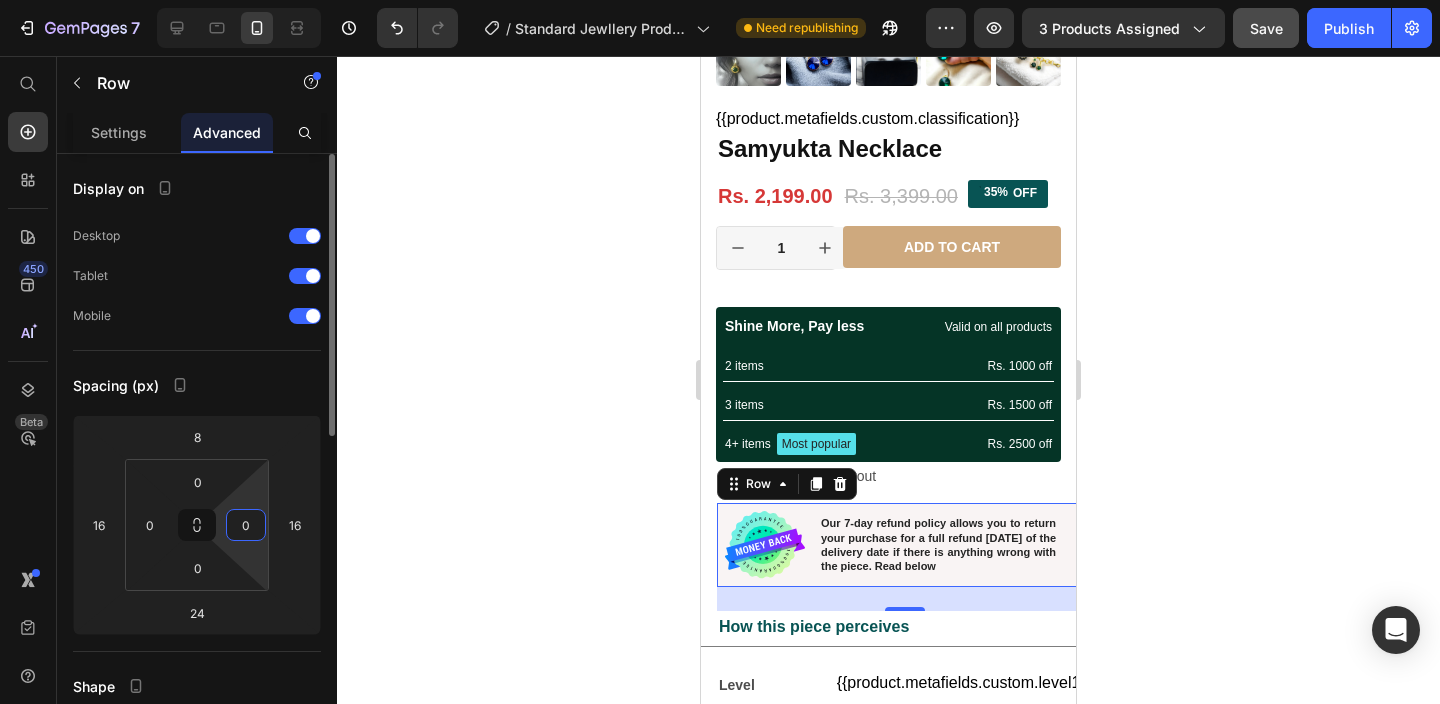 click on "0" at bounding box center [246, 525] 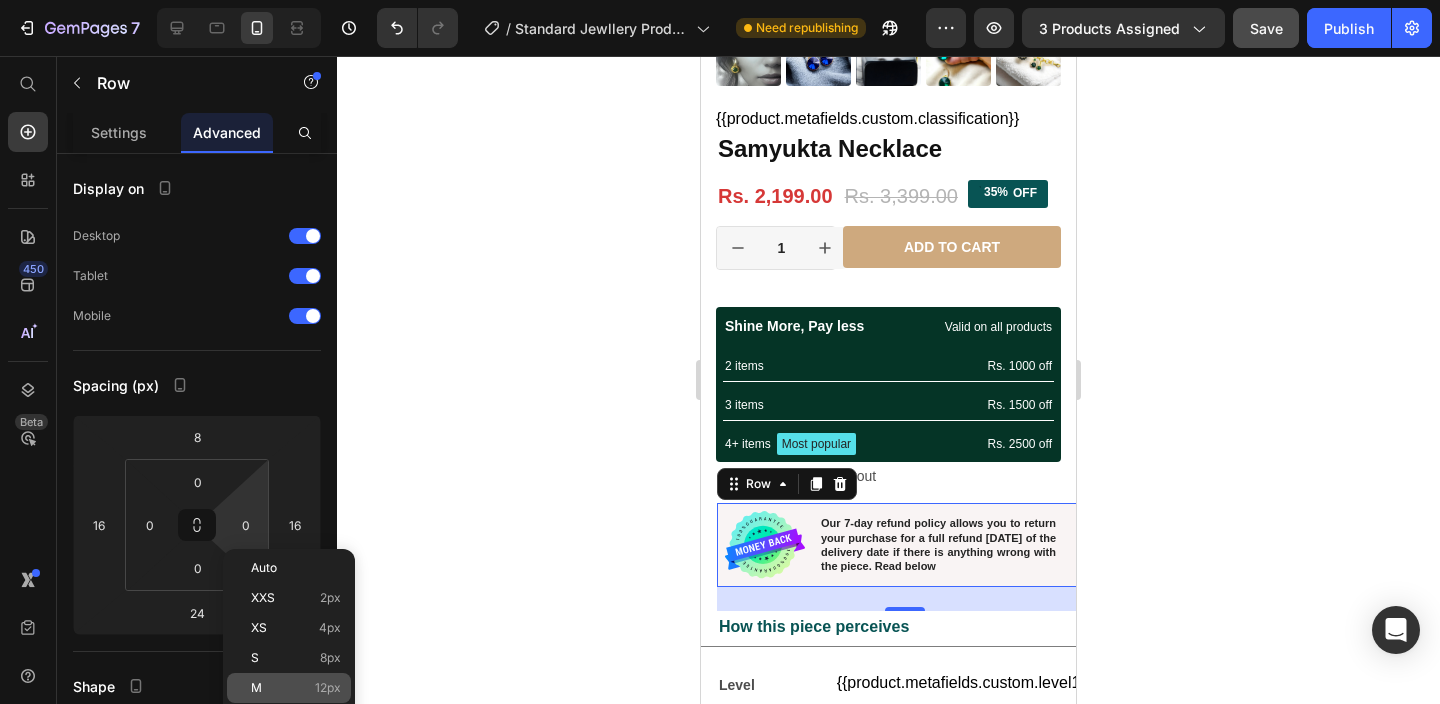 click on "M 12px" 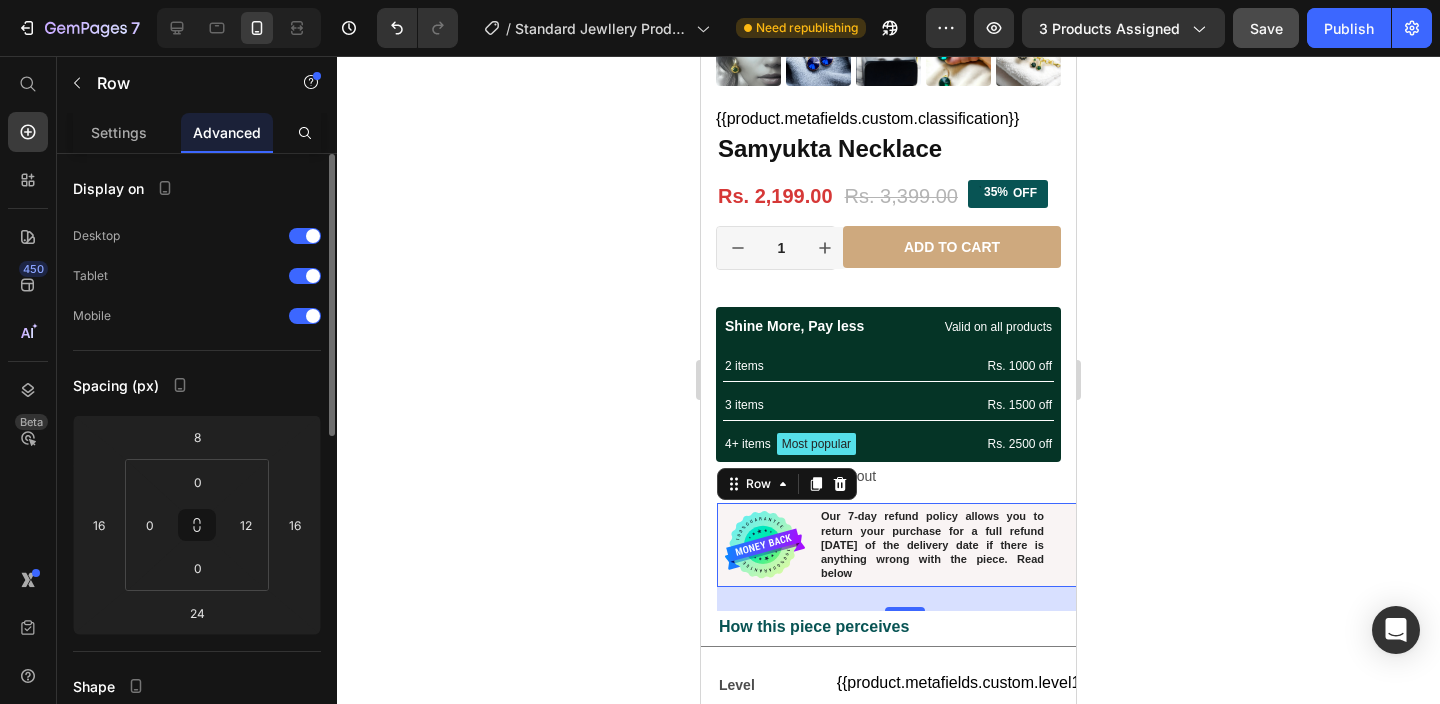 click at bounding box center (329, 457) 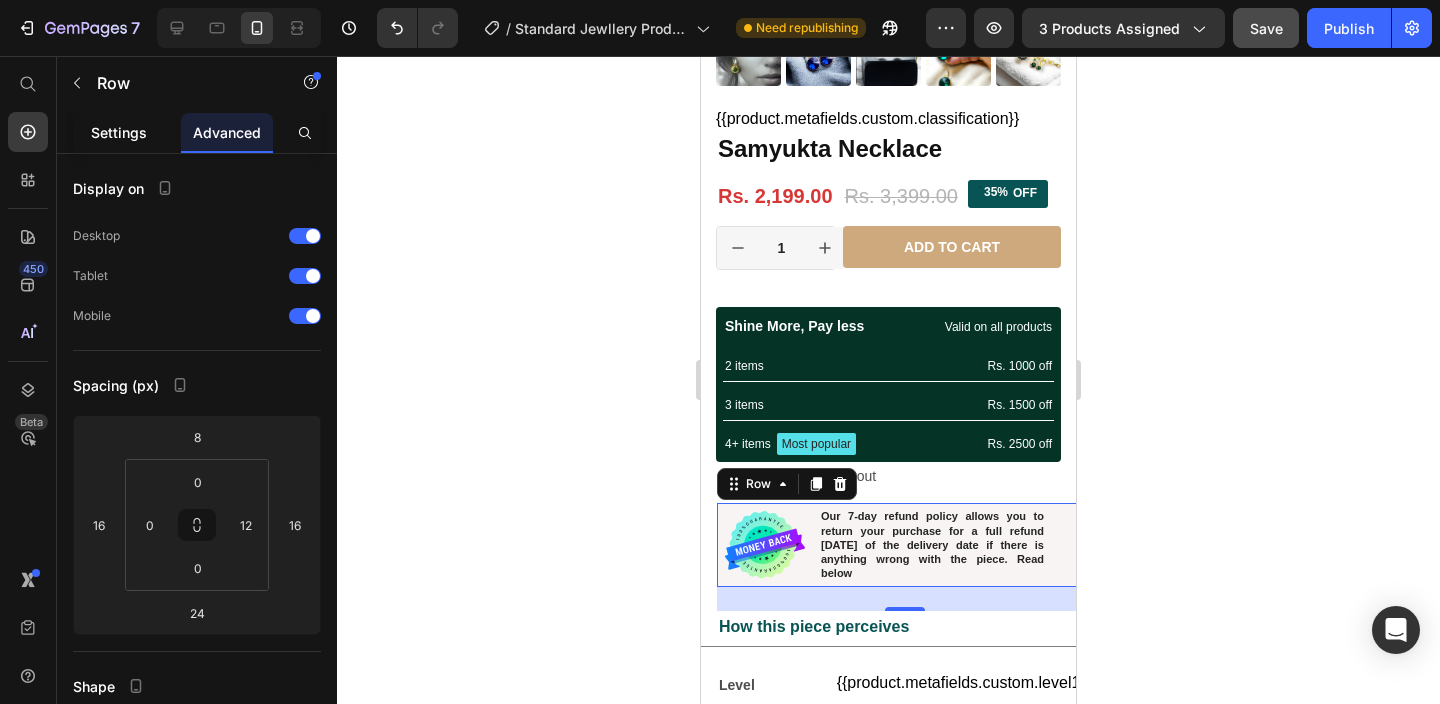scroll, scrollTop: 607, scrollLeft: 0, axis: vertical 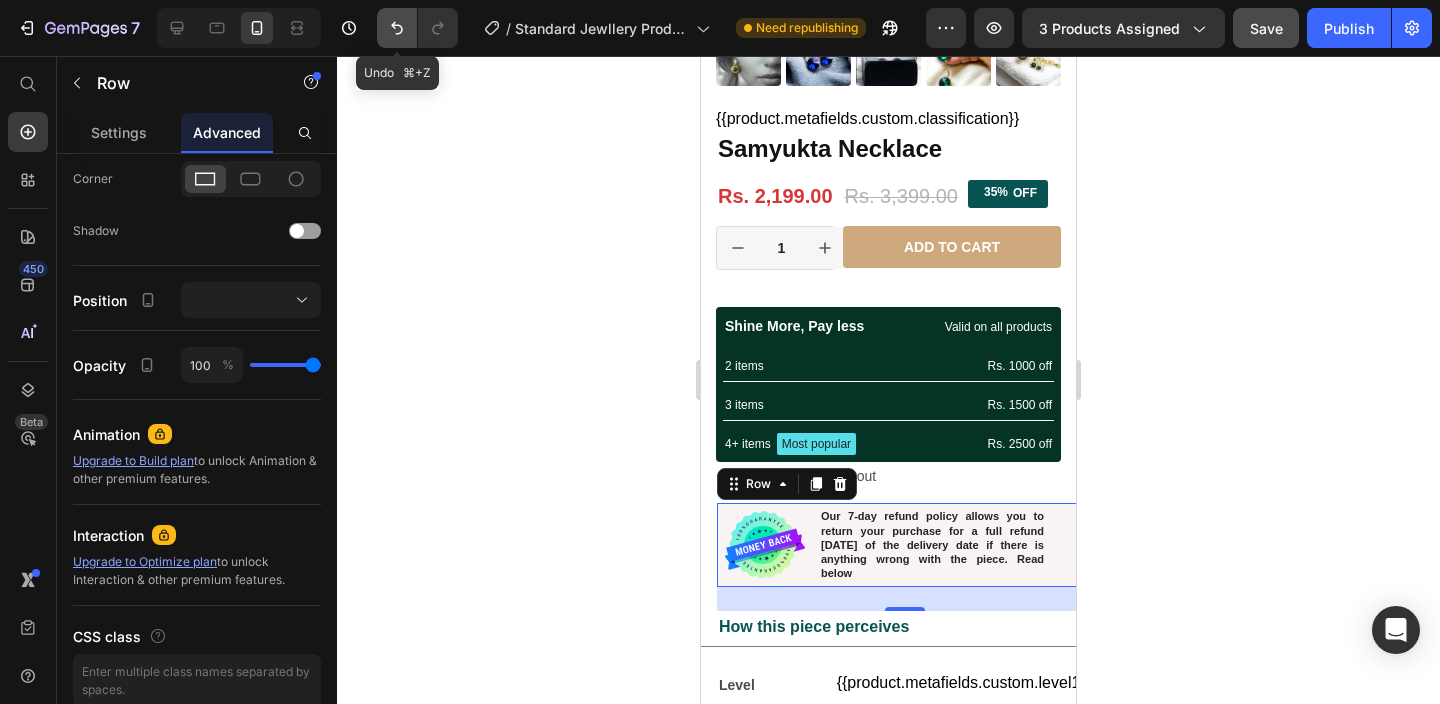 click 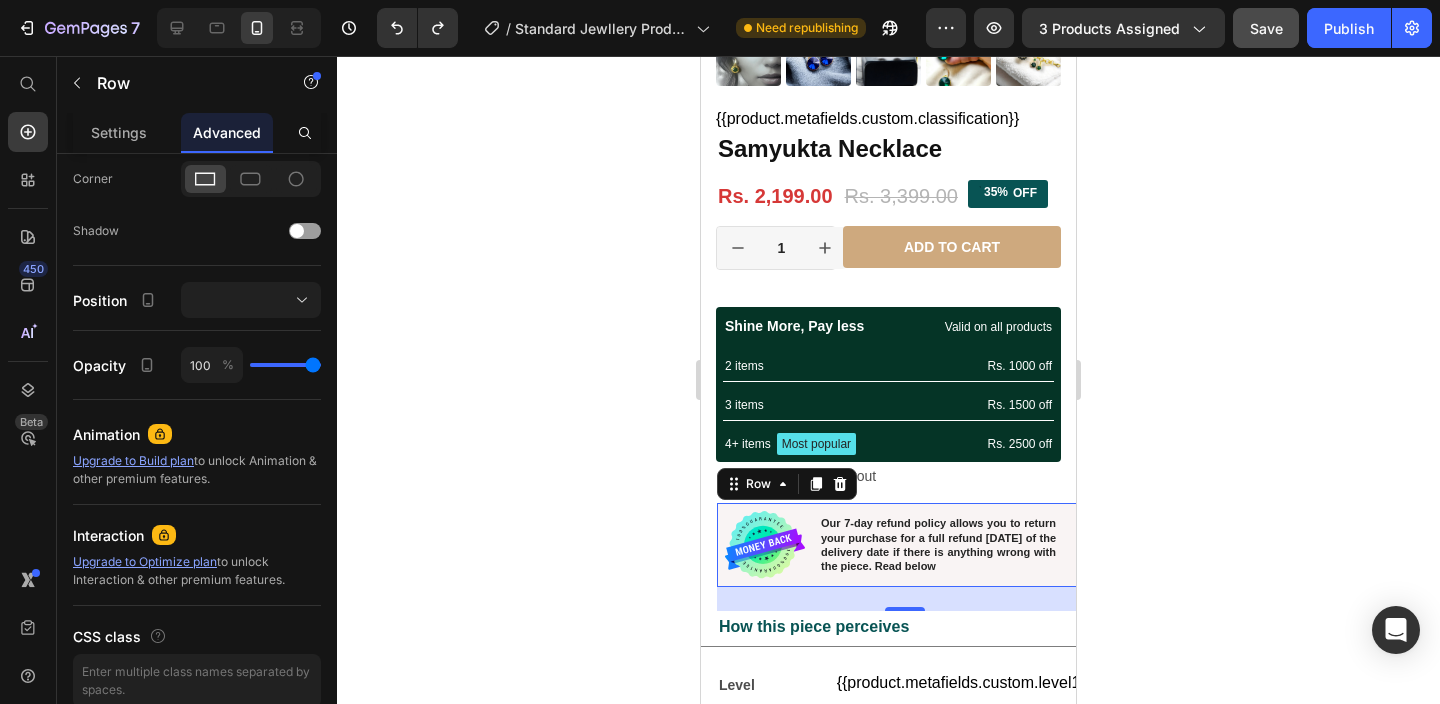 click 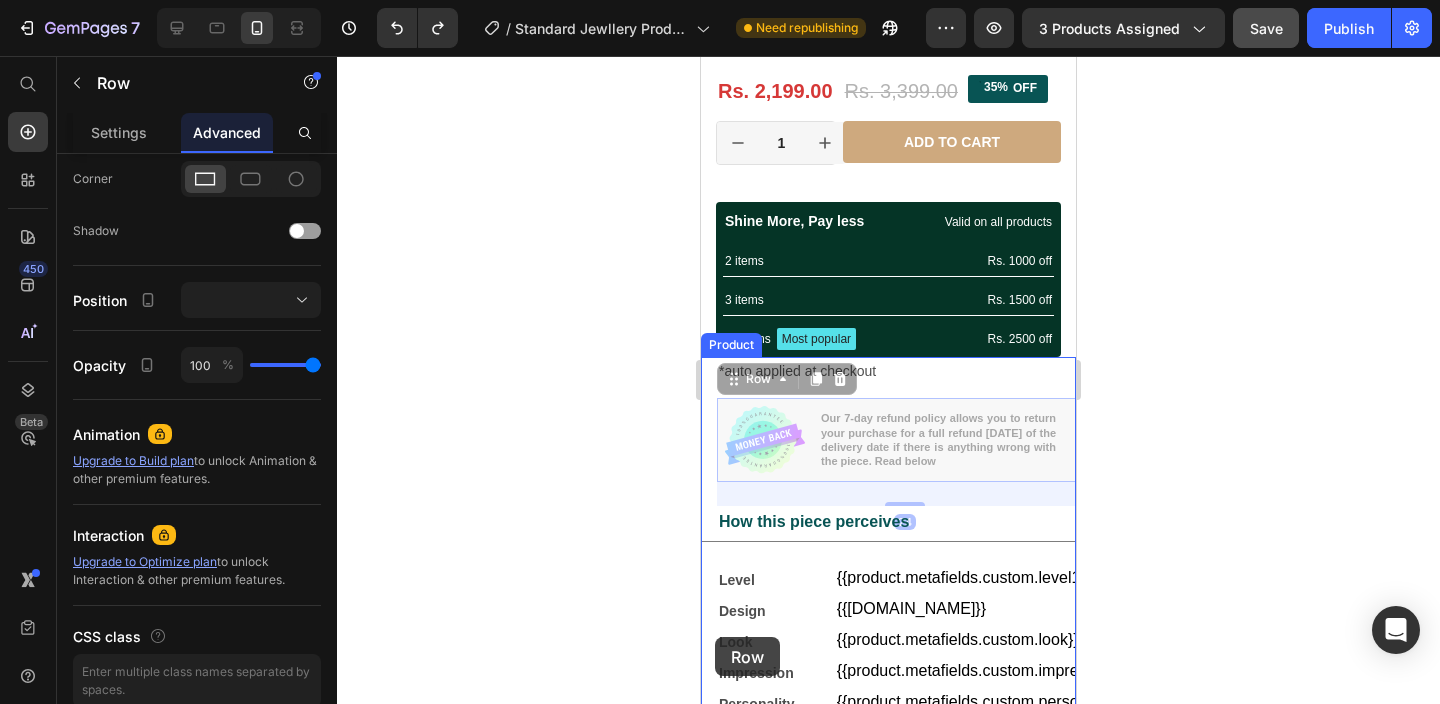 scroll, scrollTop: 583, scrollLeft: 0, axis: vertical 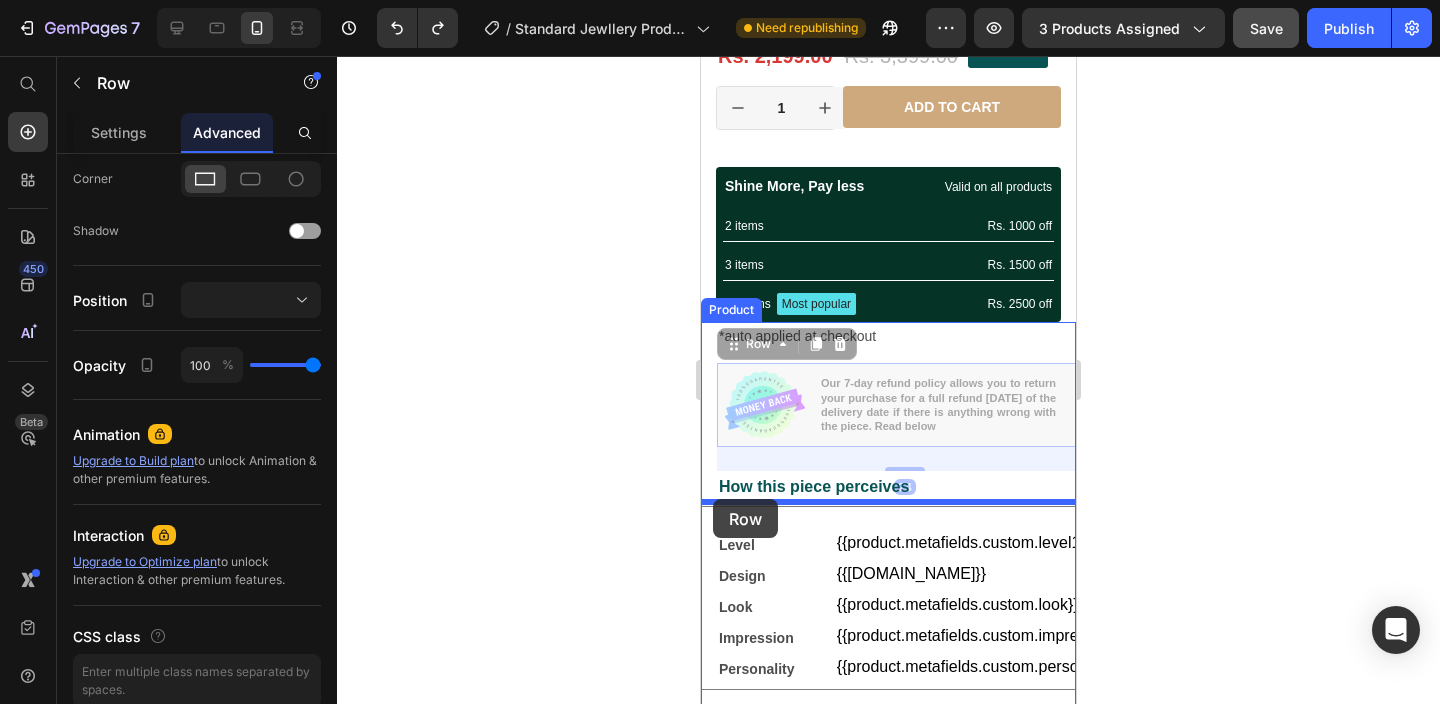 drag, startPoint x: 735, startPoint y: 487, endPoint x: 713, endPoint y: 499, distance: 25.059929 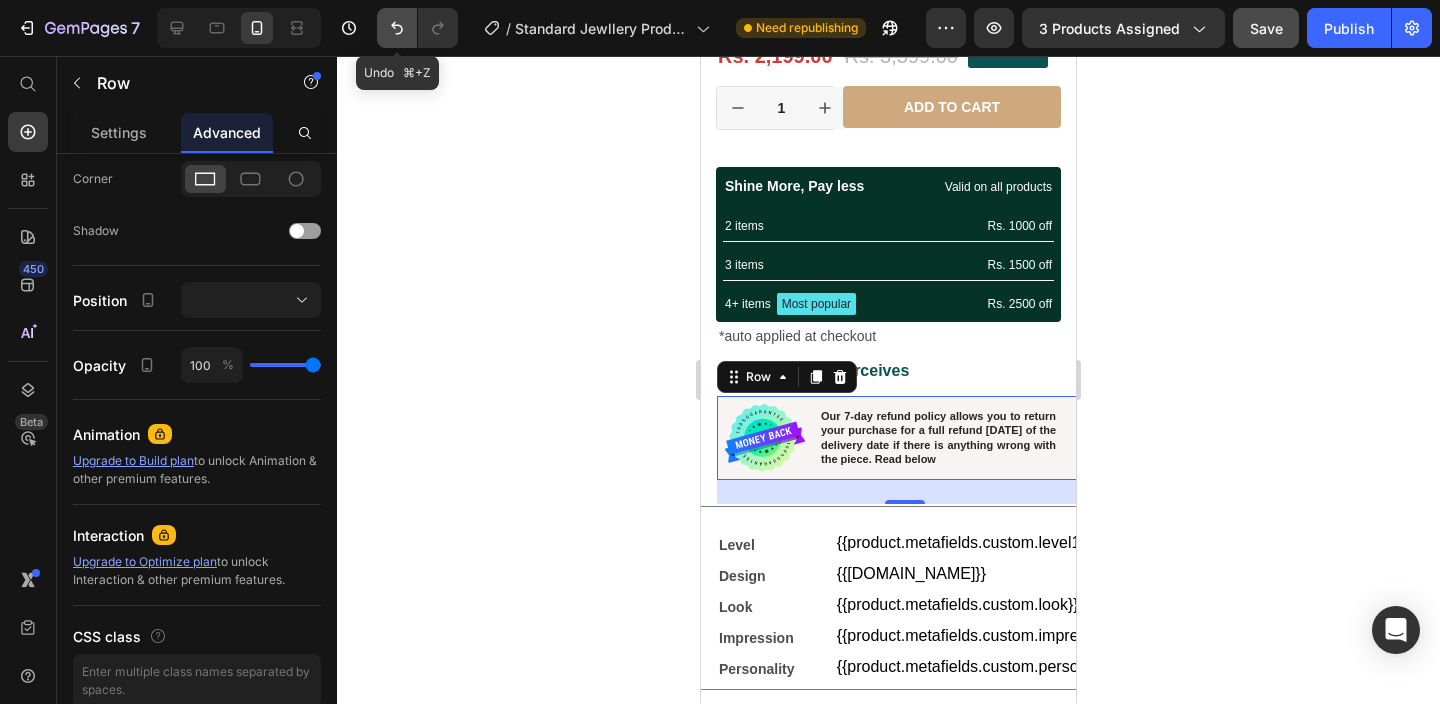 click 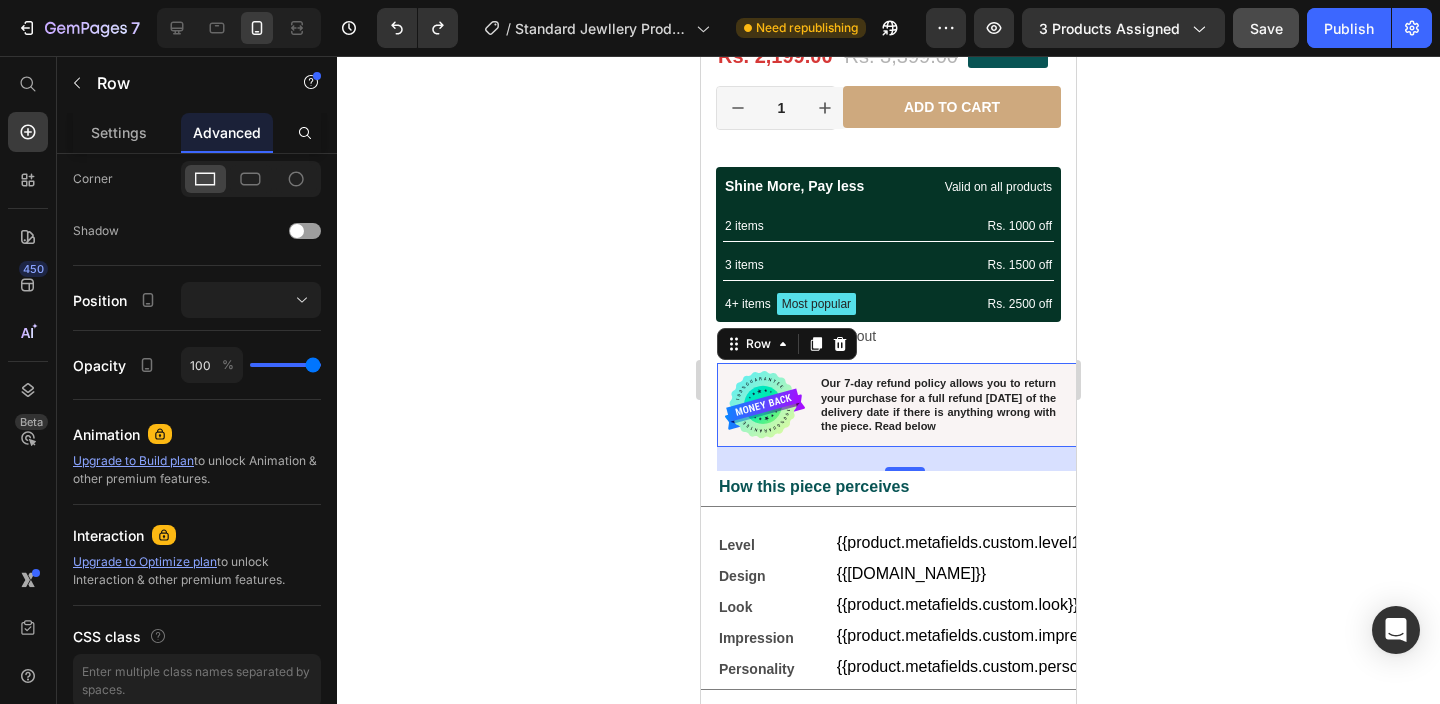 click 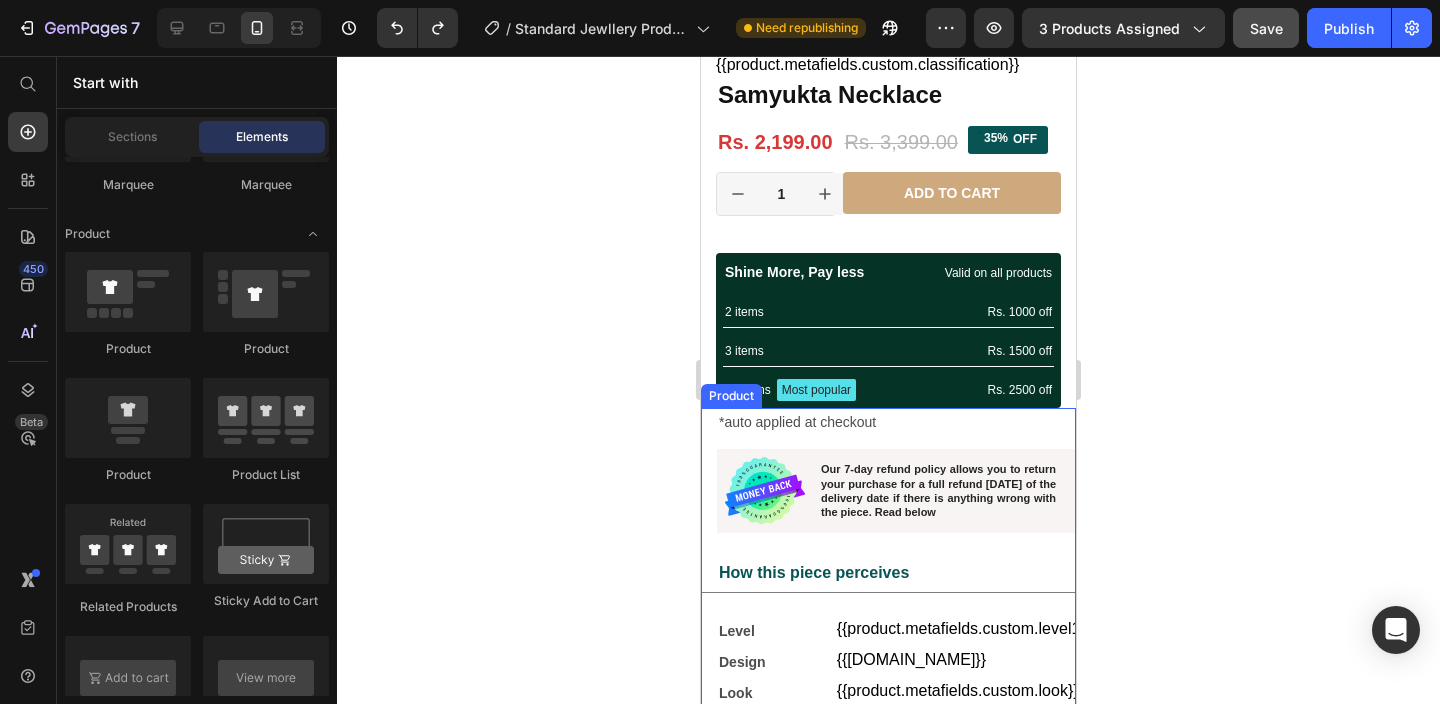 scroll, scrollTop: 472, scrollLeft: 0, axis: vertical 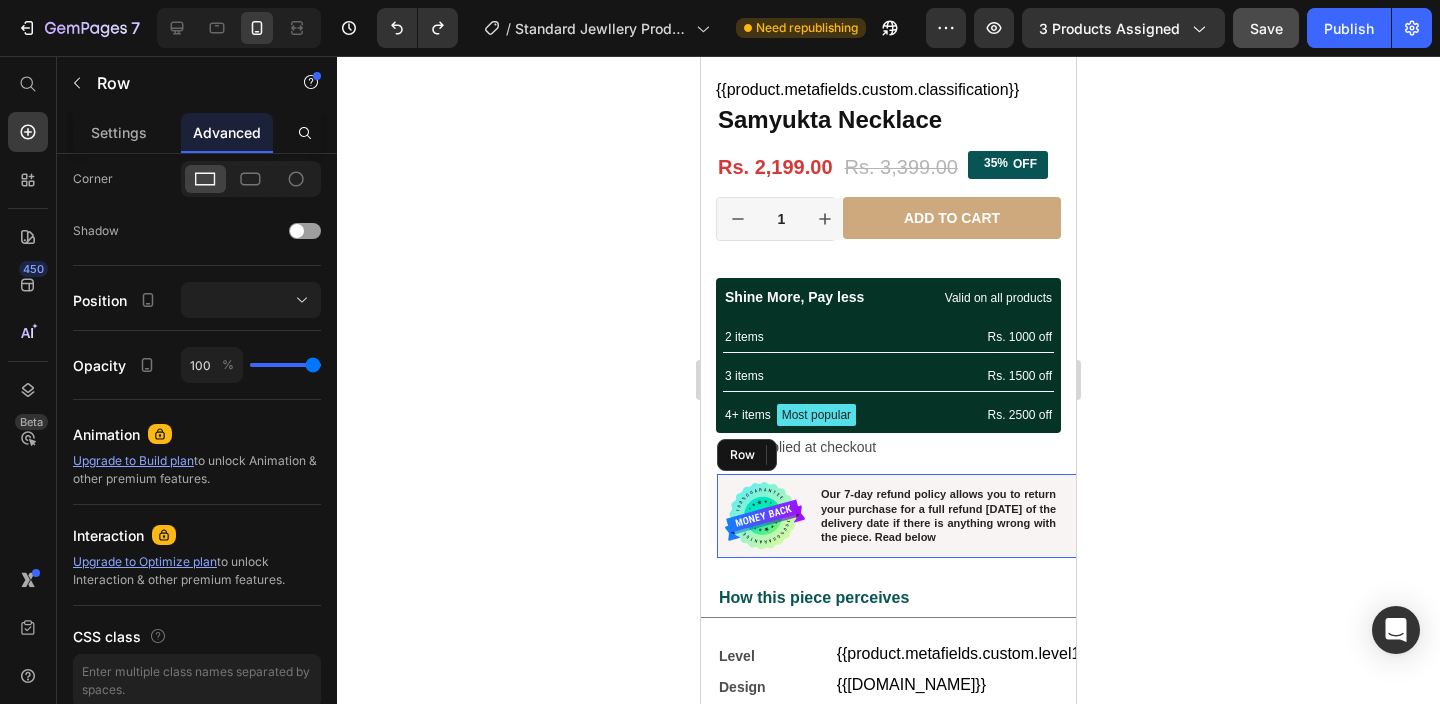 click on "Image Our 7-day refund policy allows you to return your purchase for a full refund within 7 days of the delivery date if there is anything wrong with the piece. Read below Text Block Row" at bounding box center [904, 516] 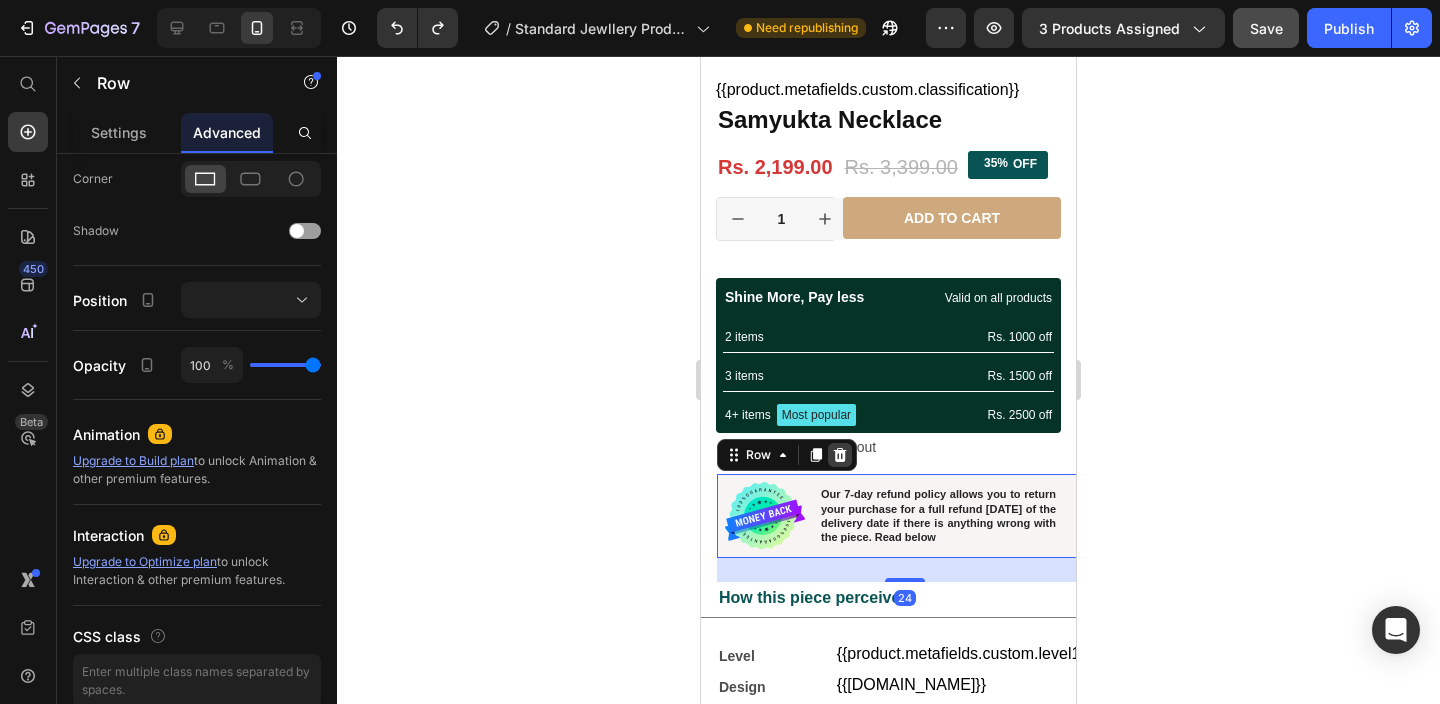 click 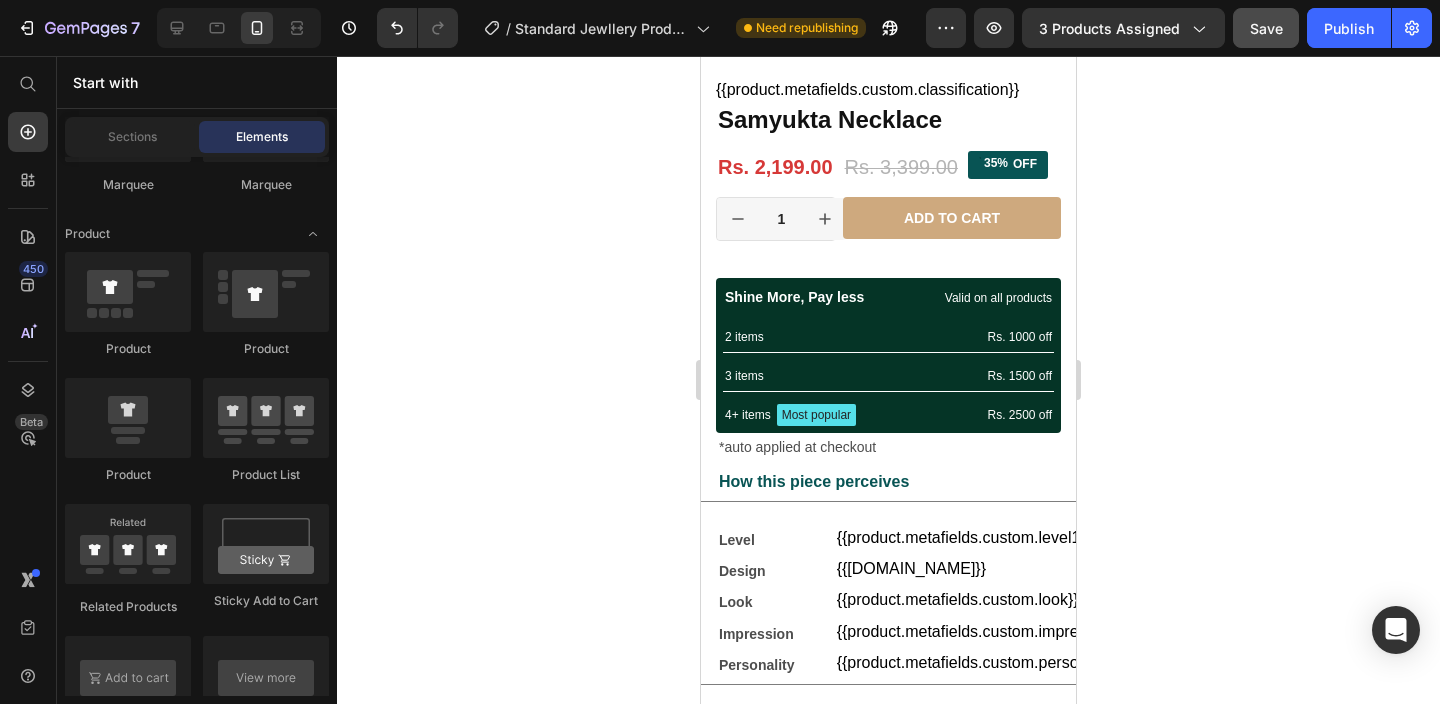 click 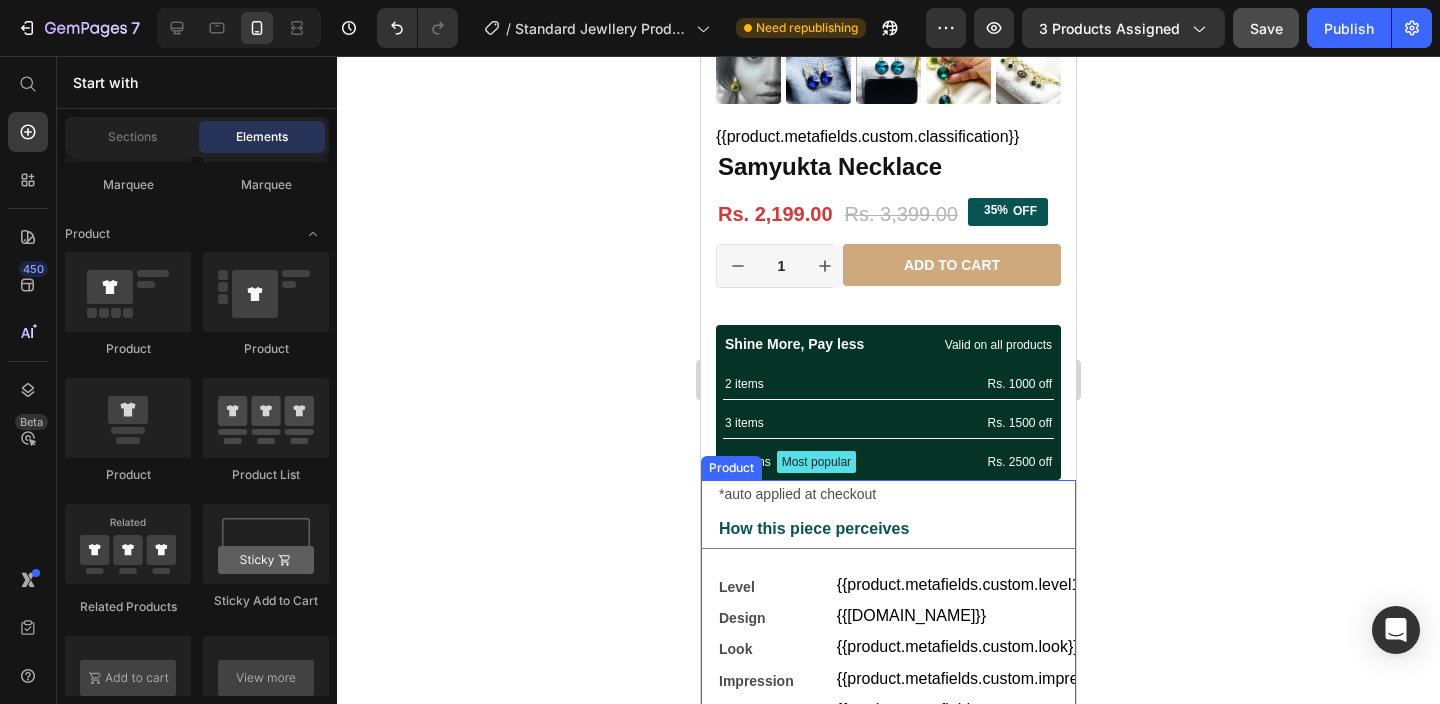 scroll, scrollTop: 577, scrollLeft: 0, axis: vertical 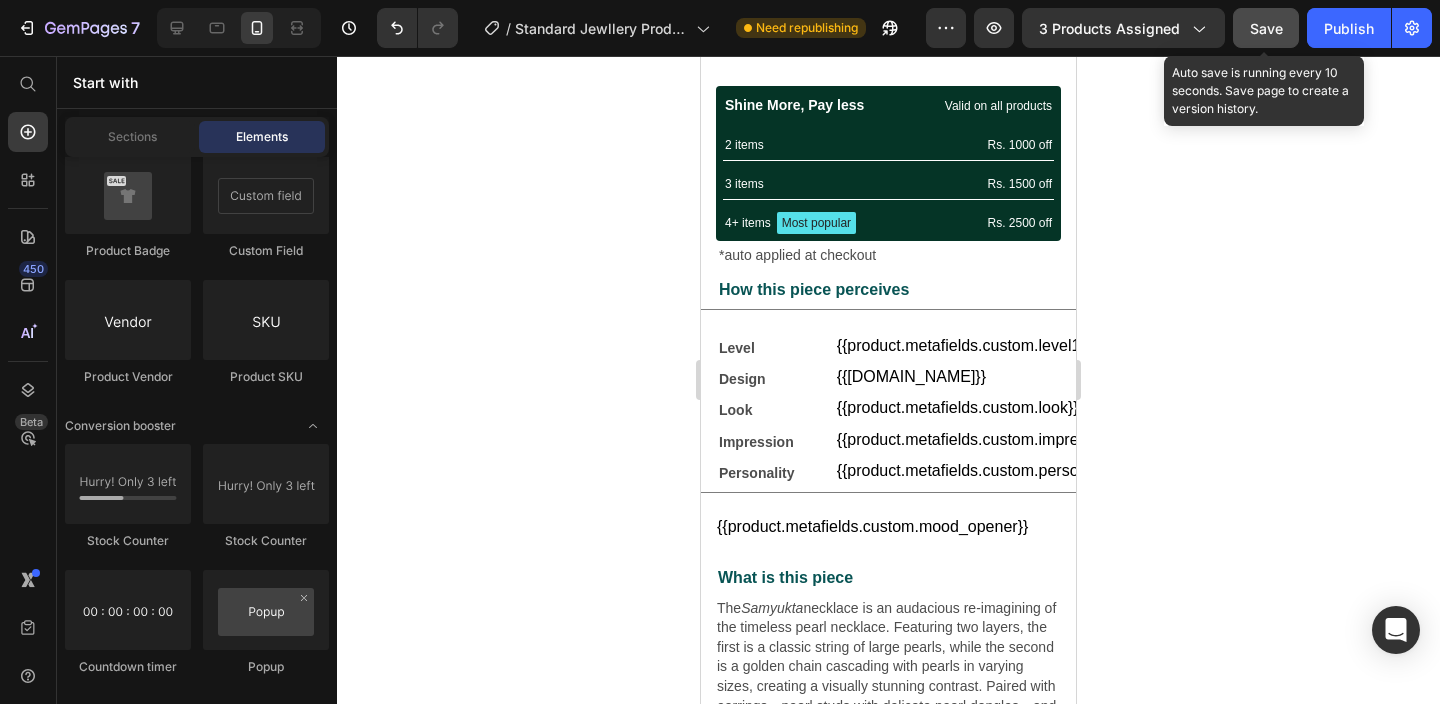 click on "Save" at bounding box center (1266, 28) 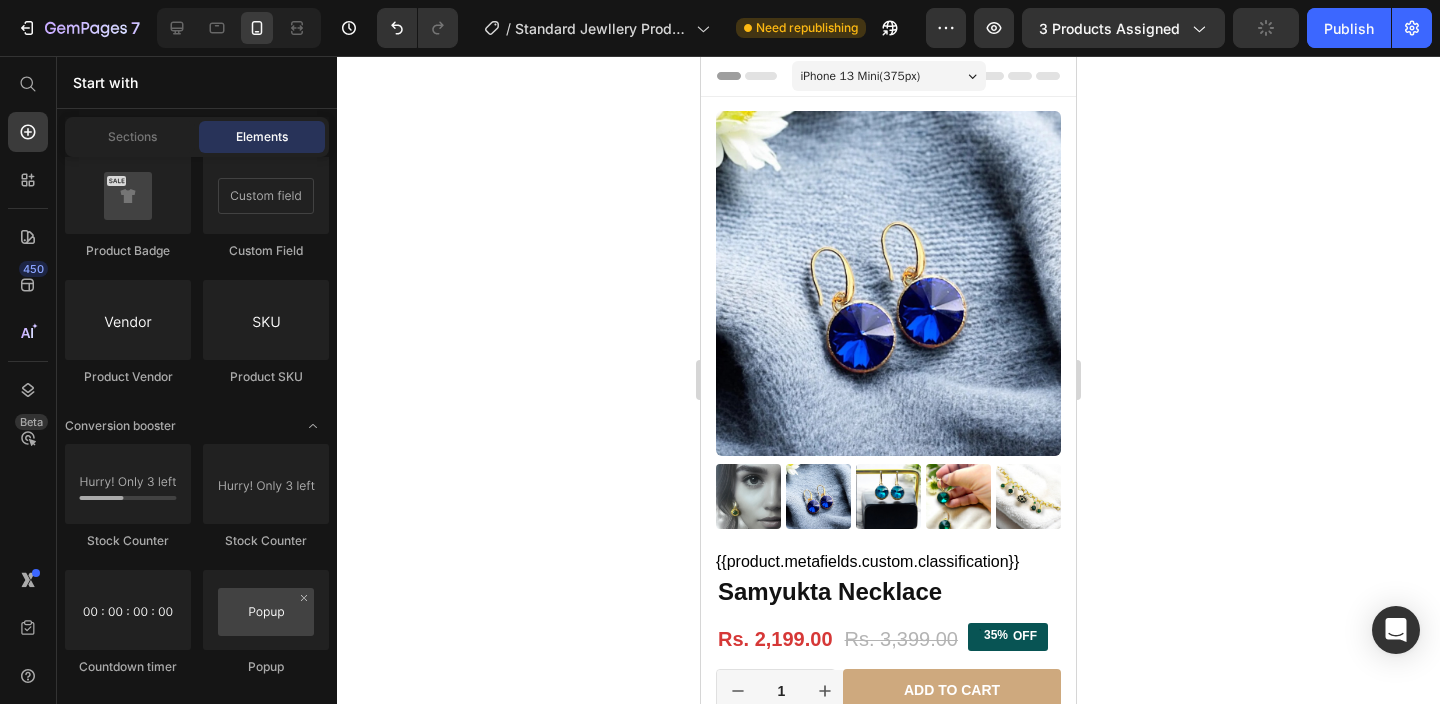 scroll, scrollTop: 0, scrollLeft: 0, axis: both 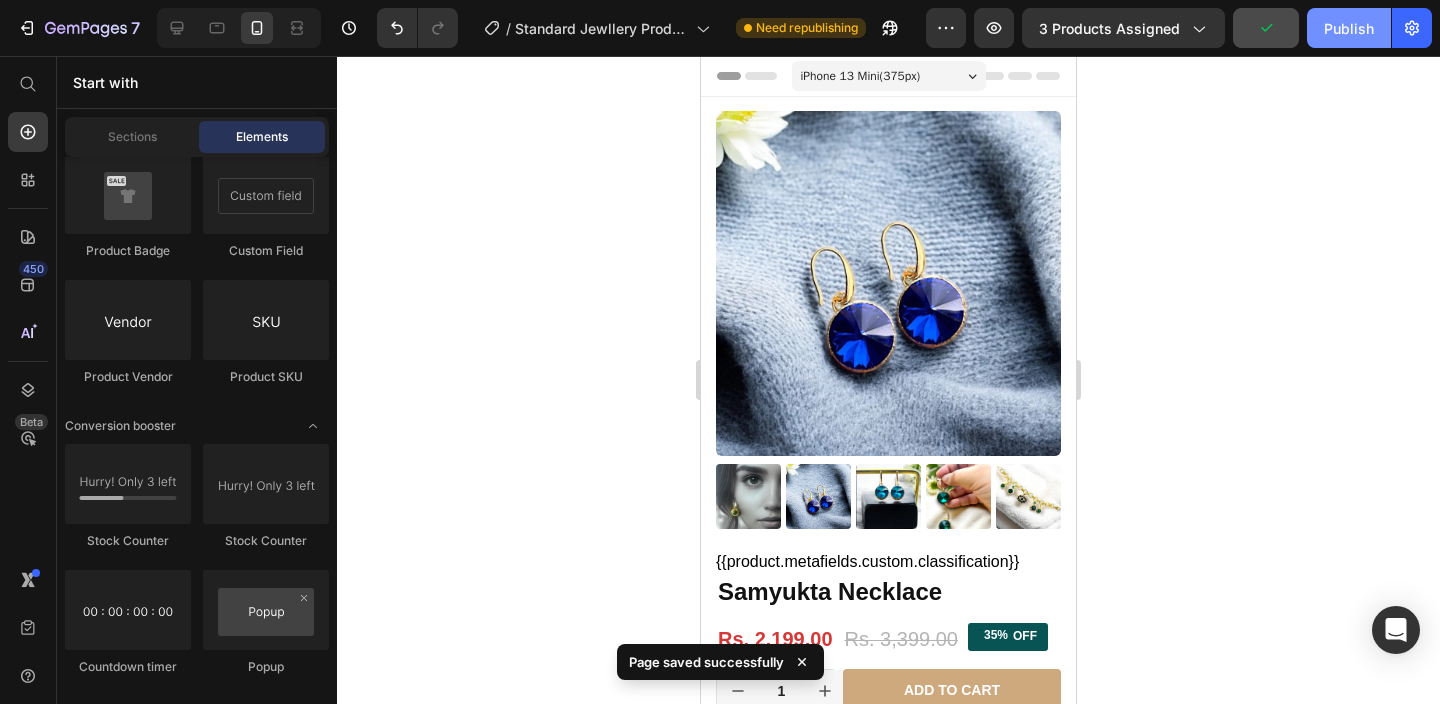 click on "Publish" at bounding box center (1349, 28) 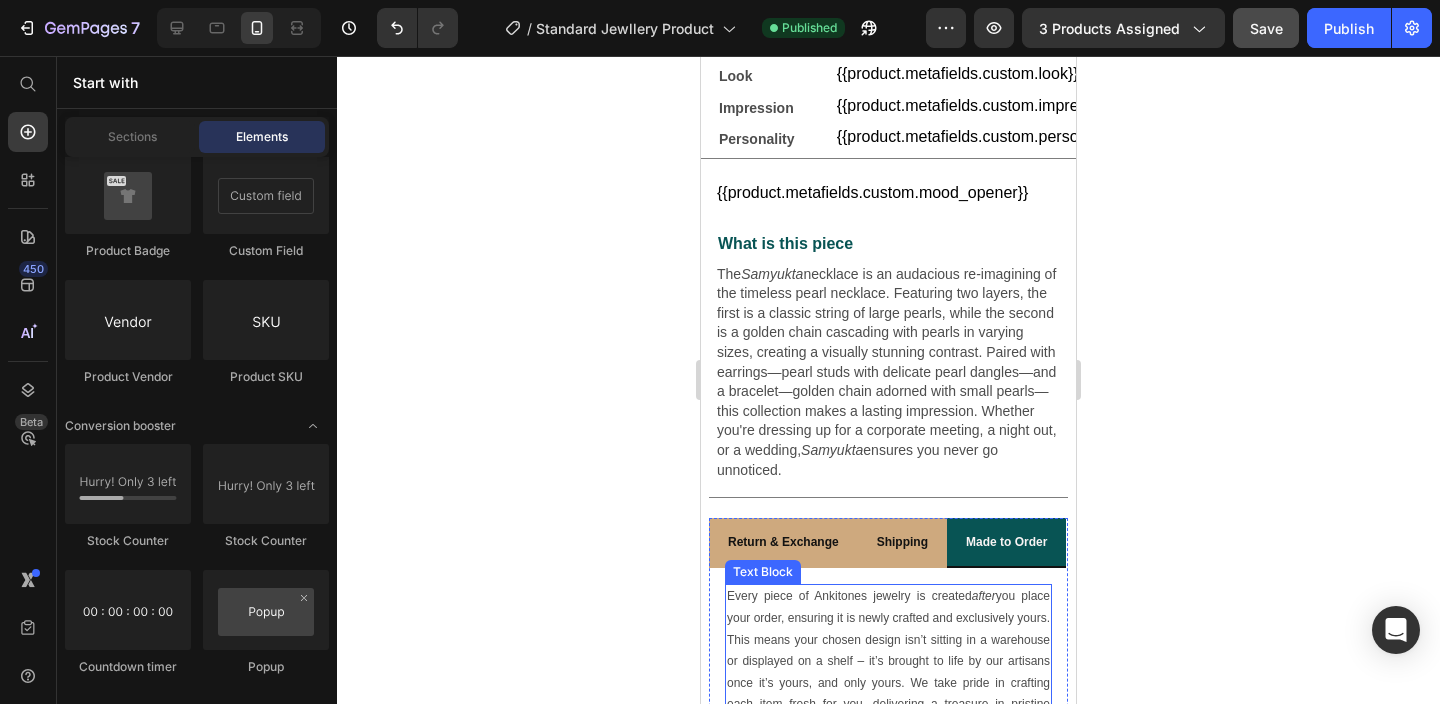 scroll, scrollTop: 901, scrollLeft: 0, axis: vertical 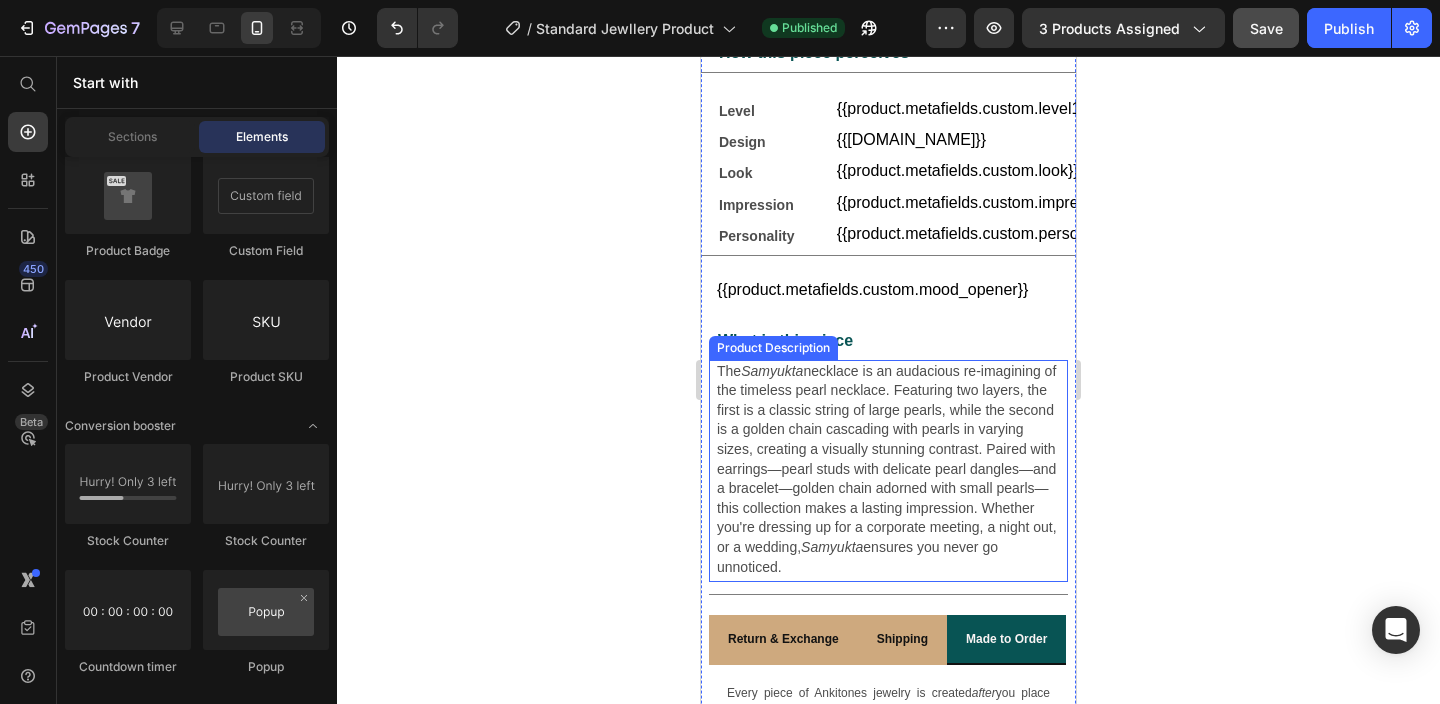 click on "The  Samyukta  necklace is an audacious re-imagining of the timeless pearl necklace. Featuring two layers, the first is a classic string of large pearls, while the second is a golden chain cascading with pearls in varying sizes, creating a visually stunning contrast. Paired with earrings—pearl studs with delicate pearl dangles—and a bracelet—golden chain adorned with small pearls—this collection makes a lasting impression. Whether you're dressing up for a corporate meeting, a night out, or a wedding,  Samyukta  ensures you never go unnoticed." at bounding box center [888, 470] 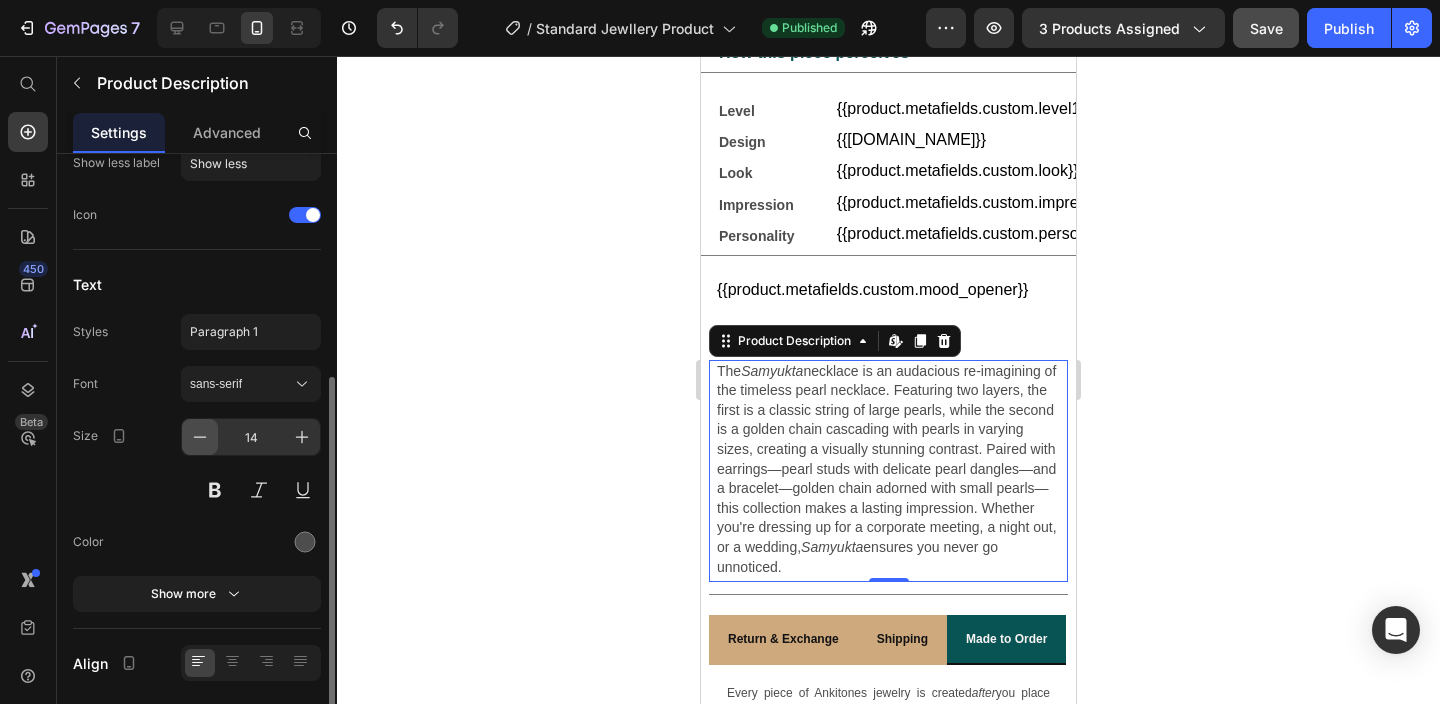 scroll, scrollTop: 460, scrollLeft: 0, axis: vertical 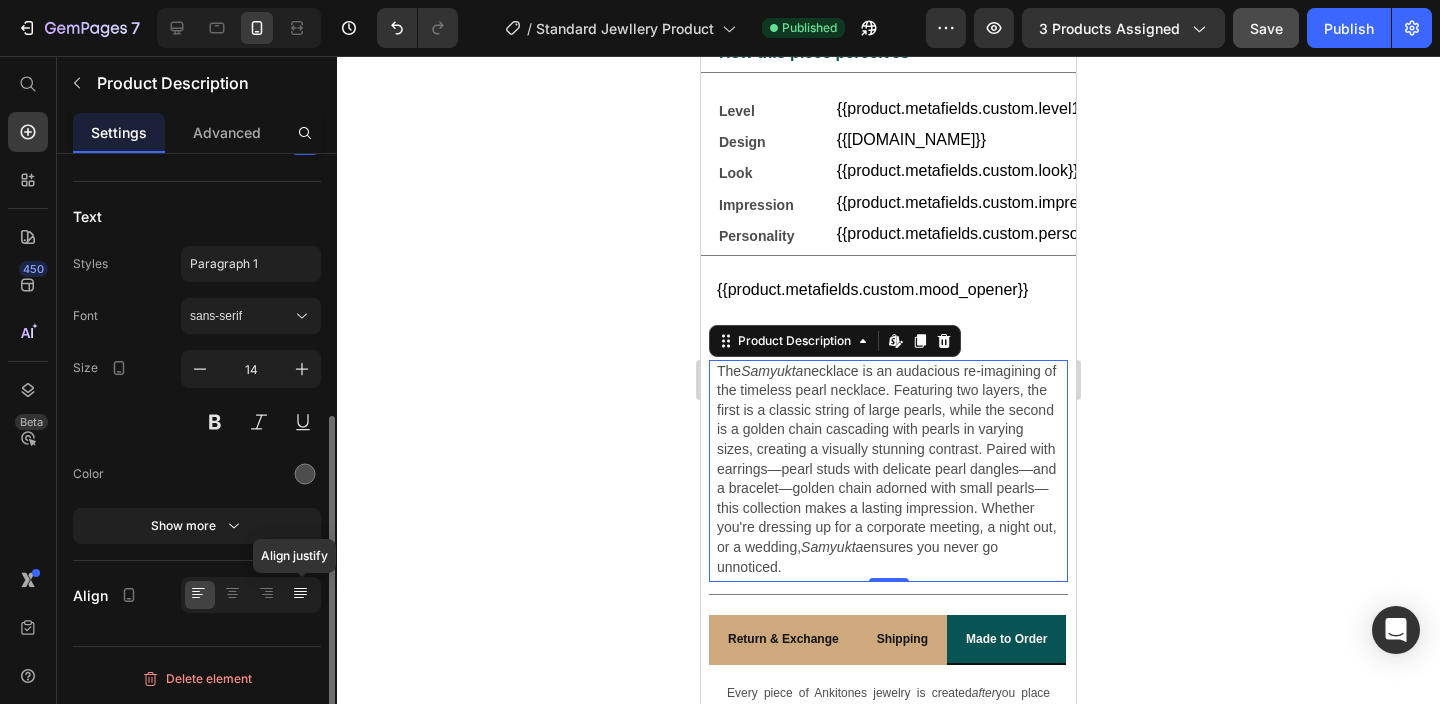click 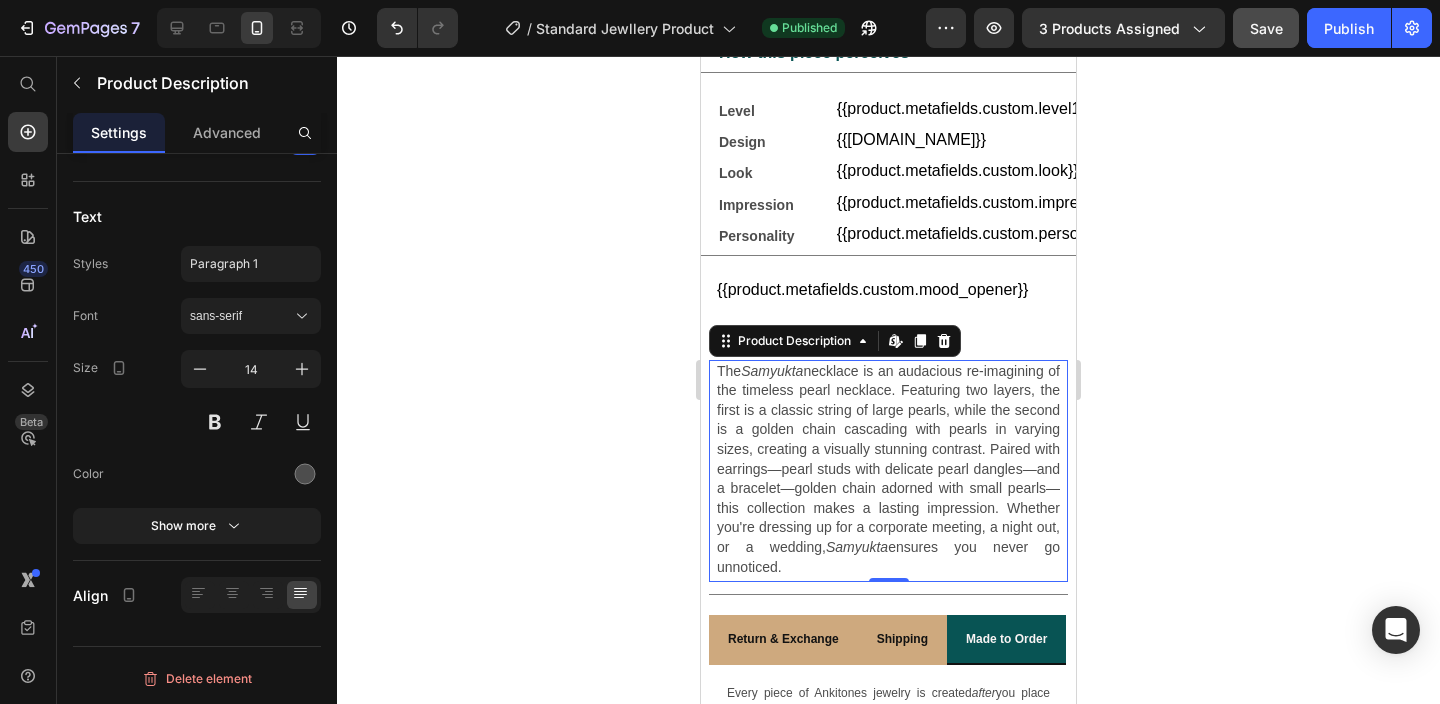click 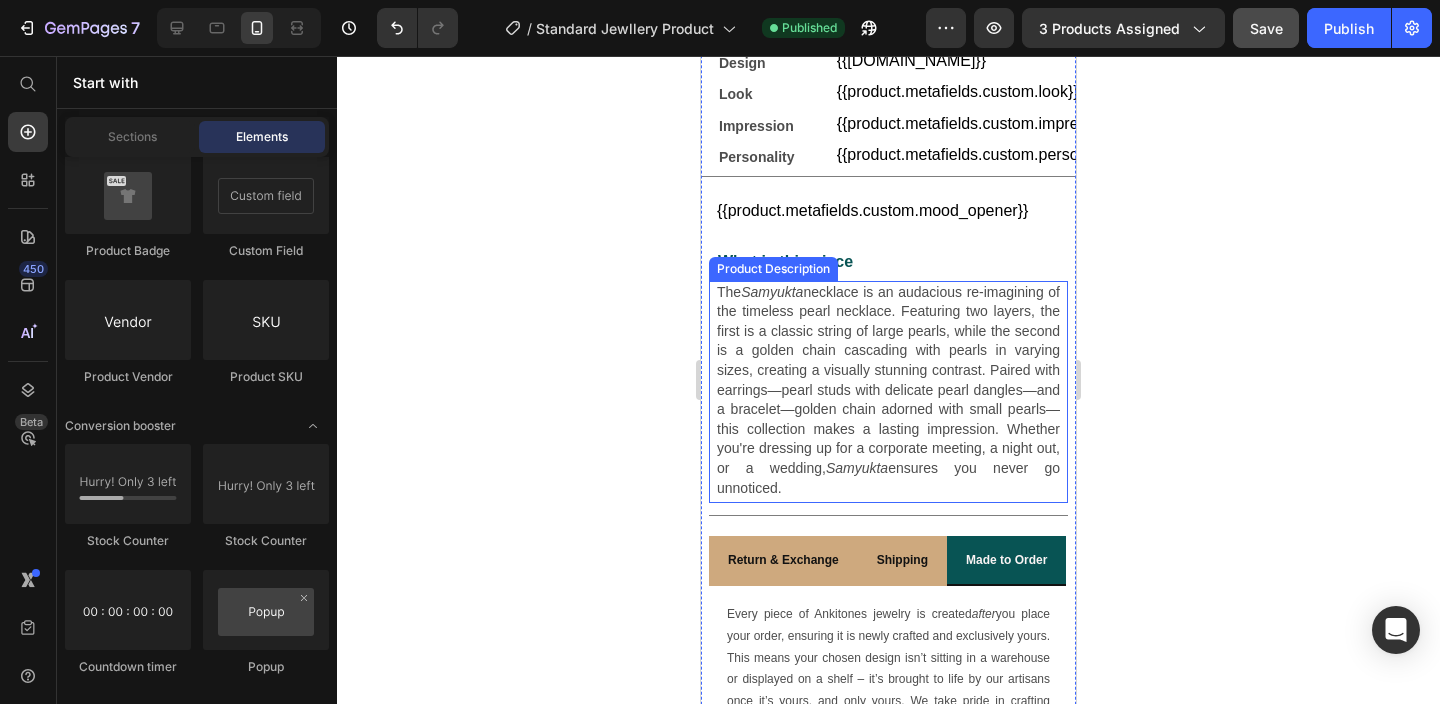 scroll, scrollTop: 1023, scrollLeft: 0, axis: vertical 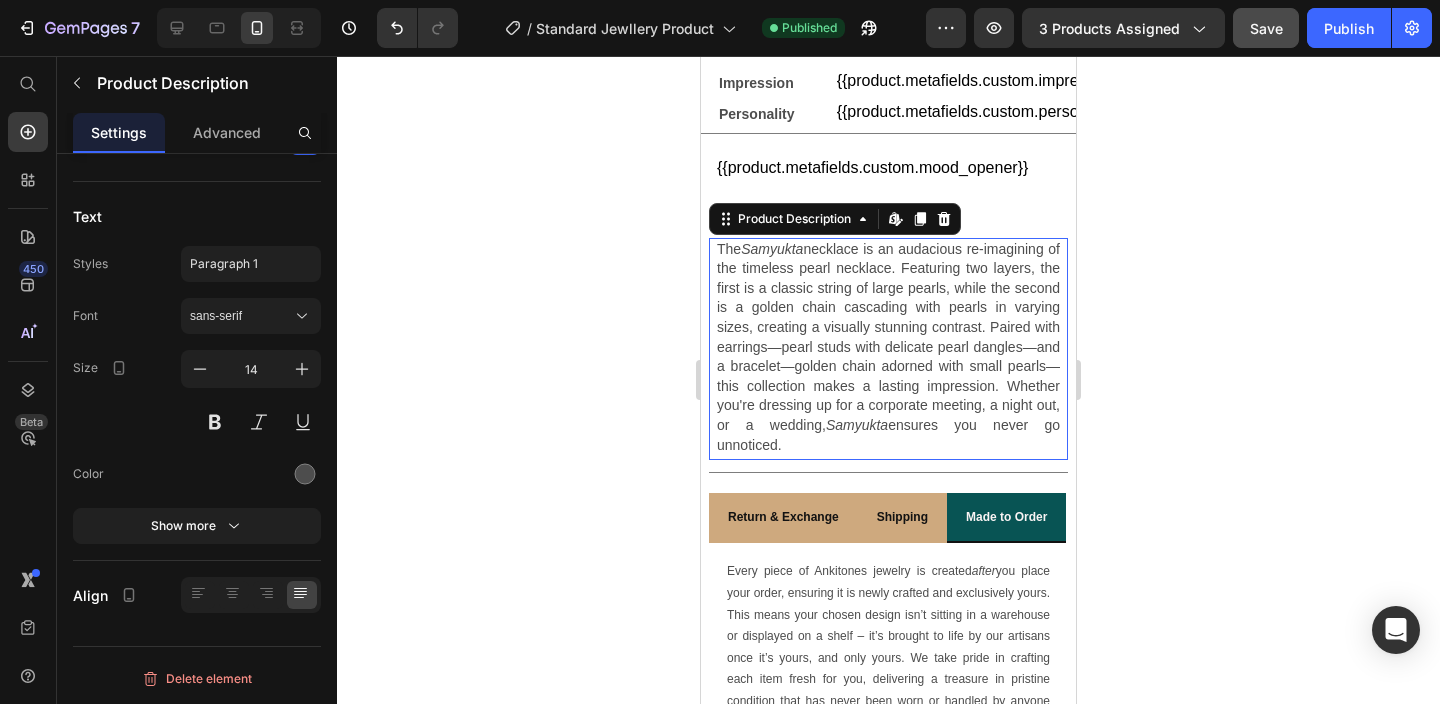 click on "The  Samyukta  necklace is an audacious re-imagining of the timeless pearl necklace. Featuring two layers, the first is a classic string of large pearls, while the second is a golden chain cascading with pearls in varying sizes, creating a visually stunning contrast. Paired with earrings—pearl studs with delicate pearl dangles—and a bracelet—golden chain adorned with small pearls—this collection makes a lasting impression. Whether you're dressing up for a corporate meeting, a night out, or a wedding,  Samyukta  ensures you never go unnoticed." at bounding box center (888, 348) 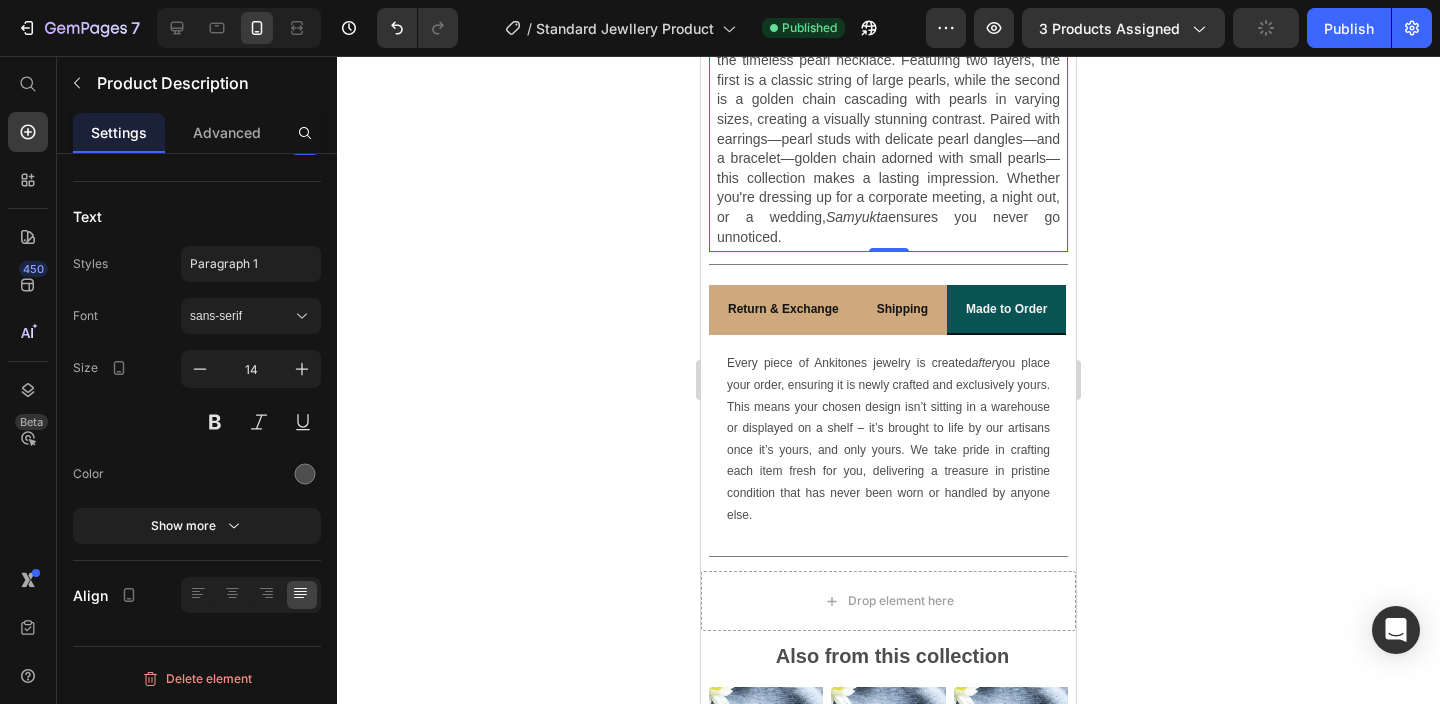 scroll, scrollTop: 1232, scrollLeft: 0, axis: vertical 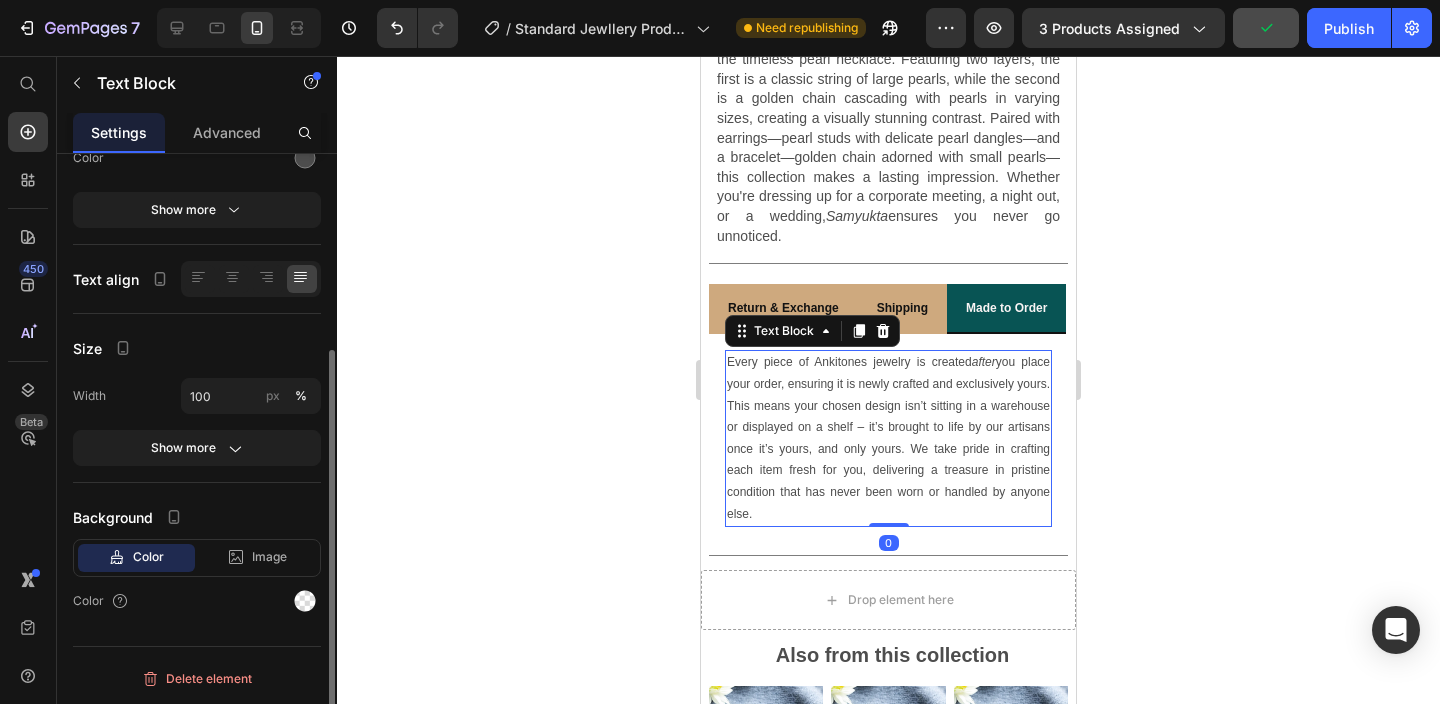 click on "Every piece of Ankitones jewelry is created  after  you place your order, ensuring it is newly crafted and exclusively yours. This means your chosen design isn’t sitting in a warehouse or displayed on a shelf – it’s brought to life by our artisans once it’s yours, and only yours. We take pride in crafting each item fresh for you, delivering a treasure in pristine condition that has never been worn or handled by anyone else." at bounding box center [888, 438] 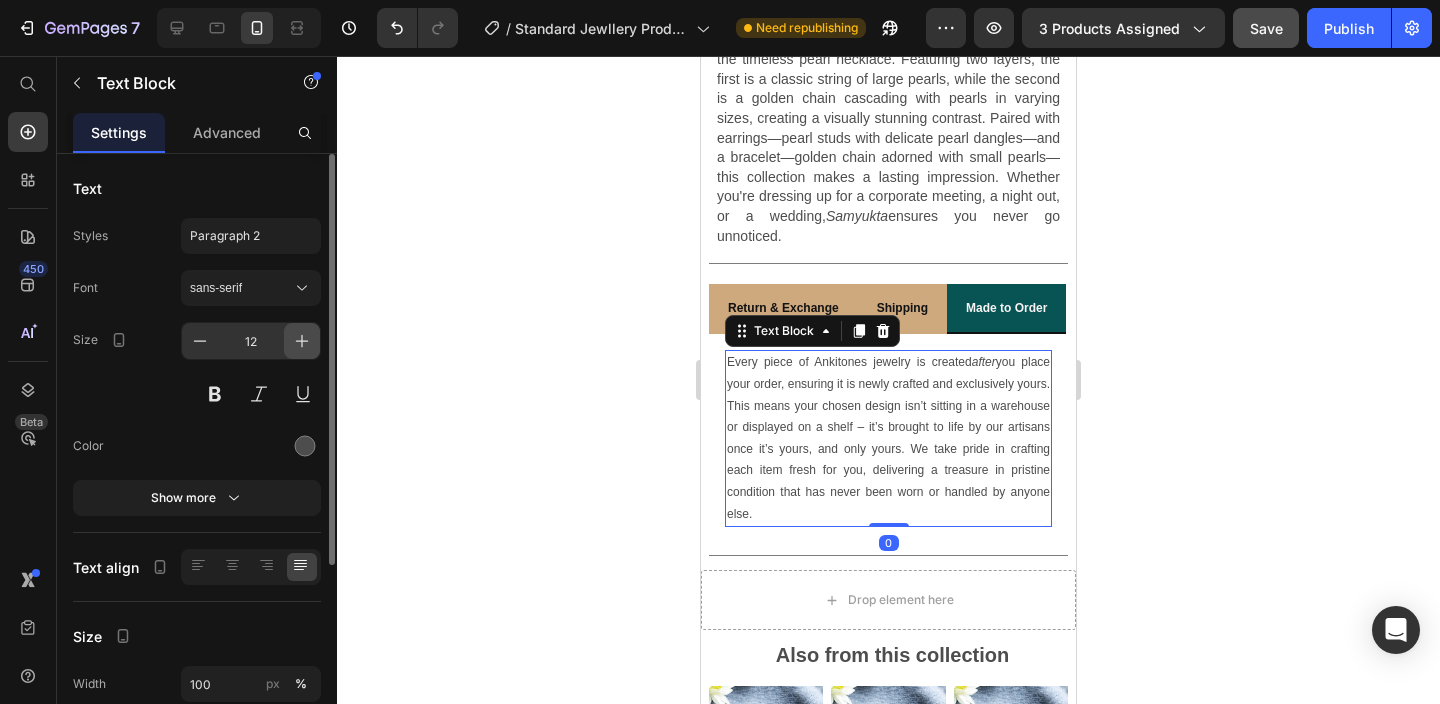 click 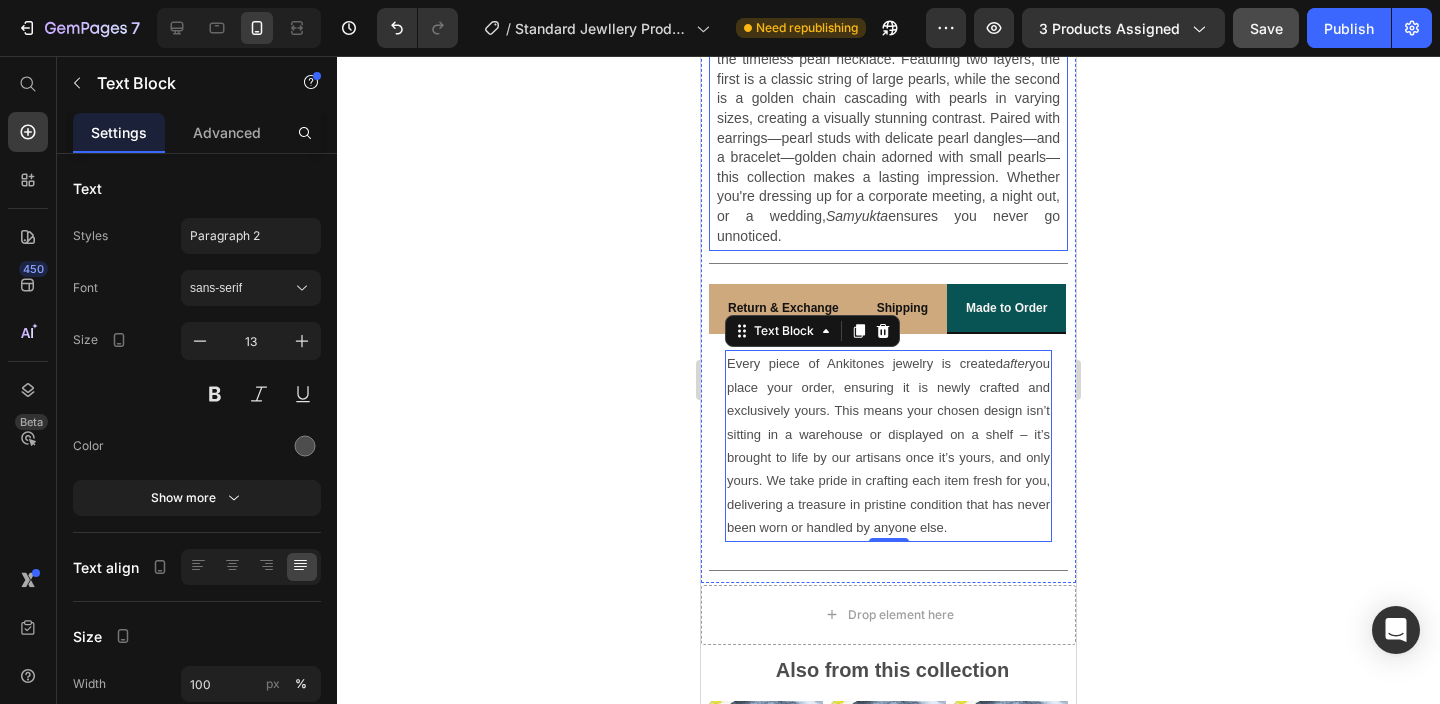 click on "The  Samyukta  necklace is an audacious re-imagining of the timeless pearl necklace. Featuring two layers, the first is a classic string of large pearls, while the second is a golden chain cascading with pearls in varying sizes, creating a visually stunning contrast. Paired with earrings—pearl studs with delicate pearl dangles—and a bracelet—golden chain adorned with small pearls—this collection makes a lasting impression. Whether you're dressing up for a corporate meeting, a night out, or a wedding,  Samyukta  ensures you never go unnoticed." at bounding box center [888, 139] 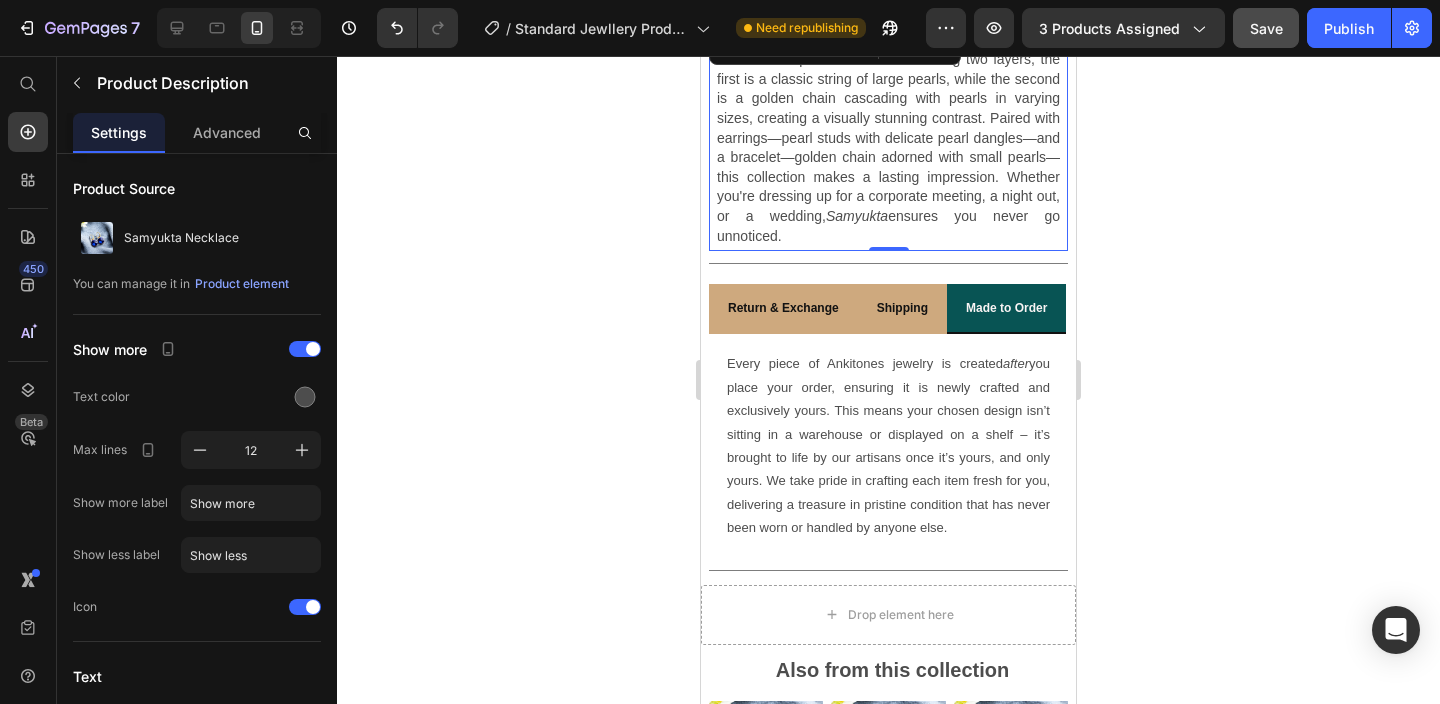 scroll, scrollTop: 1144, scrollLeft: 0, axis: vertical 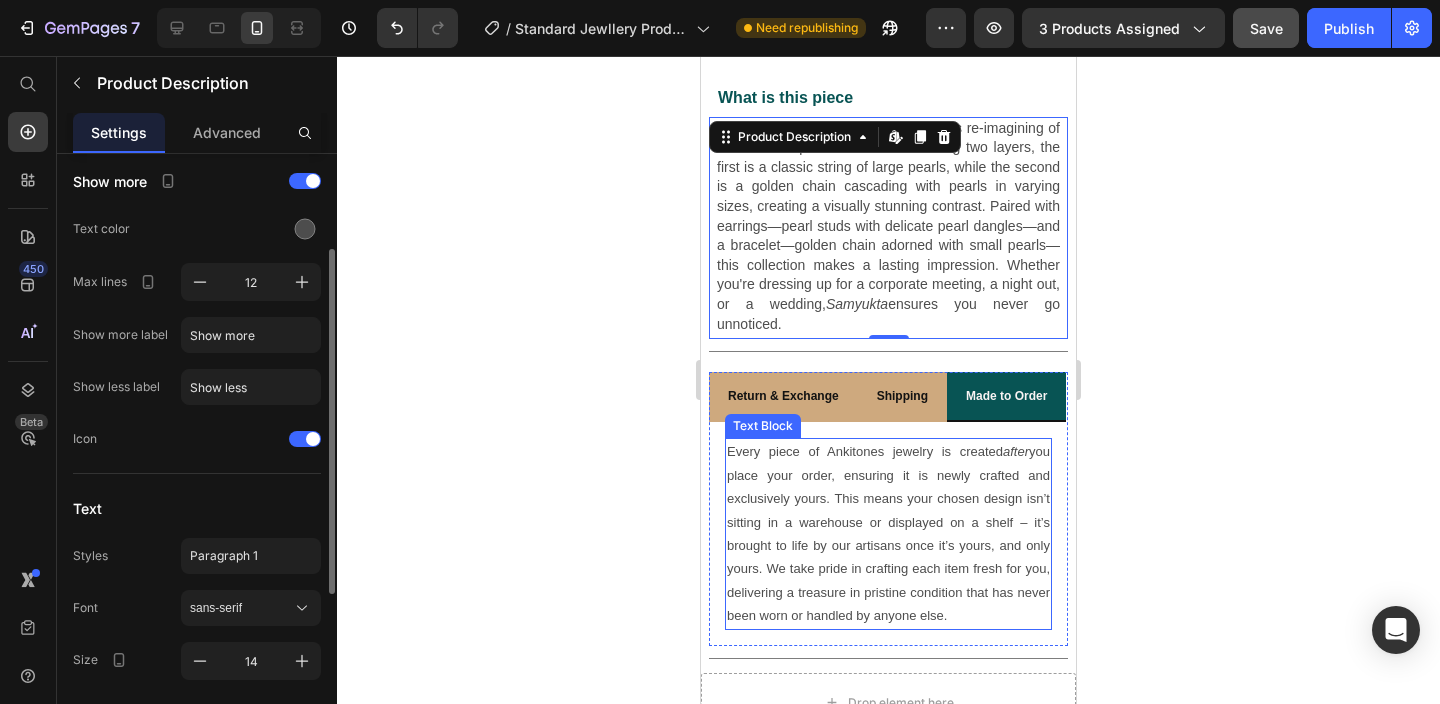 click on "Every piece of Ankitones jewelry is created  after  you place your order, ensuring it is newly crafted and exclusively yours. This means your chosen design isn’t sitting in a warehouse or displayed on a shelf – it’s brought to life by our artisans once it’s yours, and only yours. We take pride in crafting each item fresh for you, delivering a treasure in pristine condition that has never been worn or handled by anyone else." at bounding box center (888, 533) 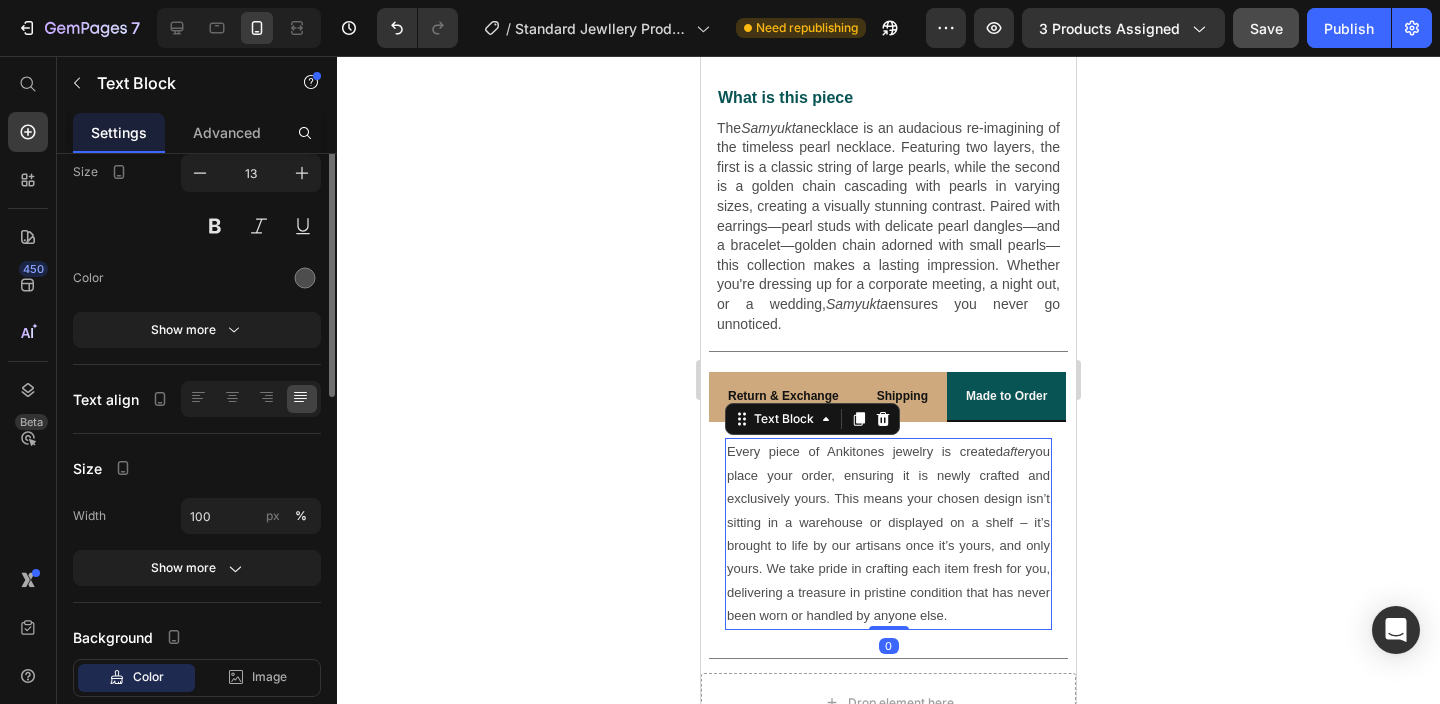 scroll, scrollTop: 0, scrollLeft: 0, axis: both 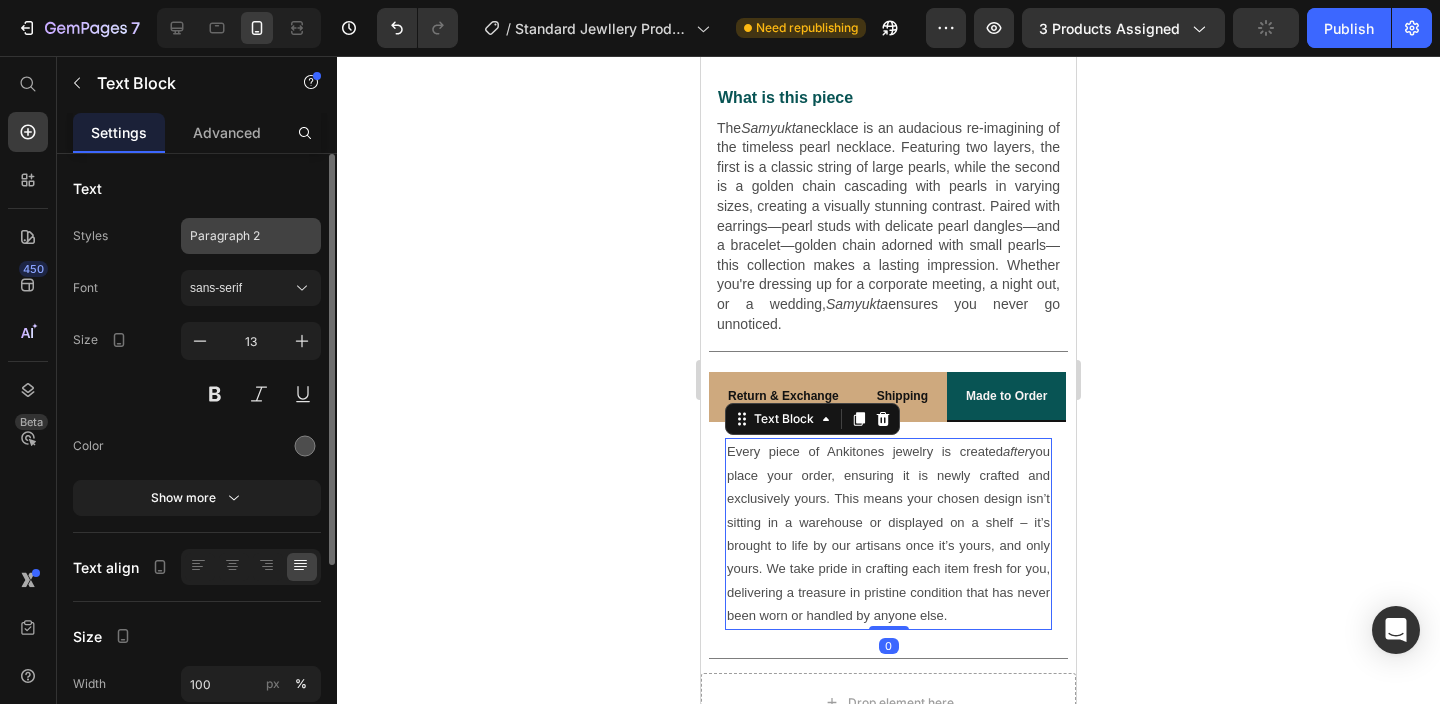 click on "Paragraph 2" at bounding box center (239, 236) 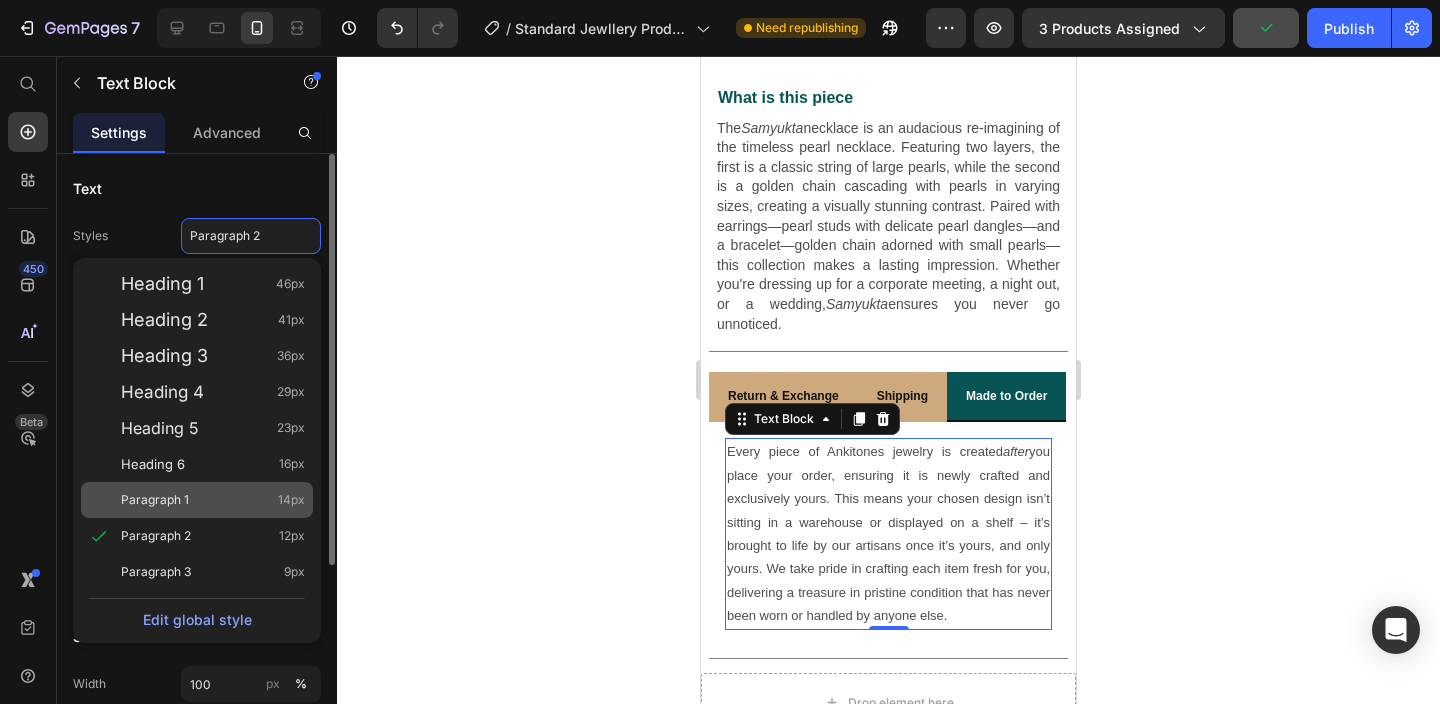 click on "Paragraph 1 14px" at bounding box center [213, 500] 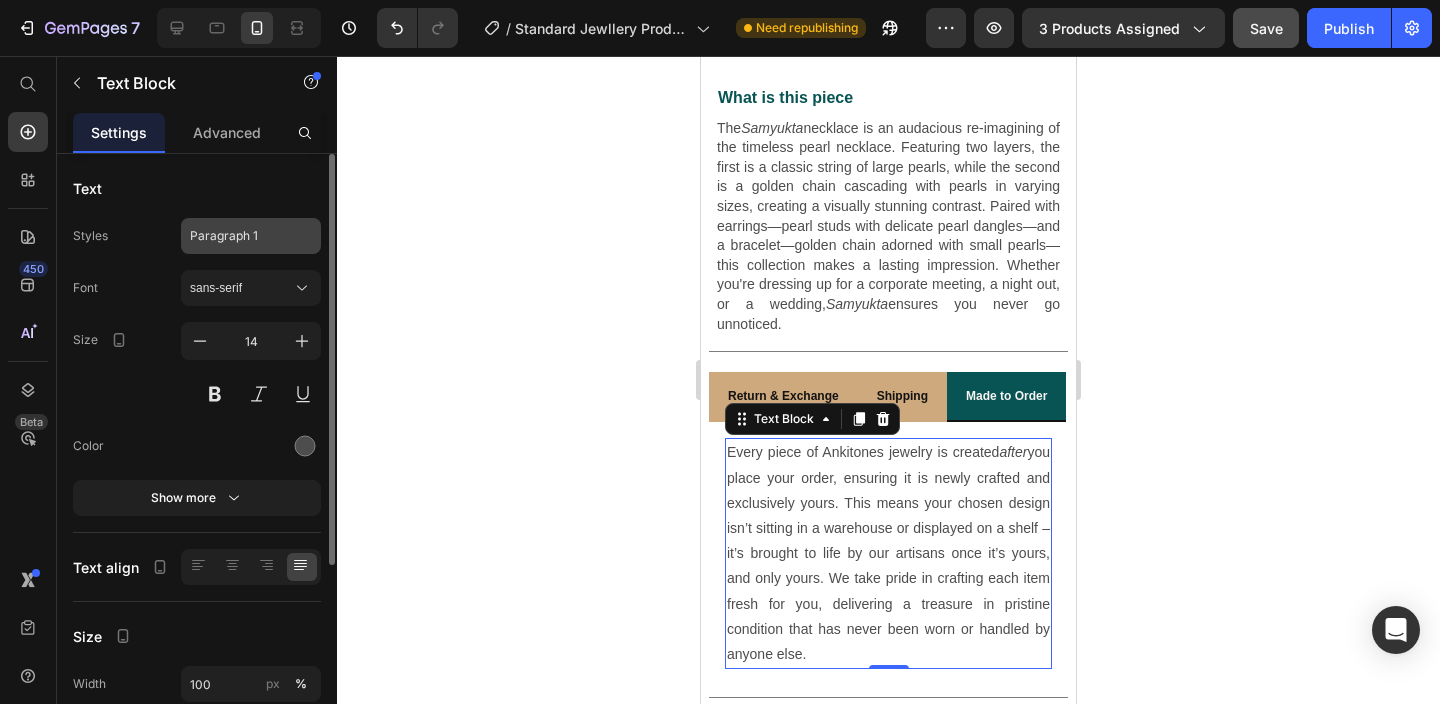 click on "Paragraph 1" 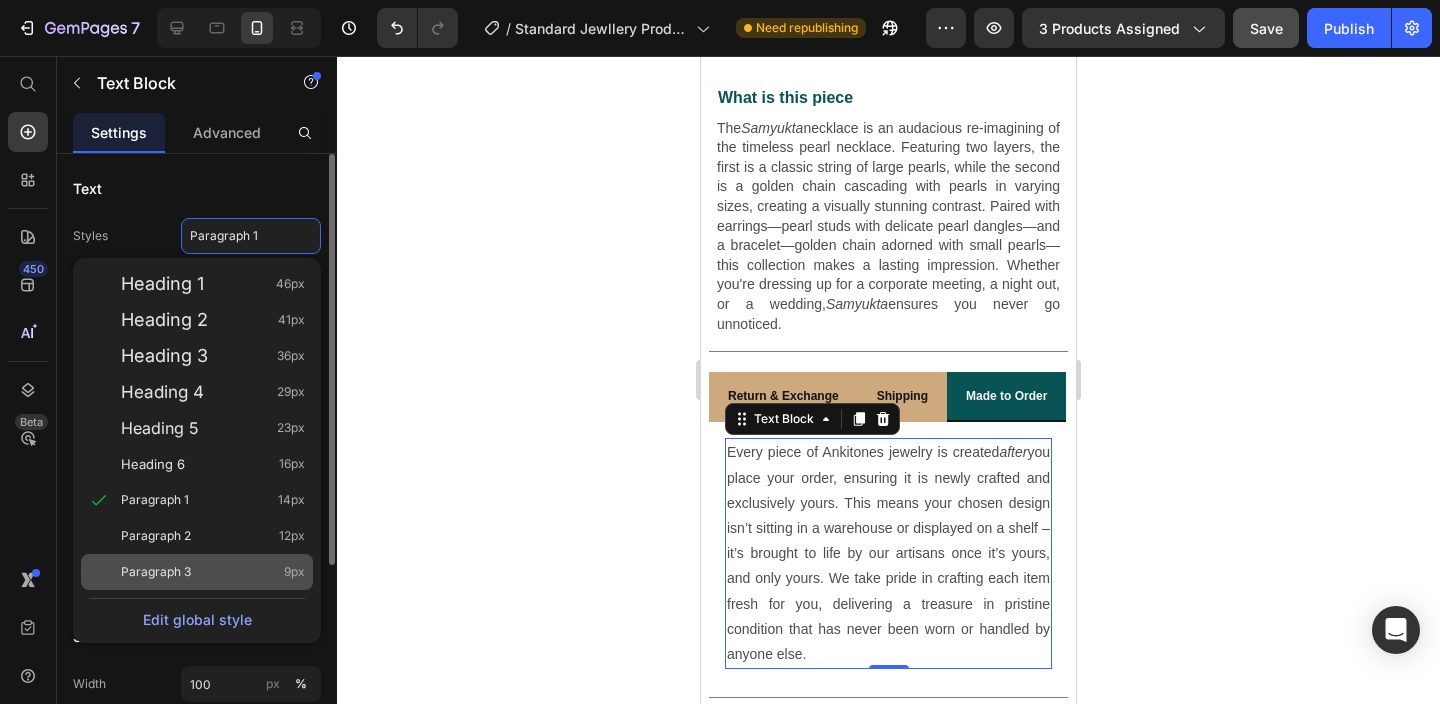 click on "Paragraph 3 9px" at bounding box center (213, 572) 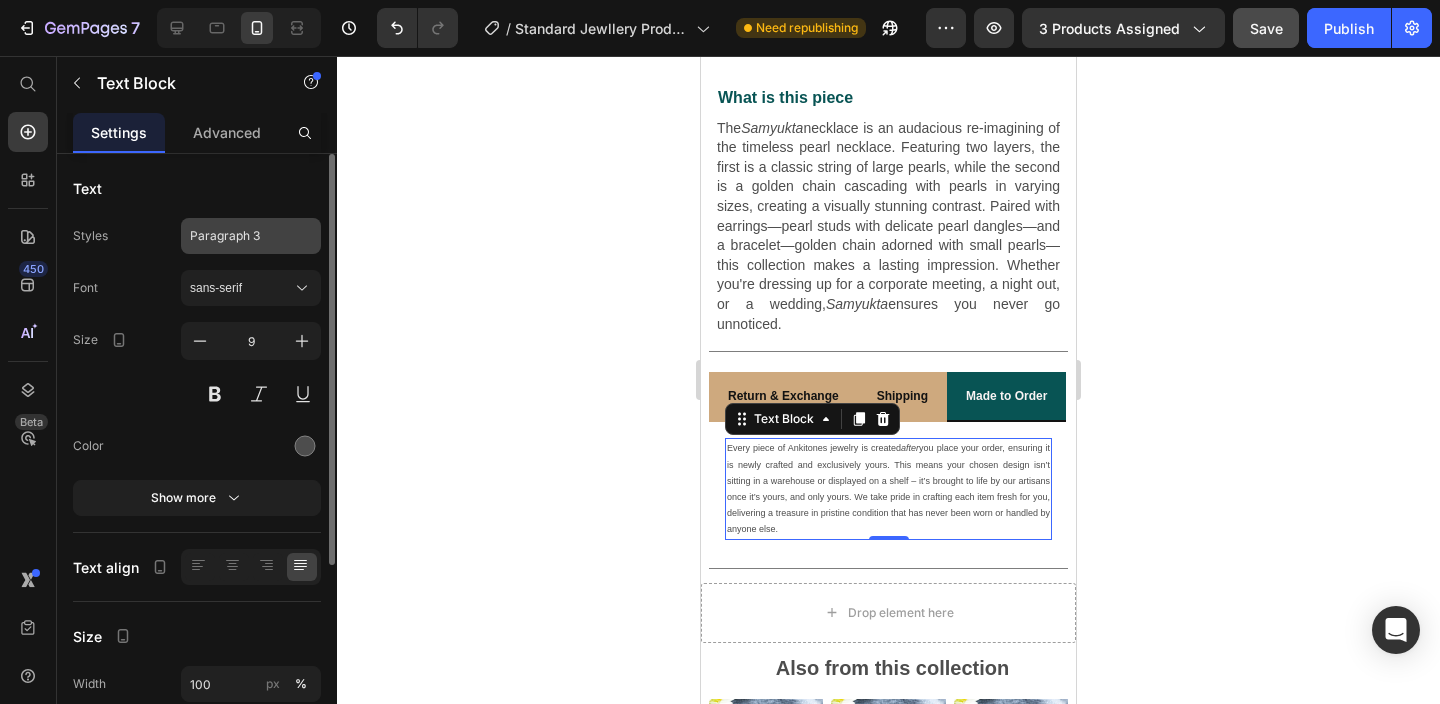 click on "Paragraph 3" 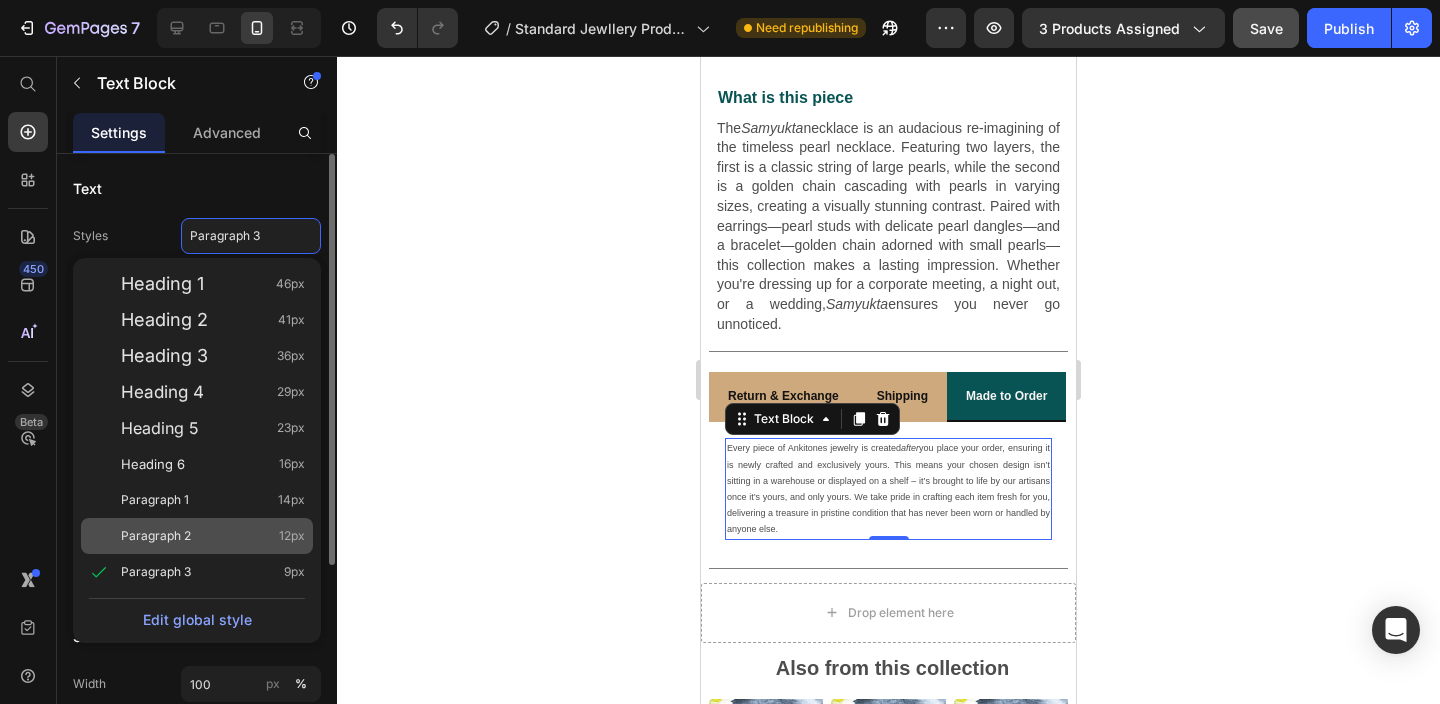 click on "Paragraph 2 12px" at bounding box center (213, 536) 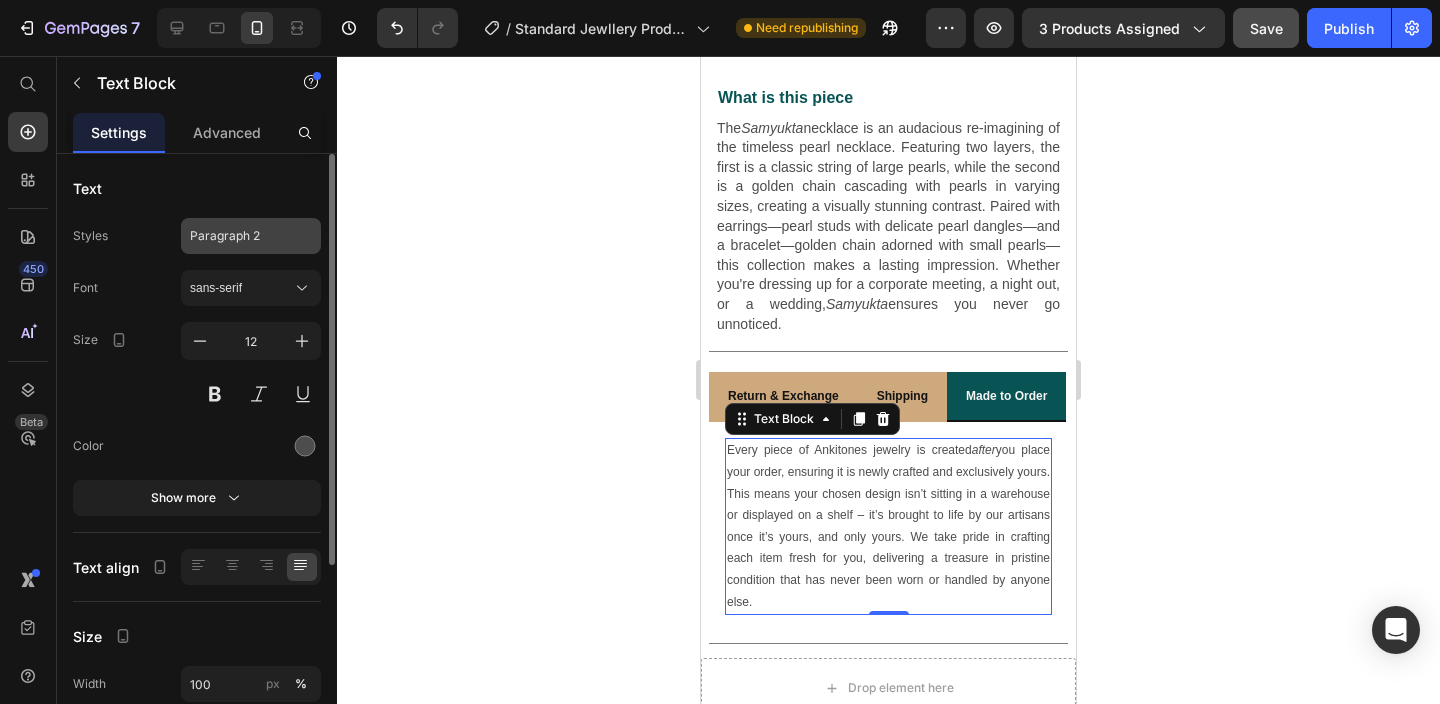 click on "Paragraph 2" at bounding box center [239, 236] 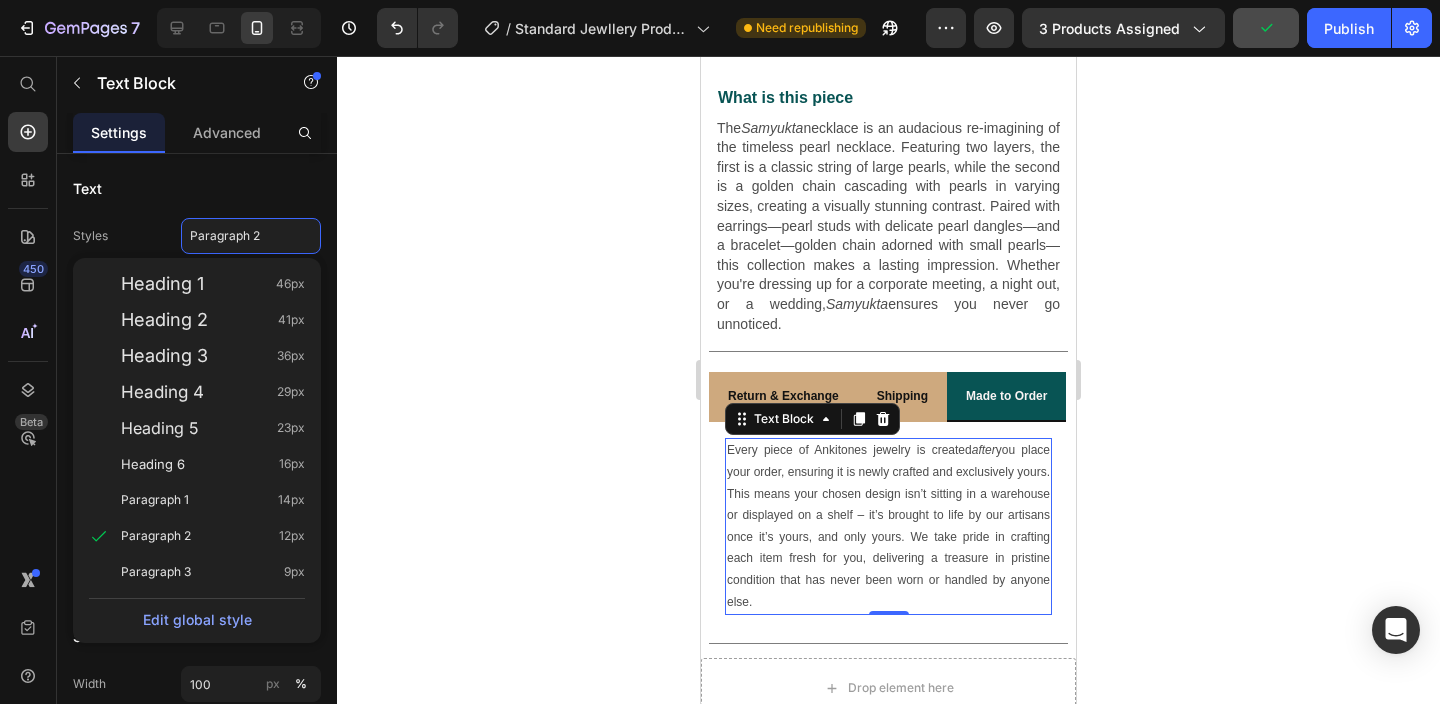 click 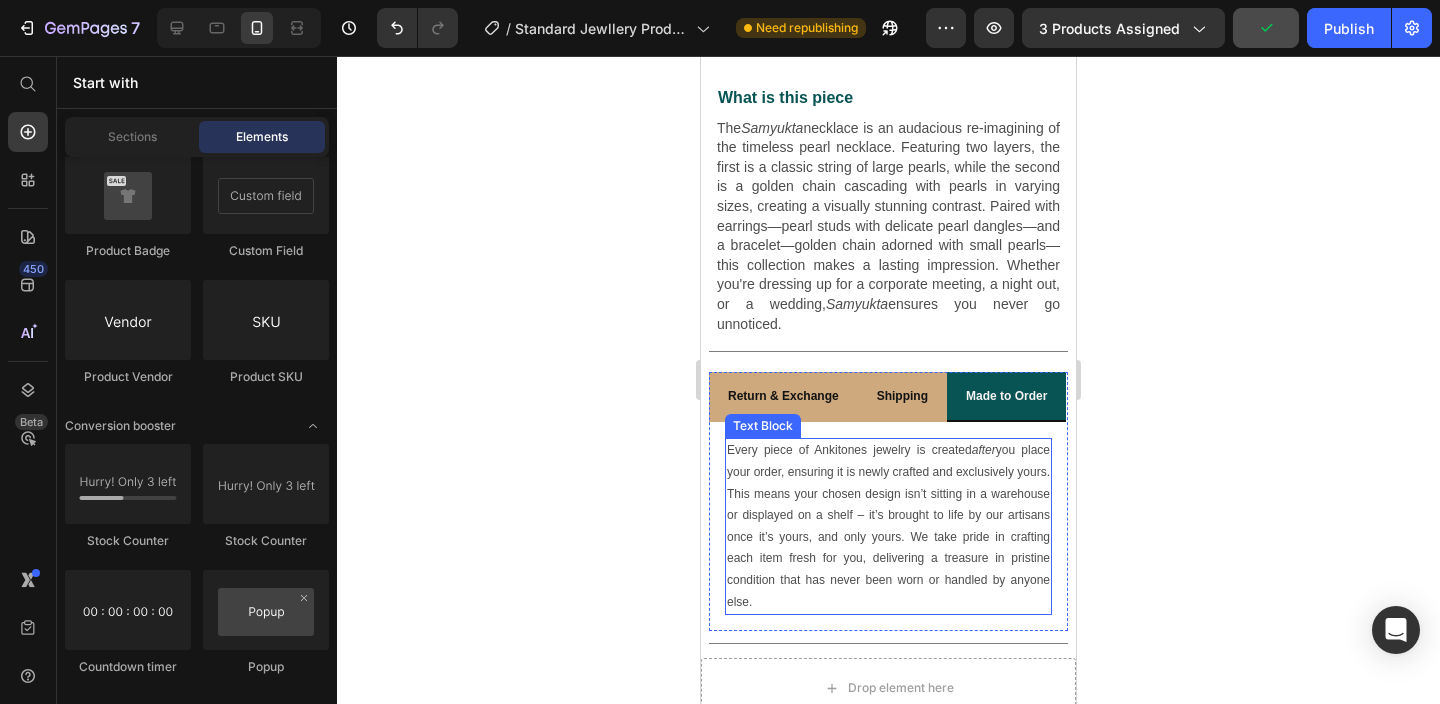 click on "Every piece of Ankitones jewelry is created  after  you place your order, ensuring it is newly crafted and exclusively yours. This means your chosen design isn’t sitting in a warehouse or displayed on a shelf – it’s brought to life by our artisans once it’s yours, and only yours. We take pride in crafting each item fresh for you, delivering a treasure in pristine condition that has never been worn or handled by anyone else." at bounding box center (888, 526) 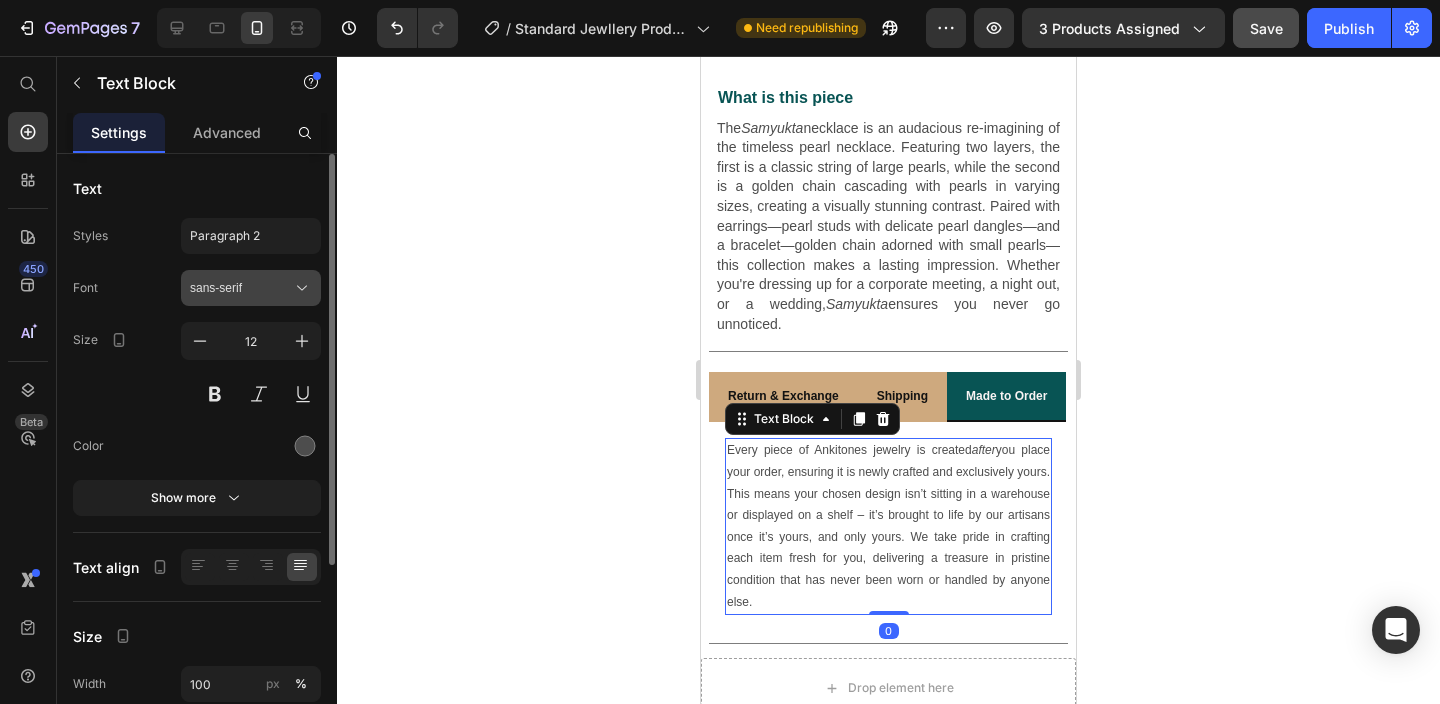 click on "sans-serif" at bounding box center (241, 288) 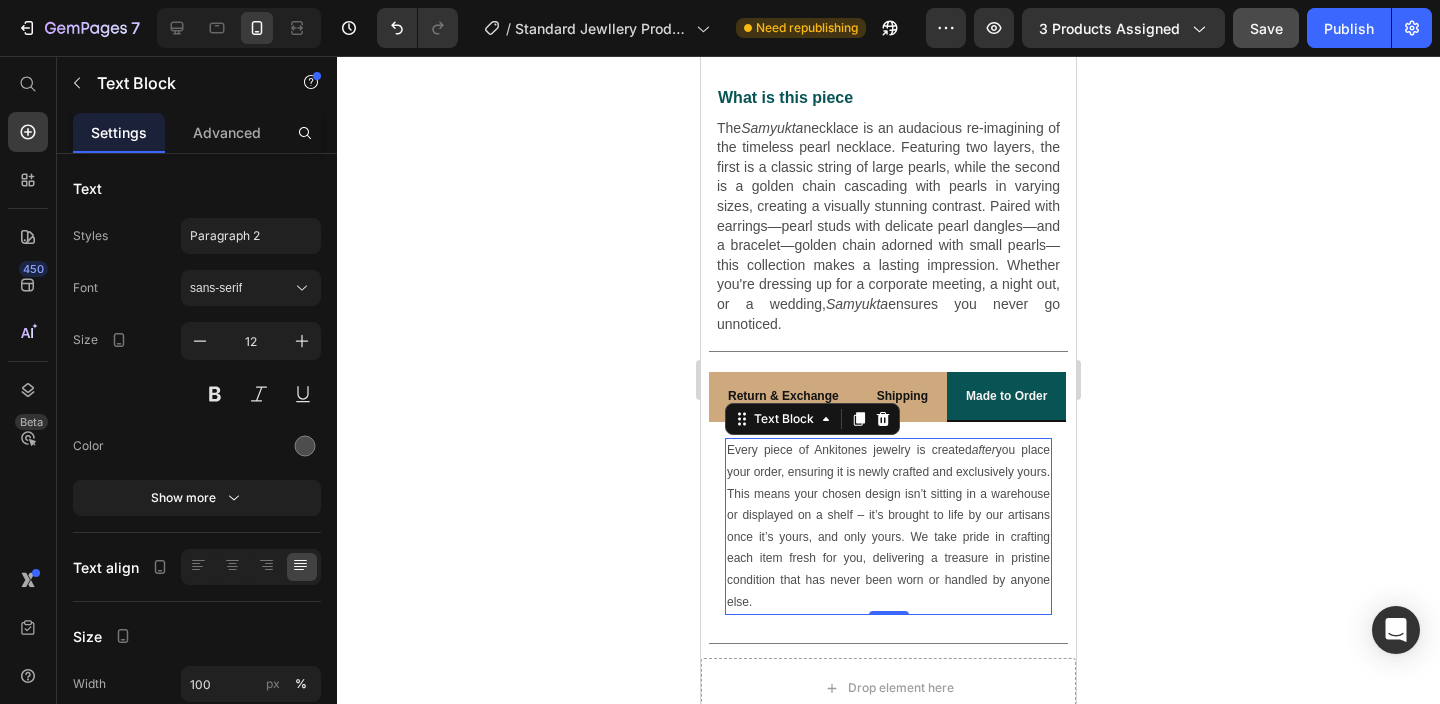 click 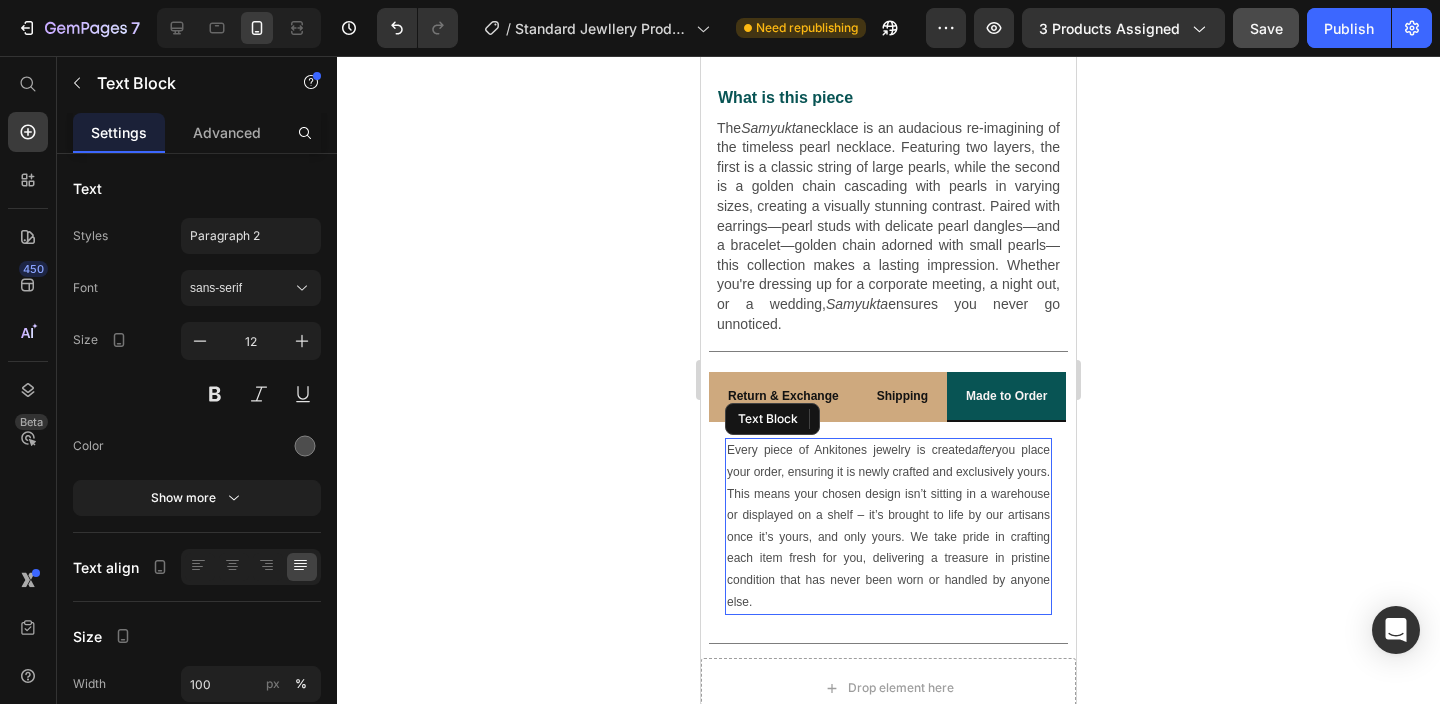click on "Every piece of Ankitones jewelry is created  after  you place your order, ensuring it is newly crafted and exclusively yours. This means your chosen design isn’t sitting in a warehouse or displayed on a shelf – it’s brought to life by our artisans once it’s yours, and only yours. We take pride in crafting each item fresh for you, delivering a treasure in pristine condition that has never been worn or handled by anyone else." at bounding box center [888, 526] 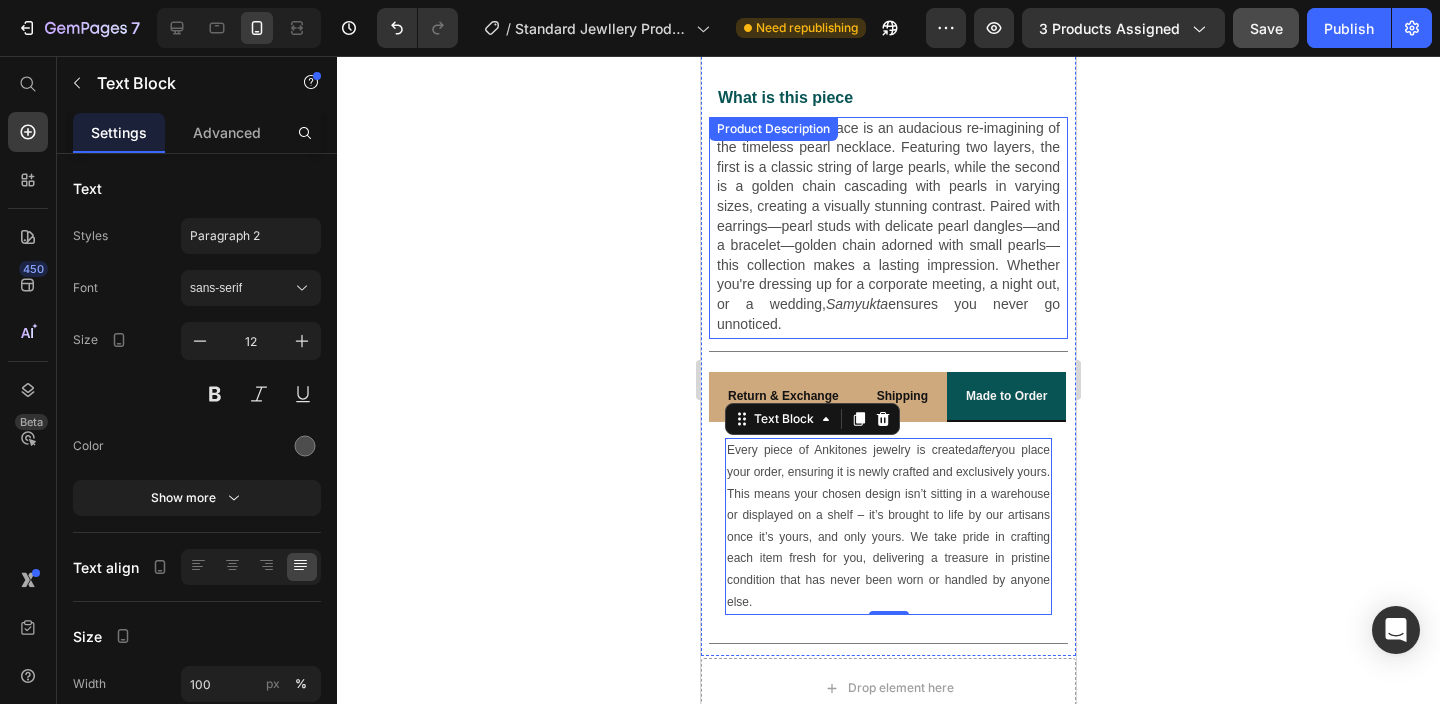 click on "Product Description" at bounding box center [773, 129] 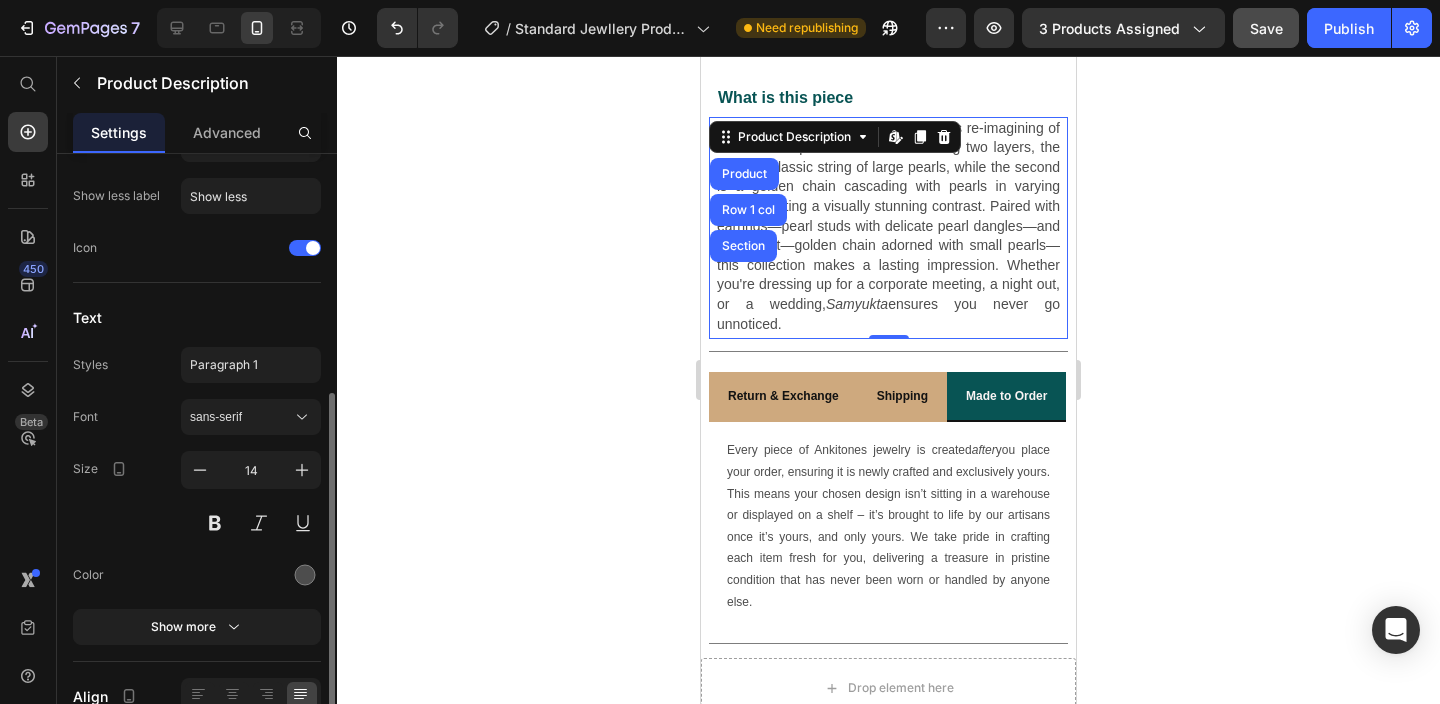 scroll, scrollTop: 384, scrollLeft: 0, axis: vertical 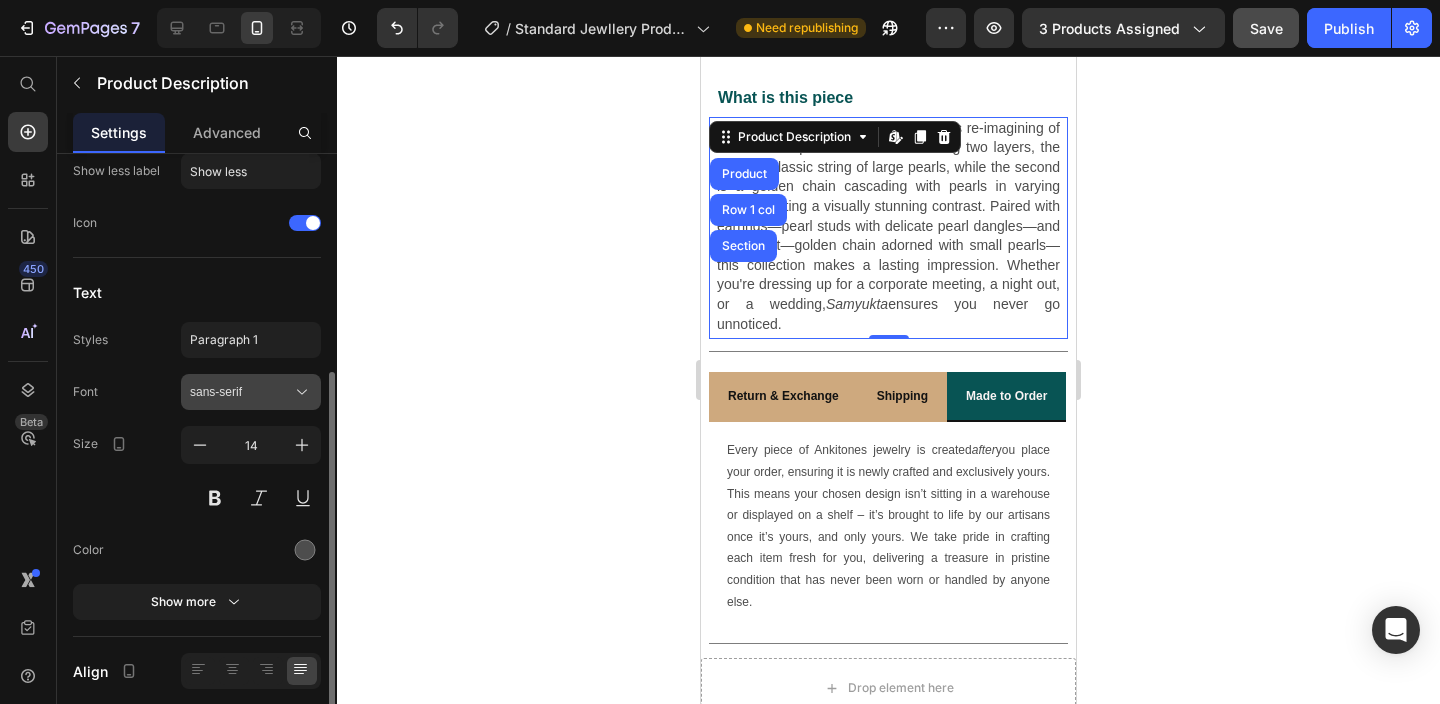 click on "sans-serif" at bounding box center [241, 392] 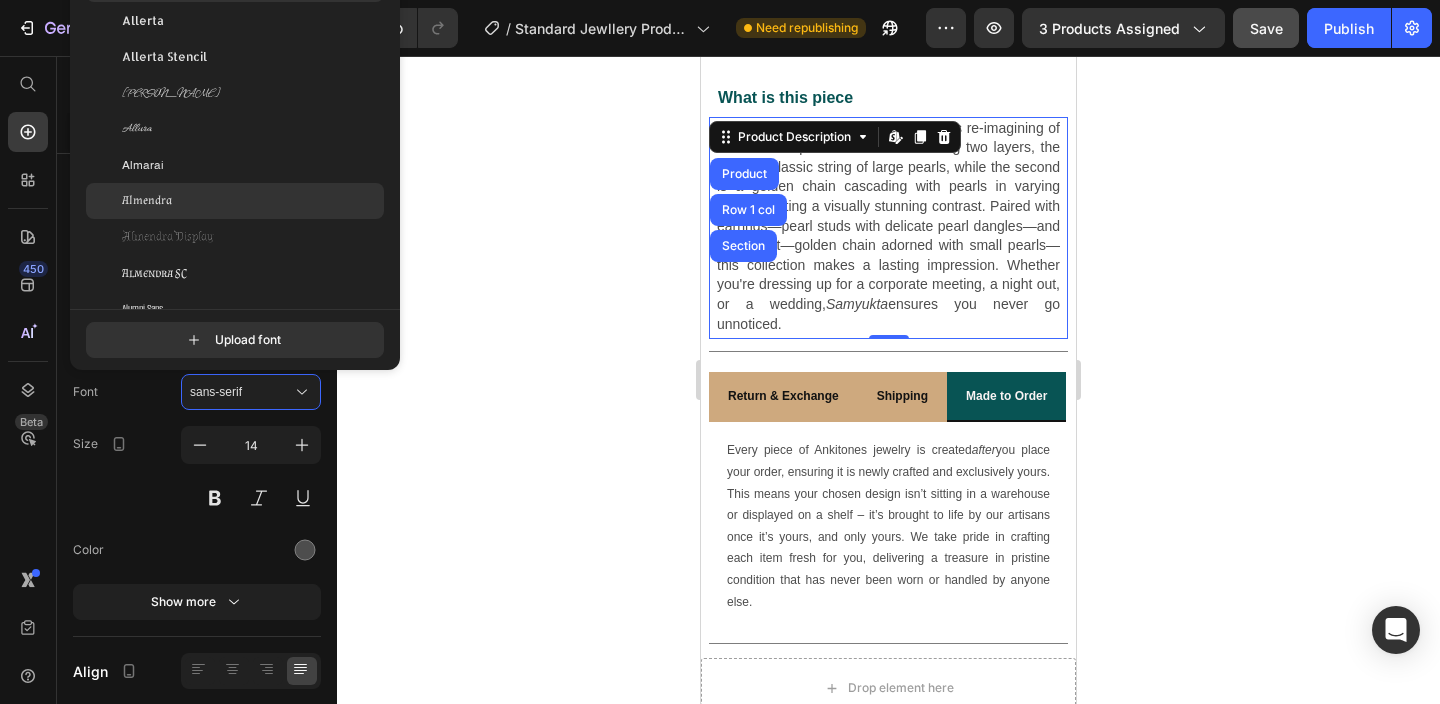 scroll, scrollTop: 1532, scrollLeft: 0, axis: vertical 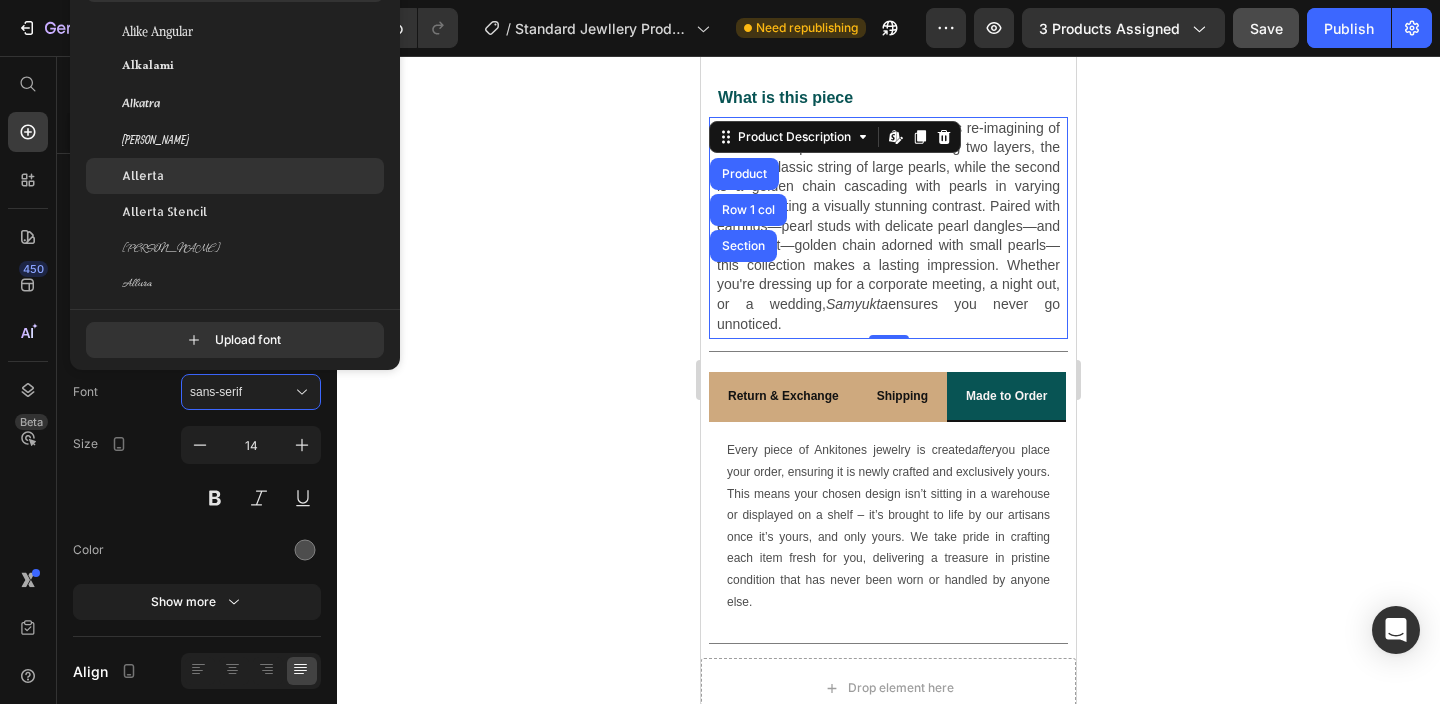 click on "Allerta" 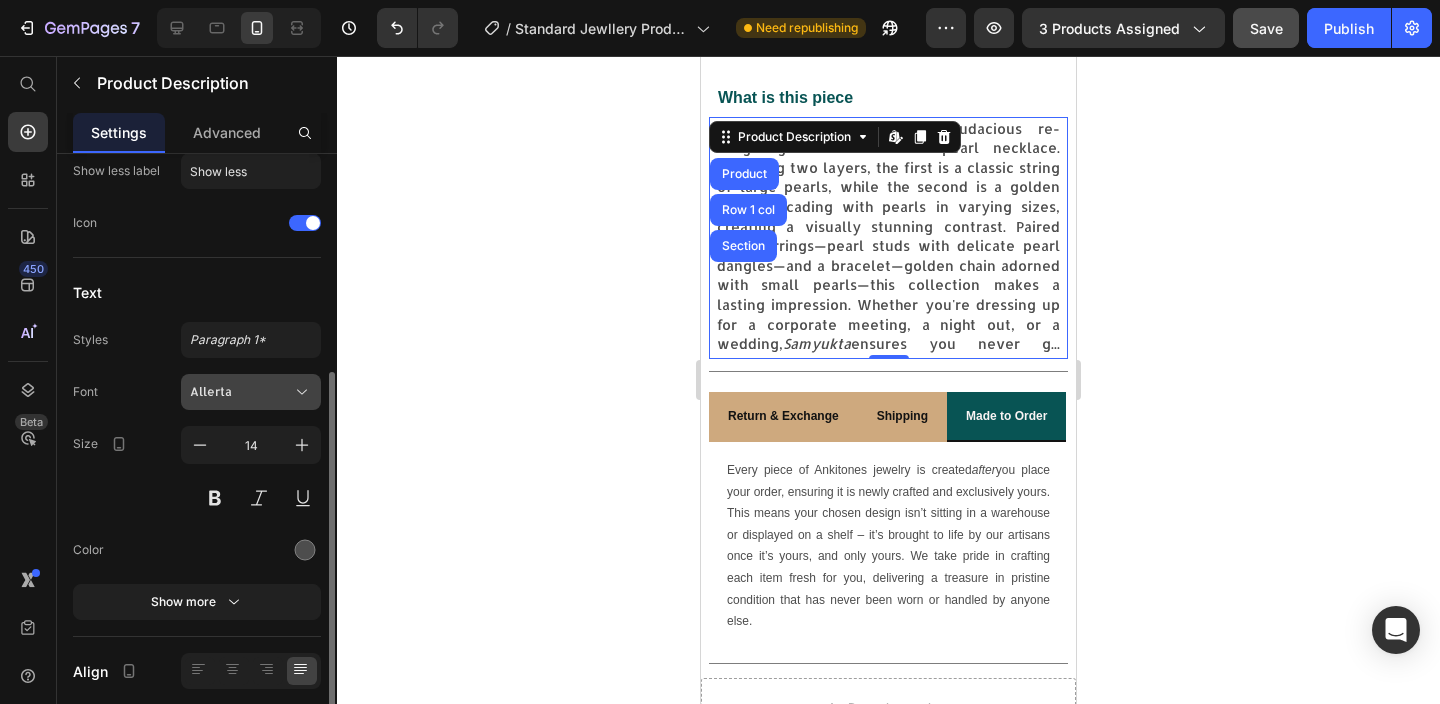 click on "Allerta" at bounding box center [241, 392] 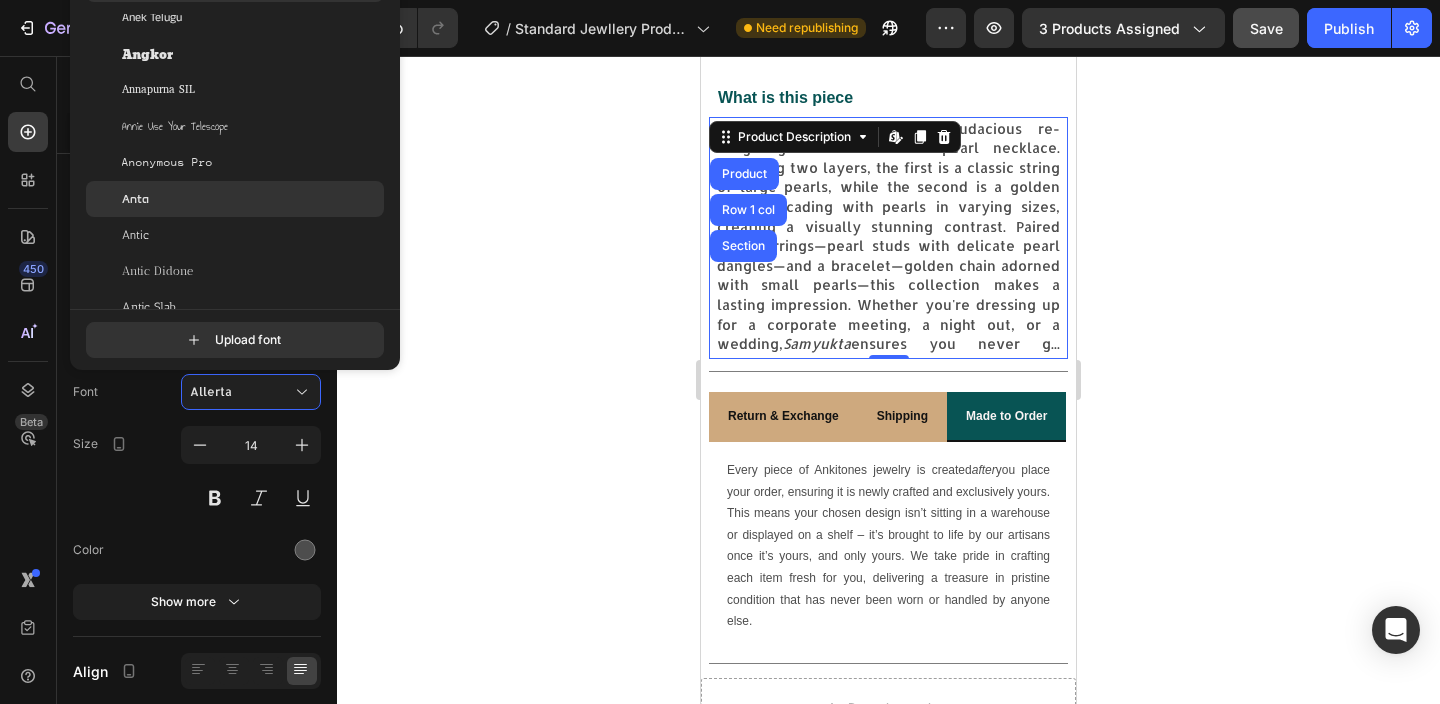 scroll, scrollTop: 2987, scrollLeft: 0, axis: vertical 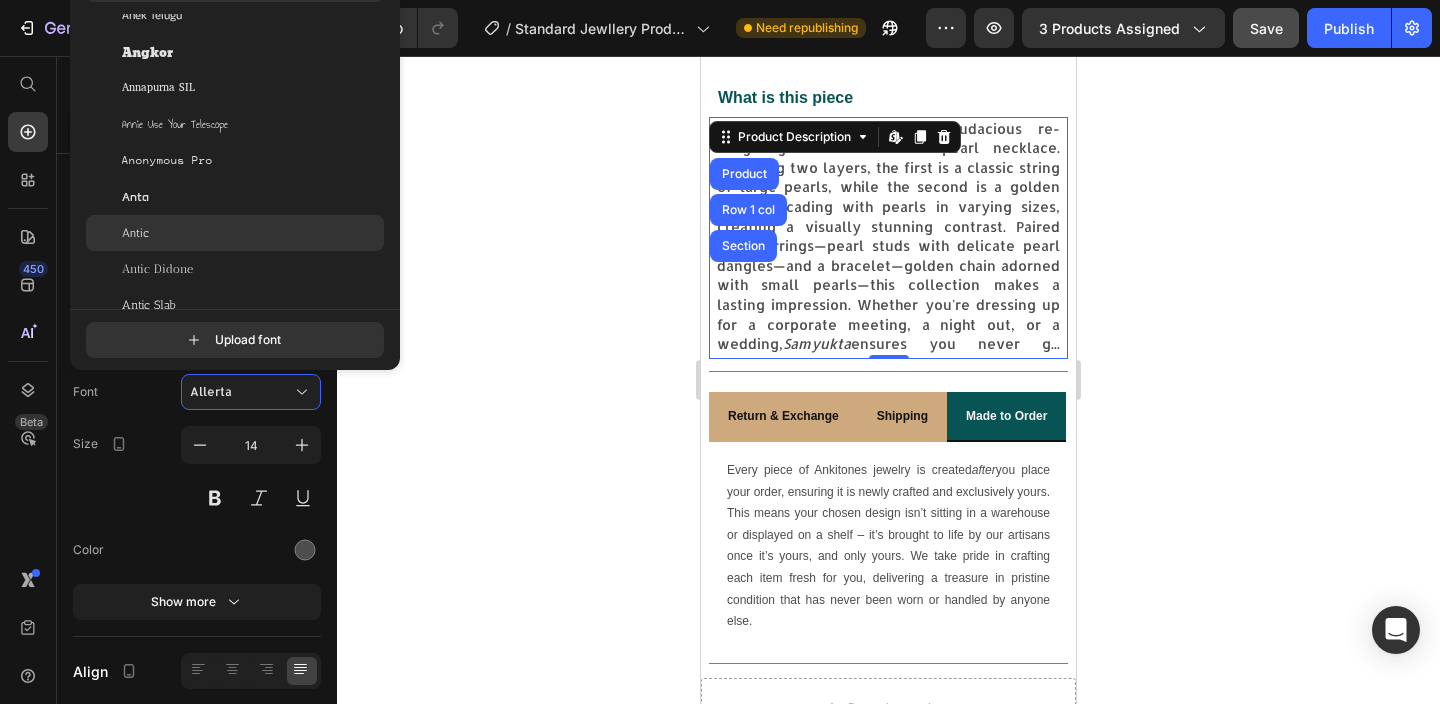 click on "Antic" 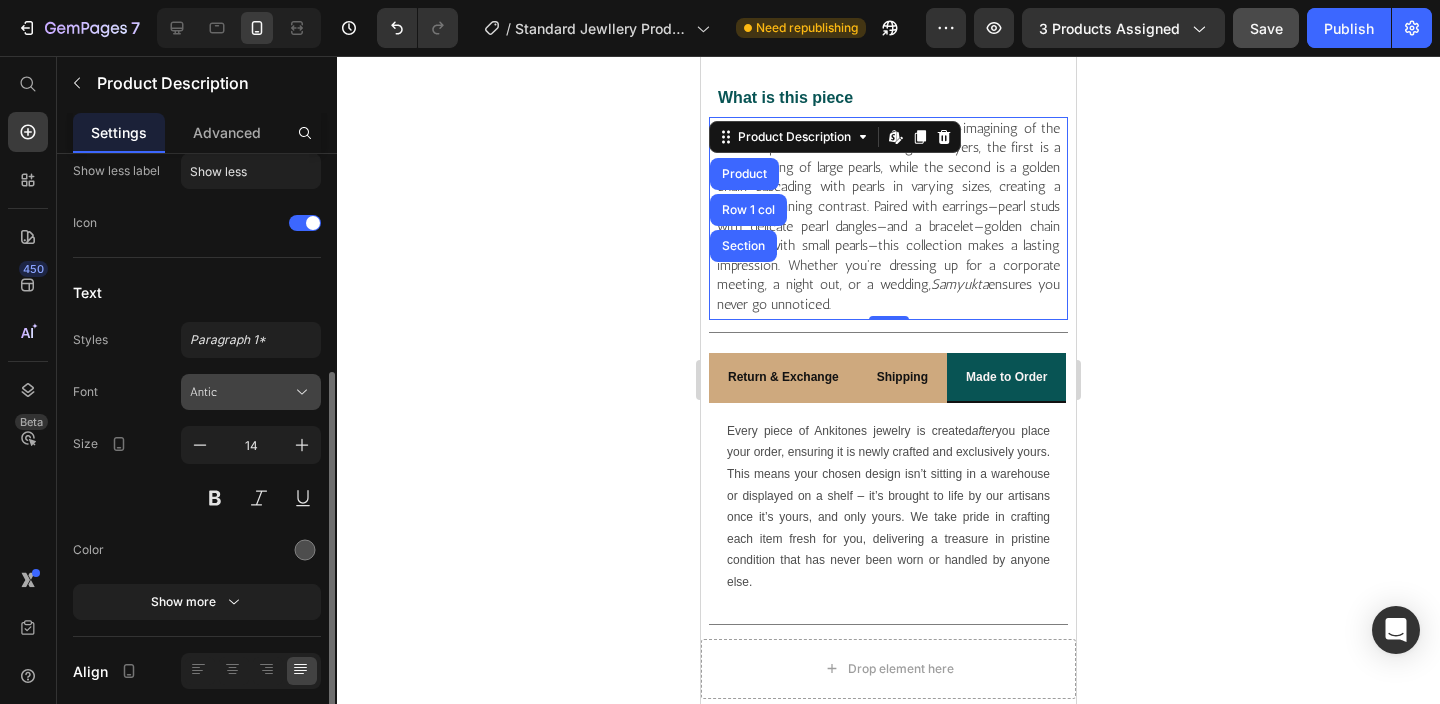 click on "Antic" at bounding box center [241, 392] 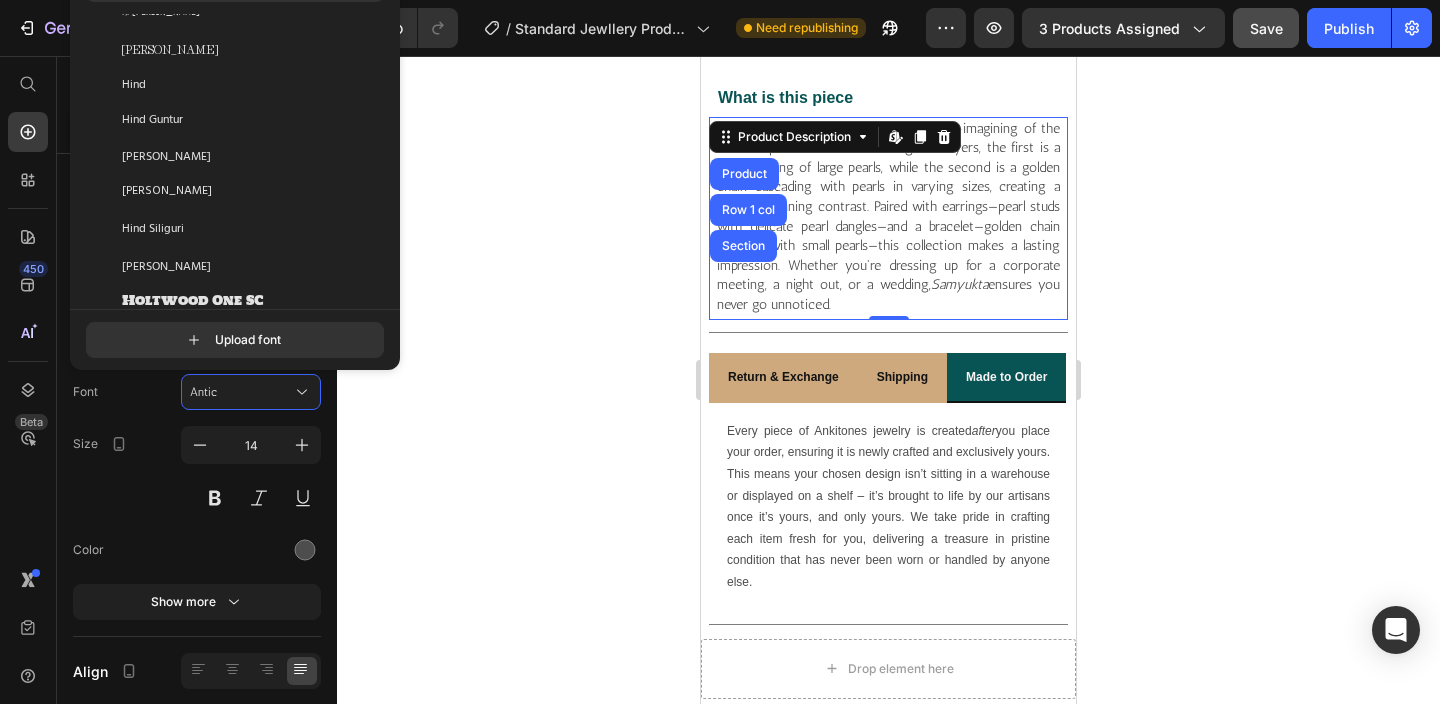 scroll, scrollTop: 21648, scrollLeft: 0, axis: vertical 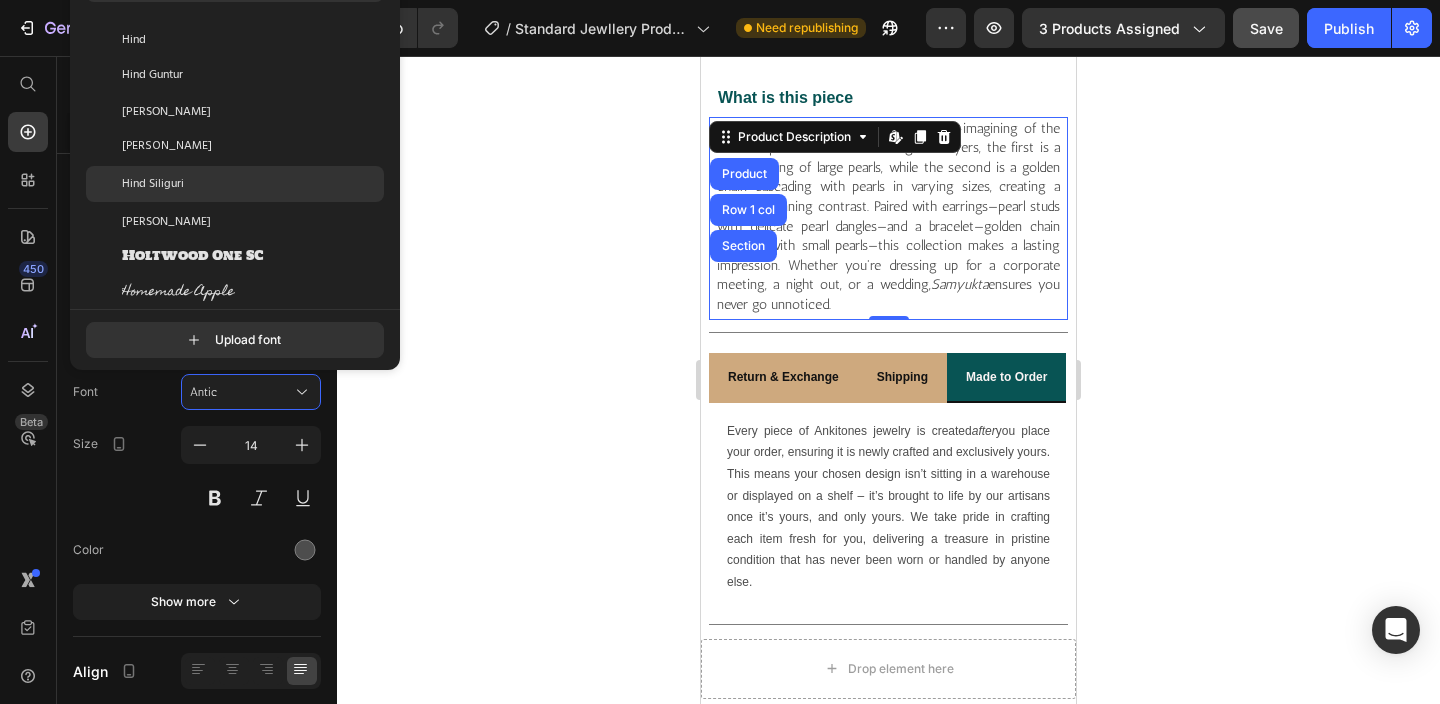 click on "Hind Siliguri" 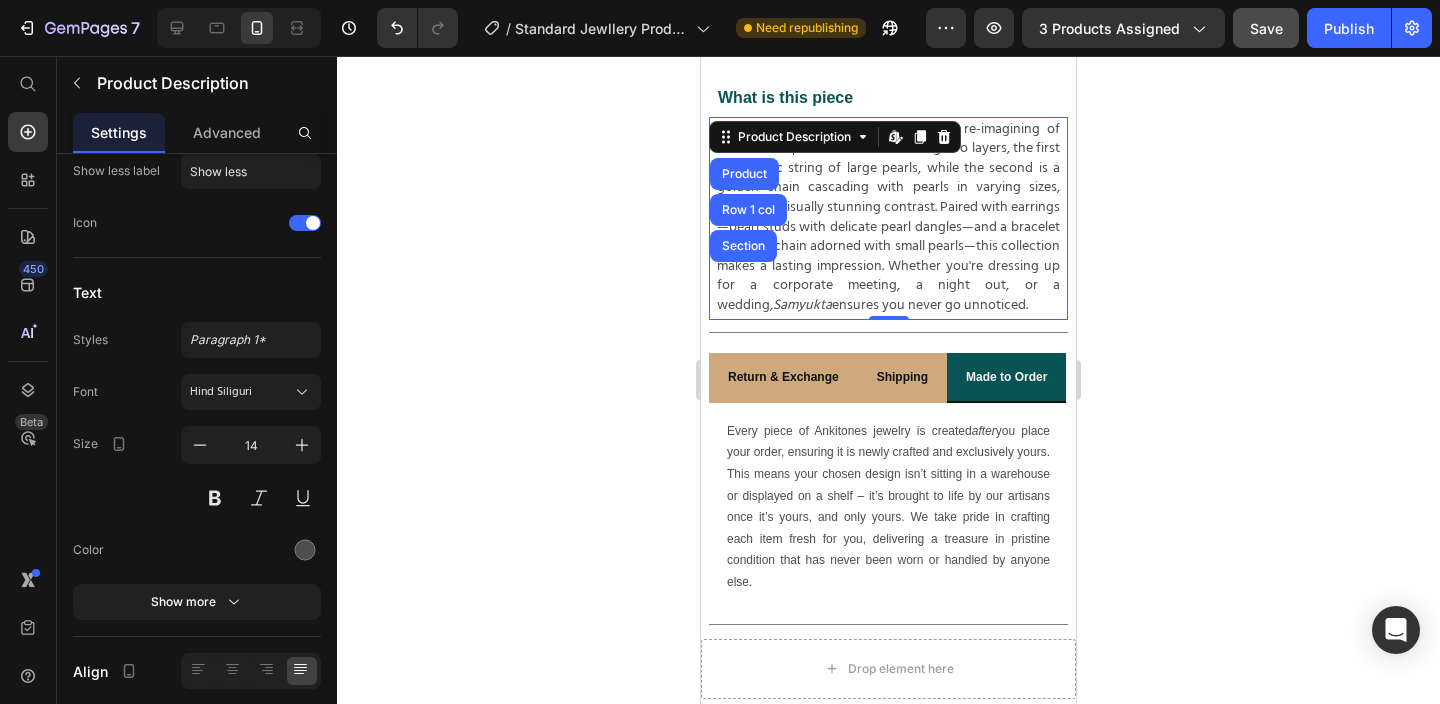 click 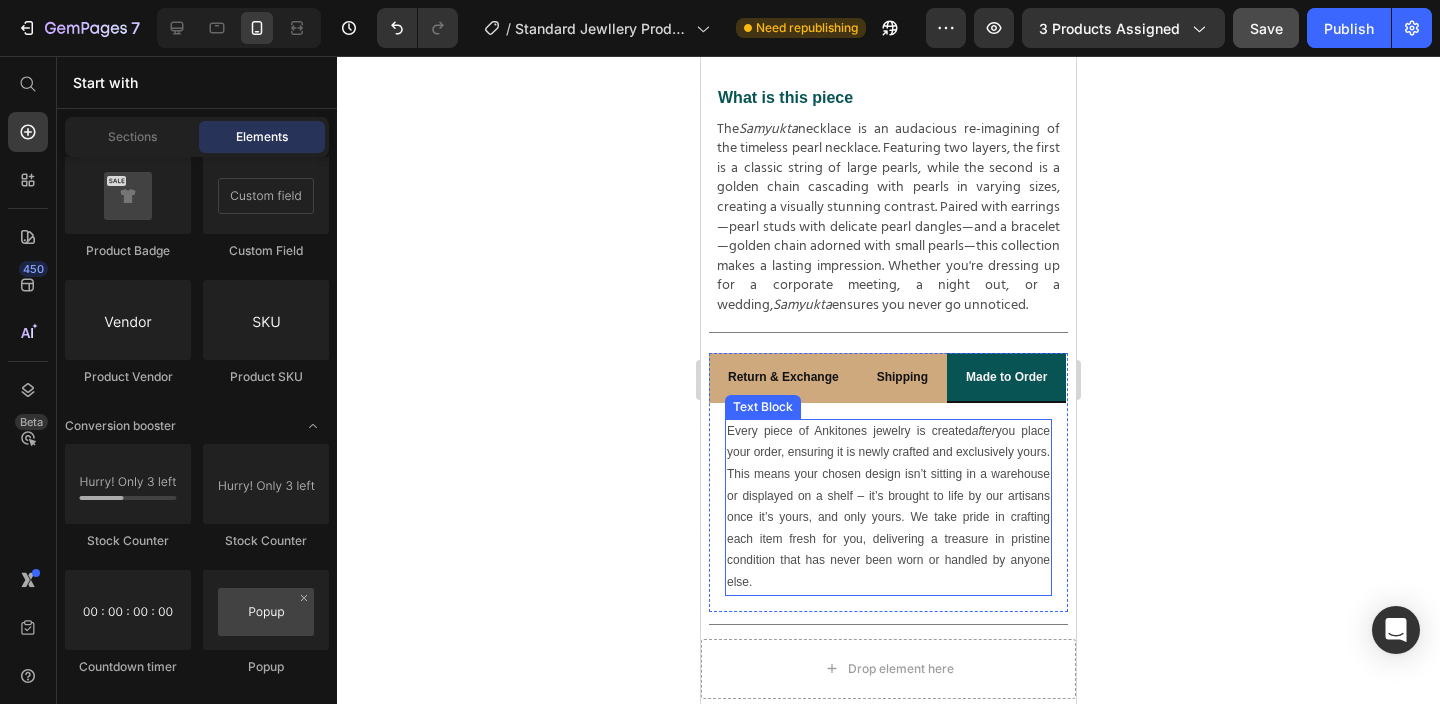 click on "Every piece of Ankitones jewelry is created  after  you place your order, ensuring it is newly crafted and exclusively yours. This means your chosen design isn’t sitting in a warehouse or displayed on a shelf – it’s brought to life by our artisans once it’s yours, and only yours. We take pride in crafting each item fresh for you, delivering a treasure in pristine condition that has never been worn or handled by anyone else." at bounding box center [888, 507] 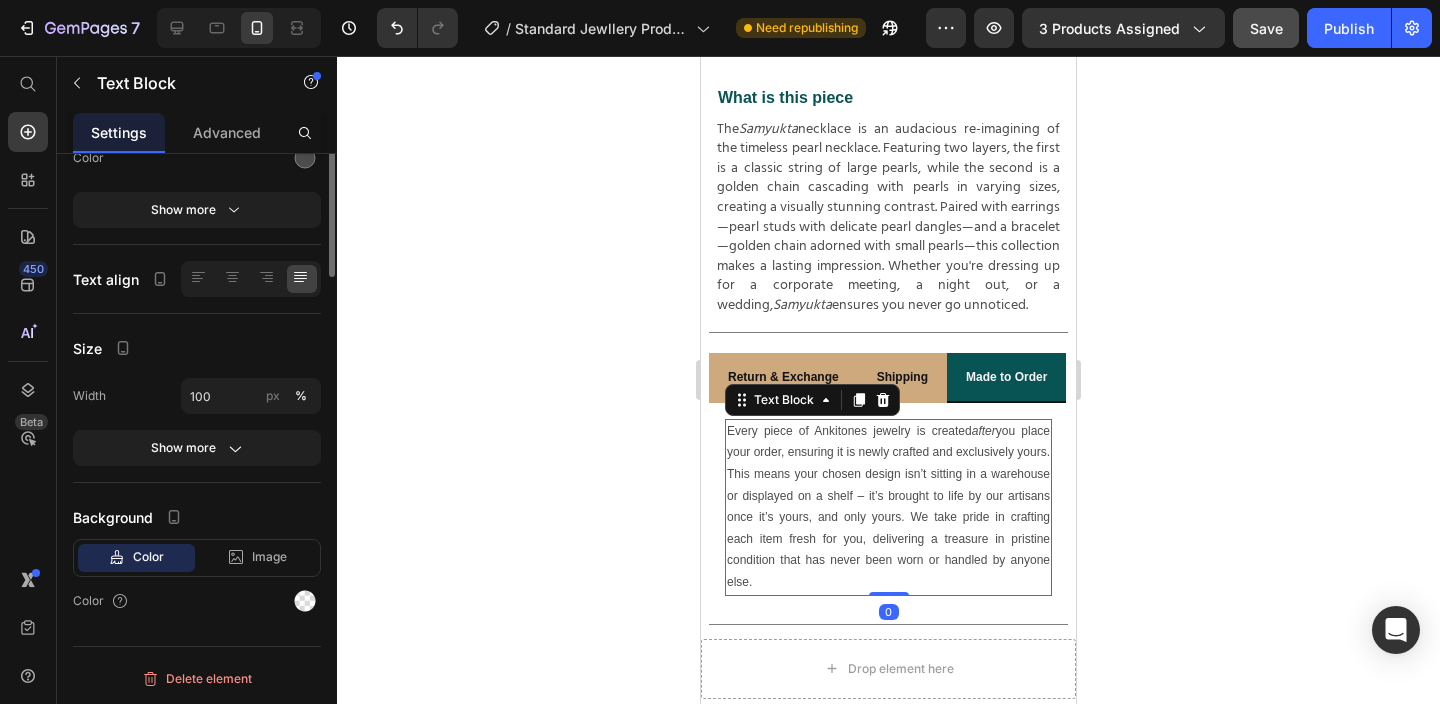 scroll, scrollTop: 0, scrollLeft: 0, axis: both 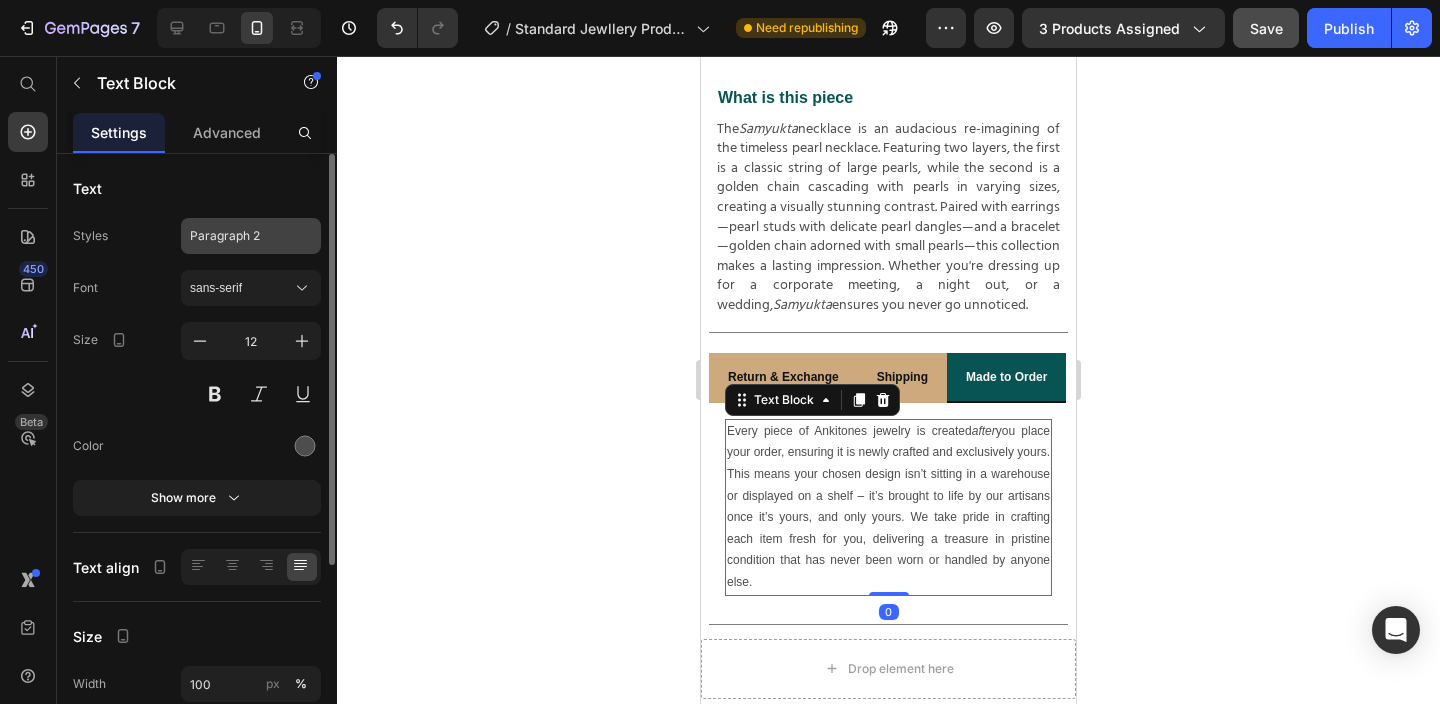 click on "Paragraph 2" 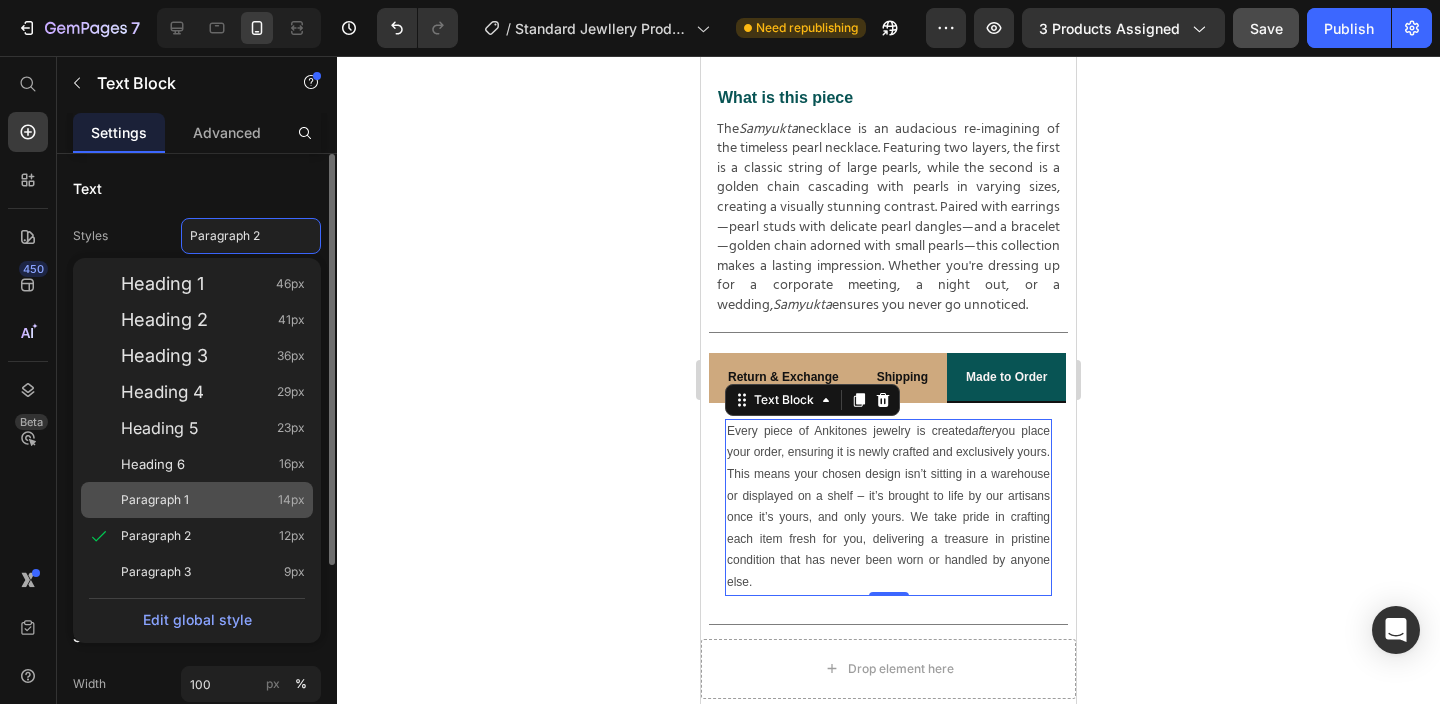 click on "Paragraph 1 14px" at bounding box center (213, 500) 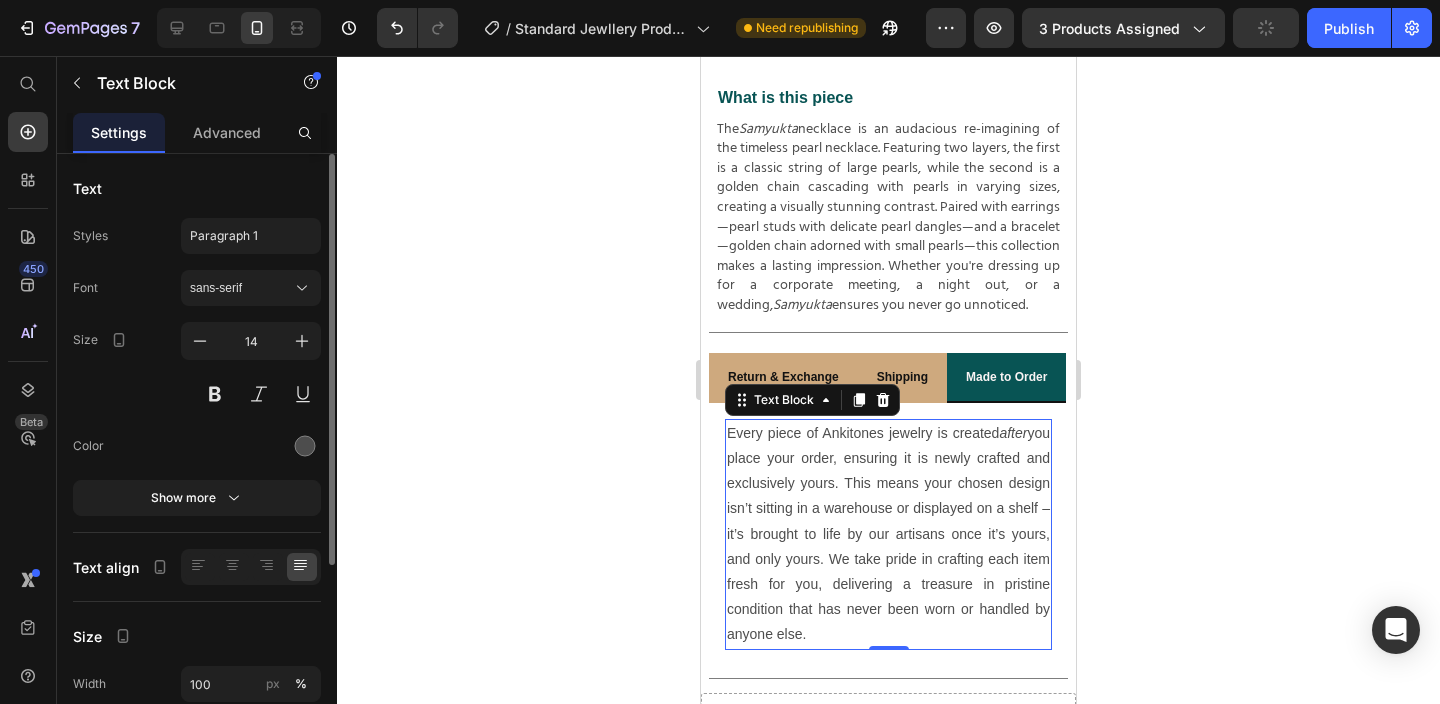 click on "Font sans-serif Size 14 Color Show more" at bounding box center (197, 393) 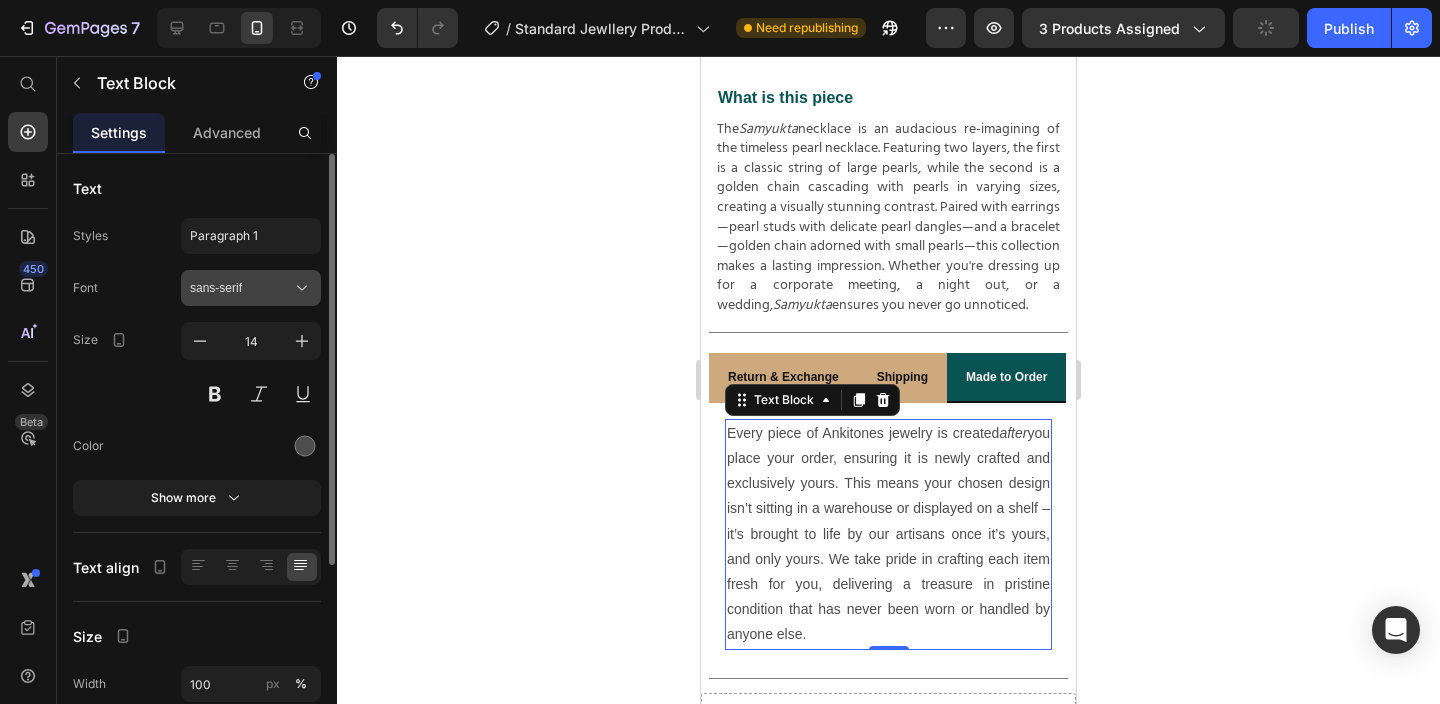 click on "sans-serif" at bounding box center (241, 288) 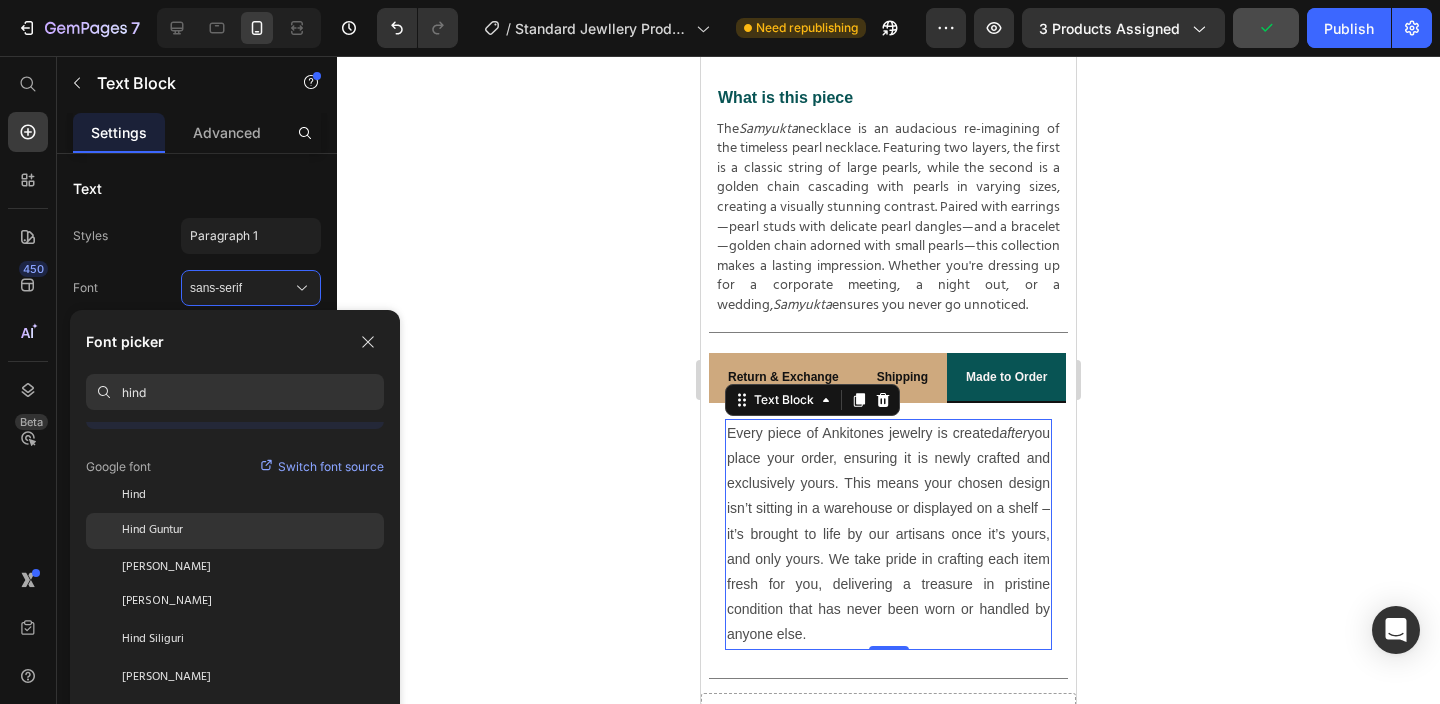 scroll, scrollTop: 49, scrollLeft: 0, axis: vertical 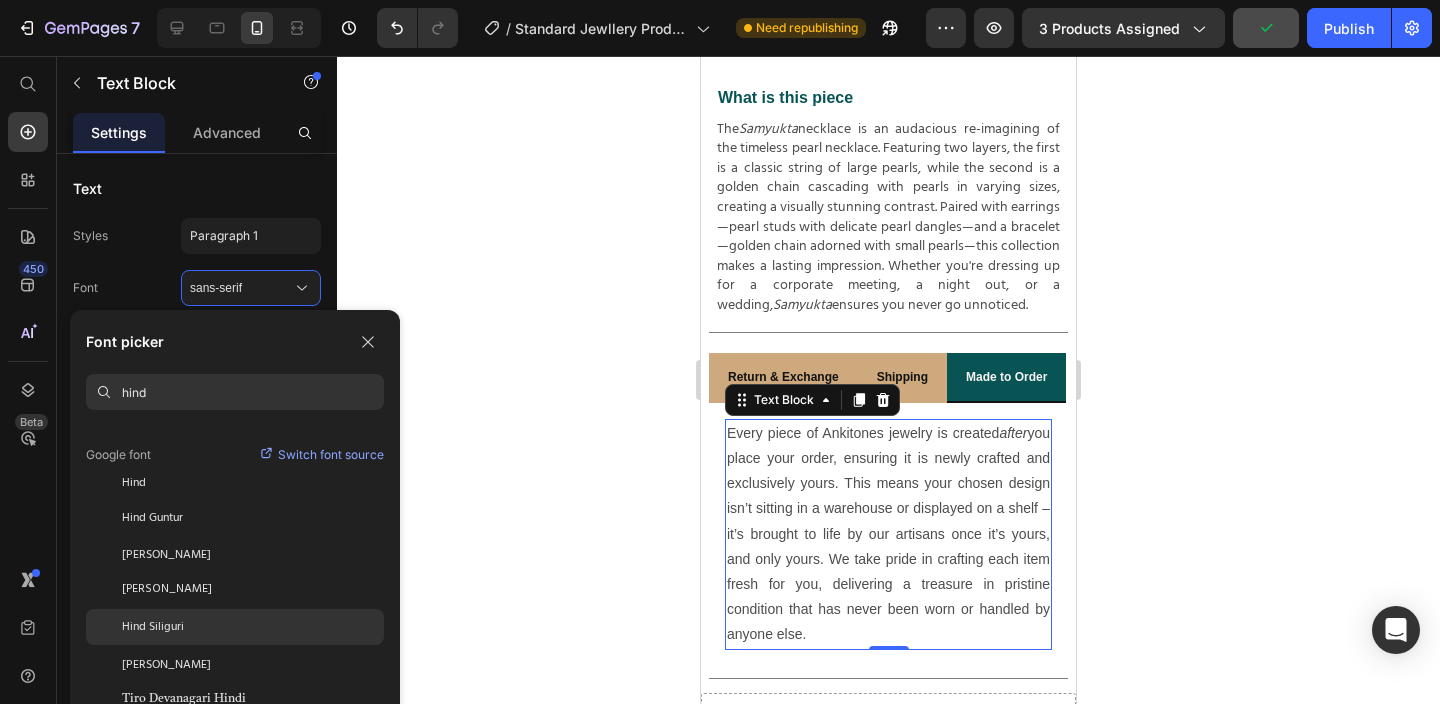 type on "hind" 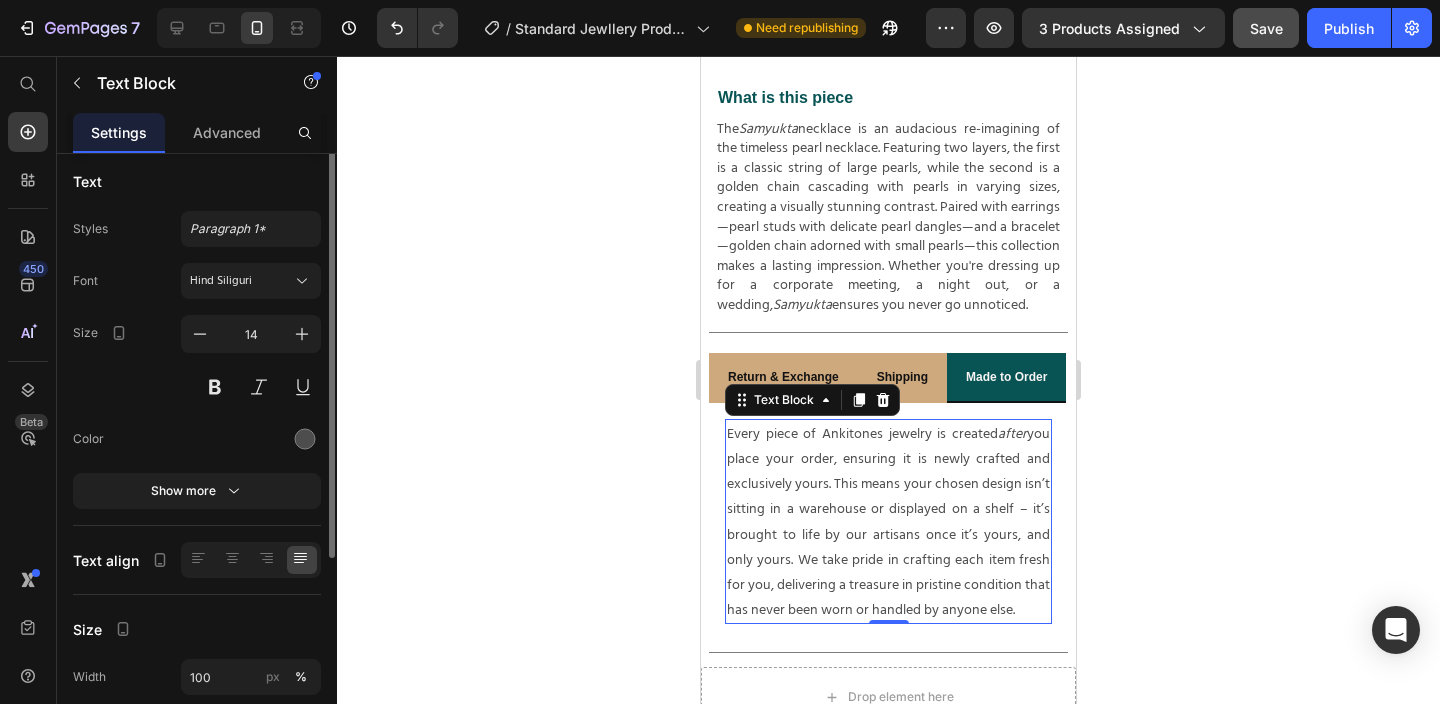 scroll, scrollTop: 0, scrollLeft: 0, axis: both 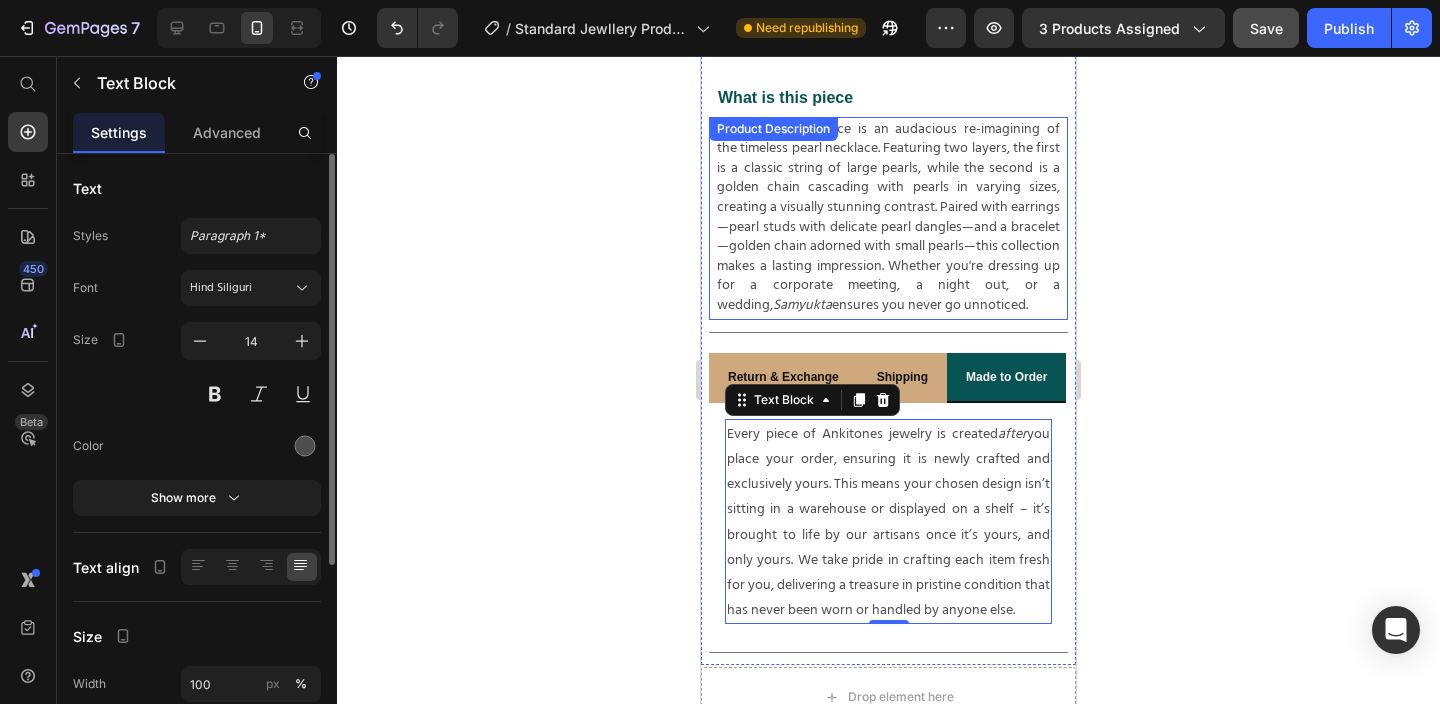 click on "The  Samyukta  necklace is an audacious re-imagining of the timeless pearl necklace. Featuring two layers, the first is a classic string of large pearls, while the second is a golden chain cascading with pearls in varying sizes, creating a visually stunning contrast. Paired with earrings—pearl studs with delicate pearl dangles—and a bracelet—golden chain adorned with small pearls—this collection makes a lasting impression. Whether you're dressing up for a corporate meeting, a night out, or a wedding,  Samyukta  ensures you never go unnoticed." at bounding box center [888, 217] 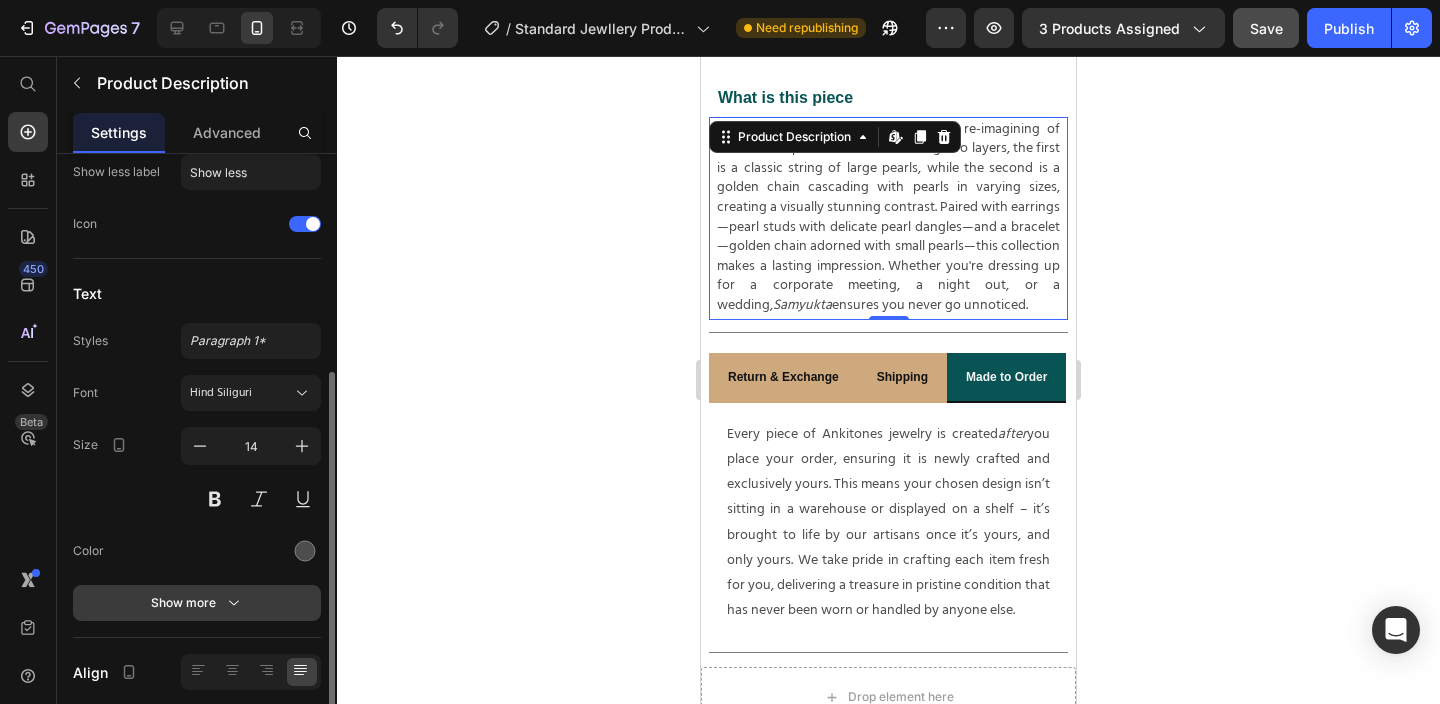 scroll, scrollTop: 460, scrollLeft: 0, axis: vertical 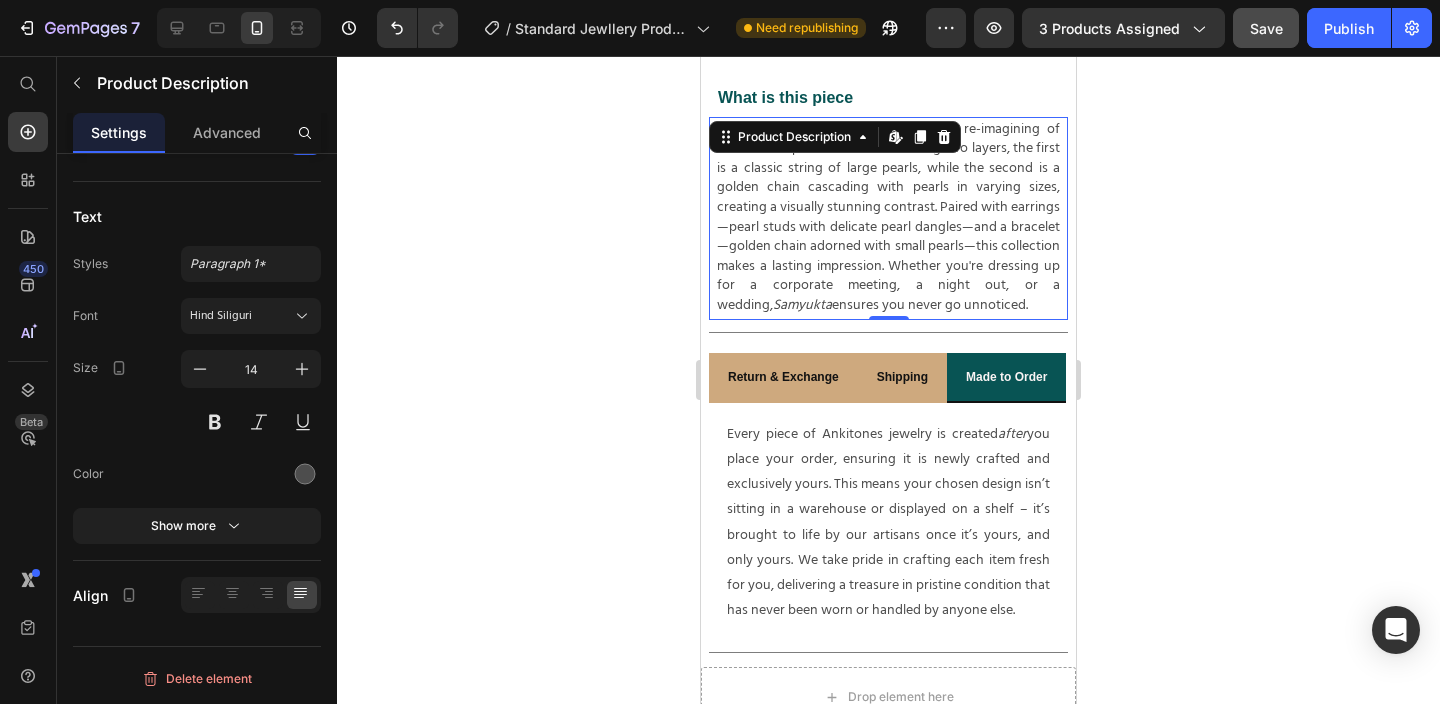 click 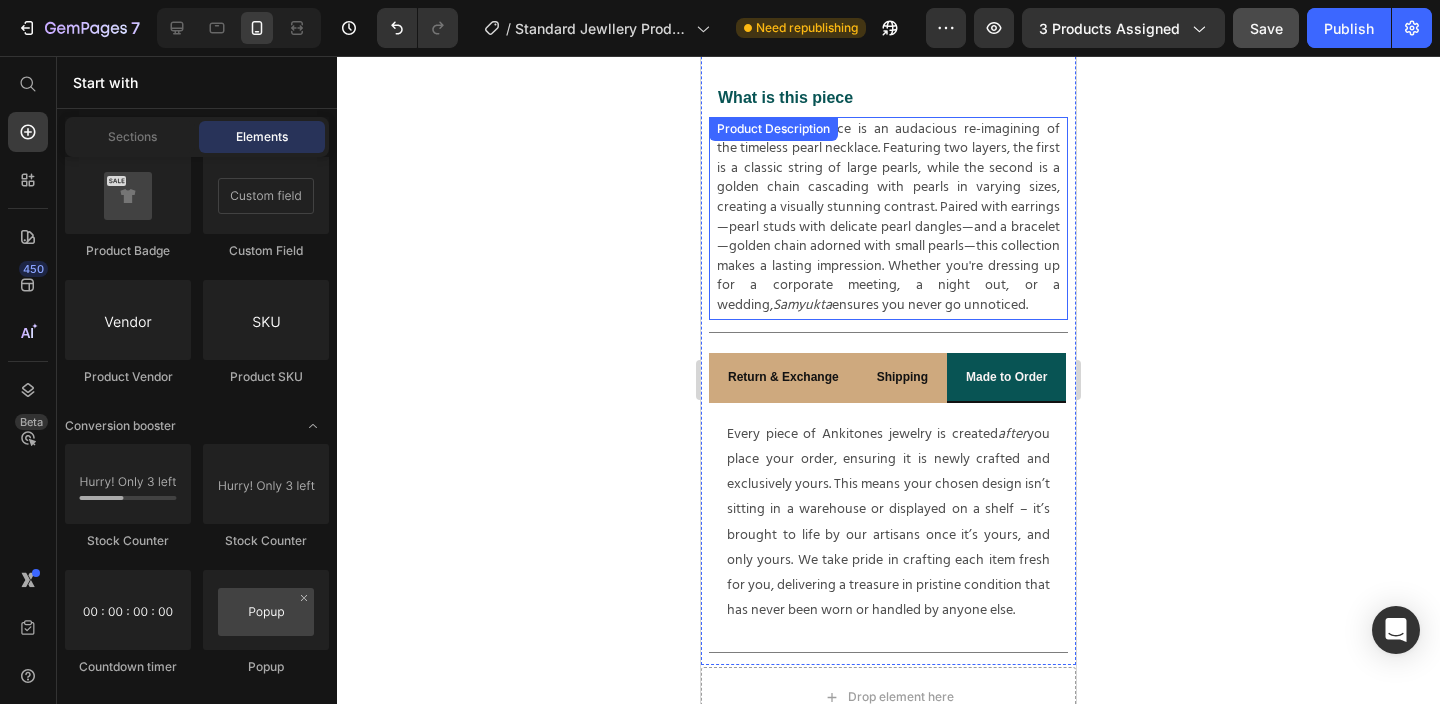 click on "The  Samyukta  necklace is an audacious re-imagining of the timeless pearl necklace. Featuring two layers, the first is a classic string of large pearls, while the second is a golden chain cascading with pearls in varying sizes, creating a visually stunning contrast. Paired with earrings—pearl studs with delicate pearl dangles—and a bracelet—golden chain adorned with small pearls—this collection makes a lasting impression. Whether you're dressing up for a corporate meeting, a night out, or a wedding,  Samyukta  ensures you never go unnoticed." at bounding box center (888, 217) 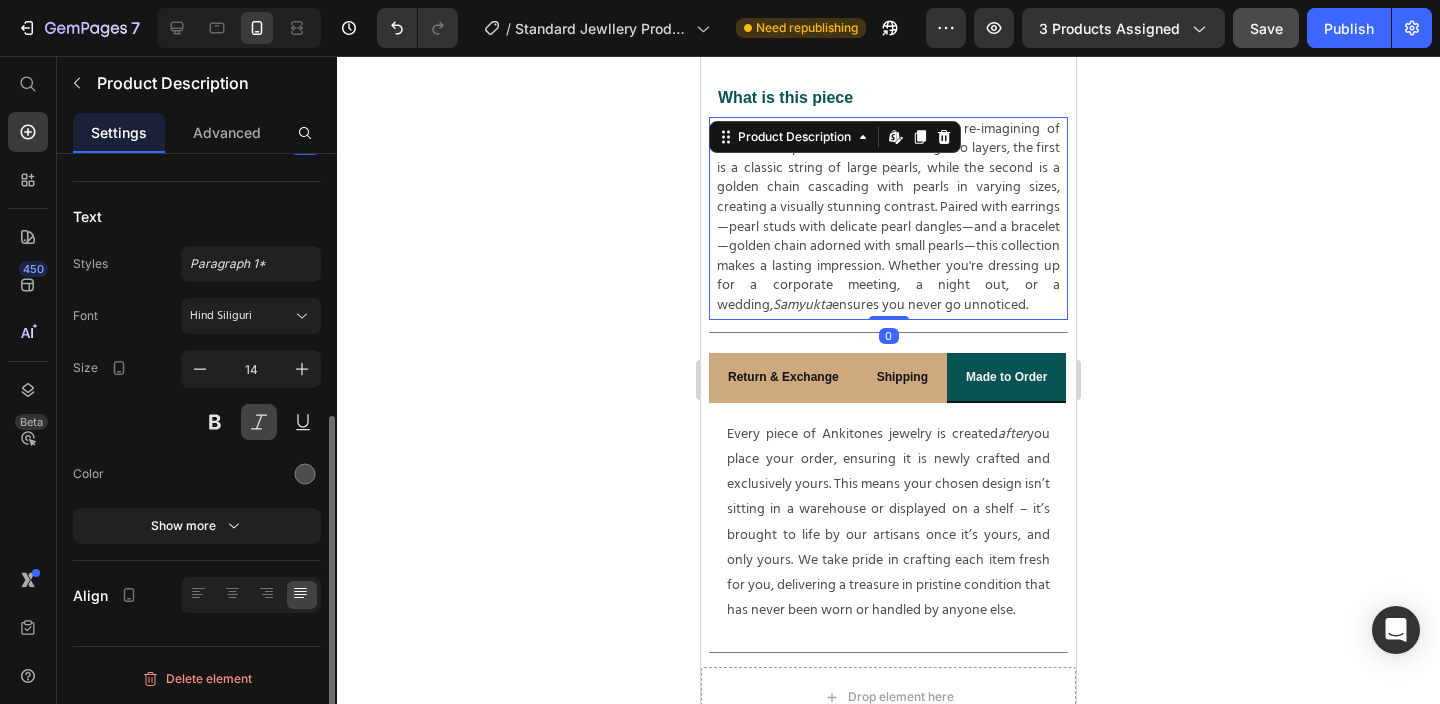 click at bounding box center (259, 422) 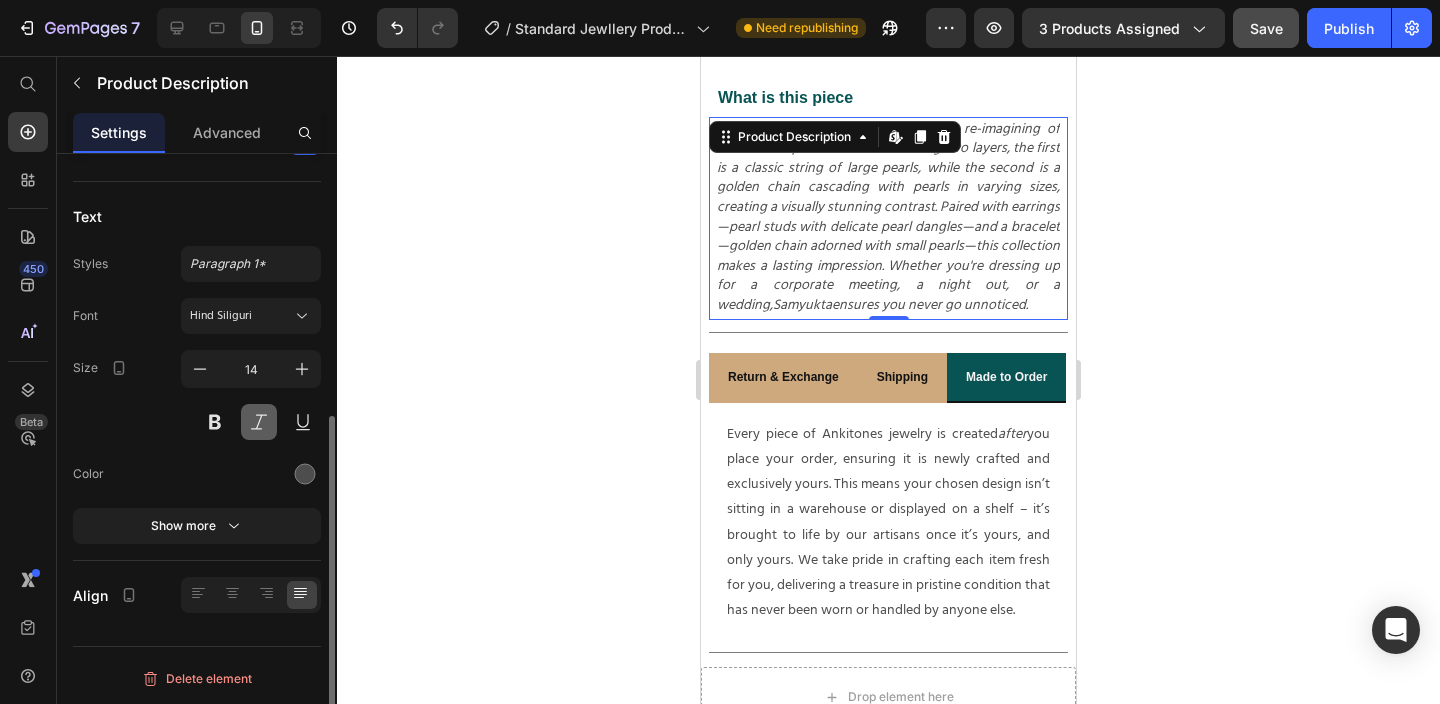 click at bounding box center (259, 422) 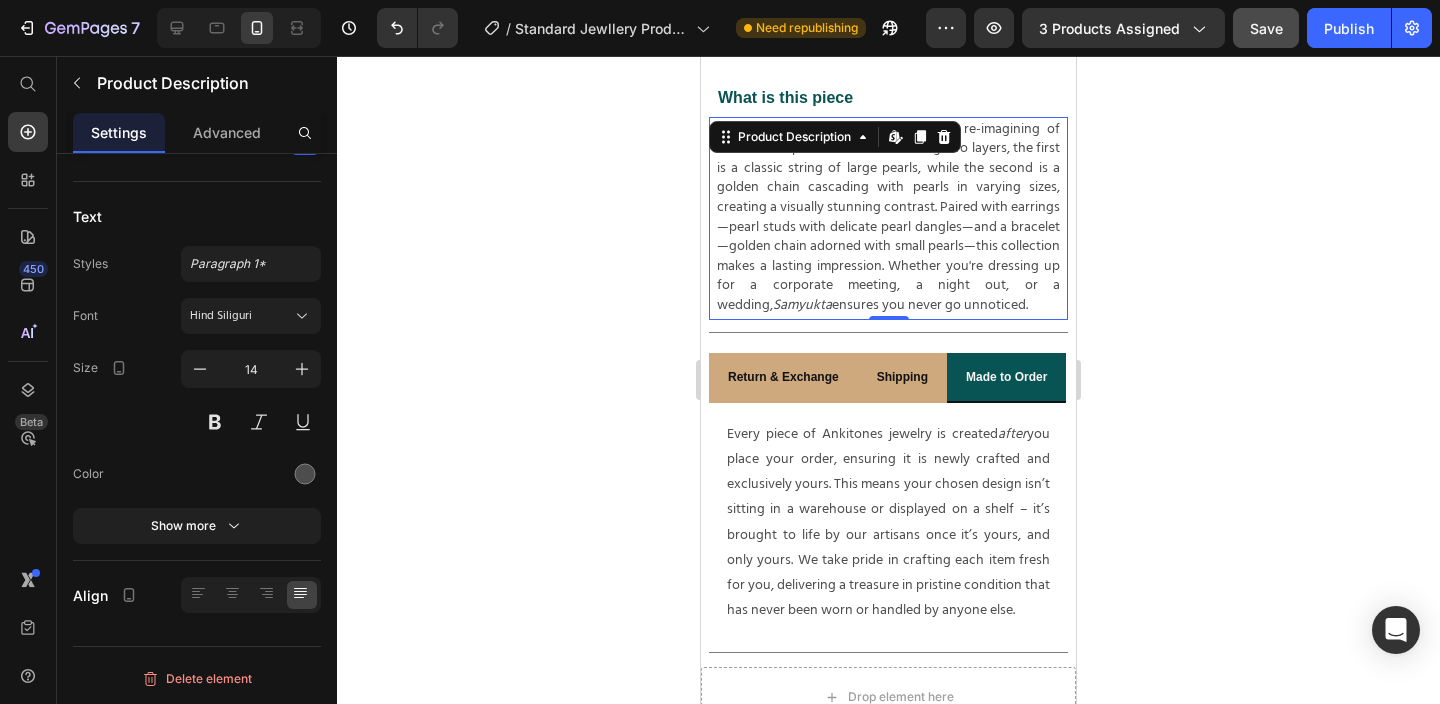 click on "Samyukta" at bounding box center (802, 304) 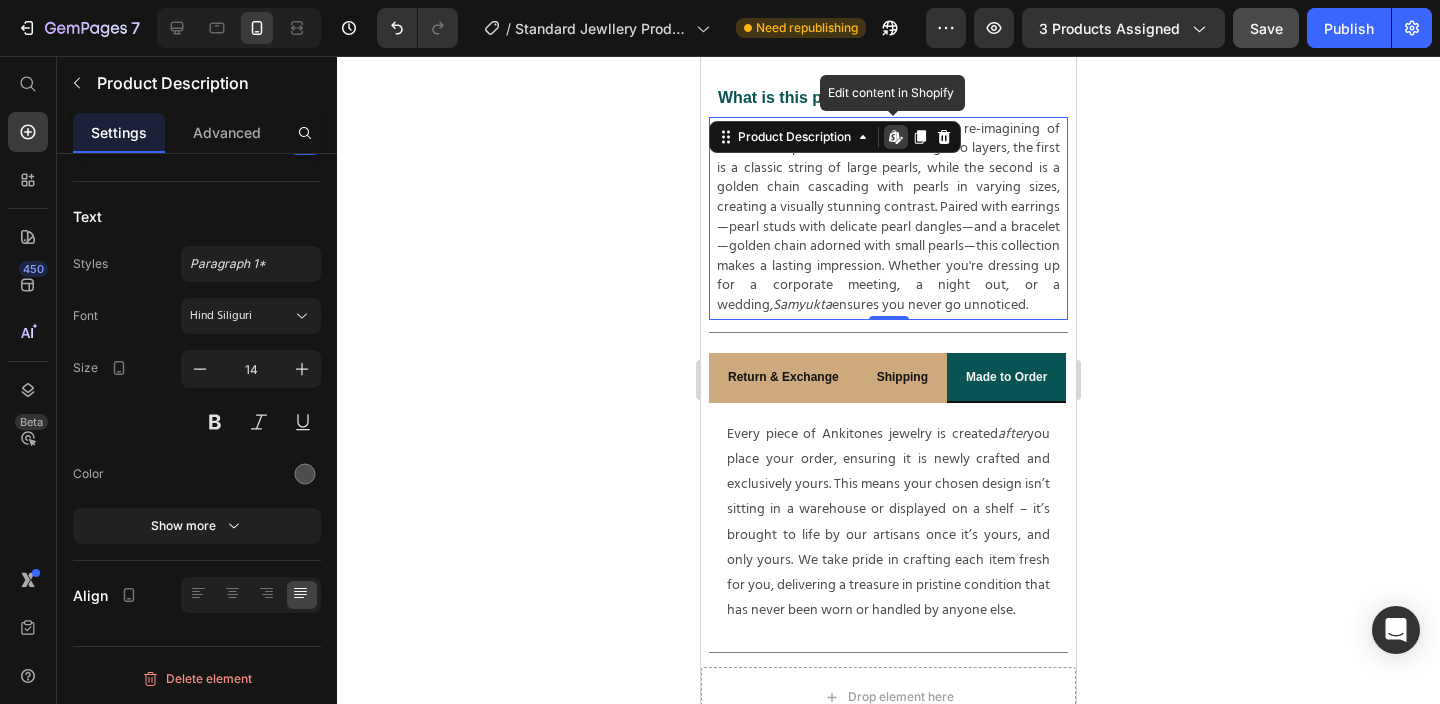 click on "Samyukta" at bounding box center (802, 304) 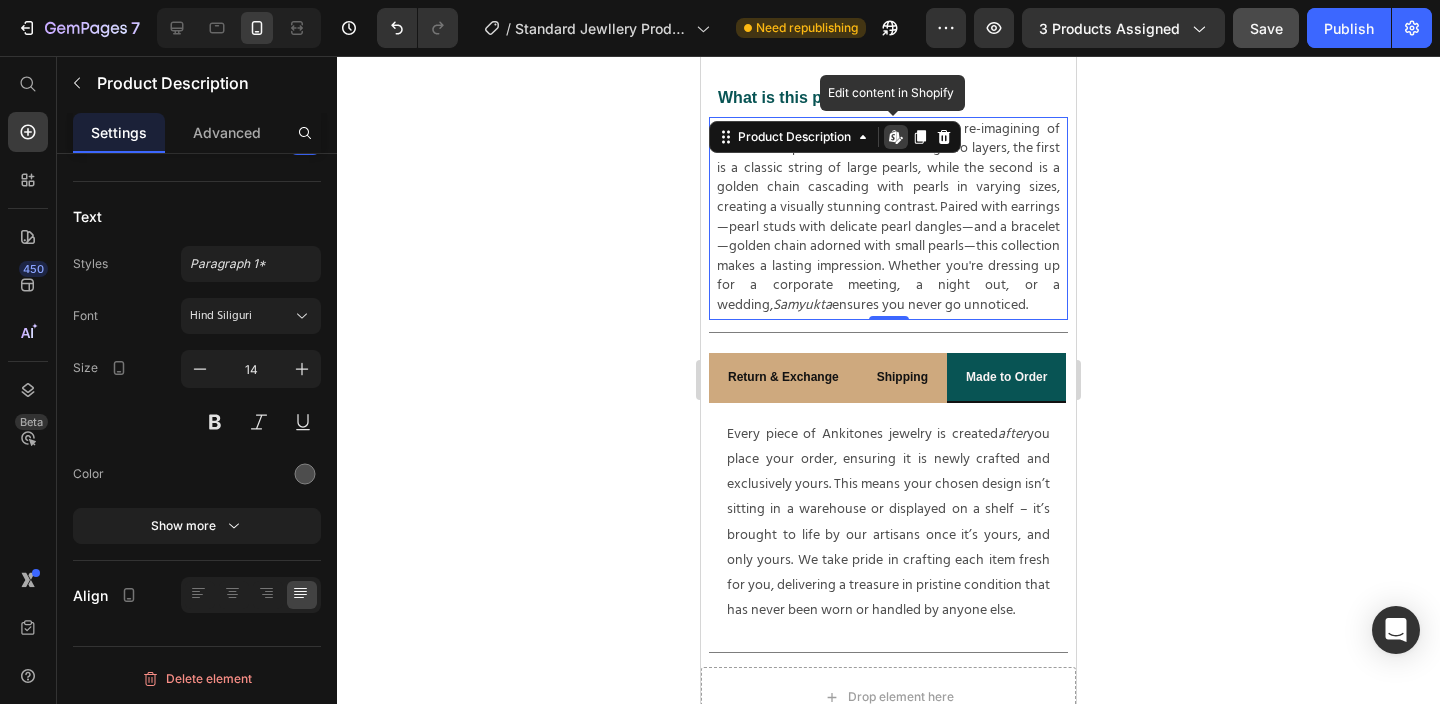 click 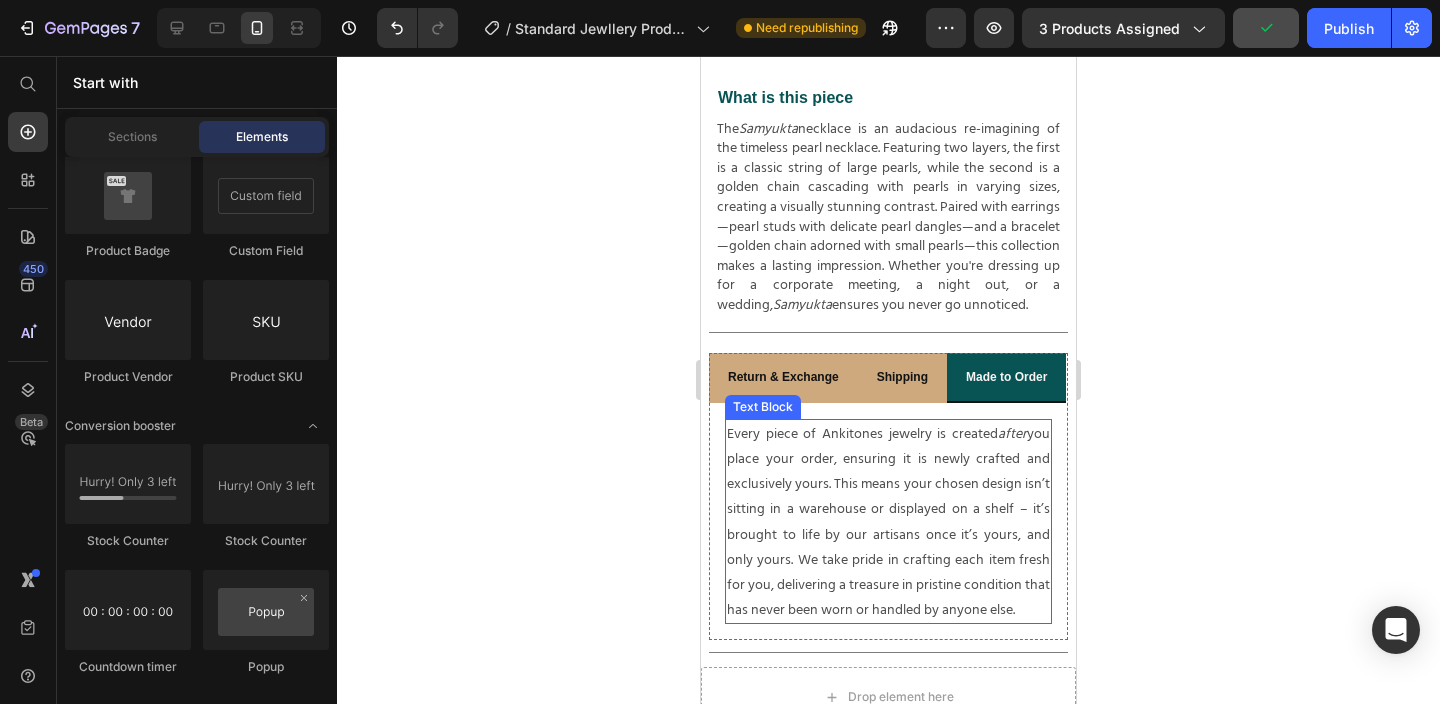 click on "Every piece of Ankitones jewelry is created  after  you place your order, ensuring it is newly crafted and exclusively yours. This means your chosen design isn’t sitting in a warehouse or displayed on a shelf – it’s brought to life by our artisans once it’s yours, and only yours. We take pride in crafting each item fresh for you, delivering a treasure in pristine condition that has never been worn or handled by anyone else." at bounding box center [888, 522] 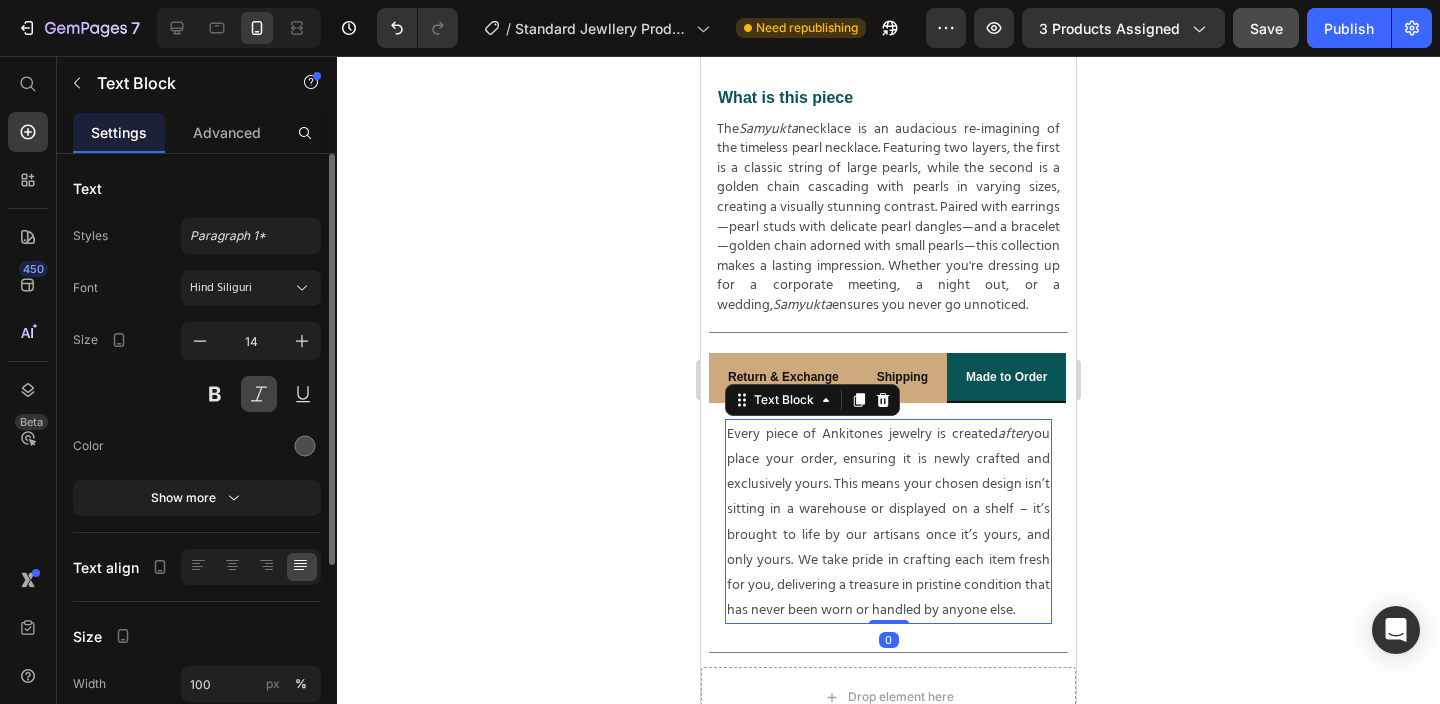 click at bounding box center (259, 394) 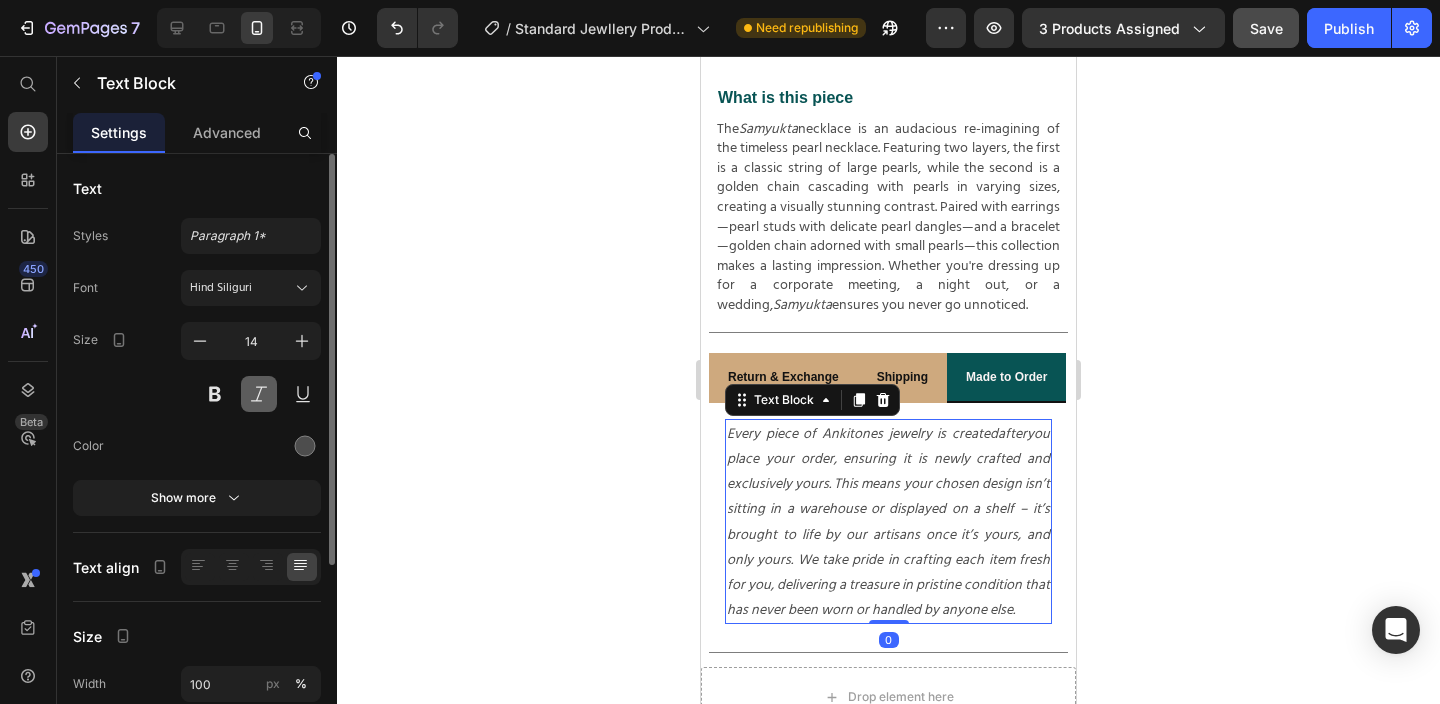 click at bounding box center (259, 394) 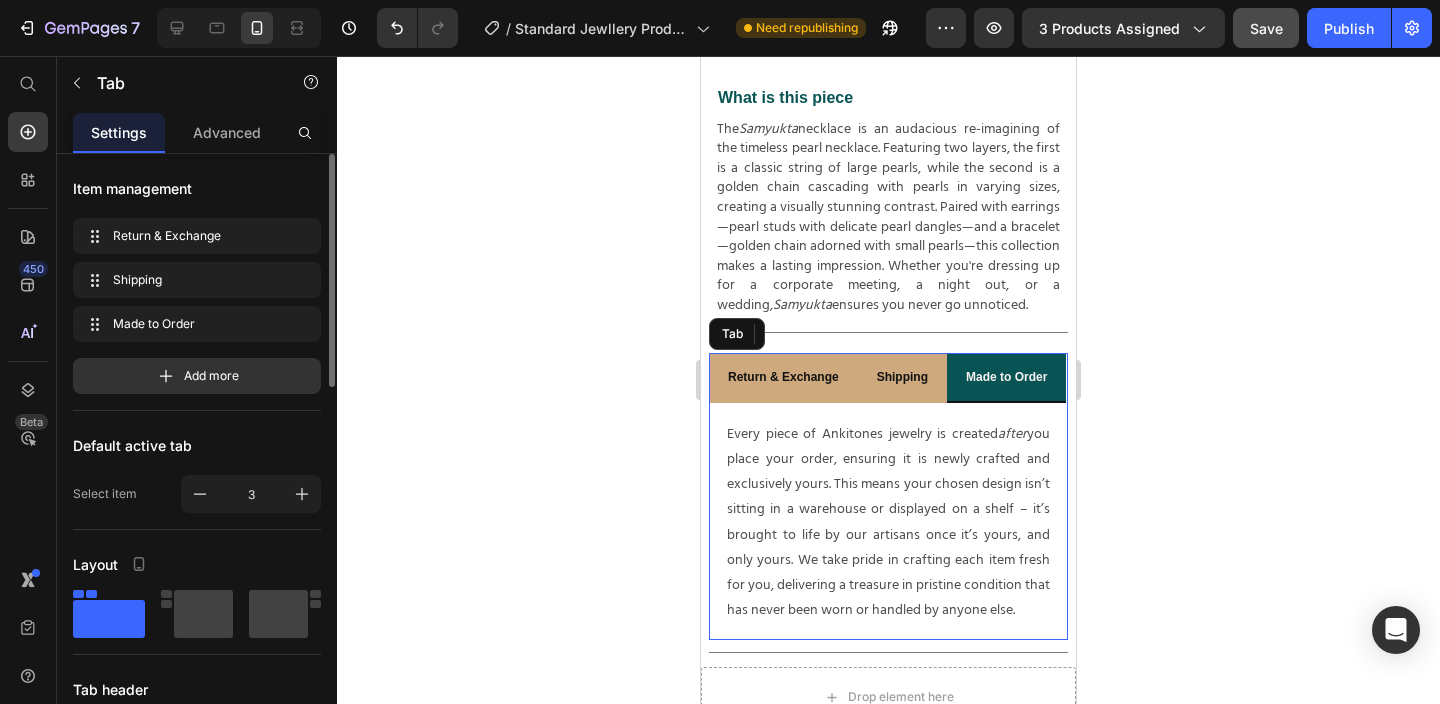 click on "Shipping" at bounding box center [902, 377] 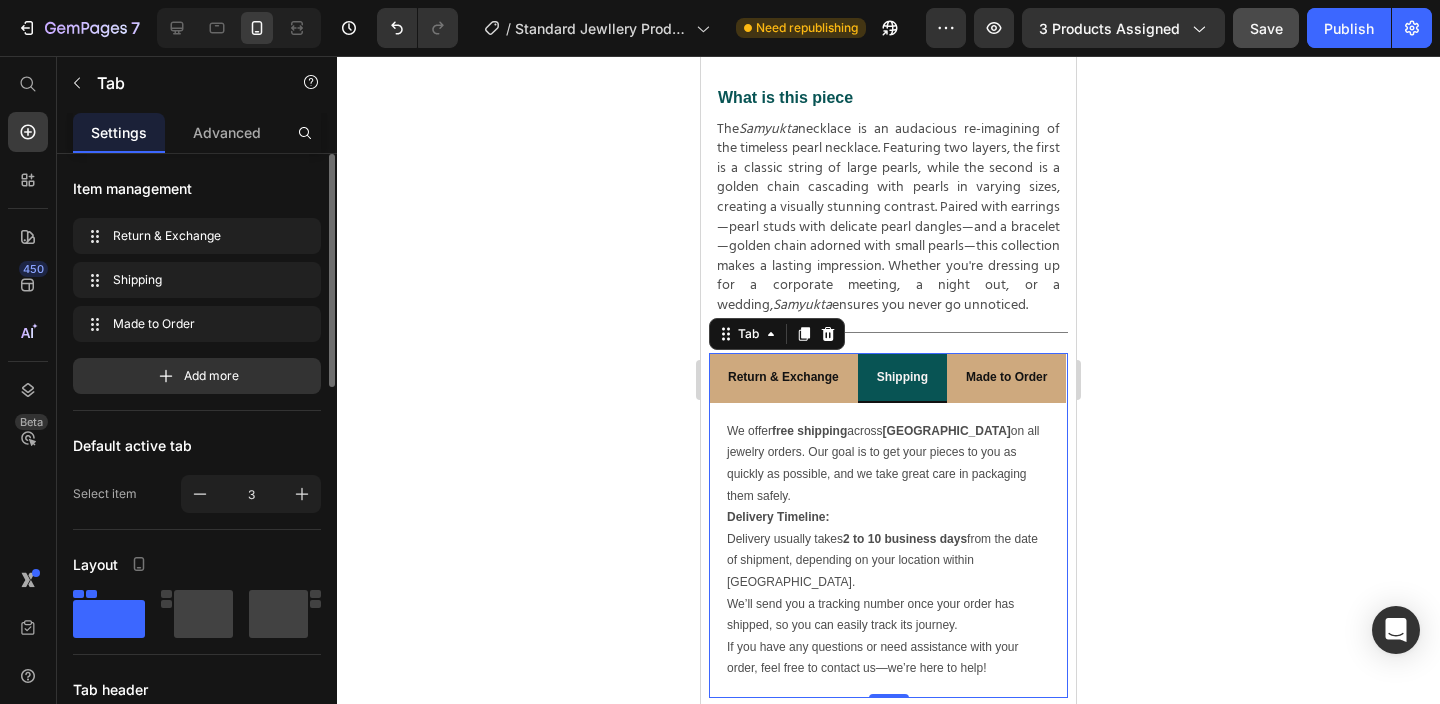 click on "Return & Exchange" at bounding box center (783, 378) 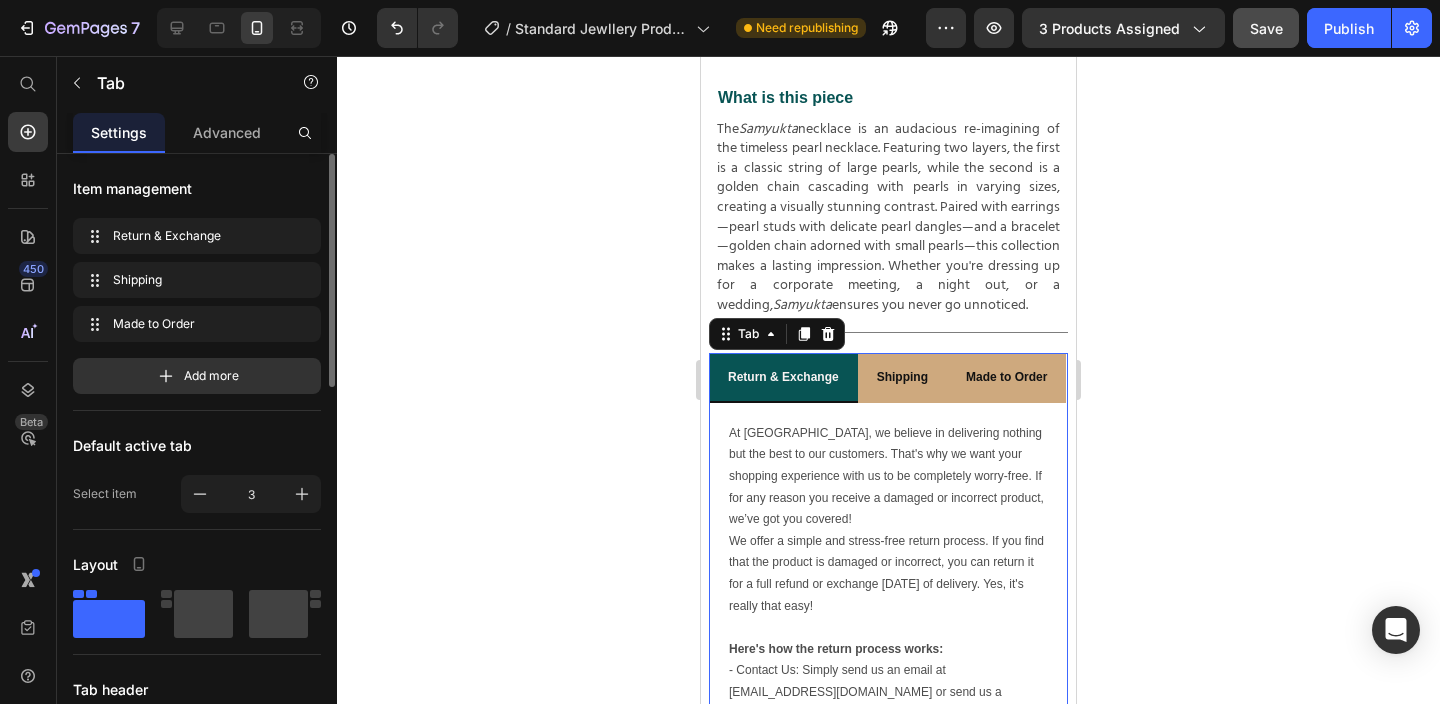 click on "Shipping" at bounding box center (902, 378) 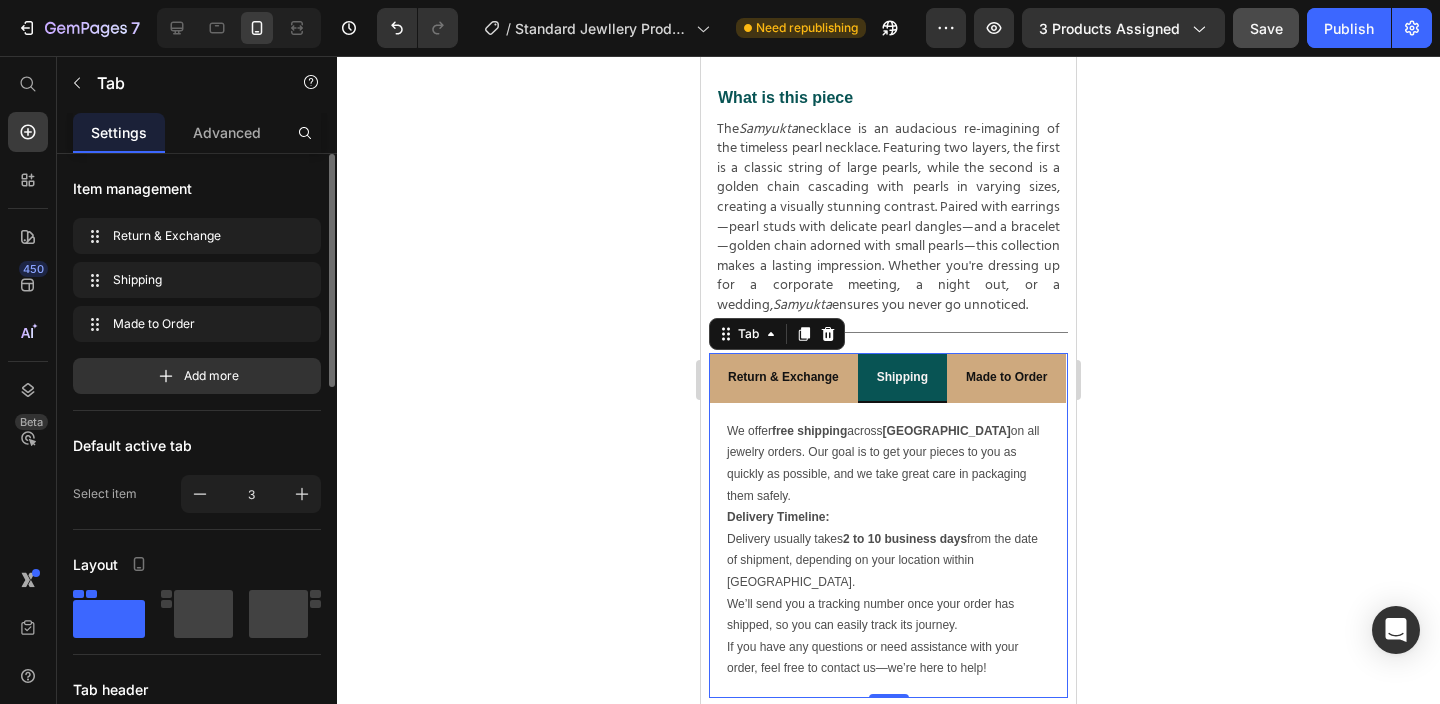click on "Return & Exchange" at bounding box center [783, 378] 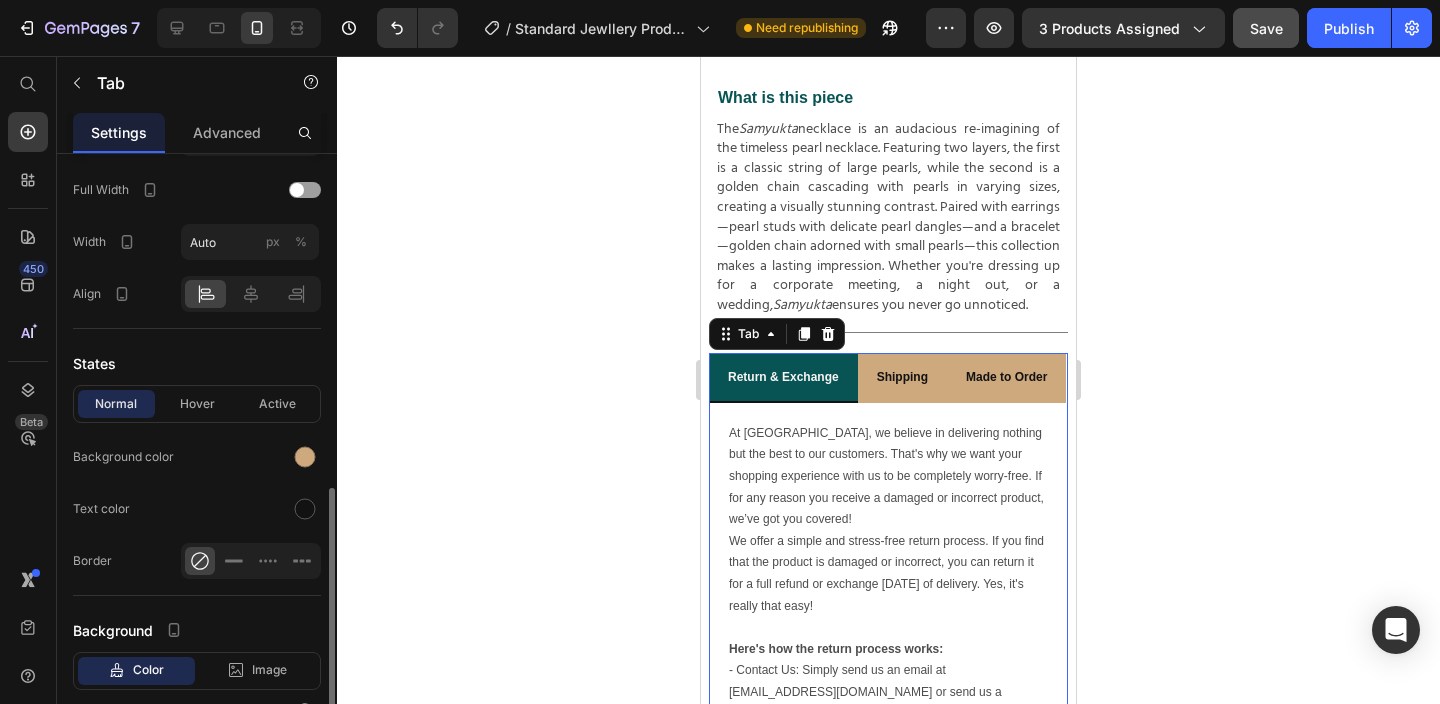 scroll, scrollTop: 864, scrollLeft: 0, axis: vertical 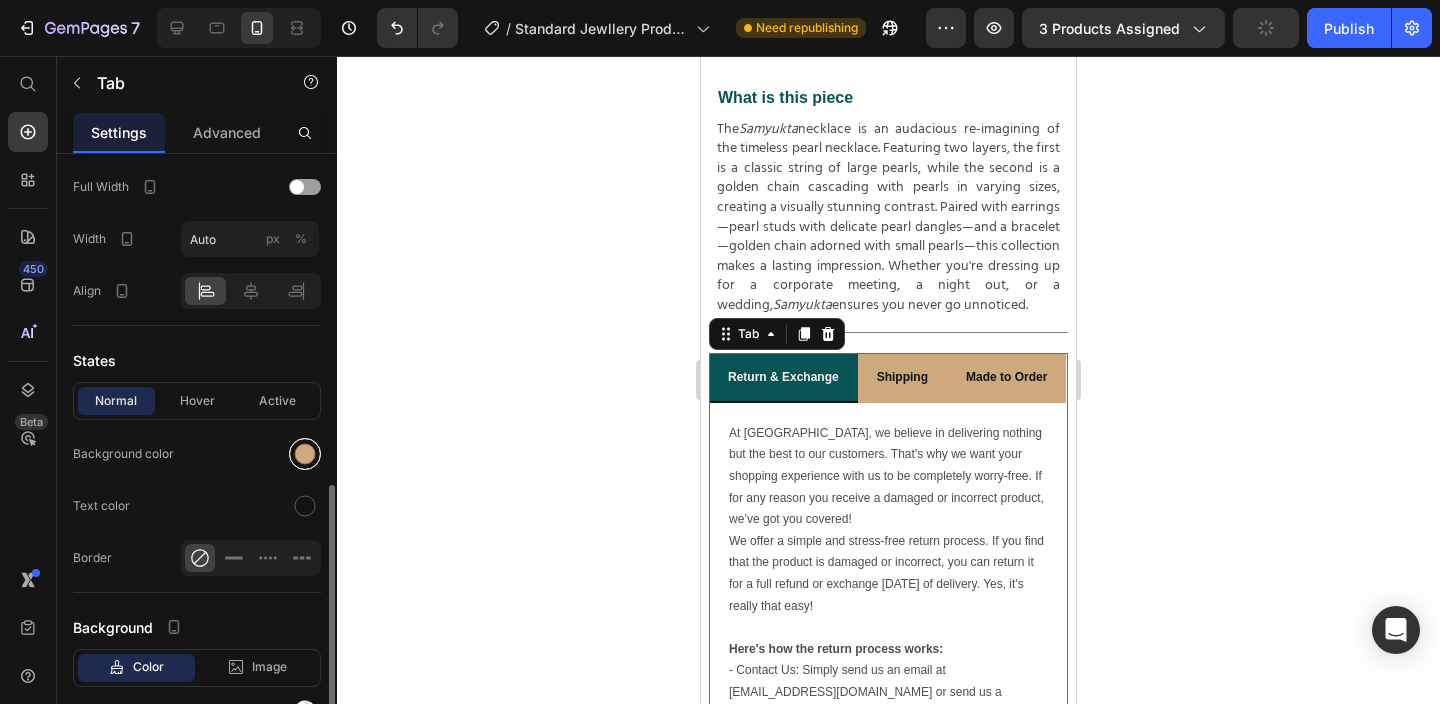 click at bounding box center (305, 454) 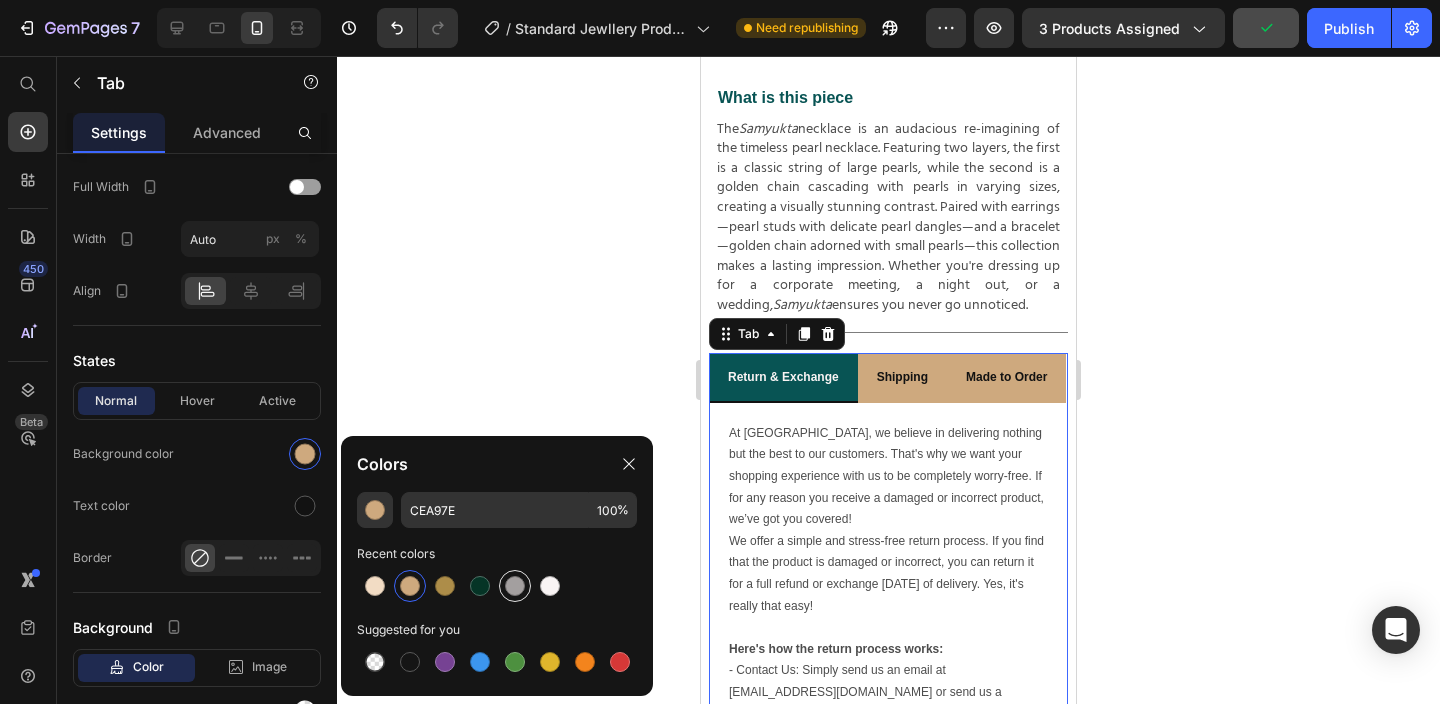 click at bounding box center (515, 586) 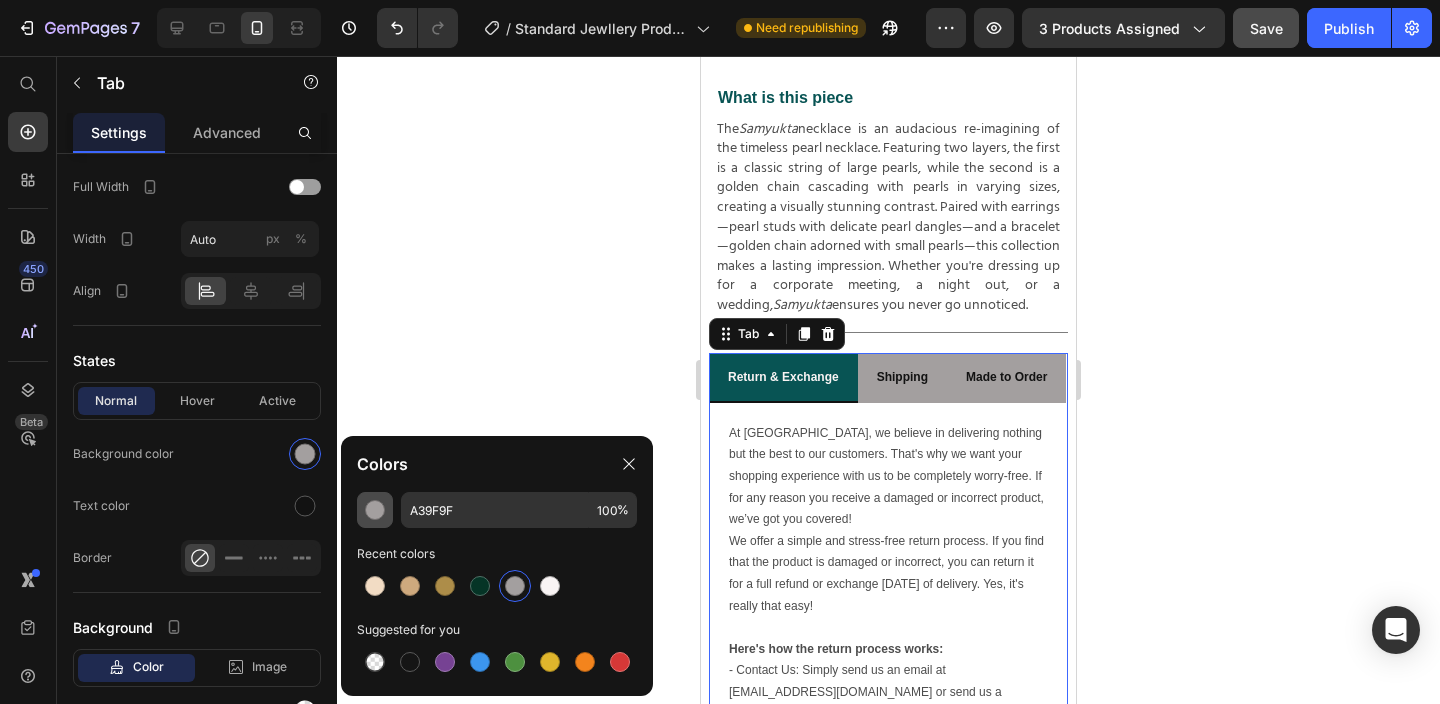click at bounding box center [375, 510] 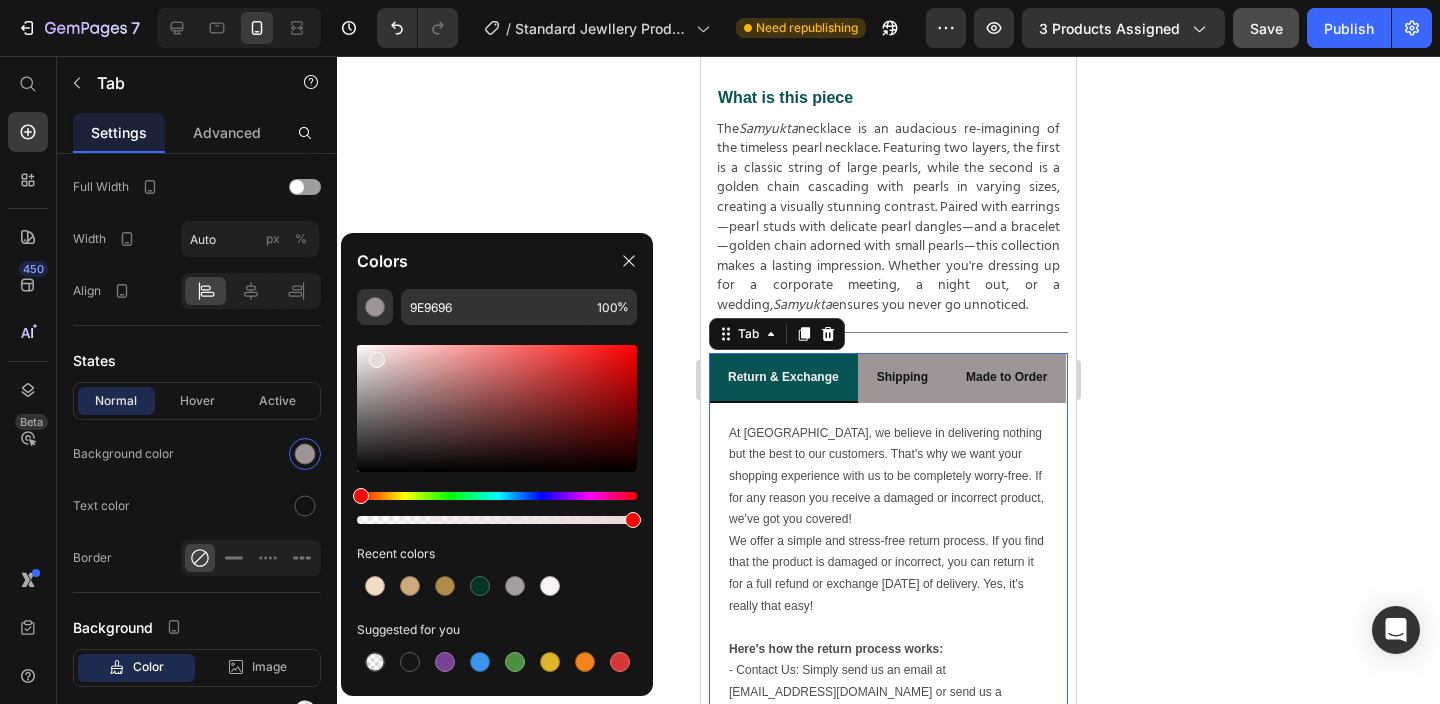 drag, startPoint x: 373, startPoint y: 392, endPoint x: 374, endPoint y: 356, distance: 36.013885 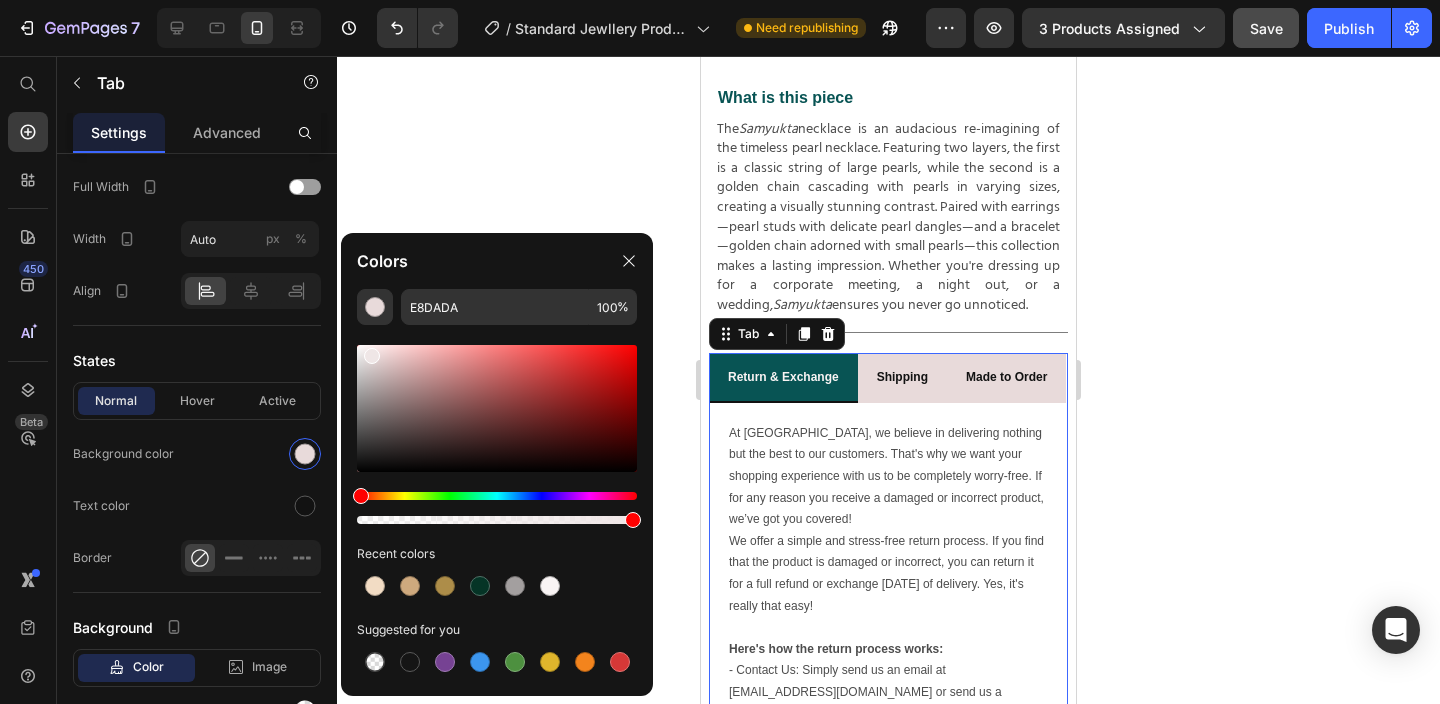 click at bounding box center [372, 356] 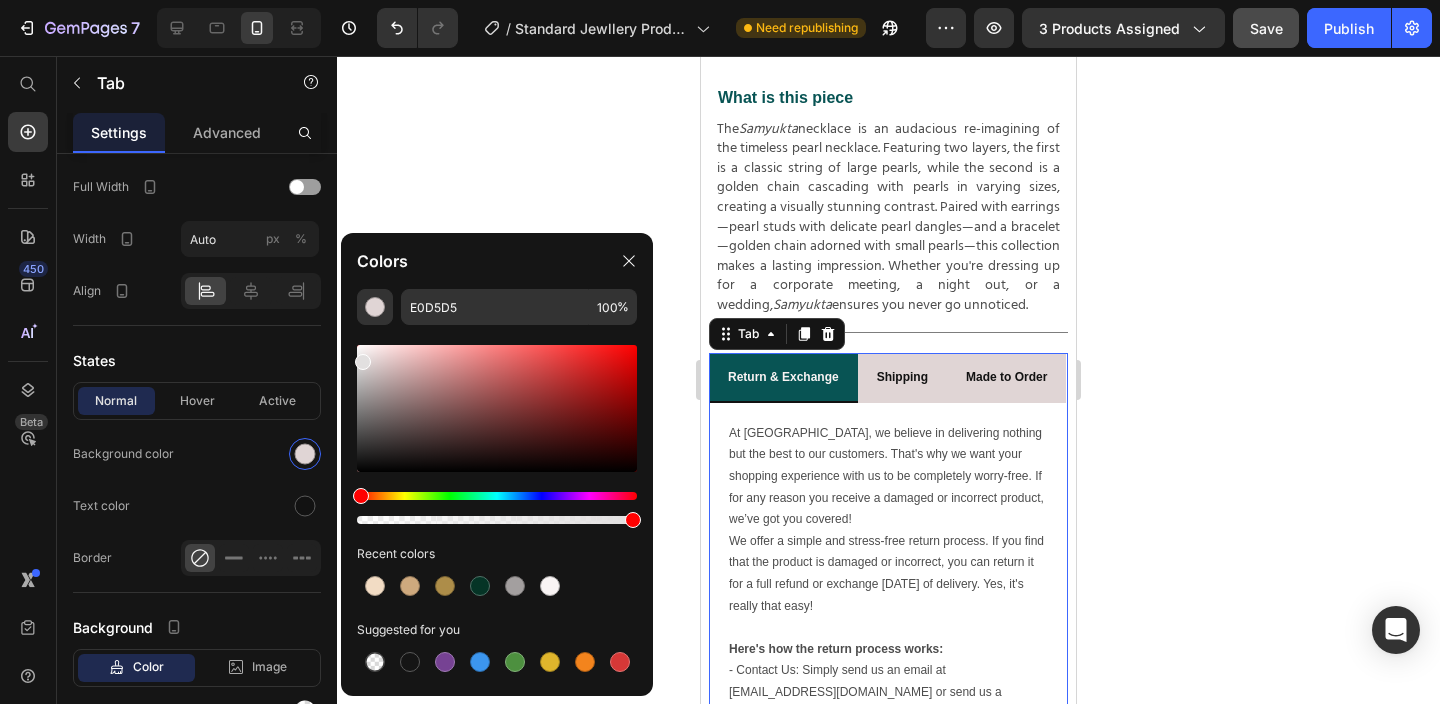 type on "E2E0E0" 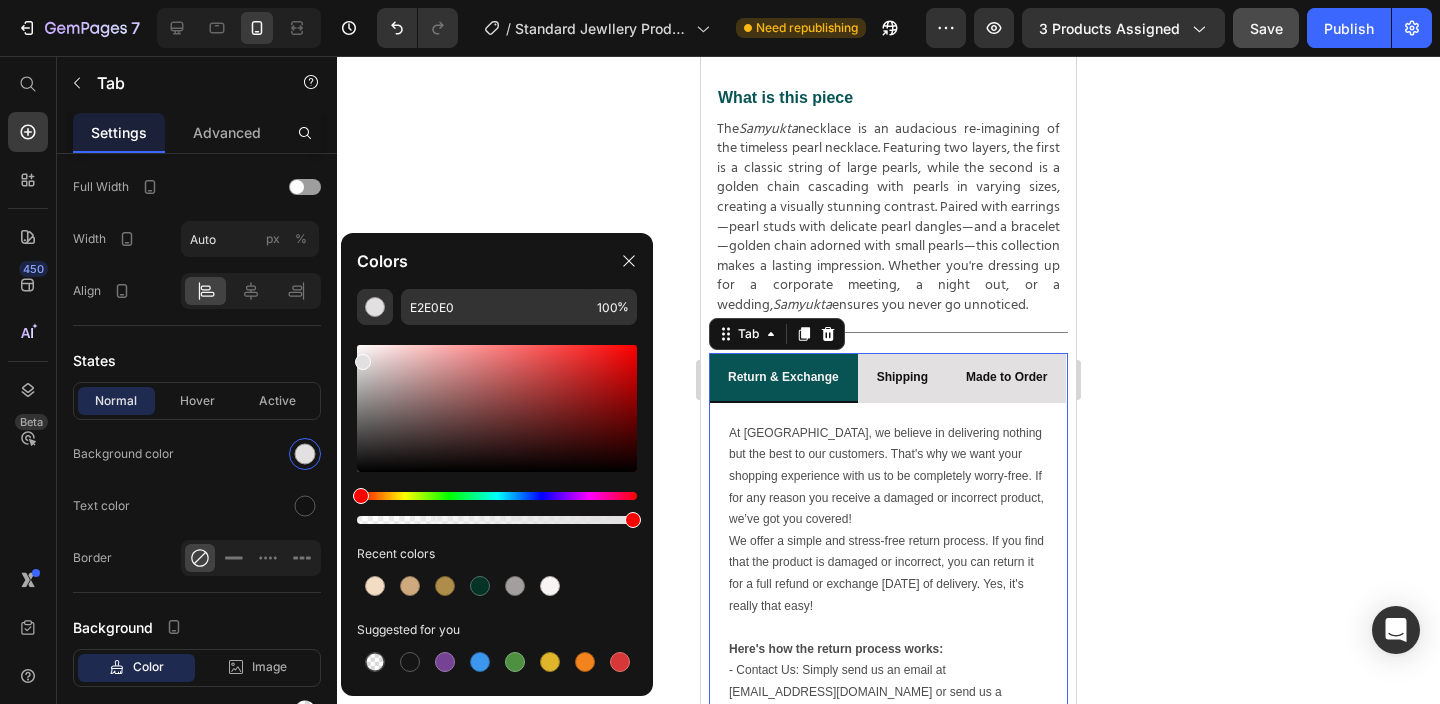 drag, startPoint x: 373, startPoint y: 354, endPoint x: 362, endPoint y: 358, distance: 11.7046995 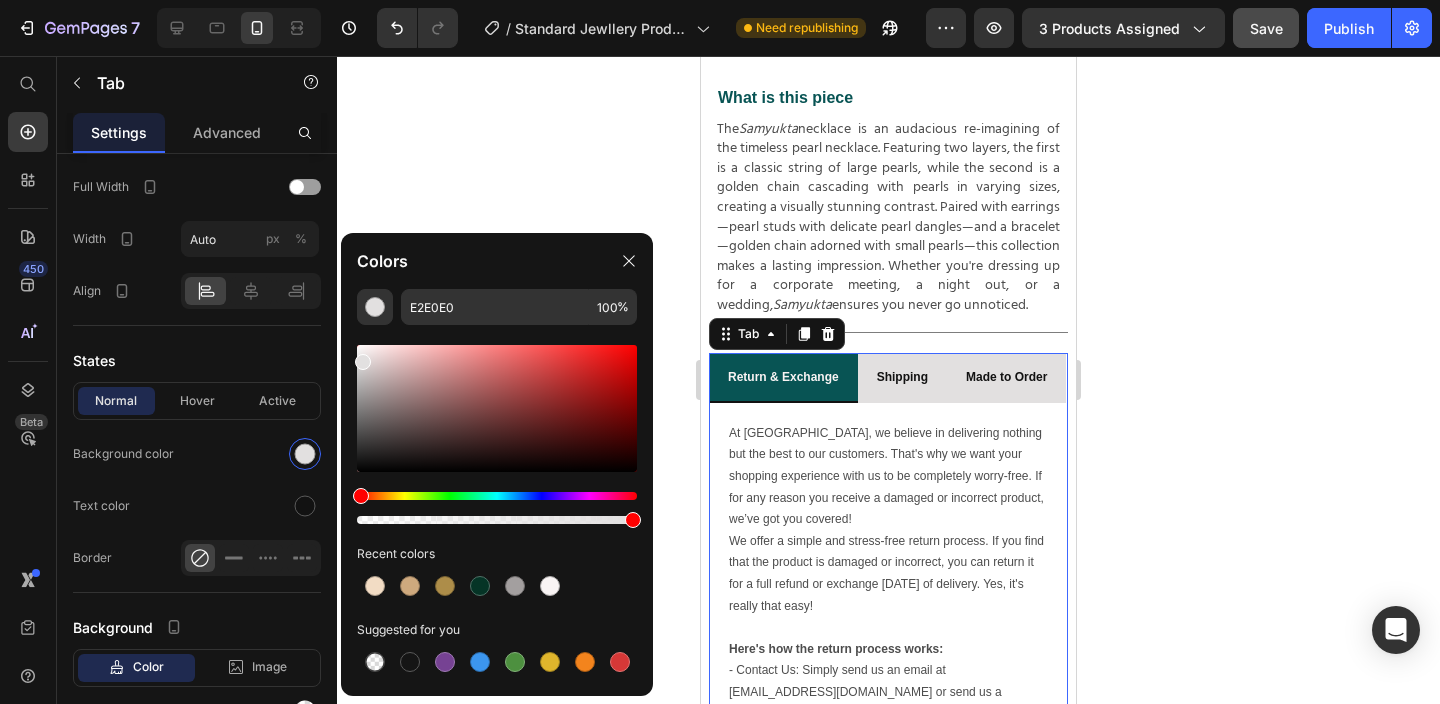 click 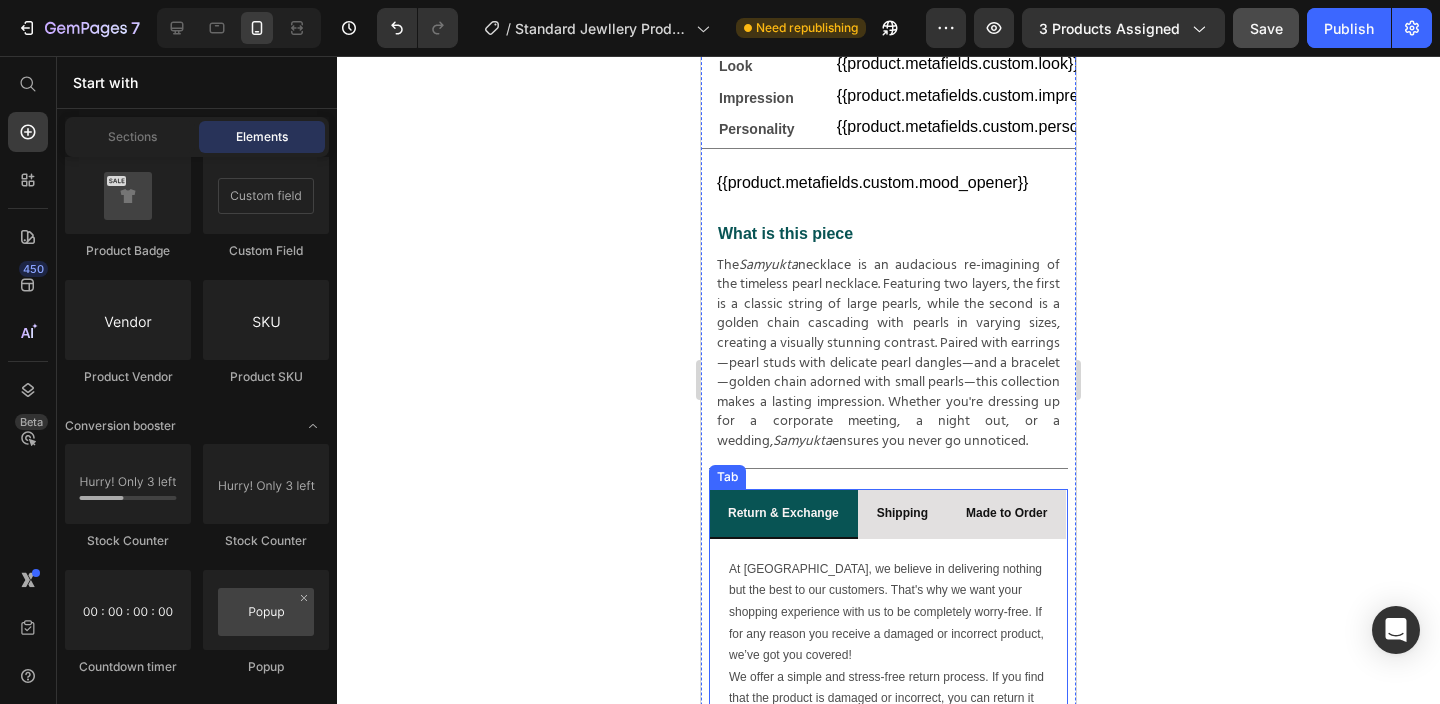 scroll, scrollTop: 1003, scrollLeft: 0, axis: vertical 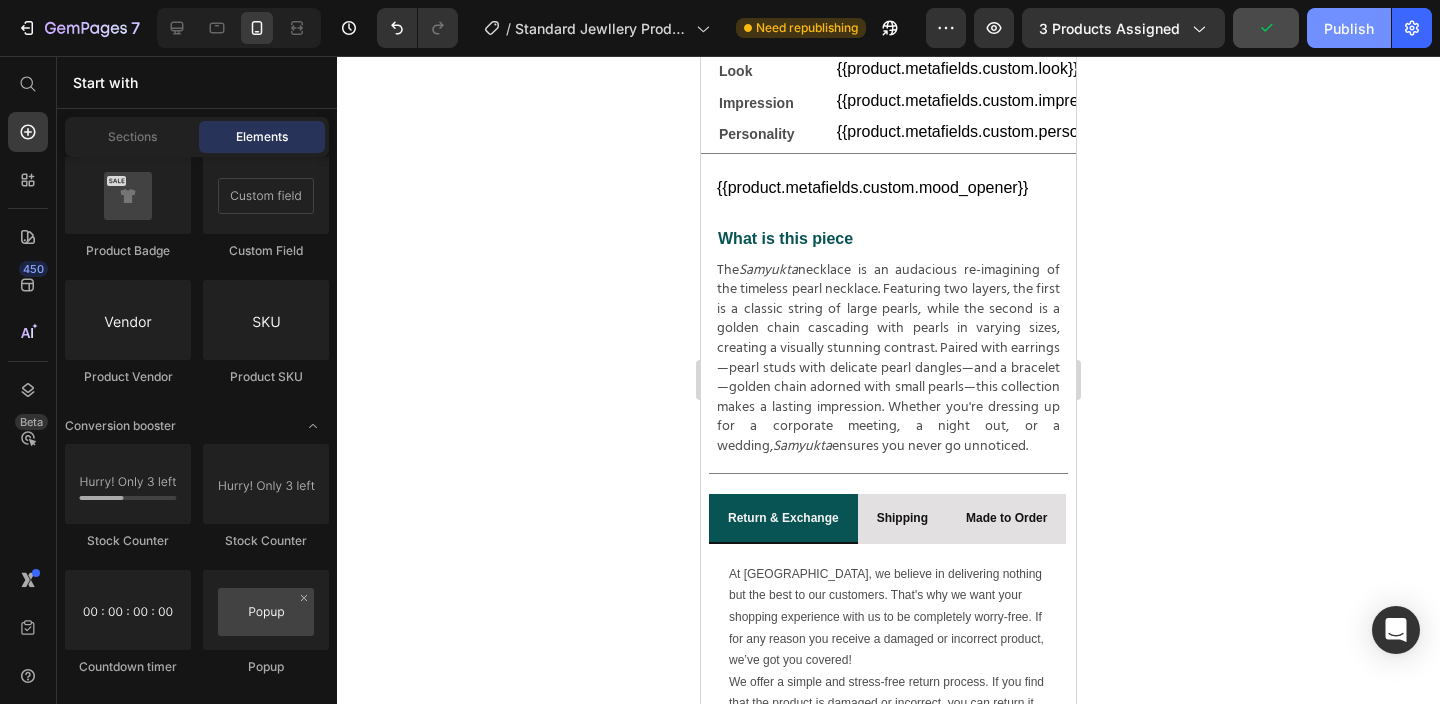 click on "Publish" at bounding box center [1349, 28] 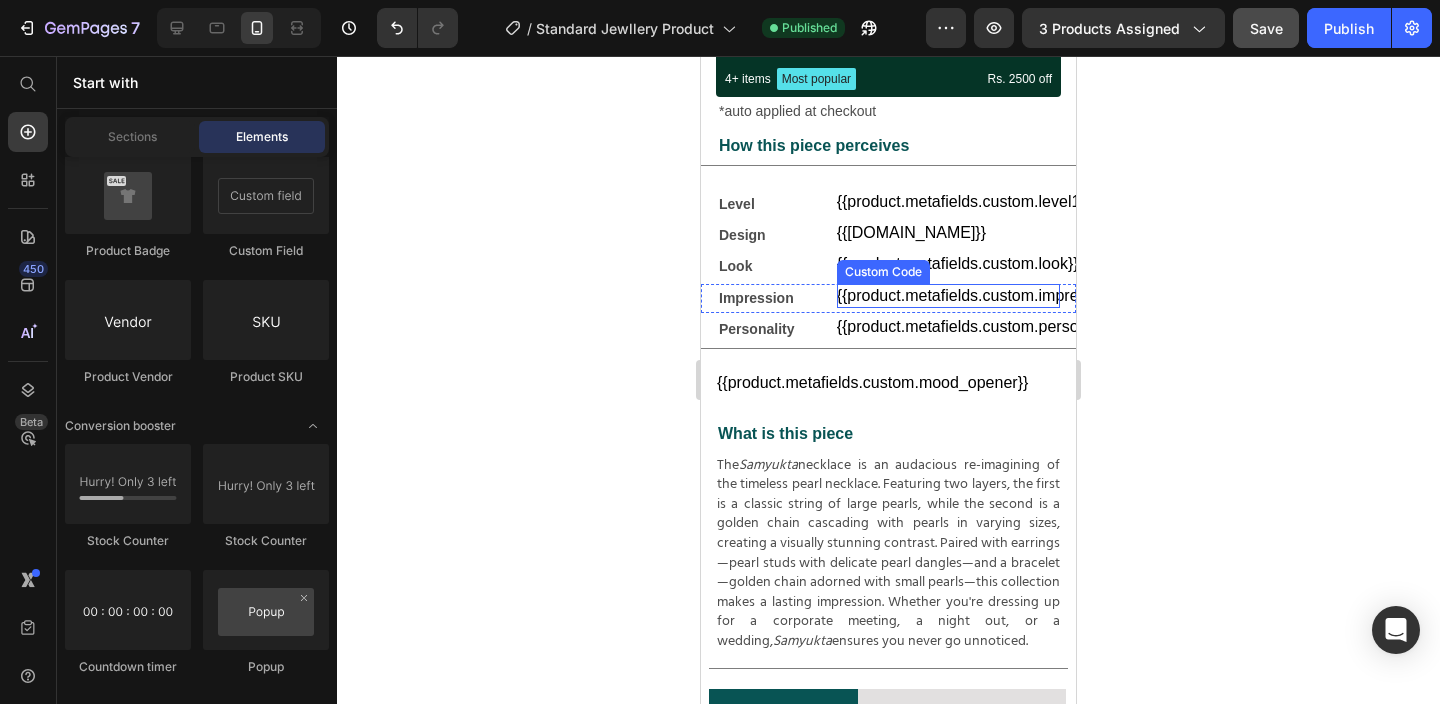 scroll, scrollTop: 809, scrollLeft: 0, axis: vertical 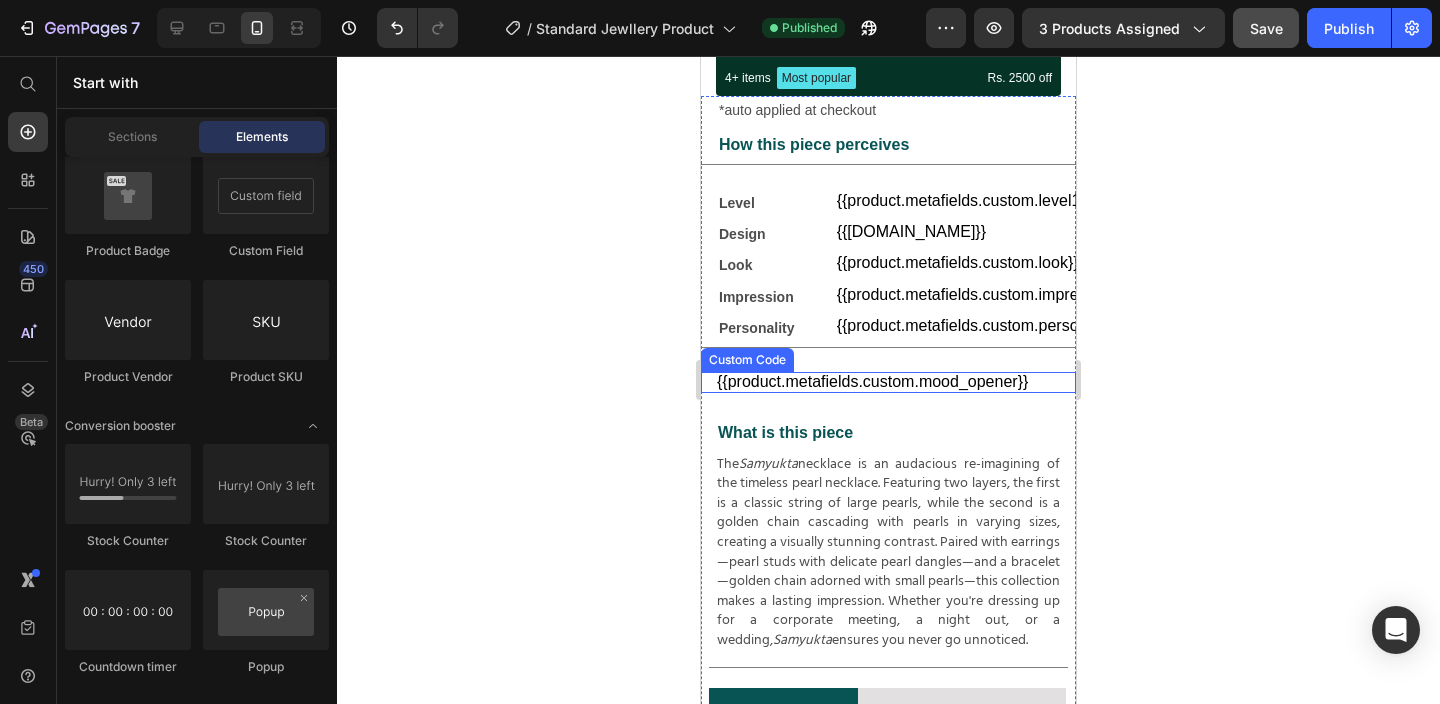 click on "{{product.metafields.custom.mood_opener}}" at bounding box center (888, 382) 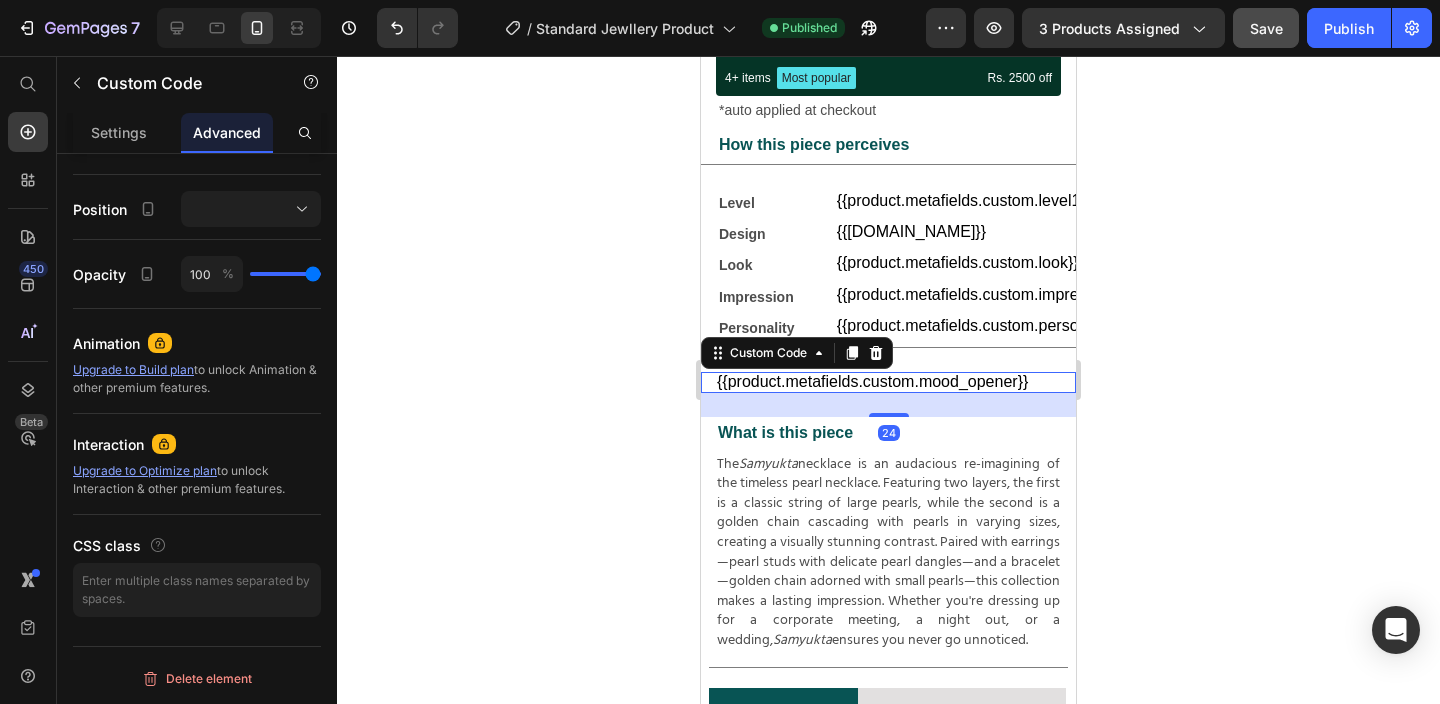 scroll, scrollTop: 0, scrollLeft: 0, axis: both 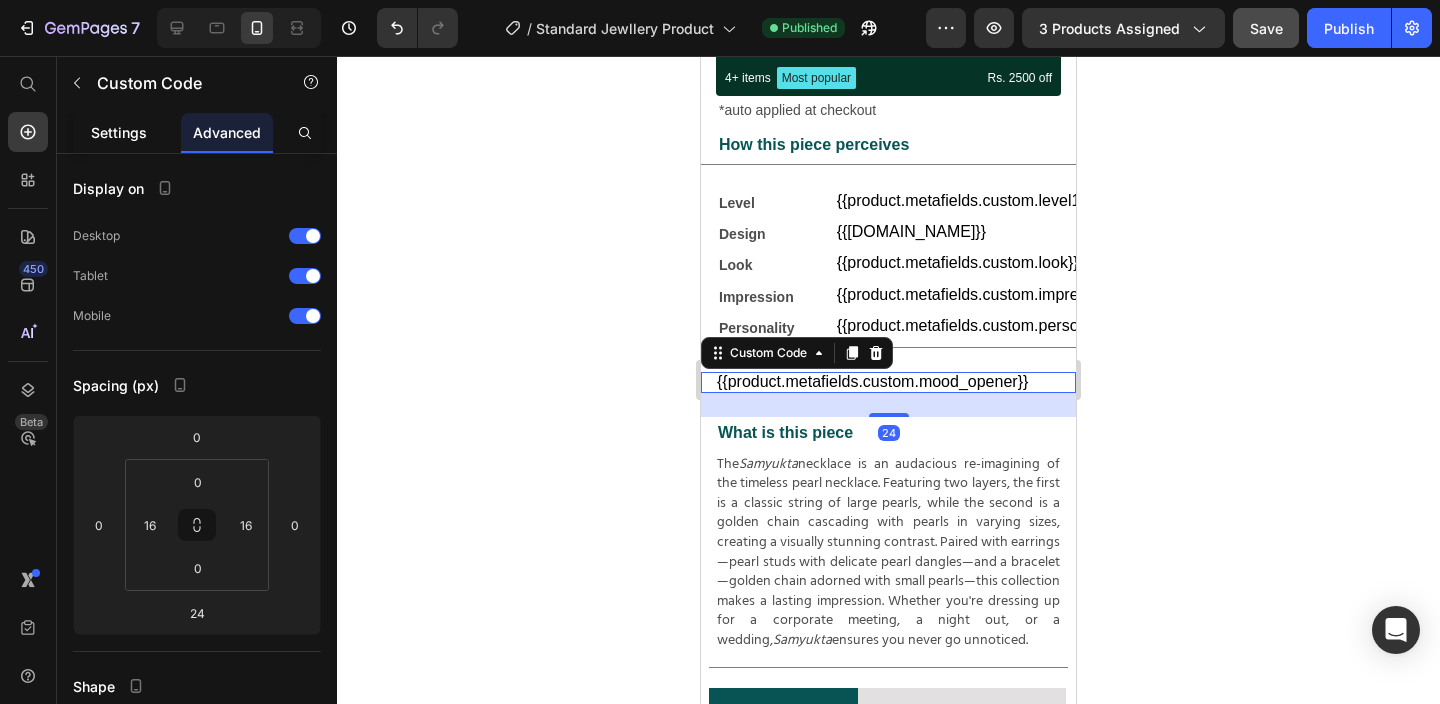 click on "Settings" at bounding box center [119, 132] 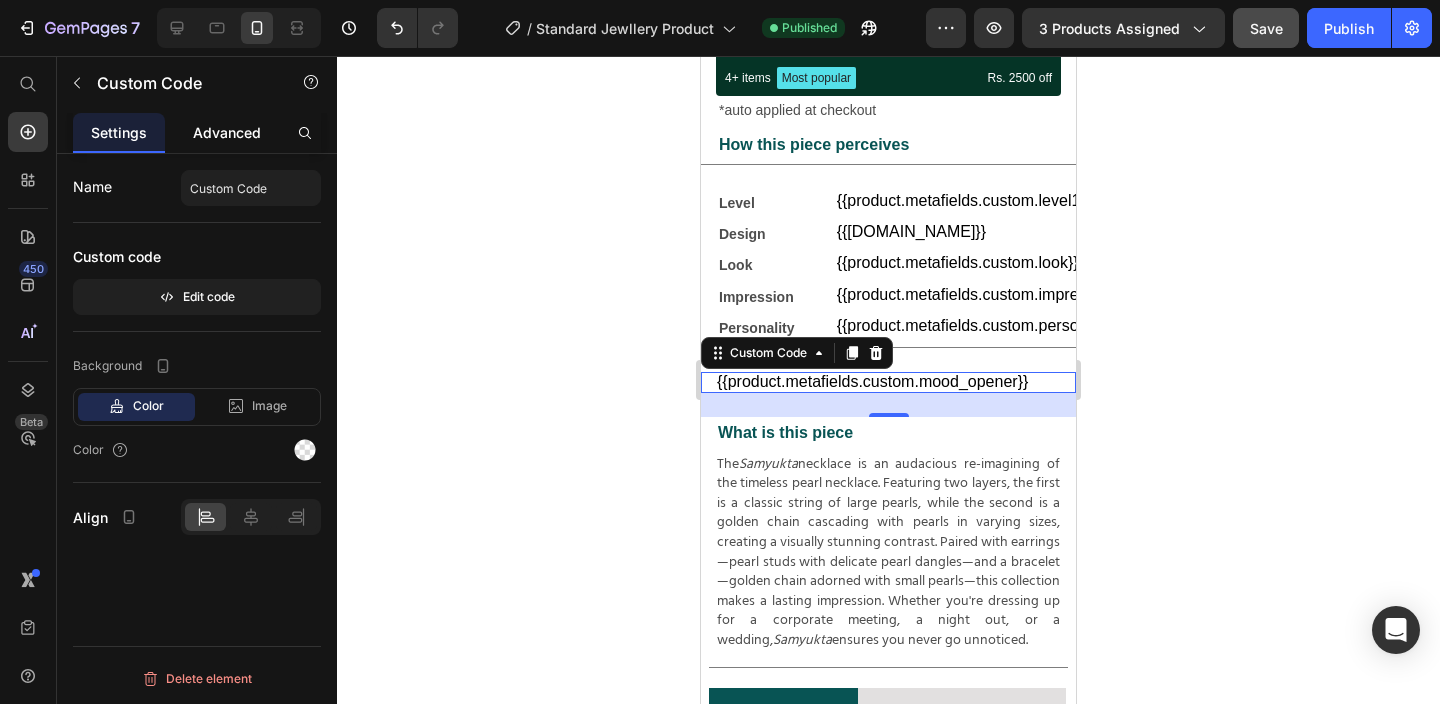 click on "Advanced" at bounding box center (227, 132) 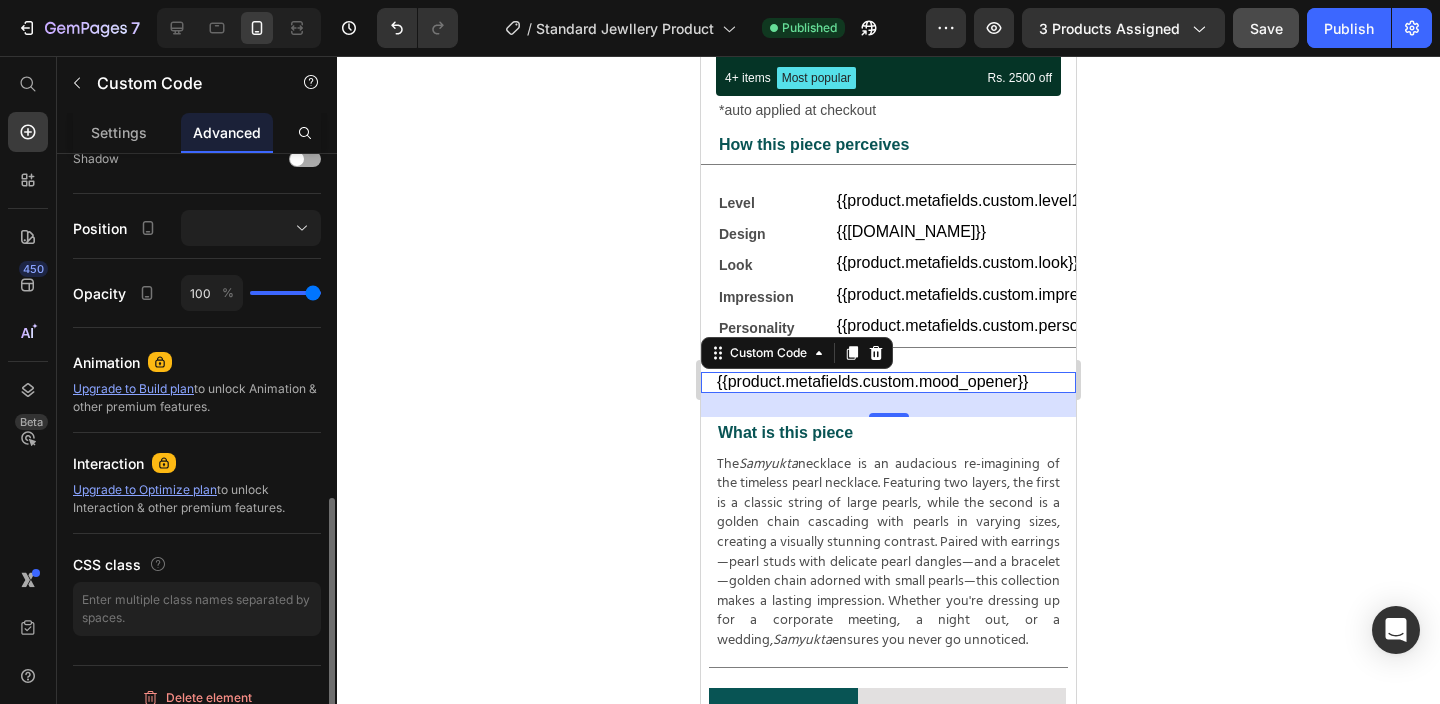 scroll, scrollTop: 698, scrollLeft: 0, axis: vertical 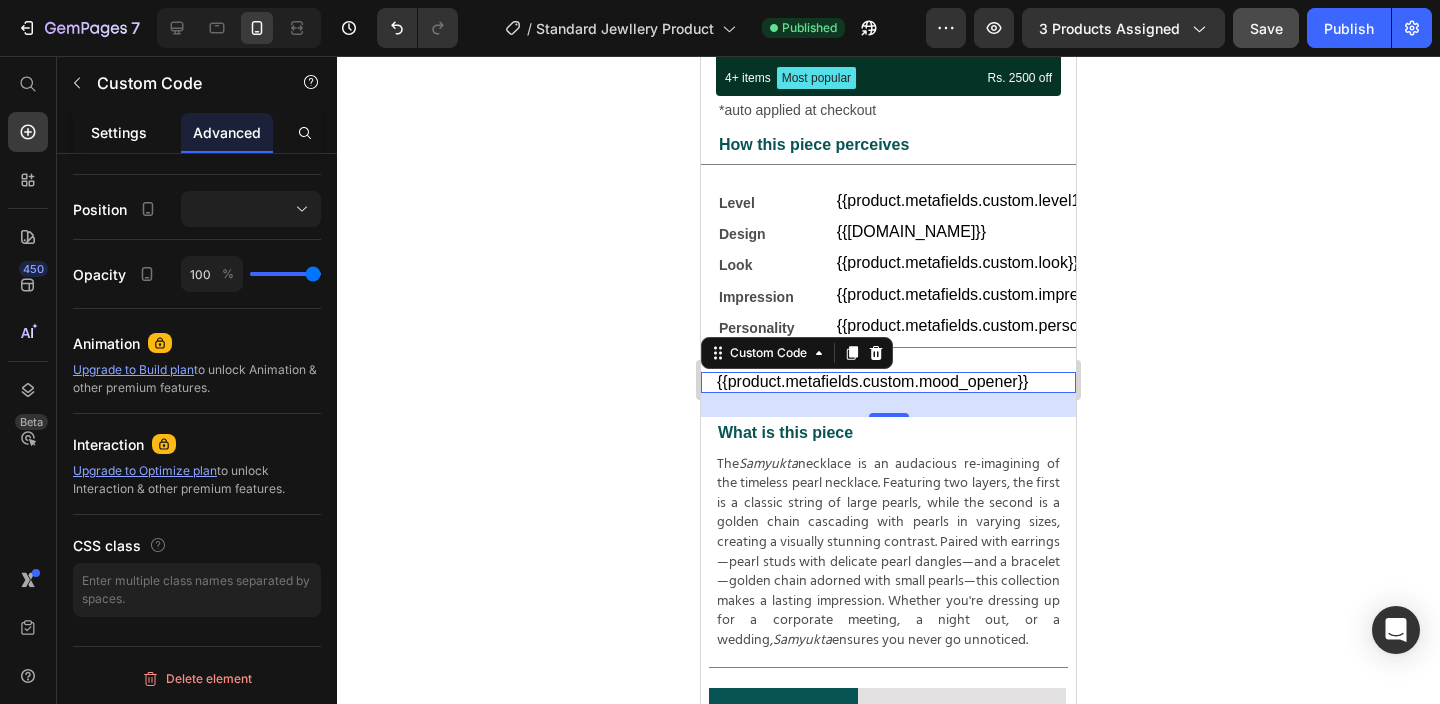 click on "Settings" 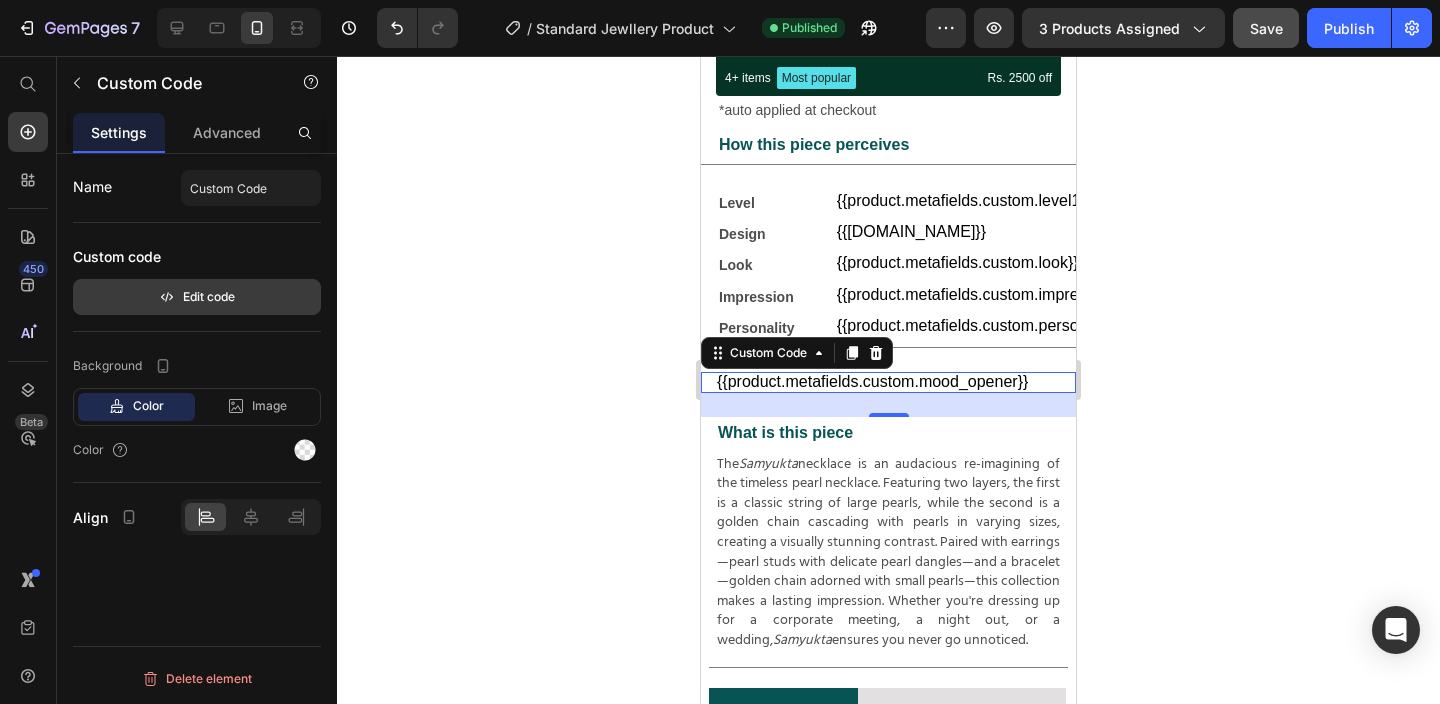 click on "Edit code" at bounding box center [197, 297] 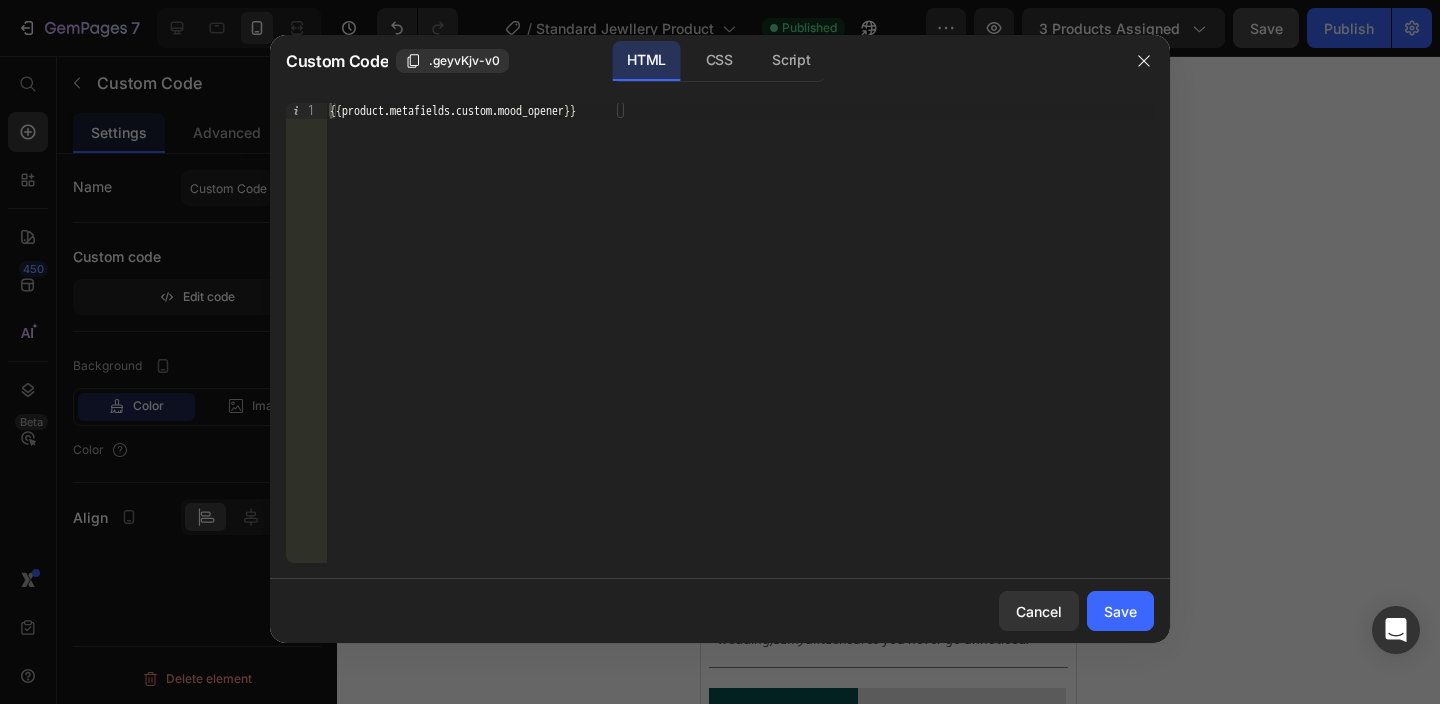 click on "HTML CSS Script" at bounding box center [910, 61] 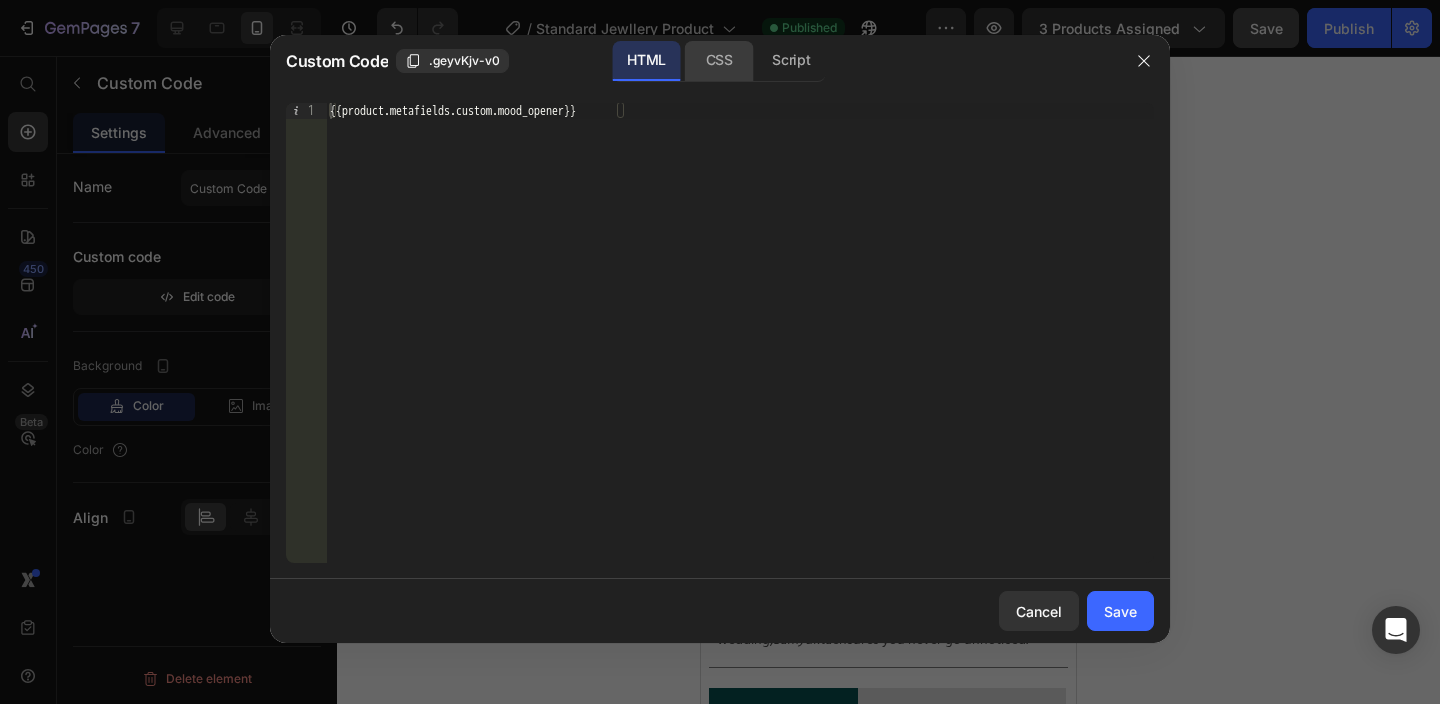 click on "CSS" 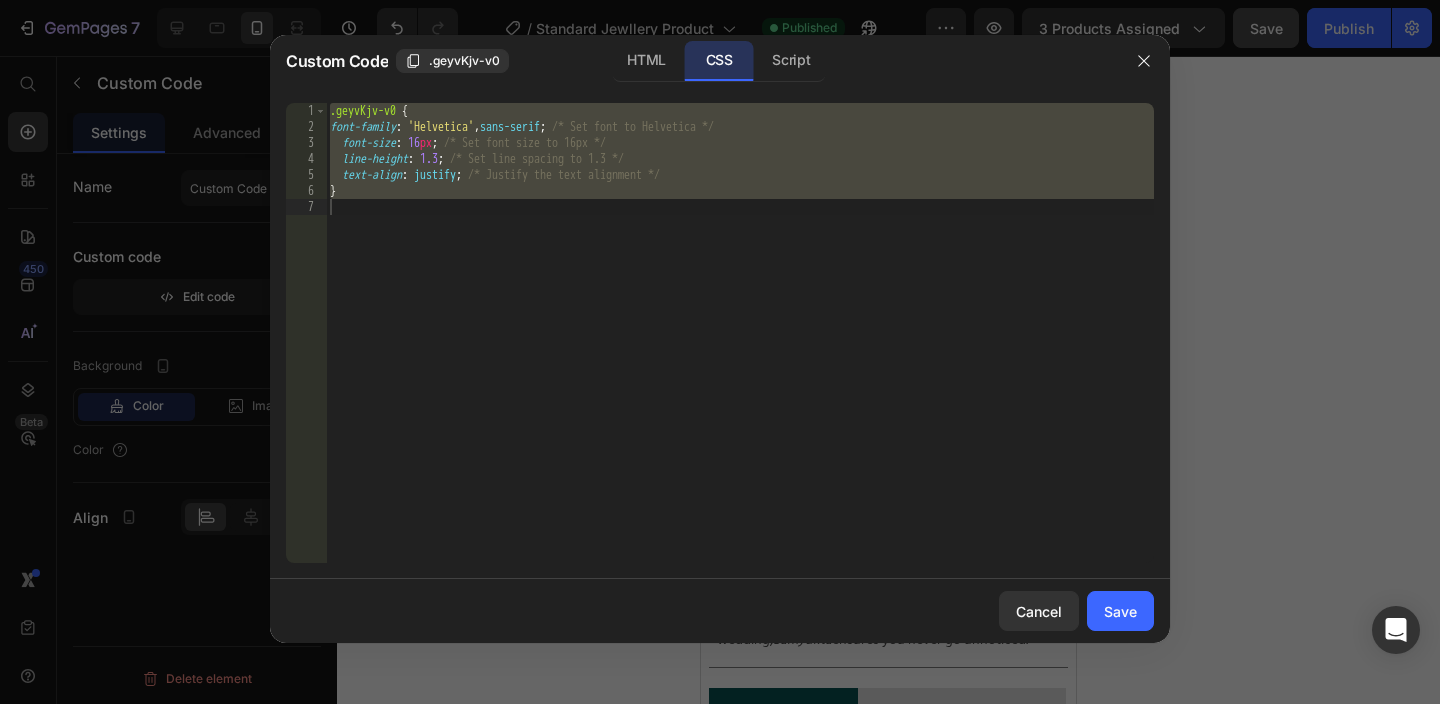 click on ".geyvKjv-v0   { font-family :   ' Helvetica ' ,  sans-serif ;   /* Set font to Helvetica */    font-size :   16 px ;   /* Set font size to 16px */    line-height :   1.3 ;   /* Set line spacing to 1.3 */    text-align :   justify ;   /* Justify the text alignment */ }" at bounding box center [740, 349] 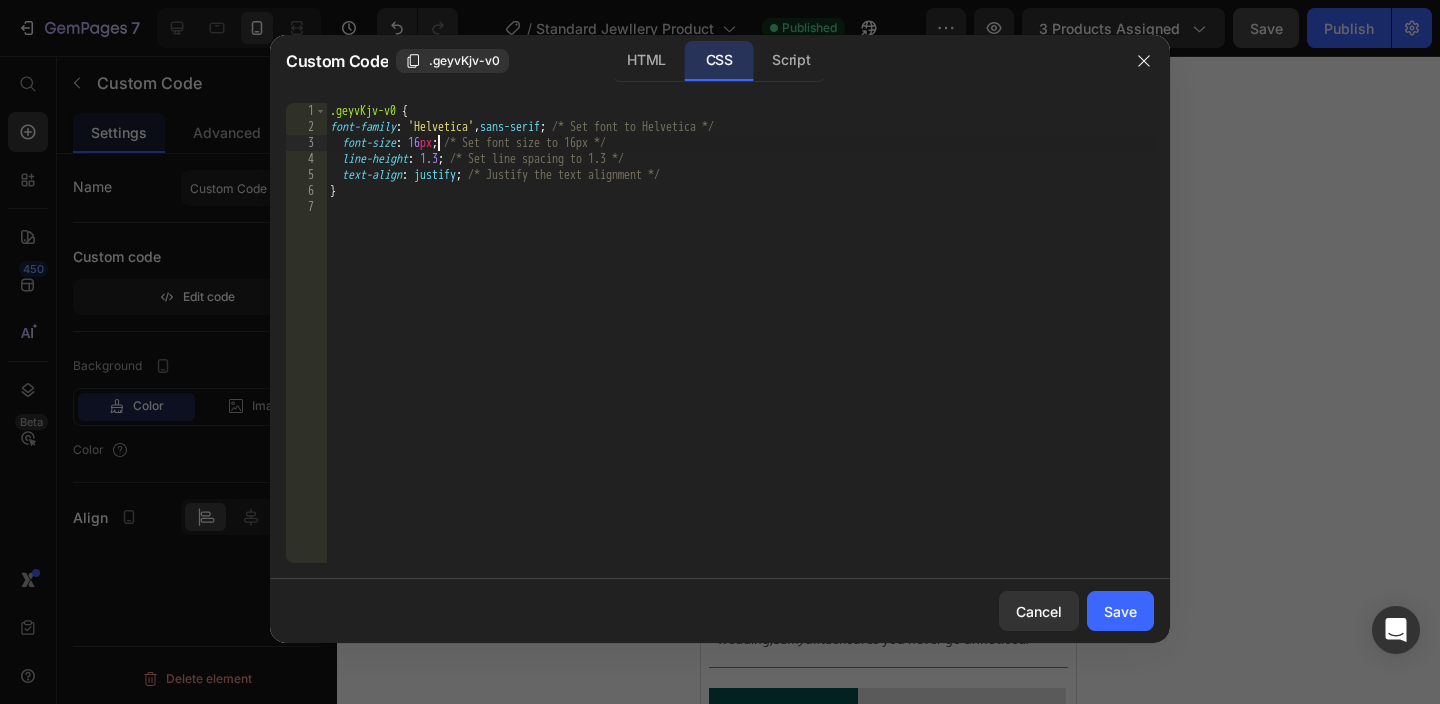 click on ".geyvKjv-v0   { font-family :   ' Helvetica ' ,  sans-serif ;   /* Set font to Helvetica */    font-size :   16 px ;   /* Set font size to 16px */    line-height :   1.3 ;   /* Set line spacing to 1.3 */    text-align :   justify ;   /* Justify the text alignment */ }" at bounding box center (740, 349) 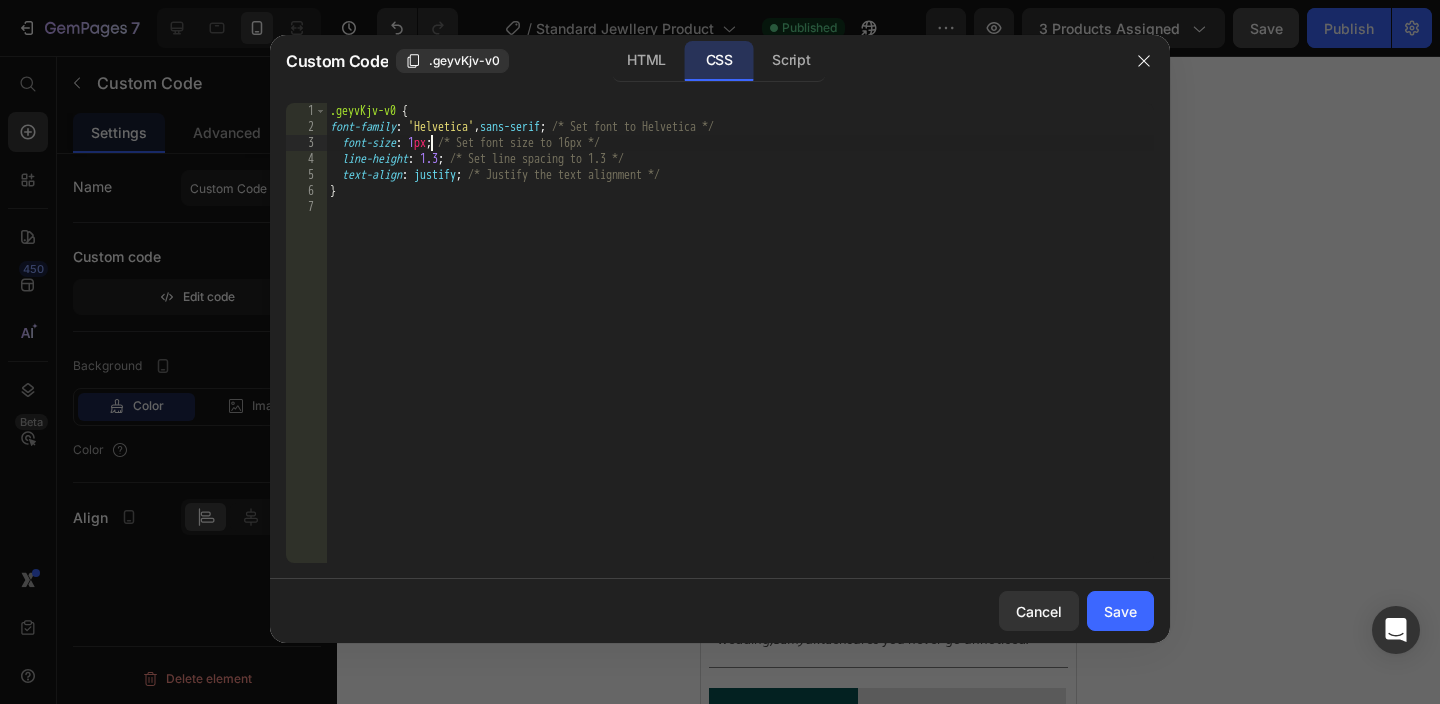 scroll, scrollTop: 0, scrollLeft: 9, axis: horizontal 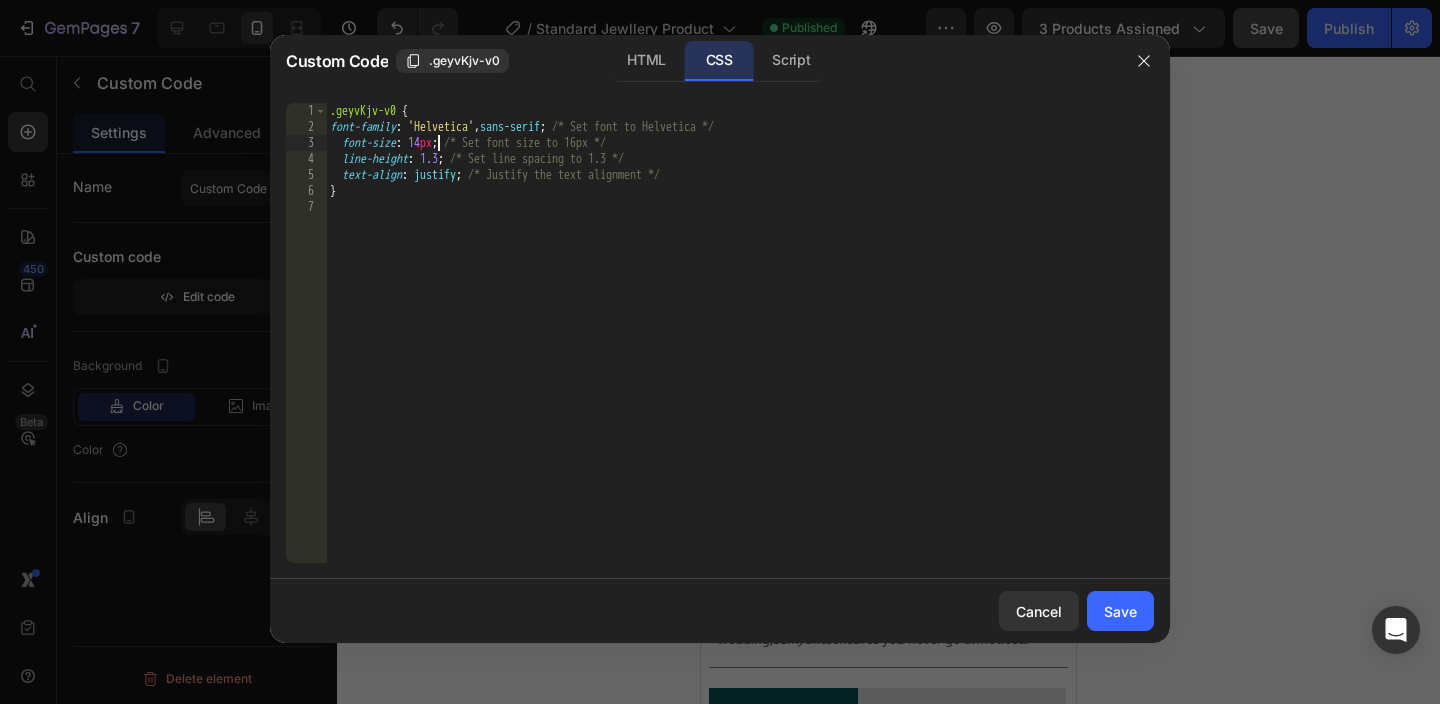 click on ".geyvKjv-v0   { font-family :   ' Helvetica ' ,  sans-serif ;   /* Set font to Helvetica */    font-size :   14 px ;   /* Set font size to 16px */    line-height :   1.3 ;   /* Set line spacing to 1.3 */    text-align :   justify ;   /* Justify the text alignment */ }" at bounding box center [740, 349] 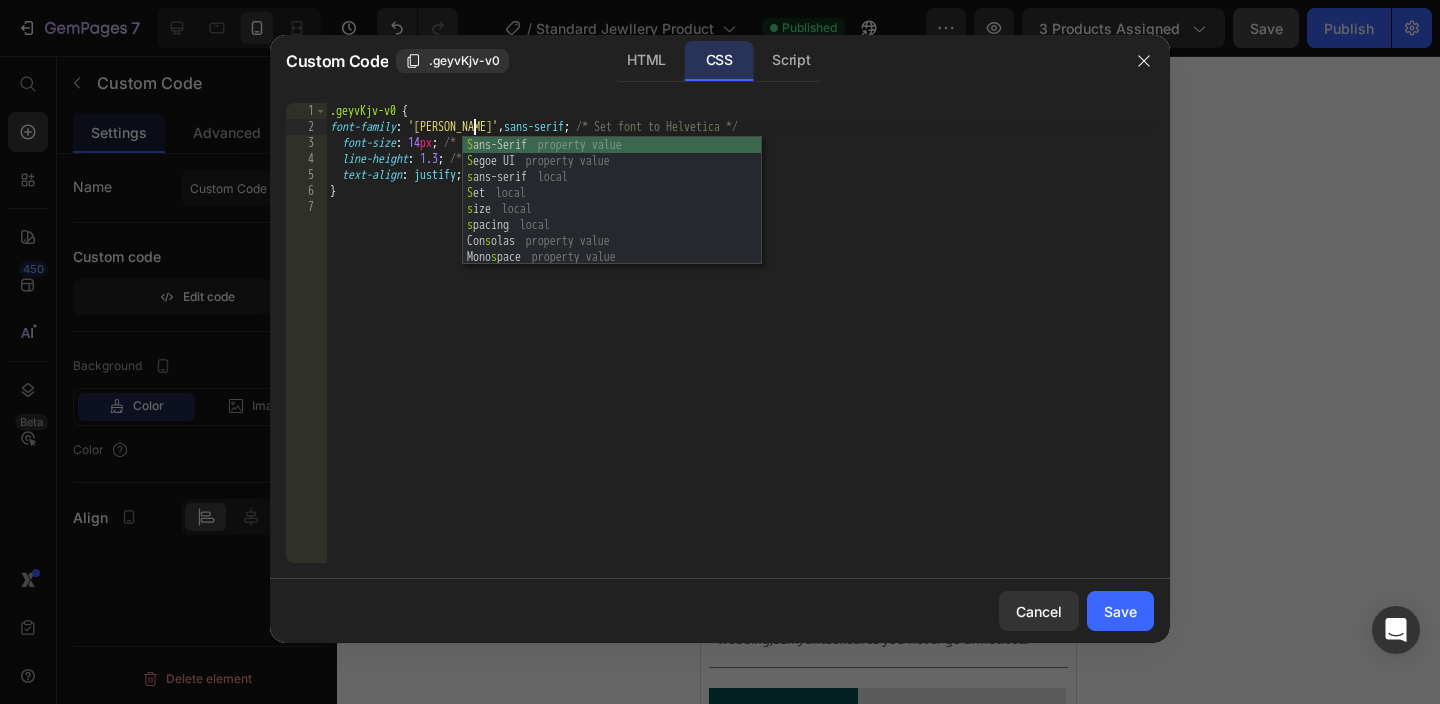 scroll, scrollTop: 0, scrollLeft: 13, axis: horizontal 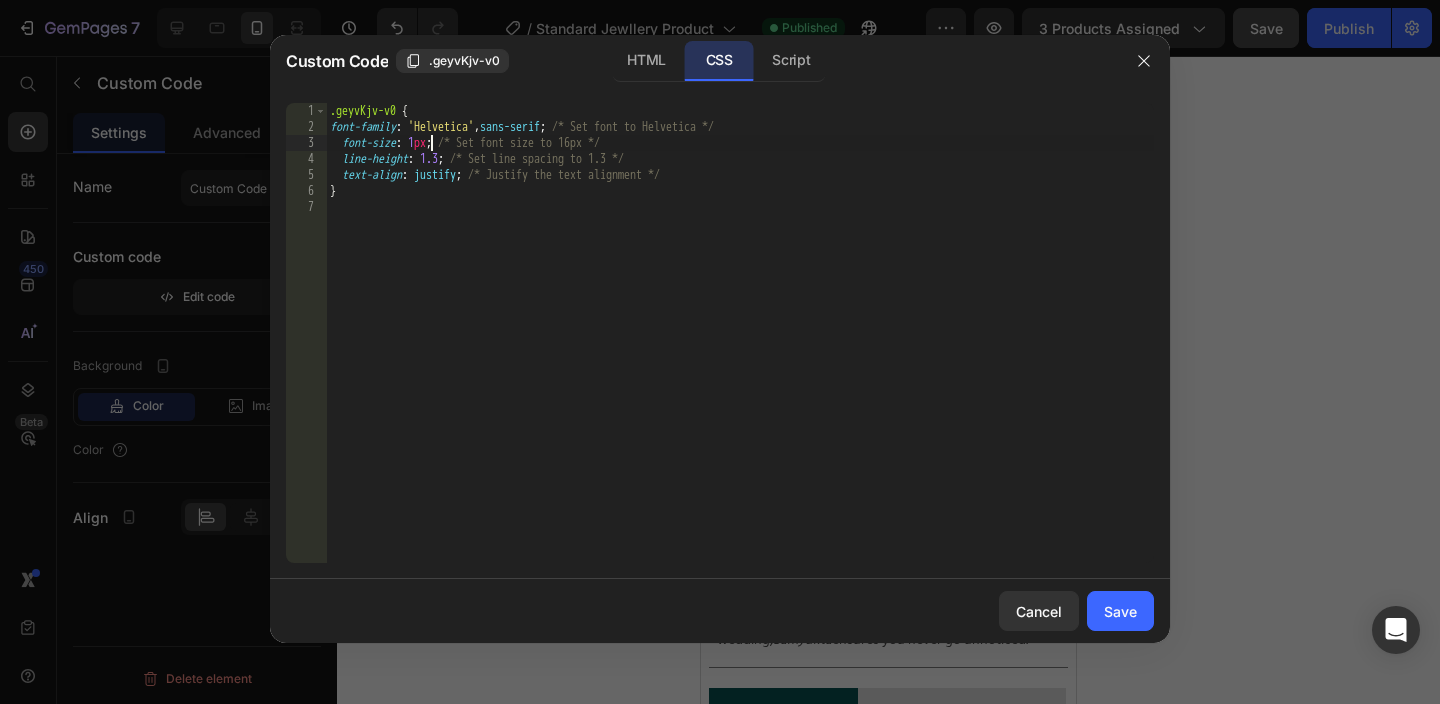 type on "font-size: 14px; /* Set font size to 16px */" 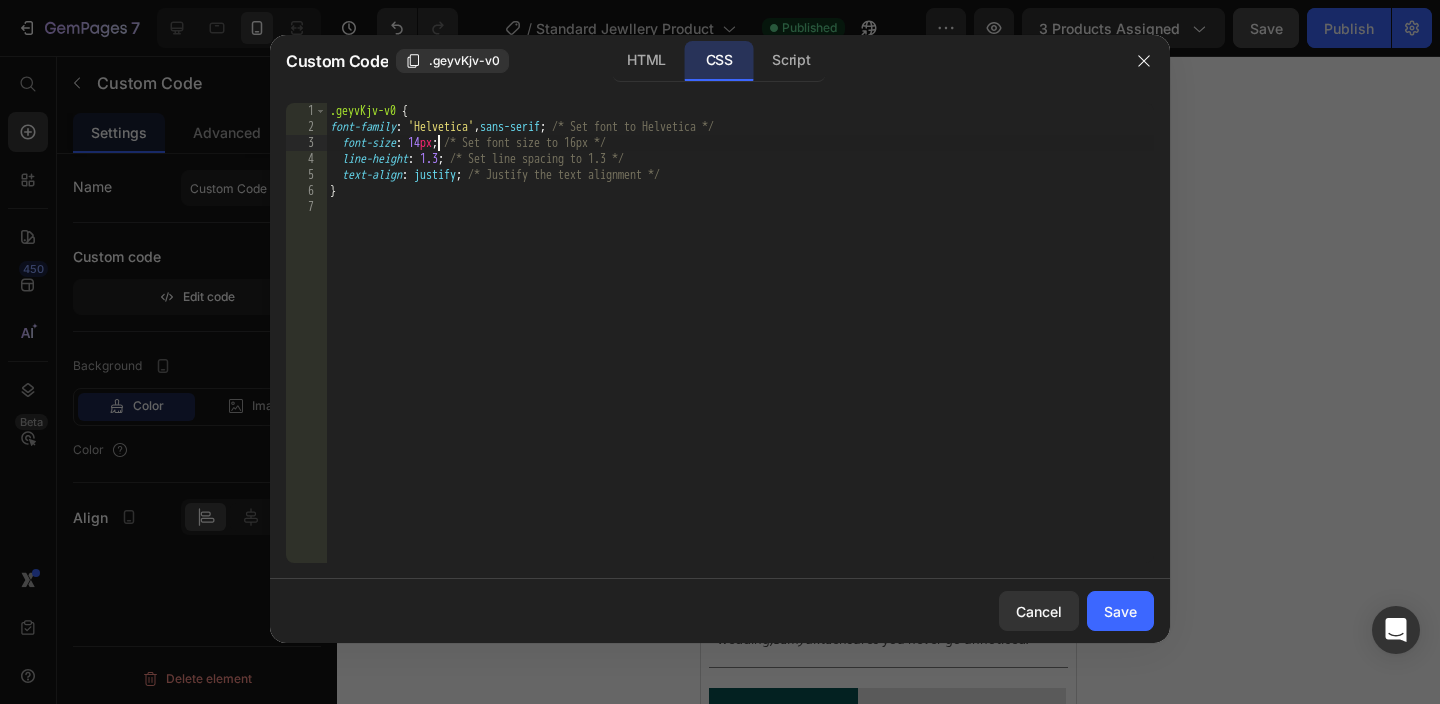 scroll, scrollTop: 0, scrollLeft: 9, axis: horizontal 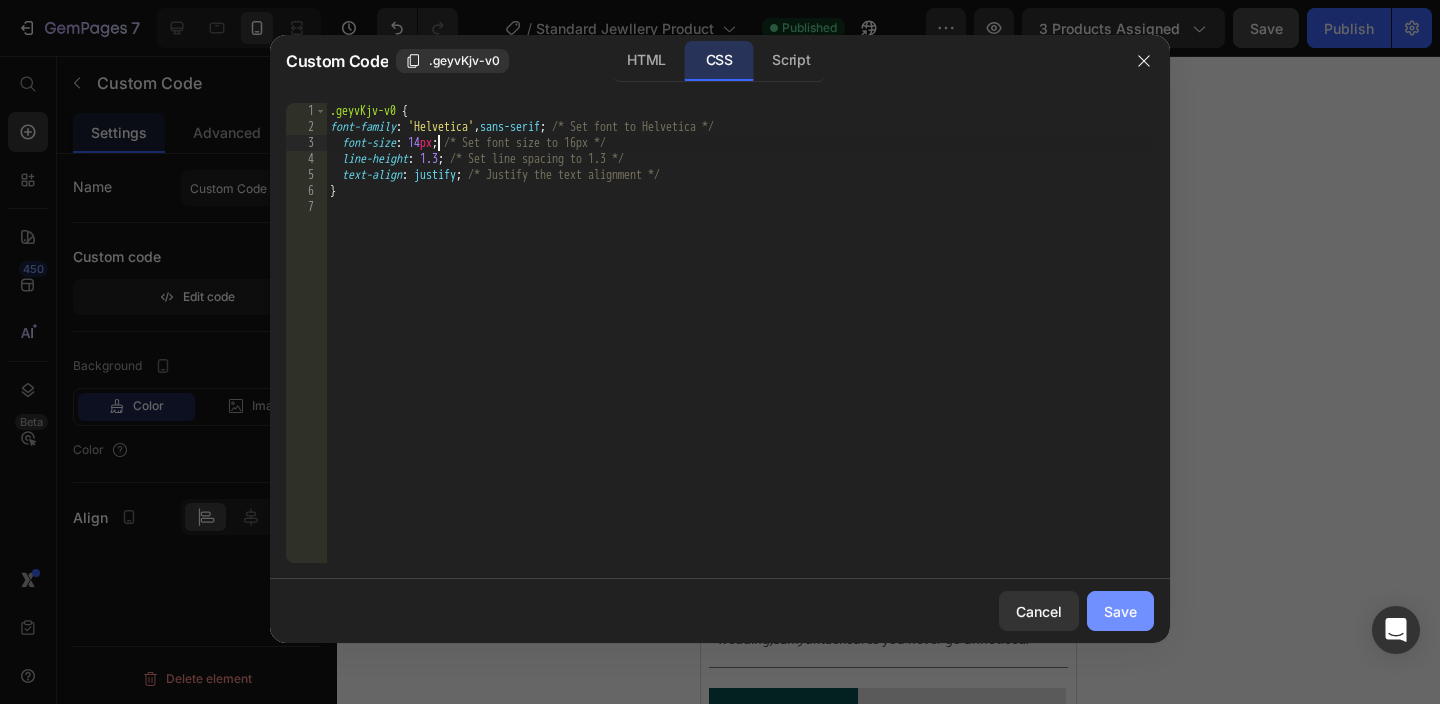 click on "Save" at bounding box center [1120, 611] 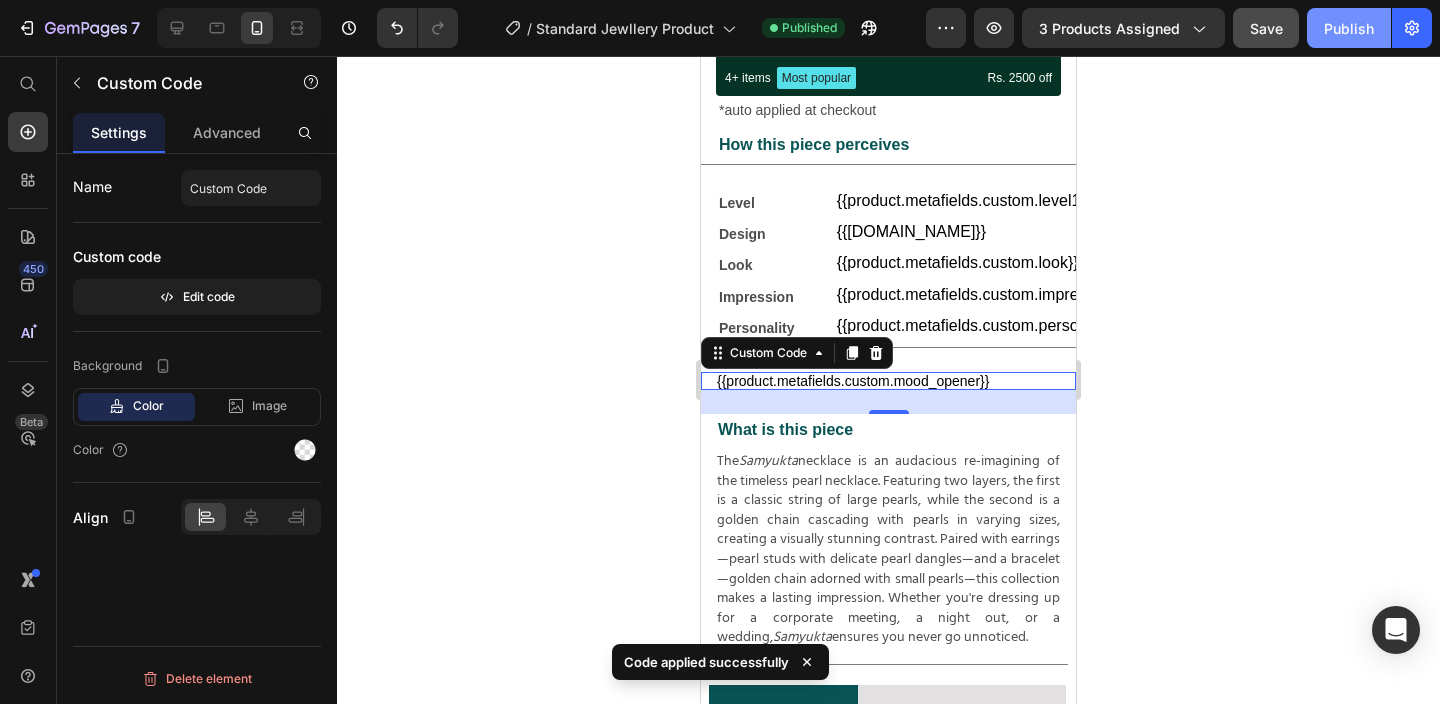 click on "Publish" at bounding box center [1349, 28] 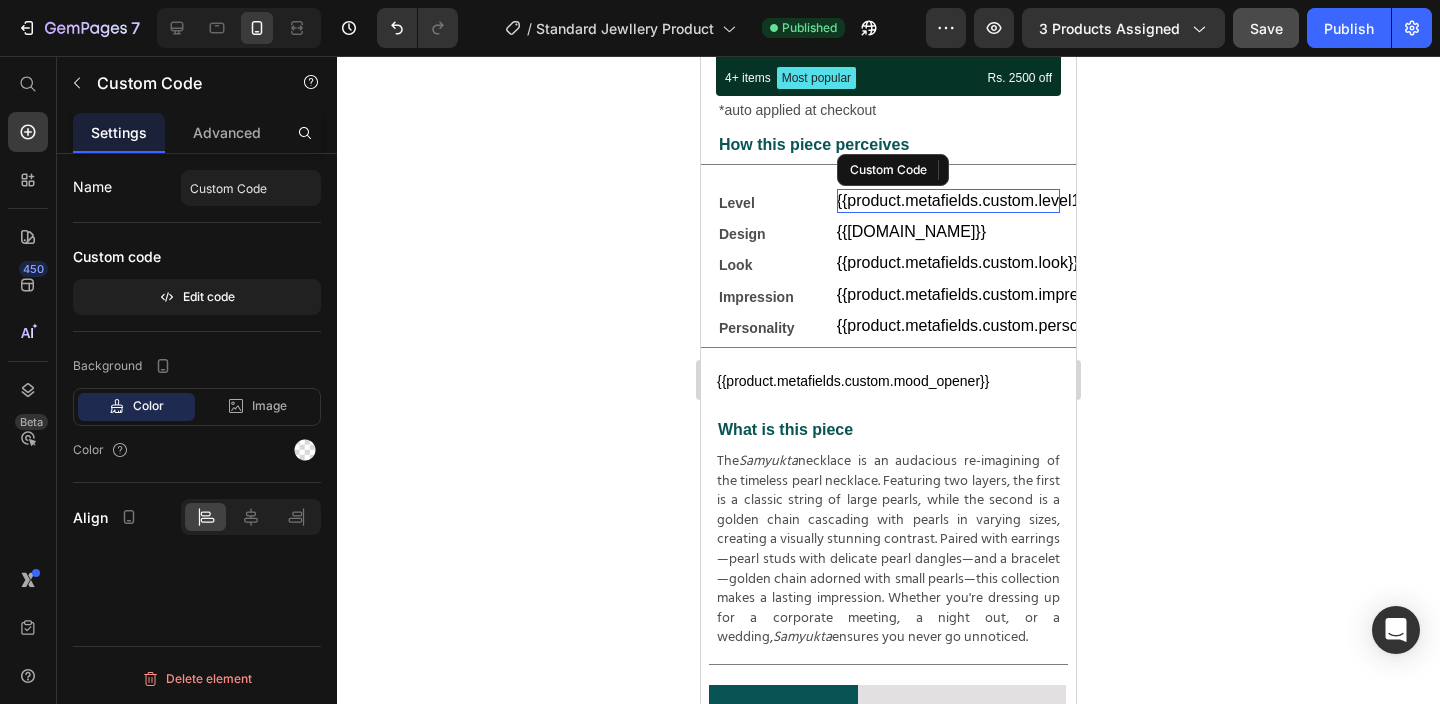 click on "{{product.metafields.custom.level1}}" at bounding box center (948, 201) 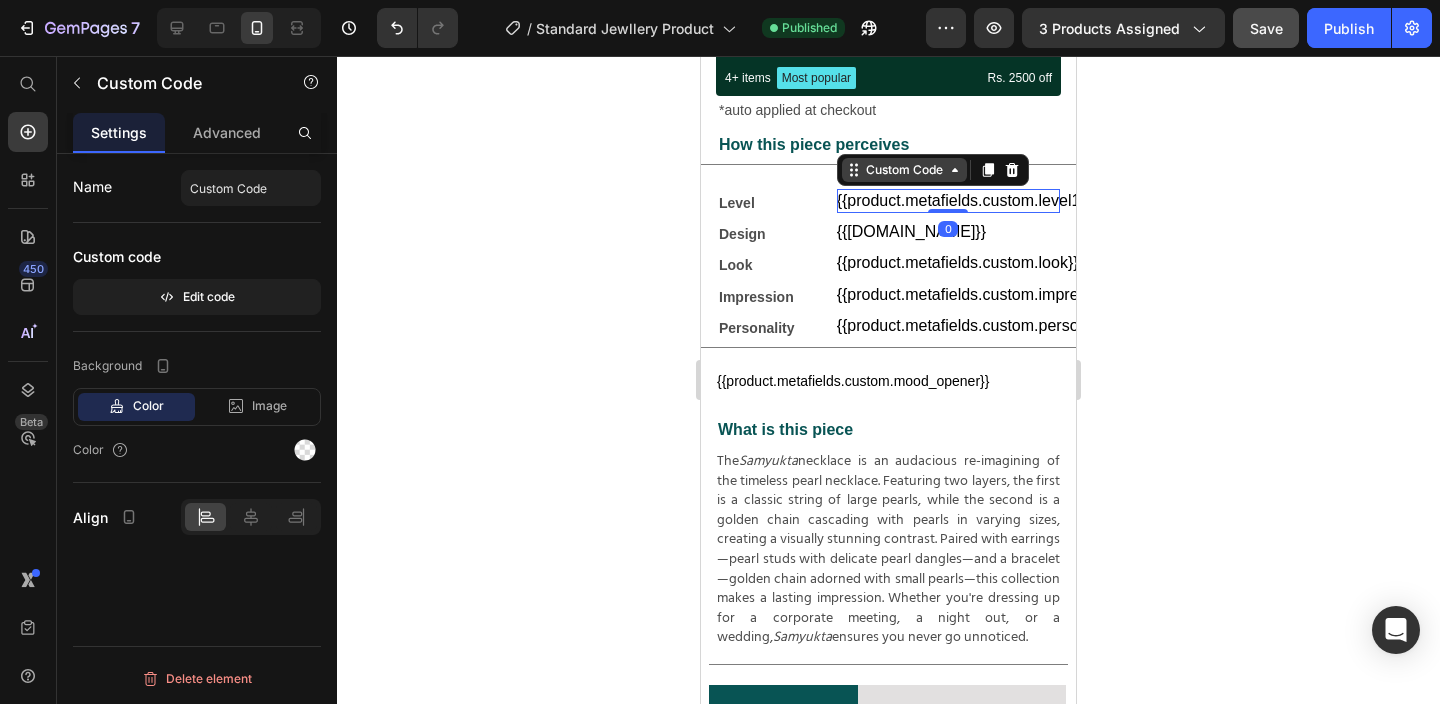 click 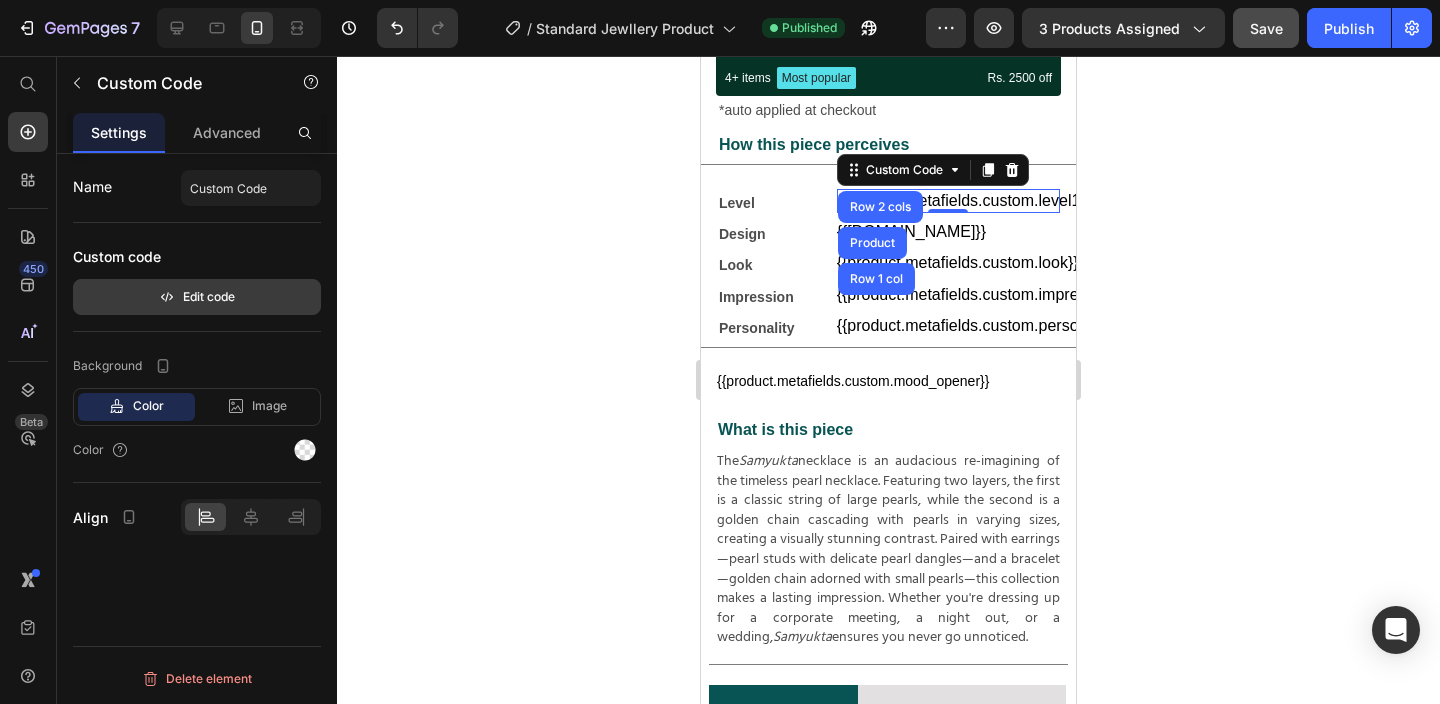 click on "Edit code" at bounding box center (197, 297) 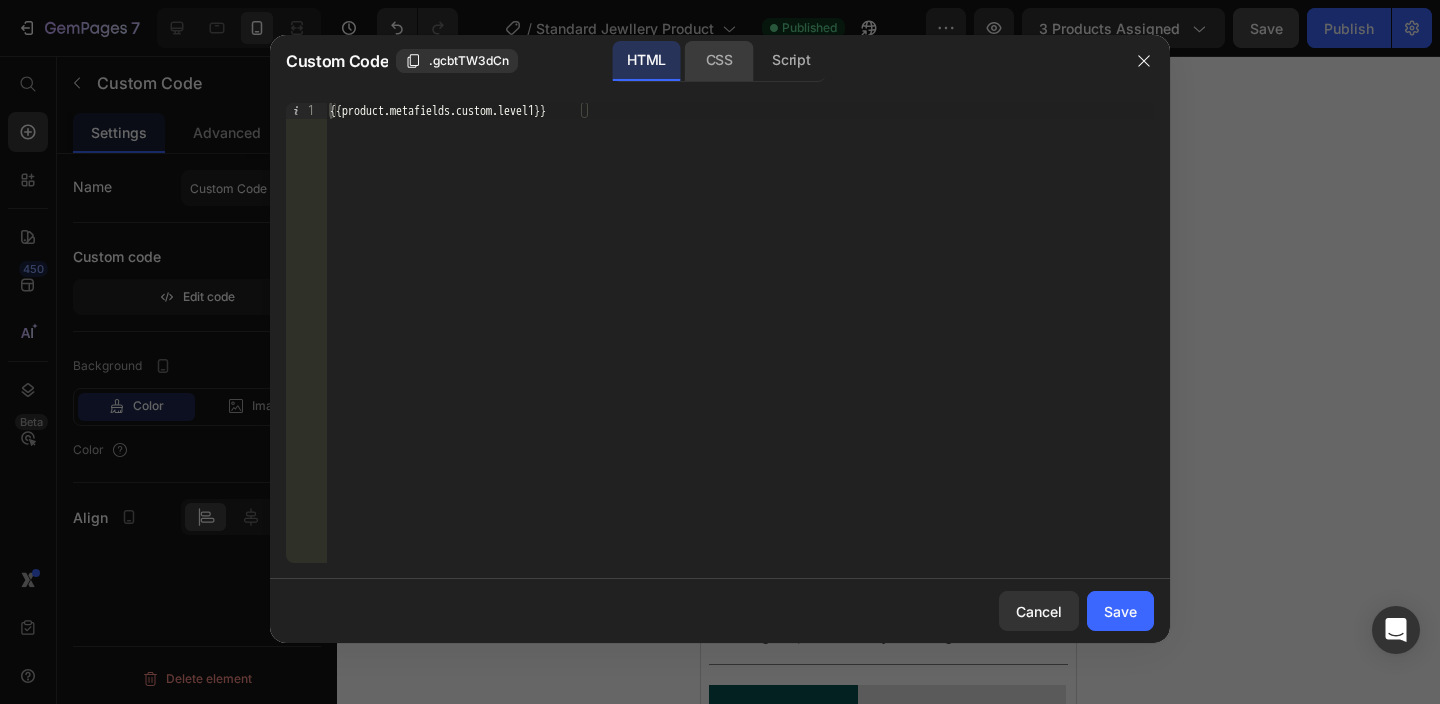 click on "CSS" 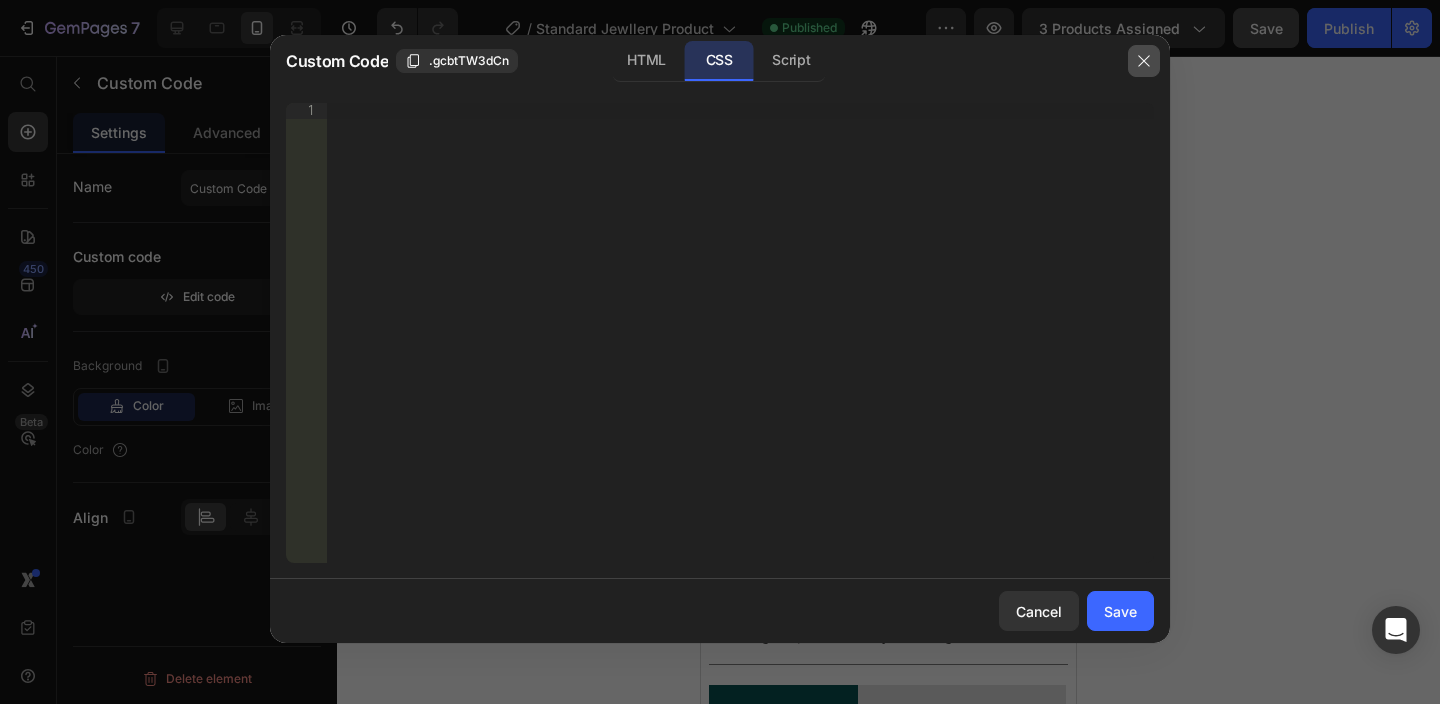 click 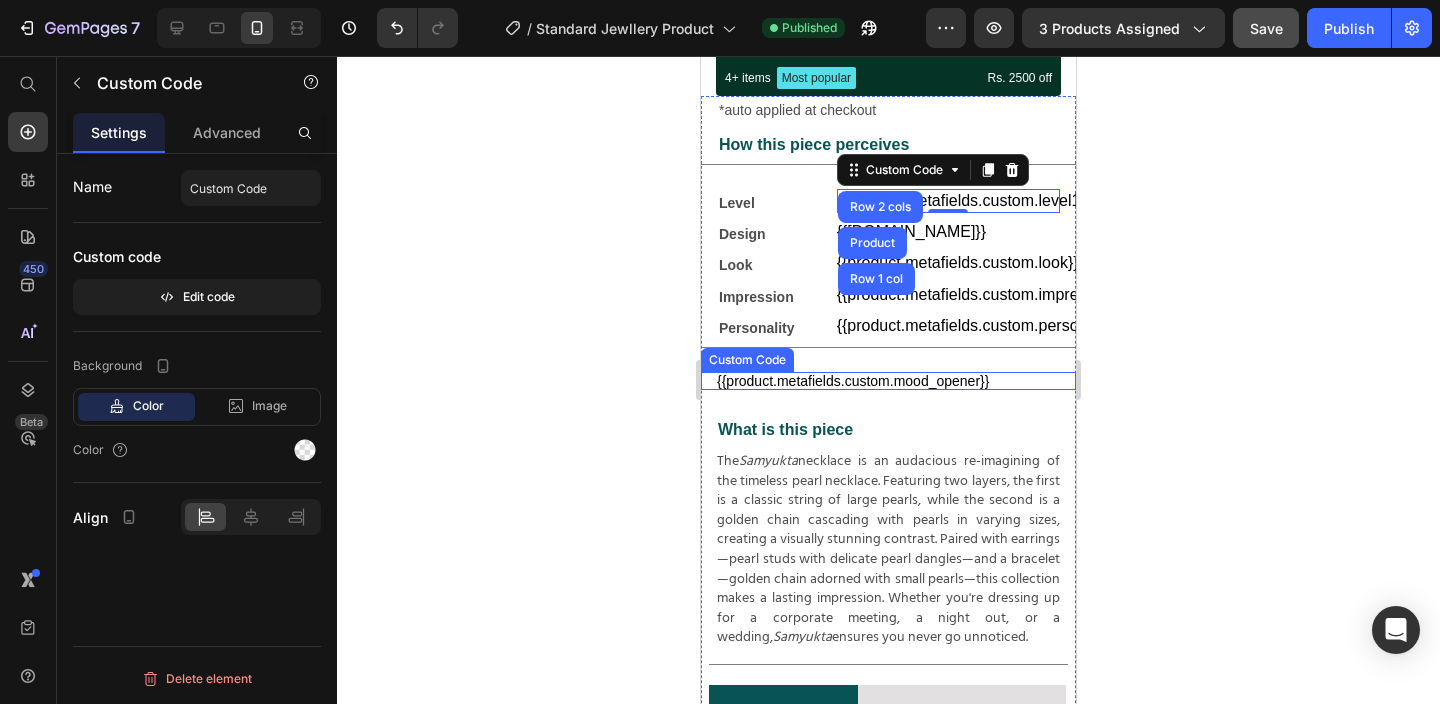 click on "{{product.metafields.custom.mood_opener}}" at bounding box center [888, 381] 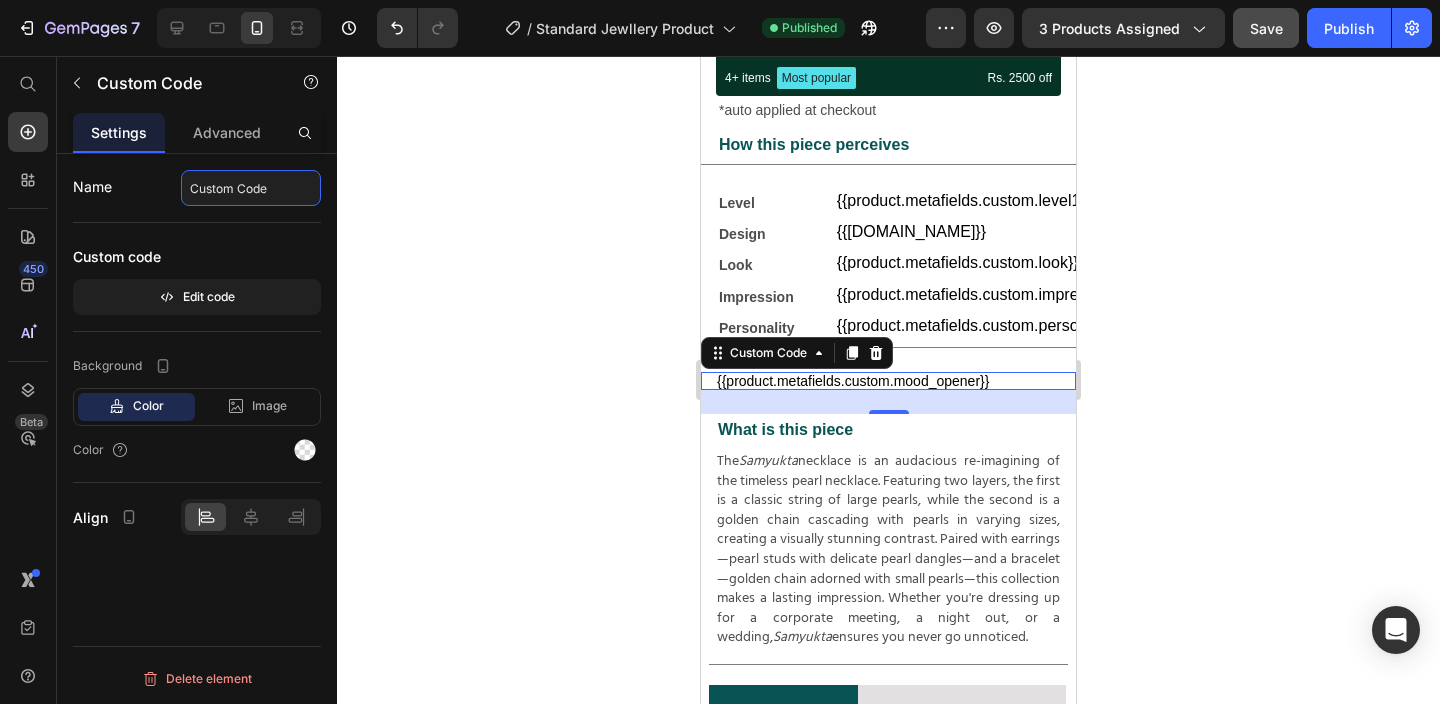 click on "Custom Code" 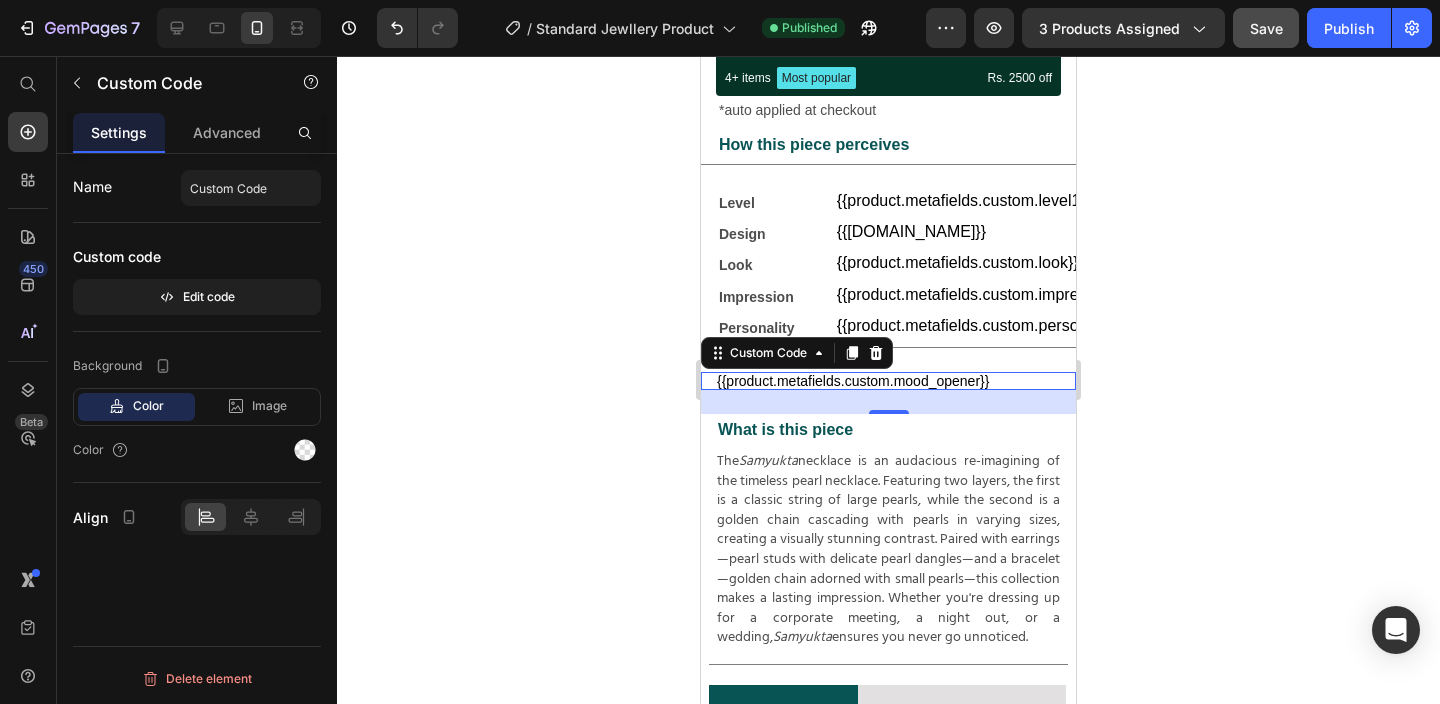 click 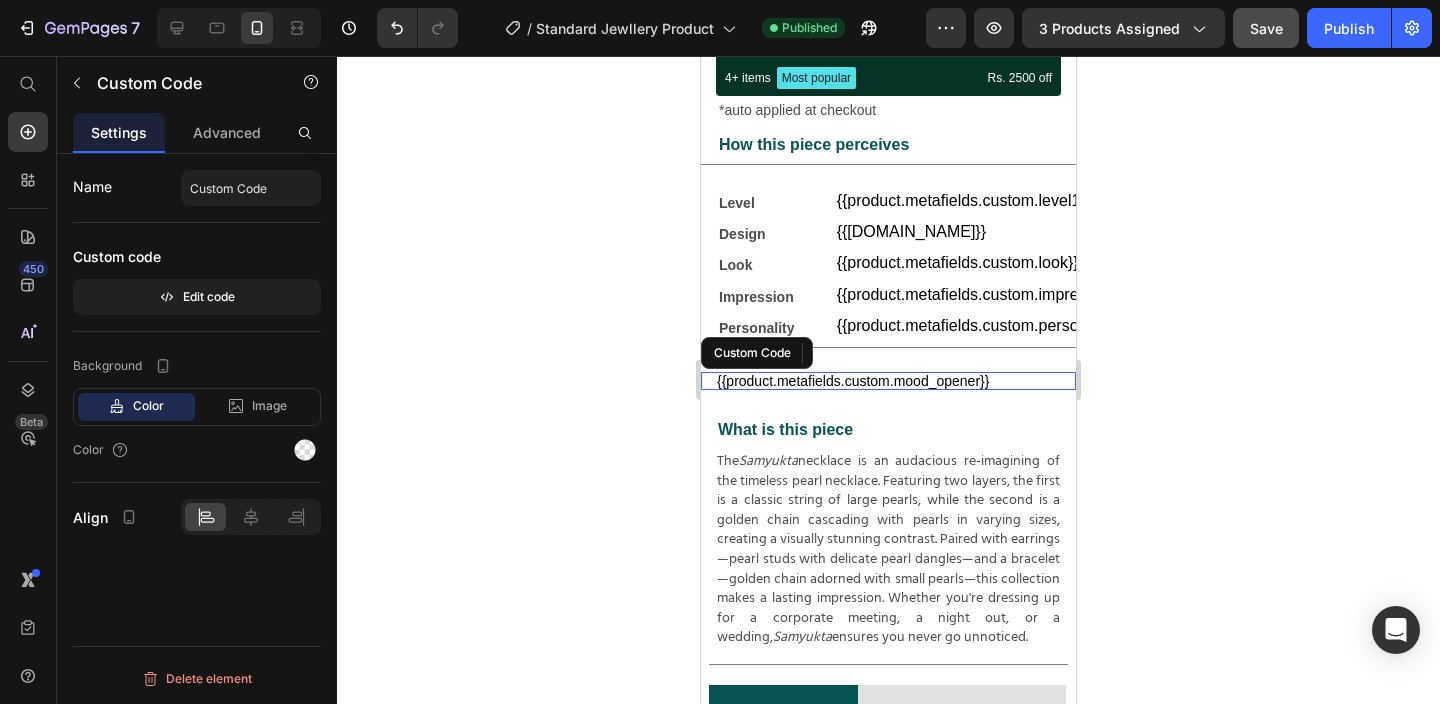 drag, startPoint x: 851, startPoint y: 372, endPoint x: 1333, endPoint y: 335, distance: 483.41803 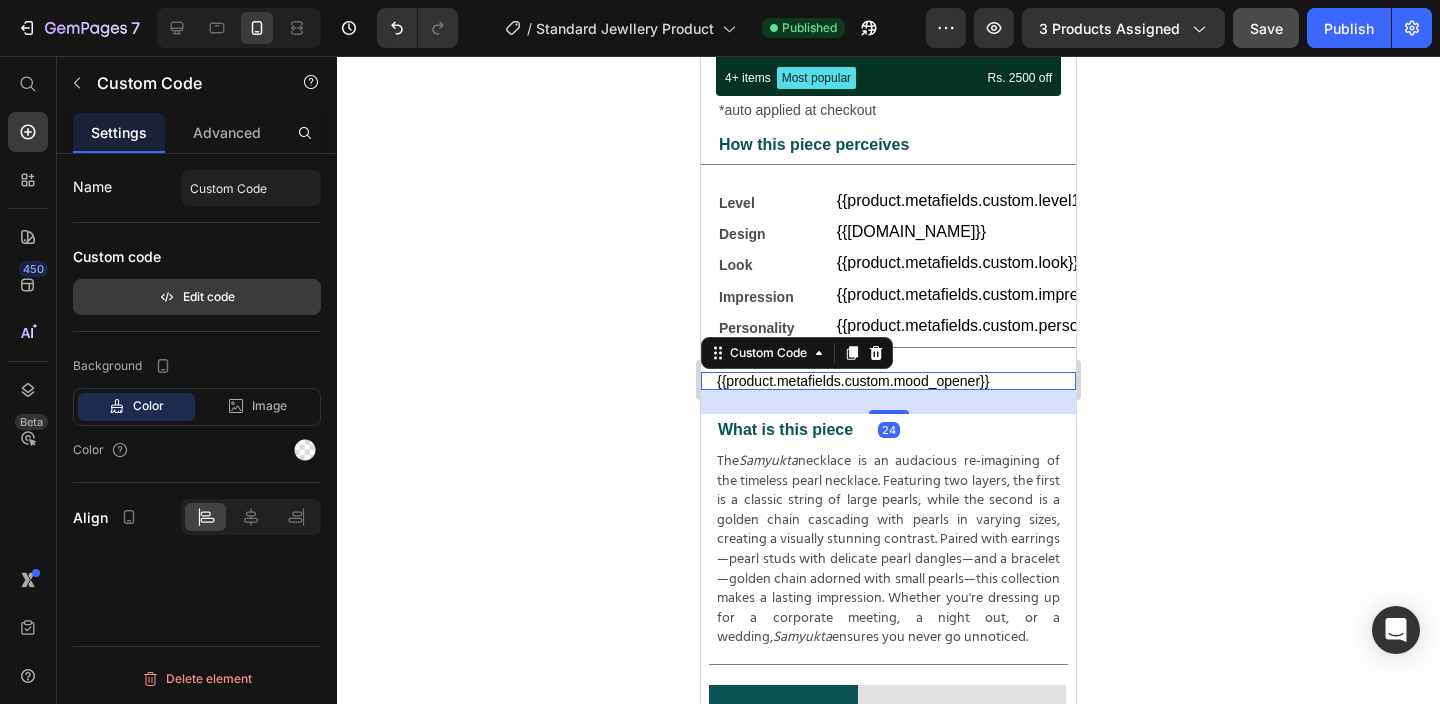 click on "Edit code" at bounding box center (197, 297) 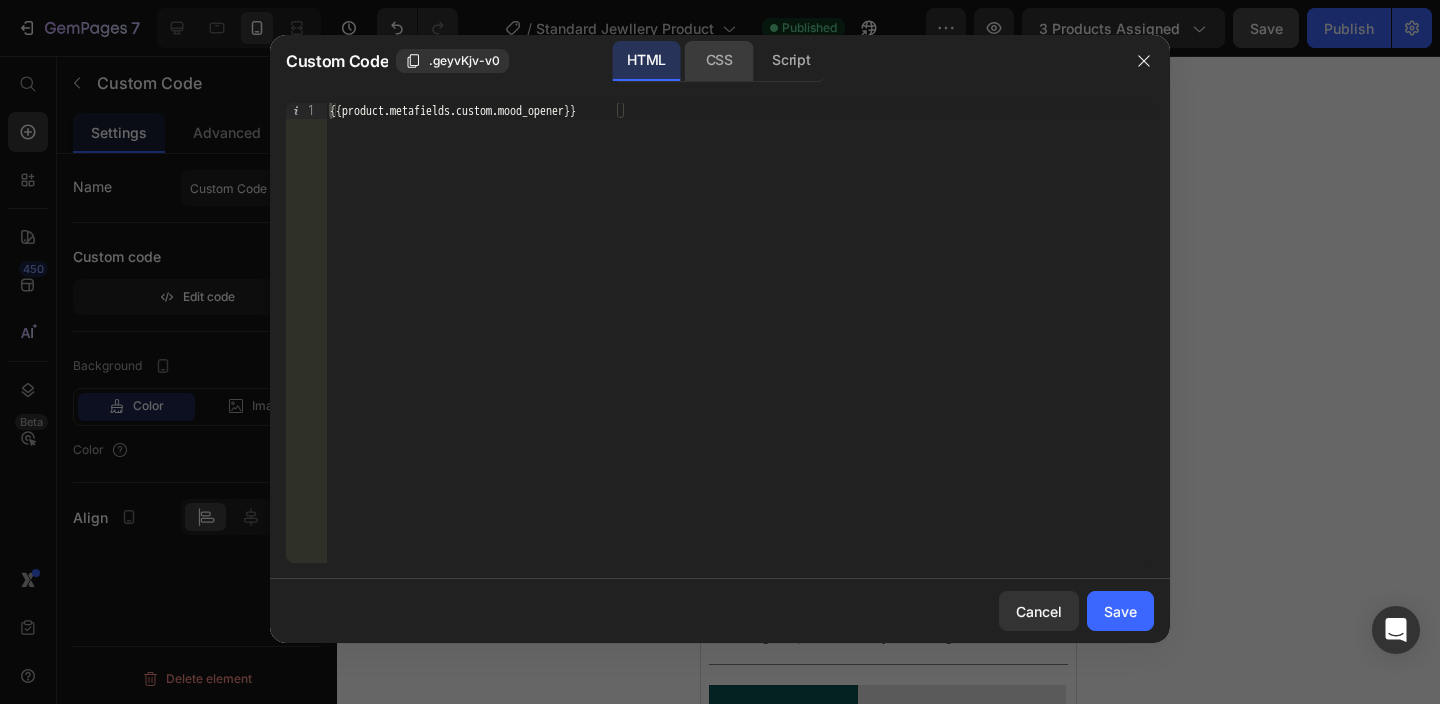 click on "CSS" 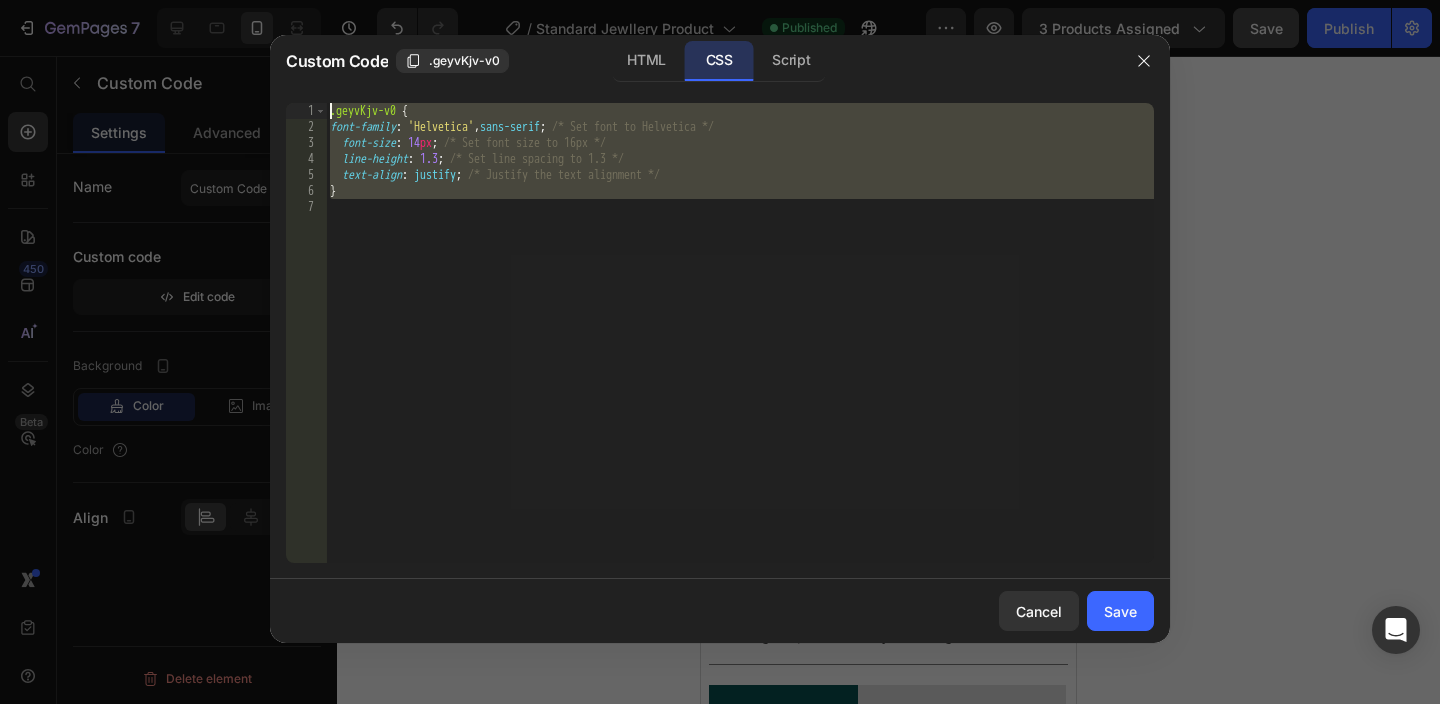 type on "}" 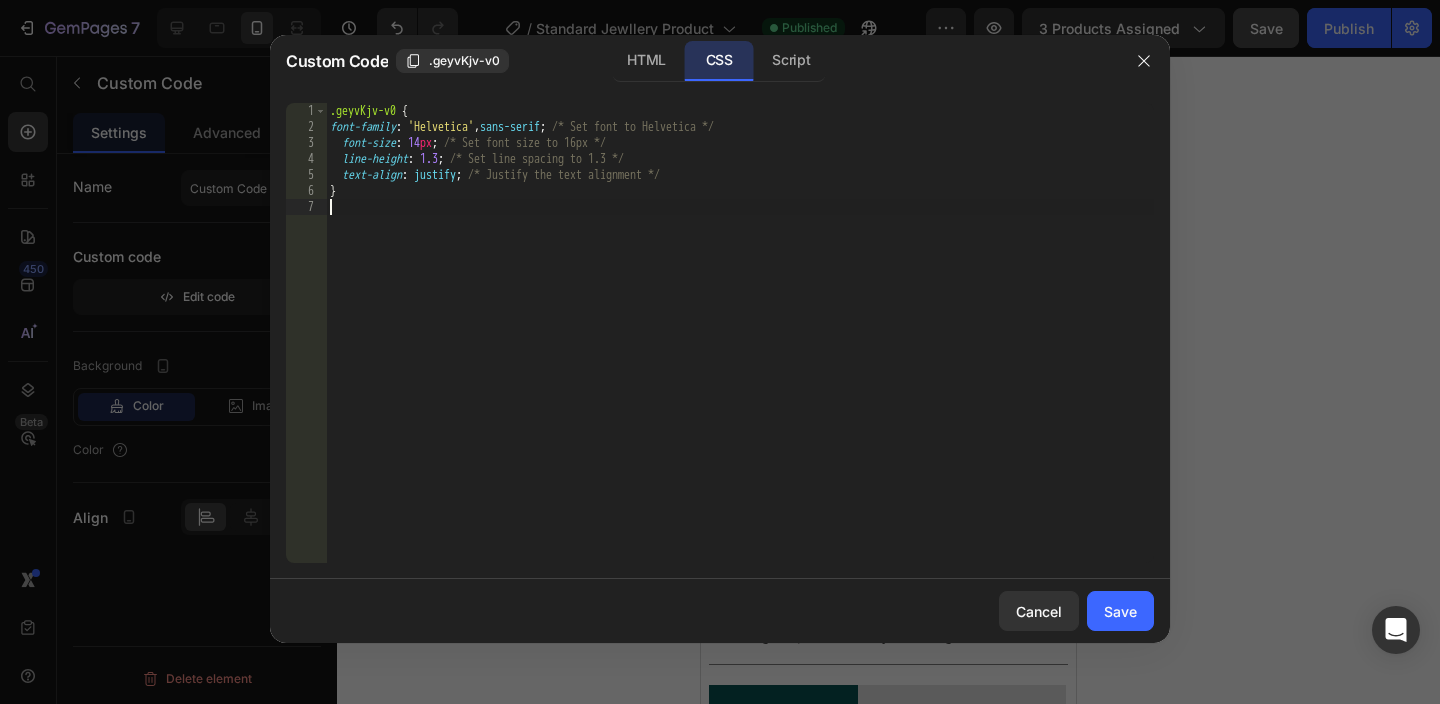 click on ".geyvKjv-v0   { font-family :   ' Helvetica ' ,  sans-serif ;   /* Set font to Helvetica */    font-size :   14 px ;   /* Set font size to 16px */    line-height :   1.3 ;   /* Set line spacing to 1.3 */    text-align :   justify ;   /* Justify the text alignment */ }" at bounding box center (740, 349) 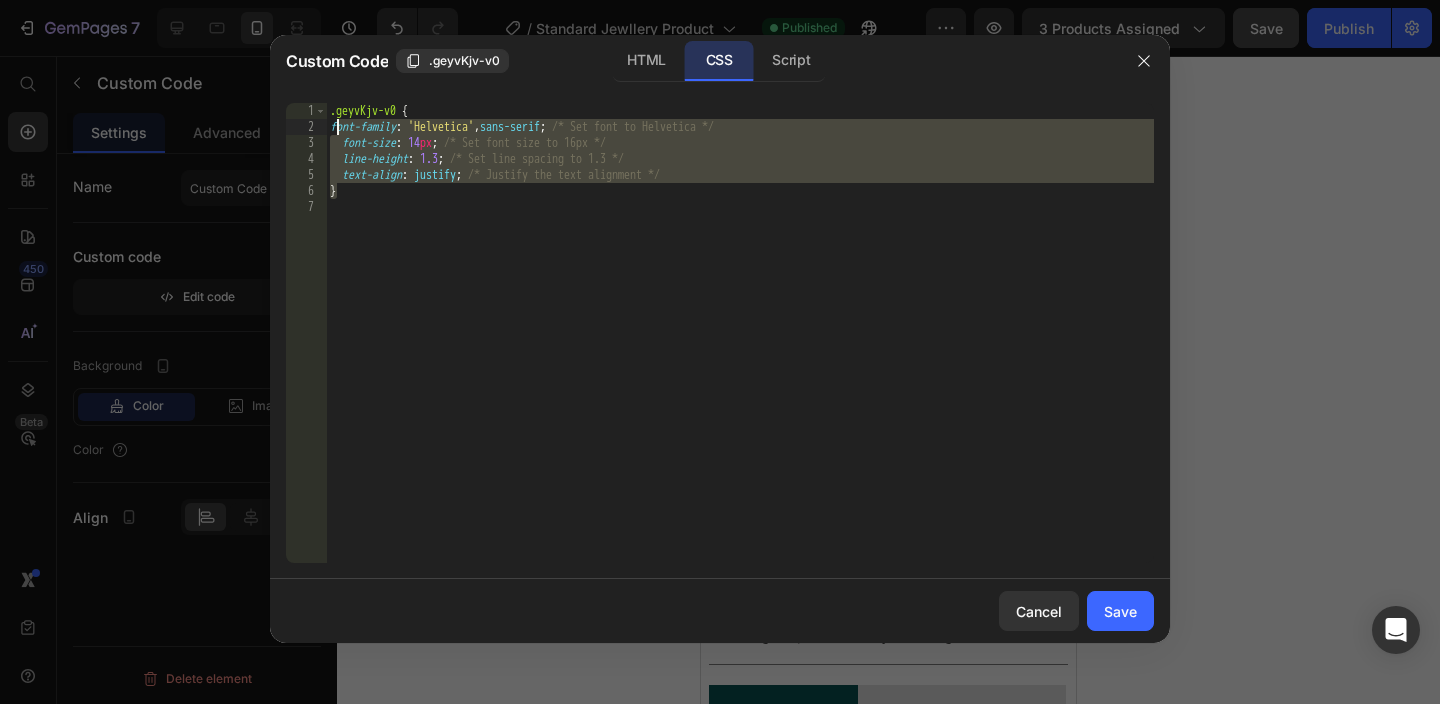 type on ".geyvKjv-v0 {
font-family: 'Helvetica', sans-serif; /* Set font to Helvetica */" 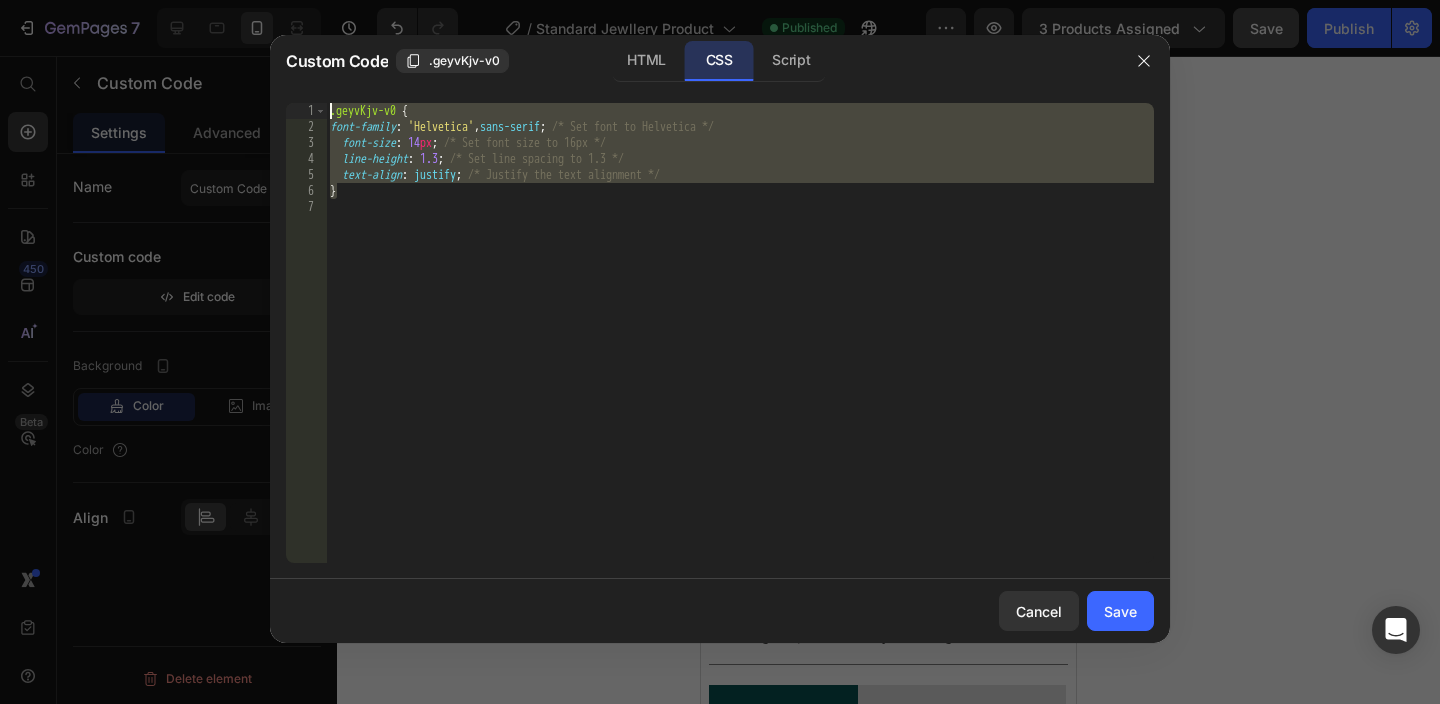 click on ".geyvKjv-v0   { font-family :   ' Helvetica ' ,  sans-serif ;   /* Set font to Helvetica */    font-size :   14 px ;   /* Set font size to 16px */    line-height :   1.3 ;   /* Set line spacing to 1.3 */    text-align :   justify ;   /* Justify the text alignment */ }" at bounding box center (740, 349) 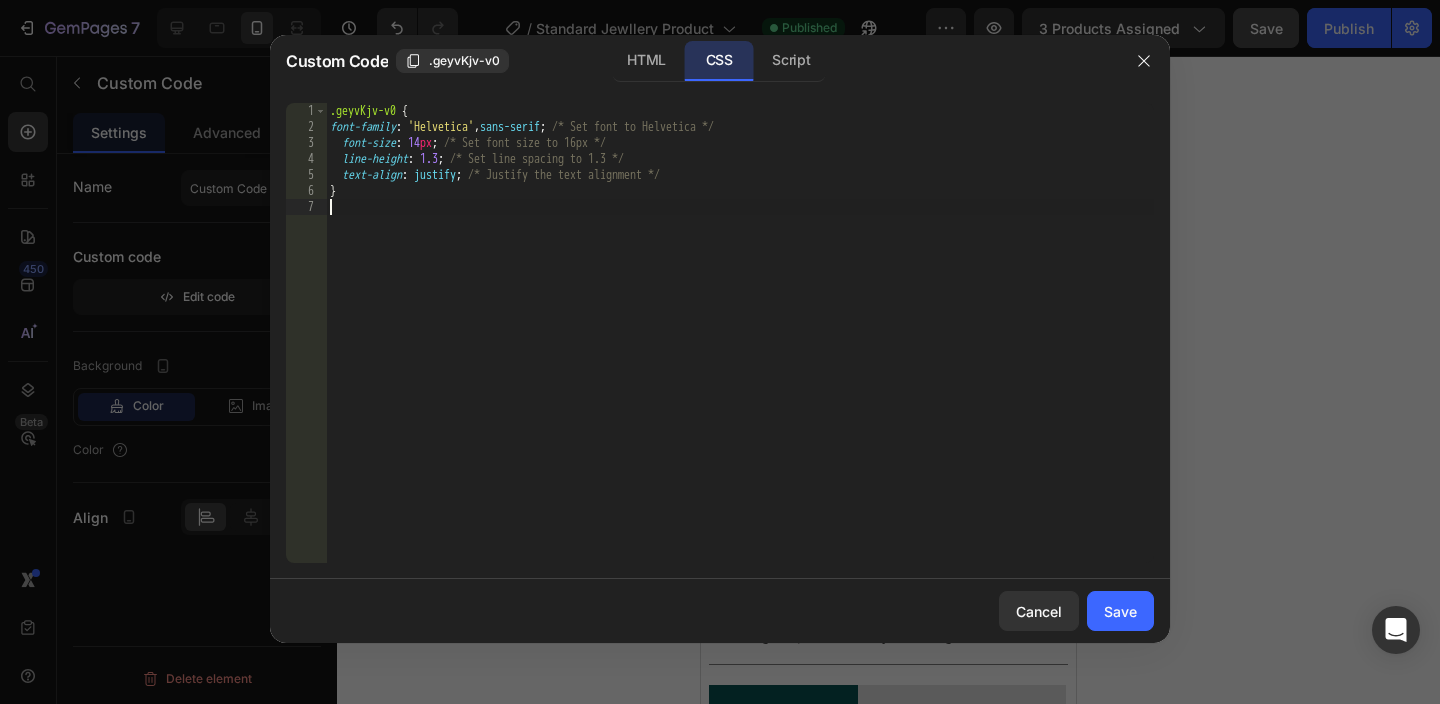 click on ".geyvKjv-v0   { font-family :   ' Helvetica ' ,  sans-serif ;   /* Set font to Helvetica */    font-size :   14 px ;   /* Set font size to 16px */    line-height :   1.3 ;   /* Set line spacing to 1.3 */    text-align :   justify ;   /* Justify the text alignment */ }" at bounding box center (740, 349) 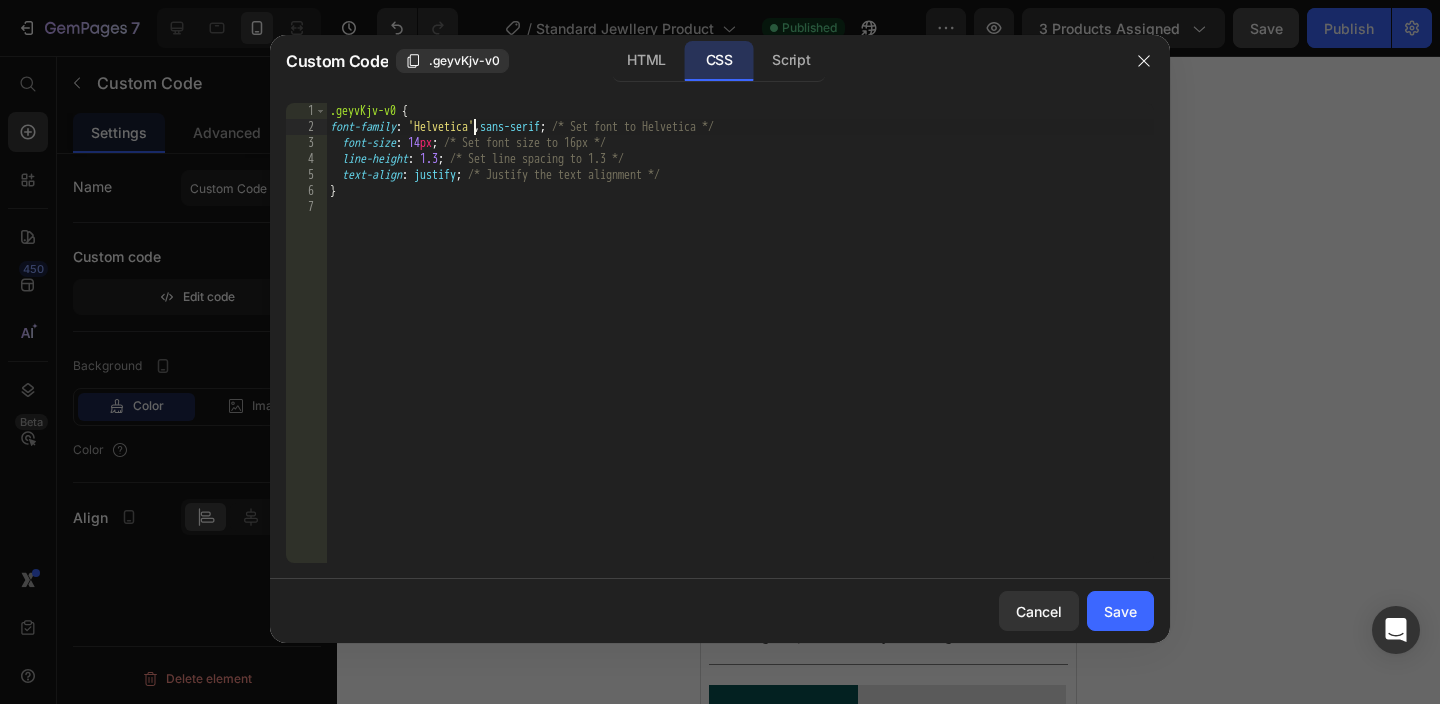click on ".geyvKjv-v0   { font-family :   ' Helvetica ' ,  sans-serif ;   /* Set font to Helvetica */    font-size :   14 px ;   /* Set font size to 16px */    line-height :   1.3 ;   /* Set line spacing to 1.3 */    text-align :   justify ;   /* Justify the text alignment */ }" at bounding box center [740, 349] 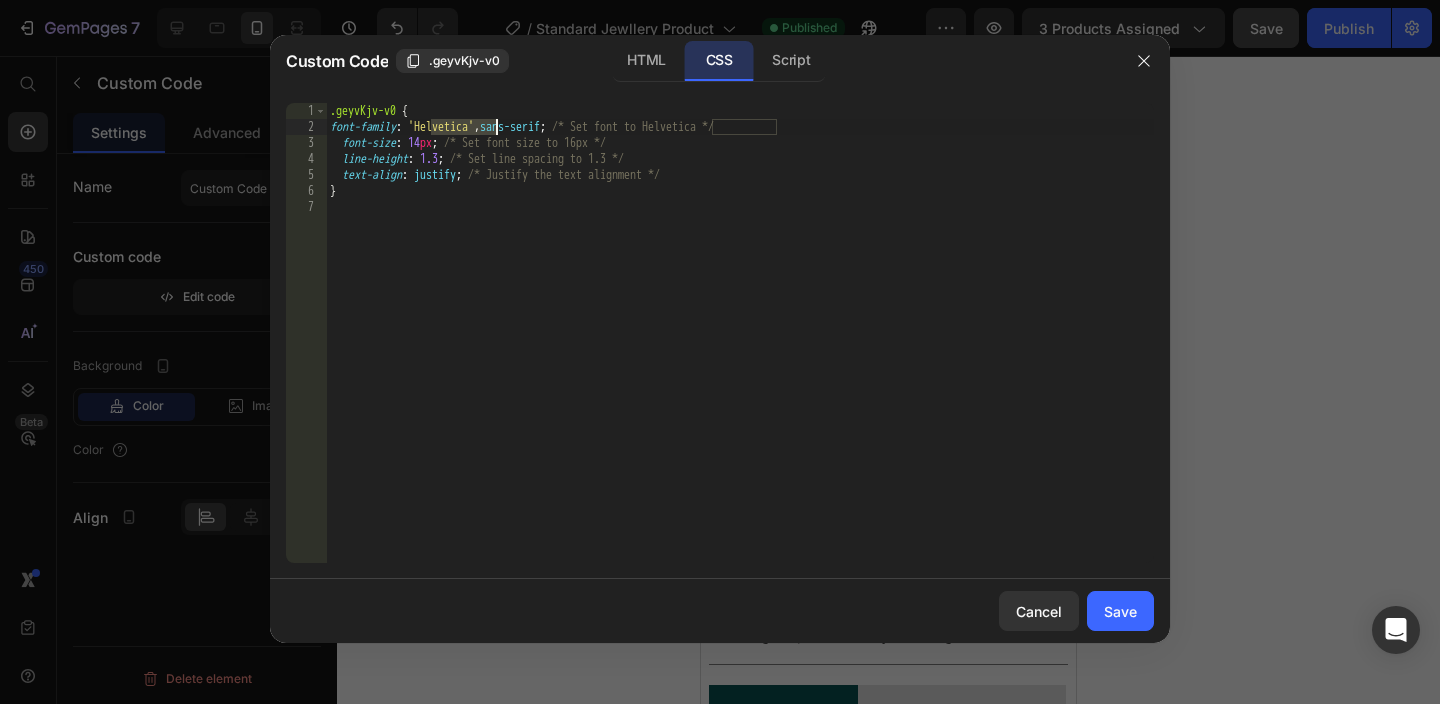 click on ".geyvKjv-v0   { font-family :   ' Helvetica ' ,  sans-serif ;   /* Set font to Helvetica */    font-size :   14 px ;   /* Set font size to 16px */    line-height :   1.3 ;   /* Set line spacing to 1.3 */    text-align :   justify ;   /* Justify the text alignment */ }" at bounding box center (740, 349) 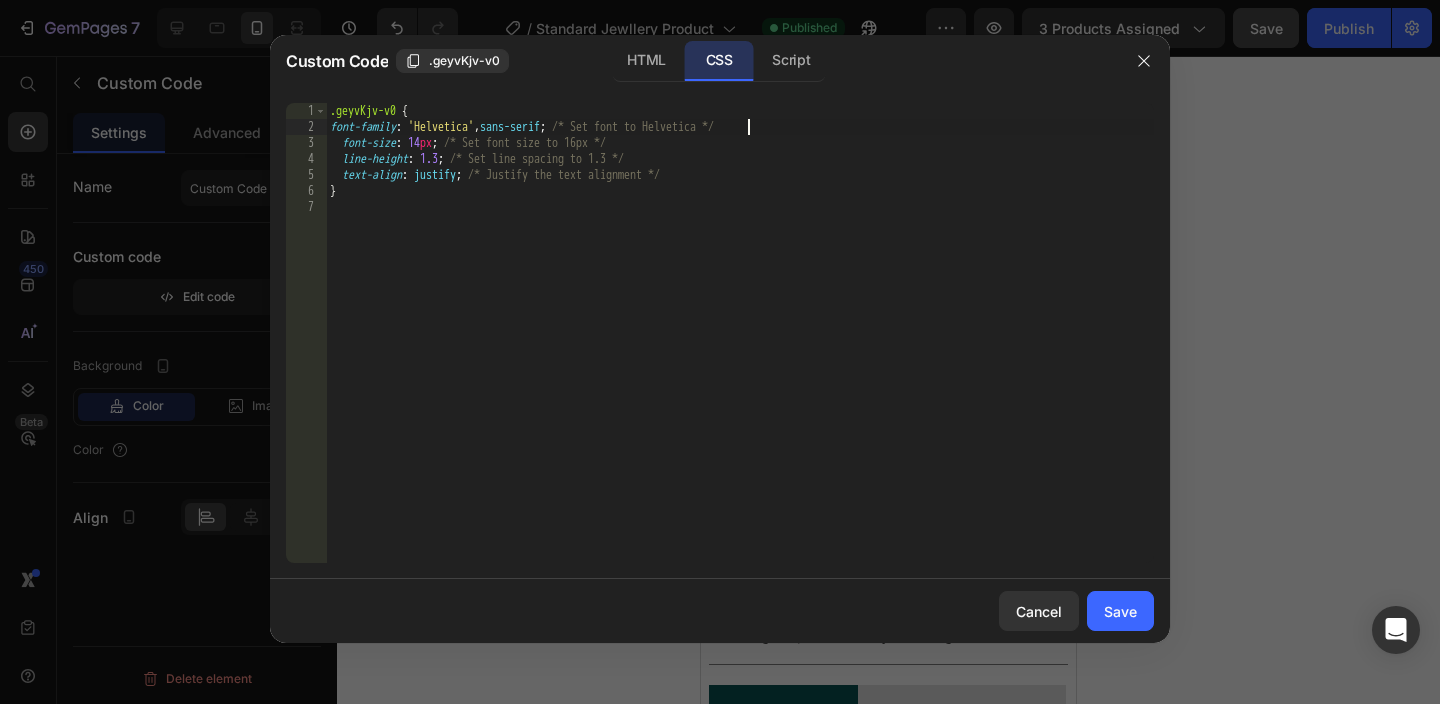 click on ".geyvKjv-v0   { font-family :   ' Helvetica ' ,  sans-serif ;   /* Set font to Helvetica */    font-size :   14 px ;   /* Set font size to 16px */    line-height :   1.3 ;   /* Set line spacing to 1.3 */    text-align :   justify ;   /* Justify the text alignment */ }" at bounding box center [740, 349] 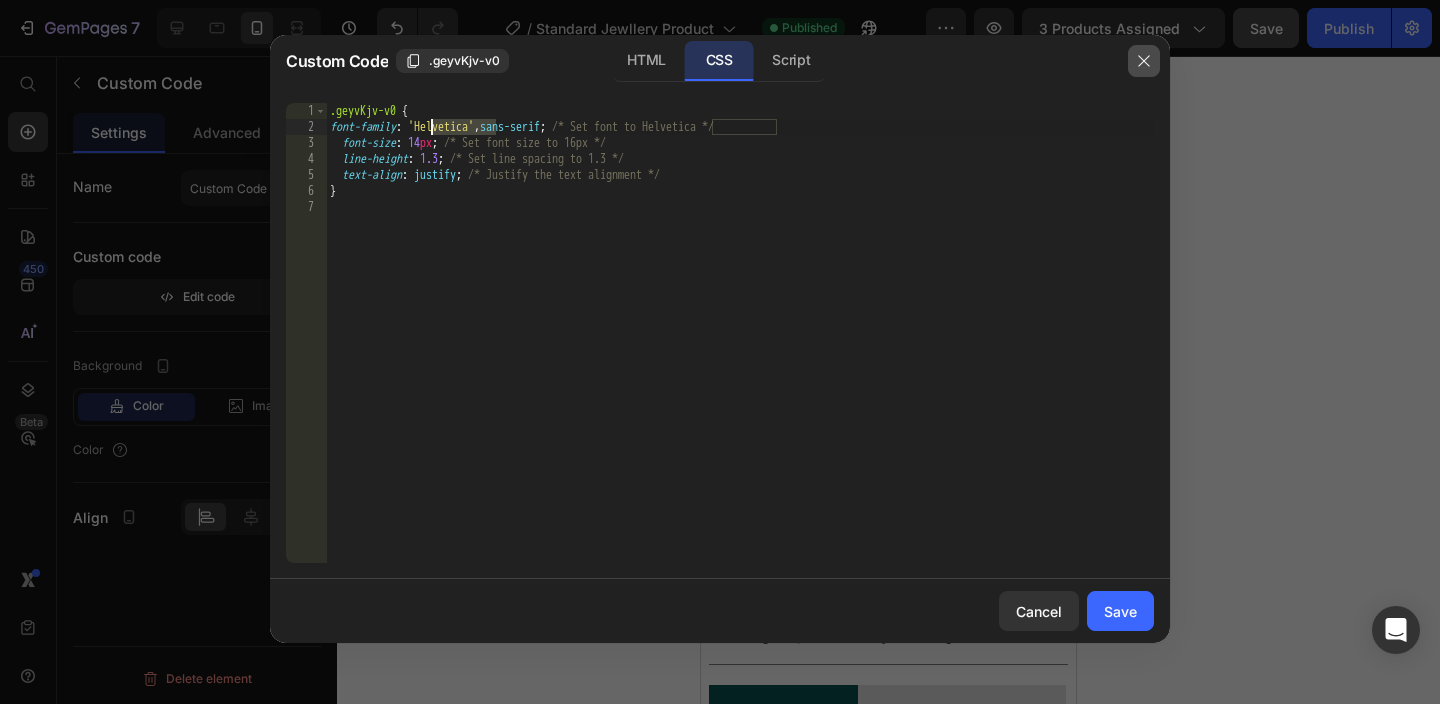 click at bounding box center [1144, 61] 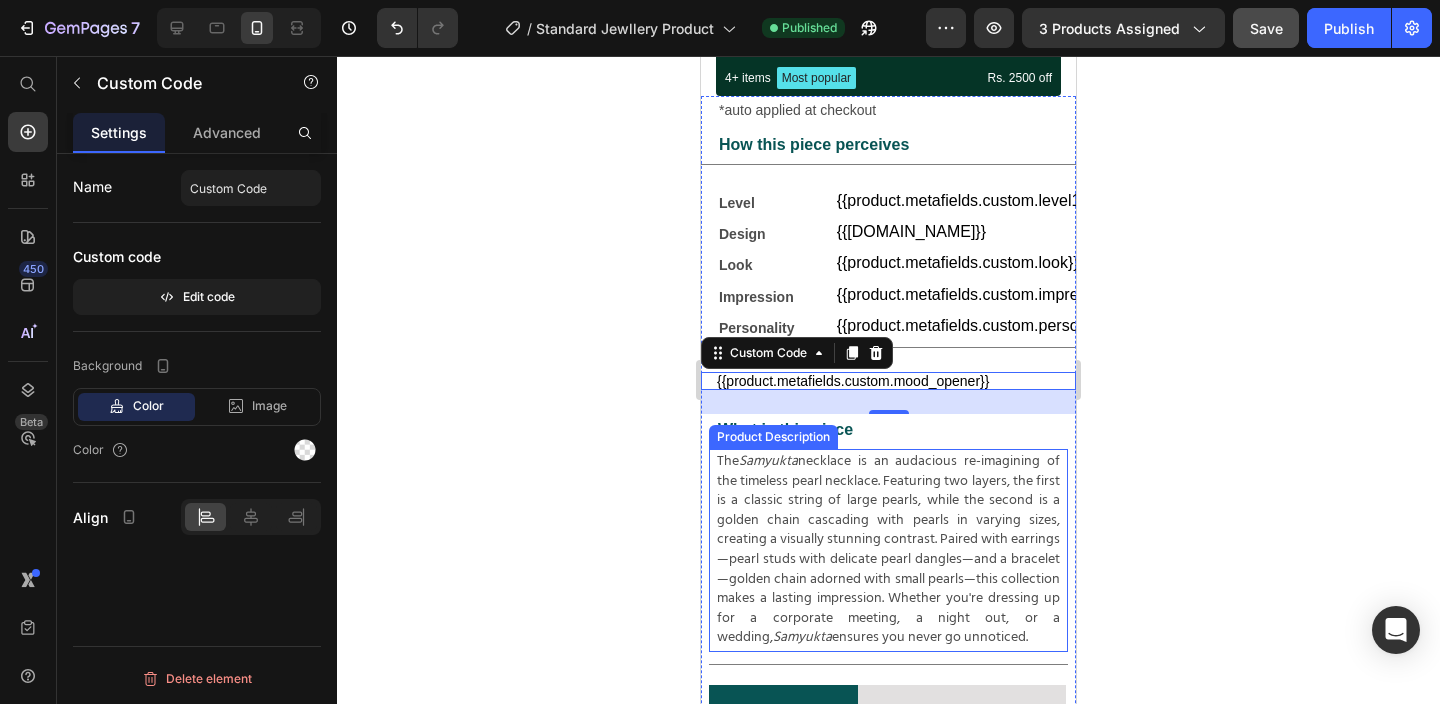 click on "The  Samyukta  necklace is an audacious re-imagining of the timeless pearl necklace. Featuring two layers, the first is a classic string of large pearls, while the second is a golden chain cascading with pearls in varying sizes, creating a visually stunning contrast. Paired with earrings—pearl studs with delicate pearl dangles—and a bracelet—golden chain adorned with small pearls—this collection makes a lasting impression. Whether you're dressing up for a corporate meeting, a night out, or a wedding,  Samyukta  ensures you never go unnoticed." at bounding box center [888, 549] 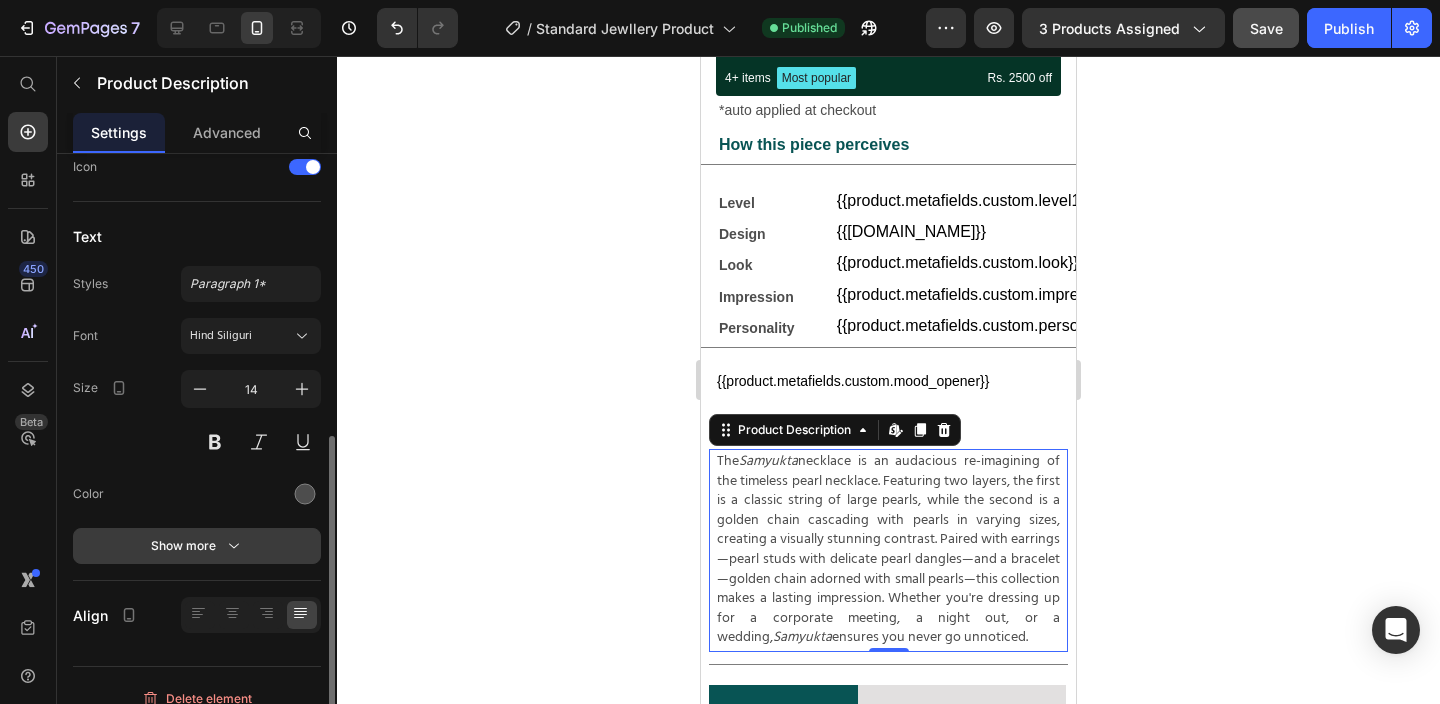 scroll, scrollTop: 460, scrollLeft: 0, axis: vertical 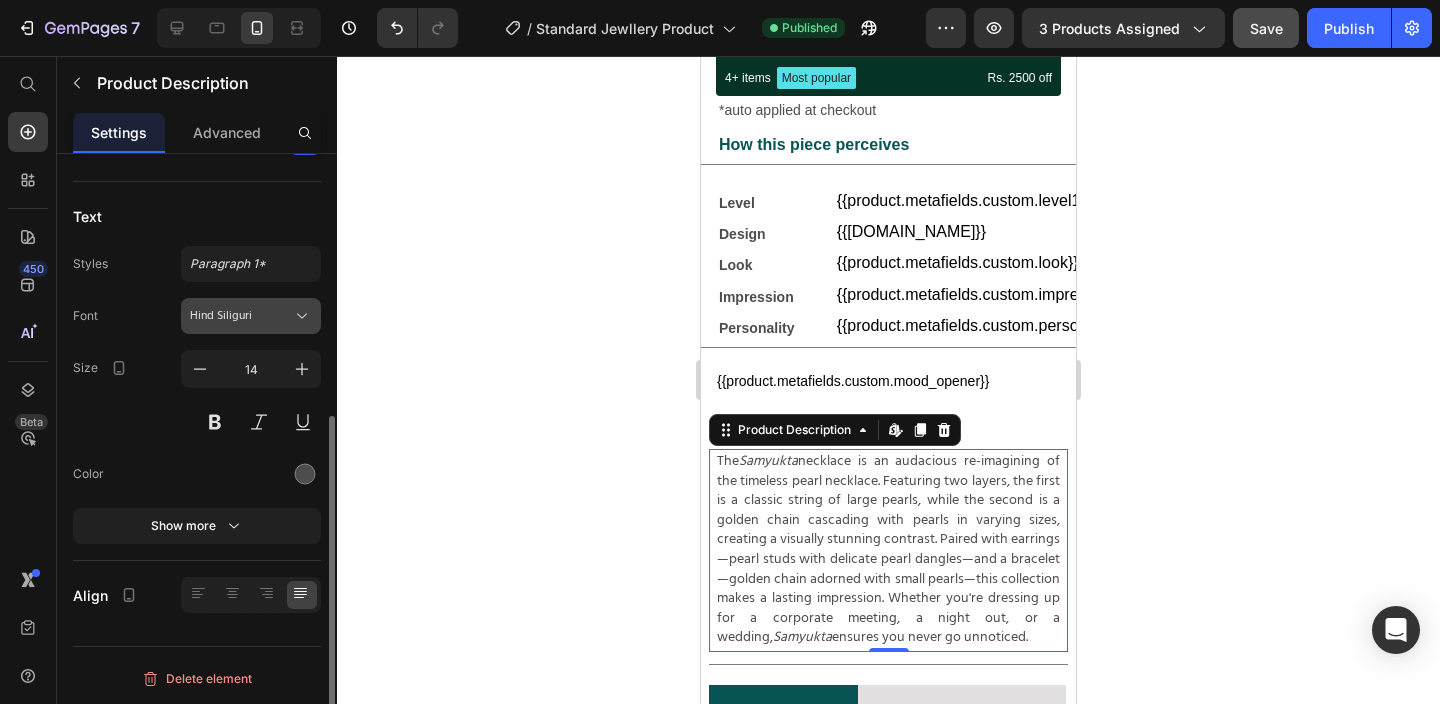 click on "Hind Siliguri" at bounding box center [241, 316] 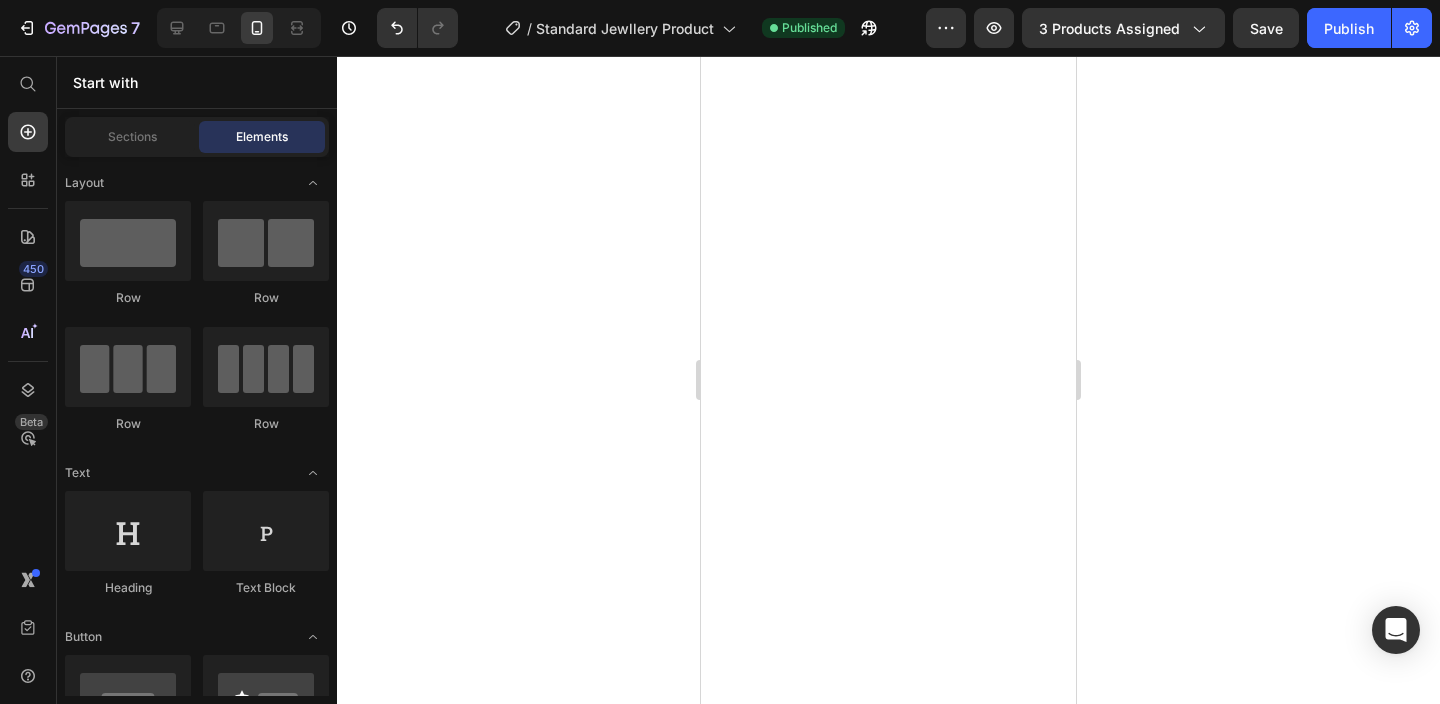scroll, scrollTop: 0, scrollLeft: 0, axis: both 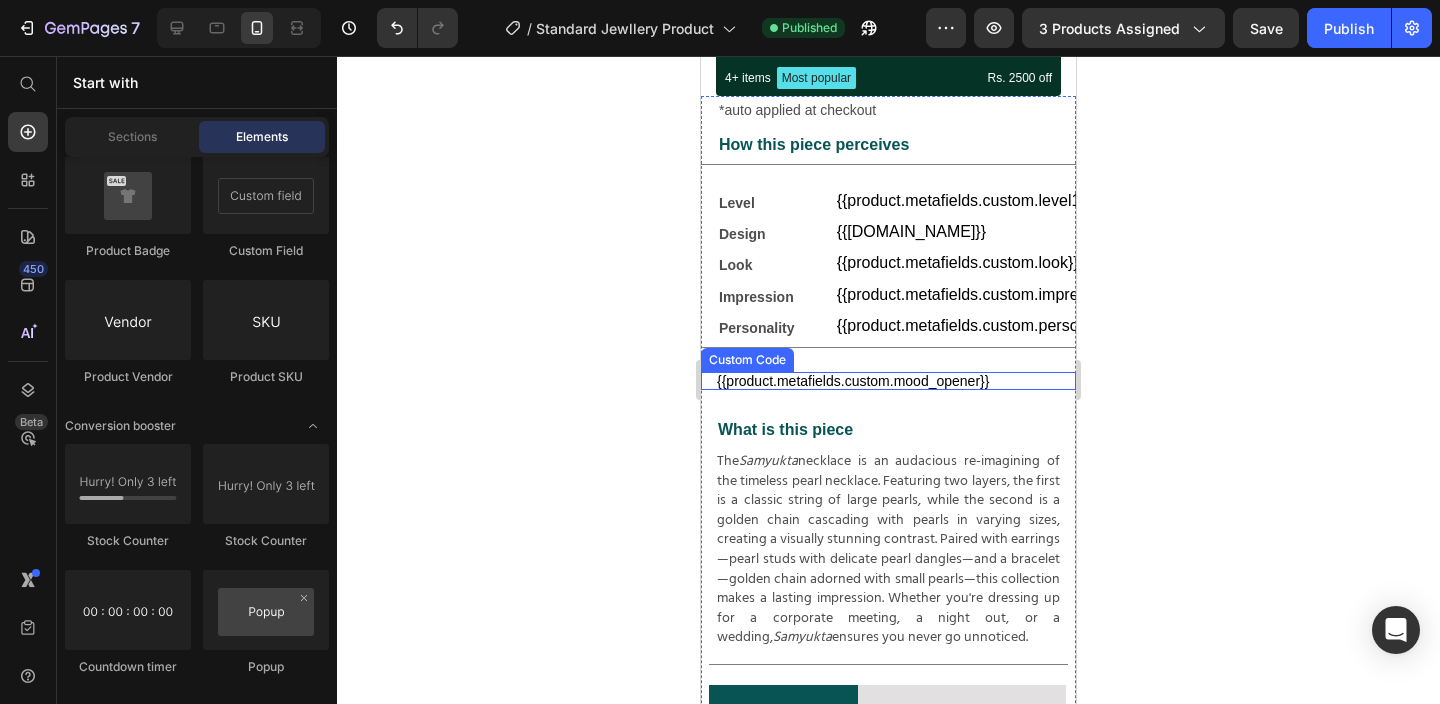 click on "{{product.metafields.custom.mood_opener}}" at bounding box center (888, 381) 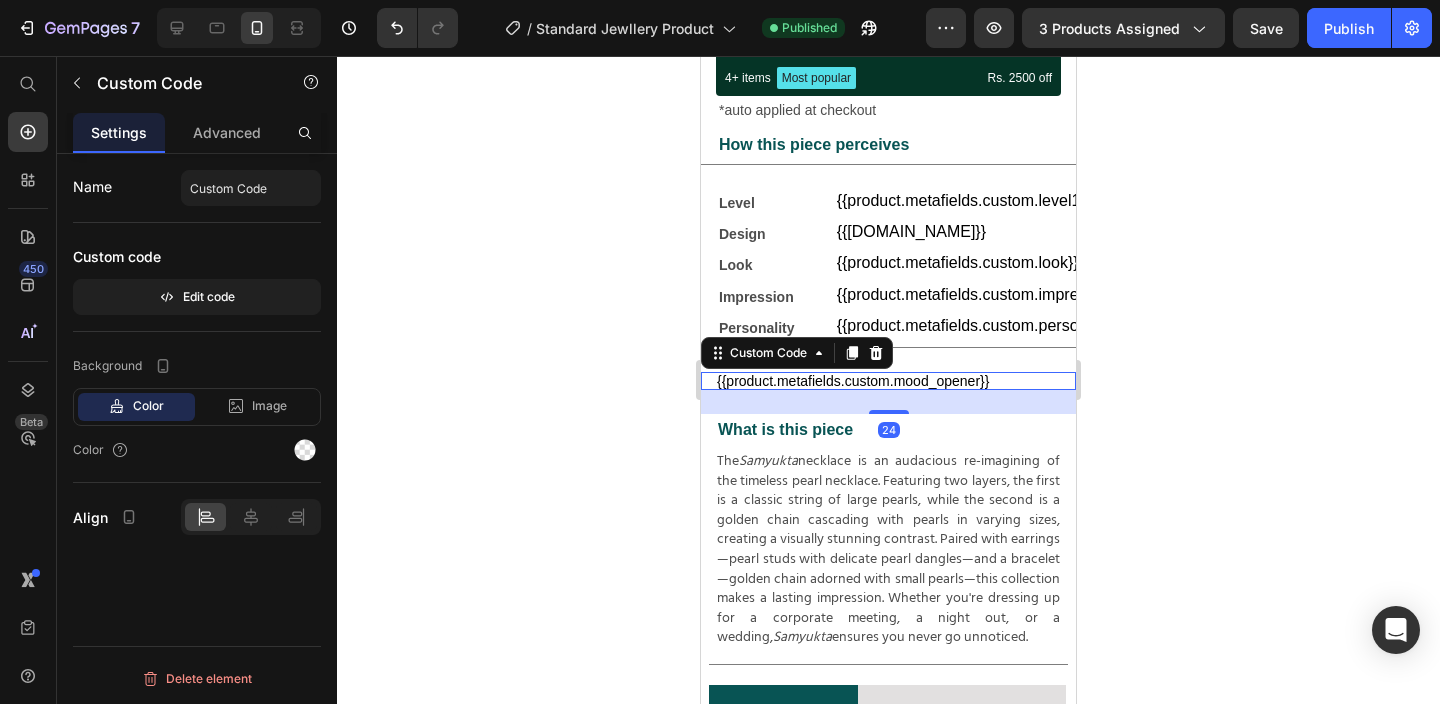 scroll, scrollTop: 0, scrollLeft: 0, axis: both 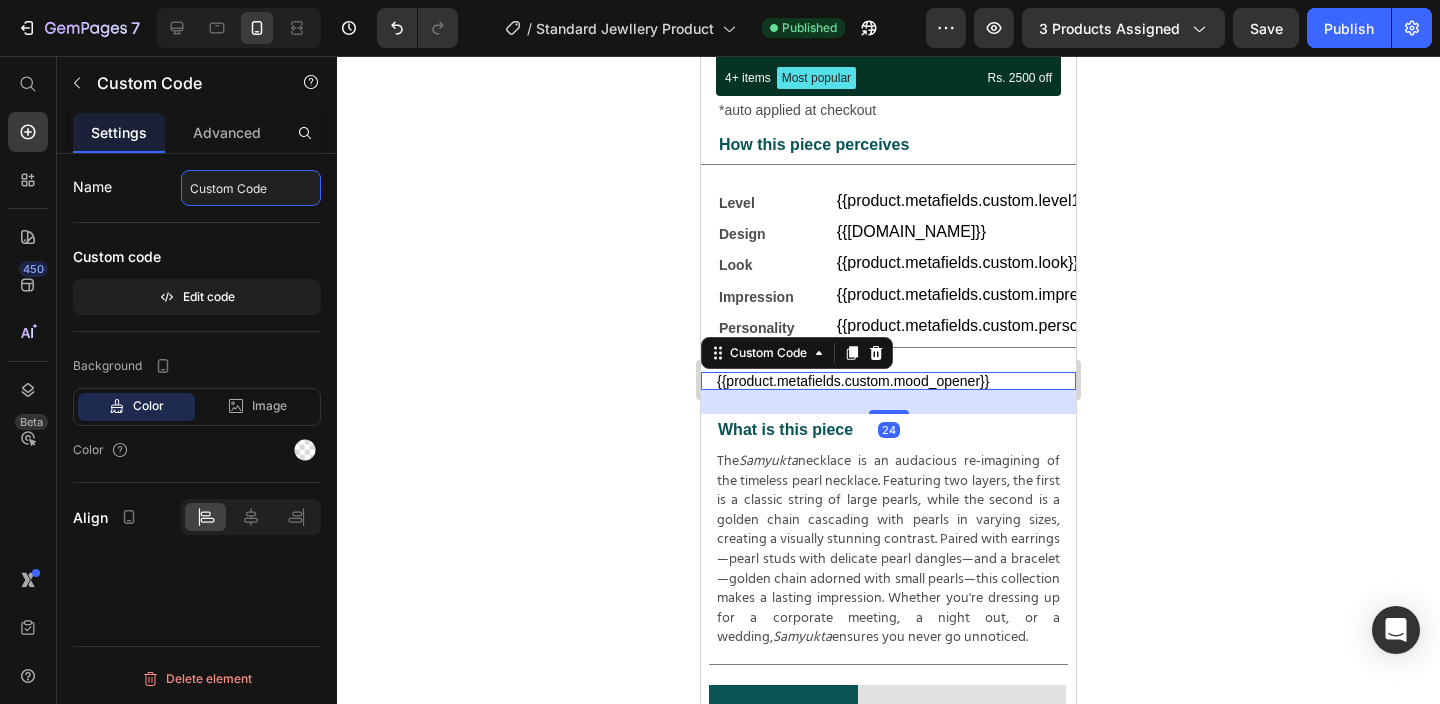 click on "Custom Code" 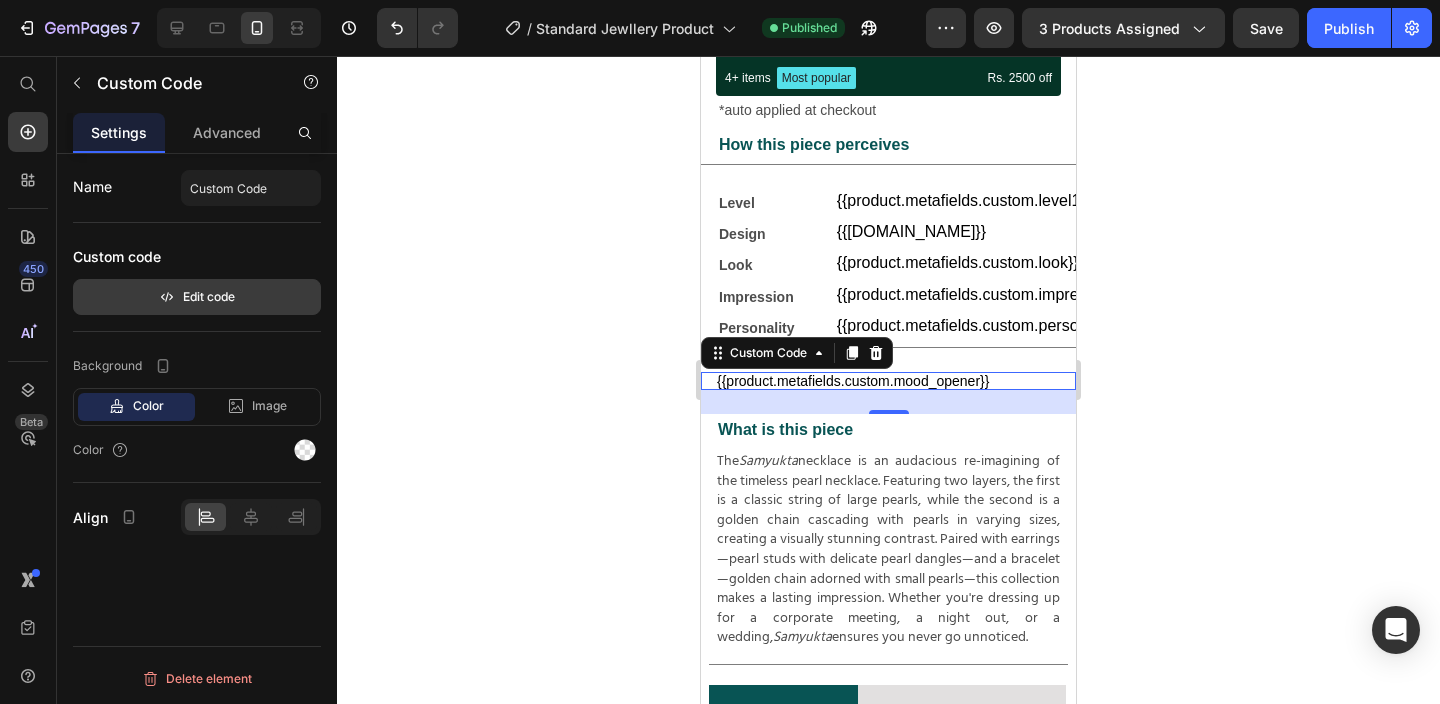 click on "Edit code" at bounding box center (197, 297) 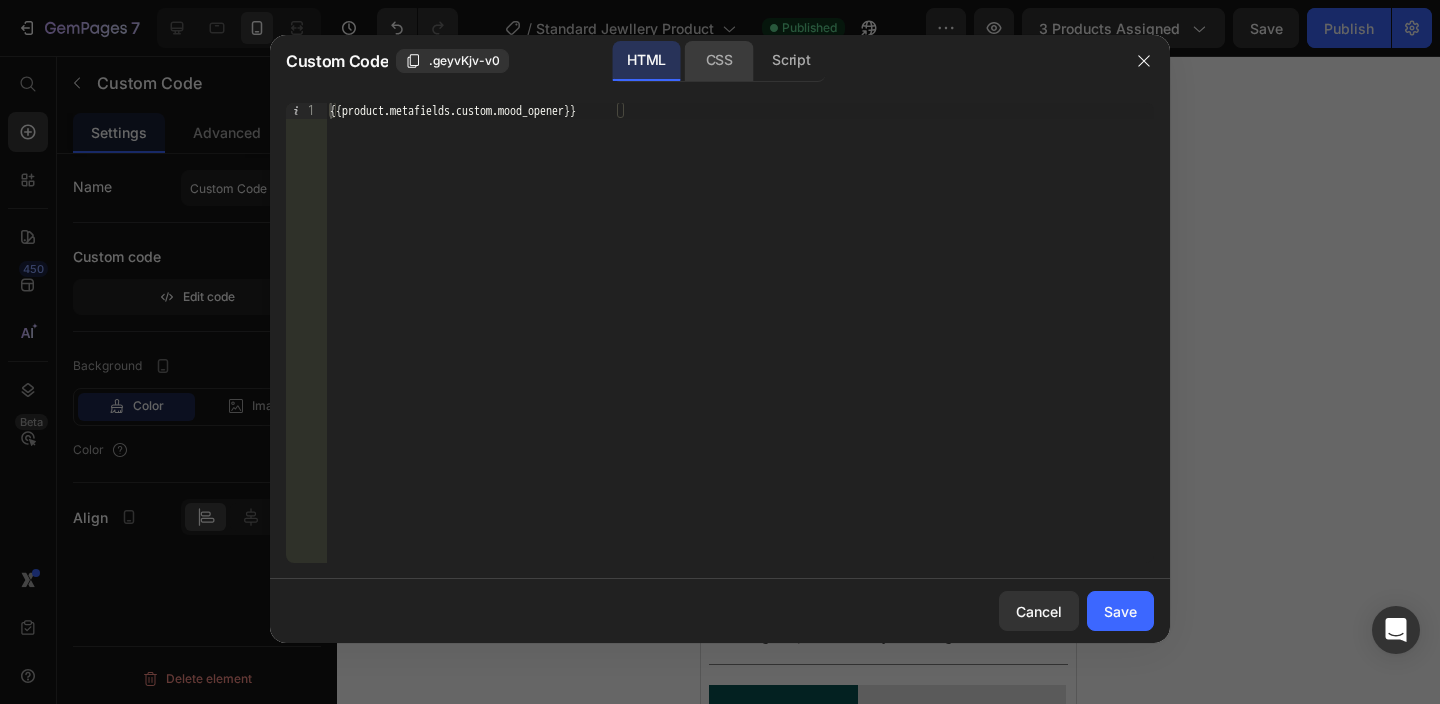 click on "CSS" 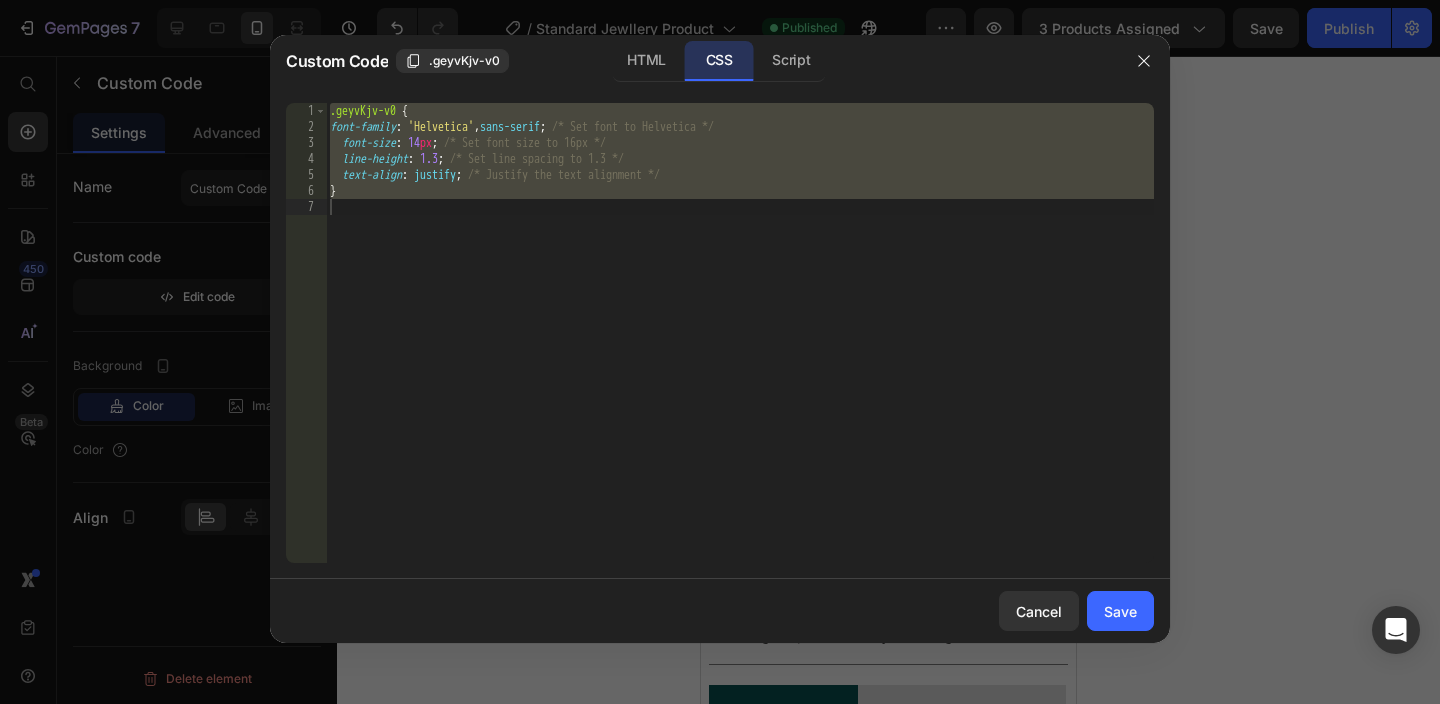 click on ".geyvKjv-v0   { font-family :   ' Helvetica ' ,  sans-serif ;   /* Set font to Helvetica */    font-size :   14 px ;   /* Set font size to 16px */    line-height :   1.3 ;   /* Set line spacing to 1.3 */    text-align :   justify ;   /* Justify the text alignment */ }" at bounding box center (740, 349) 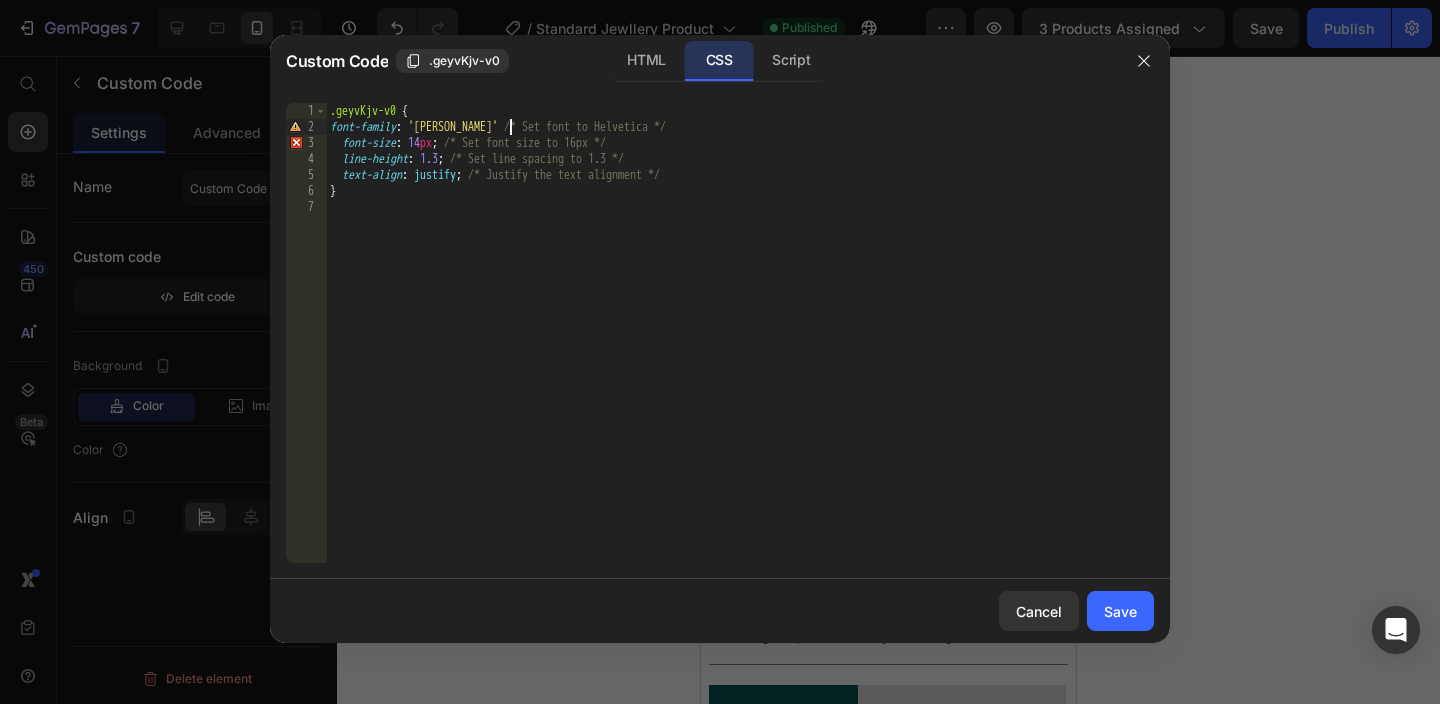 scroll, scrollTop: 0, scrollLeft: 16, axis: horizontal 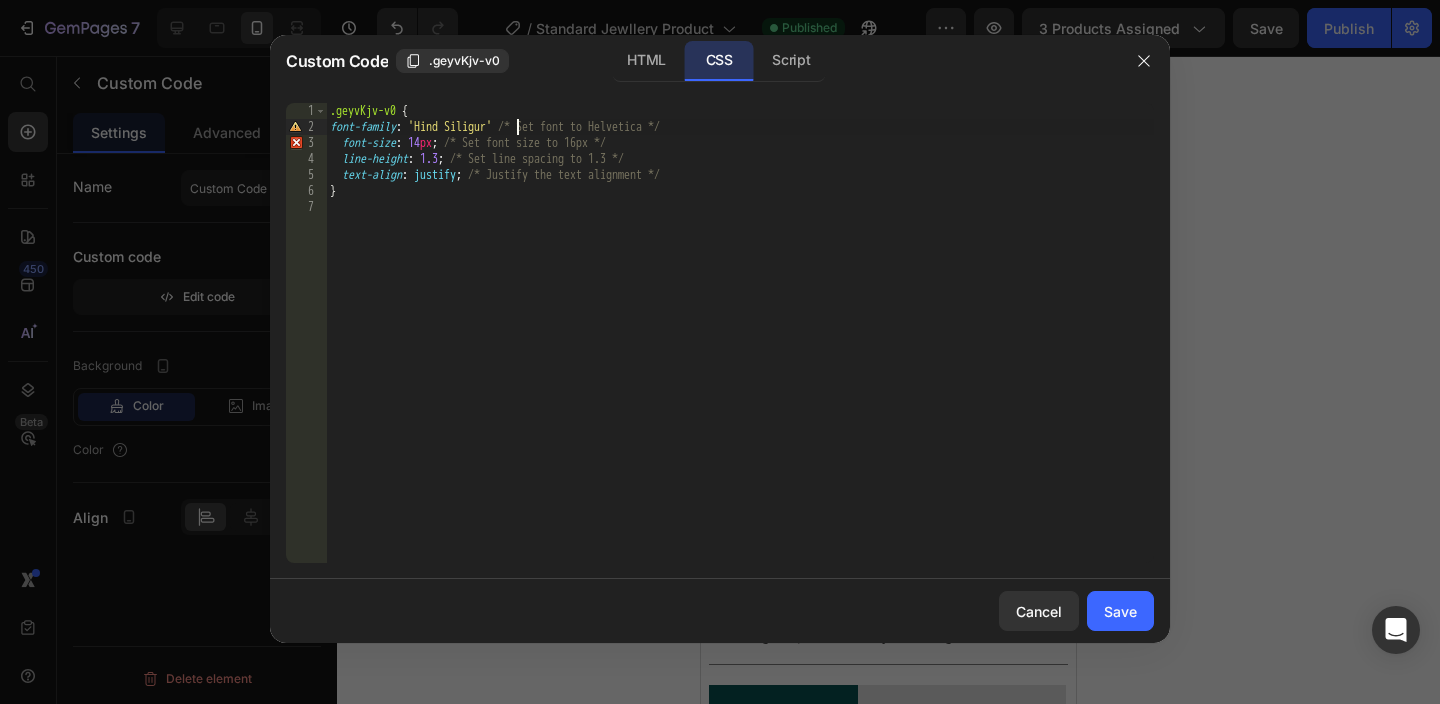 type on "font-family: 'Hind Siliguri' /* Set font to Helvetica */" 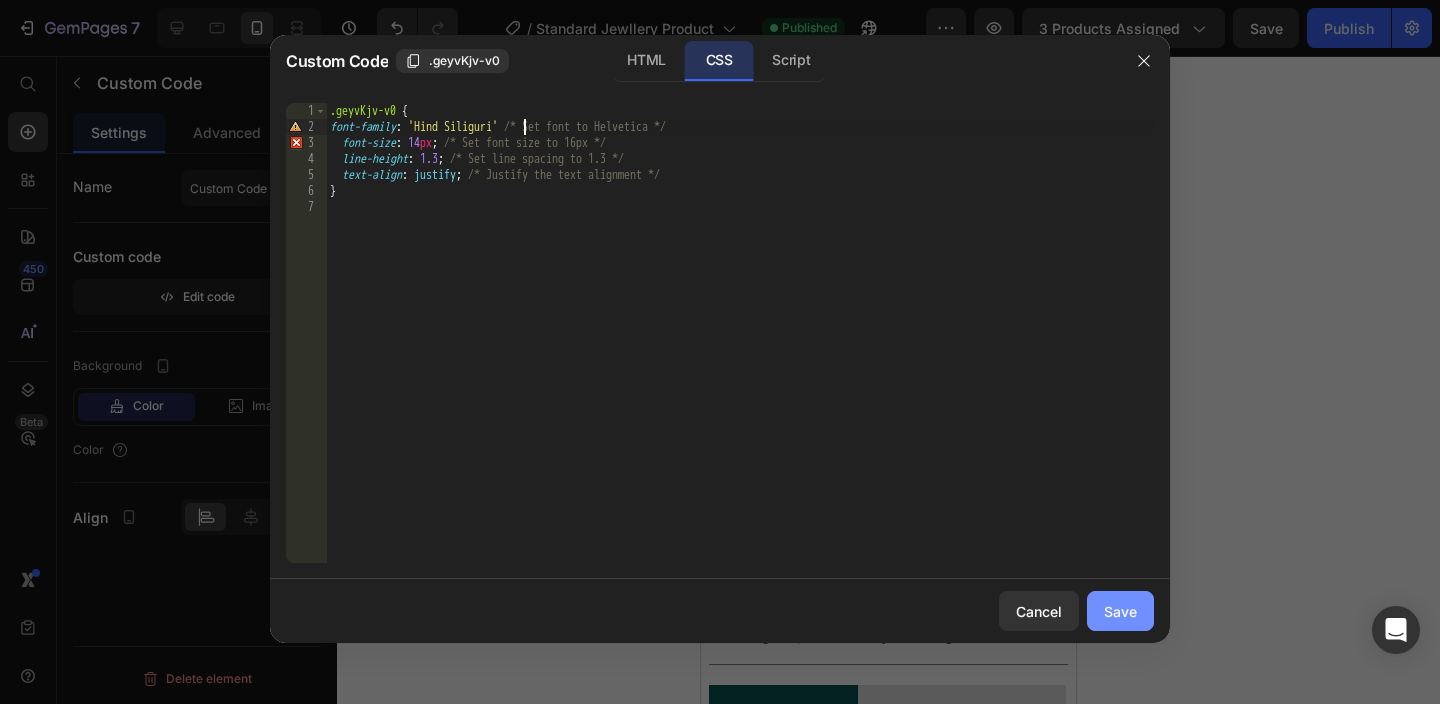click on "Save" at bounding box center [1120, 611] 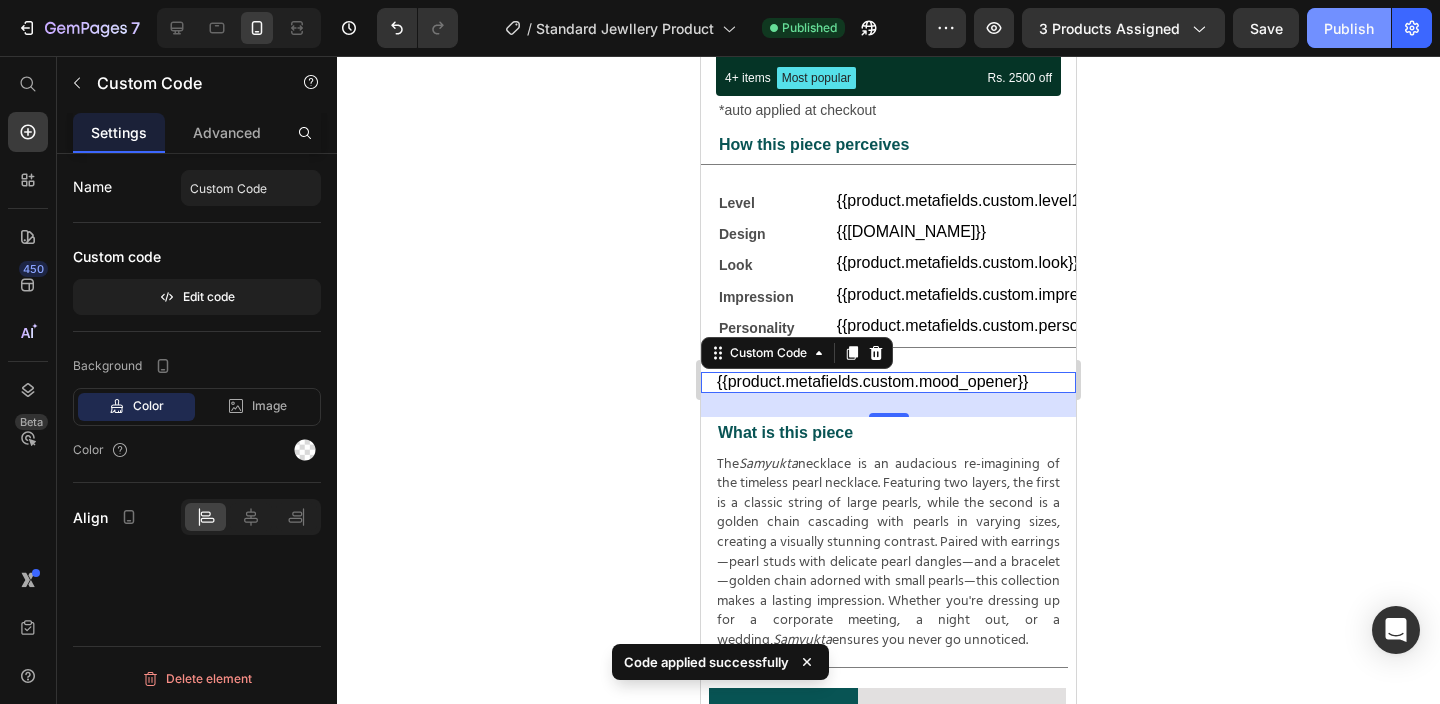 click on "Publish" 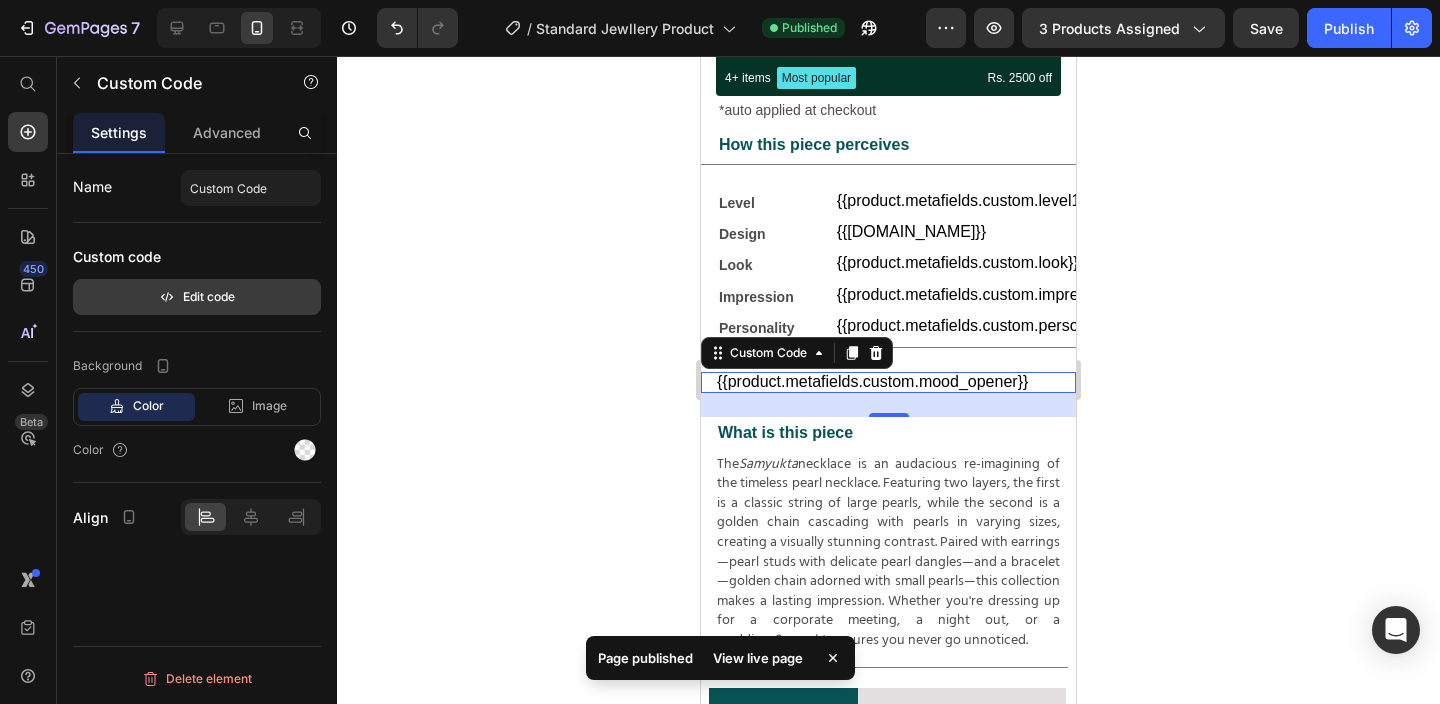click on "Edit code" at bounding box center [197, 297] 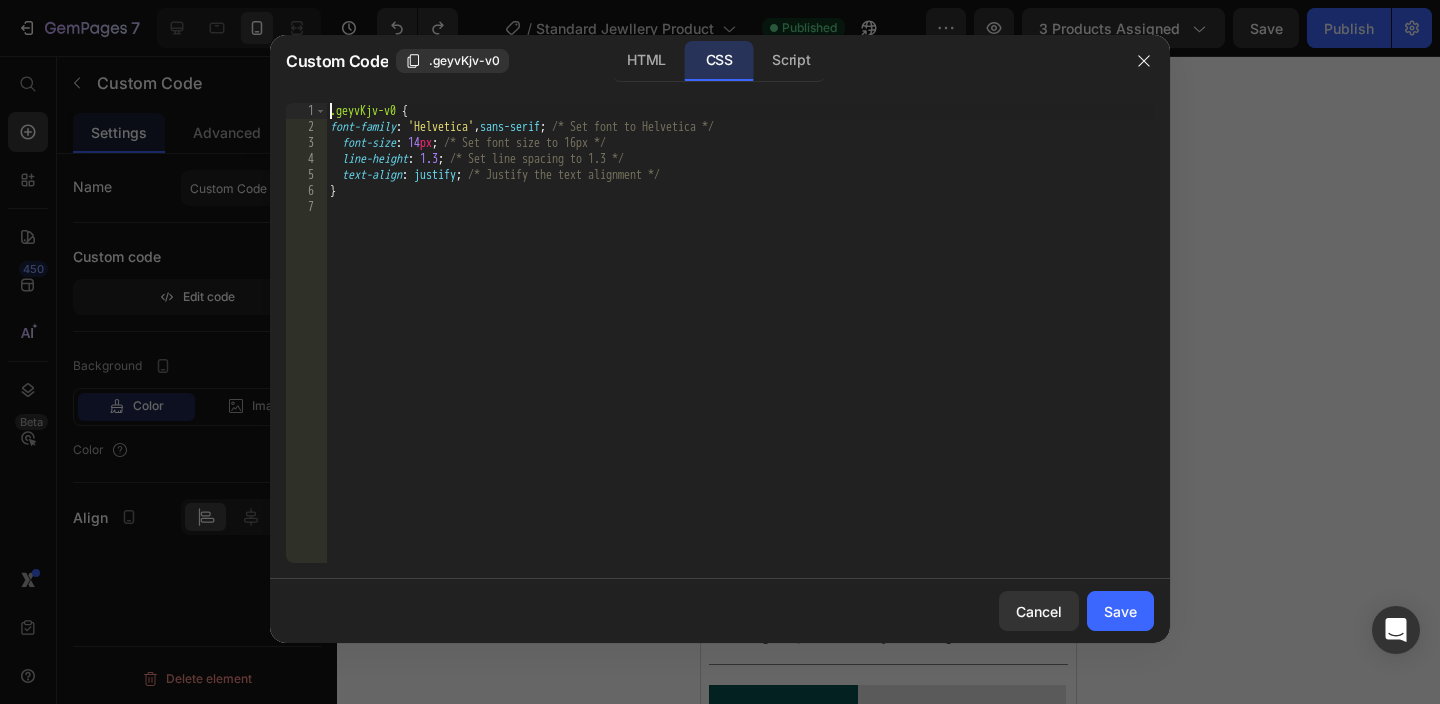 type on ".geyvKjv-v0 {" 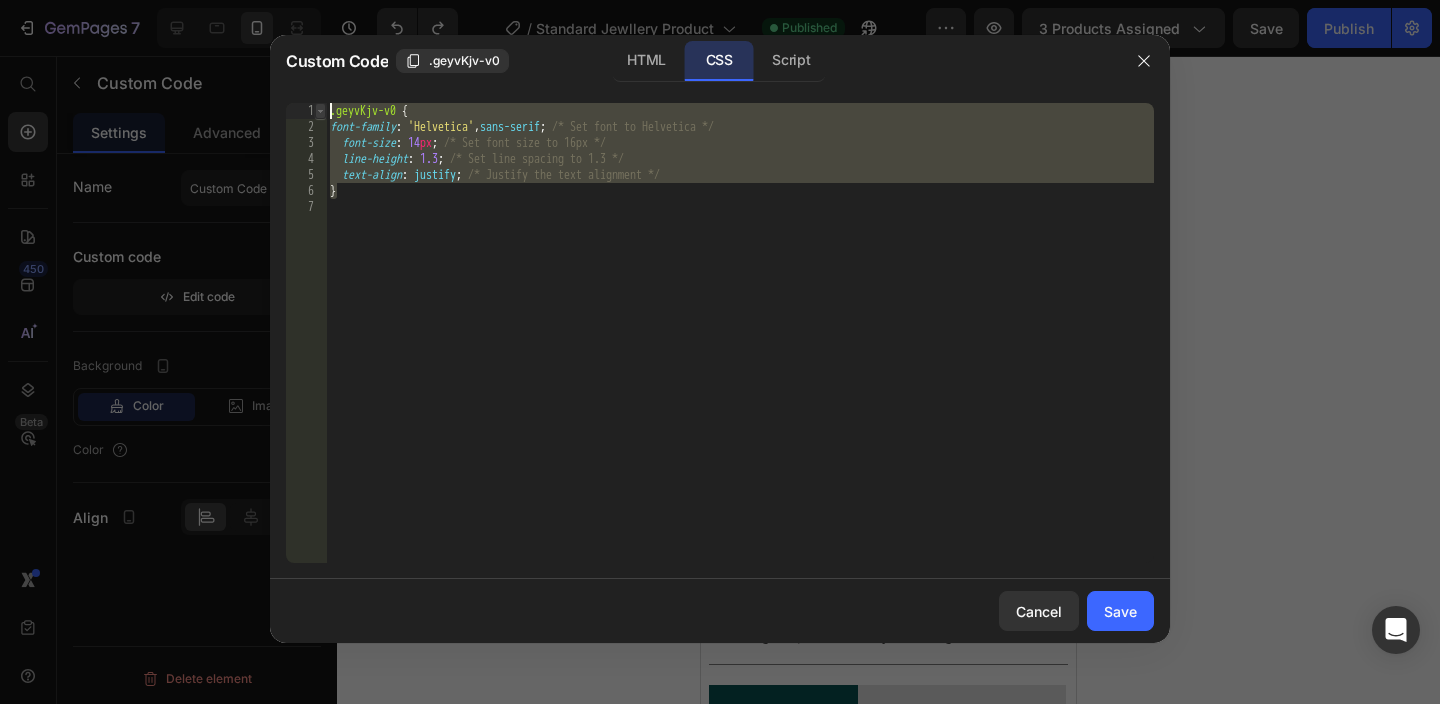 drag, startPoint x: 354, startPoint y: 191, endPoint x: 319, endPoint y: 112, distance: 86.40602 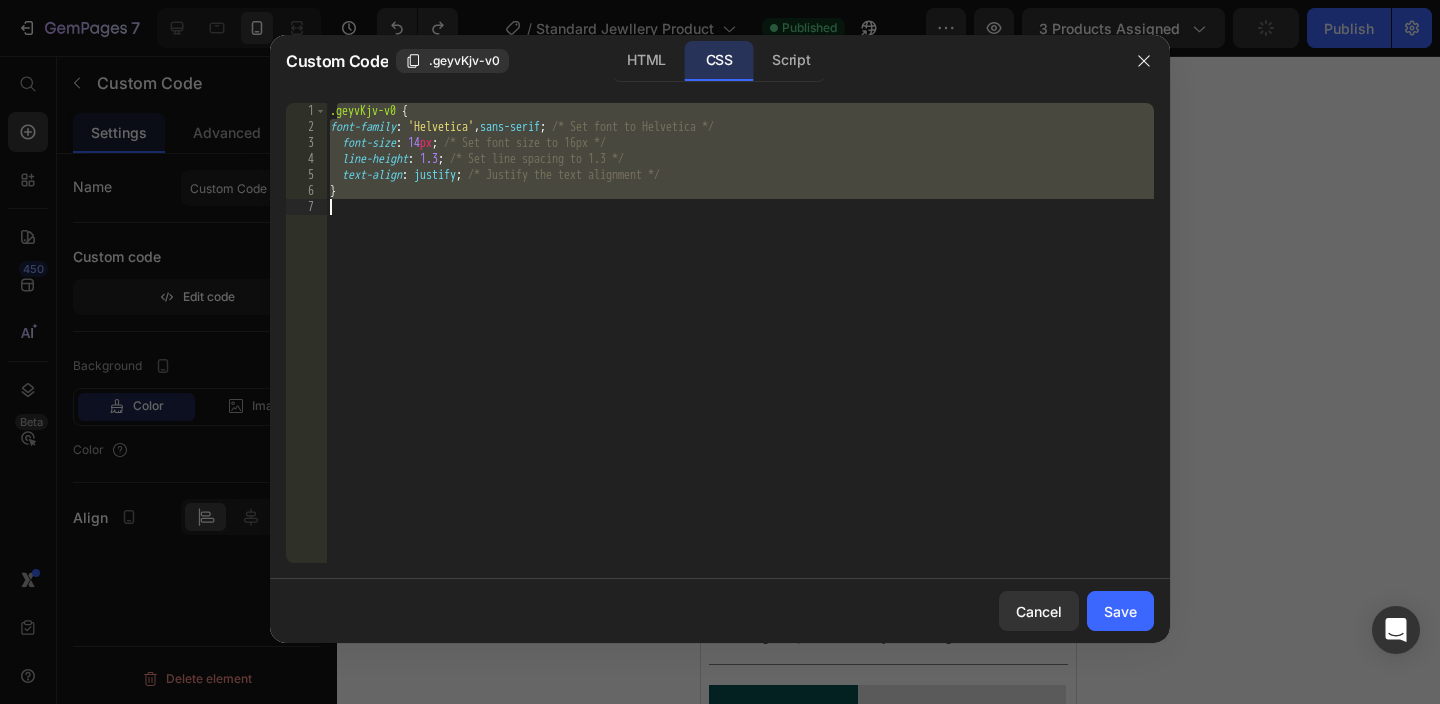 drag, startPoint x: 334, startPoint y: 113, endPoint x: 390, endPoint y: 214, distance: 115.48593 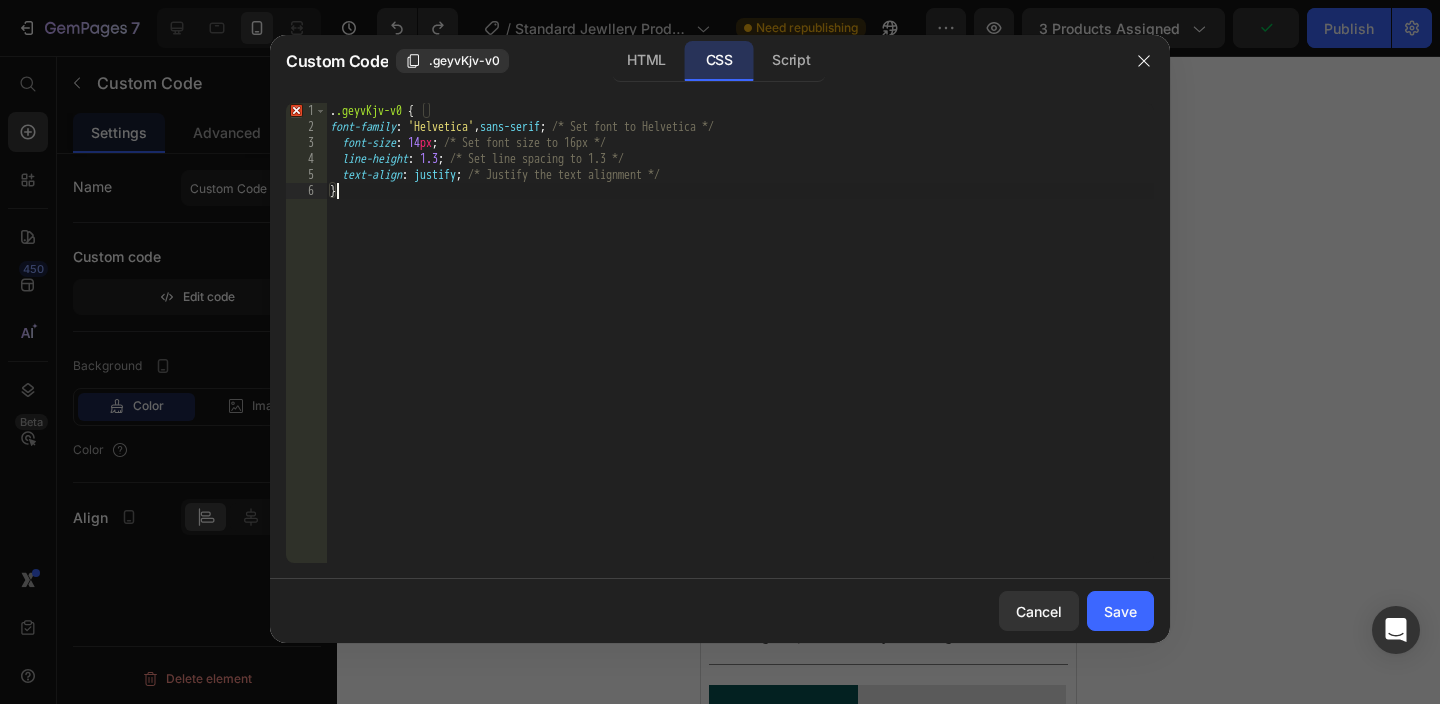 type on "}" 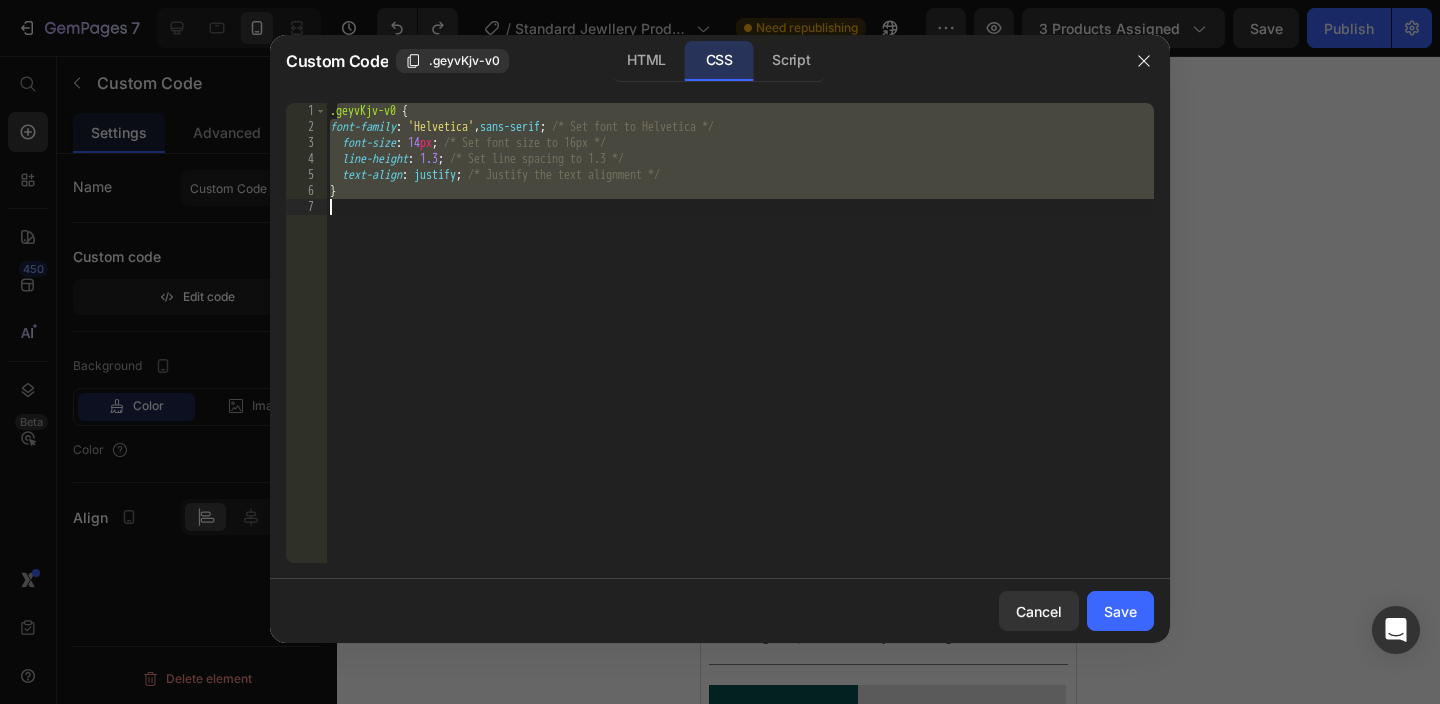 click on ".geyvKjv-v0   { font-family :   ' Helvetica ' ,  sans-serif ;   /* Set font to Helvetica */    font-size :   14 px ;   /* Set font size to 16px */    line-height :   1.3 ;   /* Set line spacing to 1.3 */    text-align :   justify ;   /* Justify the text alignment */ }" at bounding box center (740, 349) 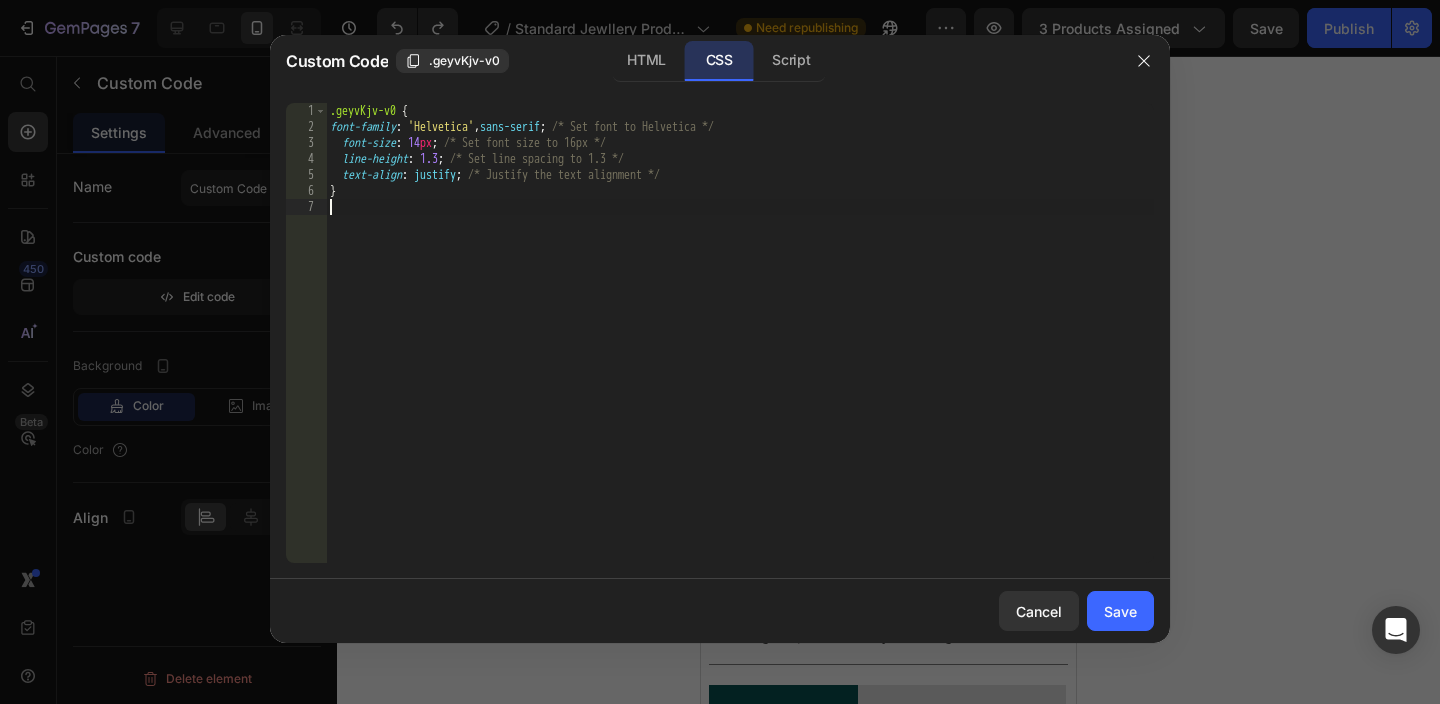 click on ".geyvKjv-v0   { font-family :   ' Helvetica ' ,  sans-serif ;   /* Set font to Helvetica */    font-size :   14 px ;   /* Set font size to 16px */    line-height :   1.3 ;   /* Set line spacing to 1.3 */    text-align :   justify ;   /* Justify the text alignment */ }" at bounding box center [740, 349] 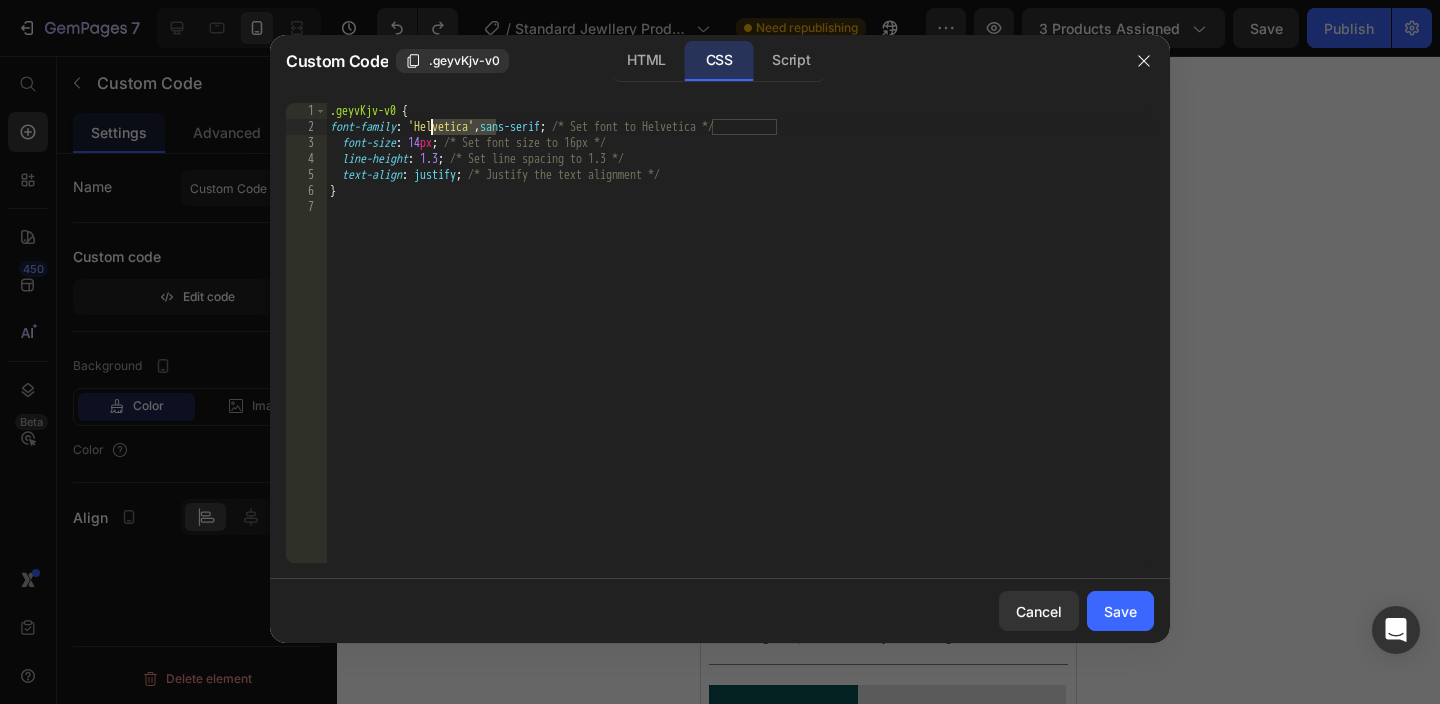 click on ".geyvKjv-v0   { font-family :   ' Helvetica ' ,  sans-serif ;   /* Set font to Helvetica */    font-size :   14 px ;   /* Set font size to 16px */    line-height :   1.3 ;   /* Set line spacing to 1.3 */    text-align :   justify ;   /* Justify the text alignment */ }" at bounding box center (740, 349) 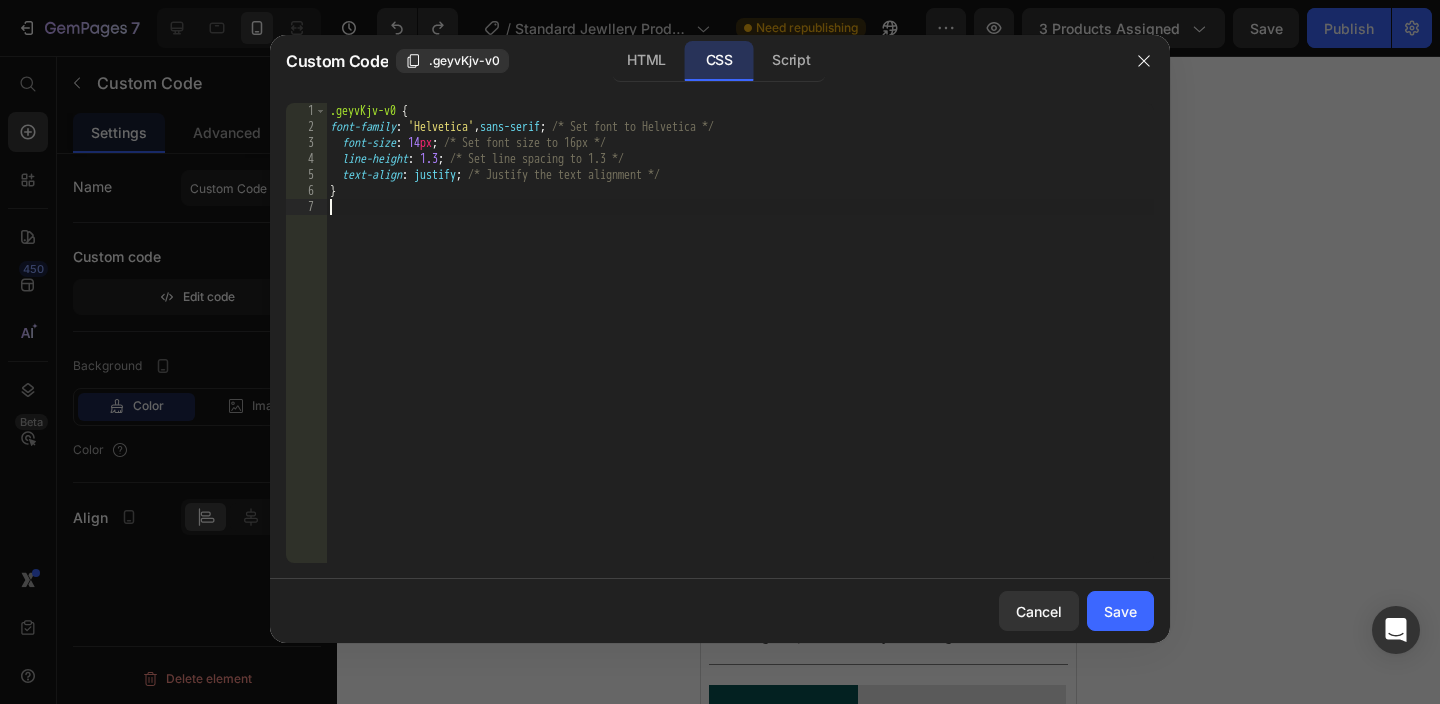 click on ".geyvKjv-v0   { font-family :   ' Helvetica ' ,  sans-serif ;   /* Set font to Helvetica */    font-size :   14 px ;   /* Set font size to 16px */    line-height :   1.3 ;   /* Set line spacing to 1.3 */    text-align :   justify ;   /* Justify the text alignment */ }" at bounding box center (740, 349) 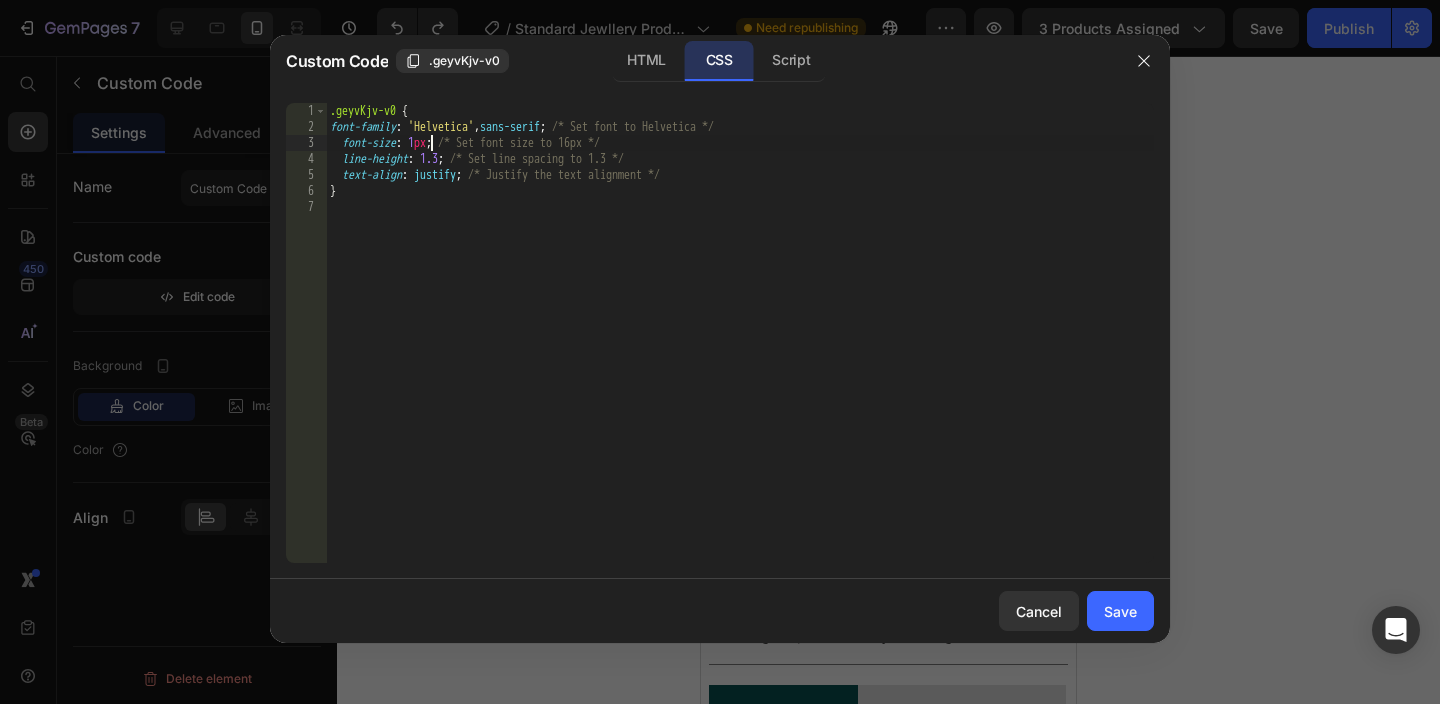 type on "font-size: 12px; /* Set font size to 16px */" 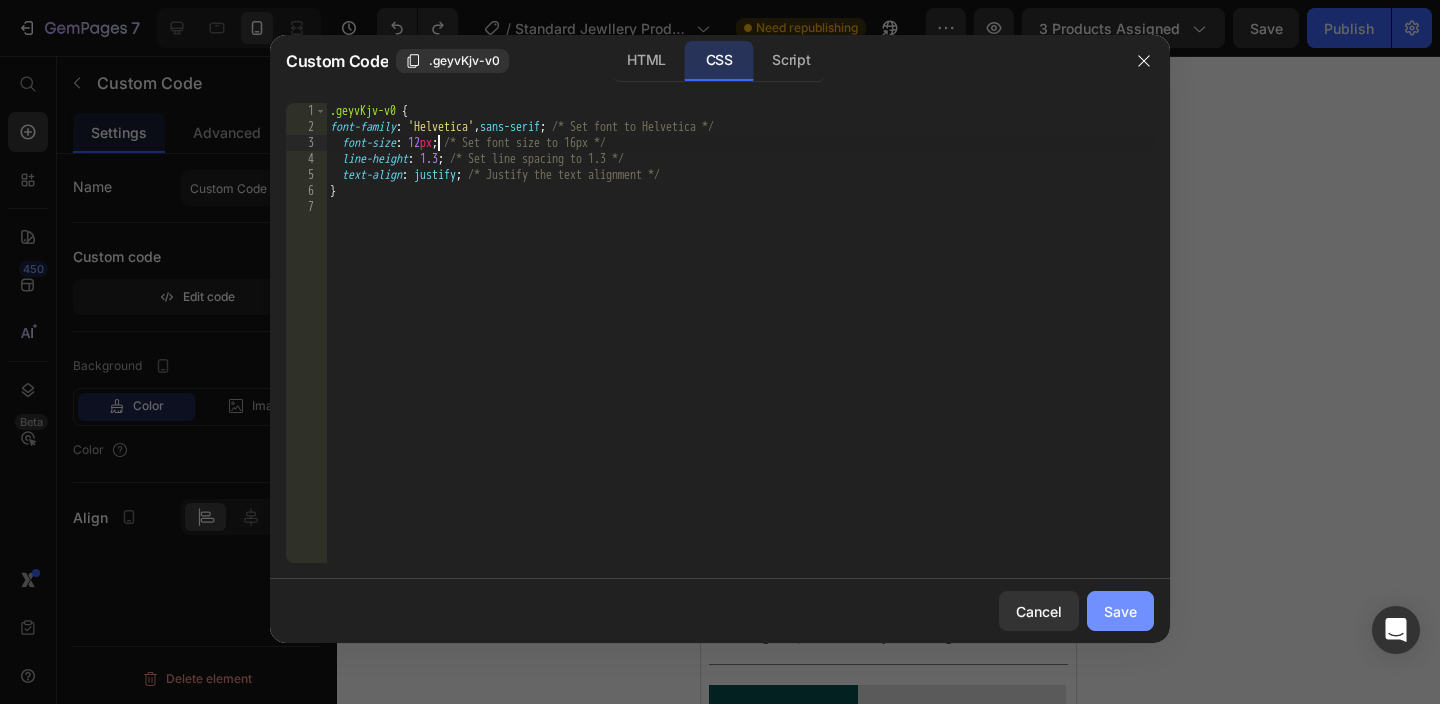 click on "Save" at bounding box center [1120, 611] 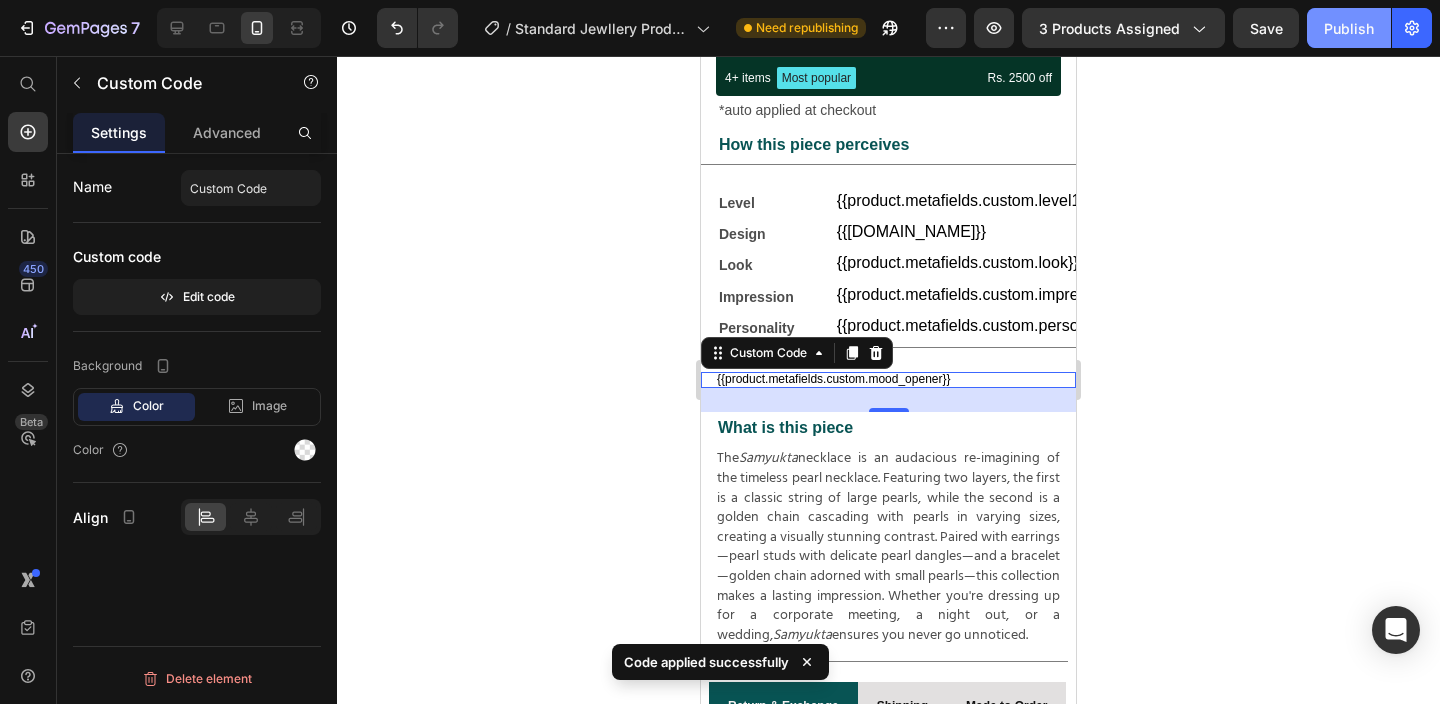 click on "Publish" 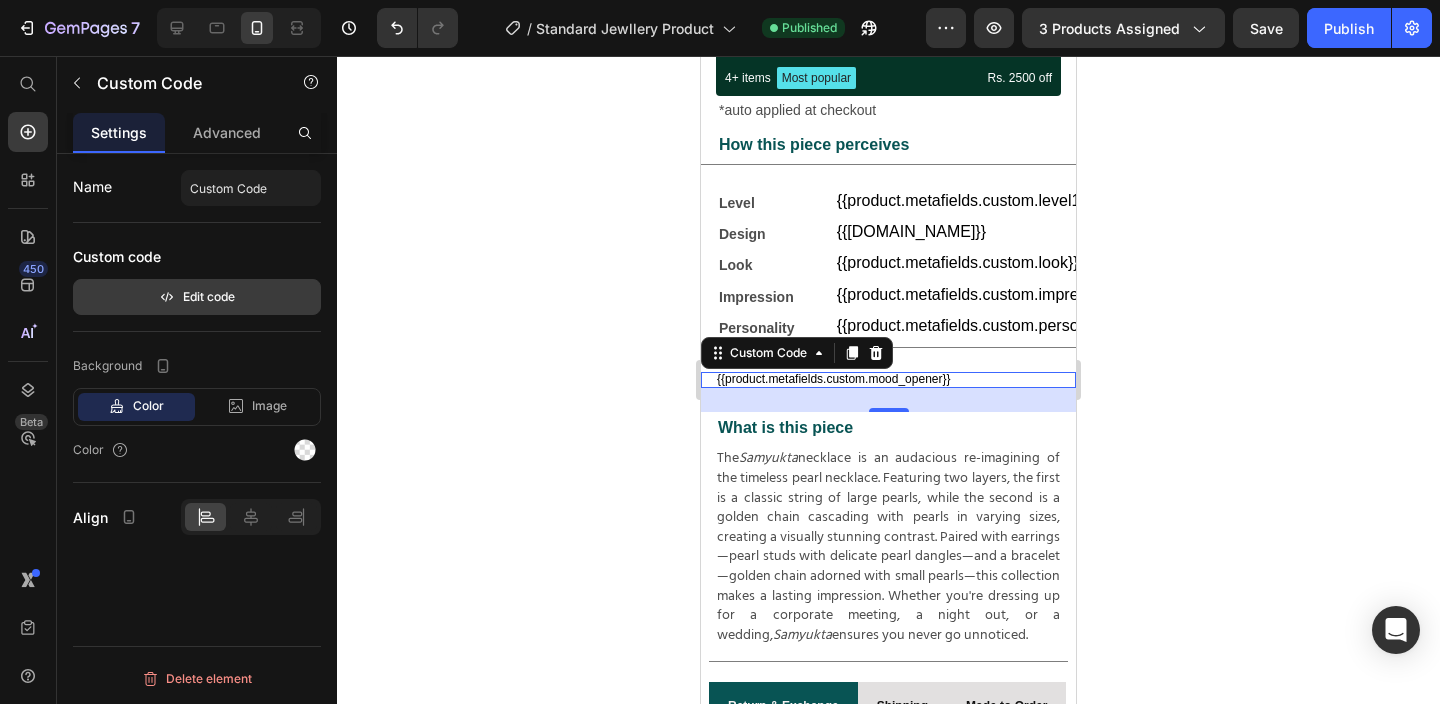 click on "Edit code" at bounding box center (197, 297) 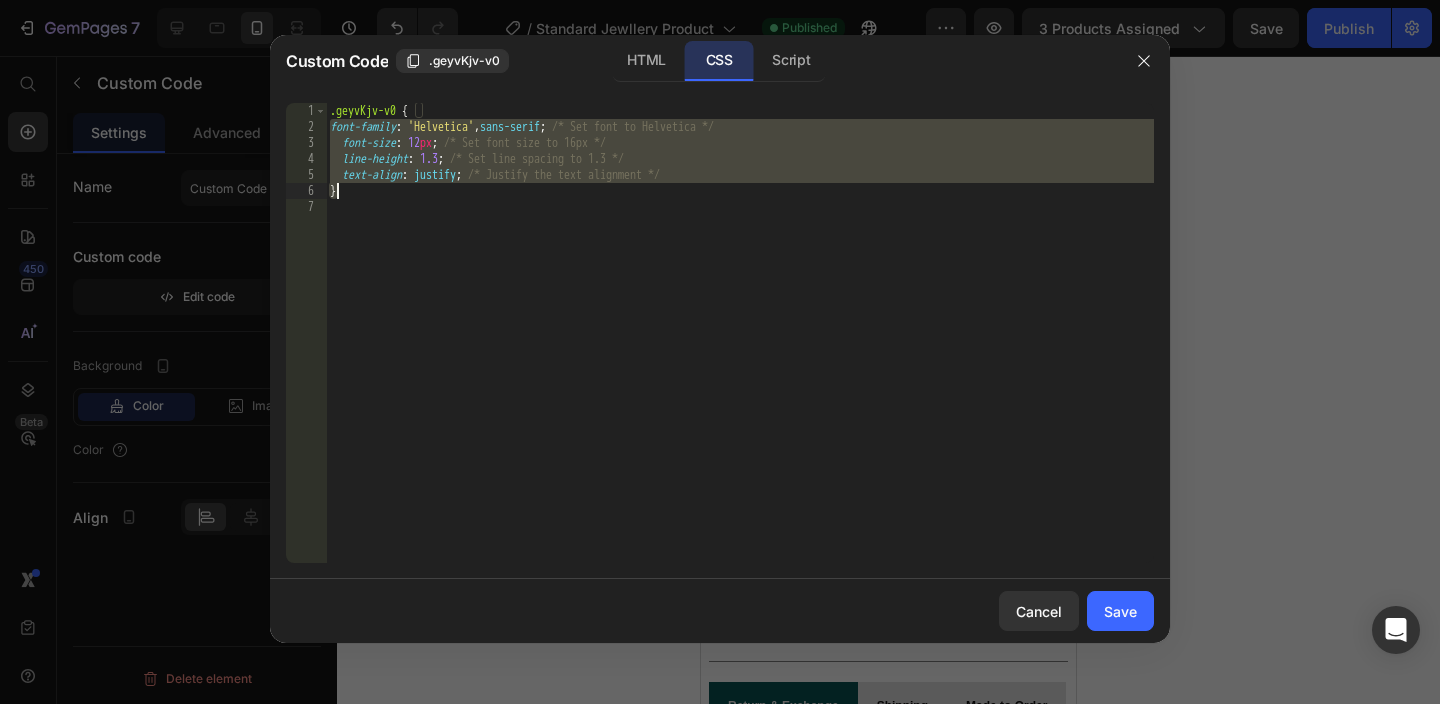 drag, startPoint x: 331, startPoint y: 126, endPoint x: 410, endPoint y: 197, distance: 106.21676 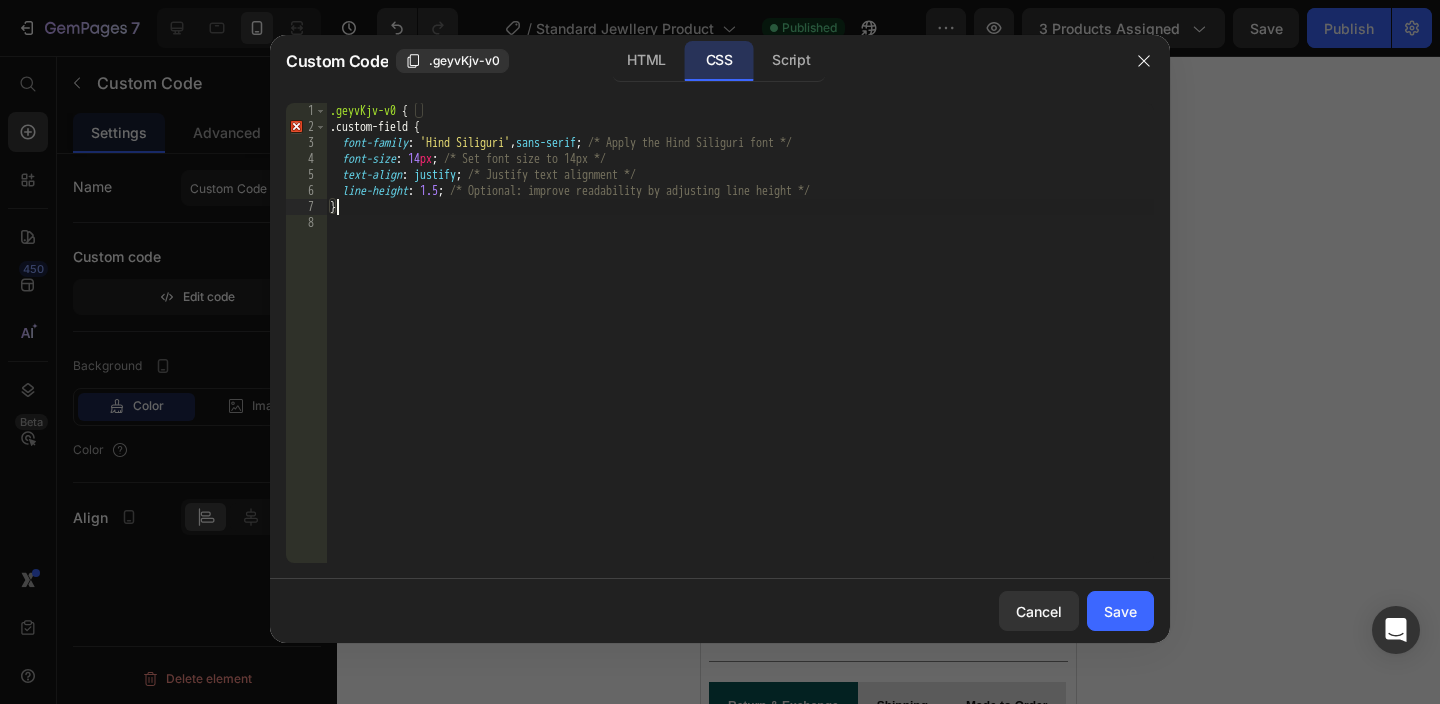 click on ".geyvKjv-v0   { .custom-field {    font-family :   ' Hind Siliguri ' ,  sans-serif ;   /* Apply the Hind Siliguri font */    font-size :   14 px ;   /* Set font size to 14px */    text-align :   justify ;   /* Justify text alignment */    line-height :   1.5 ;   /* Optional: improve readability by adjusting line height */ }" at bounding box center (740, 349) 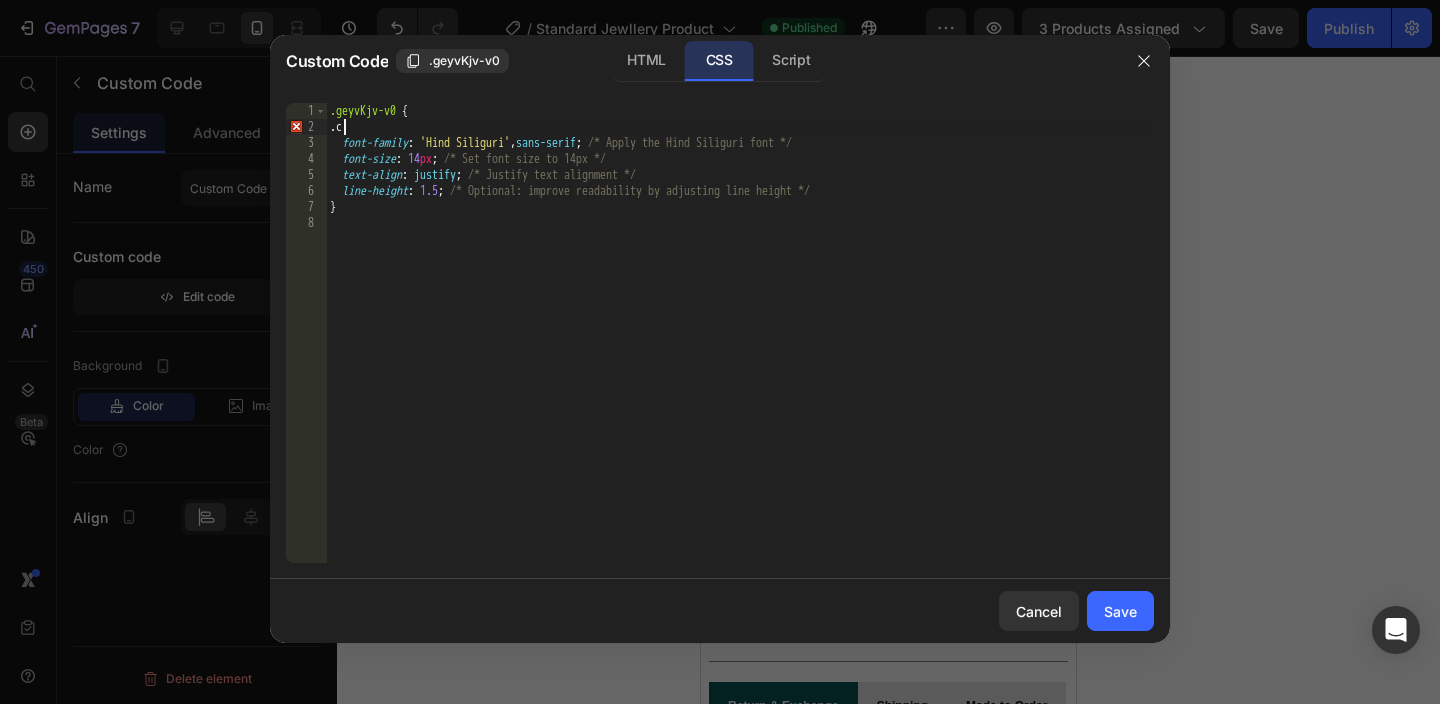 type on "." 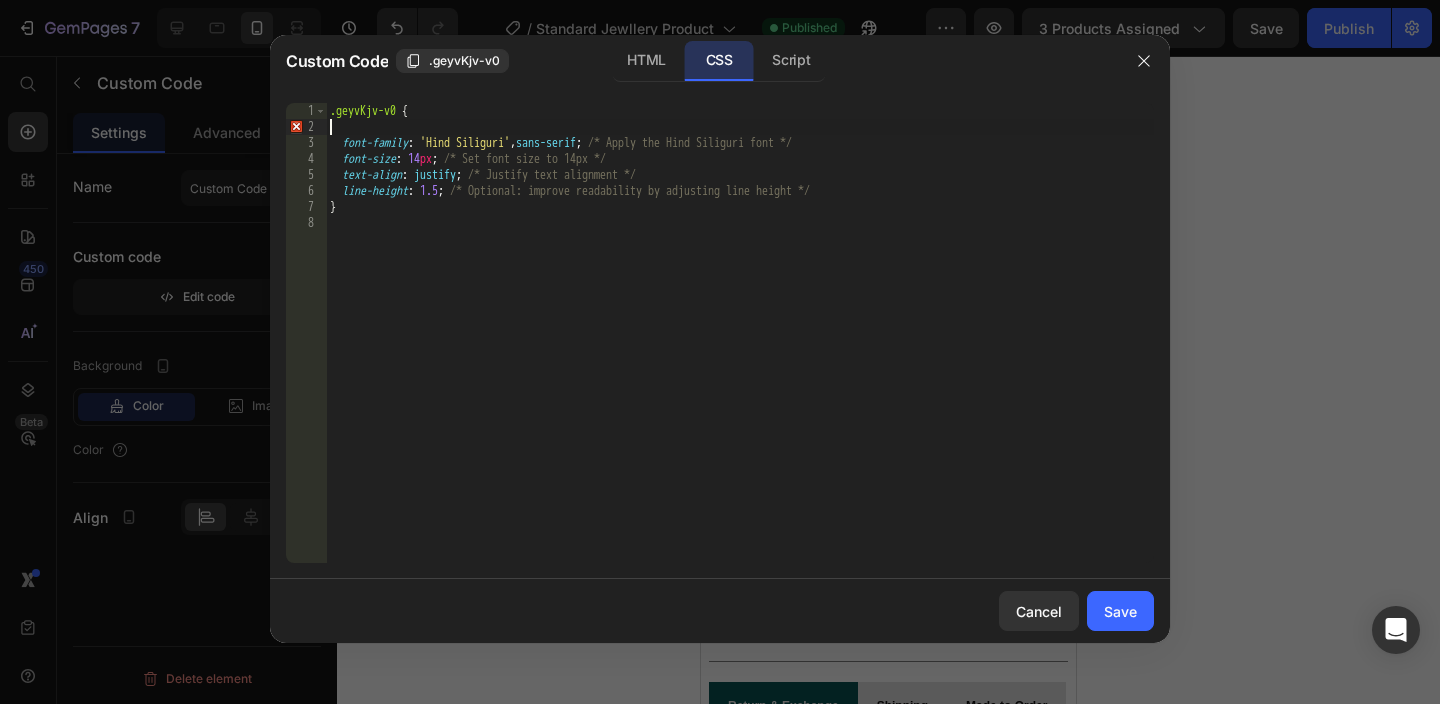 type on ".geyvKjv-v0 {" 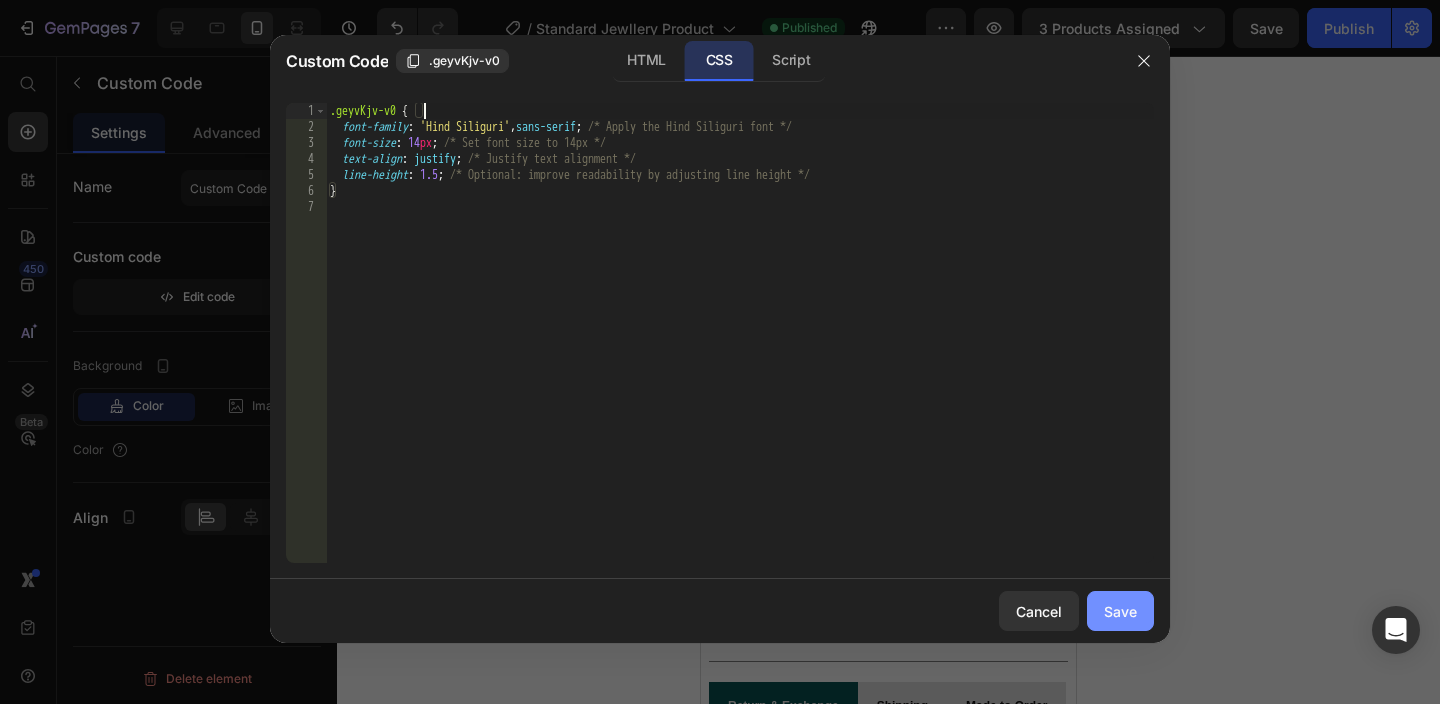 click on "Save" 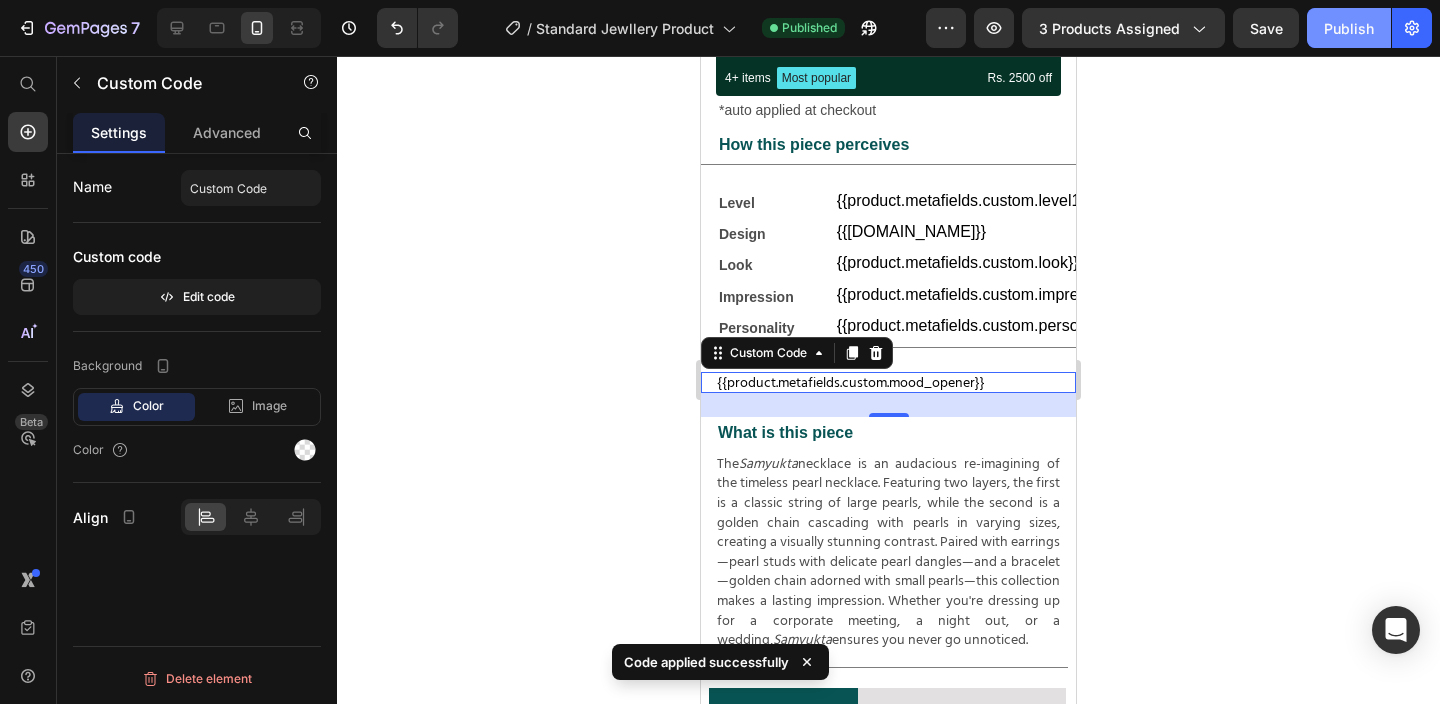 click on "Publish" at bounding box center (1349, 28) 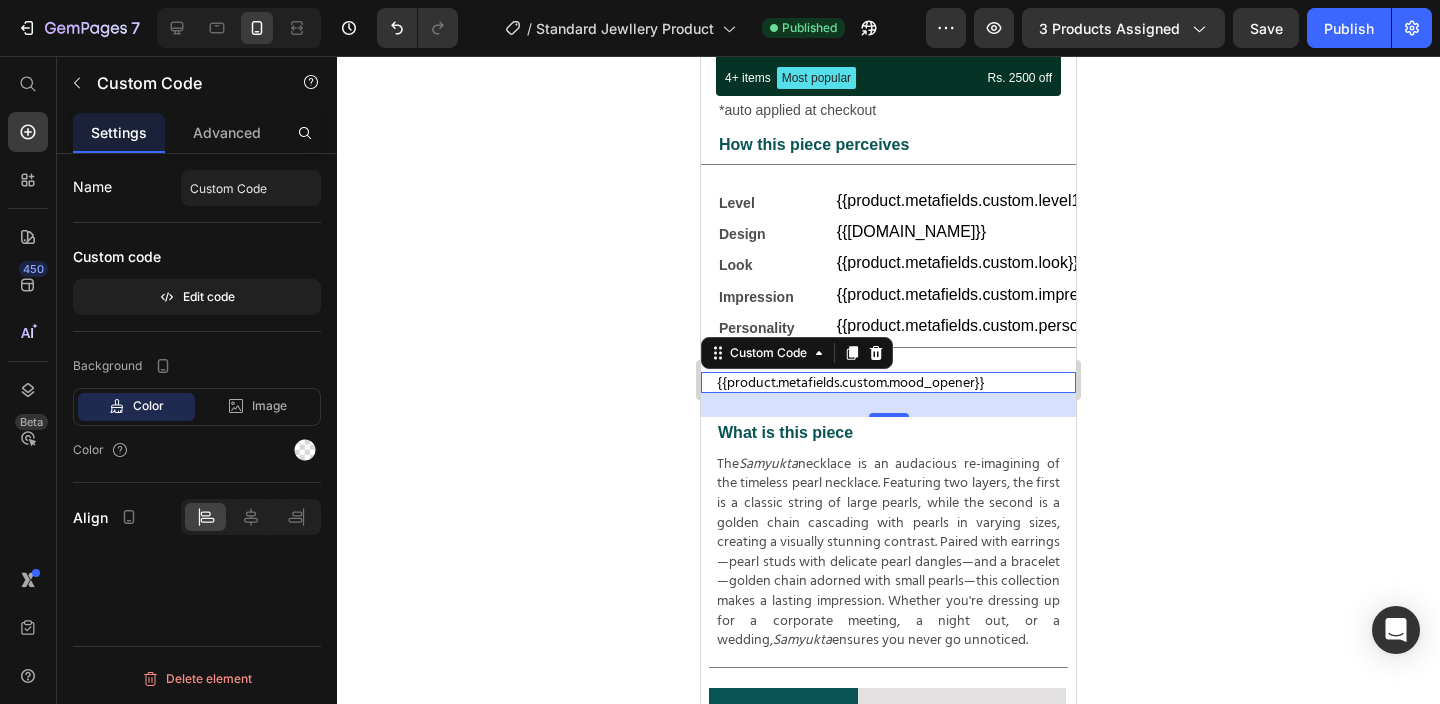 click 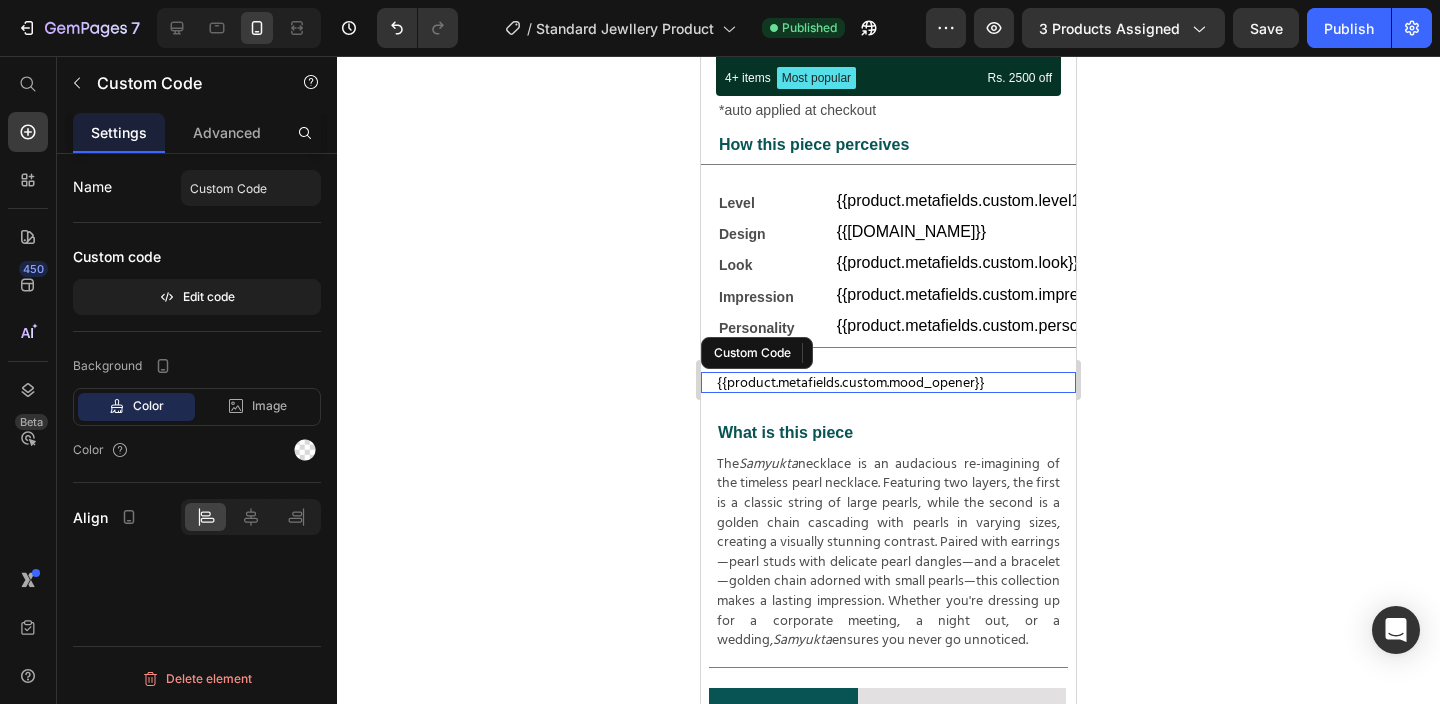 click on "{{product.metafields.custom.mood_opener}}" at bounding box center (888, 382) 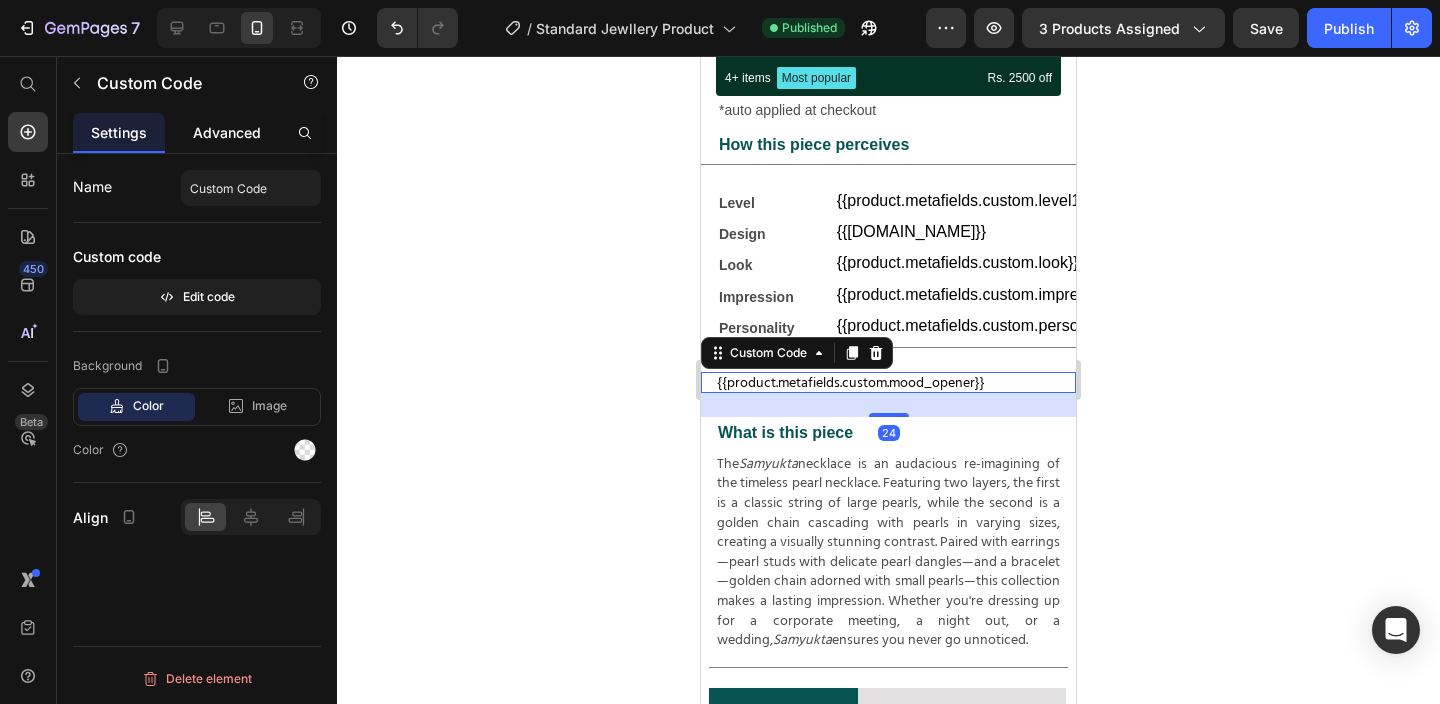 click on "Advanced" at bounding box center [227, 132] 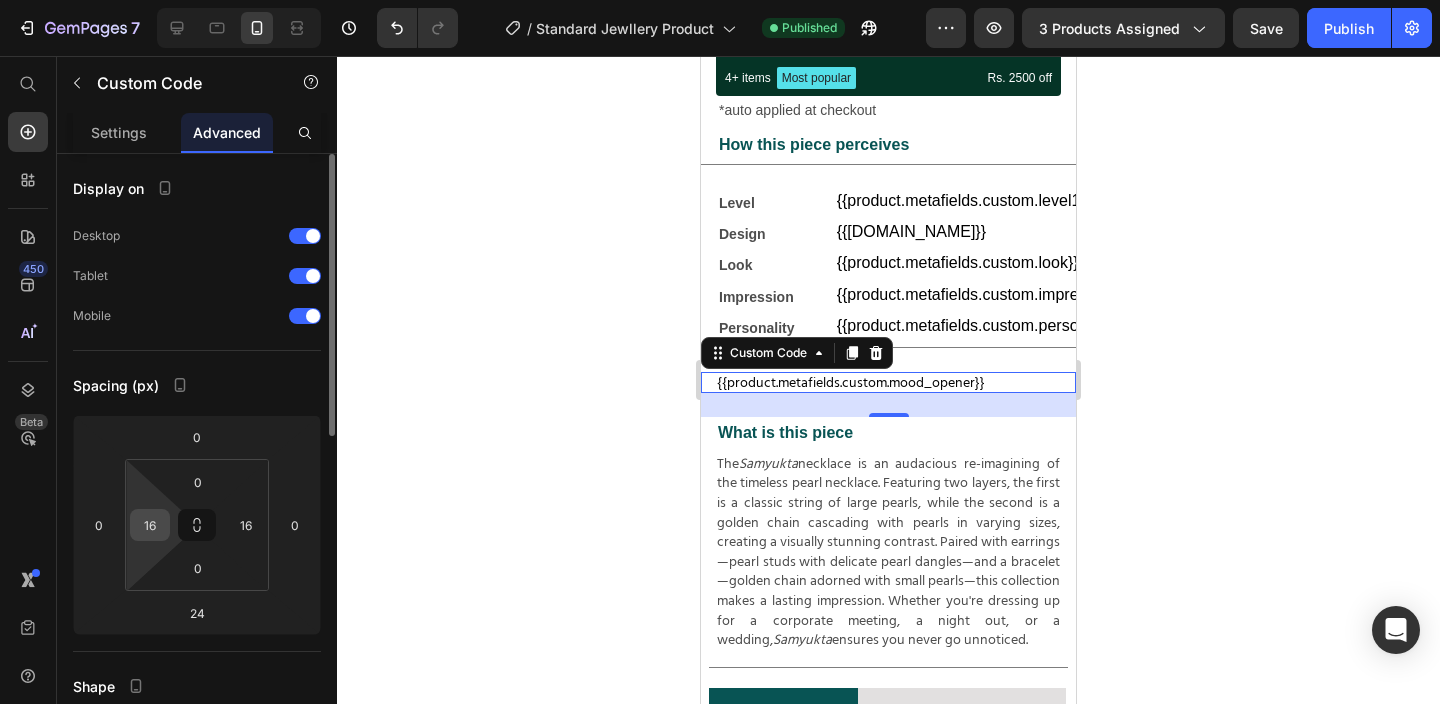 click on "16" at bounding box center (150, 525) 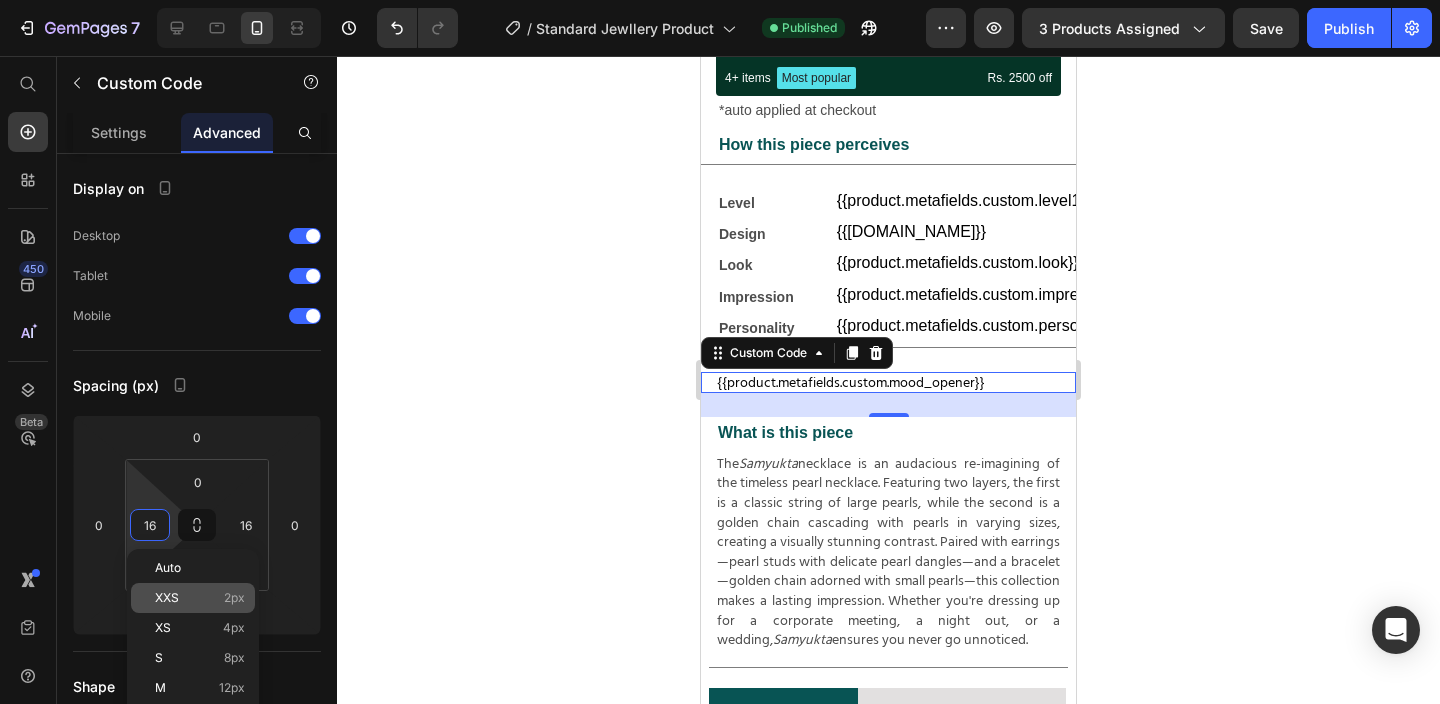 click on "XXS 2px" at bounding box center (200, 598) 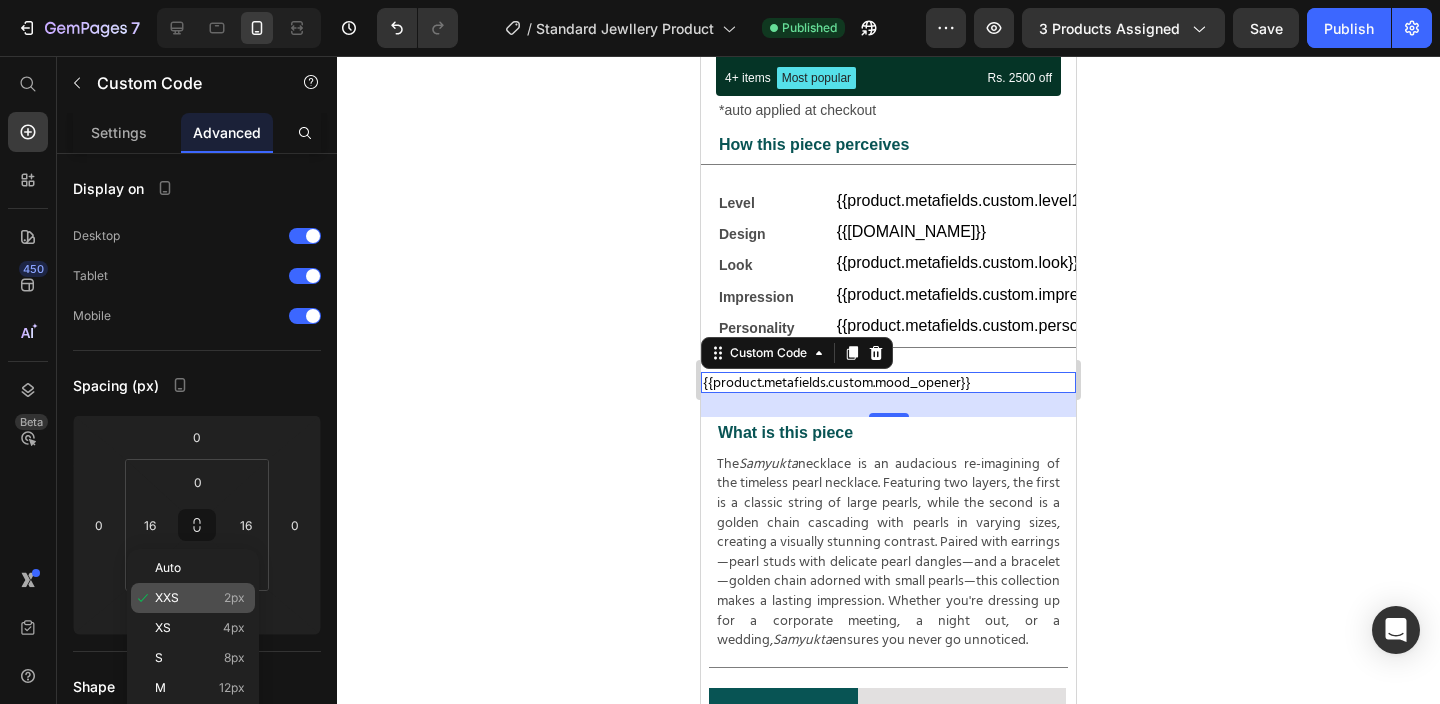 type on "2" 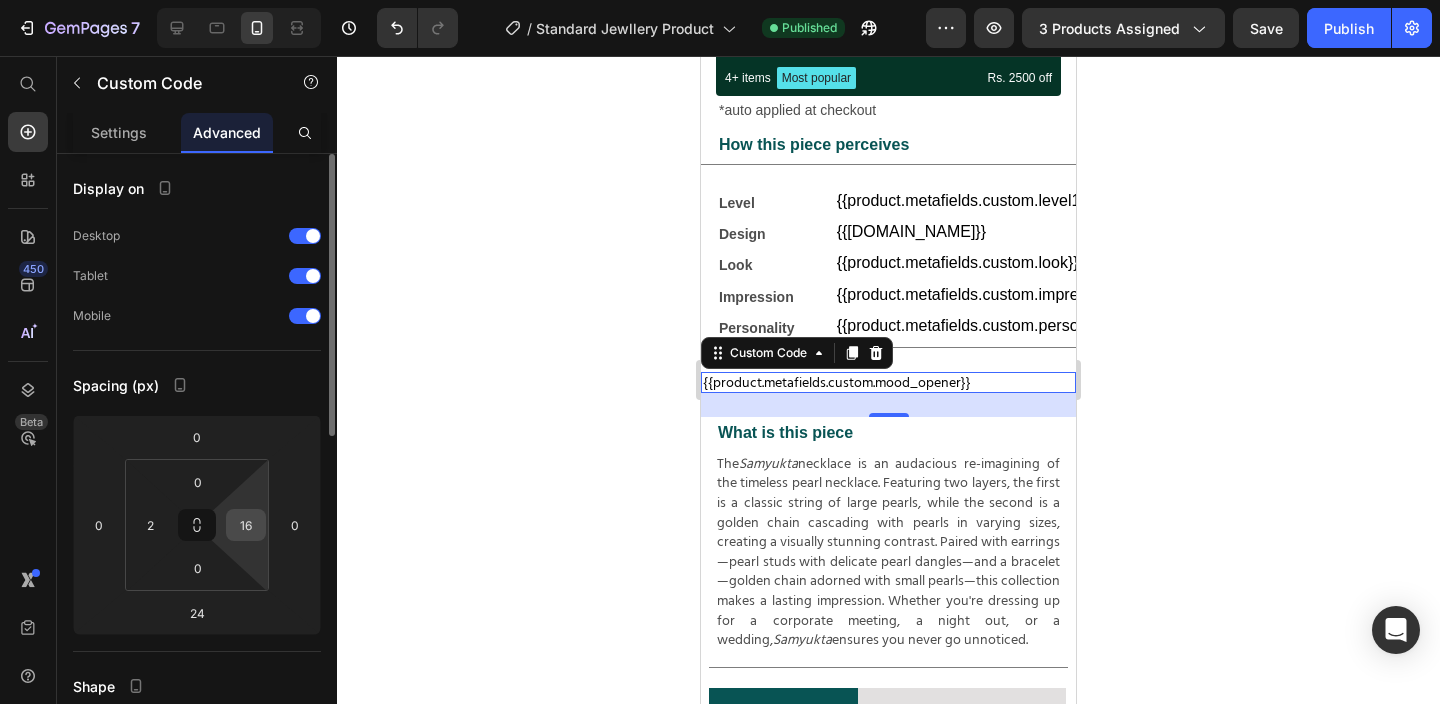 click on "16" at bounding box center (246, 525) 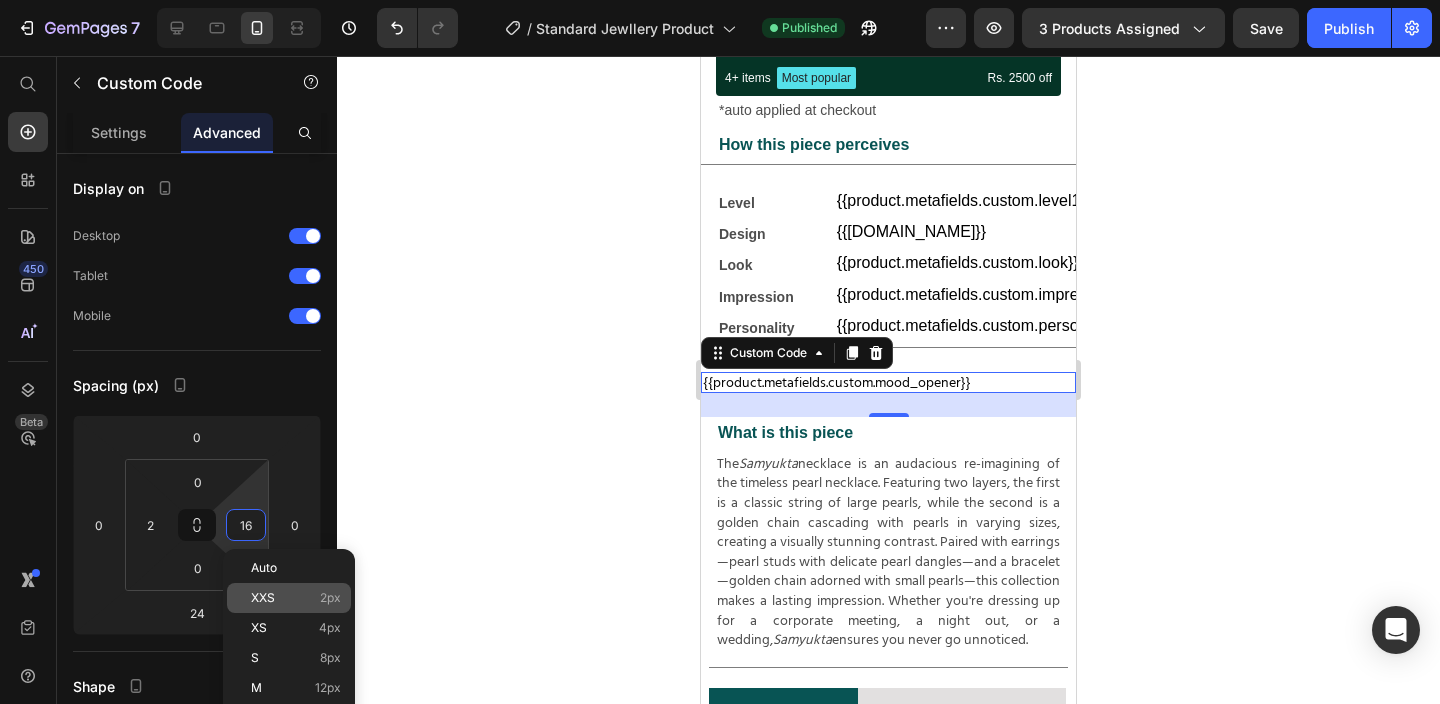 click on "XXS 2px" 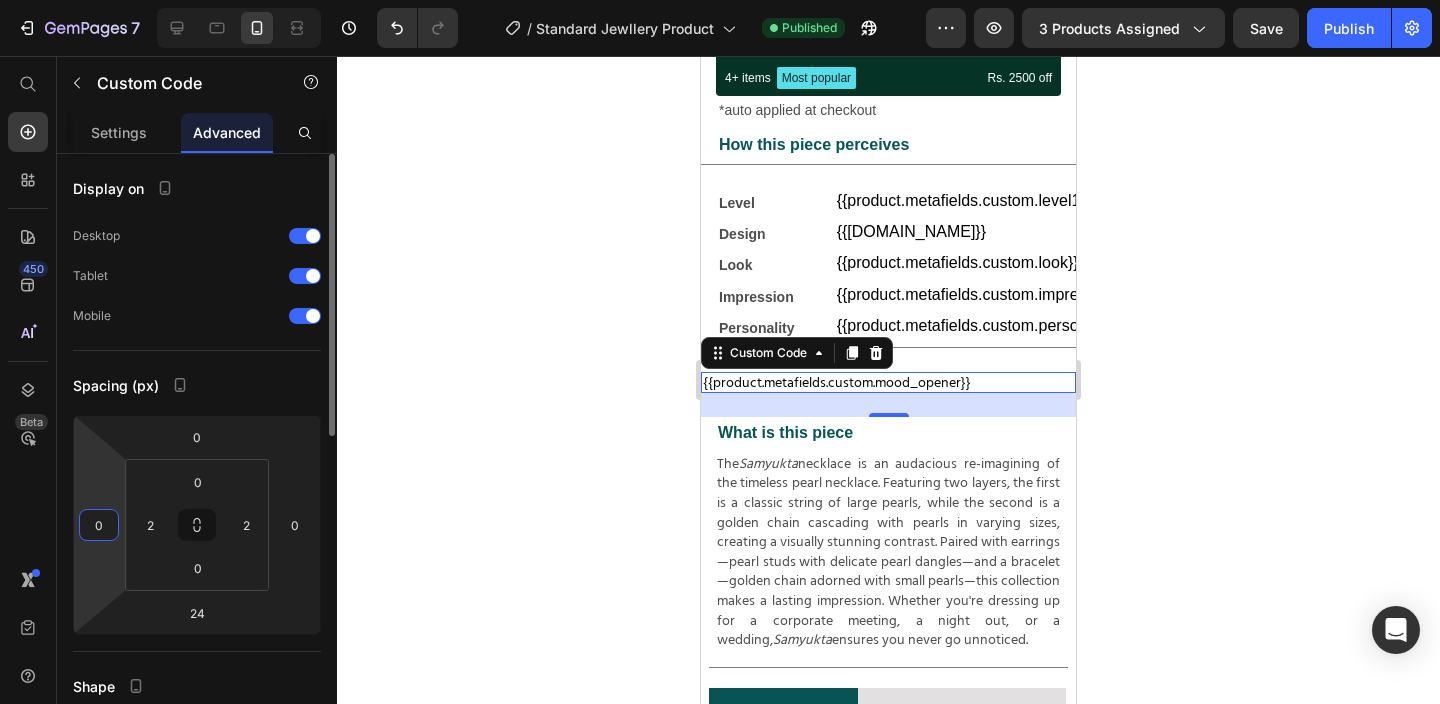 click on "0" at bounding box center (99, 525) 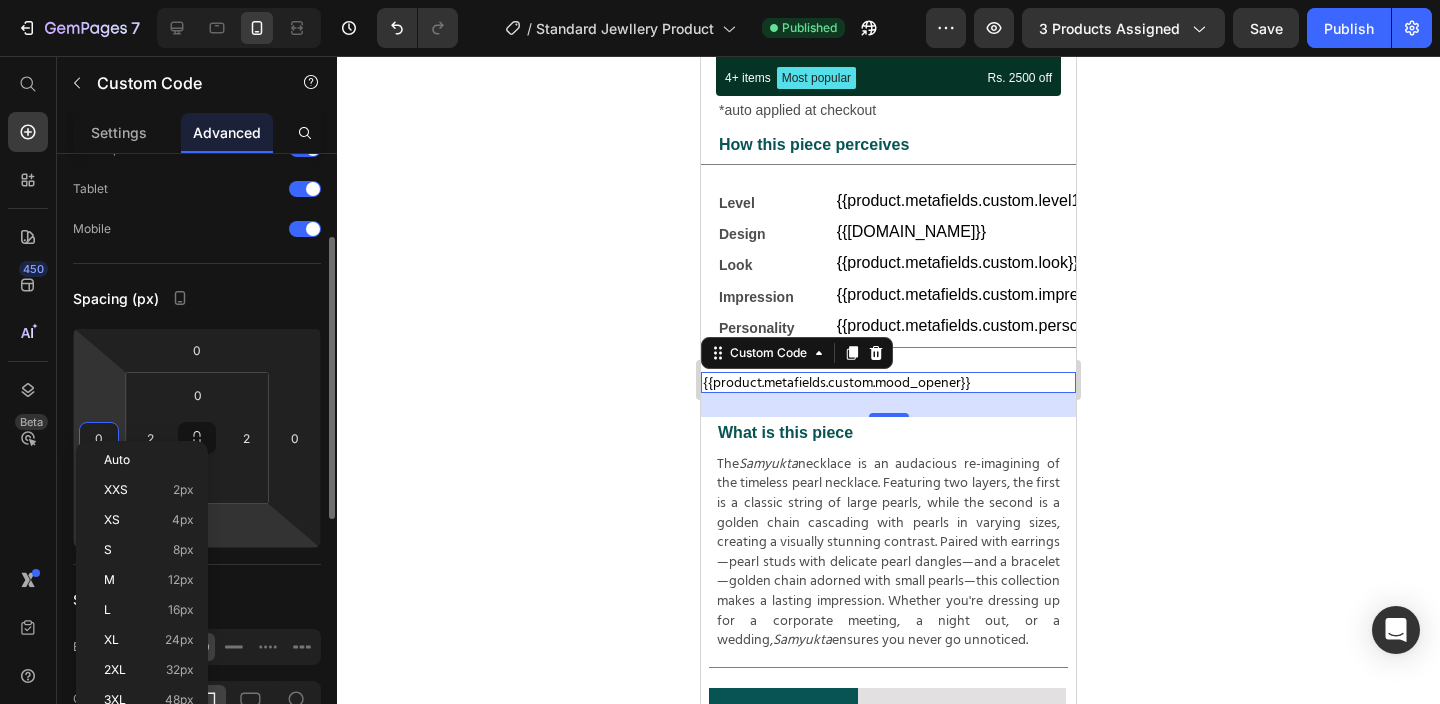 scroll, scrollTop: 118, scrollLeft: 0, axis: vertical 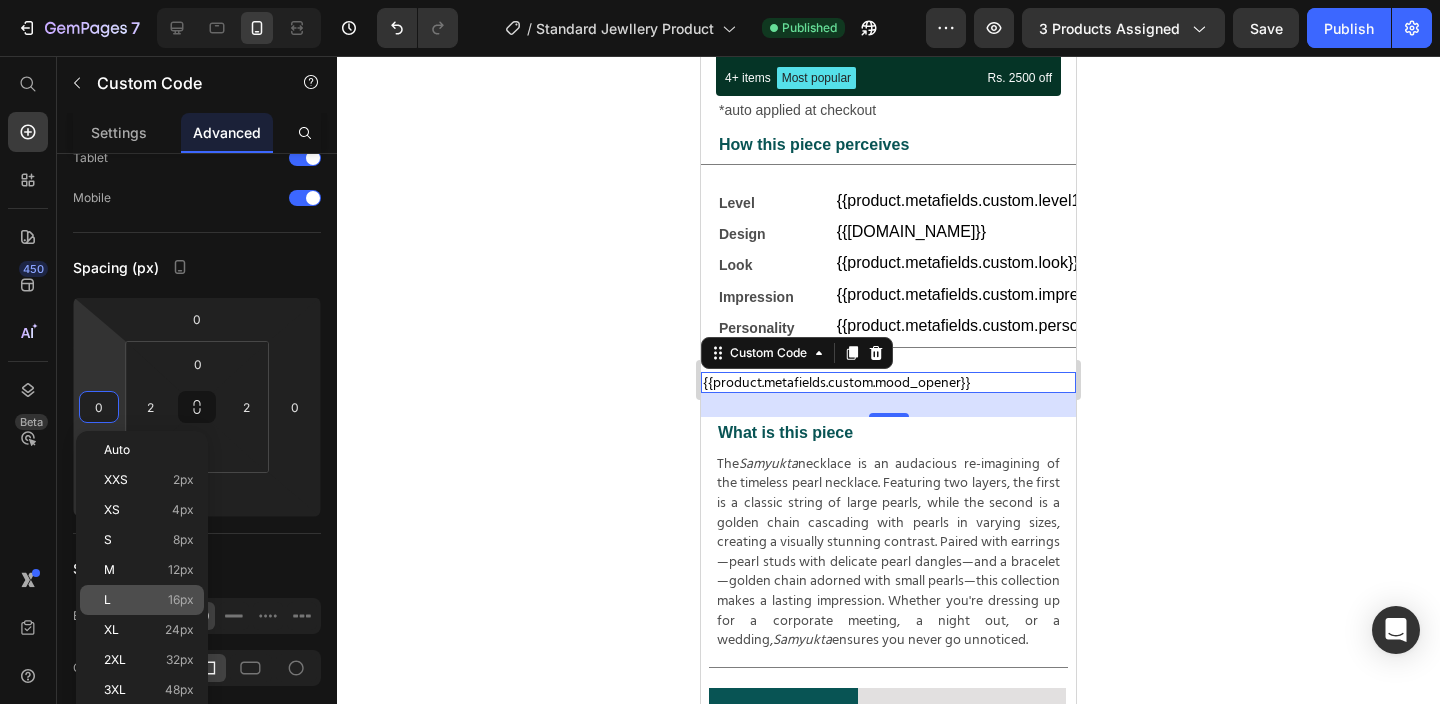 click on "16px" at bounding box center [181, 600] 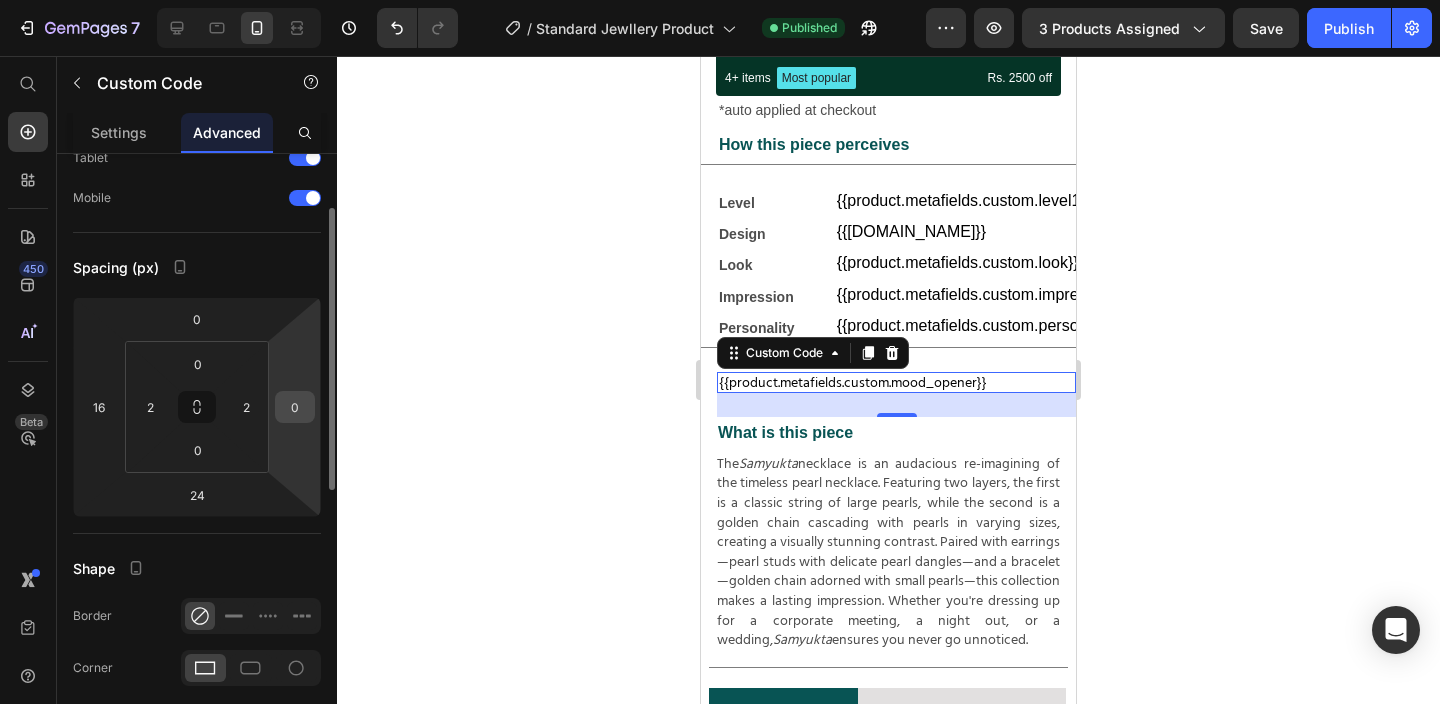 click on "0" at bounding box center (295, 407) 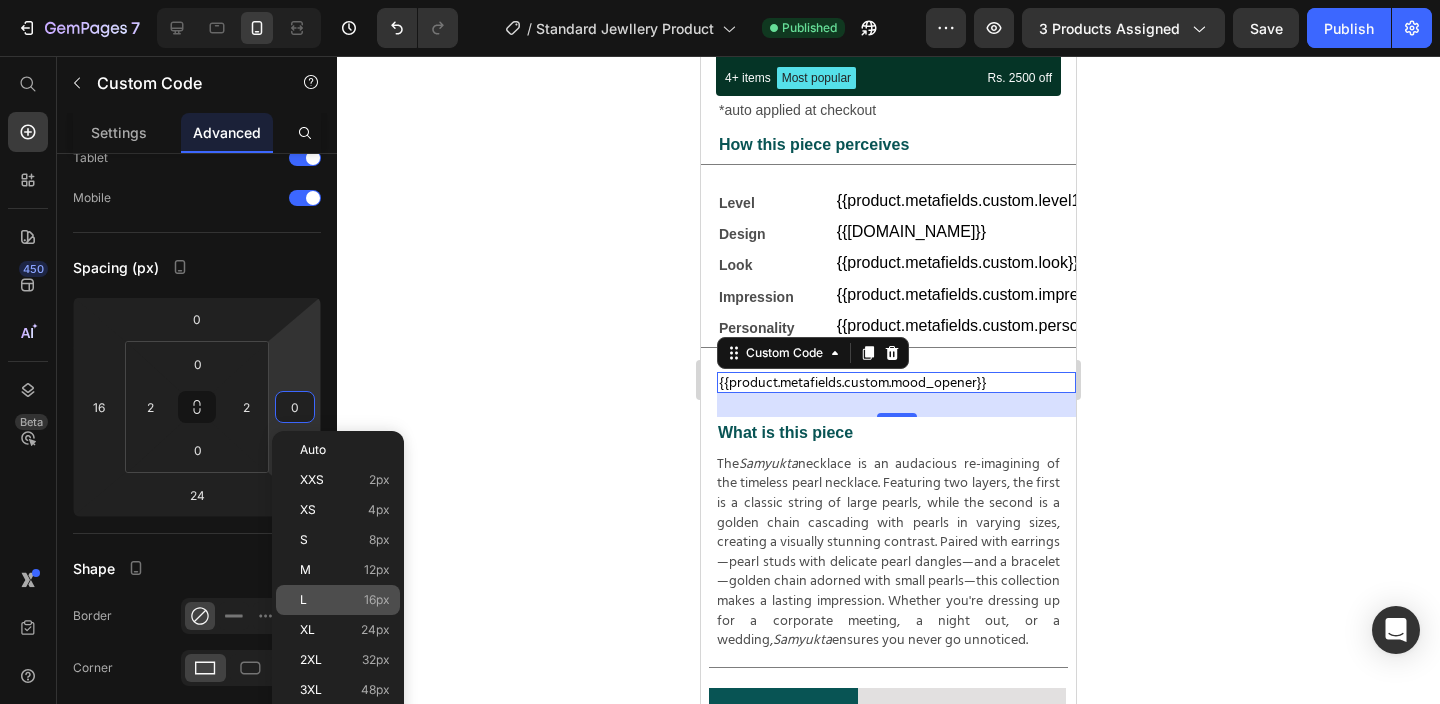 click on "L 16px" at bounding box center (345, 600) 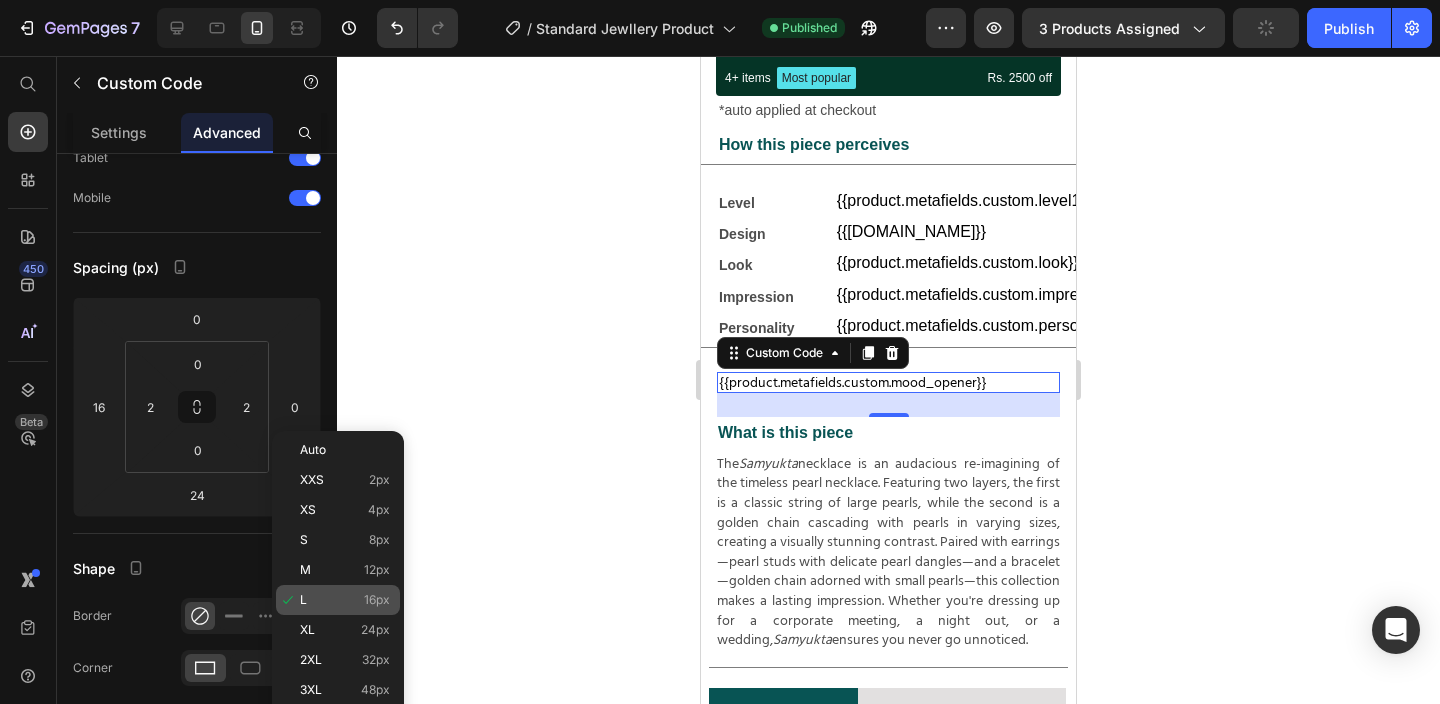 type on "16" 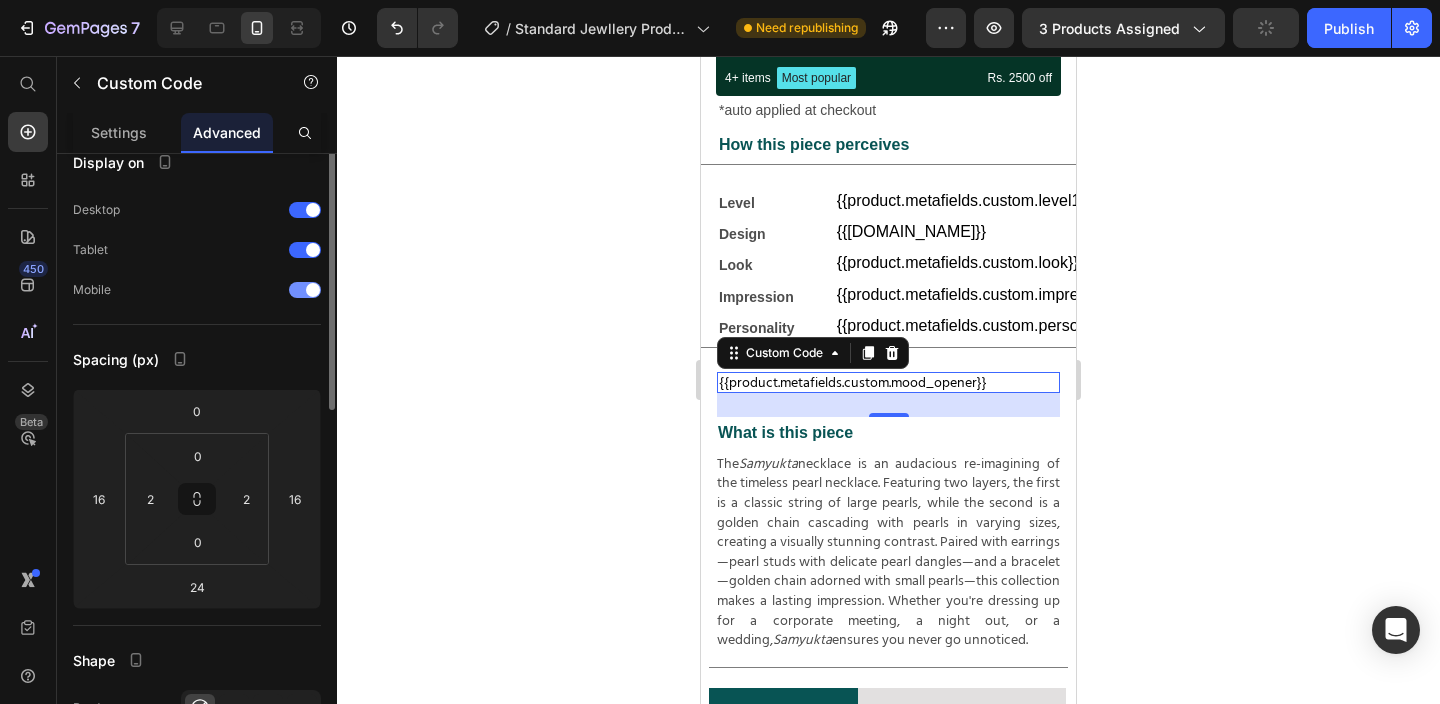 scroll, scrollTop: 0, scrollLeft: 0, axis: both 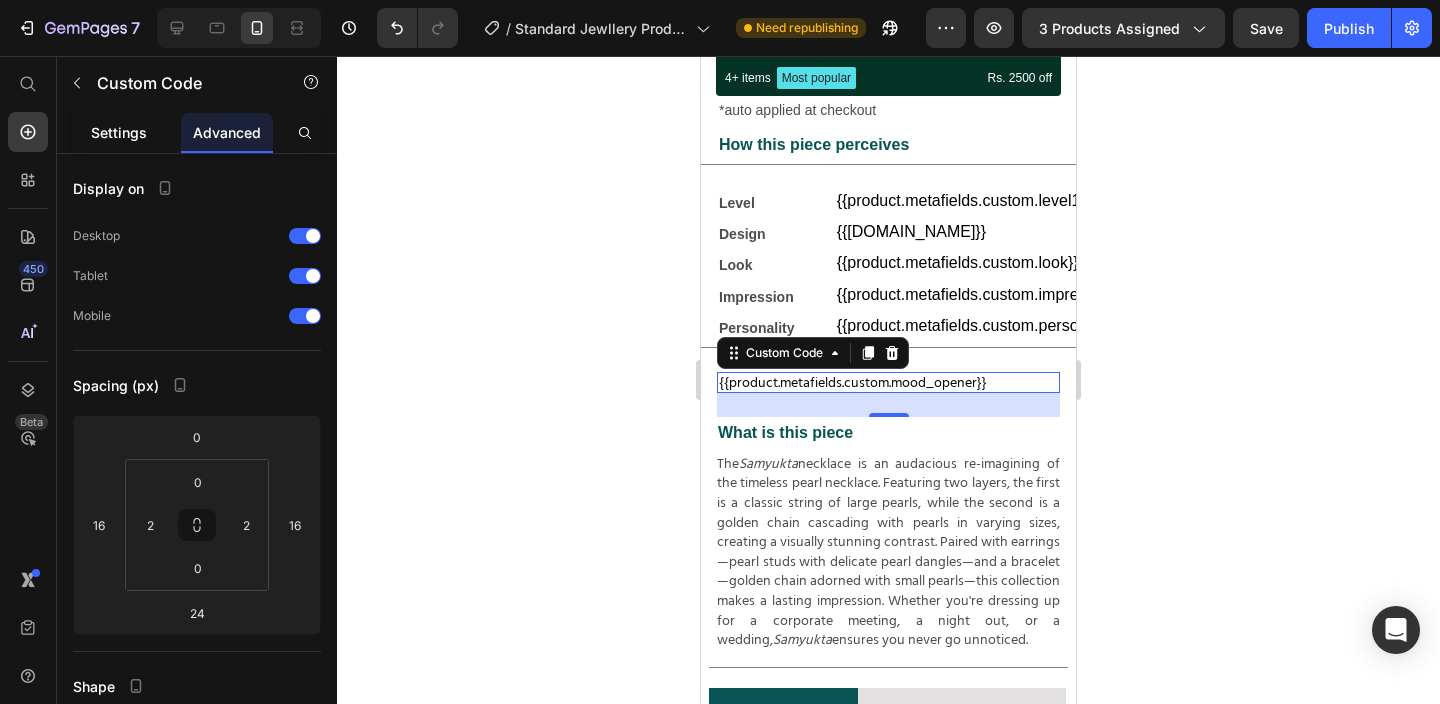 click on "Settings" at bounding box center [119, 132] 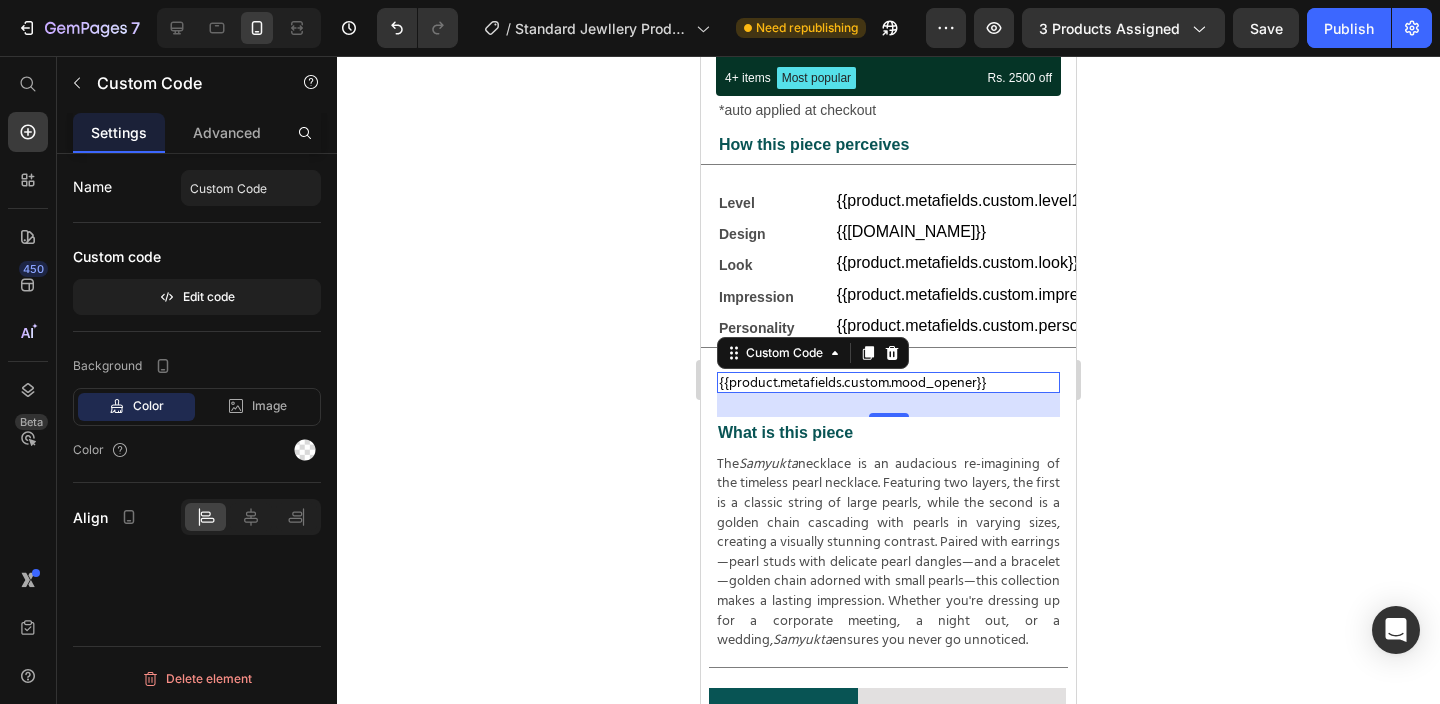 click on "Color" at bounding box center (148, 406) 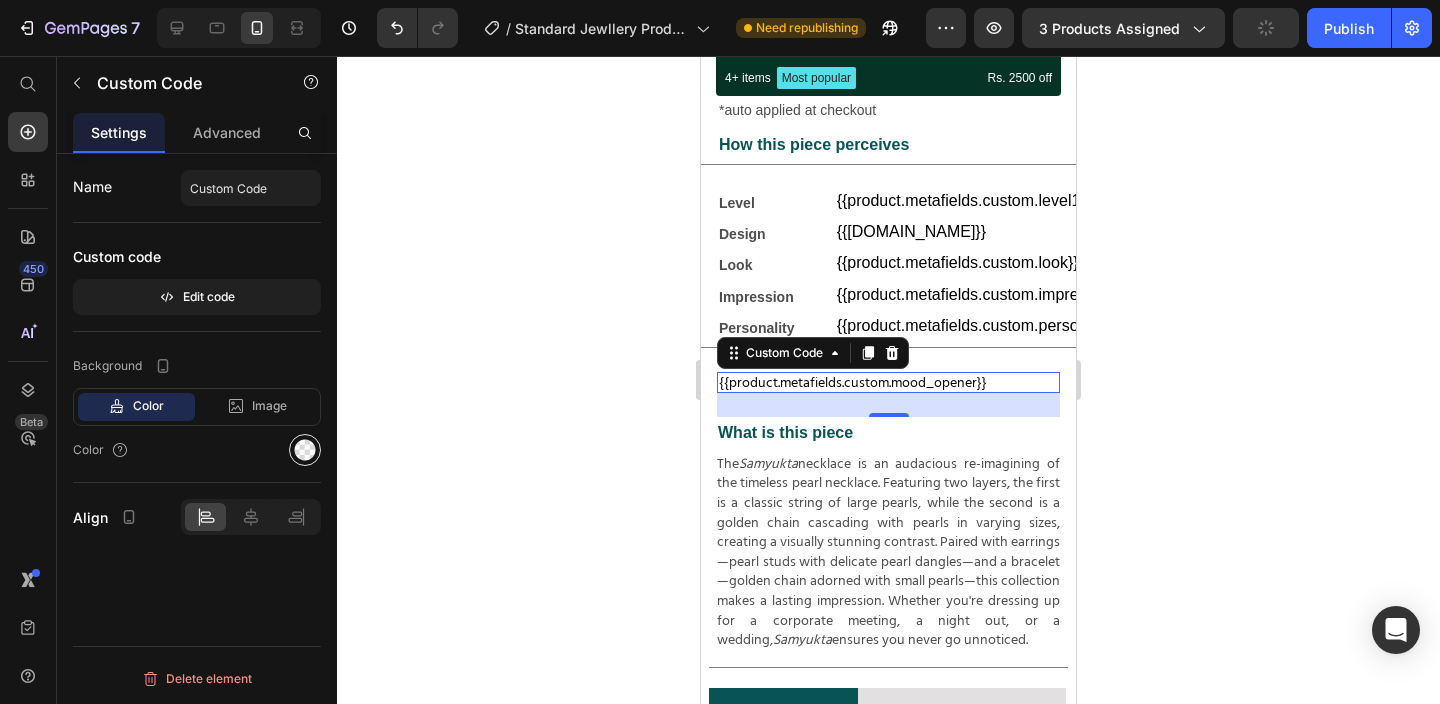 click at bounding box center (305, 450) 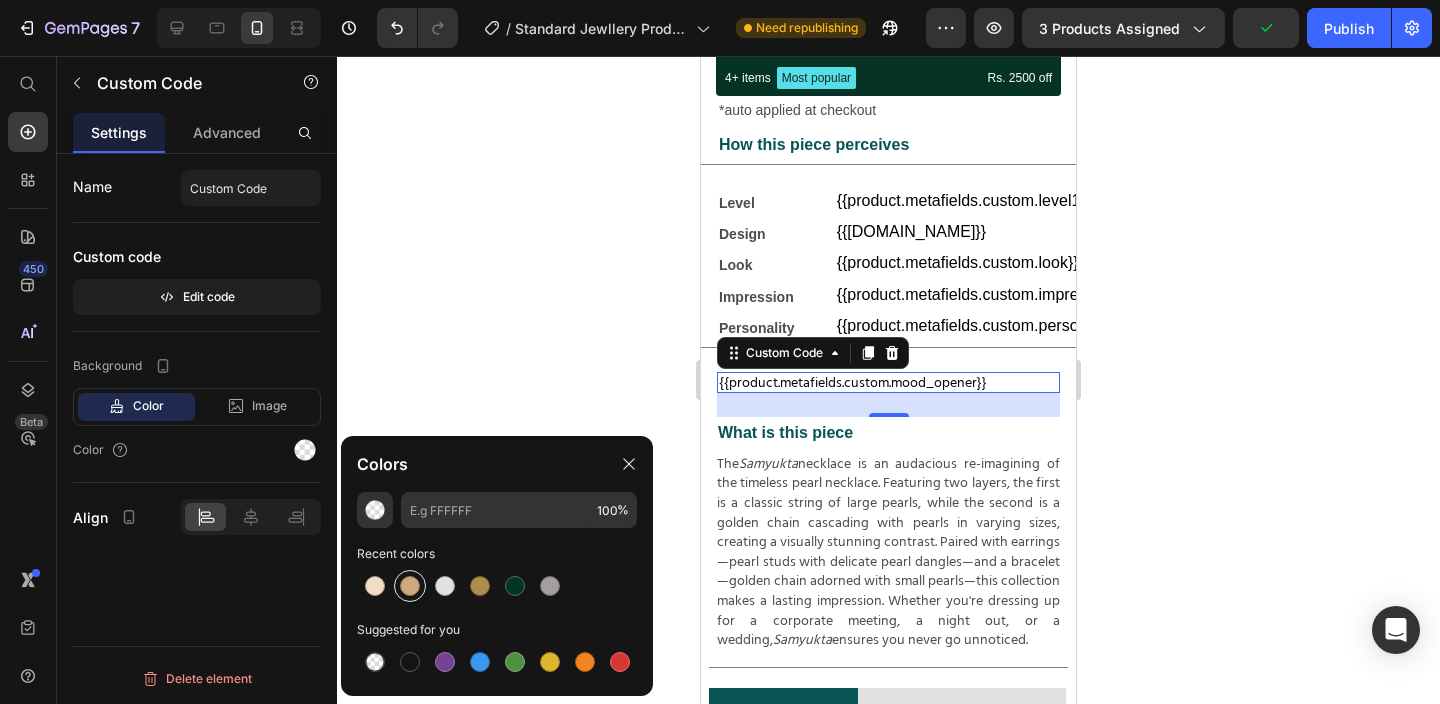 click at bounding box center (410, 586) 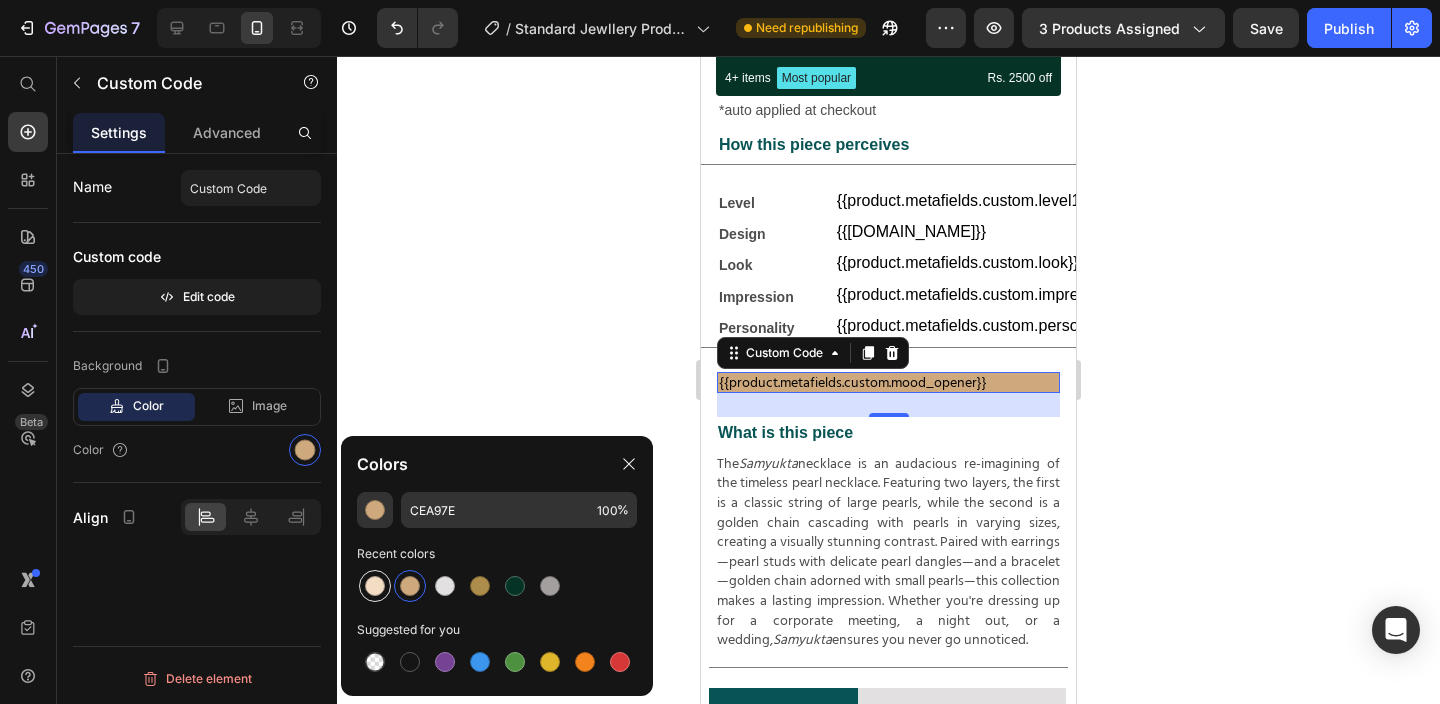 click at bounding box center (375, 586) 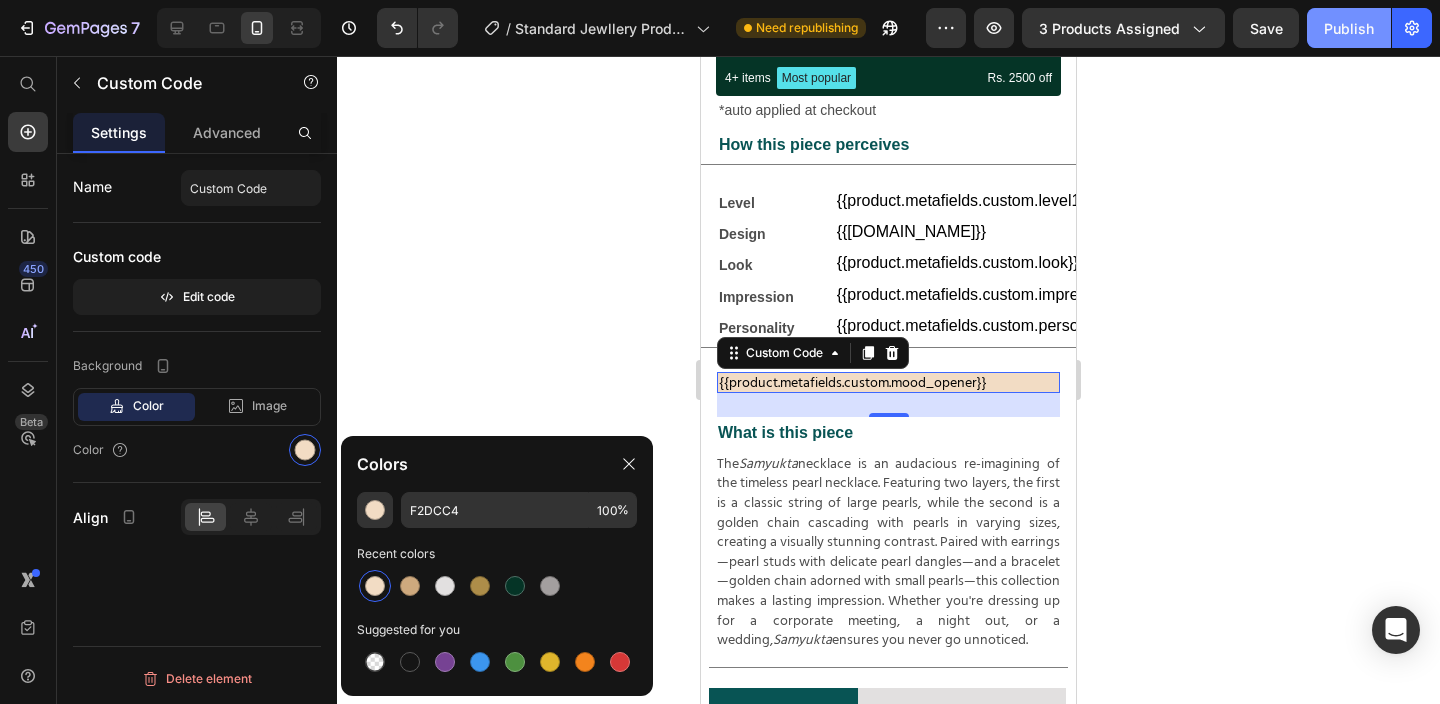 click on "Publish" at bounding box center (1349, 28) 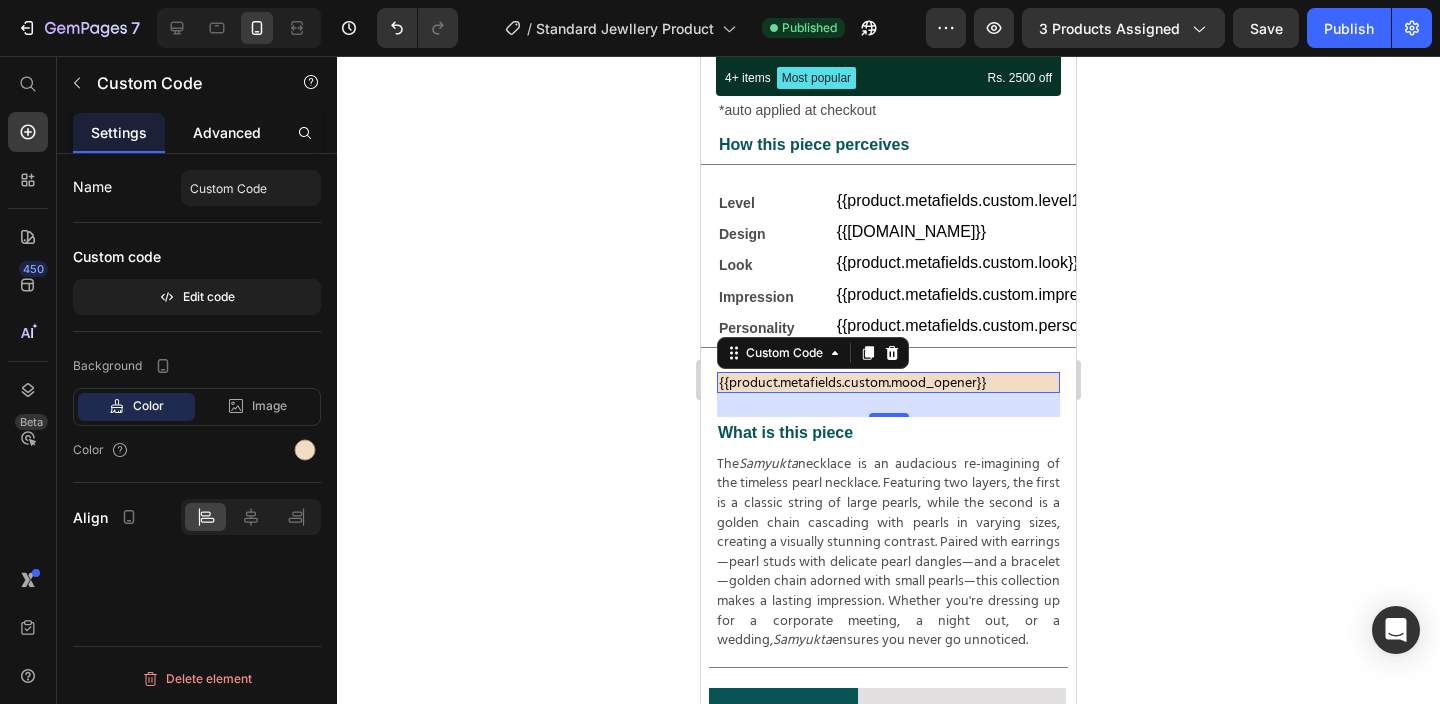 click on "Advanced" at bounding box center (227, 132) 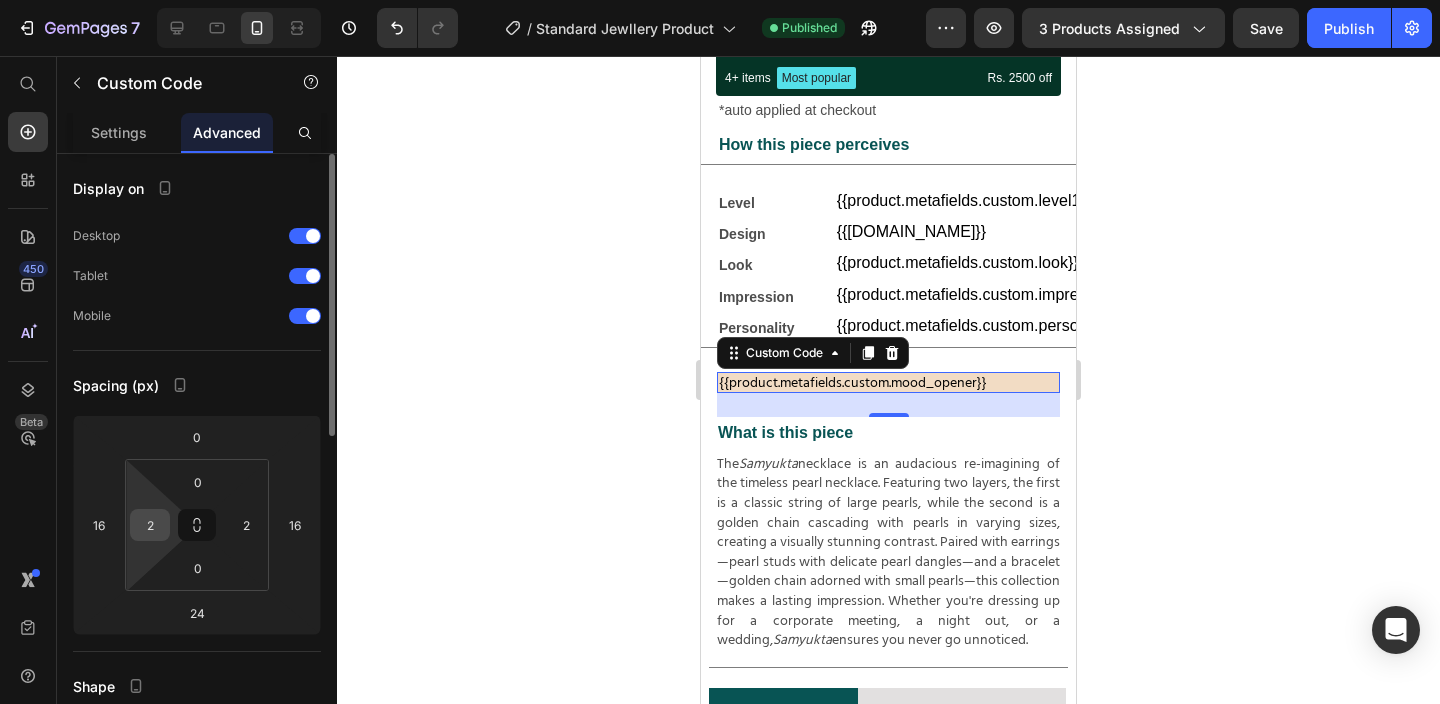 click on "2" at bounding box center [150, 525] 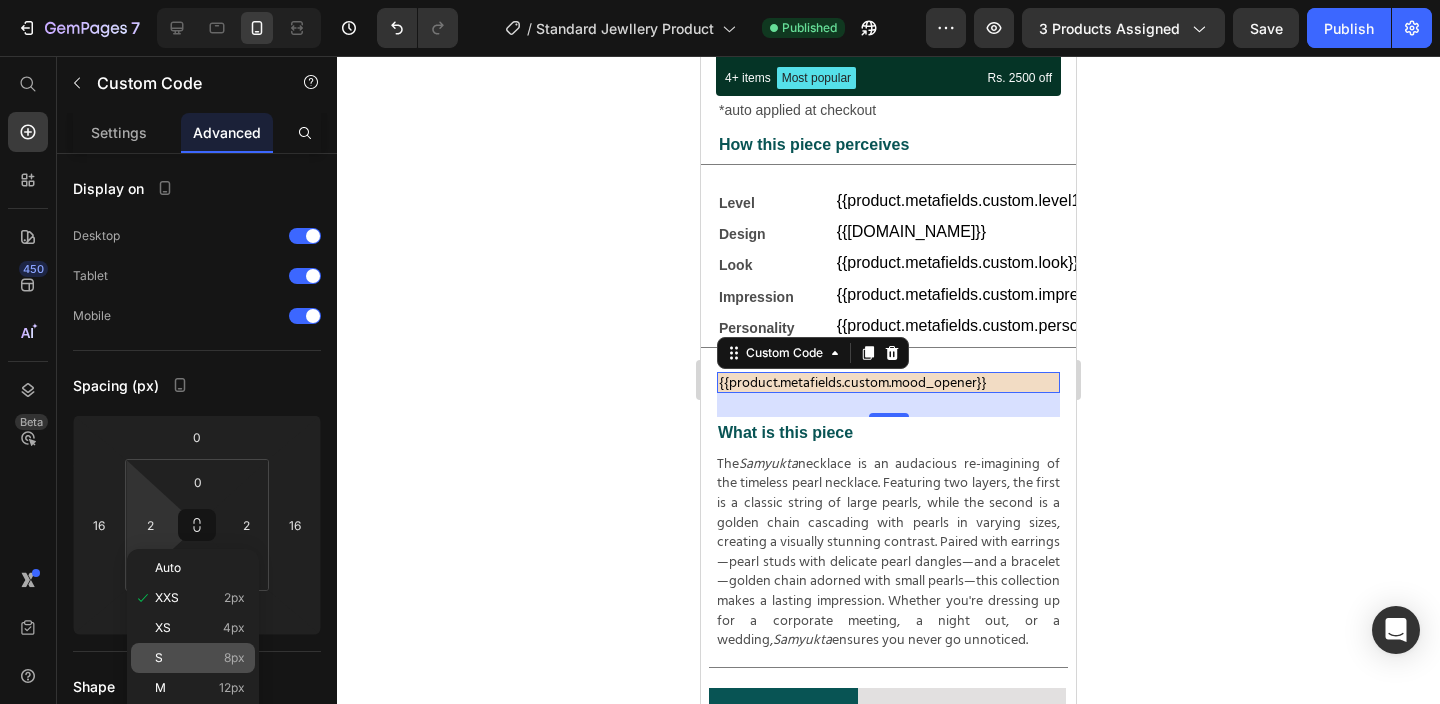 click on "S 8px" at bounding box center (200, 658) 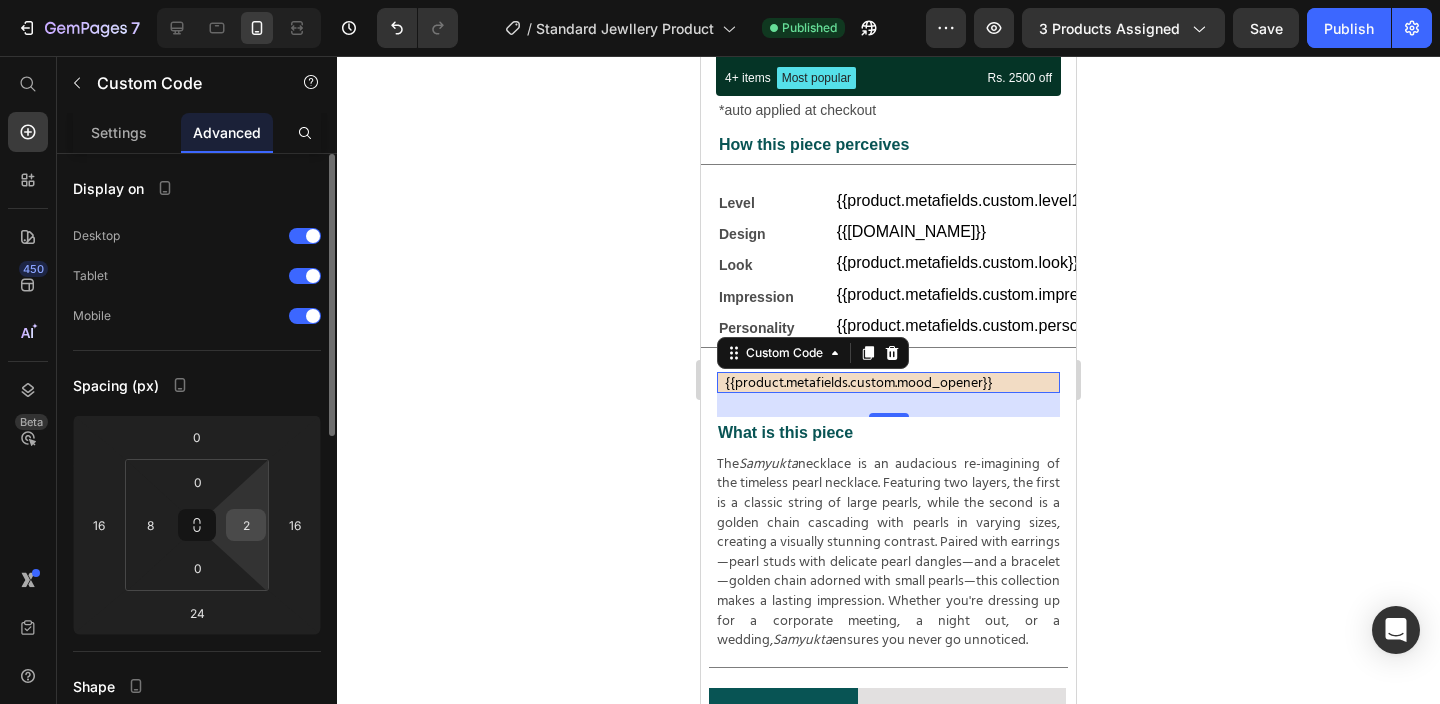click on "2" at bounding box center [246, 525] 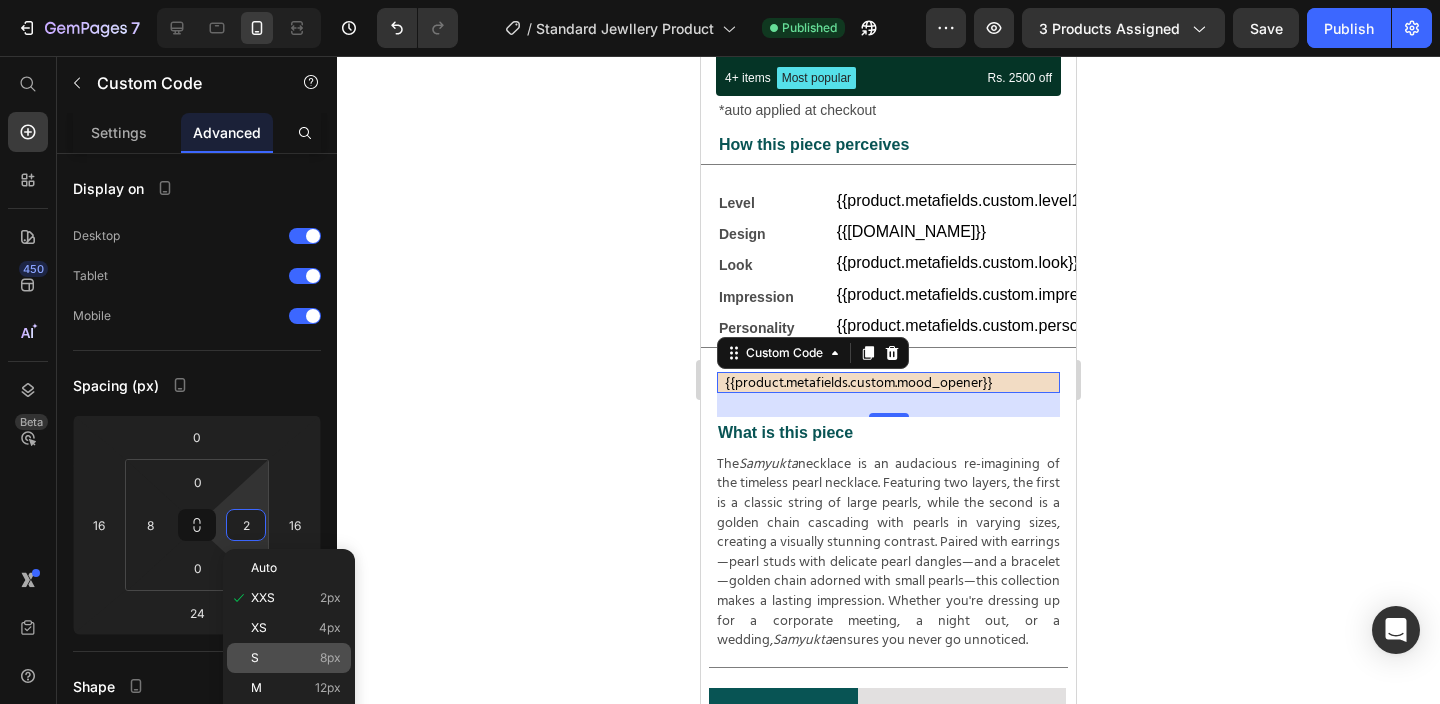 type on "8" 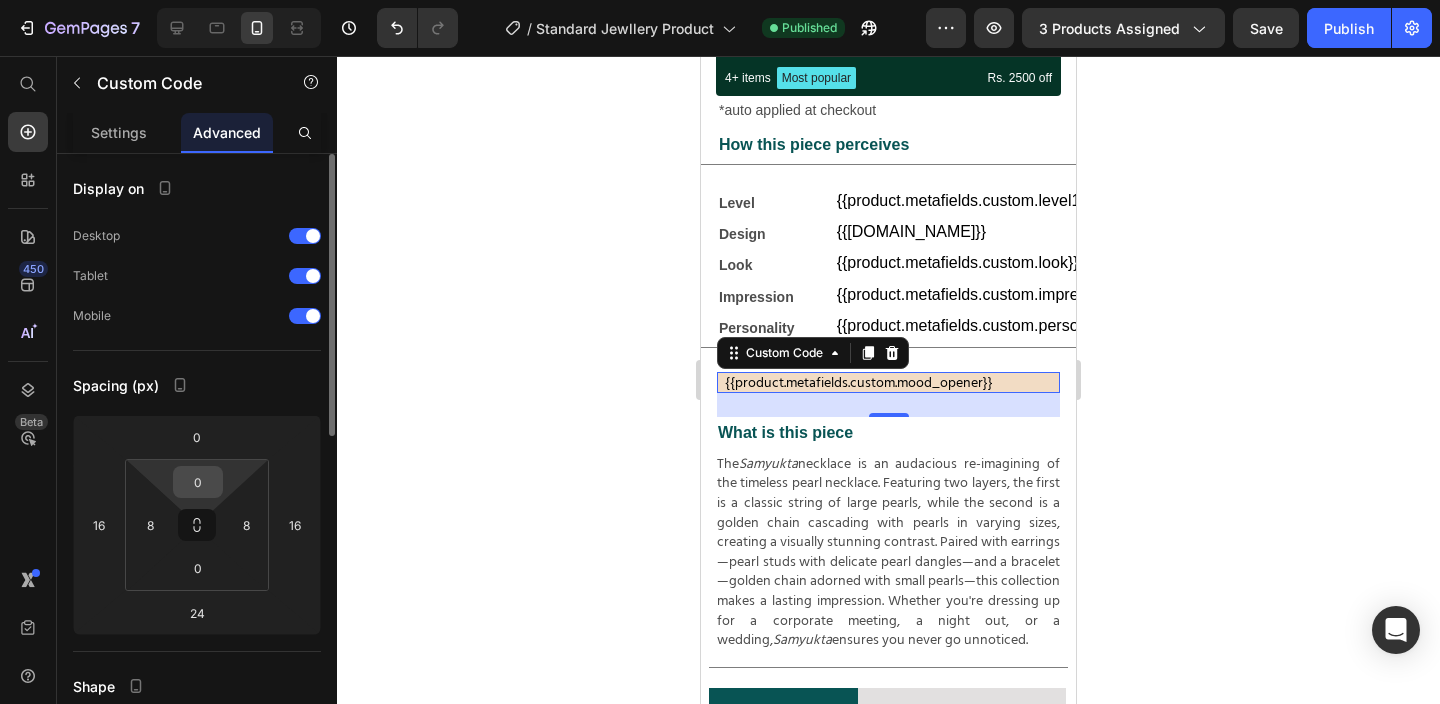 click on "0" at bounding box center [198, 482] 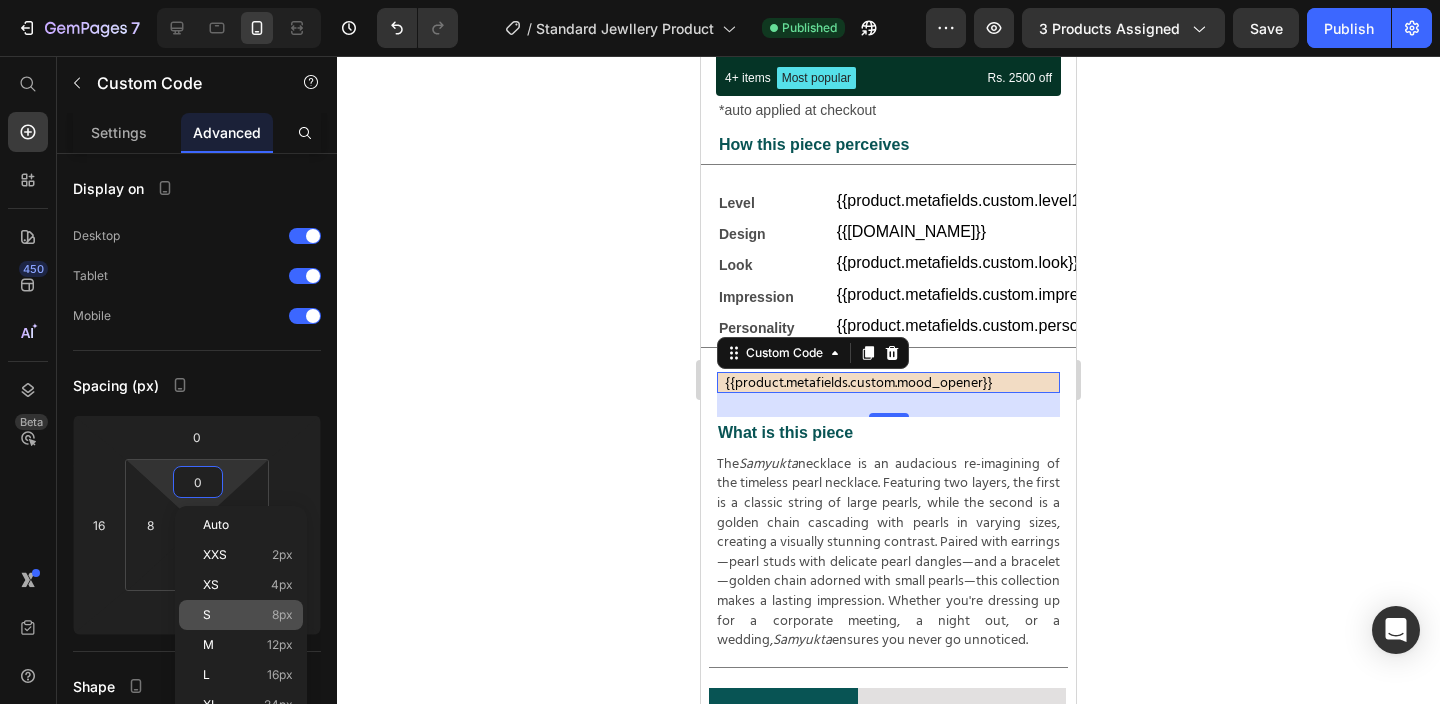 click on "S 8px" 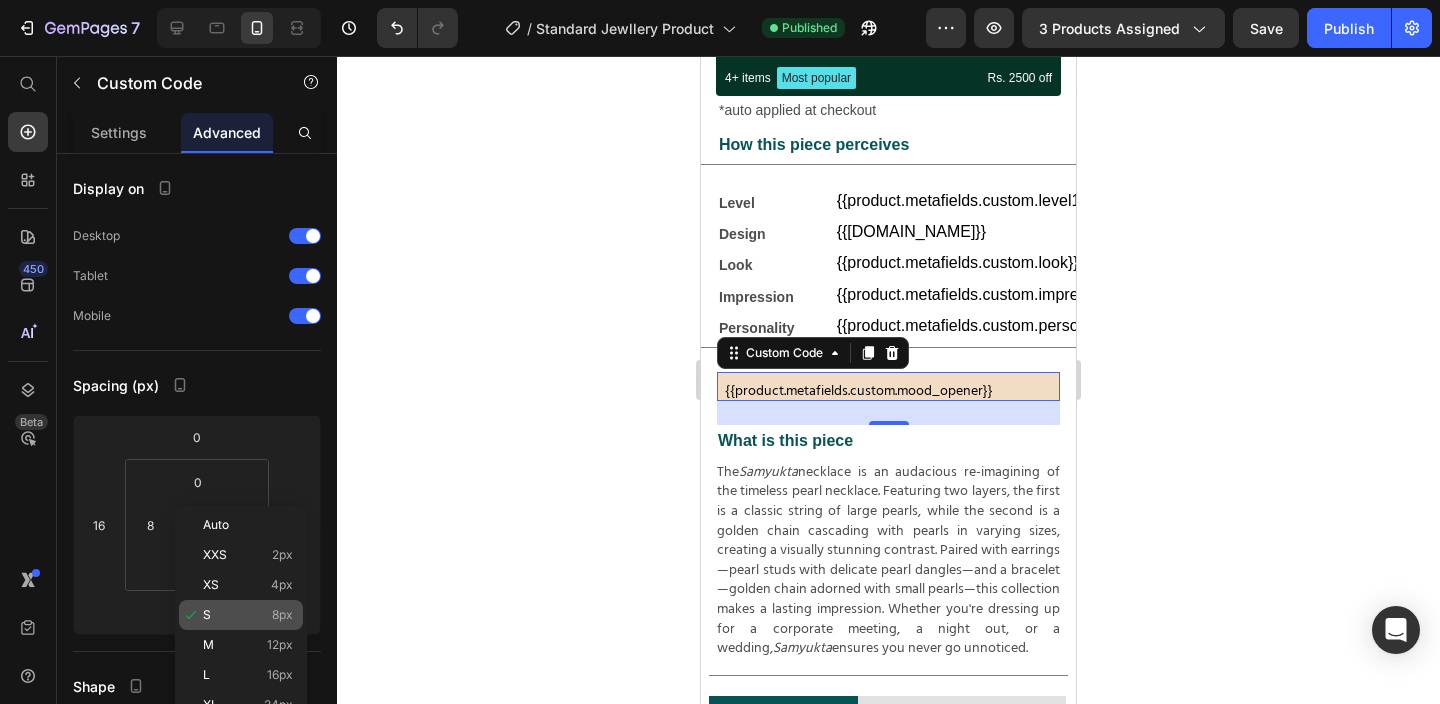type on "8" 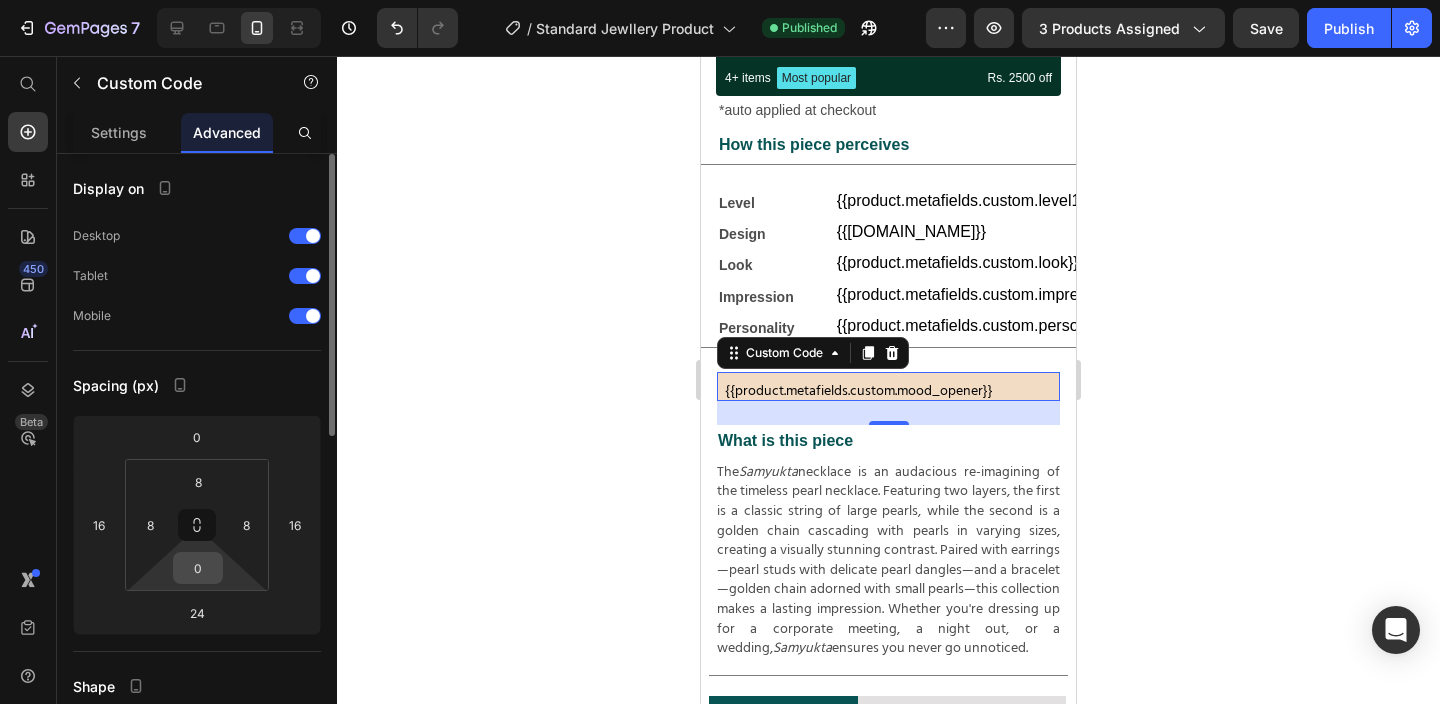 click on "0" at bounding box center [198, 568] 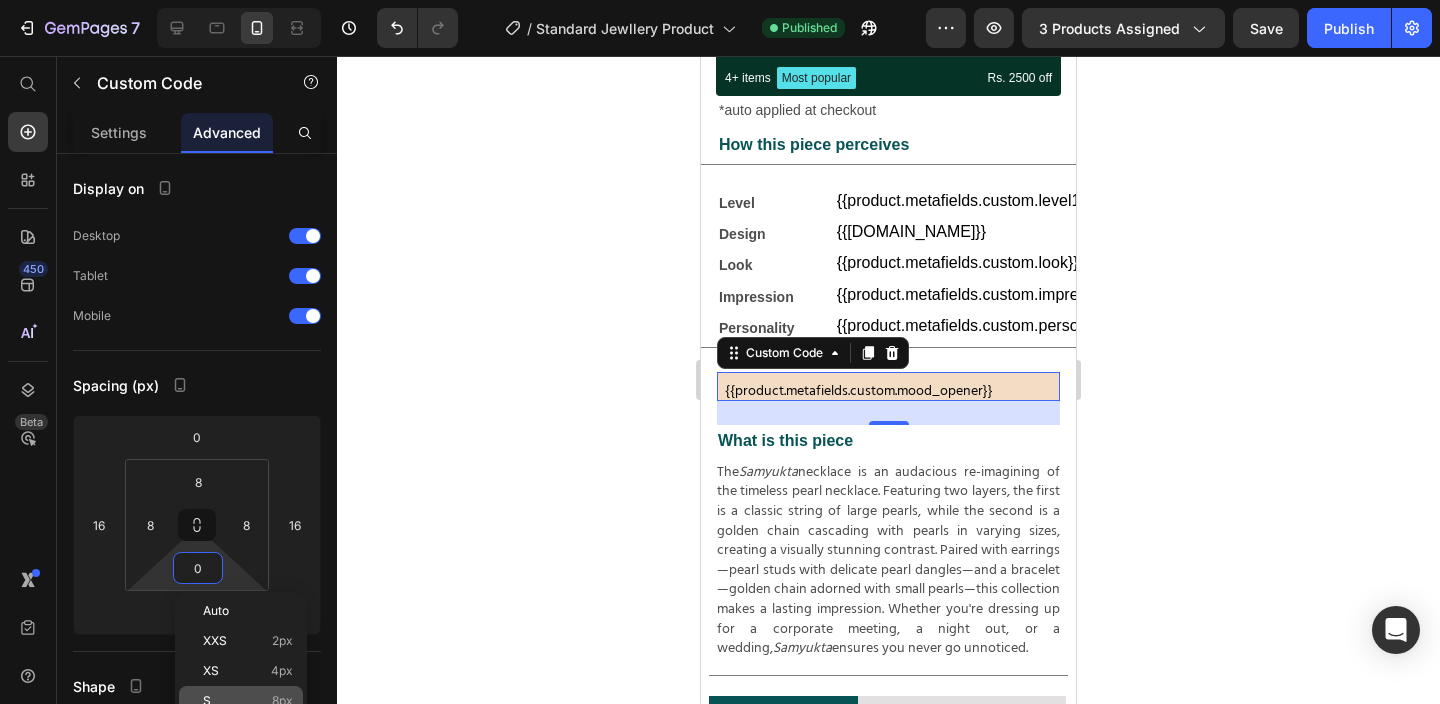 click on "S 8px" 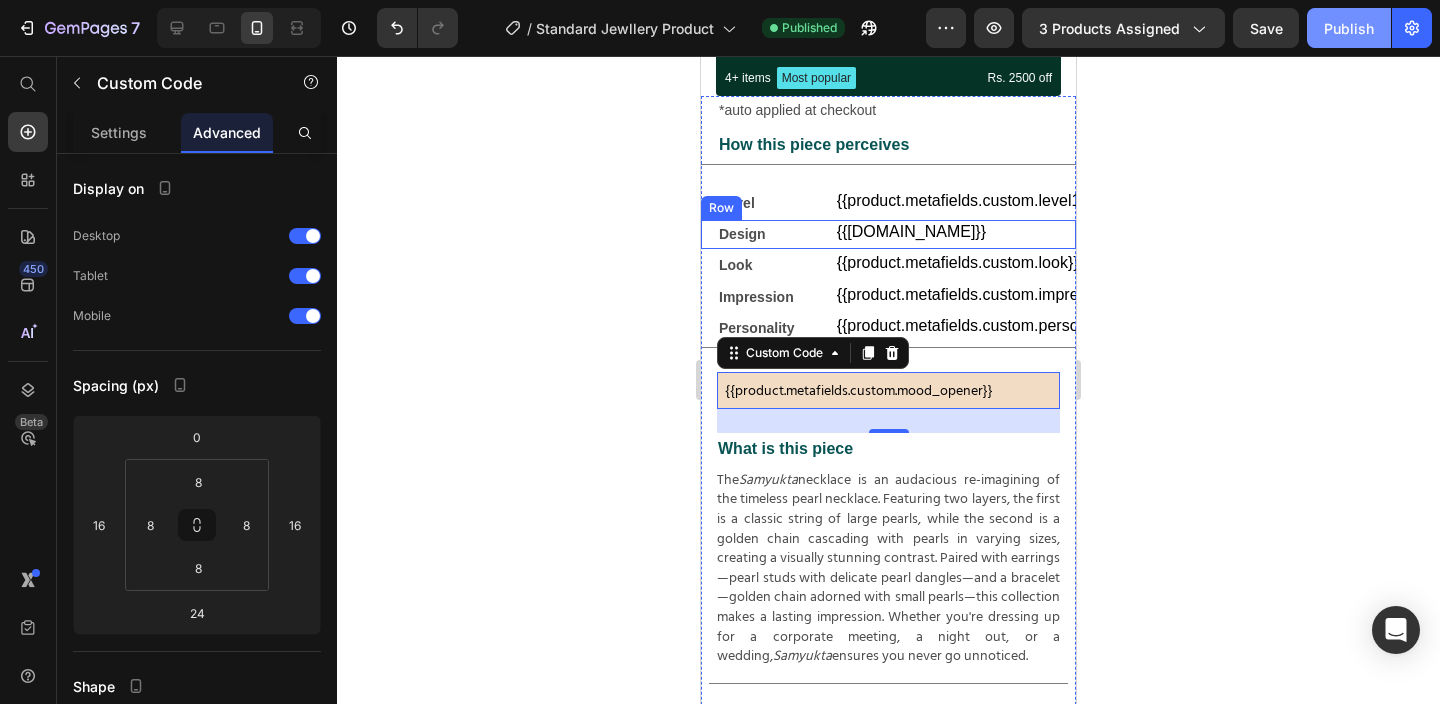 click on "Publish" at bounding box center (1349, 28) 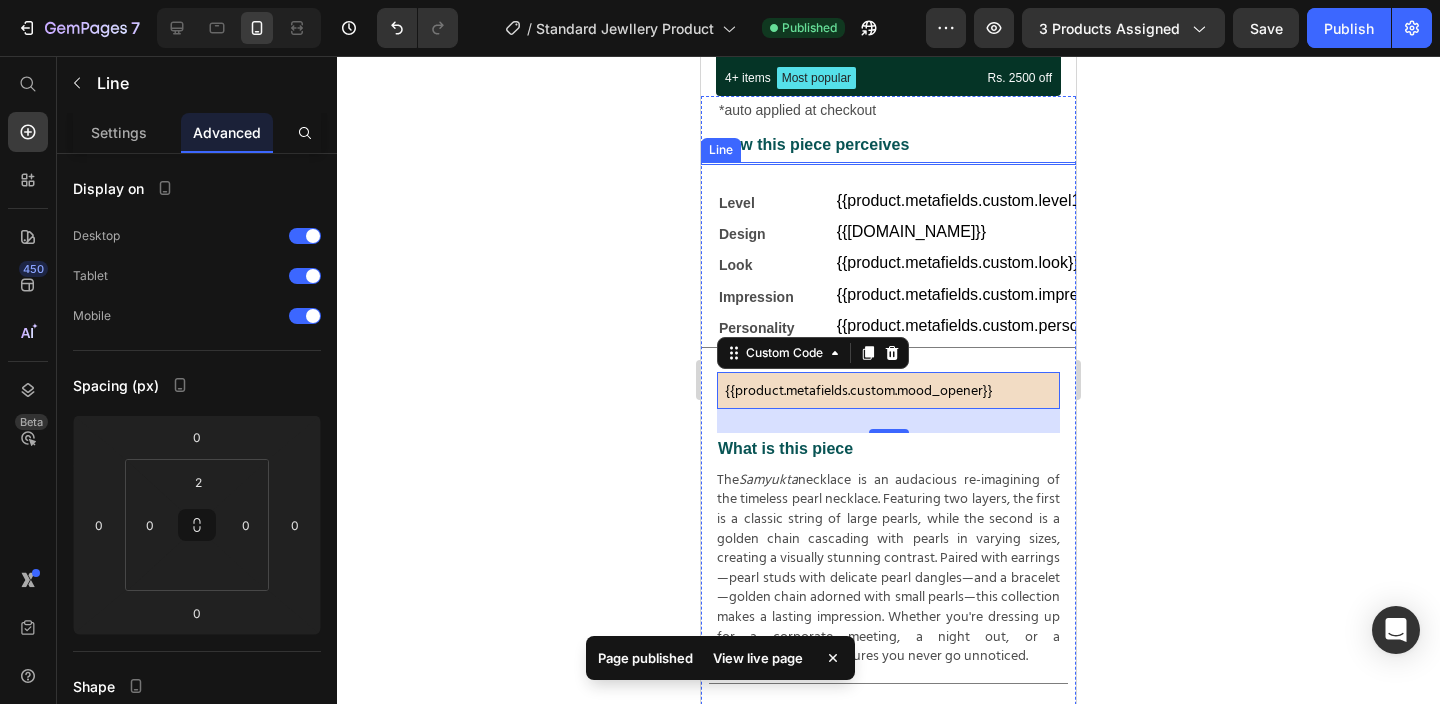 click on "*auto applied at checkout Text Block How this piece perceives Text Block                Title Line Level Text Block {{product.metafields.custom.level1}} Custom Code Row Design Text Block {{product.metafields.custom.design}} Custom Code Row Look Text Block {{product.metafields.custom.look}} Custom Code Row Impression Text Block {{product.metafields.custom.impression}} Custom Code Row Personality Text Block {{product.metafields.custom.personality}} Custom Code Row                Title Line {{product.metafields.custom.mood_opener}} Custom Code   24 What is this piece Text Block The  Samyukta Samyukta  ensures you never go unnoticed. Product Description                Title Line" at bounding box center [888, 396] 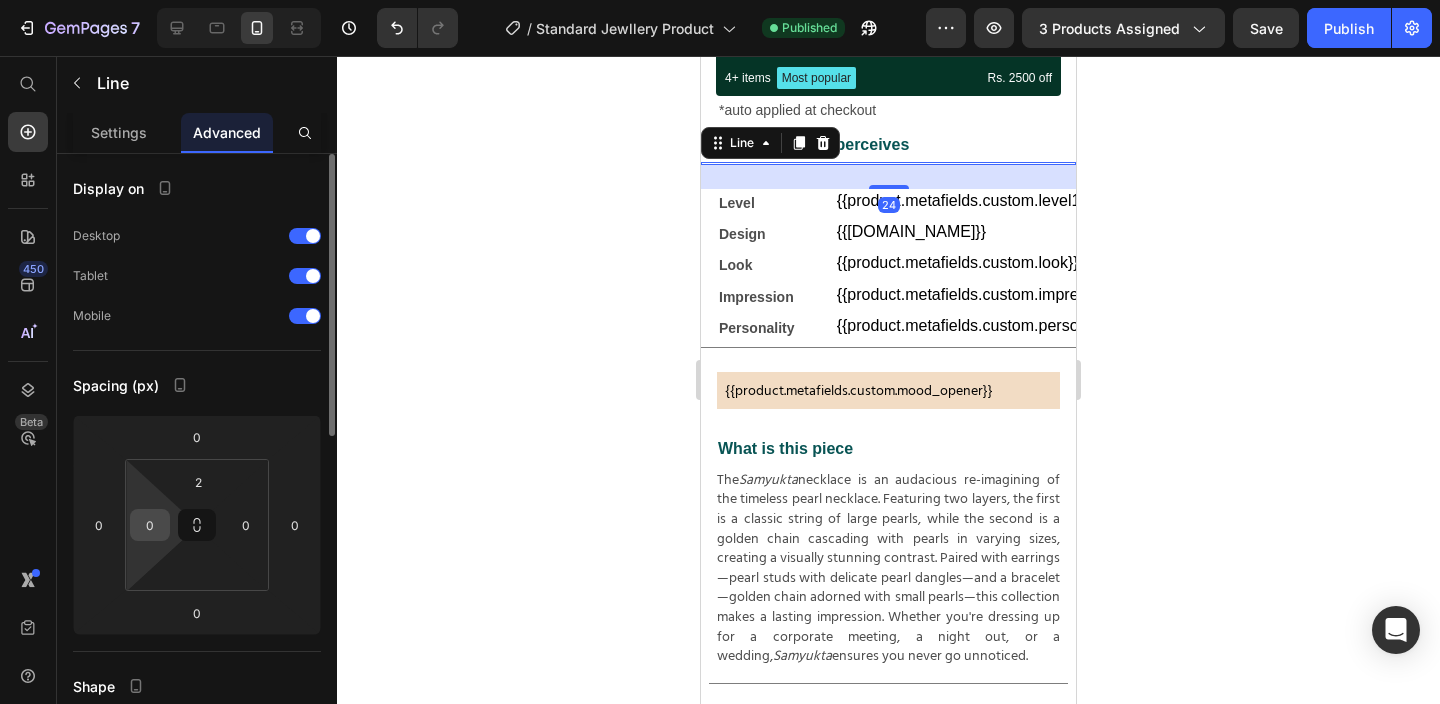 click on "0" at bounding box center [150, 525] 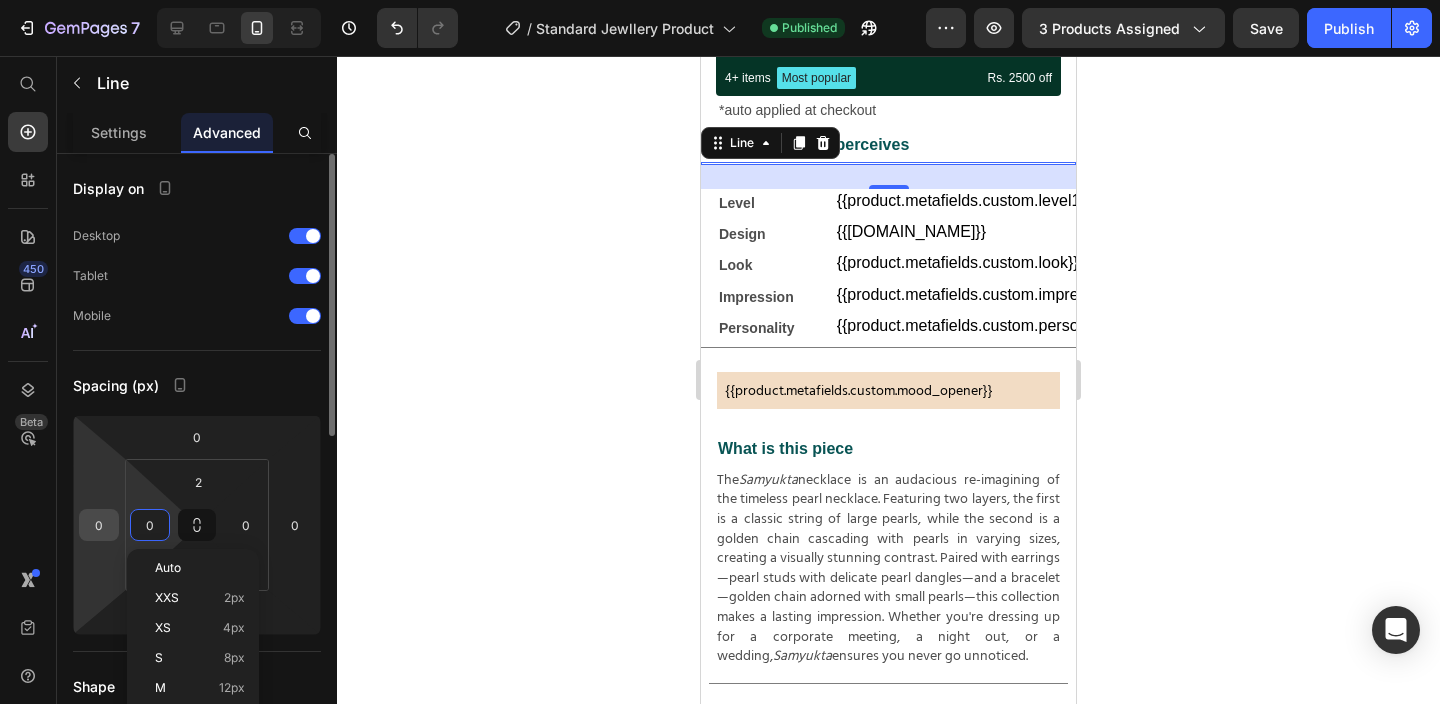 click on "0" at bounding box center (99, 525) 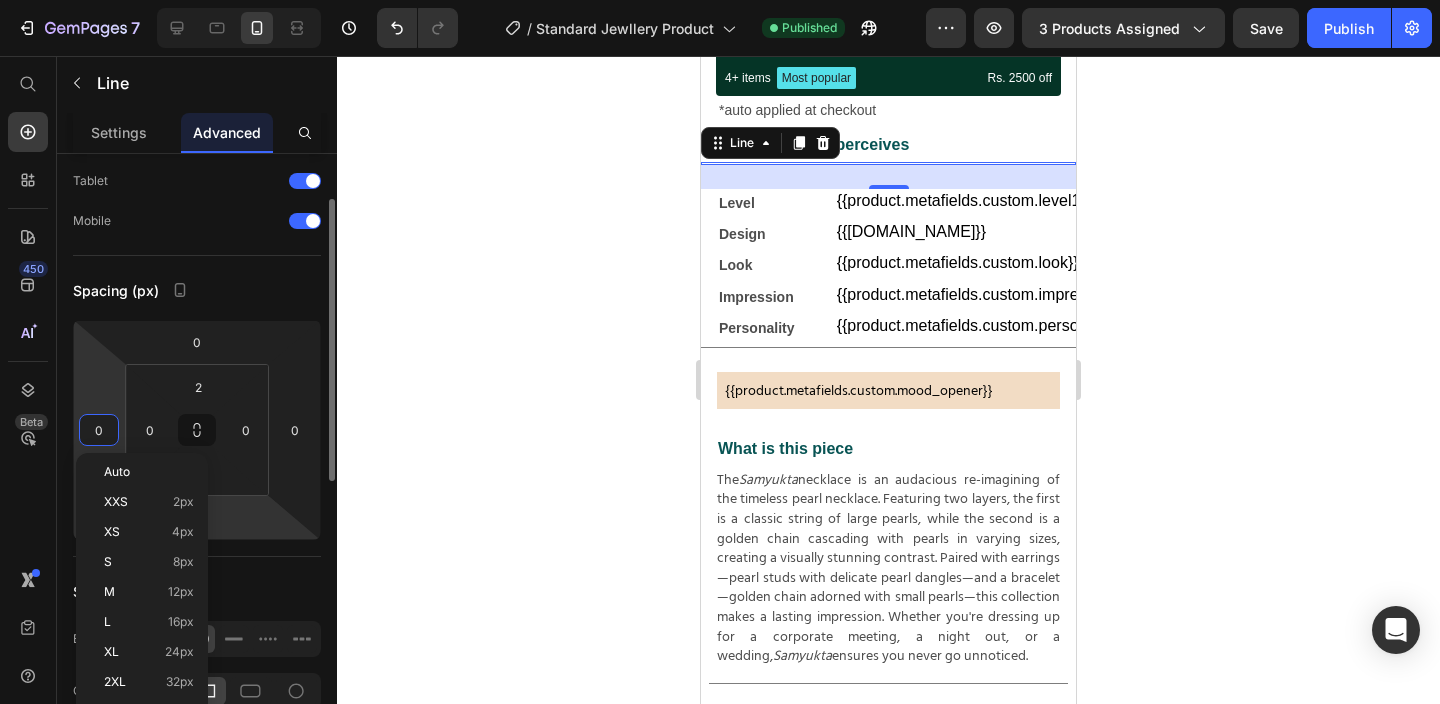 scroll, scrollTop: 96, scrollLeft: 0, axis: vertical 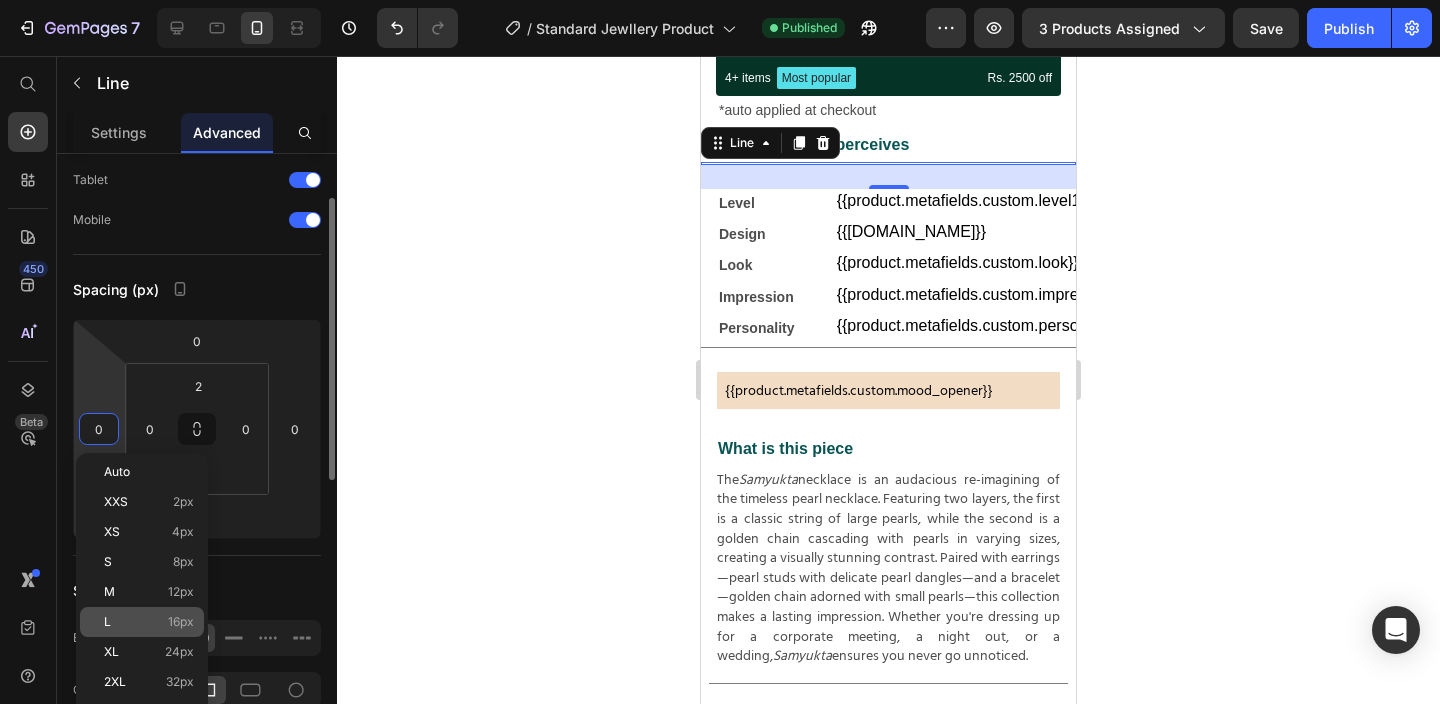 click on "L 16px" 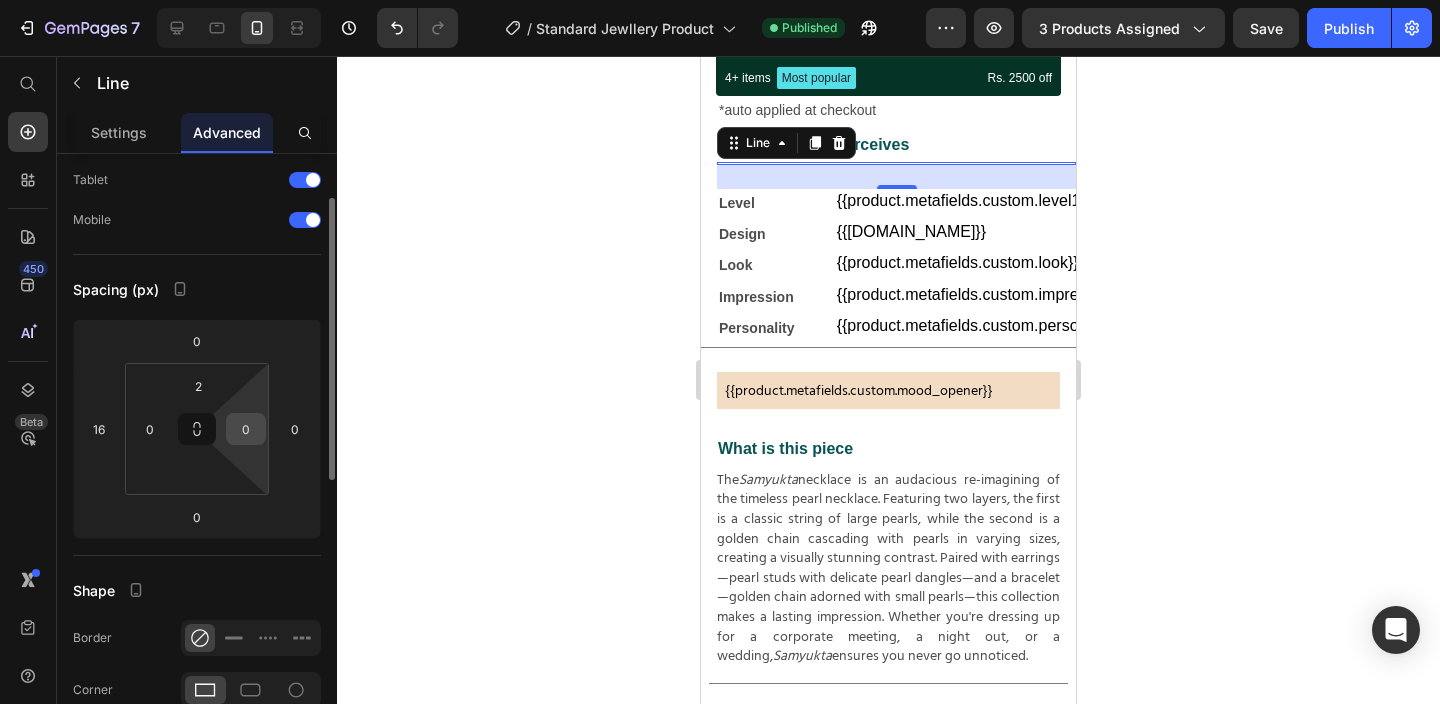 click on "0" at bounding box center (246, 429) 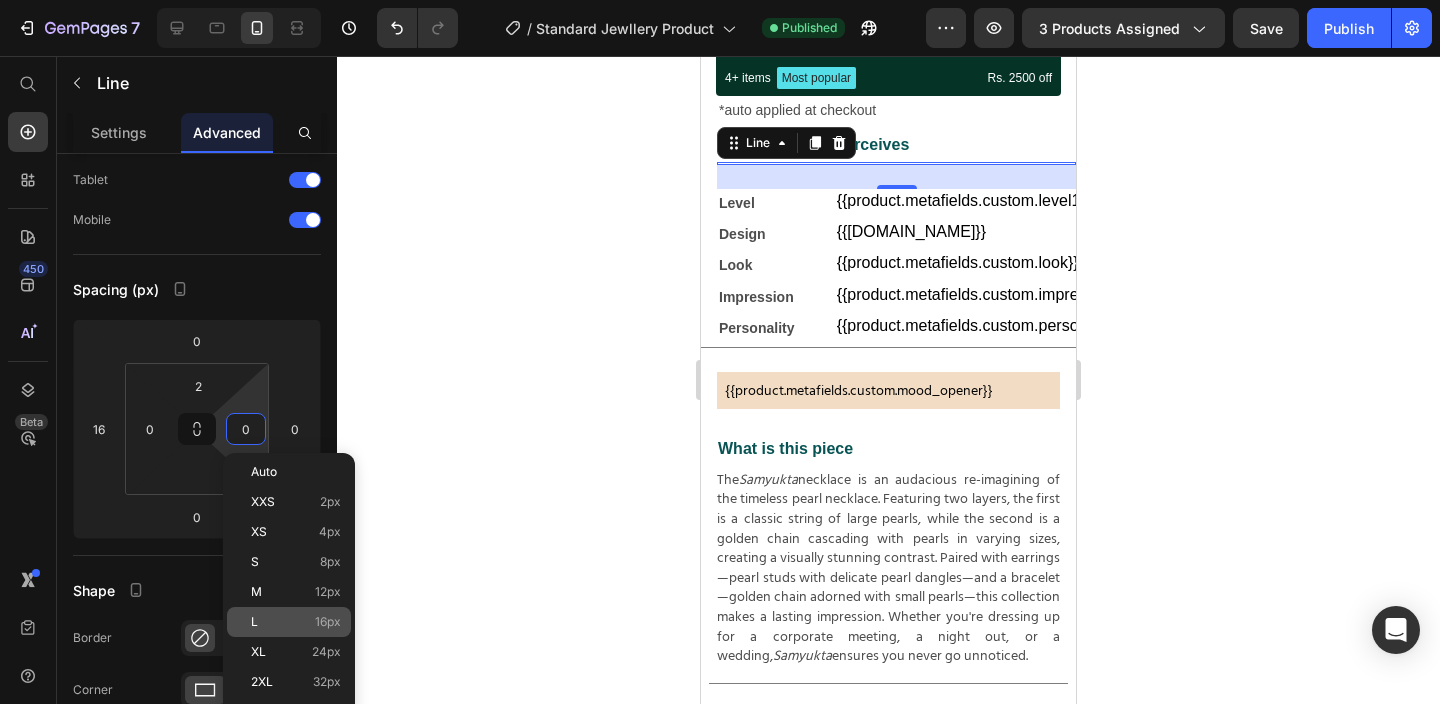 click on "L 16px" at bounding box center [296, 622] 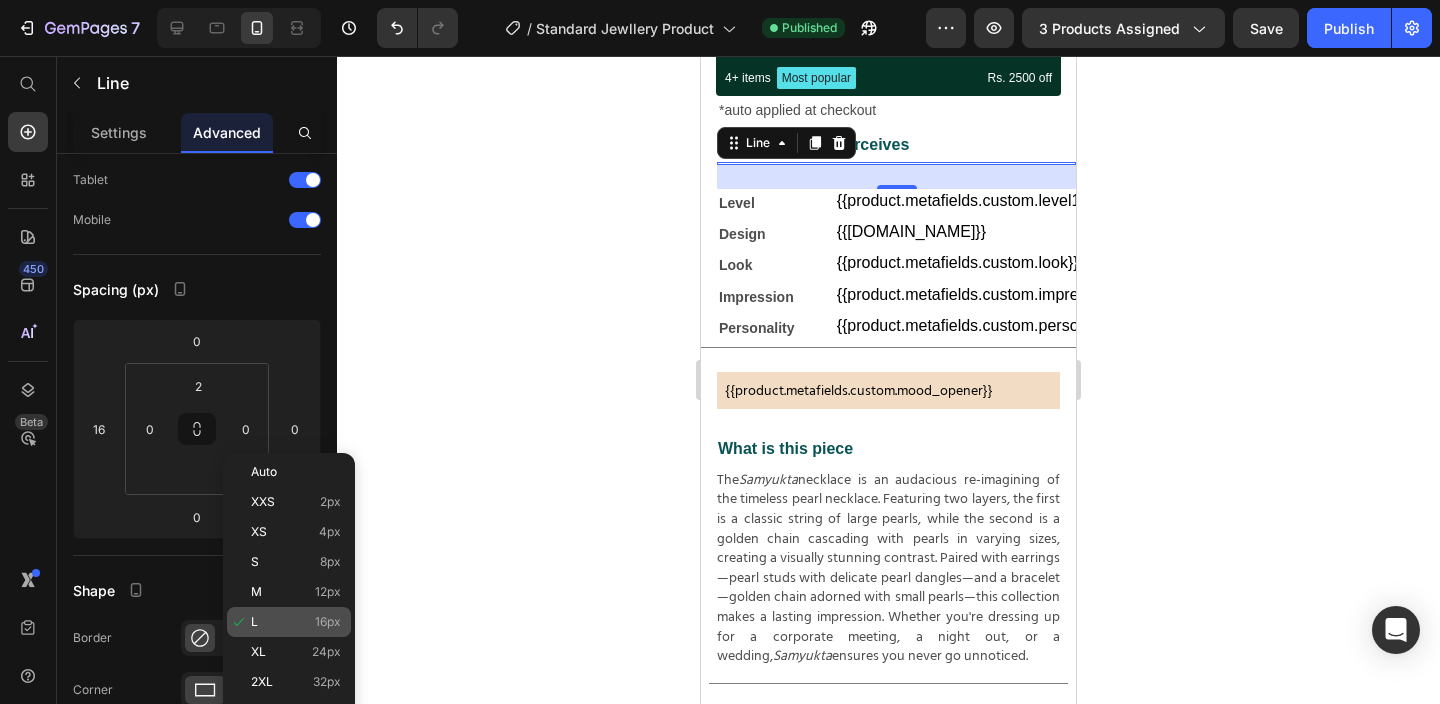 type on "16" 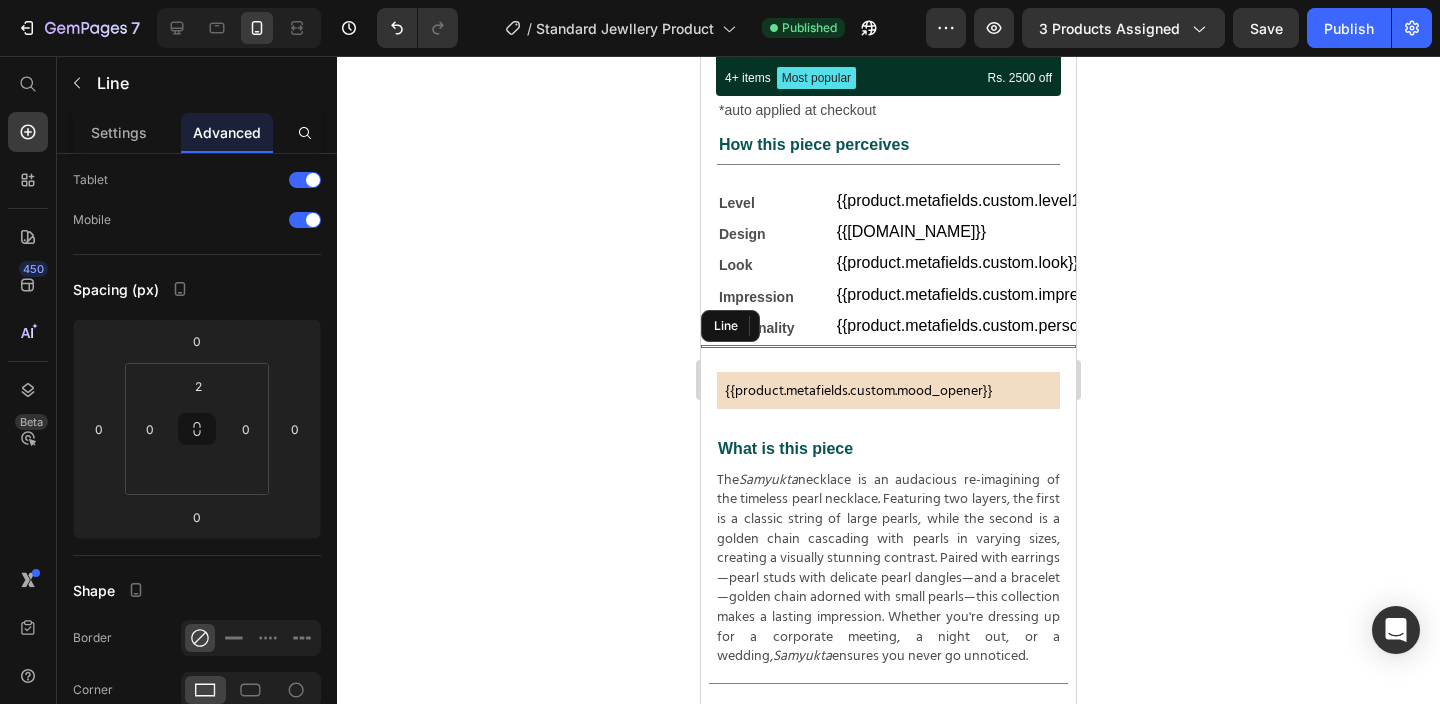 click on "Title Line" at bounding box center (888, 346) 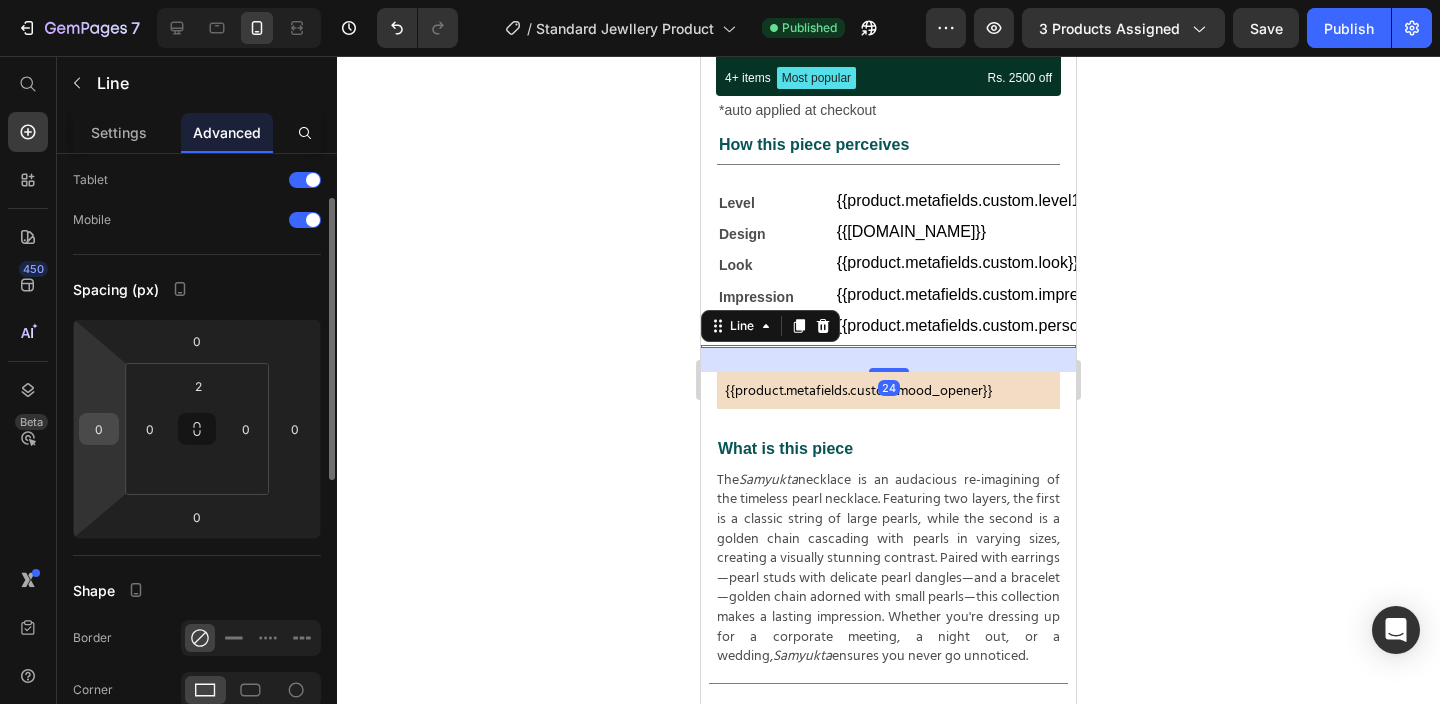 click on "0" at bounding box center [99, 429] 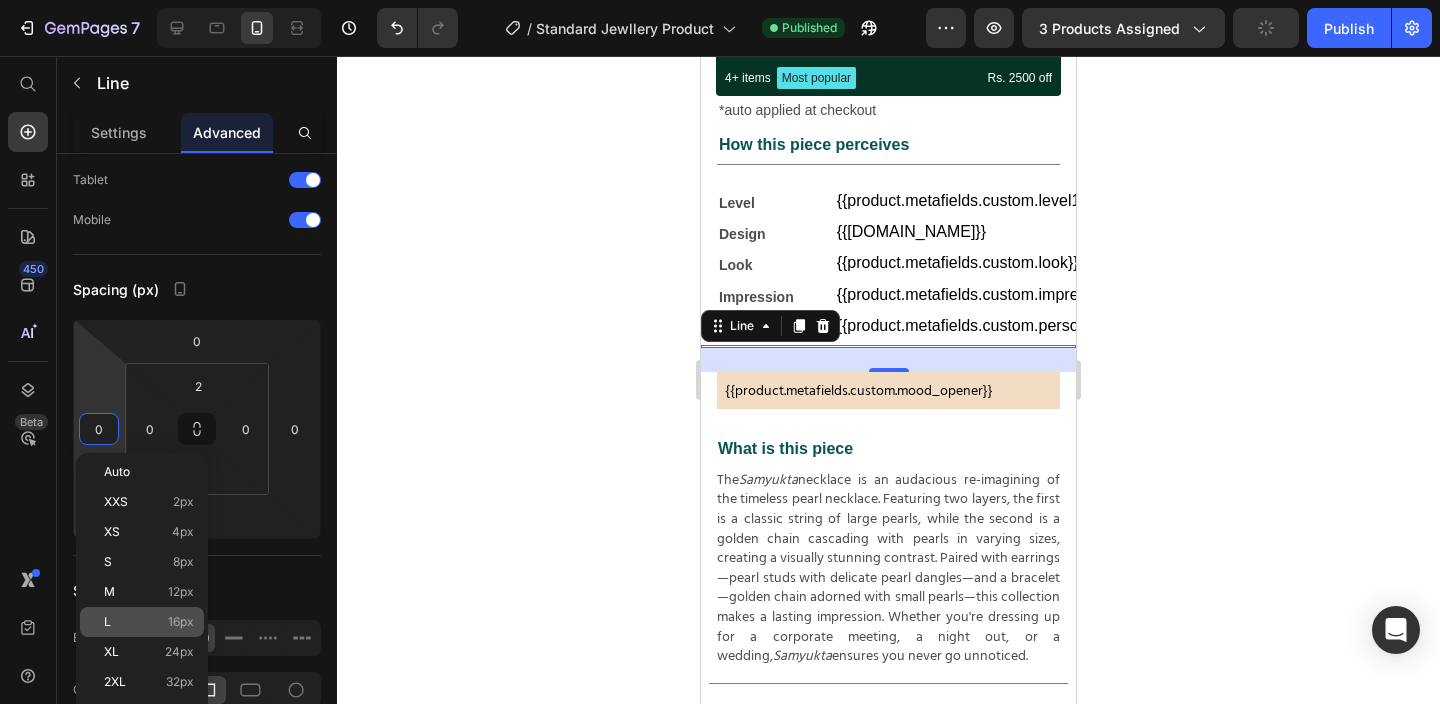 click on "L 16px" 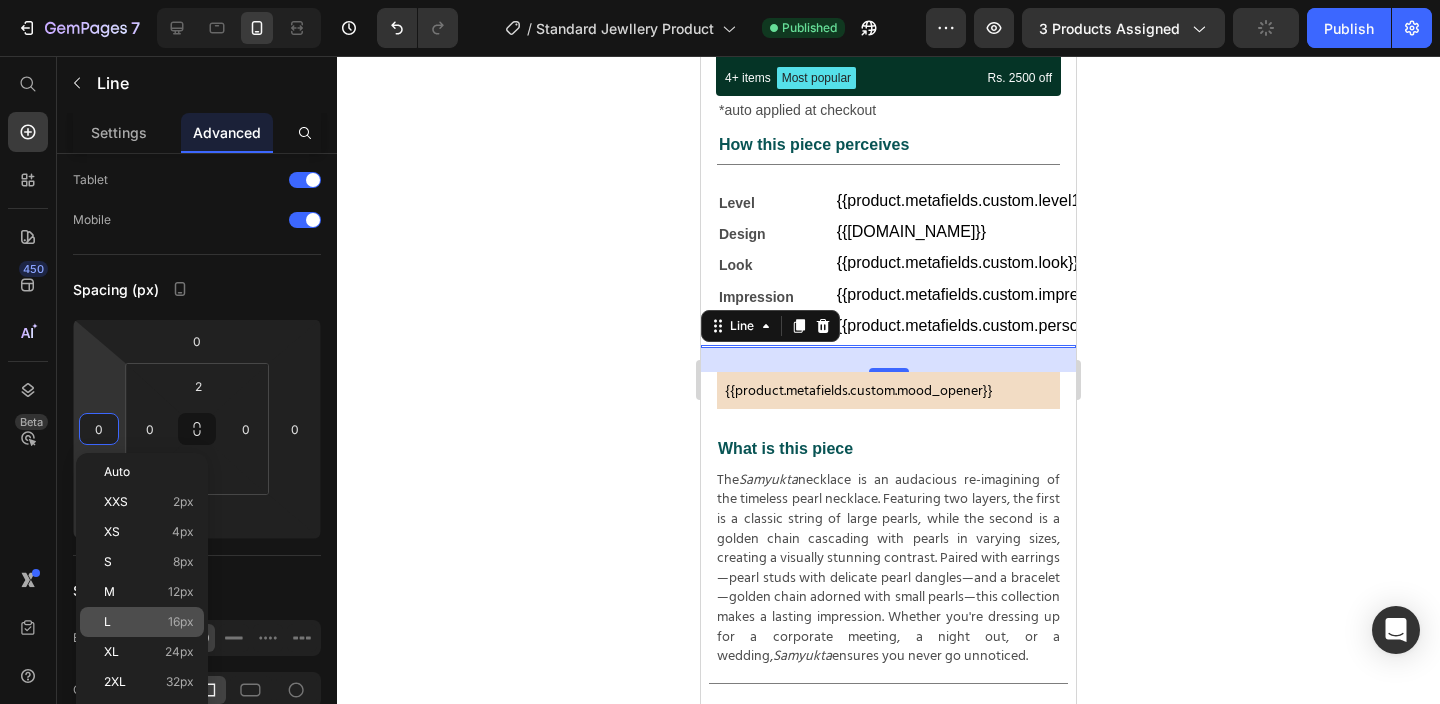 type on "16" 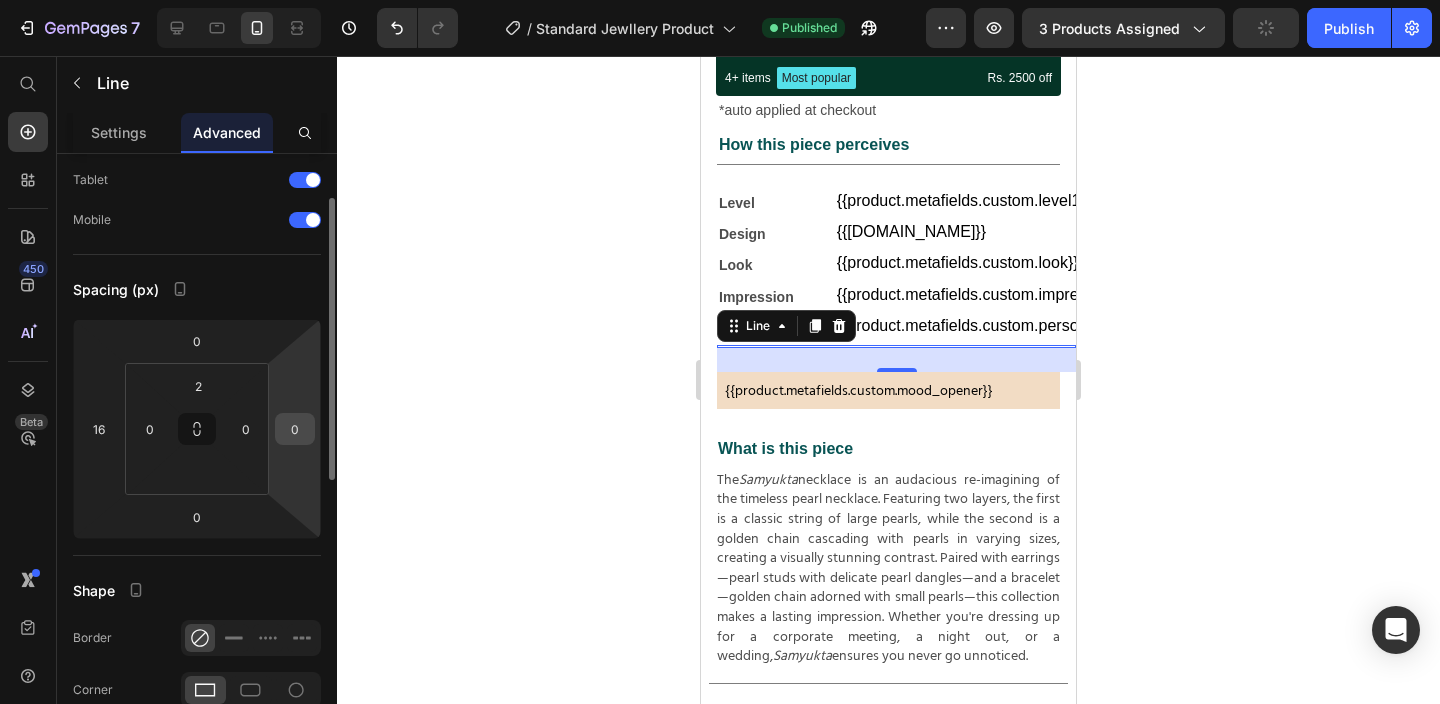click on "0" at bounding box center (295, 429) 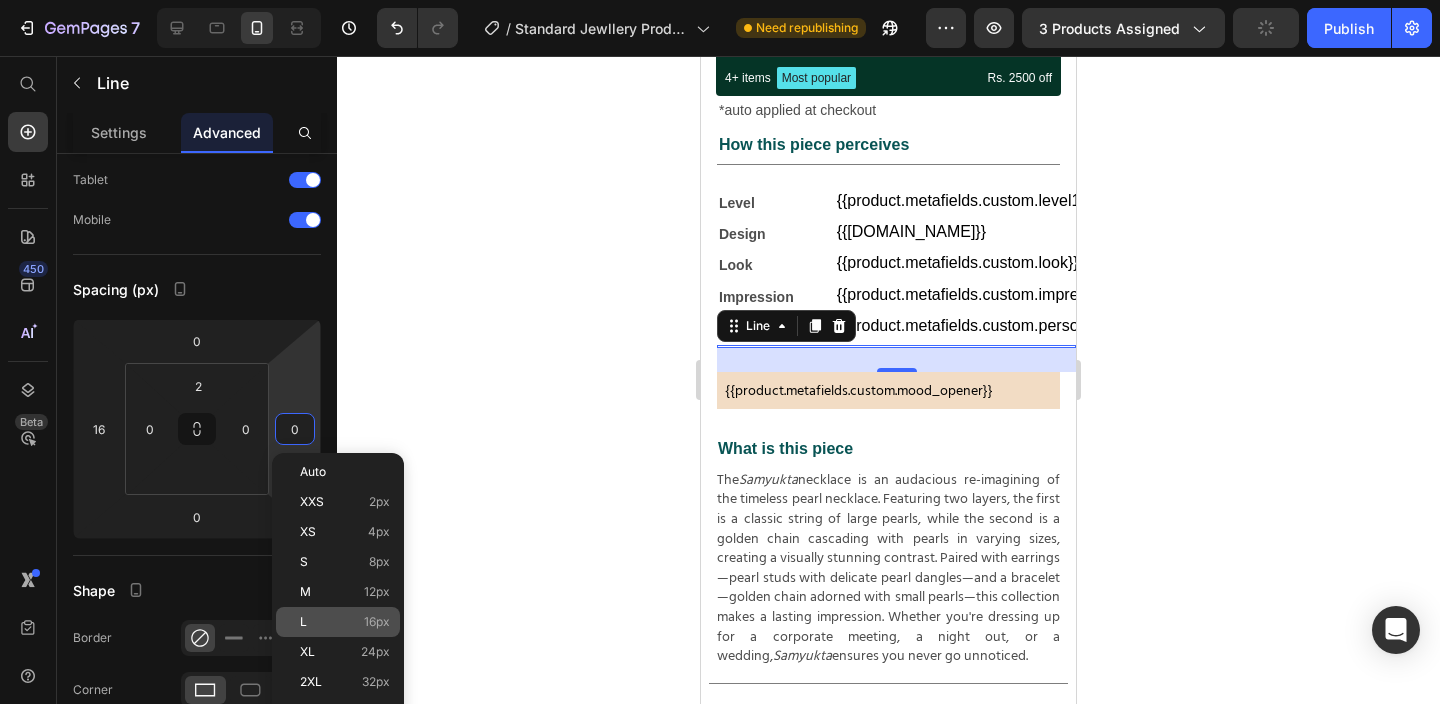 click on "L 16px" at bounding box center (345, 622) 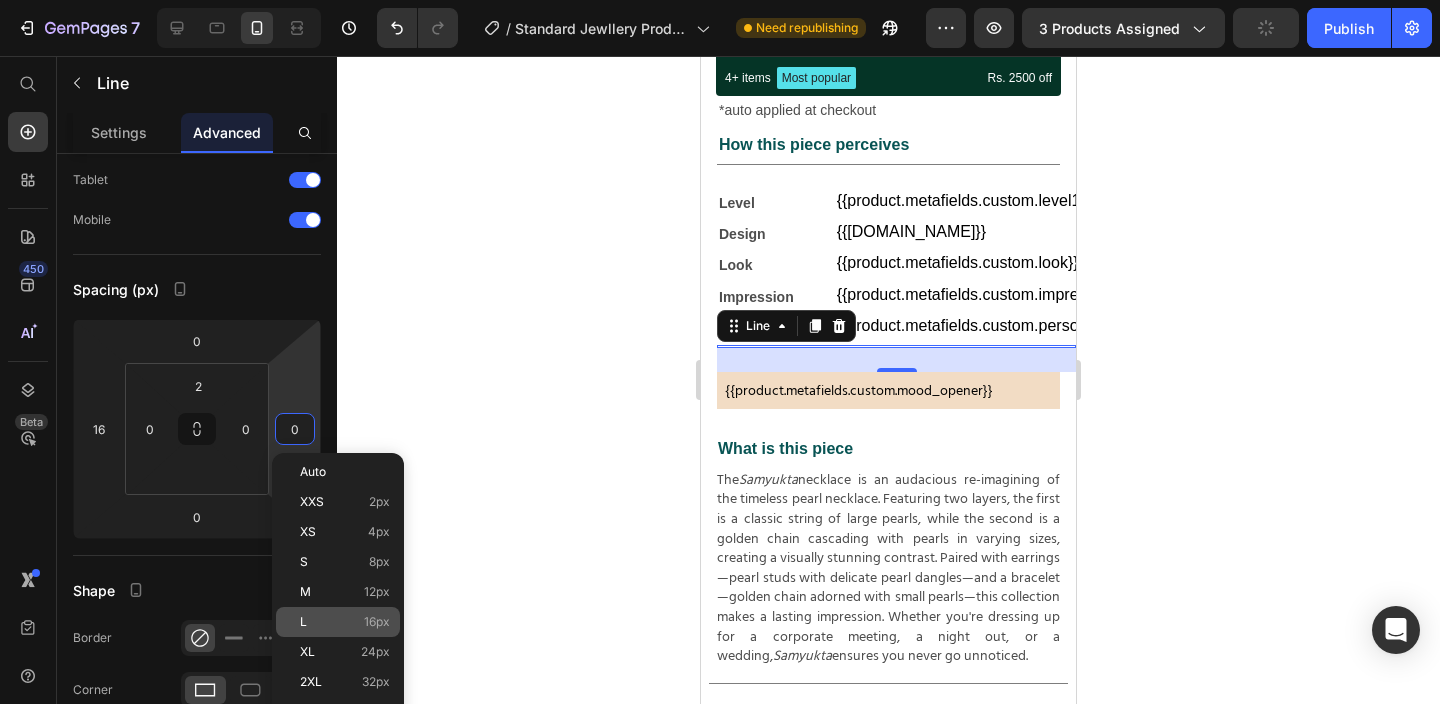 type on "16" 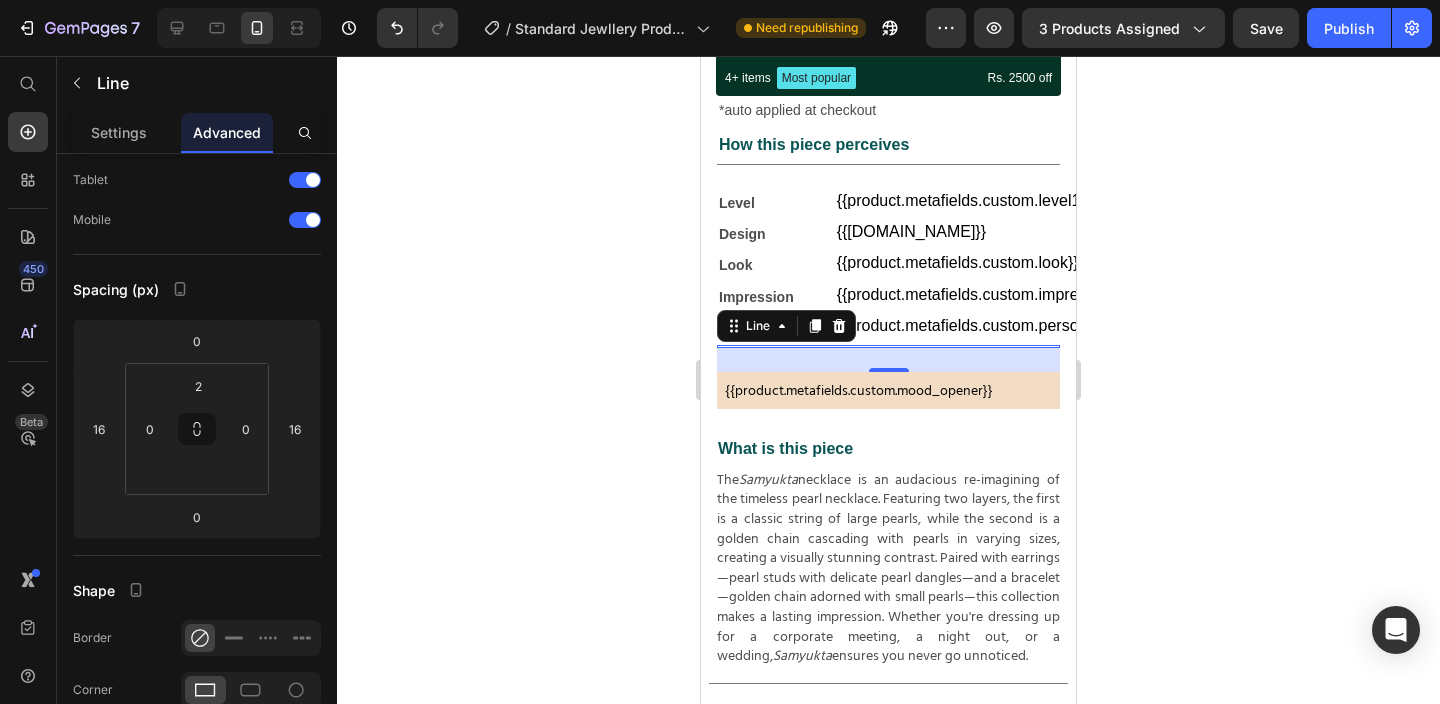 click 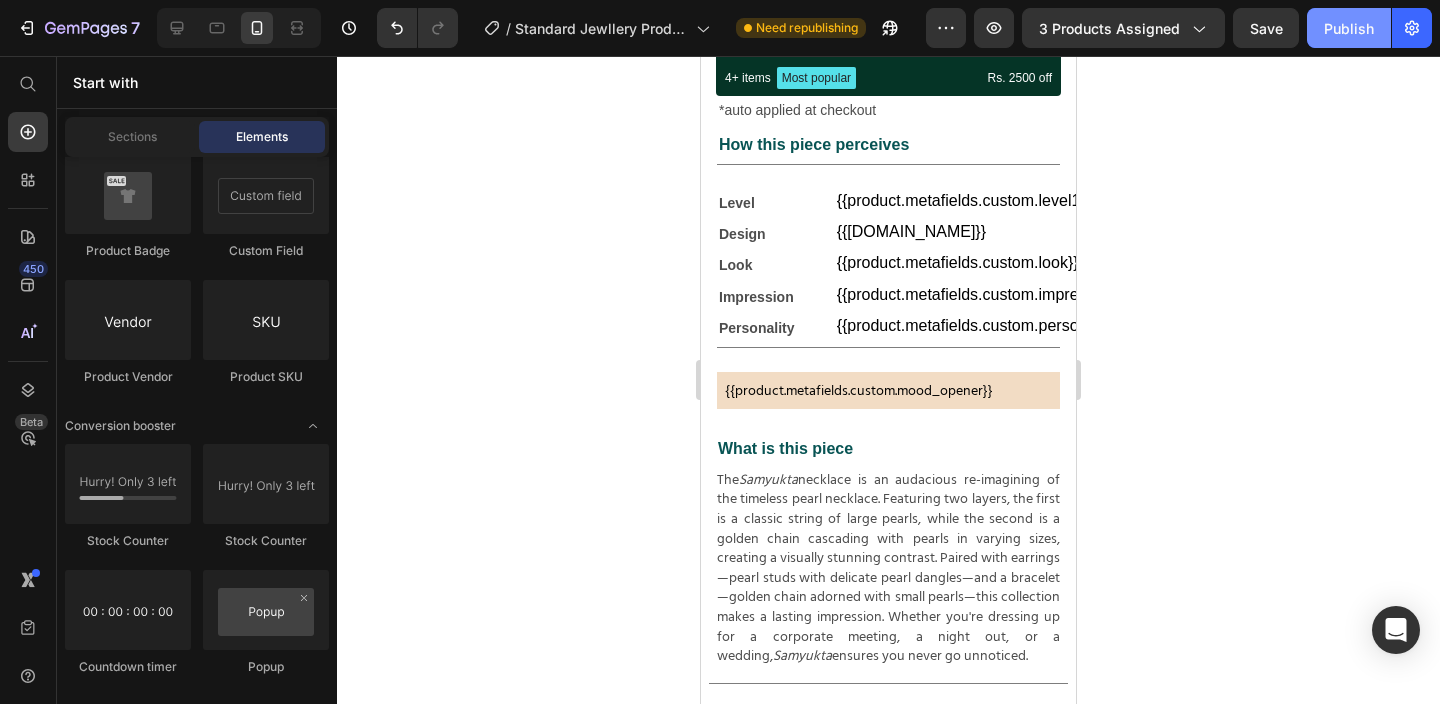 click on "Publish" at bounding box center (1349, 28) 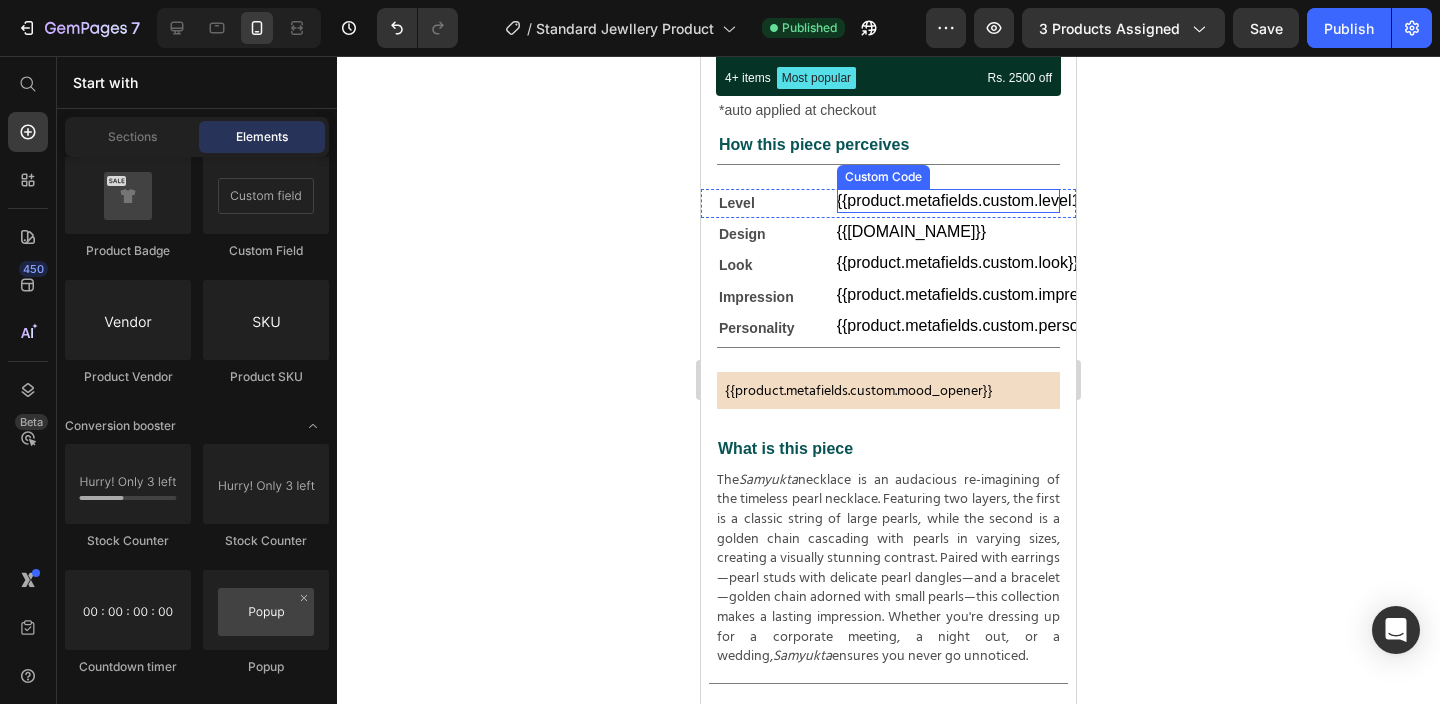 click on "{{product.metafields.custom.level1}}" at bounding box center [948, 201] 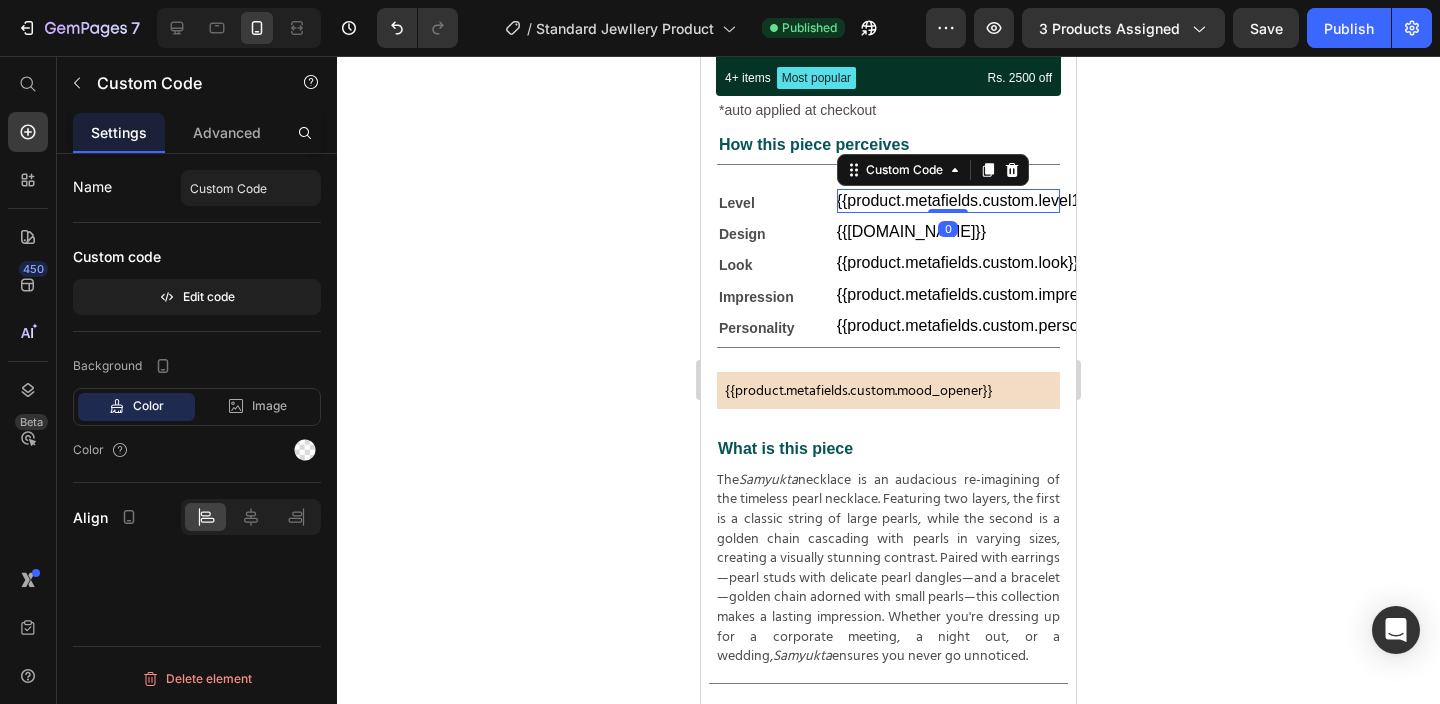 scroll, scrollTop: 0, scrollLeft: 0, axis: both 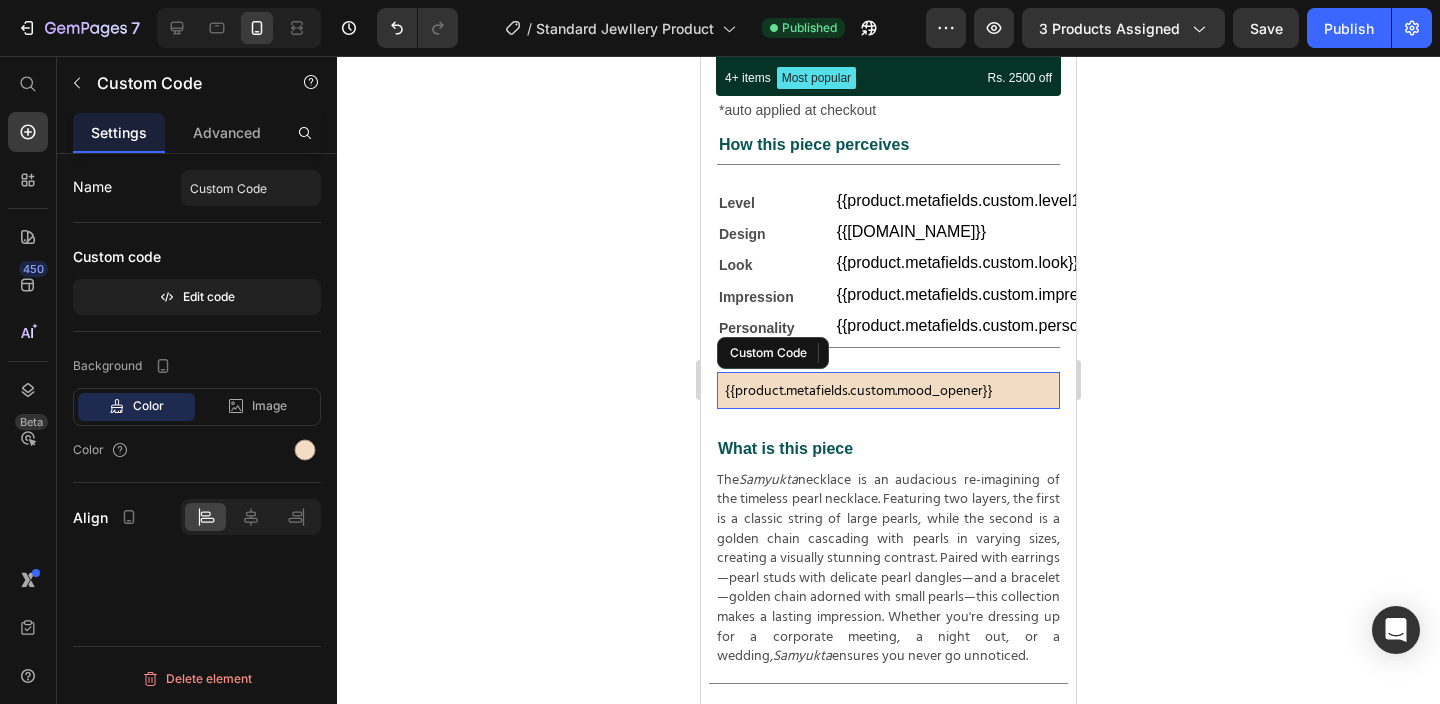 click on "{{product.metafields.custom.mood_opener}}" at bounding box center (888, 390) 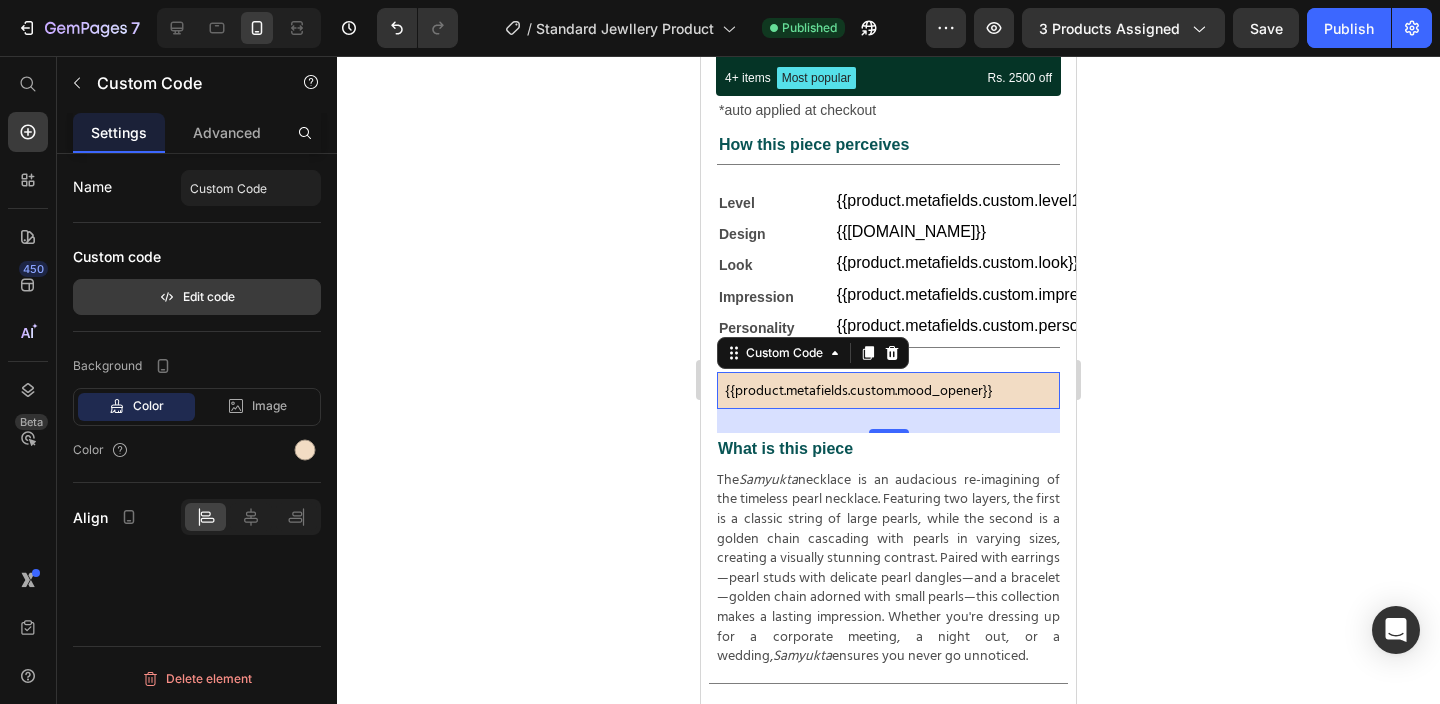 click on "Edit code" at bounding box center [197, 297] 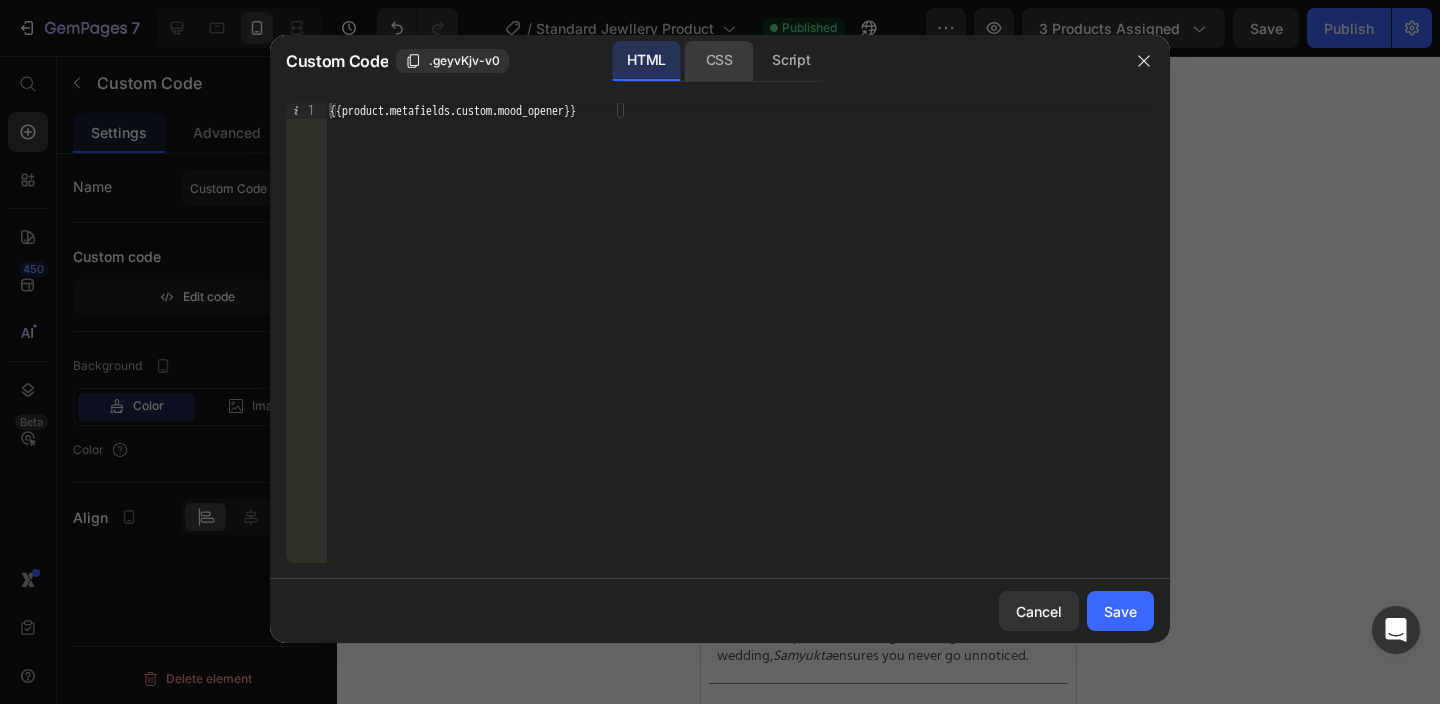 click on "CSS" 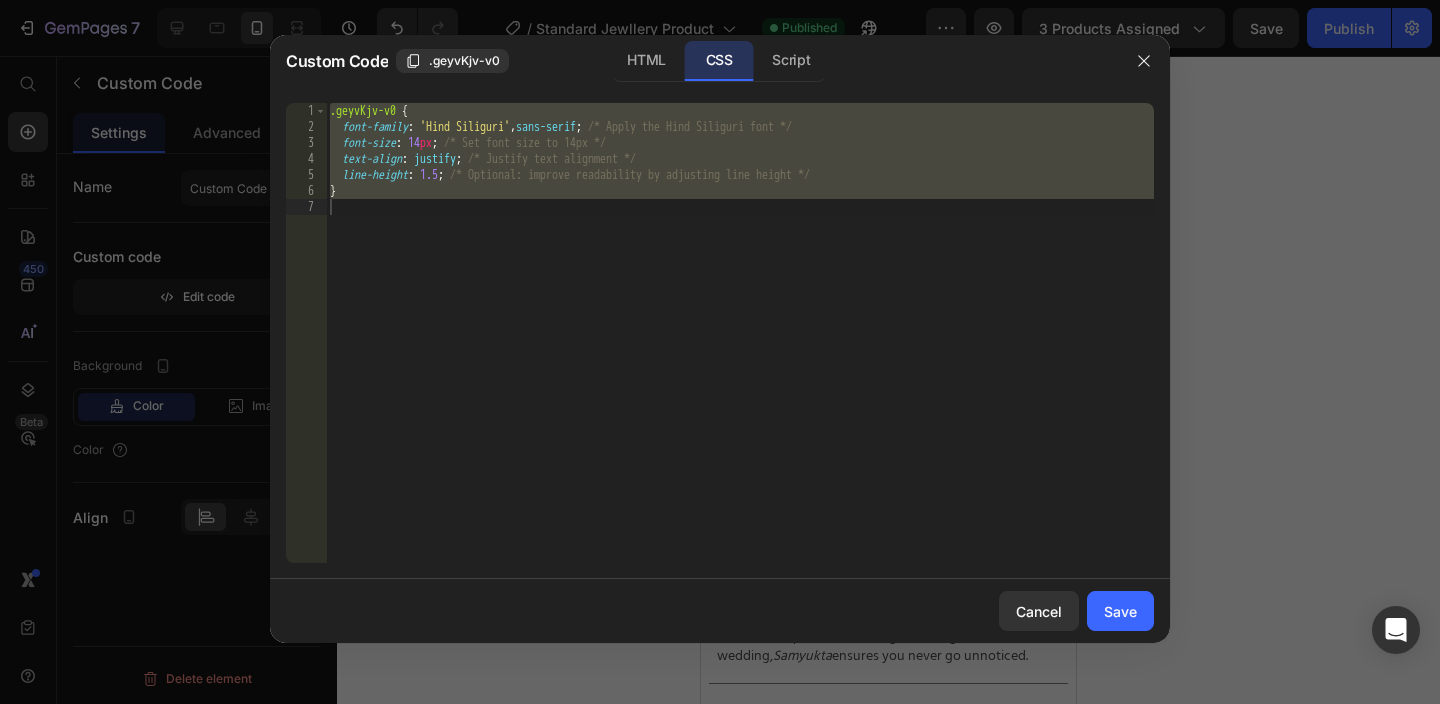 click on ".geyvKjv-v0   {    font-family :   ' Hind Siliguri ' ,  sans-serif ;   /* Apply the Hind Siliguri font */    font-size :   14 px ;   /* Set font size to 14px */    text-align :   justify ;   /* Justify text alignment */    line-height :   1.5 ;   /* Optional: improve readability by adjusting line height */ }" at bounding box center (740, 349) 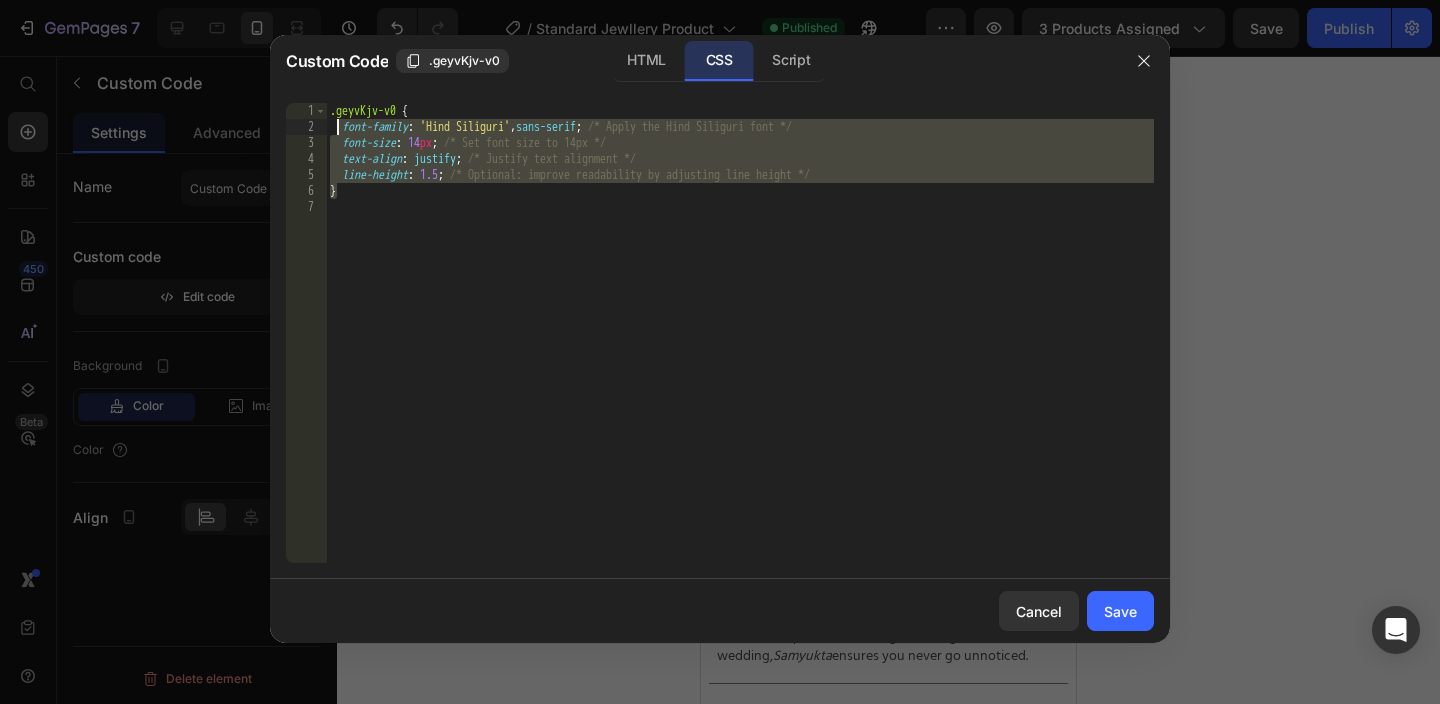 type on ".geyvKjv-v0 {
font-family: 'Hind Siliguri', sans-serif; /* Apply the Hind Siliguri font */" 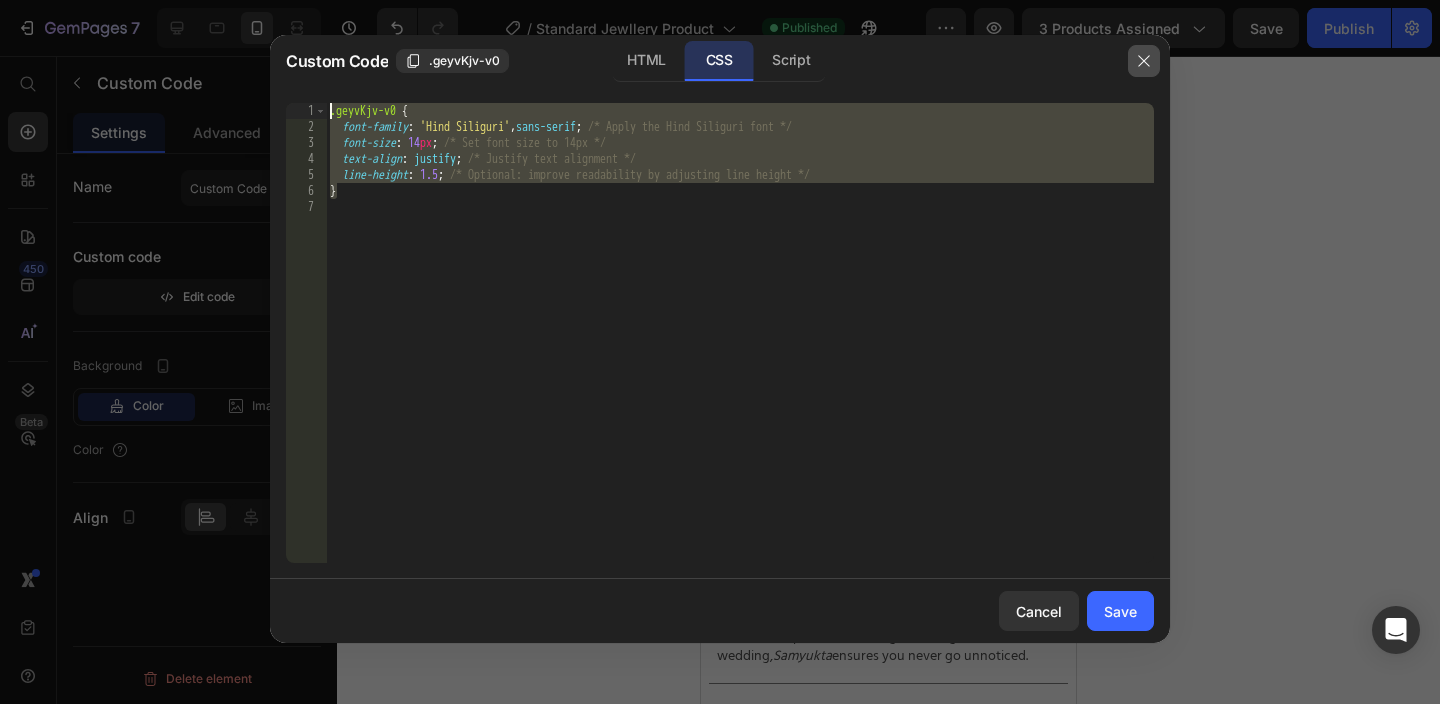 click 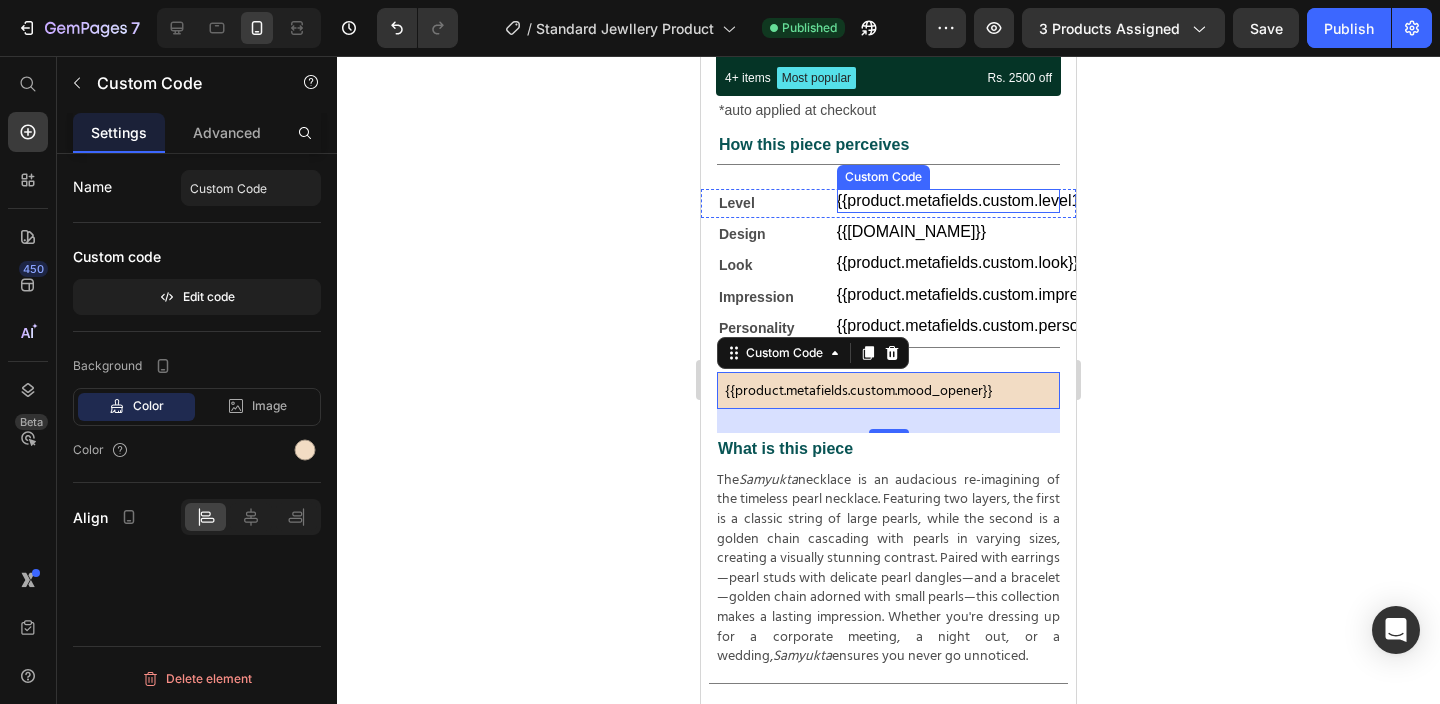 click on "{{product.metafields.custom.level1}}" at bounding box center [948, 201] 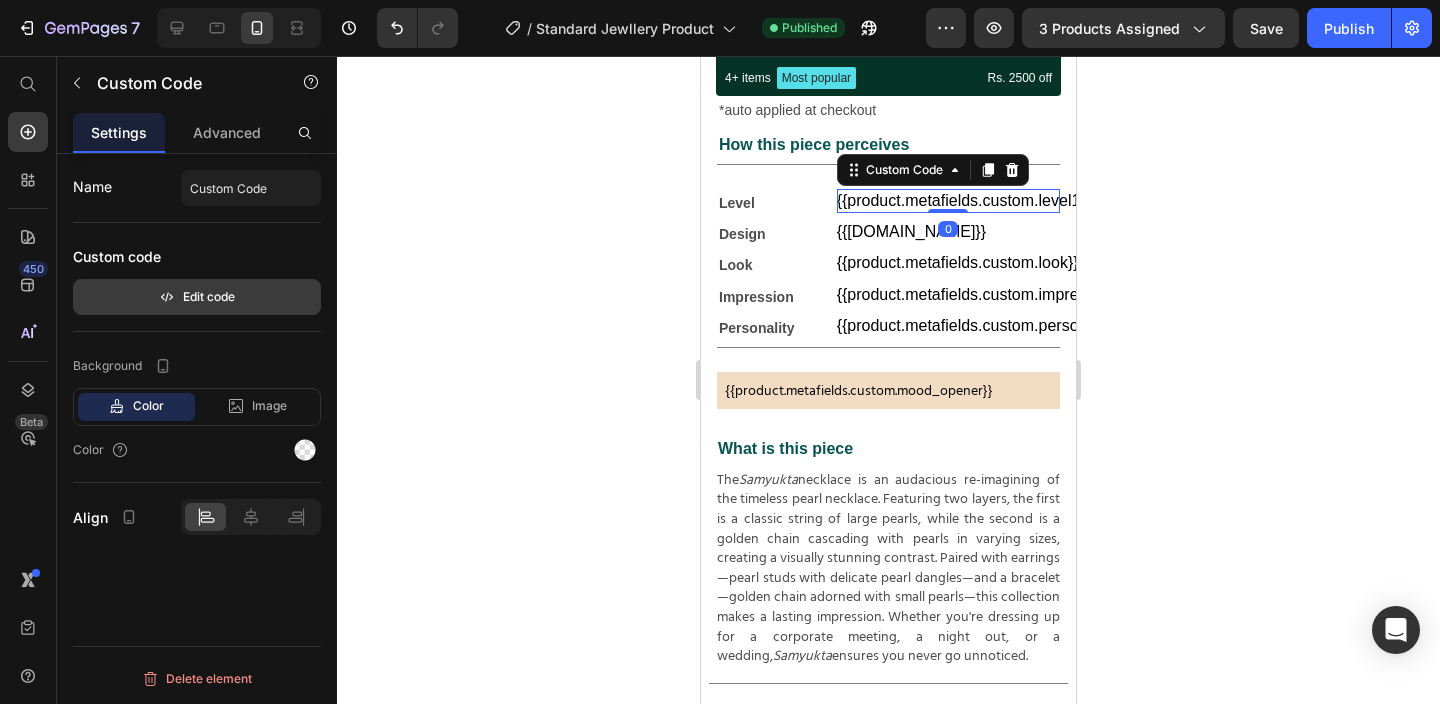 click on "Edit code" at bounding box center (197, 297) 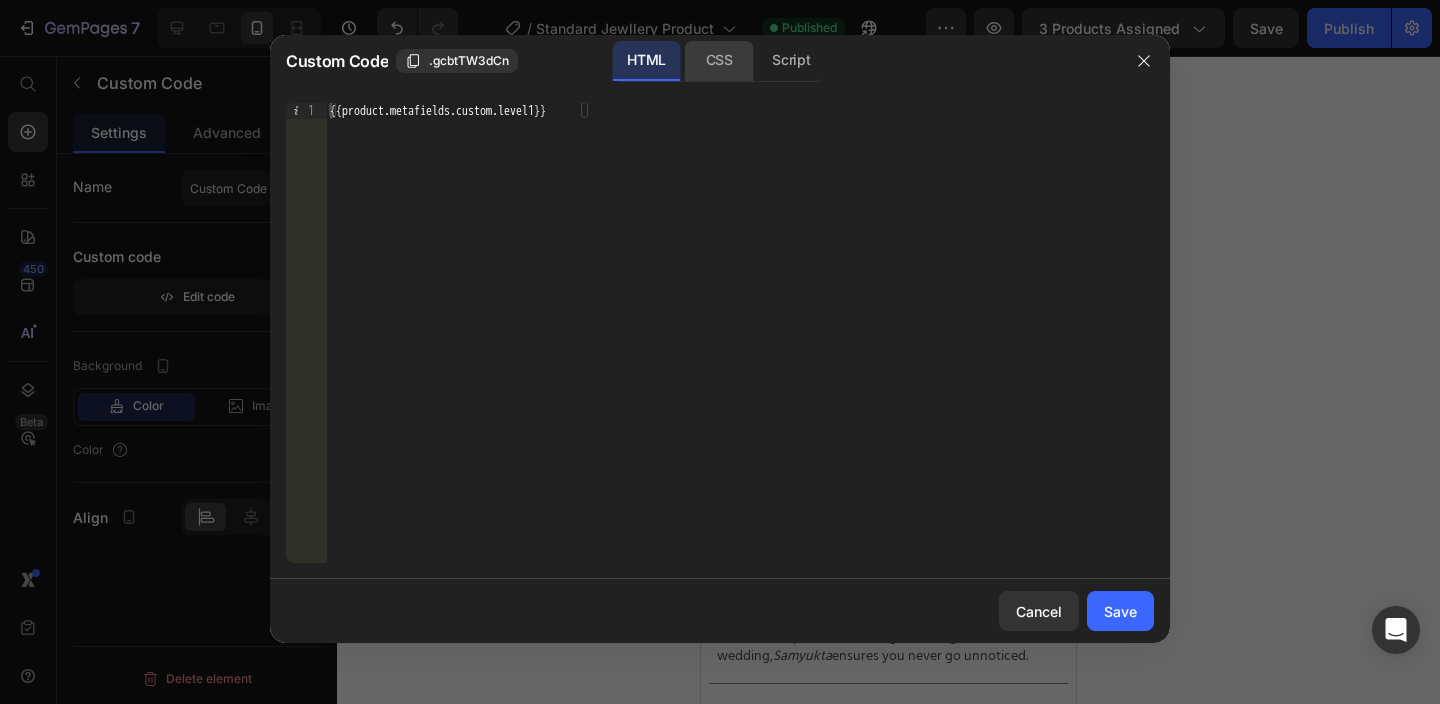 click on "CSS" 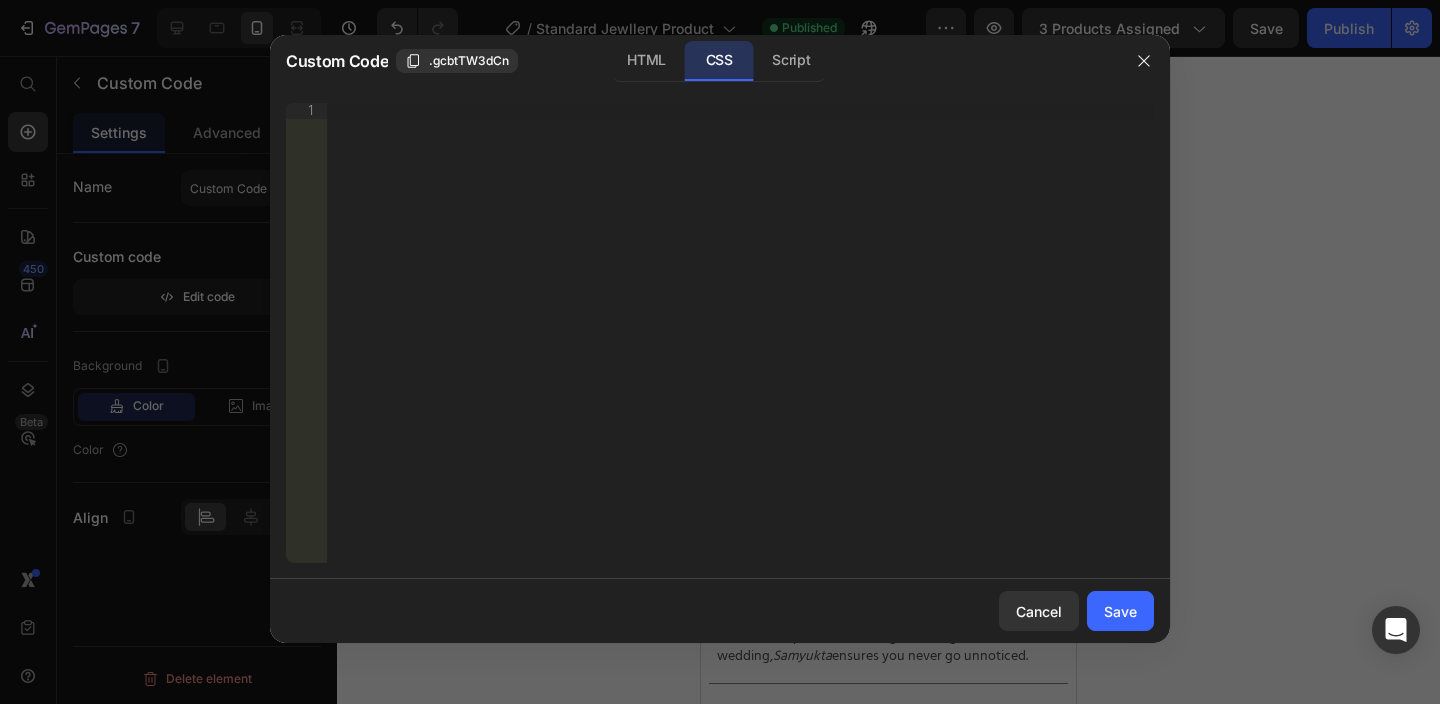 click on "1 Insert the CSS code to style your content right here.     הההההההההההההההההההההההההההההההההההההההההההההההההההההההההההההההההההההההההההההההההההההההההההההההההההההההההההההההההההההההההההההההההההההההההההההההההההההההההההההההההההההההההההההההההההההההההההההההההההההההההההההההההההההההההההההההההההההההההההההההההההההההההההההההה XXXXXXXXXXXXXXXXXXXXXXXXXXXXXXXXXXXXXXXXXXXXXXXXXXXXXXXXXXXXXXXXXXXXXXXXXXXXXXXXXXXXXXXXXXXXXXXXXXXXXXXXXXXXXXXXXXXXXXXXXXXXXXXXXXXXXXXXXXXXXXXXXXXXXXXXXXXXXXXXXXXXXXXXXXXXXXXXXXXXXXXXXXXXXXXXXXXXXXXXXXXXXXXXXXXXXXXXXXXXXXXXXXXXXXXXXXXXXXXXXXXXXXXXXXXXXXXX" 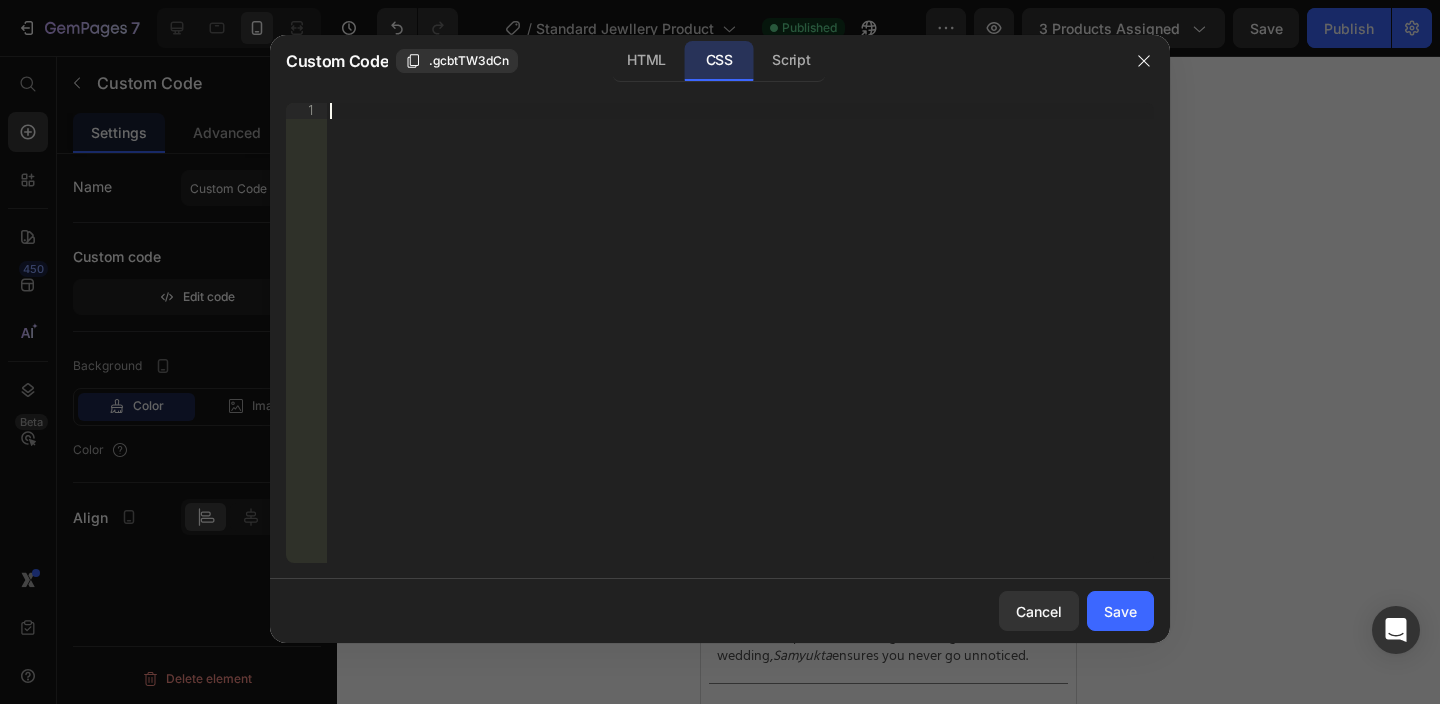 paste on "}" 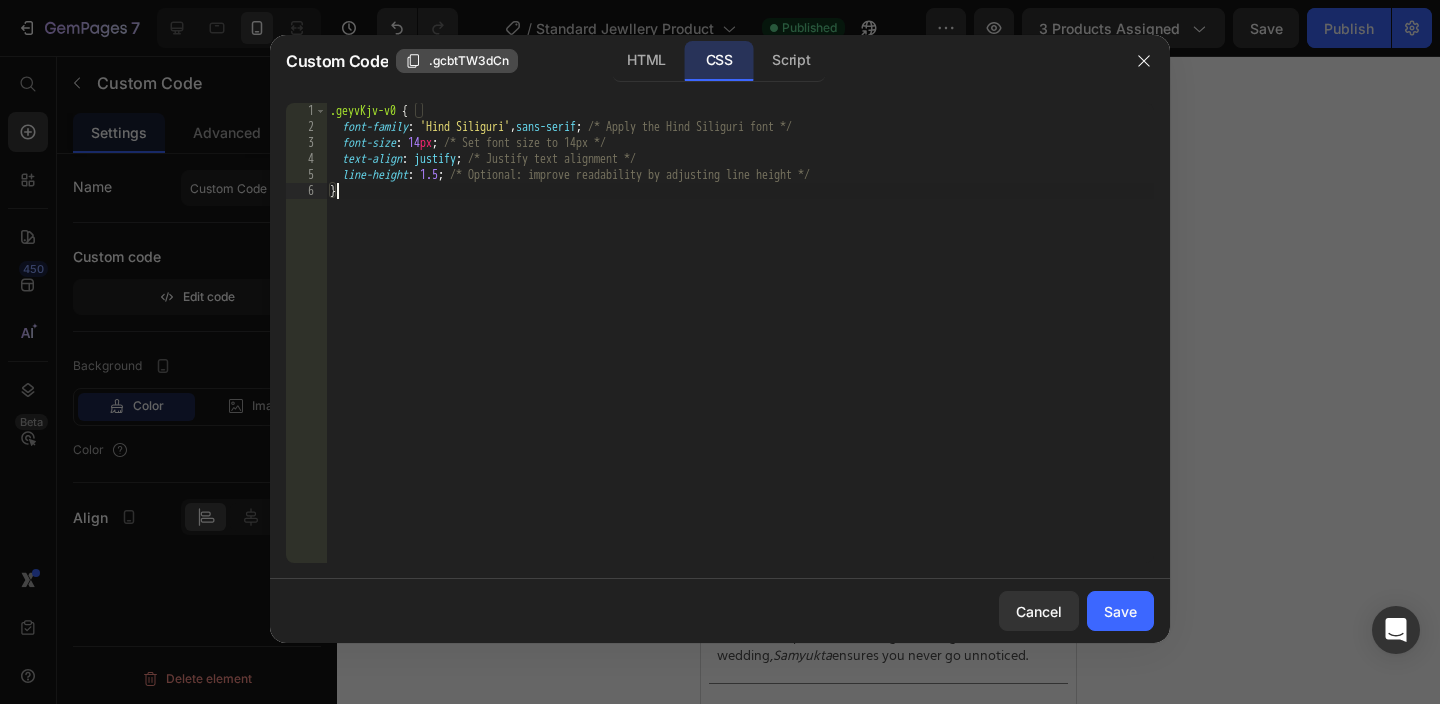 click on ".gcbtTW3dCn" 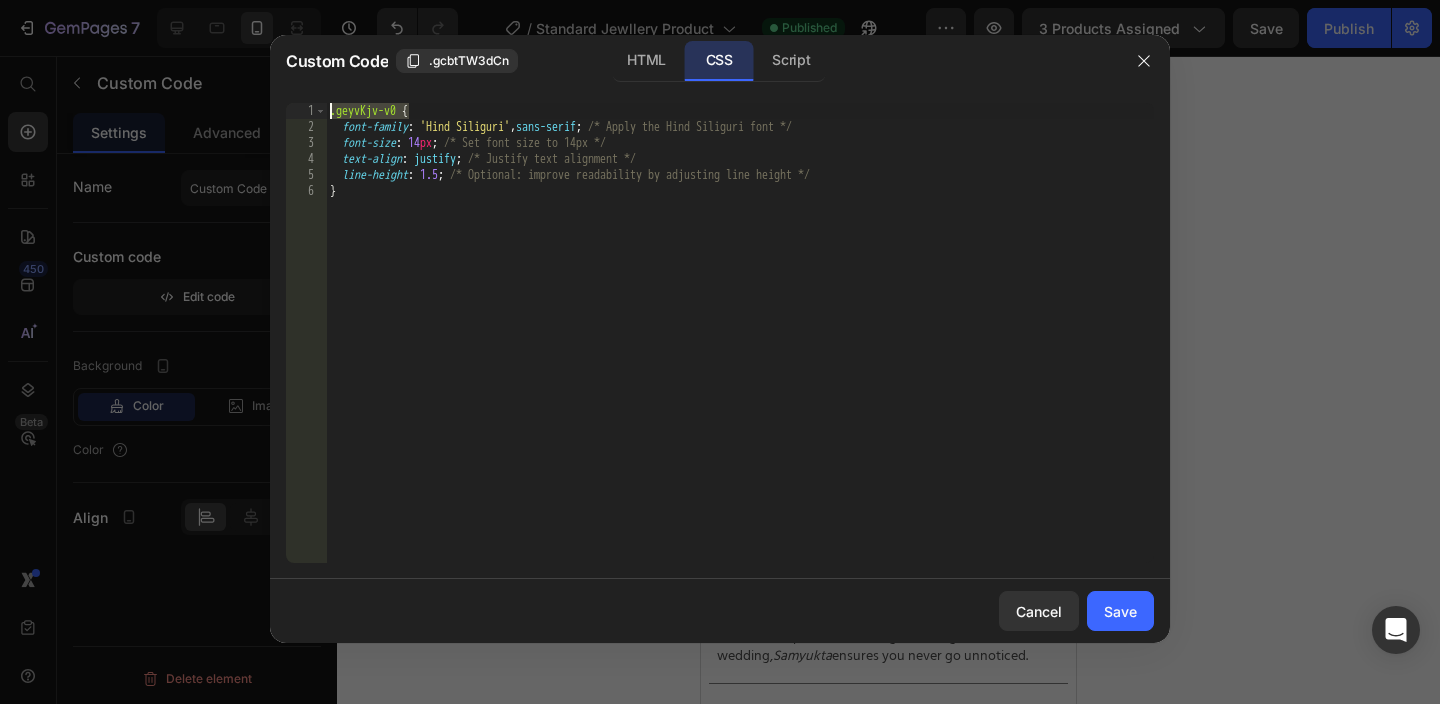 drag, startPoint x: 411, startPoint y: 112, endPoint x: 329, endPoint y: 110, distance: 82.02438 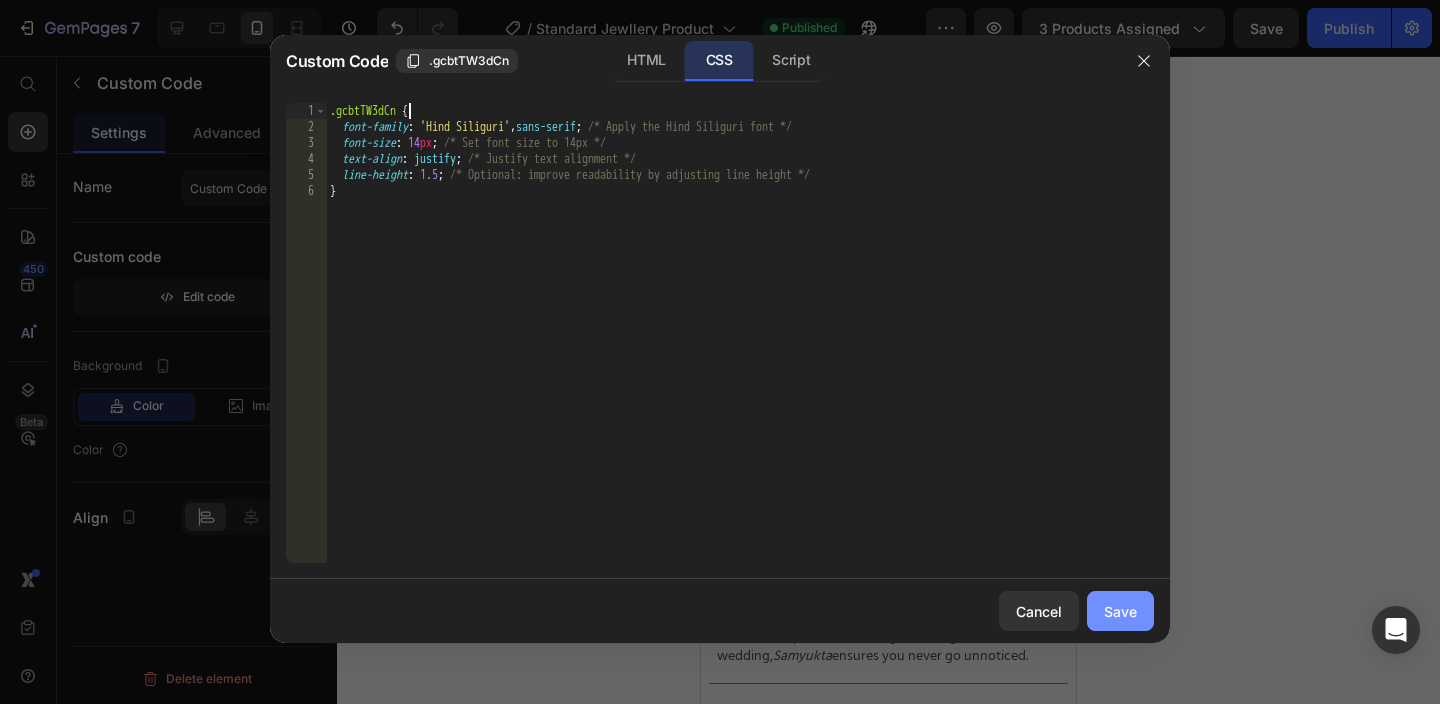 click on "Save" at bounding box center (1120, 611) 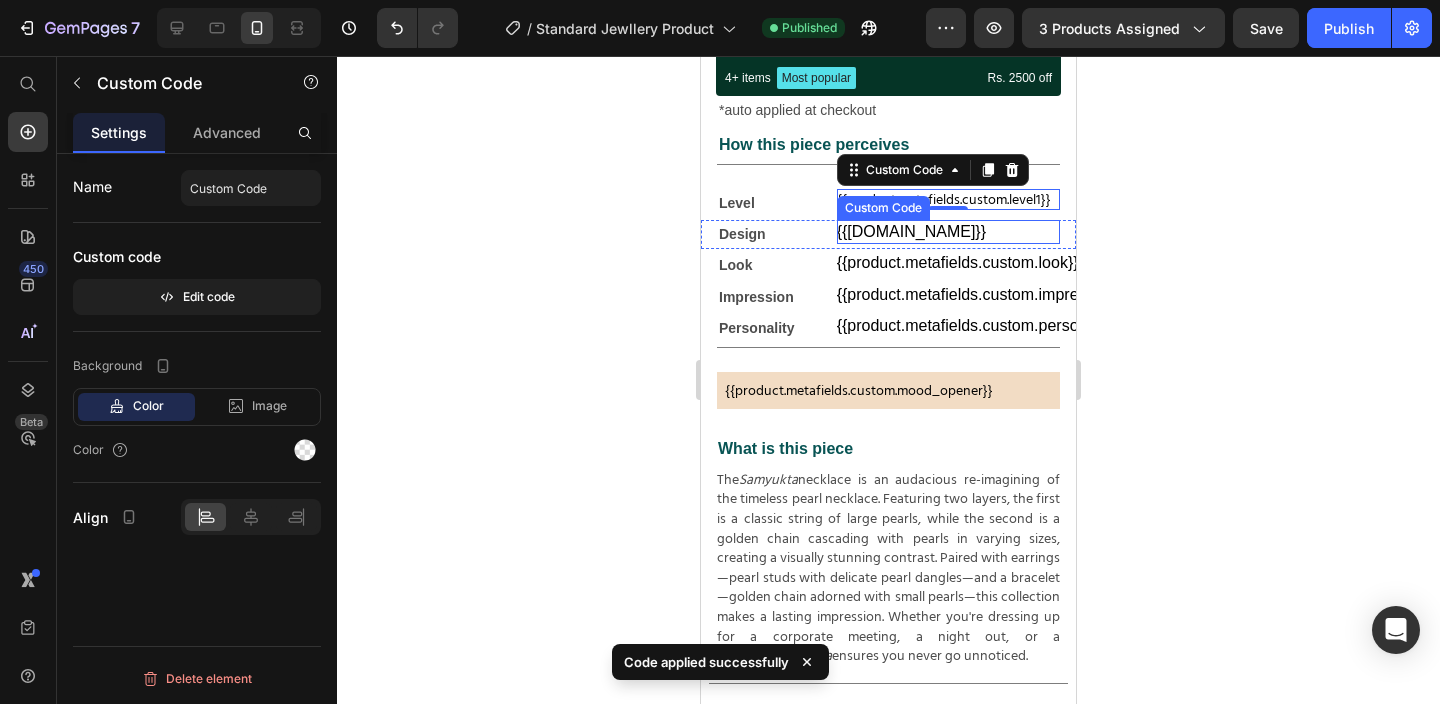 click on "{{[DOMAIN_NAME]}}" at bounding box center [948, 232] 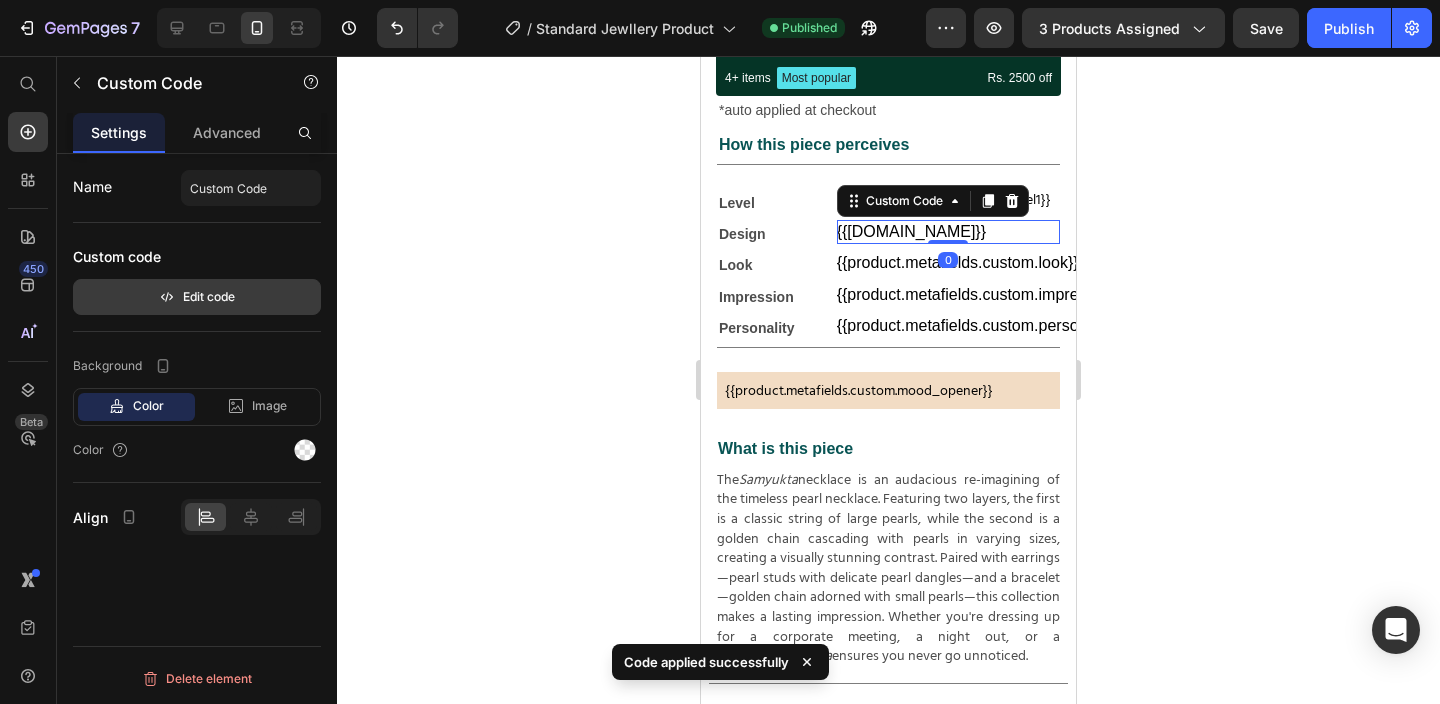 click on "Edit code" at bounding box center [197, 297] 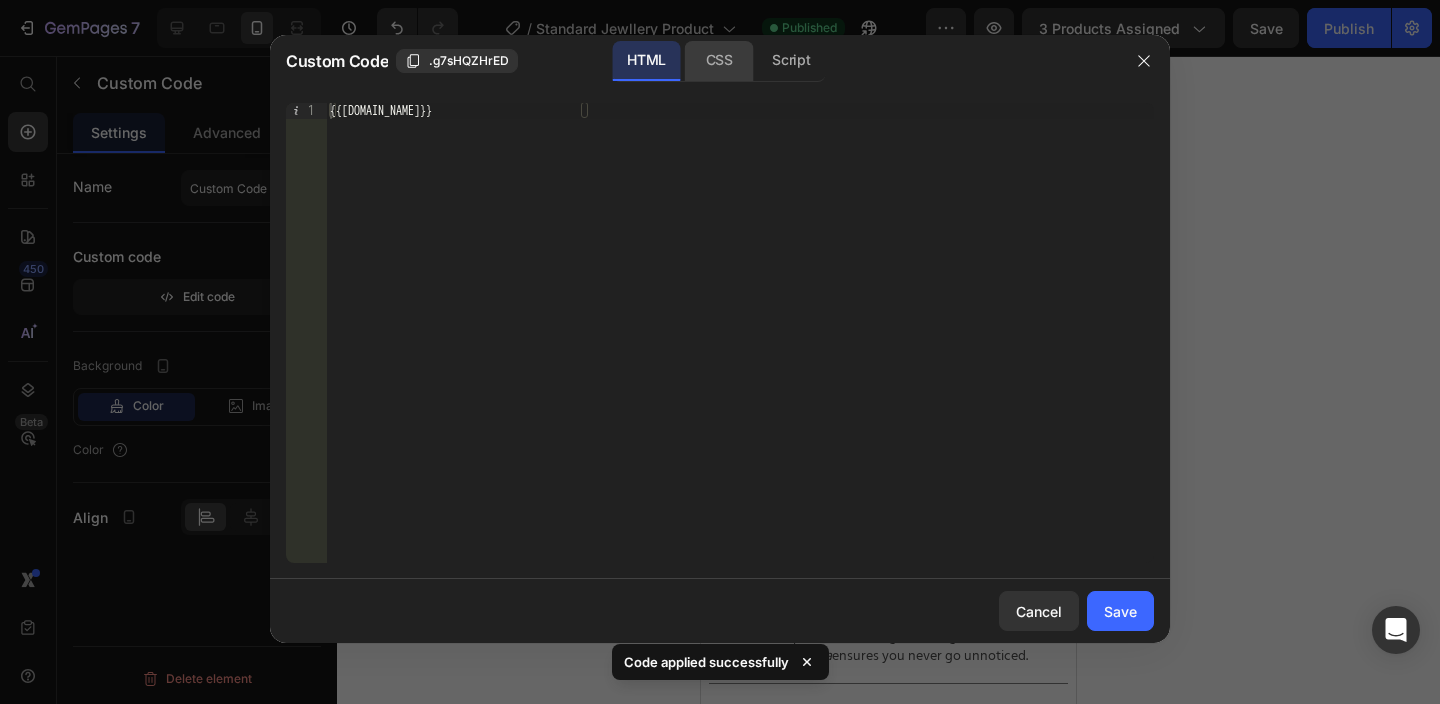 click on "CSS" 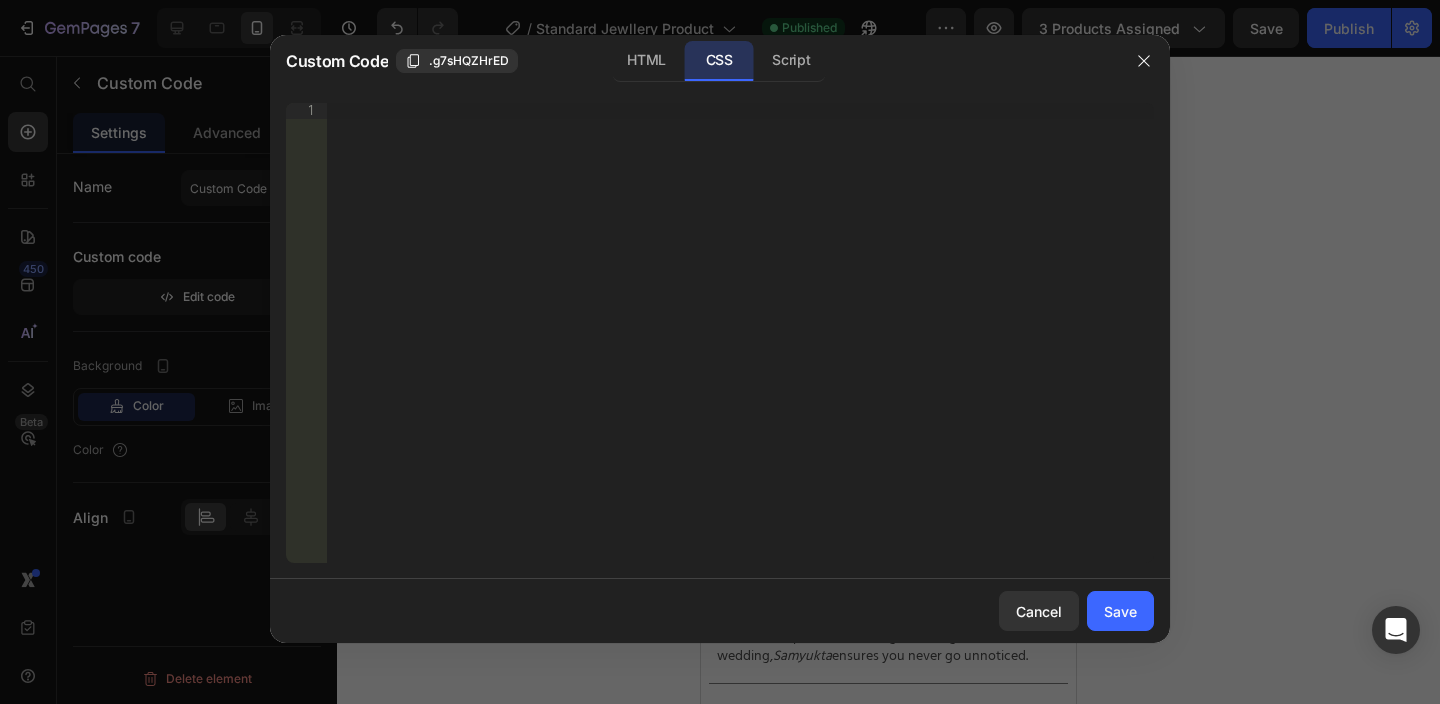 click on "Insert the CSS code to style your content right here." at bounding box center (699, 111) 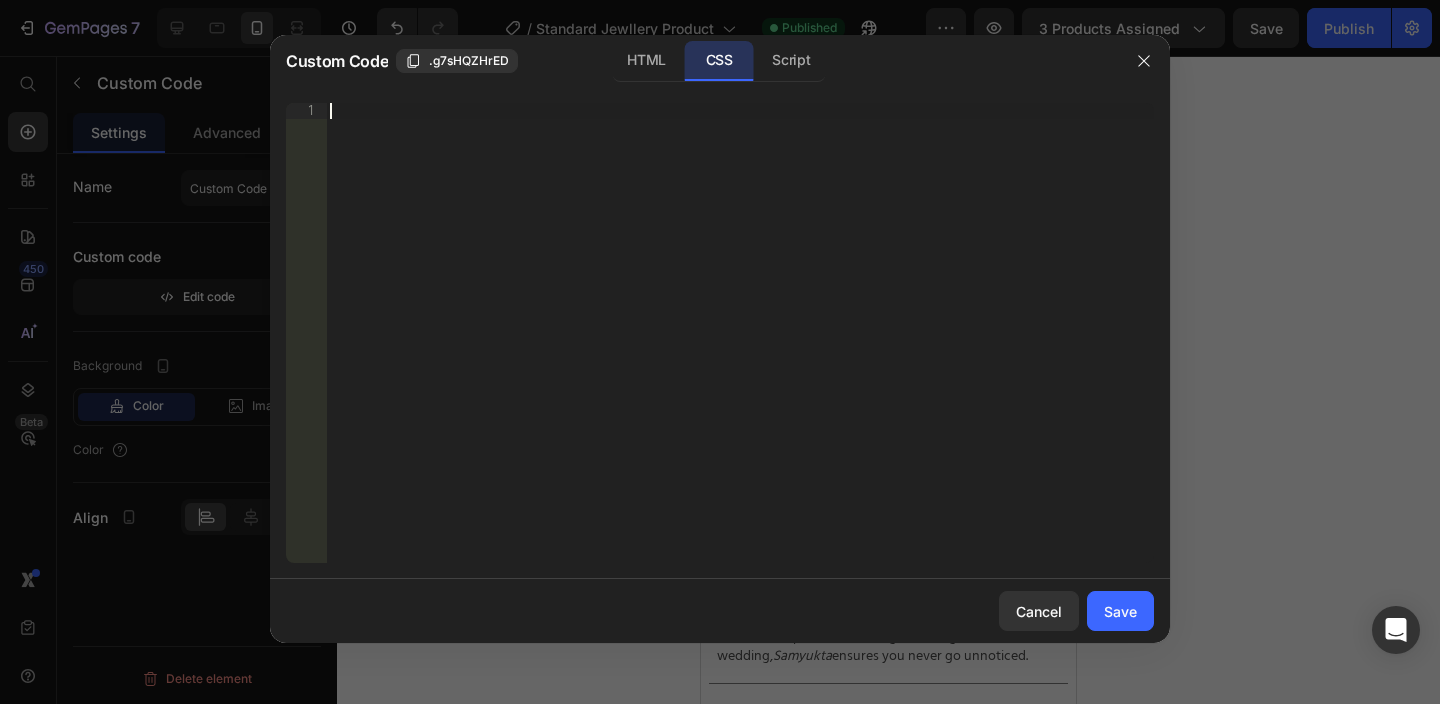 paste on ".gcbtTW3dCn" 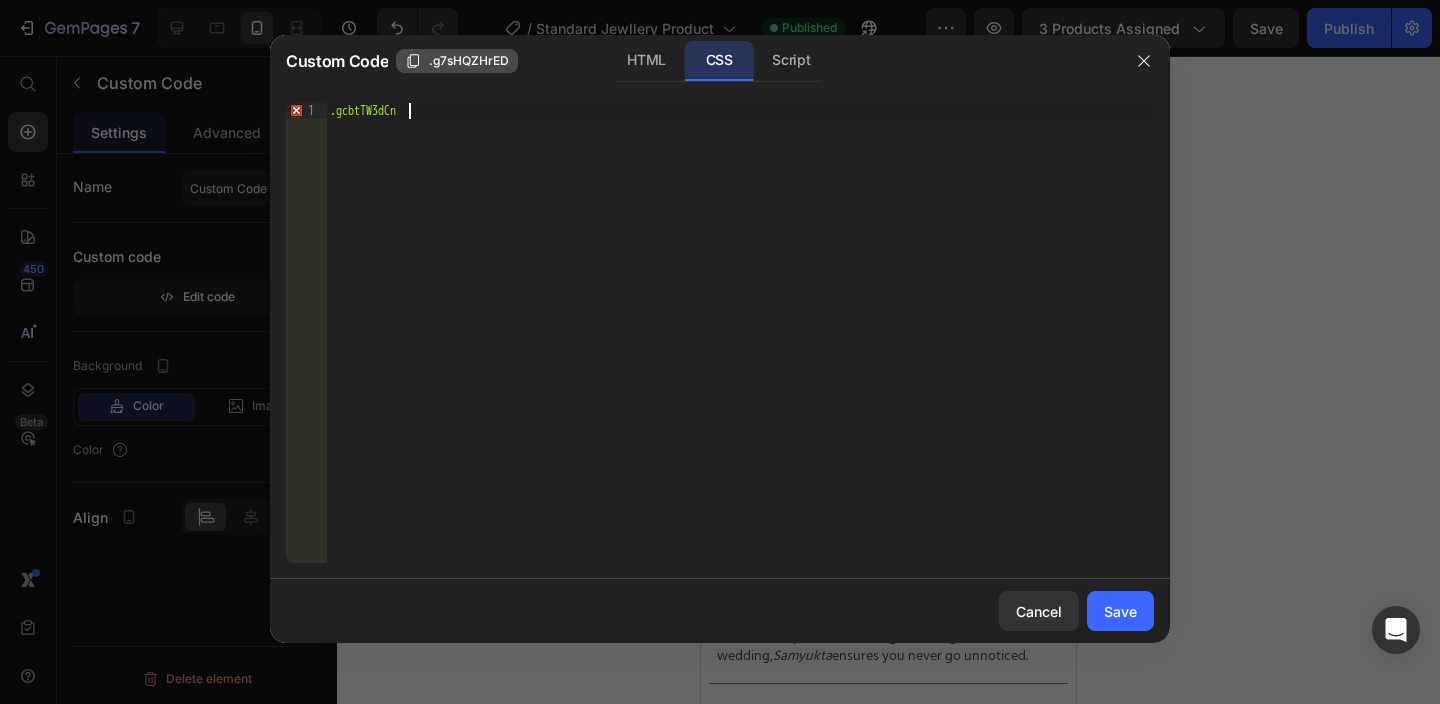type 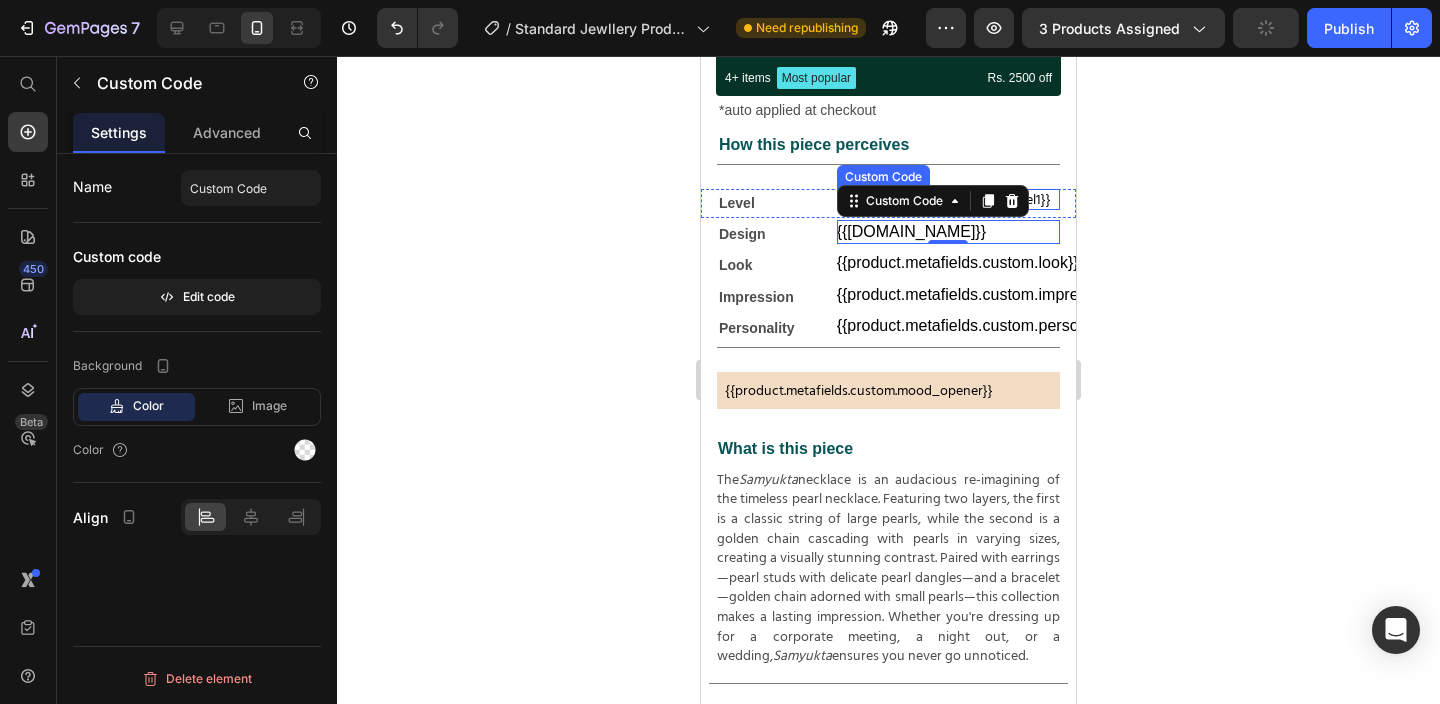 click on "{{product.metafields.custom.level1}}" at bounding box center (948, 199) 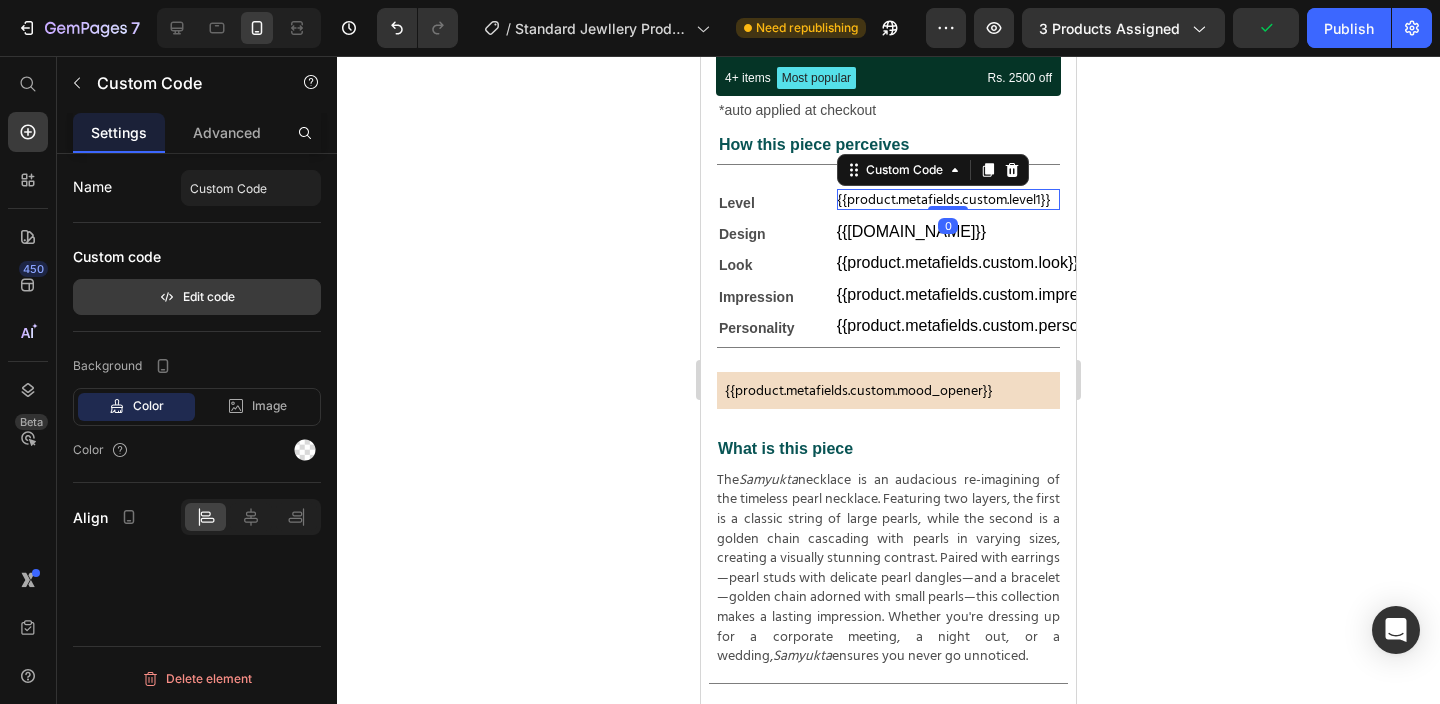 click on "Edit code" at bounding box center (197, 297) 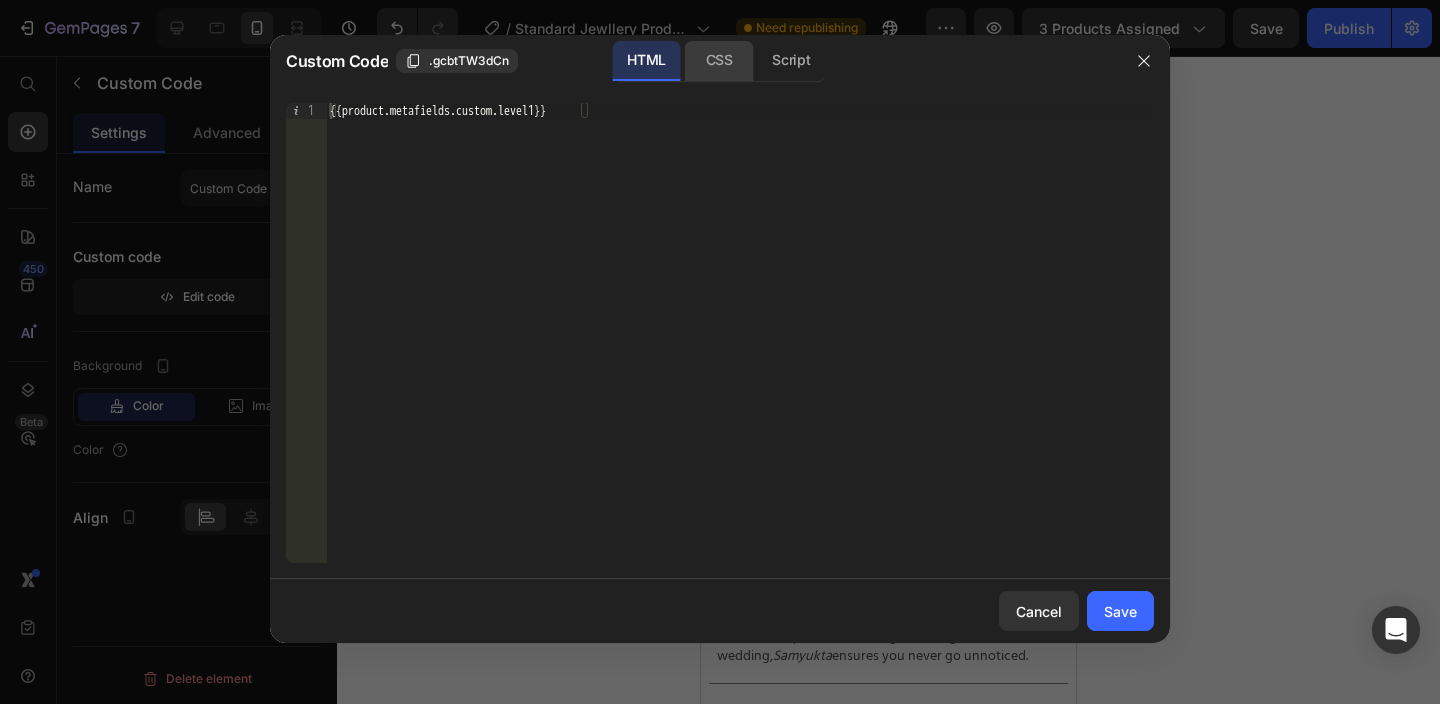 click on "CSS" 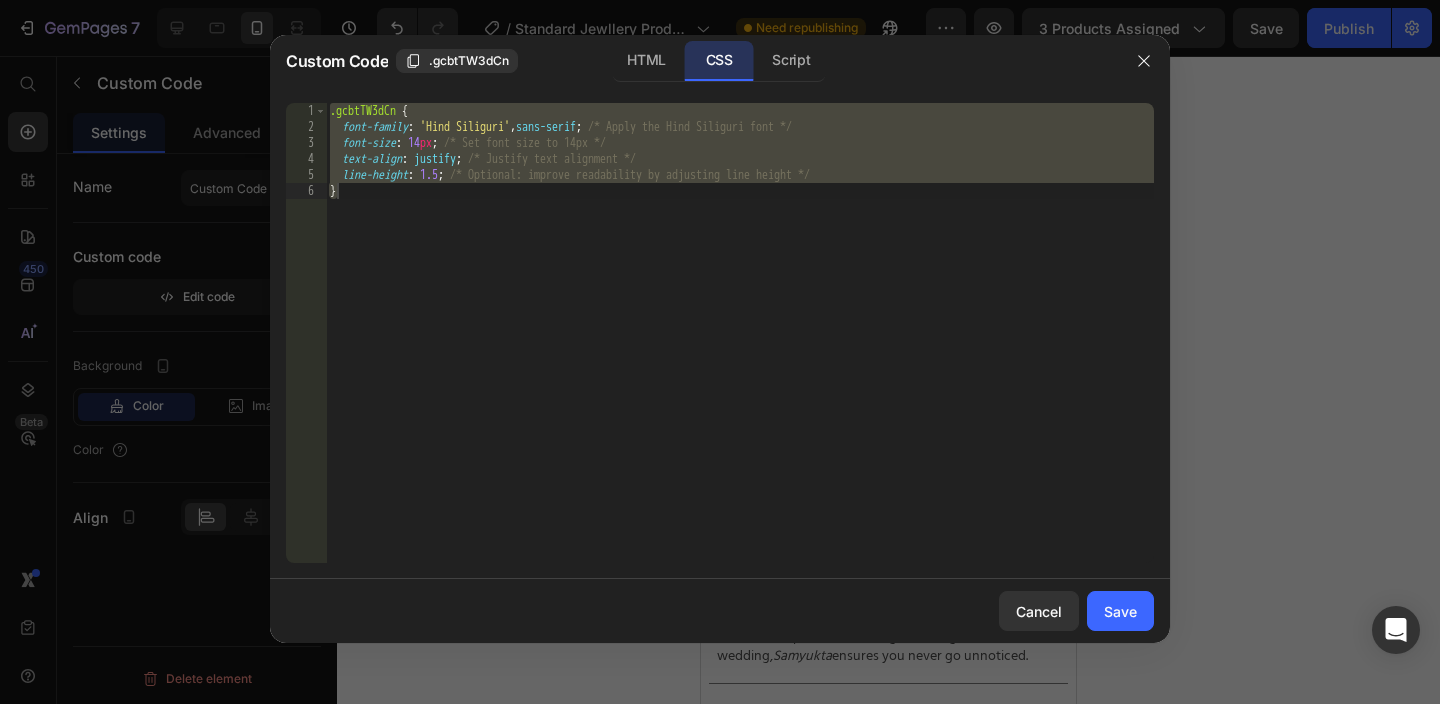 click on ".gcbtTW3dCn   {    font-family :   ' Hind Siliguri ' ,  sans-serif ;   /* Apply the Hind Siliguri font */    font-size :   14 px ;   /* Set font size to 14px */    text-align :   justify ;   /* Justify text alignment */    line-height :   1.5 ;   /* Optional: improve readability by adjusting line height */ }" at bounding box center [740, 349] 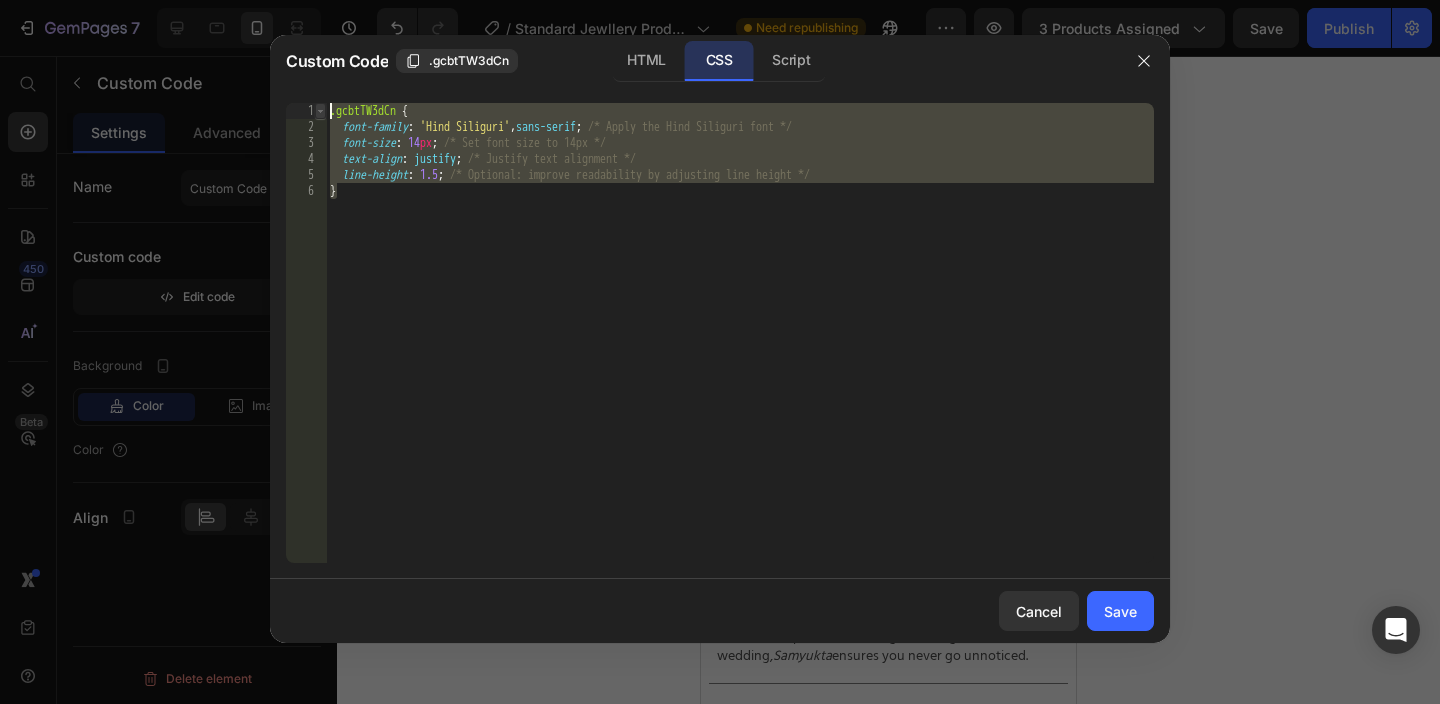 drag, startPoint x: 368, startPoint y: 192, endPoint x: 325, endPoint y: 115, distance: 88.19297 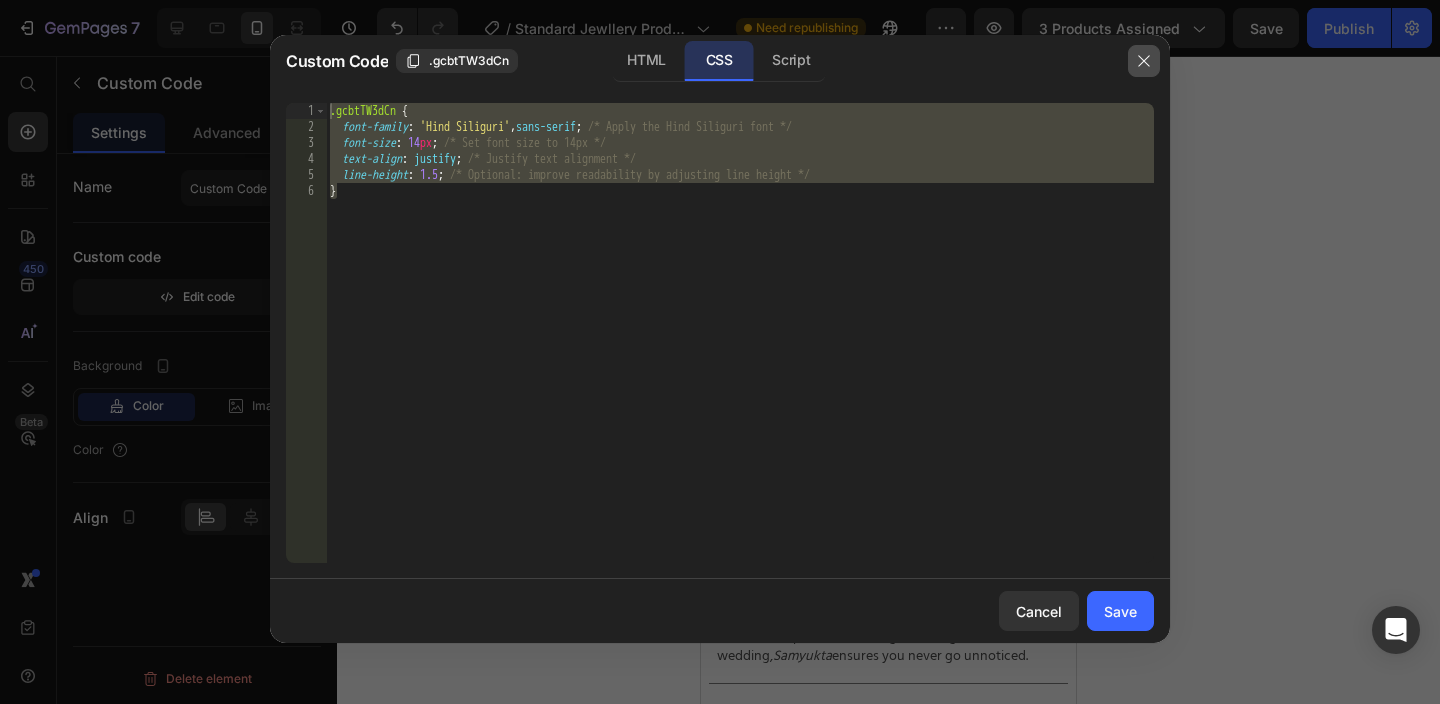 click 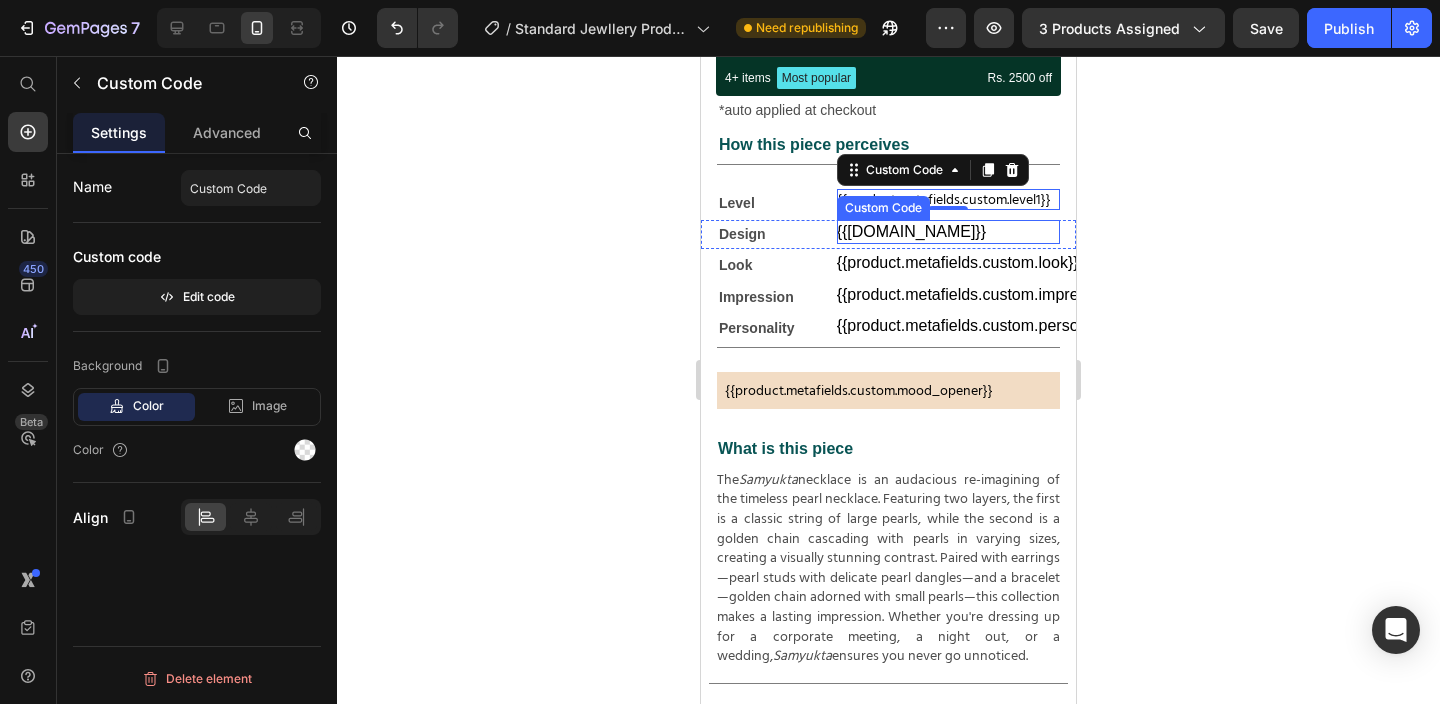 click on "{{[DOMAIN_NAME]}}" at bounding box center (948, 232) 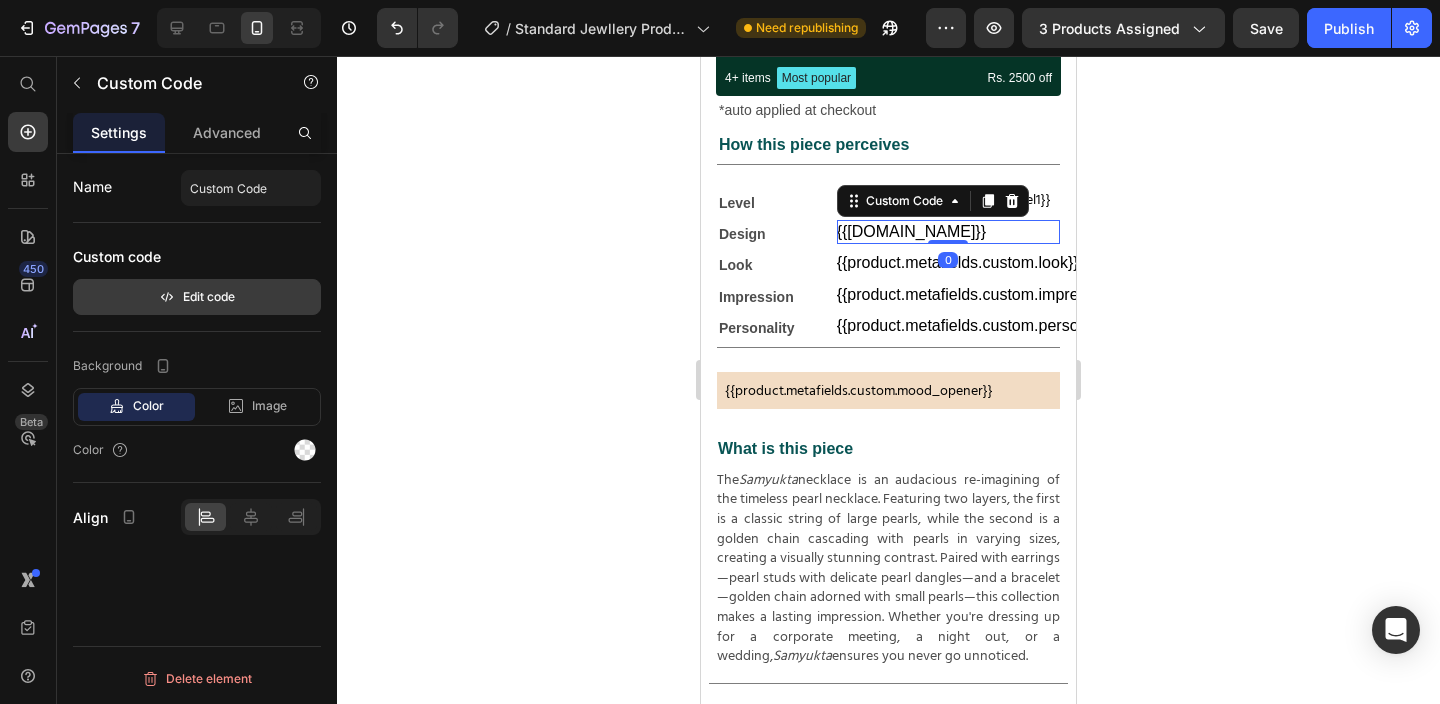 click on "Edit code" at bounding box center (197, 297) 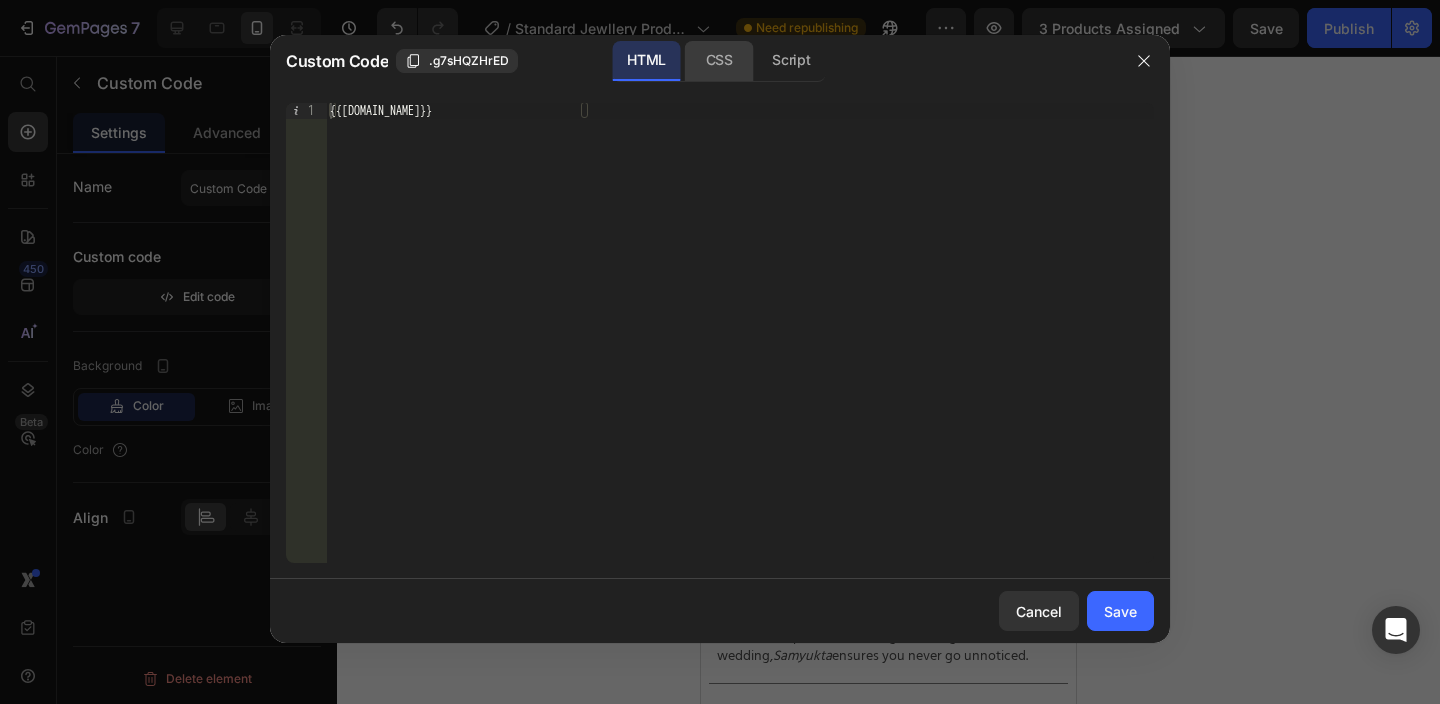 click on "CSS" 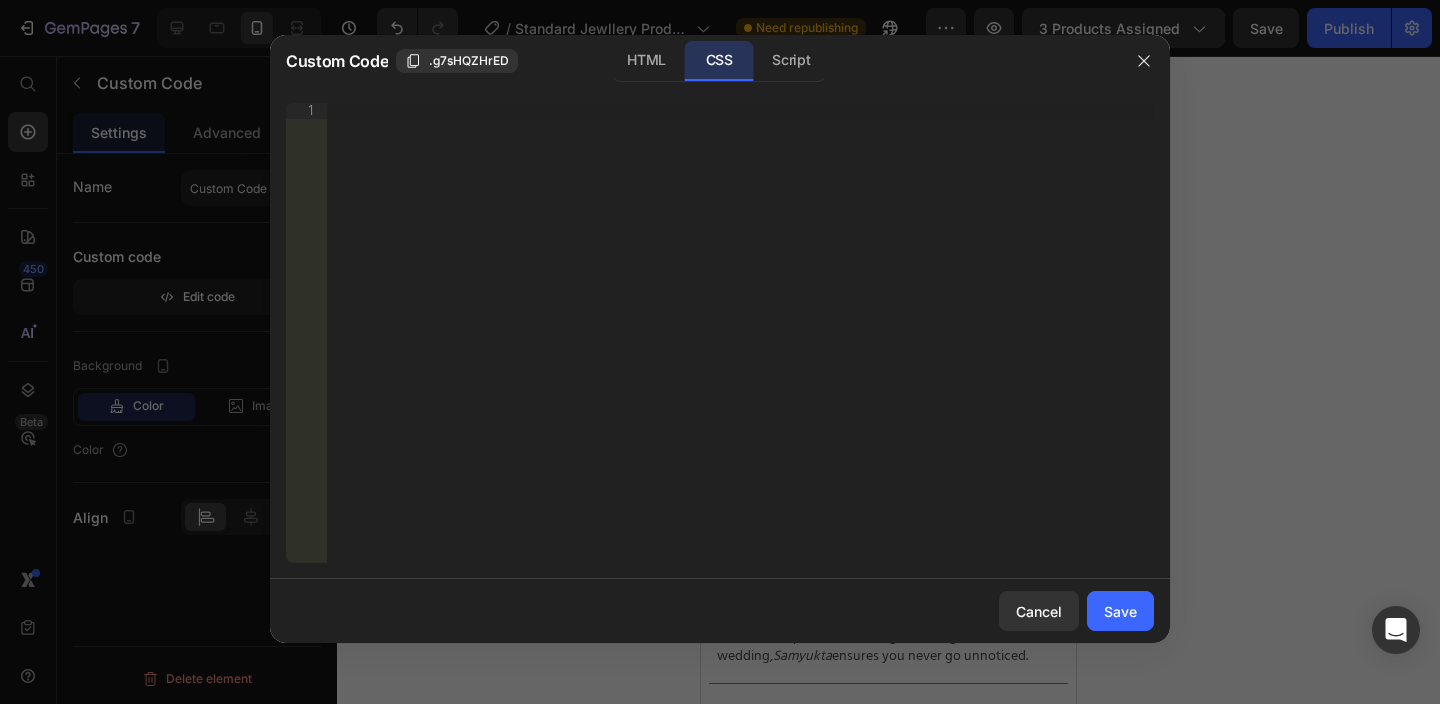 click on "Insert the CSS code to style your content right here." at bounding box center (699, 111) 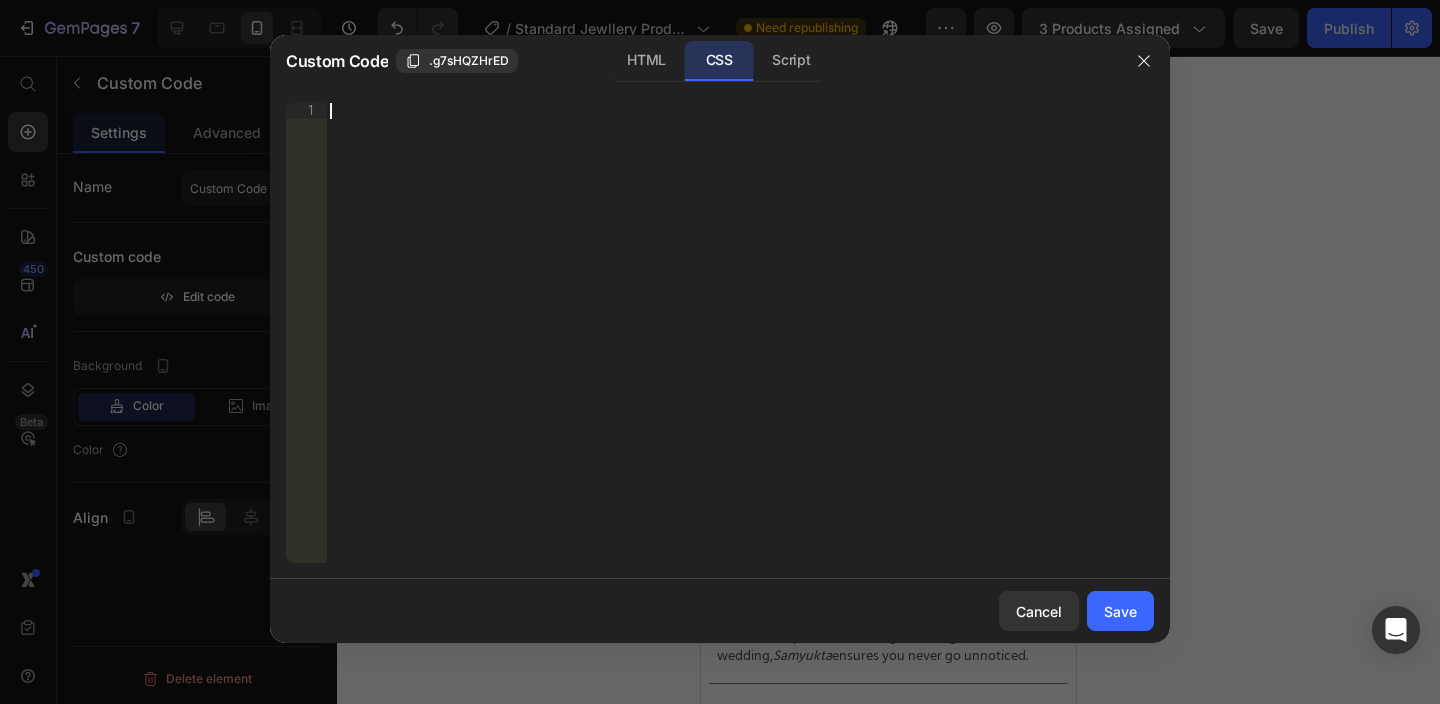 paste on "}" 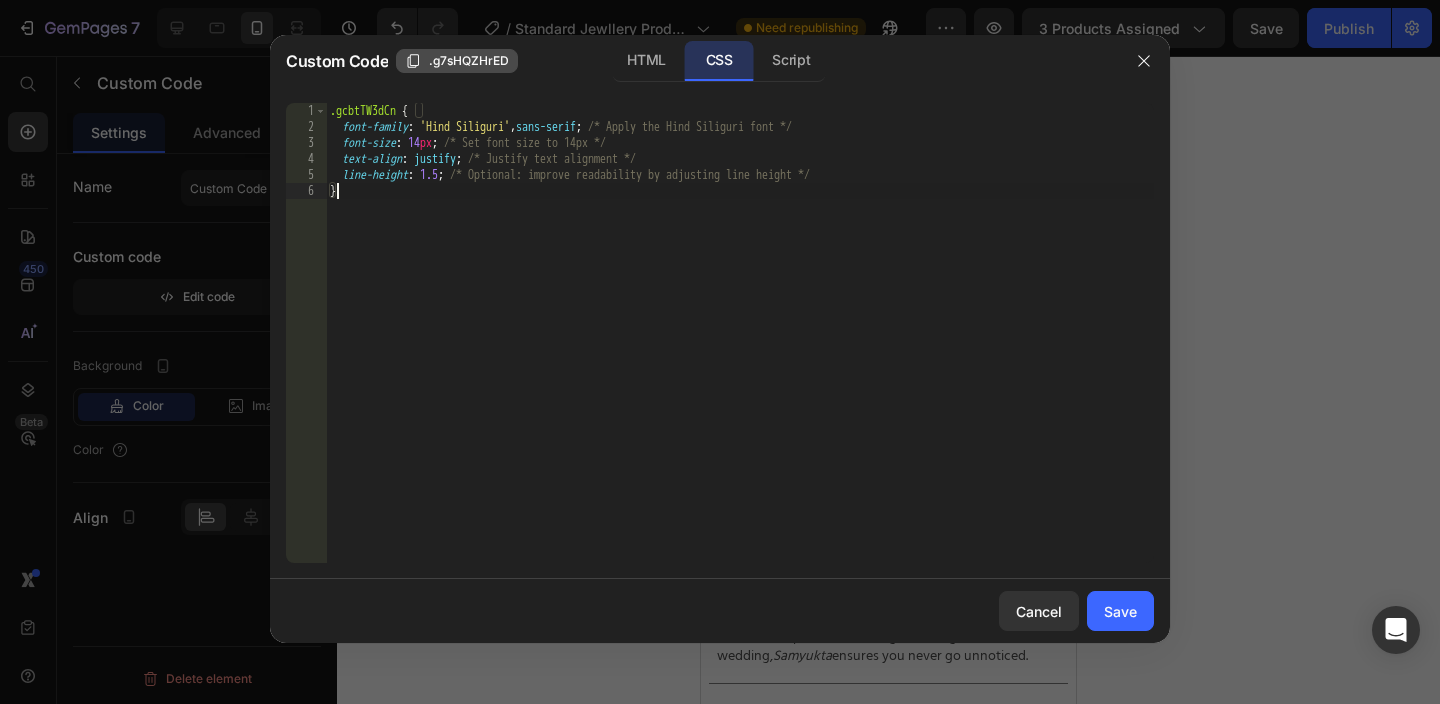 click on ".g7sHQZHrED" 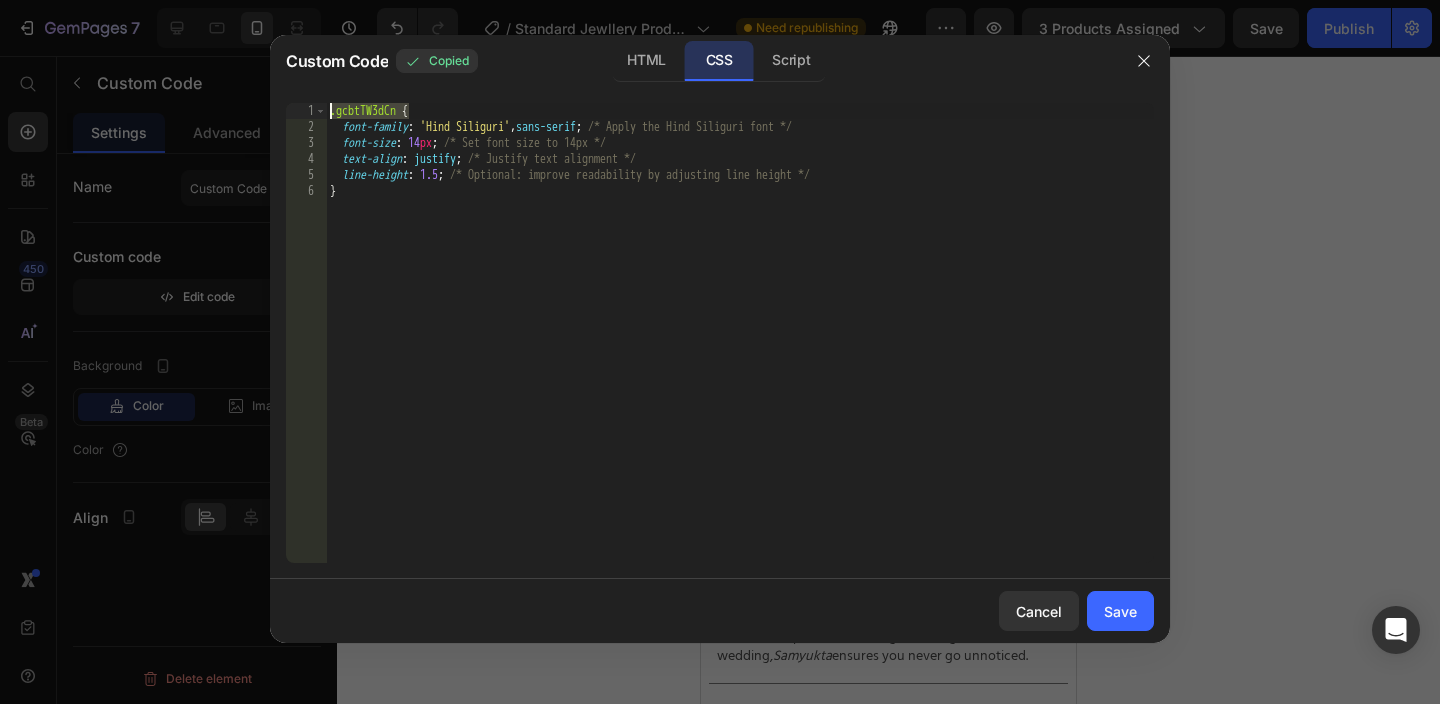 drag, startPoint x: 410, startPoint y: 110, endPoint x: 333, endPoint y: 101, distance: 77.52419 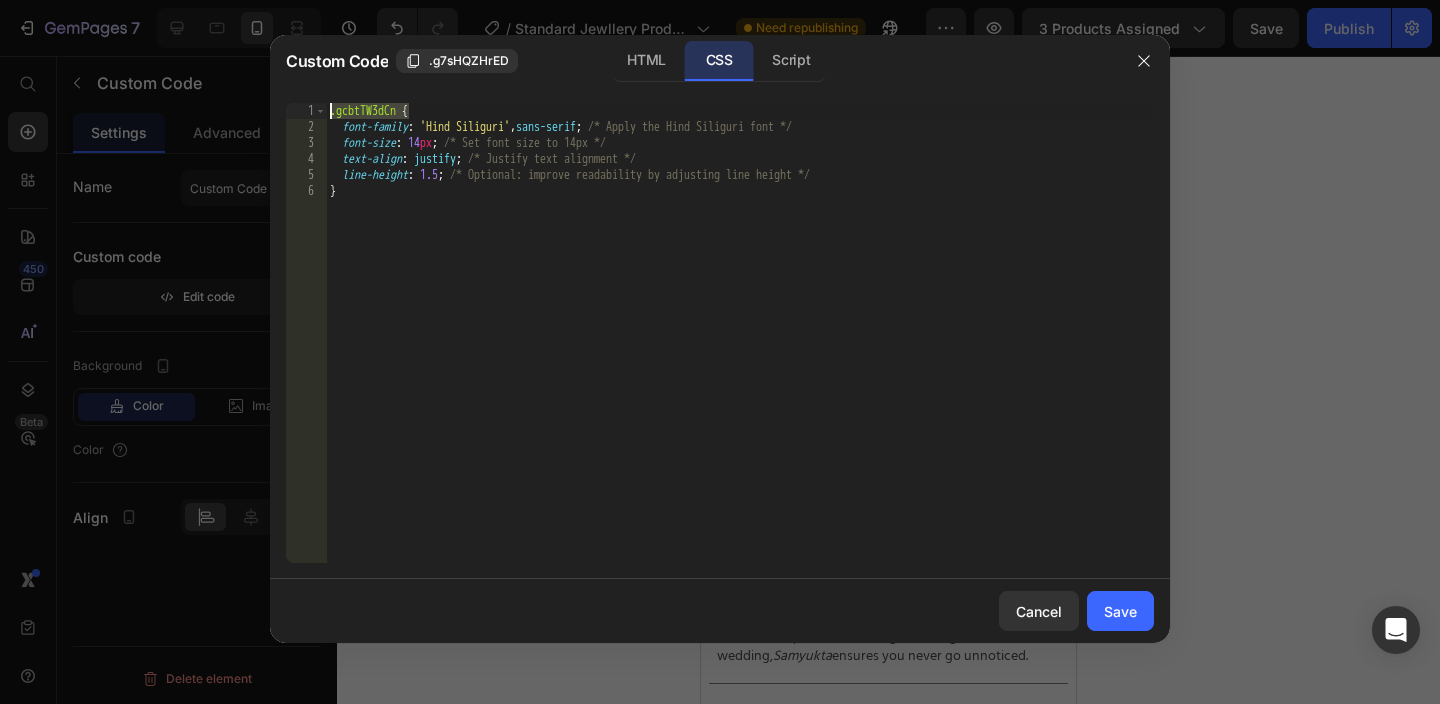 paste on "7sHQZHrED" 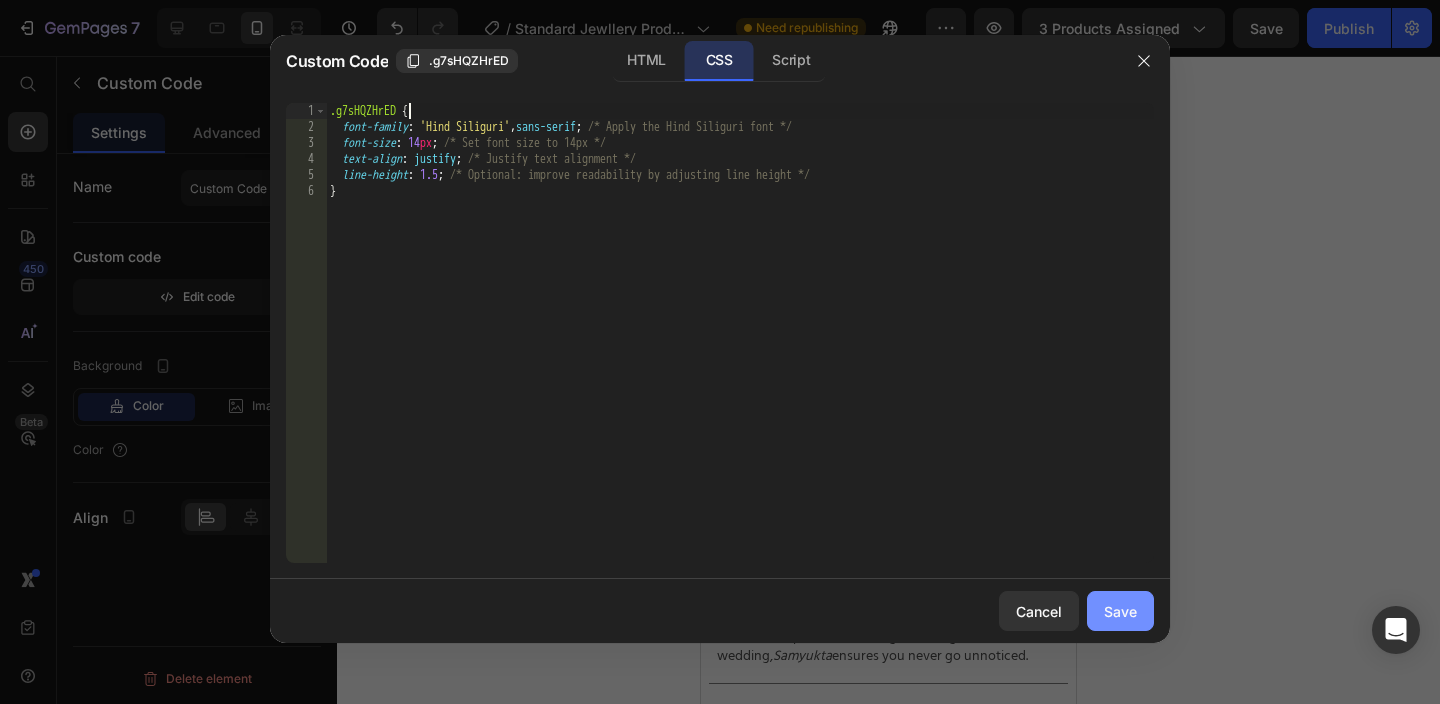 click on "Save" at bounding box center (1120, 611) 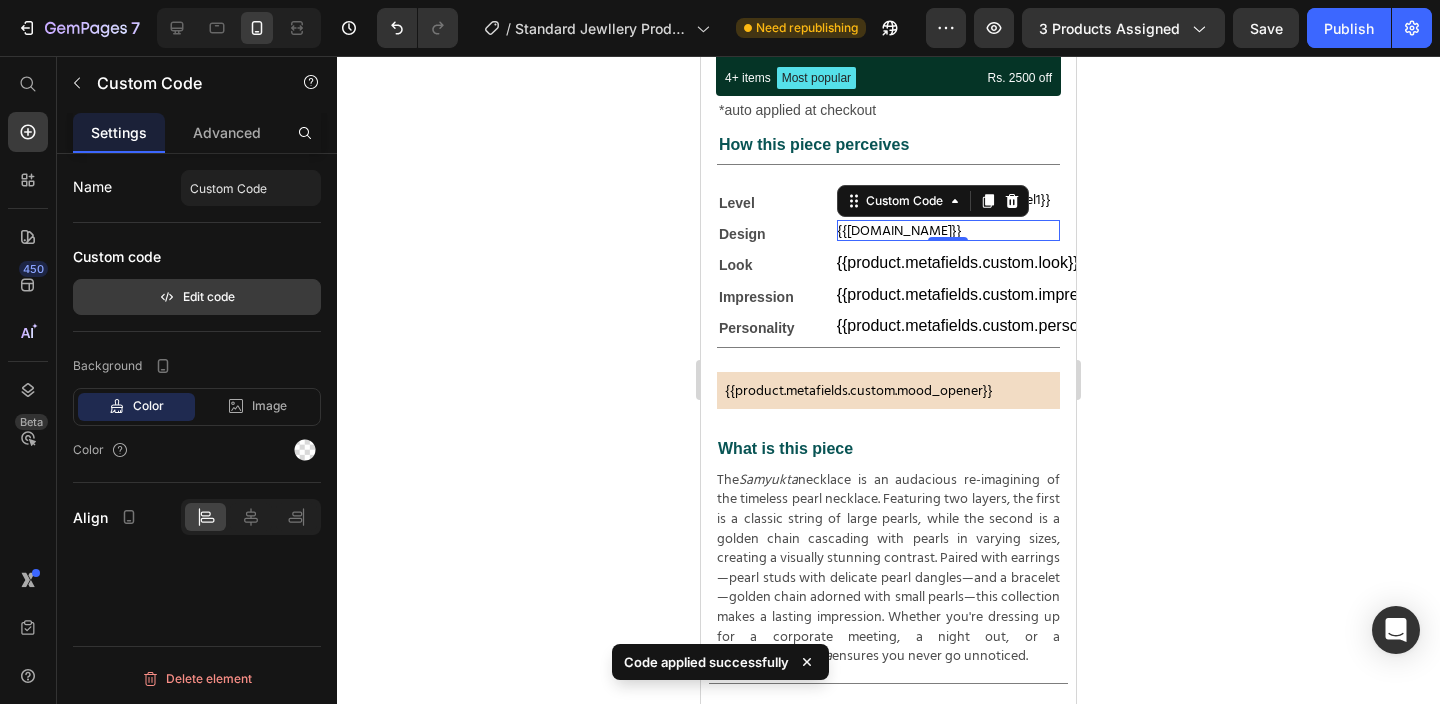 click on "Edit code" at bounding box center [197, 297] 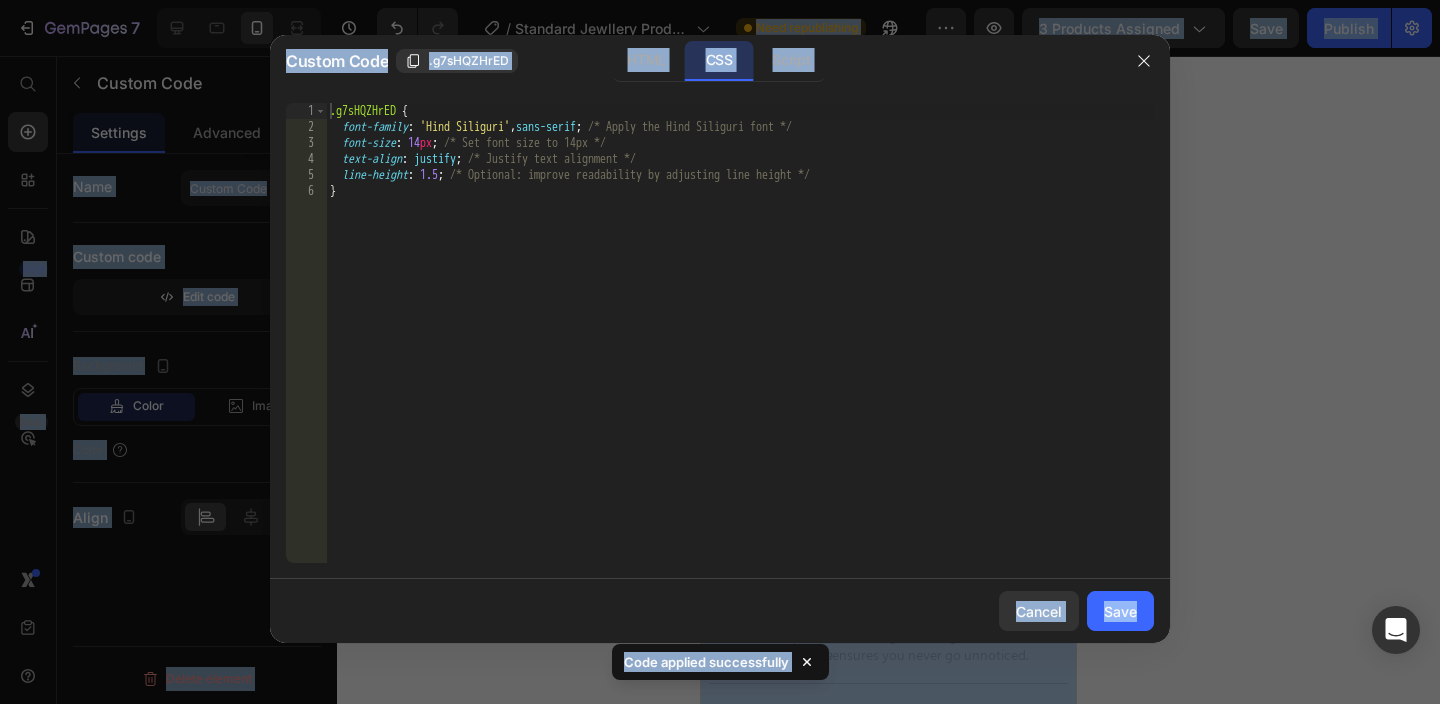 click on ".g7sHQZHrED   {    font-family :   ' Hind Siliguri ' ,  sans-serif ;   /* Apply the Hind Siliguri font */    font-size :   14 px ;   /* Set font size to 14px */    text-align :   justify ;   /* Justify text alignment */    line-height :   1.5 ;   /* Optional: improve readability by adjusting line height */ }" at bounding box center (740, 349) 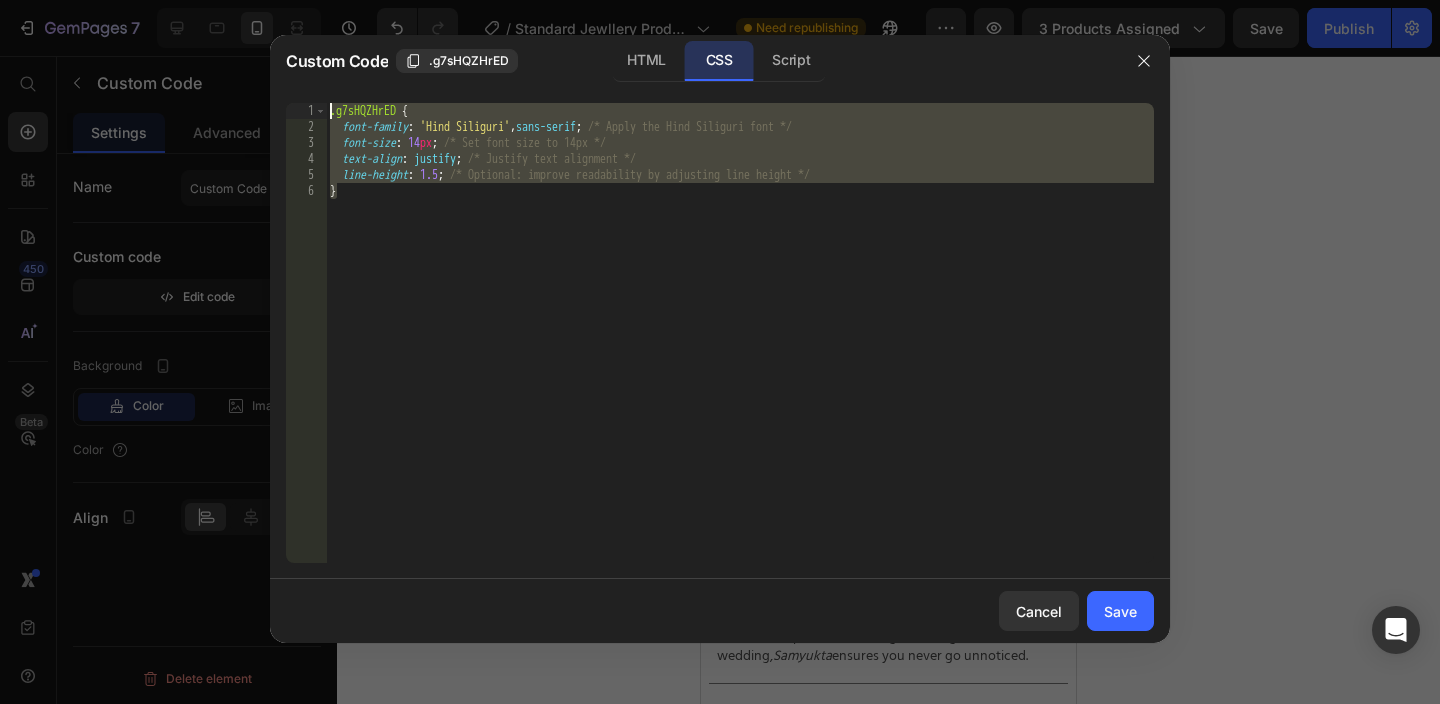 drag, startPoint x: 533, startPoint y: 194, endPoint x: 327, endPoint y: 101, distance: 226.01991 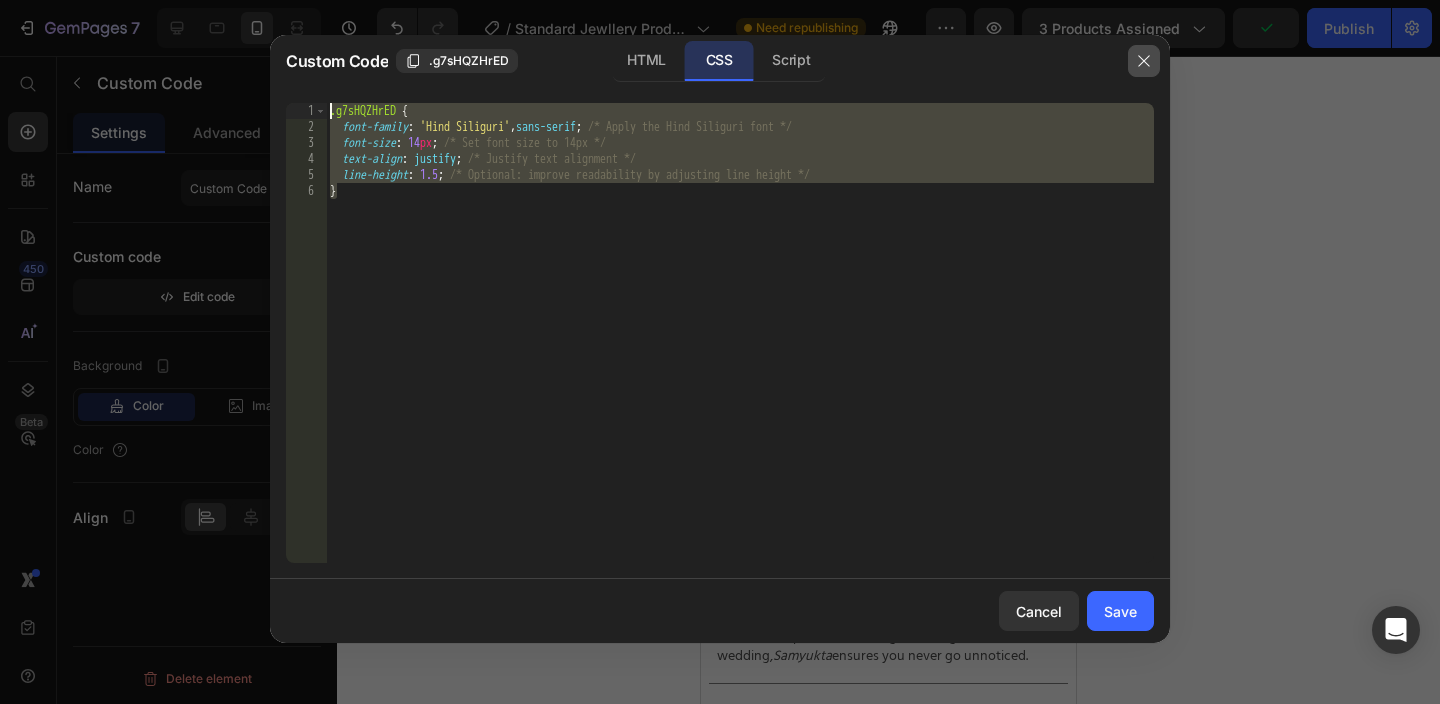 click 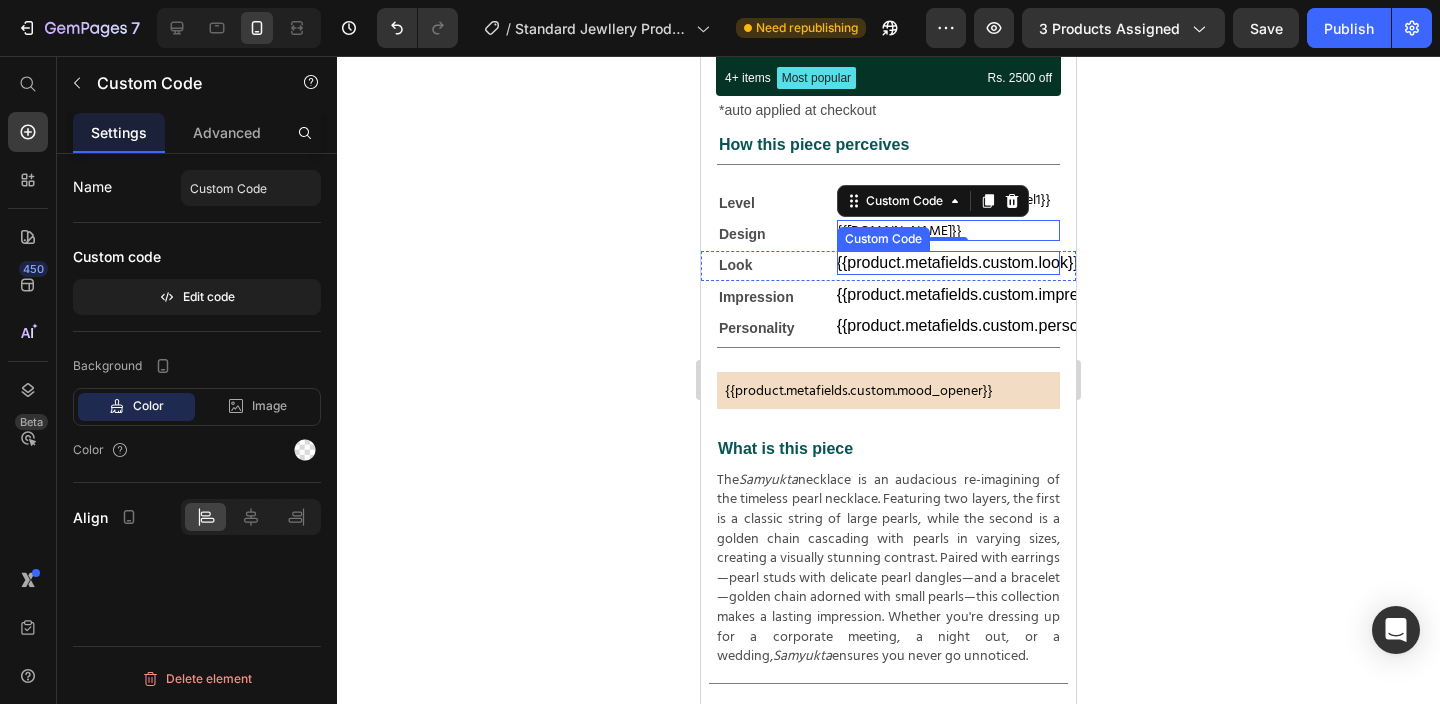 click on "{{product.metafields.custom.look}}" at bounding box center [948, 263] 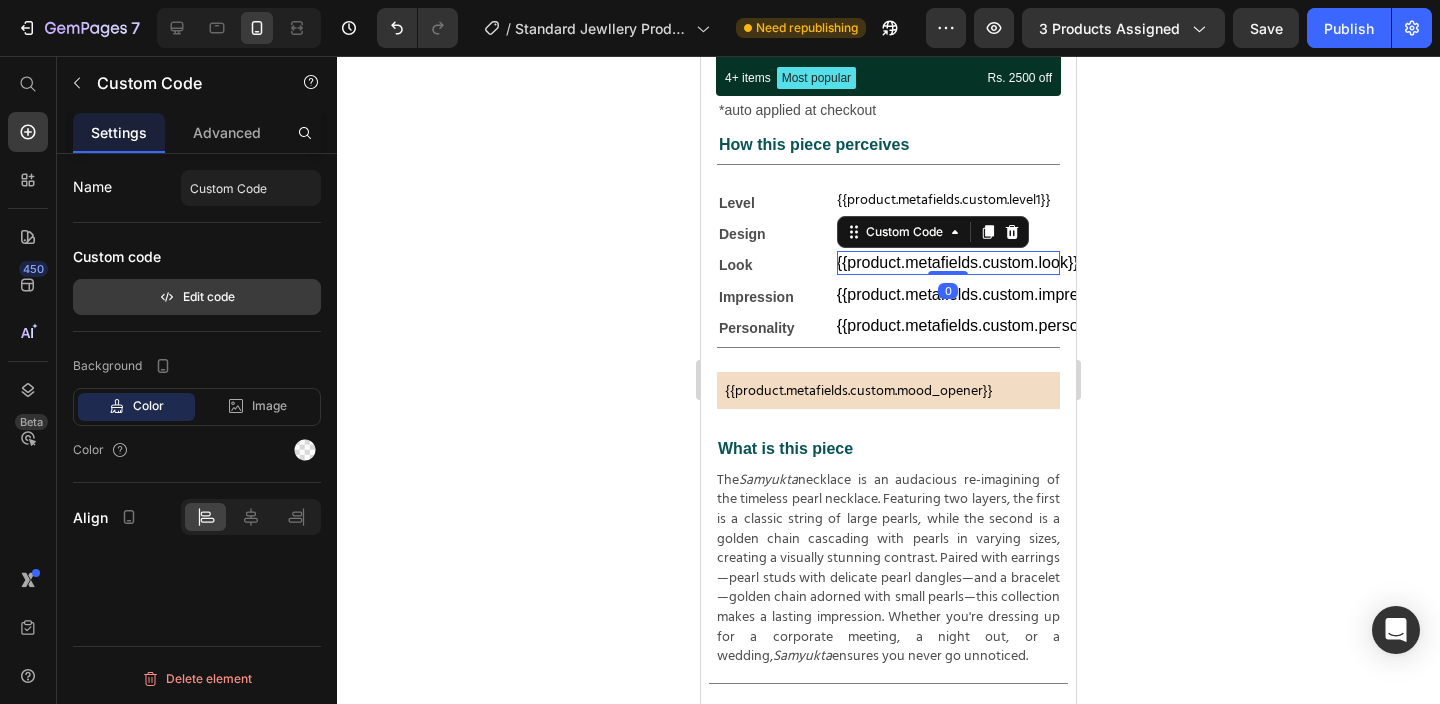 click on "Edit code" at bounding box center (197, 297) 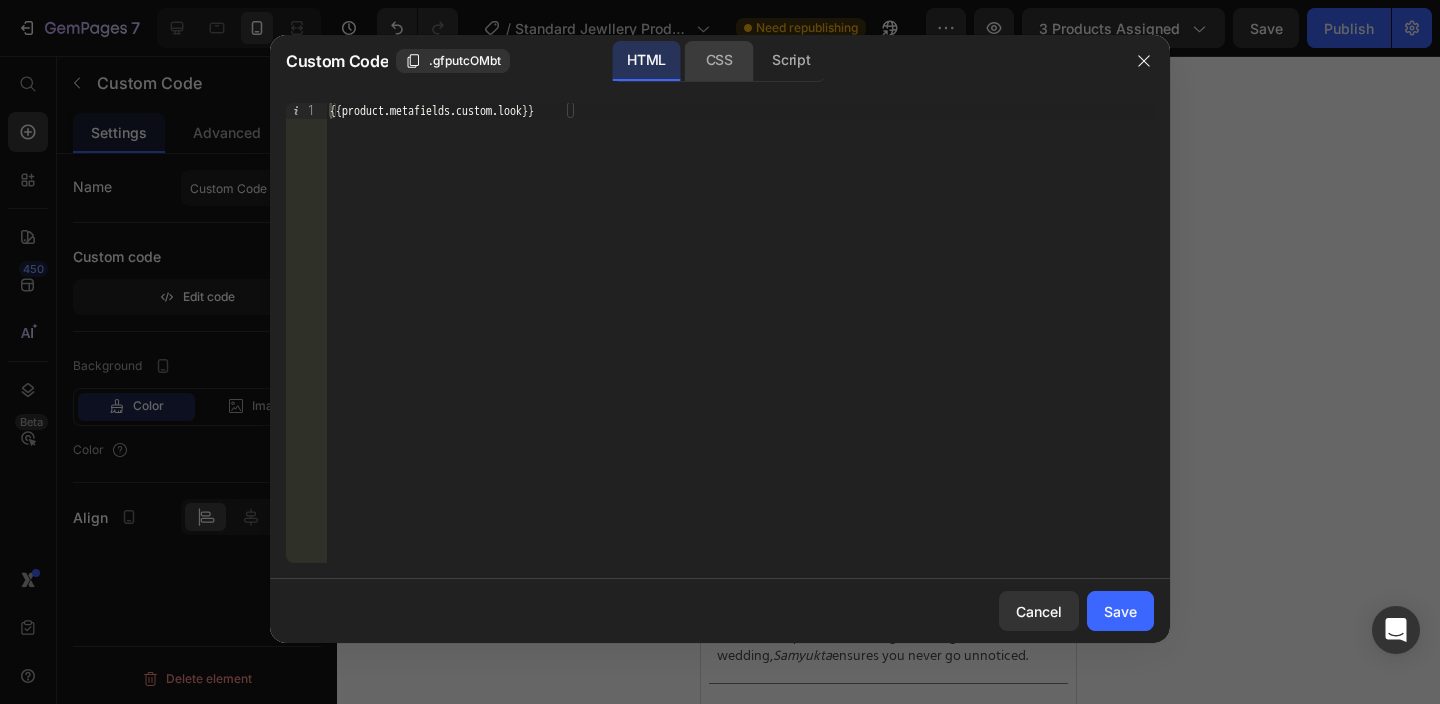 click on "CSS" 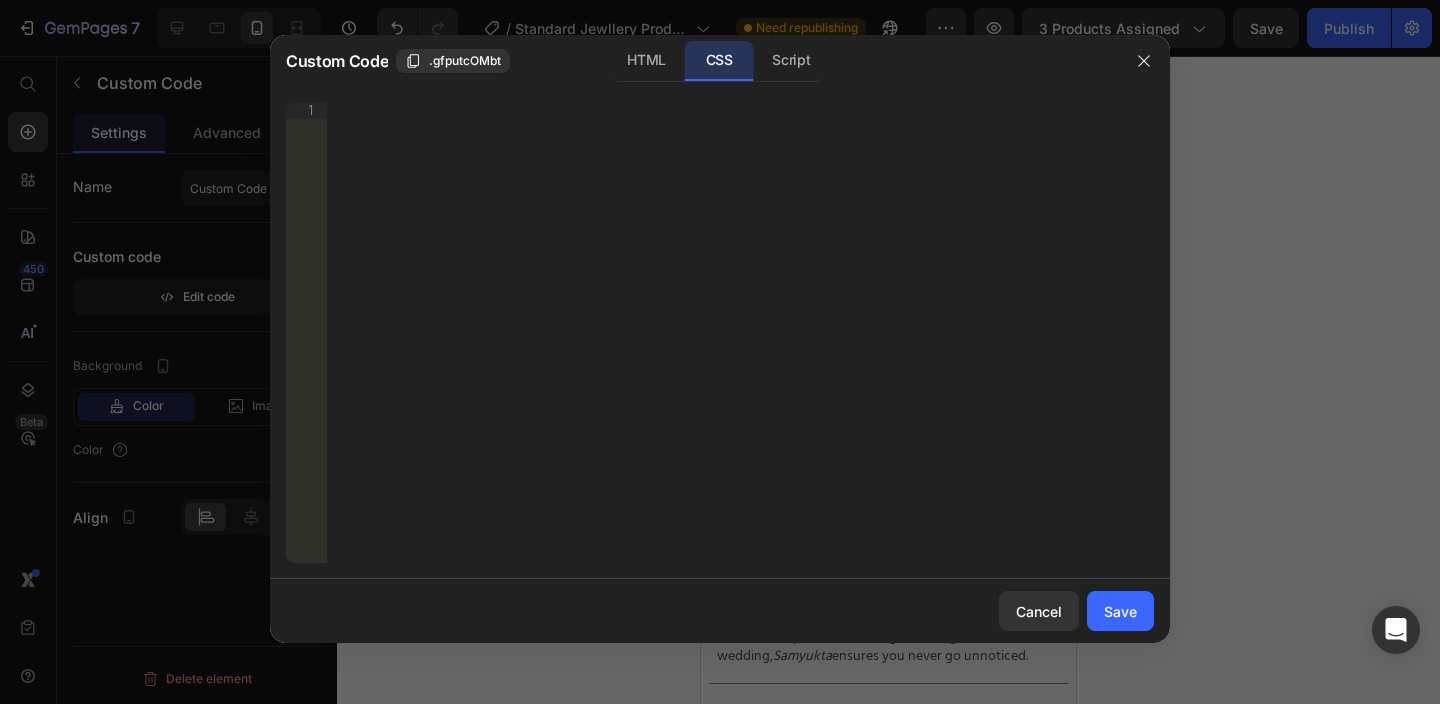 click on "Insert the CSS code to style your content right here." at bounding box center [740, 349] 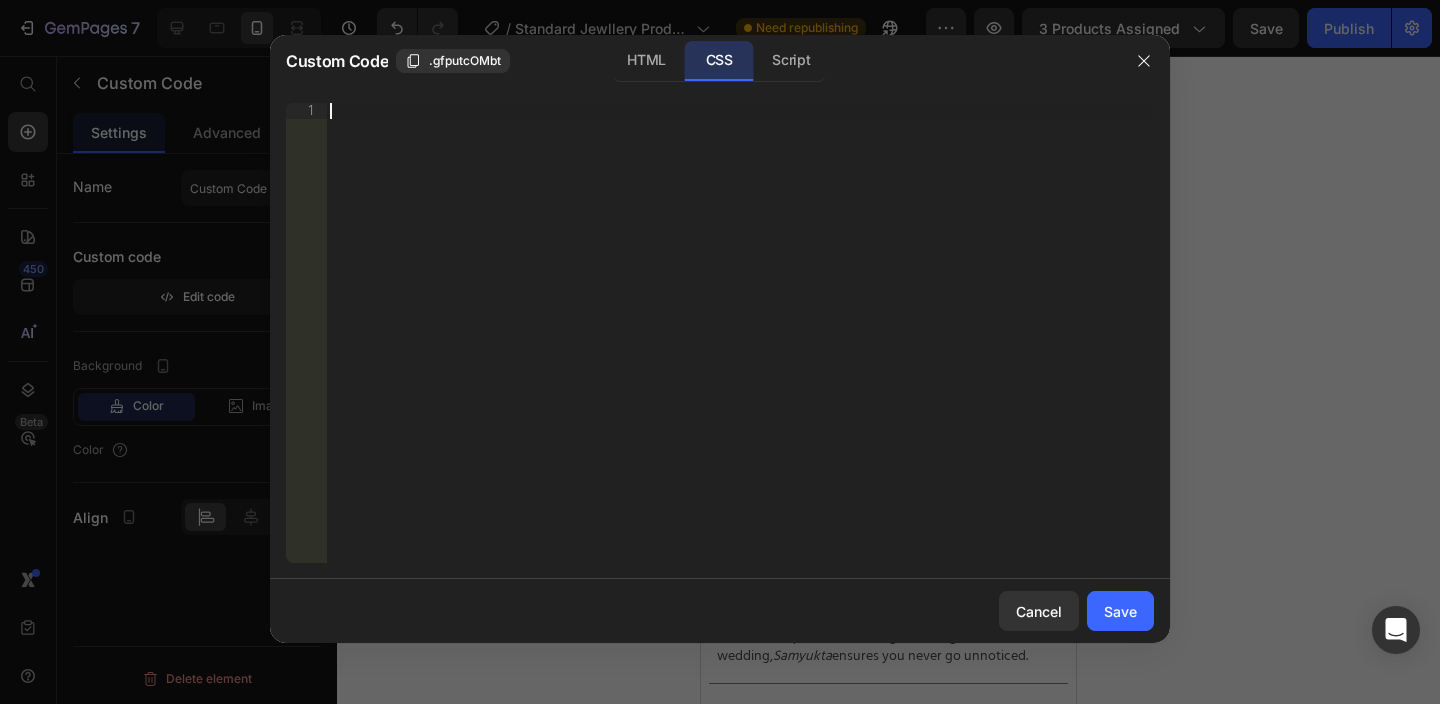 paste on "}" 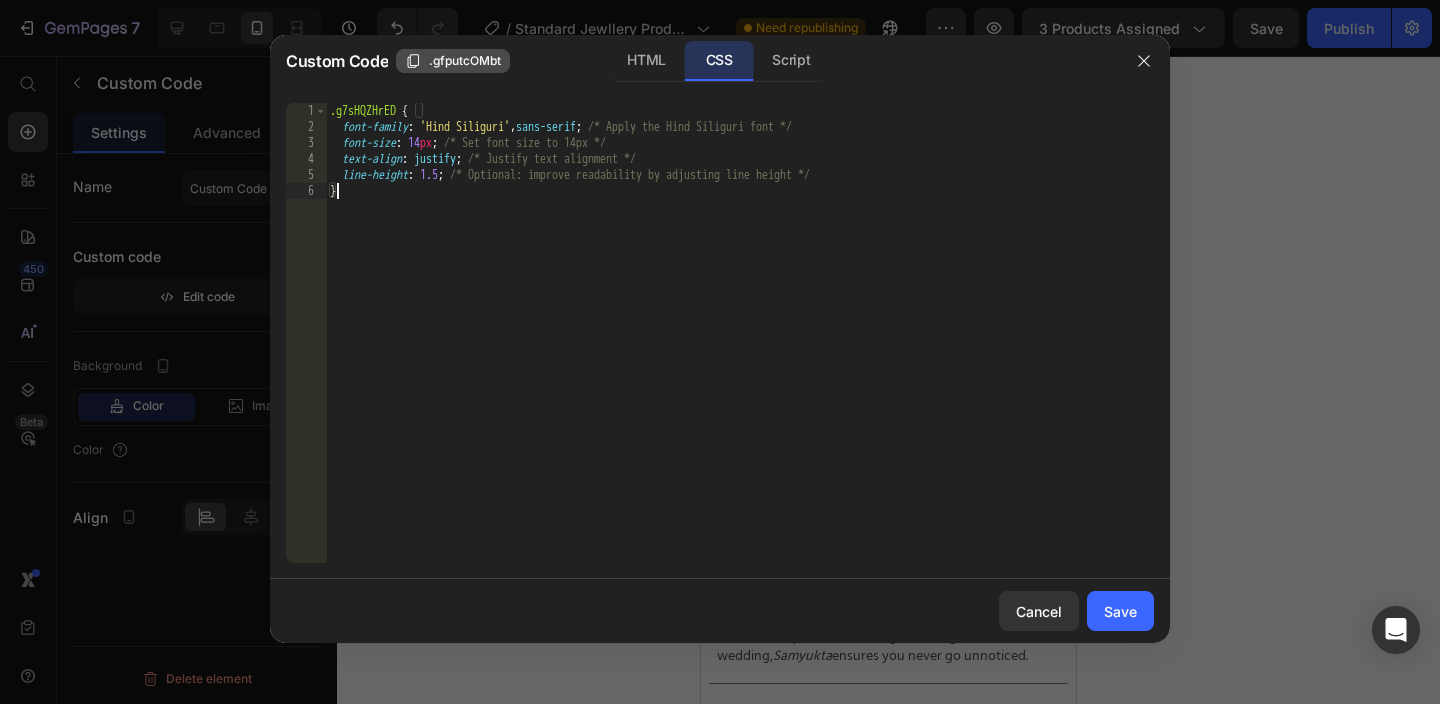 click on ".gfputcOMbt" 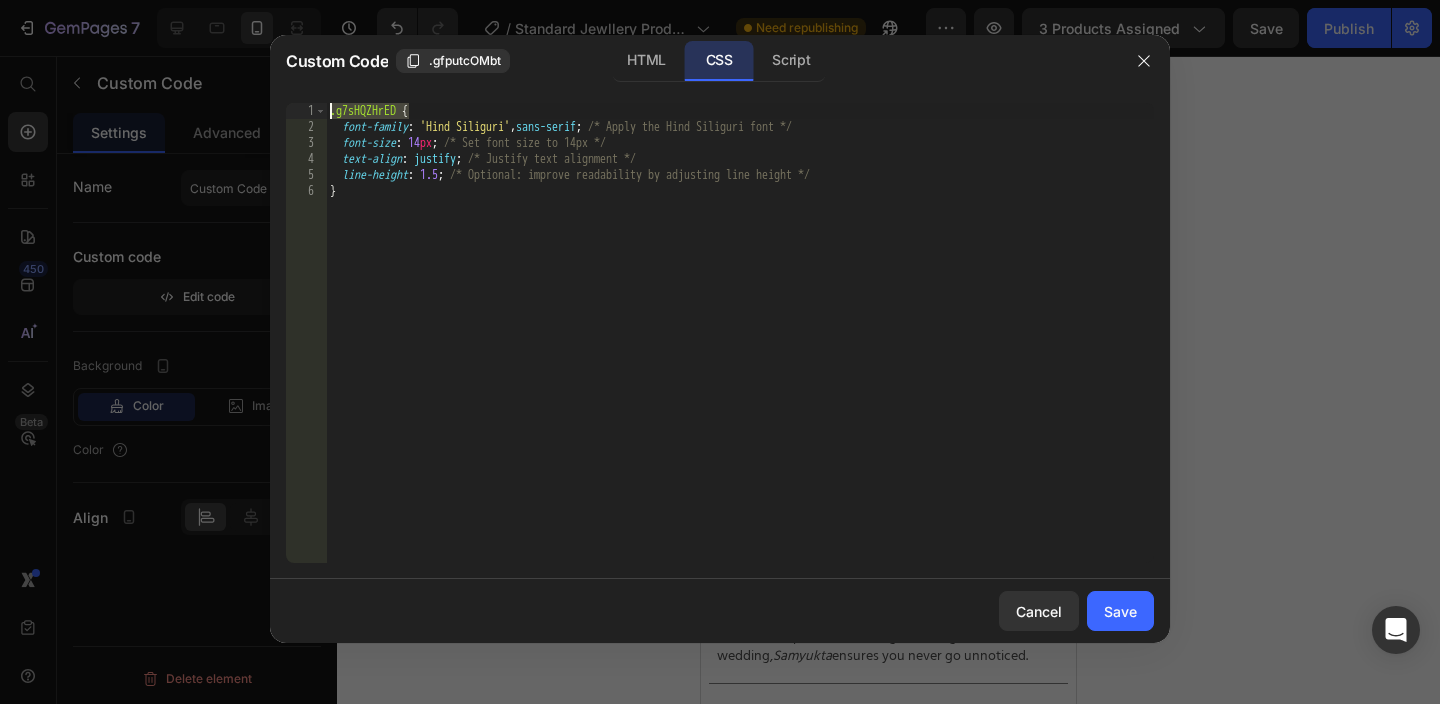 drag, startPoint x: 411, startPoint y: 111, endPoint x: 330, endPoint y: 113, distance: 81.02469 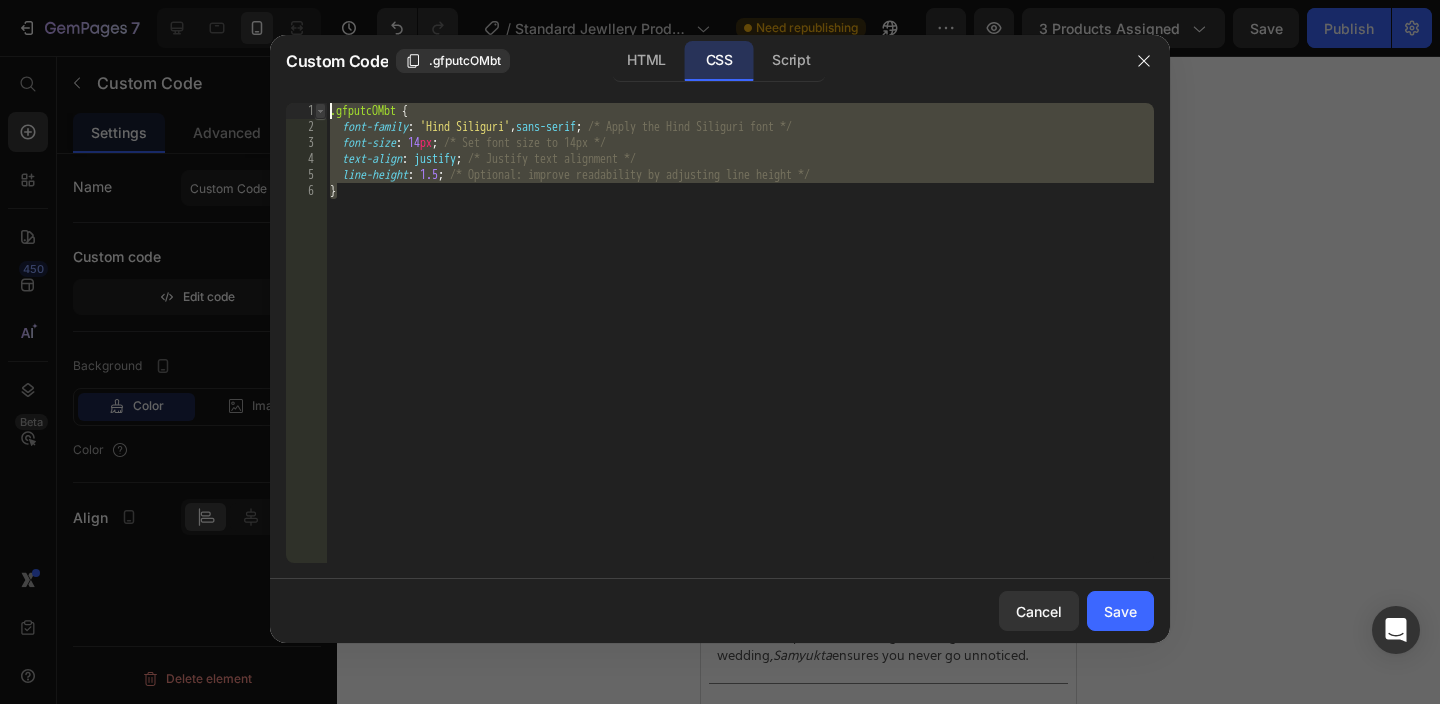drag, startPoint x: 363, startPoint y: 192, endPoint x: 316, endPoint y: 117, distance: 88.50989 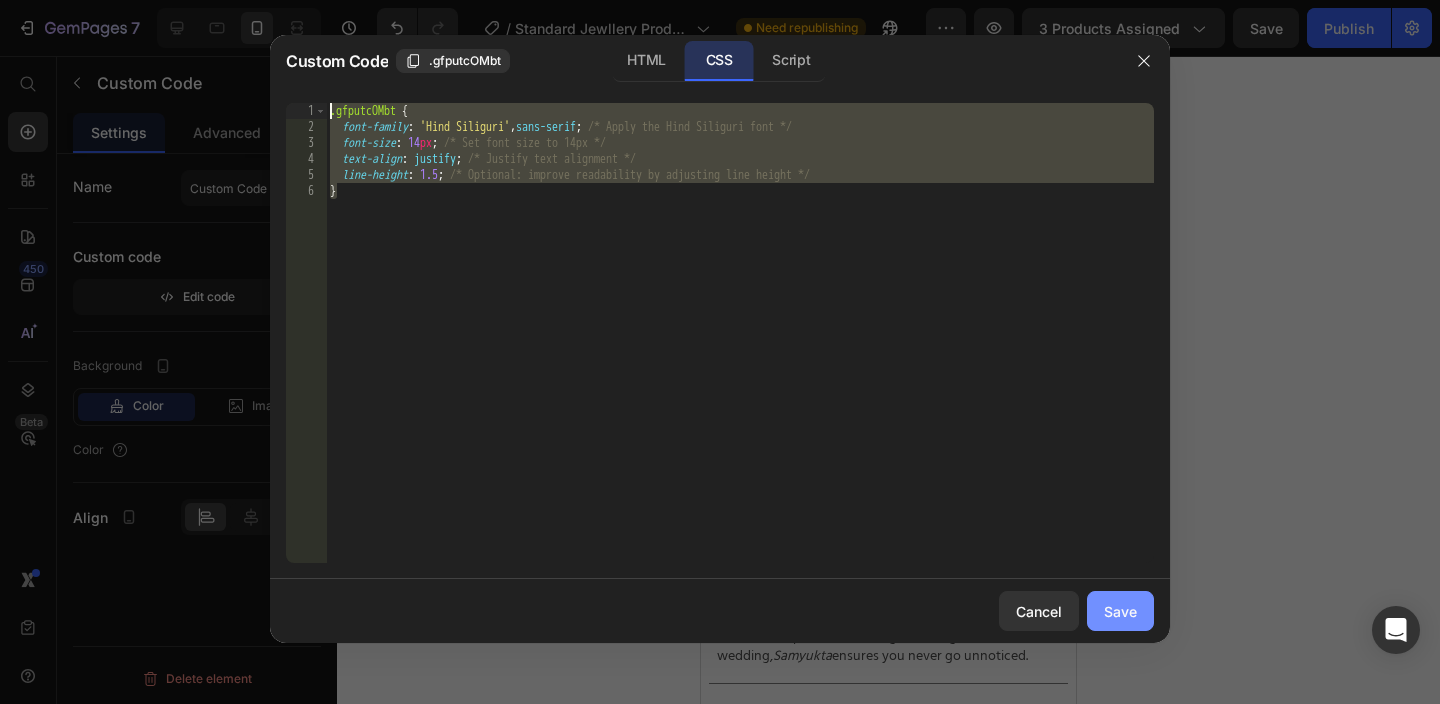 click on "Save" 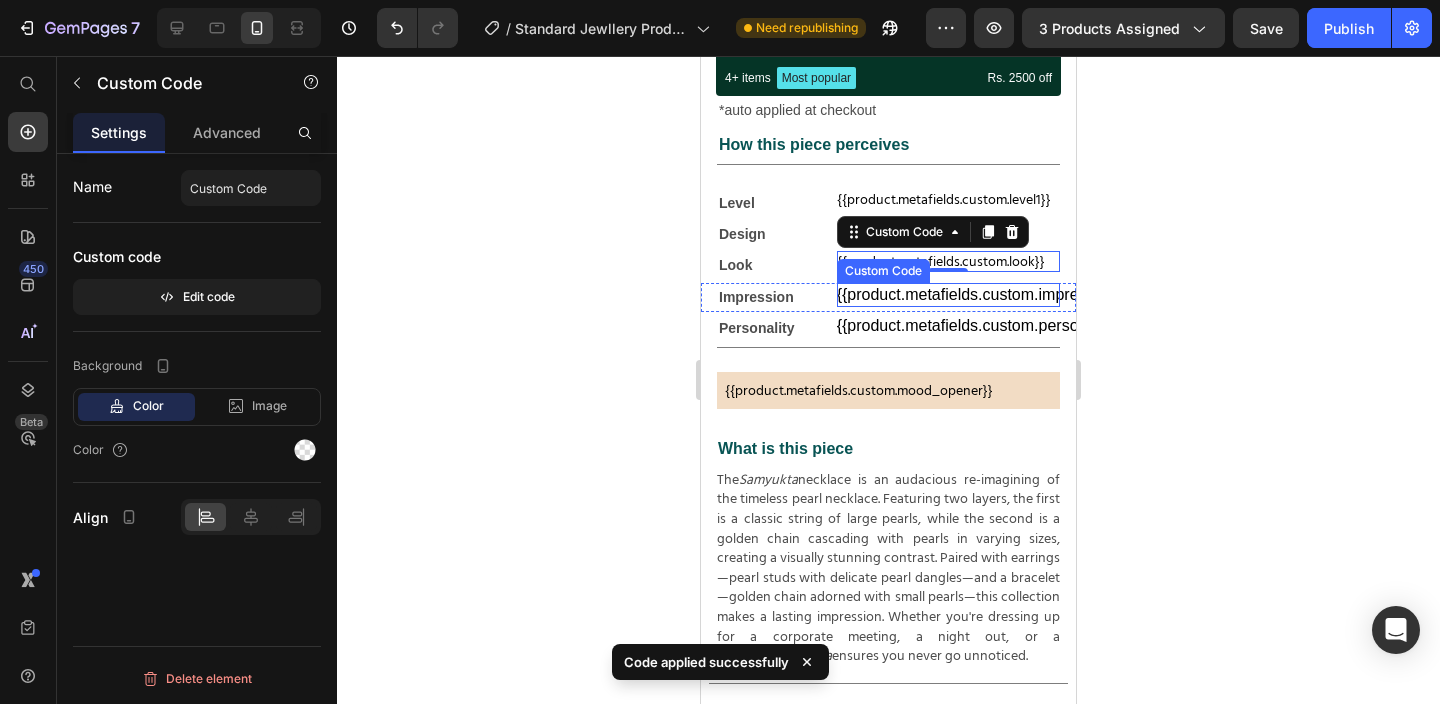click on "{{product.metafields.custom.impression}}" at bounding box center (948, 295) 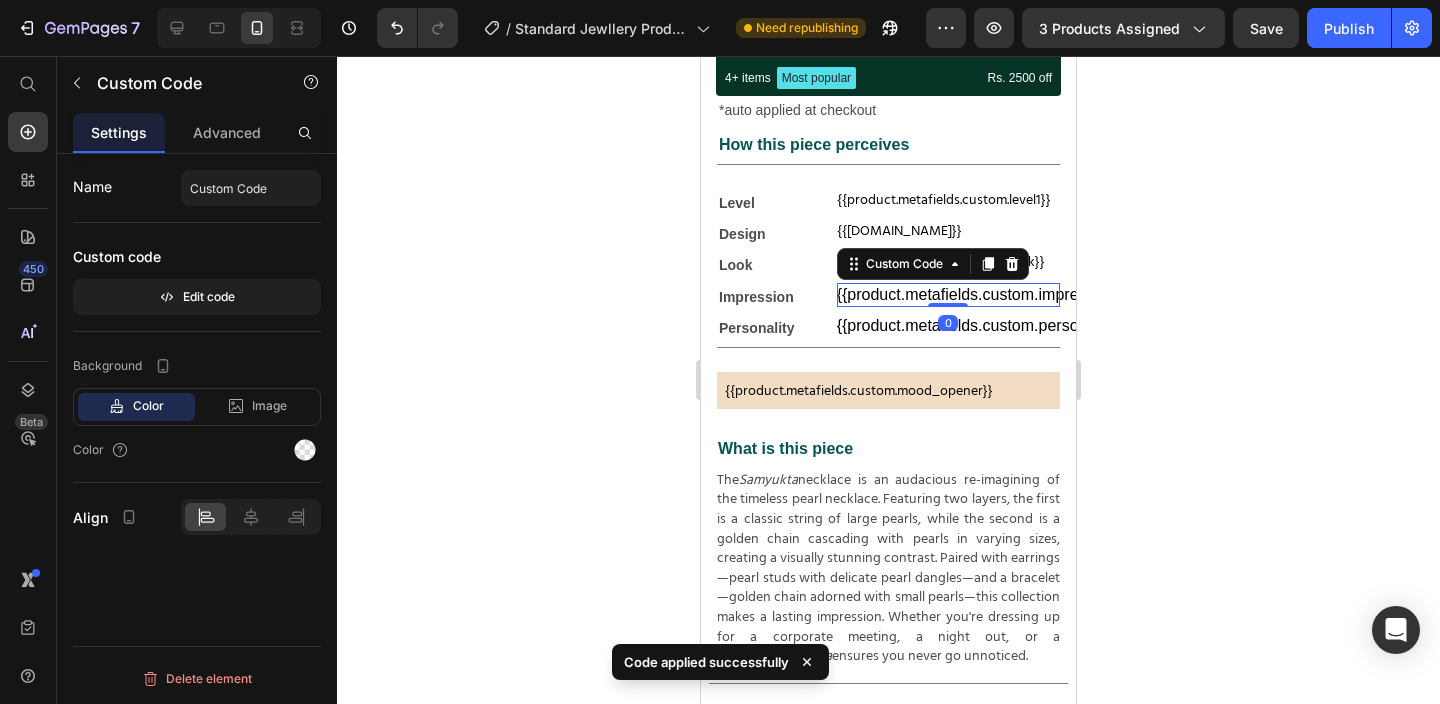 click on "{{product.metafields.custom.impression}}" at bounding box center (948, 295) 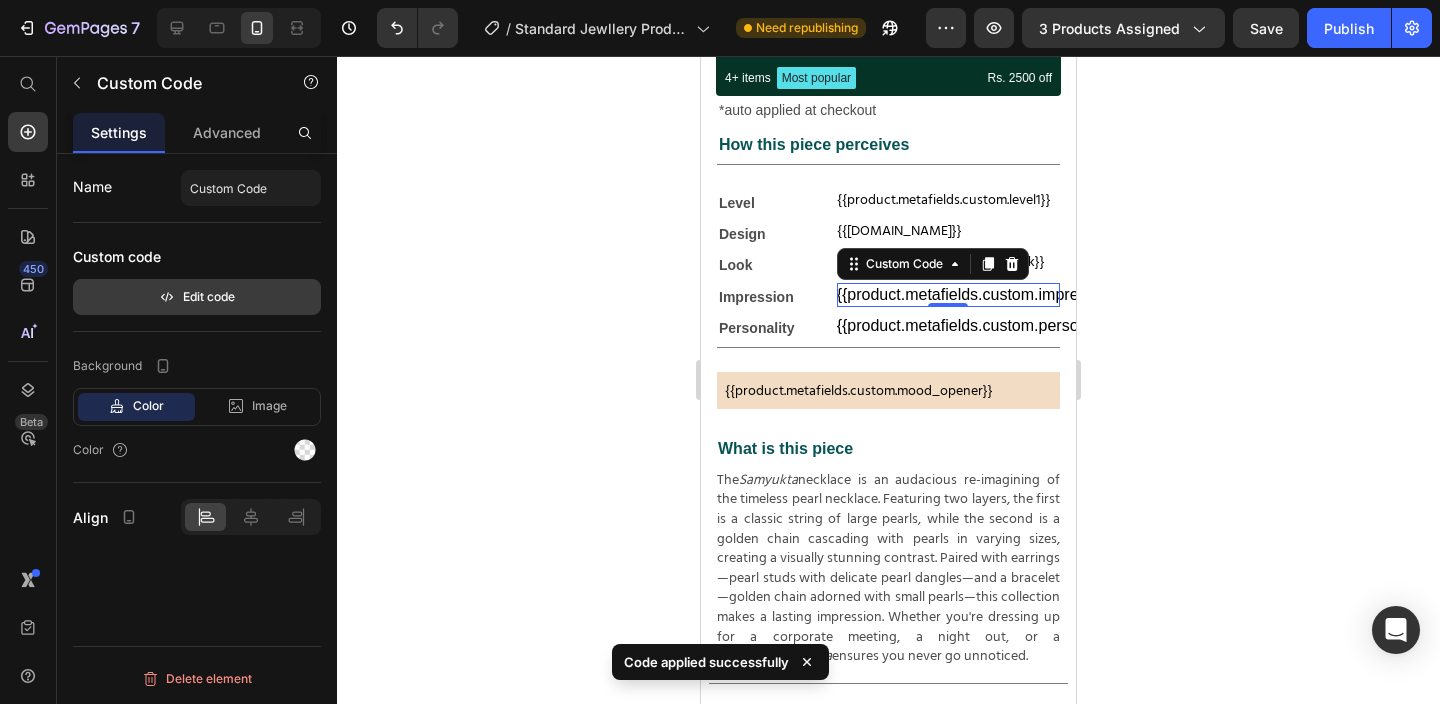 click on "Edit code" at bounding box center [197, 297] 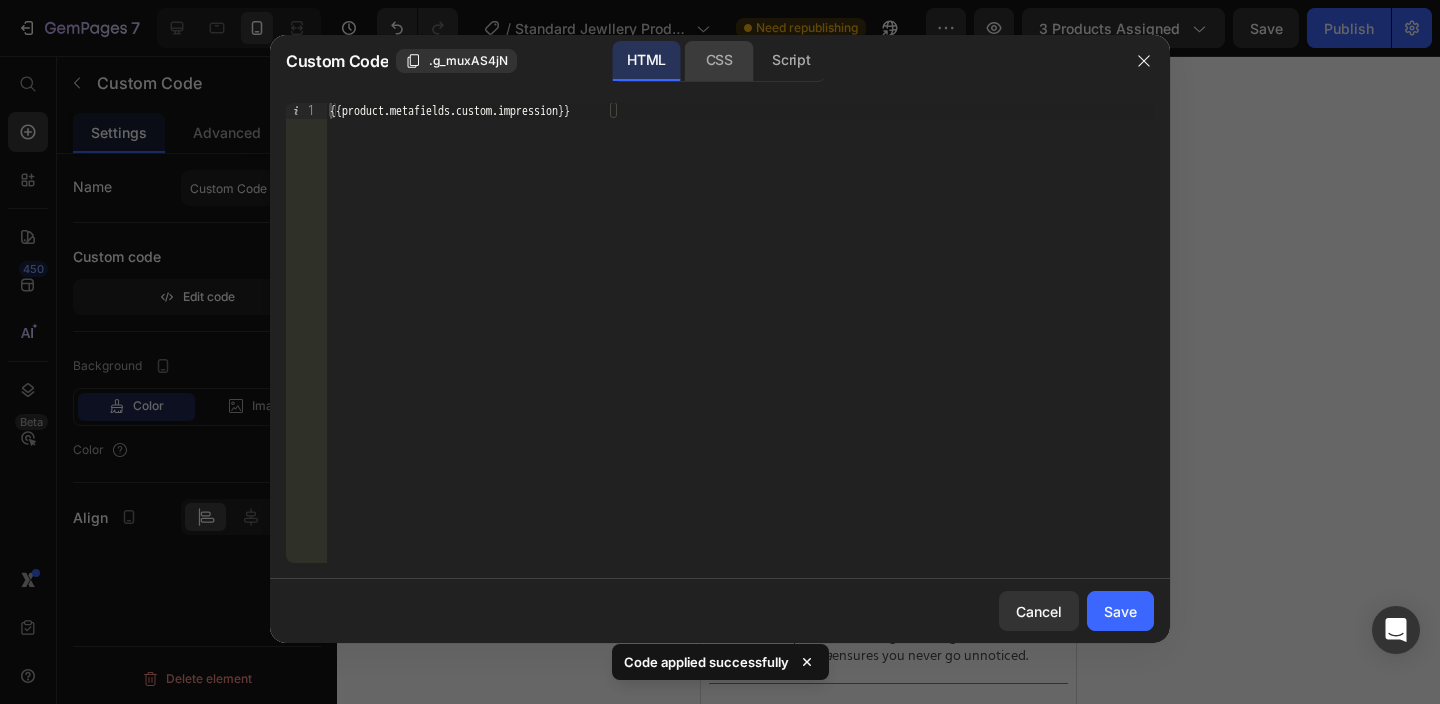 click on "CSS" 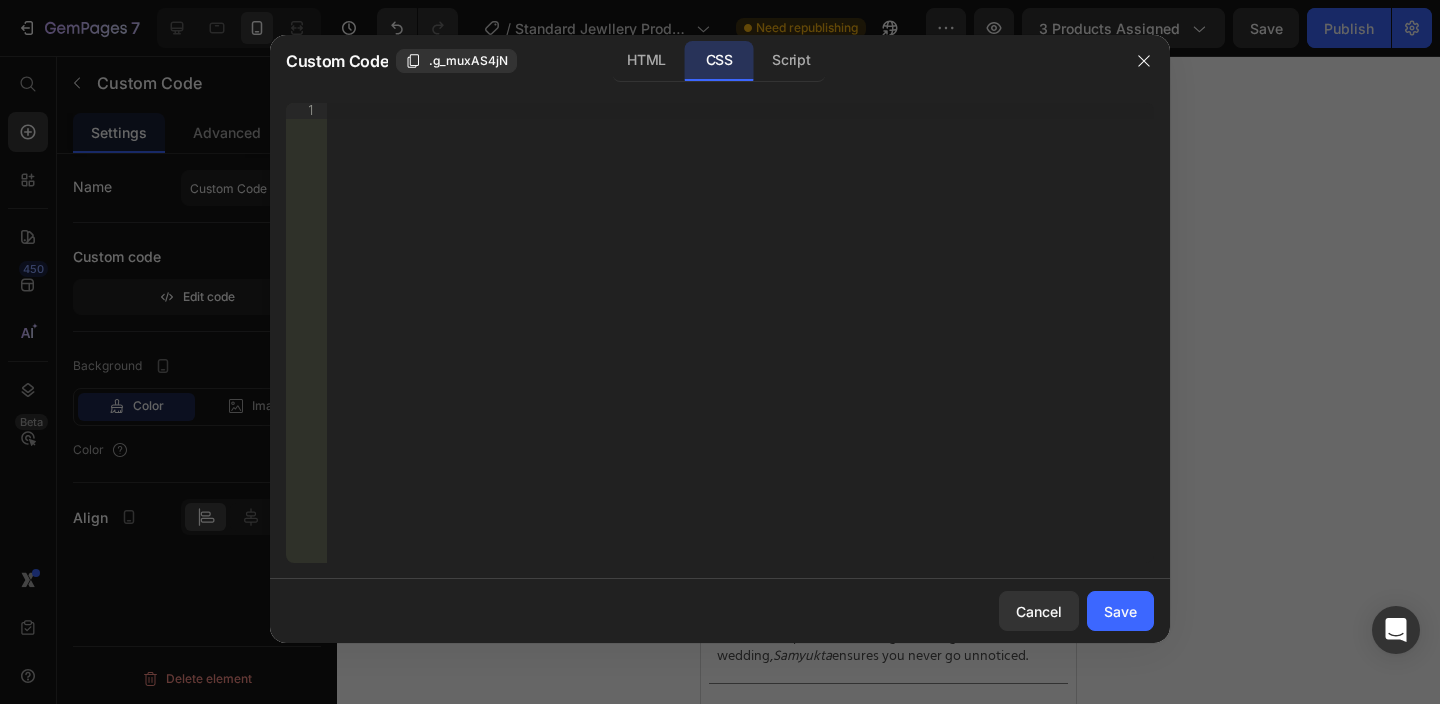 click on "Insert the CSS code to style your content right here." at bounding box center [699, 111] 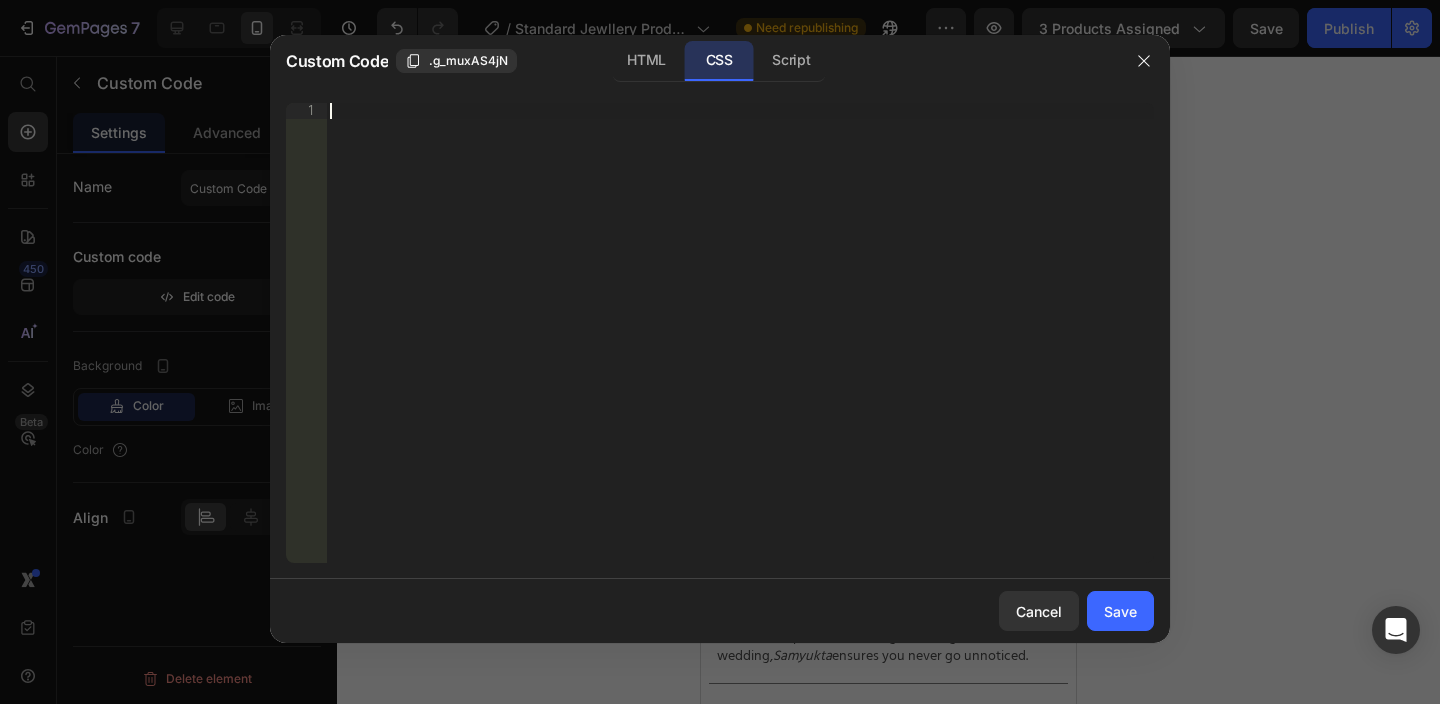 paste on "}" 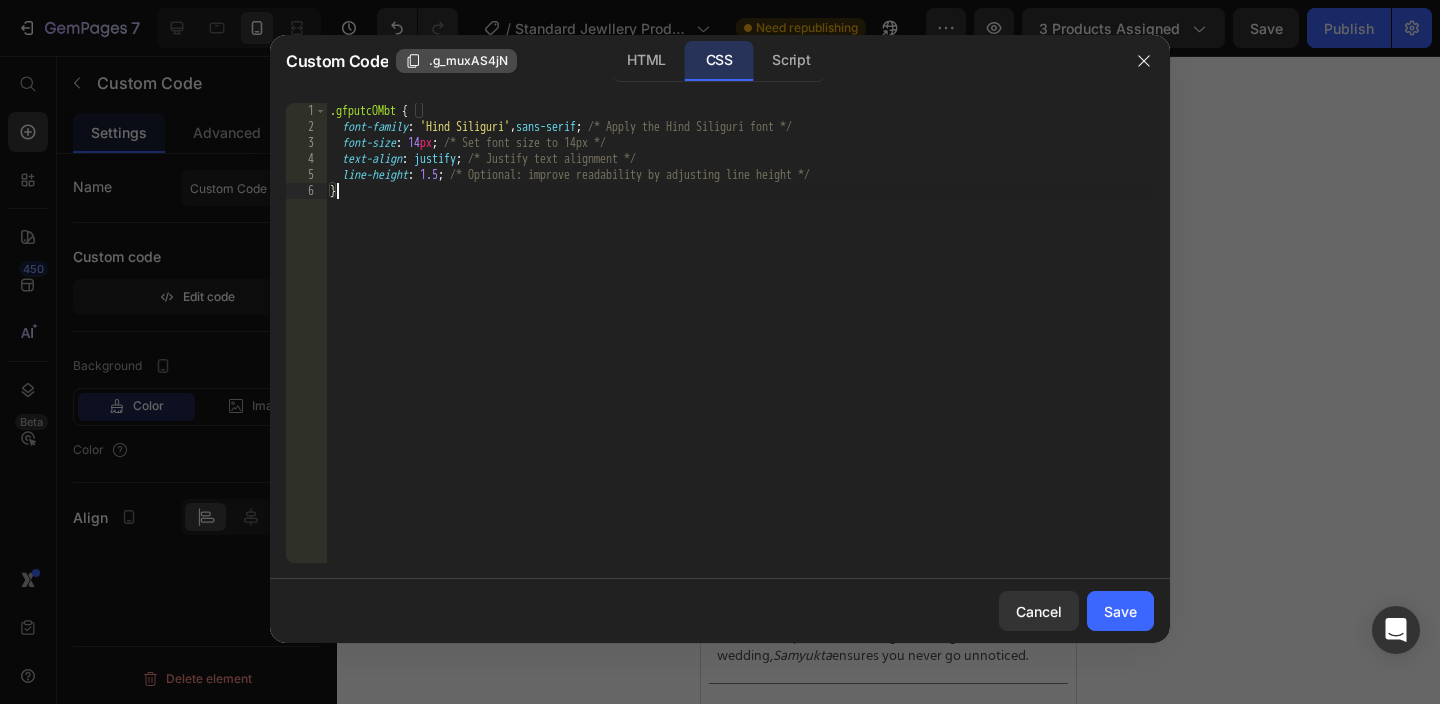 click on ".g_muxAS4jN" 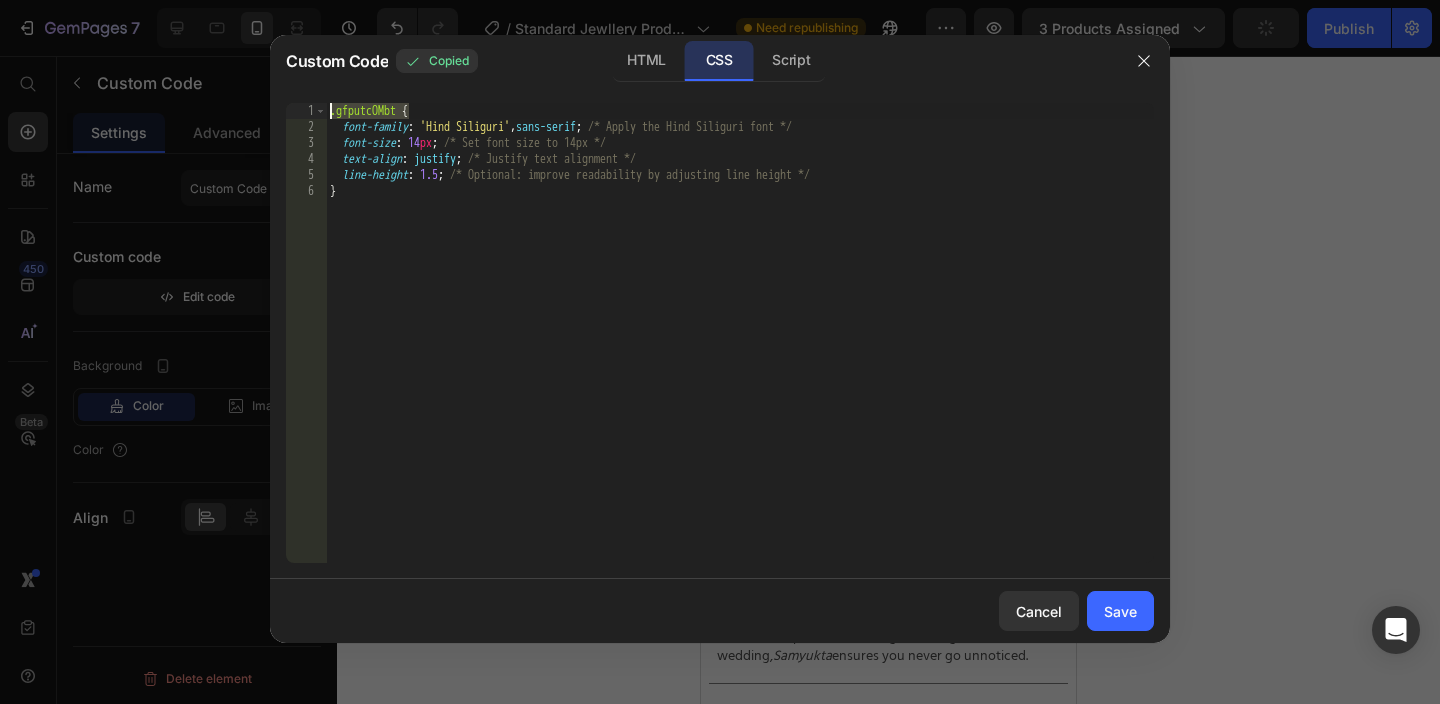 drag, startPoint x: 412, startPoint y: 112, endPoint x: 310, endPoint y: 113, distance: 102.0049 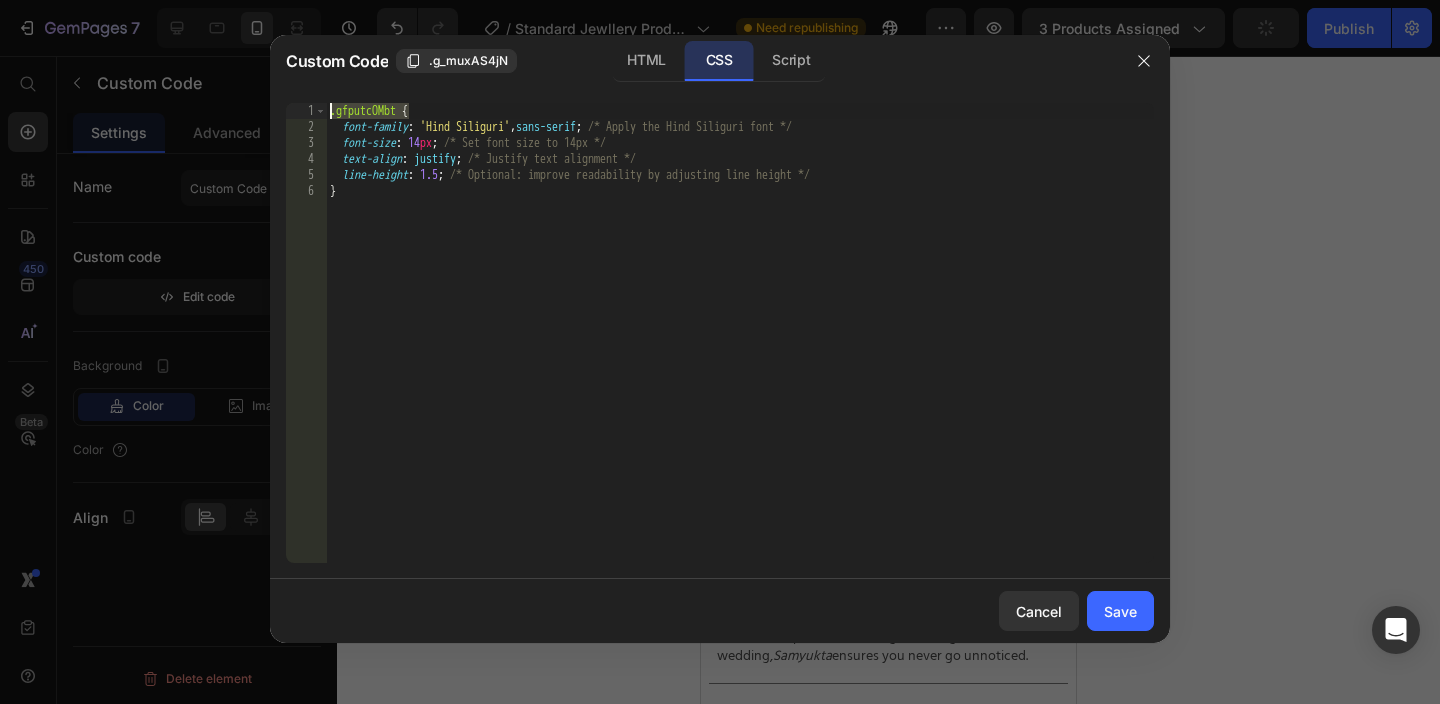paste on "_muxAS4jN" 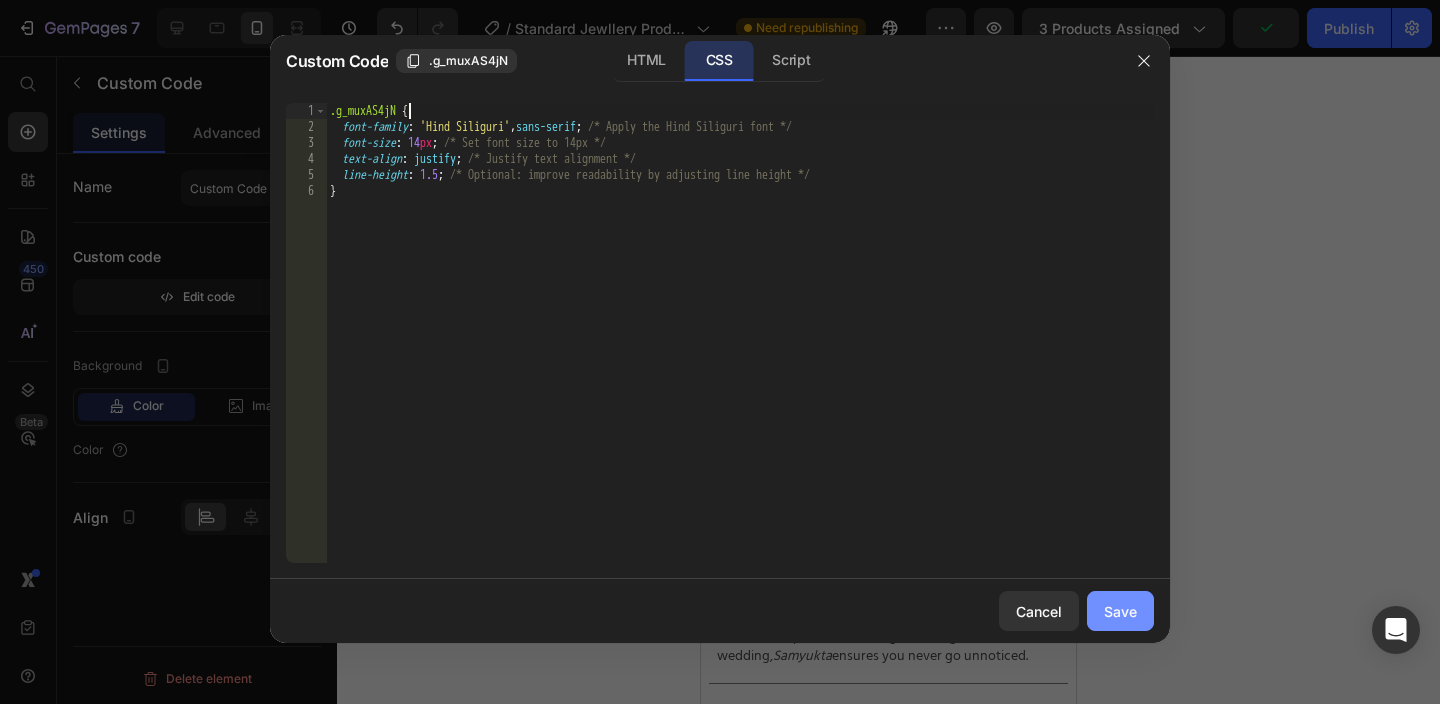 click on "Save" at bounding box center (1120, 611) 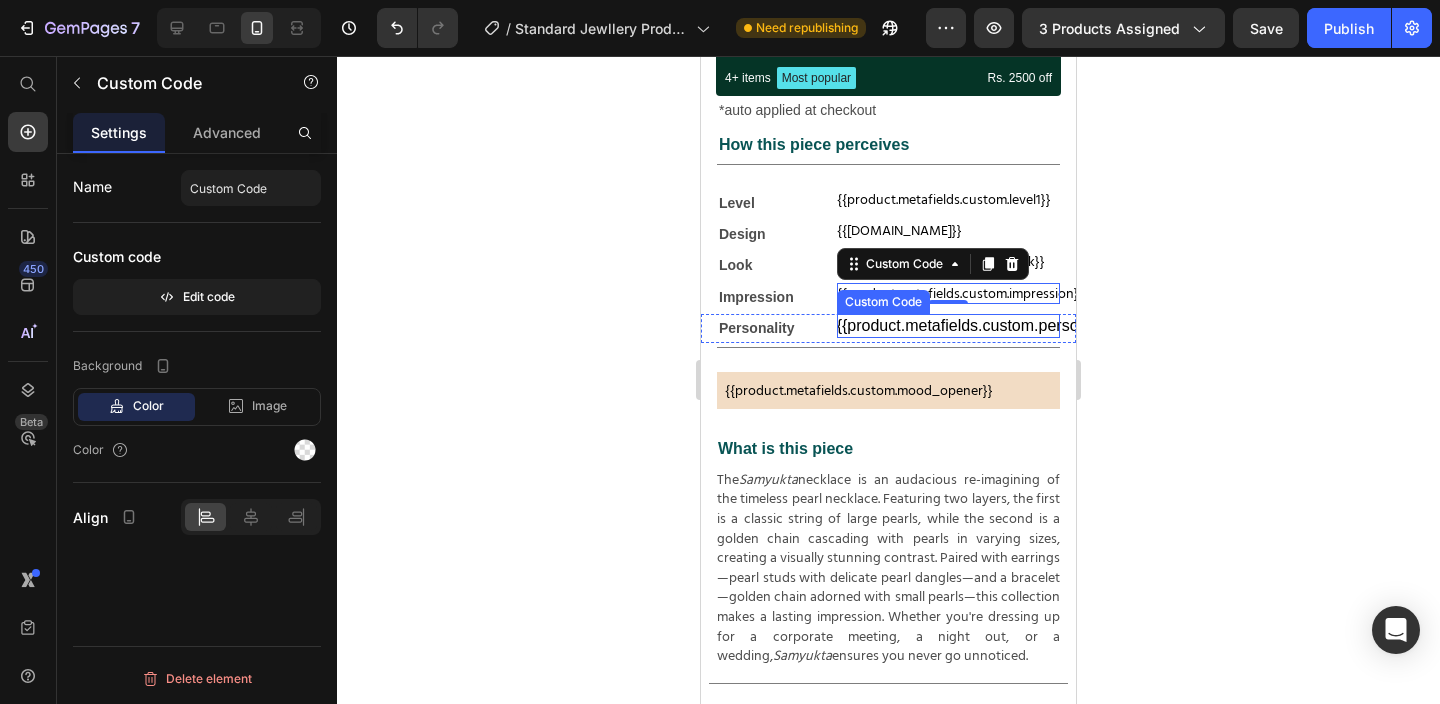 click on "{{product.metafields.custom.personality}}" at bounding box center [948, 326] 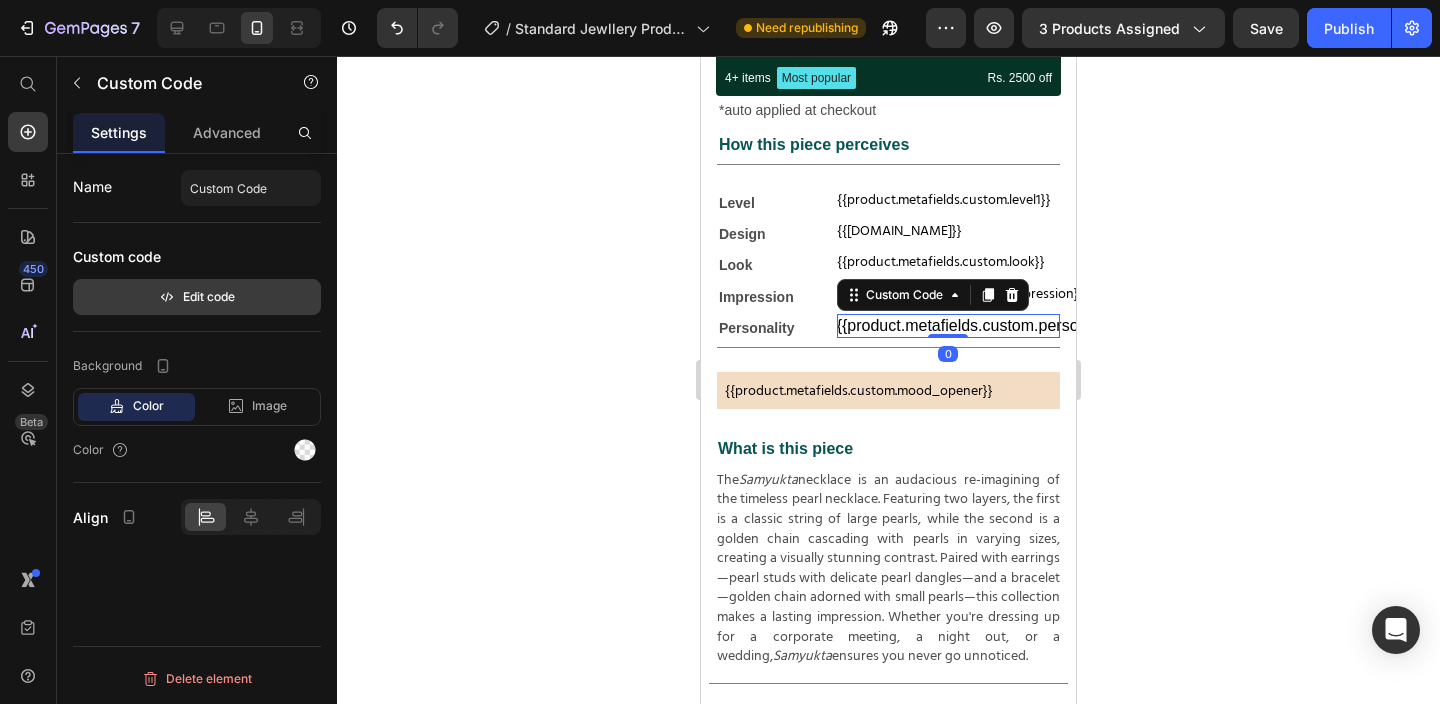 click on "Edit code" at bounding box center (197, 297) 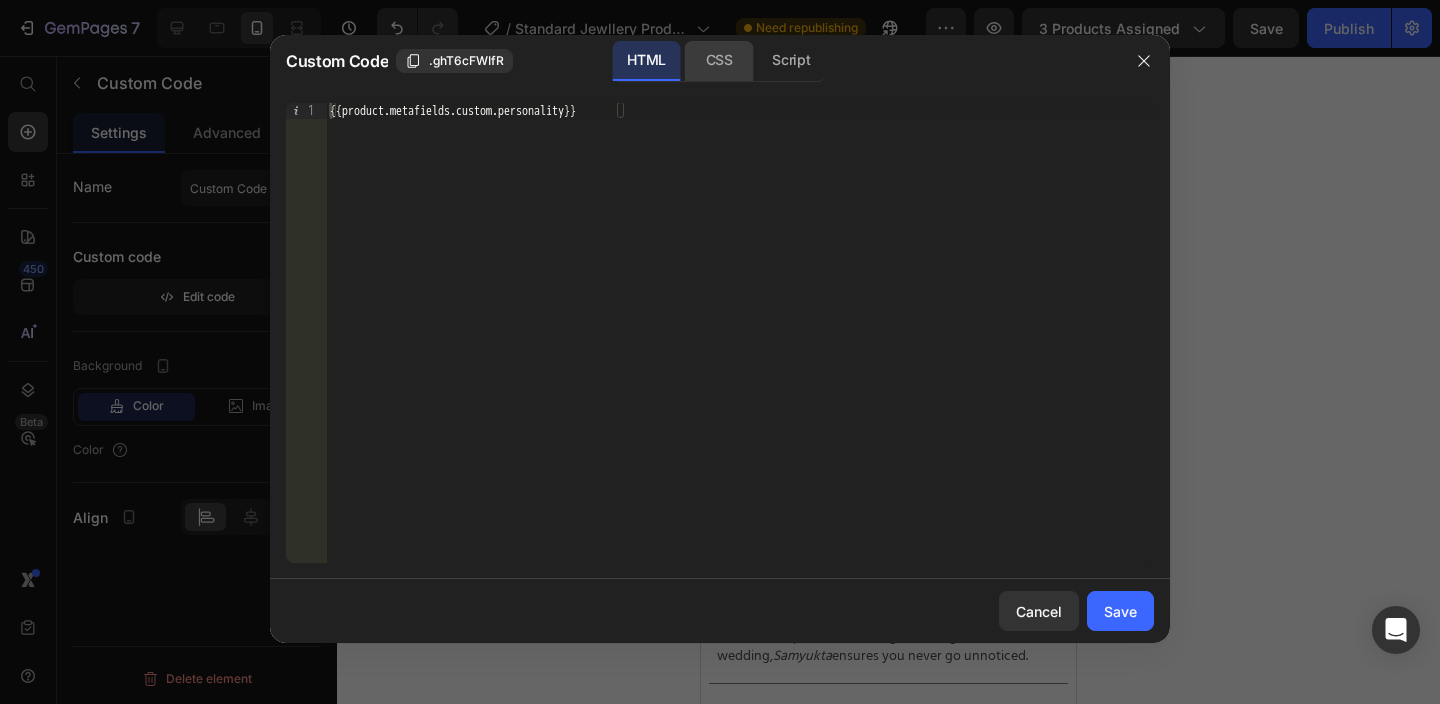click on "CSS" 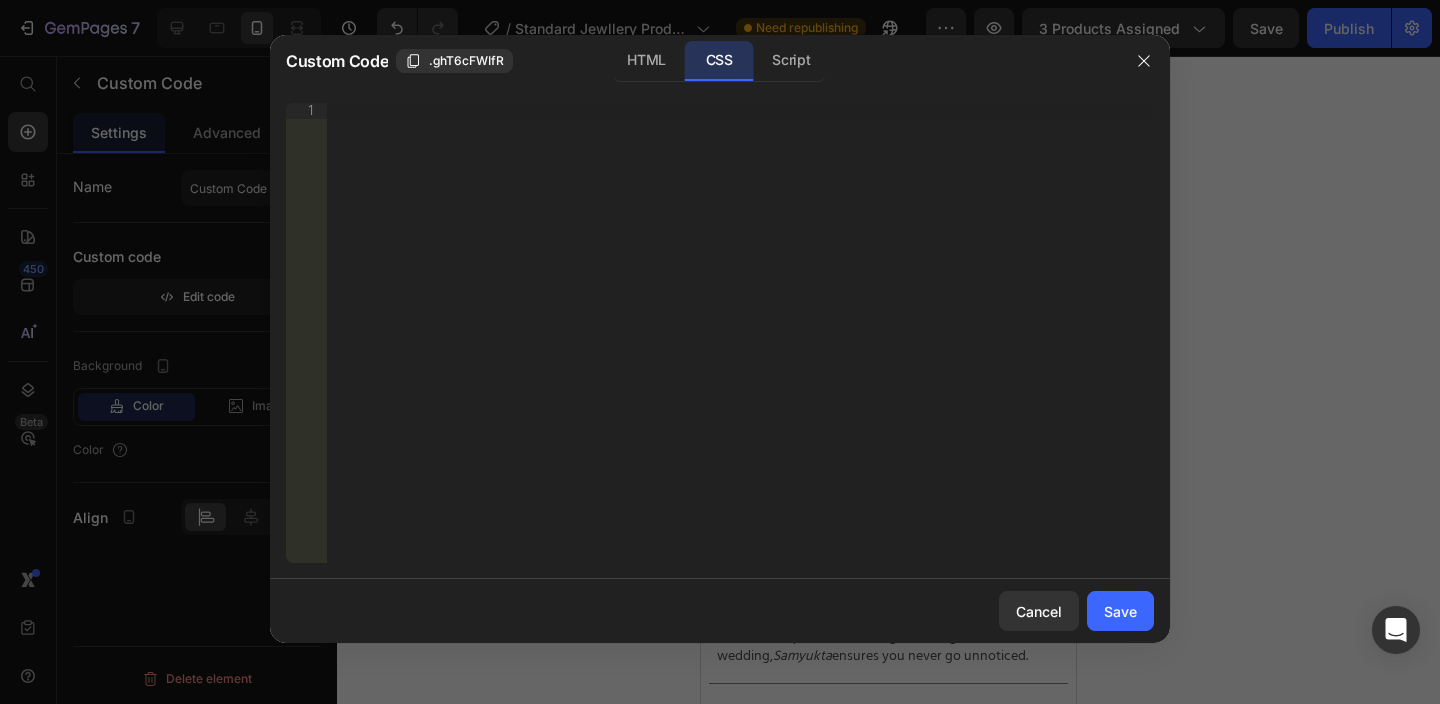 click on "Insert the CSS code to style your content right here." at bounding box center [740, 349] 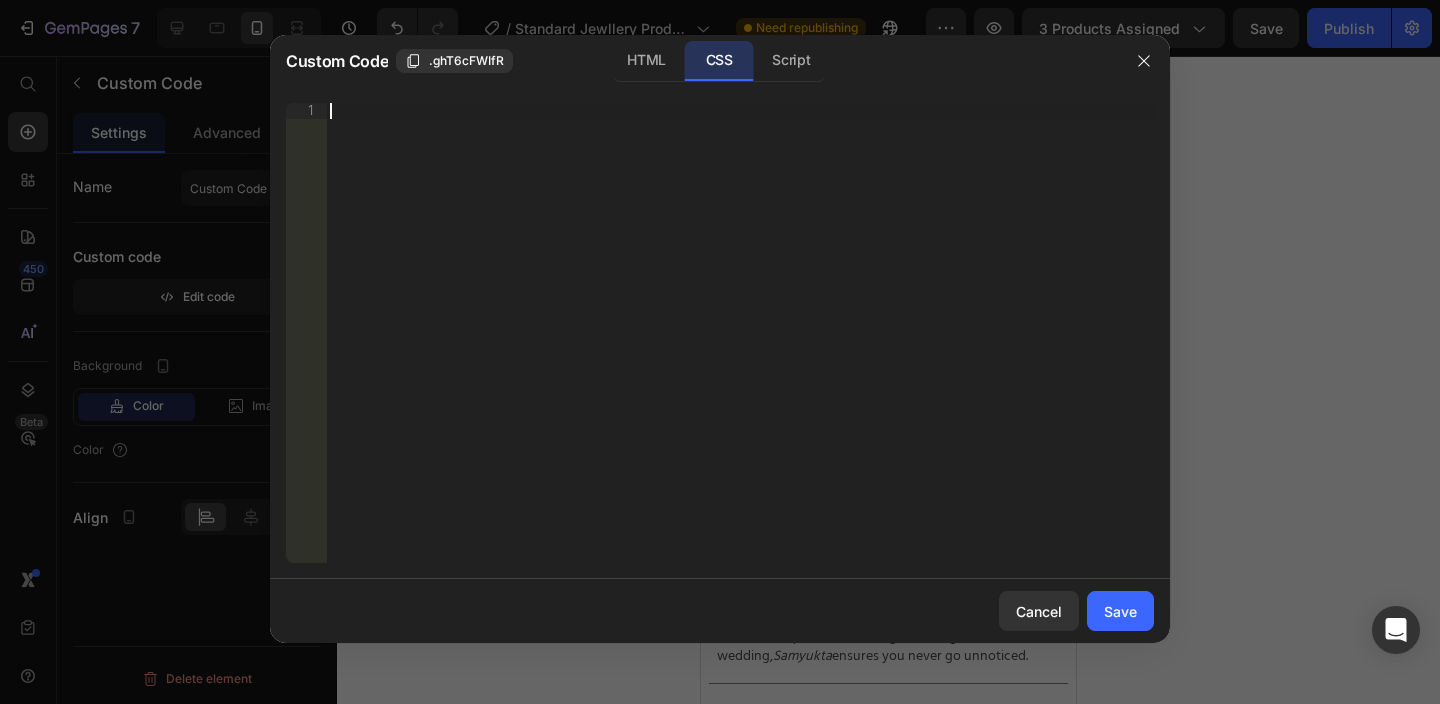 paste on ".g_muxAS4jN" 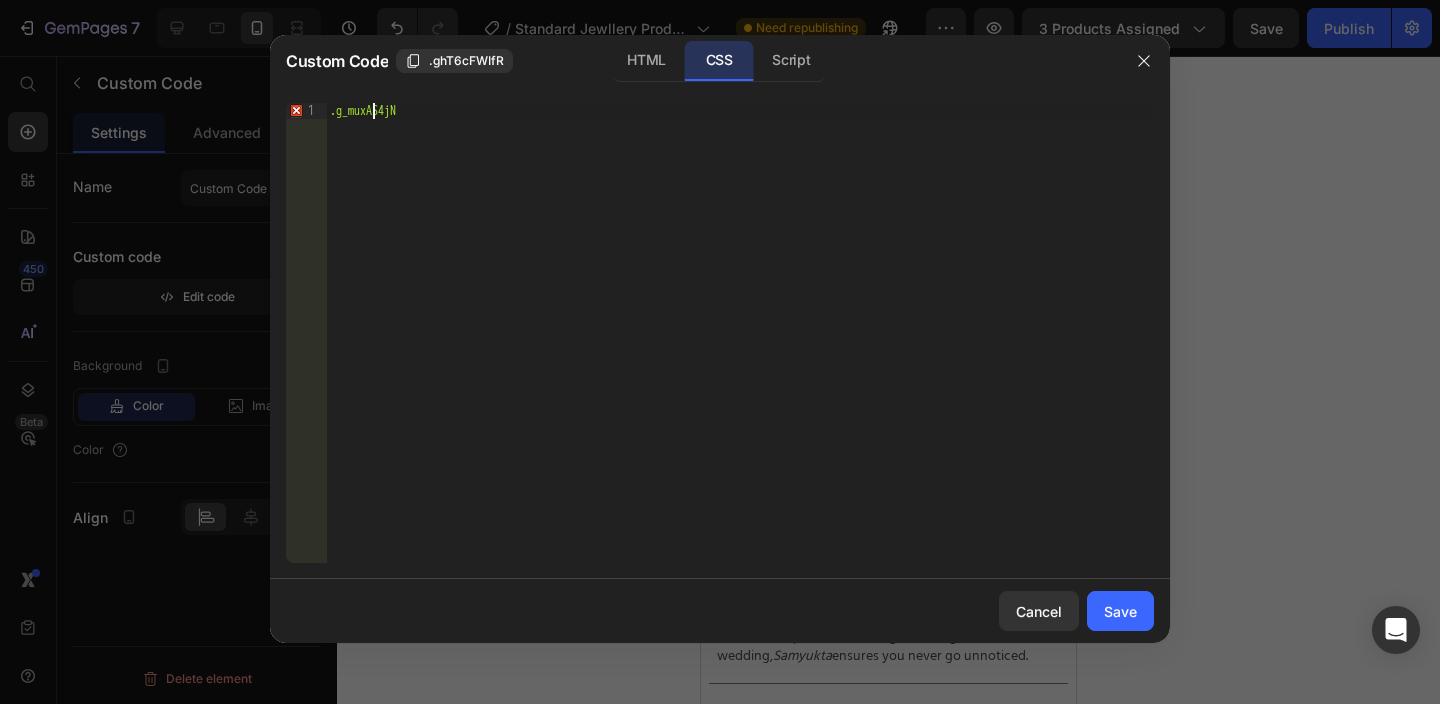 click on ".g_muxAS4jN" at bounding box center [740, 349] 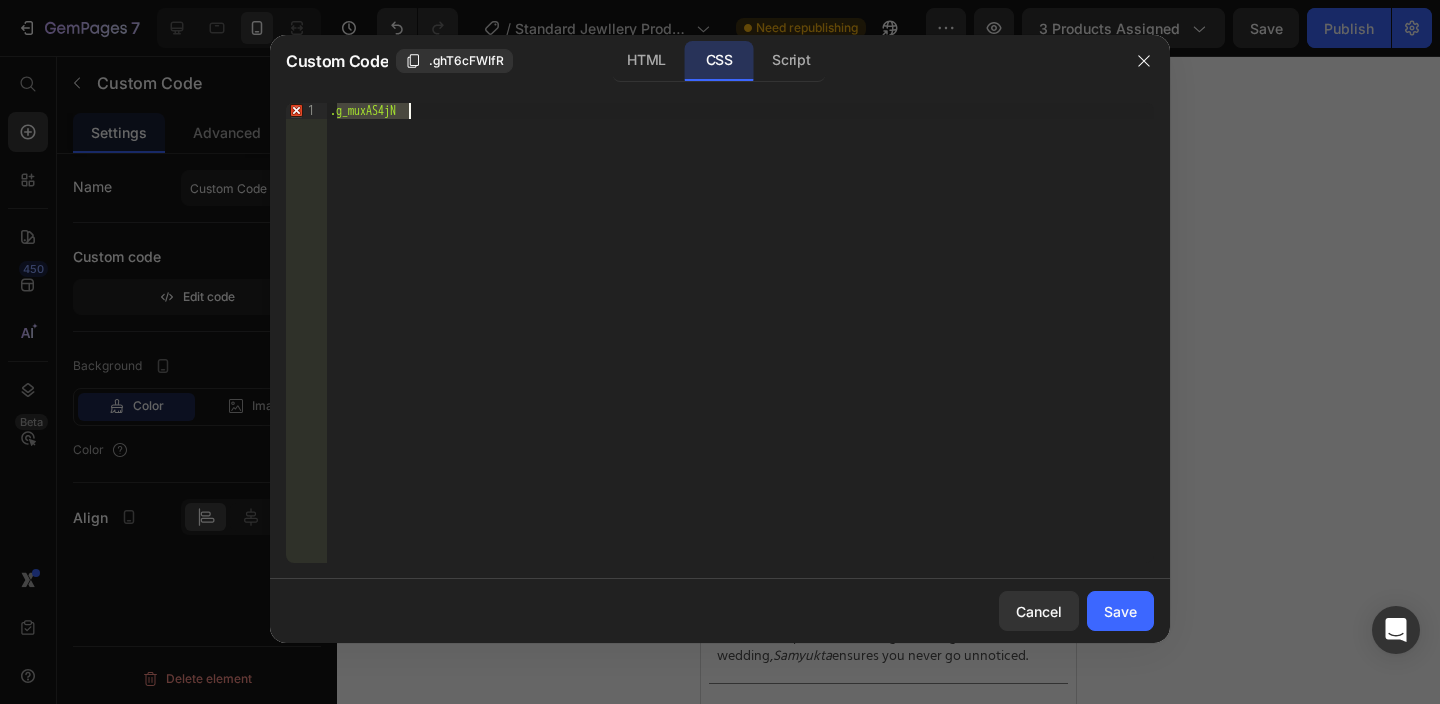 click on ".g_muxAS4jN" at bounding box center (740, 349) 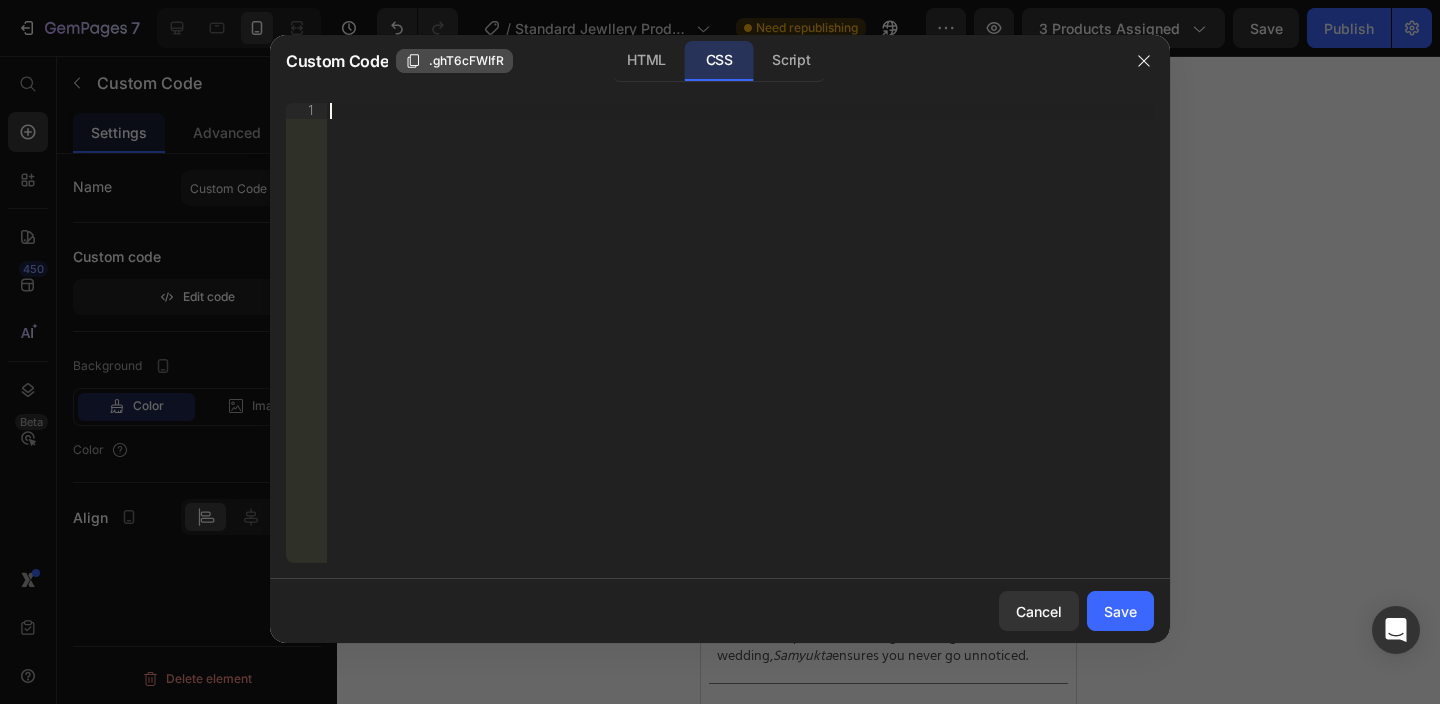 click on ".ghT6cFWIfR" 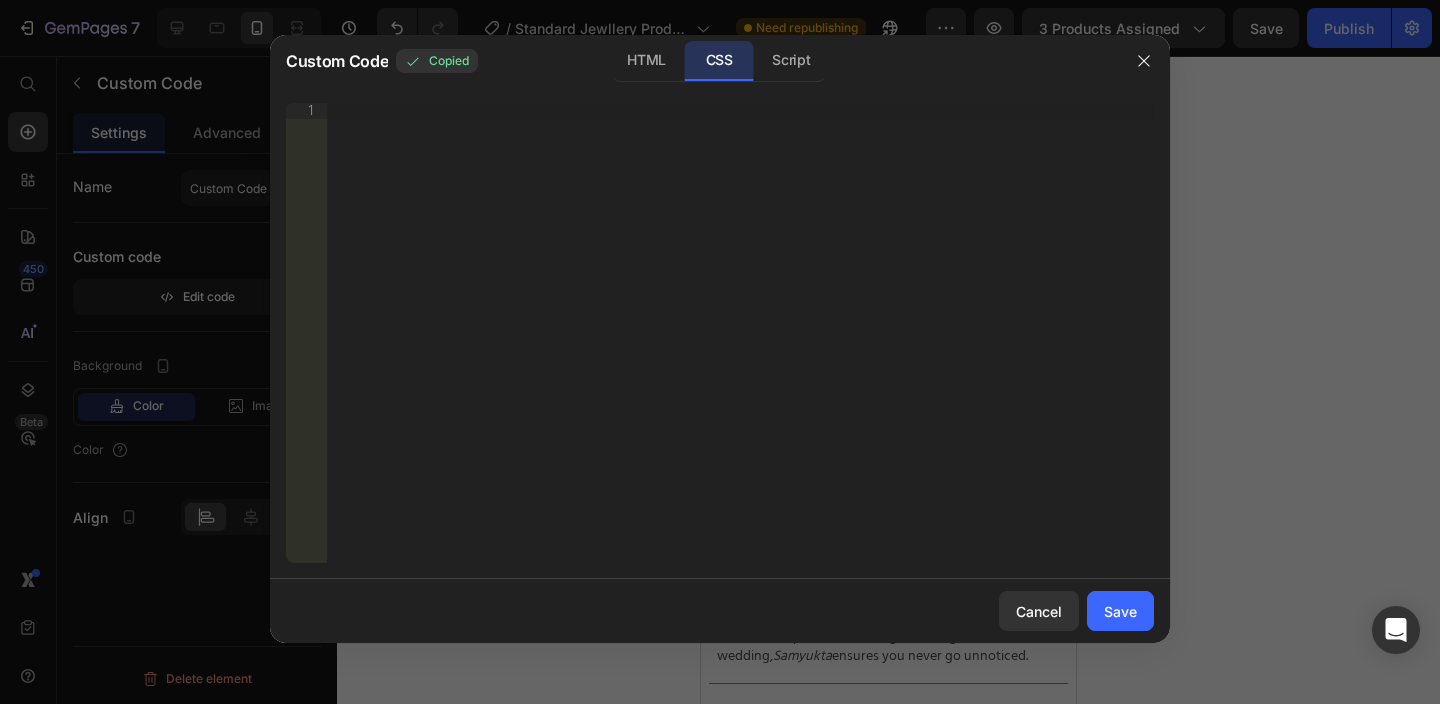 click on "Insert the CSS code to style your content right here." at bounding box center [740, 349] 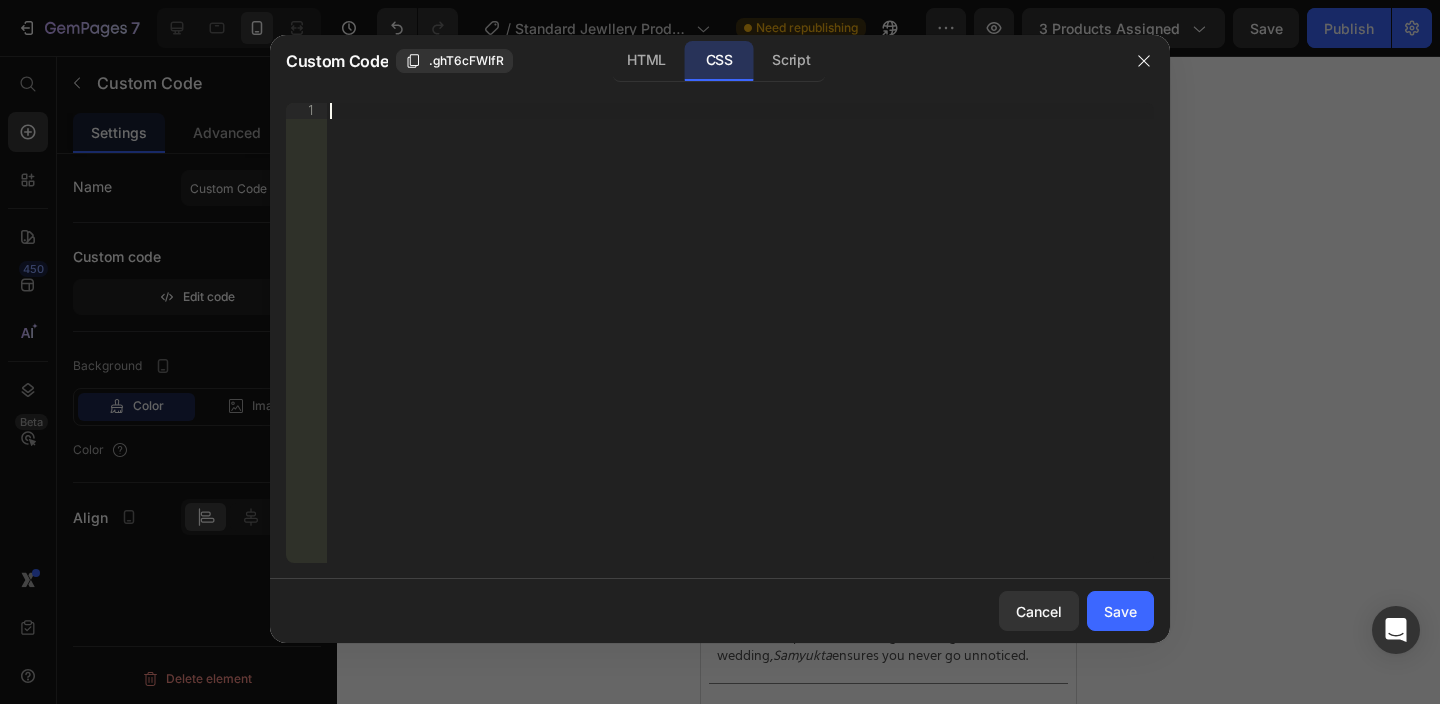paste on ".ghT6cFWIfR" 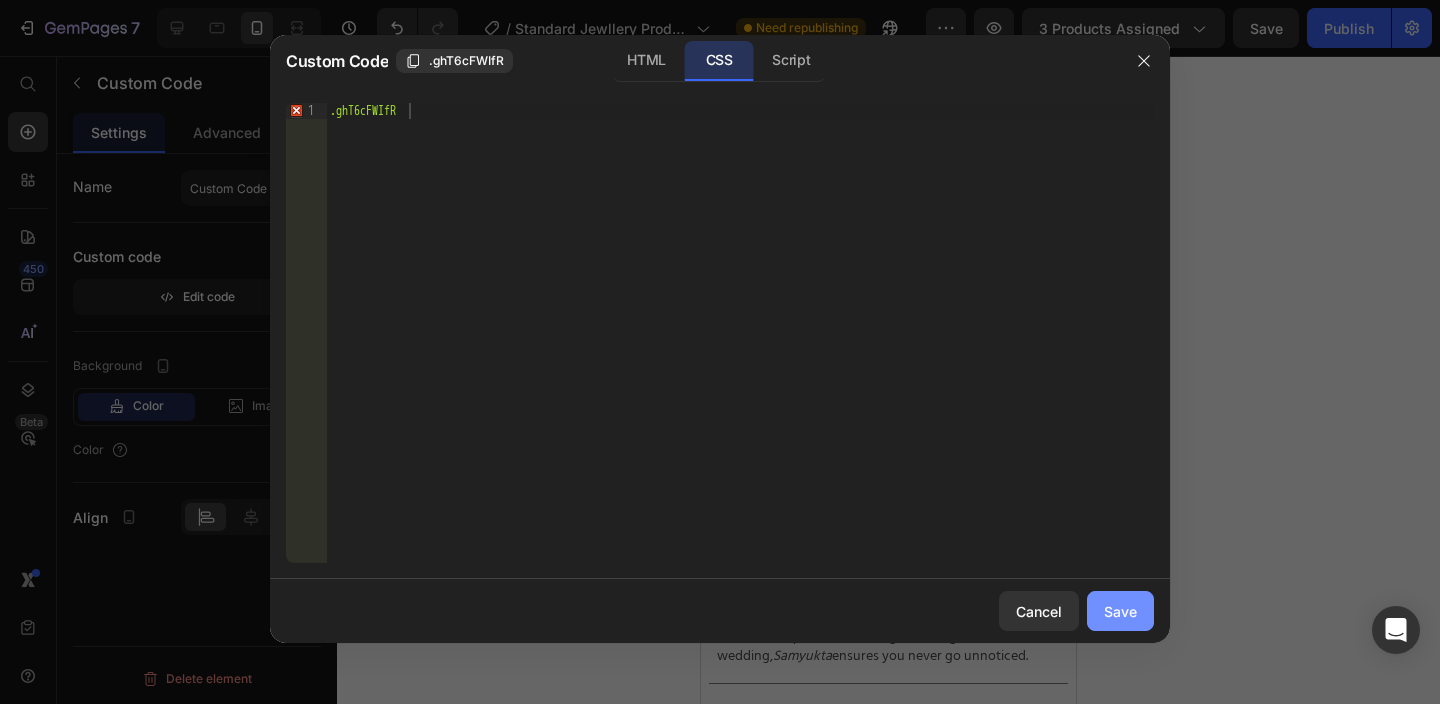 click on "Save" at bounding box center [1120, 611] 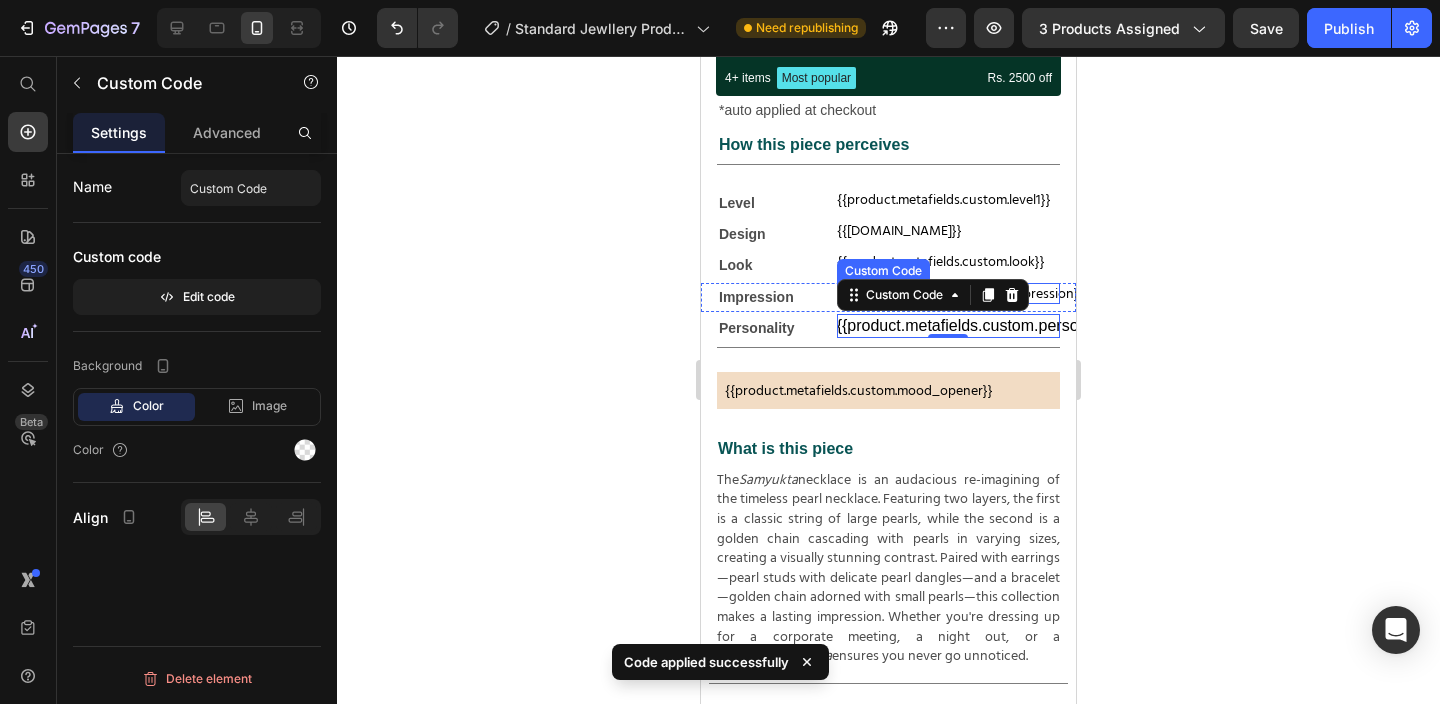 click on "{{product.metafields.custom.impression}}" at bounding box center (948, 293) 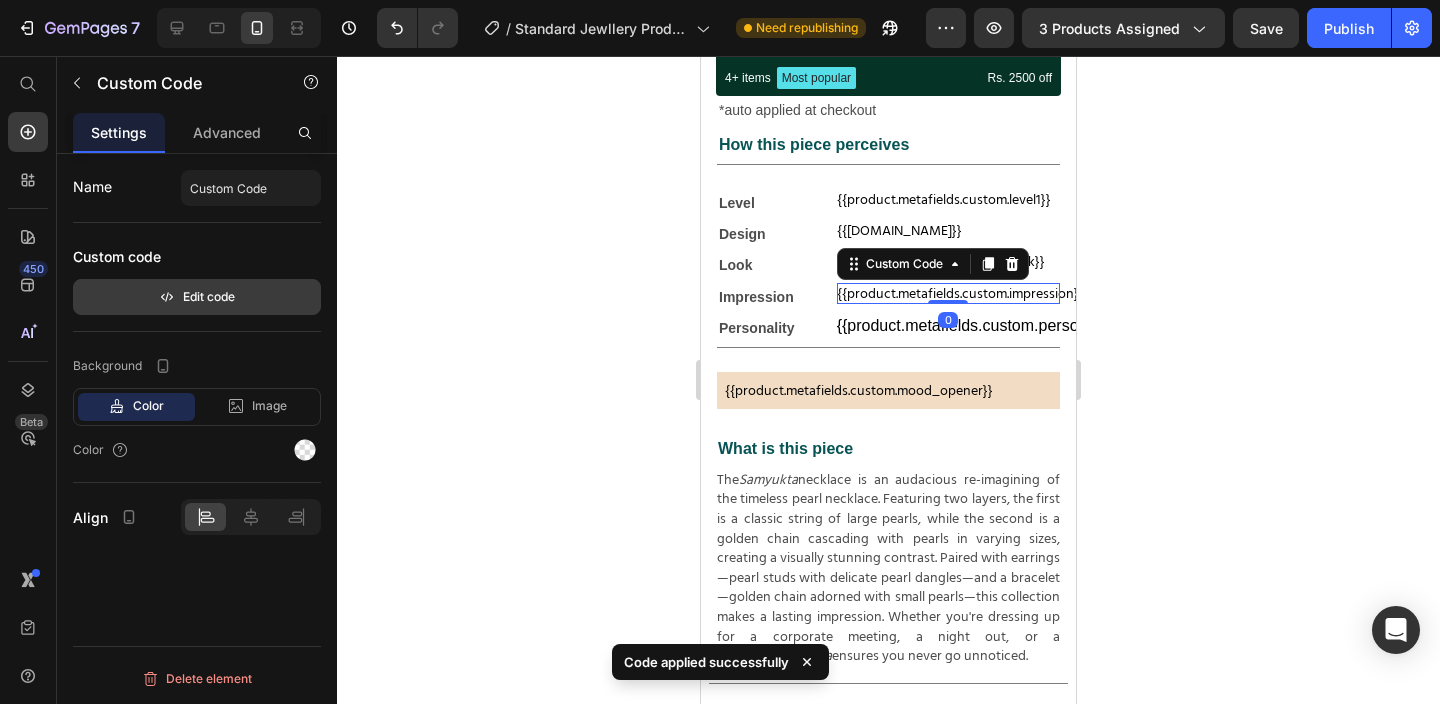 click on "Edit code" at bounding box center [197, 297] 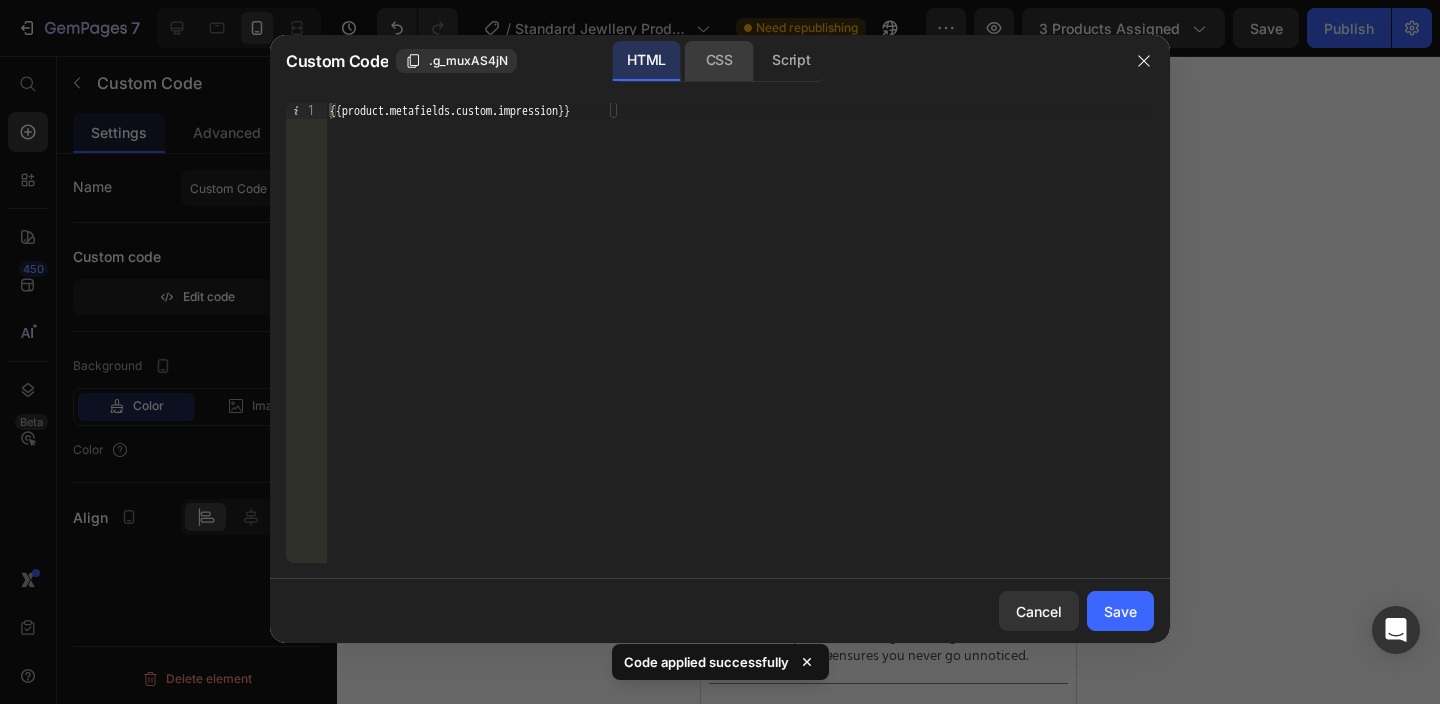 click on "CSS" 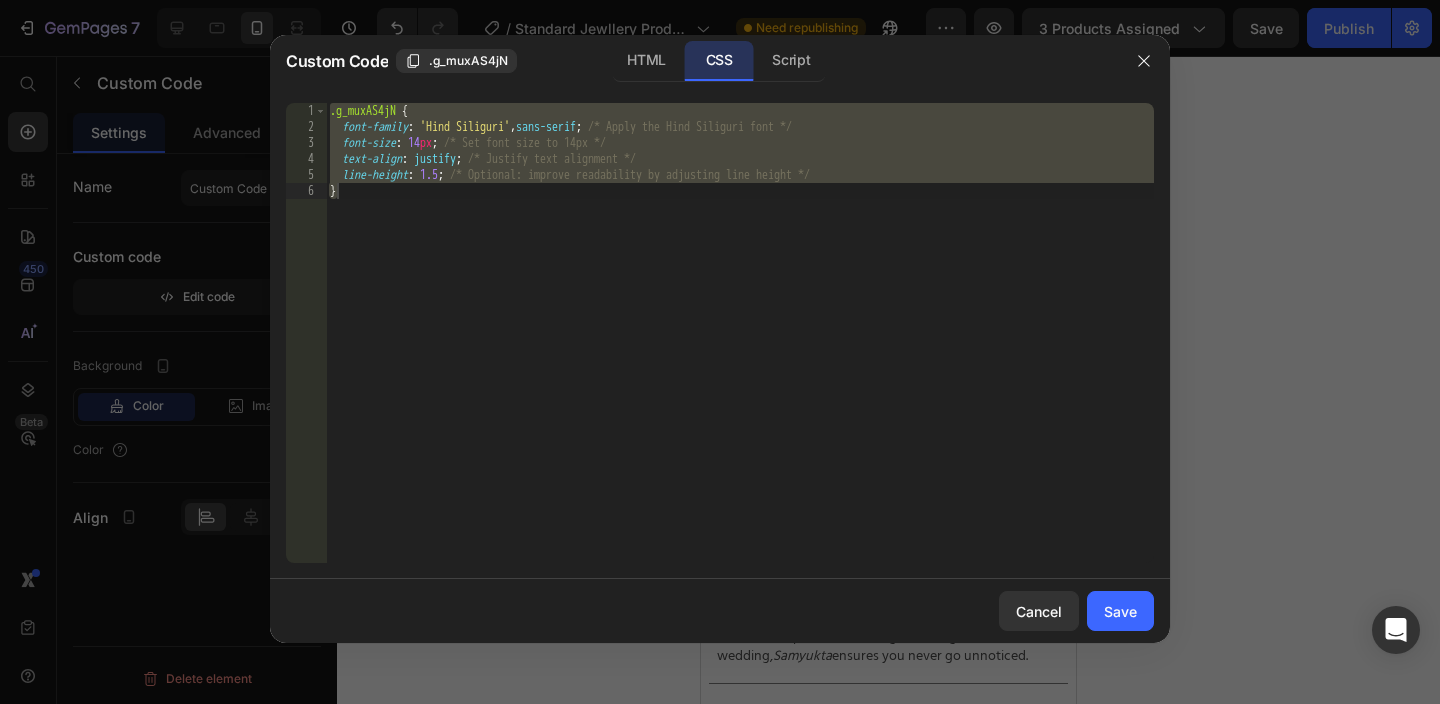 click on ".g_muxAS4jN   {    font-family :   ' Hind Siliguri ' ,  sans-serif ;   /* Apply the Hind Siliguri font */    font-size :   14 px ;   /* Set font size to 14px */    text-align :   justify ;   /* Justify text alignment */    line-height :   1.5 ;   /* Optional: improve readability by adjusting line height */ }" at bounding box center (740, 349) 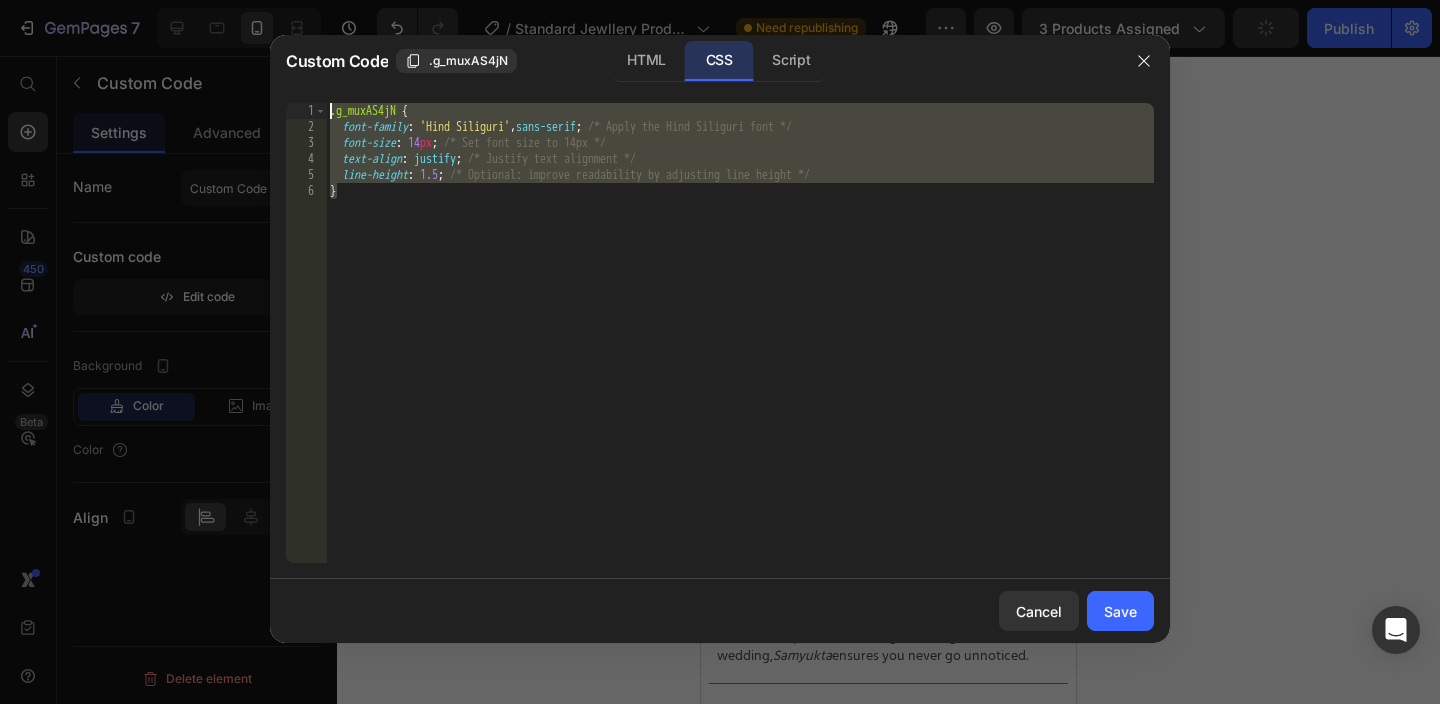 drag, startPoint x: 364, startPoint y: 195, endPoint x: 329, endPoint y: 113, distance: 89.157166 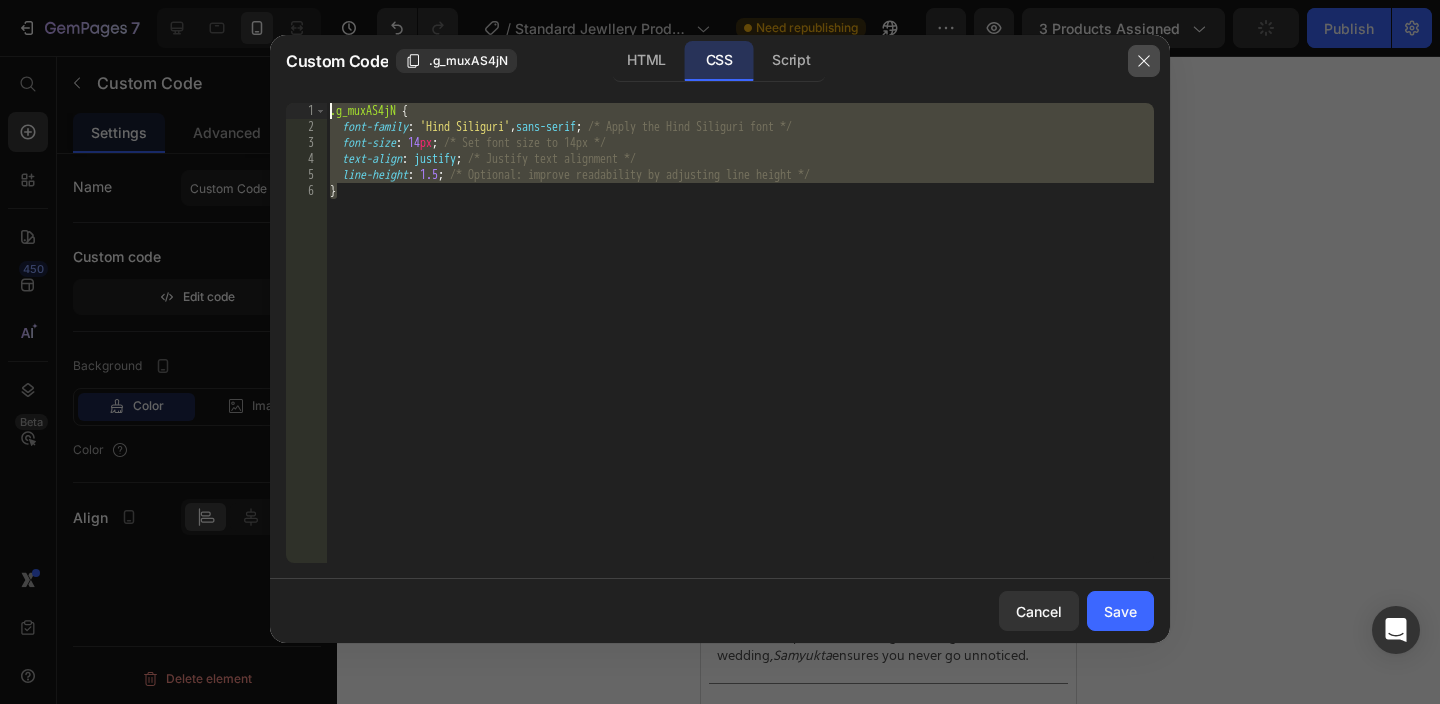 click 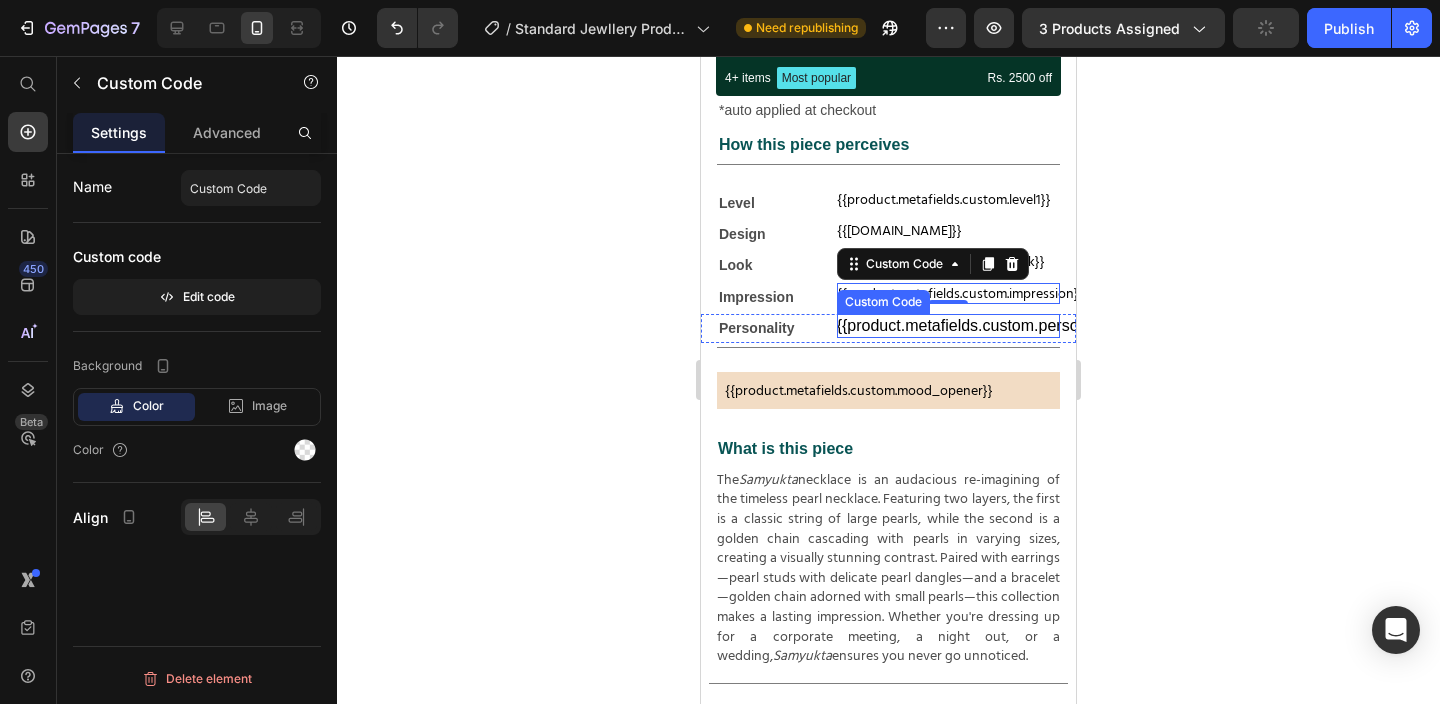 click on "{{product.metafields.custom.personality}}" at bounding box center (948, 326) 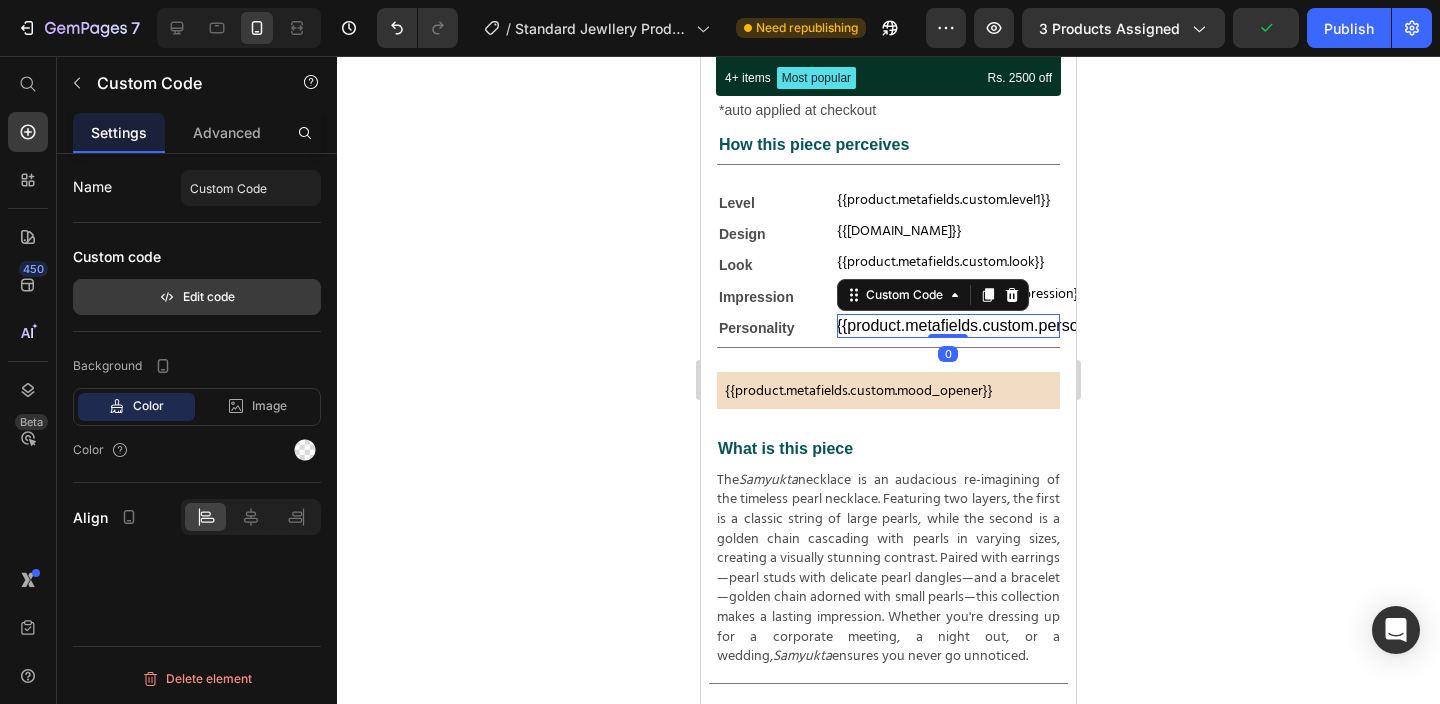 click on "Edit code" at bounding box center [197, 297] 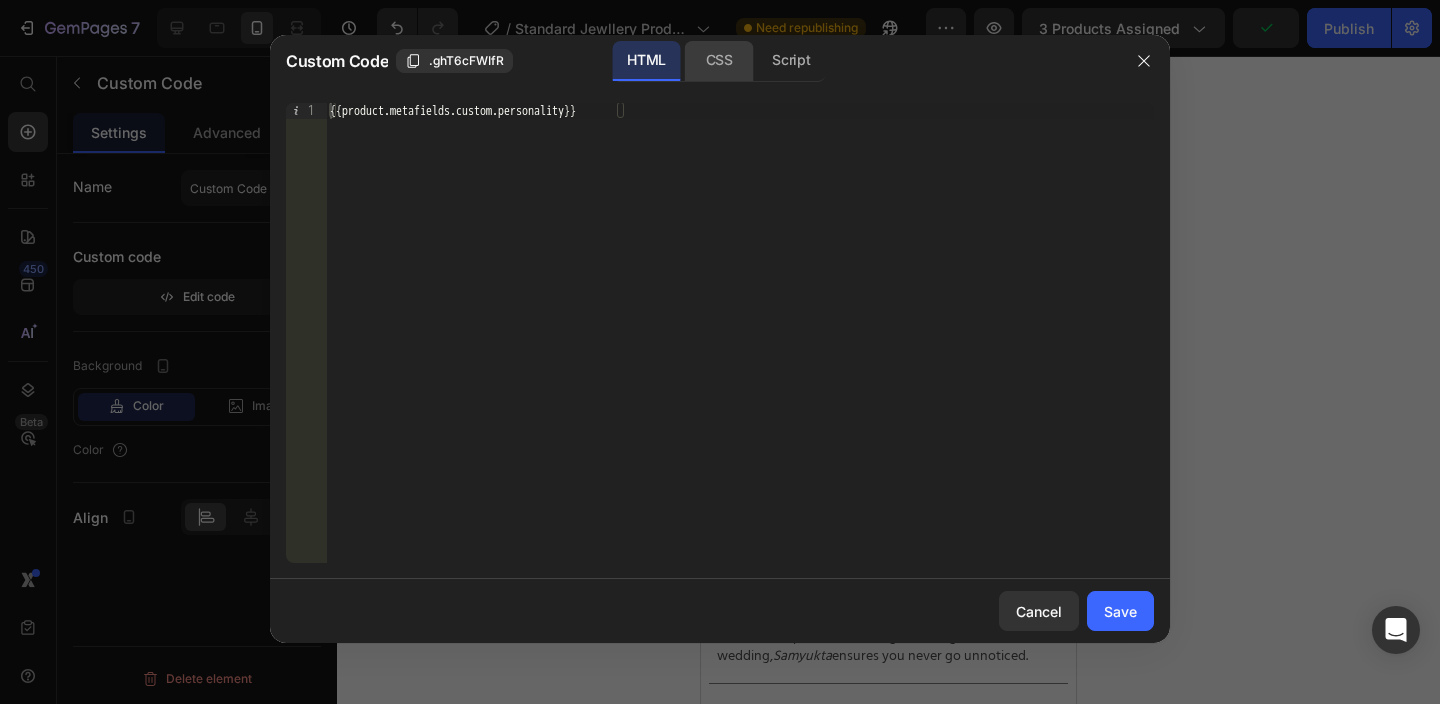 click on "CSS" 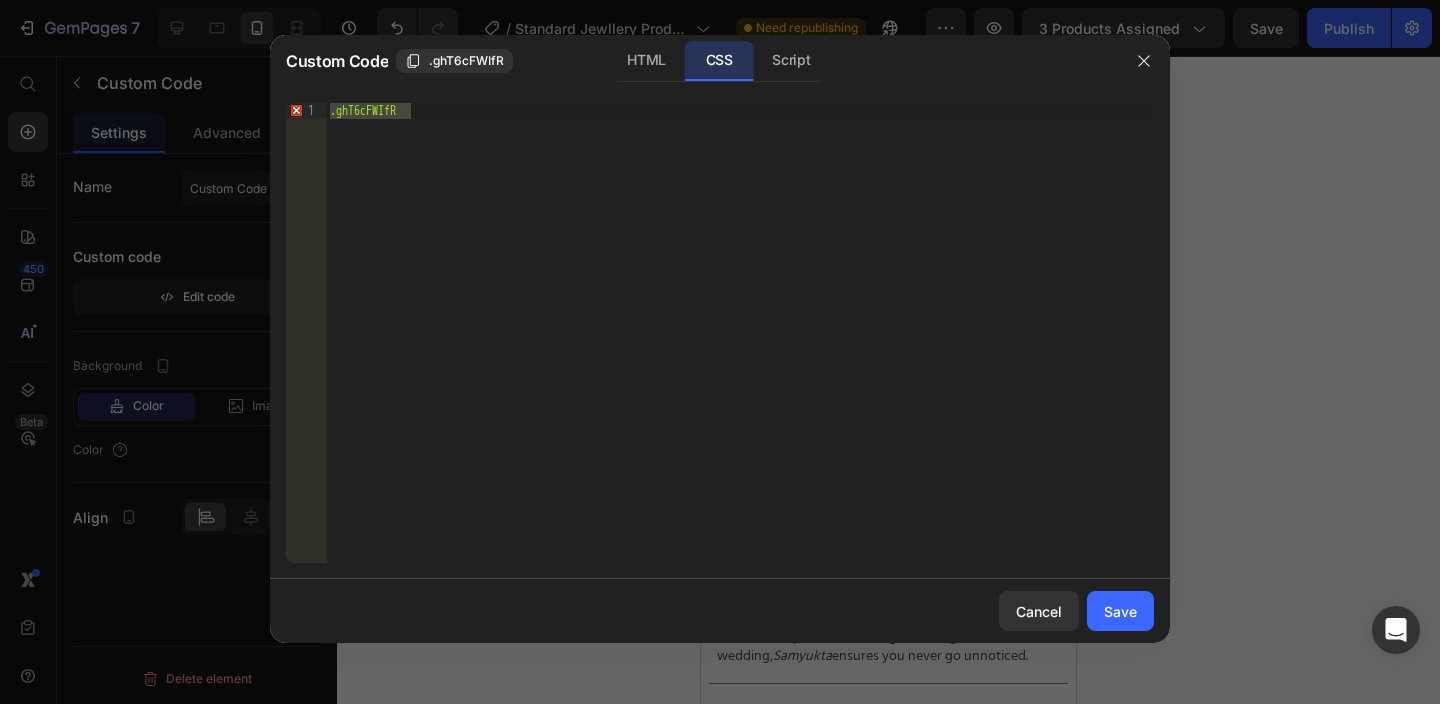 click on ".ghT6cFWIfR" at bounding box center (740, 349) 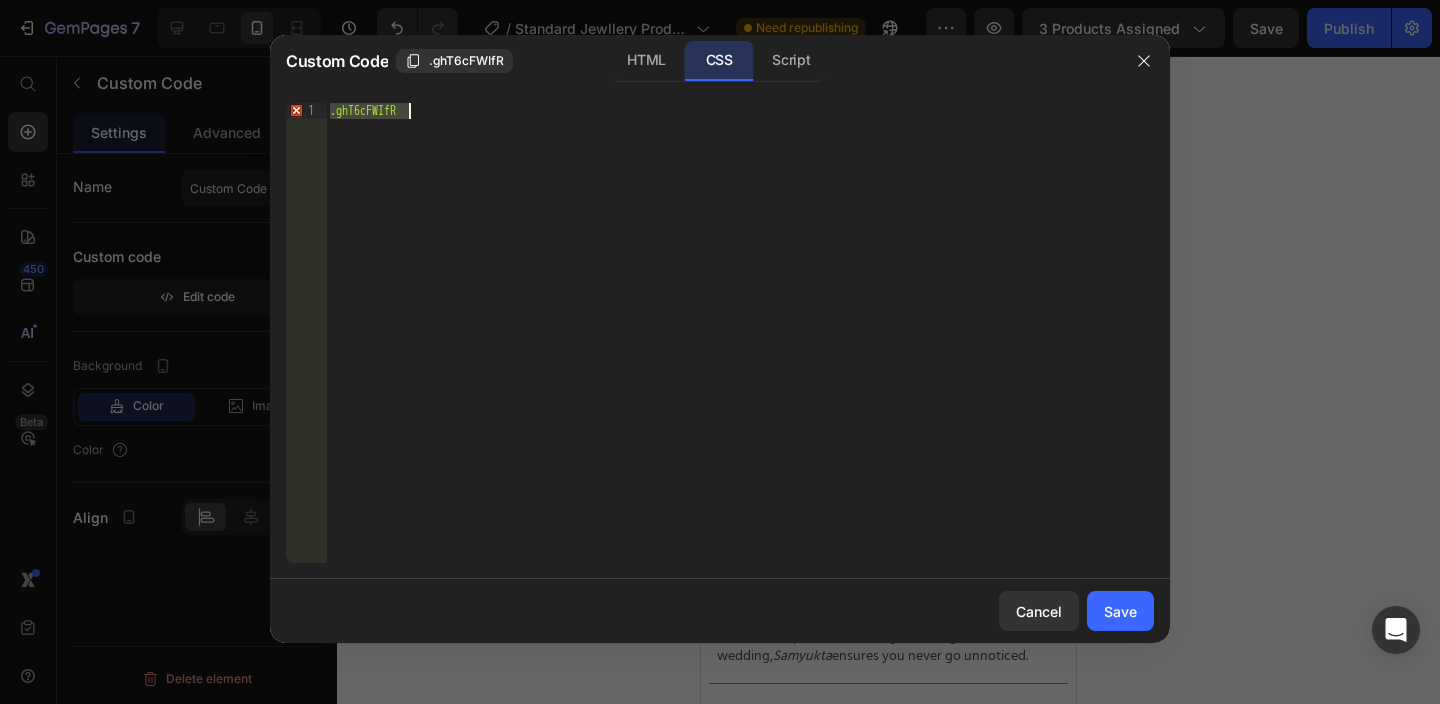 drag, startPoint x: 332, startPoint y: 111, endPoint x: 516, endPoint y: 156, distance: 189.4228 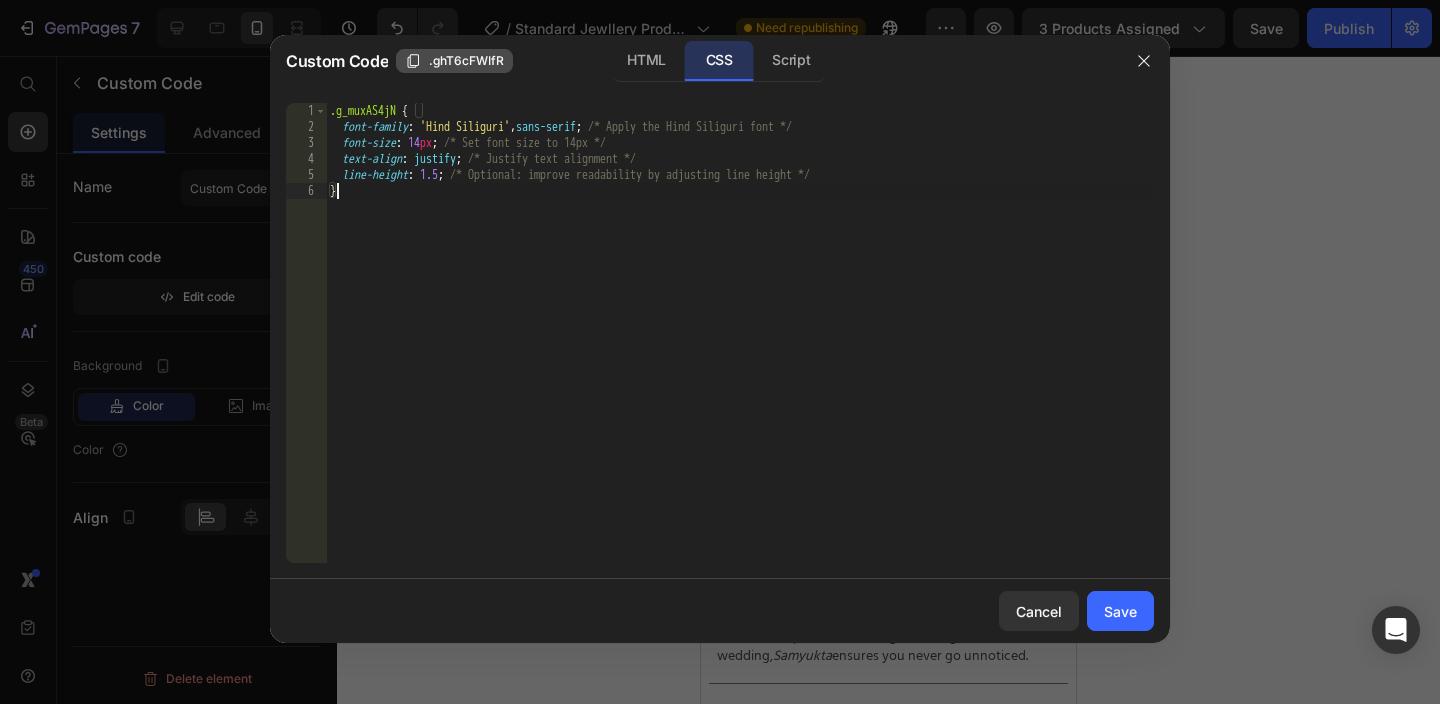 click on ".ghT6cFWIfR" 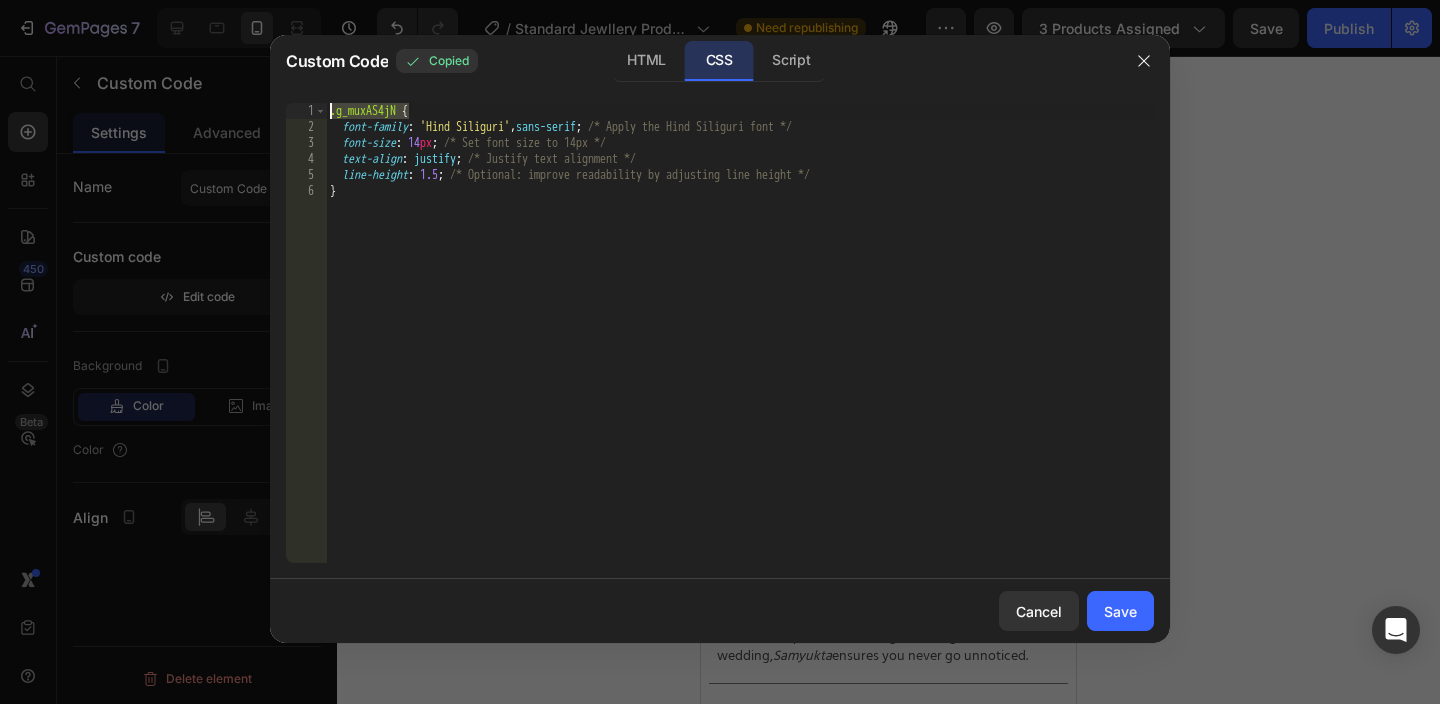 drag, startPoint x: 412, startPoint y: 109, endPoint x: 327, endPoint y: 113, distance: 85.09406 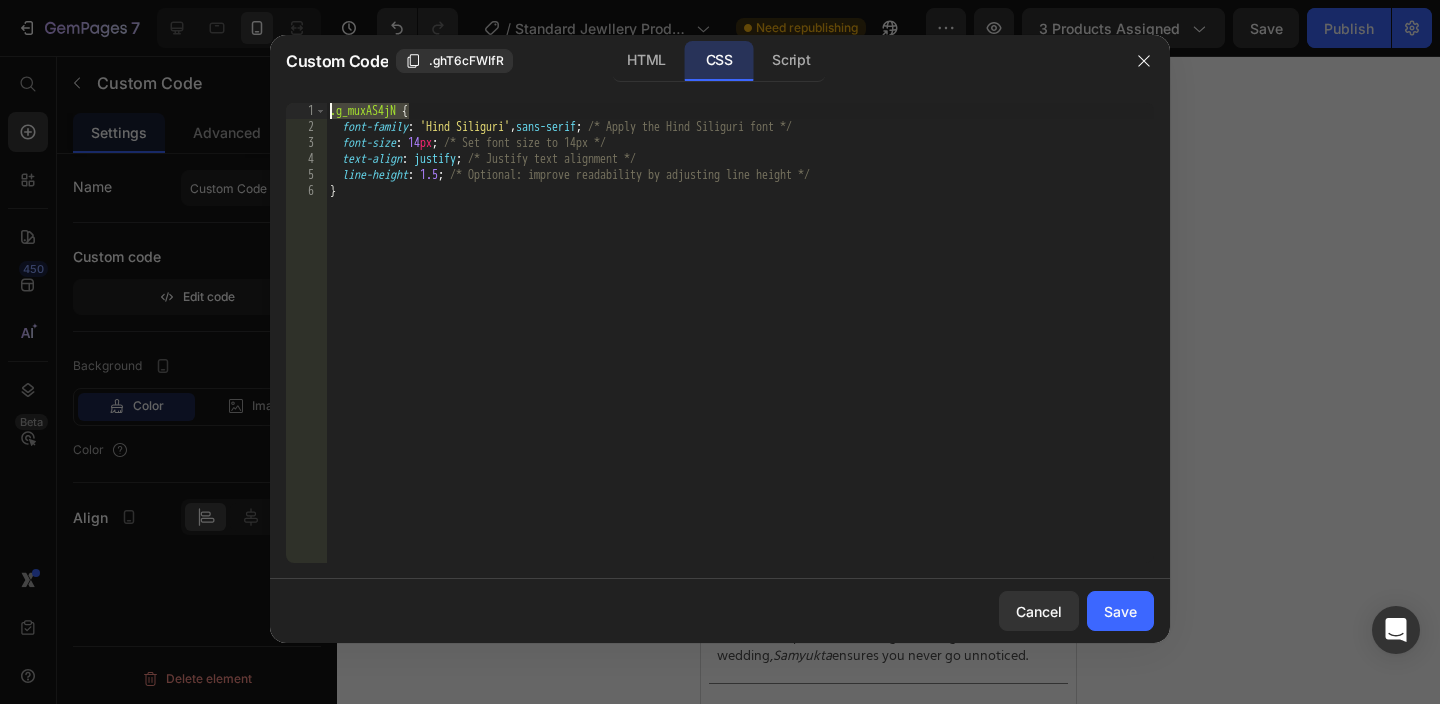 paste on "hT6cFWIfR" 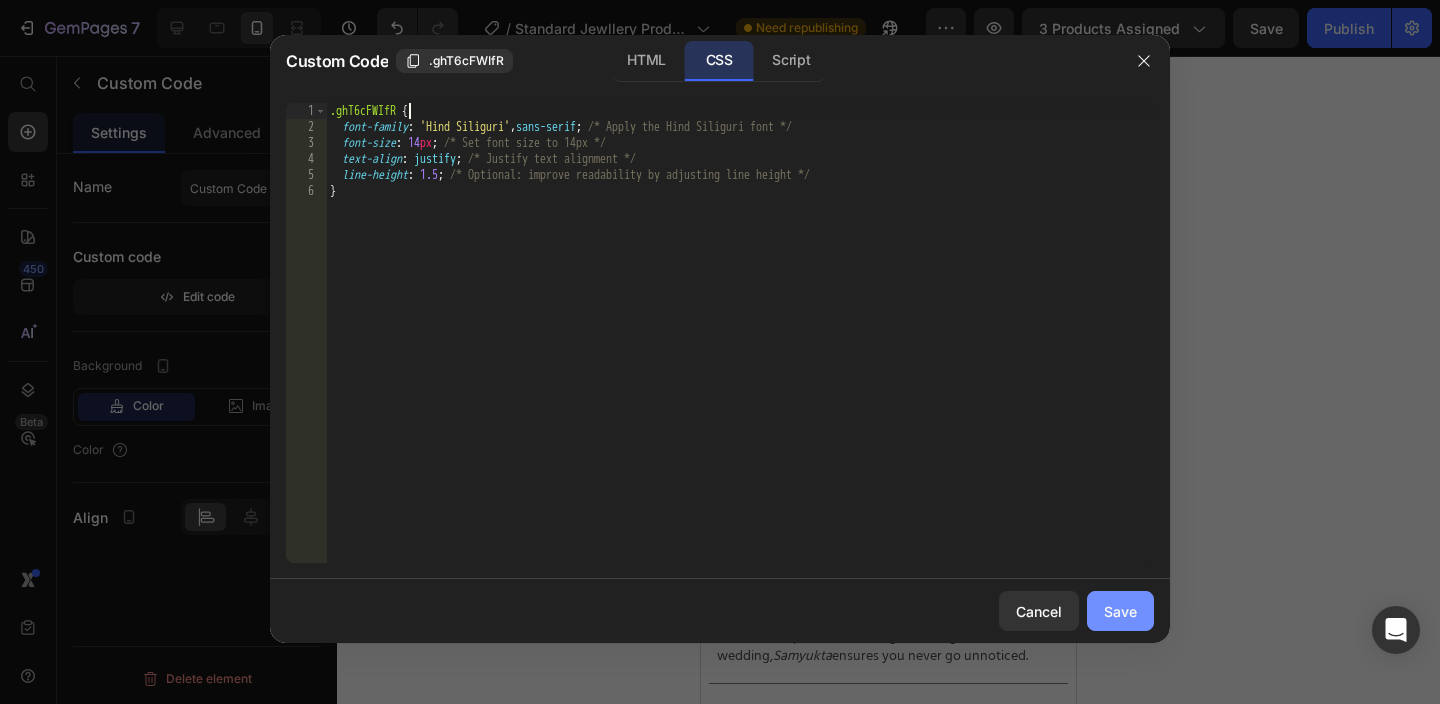 click on "Save" at bounding box center (1120, 611) 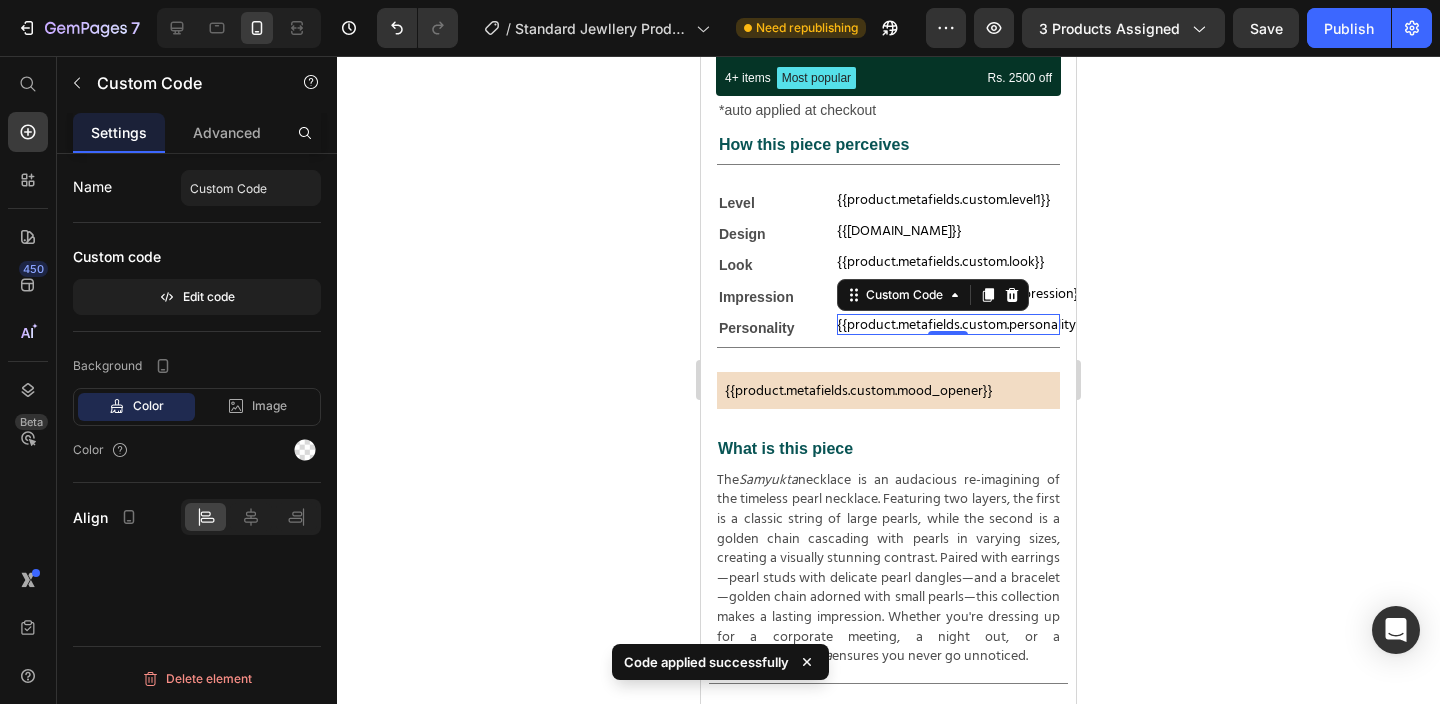 click 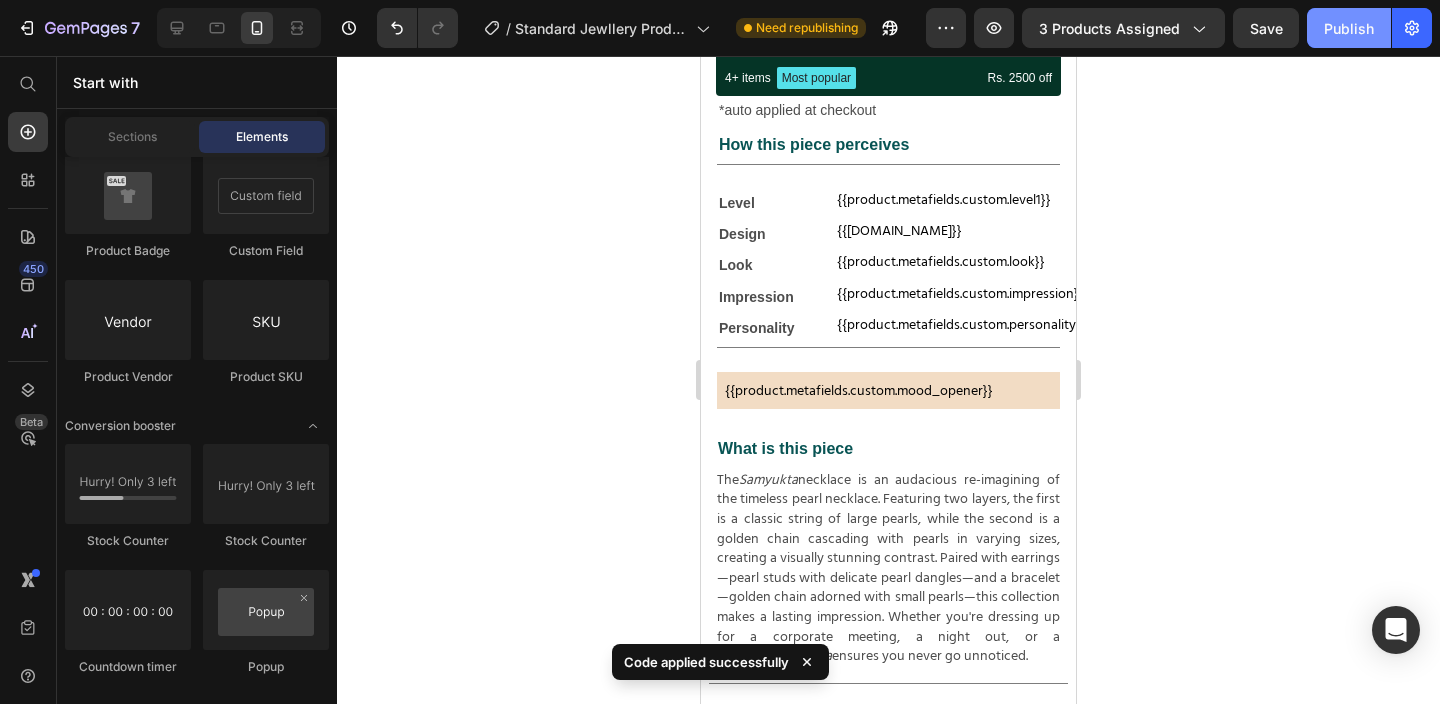 click on "Publish" at bounding box center (1349, 28) 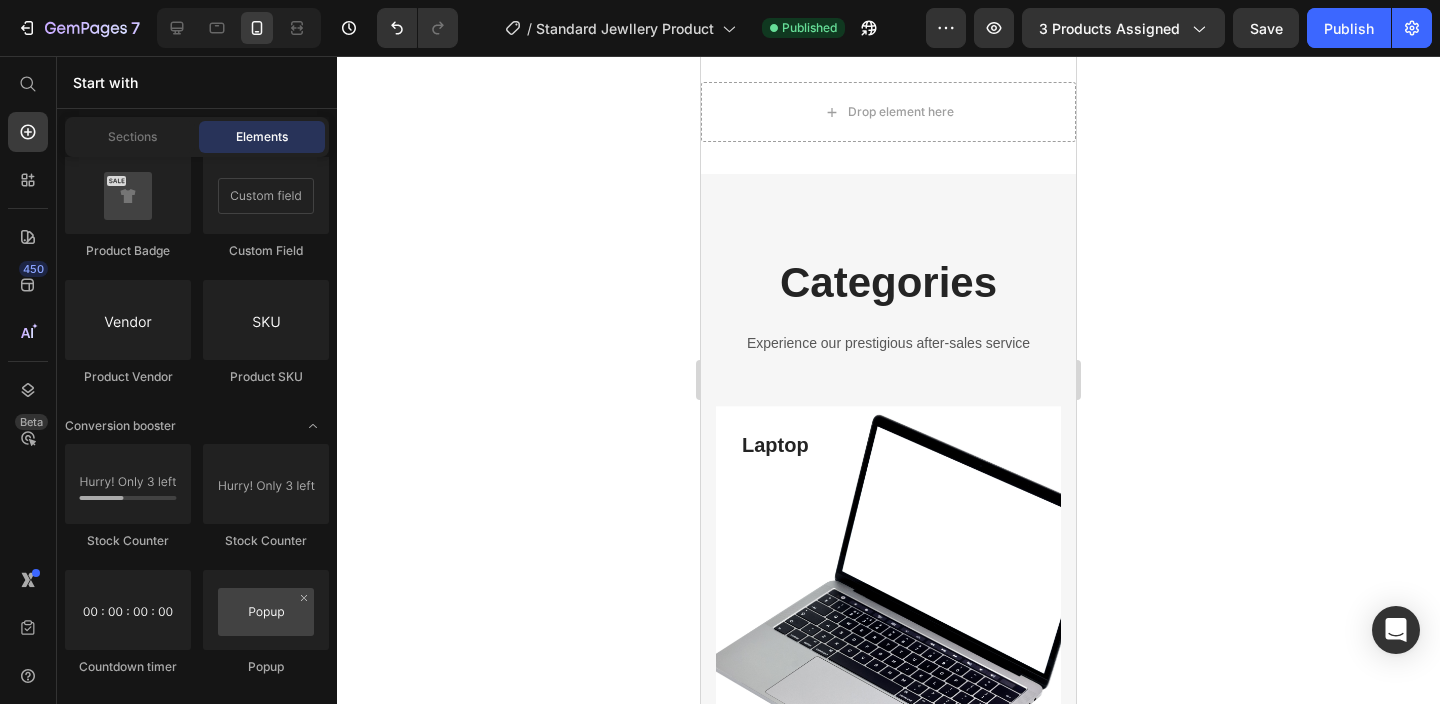 scroll, scrollTop: 3335, scrollLeft: 0, axis: vertical 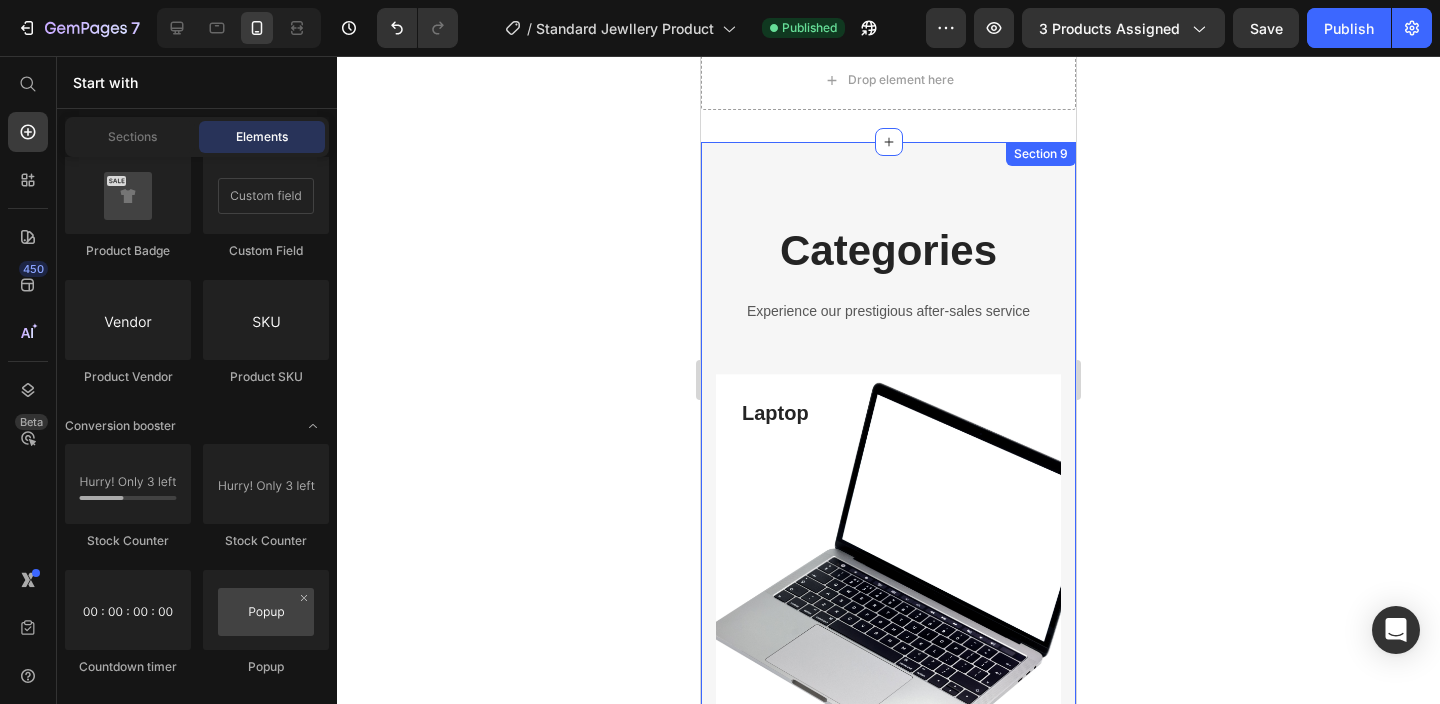 click on "Categories Heading Experience our prestigious after-sales service Text block Row Laptop Heading
Shop now Button Row Hero Banner Headphone Heading
Shop now Button Row Hero Banner Magic Mouse Heading
Shop now Button Row Hero Banner Keyboard Heading
Shop now Button Row Hero Banner Row Row Section 9" at bounding box center [888, 1088] 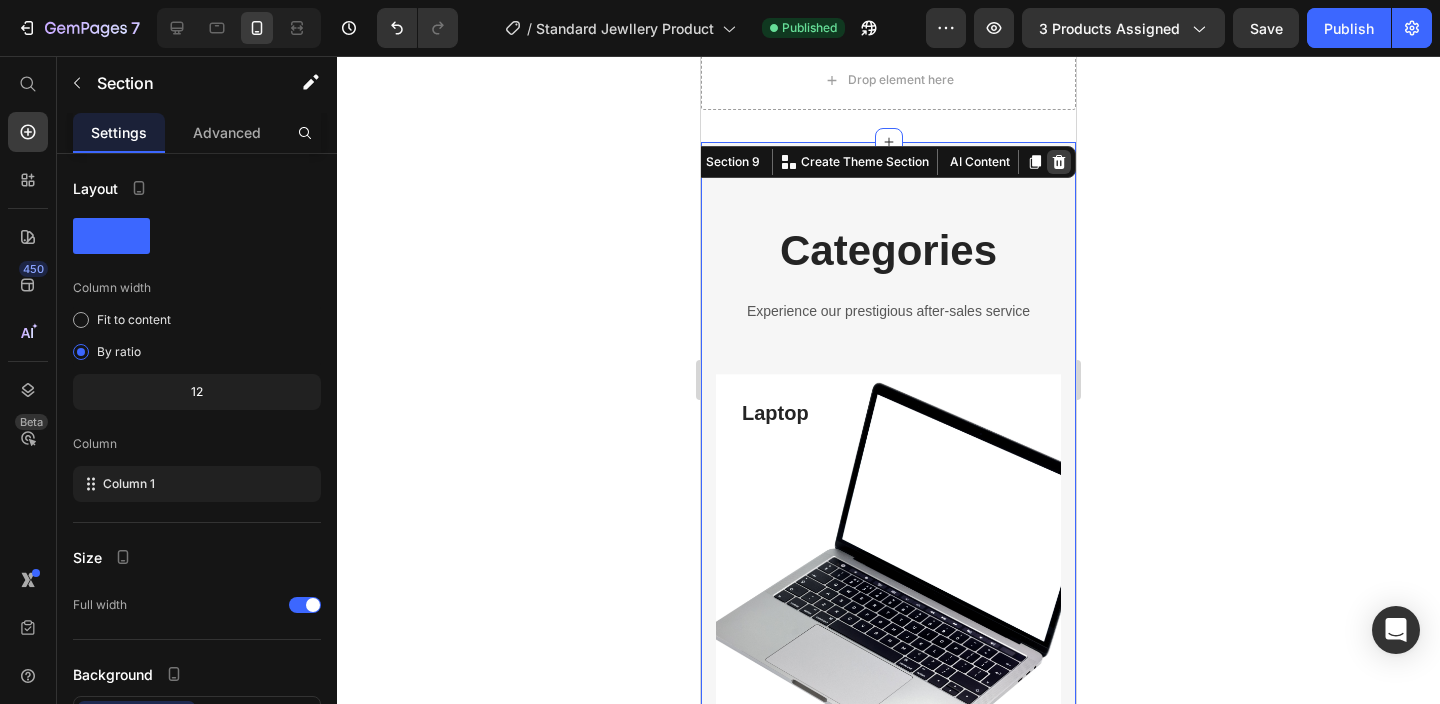 click 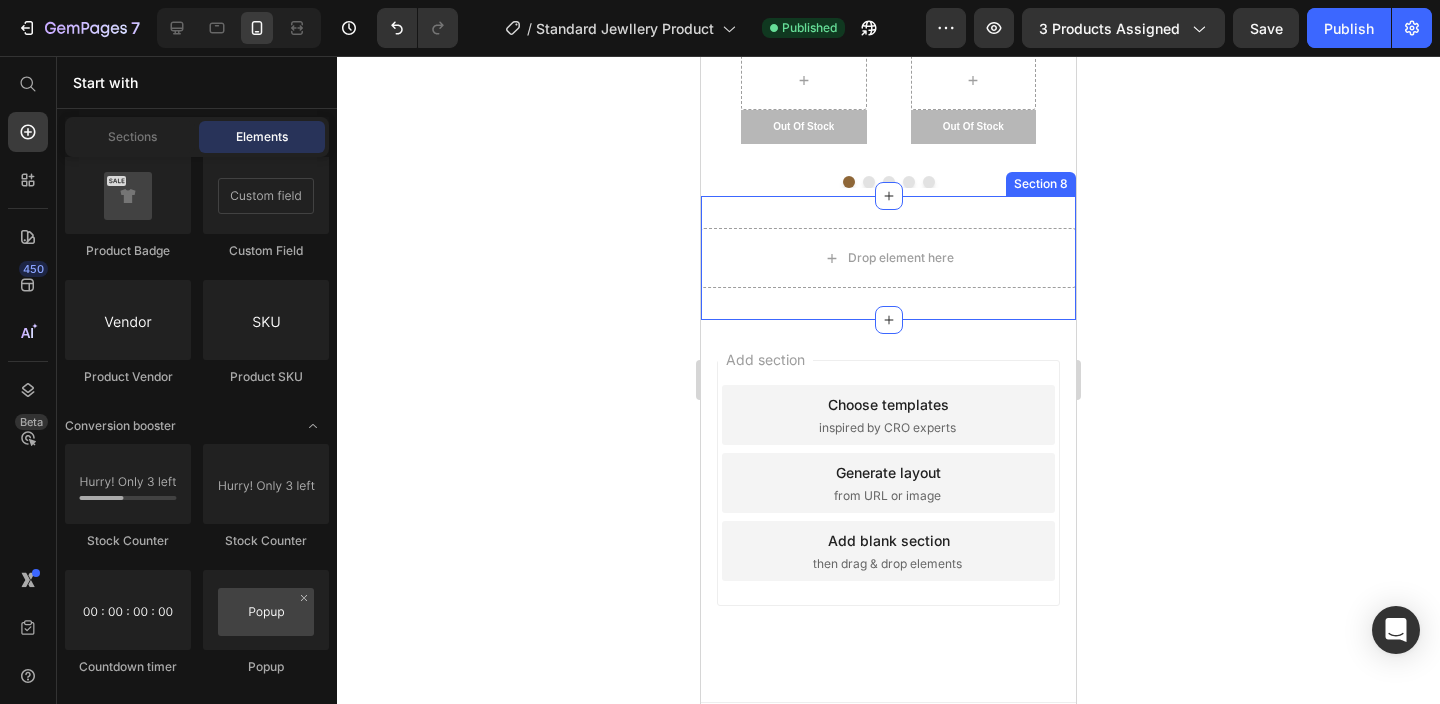 click on "Drop element here Section 8" at bounding box center [888, 258] 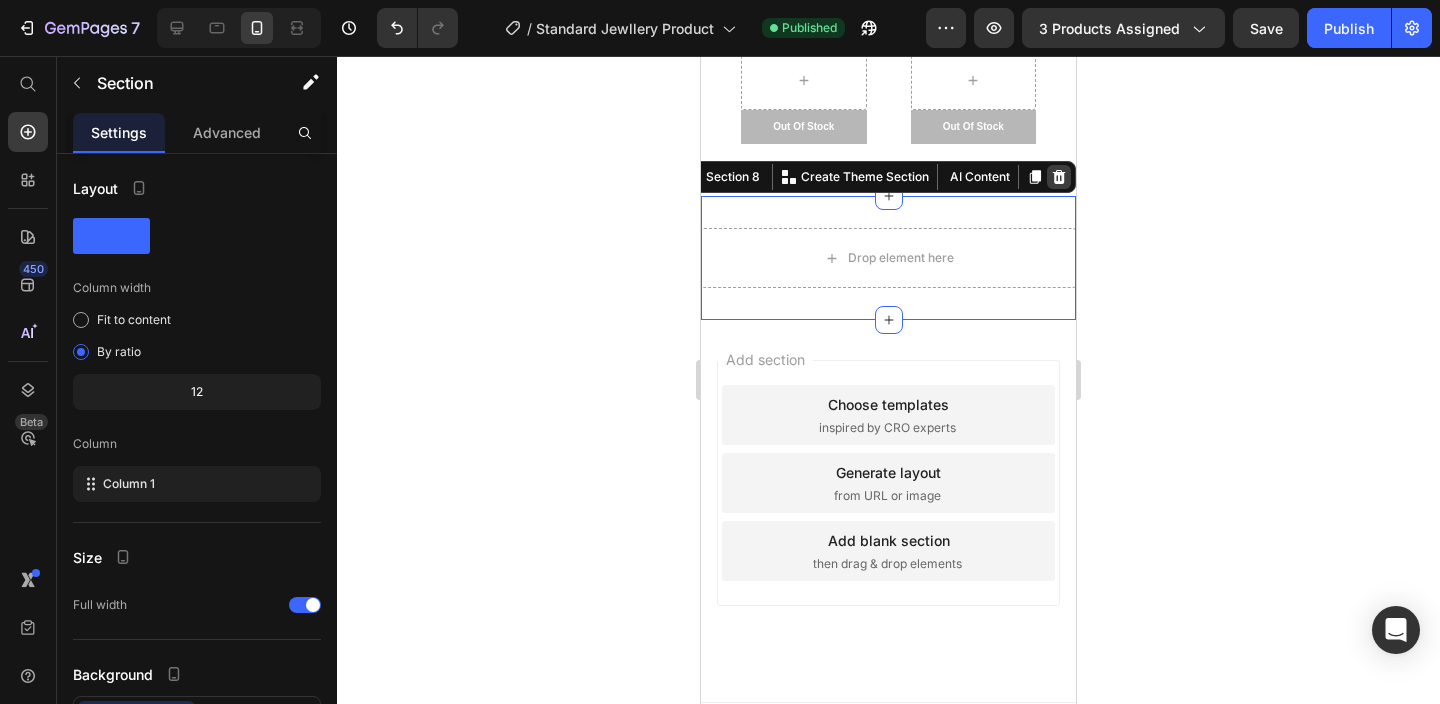 click 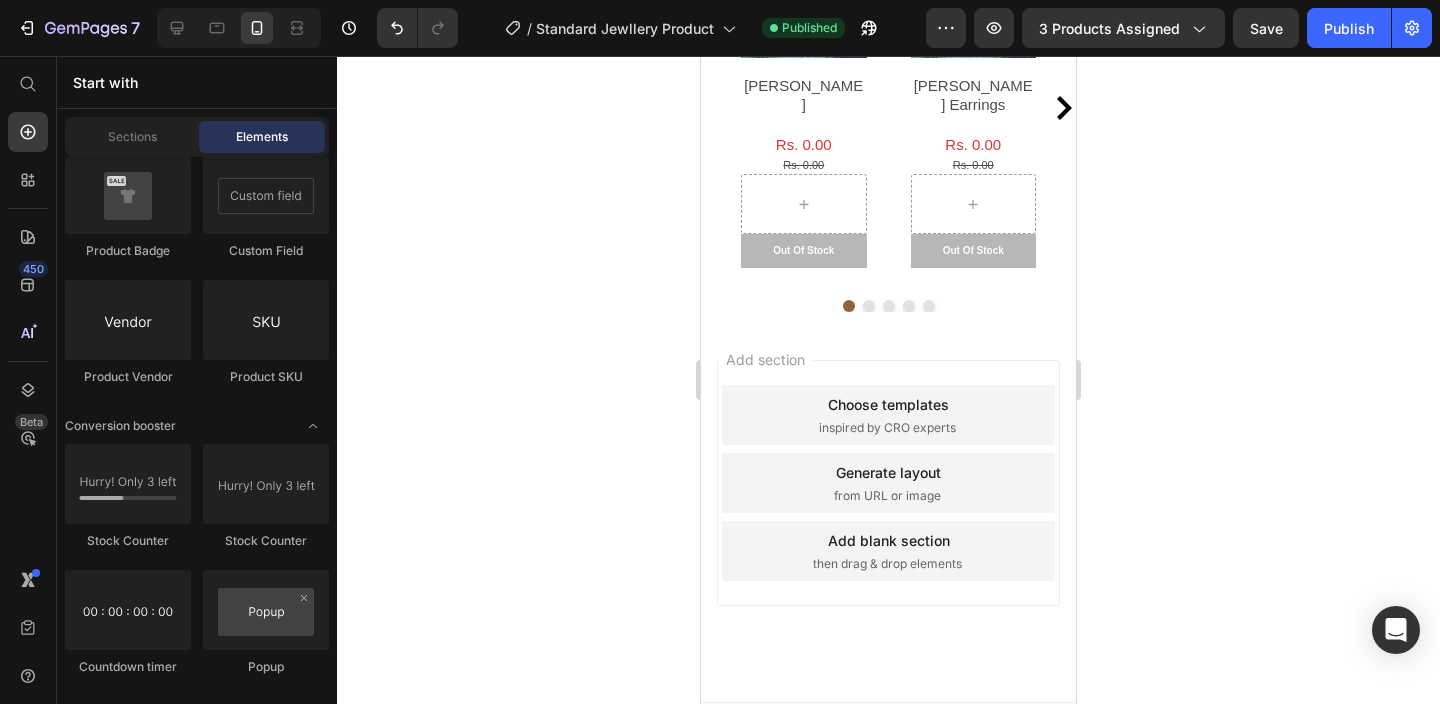 click on "Add section Choose templates inspired by CRO experts Generate layout from URL or image Add blank section then drag & drop elements" at bounding box center (888, 483) 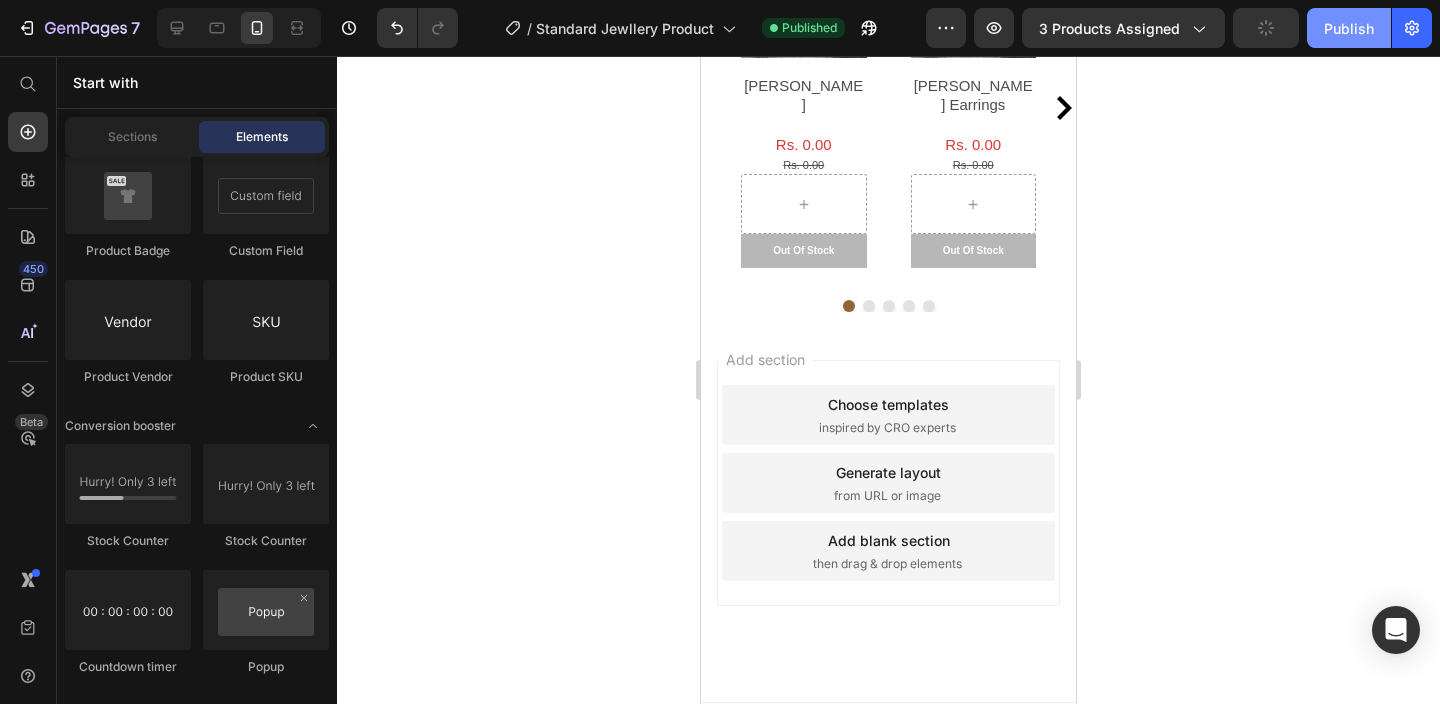 click on "Publish" 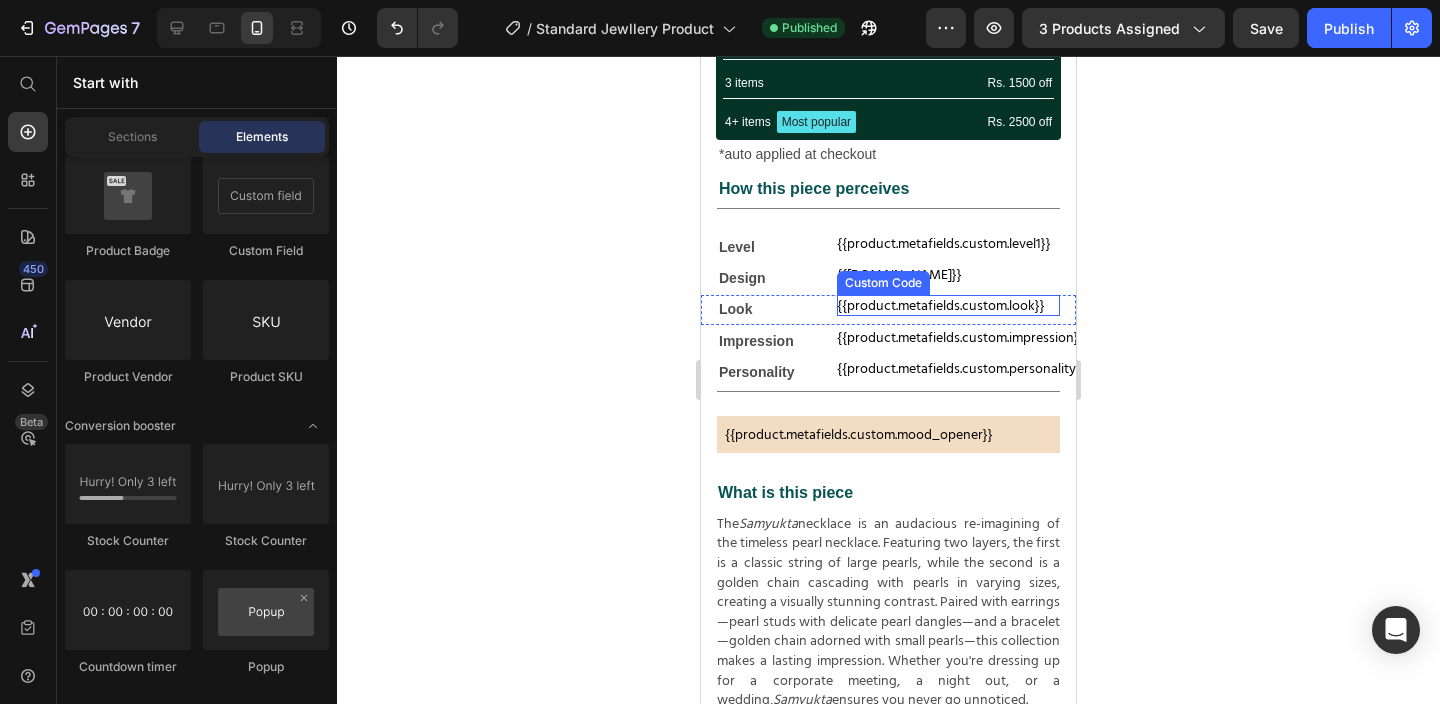 scroll, scrollTop: 790, scrollLeft: 0, axis: vertical 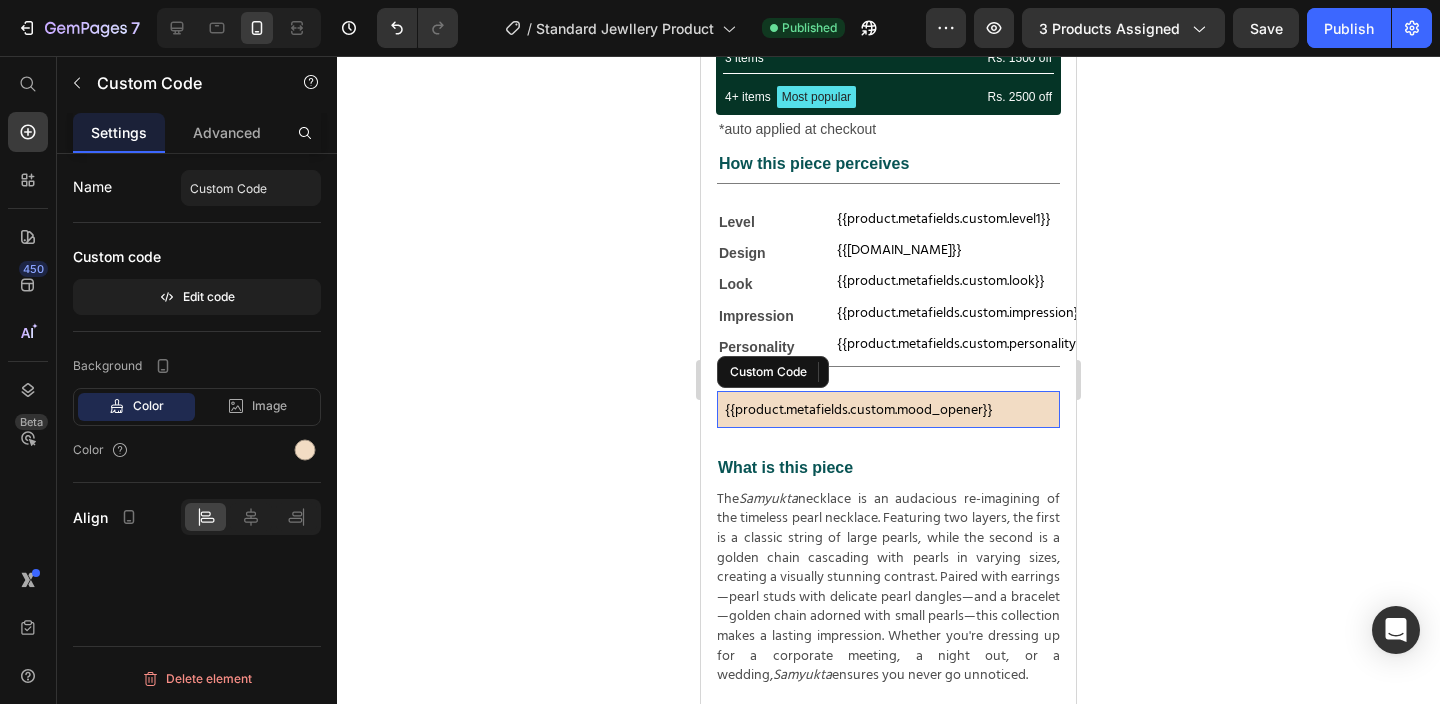 click on "{{product.metafields.custom.mood_opener}} Custom Code" at bounding box center [888, 409] 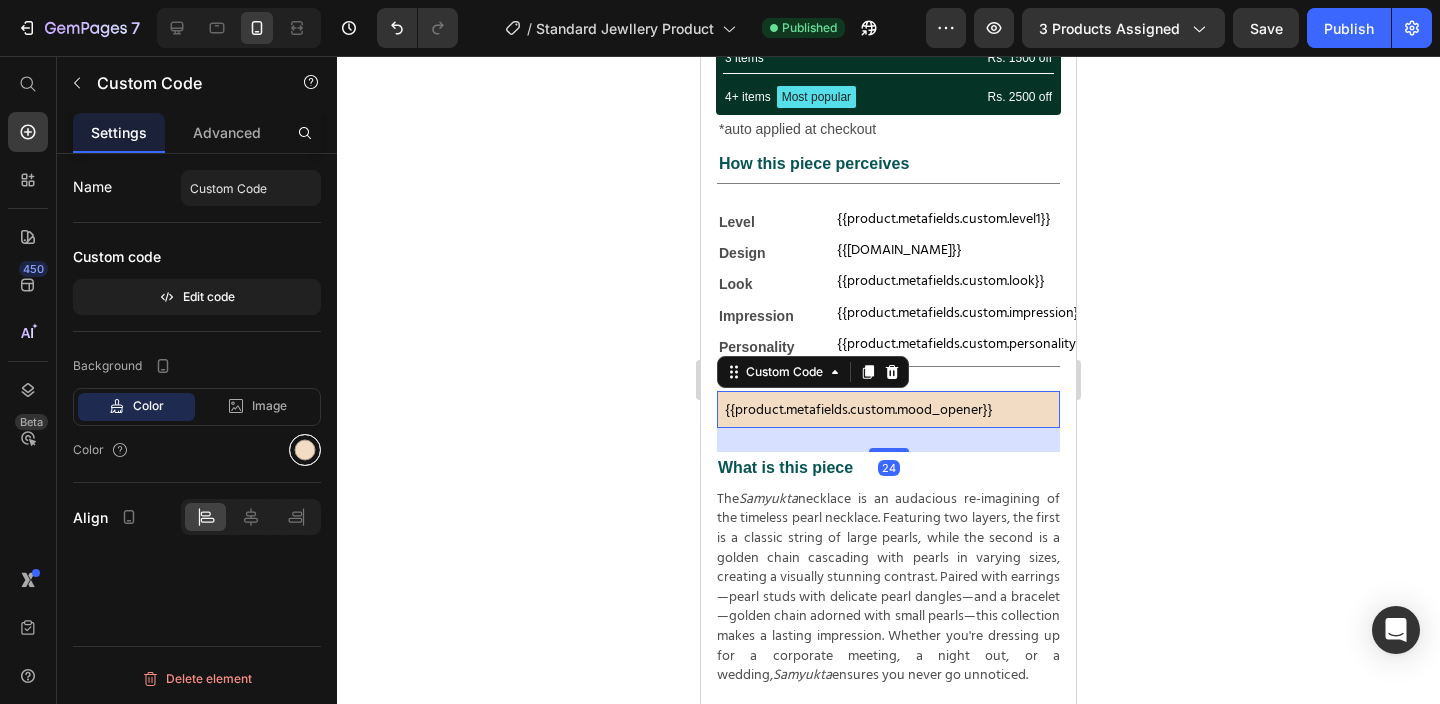 click at bounding box center (305, 450) 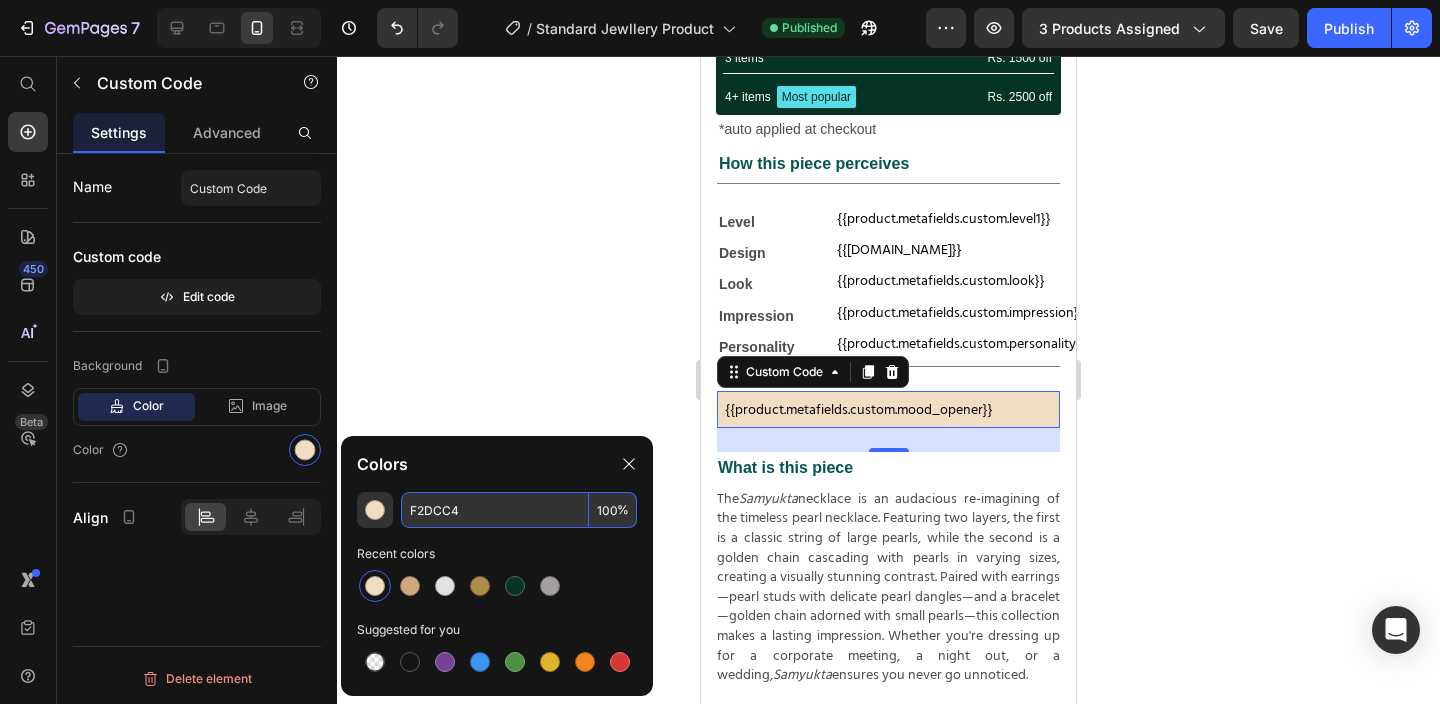 click on "F2DCC4" at bounding box center (495, 510) 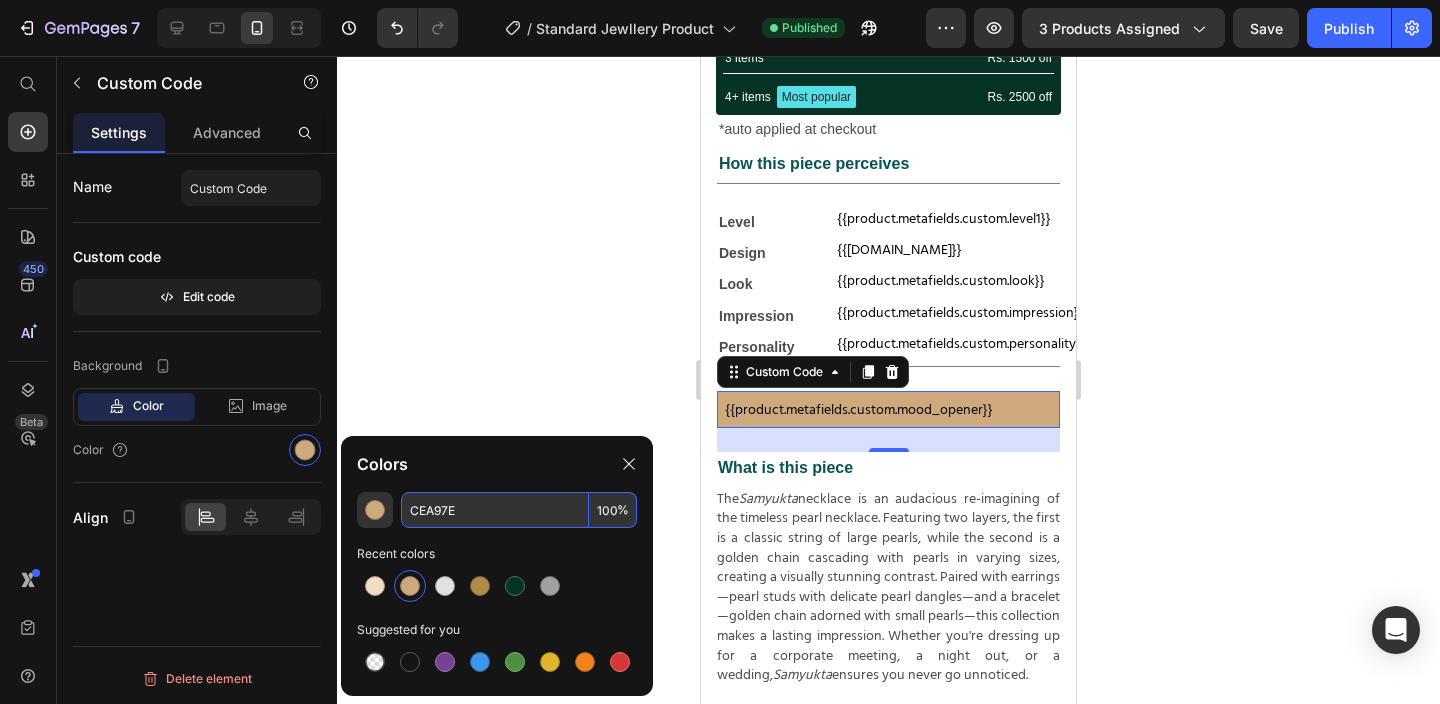 type on "CEA97E" 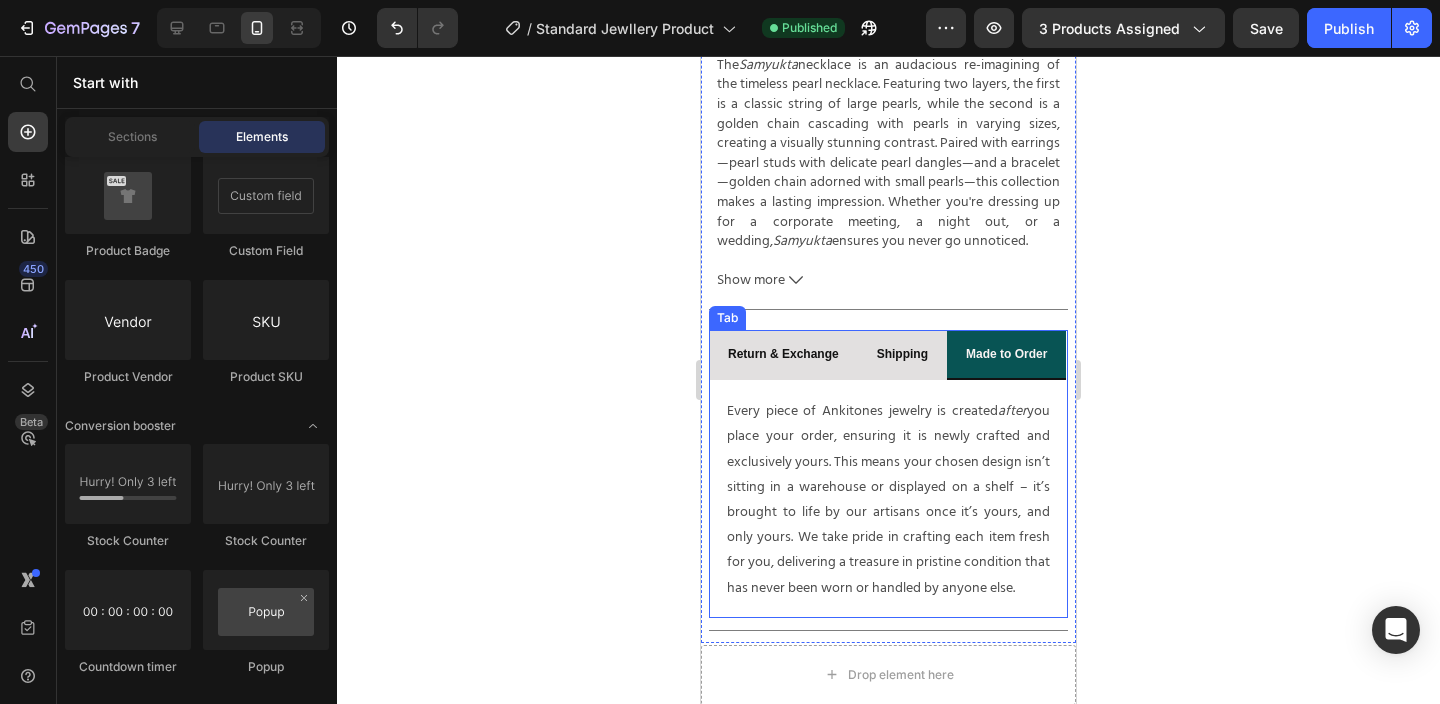 scroll, scrollTop: 1227, scrollLeft: 0, axis: vertical 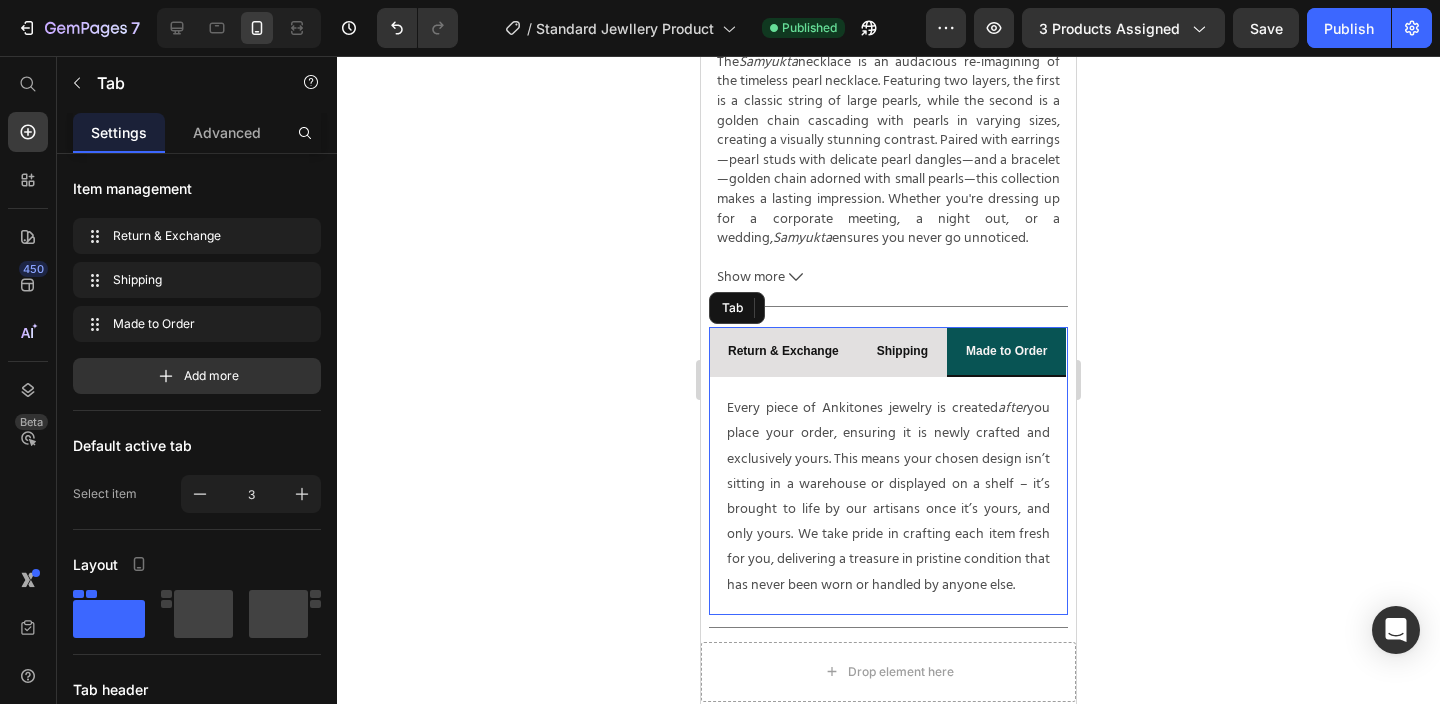 click on "Return & Exchange" at bounding box center (783, 352) 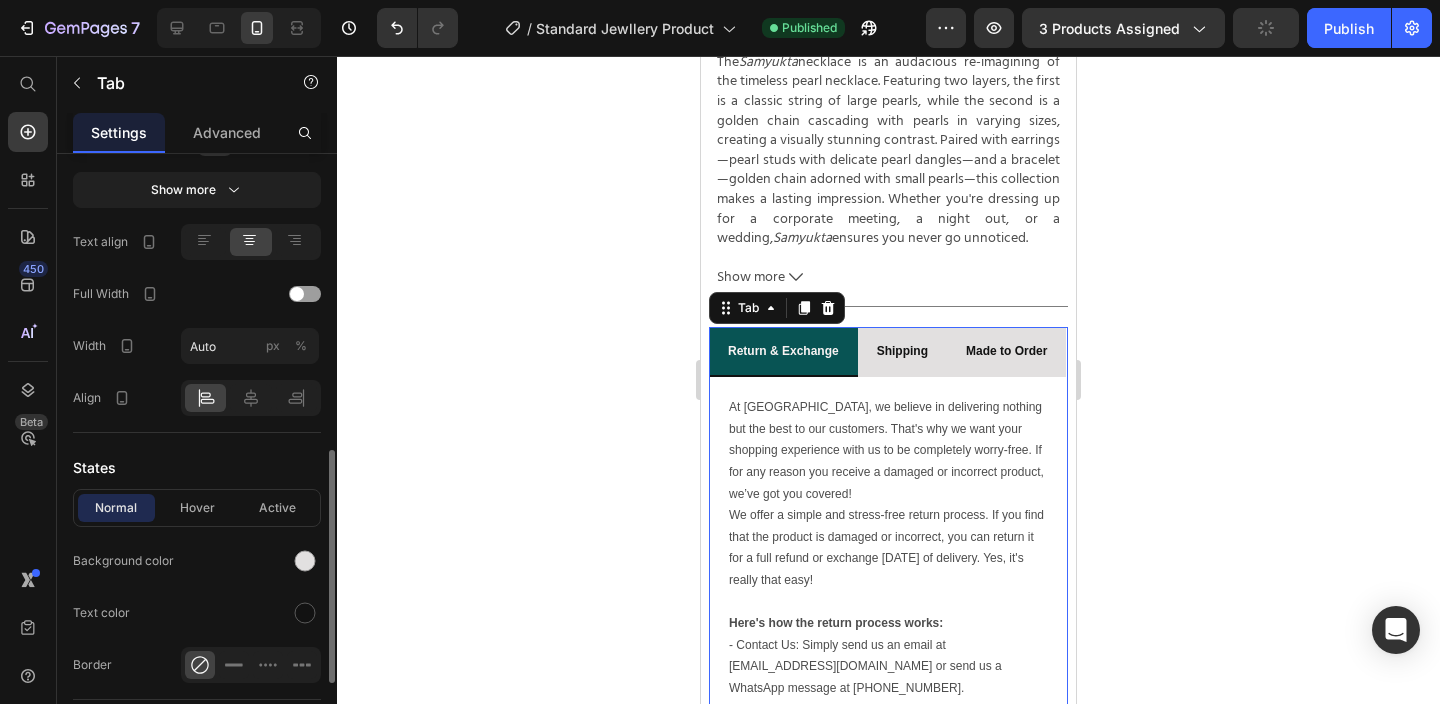 scroll, scrollTop: 775, scrollLeft: 0, axis: vertical 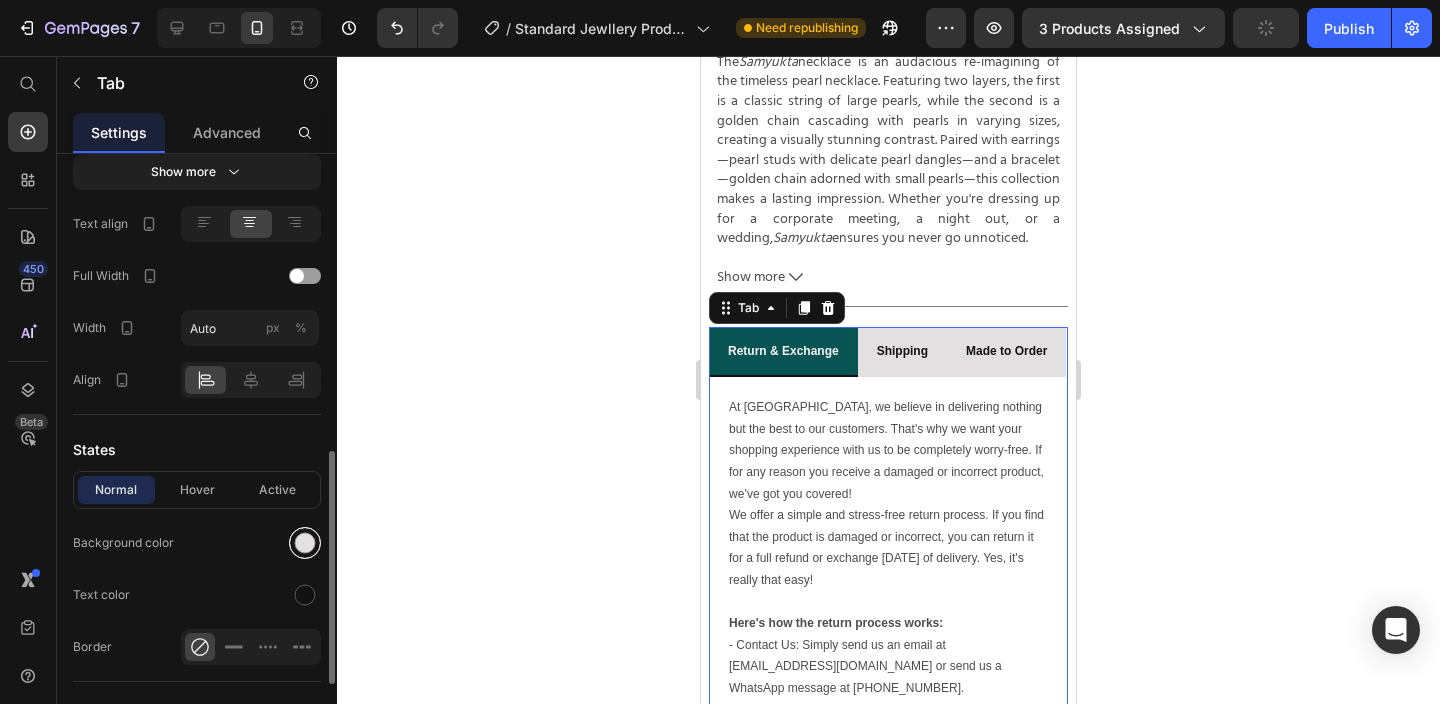 click at bounding box center [305, 543] 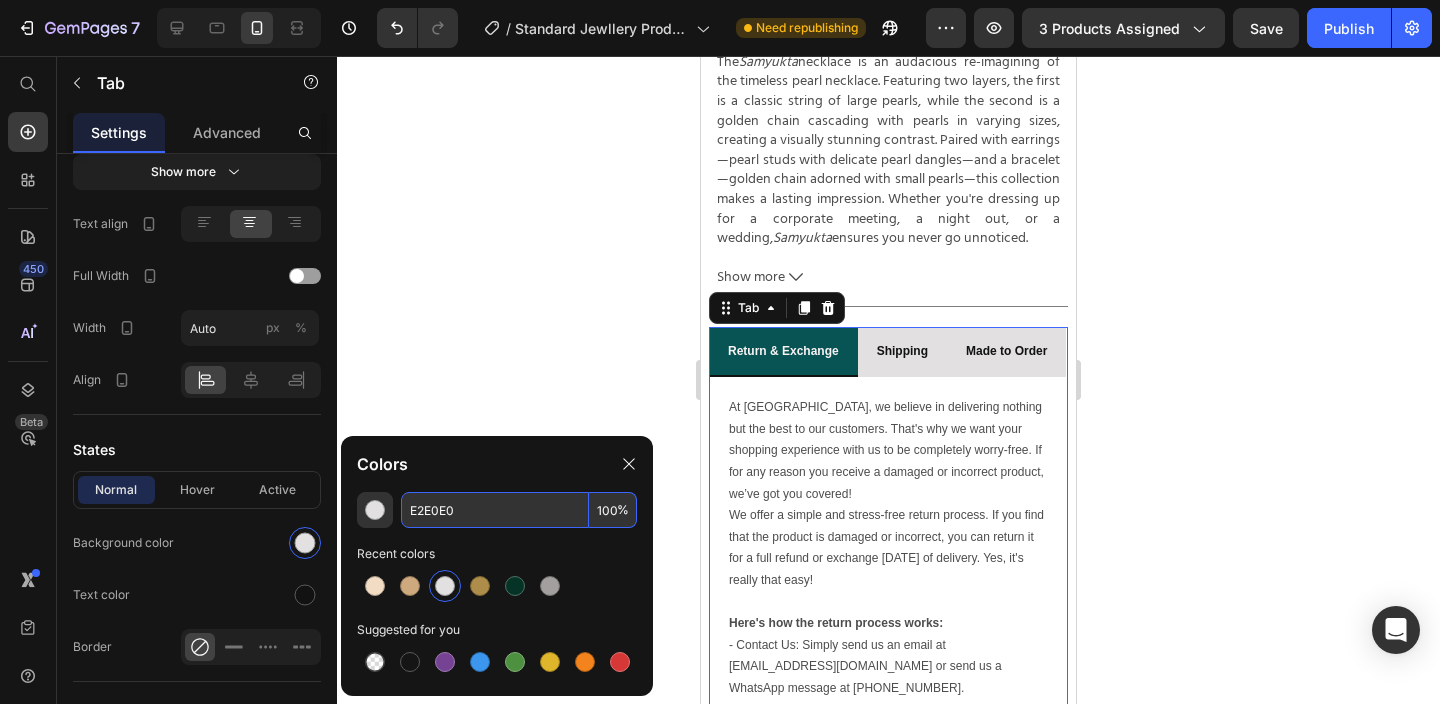 click on "E2E0E0" at bounding box center (495, 510) 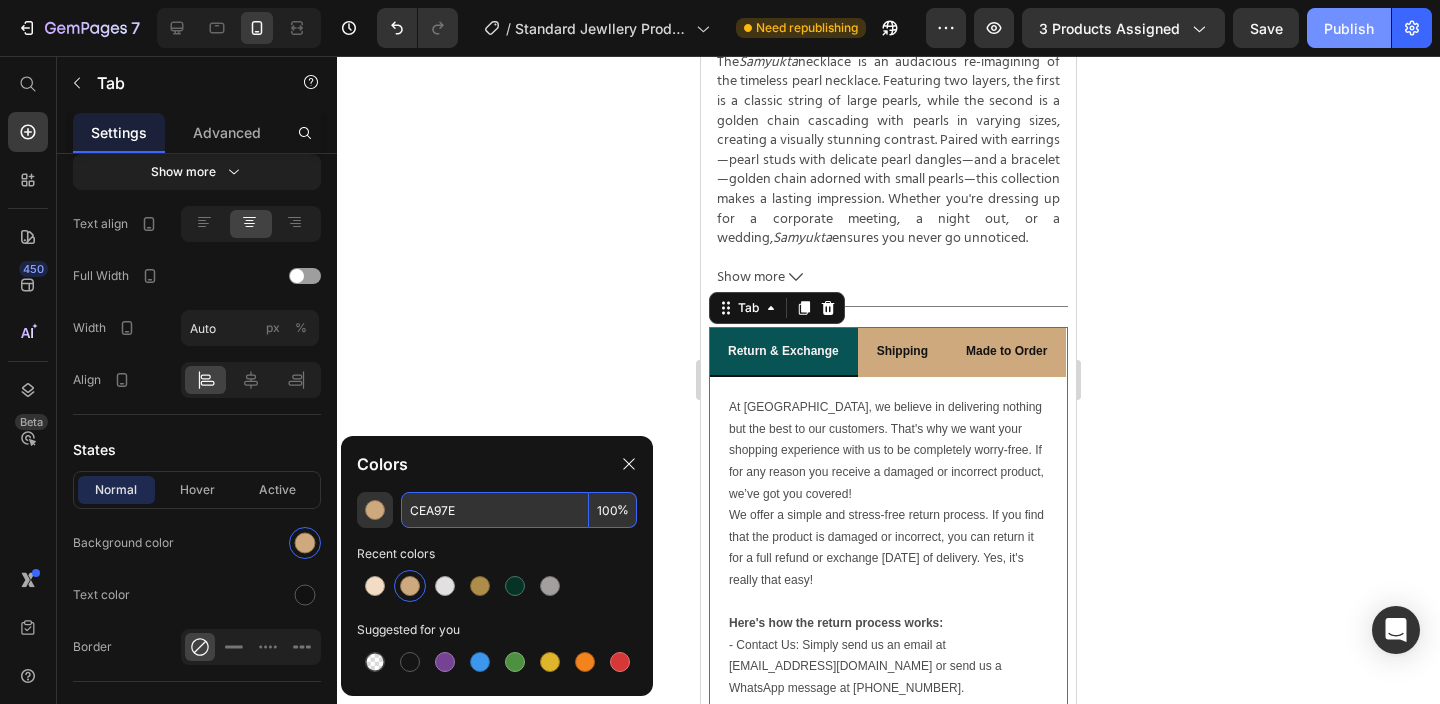 click on "Publish" at bounding box center (1349, 28) 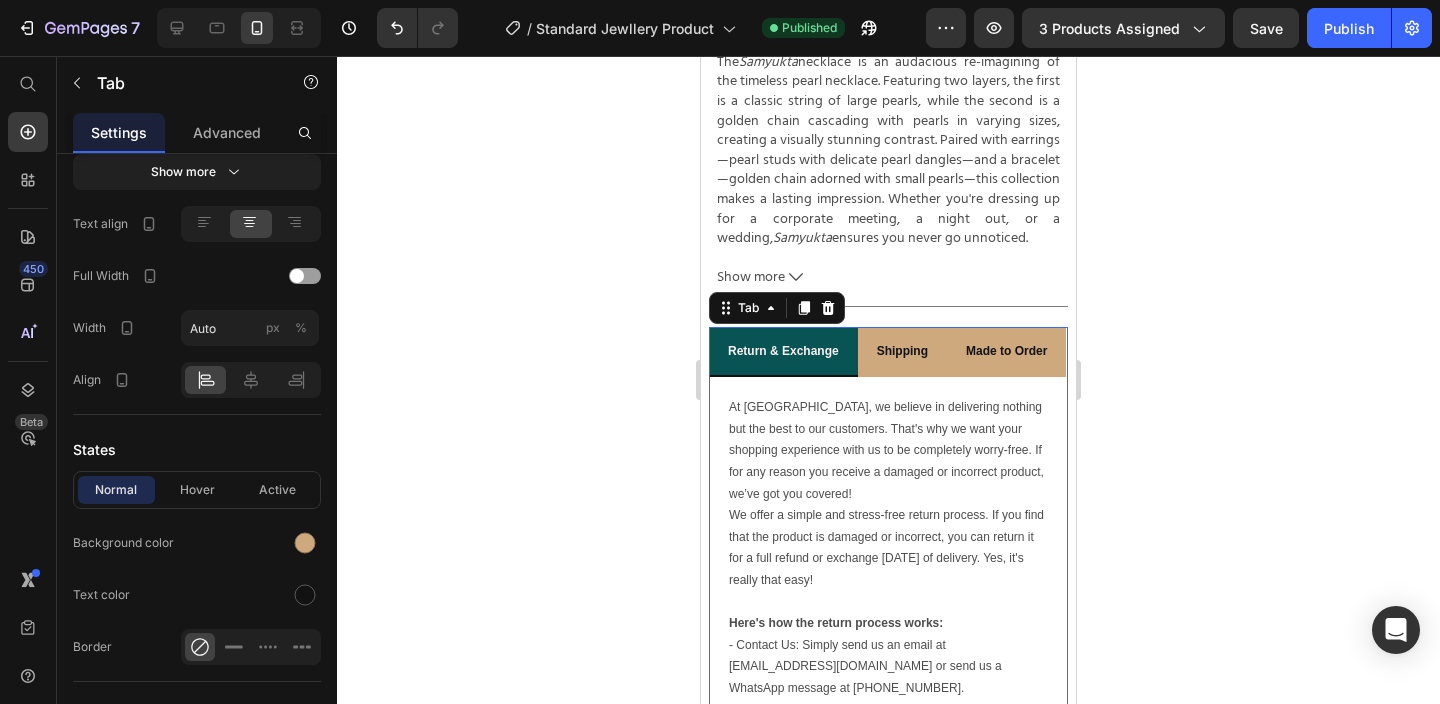 click 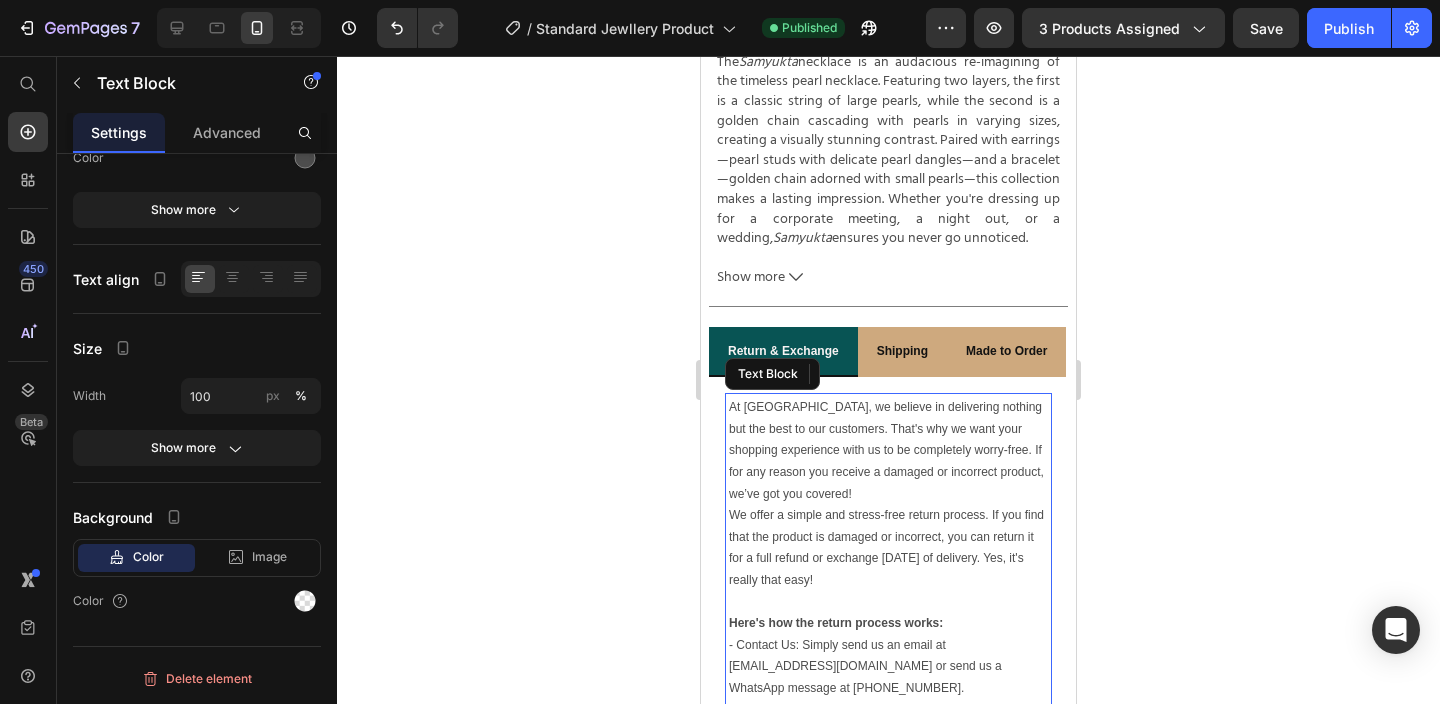 click on "At [GEOGRAPHIC_DATA], we believe in delivering nothing but the best to our customers. That's why we want your shopping experience with us to be completely worry-free. If for any reason you receive a damaged or incorrect product, we’ve got you covered!" at bounding box center [888, 451] 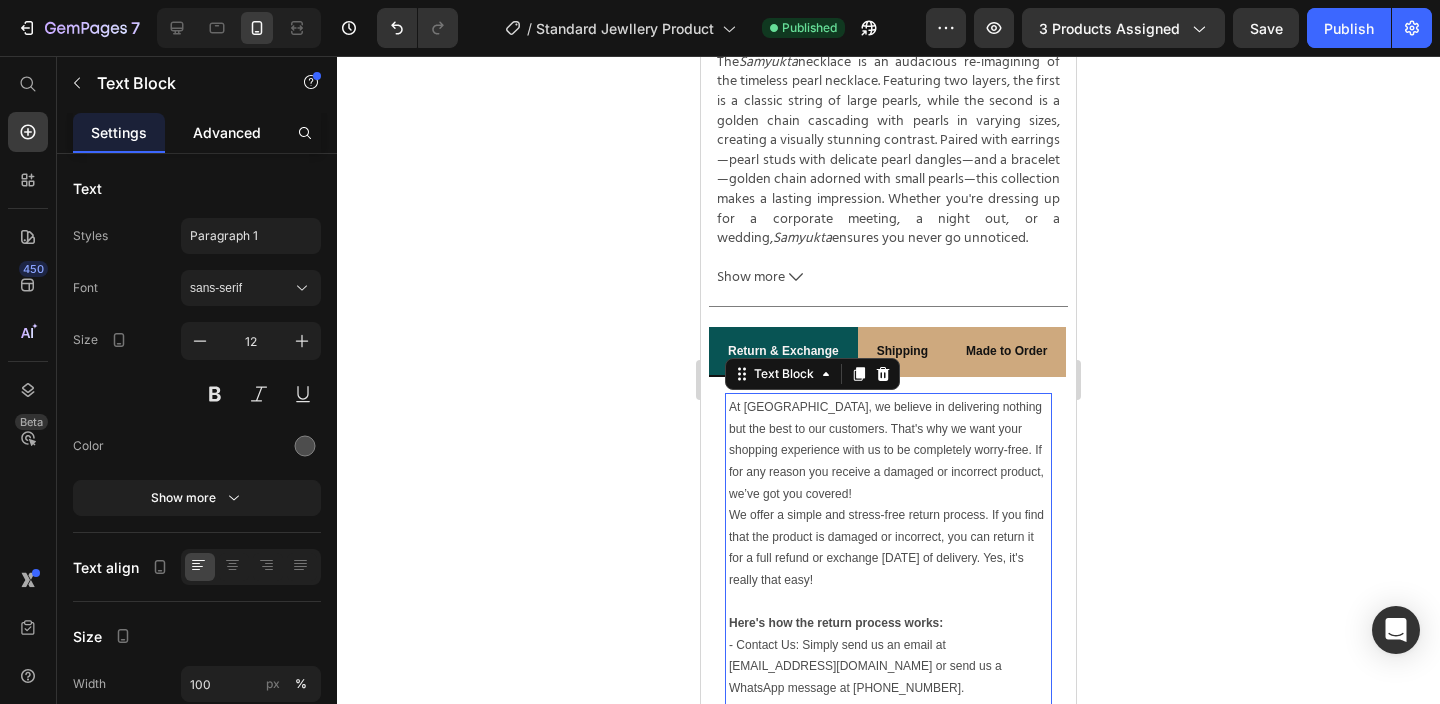 click on "Advanced" at bounding box center [227, 132] 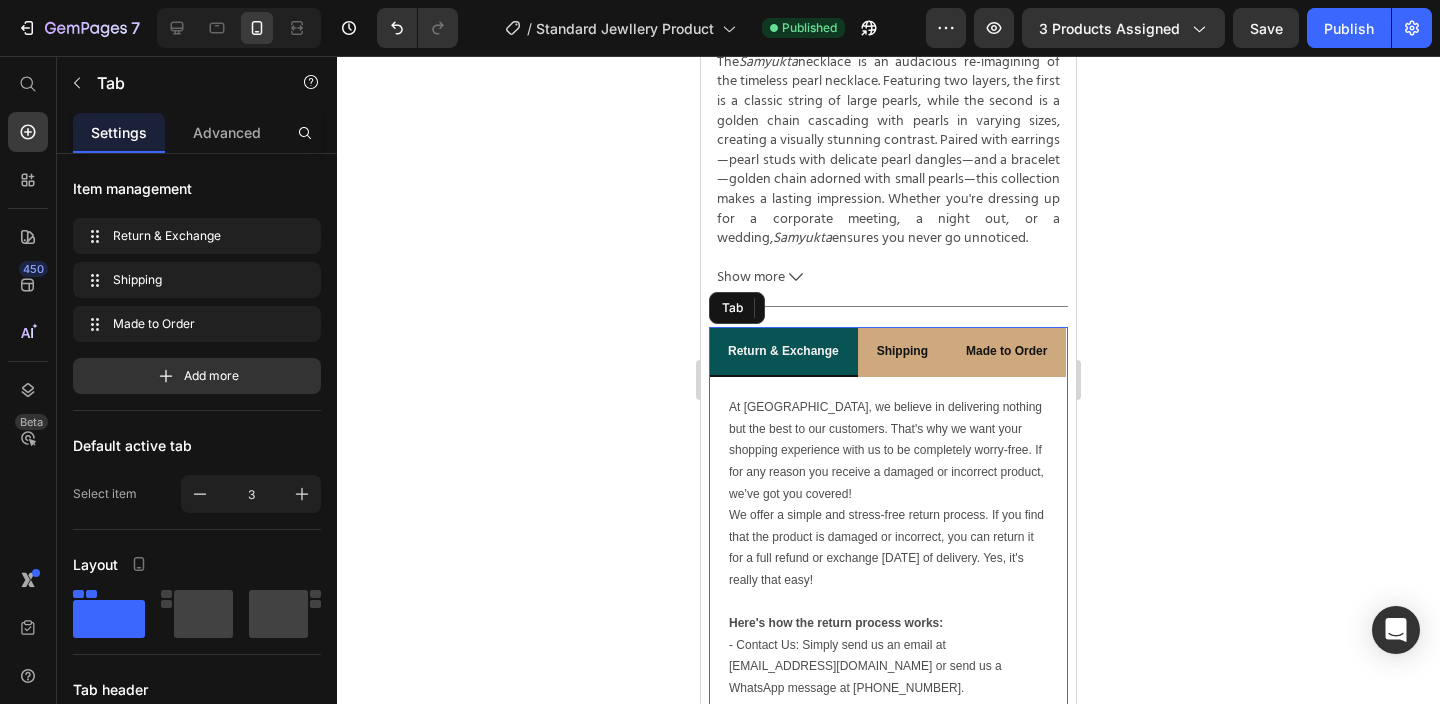 click on "At Ankitones, we believe in delivering nothing but the best to our customers. That's why we want your shopping experience with us to be completely worry-free. If for any reason you receive a damaged or incorrect product, we’ve got you covered! We offer a simple and stress-free return process. If you find that the product is damaged or incorrect, you can return it for a full refund or exchange within 7 days of delivery. Yes, it's really that easy!   Here's how the return process works: - Contact Us: Simply send us an email at cs@ankitones.com or send us a WhatsApp message at +916364419878.   Please include the following information in your message: - Your Order ID - Product Name - A brief description of the issue - An unboxing video of the parcel (this helps us better understand the situation and offer the best solution).   Once we receive your message, we’ll handle the rest. We’ll either process your refund or arrange for an exchange—whichever works best for you.   No Hassle   Text Block   0" at bounding box center [888, 842] 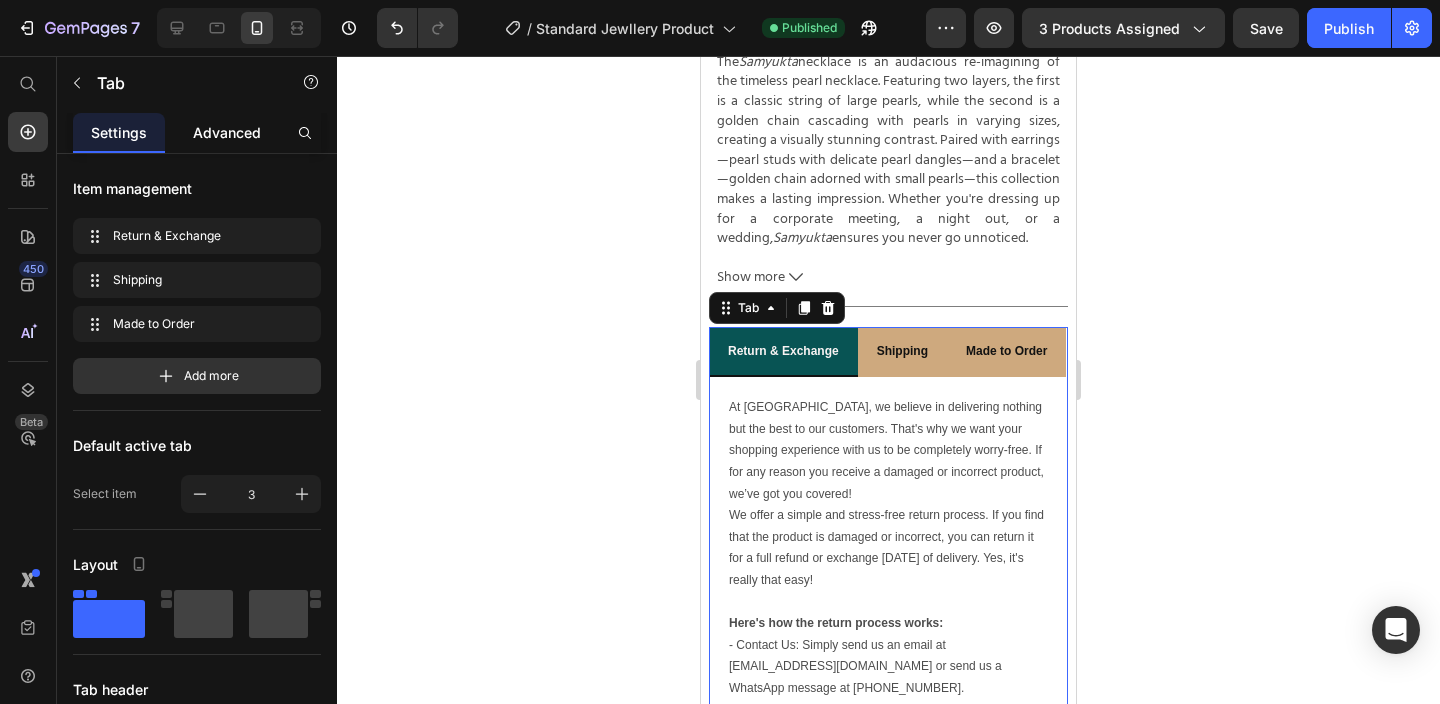click on "Advanced" at bounding box center [227, 132] 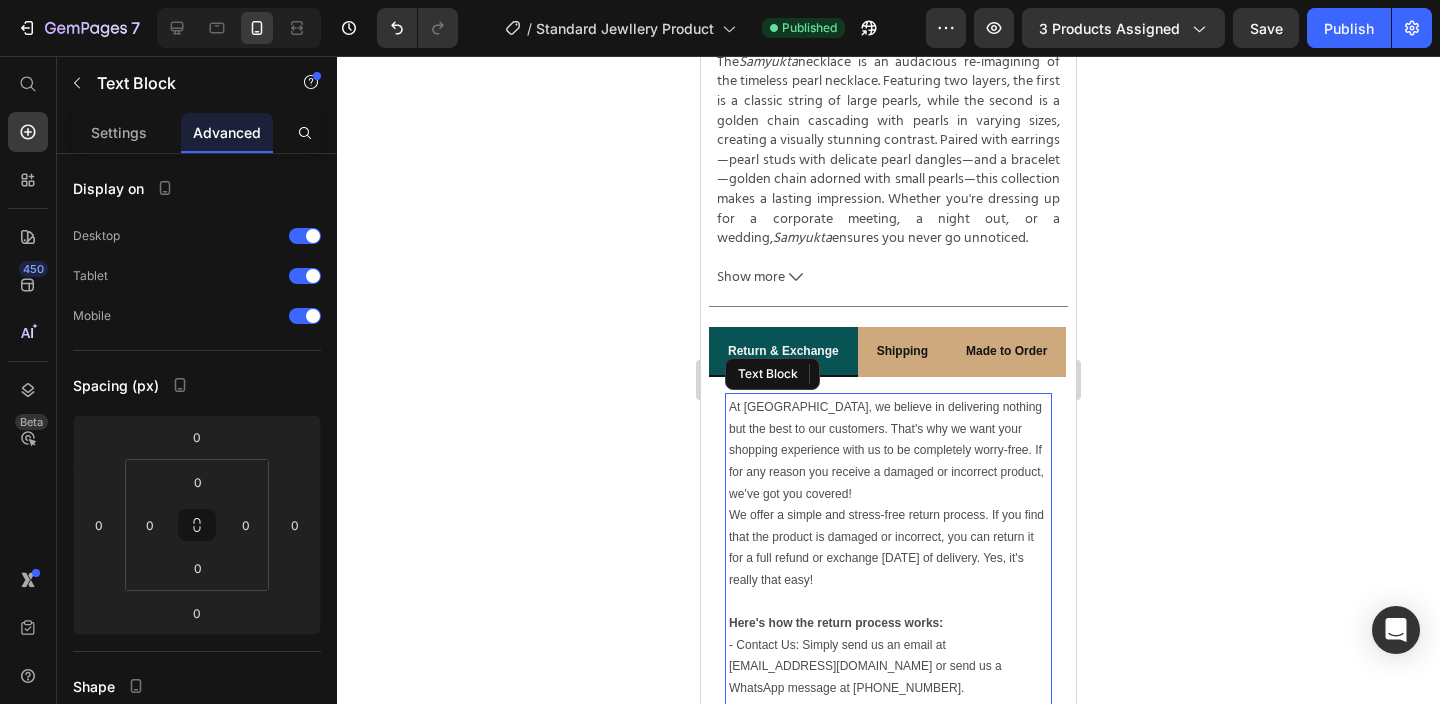 click on "At [GEOGRAPHIC_DATA], we believe in delivering nothing but the best to our customers. That's why we want your shopping experience with us to be completely worry-free. If for any reason you receive a damaged or incorrect product, we’ve got you covered!" at bounding box center [888, 451] 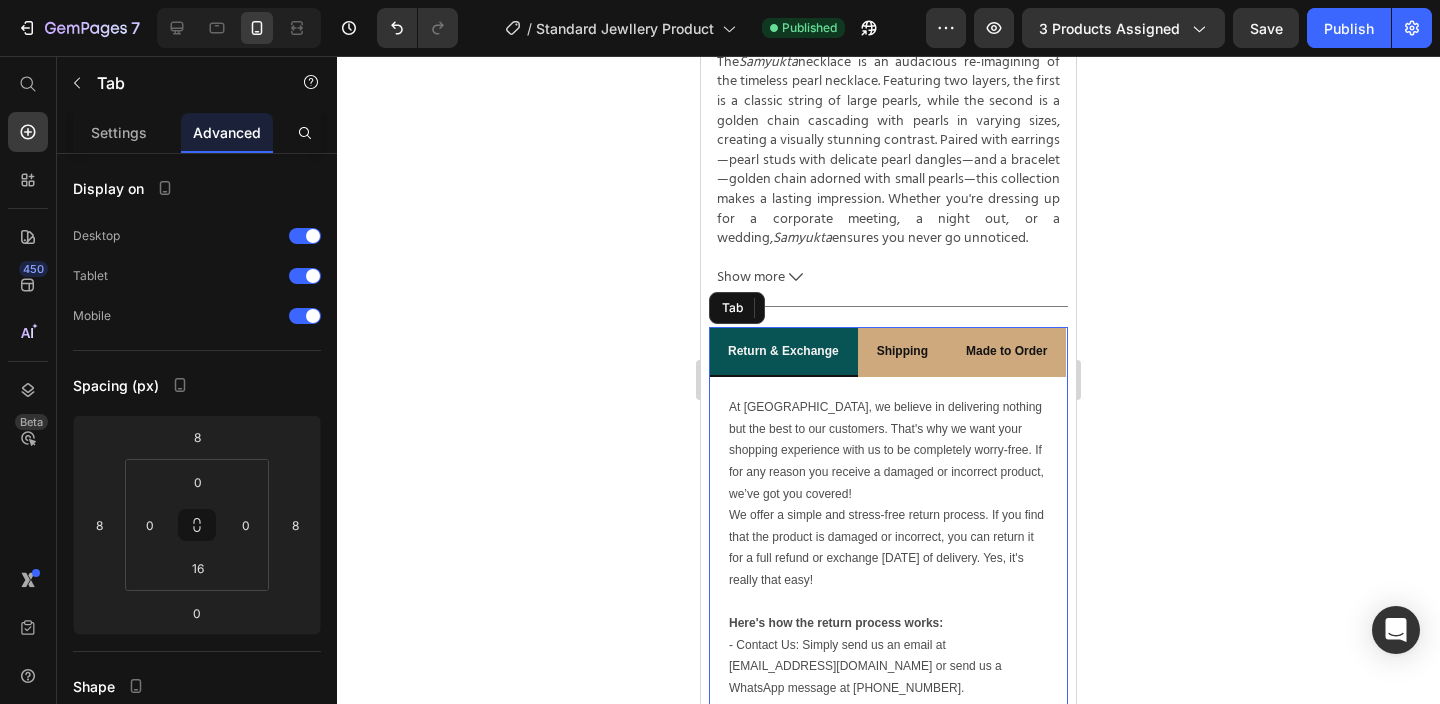 click on "At Ankitones, we believe in delivering nothing but the best to our customers. That's why we want your shopping experience with us to be completely worry-free. If for any reason you receive a damaged or incorrect product, we’ve got you covered! We offer a simple and stress-free return process. If you find that the product is damaged or incorrect, you can return it for a full refund or exchange within 7 days of delivery. Yes, it's really that easy!   Here's how the return process works: - Contact Us: Simply send us an email at cs@ankitones.com or send us a WhatsApp message at +916364419878.   Please include the following information in your message: - Your Order ID - Product Name - A brief description of the issue - An unboxing video of the parcel (this helps us better understand the situation and offer the best solution).   Once we receive your message, we’ll handle the rest. We’ll either process your refund or arrange for an exchange—whichever works best for you.   No Hassle   Text Block   0" at bounding box center [888, 842] 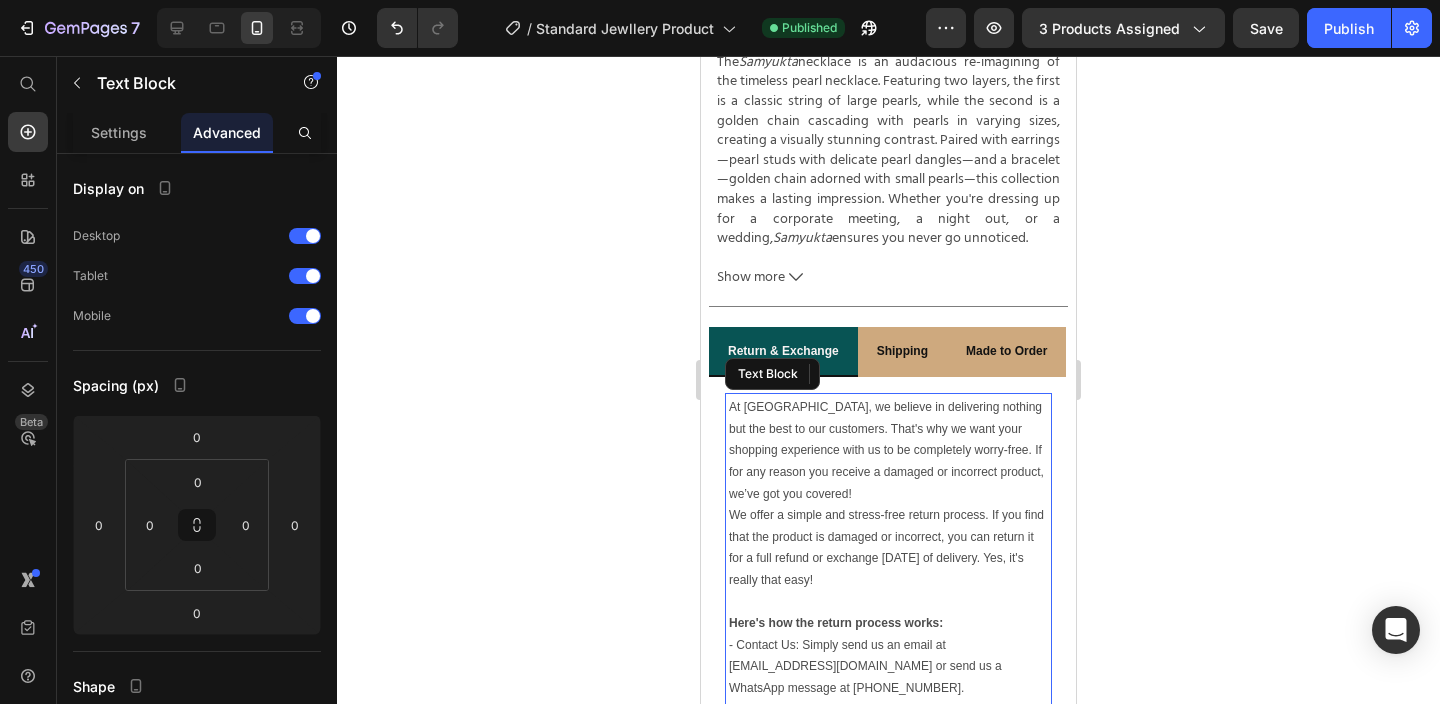 click on "At [GEOGRAPHIC_DATA], we believe in delivering nothing but the best to our customers. That's why we want your shopping experience with us to be completely worry-free. If for any reason you receive a damaged or incorrect product, we’ve got you covered!" at bounding box center [888, 451] 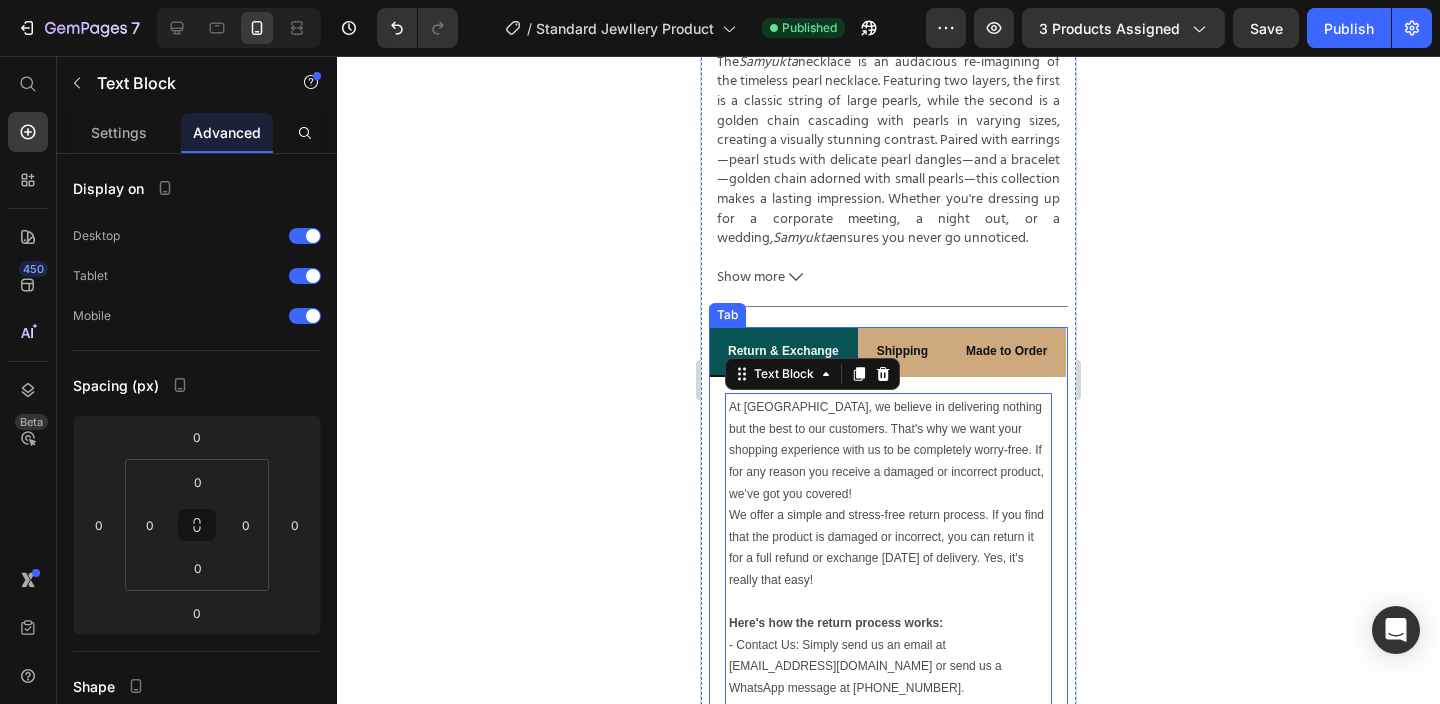 click on "Return & Exchange" at bounding box center [783, 352] 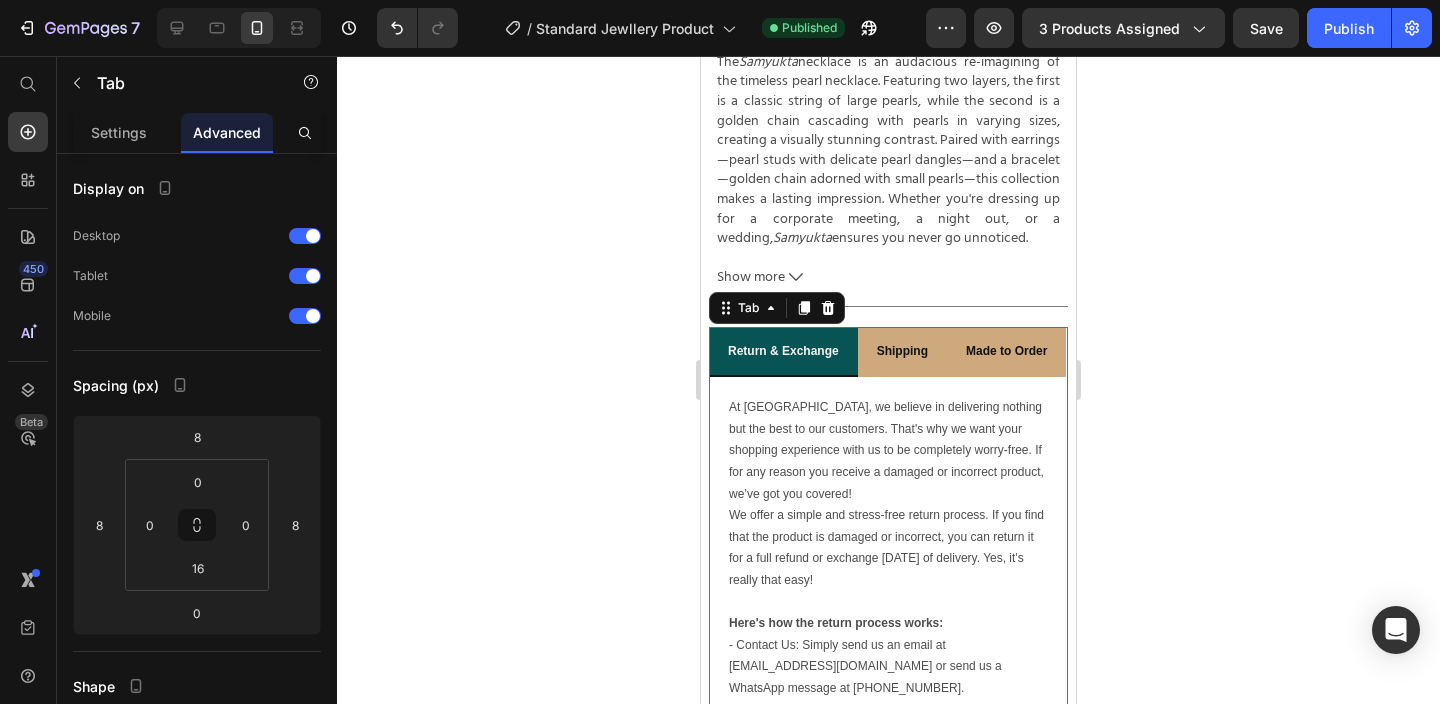 click on "Made to Order" at bounding box center (1006, 352) 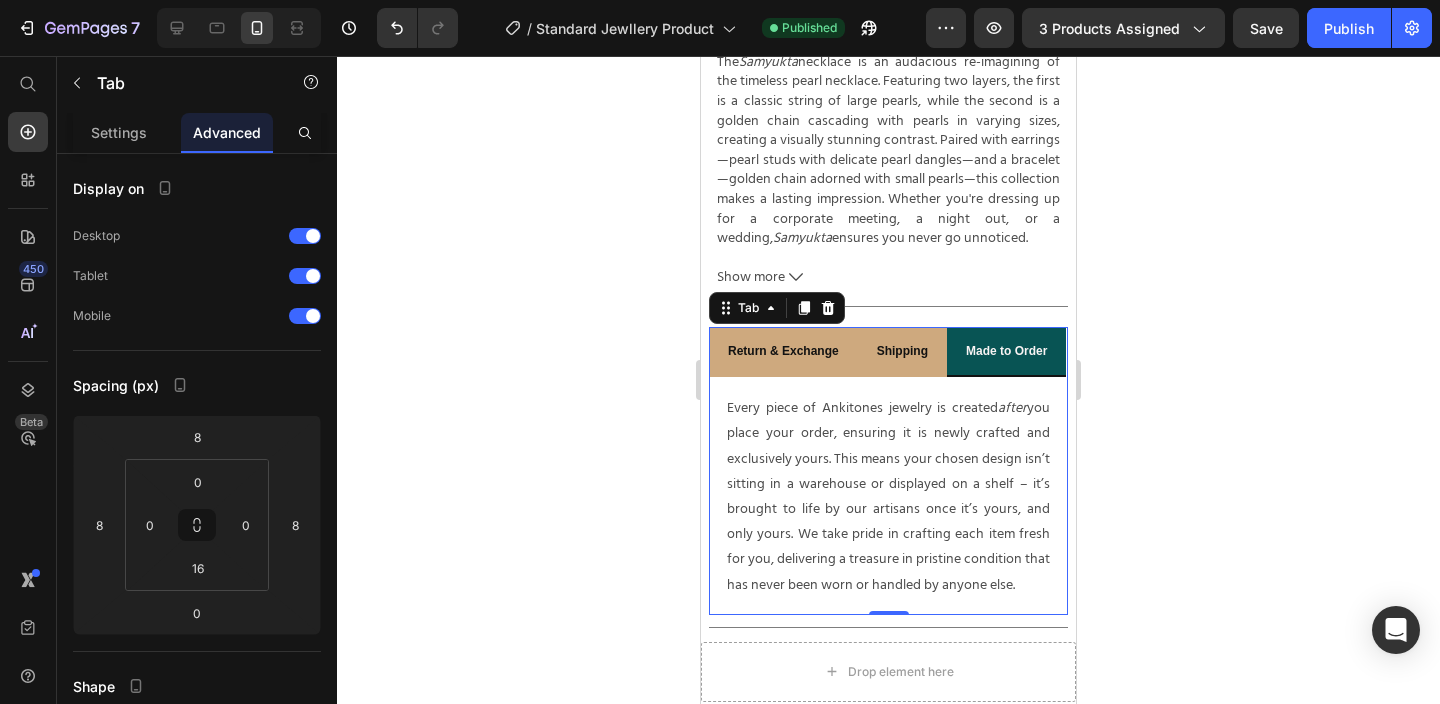 click on "At Ankitones, we believe in delivering nothing but the best to our customers. That's why we want your shopping experience with us to be completely worry-free. If for any reason you receive a damaged or incorrect product, we’ve got you covered! We offer a simple and stress-free return process. If you find that the product is damaged or incorrect, you can return it for a full refund or exchange within 7 days of delivery. Yes, it's really that easy!   Here's how the return process works: - Contact Us: Simply send us an email at cs@ankitones.com or send us a WhatsApp message at +916364419878.   Please include the following information in your message: - Your Order ID - Product Name - A brief description of the issue - An unboxing video of the parcel (this helps us better understand the situation and offer the best solution).   Once we receive your message, we’ll handle the rest. We’ll either process your refund or arrange for an exchange—whichever works best for you.   No Hassle   Text Block  across" at bounding box center (888, 488) 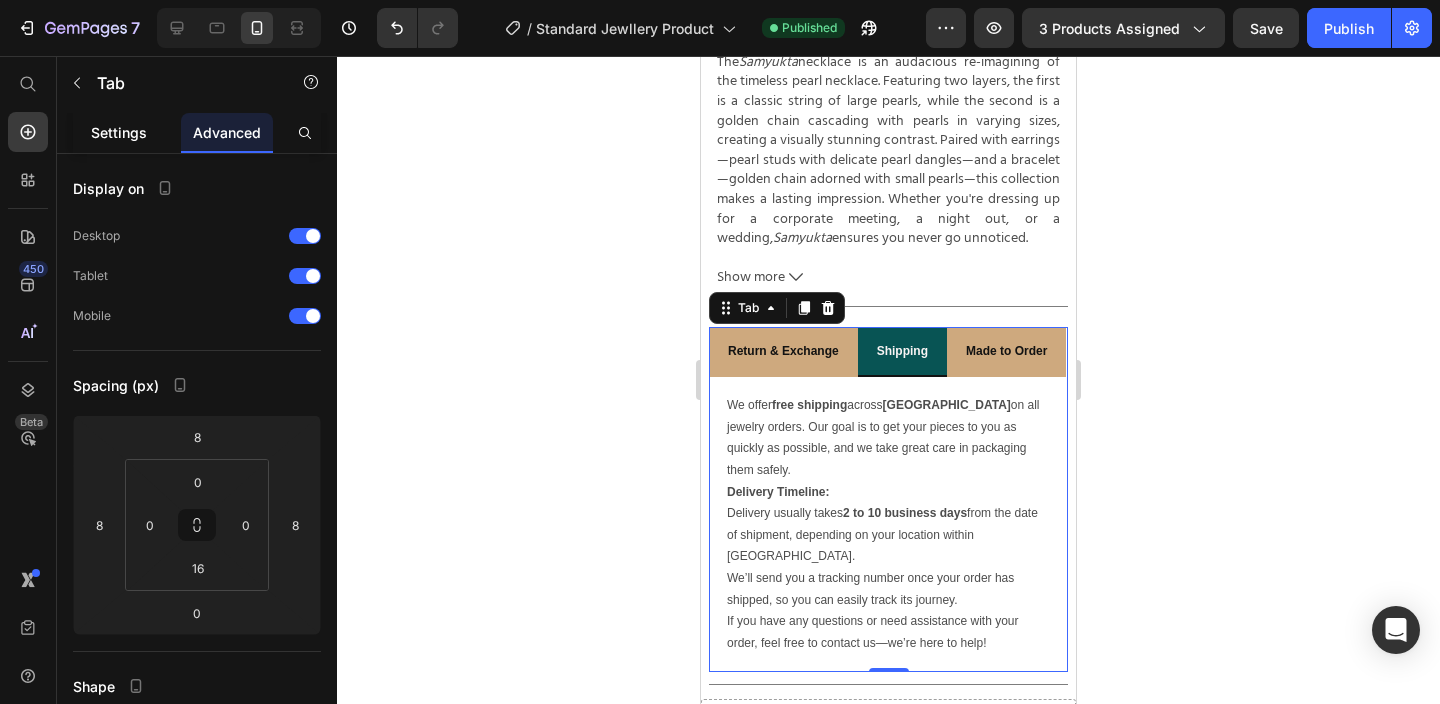 click on "Settings" at bounding box center (119, 132) 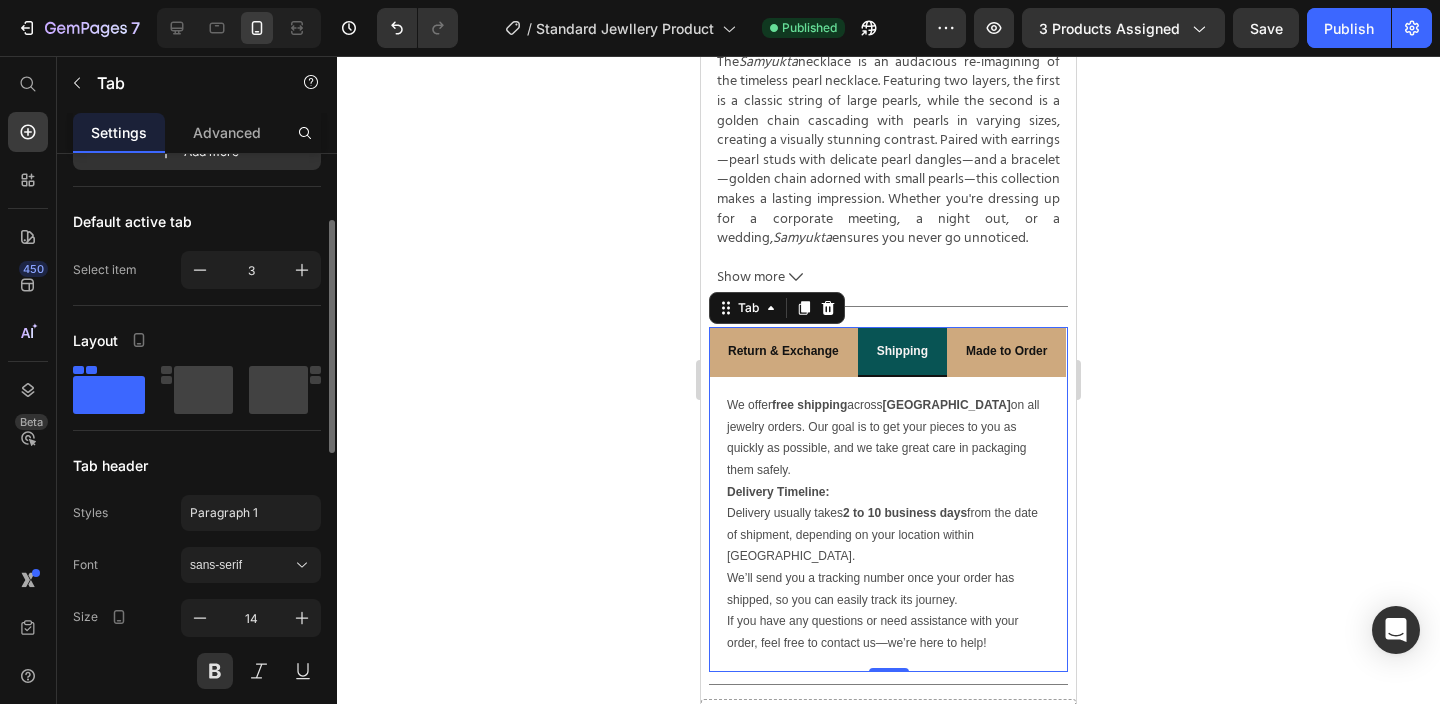 scroll, scrollTop: 226, scrollLeft: 0, axis: vertical 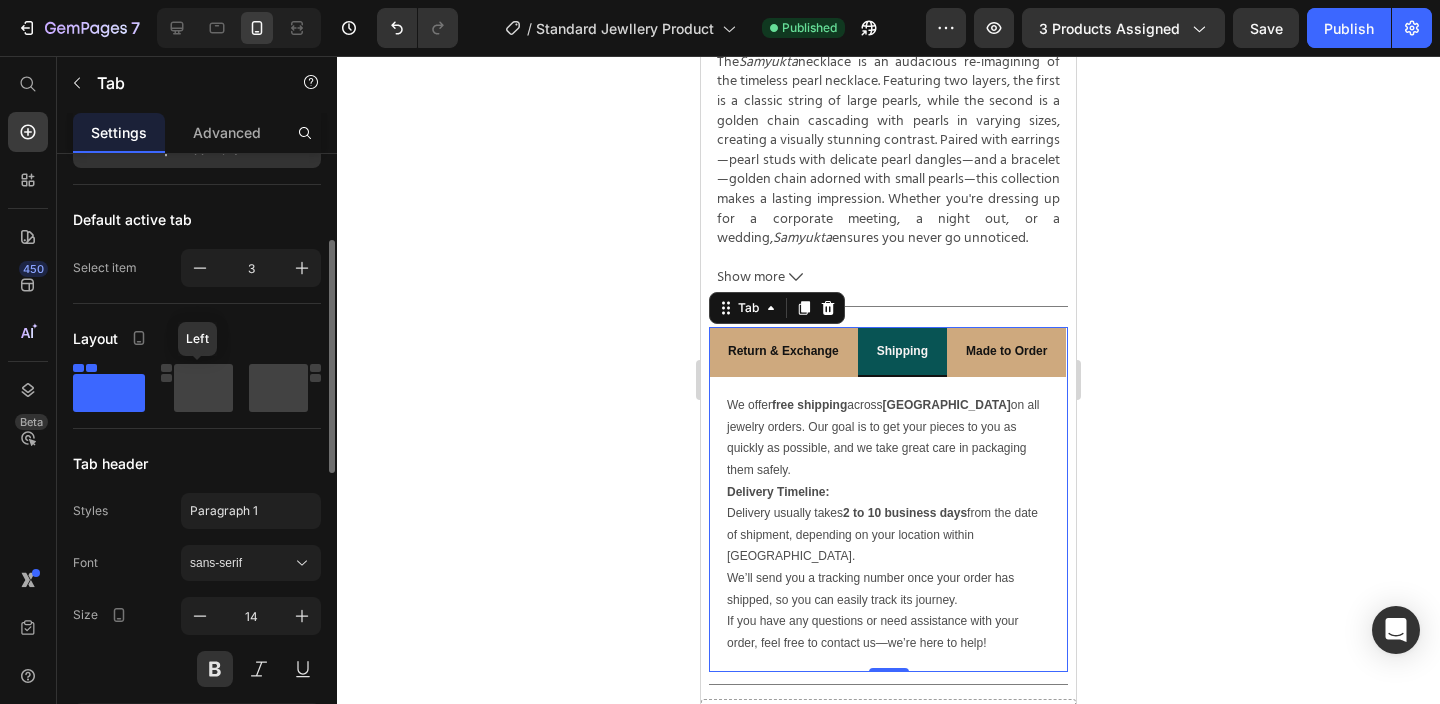 click 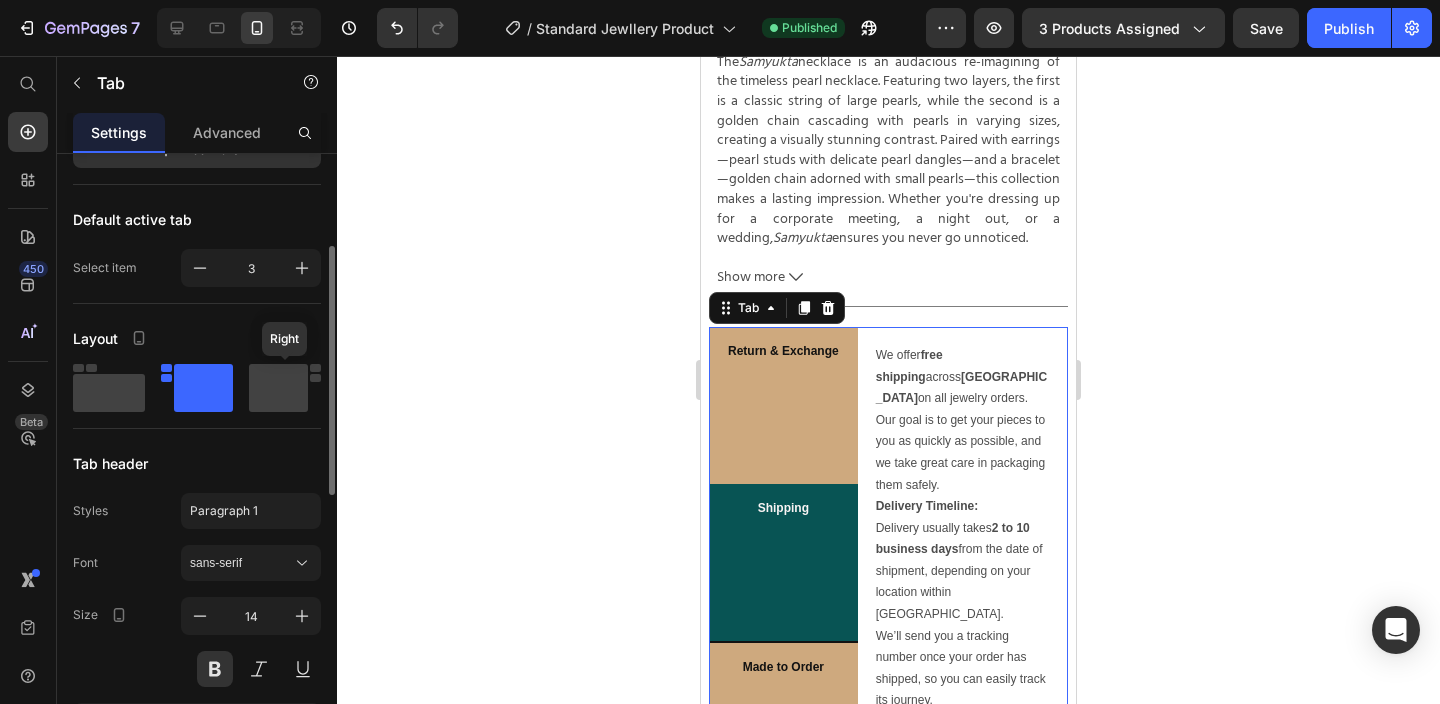 click 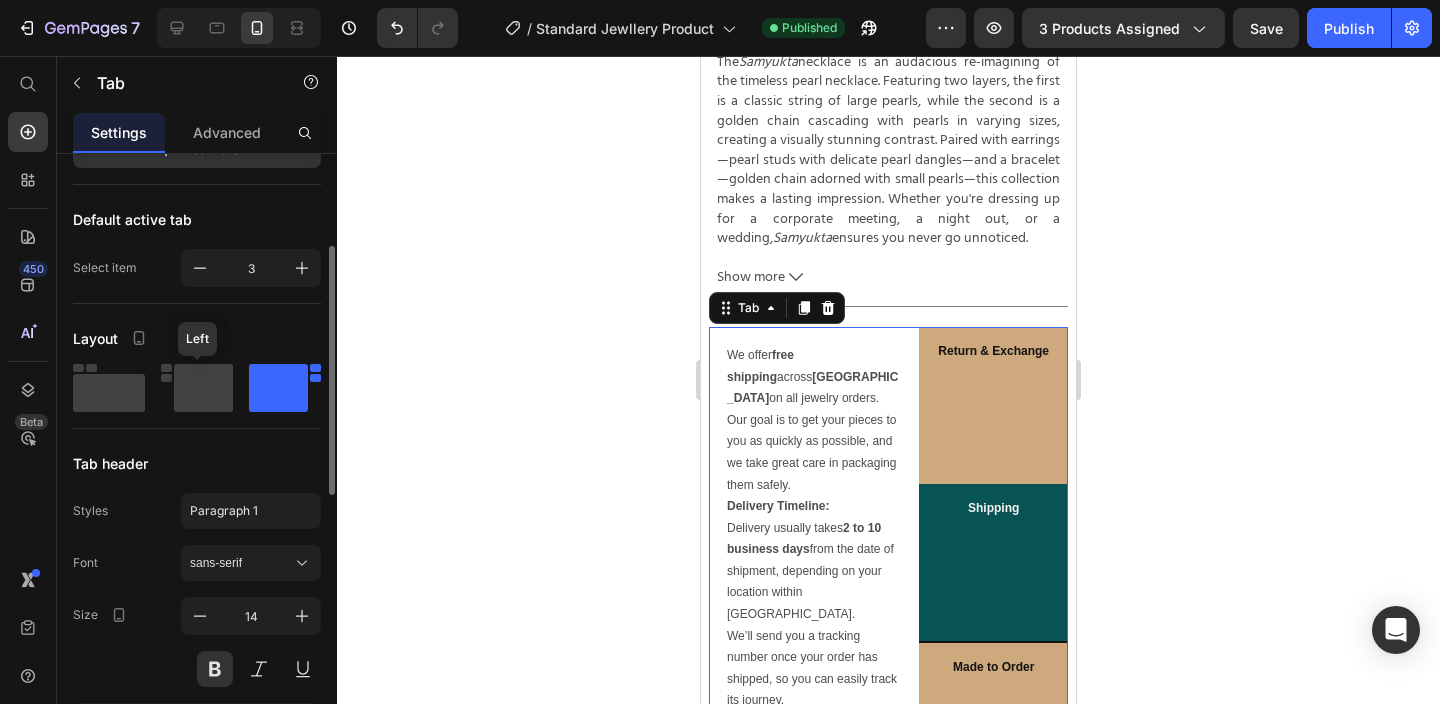 click 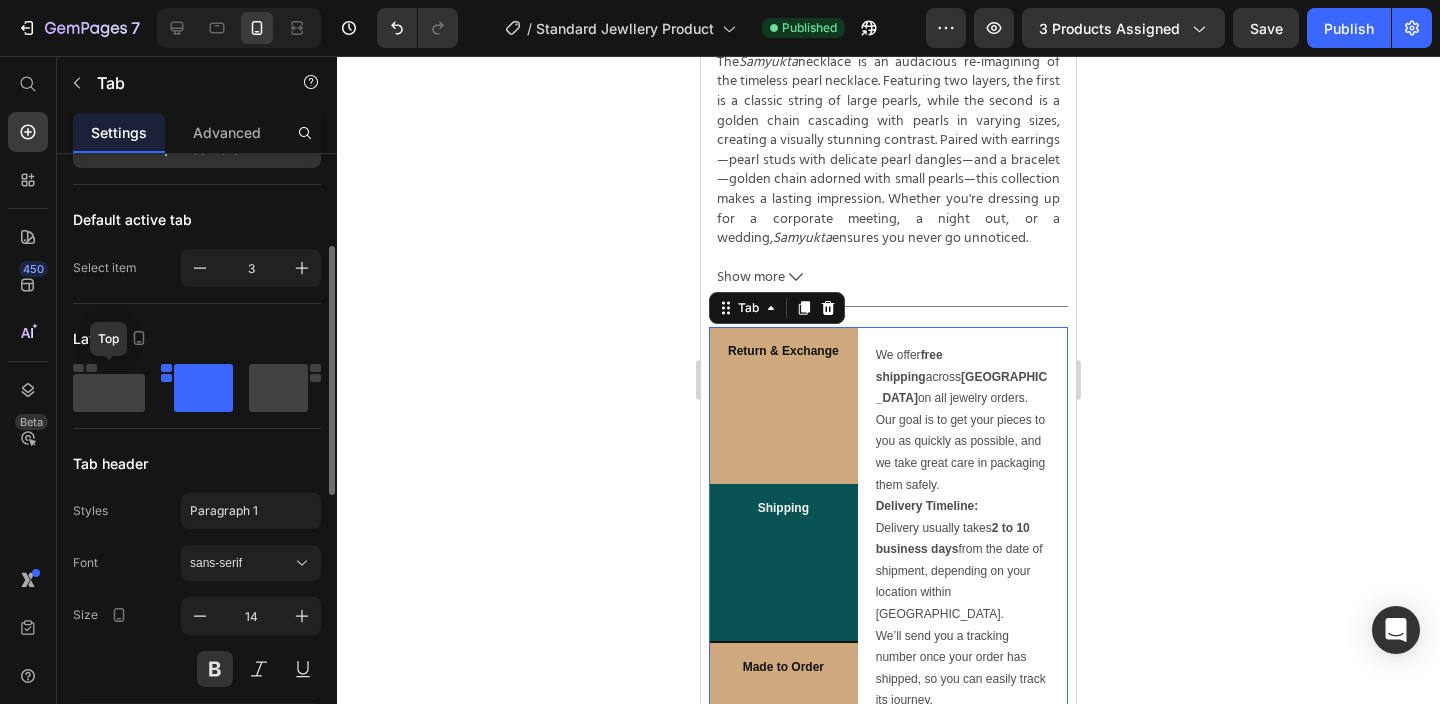 click 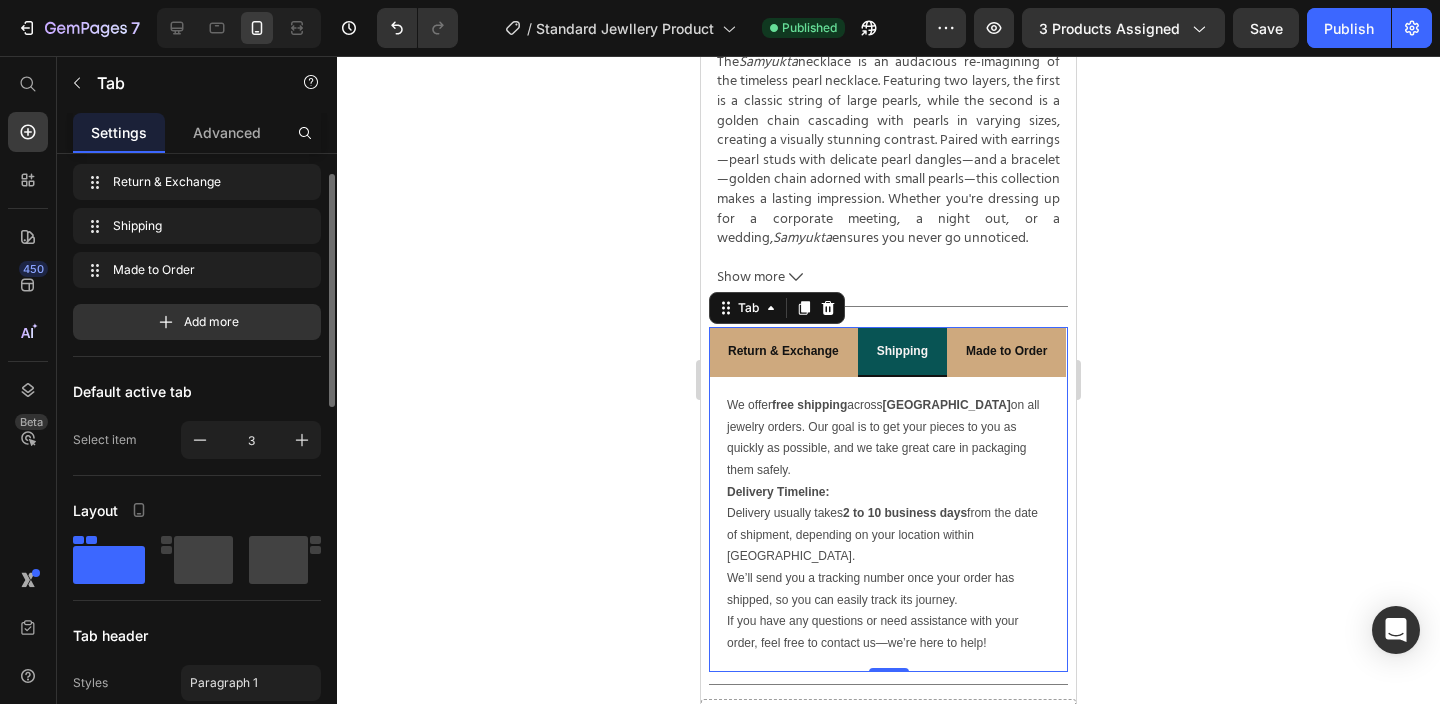 scroll, scrollTop: 0, scrollLeft: 0, axis: both 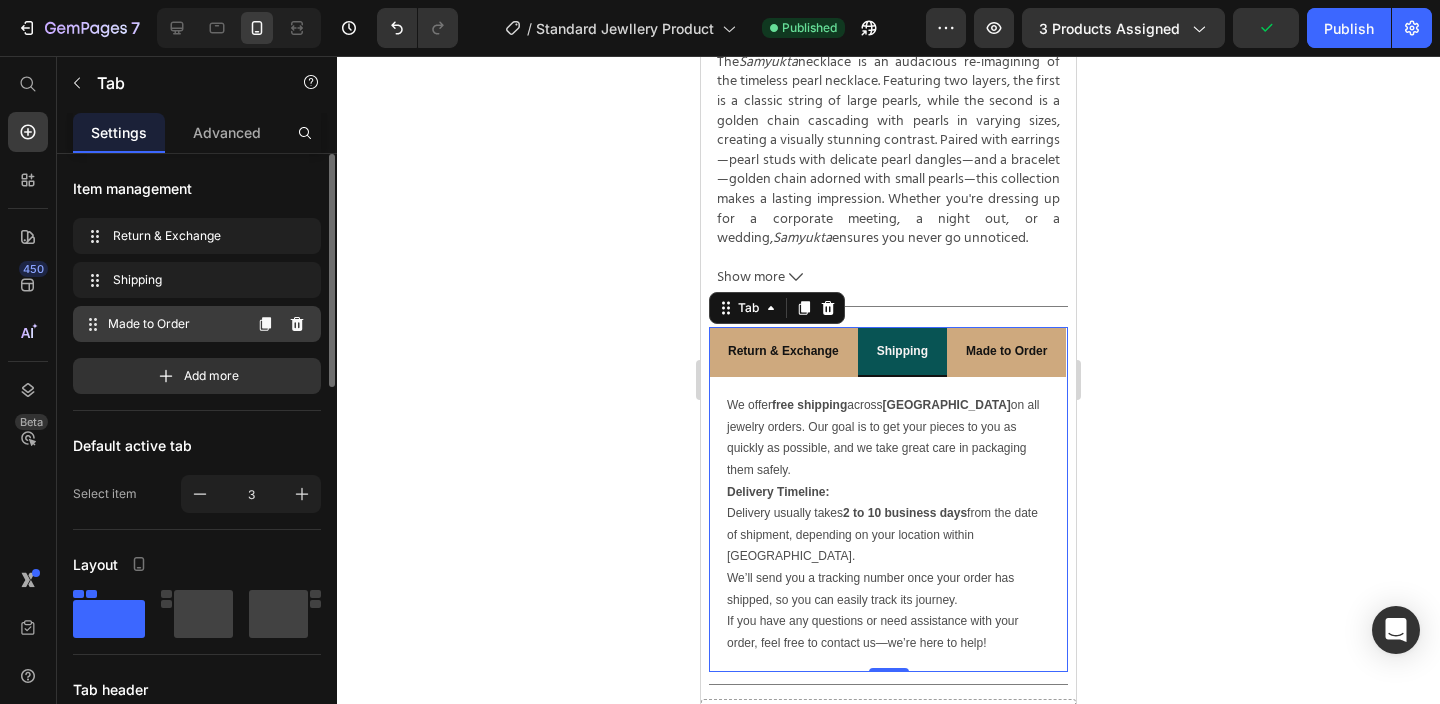 click on "Made to Order" at bounding box center [174, 324] 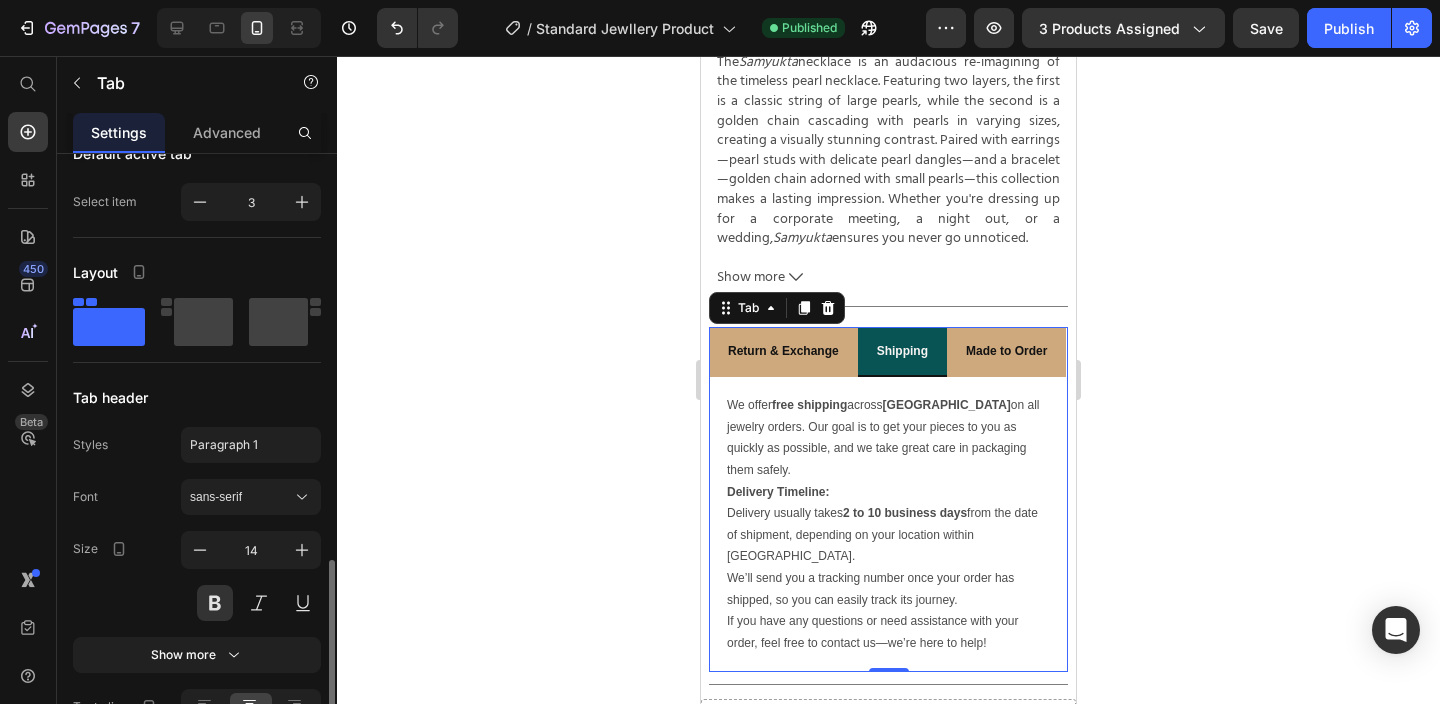 scroll, scrollTop: 0, scrollLeft: 0, axis: both 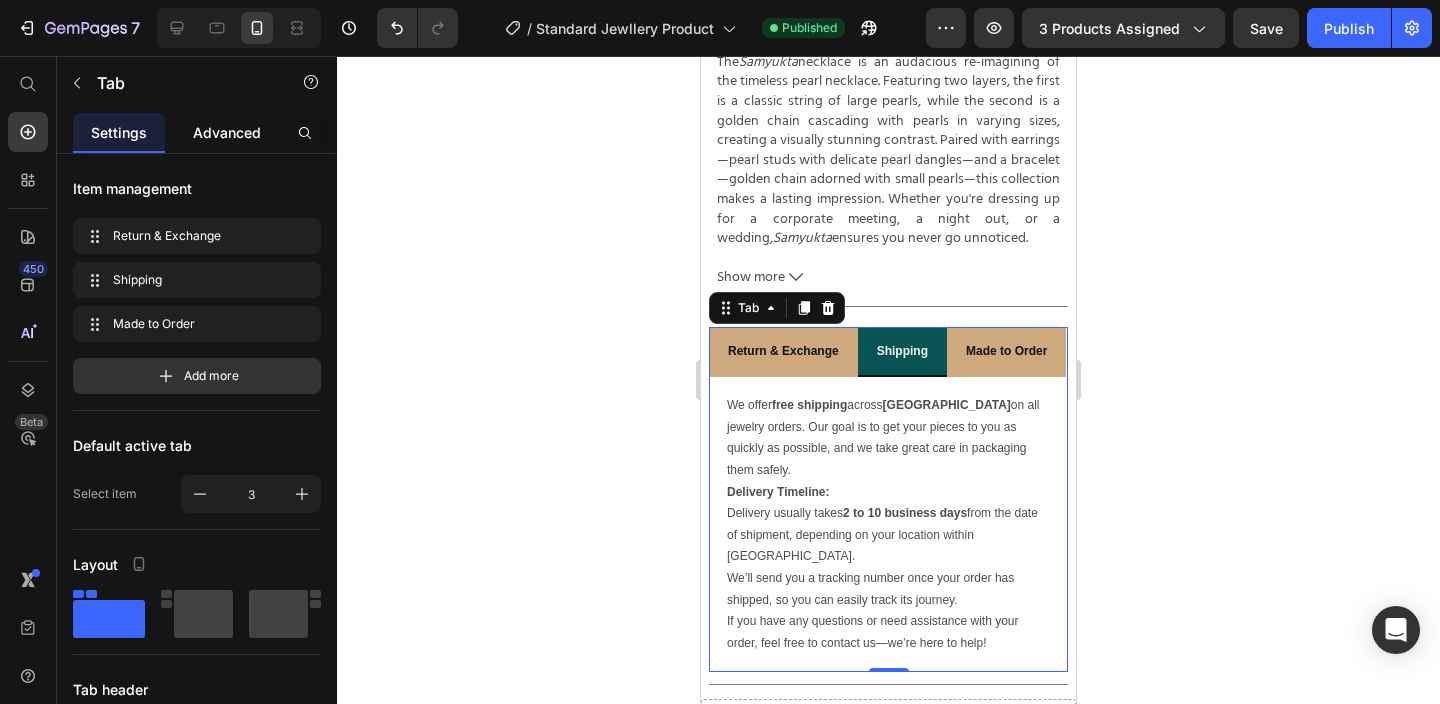 click on "Advanced" at bounding box center [227, 132] 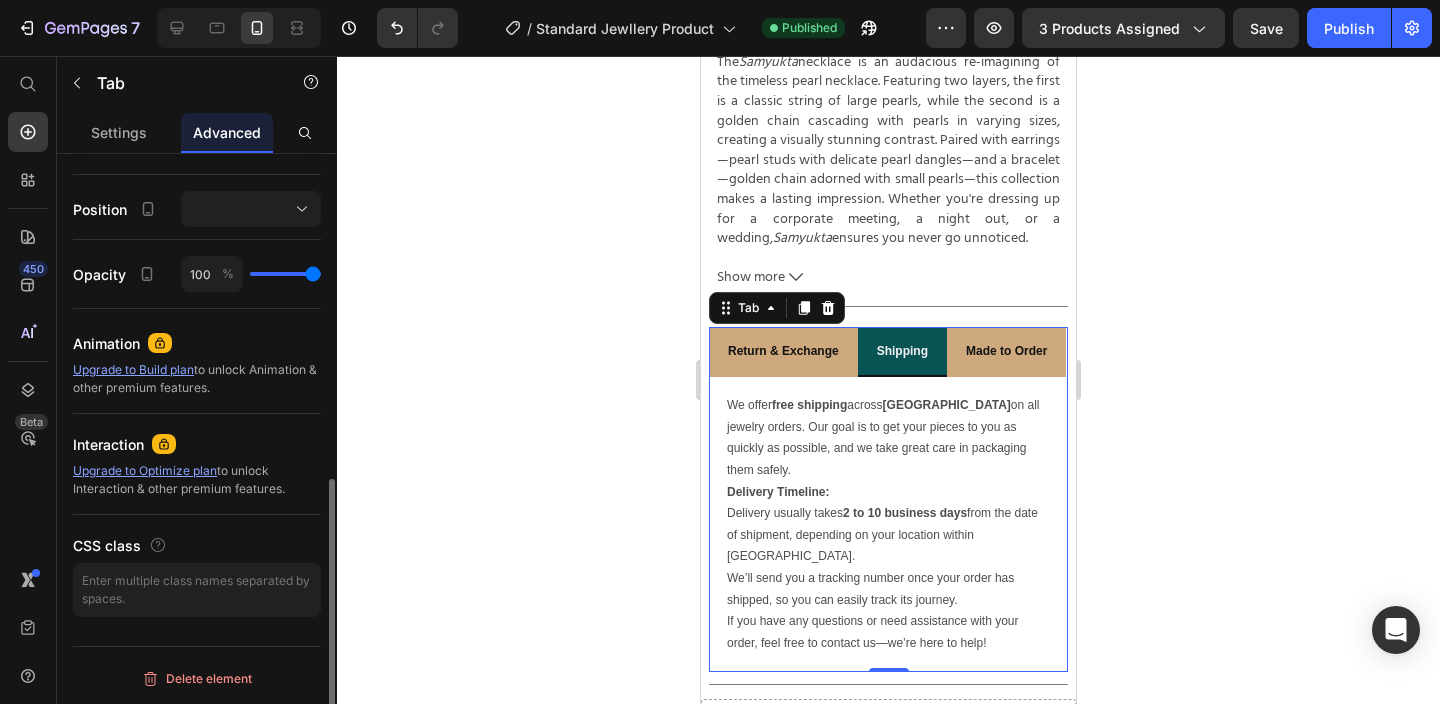 scroll, scrollTop: 0, scrollLeft: 0, axis: both 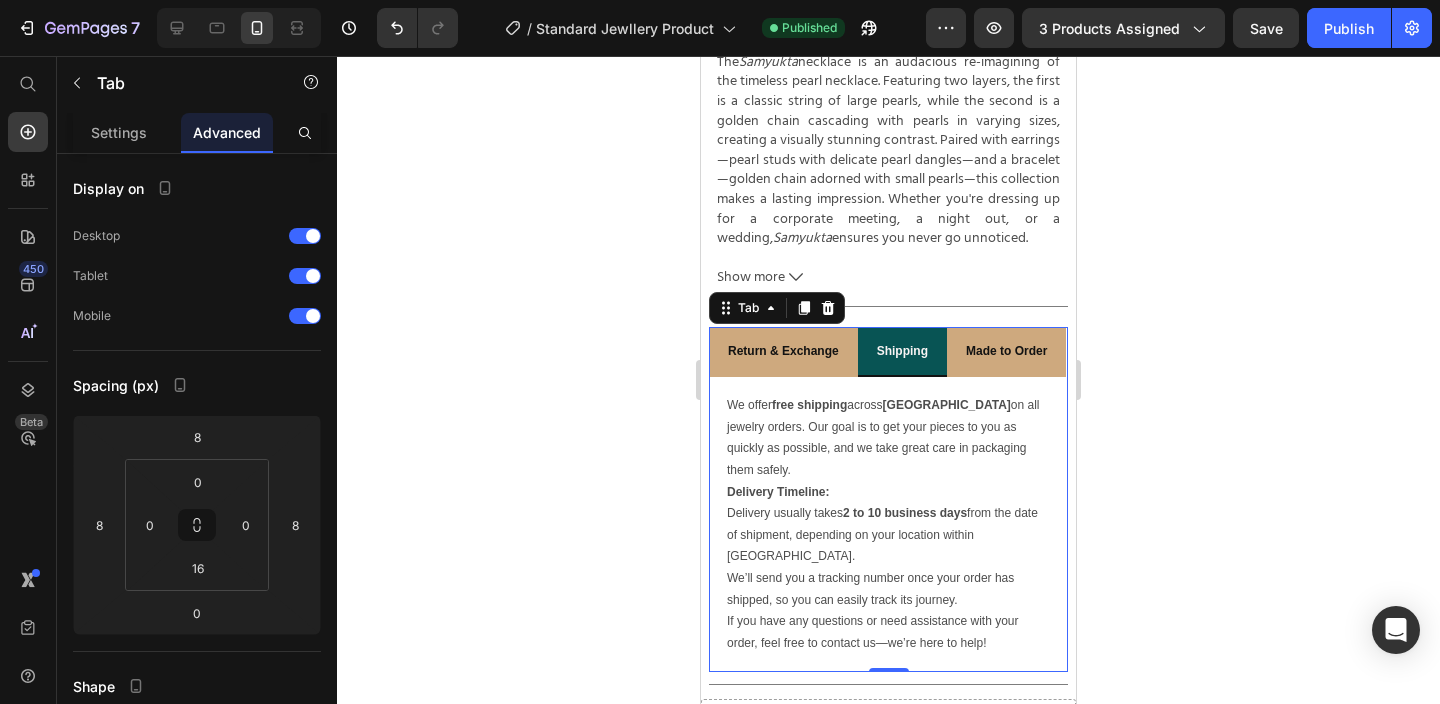 click on "Made to Order" at bounding box center (1006, 351) 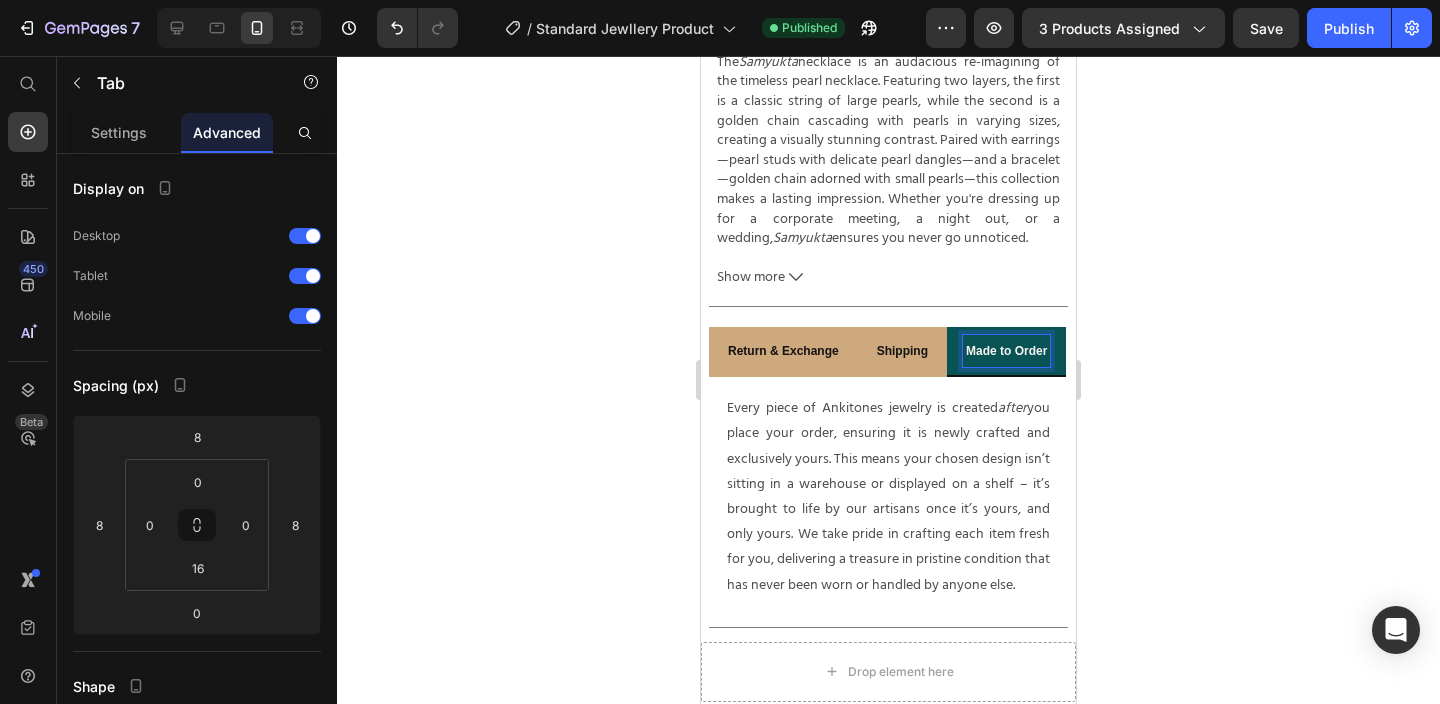 click on "Made to Order" at bounding box center [1006, 352] 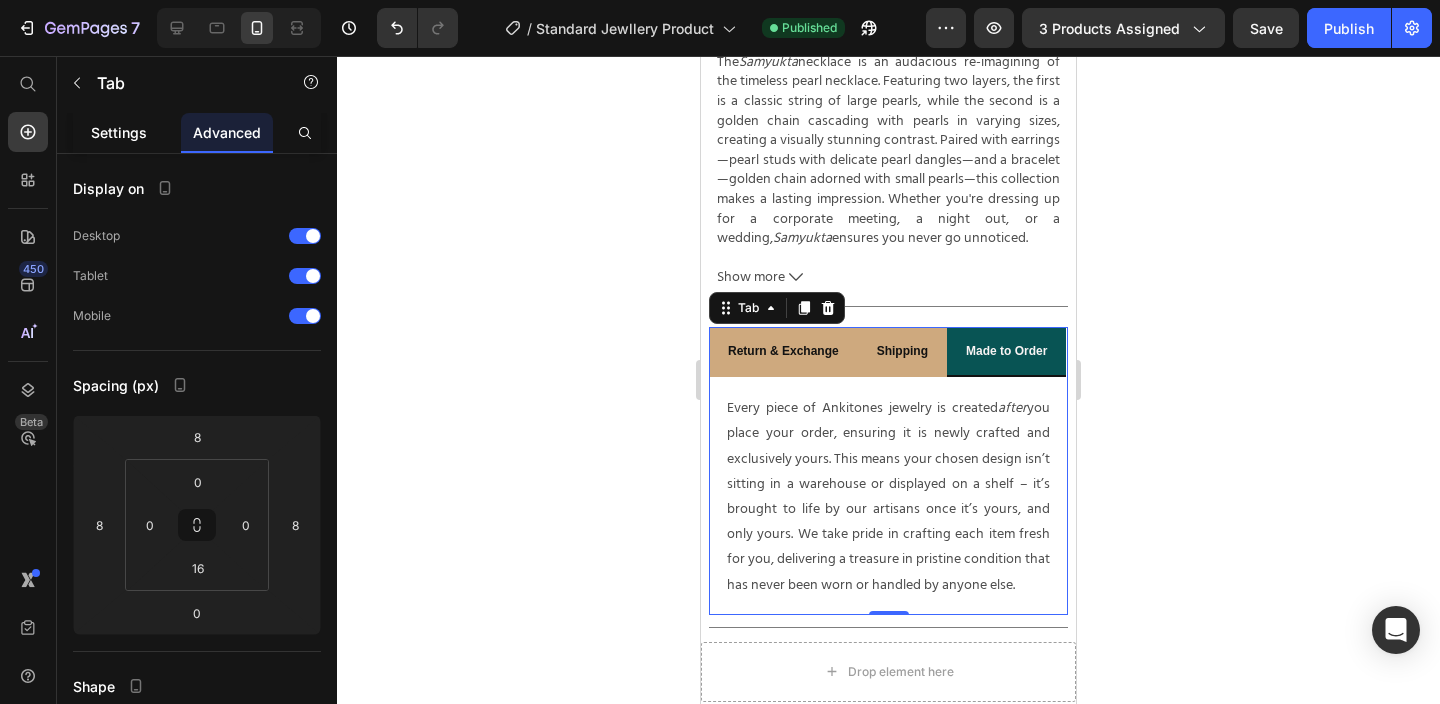 click on "Settings" at bounding box center (119, 132) 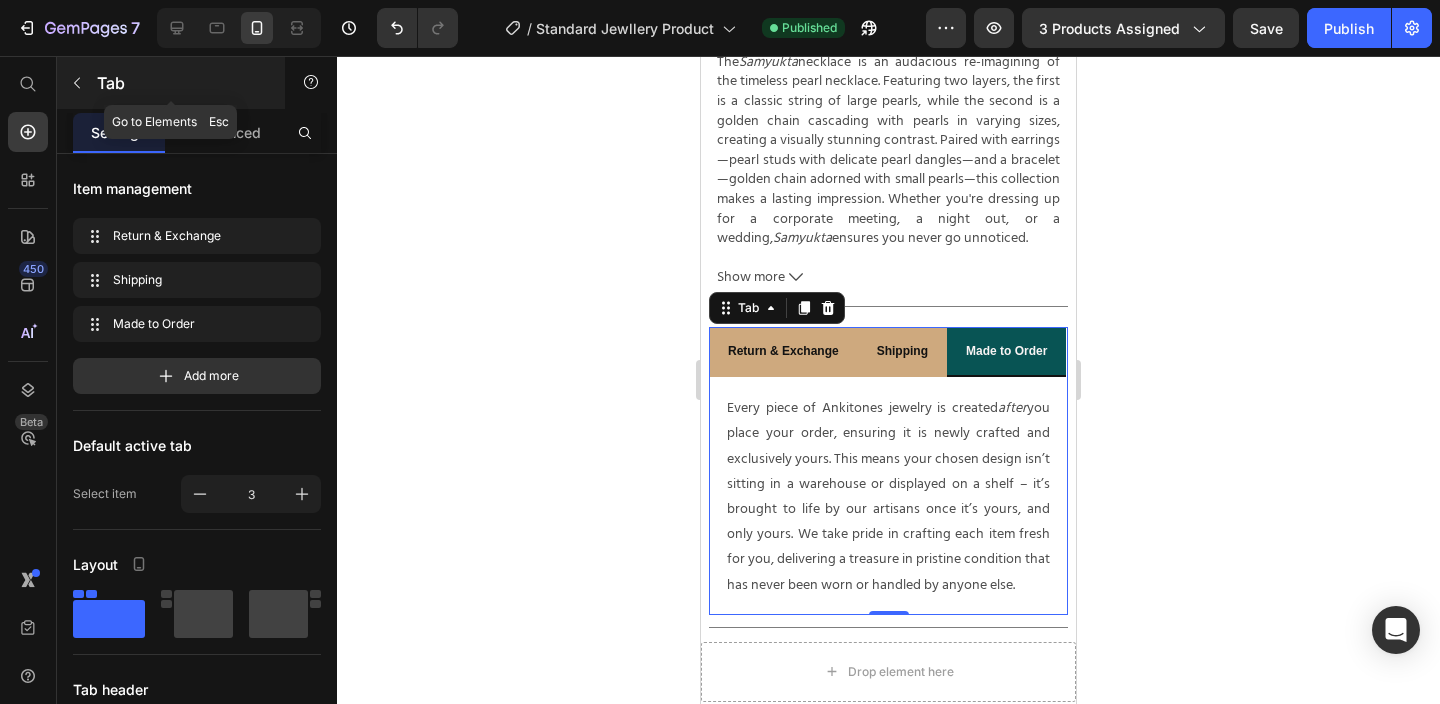 click 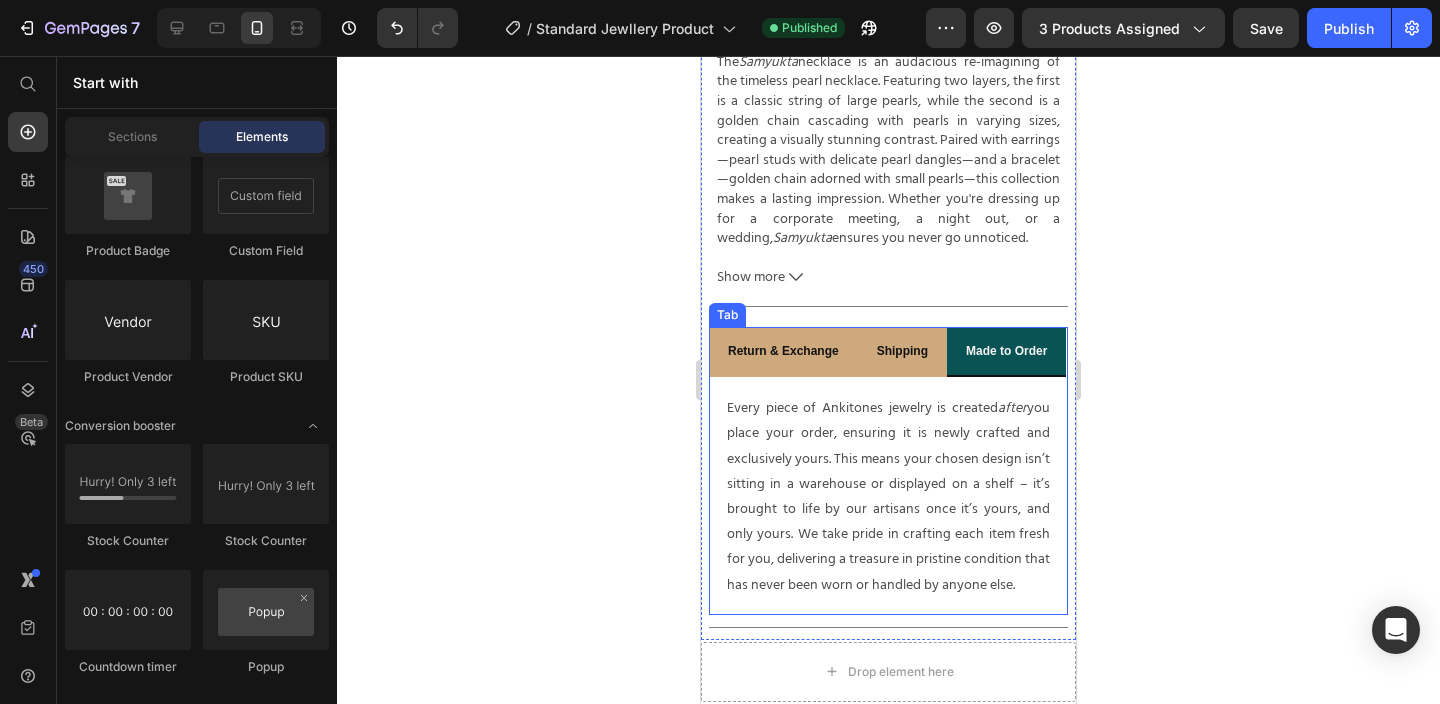 click on "Return & Exchange" at bounding box center [783, 352] 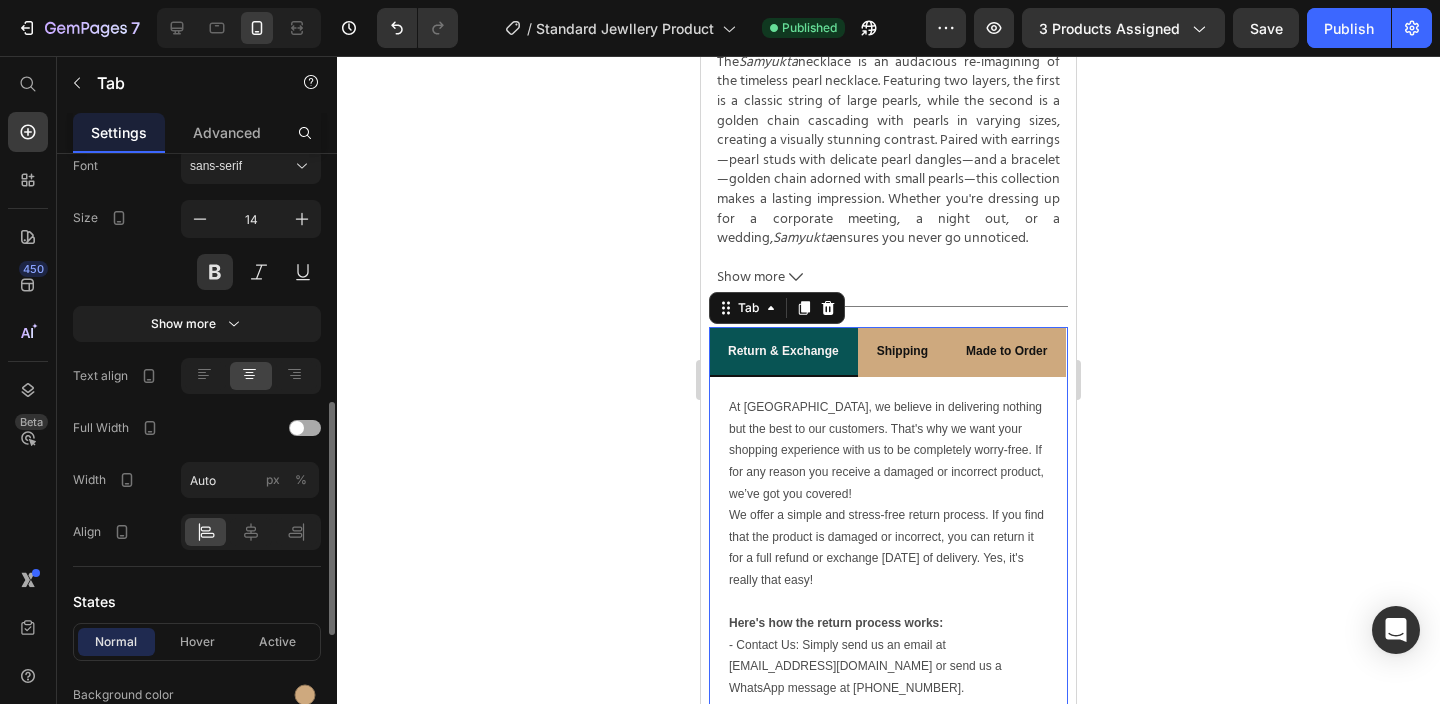scroll, scrollTop: 633, scrollLeft: 0, axis: vertical 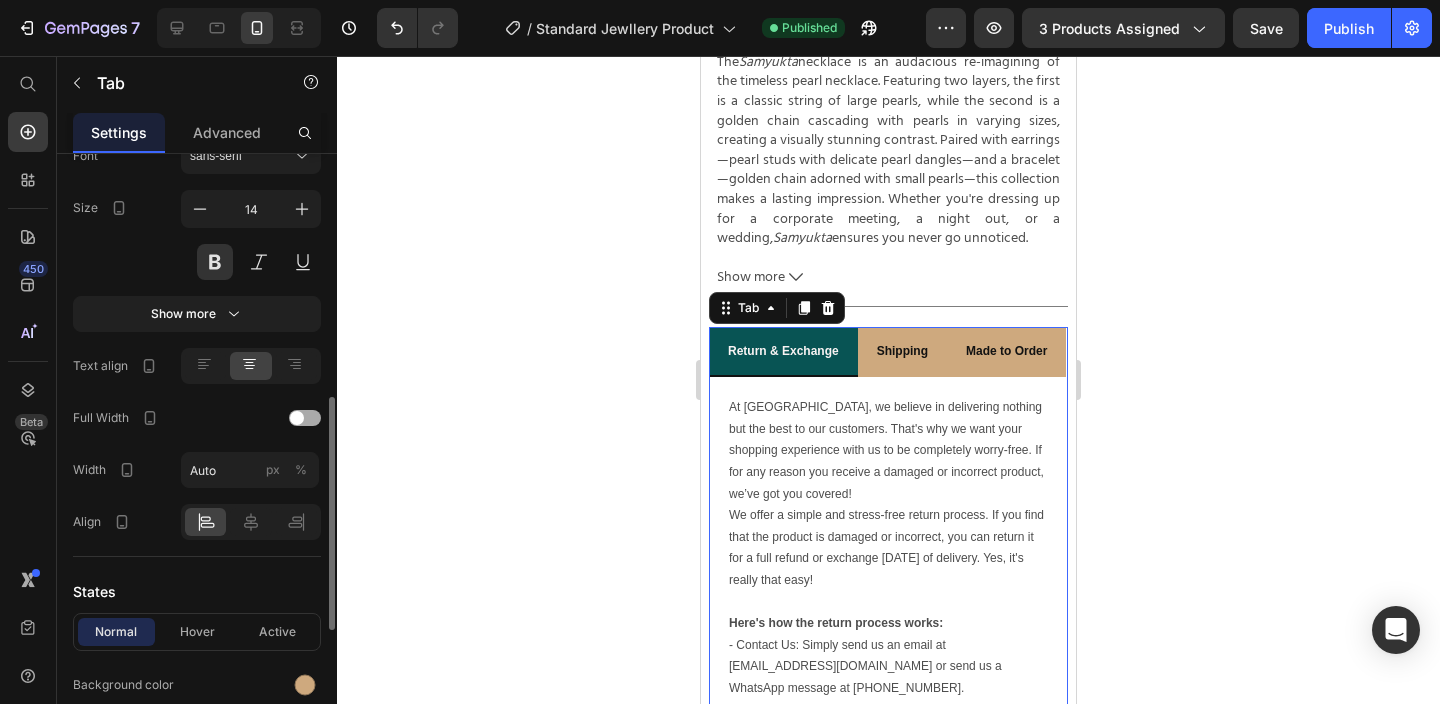 click at bounding box center (297, 418) 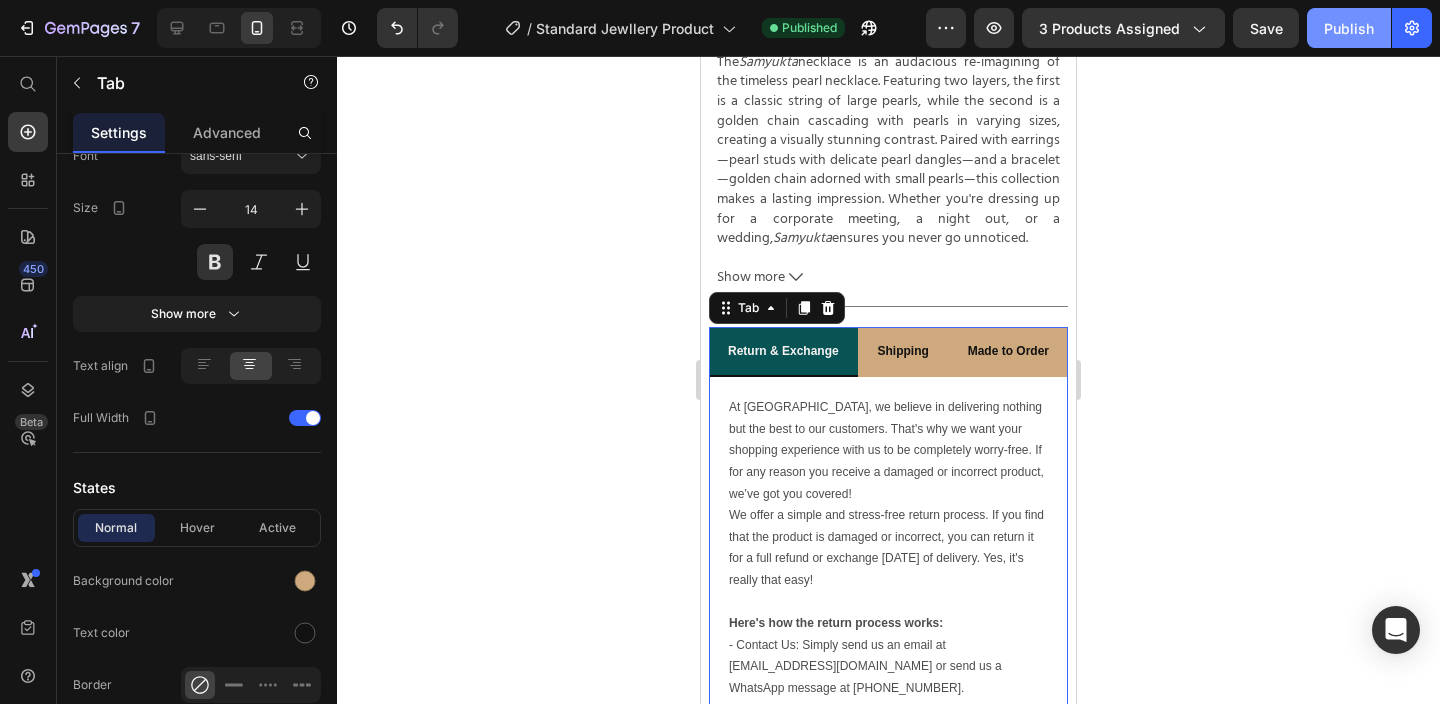 click on "Publish" at bounding box center (1349, 28) 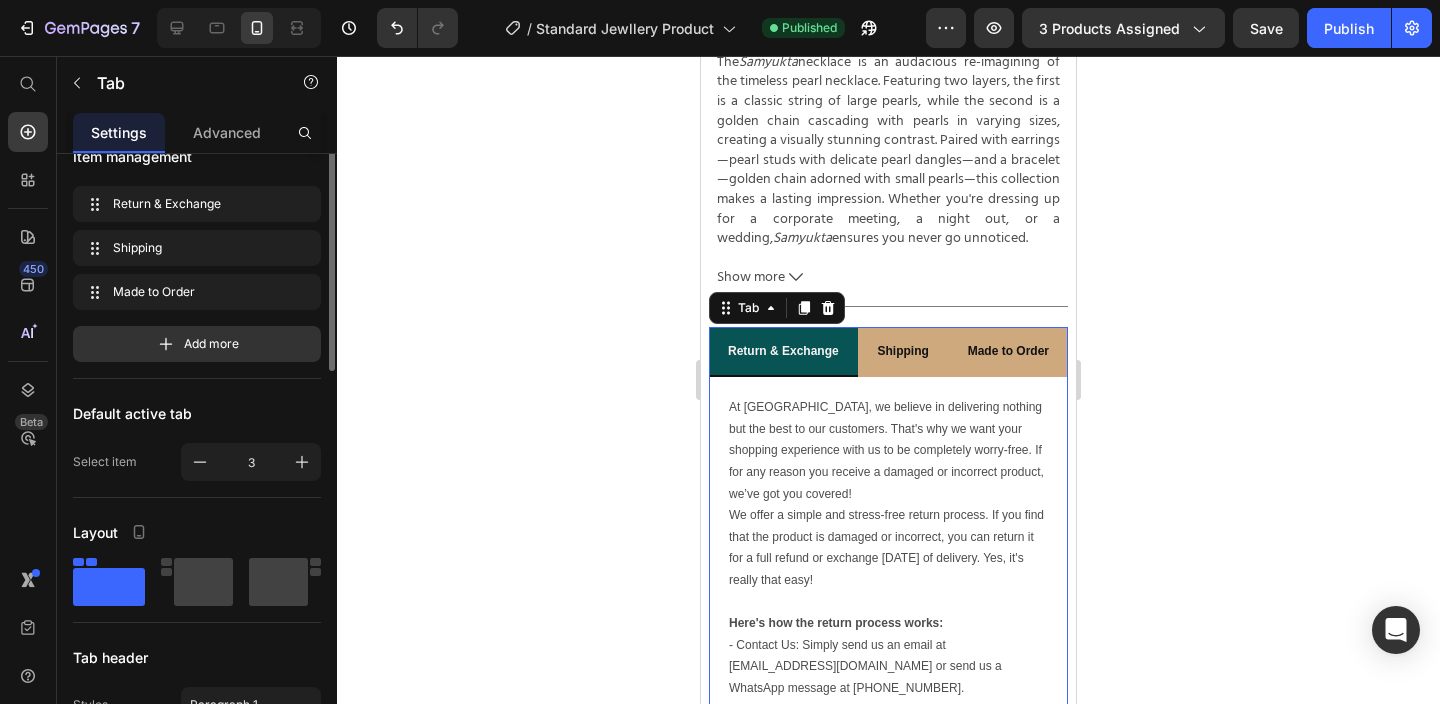 scroll, scrollTop: 0, scrollLeft: 0, axis: both 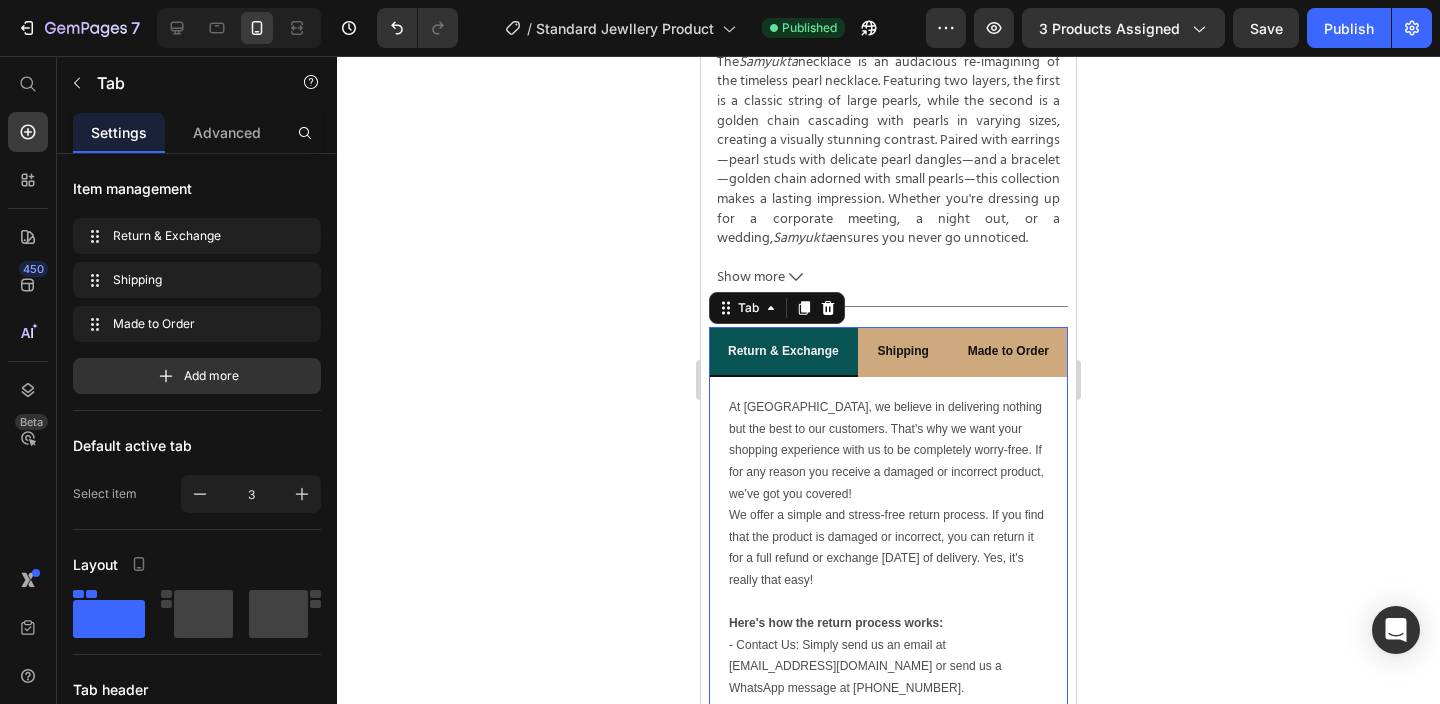 click 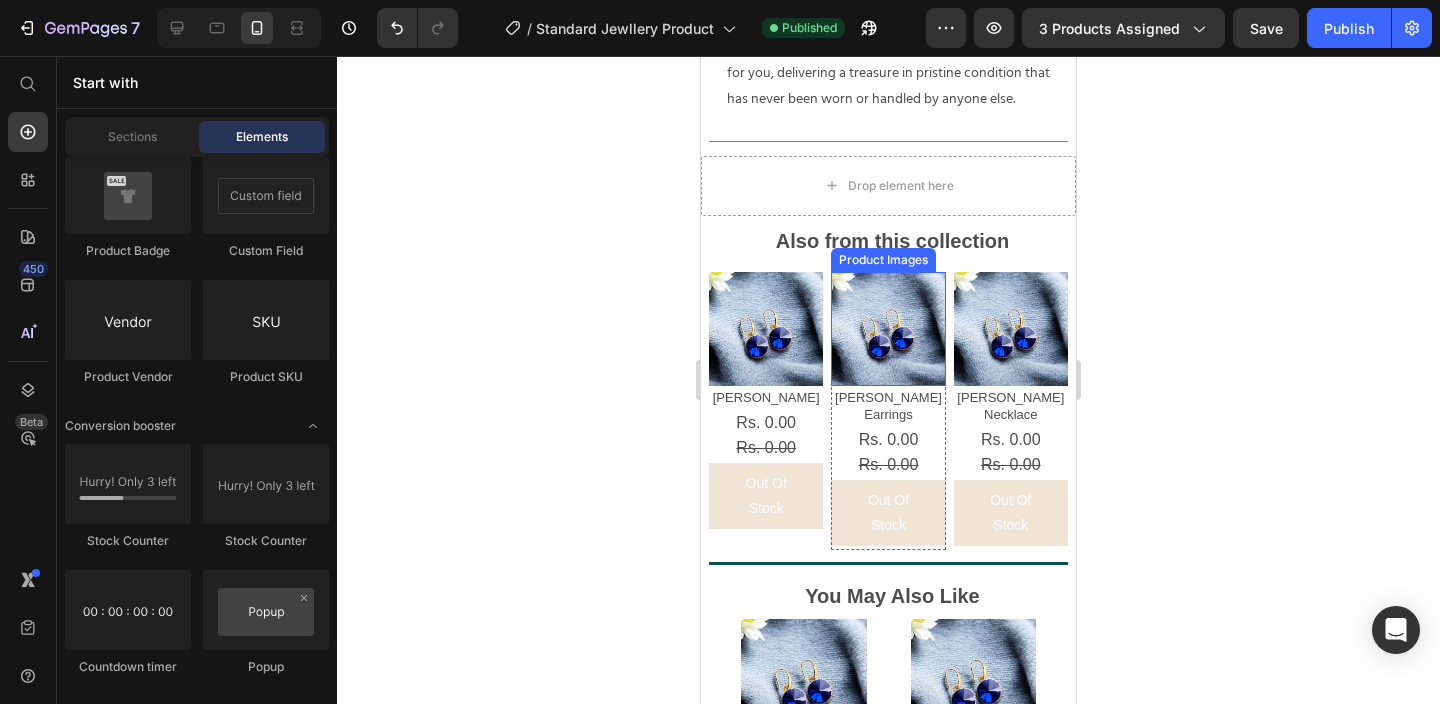 scroll, scrollTop: 1700, scrollLeft: 0, axis: vertical 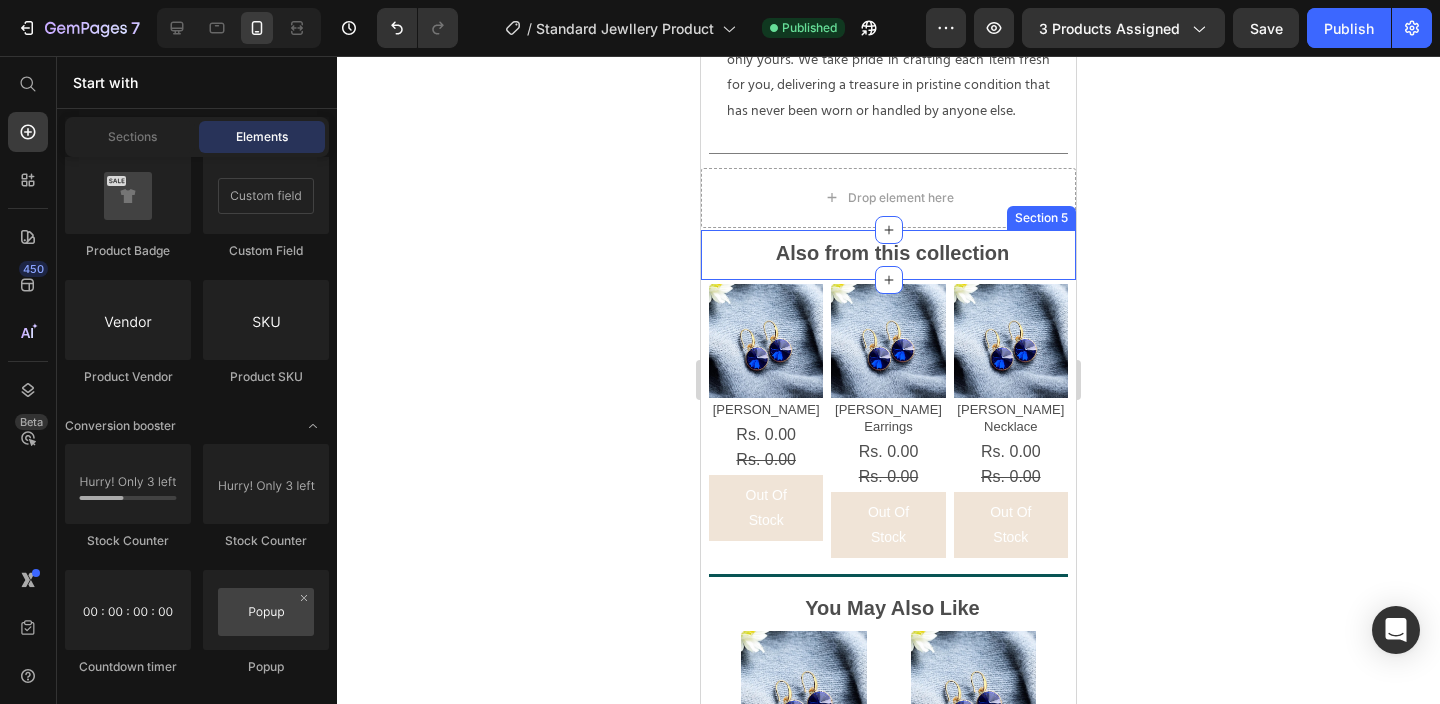 click on "Also from this collection Text Block Section 5" at bounding box center (888, 255) 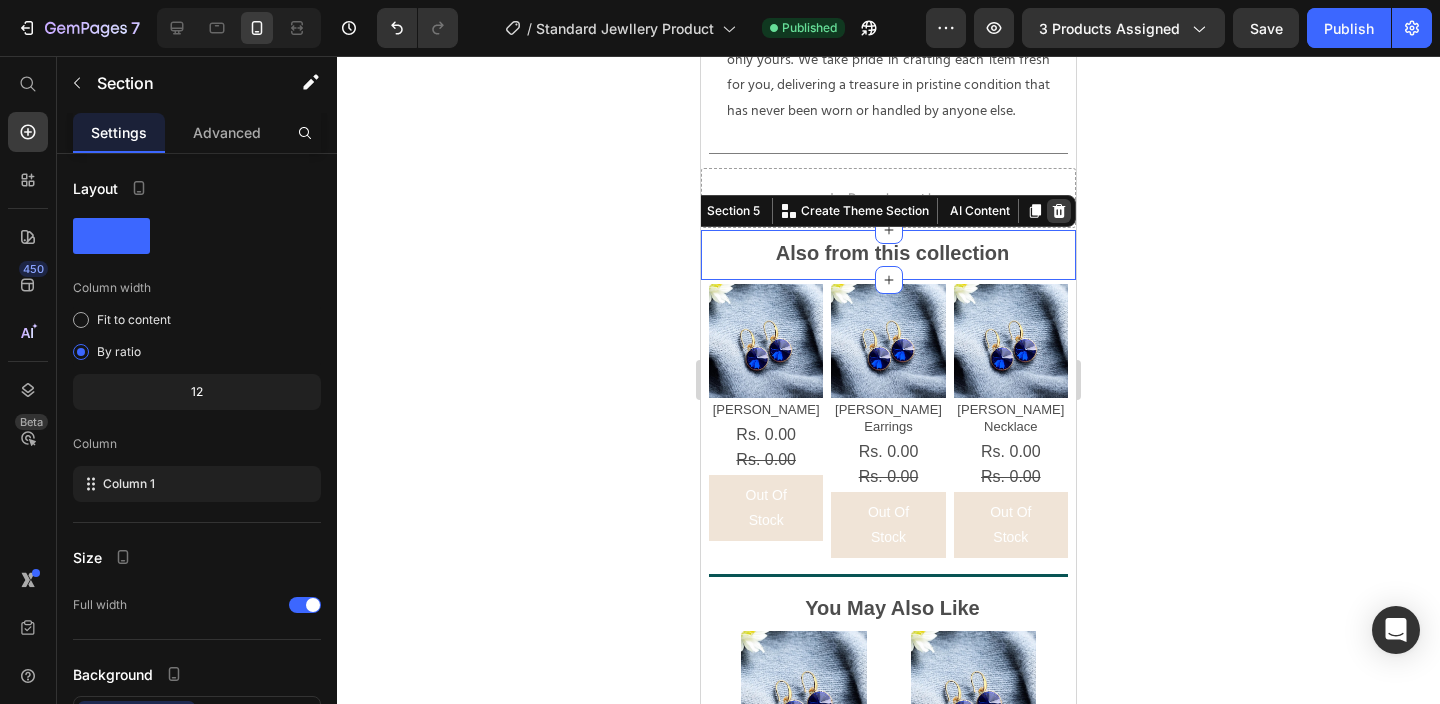 click 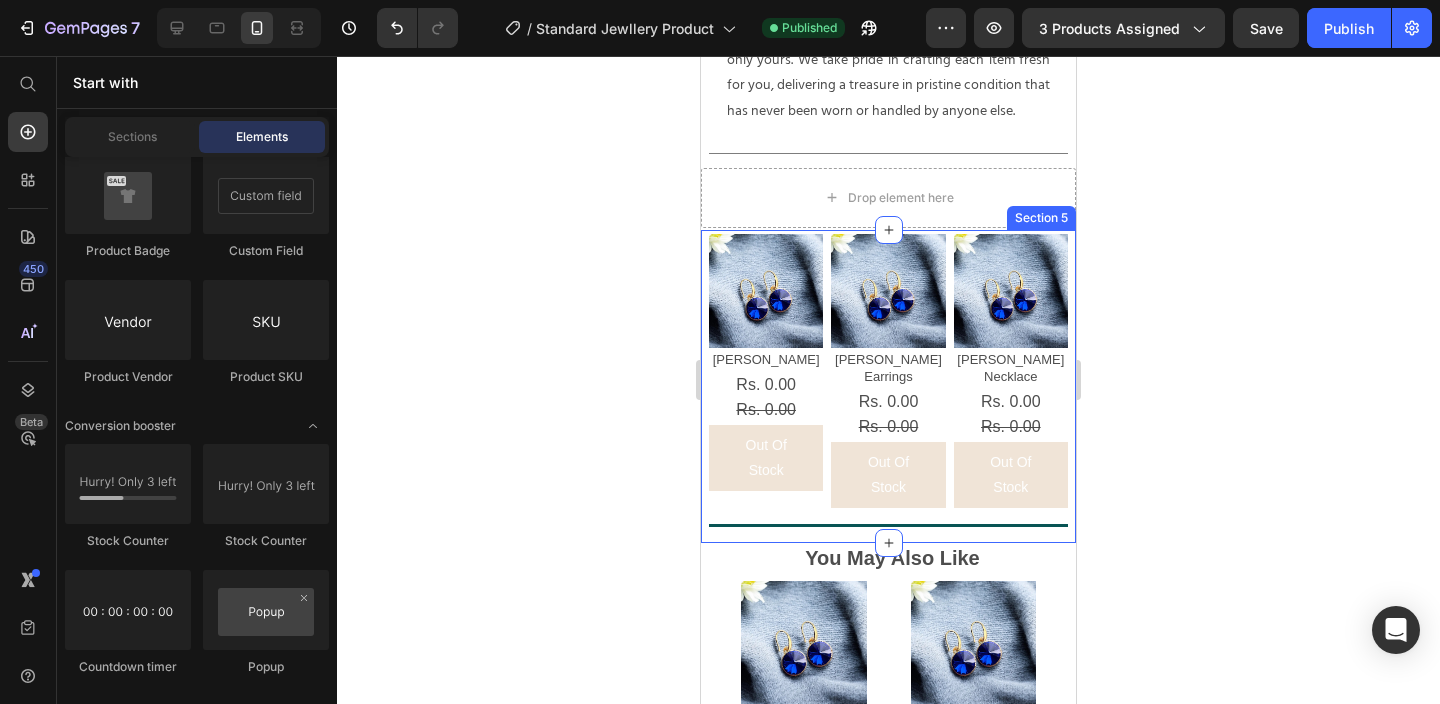 click on "Product Images Leah Bracelet Product Title Rs. 0.00 Product Price Rs. 0.00 Product Price Row Out Of Stock Product Cart Button Row Product Images Leah Earrings Product Title Rs. 0.00 Product Price Rs. 0.00 Product Price Row Out Of Stock Product Cart Button Row Product Images Leah Necklace Product Title Rs. 0.00 Product Price Rs. 0.00 Product Price Row Out Of Stock Product Cart Button Row Product List                Title Line Section 5" at bounding box center (888, 386) 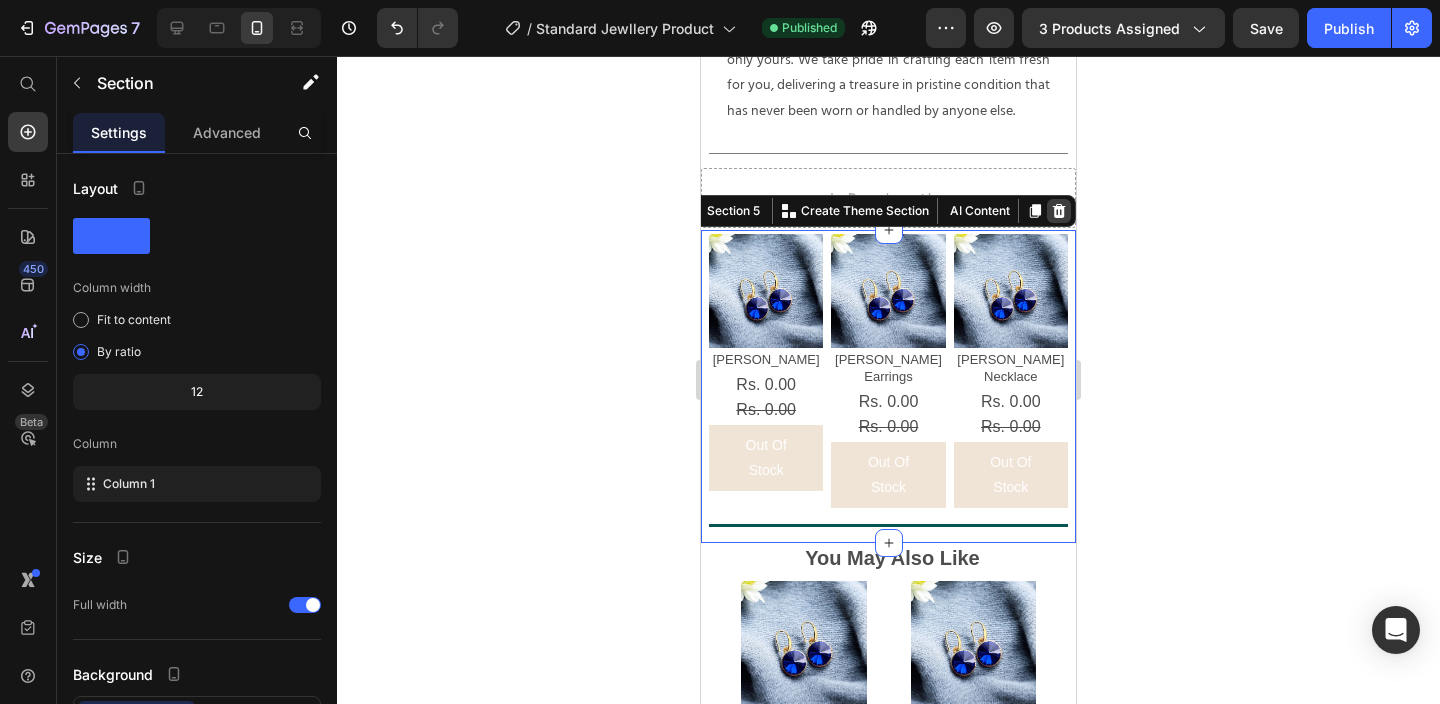 click 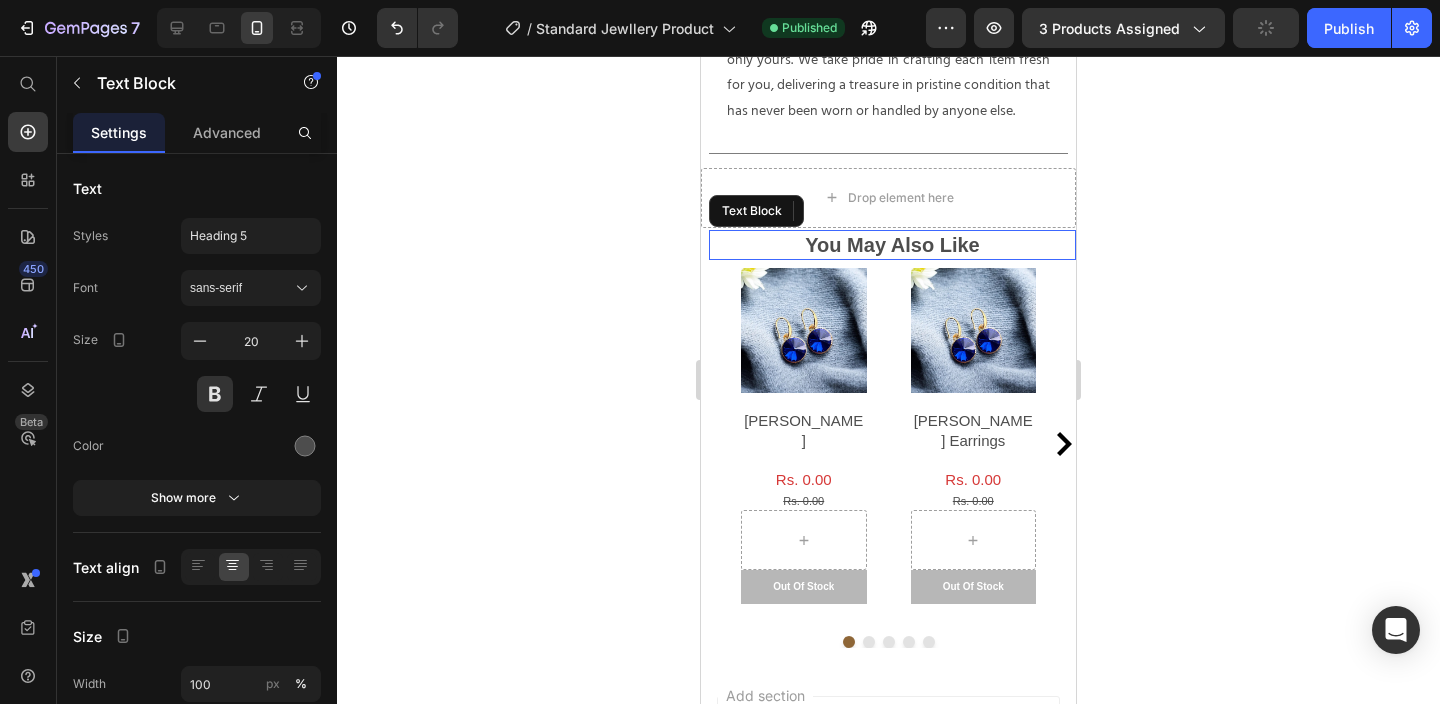 click on "You May Also Like" at bounding box center (892, 245) 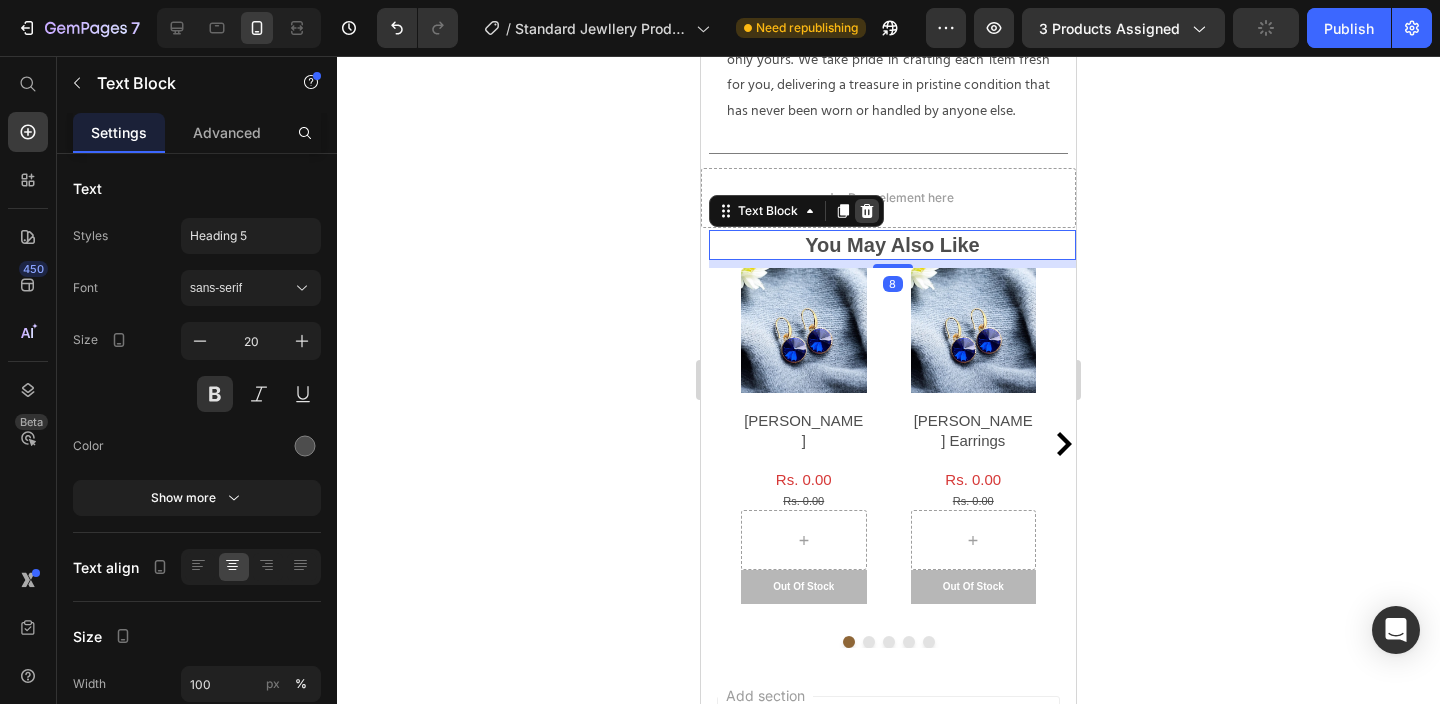 click 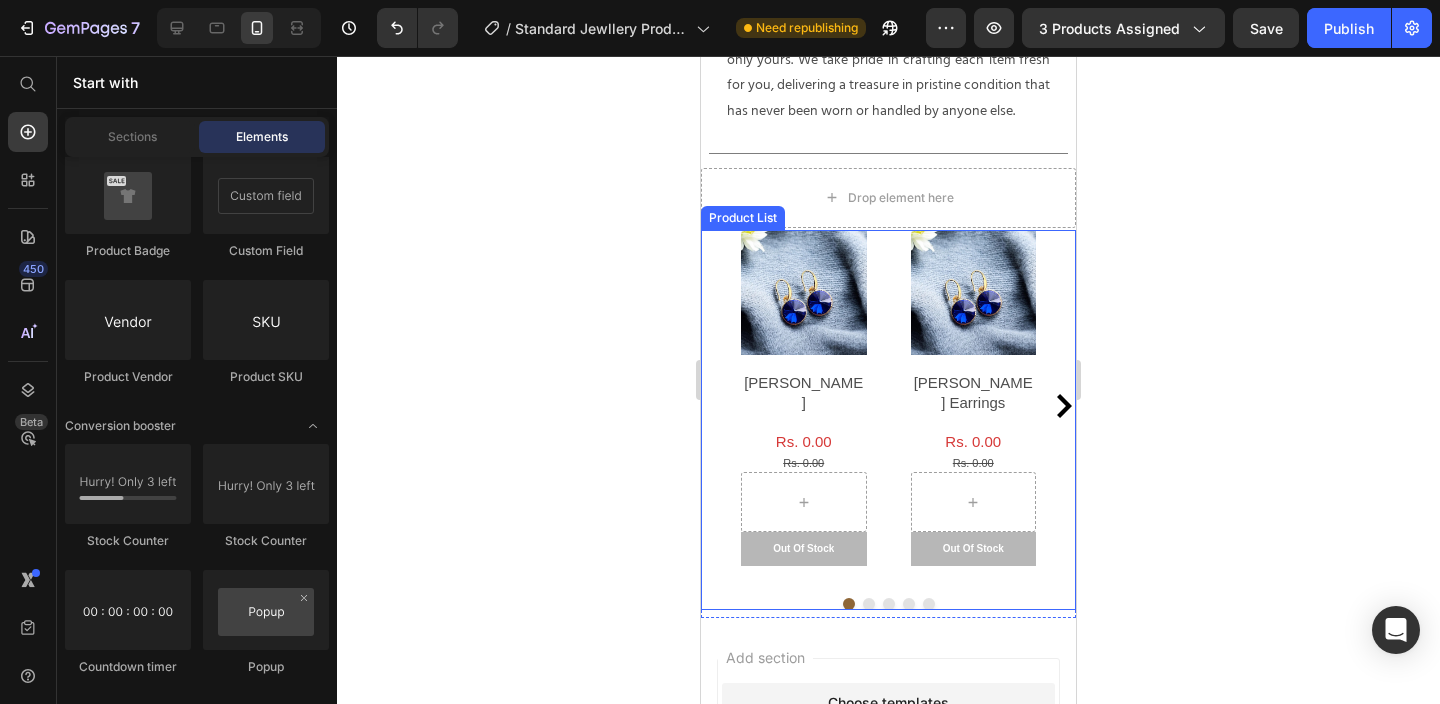 click on "Product Images Leah Bracelet Product Title Rs. 0.00 Product Price Rs. 0.00 Product Price
Row Out Of Stock Product Cart Button Row Product Images Leah Earrings Product Title Rs. 0.00 Product Price Rs. 0.00 Product Price
Row Out Of Stock Product Cart Button Row Product Images Leah Necklace Product Title Rs. 0.00 Product Price Rs. 0.00 Product Price
Row Out Of Stock Product Cart Button Row Product Images Irozi Ring Product Title Rs. 0.00 Product Price Rs. 0.00 Product Price
Row Out Of Stock Product Cart Button Row Product Images Freya Ring Product Title Rs. 0.00 Product Price Rs. 0.00 Product Price
Row Out Of Stock Product Cart Button Row Product Images Selia Earrings Product Title Rs. 0.00 Product Price Rs. 0.00 Product Price
Row Out Of Stock Product Cart Button Row Product Images Selia Bracelet Product Title Rs. 0.00 Product Price Rs. 0.00 Product Price
Row Out Of Stock Row Rs. 0.00 Row" at bounding box center [888, 406] 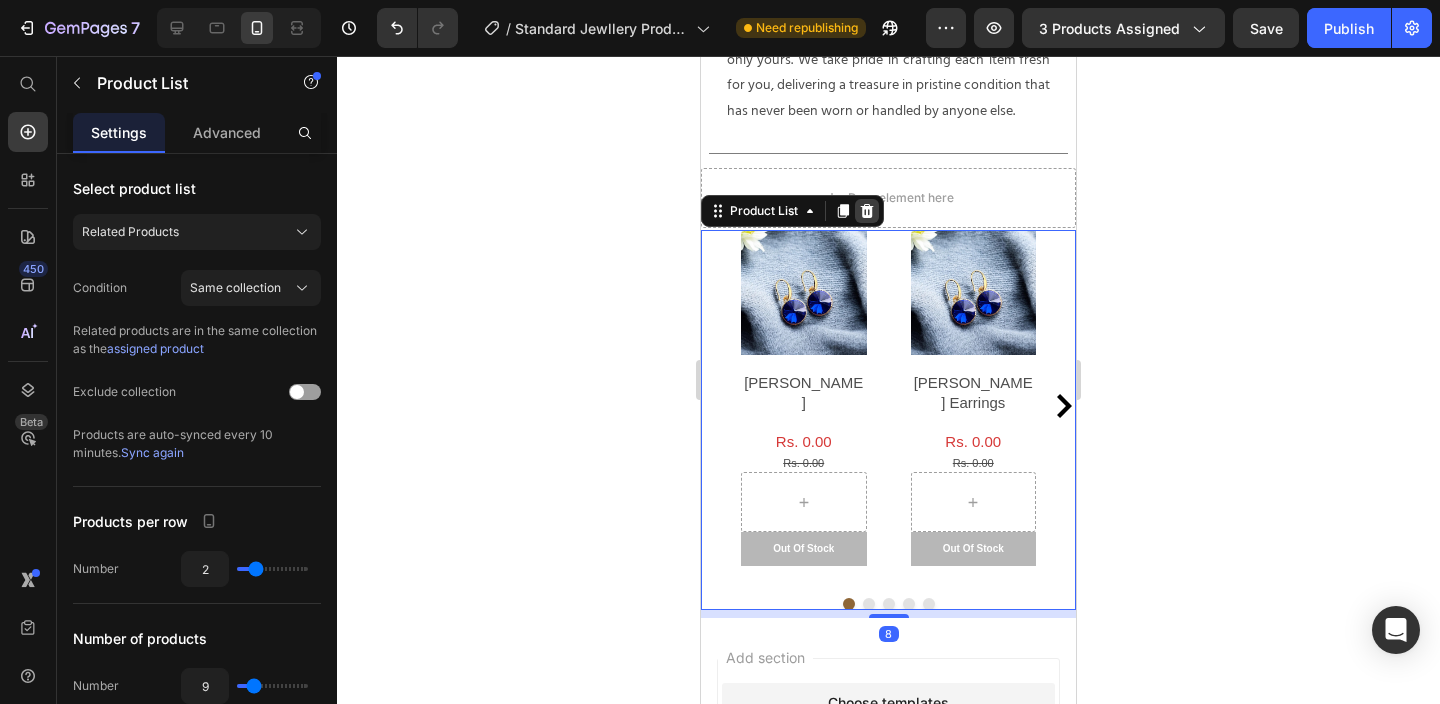 click 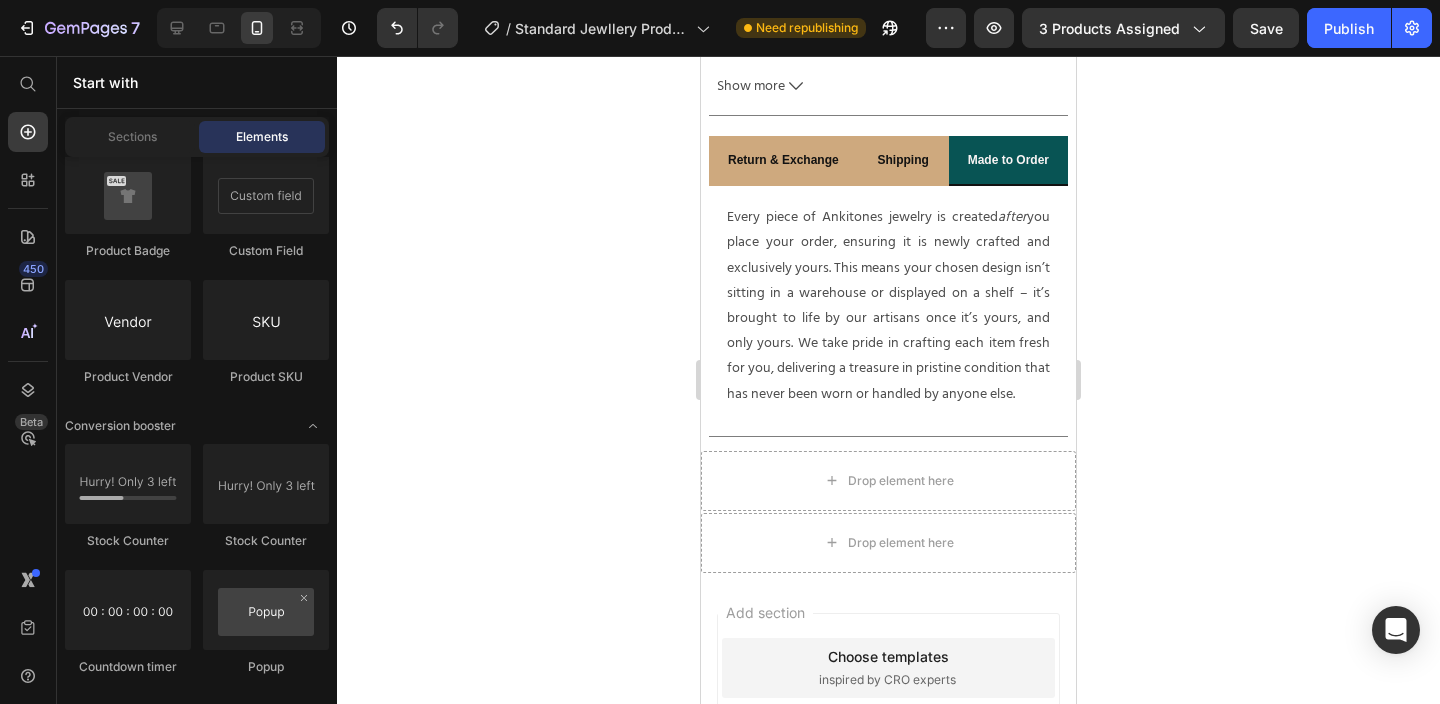 scroll, scrollTop: 1268, scrollLeft: 0, axis: vertical 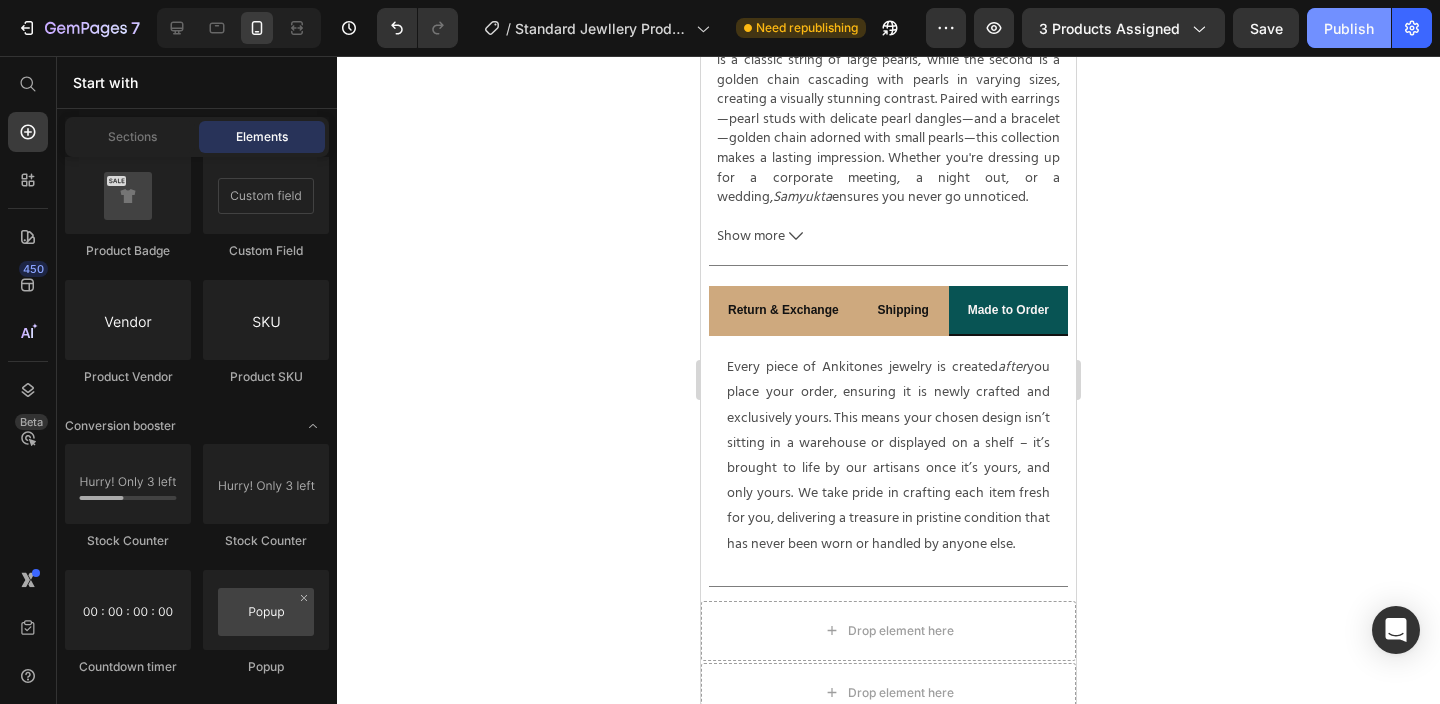 click on "Publish" at bounding box center [1349, 28] 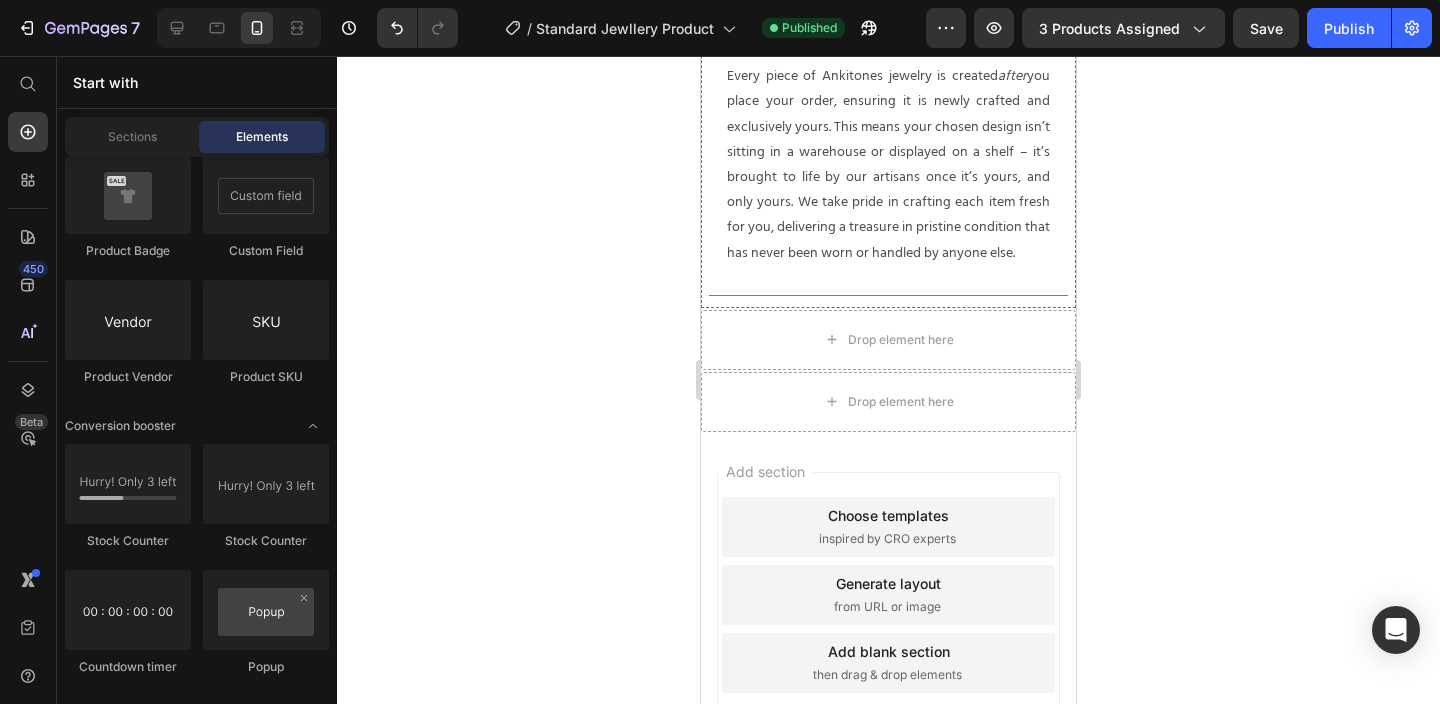 scroll, scrollTop: 1557, scrollLeft: 0, axis: vertical 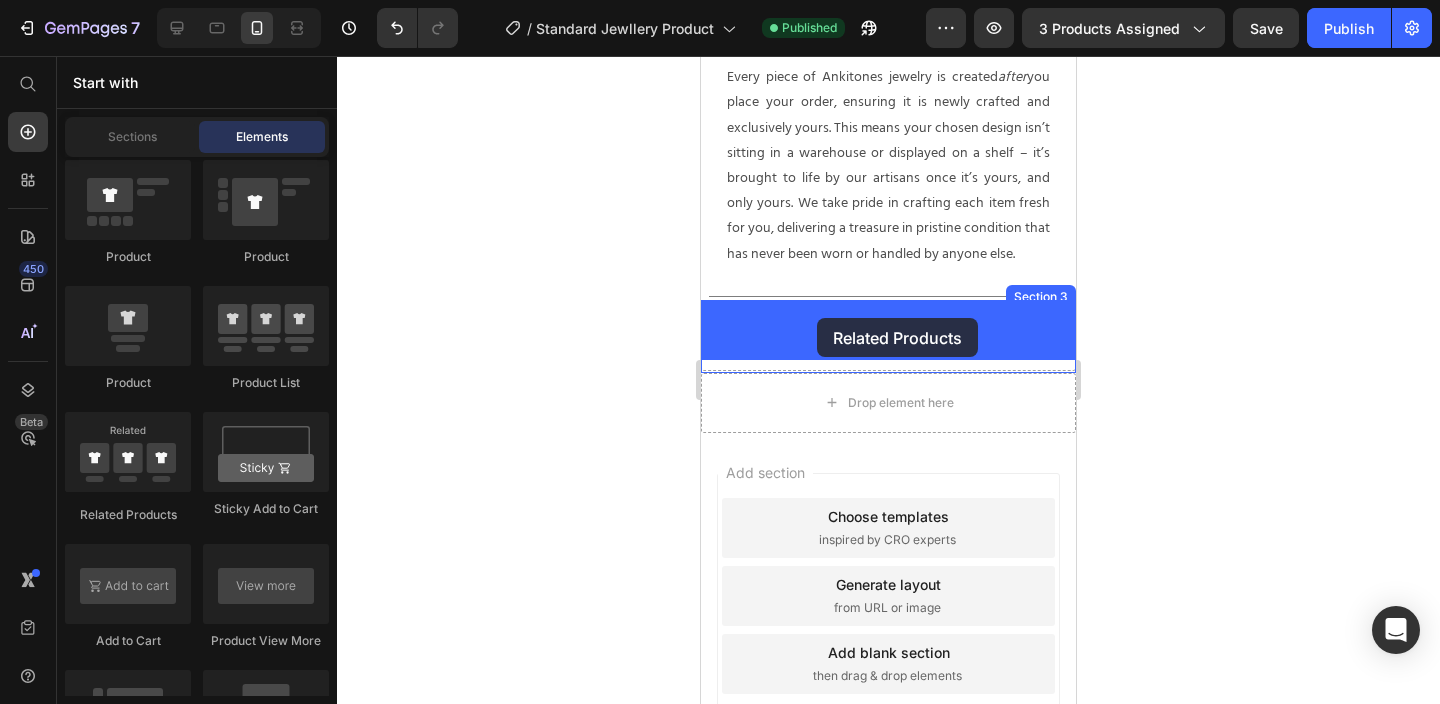 drag, startPoint x: 874, startPoint y: 486, endPoint x: 817, endPoint y: 318, distance: 177.40631 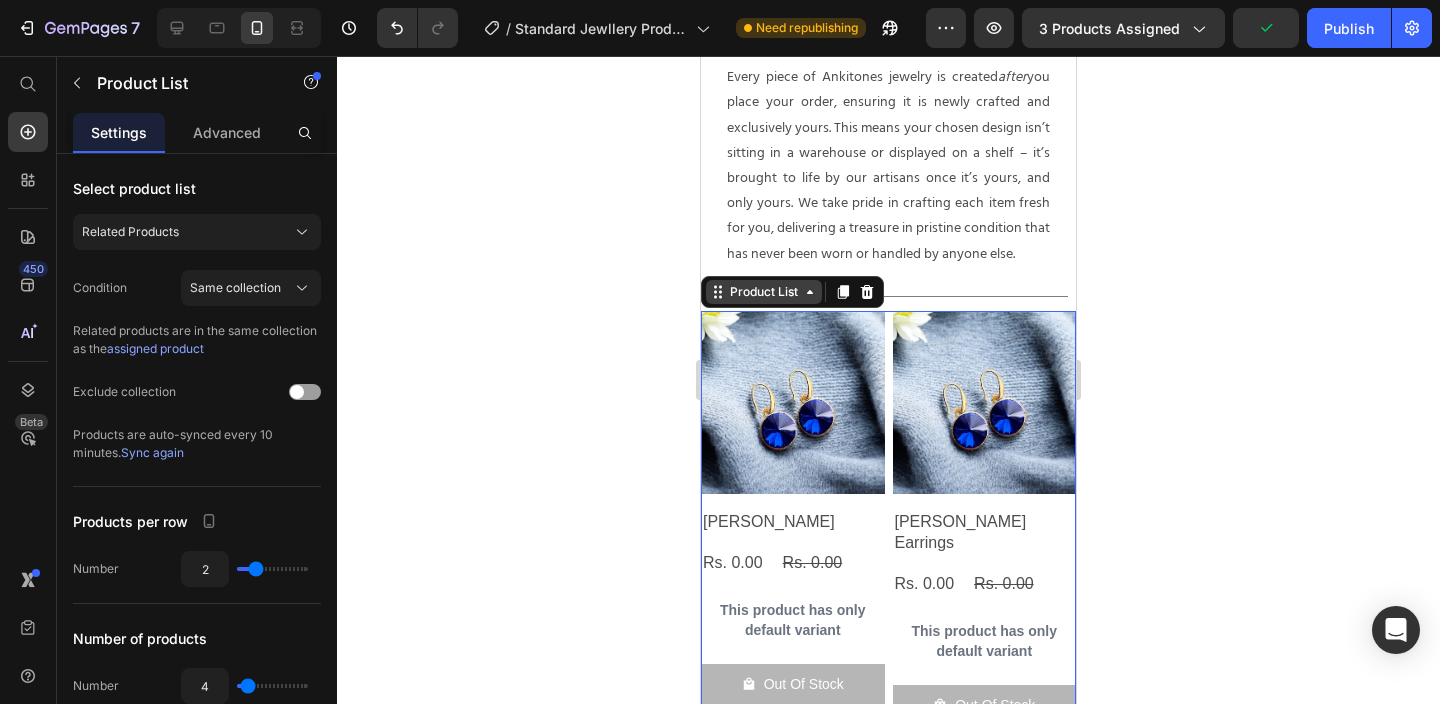 click 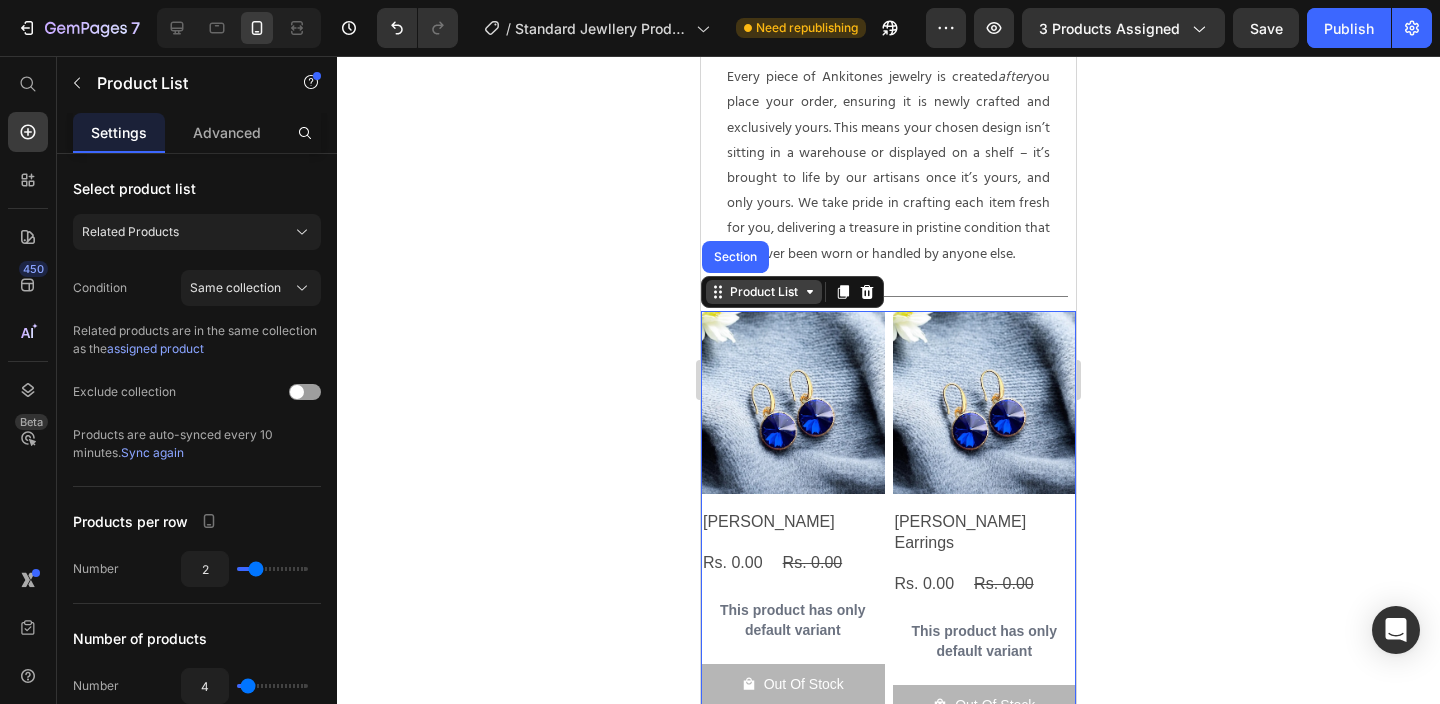 click on "Product List" at bounding box center (764, 292) 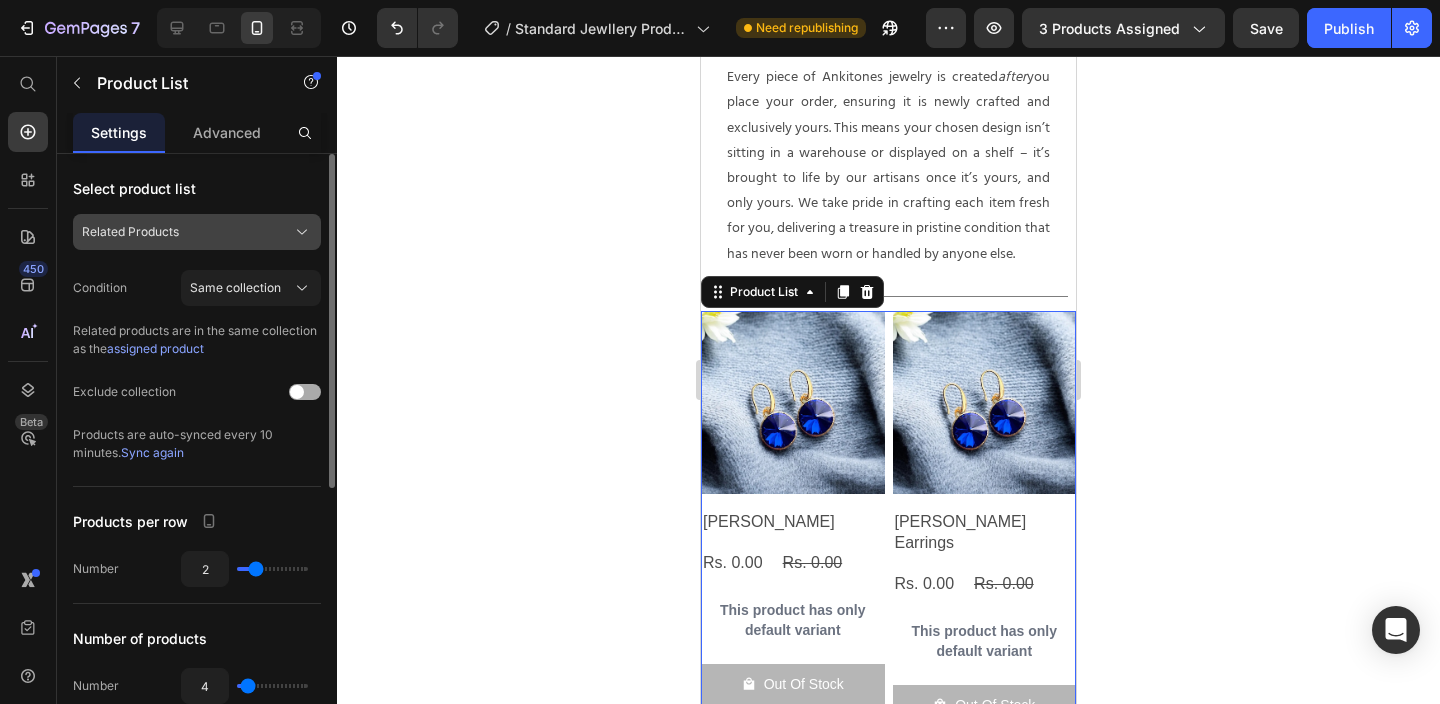 click on "Related Products" at bounding box center (197, 232) 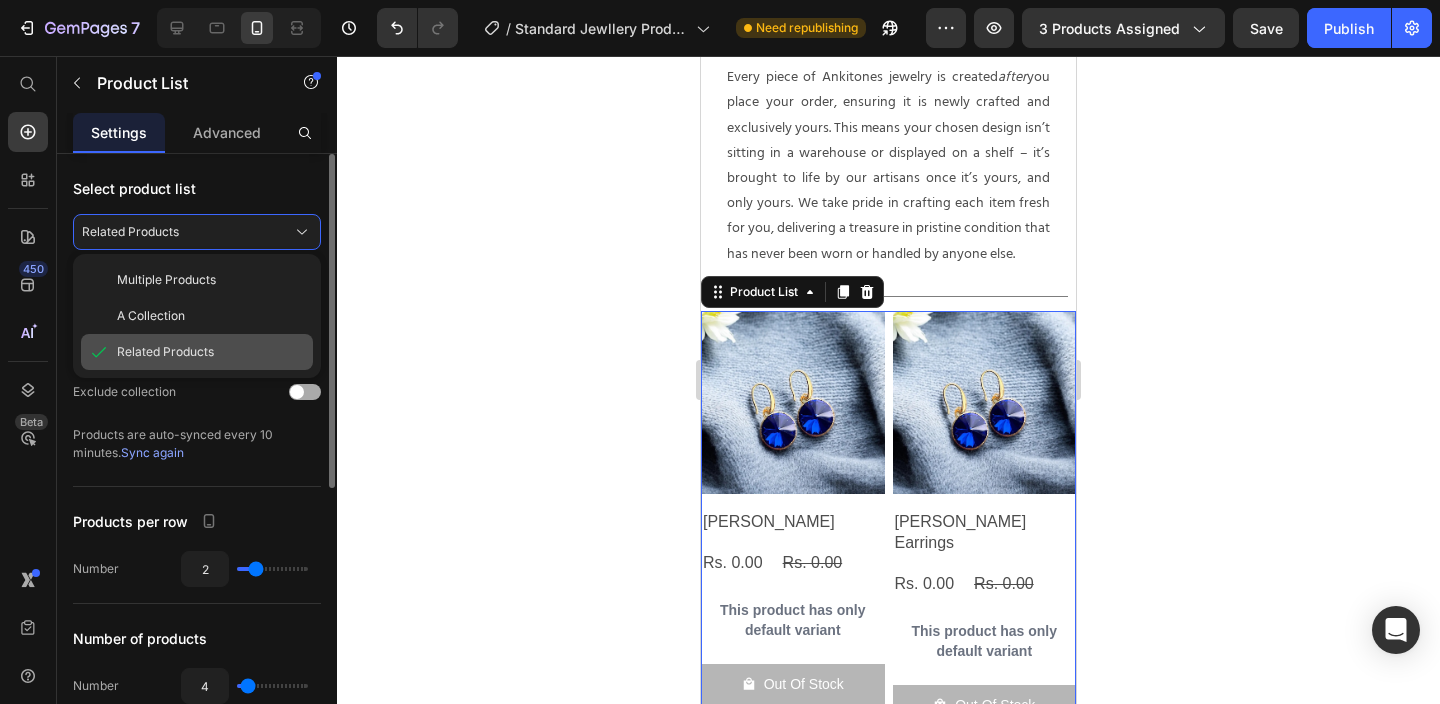 click on "Related Products" at bounding box center (165, 352) 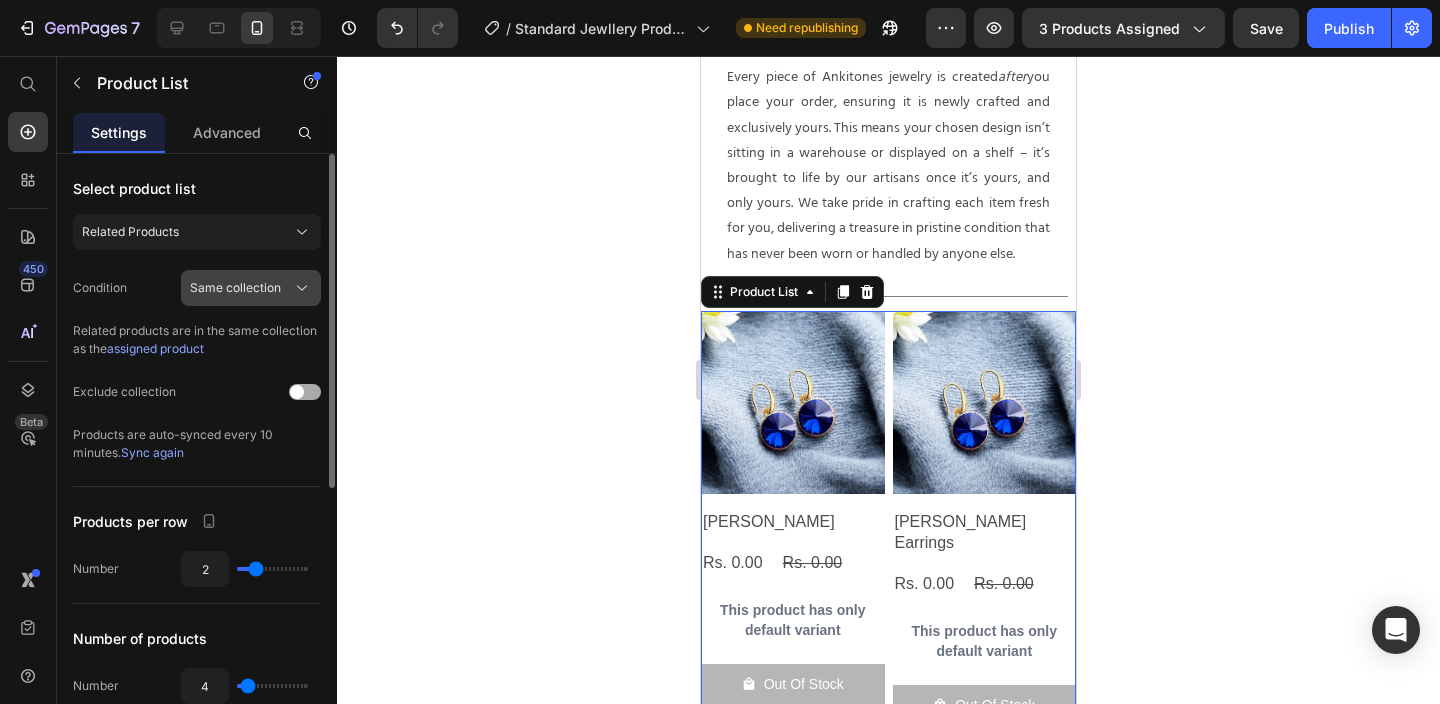 click on "Same collection" at bounding box center [235, 288] 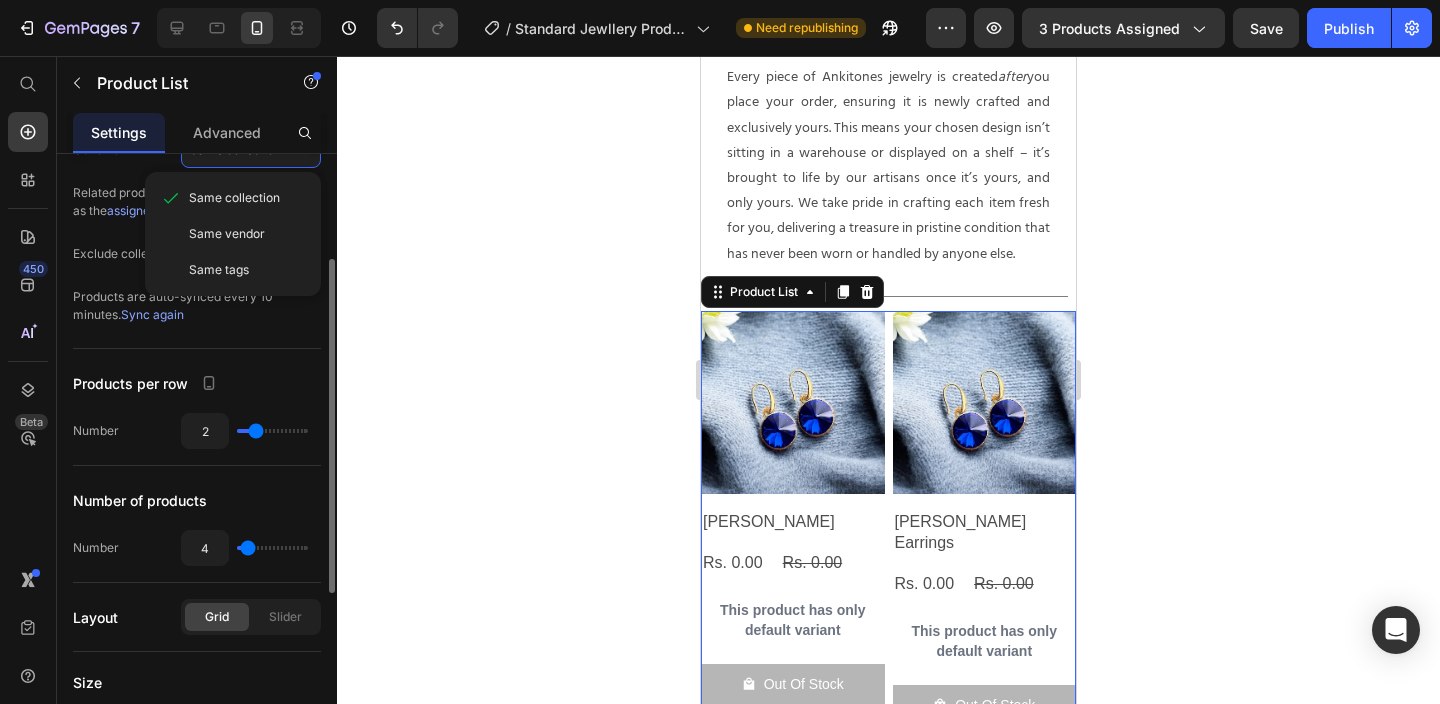 scroll, scrollTop: 159, scrollLeft: 0, axis: vertical 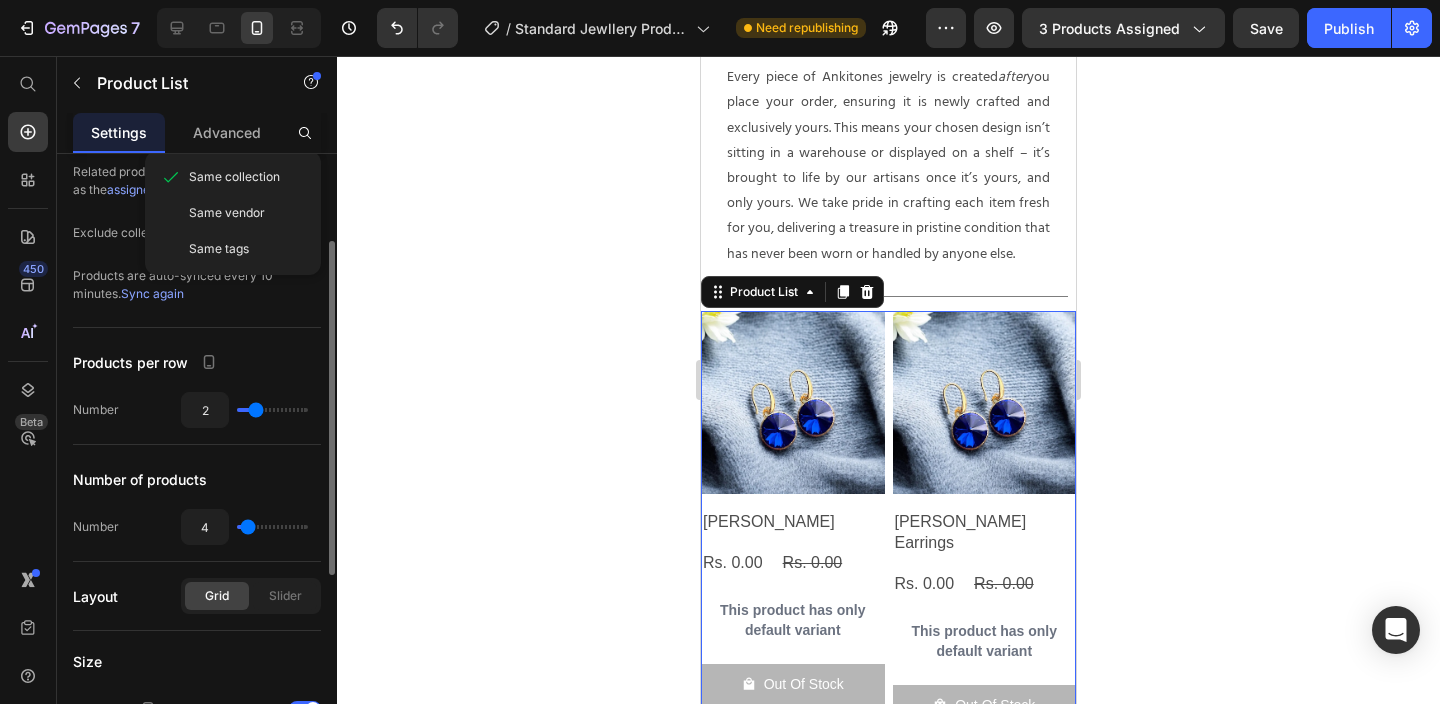 click on "Select product list Related Products Condition Same collection Same collection Same vendor Same tags Related products are in the same collection as the  assigned product Exclude collection  Products are auto-synced every 10 minutes.  Sync again" 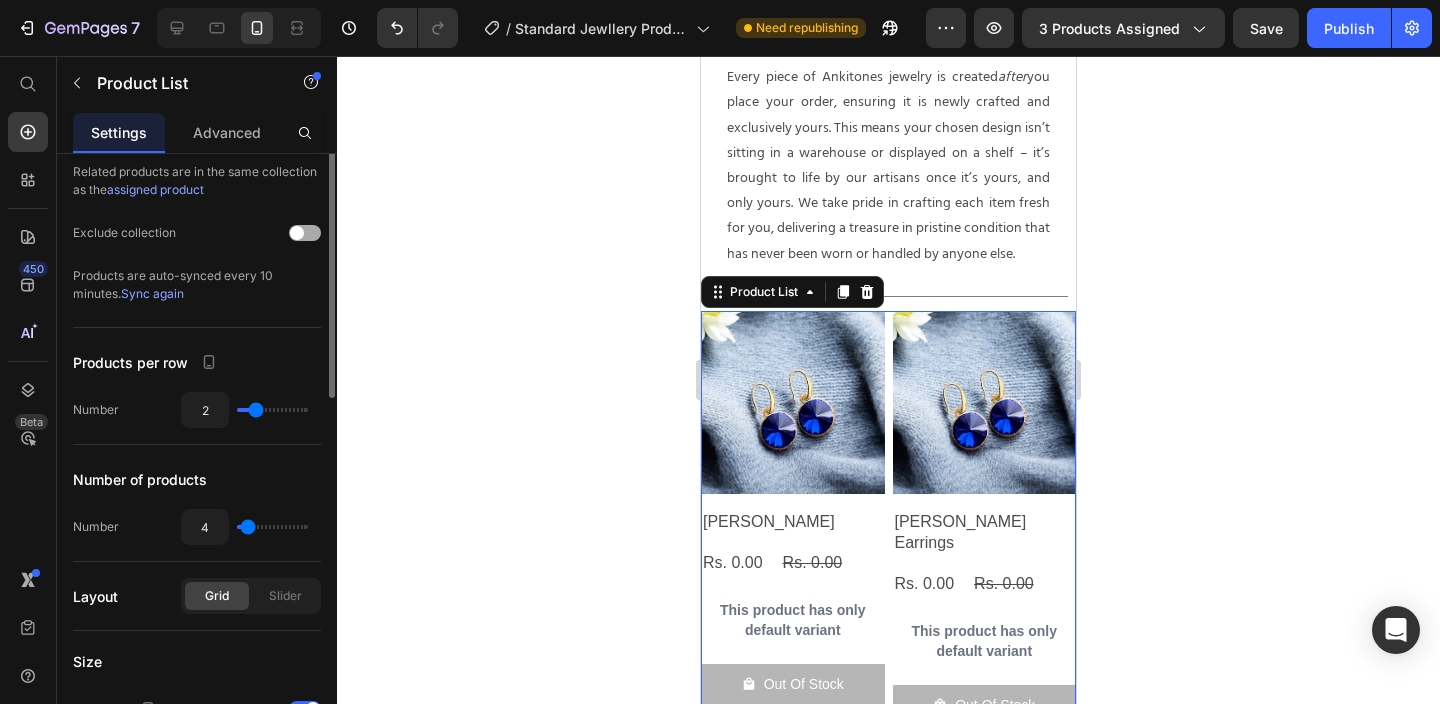 scroll, scrollTop: 41, scrollLeft: 0, axis: vertical 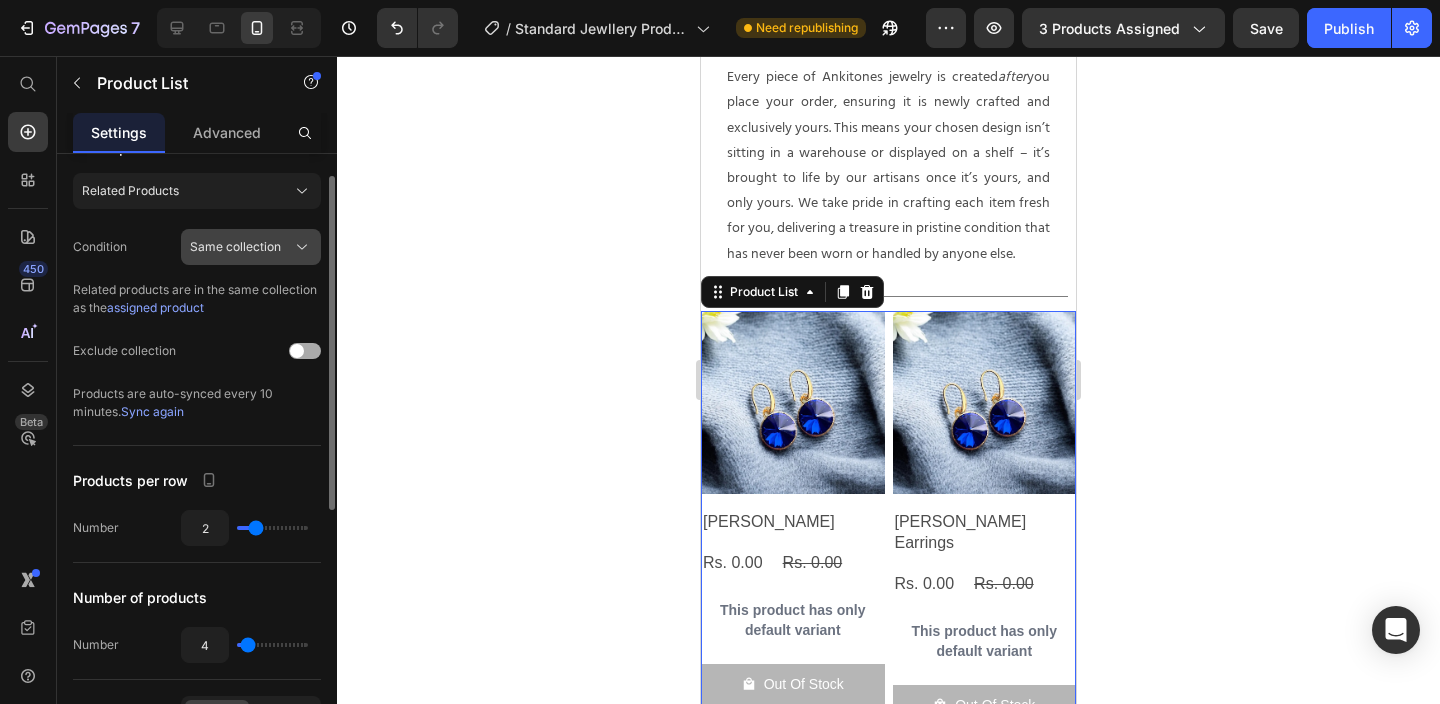 click on "Same collection" at bounding box center (235, 247) 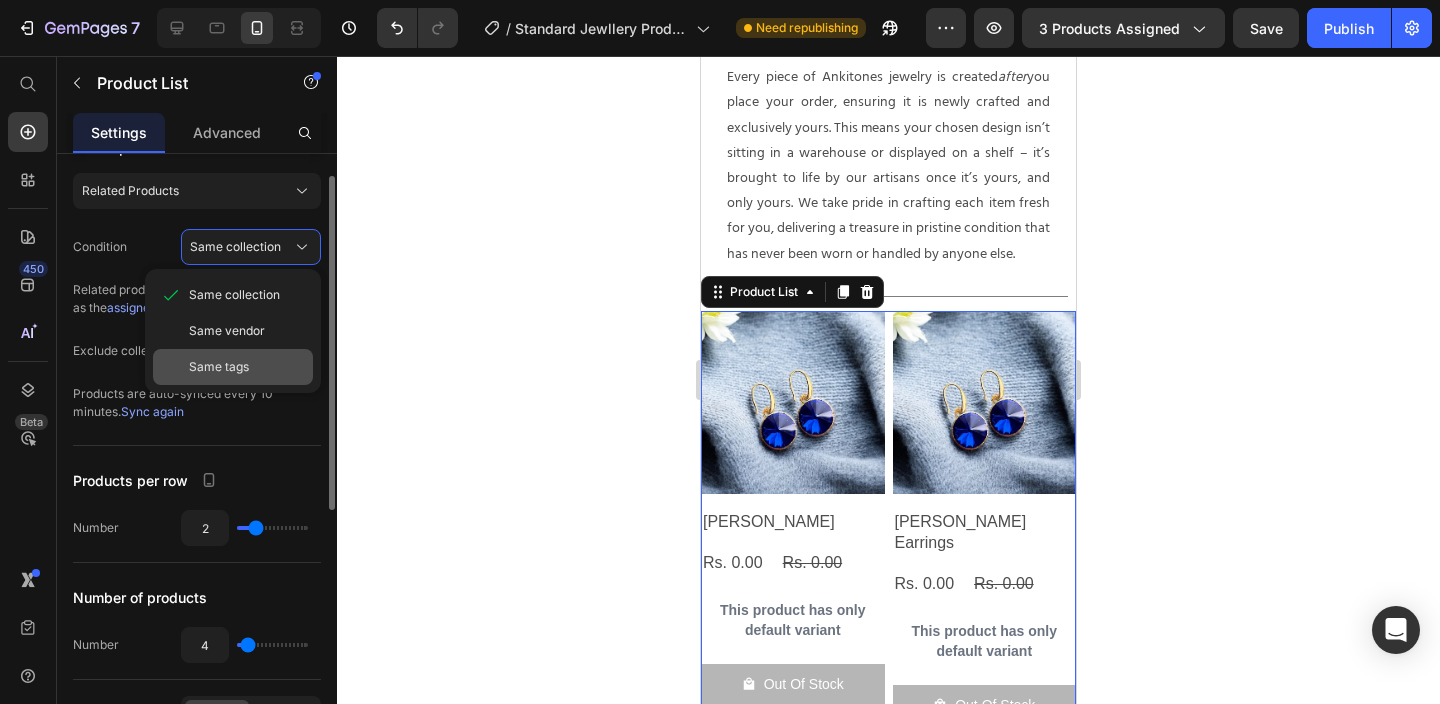click on "Same tags" at bounding box center (219, 367) 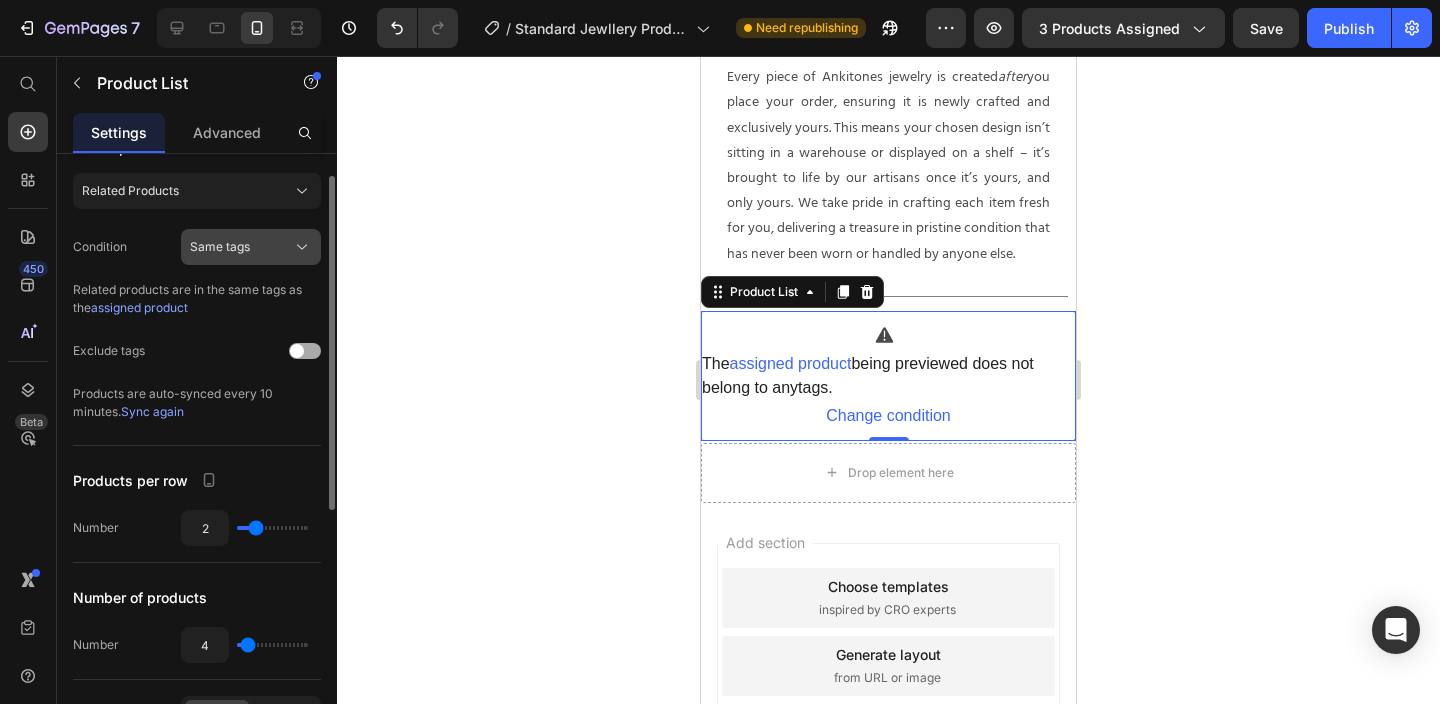 click on "Same tags" at bounding box center [220, 247] 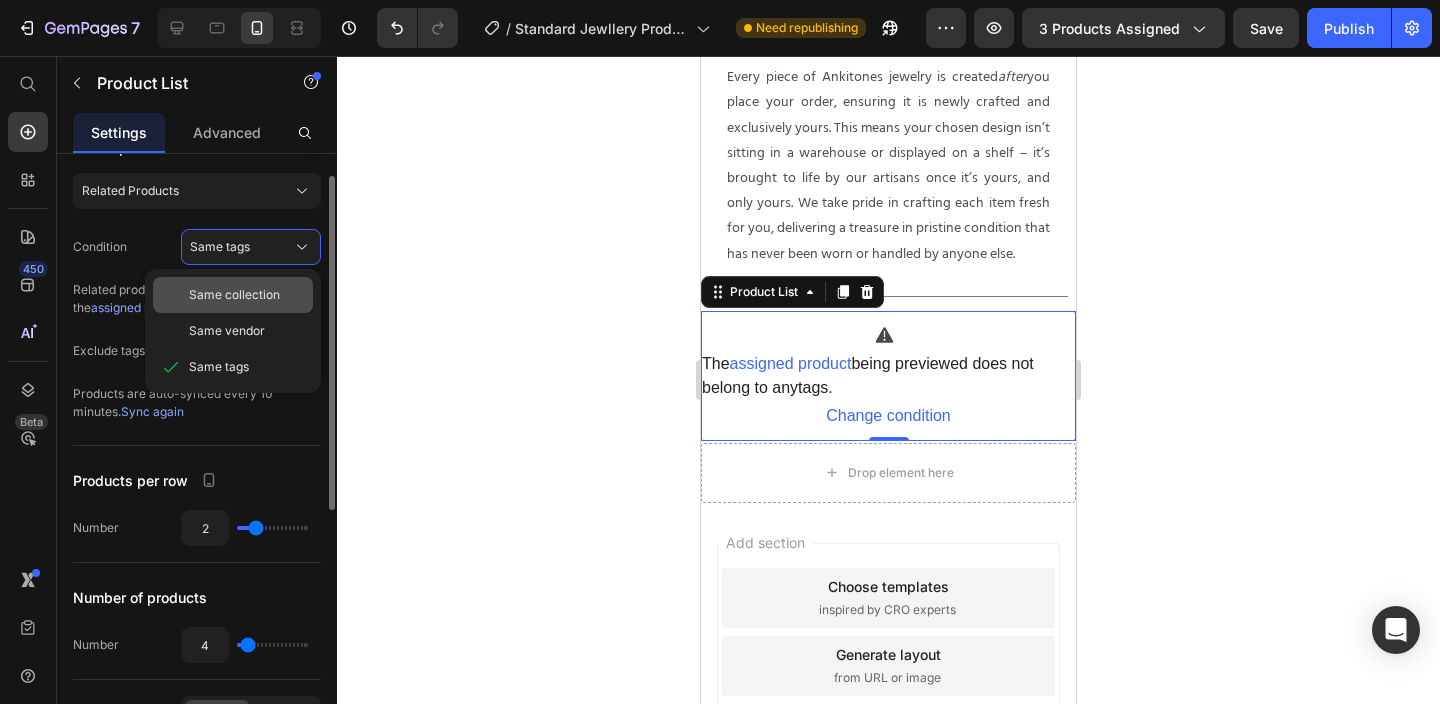 click on "Same collection" 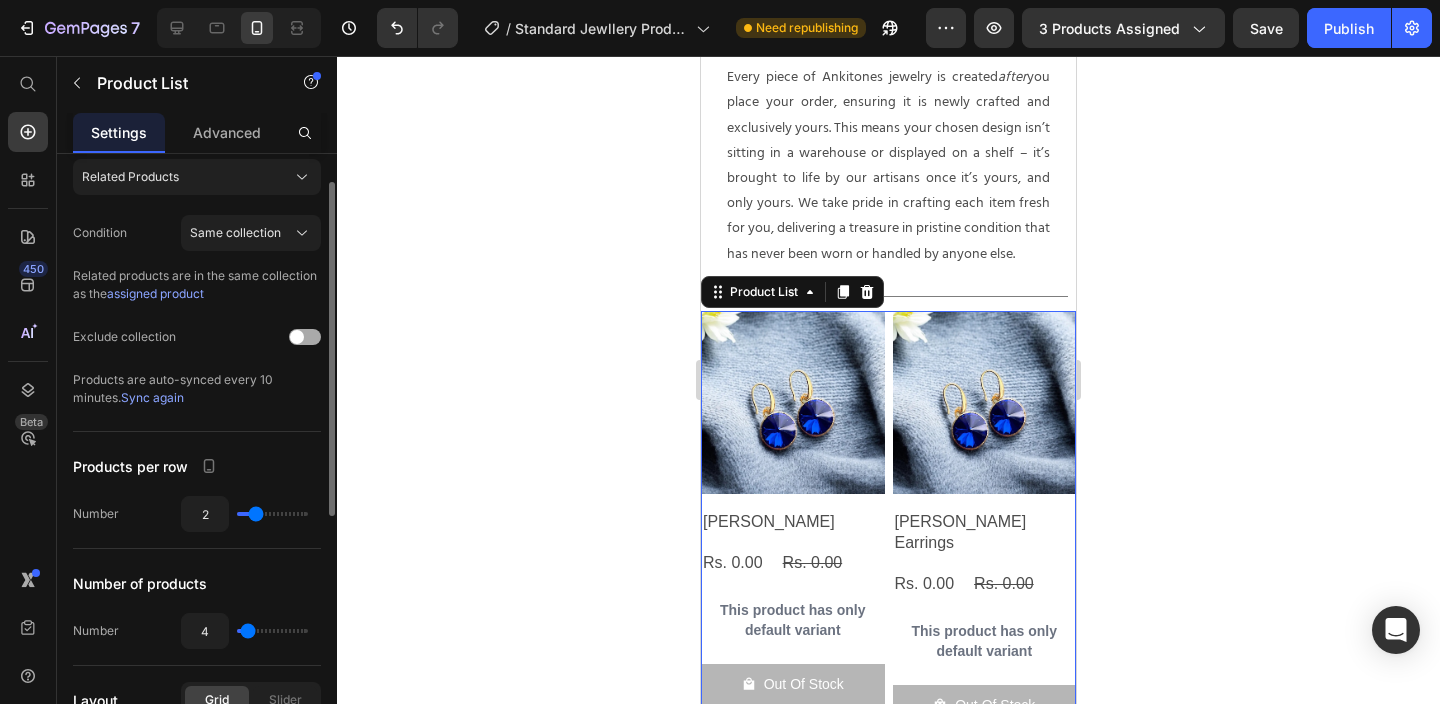 scroll, scrollTop: 54, scrollLeft: 0, axis: vertical 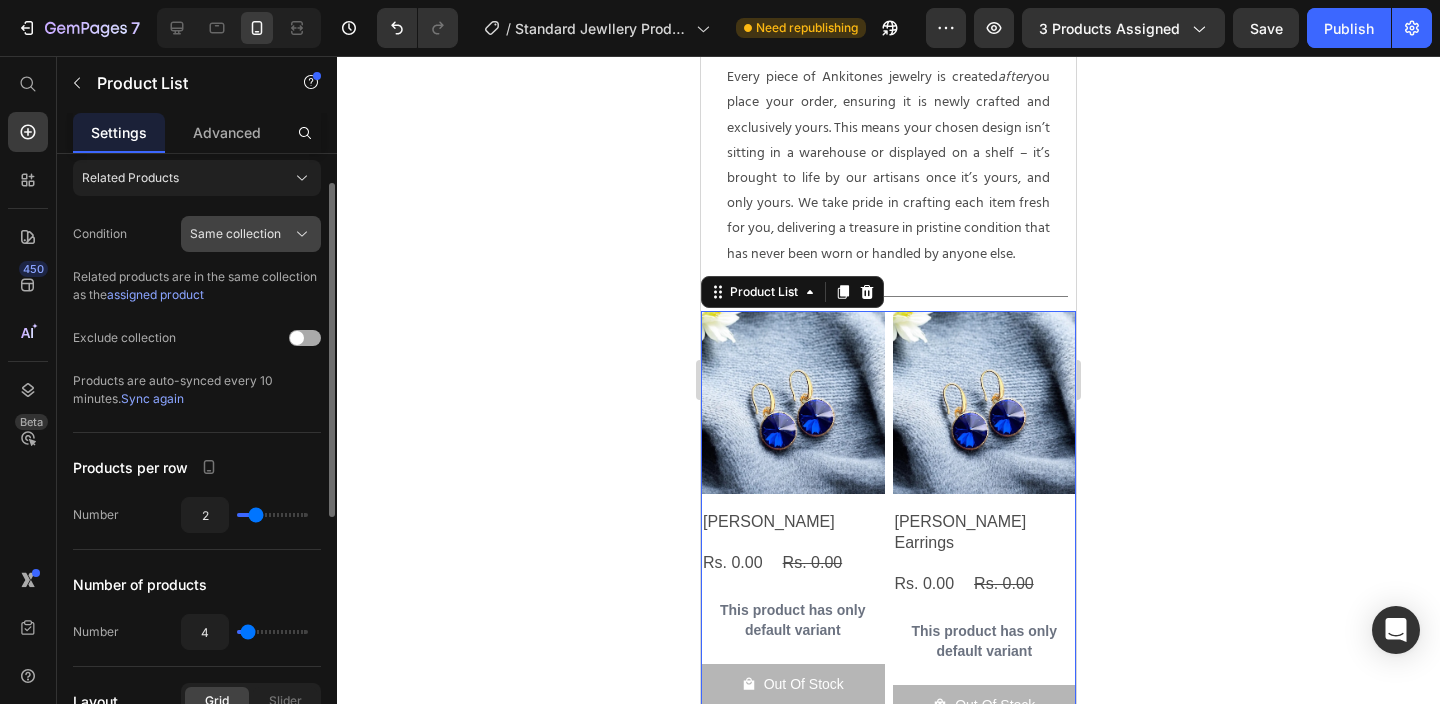 click on "Same collection" at bounding box center (251, 234) 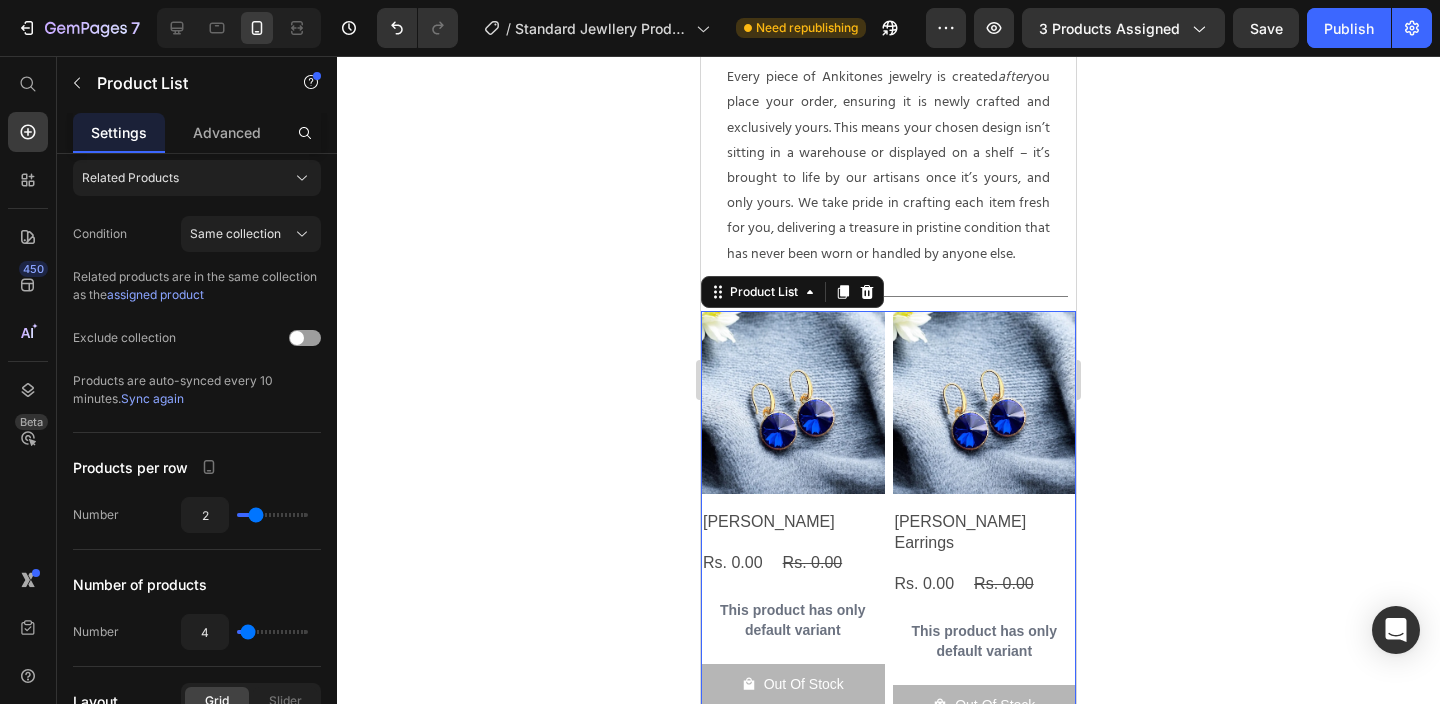 click 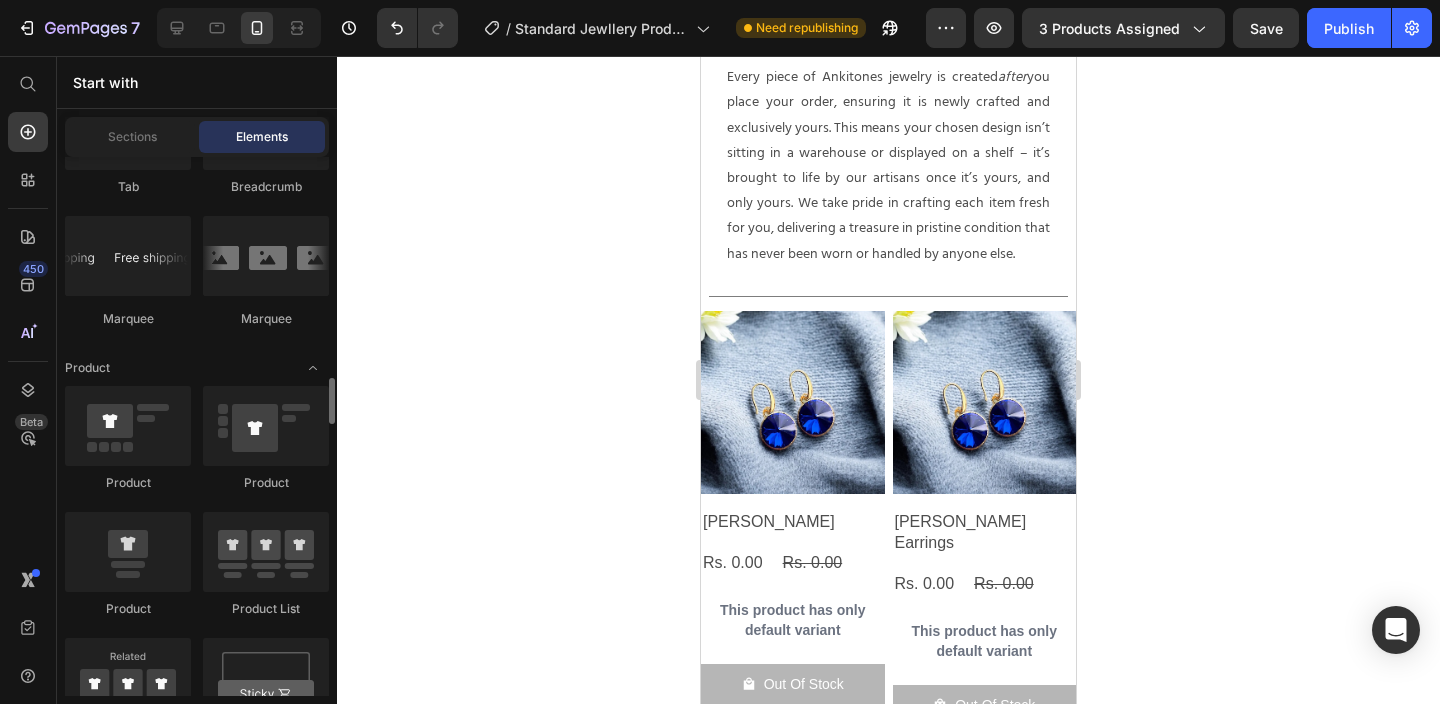 scroll, scrollTop: 2491, scrollLeft: 0, axis: vertical 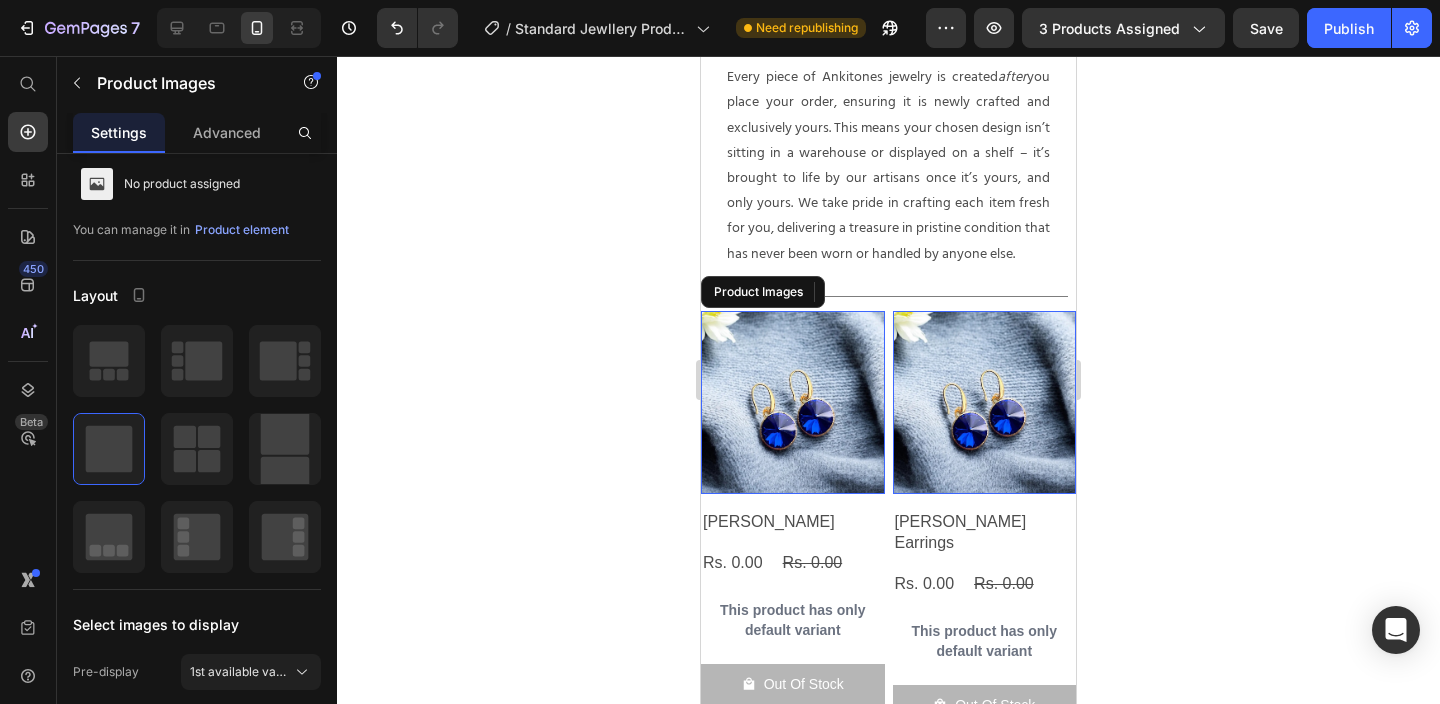 click at bounding box center (793, 403) 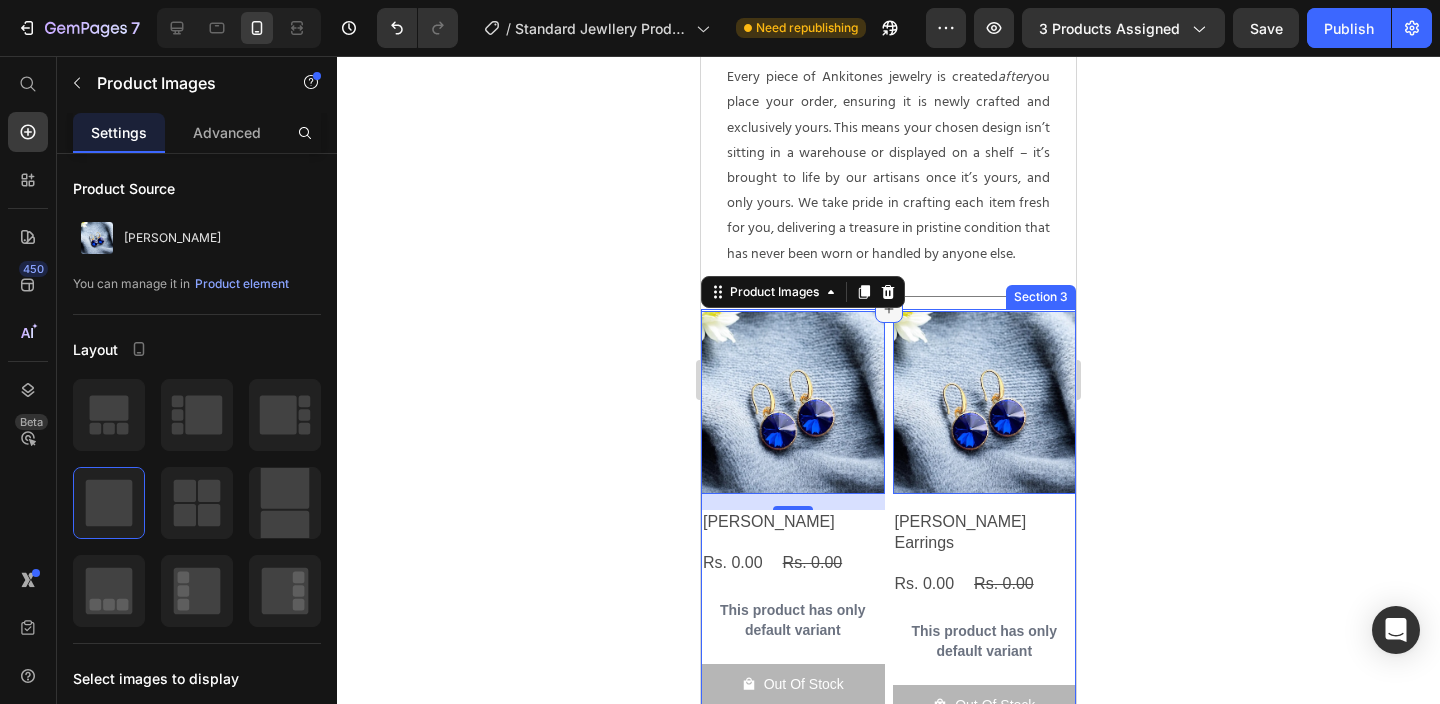 click at bounding box center (889, 309) 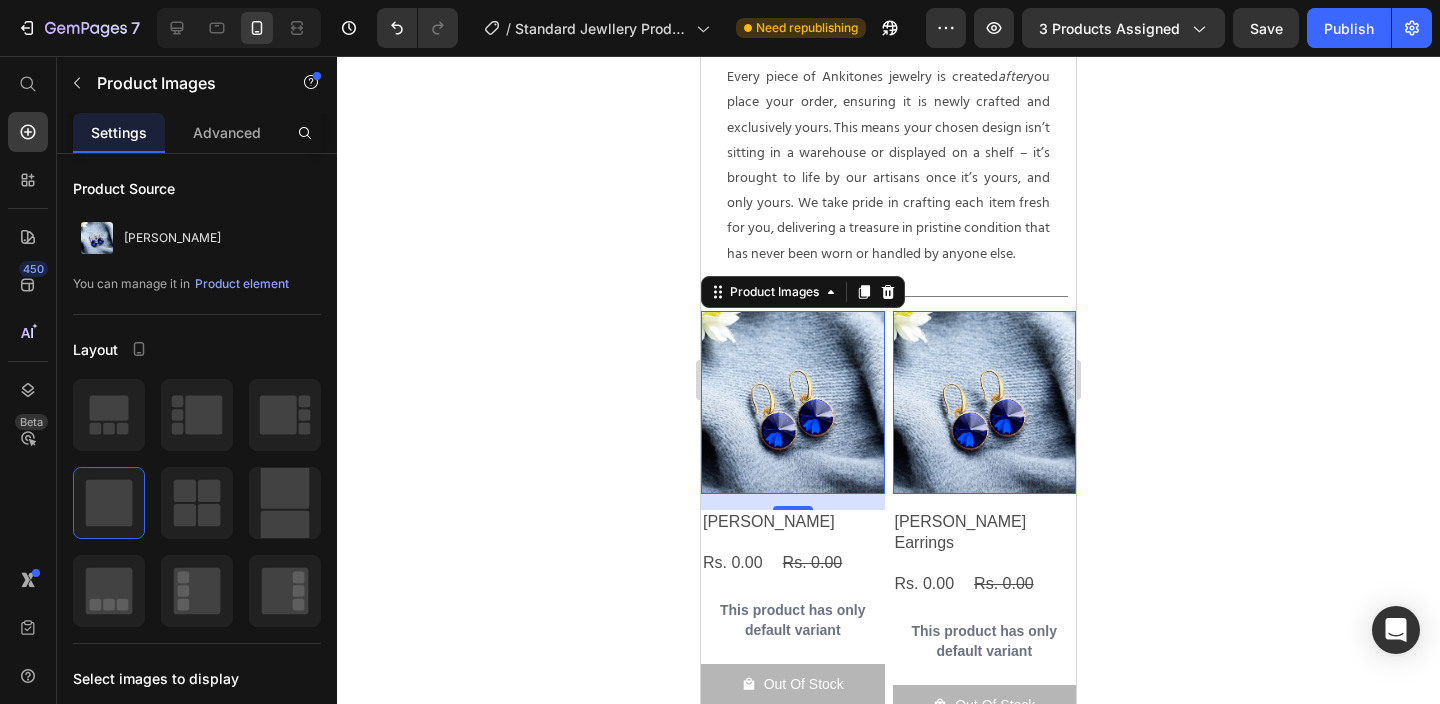 click 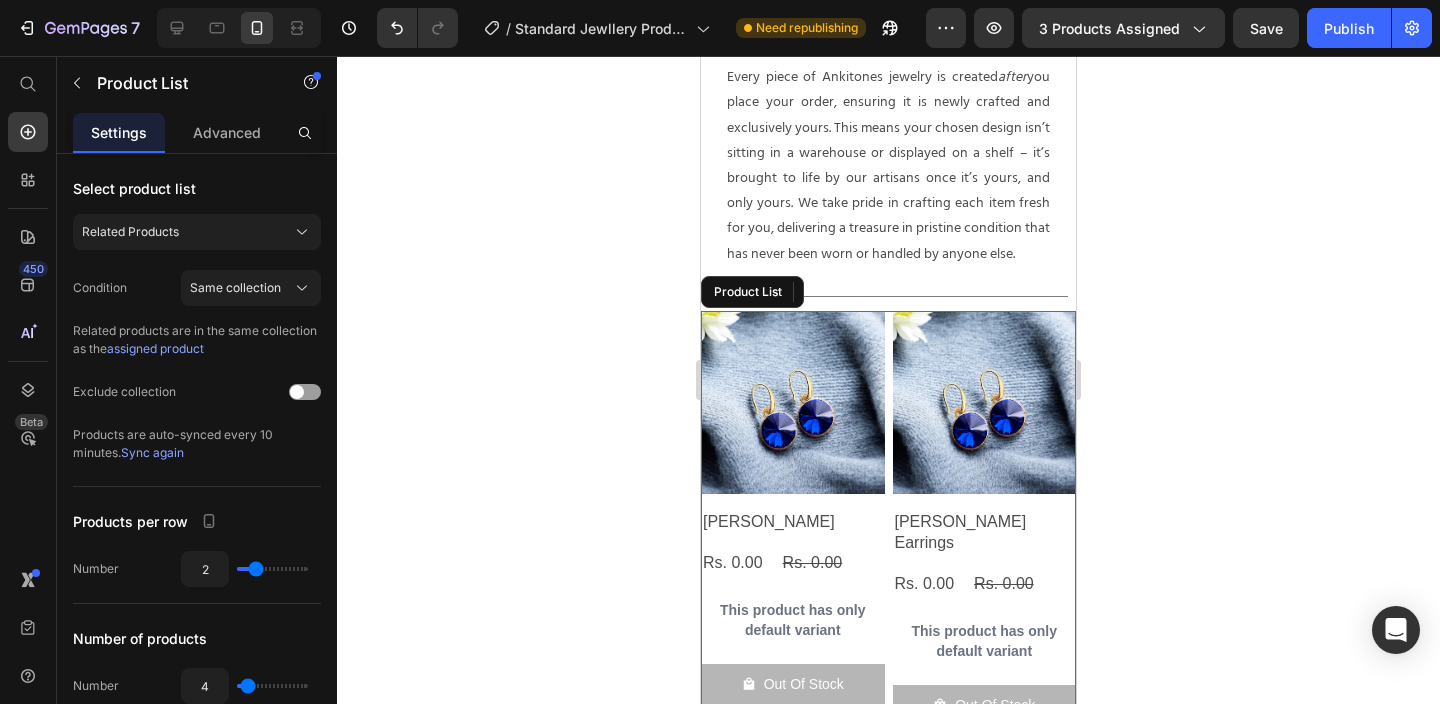 click on "Product Images Leah Bracelet Product Title Rs. 0.00 Product Price Rs. 0.00 Product Price Row This product has only default variant Product Variants & Swatches Out Of Stock Product Cart Button Row Product Images Leah Earrings Product Title Rs. 0.00 Product Price Rs. 0.00 Product Price Row This product has only default variant Product Variants & Swatches Out Of Stock Product Cart Button Row Product Images Leah Necklace Product Title Rs. 0.00 Product Price Rs. 0.00 Product Price Row This product has only default variant Product Variants & Swatches Out Of Stock Product Cart Button Row Product Images Irozi Ring Product Title Rs. 0.00 Product Price Rs. 0.00 Product Price Row This product has only default variant Product Variants & Swatches Out Of Stock Product Cart Button Row" at bounding box center [888, 750] 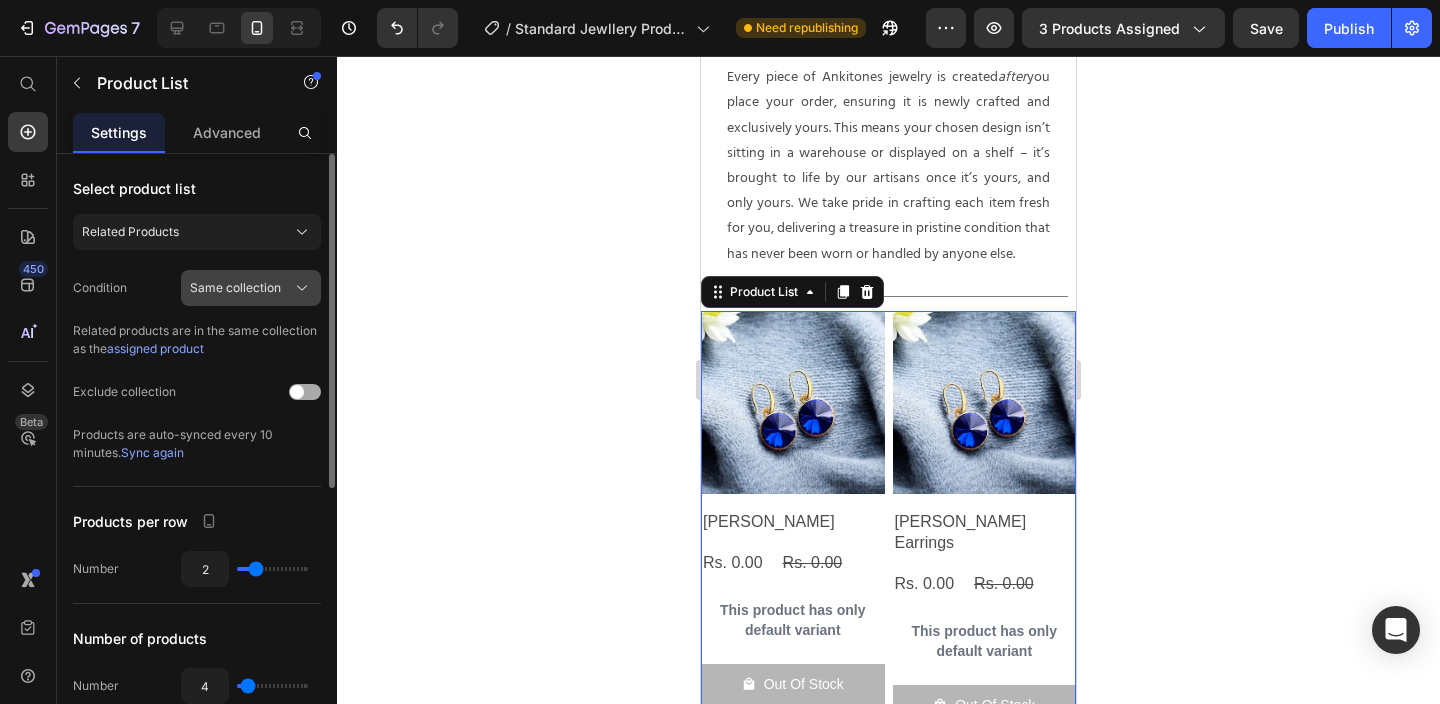 click on "Same collection" at bounding box center (235, 288) 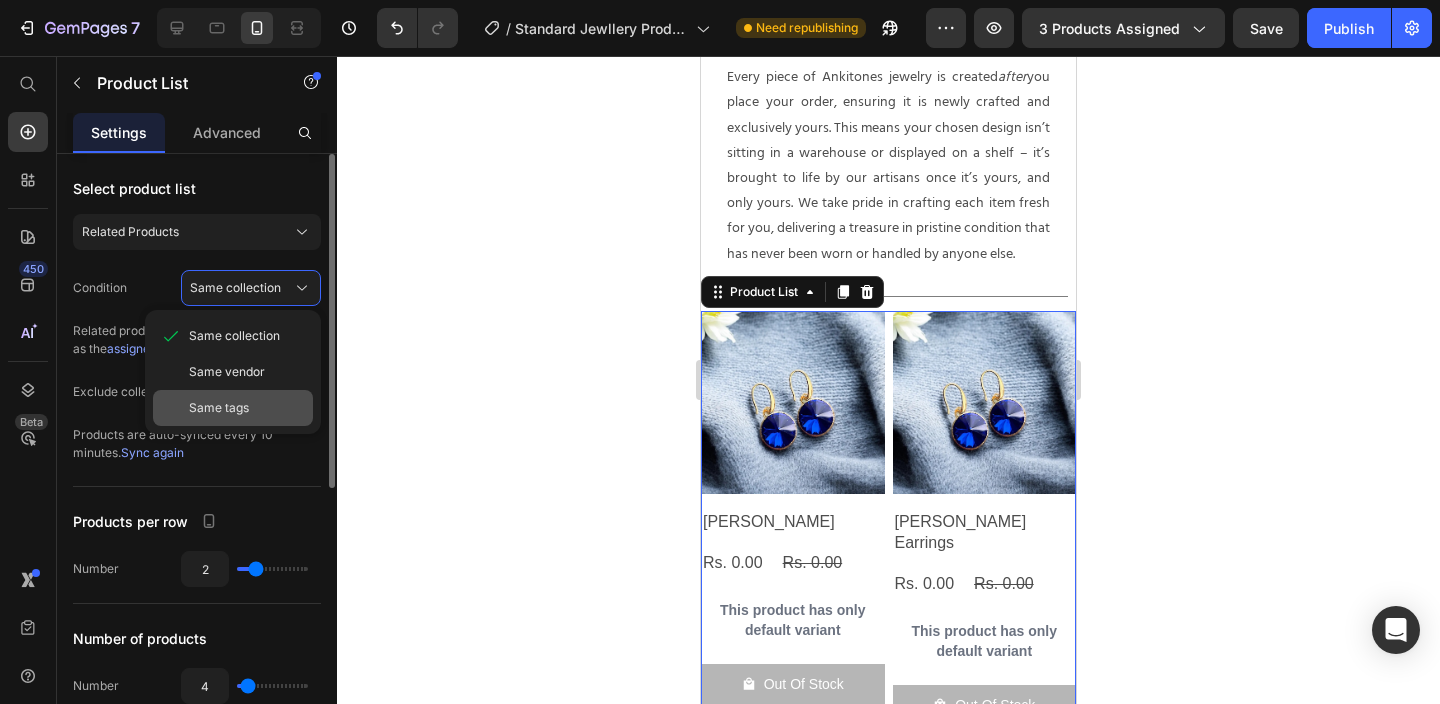 click on "Same tags" at bounding box center [247, 408] 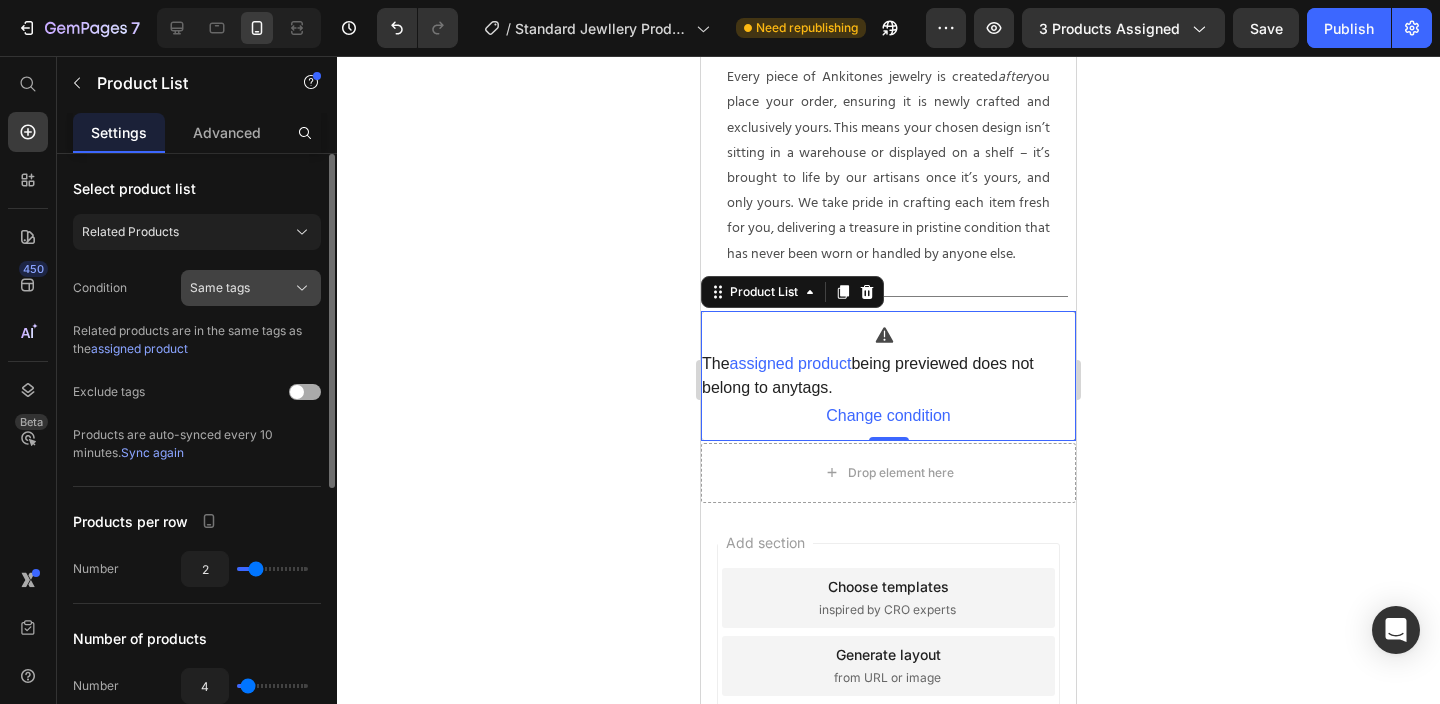 click on "Same tags" 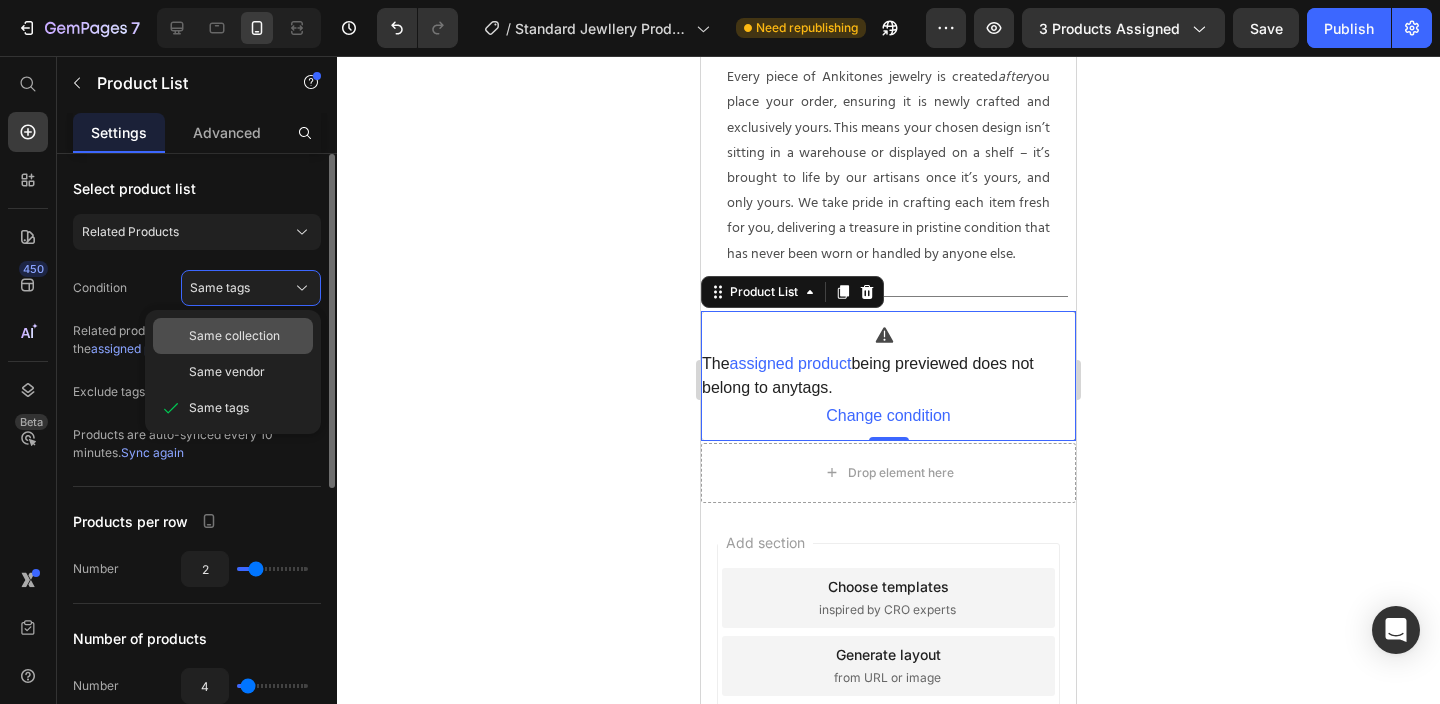 click on "Same collection" at bounding box center [234, 336] 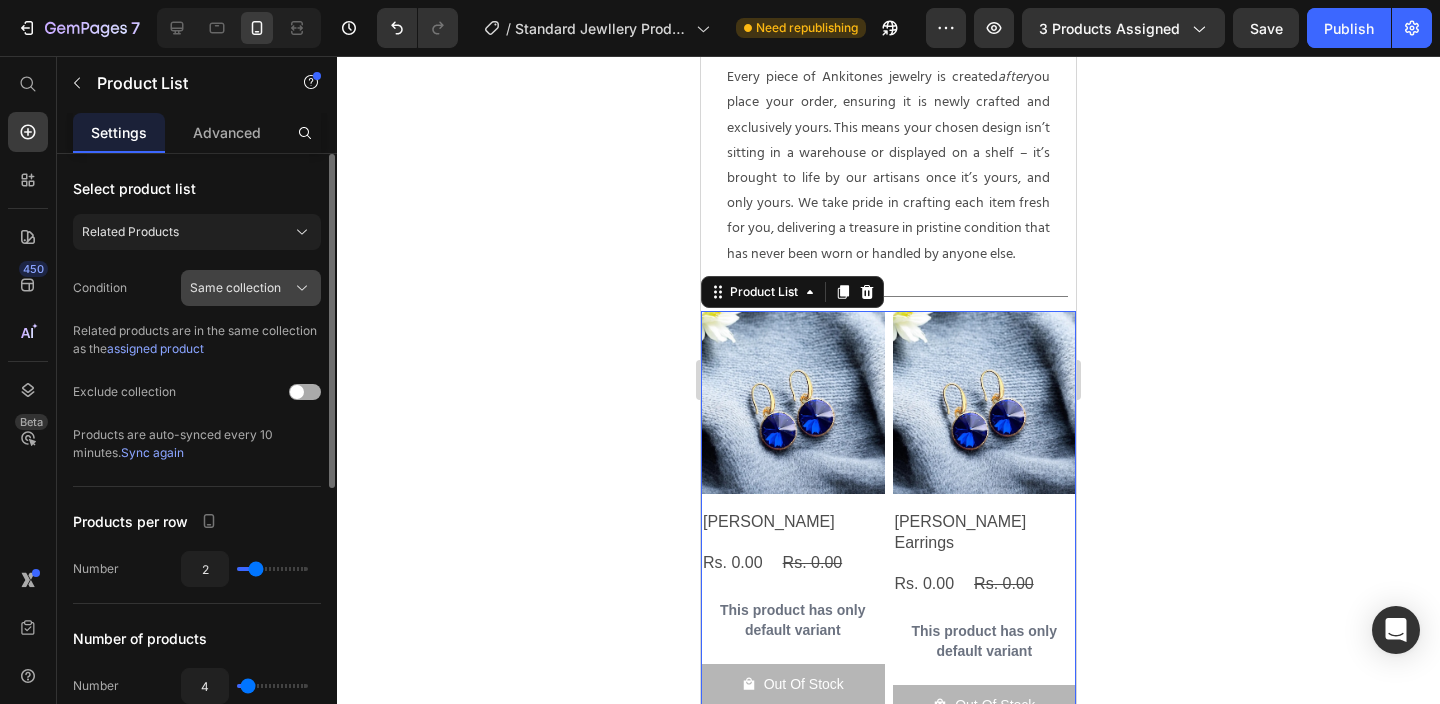 click on "Same collection" at bounding box center [235, 288] 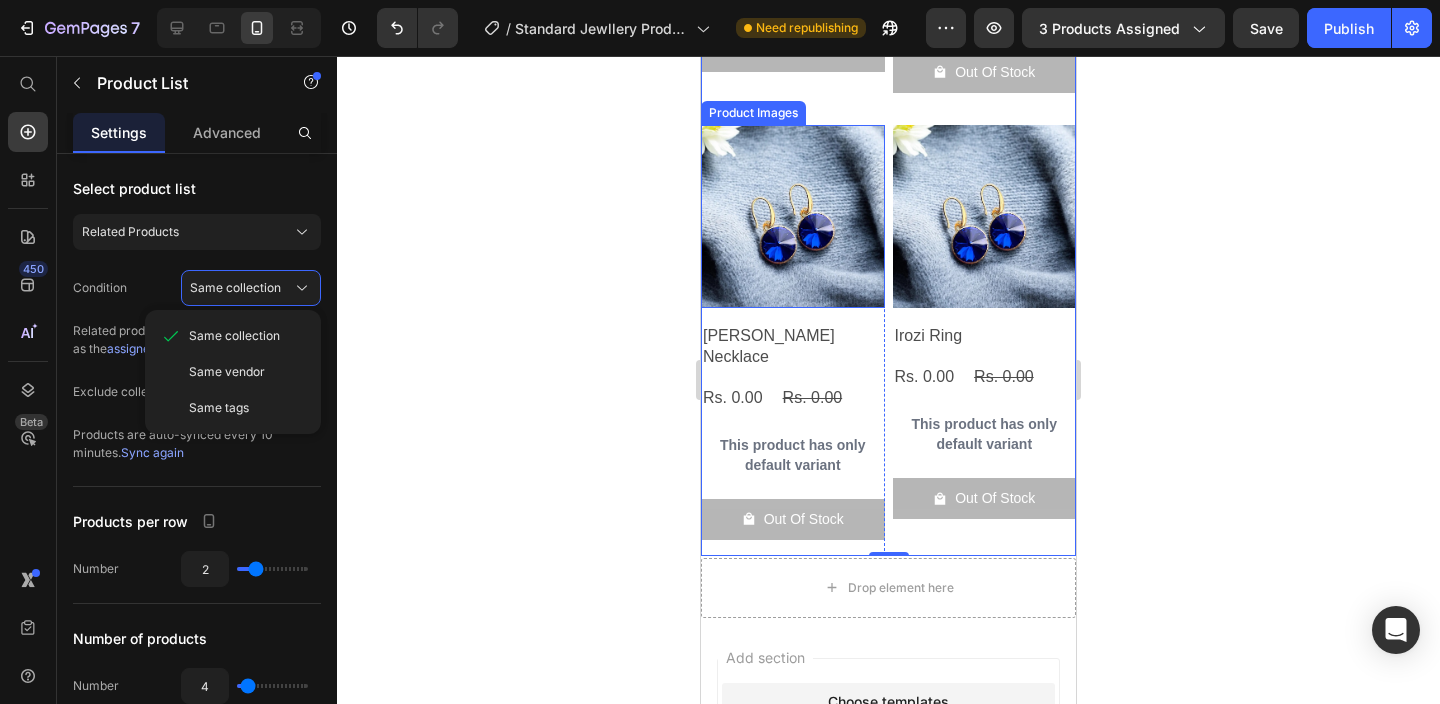 scroll, scrollTop: 2193, scrollLeft: 0, axis: vertical 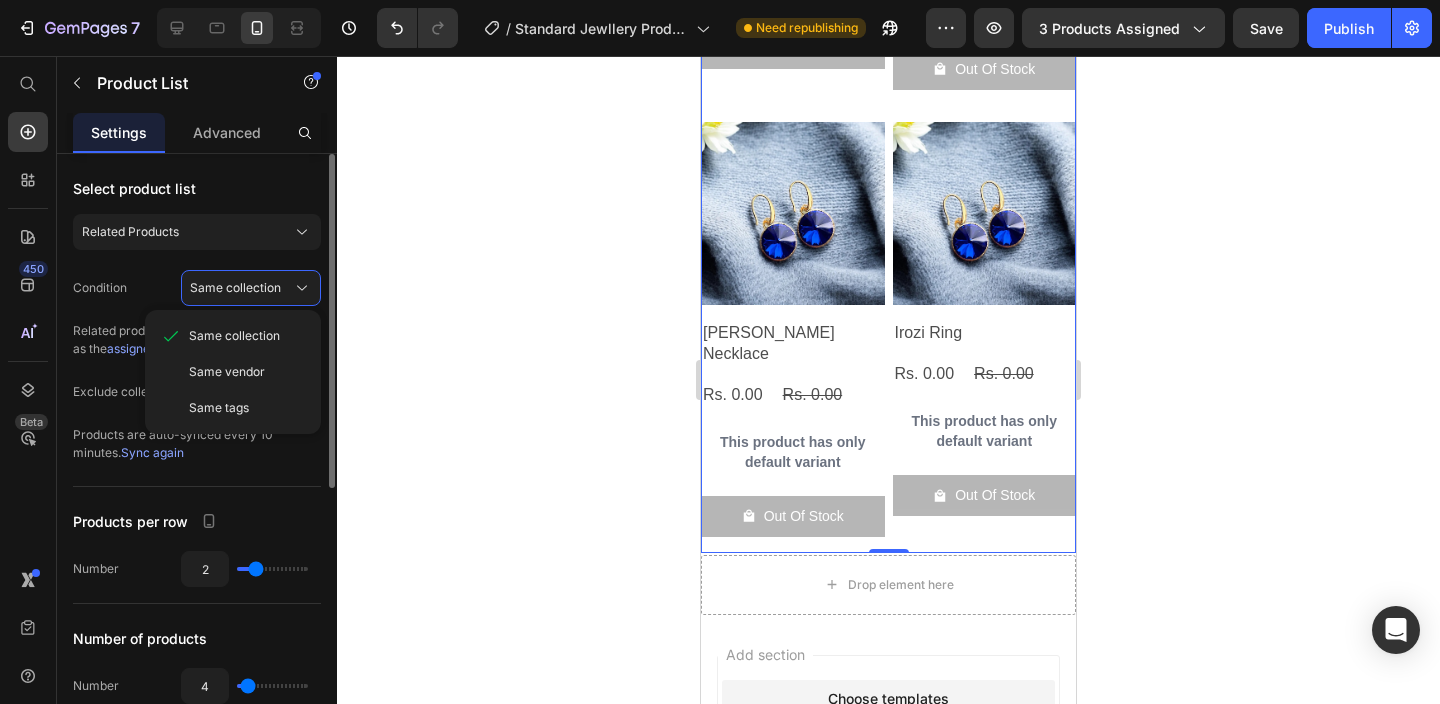 click on "Products per row" at bounding box center (197, 521) 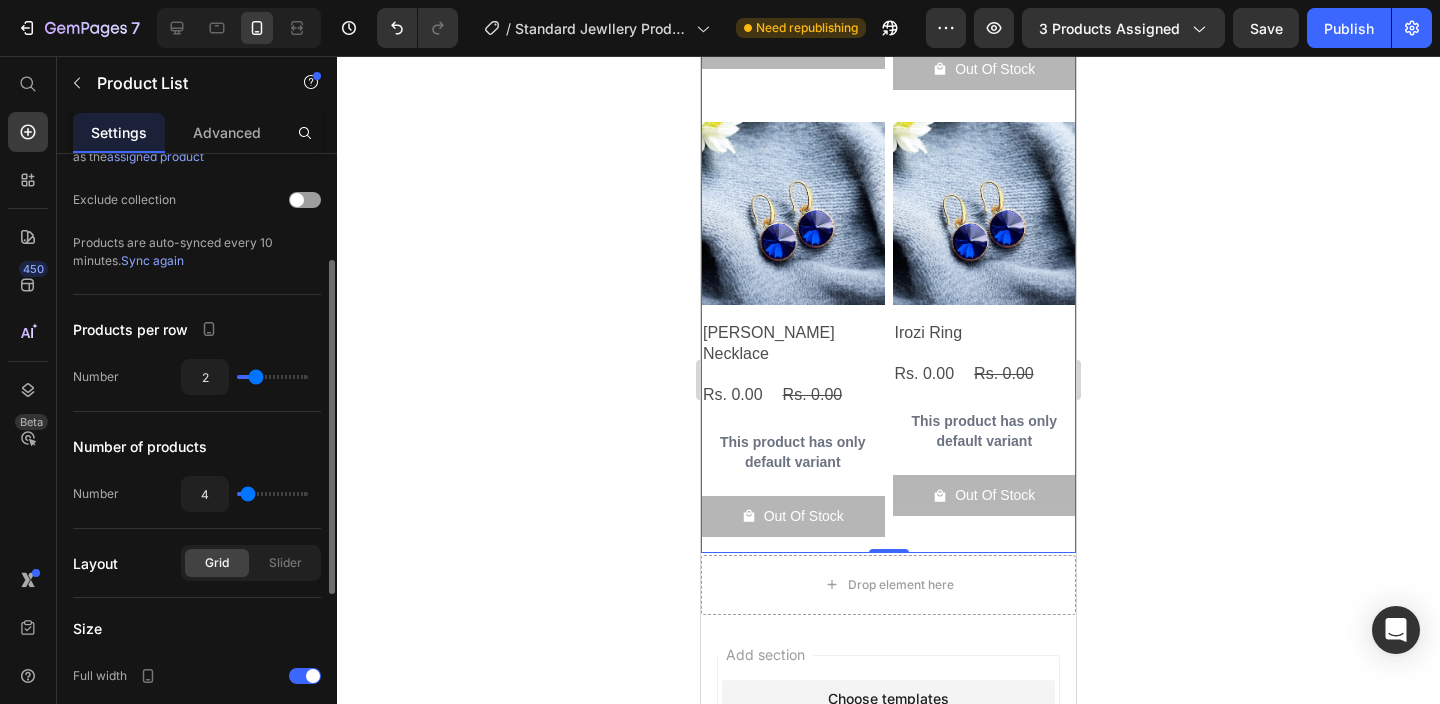 scroll, scrollTop: 195, scrollLeft: 0, axis: vertical 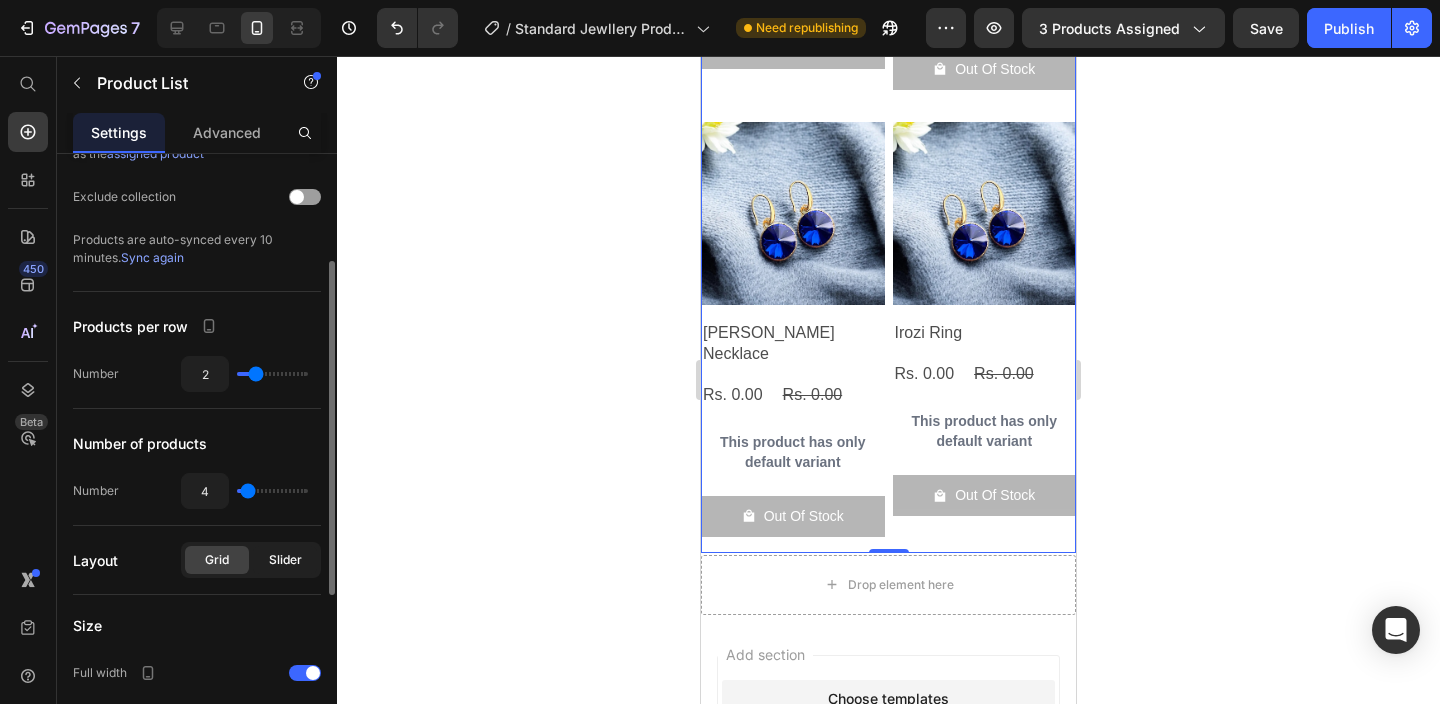 click on "Slider" 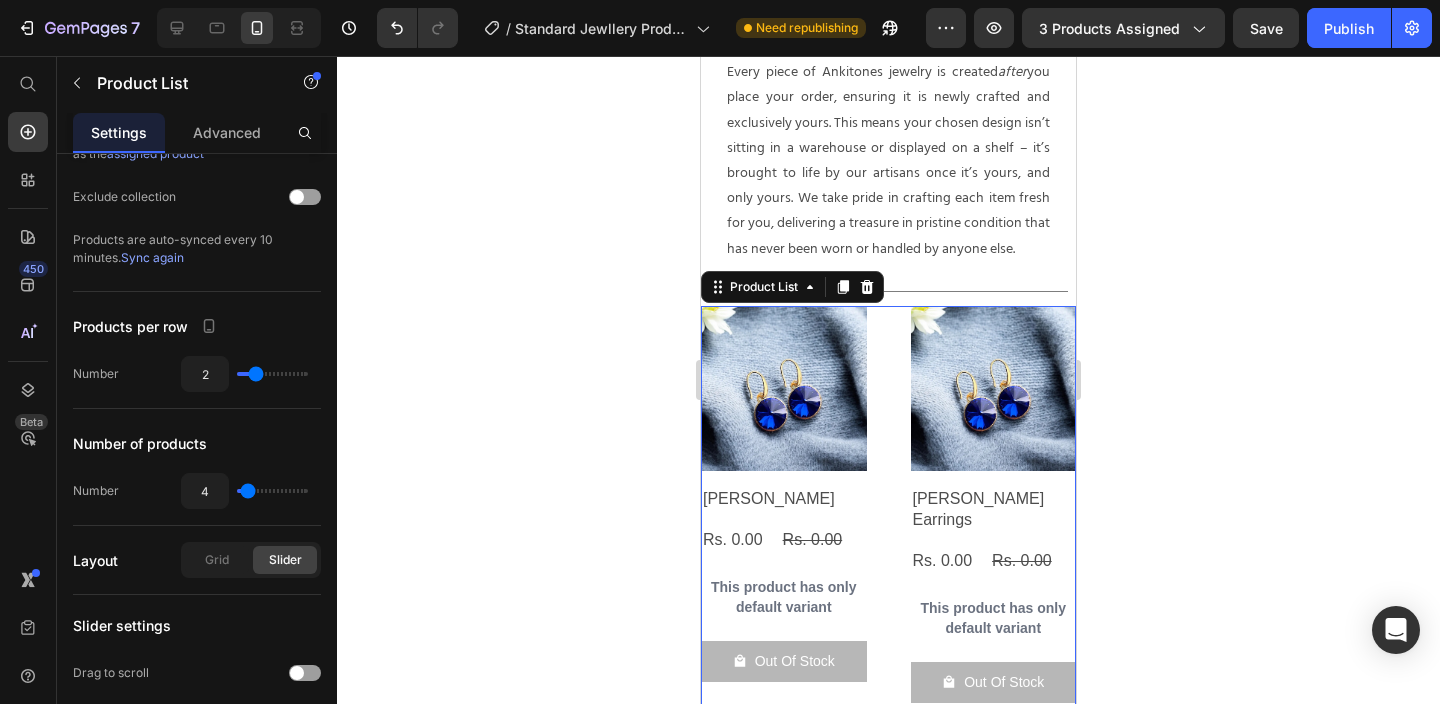 scroll, scrollTop: 1560, scrollLeft: 0, axis: vertical 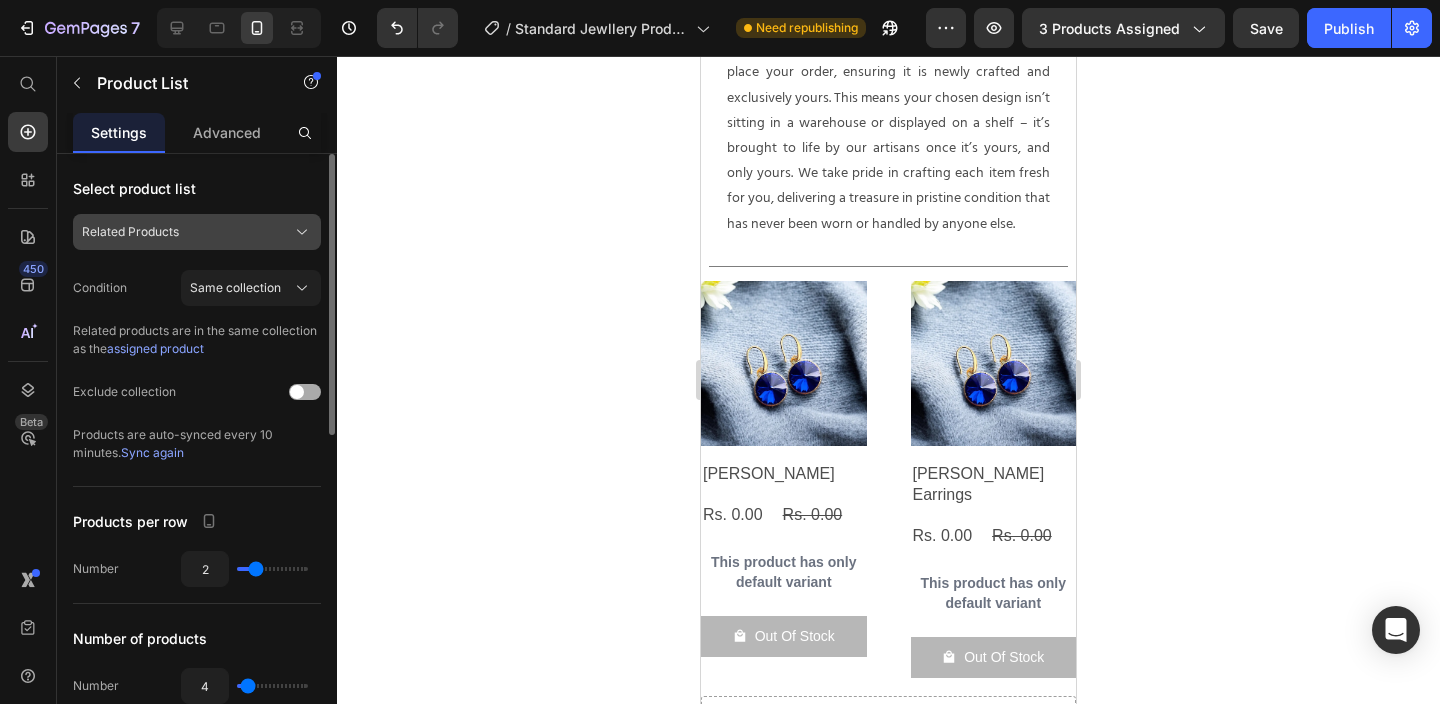 click on "Related Products" at bounding box center [197, 232] 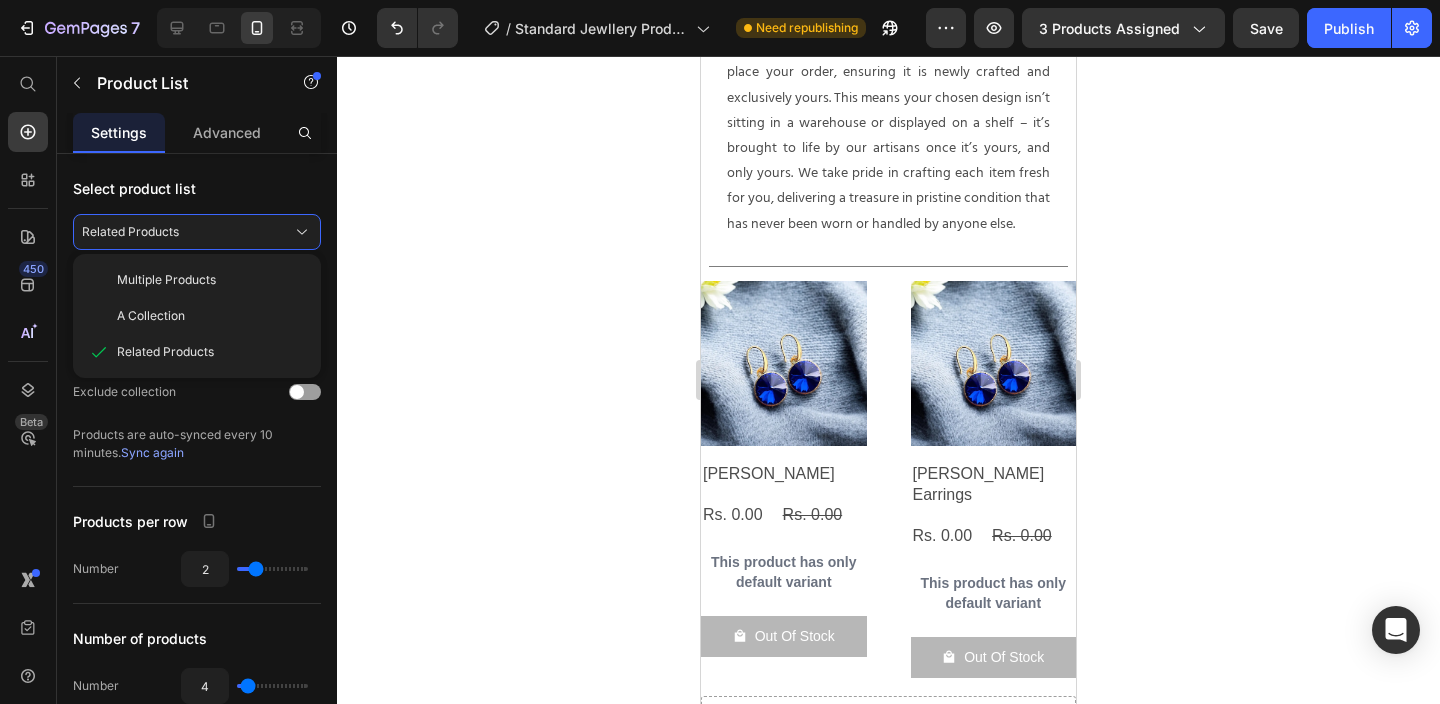 click 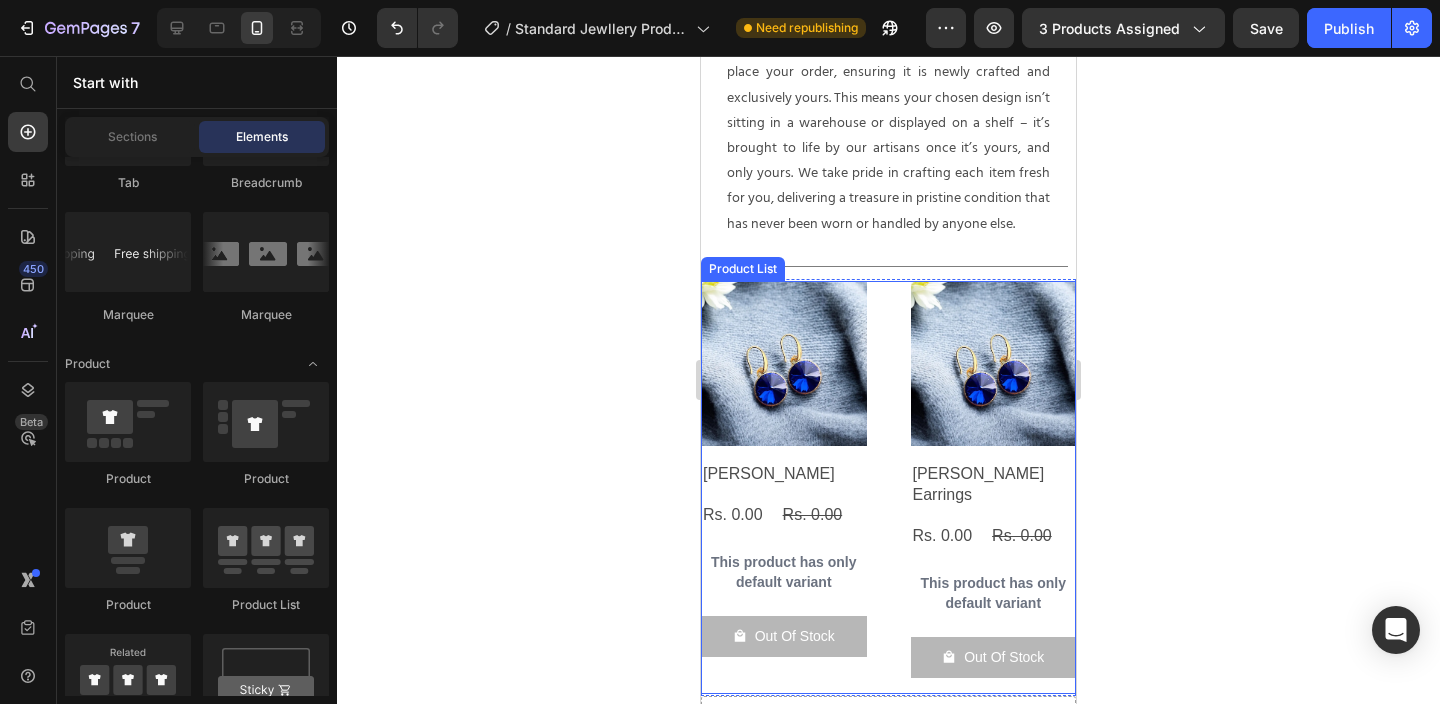click on "Product Images Leah Bracelet Product Title Rs. 0.00 Product Price Rs. 0.00 Product Price Row This product has only default variant Product Variants & Swatches Out Of Stock Product Cart Button Row Product Images Leah Earrings Product Title Rs. 0.00 Product Price Rs. 0.00 Product Price Row This product has only default variant Product Variants & Swatches Out Of Stock Product Cart Button Row Product Images Leah Necklace Product Title Rs. 0.00 Product Price Rs. 0.00 Product Price Row This product has only default variant Product Variants & Swatches Out Of Stock Product Cart Button Row Product Images Irozi Ring Product Title Rs. 0.00 Product Price Rs. 0.00 Product Price Row This product has only default variant Product Variants & Swatches Out Of Stock Product Cart Button Row" at bounding box center [888, 487] 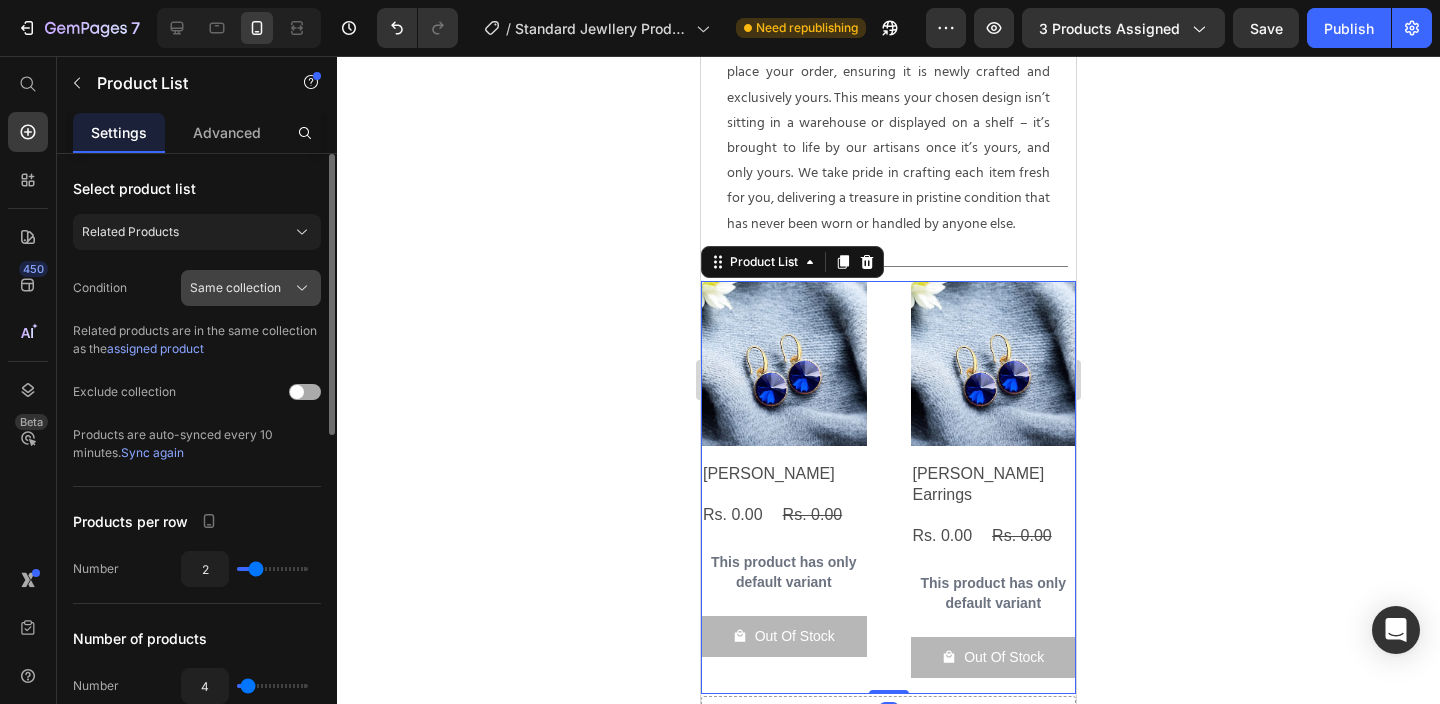 click on "Same collection" at bounding box center (235, 288) 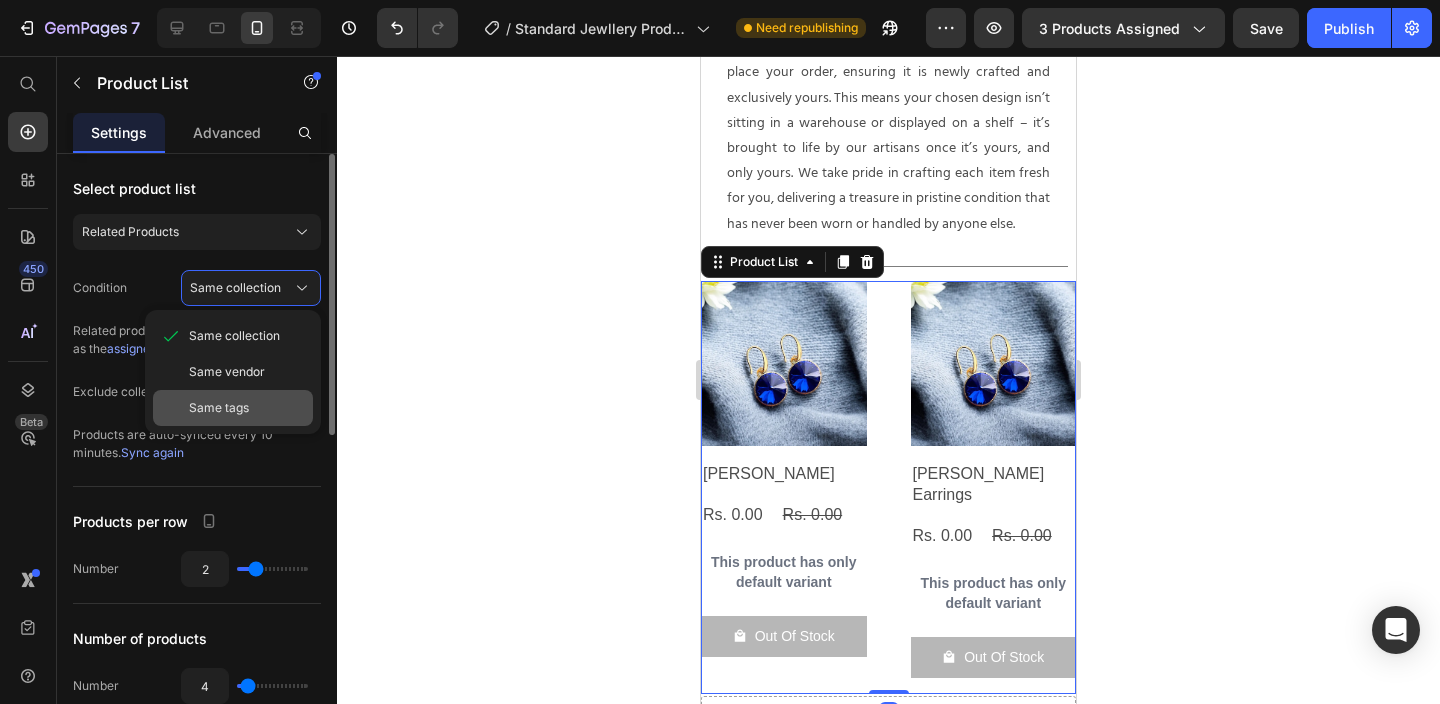 click on "Same tags" at bounding box center (219, 408) 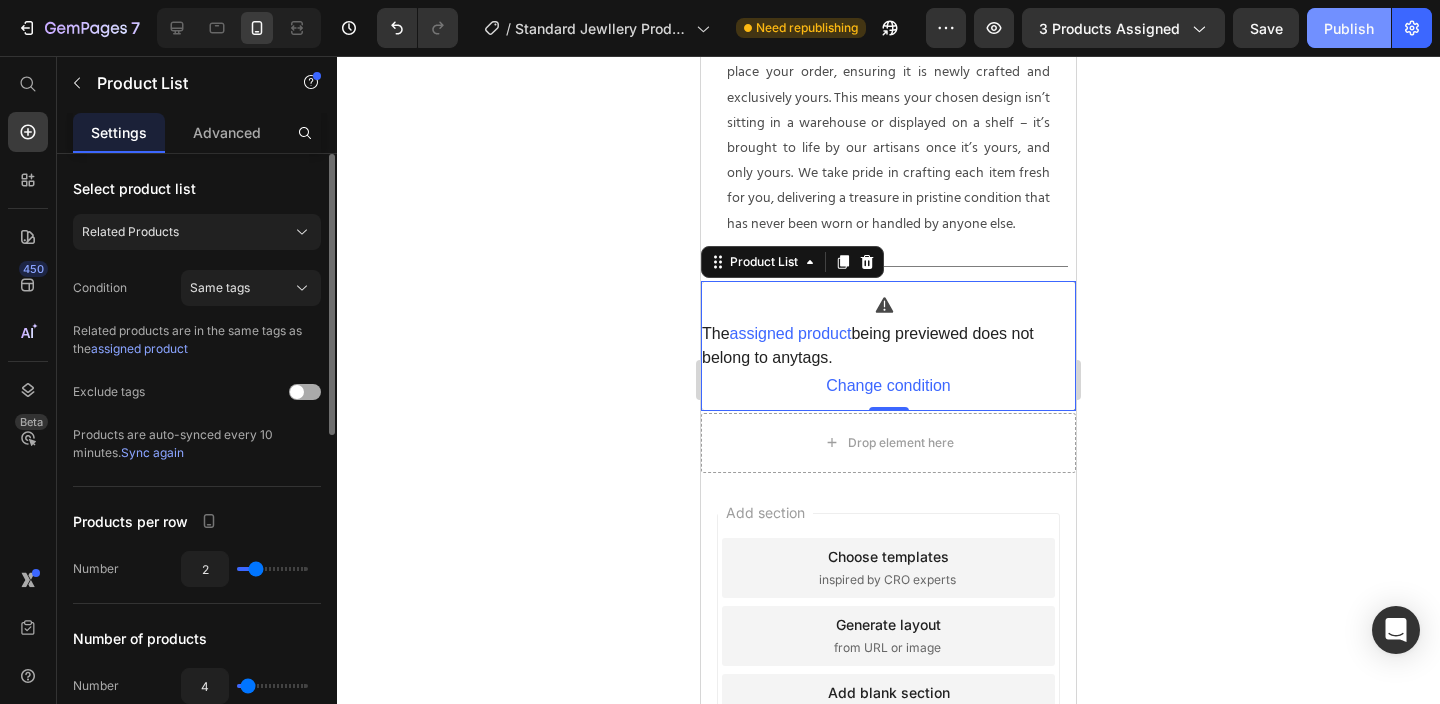click on "Publish" 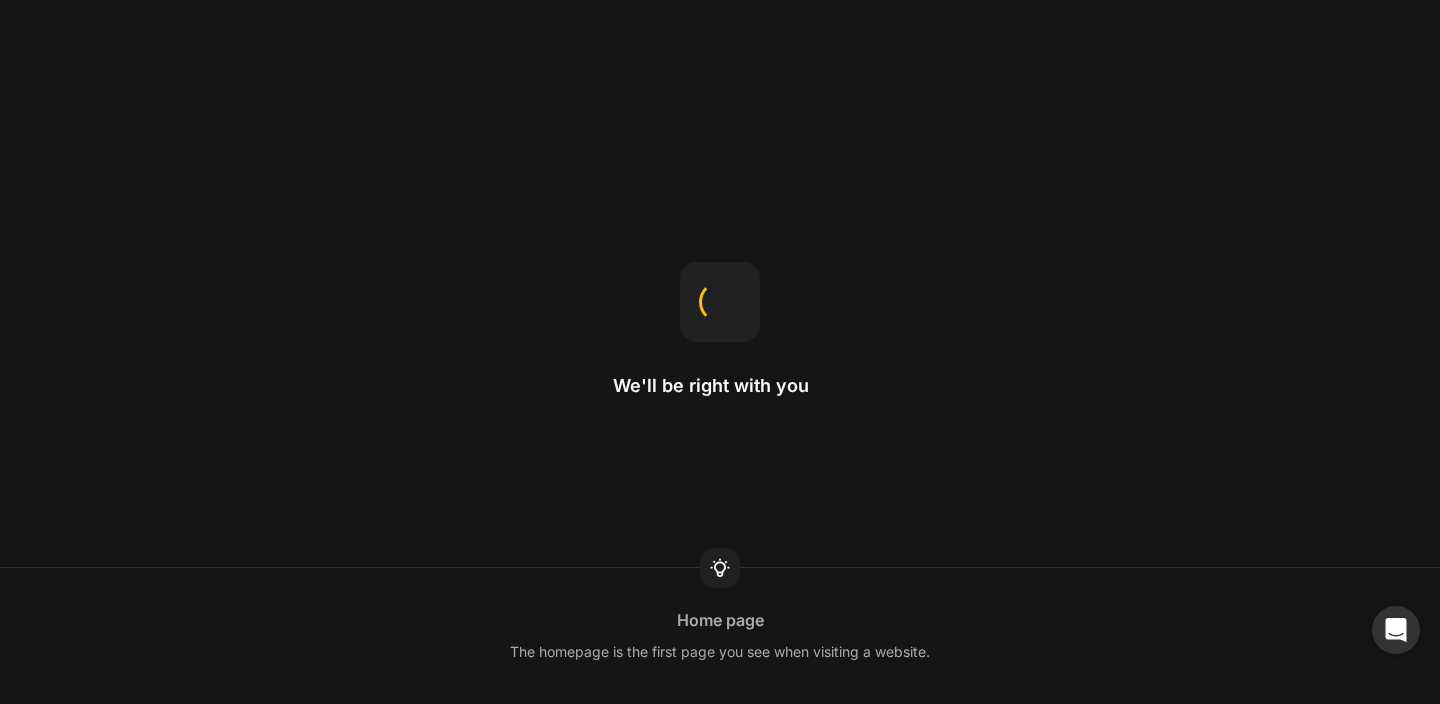 scroll, scrollTop: 0, scrollLeft: 0, axis: both 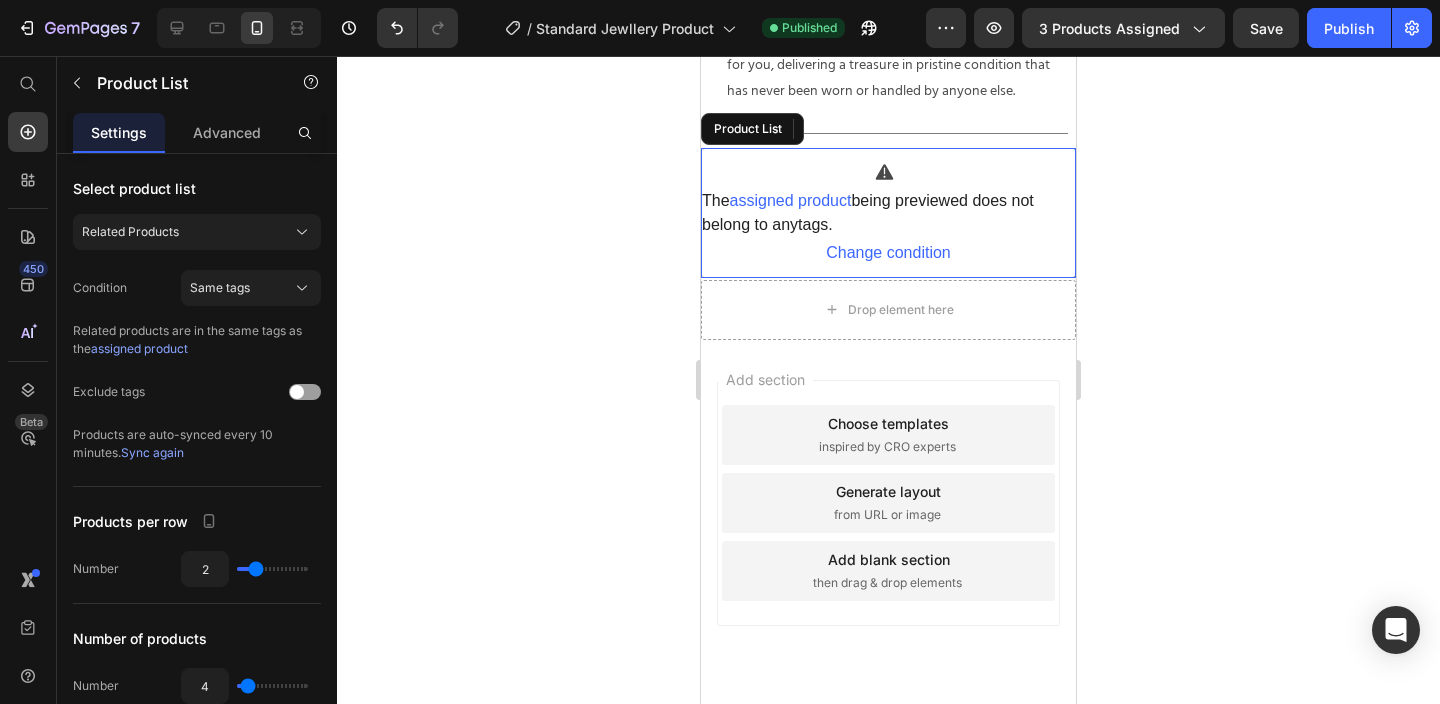 click on "The  assigned product  being previewed does not belong to any  tags . Change condition" at bounding box center (888, 213) 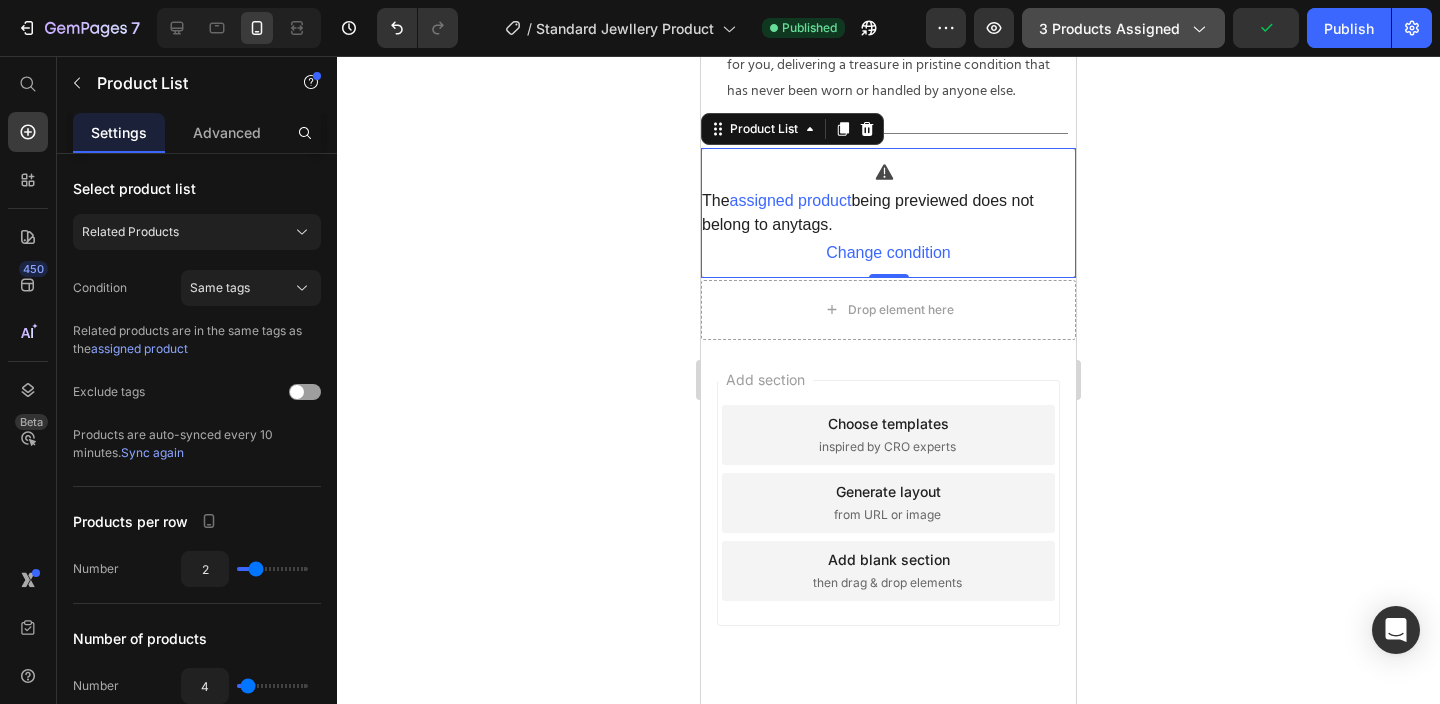 click 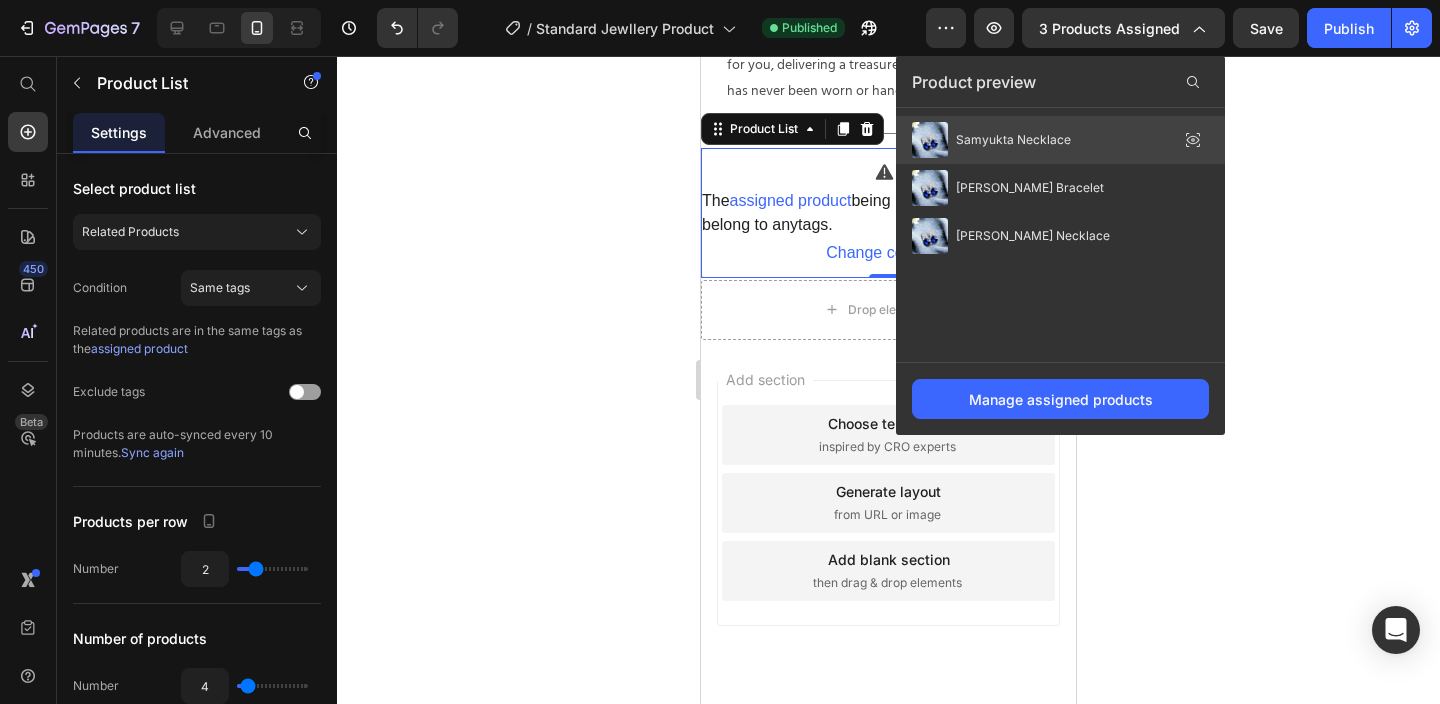 click on "Samyukta Necklace" at bounding box center (1013, 140) 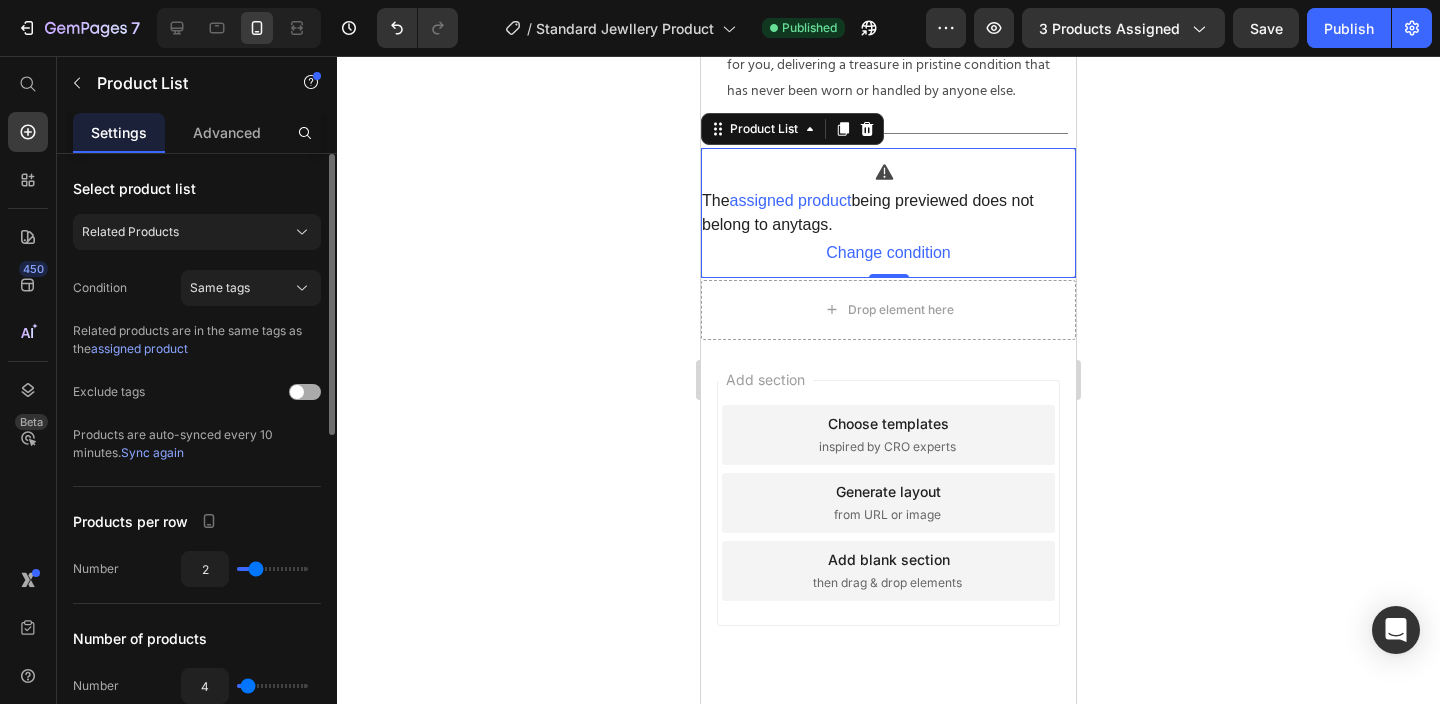 click on "assigned product" at bounding box center (139, 348) 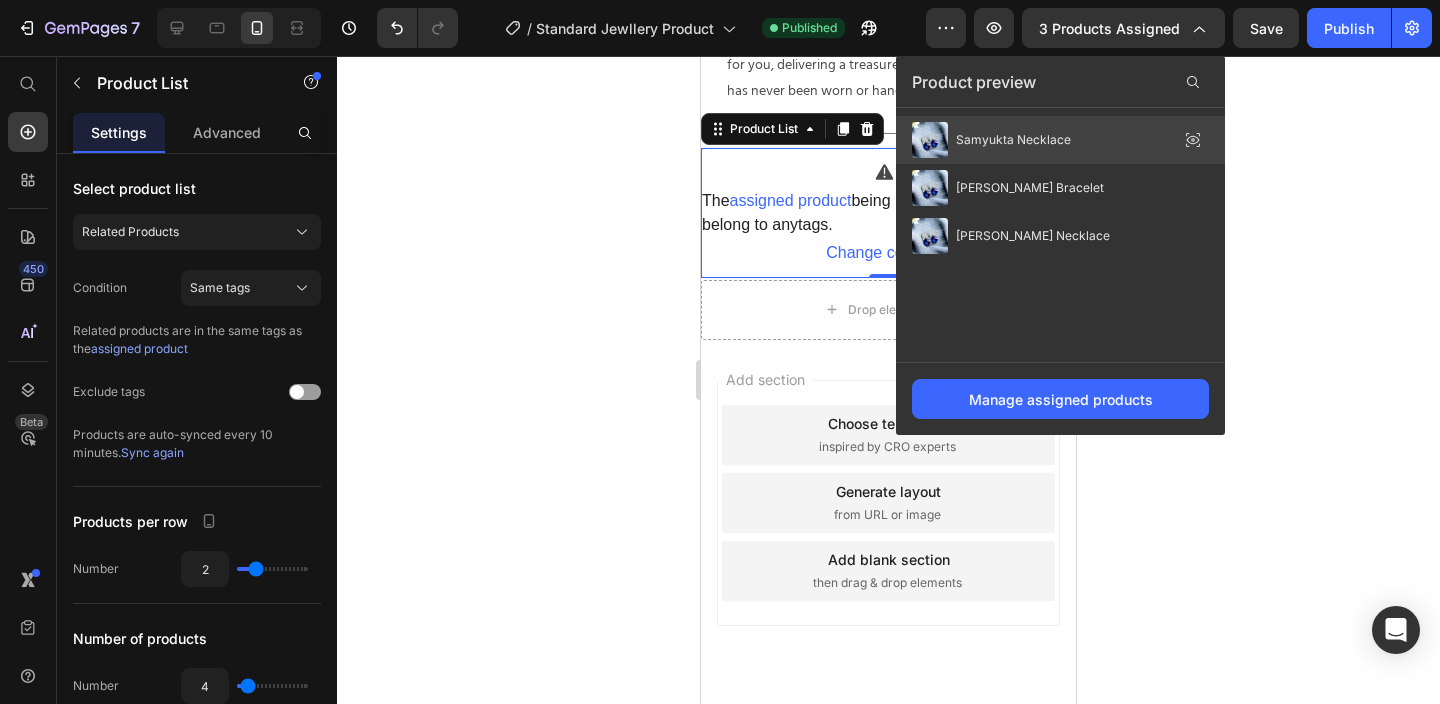 click on "Samyukta Necklace" at bounding box center [1013, 140] 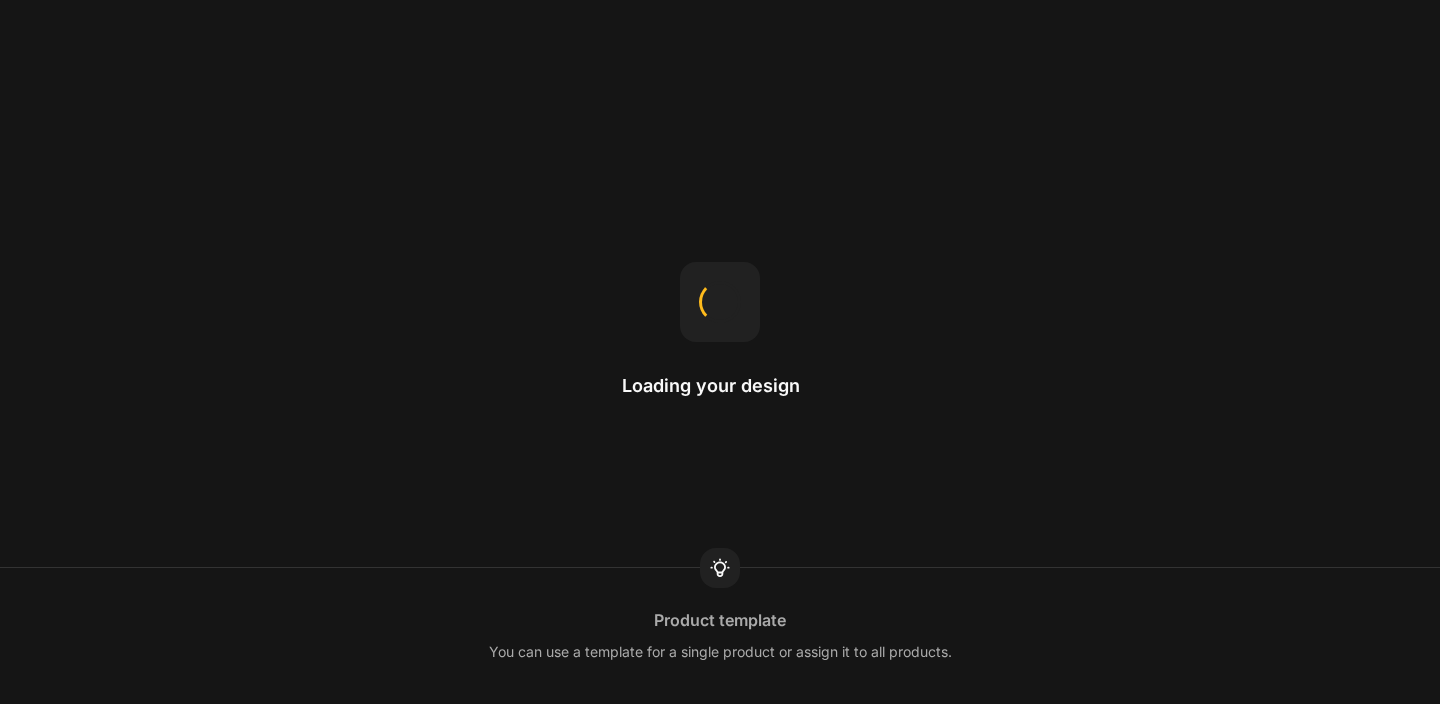 scroll, scrollTop: 0, scrollLeft: 0, axis: both 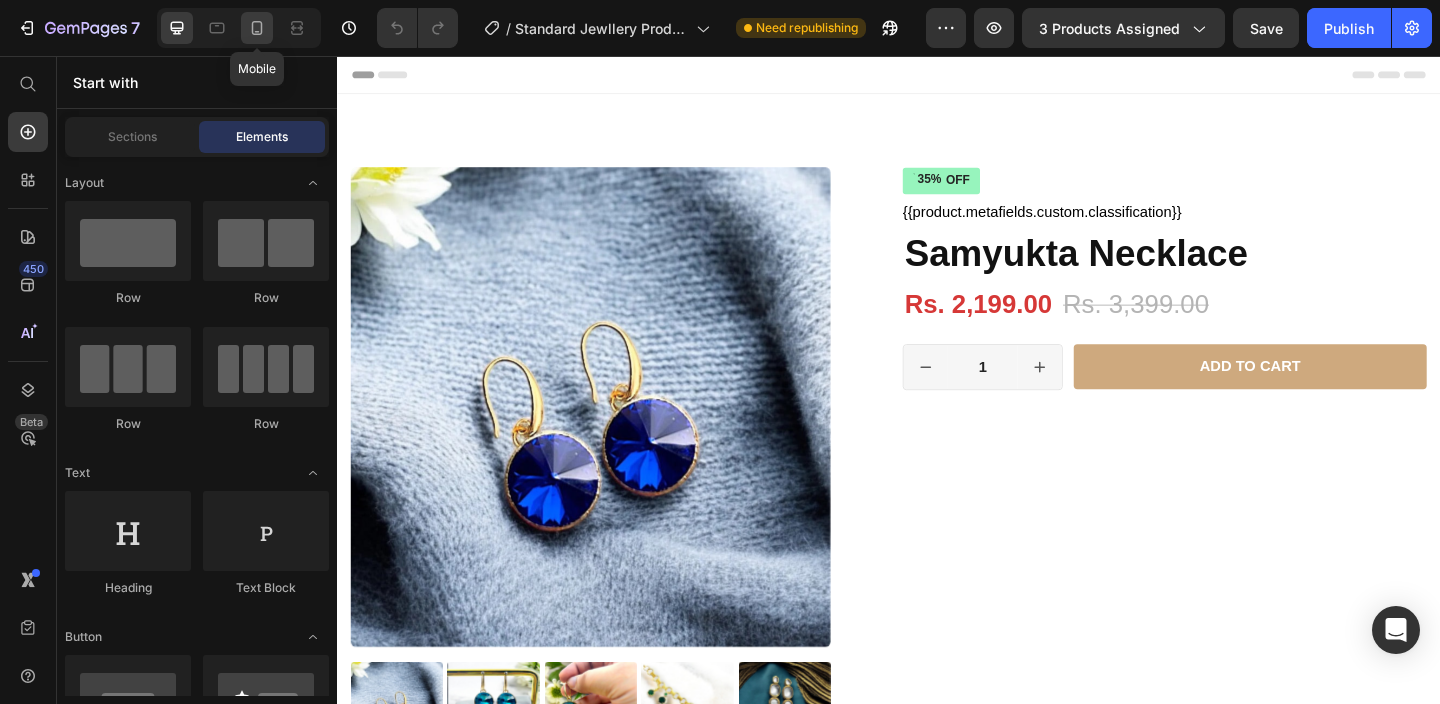 click 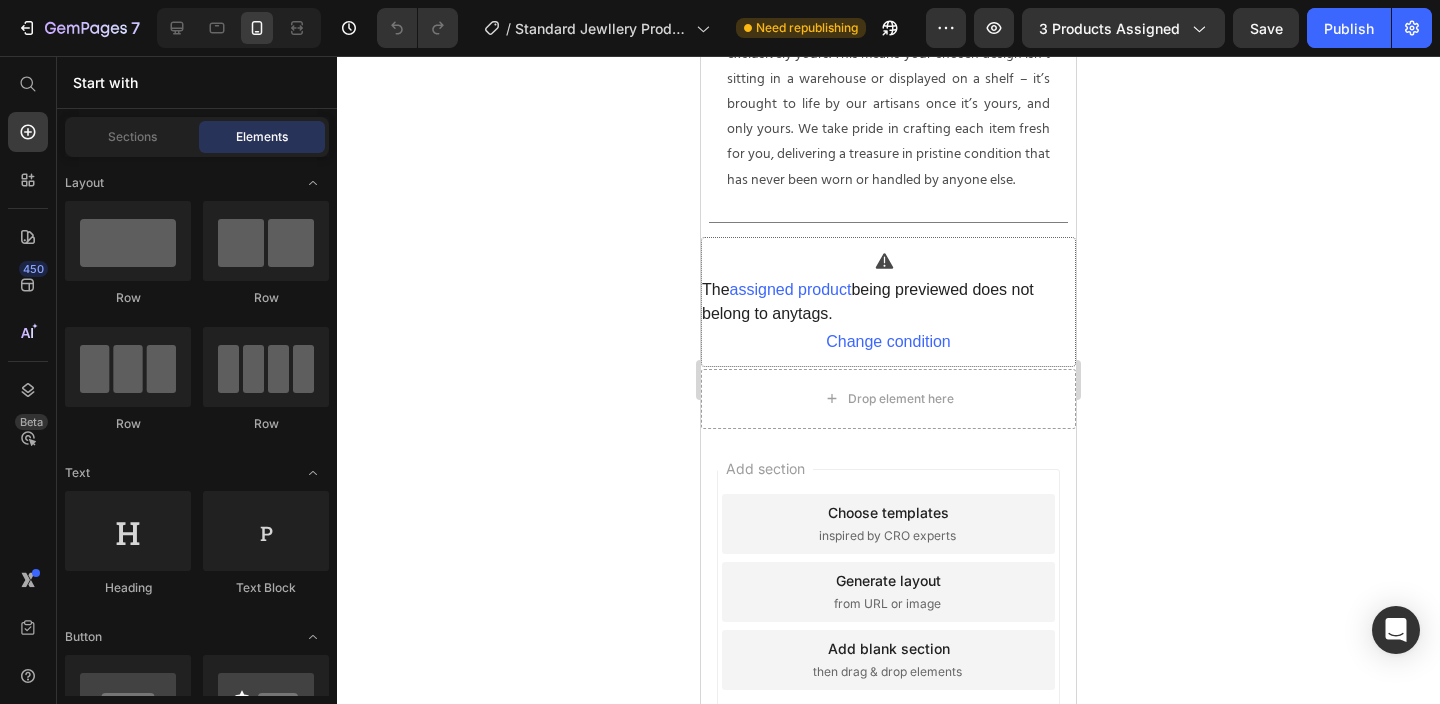 scroll, scrollTop: 1630, scrollLeft: 0, axis: vertical 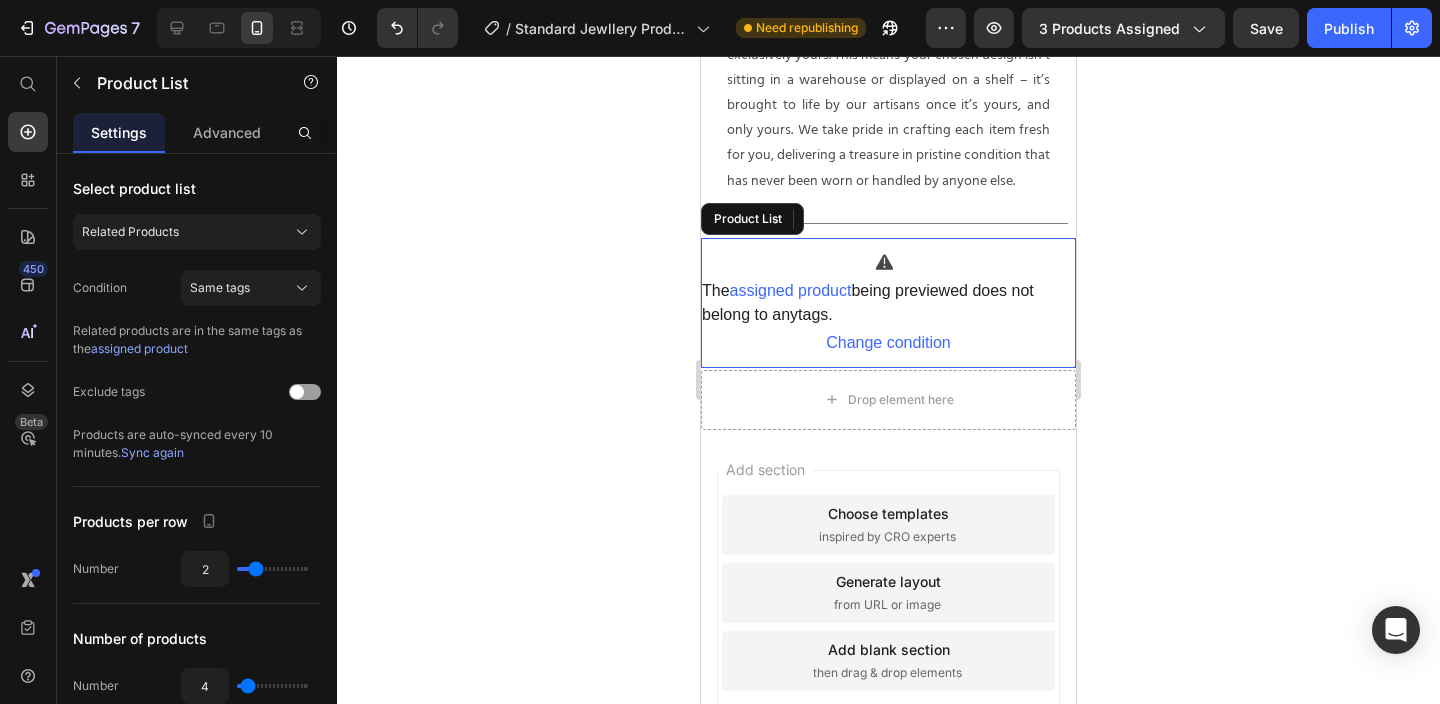 click on "The  assigned product  being previewed does not belong to any  tags . Change condition" at bounding box center [888, 303] 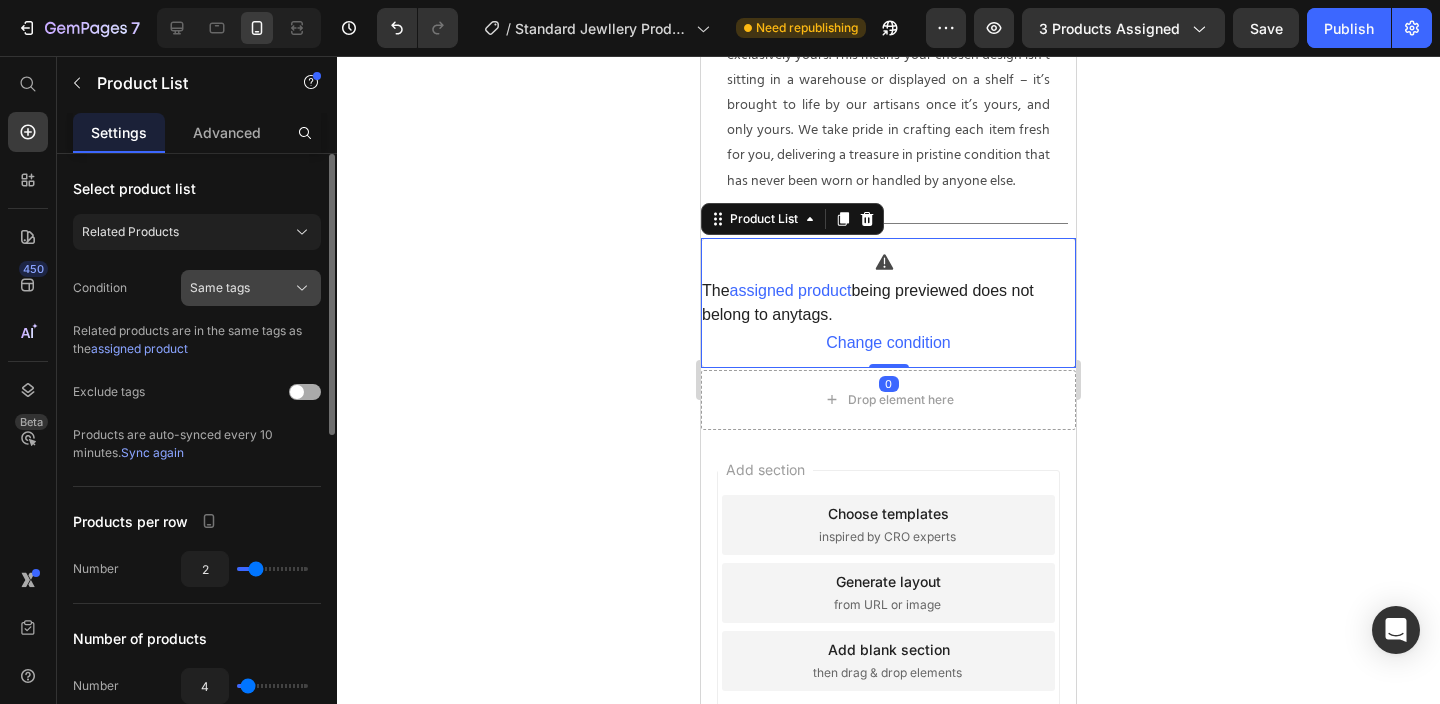 click on "Same tags" 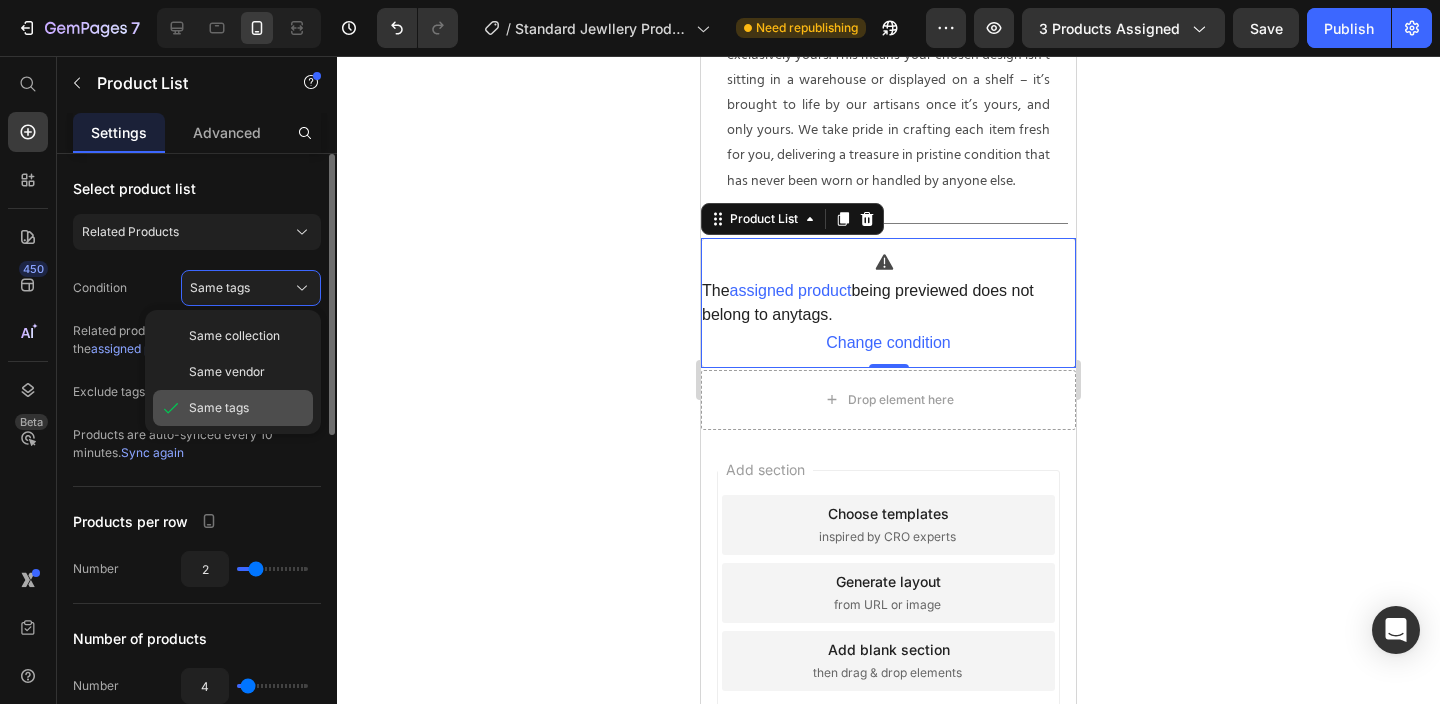 click on "Same tags" at bounding box center (219, 408) 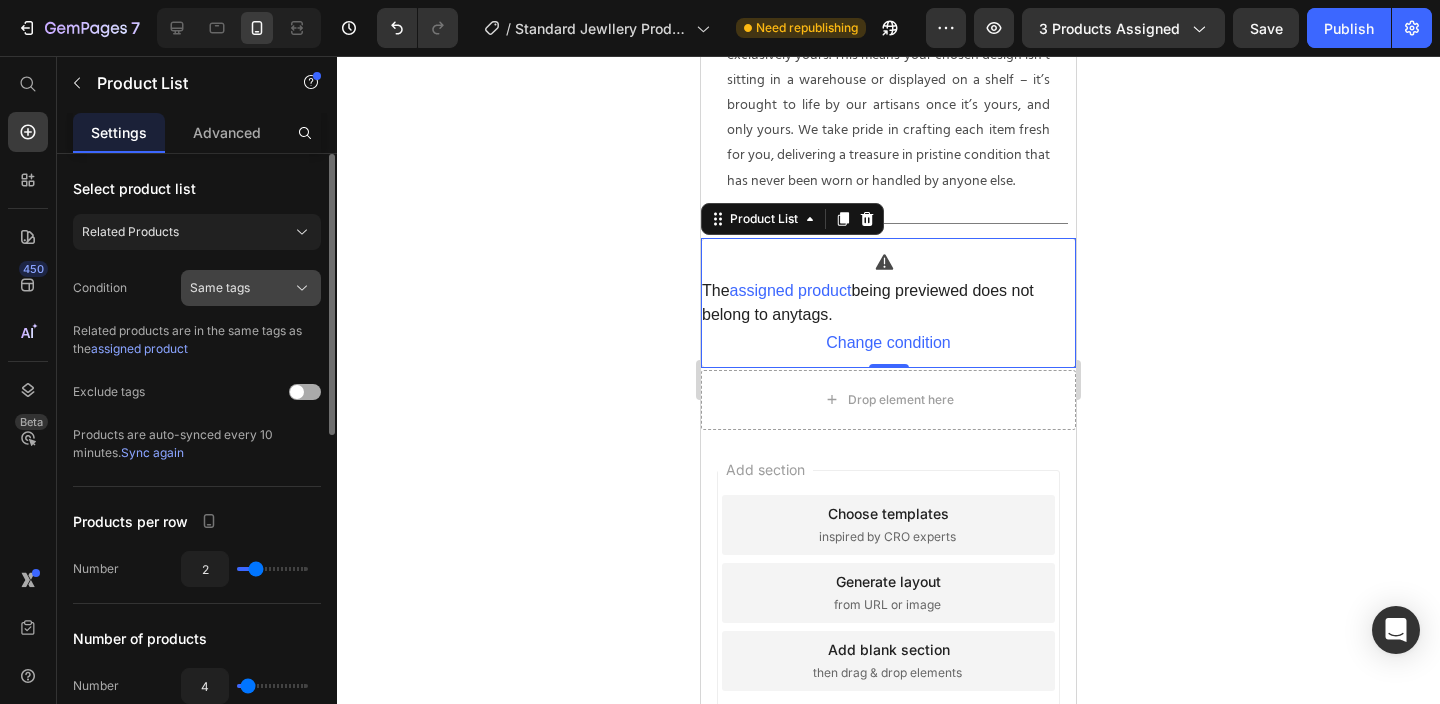 click on "Same tags" at bounding box center (251, 288) 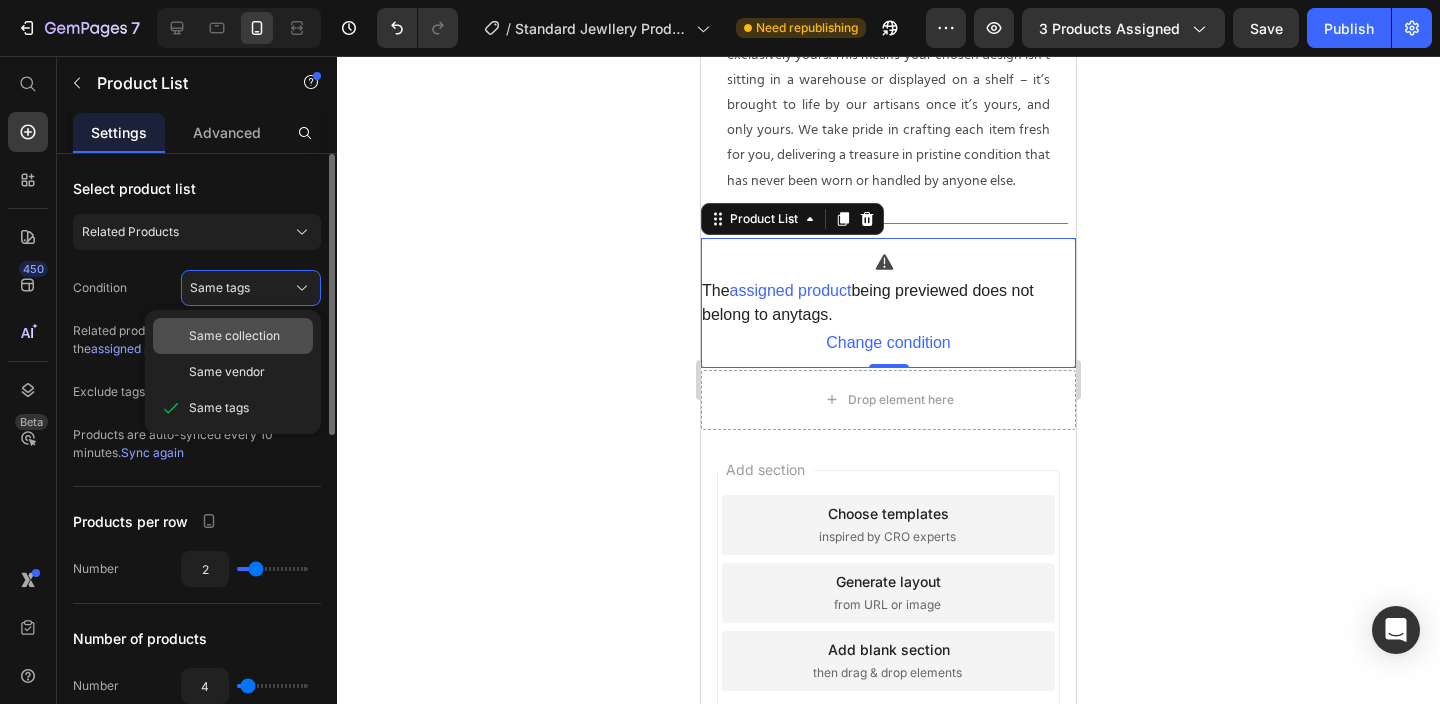 click on "Same collection" 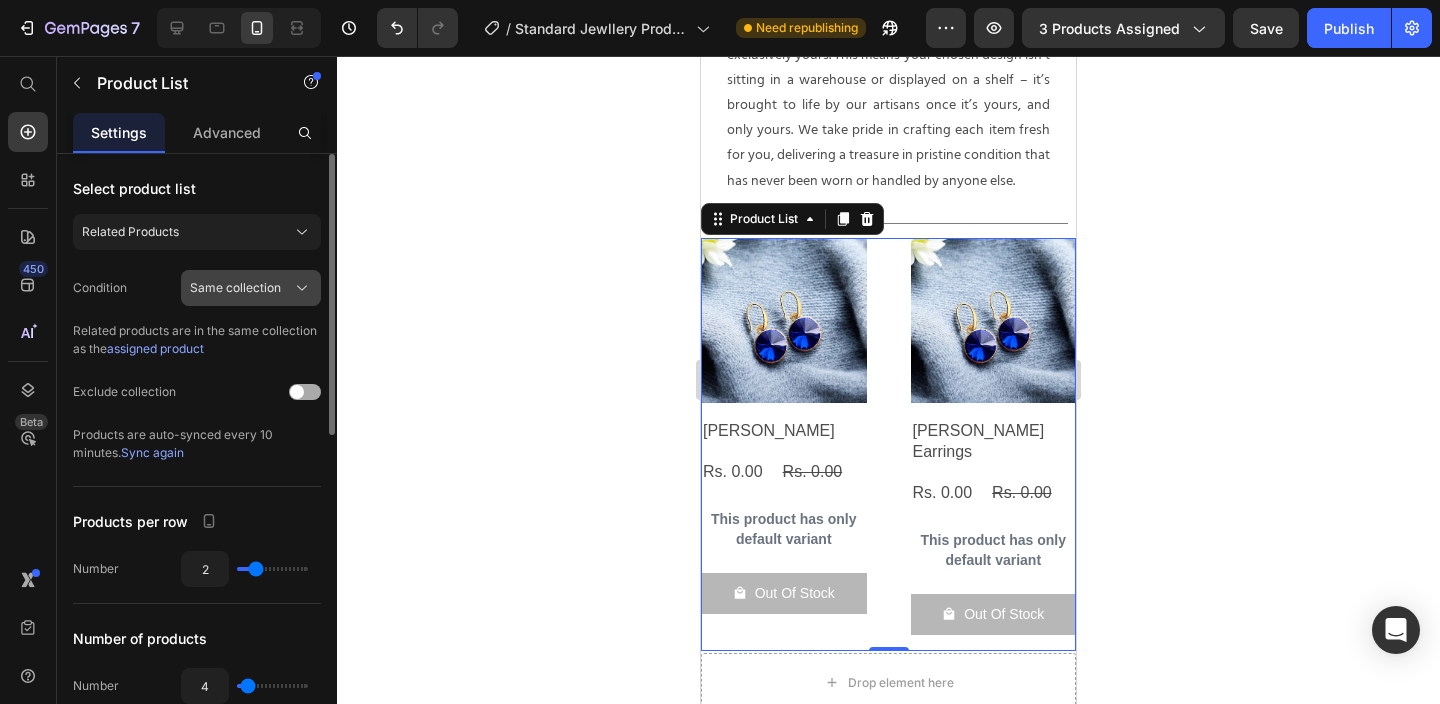 click on "Same collection" 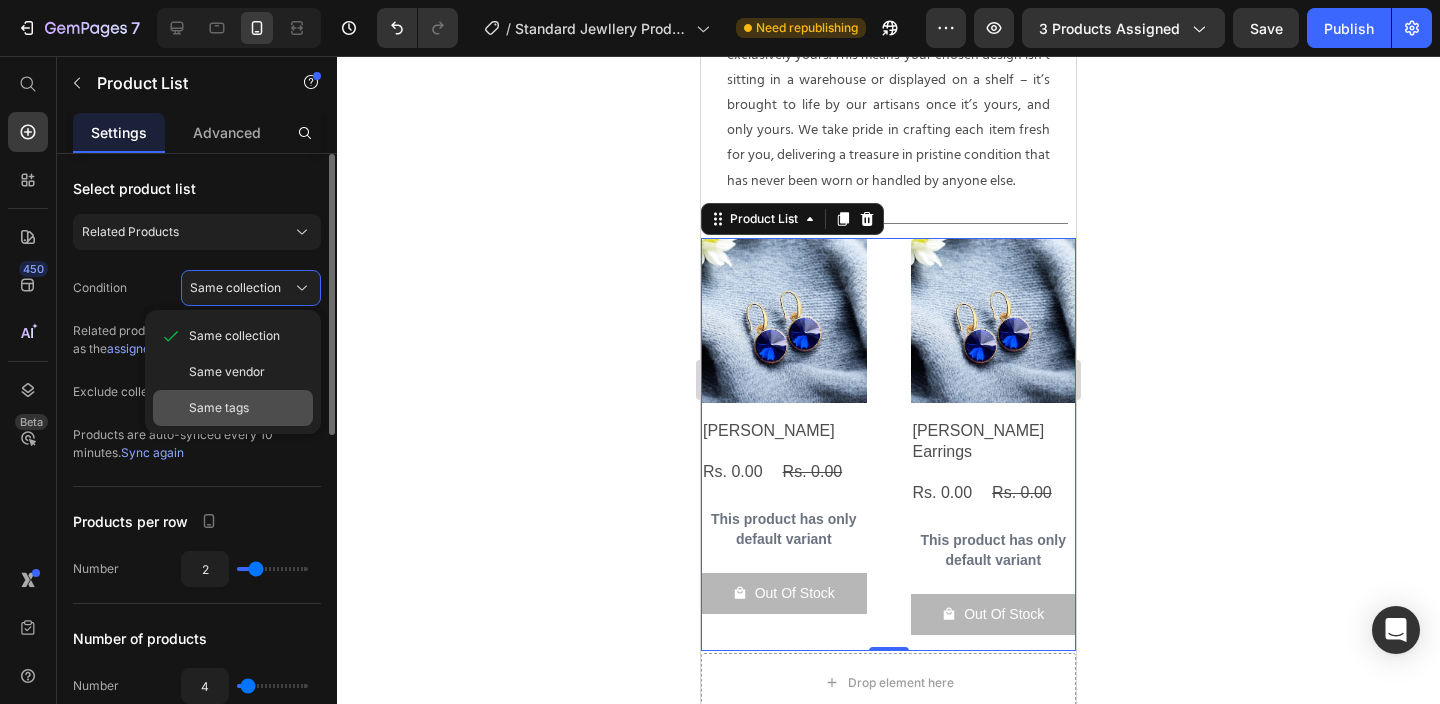 click on "Same tags" at bounding box center (219, 408) 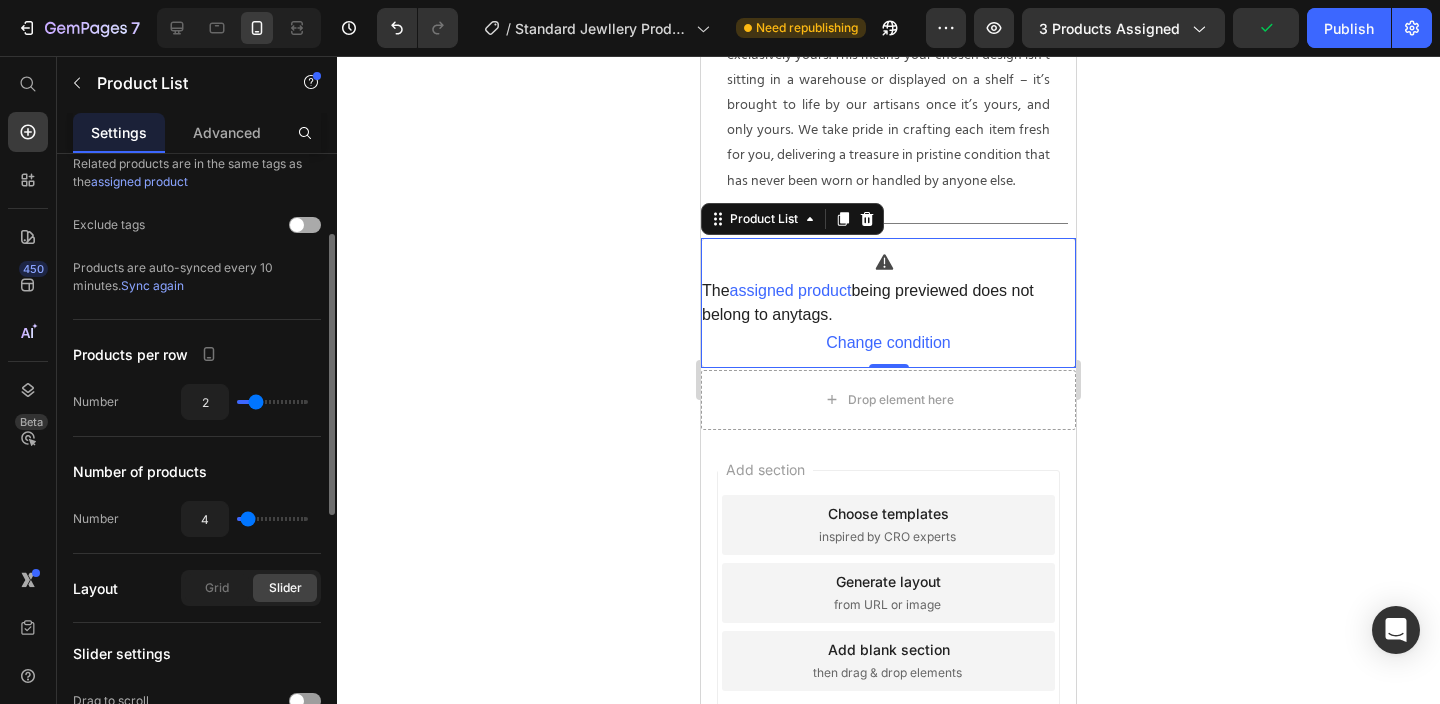 scroll, scrollTop: 169, scrollLeft: 0, axis: vertical 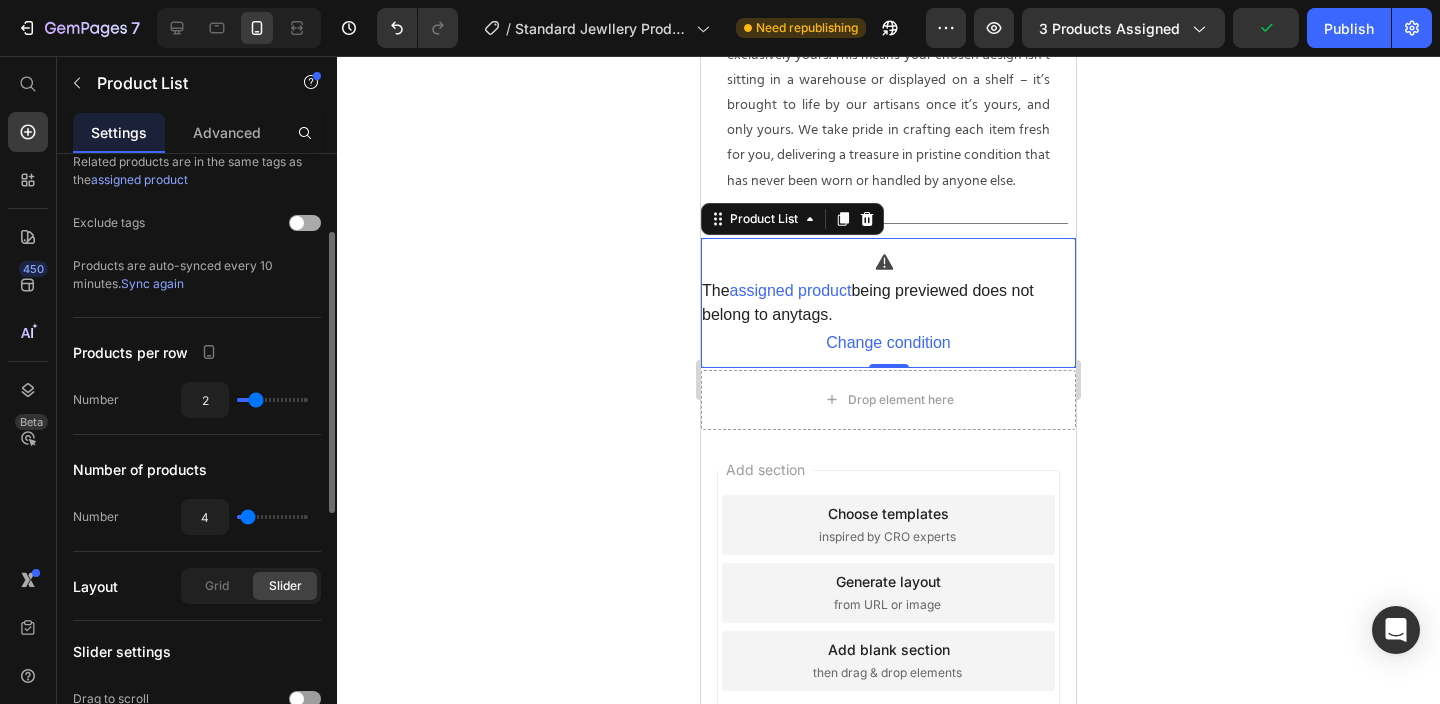 click at bounding box center [272, 517] 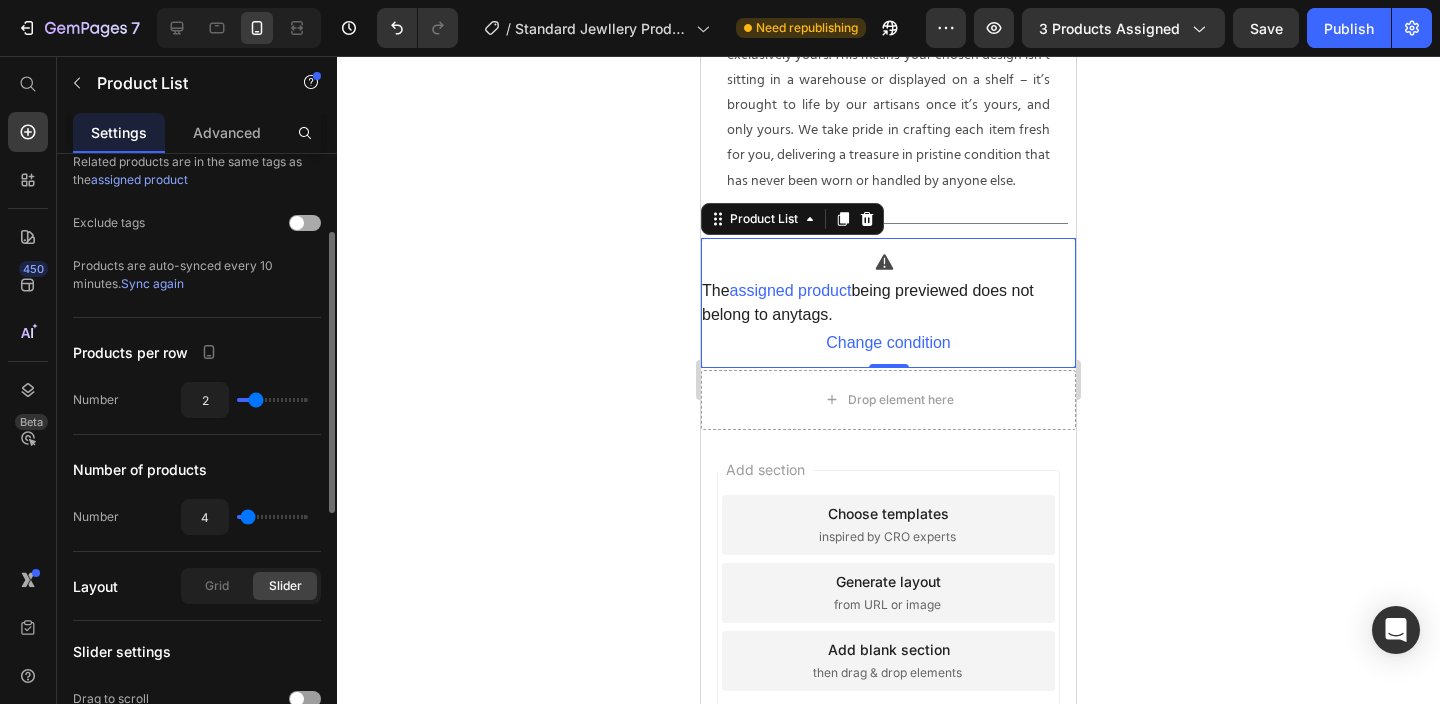 type on "6" 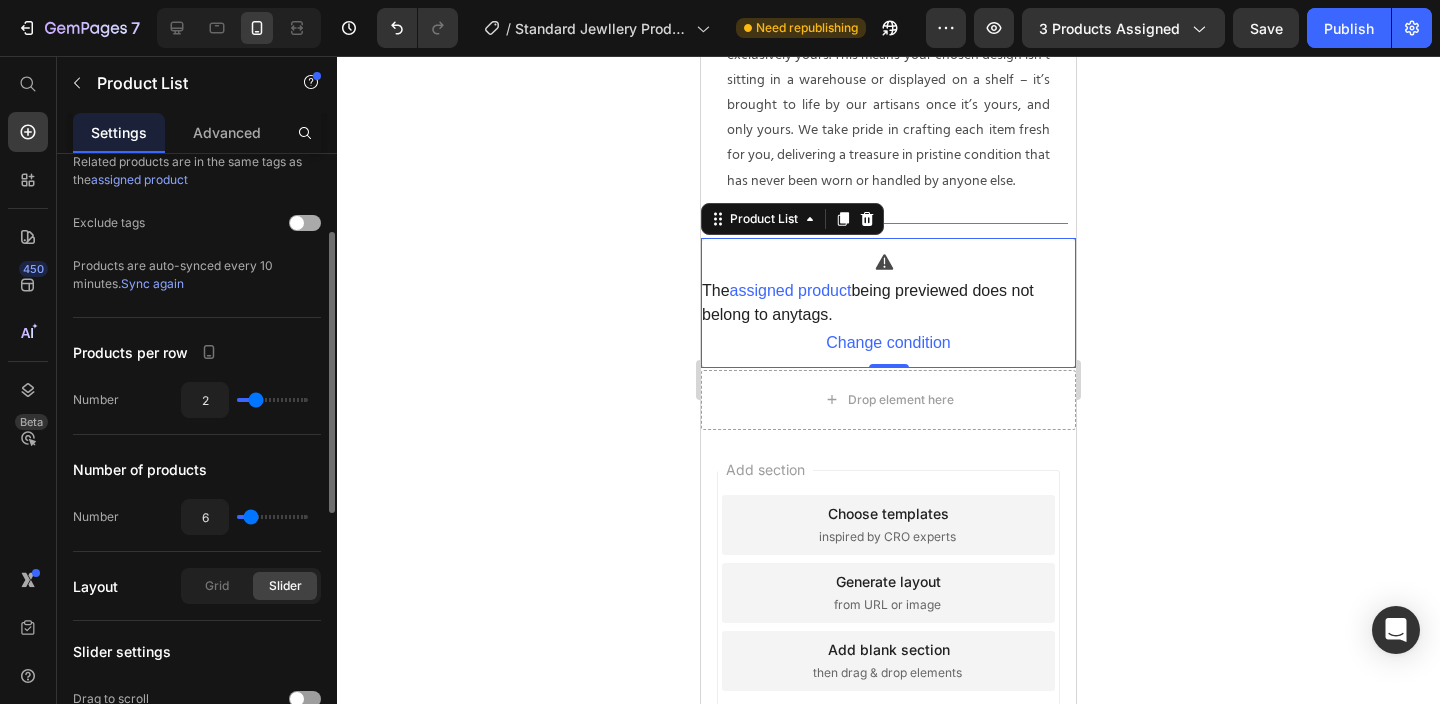 type on "5" 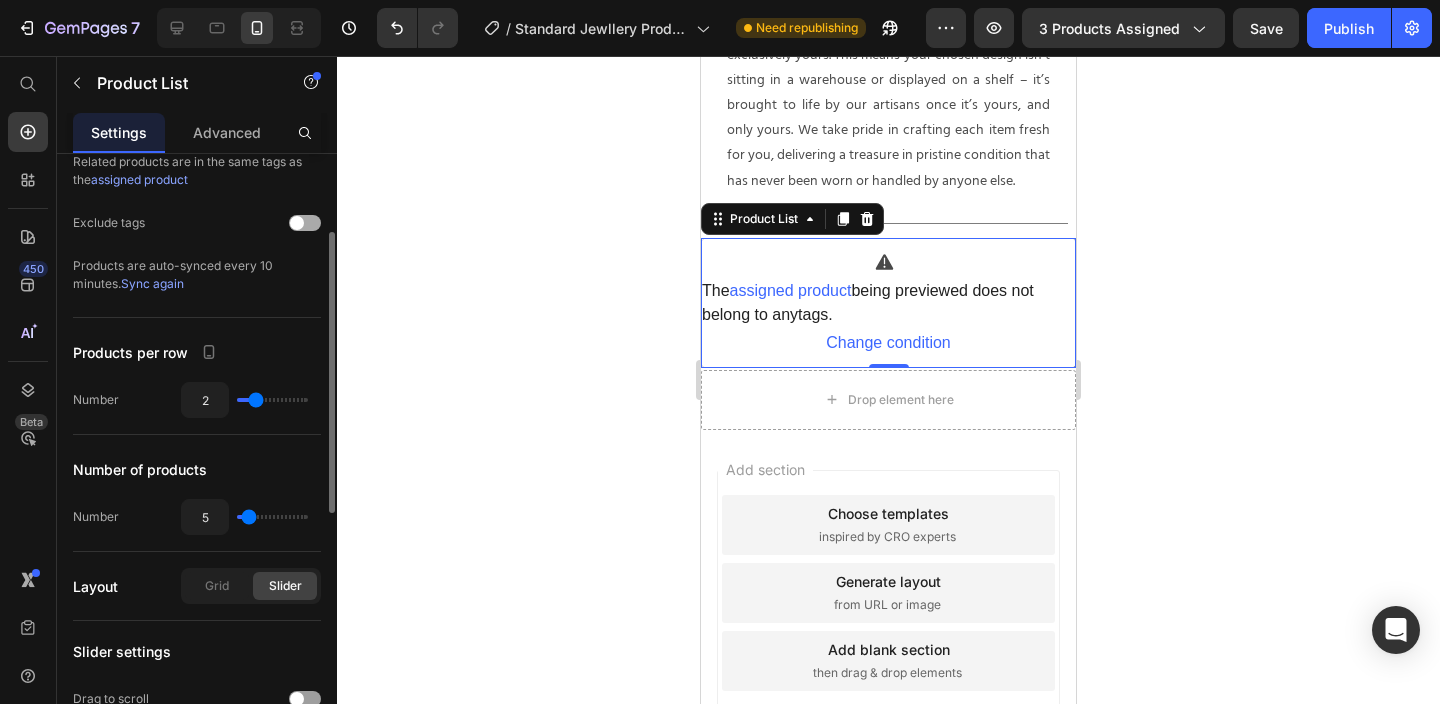 type on "4" 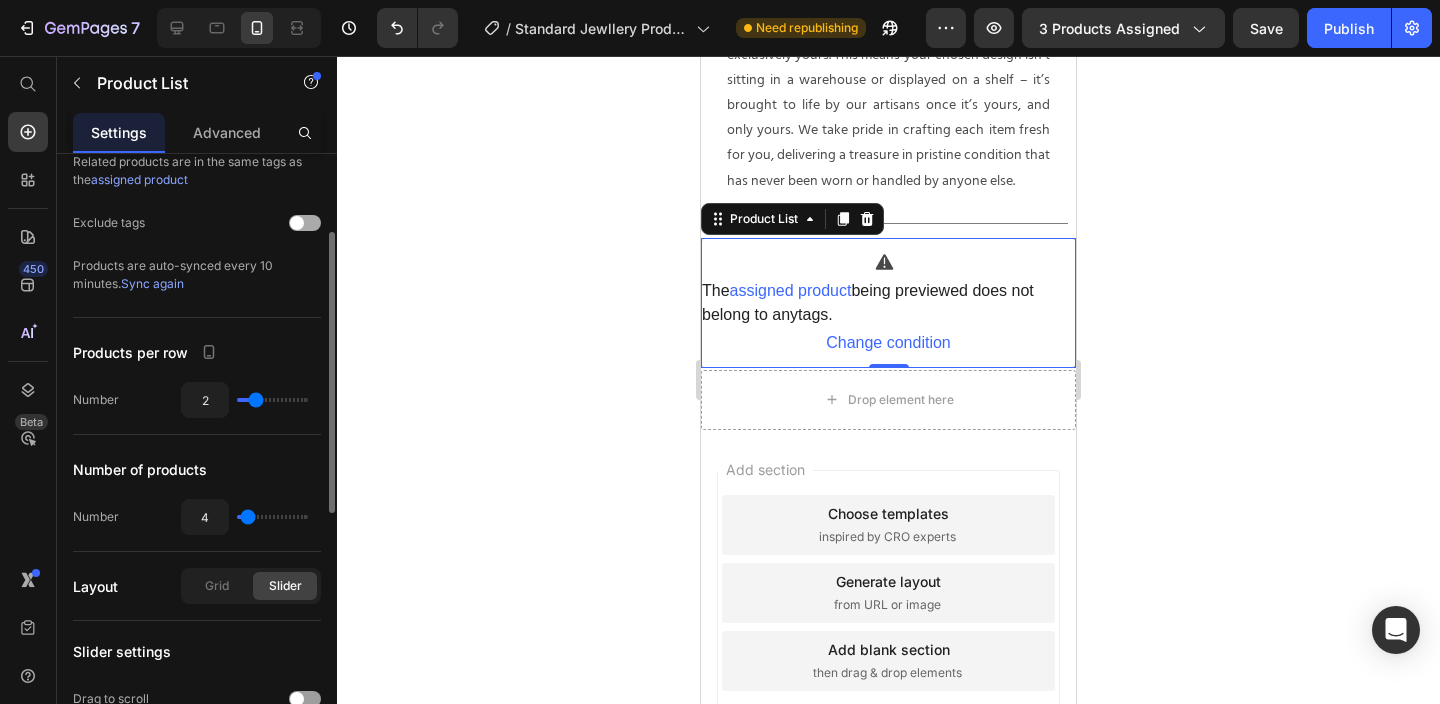 type on "3" 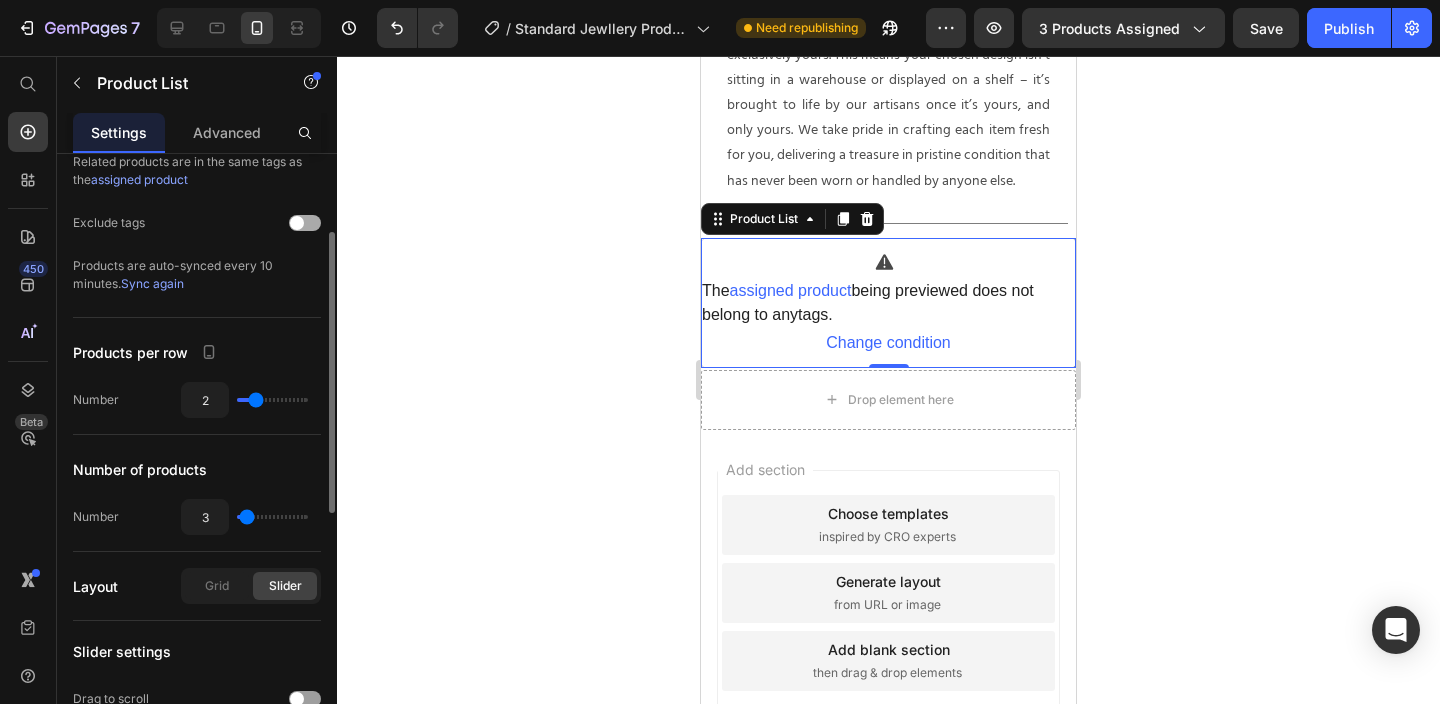 type on "2" 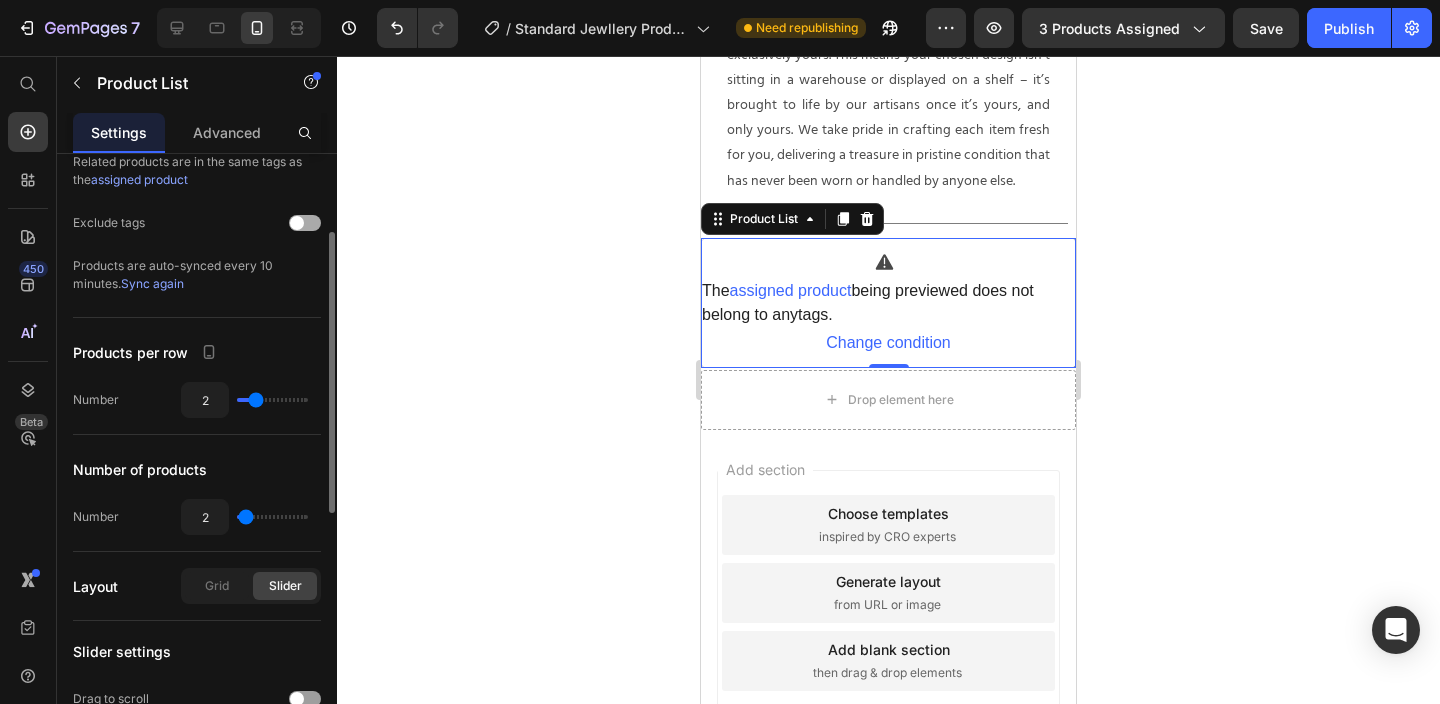 type on "2" 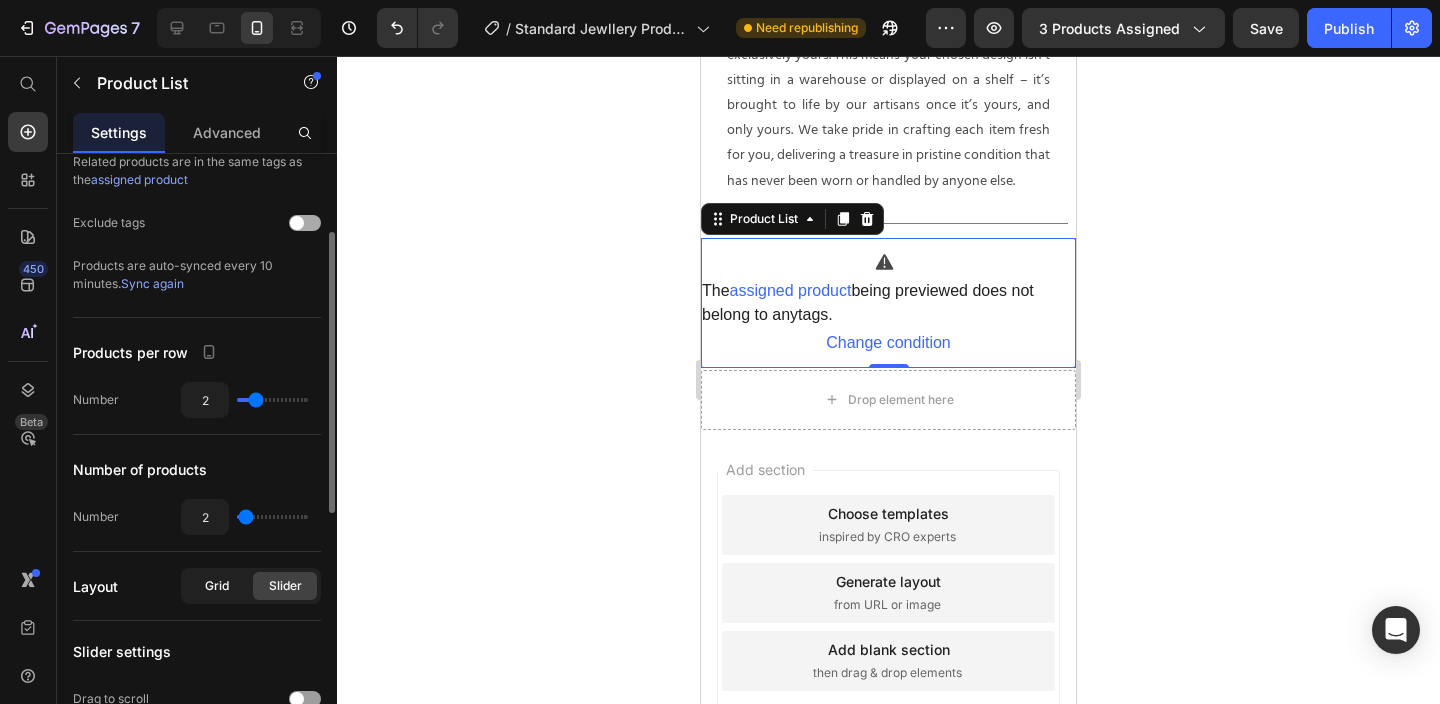 click on "Grid" 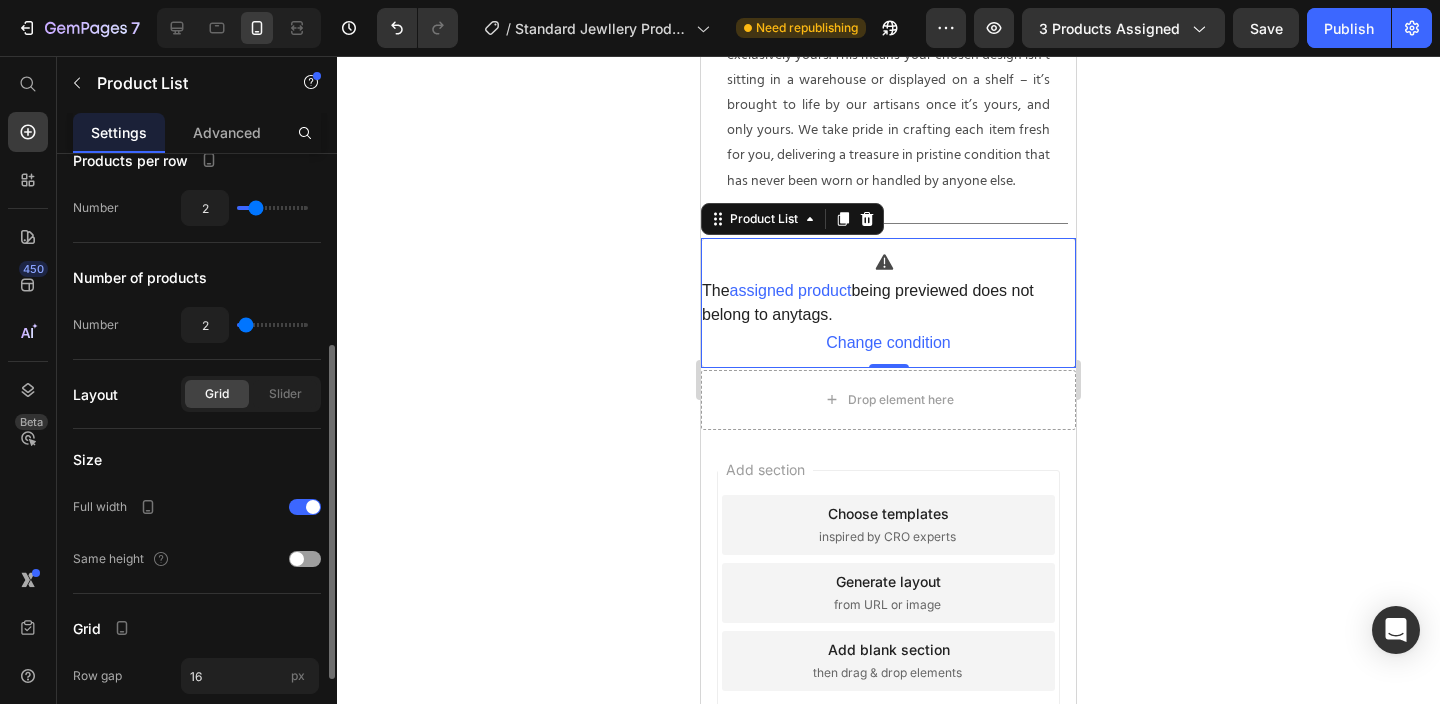 scroll, scrollTop: 365, scrollLeft: 0, axis: vertical 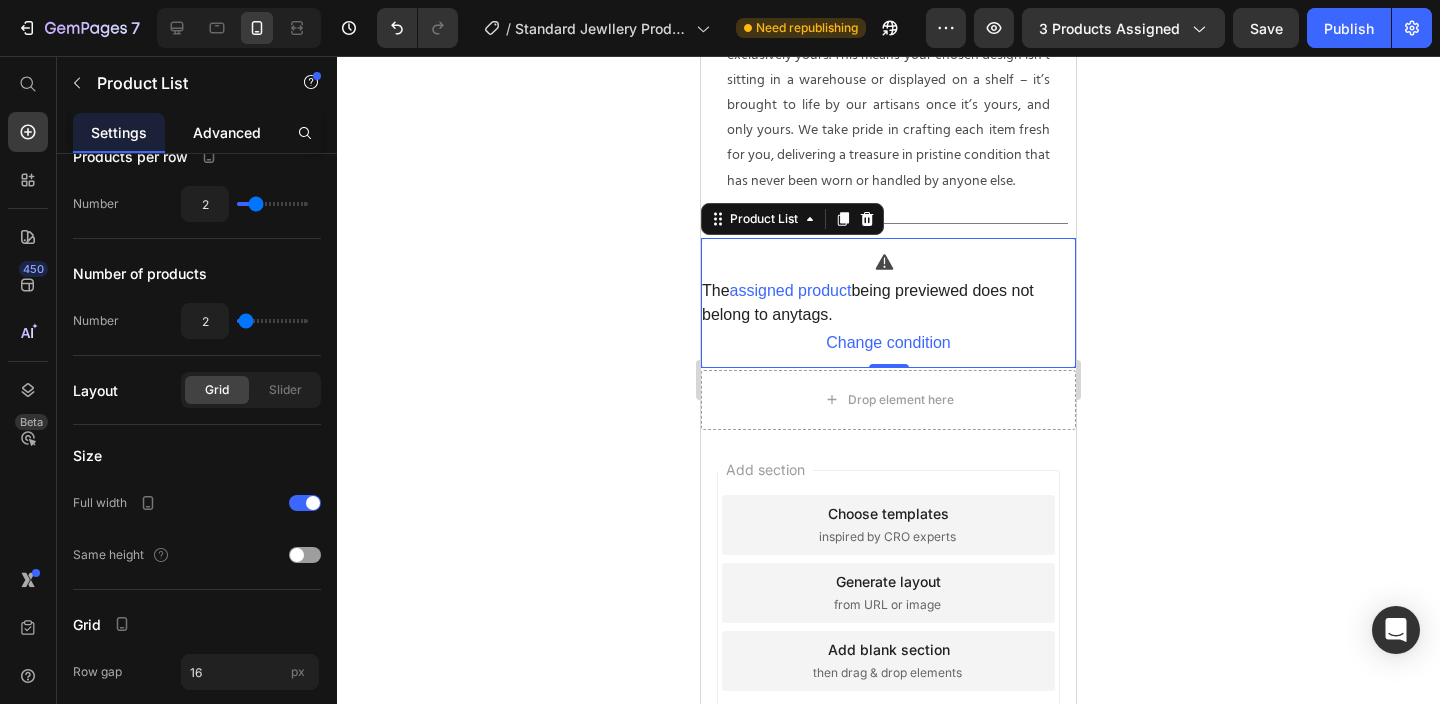 click on "Advanced" at bounding box center [227, 132] 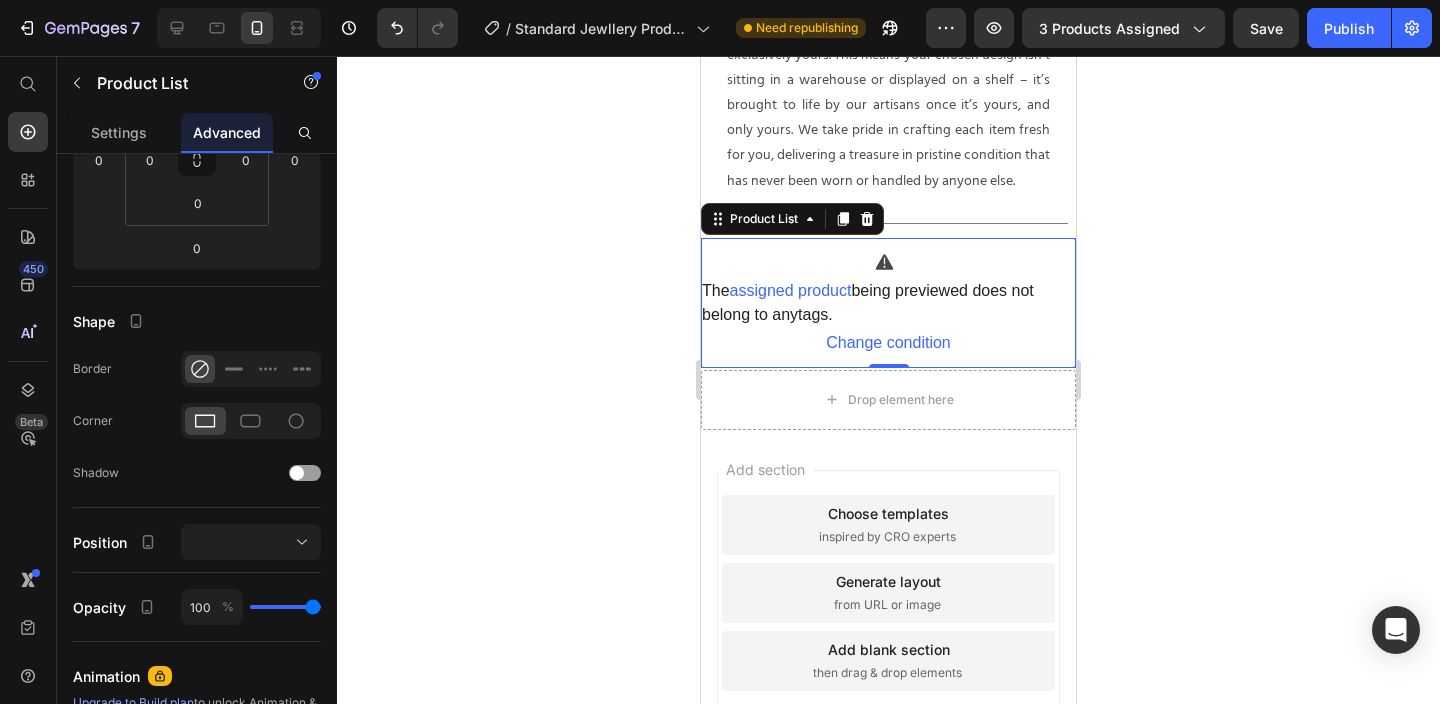 scroll, scrollTop: 0, scrollLeft: 0, axis: both 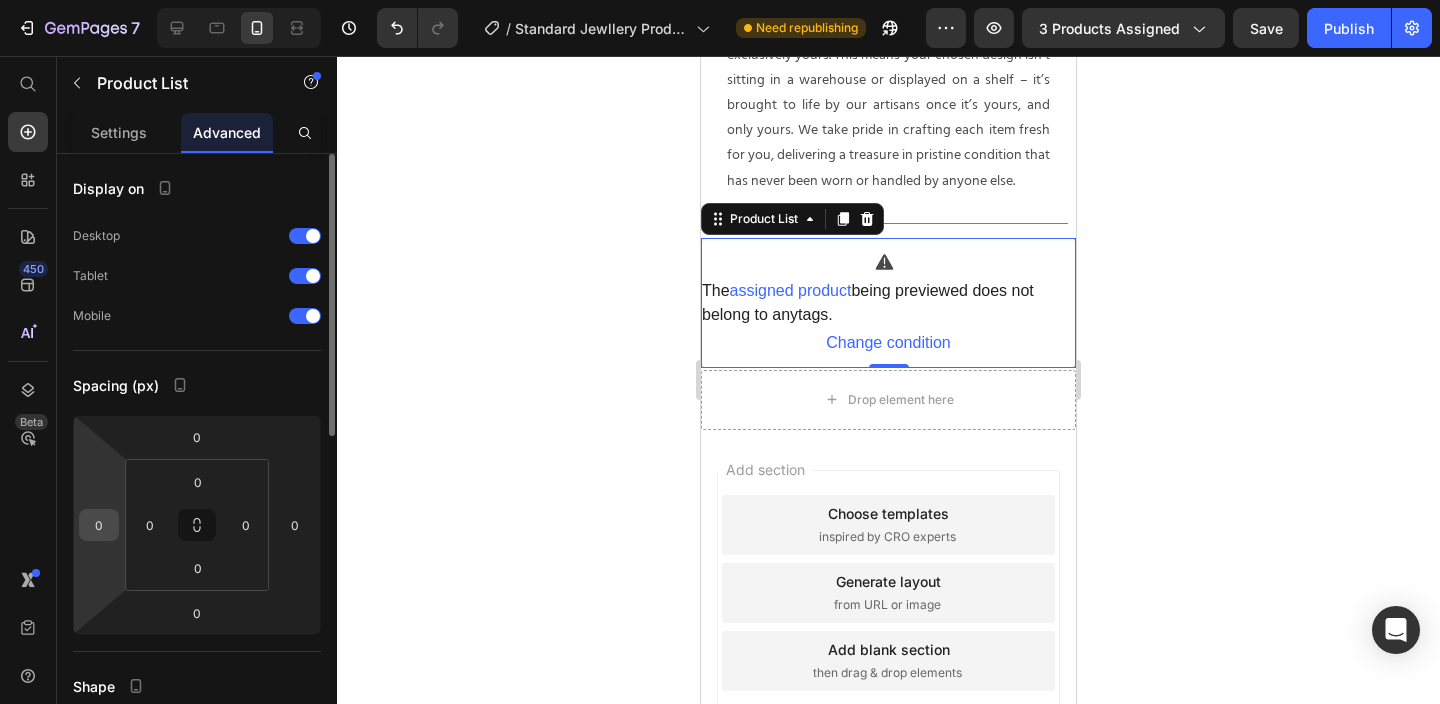 click on "0" at bounding box center (99, 525) 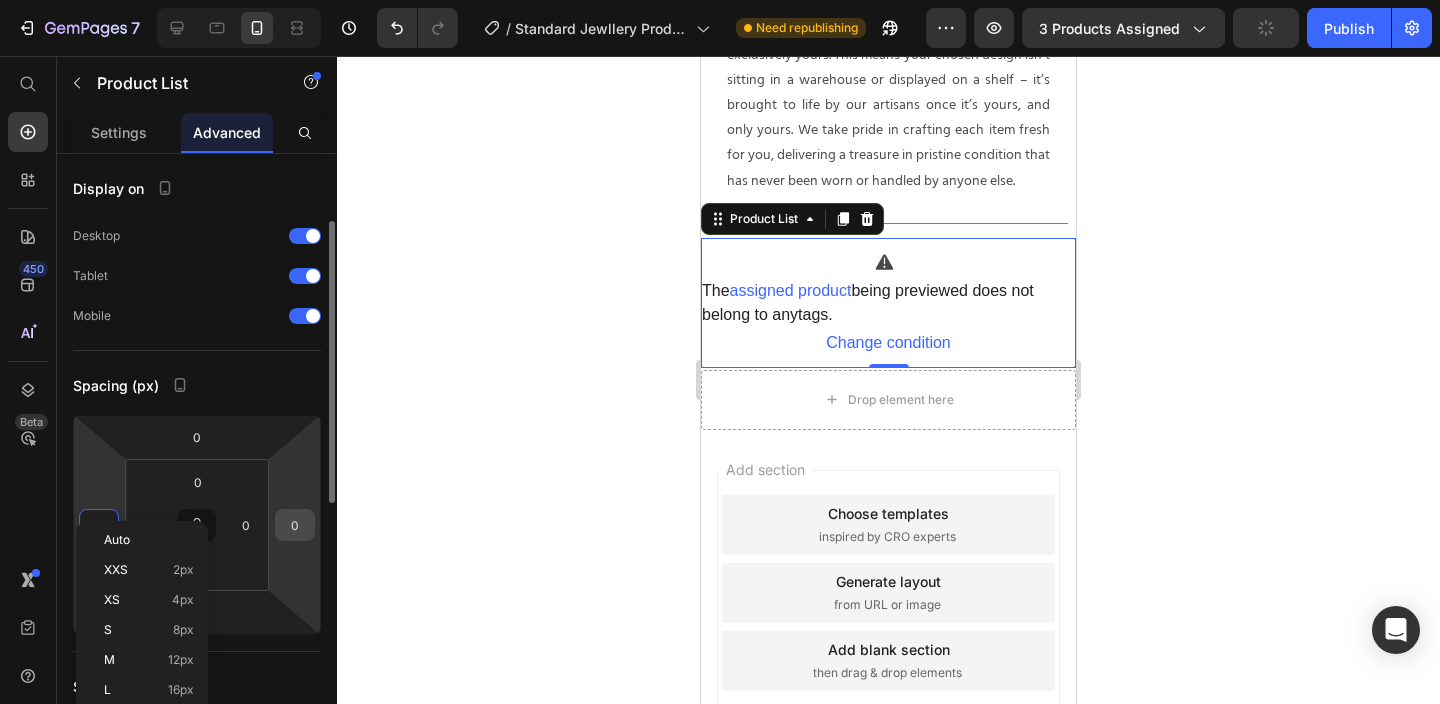 scroll, scrollTop: 114, scrollLeft: 0, axis: vertical 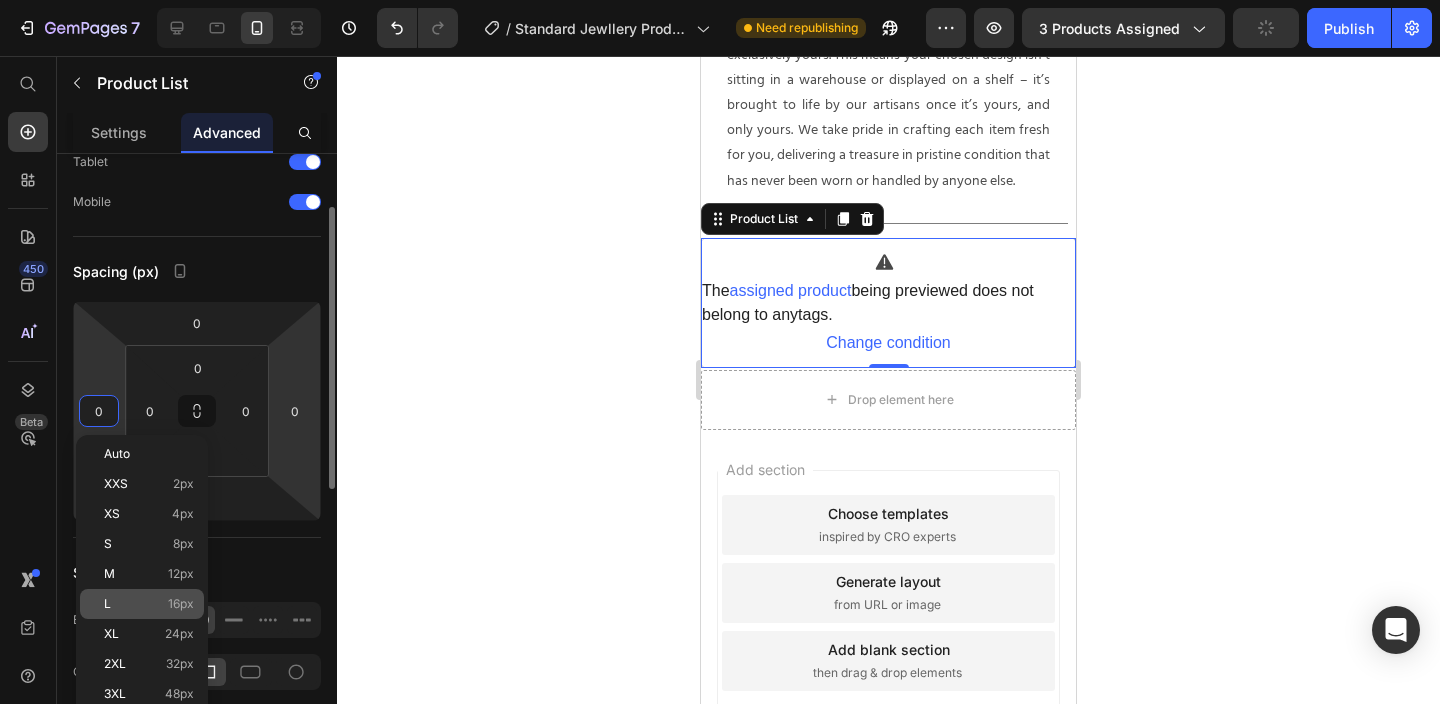 click on "L 16px" at bounding box center (149, 604) 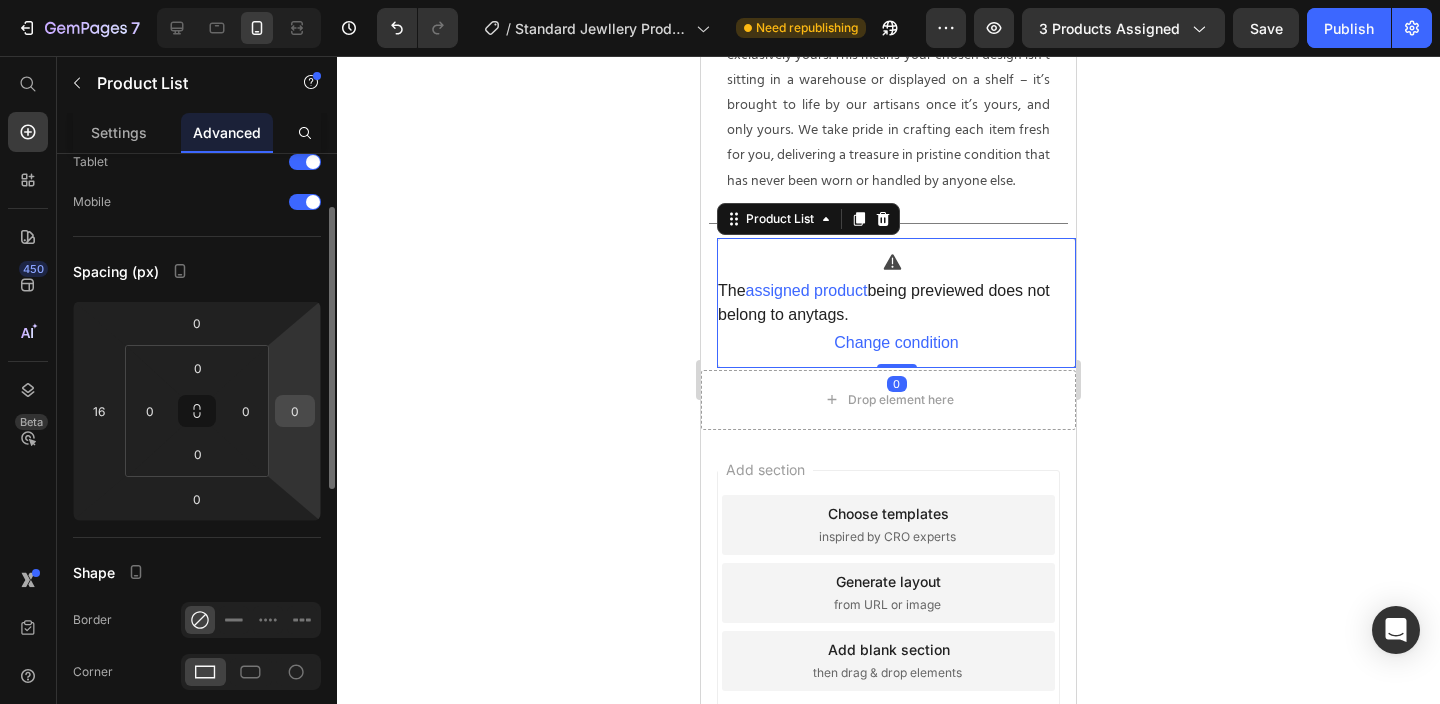 click on "0" at bounding box center [295, 411] 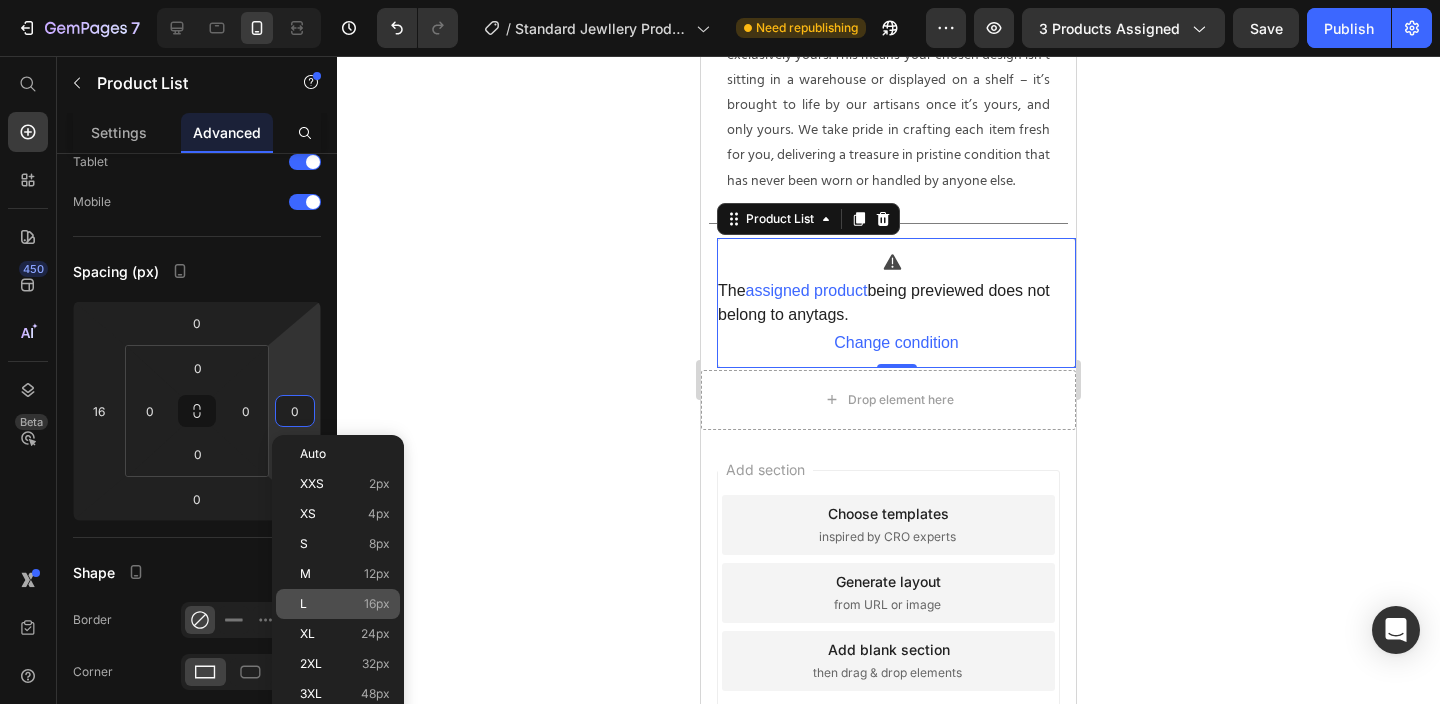 click on "L 16px" at bounding box center [345, 604] 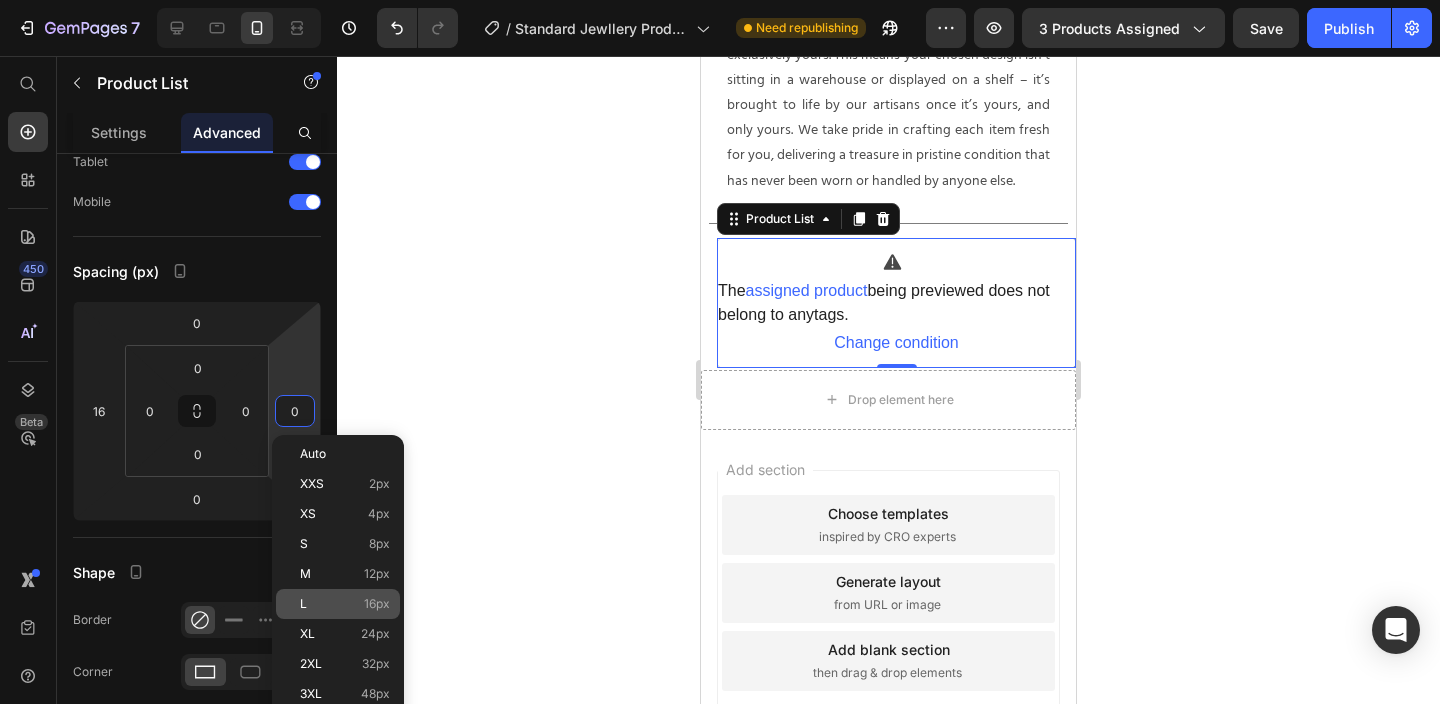 type on "16" 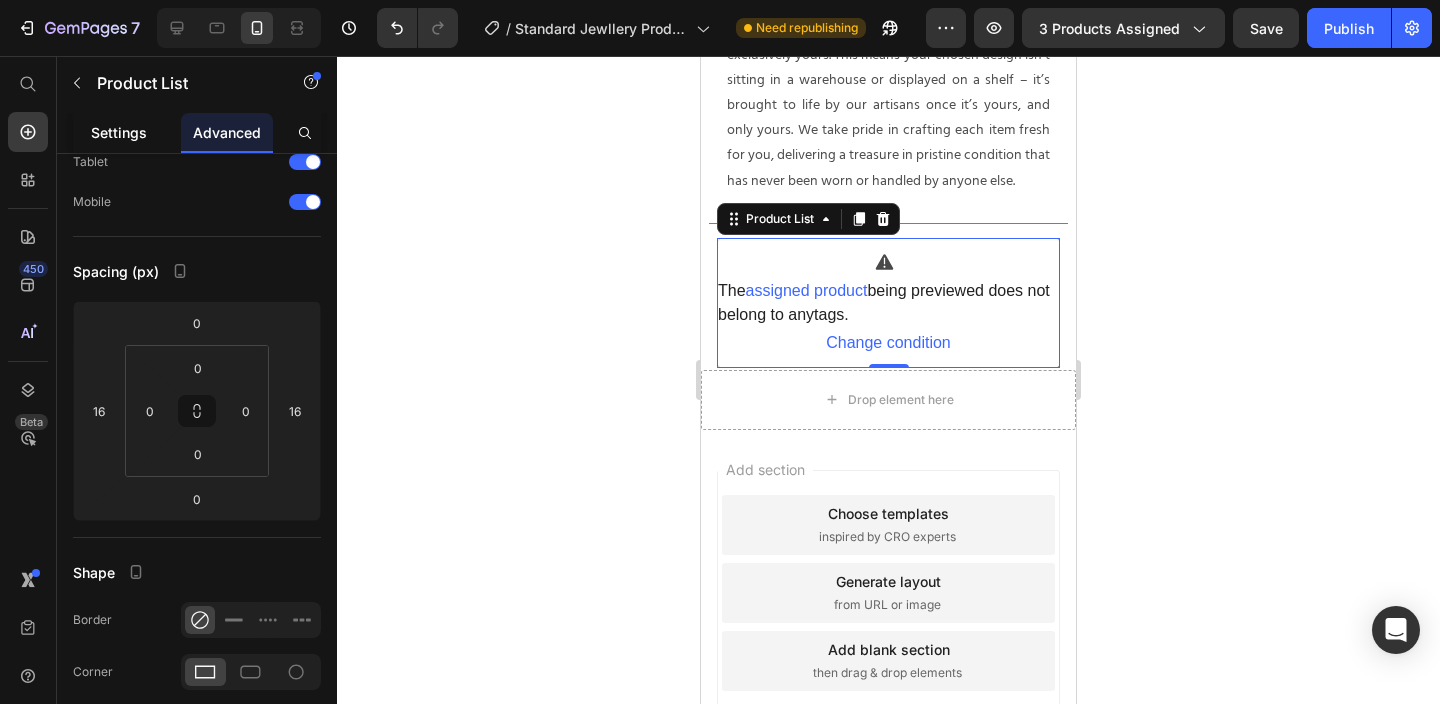 click on "Settings" at bounding box center (119, 132) 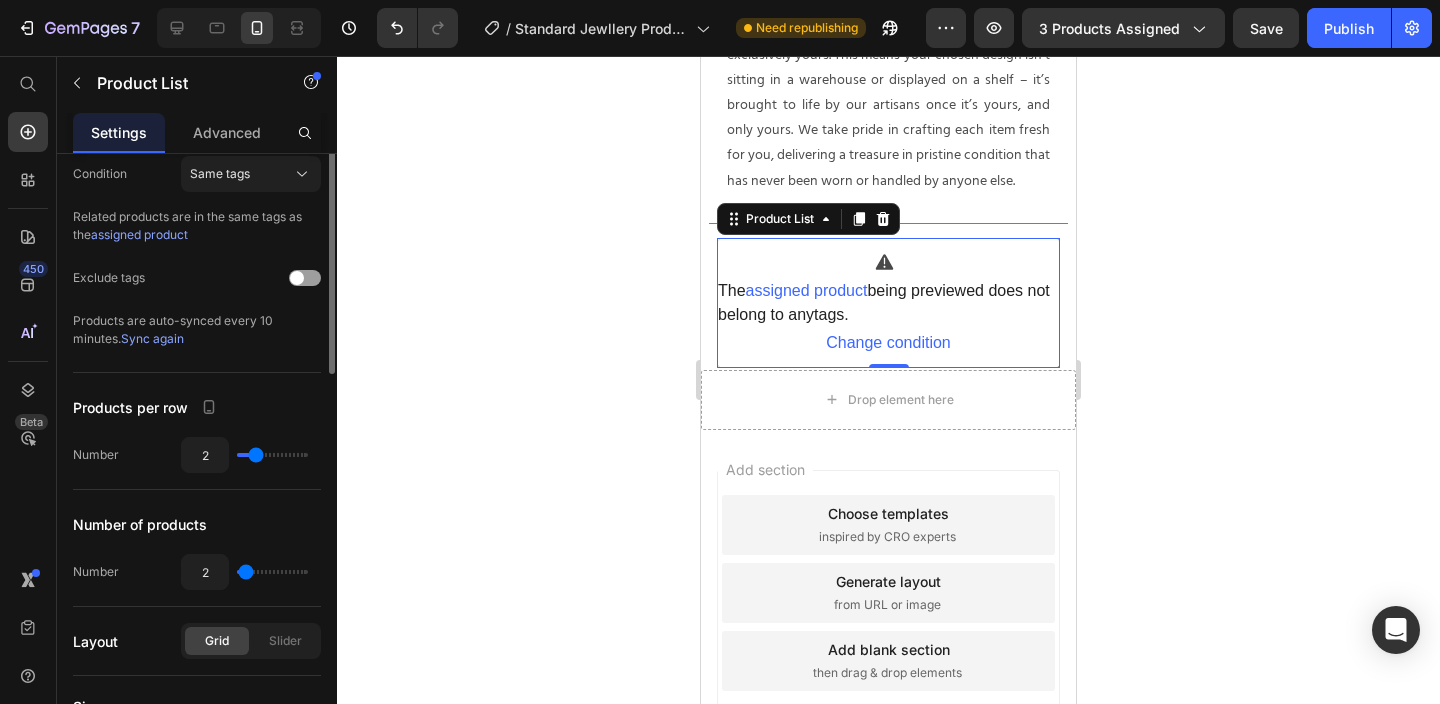 scroll, scrollTop: 0, scrollLeft: 0, axis: both 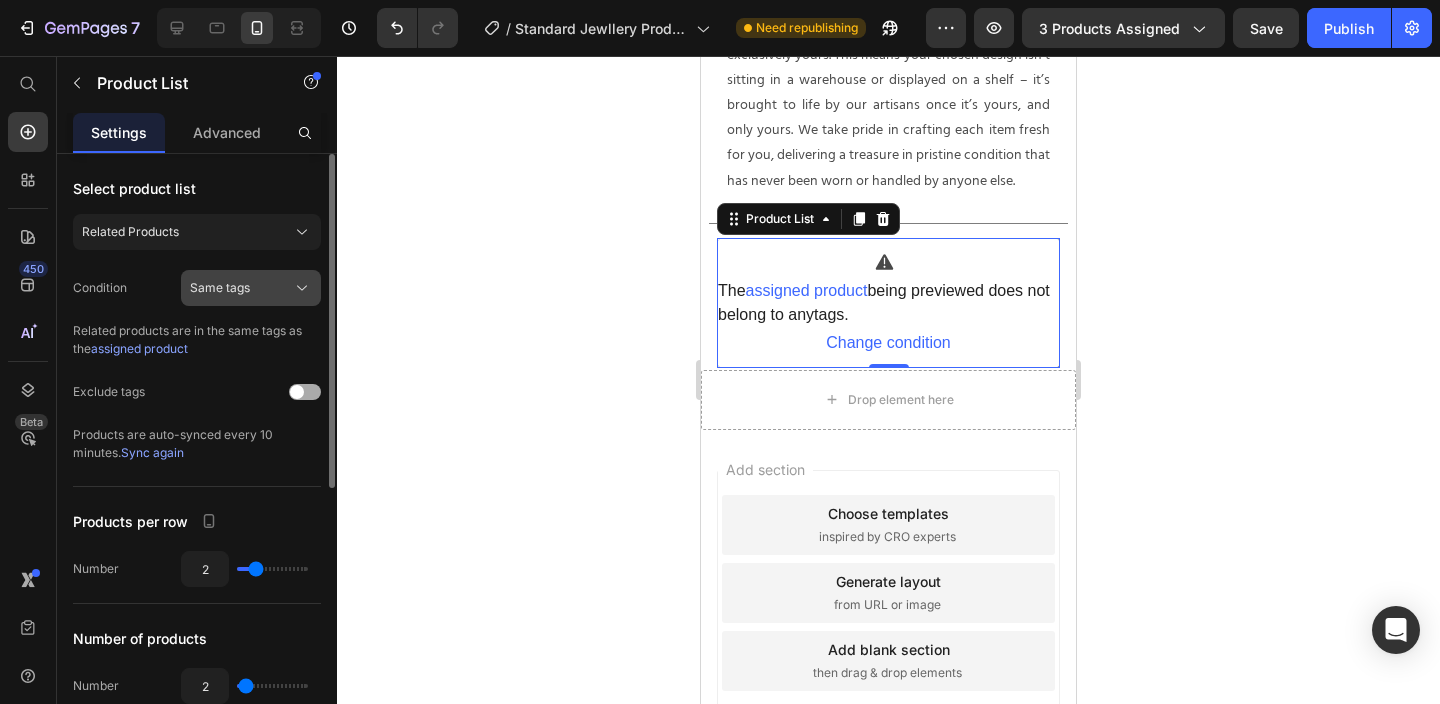 click on "Same tags" at bounding box center (251, 288) 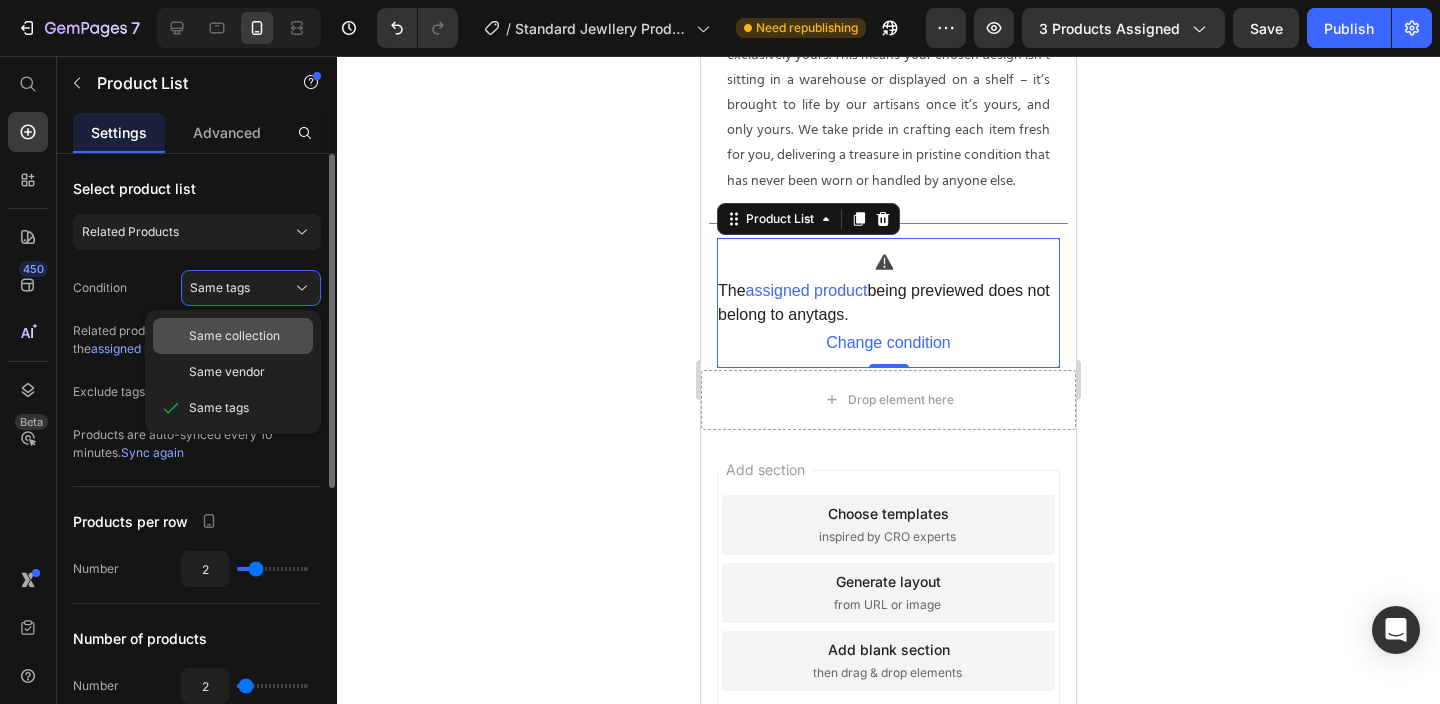 click on "Same collection" 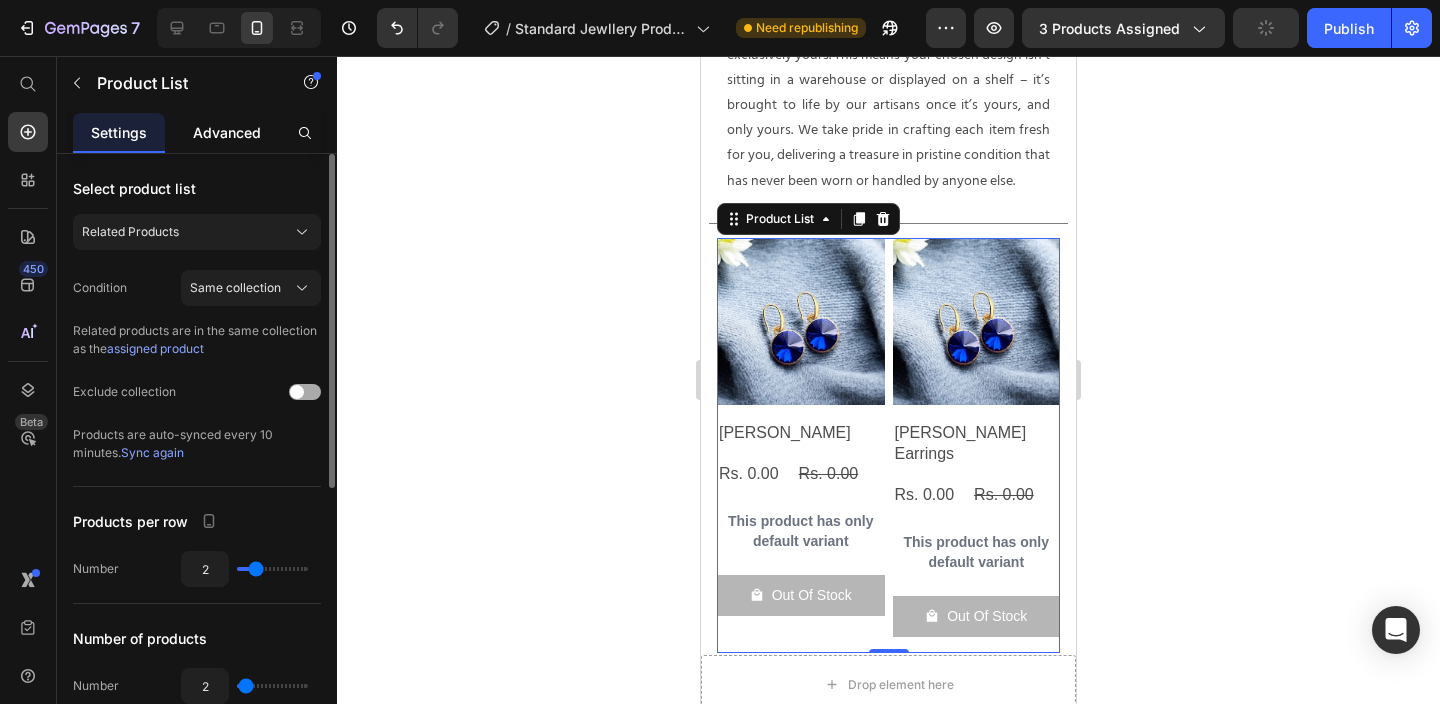 click on "Advanced" at bounding box center [227, 132] 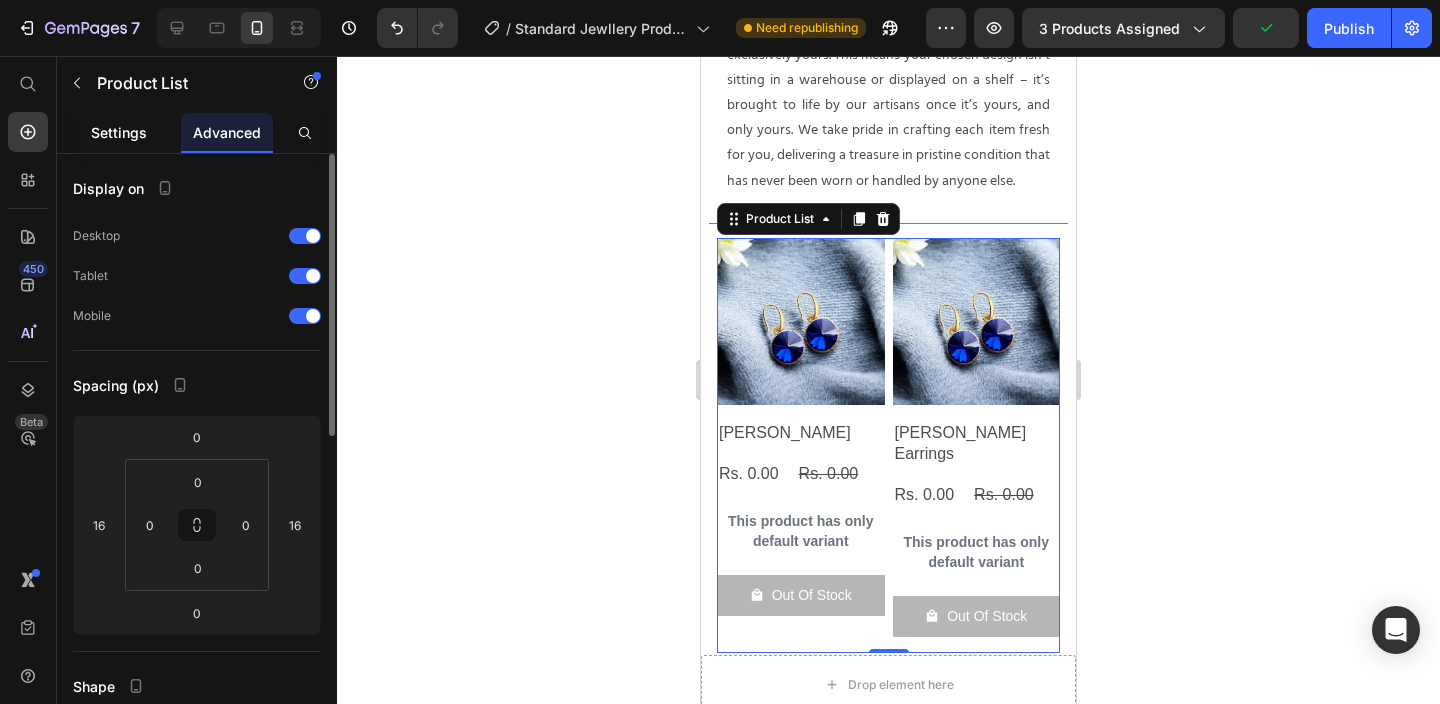 click on "Settings" 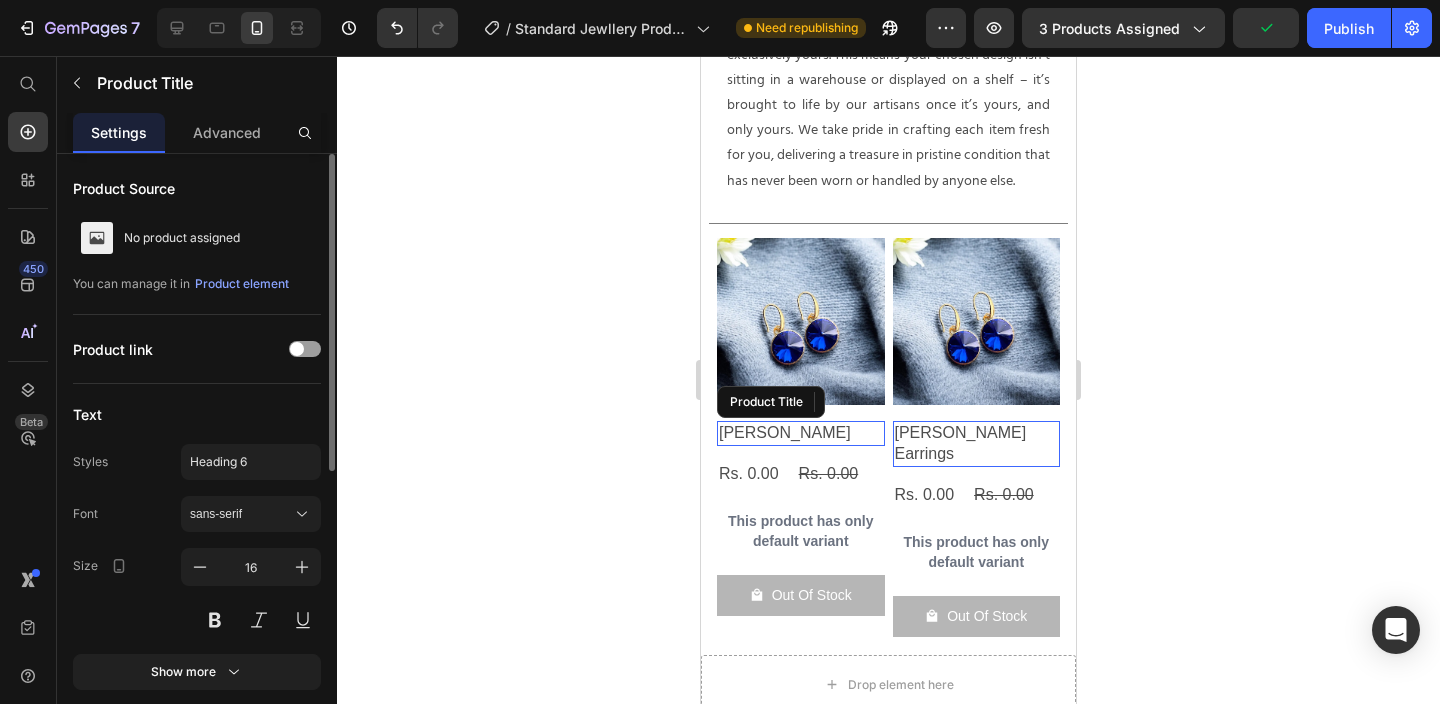 click on "[PERSON_NAME]" at bounding box center [801, 433] 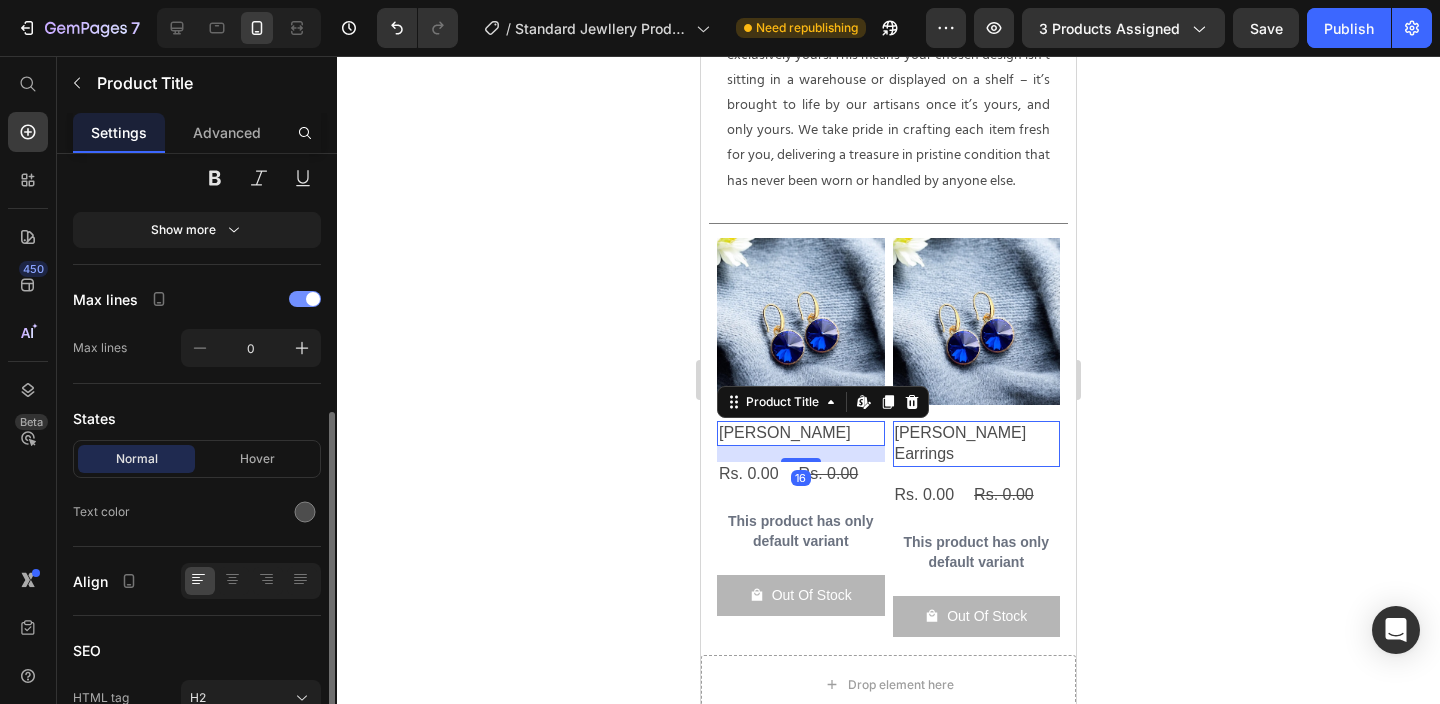 scroll, scrollTop: 458, scrollLeft: 0, axis: vertical 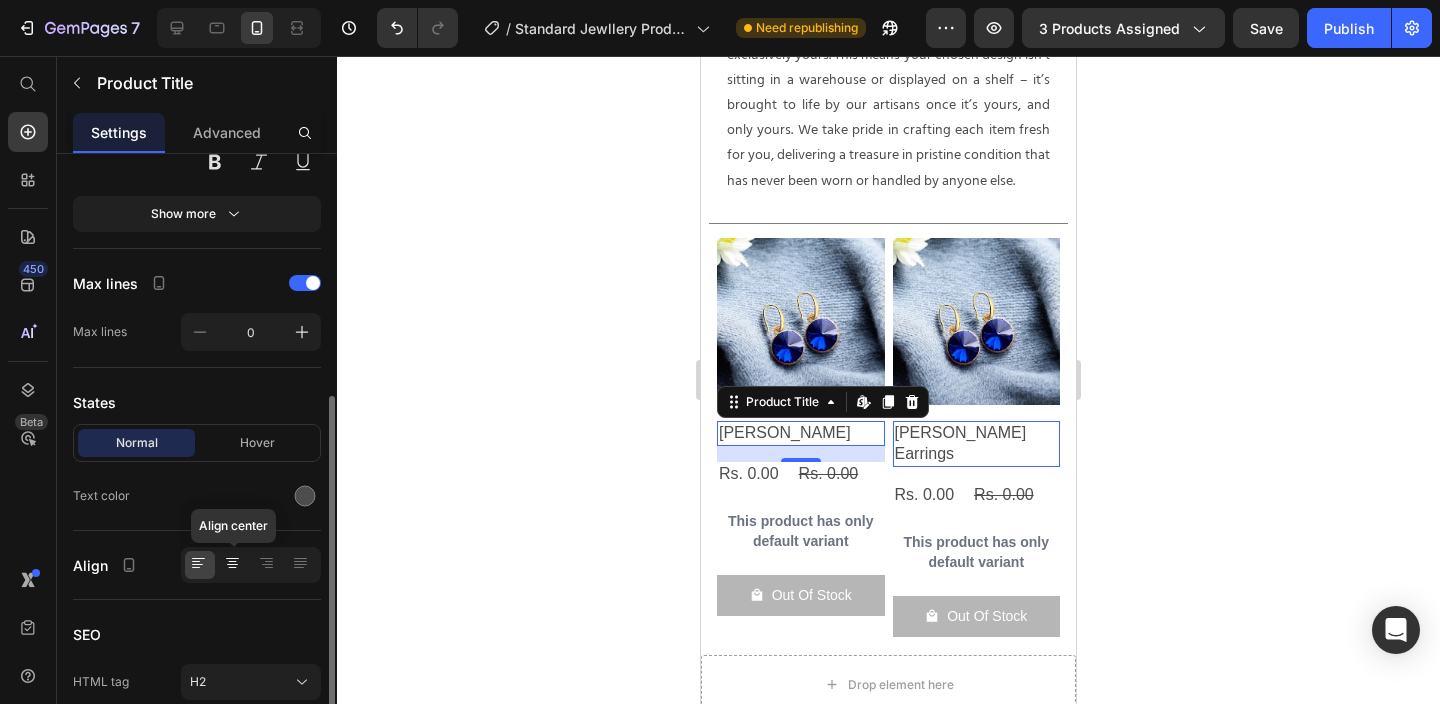 click 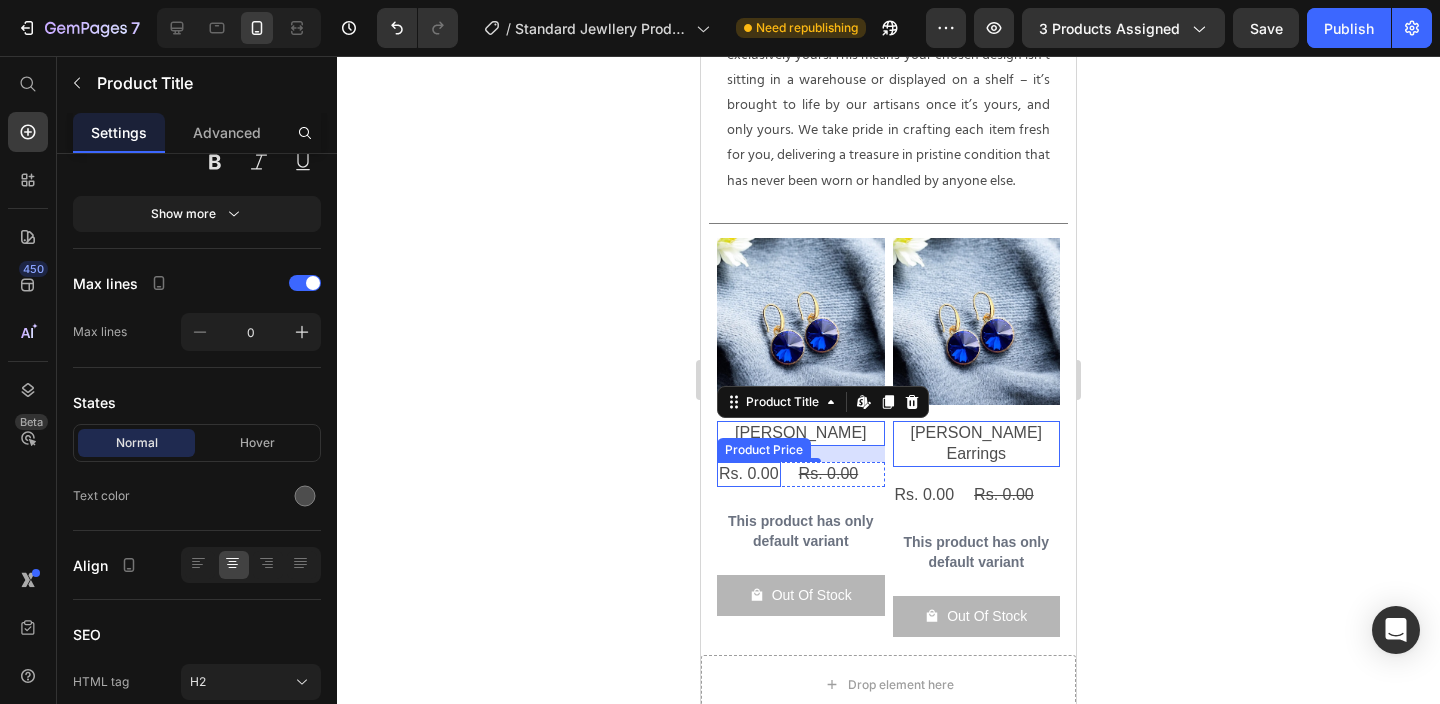 click on "Rs. 0.00" at bounding box center (749, 473) 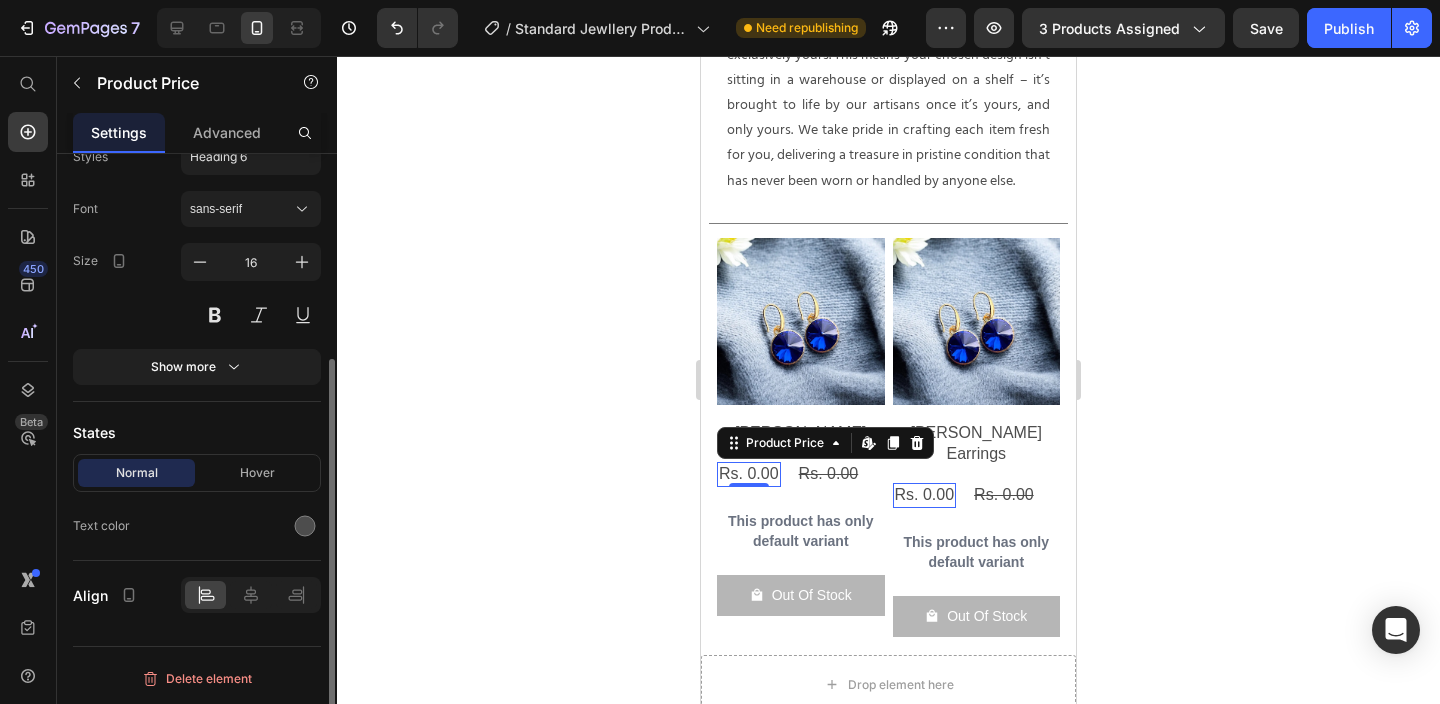 scroll, scrollTop: 0, scrollLeft: 0, axis: both 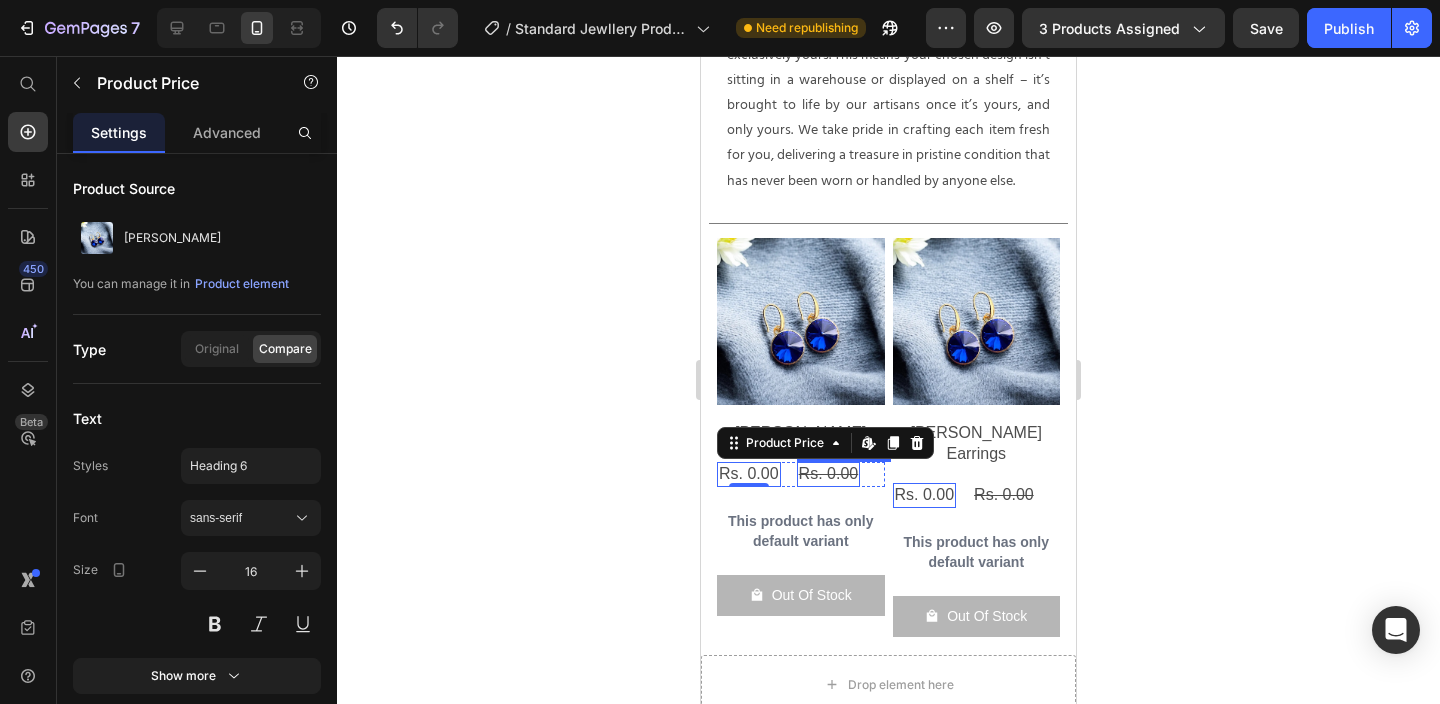 click on "Rs. 0.00" at bounding box center [829, 473] 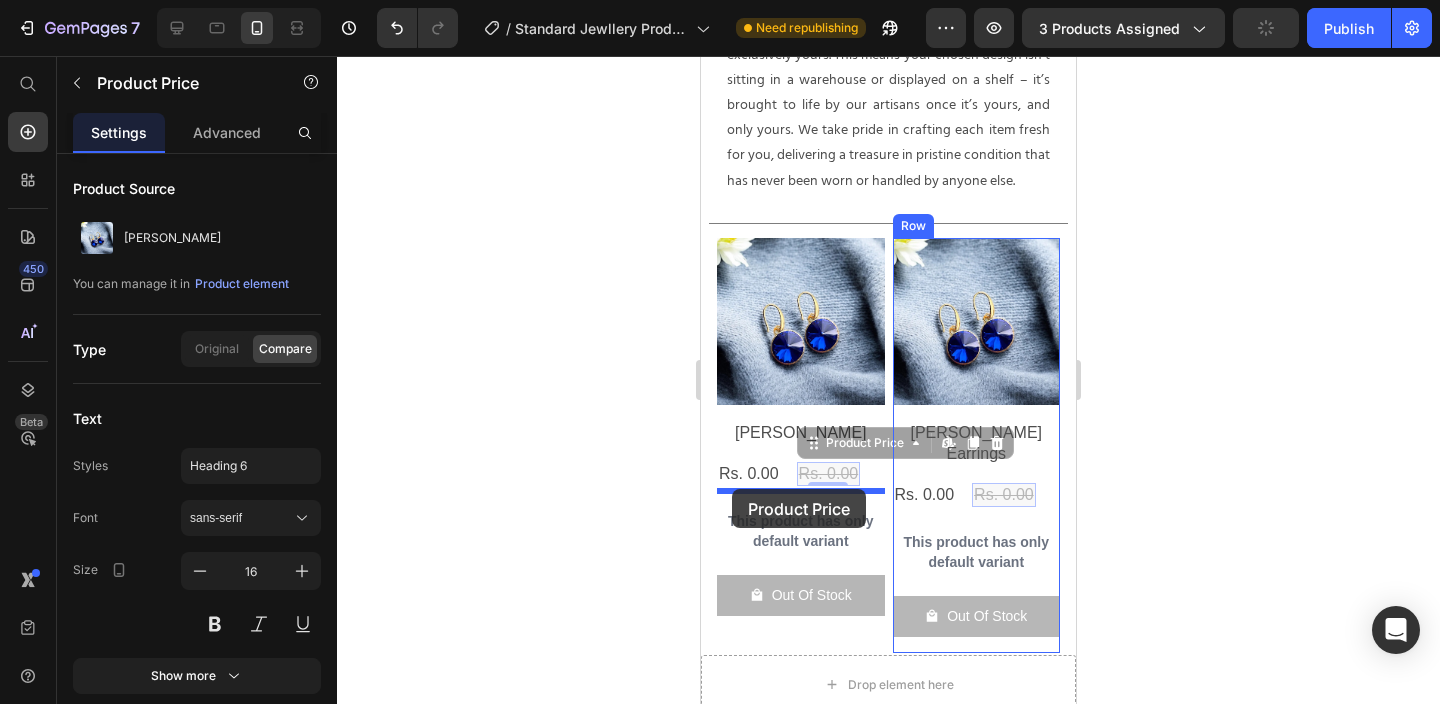 drag, startPoint x: 832, startPoint y: 461, endPoint x: 732, endPoint y: 489, distance: 103.84604 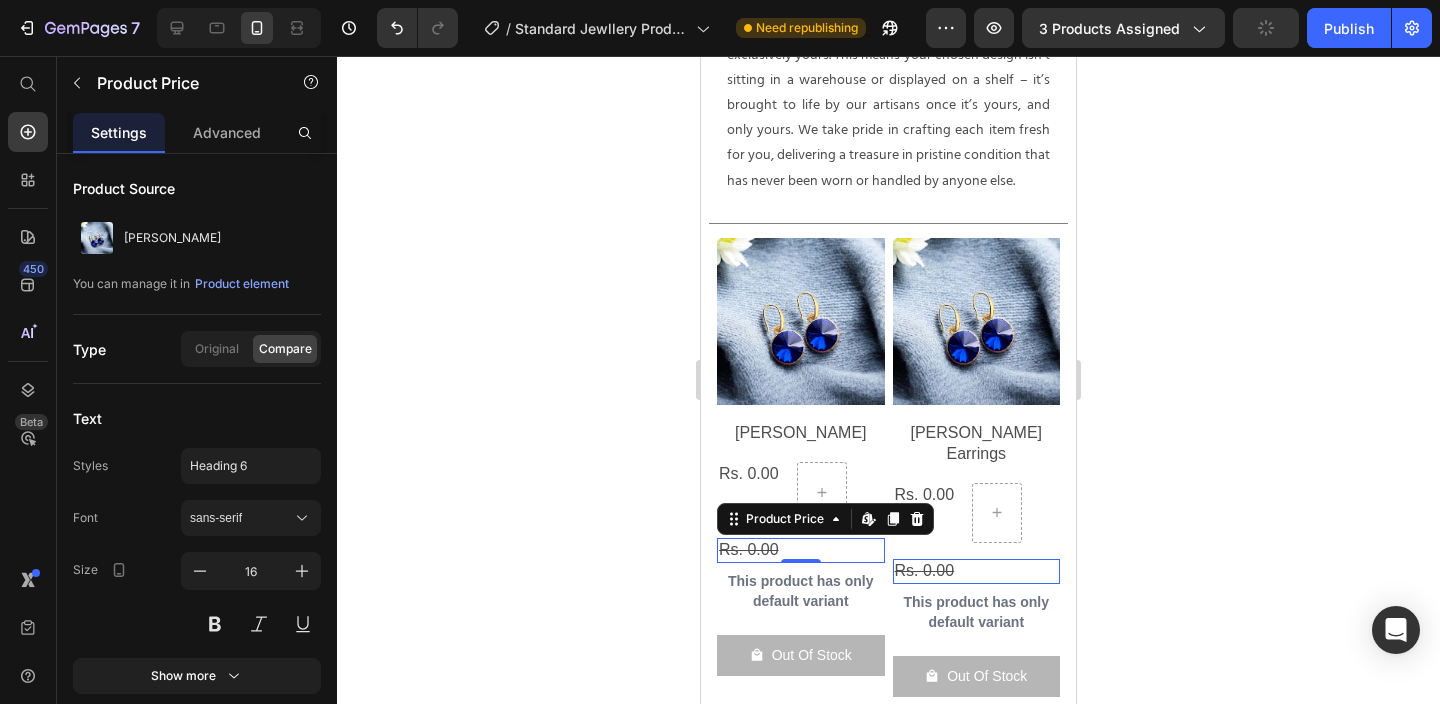 click 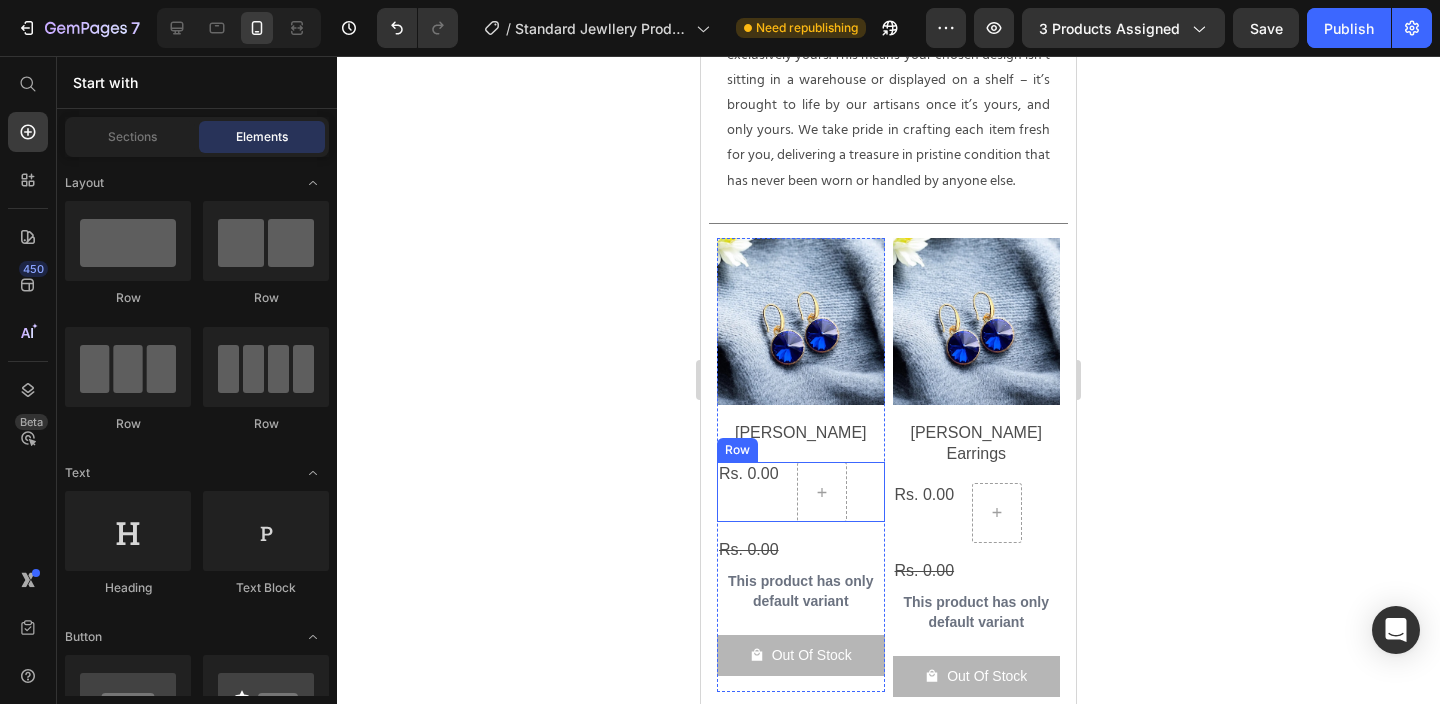 click on "Rs. 0.00 Product Price" at bounding box center [749, 492] 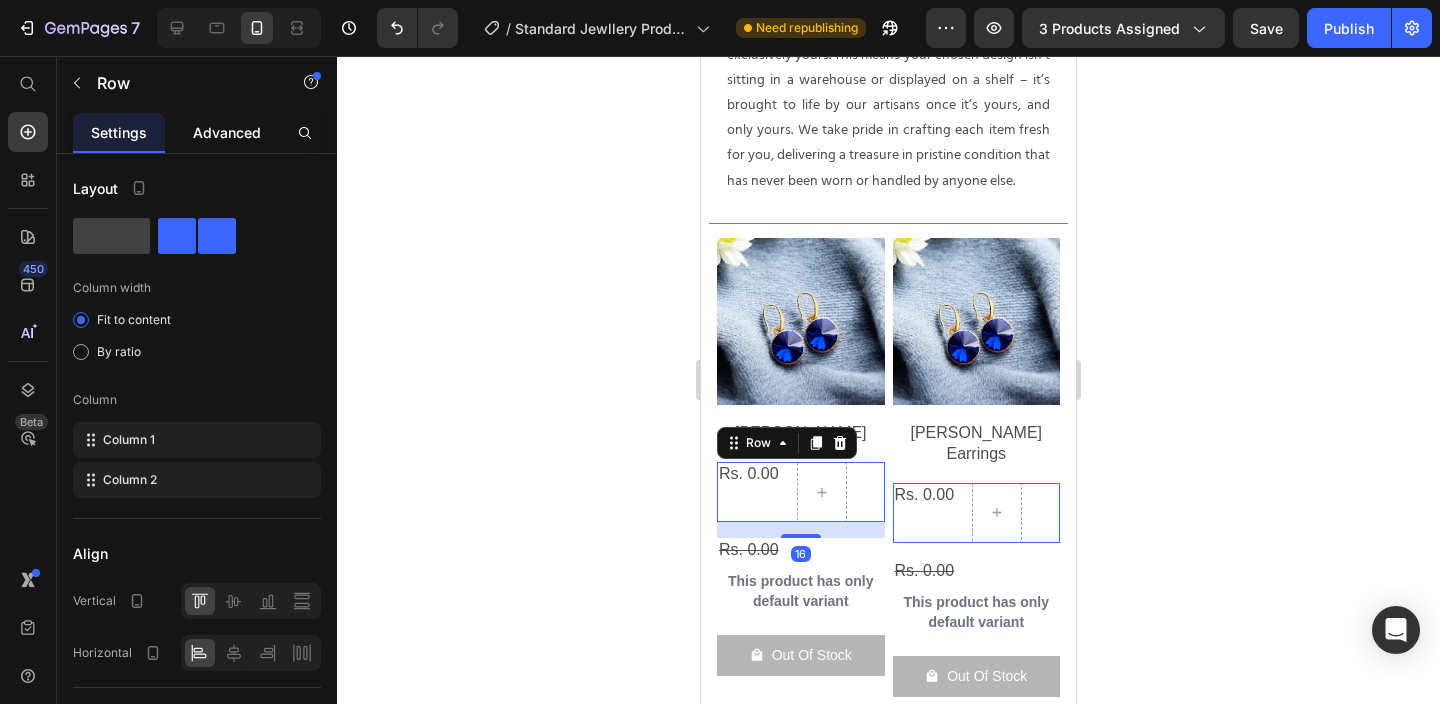 click on "Advanced" at bounding box center (227, 132) 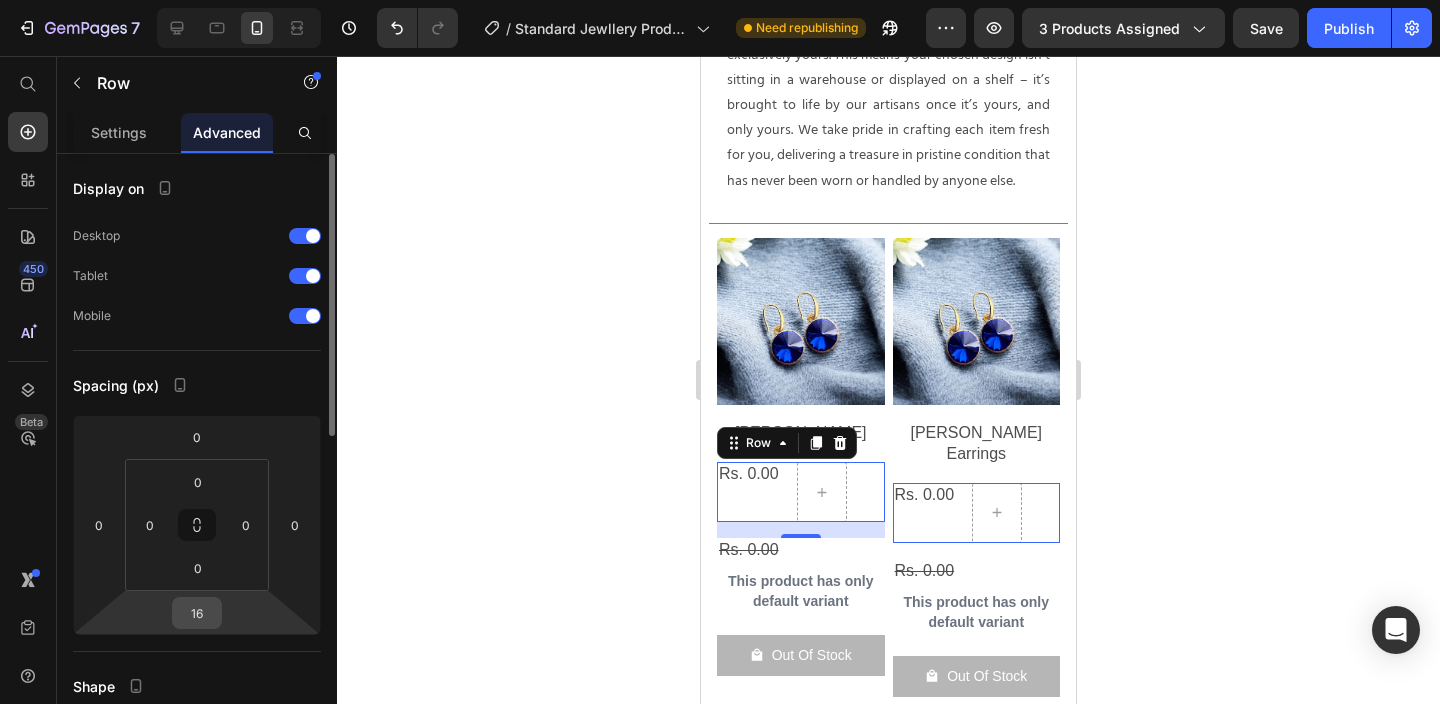 click on "16" at bounding box center [197, 613] 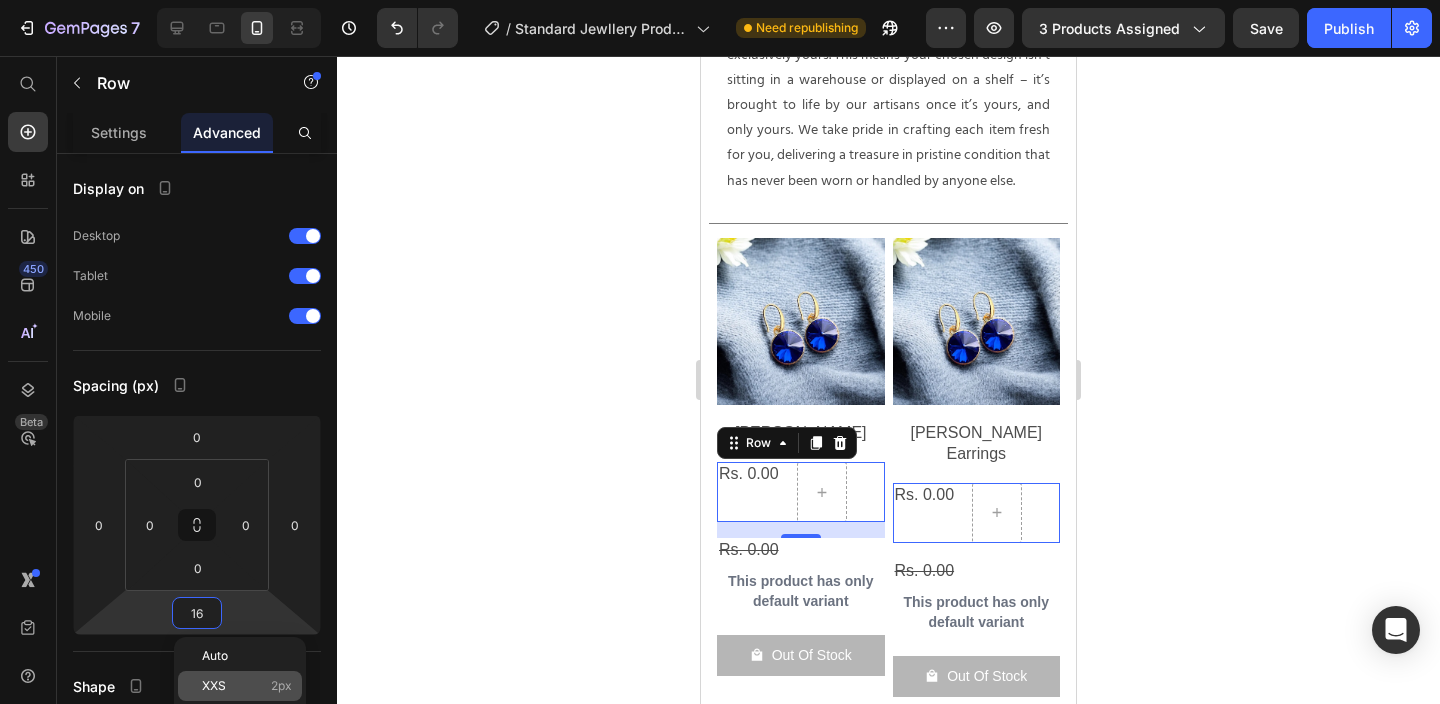 click on "XXS 2px" at bounding box center (247, 686) 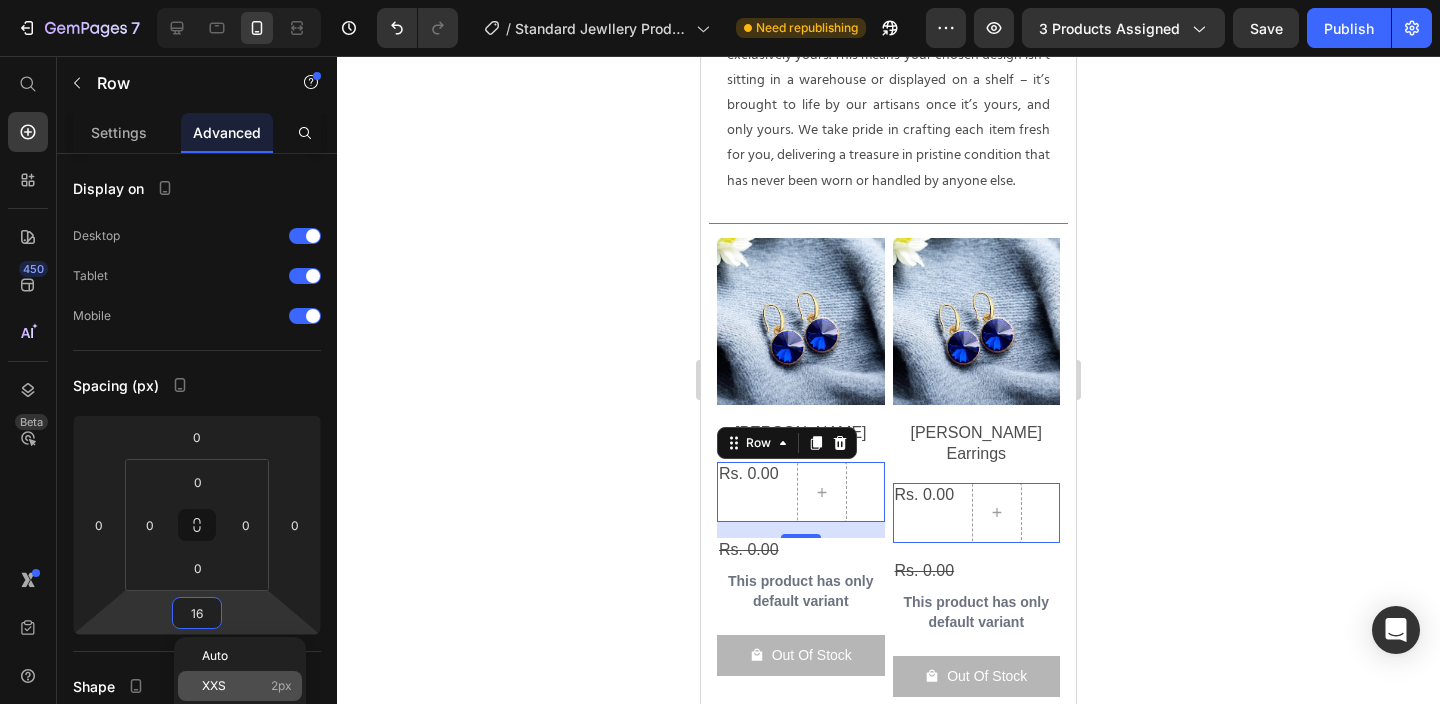 type on "2" 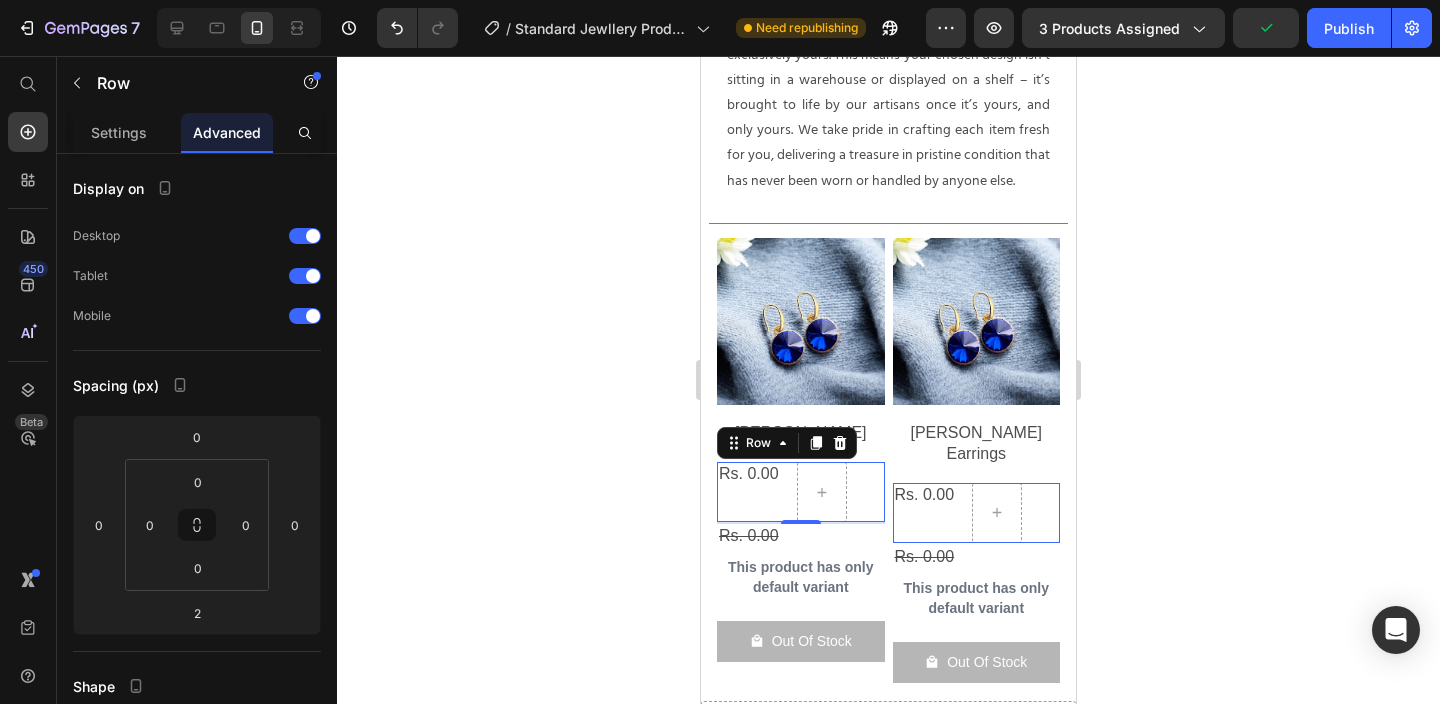 click 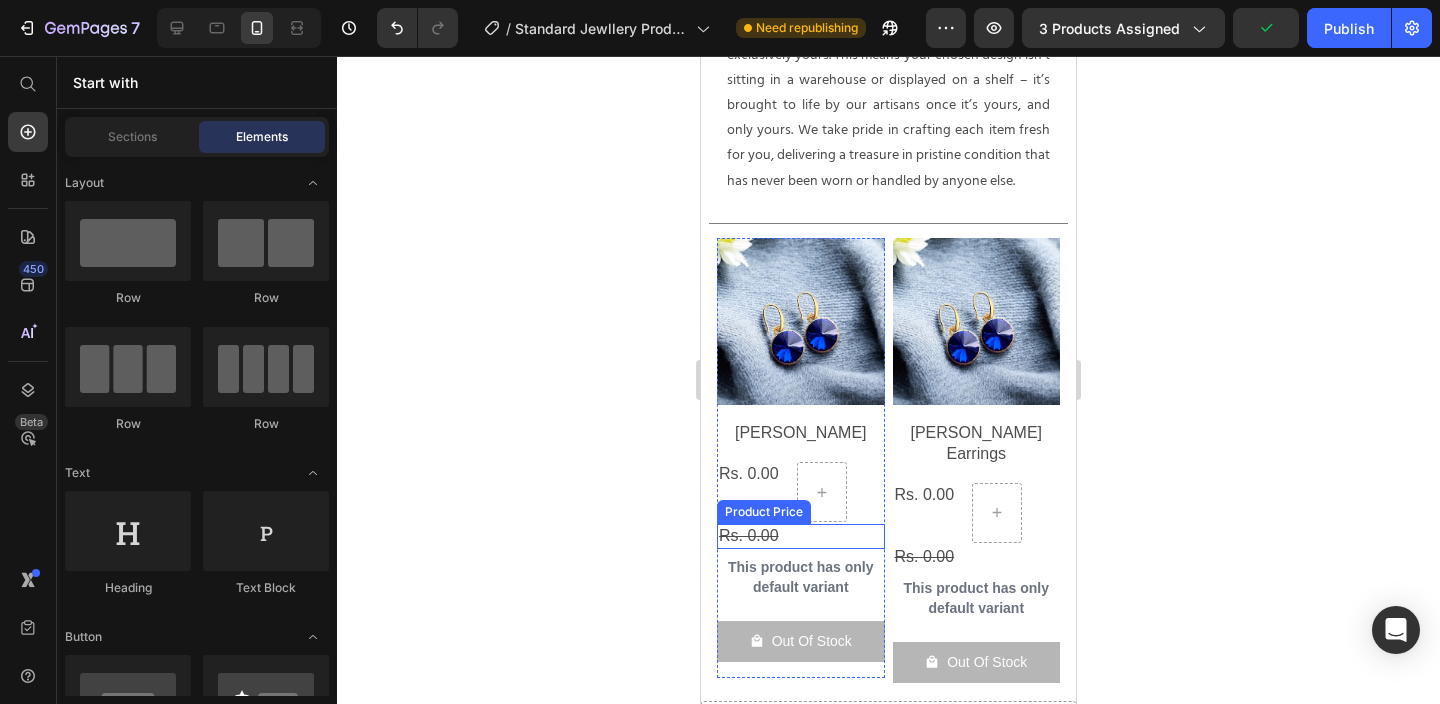 click on "Rs. 0.00" at bounding box center (801, 536) 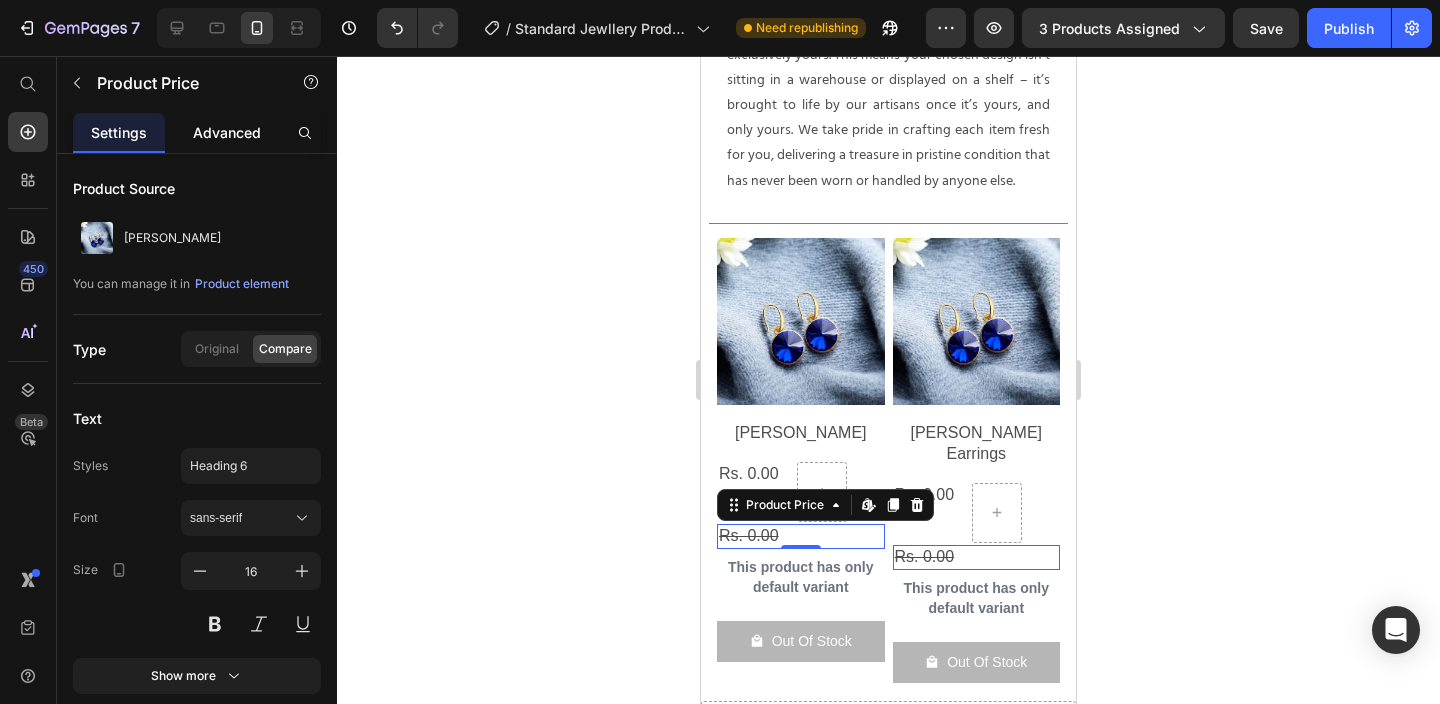 click on "Advanced" at bounding box center (227, 132) 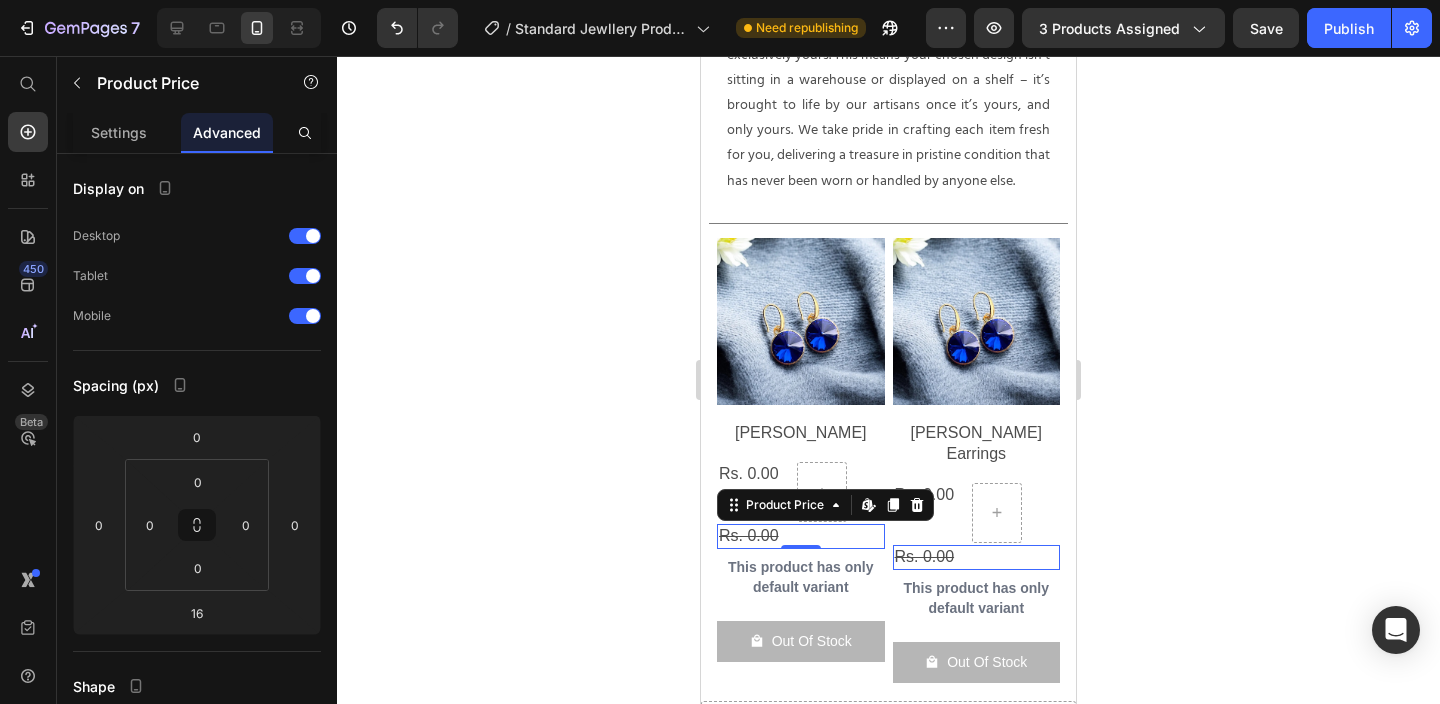 click 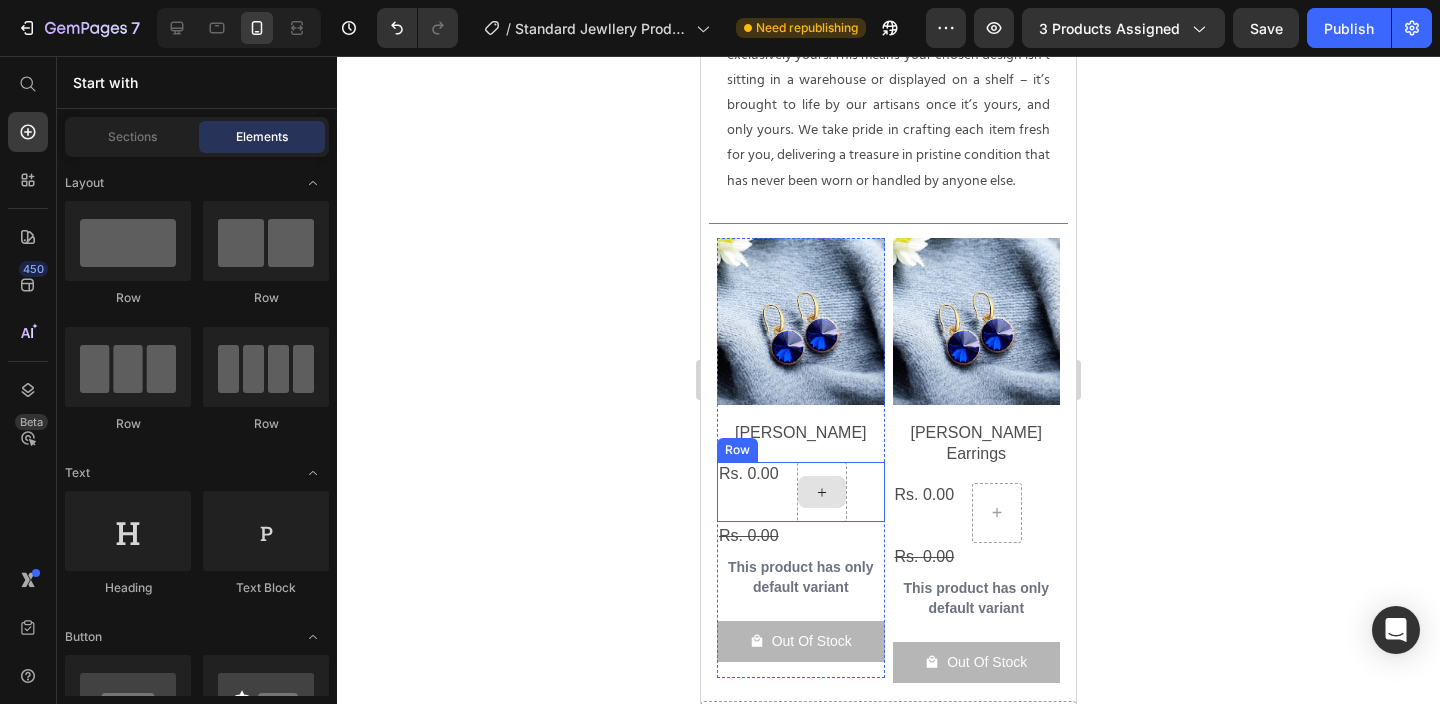 click at bounding box center [822, 492] 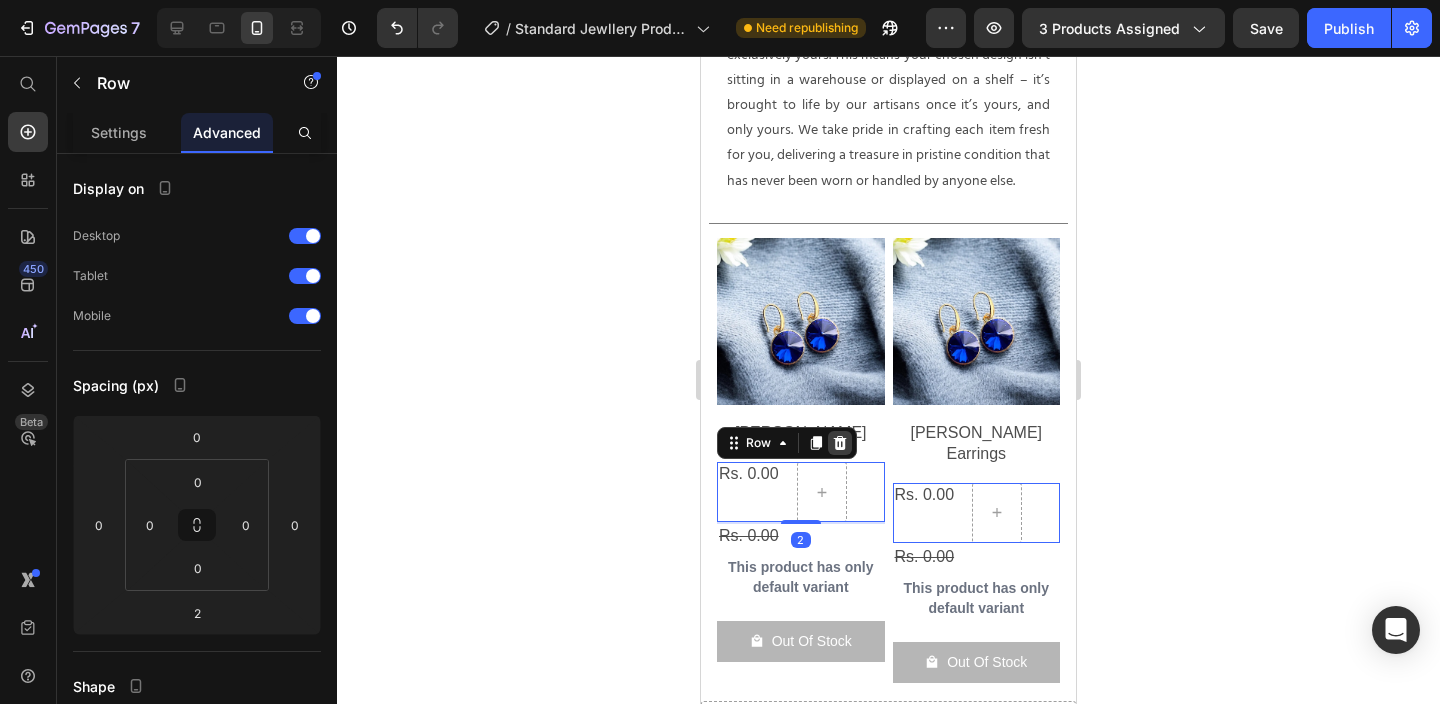 click 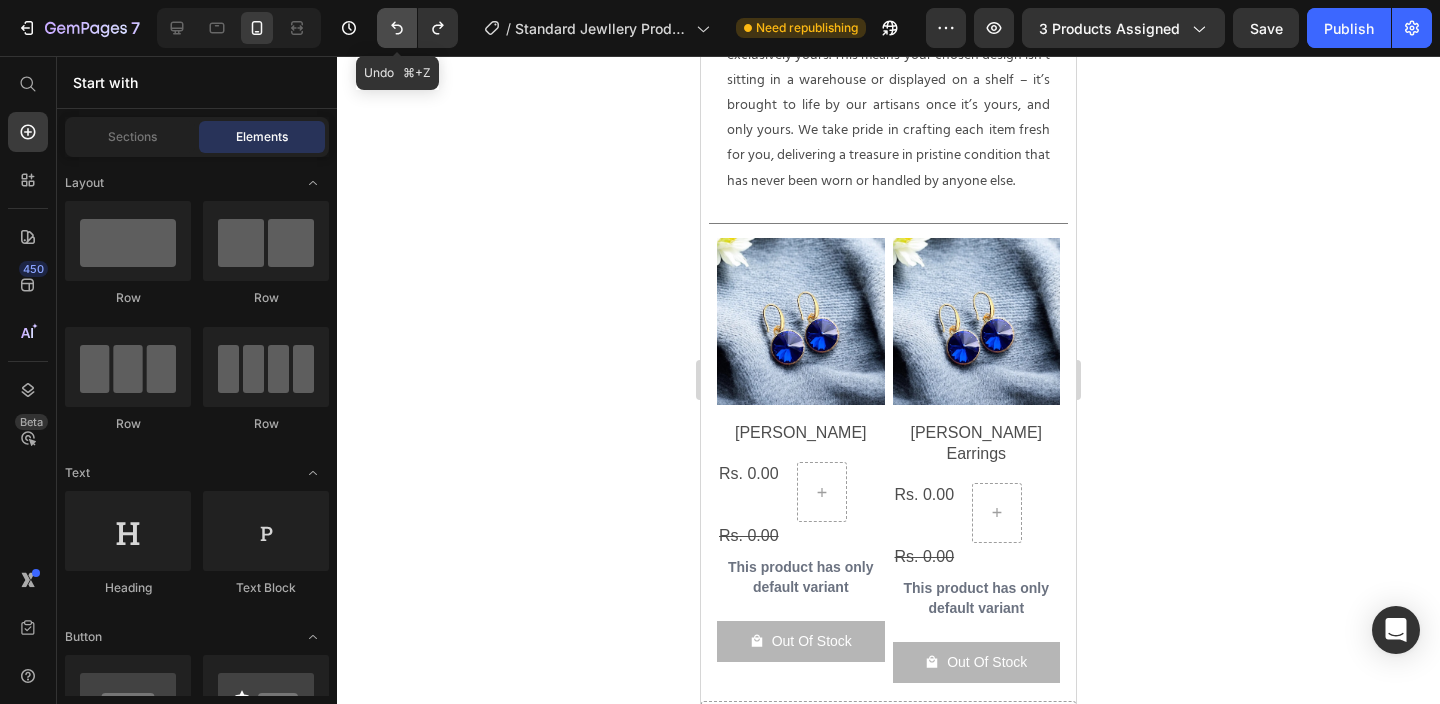 click 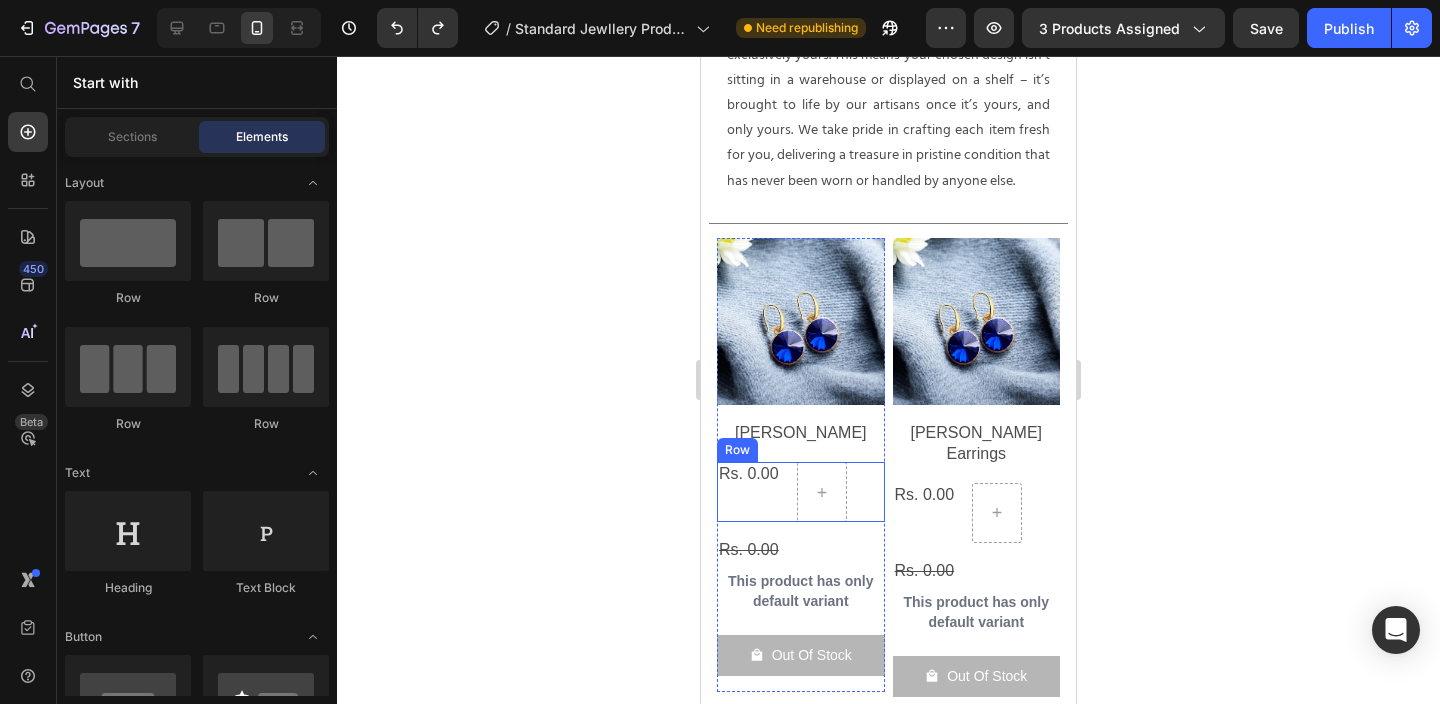 click on "Rs. 0.00 Product Price
Row" at bounding box center [801, 492] 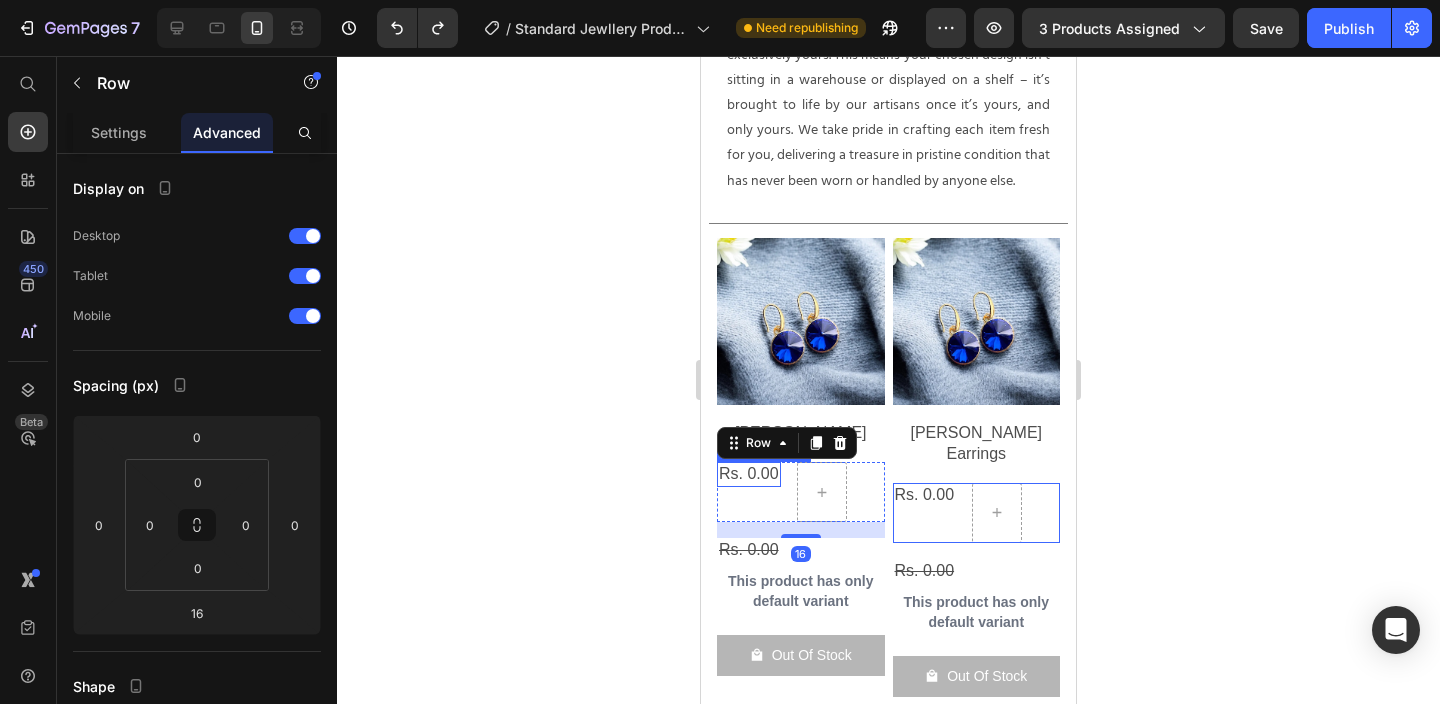 click on "Rs. 0.00" at bounding box center (749, 473) 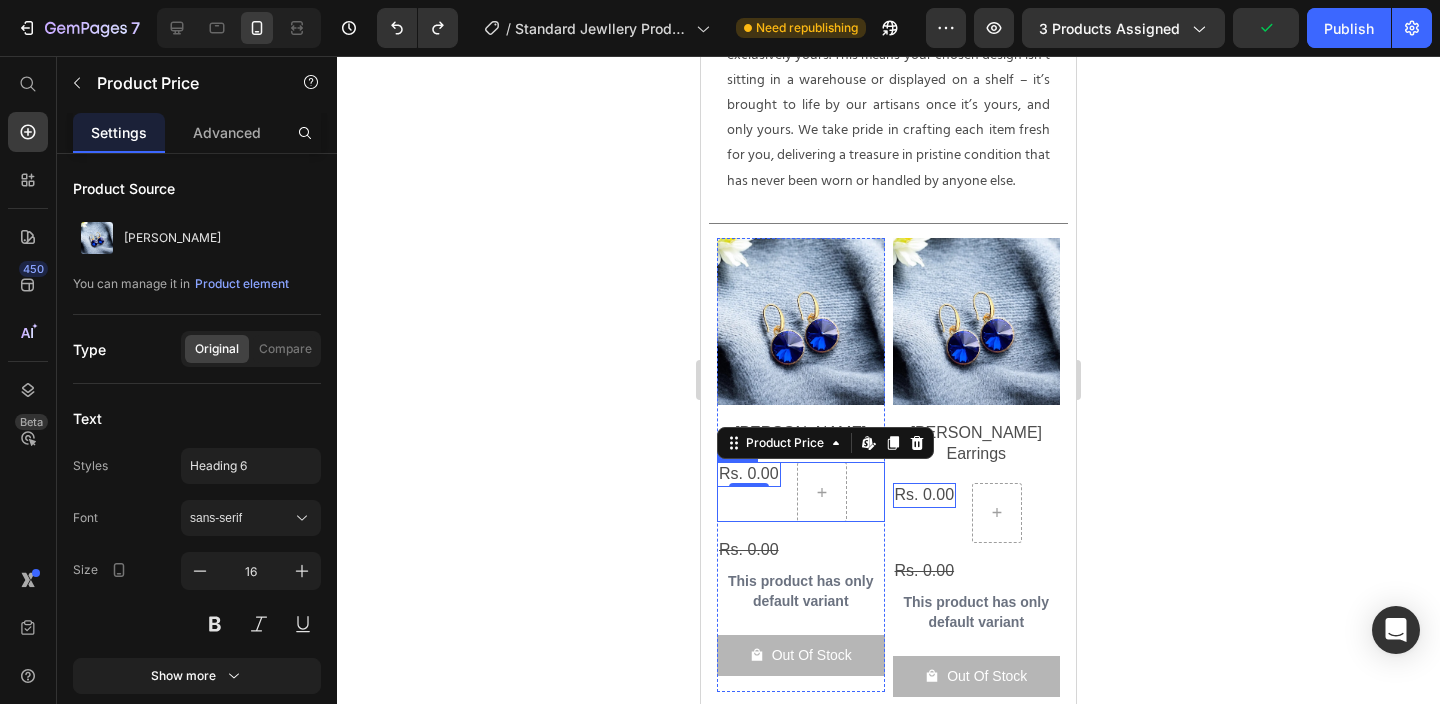 click on "Rs. 0.00 Product Price   Edit content in Shopify 0" at bounding box center [749, 492] 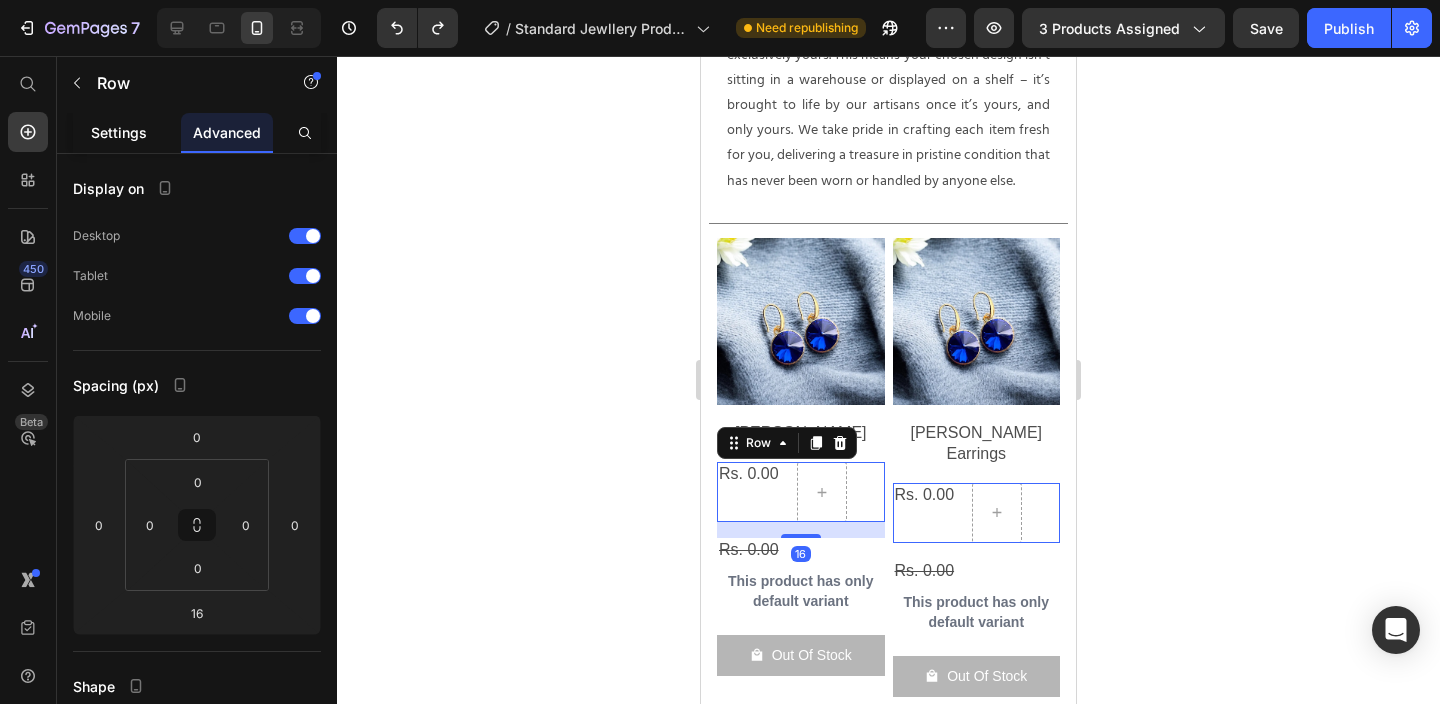 click on "Settings" at bounding box center [119, 132] 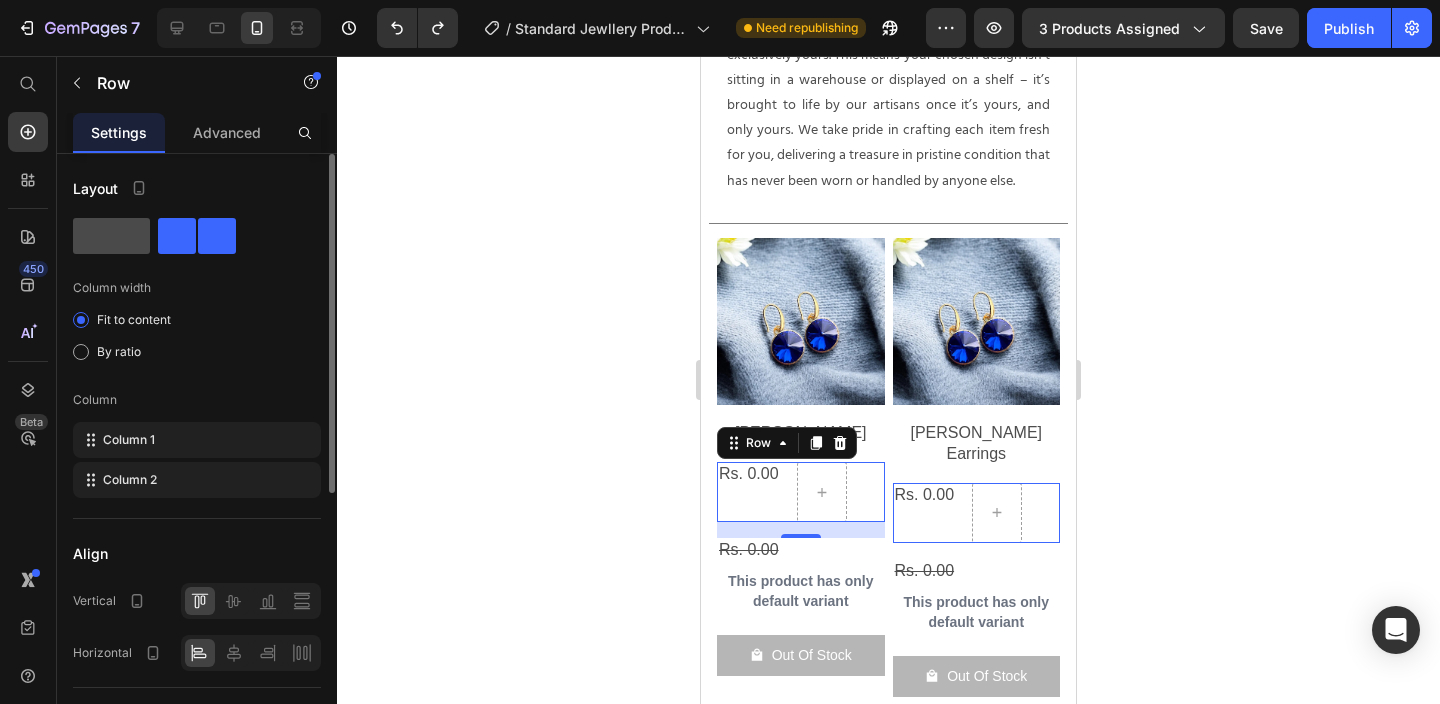 click 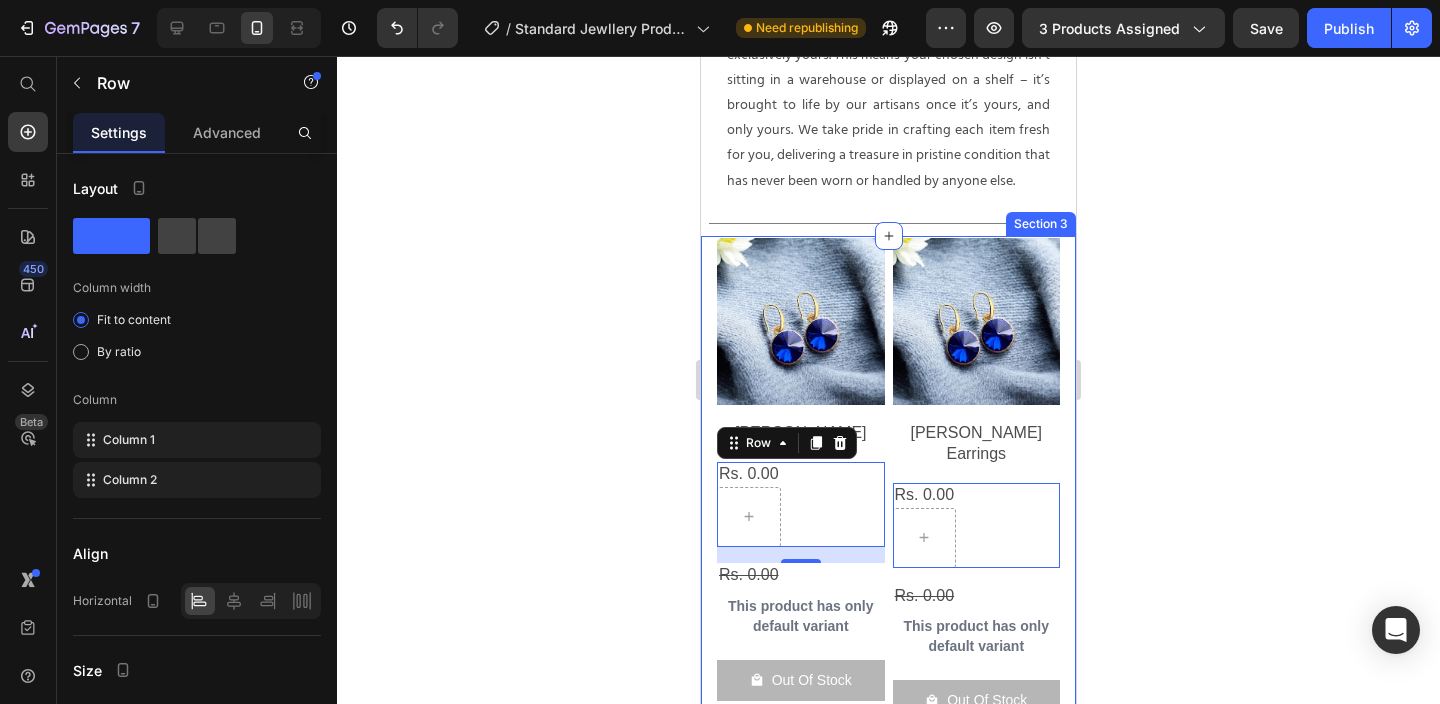 click 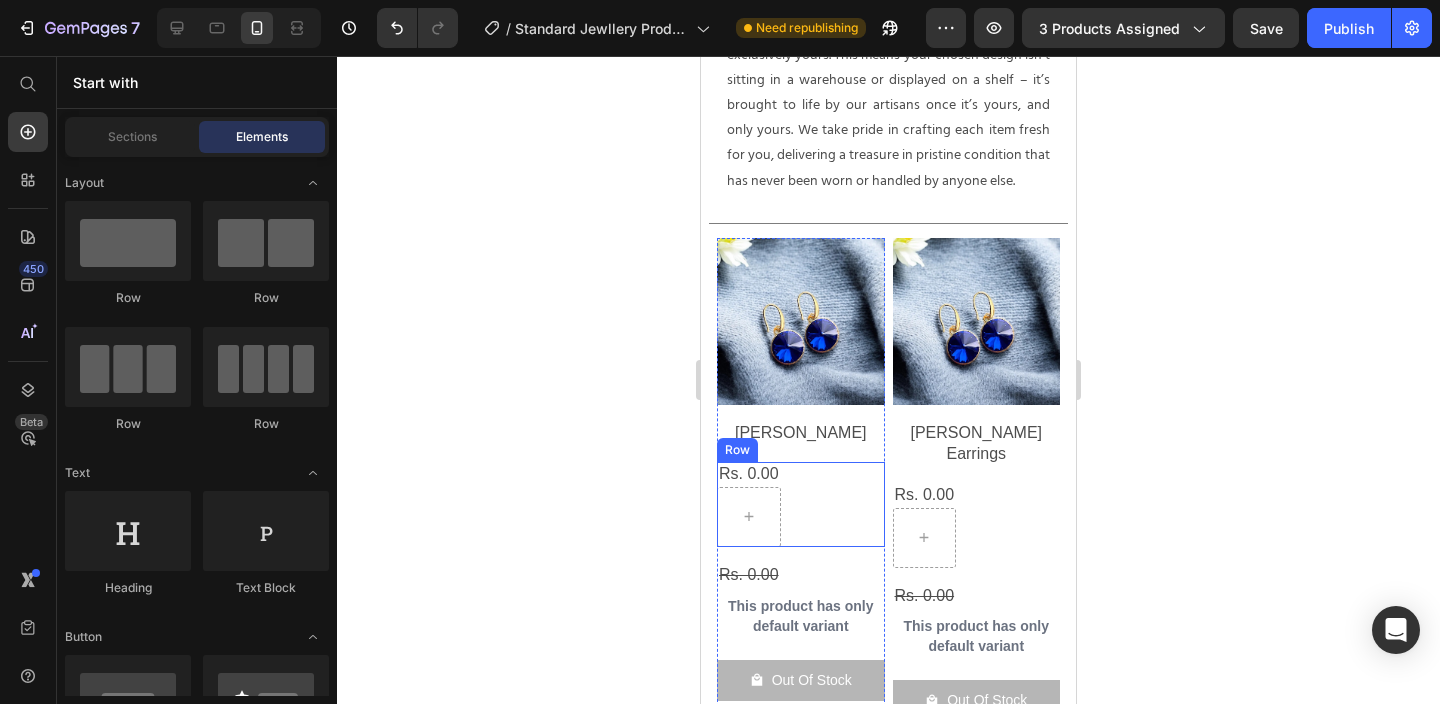click on "Rs. 0.00 Product Price
Row" at bounding box center (801, 504) 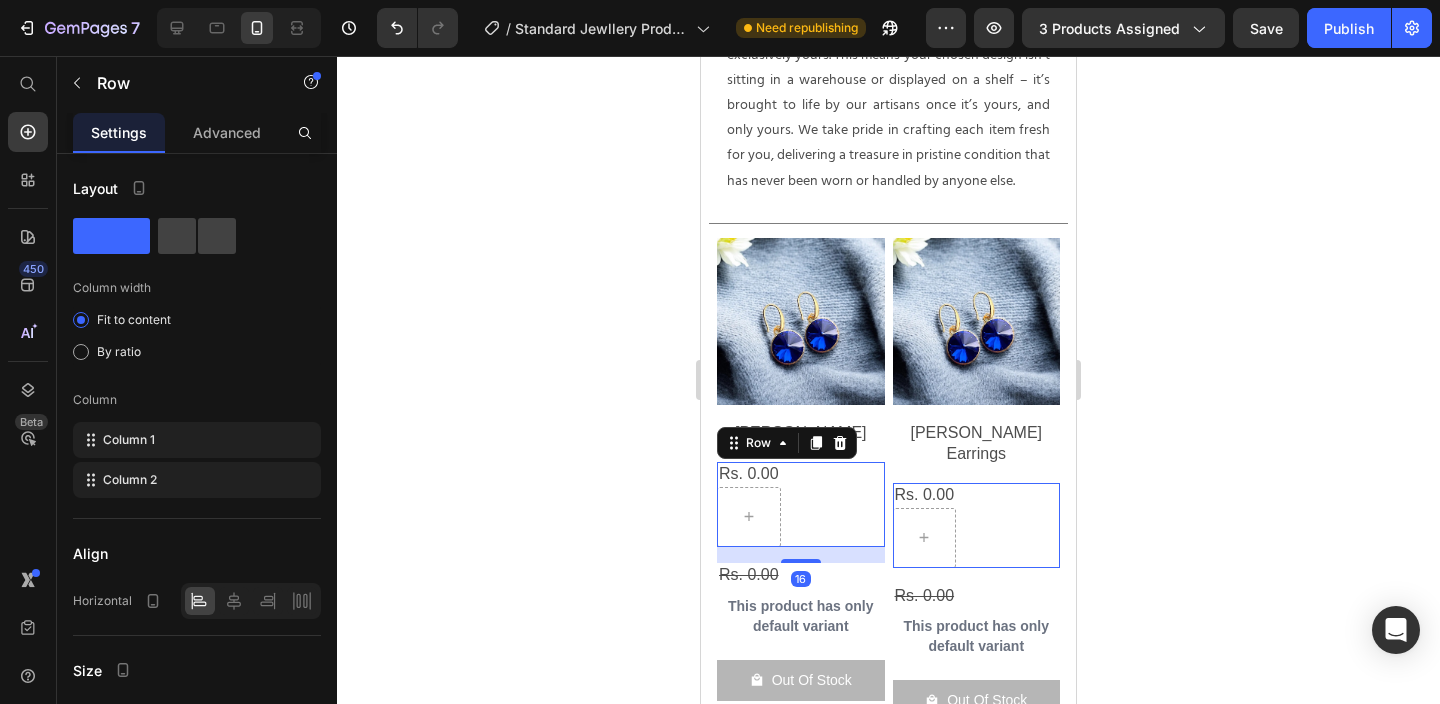 click on "Rs. 0.00 Product Price
Row   16" at bounding box center [801, 504] 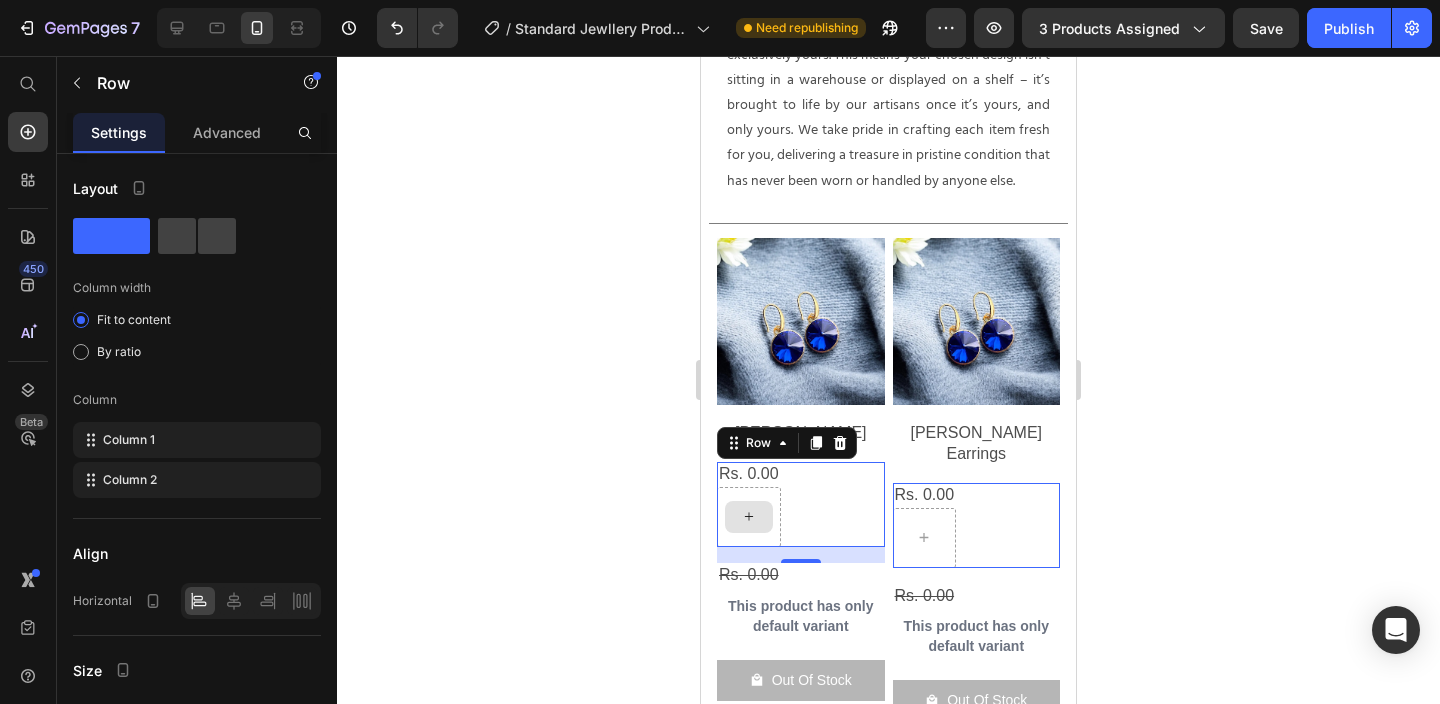 click at bounding box center [749, 517] 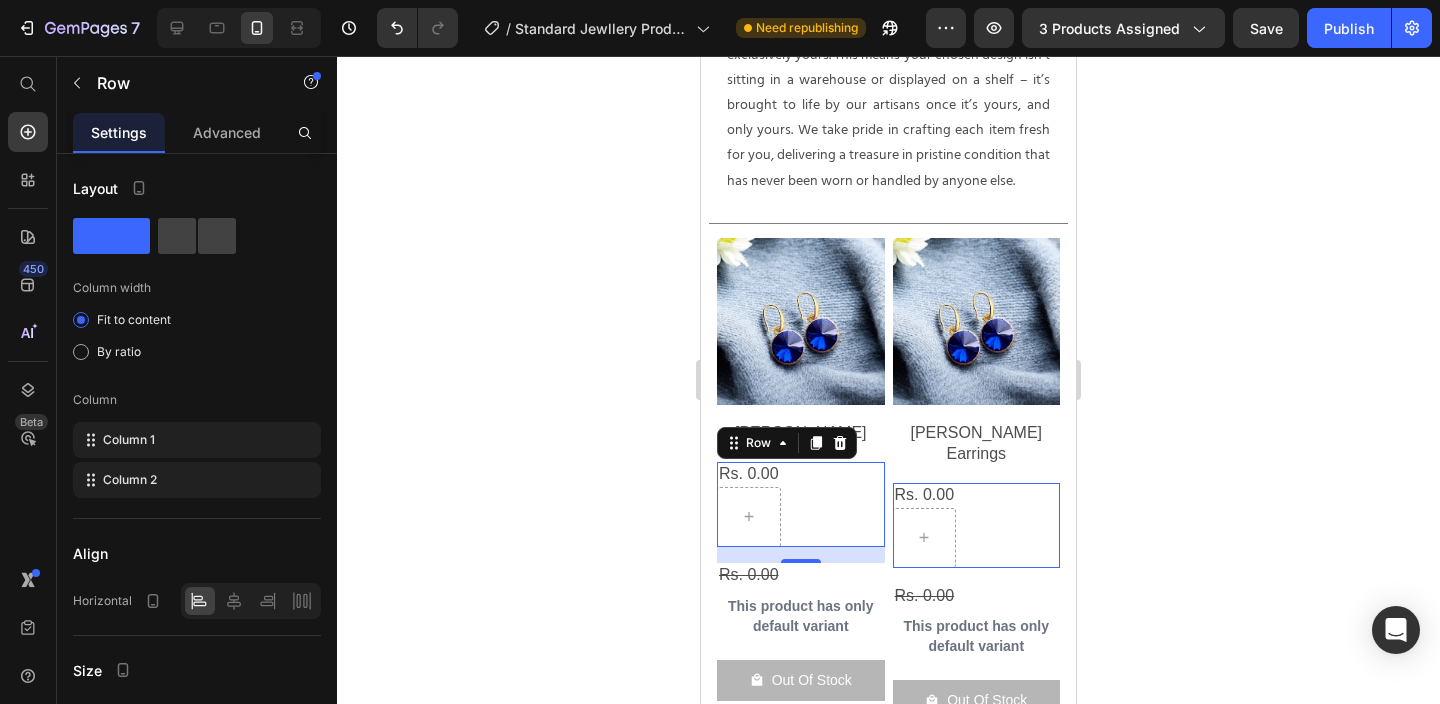 click on "Rs. 0.00 Product Price
Row   16" at bounding box center [801, 504] 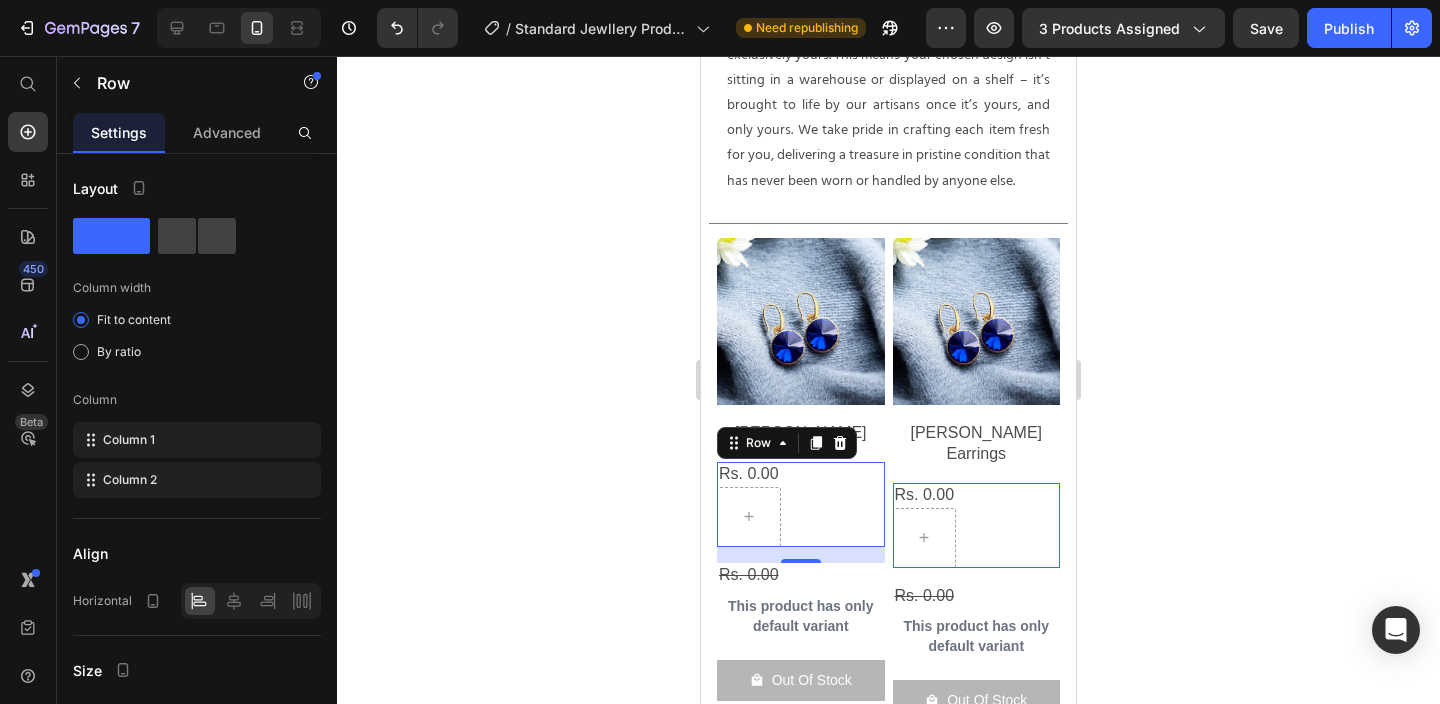 click 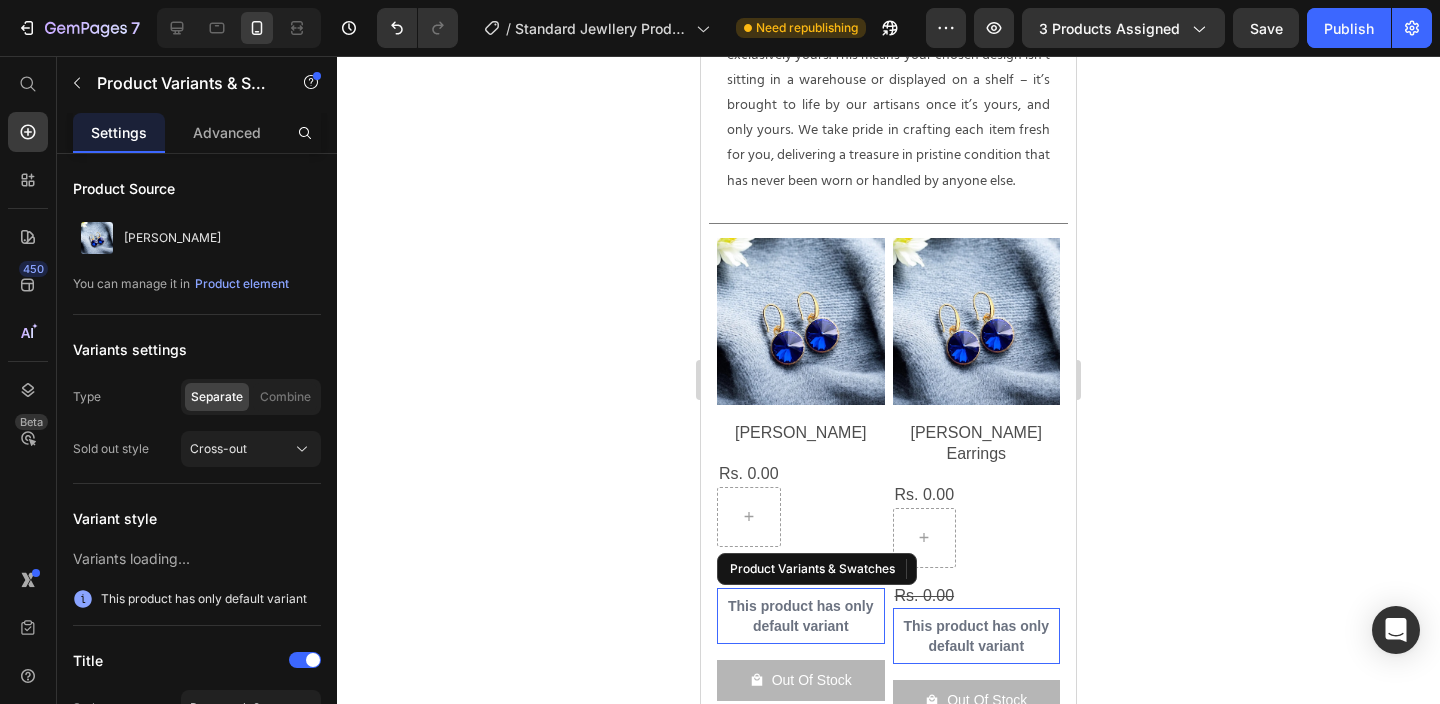 click on "This product has only default variant" at bounding box center (801, 616) 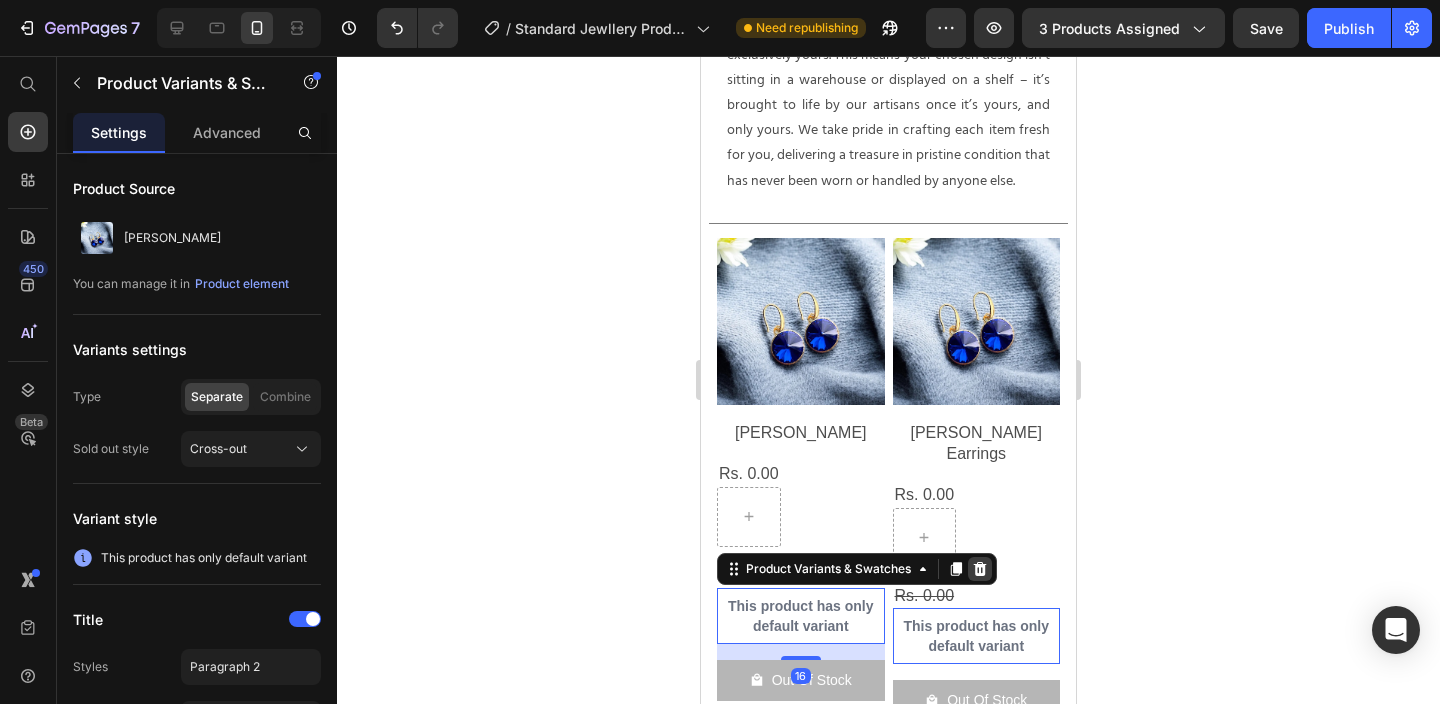 click 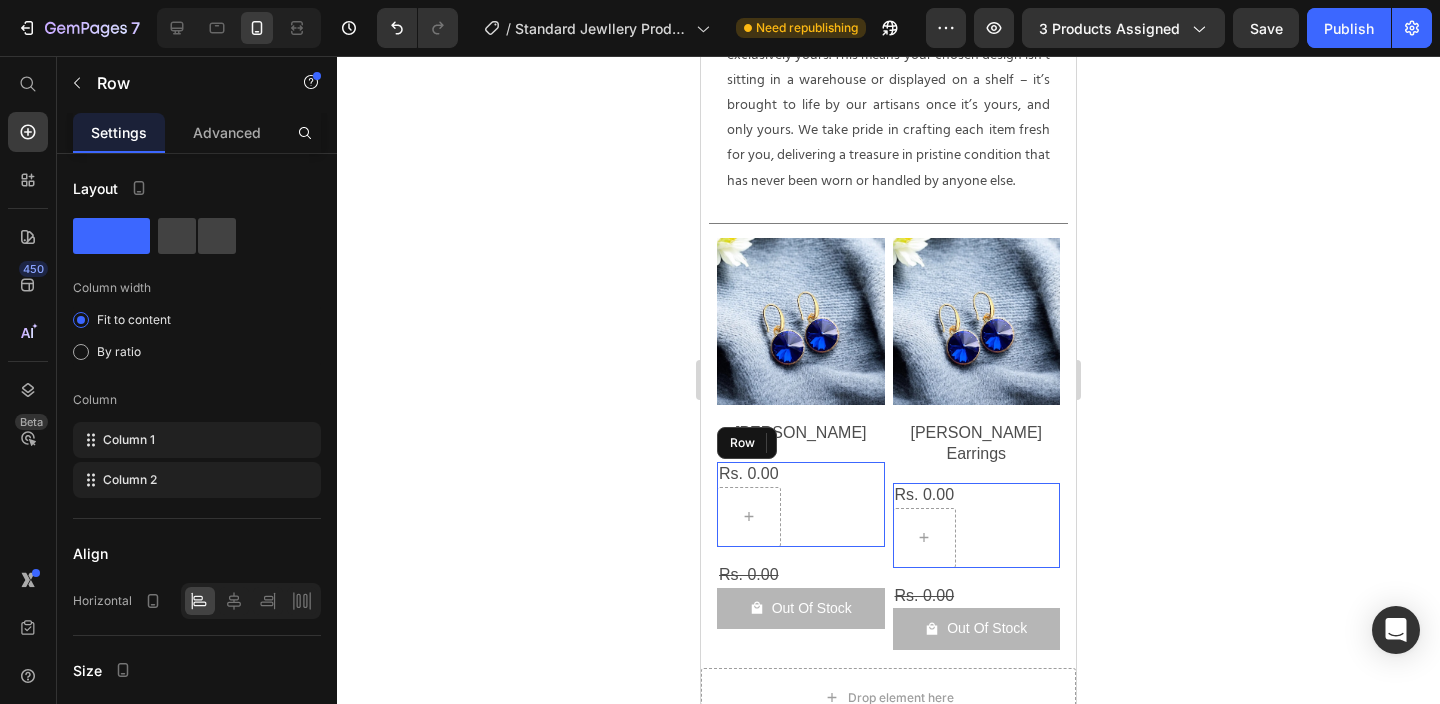 click on "Rs. 0.00 Product Price
Row" at bounding box center [801, 504] 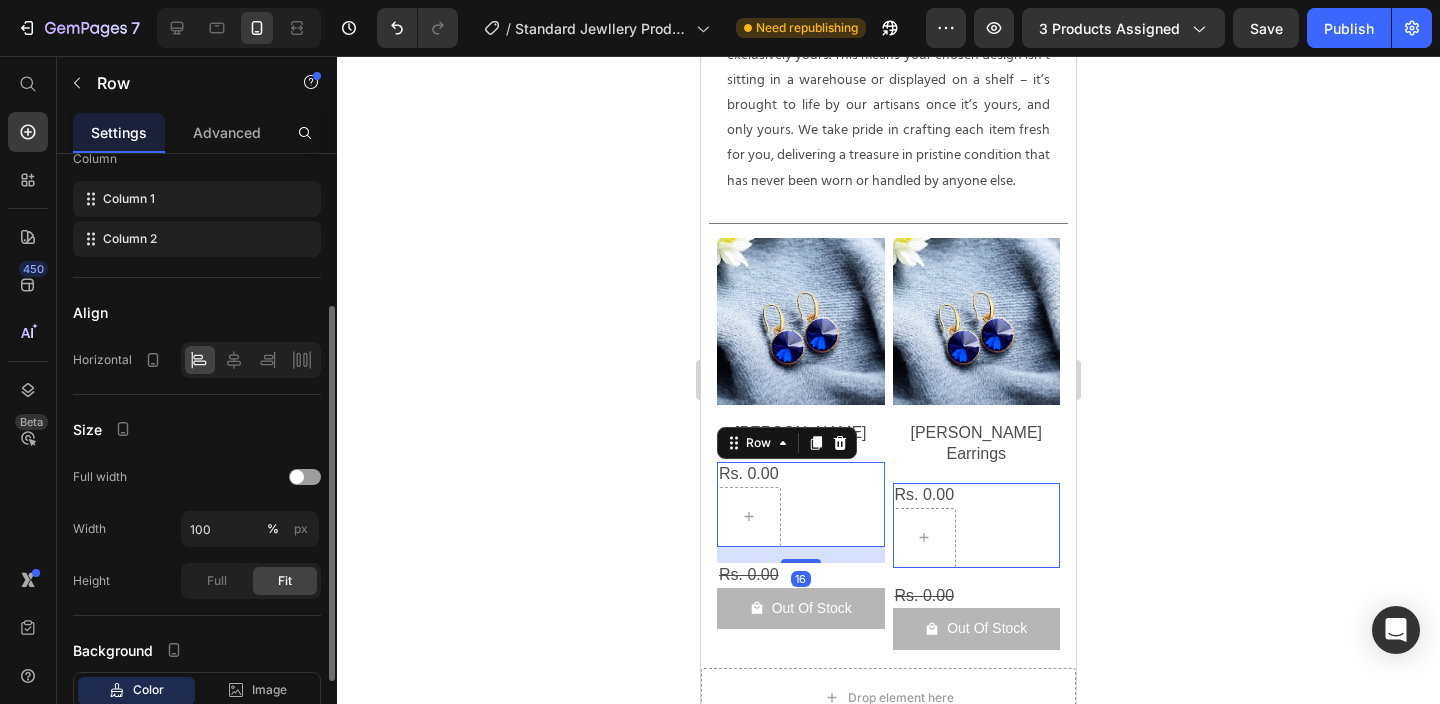 scroll, scrollTop: 243, scrollLeft: 0, axis: vertical 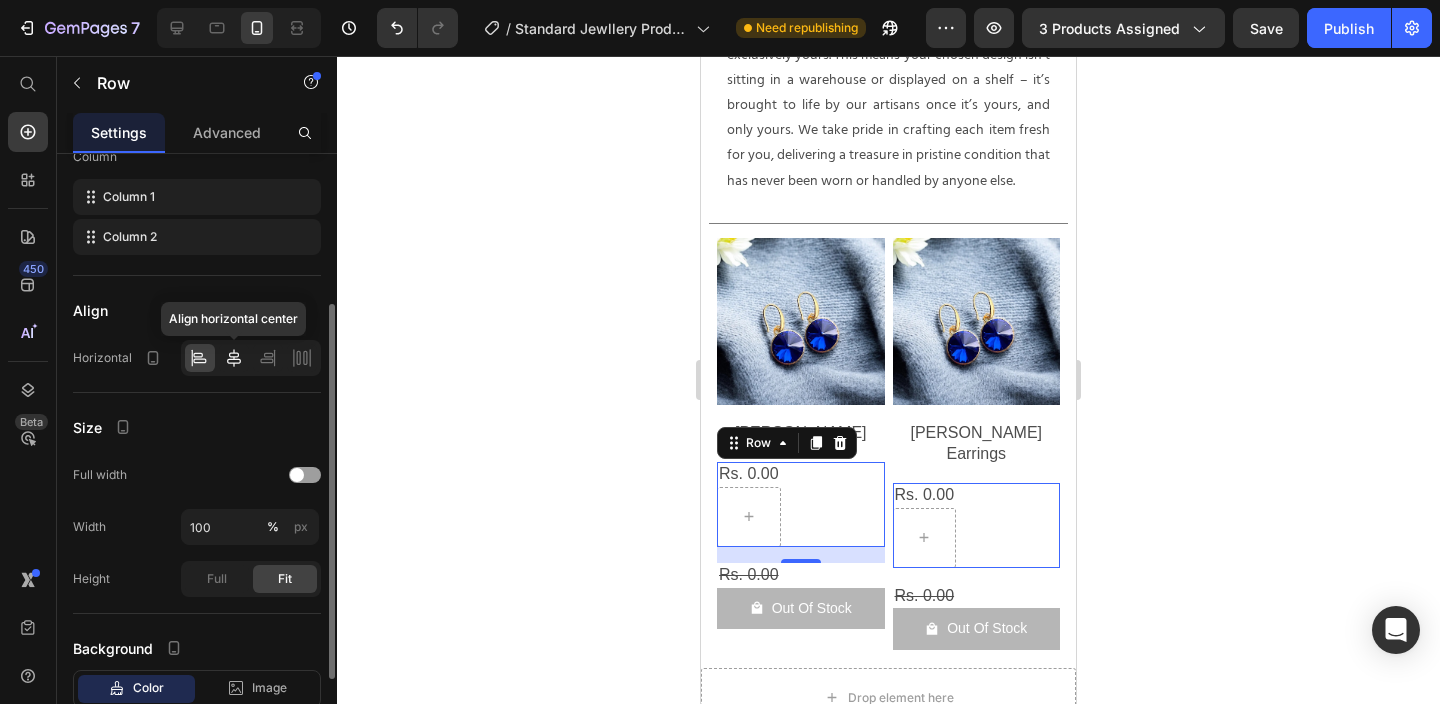 click 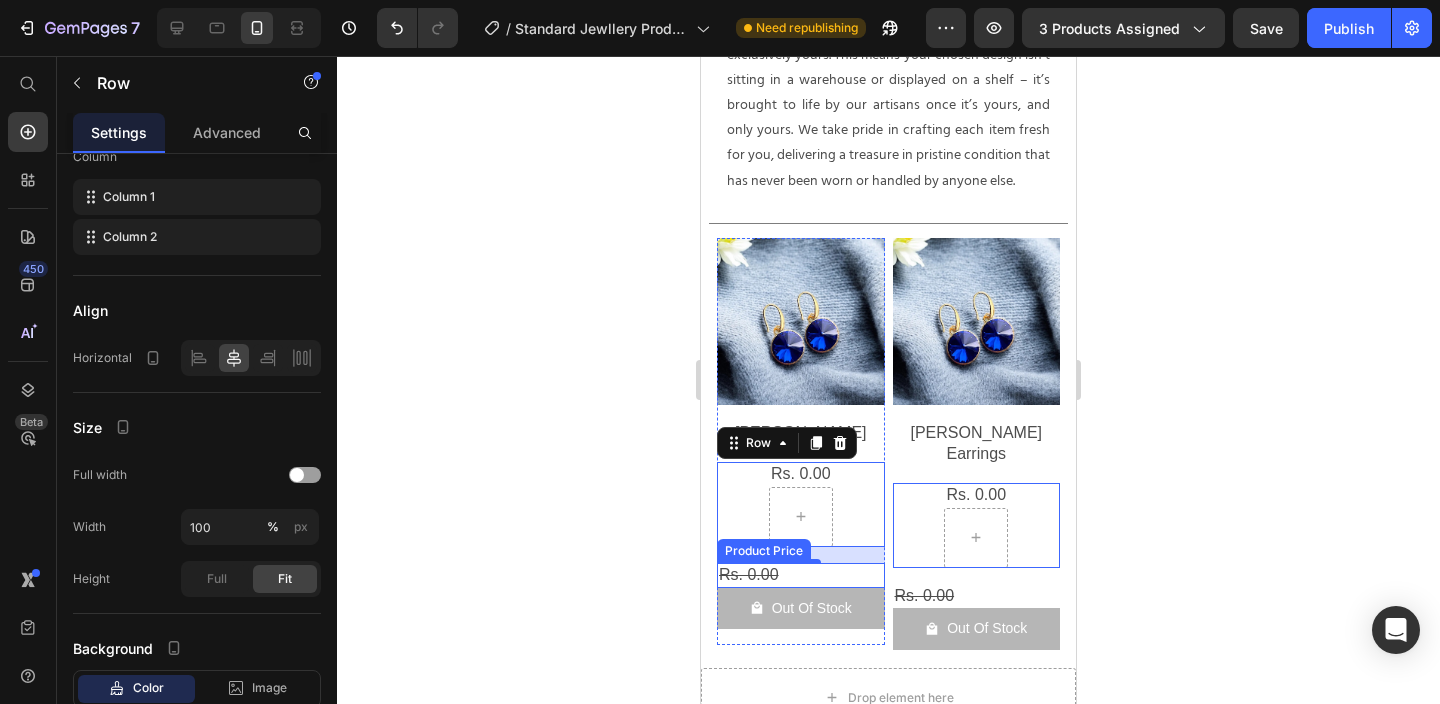 click on "Rs. 0.00" at bounding box center [801, 575] 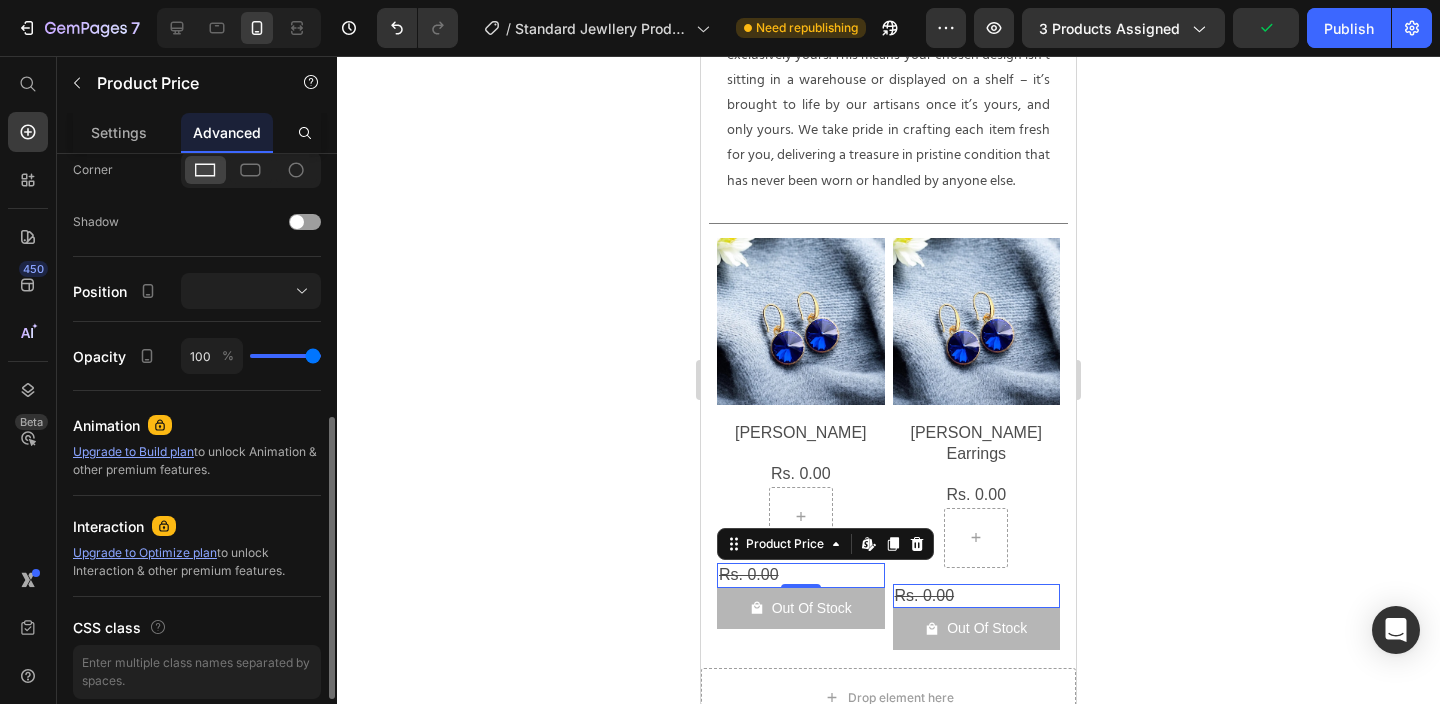scroll, scrollTop: 654, scrollLeft: 0, axis: vertical 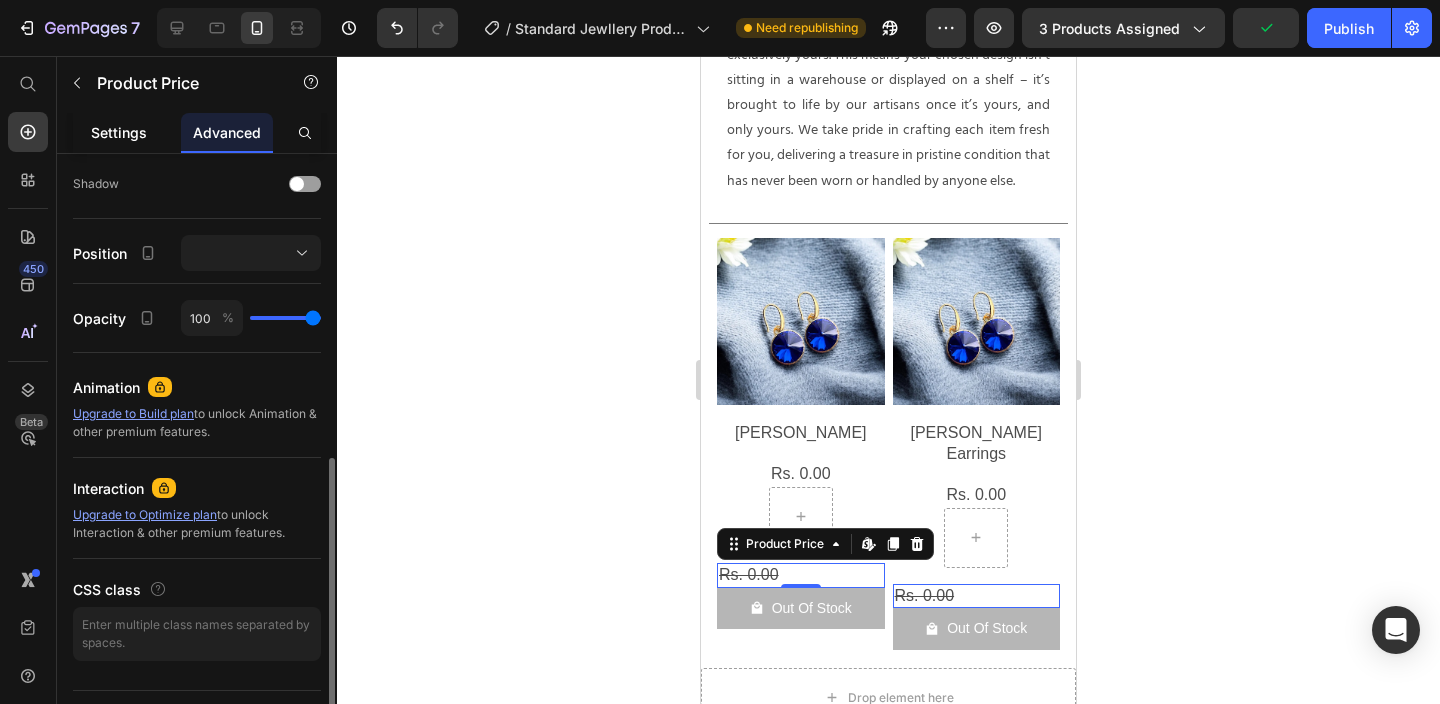 click on "Settings" at bounding box center [119, 132] 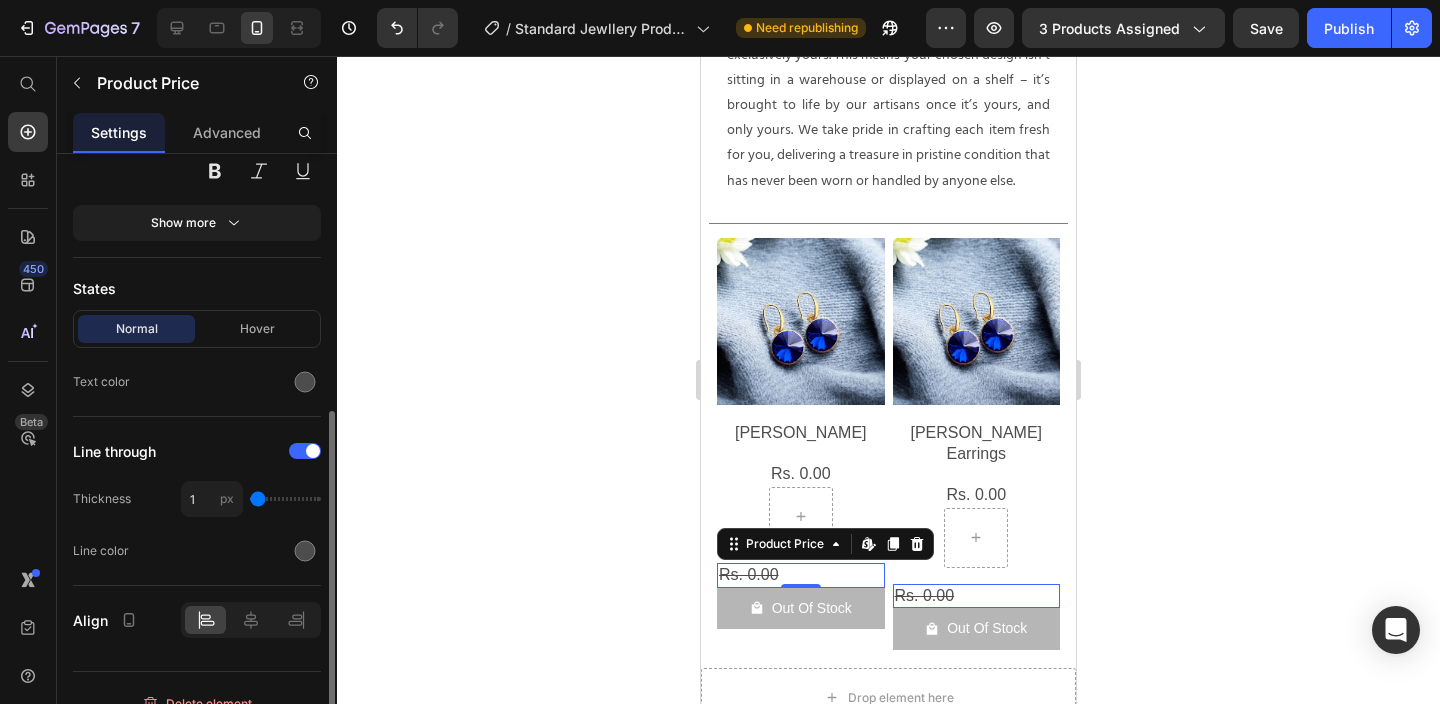 scroll, scrollTop: 455, scrollLeft: 0, axis: vertical 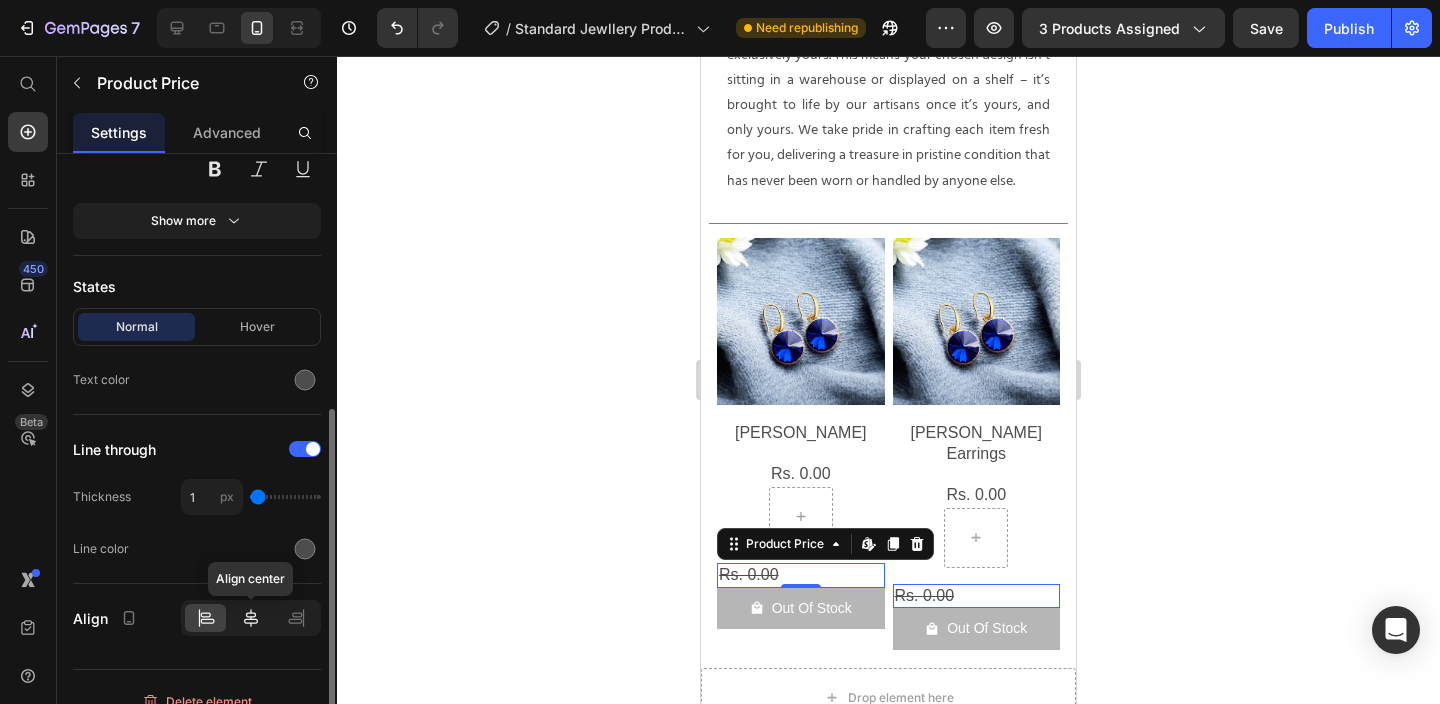 click 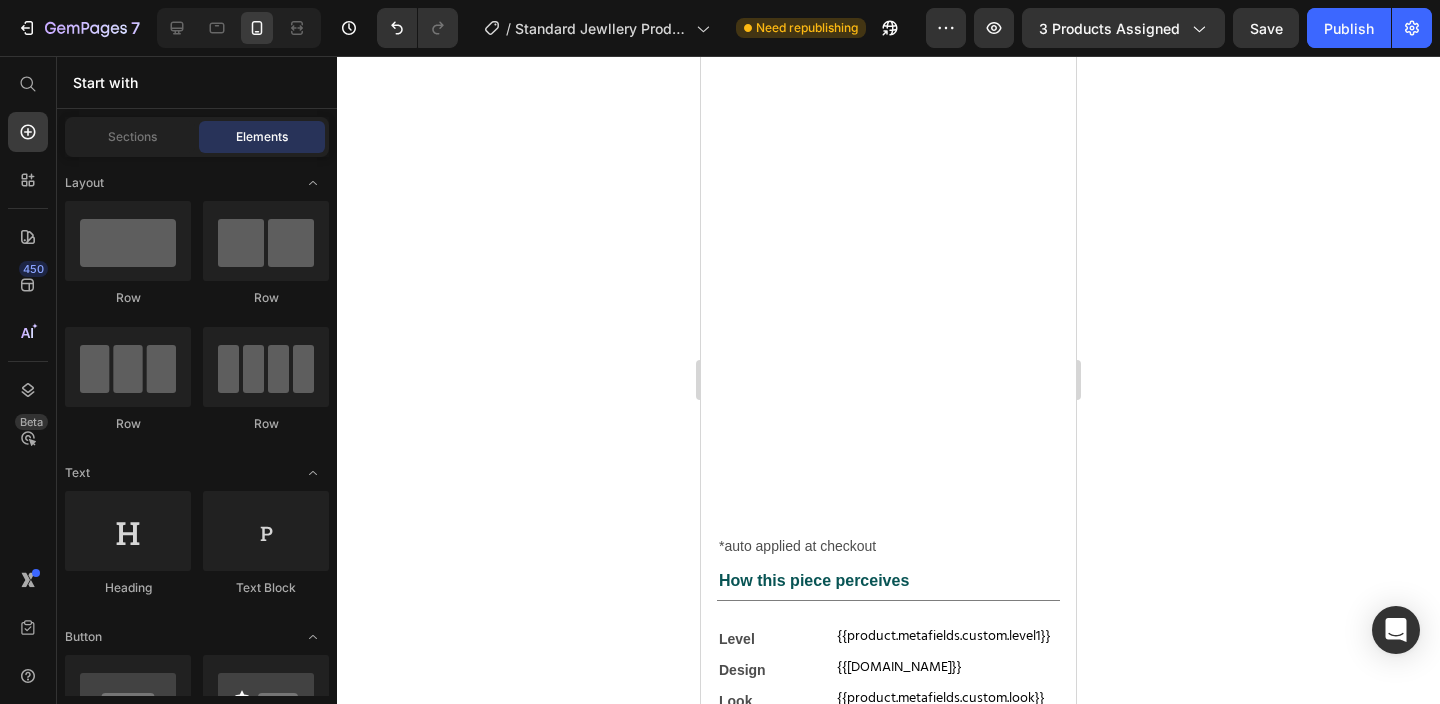 scroll, scrollTop: 1659, scrollLeft: 0, axis: vertical 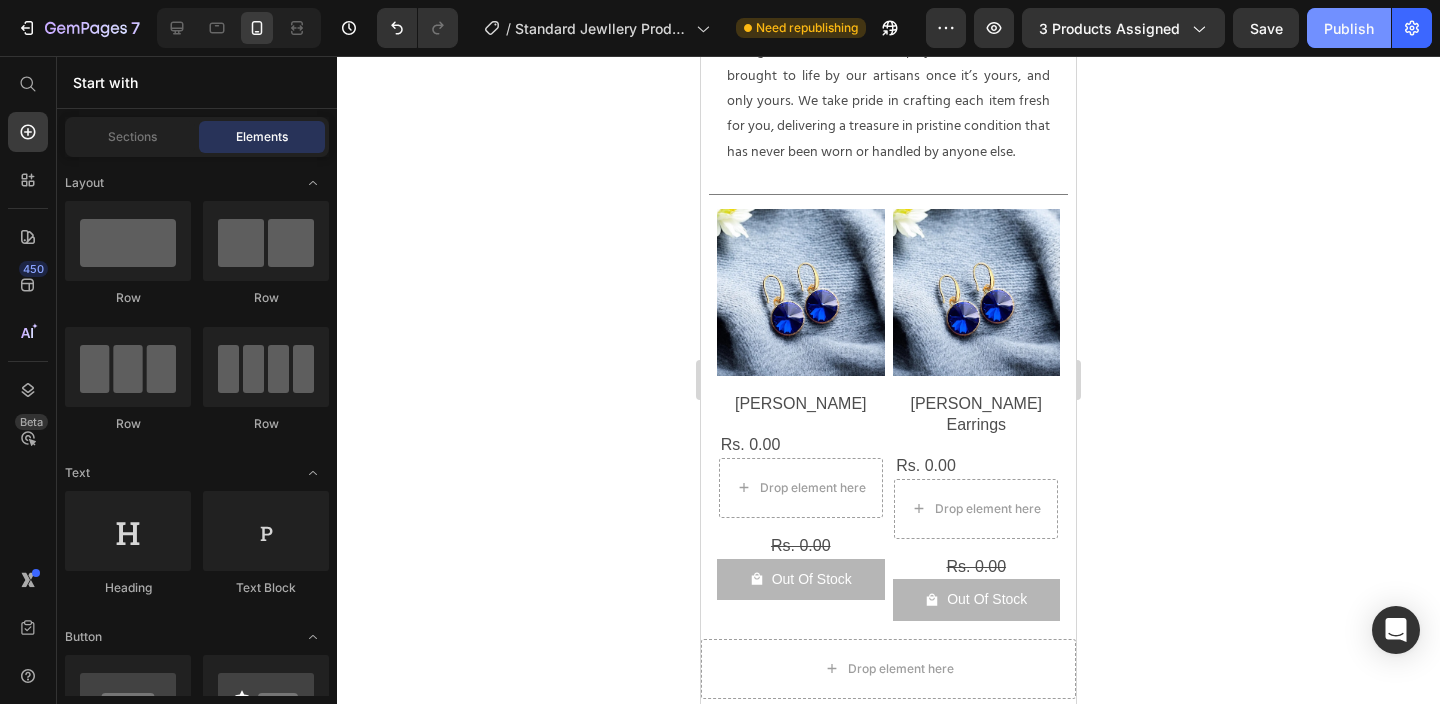 click on "Publish" 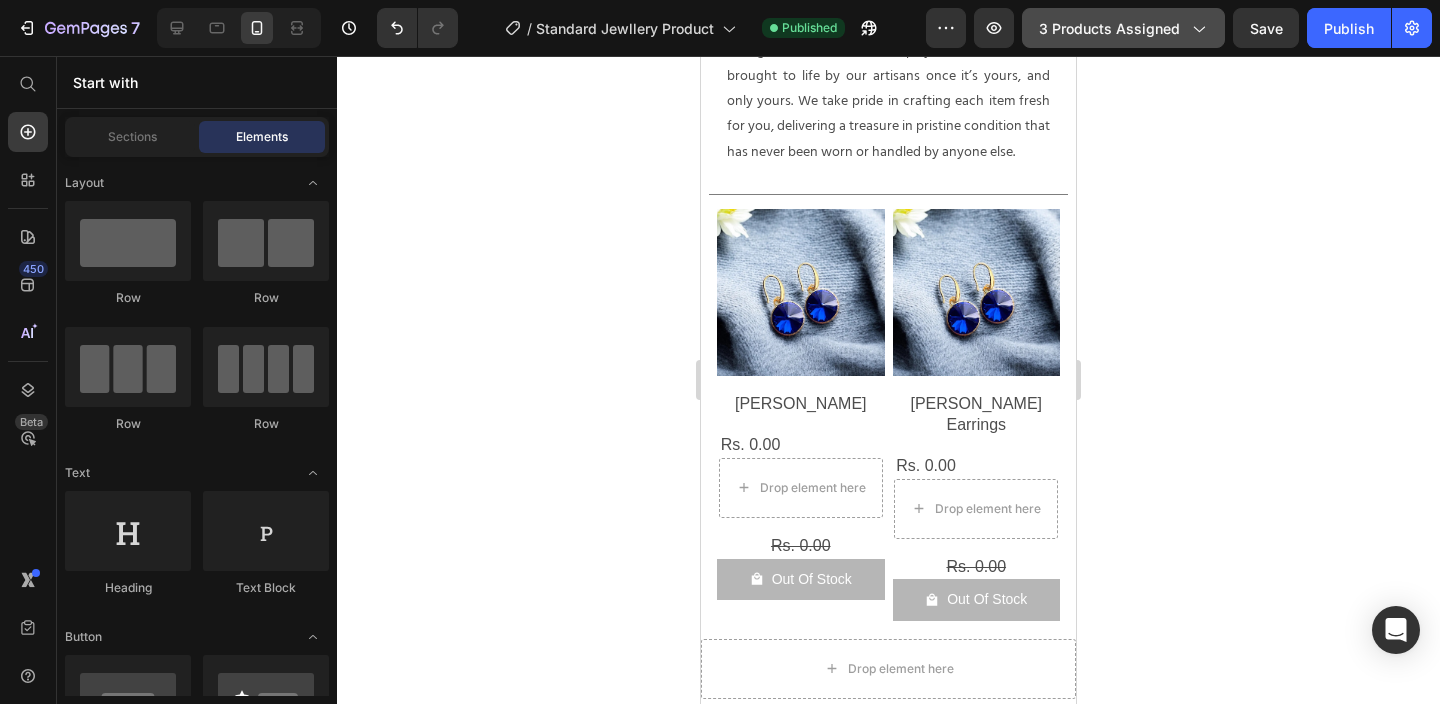 click on "3 products assigned" 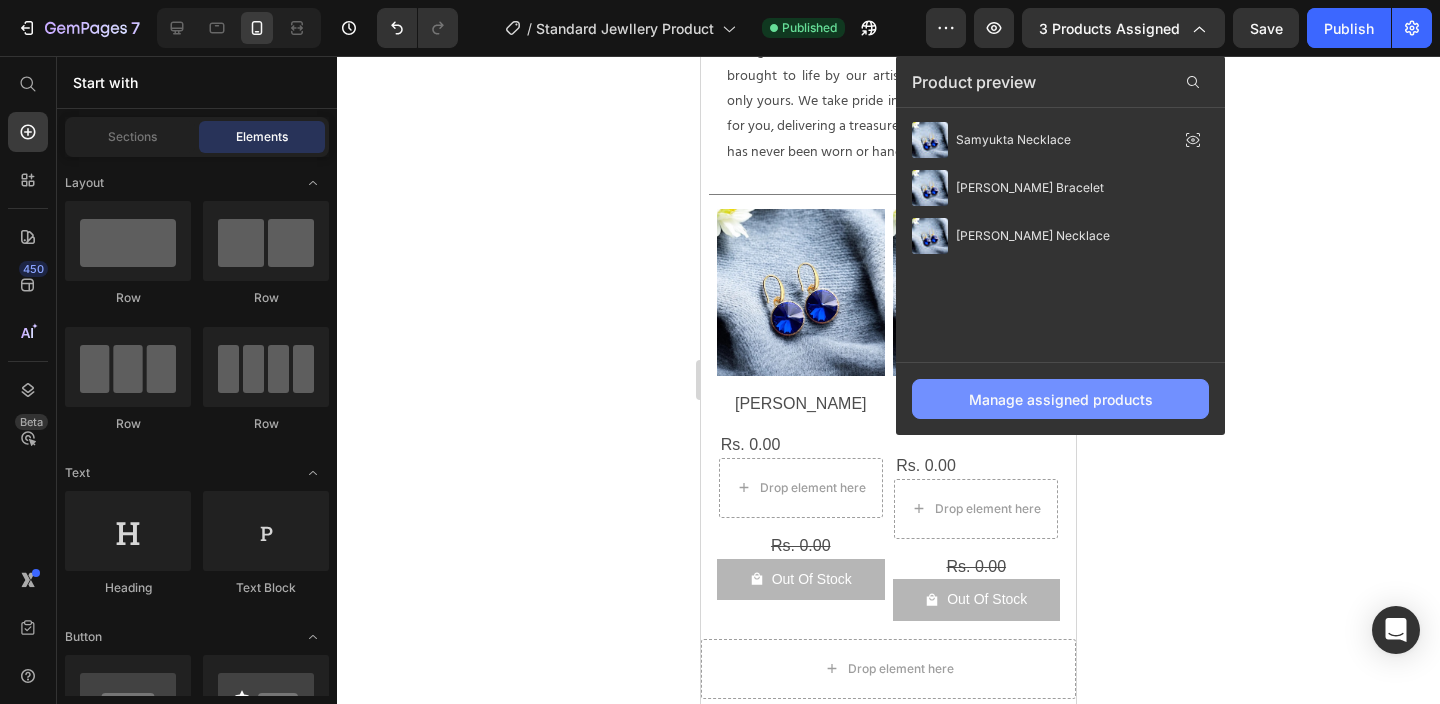 click on "Manage assigned products" at bounding box center [1061, 399] 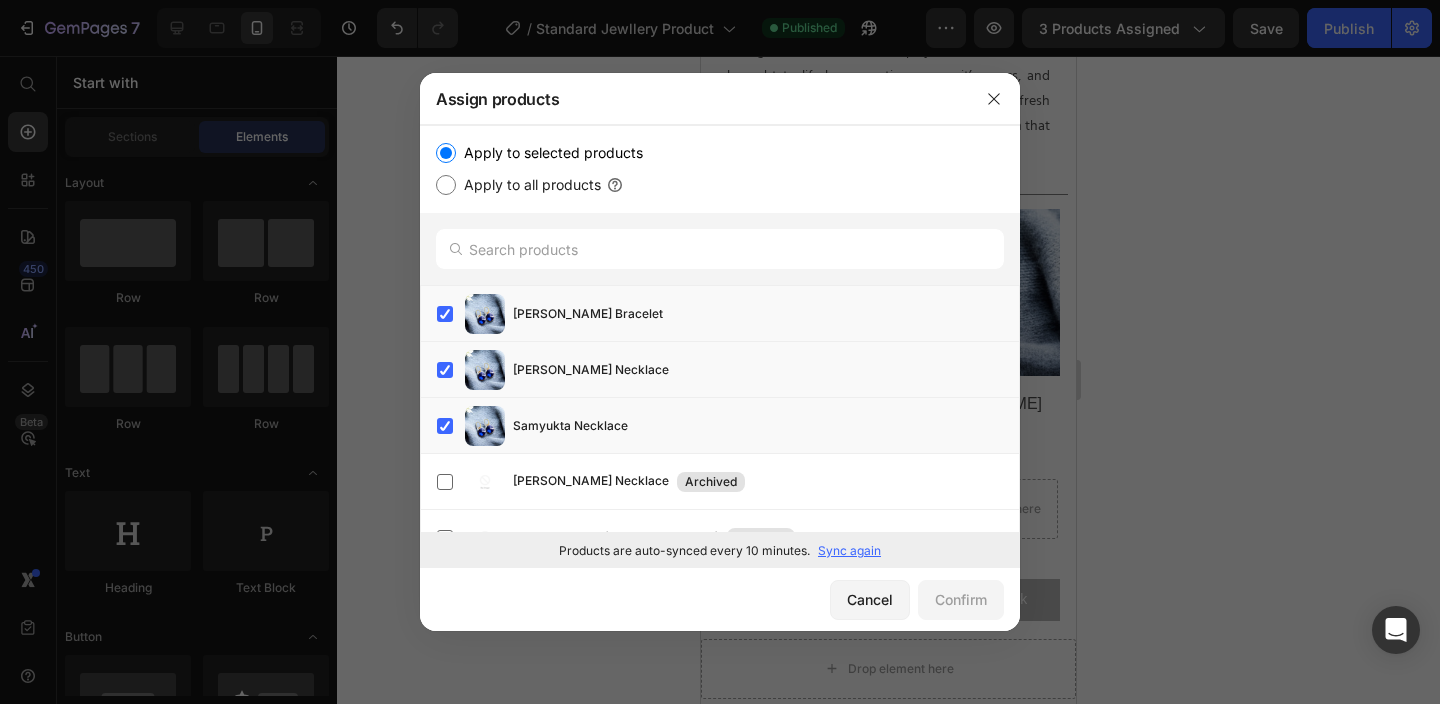 click on "Apply to all products" at bounding box center [528, 185] 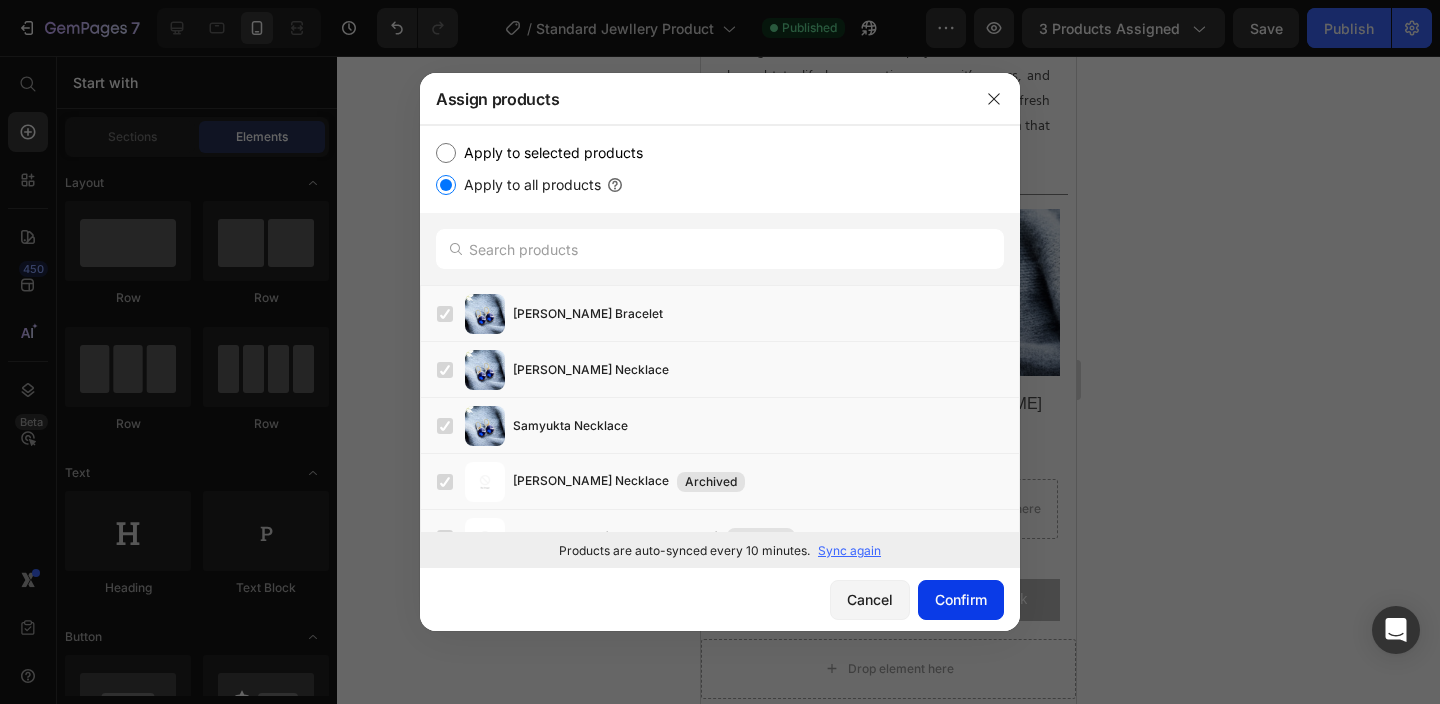 click on "Confirm" at bounding box center [961, 599] 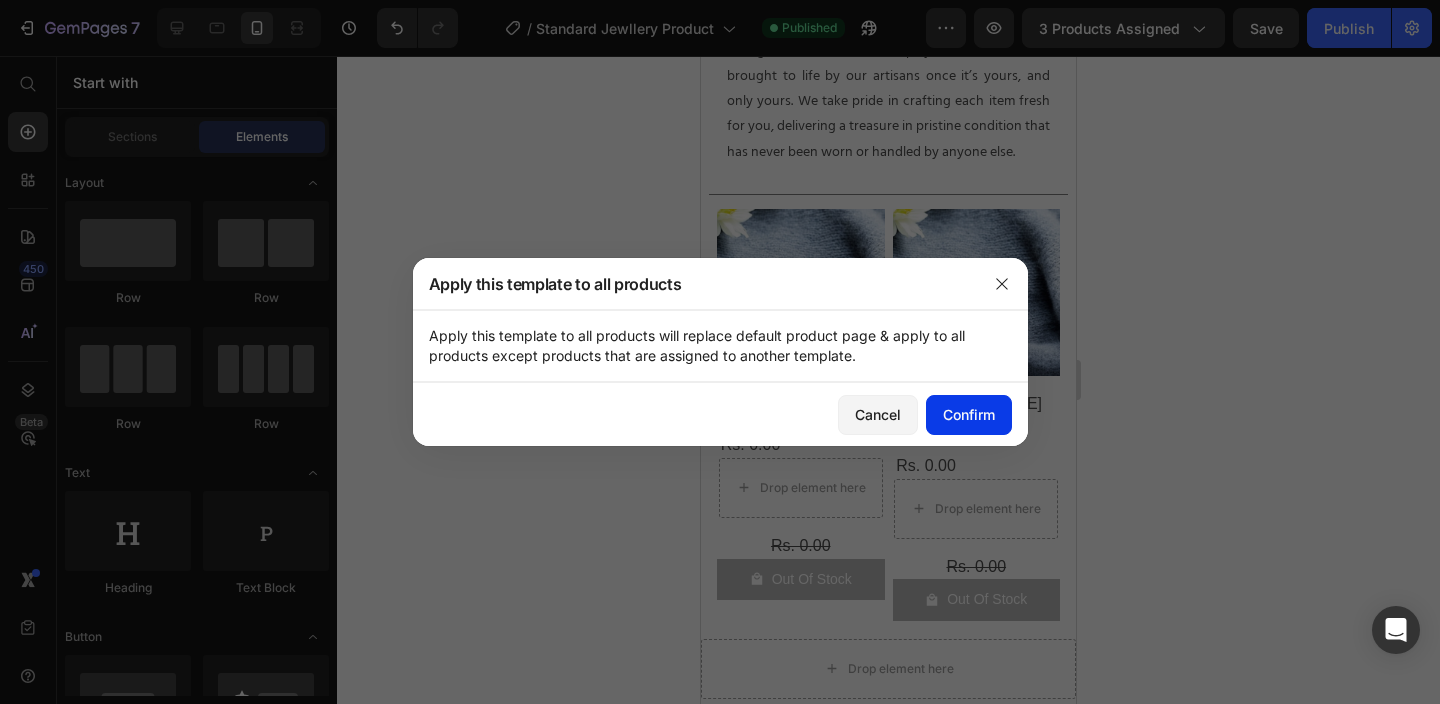 click on "Confirm" at bounding box center (969, 414) 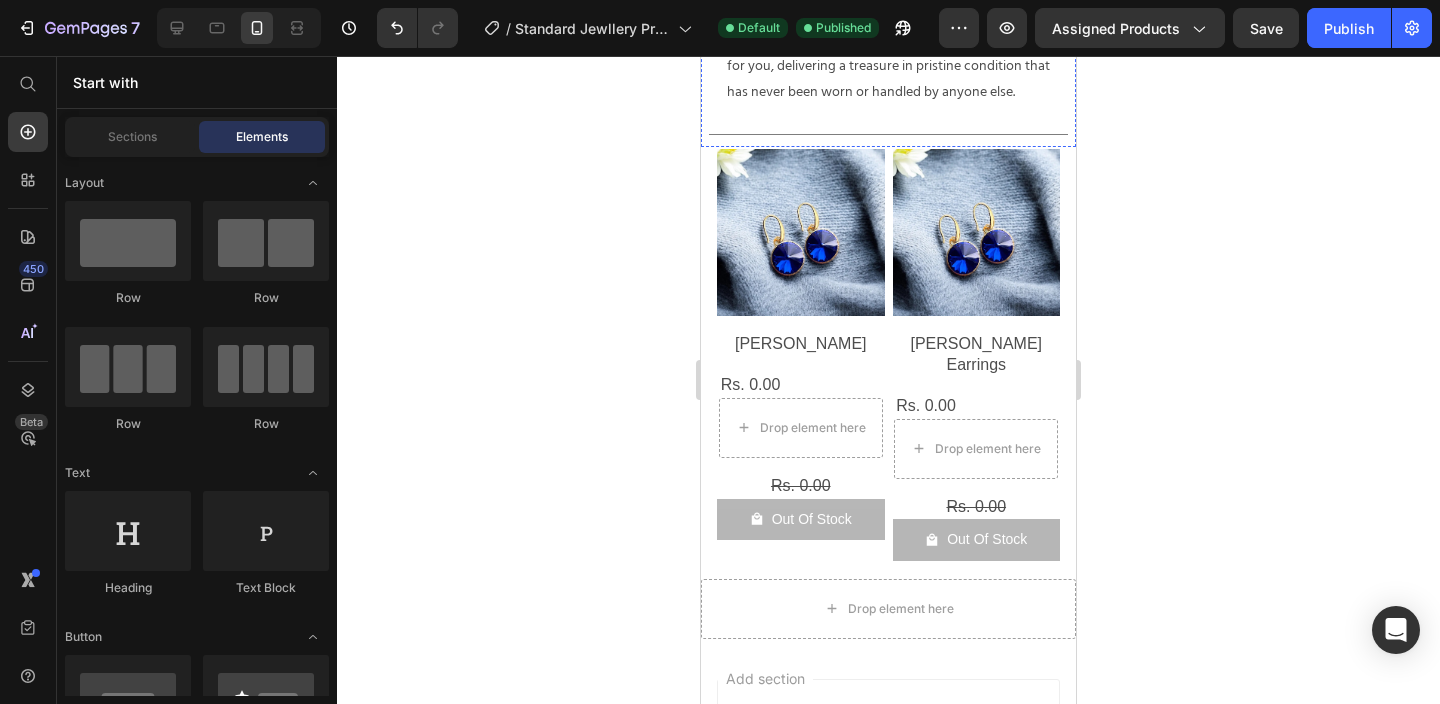 scroll, scrollTop: 1718, scrollLeft: 0, axis: vertical 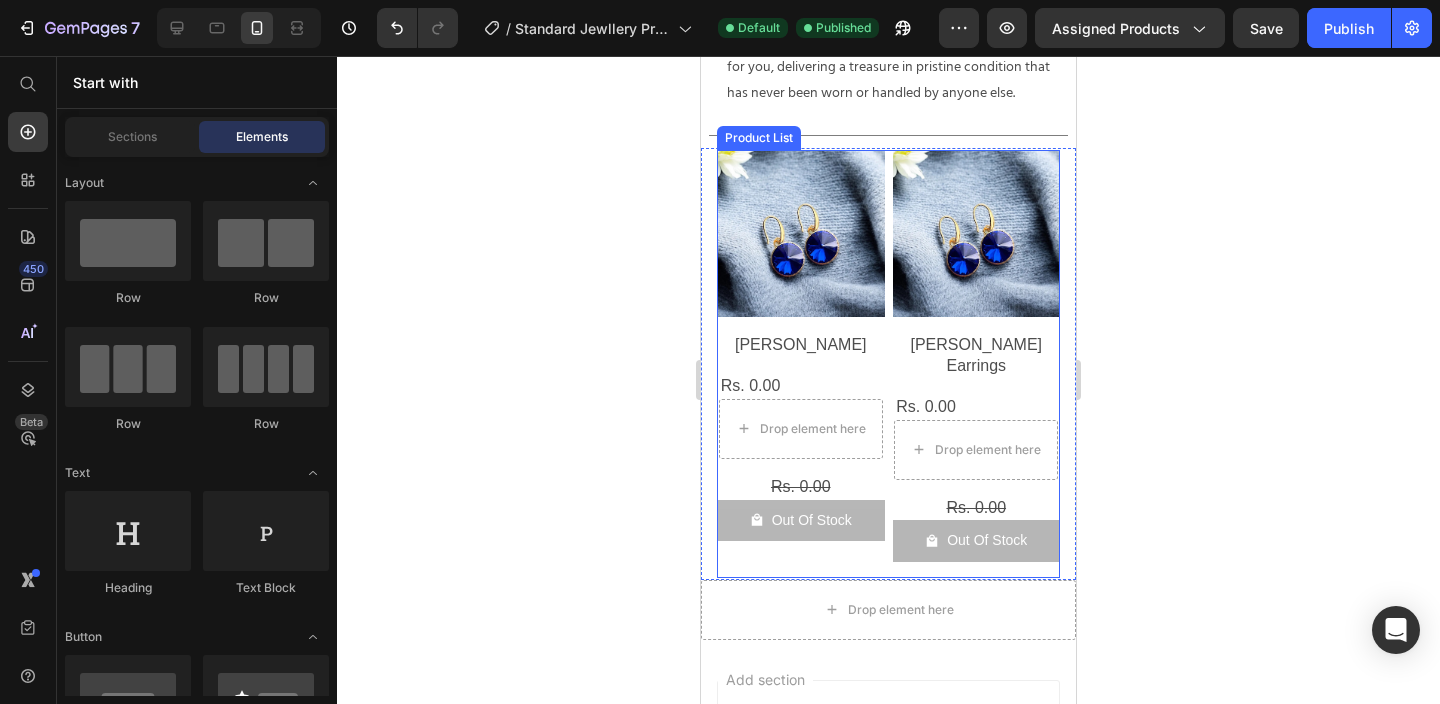 click on "Product Images Leah Bracelet Product Title Rs. 0.00 Product Price
Drop element here Row Rs. 0.00 Product Price Out Of Stock Product Cart Button Row Product Images Leah Earrings Product Title Rs. 0.00 Product Price
Drop element here Row Rs. 0.00 Product Price Out Of Stock Product Cart Button Row" at bounding box center [888, 364] 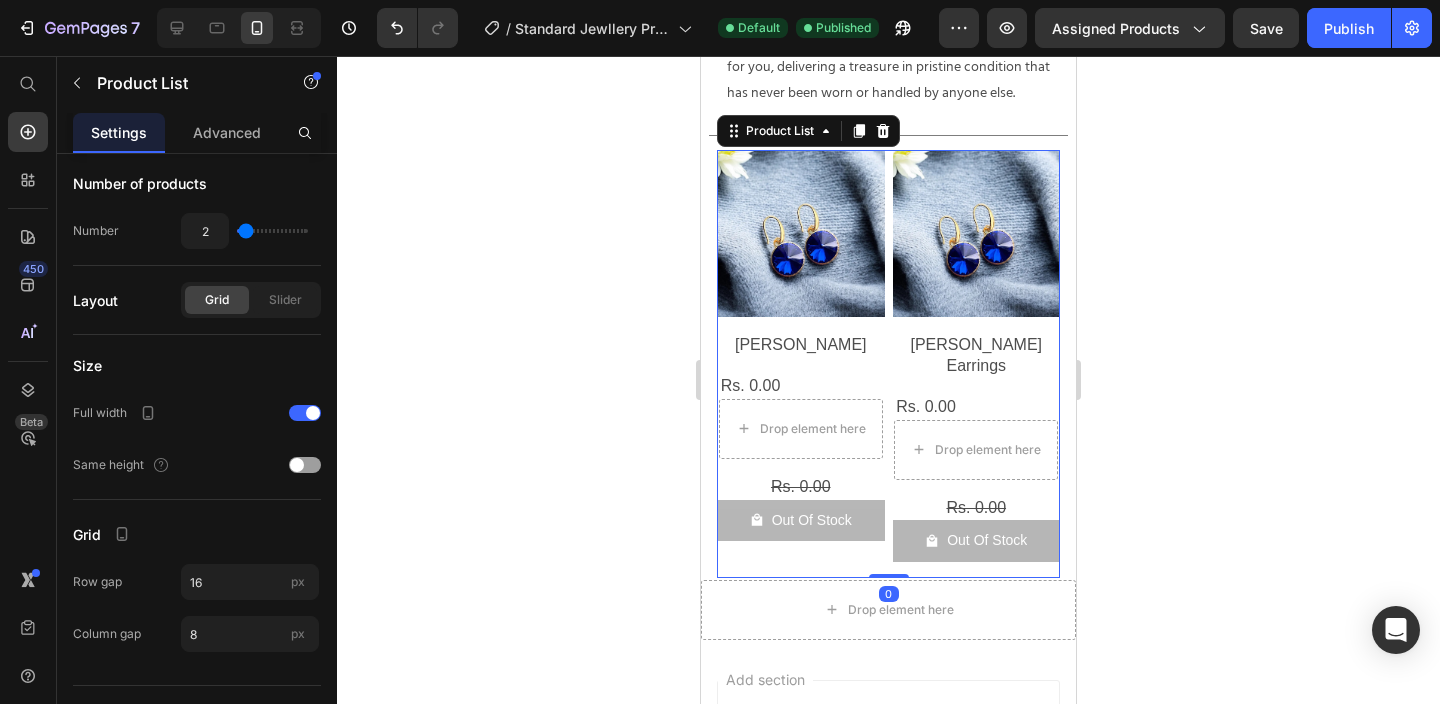 scroll, scrollTop: 0, scrollLeft: 0, axis: both 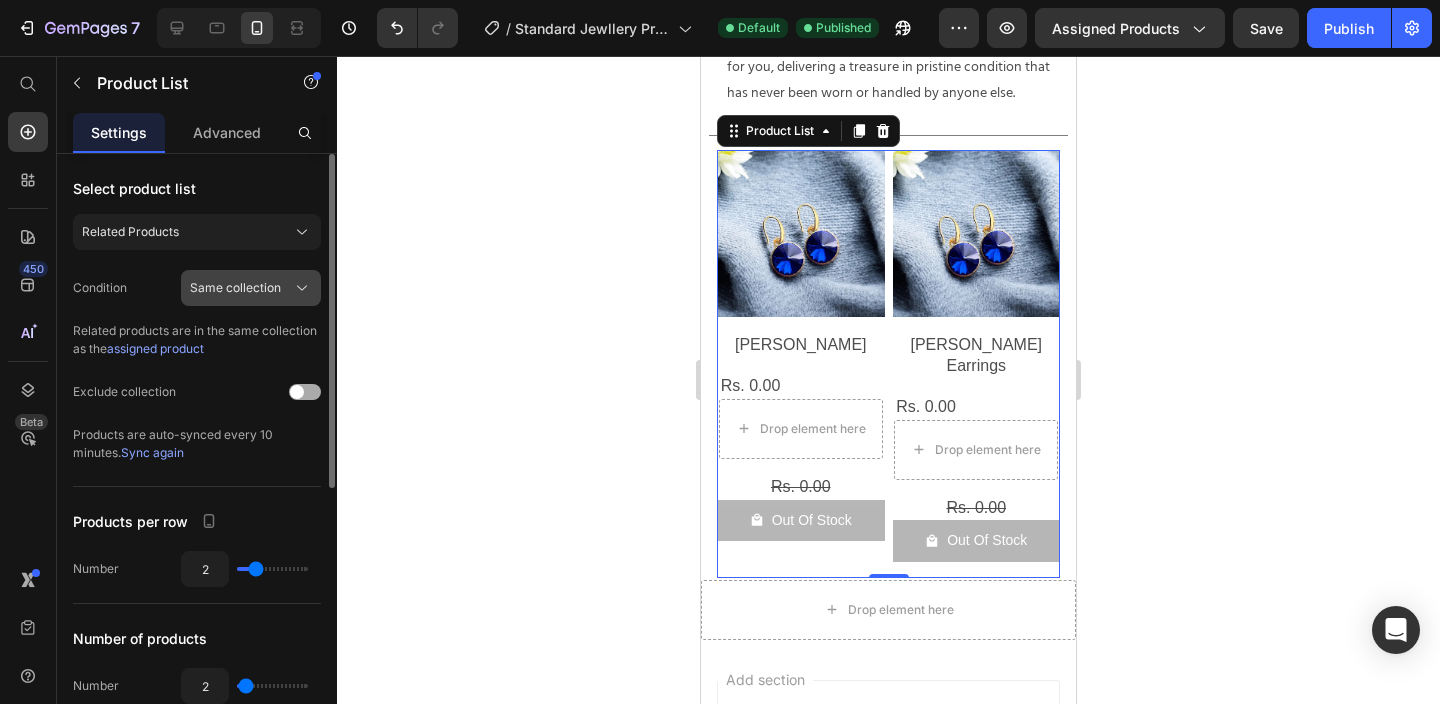 click on "Same collection" at bounding box center [251, 288] 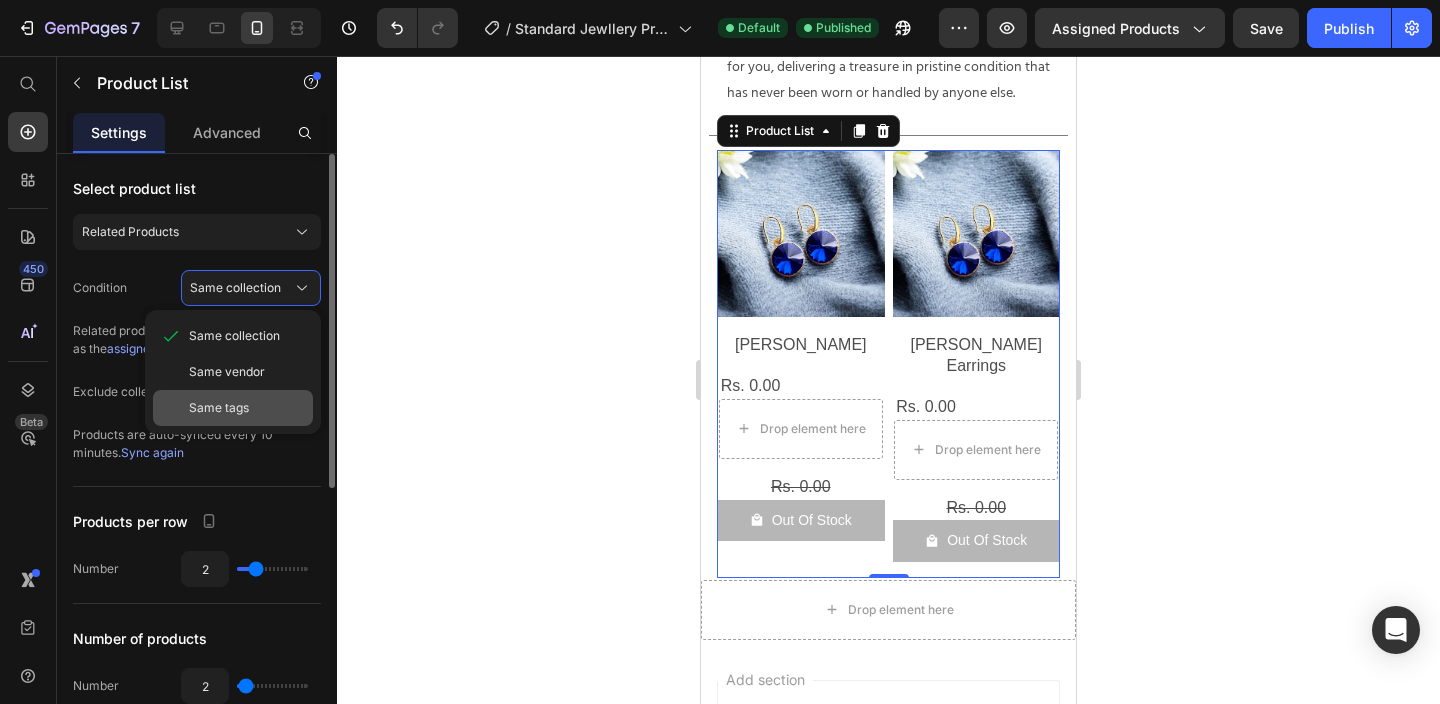 click on "Same tags" 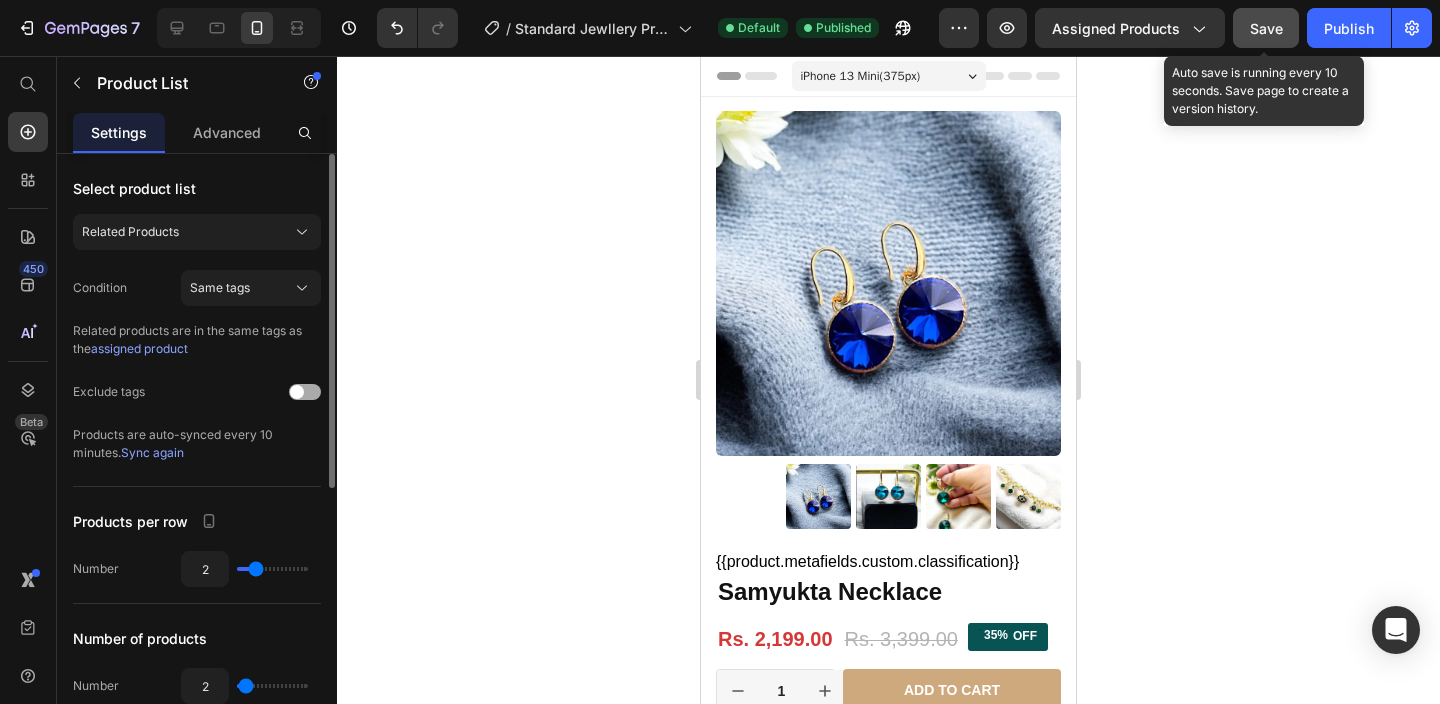 scroll, scrollTop: 0, scrollLeft: 0, axis: both 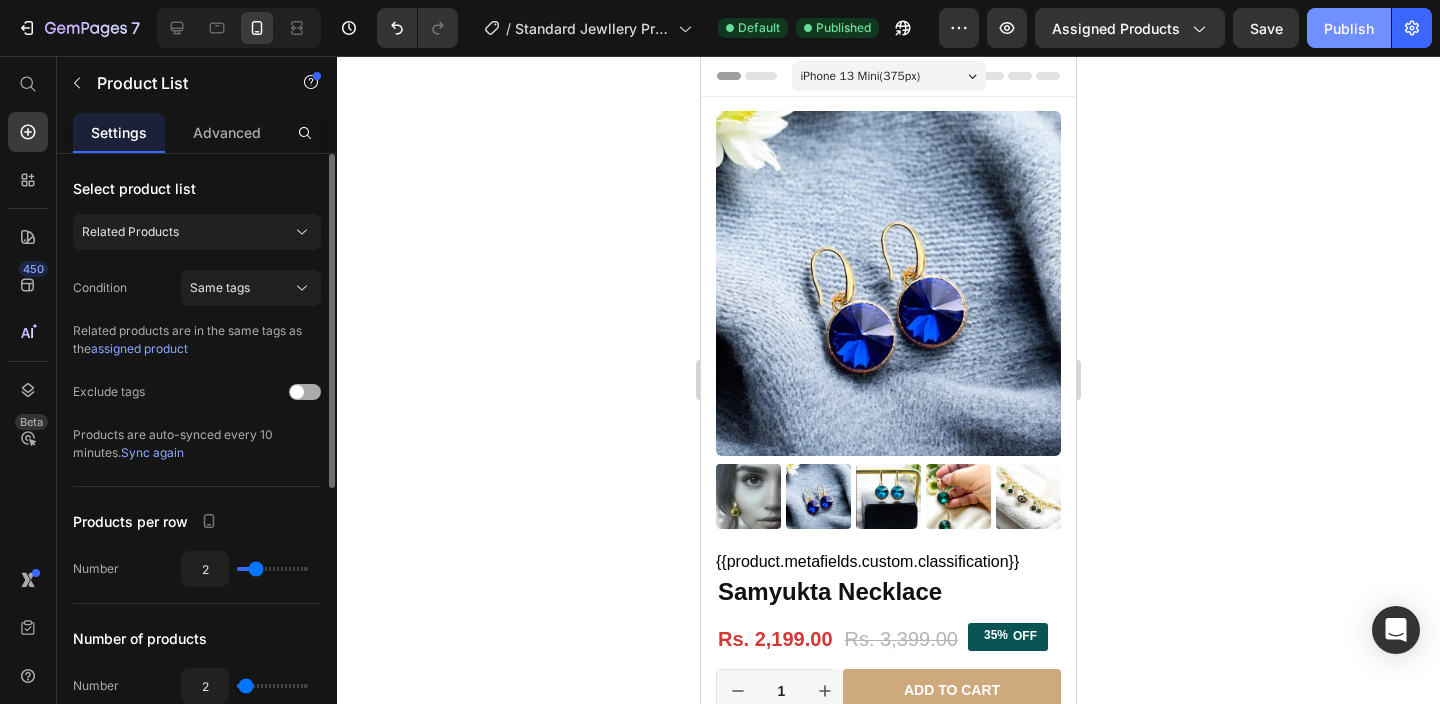 click on "Publish" at bounding box center (1349, 28) 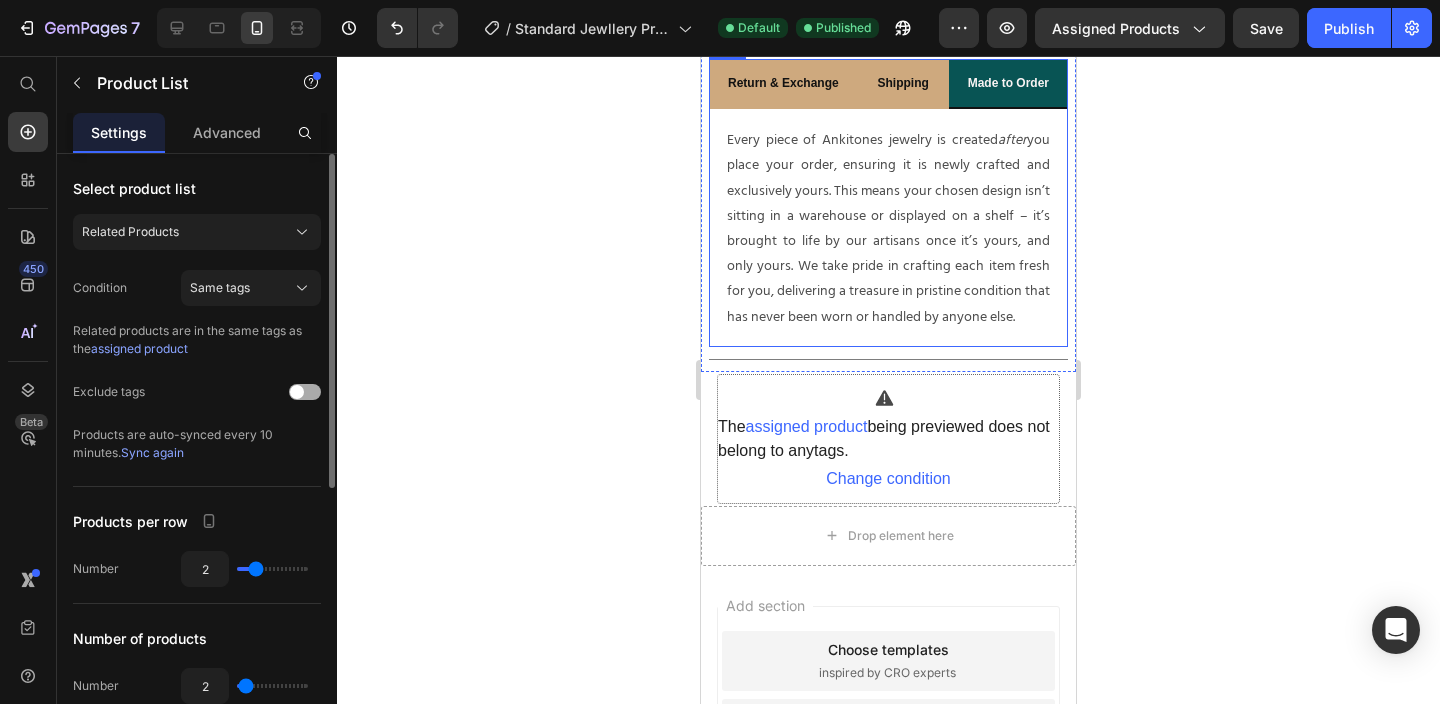 scroll, scrollTop: 1527, scrollLeft: 0, axis: vertical 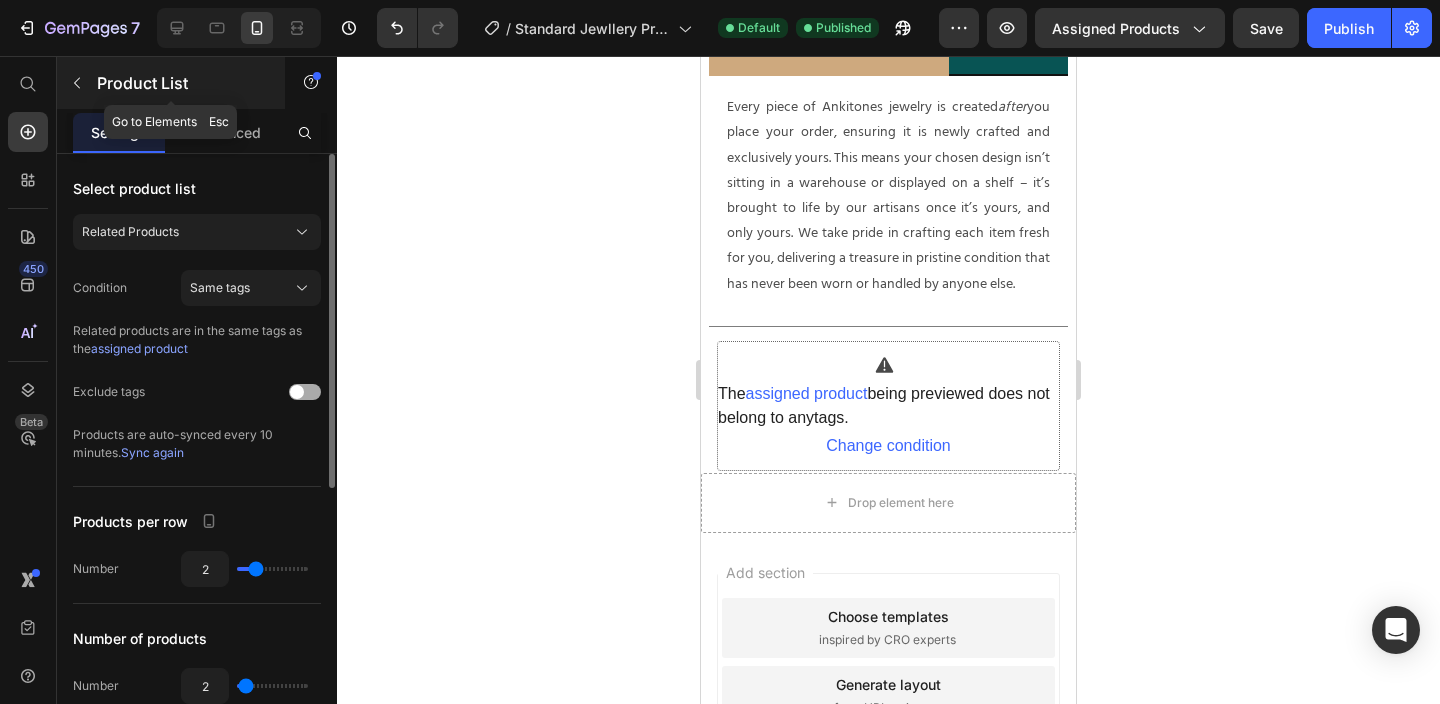 click 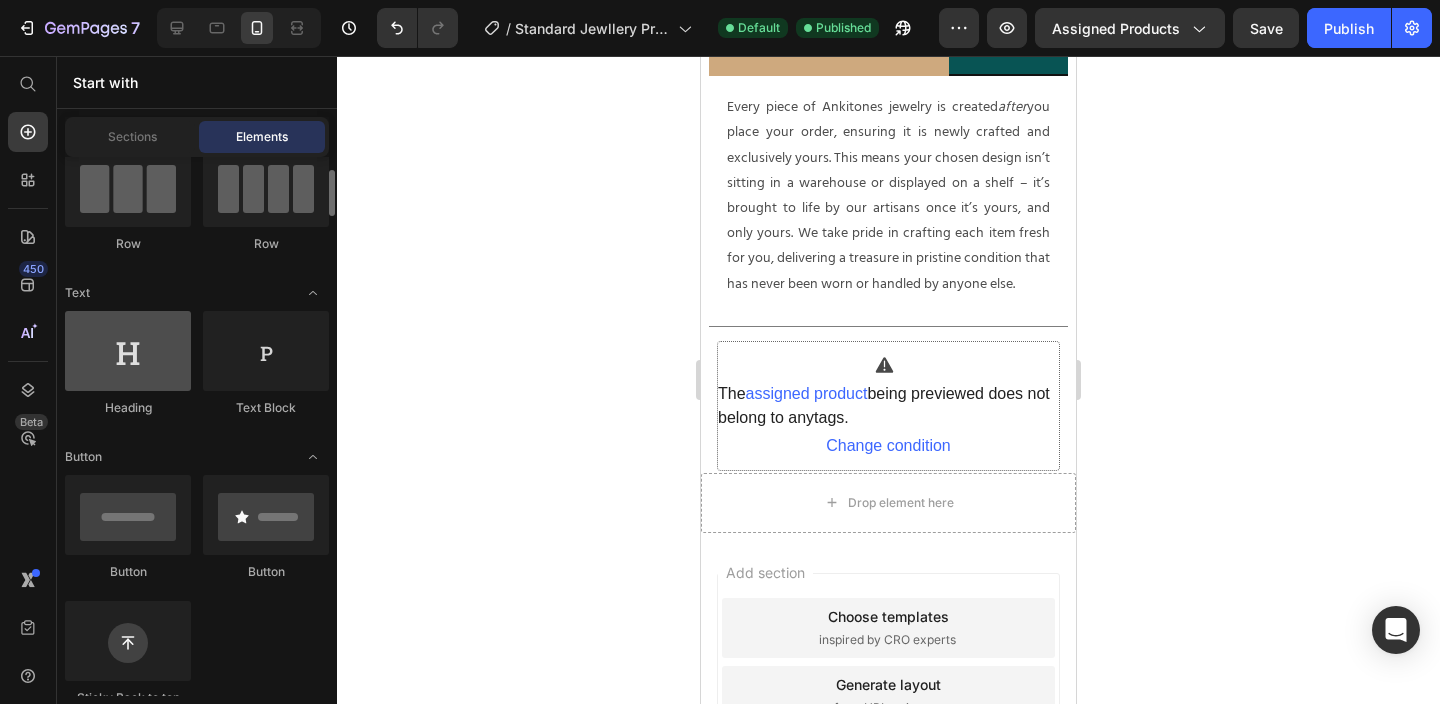 scroll, scrollTop: 183, scrollLeft: 0, axis: vertical 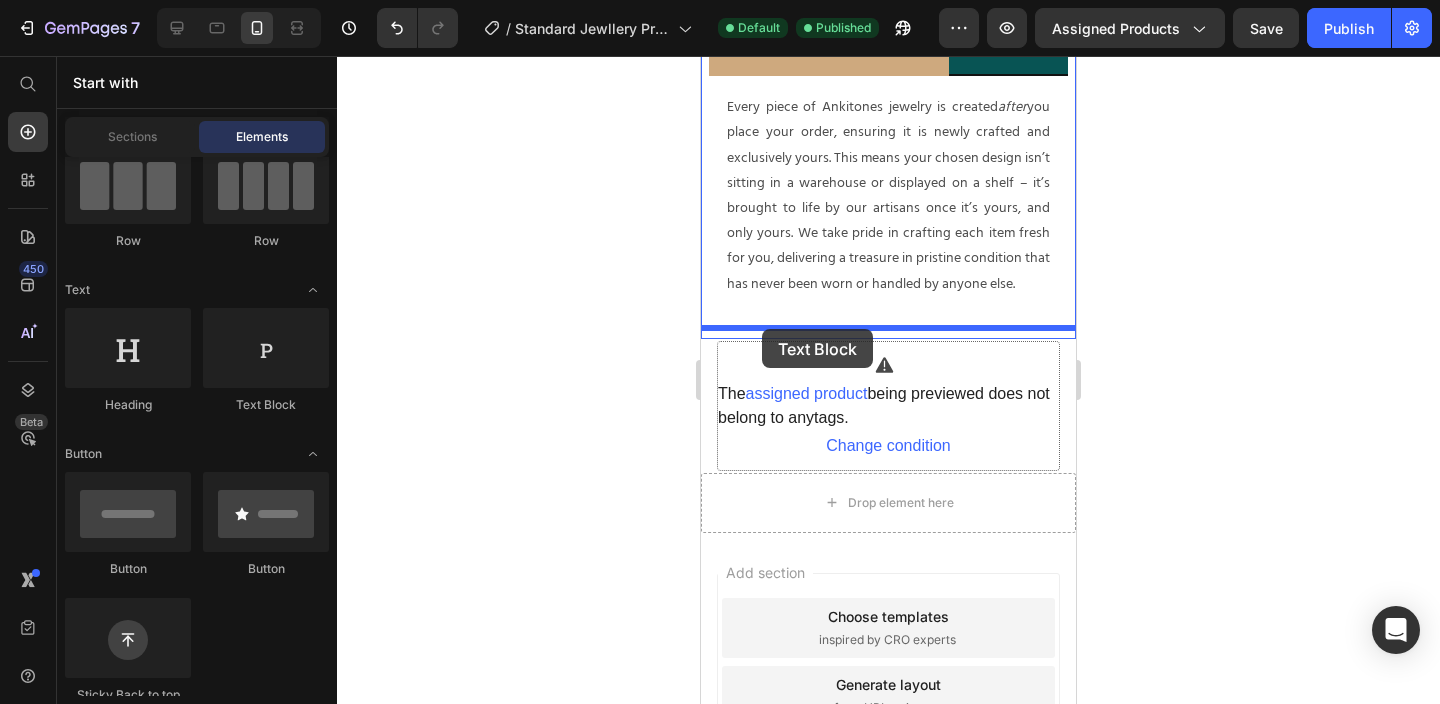 drag, startPoint x: 953, startPoint y: 428, endPoint x: 762, endPoint y: 329, distance: 215.13252 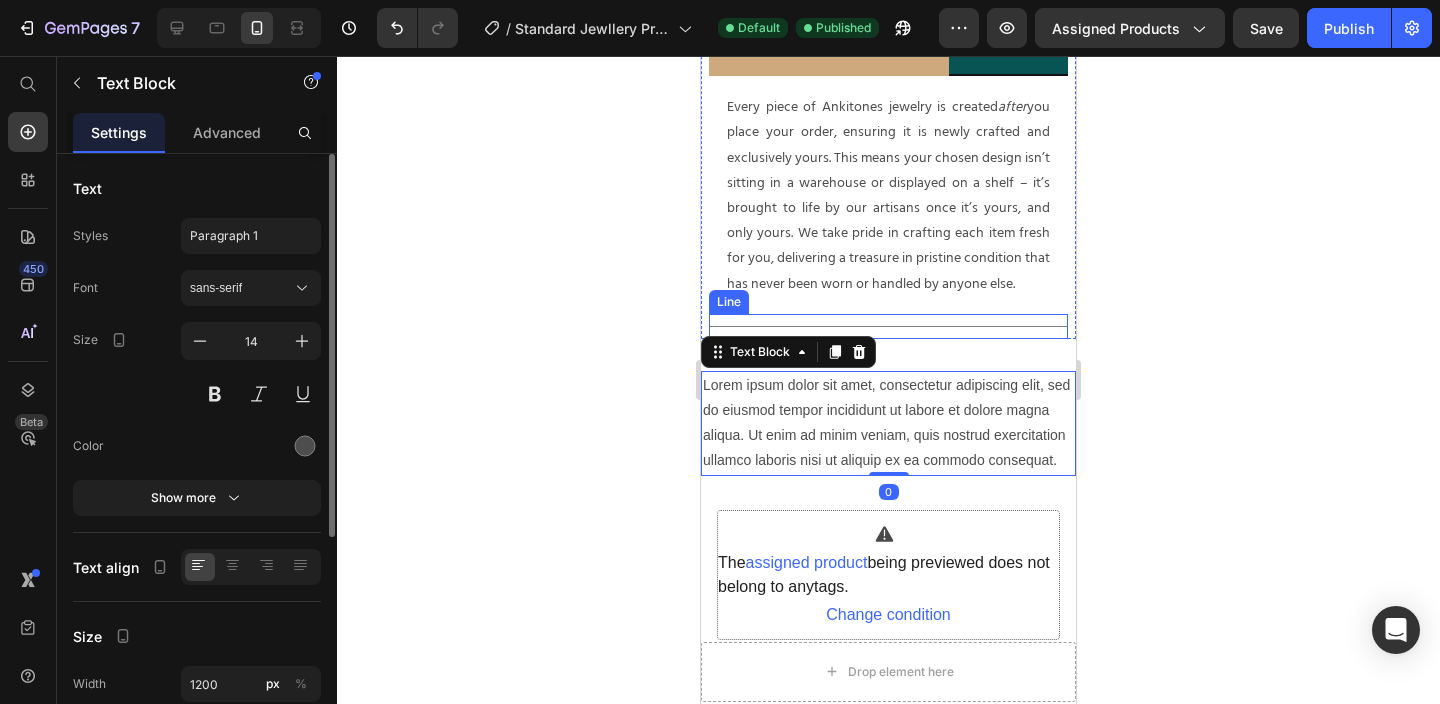 click 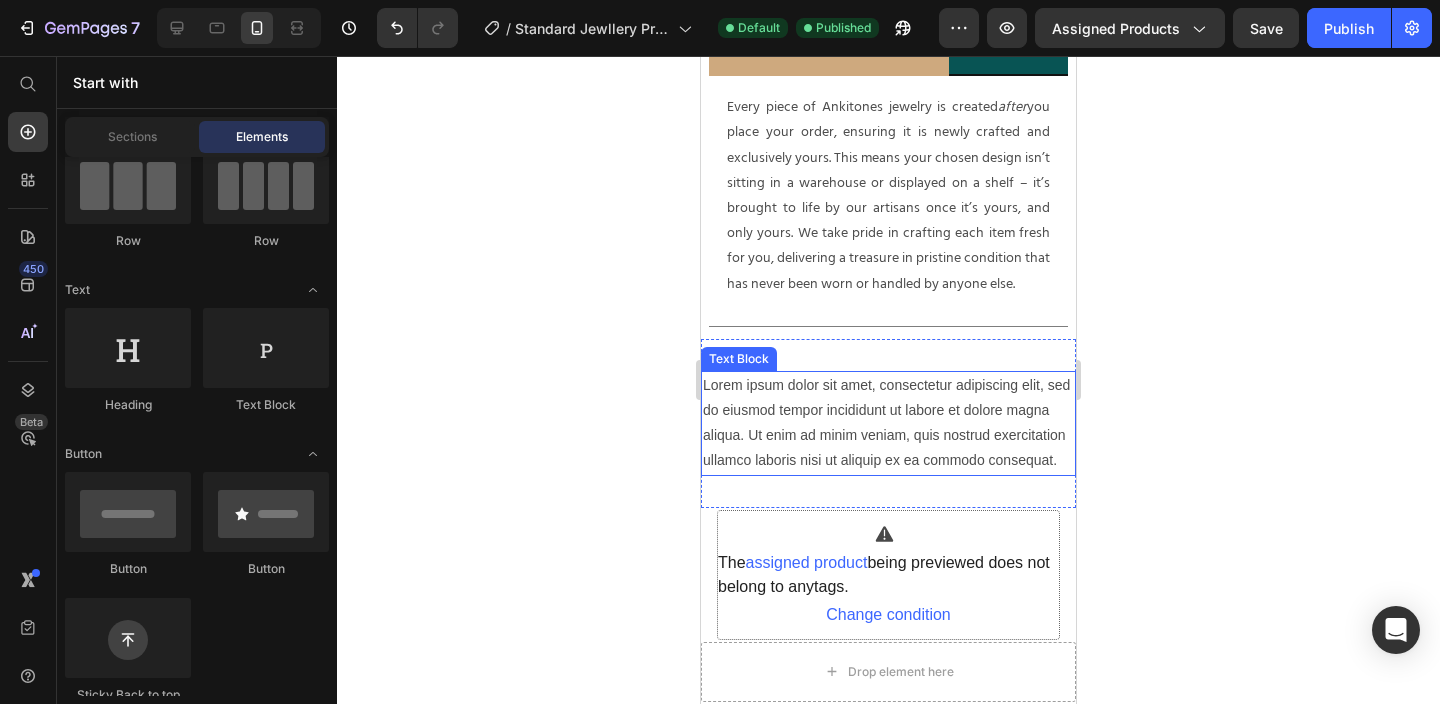 click on "Lorem ipsum dolor sit amet, consectetur adipiscing elit, sed do eiusmod tempor incididunt ut labore et dolore magna aliqua. Ut enim ad minim veniam, quis nostrud exercitation ullamco laboris nisi ut aliquip ex ea commodo consequat." at bounding box center (888, 423) 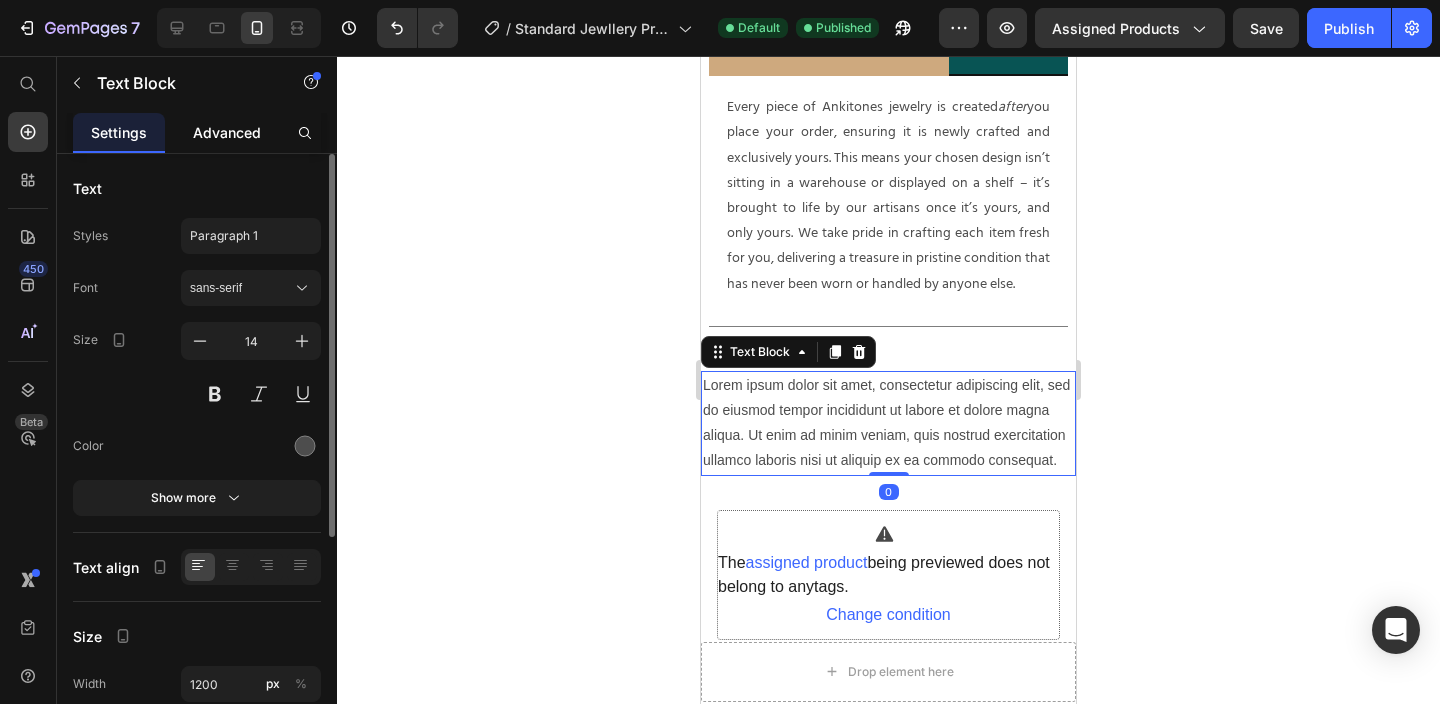 click on "Advanced" at bounding box center (227, 132) 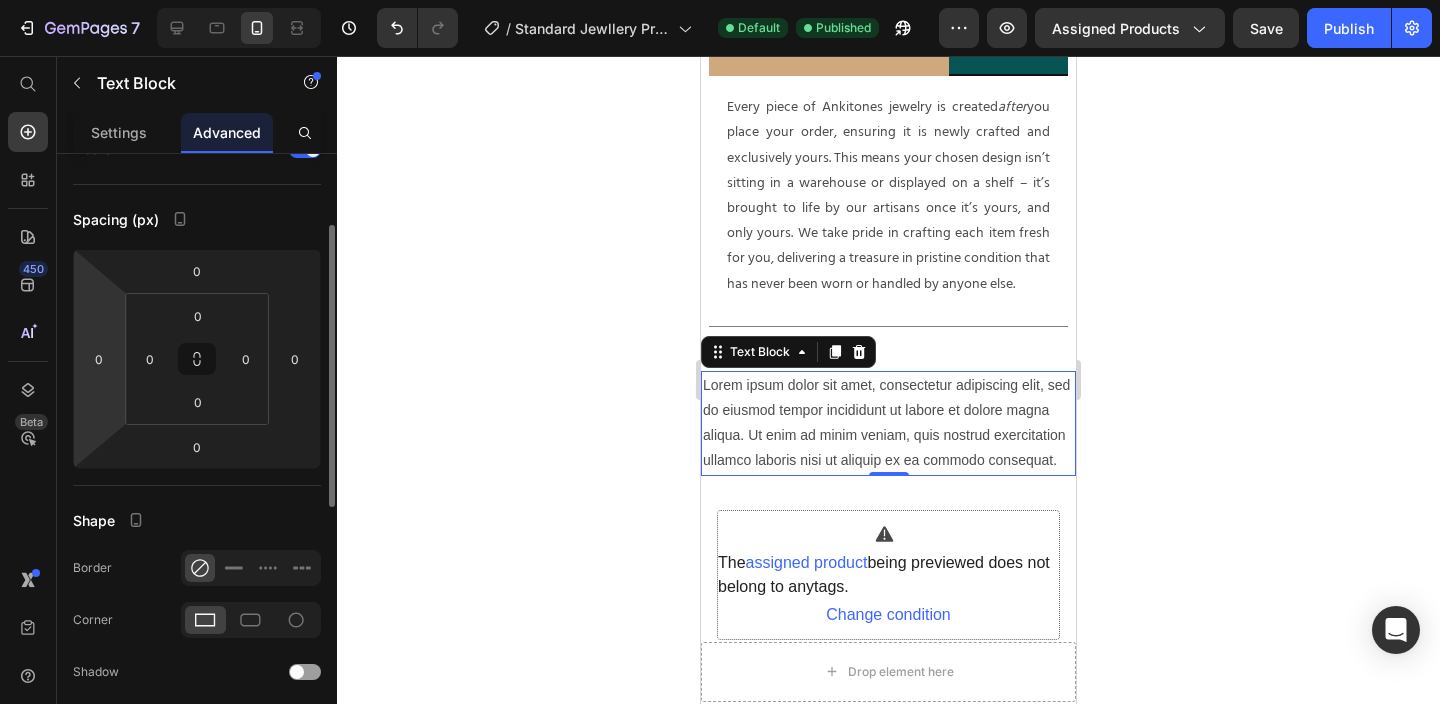 scroll, scrollTop: 166, scrollLeft: 0, axis: vertical 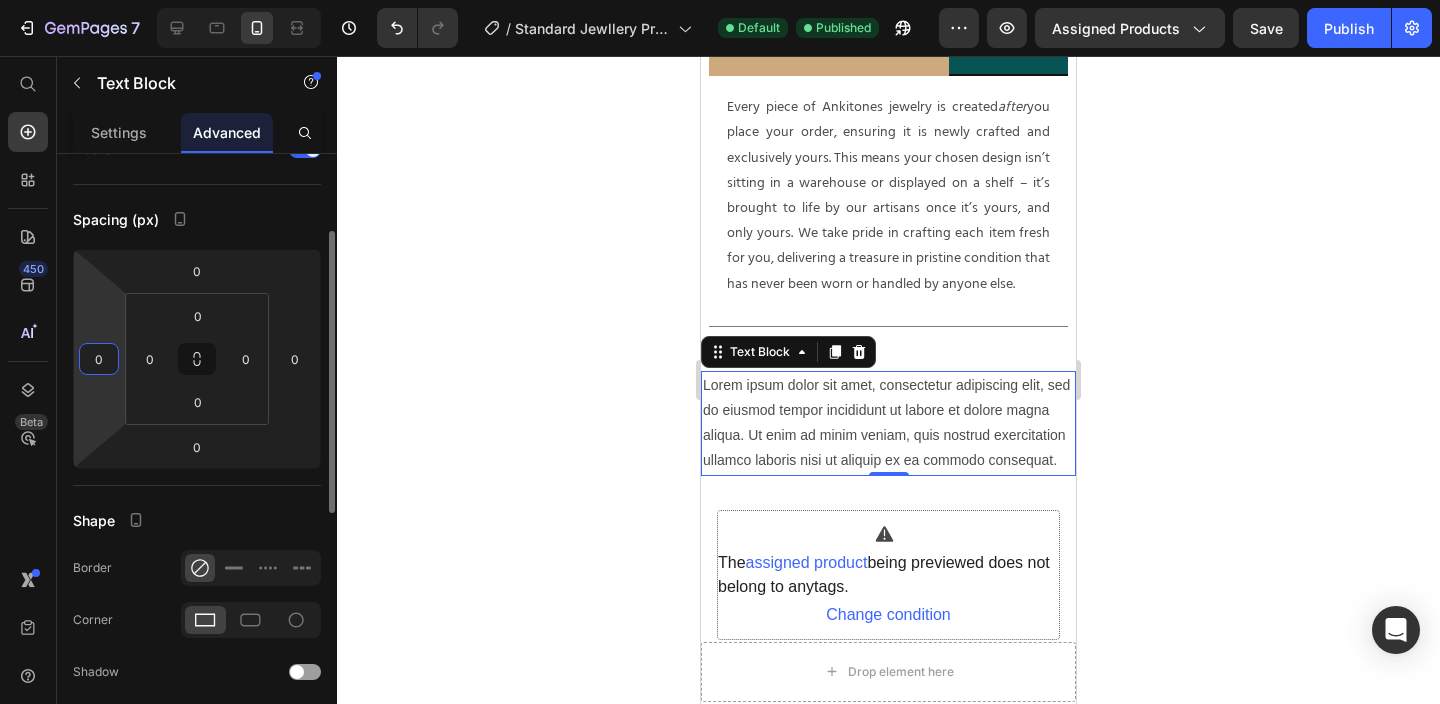 click on "0" at bounding box center [99, 359] 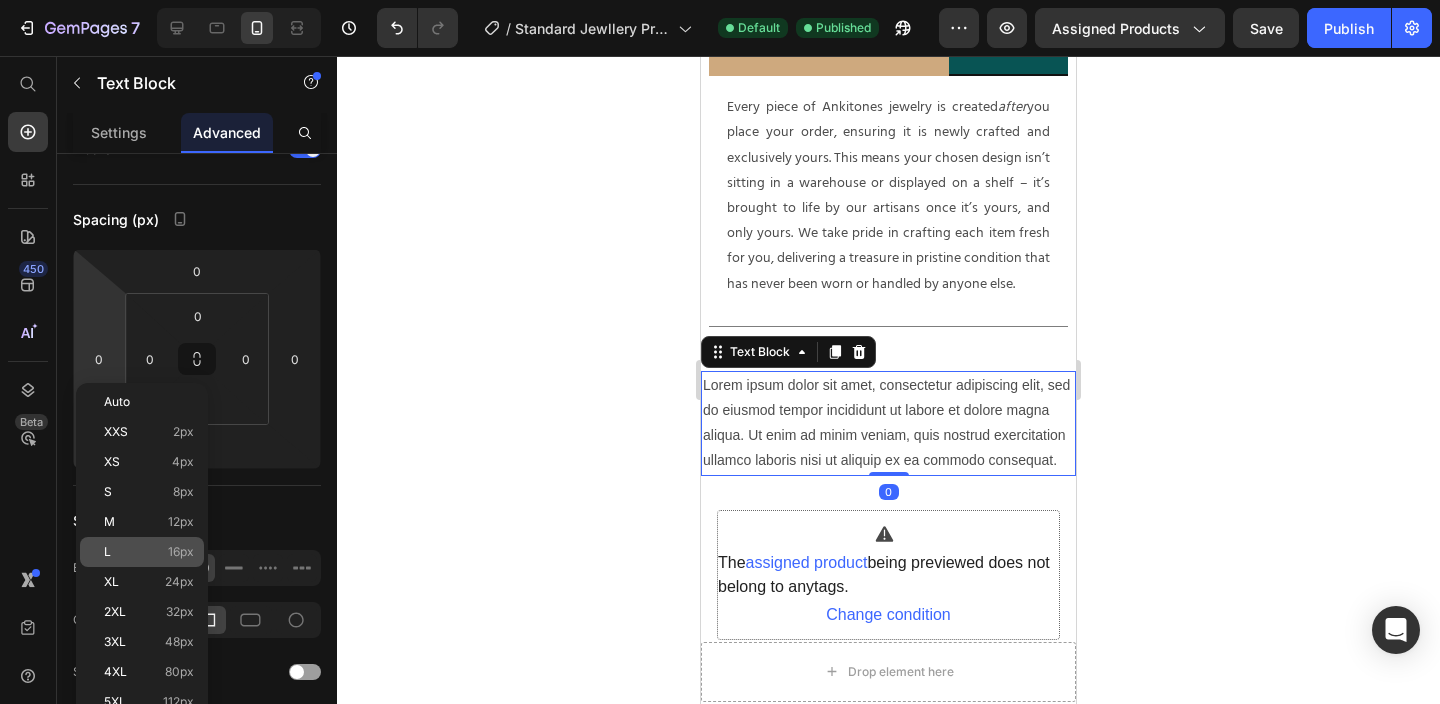 click on "16px" at bounding box center [181, 552] 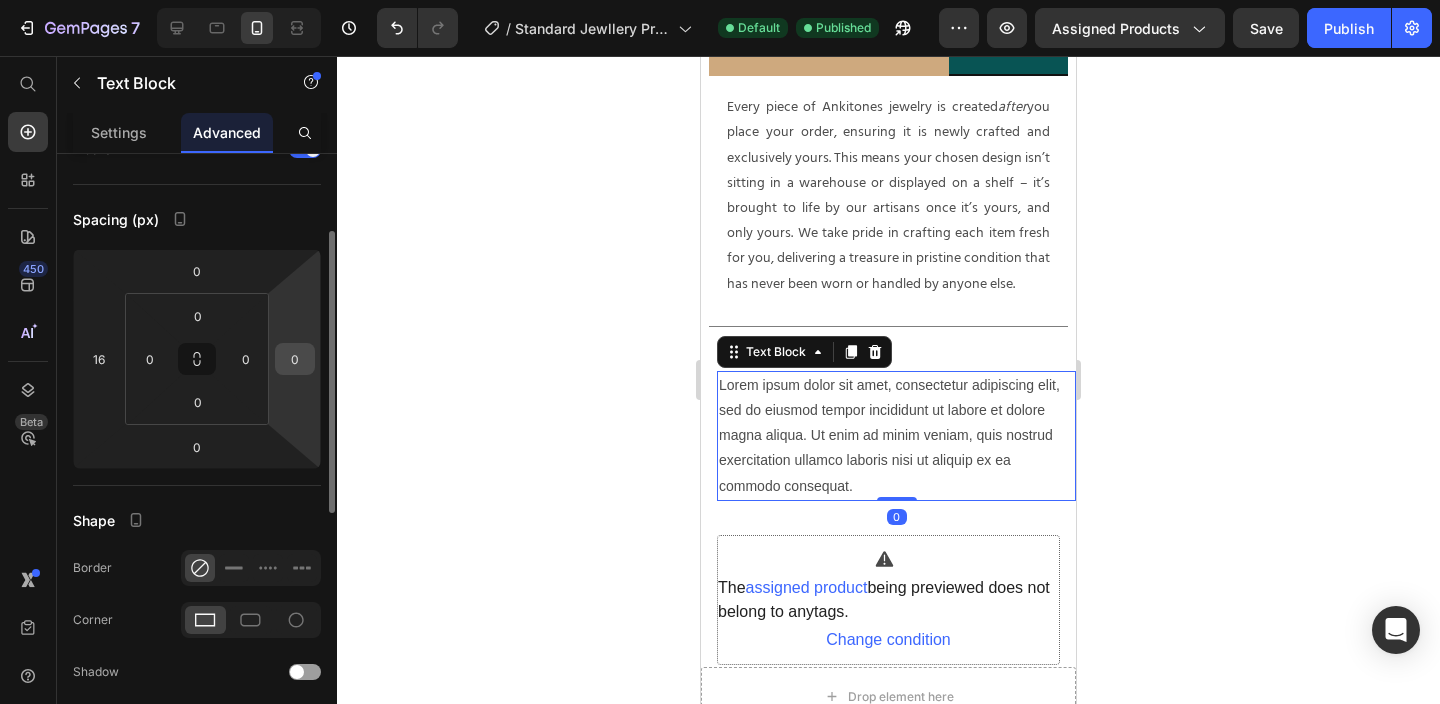 click on "0" at bounding box center [295, 359] 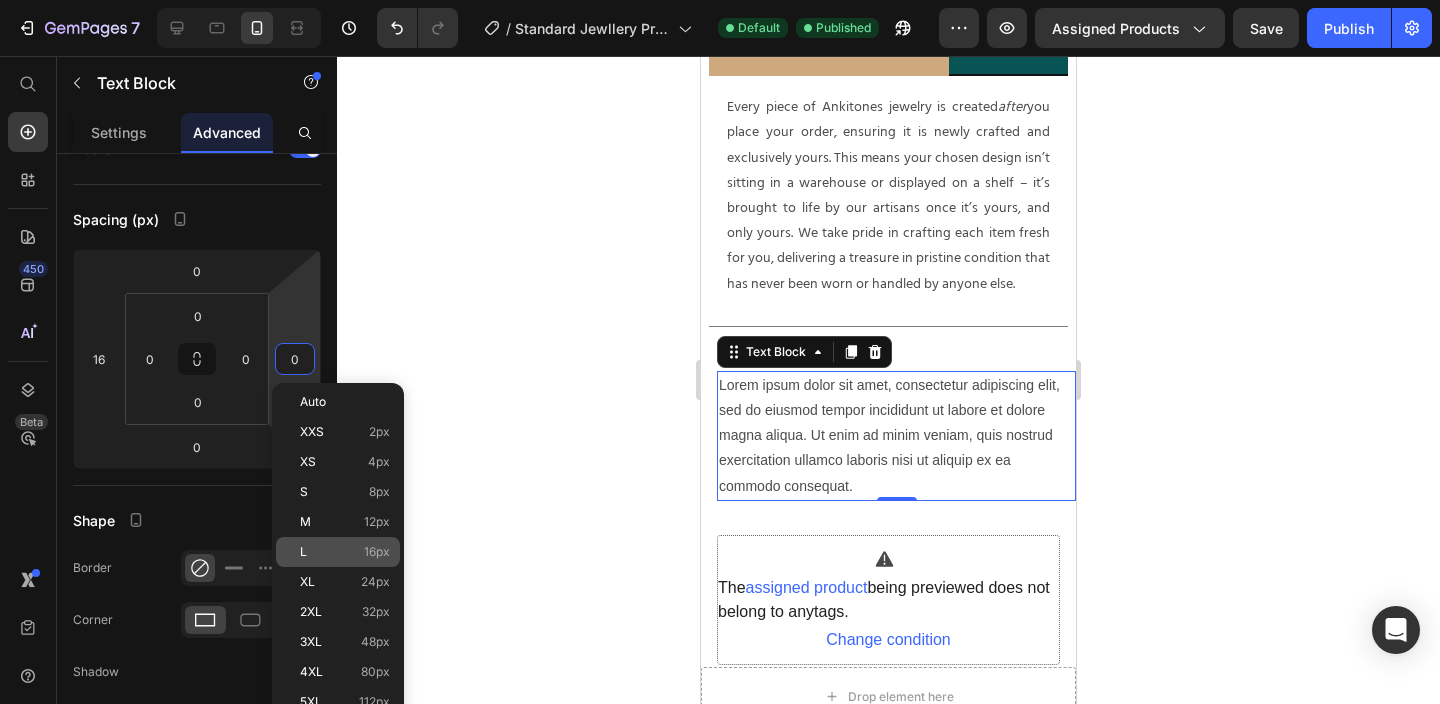 click on "L 16px" at bounding box center (345, 552) 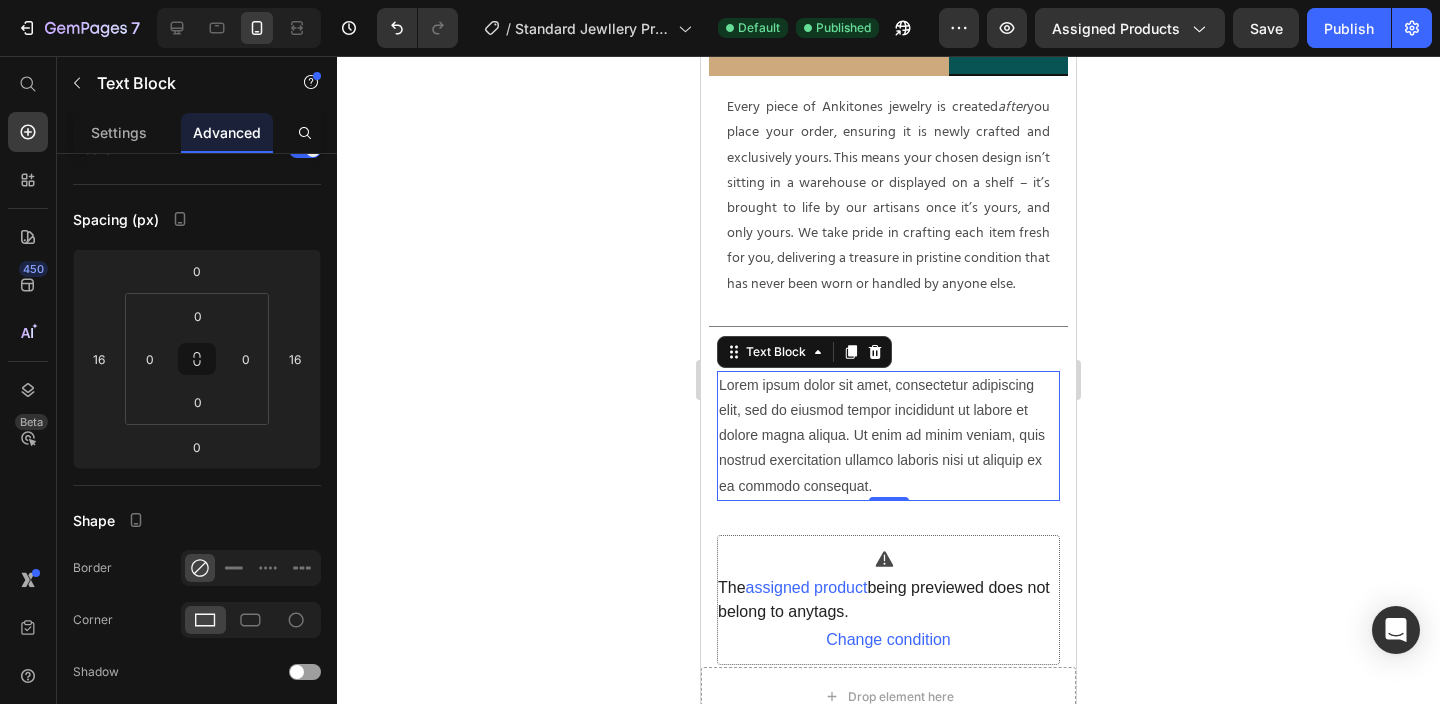 click 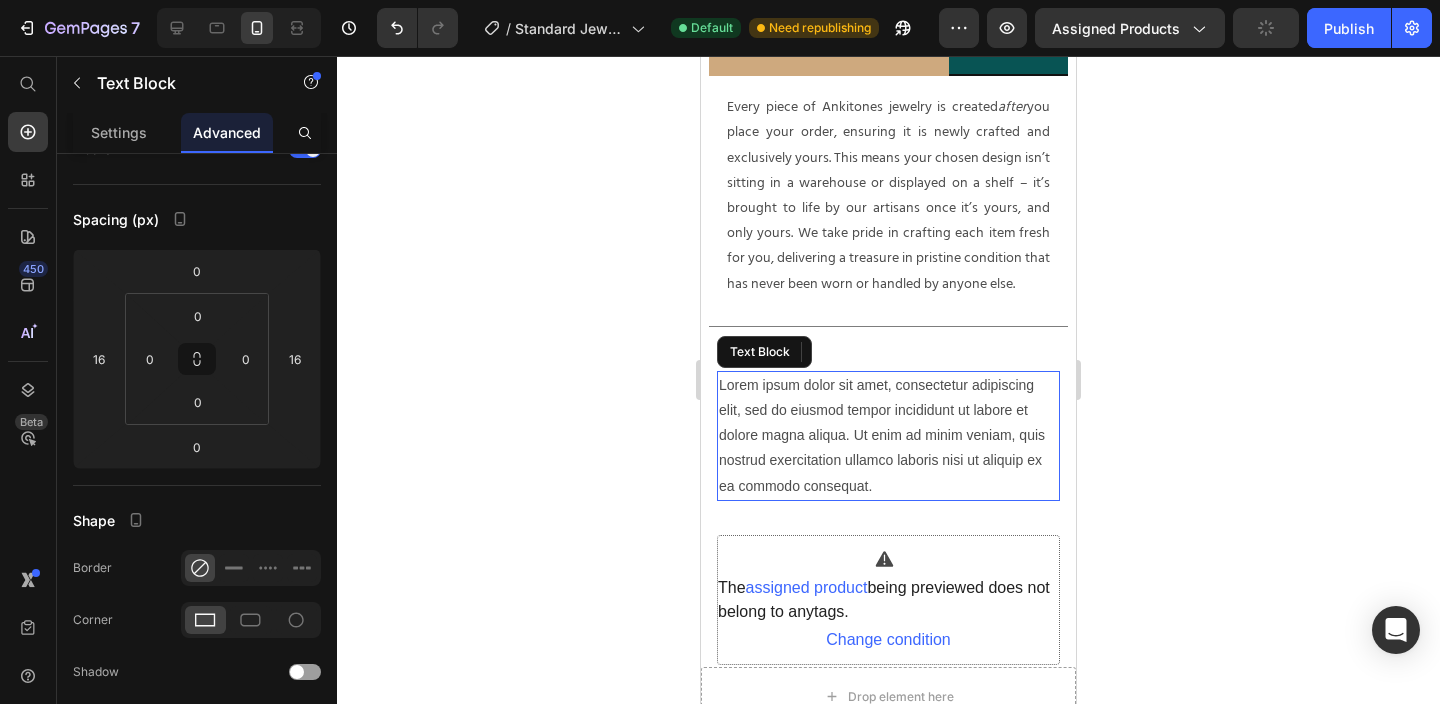 click on "Lorem ipsum dolor sit amet, consectetur adipiscing elit, sed do eiusmod tempor incididunt ut labore et dolore magna aliqua. Ut enim ad minim veniam, quis nostrud exercitation ullamco laboris nisi ut aliquip ex ea commodo consequat." at bounding box center [888, 436] 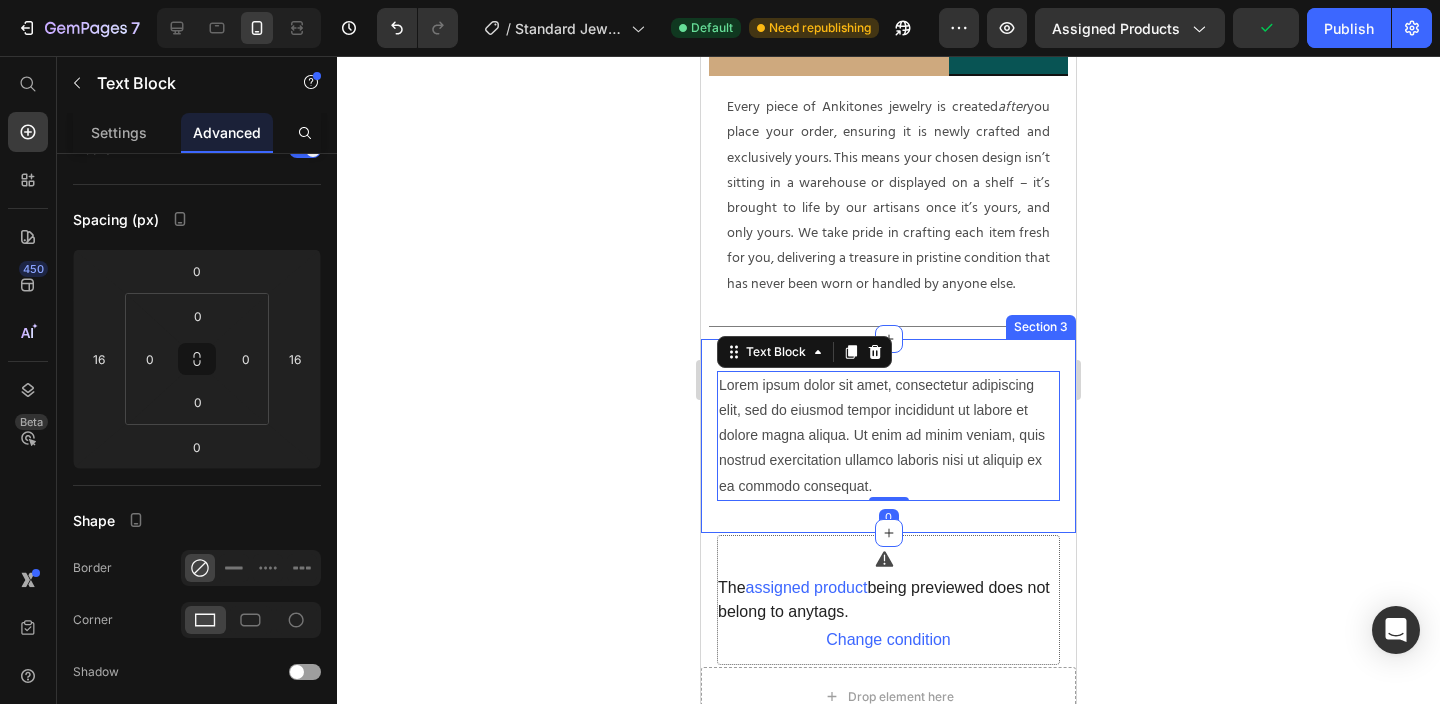 click on "Lorem ipsum dolor sit amet, consectetur adipiscing elit, sed do eiusmod tempor incididunt ut labore et dolore magna aliqua. Ut enim ad minim veniam, quis nostrud exercitation ullamco laboris nisi ut aliquip ex ea commodo consequat. Text Block   0 Section 3" at bounding box center [888, 436] 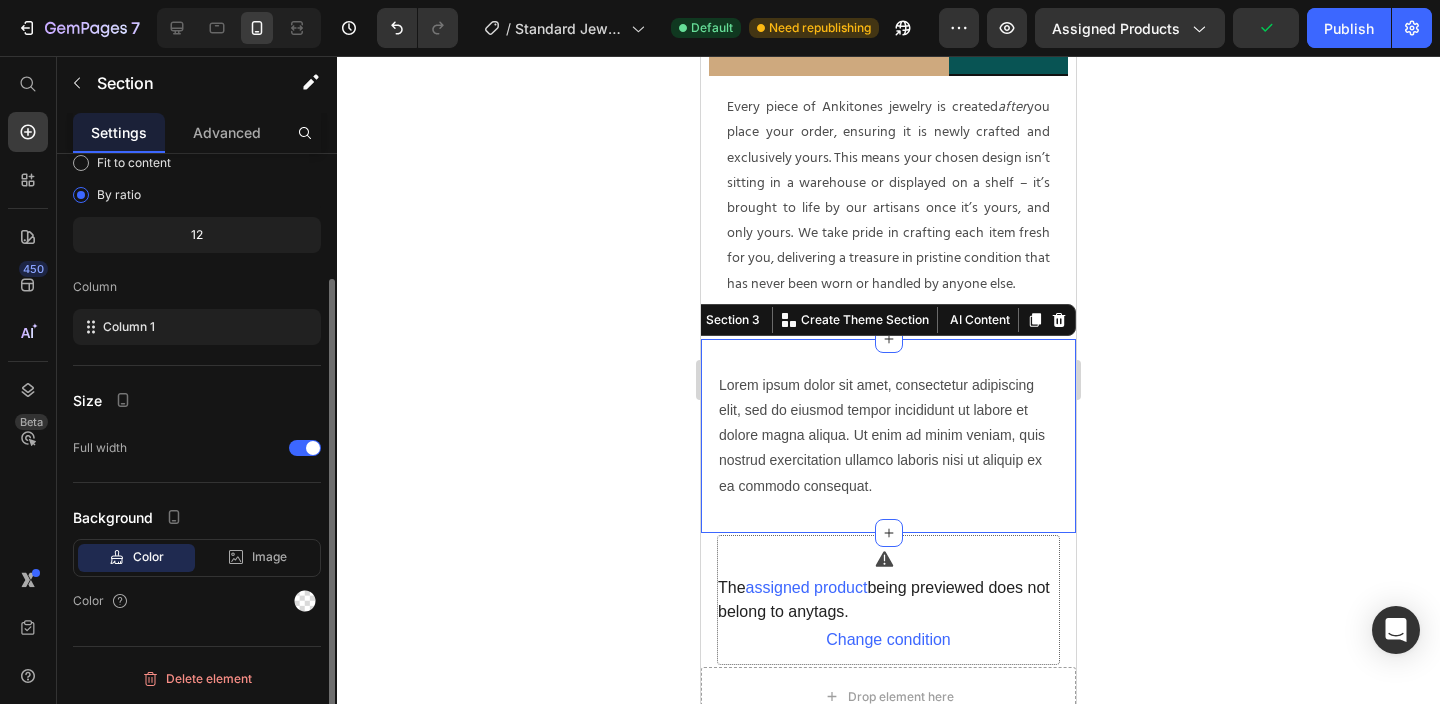 scroll, scrollTop: 0, scrollLeft: 0, axis: both 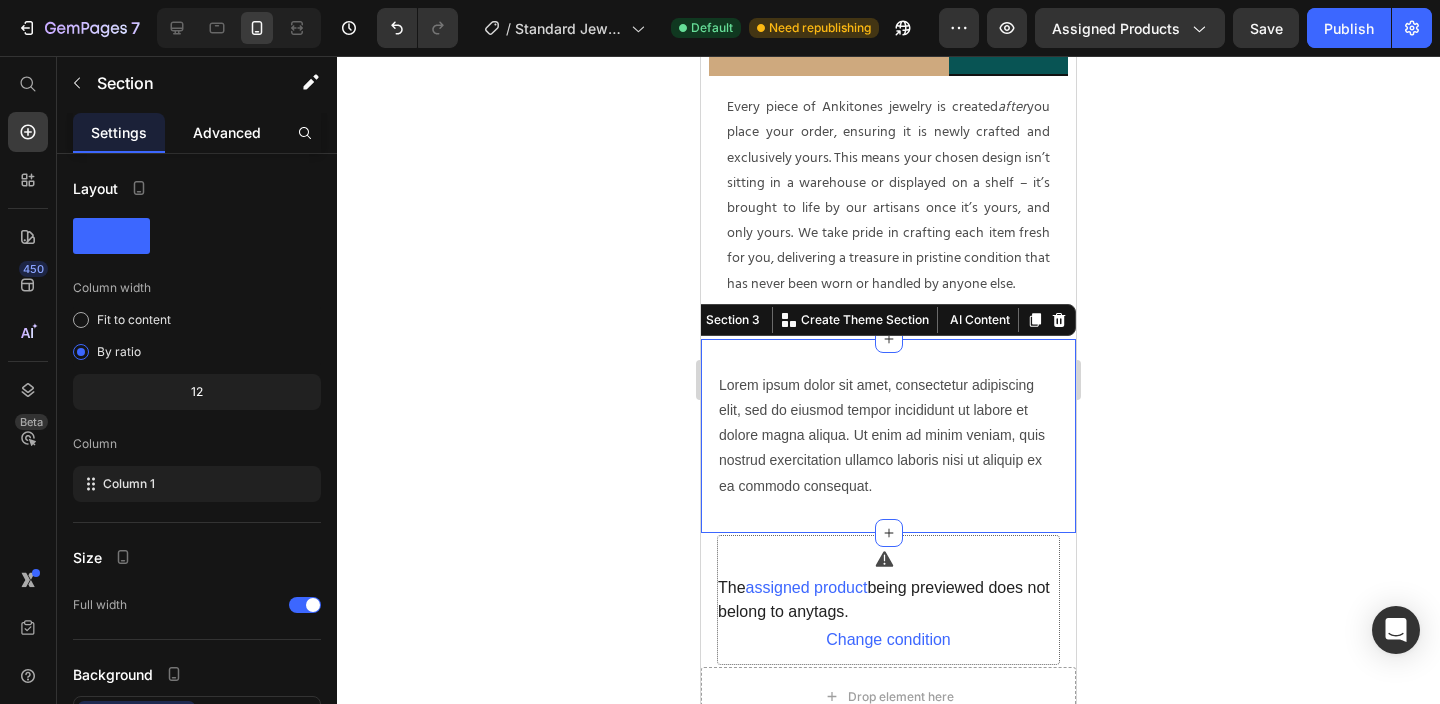 click on "Advanced" at bounding box center (227, 132) 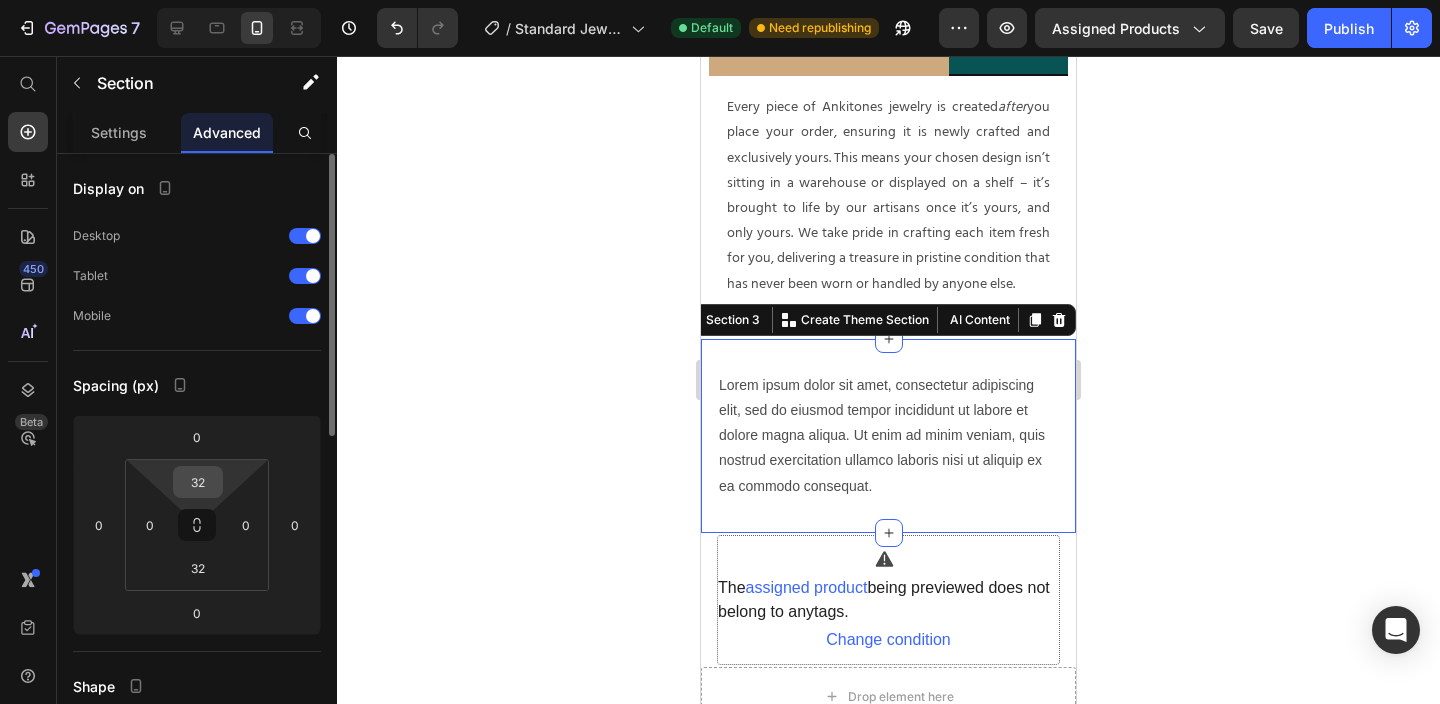 click on "32" at bounding box center (198, 482) 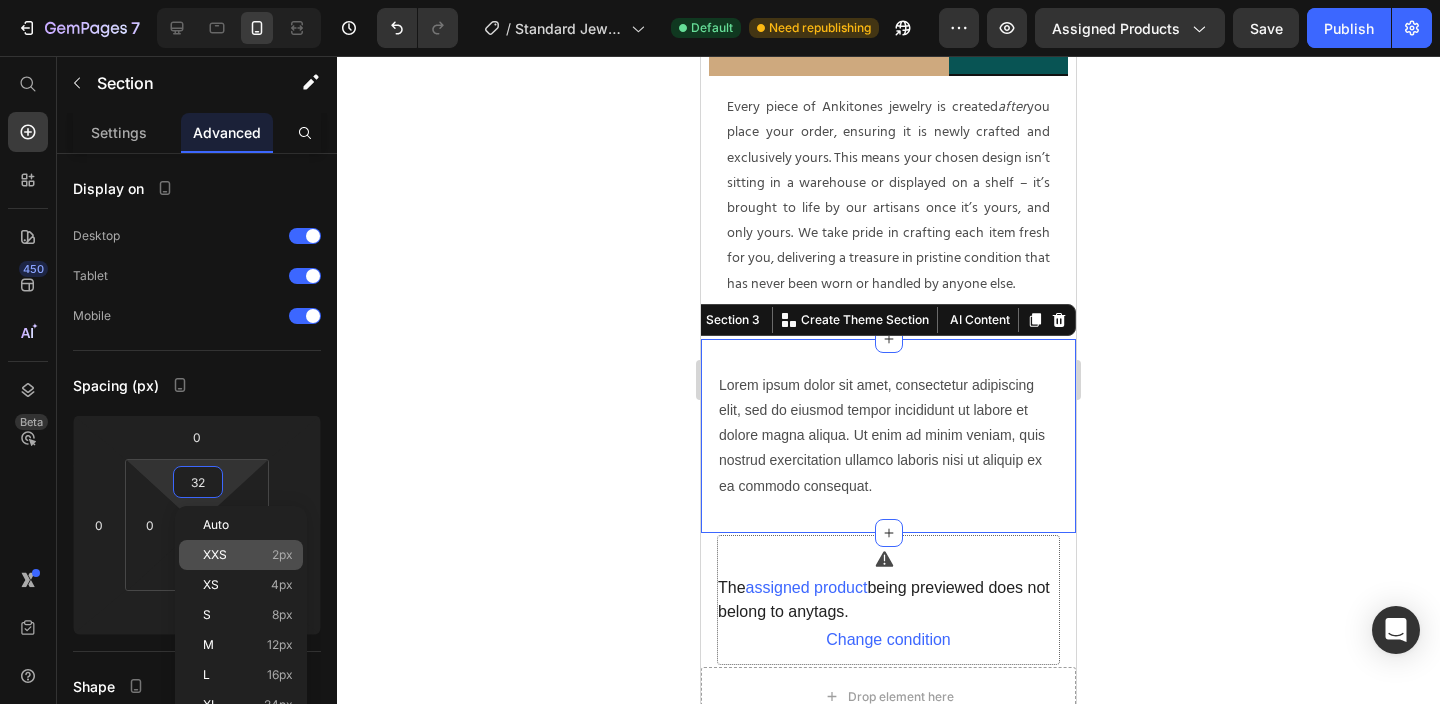 type on "2" 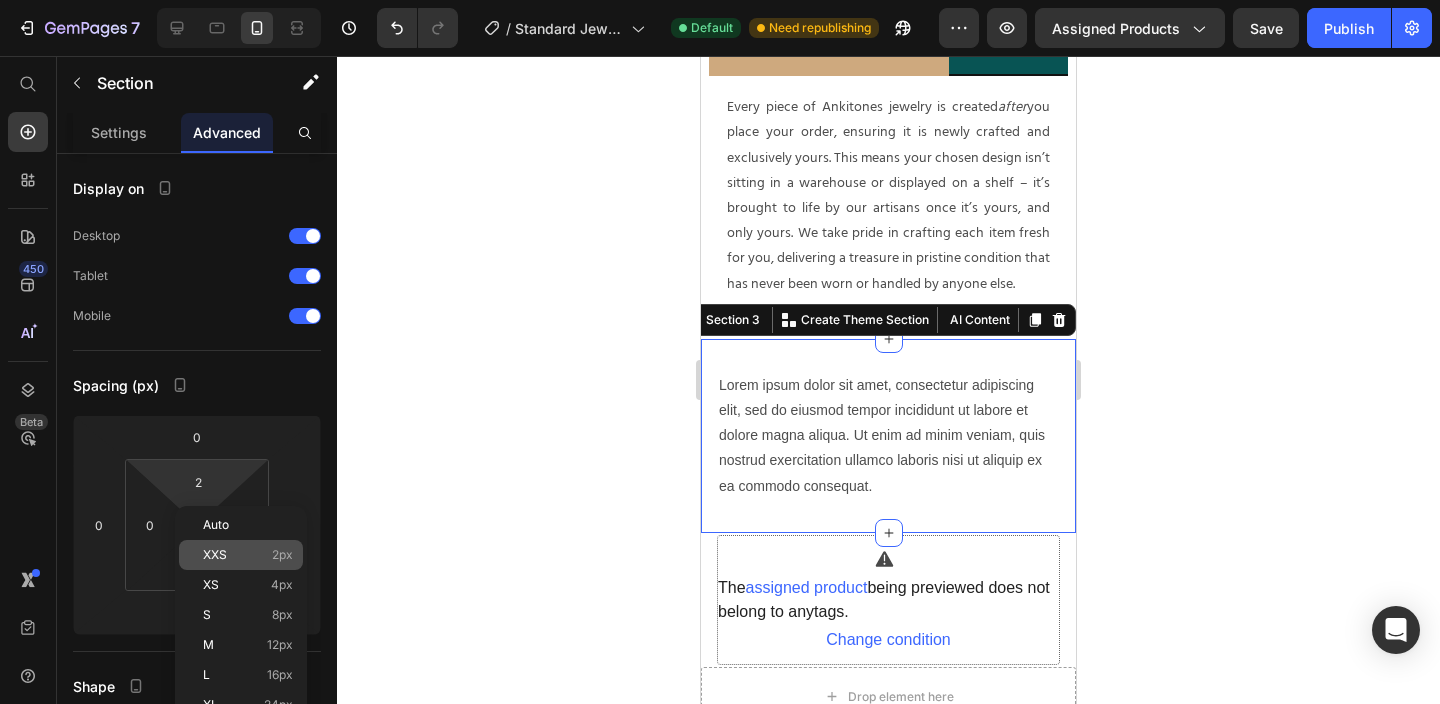 click on "XXS" at bounding box center (215, 555) 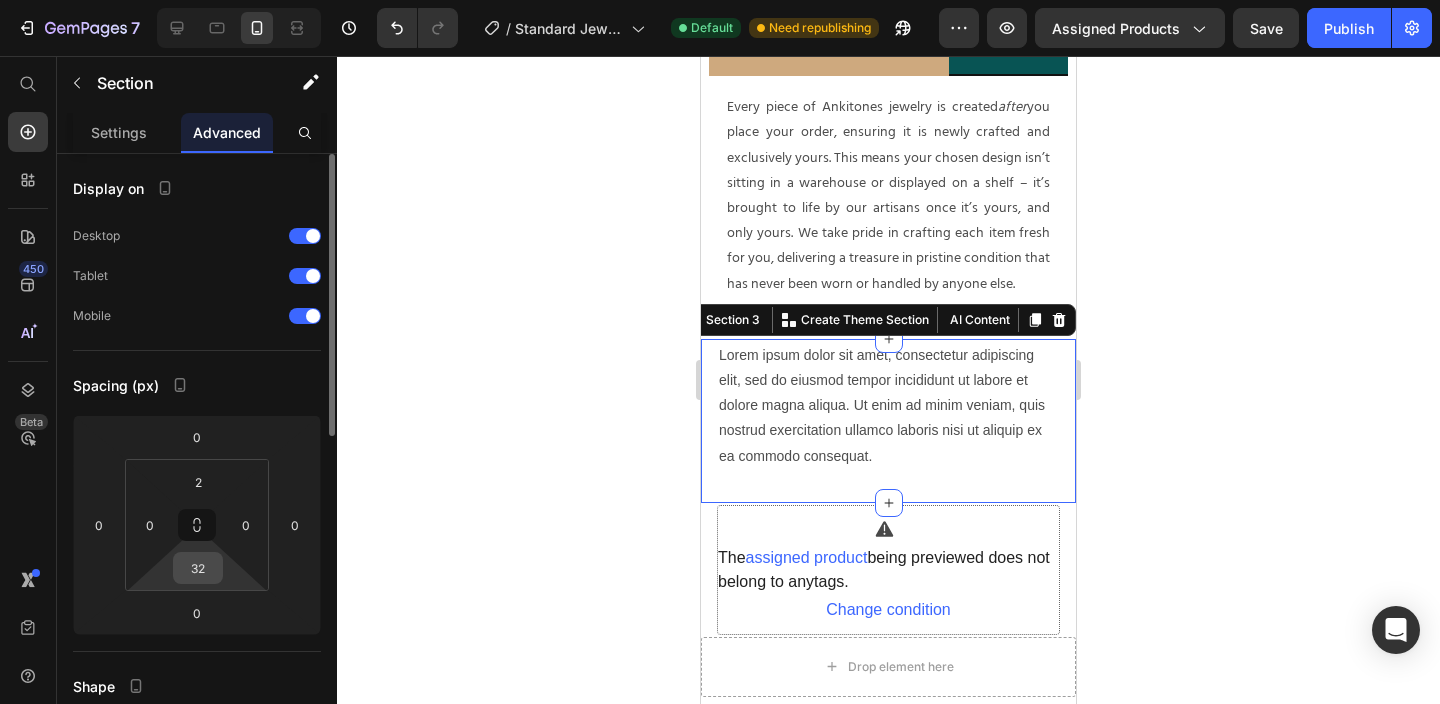 click on "32" at bounding box center (198, 568) 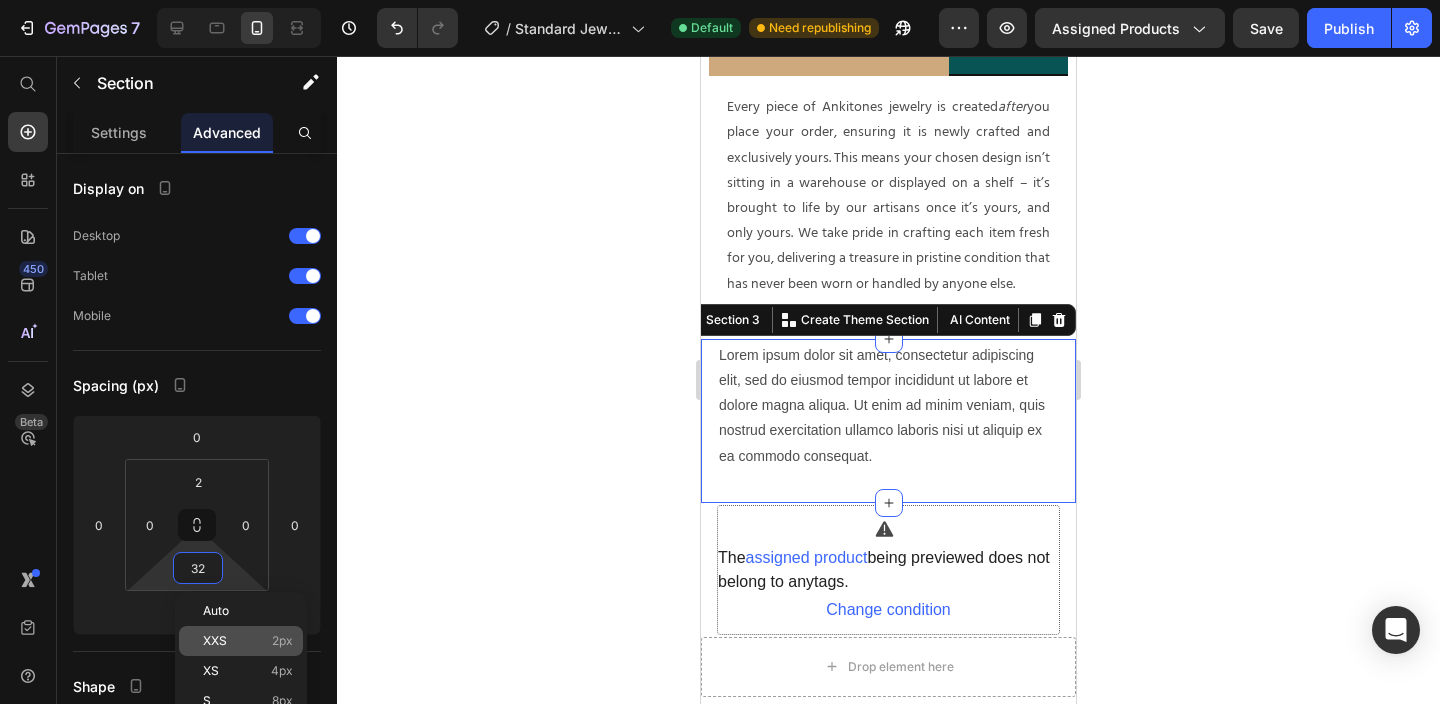 type on "2" 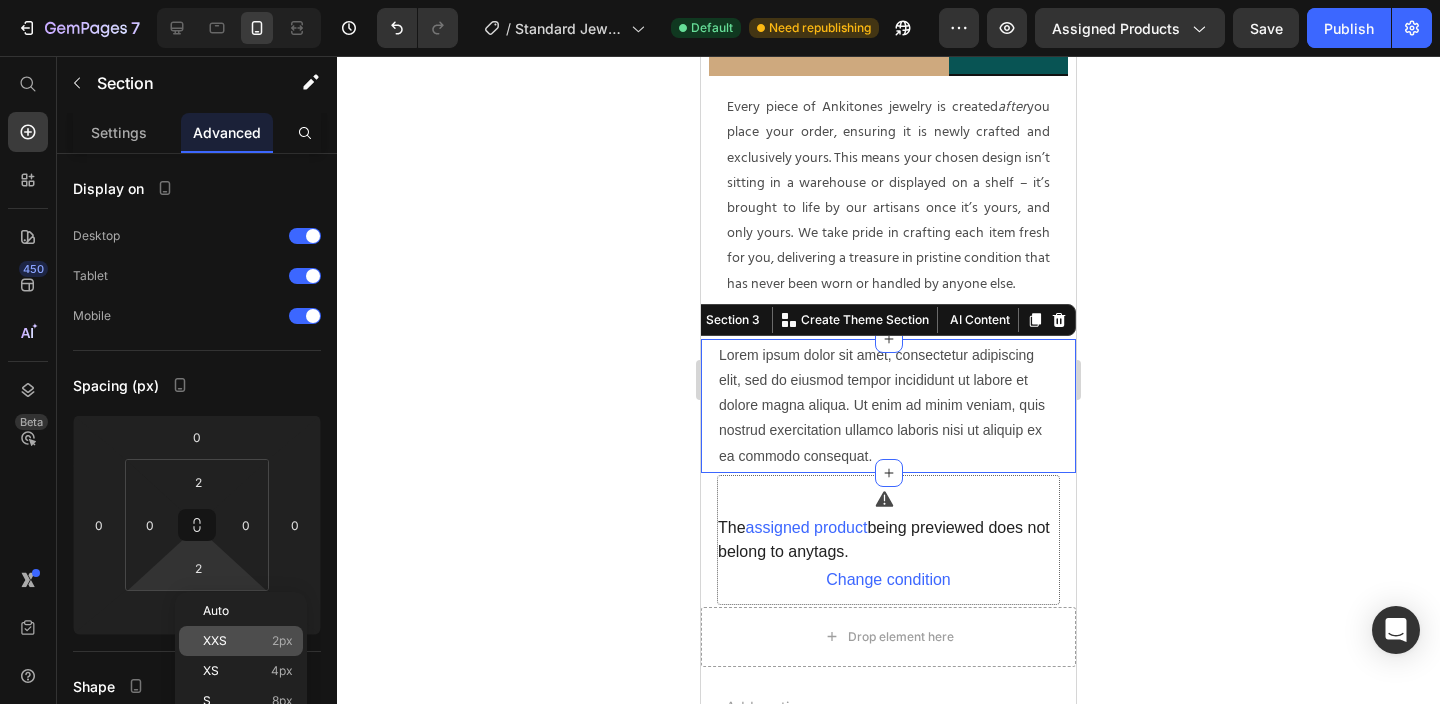 click on "2px" at bounding box center (282, 641) 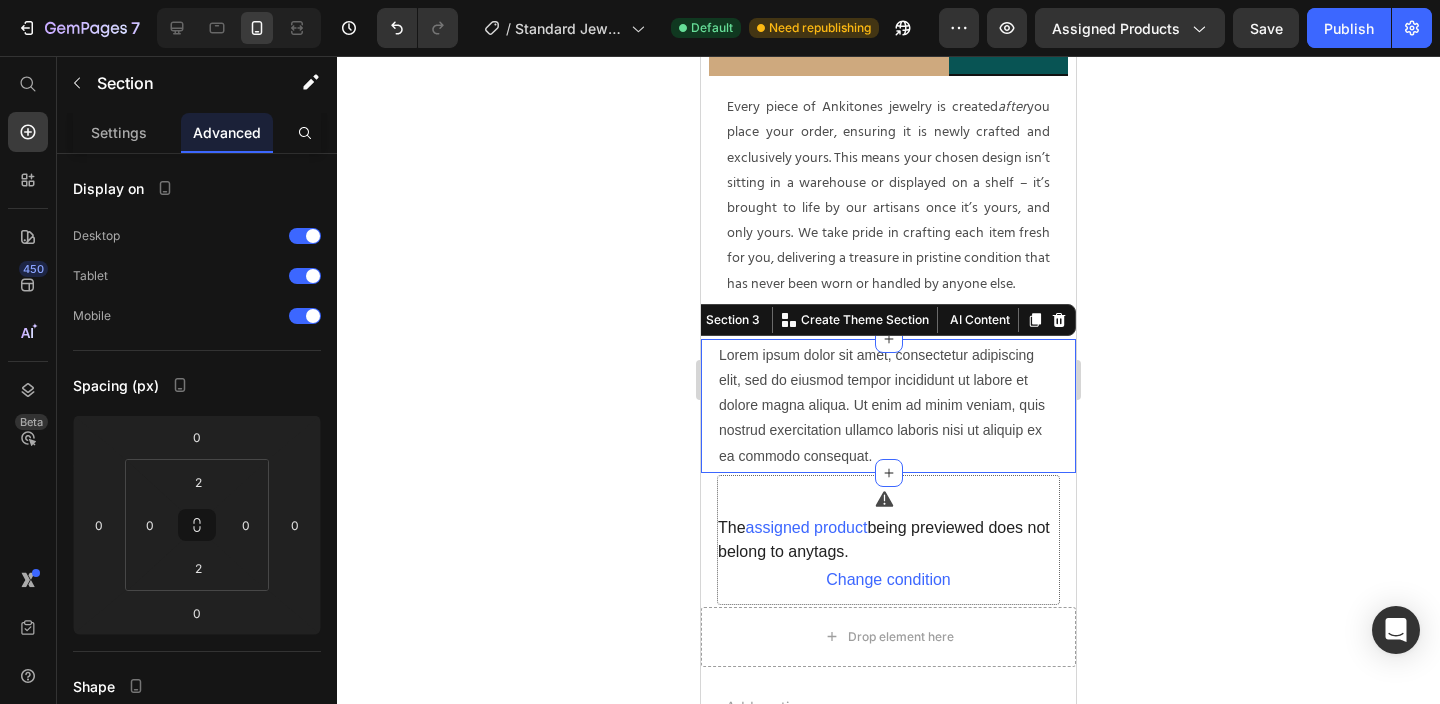 click 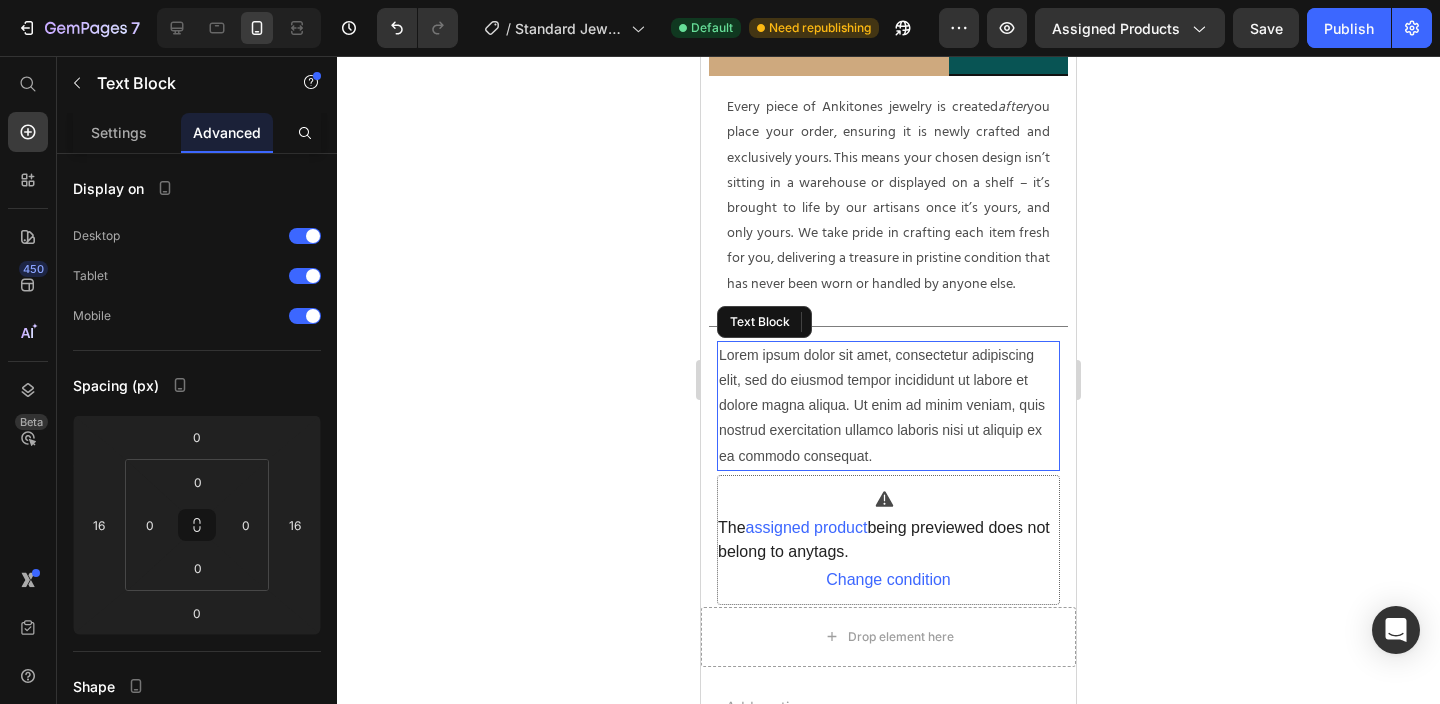 click on "Lorem ipsum dolor sit amet, consectetur adipiscing elit, sed do eiusmod tempor incididunt ut labore et dolore magna aliqua. Ut enim ad minim veniam, quis nostrud exercitation ullamco laboris nisi ut aliquip ex ea commodo consequat." at bounding box center [888, 406] 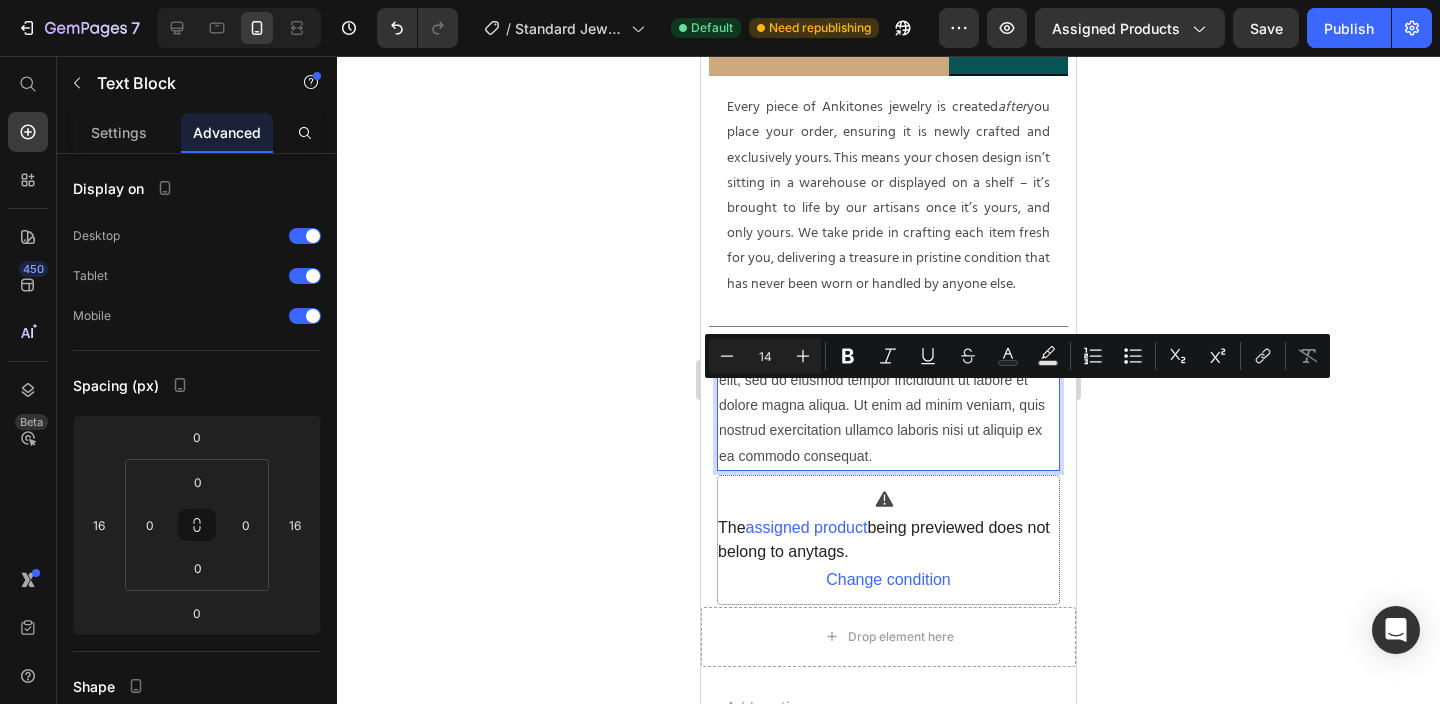 click on "Lorem ipsum dolor sit amet, consectetur adipiscing elit, sed do eiusmod tempor incididunt ut labore et dolore magna aliqua. Ut enim ad minim veniam, quis nostrud exercitation ullamco laboris nisi ut aliquip ex ea commodo consequat." at bounding box center (888, 406) 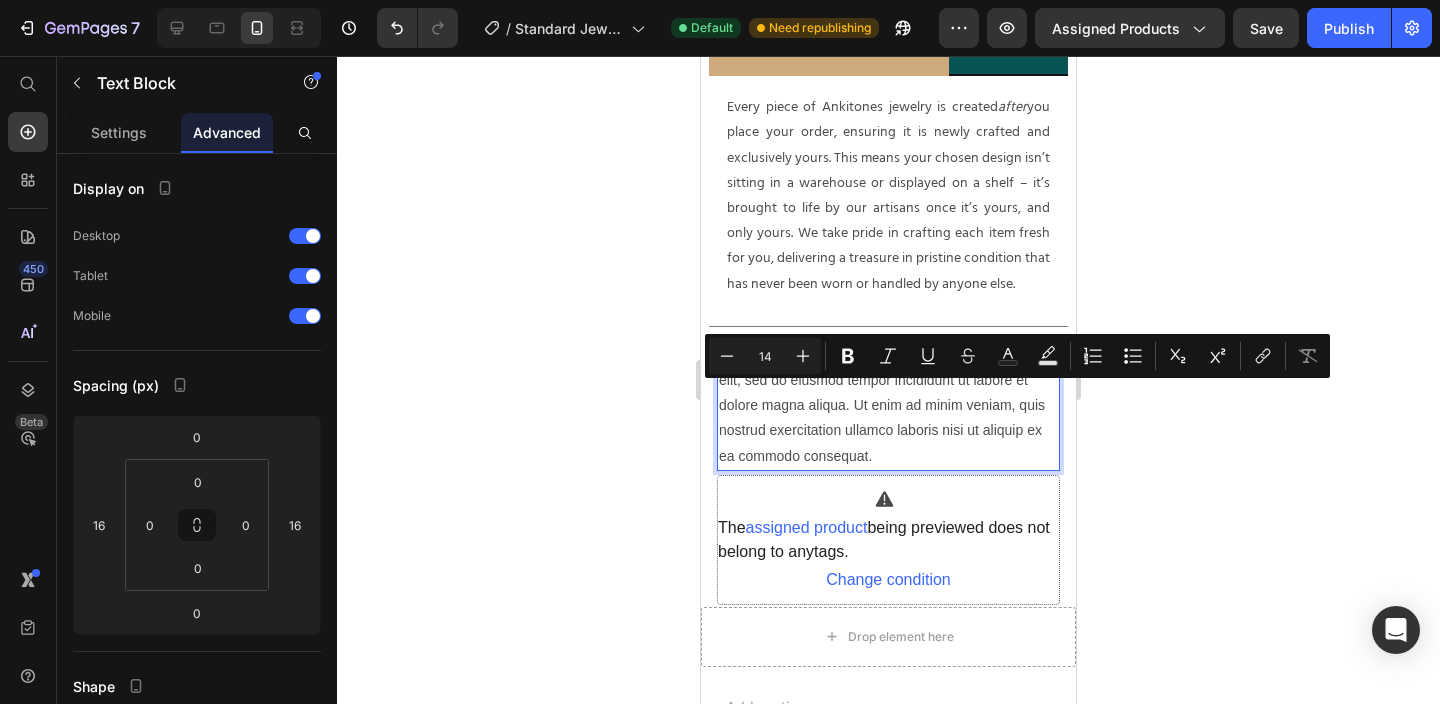 click on "Lorem ipsum dolor sit amet, consectetur adipiscing elit, sed do eiusmod tempor incididunt ut labore et dolore magna aliqua. Ut enim ad minim veniam, quis nostrud exercitation ullamco laboris nisi ut aliquip ex ea commodo consequat." at bounding box center [888, 406] 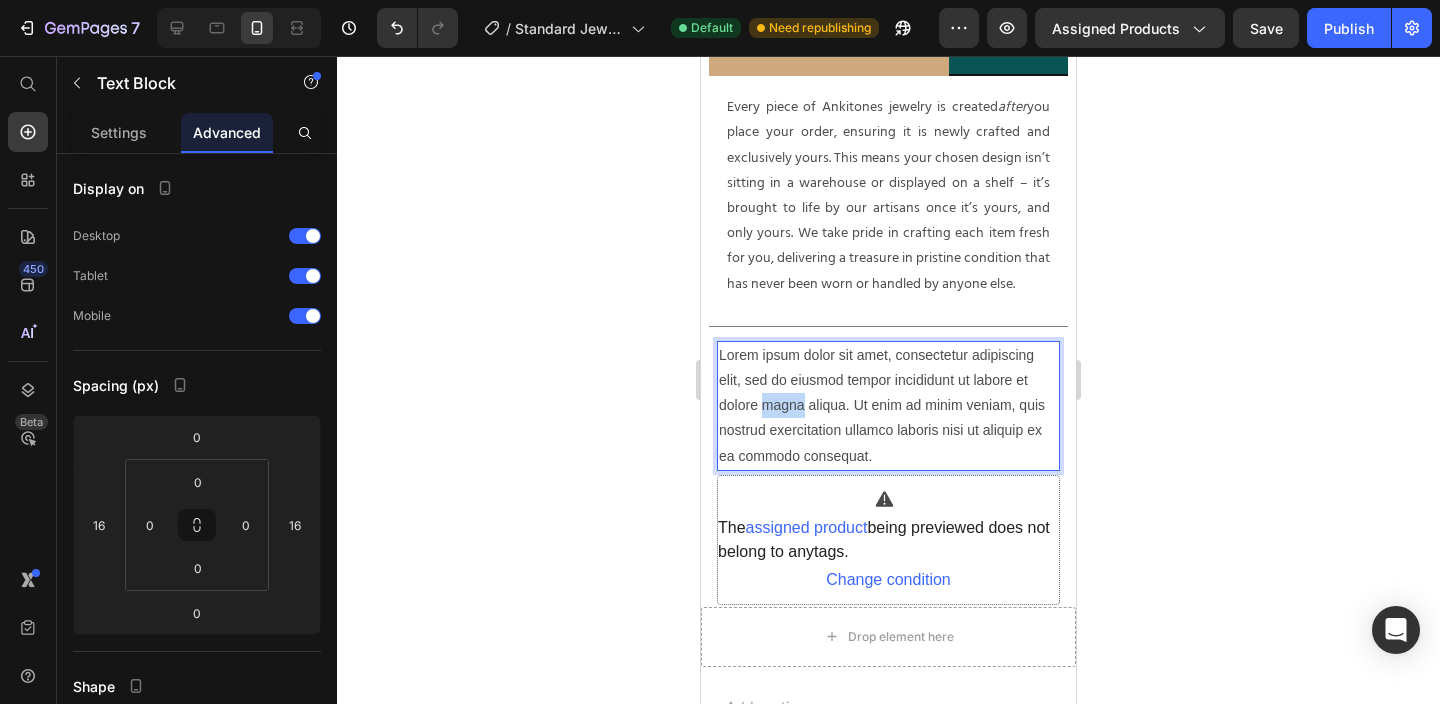 click on "Lorem ipsum dolor sit amet, consectetur adipiscing elit, sed do eiusmod tempor incididunt ut labore et dolore magna aliqua. Ut enim ad minim veniam, quis nostrud exercitation ullamco laboris nisi ut aliquip ex ea commodo consequat." at bounding box center [888, 406] 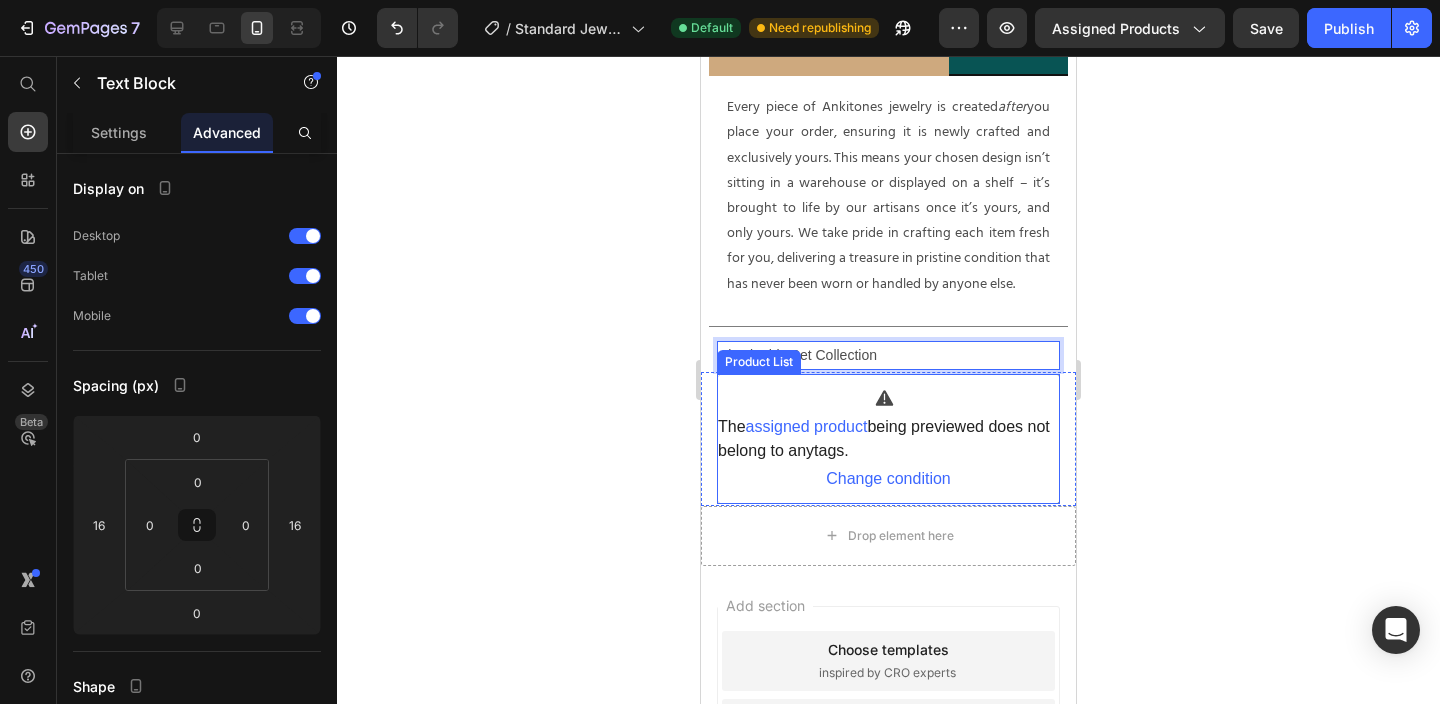 click on "The  assigned product  being previewed does not belong to any  tags . Change condition" at bounding box center (888, 439) 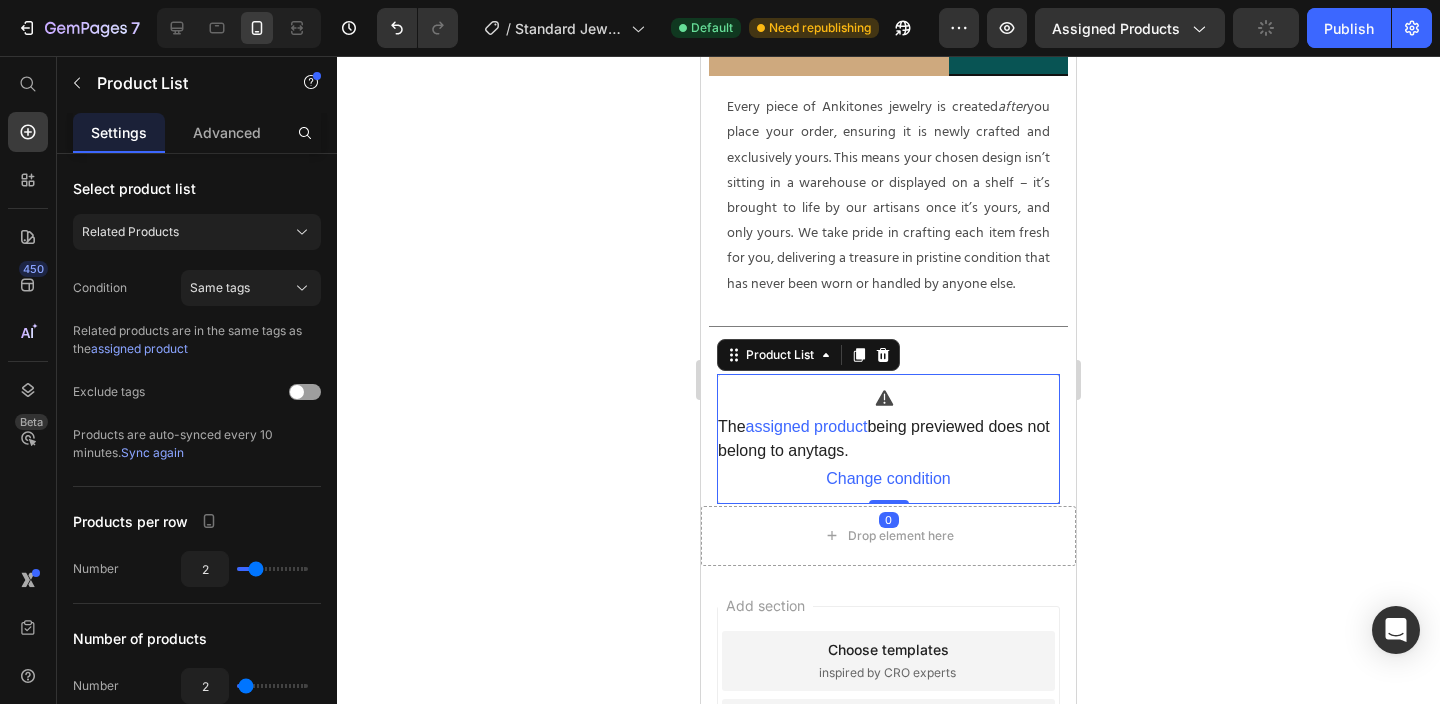 click 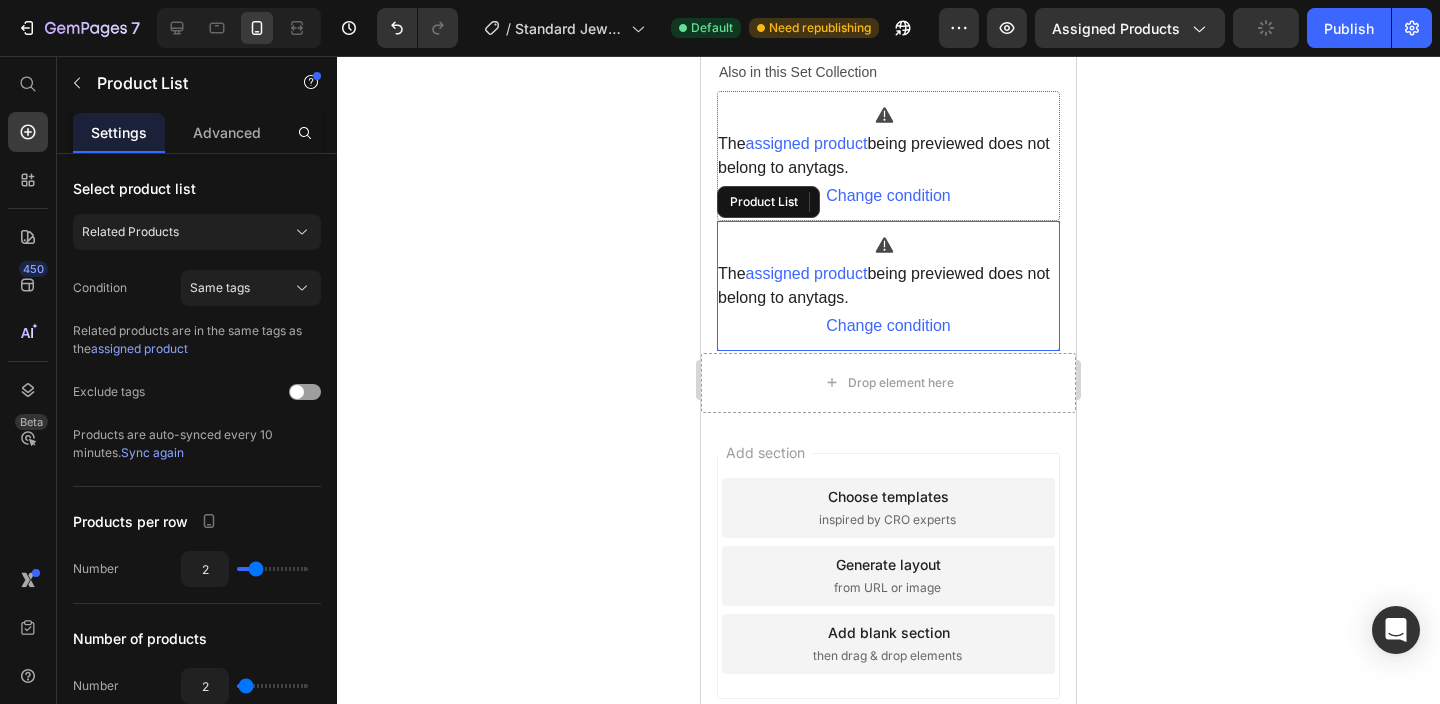 scroll, scrollTop: 1818, scrollLeft: 0, axis: vertical 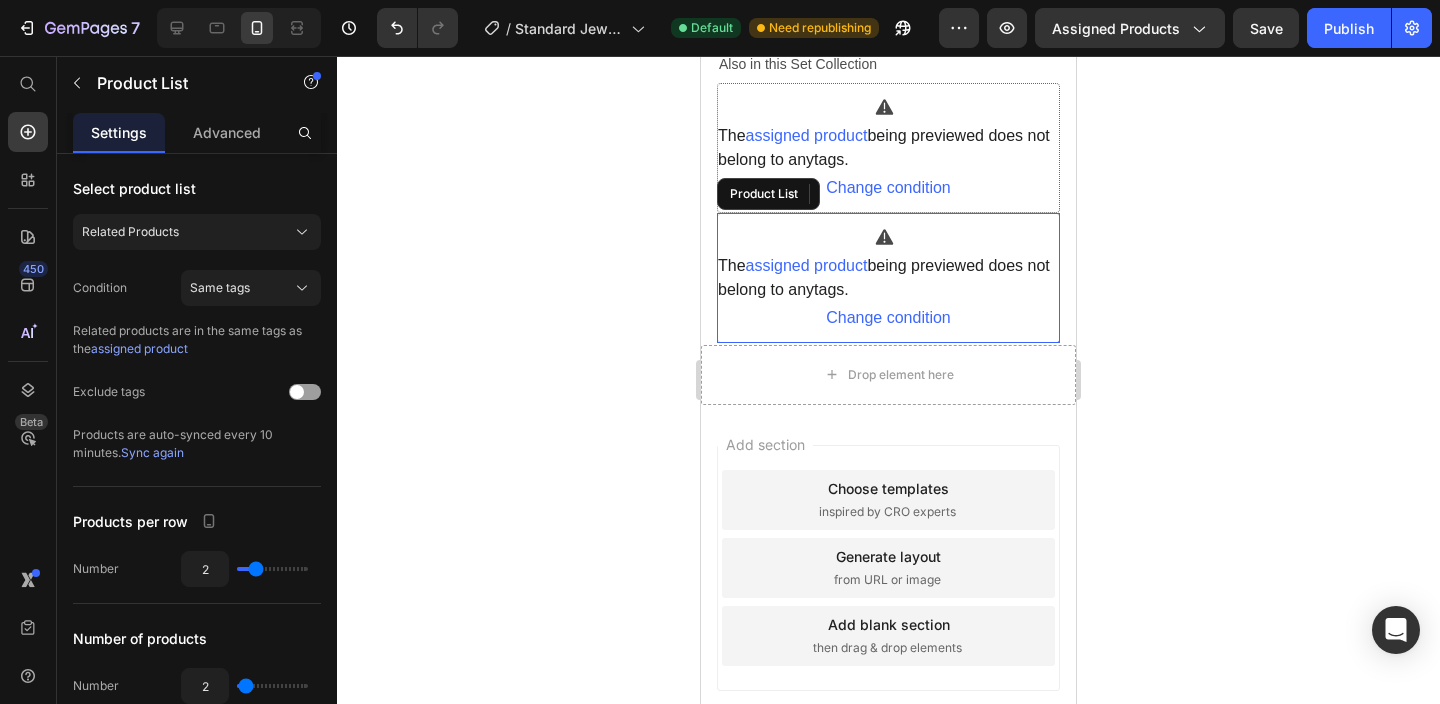 click 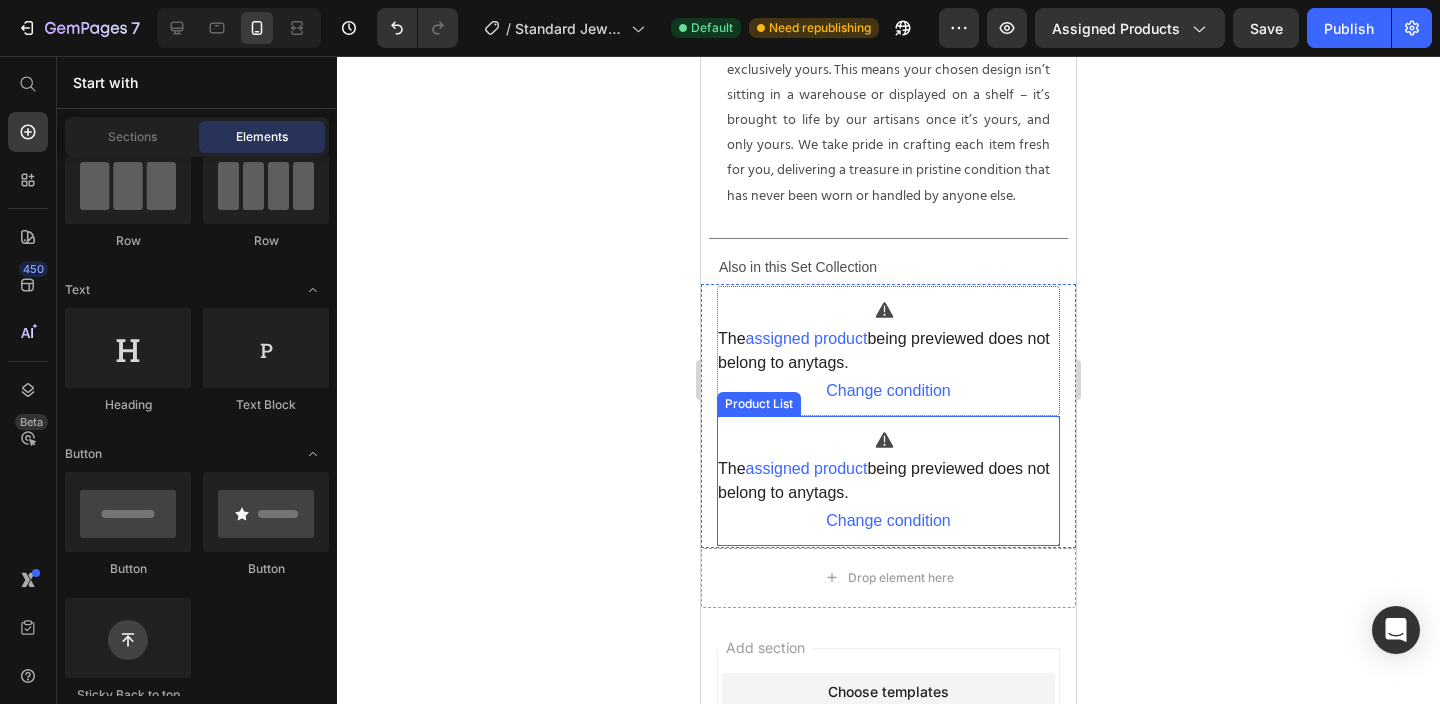 scroll, scrollTop: 1613, scrollLeft: 0, axis: vertical 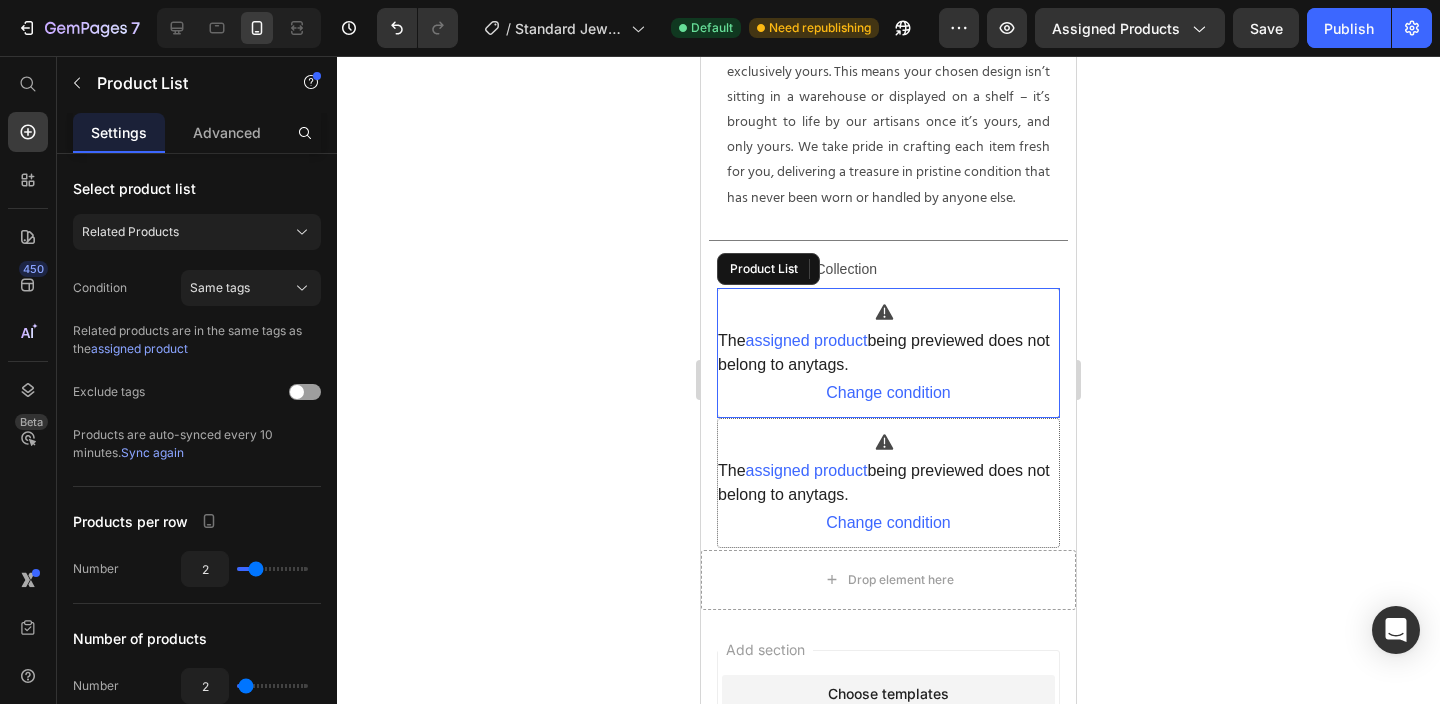click on "The  assigned product  being previewed does not belong to any  tags . Change condition" at bounding box center (888, 353) 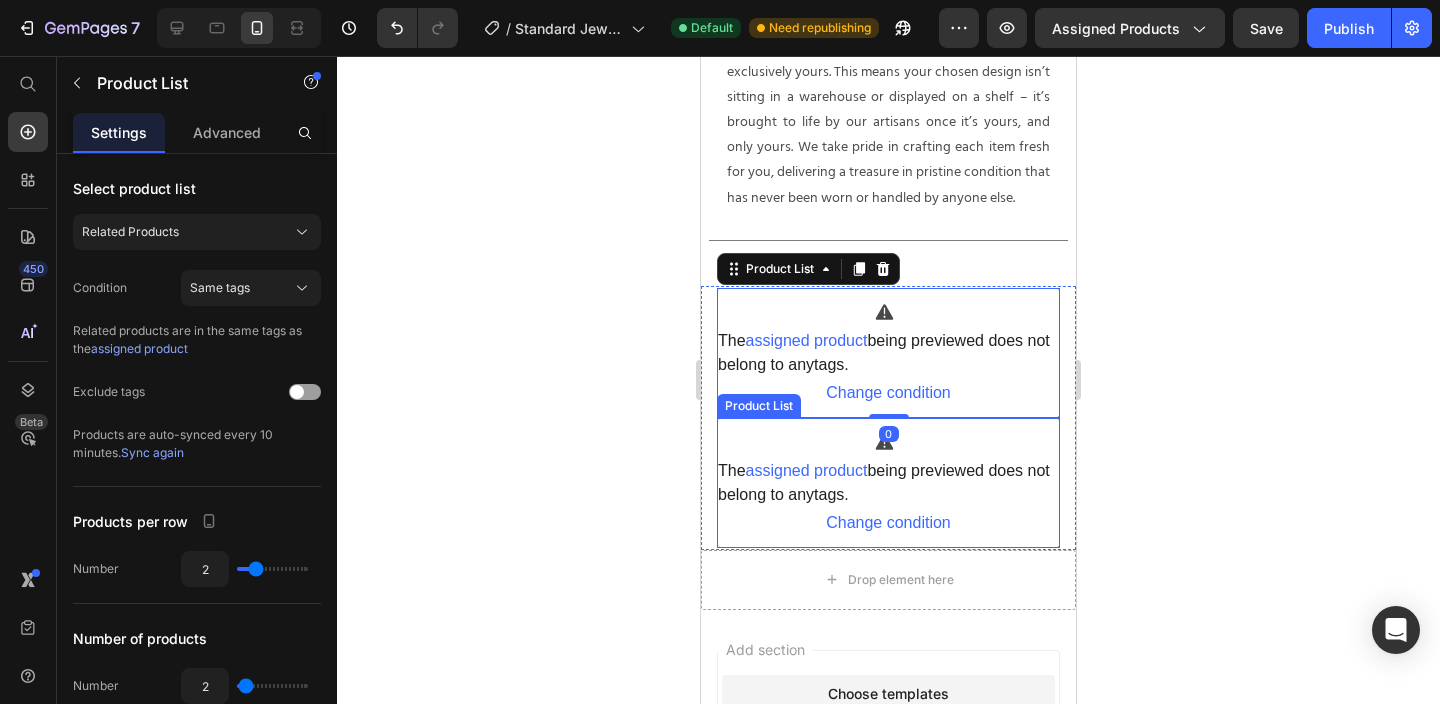 click on "The  assigned product  being previewed does not belong to any  tags . Change condition" at bounding box center [888, 483] 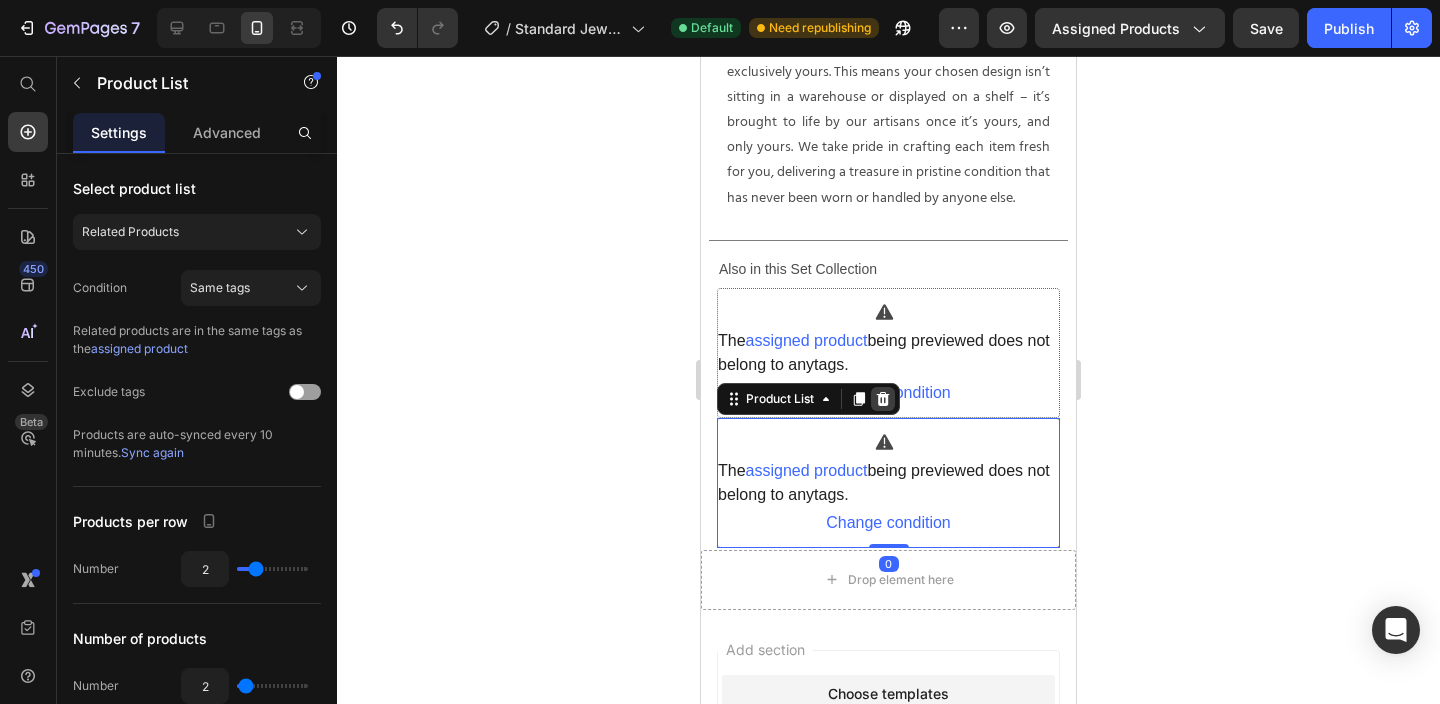 click at bounding box center (883, 399) 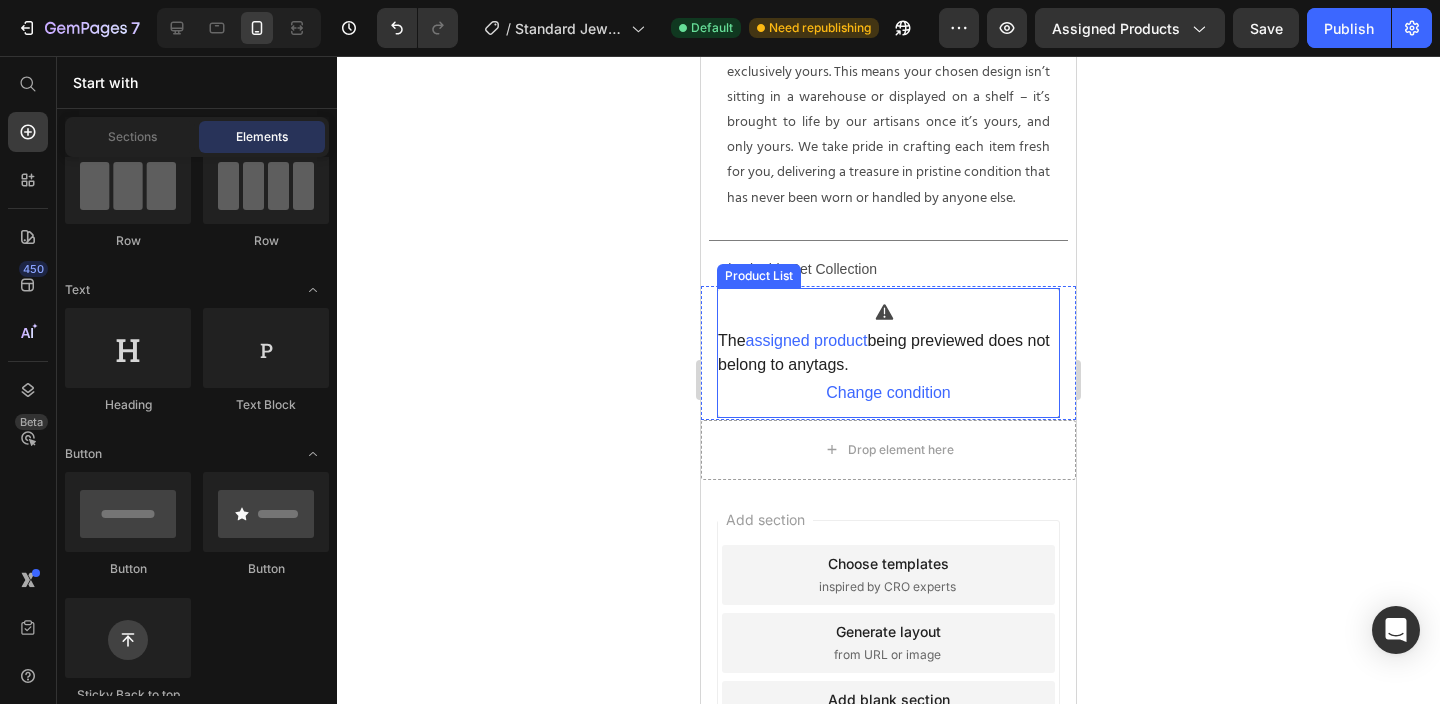 click on "The  assigned product  being previewed does not belong to any  tags . Change condition" at bounding box center (888, 353) 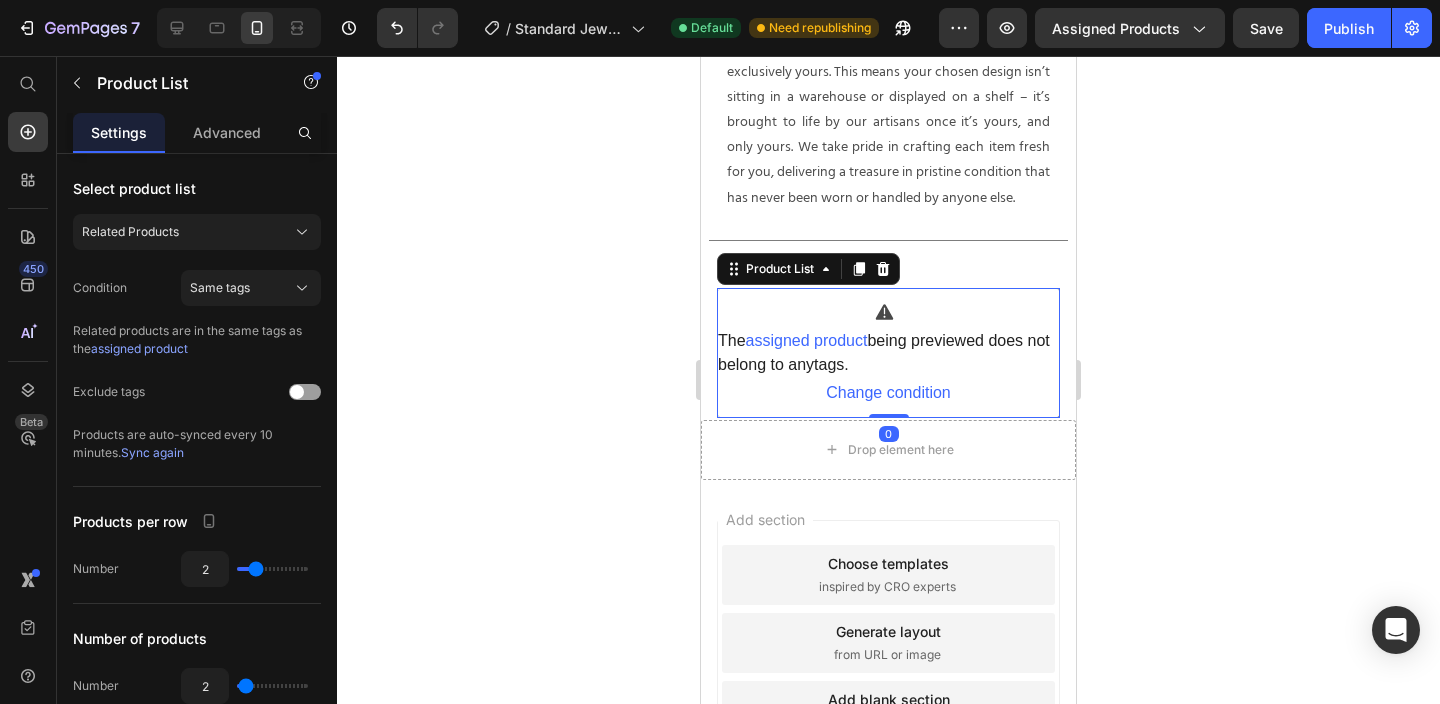 click on "The  assigned product  being previewed does not belong to any  tags . Change condition" at bounding box center (888, 353) 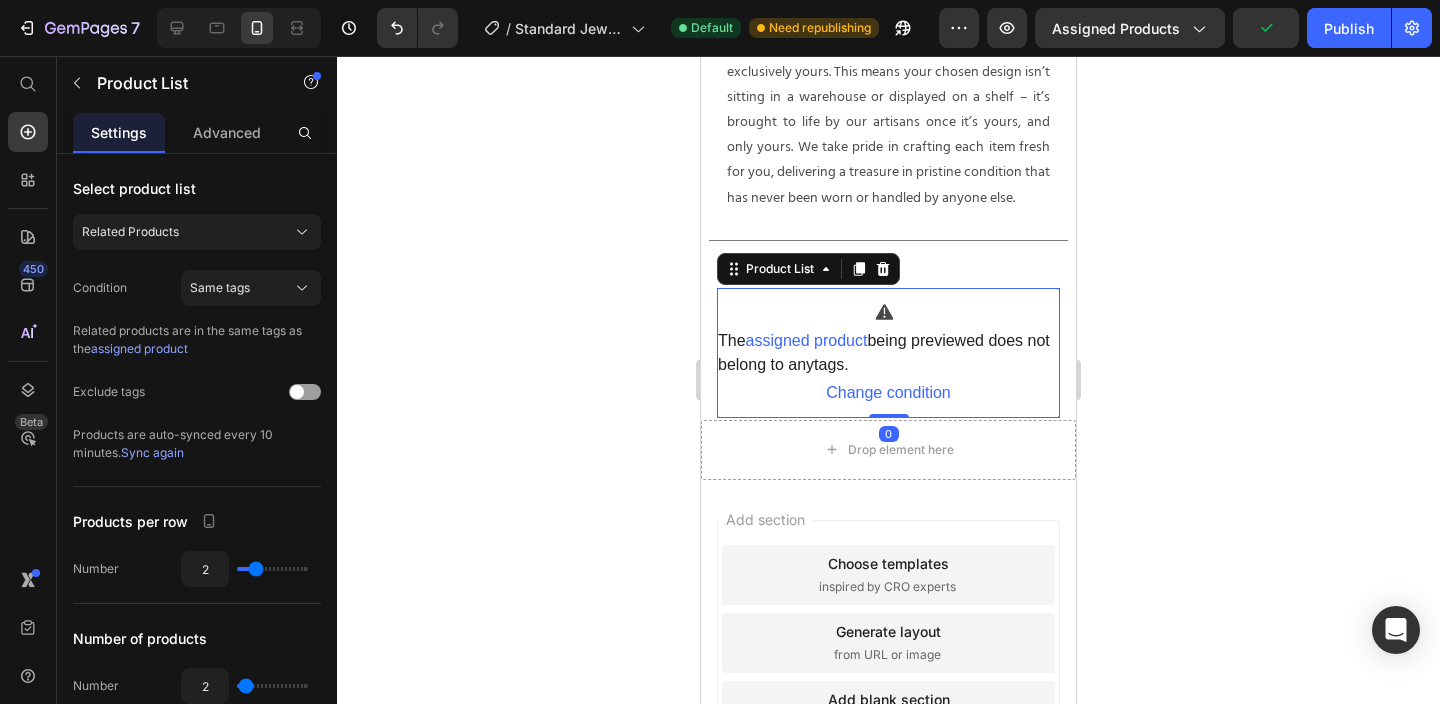 click 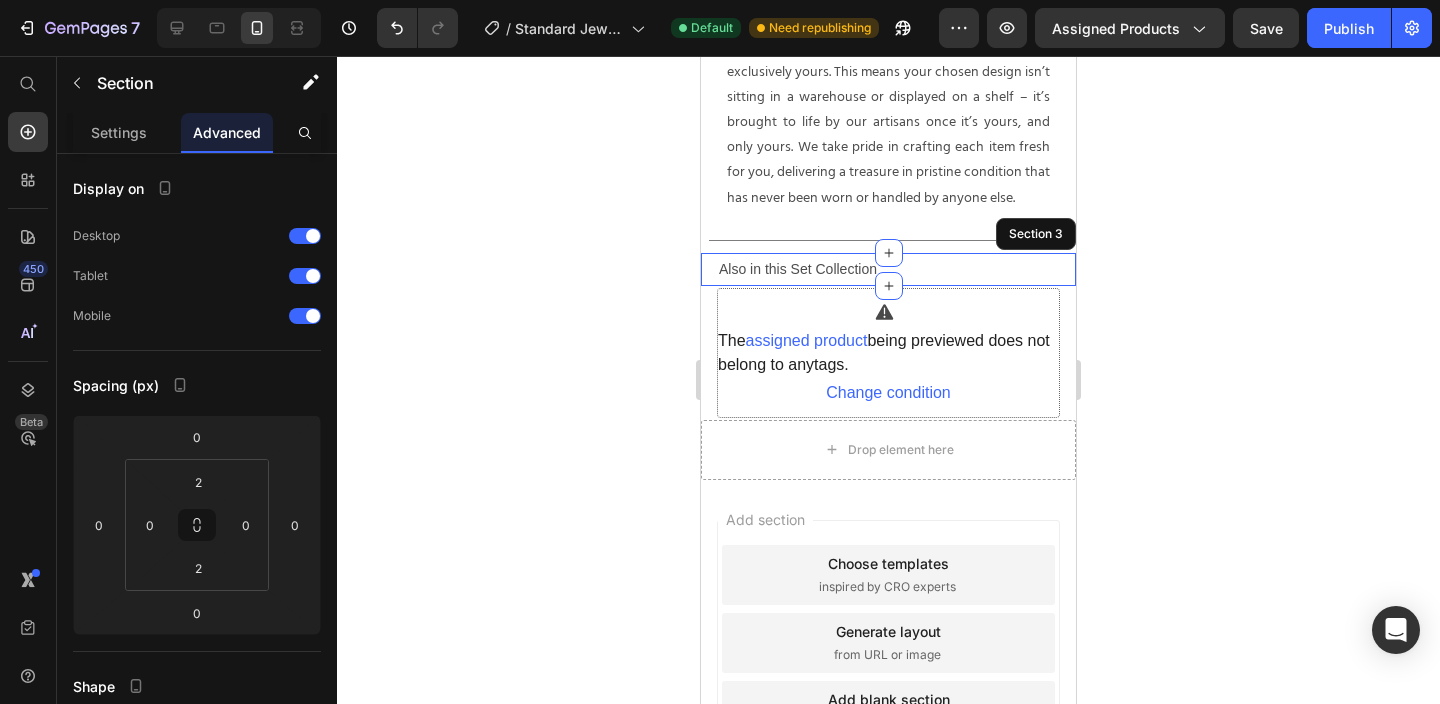 click on "Also in this Set Collection Text Block" at bounding box center (888, 269) 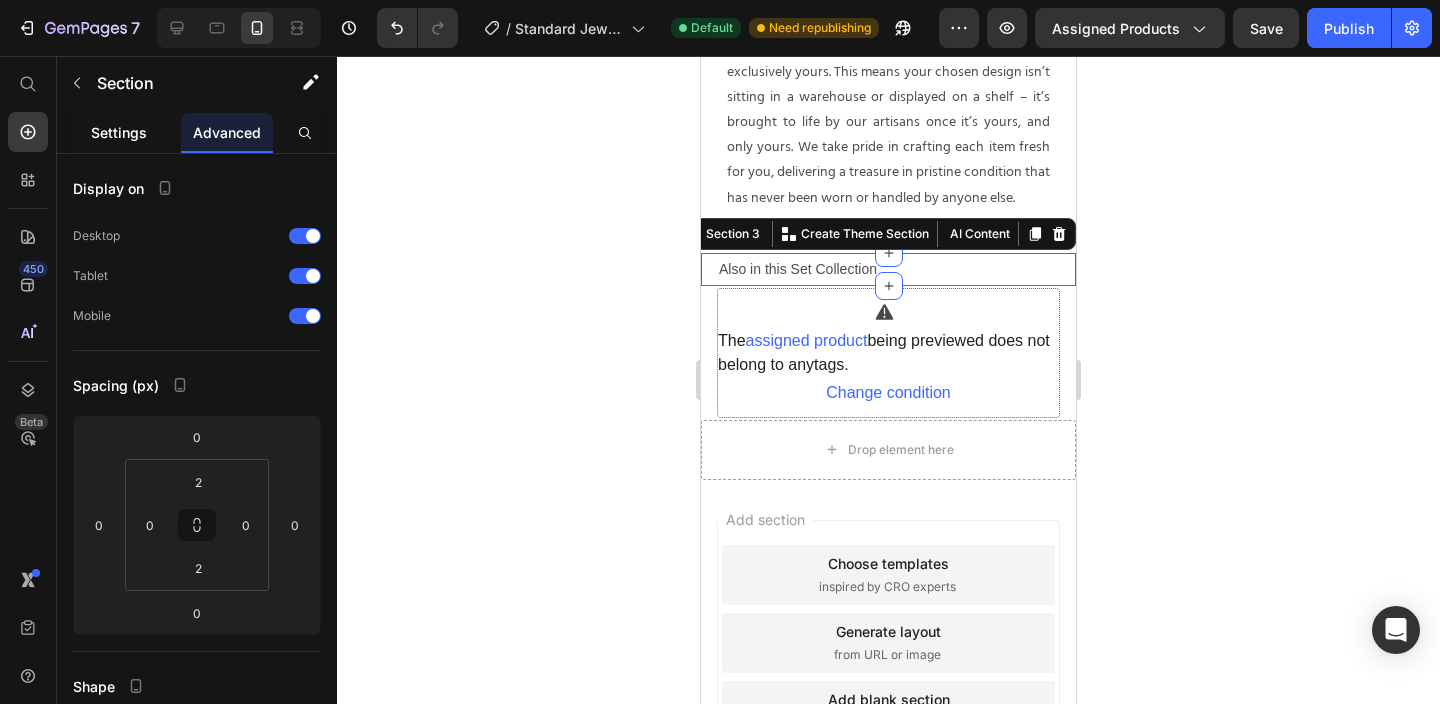 click on "Settings" 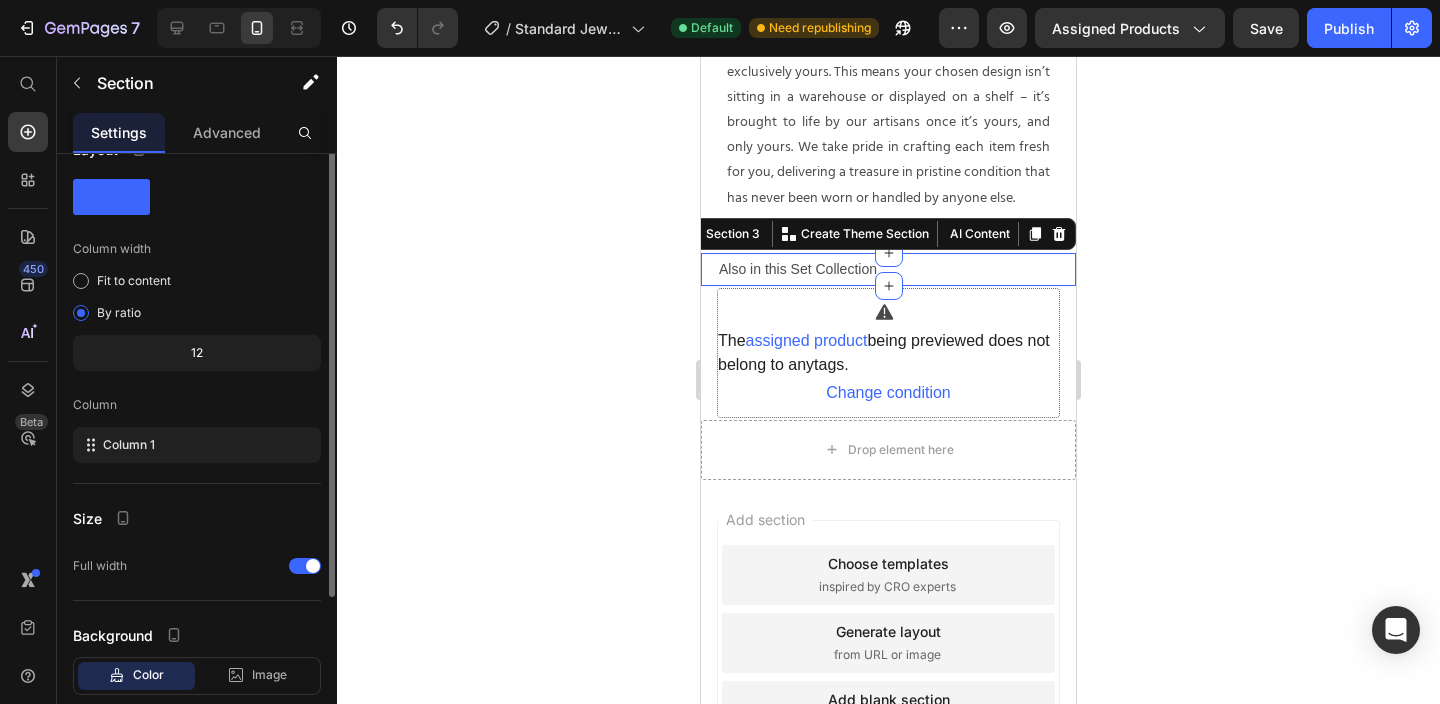 scroll, scrollTop: 157, scrollLeft: 0, axis: vertical 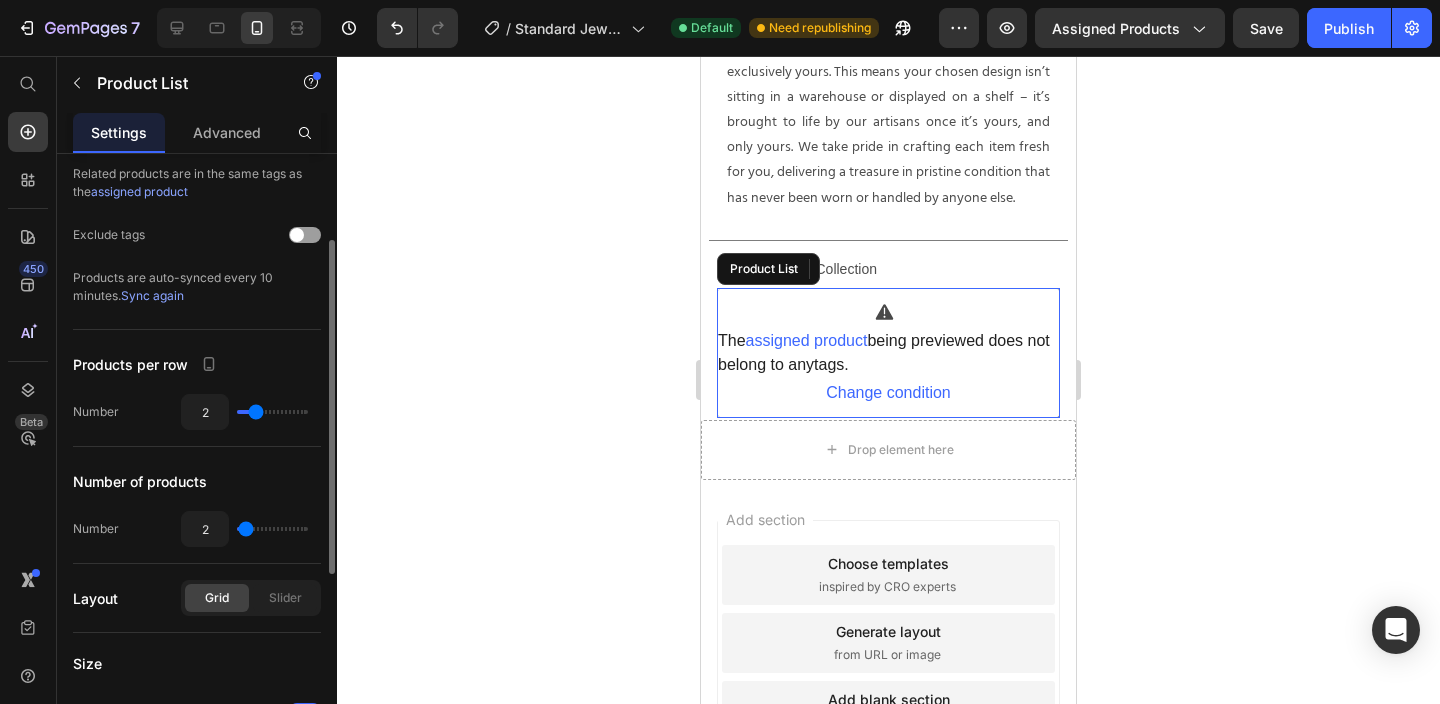 click on "Product List" at bounding box center (768, 269) 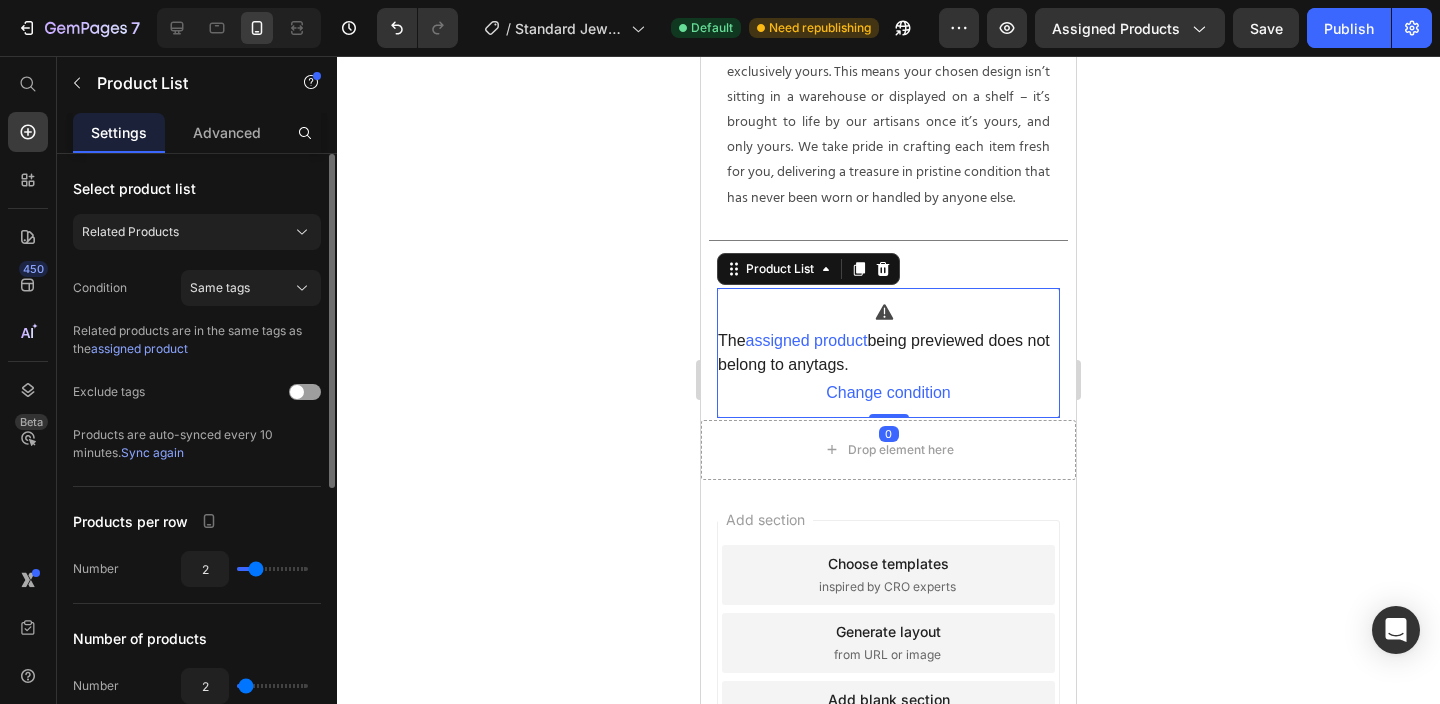 click 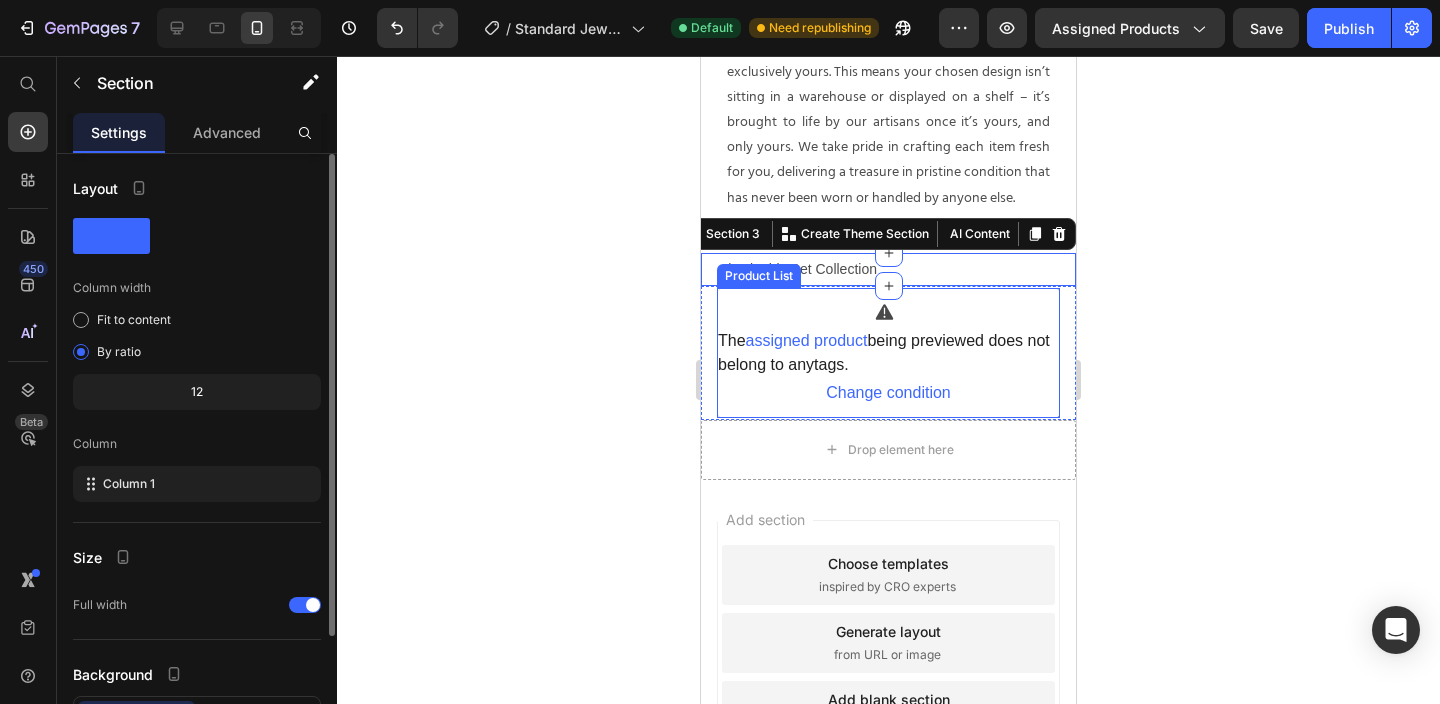 click on "Product List" at bounding box center (759, 276) 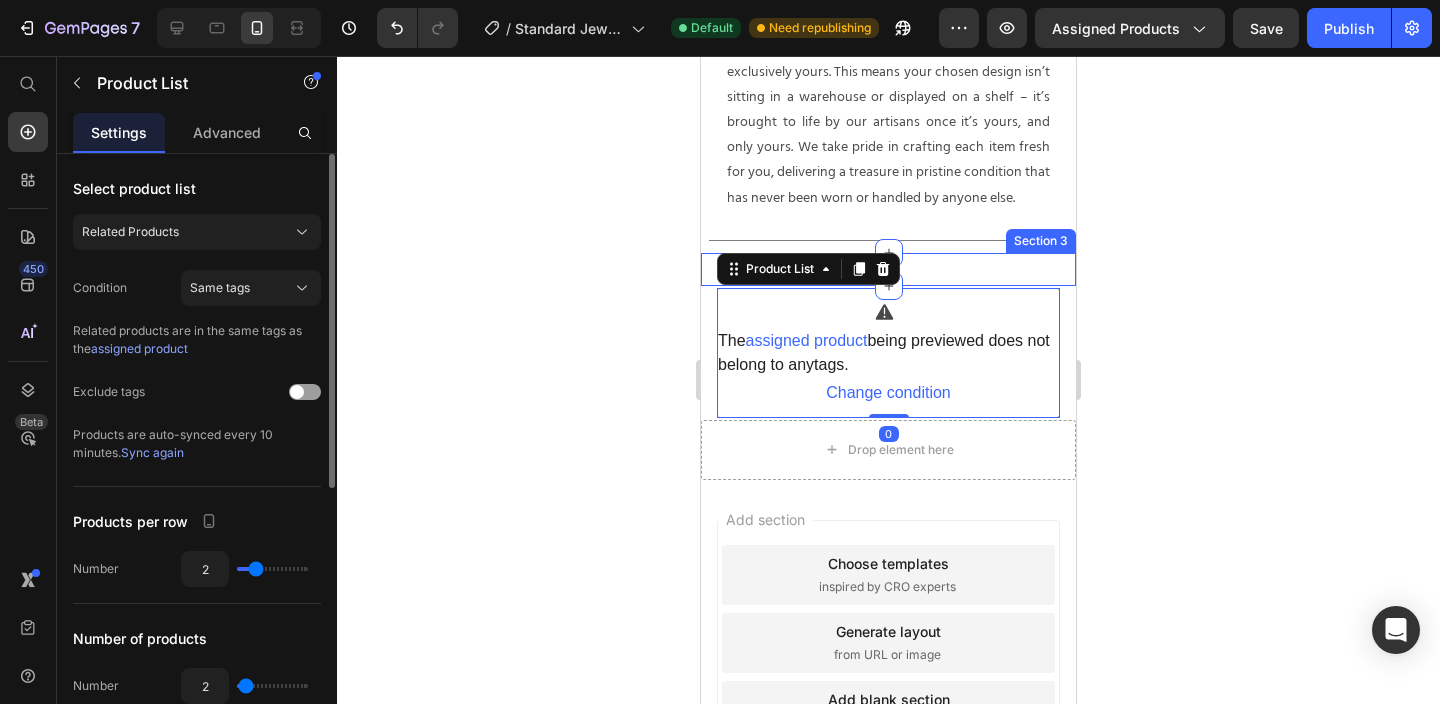 click on "Also in this Set Collection Text Block" at bounding box center [888, 269] 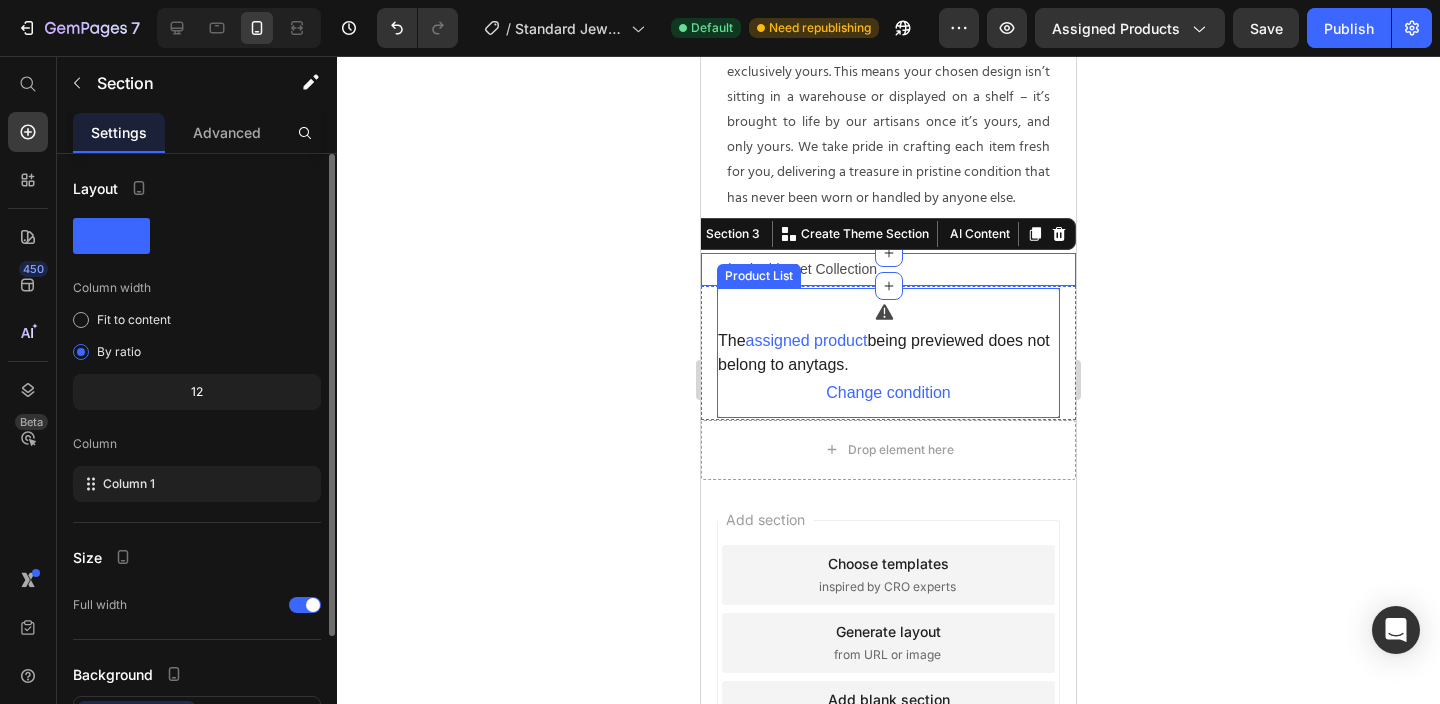 click on "The  assigned product  being previewed does not belong to any  tags . Change condition" at bounding box center [888, 353] 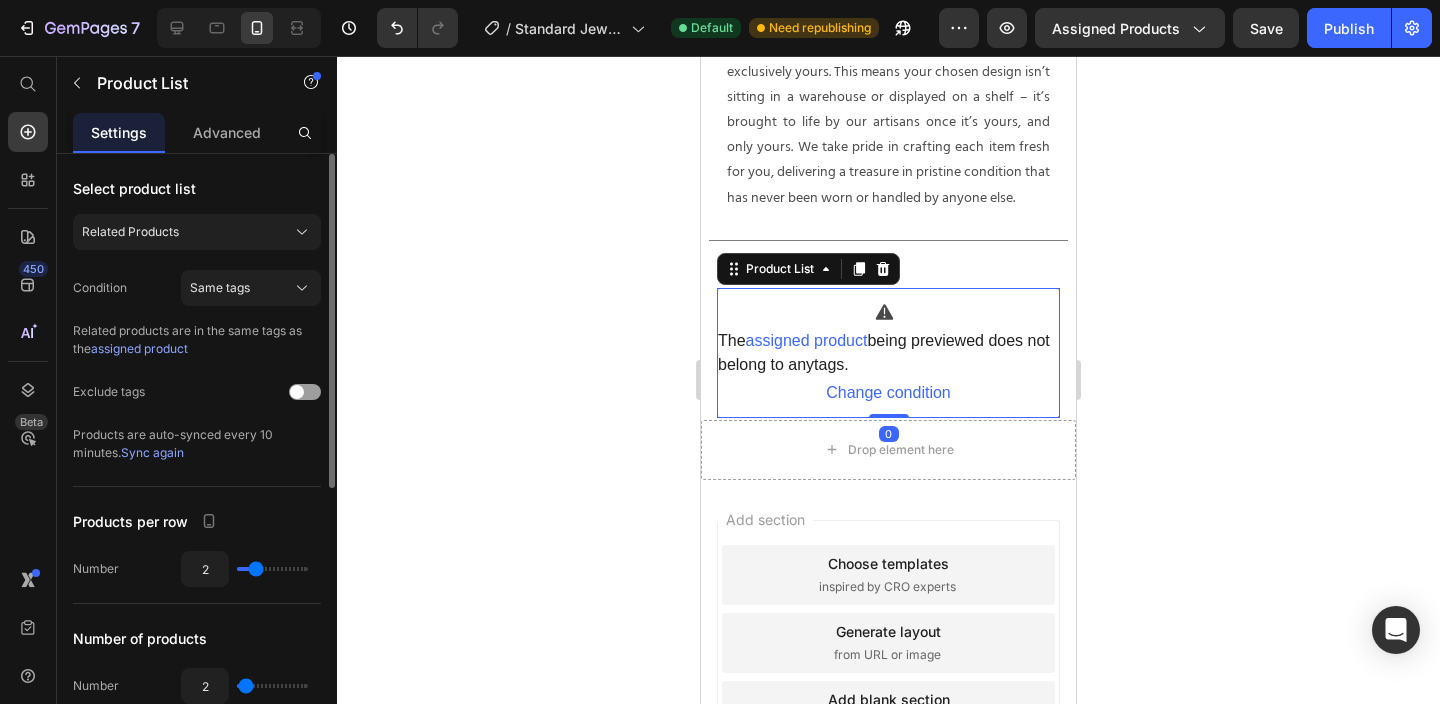click on "The  assigned product  being previewed does not belong to any  tags . Change condition" at bounding box center [888, 353] 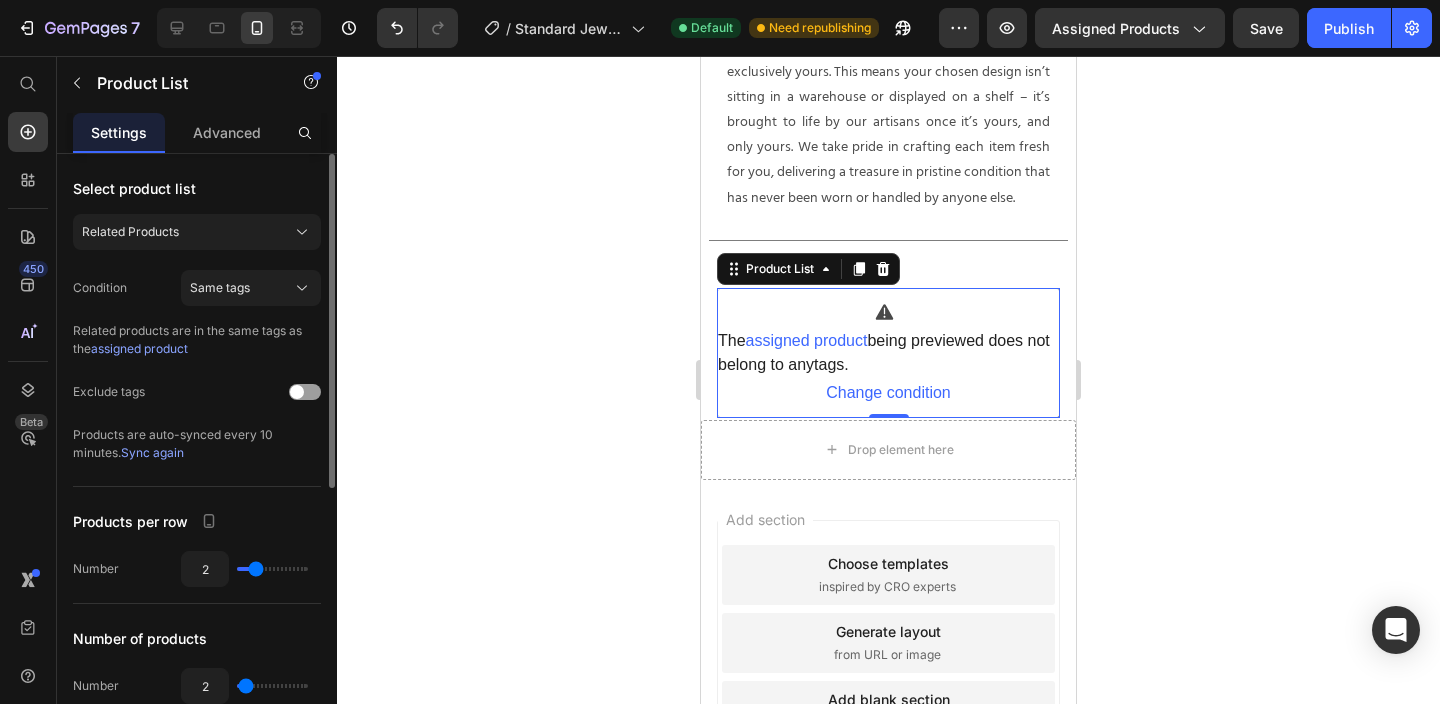 click on "The  assigned product  being previewed does not belong to any  tags . Change condition" at bounding box center [888, 353] 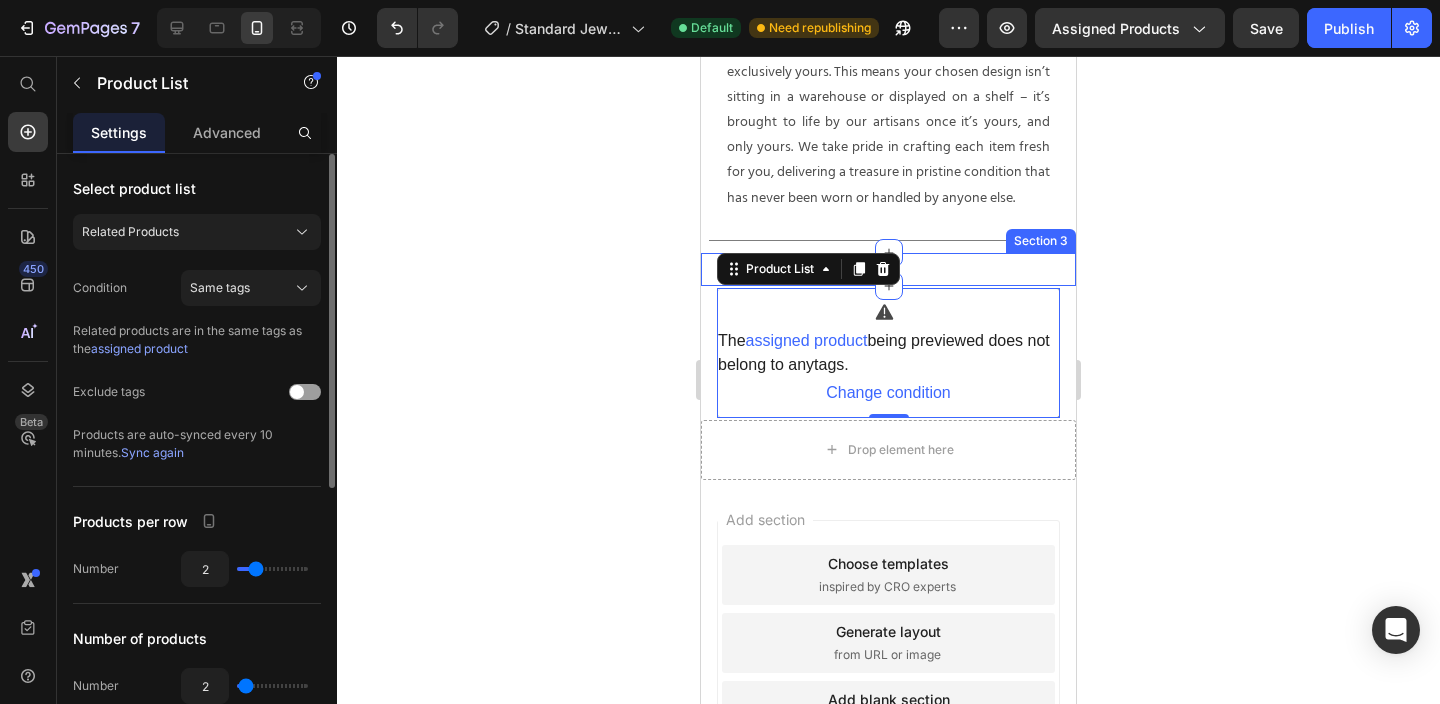 click on "Also in this Set Collection Text Block" at bounding box center [888, 269] 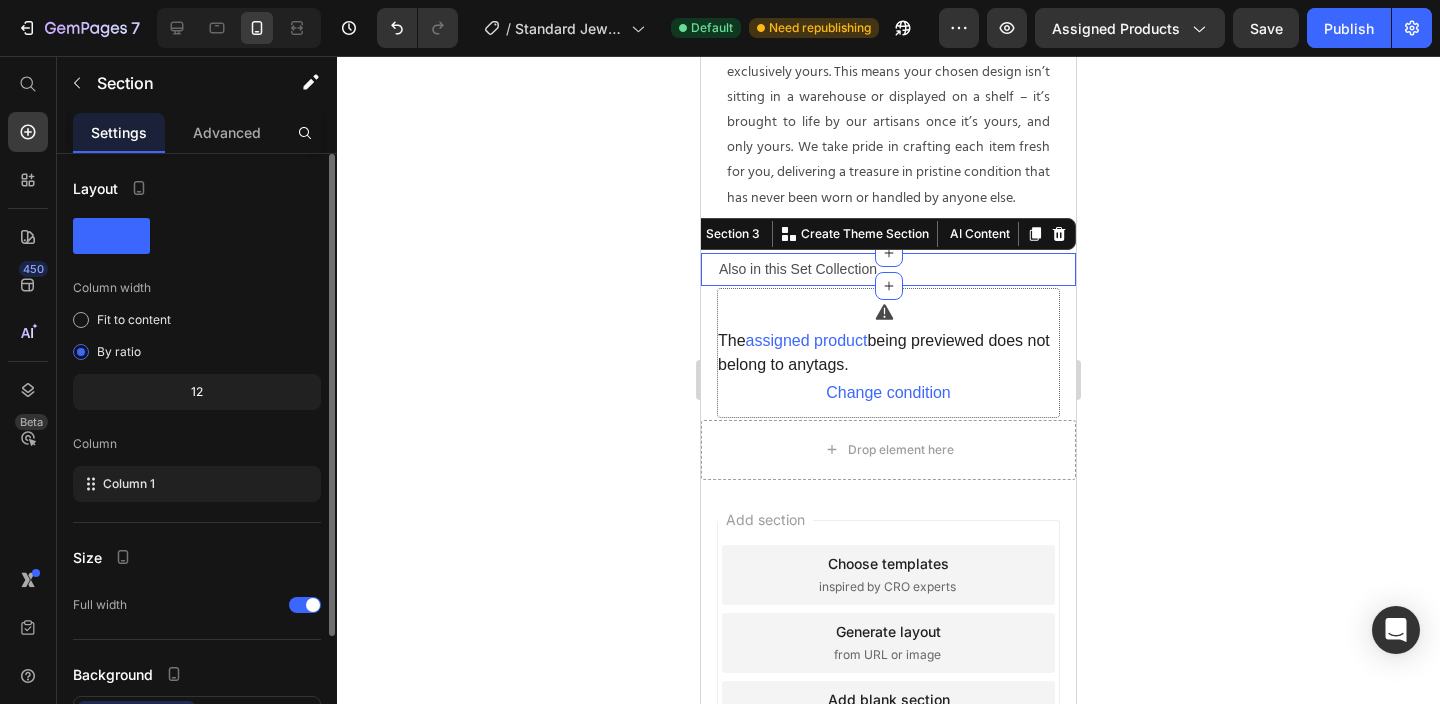 click on "Also in this Set Collection Text Block" at bounding box center [888, 269] 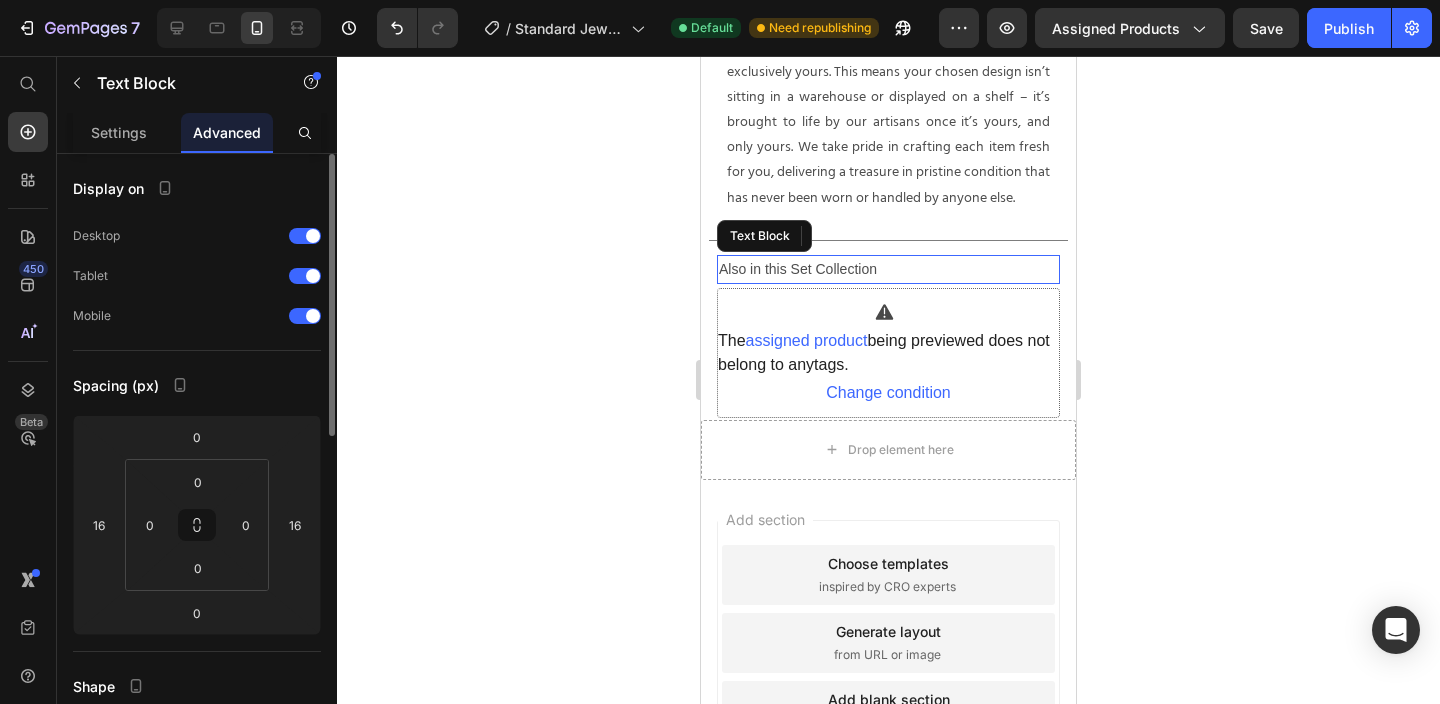 click on "Also in this Set Collection" at bounding box center [888, 269] 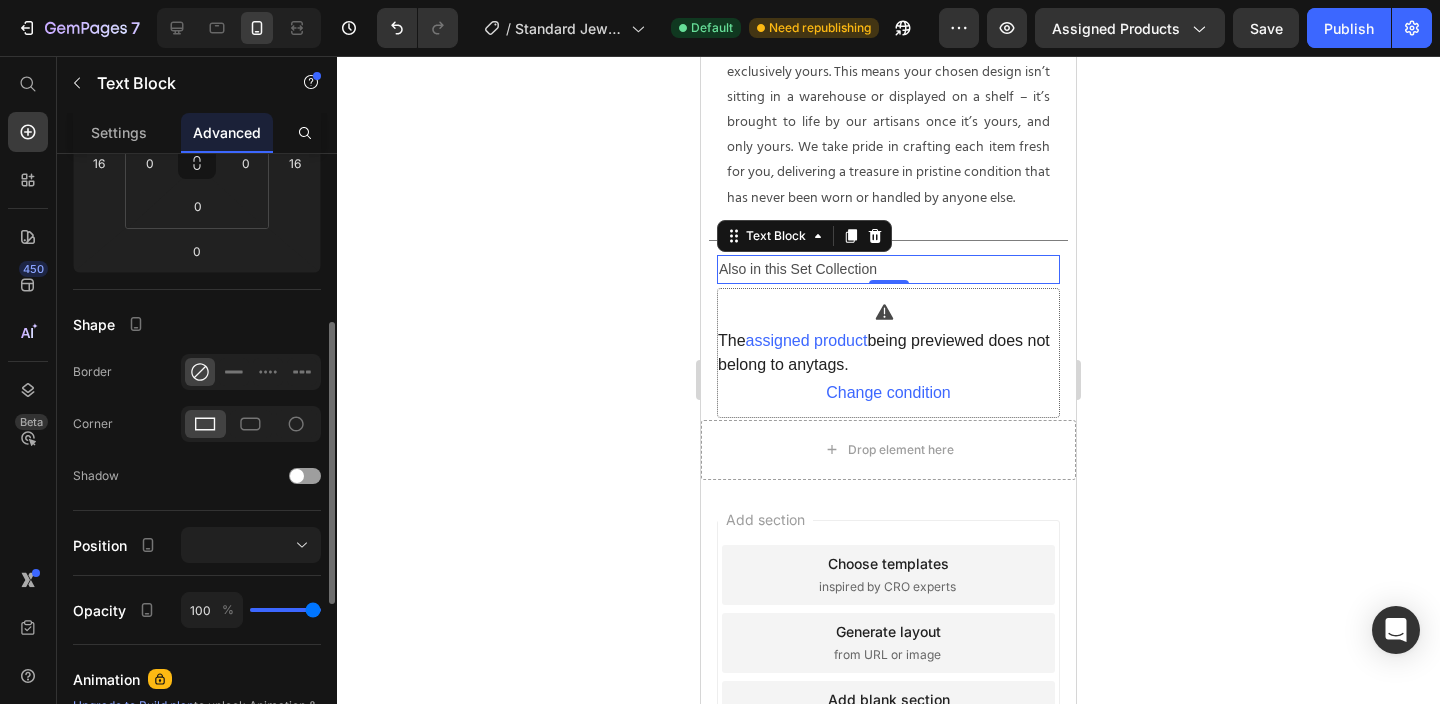 scroll, scrollTop: 261, scrollLeft: 0, axis: vertical 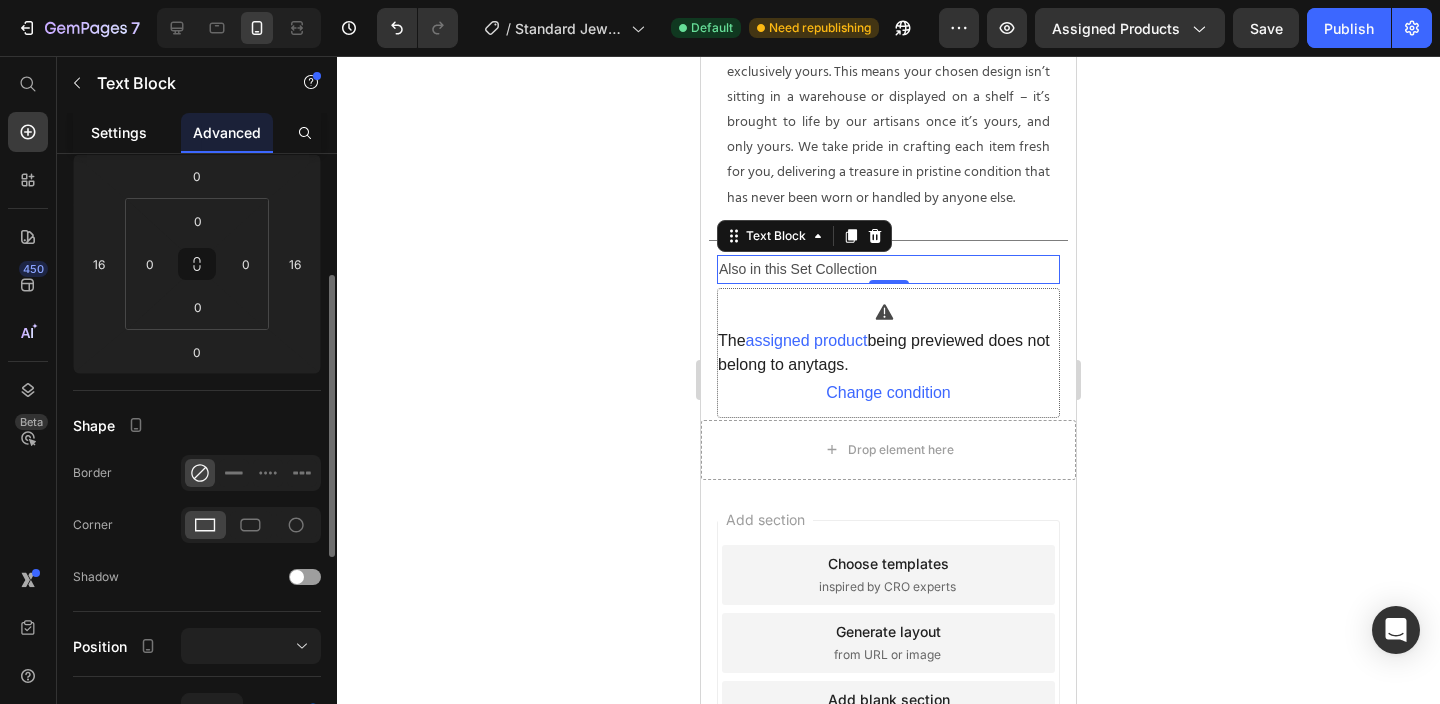 click on "Settings" at bounding box center (119, 132) 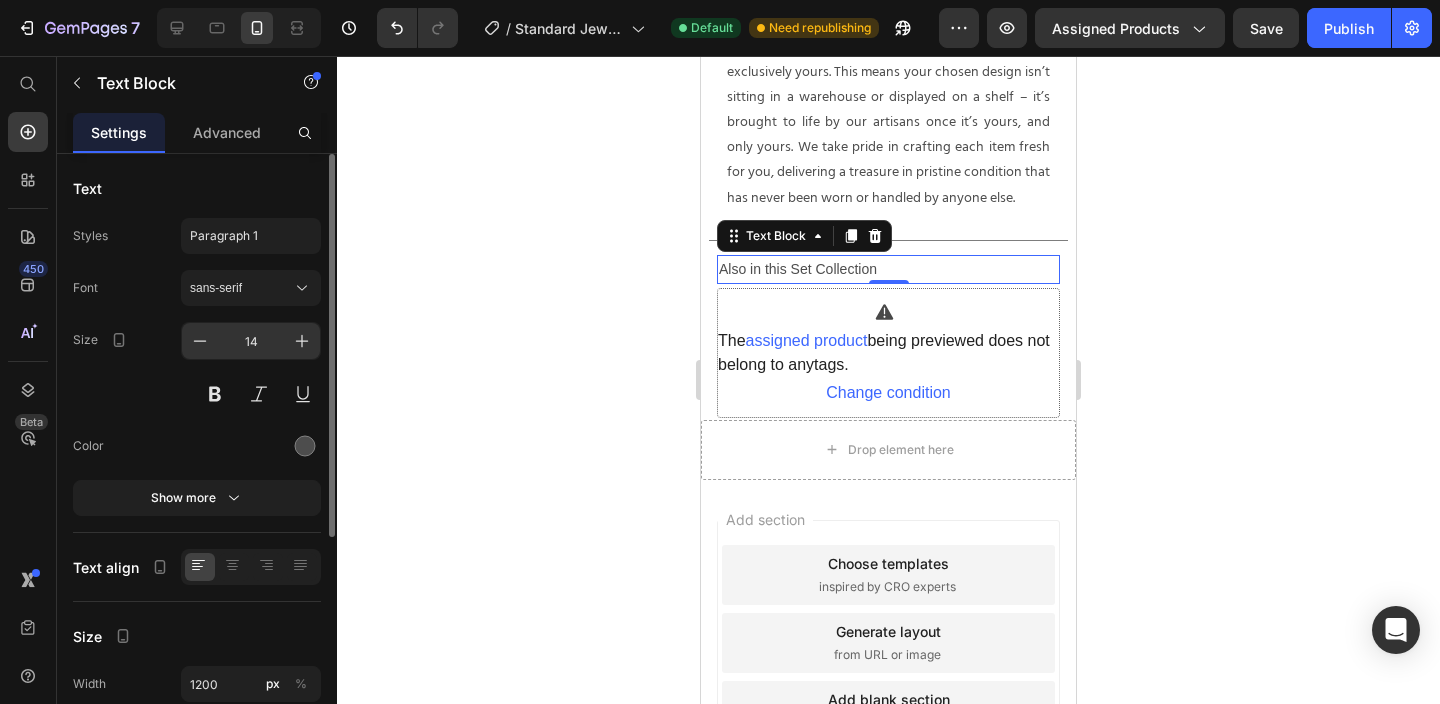 scroll, scrollTop: 0, scrollLeft: 0, axis: both 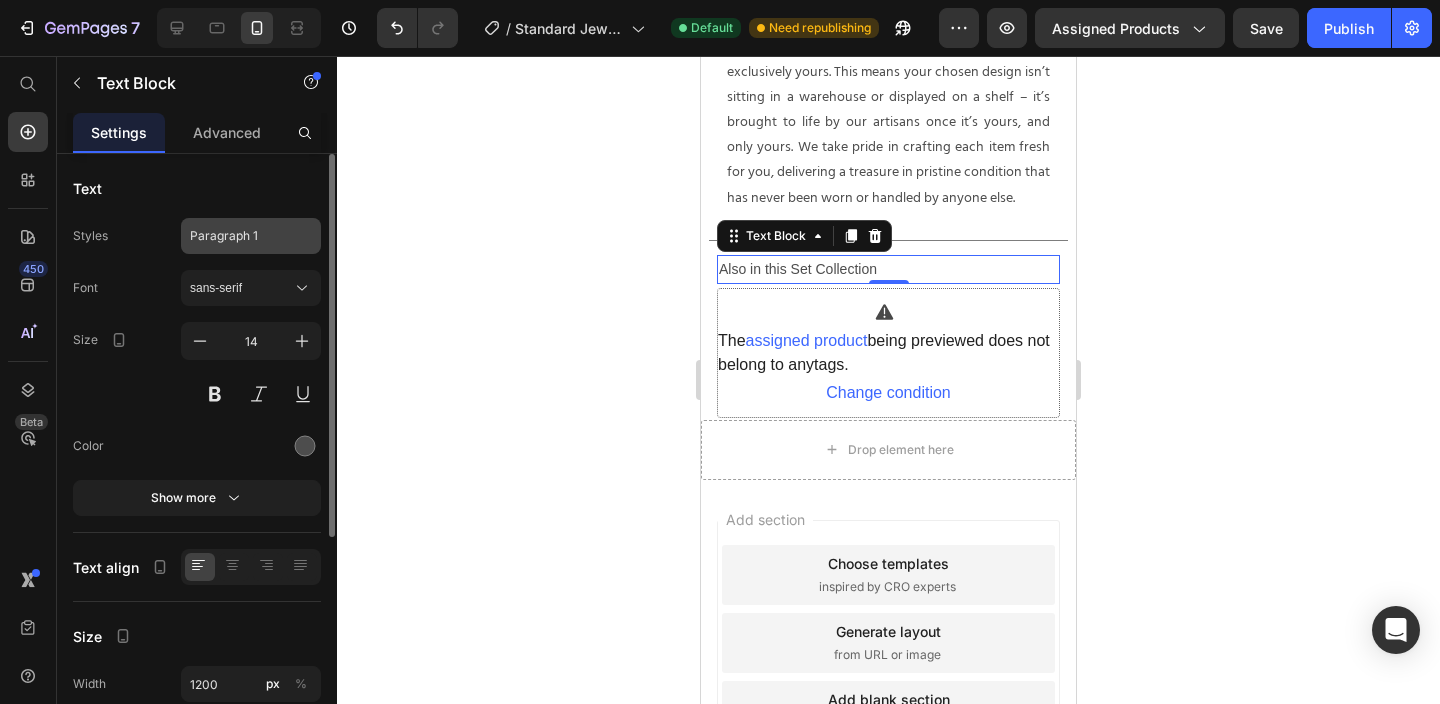 click on "Paragraph 1" at bounding box center [251, 236] 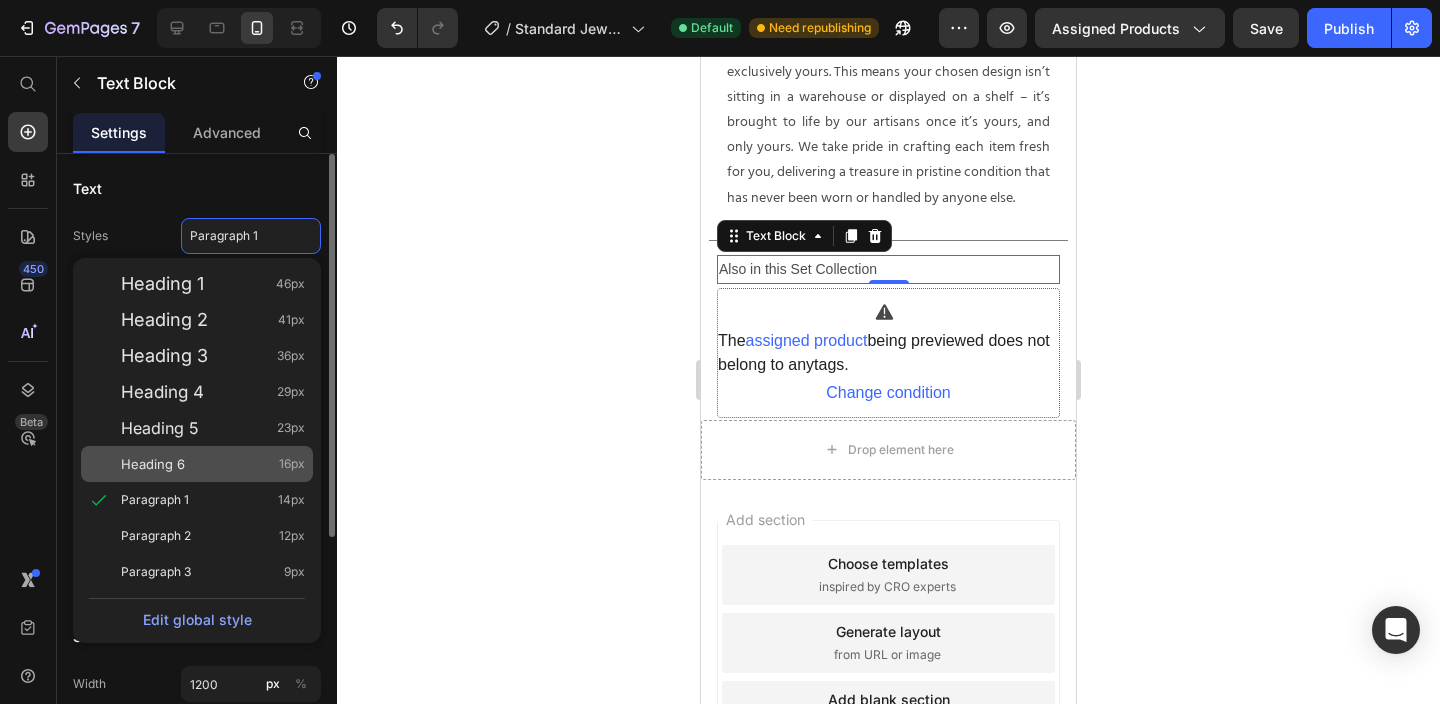 click on "Heading 6 16px" at bounding box center [213, 464] 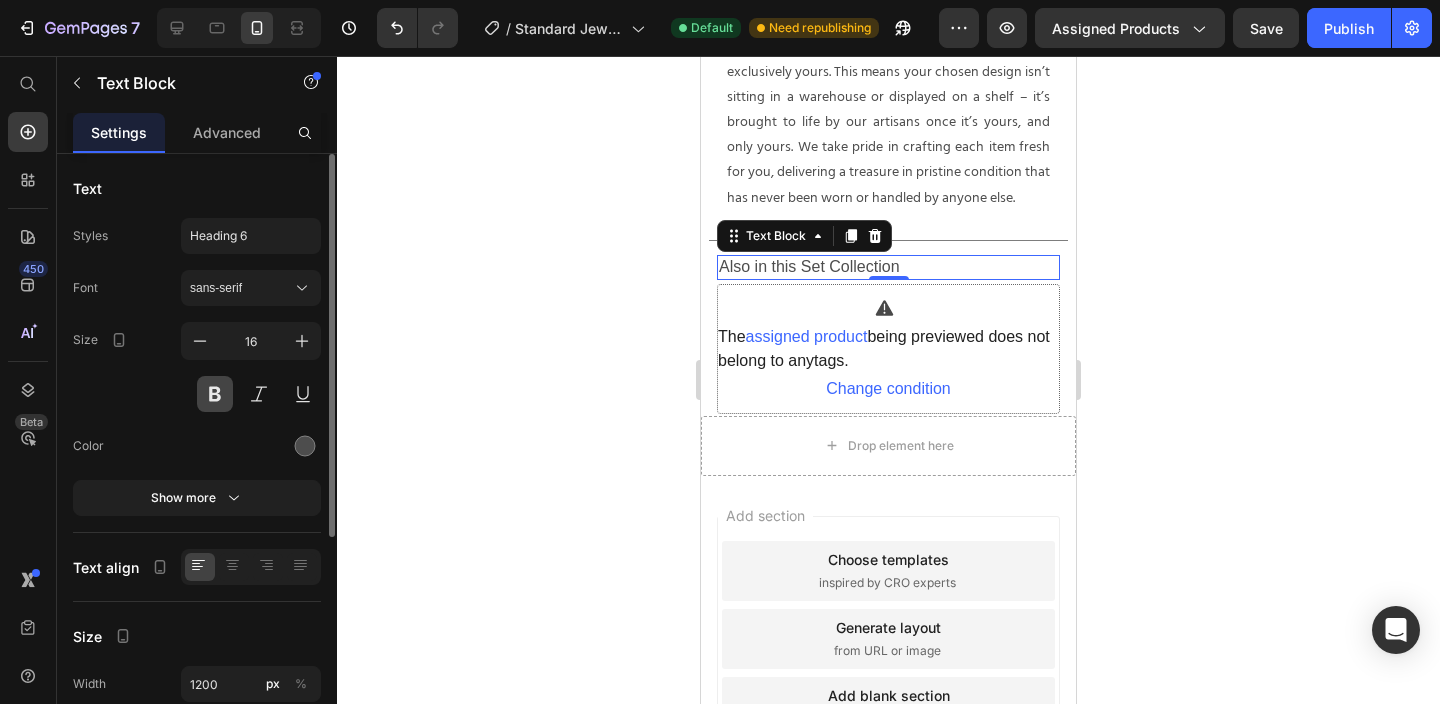 click at bounding box center [215, 394] 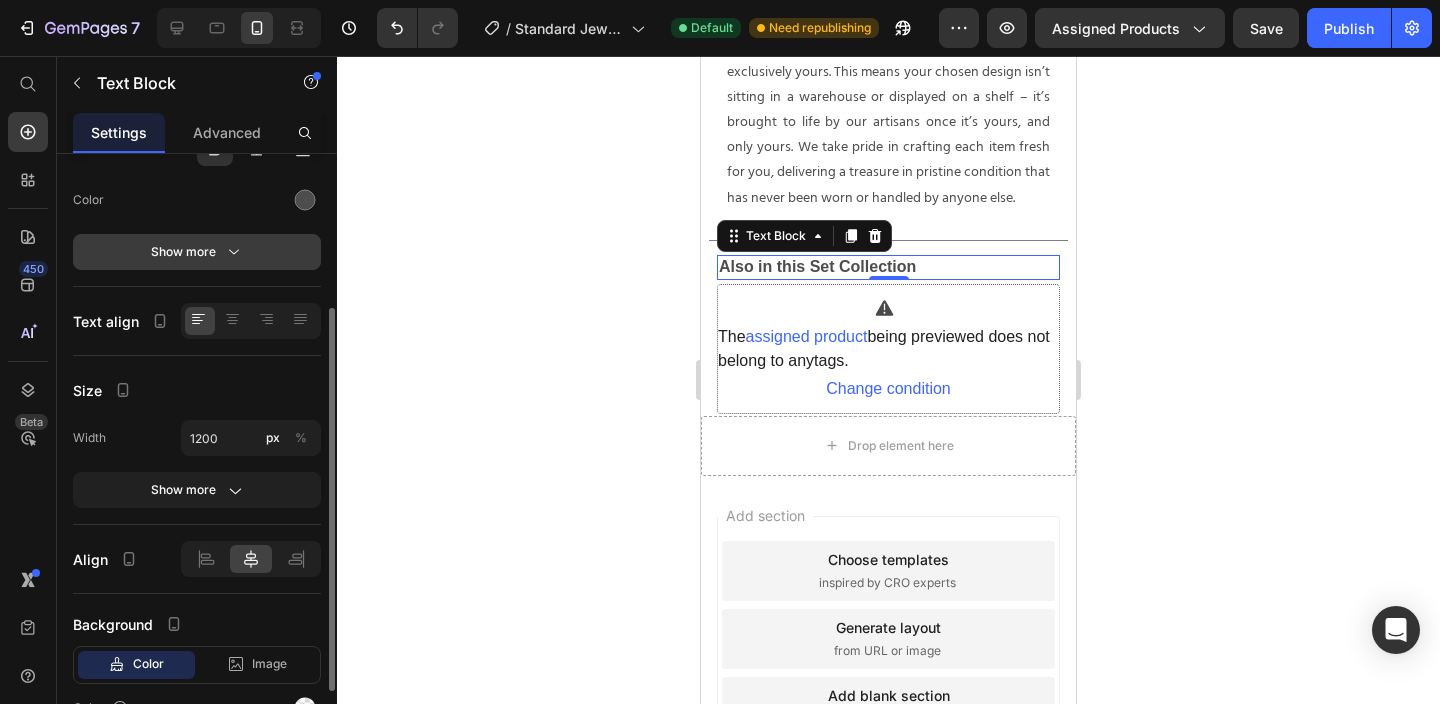 scroll, scrollTop: 246, scrollLeft: 0, axis: vertical 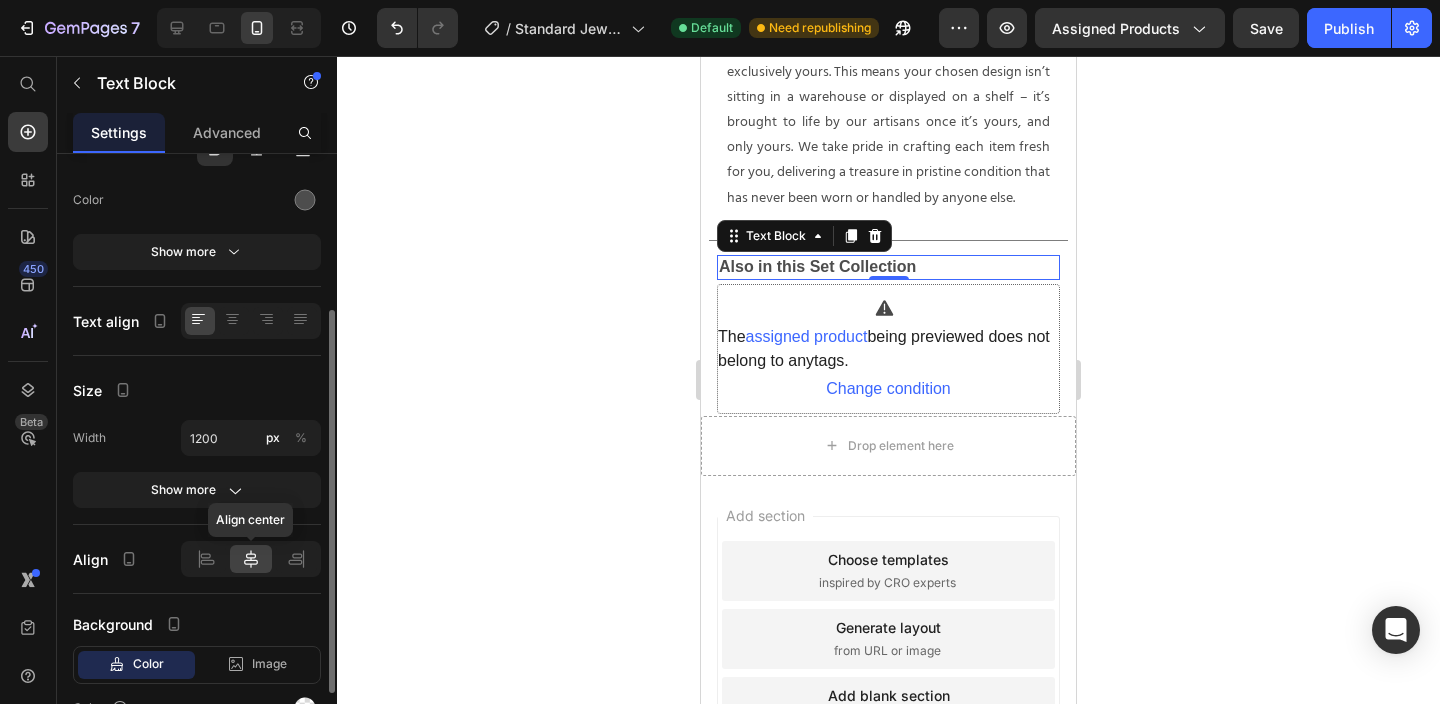 click 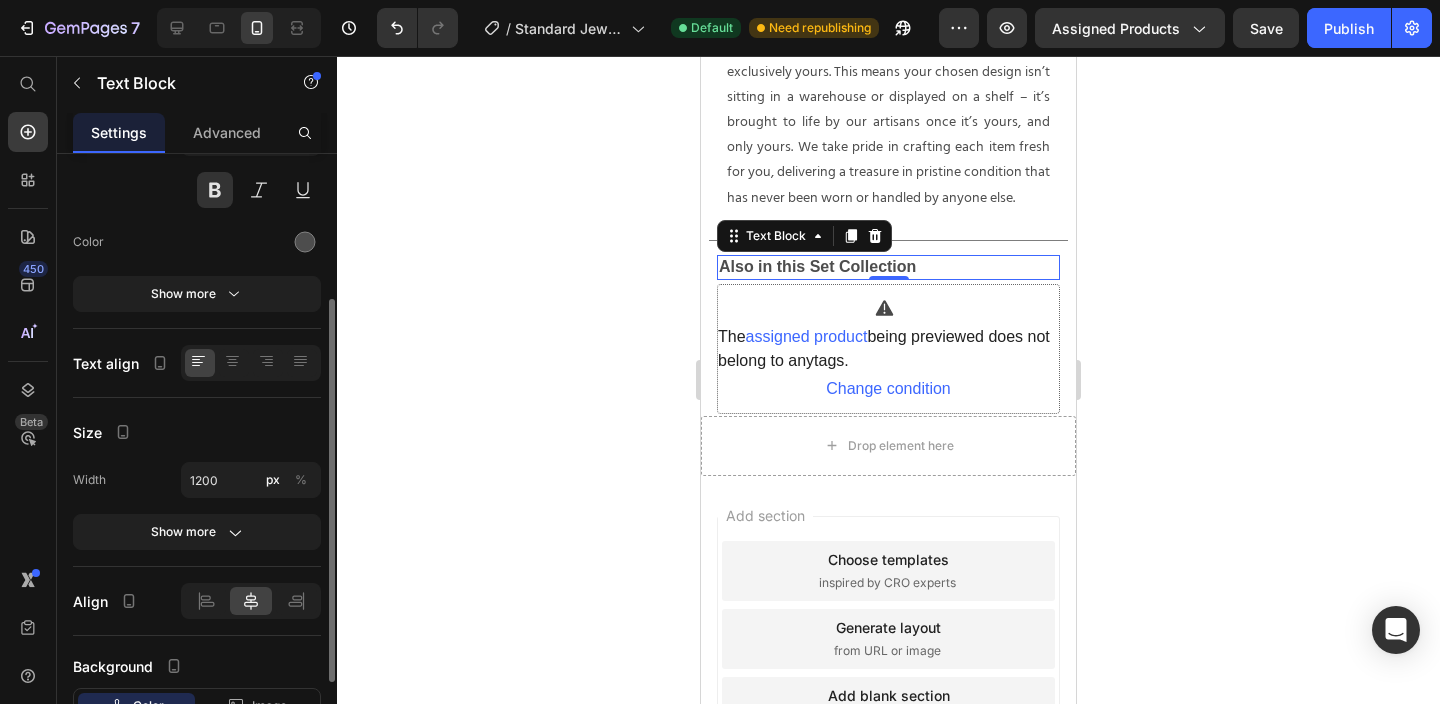 scroll, scrollTop: 203, scrollLeft: 0, axis: vertical 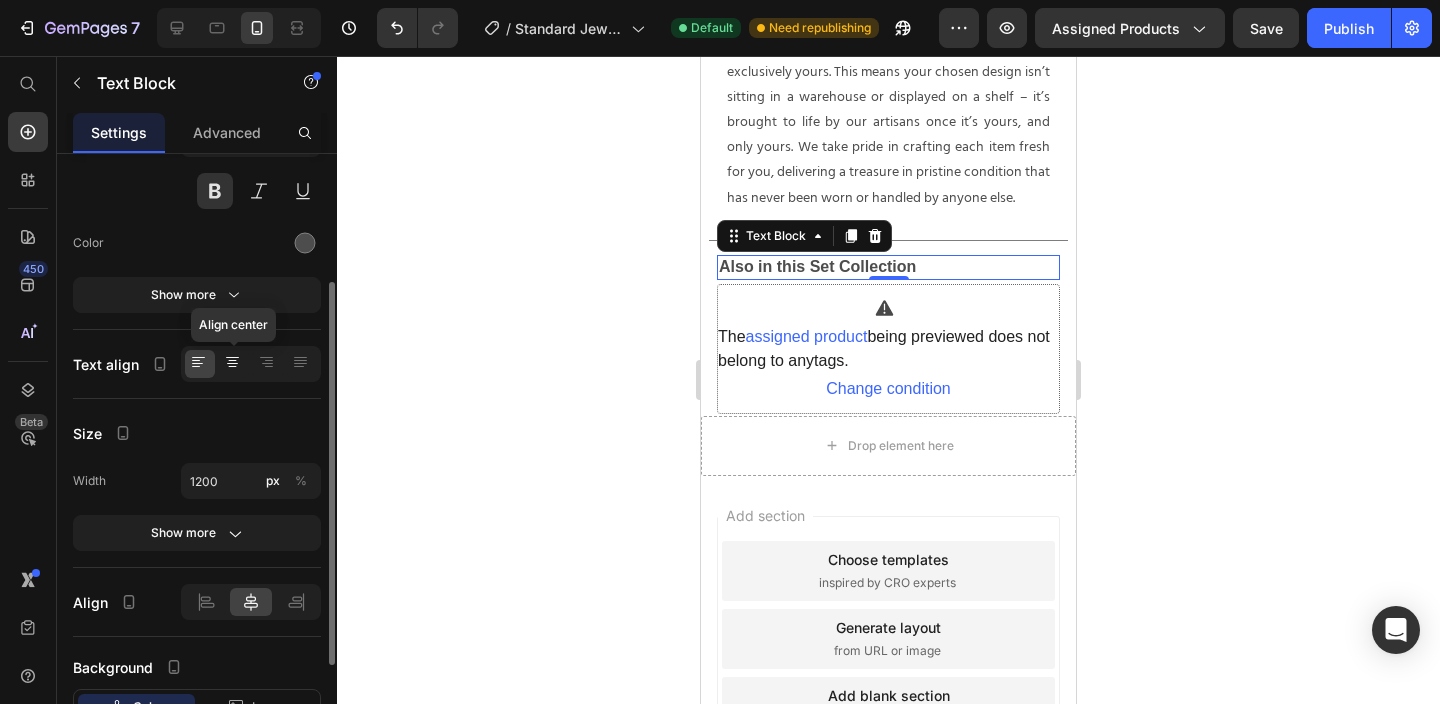 click 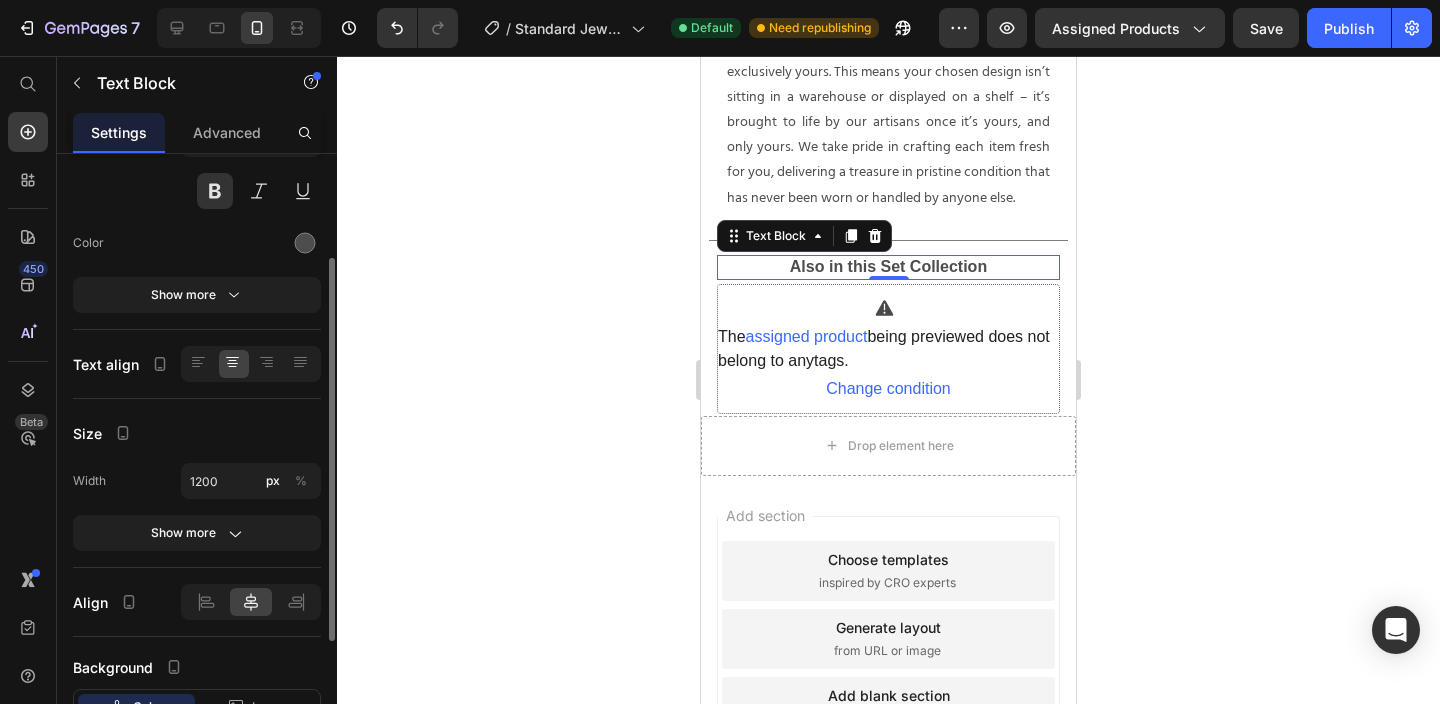 scroll, scrollTop: 0, scrollLeft: 0, axis: both 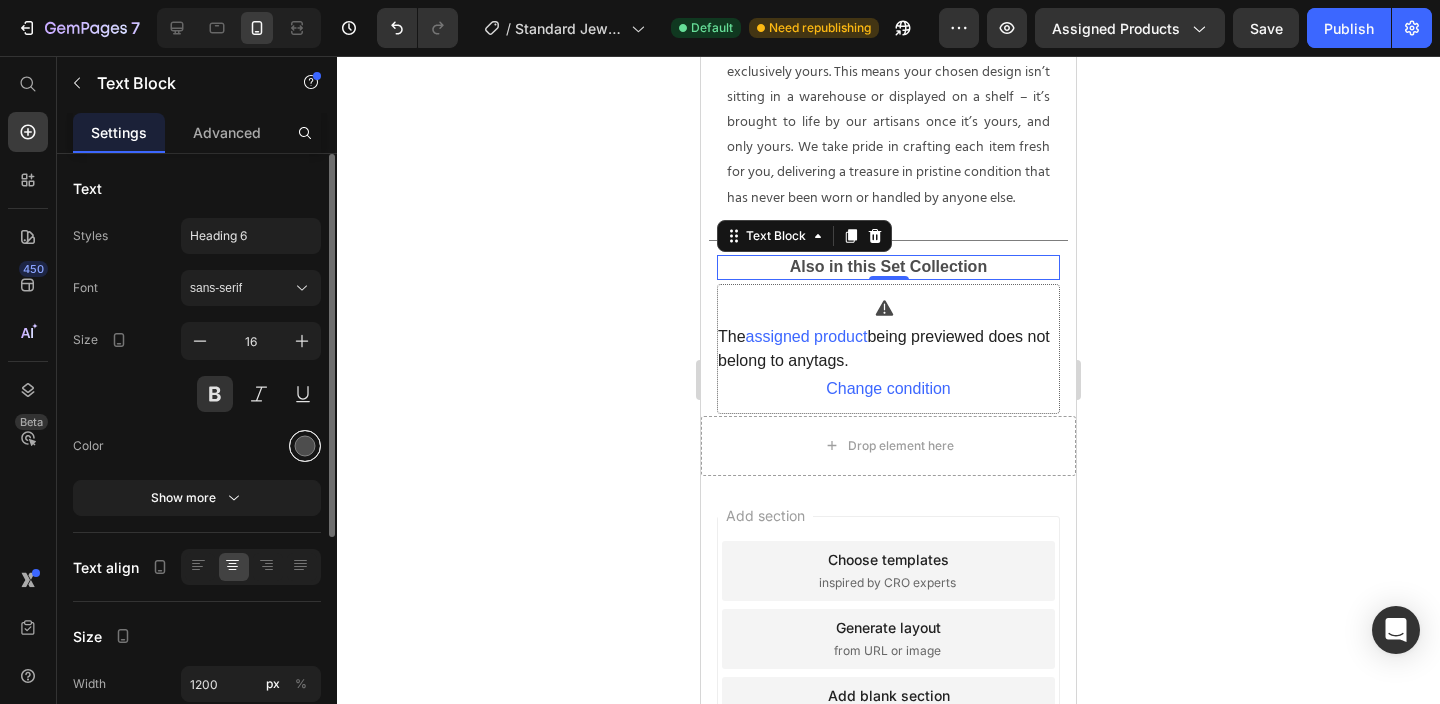 click at bounding box center [305, 446] 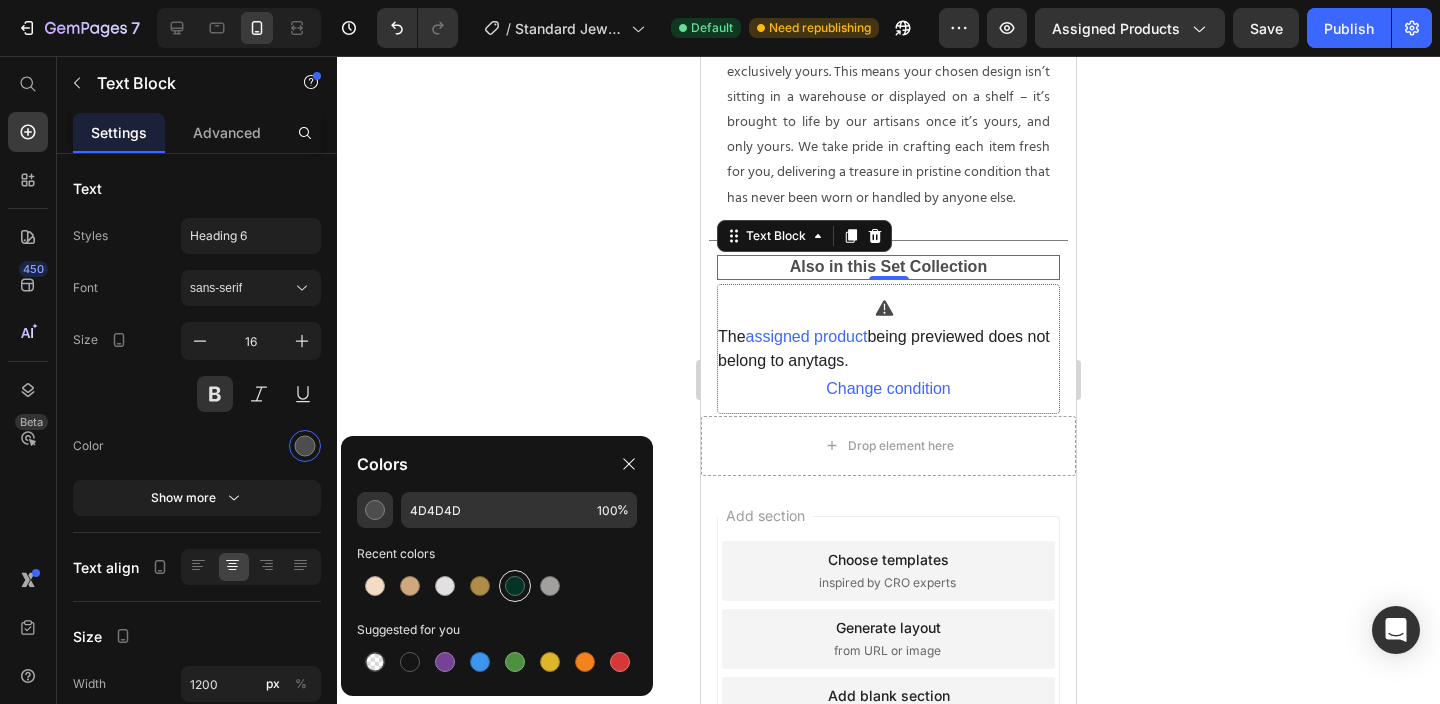 click at bounding box center (515, 586) 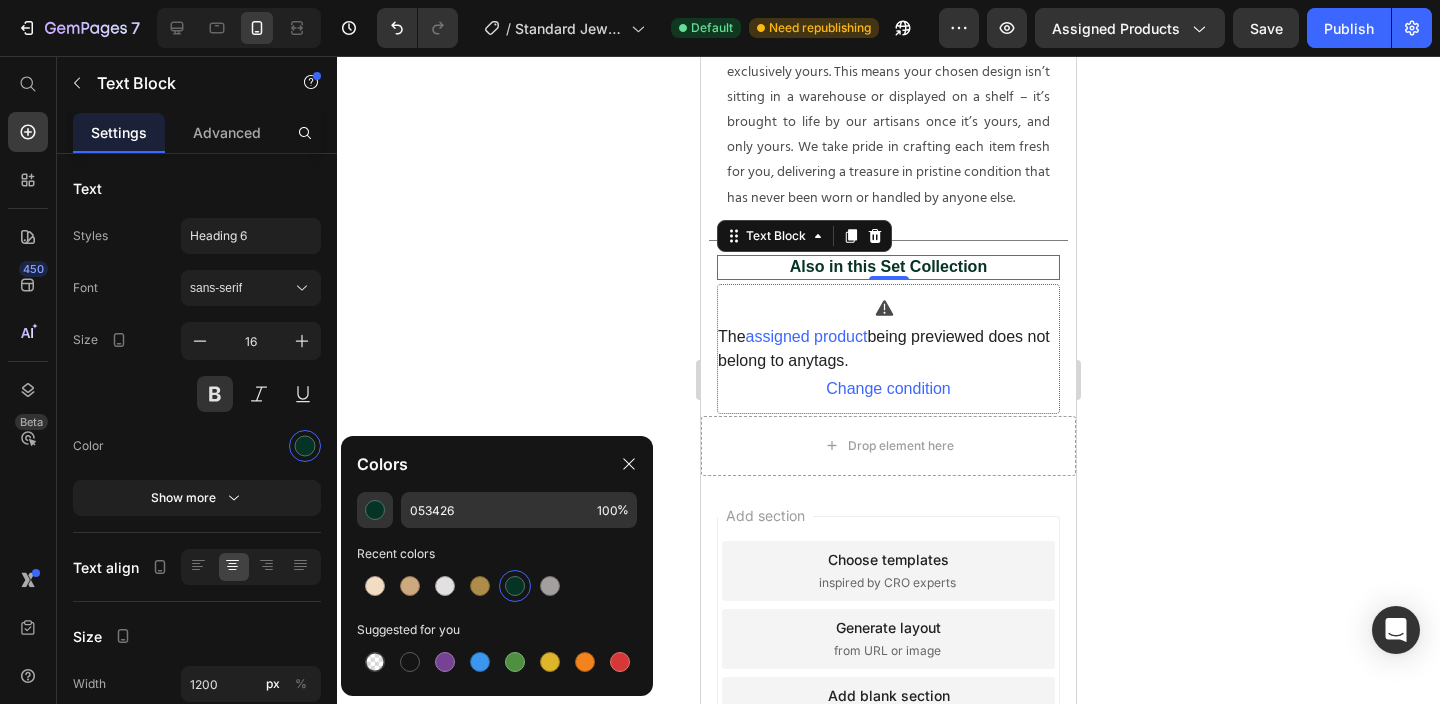 click at bounding box center (515, 586) 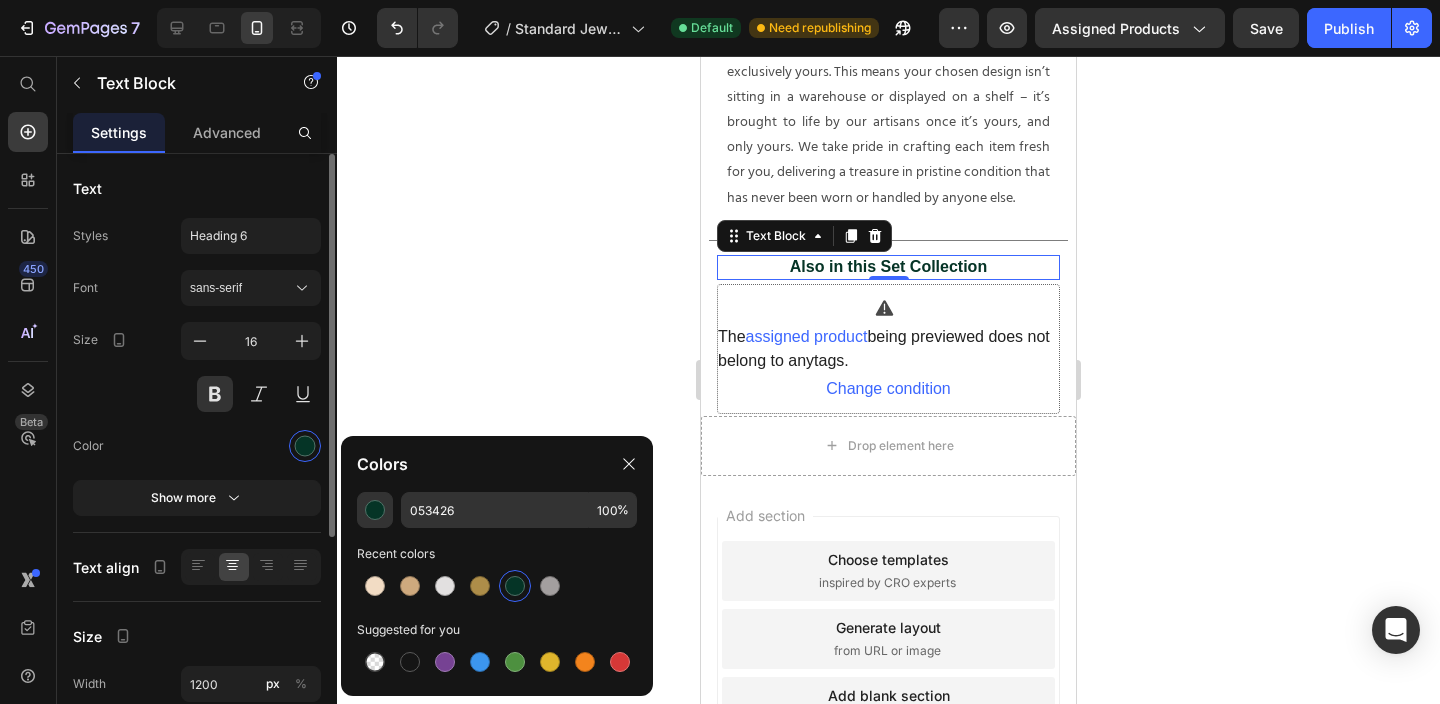 click at bounding box center [251, 446] 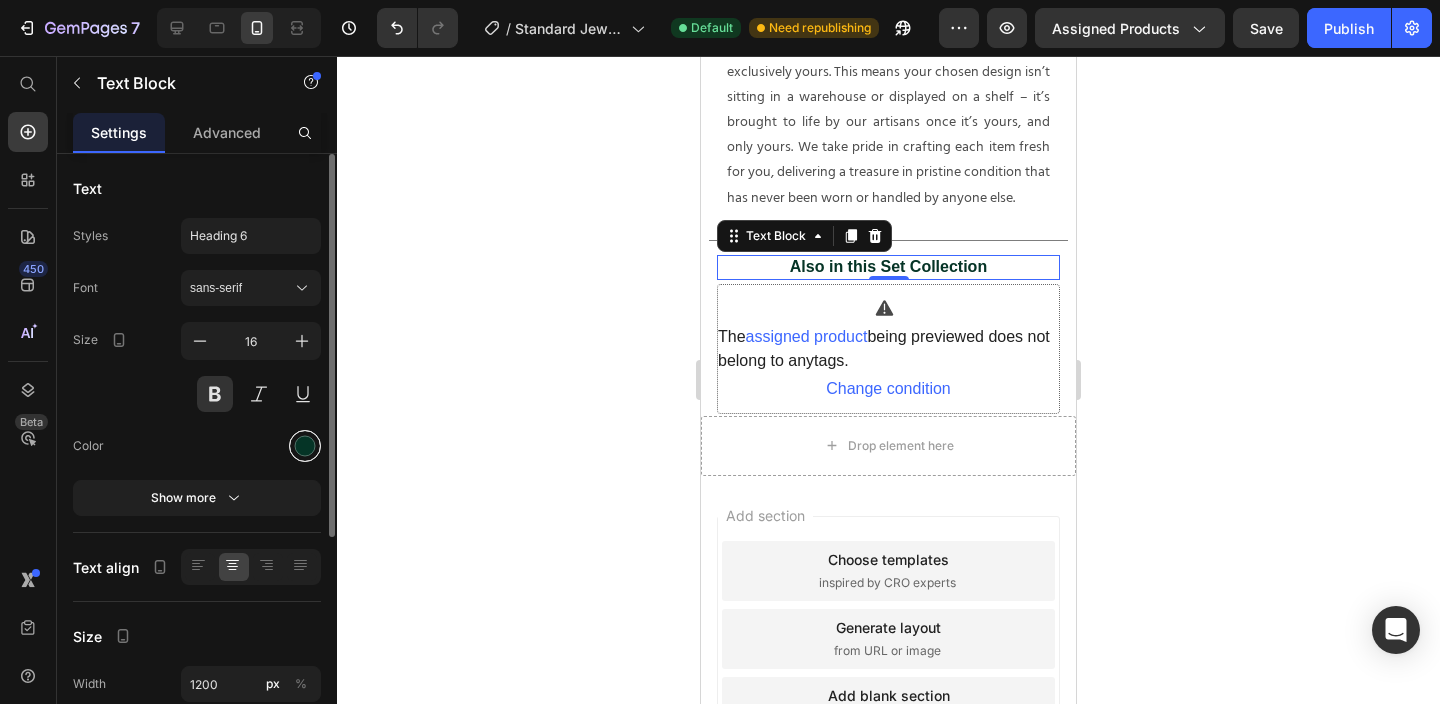 click at bounding box center (305, 446) 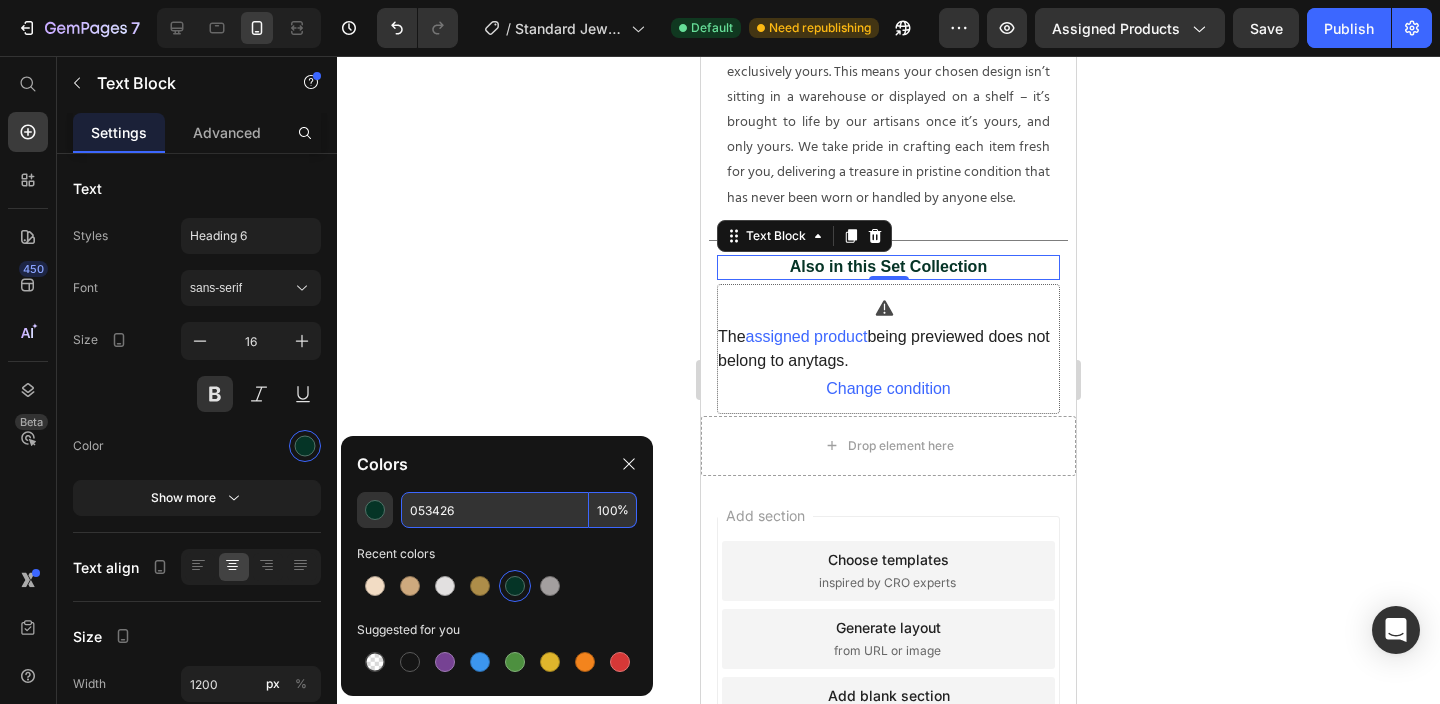 click on "053426" at bounding box center [495, 510] 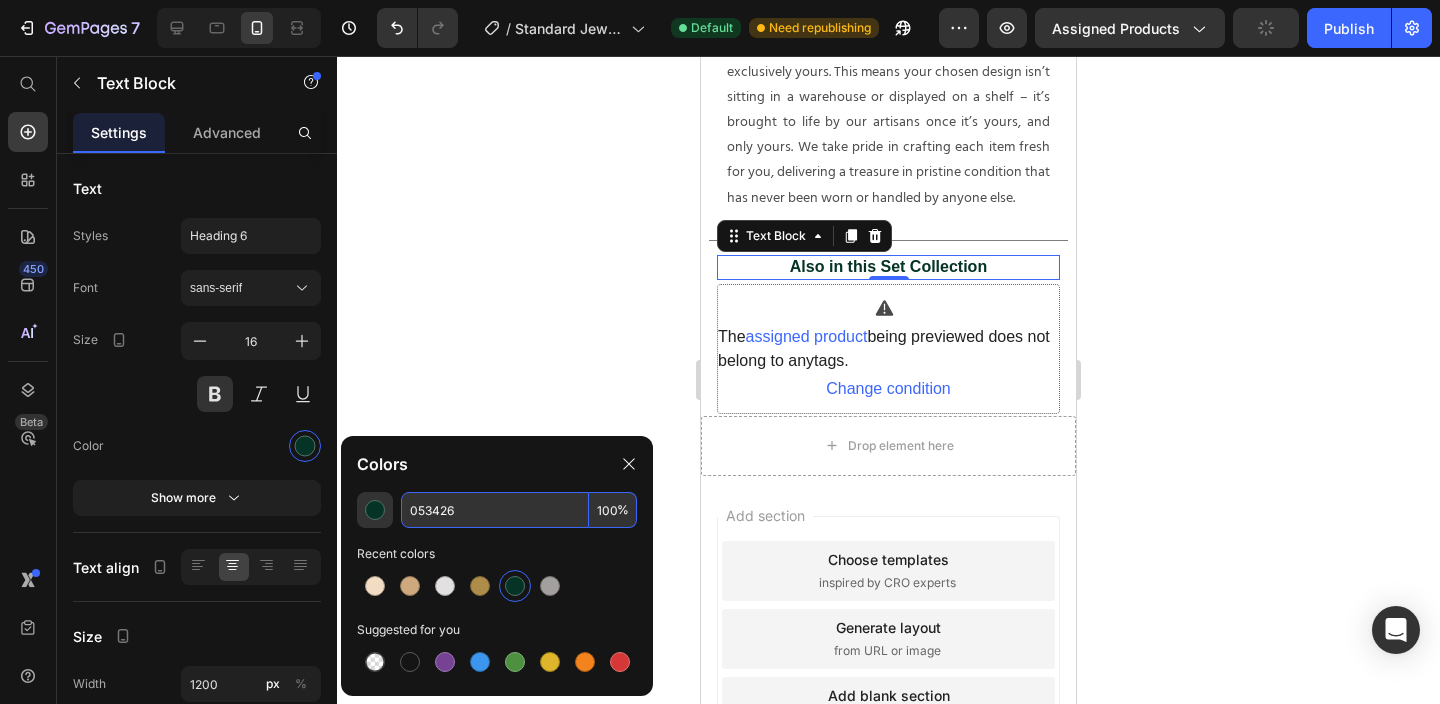click on "Recent colors" at bounding box center [497, 554] 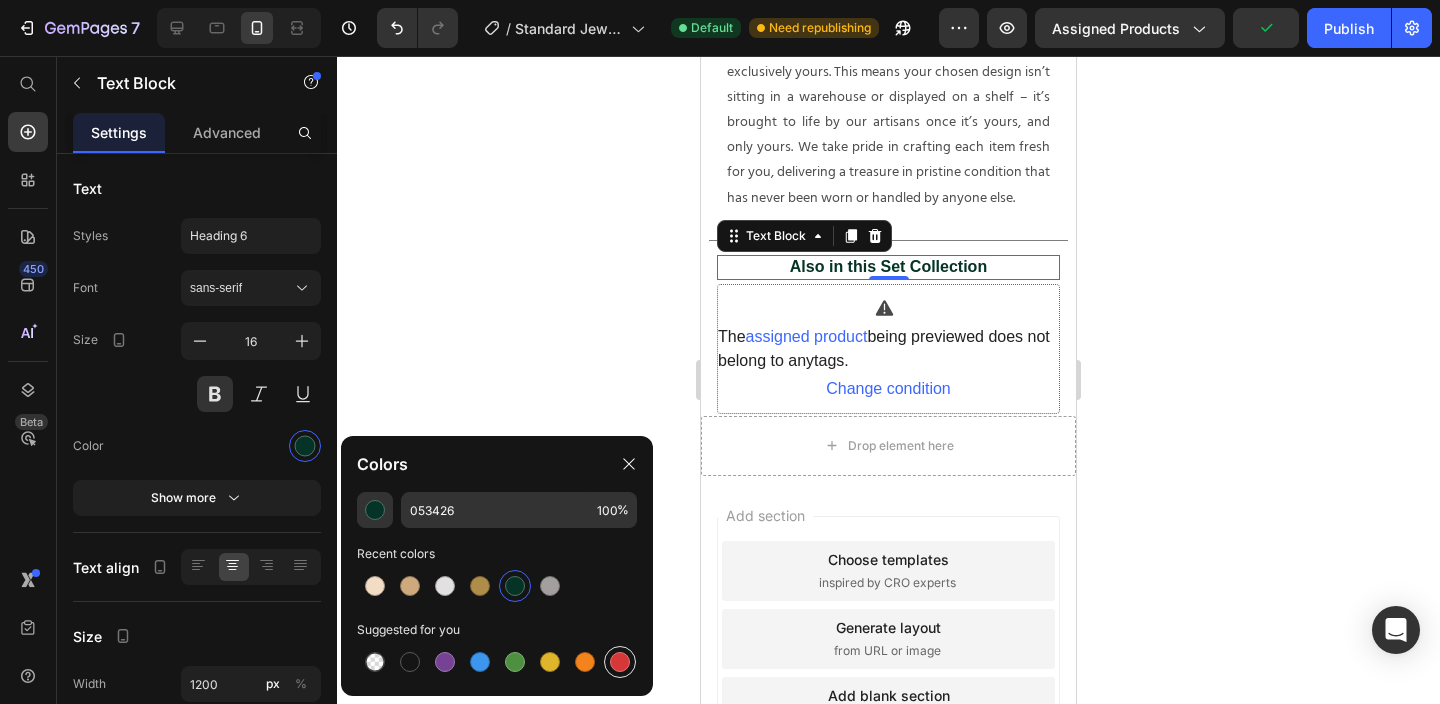 click at bounding box center [620, 662] 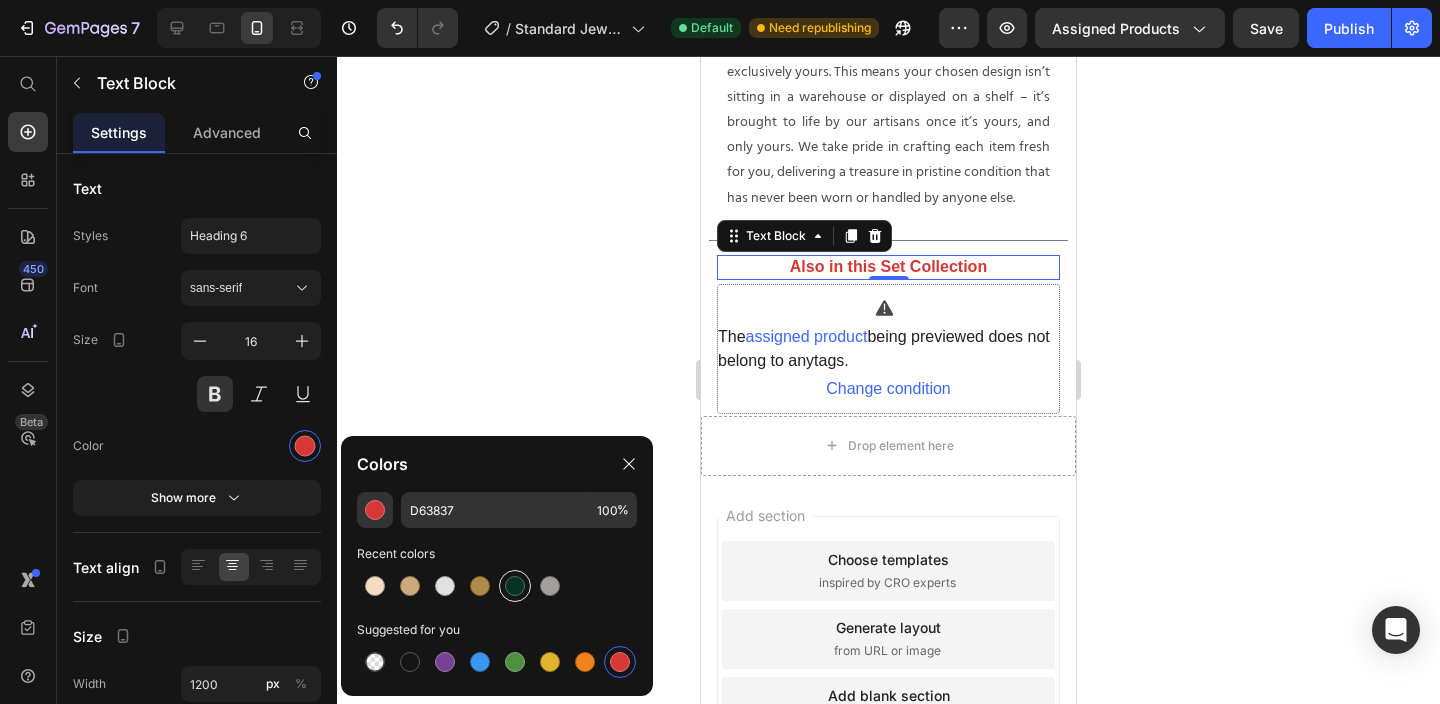 click at bounding box center (515, 586) 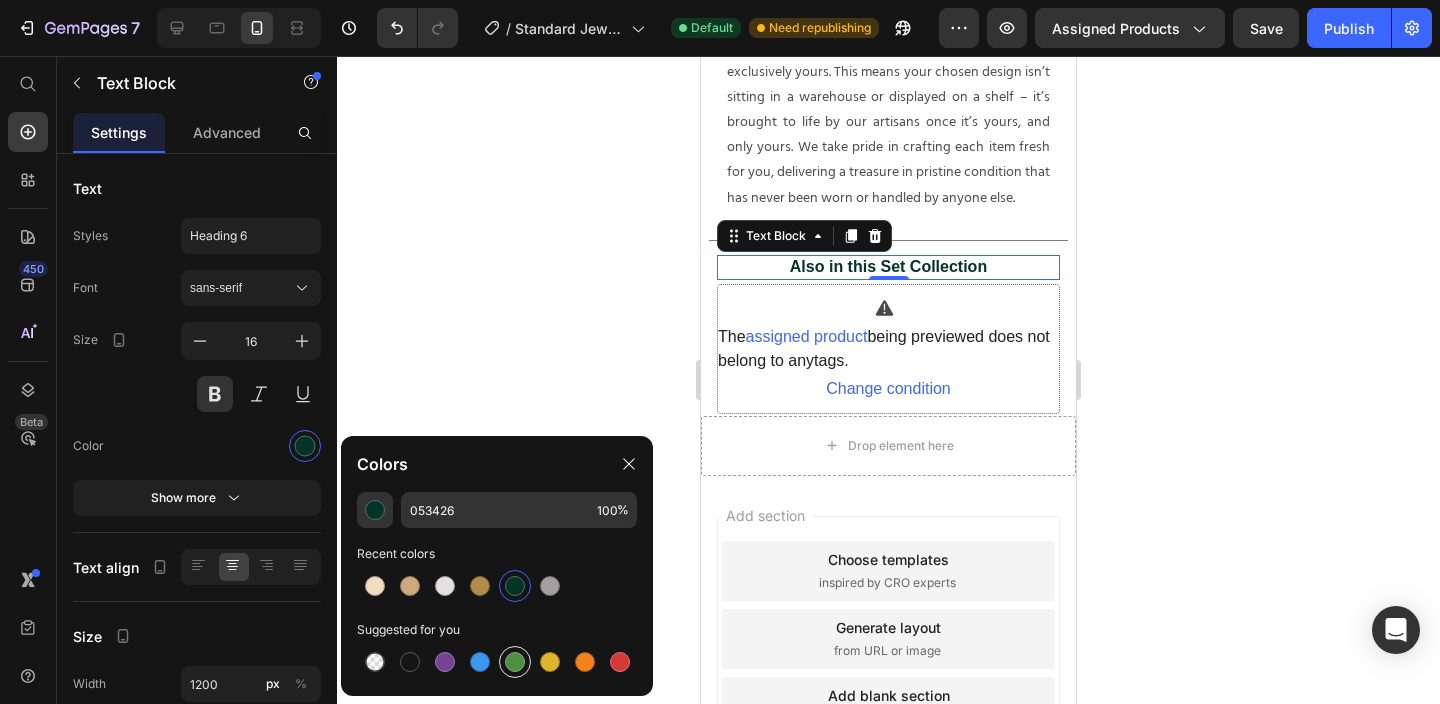 click at bounding box center [515, 662] 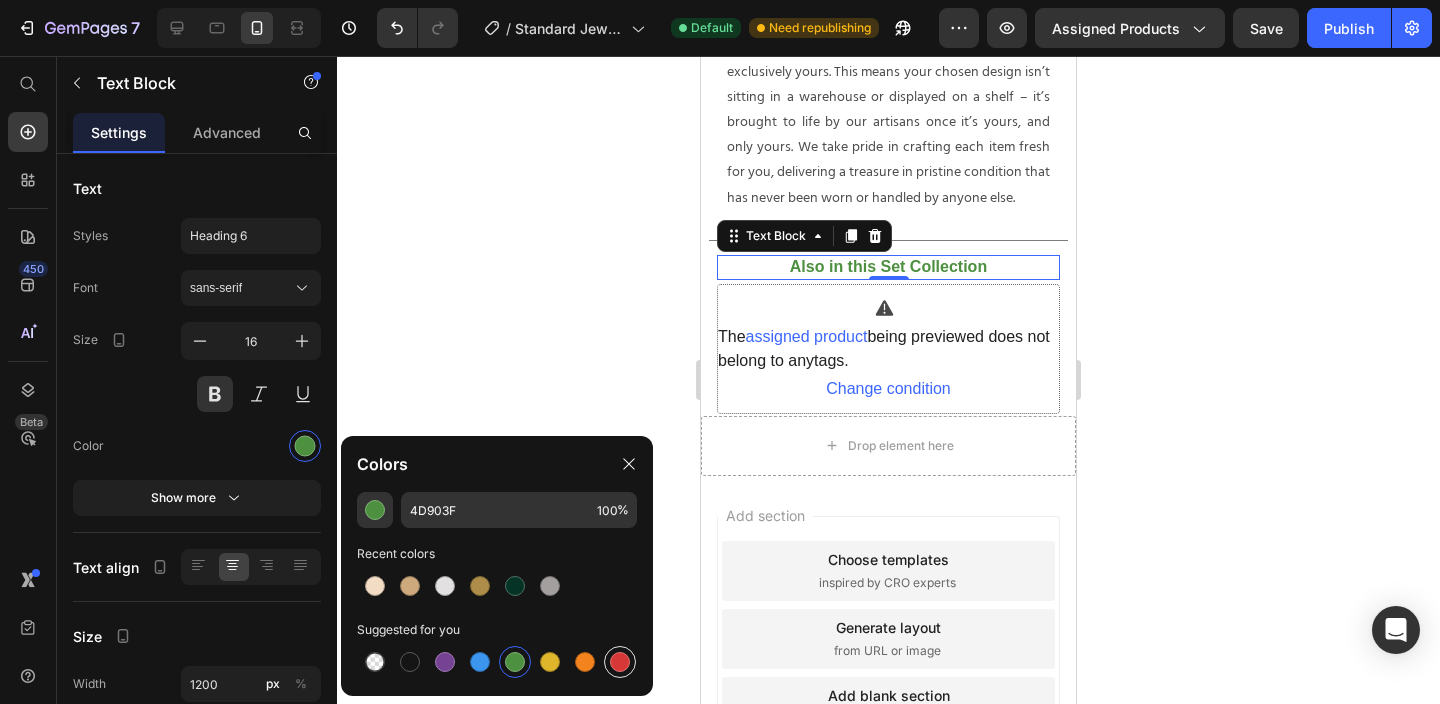 click at bounding box center [620, 662] 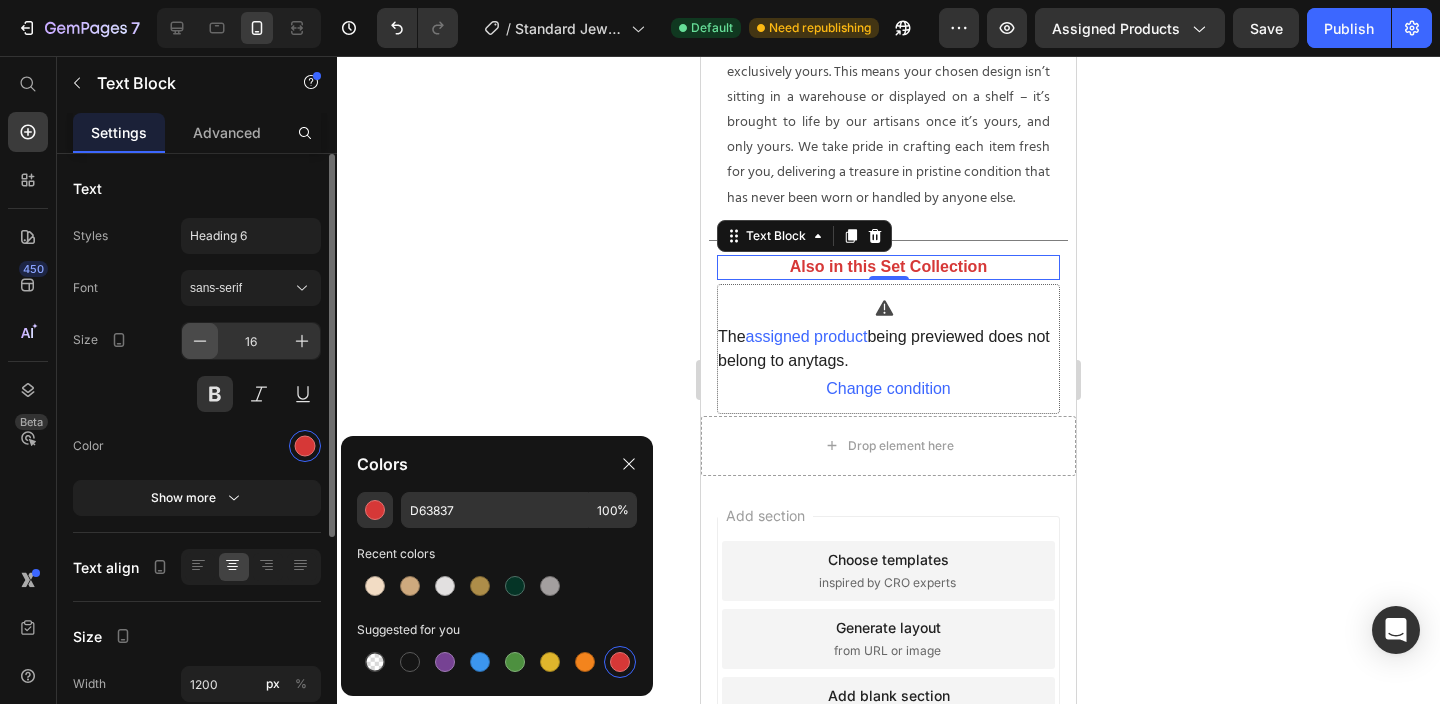 click 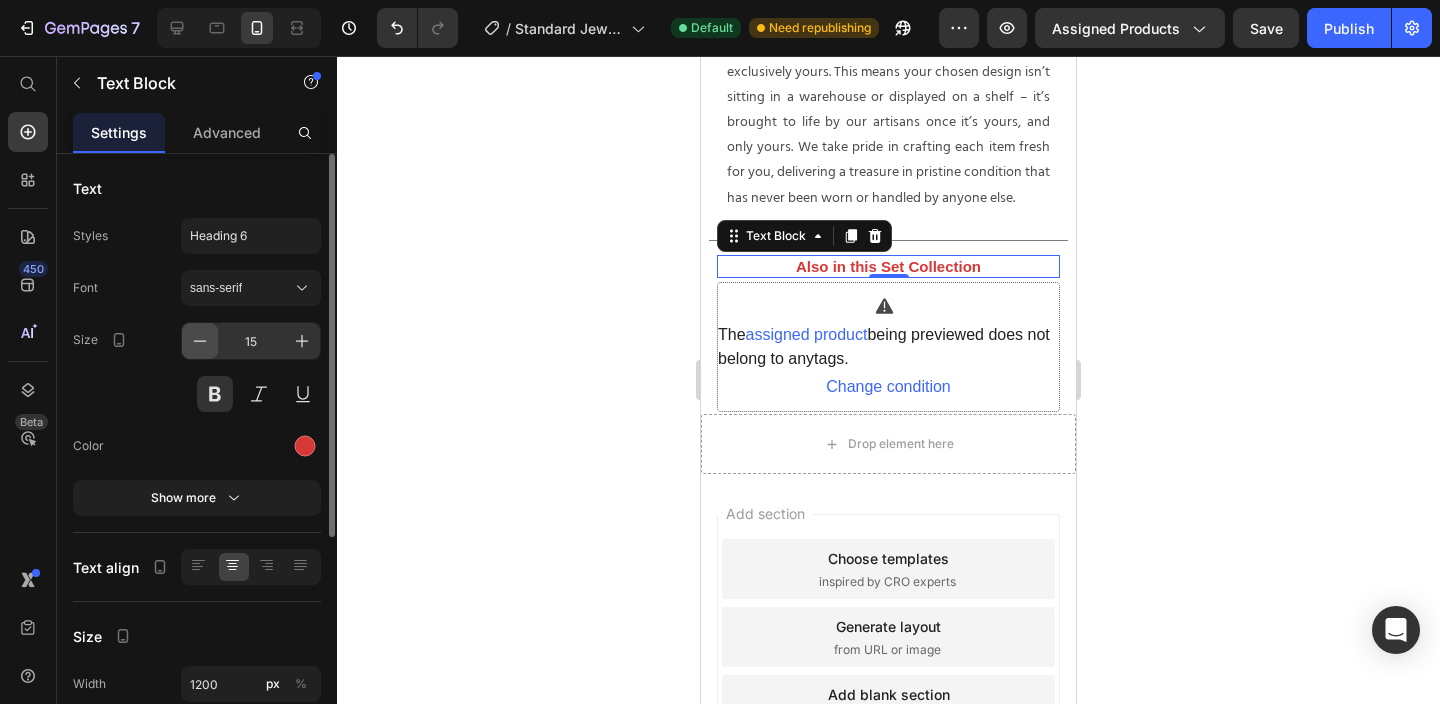 click 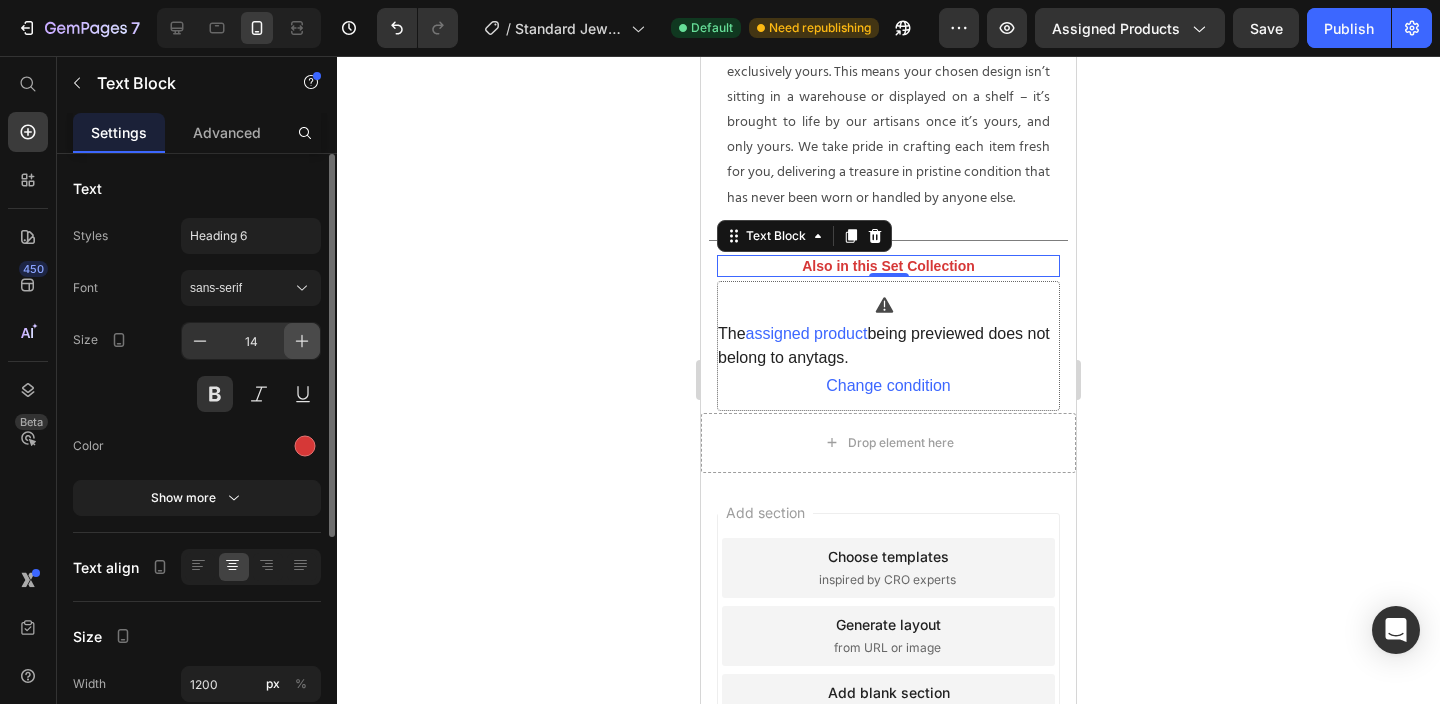 click 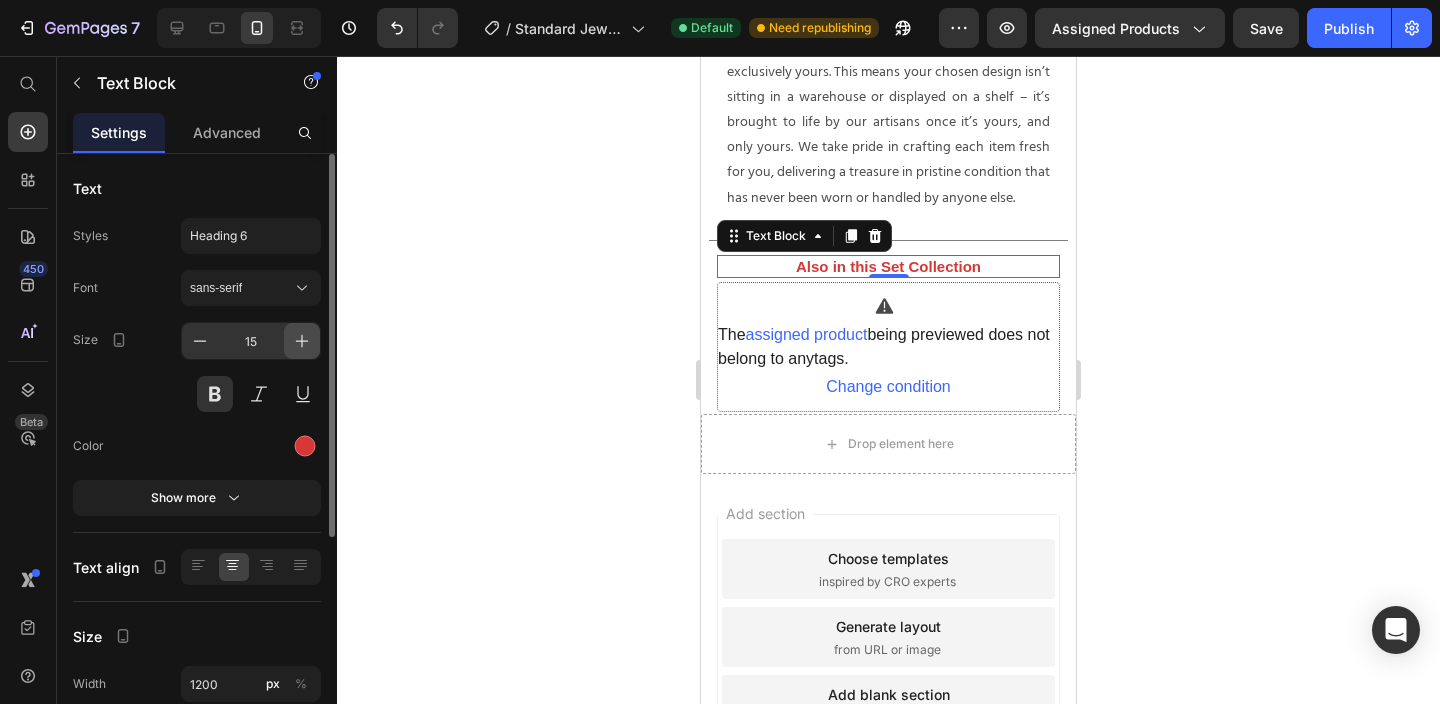 click 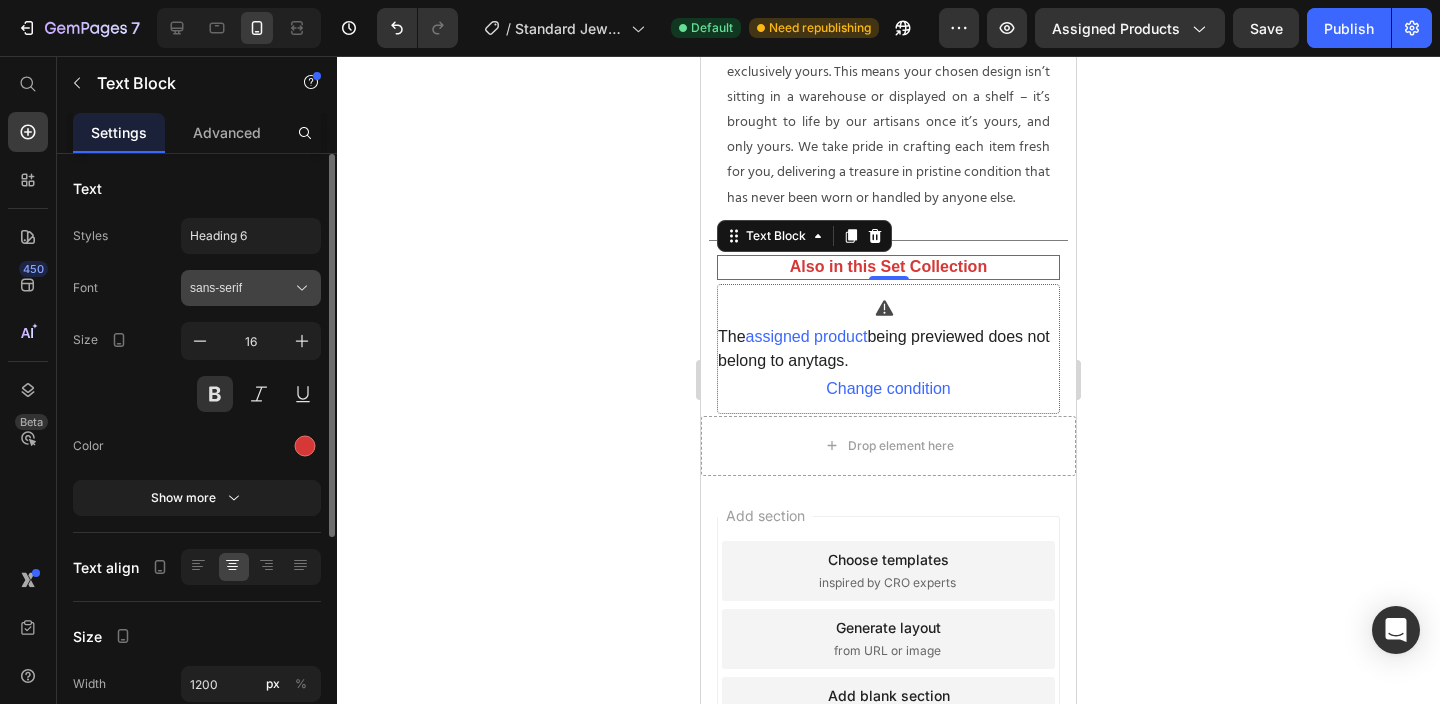 click on "sans-serif" at bounding box center (241, 288) 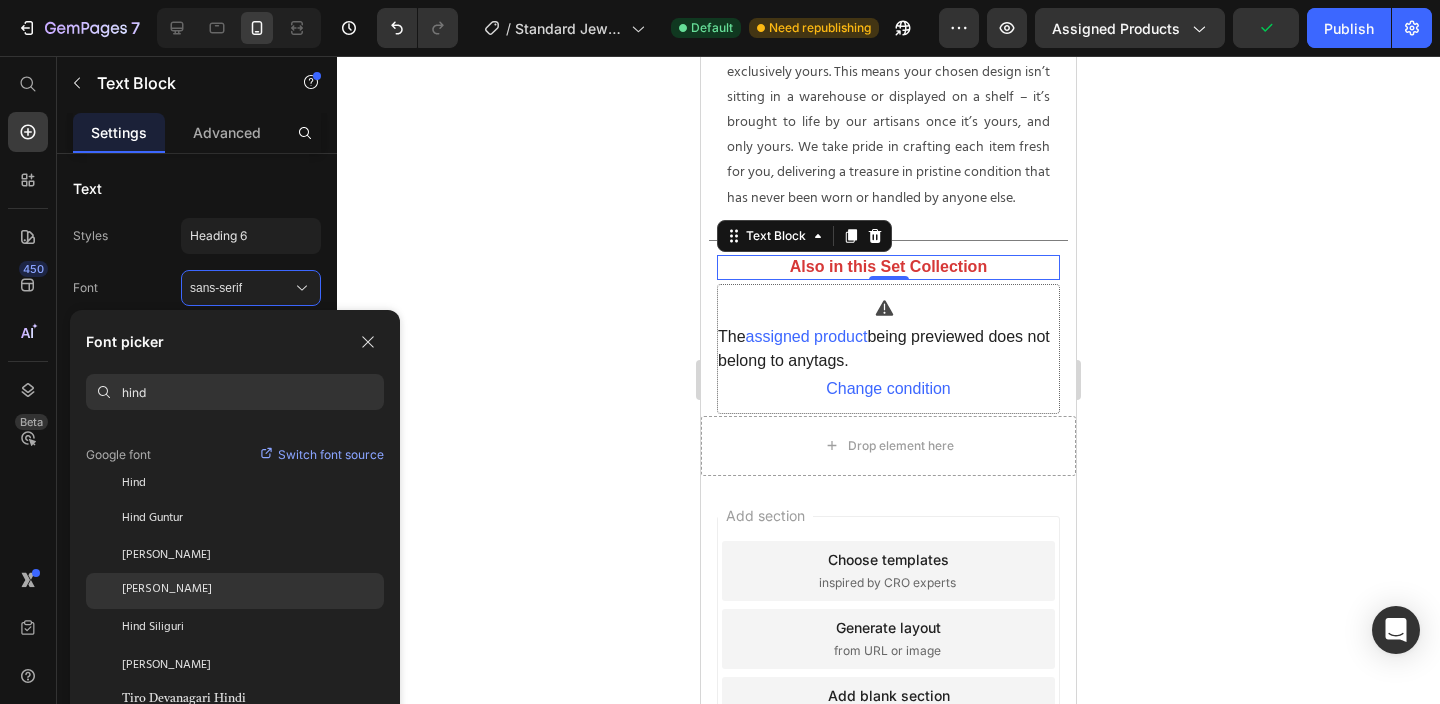 scroll, scrollTop: 49, scrollLeft: 0, axis: vertical 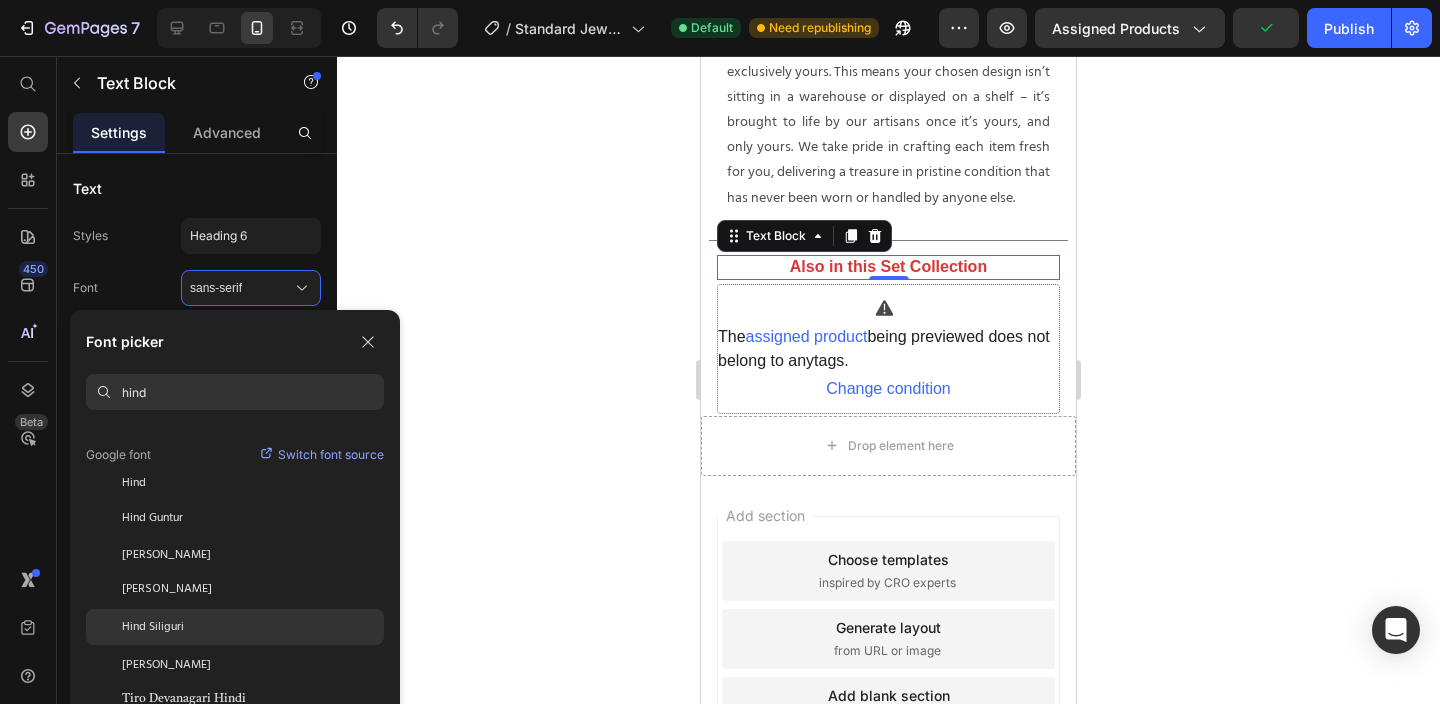 type on "hind" 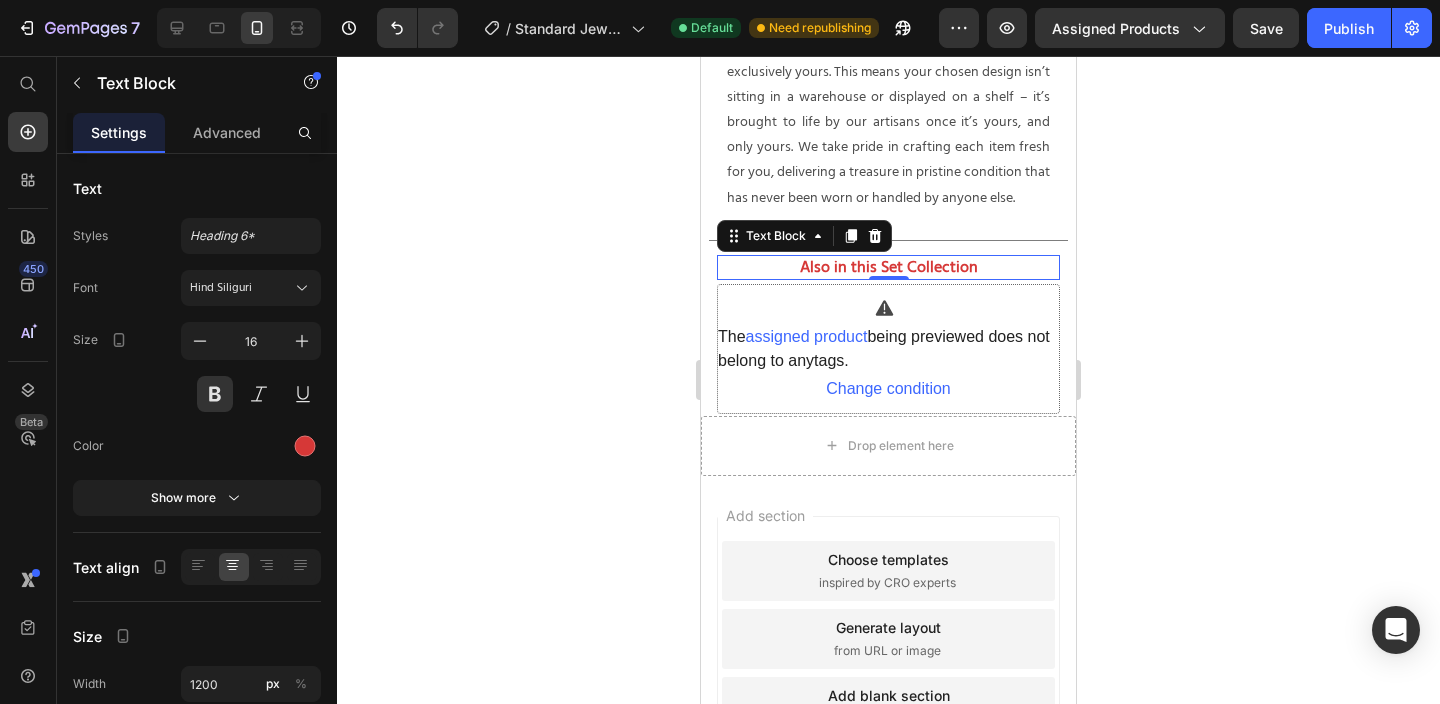 click 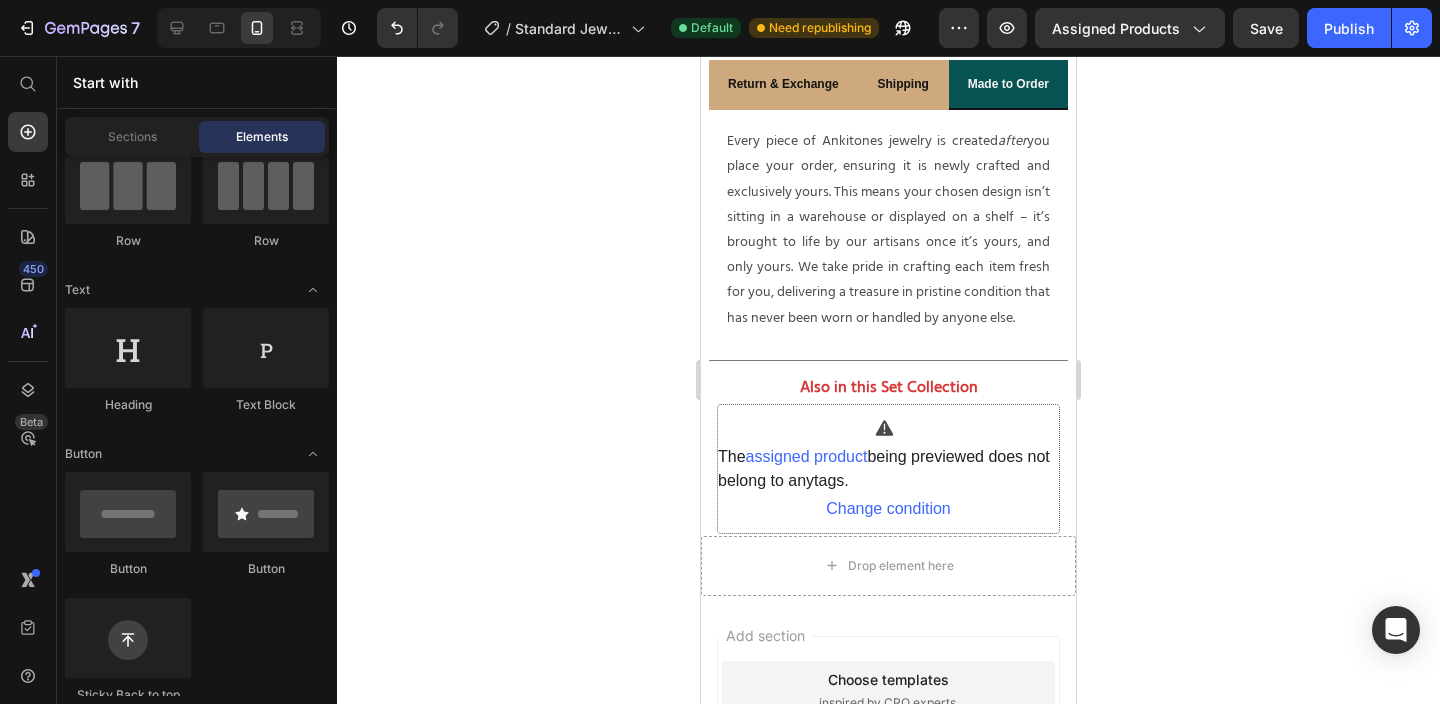 scroll, scrollTop: 1094, scrollLeft: 0, axis: vertical 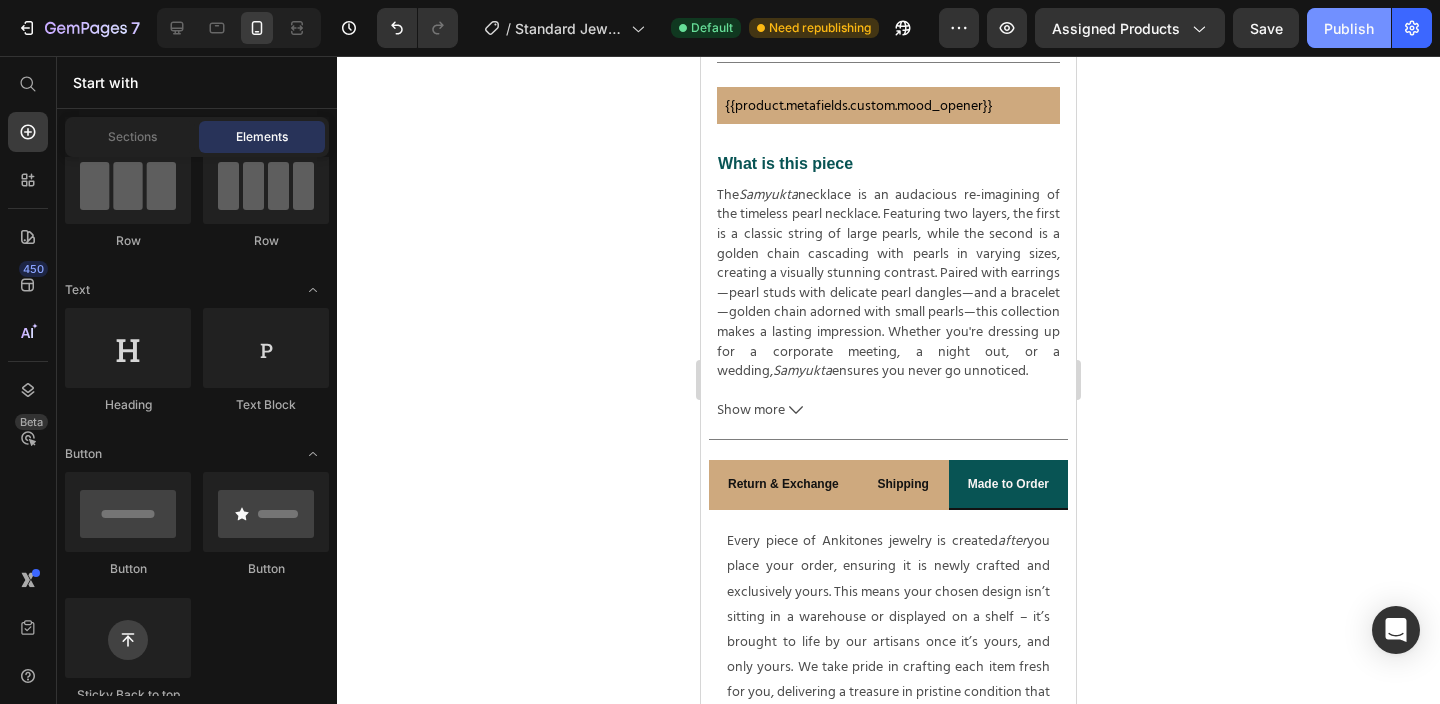click on "Publish" at bounding box center (1349, 28) 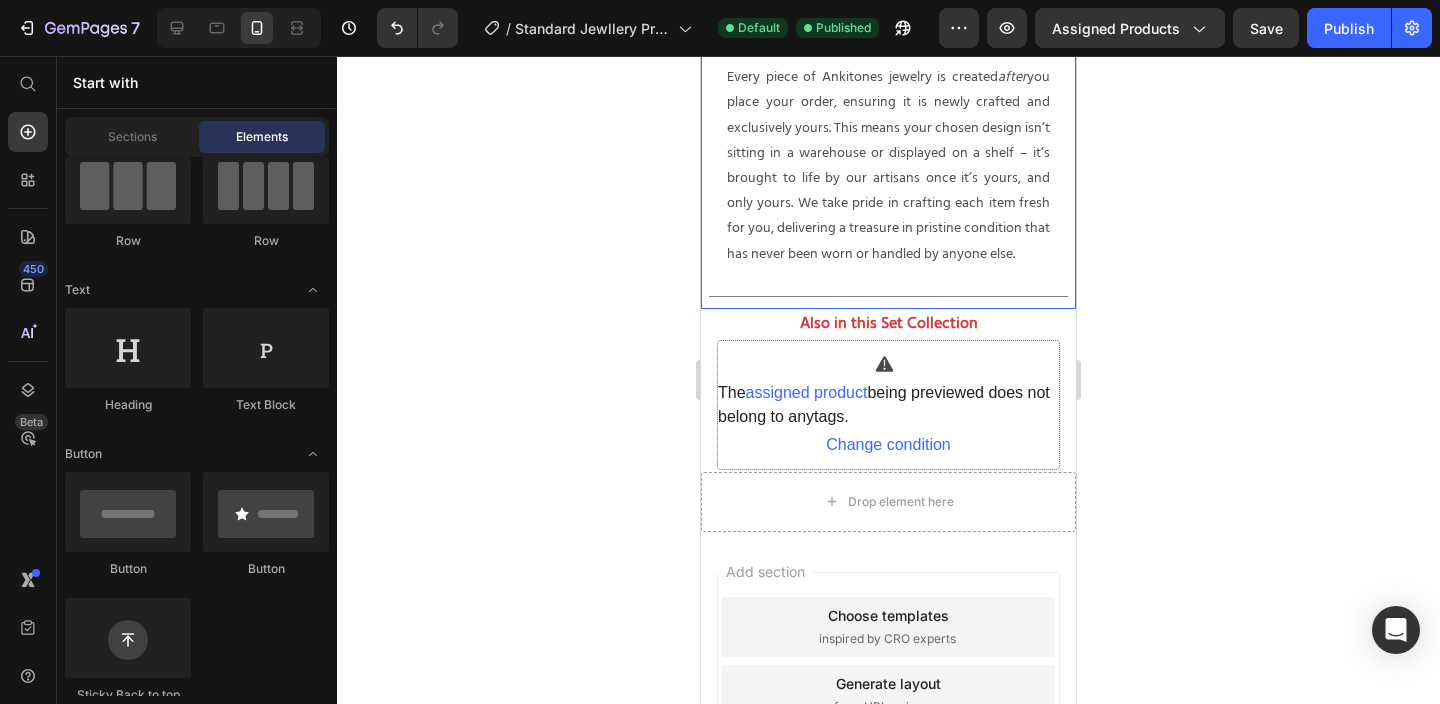 scroll, scrollTop: 1558, scrollLeft: 0, axis: vertical 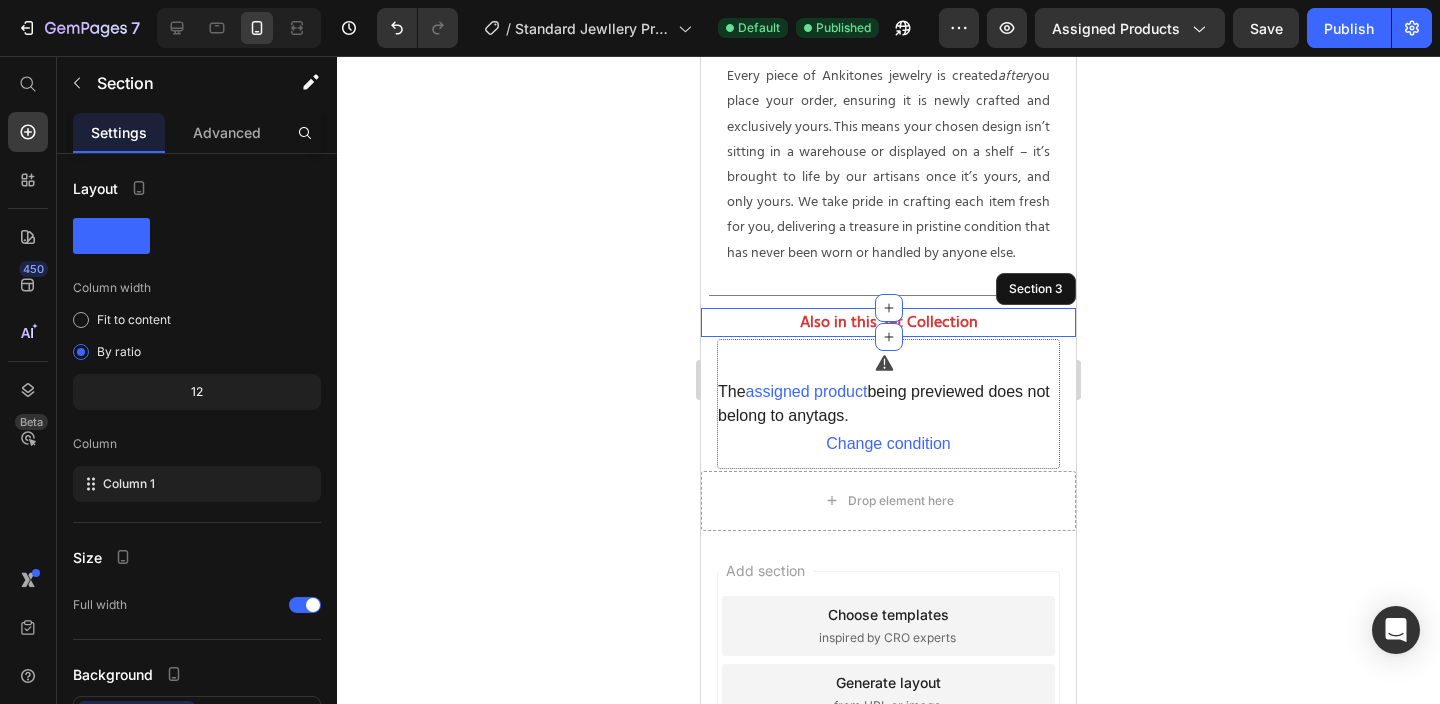 click on "Also in this Set Collection Text Block" at bounding box center (888, 322) 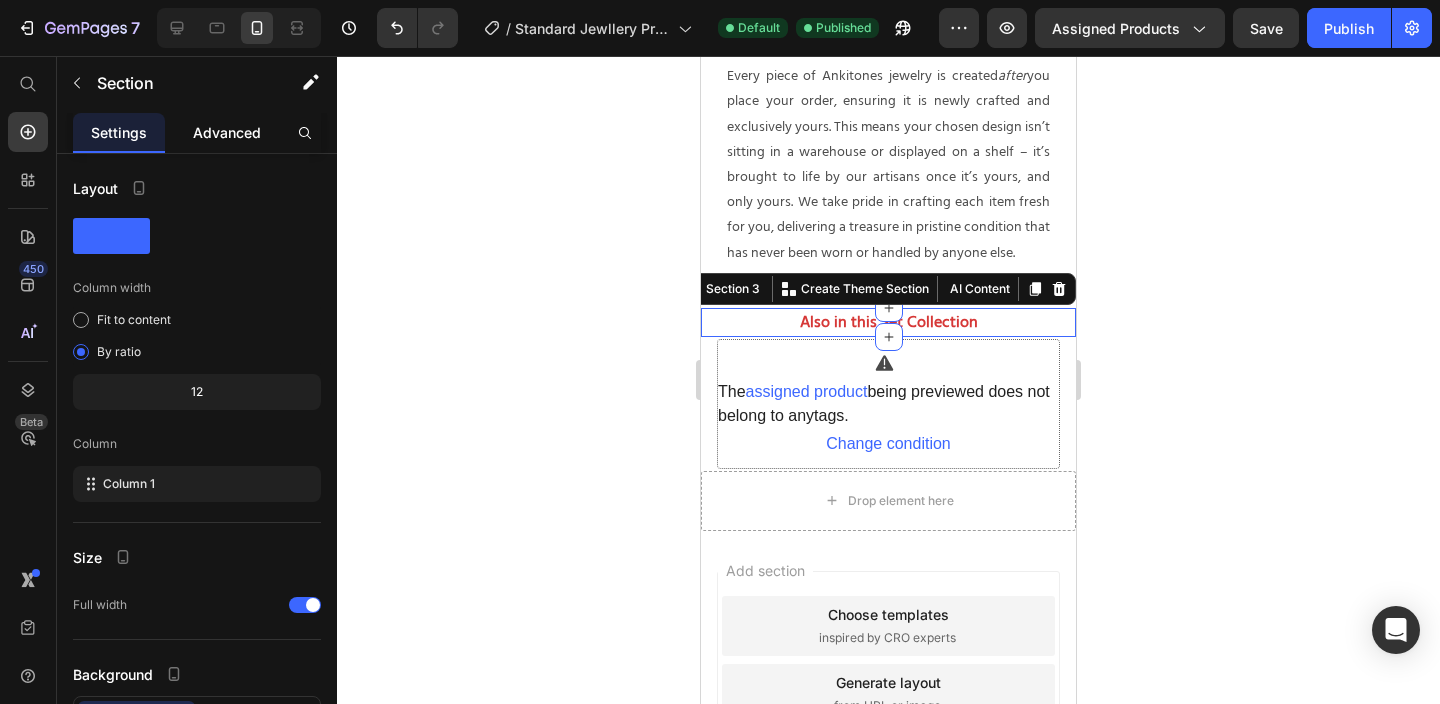 click on "Advanced" at bounding box center [227, 132] 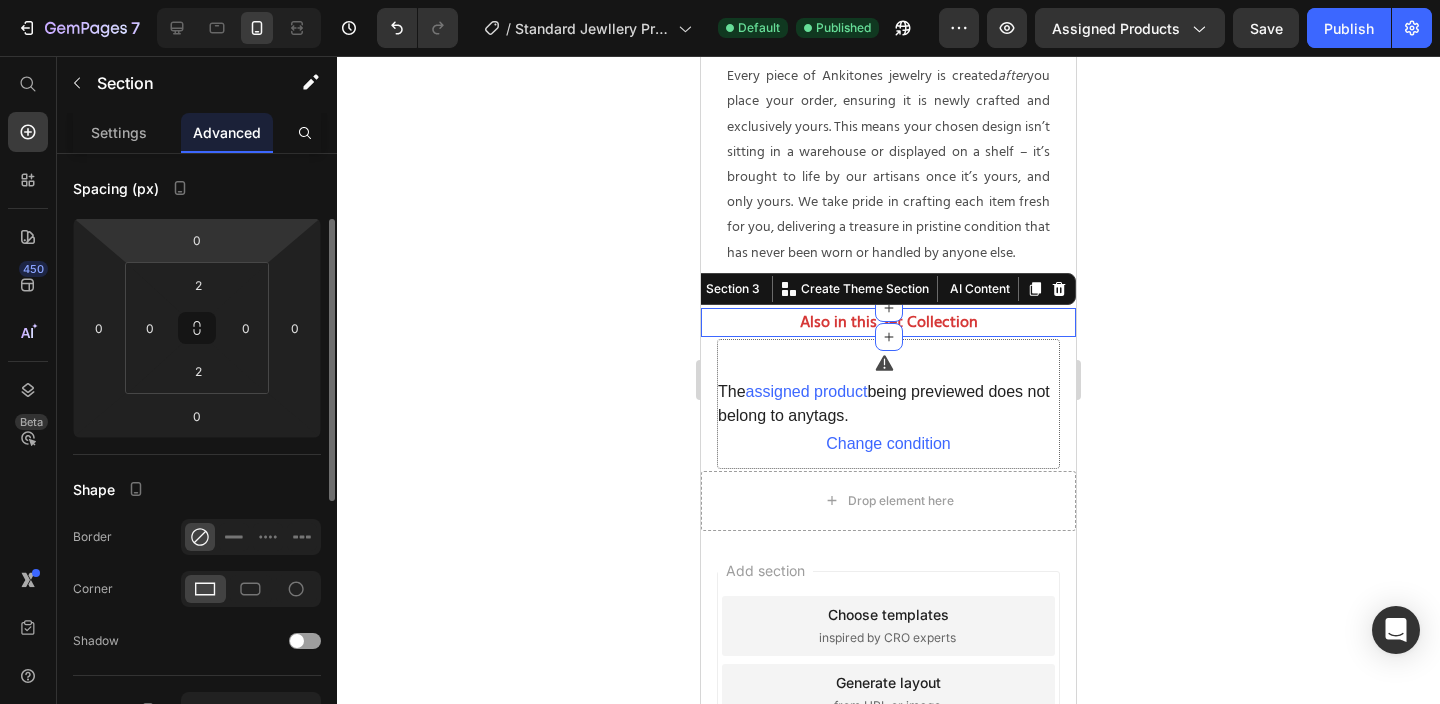 scroll, scrollTop: 199, scrollLeft: 0, axis: vertical 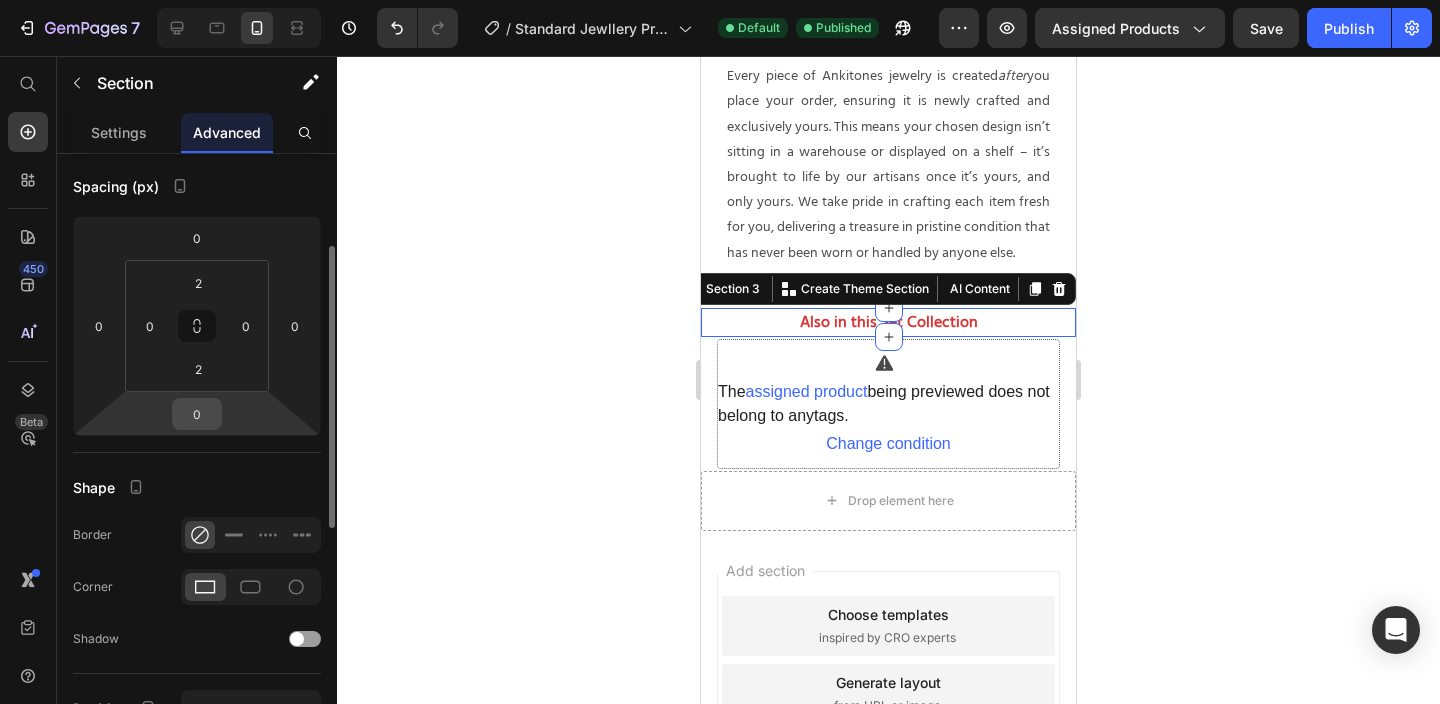 click on "0" at bounding box center (197, 414) 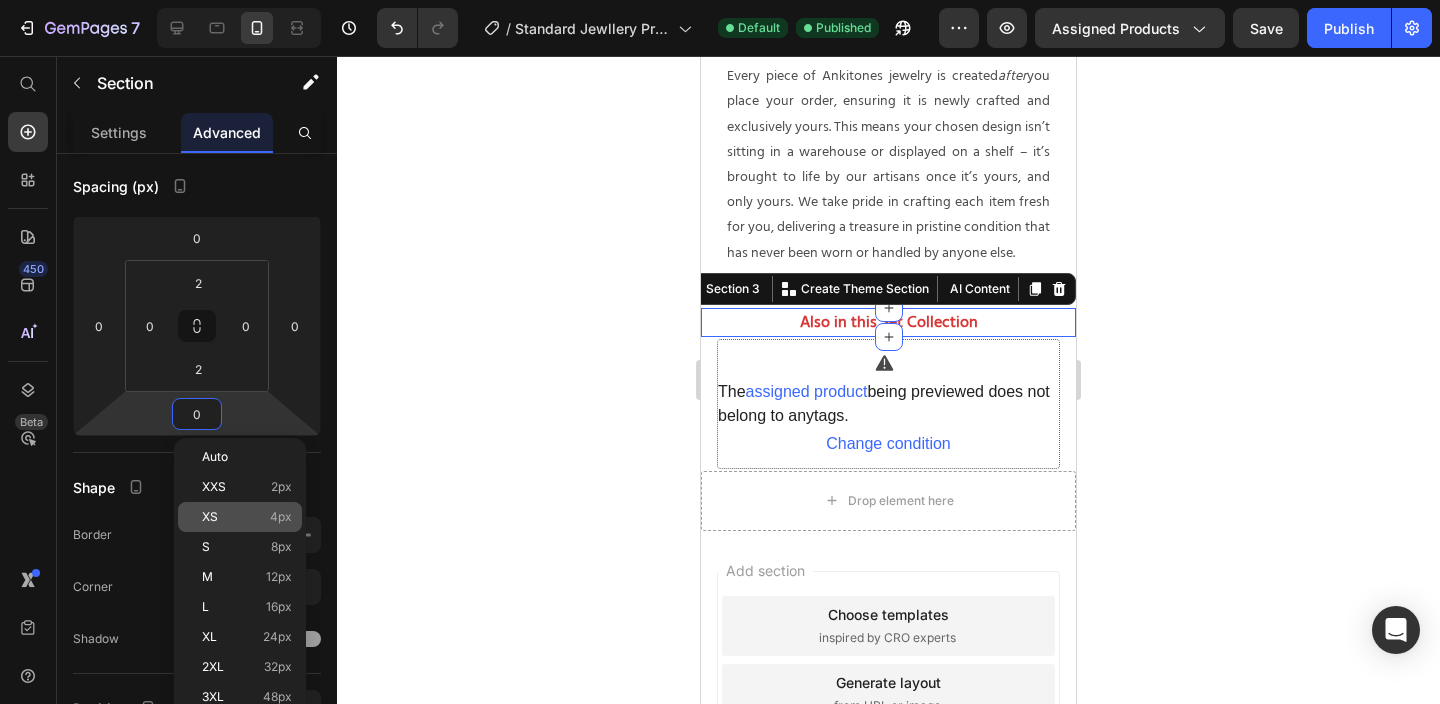 click on "XS 4px" at bounding box center [247, 517] 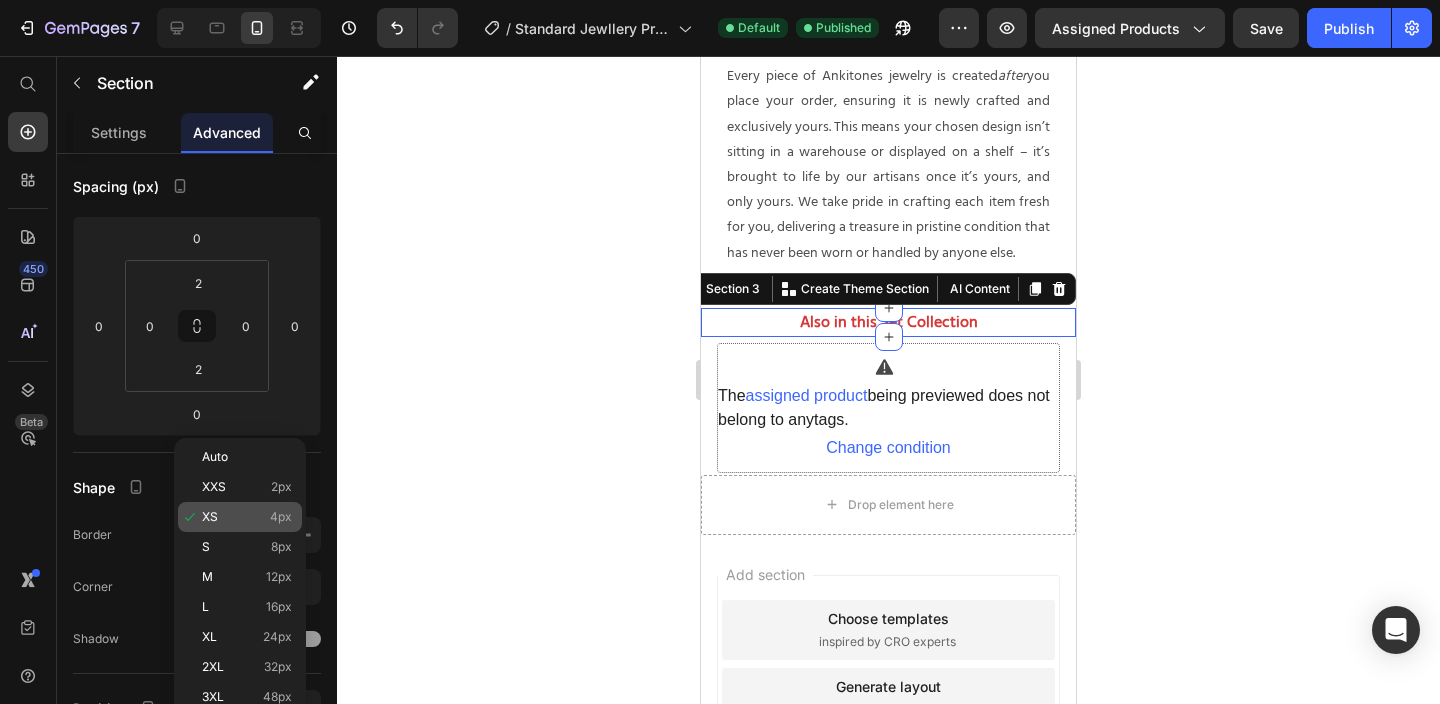 type on "4" 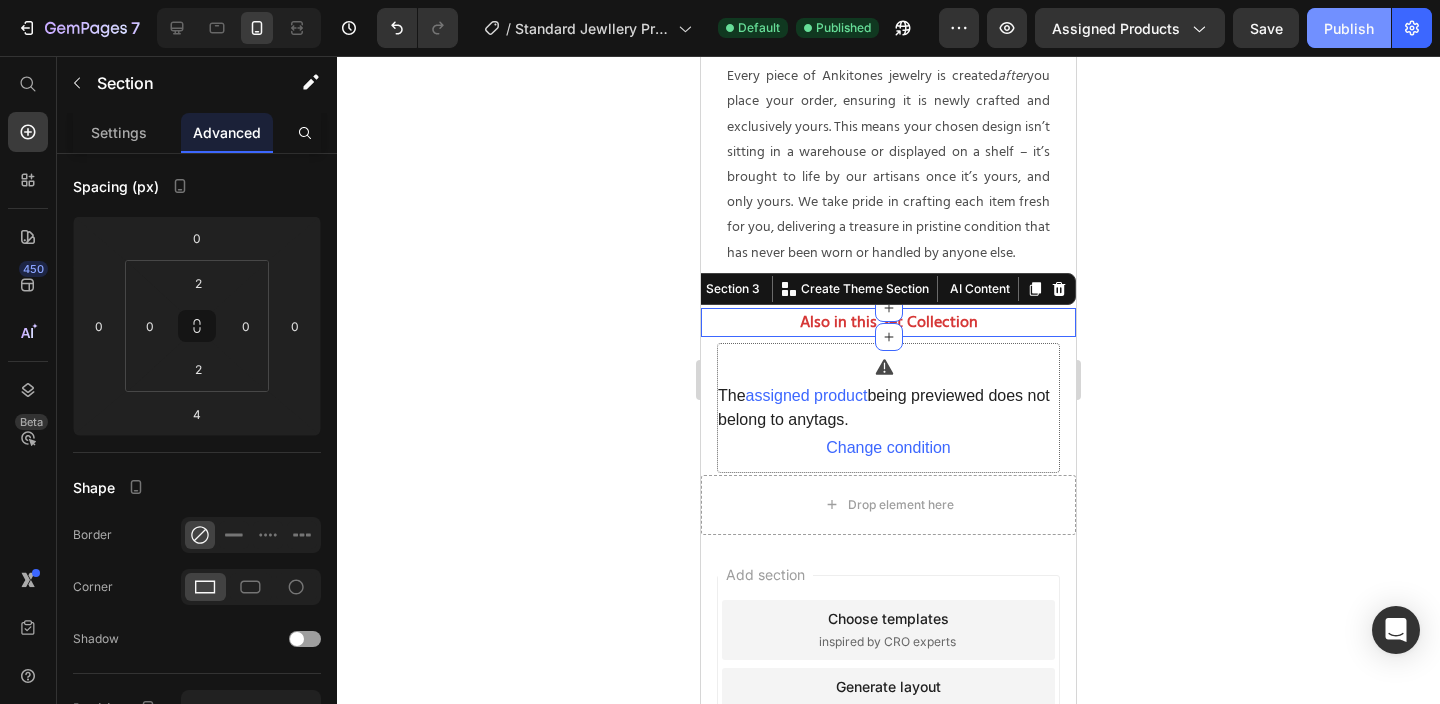 click on "Publish" at bounding box center (1349, 28) 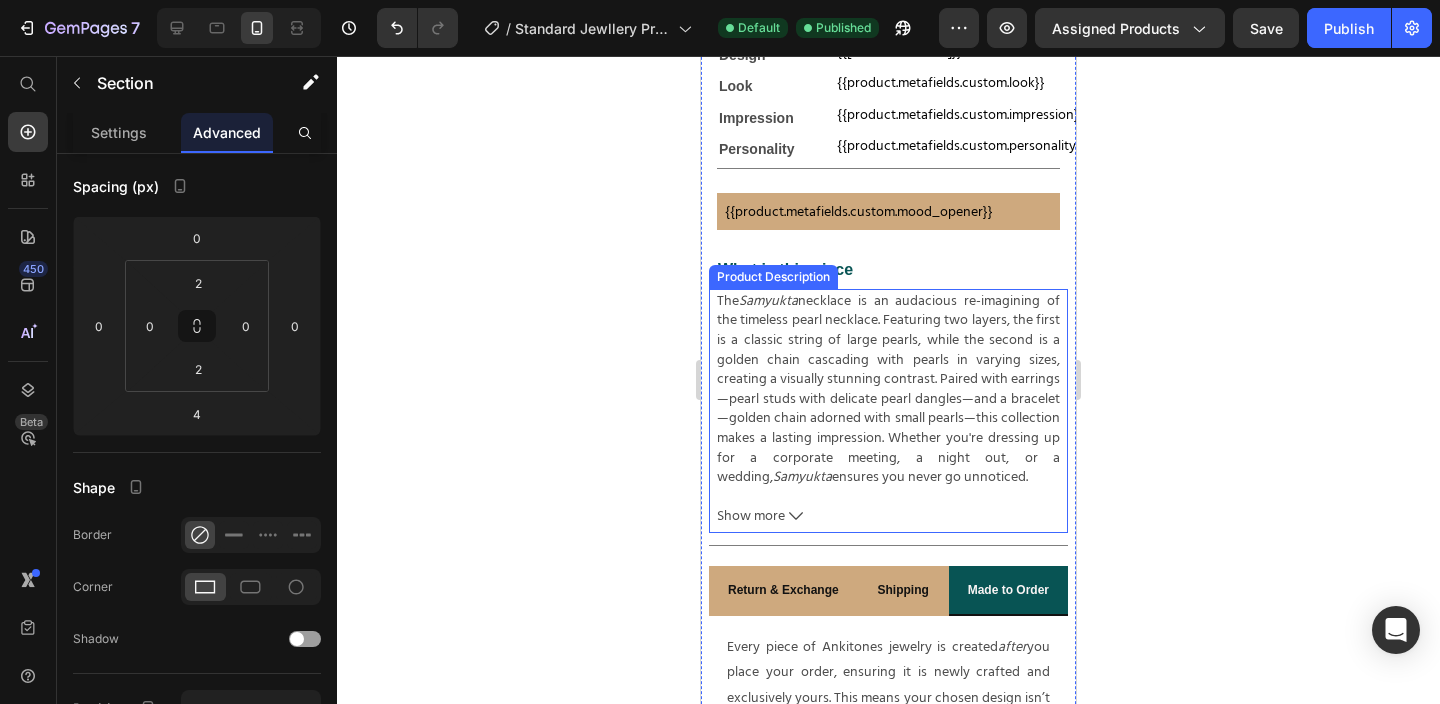 scroll, scrollTop: 710, scrollLeft: 0, axis: vertical 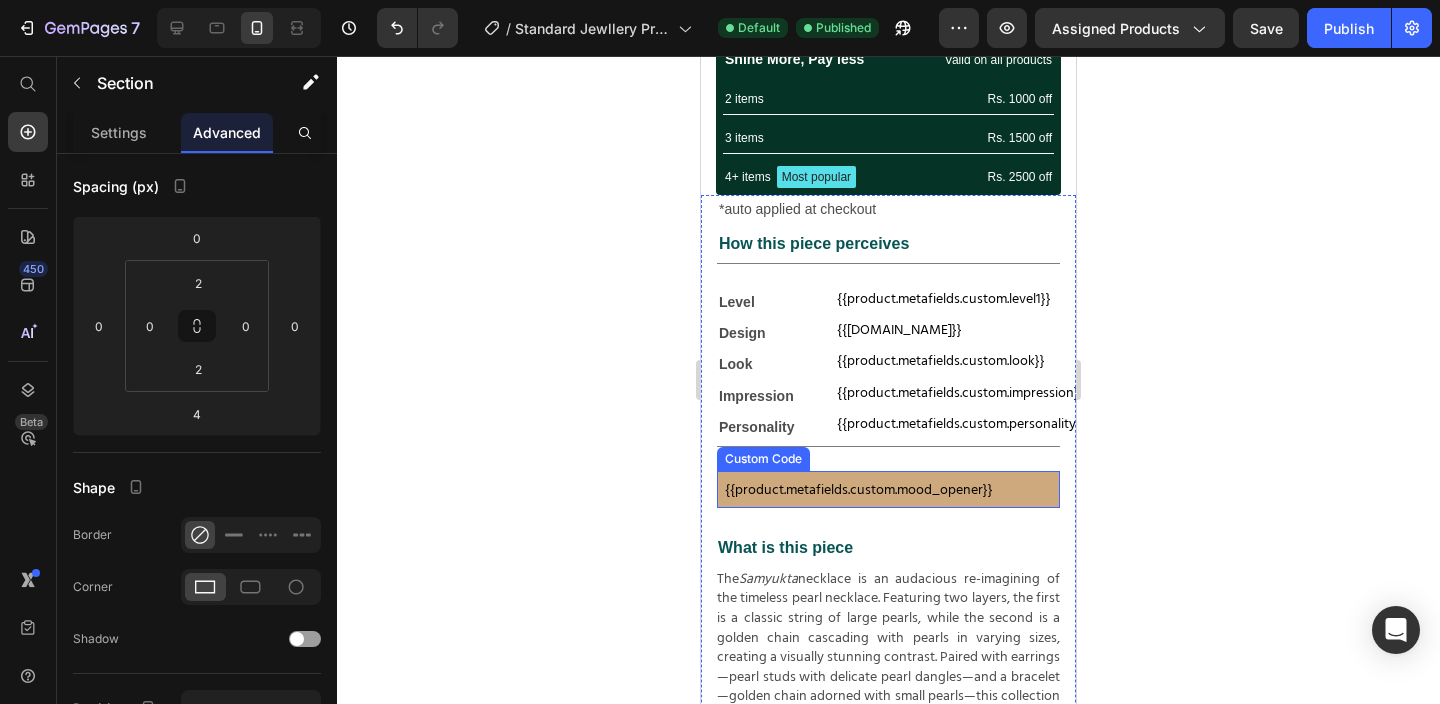 click on "{{product.metafields.custom.mood_opener}}" at bounding box center (888, 489) 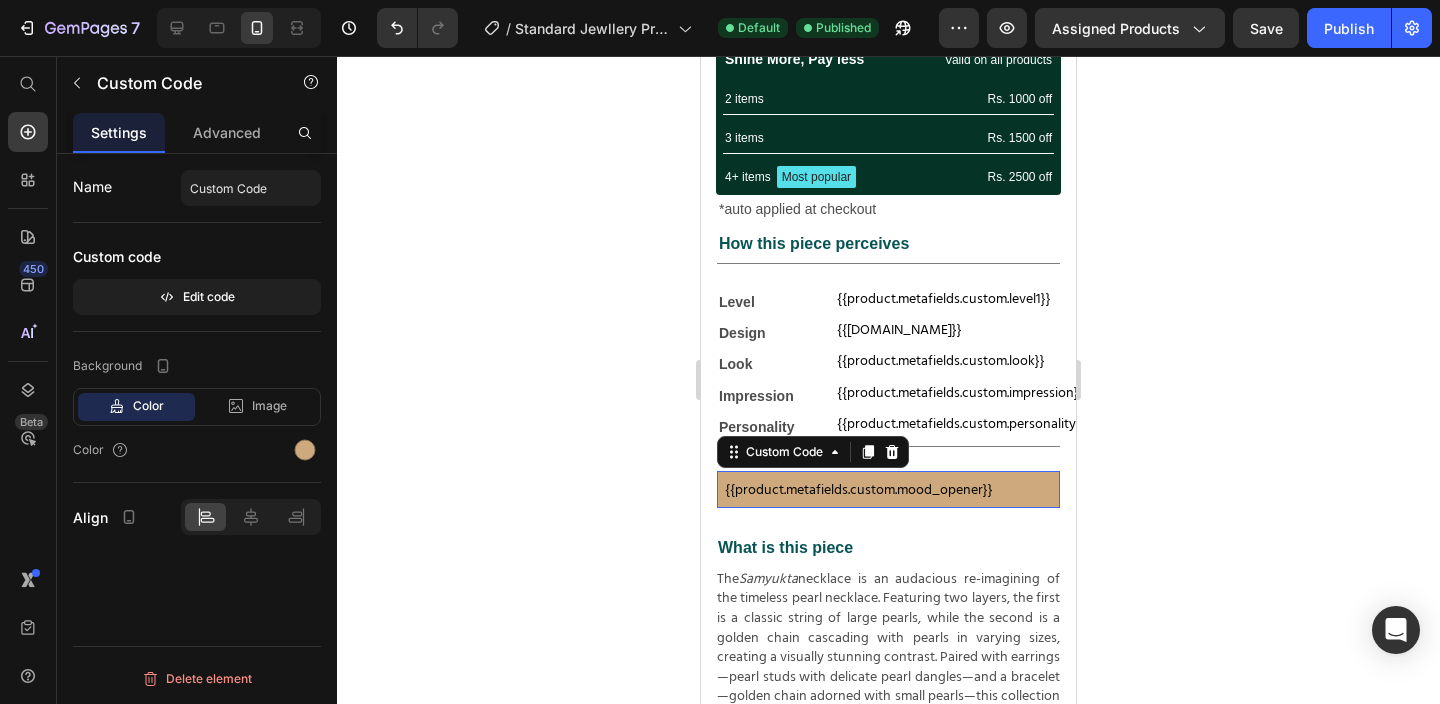 scroll, scrollTop: 0, scrollLeft: 0, axis: both 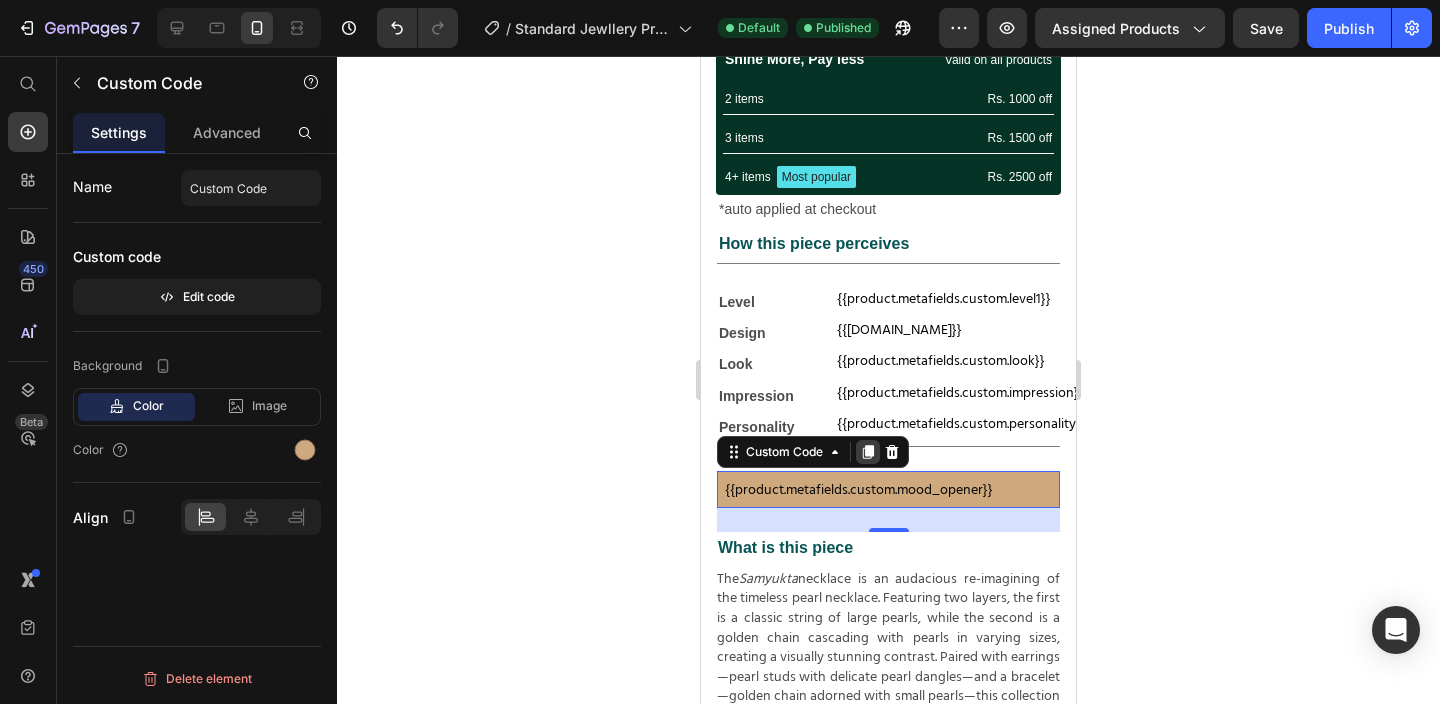 click 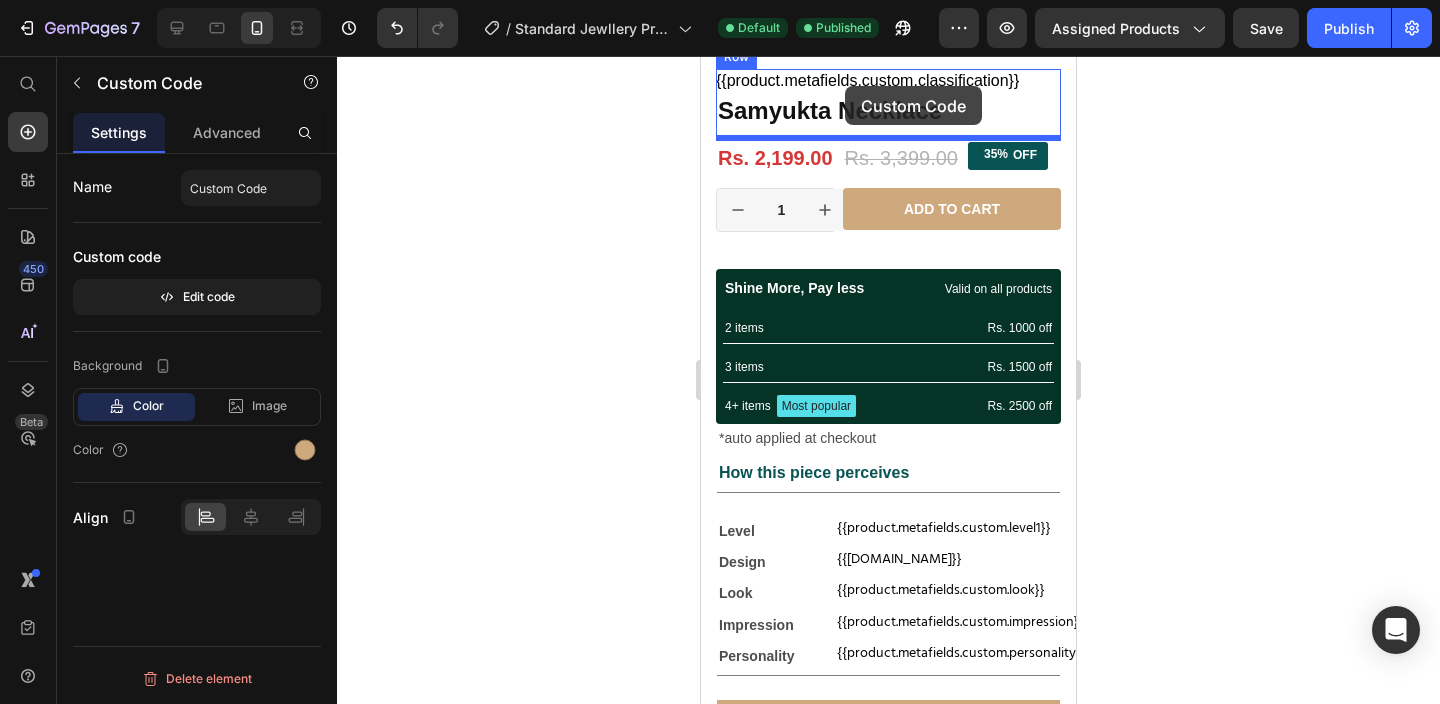 scroll, scrollTop: 429, scrollLeft: 0, axis: vertical 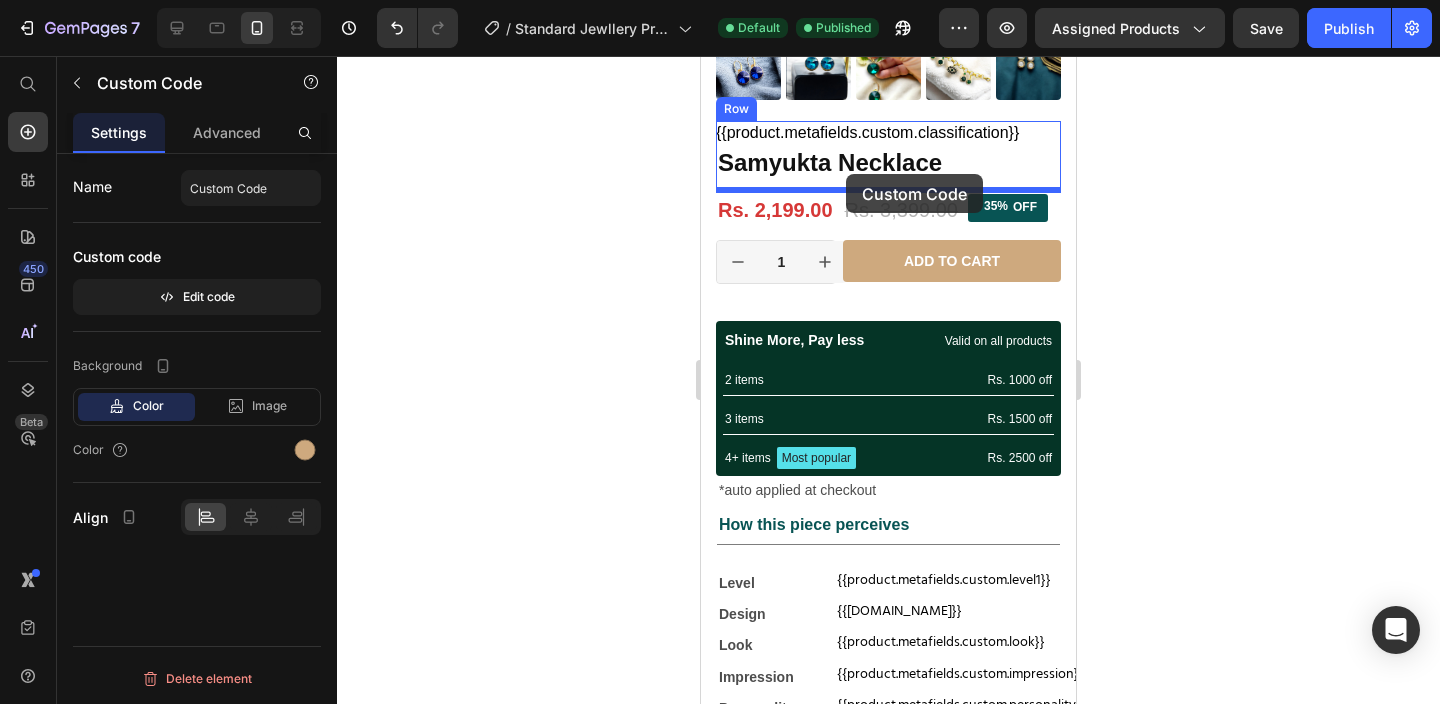 drag, startPoint x: 905, startPoint y: 551, endPoint x: 846, endPoint y: 174, distance: 381.58878 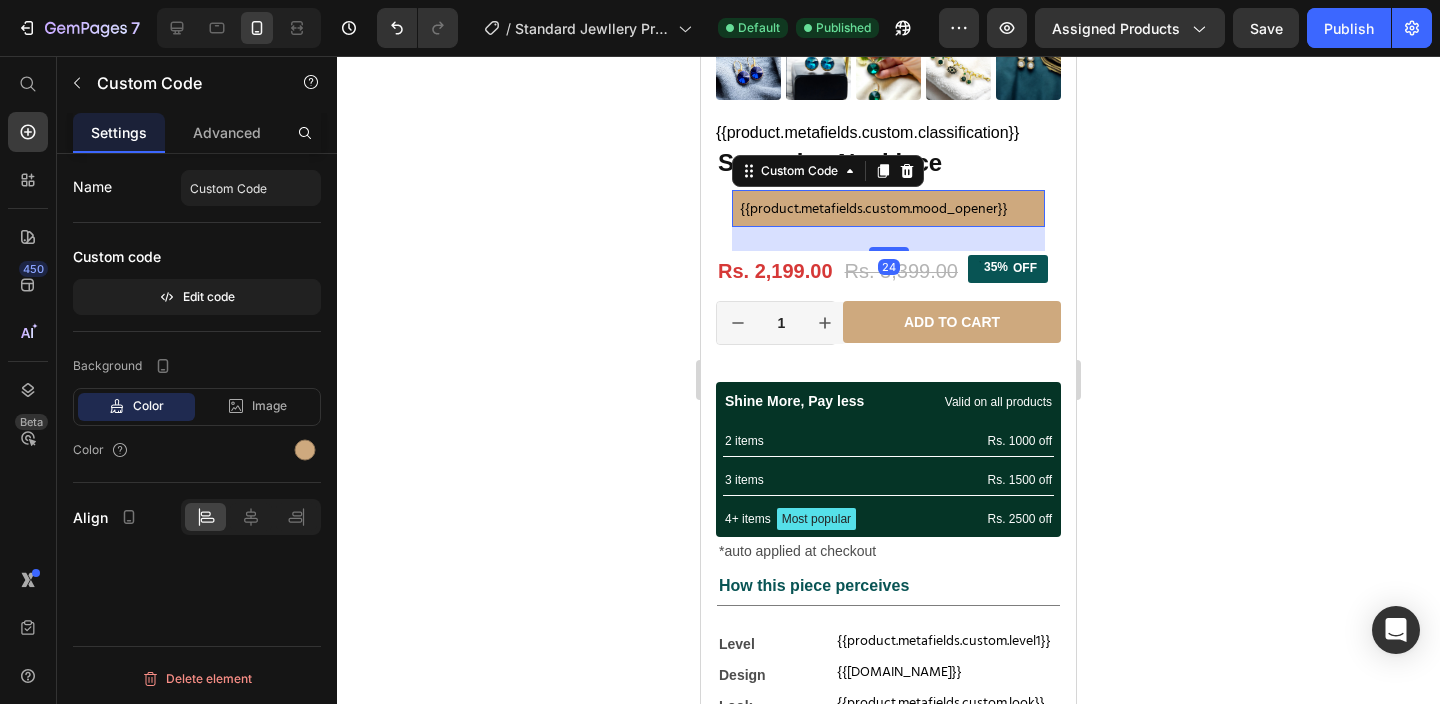 click 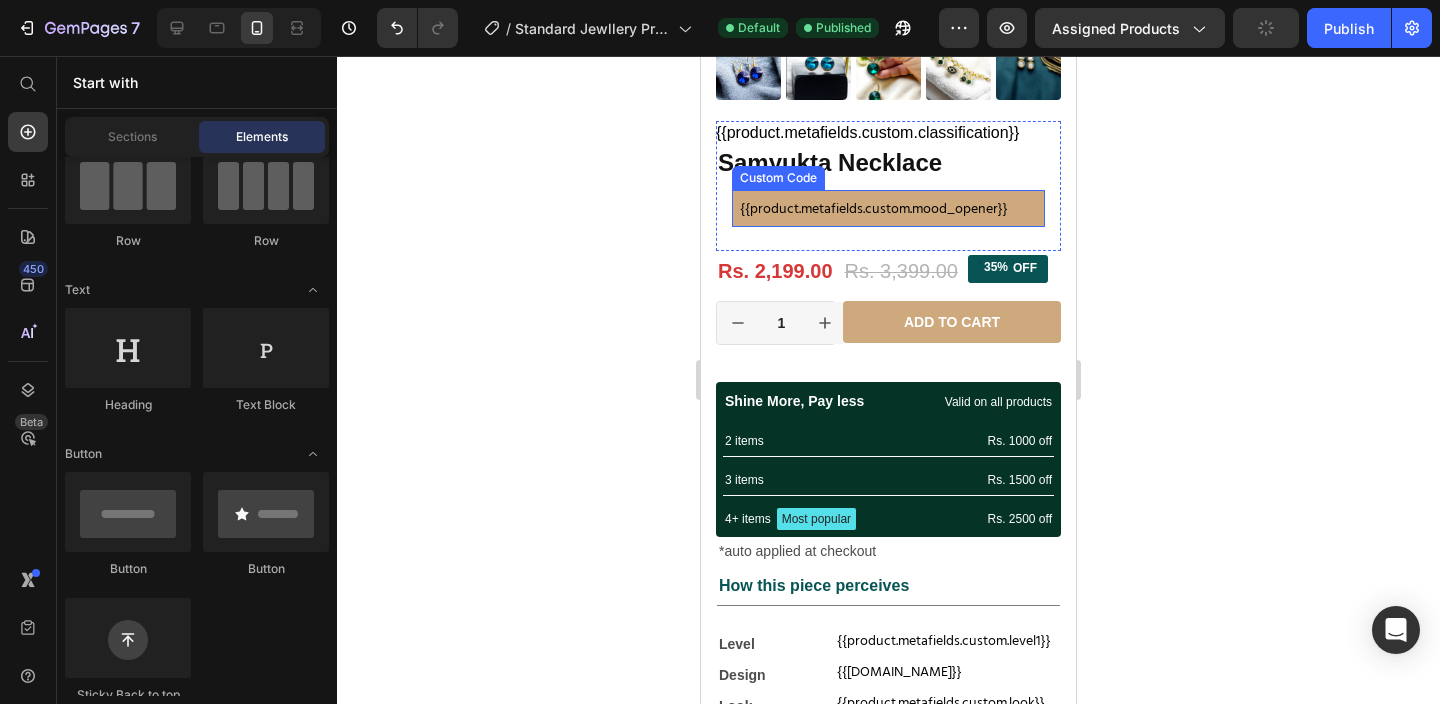 click on "{{product.metafields.custom.mood_opener}}" at bounding box center [888, 208] 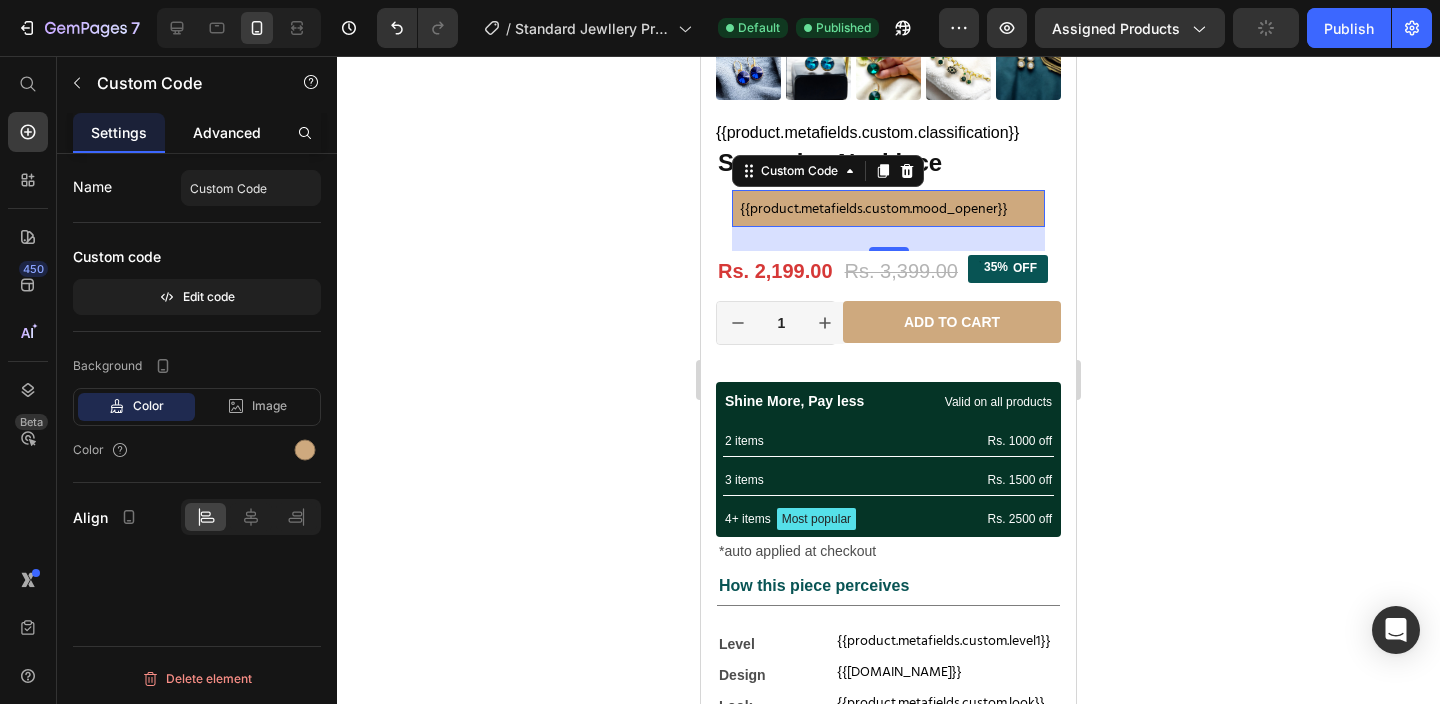 click on "Advanced" at bounding box center (227, 132) 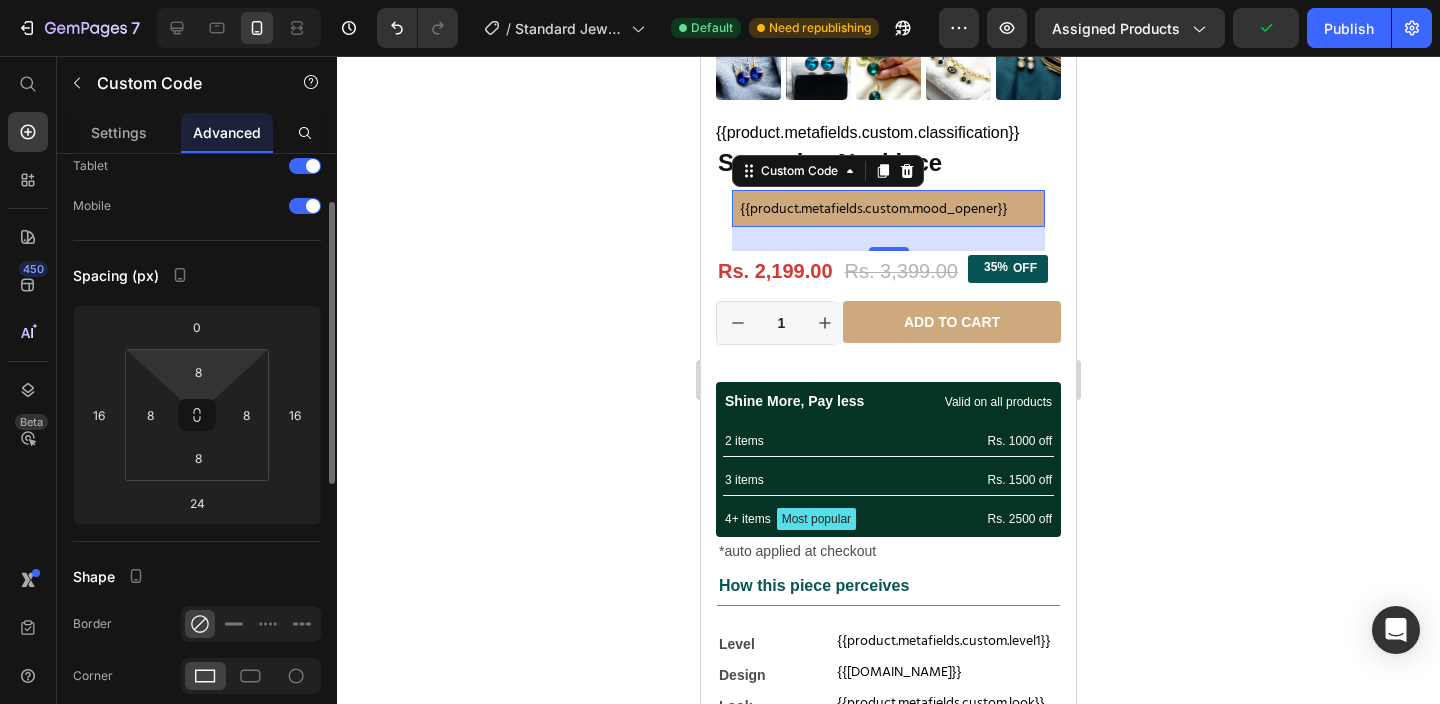 scroll, scrollTop: 113, scrollLeft: 0, axis: vertical 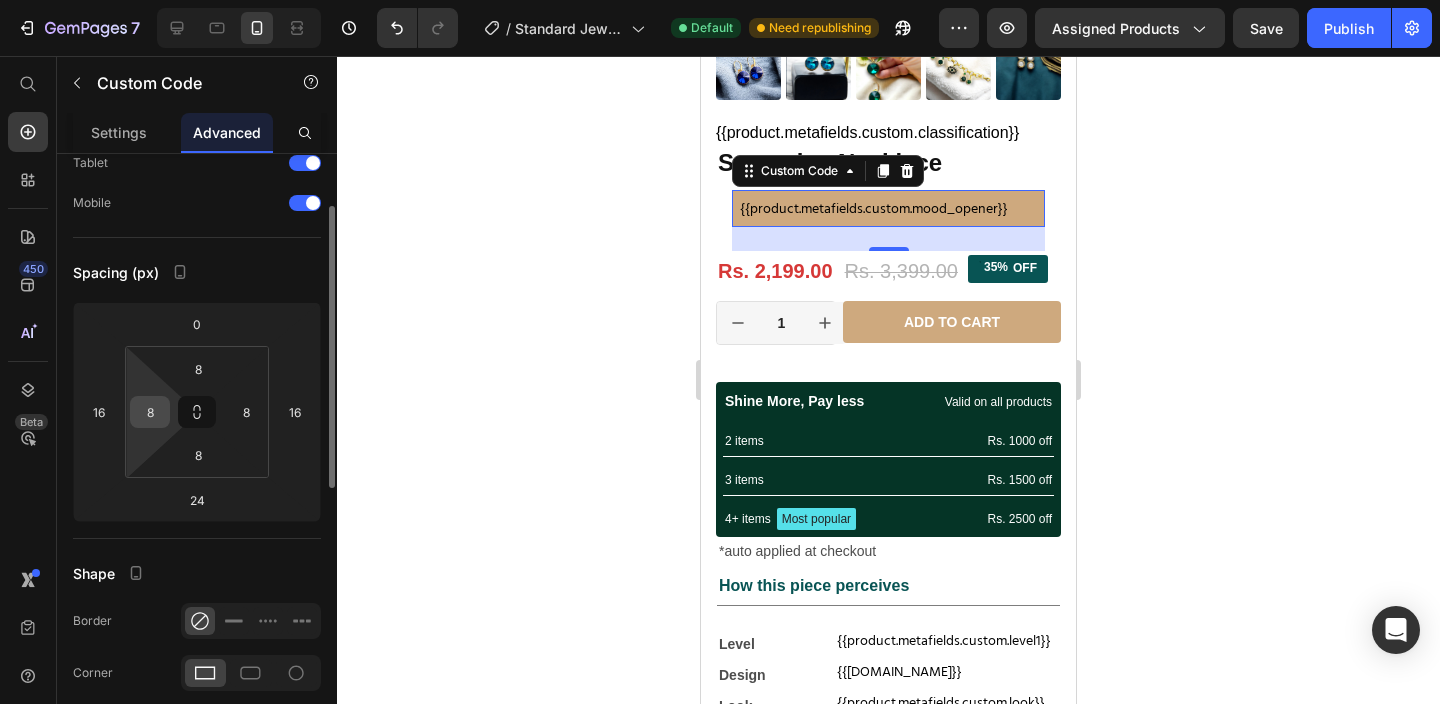 click on "8" at bounding box center (150, 412) 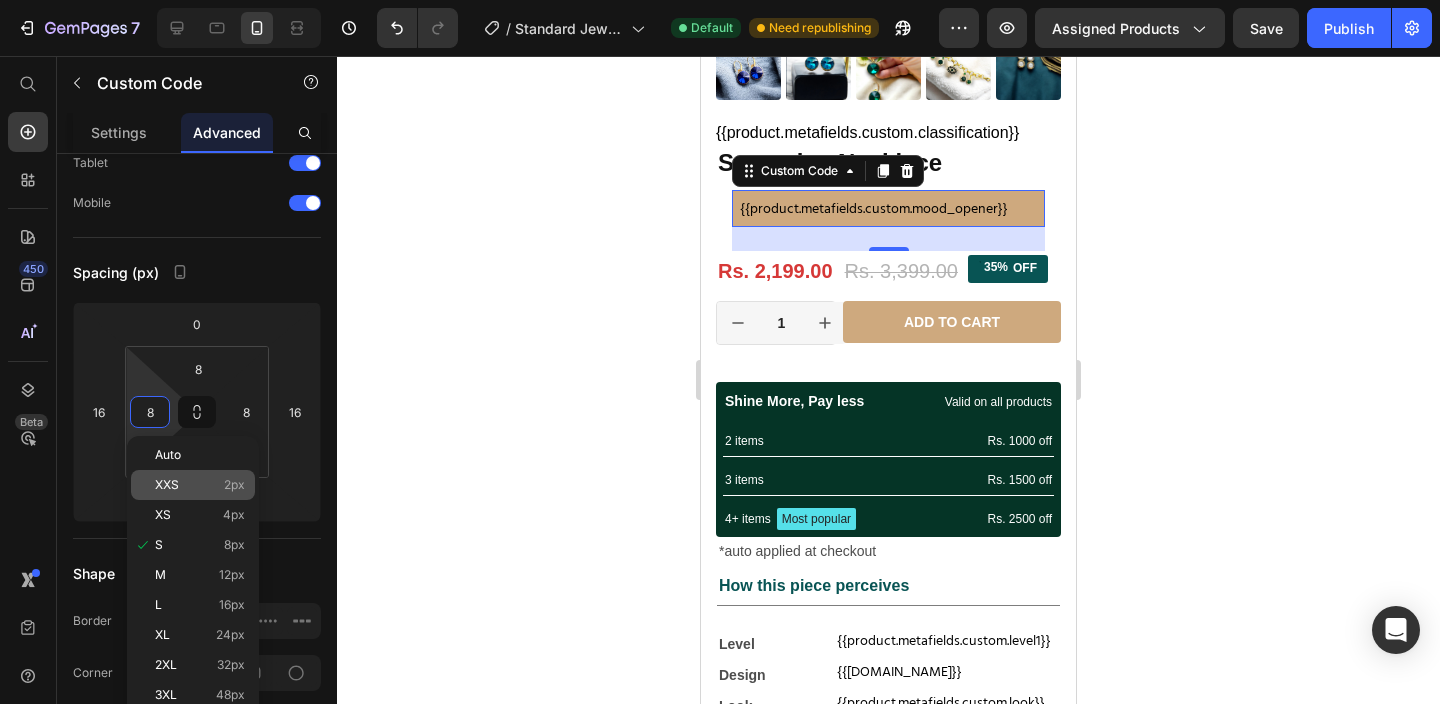 click on "XXS" at bounding box center (167, 485) 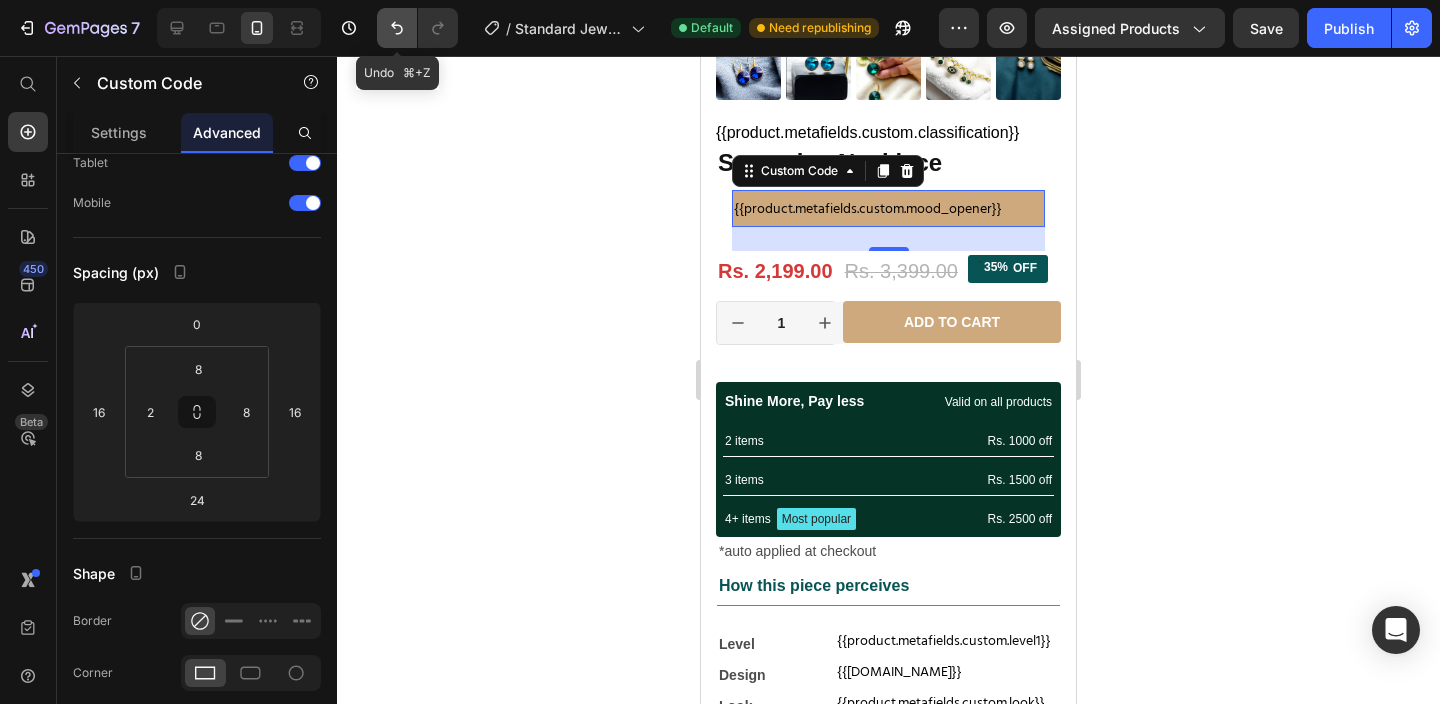 click 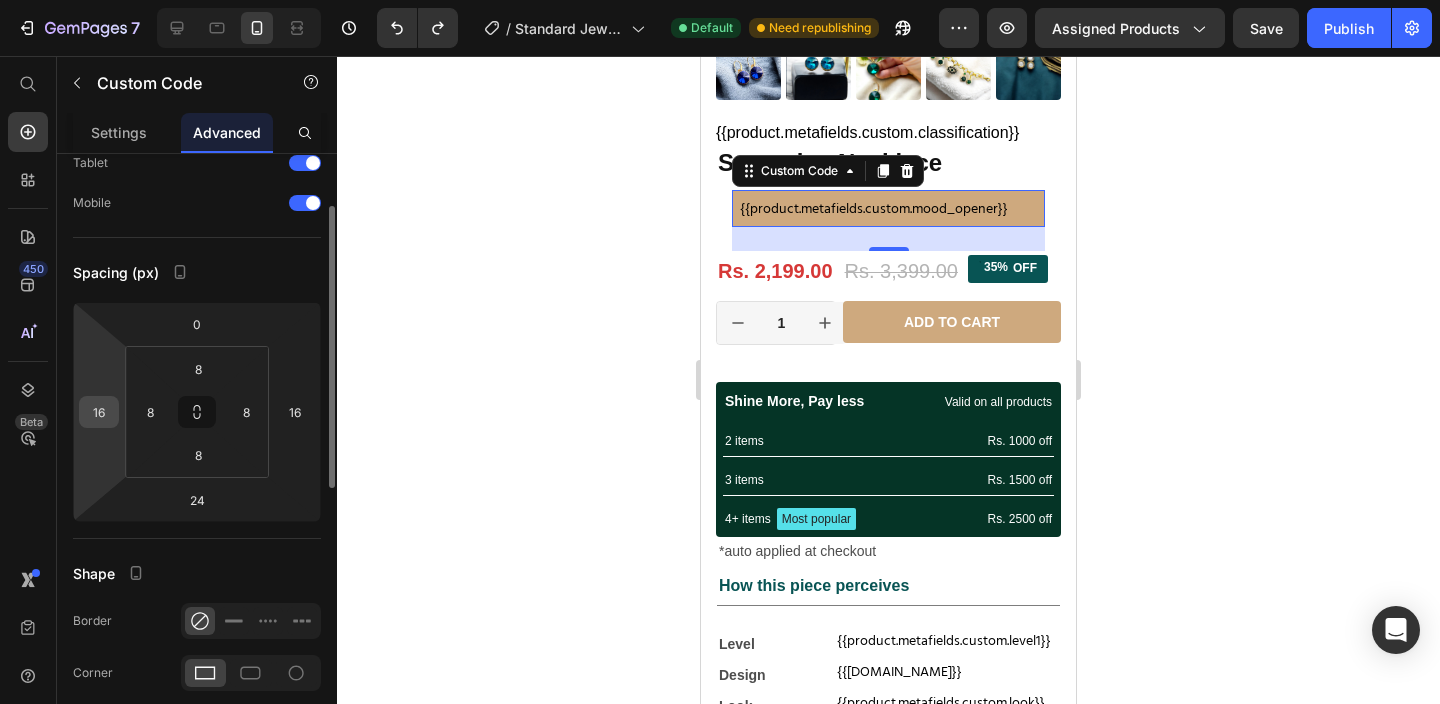 click on "16" at bounding box center [99, 412] 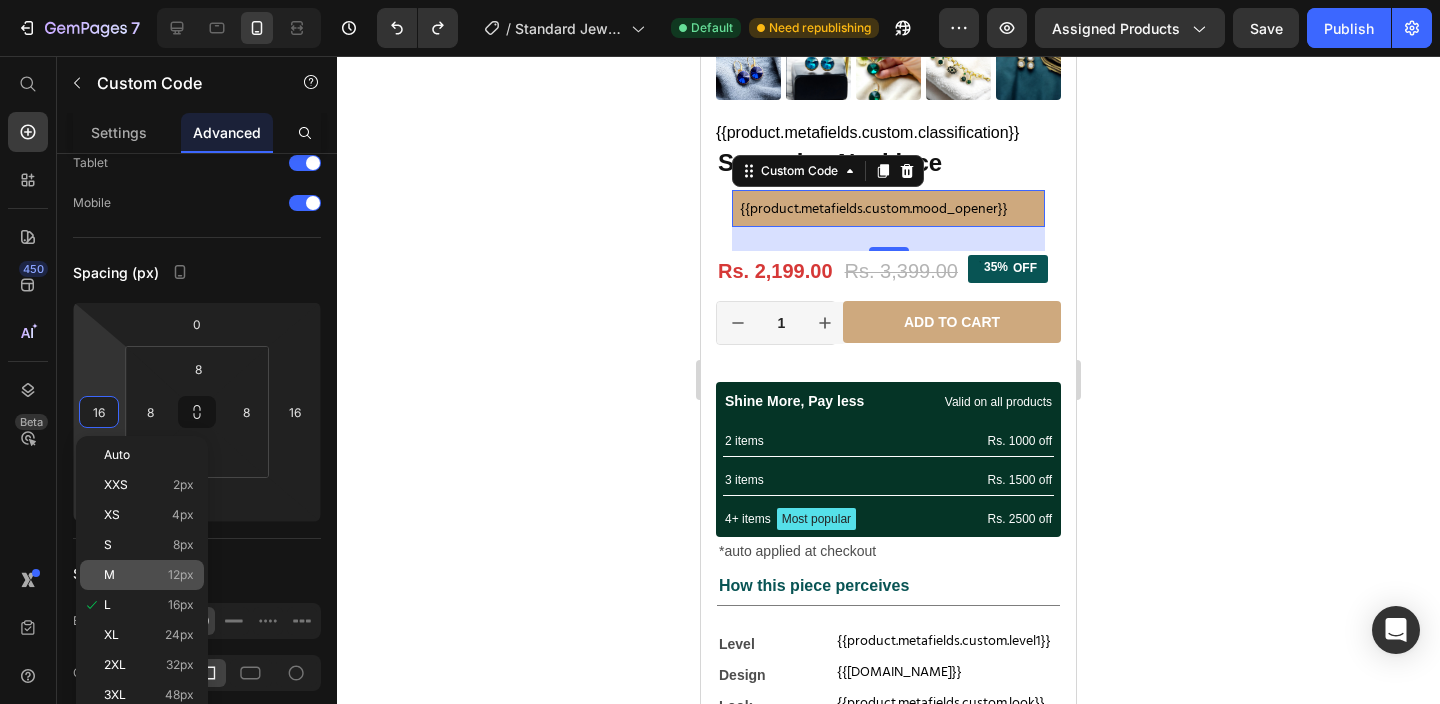 click on "M 12px" 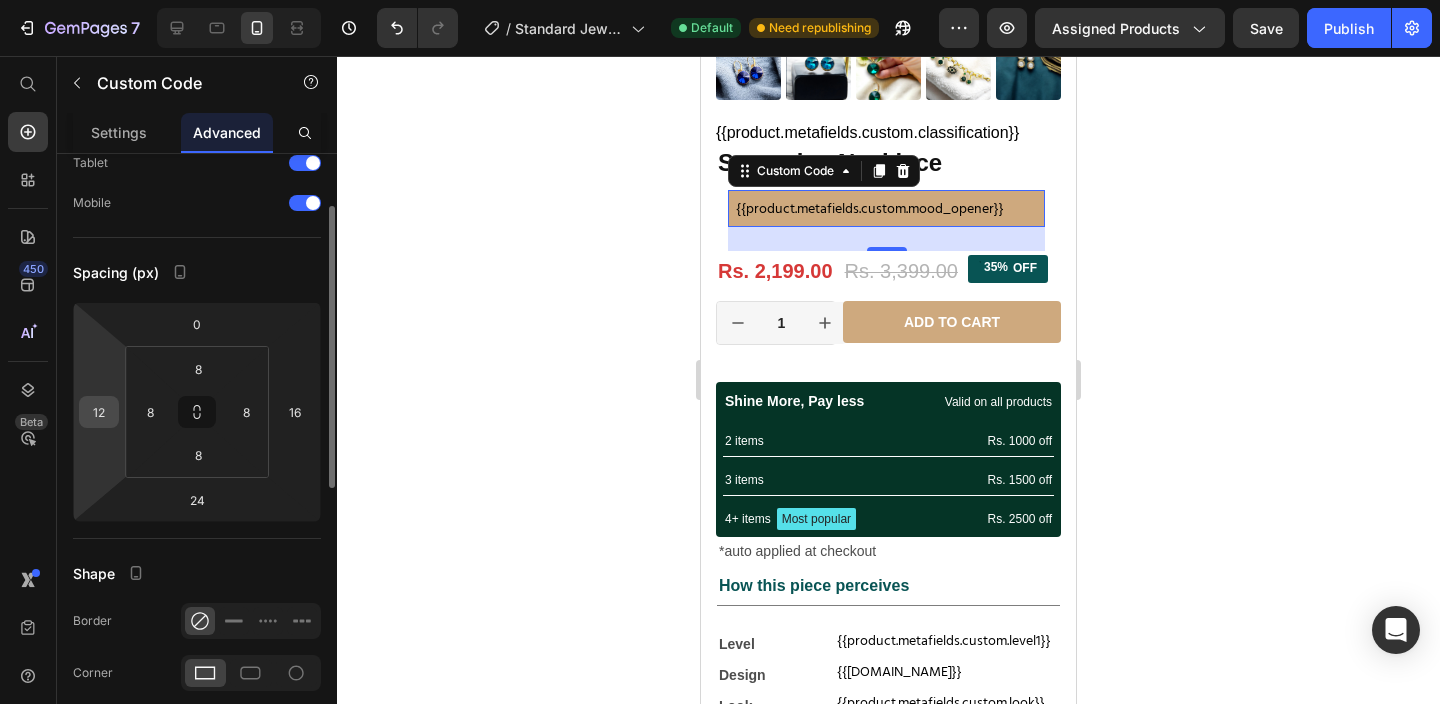 click on "12" at bounding box center (99, 412) 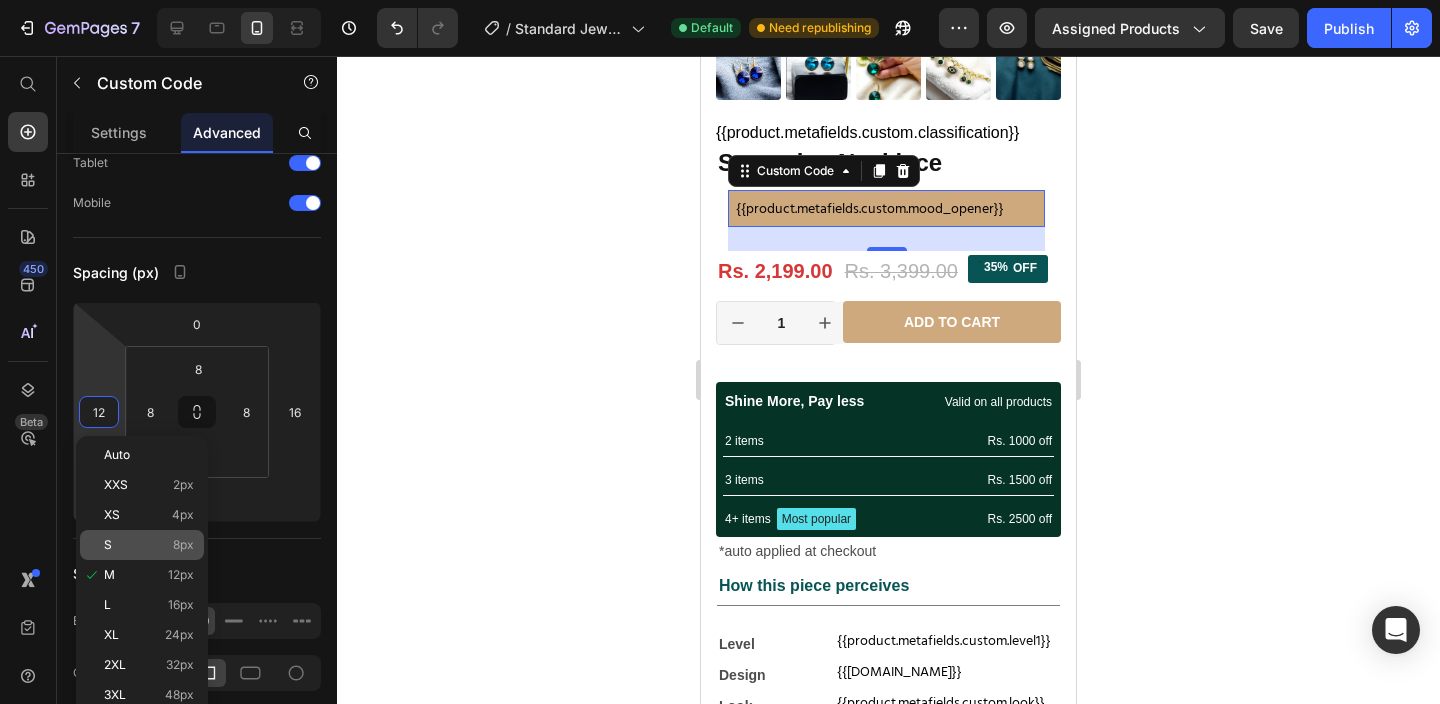 click on "S 8px" at bounding box center [149, 545] 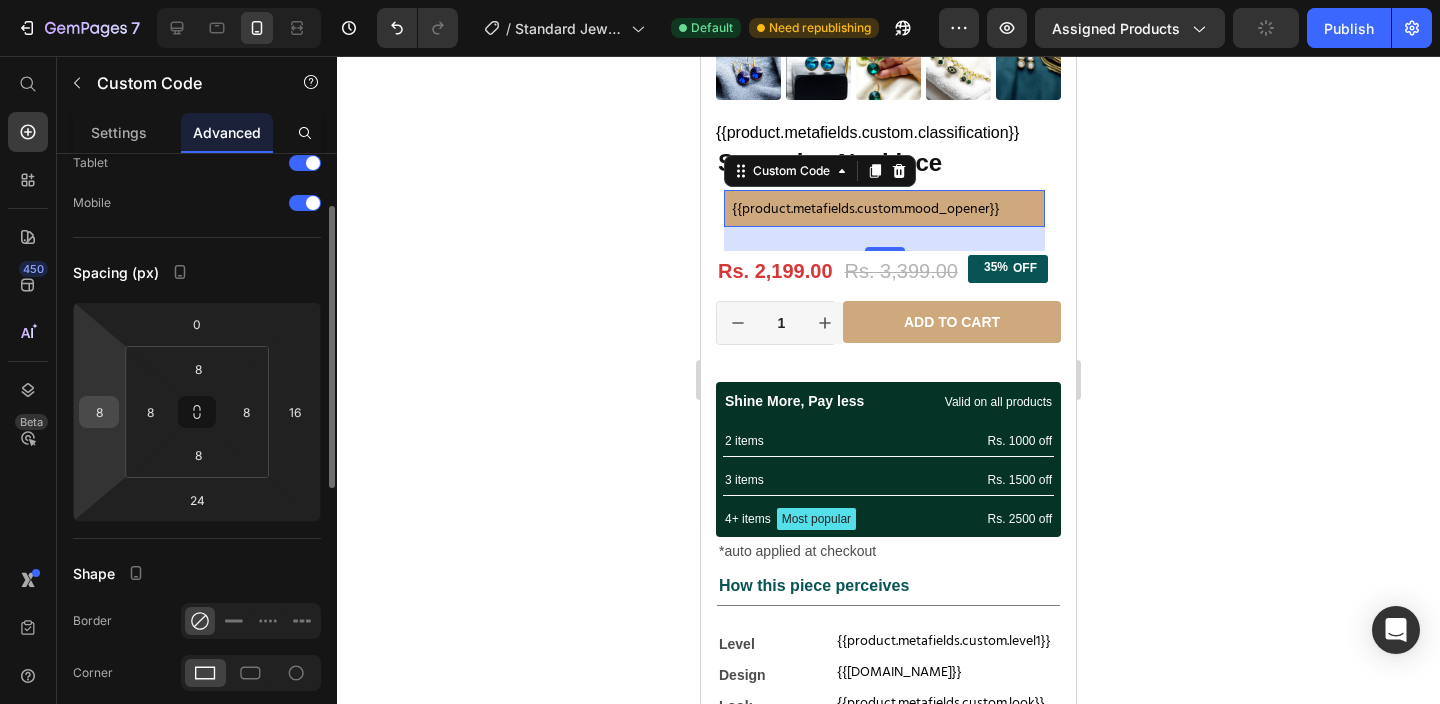 click on "8" at bounding box center (99, 412) 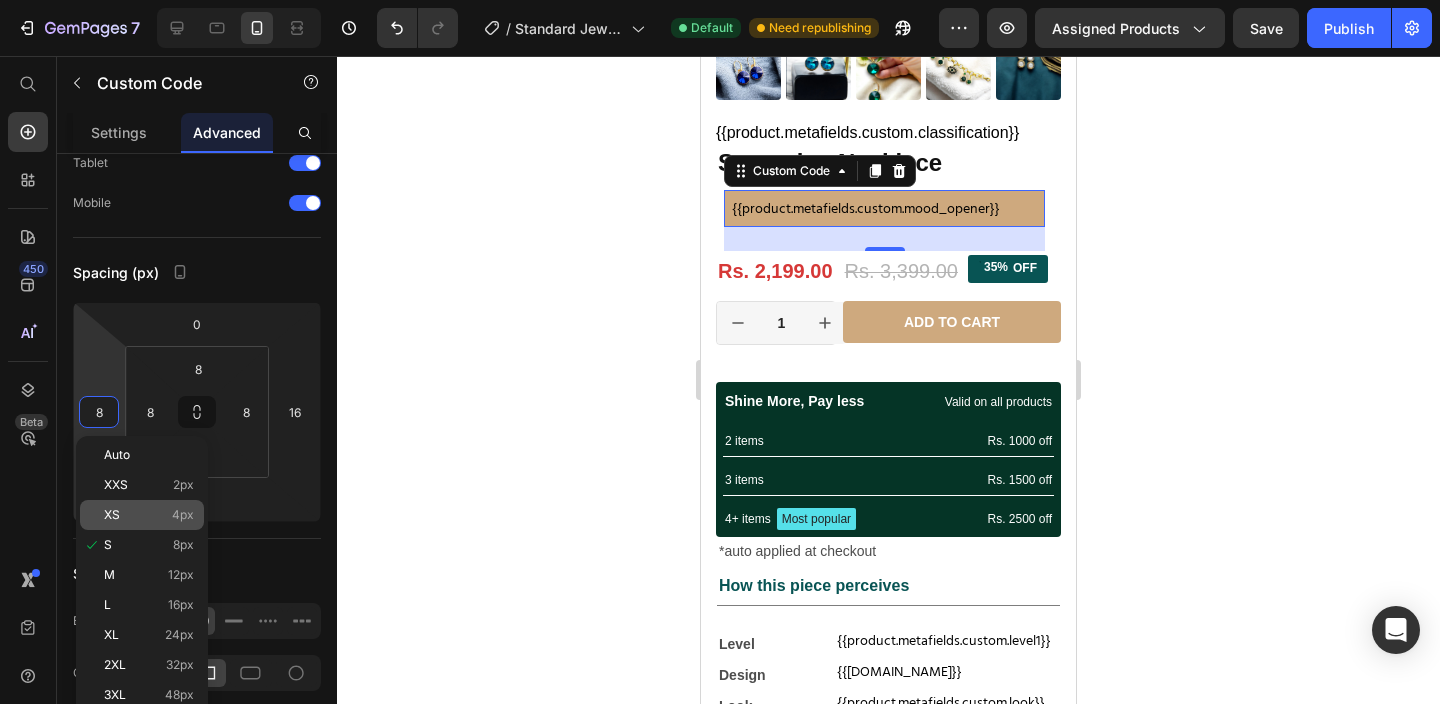 click on "XS 4px" 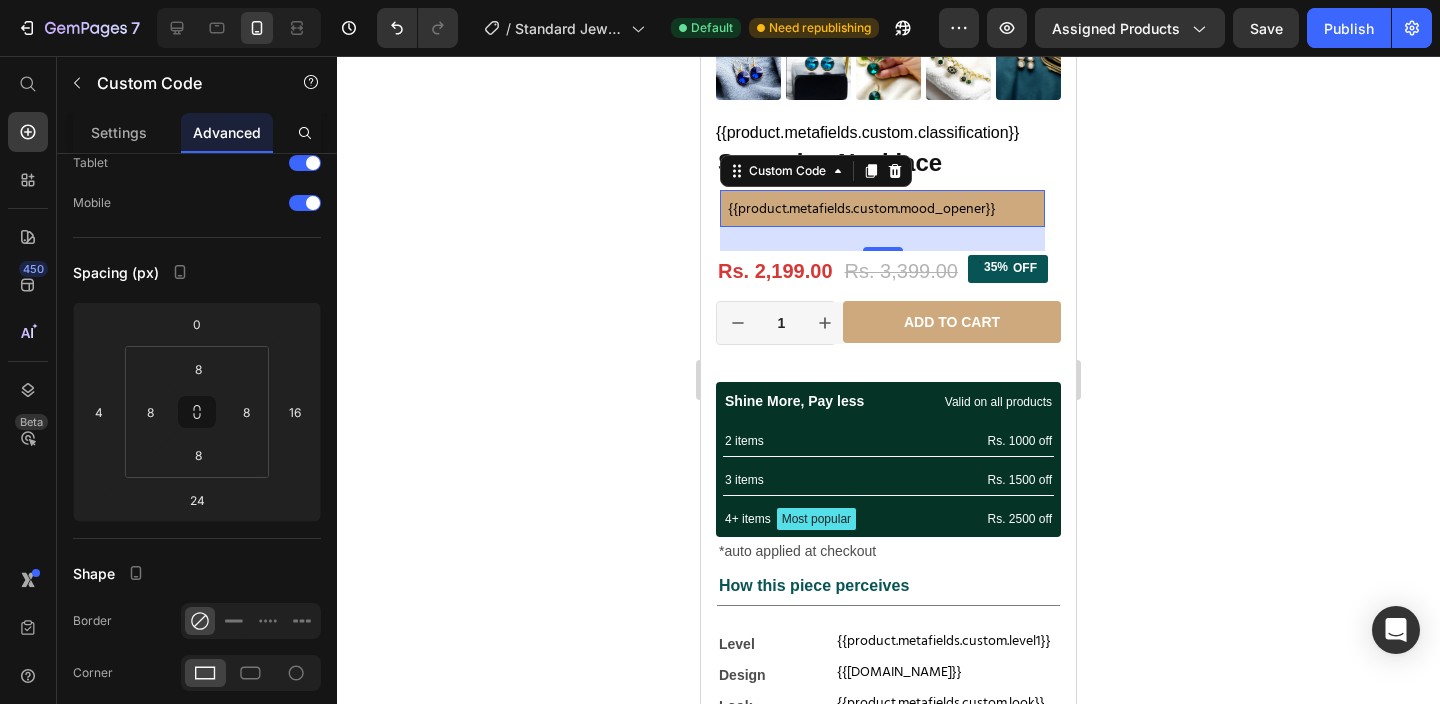 click 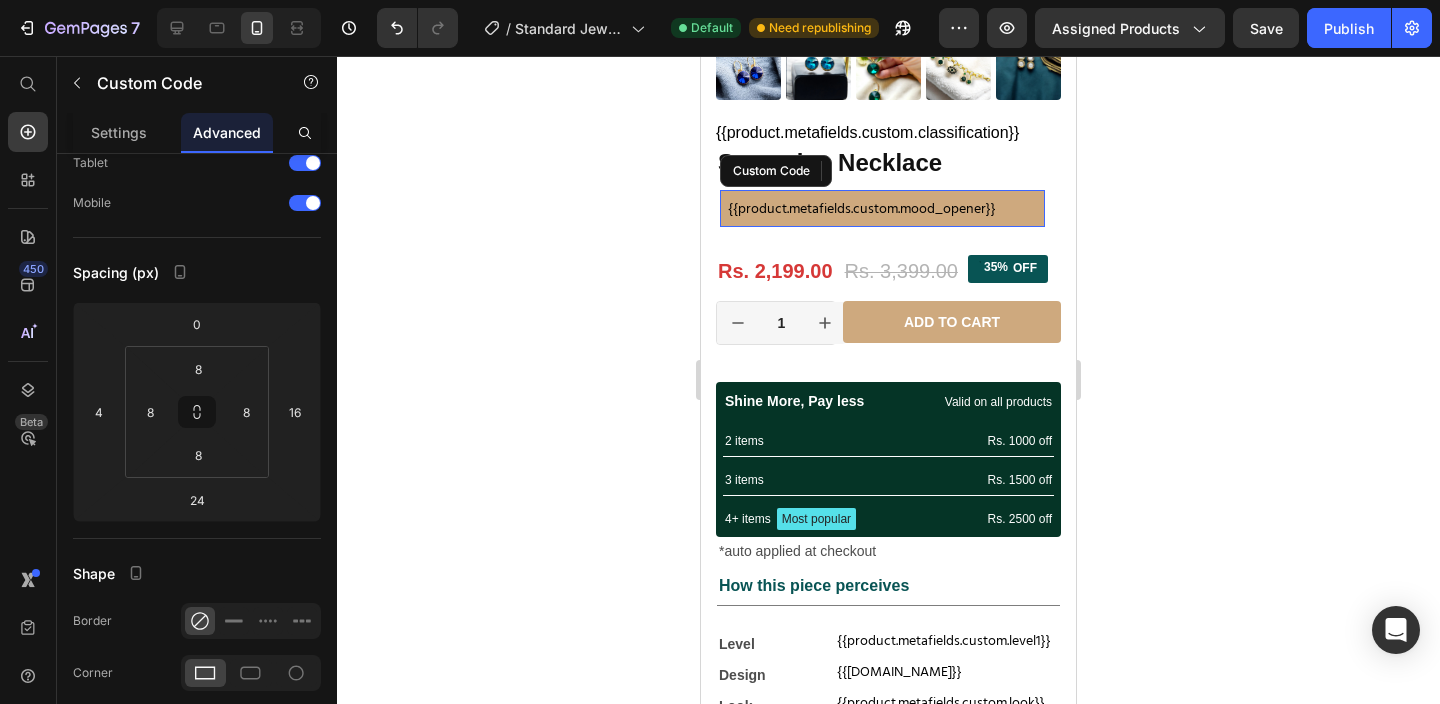 click on "{{product.metafields.custom.mood_opener}}" at bounding box center [882, 208] 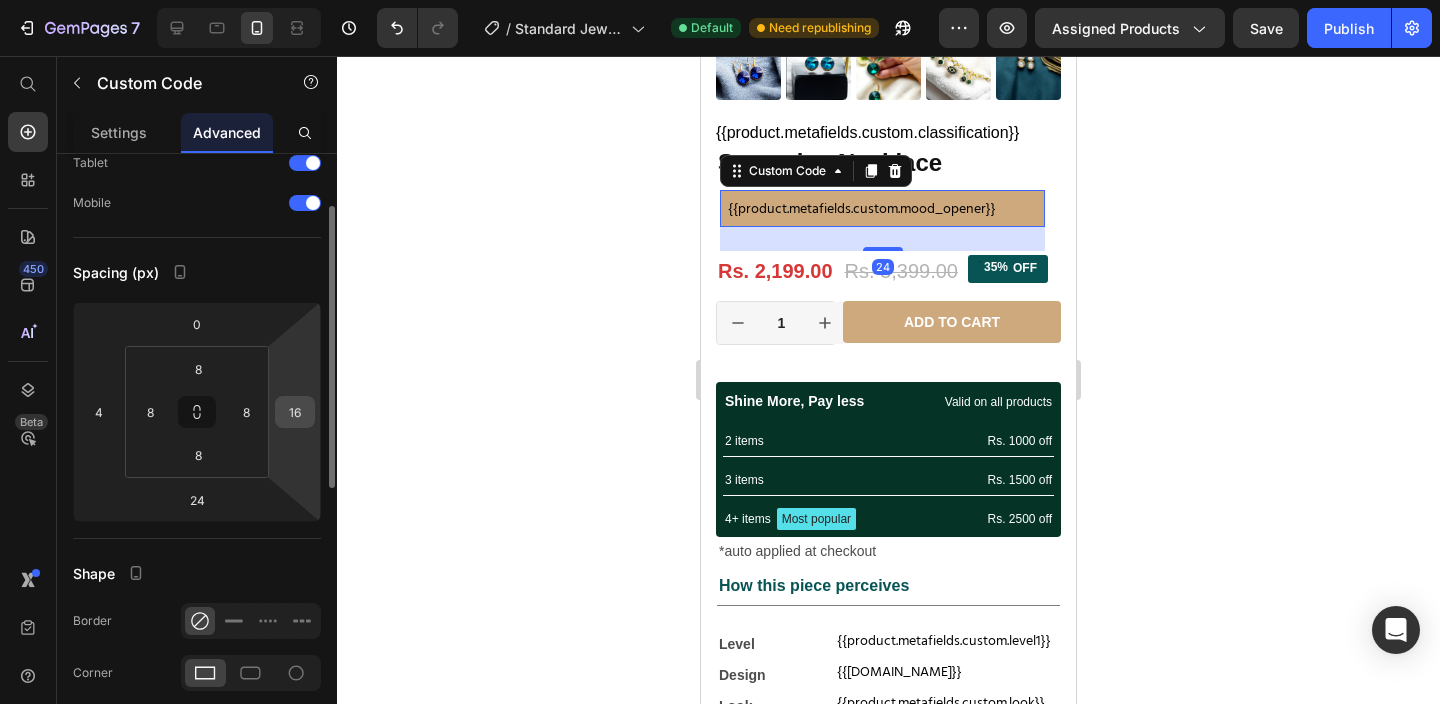 click on "16" at bounding box center (295, 412) 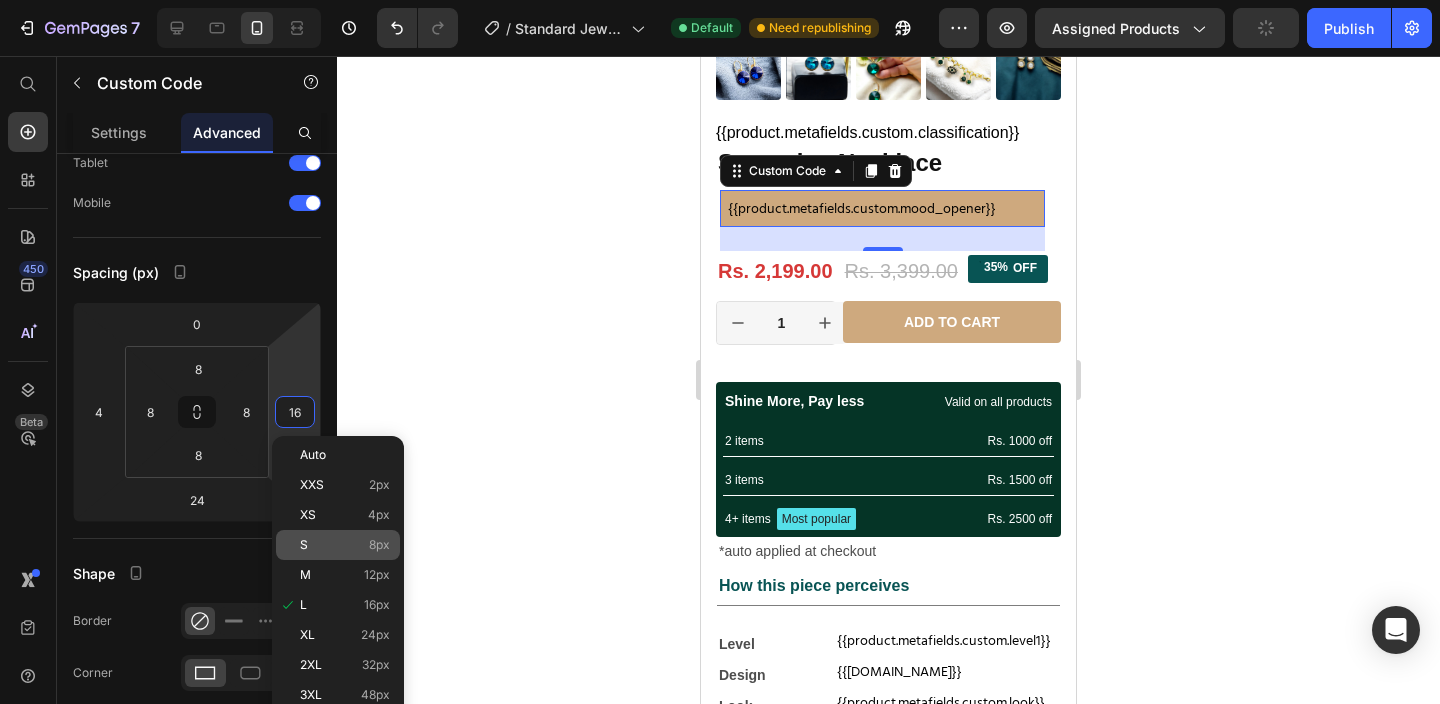 click on "S 8px" at bounding box center (345, 545) 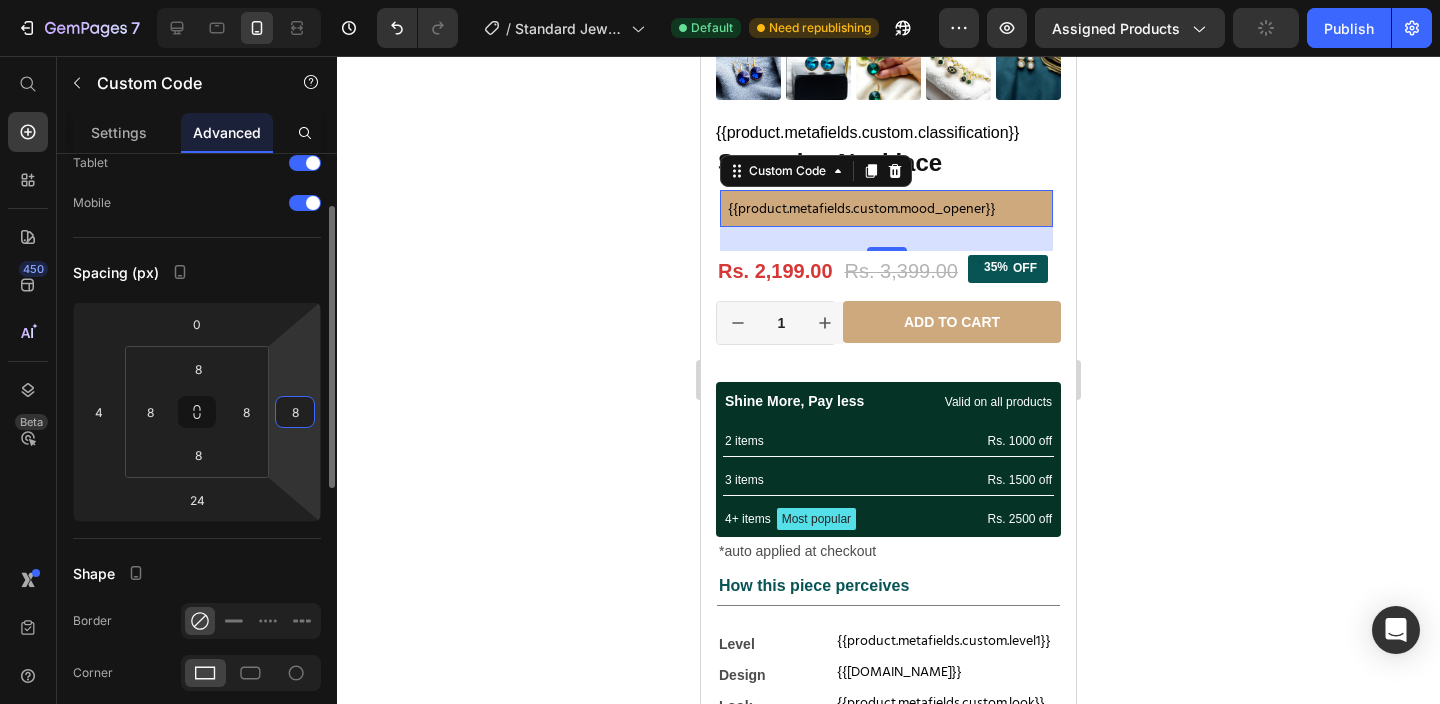 click on "8" at bounding box center [295, 412] 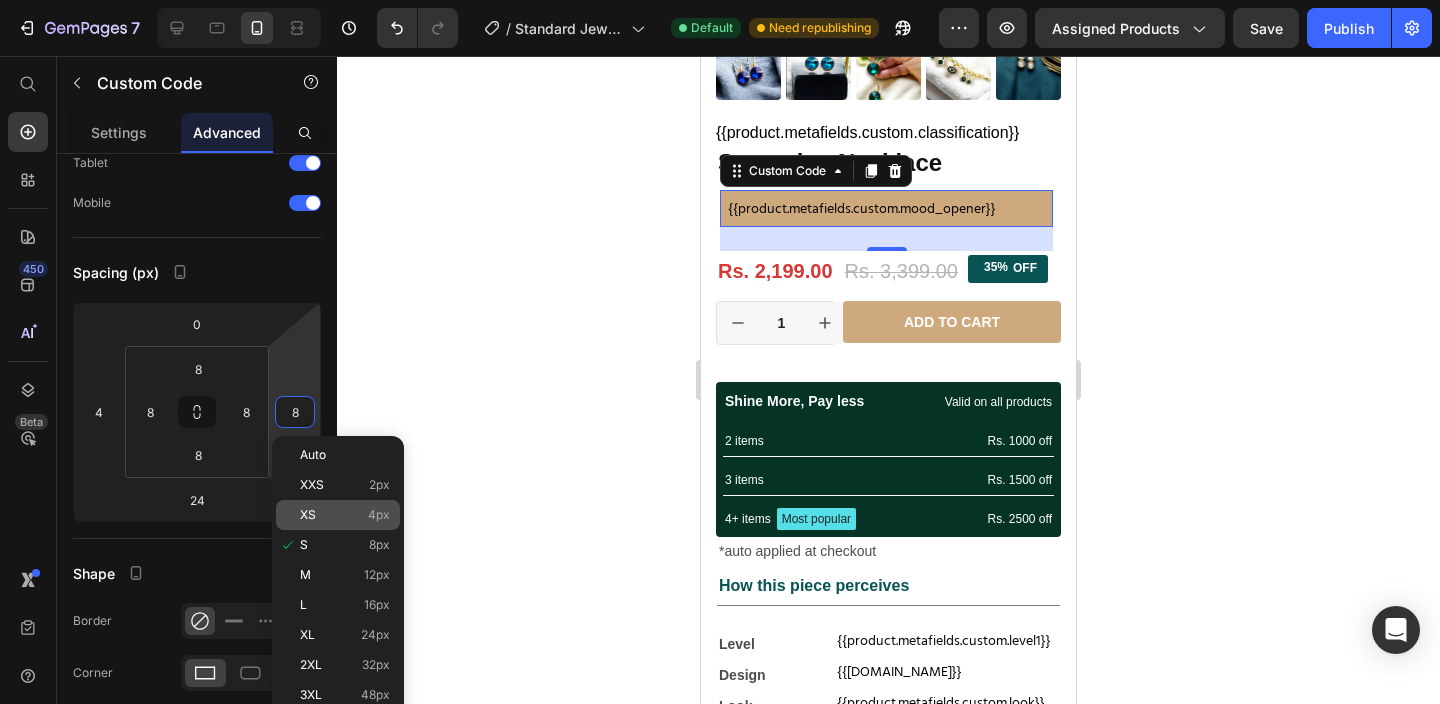 click on "XS 4px" 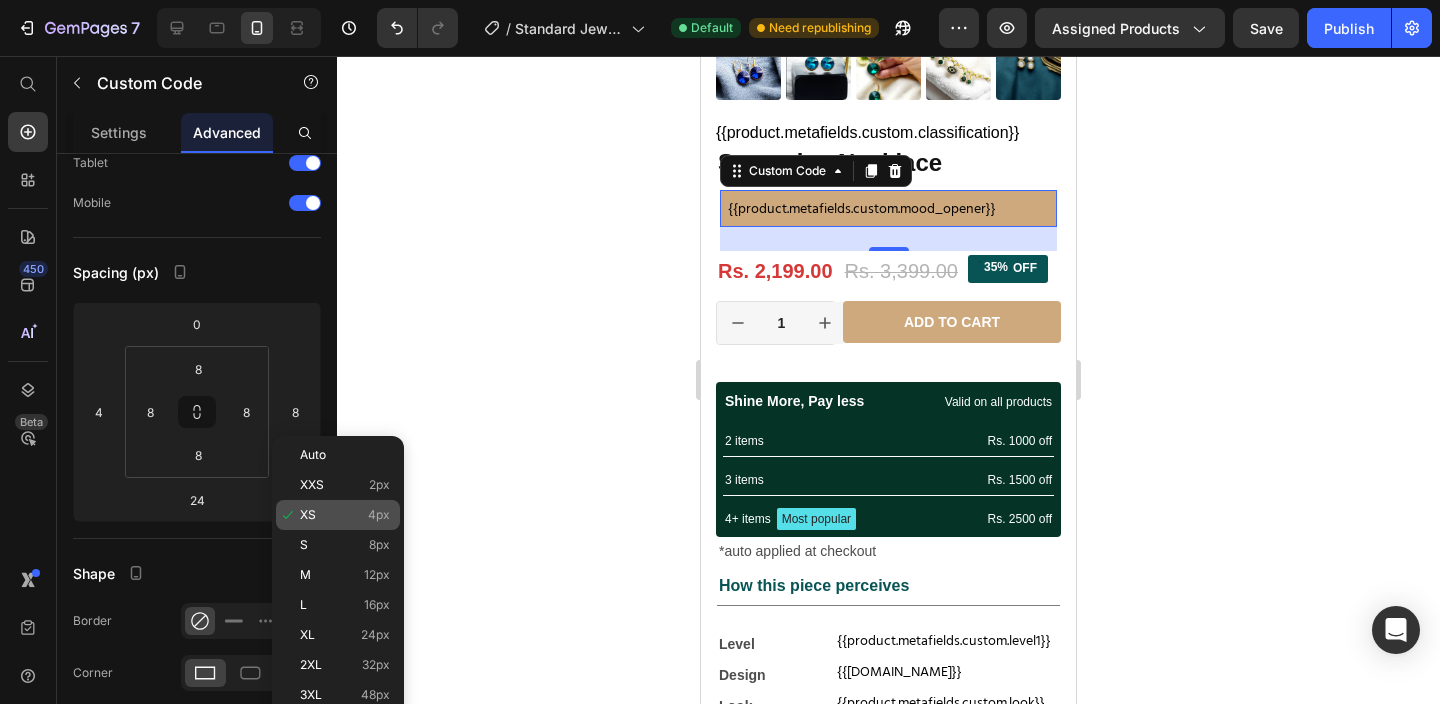 type on "4" 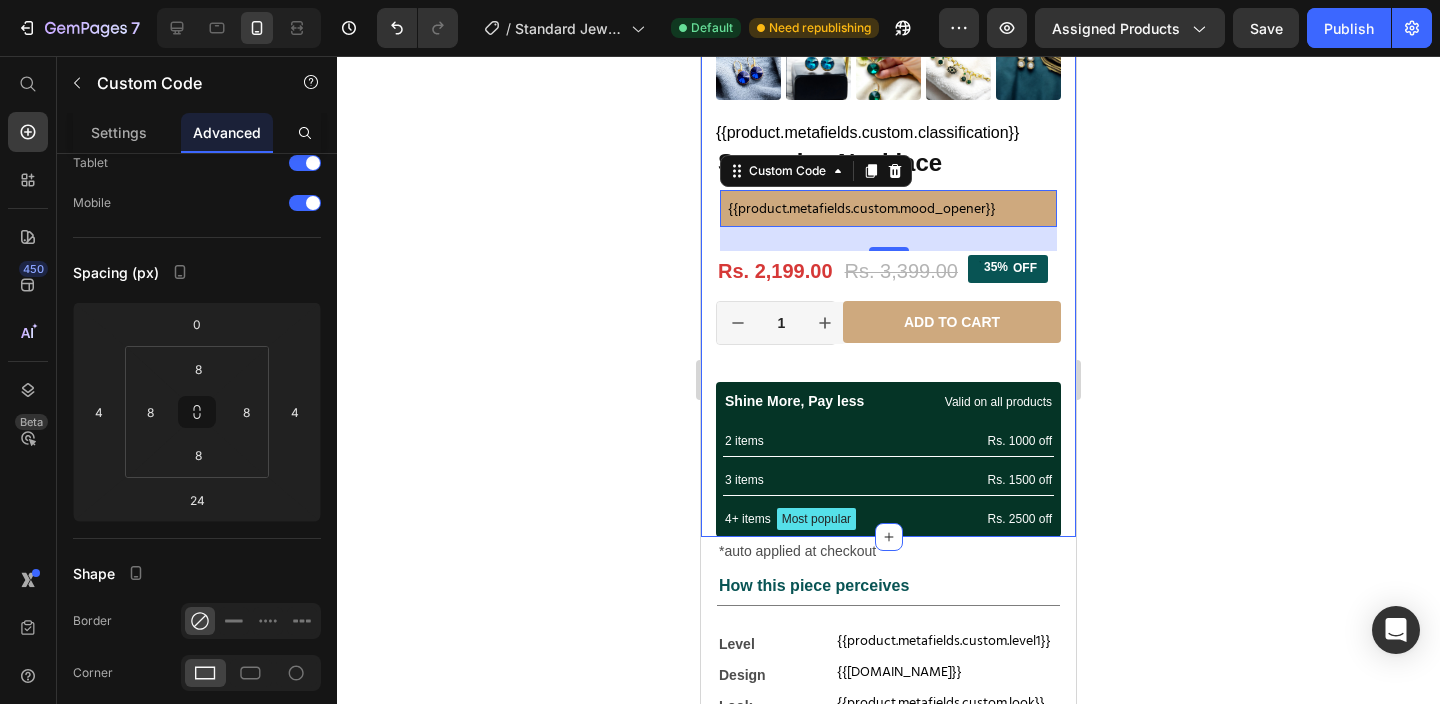 click on "Product Images 35% OFF Discount Tag {{product.metafields.custom.classification}} Custom Code Samyukta Necklace Product Title {{product.metafields.custom.mood_opener}} Custom Code   24 Row Rs. 2,199.00 Product Price Rs. 3,399.00 Product Price 35% OFF Discount Tag Row 1 Product Quantity Row Add to cart Add to Cart Row Row Product Shine More, Pay less Text Block Valid on all products Text Block Row 2 items Text Block Rs. 1000 off Text Block Row 3 items Text Block Rs. 1500 off Text Block Row 4+ items Text Block Most popular Text Block Row Rs. 2500 off Text Block Row Row Section 1" at bounding box center [888, 102] 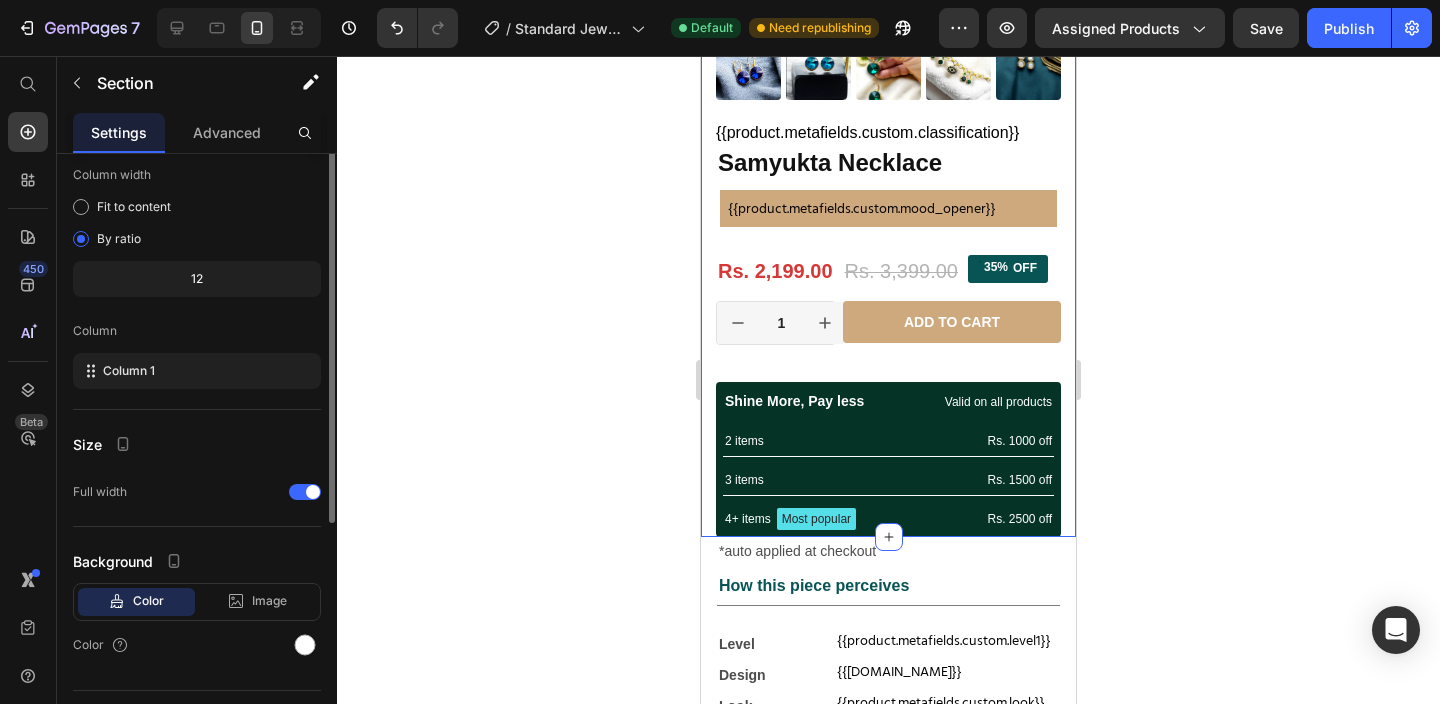 scroll, scrollTop: 0, scrollLeft: 0, axis: both 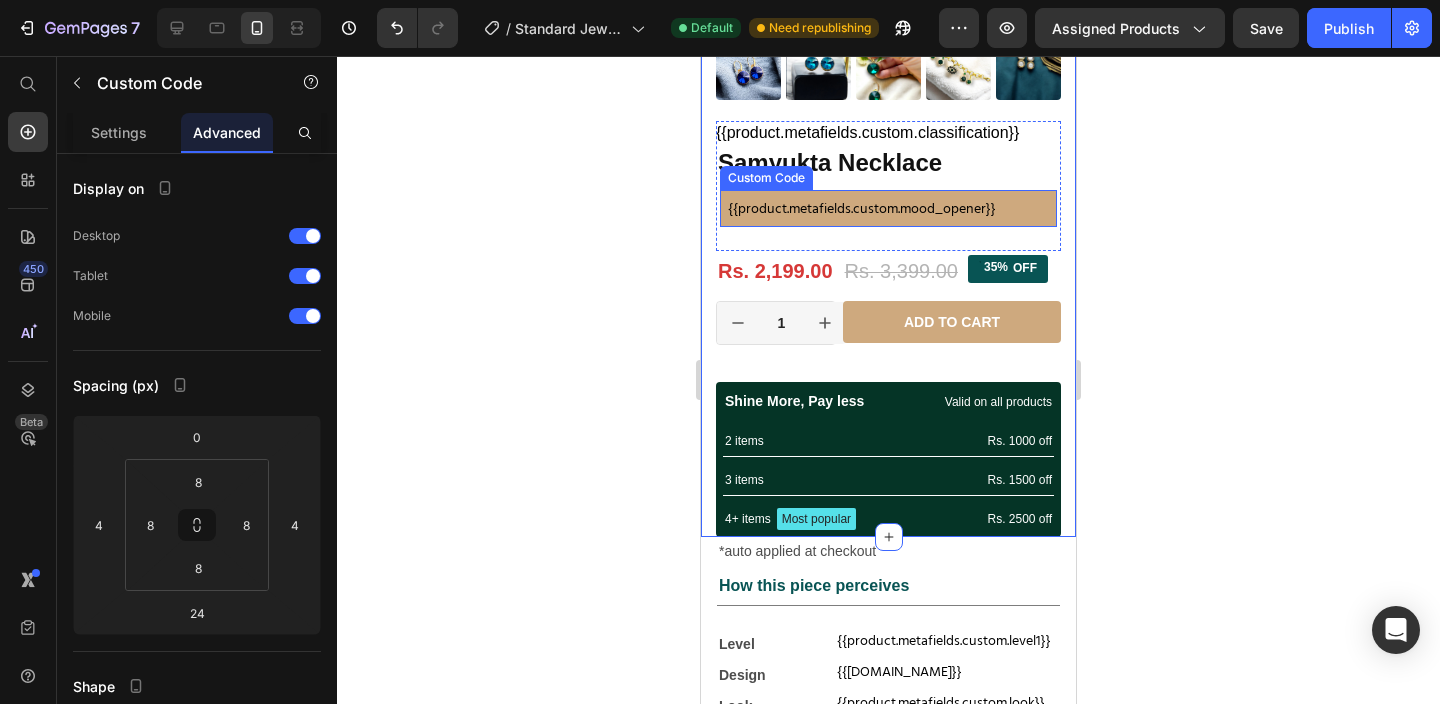 click on "{{product.metafields.custom.mood_opener}}" at bounding box center (888, 208) 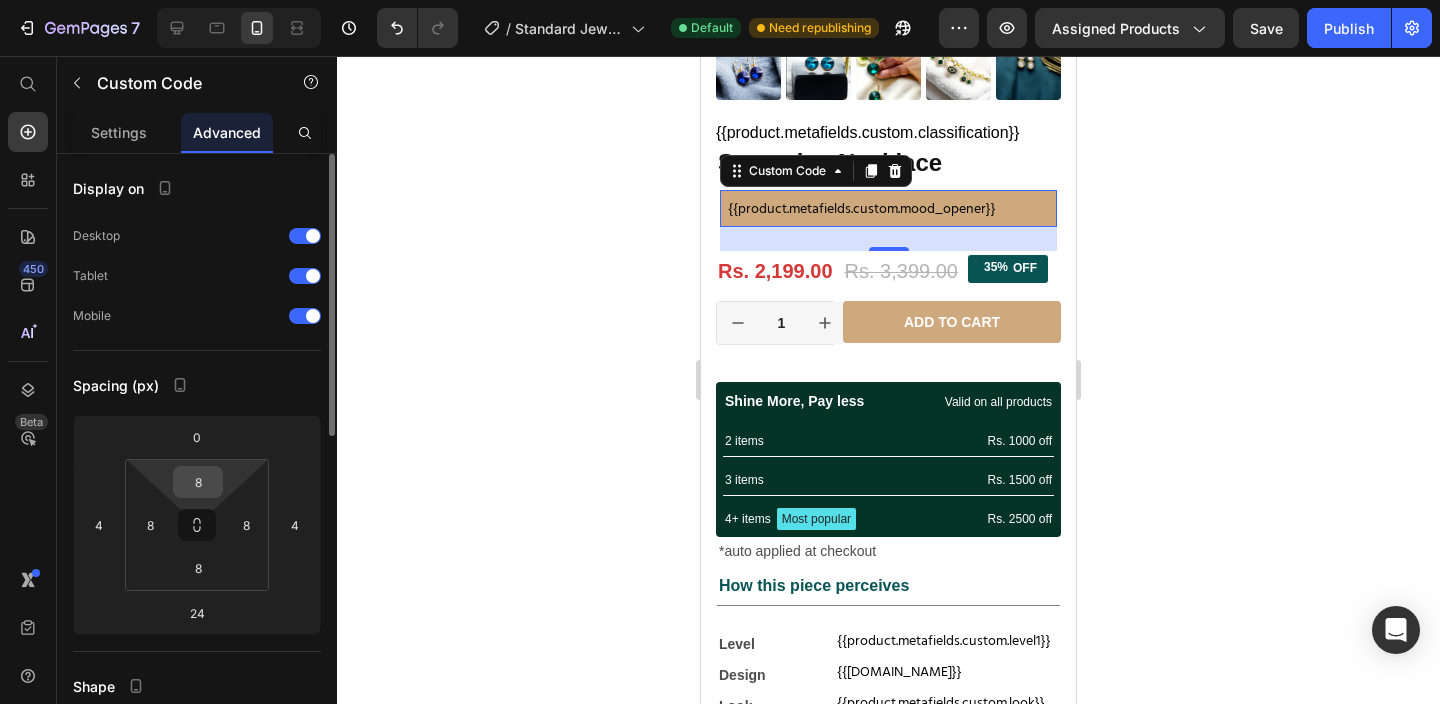 click on "8" at bounding box center (198, 482) 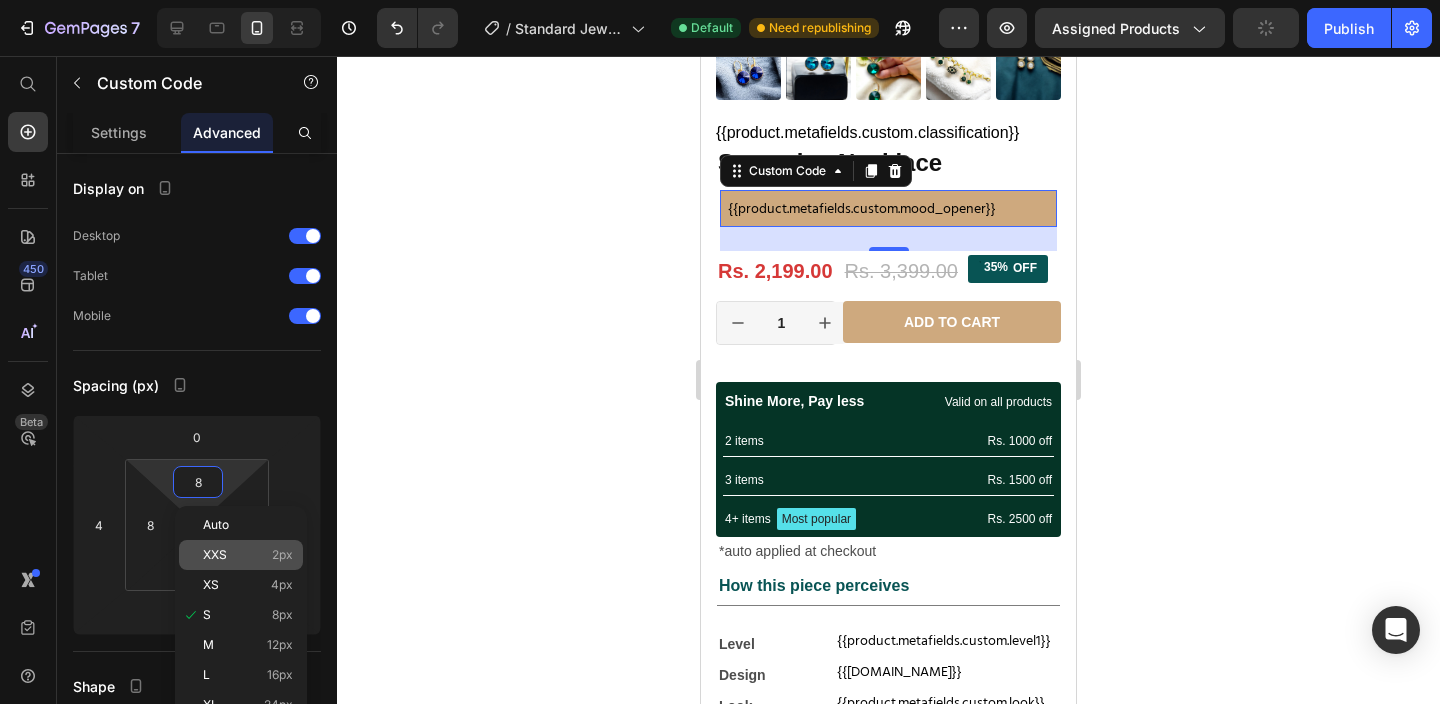 click on "XXS 2px" 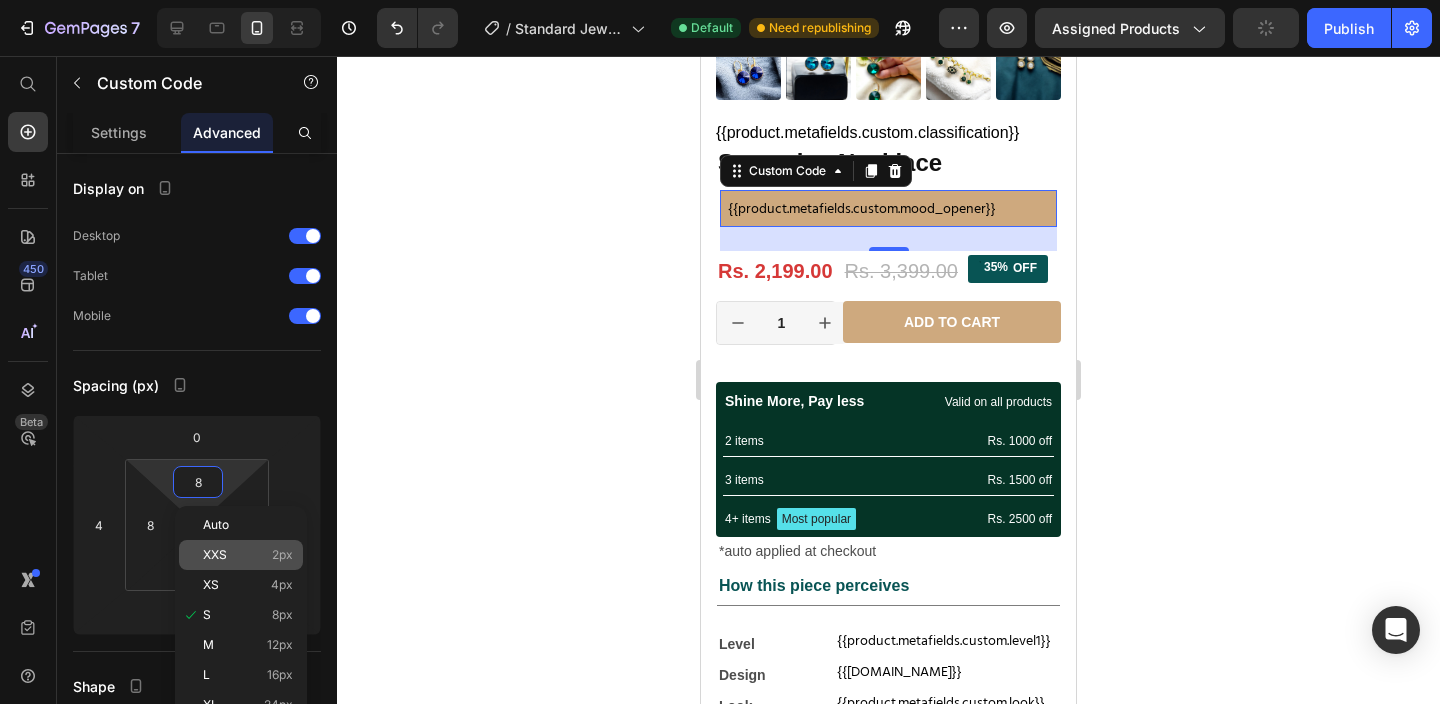 type on "2" 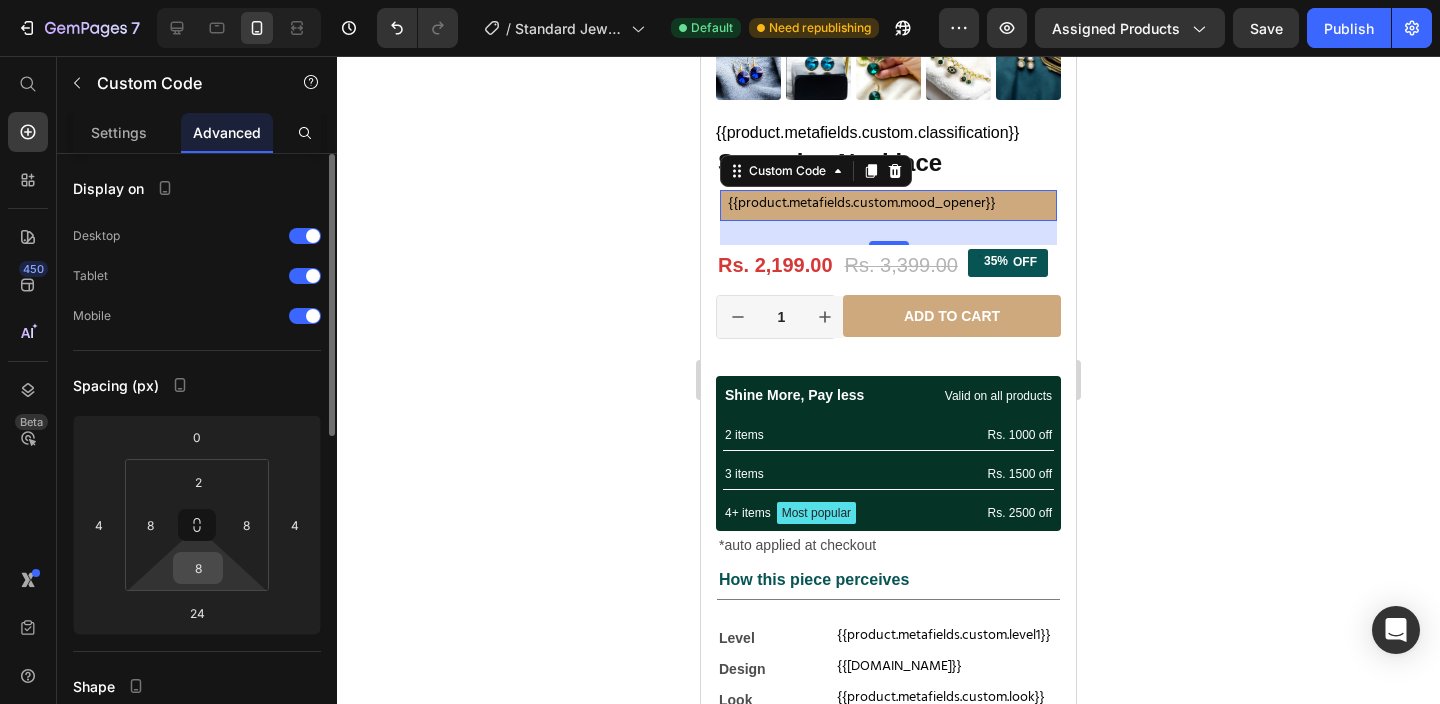 click on "8" at bounding box center [198, 568] 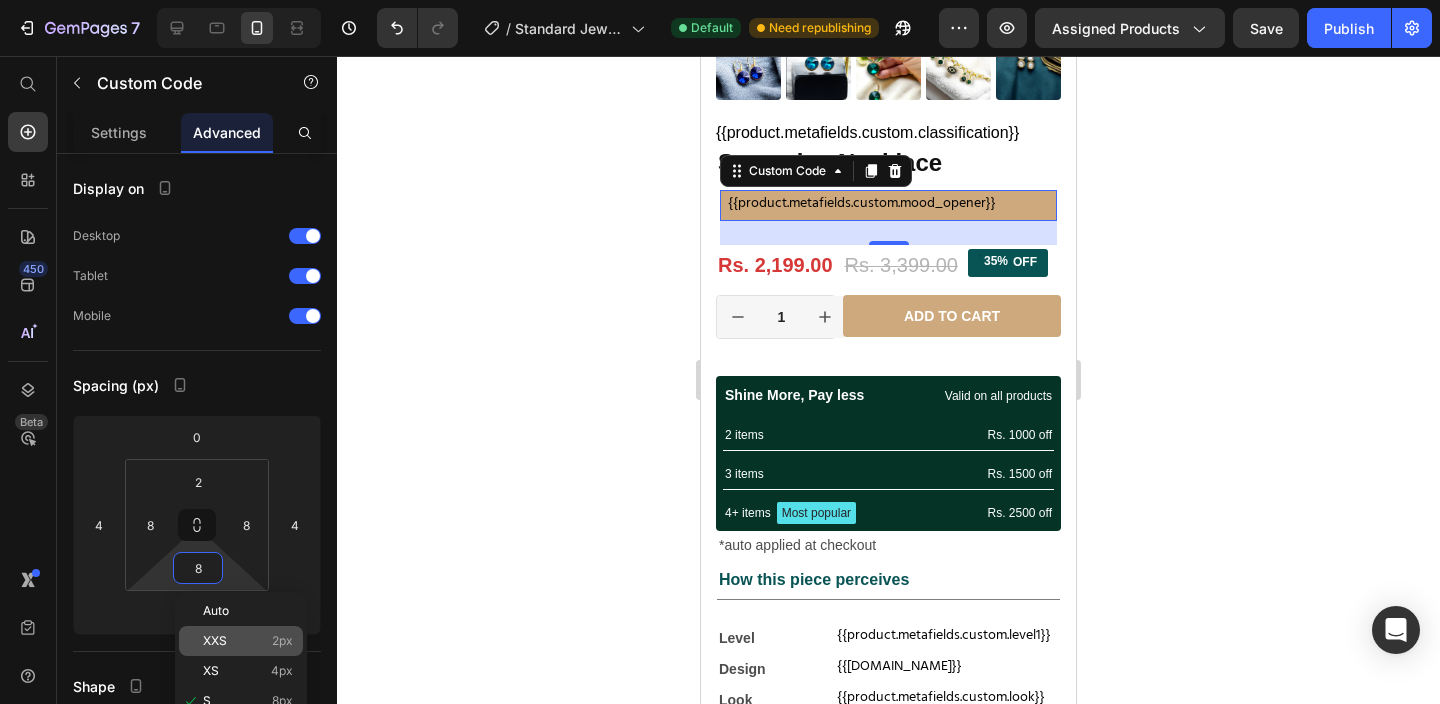 click on "XXS 2px" at bounding box center [248, 641] 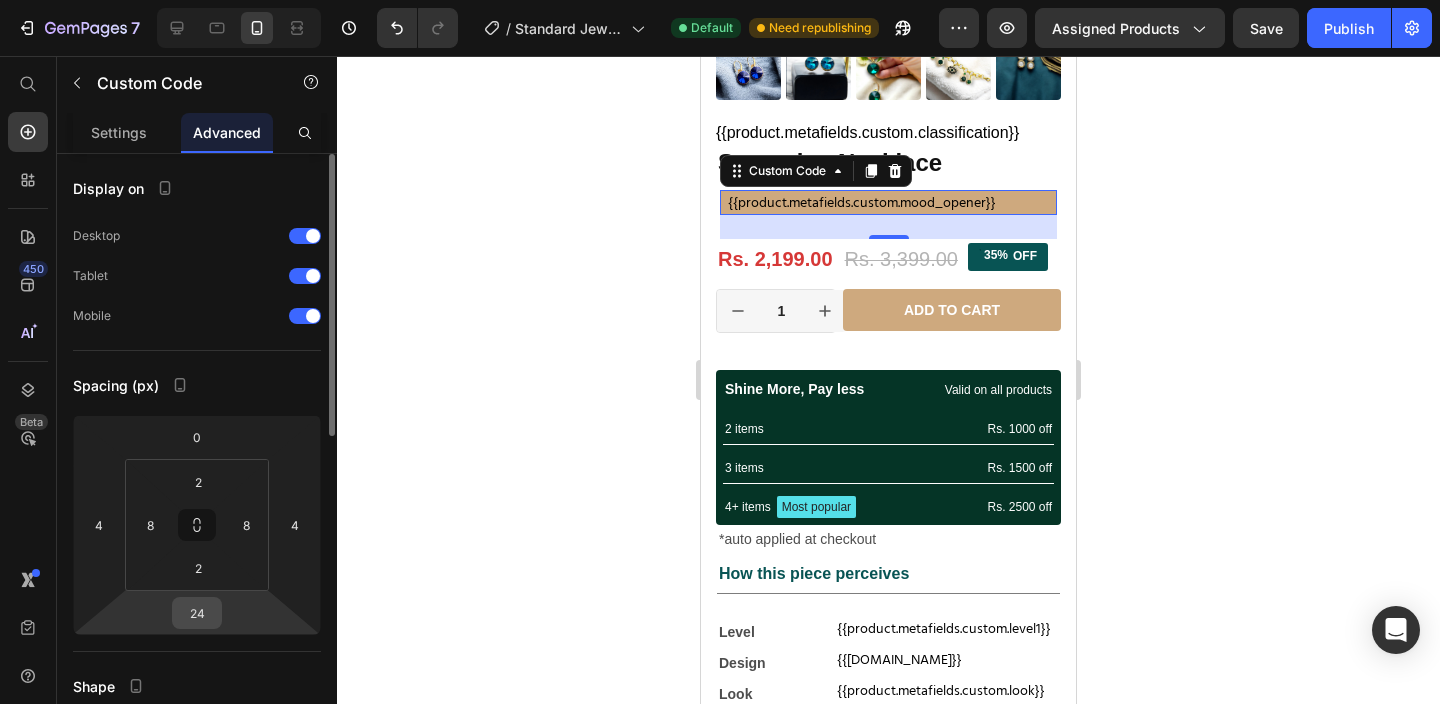 click on "24" at bounding box center [197, 613] 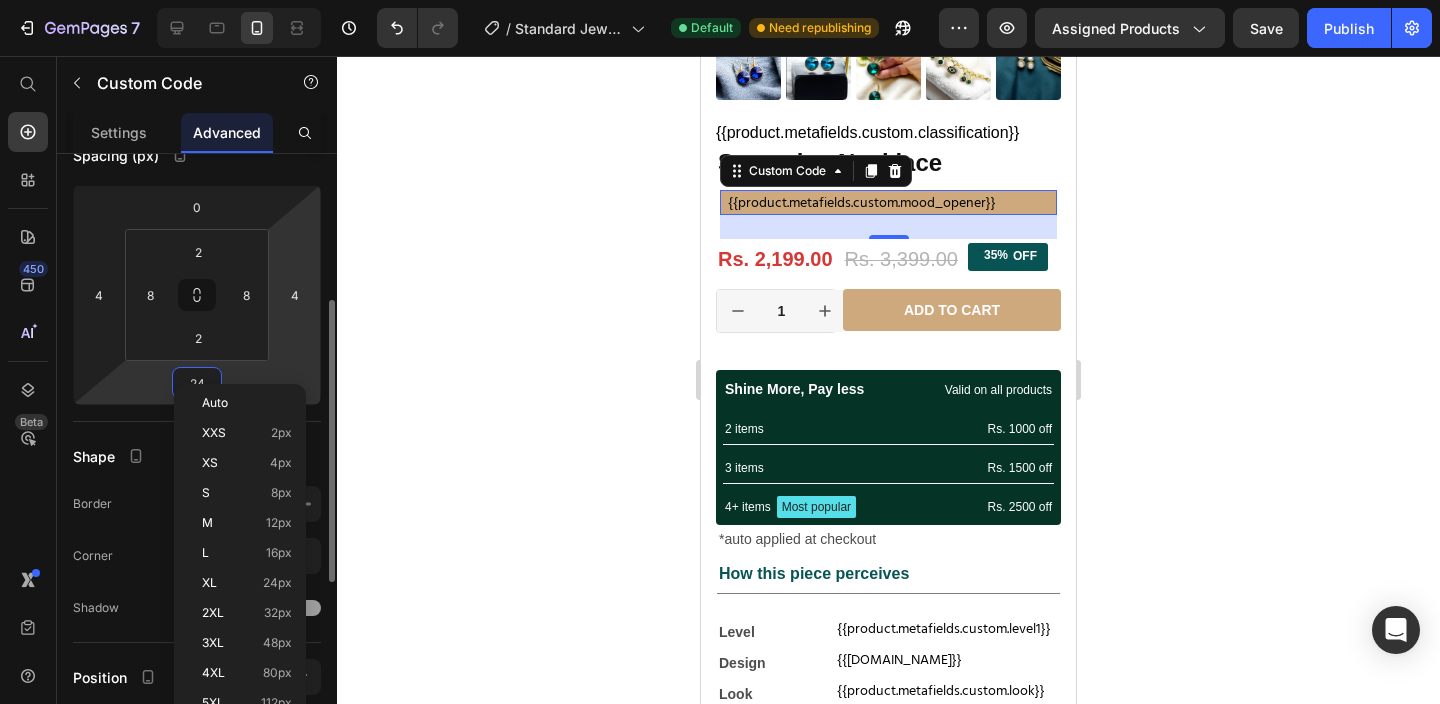 scroll, scrollTop: 273, scrollLeft: 0, axis: vertical 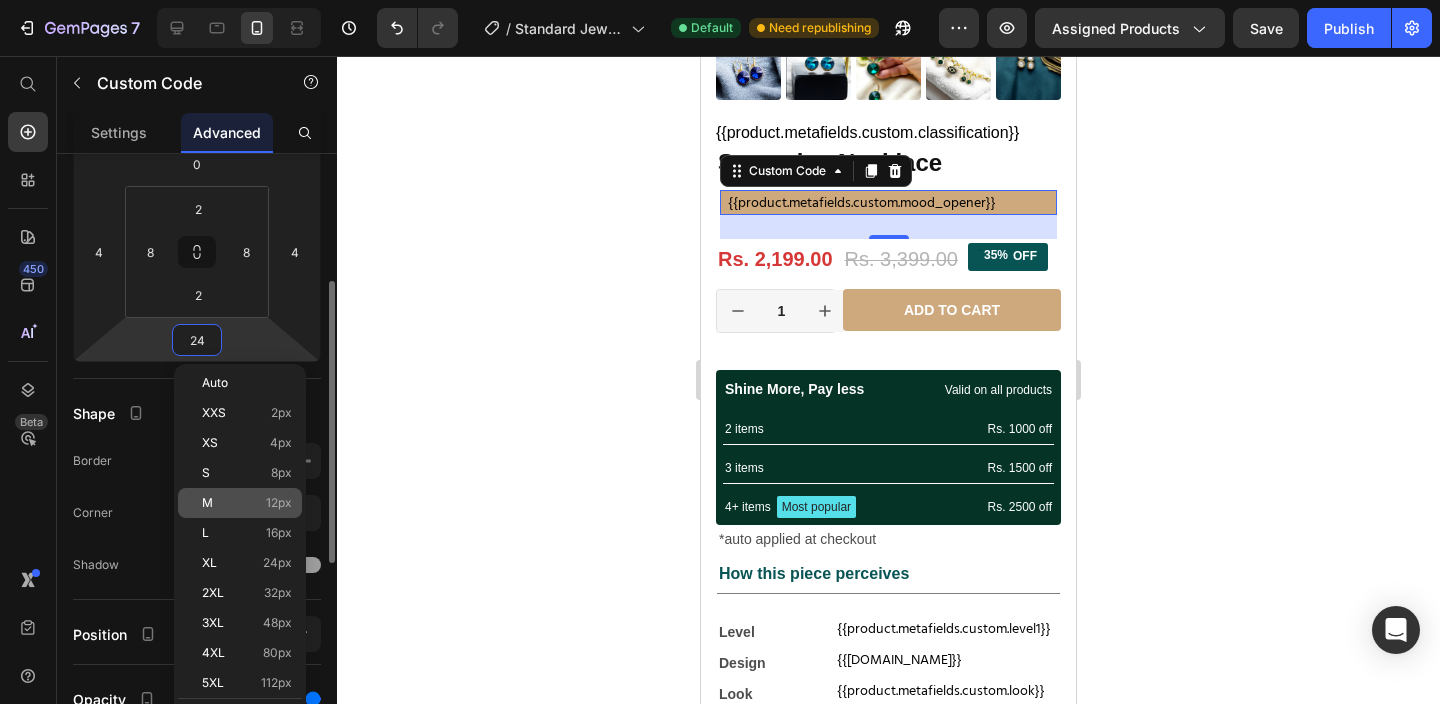 click on "12px" at bounding box center [279, 503] 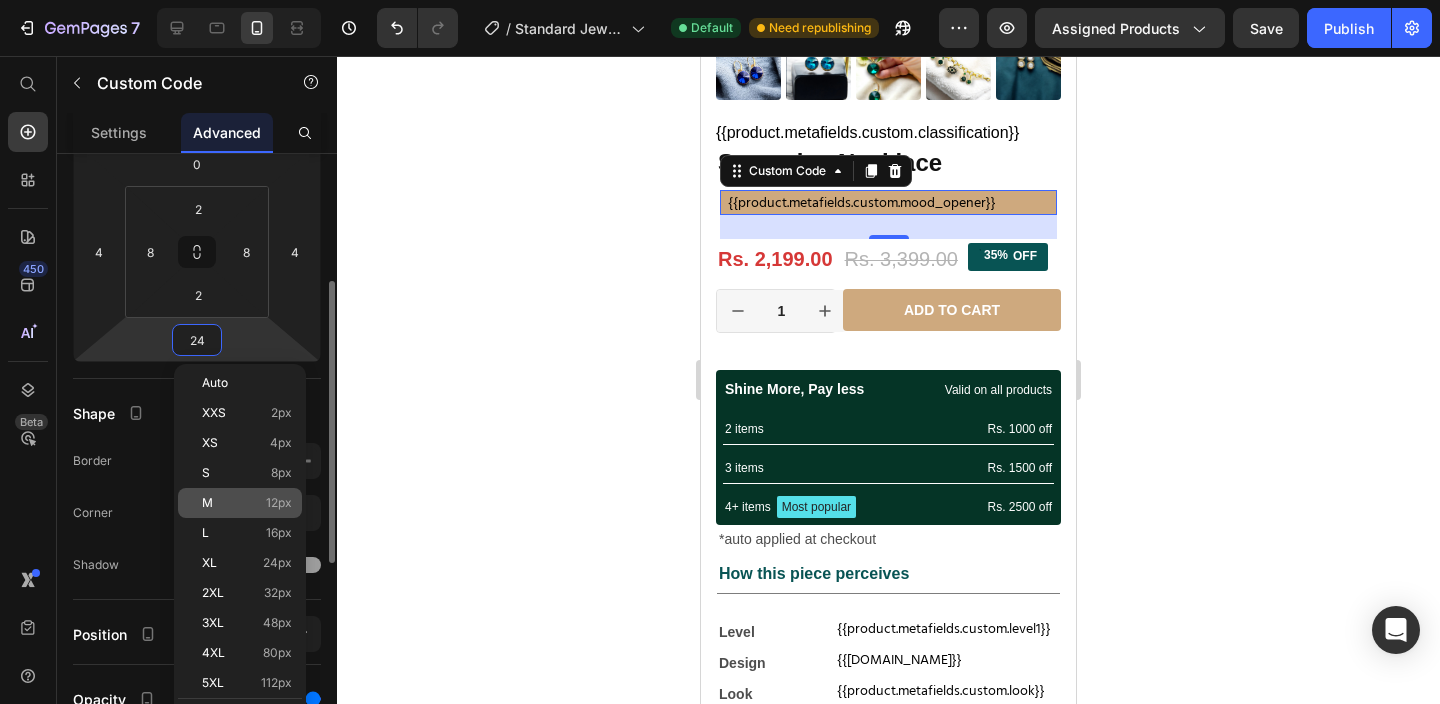 type on "12" 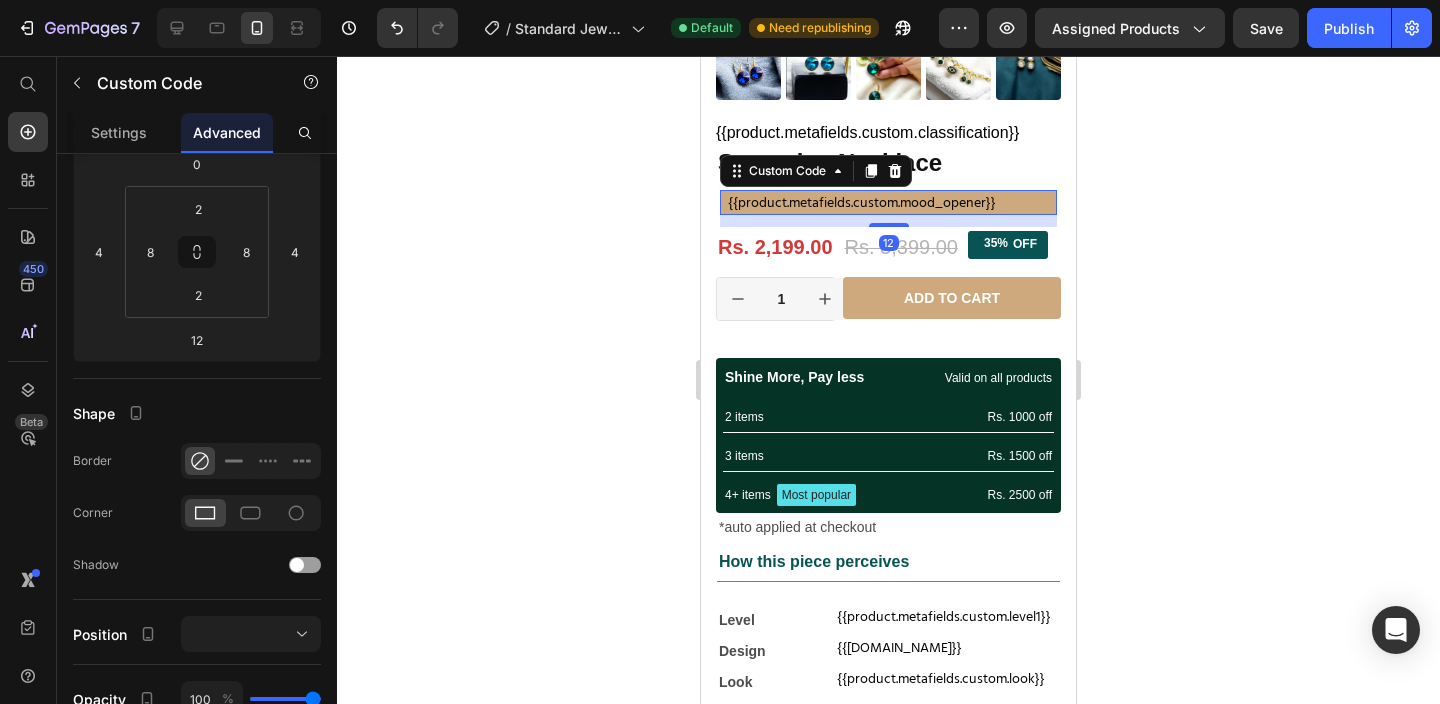 click 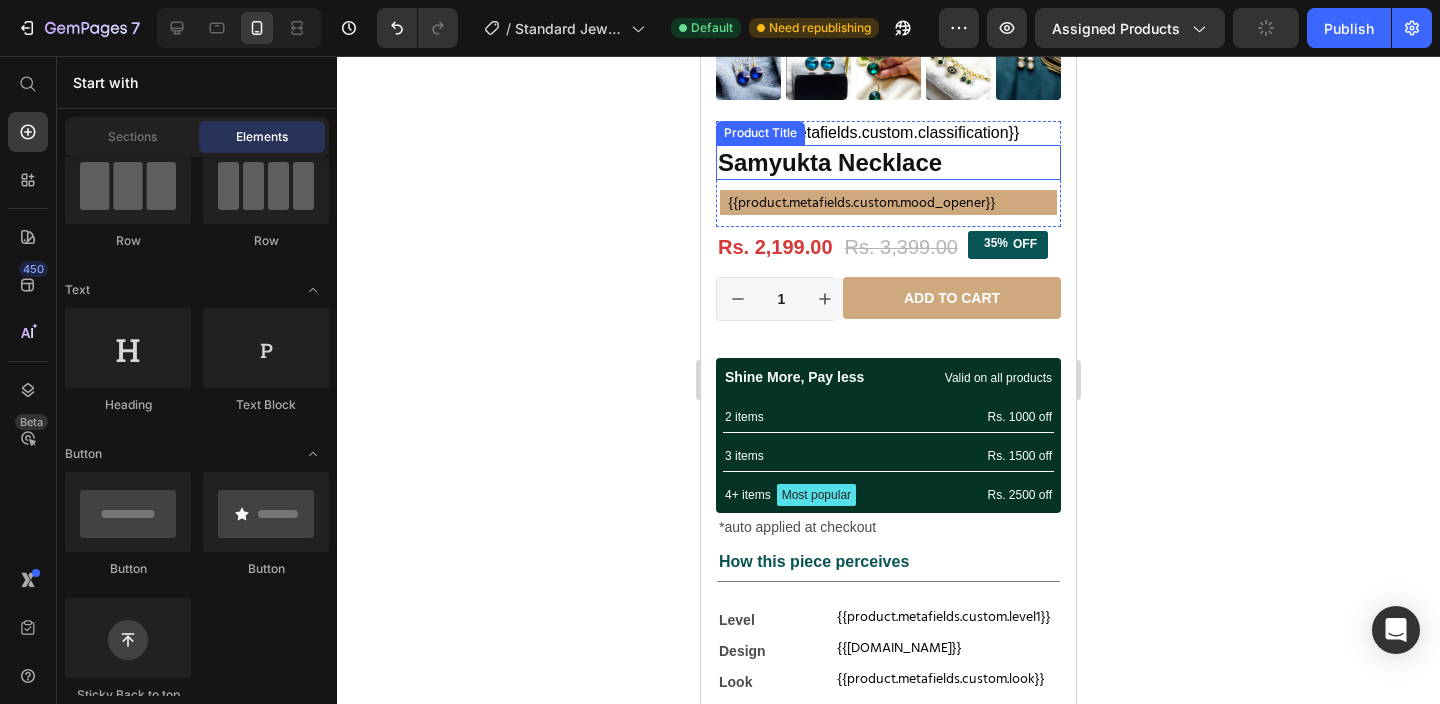 click on "Samyukta Necklace" at bounding box center [888, 162] 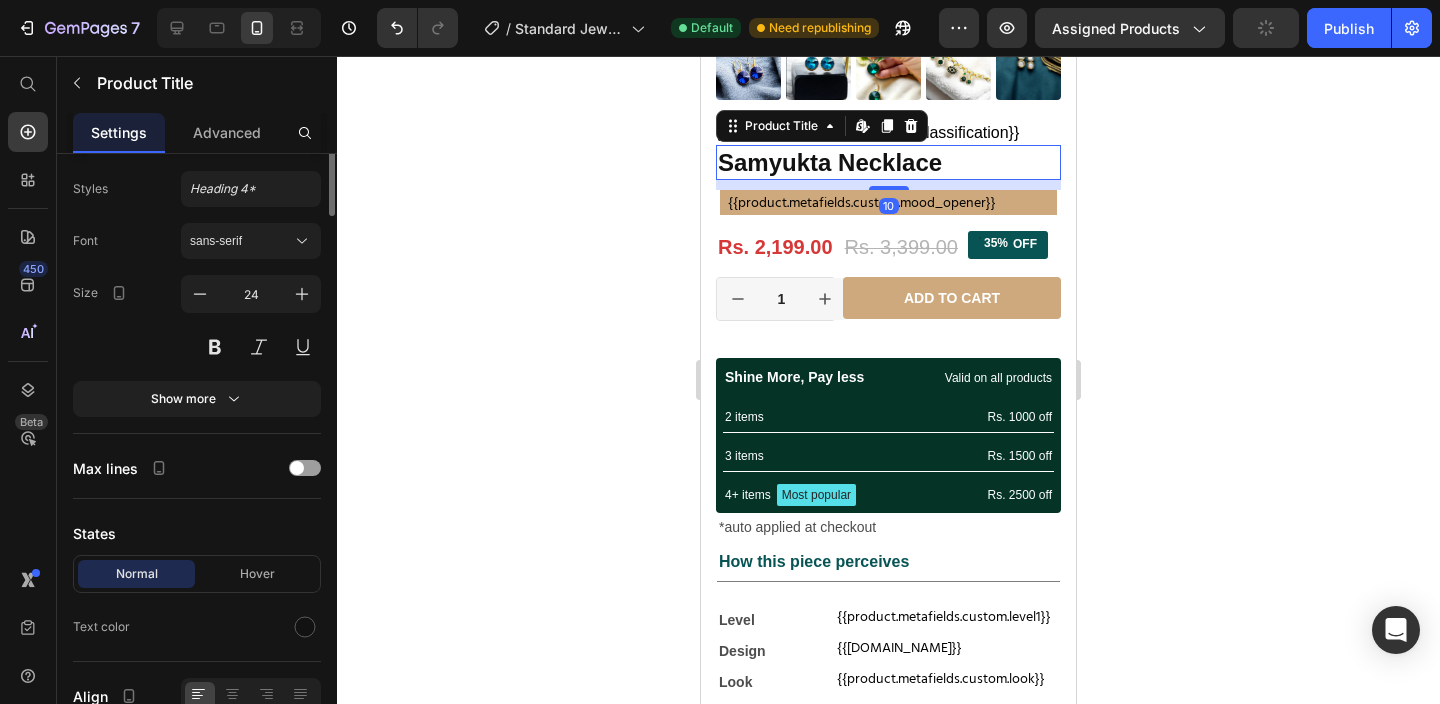 scroll, scrollTop: 0, scrollLeft: 0, axis: both 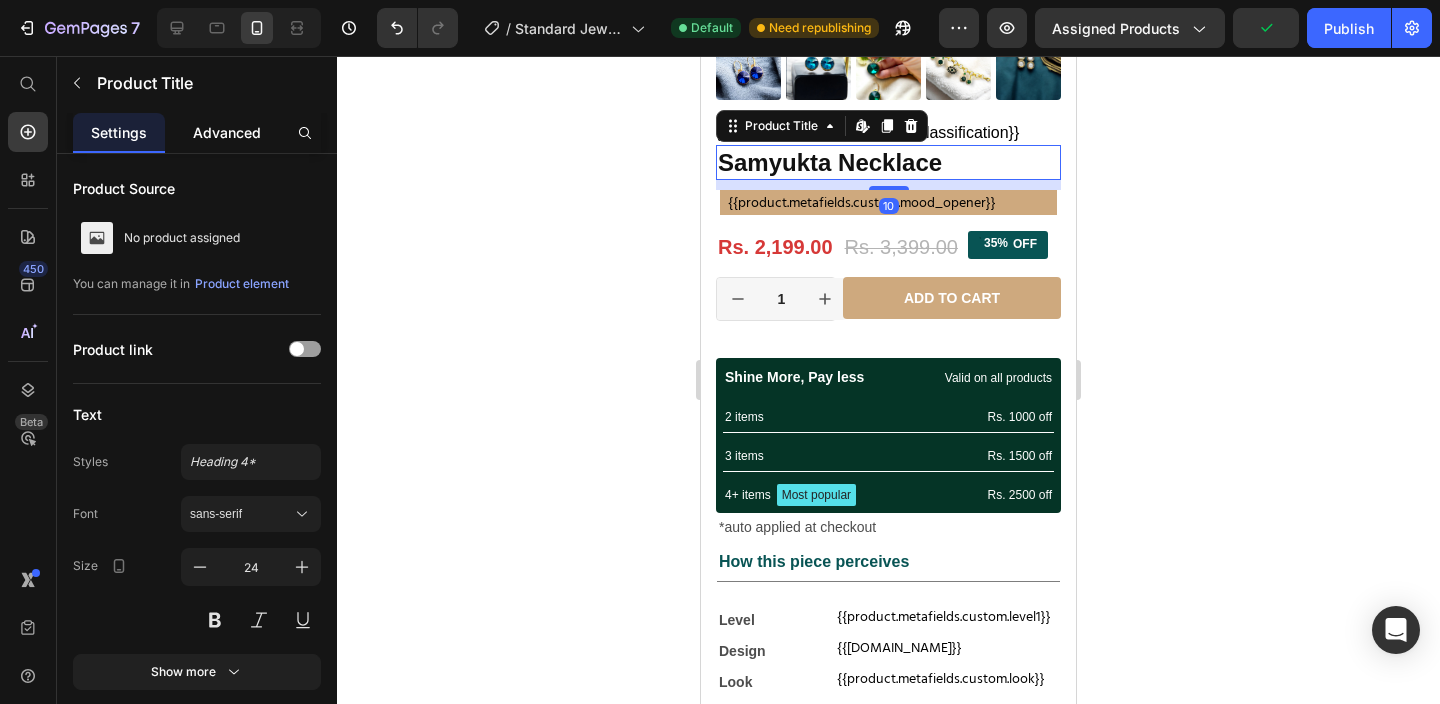 click on "Advanced" at bounding box center (227, 132) 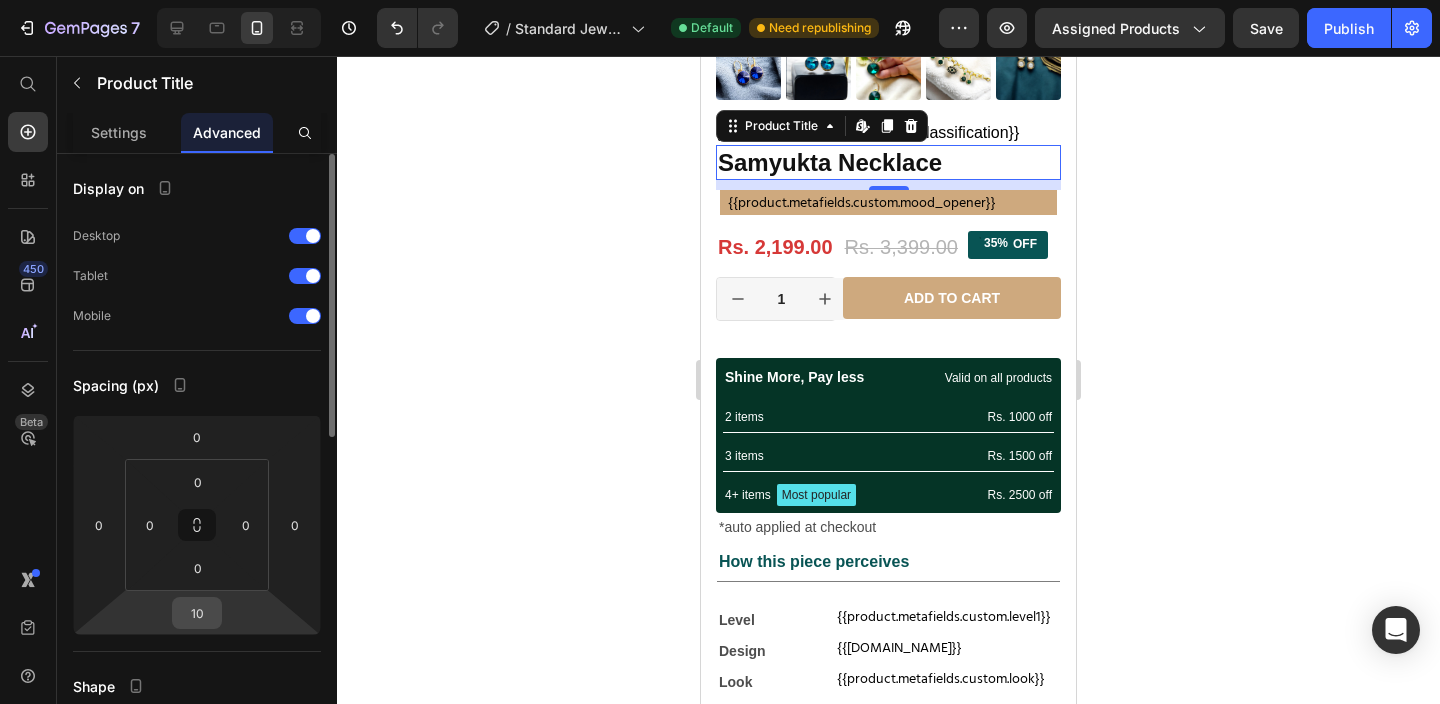 click on "10" at bounding box center (197, 613) 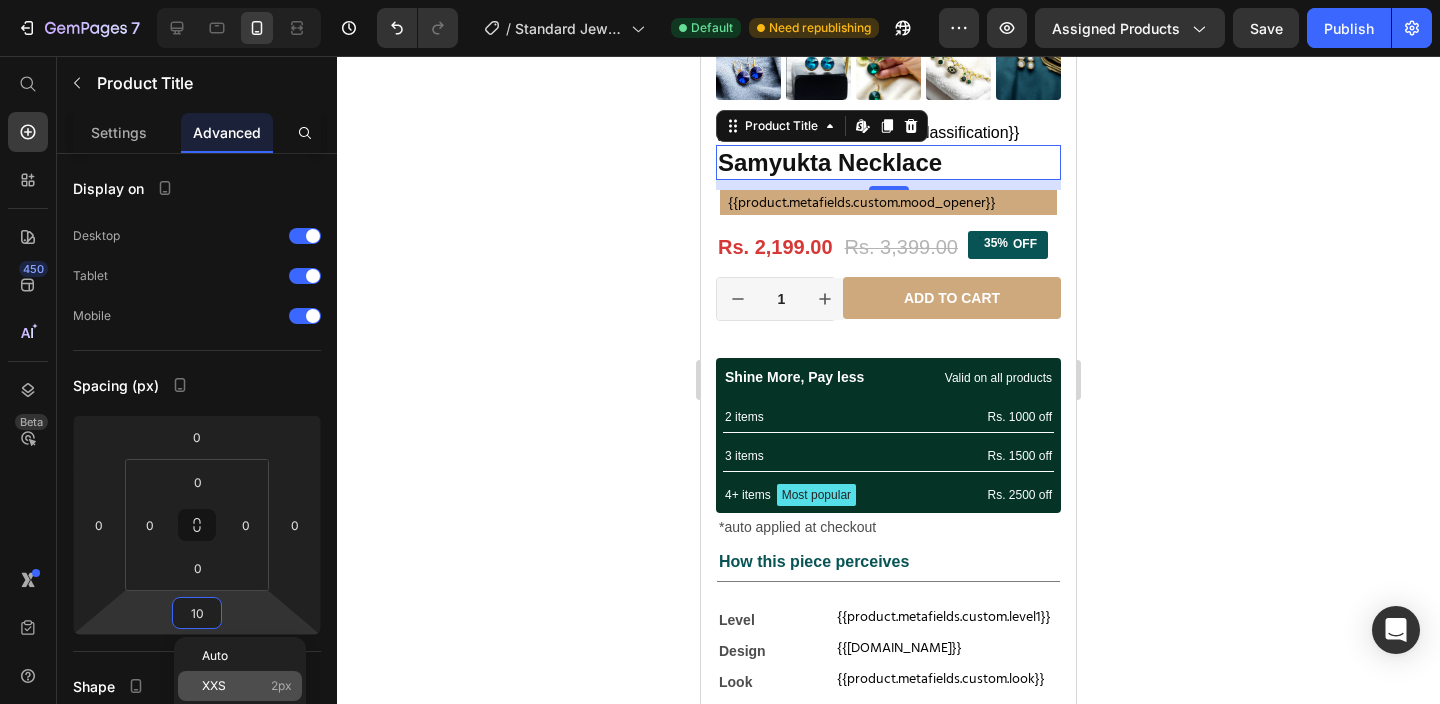 click on "XXS" at bounding box center [214, 686] 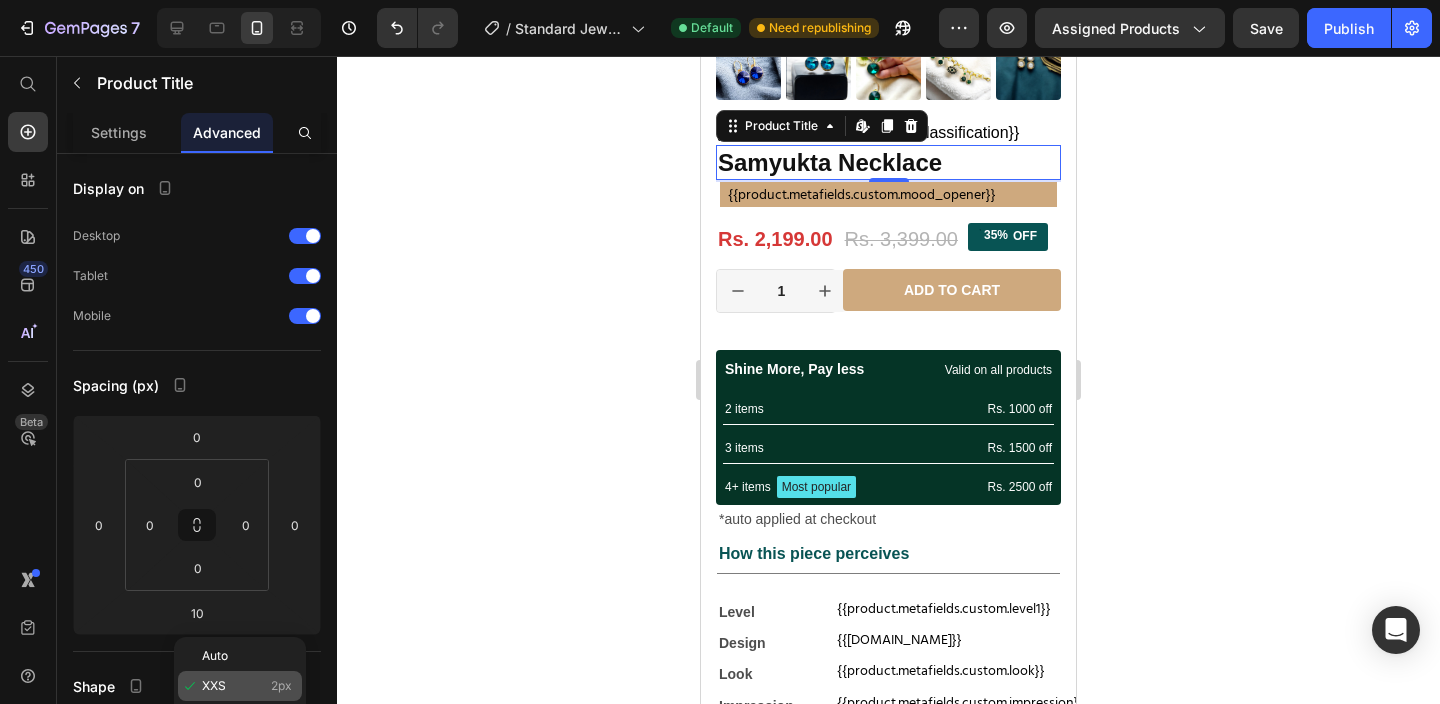 type on "2" 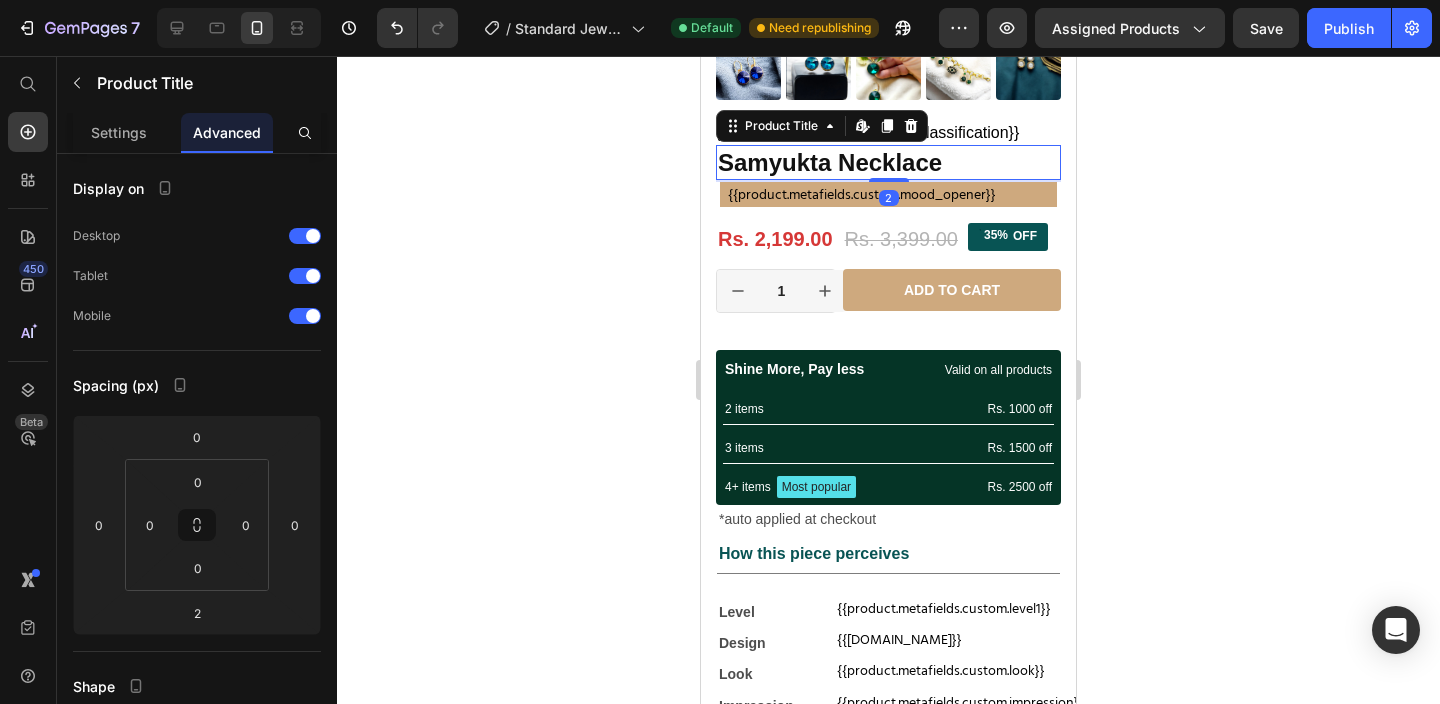 click 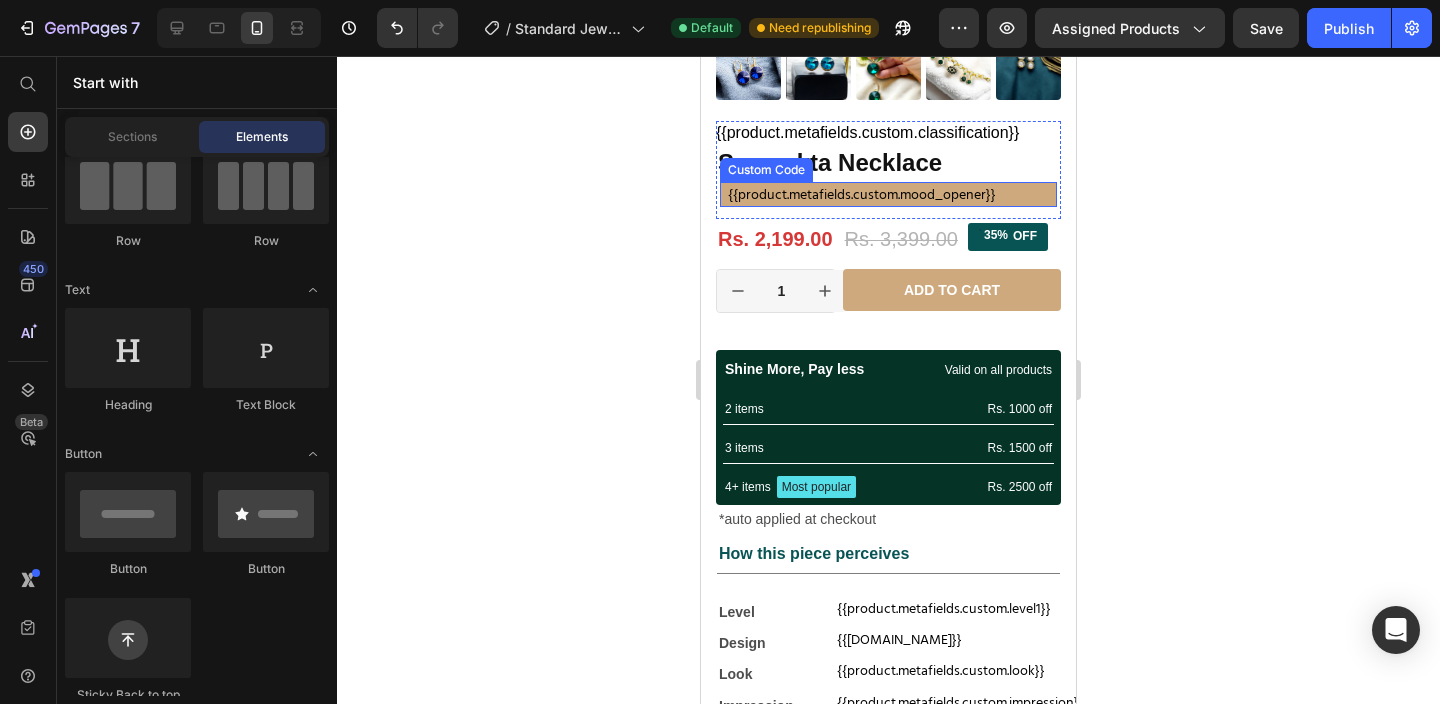 click on "{{product.metafields.custom.mood_opener}}" at bounding box center [888, 194] 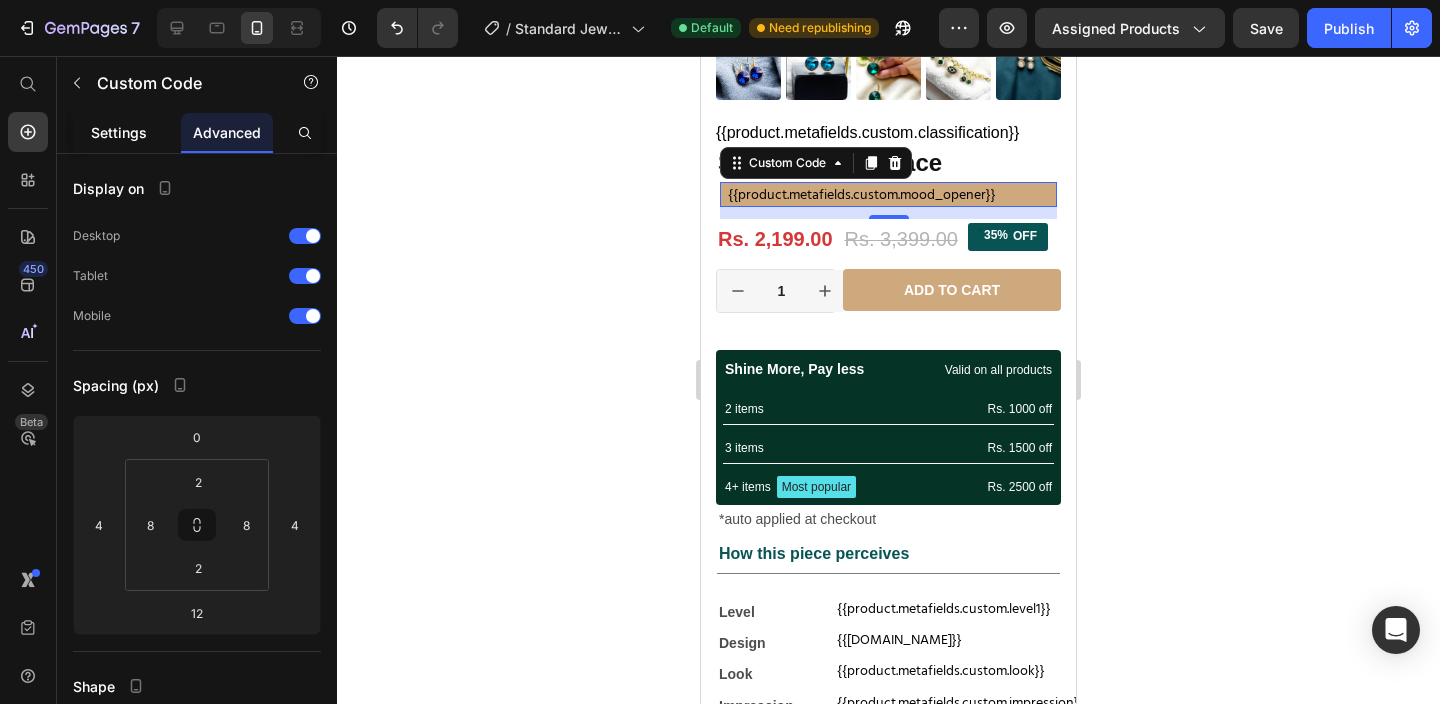 click on "Settings" at bounding box center [119, 132] 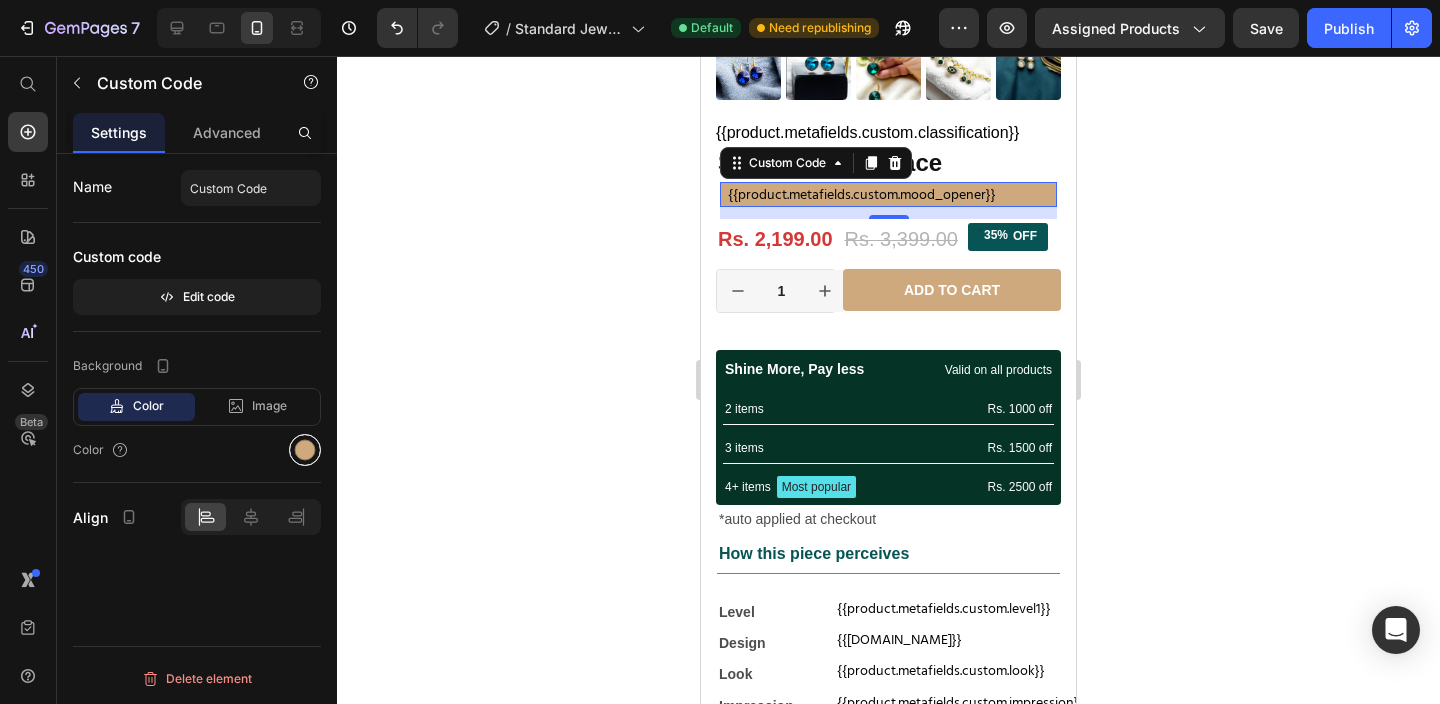 click at bounding box center [305, 450] 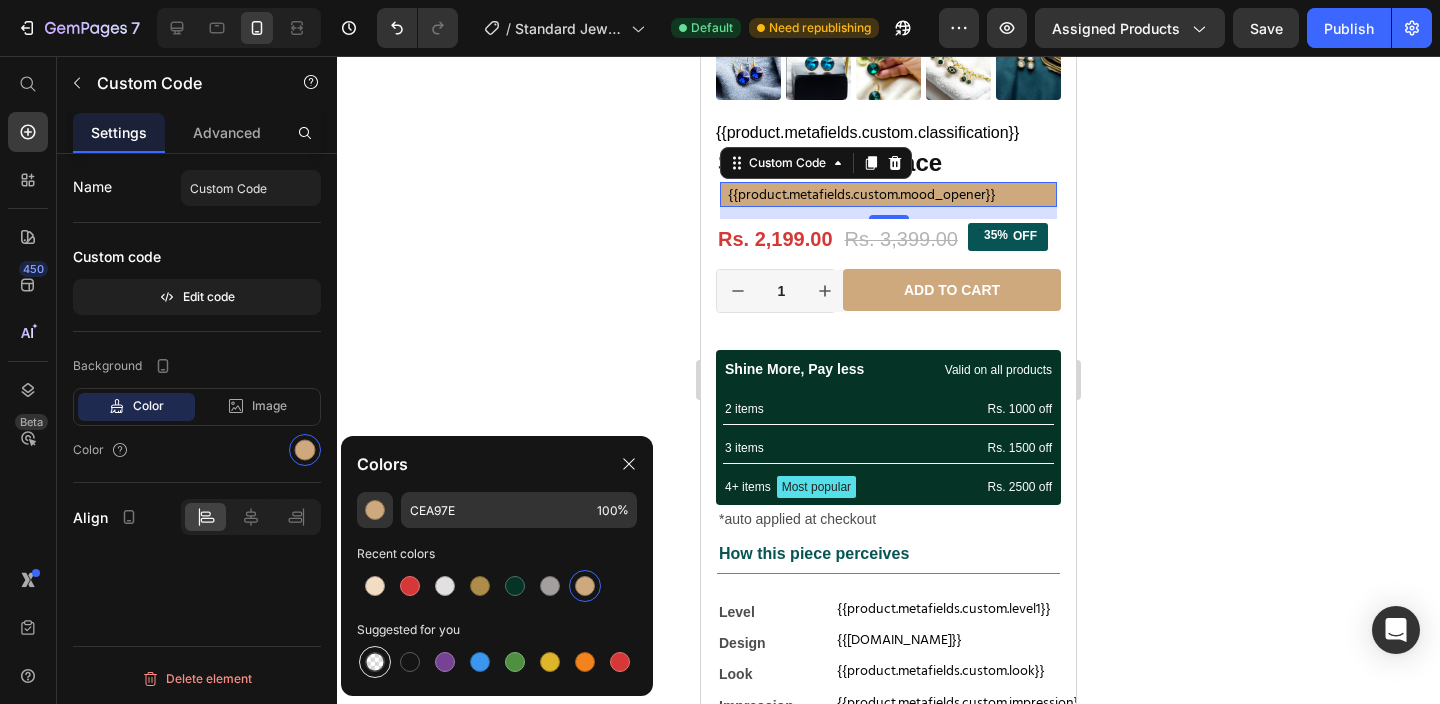 click at bounding box center [375, 662] 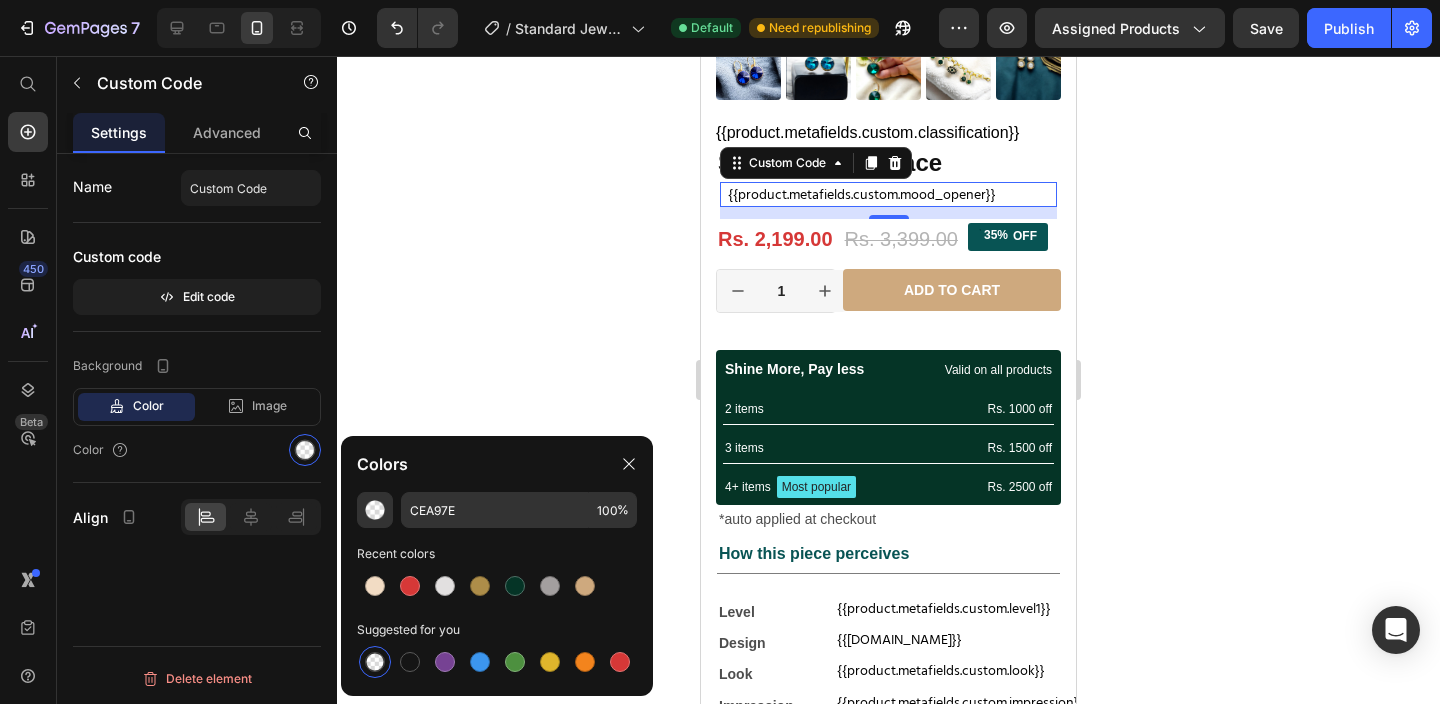 type on "000000" 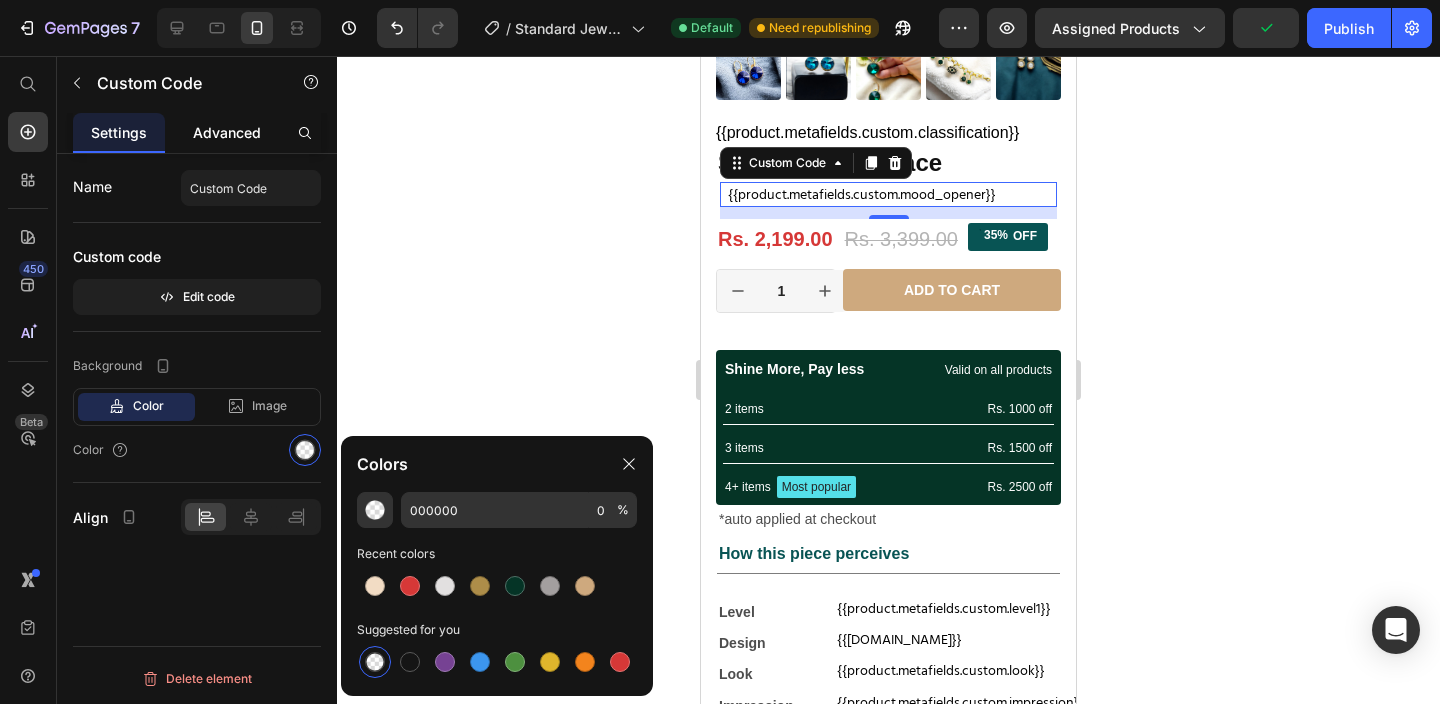 click on "Advanced" at bounding box center (227, 132) 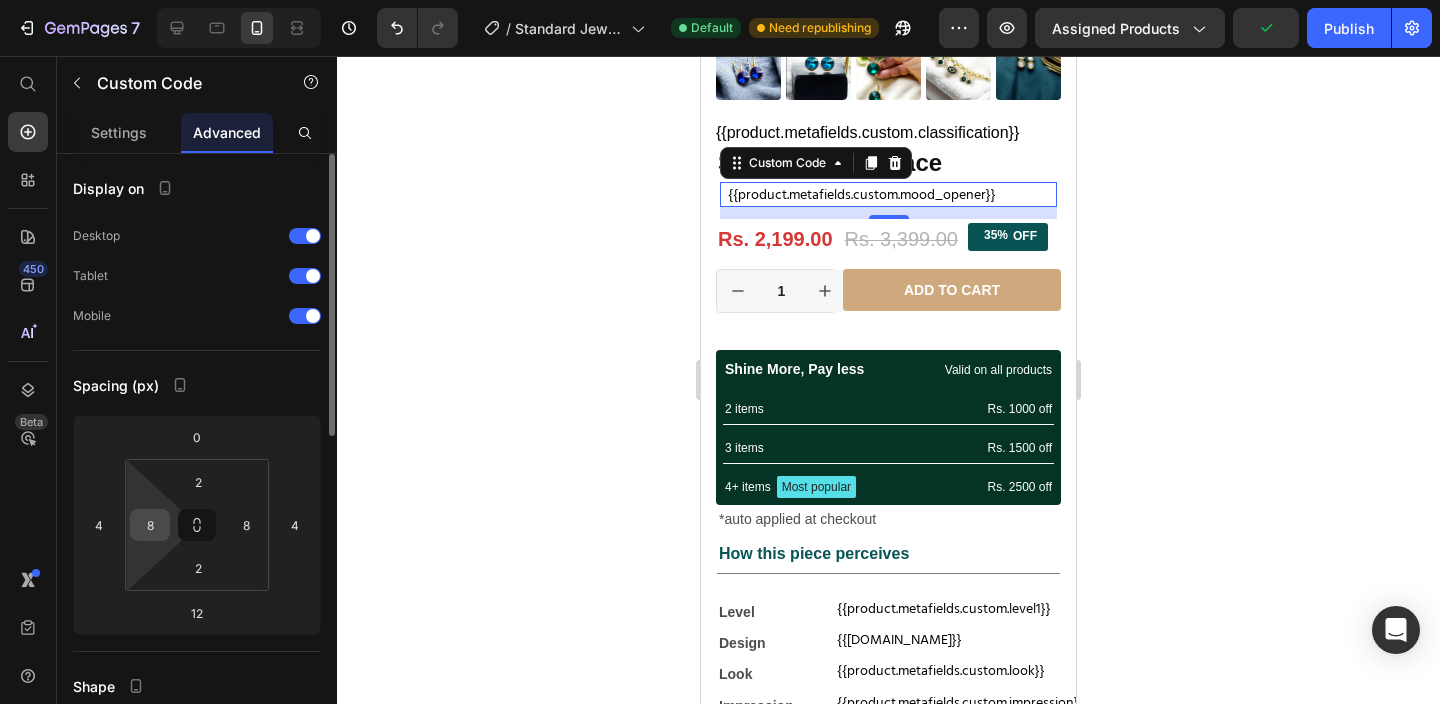 click on "8" at bounding box center (150, 525) 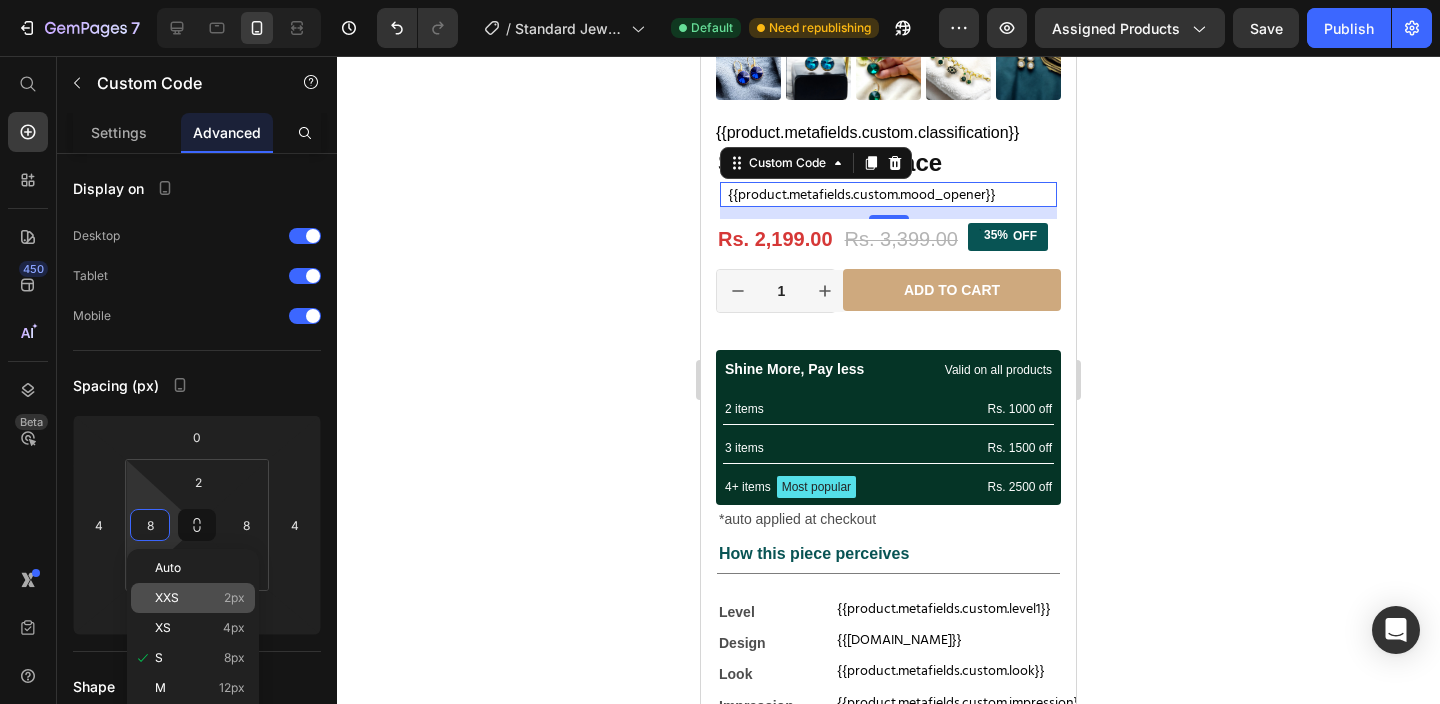 click on "XXS" at bounding box center [167, 598] 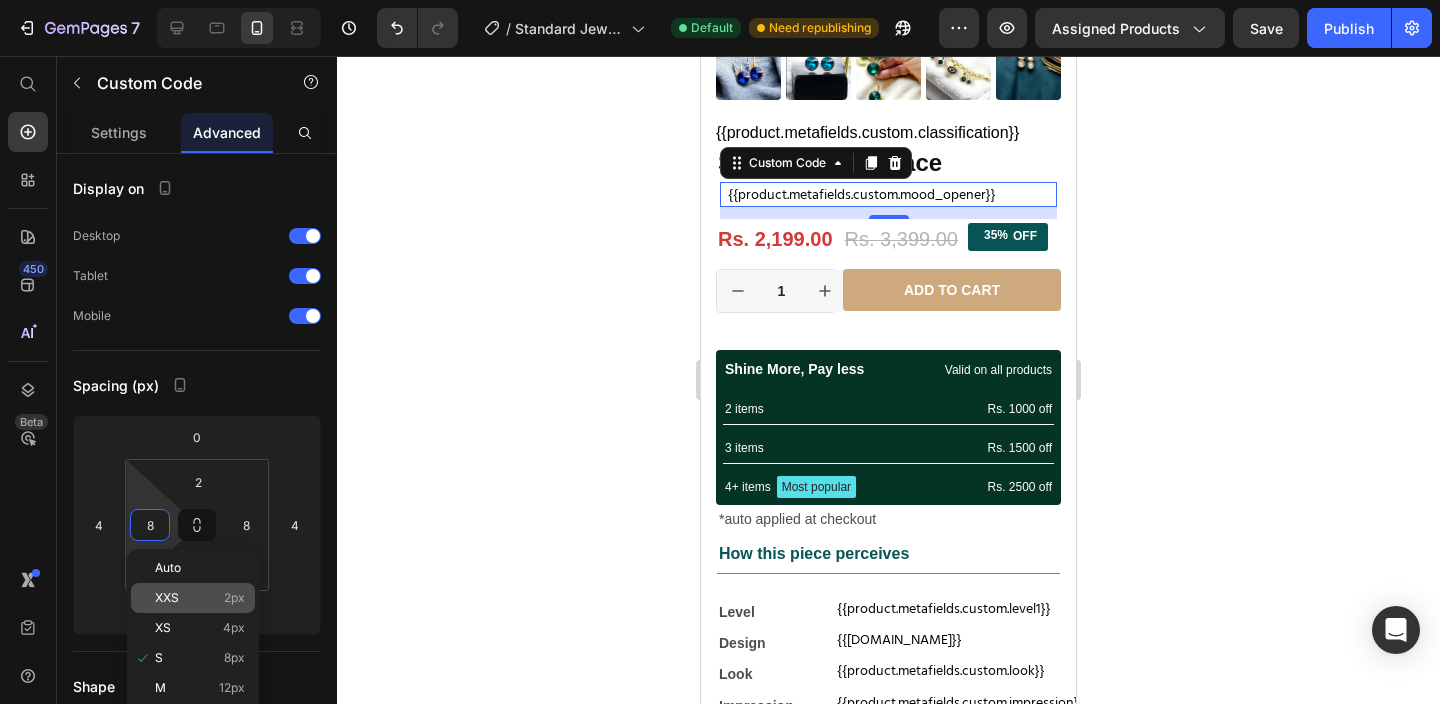 type on "2" 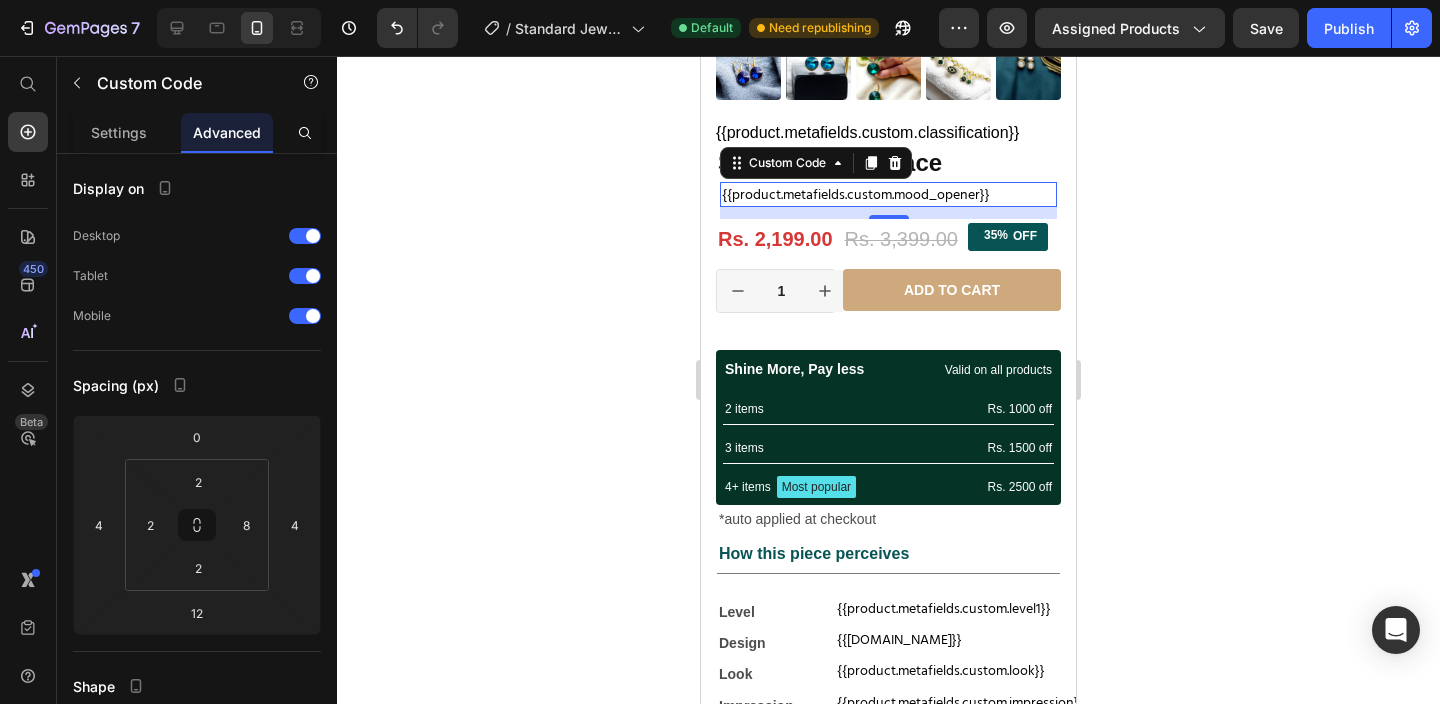 click 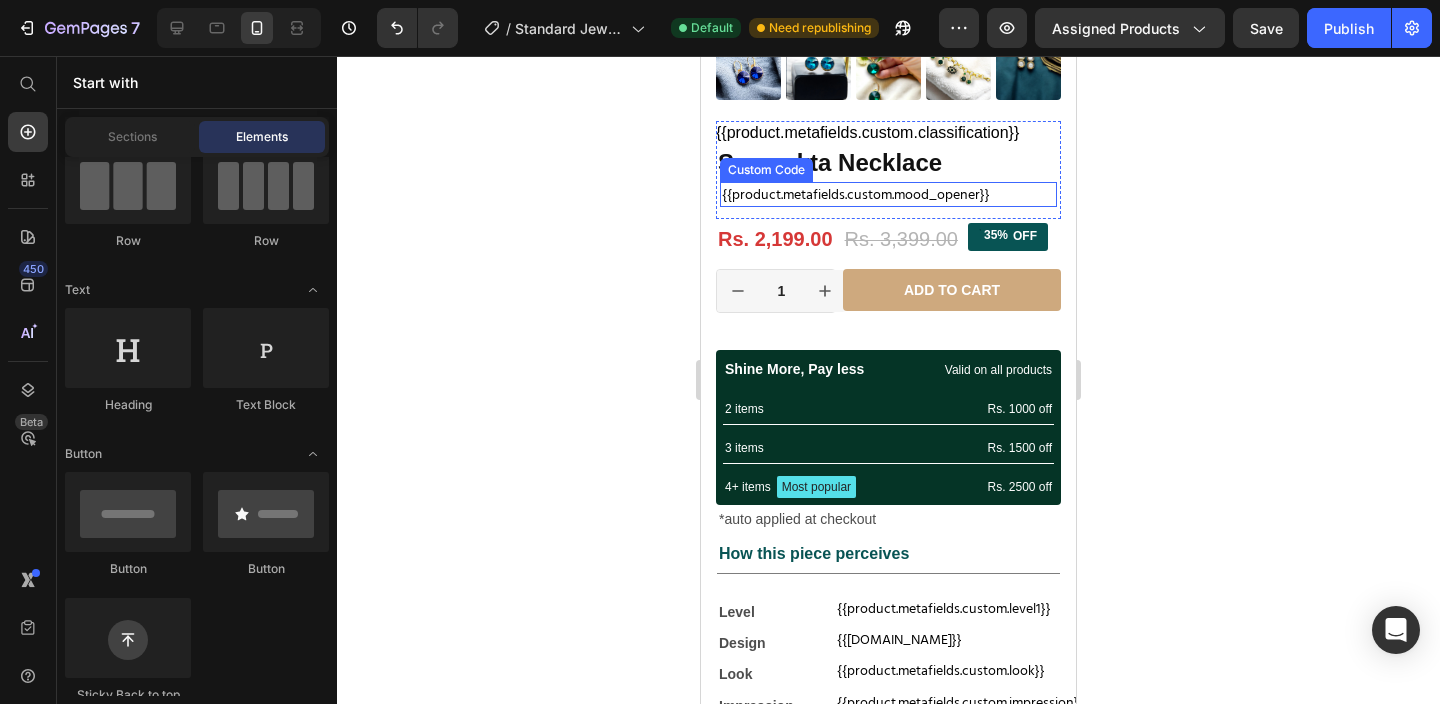click on "{{product.metafields.custom.mood_opener}}" at bounding box center [885, 194] 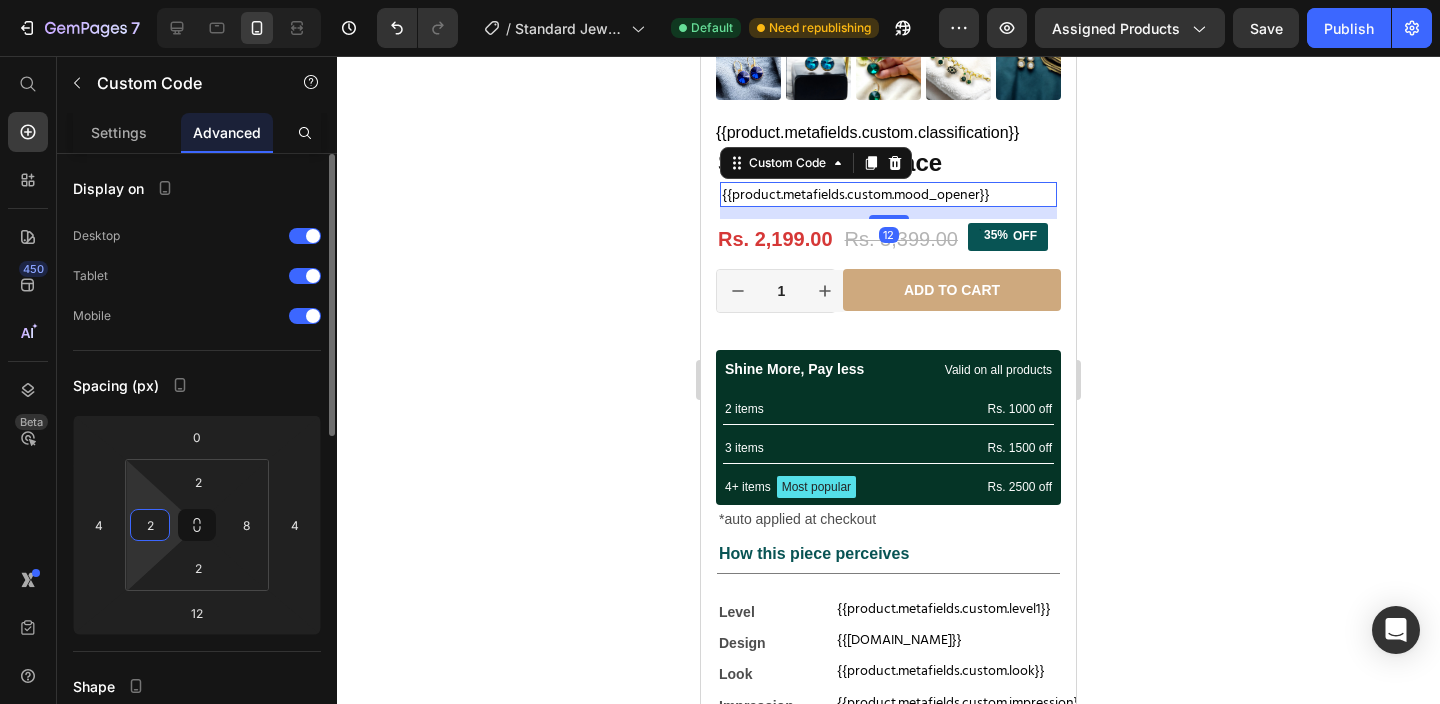 click on "2" at bounding box center [150, 525] 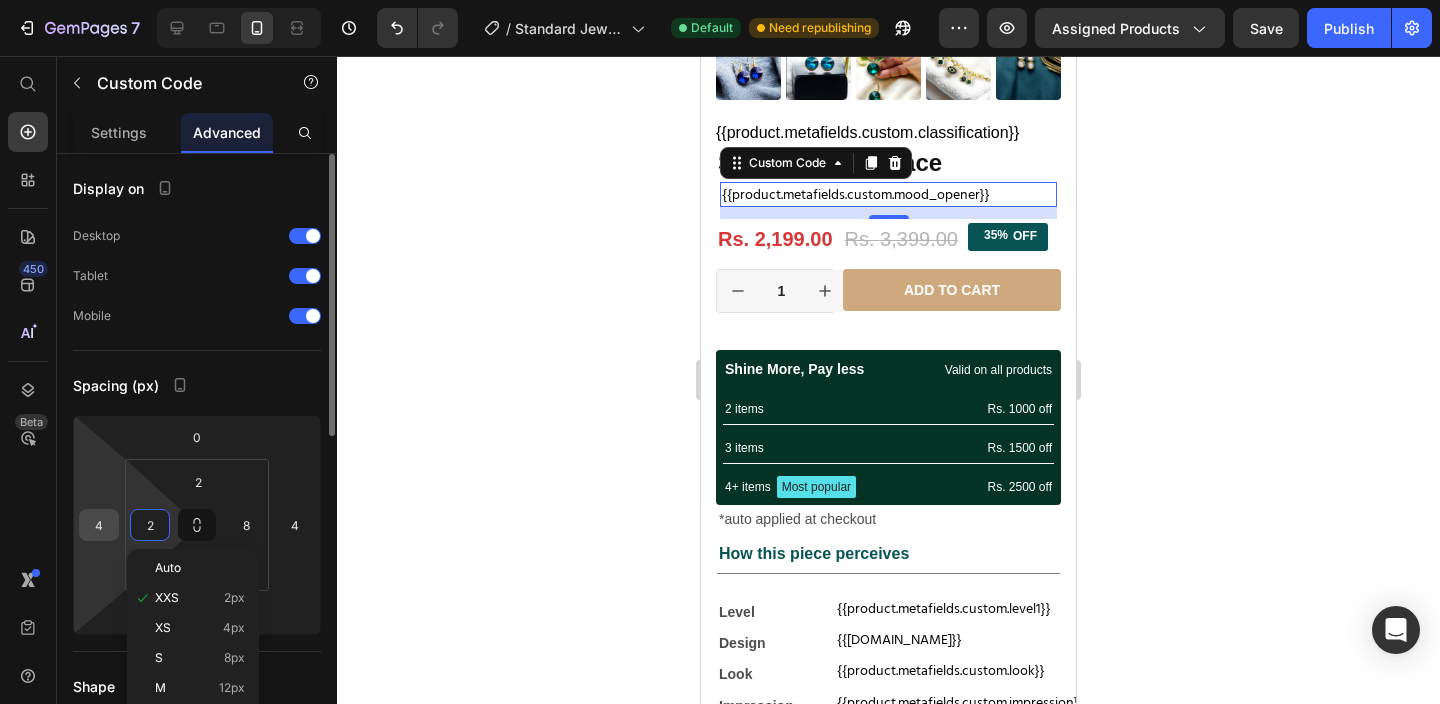 click on "4" at bounding box center (99, 525) 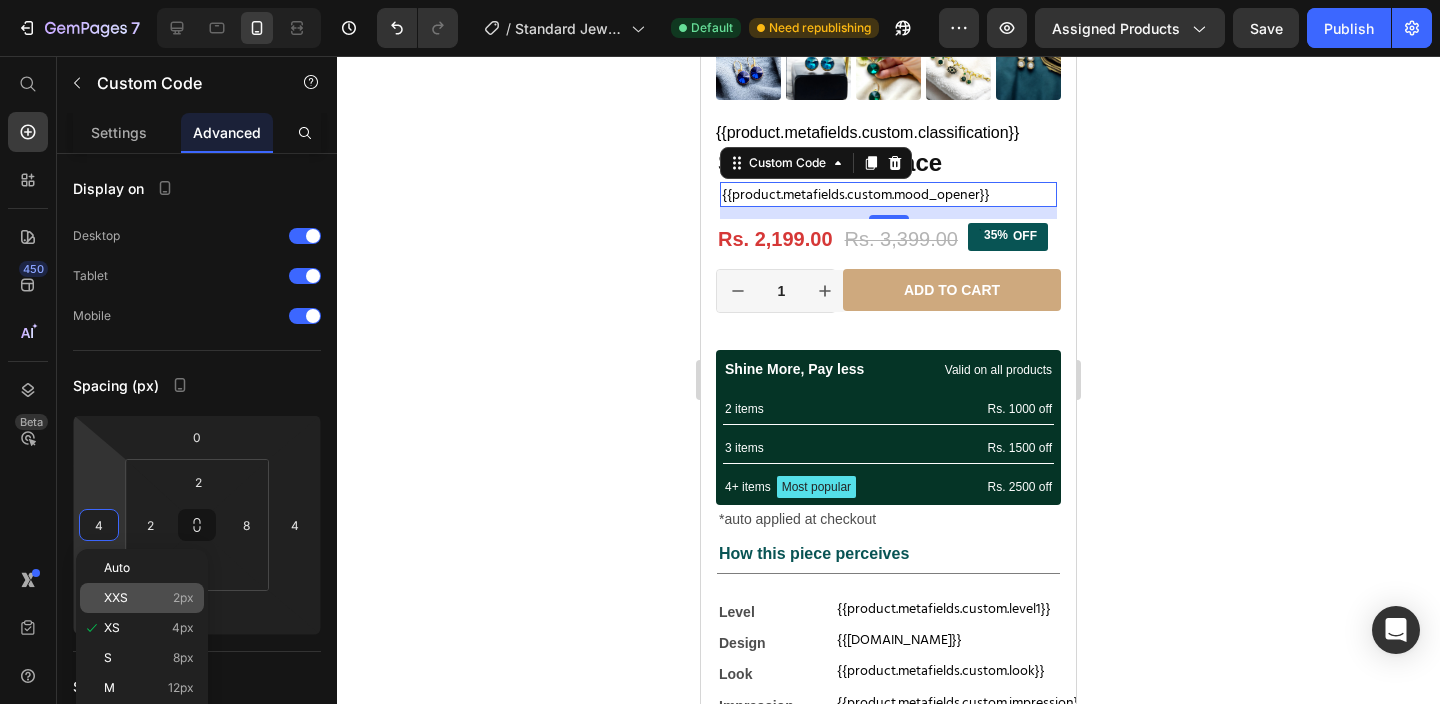 click on "XXS 2px" 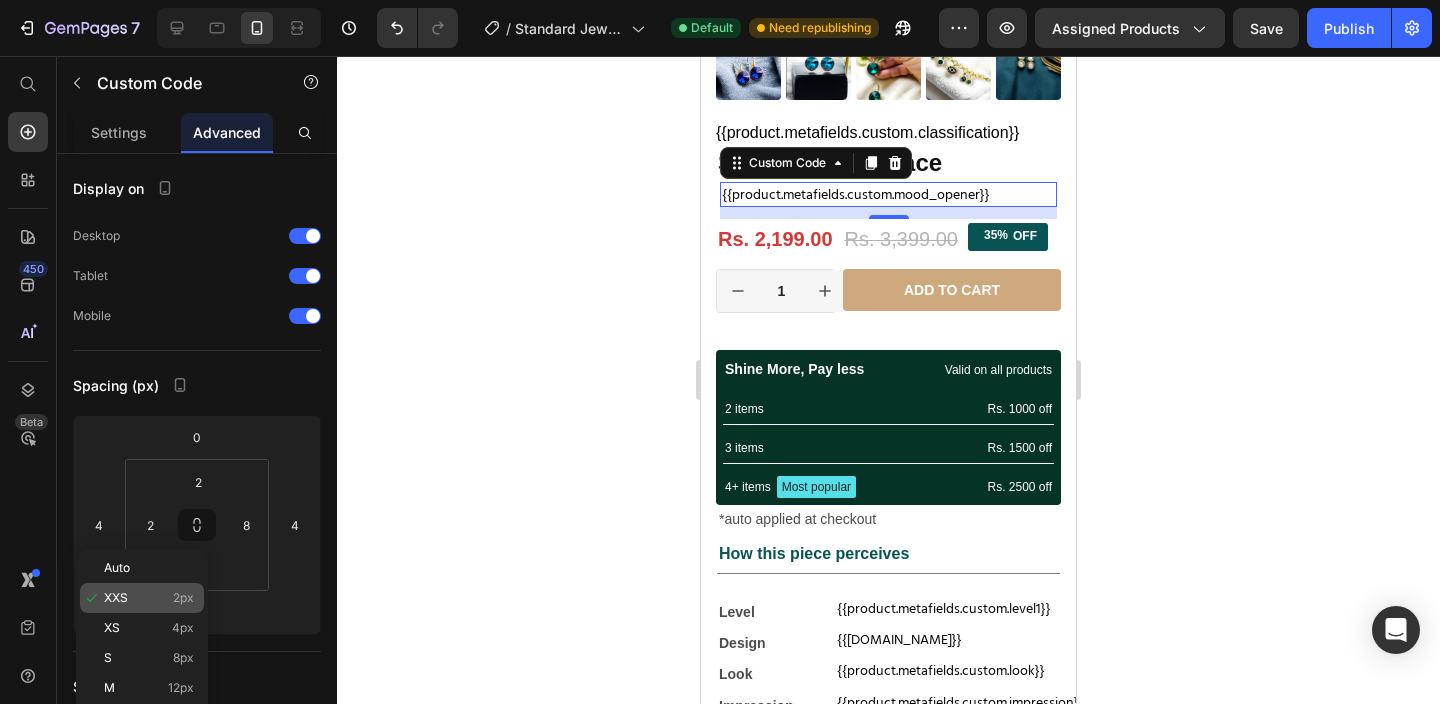 type on "2" 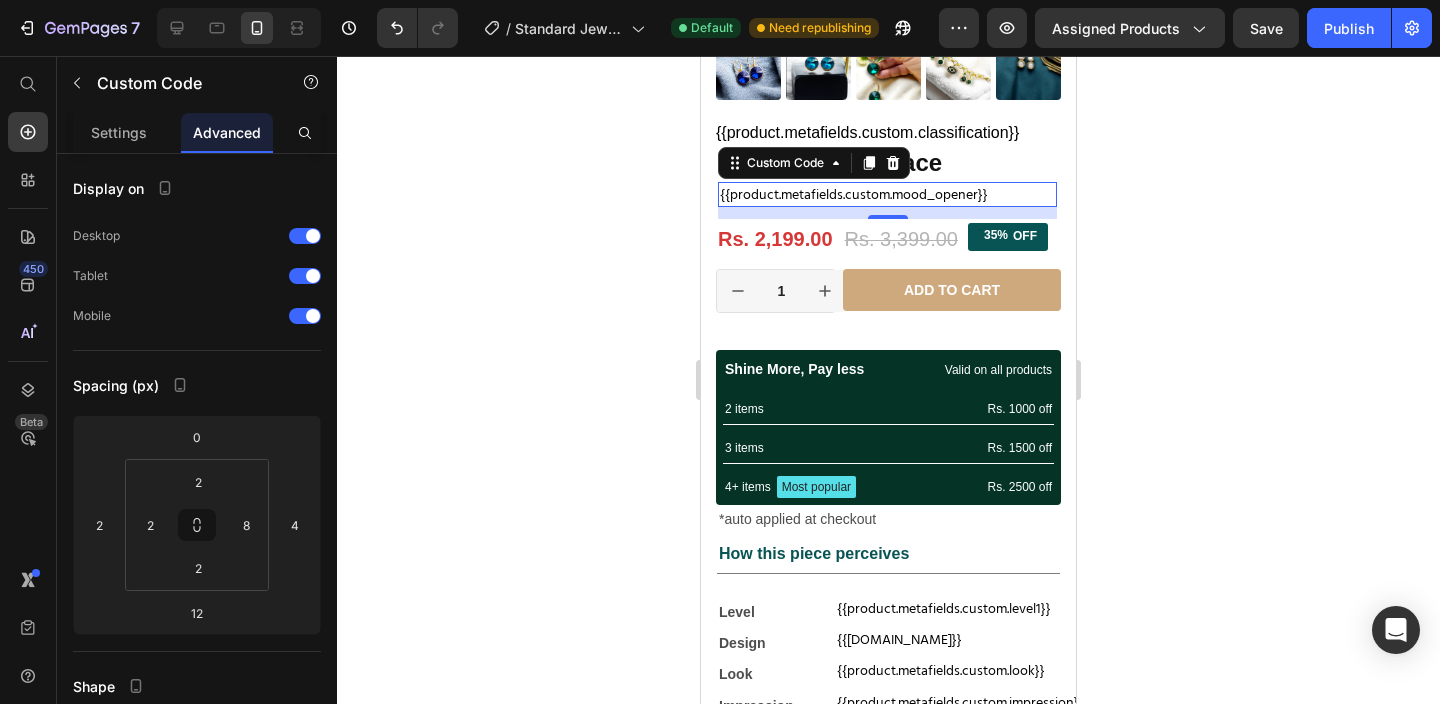 click 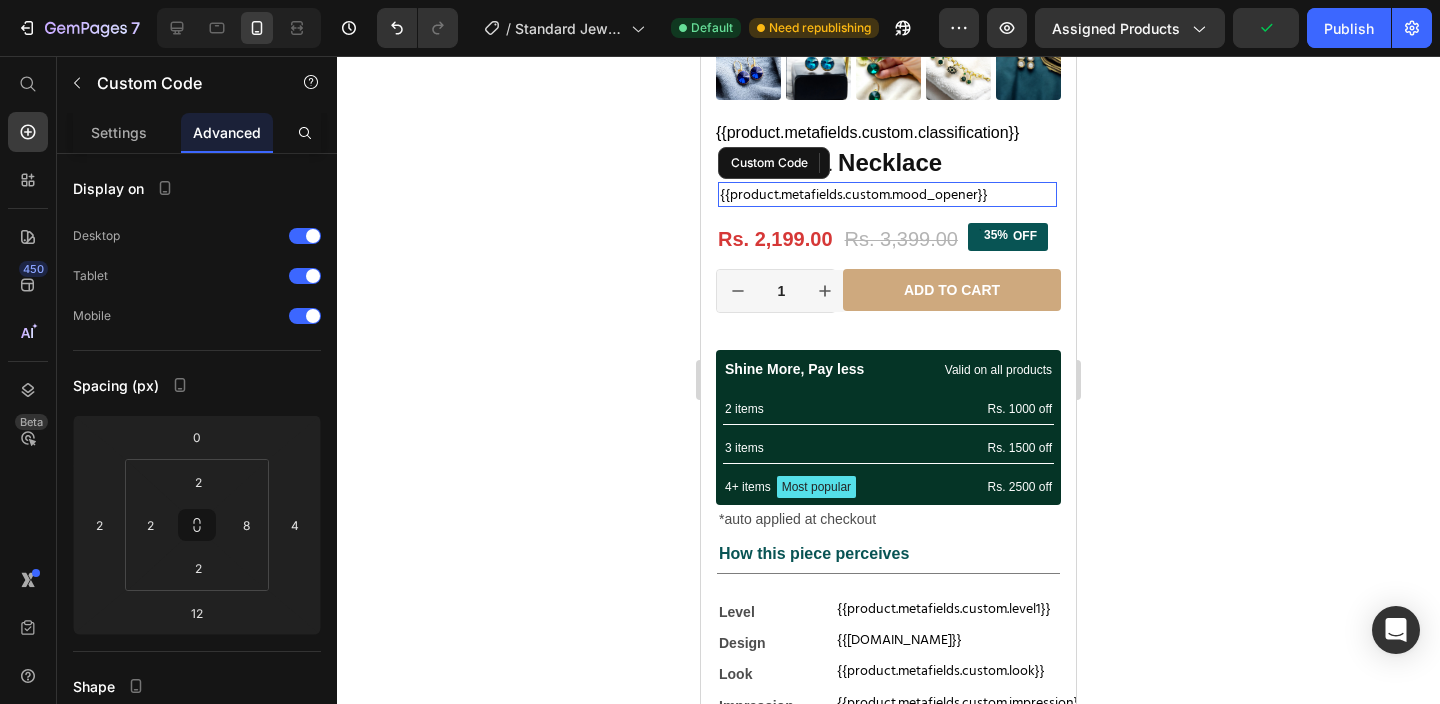 click on "{{product.metafields.custom.mood_opener}}" at bounding box center [884, 194] 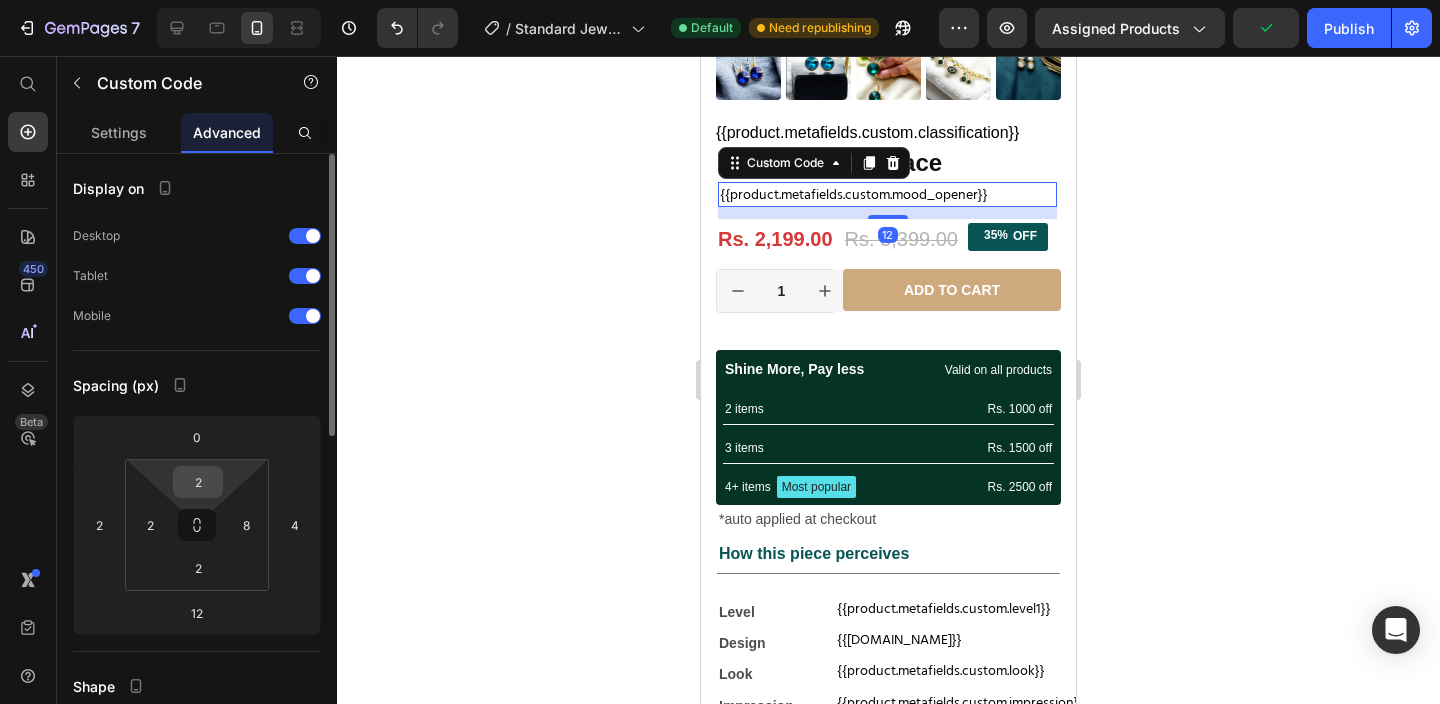 click on "2" at bounding box center (198, 482) 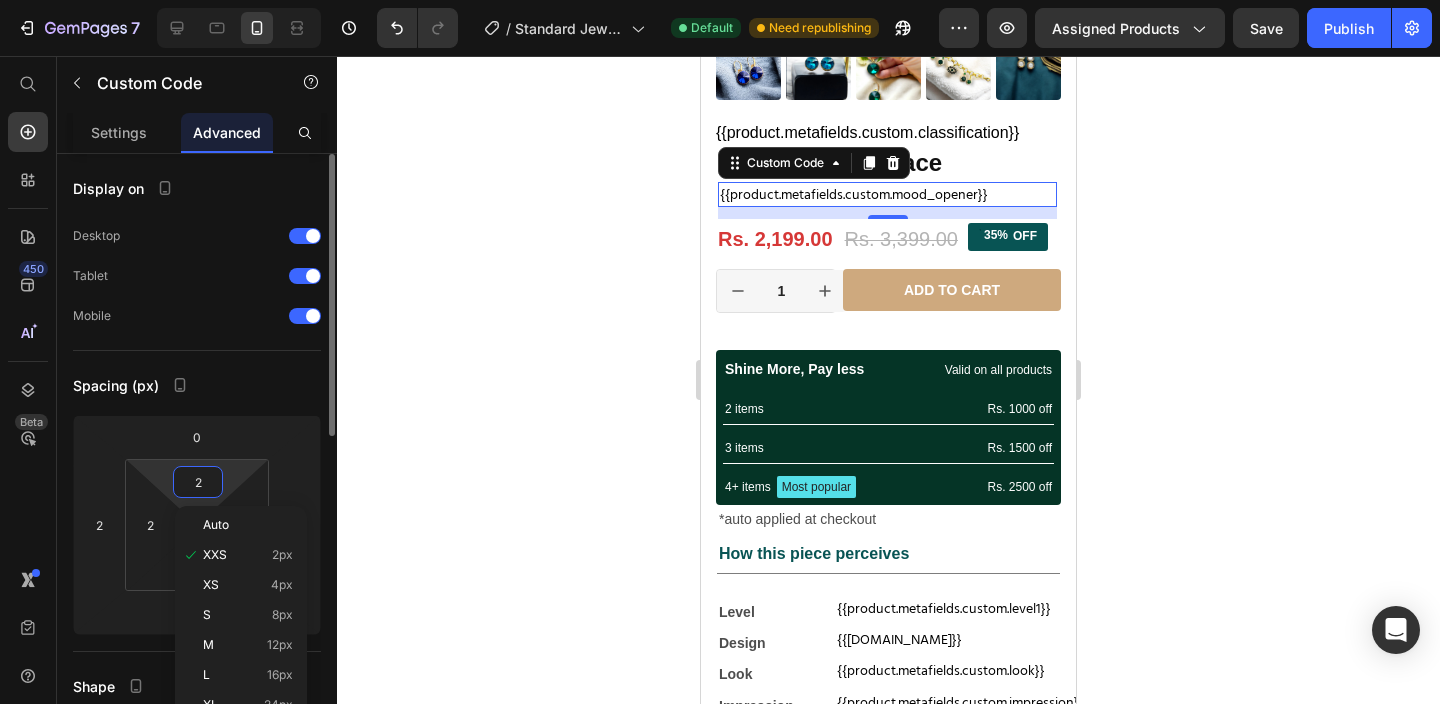 type on "0" 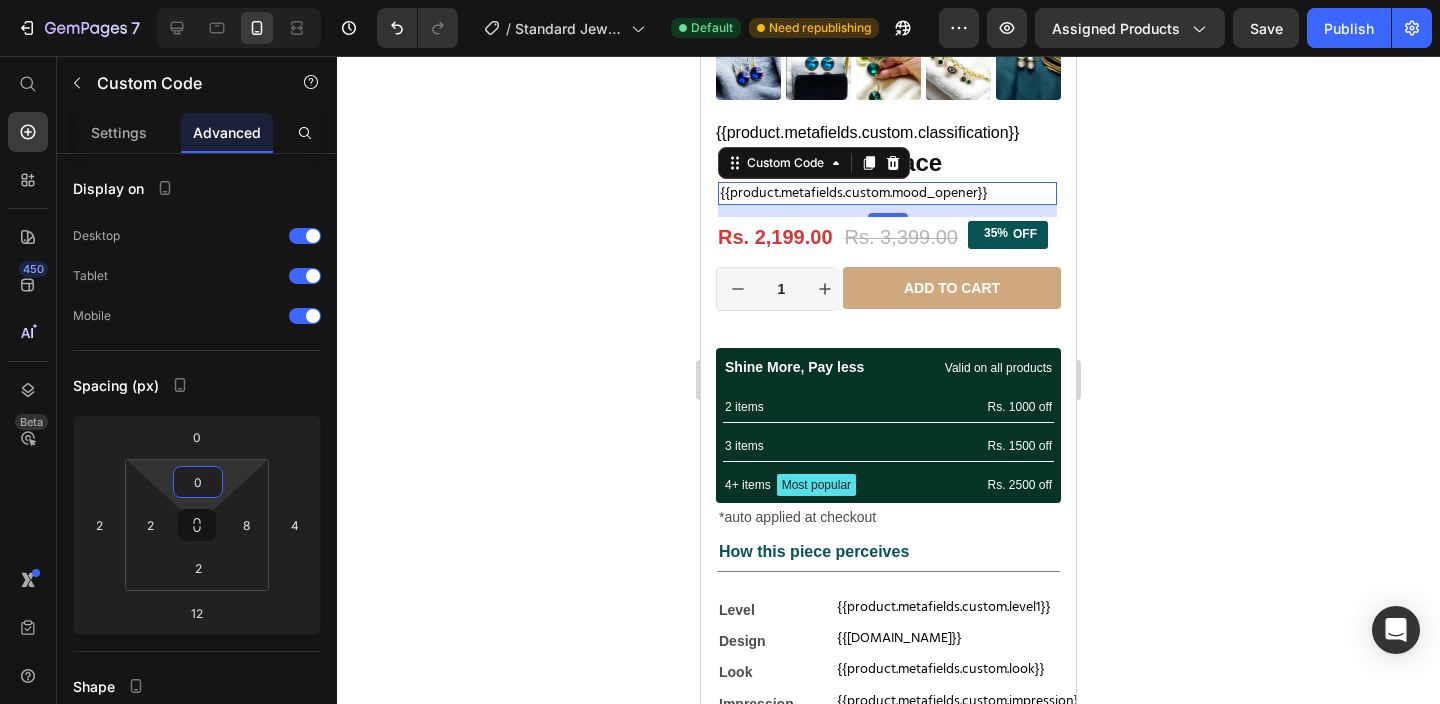 click 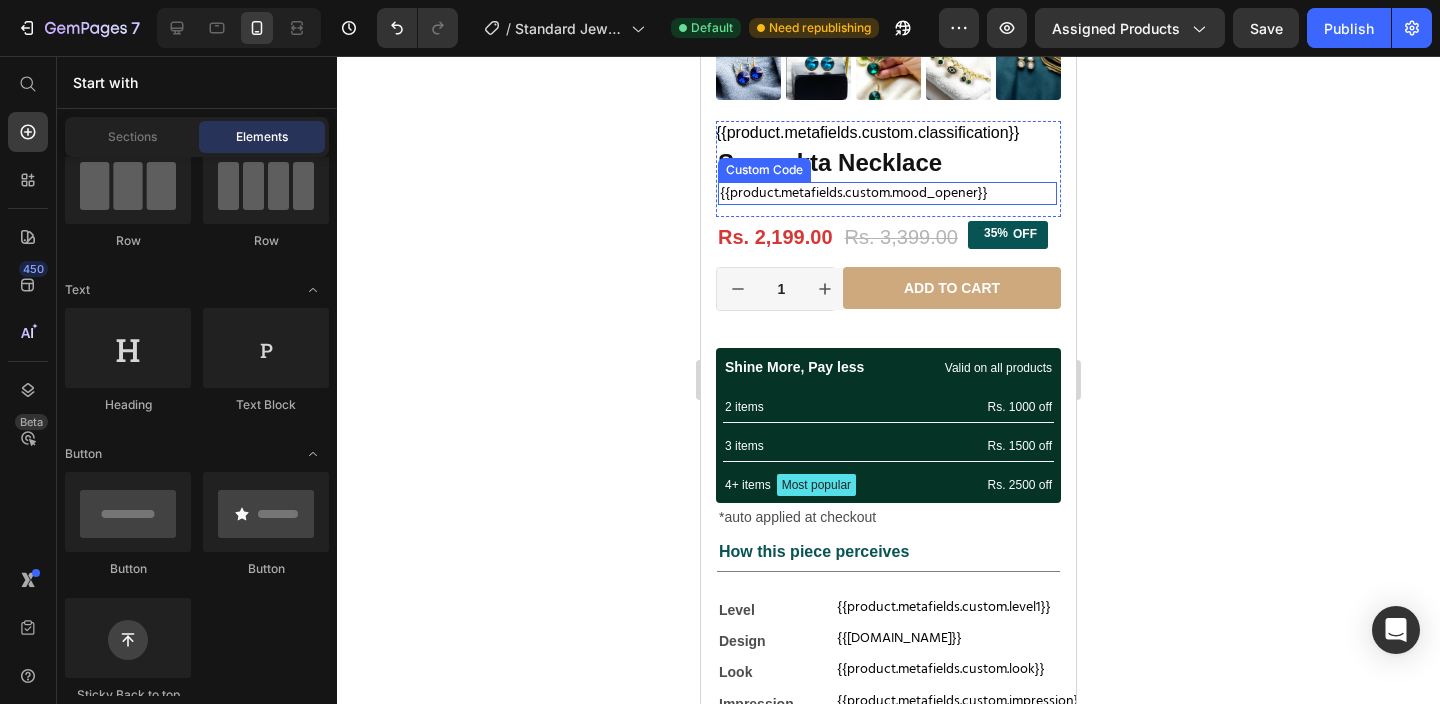 click on "{{product.metafields.custom.mood_opener}}" at bounding box center (884, 192) 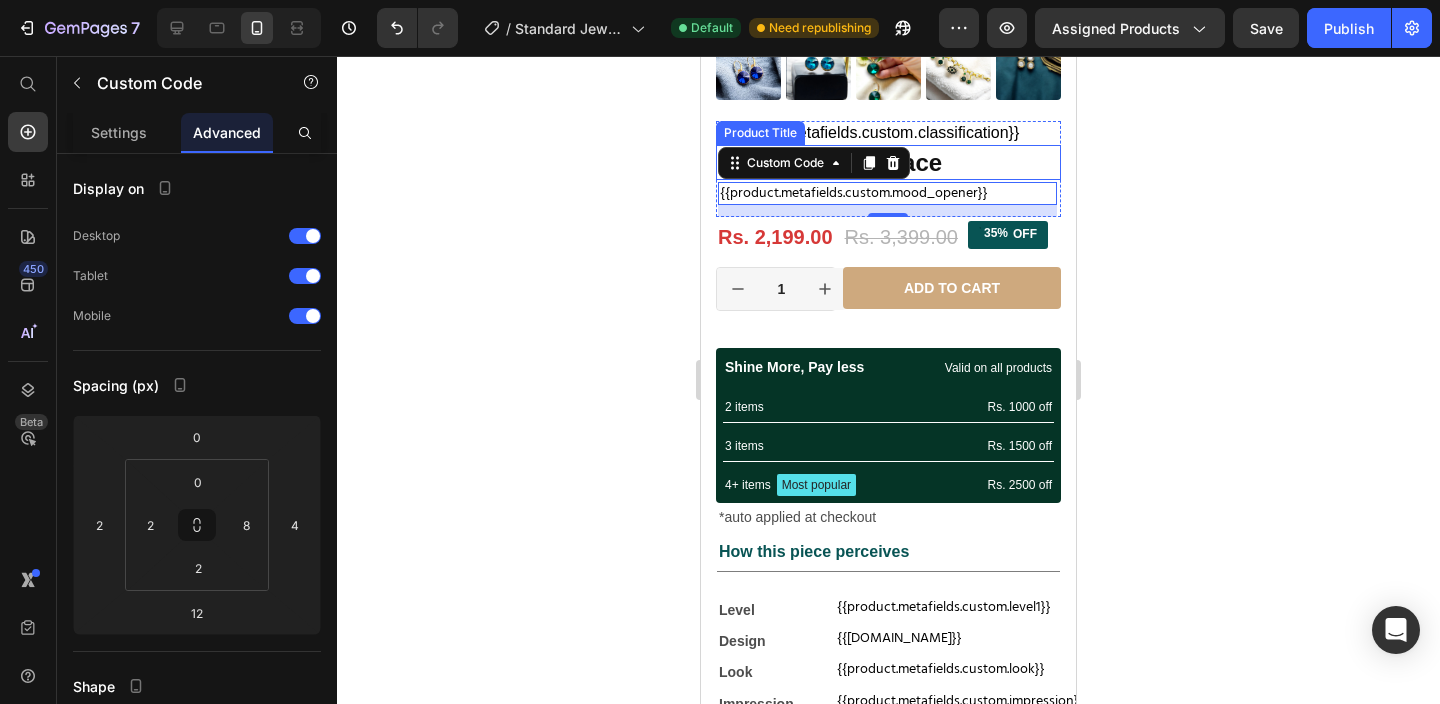 click on "Samyukta Necklace" at bounding box center (888, 162) 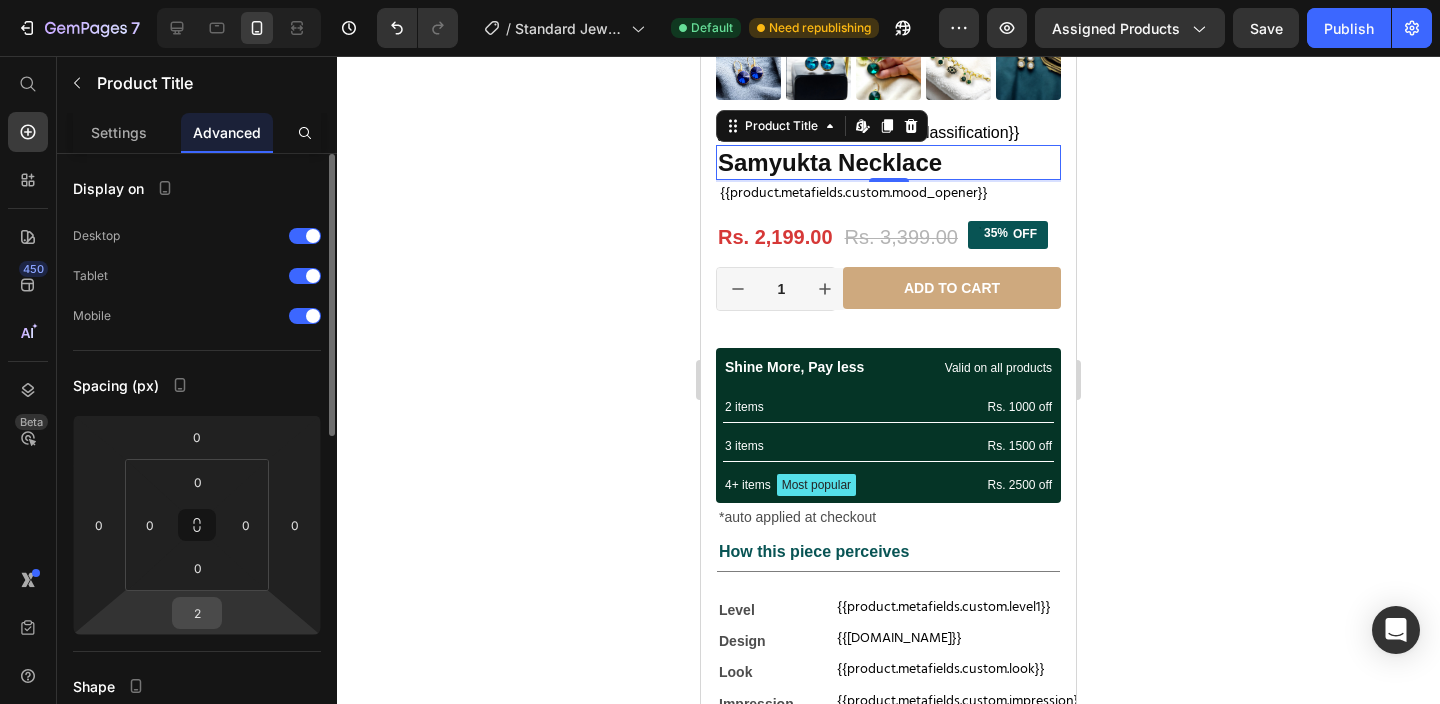 click on "2" at bounding box center [197, 613] 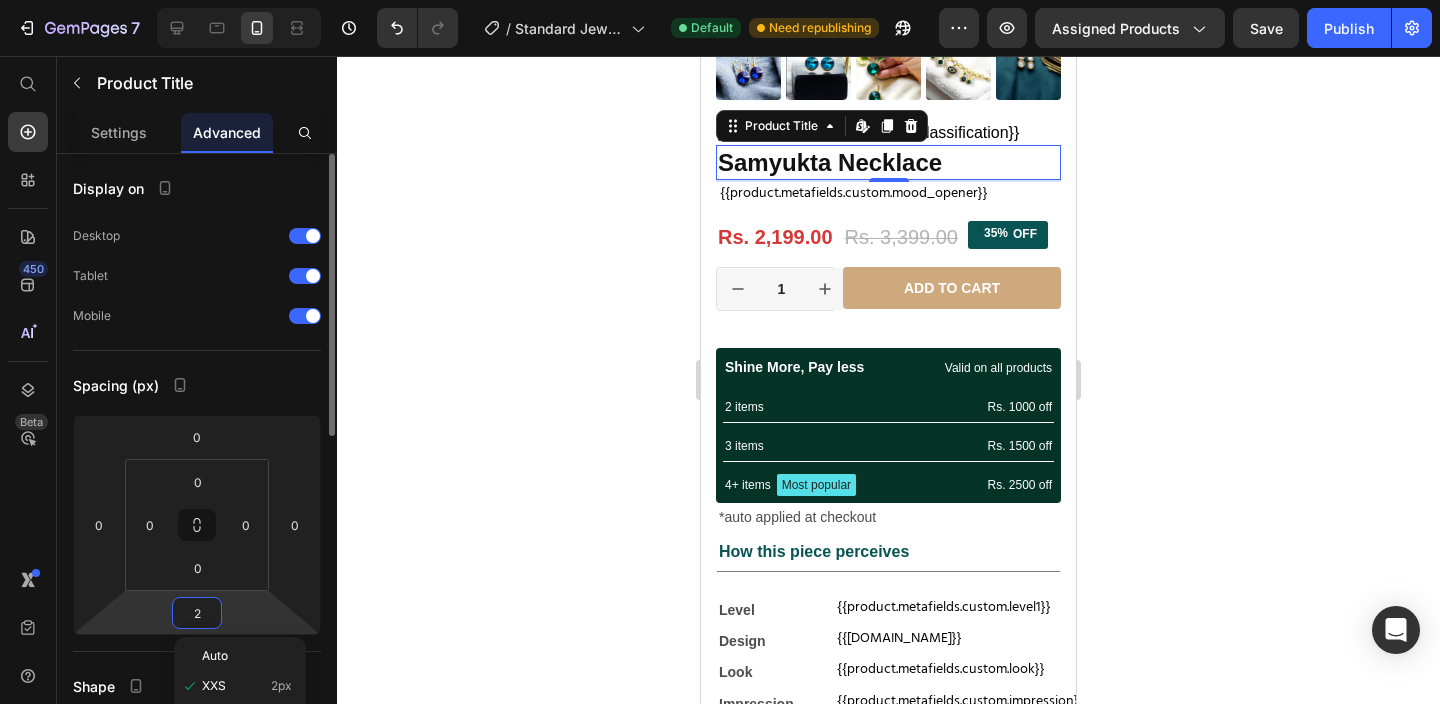 type on "0" 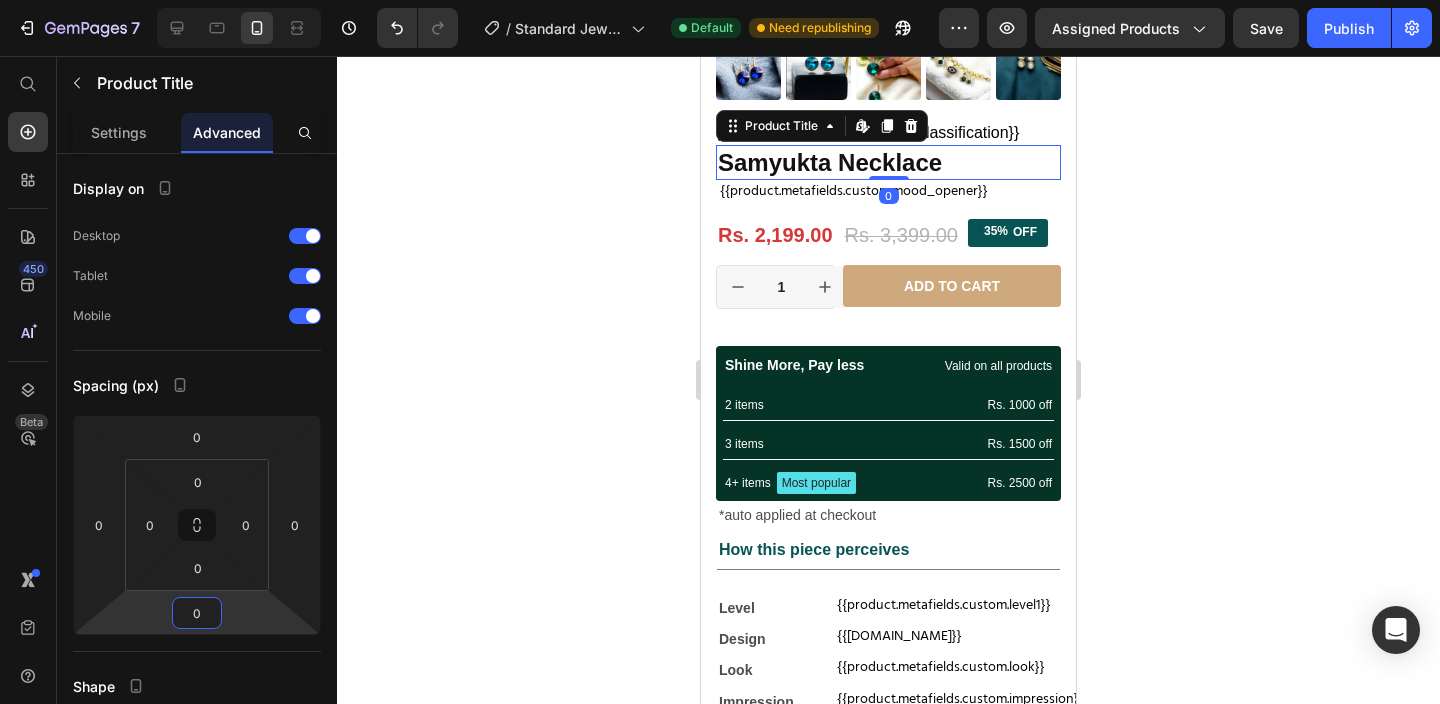 click 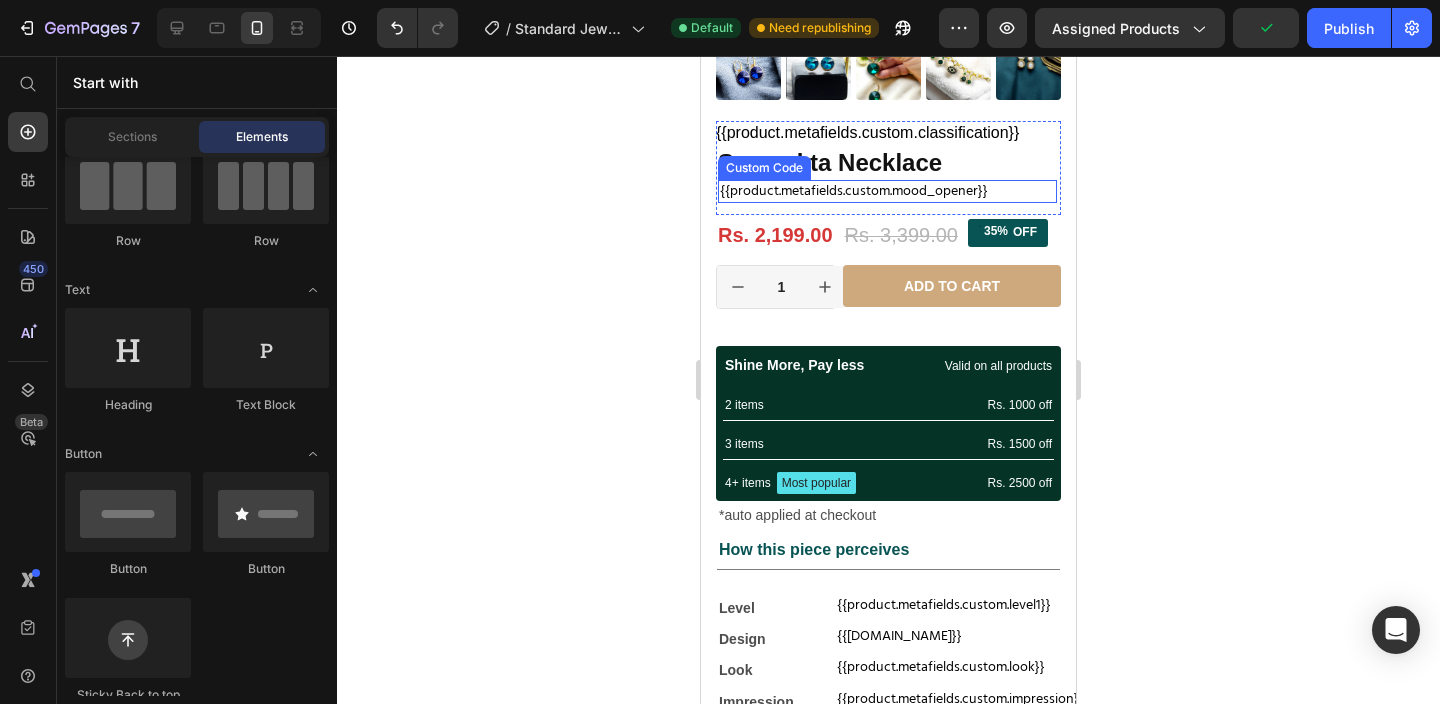click on "{{product.metafields.custom.mood_opener}}" at bounding box center [884, 190] 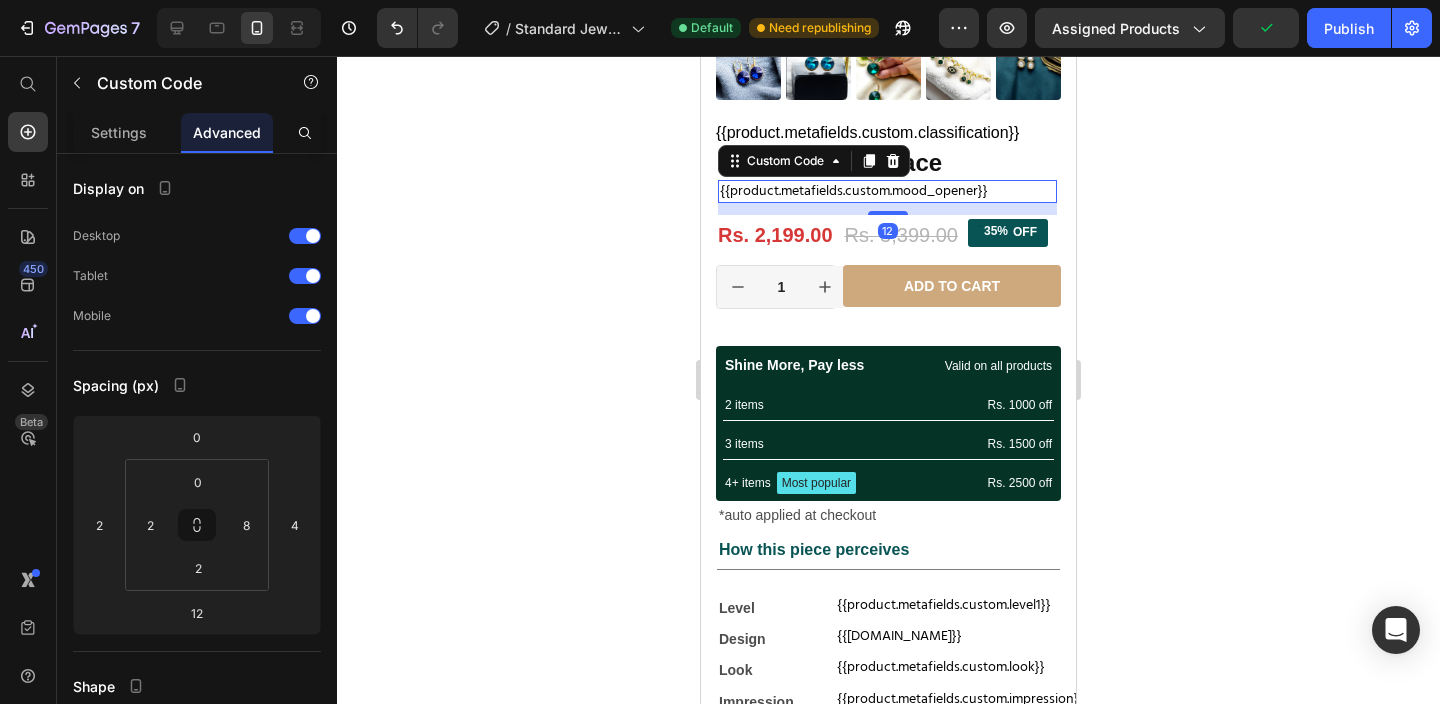 click 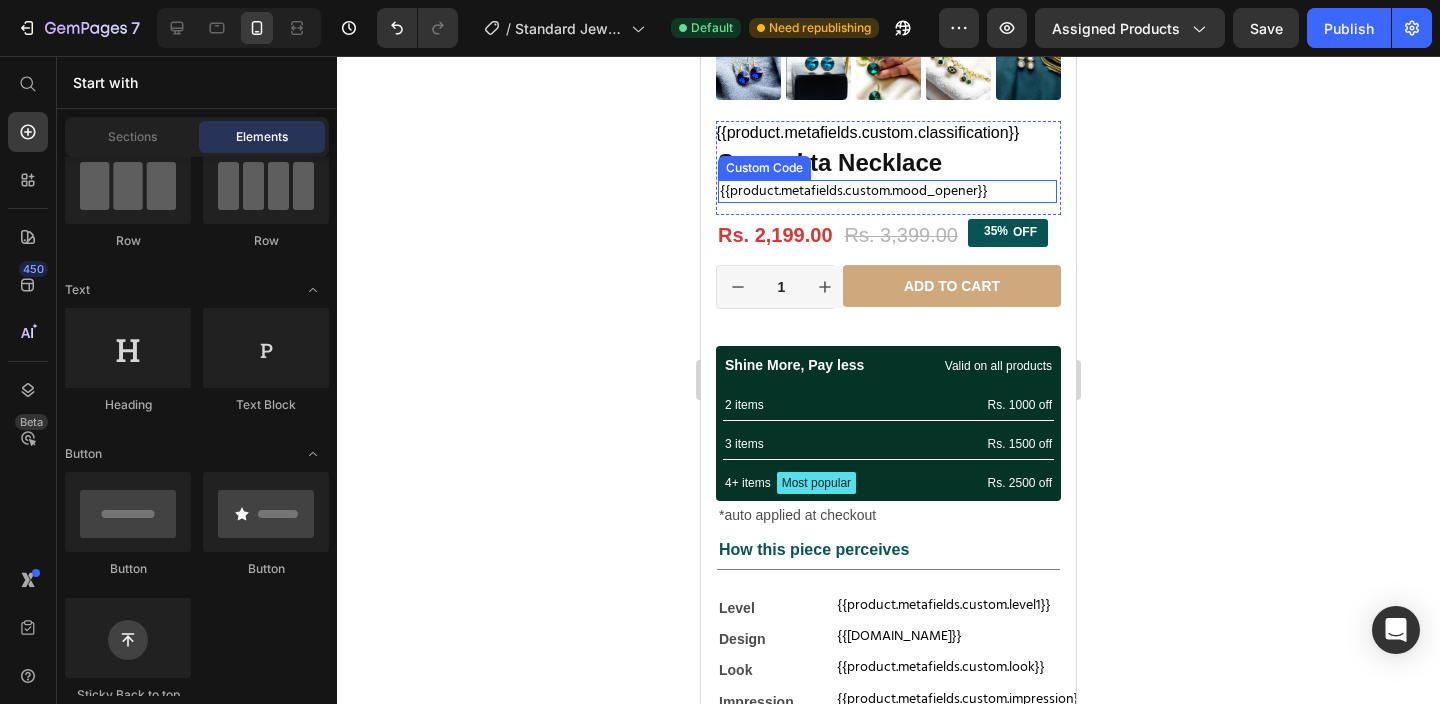 click on "{{product.metafields.custom.mood_opener}}" at bounding box center [884, 190] 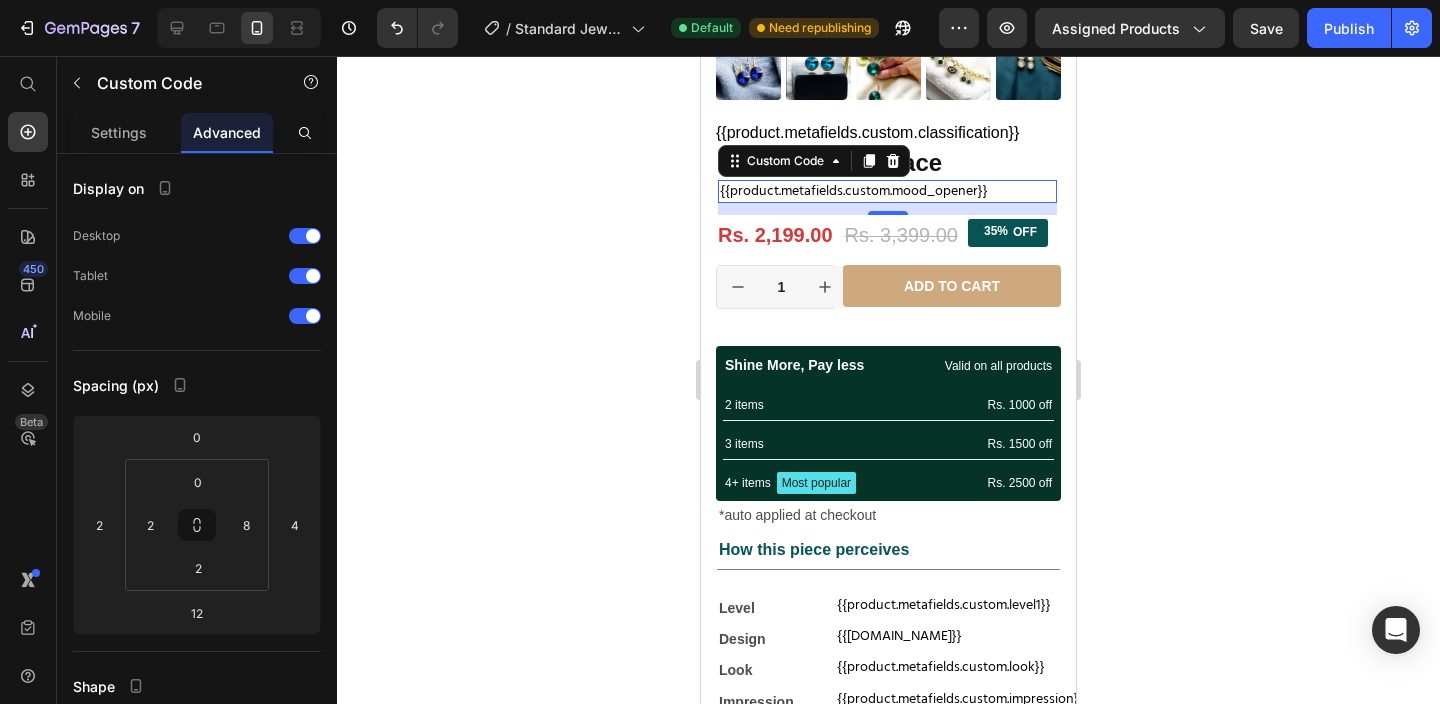 click 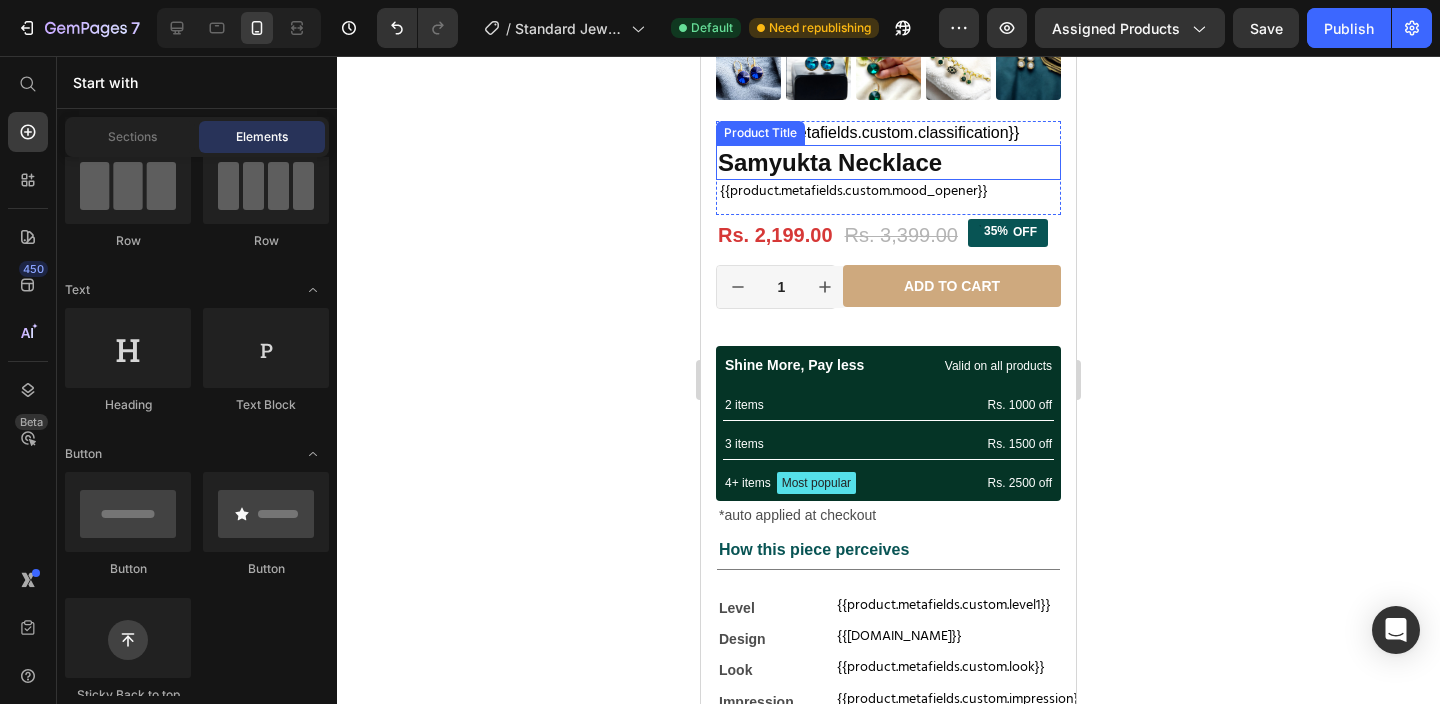 click on "Samyukta Necklace" at bounding box center [888, 162] 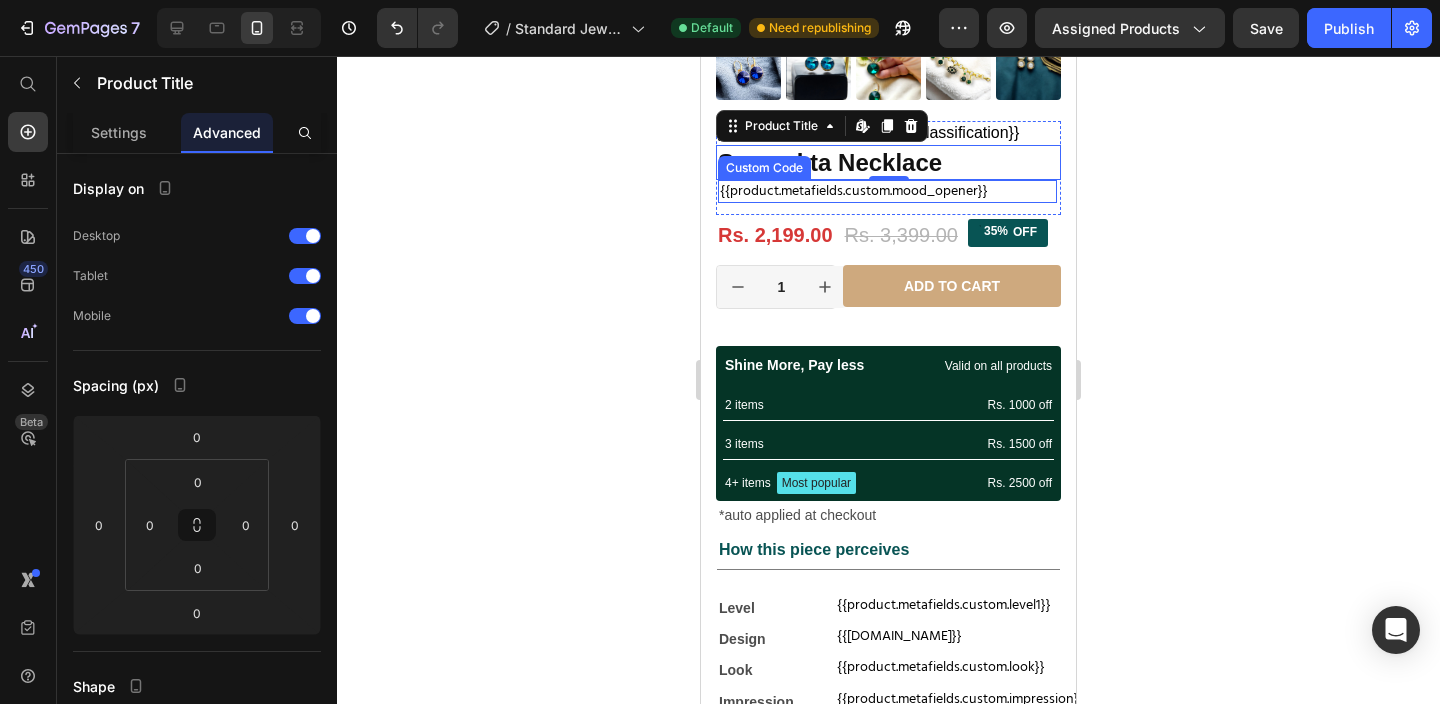 click on "{{product.metafields.custom.mood_opener}}" at bounding box center [884, 190] 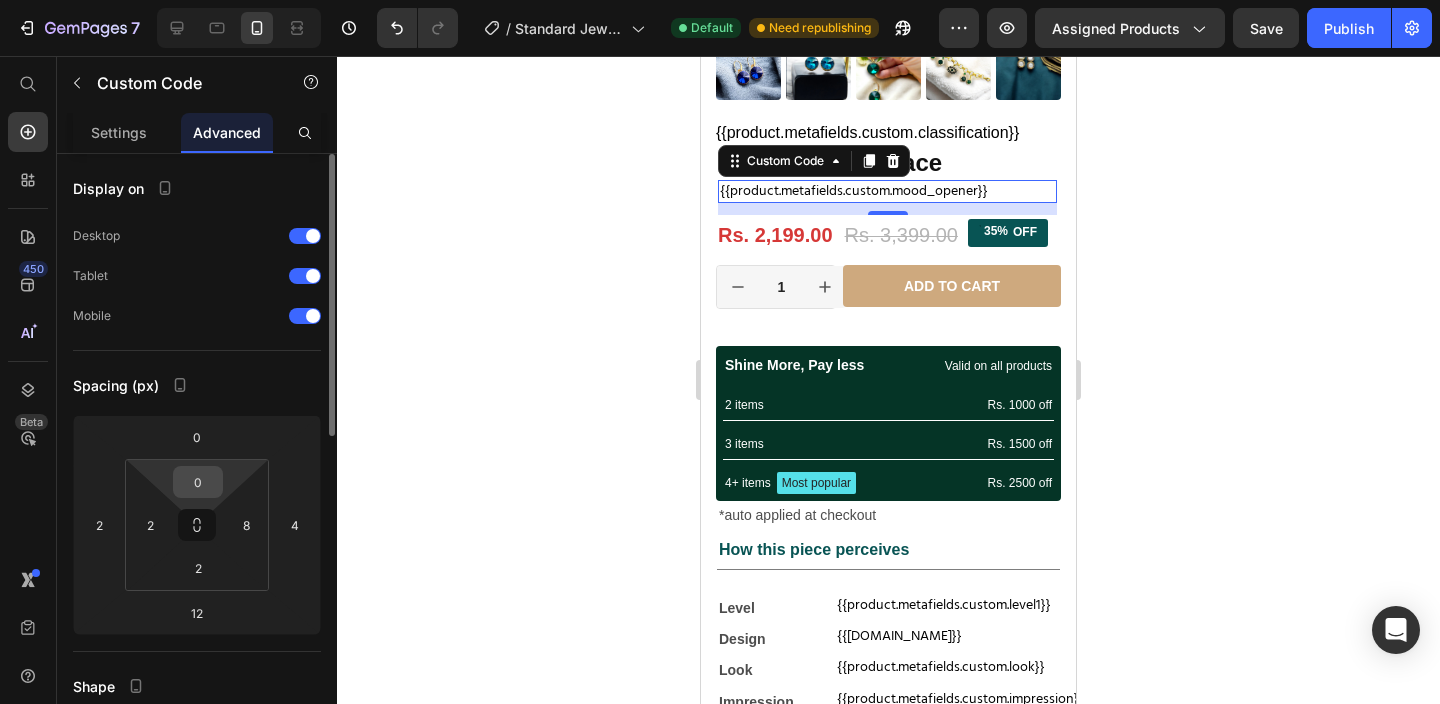 click on "0" at bounding box center [198, 482] 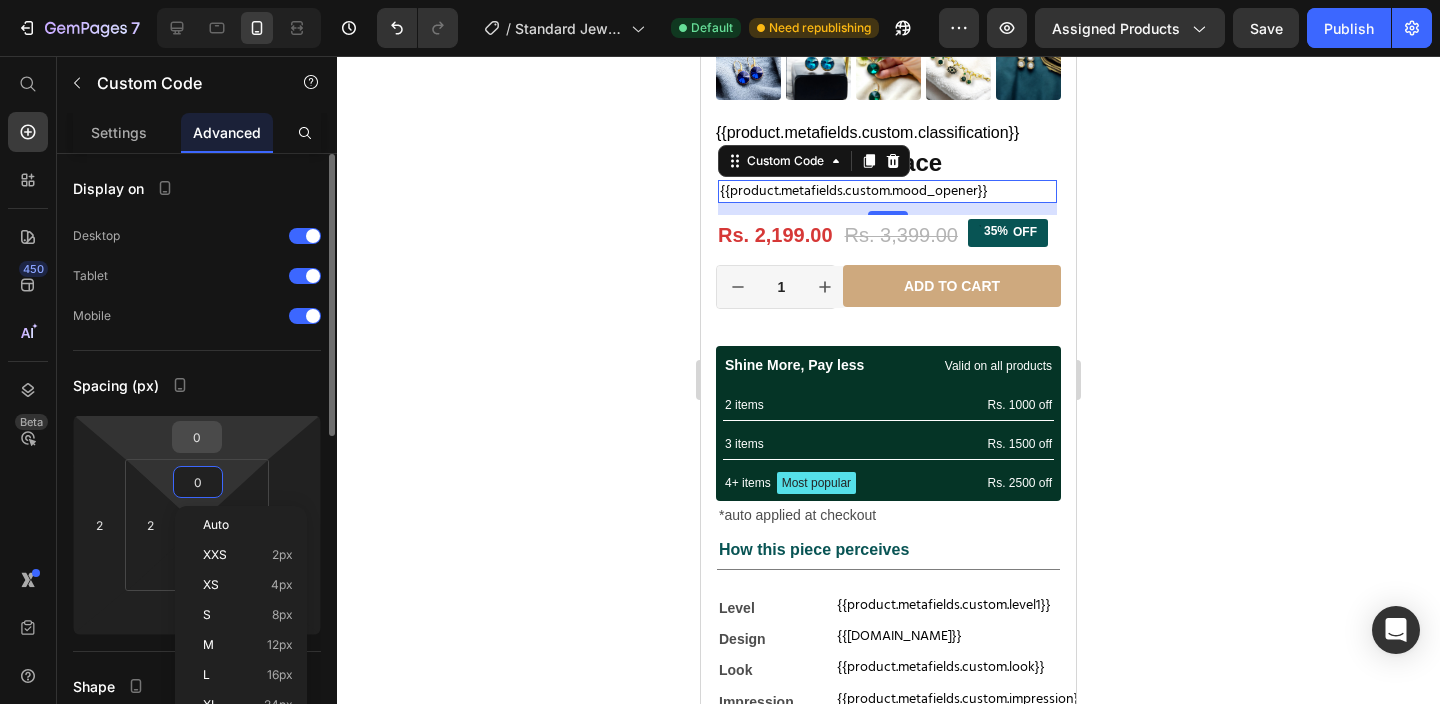 click on "0" at bounding box center (197, 437) 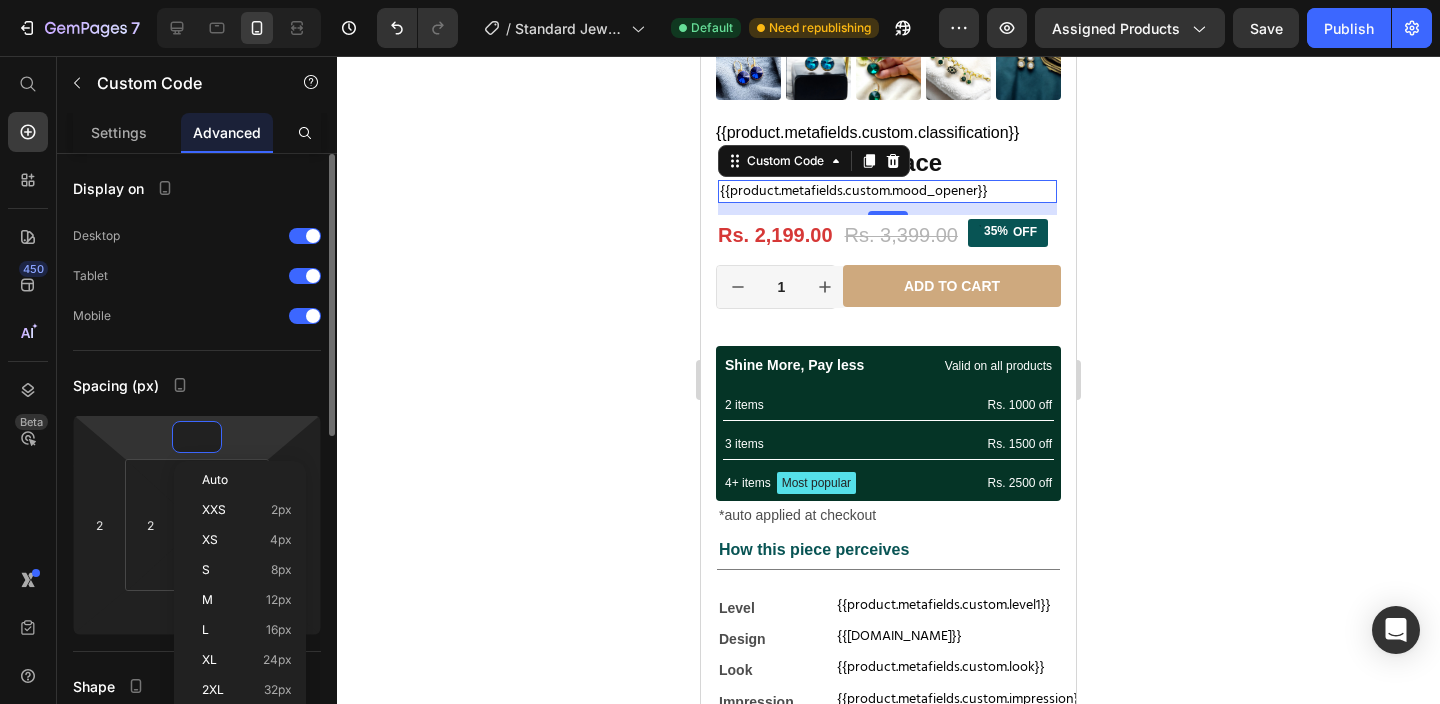 type on "-1" 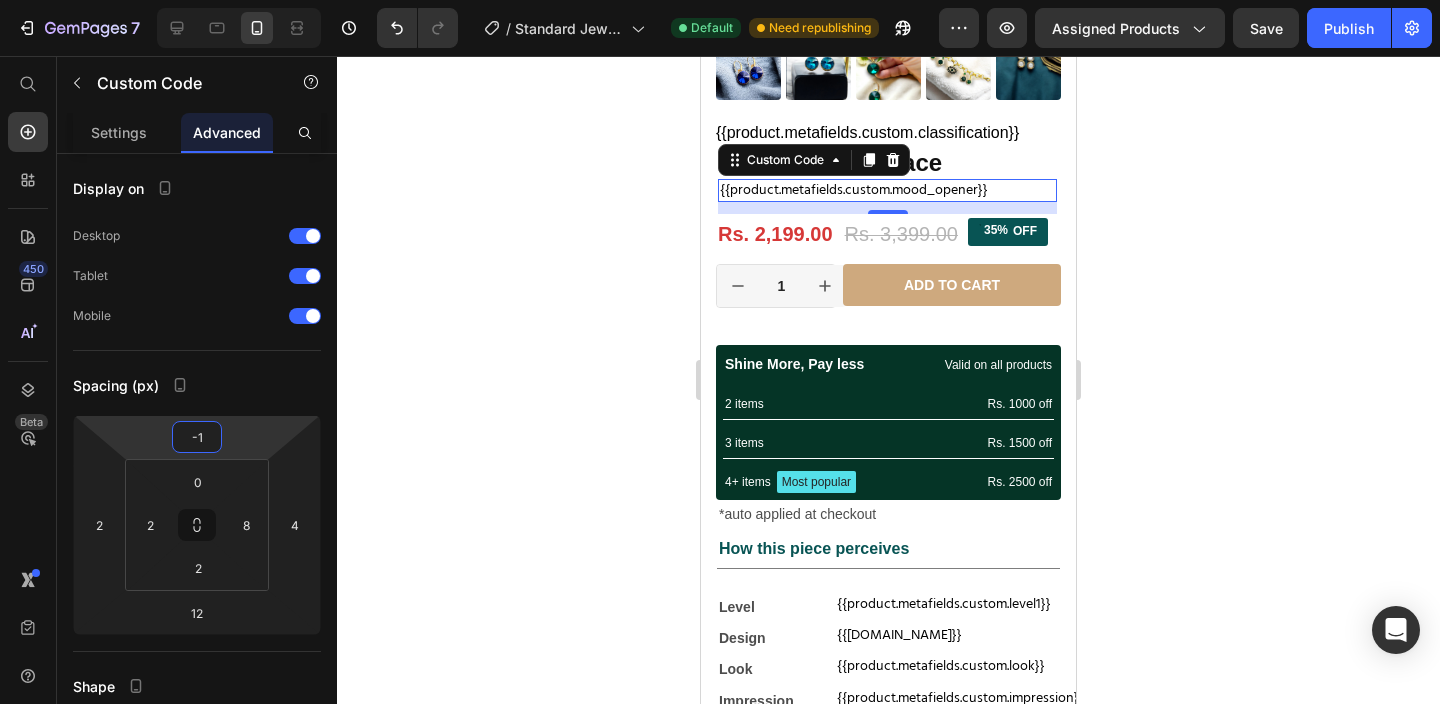click 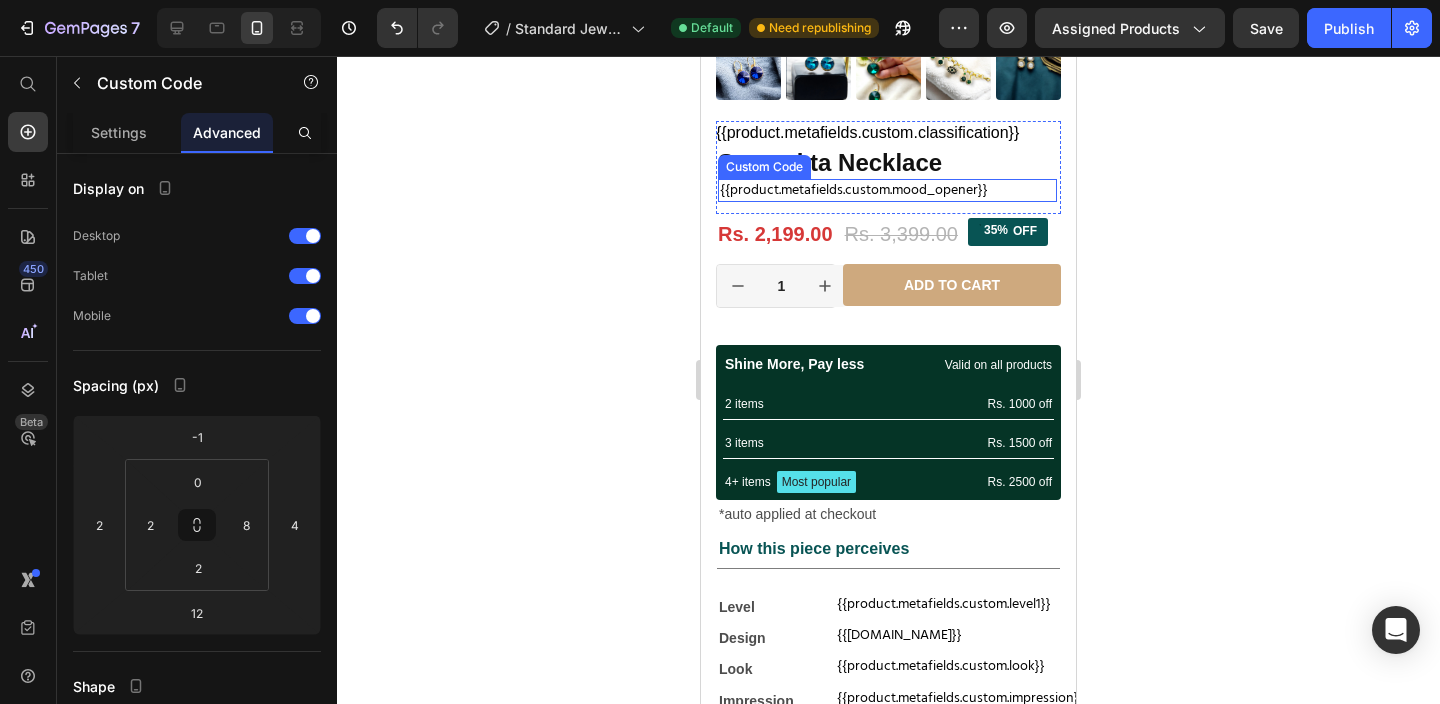 click on "{{product.metafields.custom.mood_opener}}" at bounding box center [884, 189] 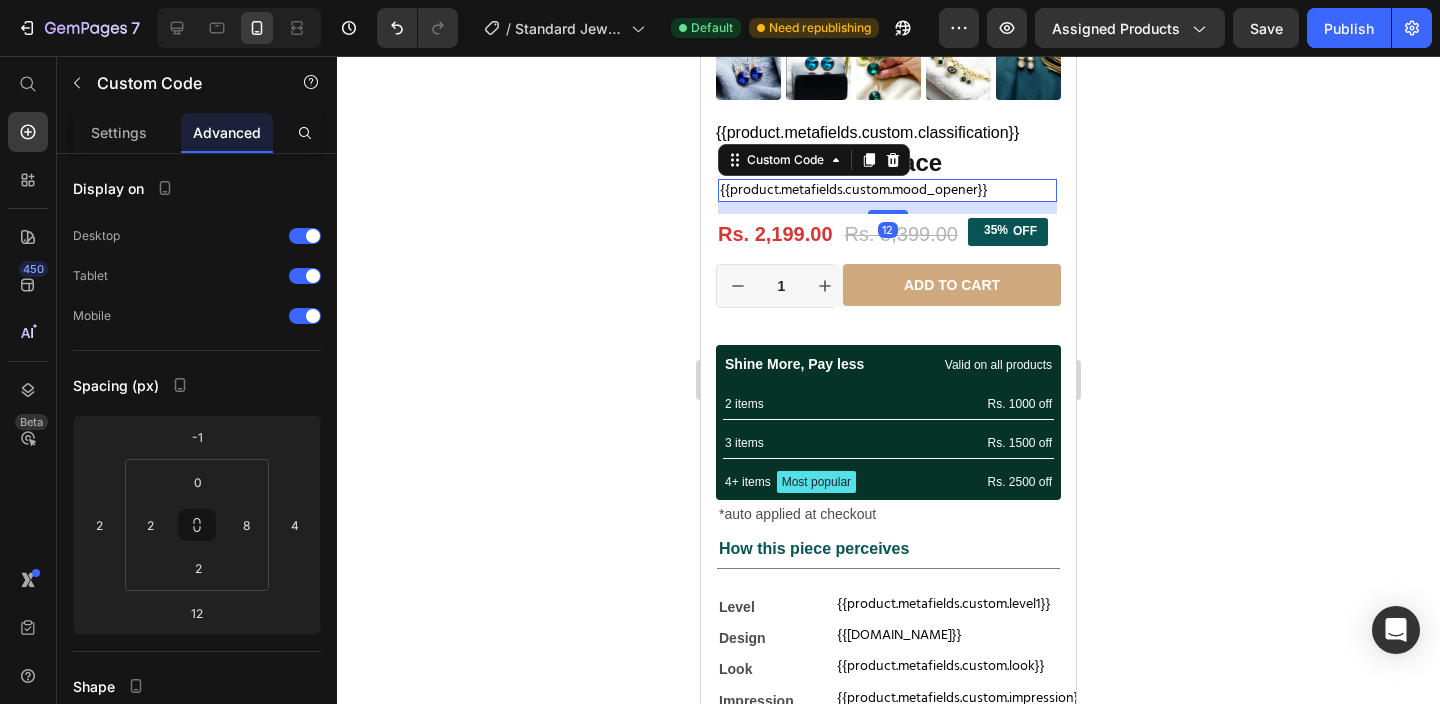click 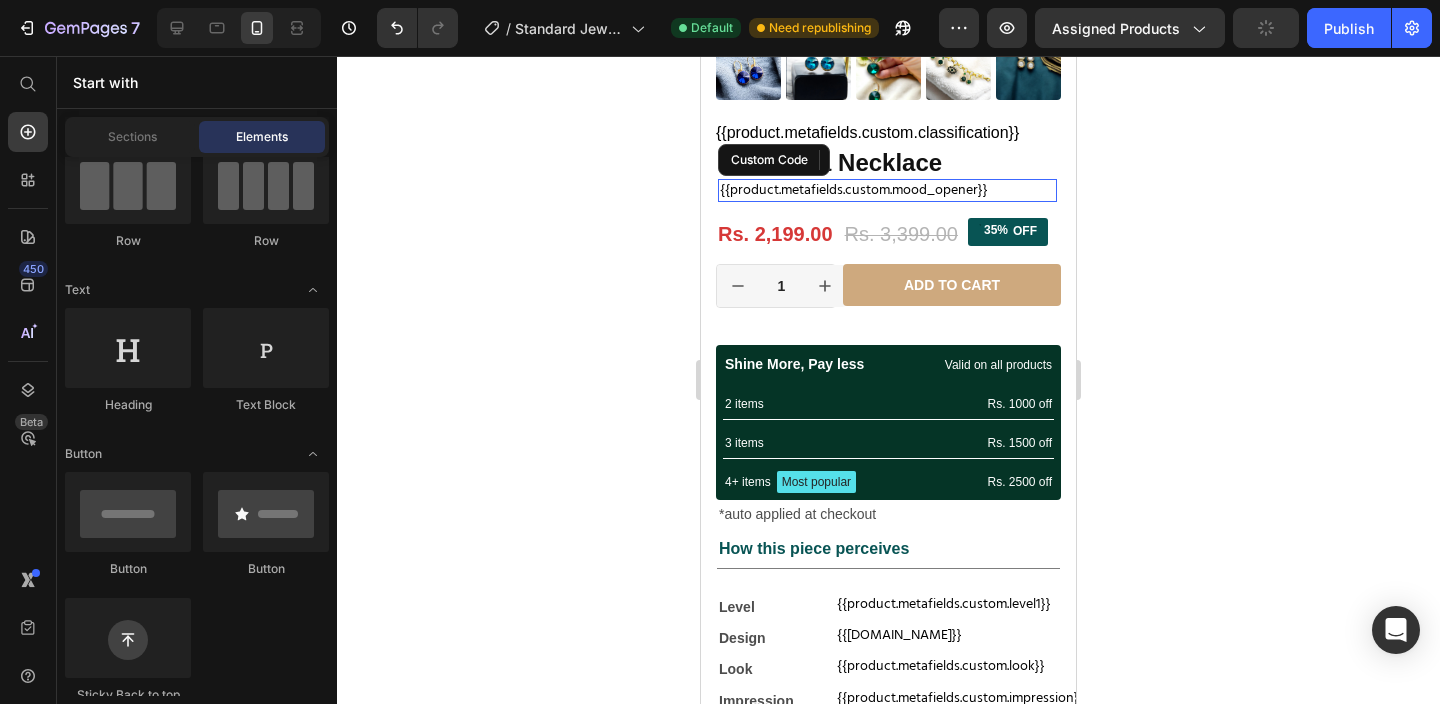 click on "{{product.metafields.custom.mood_opener}}" at bounding box center [884, 189] 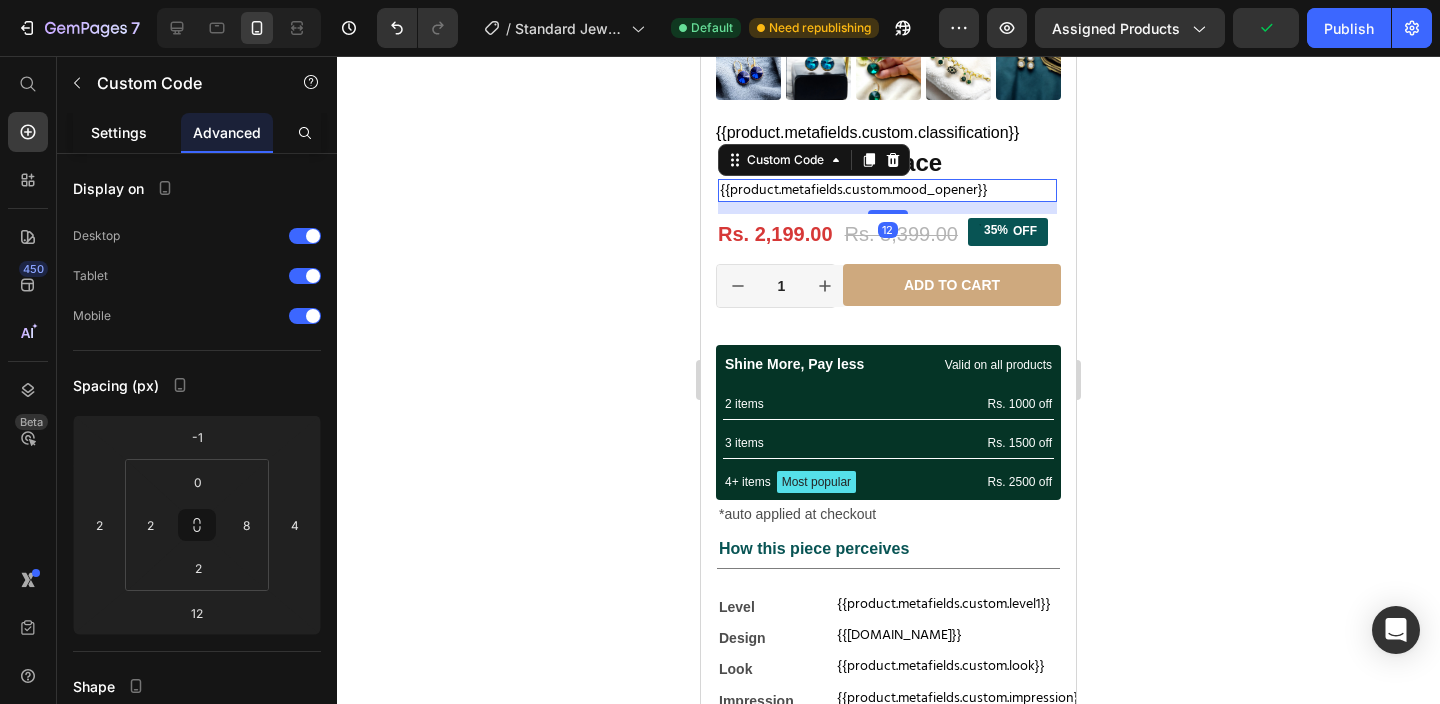 click on "Settings" 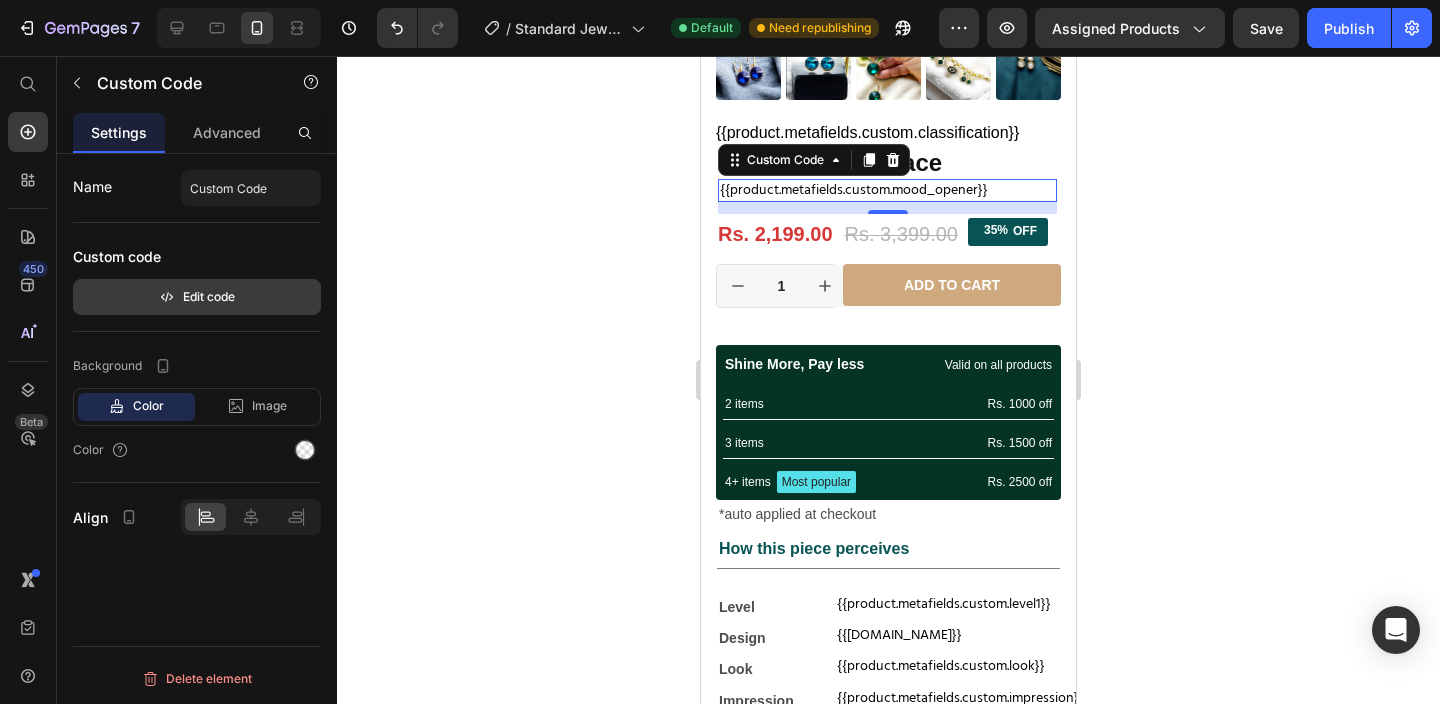 click on "Edit code" at bounding box center [197, 297] 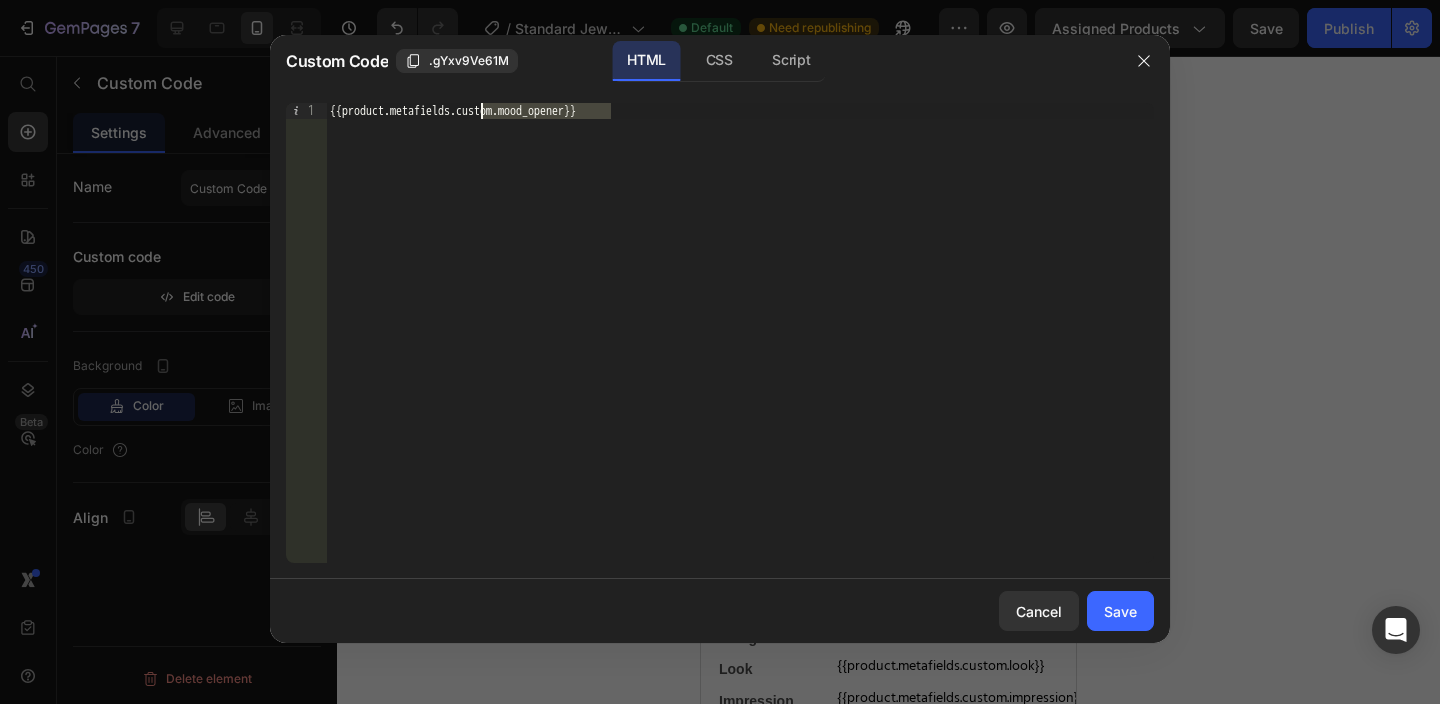 drag, startPoint x: 612, startPoint y: 109, endPoint x: 483, endPoint y: 118, distance: 129.31357 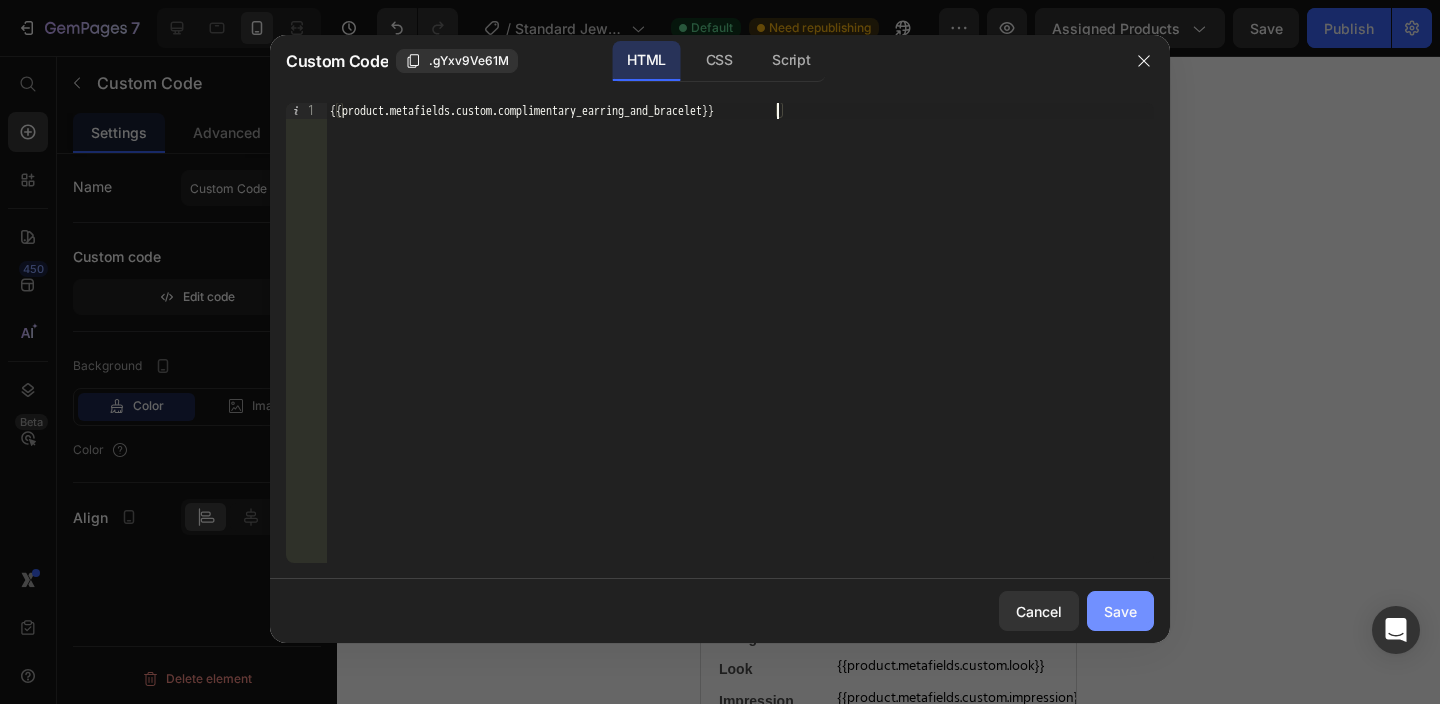 click on "Save" at bounding box center [1120, 611] 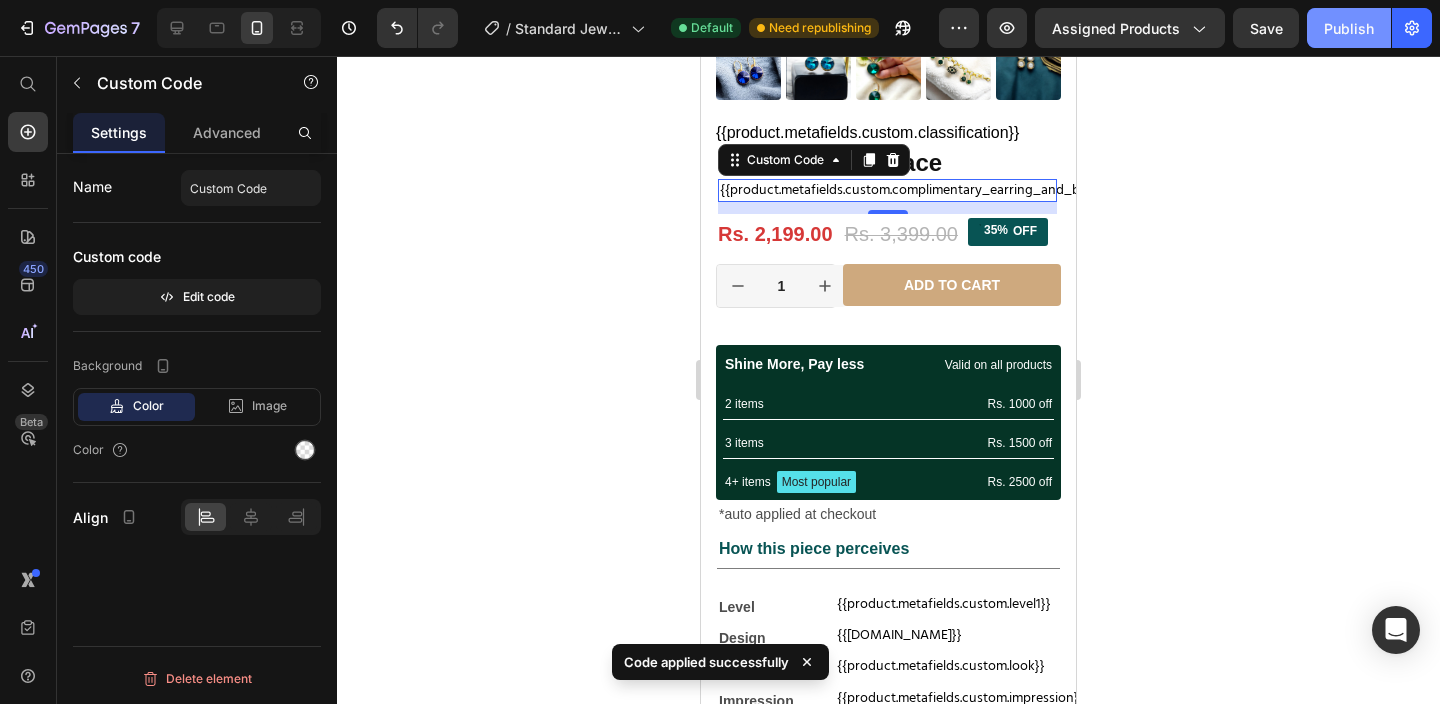 click on "Publish" at bounding box center [1349, 28] 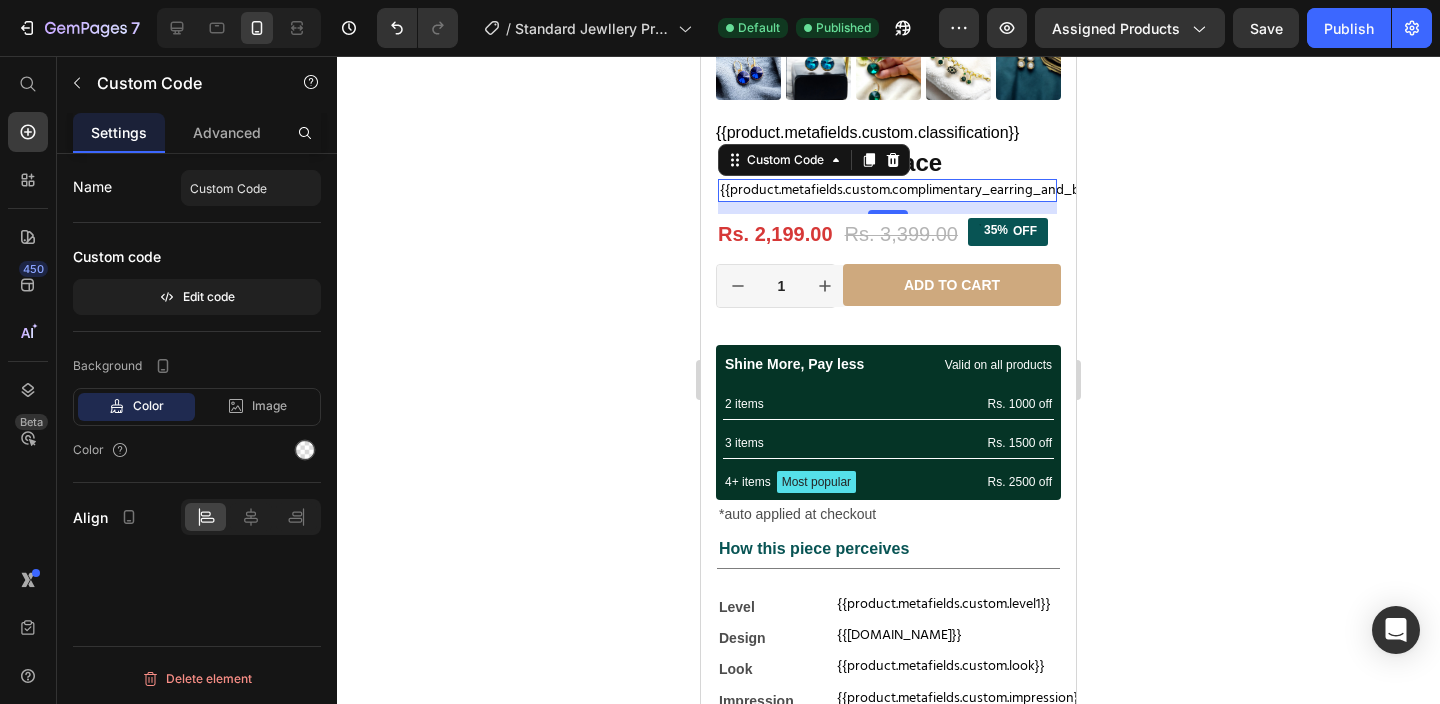 click on "{{product.metafields.custom.complimentary_earring_and_bracelet}}" at bounding box center (884, 189) 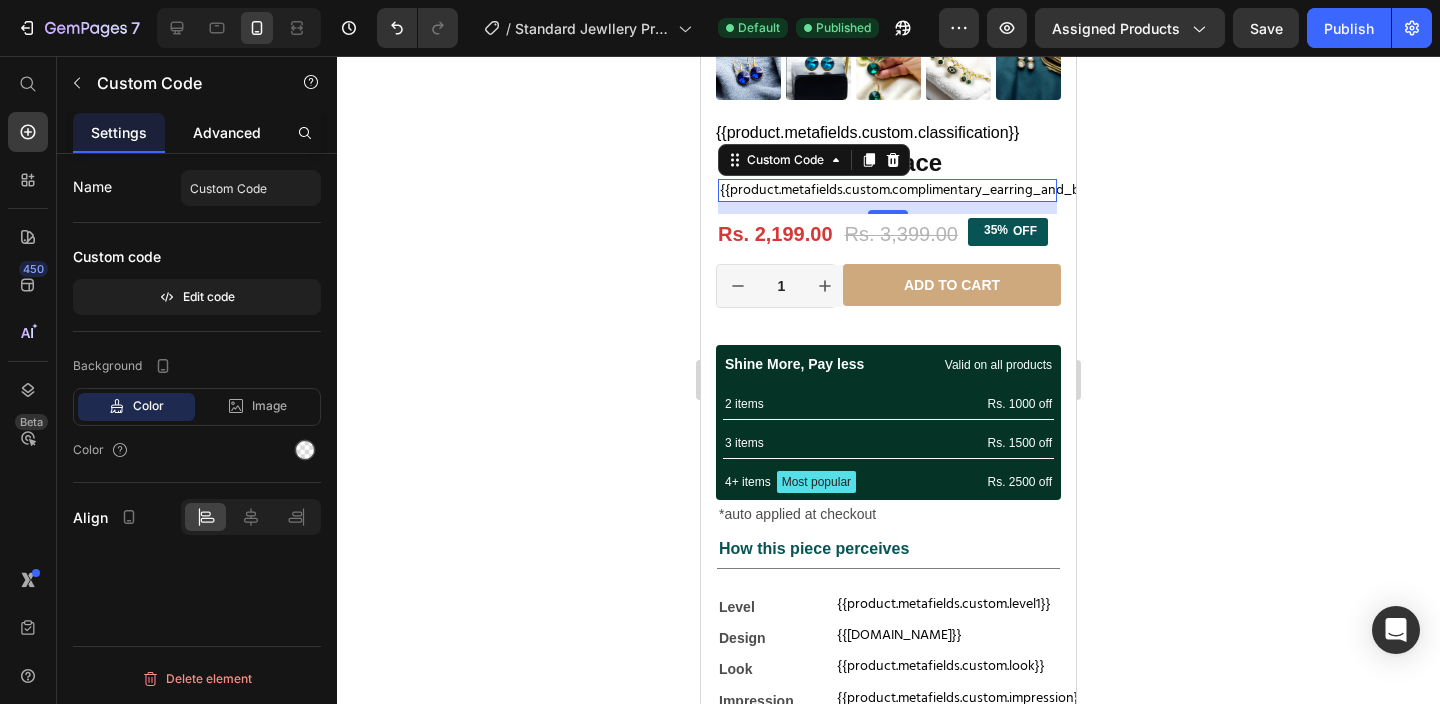 click on "Advanced" at bounding box center [227, 132] 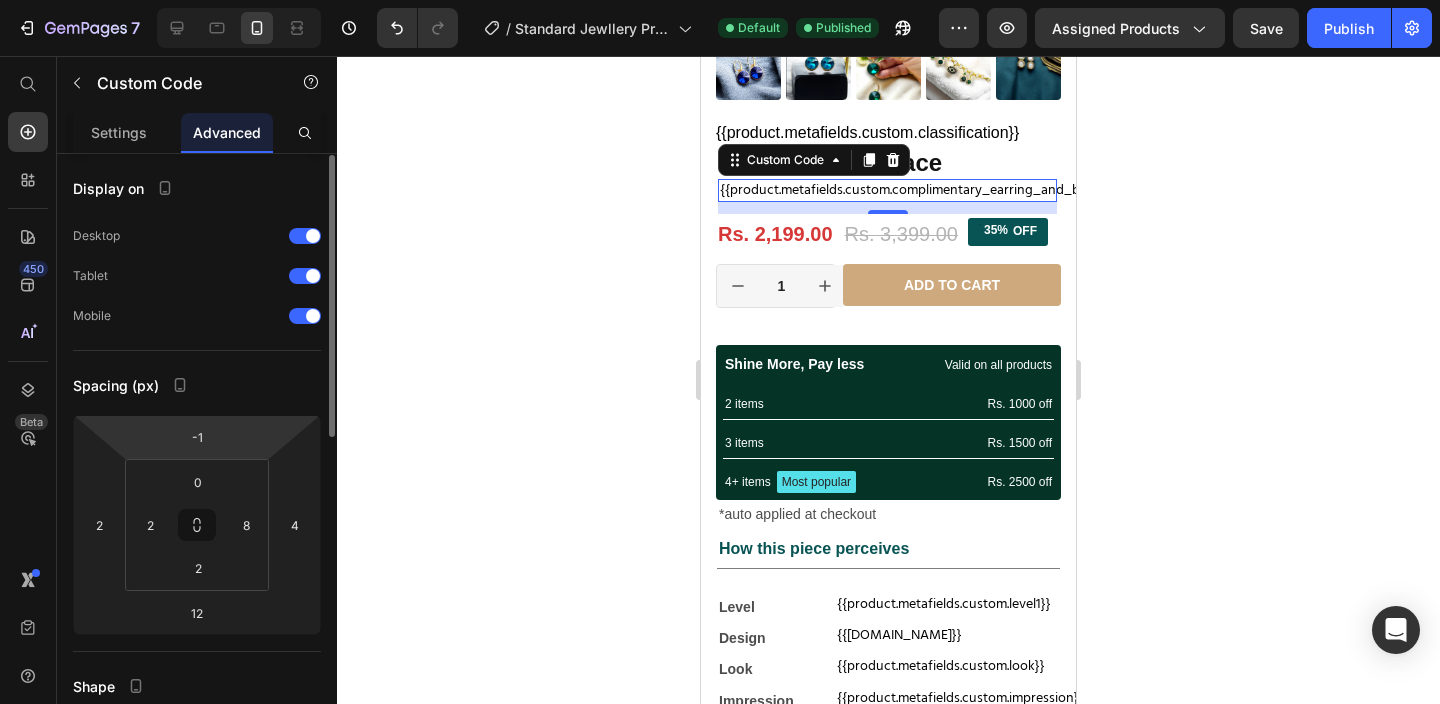 scroll, scrollTop: 130, scrollLeft: 0, axis: vertical 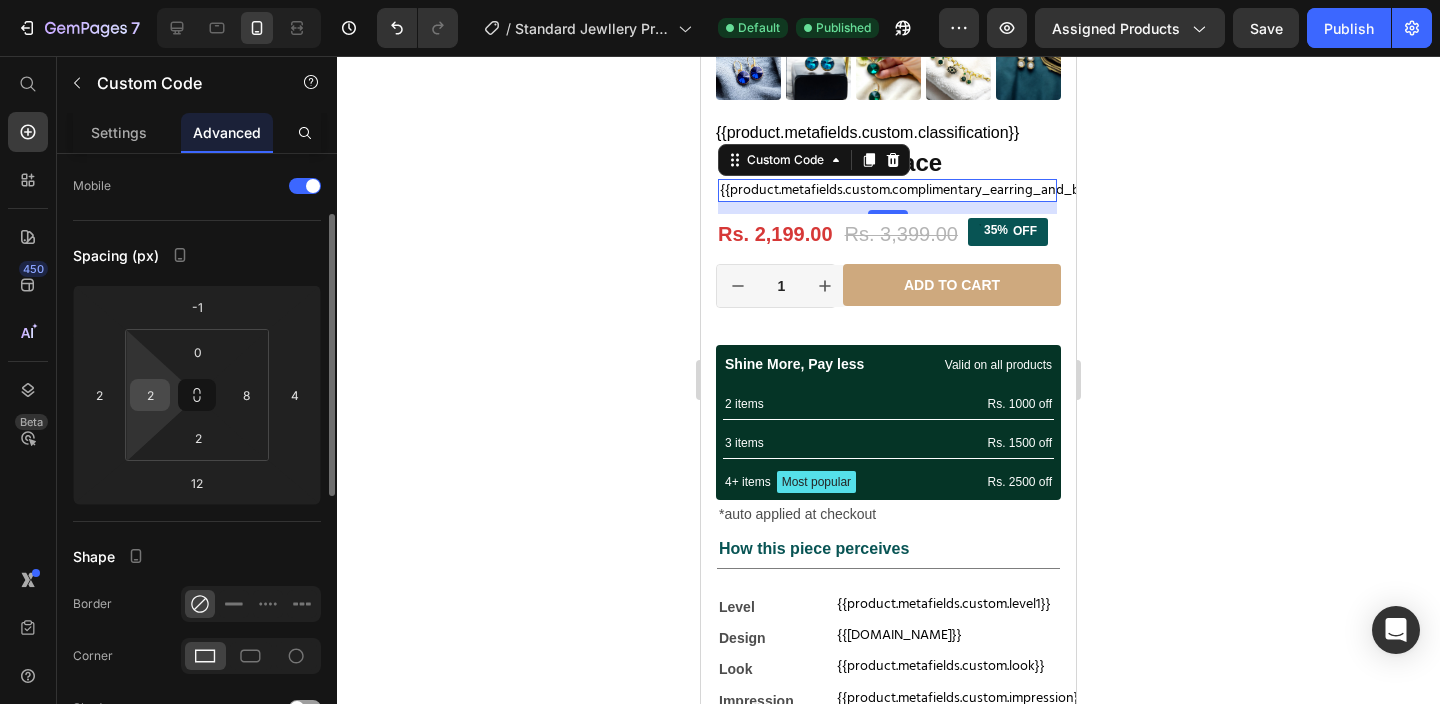 click on "2" at bounding box center [150, 395] 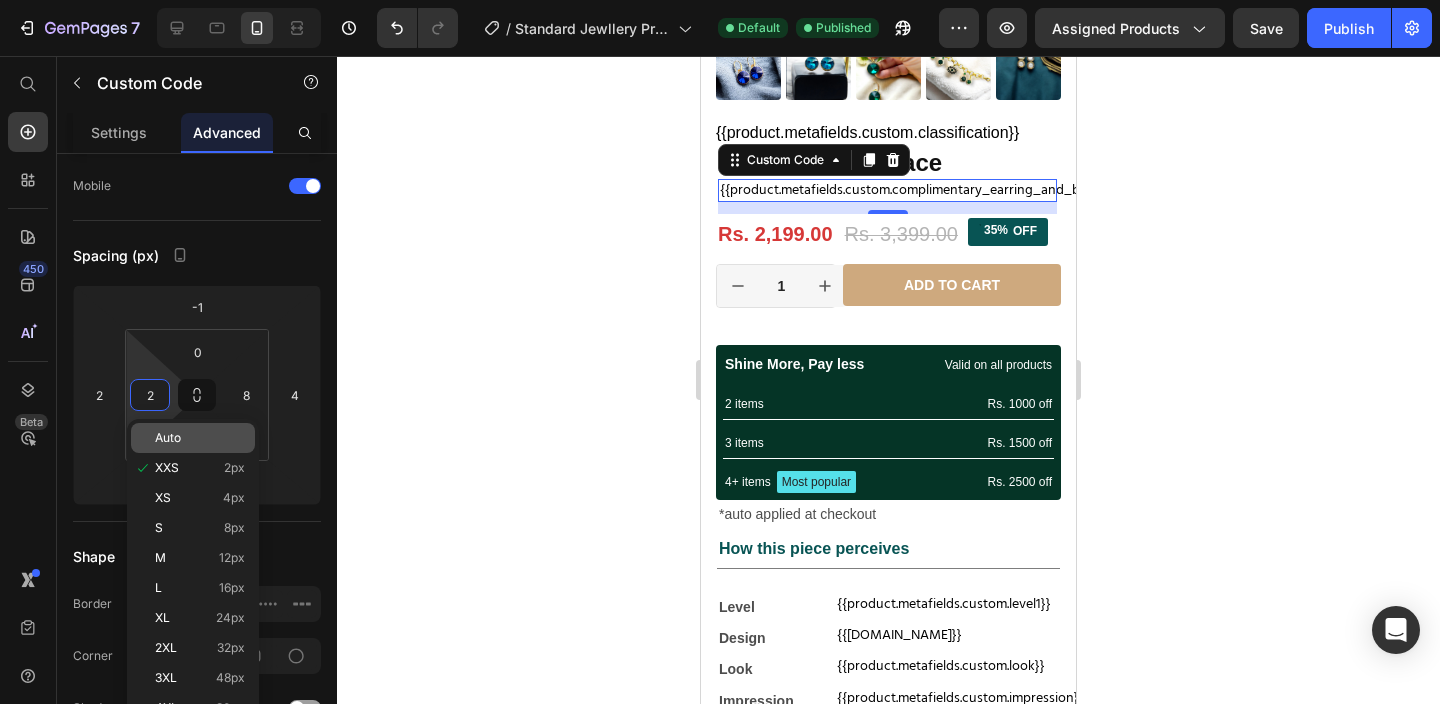 type on "0" 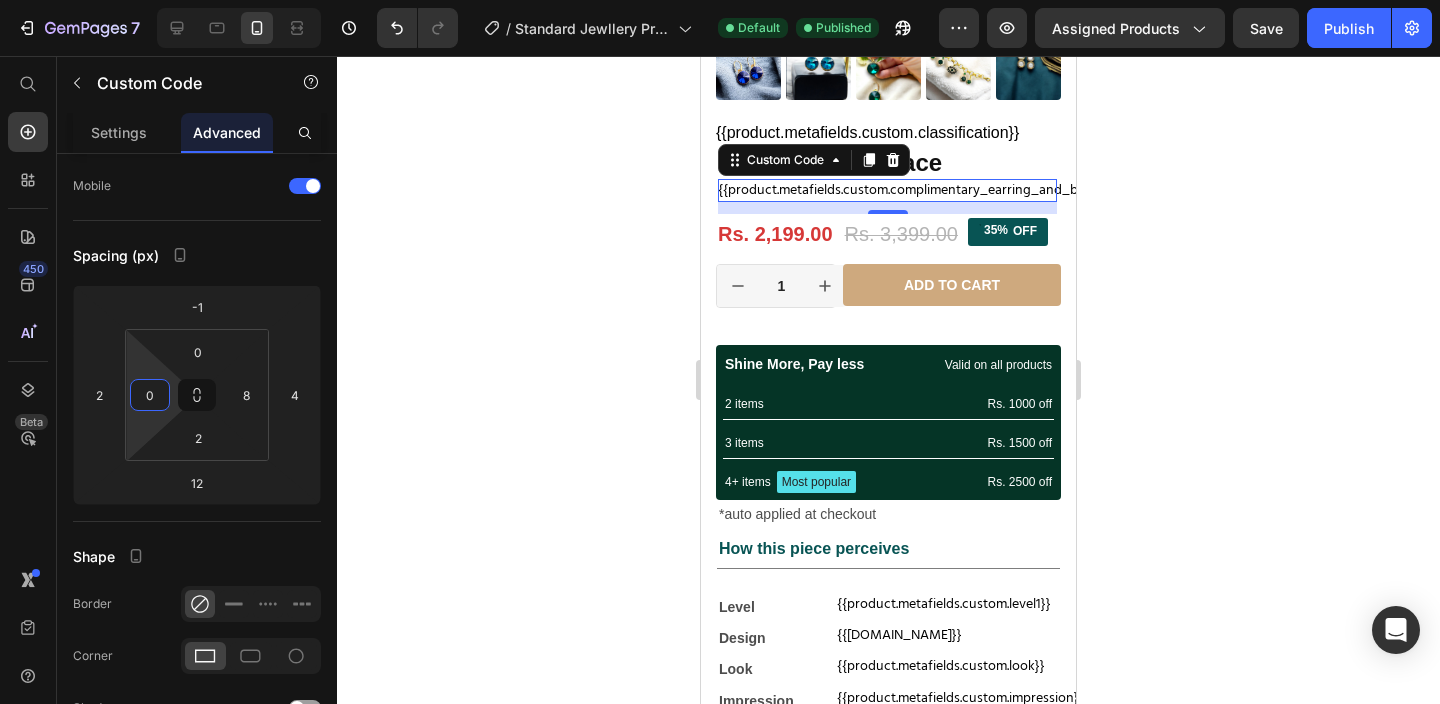 click 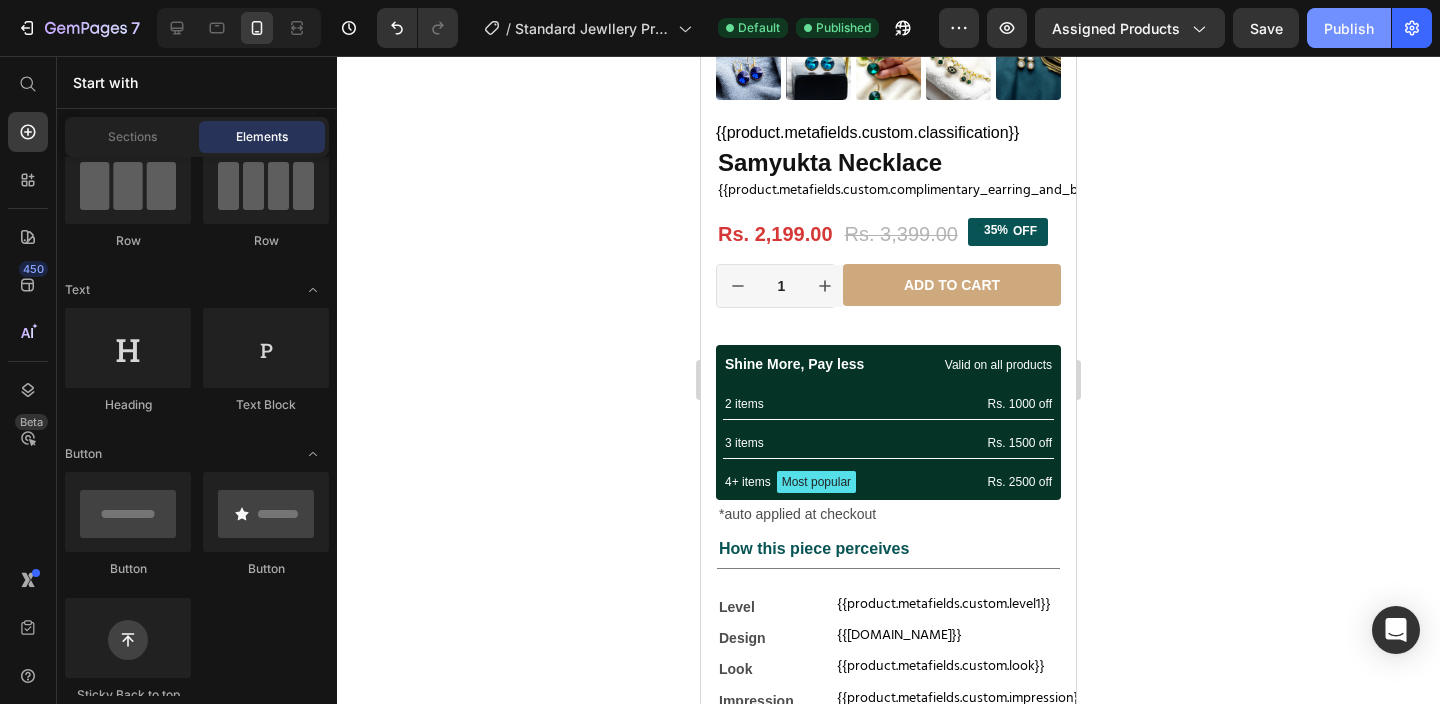 click on "Publish" at bounding box center (1349, 28) 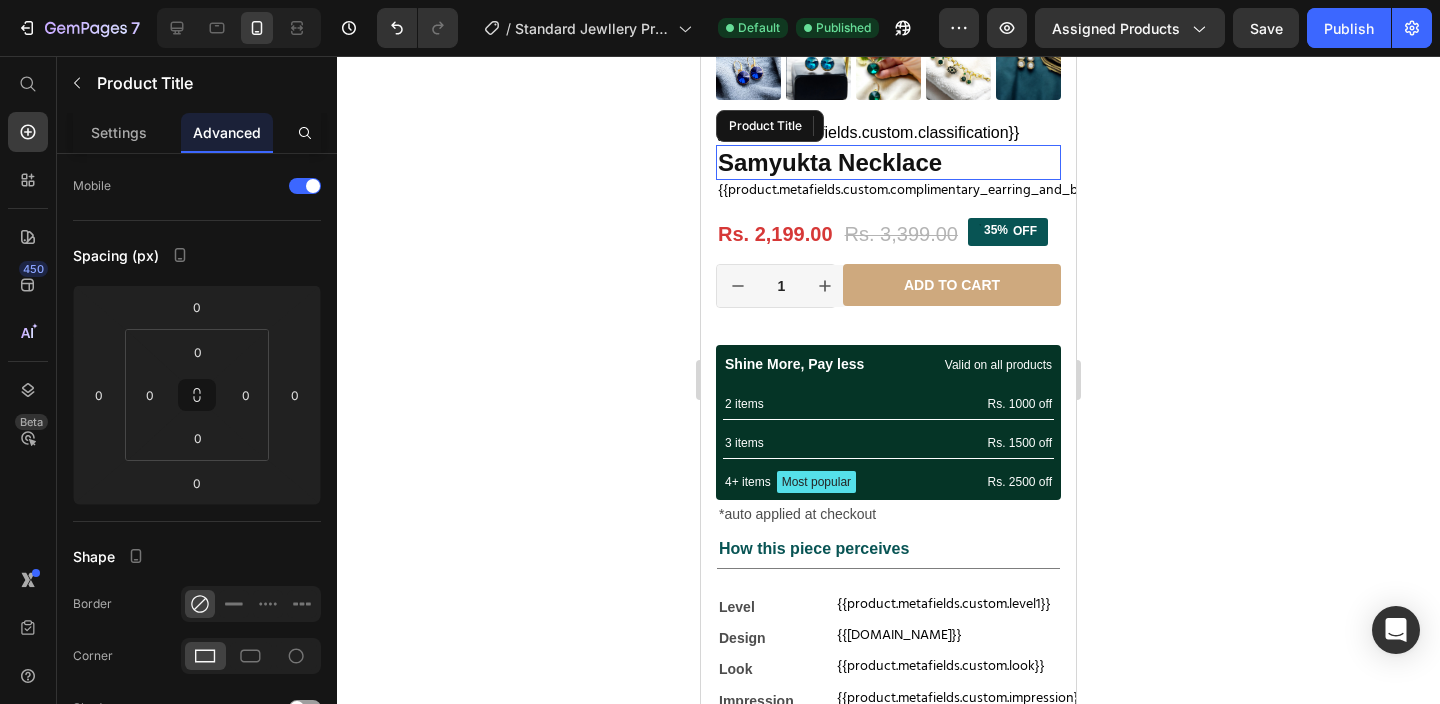 click on "Samyukta Necklace" at bounding box center [888, 162] 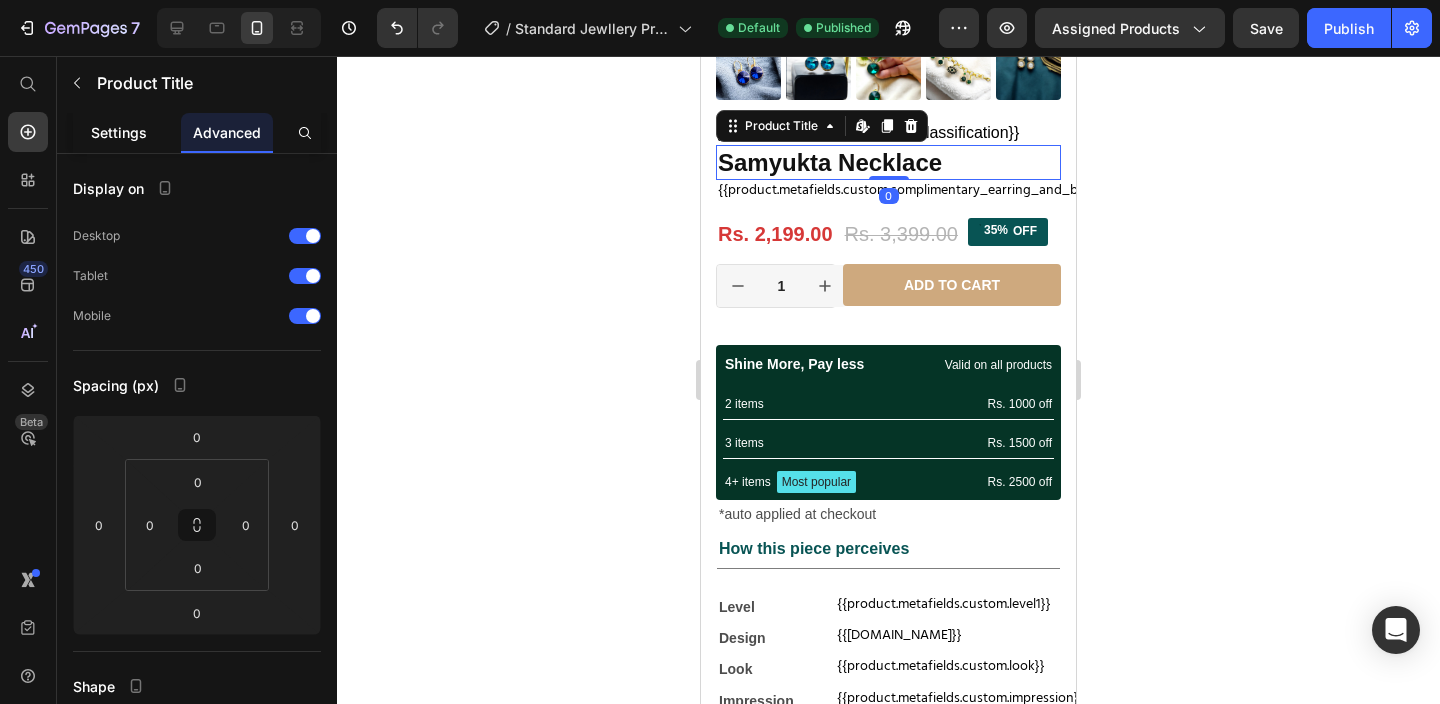 click on "Settings" at bounding box center (119, 132) 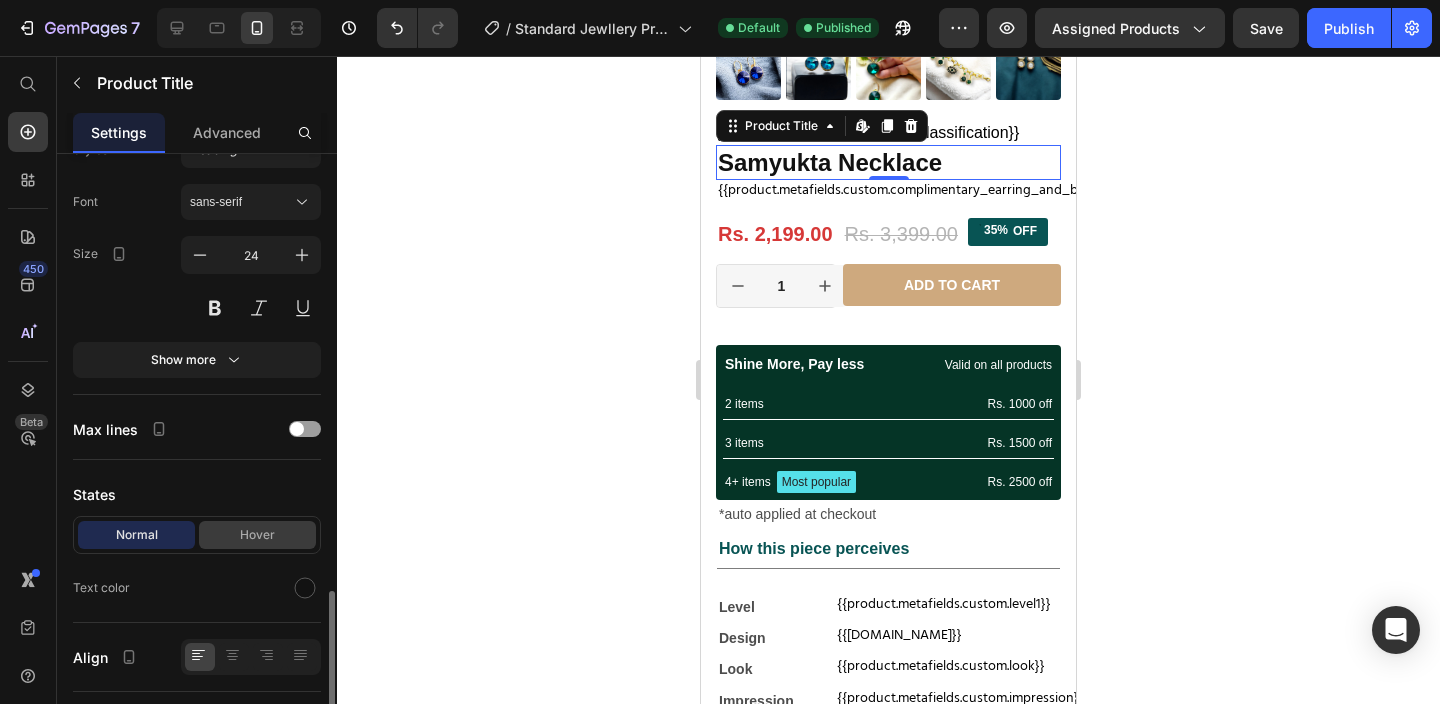 scroll, scrollTop: 491, scrollLeft: 0, axis: vertical 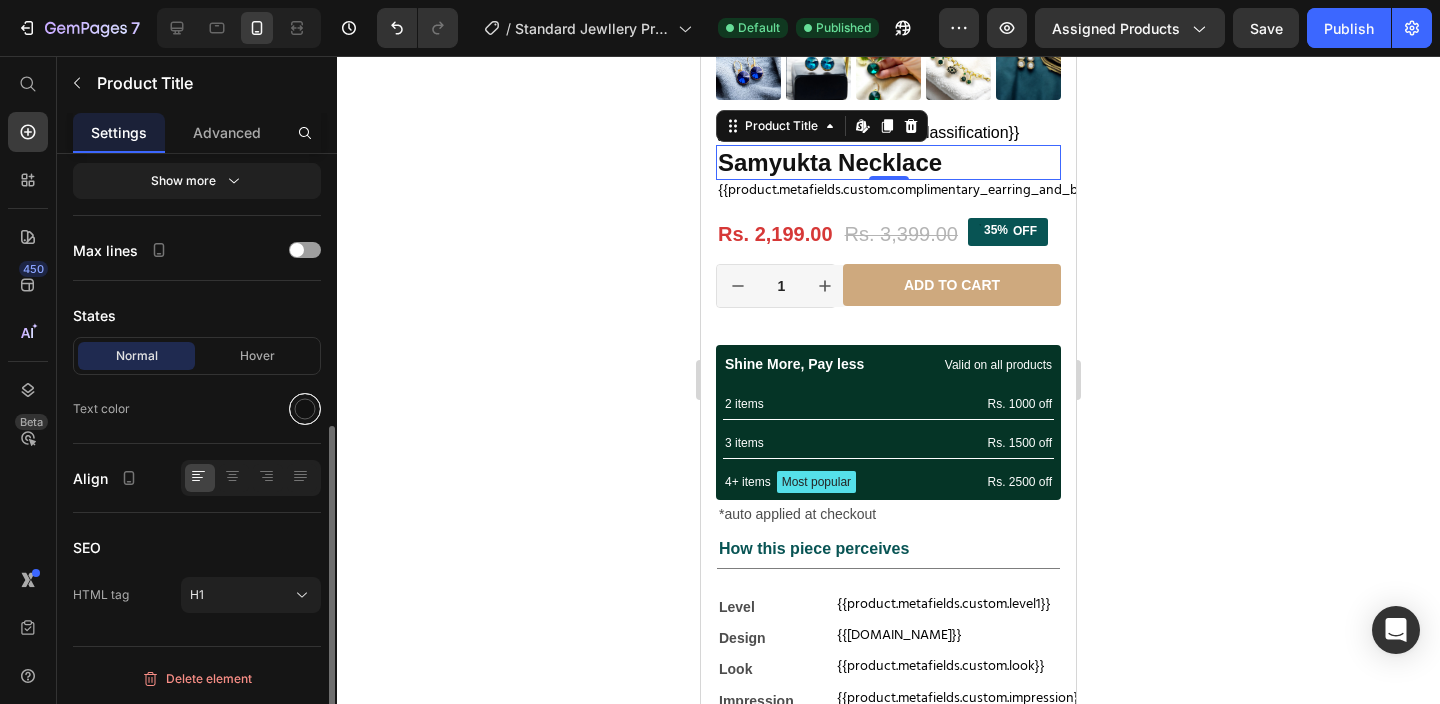 click at bounding box center (305, 409) 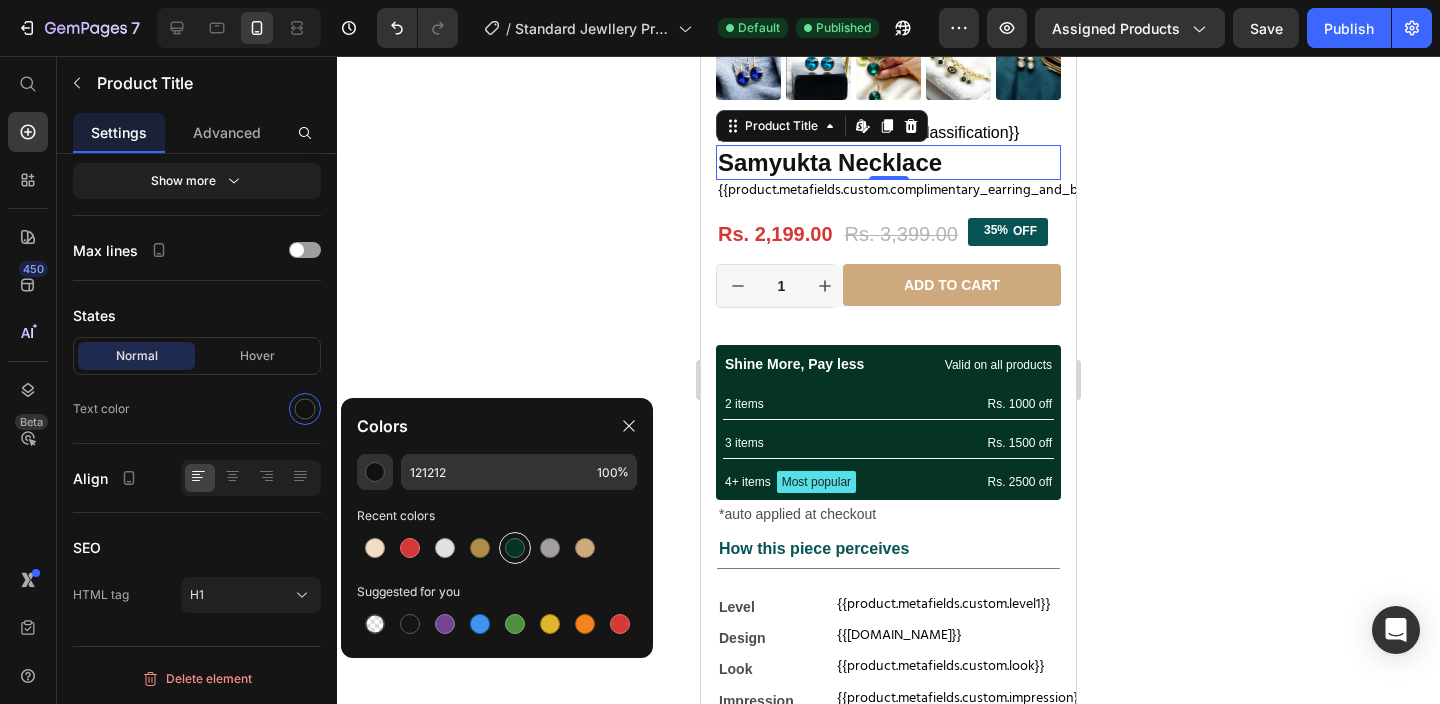 click at bounding box center (515, 548) 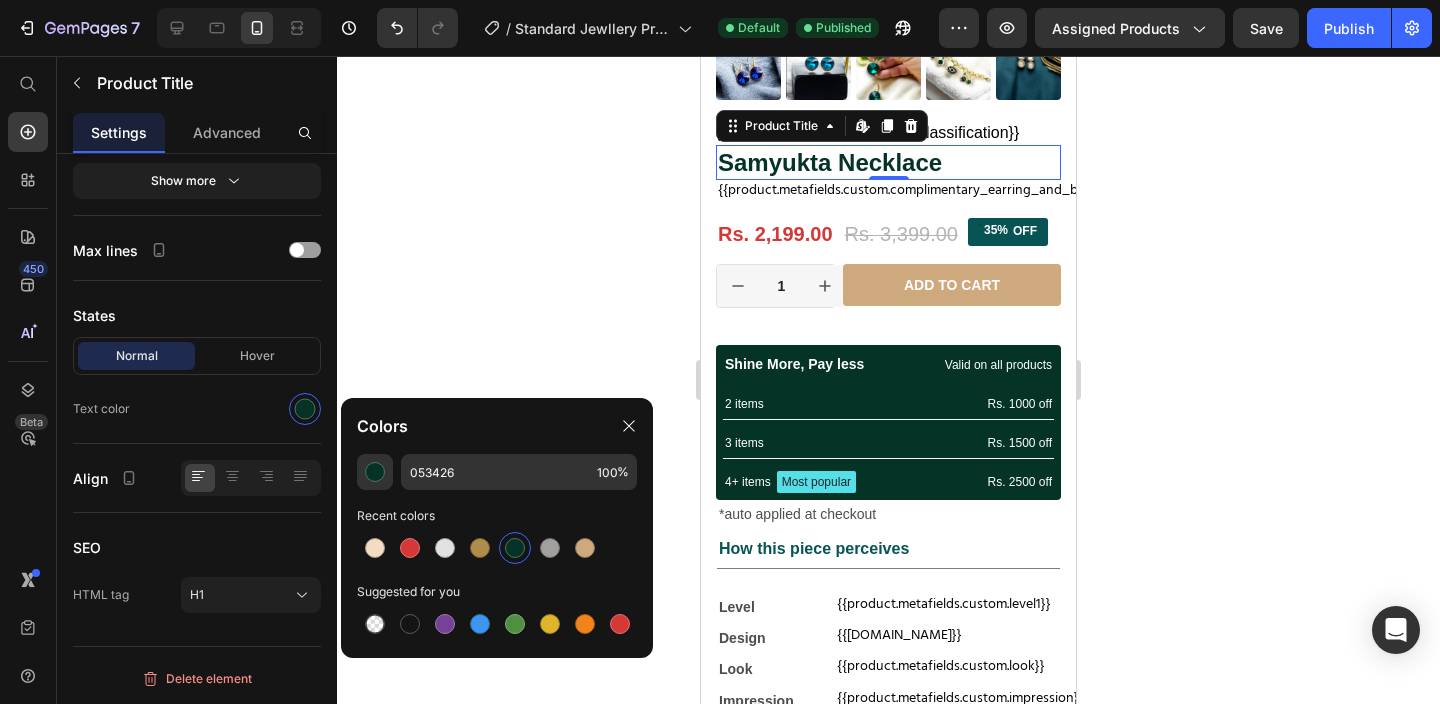 click 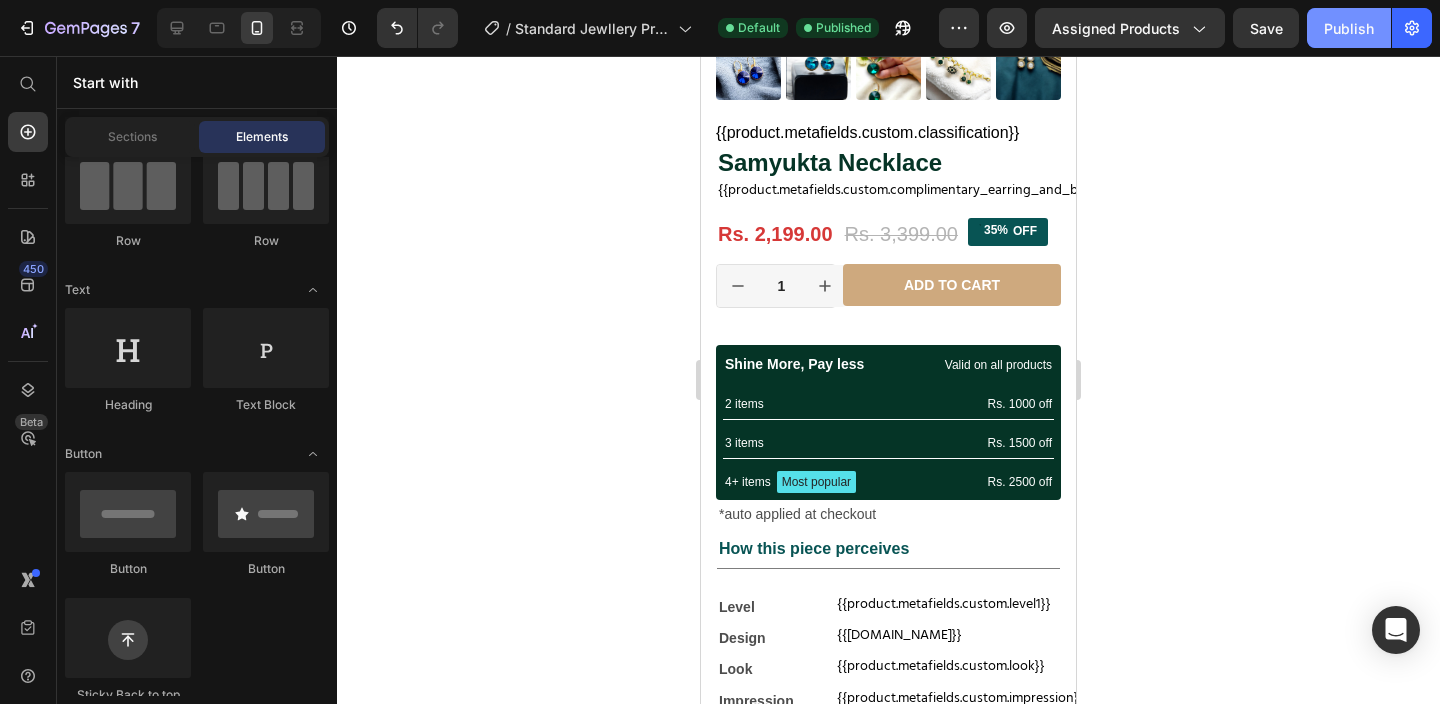 click on "Publish" at bounding box center [1349, 28] 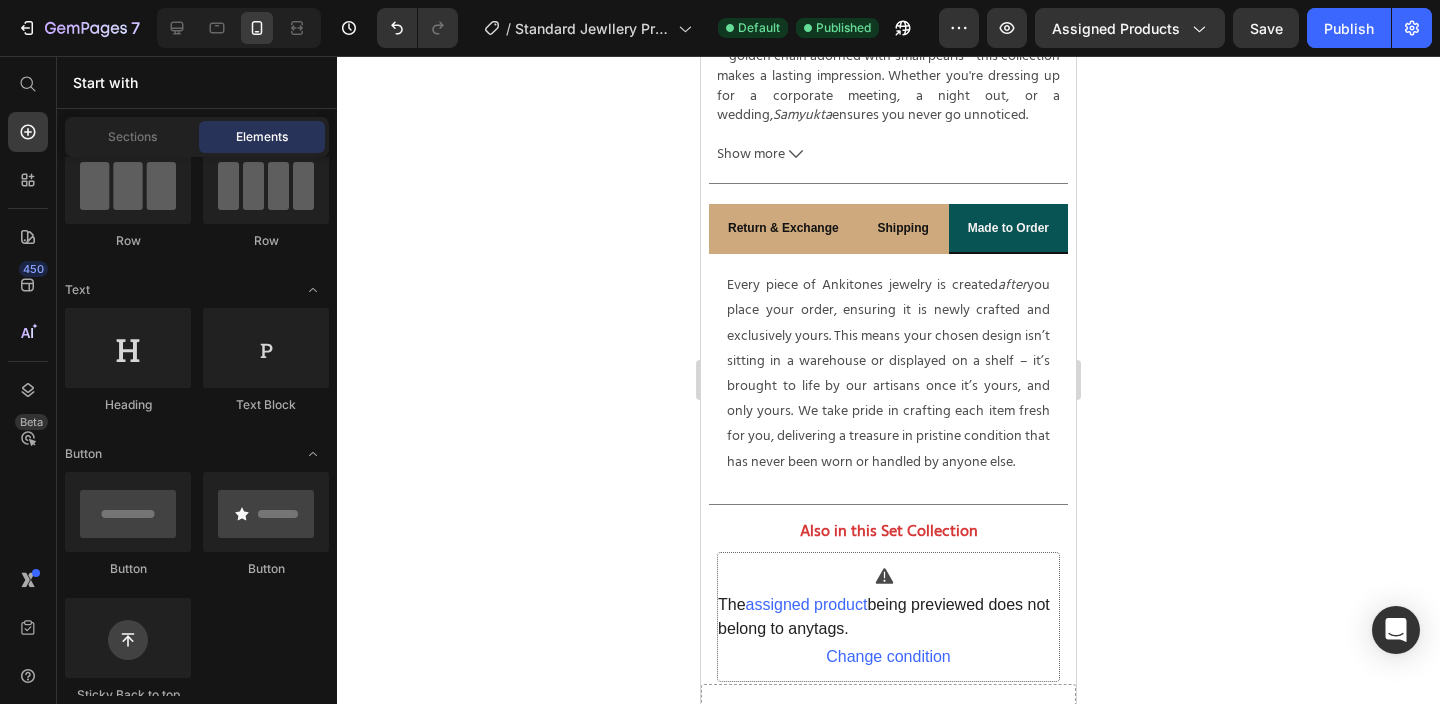 scroll, scrollTop: 1608, scrollLeft: 0, axis: vertical 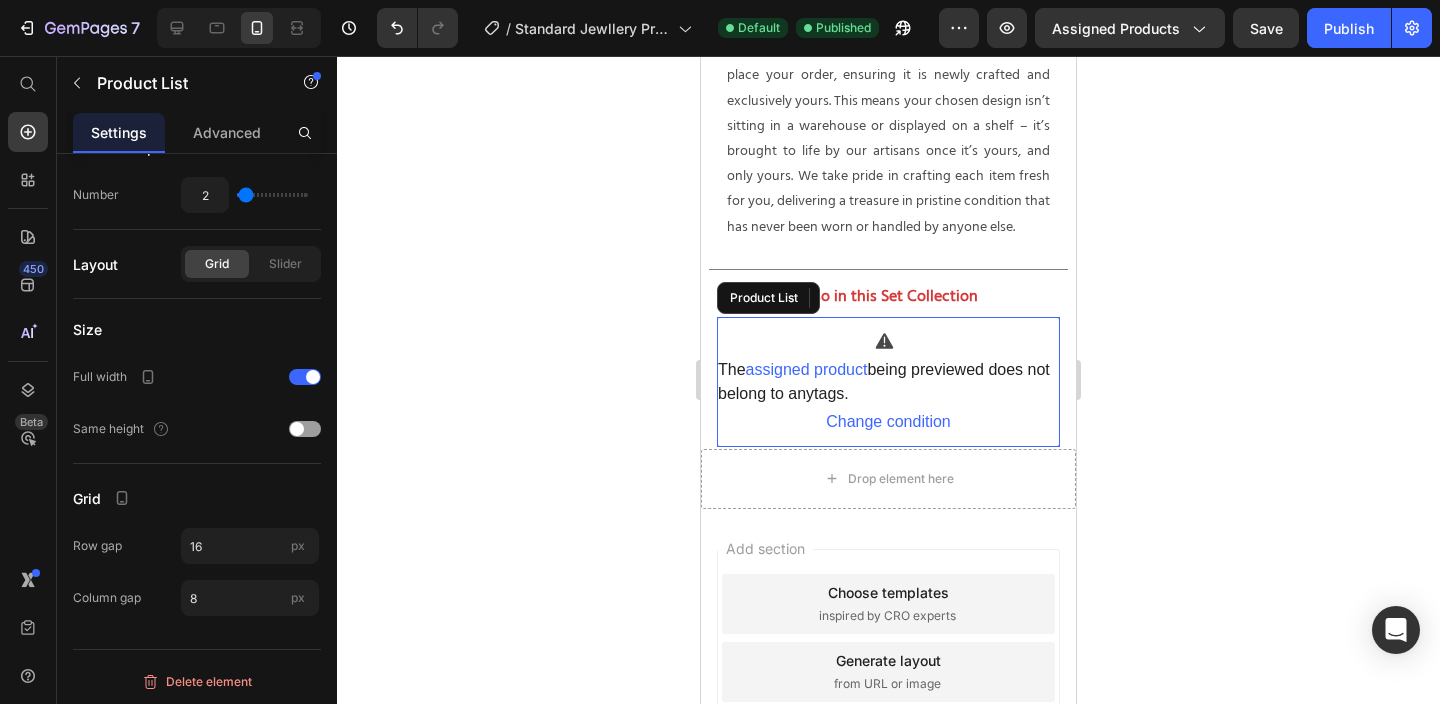 click on "The  assigned product  being previewed does not belong to any  tags . Change condition" at bounding box center (888, 382) 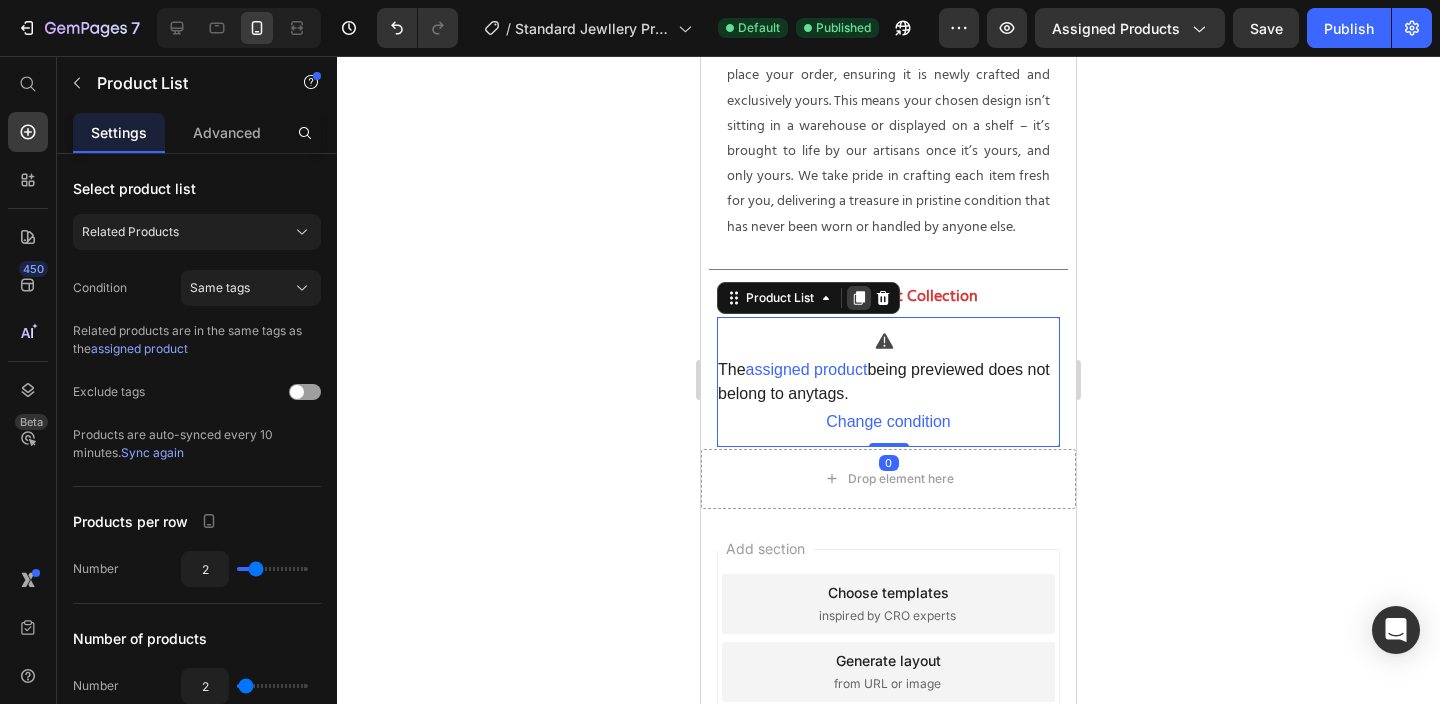 click 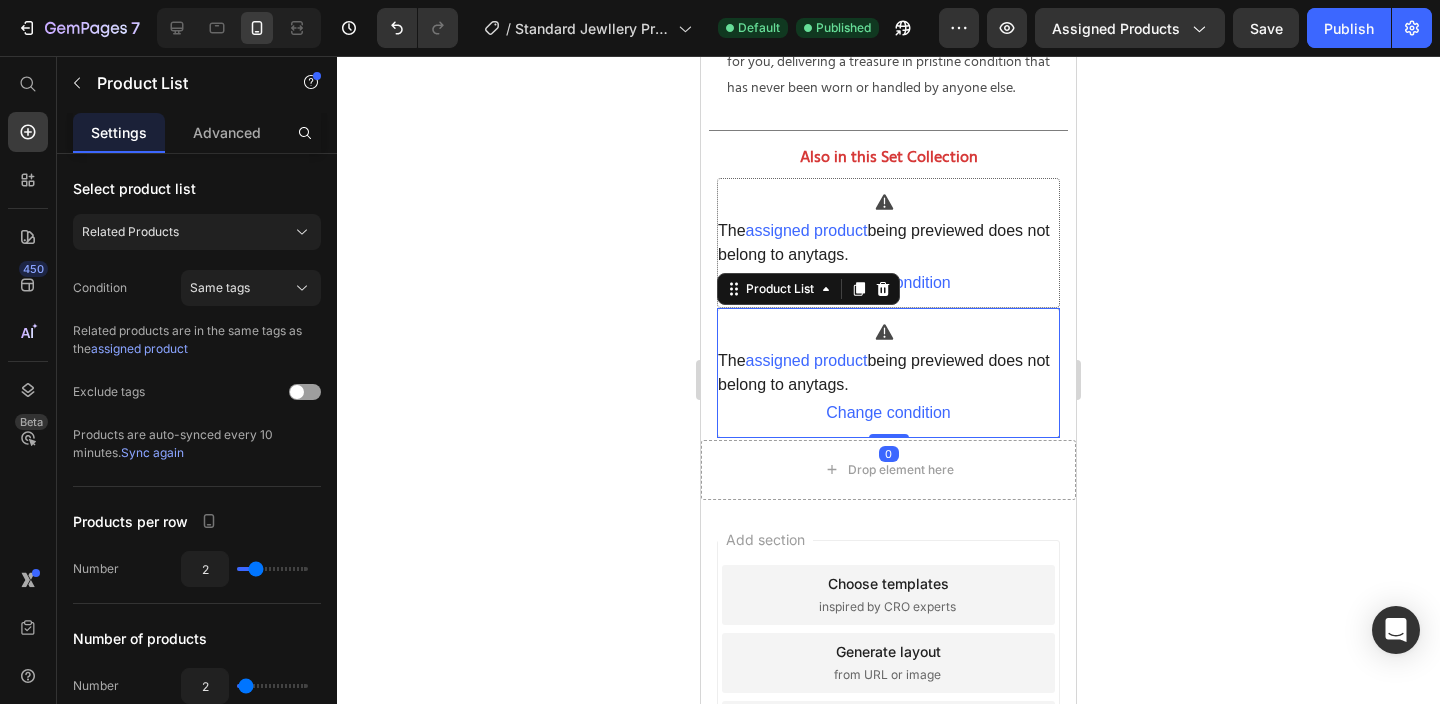 scroll, scrollTop: 1745, scrollLeft: 0, axis: vertical 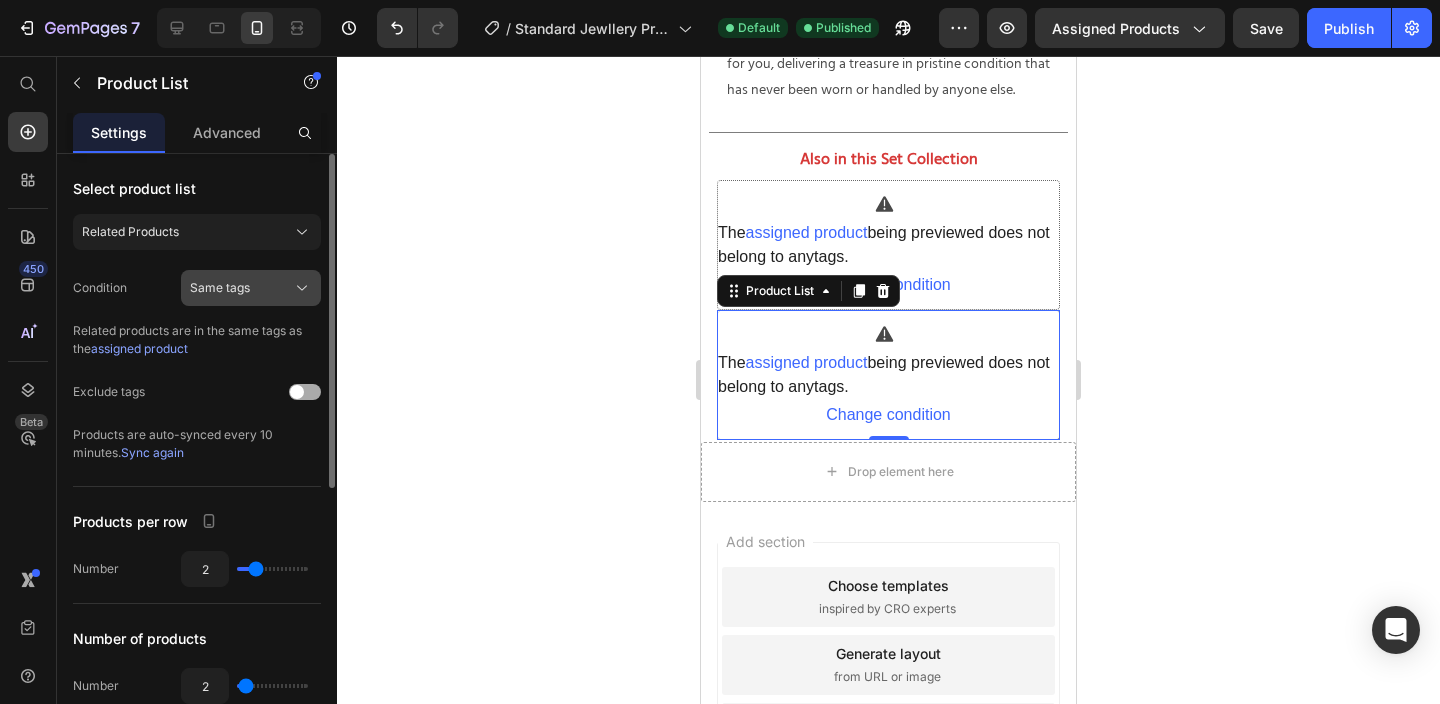 click on "Same tags" 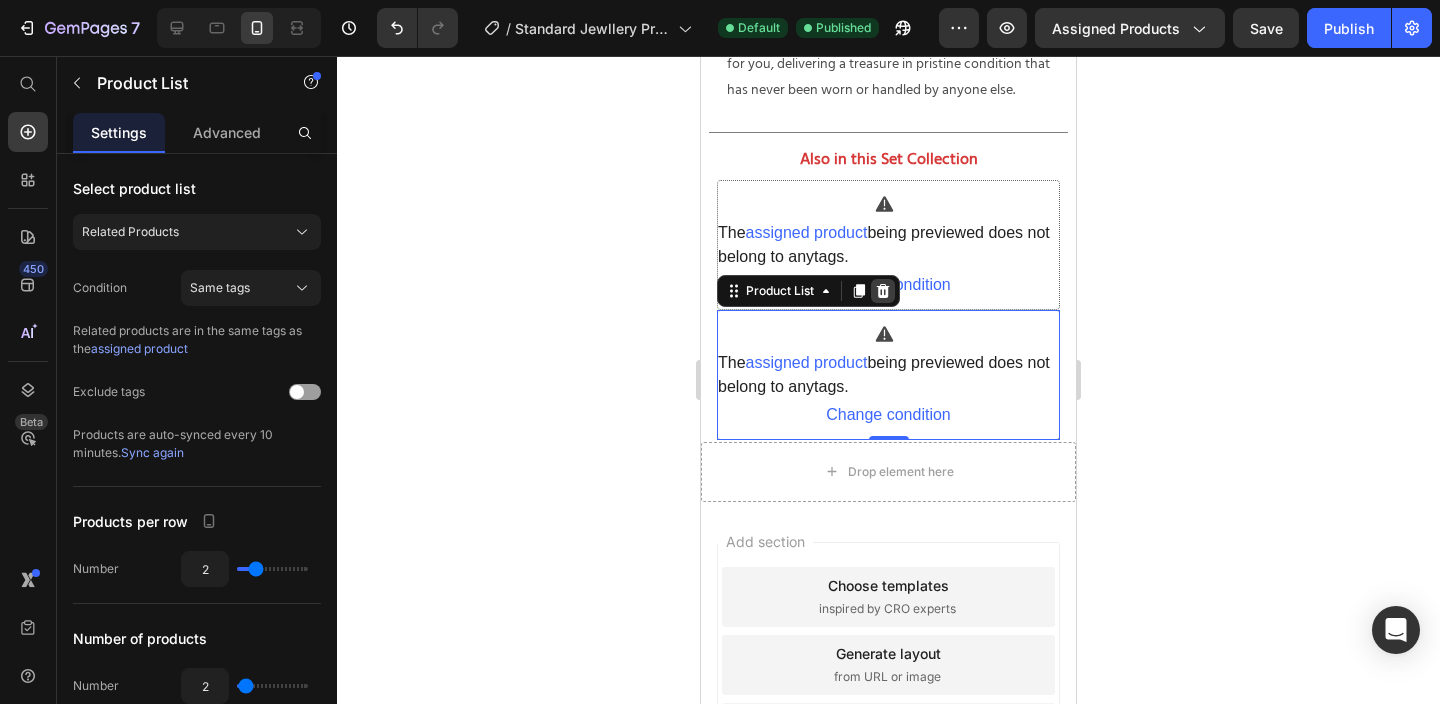 click 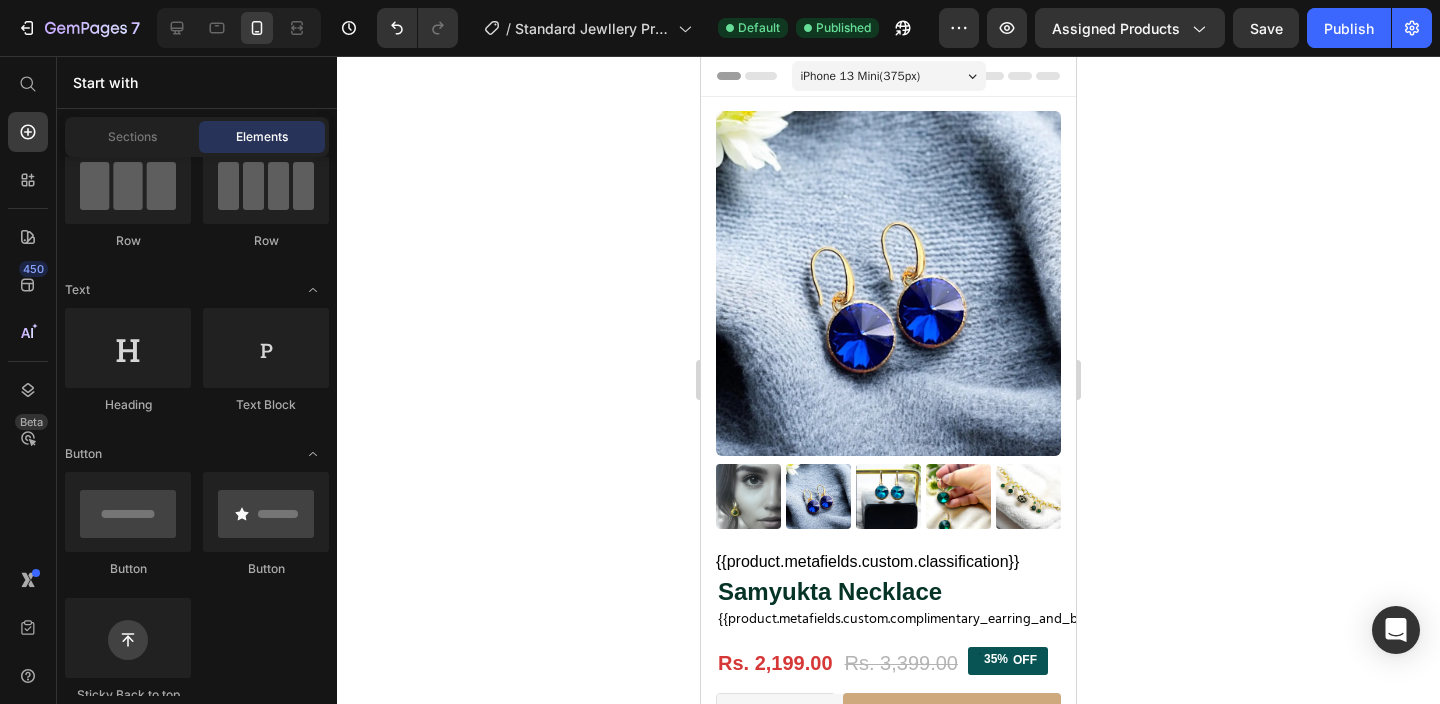 scroll, scrollTop: 0, scrollLeft: 0, axis: both 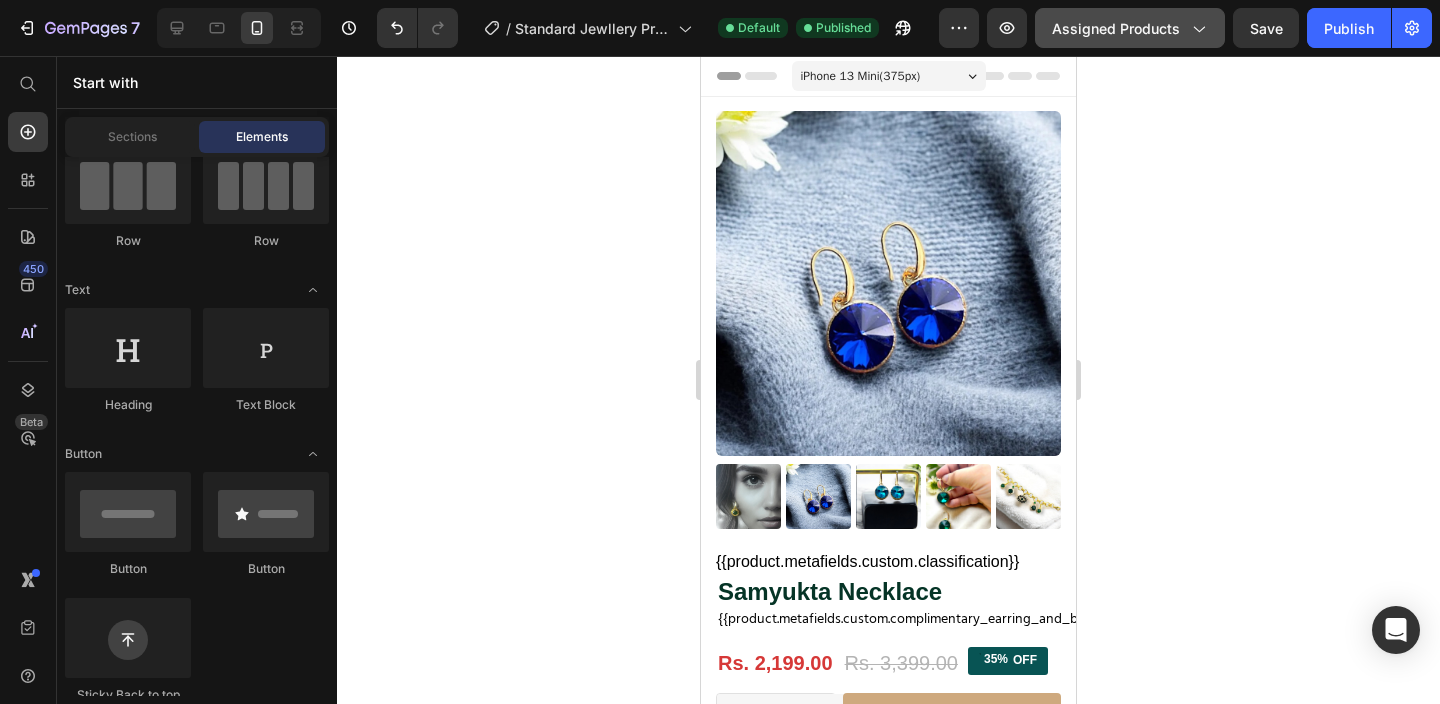 click on "Assigned Products" 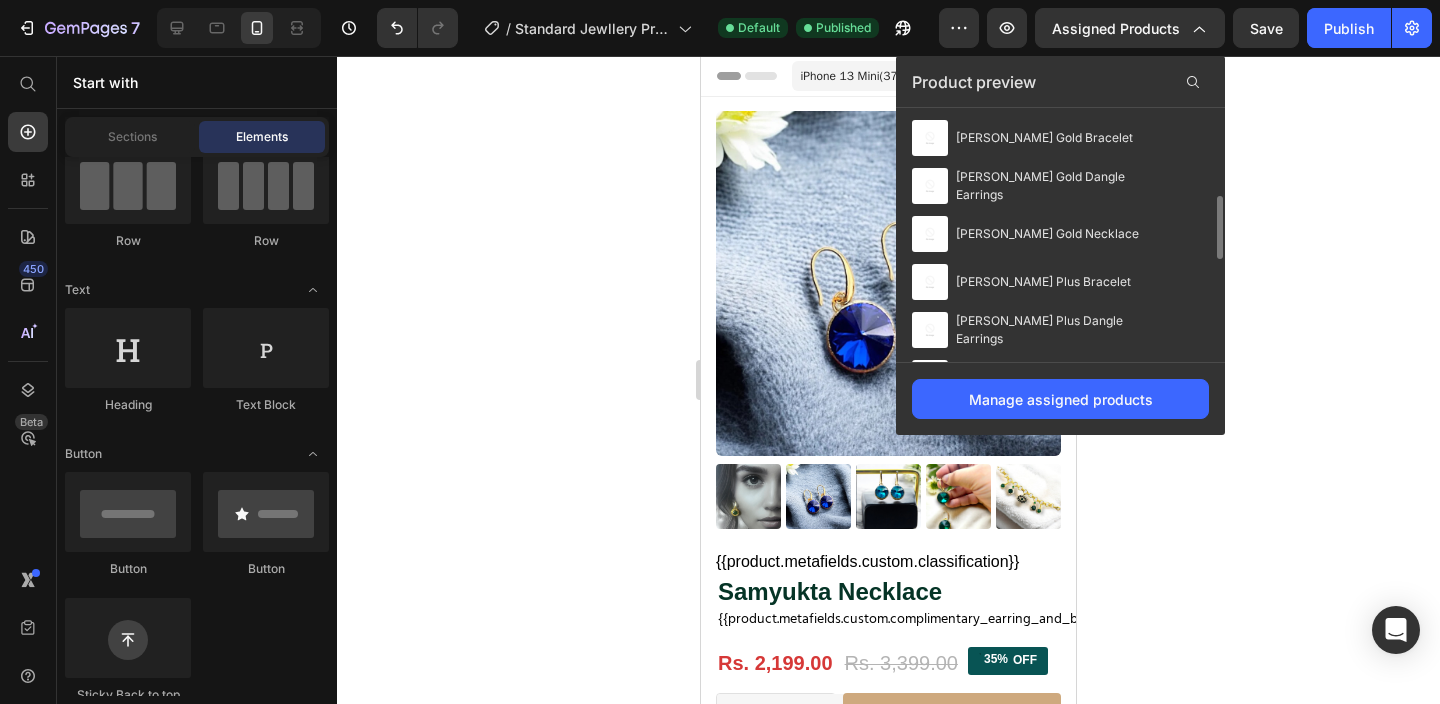 scroll, scrollTop: 342, scrollLeft: 0, axis: vertical 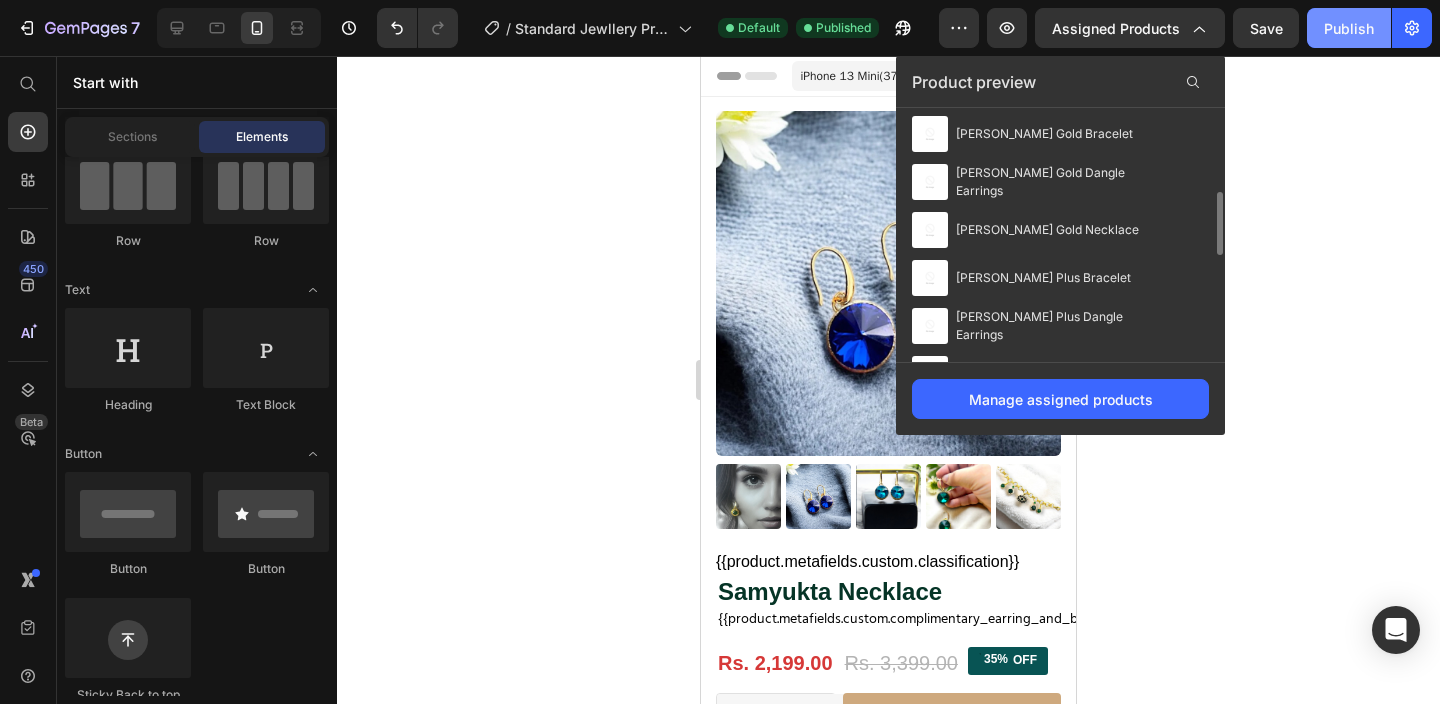 click on "Publish" at bounding box center [1349, 28] 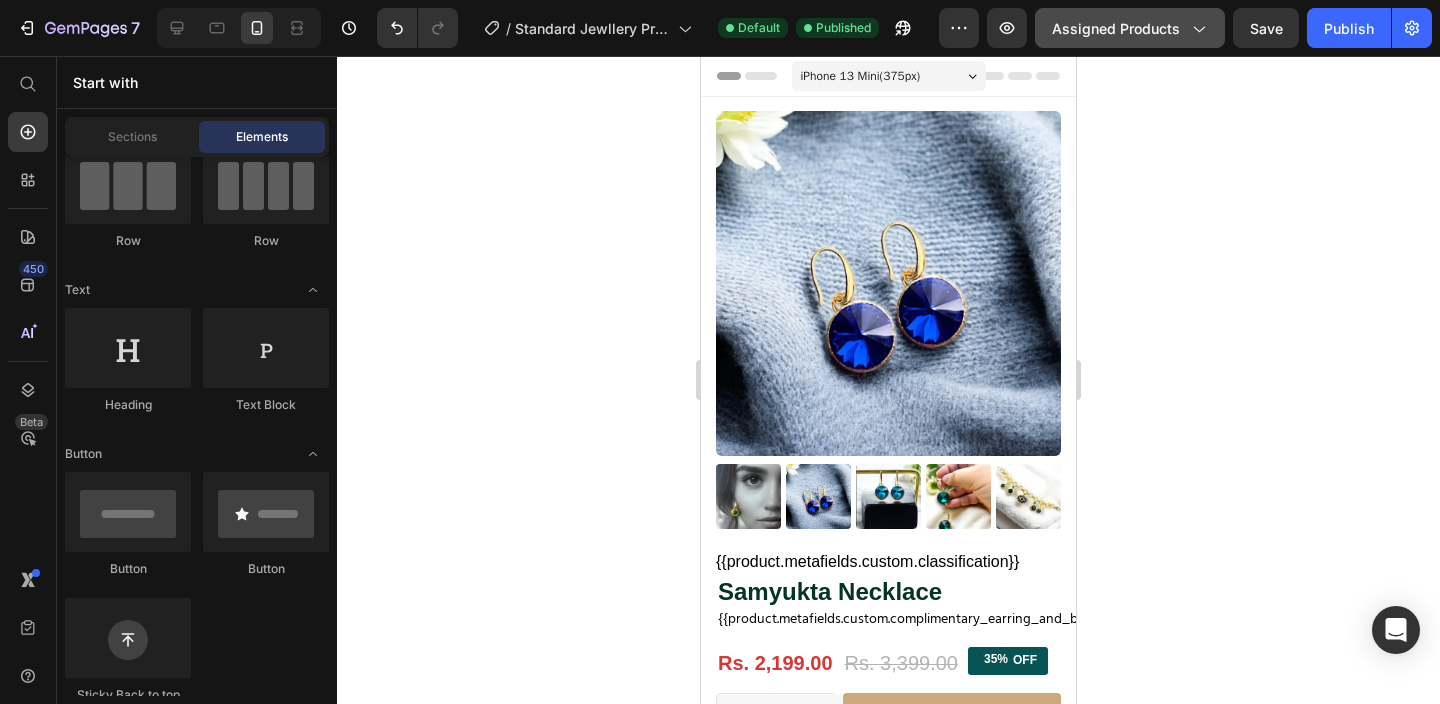 click on "Assigned Products" 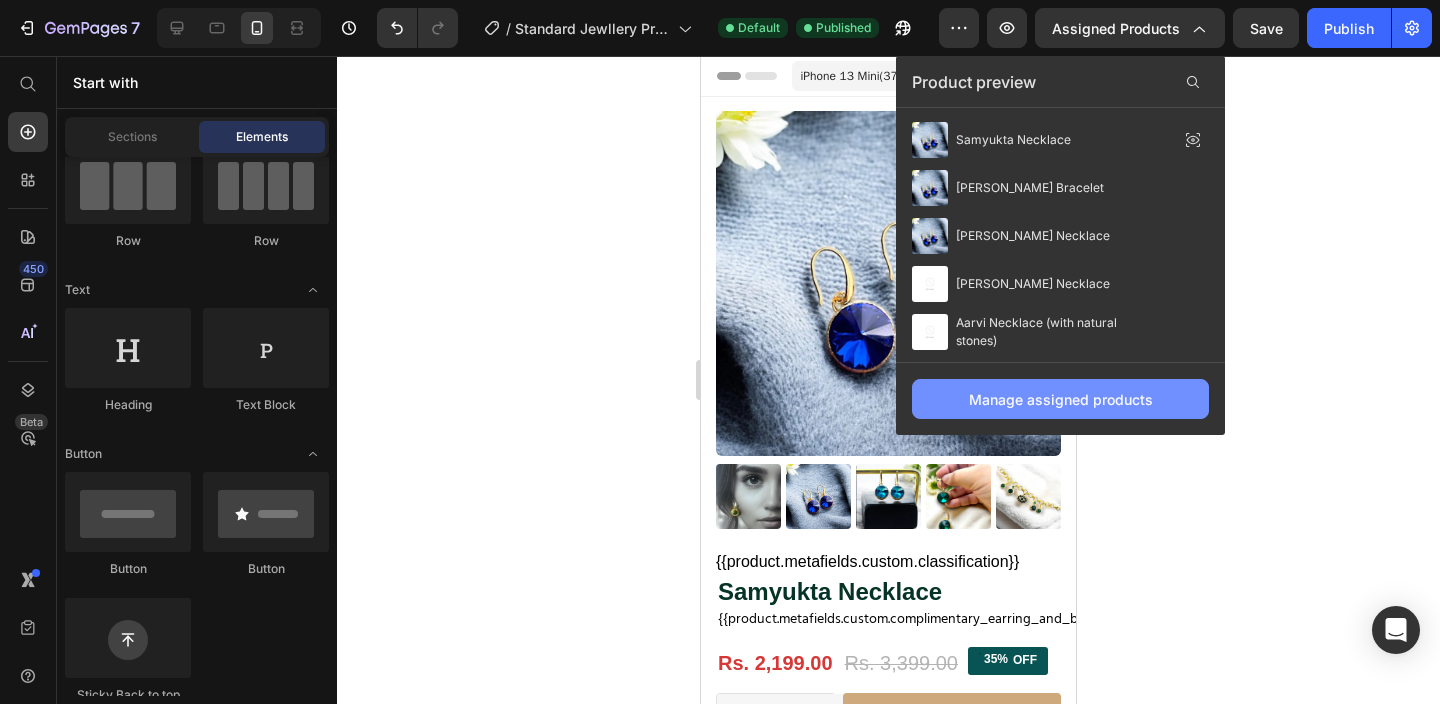 click on "Manage assigned products" at bounding box center (1061, 399) 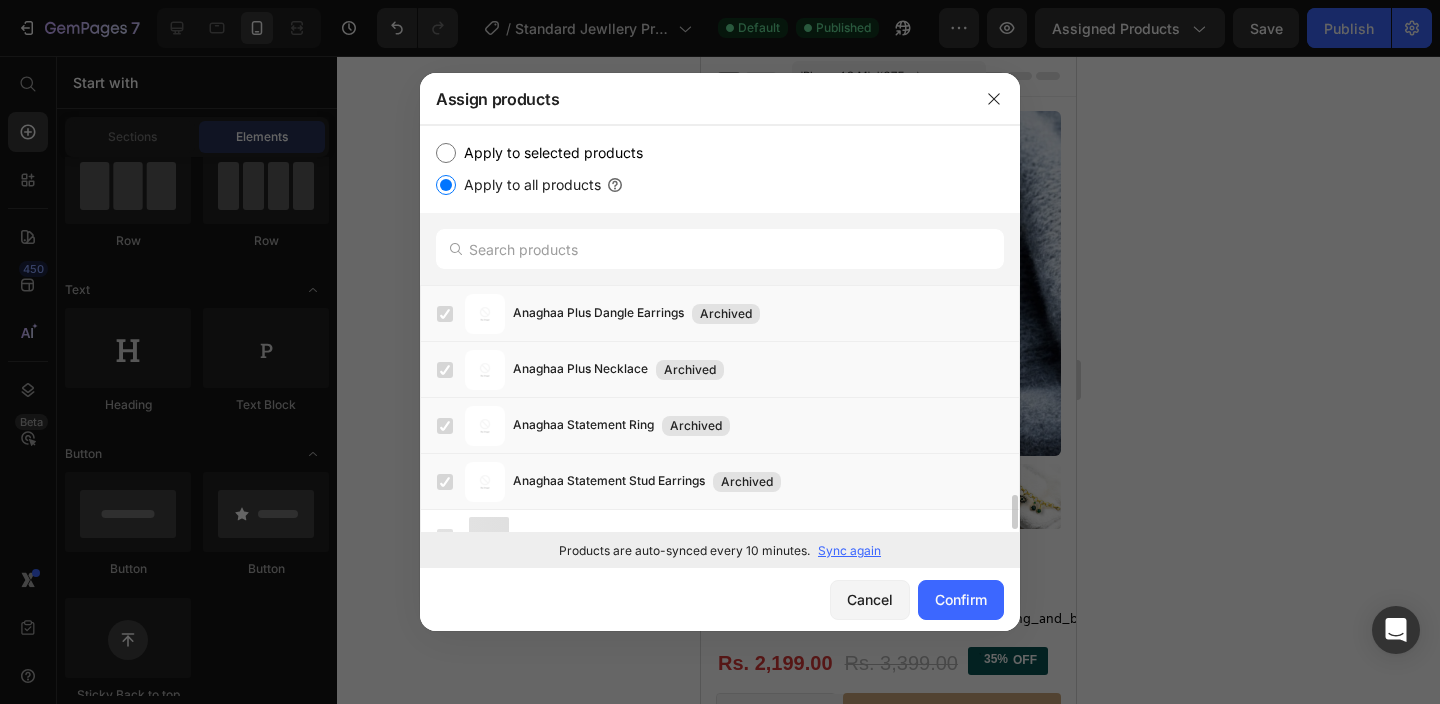 scroll, scrollTop: 1515, scrollLeft: 0, axis: vertical 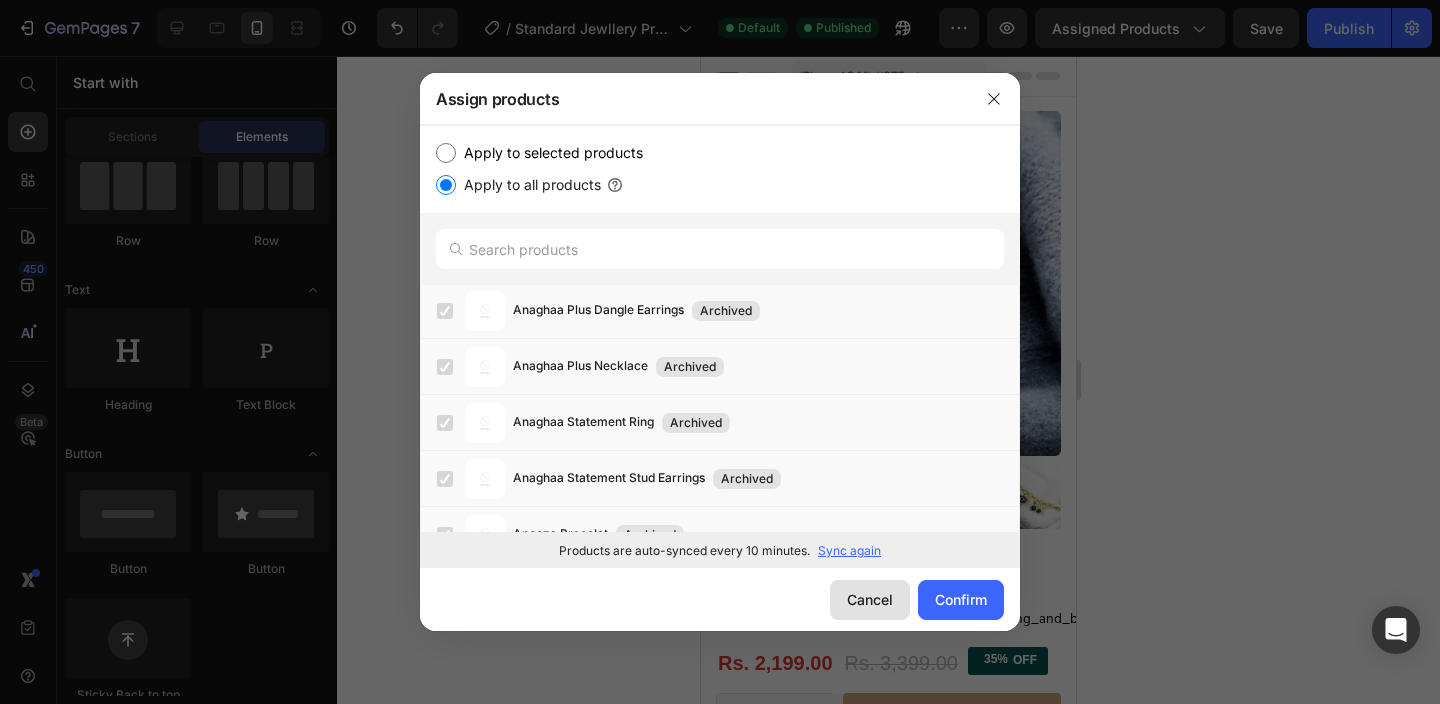 click on "Cancel" at bounding box center (870, 599) 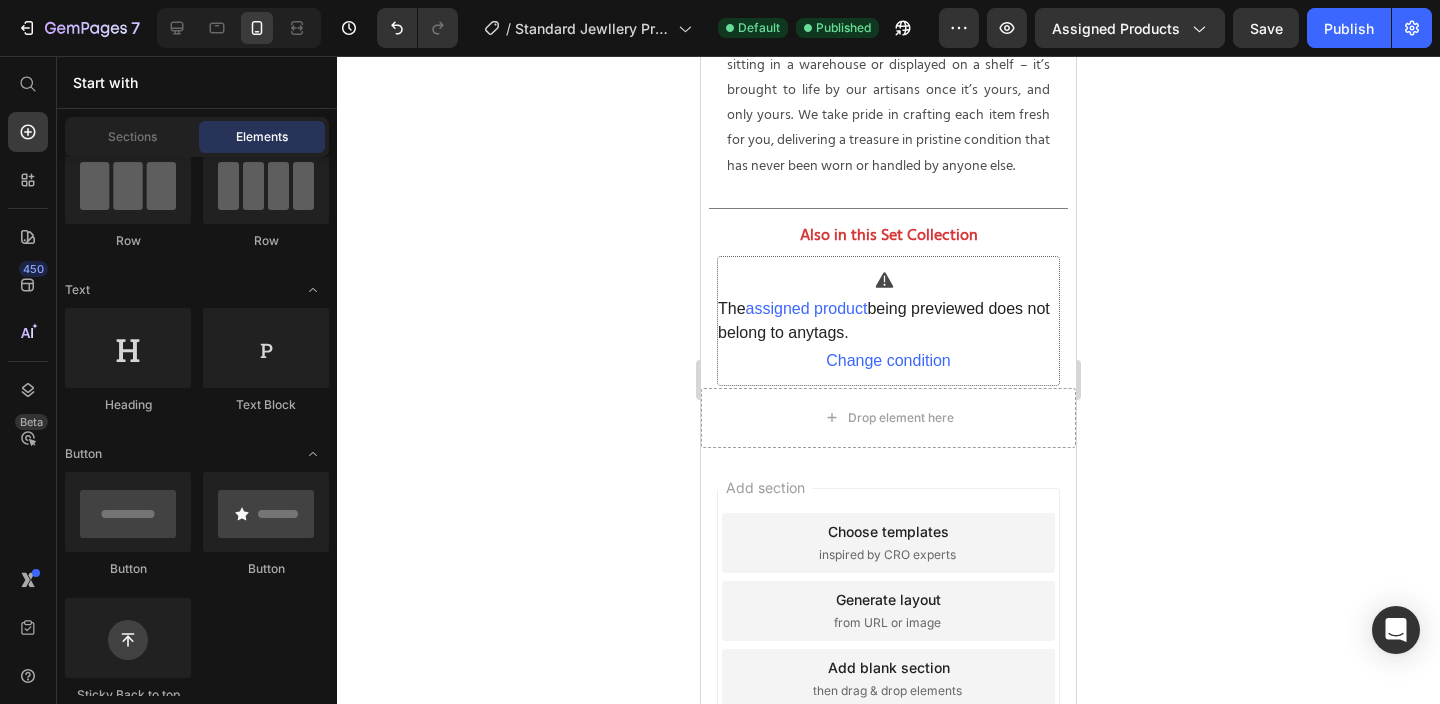 scroll, scrollTop: 1666, scrollLeft: 0, axis: vertical 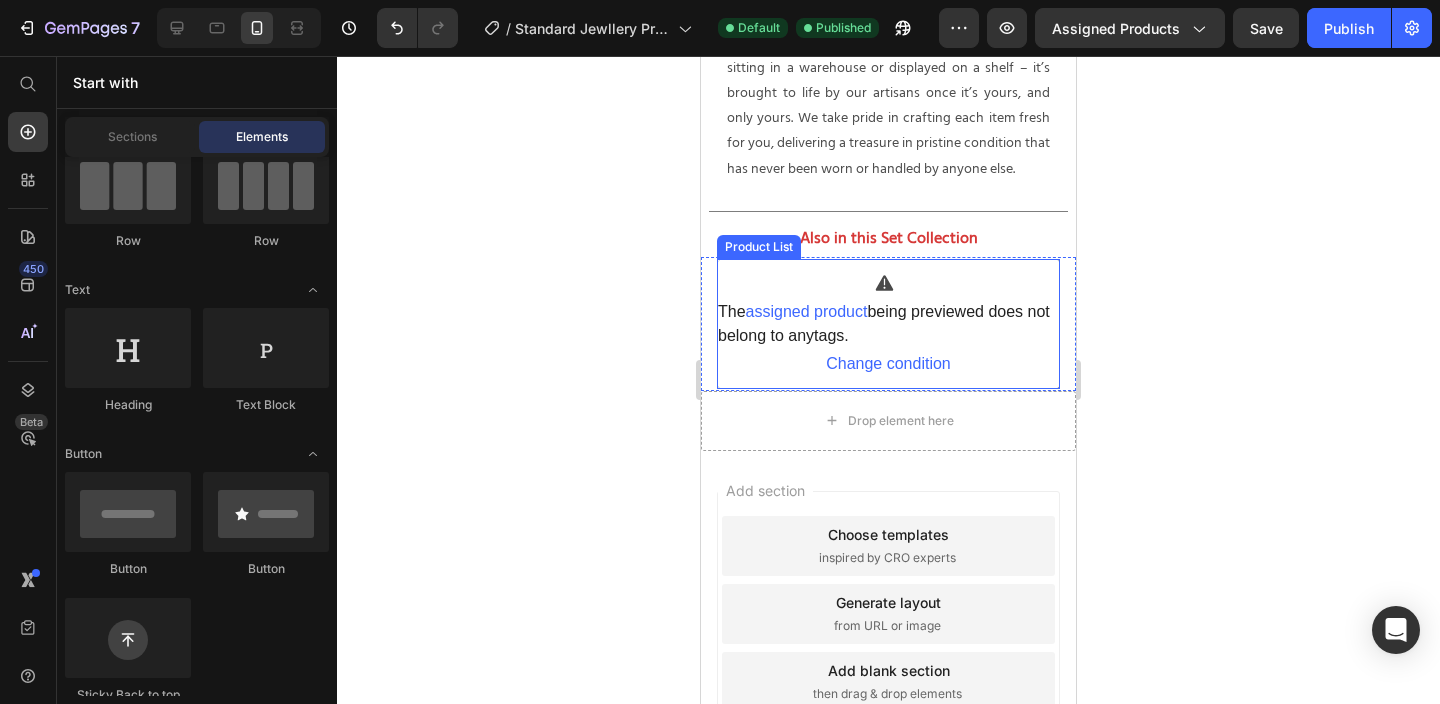 click on "The  assigned product  being previewed does not belong to any  tags . Change condition" at bounding box center [888, 324] 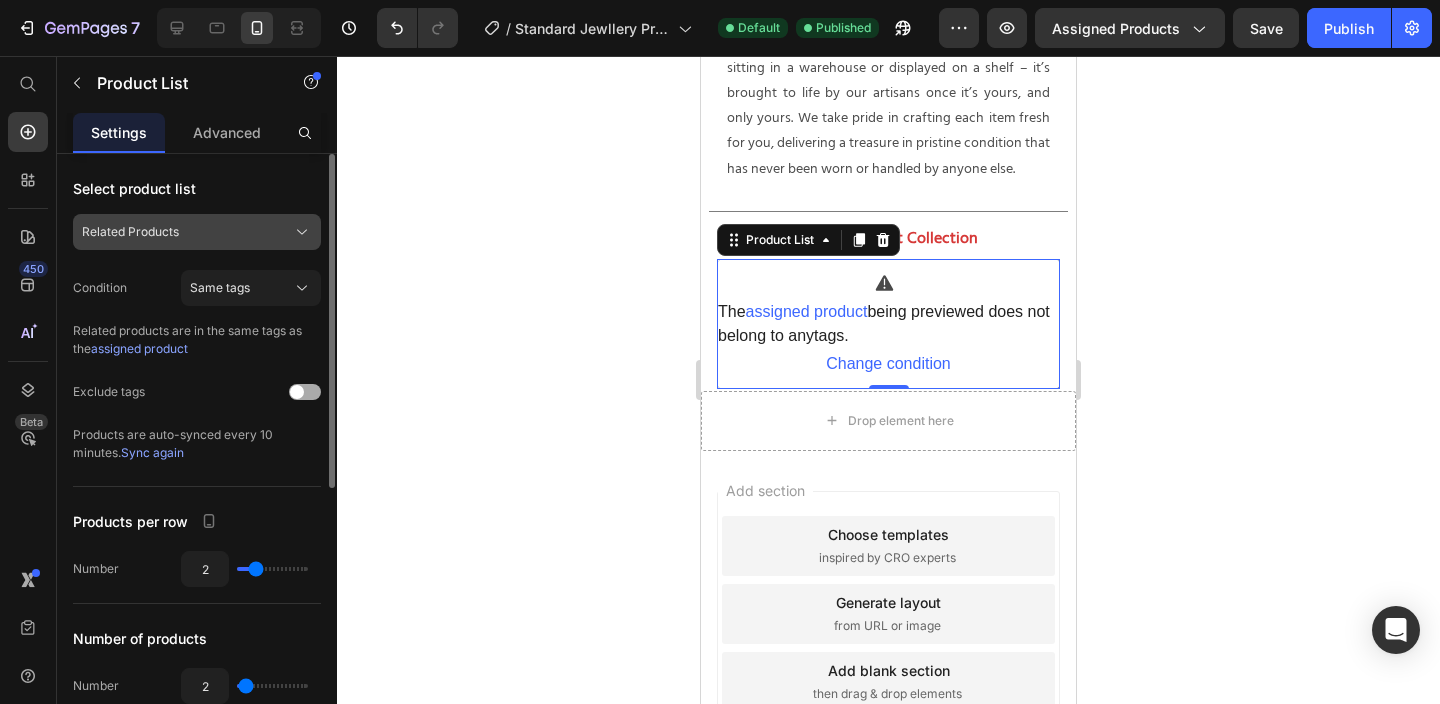click on "Related Products" 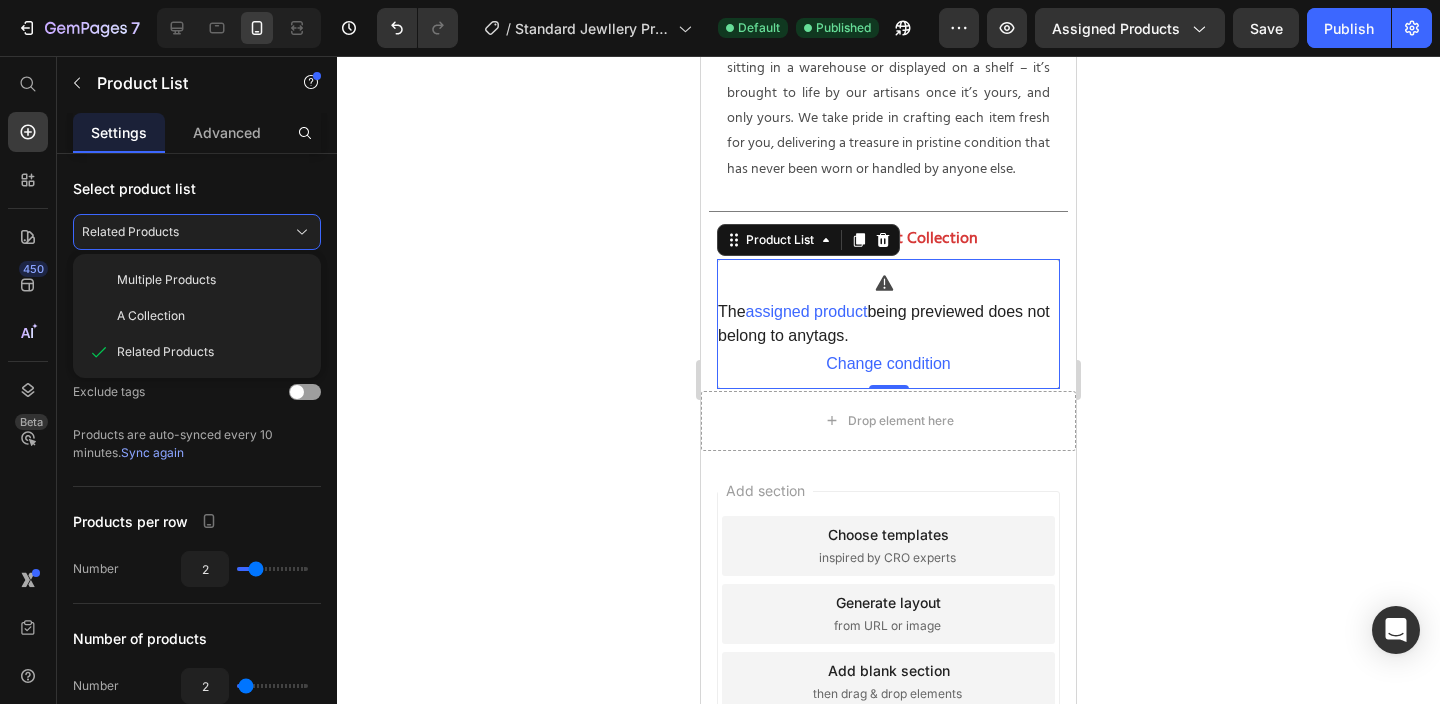 click 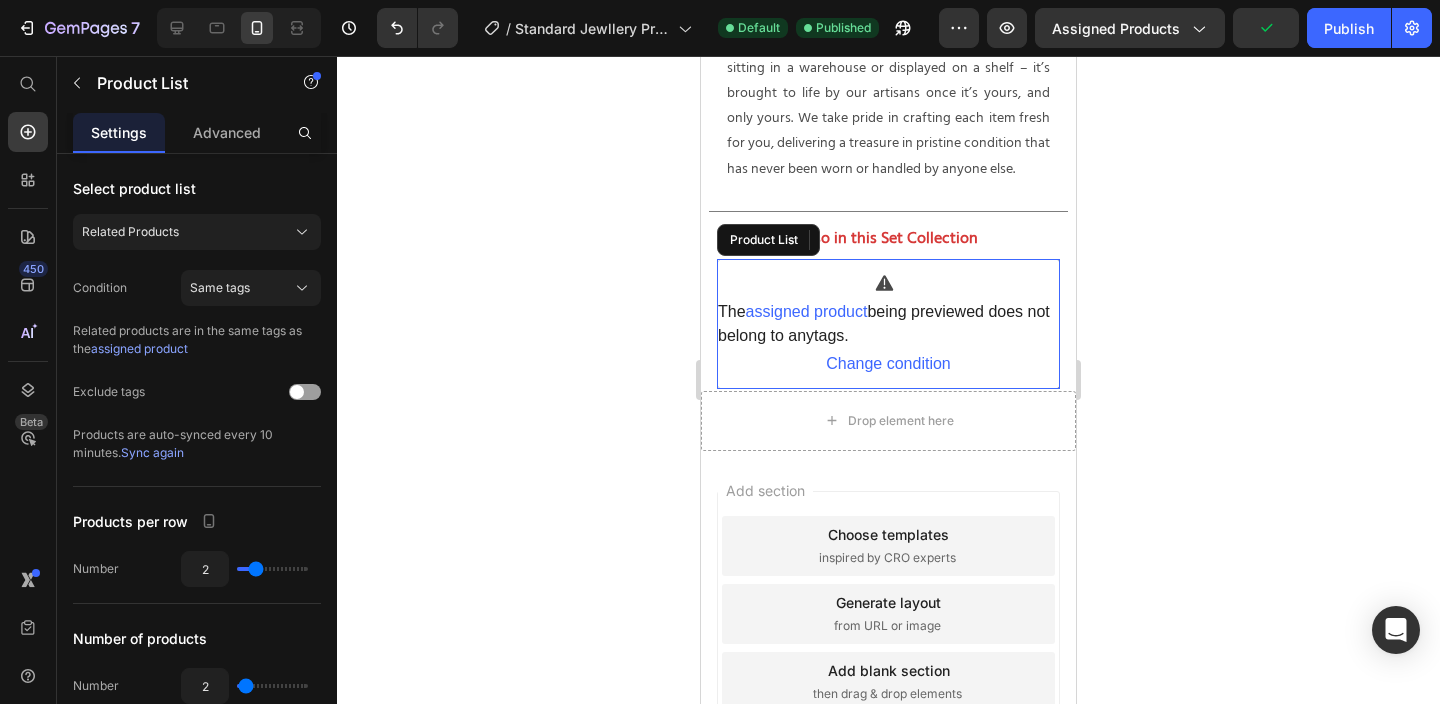 click on "The  assigned product  being previewed does not belong to any  tags . Change condition" at bounding box center (888, 324) 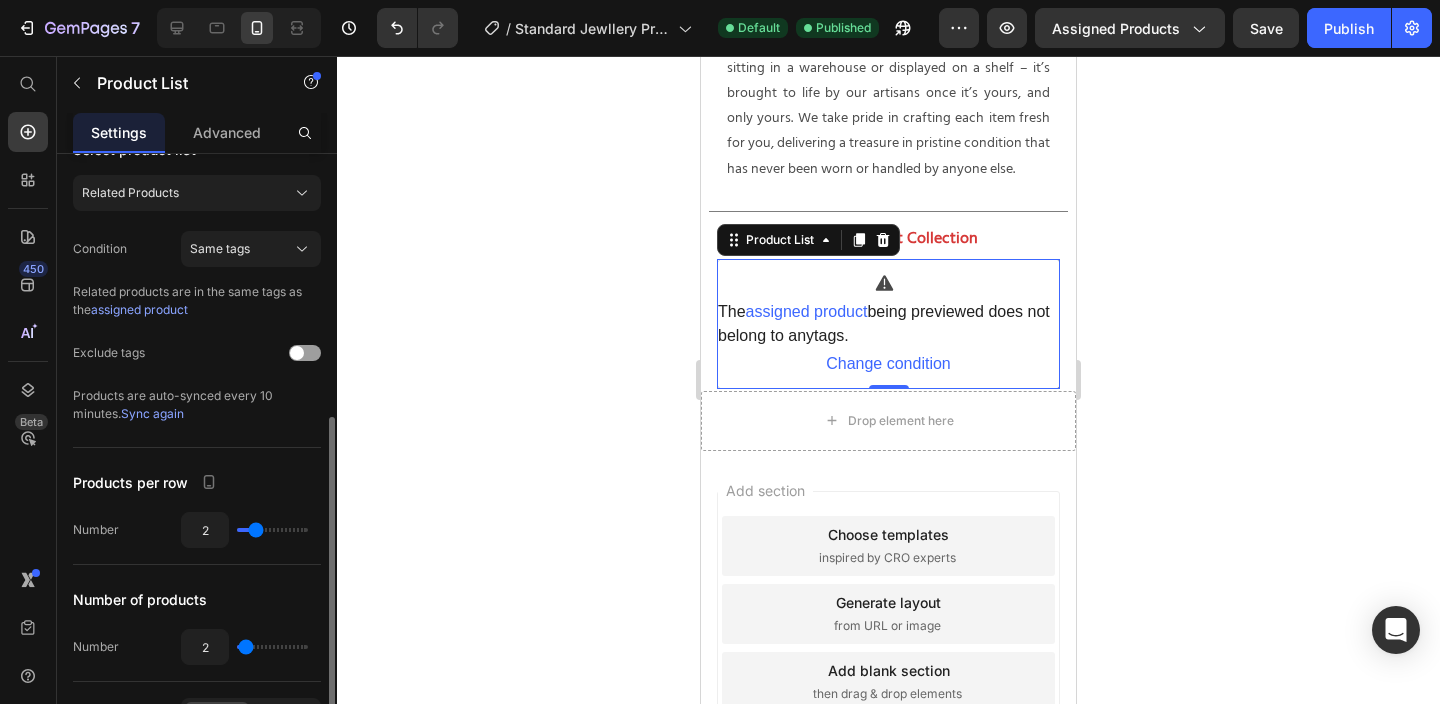 scroll, scrollTop: 0, scrollLeft: 0, axis: both 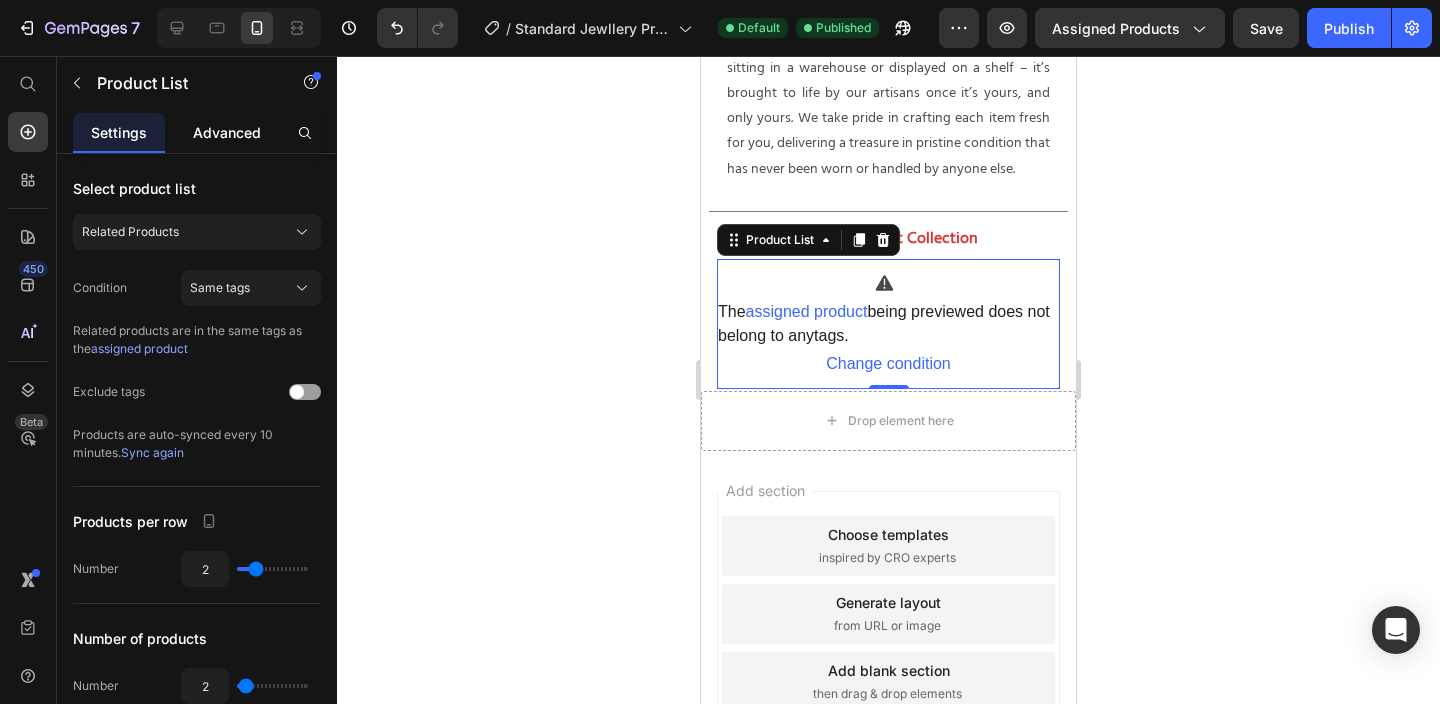 click on "Advanced" at bounding box center (227, 132) 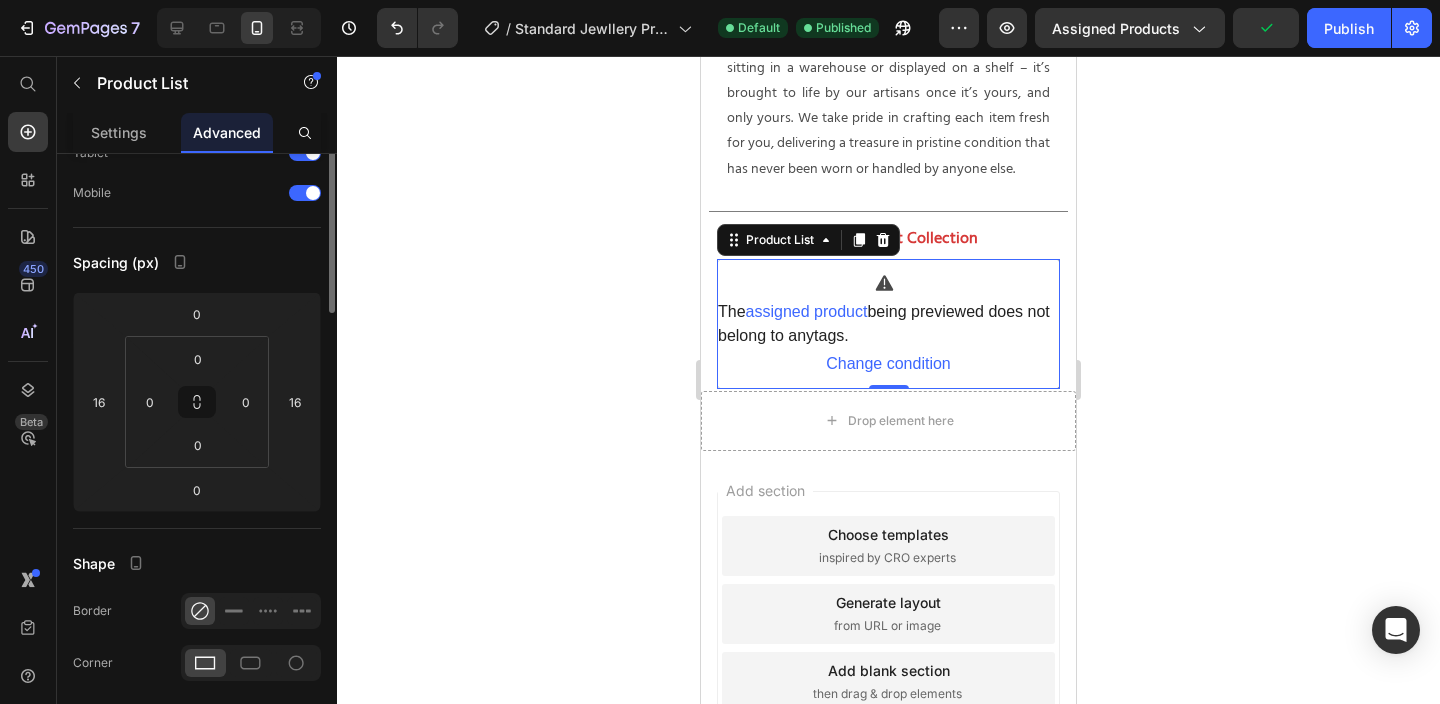 scroll, scrollTop: 0, scrollLeft: 0, axis: both 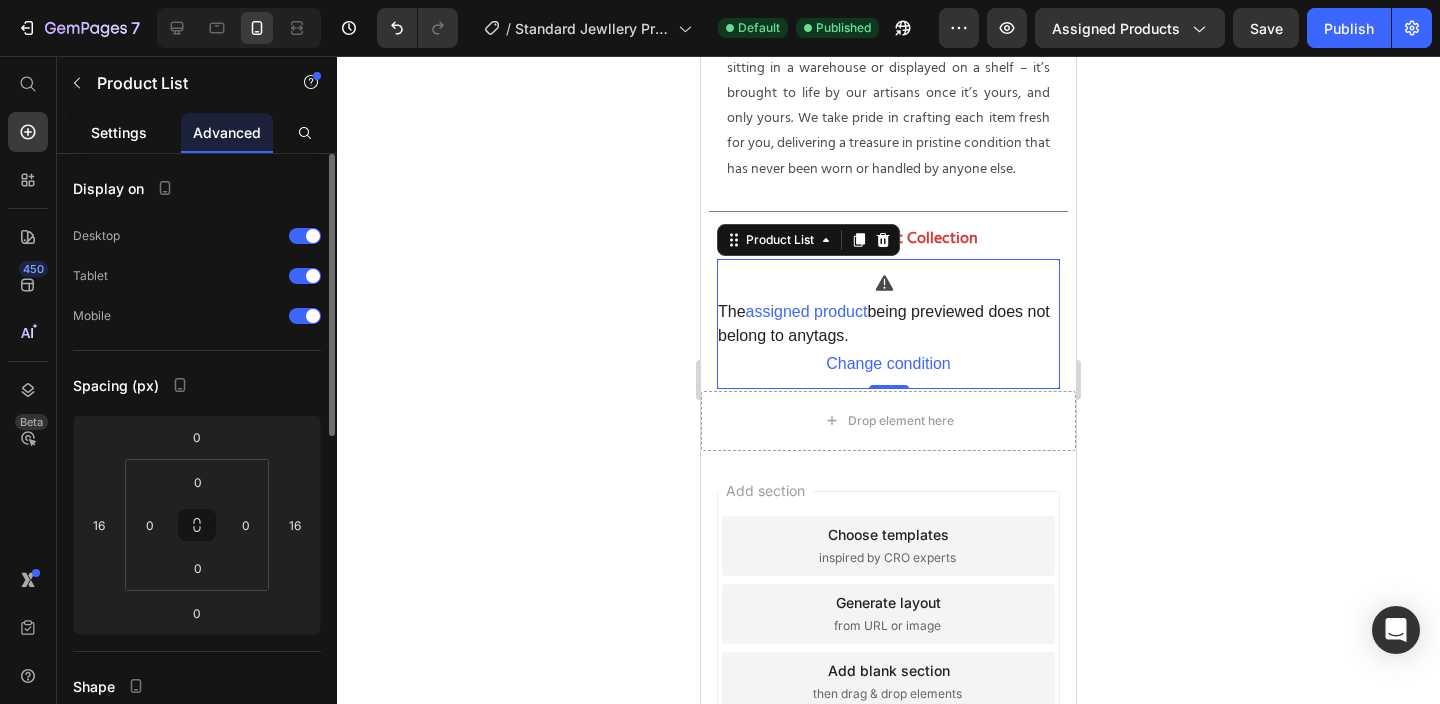 click on "Settings" at bounding box center [119, 132] 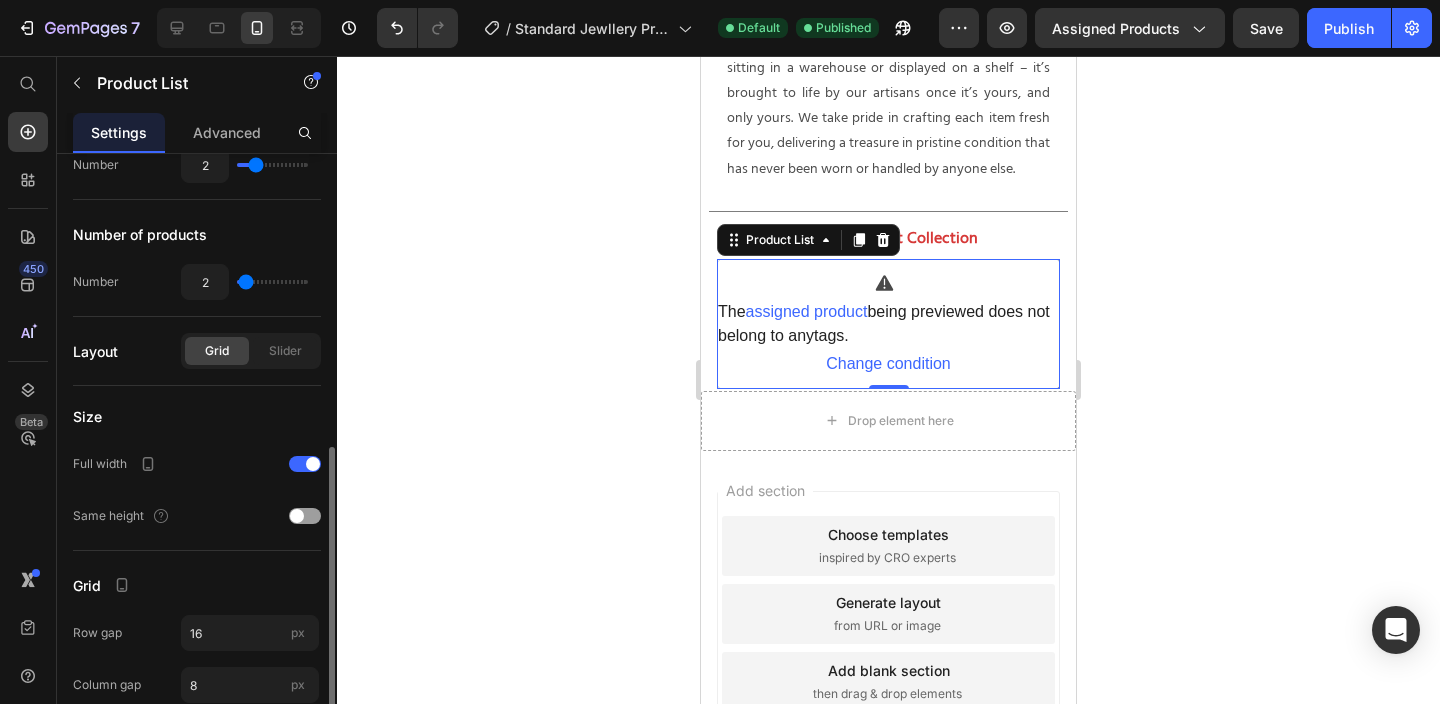 scroll, scrollTop: 494, scrollLeft: 0, axis: vertical 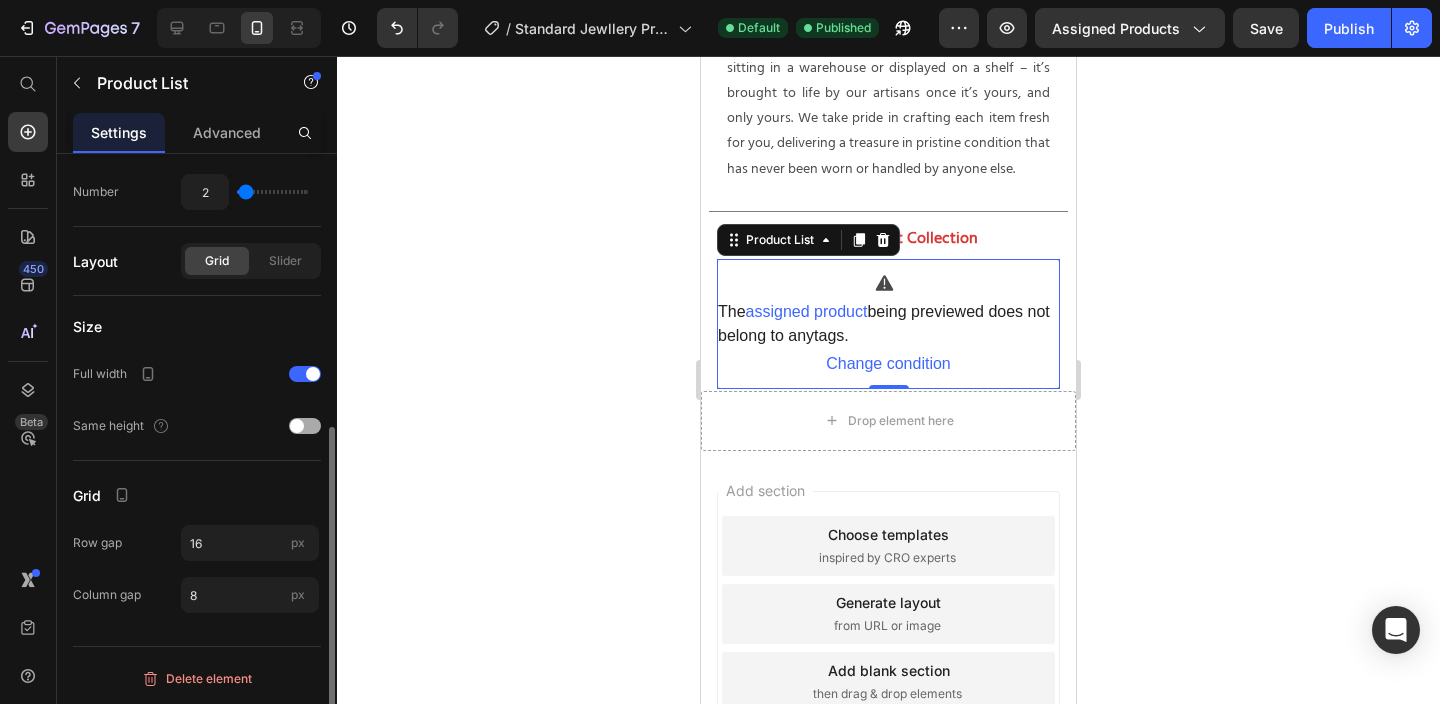 click at bounding box center [305, 426] 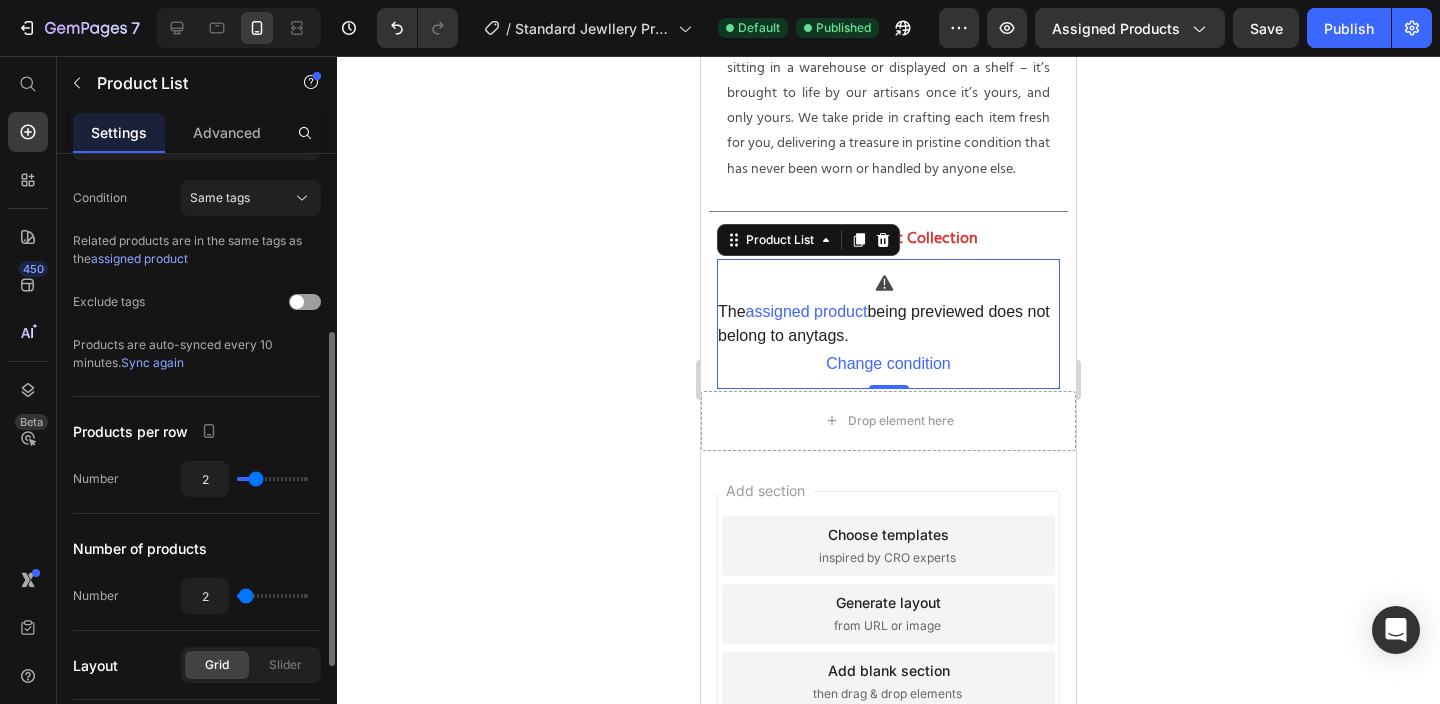 scroll, scrollTop: 0, scrollLeft: 0, axis: both 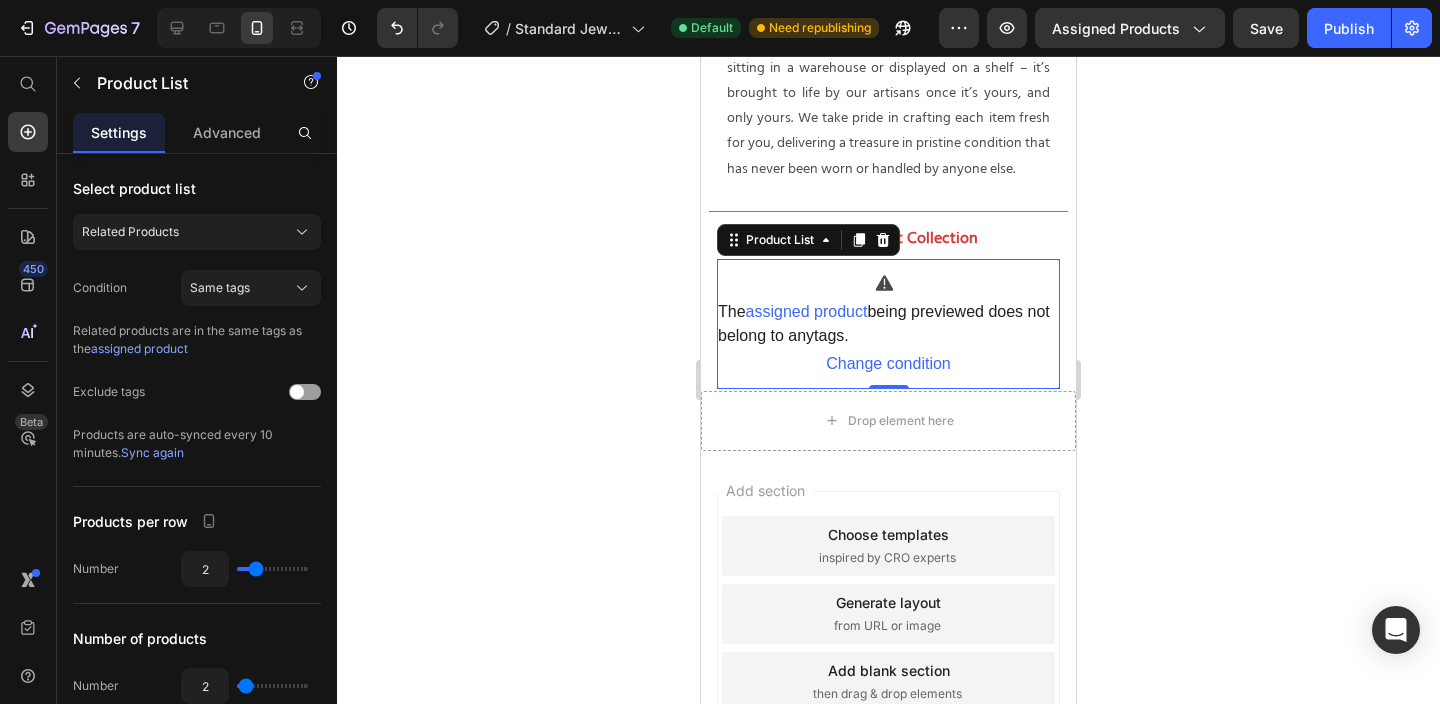click on "The  assigned product  being previewed does not belong to any  tags . Change condition" at bounding box center [888, 324] 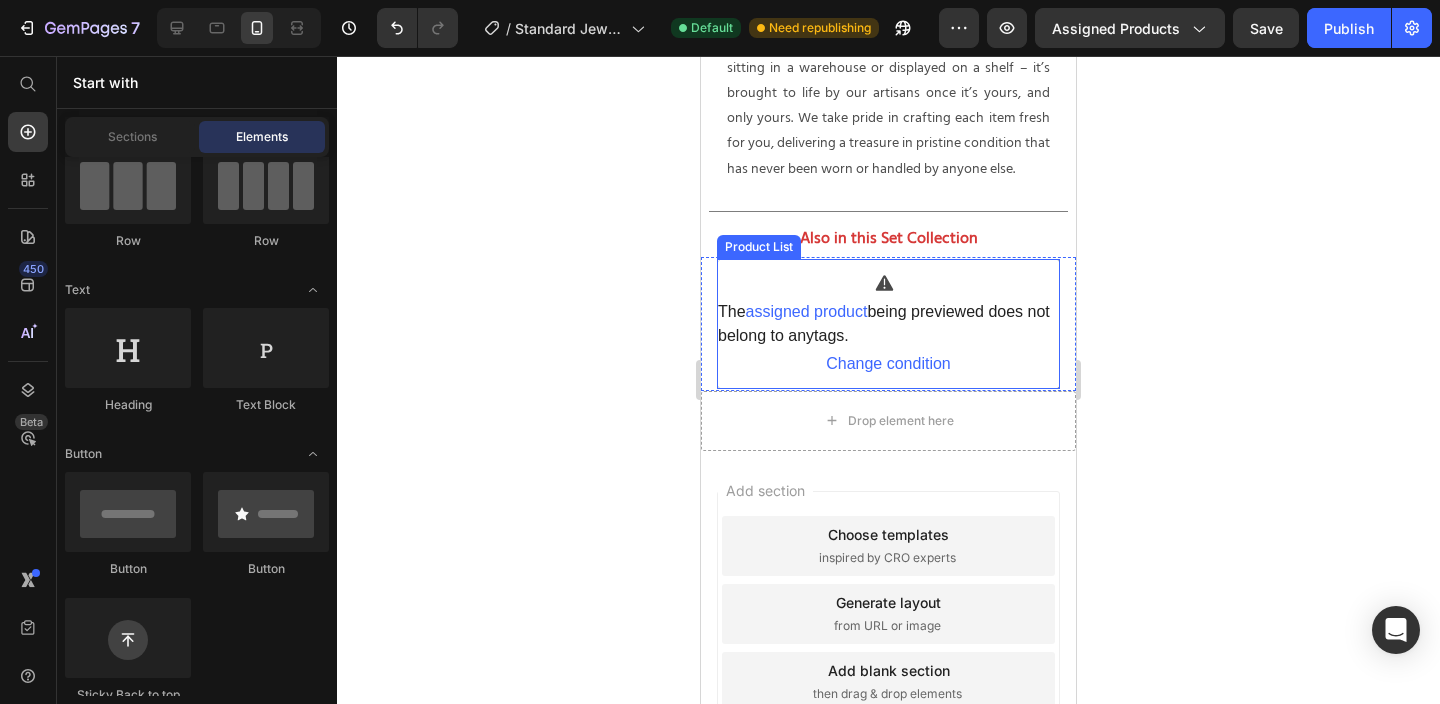click on "The  assigned product  being previewed does not belong to any  tags . Change condition" at bounding box center [888, 324] 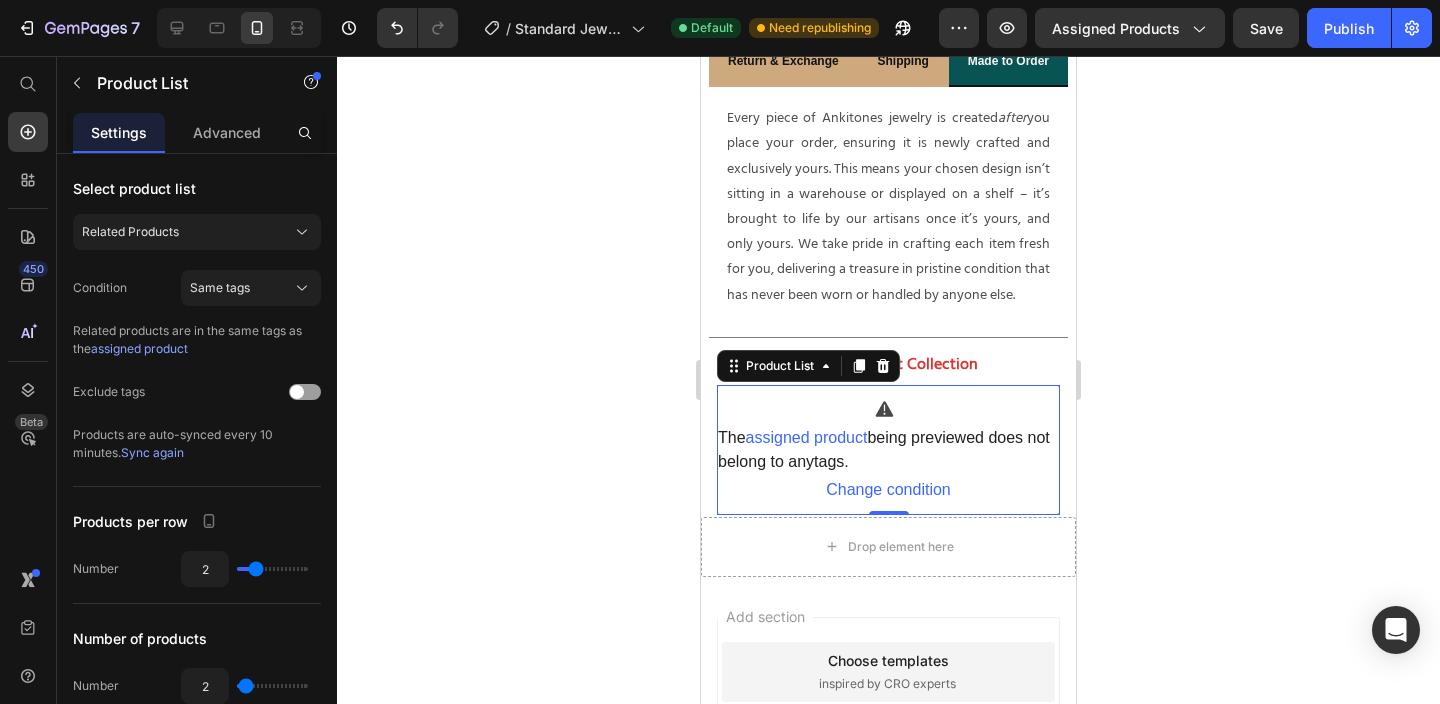scroll, scrollTop: 1542, scrollLeft: 0, axis: vertical 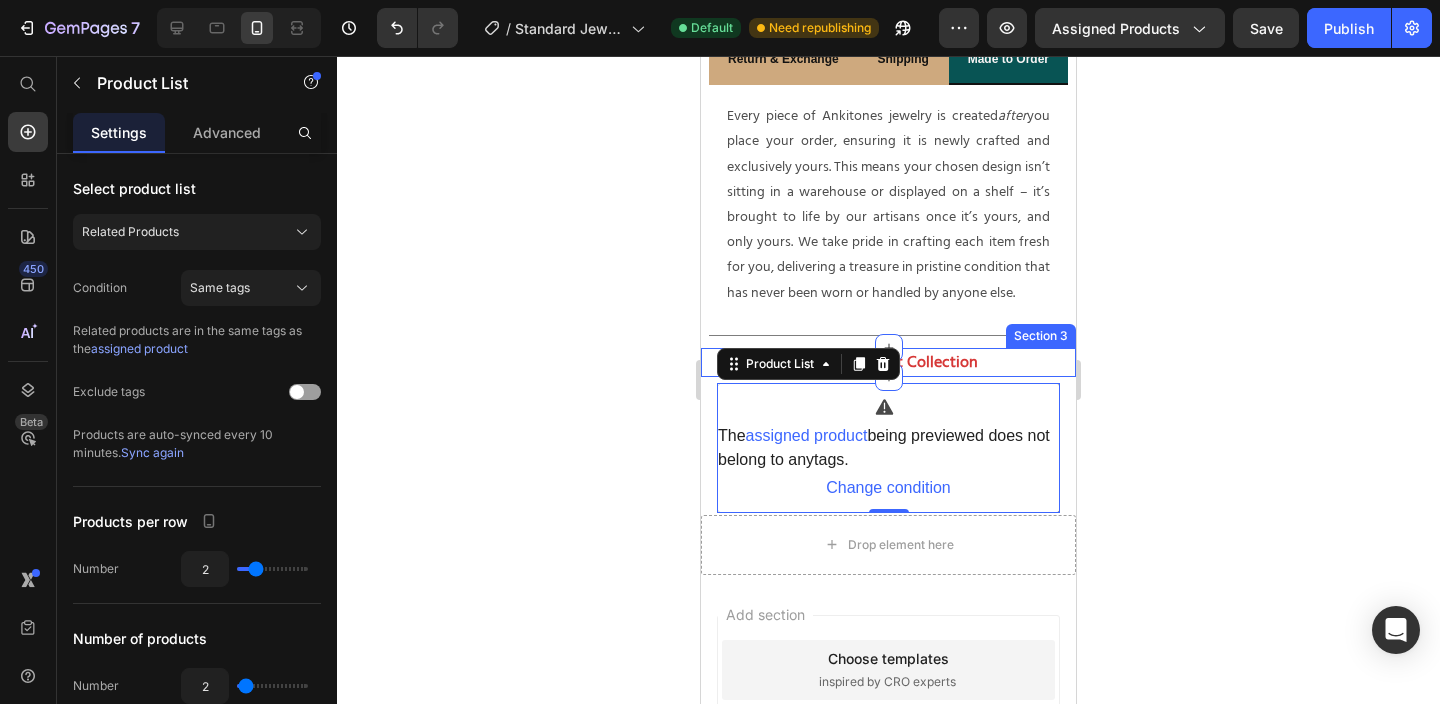 click on "Also in this Set Collection Text Block" at bounding box center [888, 362] 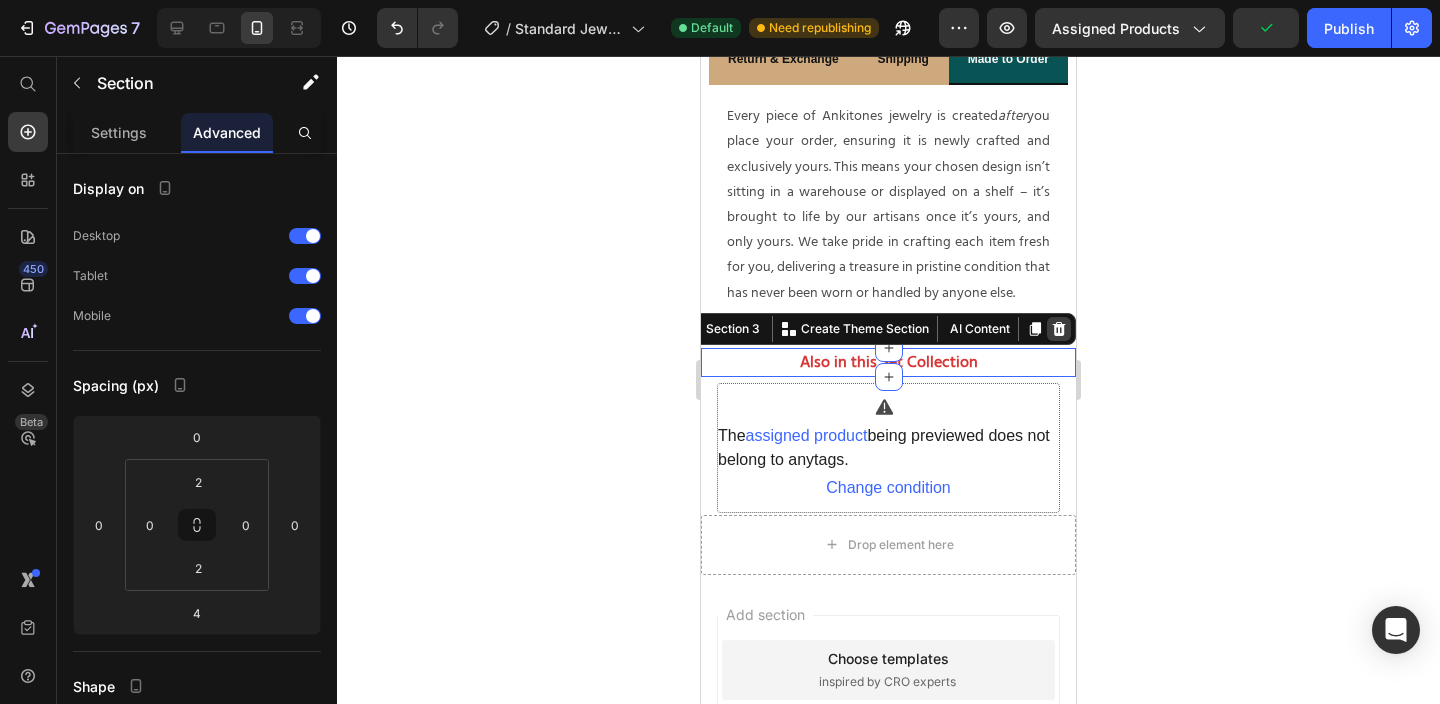 click 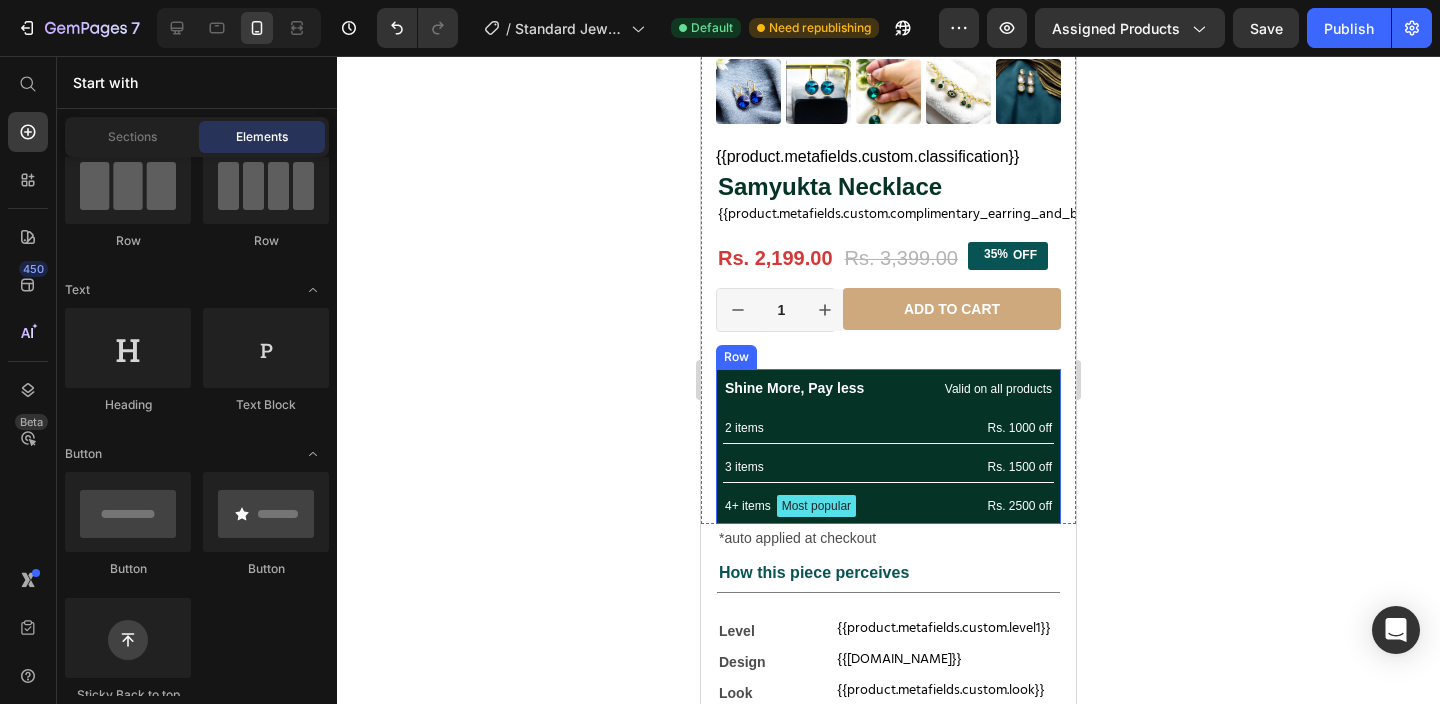scroll, scrollTop: 395, scrollLeft: 0, axis: vertical 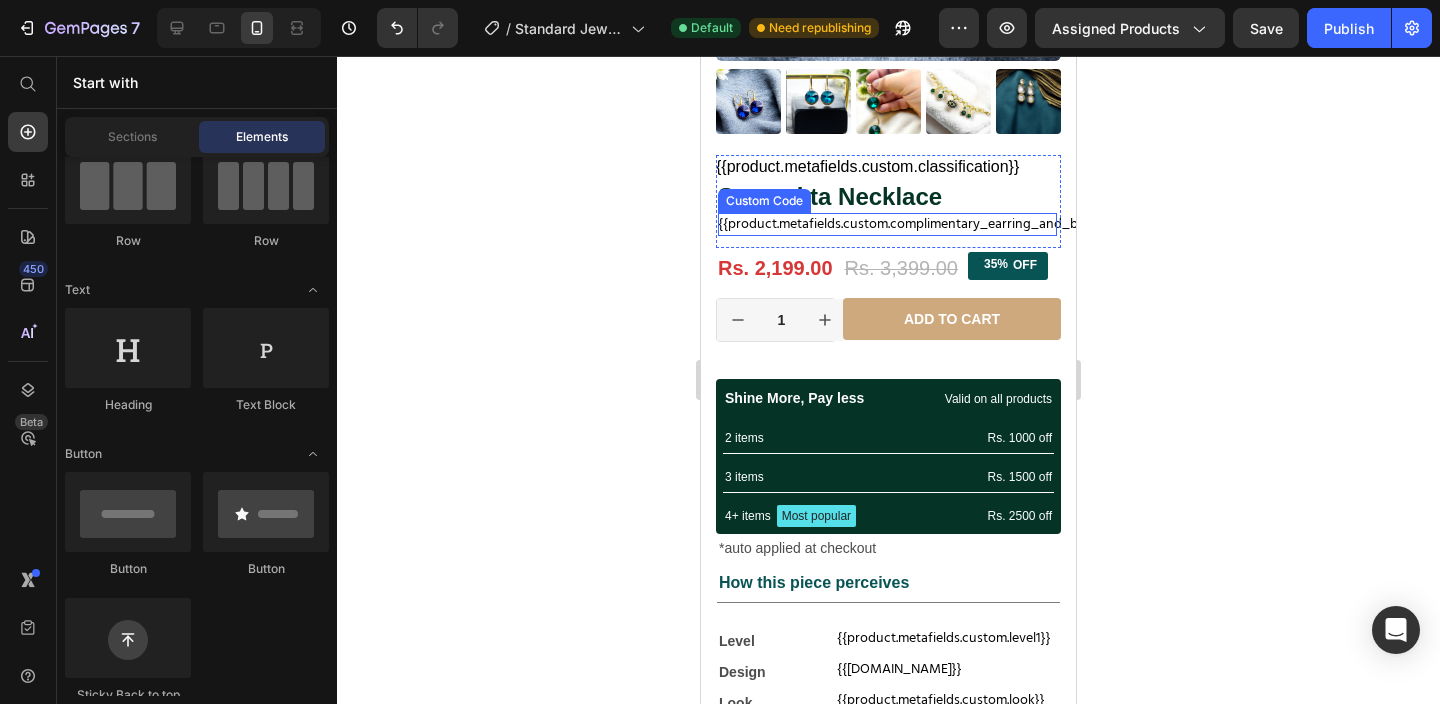 click on "{{product.metafields.custom.complimentary_earring_and_bracelet}}" at bounding box center (883, 223) 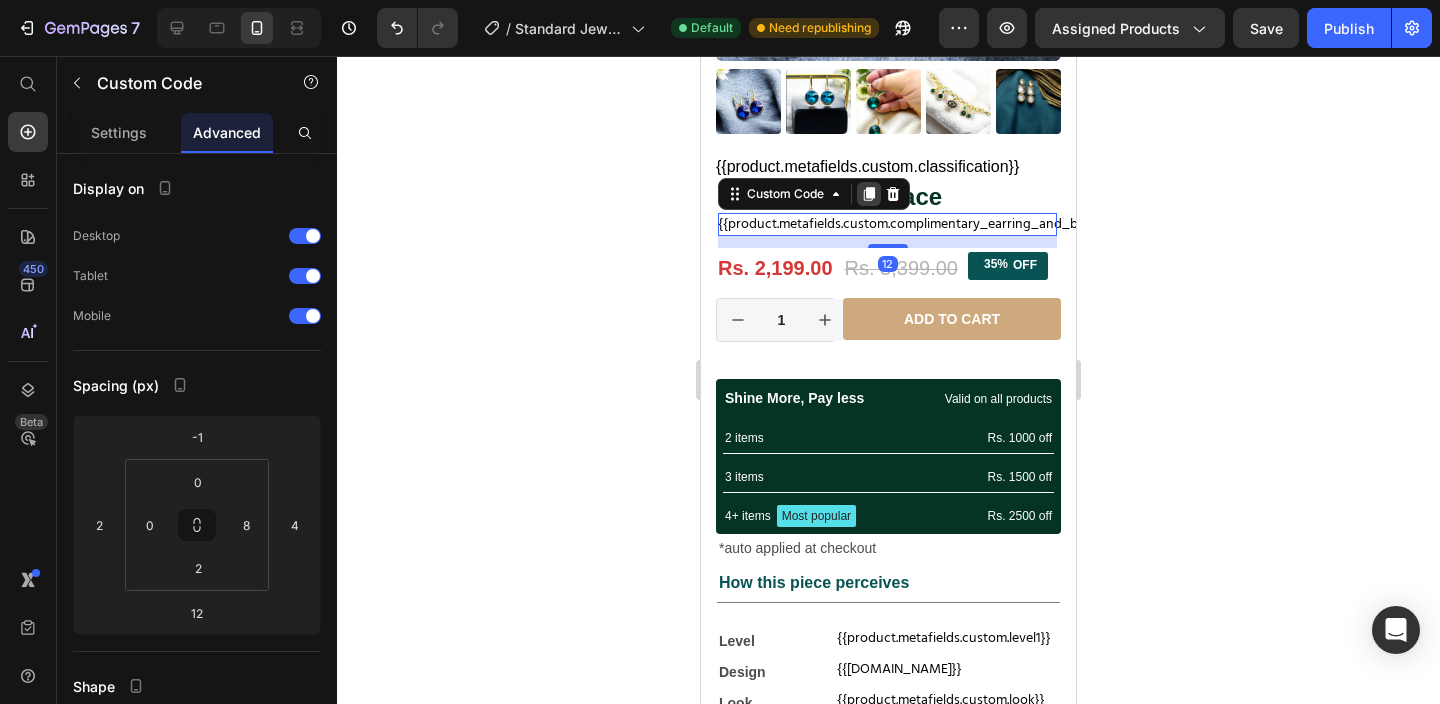click 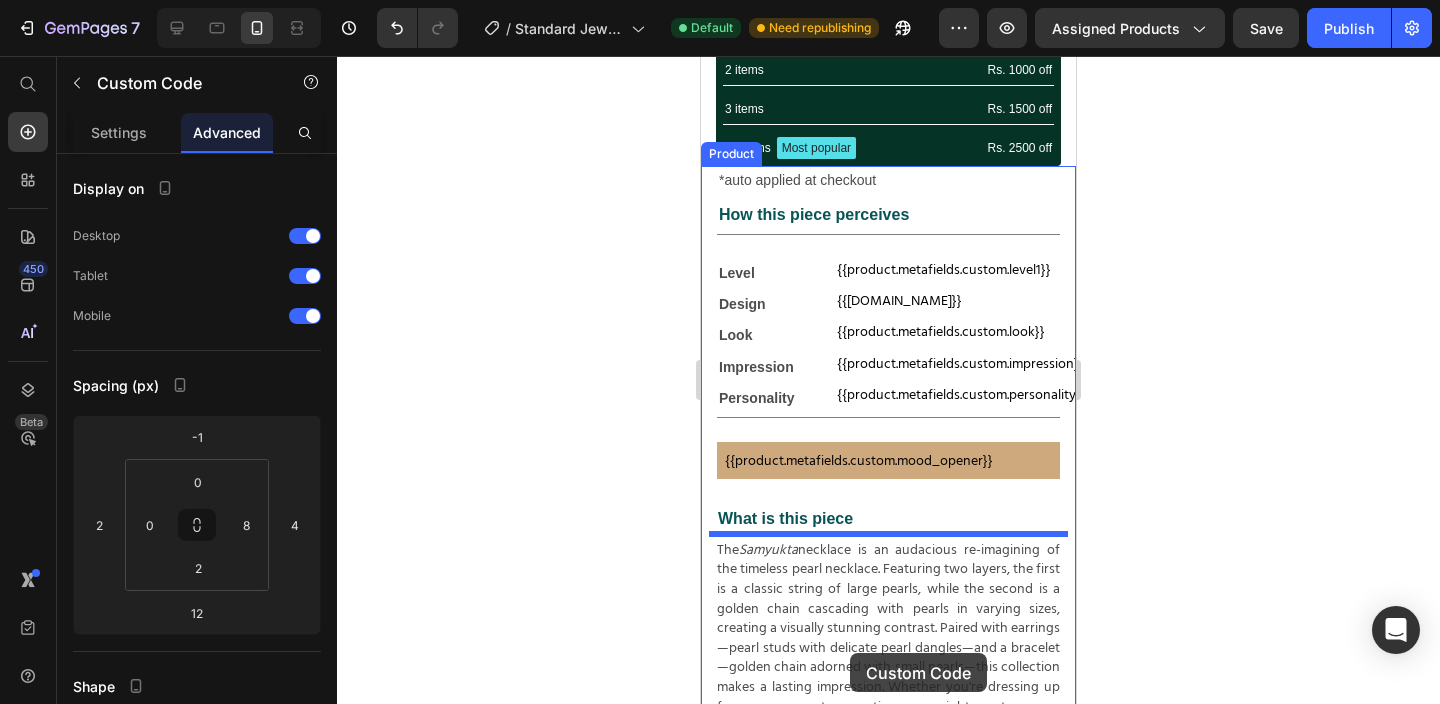 scroll, scrollTop: 830, scrollLeft: 0, axis: vertical 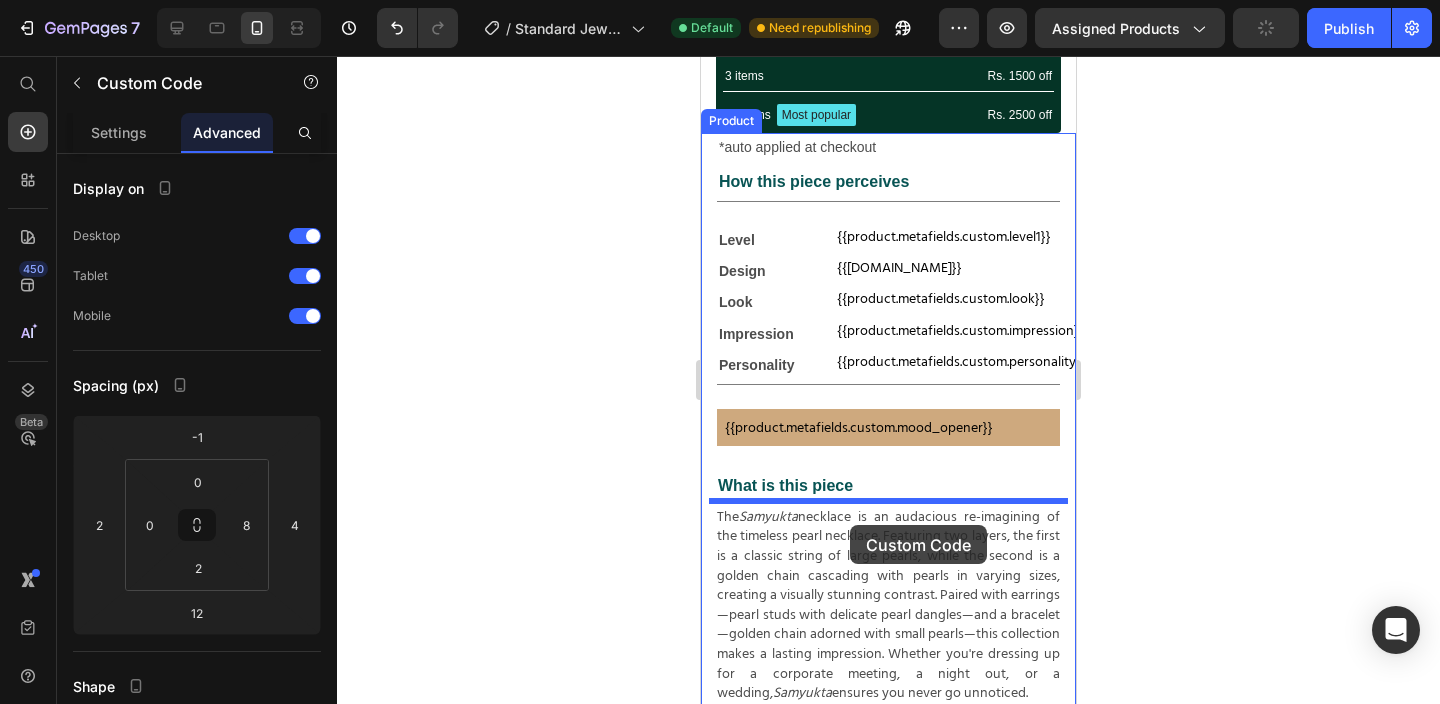drag, startPoint x: 855, startPoint y: 255, endPoint x: 849, endPoint y: 507, distance: 252.07141 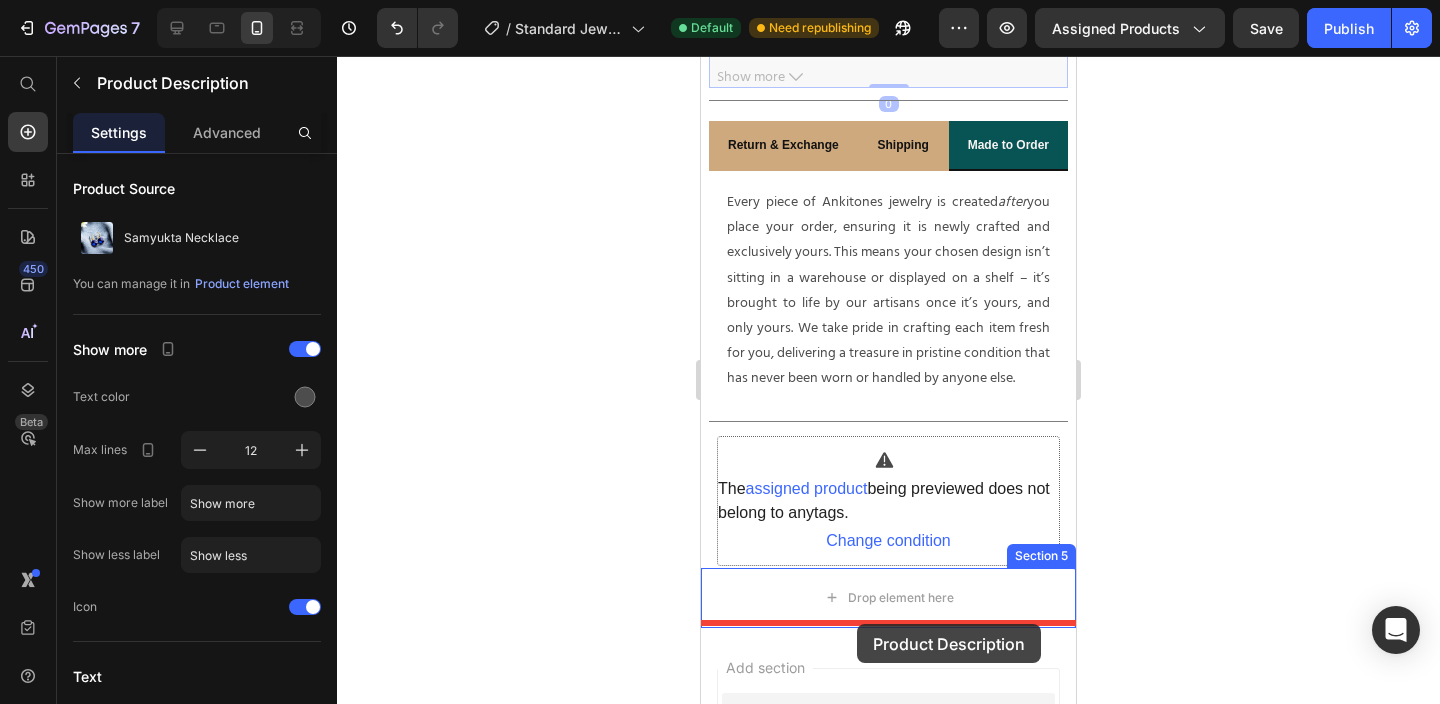 scroll, scrollTop: 1506, scrollLeft: 0, axis: vertical 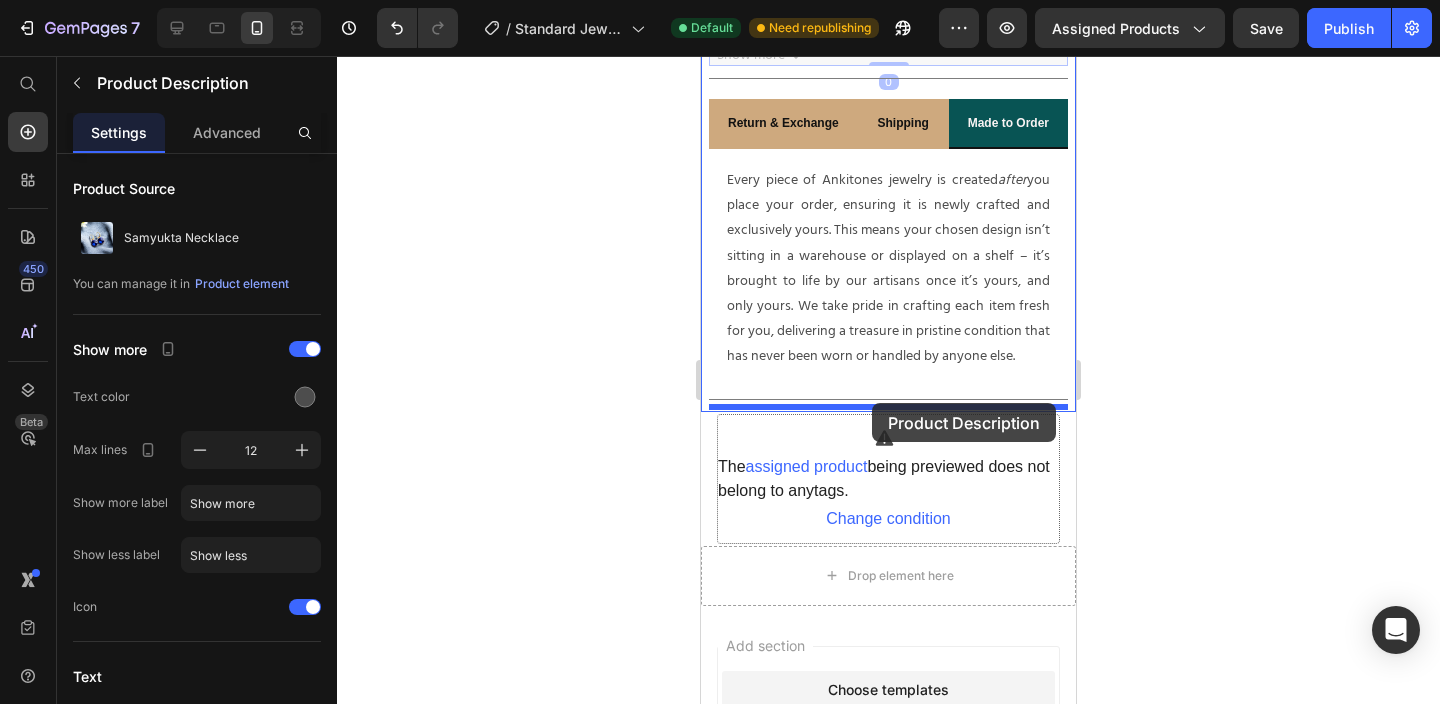 drag, startPoint x: 849, startPoint y: 507, endPoint x: 872, endPoint y: 403, distance: 106.51291 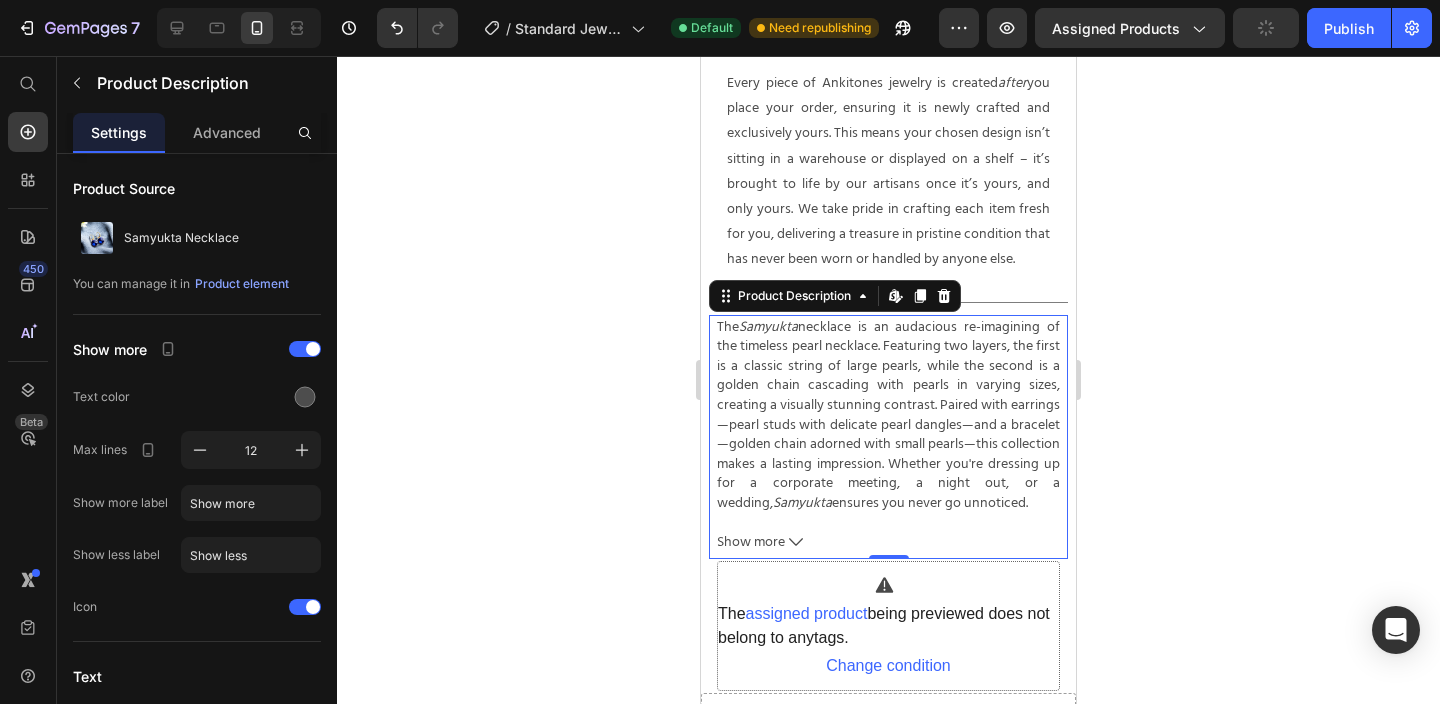 scroll, scrollTop: 1317, scrollLeft: 0, axis: vertical 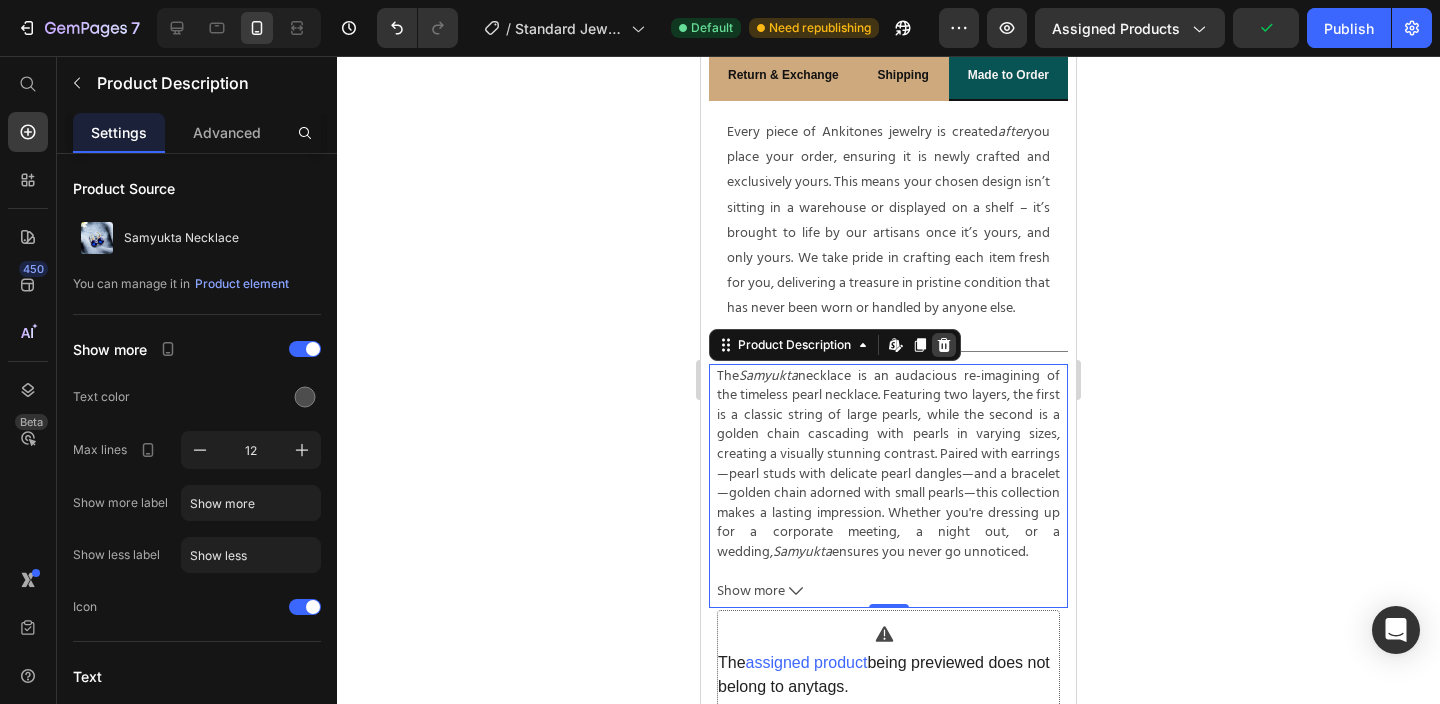 click 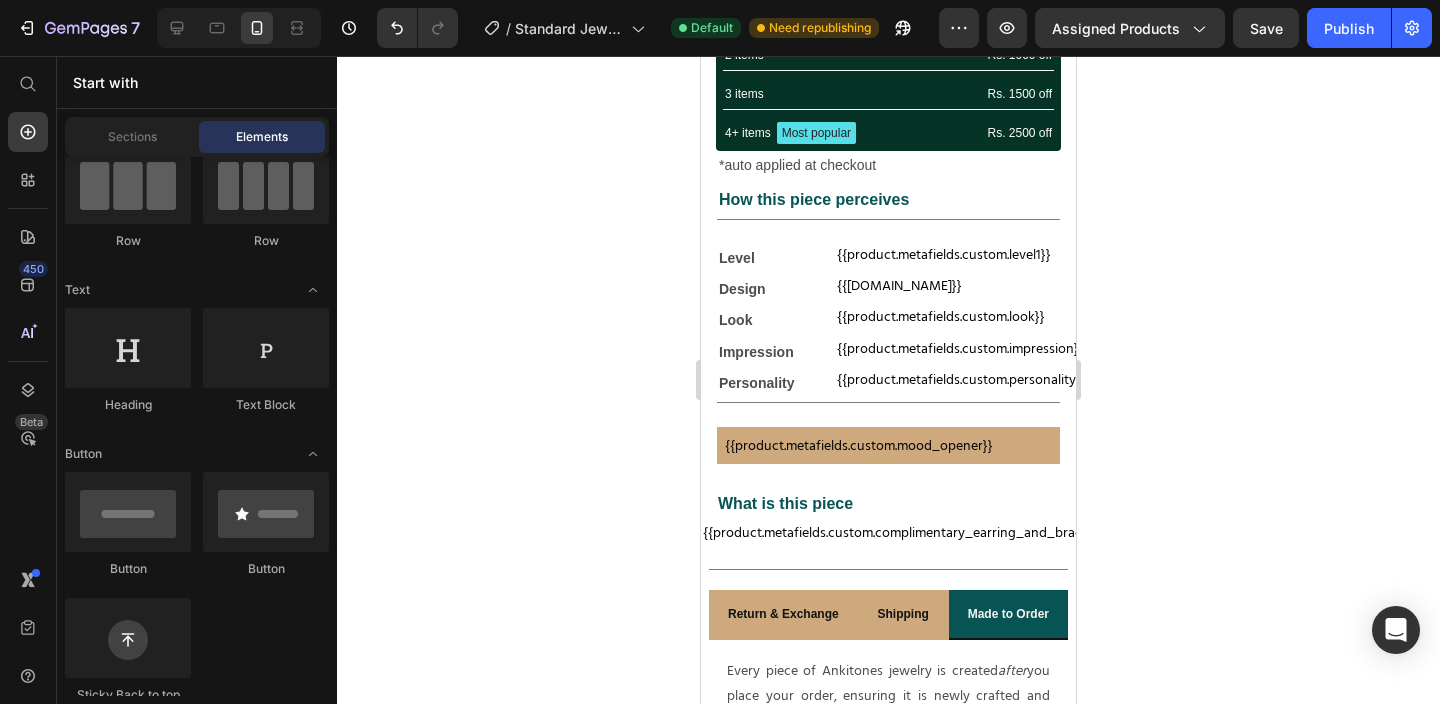 scroll, scrollTop: 783, scrollLeft: 0, axis: vertical 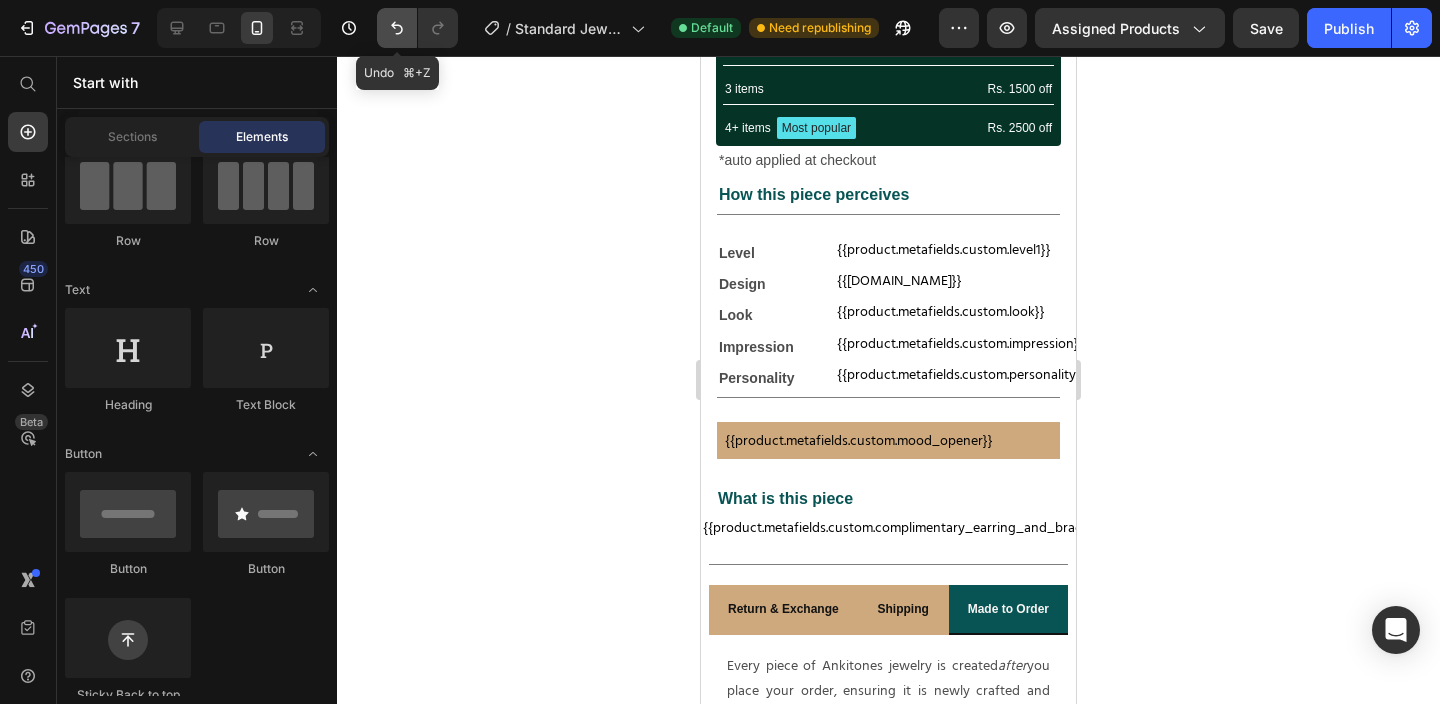 click 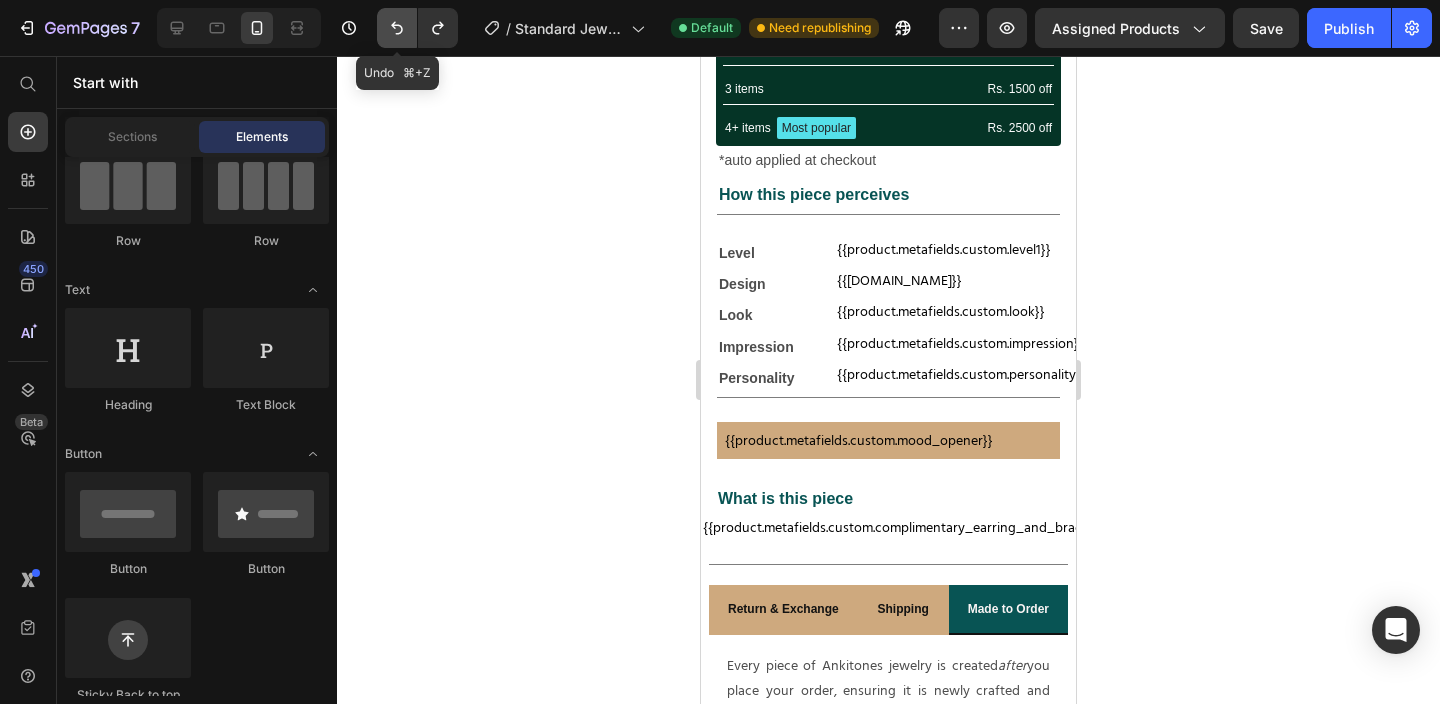 click 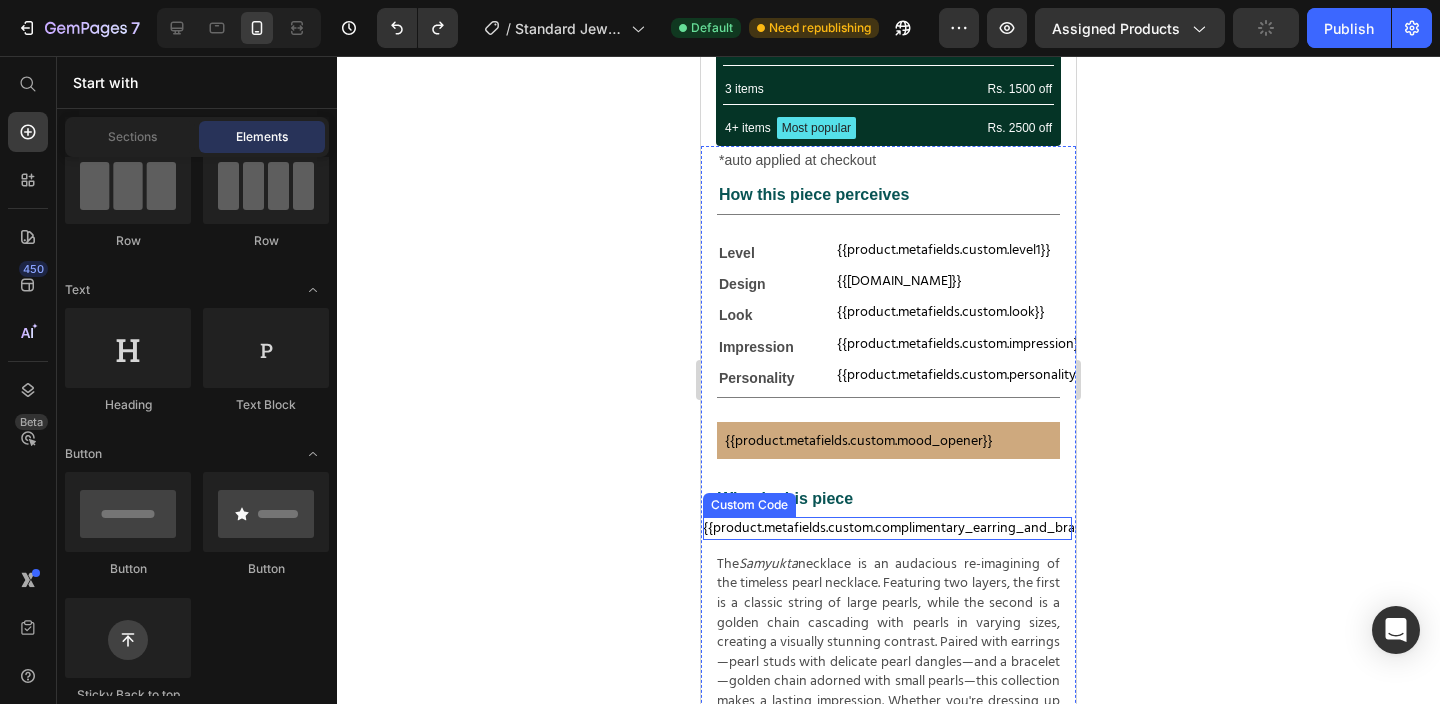 click on "{{product.metafields.custom.complimentary_earring_and_bracelet}}" at bounding box center (883, 527) 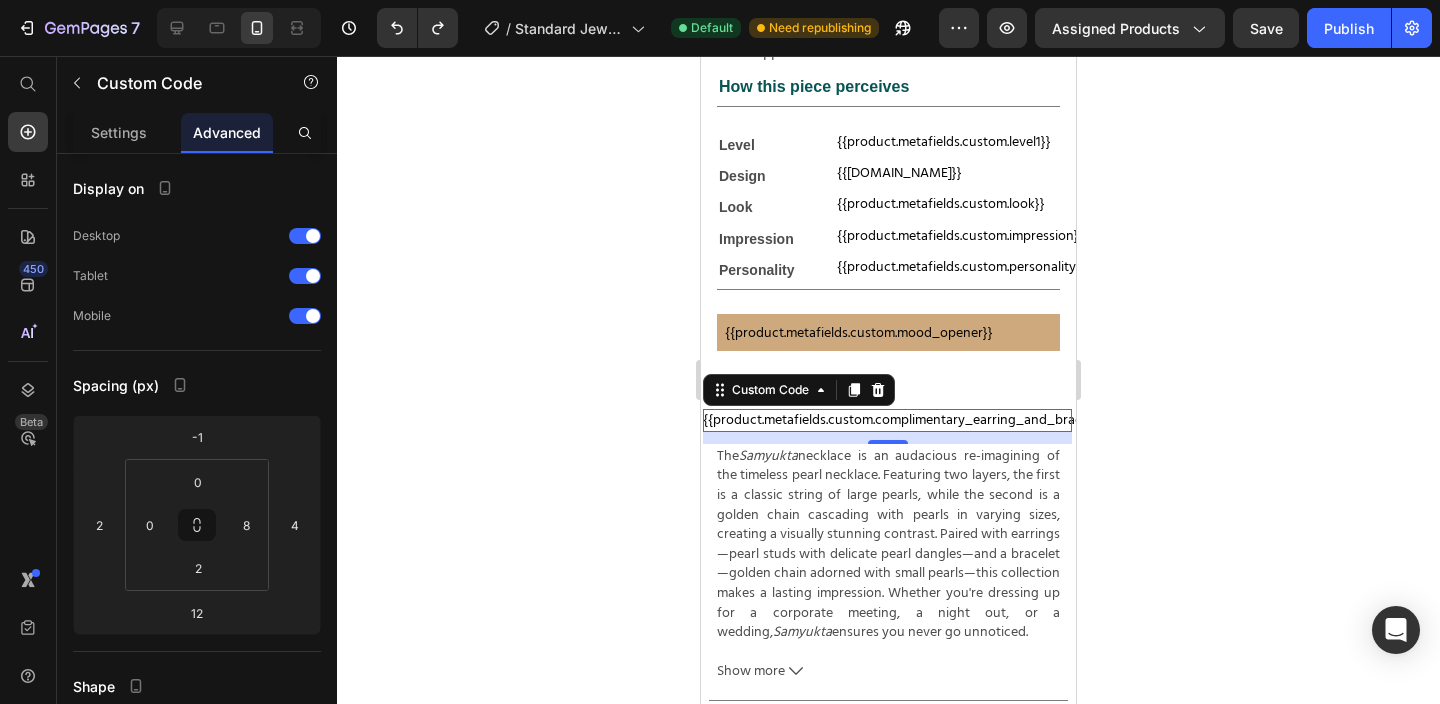 scroll, scrollTop: 893, scrollLeft: 0, axis: vertical 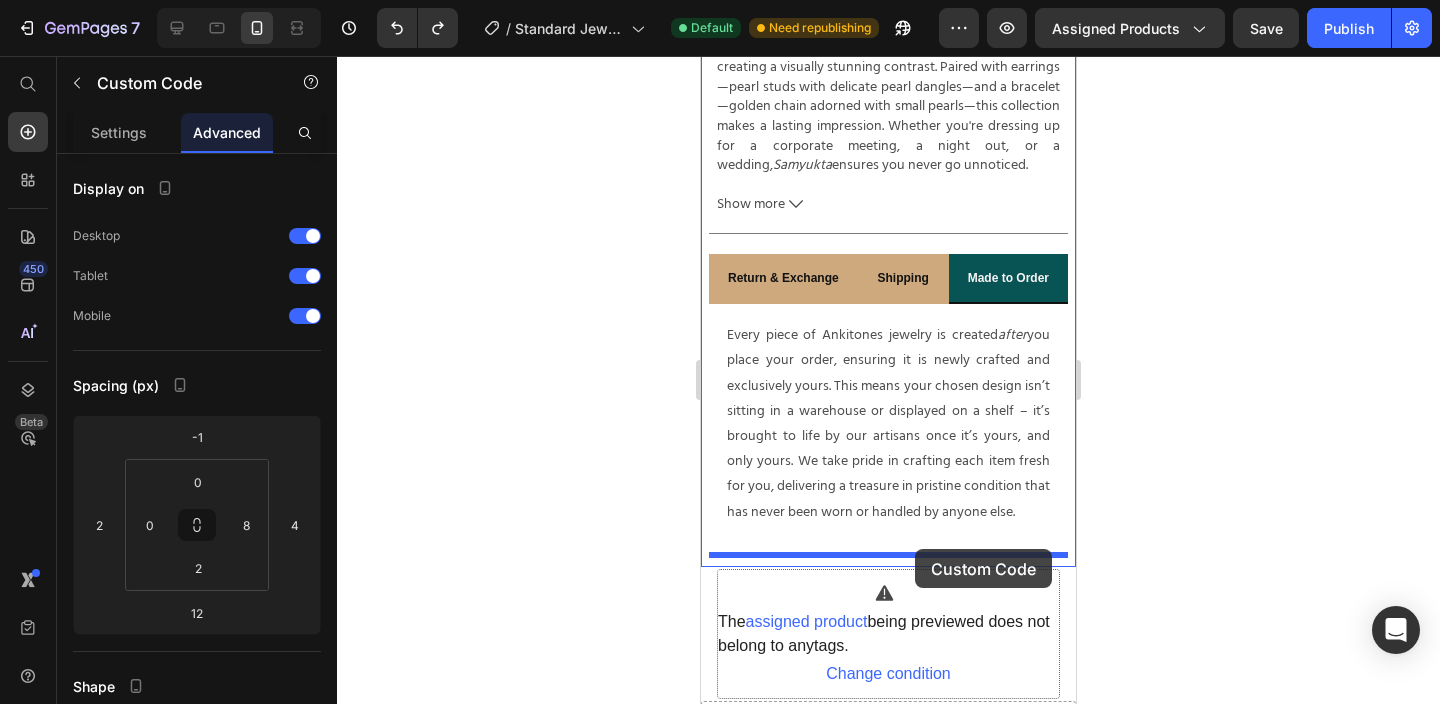 drag, startPoint x: 966, startPoint y: 412, endPoint x: 915, endPoint y: 549, distance: 146.18481 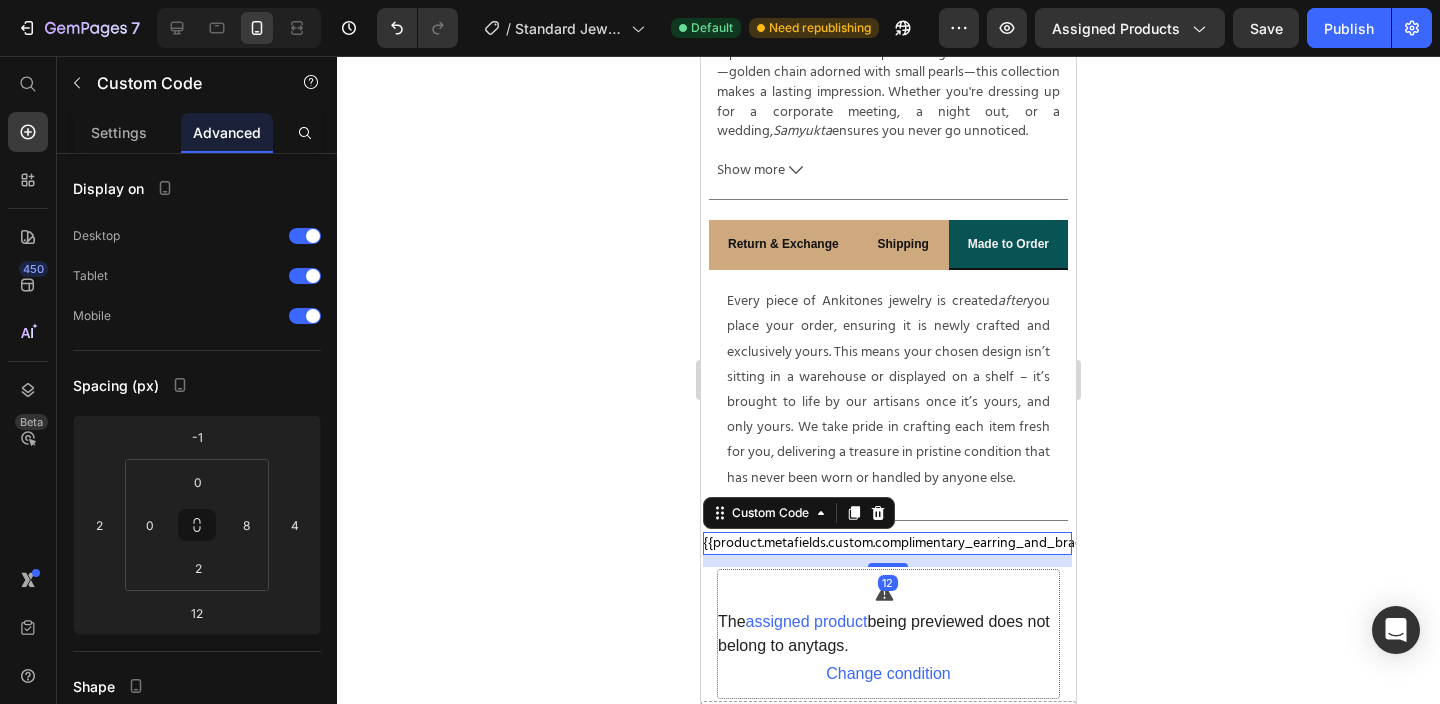 click 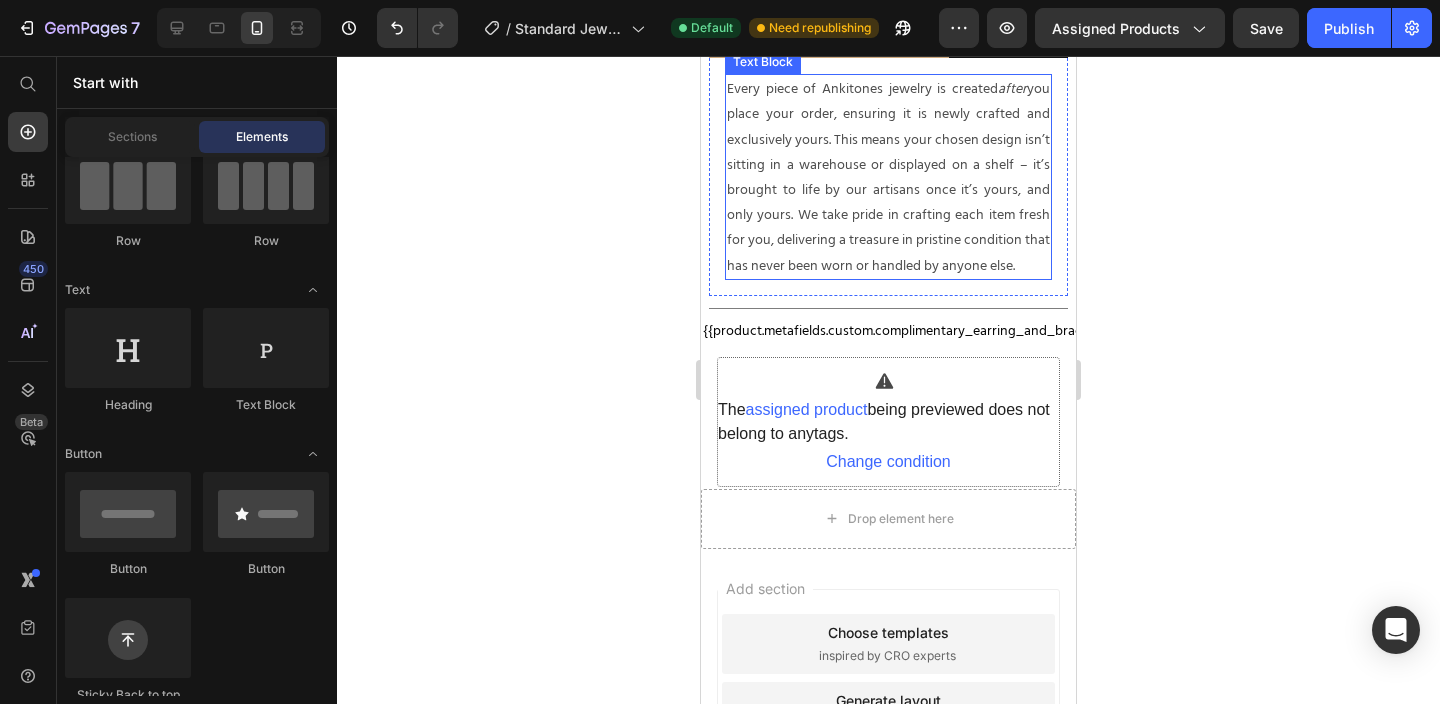 scroll, scrollTop: 1581, scrollLeft: 0, axis: vertical 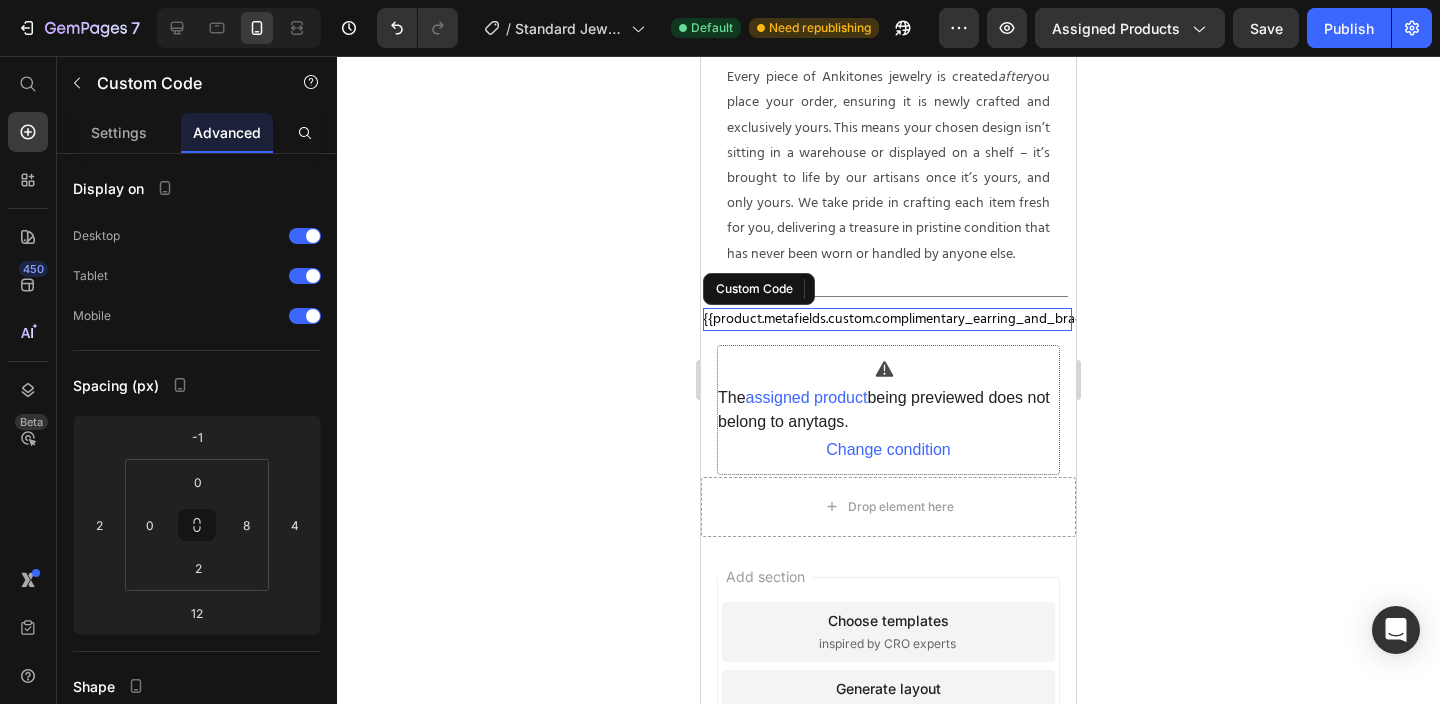 click on "{{product.metafields.custom.complimentary_earring_and_bracelet}}" at bounding box center (883, 318) 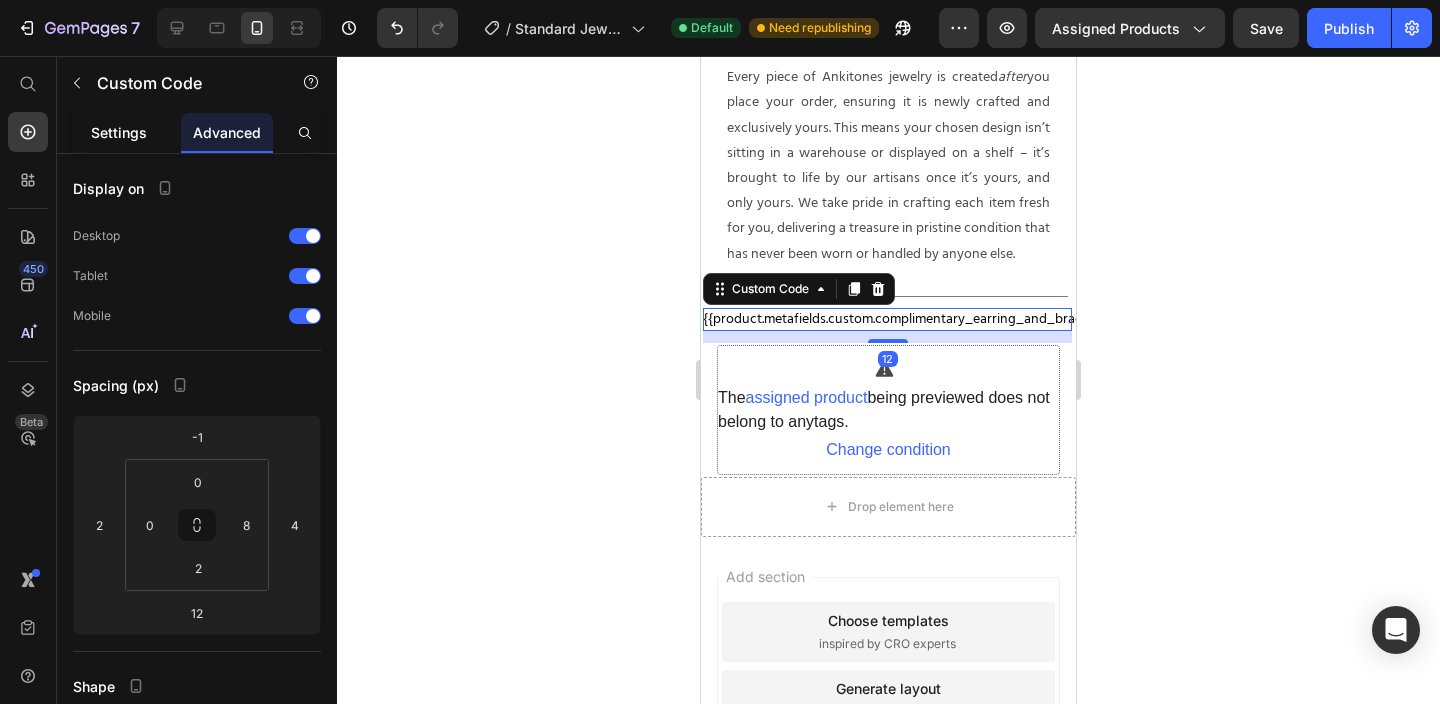click on "Settings" at bounding box center [119, 132] 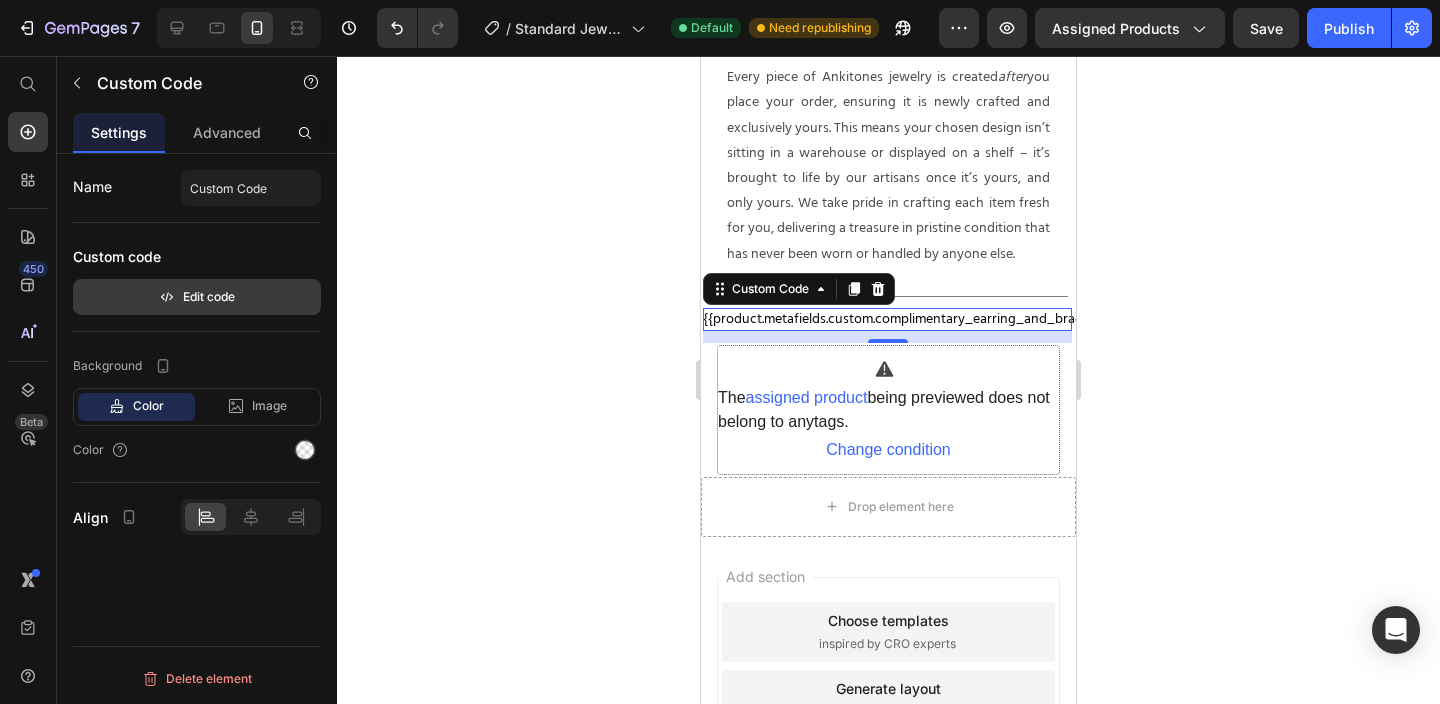 click on "Edit code" at bounding box center [197, 297] 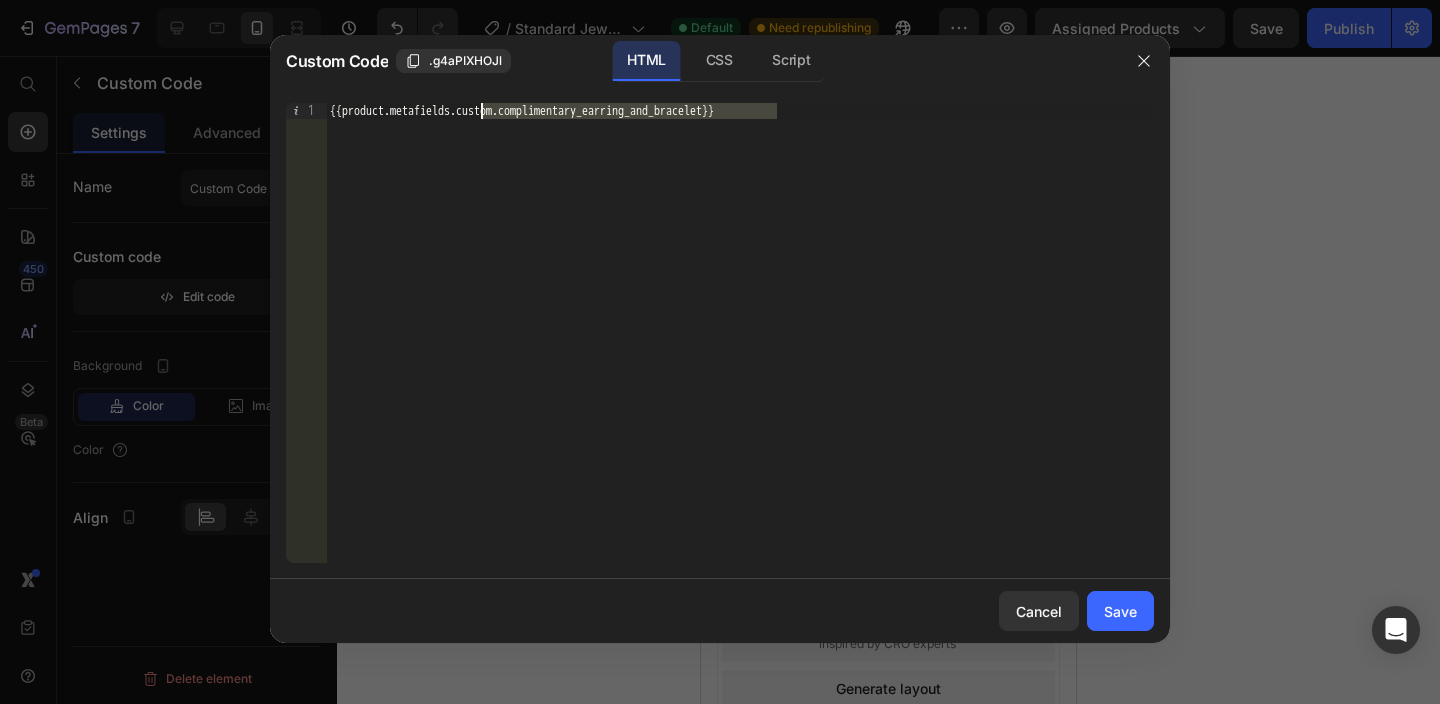 drag, startPoint x: 778, startPoint y: 112, endPoint x: 485, endPoint y: 114, distance: 293.00684 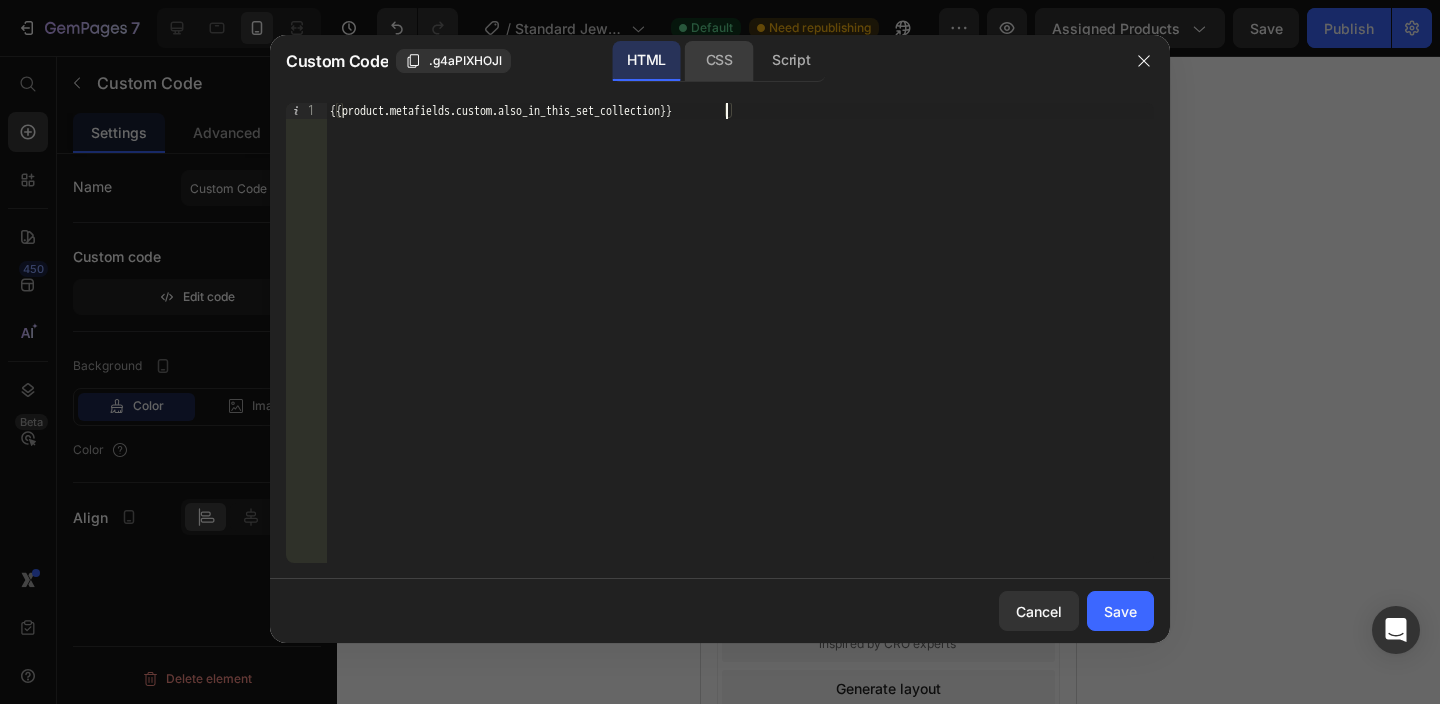 click on "CSS" 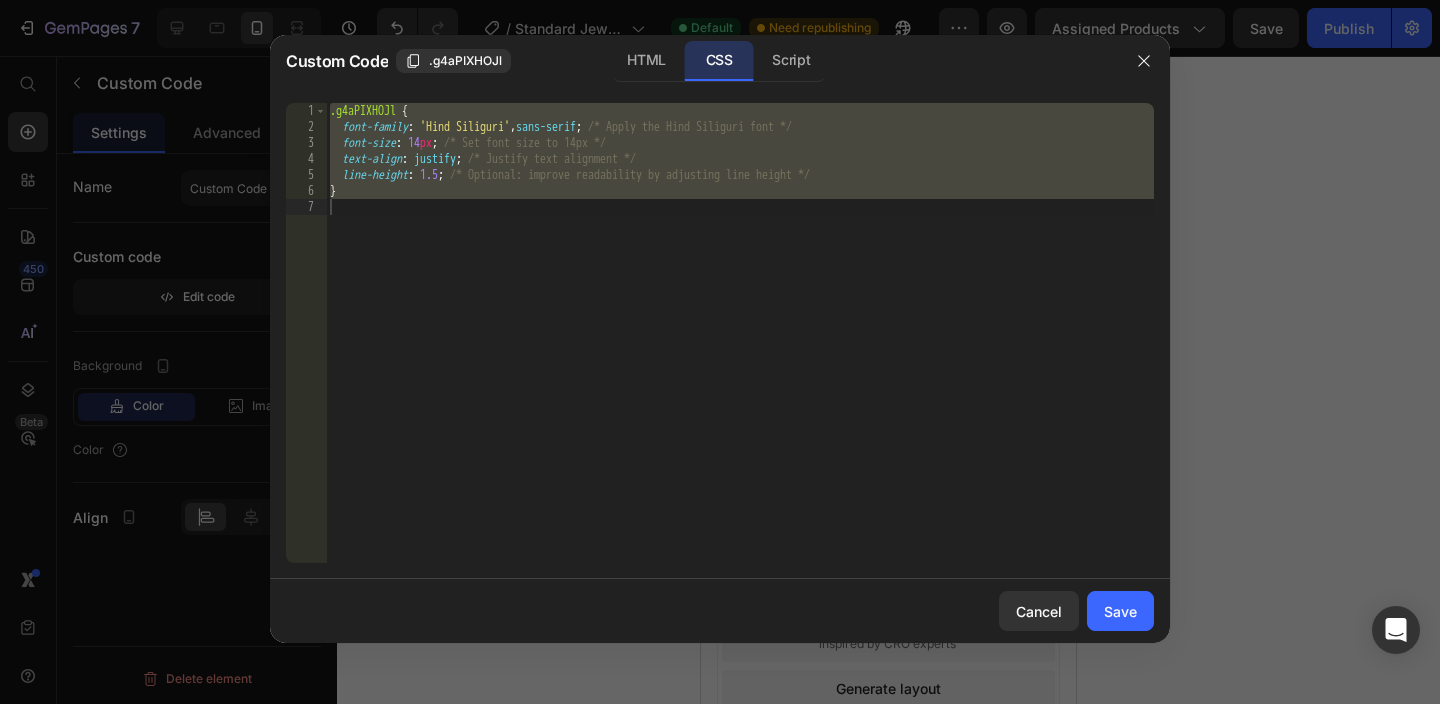 click on ".g4aPIXHOJl   {    font-family :   ' Hind Siliguri ' ,  sans-serif ;   /* Apply the Hind Siliguri font */    font-size :   14 px ;   /* Set font size to 14px */    text-align :   justify ;   /* Justify text alignment */    line-height :   1.5 ;   /* Optional: improve readability by adjusting line height */ }" at bounding box center (740, 349) 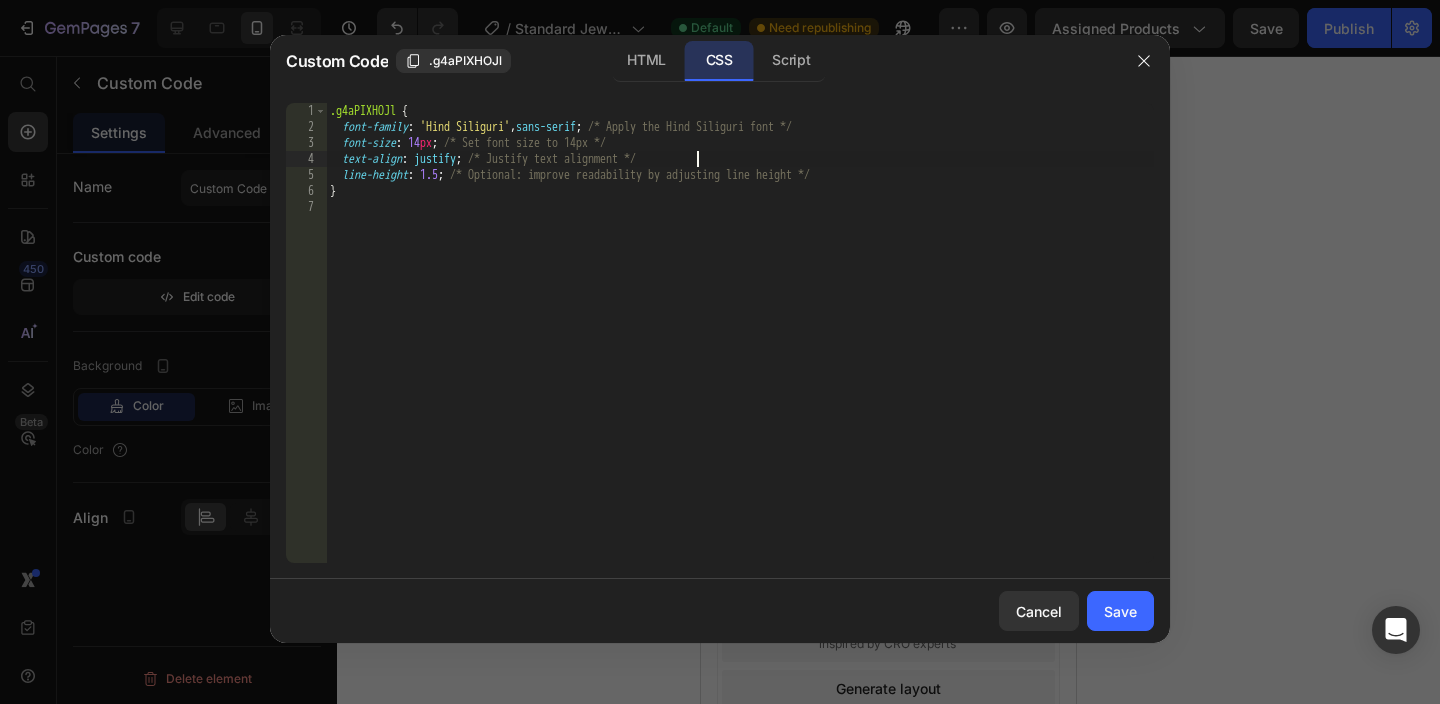 click on ".g4aPIXHOJl   {    font-family :   ' Hind Siliguri ' ,  sans-serif ;   /* Apply the Hind Siliguri font */    font-size :   14 px ;   /* Set font size to 14px */    text-align :   justify ;   /* Justify text alignment */    line-height :   1.5 ;   /* Optional: improve readability by adjusting line height */ }" at bounding box center [740, 349] 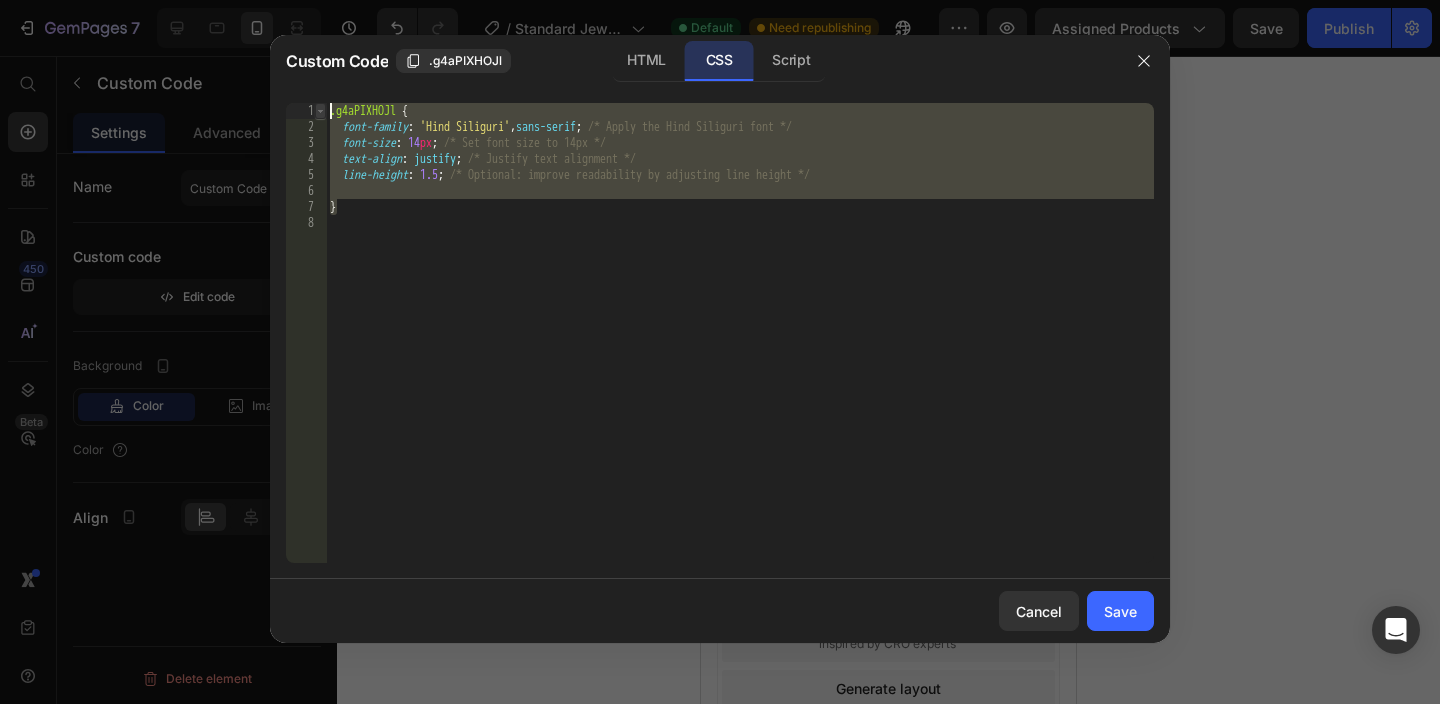 drag, startPoint x: 364, startPoint y: 207, endPoint x: 323, endPoint y: 110, distance: 105.30907 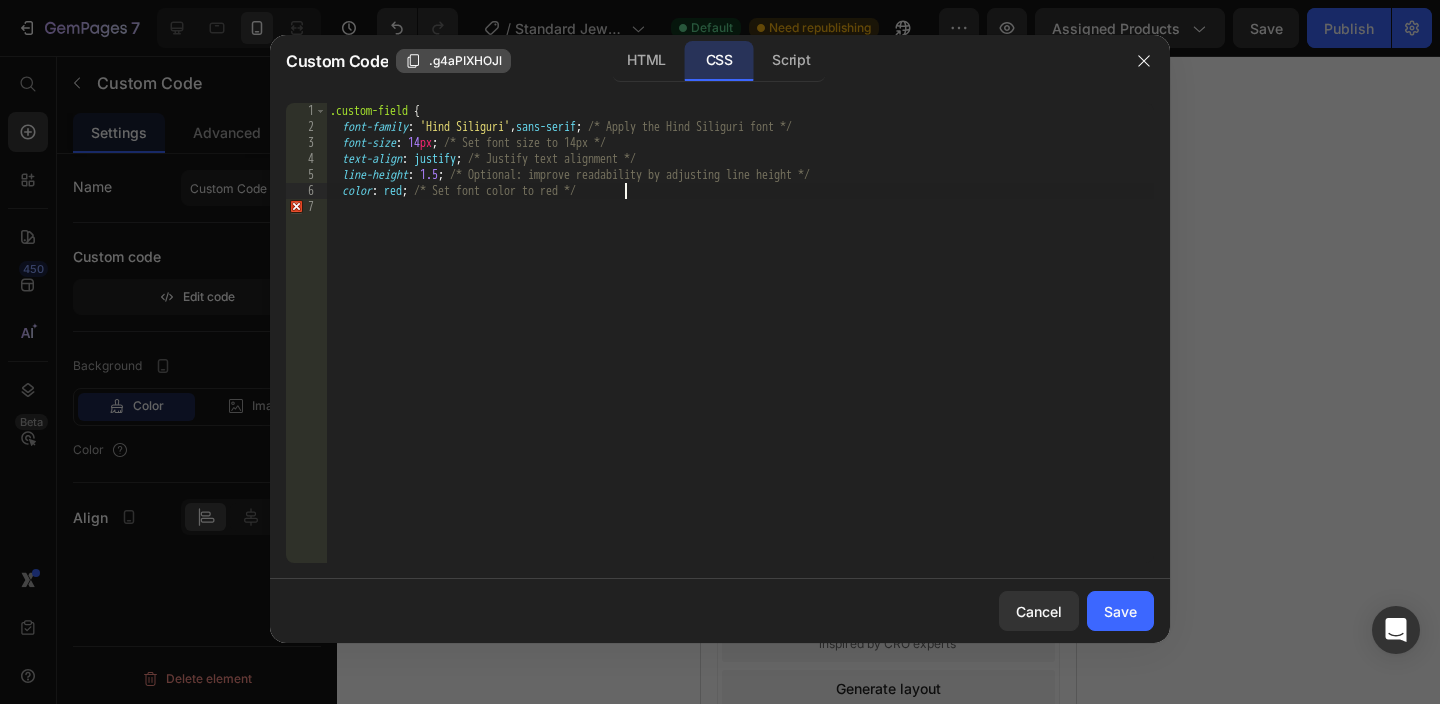 click on ".g4aPIXHOJl" 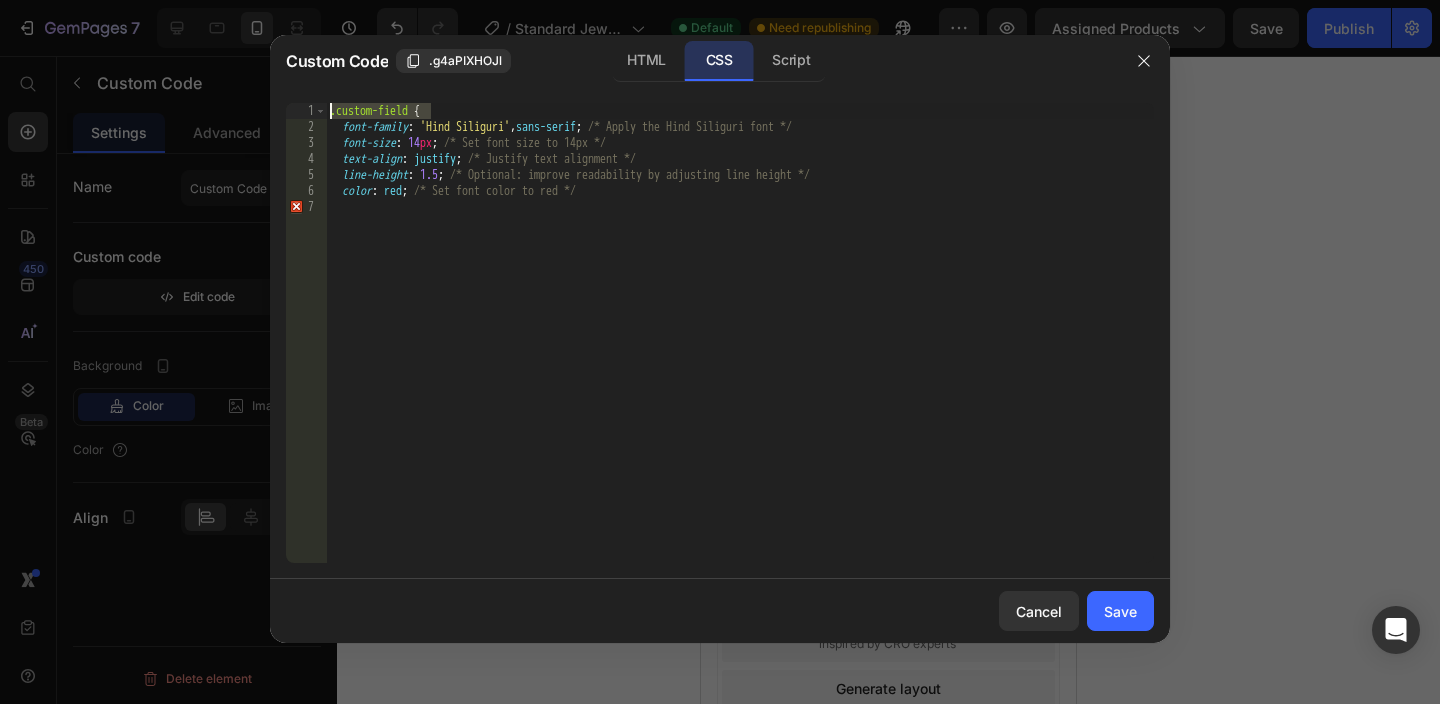 drag, startPoint x: 428, startPoint y: 109, endPoint x: 333, endPoint y: 110, distance: 95.005264 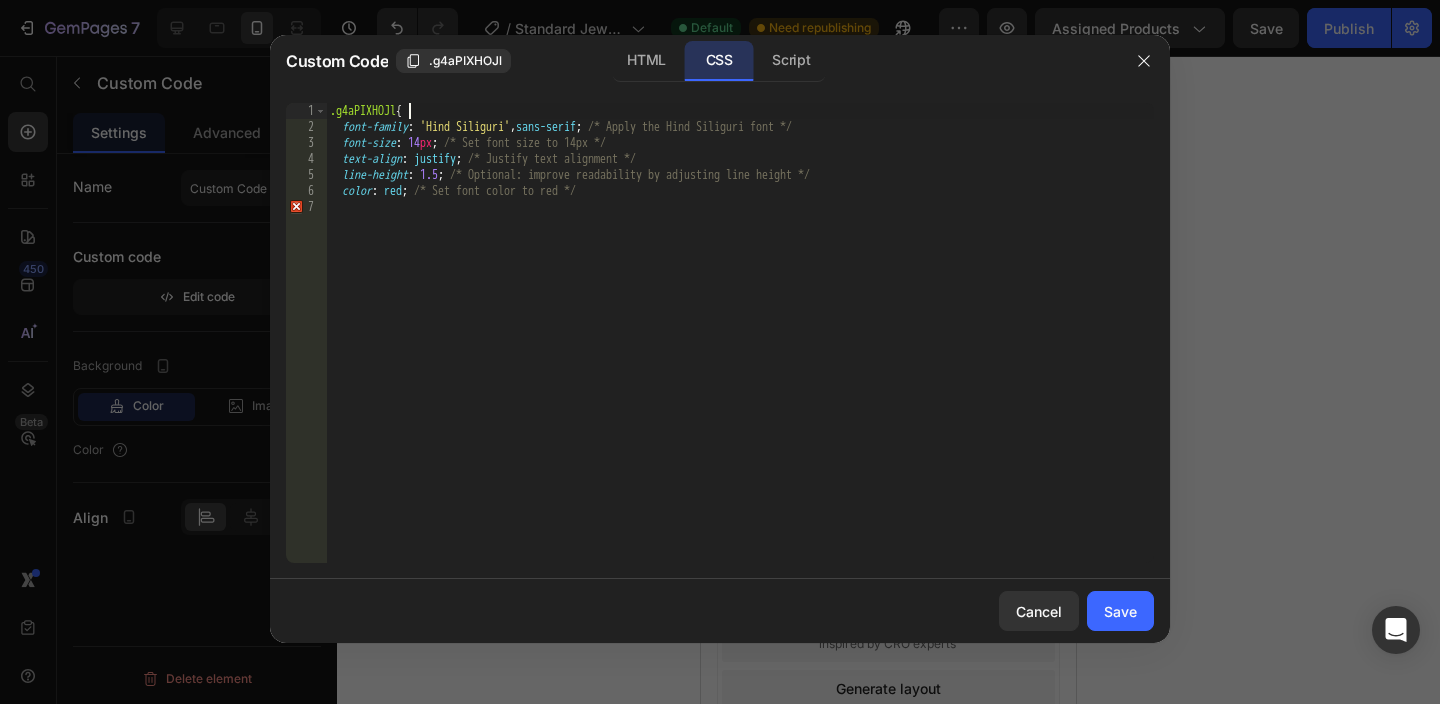 click on ".g4aPIXHOJl {    font-family :   ' Hind Siliguri ' ,  sans-serif ;   /* Apply the Hind Siliguri font */    font-size :   14 px ;   /* Set font size to 14px */    text-align :   justify ;   /* Justify text alignment */    line-height :   1.5 ;   /* Optional: improve readability by adjusting line height */    color :   red ;   /* Set font color to red */" at bounding box center [740, 349] 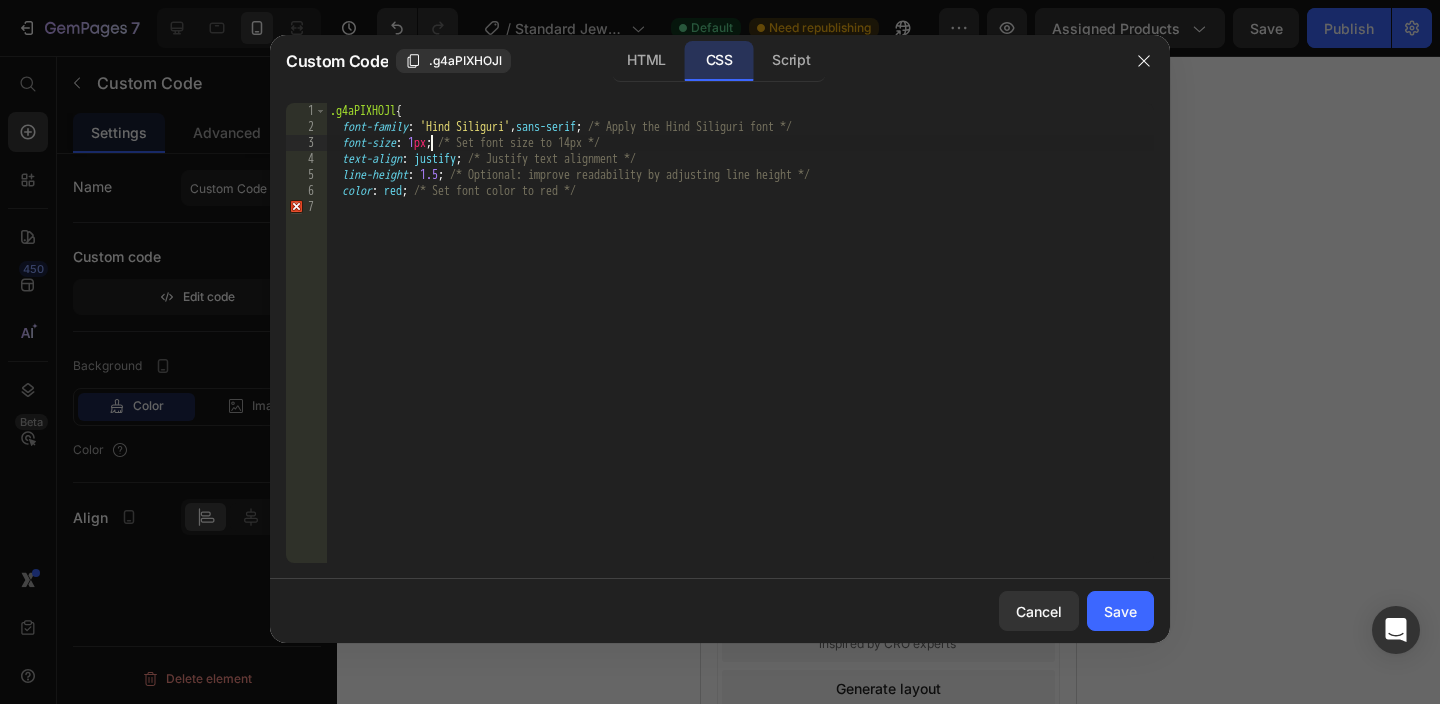 type on "font-size: 18px; /* Set font size to 14px */" 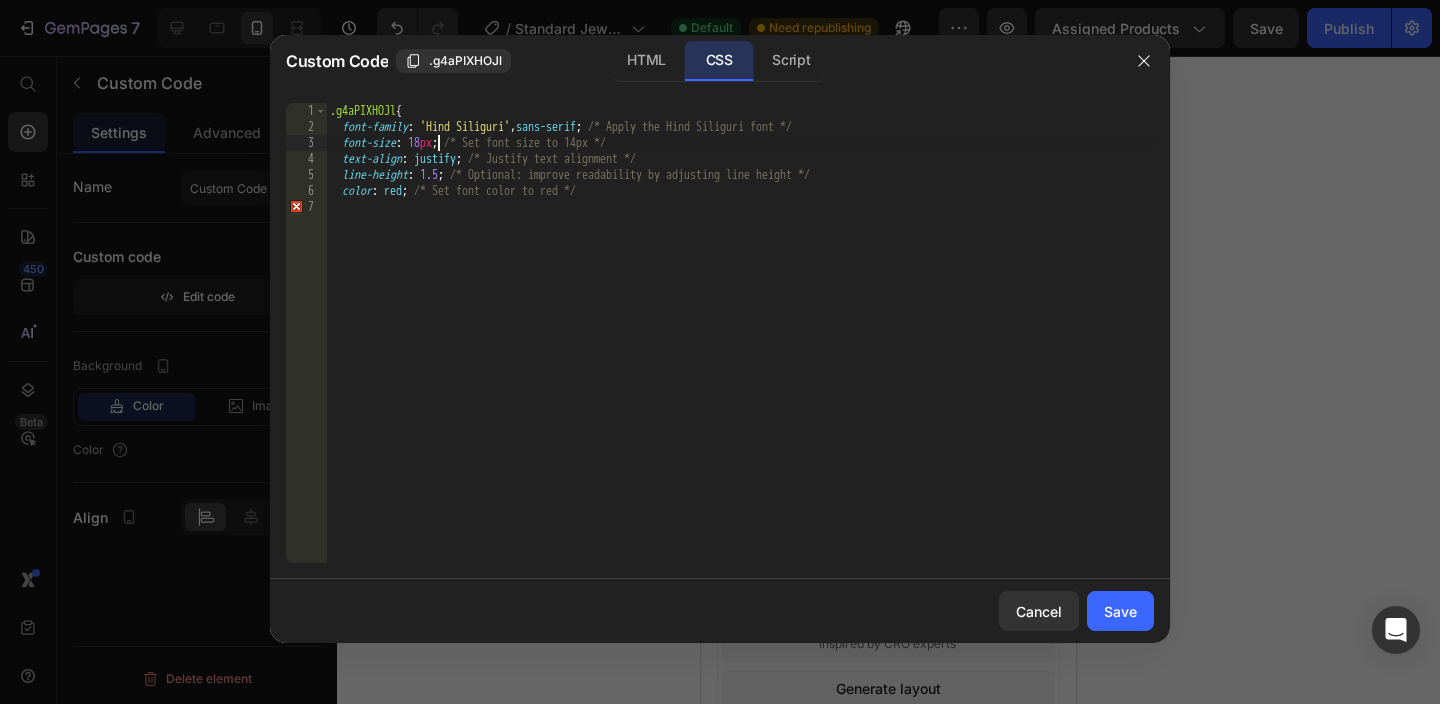 scroll, scrollTop: 0, scrollLeft: 9, axis: horizontal 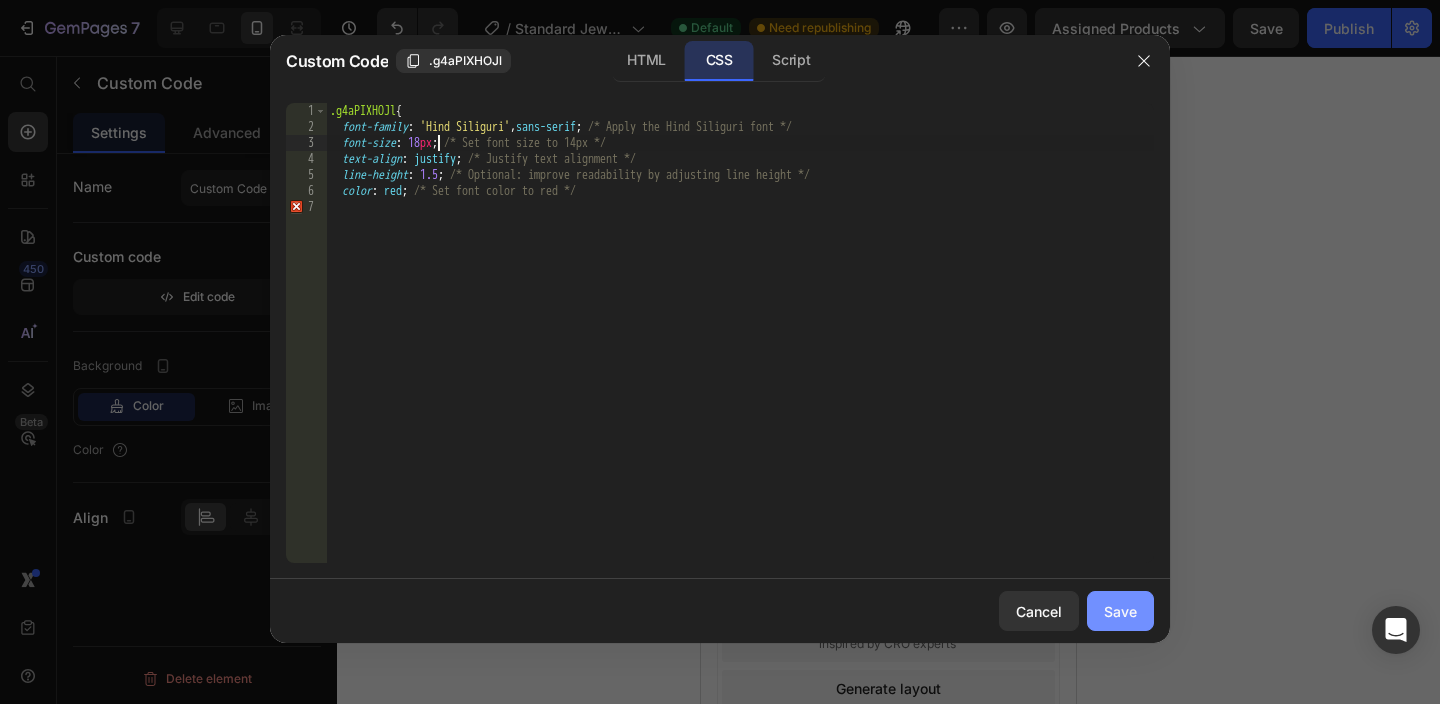 click on "Save" at bounding box center (1120, 611) 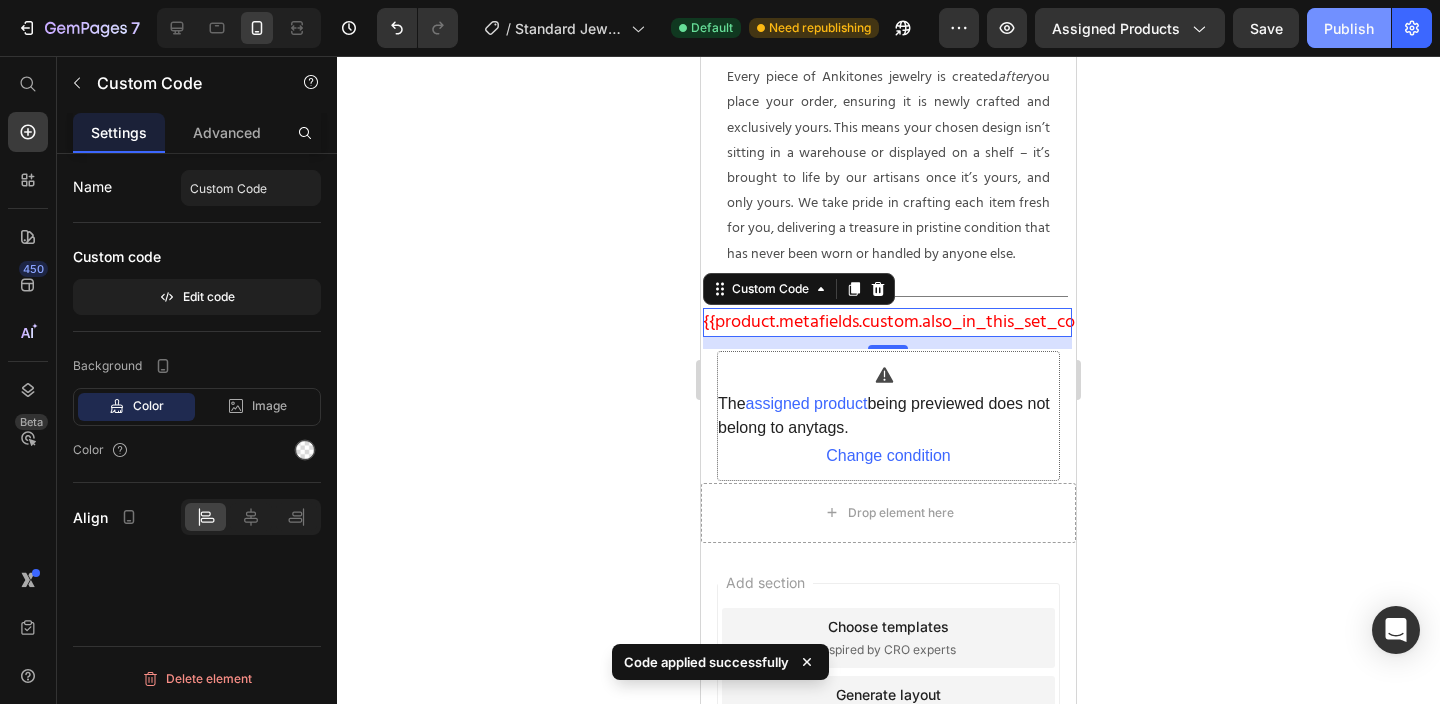 click on "Publish" at bounding box center (1349, 28) 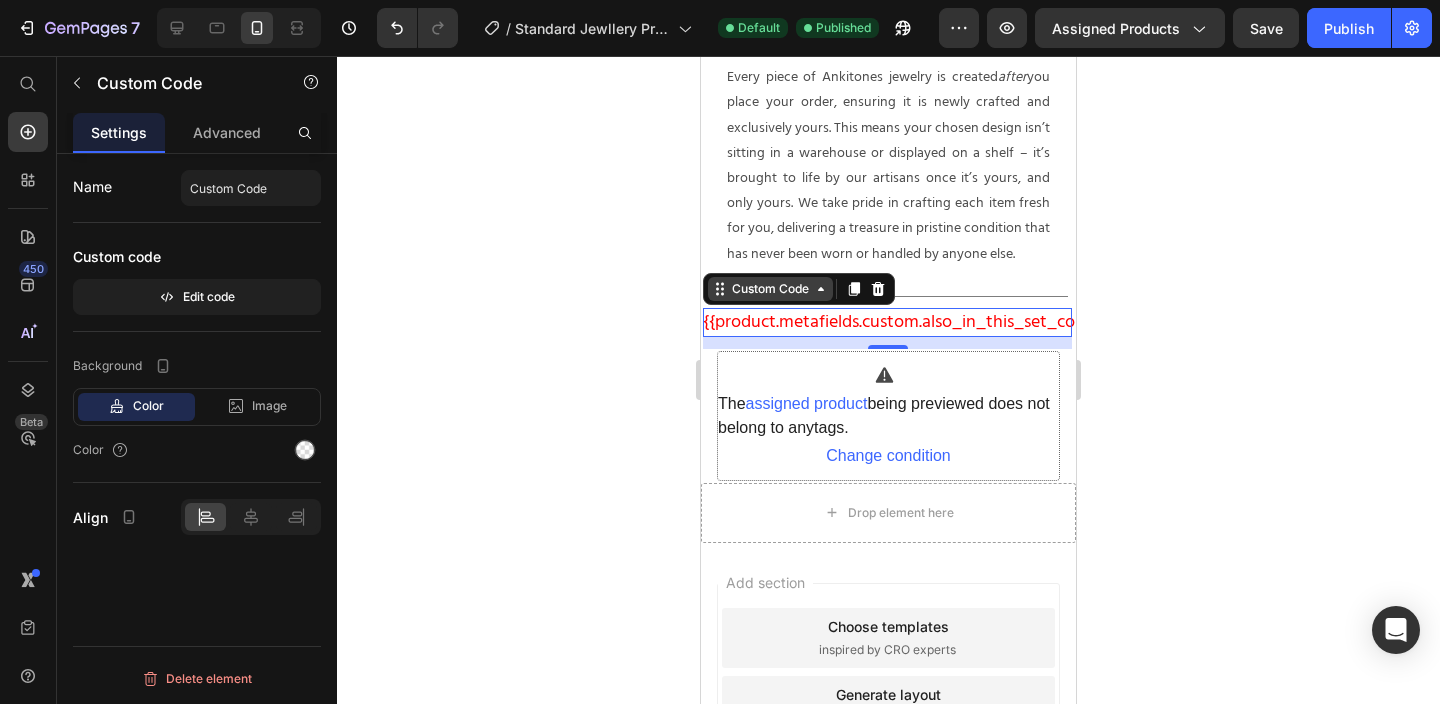 click on "Custom Code" at bounding box center (770, 289) 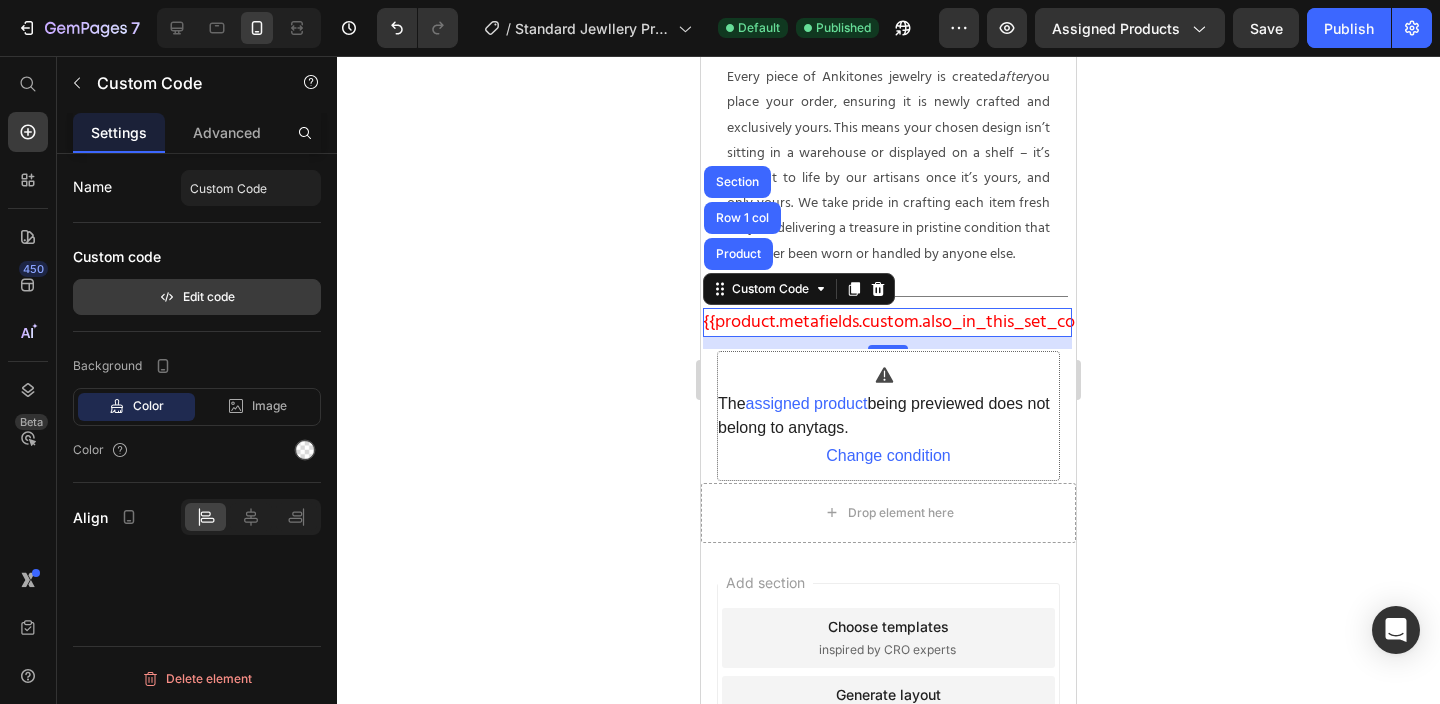 click on "Edit code" at bounding box center [197, 297] 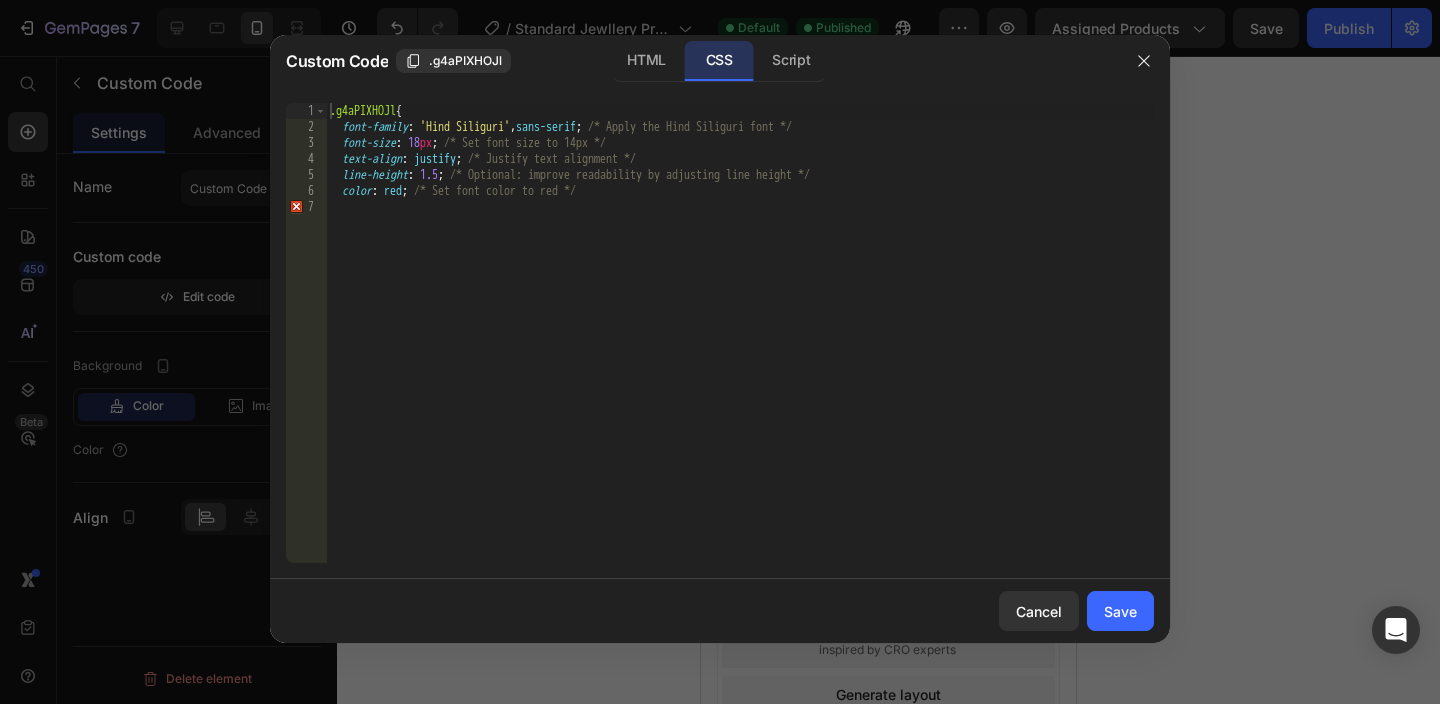 click on ".g4aPIXHOJl {    font-family :   ' Hind Siliguri ' ,  sans-serif ;   /* Apply the Hind Siliguri font */    font-size :   18 px ;   /* Set font size to 14px */    text-align :   justify ;   /* Justify text alignment */    line-height :   1.5 ;   /* Optional: improve readability by adjusting line height */    color :   red ;   /* Set font color to red */" at bounding box center [740, 349] 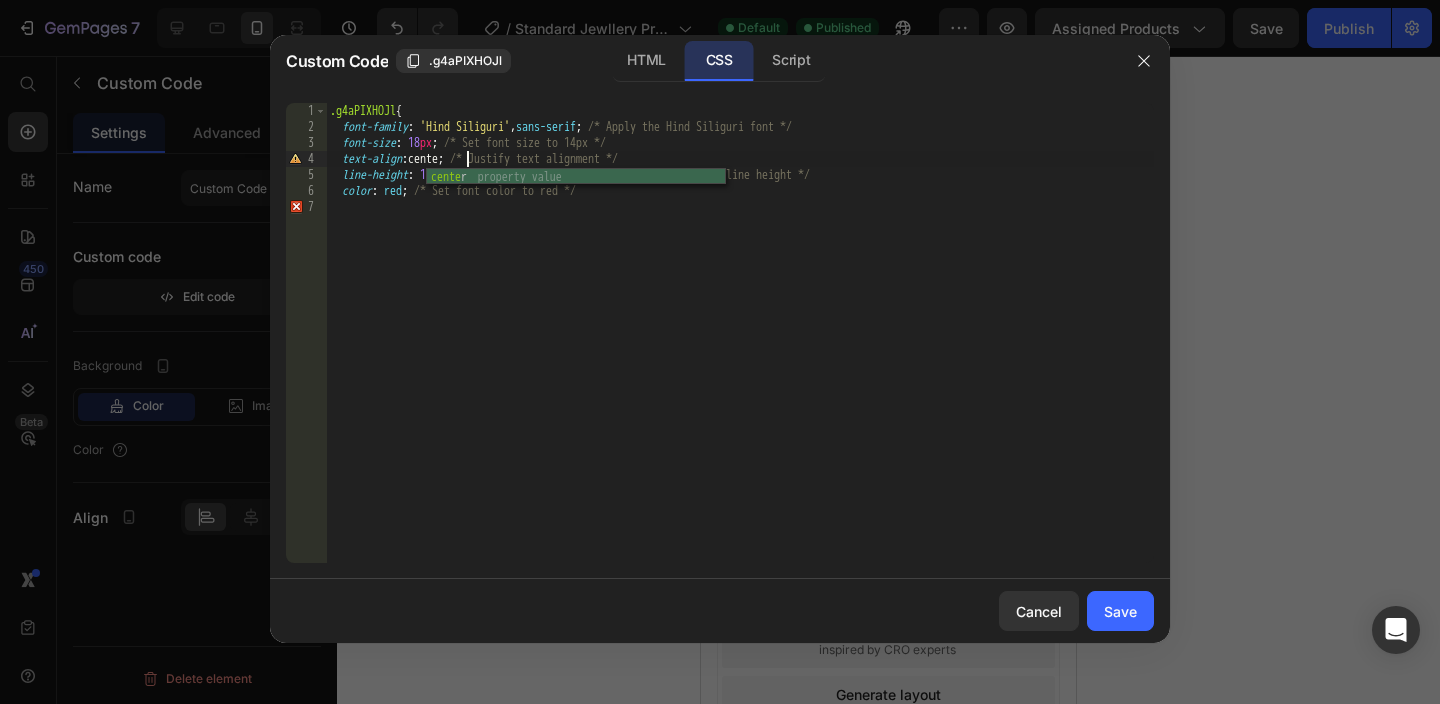 scroll, scrollTop: 0, scrollLeft: 12, axis: horizontal 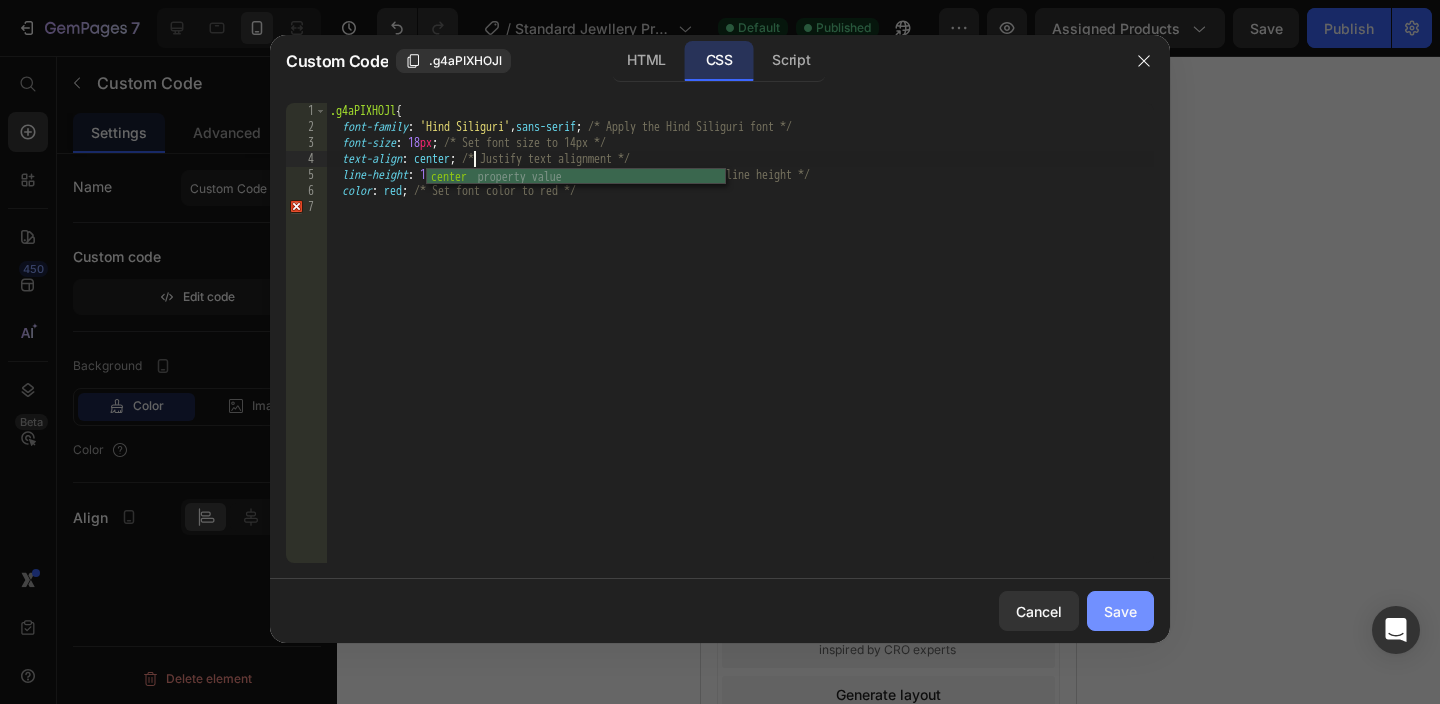 click on "Save" at bounding box center (1120, 611) 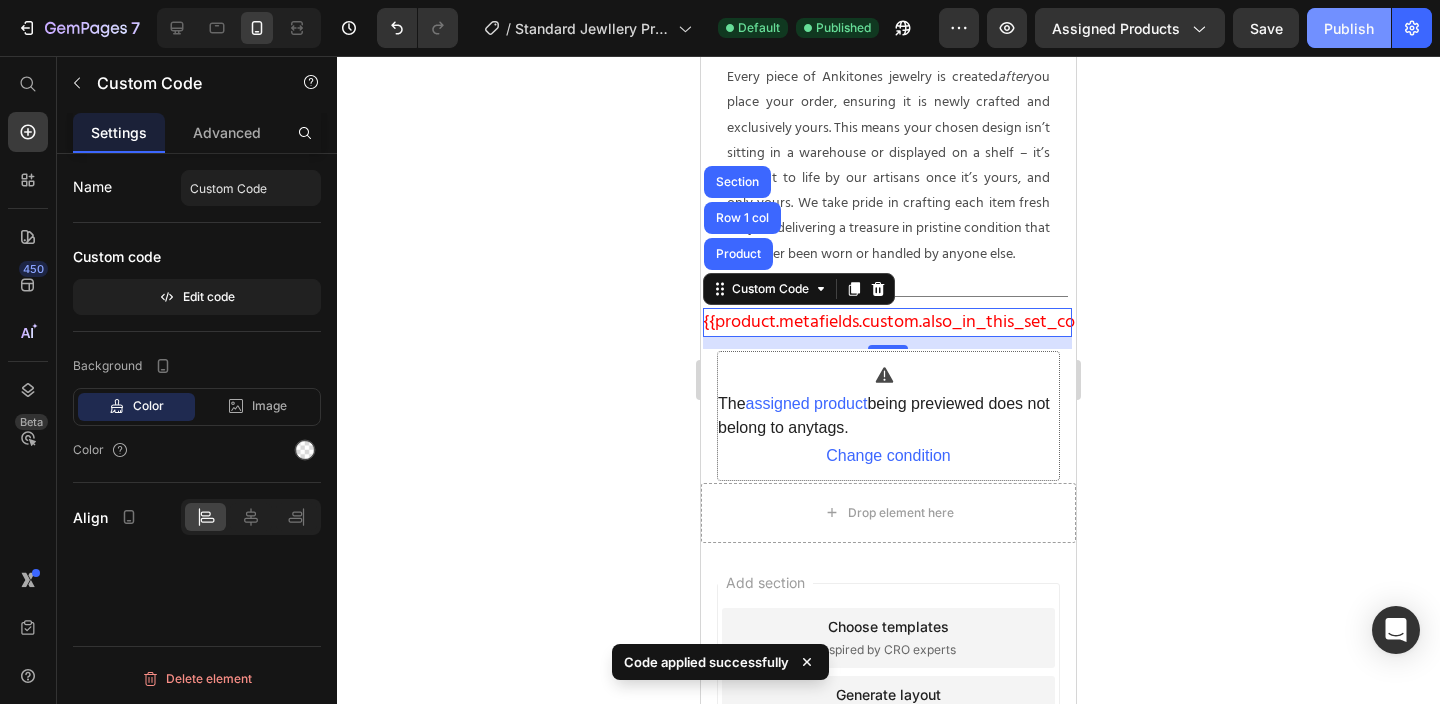 click on "Publish" at bounding box center (1349, 28) 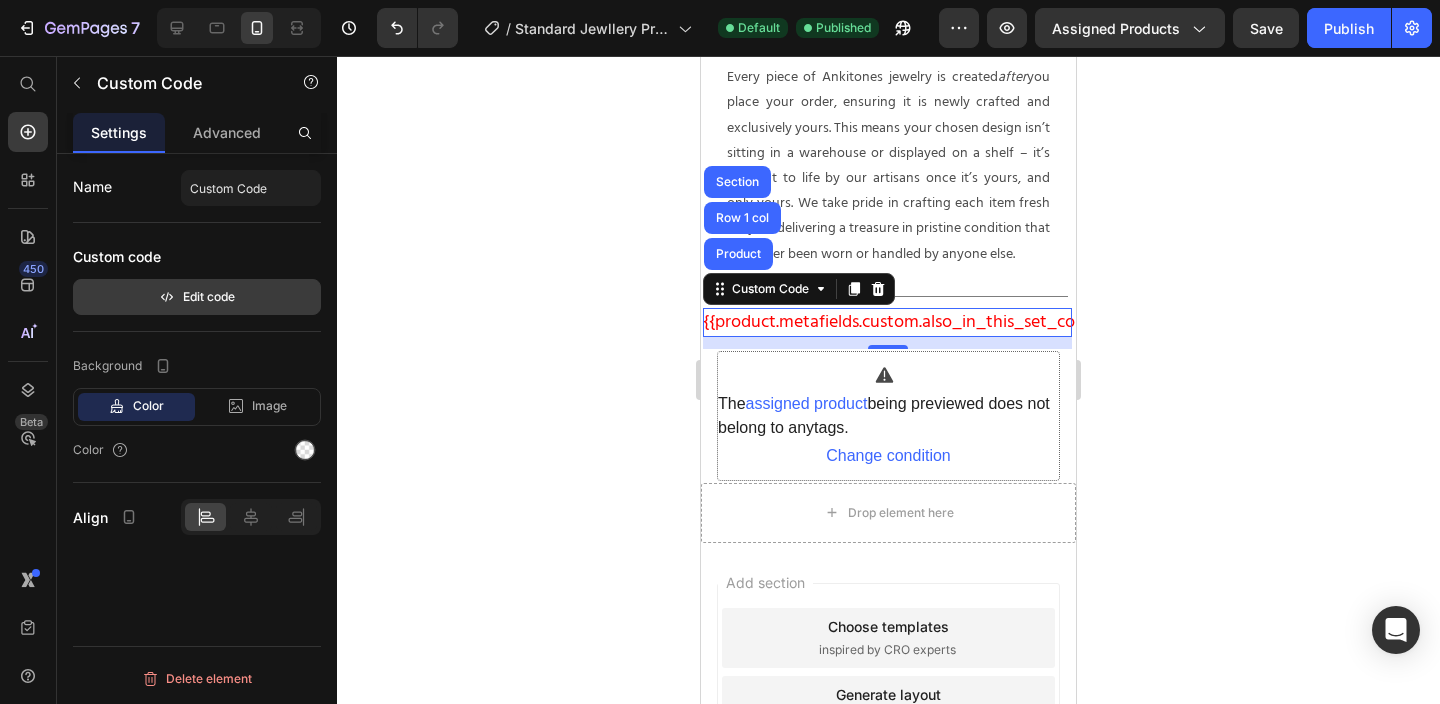 click on "Edit code" at bounding box center [197, 297] 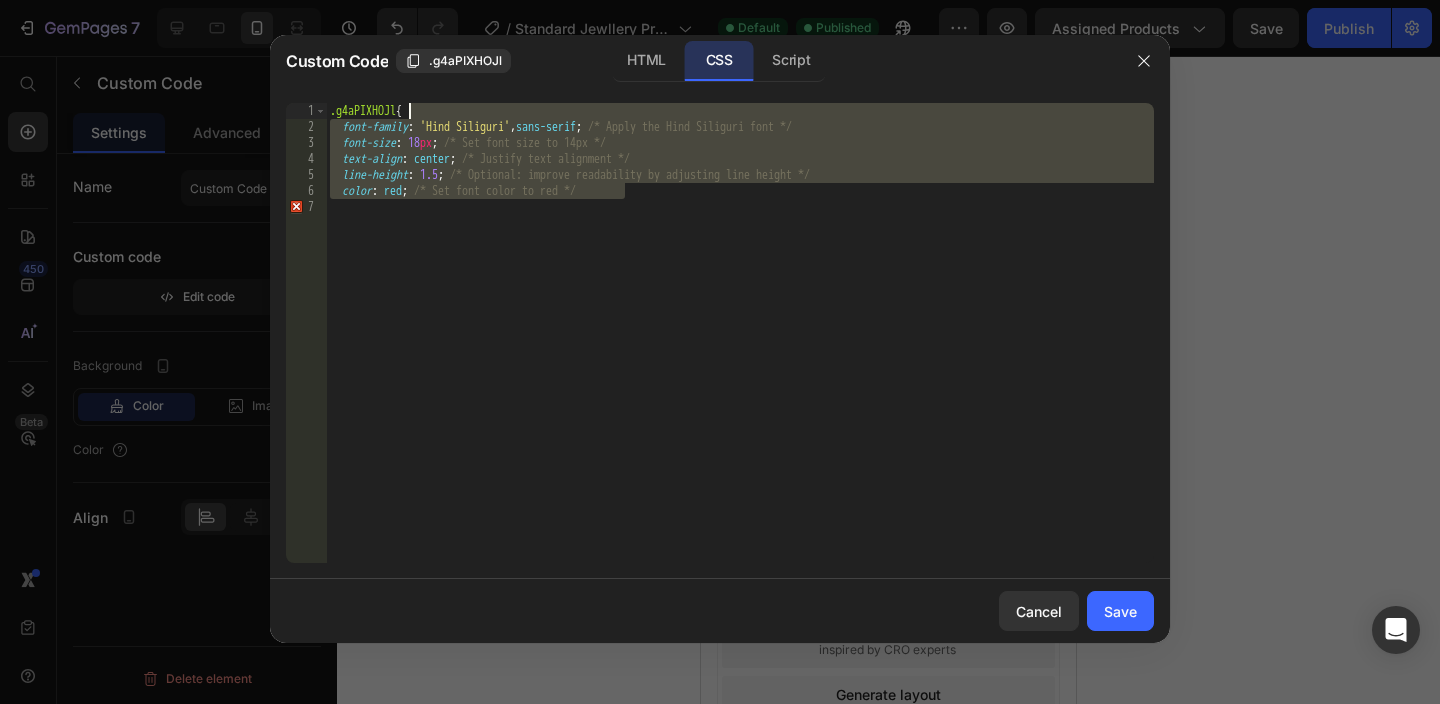 drag, startPoint x: 637, startPoint y: 191, endPoint x: 410, endPoint y: 107, distance: 242.04338 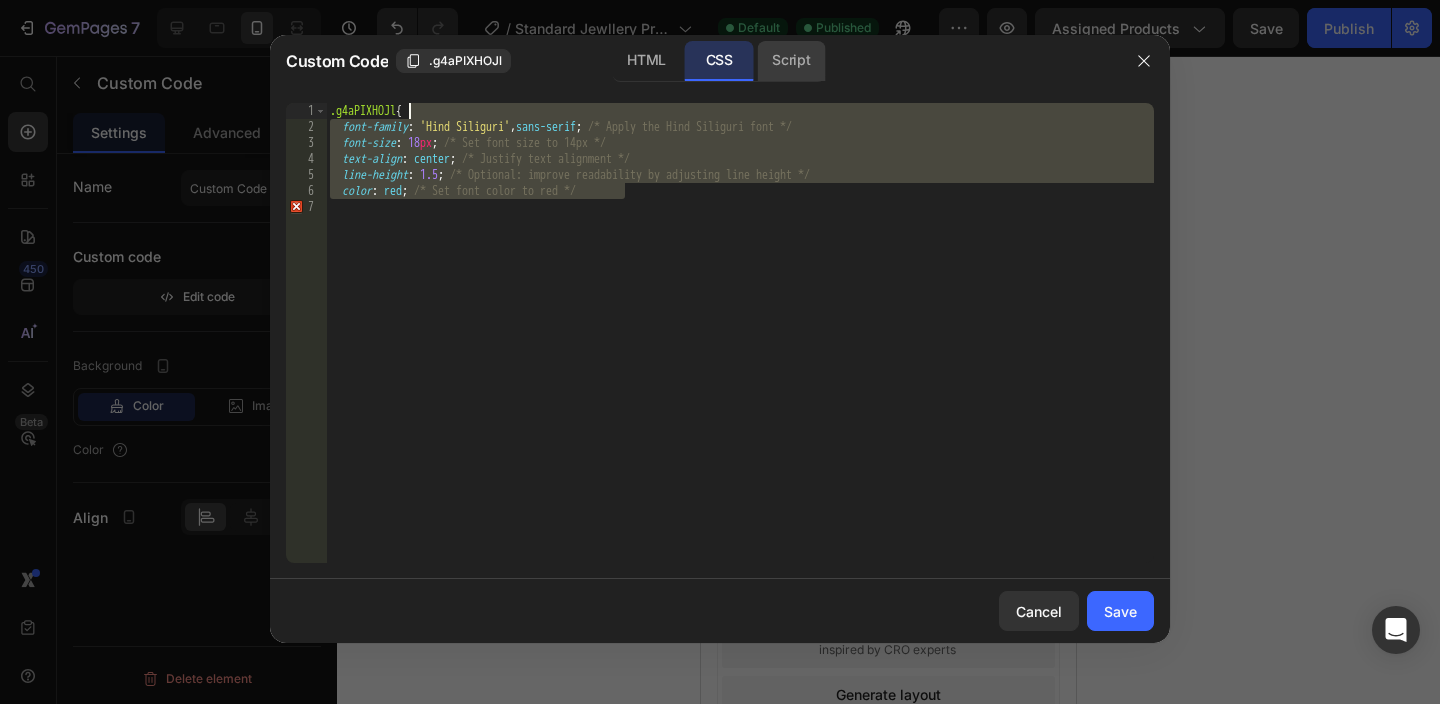 paste on "}" 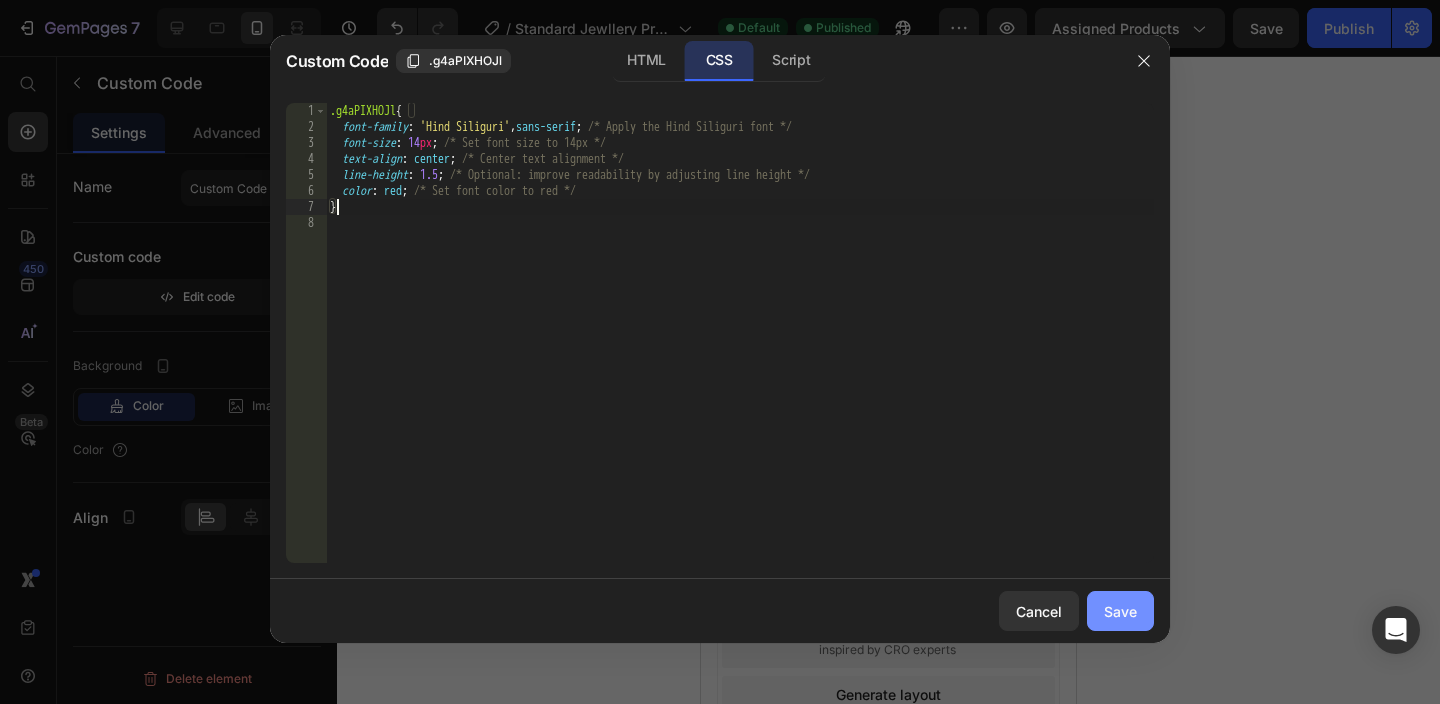 click on "Save" at bounding box center [1120, 611] 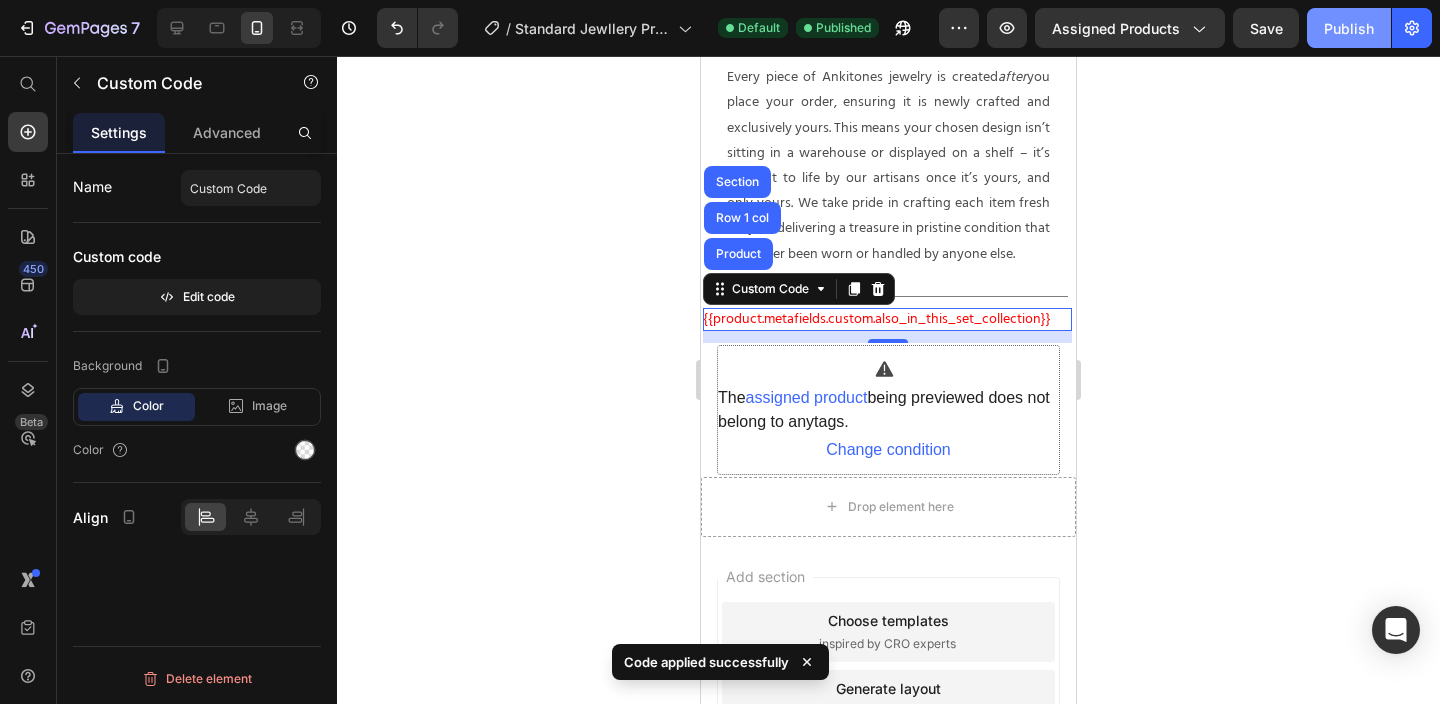 click on "Publish" at bounding box center [1349, 28] 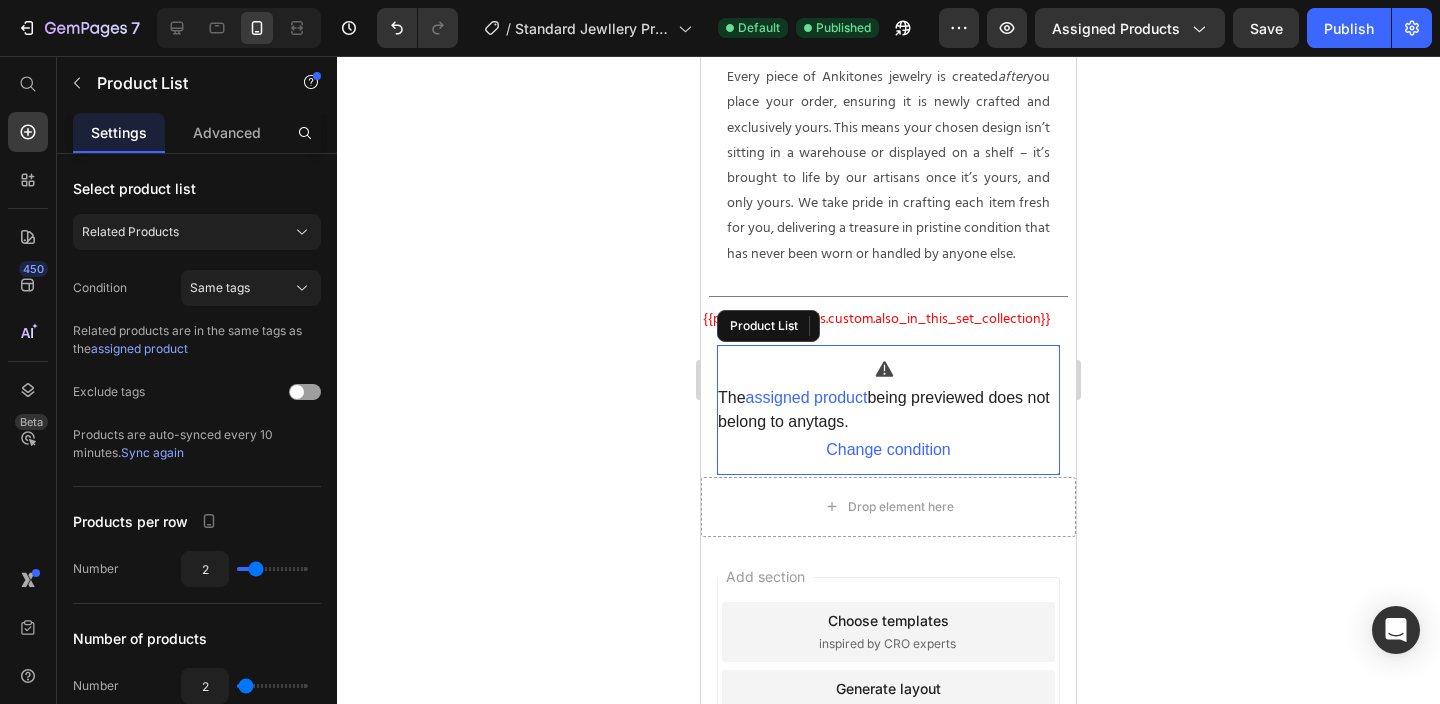 click on "The  assigned product  being previewed does not belong to any  tags . Change condition" at bounding box center (888, 410) 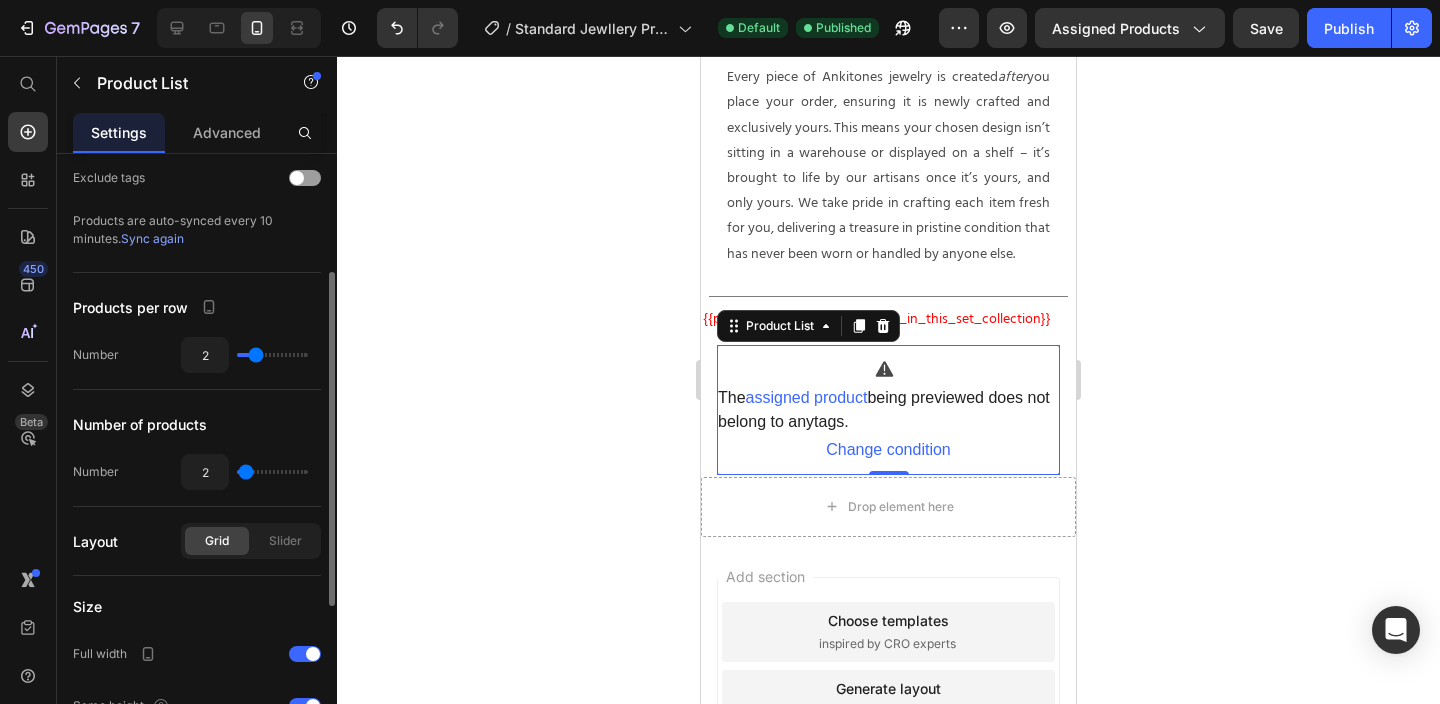 scroll, scrollTop: 494, scrollLeft: 0, axis: vertical 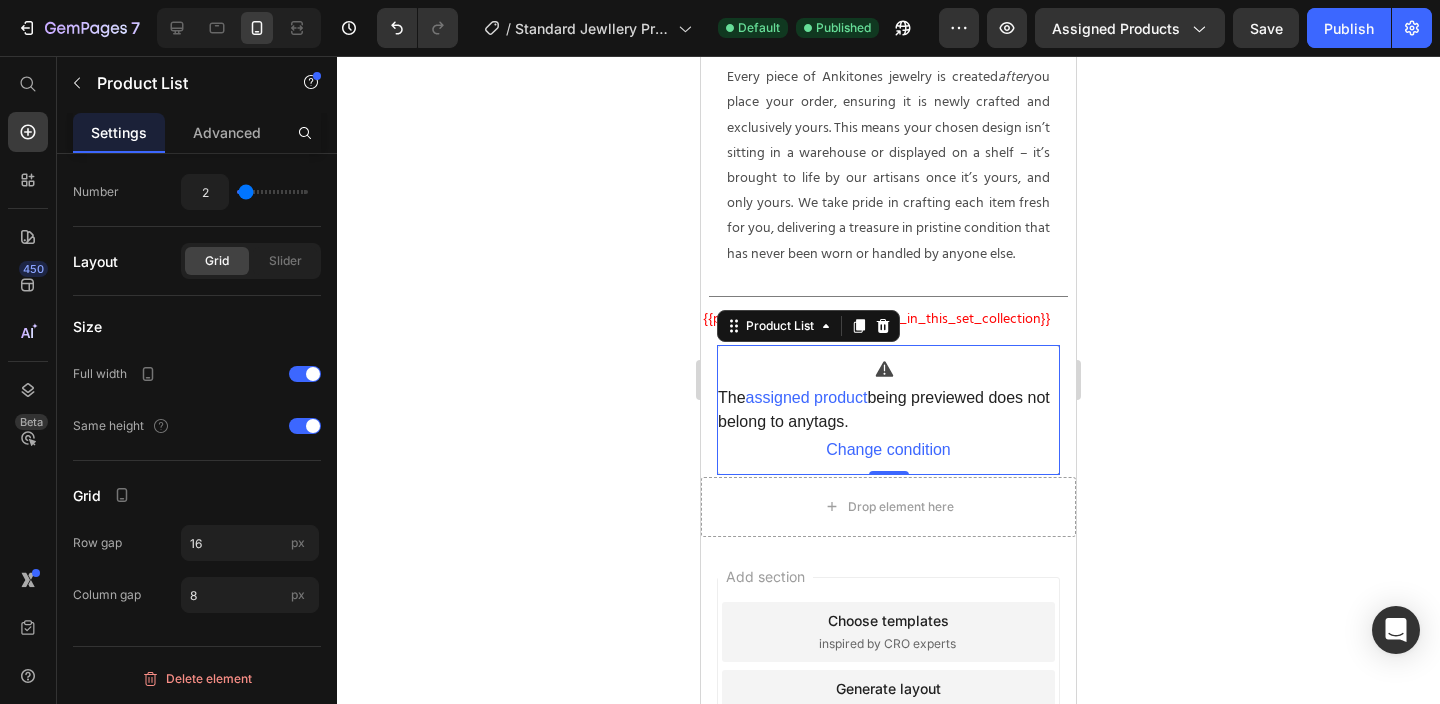 click on "The  assigned product  being previewed does not belong to any  tags . Change condition" at bounding box center [888, 410] 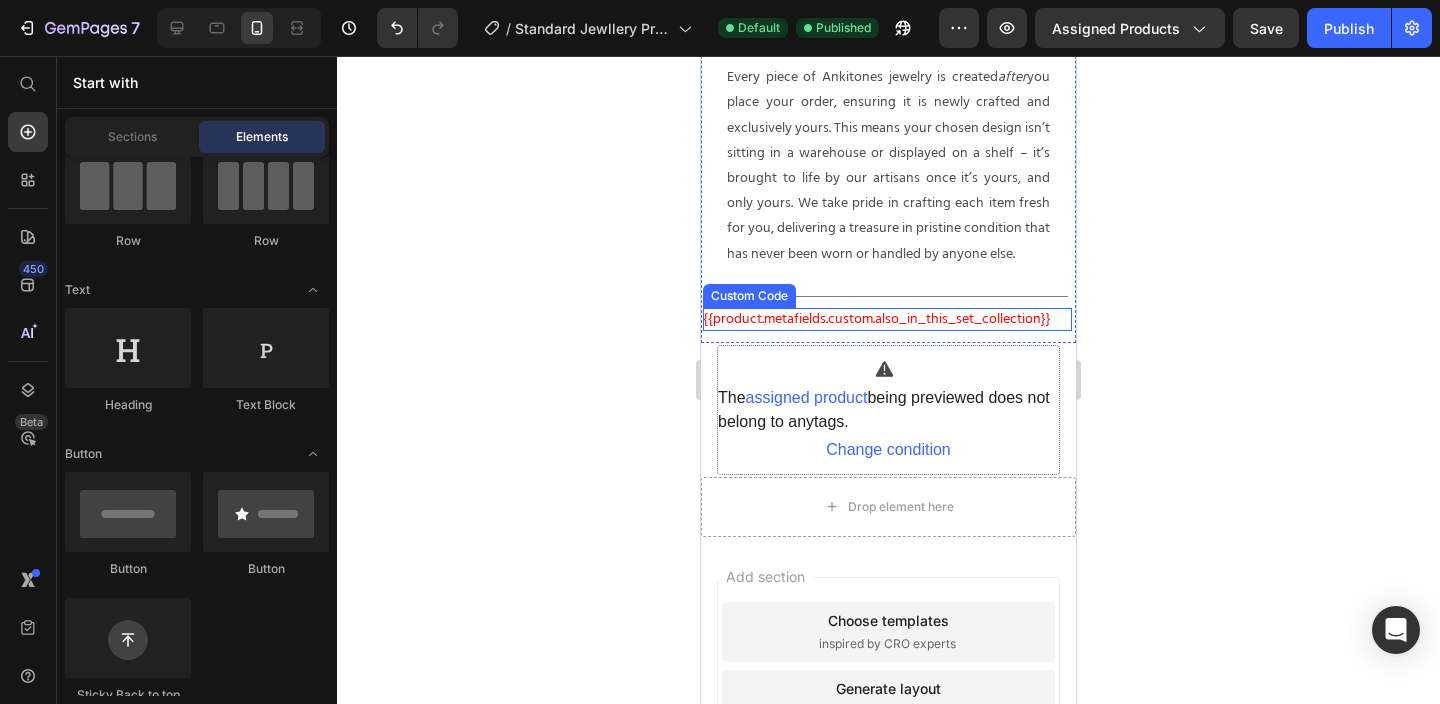 click on "{{product.metafields.custom.also_in_this_set_collection}}" at bounding box center [883, 318] 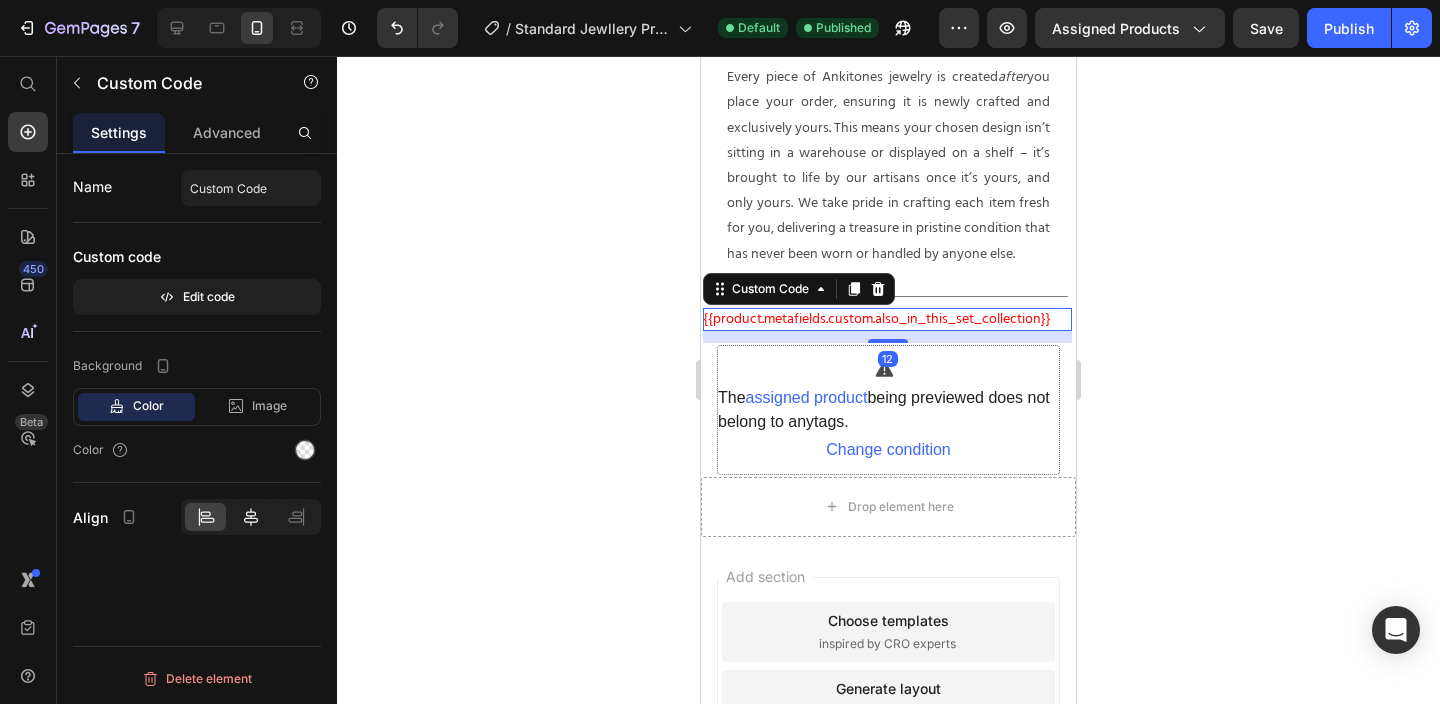 click 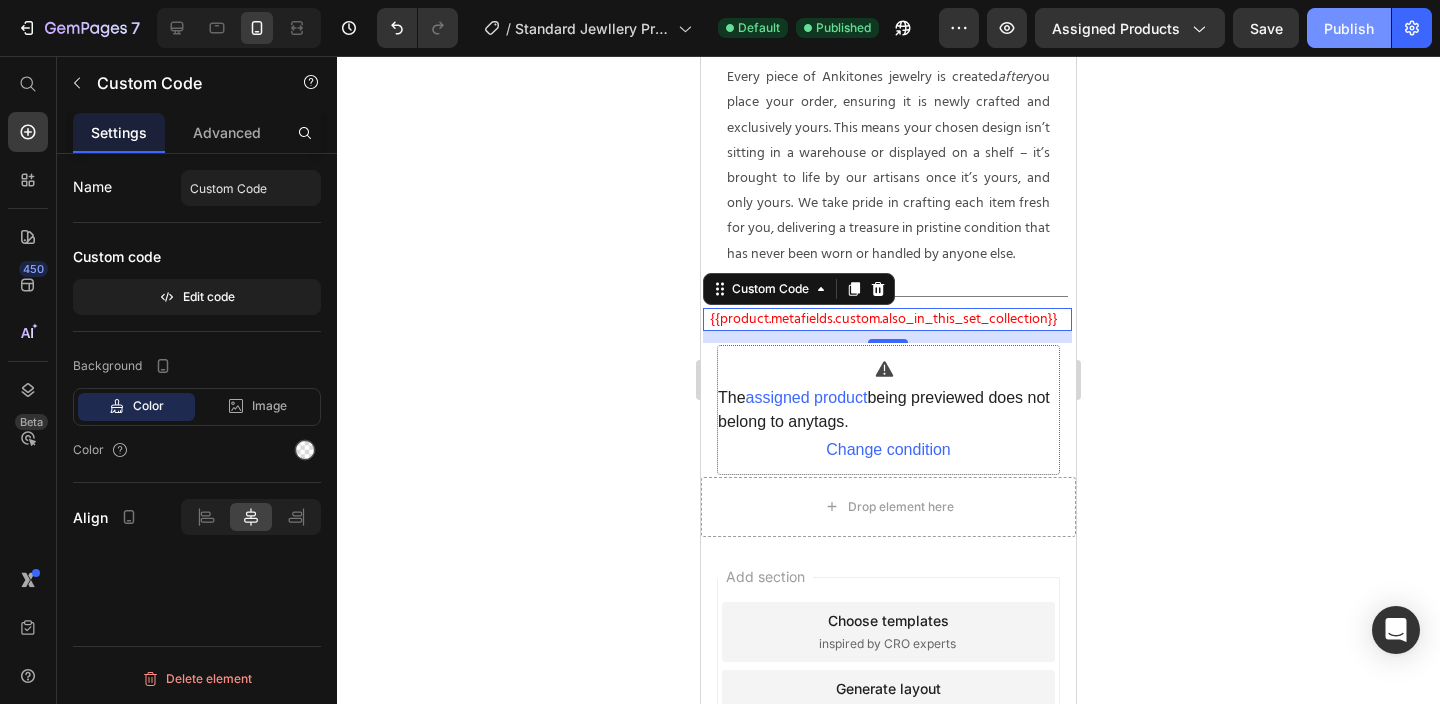 click on "Publish" at bounding box center [1349, 28] 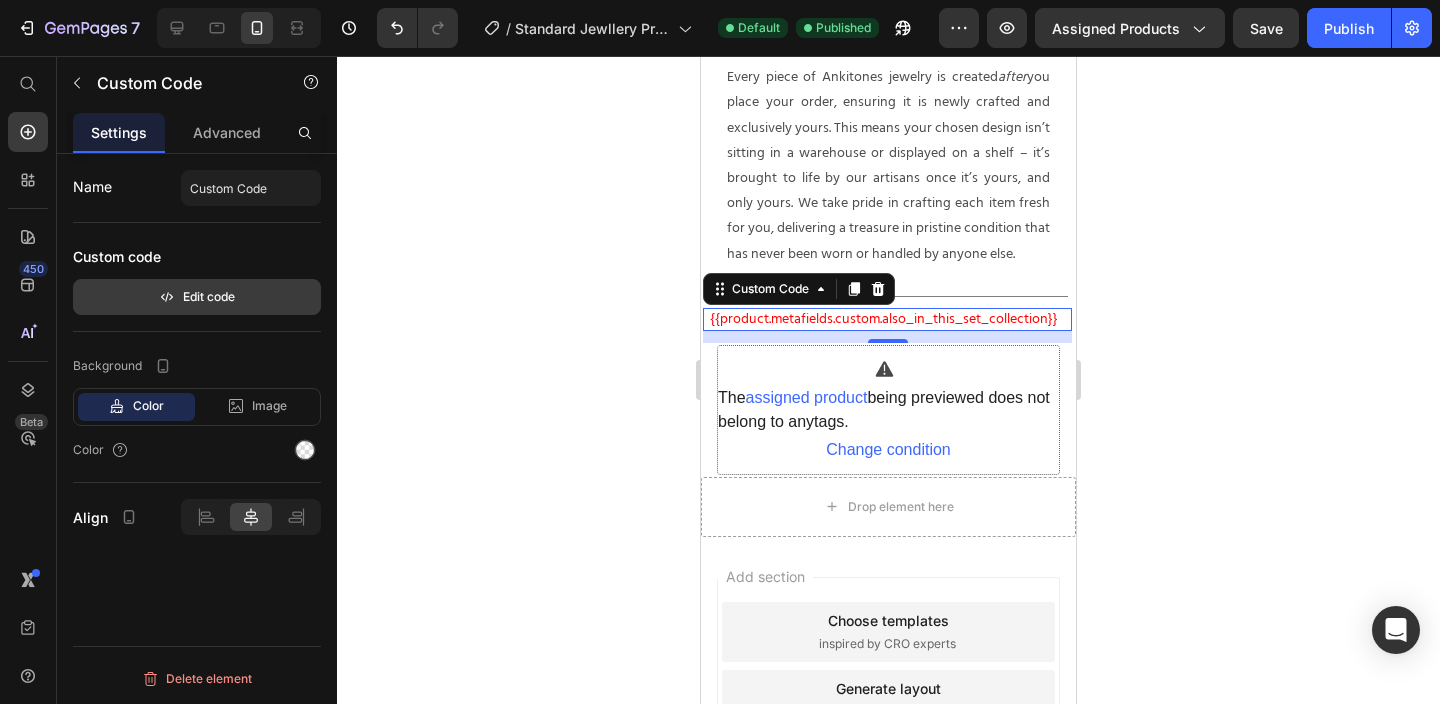 click on "Edit code" at bounding box center (197, 297) 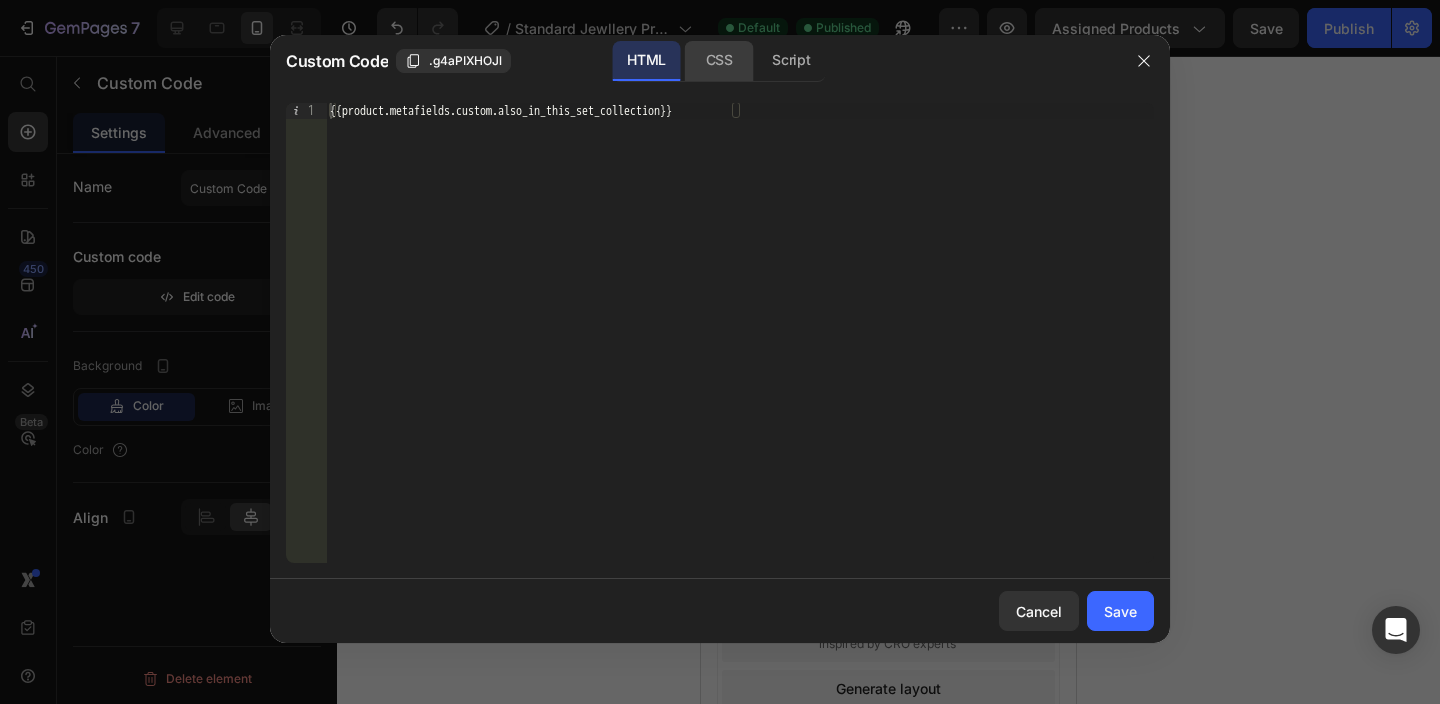 click on "CSS" 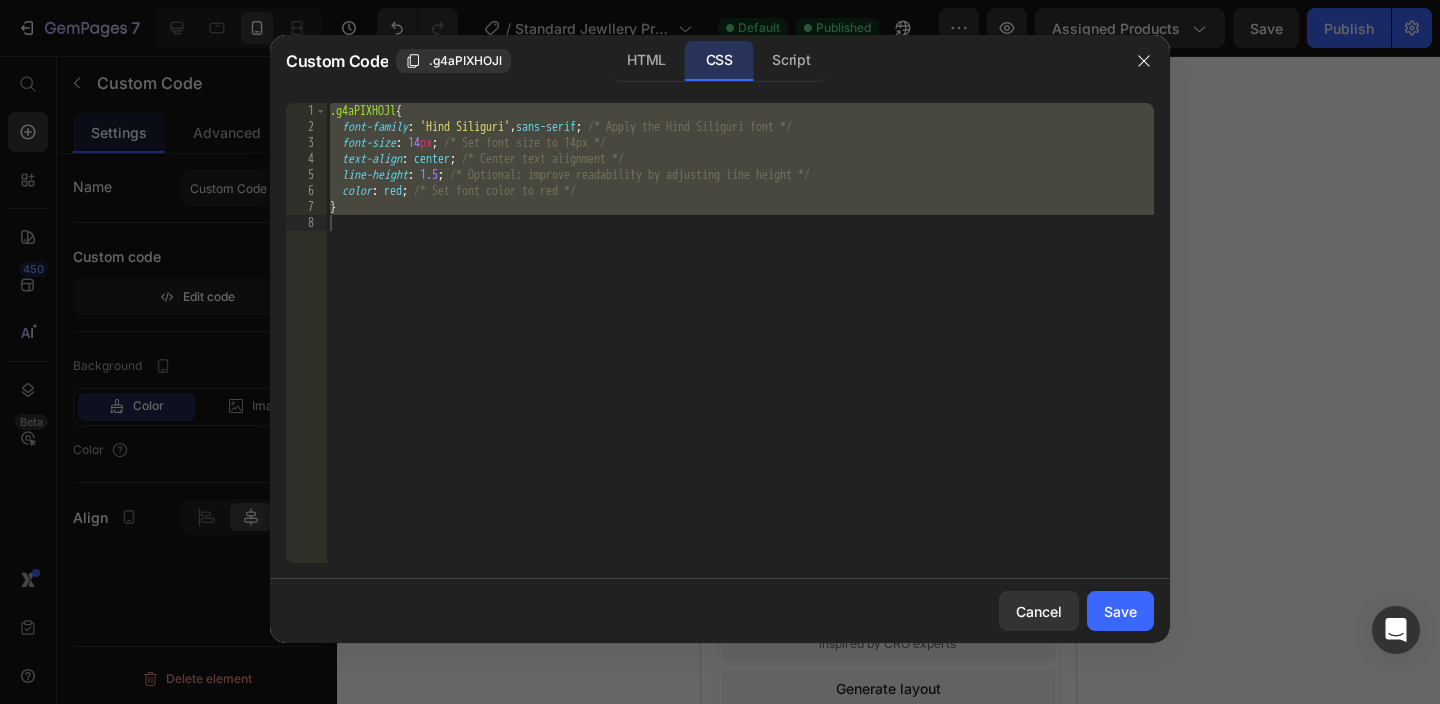 click on ".g4aPIXHOJl {    font-family :   ' Hind Siliguri ' ,  sans-serif ;   /* Apply the Hind Siliguri font */    font-size :   14 px ;   /* Set font size to 14px */    text-align :   center ;   /* Center text alignment */    line-height :   1.5 ;   /* Optional: improve readability by adjusting line height */    color :   red ;   /* Set font color to red */ }" at bounding box center [740, 349] 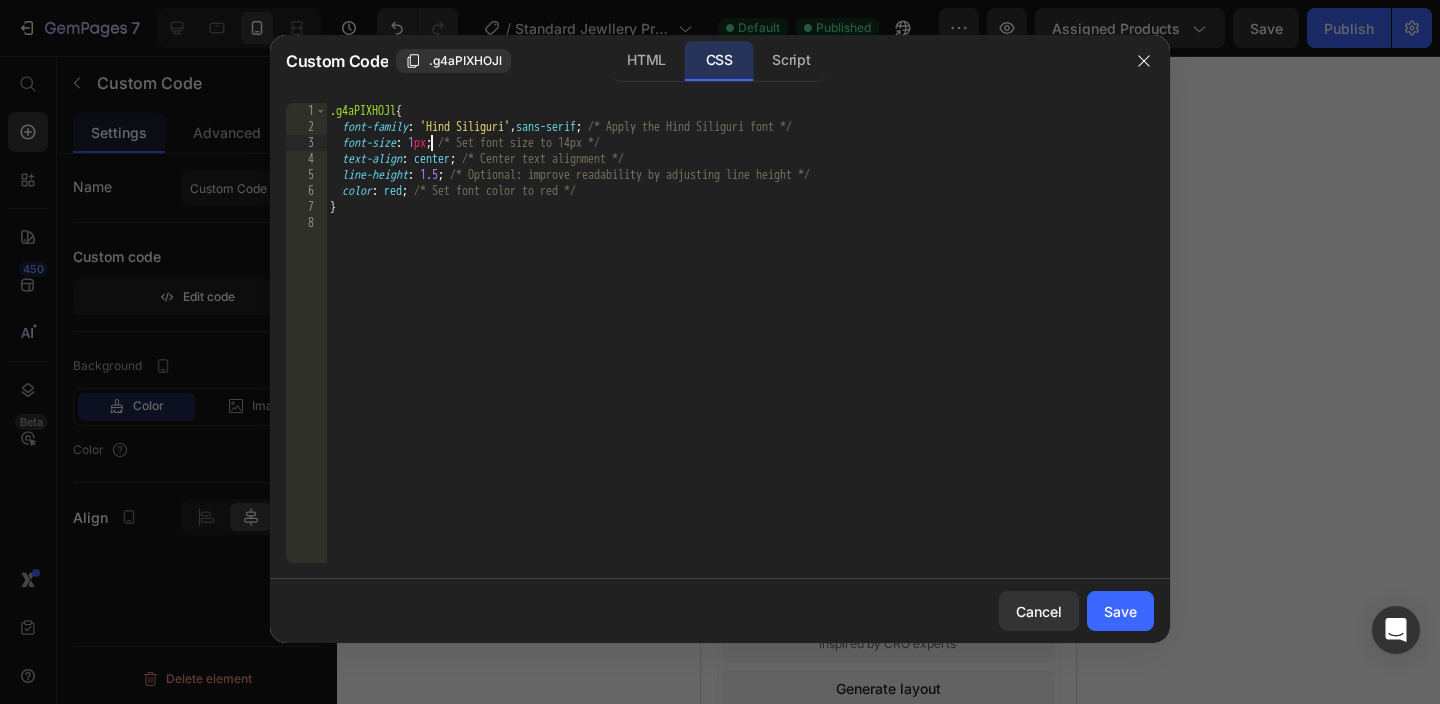 type on "font-size: 18px; /* Set font size to 14px */" 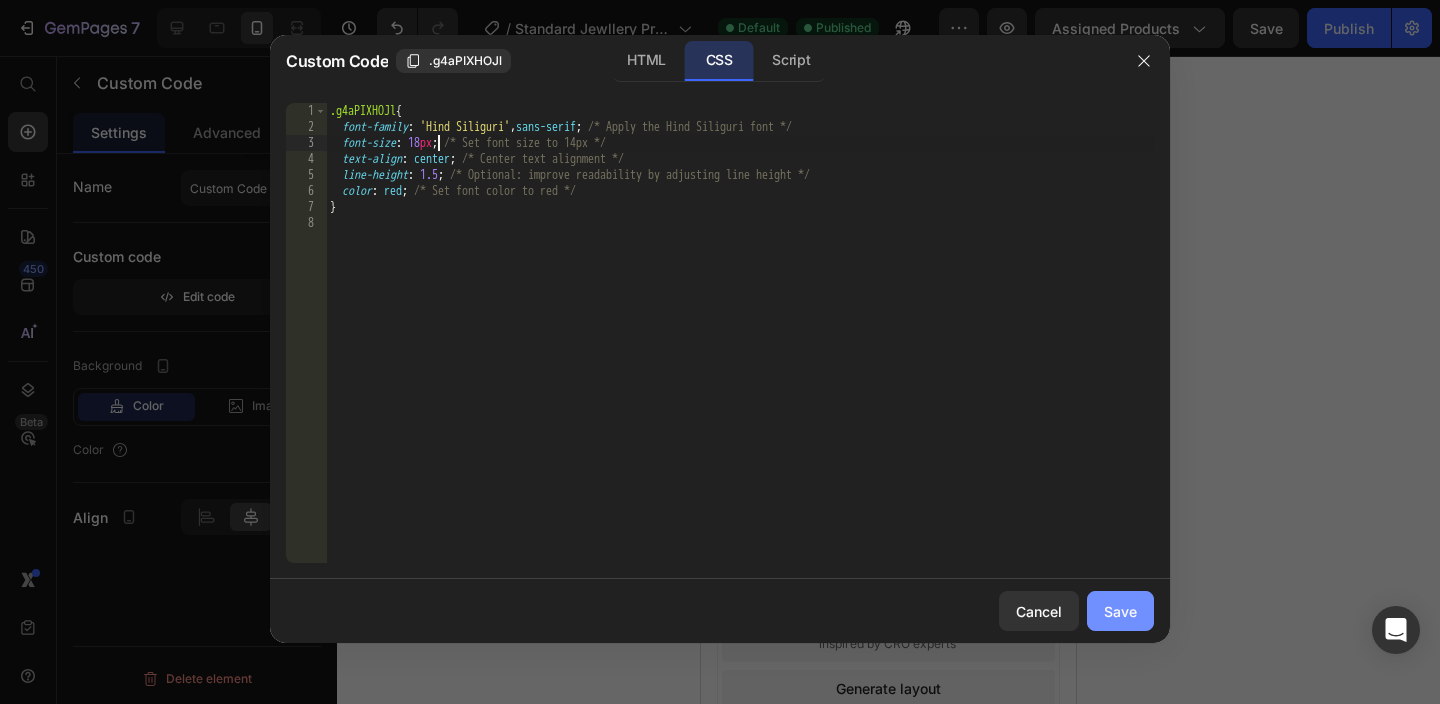 click on "Save" at bounding box center (1120, 611) 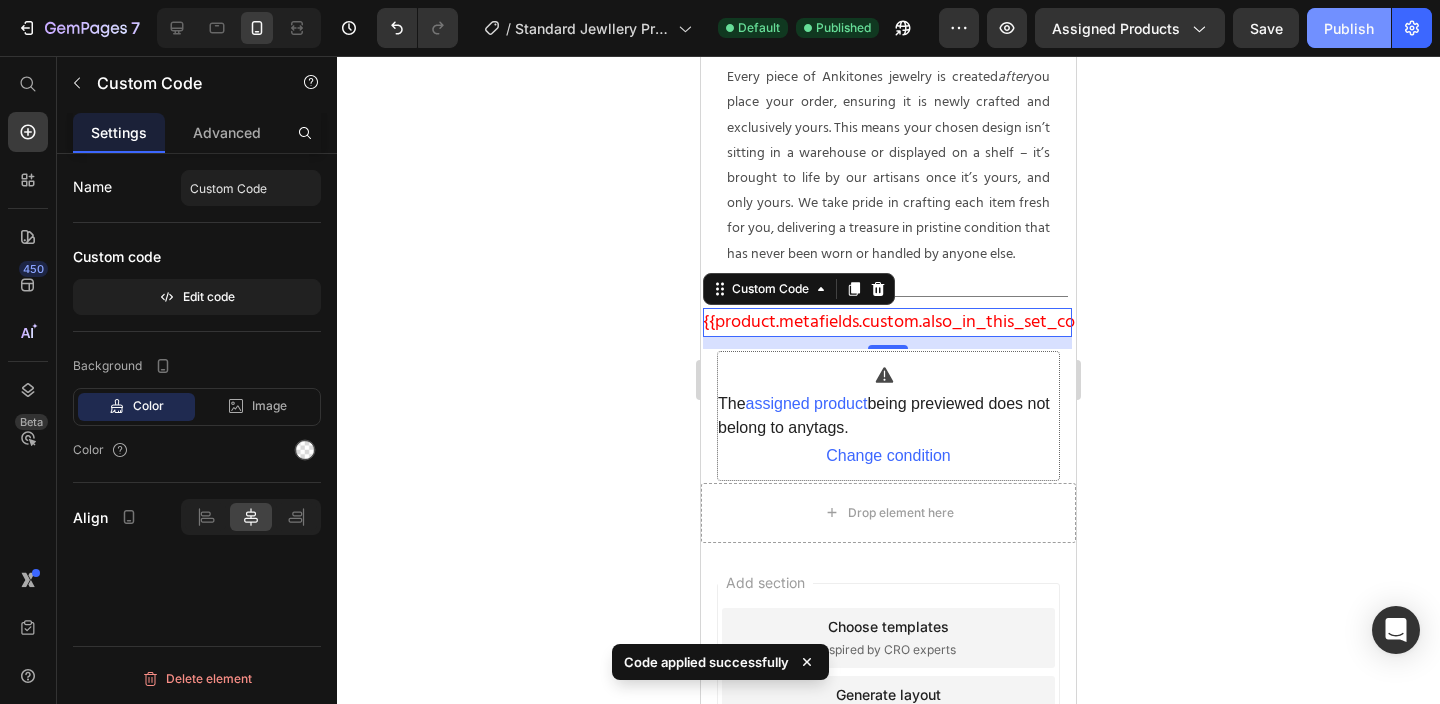 click on "Publish" at bounding box center [1349, 28] 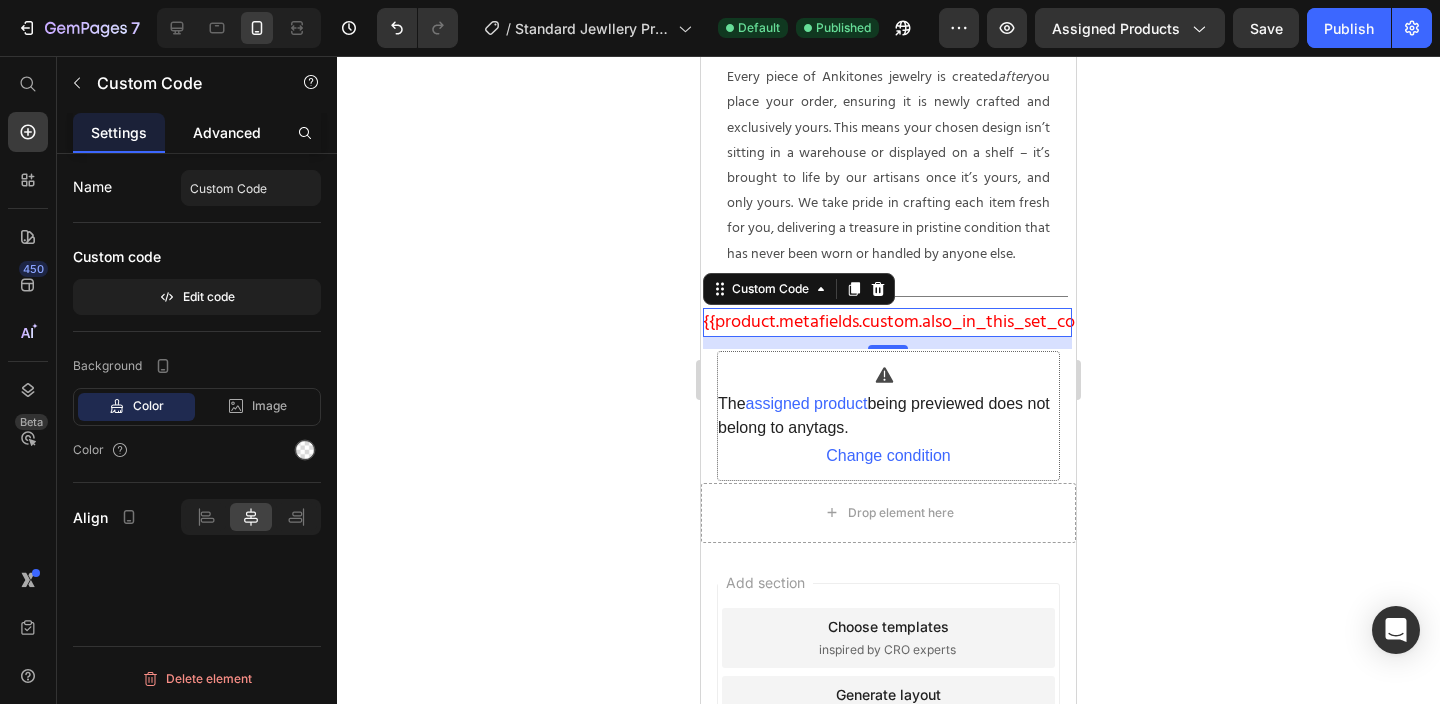 click on "Advanced" at bounding box center (227, 132) 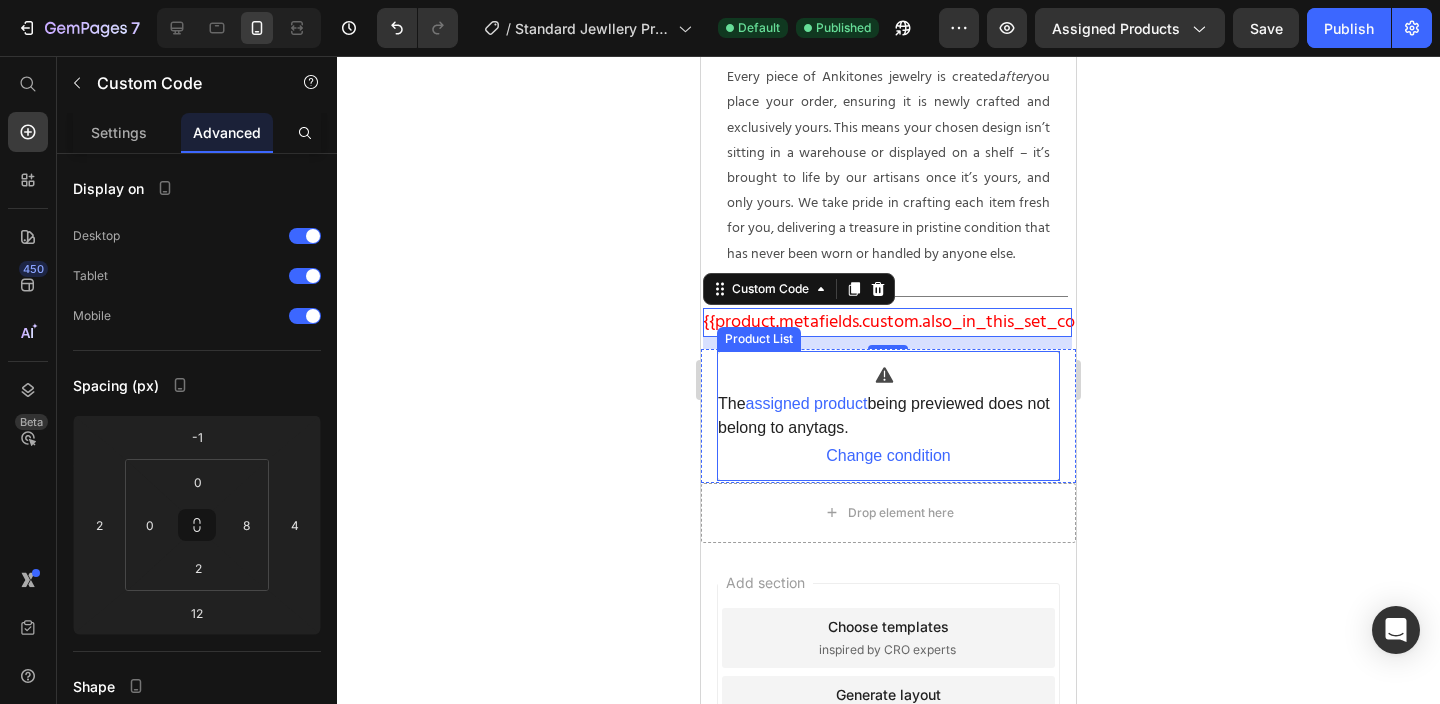 click on "The  assigned product  being previewed does not belong to any  tags ." at bounding box center (888, 416) 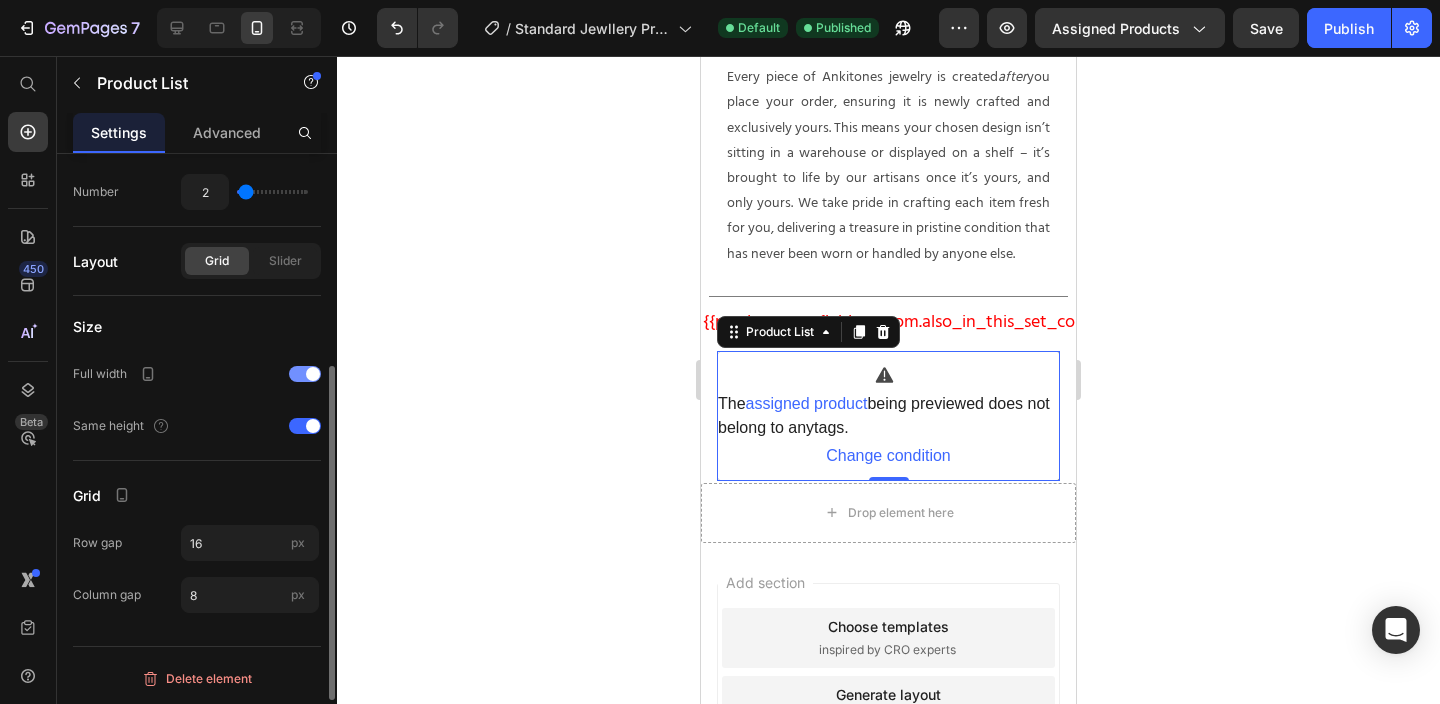 scroll, scrollTop: 0, scrollLeft: 0, axis: both 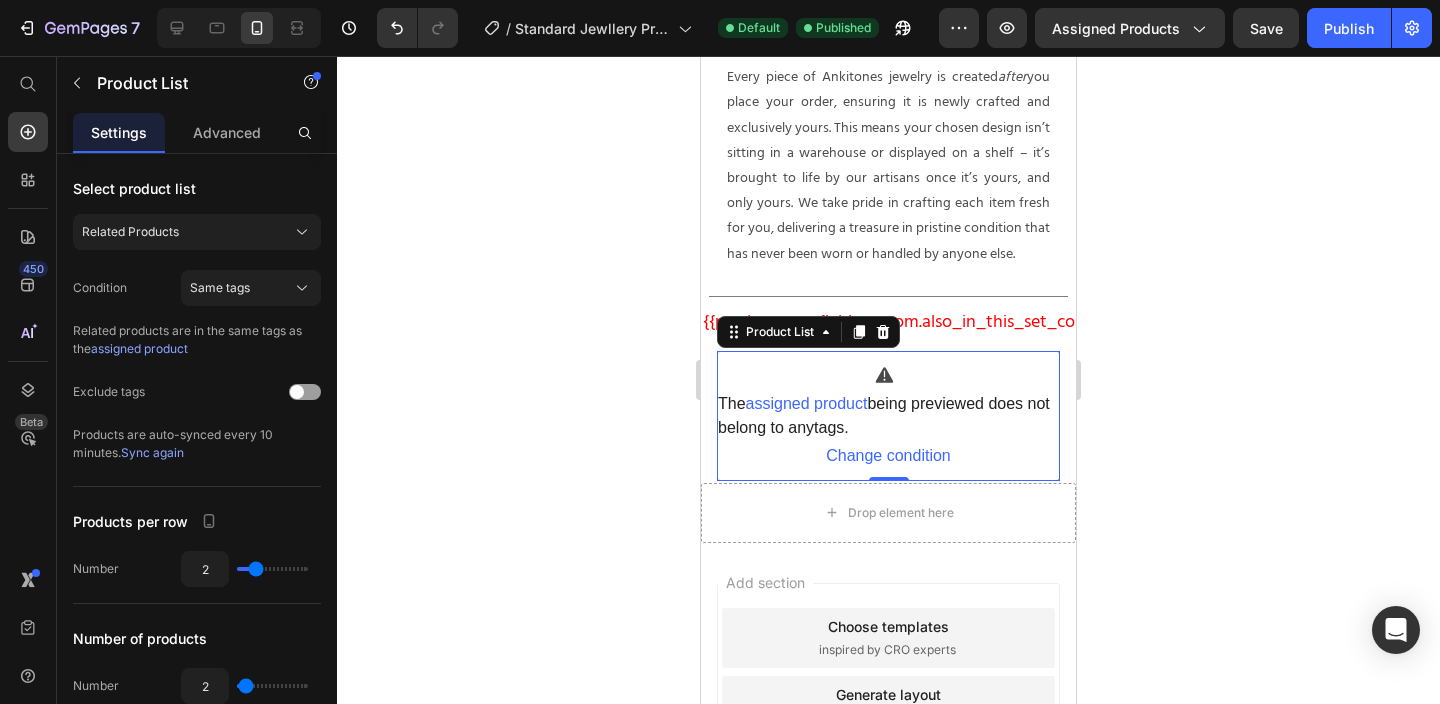 click on "Settings Advanced" at bounding box center [197, 133] 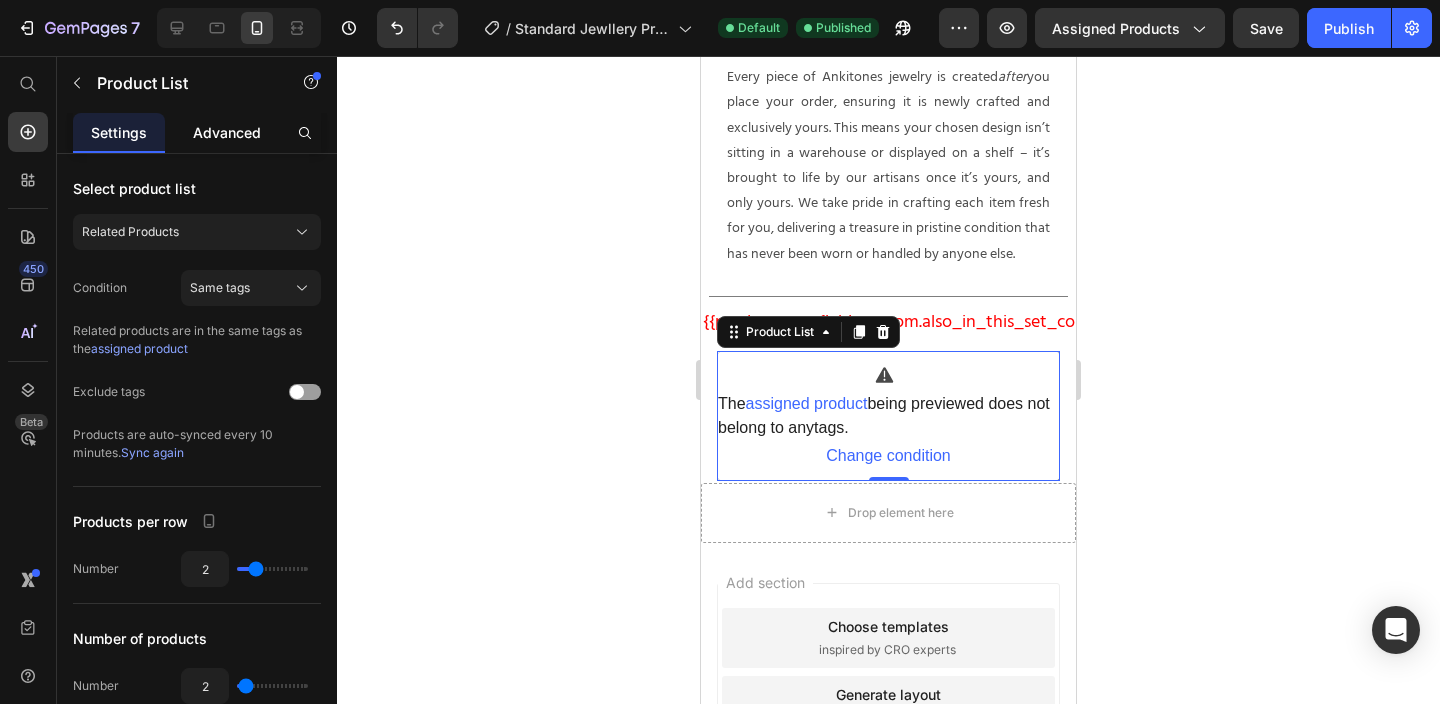 click on "Advanced" at bounding box center [227, 132] 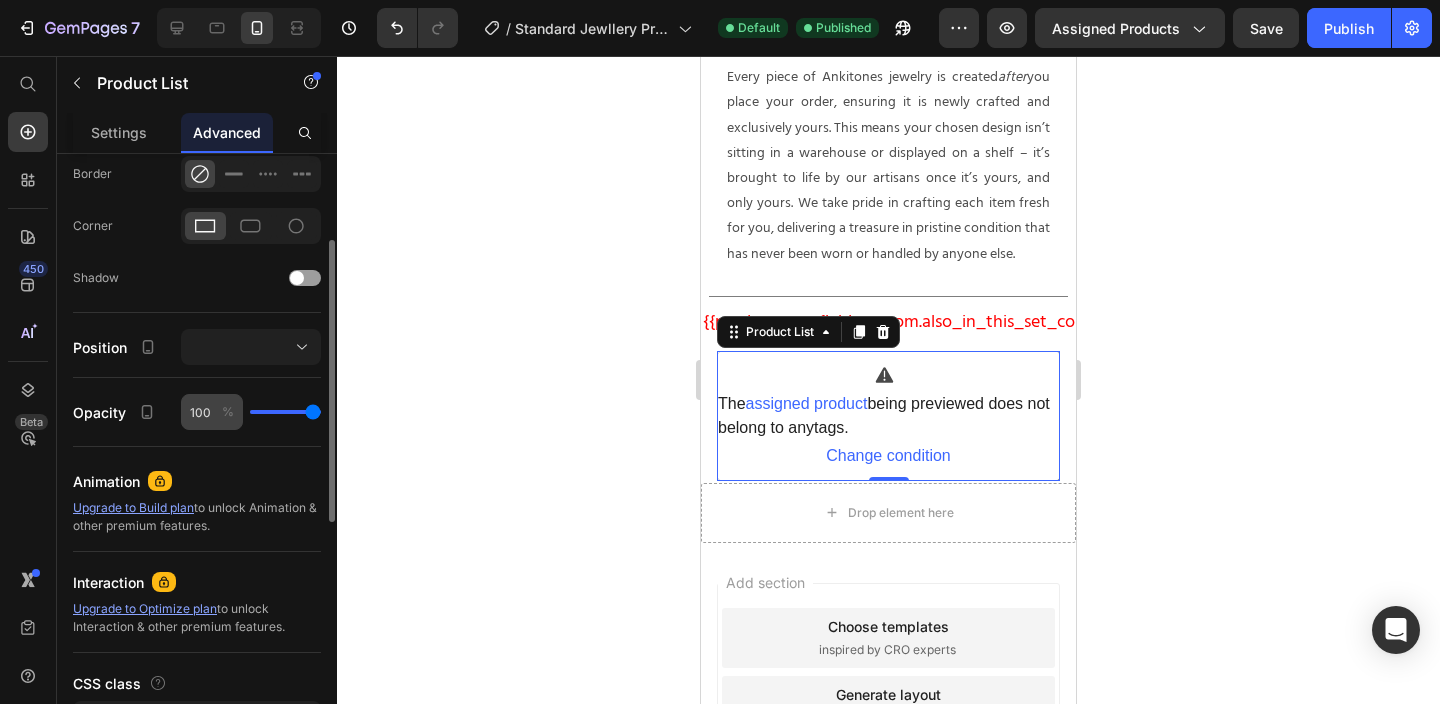 scroll, scrollTop: 437, scrollLeft: 0, axis: vertical 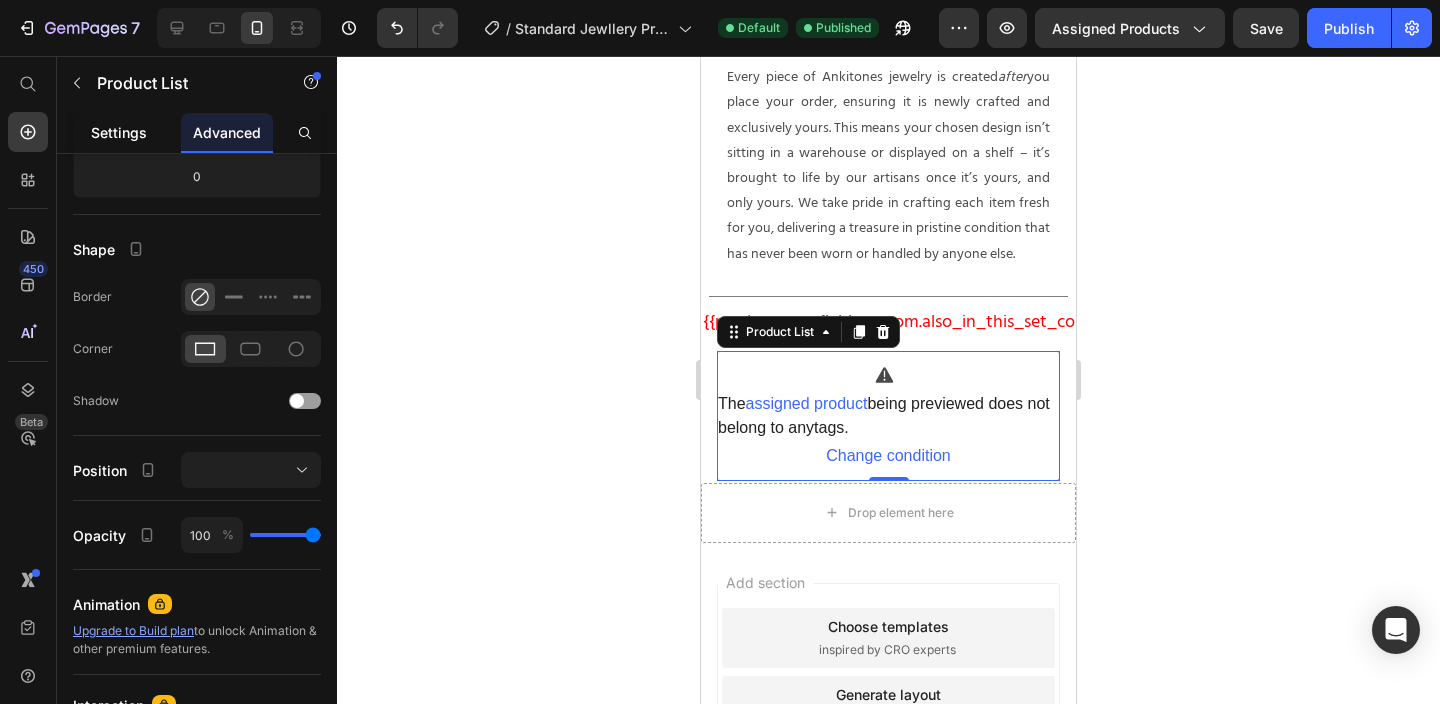 click on "Settings" 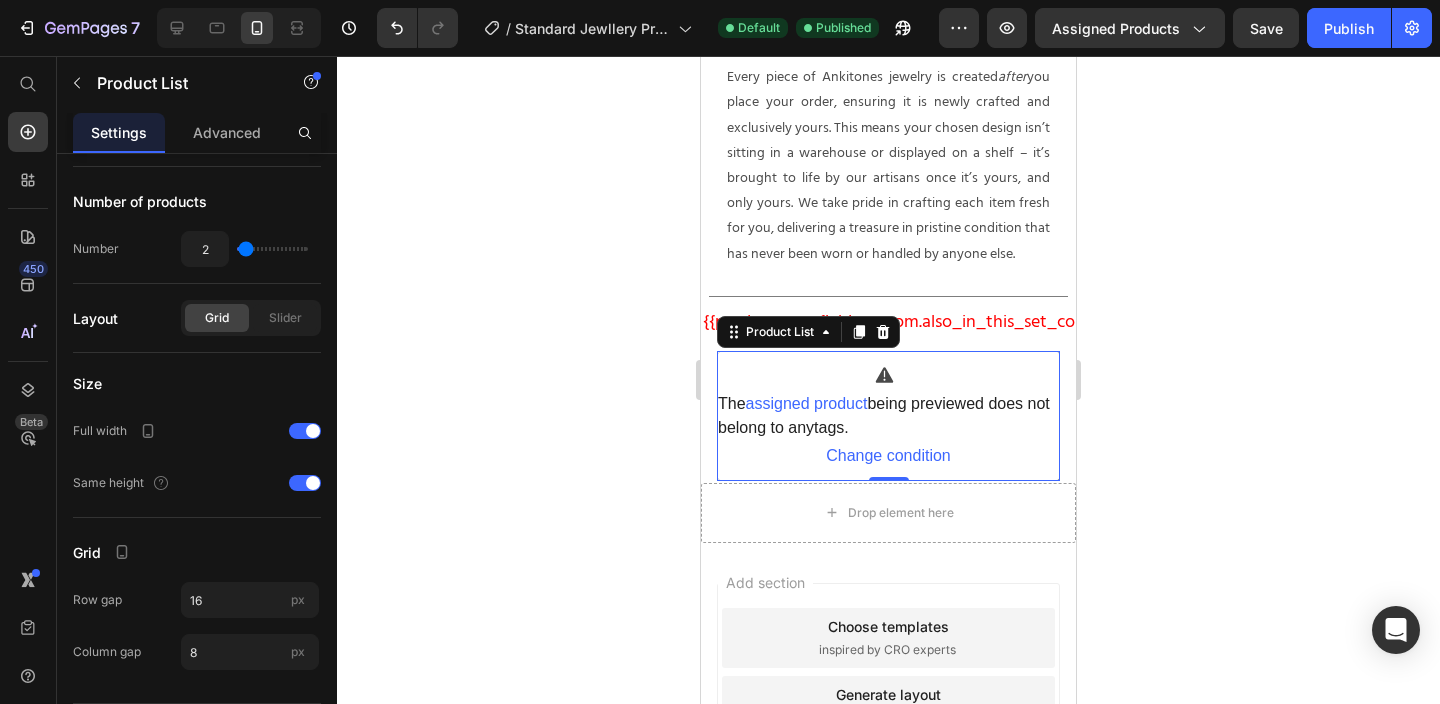 scroll, scrollTop: 0, scrollLeft: 0, axis: both 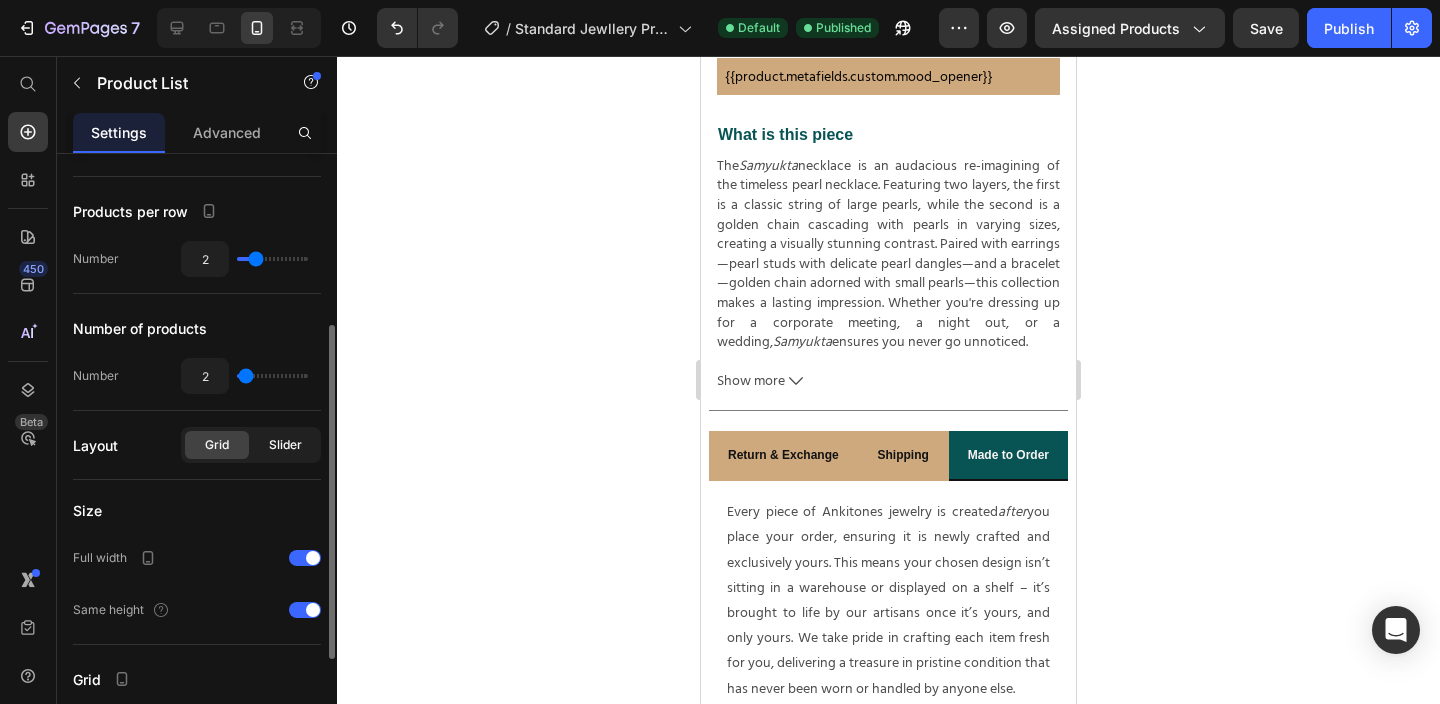click on "Slider" 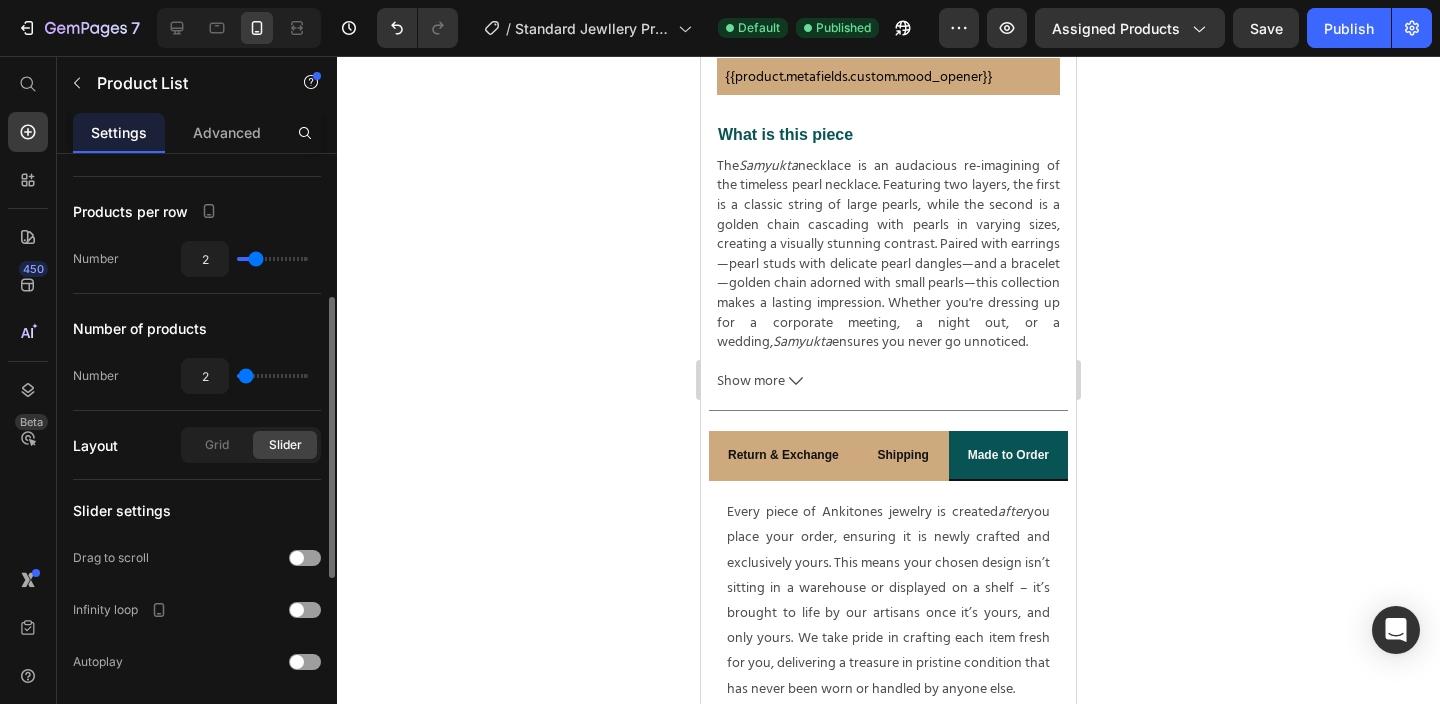 type on "3" 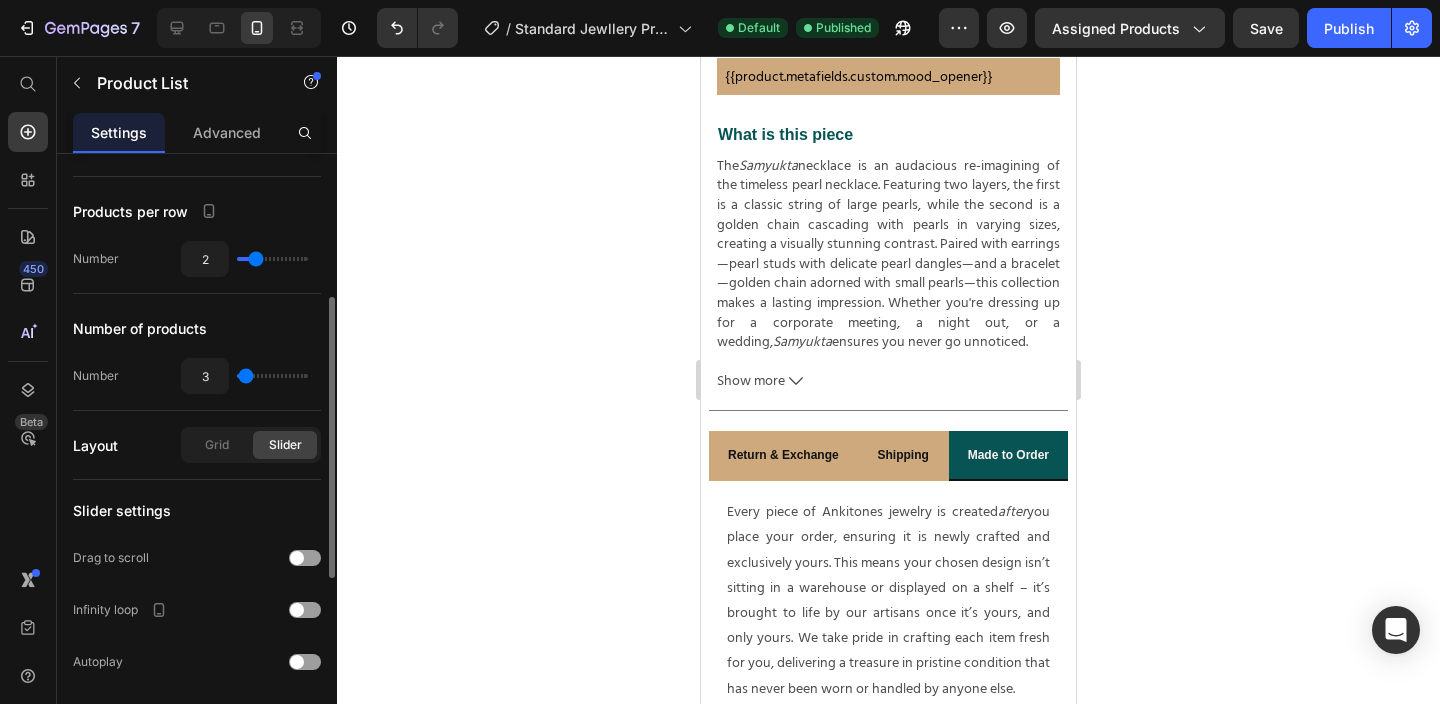 type on "3" 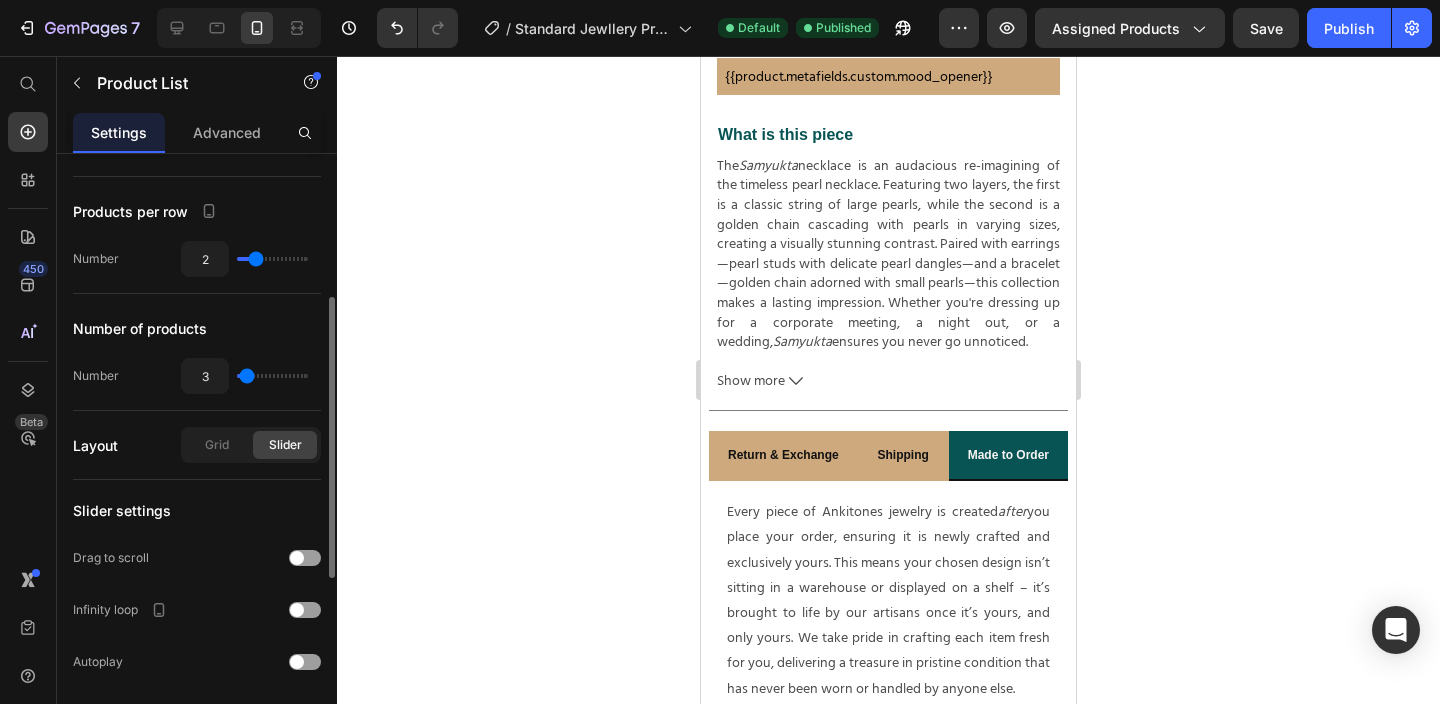 type on "4" 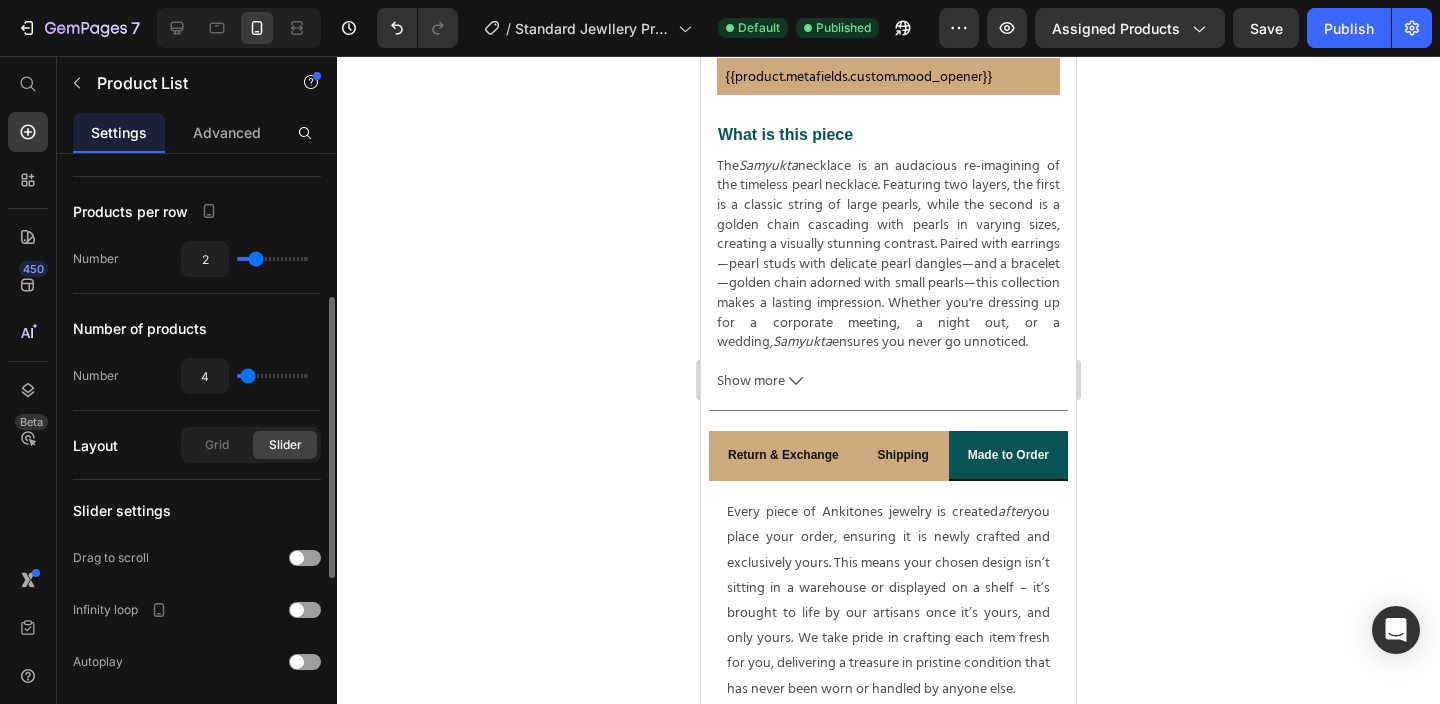 type on "5" 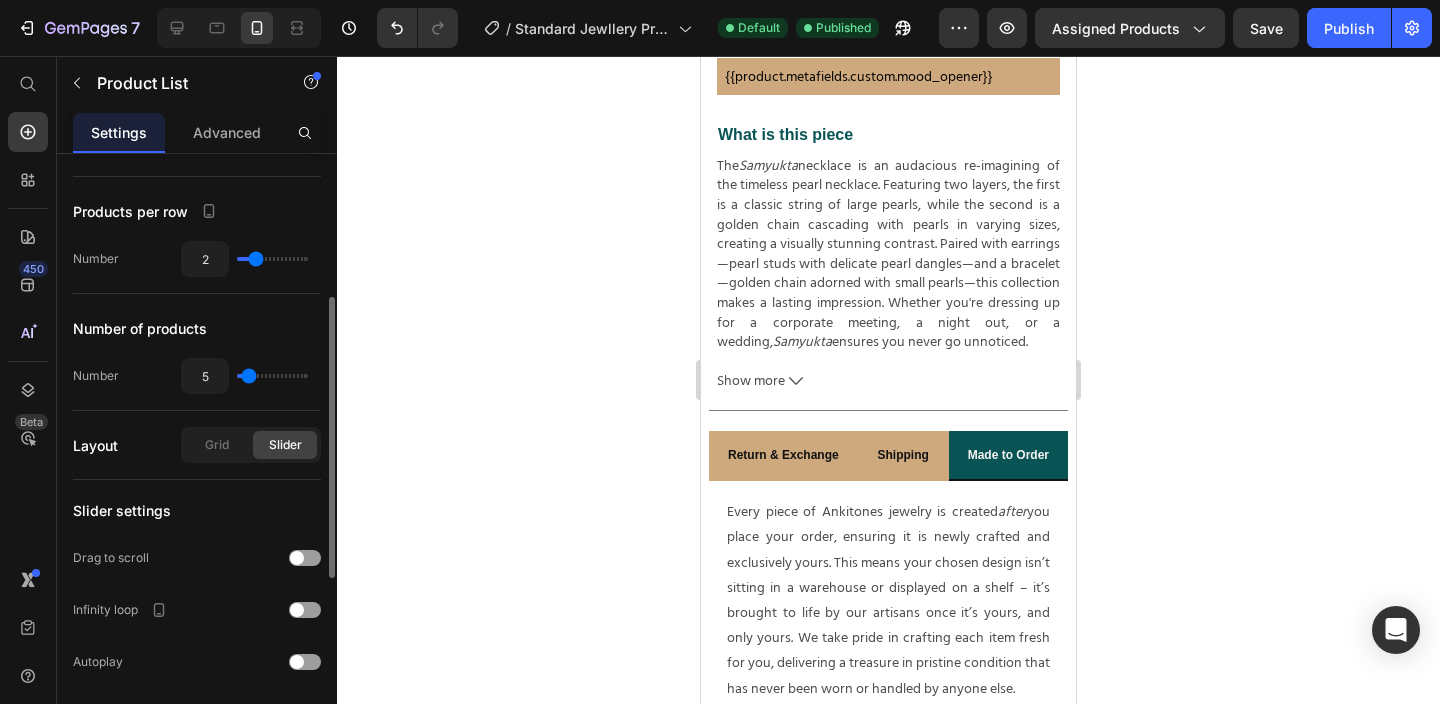 type on "6" 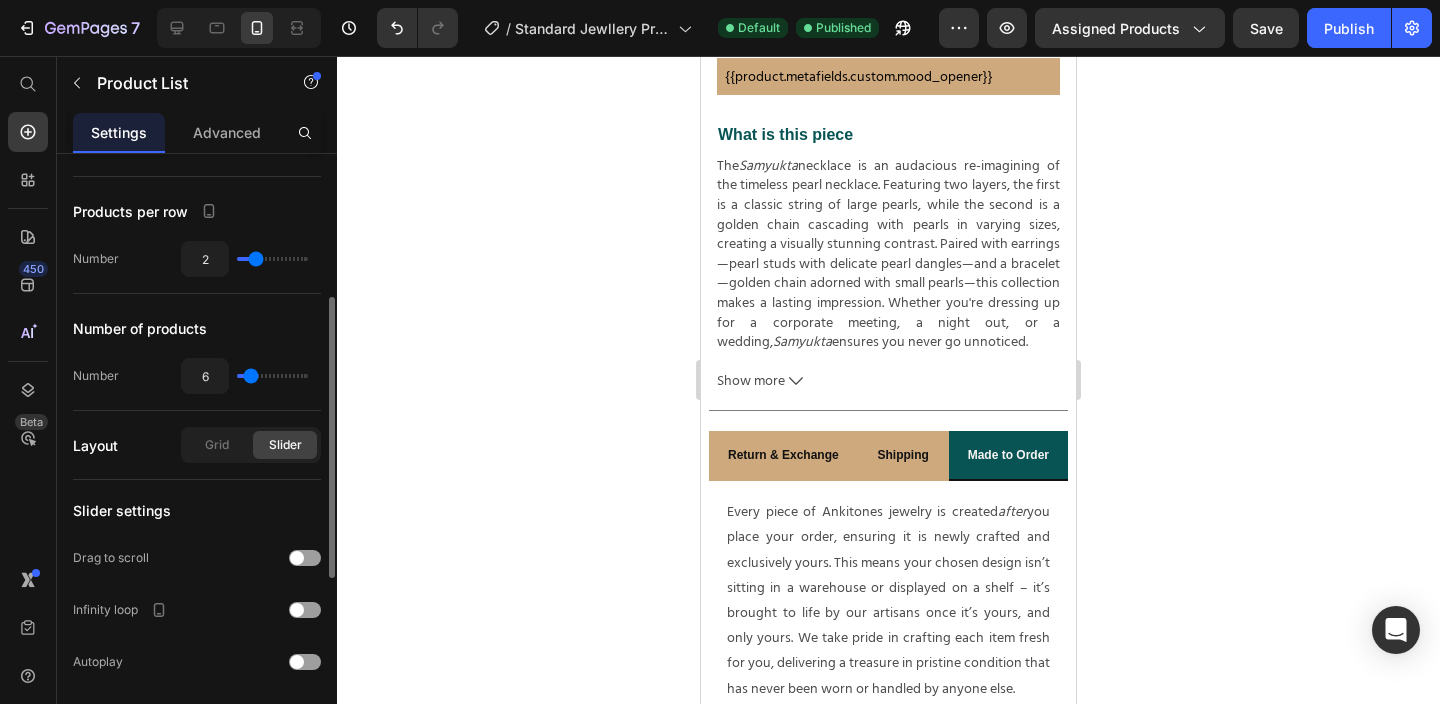 type on "8" 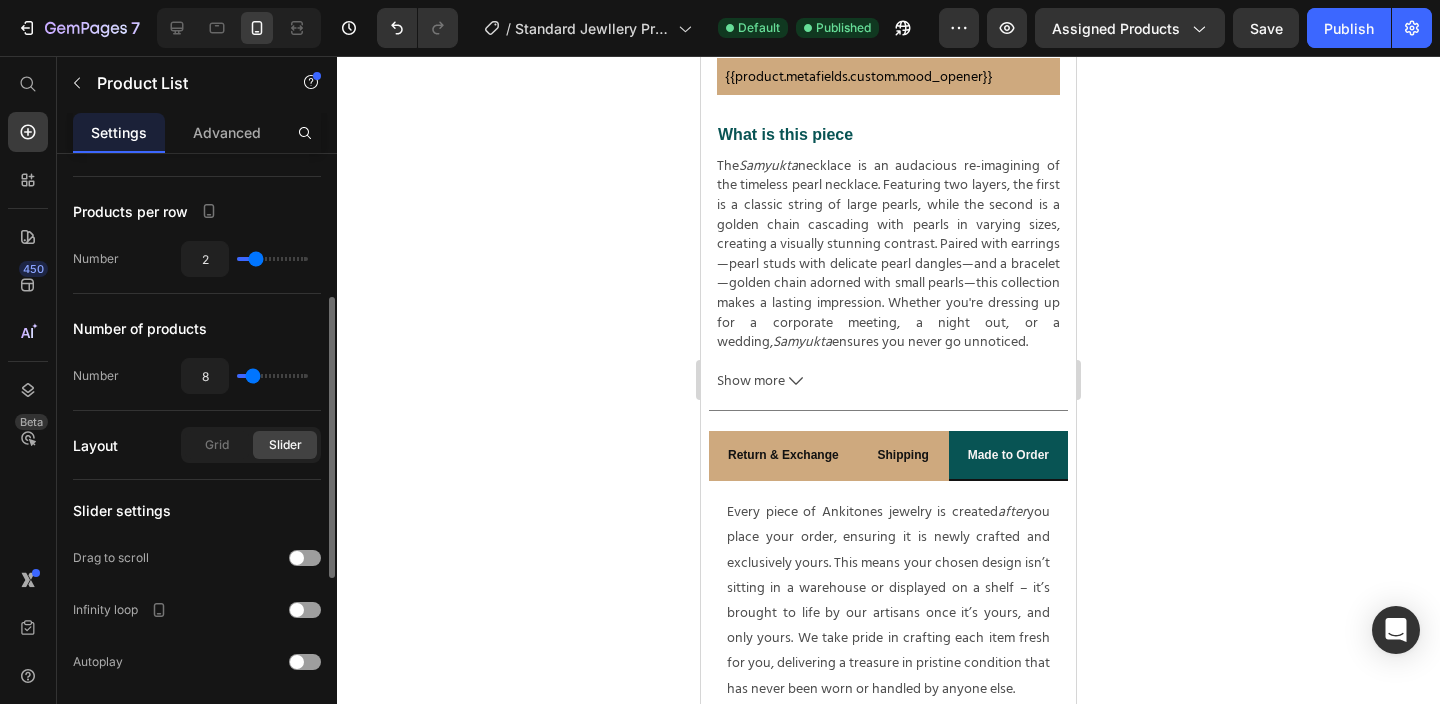 type on "11" 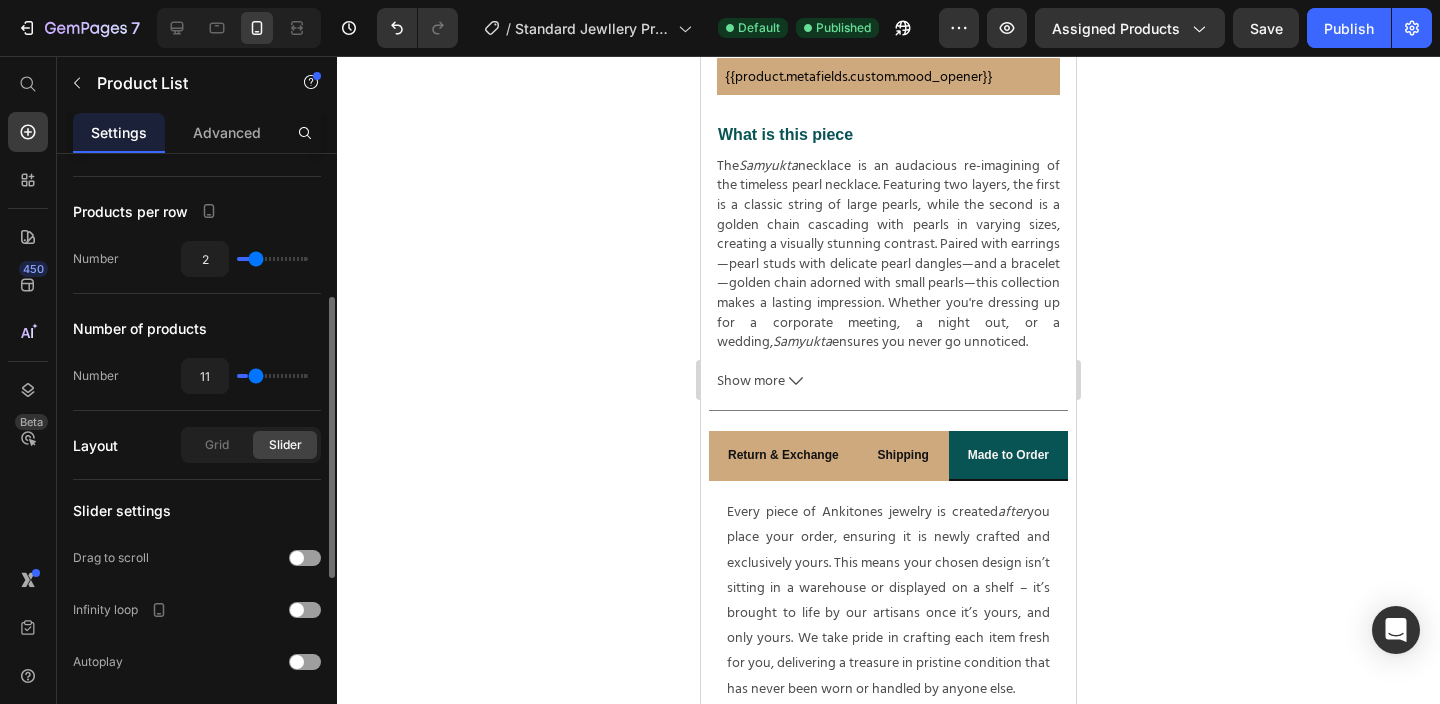 type on "13" 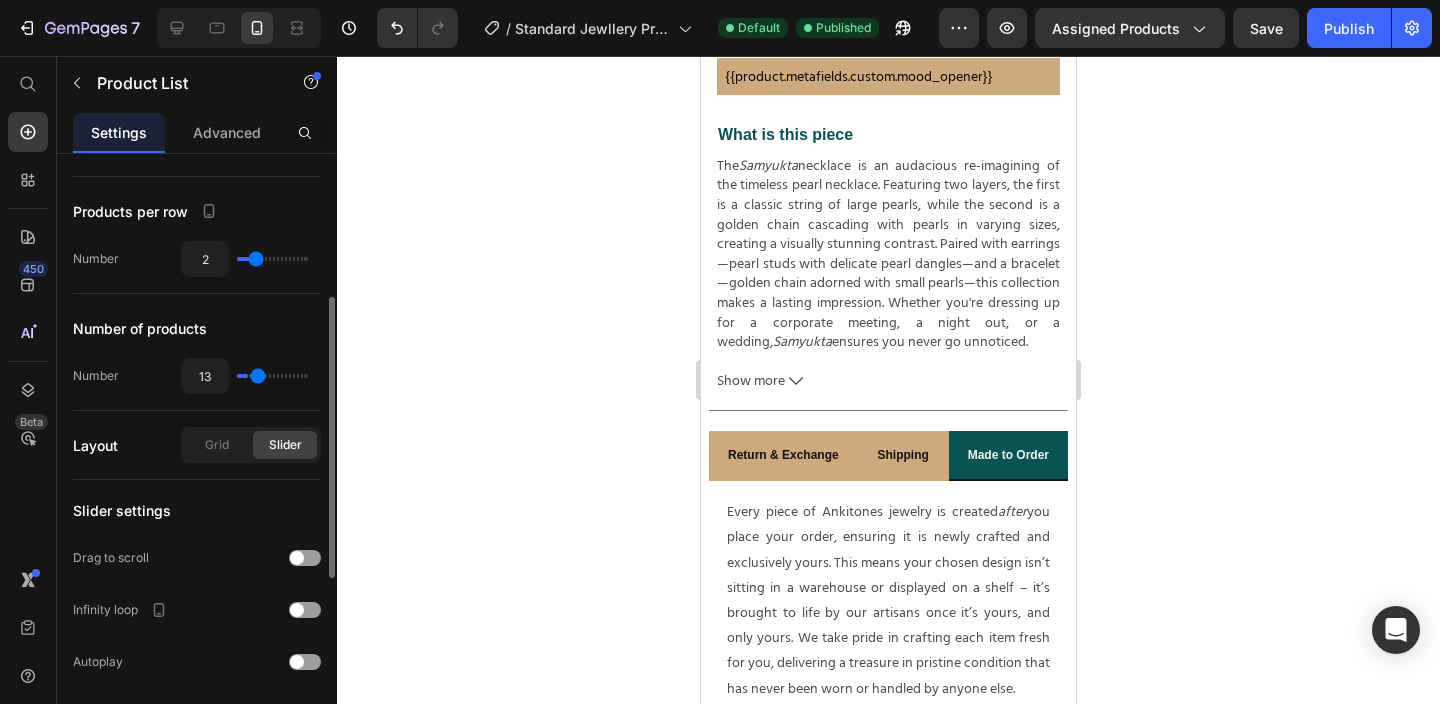 type on "17" 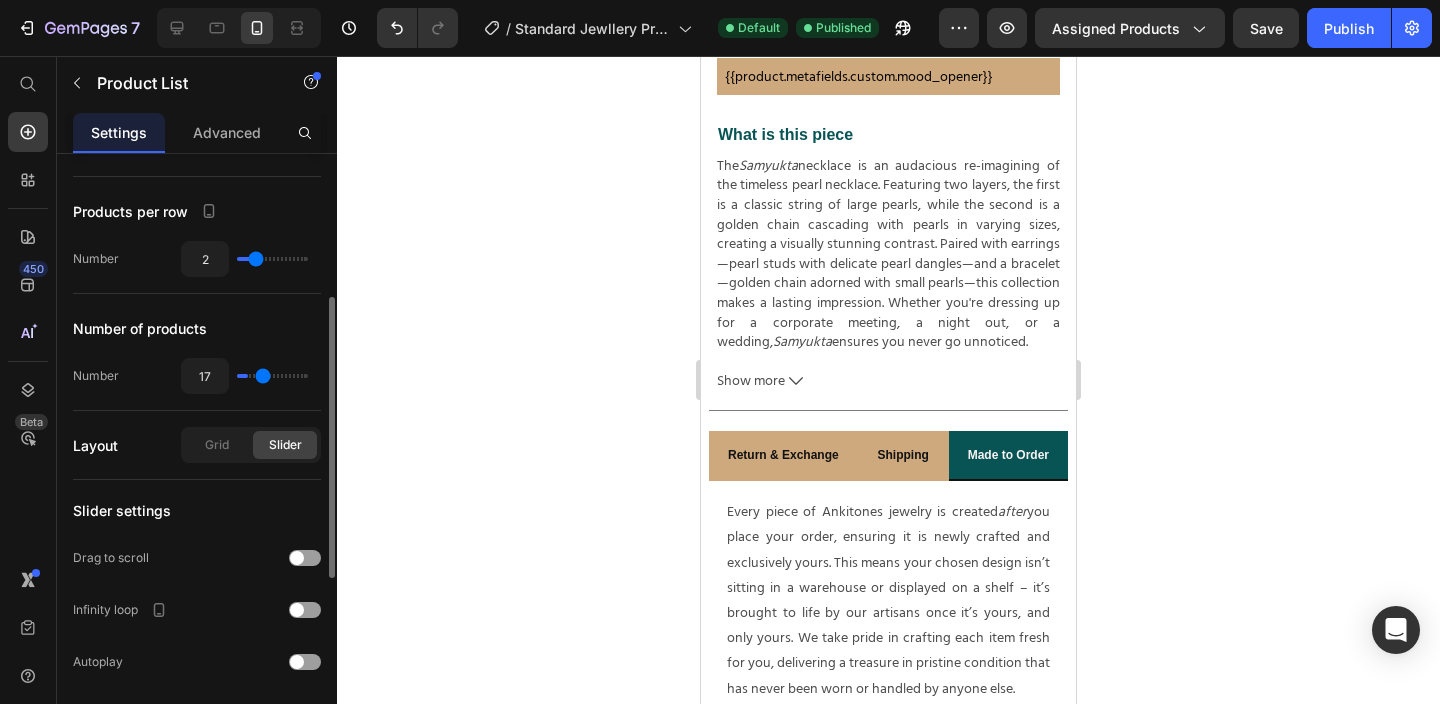type on "21" 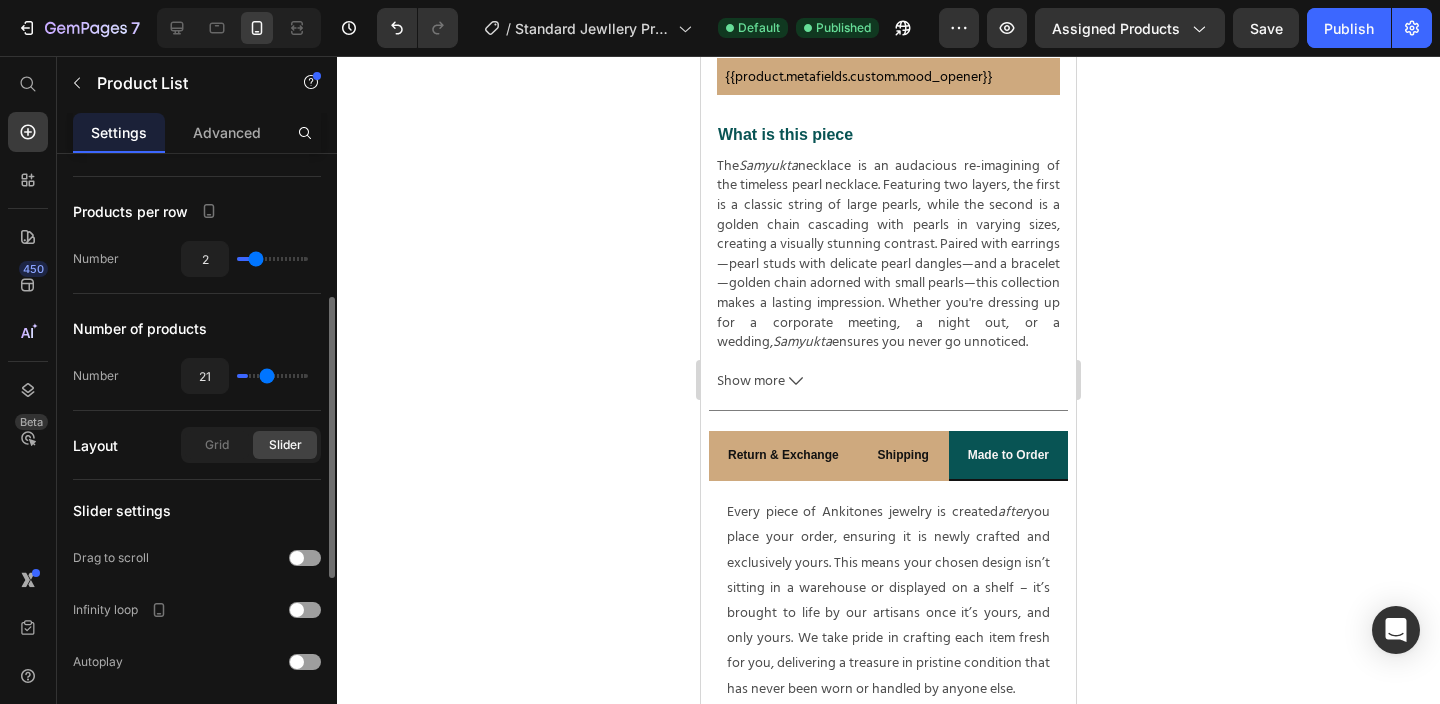 type on "29" 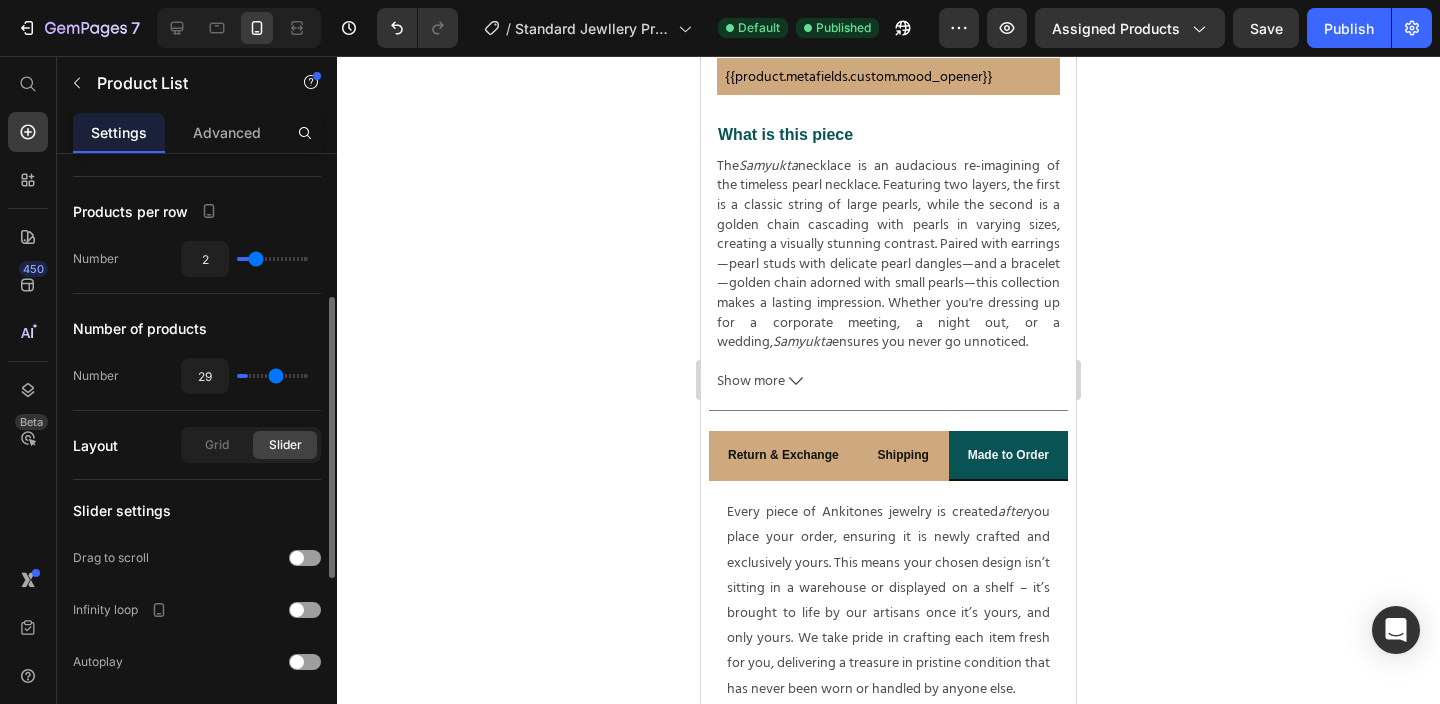 type on "37" 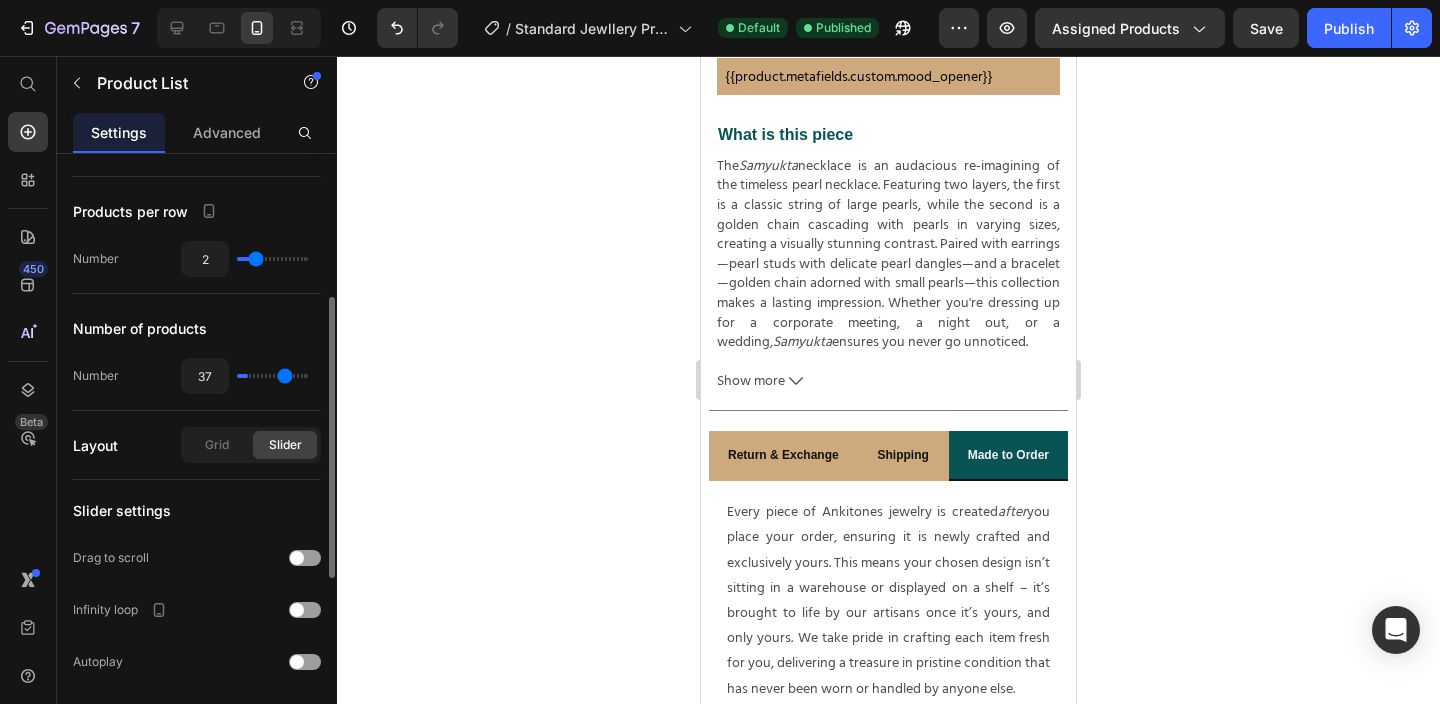 type on "44" 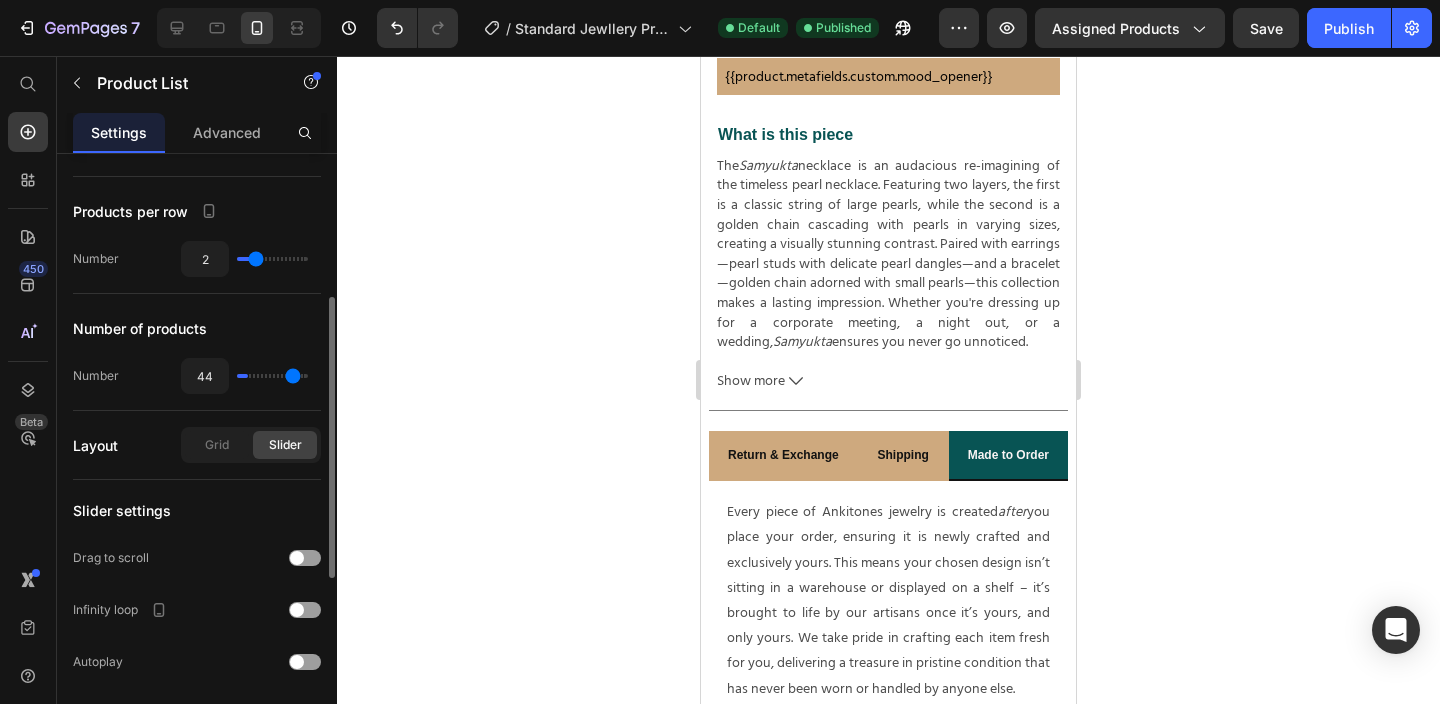 type on "50" 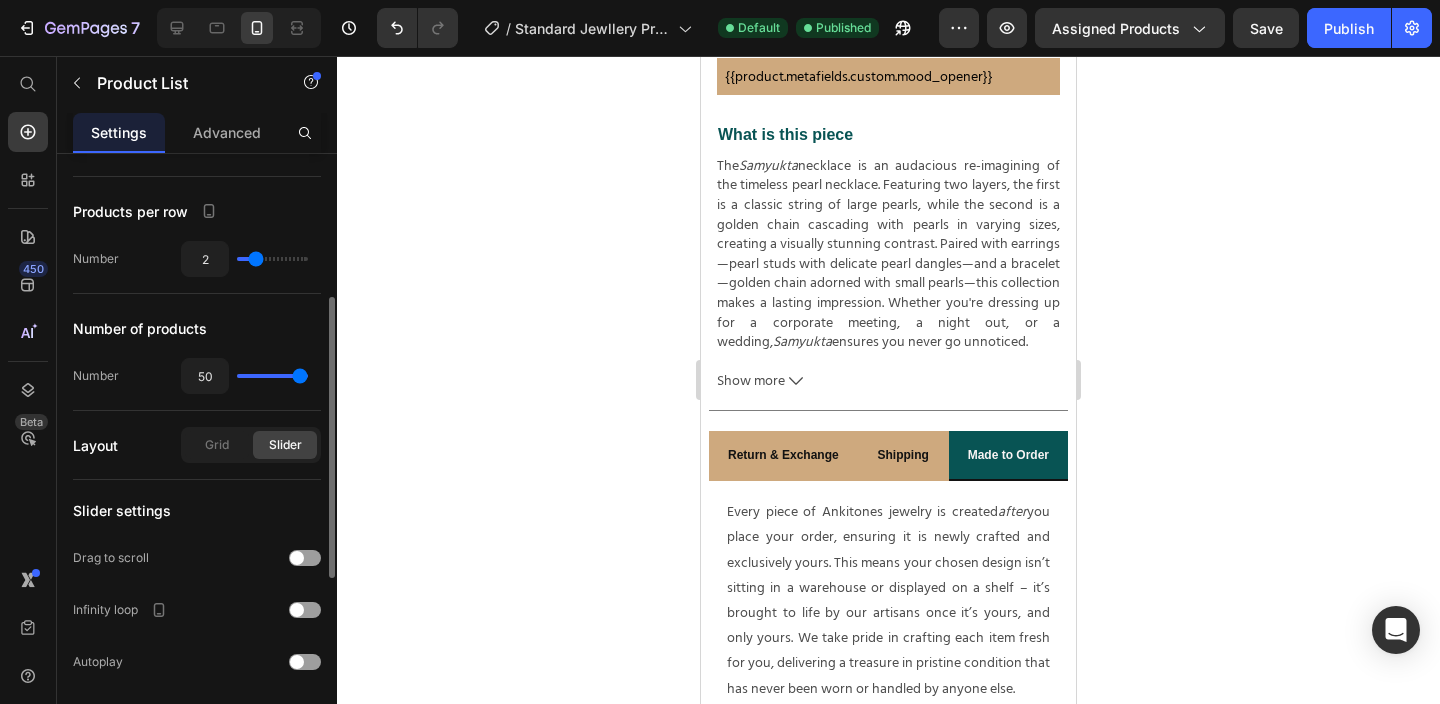 type on "49" 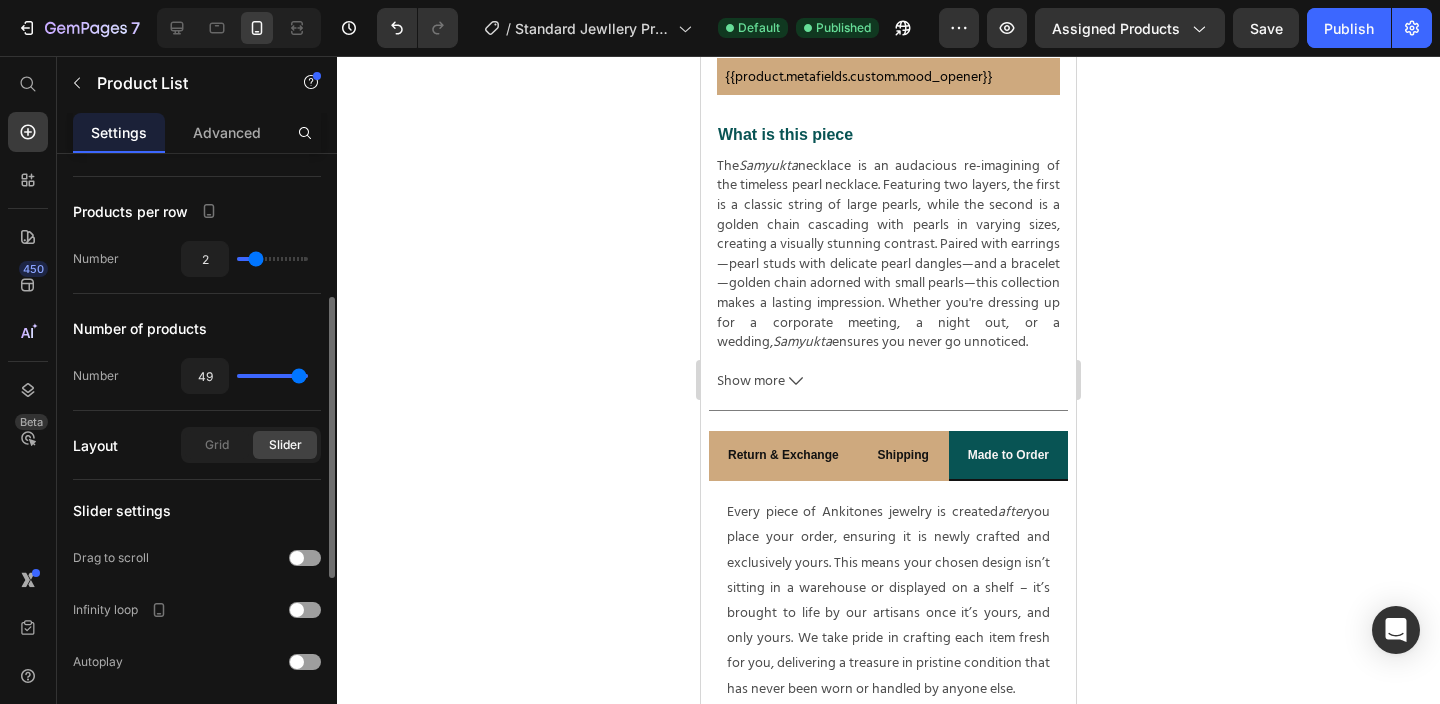 type on "47" 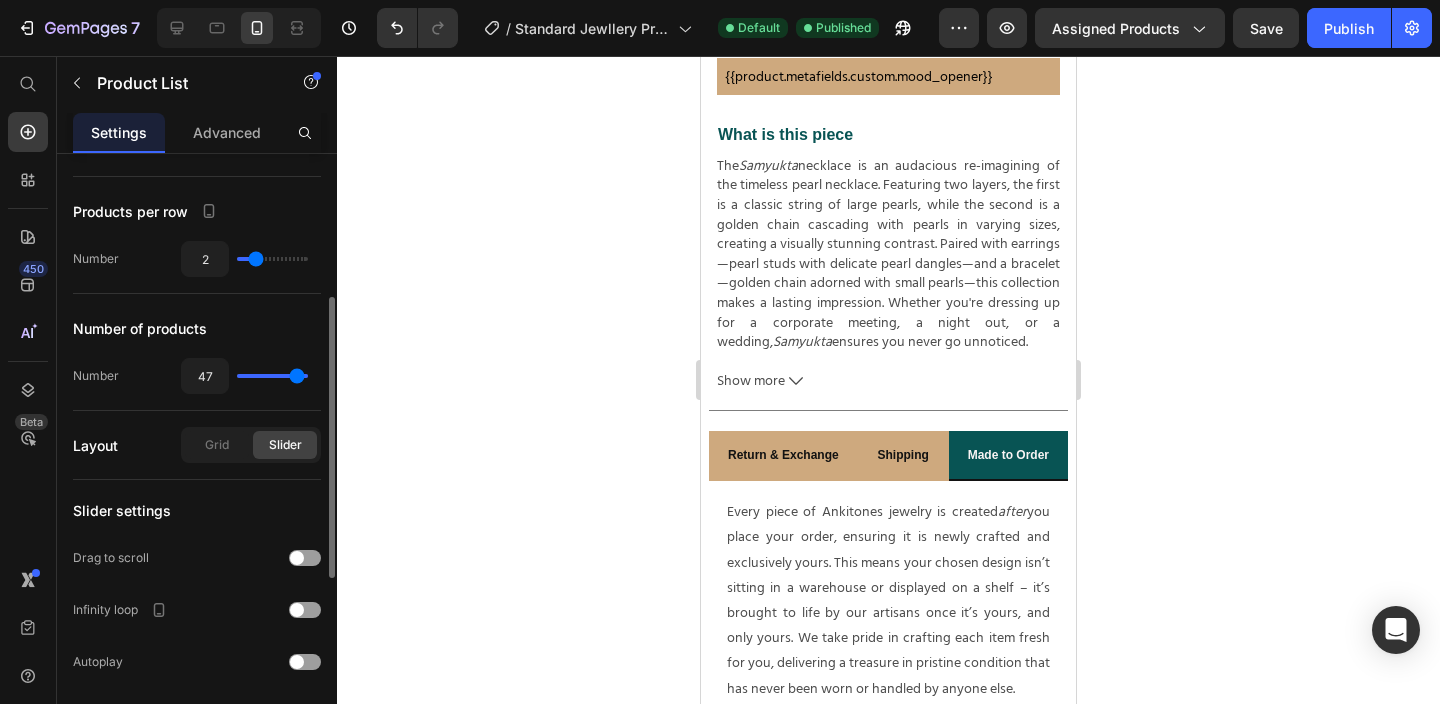 type on "44" 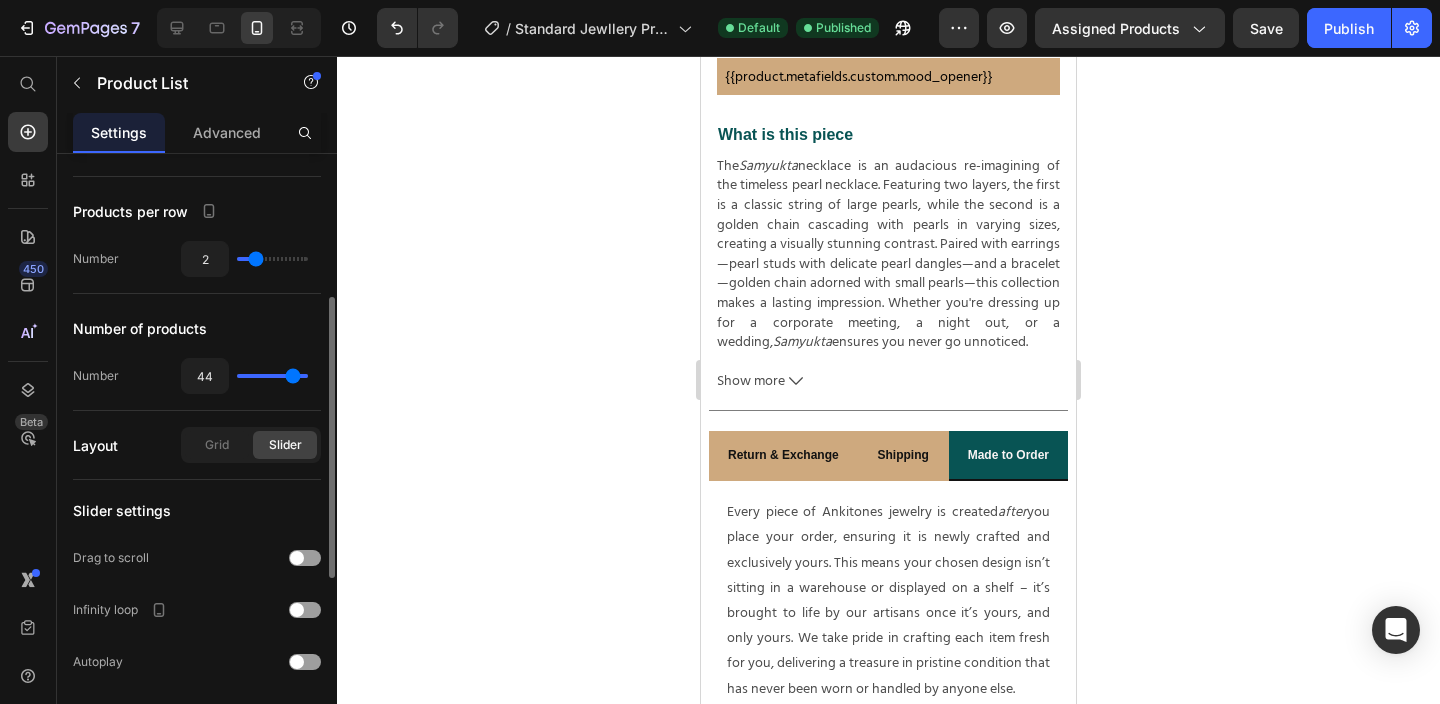 type on "42" 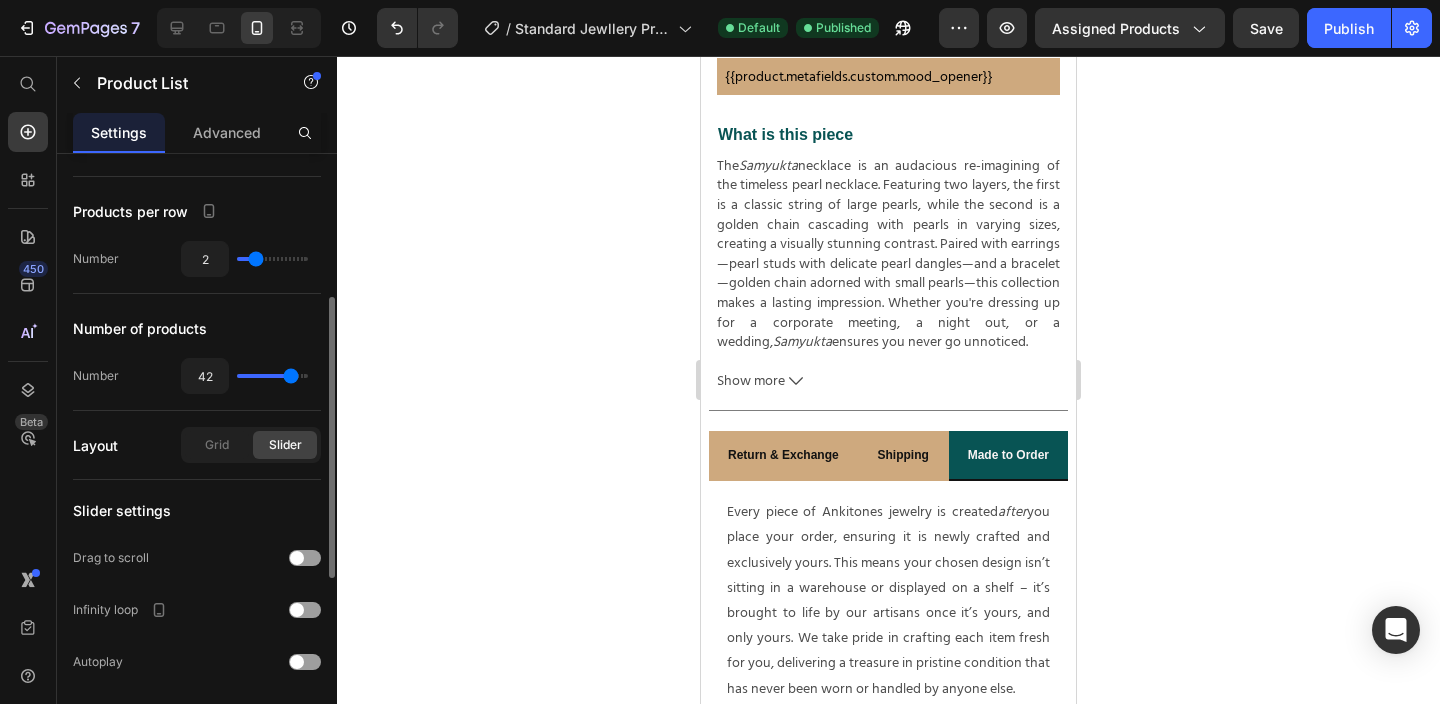 type on "41" 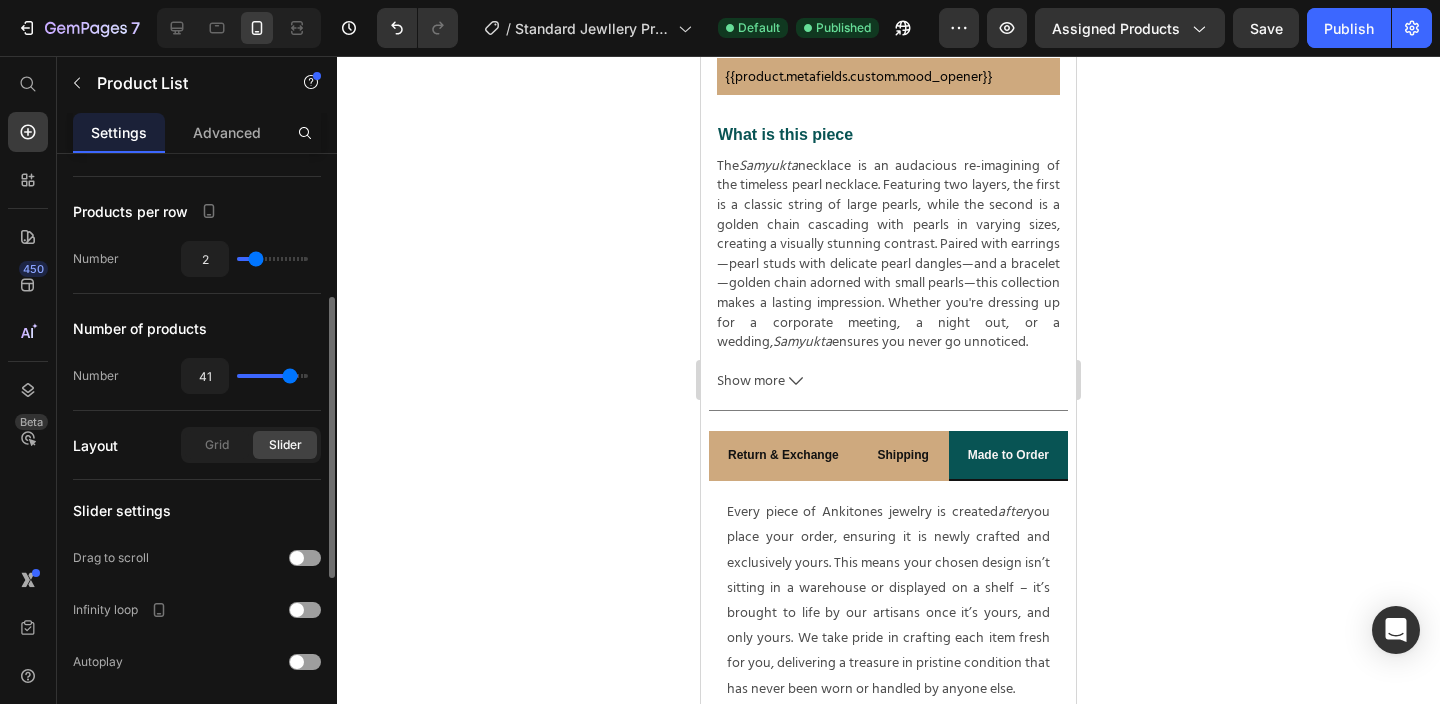 type on "40" 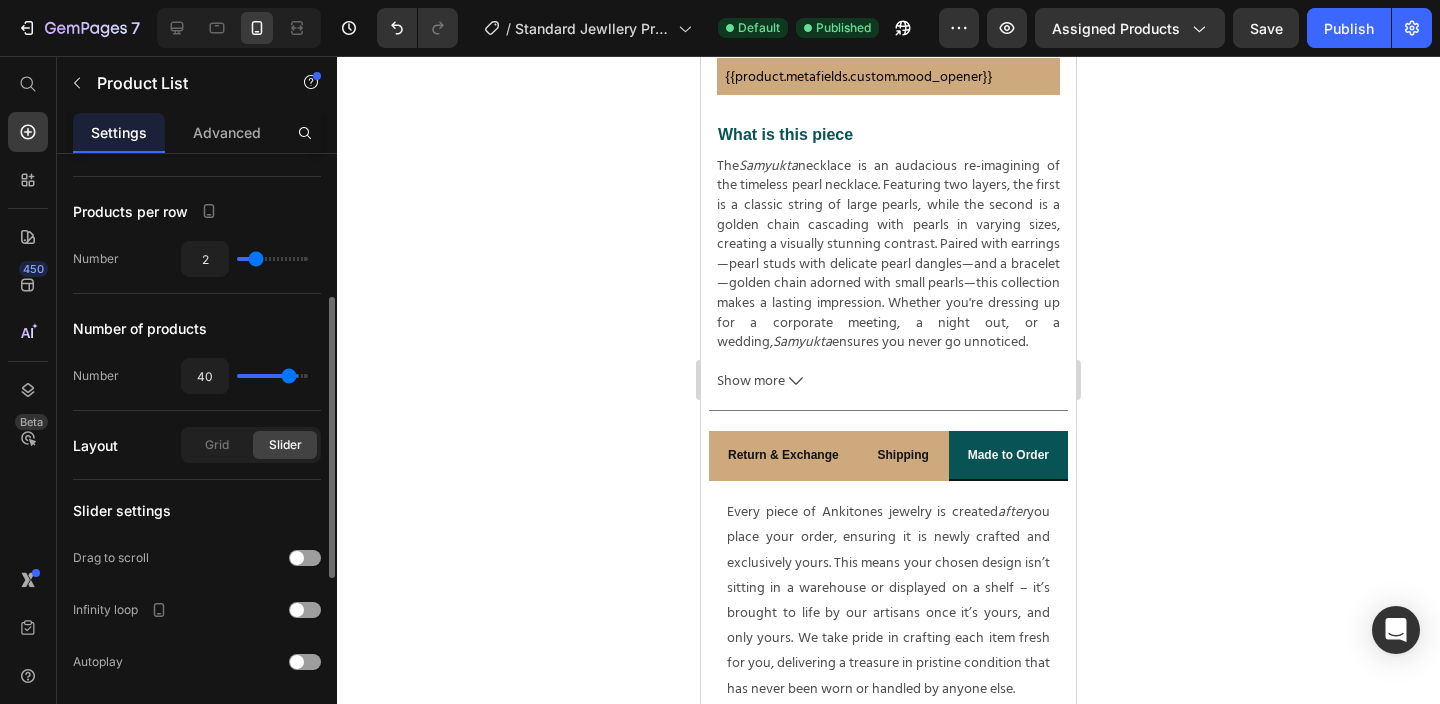 type on "39" 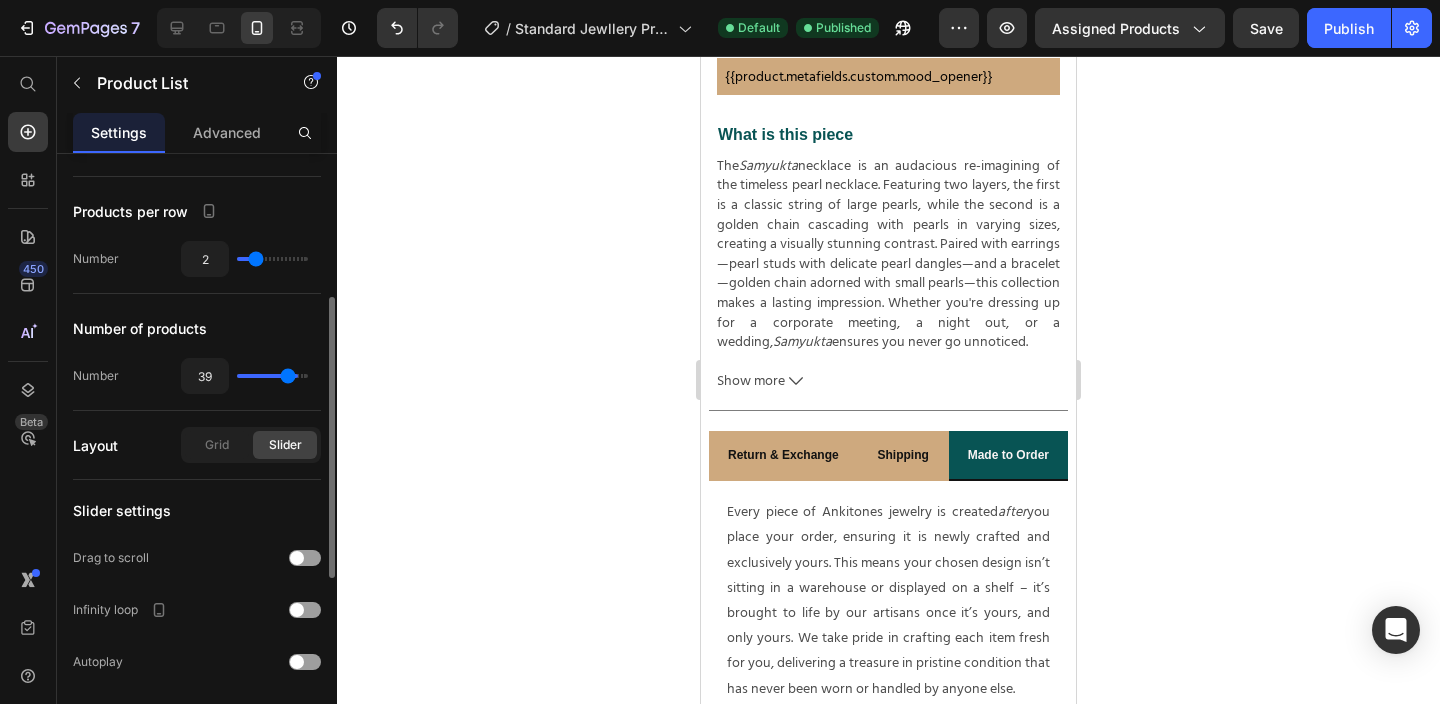 type on "37" 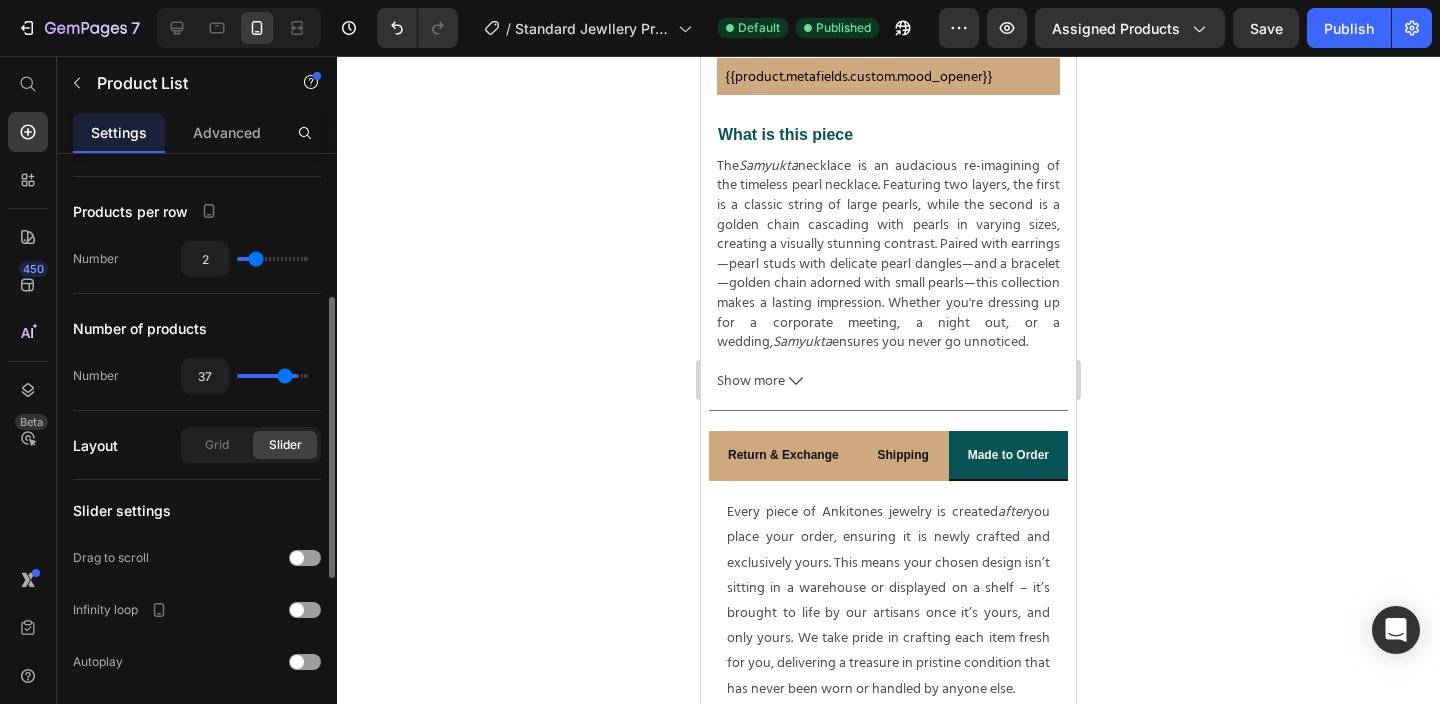 type on "36" 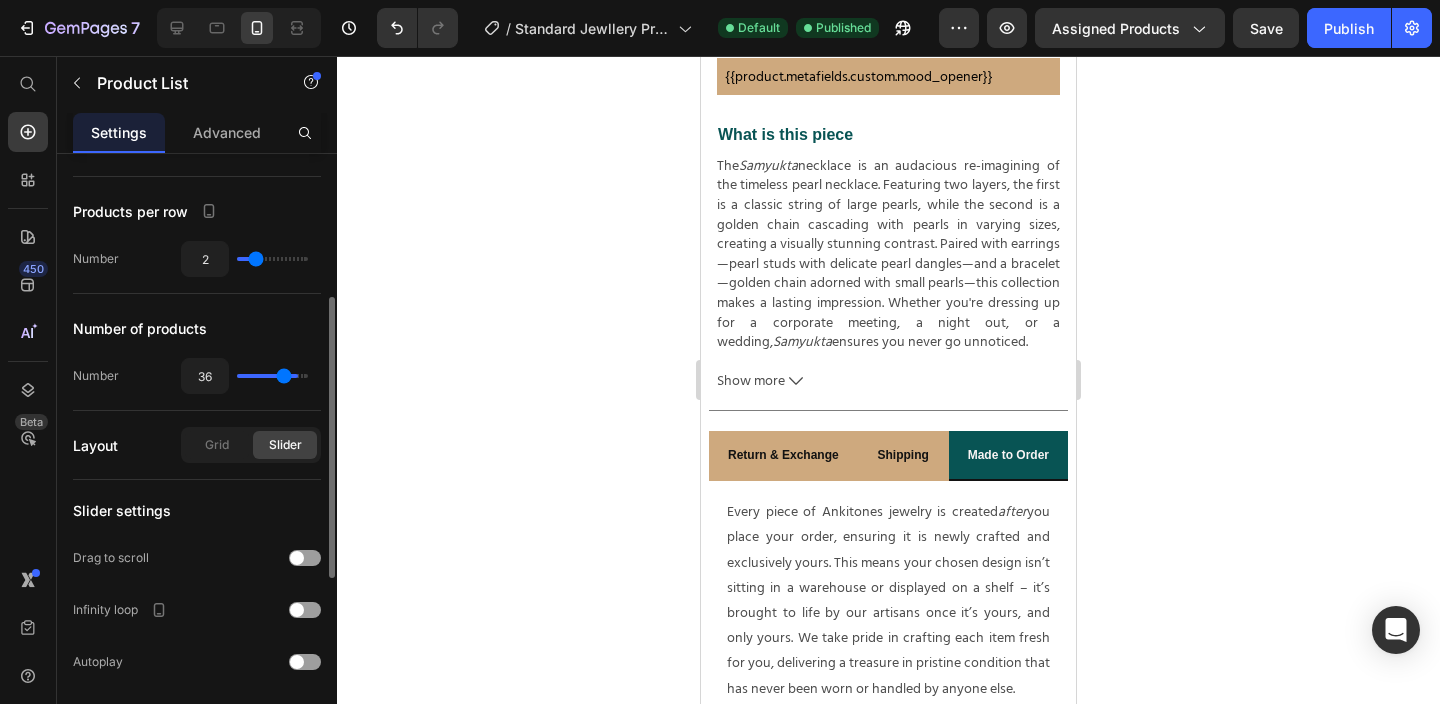 type on "35" 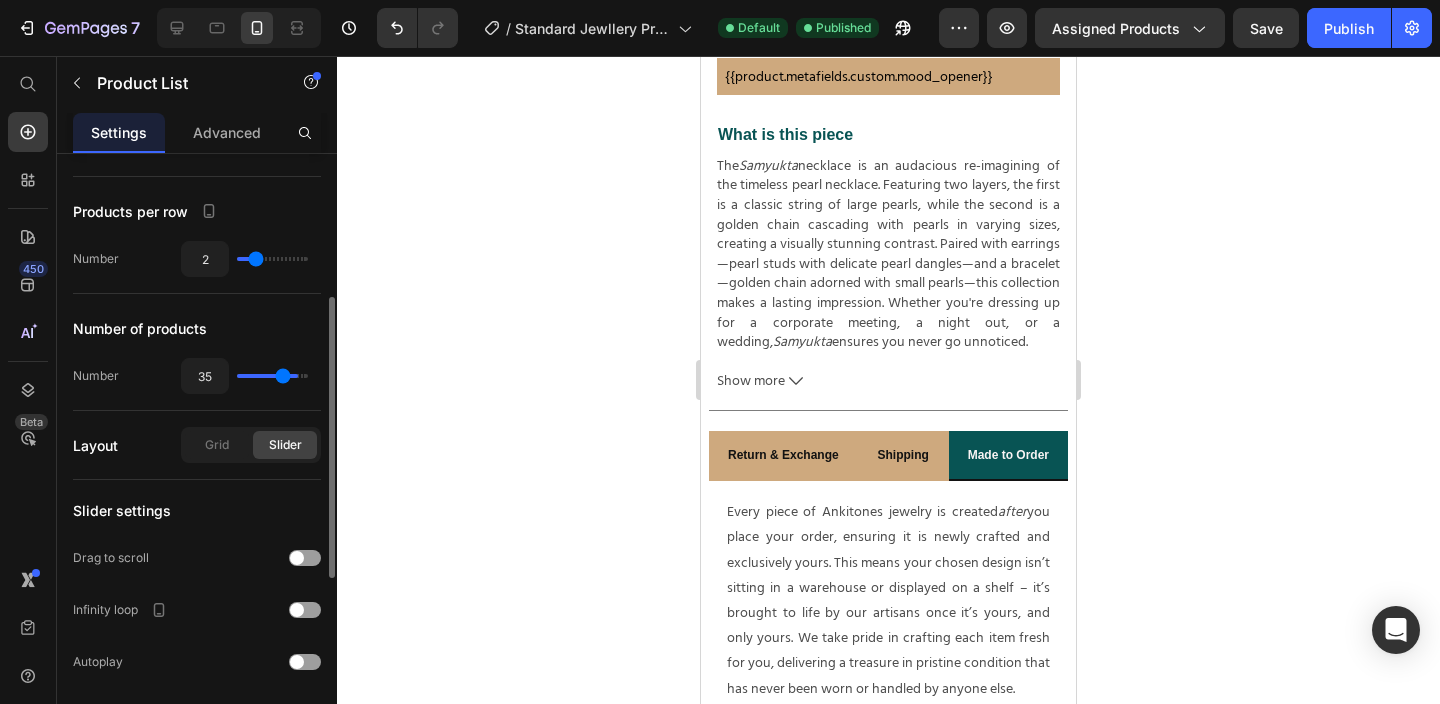 type on "34" 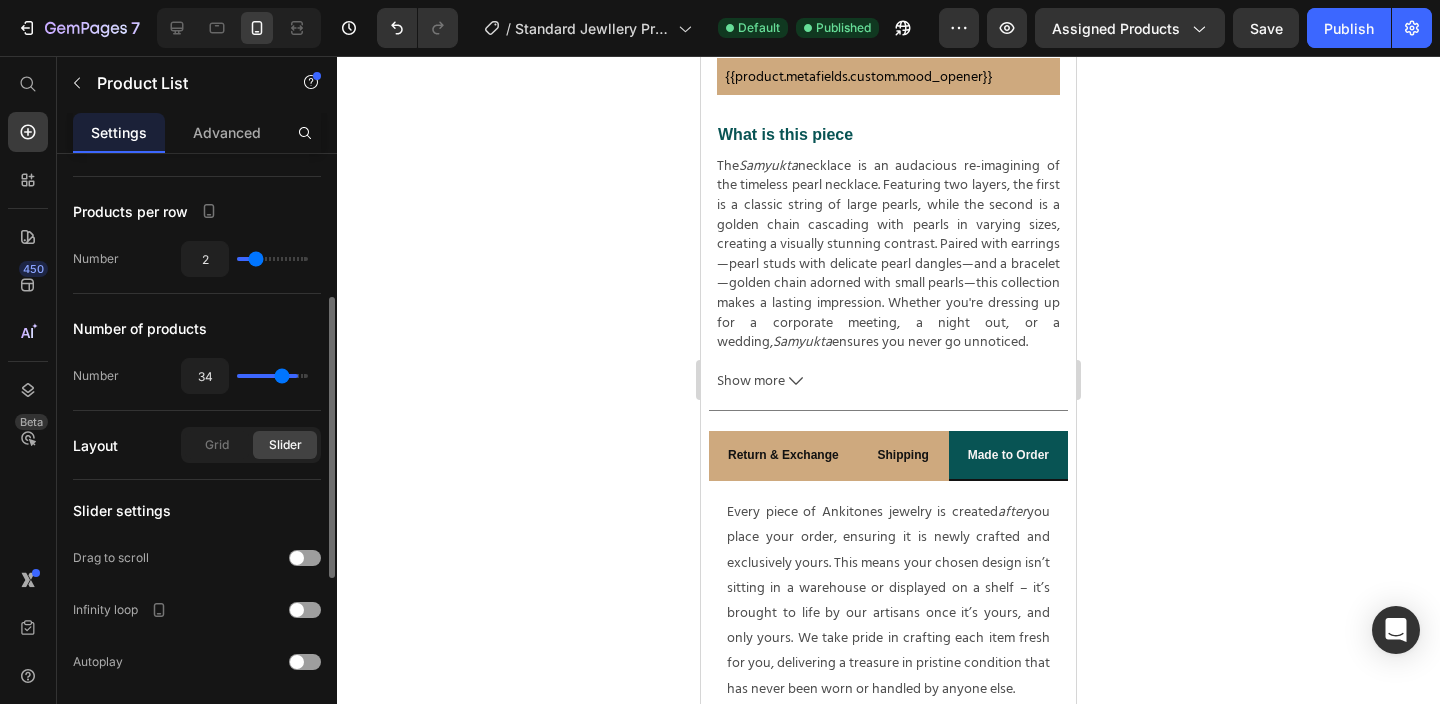 type on "33" 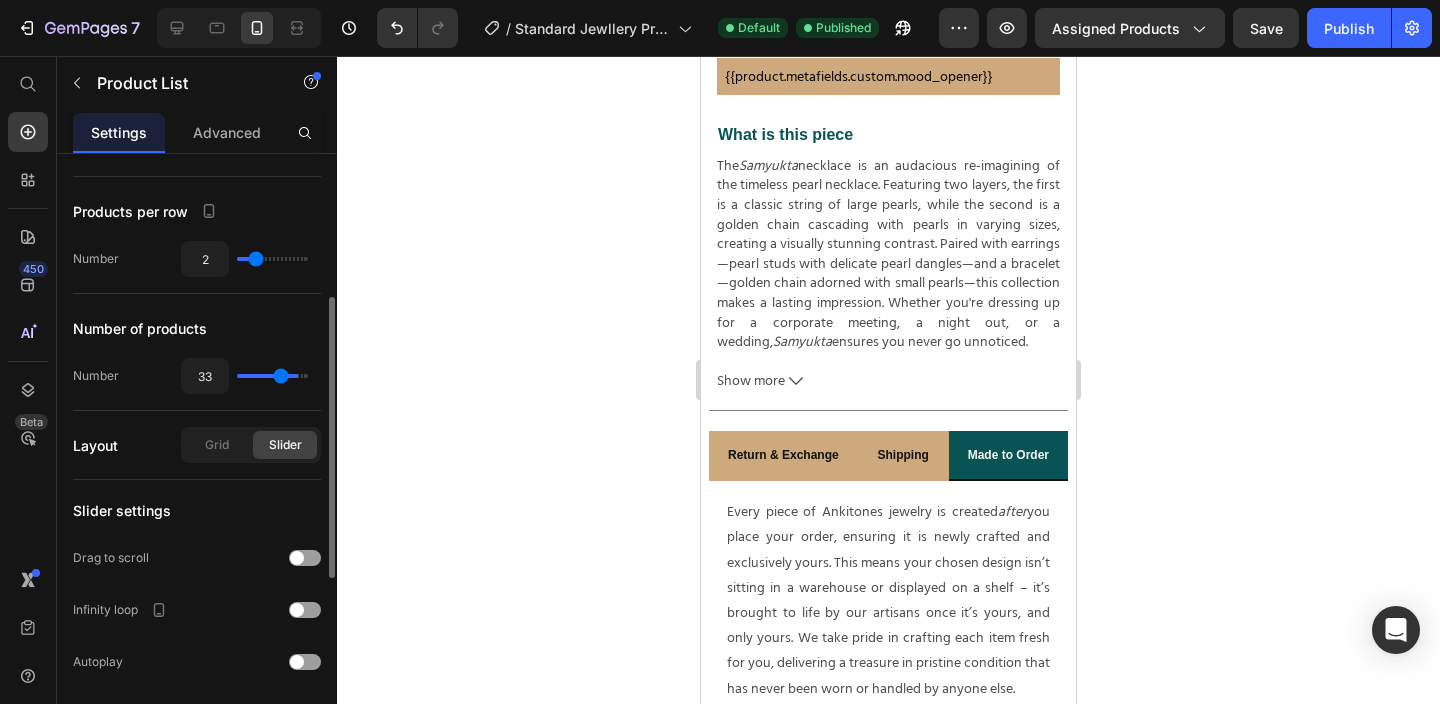 type on "32" 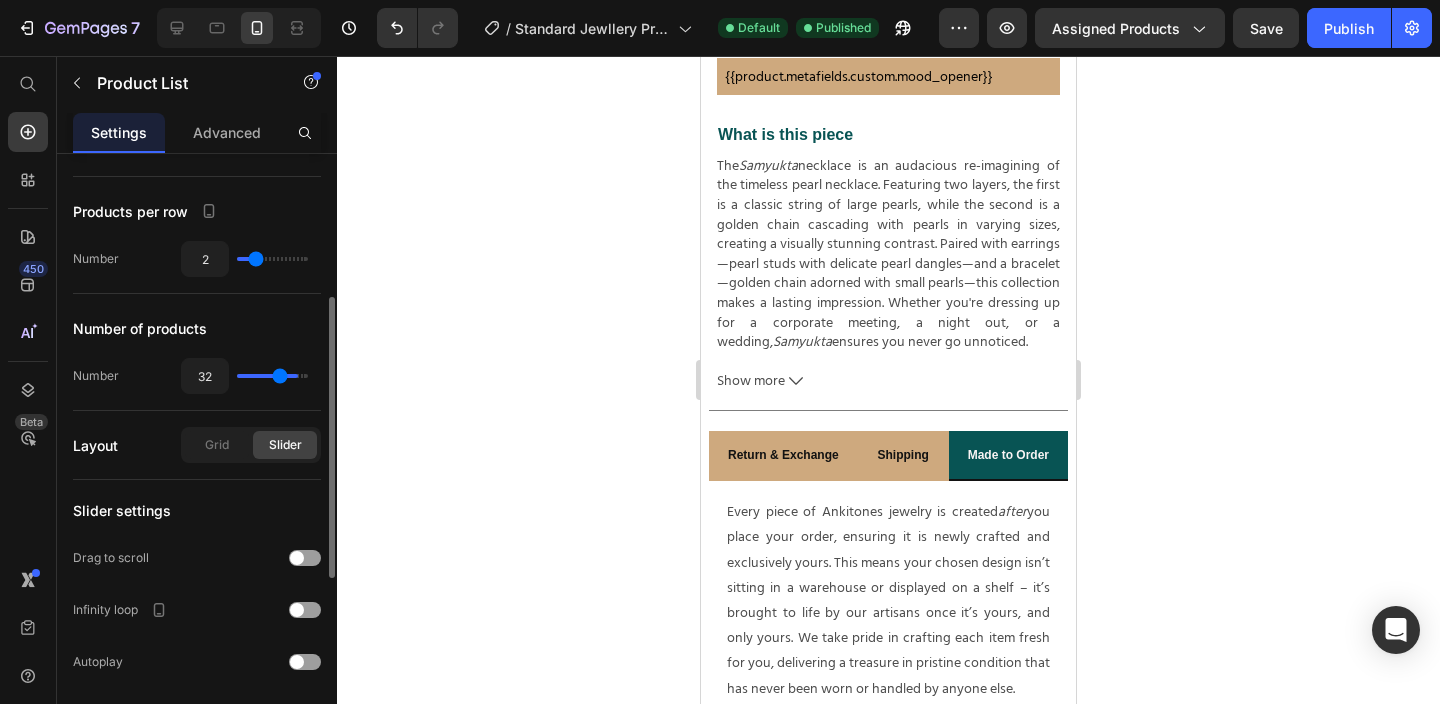 type on "31" 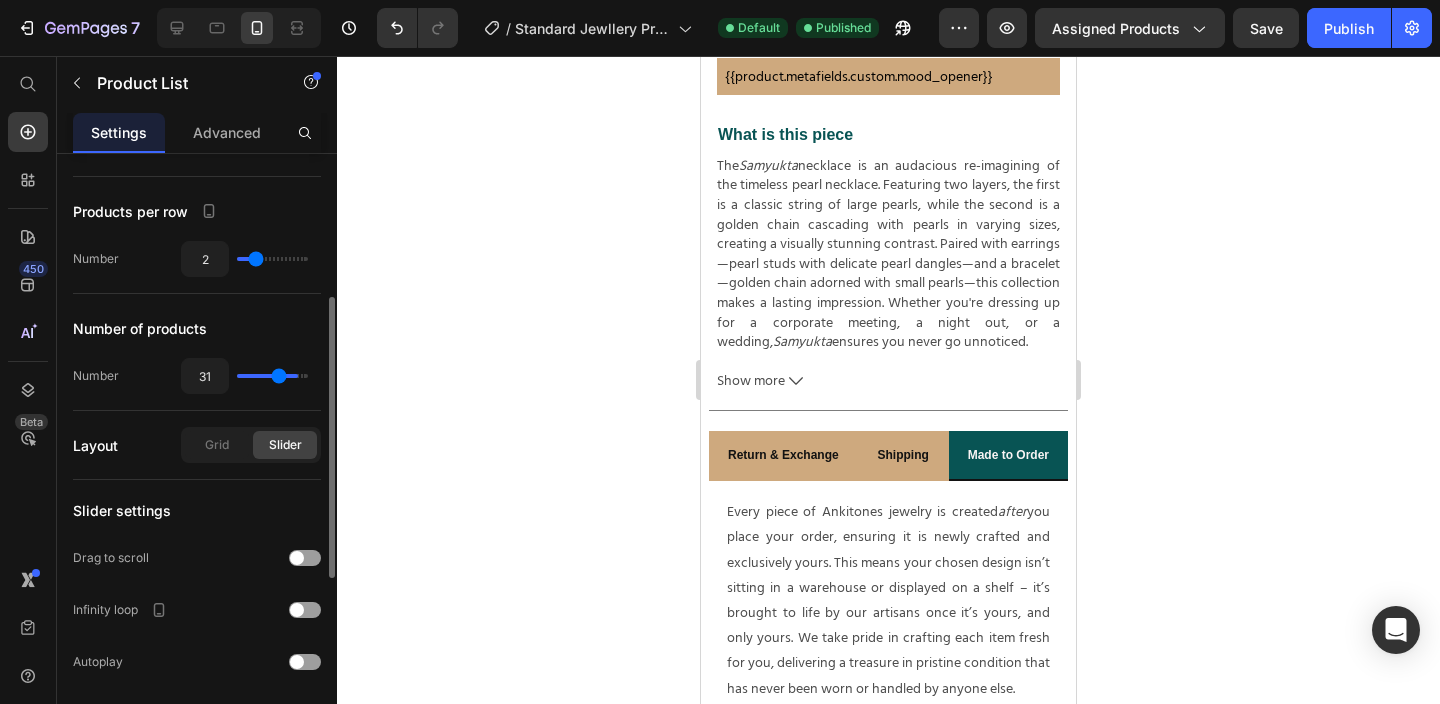 type on "30" 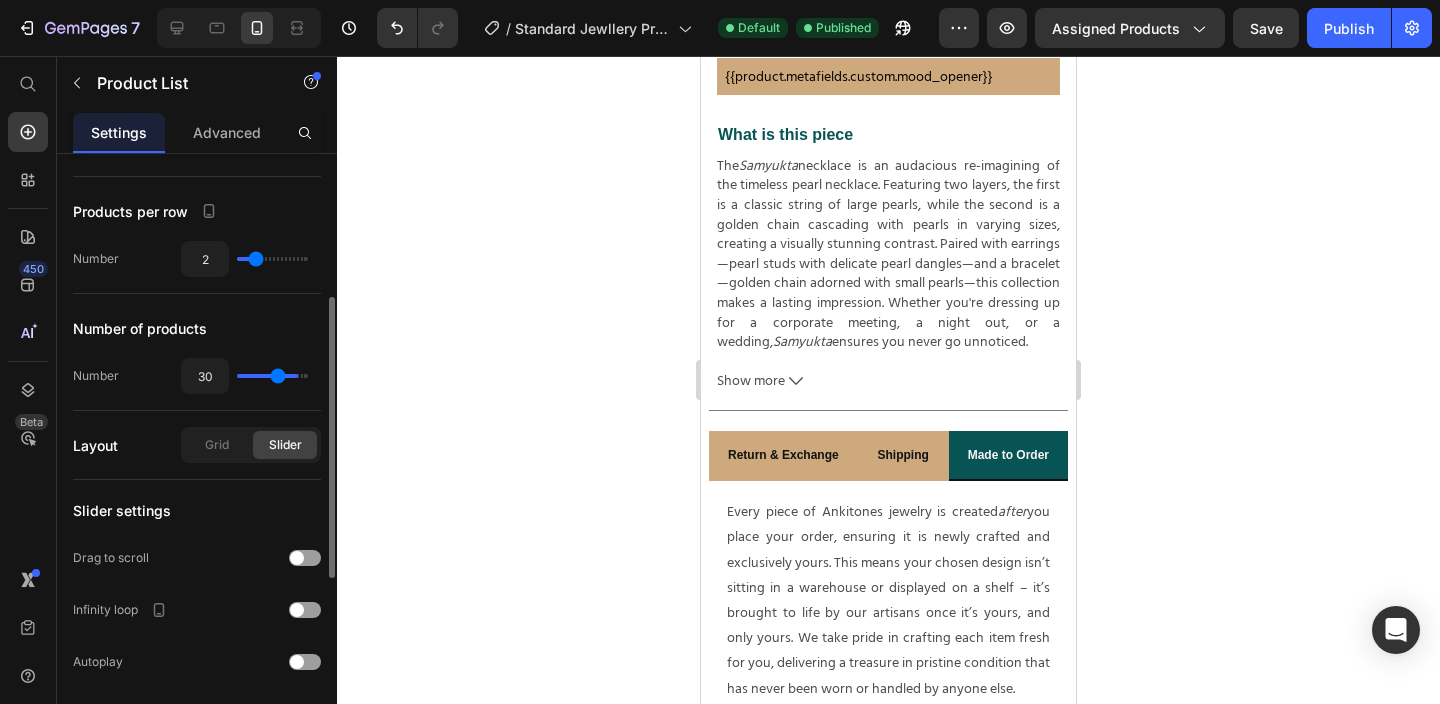 type on "29" 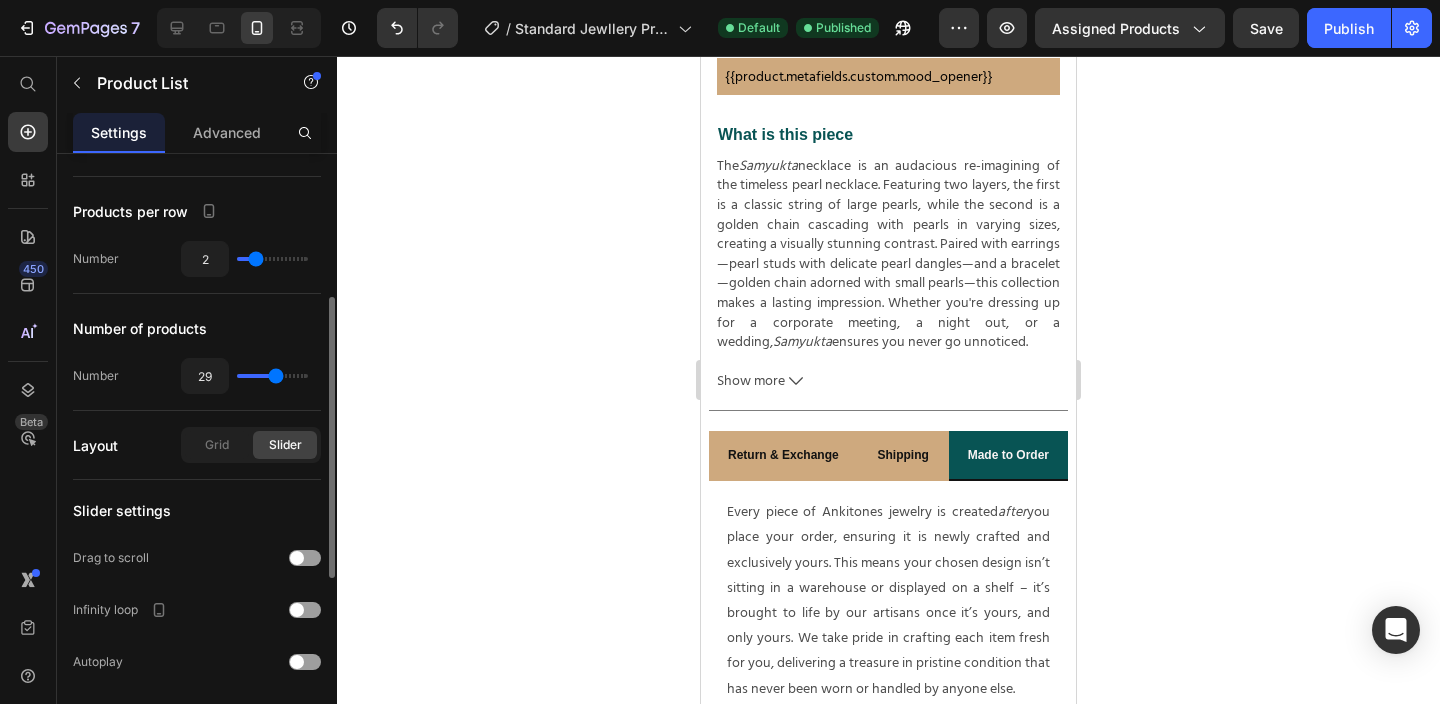 type on "28" 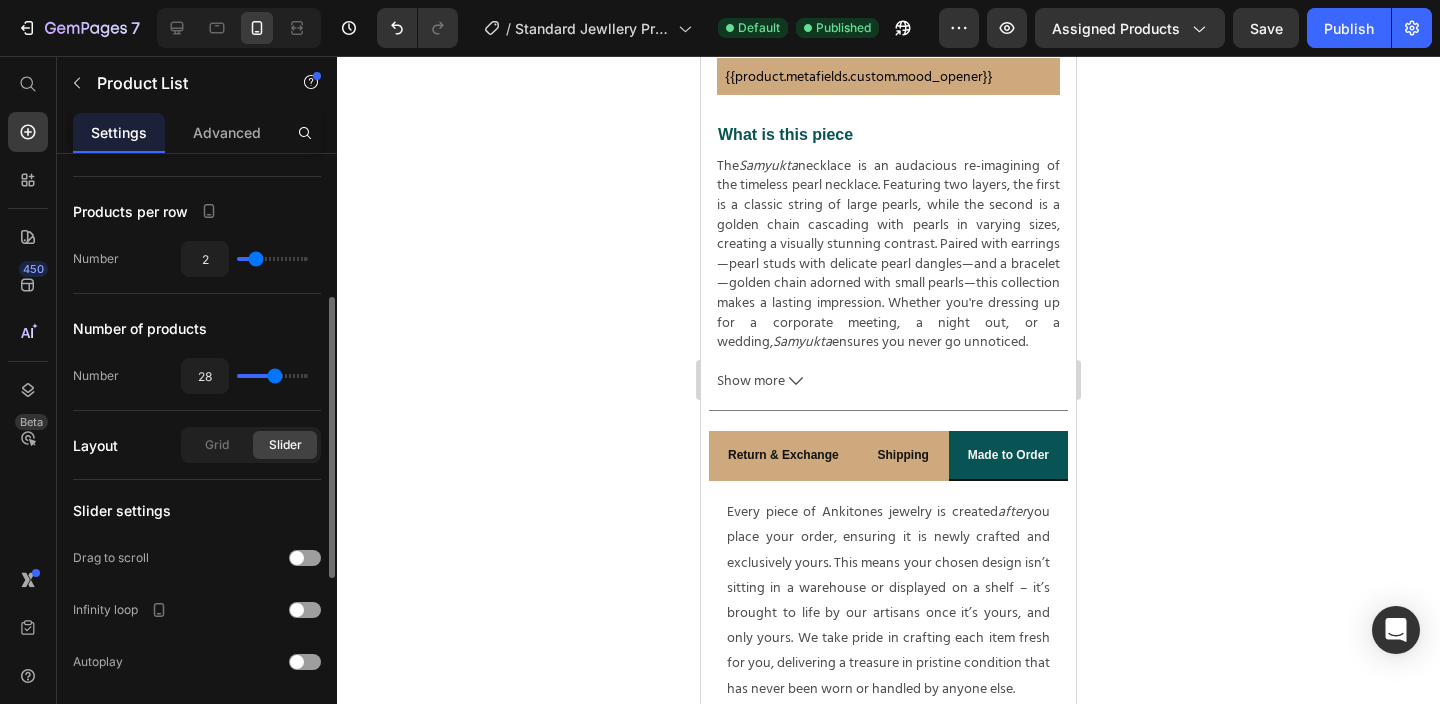 type on "27" 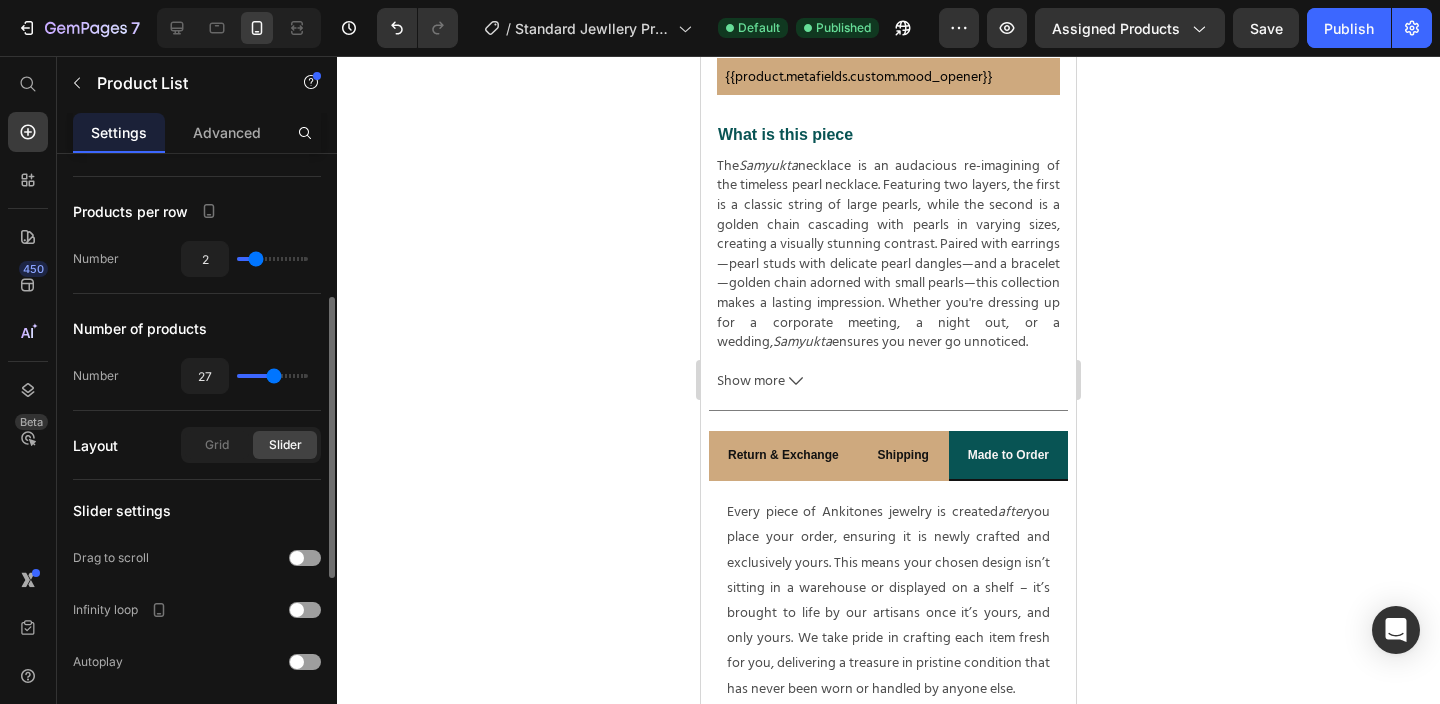 type on "26" 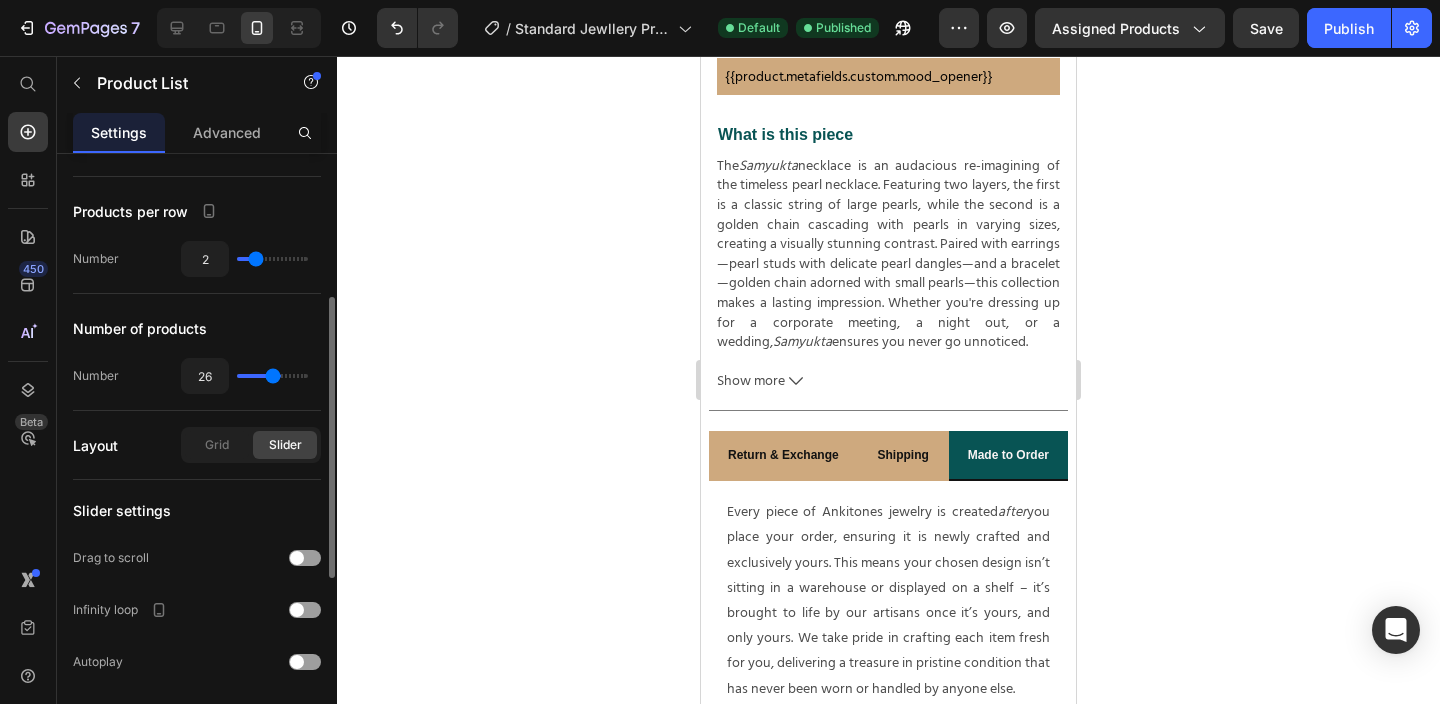 type on "25" 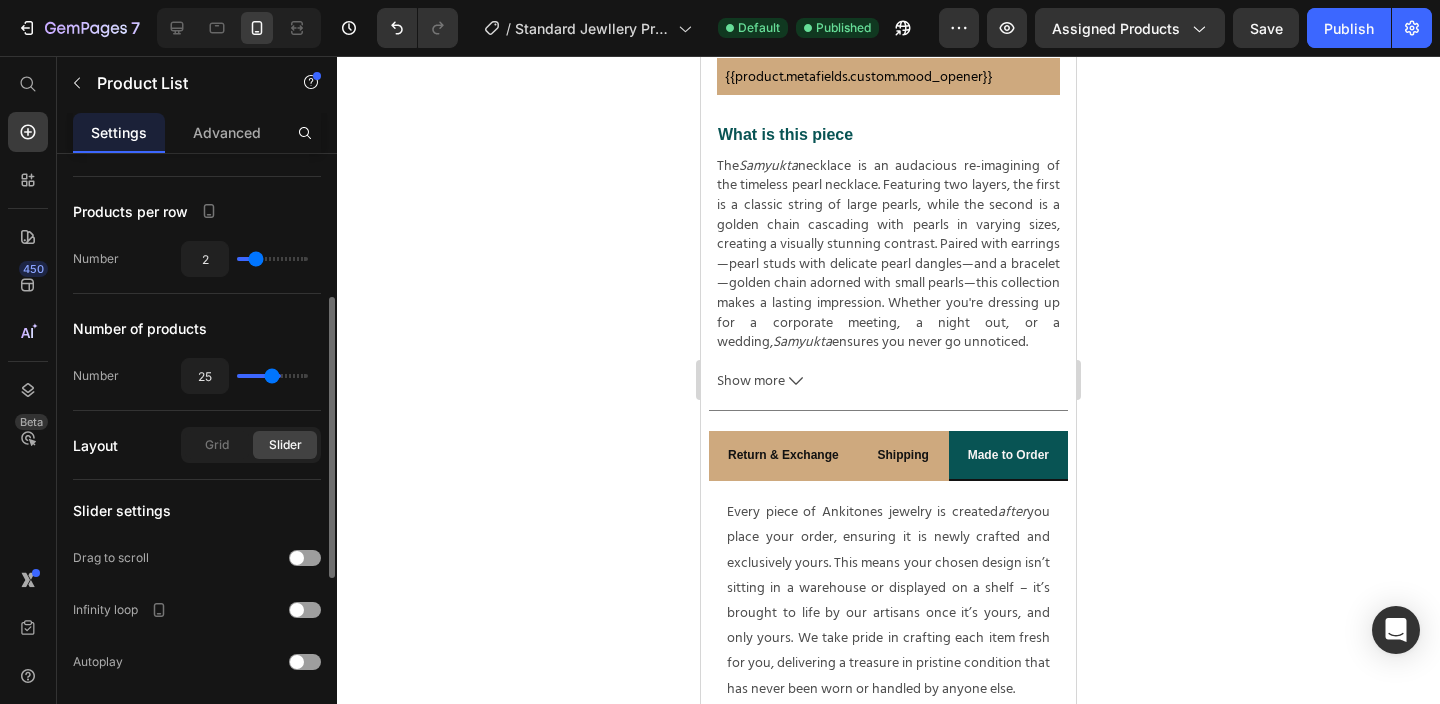 type on "24" 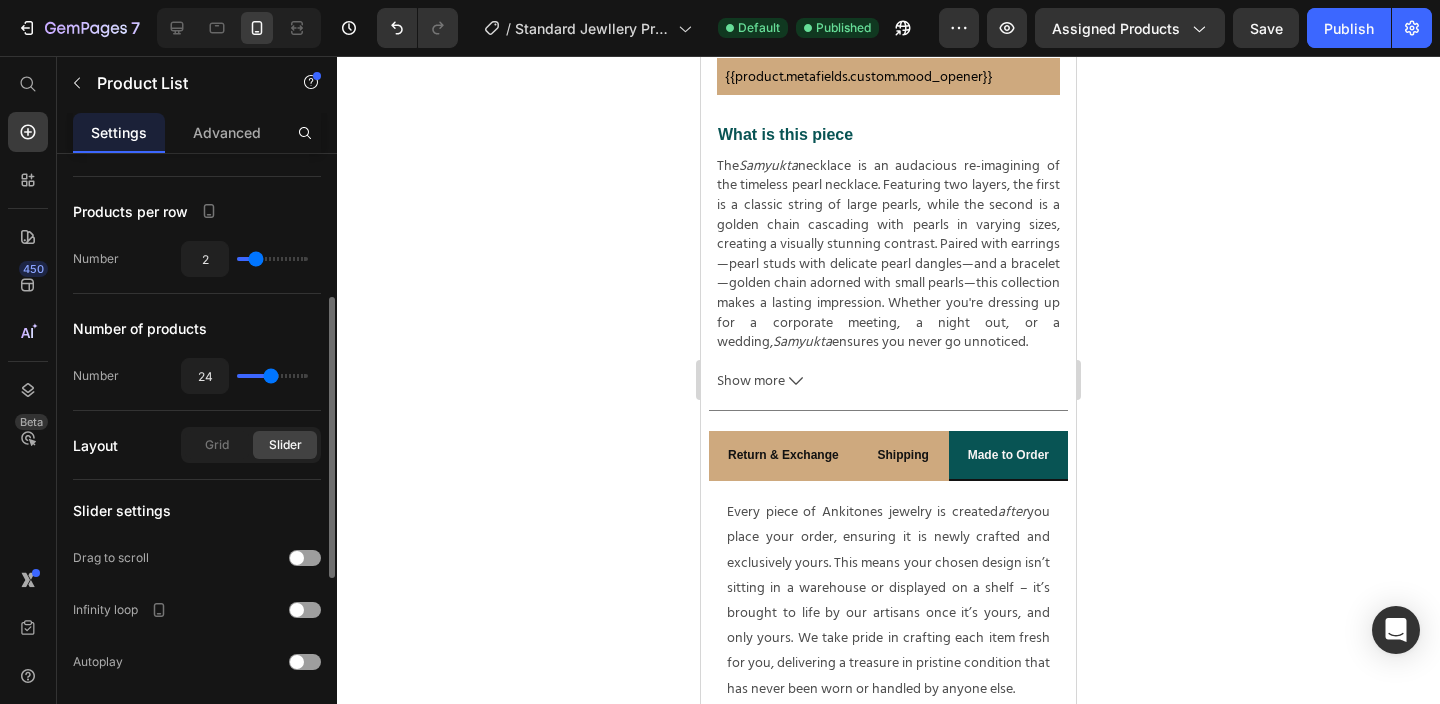 type on "23" 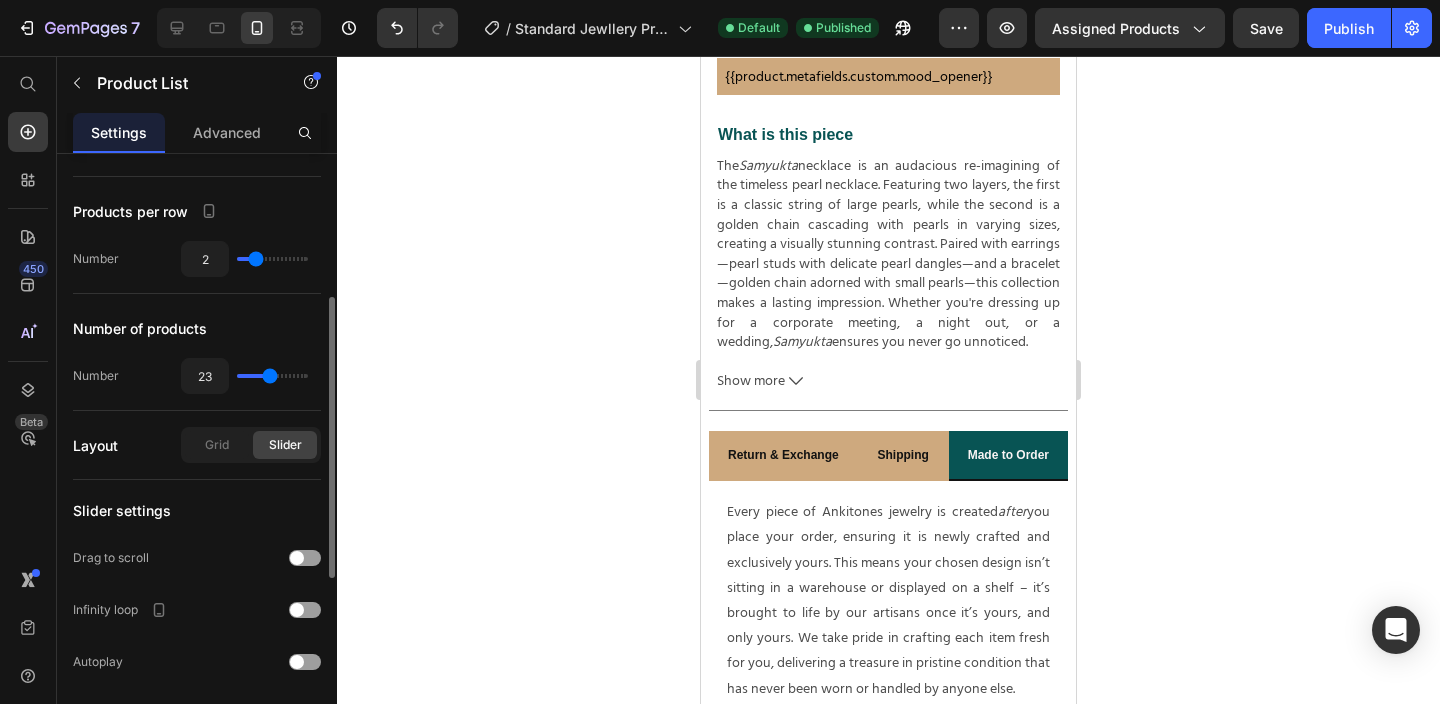 type on "22" 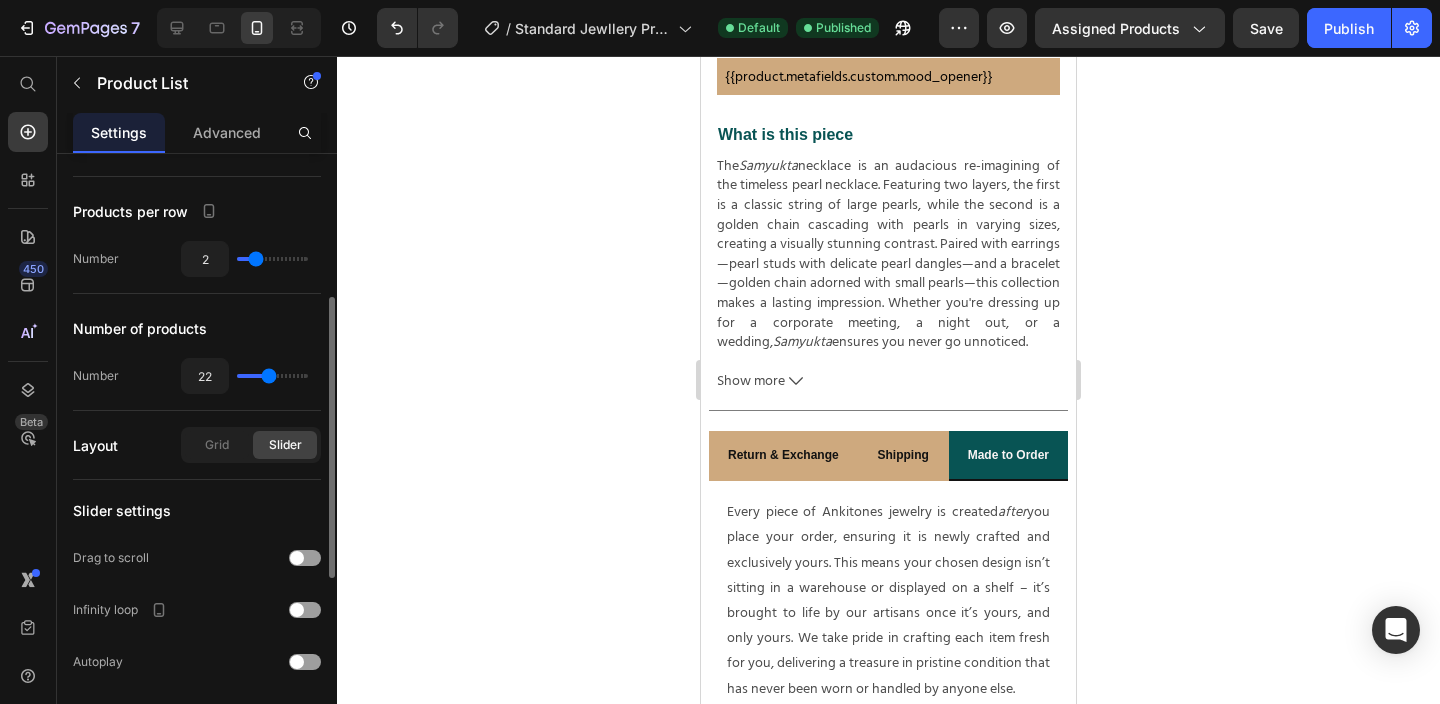 type on "21" 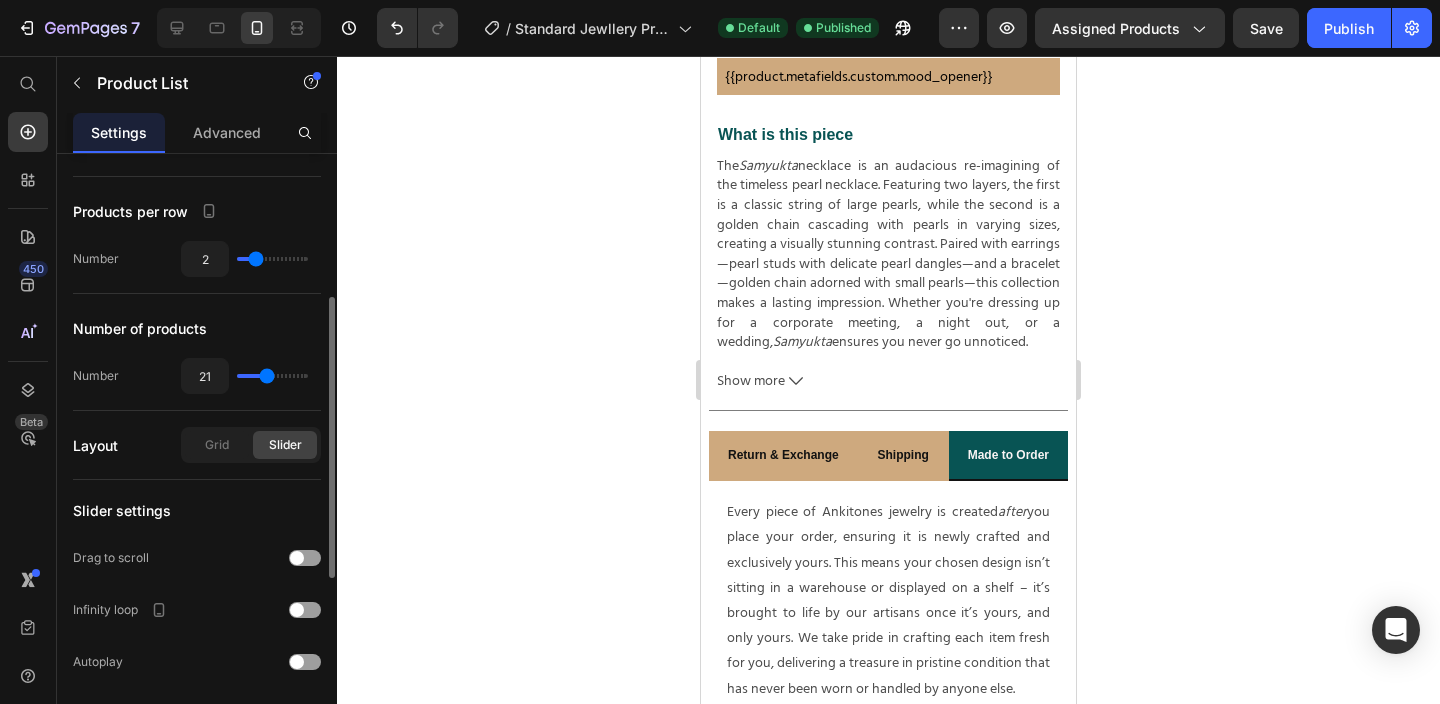 type on "20" 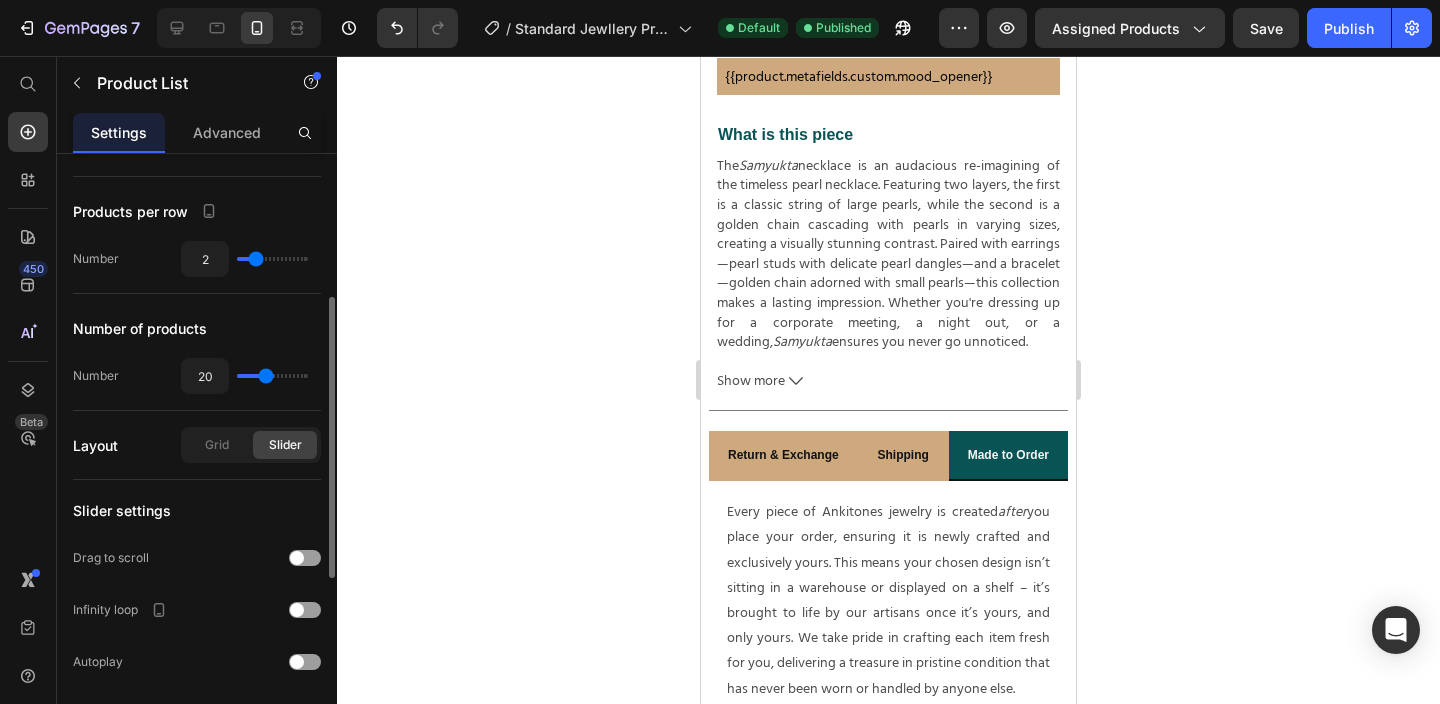 type on "19" 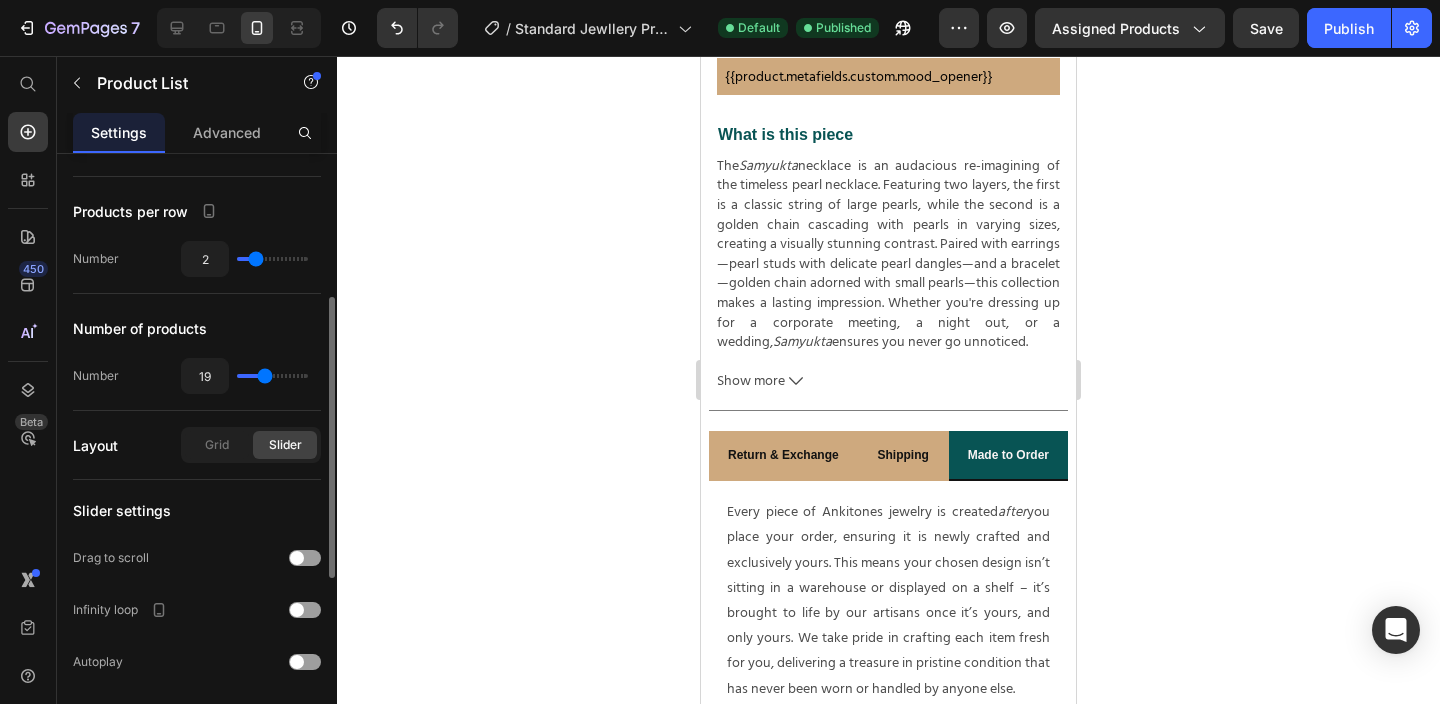 type on "20" 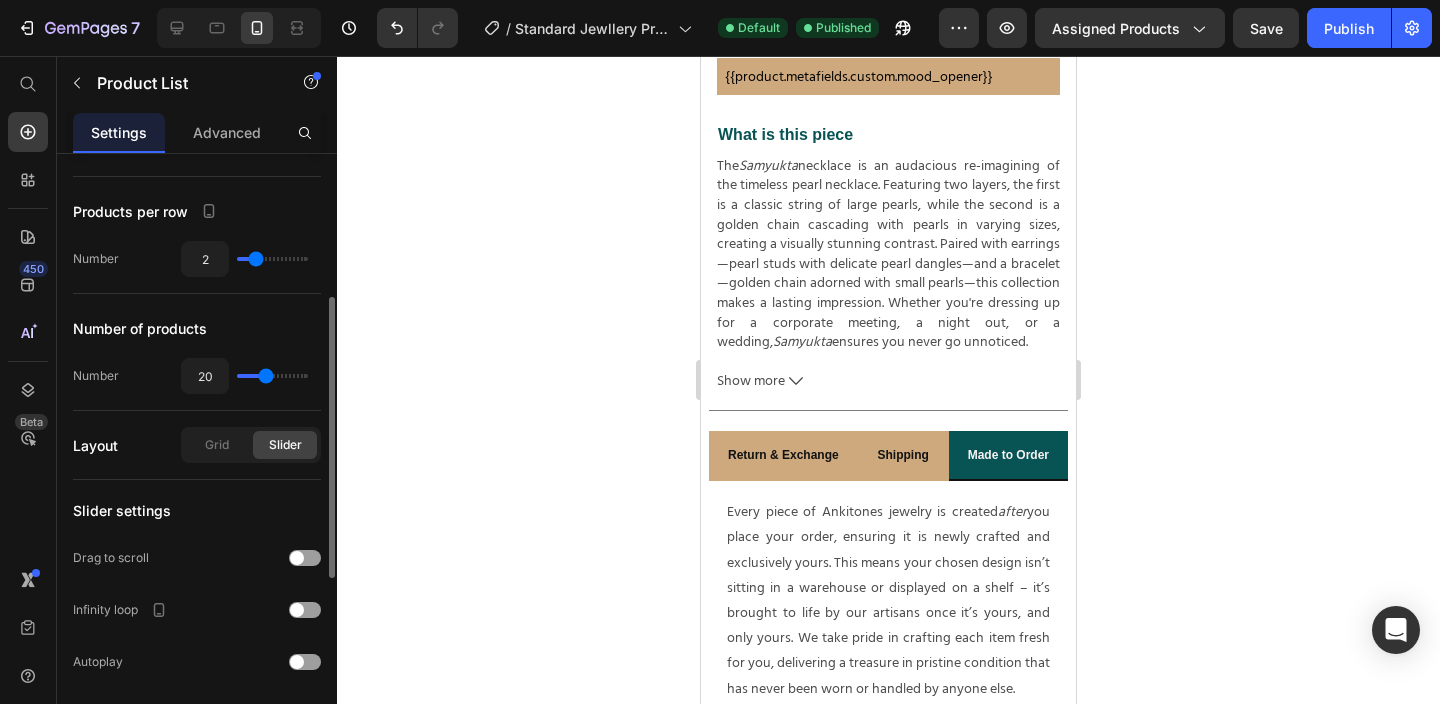type on "19" 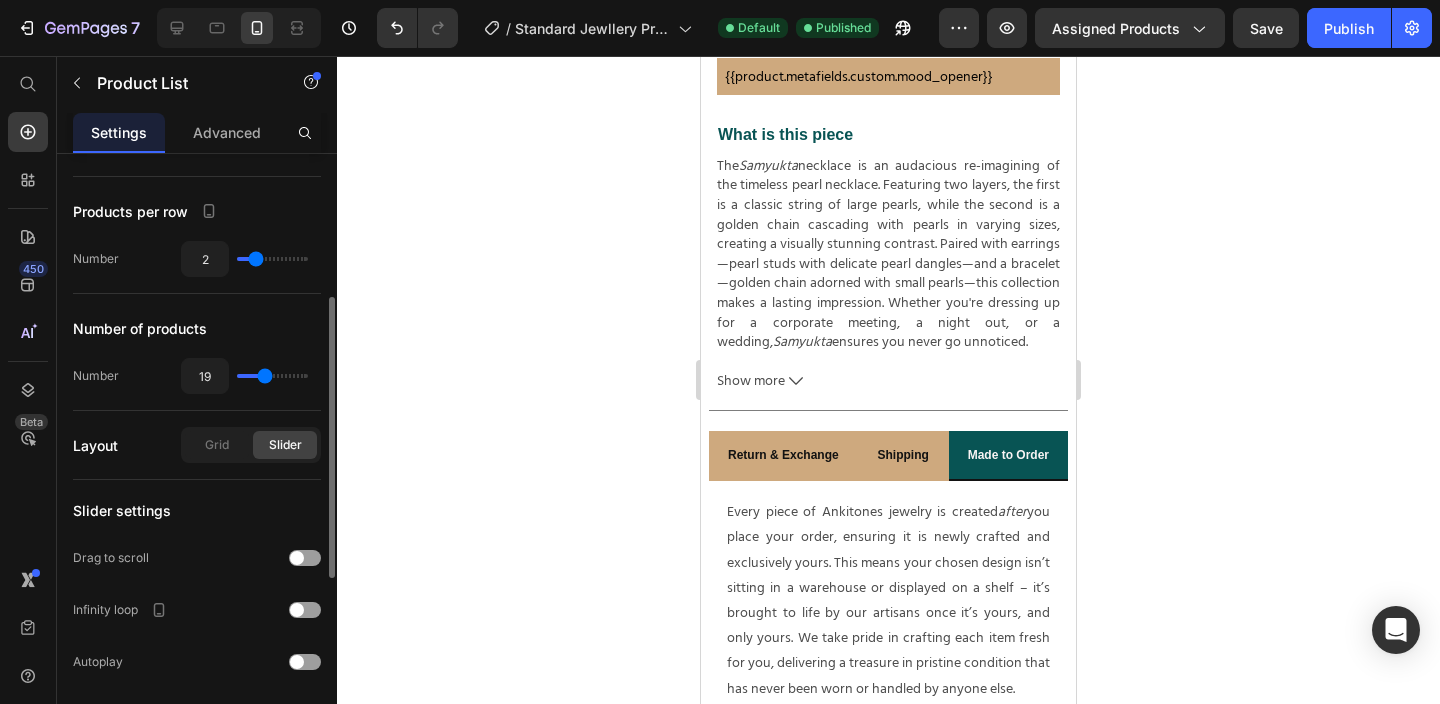 type on "18" 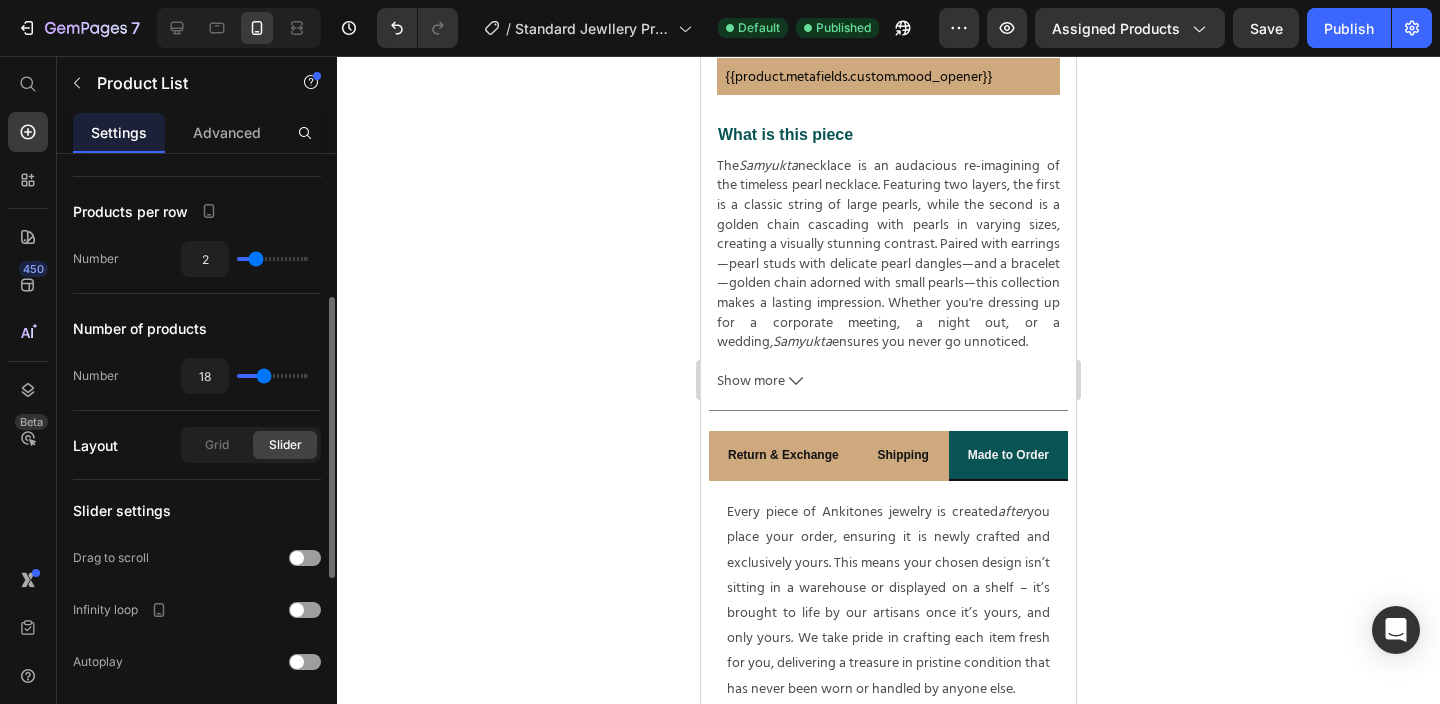type on "17" 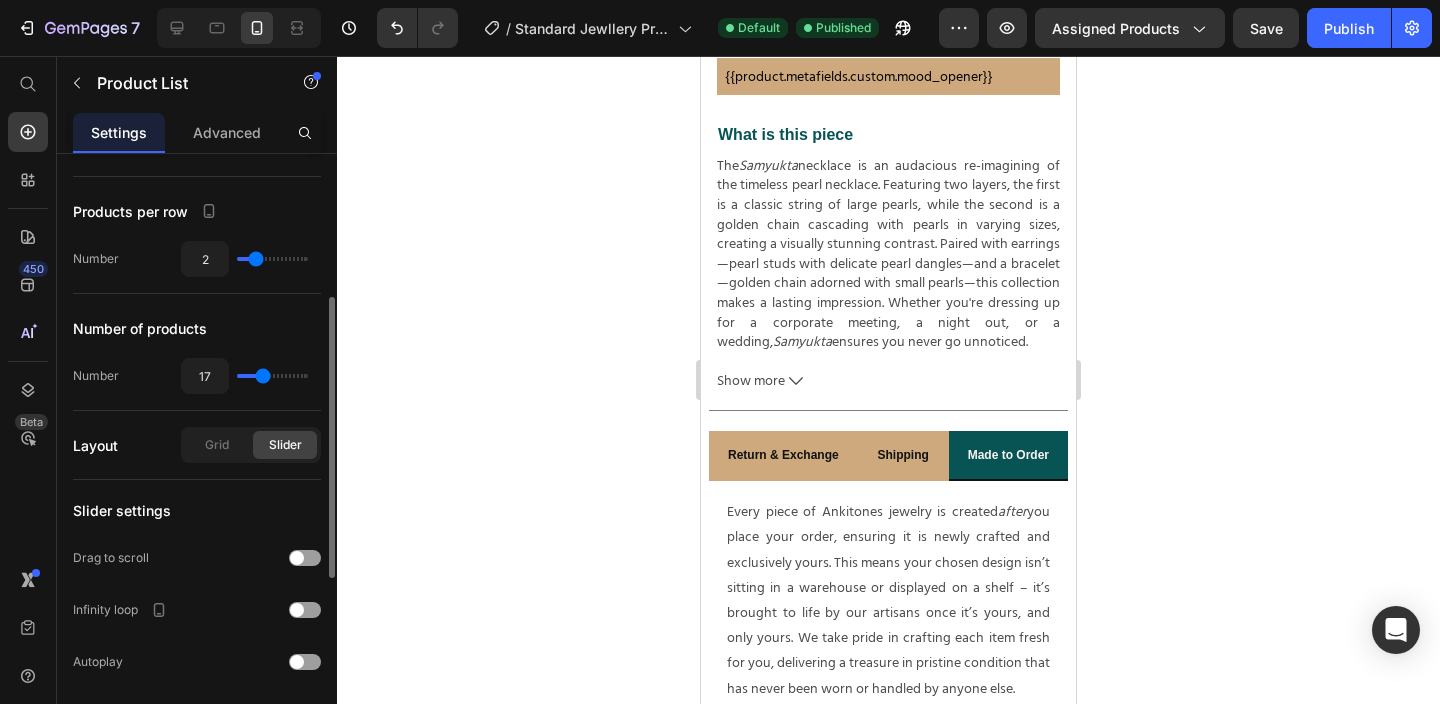 type on "16" 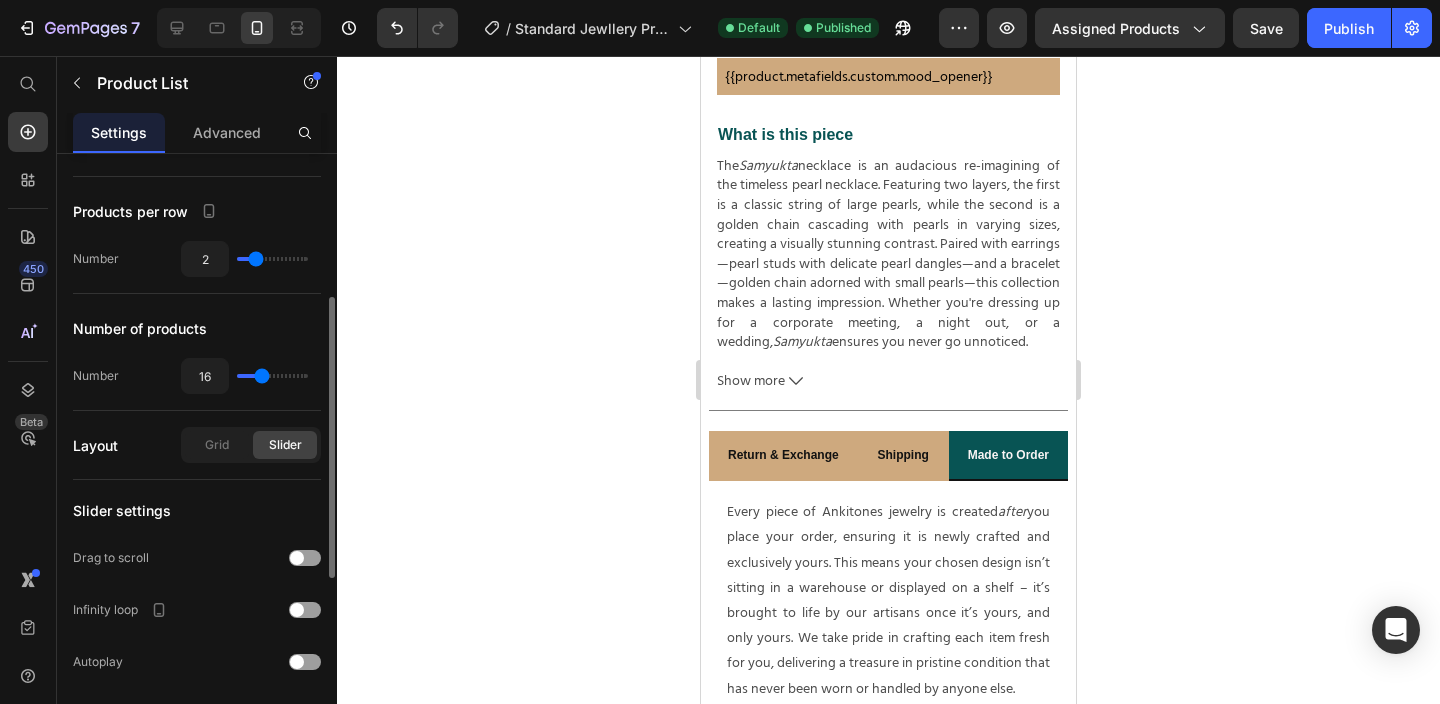 type on "15" 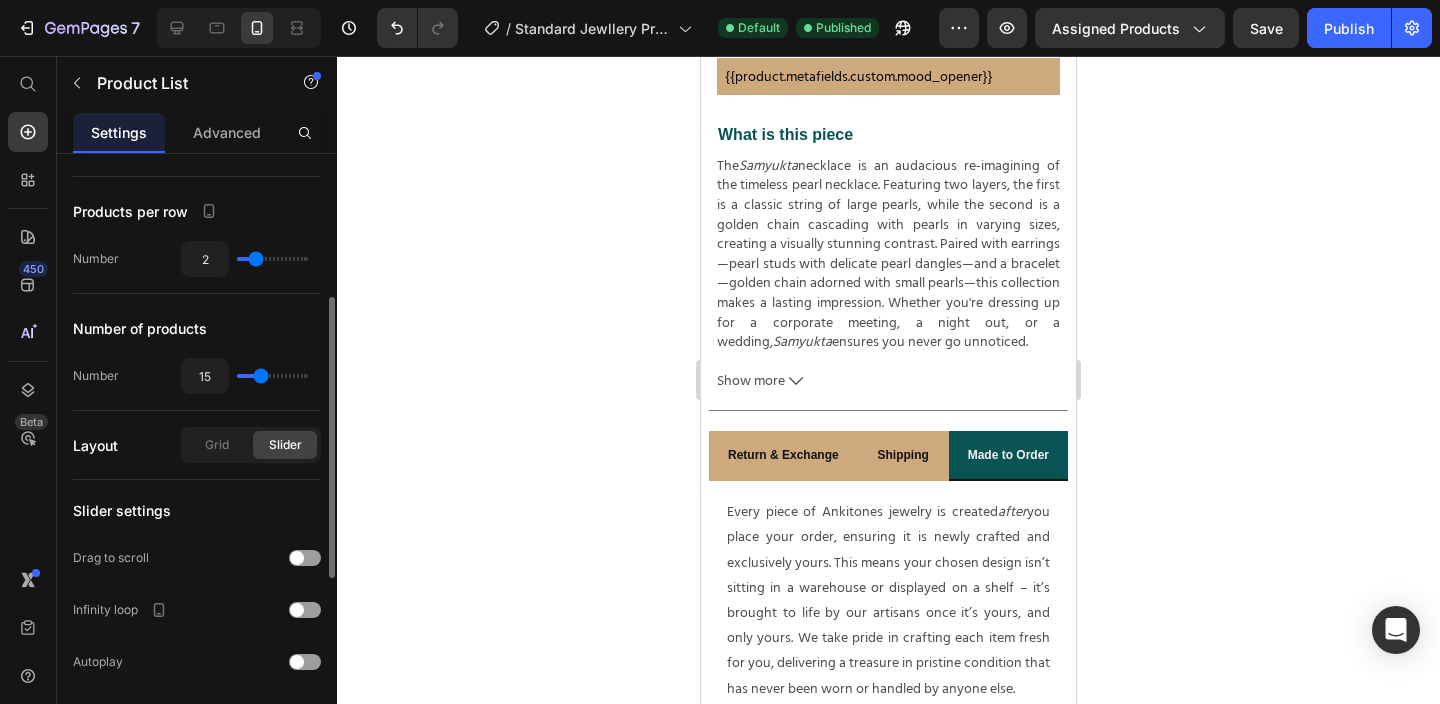 type on "14" 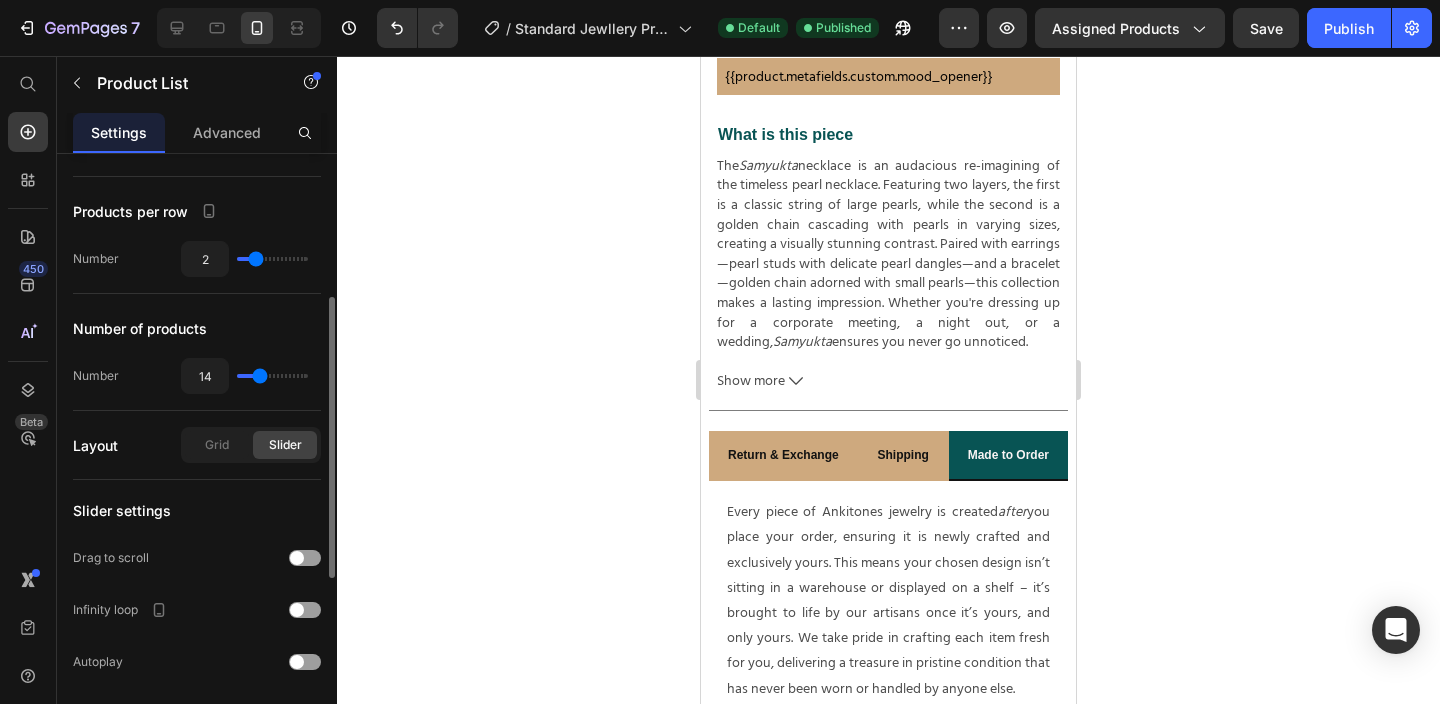 type on "13" 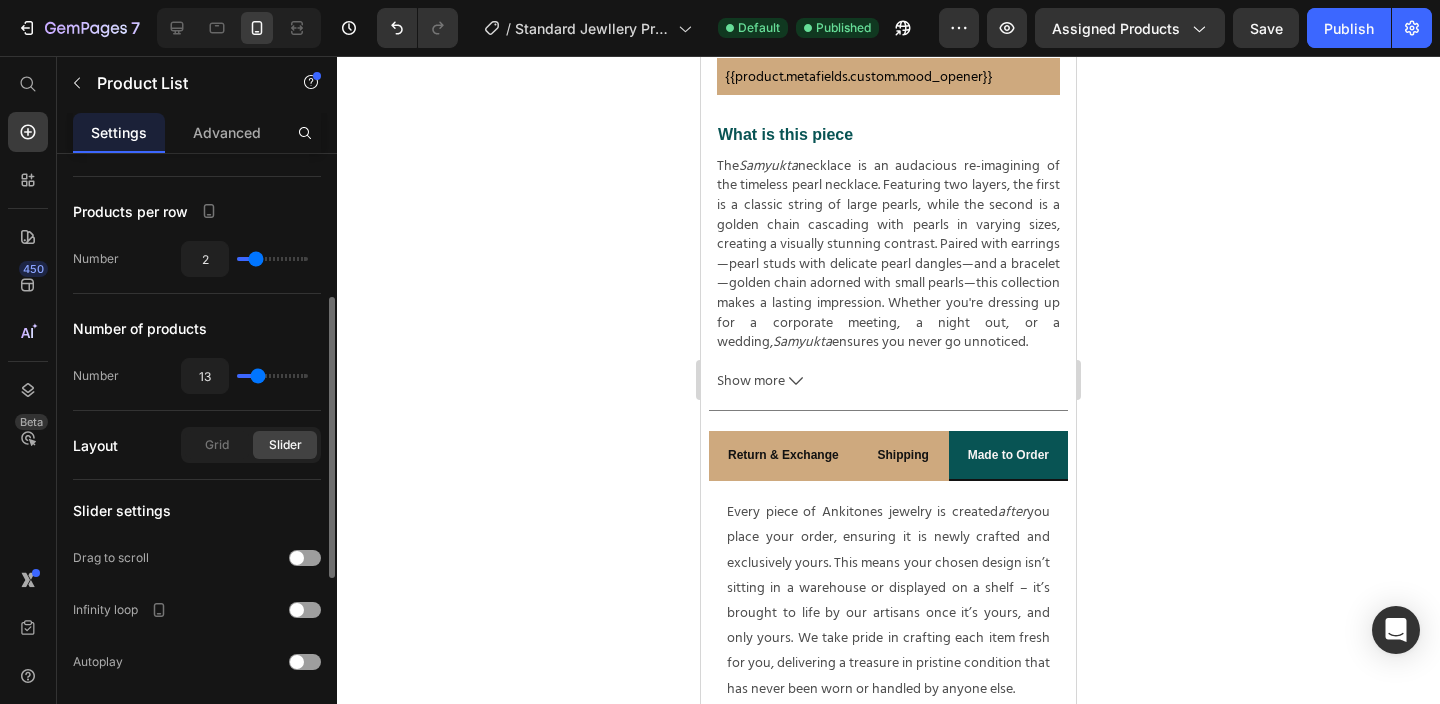 drag, startPoint x: 248, startPoint y: 378, endPoint x: 259, endPoint y: 368, distance: 14.866069 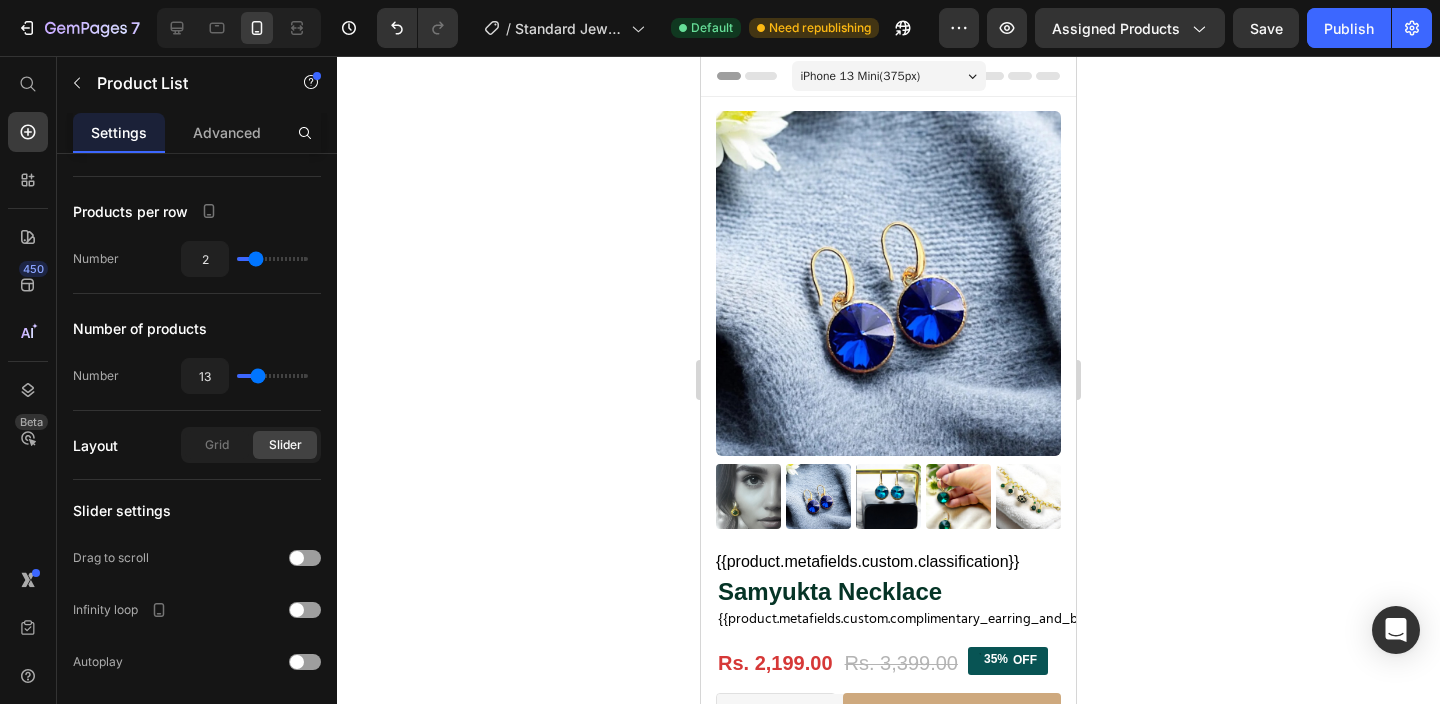 scroll, scrollTop: 0, scrollLeft: 0, axis: both 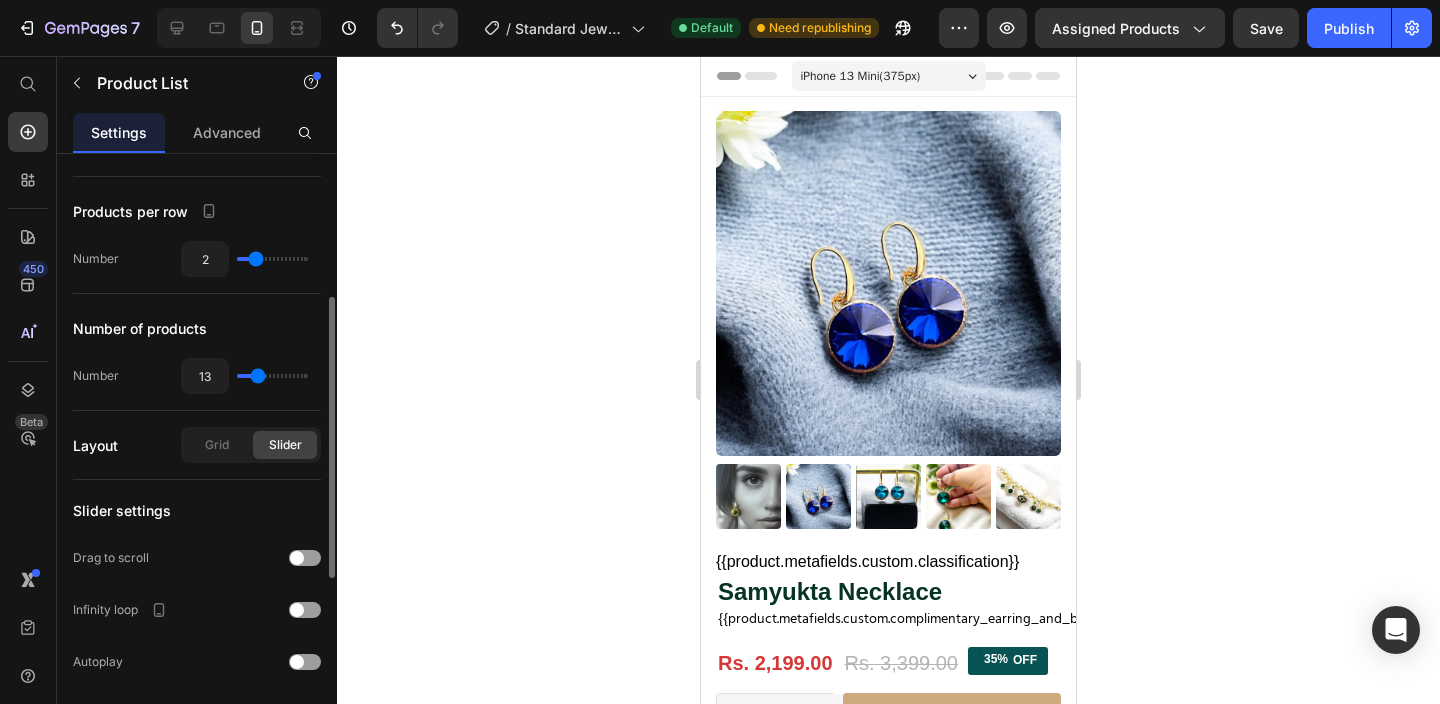 type on "15" 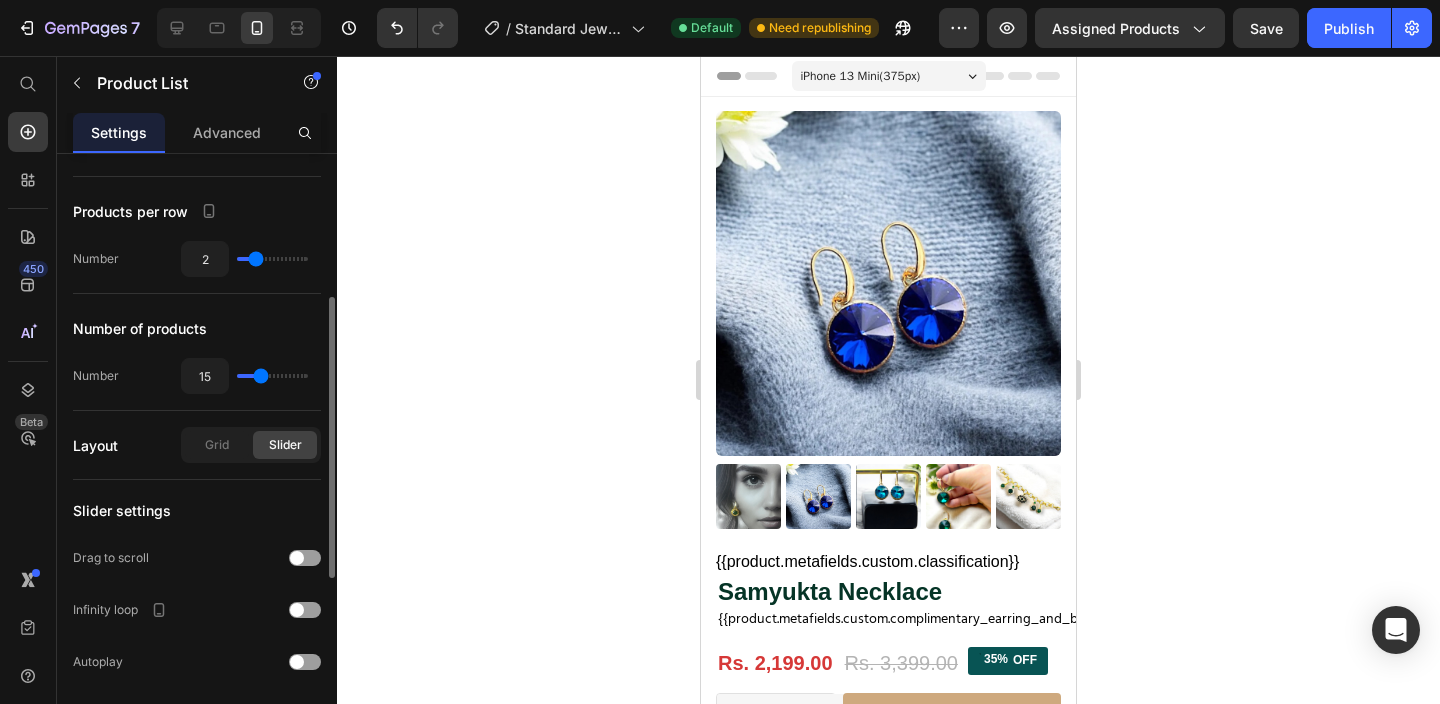 type on "14" 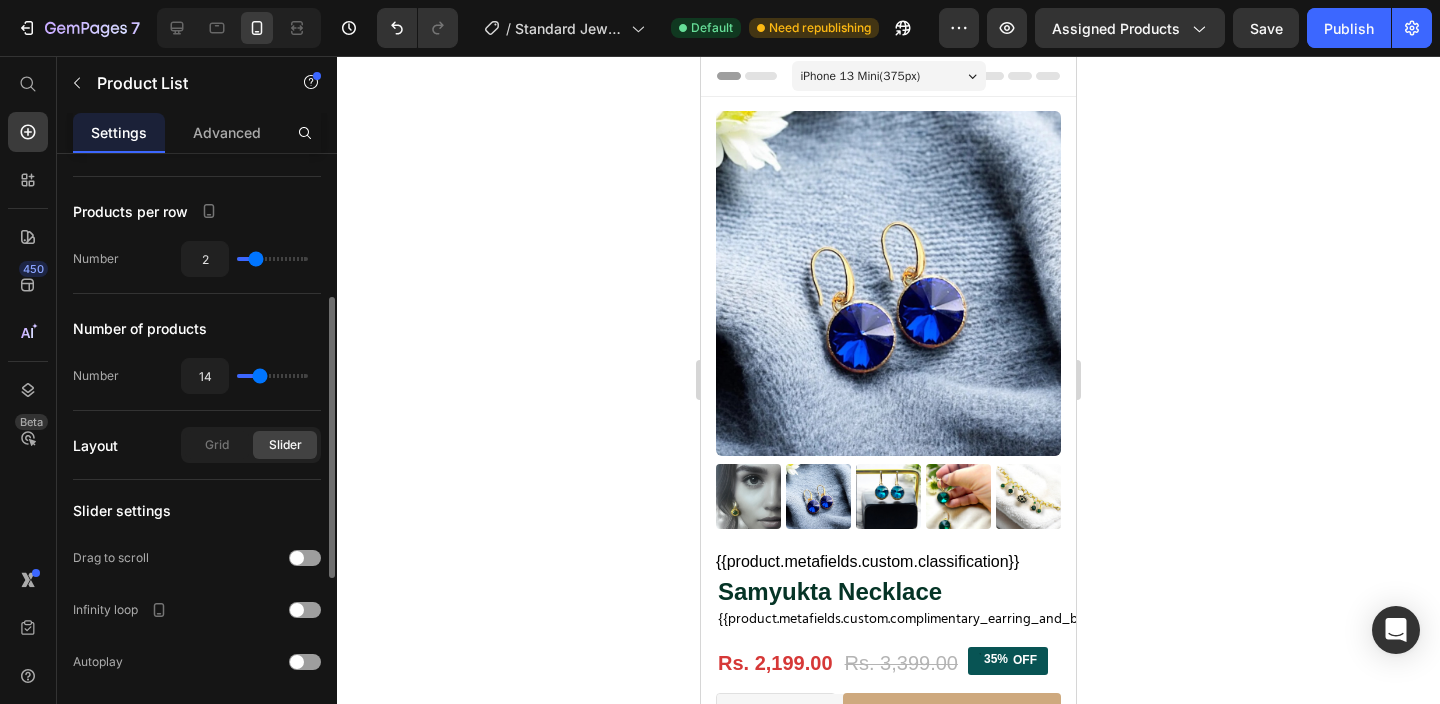 type on "13" 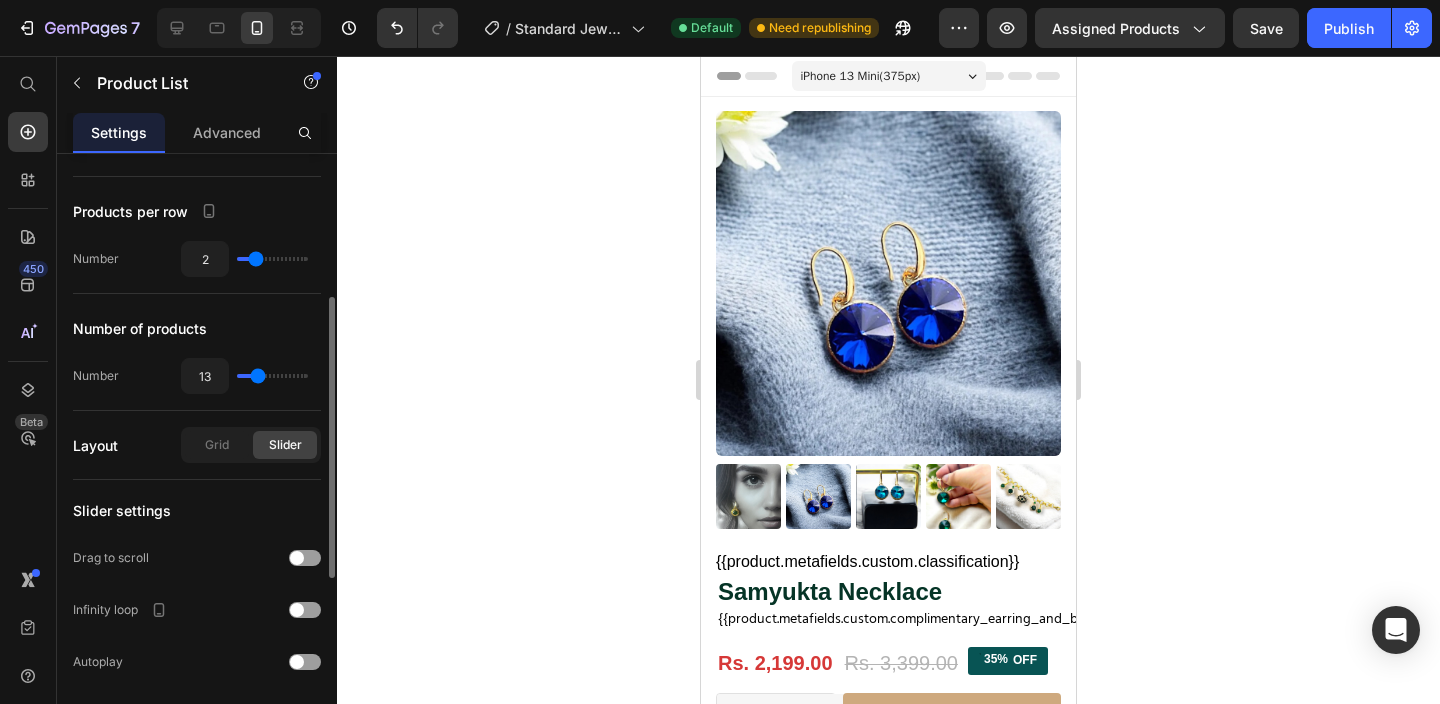 type on "12" 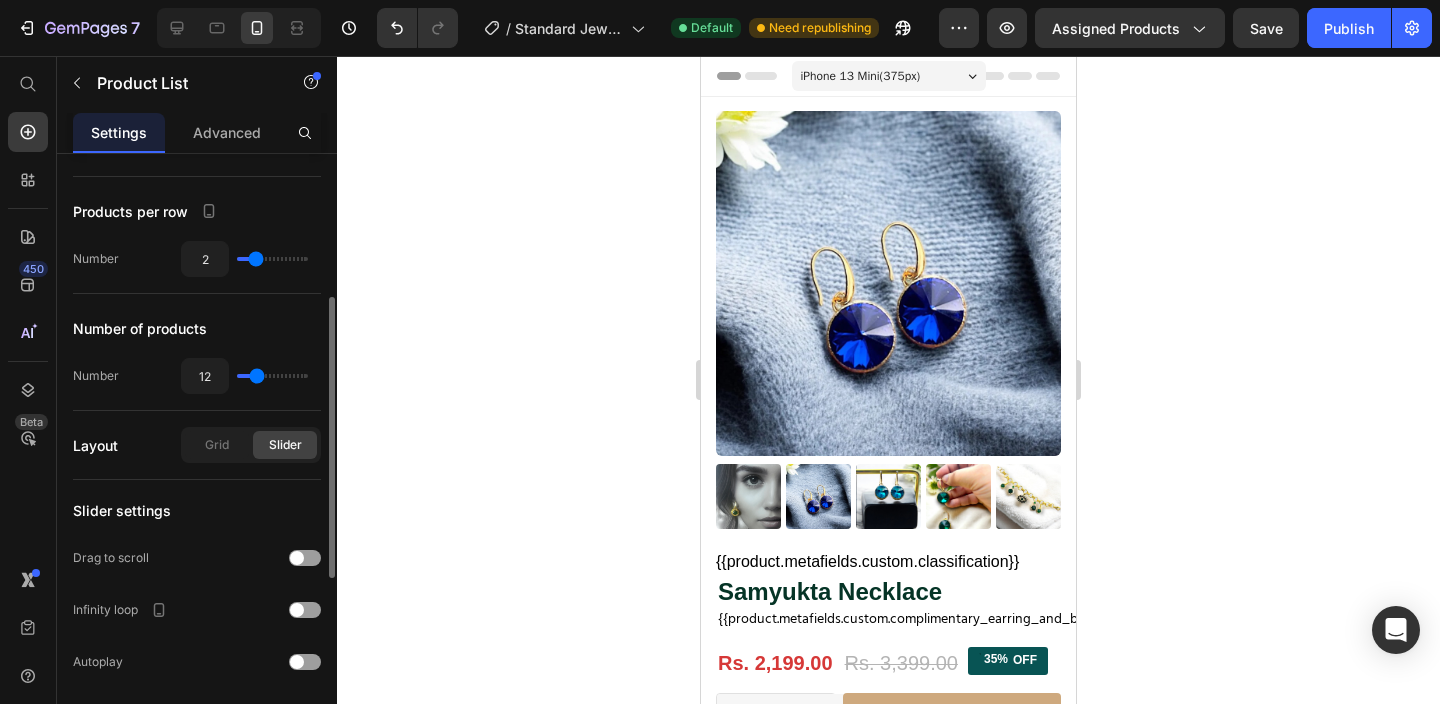 type on "11" 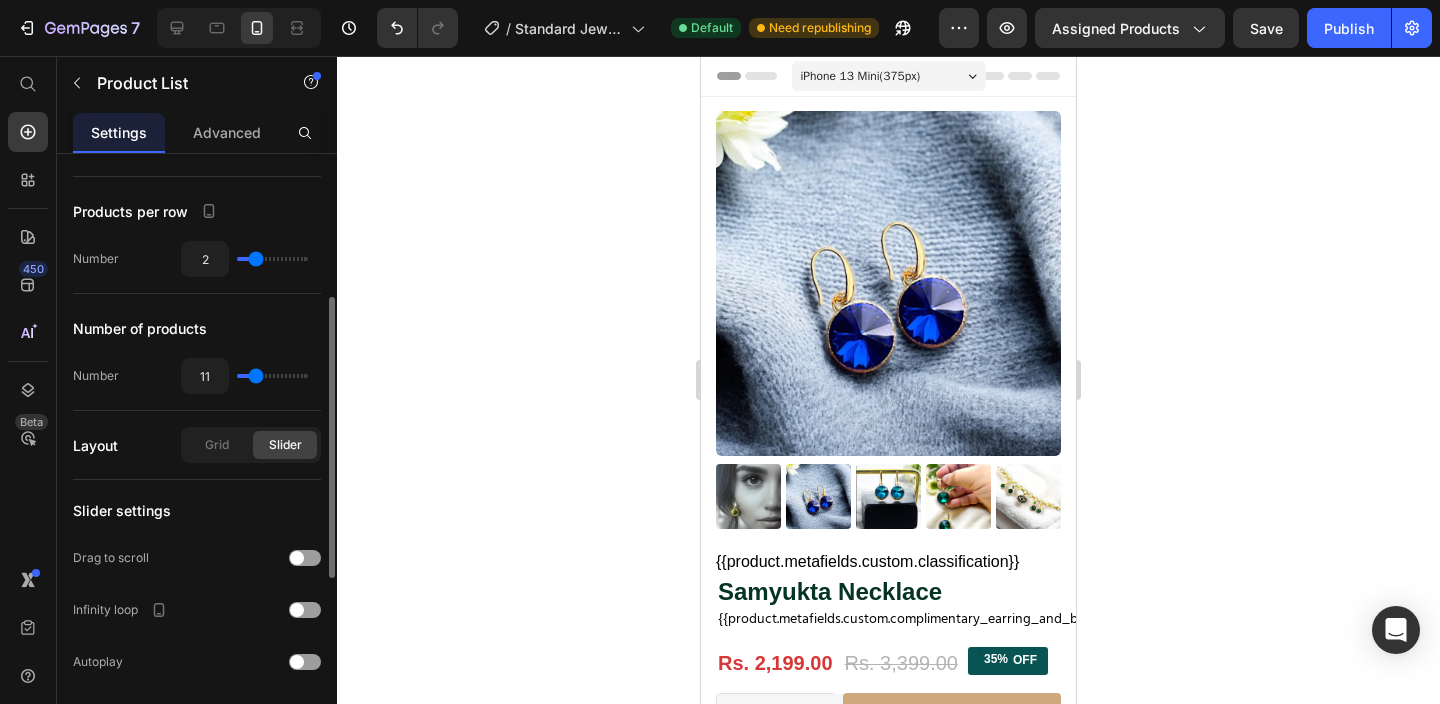 type on "10" 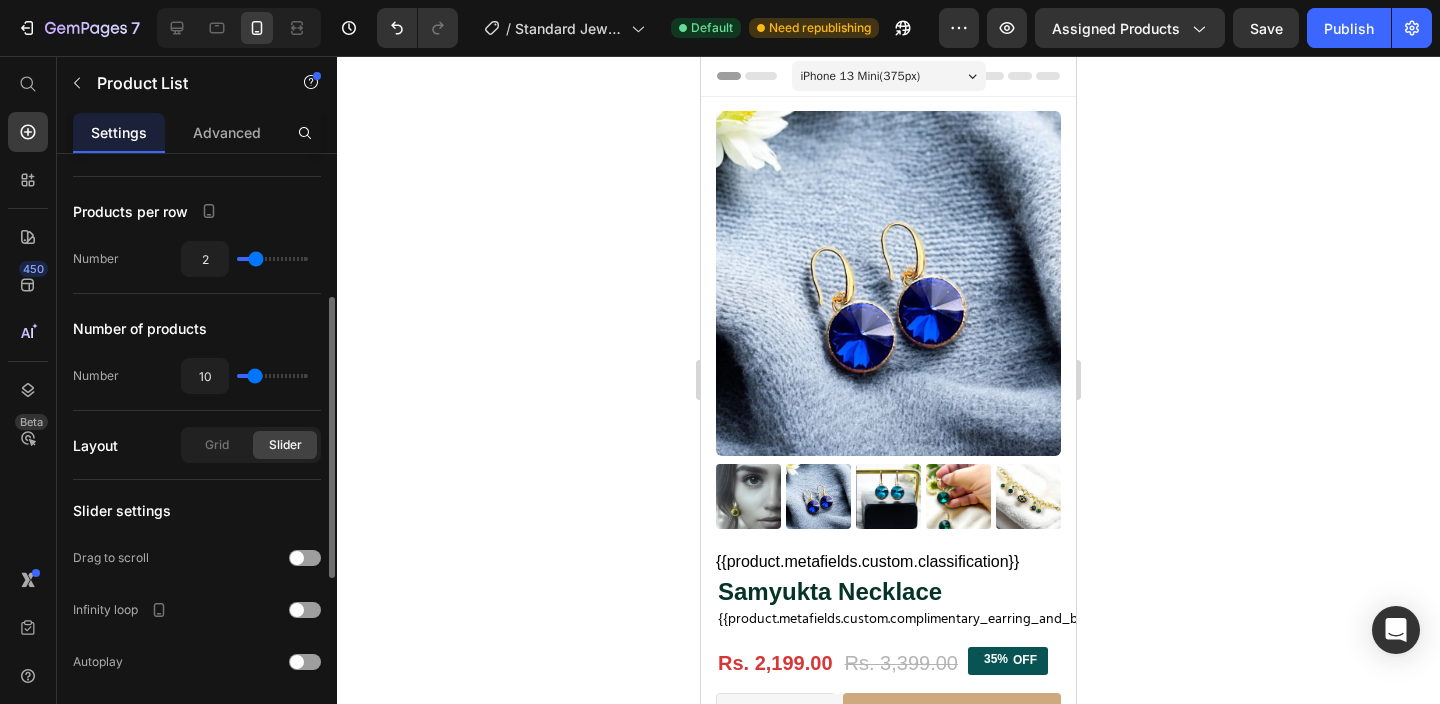 type on "9" 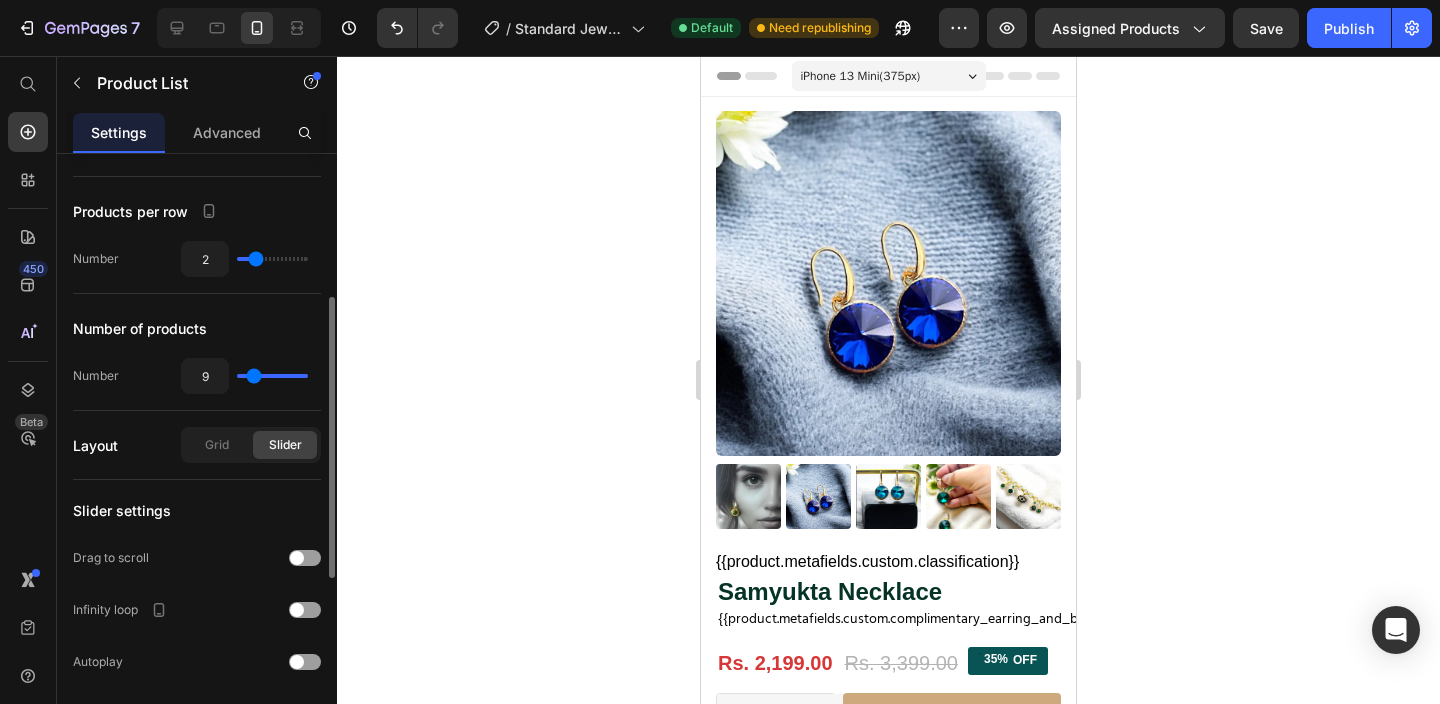 type on "8" 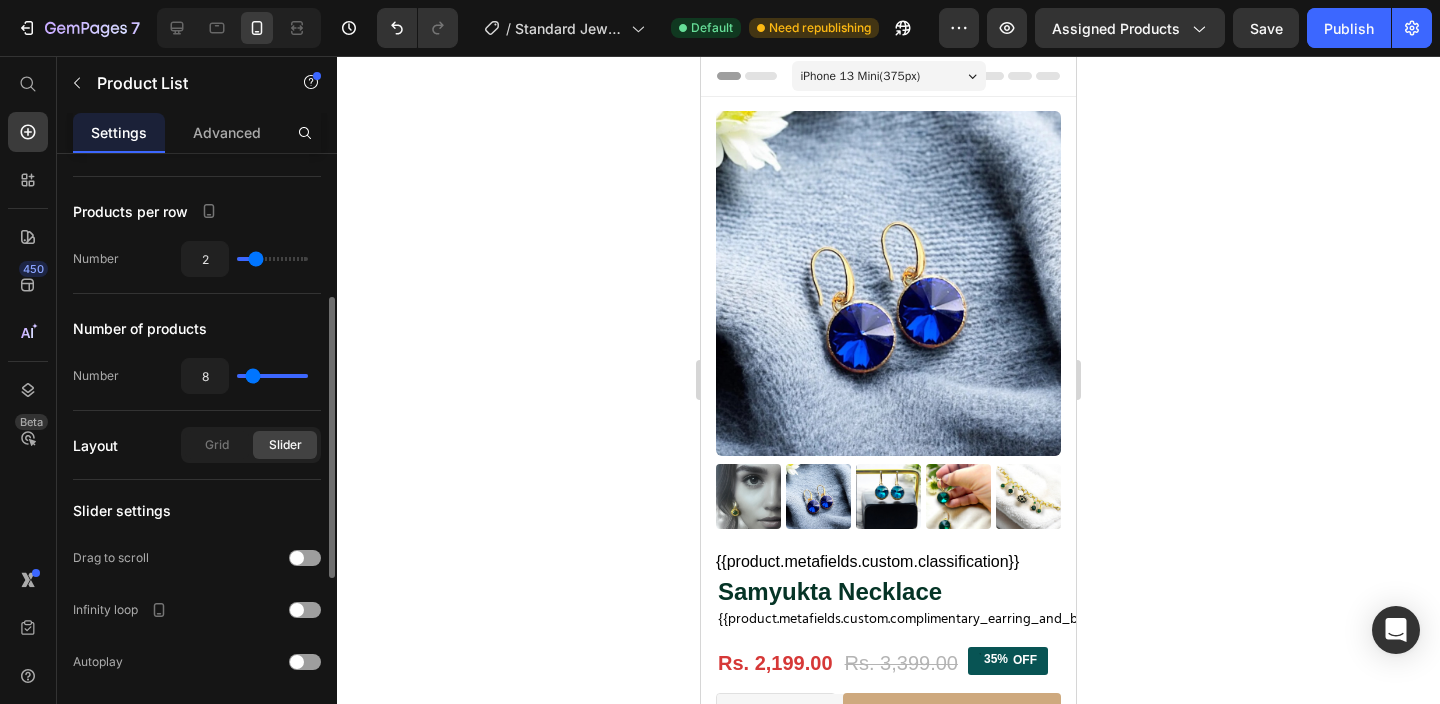 type on "7" 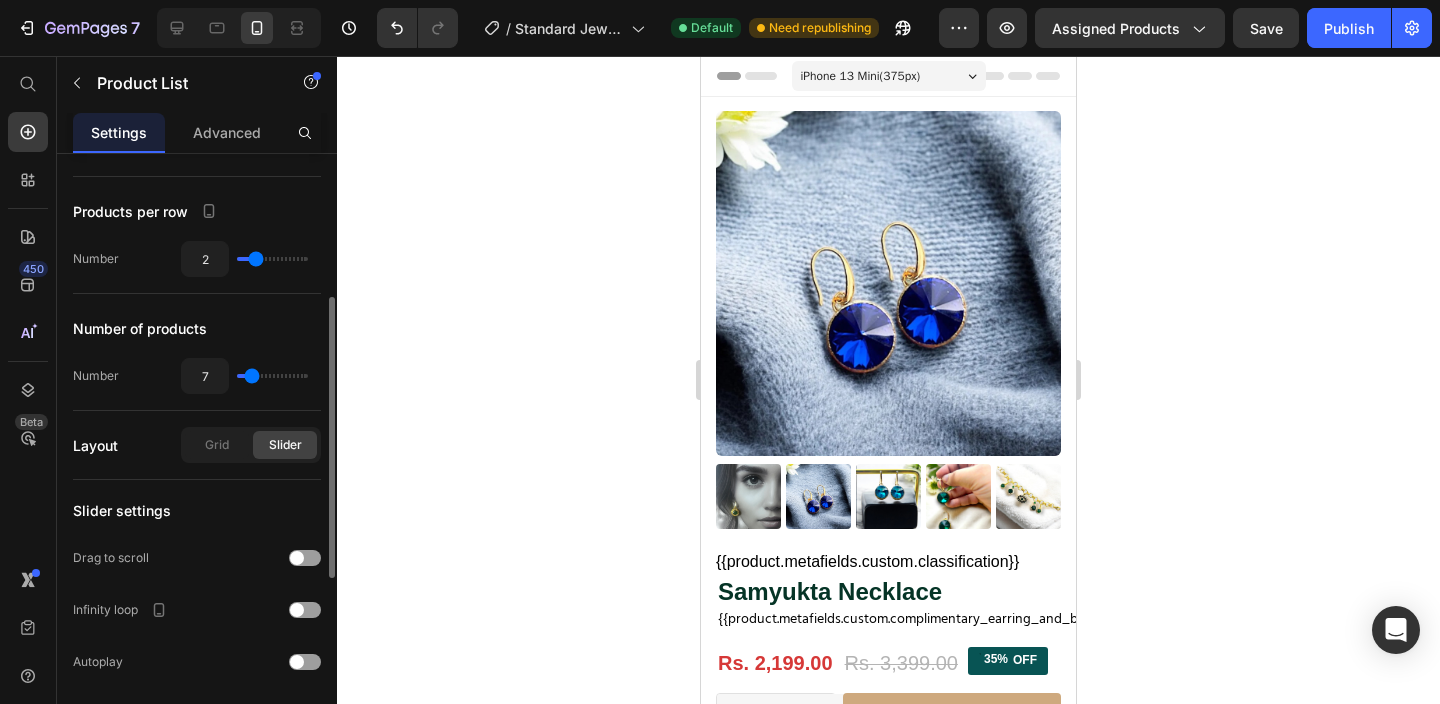 type on "8" 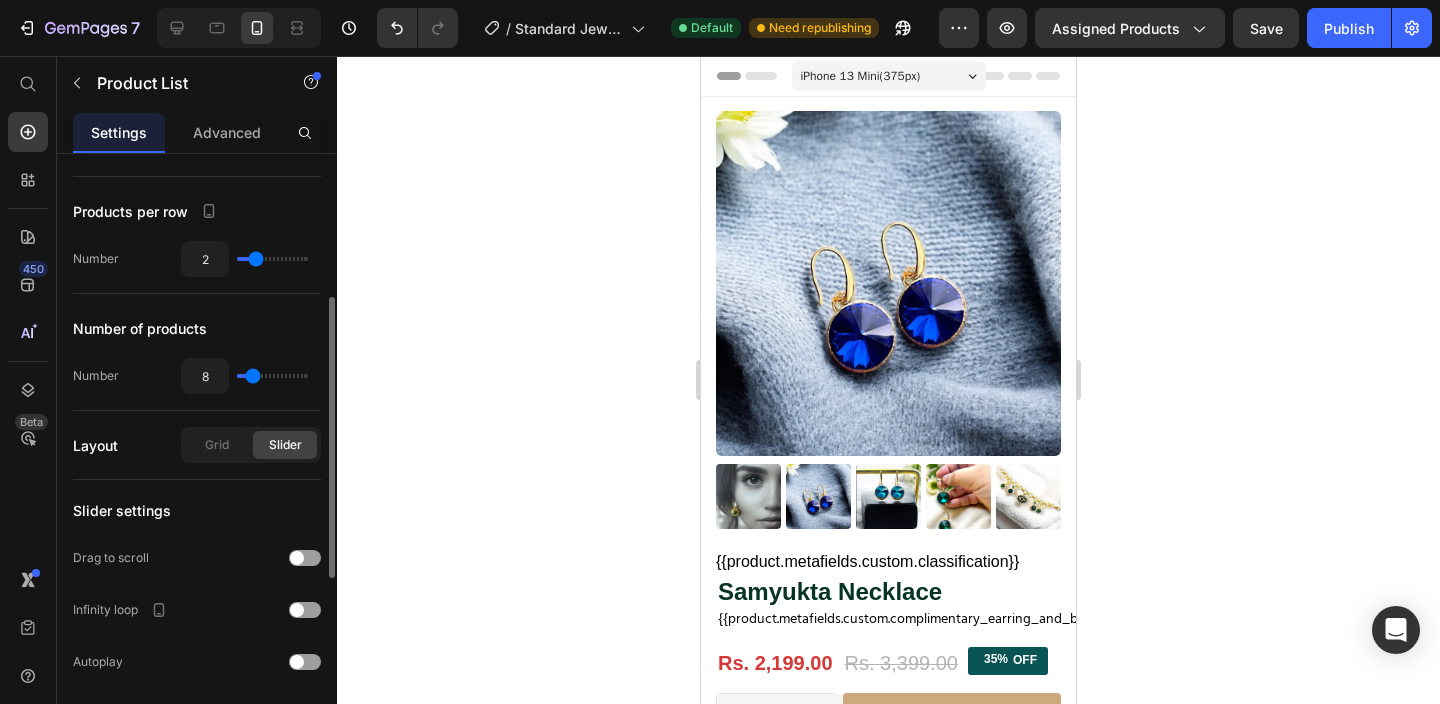 type on "9" 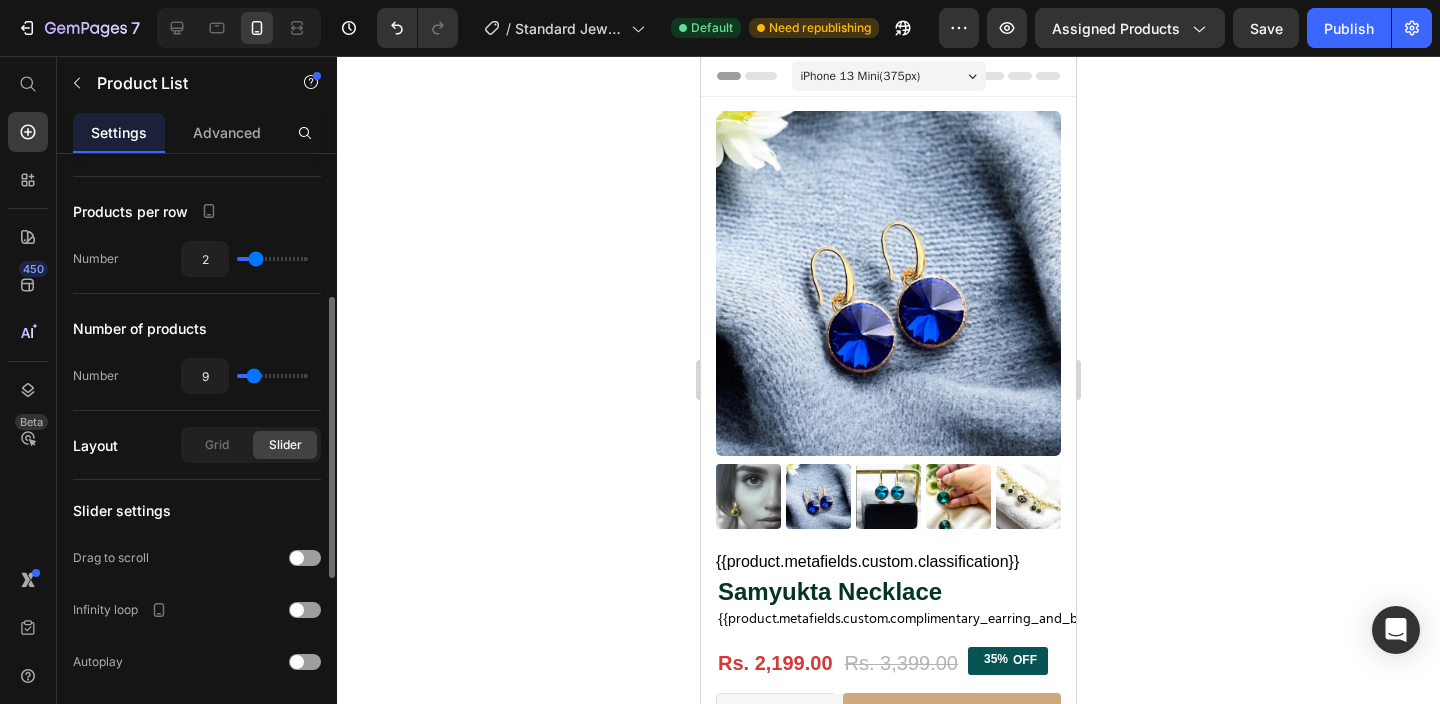 type on "10" 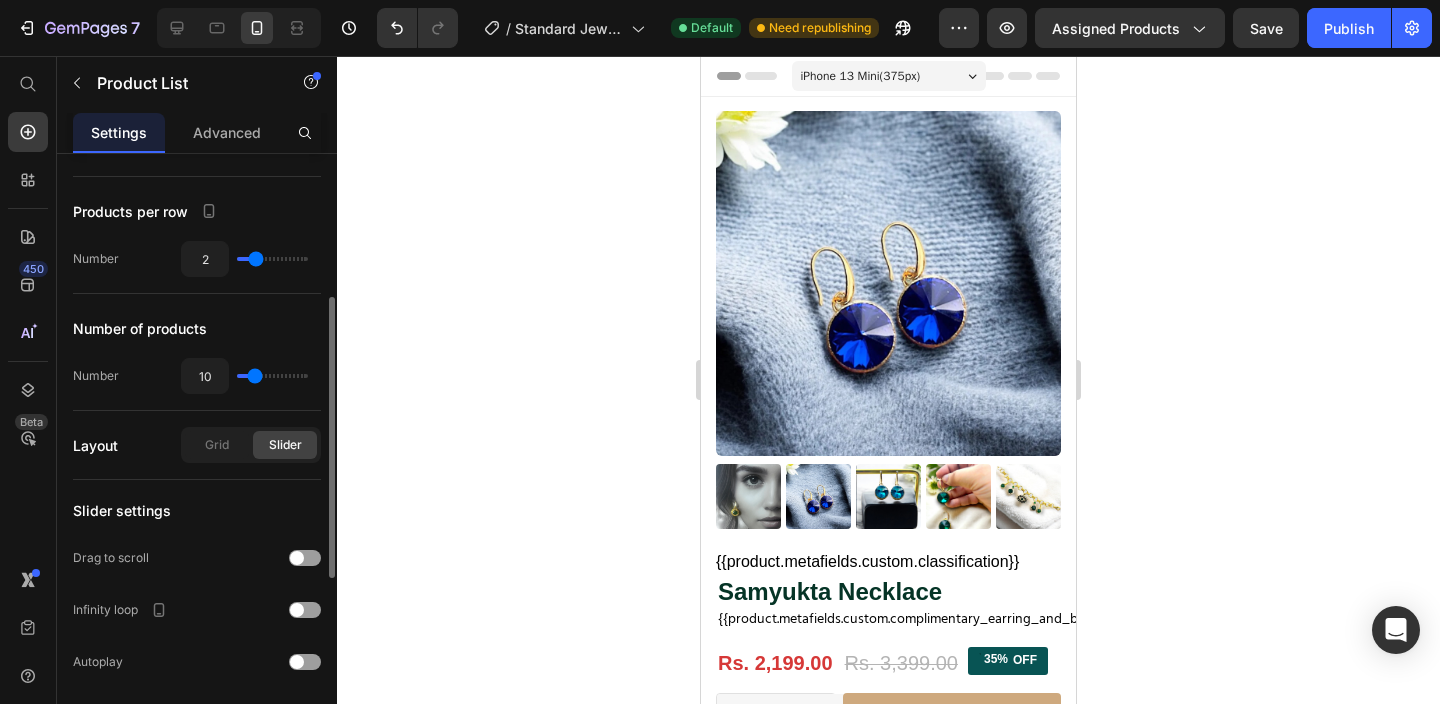 type on "11" 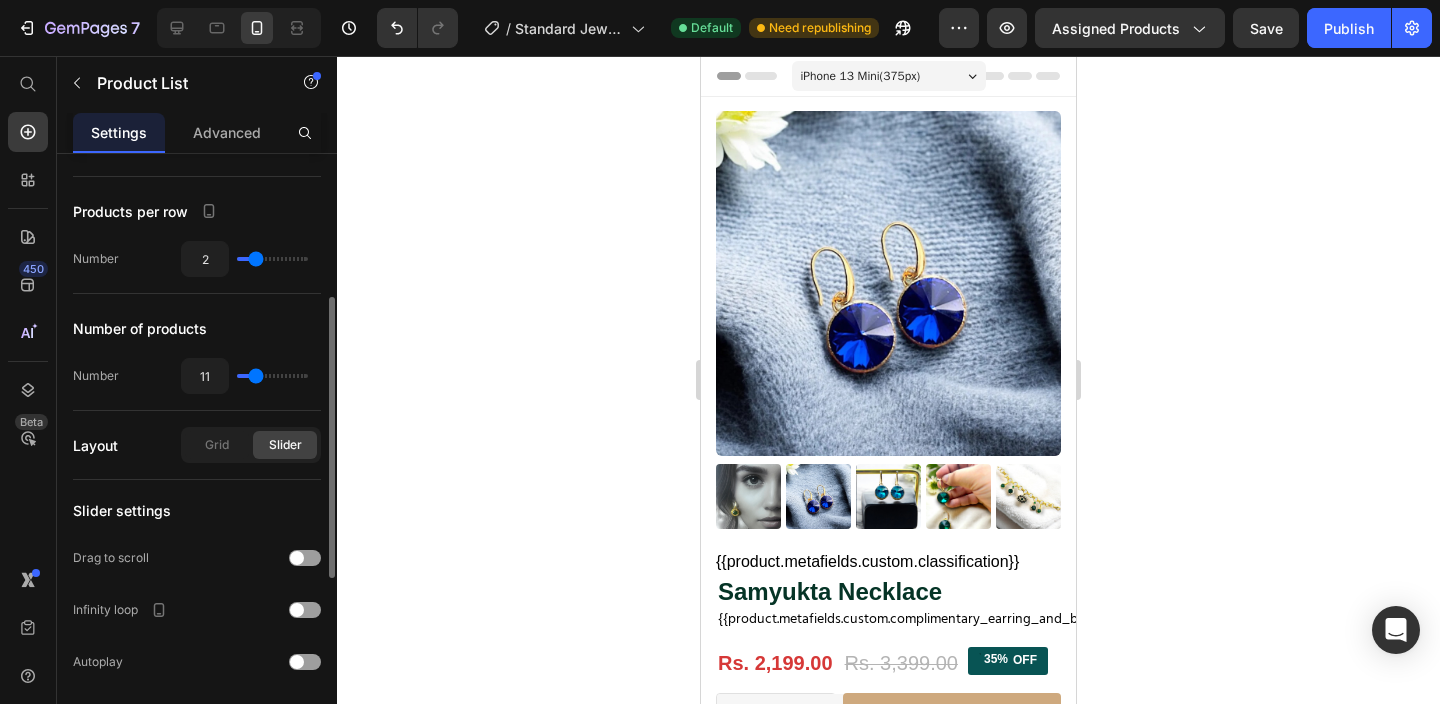 type on "12" 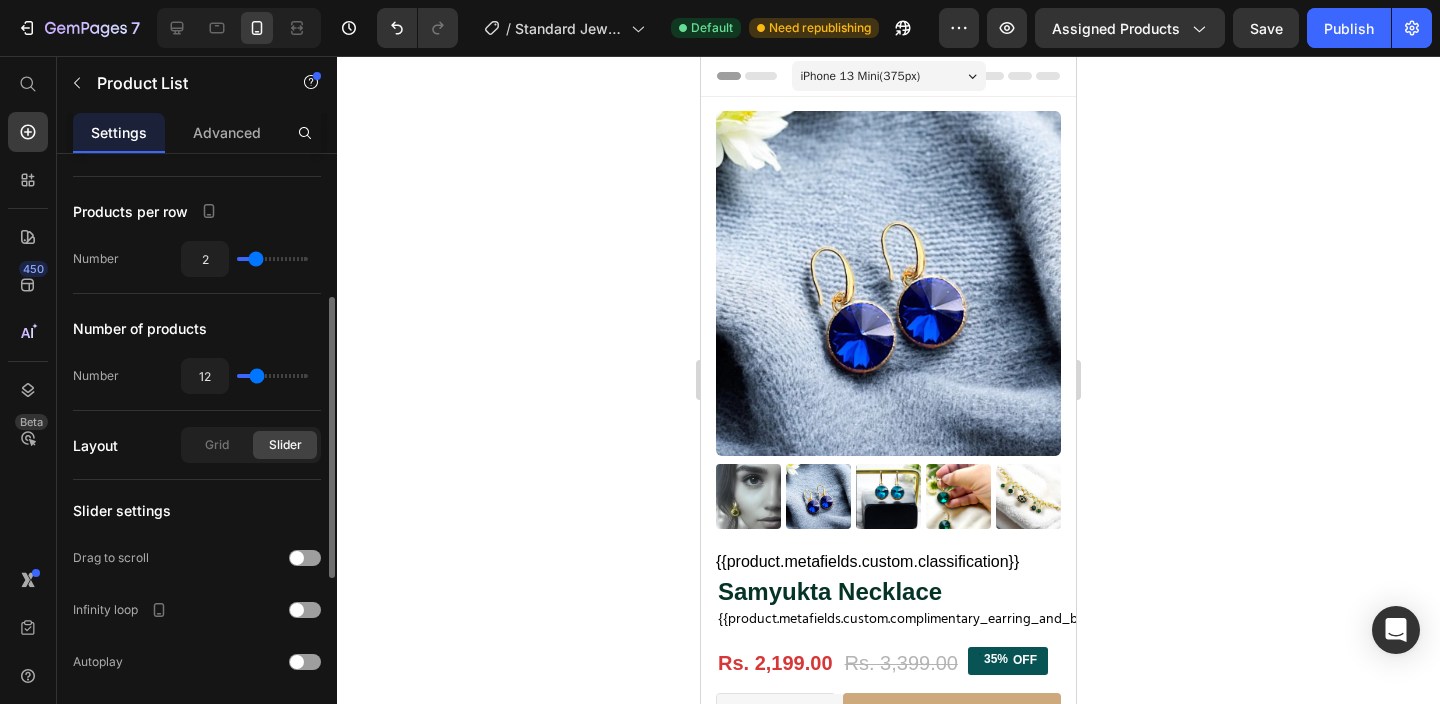 type on "13" 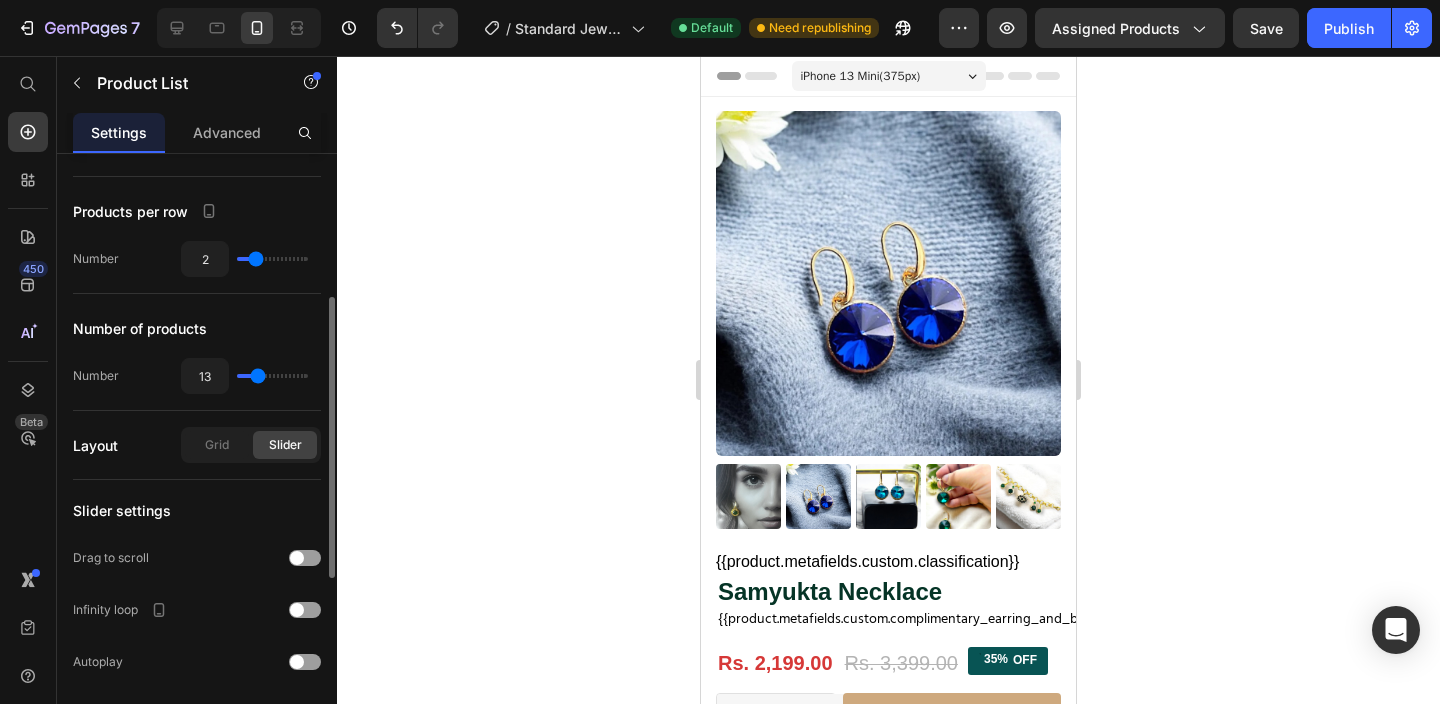 type on "14" 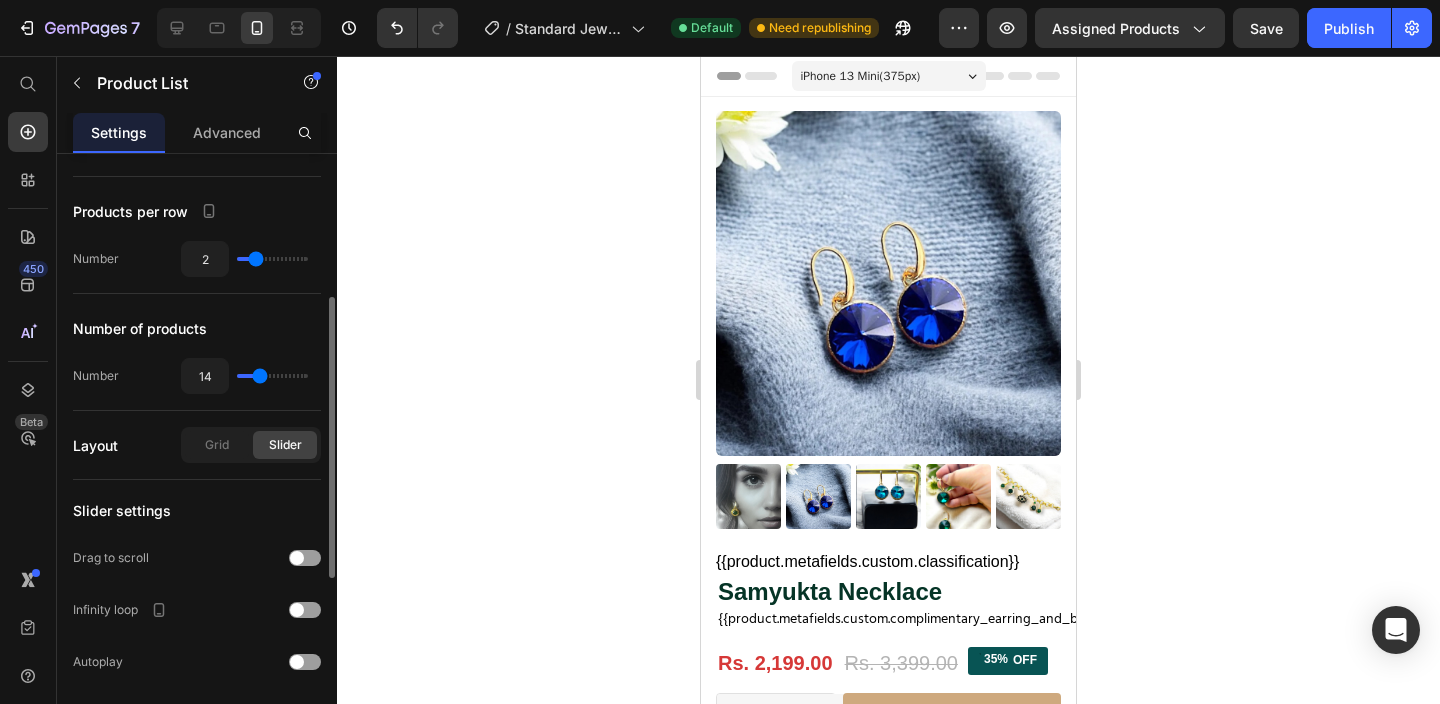type on "15" 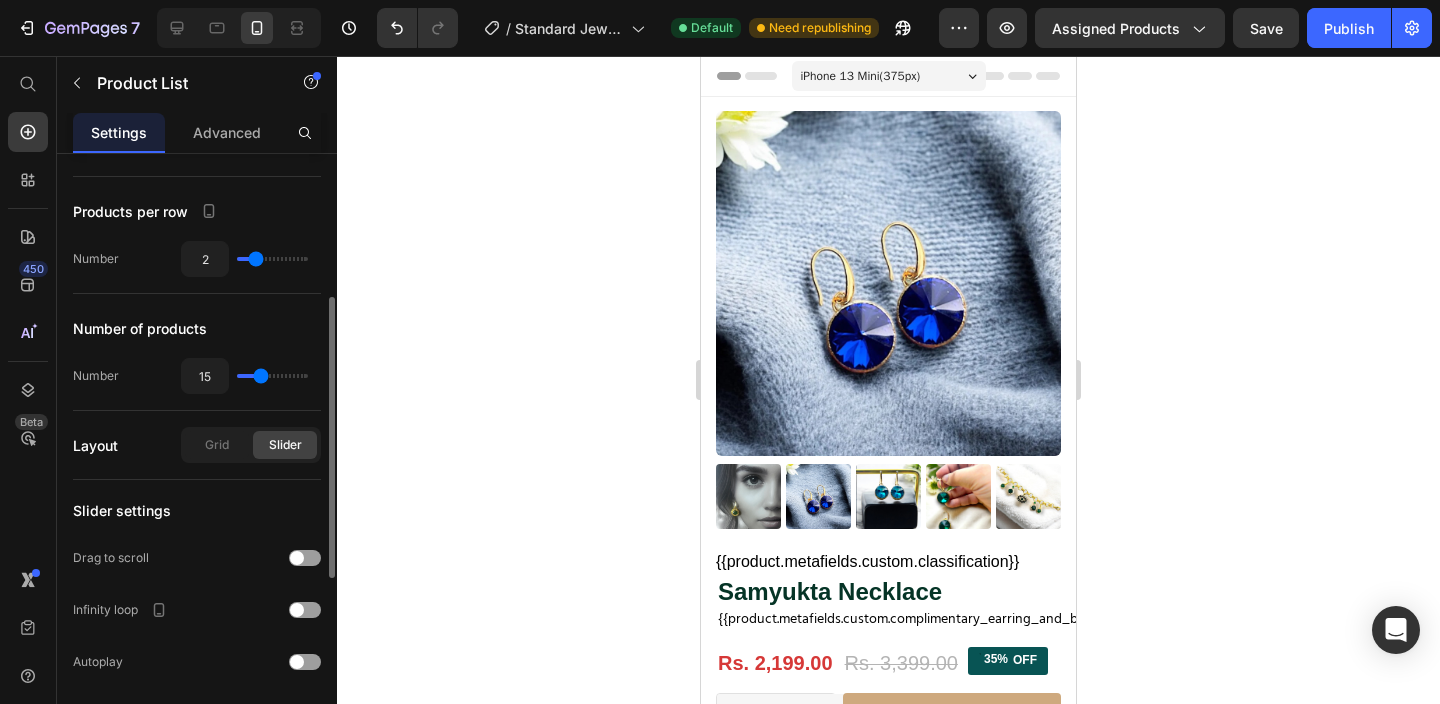 type on "14" 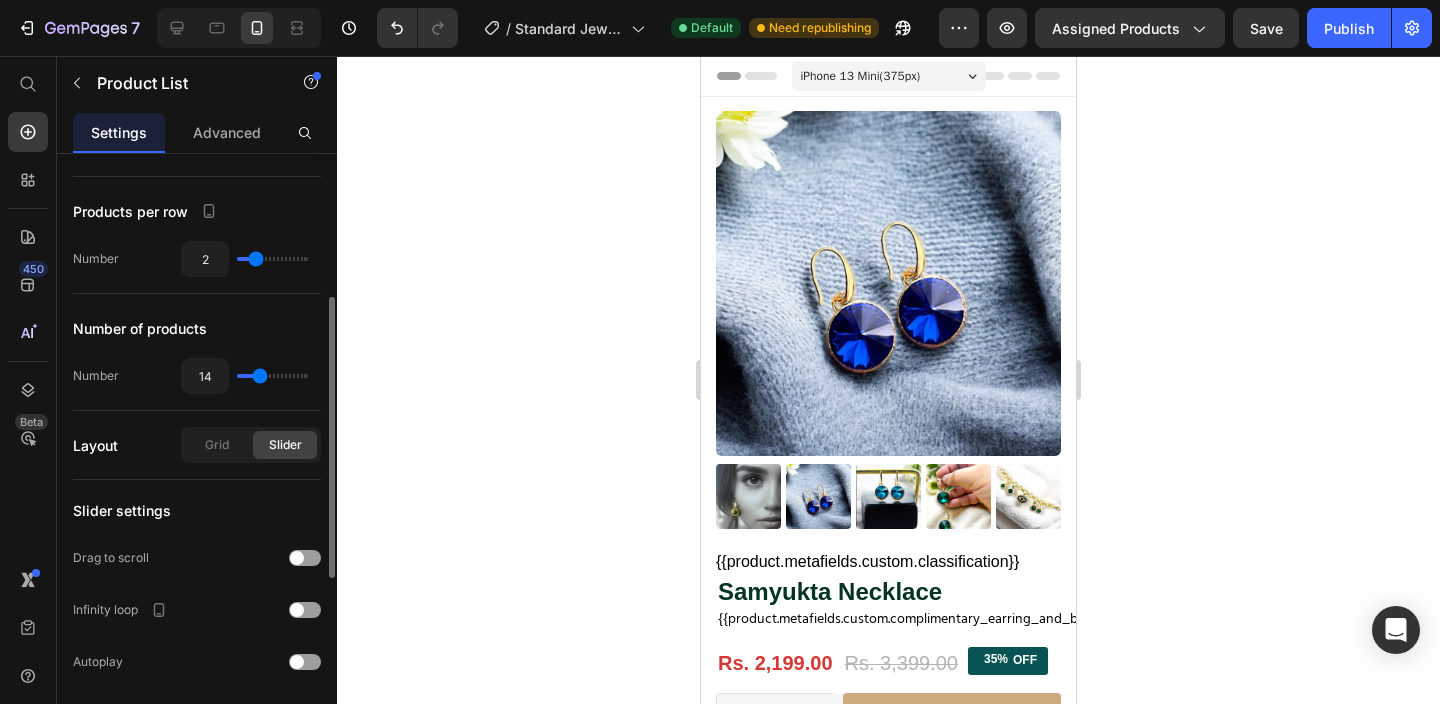 type on "13" 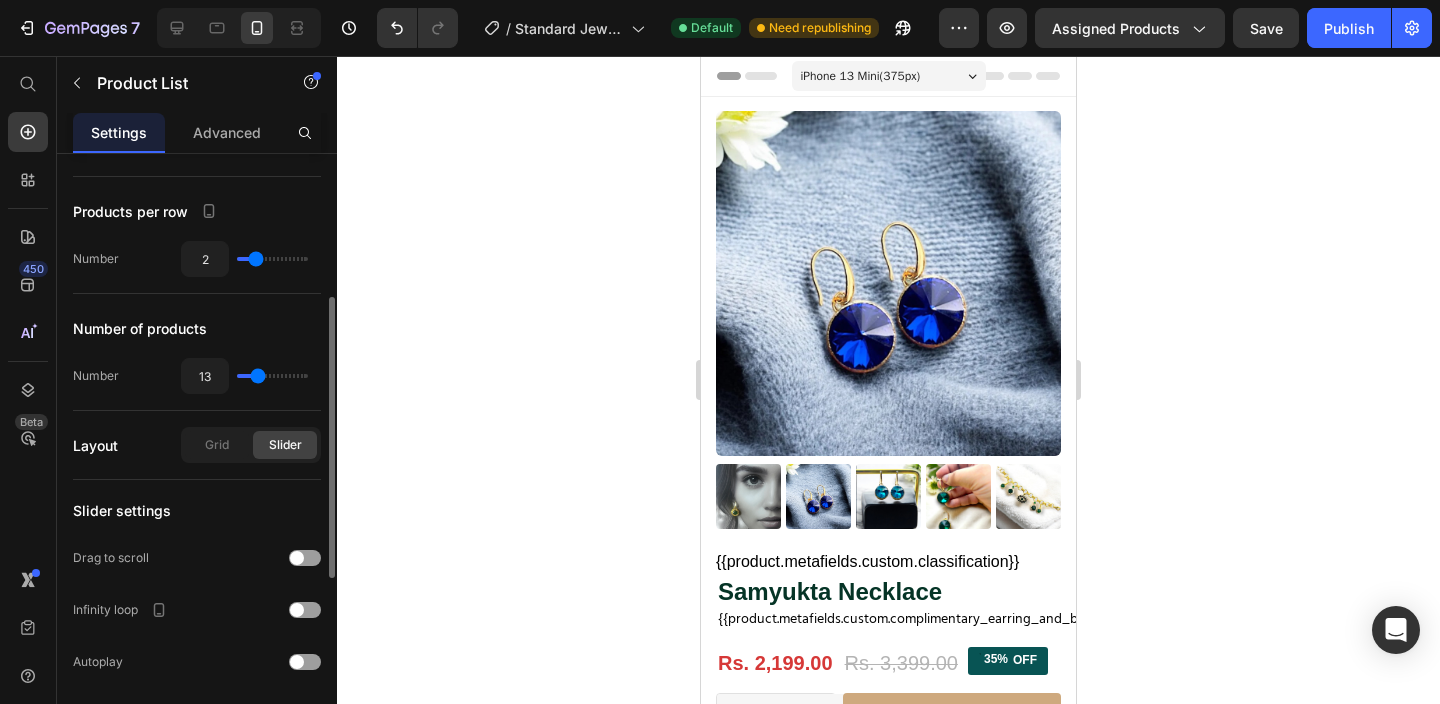 click at bounding box center [272, 376] 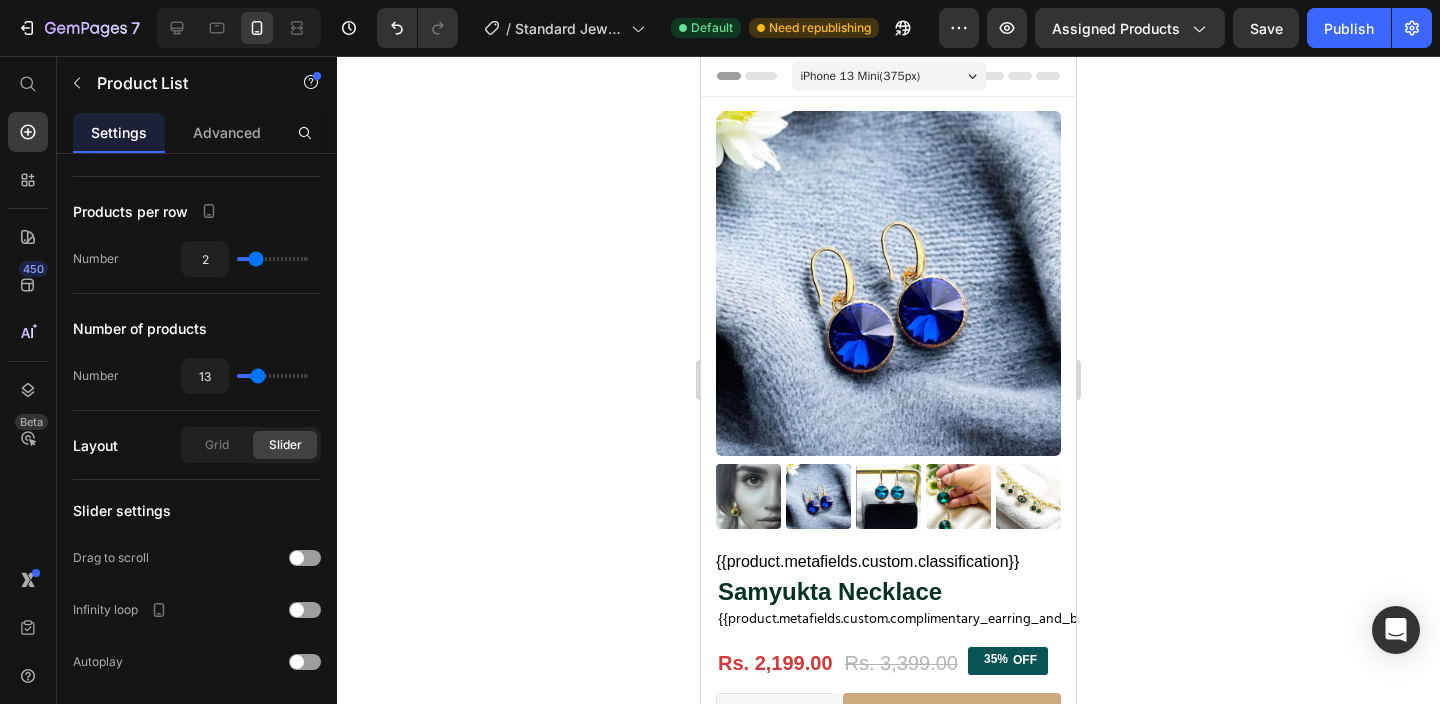 scroll, scrollTop: 0, scrollLeft: 0, axis: both 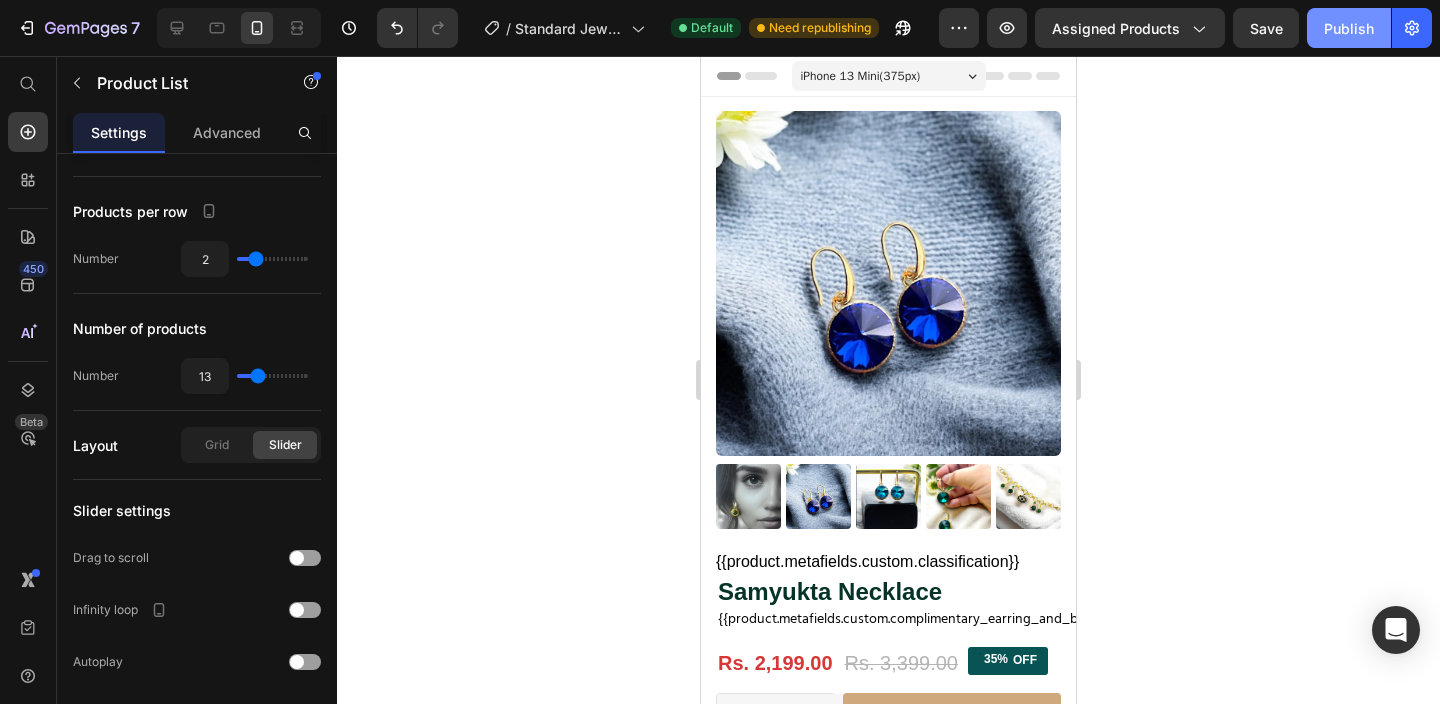 click on "Publish" 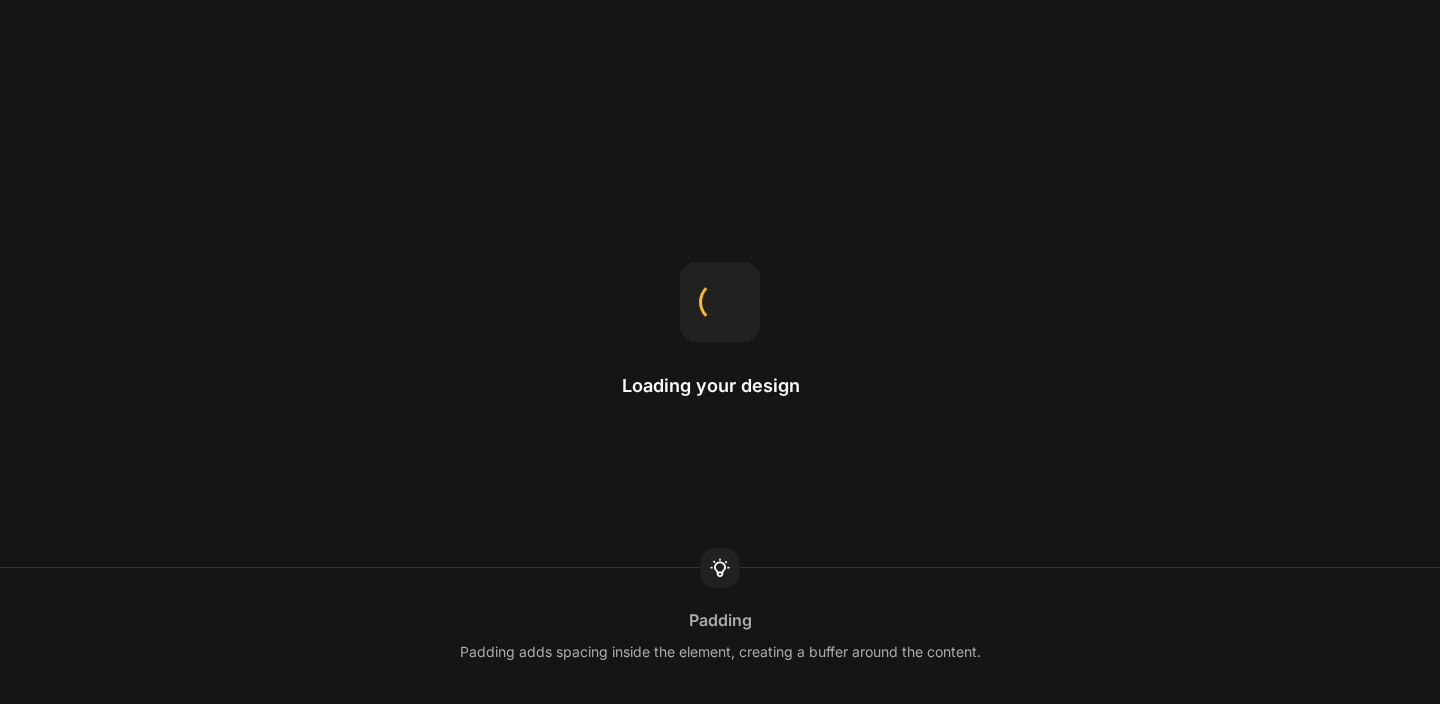 scroll, scrollTop: 0, scrollLeft: 0, axis: both 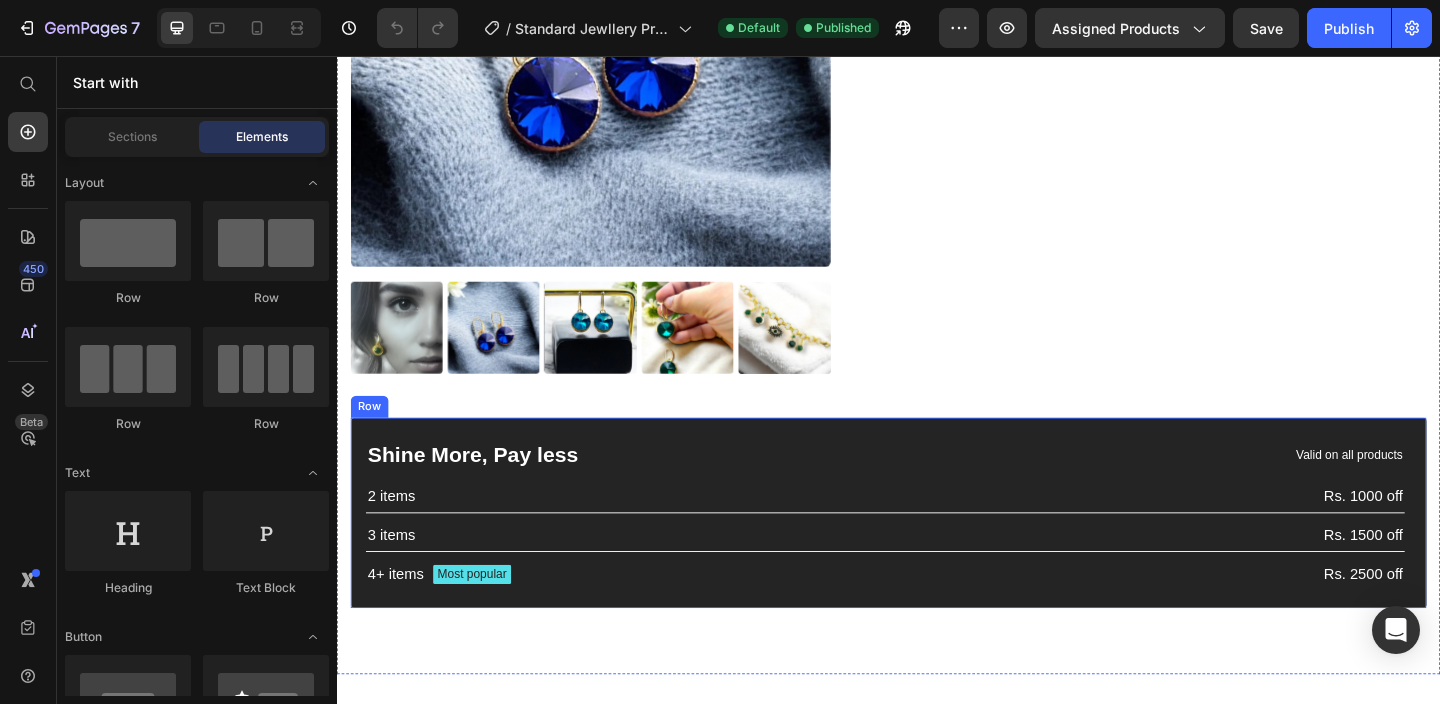 click on "Shine More, Pay less Text Block Valid on all products Text Block Row 2 items Text Block Rs. 1000 off Text Block Row 3 items Text Block Rs. 1500 off Text Block Row 4+ items Text Block Most popular Text Block Row Rs. 2500 off Text Block Row Row" at bounding box center [937, 552] 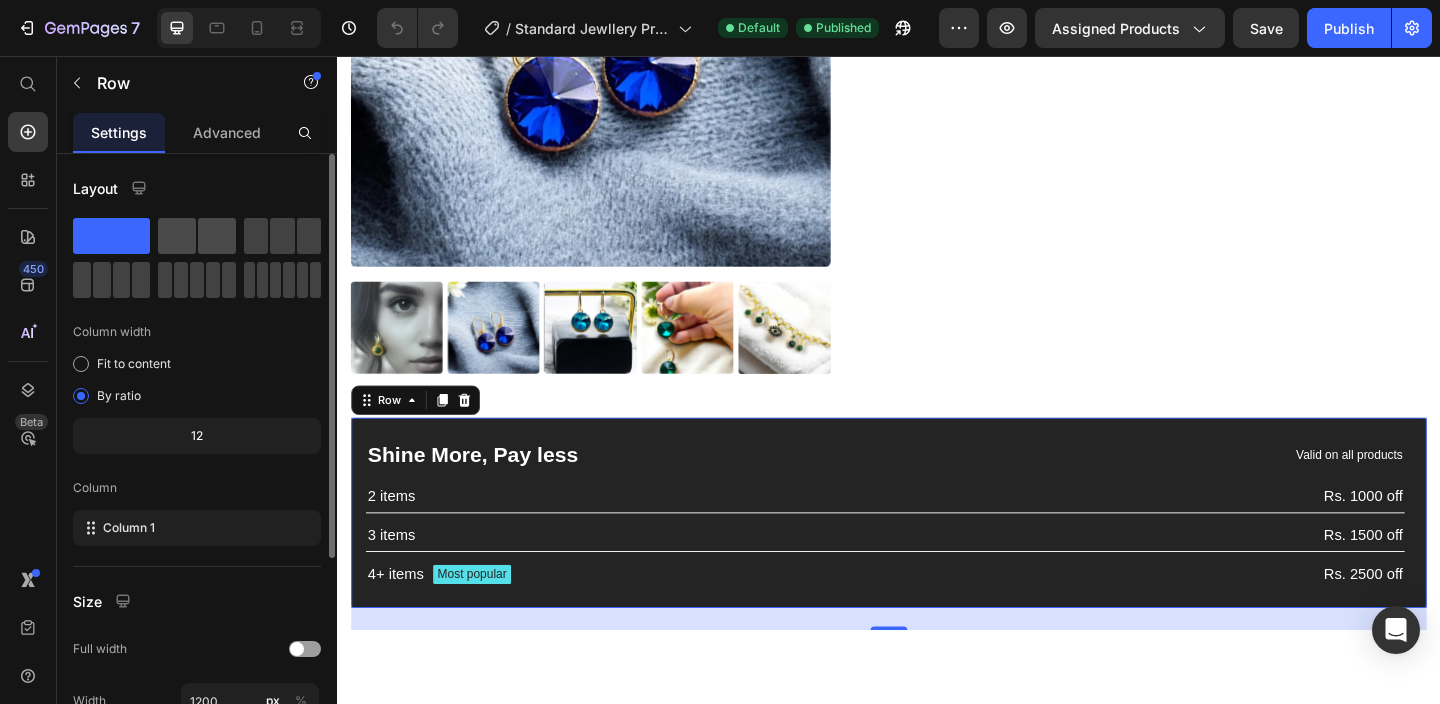 click 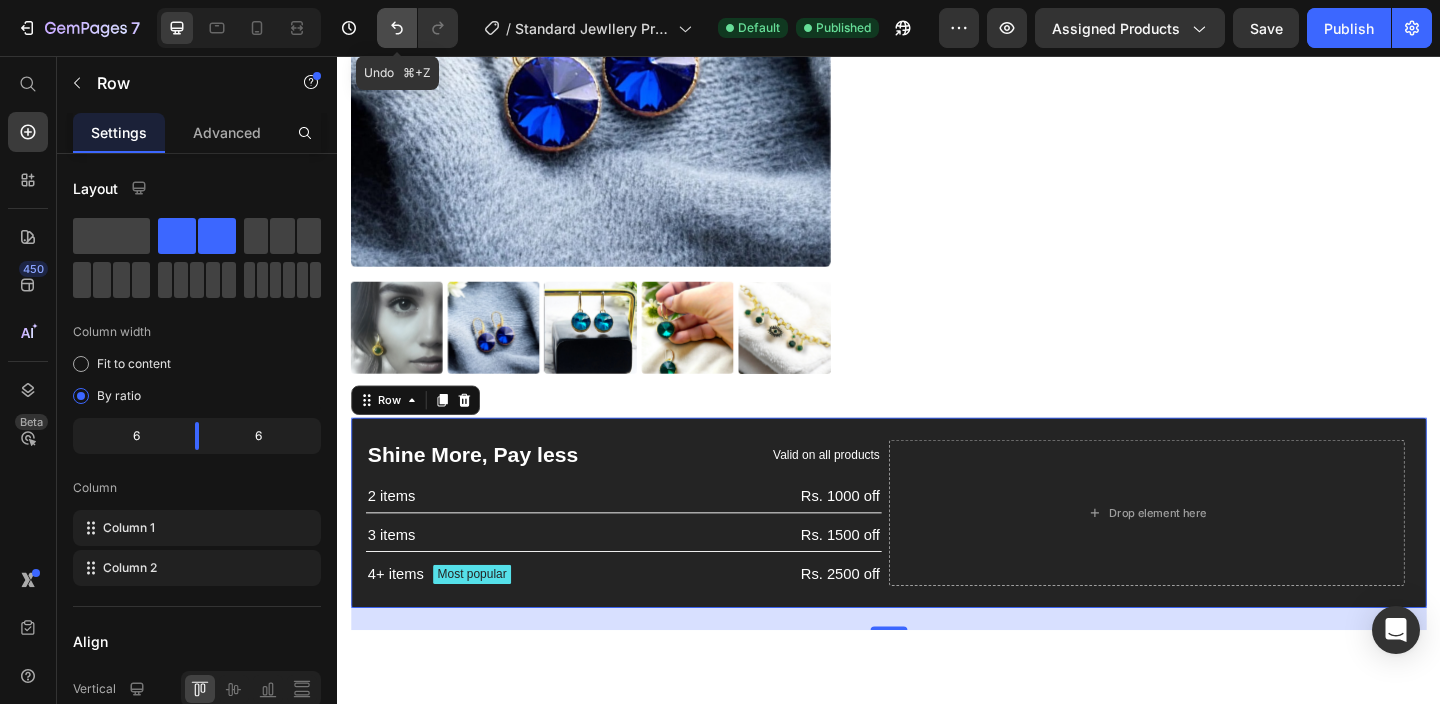 click 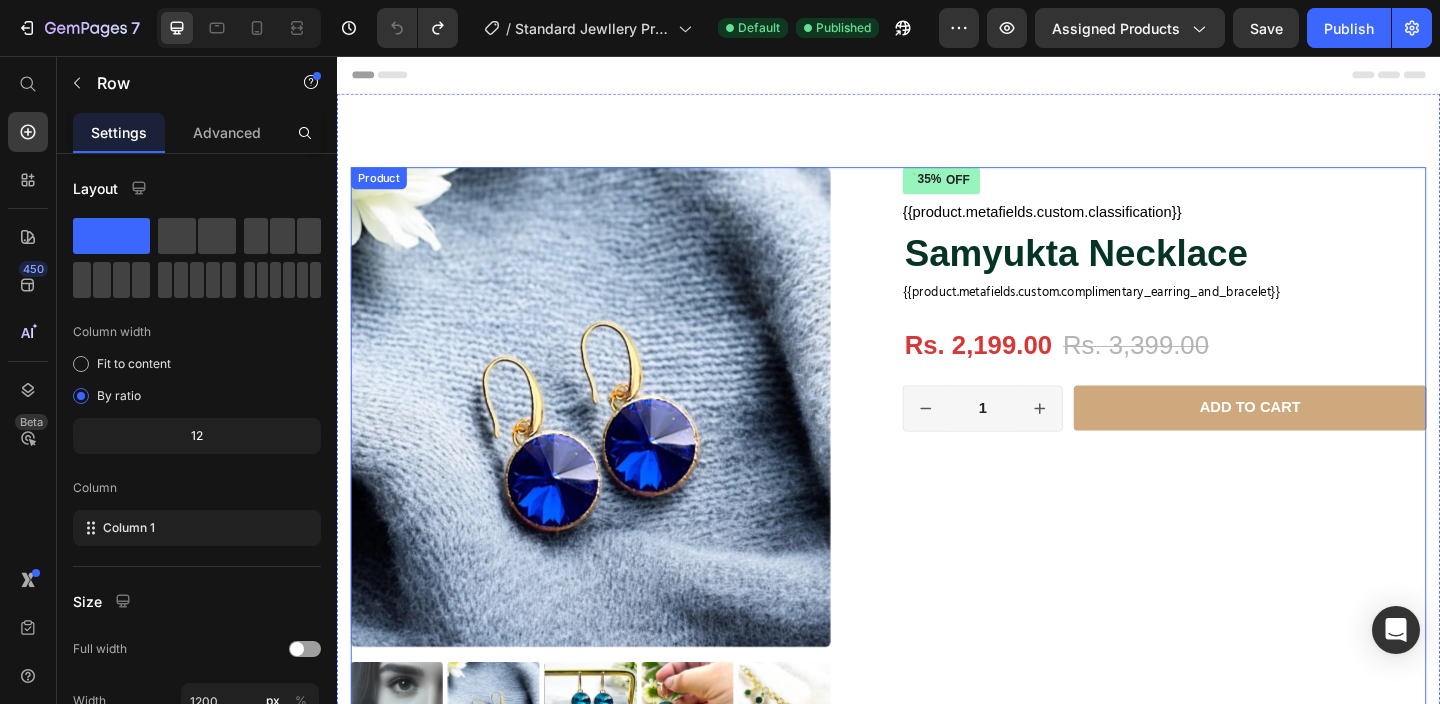 scroll, scrollTop: 0, scrollLeft: 0, axis: both 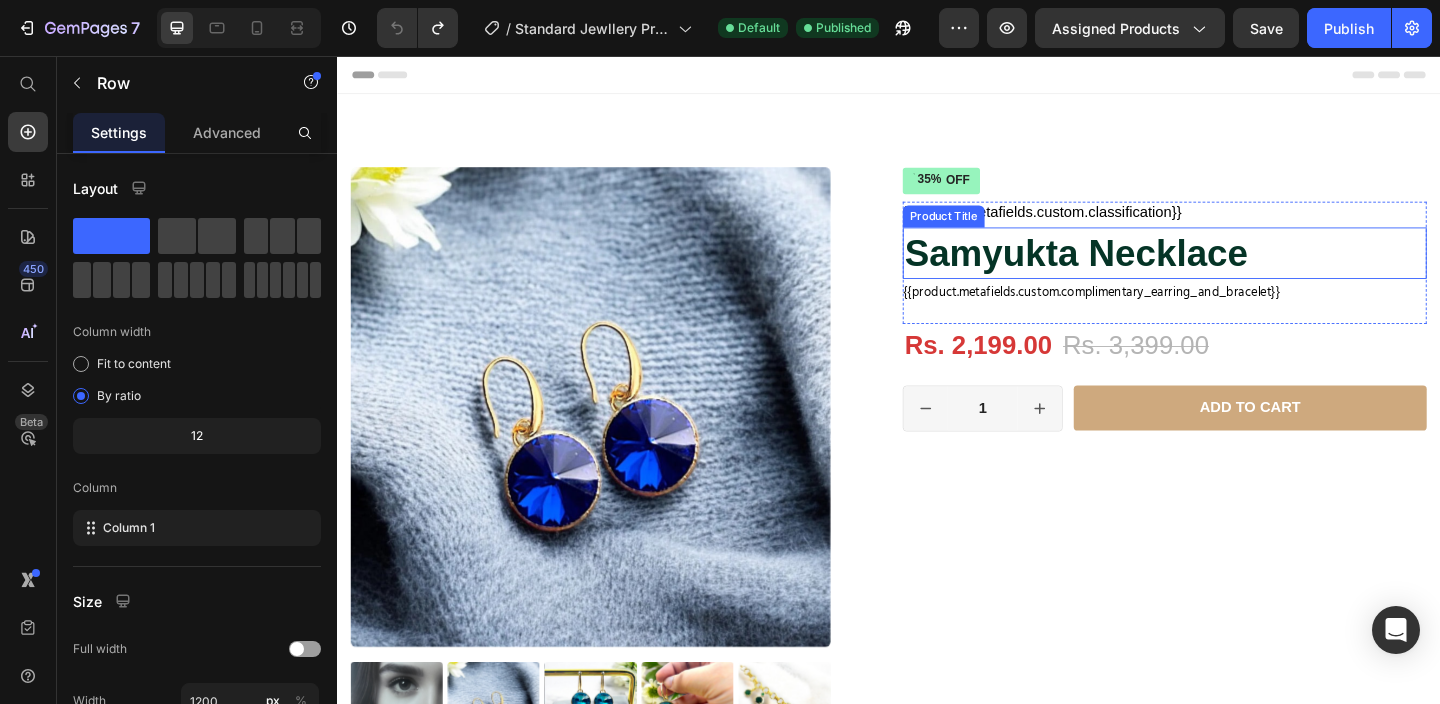 click on "Samyukta Necklace" at bounding box center [1237, 270] 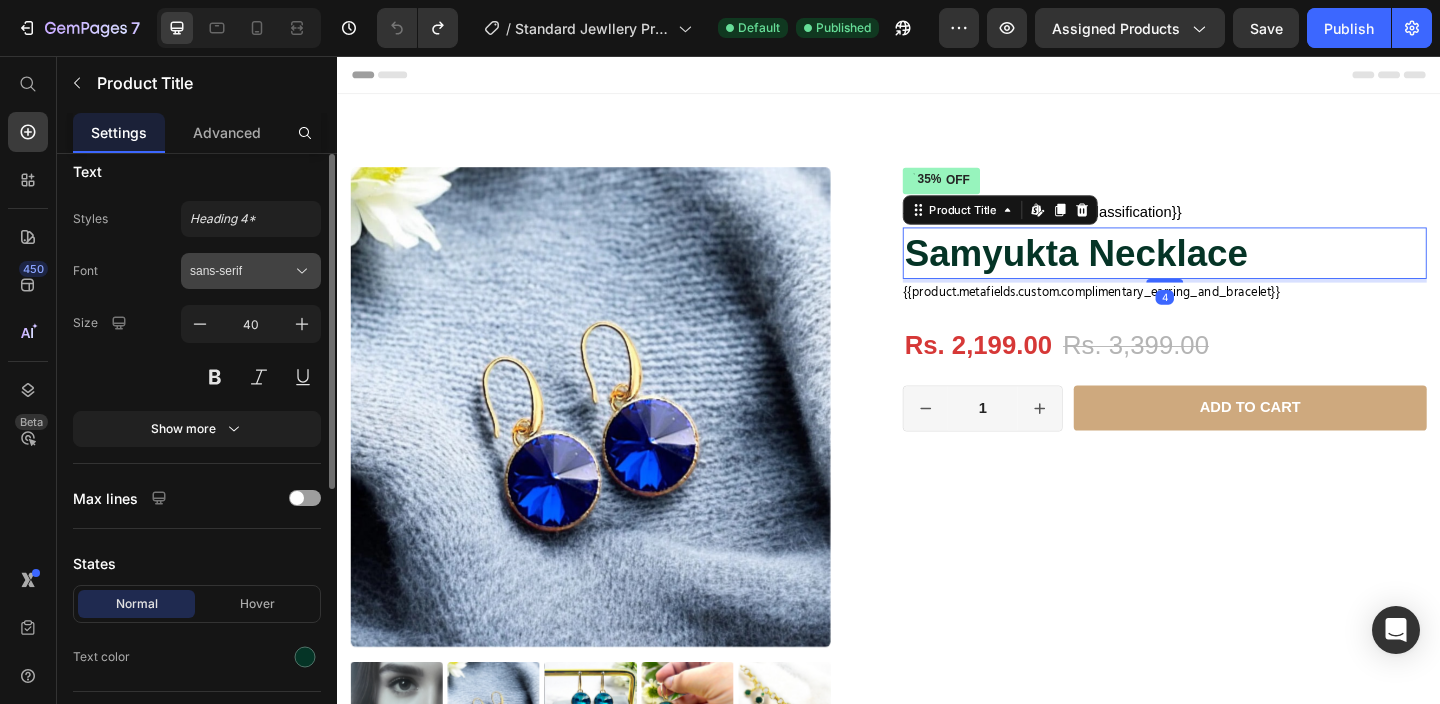 scroll, scrollTop: 244, scrollLeft: 0, axis: vertical 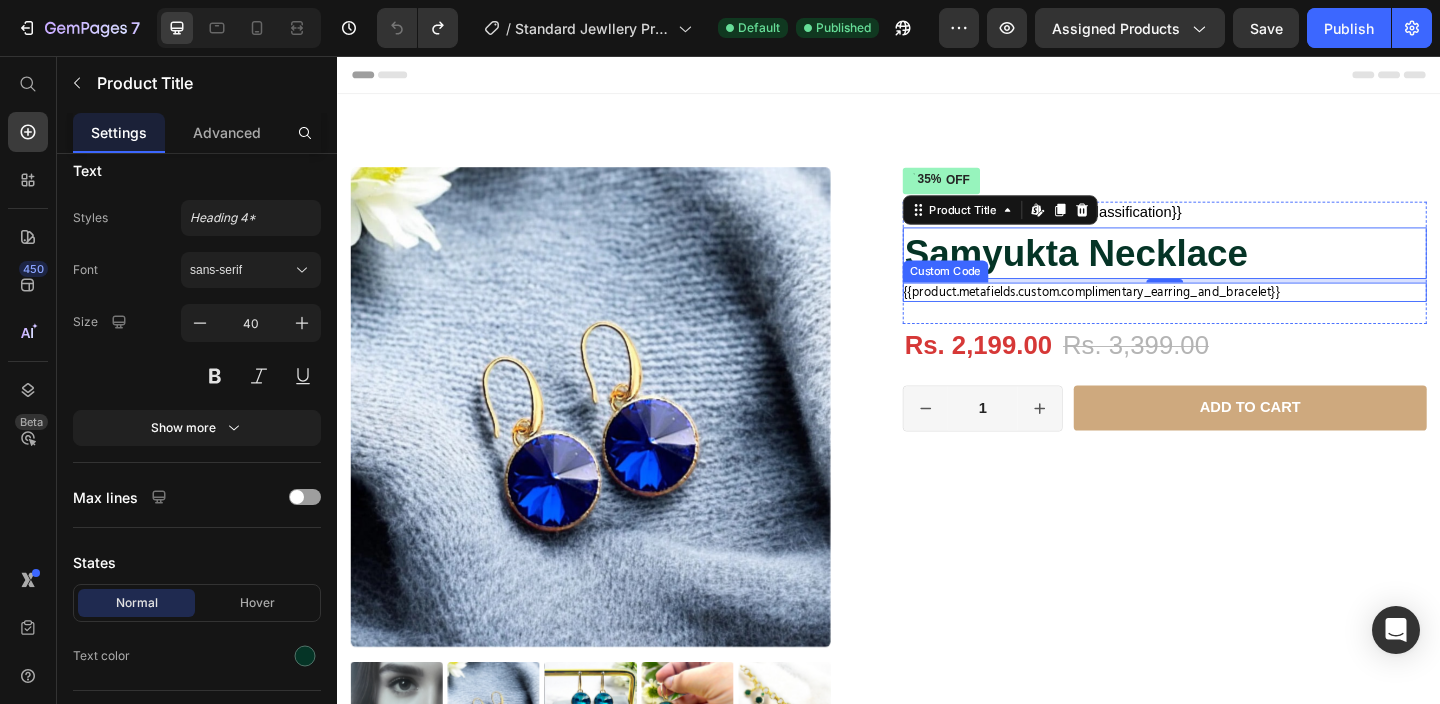 click on "{{product.metafields.custom.complimentary_earring_and_bracelet}}" at bounding box center (1237, 312) 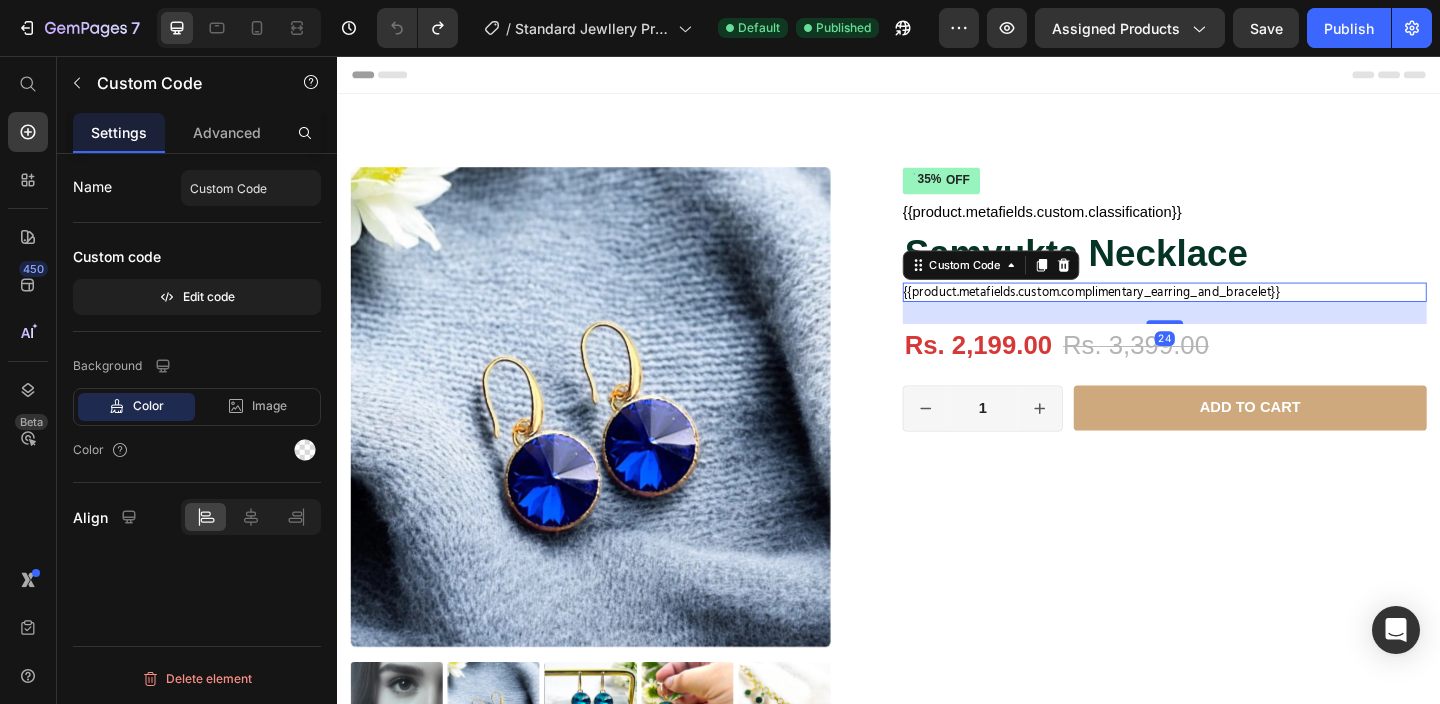 scroll, scrollTop: 0, scrollLeft: 0, axis: both 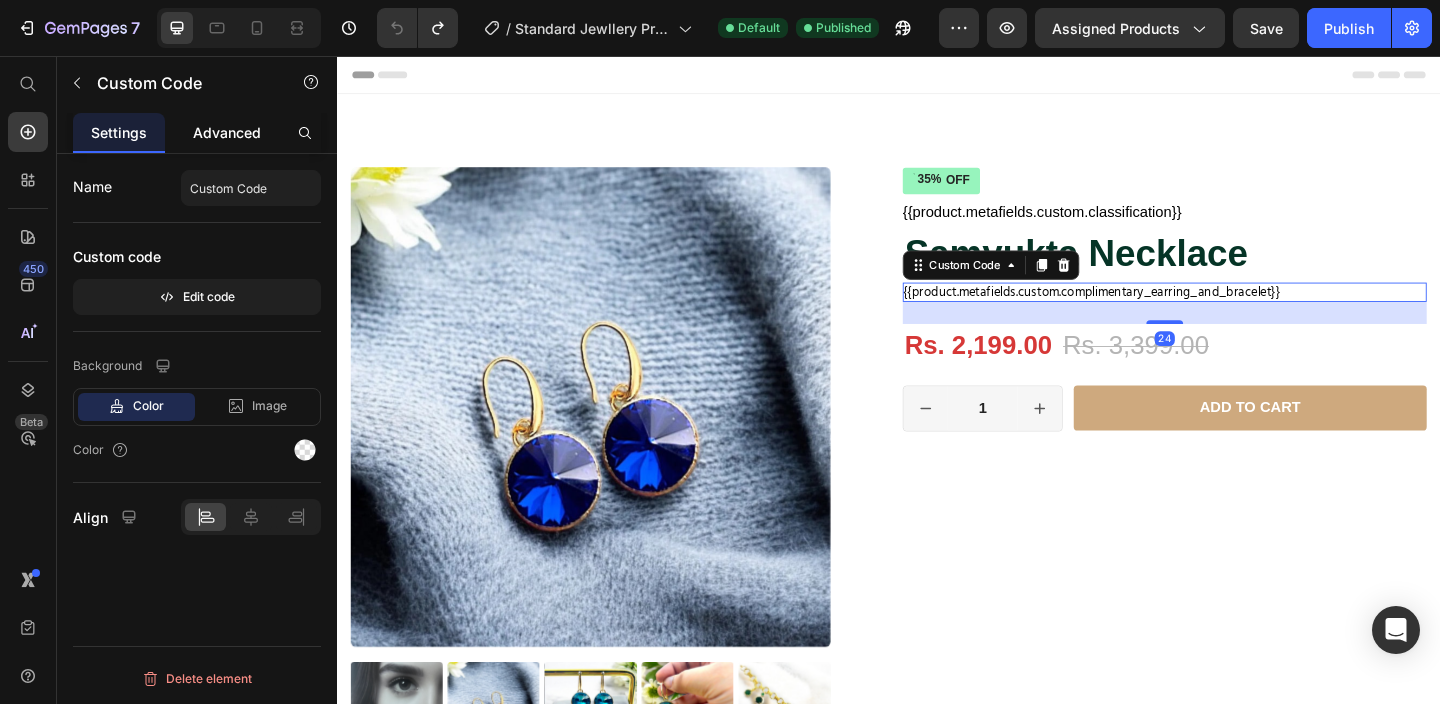 click on "Advanced" at bounding box center [227, 132] 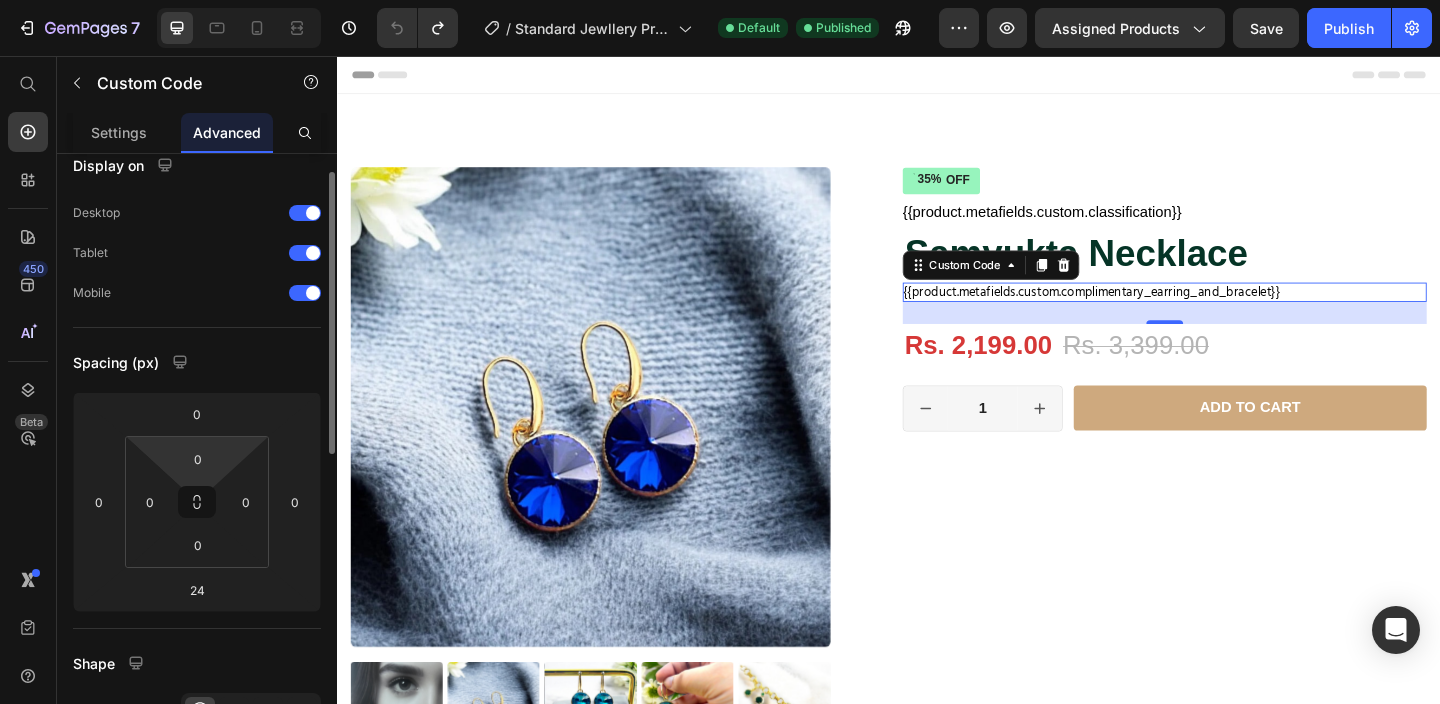scroll, scrollTop: 31, scrollLeft: 0, axis: vertical 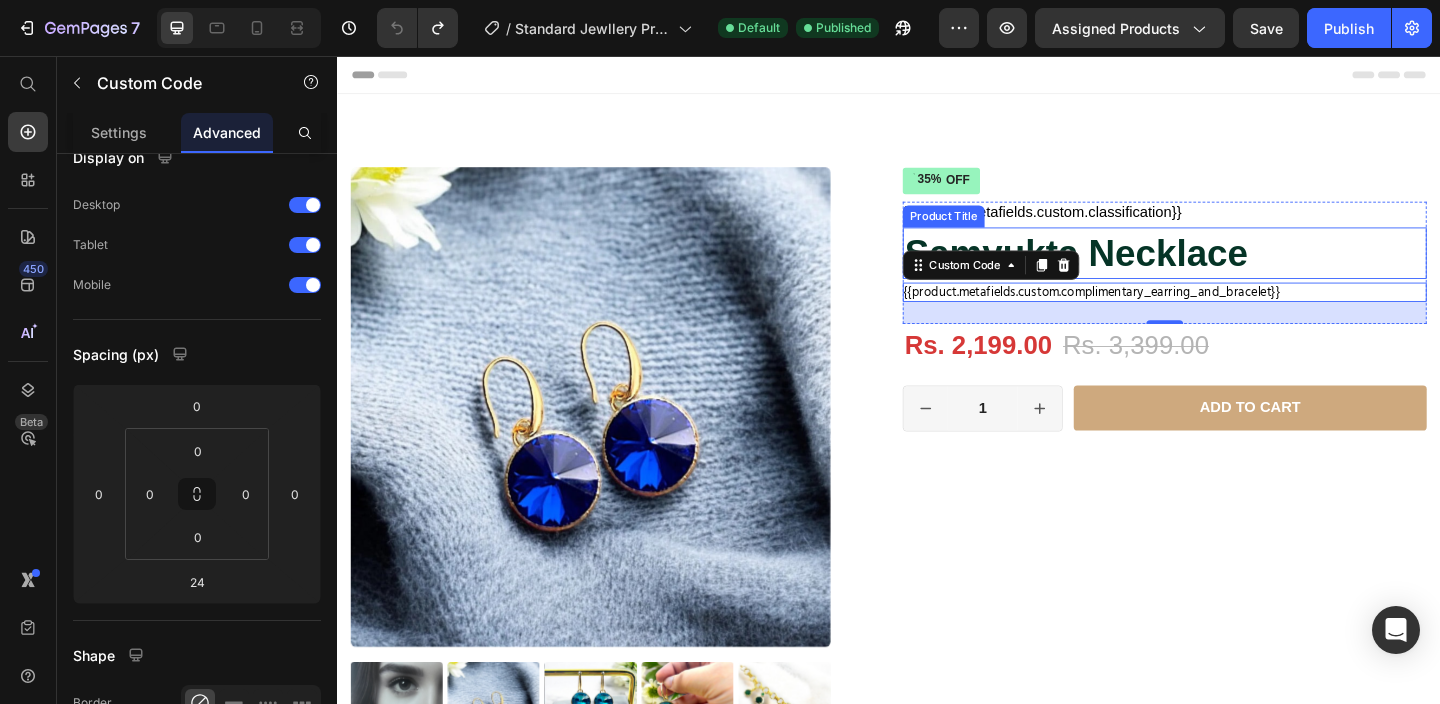 click on "Samyukta Necklace" at bounding box center [1237, 270] 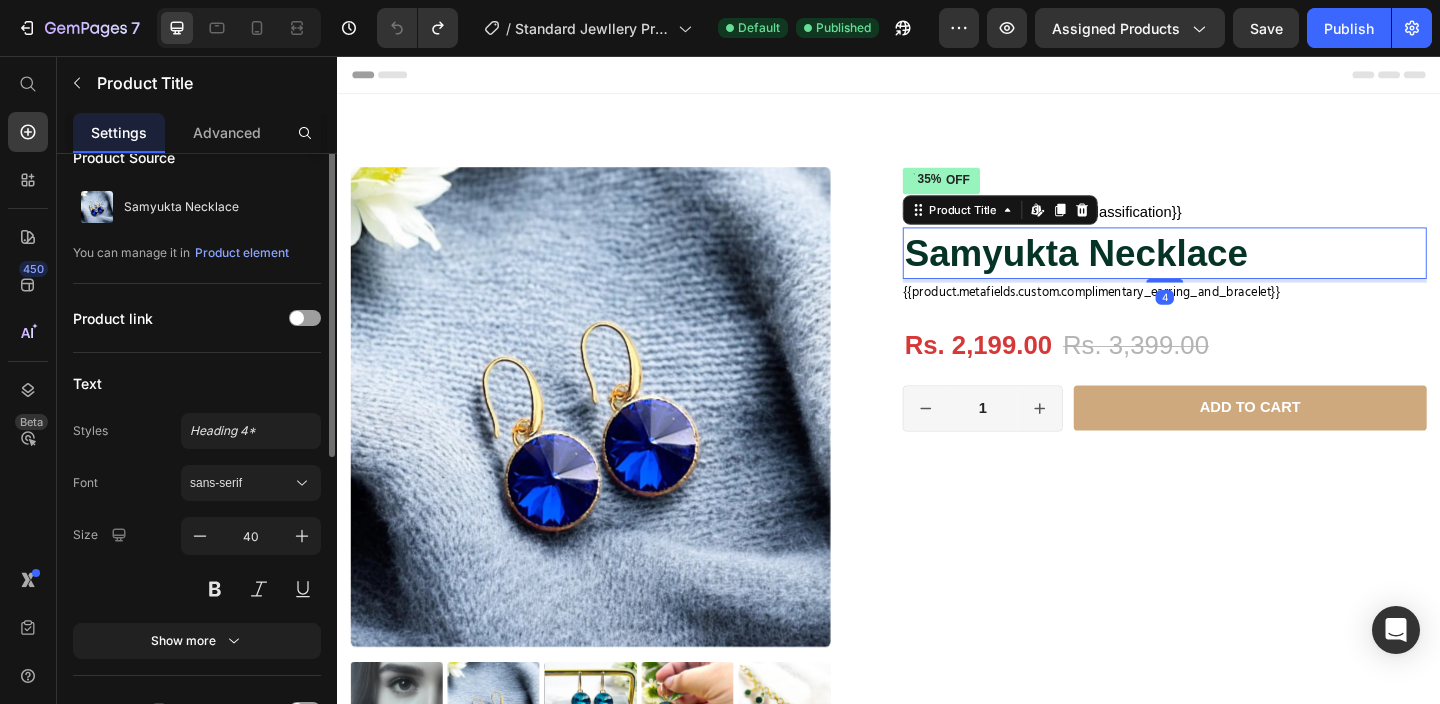 scroll, scrollTop: 0, scrollLeft: 0, axis: both 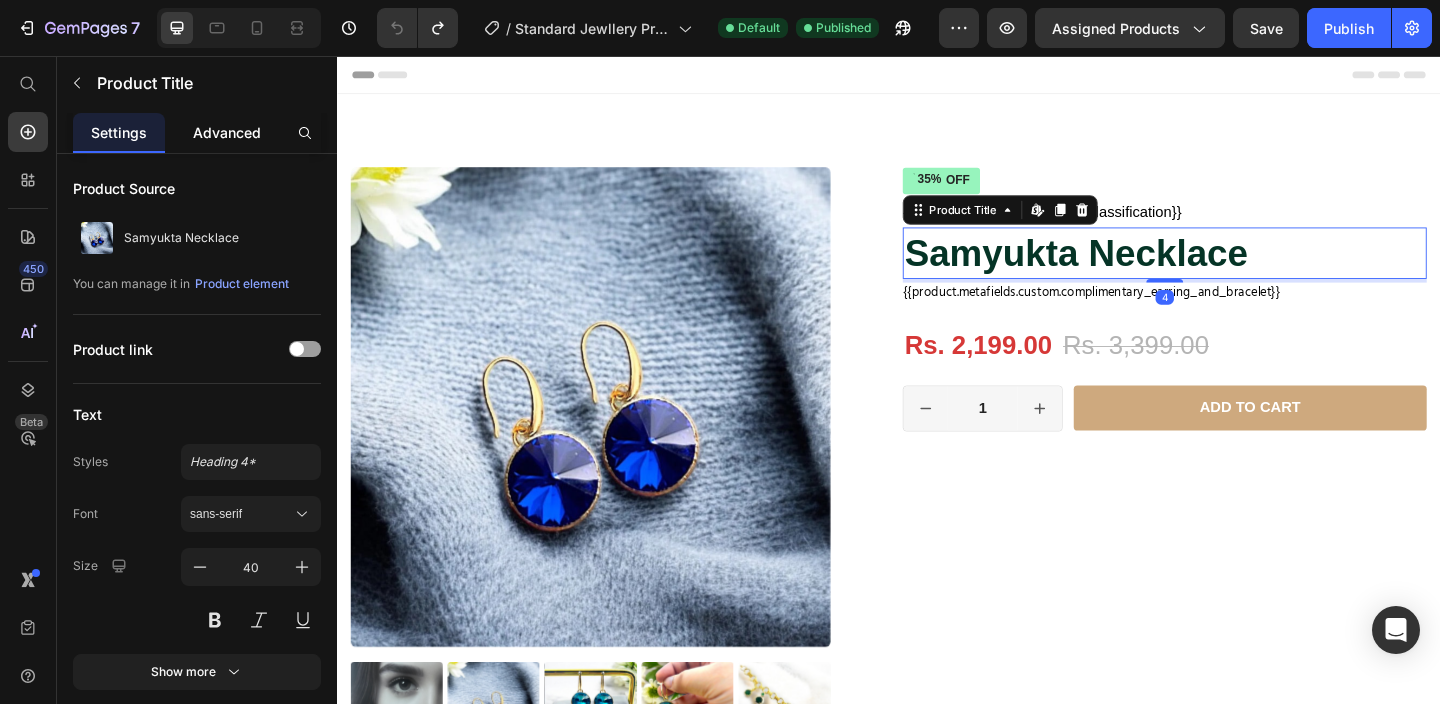 click on "Advanced" at bounding box center [227, 132] 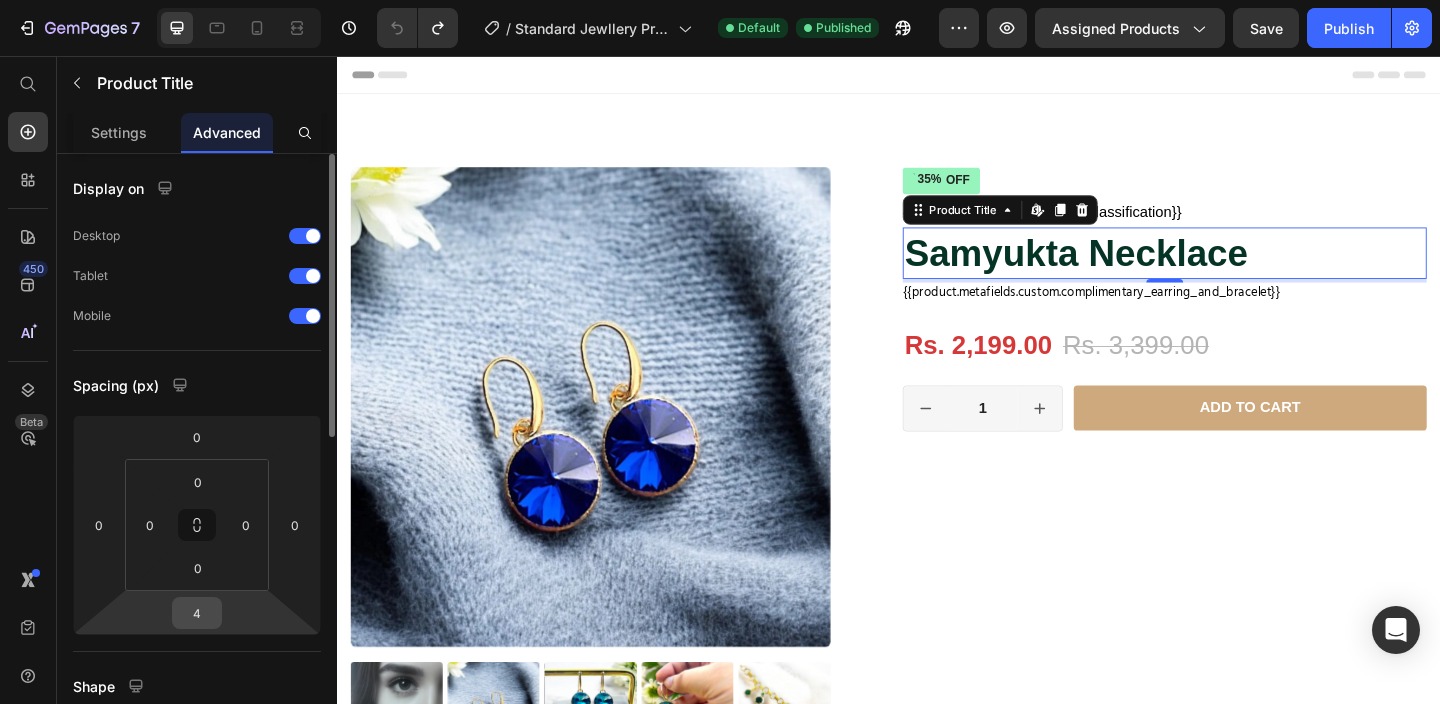 click on "4" at bounding box center [197, 613] 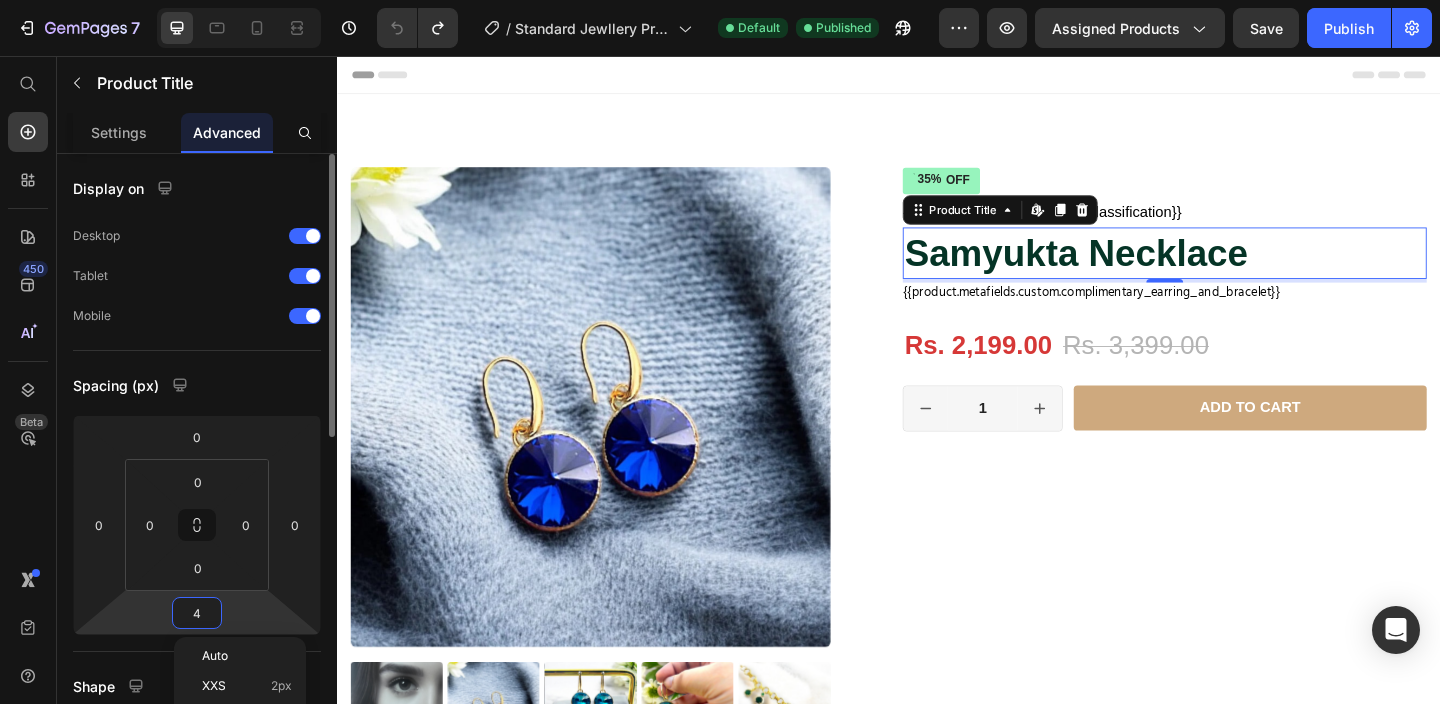 type on "0" 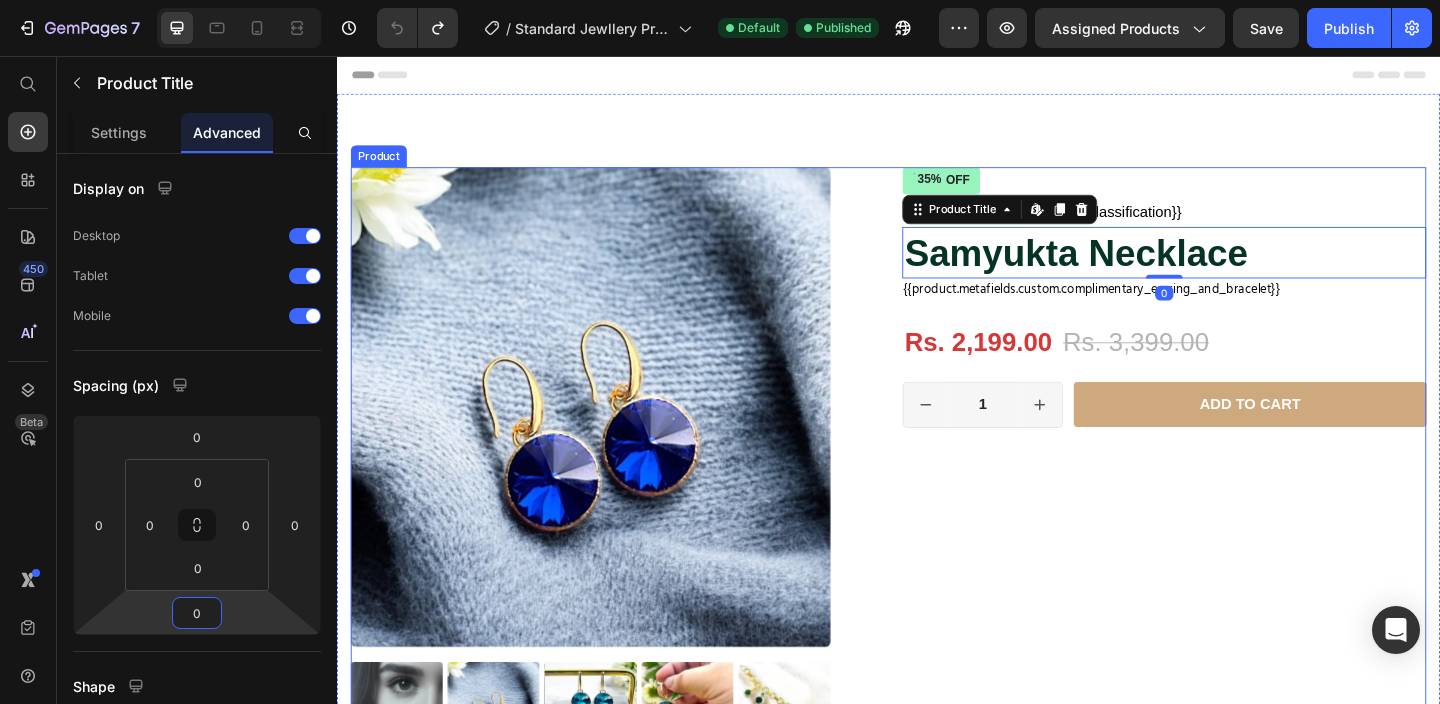 click on "35% OFF Discount Tag {{product.metafields.custom.classification}} Custom Code Samyukta Necklace Product Title   Edit content in Shopify 0 {{product.metafields.custom.complimentary_earring_and_bracelet}} Custom Code Row Rs. 2,199.00 Product Price Rs. 3,399.00 Product Price 35% OFF Discount Tag Row 1 Product Quantity Row Add to cart Add to Cart Row Row" at bounding box center [1237, 520] 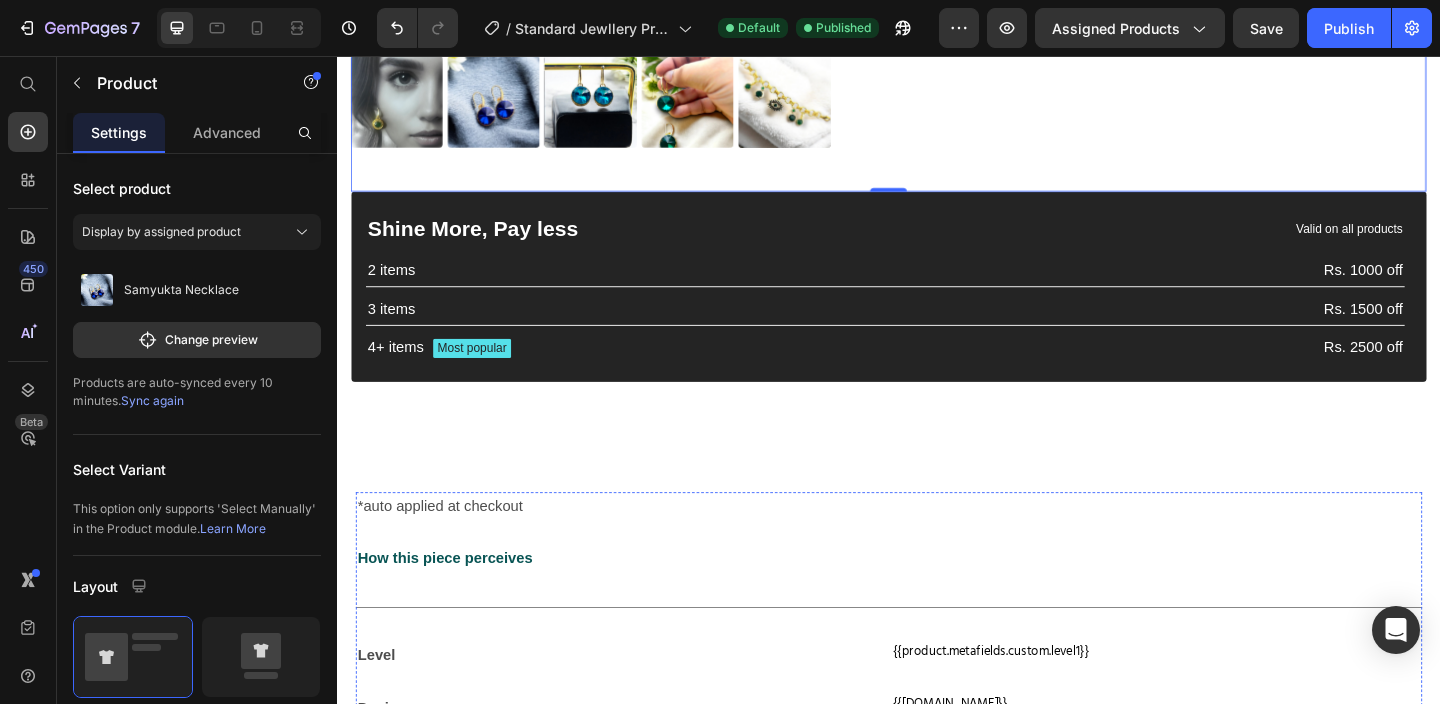 scroll, scrollTop: 653, scrollLeft: 0, axis: vertical 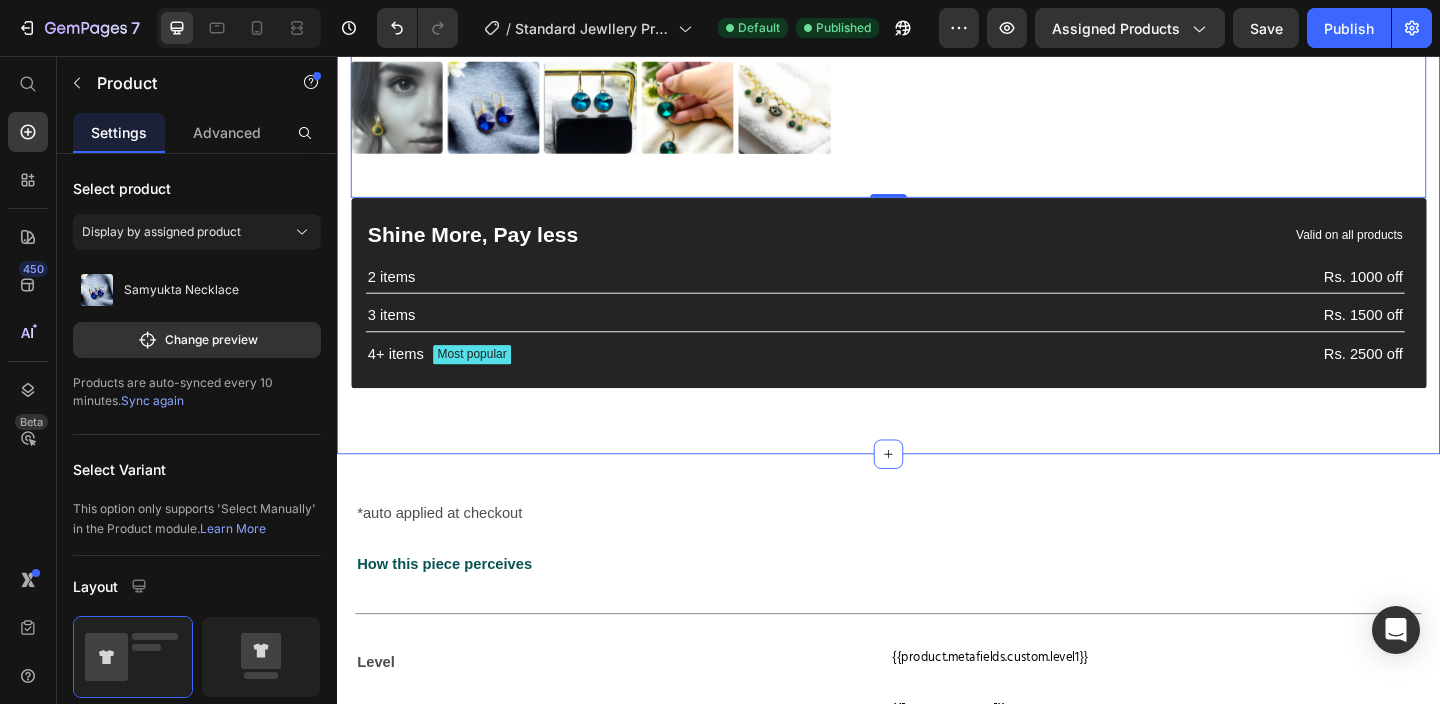 click on "Product Images 35% OFF Discount Tag {{product.metafields.custom.classification}} Custom Code Samyukta Necklace Product Title {{product.metafields.custom.complimentary_earring_and_bracelet}} Custom Code Row Rs. 2,199.00 Product Price Rs. 3,399.00 Product Price 35% OFF Discount Tag Row 1 Product Quantity Row Add to cart Add to Cart Row Row Product   0 Shine More, Pay less Text Block Valid on all products Text Block Row 2 items Text Block Rs. 1000 off Text Block Row 3 items Text Block Rs. 1500 off Text Block Row 4+ items Text Block Most popular Text Block Row Rs. 2500 off Text Block Row Row Section 1" at bounding box center (937, -34) 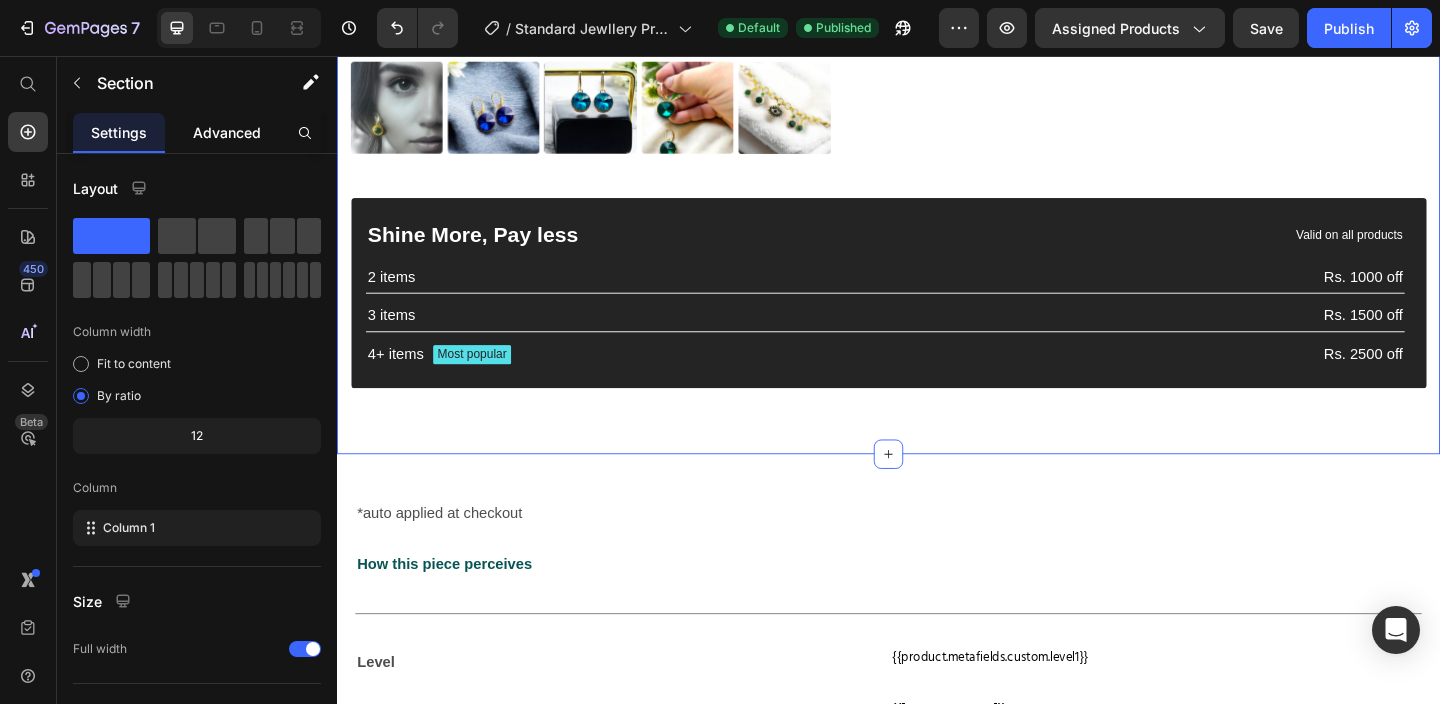 click on "Advanced" at bounding box center (227, 132) 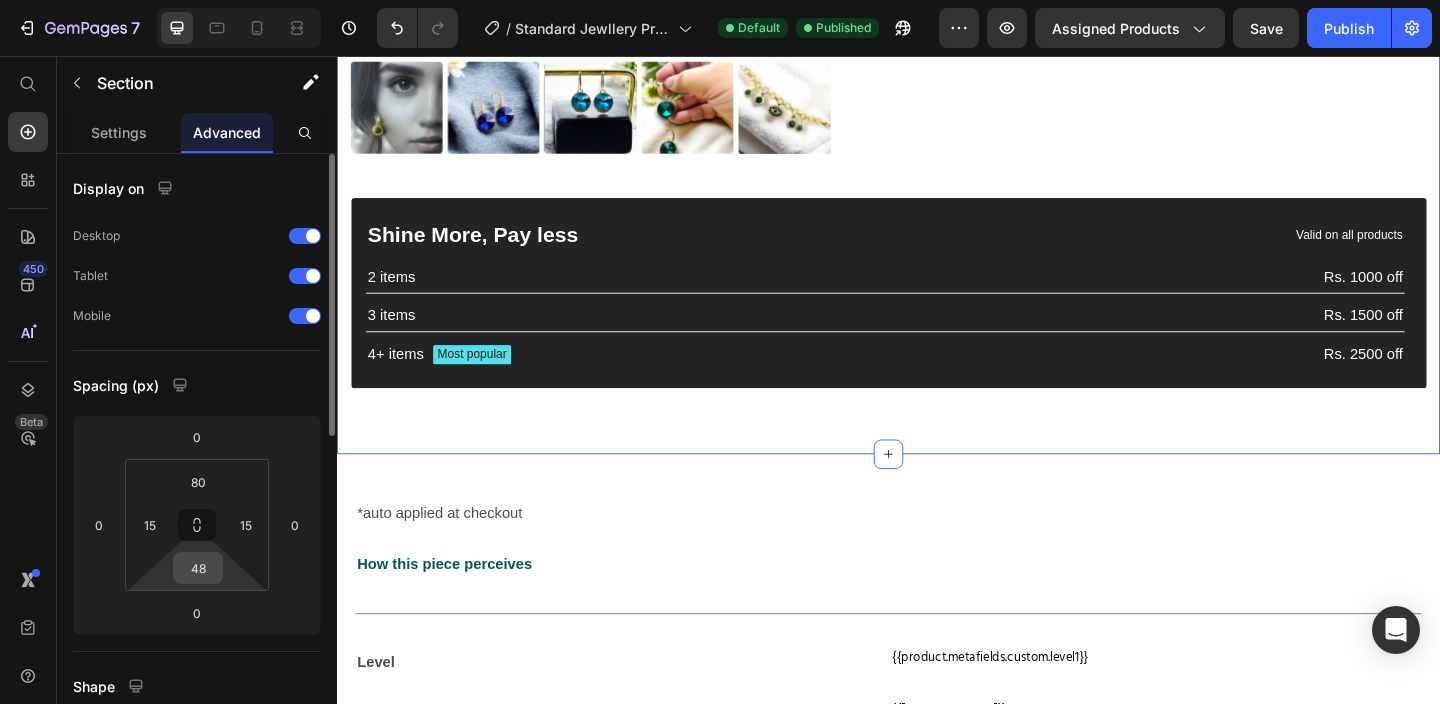 click on "48" at bounding box center (198, 568) 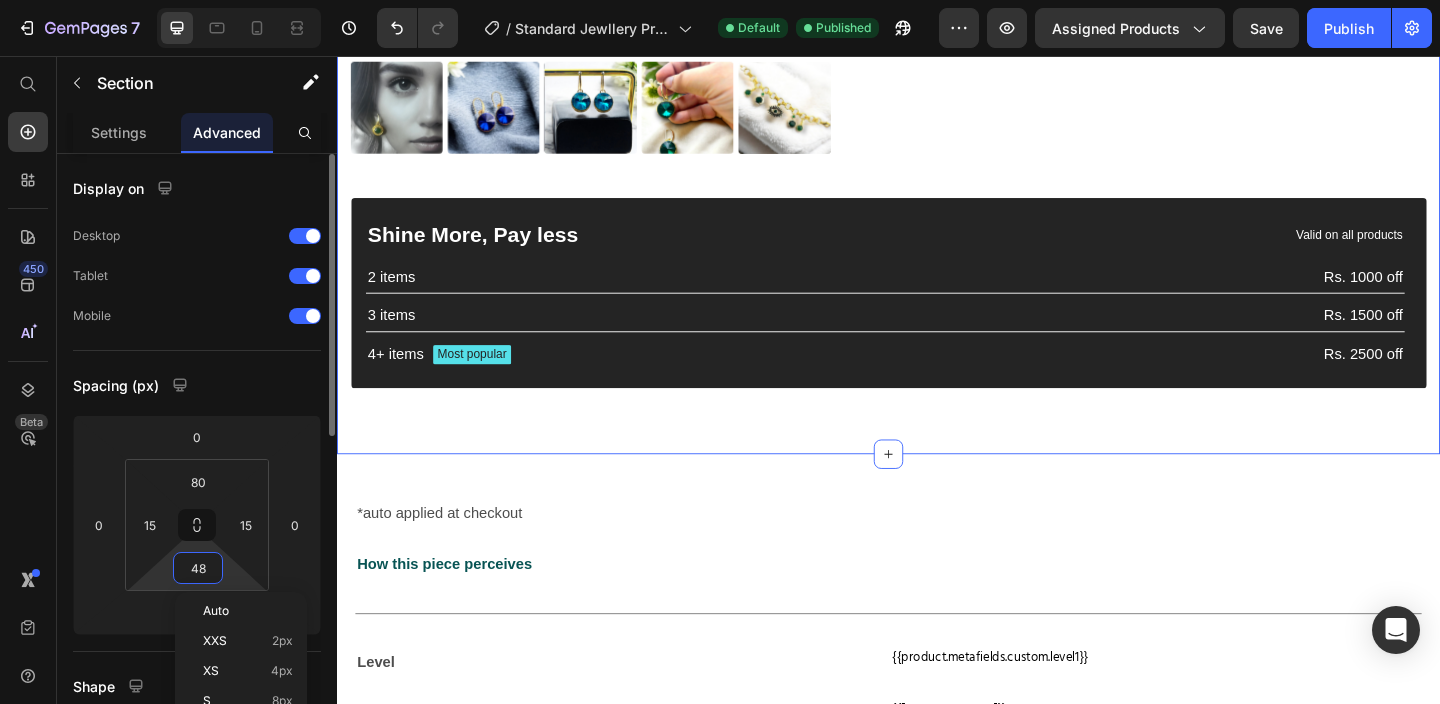 type on "0" 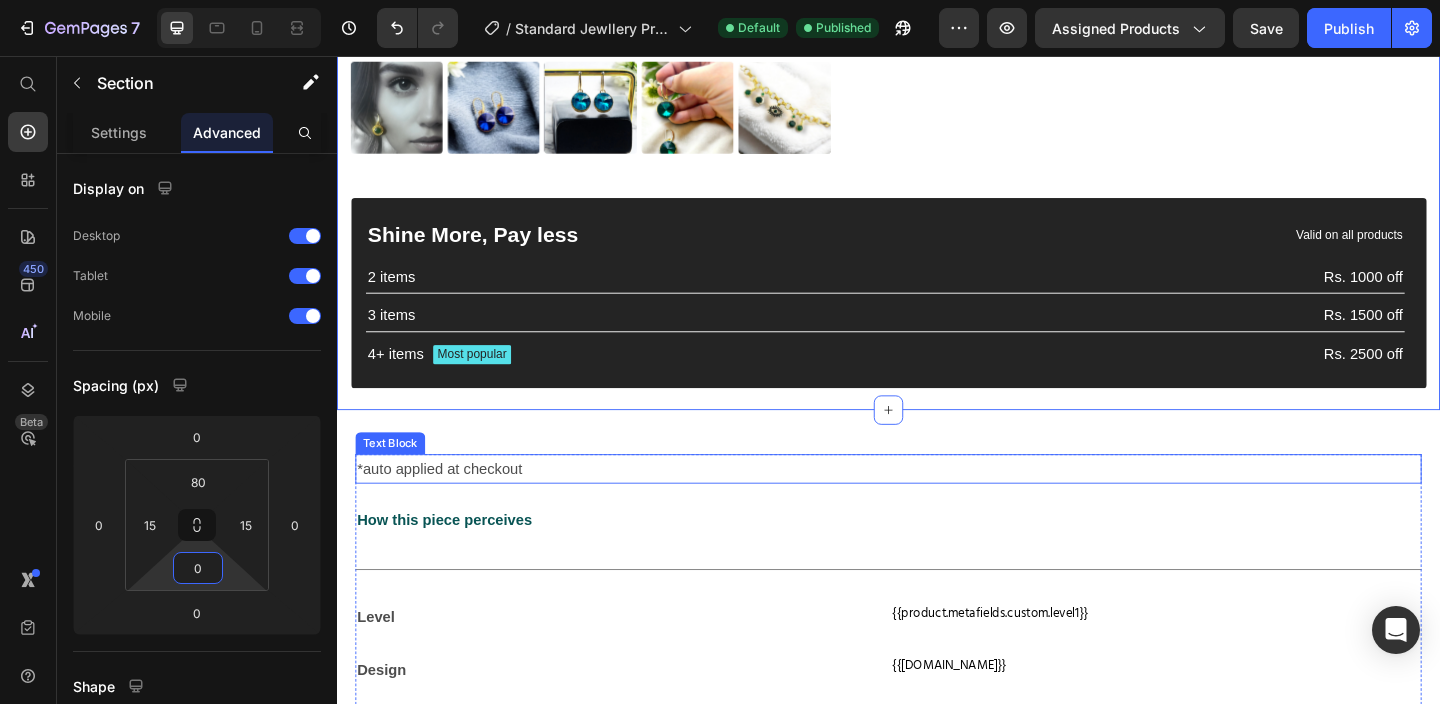 click on "*auto applied at checkout" at bounding box center (937, 505) 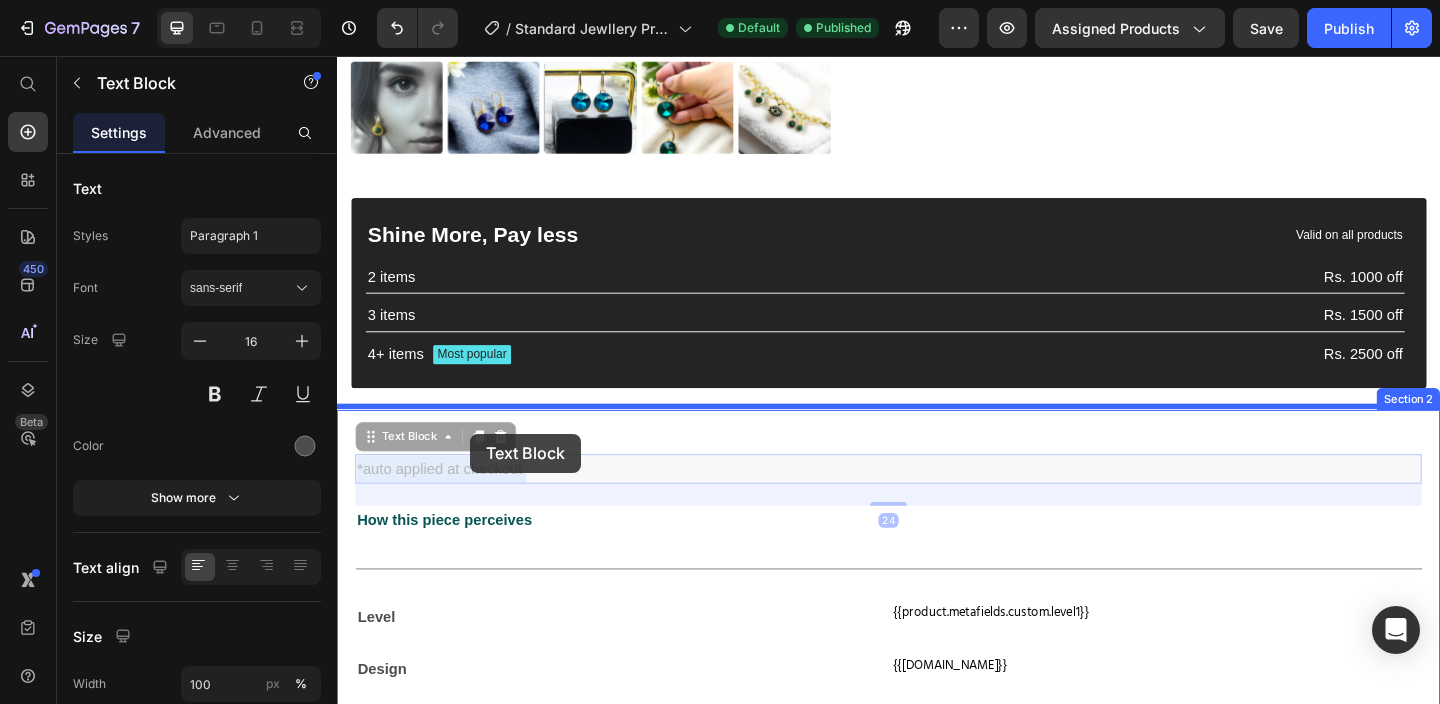 drag, startPoint x: 485, startPoint y: 502, endPoint x: 482, endPoint y: 467, distance: 35.128338 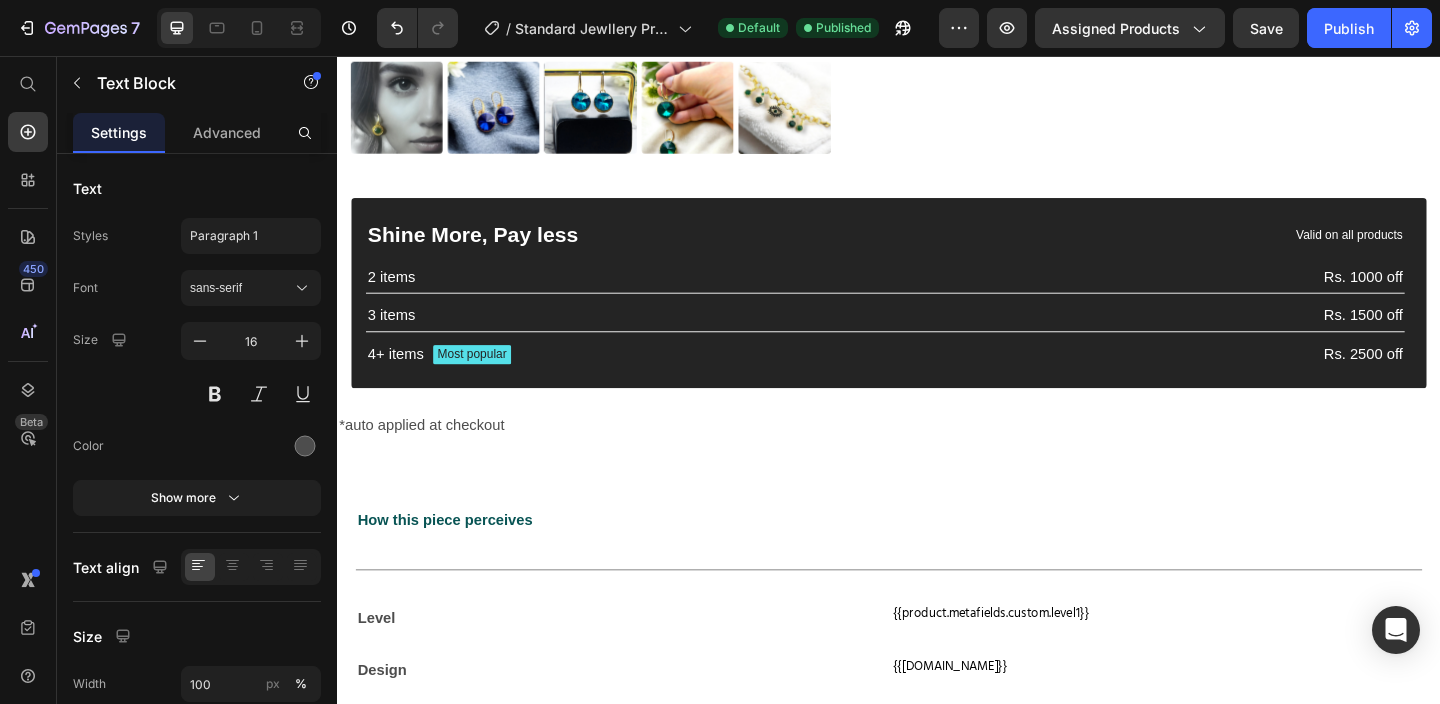 click on "*auto applied at checkout" at bounding box center [937, 457] 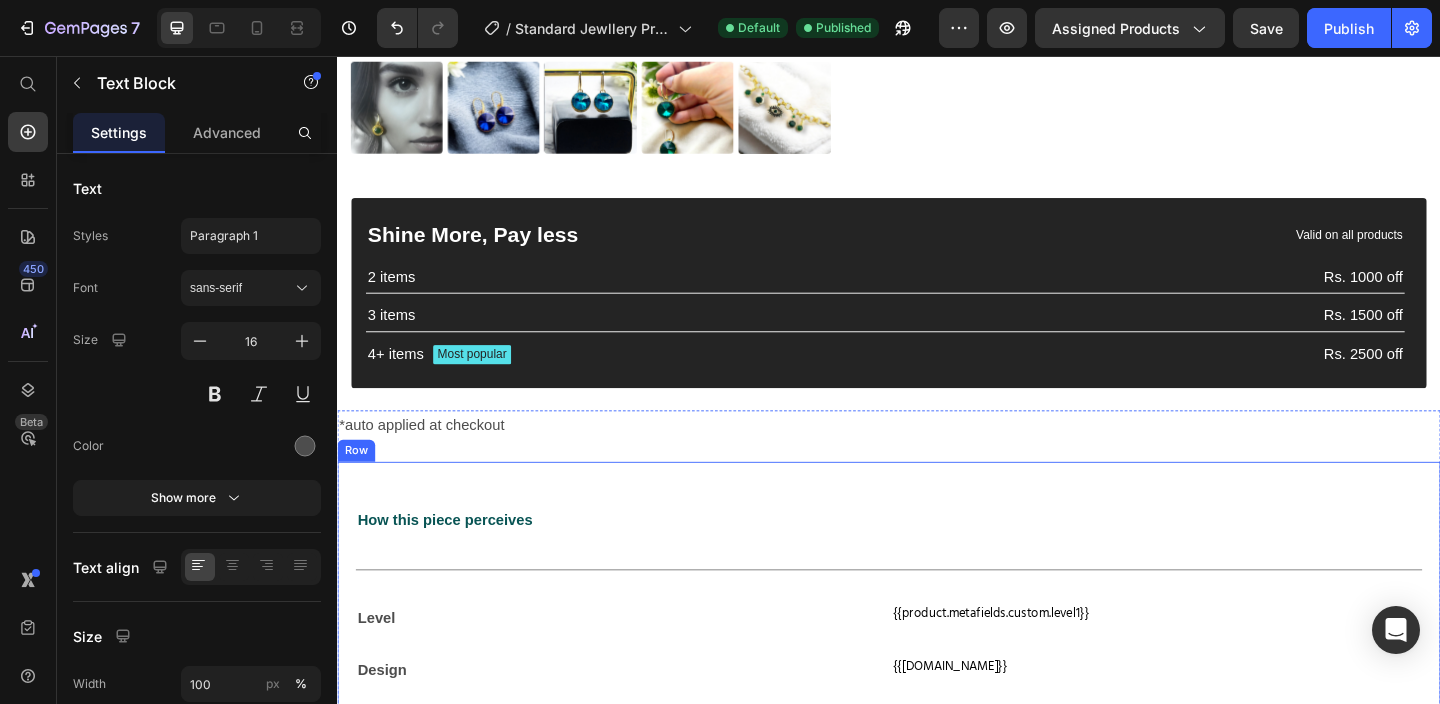 click on "How this piece perceives Text Block                Title Line Level Text Block {{product.metafields.custom.level1}} Custom Code Row Design Text Block {{[DOMAIN_NAME]}} Custom Code Row Look Text Block {{product.metafields.custom.look}} Custom Code Row Impression Text Block {{product.metafields.custom.impression}} Custom Code Row Personality Text Block {{product.metafields.custom.personality}} Custom Code Row                Title Line {{product.metafields.custom.mood_opener}} Custom Code What is this piece Text Block The  Samyukta Samyukta  ensures you never go unnoticed. Show more Product Description                Title Line Return & Exchange Shipping Made to Order At Ankitones, we believe in delivering nothing but the best to our customers. That's why we want your shopping experience with us to be completely worry-free. If for any reason you receive a damaged or incorrect product, we’ve got you covered!   Here's how the return process works:   - Your Order ID - Product Name" at bounding box center [937, 1003] 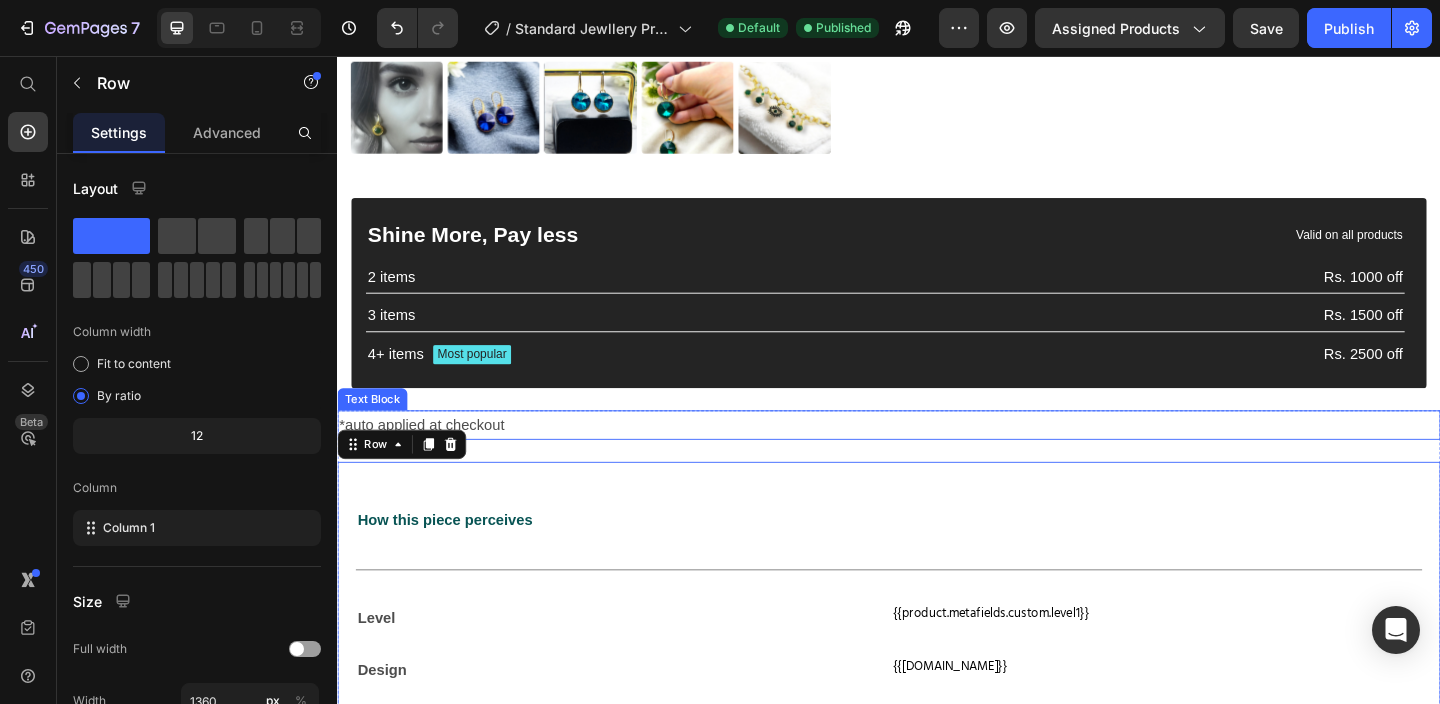 click on "*auto applied at checkout" at bounding box center [937, 457] 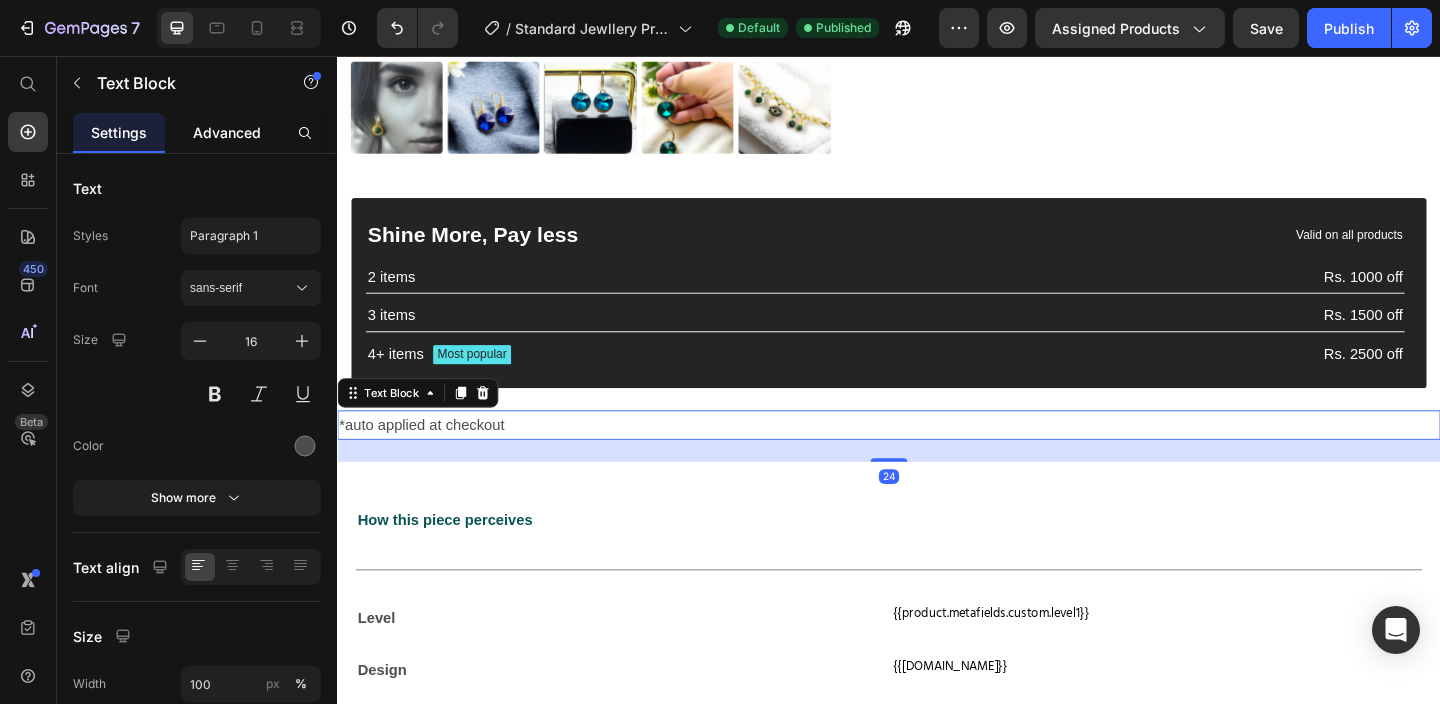 click on "Advanced" 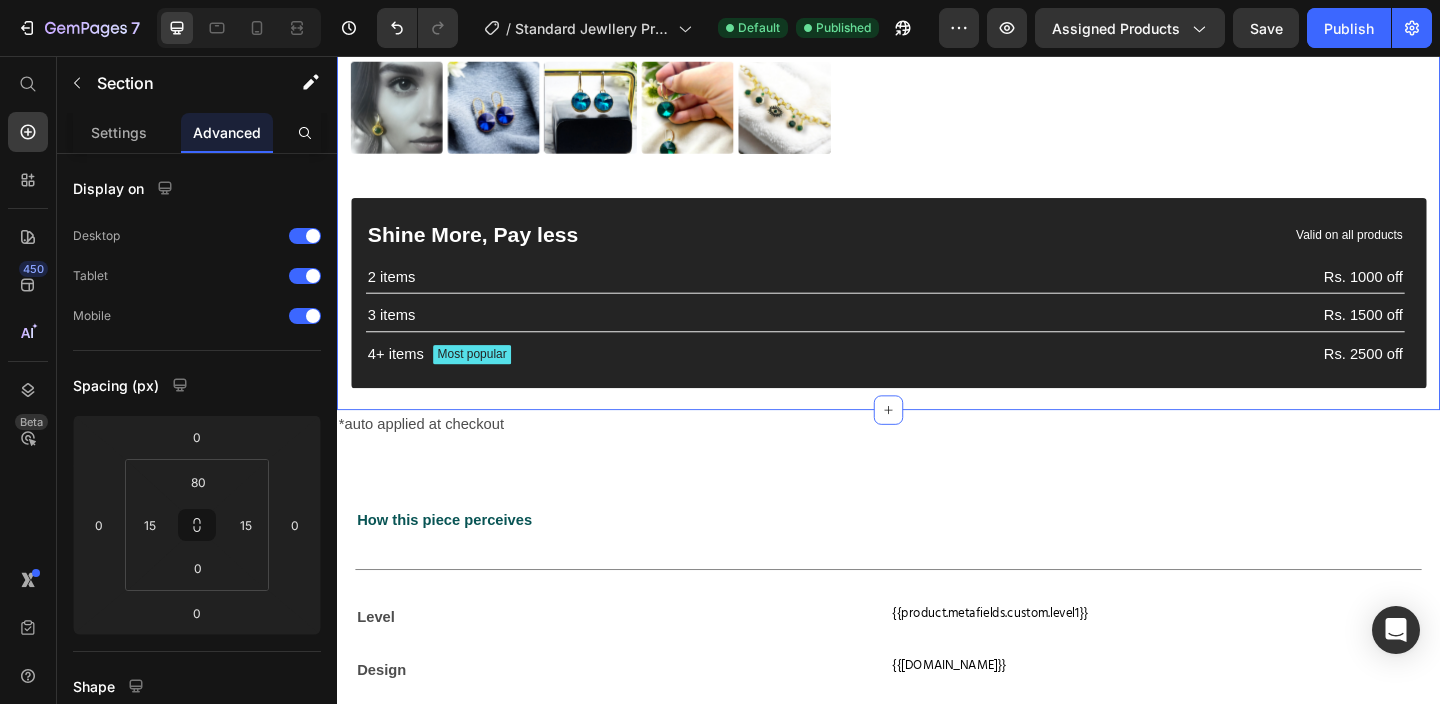click on "Product Images 35% OFF Discount Tag {{product.metafields.custom.classification}} Custom Code Samyukta Necklace Product Title {{product.metafields.custom.complimentary_earring_and_bracelet}} Custom Code Row Rs. 2,199.00 Product Price Rs. 3,399.00 Product Price 35% OFF Discount Tag Row 1 Product Quantity Row Add to cart Add to Cart Row Row Product Shine More, Pay less Text Block Valid on all products Text Block Row 2 items Text Block Rs. 1000 off Text Block Row 3 items Text Block Rs. 1500 off Text Block Row 4+ items Text Block Most popular Text Block Row Rs. 2500 off Text Block Row Row" at bounding box center [937, -18] 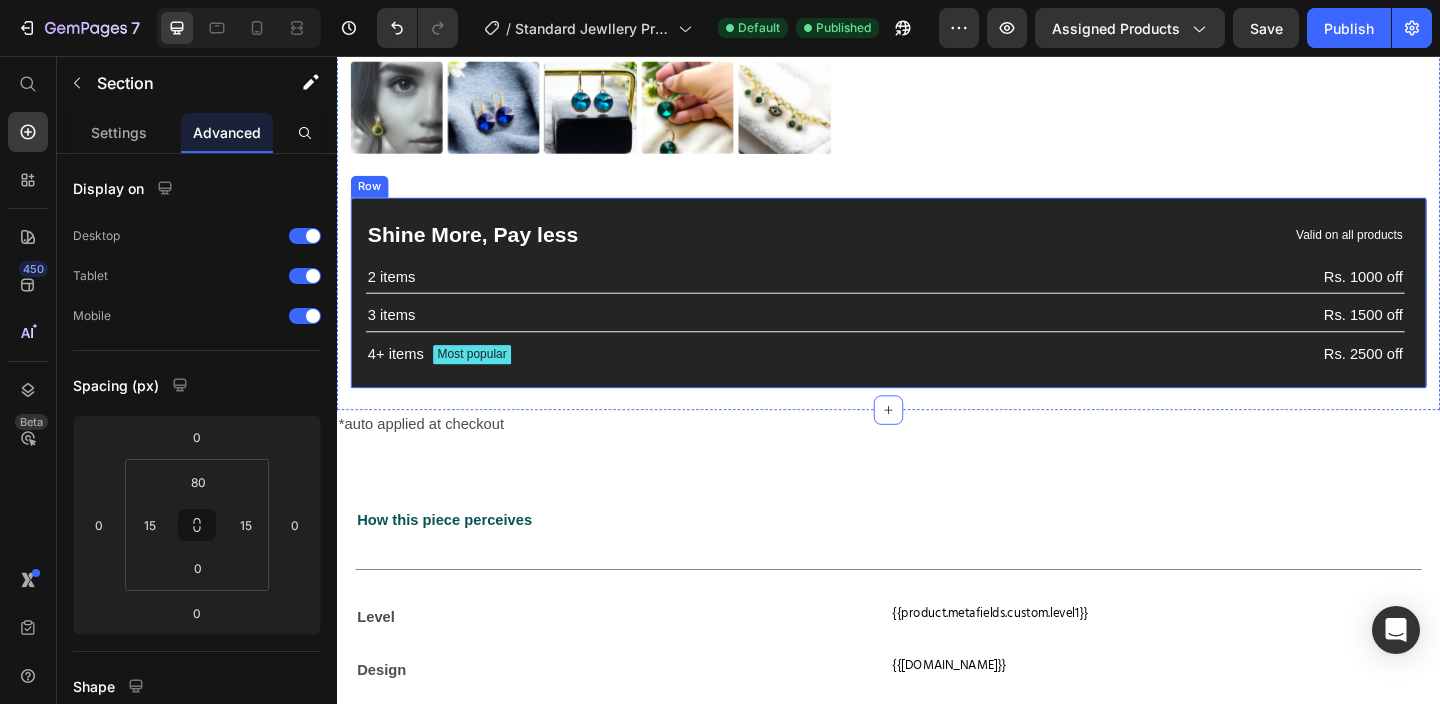 click on "Shine More, Pay less Text Block Valid on all products Text Block Row 2 items Text Block Rs. 1000 off Text Block Row 3 items Text Block Rs. 1500 off Text Block Row 4+ items Text Block Most popular Text Block Row Rs. 2500 off Text Block Row Row" at bounding box center (937, 313) 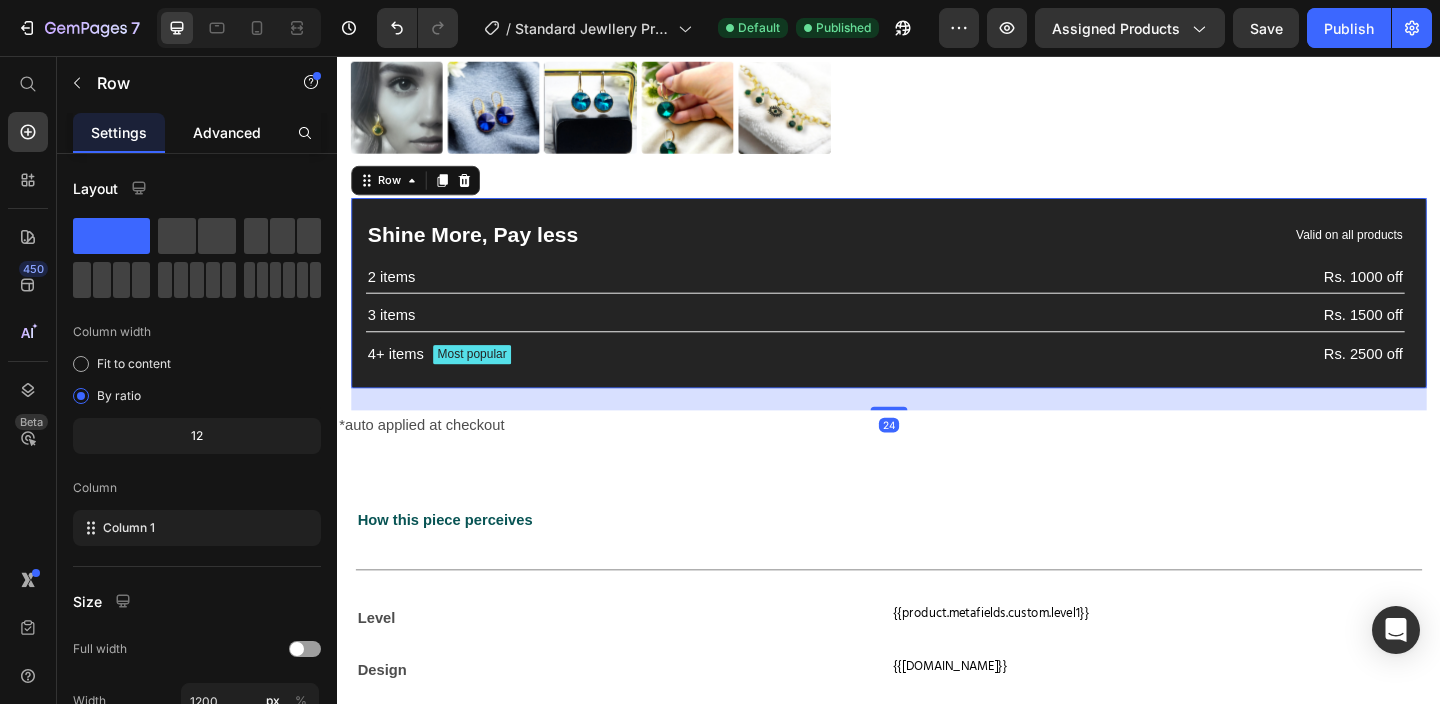 click on "Advanced" at bounding box center [227, 132] 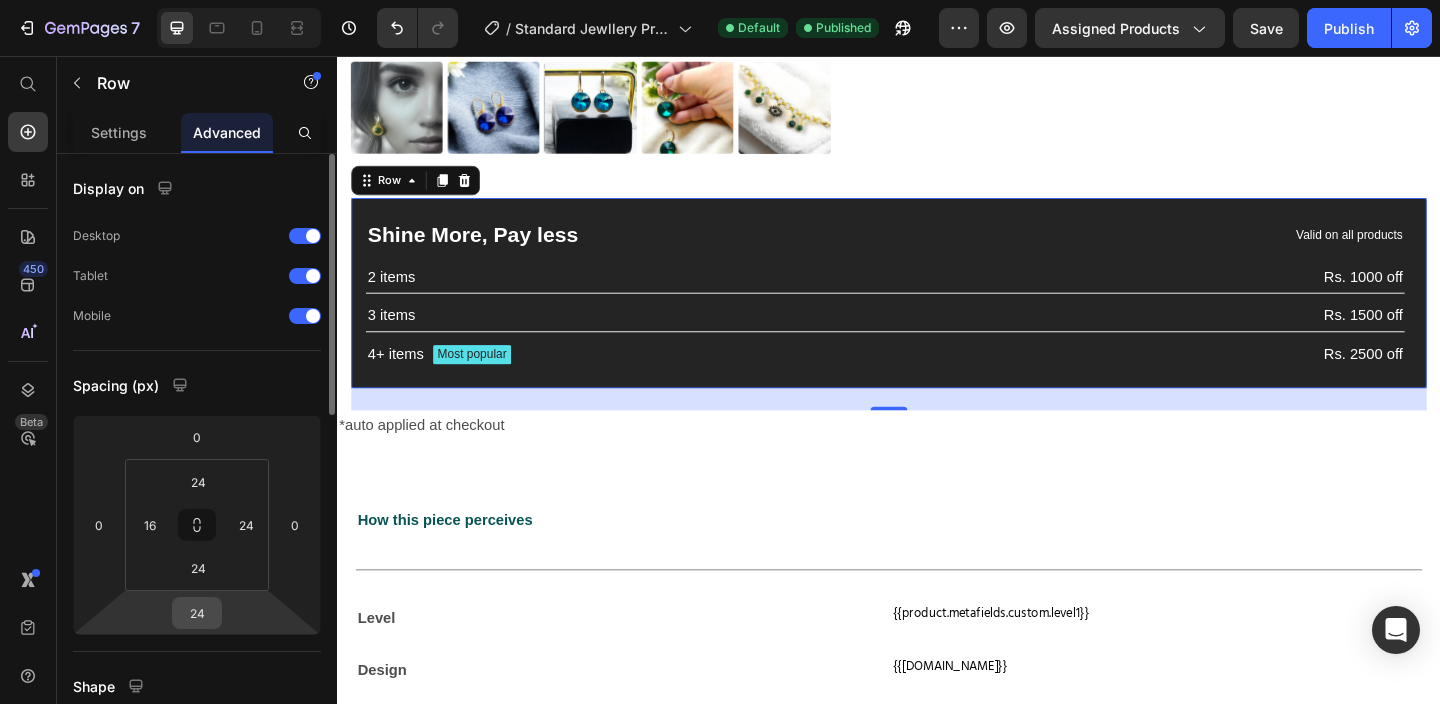 click on "24" at bounding box center [197, 613] 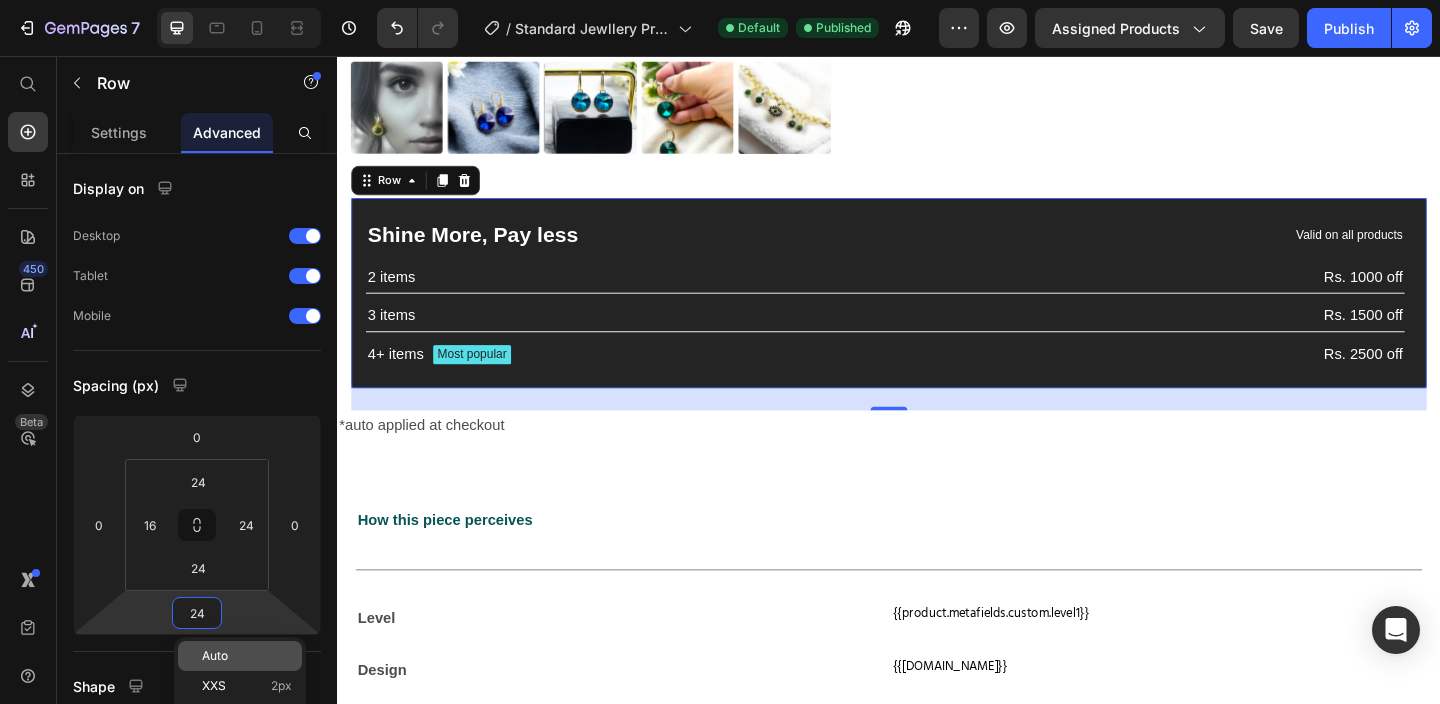 click on "Auto" 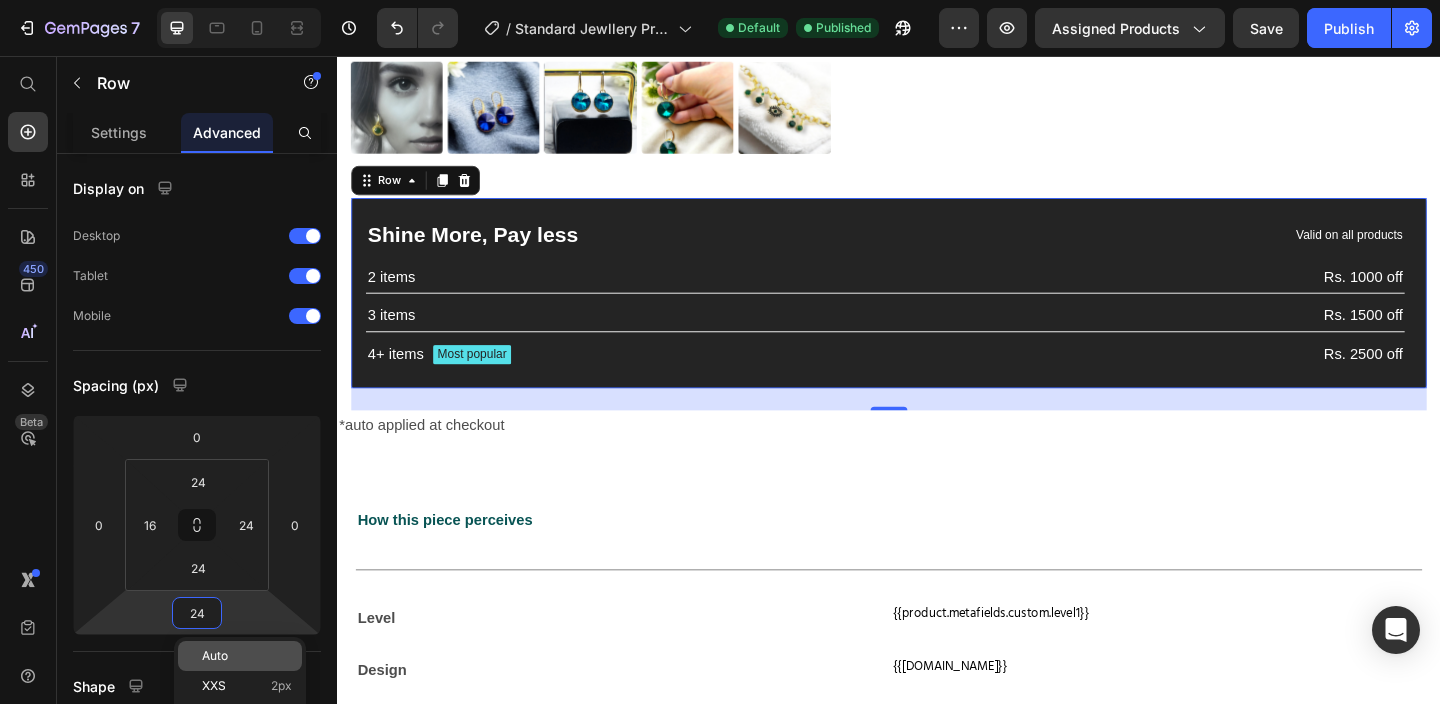 type 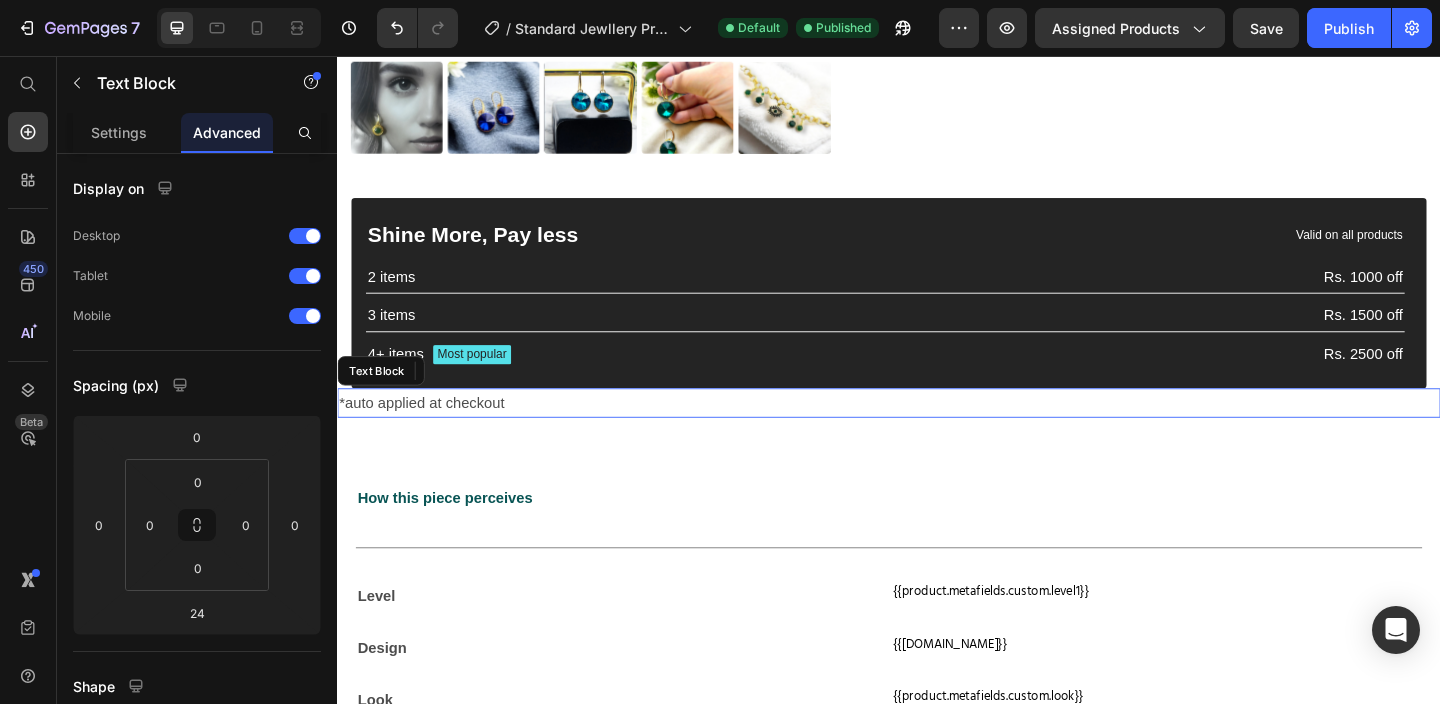 click on "*auto applied at checkout" at bounding box center (937, 433) 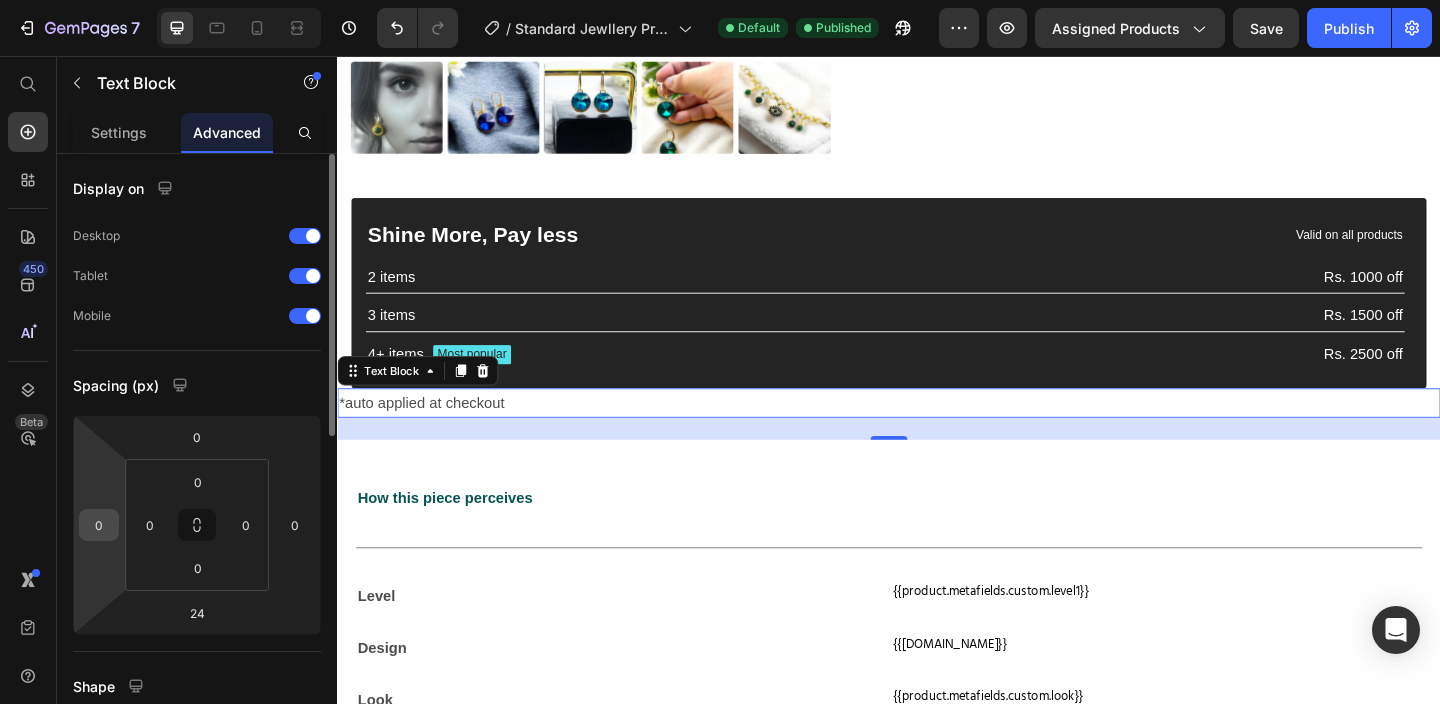 click on "0" at bounding box center (99, 525) 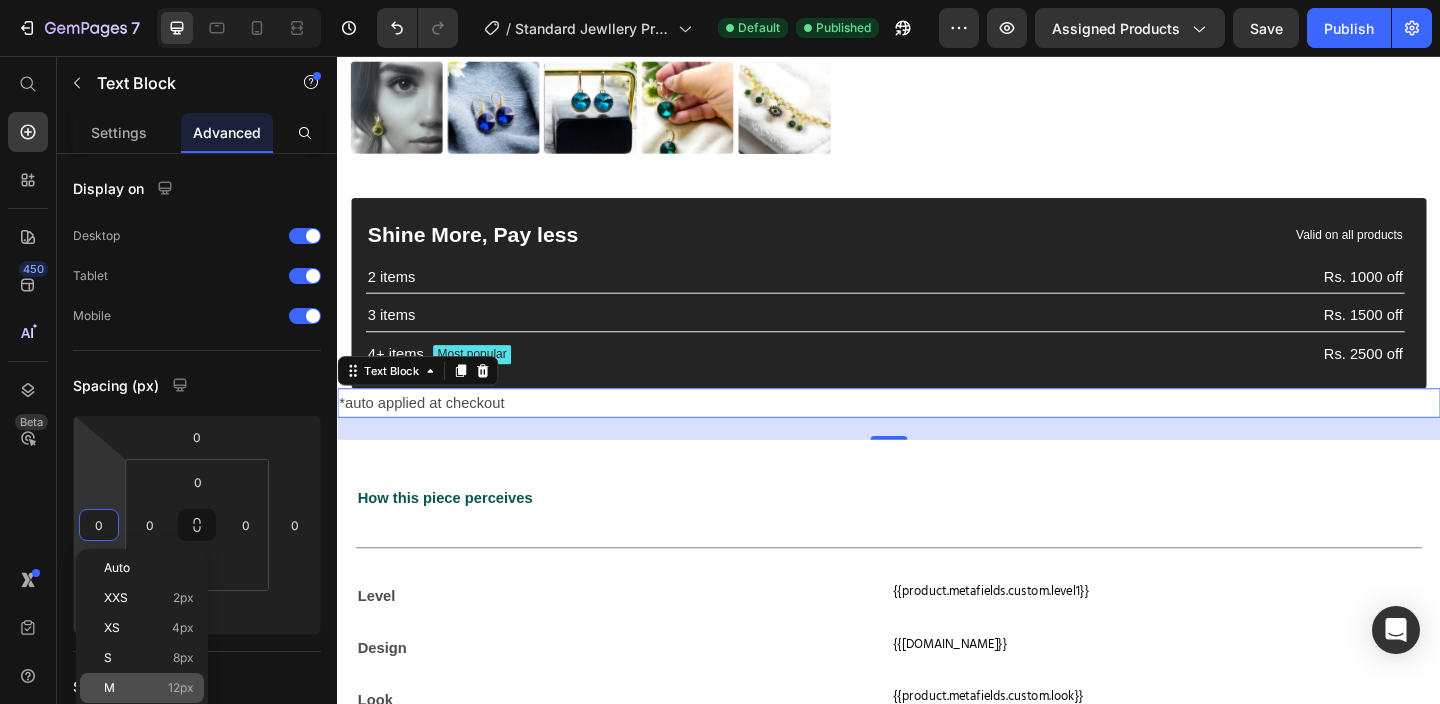 click on "M 12px" at bounding box center (149, 688) 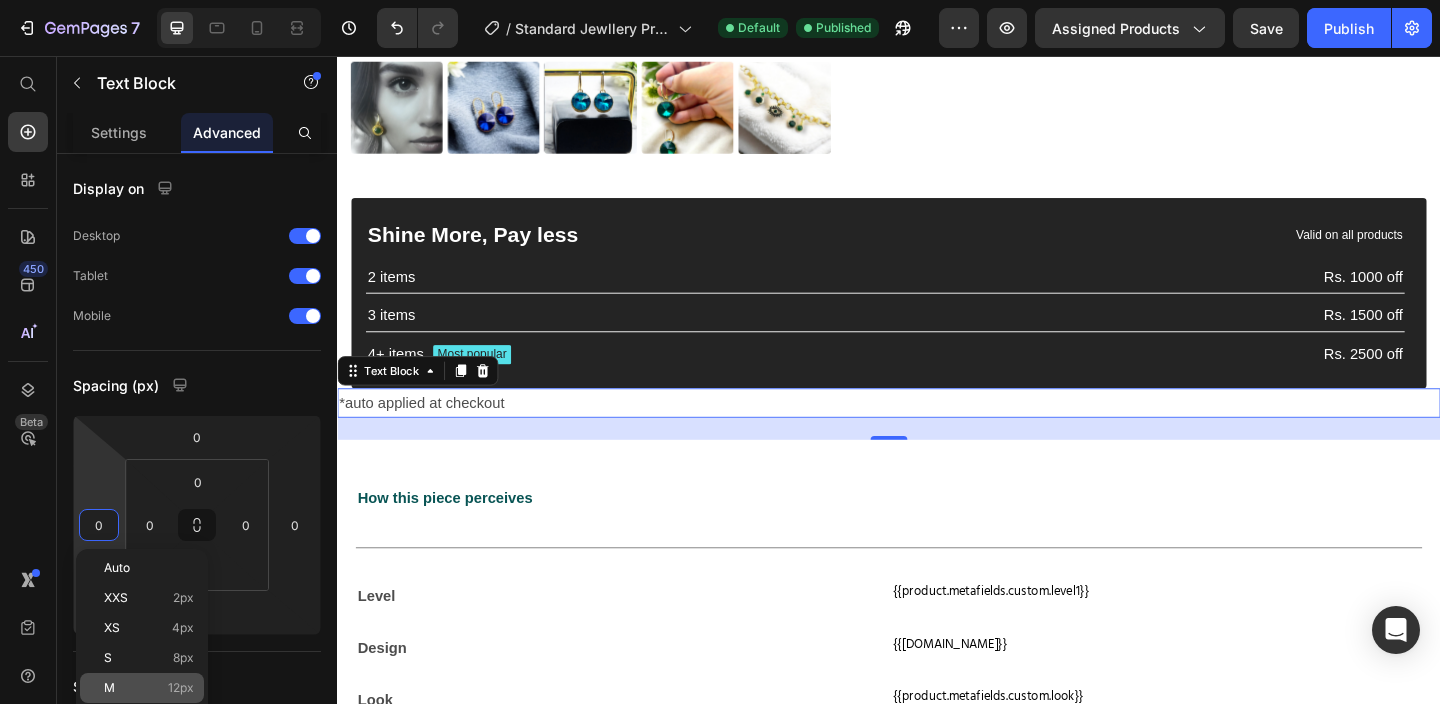 type on "12" 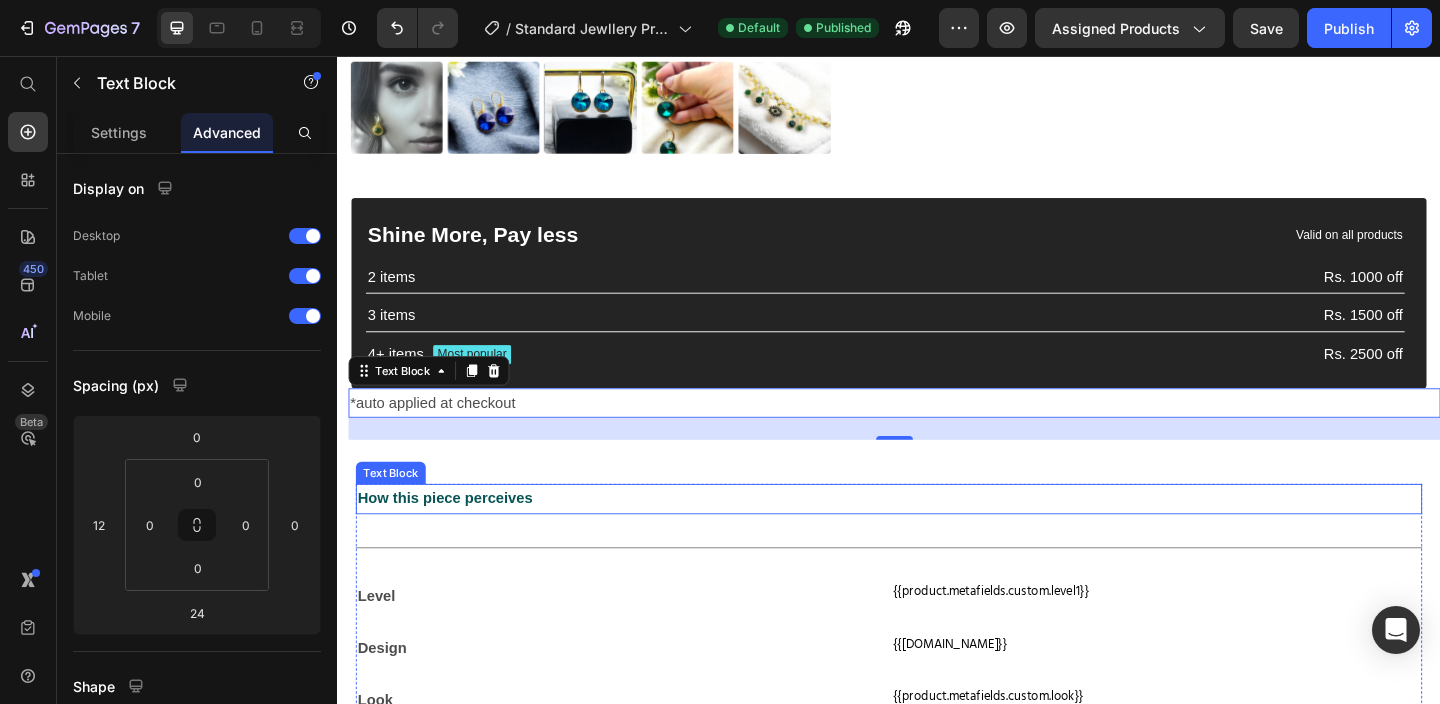 click on "How this piece perceives" at bounding box center [937, 537] 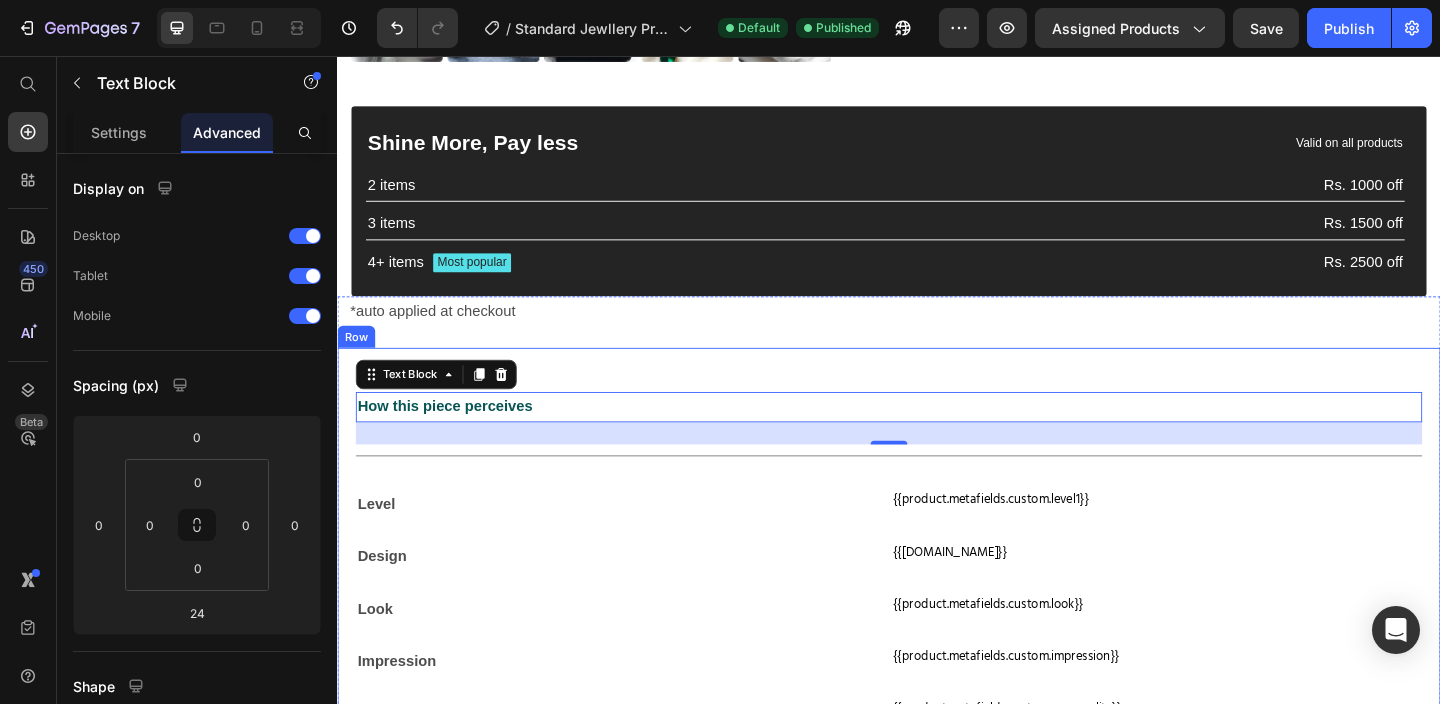 scroll, scrollTop: 765, scrollLeft: 0, axis: vertical 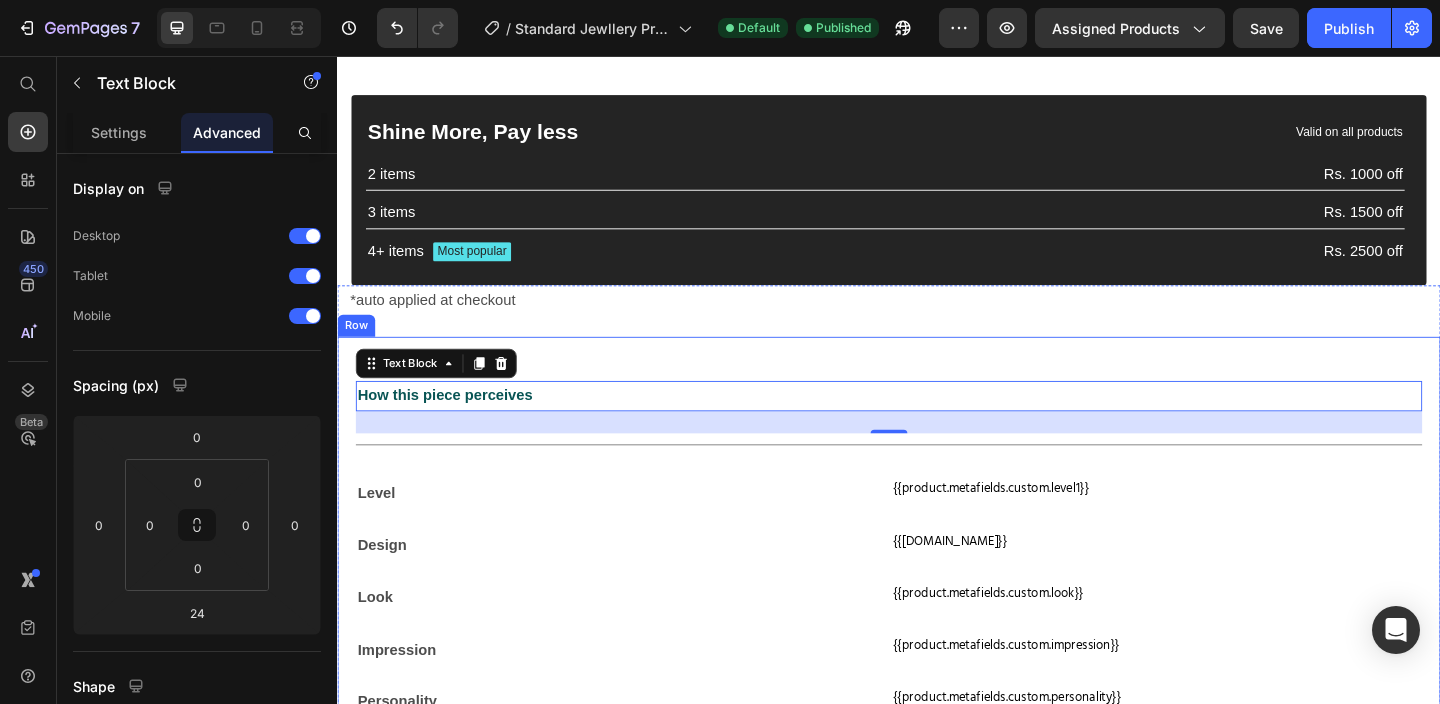 click on "How this piece perceives Text Block   24                Title Line Level Text Block {{product.metafields.custom.level1}} Custom Code Row Design Text Block {{[DOMAIN_NAME]}} Custom Code Row Look Text Block {{product.metafields.custom.look}} Custom Code Row Impression Text Block {{product.metafields.custom.impression}} Custom Code Row Personality Text Block {{product.metafields.custom.personality}} Custom Code Row                Title Line {{product.metafields.custom.mood_opener}} Custom Code What is this piece Text Block The  Samyukta Samyukta  ensures you never go unnoticed. Show more Product Description                Title Line Return & Exchange Shipping Made to Order At Ankitones, we believe in delivering nothing but the best to our customers. That's why we want your shopping experience with us to be completely worry-free. If for any reason you receive a damaged or incorrect product, we’ve got you covered!   Here's how the return process works:   - Your Order ID - Product Name" at bounding box center [937, 867] 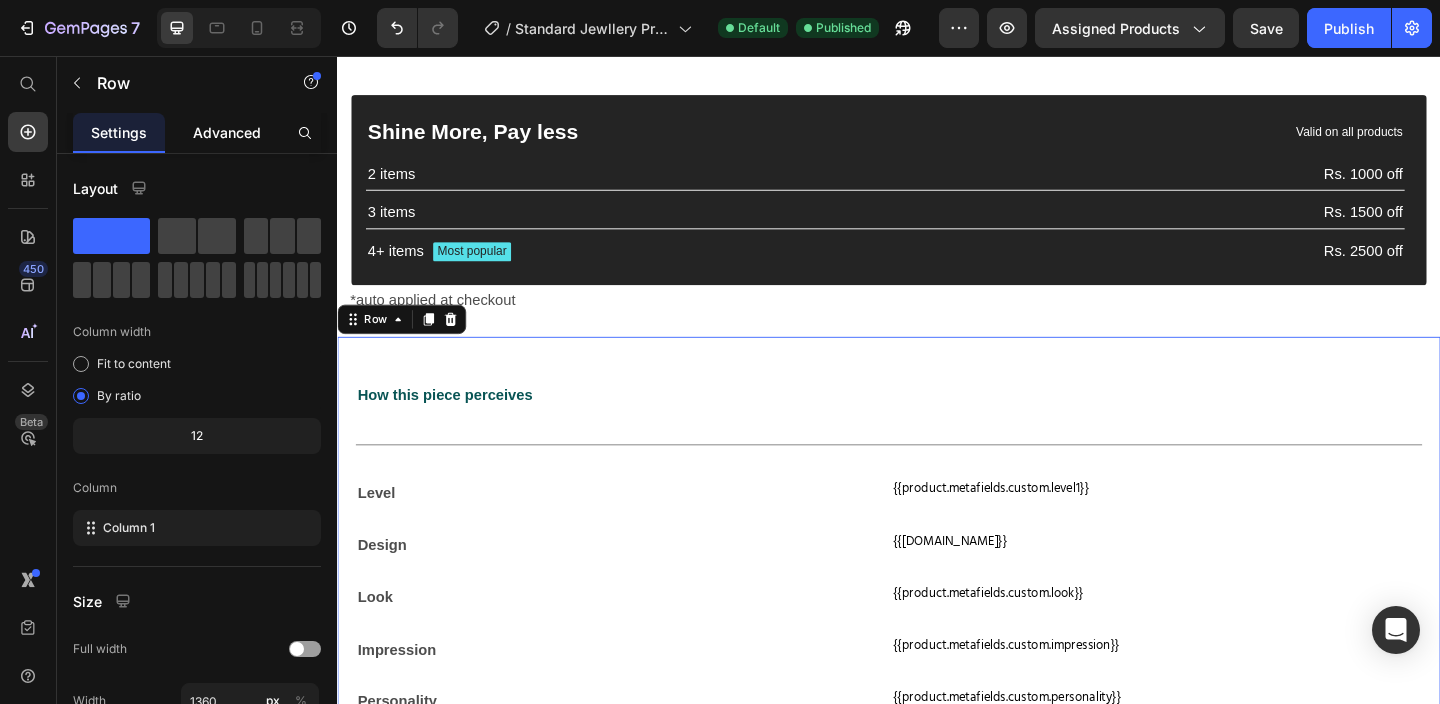 click on "Advanced" at bounding box center [227, 132] 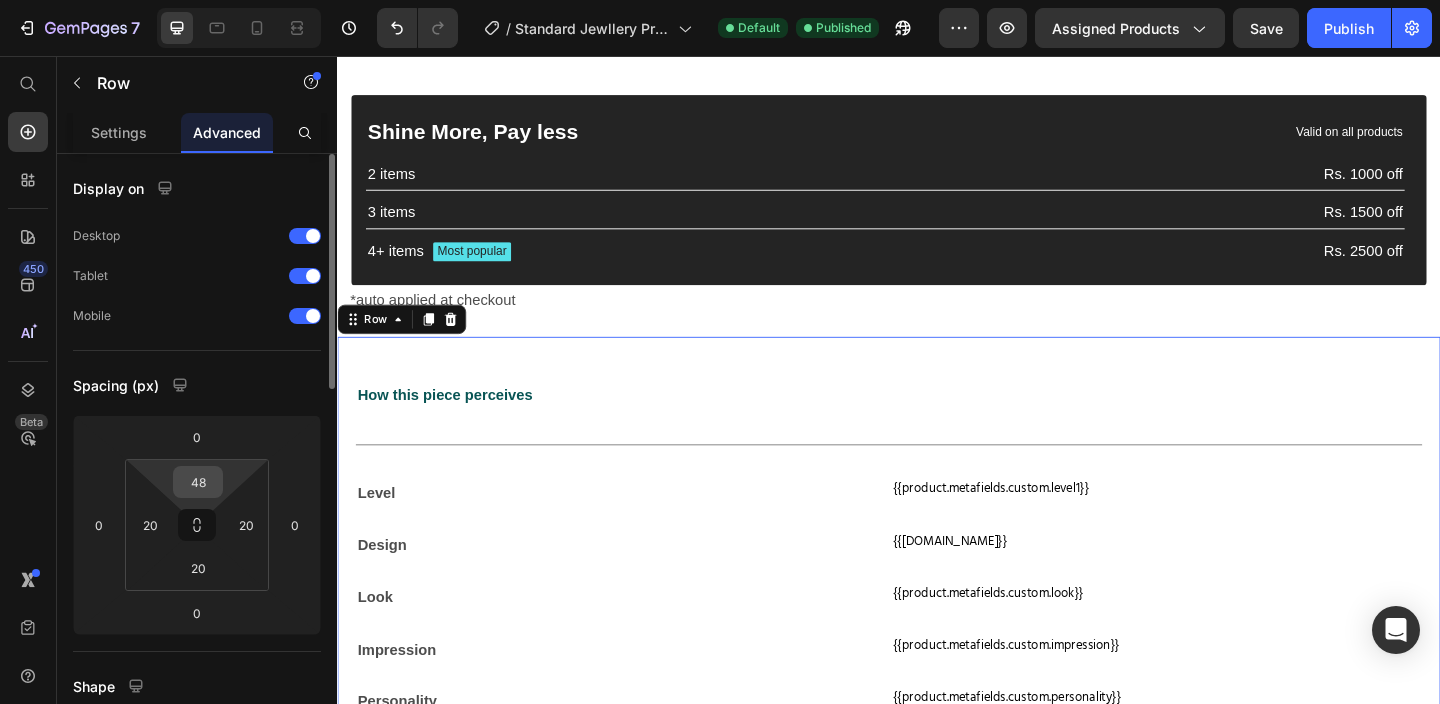 click on "48" at bounding box center (198, 482) 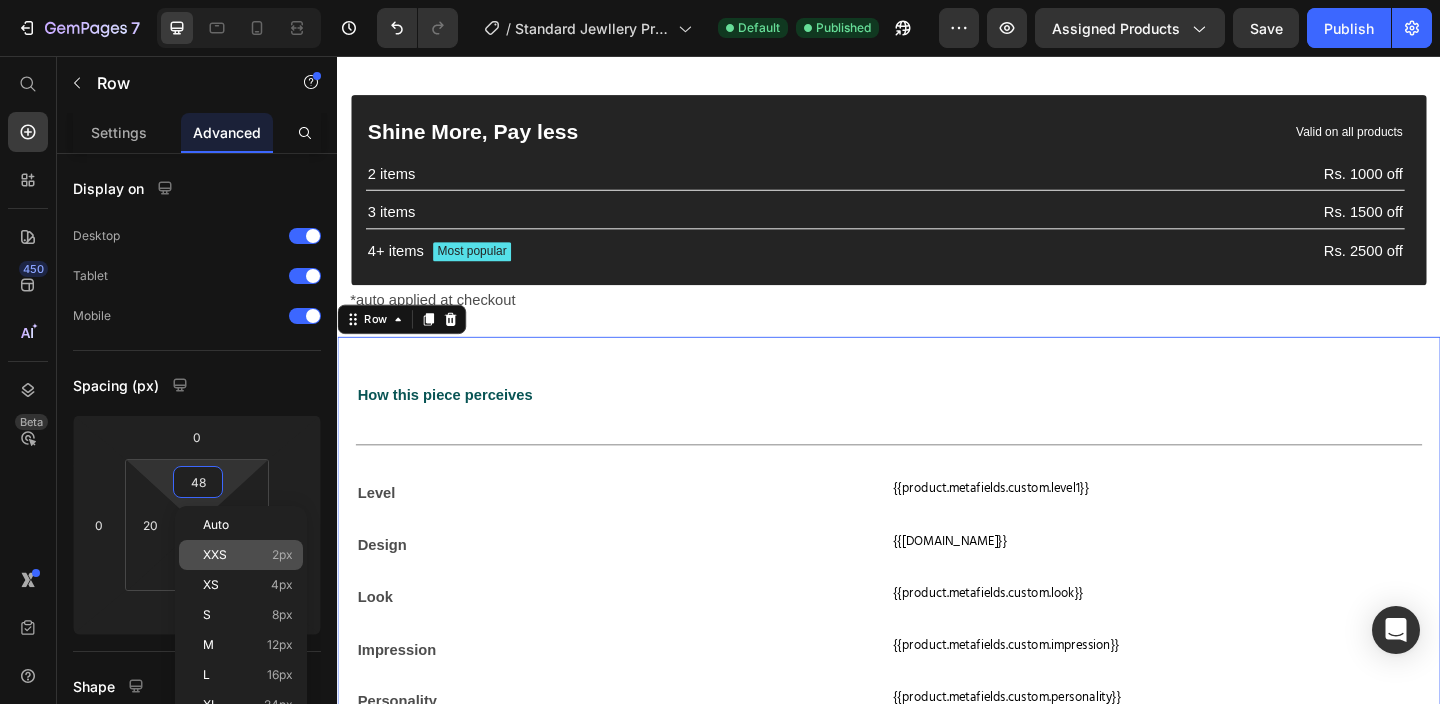 click on "XXS" at bounding box center [215, 555] 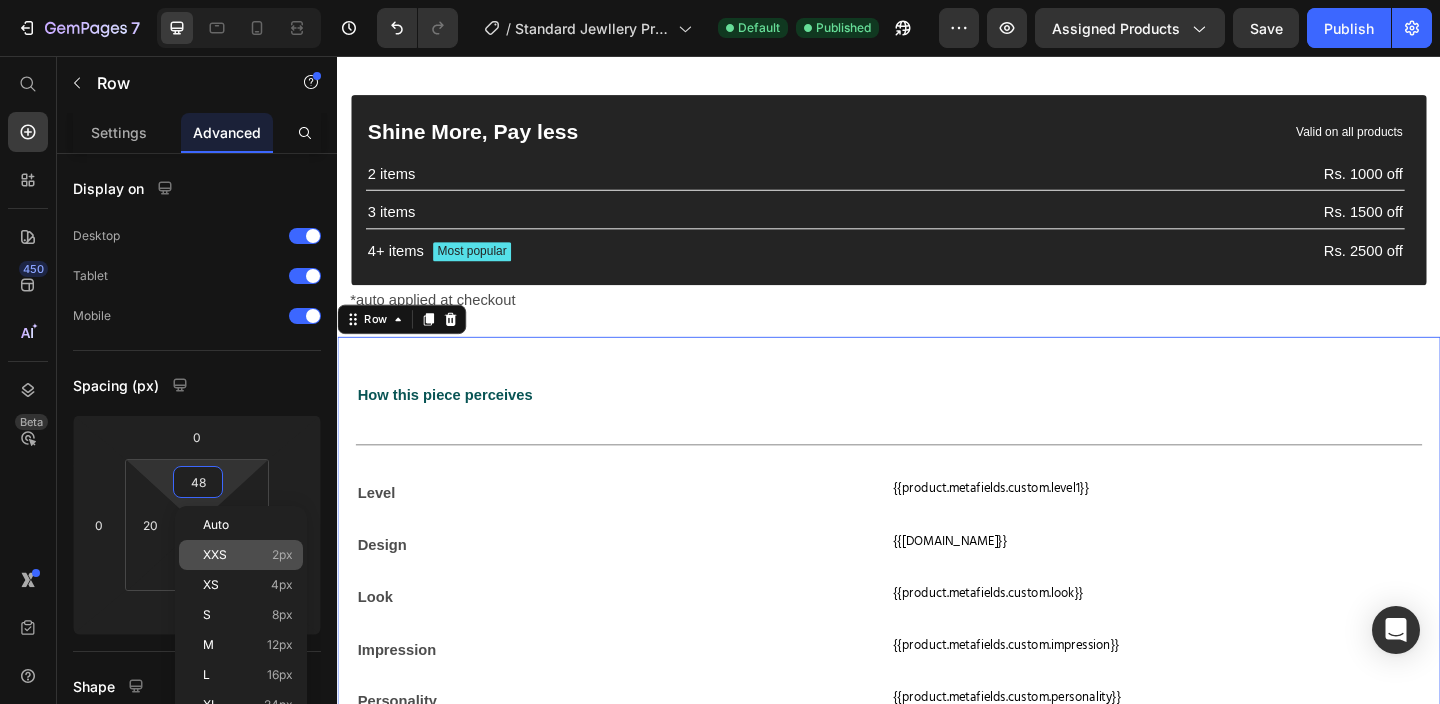 type on "2" 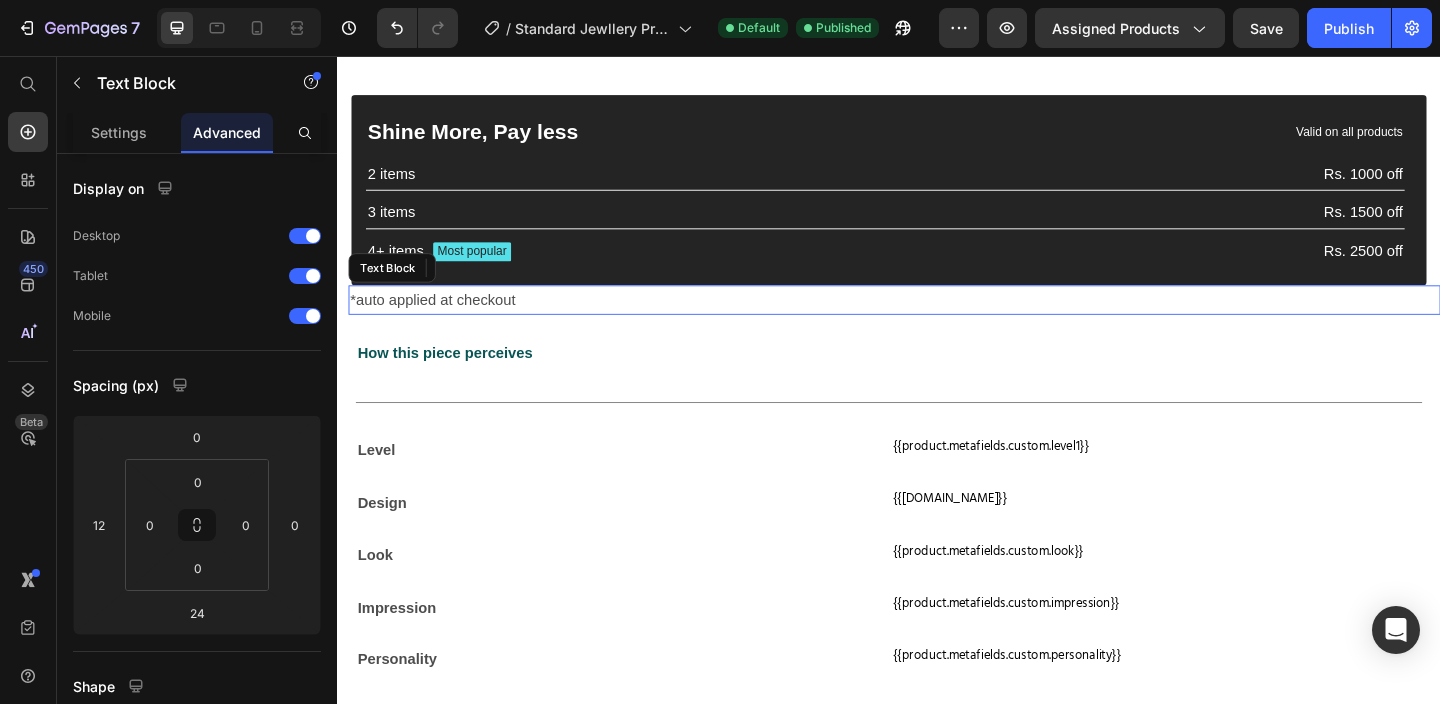 click on "*auto applied at checkout" at bounding box center (943, 321) 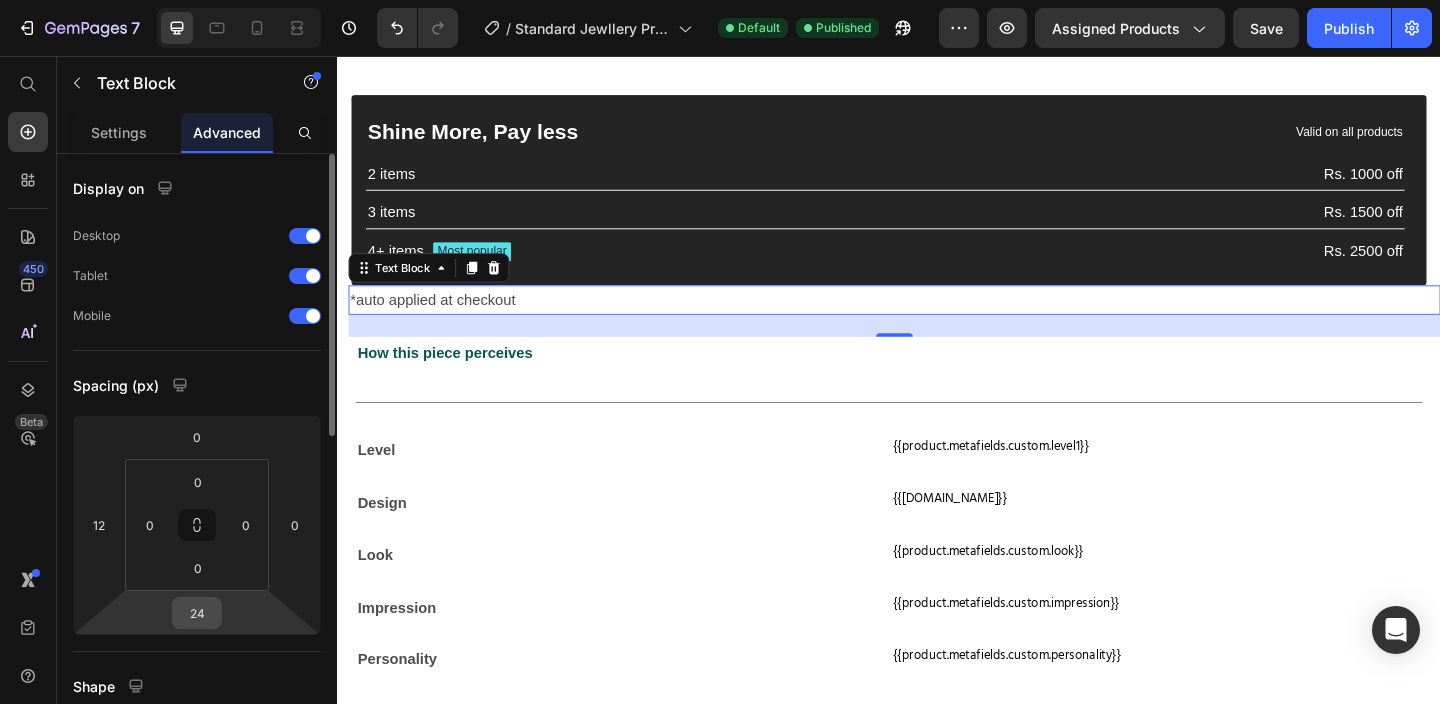 click on "24" at bounding box center (197, 613) 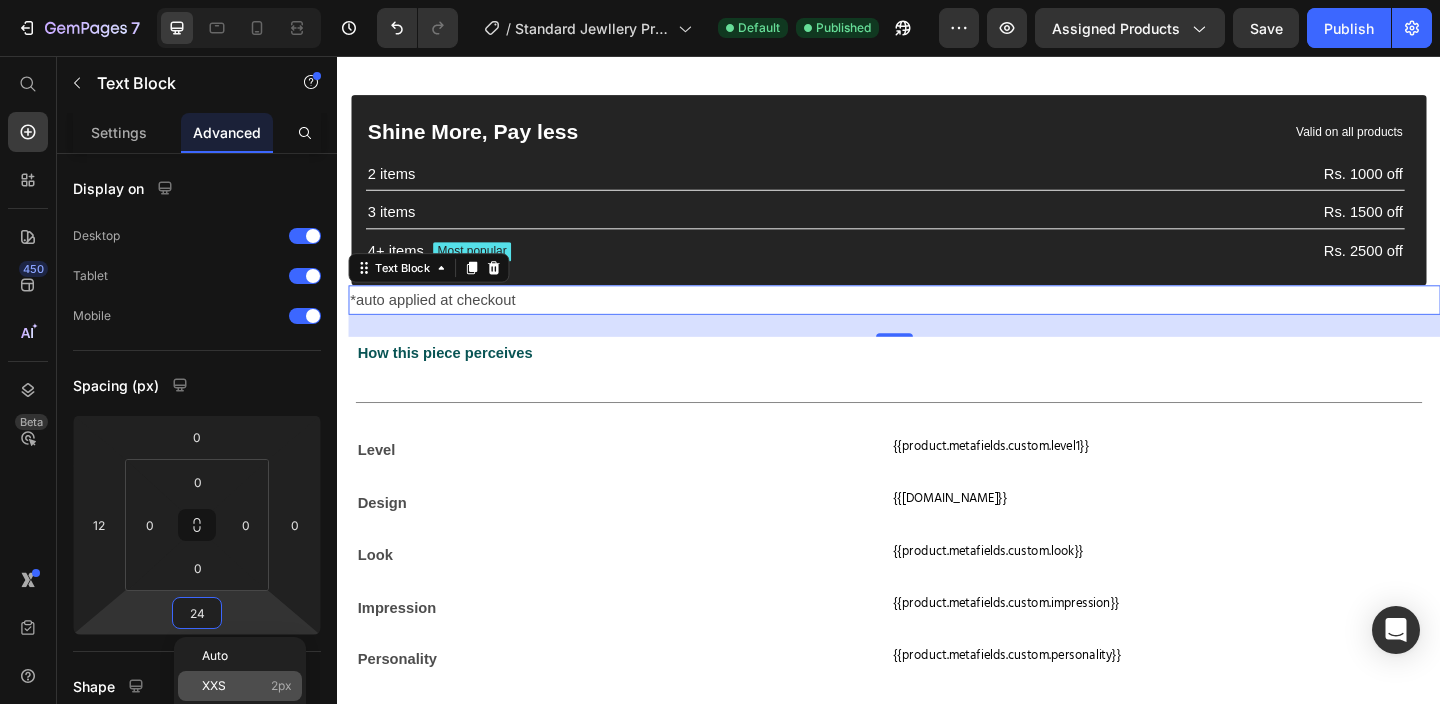 click on "XXS" at bounding box center [214, 686] 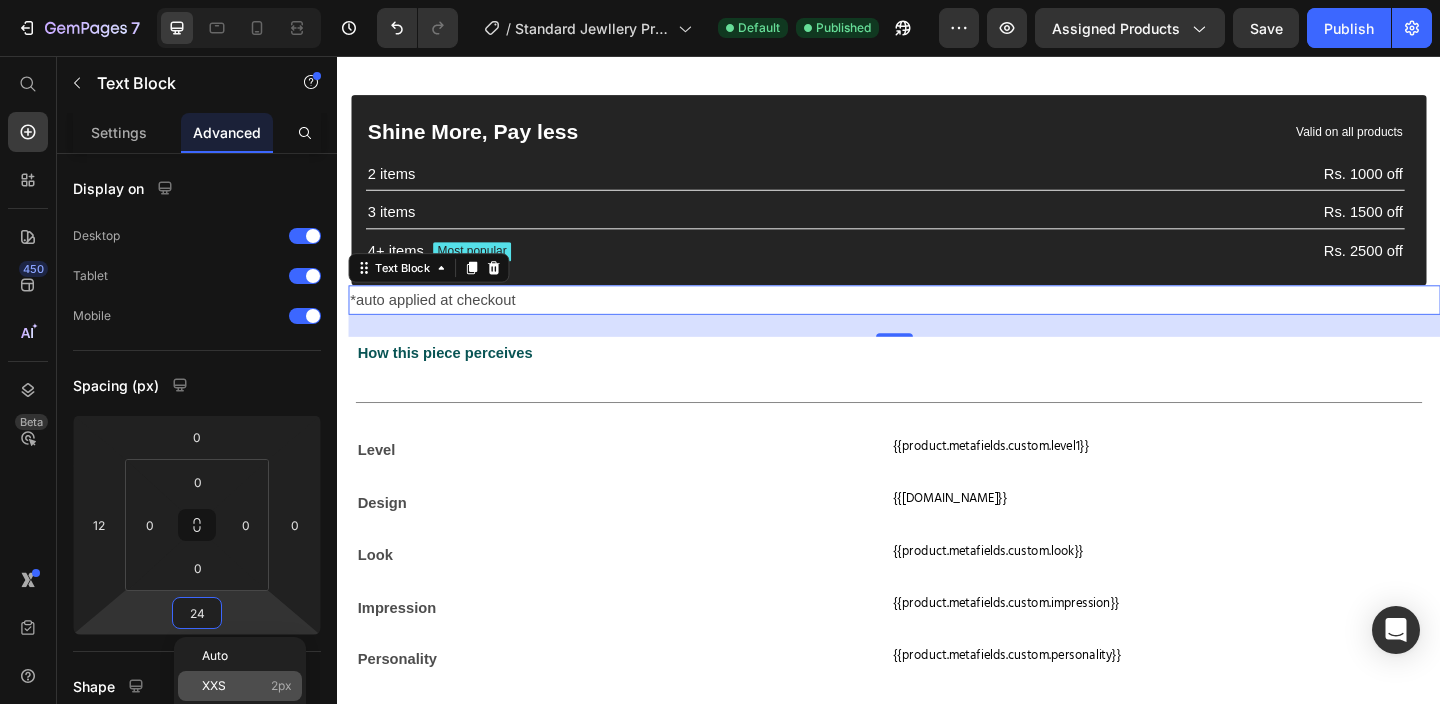type on "2" 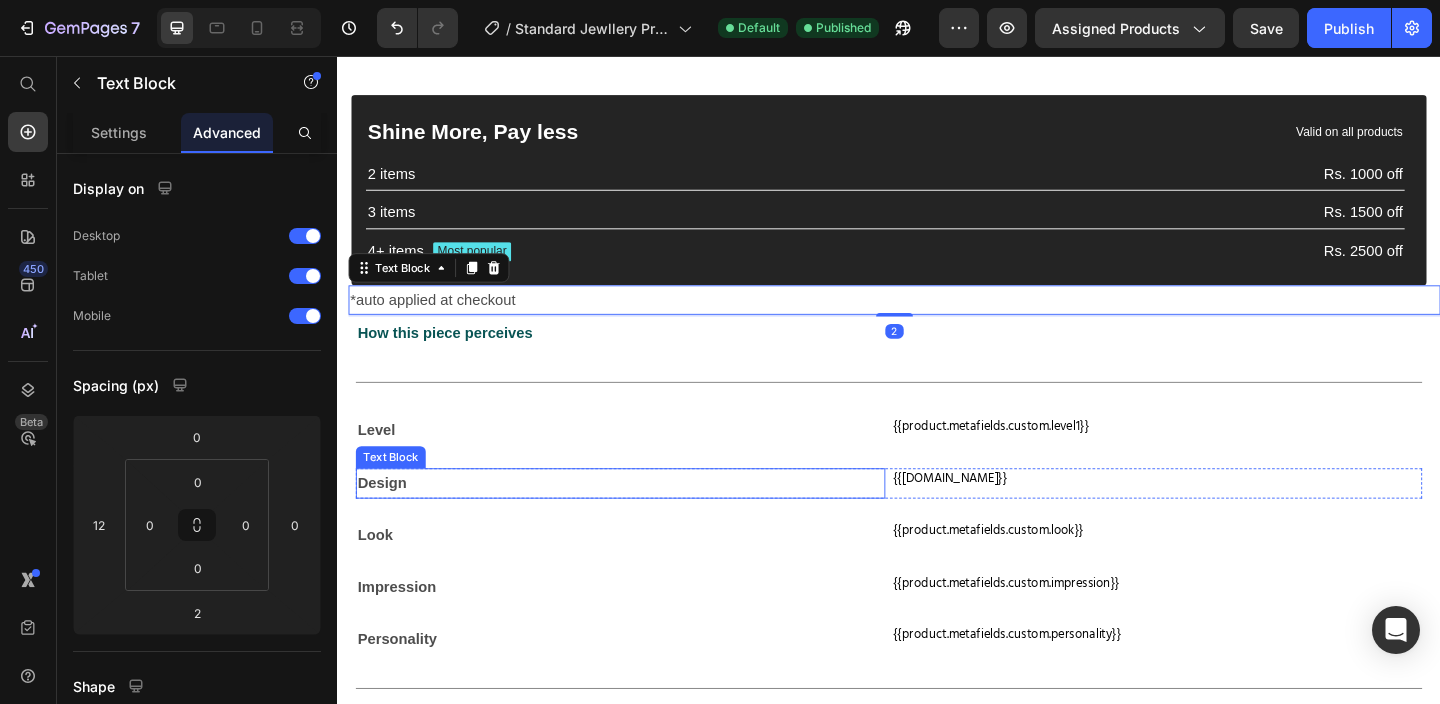 click on "Design" at bounding box center [645, 520] 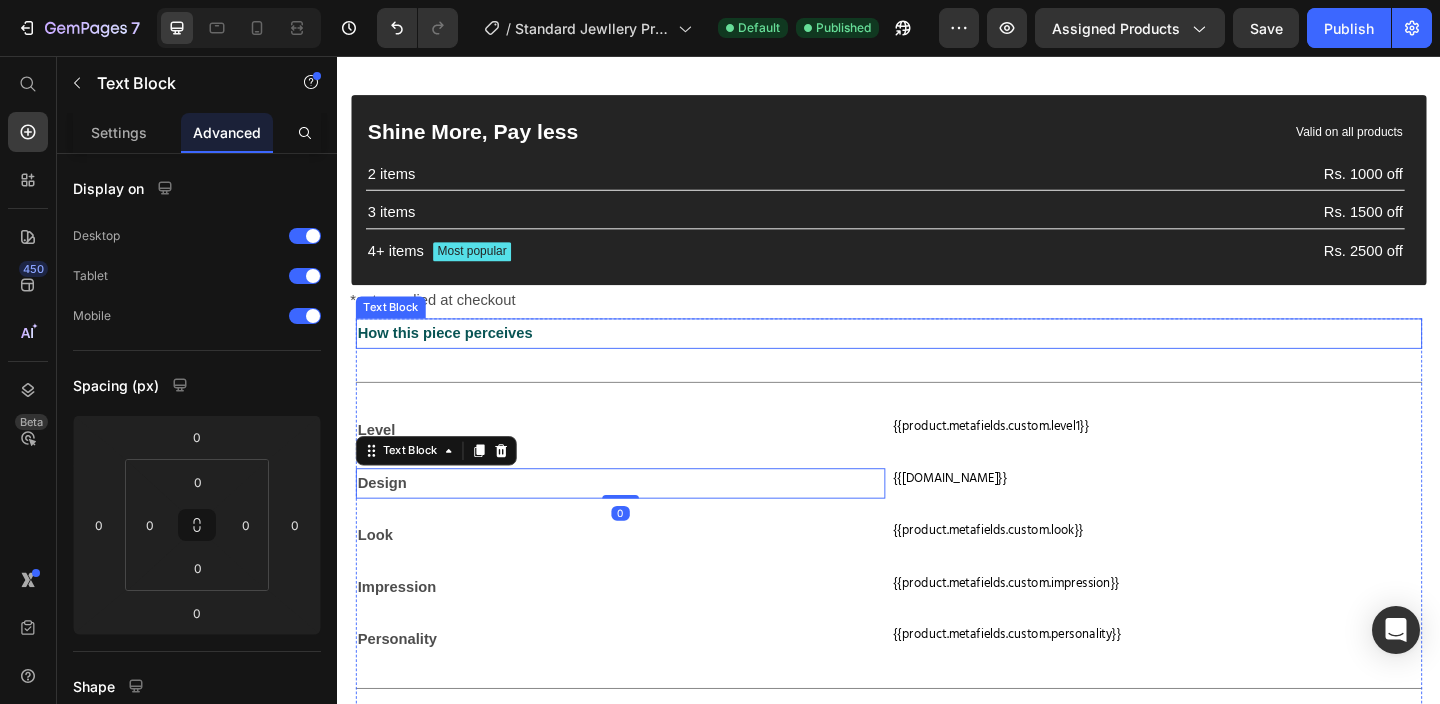 click on "How this piece perceives" at bounding box center (937, 357) 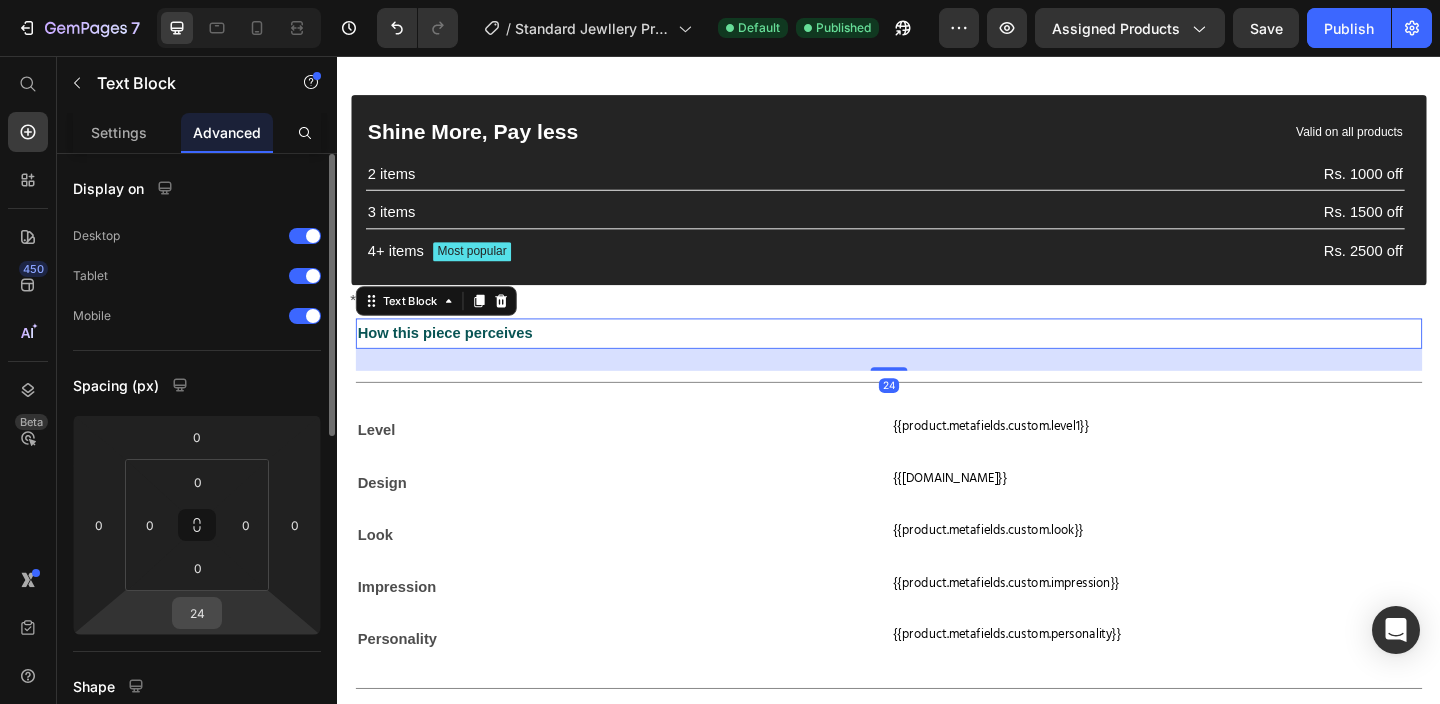 click on "24" at bounding box center (197, 613) 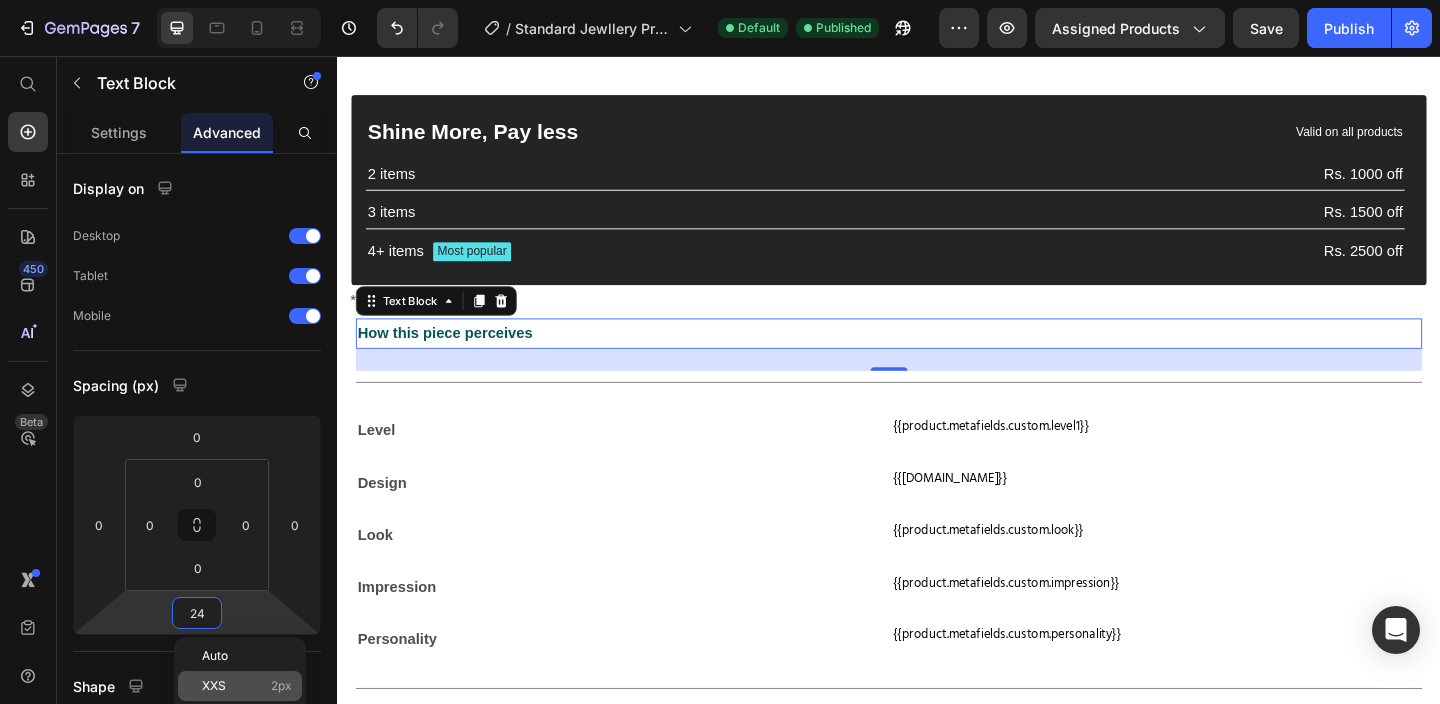 click on "XXS 2px" 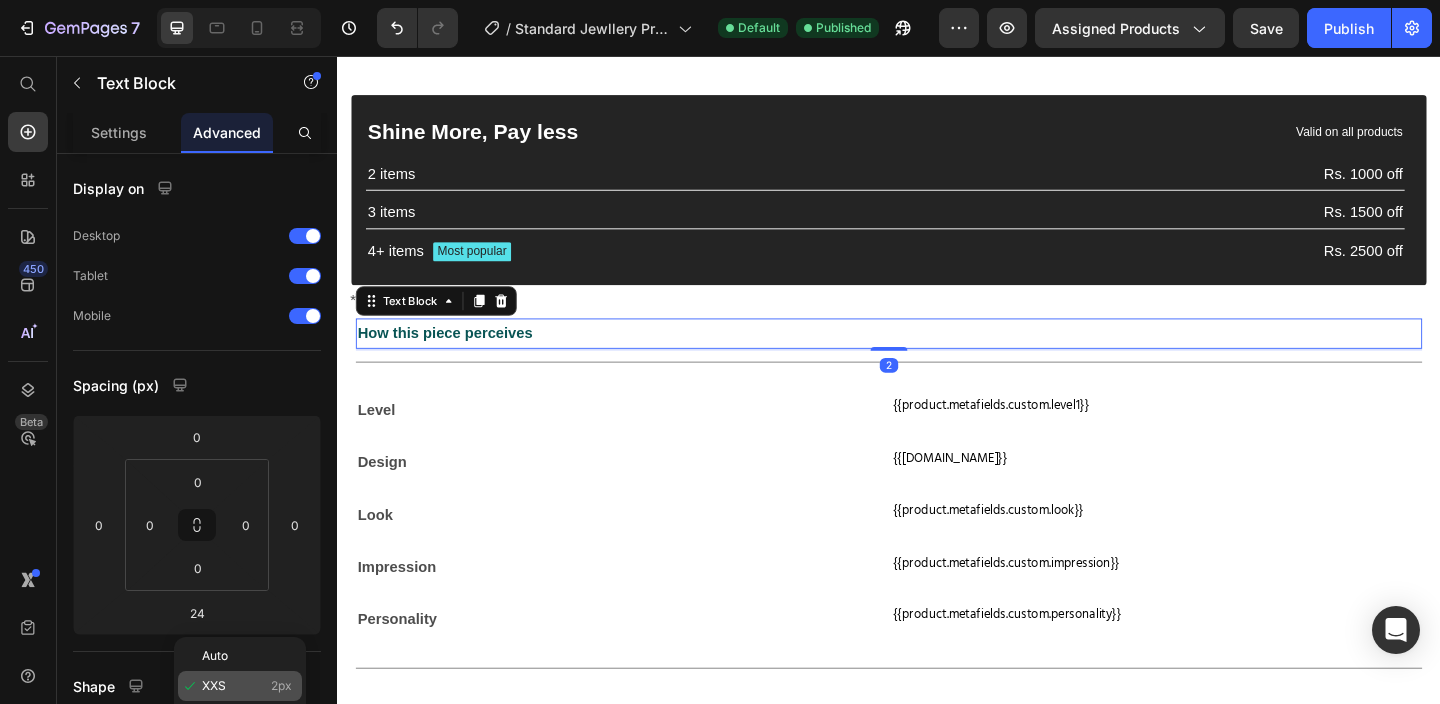 type on "2" 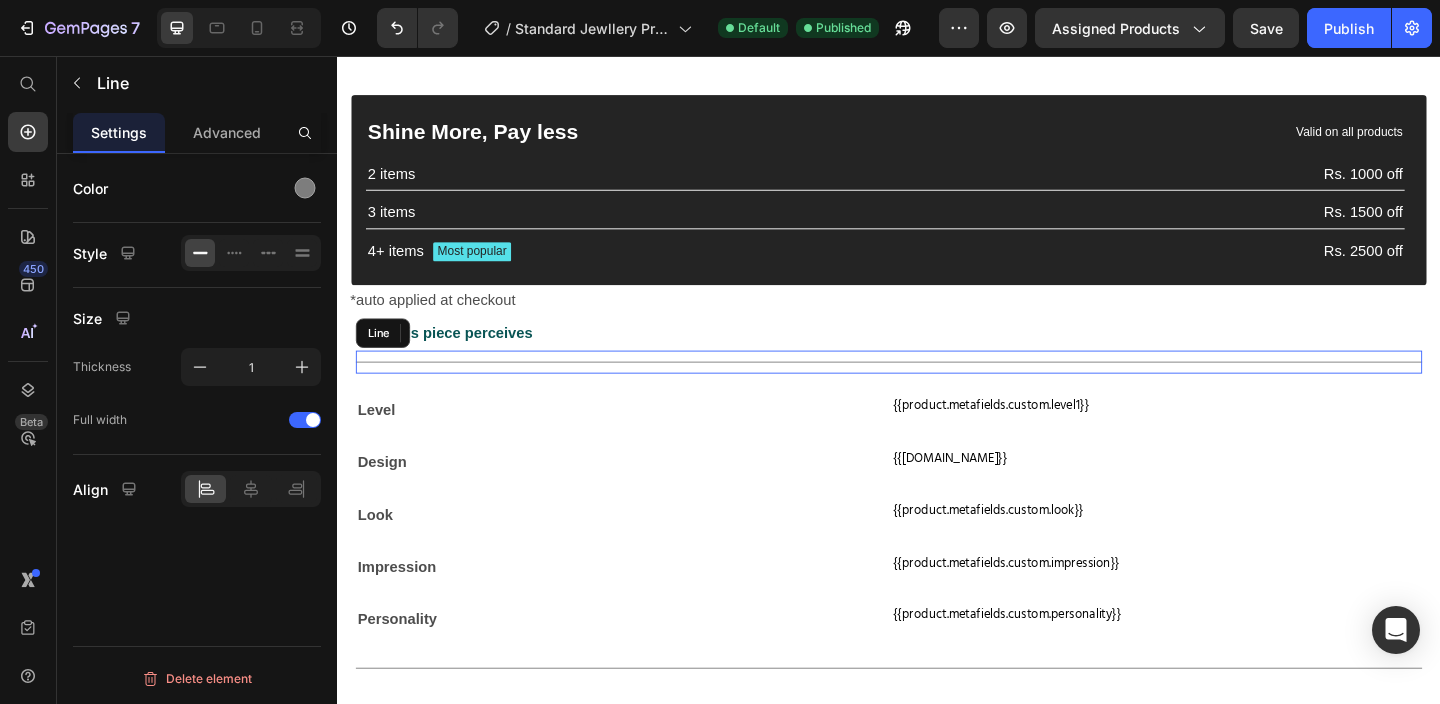 click on "Title Line" at bounding box center [937, 388] 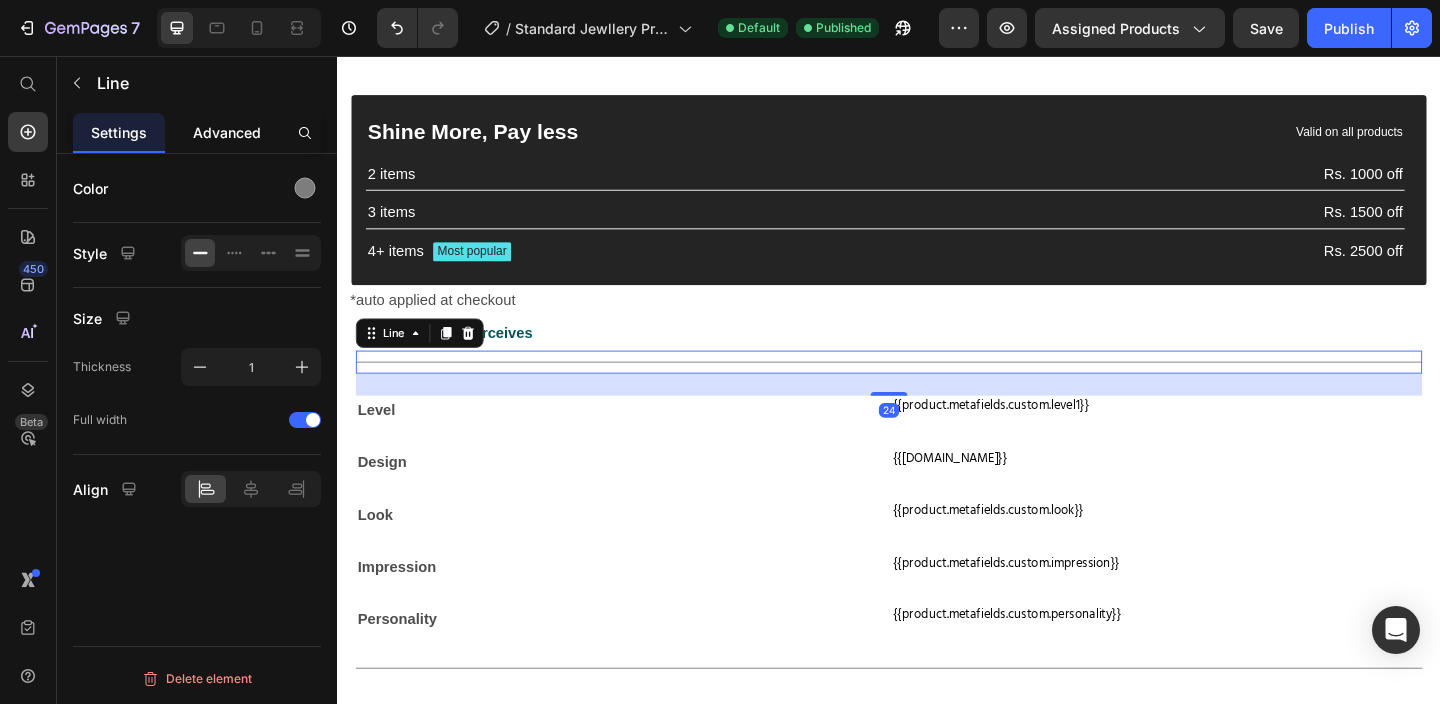 click on "Advanced" at bounding box center (227, 132) 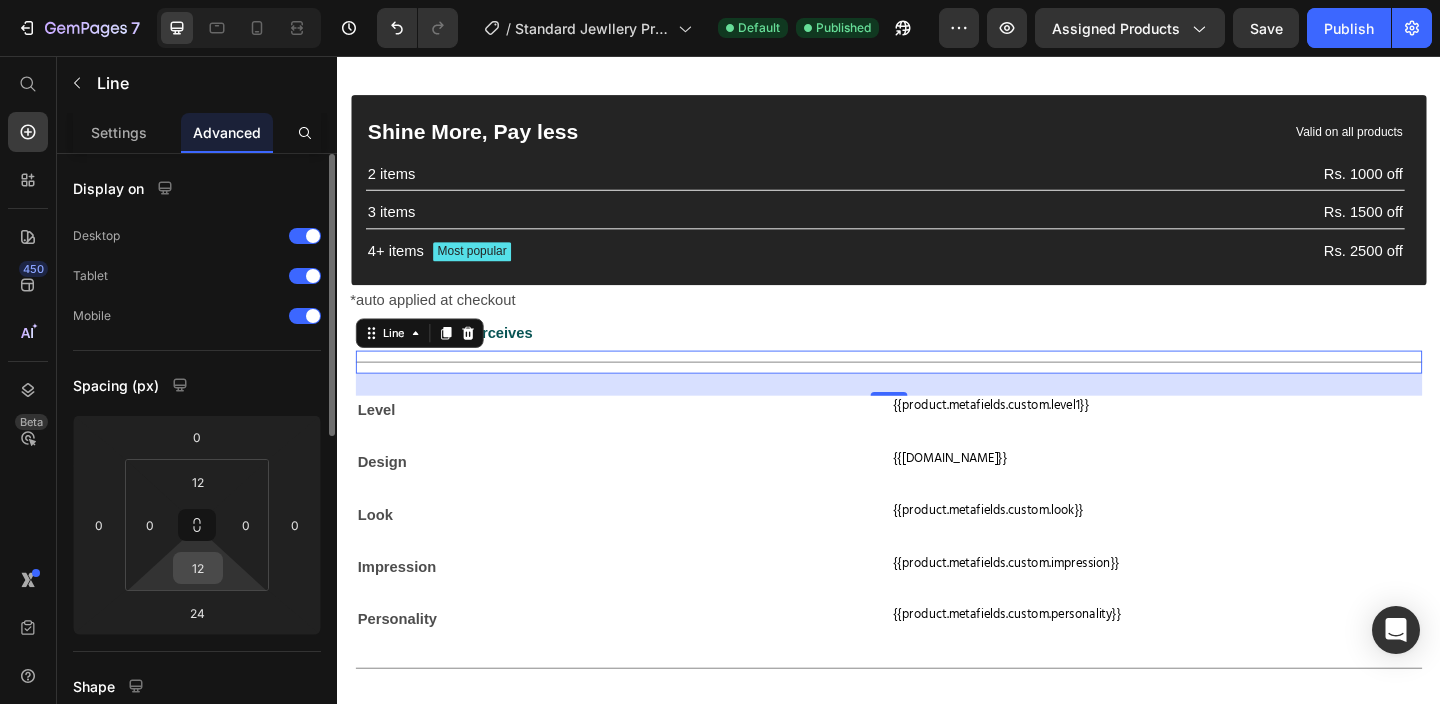 click on "12" at bounding box center (198, 568) 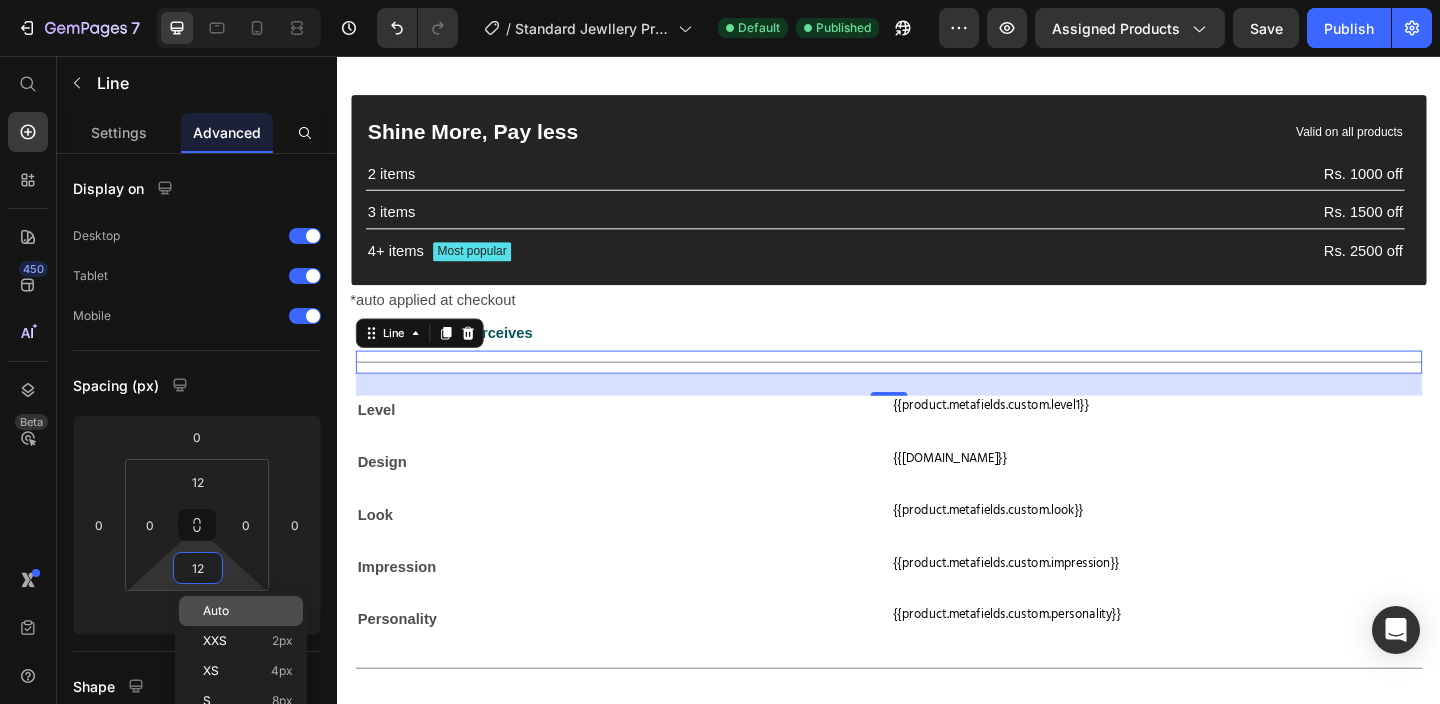 type on "0" 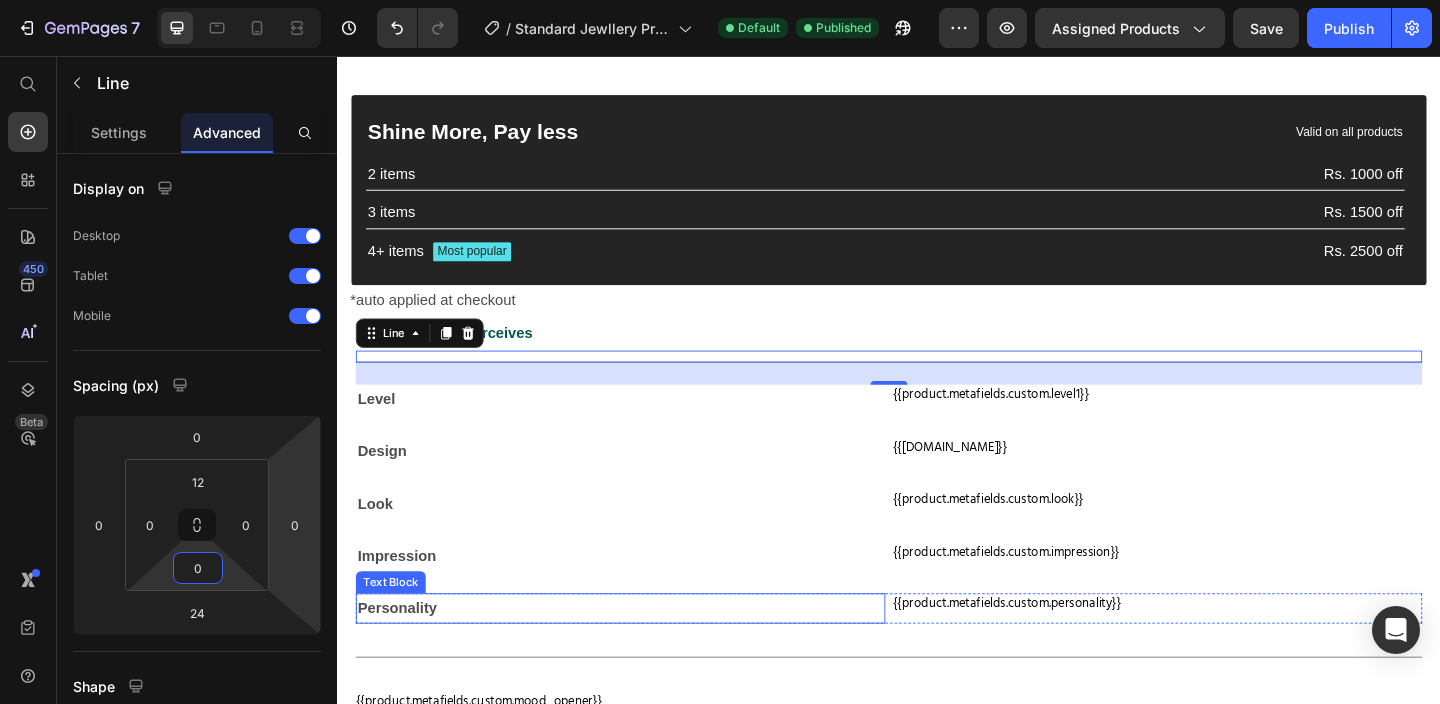 click on "Personality" at bounding box center (645, 656) 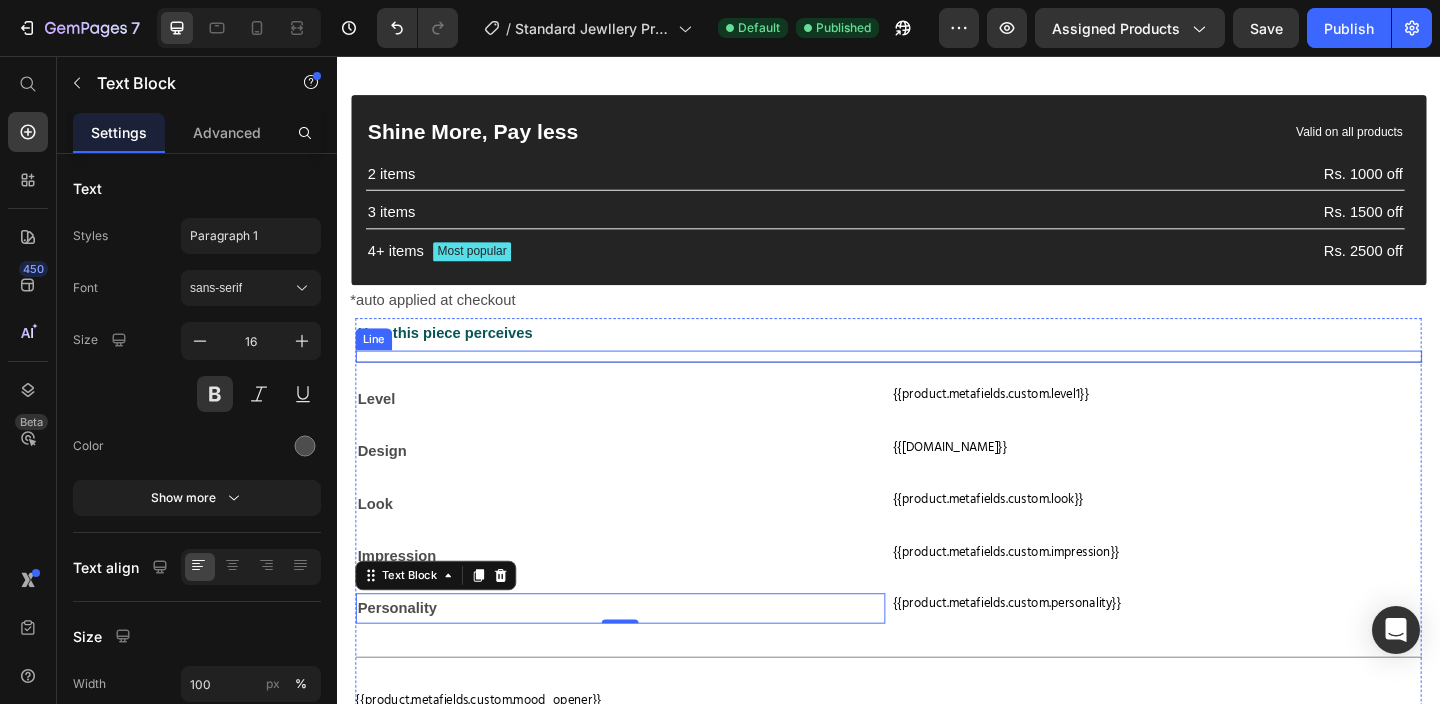 click on "Title Line" at bounding box center [937, 382] 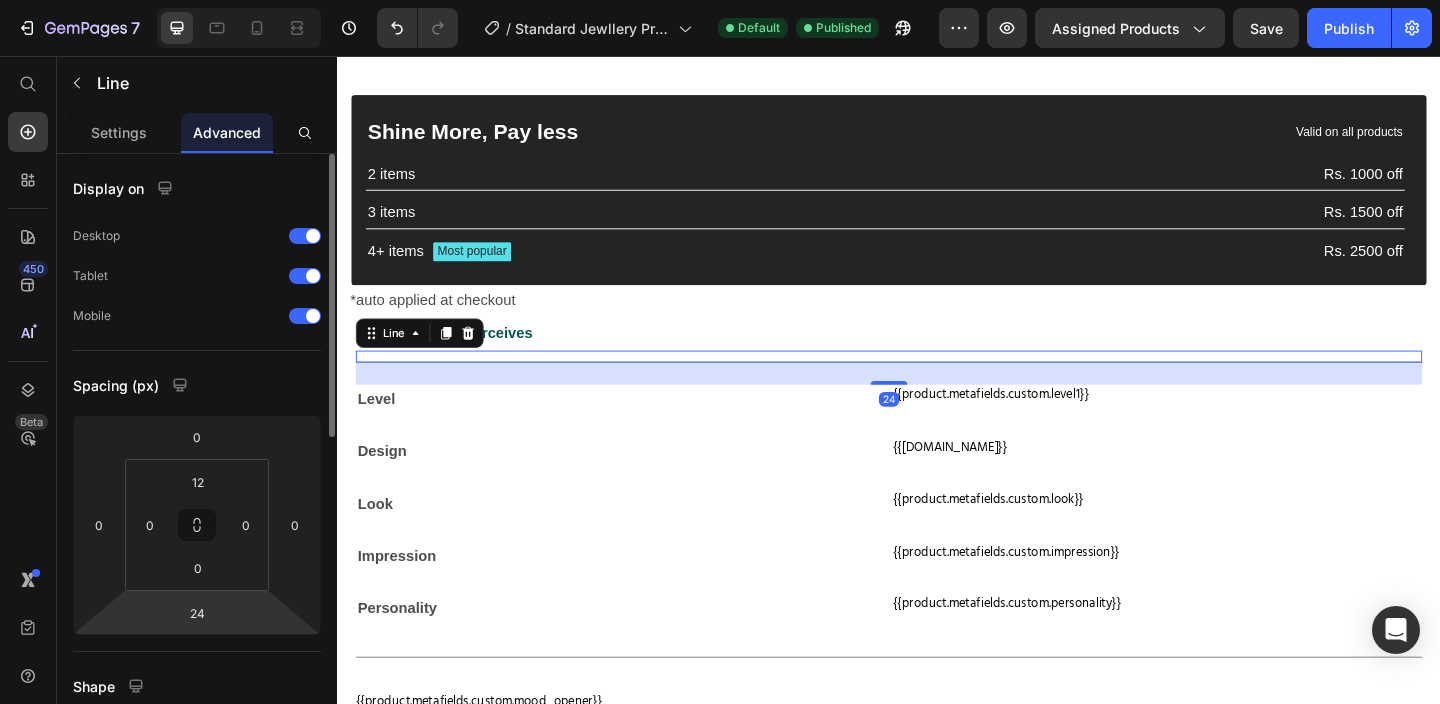 click on "7   /  Standard Jewllery Product Default Published Preview Assigned Products  Save   Publish  450 Beta Start with Sections Elements Hero Section Product Detail Brands Trusted Badges Guarantee Product Breakdown How to use Testimonials Compare Bundle FAQs Social Proof Brand Story Product List Collection Blog List Contact Sticky Add to Cart Custom Footer Browse Library 450 Layout
Row
Row
Row
Row Text
Heading
Text Block Button
Button
Button
Sticky Back to top Media" at bounding box center (720, 0) 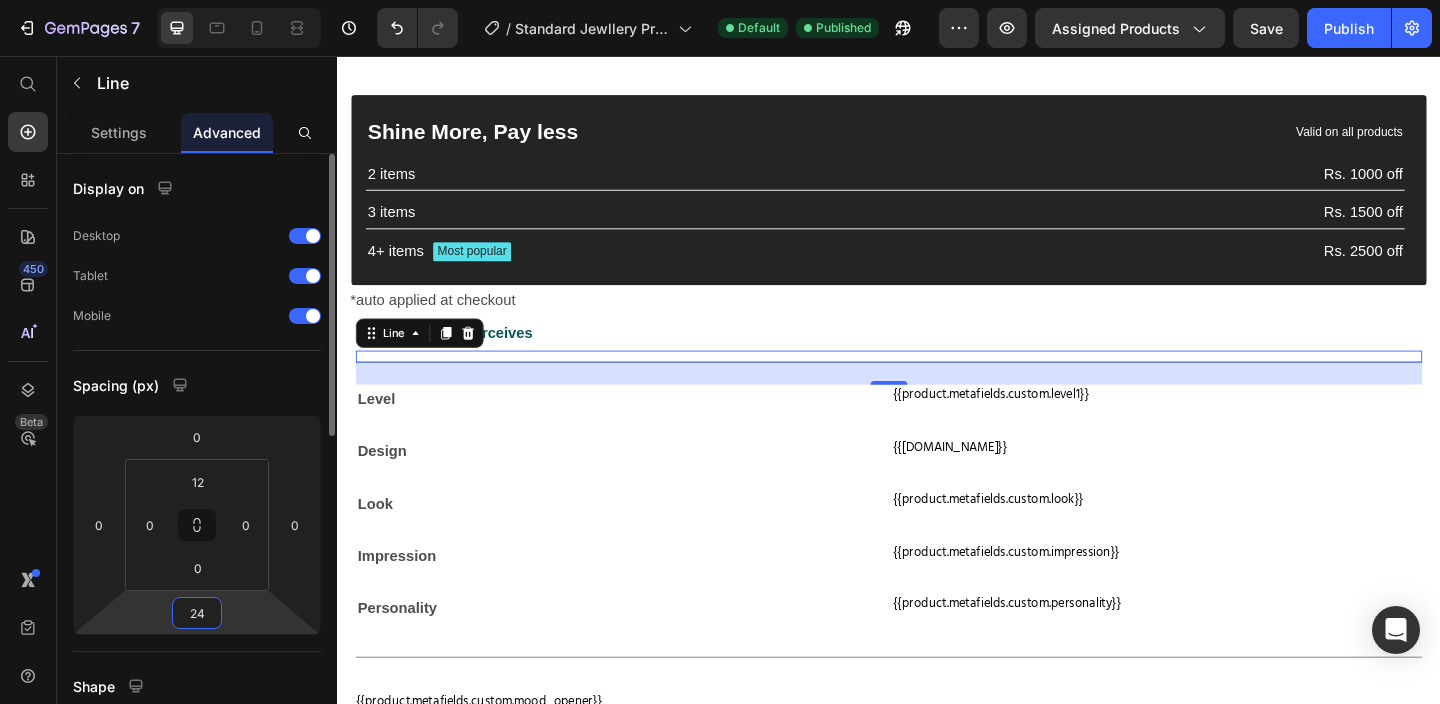 type on "2" 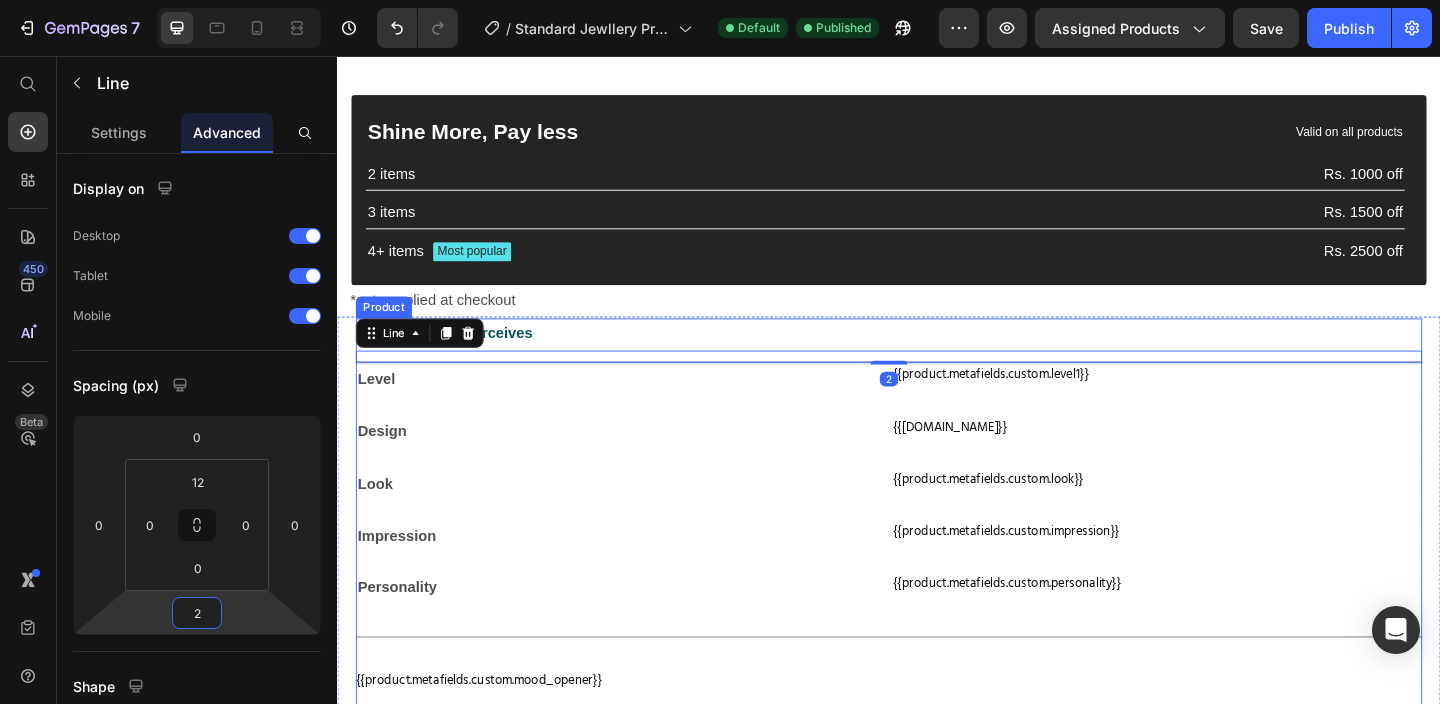 click on "Look" at bounding box center (645, 521) 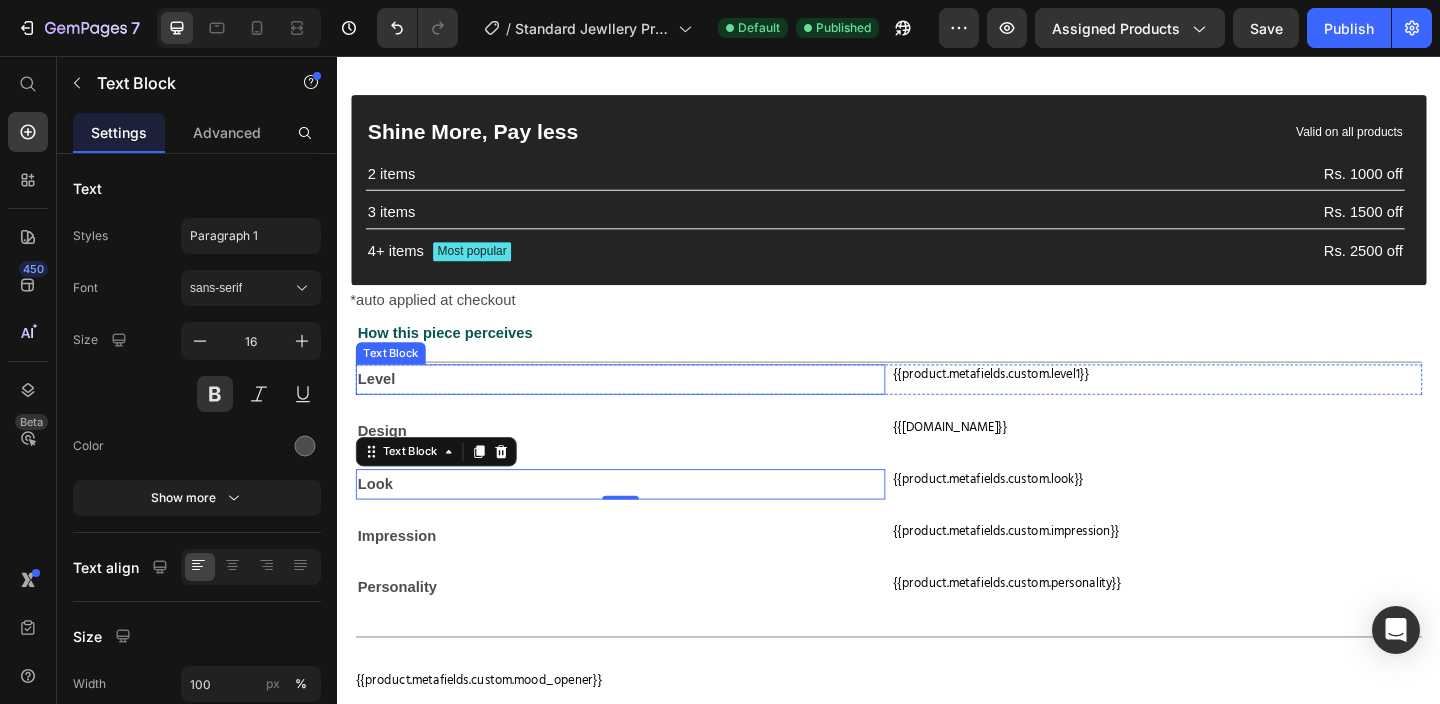 click on "Level" at bounding box center [645, 407] 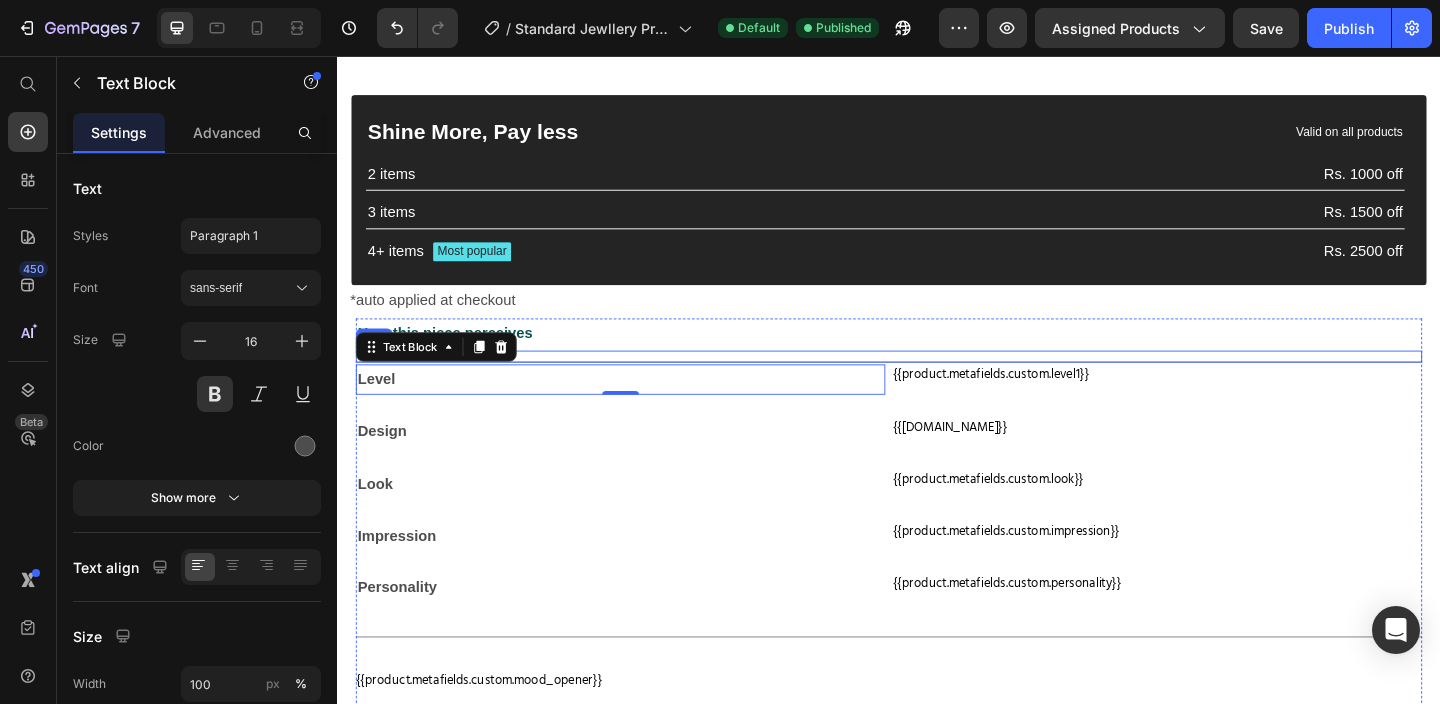 click on "Title Line" at bounding box center (937, 382) 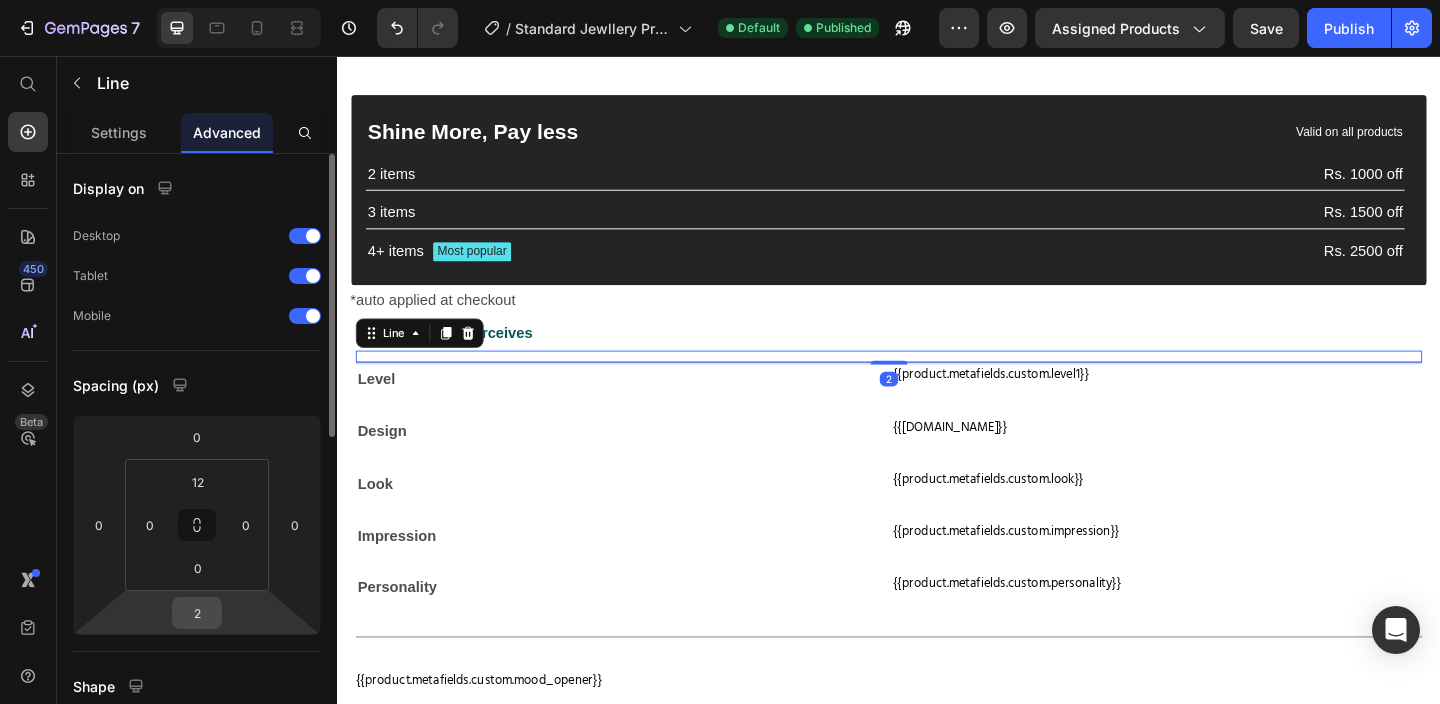 click on "2" at bounding box center [197, 613] 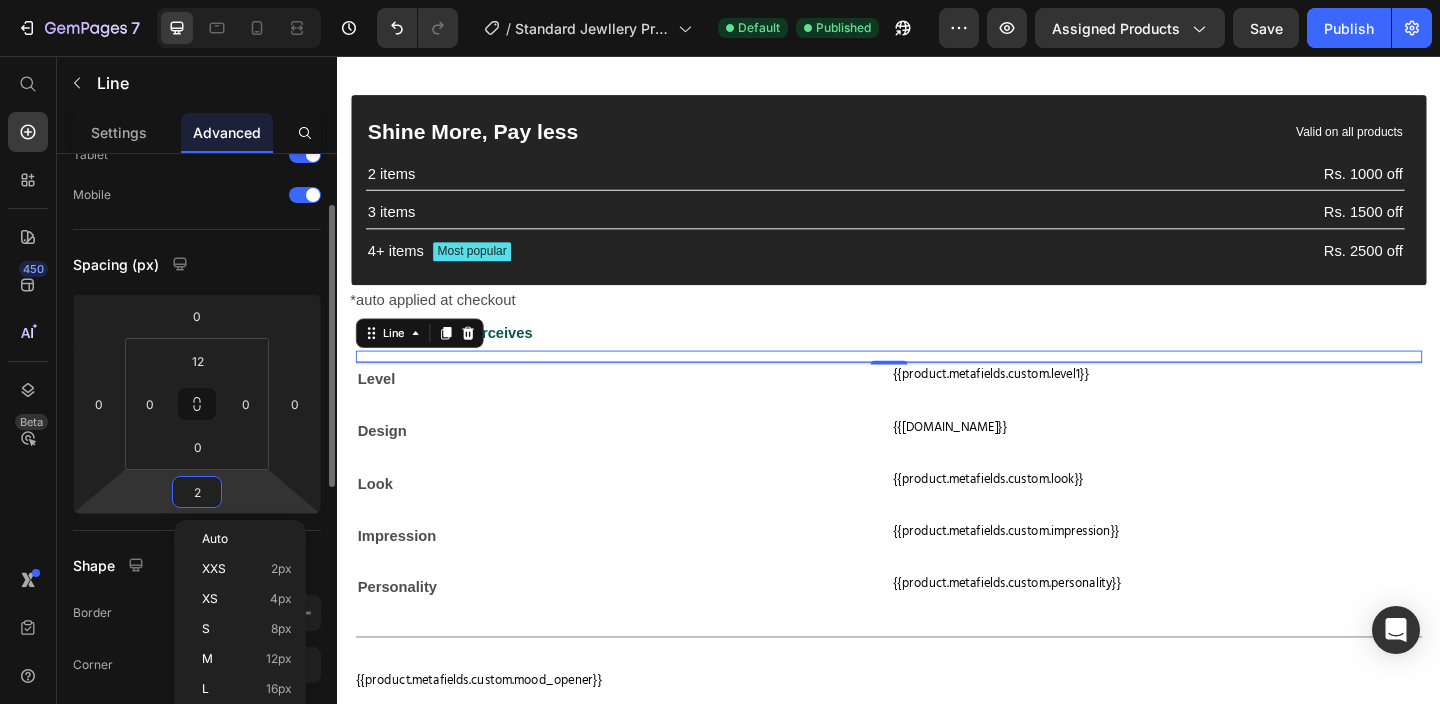 scroll, scrollTop: 121, scrollLeft: 0, axis: vertical 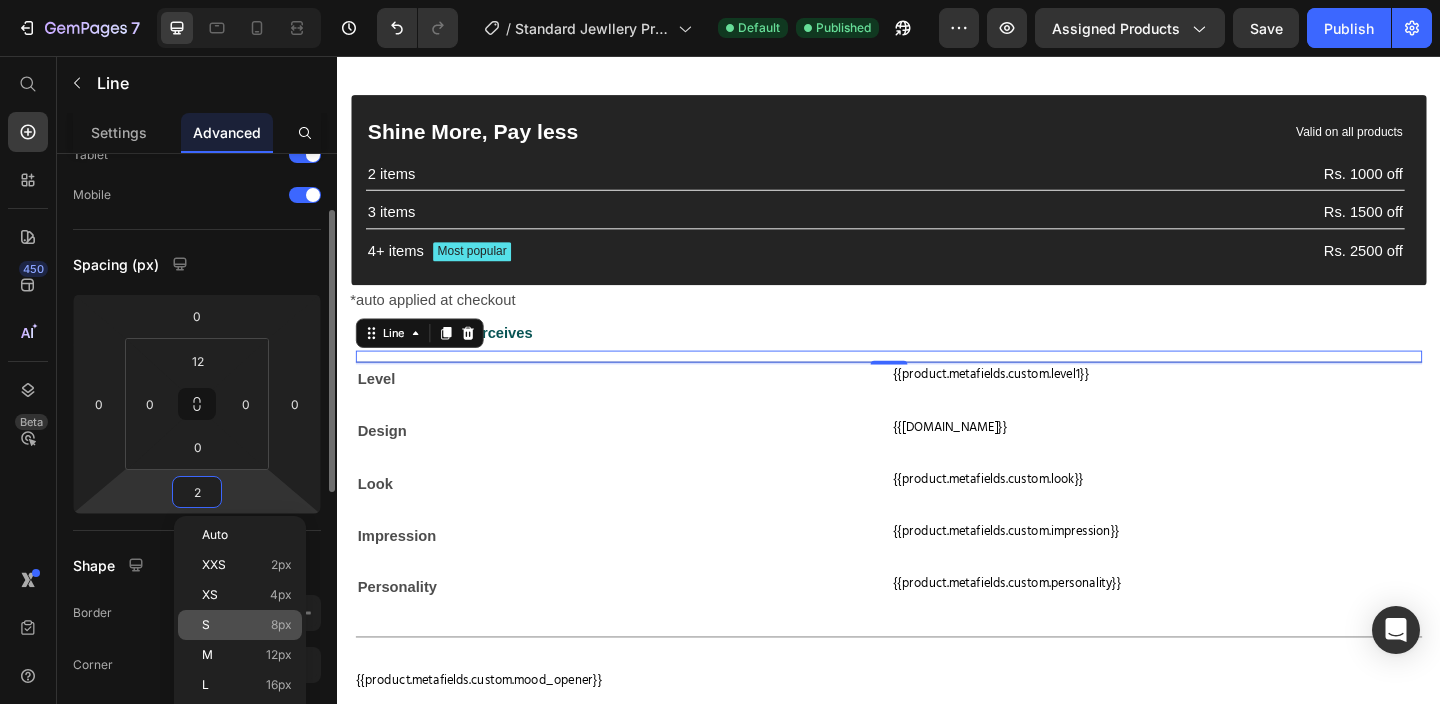 click on "S 8px" at bounding box center [247, 625] 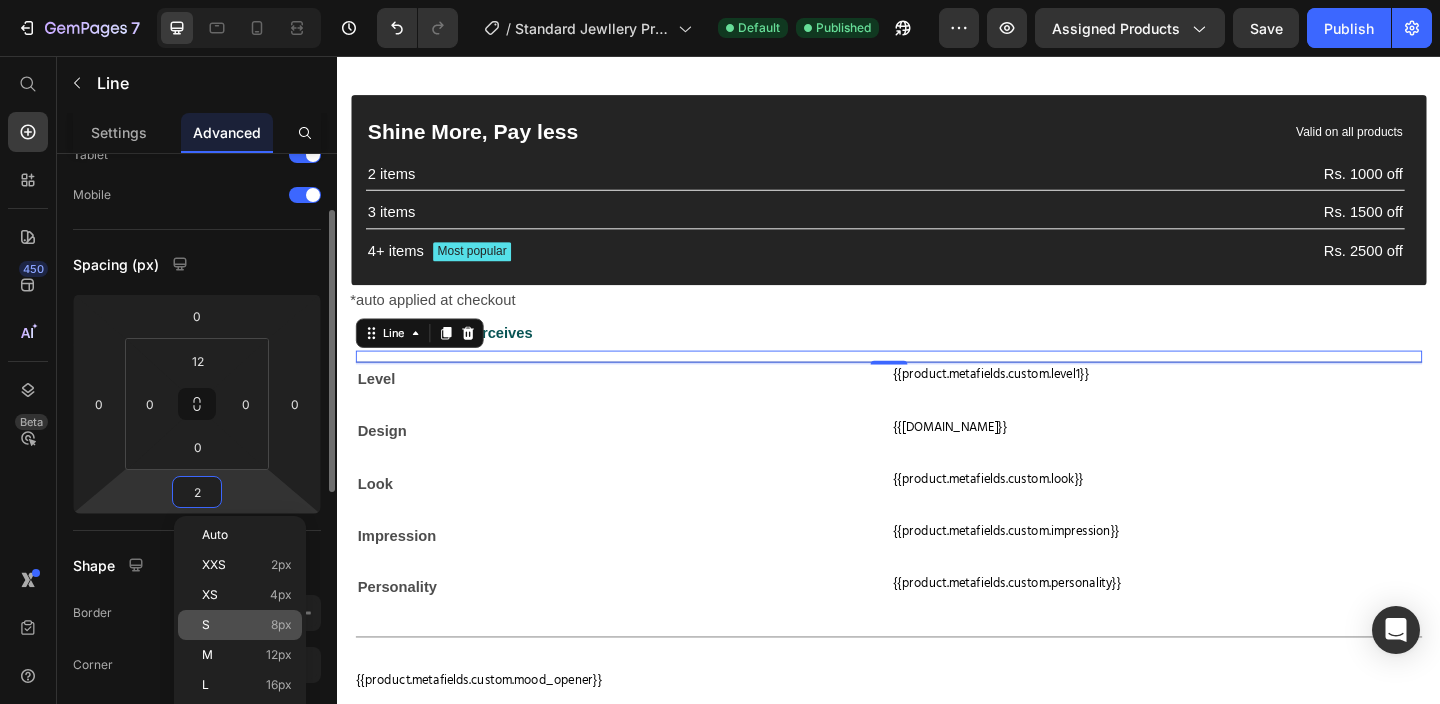 type on "8" 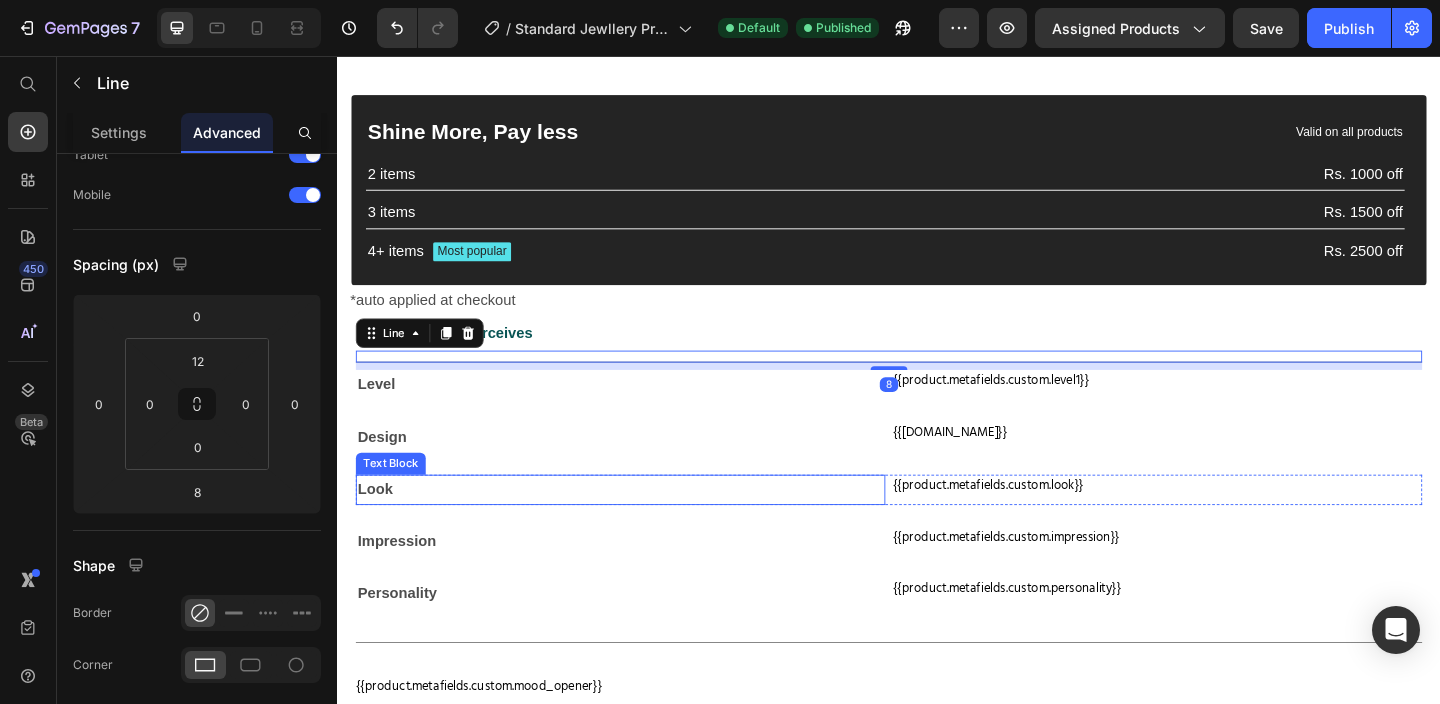 click on "Look" at bounding box center [645, 527] 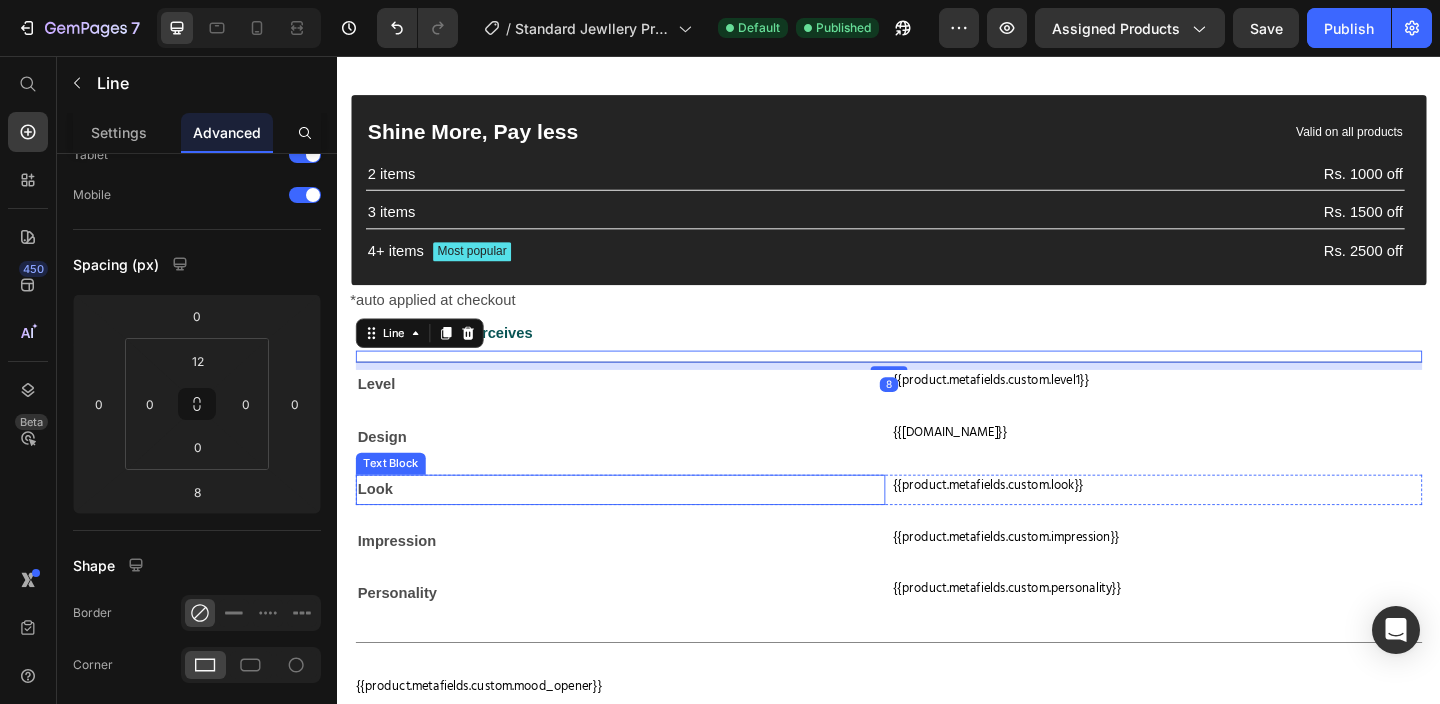 scroll, scrollTop: 0, scrollLeft: 0, axis: both 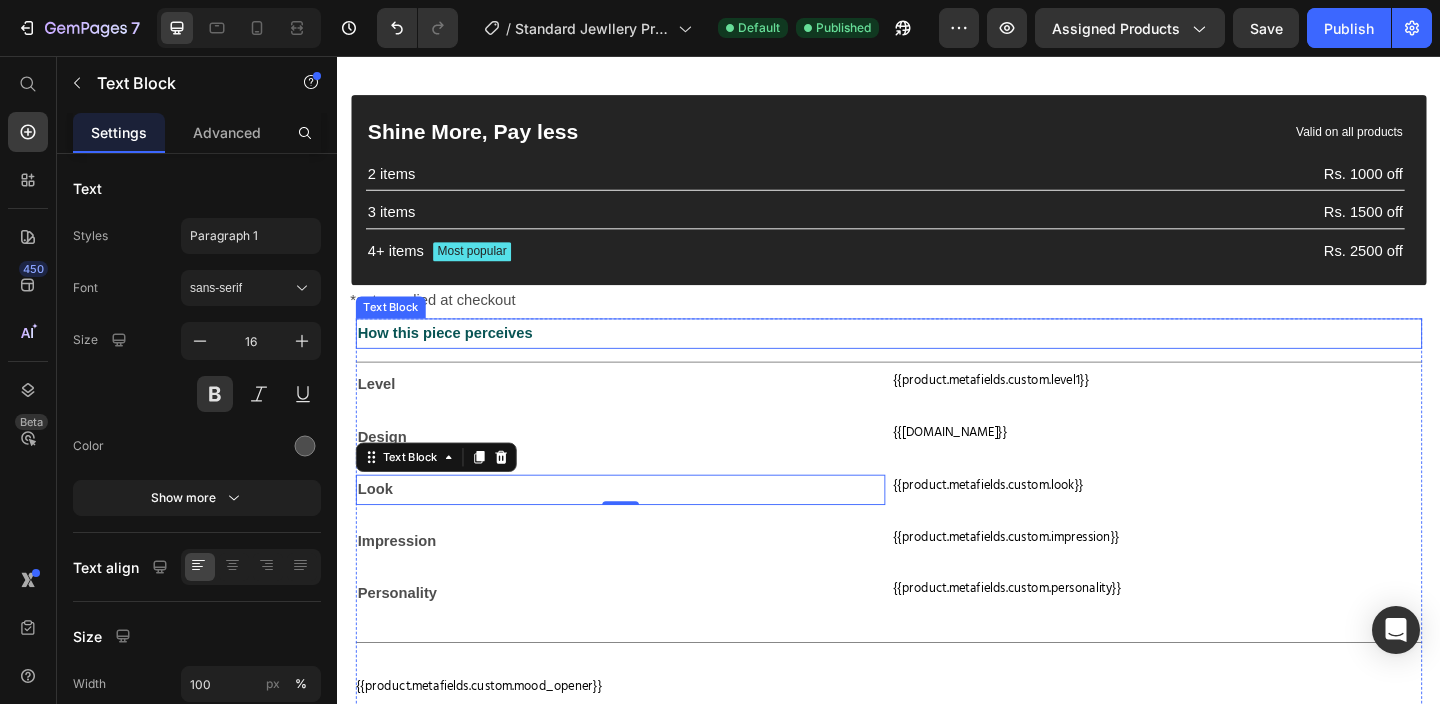 click on "How this piece perceives" at bounding box center (937, 357) 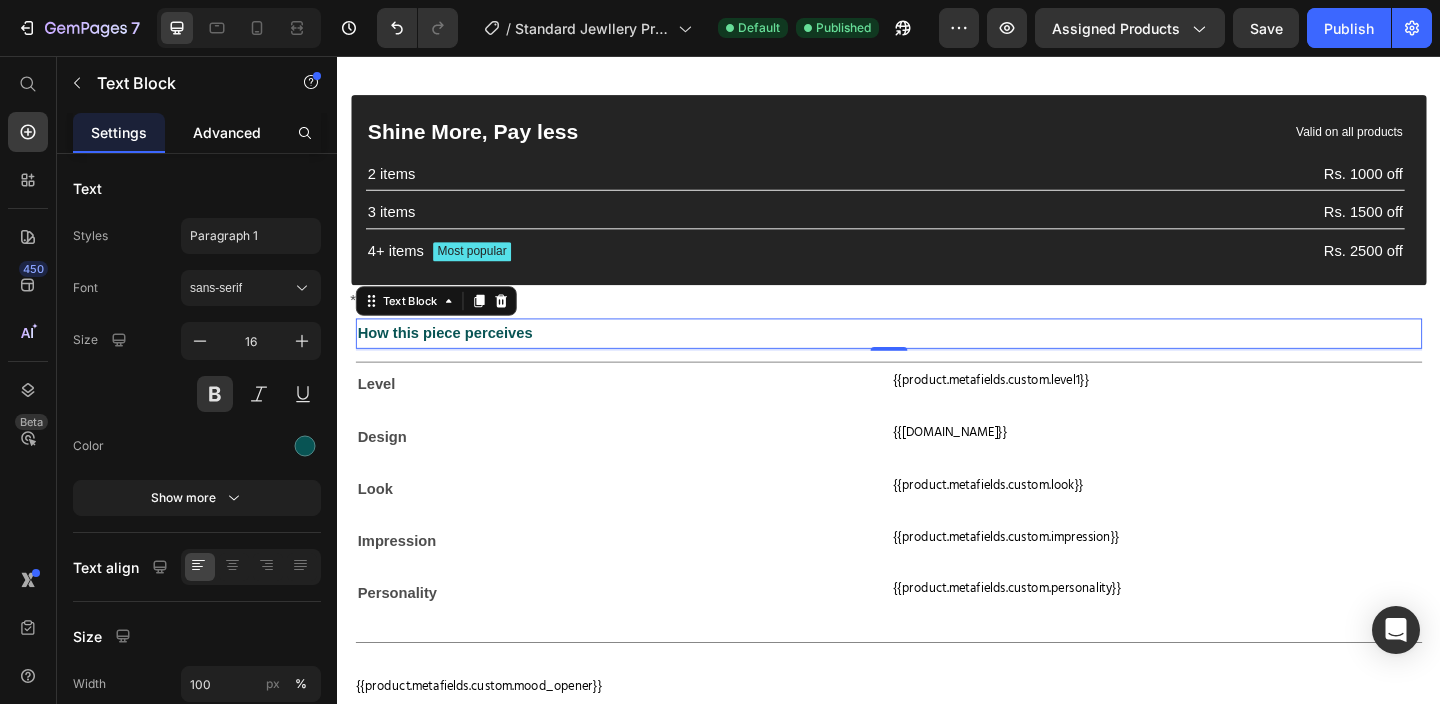 click on "Advanced" at bounding box center [227, 132] 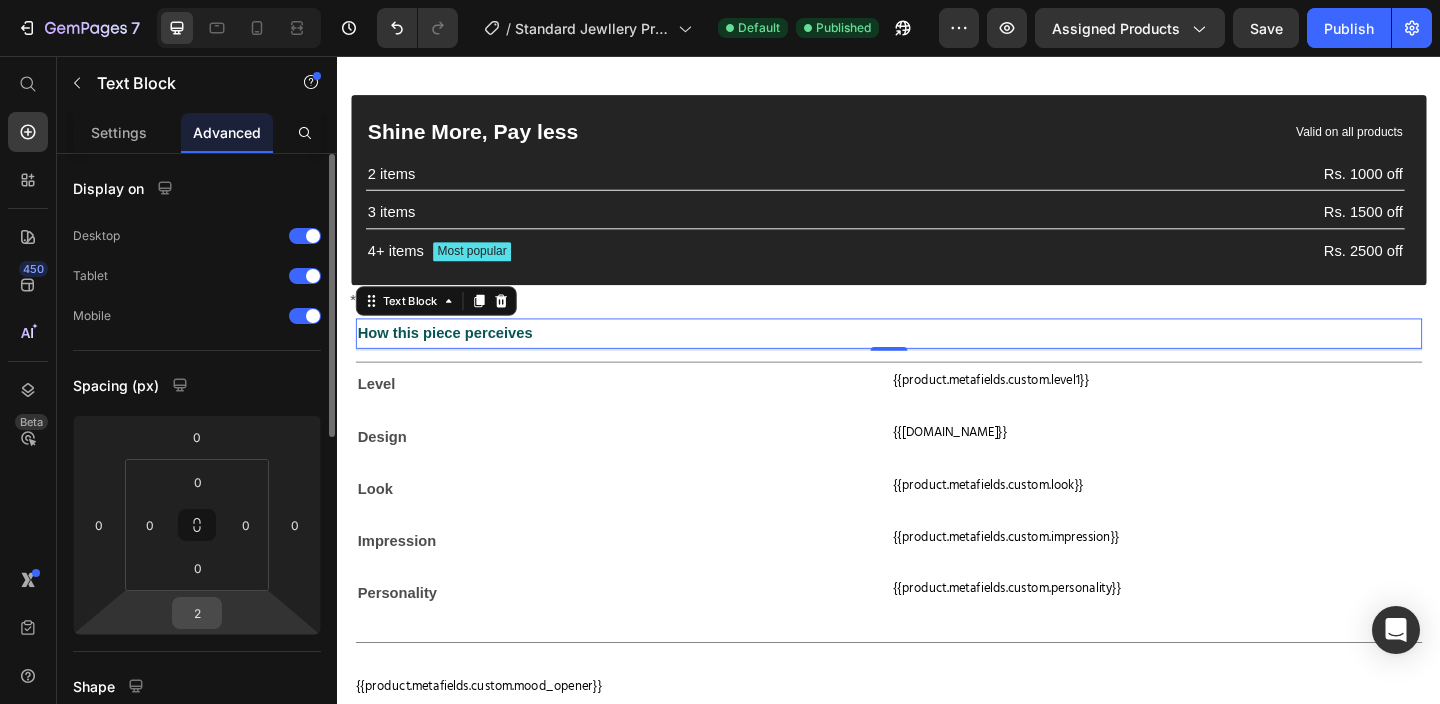 click on "2" at bounding box center [197, 613] 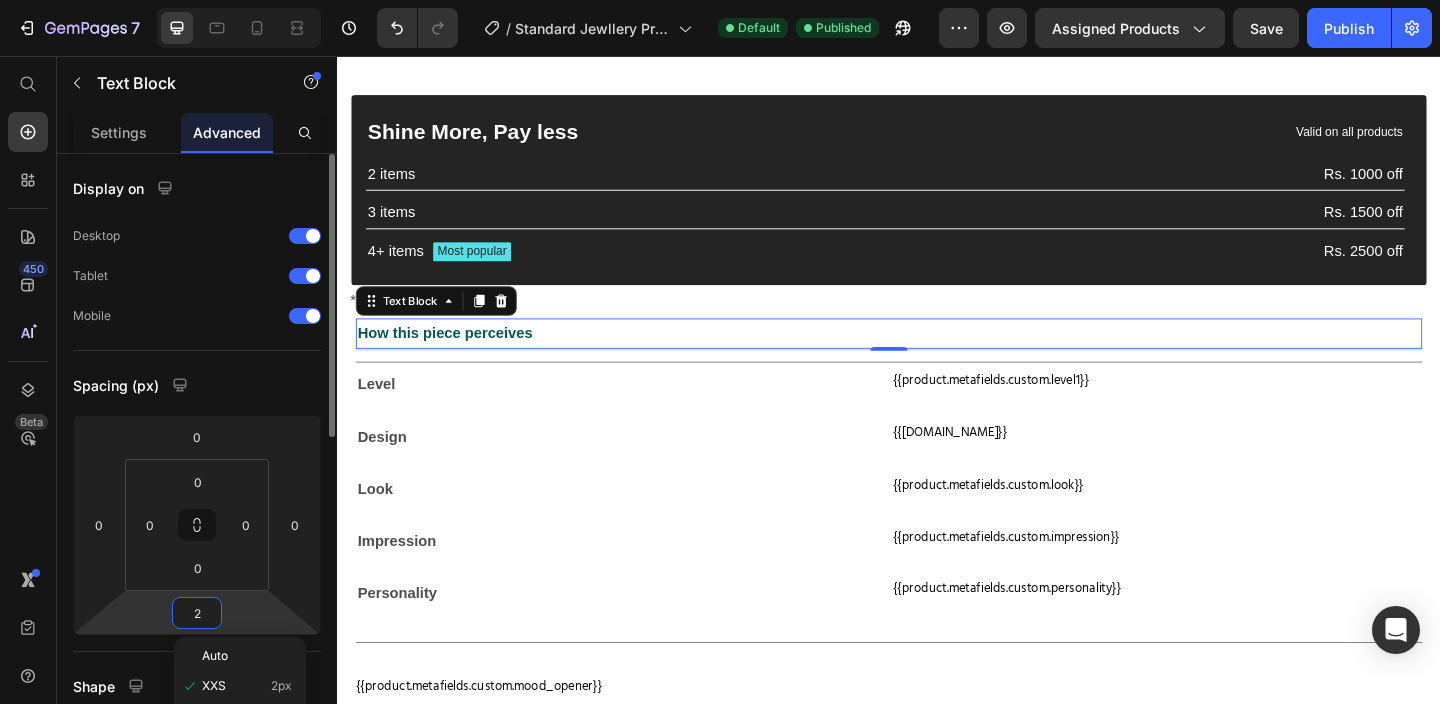 type on "0" 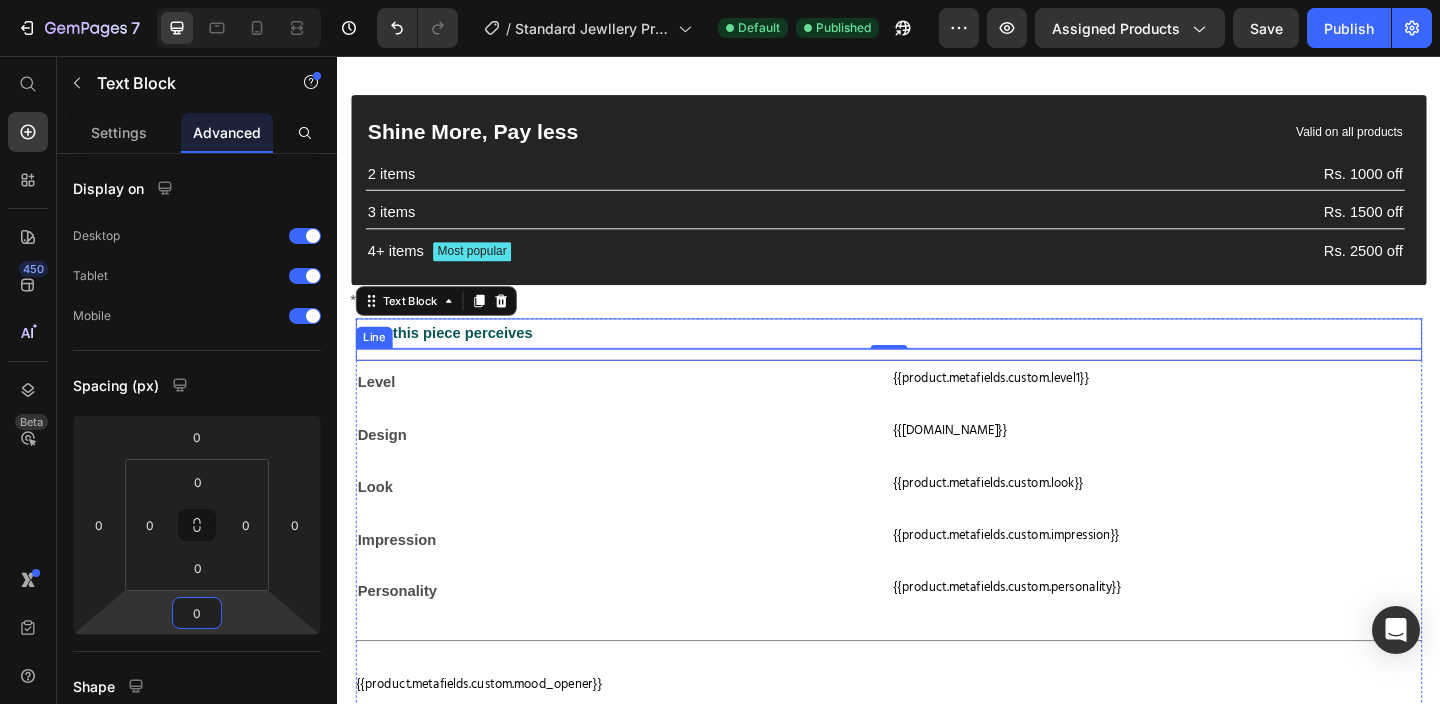 click at bounding box center [937, 386] 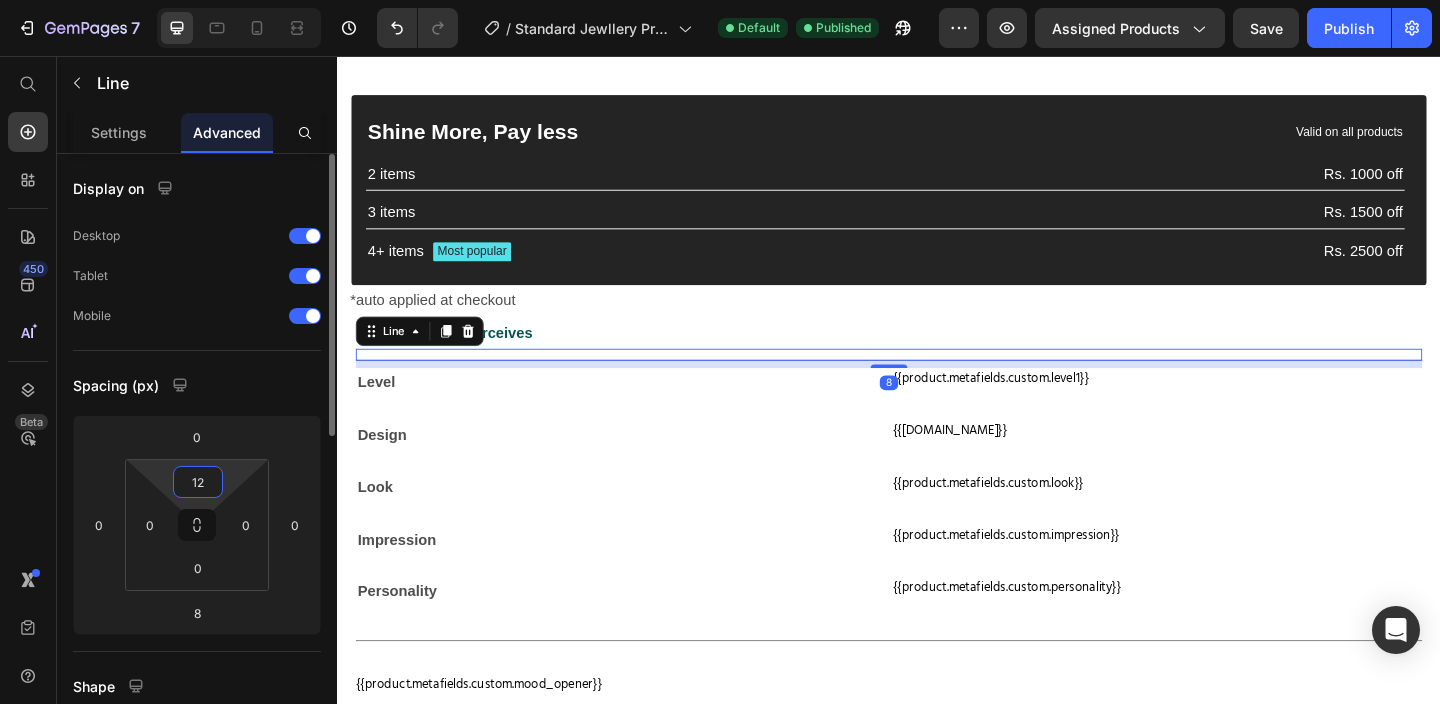 click on "12" at bounding box center [198, 482] 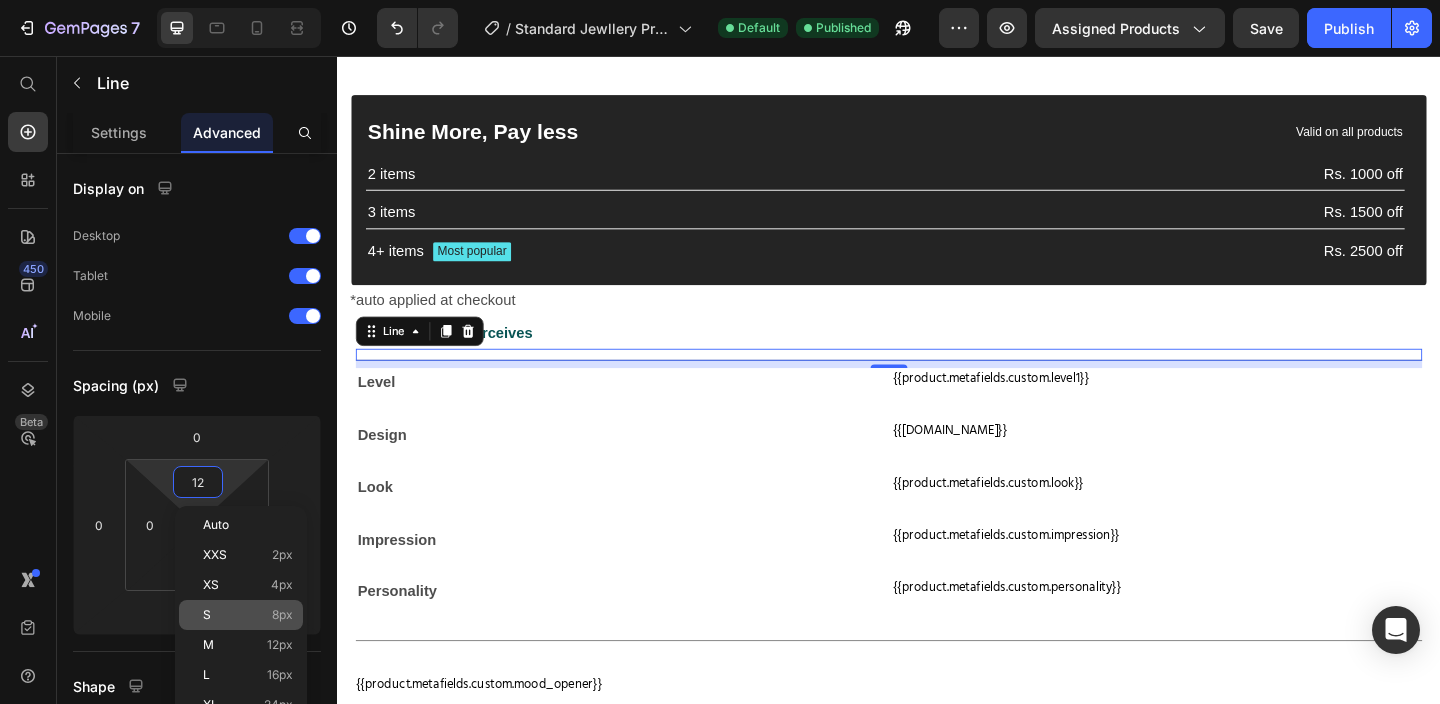 click on "S 8px" at bounding box center (248, 615) 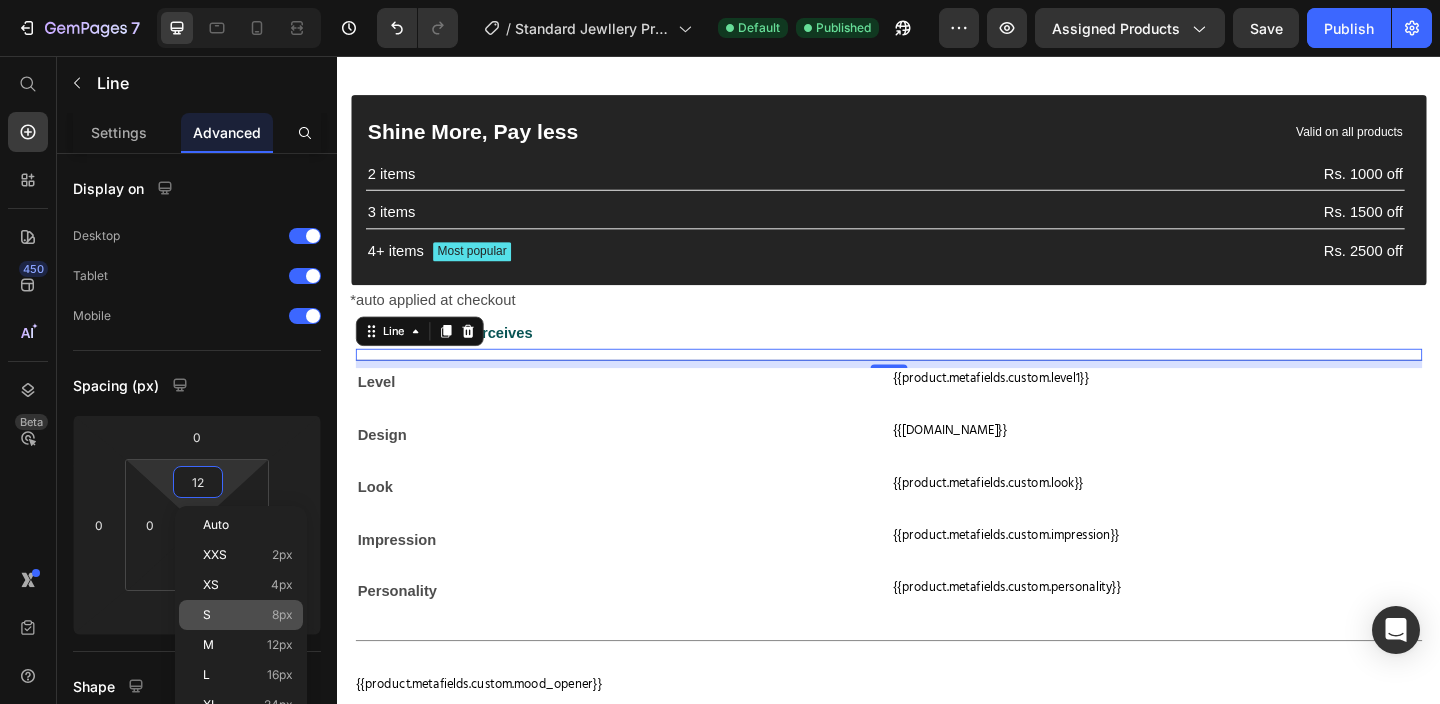 type on "8" 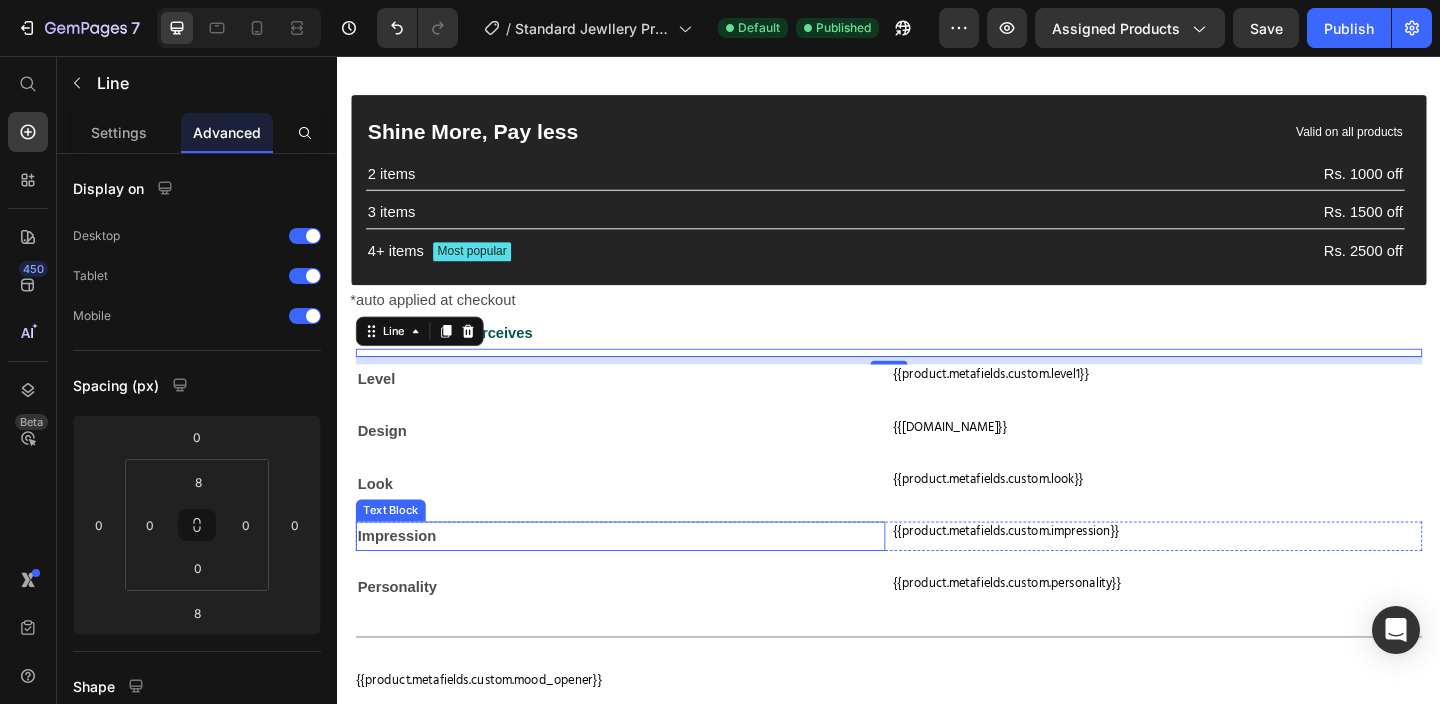 click on "Impression" at bounding box center [645, 578] 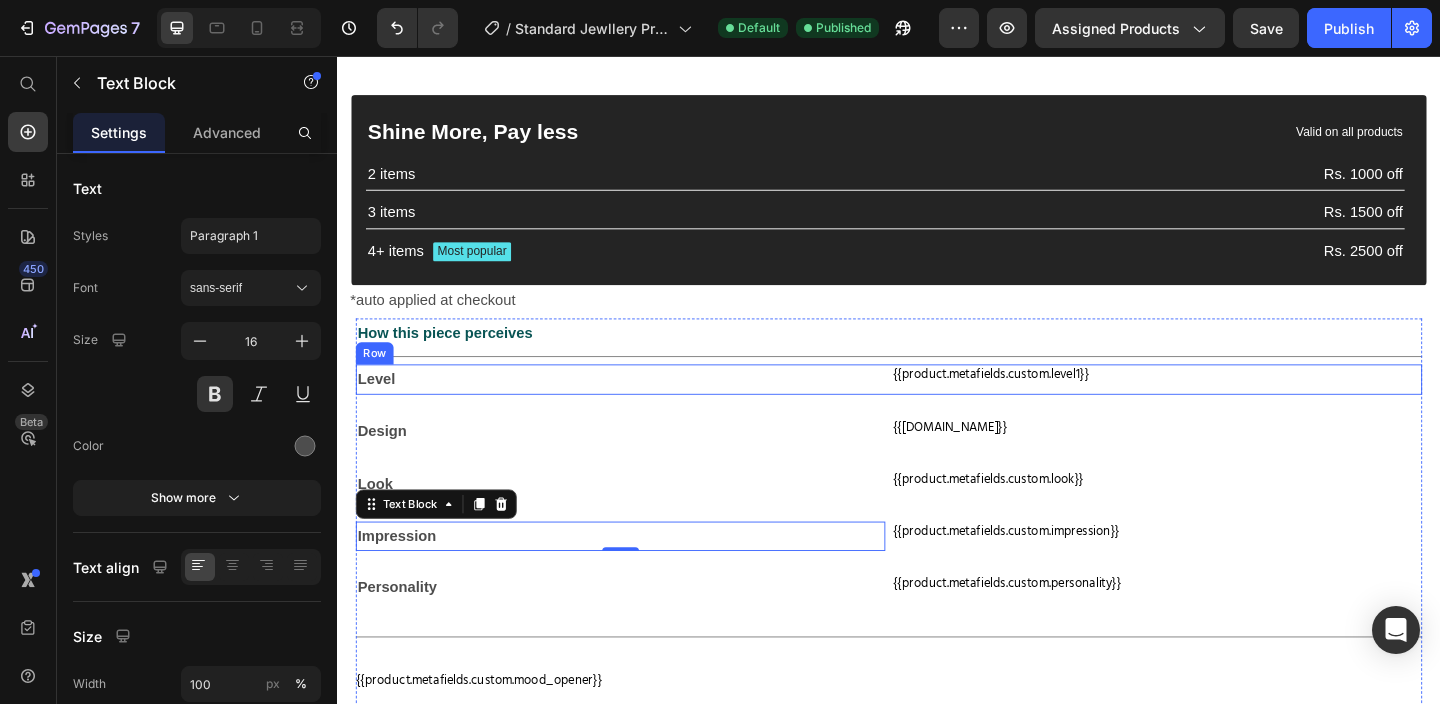 click on "{{product.metafields.custom.level1}} Custom Code" at bounding box center (1229, 407) 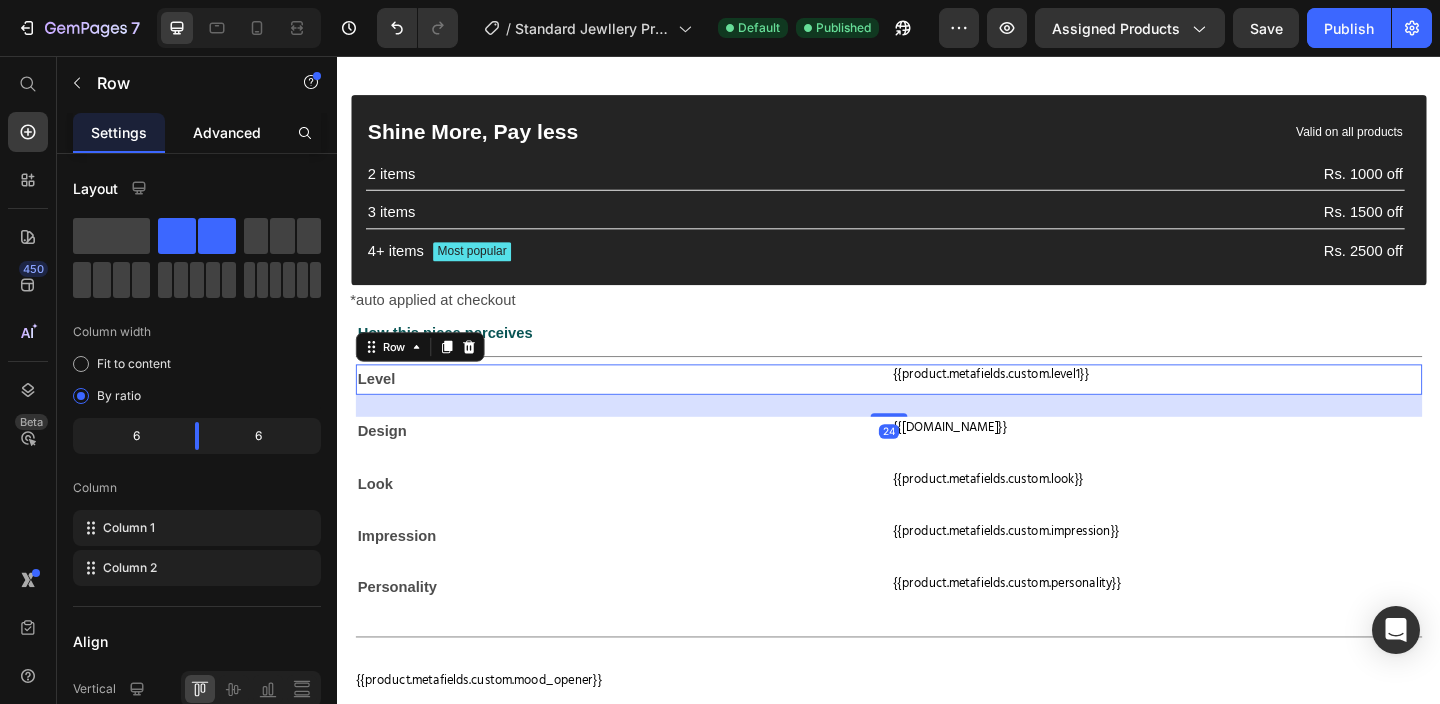 click on "Advanced" at bounding box center (227, 132) 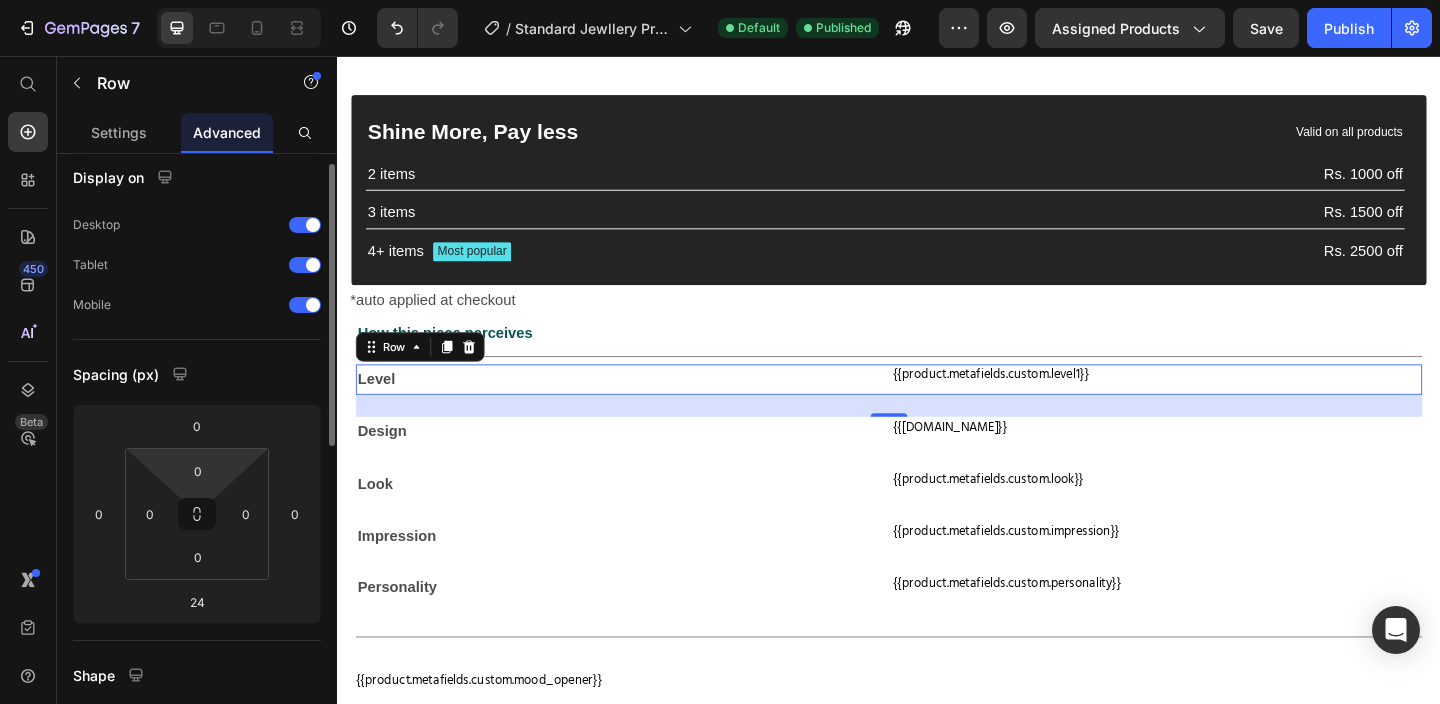 scroll, scrollTop: 15, scrollLeft: 0, axis: vertical 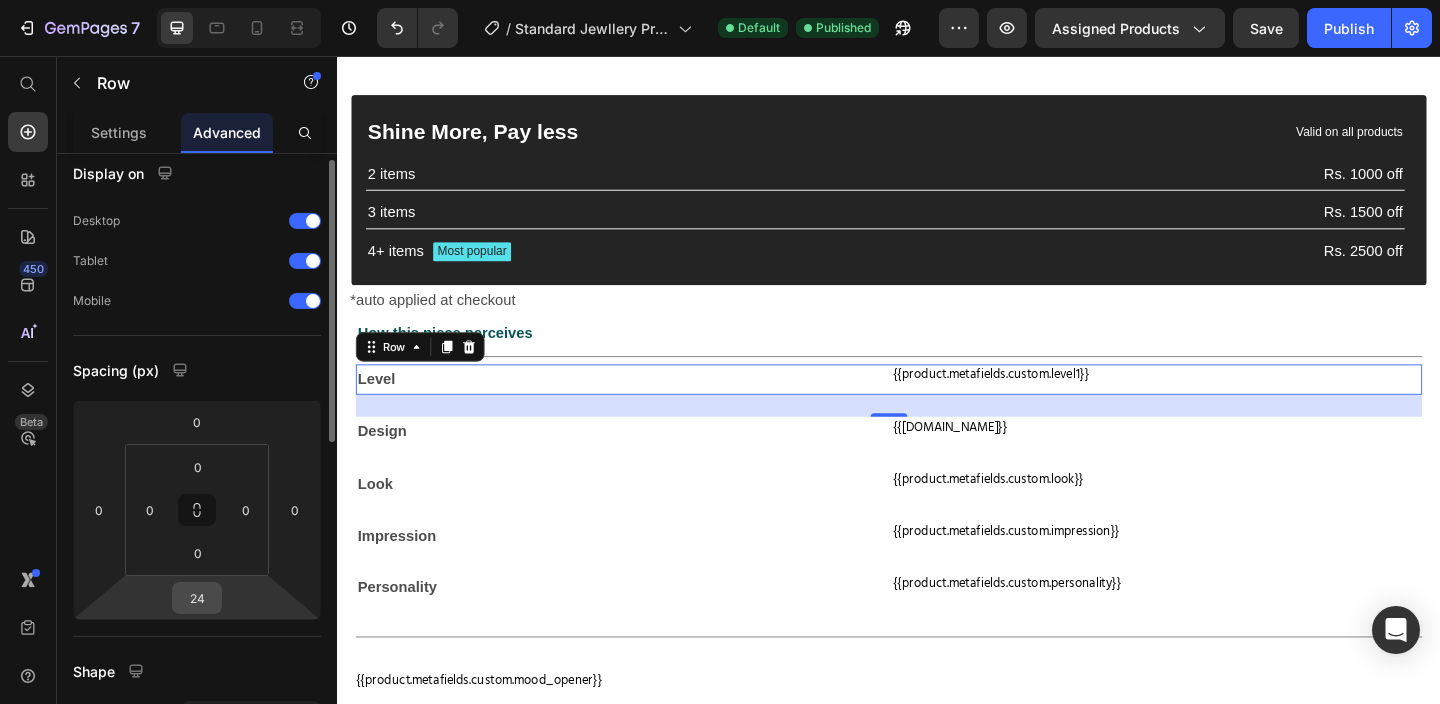 click on "24" at bounding box center [197, 598] 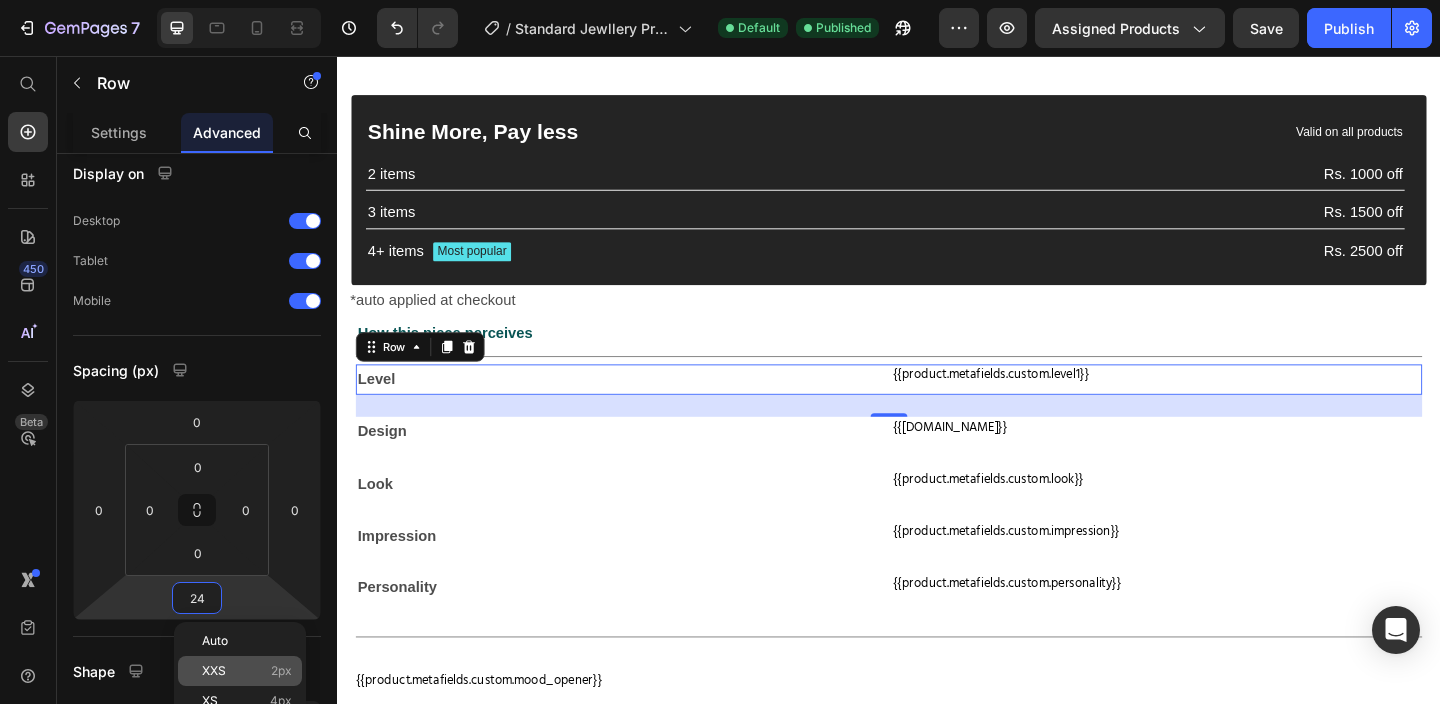 click on "XXS 2px" at bounding box center (247, 671) 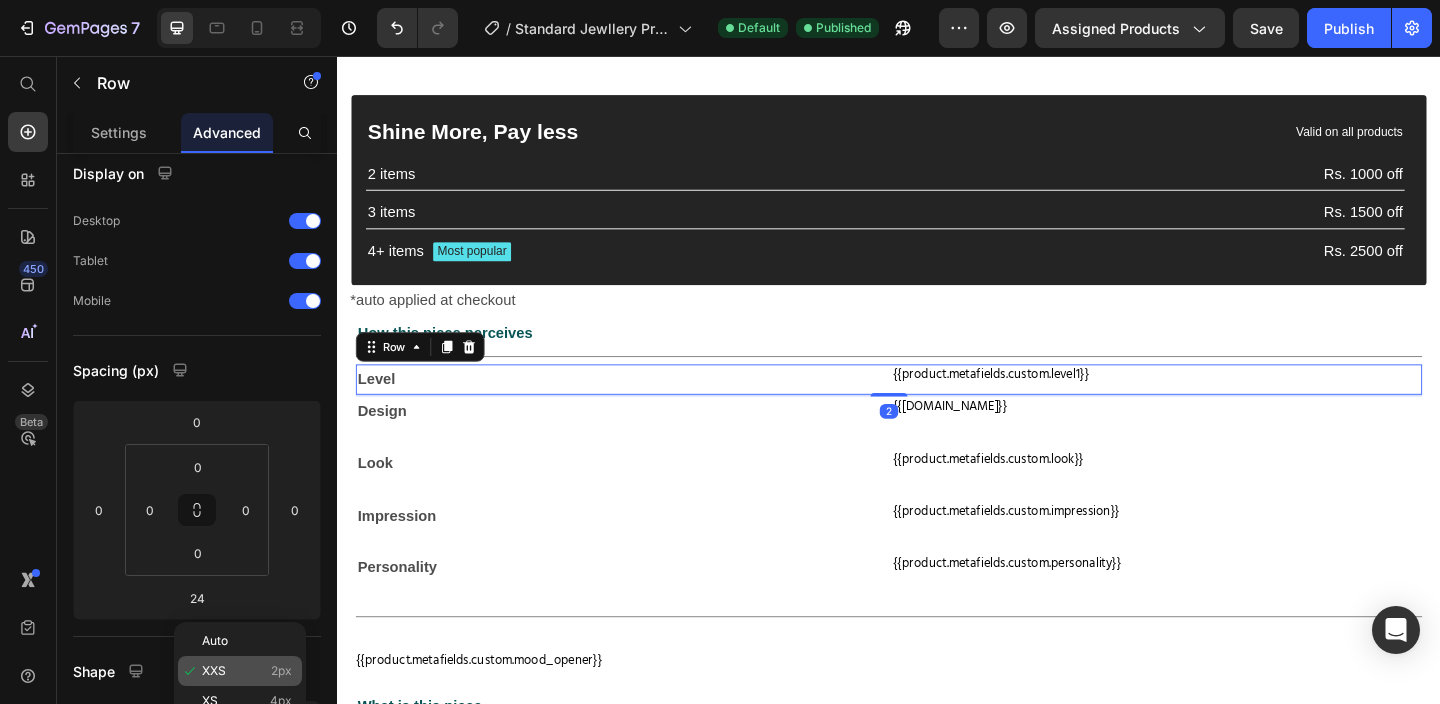 type on "2" 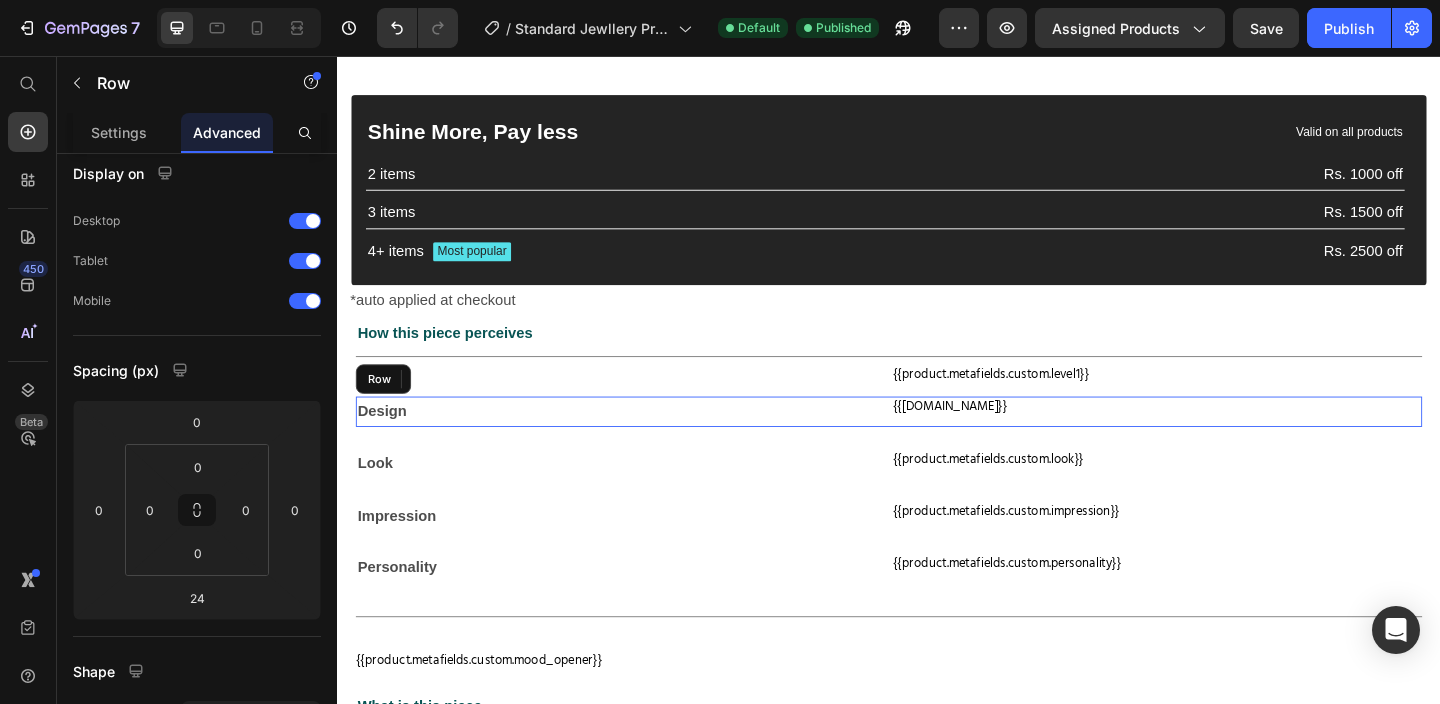 click on "{{[DOMAIN_NAME]}} Custom Code" at bounding box center [1229, 442] 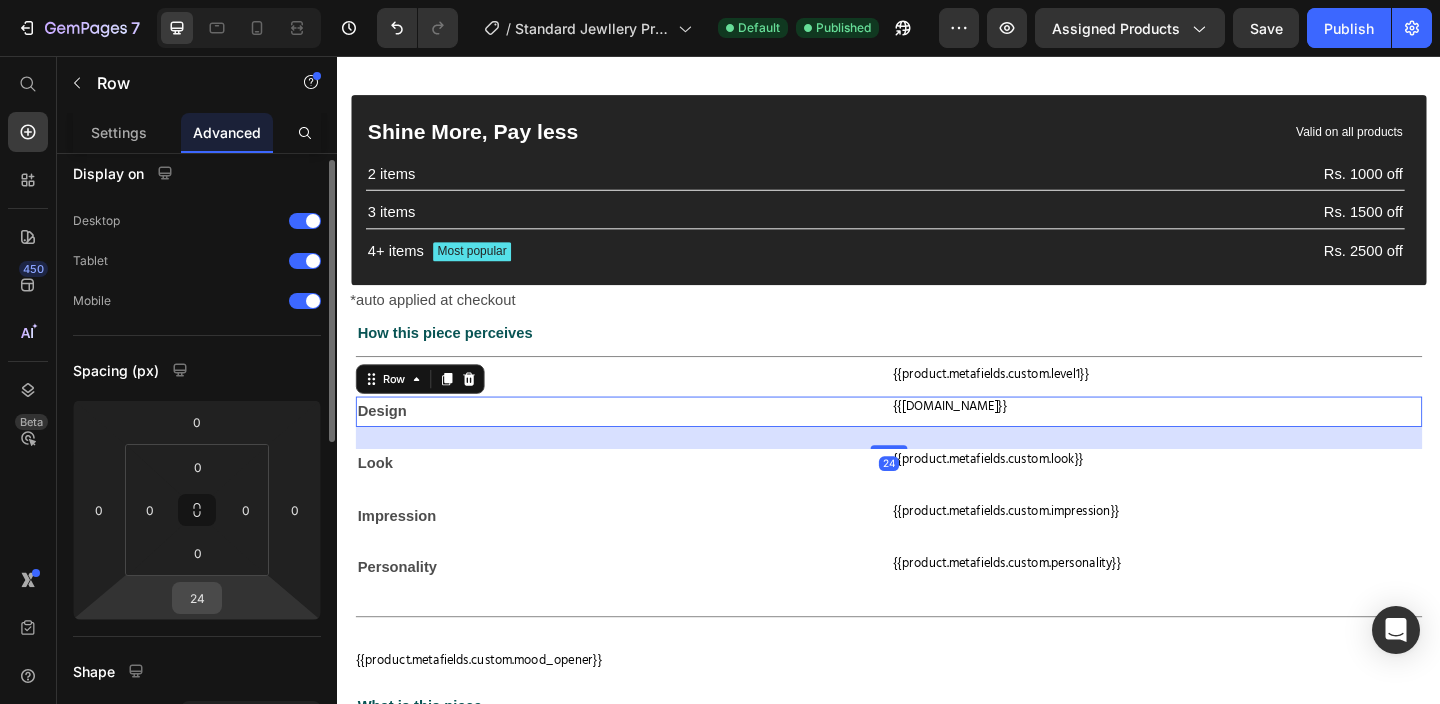click on "24" at bounding box center (197, 598) 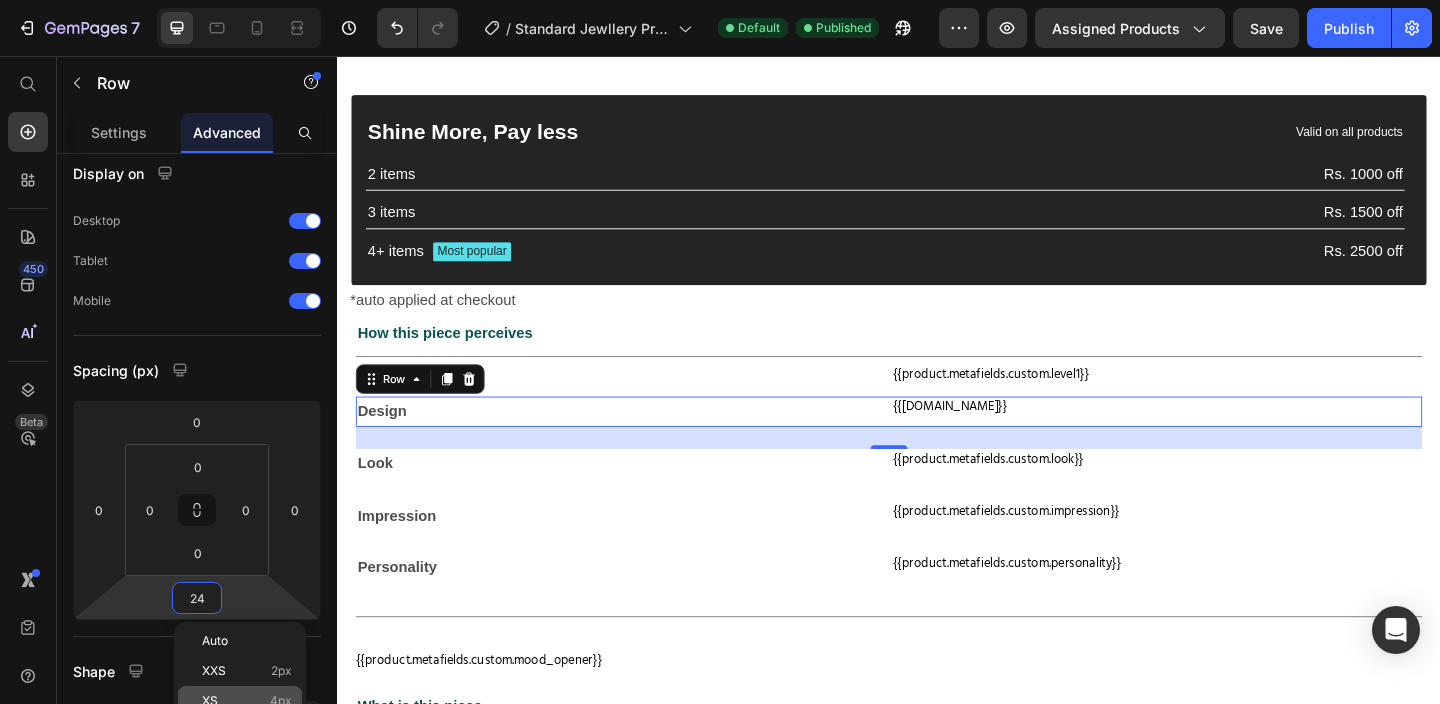 click on "XS 4px" 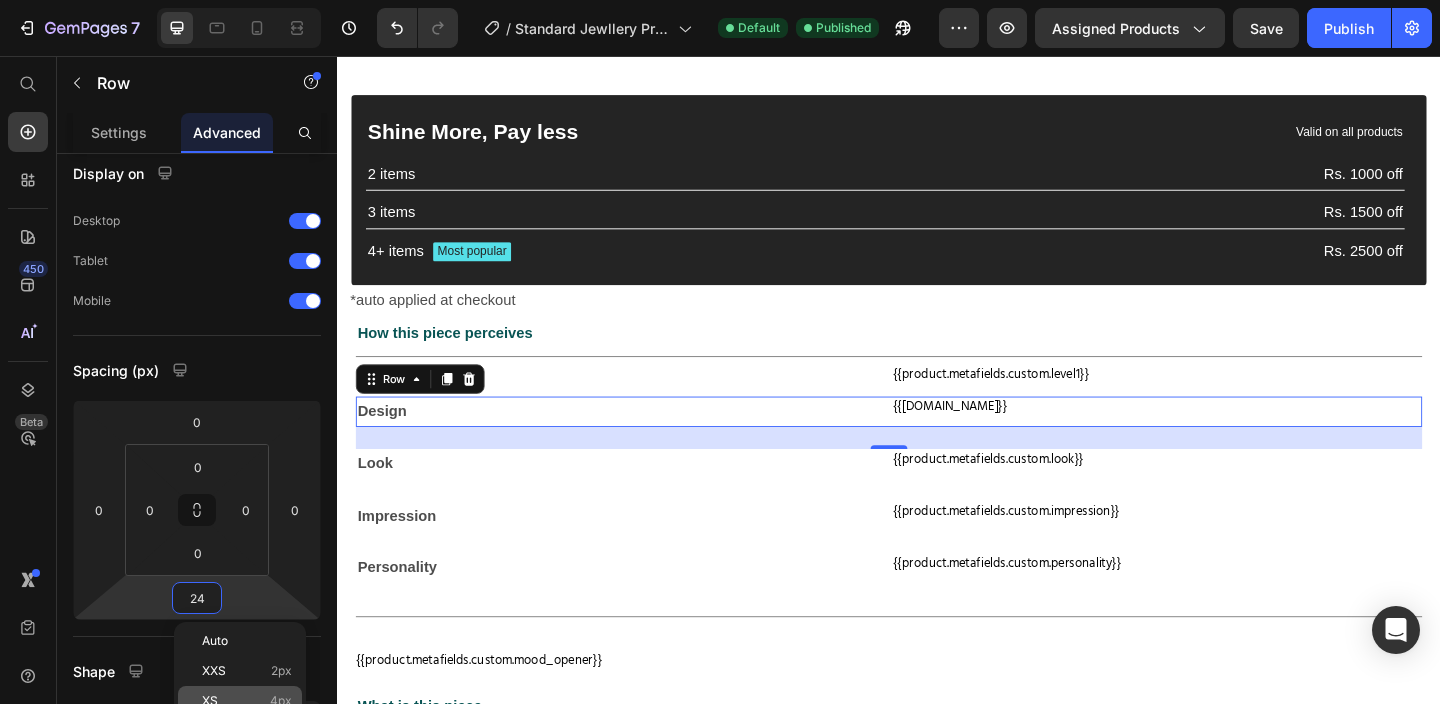 type on "4" 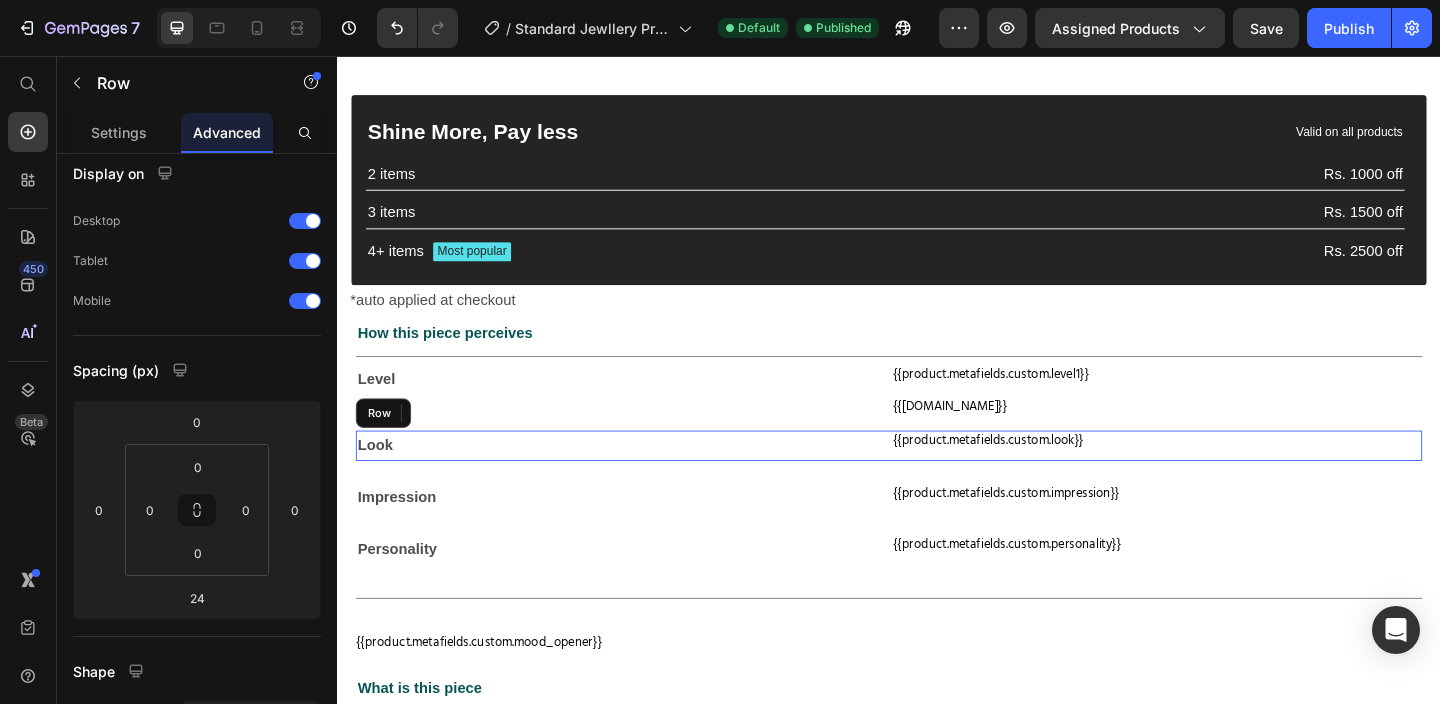 click on "{{product.metafields.custom.look}} Custom Code" at bounding box center (1229, 479) 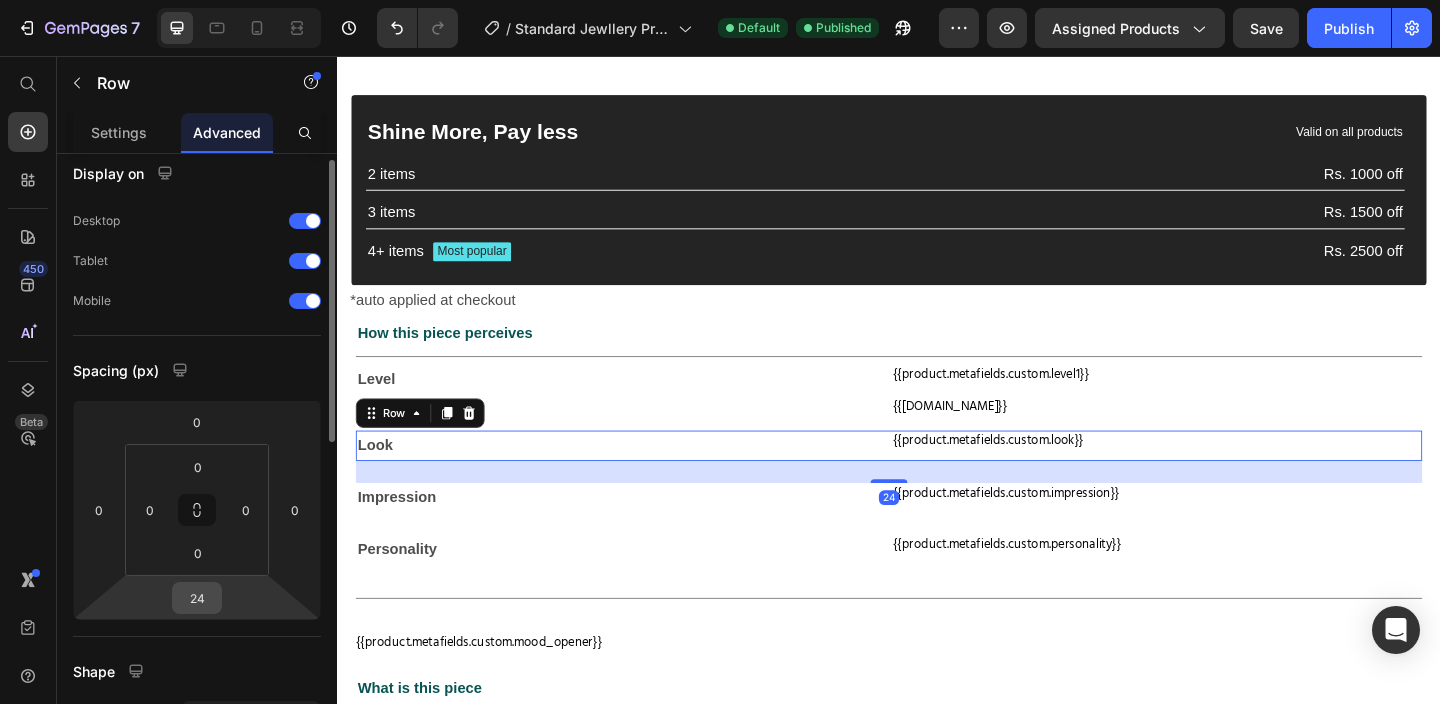 click on "24" at bounding box center (197, 598) 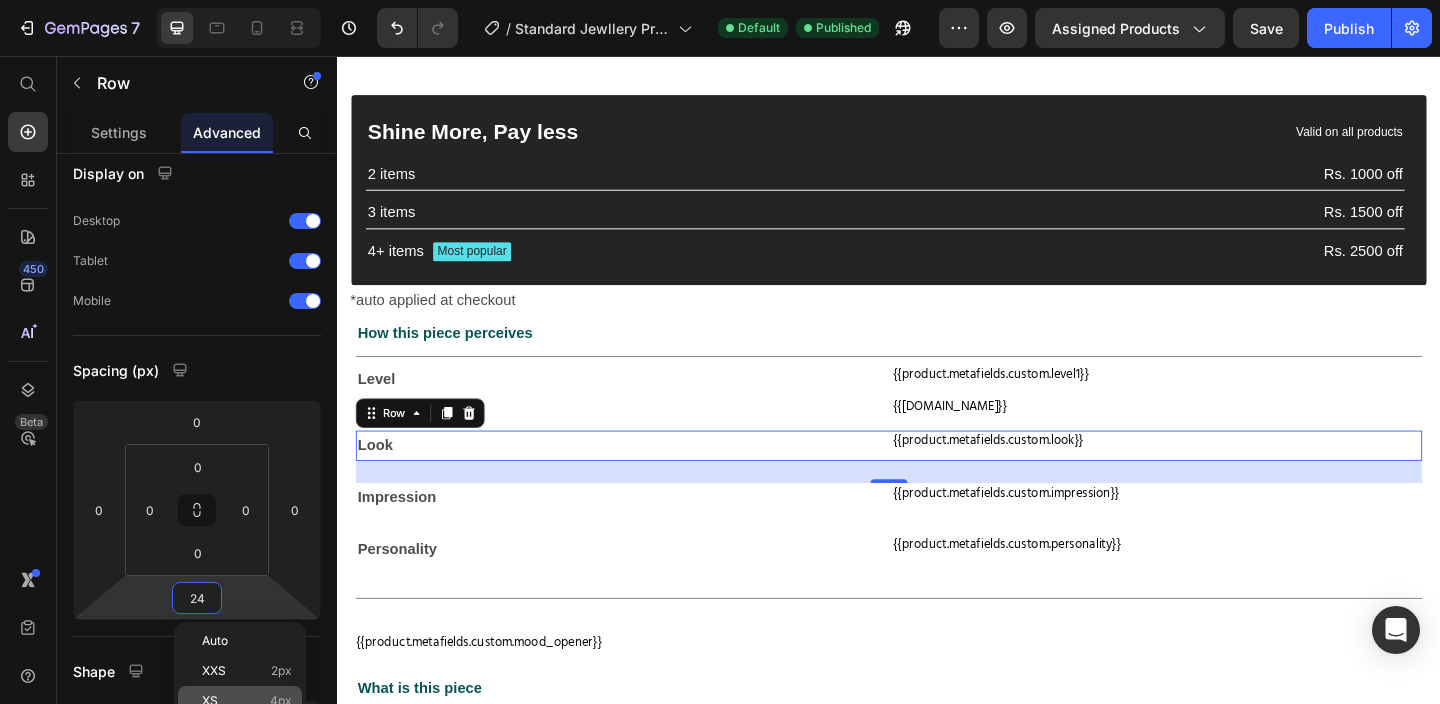 click on "XS 4px" 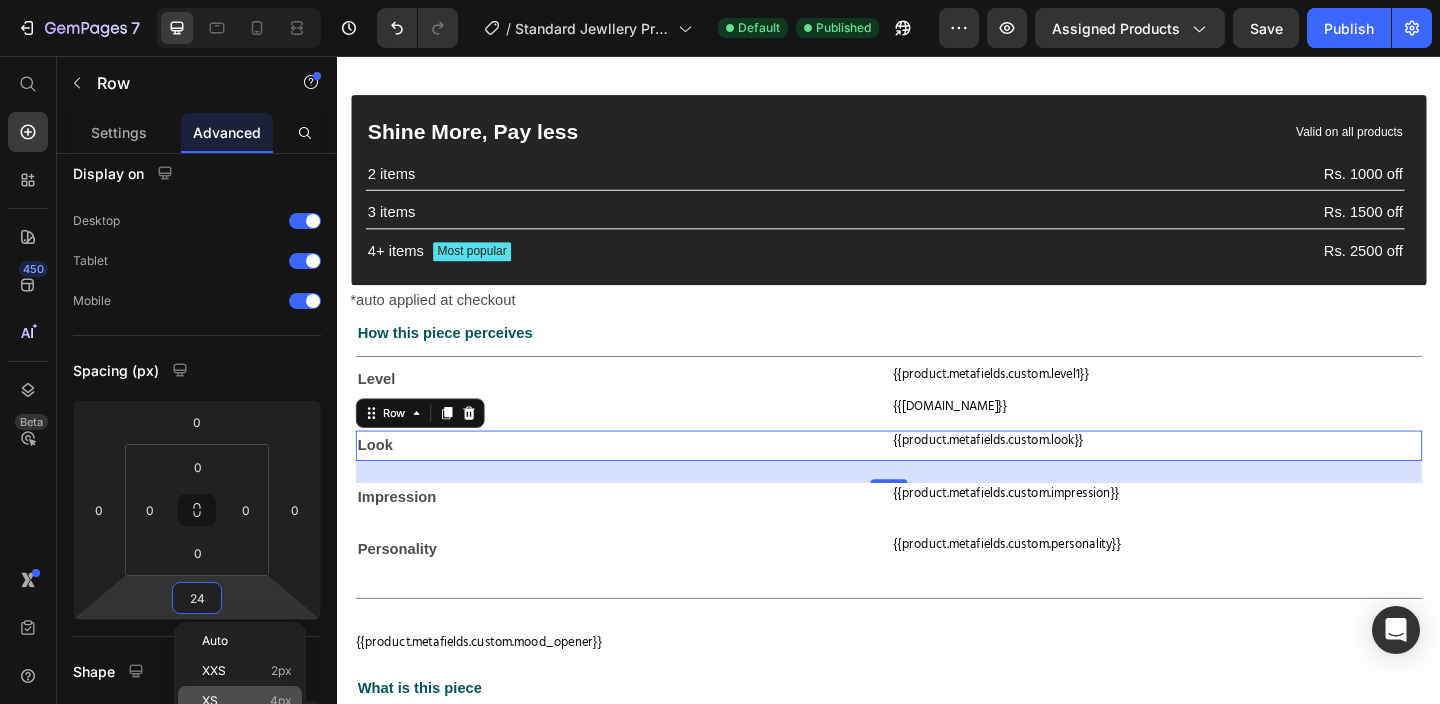type on "4" 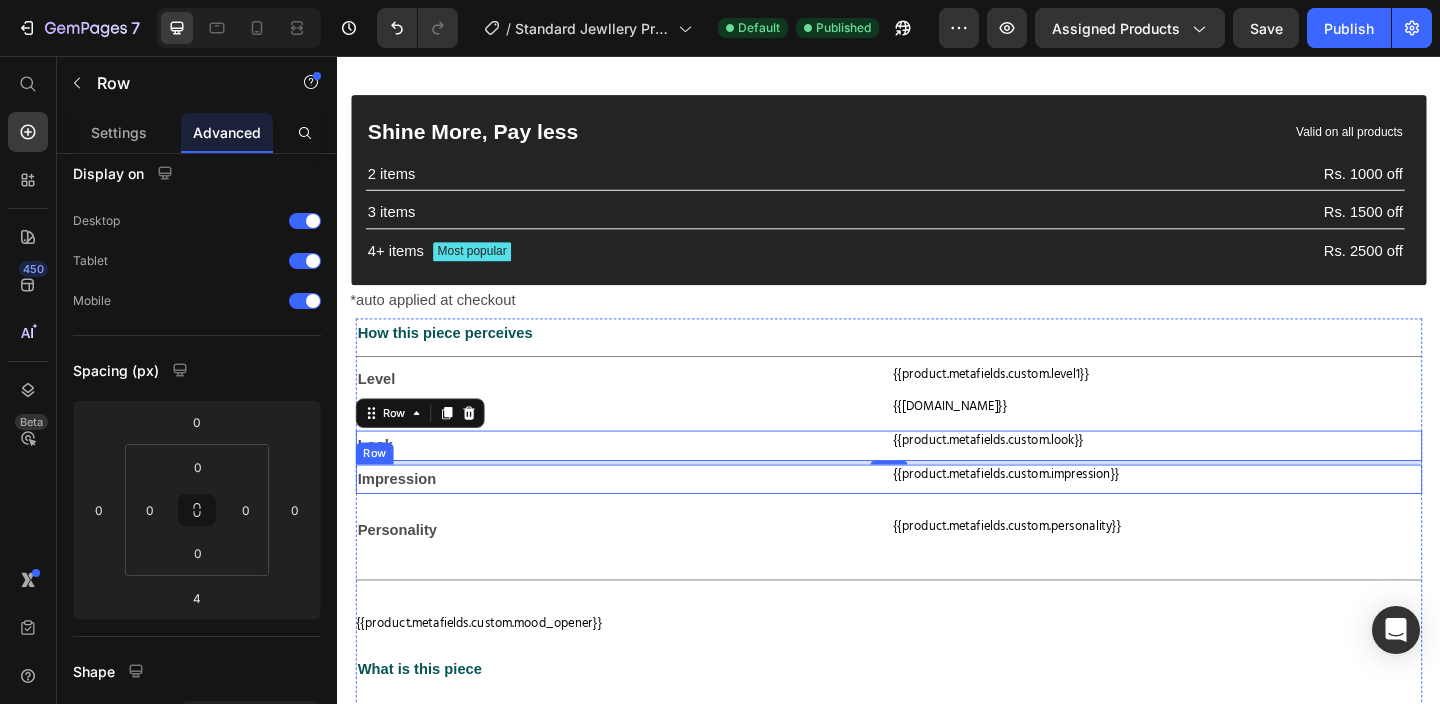 click on "{{product.metafields.custom.impression}} Custom Code" at bounding box center (1229, 516) 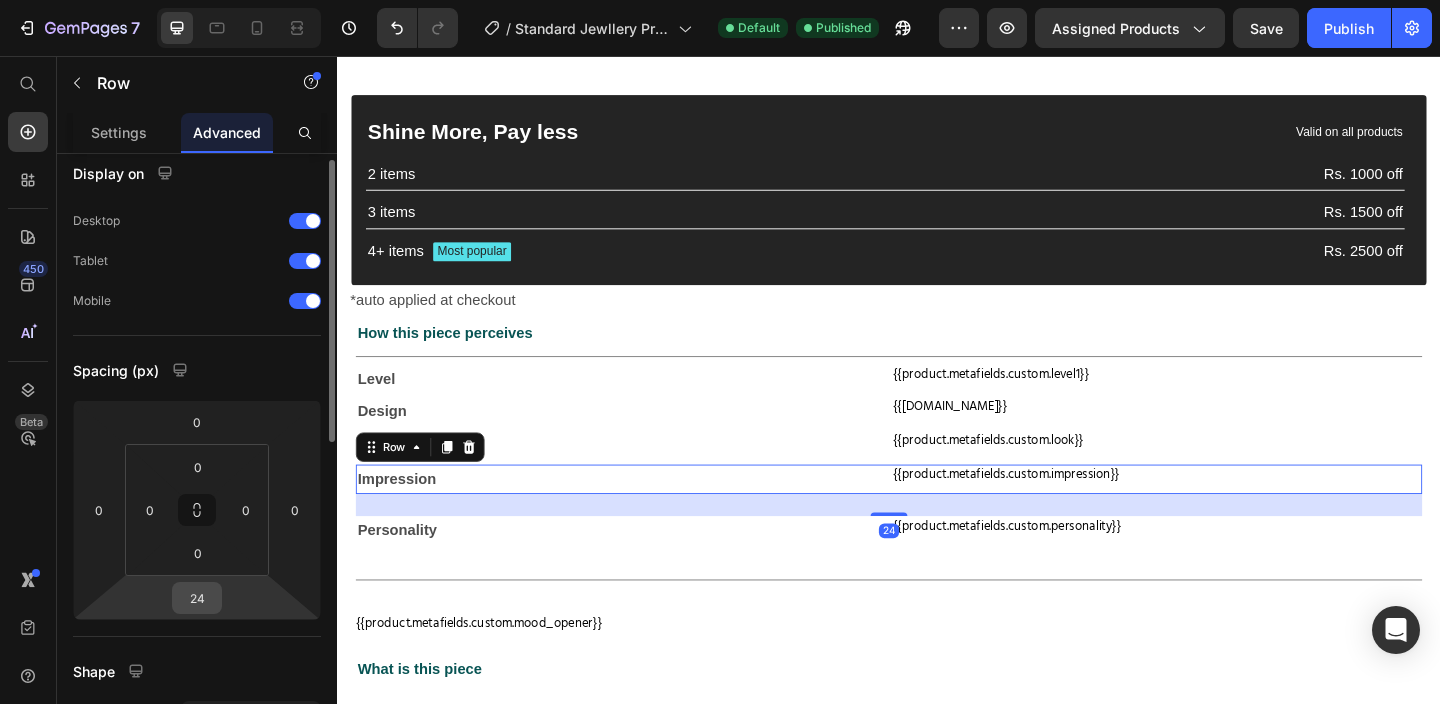click on "24" at bounding box center [197, 598] 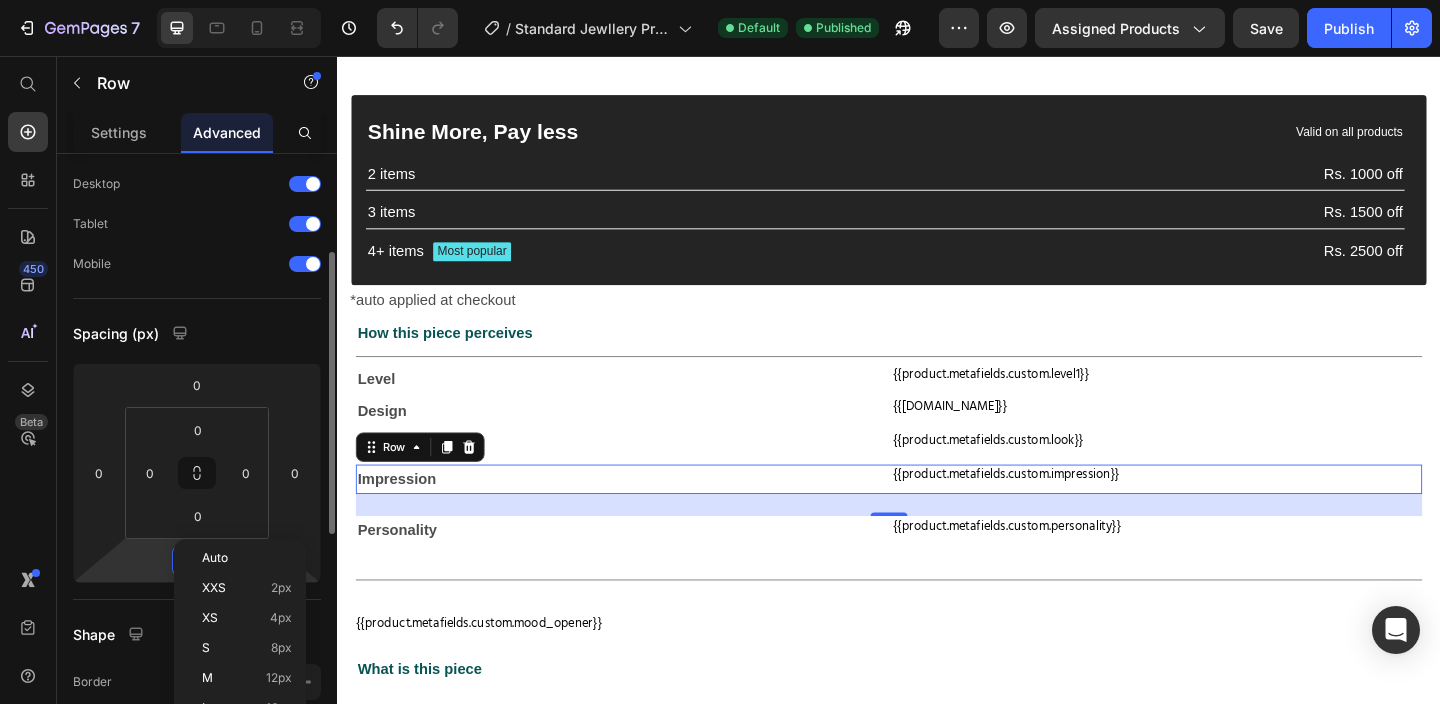 scroll, scrollTop: 108, scrollLeft: 0, axis: vertical 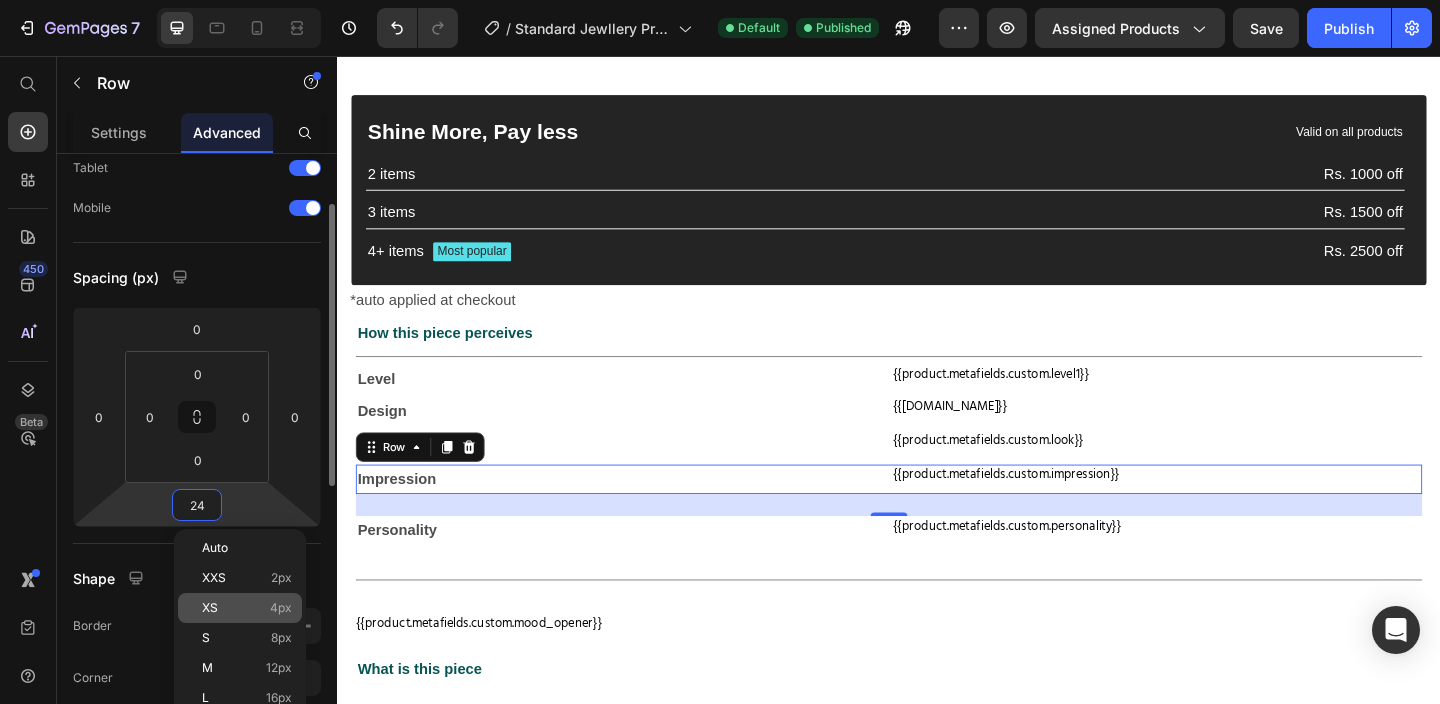click on "XS 4px" at bounding box center (247, 608) 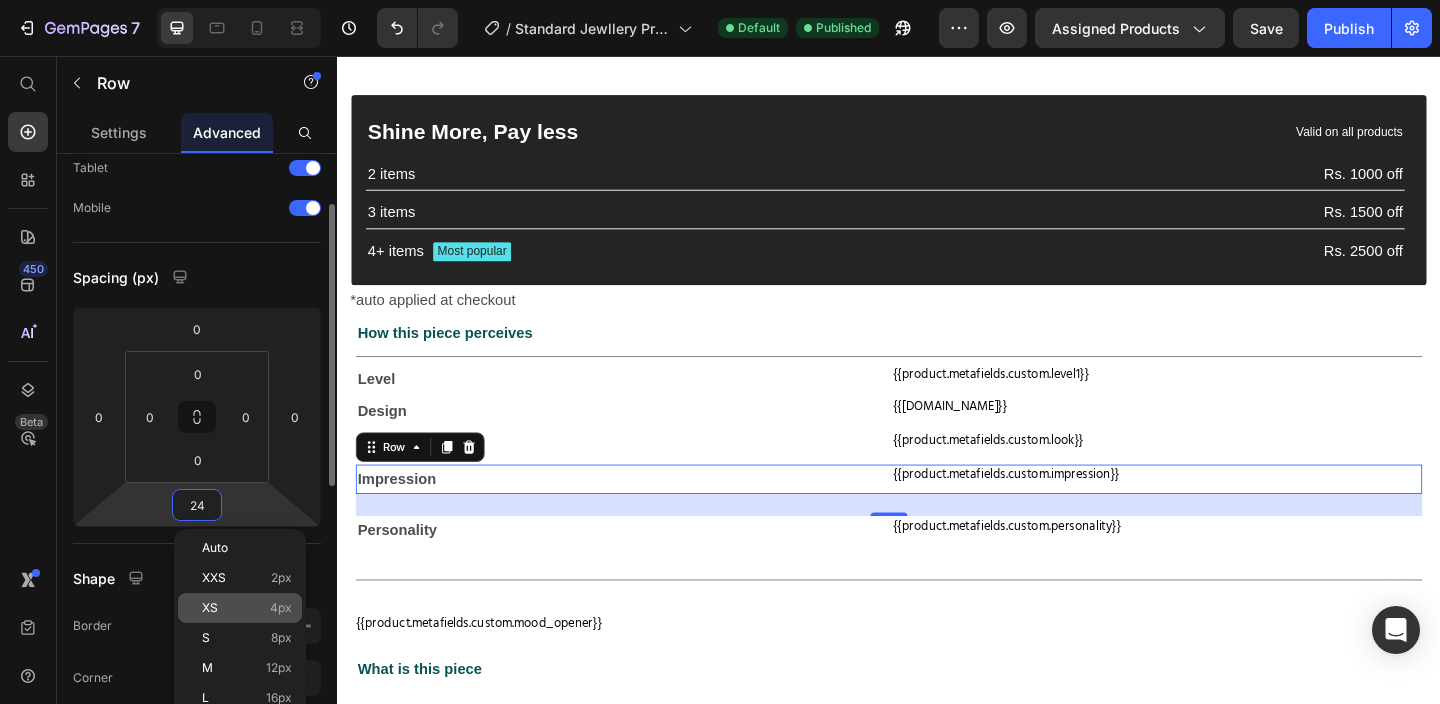 type on "4" 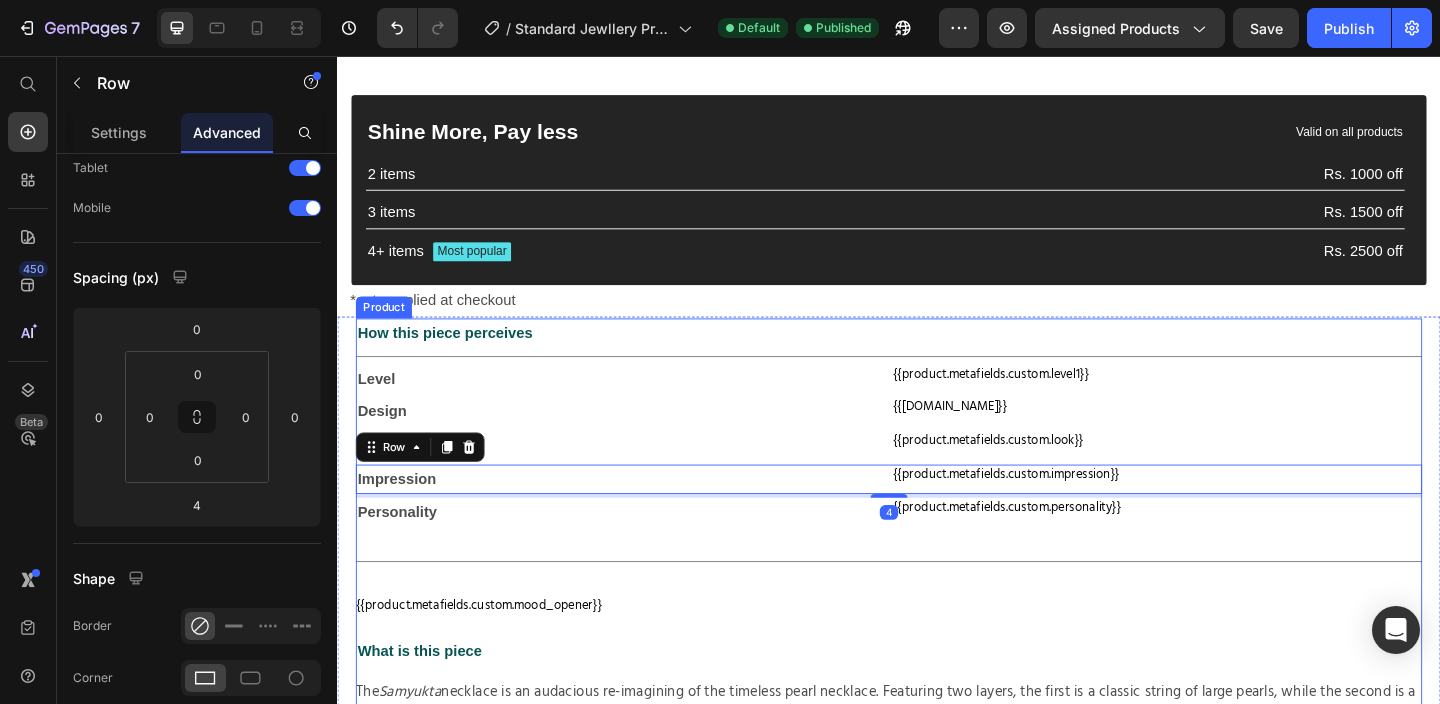click on "How this piece perceives Text Block                Title Line Level Text Block {{product.metafields.custom.level1}} Custom Code Row Design Text Block {{[DOMAIN_NAME]}} Custom Code Row Look Text Block {{product.metafields.custom.look}} Custom Code Row Impression Text Block {{product.metafields.custom.impression}} Custom Code Row   4 Personality Text Block {{product.metafields.custom.personality}} Custom Code Row                Title Line {{product.metafields.custom.mood_opener}} Custom Code What is this piece Text Block The  Samyukta Samyukta  ensures you never go unnoticed. Show more Product Description                Title Line" at bounding box center [937, 618] 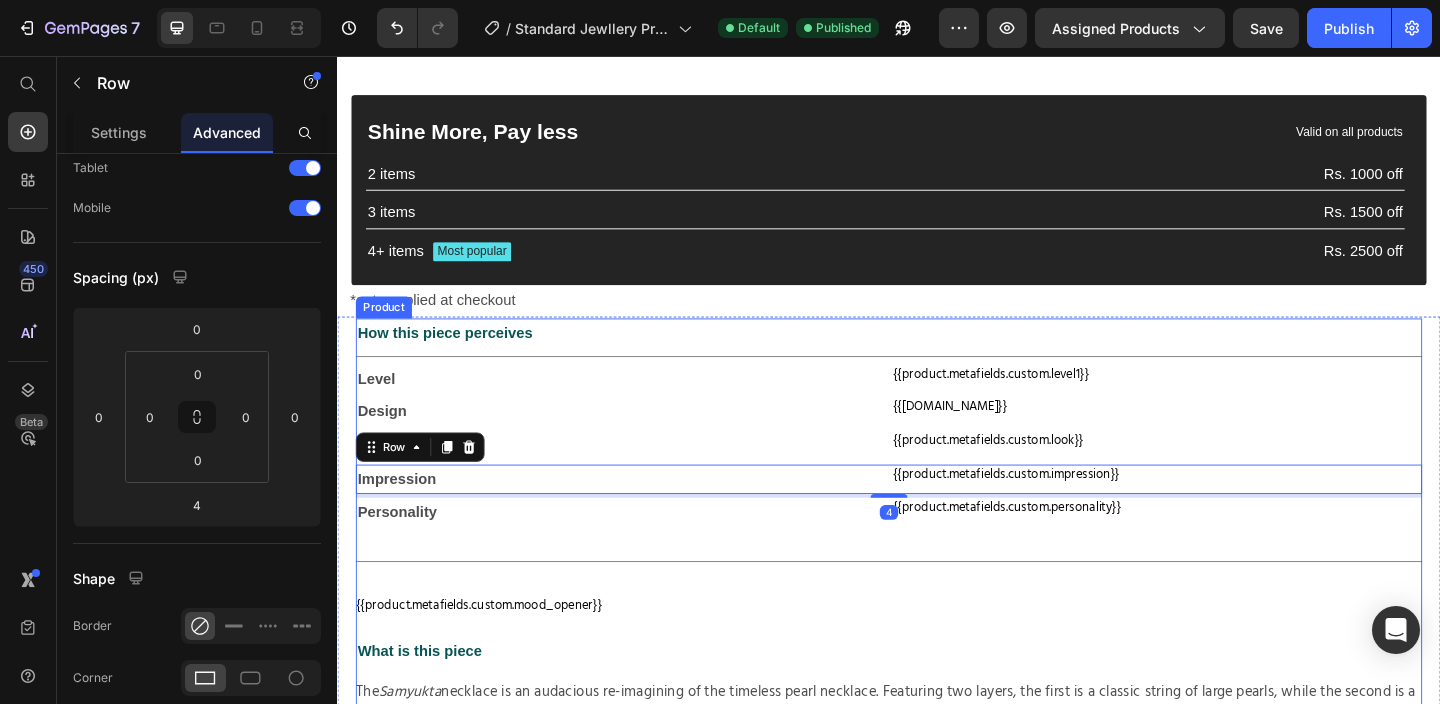 scroll, scrollTop: 0, scrollLeft: 0, axis: both 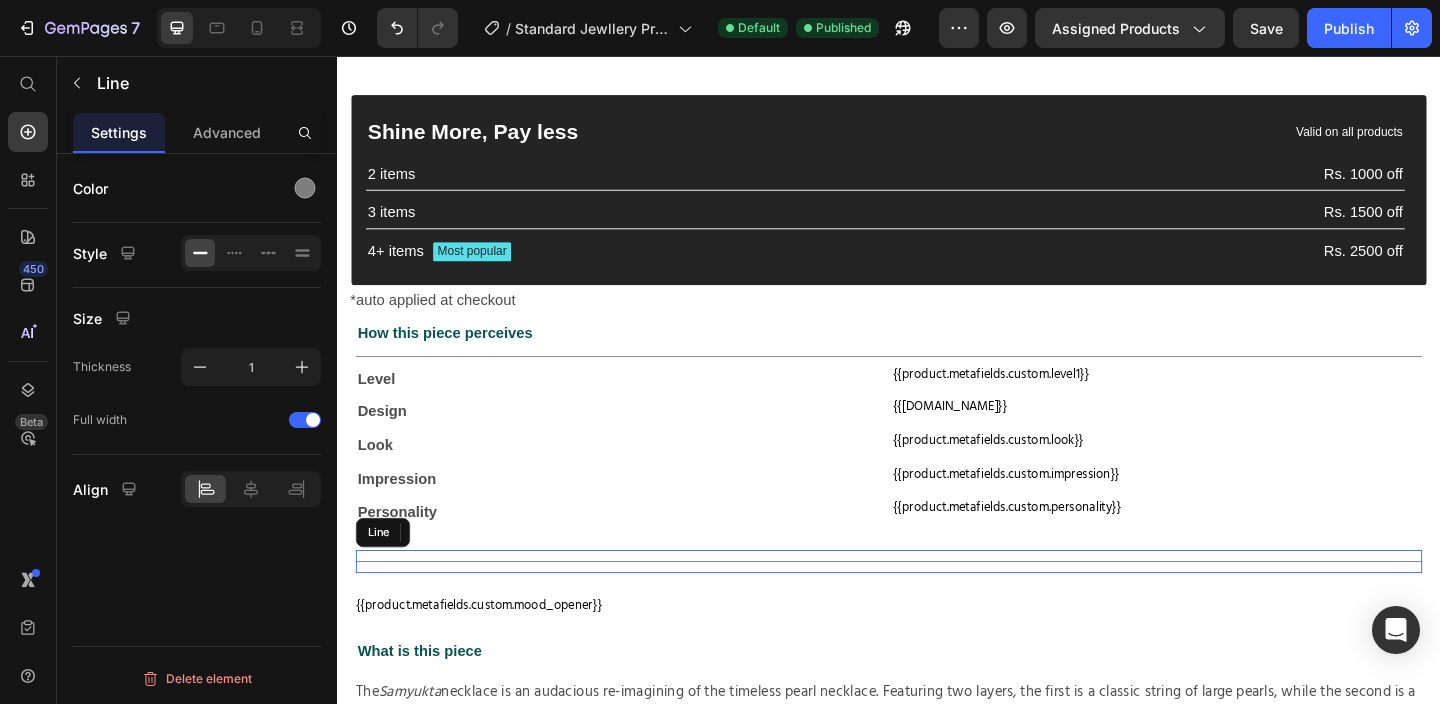 click on "Title Line" at bounding box center [937, 605] 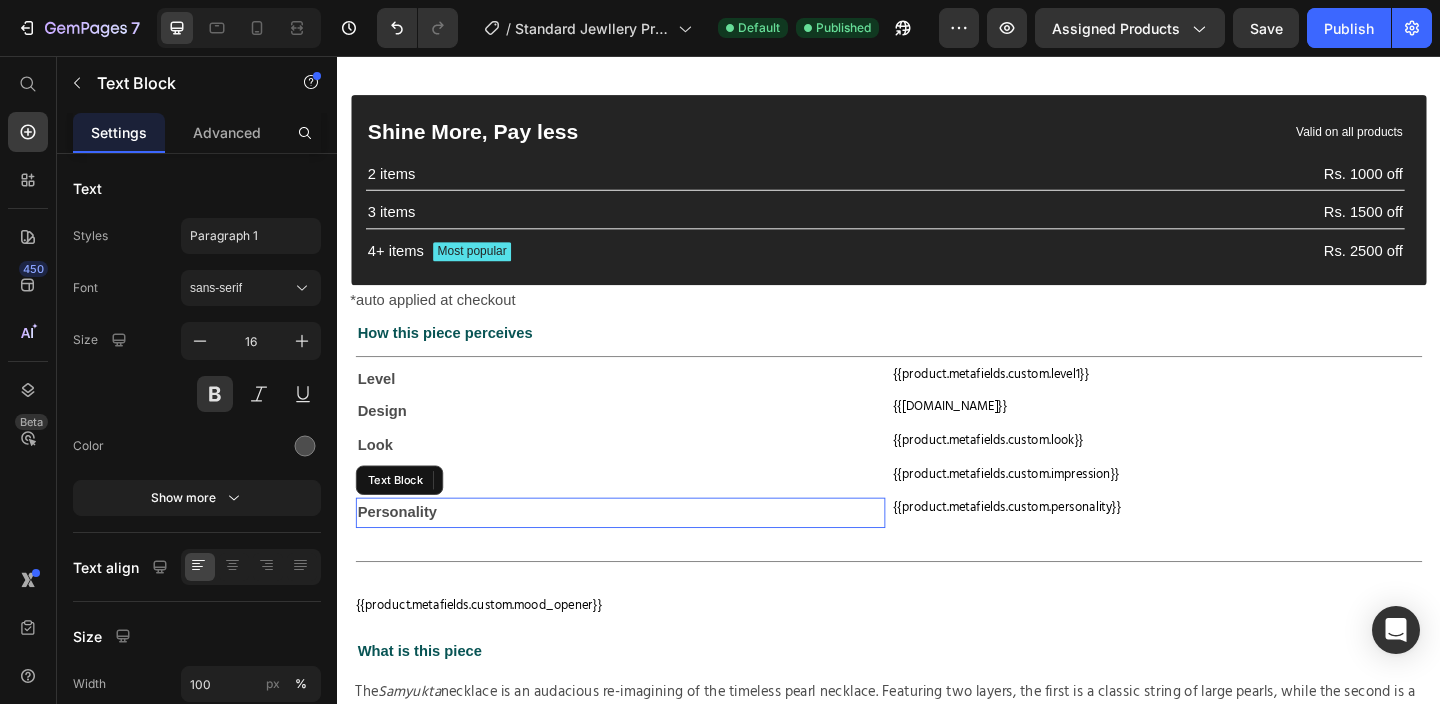click on "Personality" at bounding box center [645, 552] 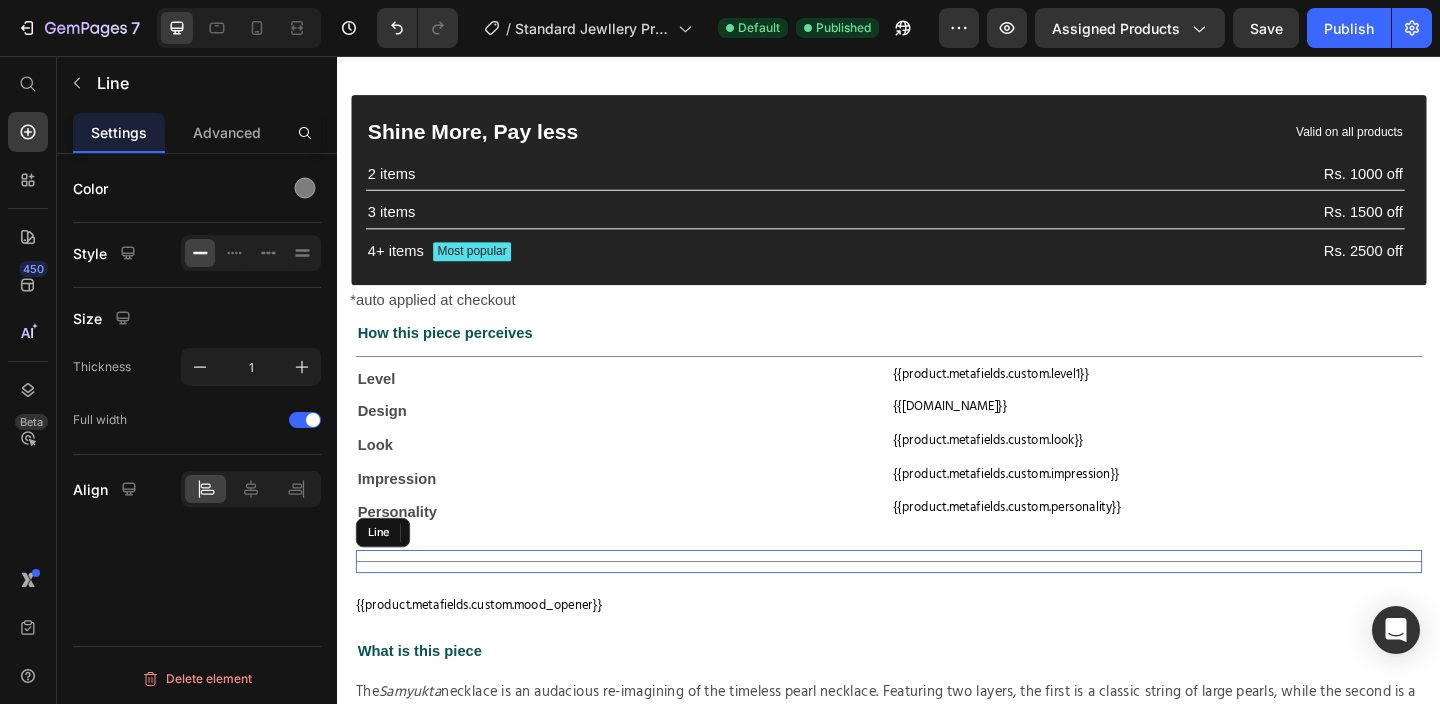 click on "Title Line" at bounding box center [937, 605] 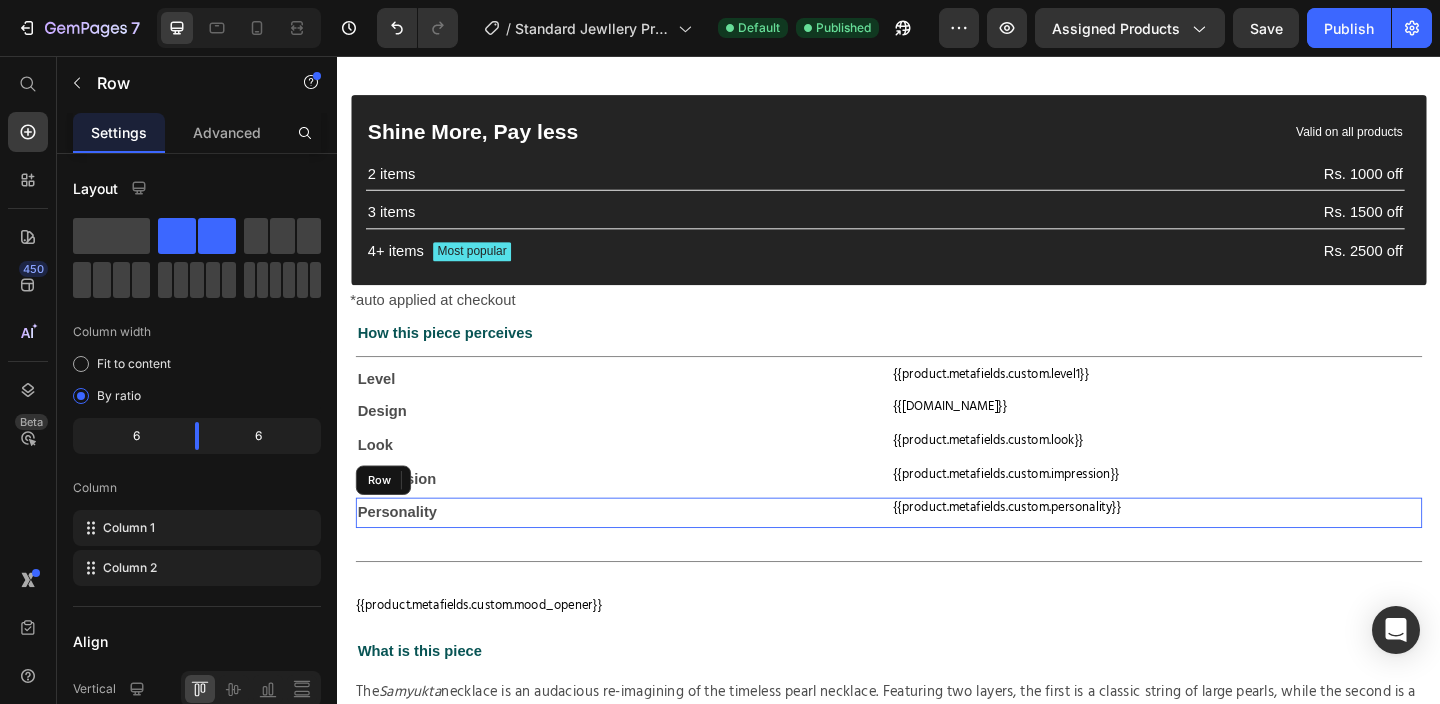 click on "{{product.metafields.custom.personality}} Custom Code" at bounding box center (1229, 552) 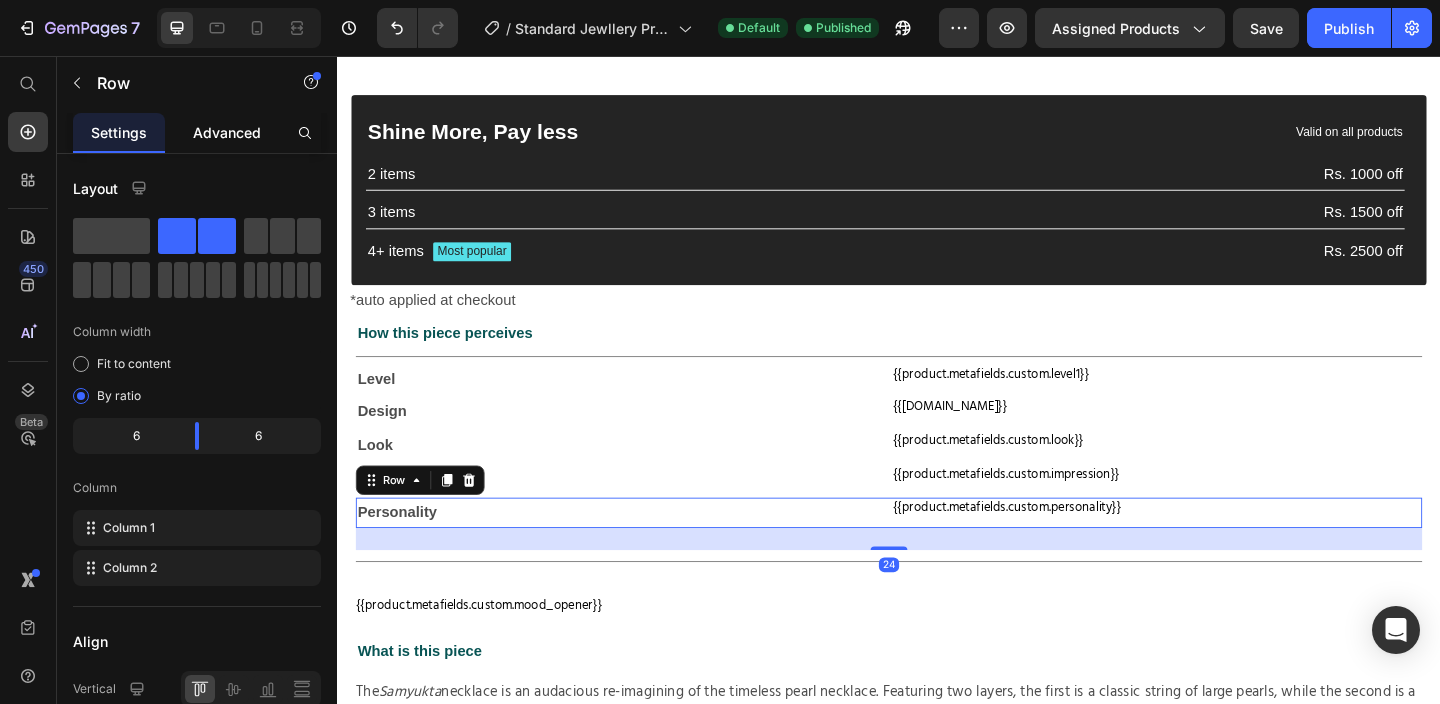 click on "Advanced" at bounding box center [227, 132] 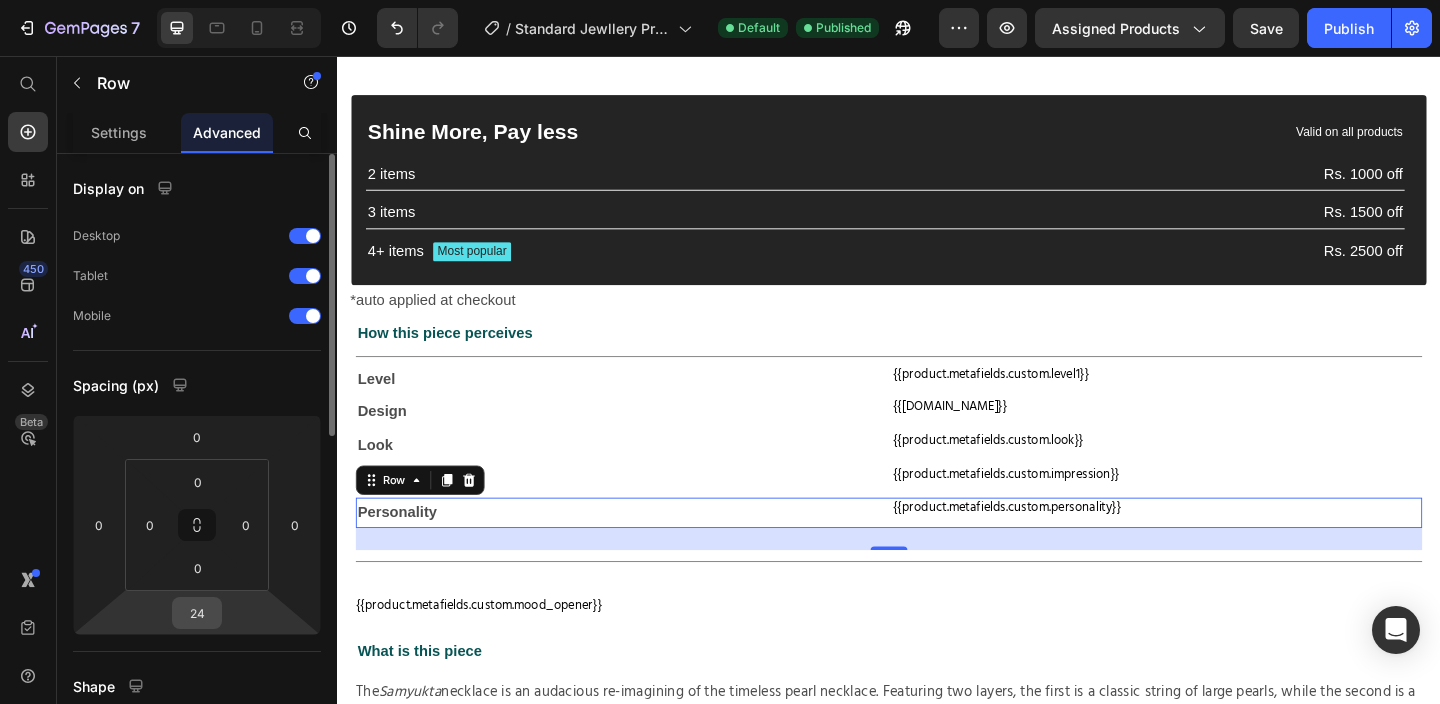 click on "24" at bounding box center (197, 613) 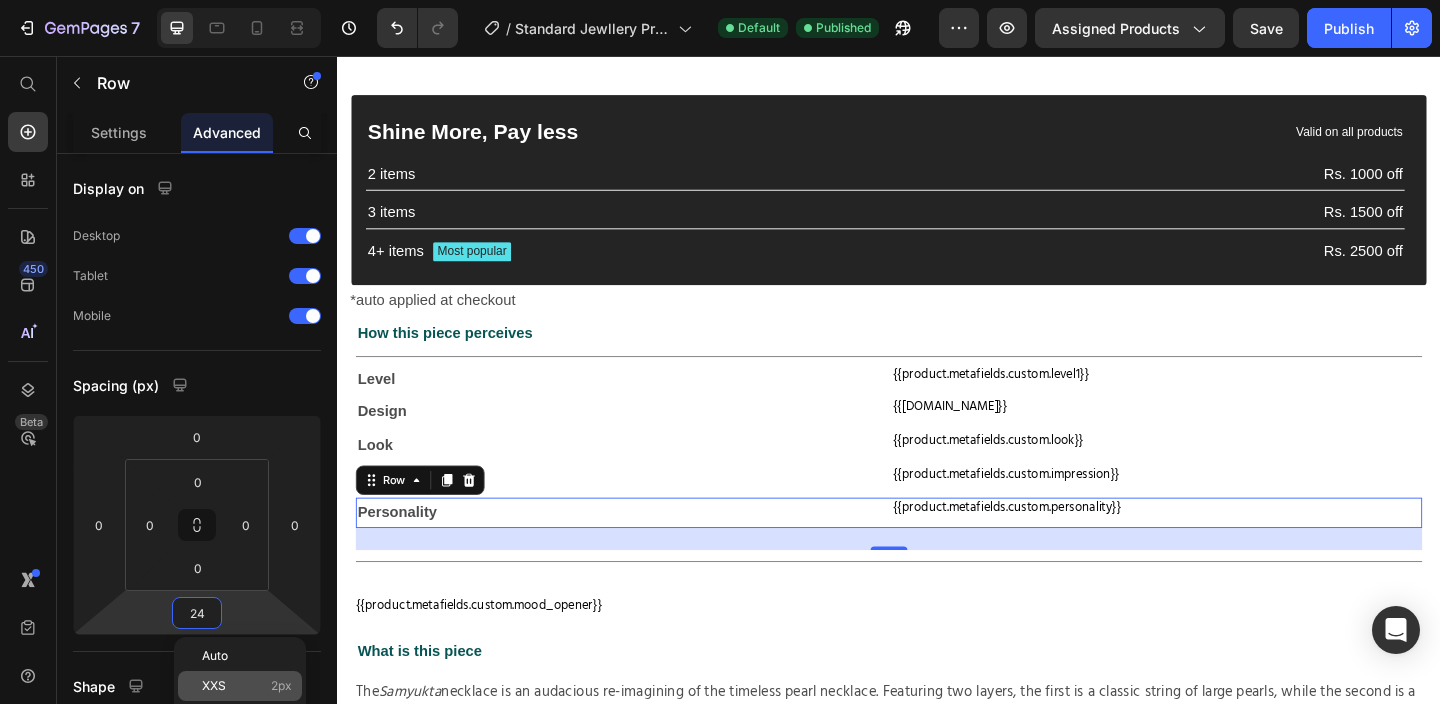 click on "XXS 2px" 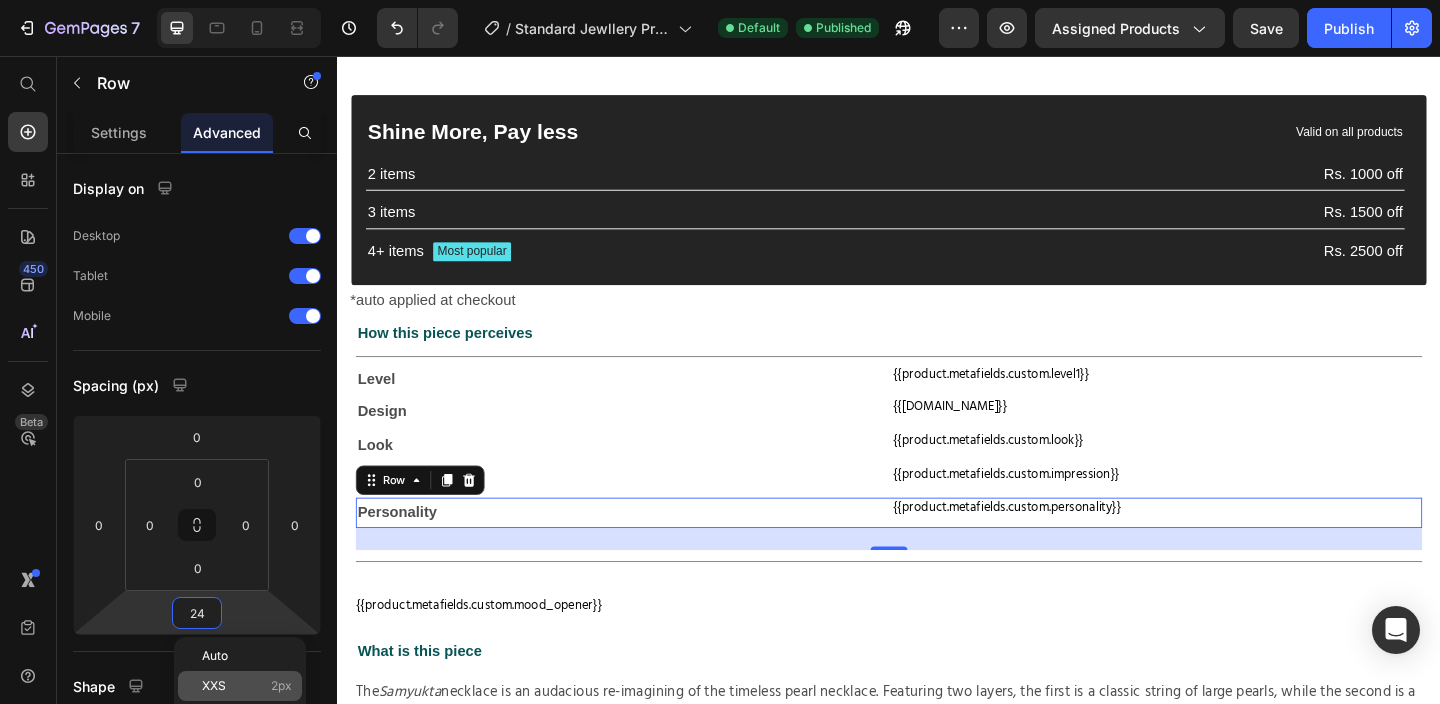 type on "2" 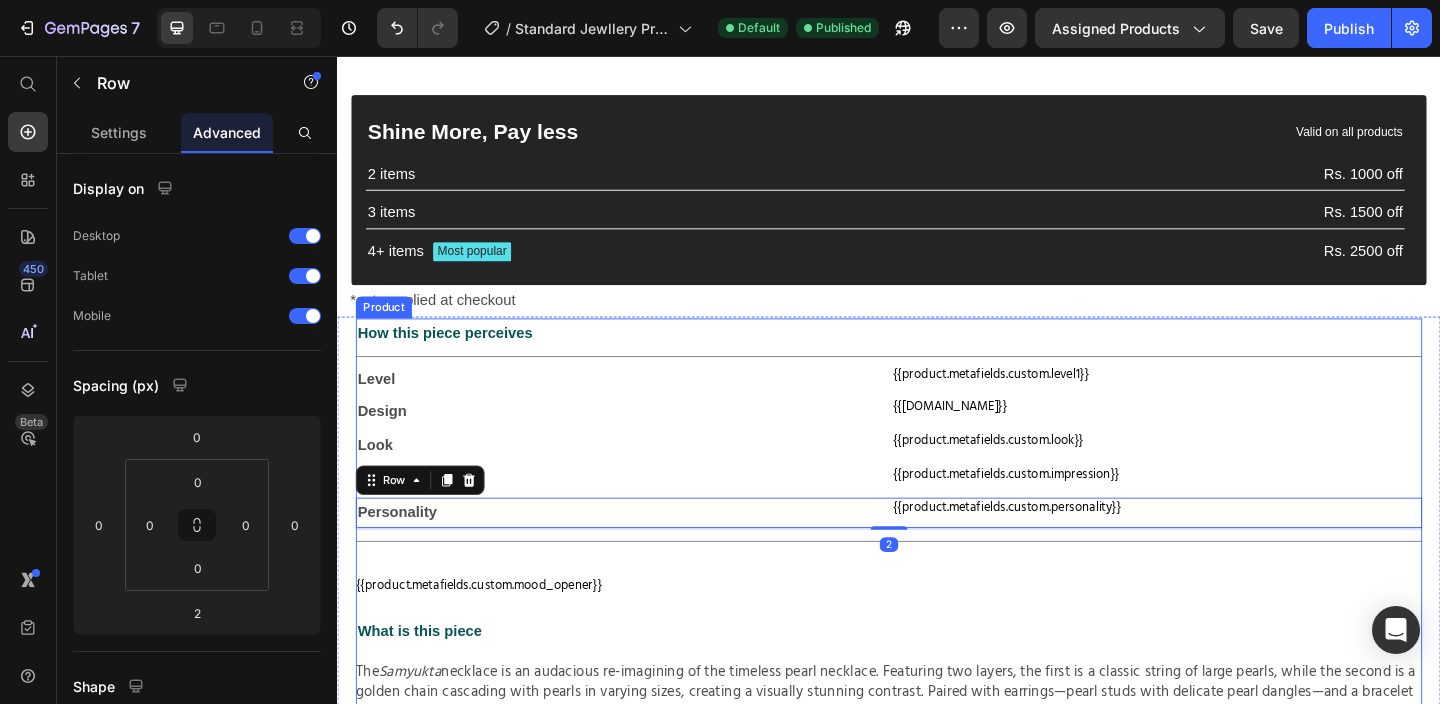 click on "How this piece perceives Text Block                Title Line Level Text Block {{product.metafields.custom.level1}} Custom Code Row Design Text Block {{[DOMAIN_NAME]}} Custom Code Row Look Text Block {{product.metafields.custom.look}} Custom Code Row Impression Text Block {{product.metafields.custom.impression}} Custom Code Row Personality Text Block {{product.metafields.custom.personality}} Custom Code Row   2                Title Line {{product.metafields.custom.mood_opener}} Custom Code What is this piece Text Block The  Samyukta Samyukta  ensures you never go unnoticed. Show more Product Description                Title Line" at bounding box center [937, 607] 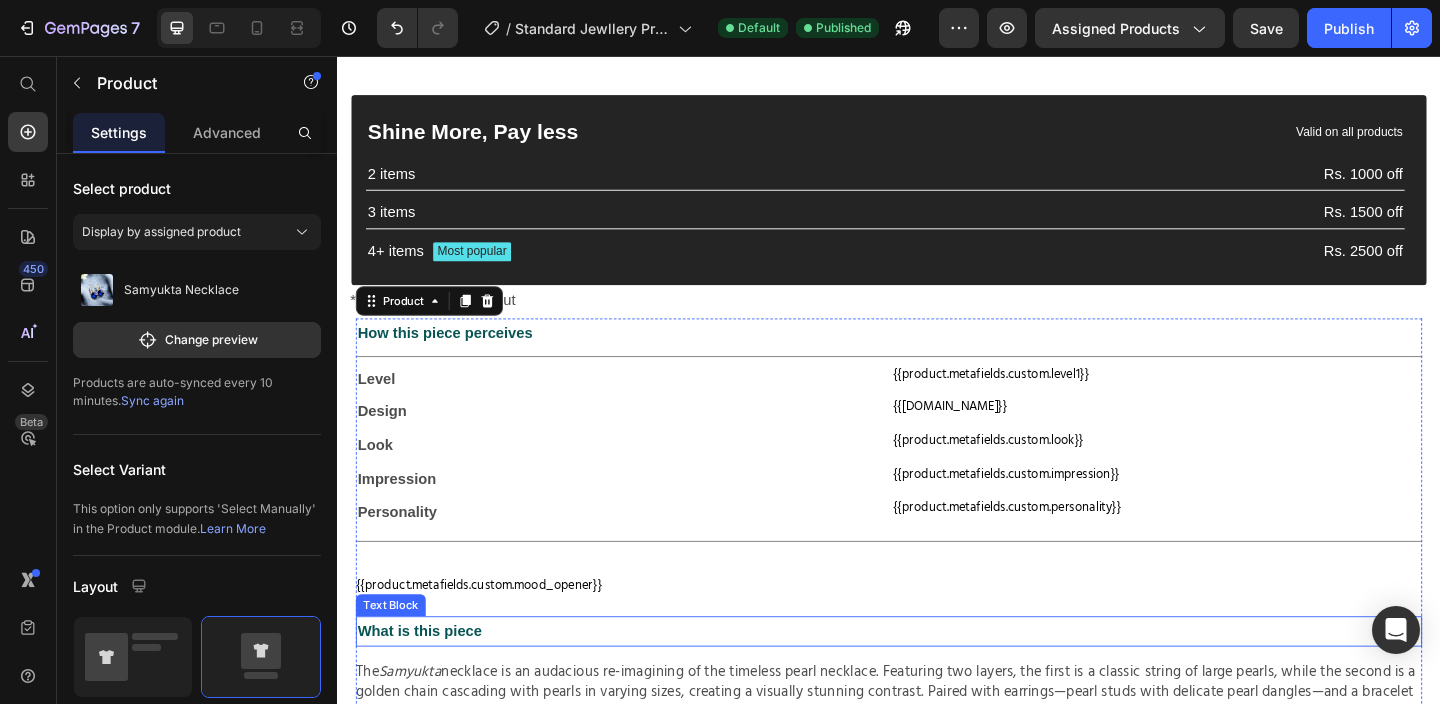 scroll, scrollTop: 835, scrollLeft: 0, axis: vertical 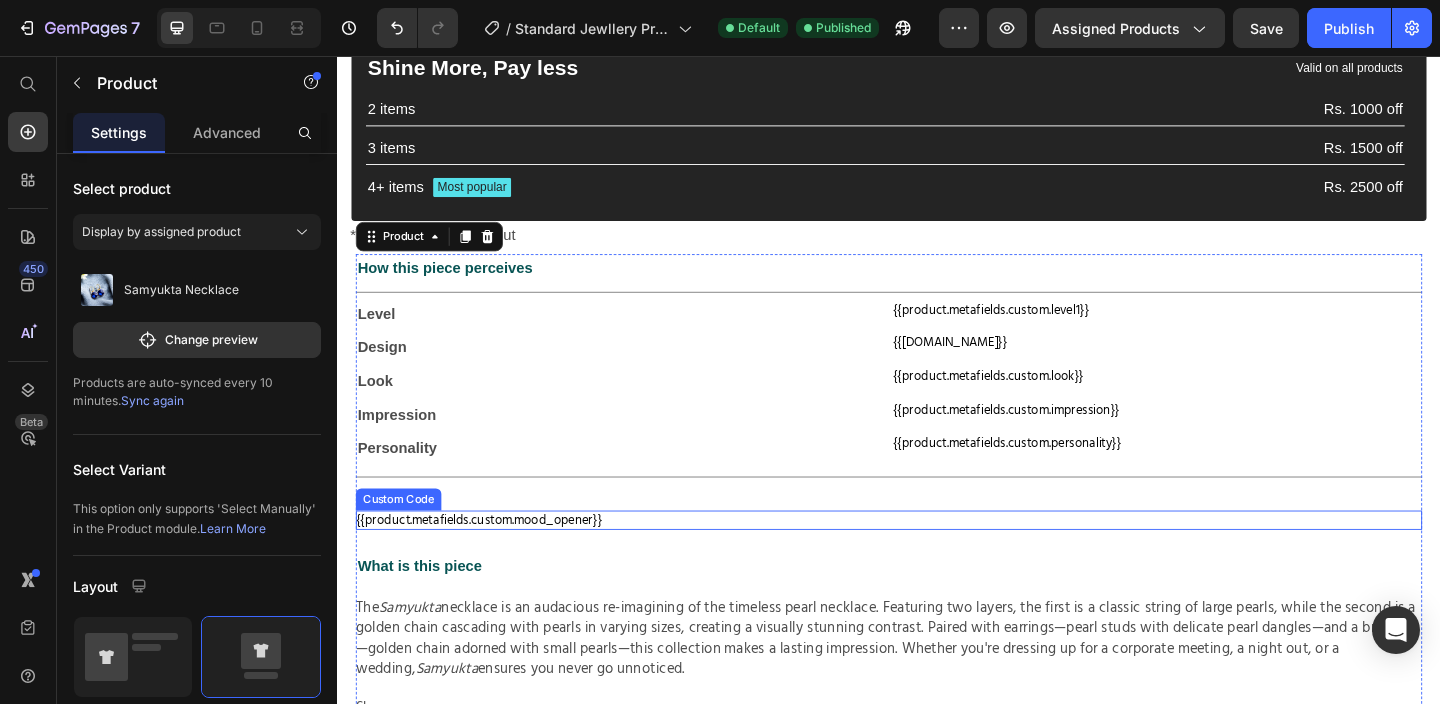 click on "{{product.metafields.custom.mood_opener}}" at bounding box center (937, 560) 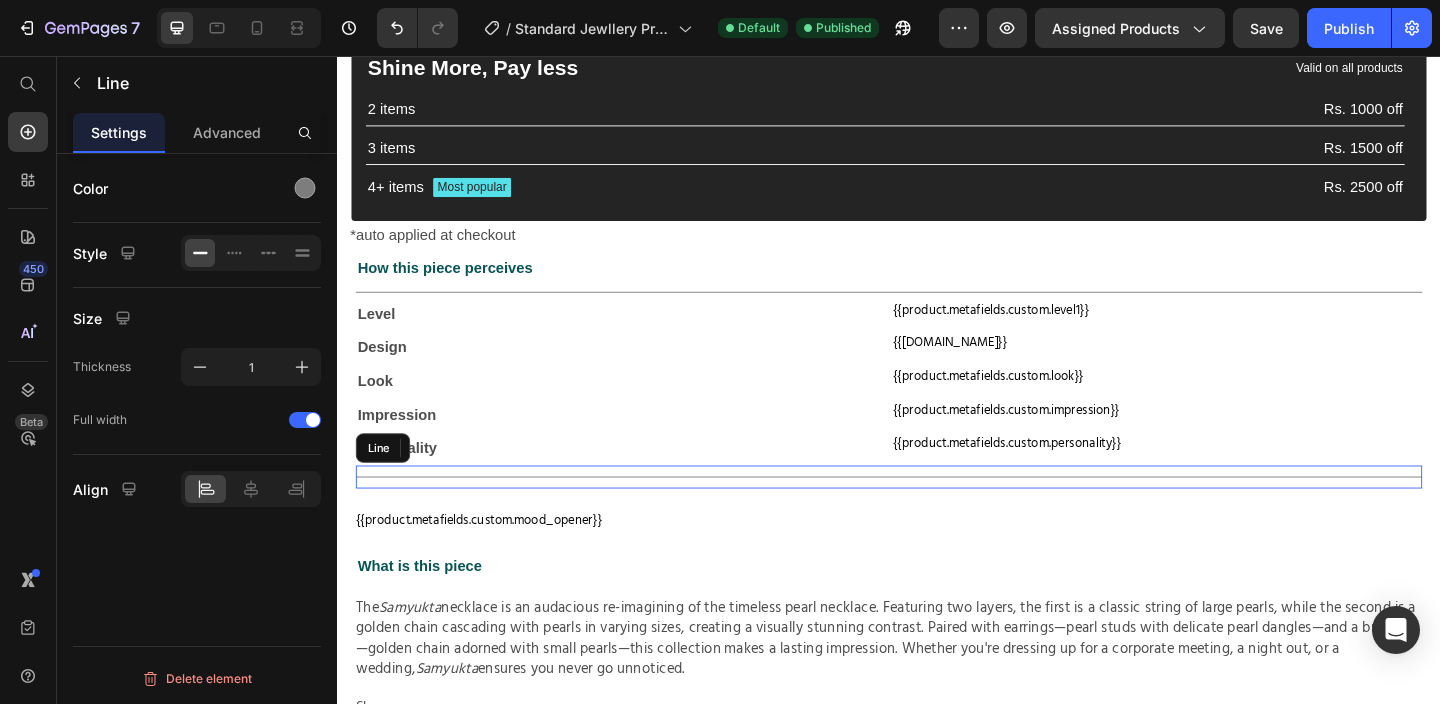 click on "Title Line" at bounding box center (937, 513) 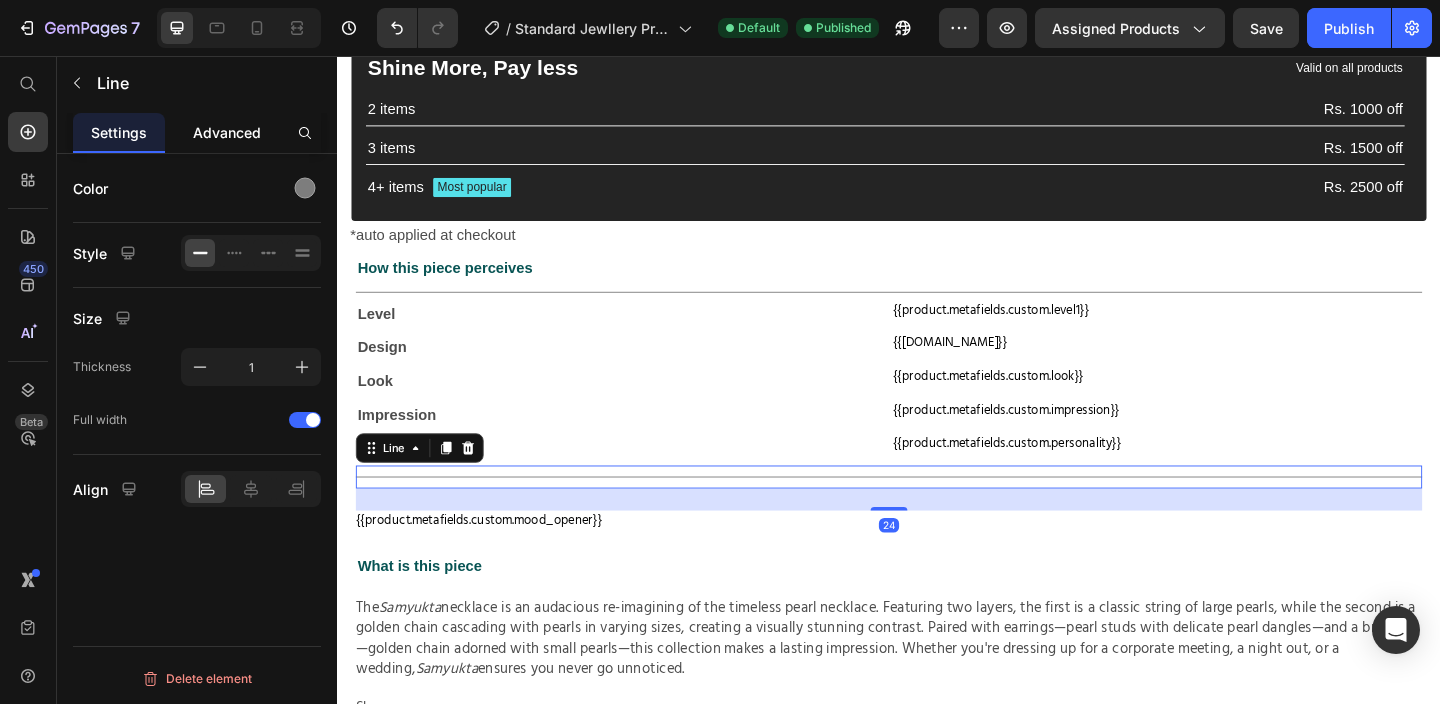click on "Advanced" at bounding box center (227, 132) 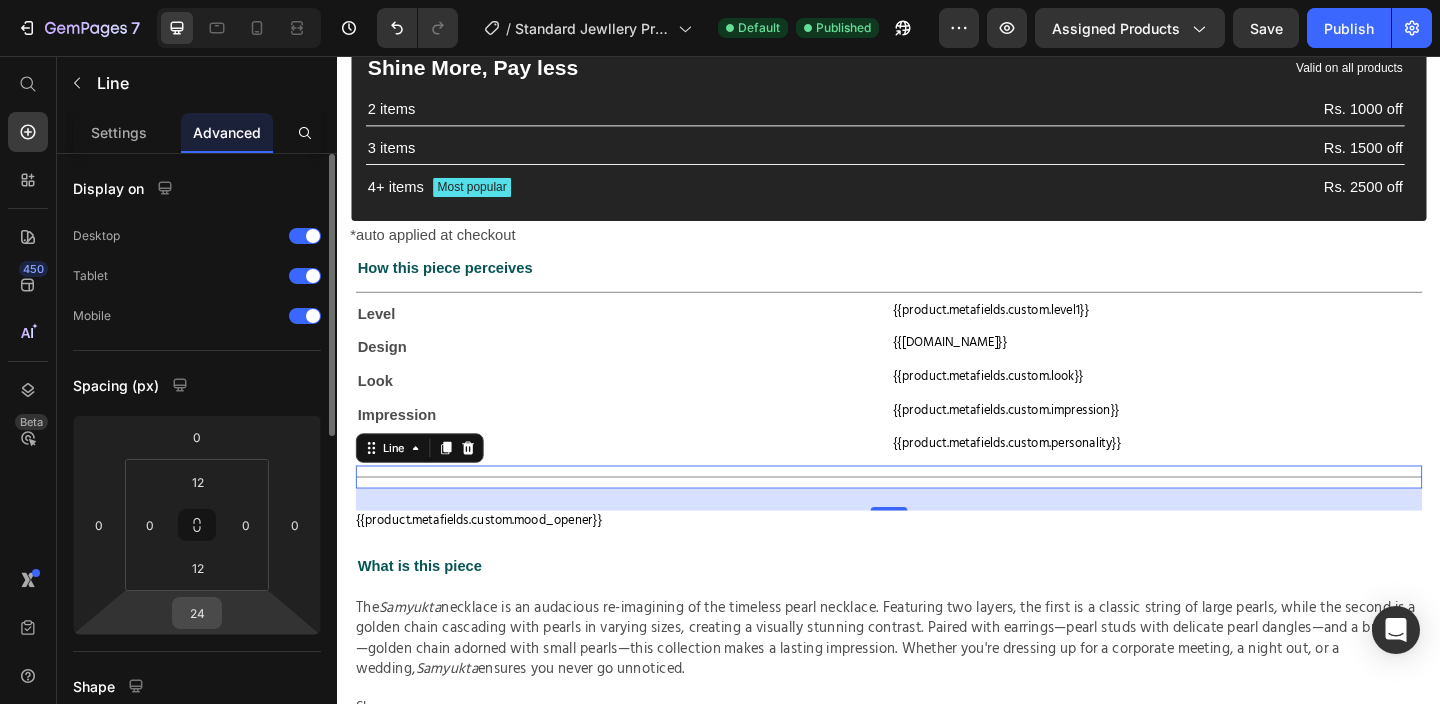 click on "24" at bounding box center [197, 613] 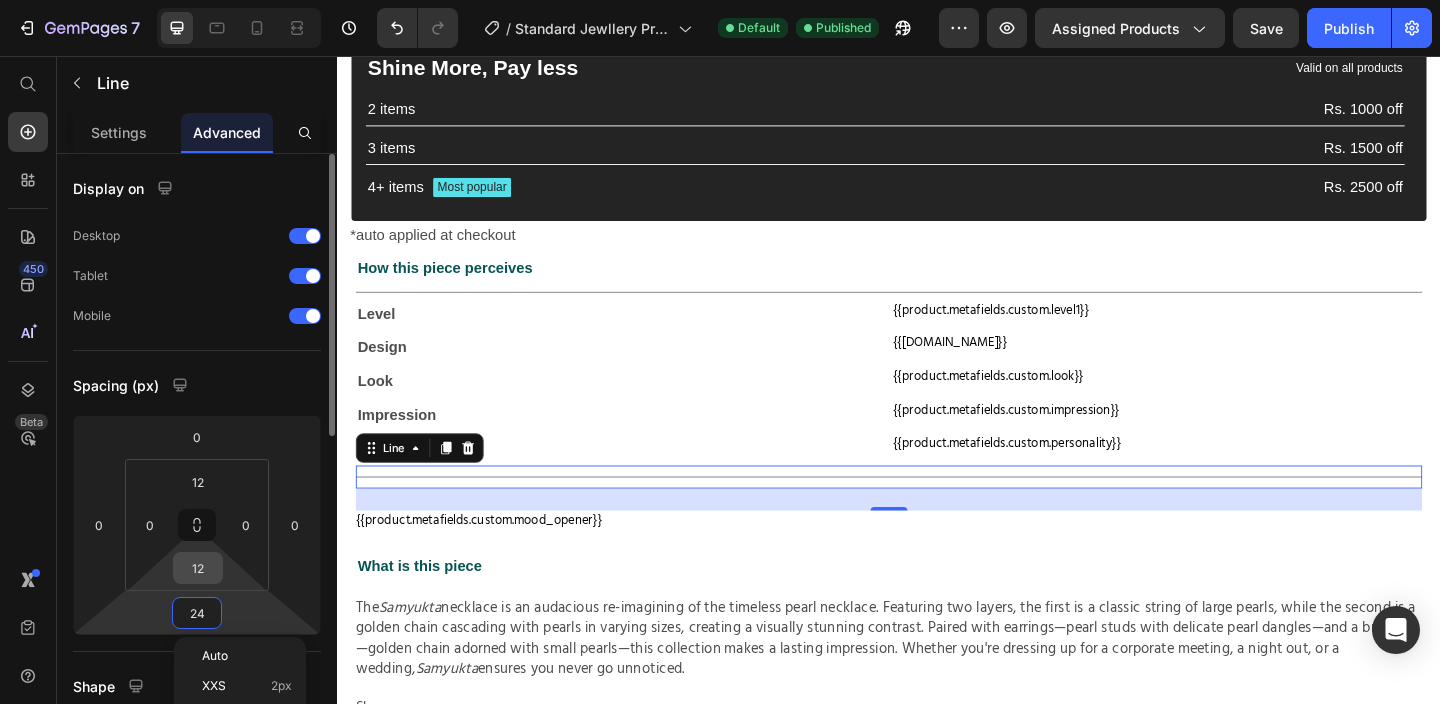 click on "12" at bounding box center [198, 568] 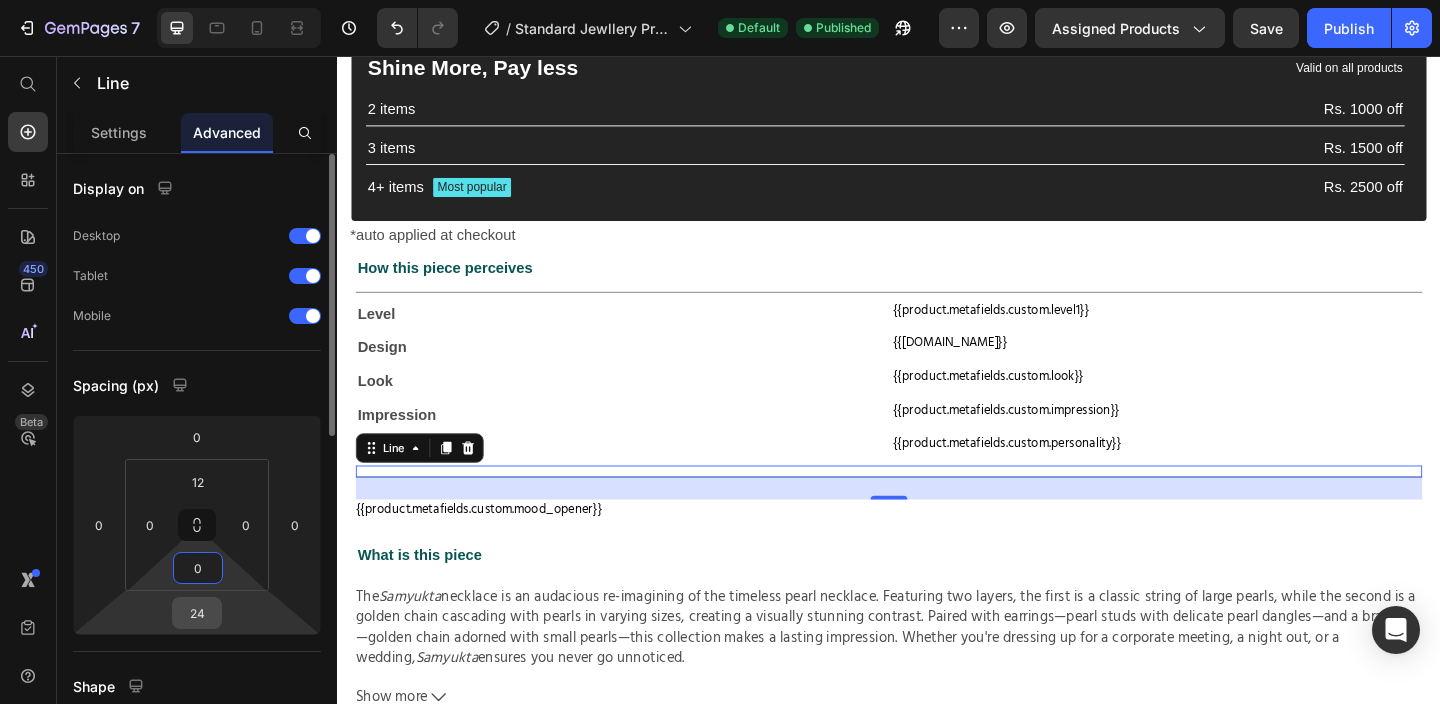 type on "0" 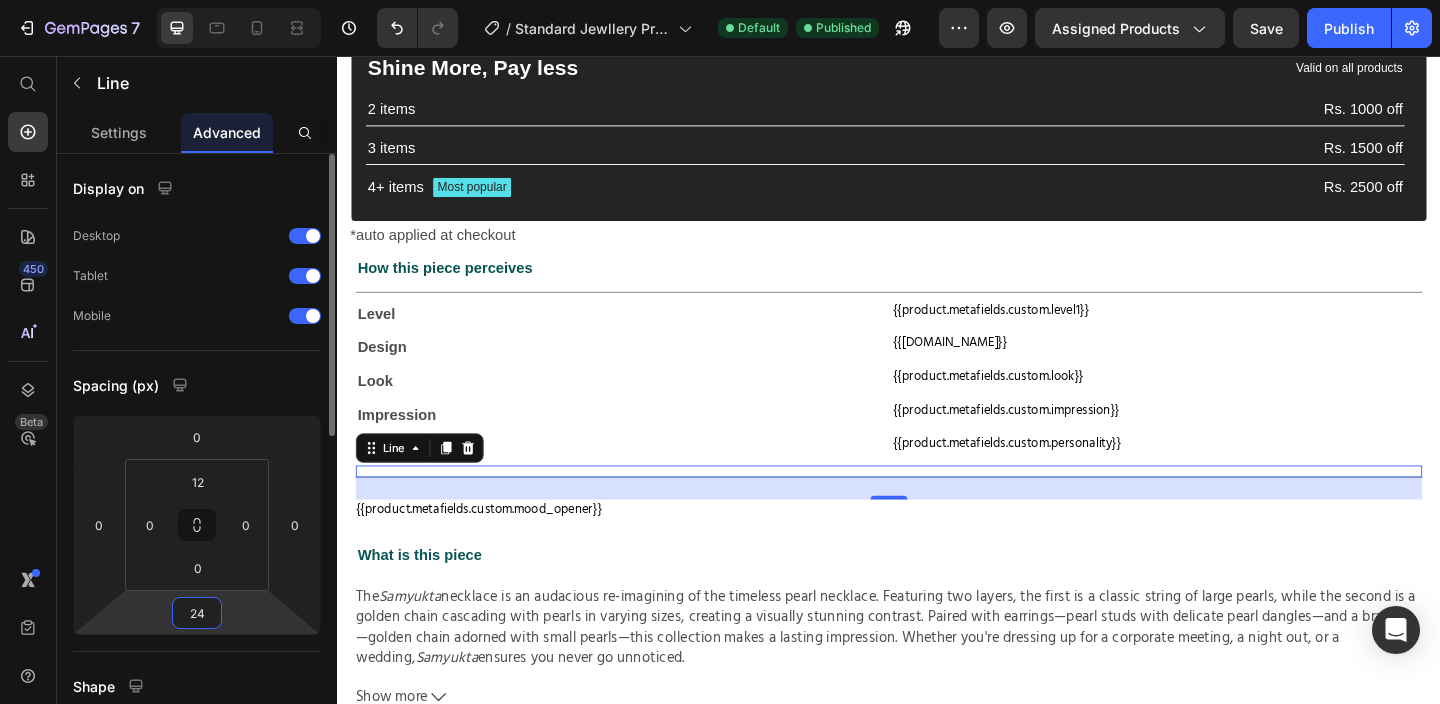 click on "24" at bounding box center [197, 613] 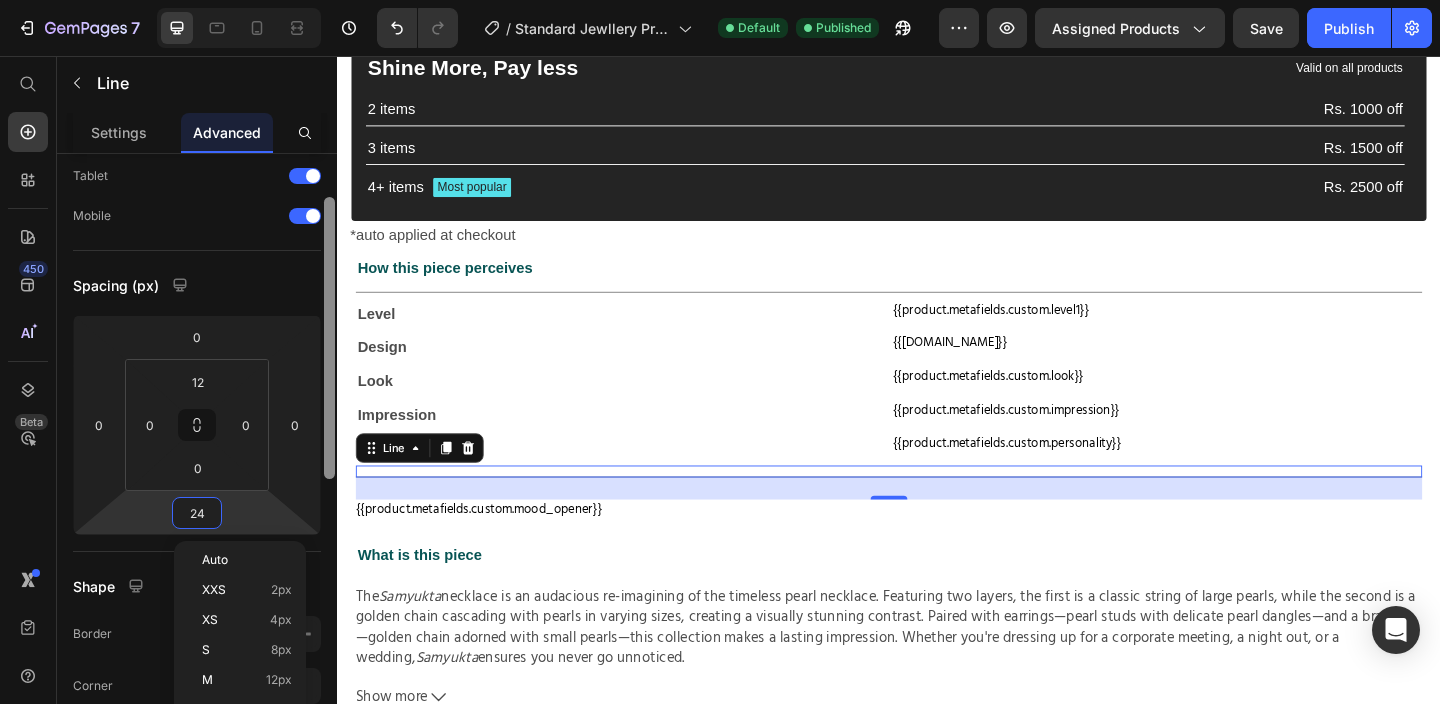 scroll, scrollTop: 157, scrollLeft: 0, axis: vertical 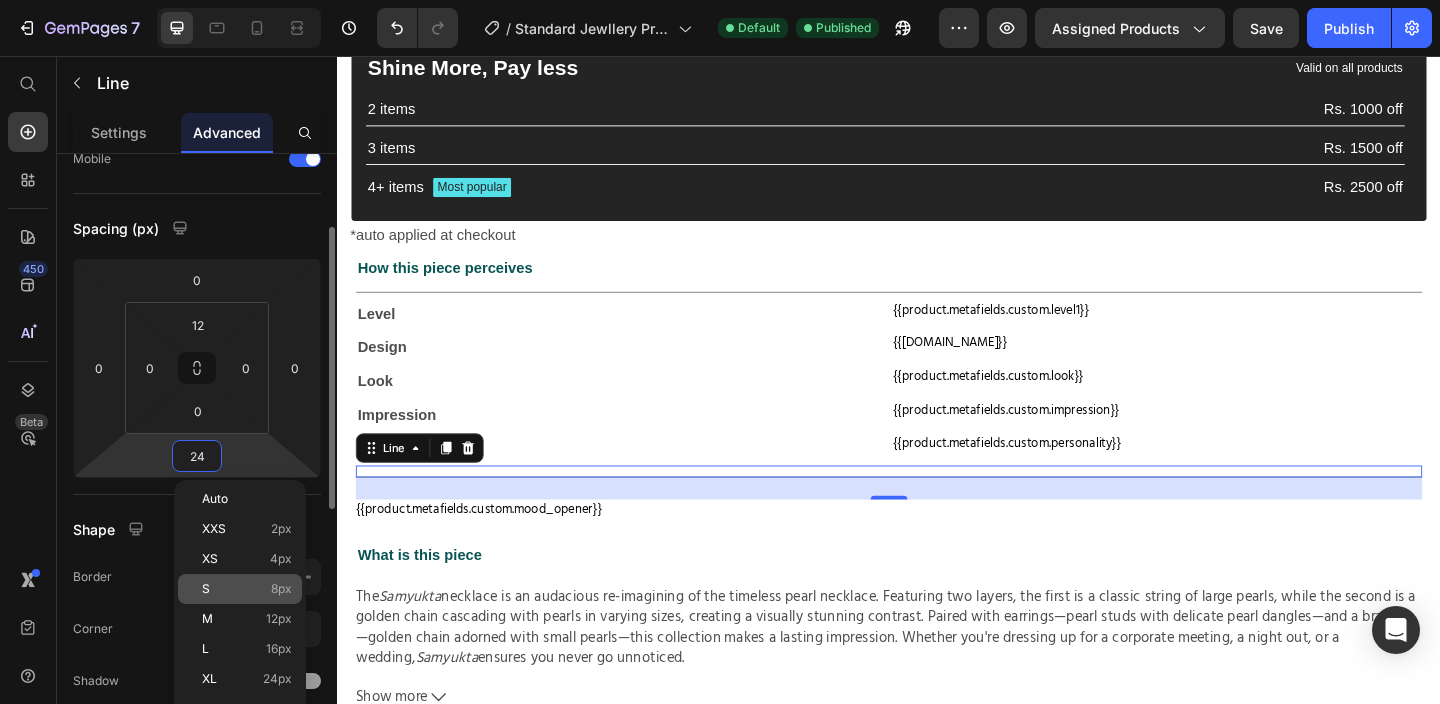 click on "S 8px" 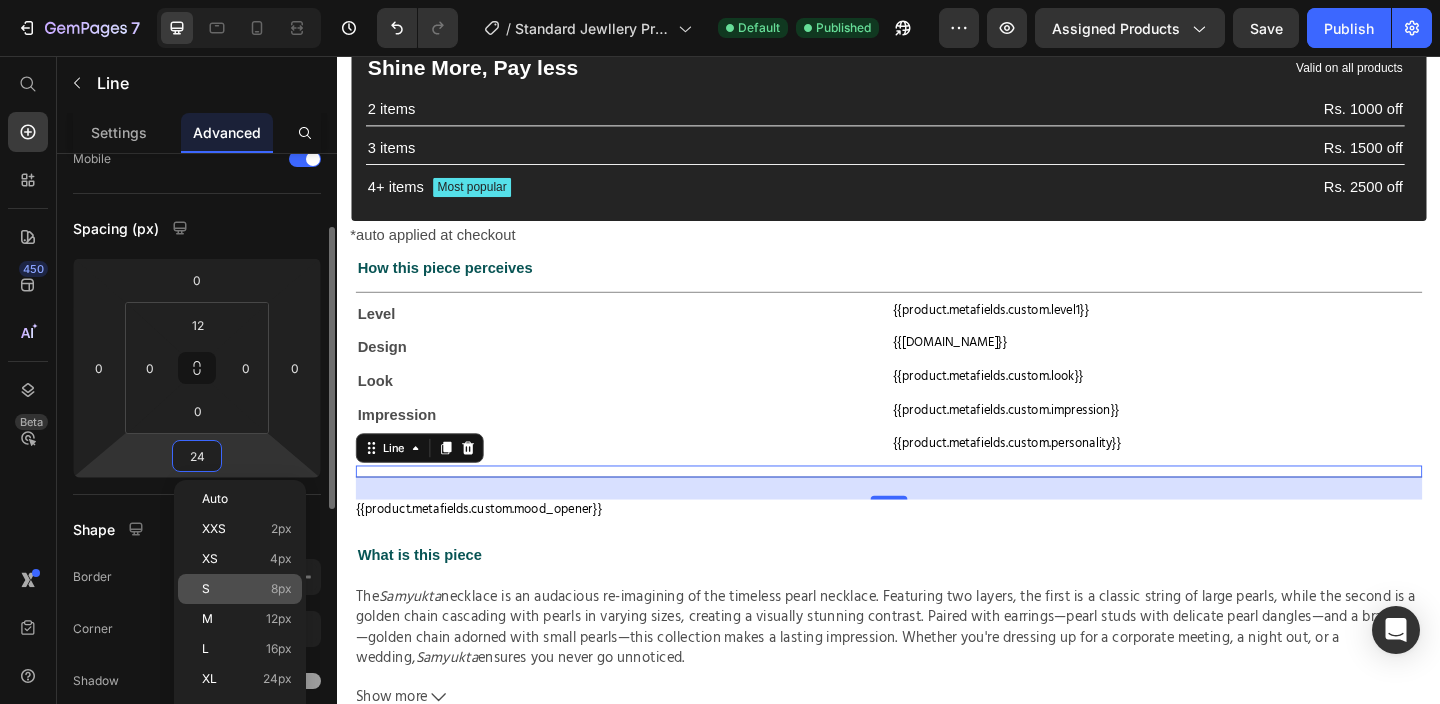 type on "8" 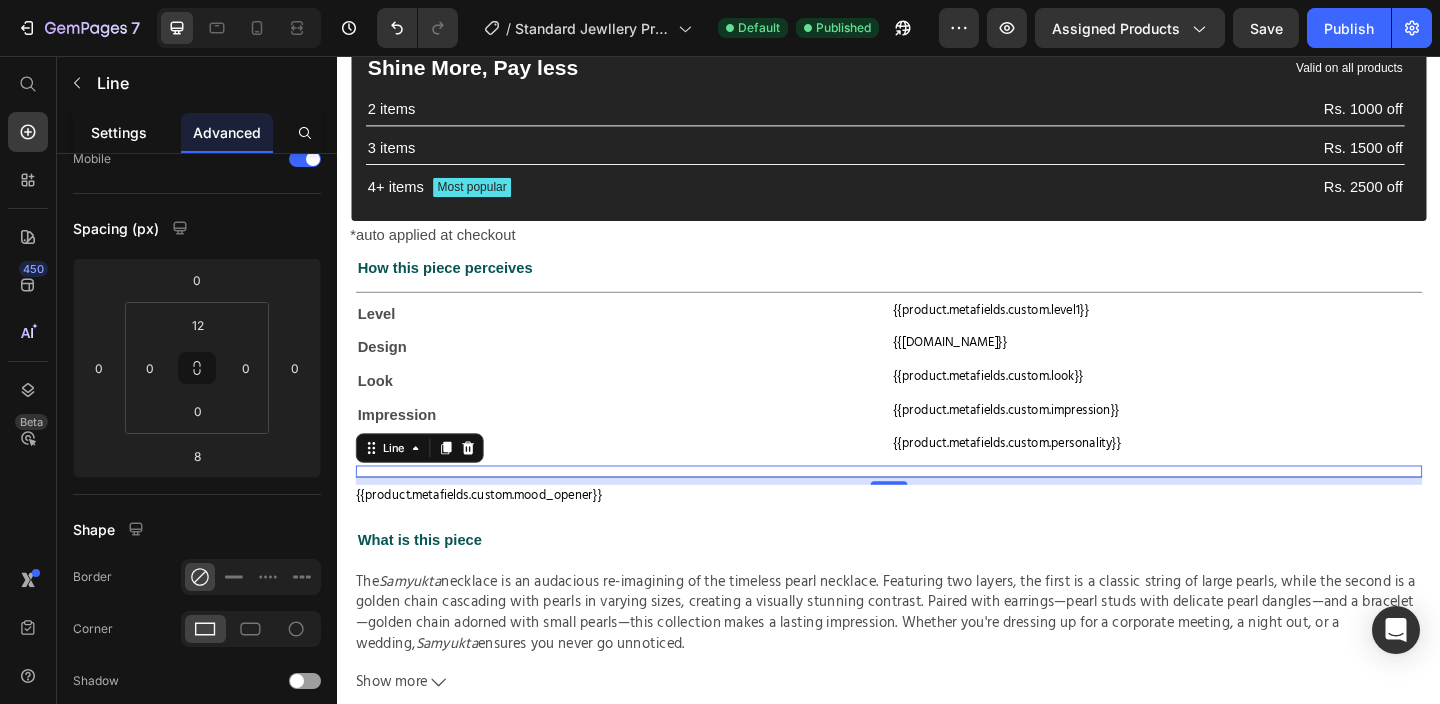 click on "Settings" at bounding box center (119, 132) 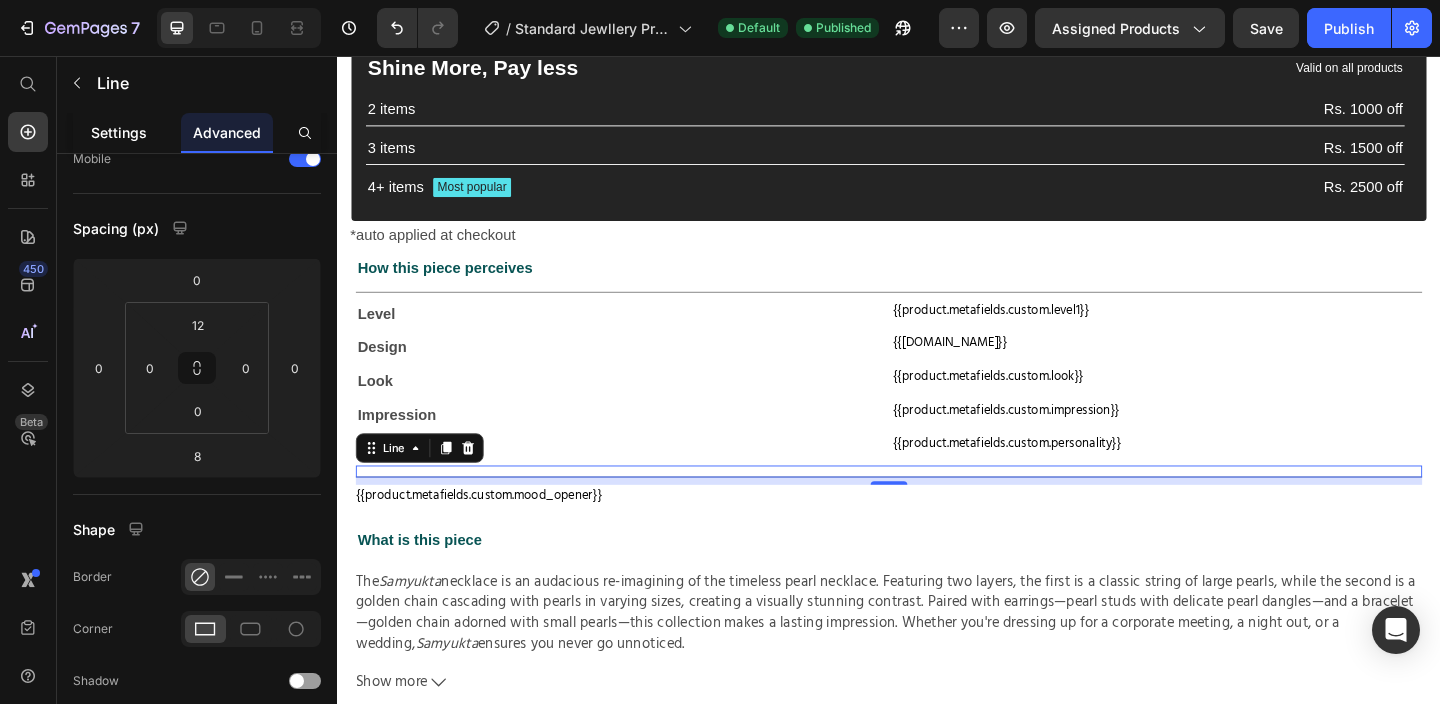 scroll, scrollTop: 0, scrollLeft: 0, axis: both 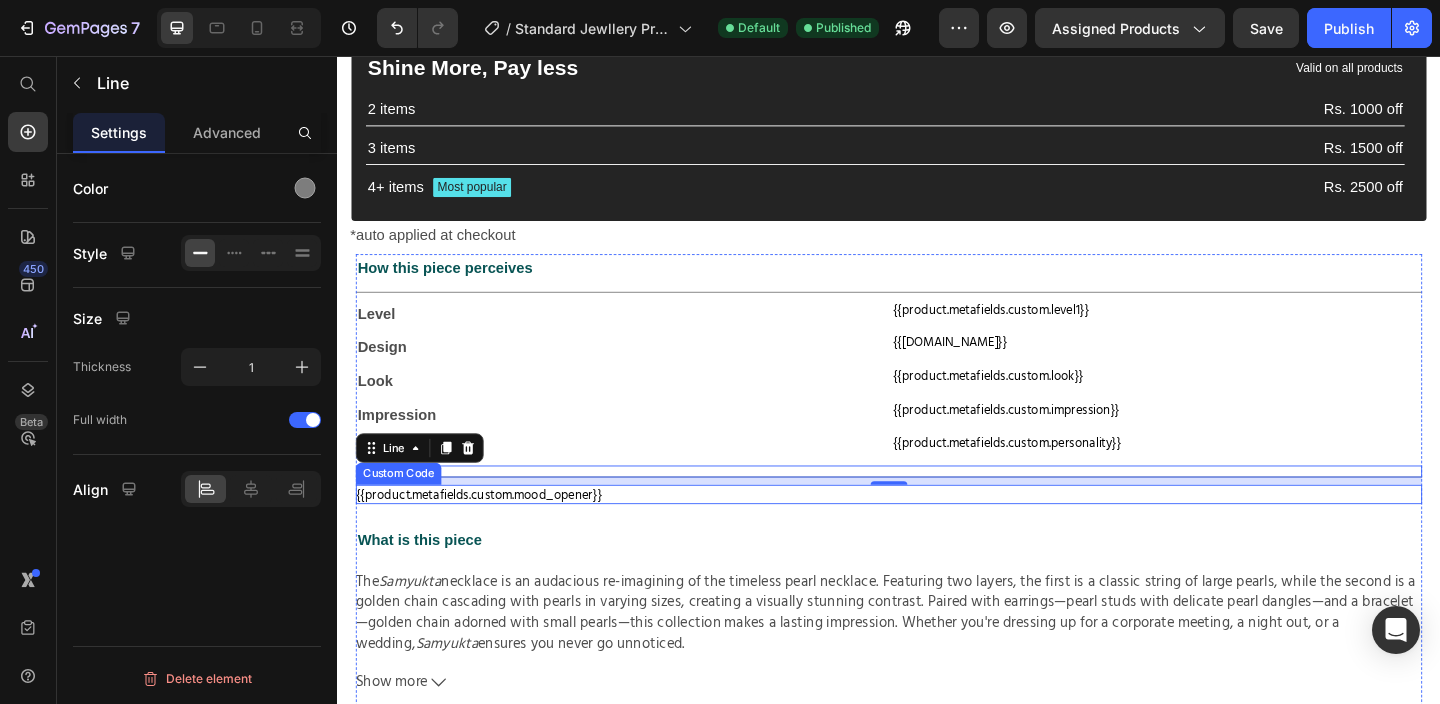 click on "{{product.metafields.custom.mood_opener}}" at bounding box center [937, 532] 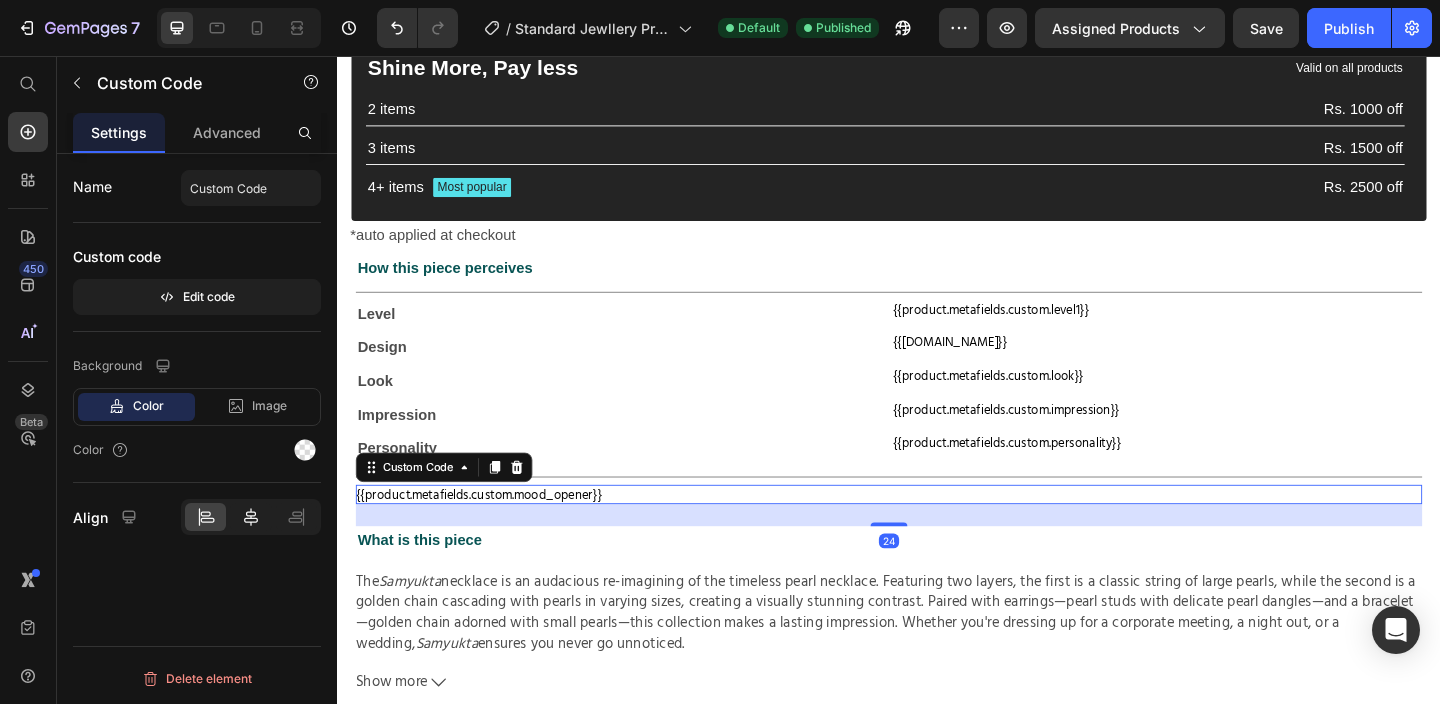 click 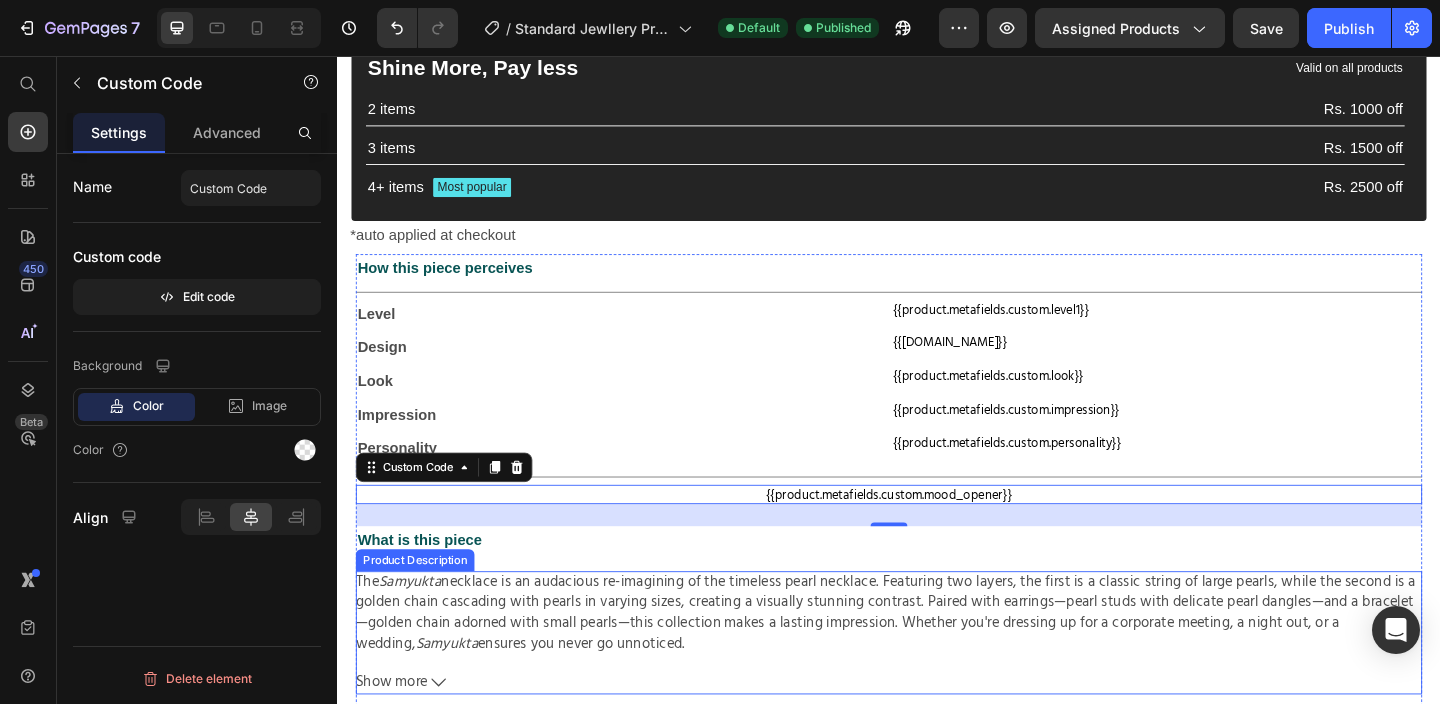 click on "The  Samyukta  necklace is an audacious re-imagining of the timeless pearl necklace. Featuring two layers, the first is a classic string of large pearls, while the second is a golden chain cascading with pearls in varying sizes, creating a visually stunning contrast. Paired with earrings—pearl studs with delicate pearl dangles—and a bracelet—golden chain adorned with small pearls—this collection makes a lasting impression. Whether you're dressing up for a corporate meeting, a night out, or a wedding,  [PERSON_NAME]  ensures you never go unnoticed." at bounding box center [937, 661] 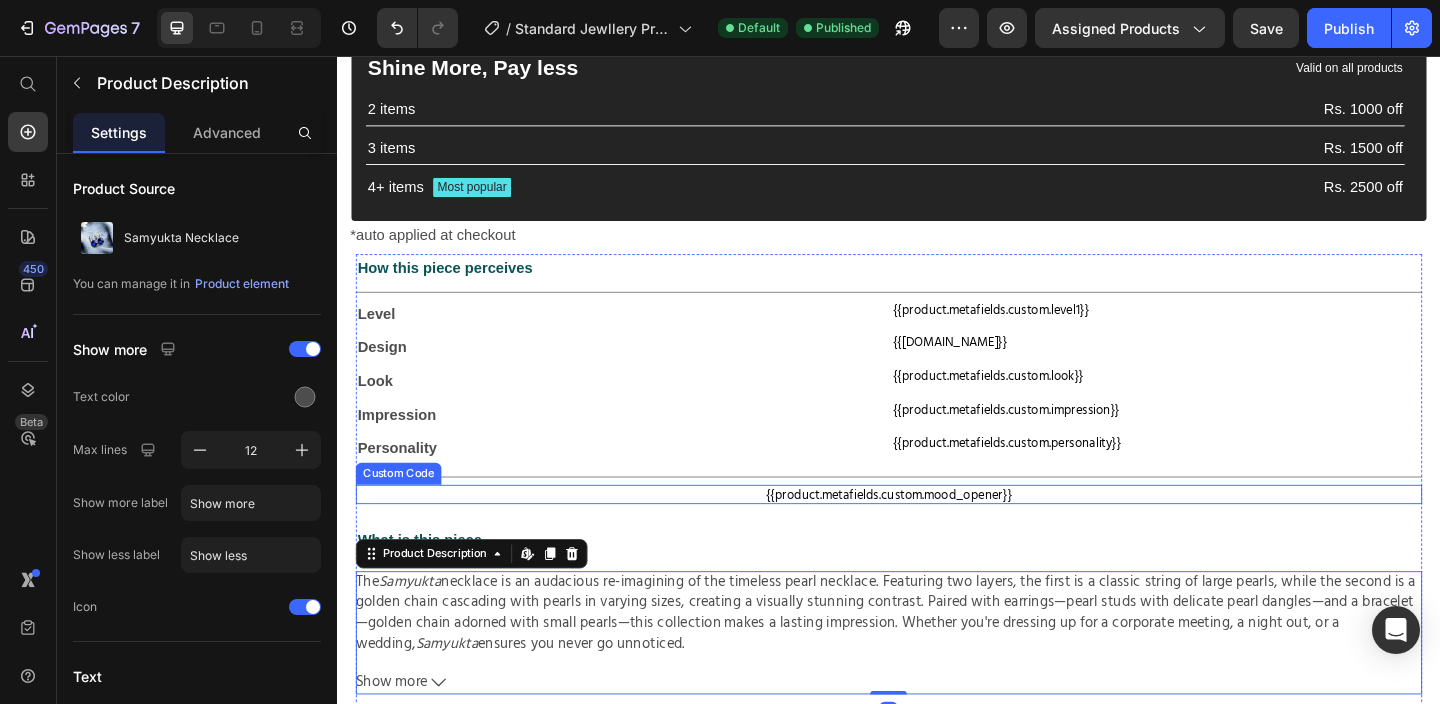 click on "{{product.metafields.custom.mood_opener}}" at bounding box center [937, 532] 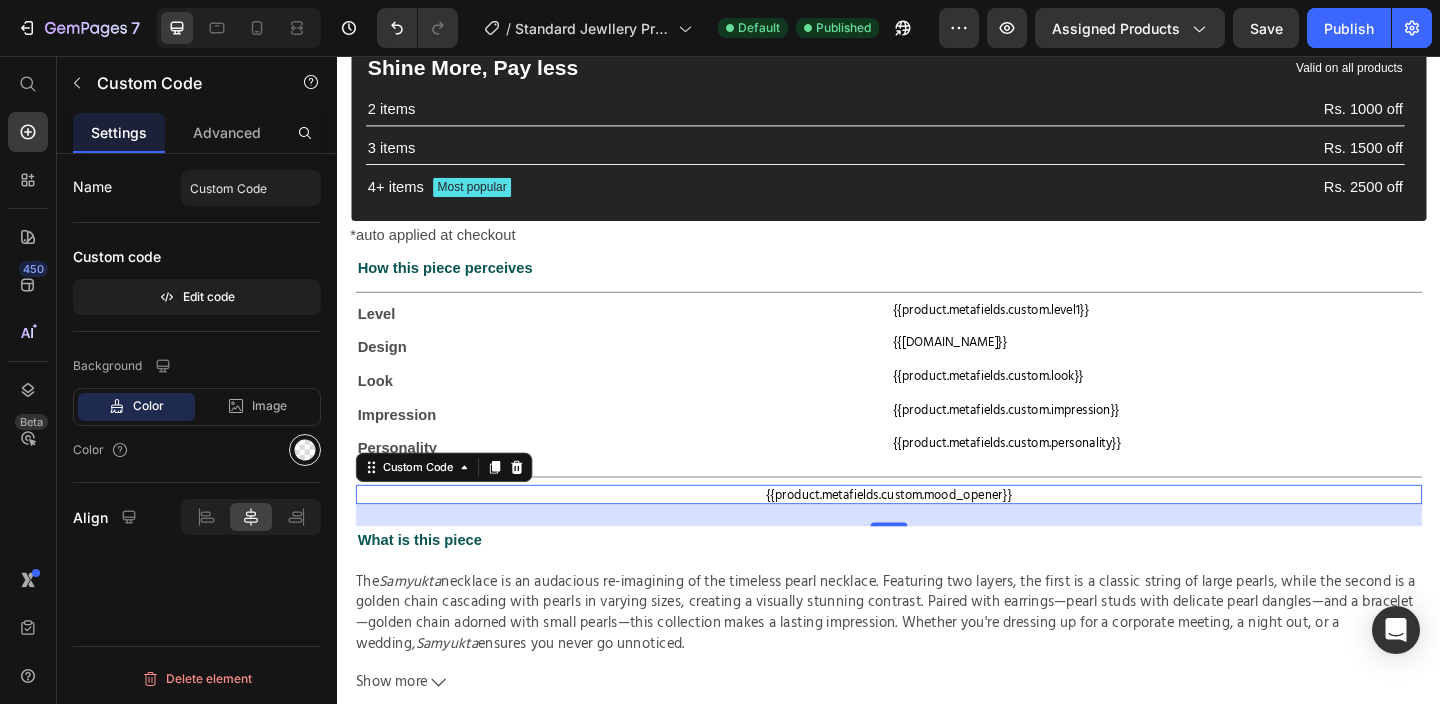 click at bounding box center (305, 450) 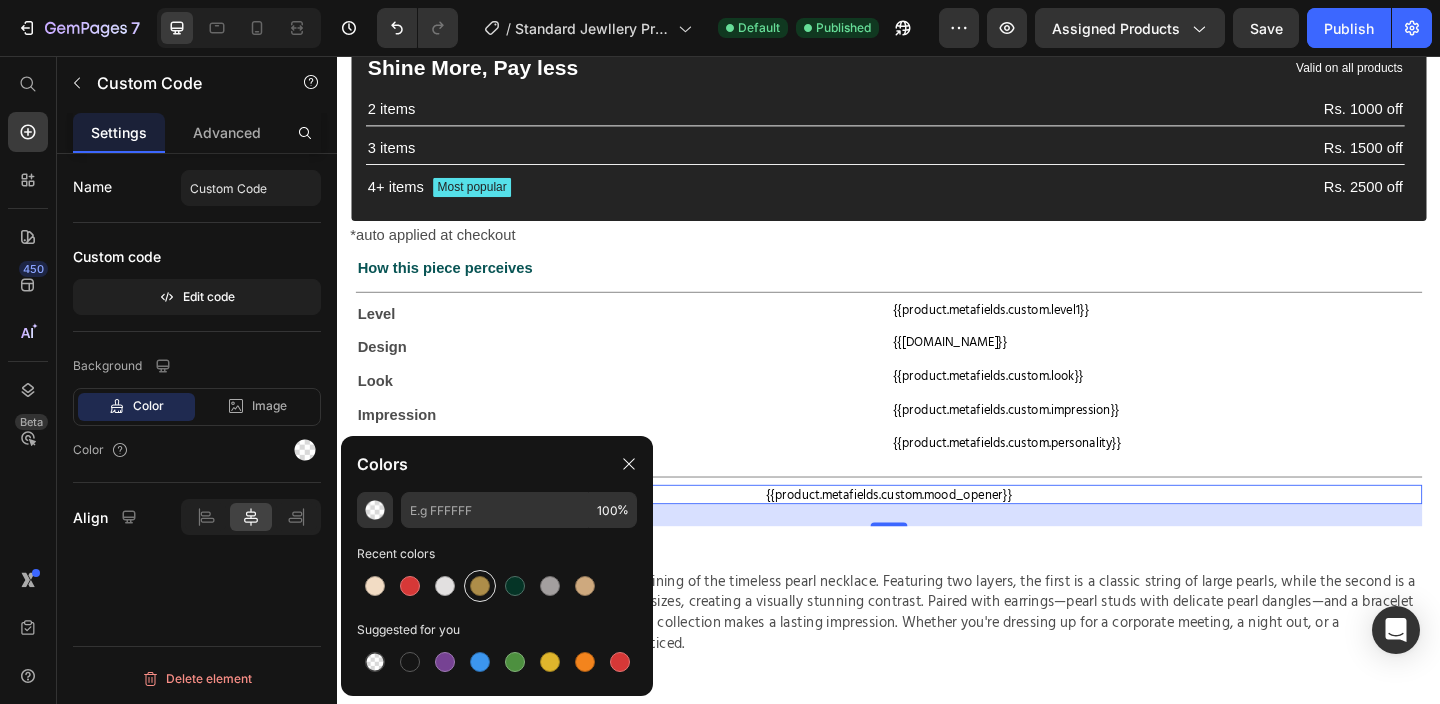 click at bounding box center (480, 586) 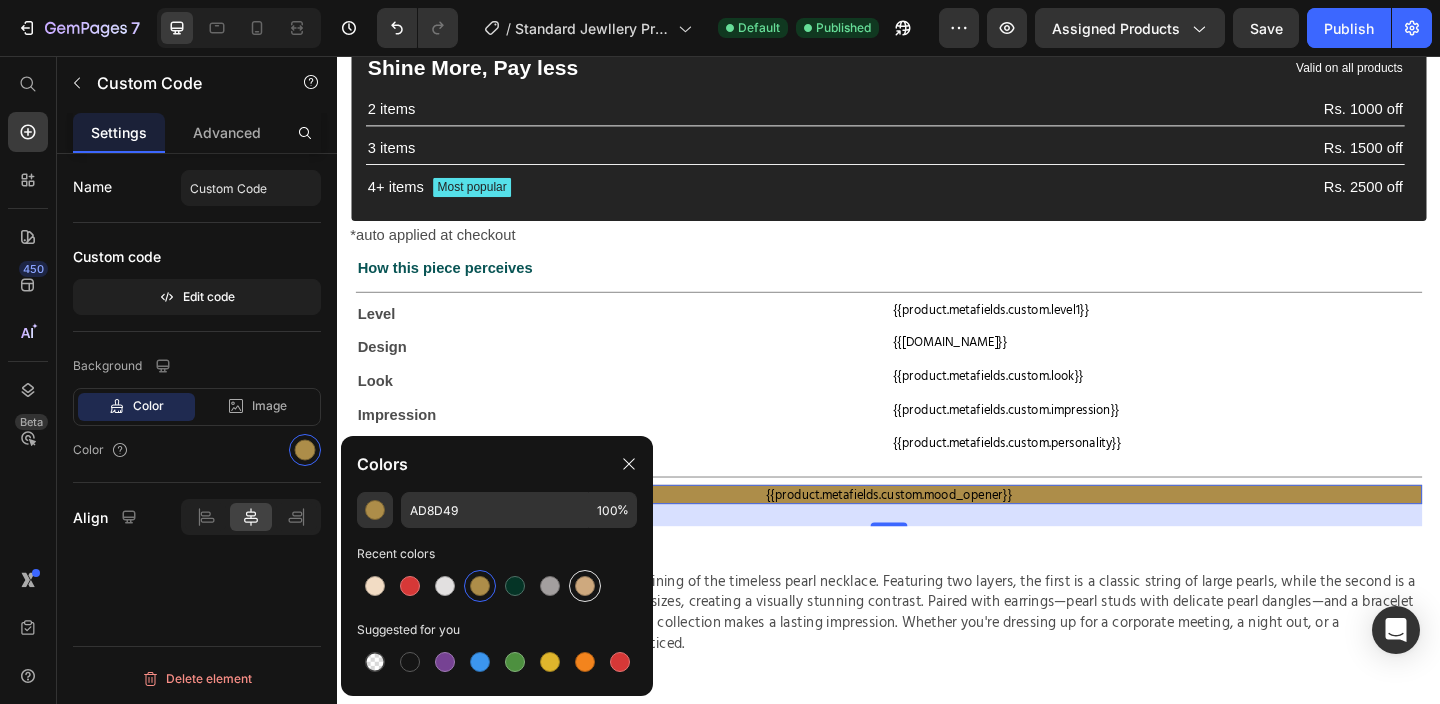 click at bounding box center (585, 586) 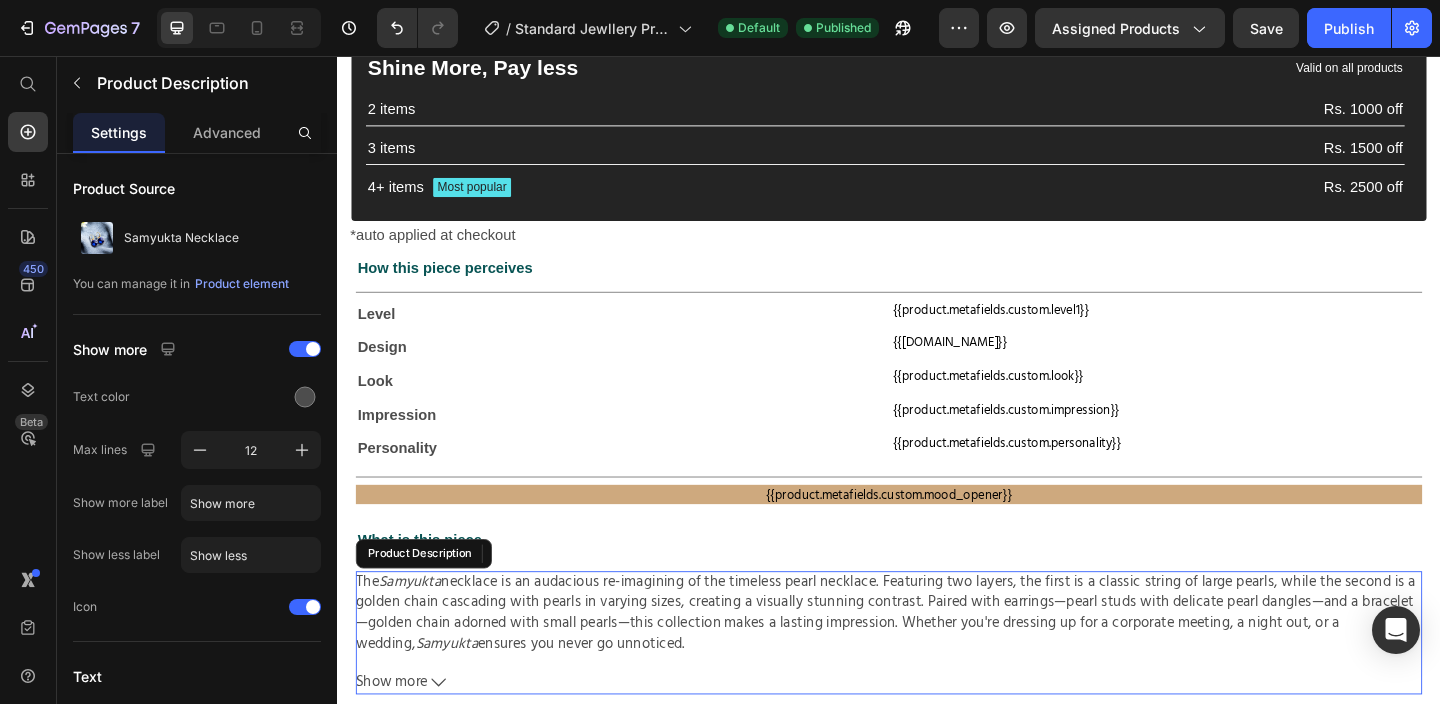click on "The  Samyukta  necklace is an audacious re-imagining of the timeless pearl necklace. Featuring two layers, the first is a classic string of large pearls, while the second is a golden chain cascading with pearls in varying sizes, creating a visually stunning contrast. Paired with earrings—pearl studs with delicate pearl dangles—and a bracelet—golden chain adorned with small pearls—this collection makes a lasting impression. Whether you're dressing up for a corporate meeting, a night out, or a wedding,  [PERSON_NAME]  ensures you never go unnoticed." at bounding box center (937, 661) 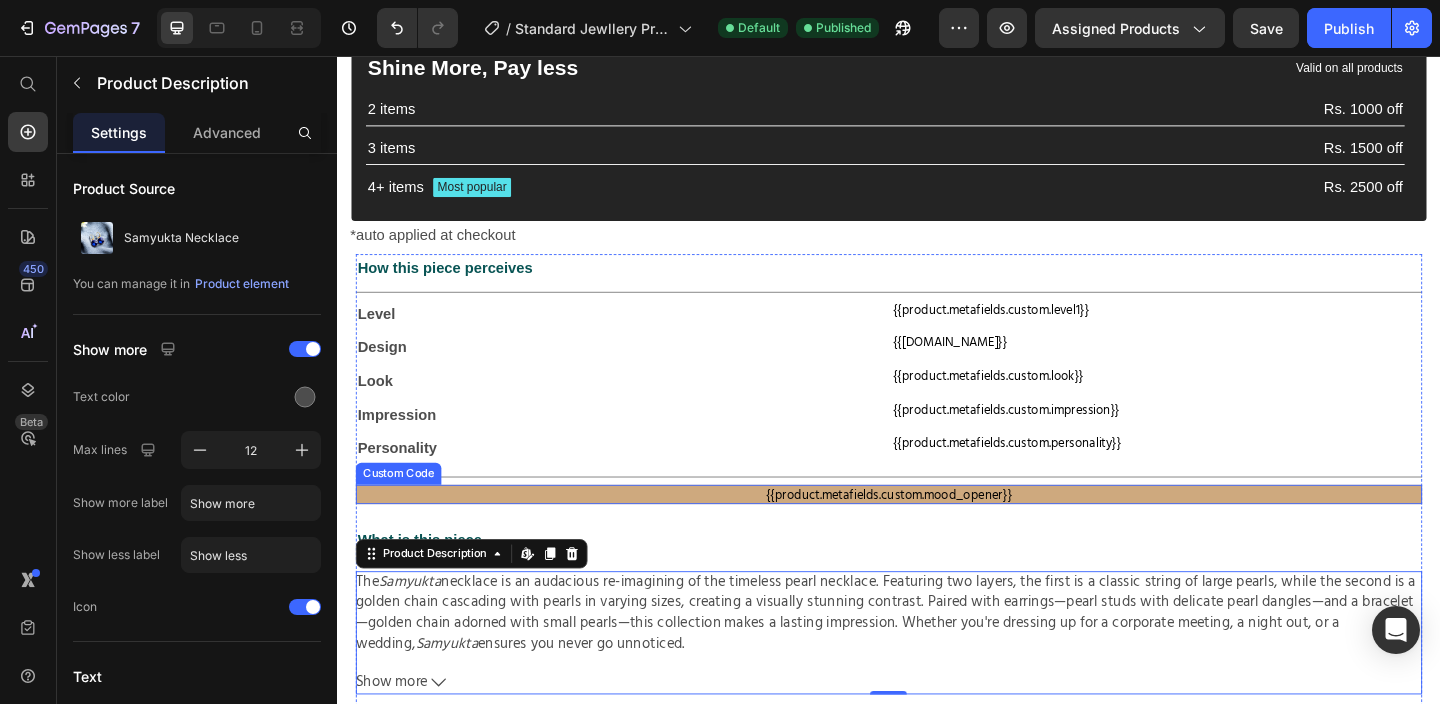 click on "{{product.metafields.custom.mood_opener}}" at bounding box center [937, 532] 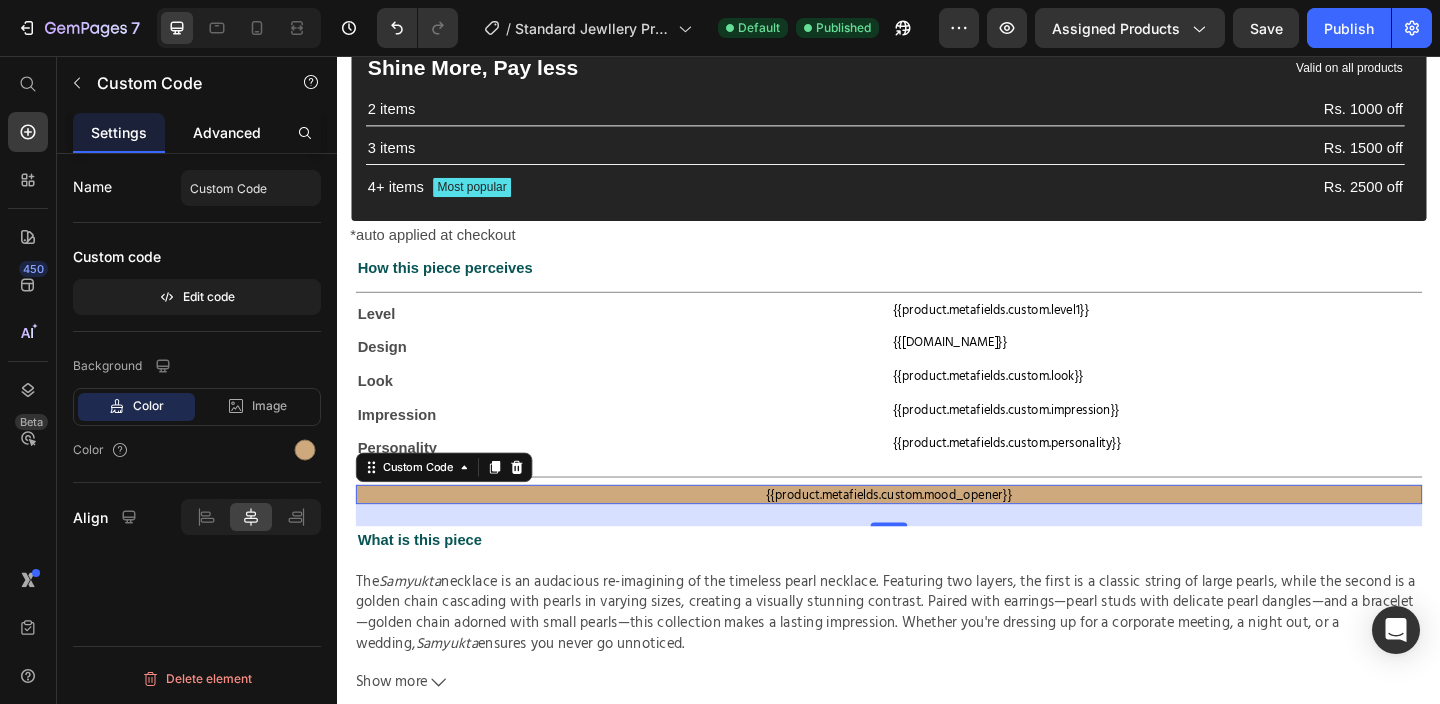 click on "Advanced" 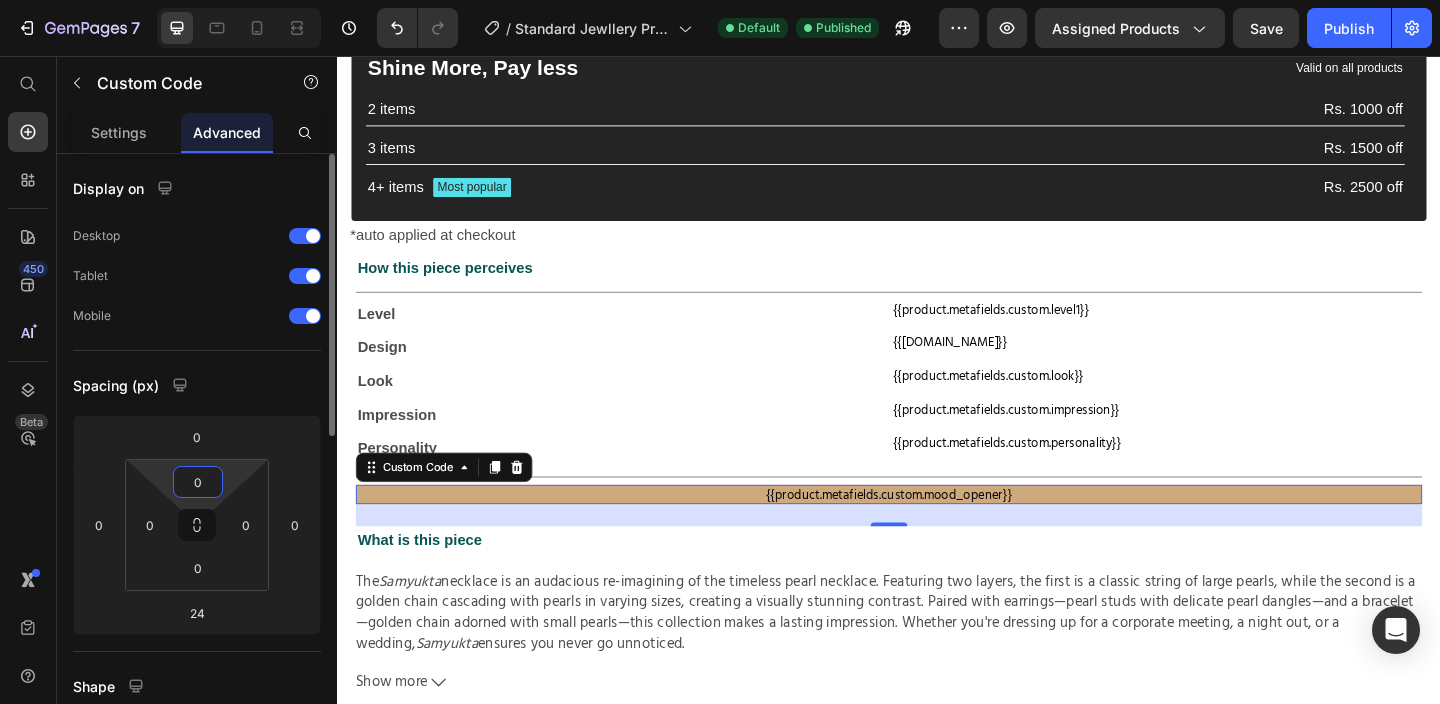 click on "0" at bounding box center [198, 482] 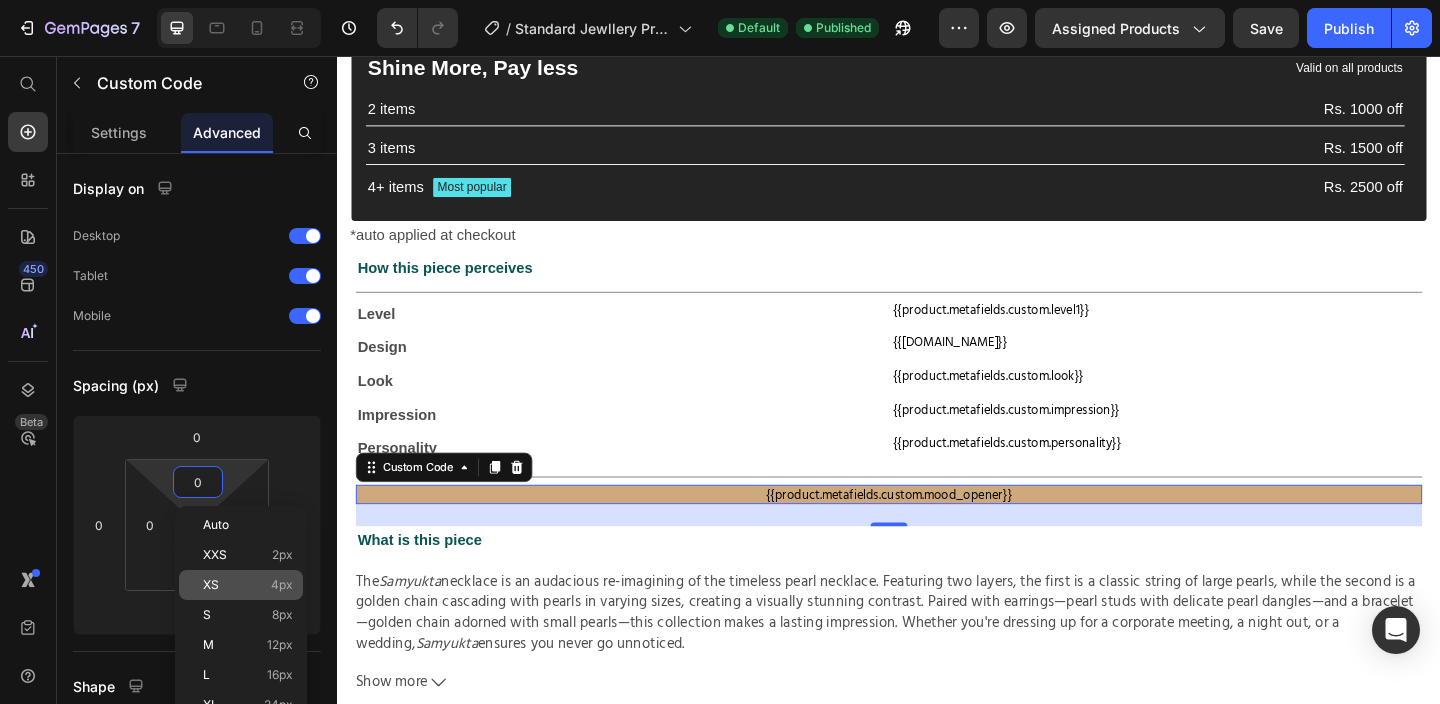 click on "XS 4px" at bounding box center (248, 585) 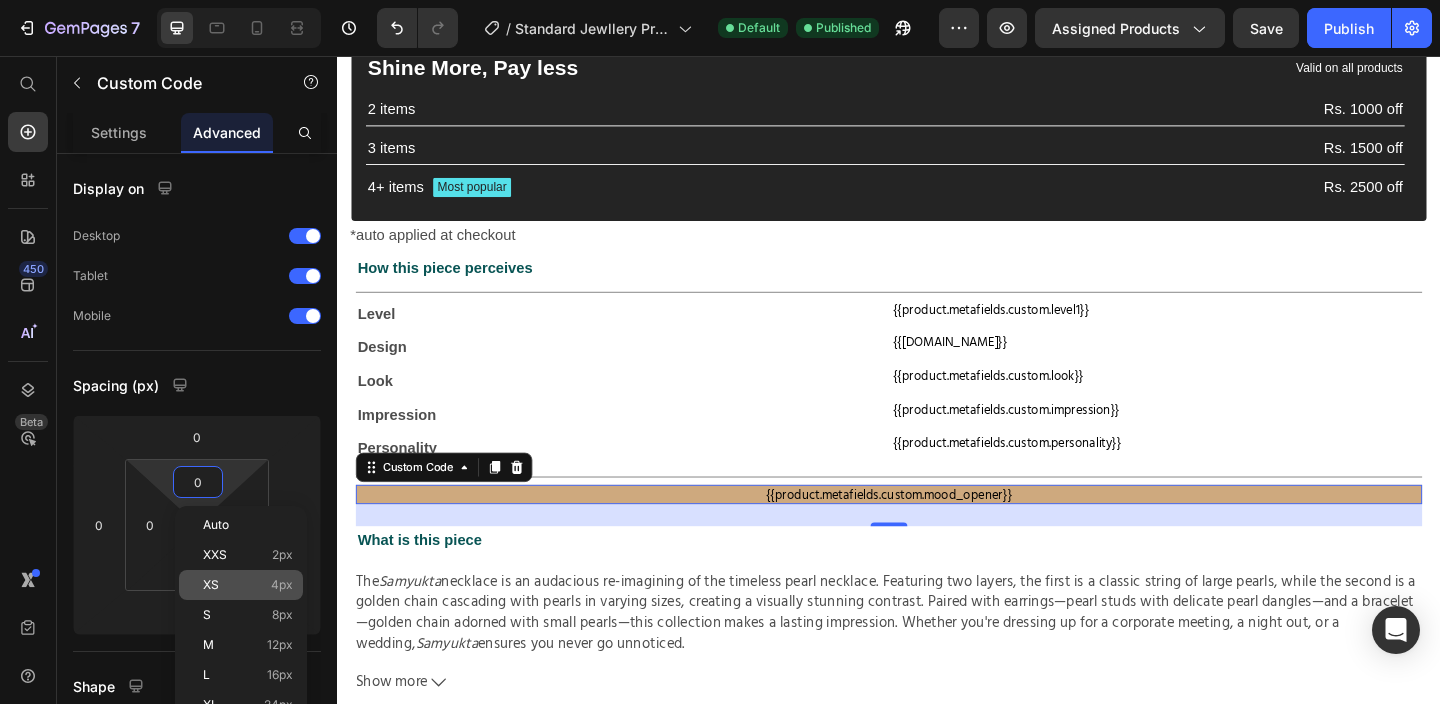 type on "4" 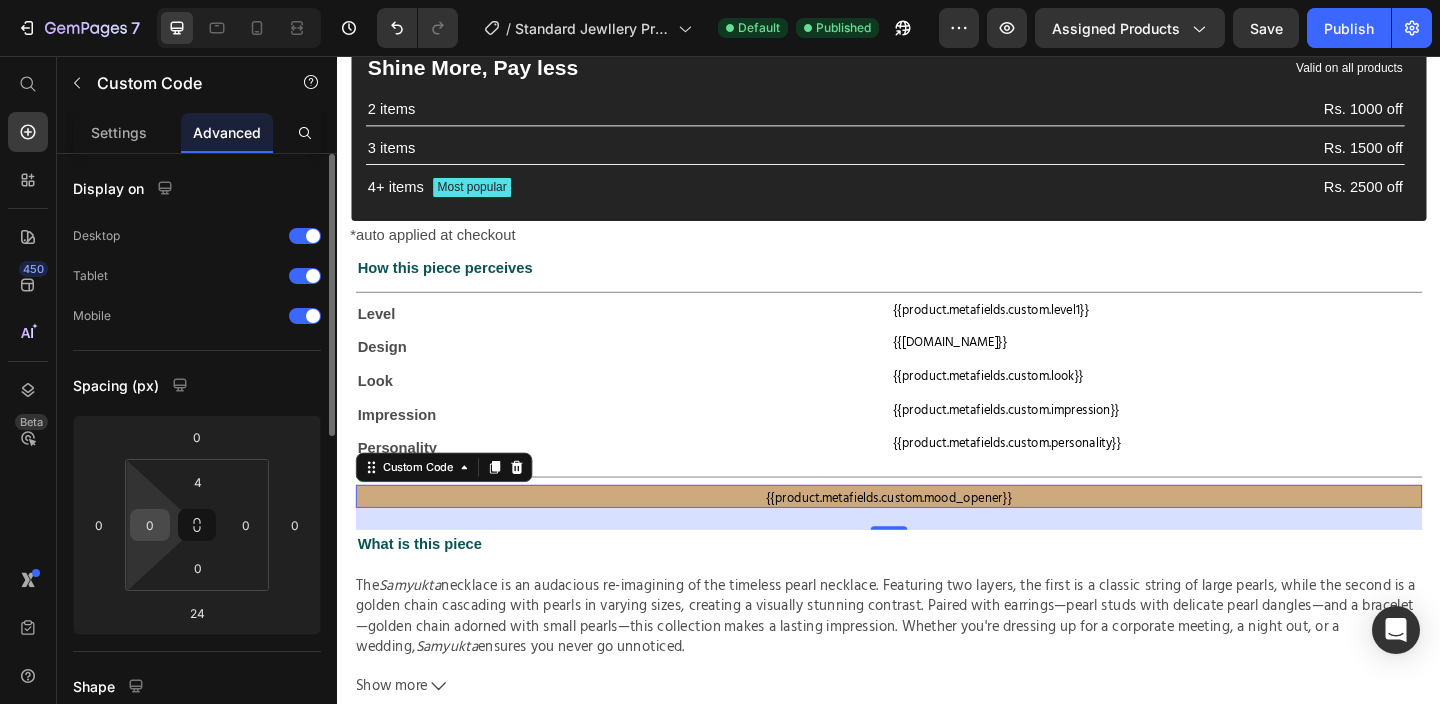 click on "0" at bounding box center (150, 525) 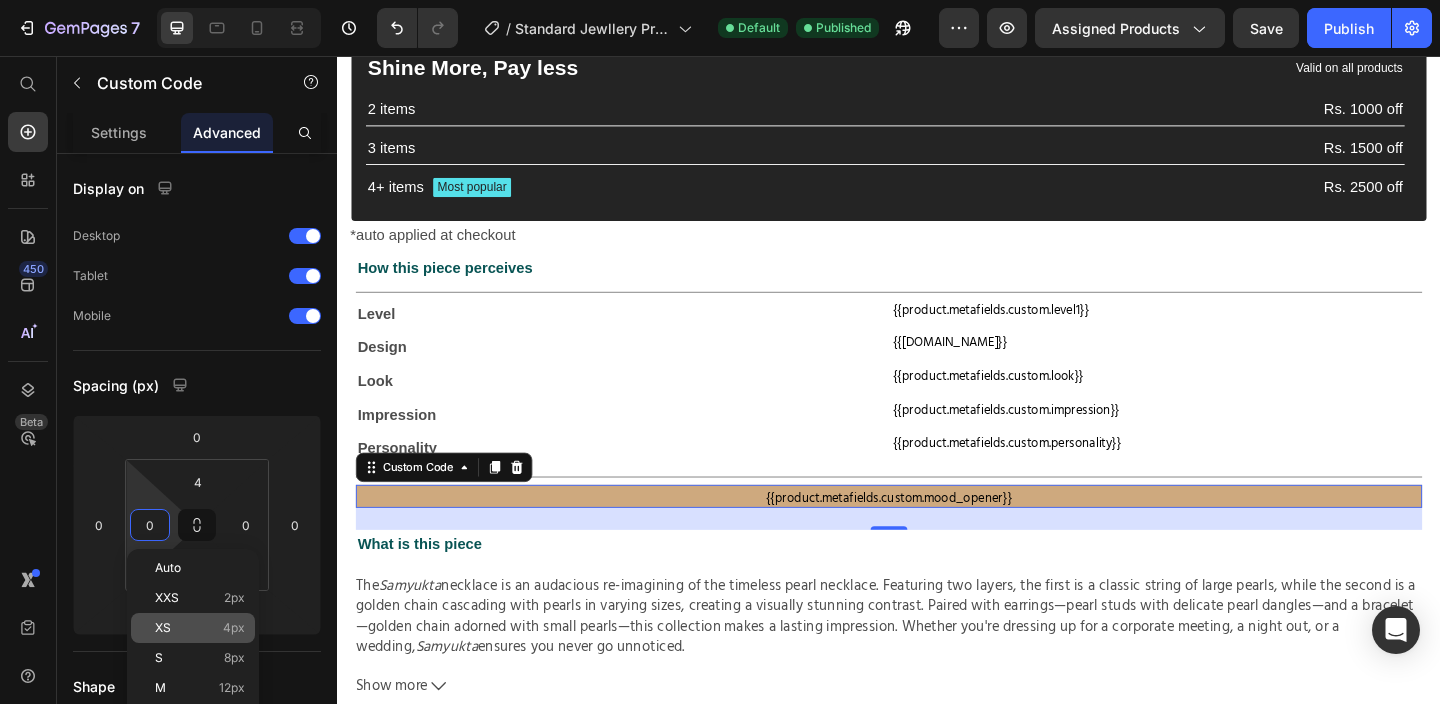 click on "XS 4px" 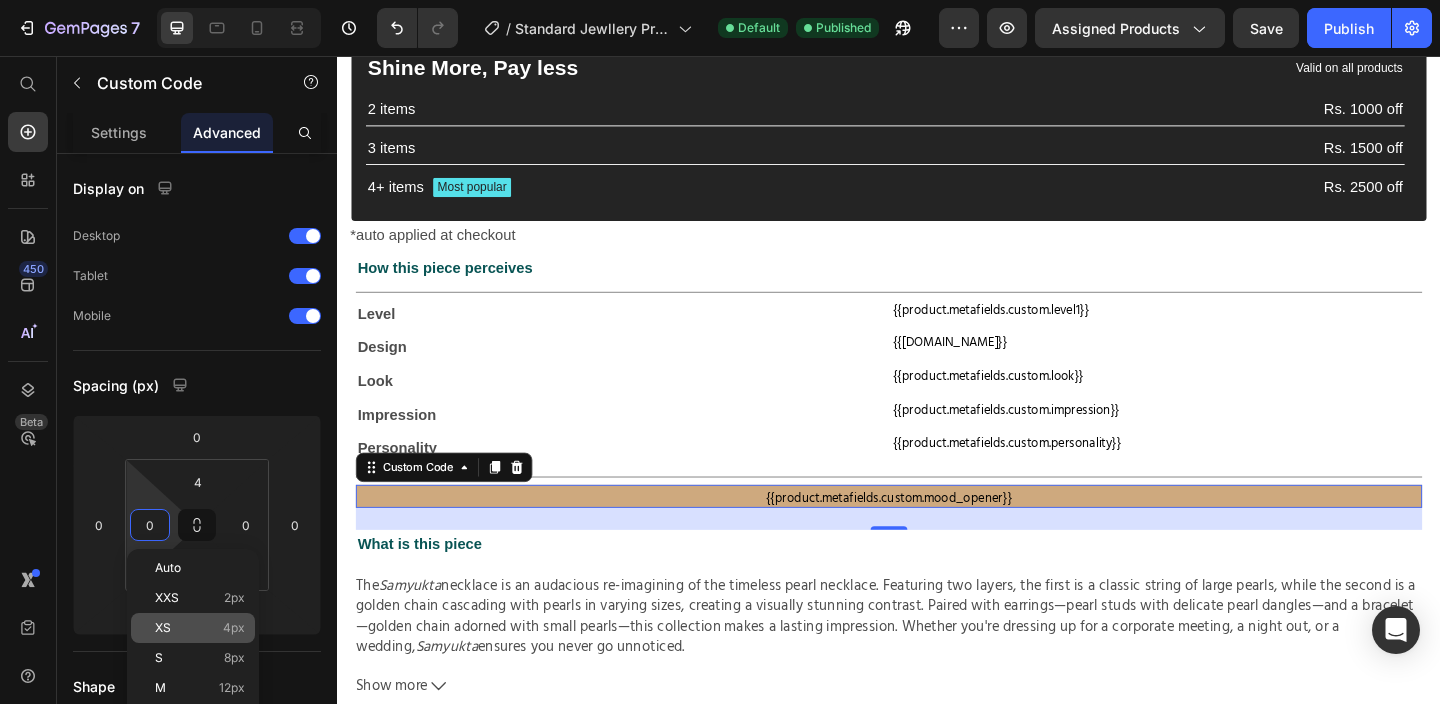 type on "4" 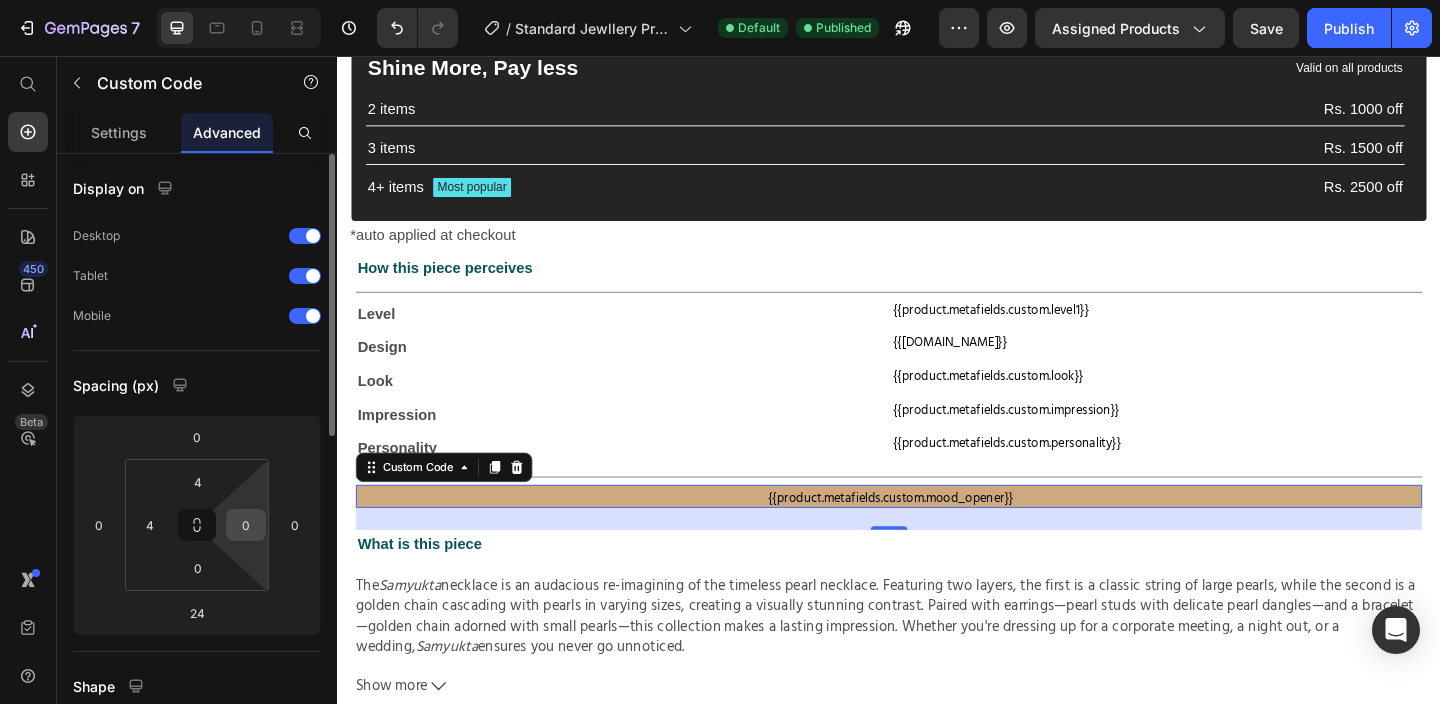 click on "0" at bounding box center [246, 525] 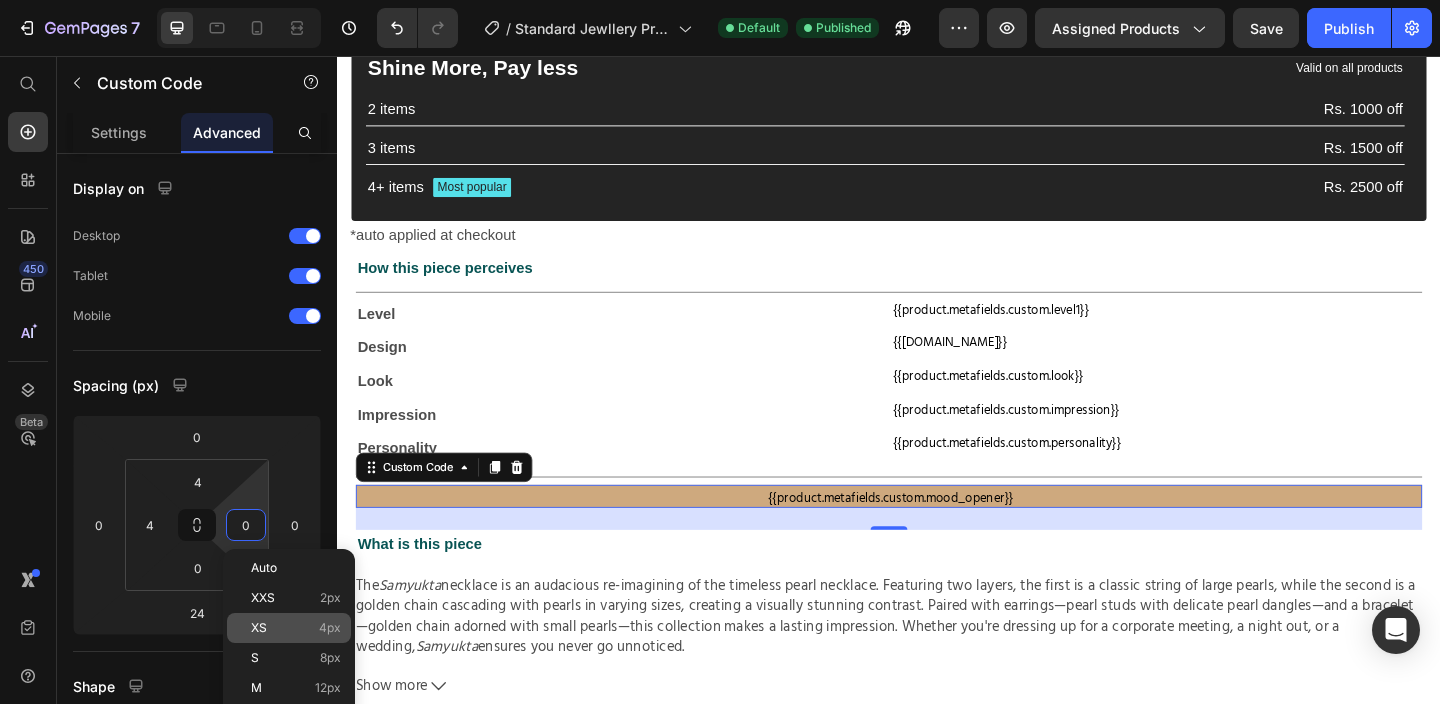 click on "XS 4px" 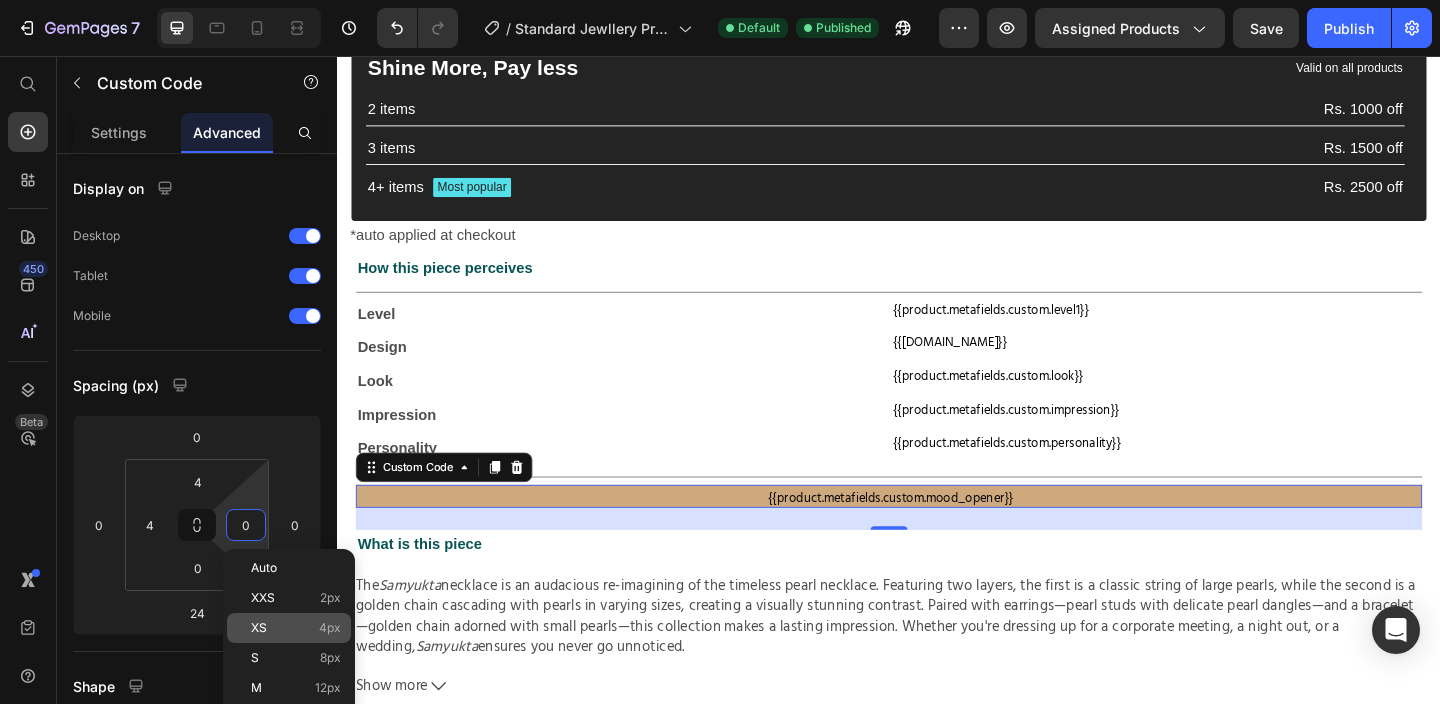 type on "4" 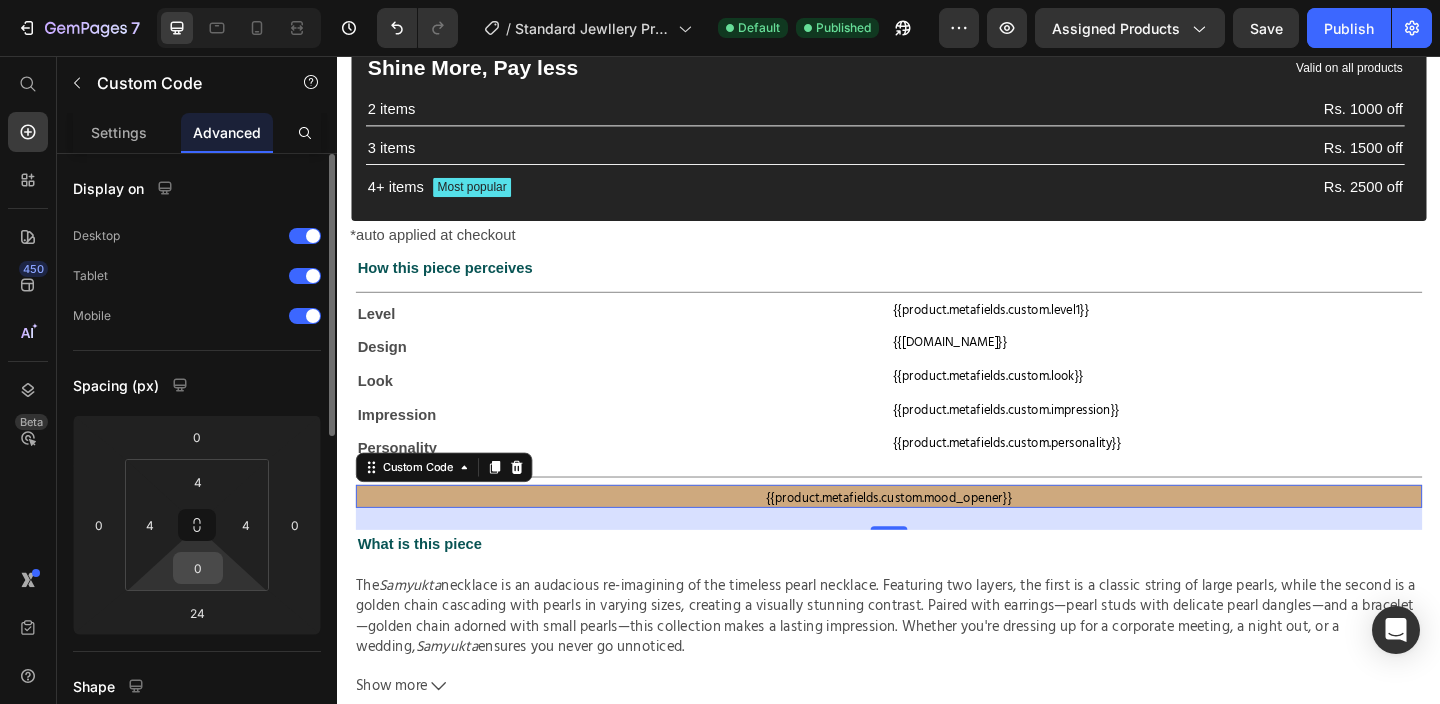 click on "0" at bounding box center (198, 568) 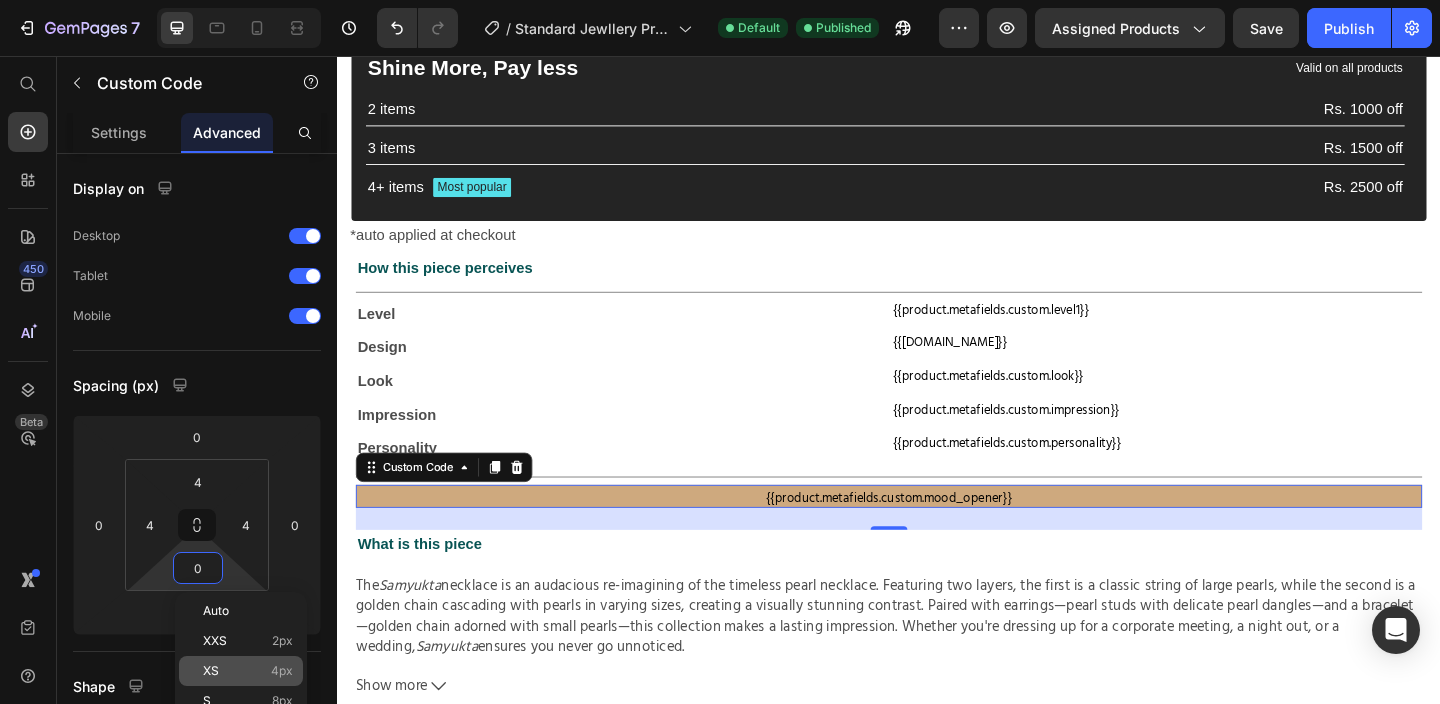 click on "XS 4px" 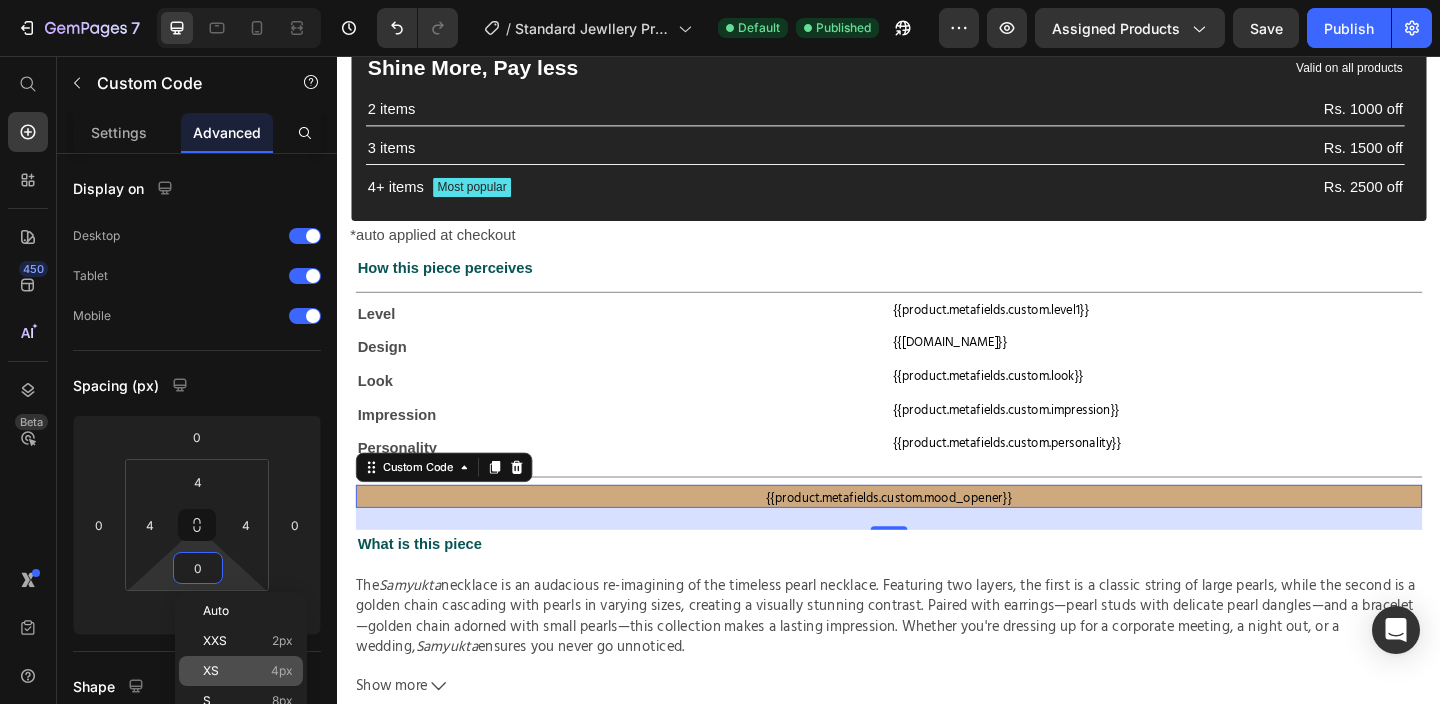 type on "4" 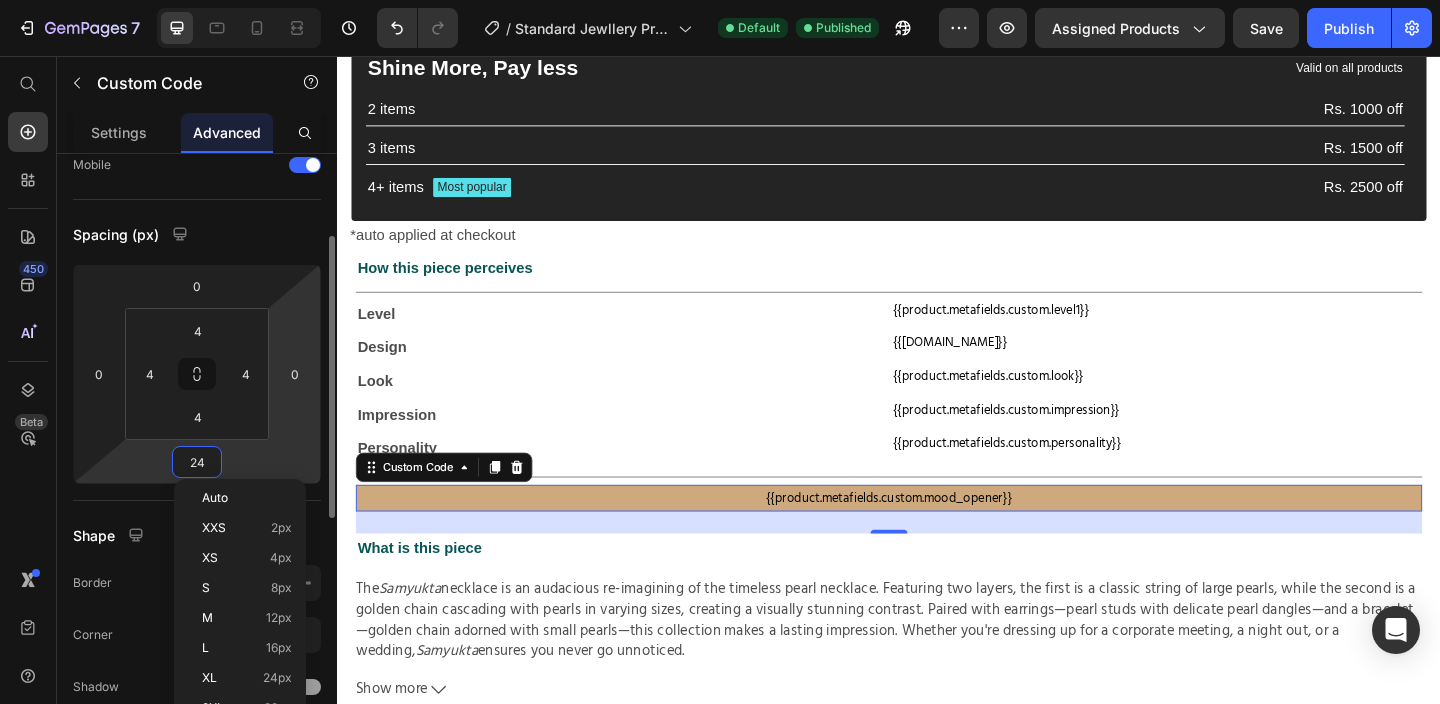 scroll, scrollTop: 160, scrollLeft: 0, axis: vertical 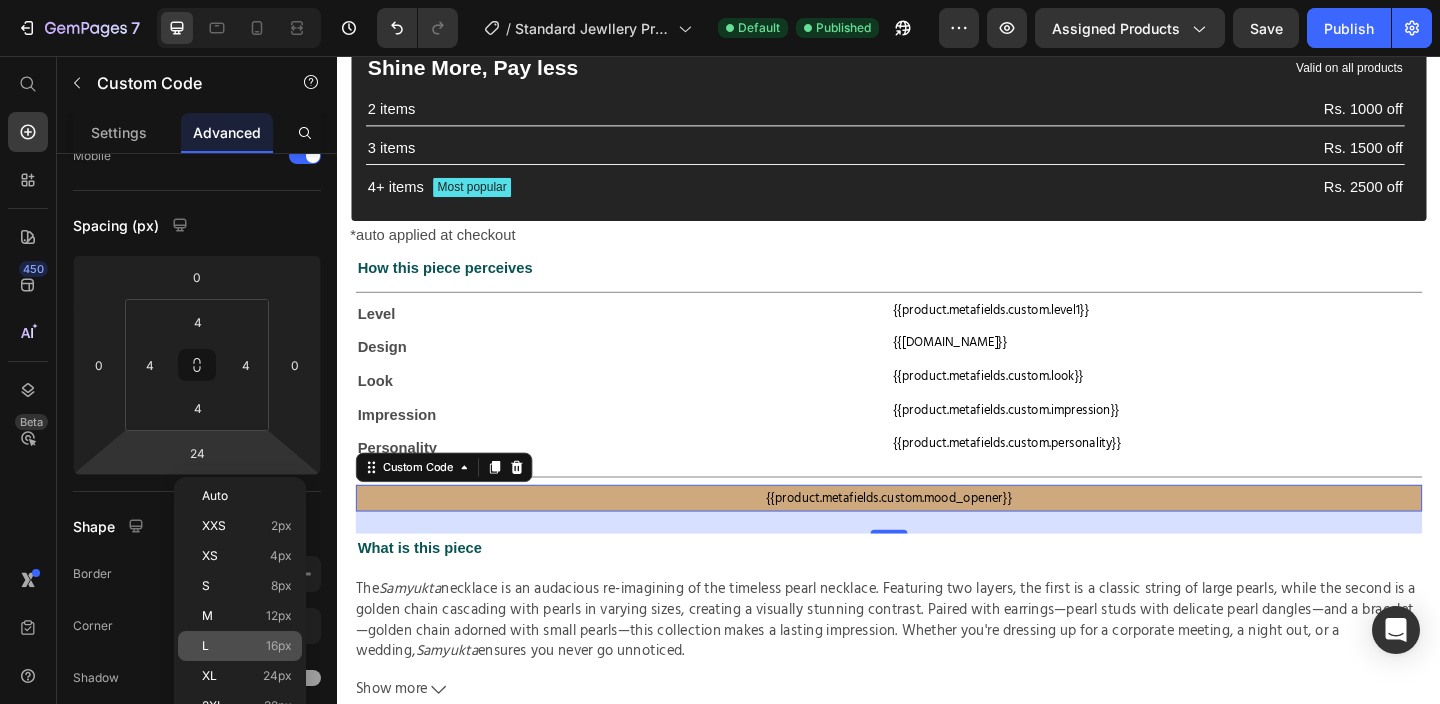 click on "16px" at bounding box center (279, 646) 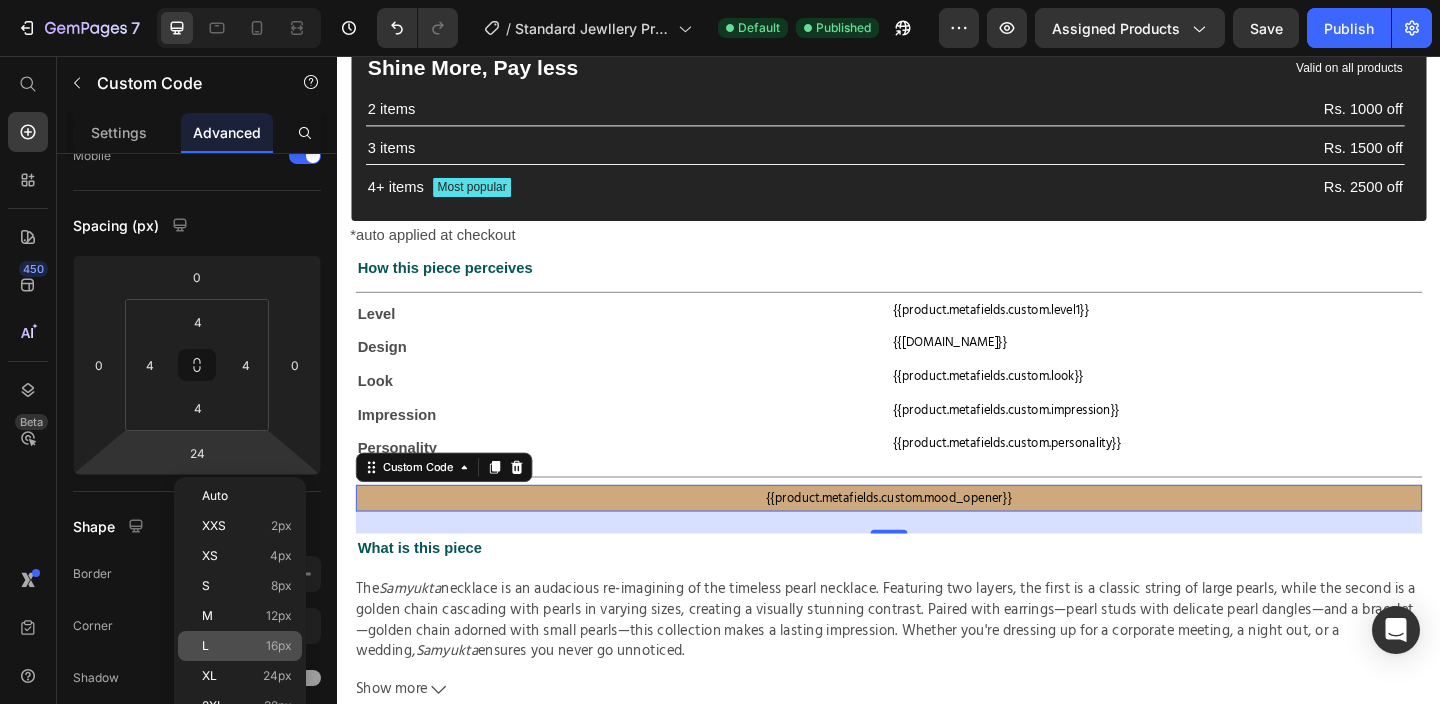 type on "16" 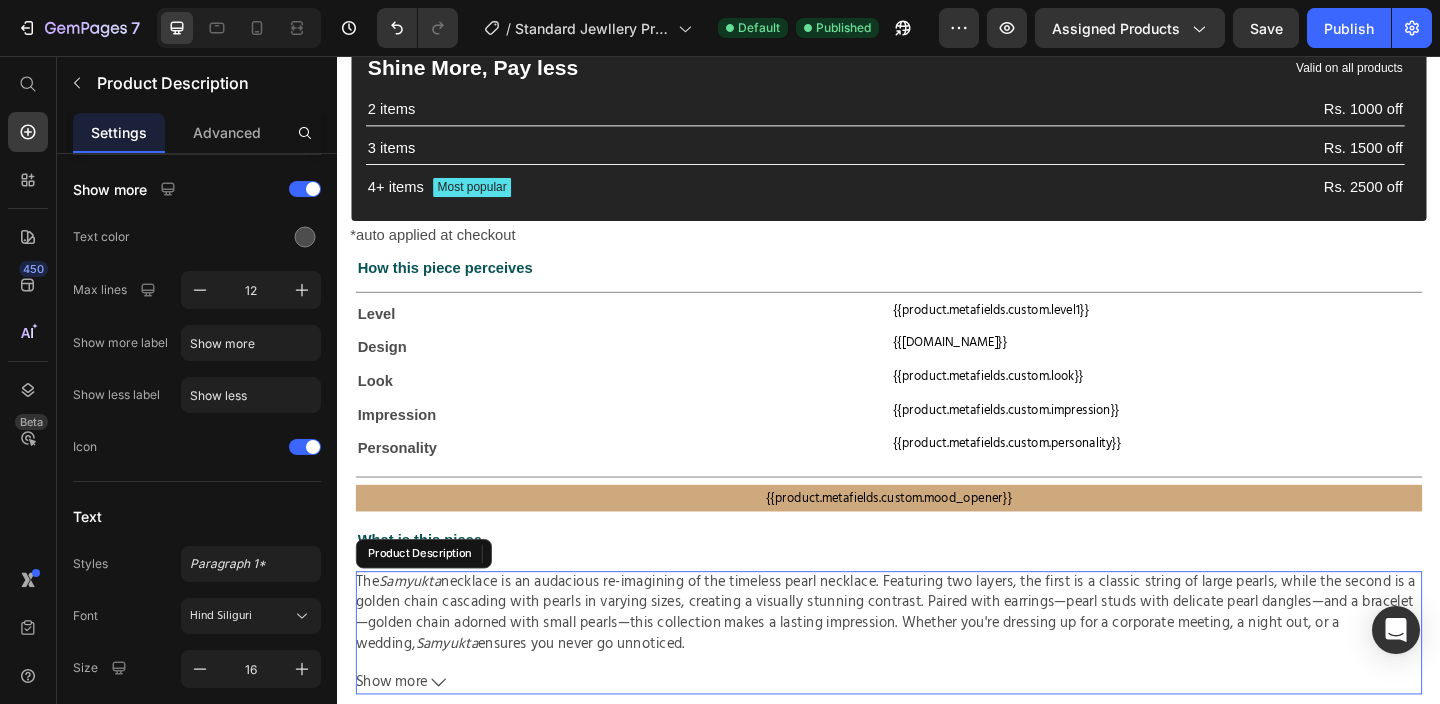 click on "The  Samyukta  necklace is an audacious re-imagining of the timeless pearl necklace. Featuring two layers, the first is a classic string of large pearls, while the second is a golden chain cascading with pearls in varying sizes, creating a visually stunning contrast. Paired with earrings—pearl studs with delicate pearl dangles—and a bracelet—golden chain adorned with small pearls—this collection makes a lasting impression. Whether you're dressing up for a corporate meeting, a night out, or a wedding,  [PERSON_NAME]  ensures you never go unnoticed." at bounding box center (937, 661) 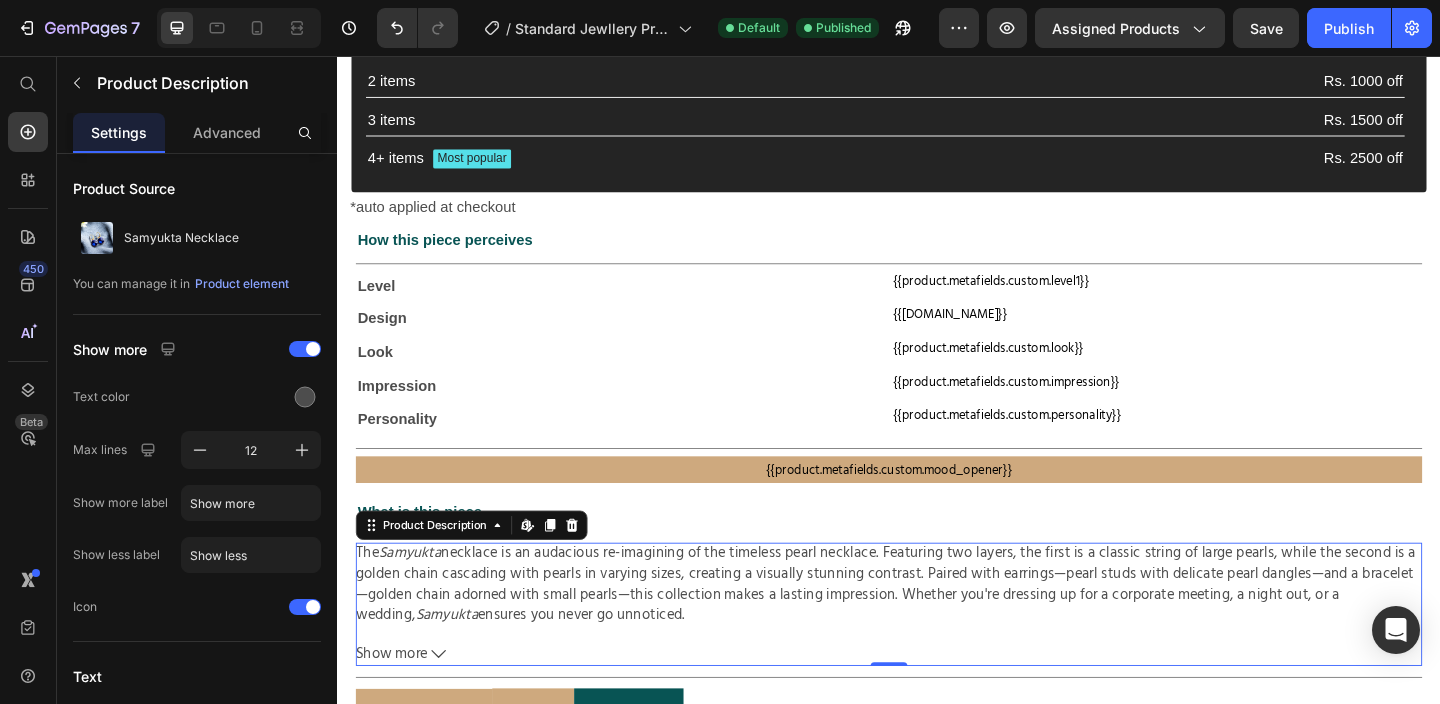 scroll, scrollTop: 895, scrollLeft: 0, axis: vertical 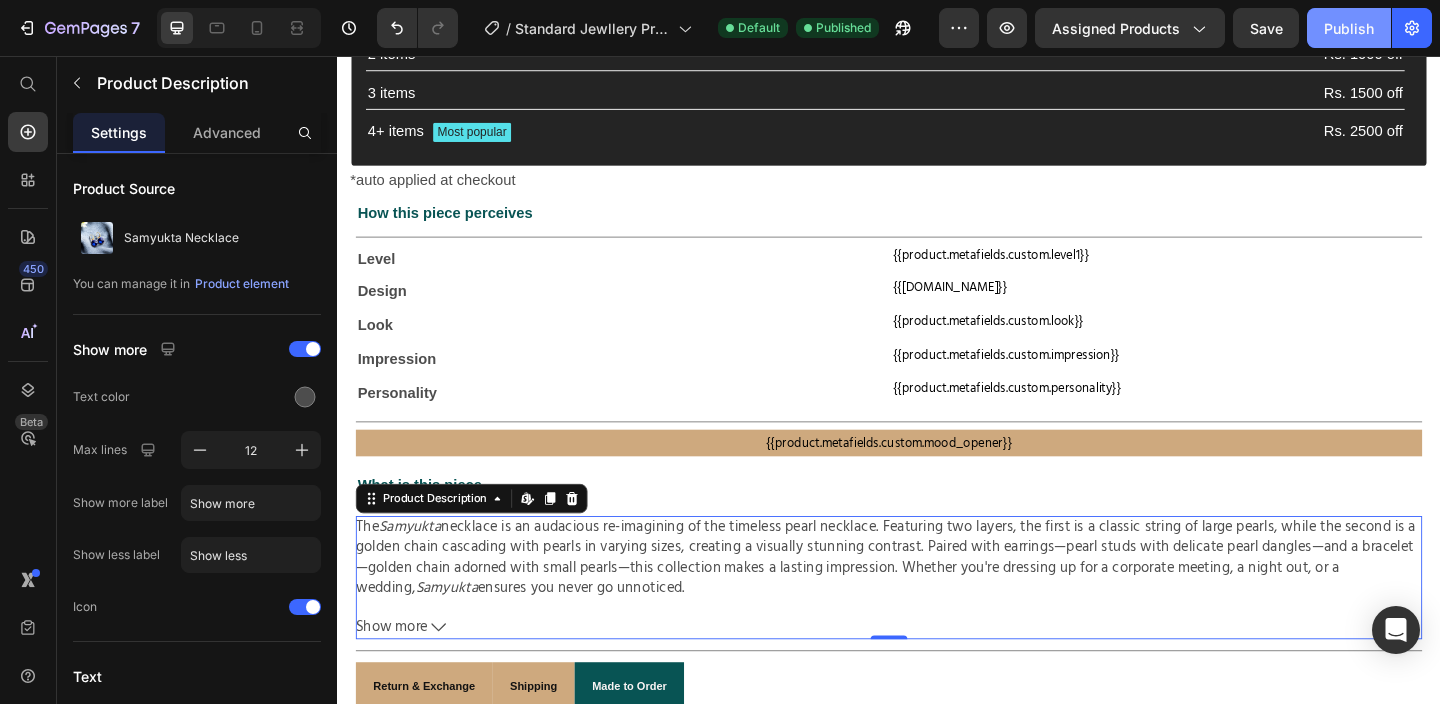 click on "Publish" at bounding box center [1349, 28] 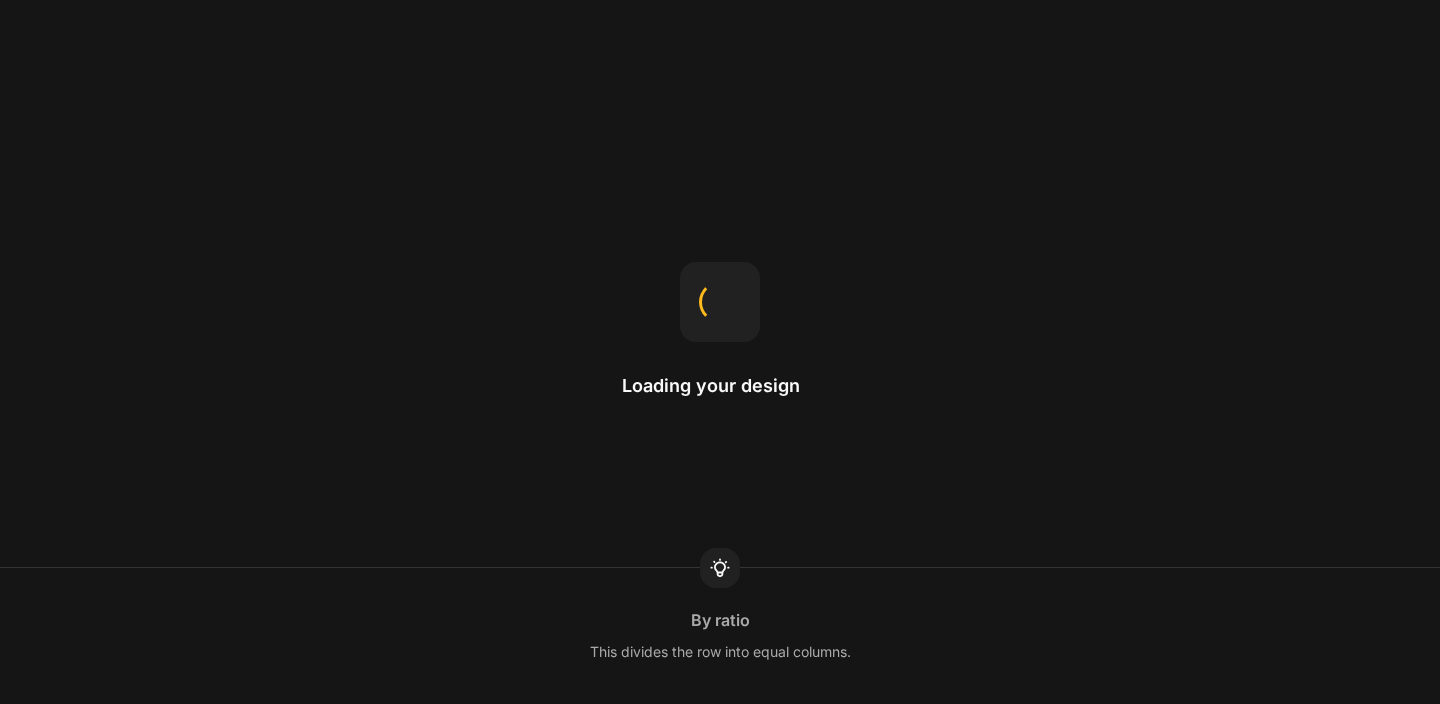 scroll, scrollTop: 0, scrollLeft: 0, axis: both 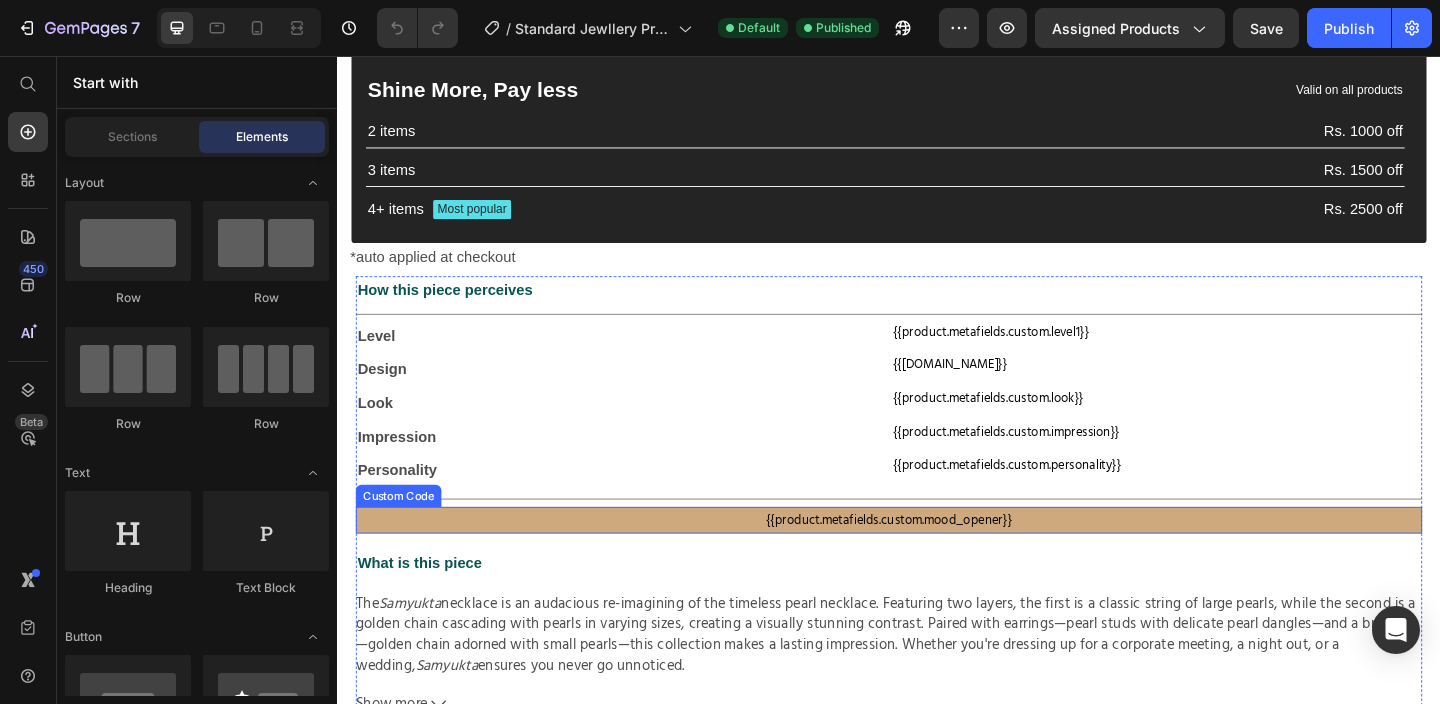 click on "{{product.metafields.custom.mood_opener}} Custom Code" at bounding box center (937, 560) 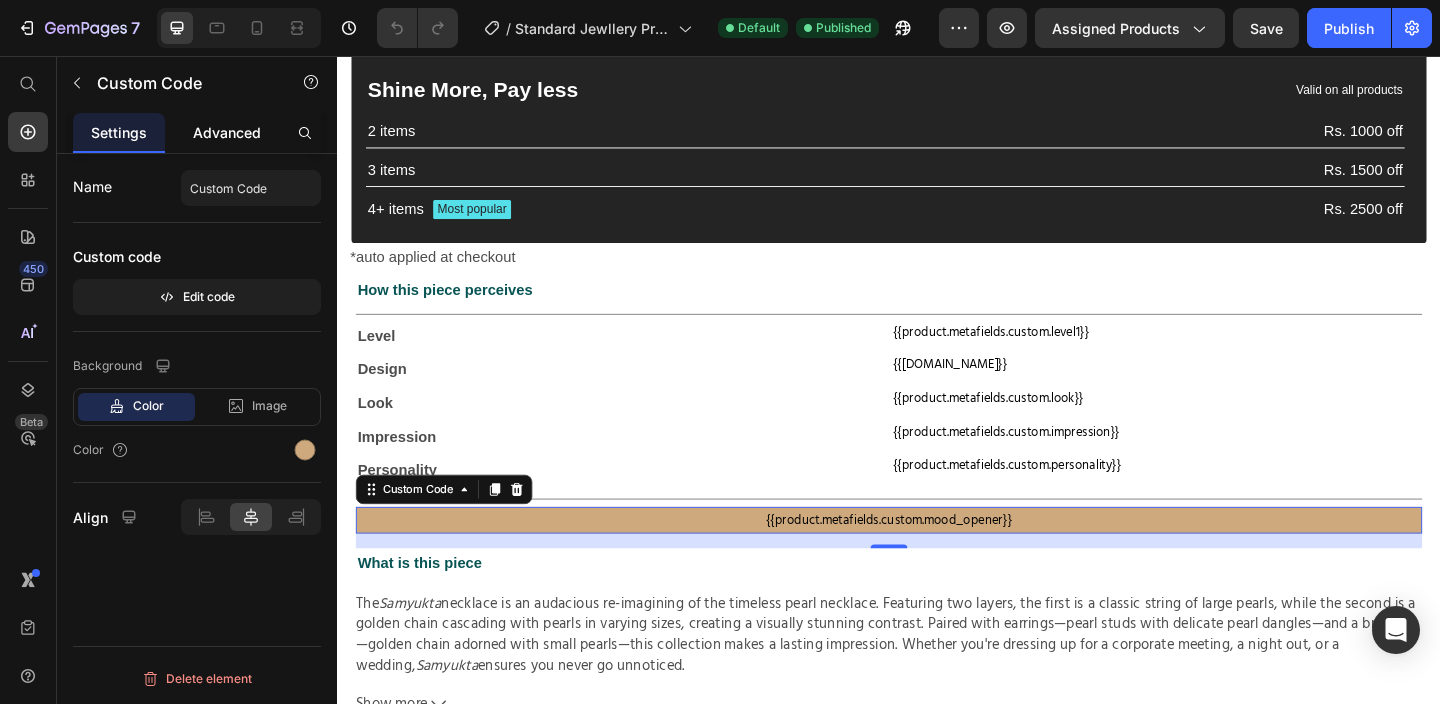click on "Advanced" at bounding box center [227, 132] 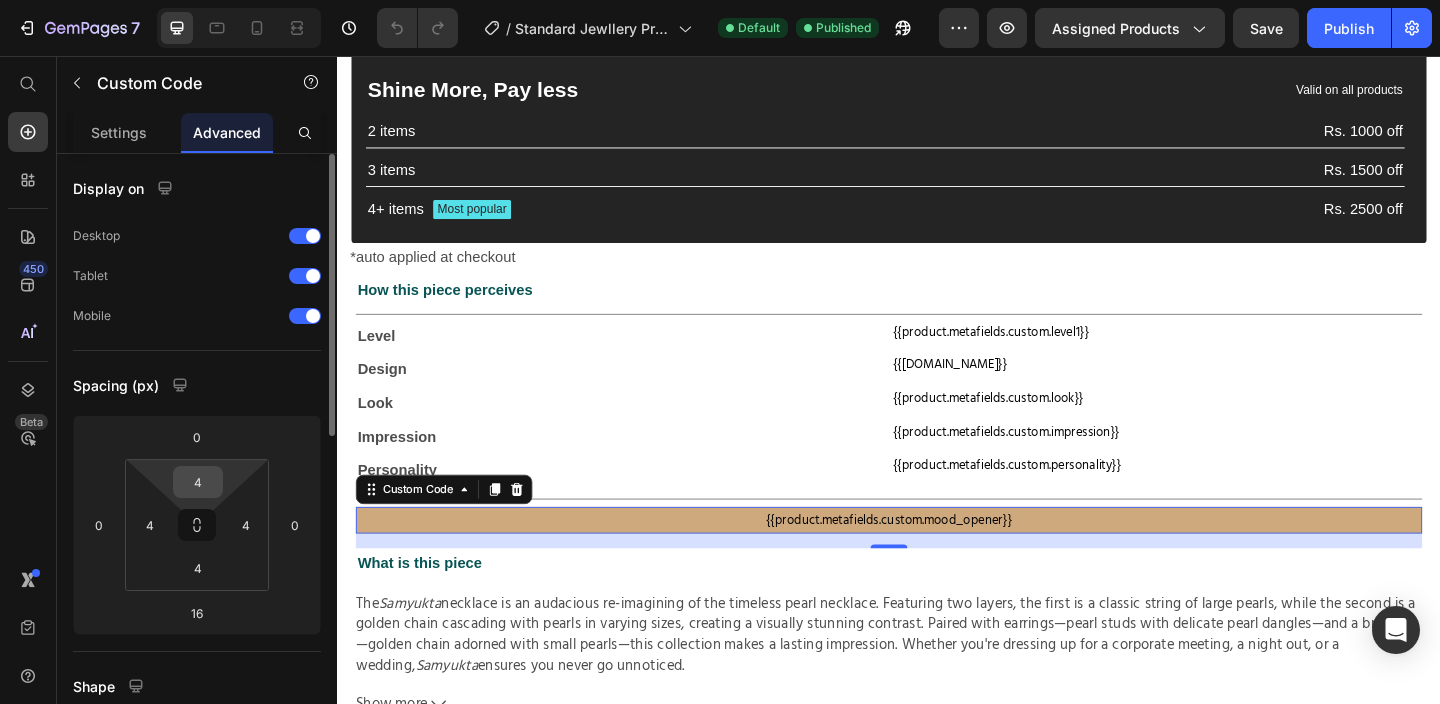 click on "4" at bounding box center [198, 482] 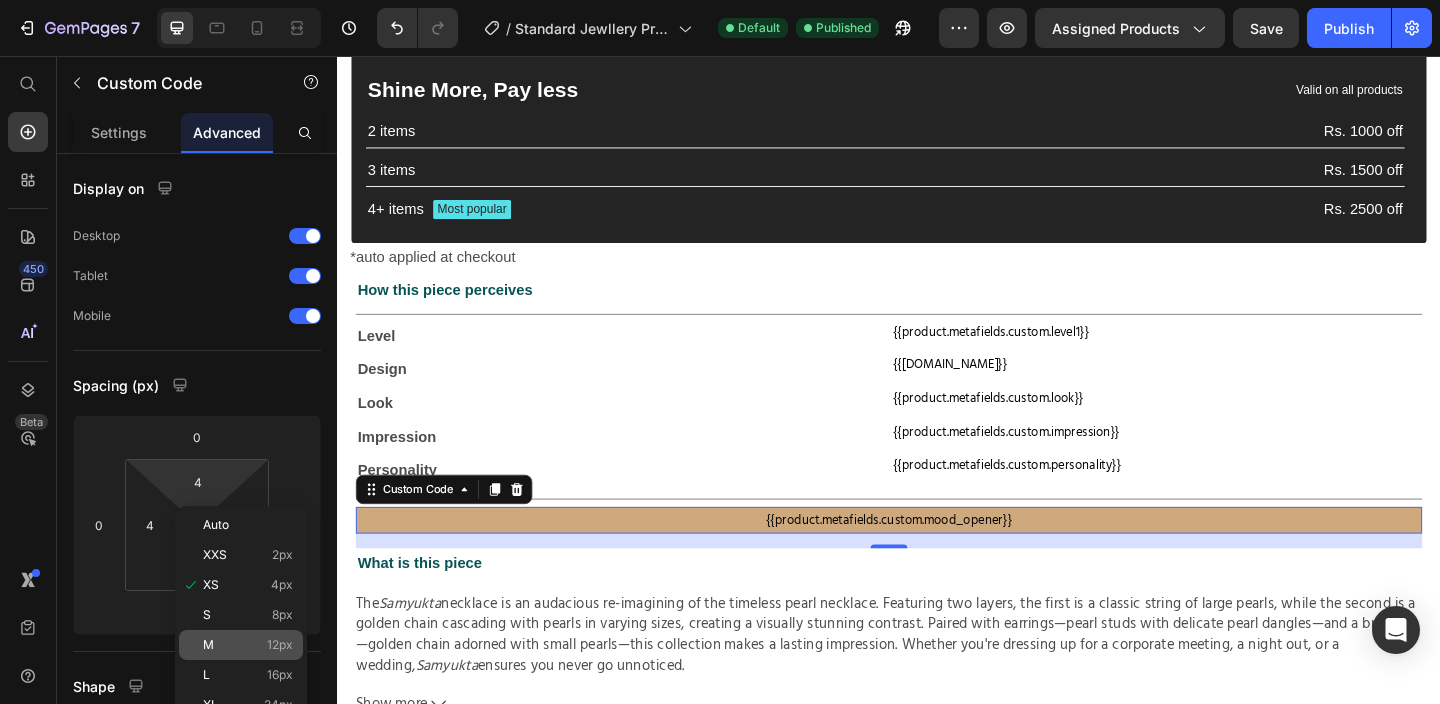 click on "M 12px" 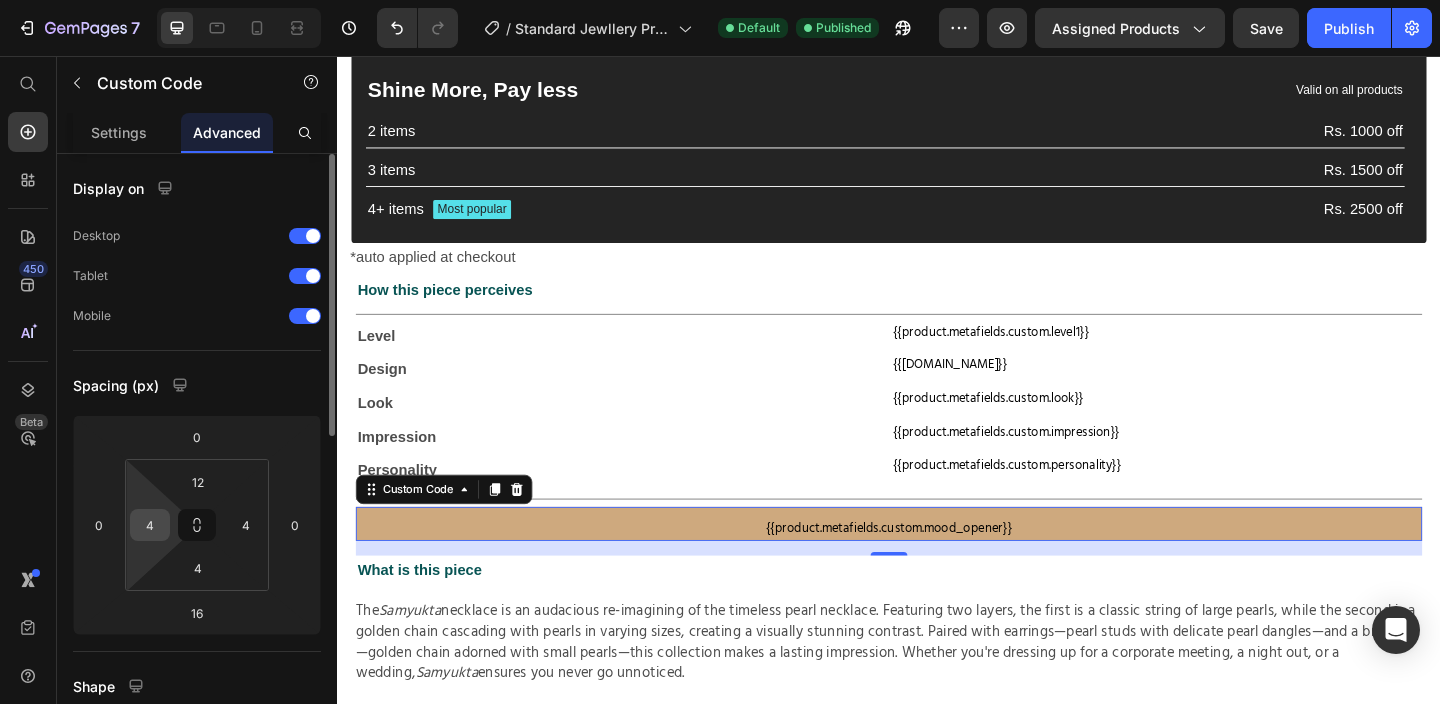click on "4" at bounding box center [150, 525] 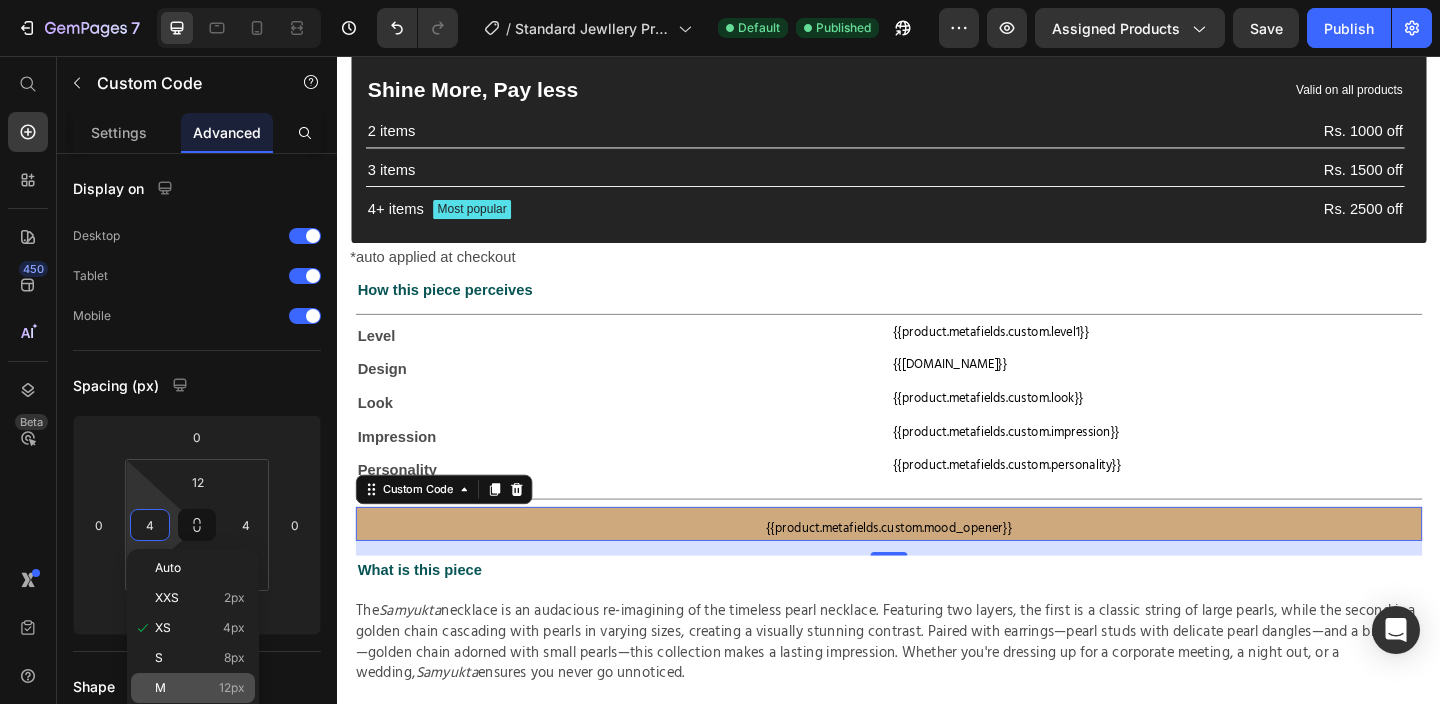 click on "M 12px" 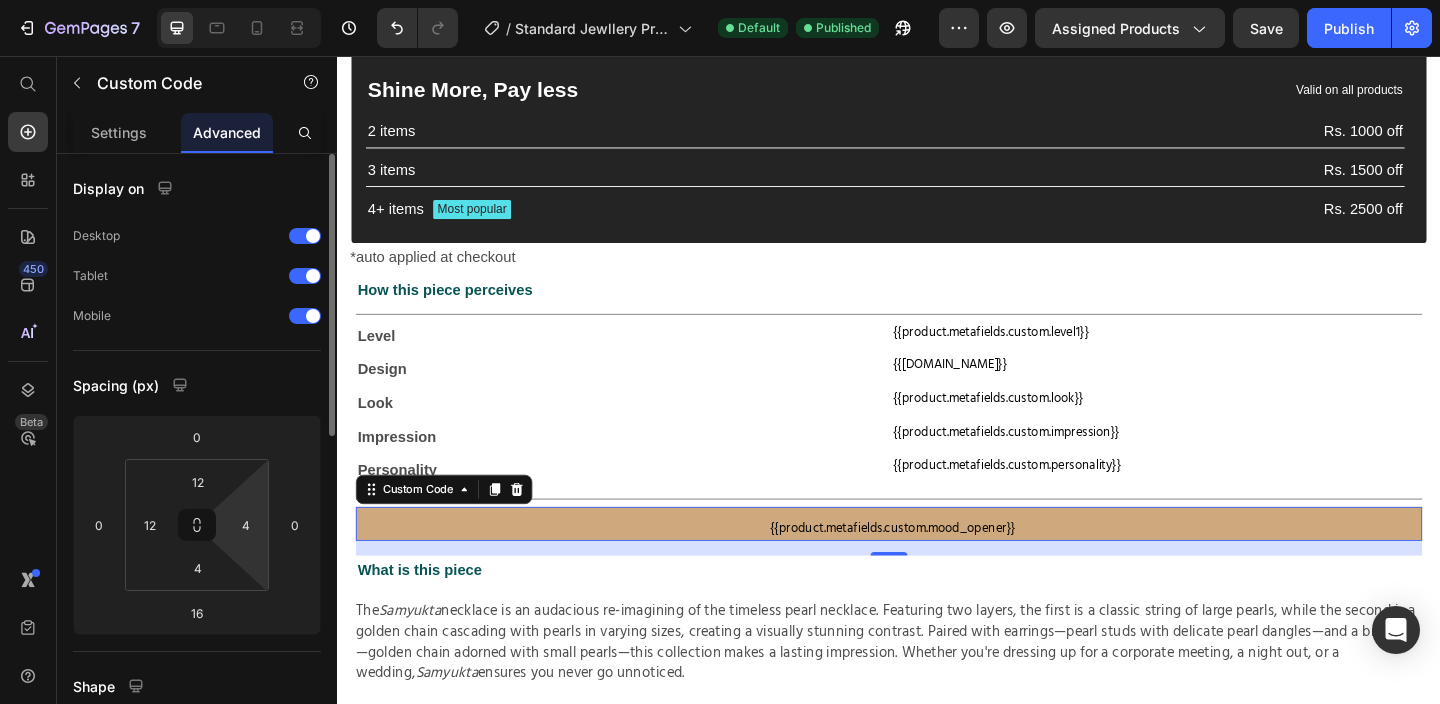 click on "7   /  Standard Jewllery Product Default Published Preview Assigned Products  Save   Publish  450 Beta Start with Sections Elements Hero Section Product Detail Brands Trusted Badges Guarantee Product Breakdown How to use Testimonials Compare Bundle FAQs Social Proof Brand Story Product List Collection Blog List Contact Sticky Add to Cart Custom Footer Browse Library 450 Layout
Row
Row
Row
Row Text
Heading
Text Block Button
Button
Button
Sticky Back to top Media" at bounding box center (720, 0) 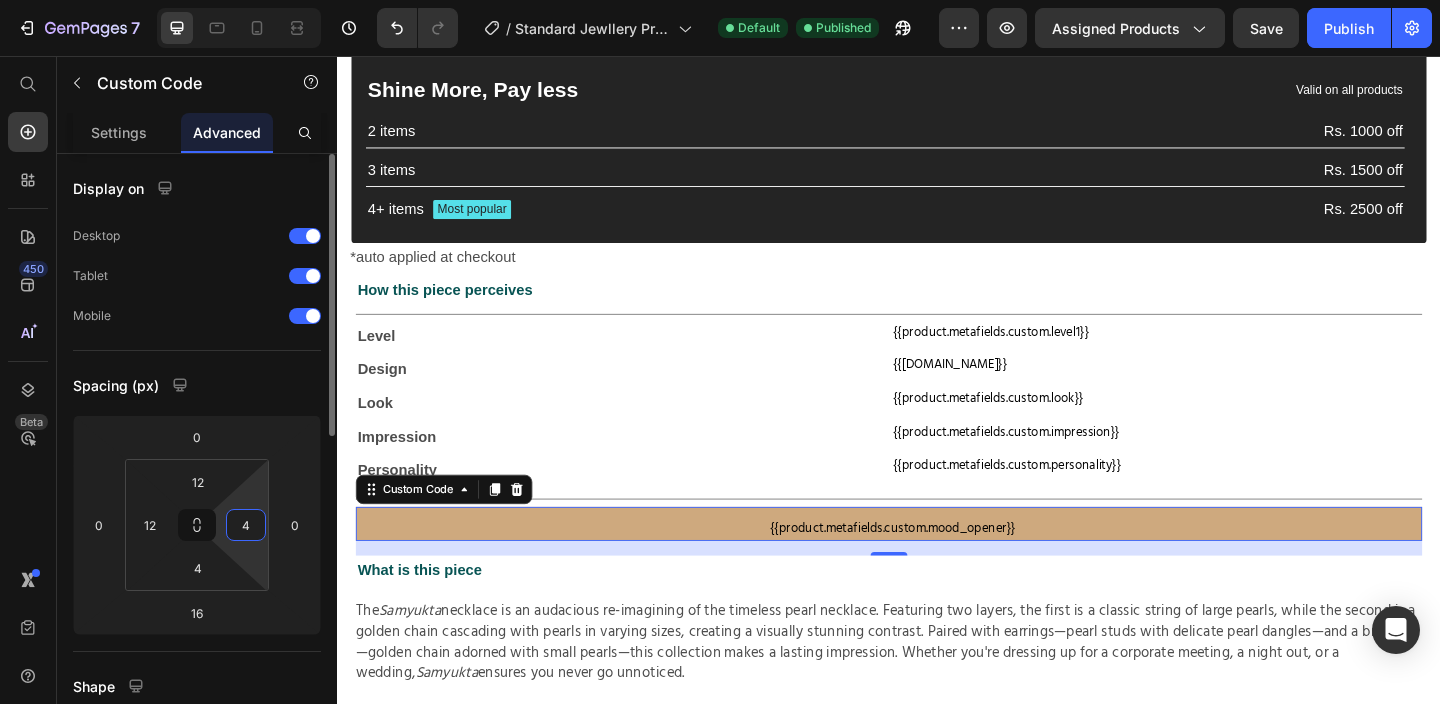 click on "4" at bounding box center [246, 525] 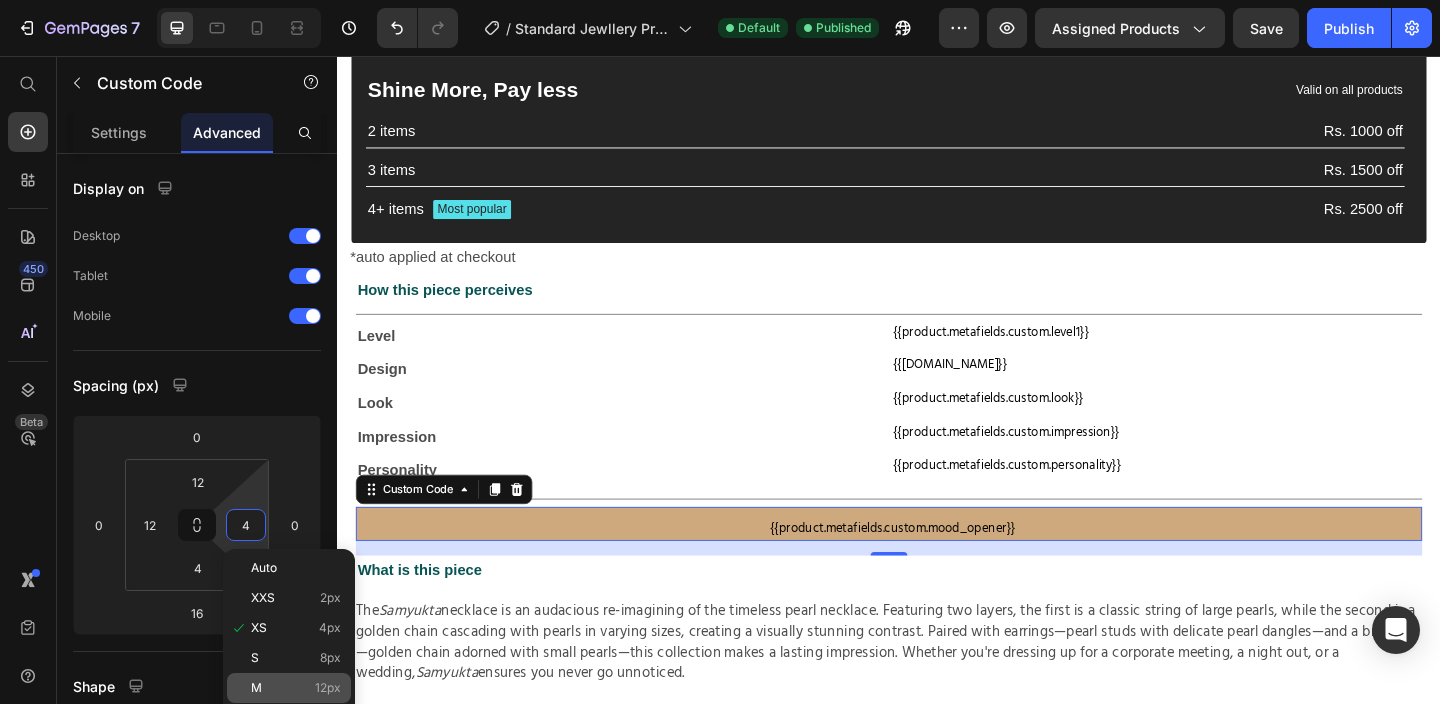 click on "M 12px" at bounding box center [296, 688] 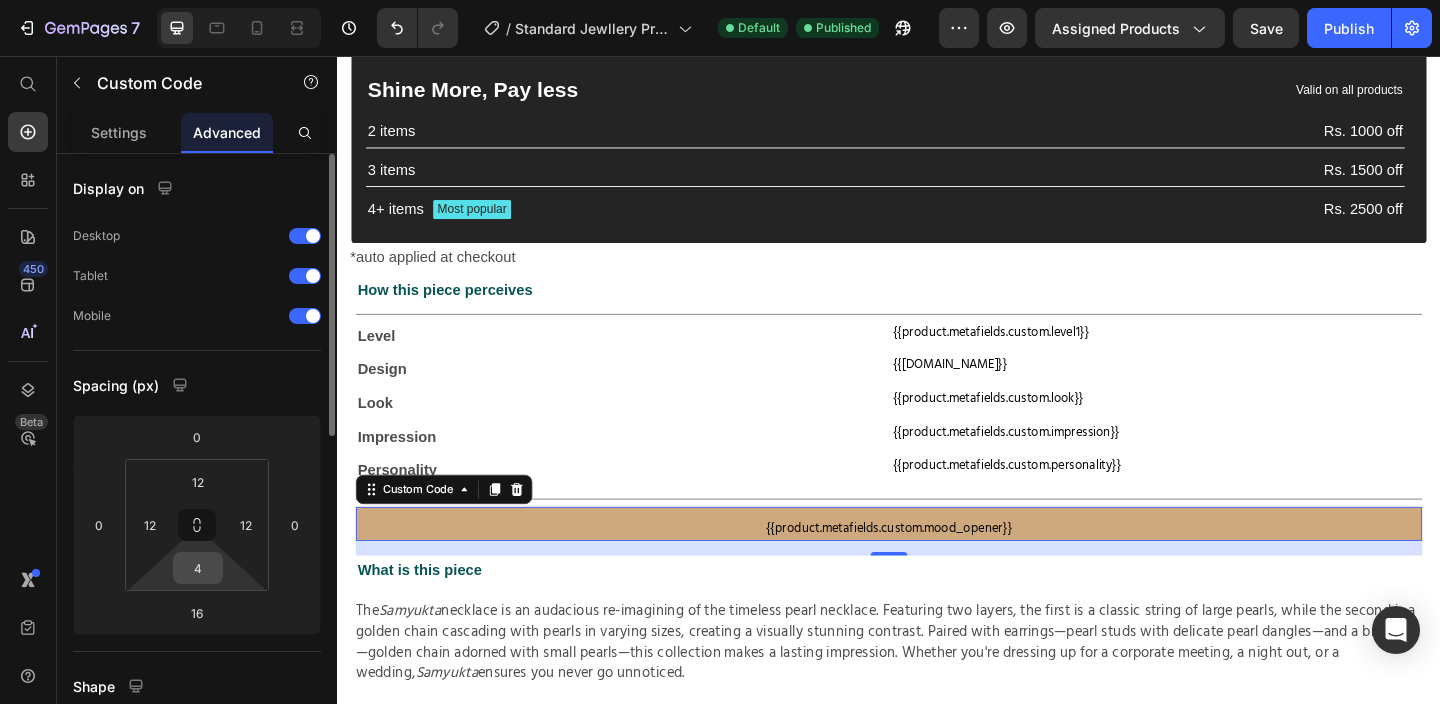 click on "4" at bounding box center (198, 568) 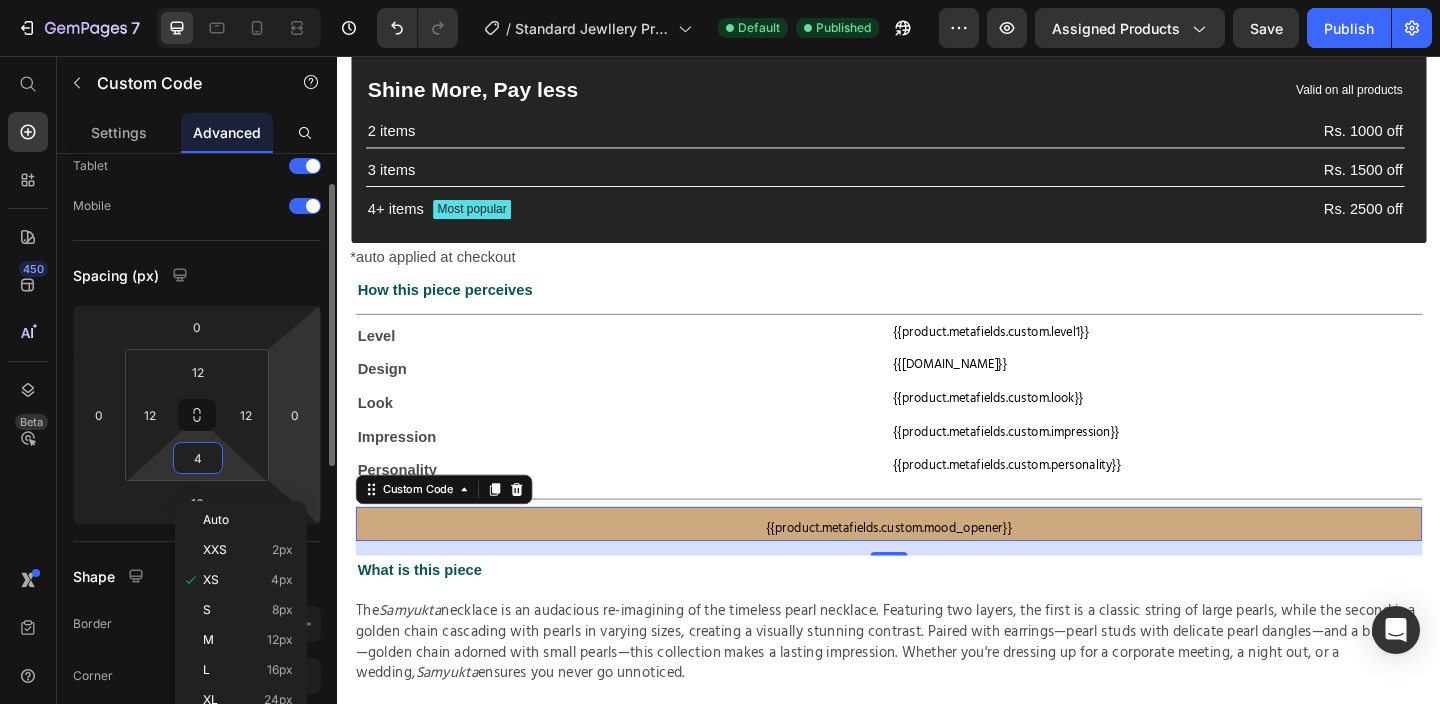 scroll, scrollTop: 117, scrollLeft: 0, axis: vertical 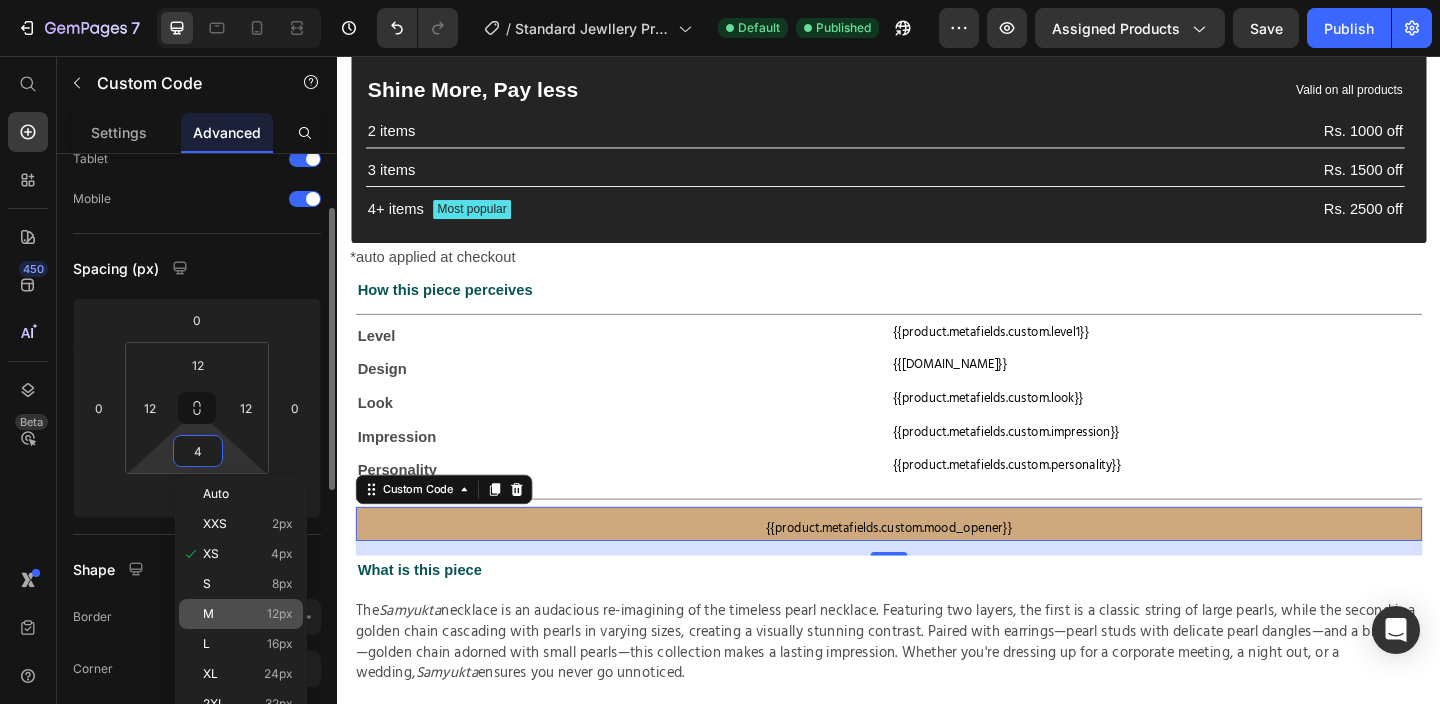 click on "M 12px" 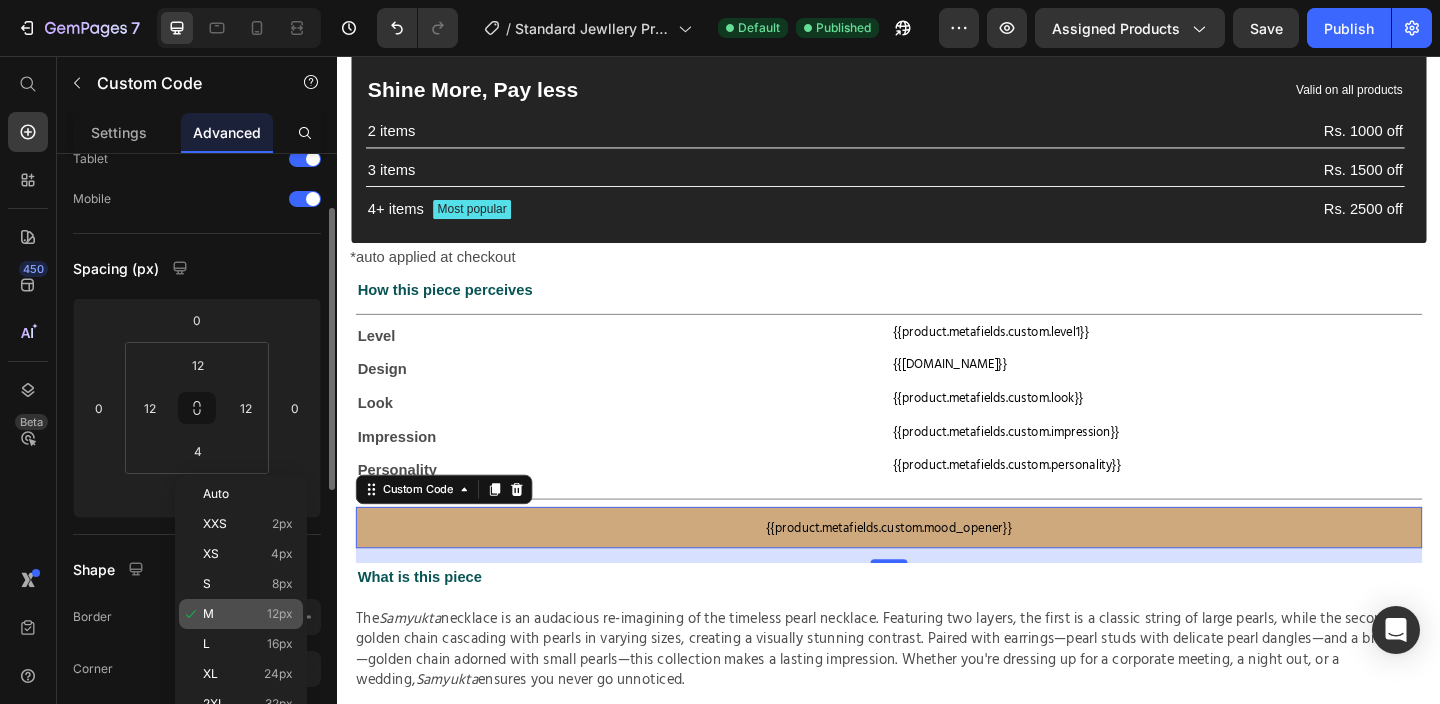 type on "12" 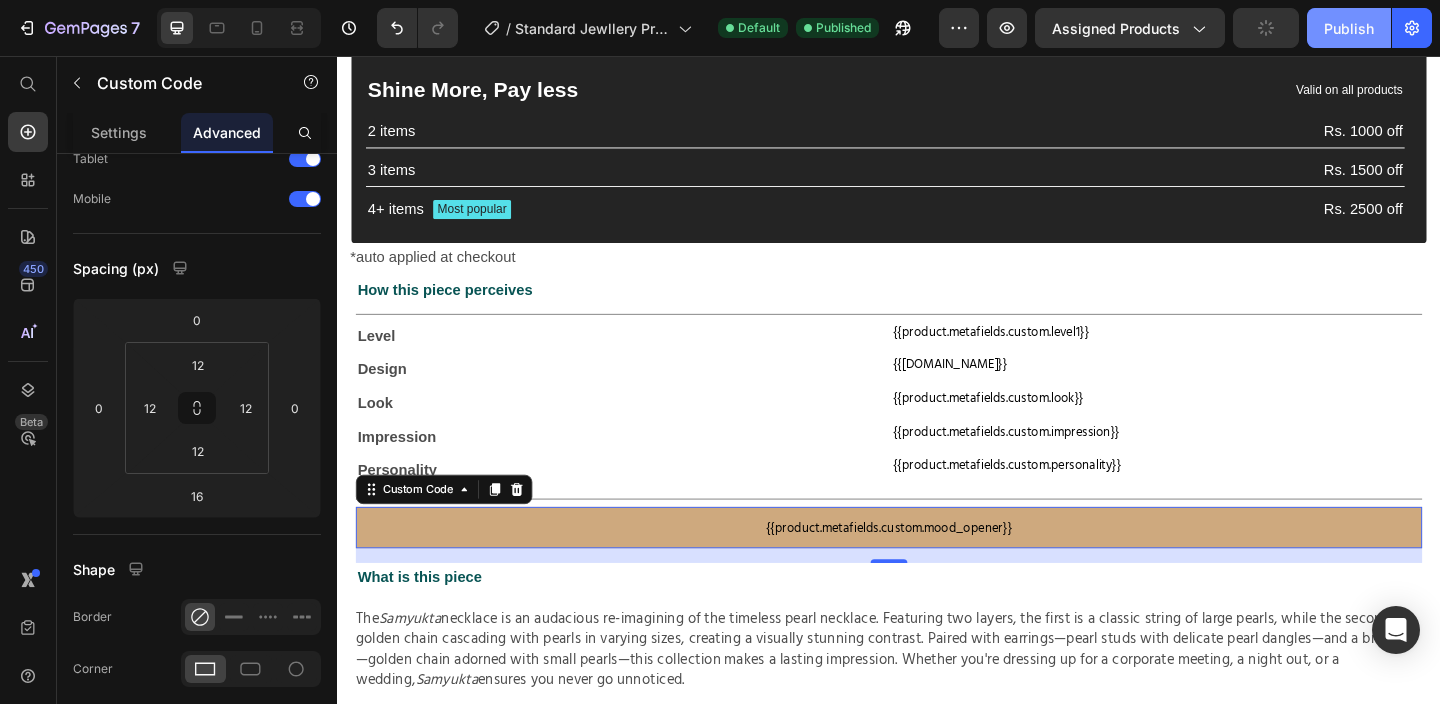 click on "Publish" at bounding box center [1349, 28] 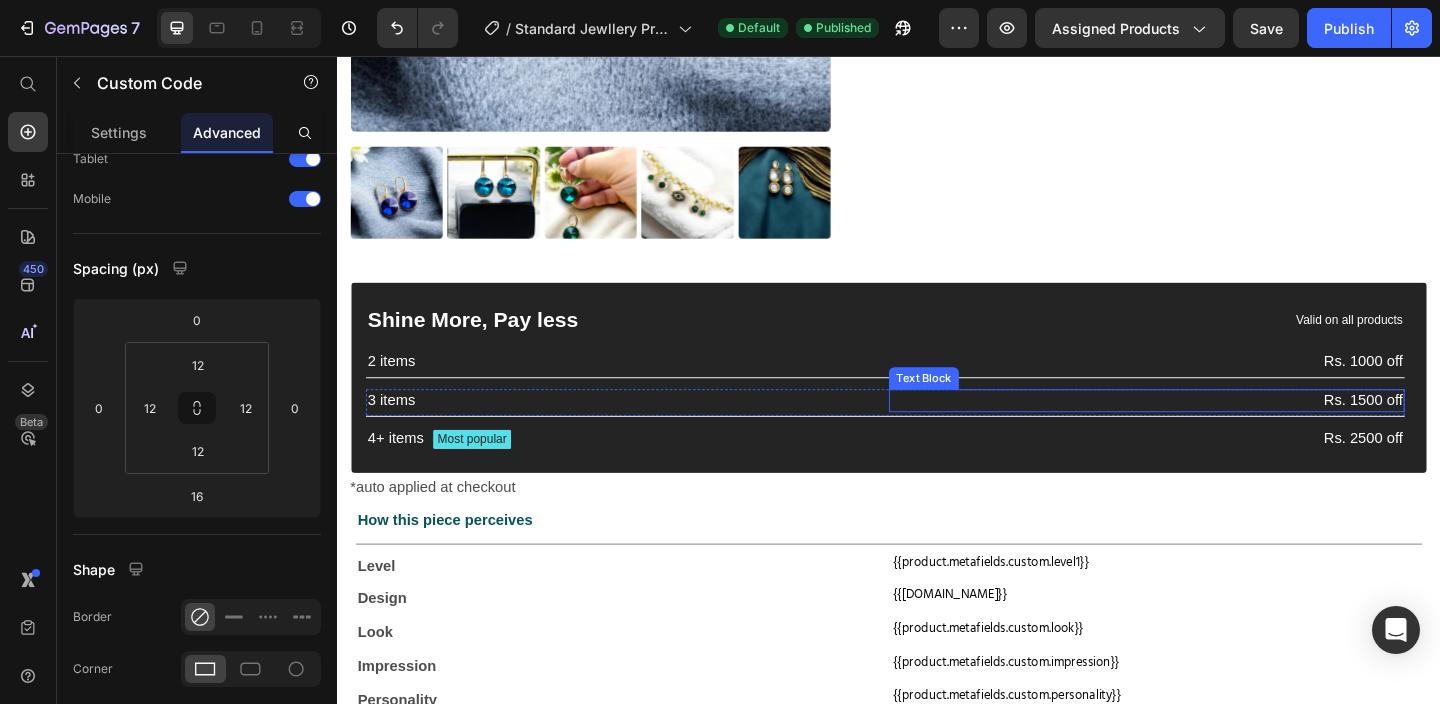 scroll, scrollTop: 455, scrollLeft: 0, axis: vertical 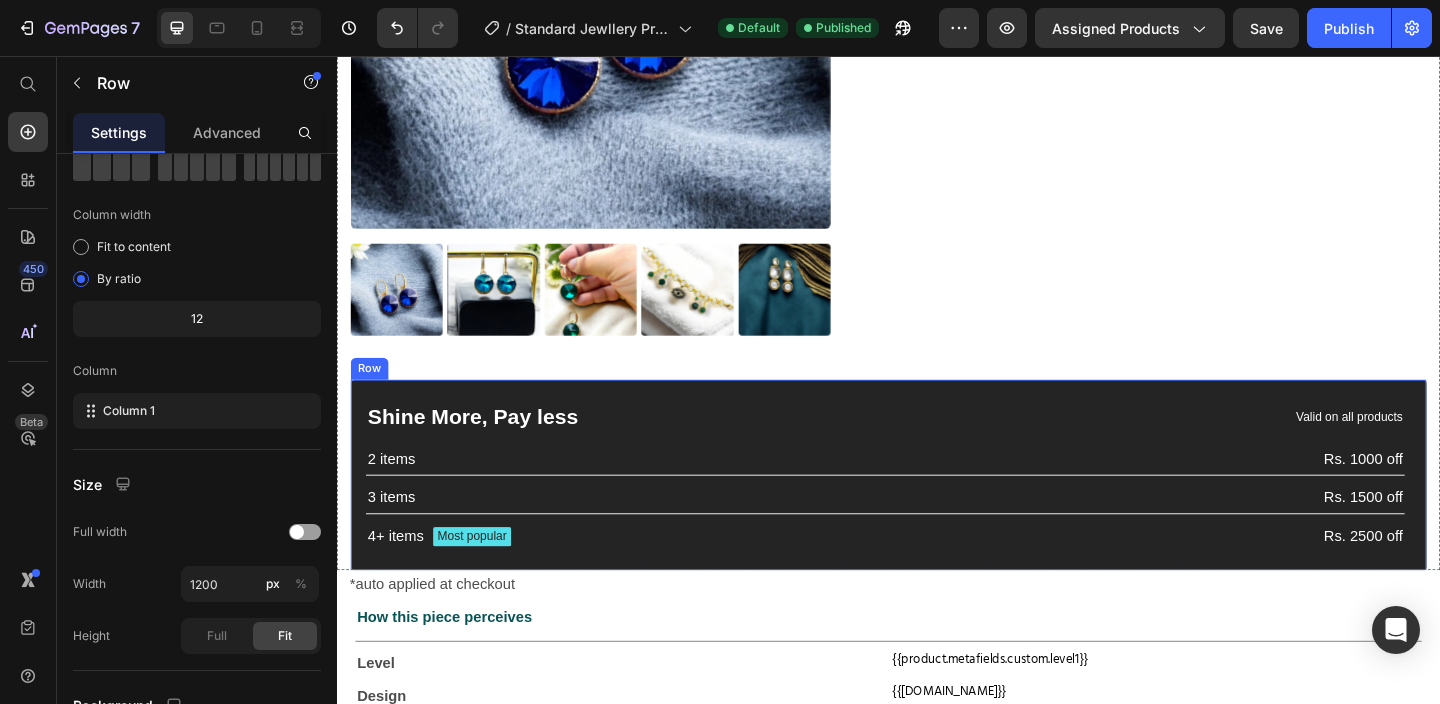 click on "Shine More, Pay less Text Block Valid on all products Text Block Row 2 items Text Block Rs. 1000 off Text Block Row 3 items Text Block Rs. 1500 off Text Block Row 4+ items Text Block Most popular Text Block Row Rs. 2500 off Text Block Row Row" at bounding box center [937, 511] 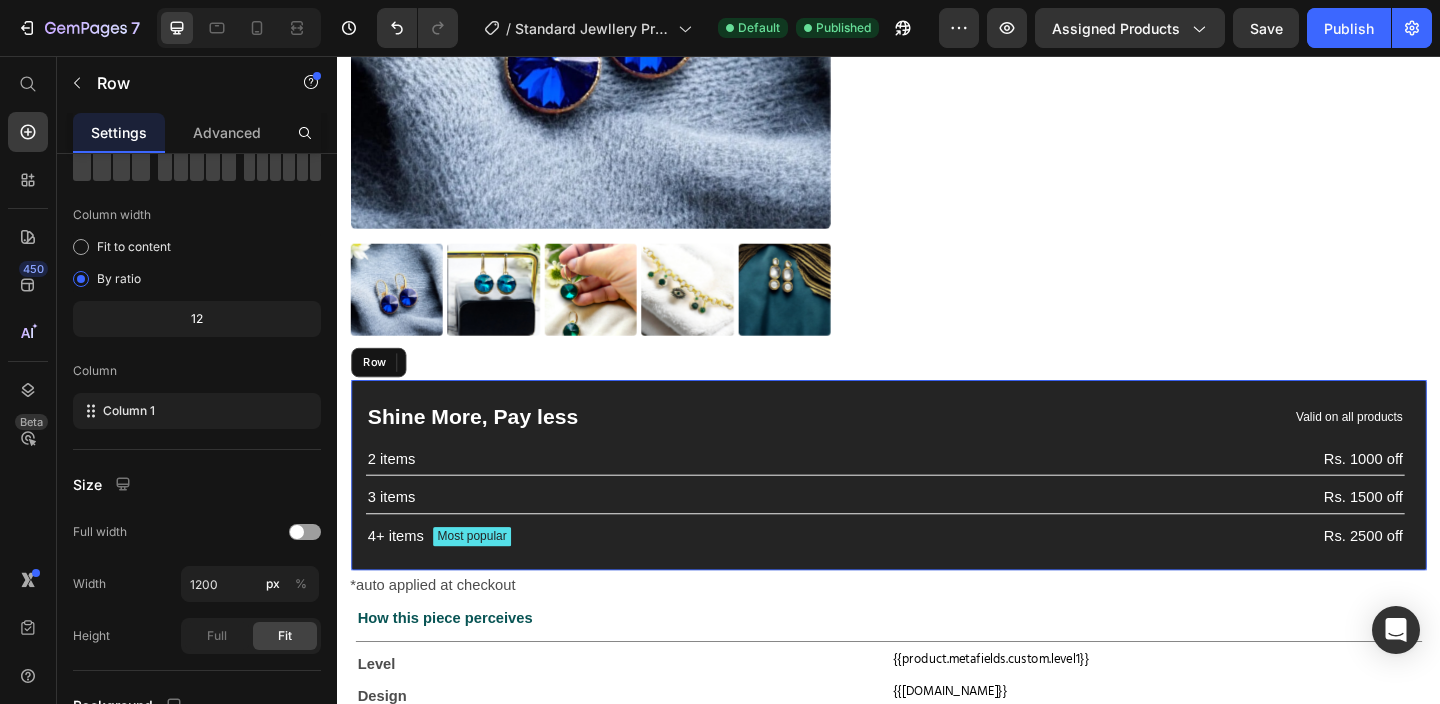 scroll, scrollTop: 0, scrollLeft: 0, axis: both 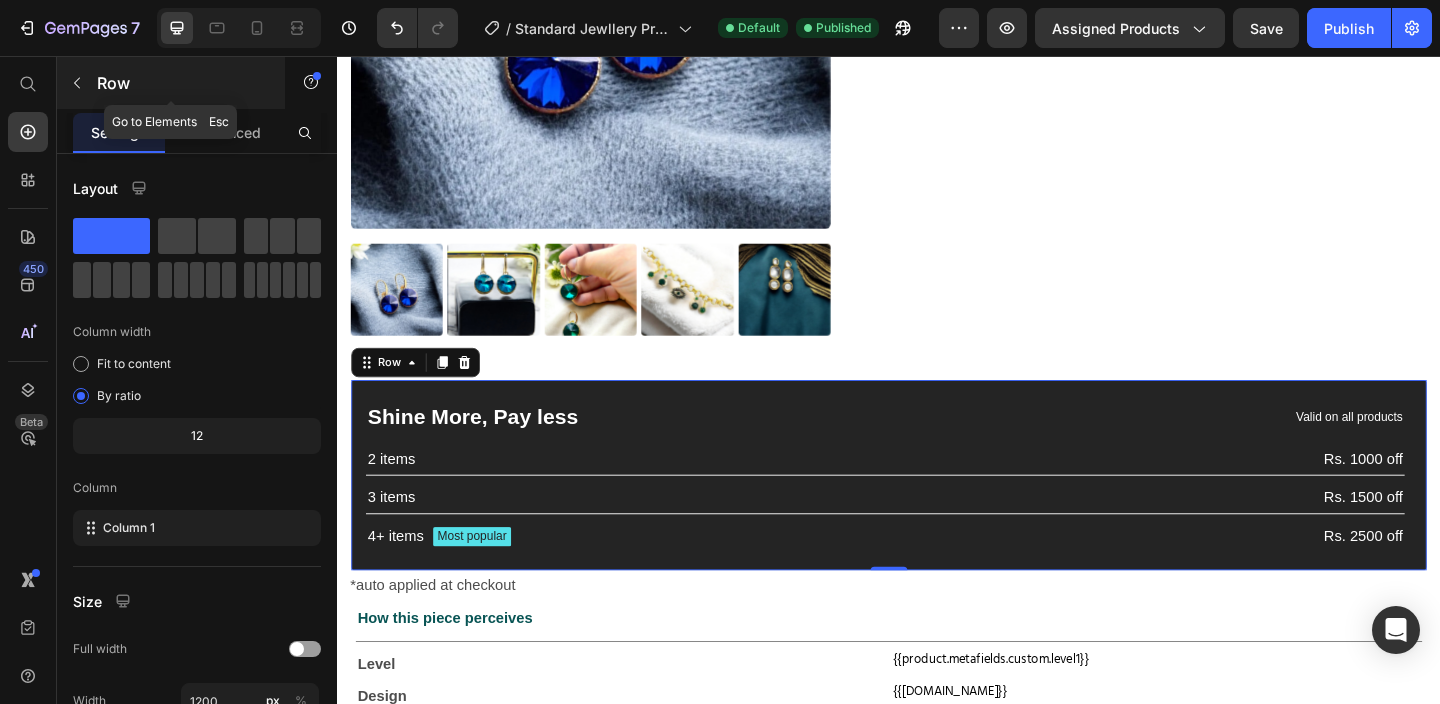 click 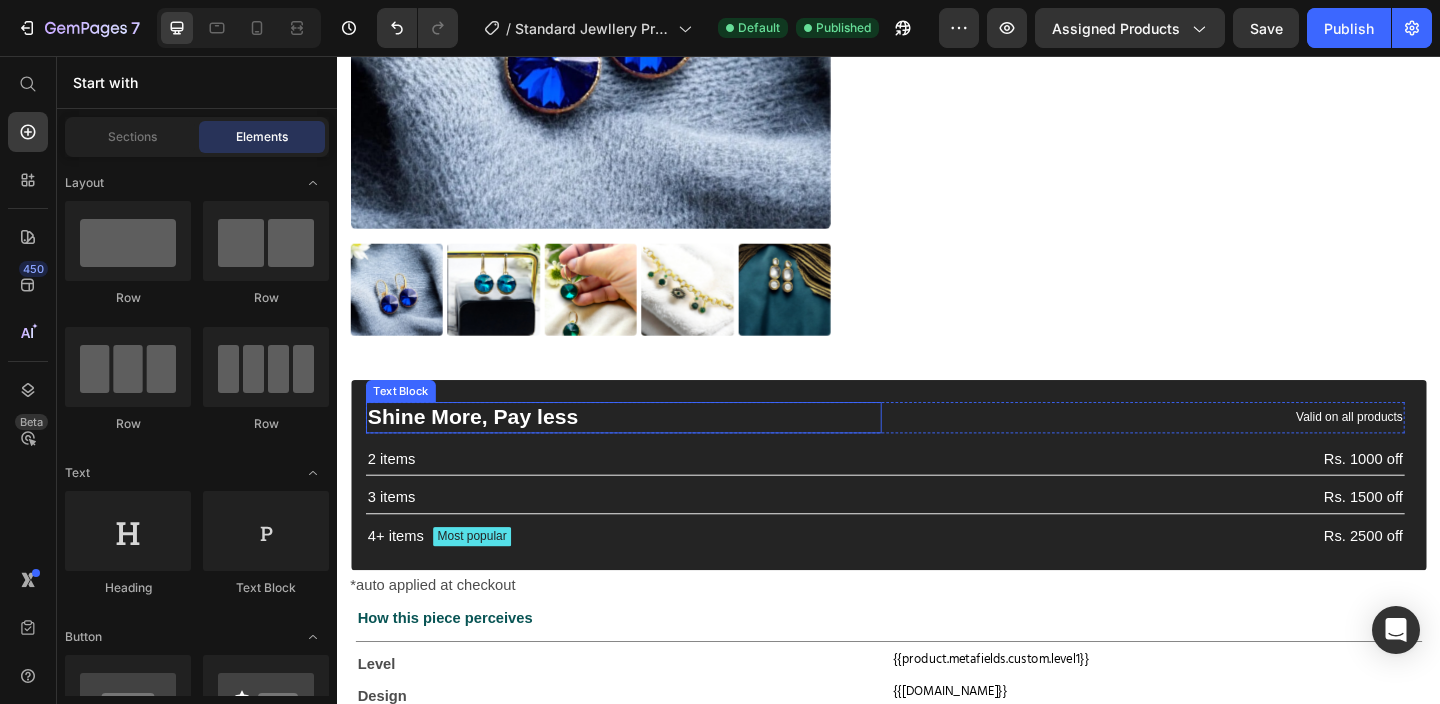click on "Shine More, Pay less" at bounding box center [648, 449] 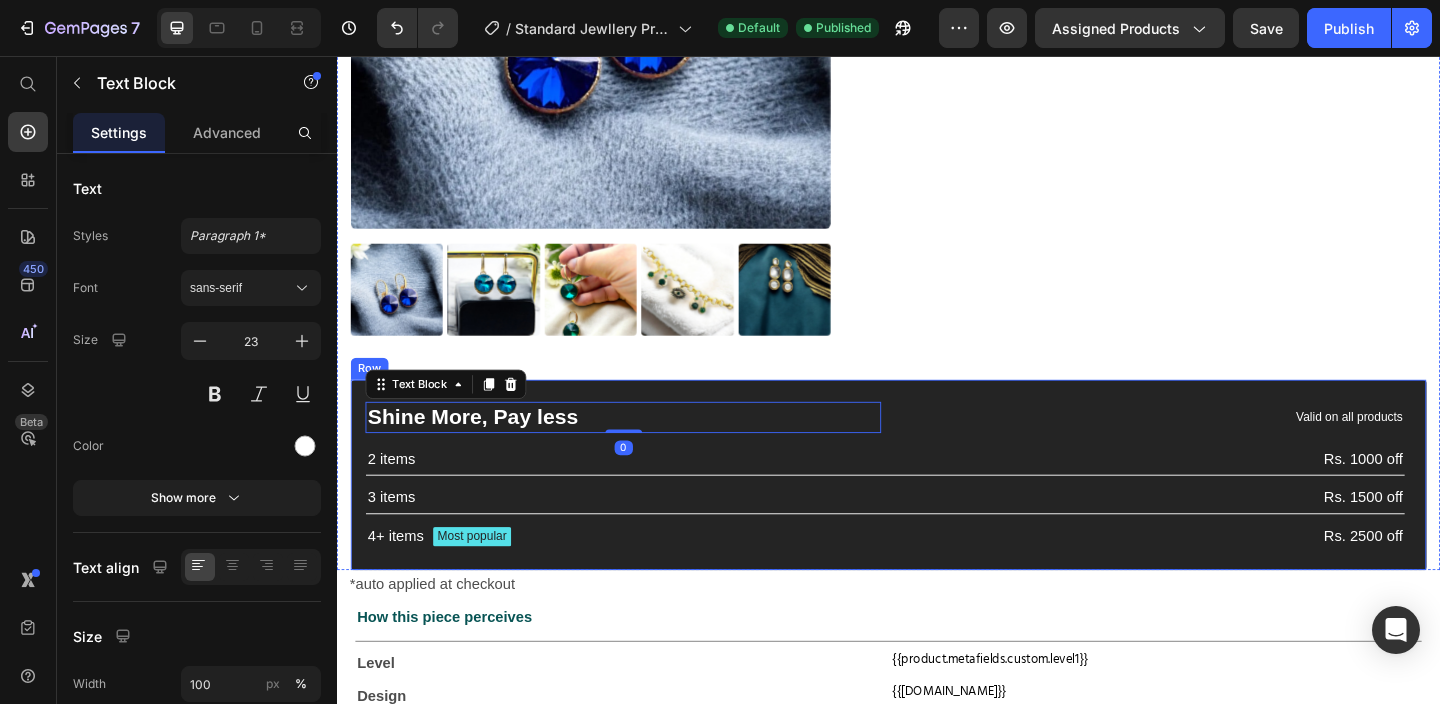 click on "Shine More, Pay less Text Block   0 Valid on all products Text Block Row 2 items Text Block Rs. 1000 off Text Block Row 3 items Text Block Rs. 1500 off Text Block Row 4+ items Text Block Most popular Text Block Row Rs. 2500 off Text Block Row Row" at bounding box center [937, 511] 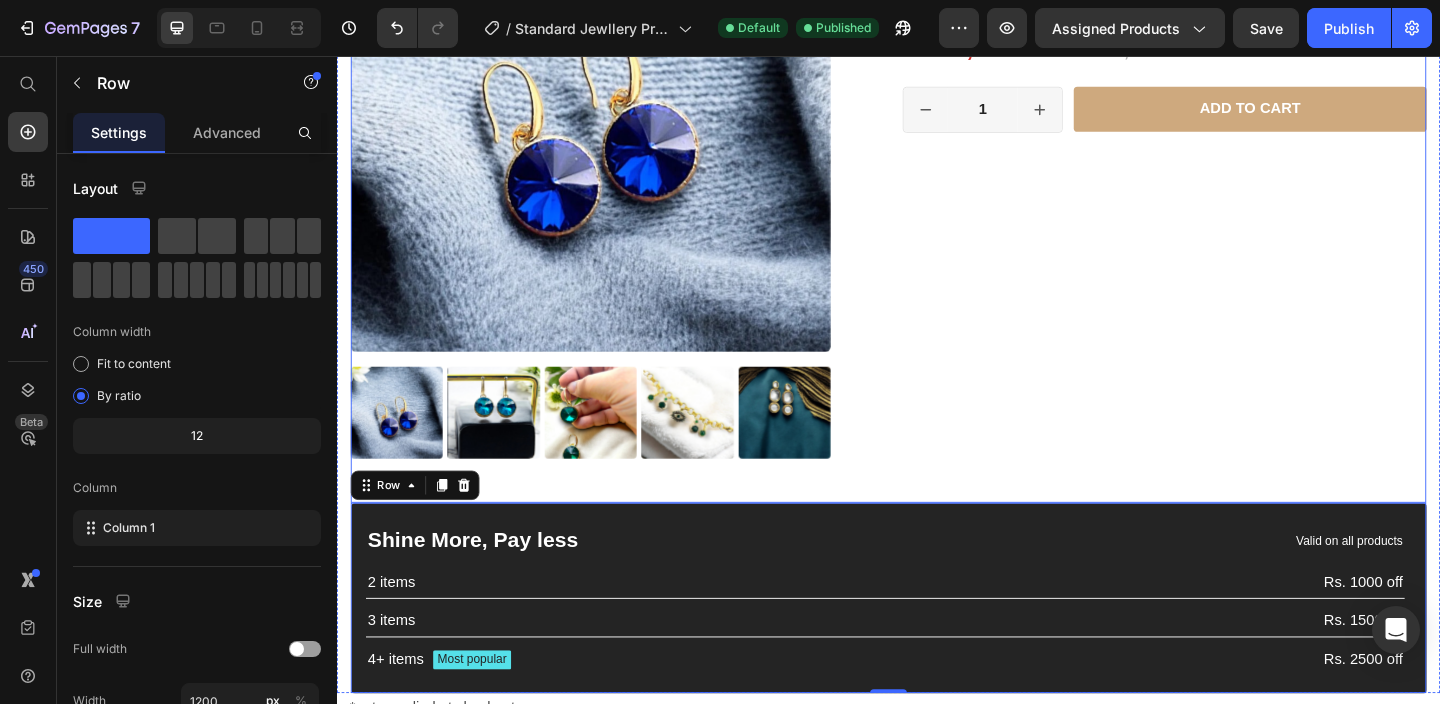 scroll, scrollTop: 320, scrollLeft: 0, axis: vertical 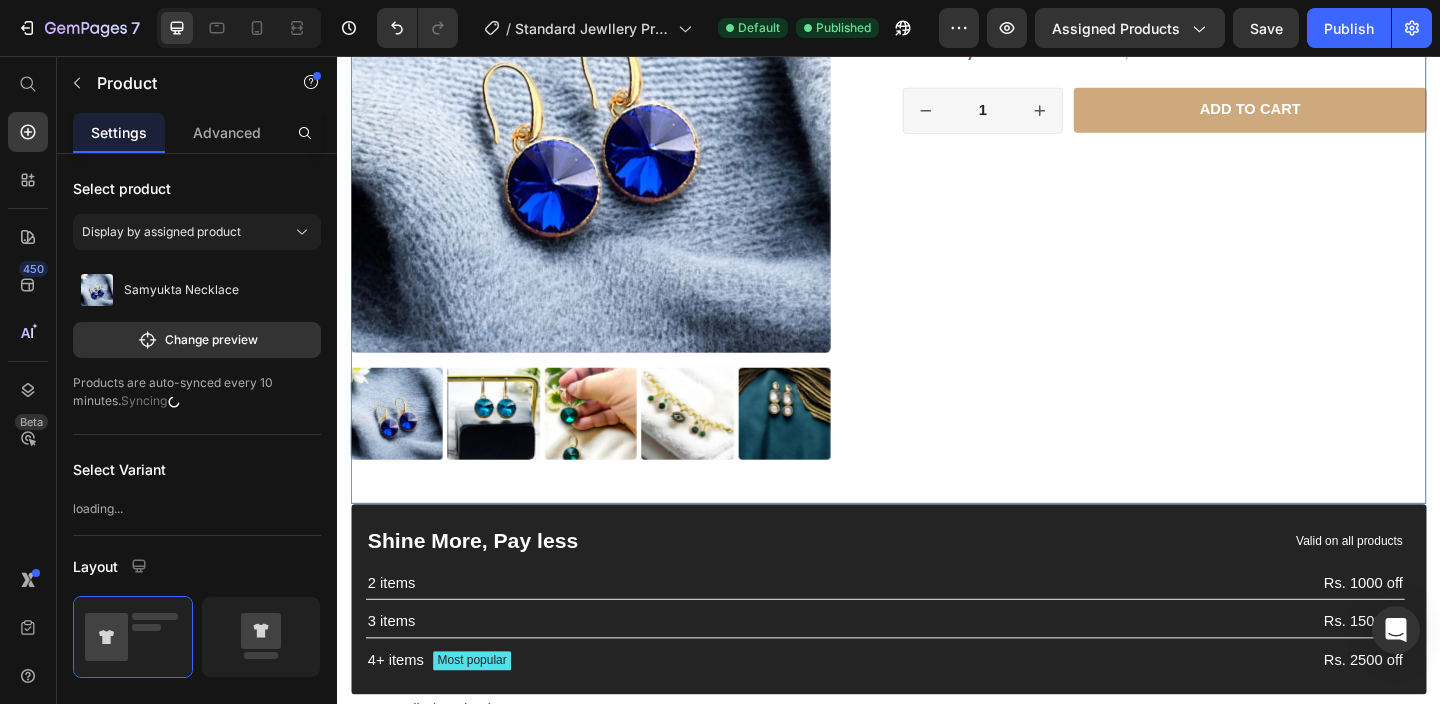 click on "35% OFF Discount Tag {{product.metafields.custom.classification}} Custom Code Samyukta Necklace Product Title {{product.metafields.custom.complimentary_earring_and_bracelet}} Custom Code Row Rs. 2,199.00 Product Price Rs. 3,399.00 Product Price 35% OFF Discount Tag Row 1 Product Quantity Row Add to cart Add to Cart Row Row" at bounding box center [1237, 200] 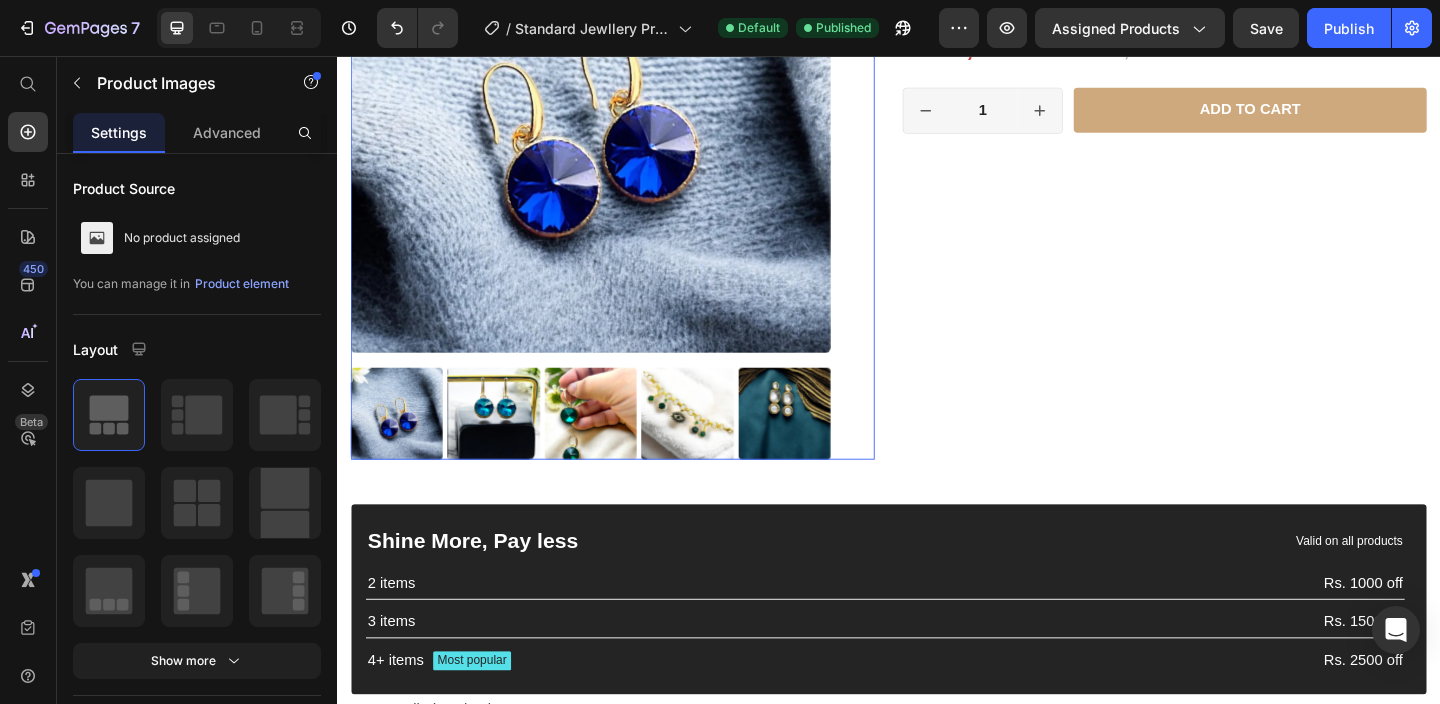 click on "Product Images" at bounding box center (637, 176) 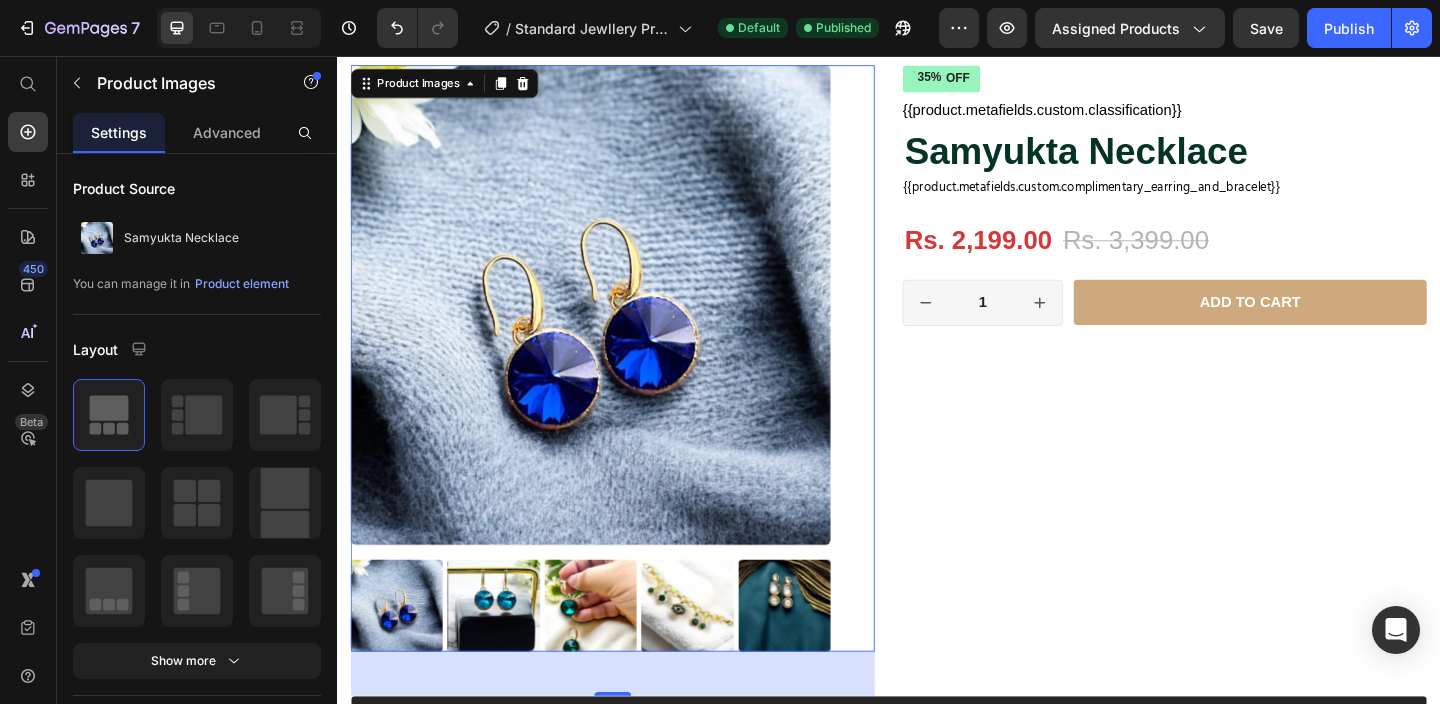 scroll, scrollTop: 53, scrollLeft: 0, axis: vertical 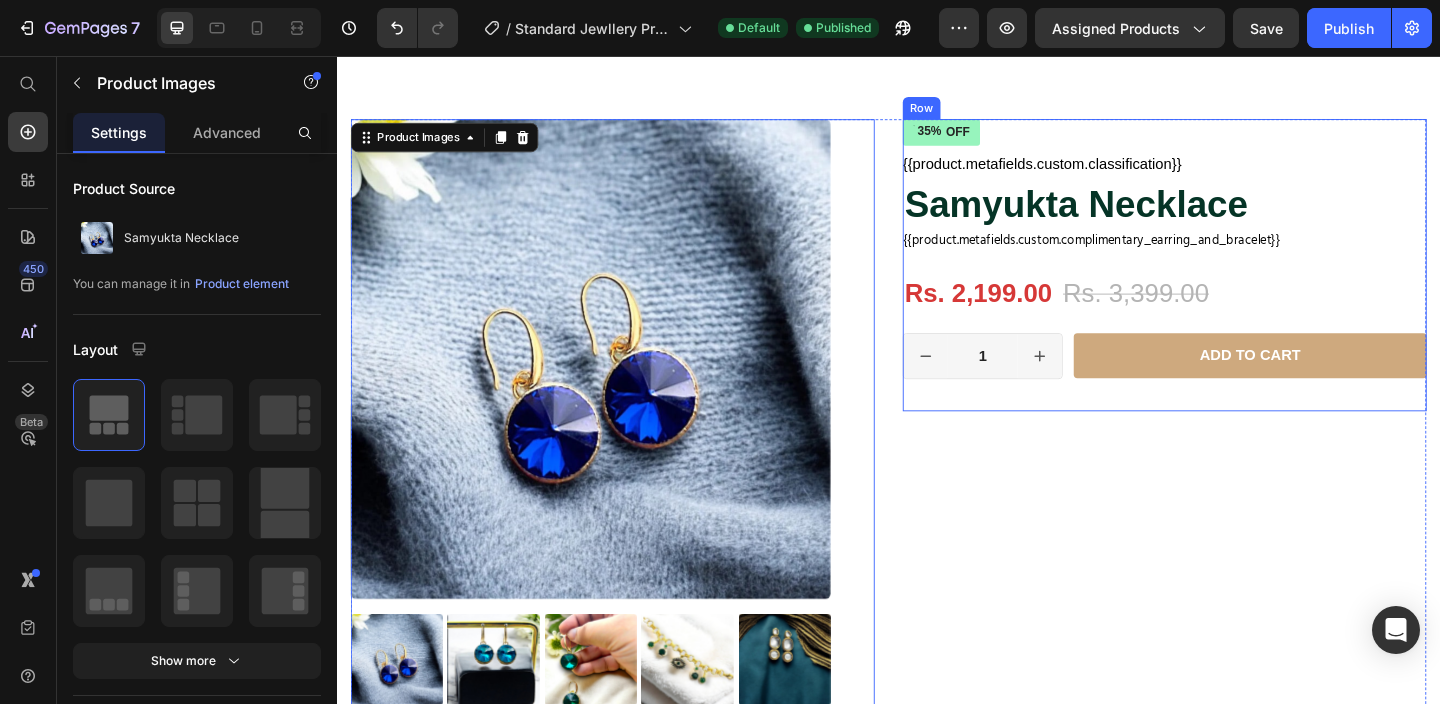 click on "35% OFF Discount Tag {{product.metafields.custom.classification}} Custom Code Samyukta Necklace Product Title {{product.metafields.custom.complimentary_earring_and_bracelet}} Custom Code Row Rs. 2,199.00 Product Price Rs. 3,399.00 Product Price 35% OFF Discount Tag Row 1 Product Quantity Row Add to cart Add to Cart Row" at bounding box center (1237, 283) 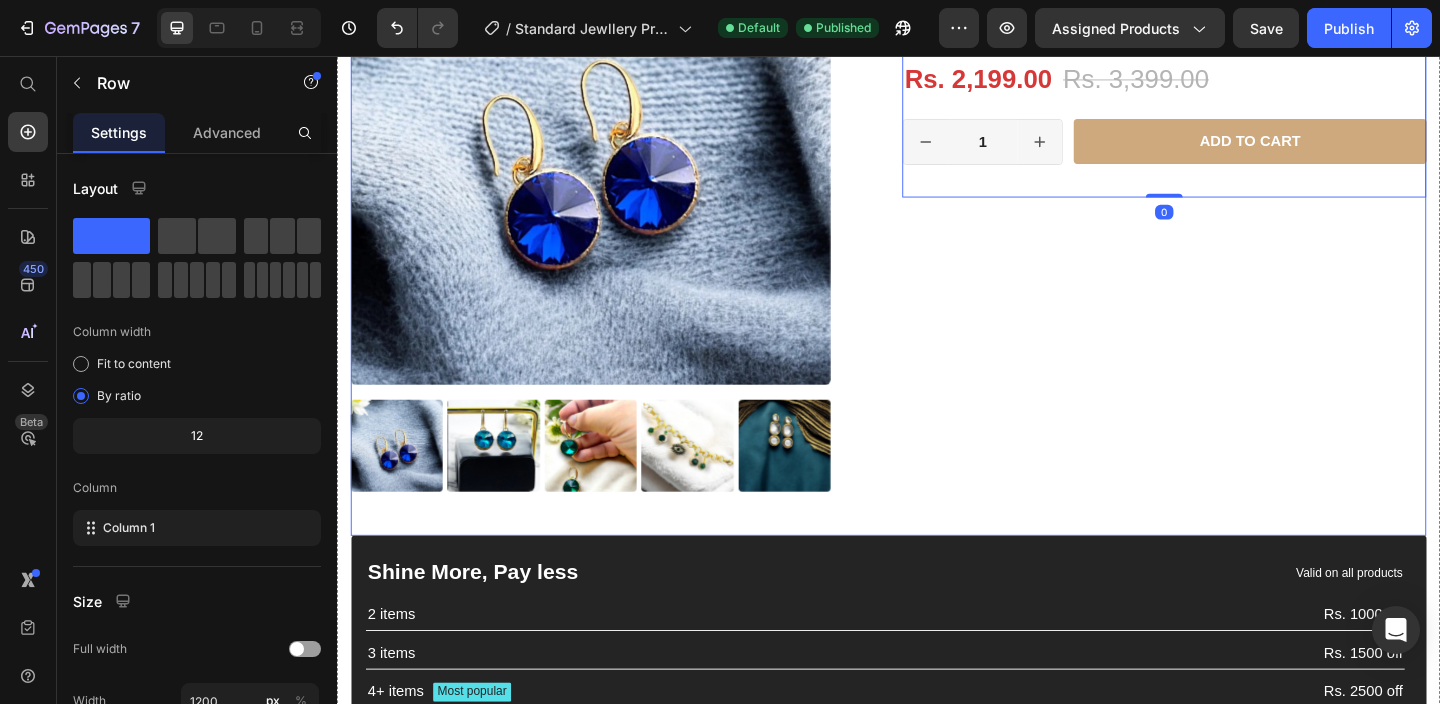 scroll, scrollTop: 289, scrollLeft: 0, axis: vertical 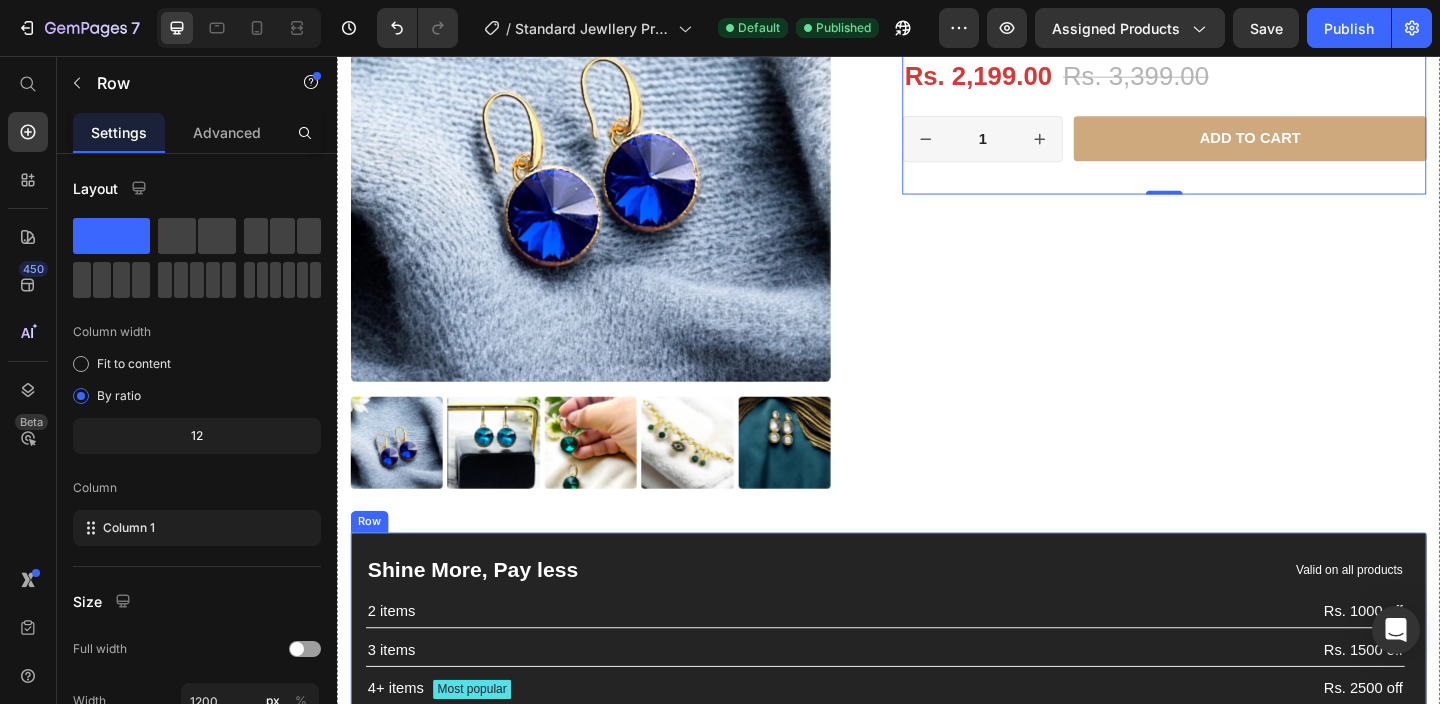 click on "Shine More, Pay less Text Block Valid on all products Text Block Row 2 items Text Block Rs. 1000 off Text Block Row 3 items Text Block Rs. 1500 off Text Block Row 4+ items Text Block Most popular Text Block Row Rs. 2500 off Text Block Row Row" at bounding box center [937, 677] 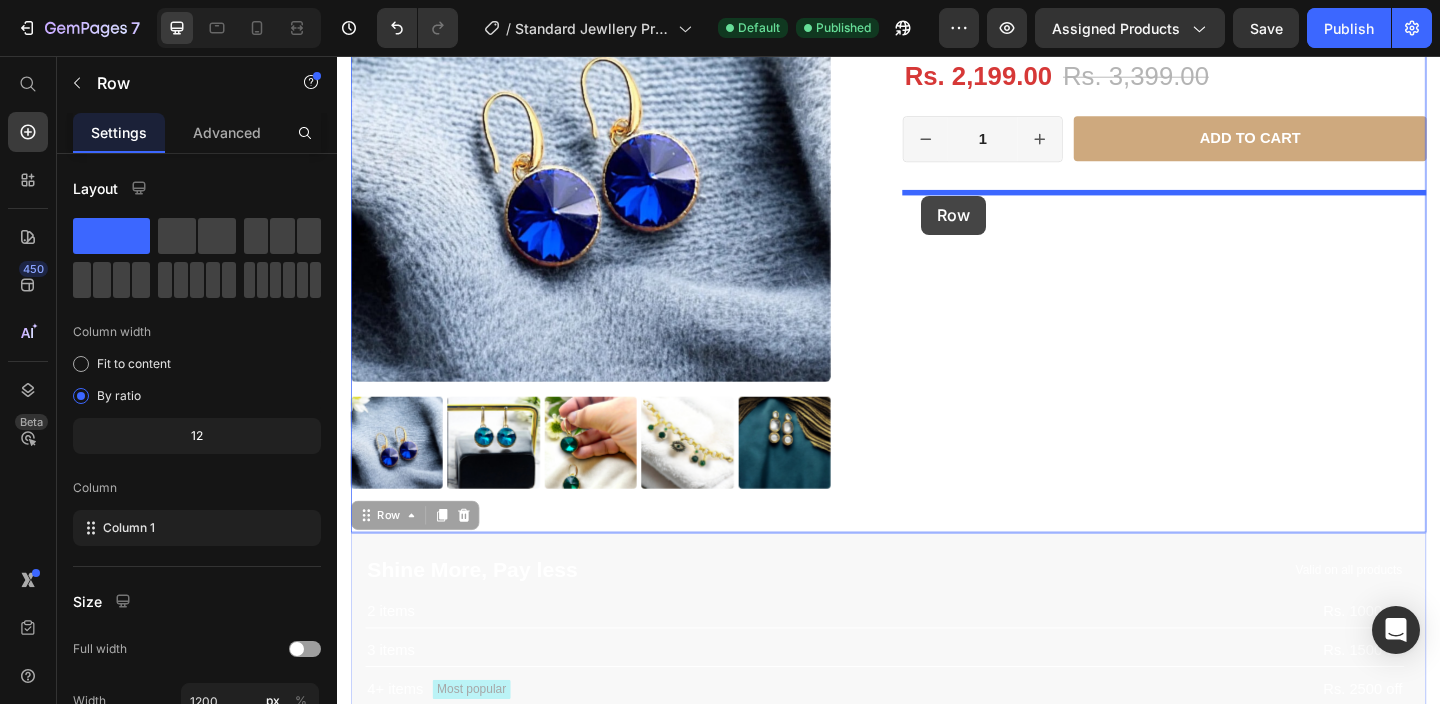 drag, startPoint x: 376, startPoint y: 588, endPoint x: 972, endPoint y: 208, distance: 706.8352 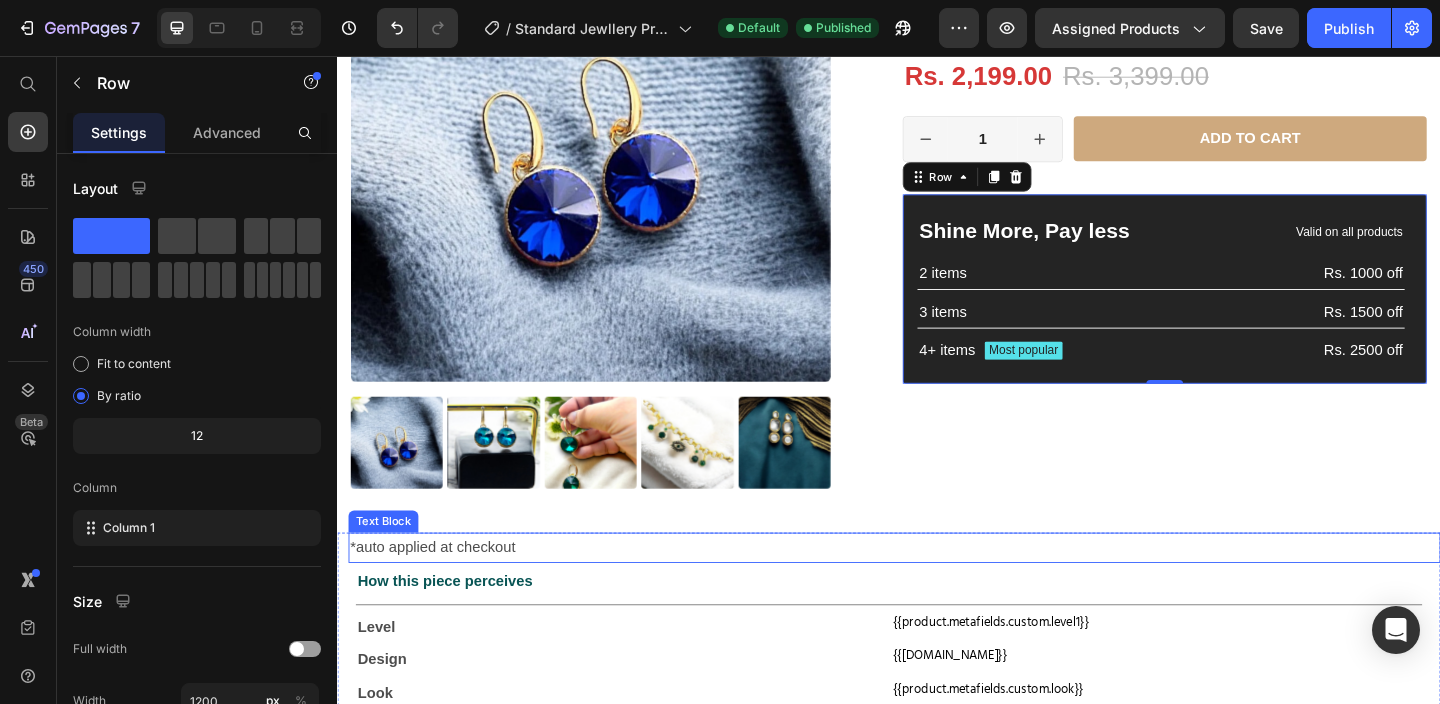 click on "*auto applied at checkout" at bounding box center (943, 590) 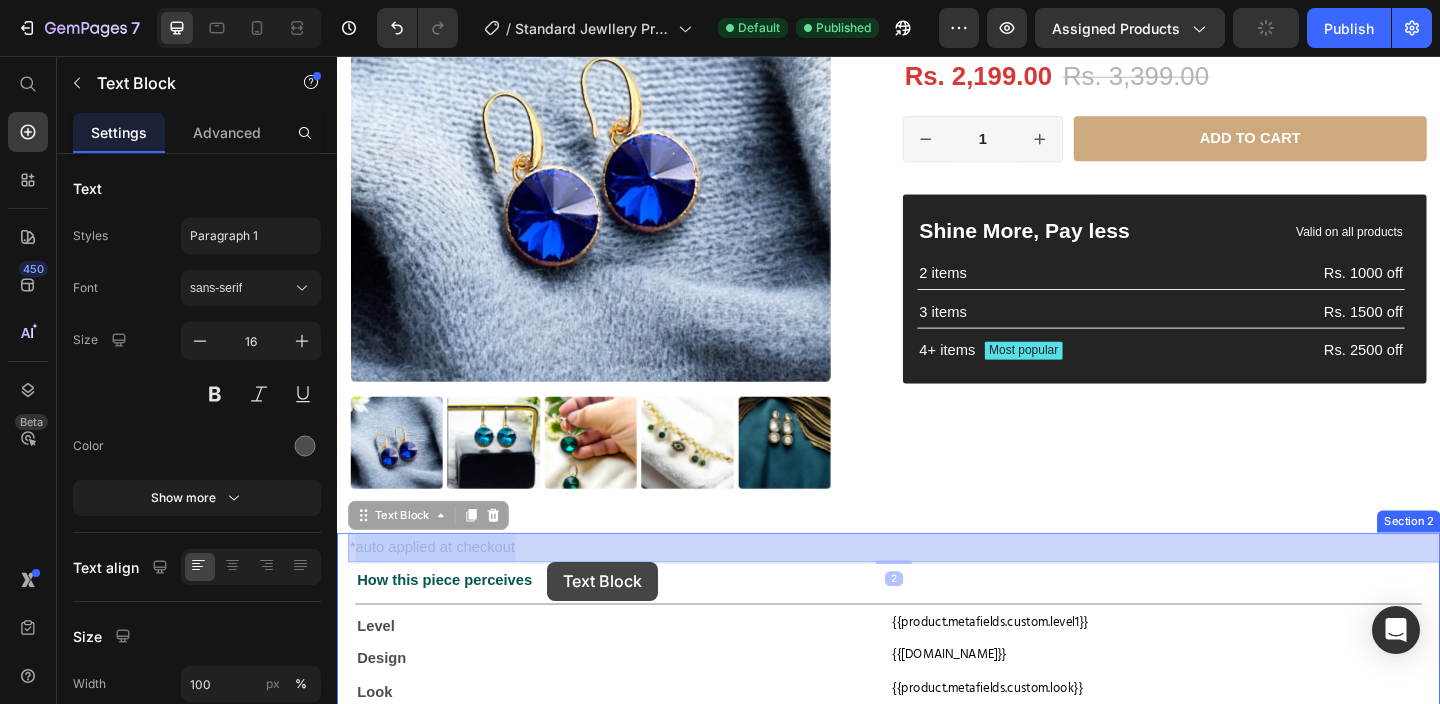 drag, startPoint x: 355, startPoint y: 590, endPoint x: 565, endPoint y: 606, distance: 210.60864 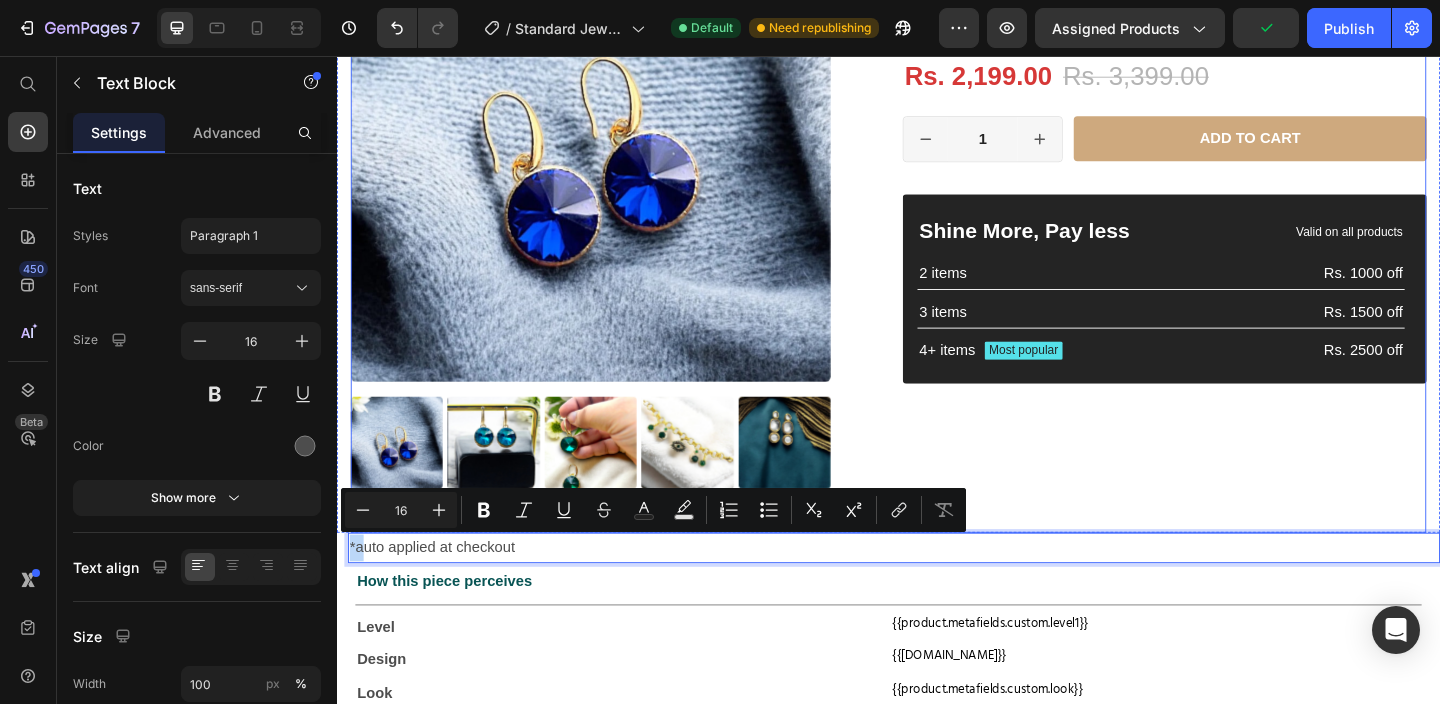drag, startPoint x: 363, startPoint y: 590, endPoint x: 1001, endPoint y: 478, distance: 647.7561 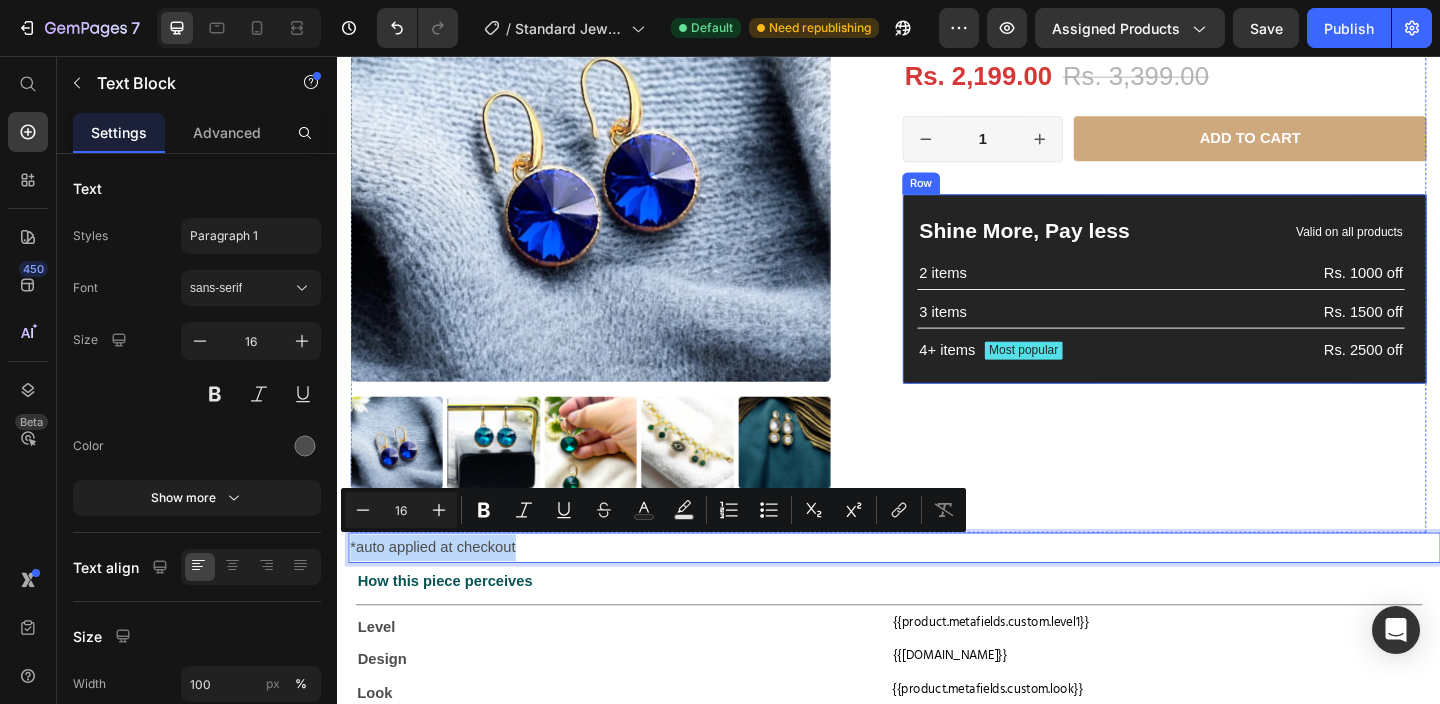 drag, startPoint x: 1072, startPoint y: 591, endPoint x: 1232, endPoint y: 394, distance: 253.78928 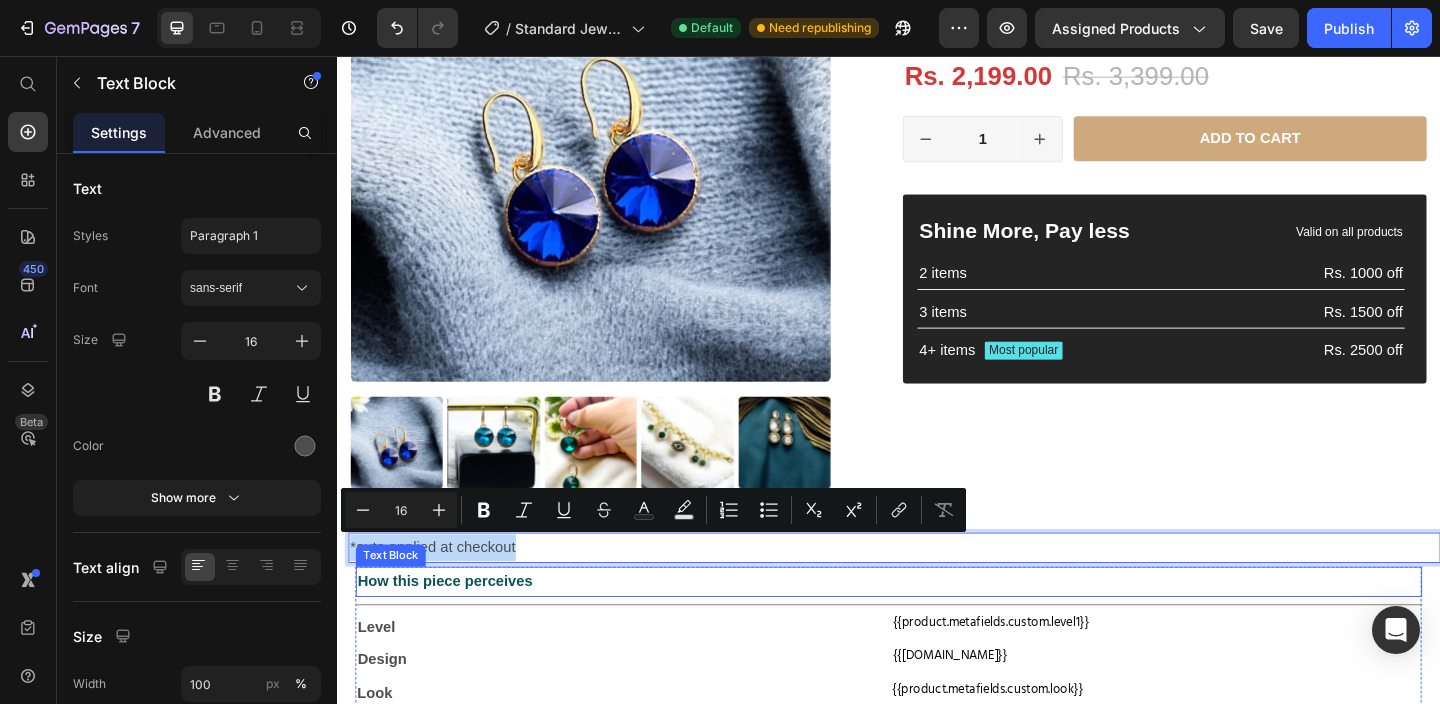 click on "How this piece perceives" at bounding box center [937, 627] 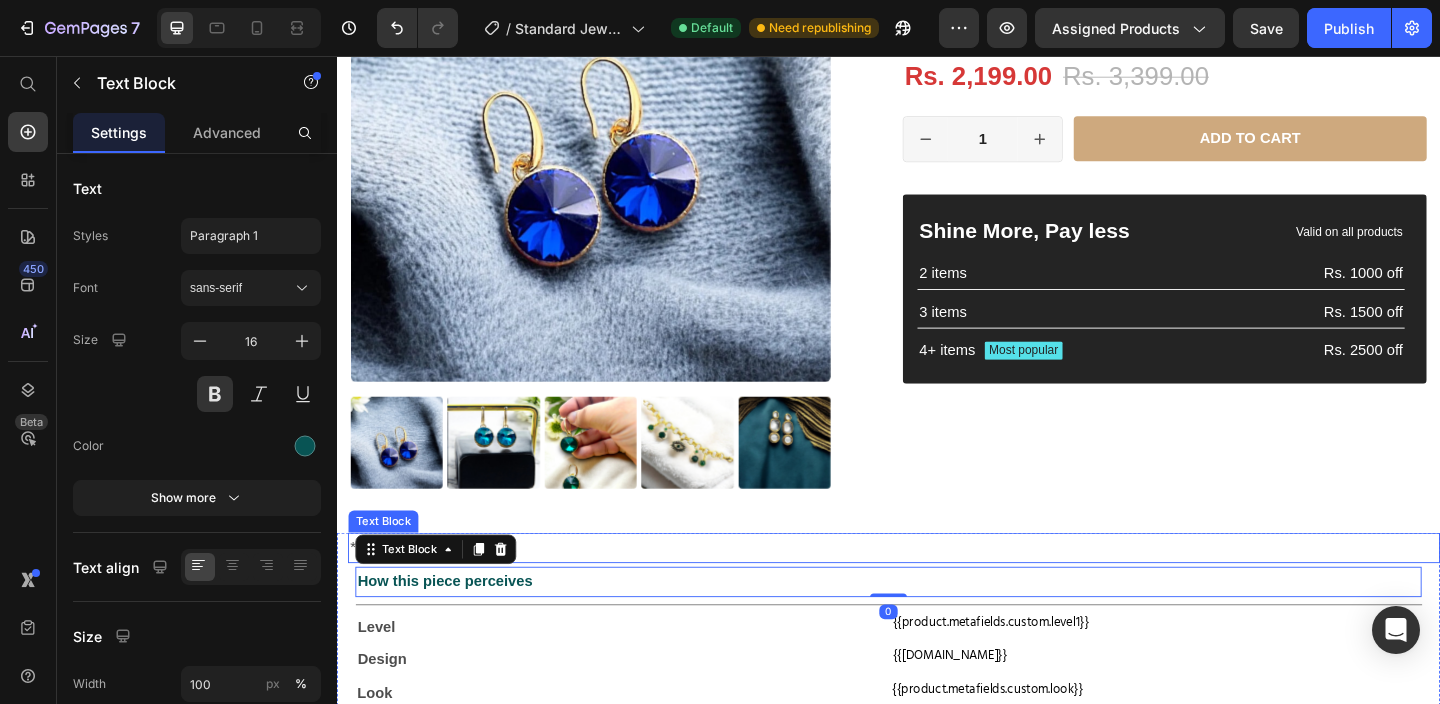 click on "*auto applied at checkout" at bounding box center (943, 590) 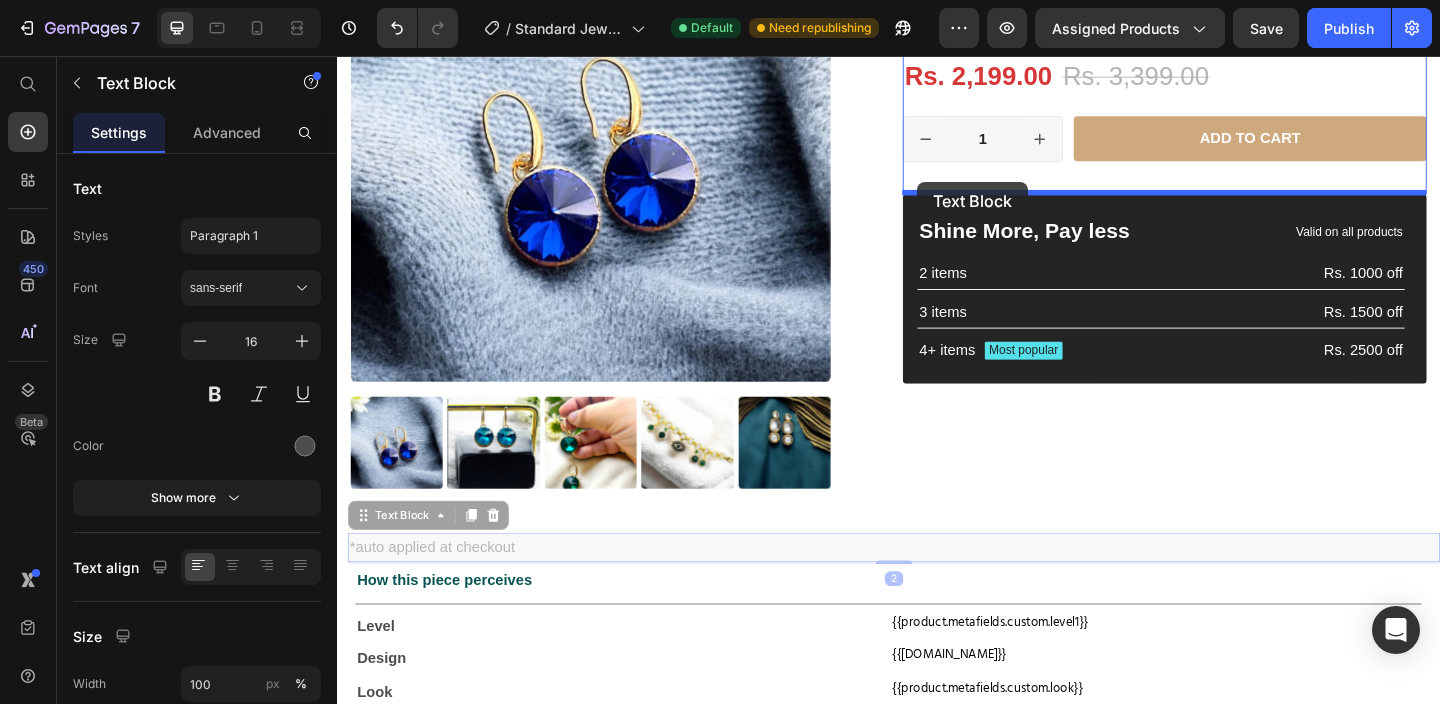 drag, startPoint x: 366, startPoint y: 559, endPoint x: 968, endPoint y: 193, distance: 704.5282 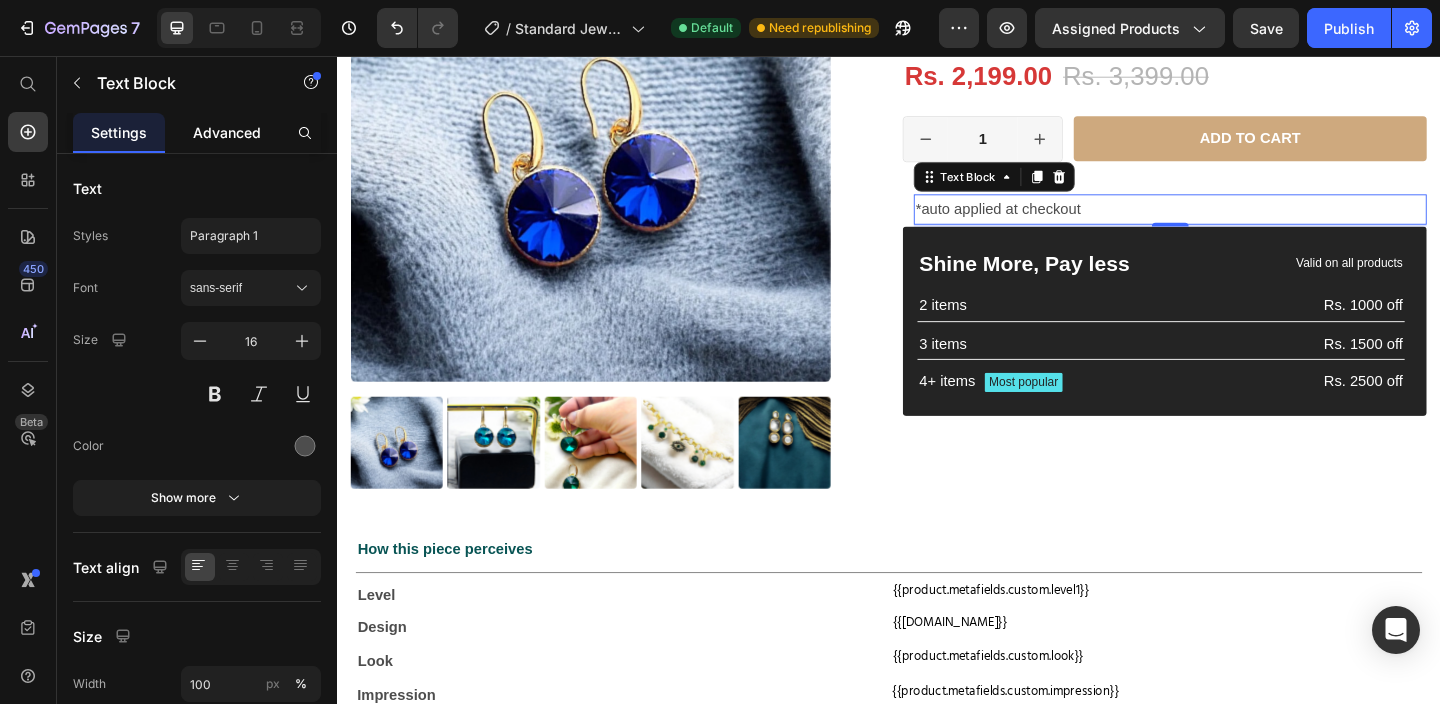click on "Advanced" 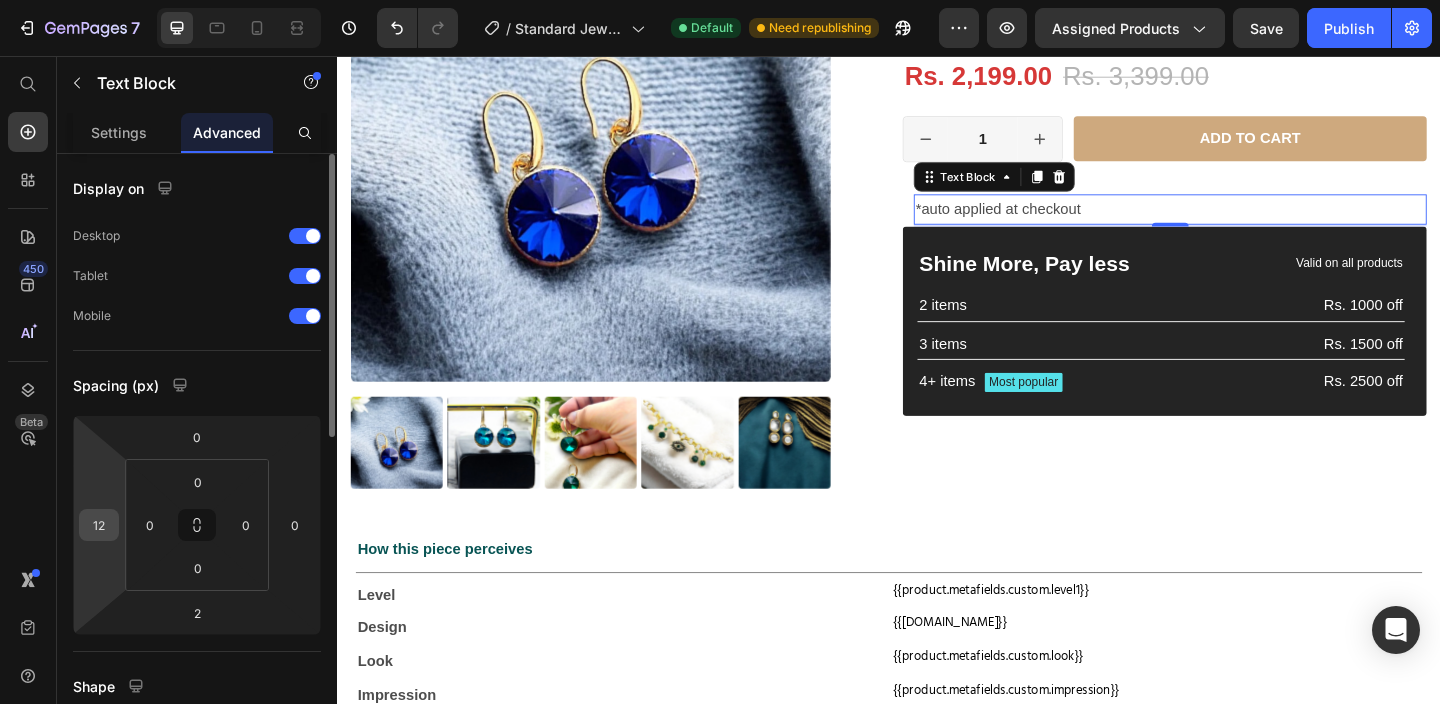 click on "12" at bounding box center (99, 525) 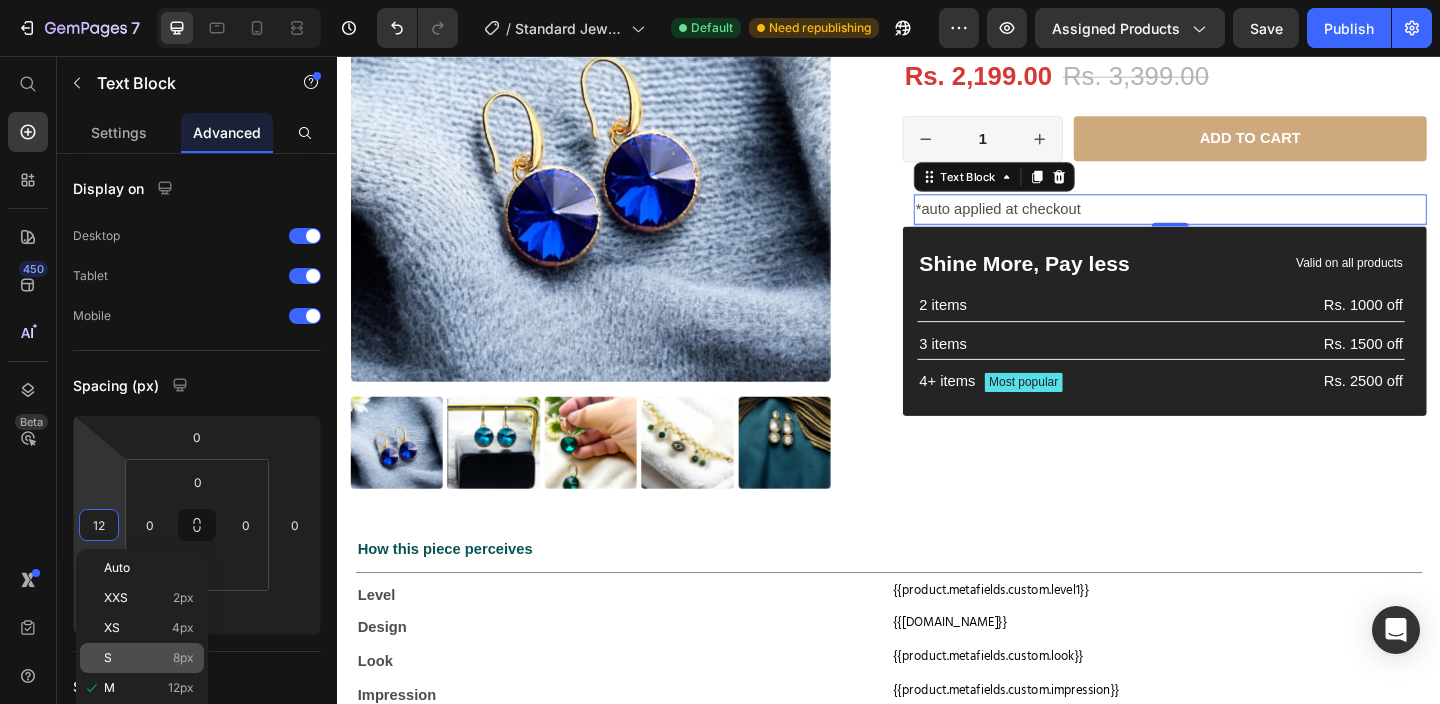 click on "S 8px" at bounding box center (149, 658) 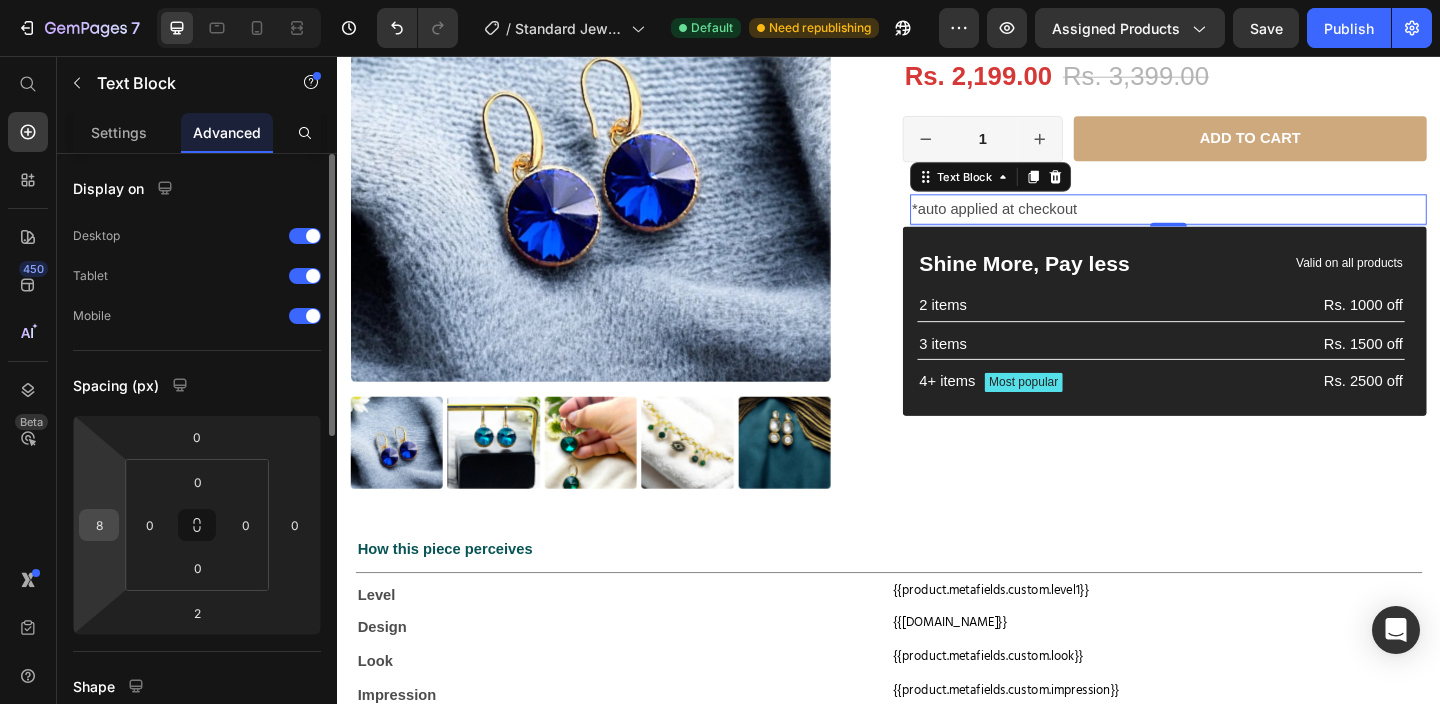 click on "8" at bounding box center [99, 525] 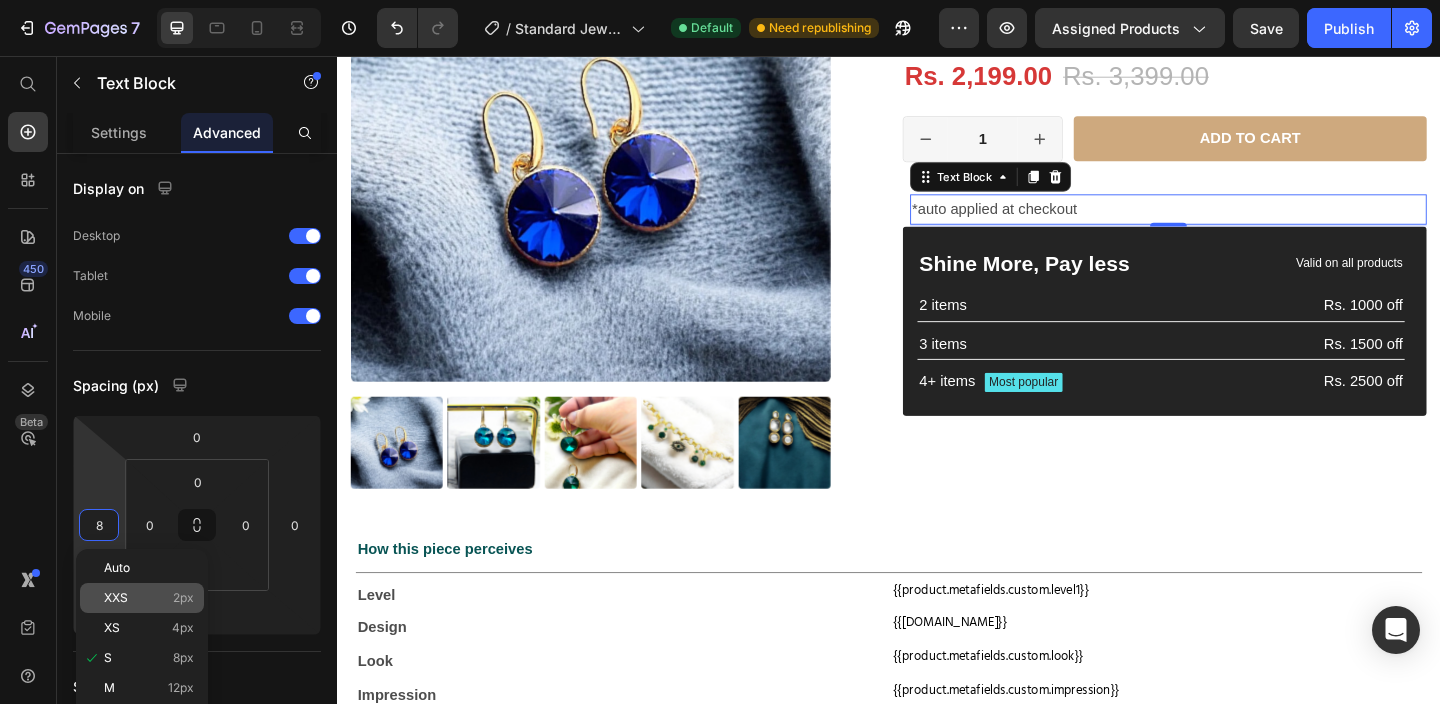 click on "XXS 2px" 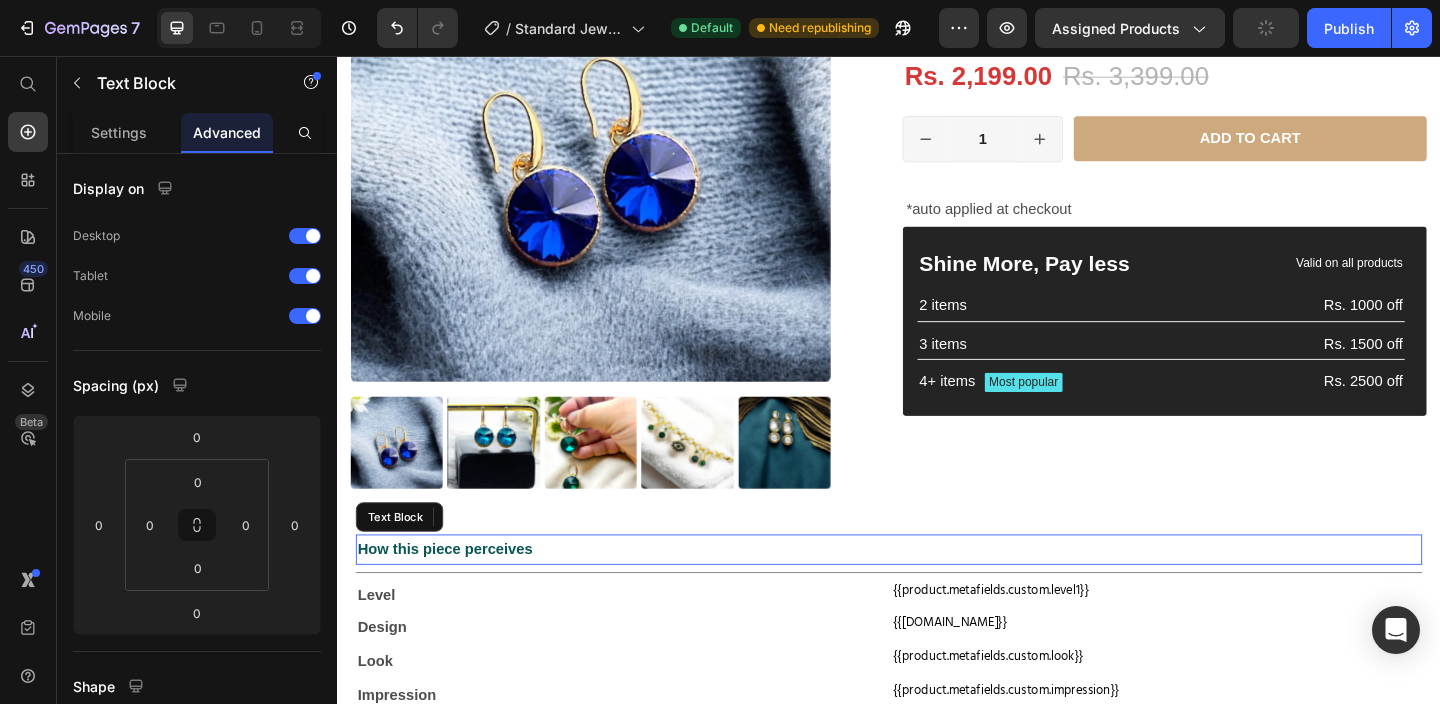 click on "How this piece perceives" at bounding box center (937, 592) 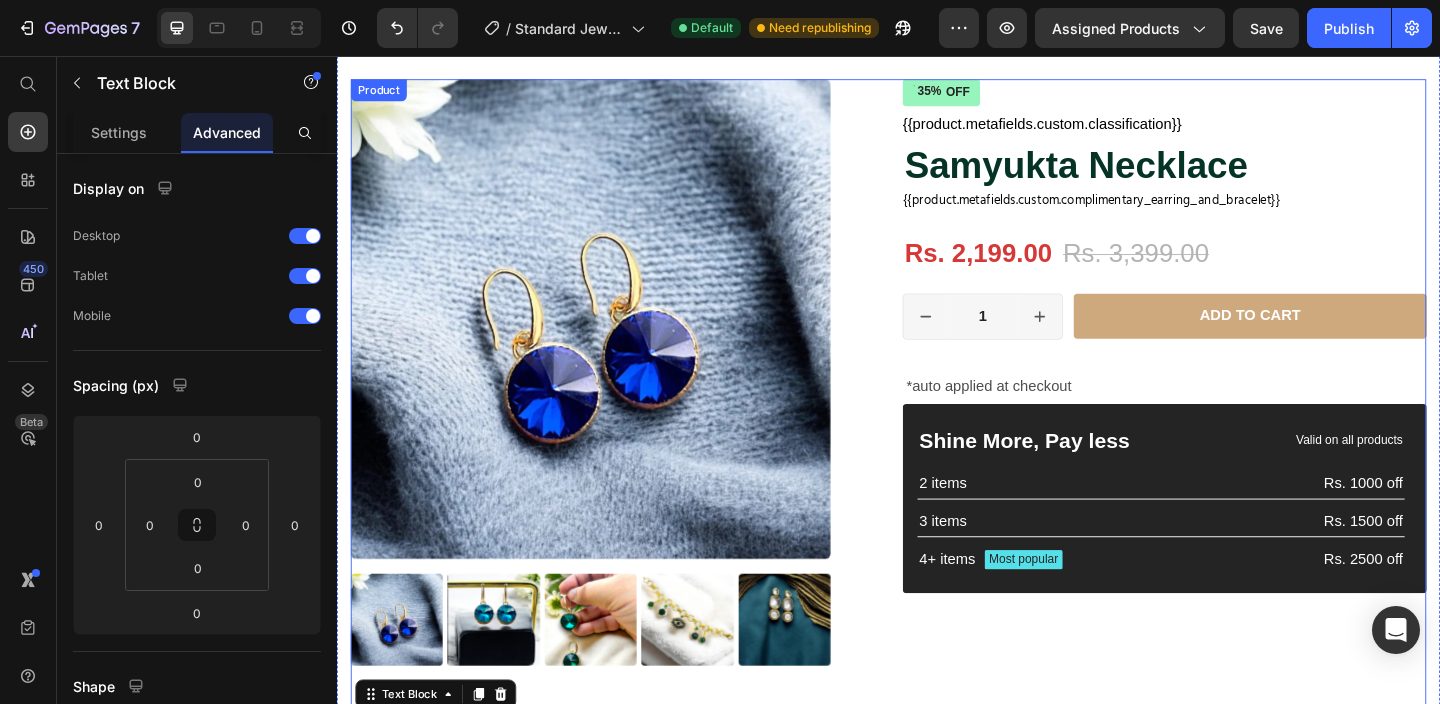 scroll, scrollTop: 93, scrollLeft: 0, axis: vertical 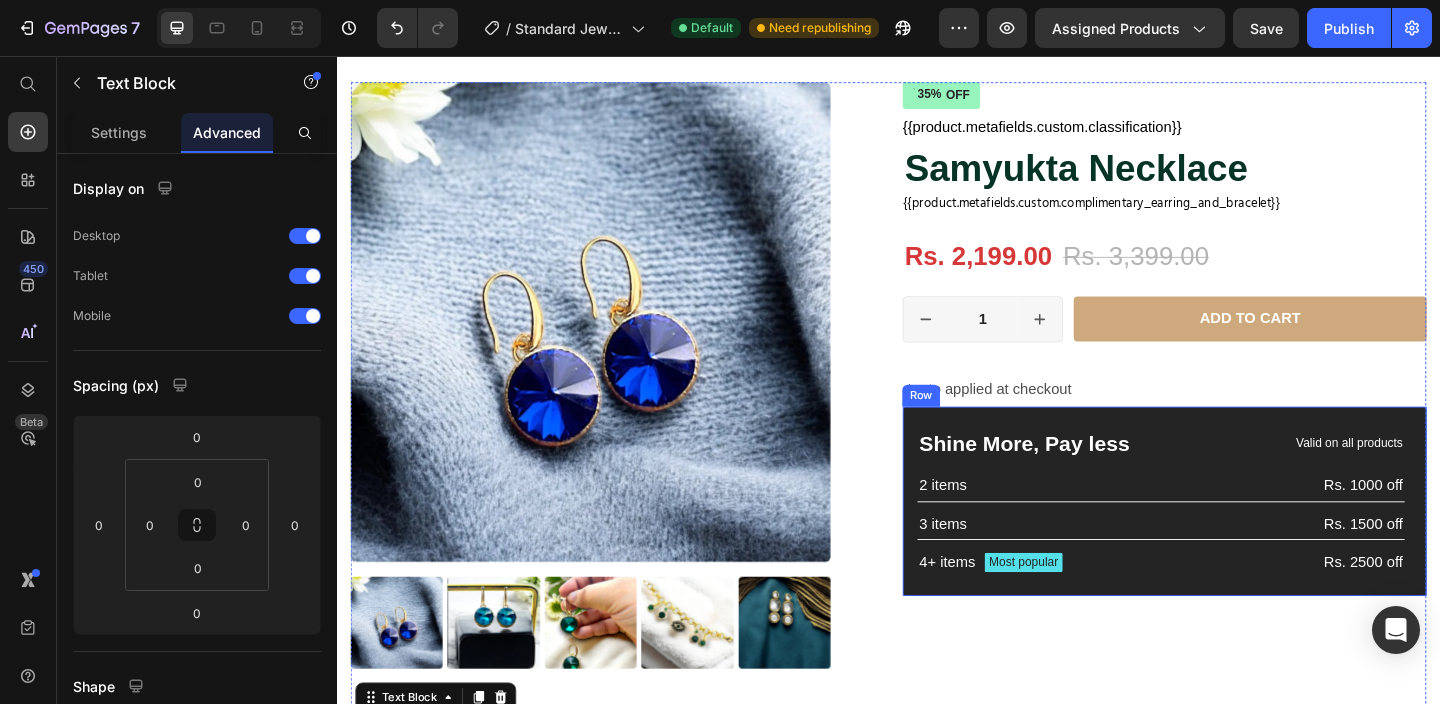 click on "Shine More, Pay less Text Block Valid on all products Text Block Row 2 items Text Block Rs. 1000 off Text Block Row 3 items Text Block Rs. 1500 off Text Block Row 4+ items Text Block Most popular Text Block Row Rs. 2500 off Text Block Row Row" at bounding box center [1237, 540] 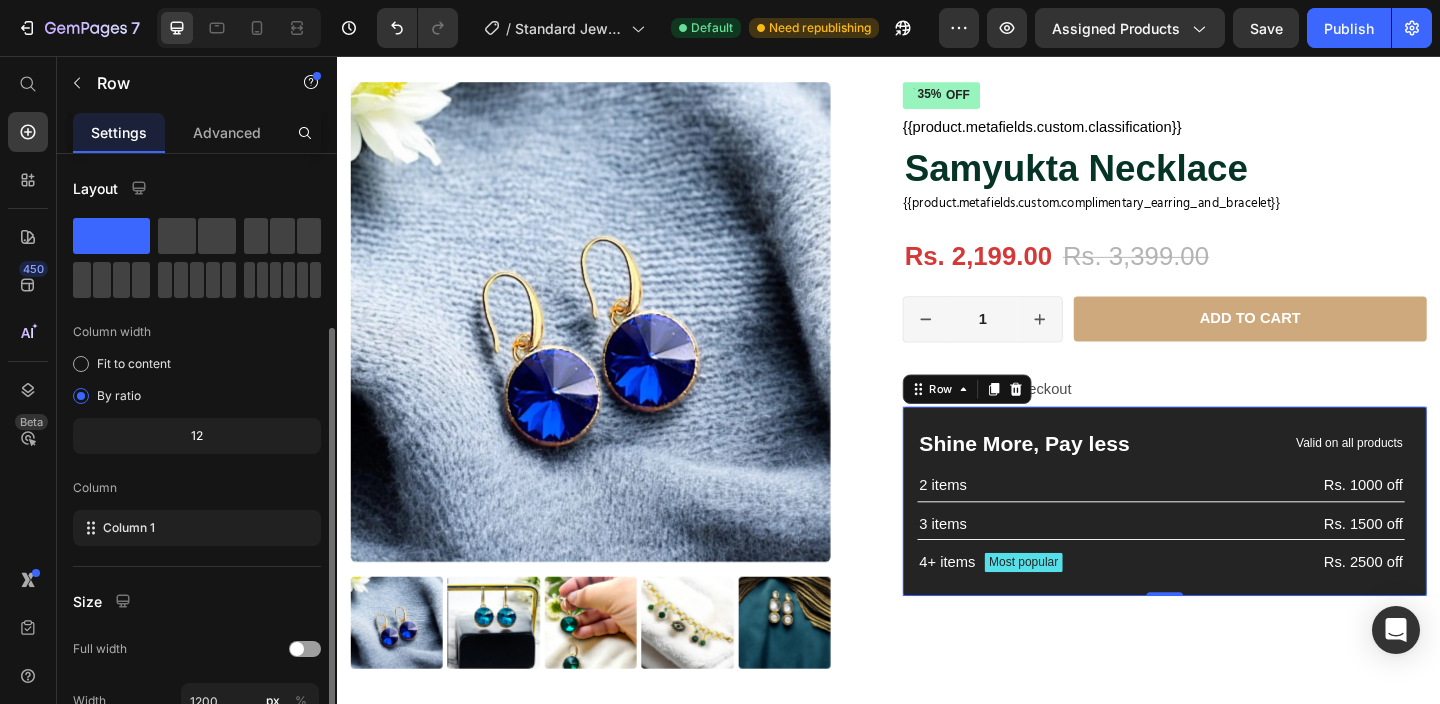 scroll, scrollTop: 305, scrollLeft: 0, axis: vertical 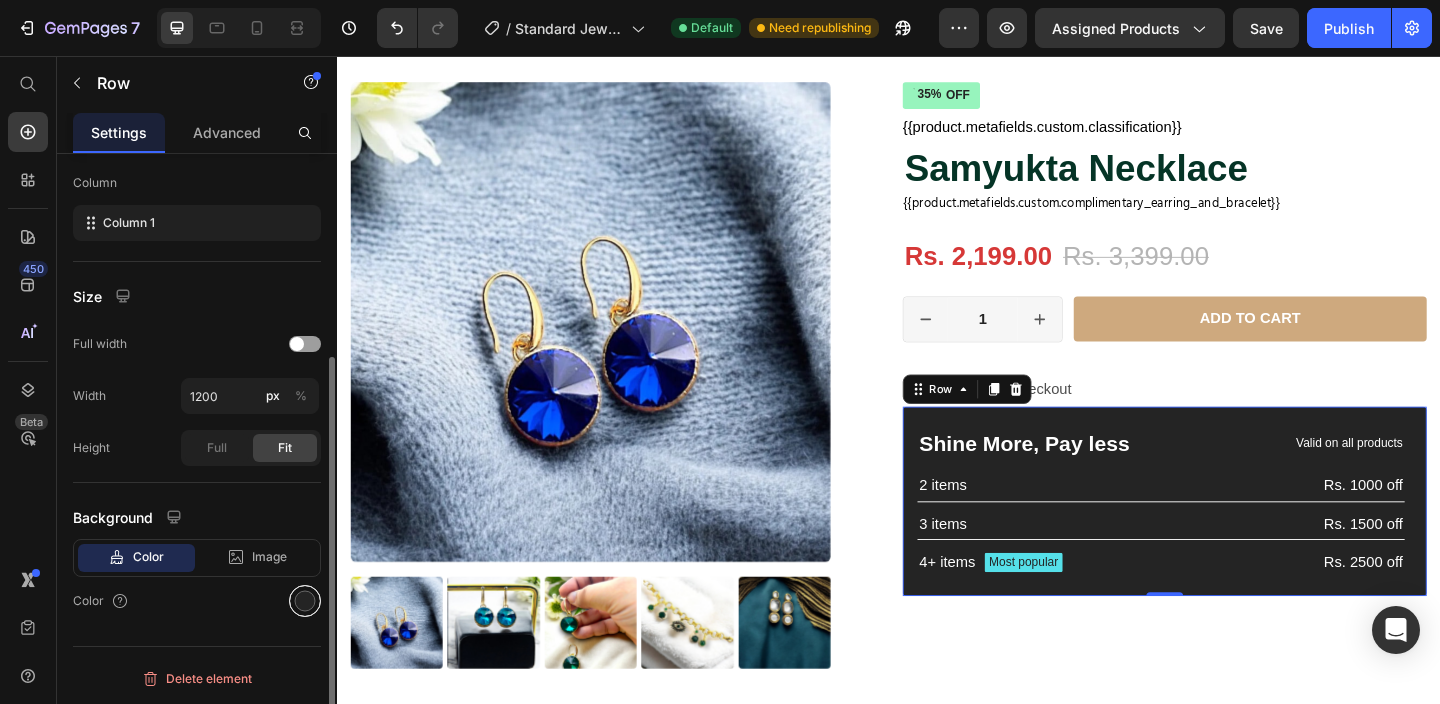 click at bounding box center (305, 601) 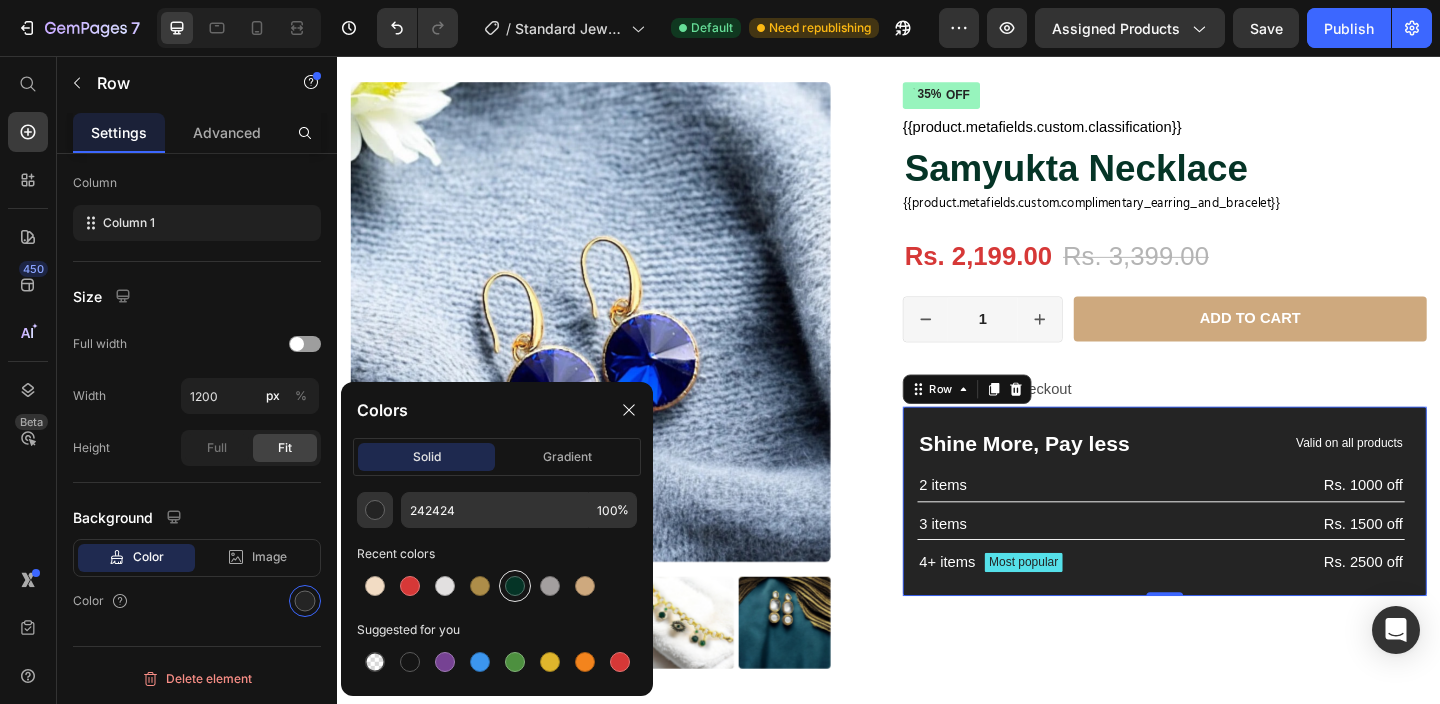 click at bounding box center (515, 586) 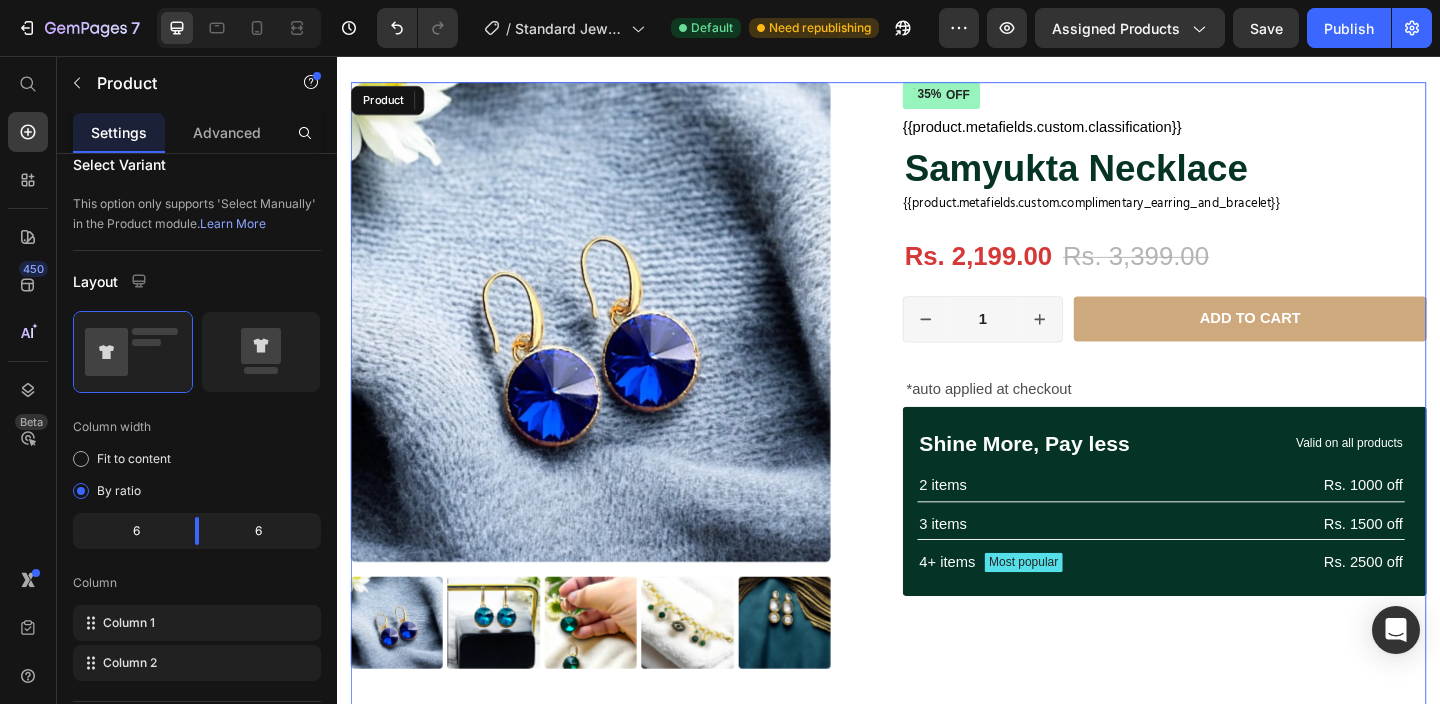click on "Product Images 35% OFF Discount Tag {{product.metafields.custom.classification}} Custom Code Samyukta Necklace Product Title {{product.metafields.custom.complimentary_earring_and_bracelet}} Custom Code Row Rs. 2,199.00 Product Price Rs. 3,399.00 Product Price 35% OFF Discount Tag Row 1 Product Quantity Row Add to cart Add to Cart Row *auto applied at checkout Text Block Row Shine More, Pay less Text Block Valid on all products Text Block Row 2 items Text Block Rs. 1000 off Text Block Row 3 items Text Block Rs. 1500 off Text Block Row 4+ items Text Block Most popular Text Block Row Rs. 2500 off Text Block Row Row   0 Product" at bounding box center (937, 427) 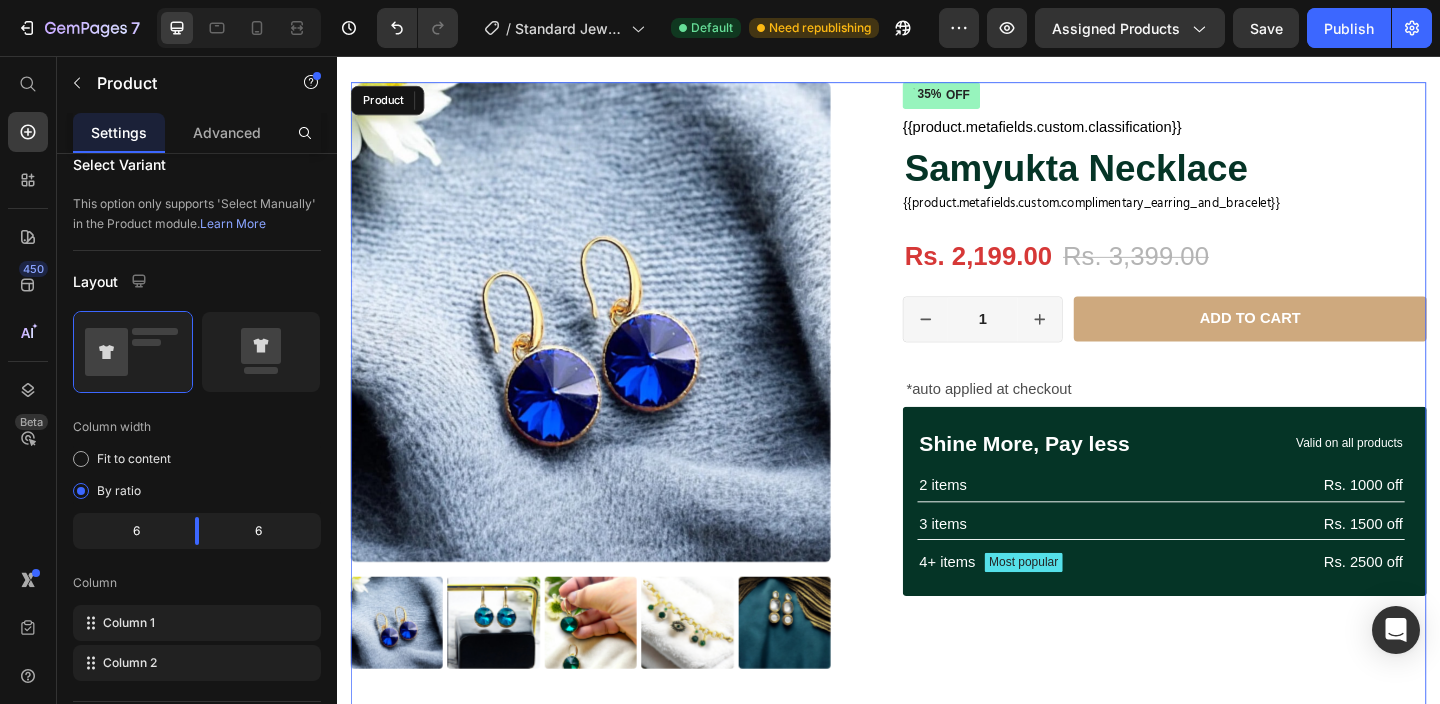 scroll, scrollTop: 0, scrollLeft: 0, axis: both 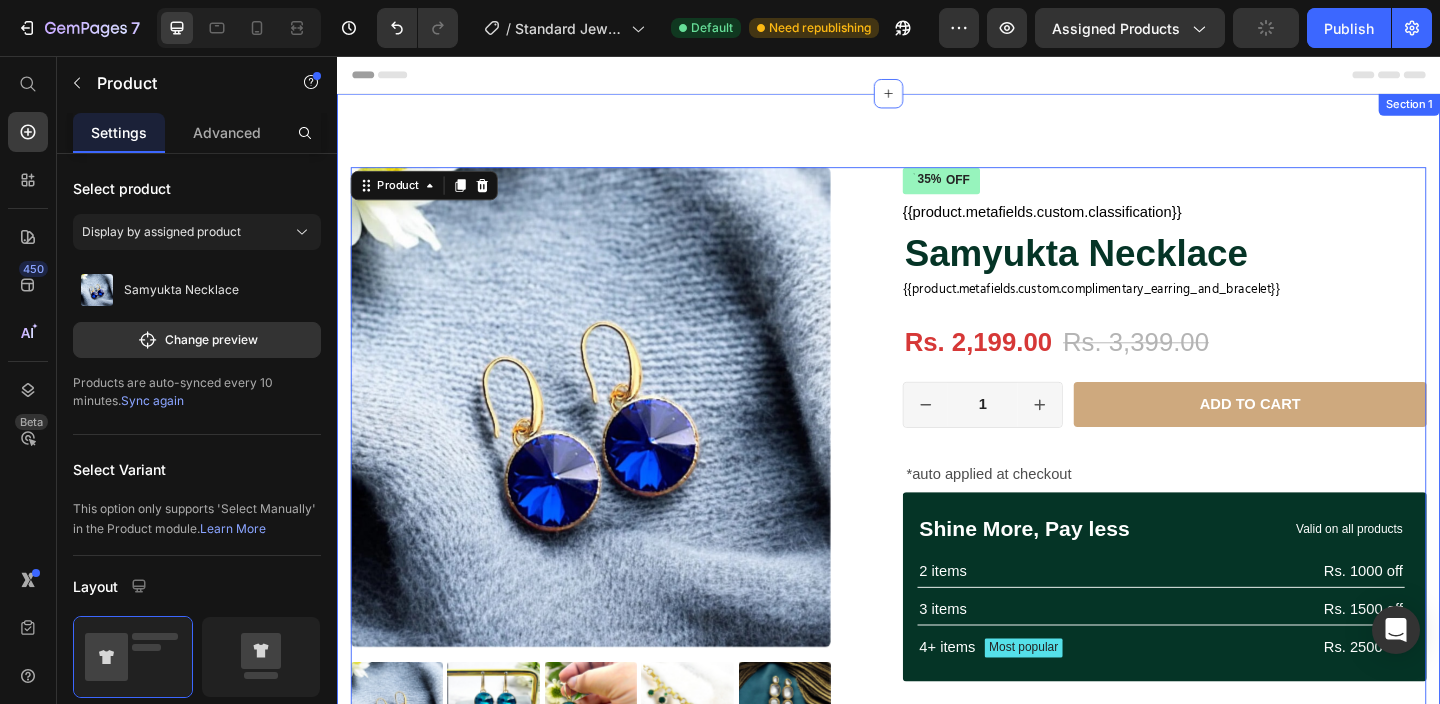 click on "Product Images 35% OFF Discount Tag {{product.metafields.custom.classification}} Custom Code Samyukta Necklace Product Title {{product.metafields.custom.complimentary_earring_and_bracelet}} Custom Code Row Rs. 2,199.00 Product Price Rs. 3,399.00 Product Price 35% OFF Discount Tag Row 1 Product Quantity Row Add to cart Add to Cart Row *auto applied at checkout Text Block Row Shine More, Pay less Text Block Valid on all products Text Block Row 2 items Text Block Rs. 1000 off Text Block Row 3 items Text Block Rs. 1500 off Text Block Row 4+ items Text Block Most popular Text Block Row Rs. 2500 off Text Block Row Row Product   0 Section 1" at bounding box center (937, 480) 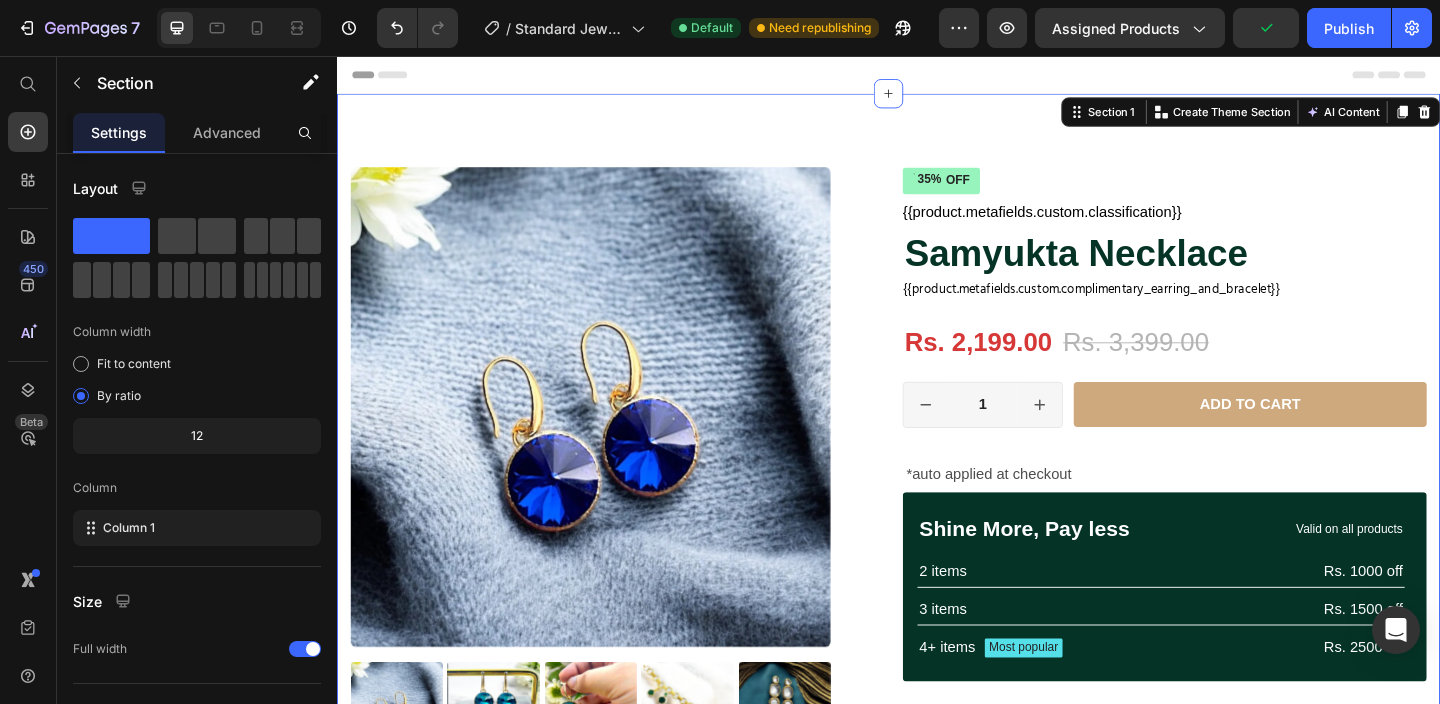 click on "Product Images 35% OFF Discount Tag {{product.metafields.custom.classification}} Custom Code Samyukta Necklace Product Title {{product.metafields.custom.complimentary_earring_and_bracelet}} Custom Code Row Rs. 2,199.00 Product Price Rs. 3,399.00 Product Price 35% OFF Discount Tag Row 1 Product Quantity Row Add to cart Add to Cart Row *auto applied at checkout Text Block Row Shine More, Pay less Text Block Valid on all products Text Block Row 2 items Text Block Rs. 1000 off Text Block Row 3 items Text Block Rs. 1500 off Text Block Row 4+ items Text Block Most popular Text Block Row Rs. 2500 off Text Block Row Row Product Section 1   You can create reusable sections Create Theme Section AI Content Write with GemAI What would you like to describe here? Tone and Voice Persuasive Product Getting products... Show more Generate" at bounding box center [937, 480] 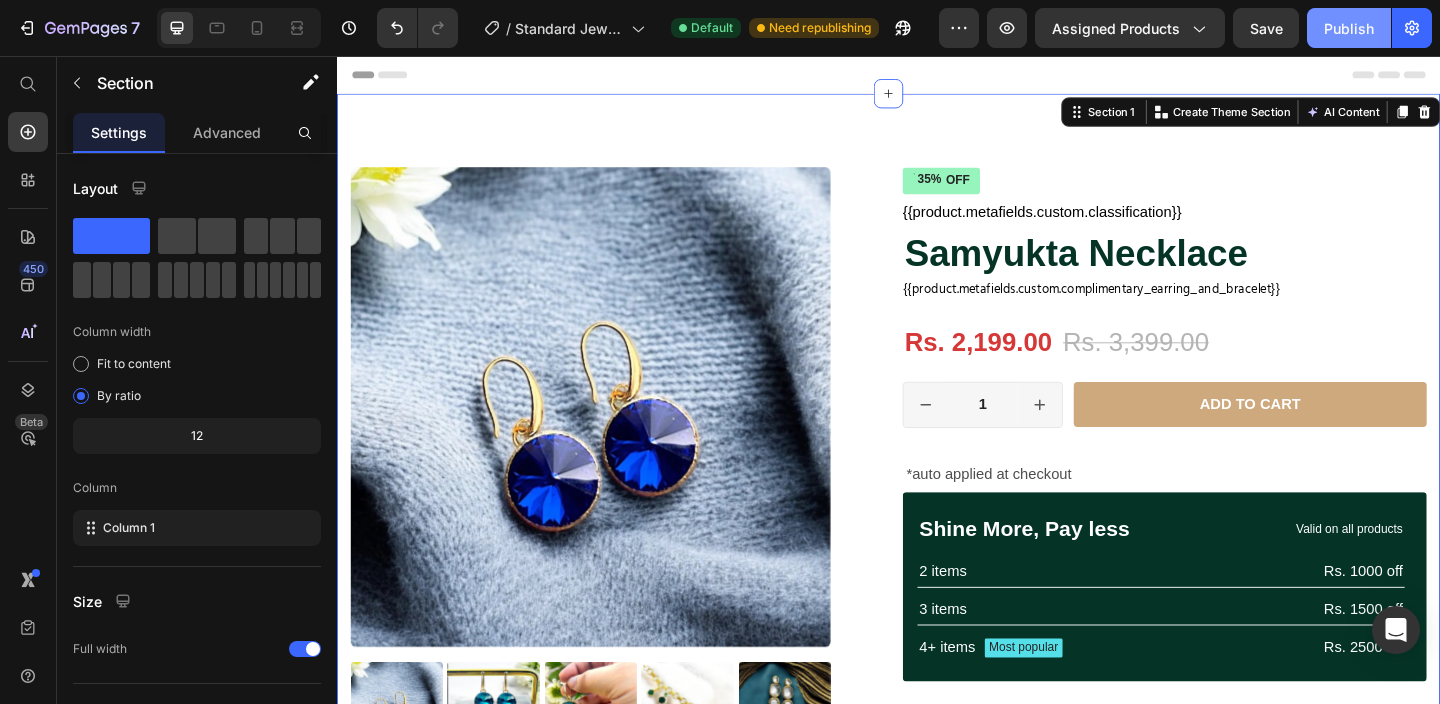 click on "Publish" at bounding box center (1349, 28) 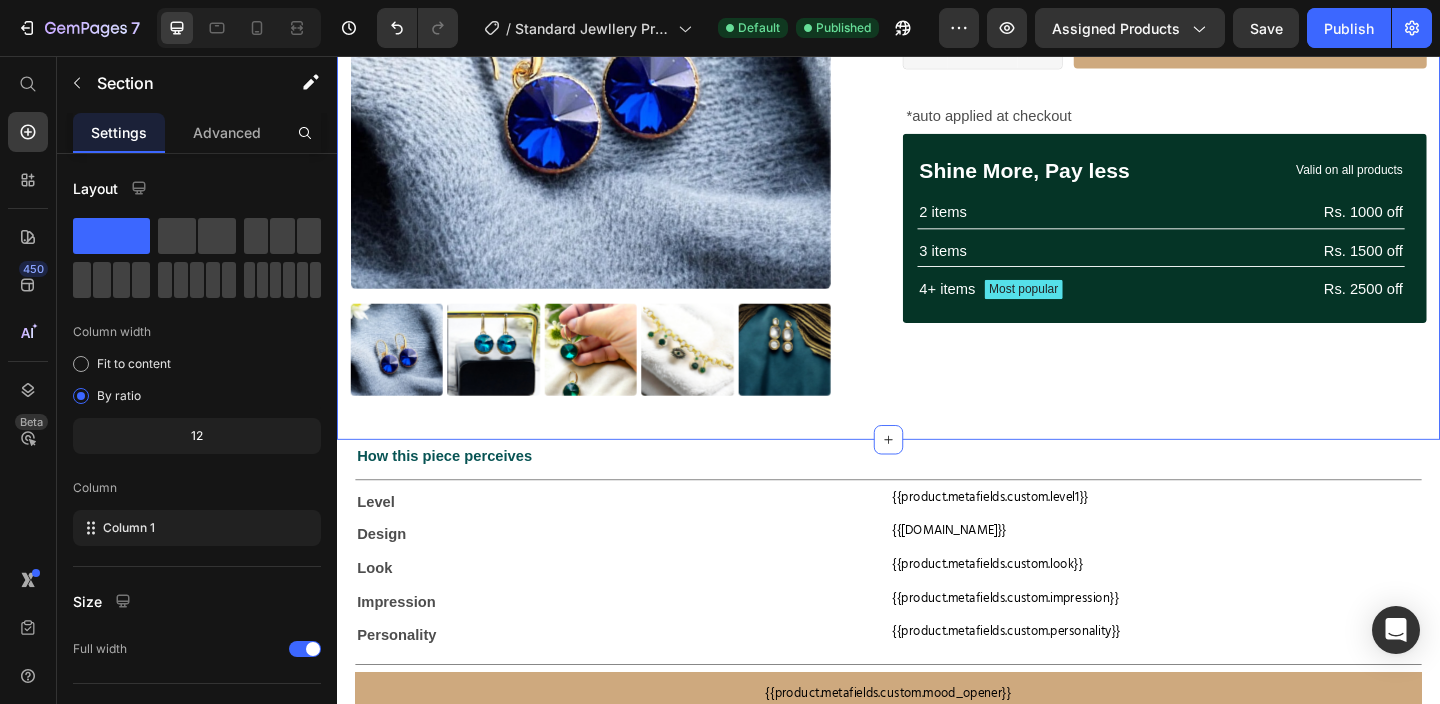 scroll, scrollTop: 516, scrollLeft: 0, axis: vertical 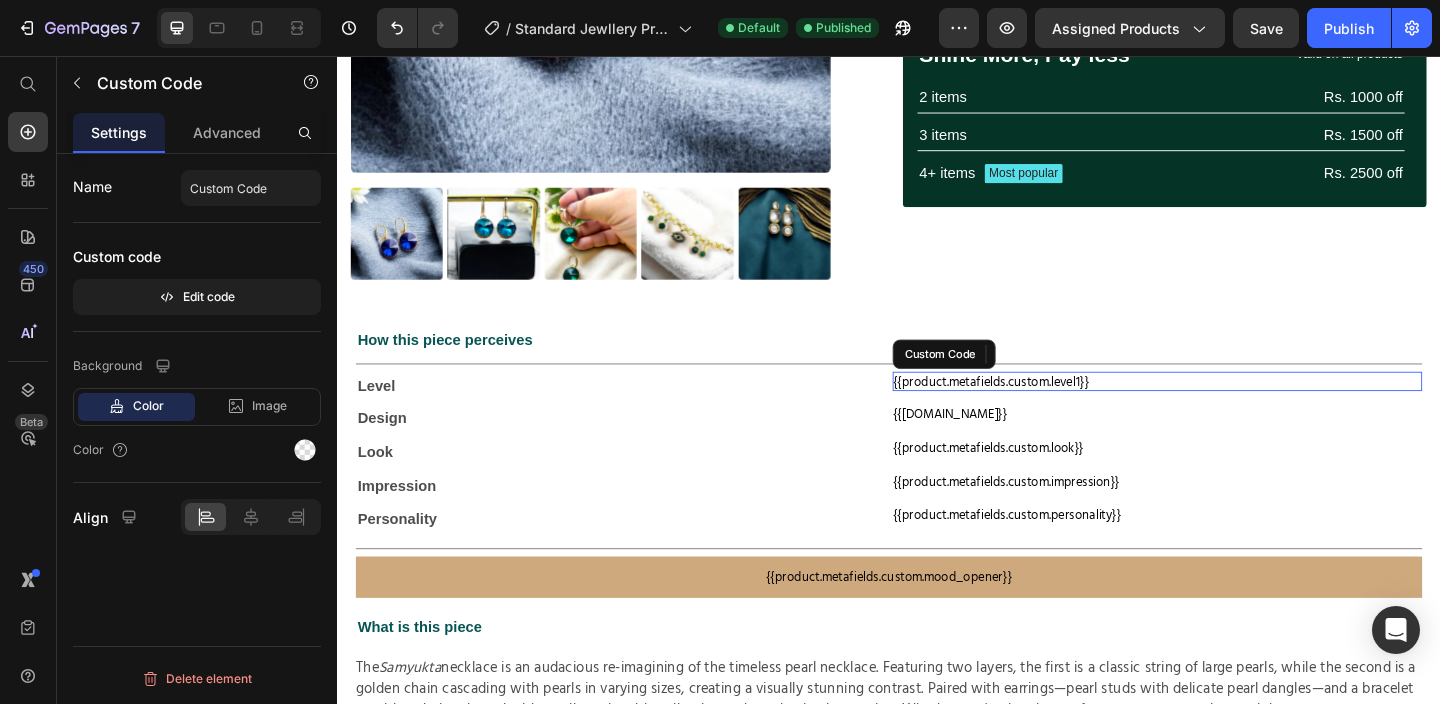 click on "{{product.metafields.custom.level1}}" at bounding box center [1229, 409] 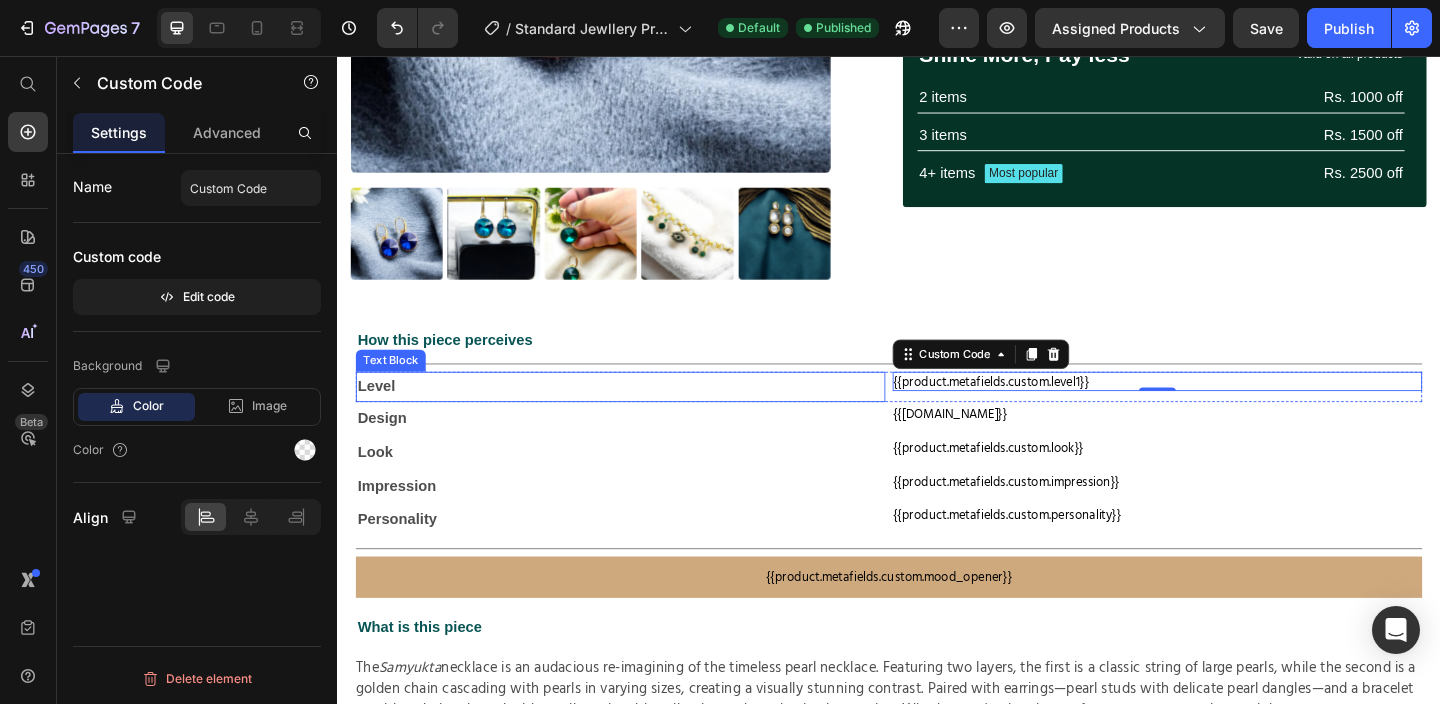 click on "Level" at bounding box center [645, 415] 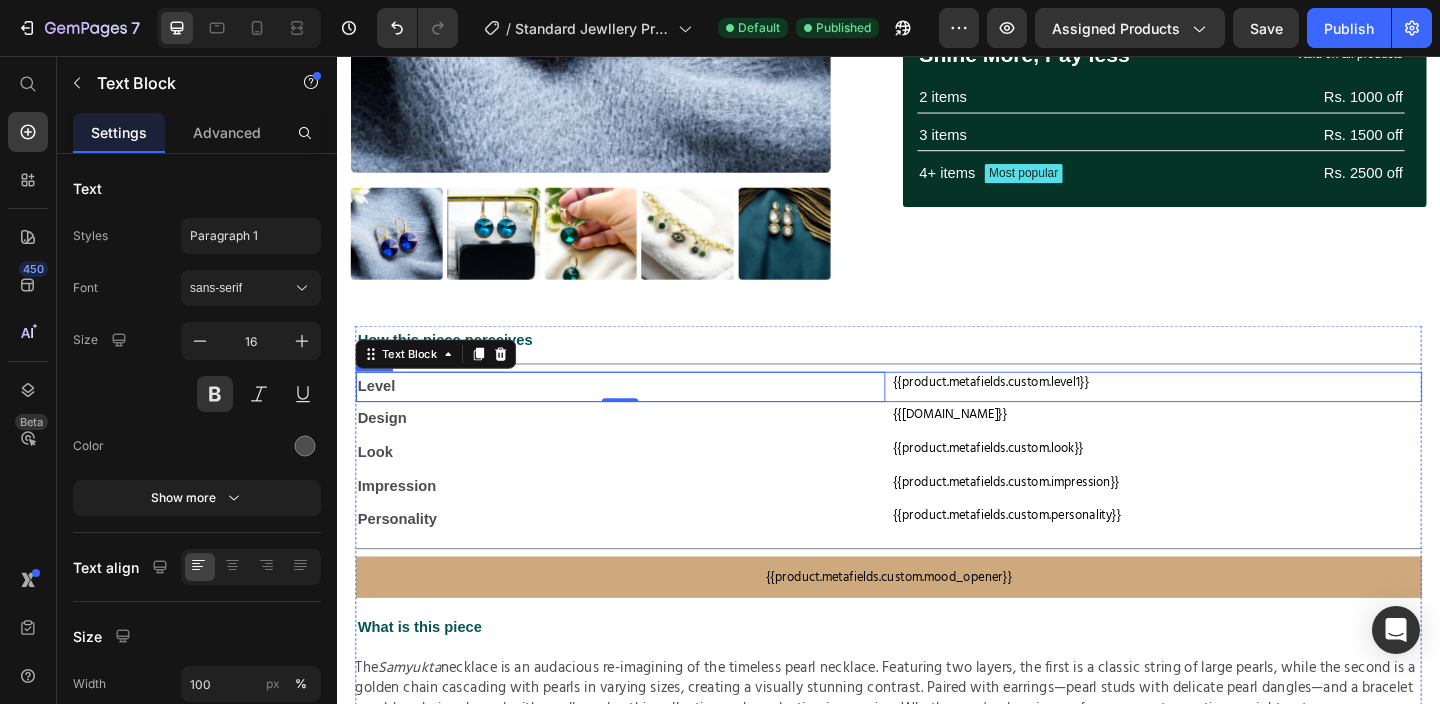 click on "Level Text Block   0 {{product.metafields.custom.level1}} Custom Code Row" at bounding box center (937, 415) 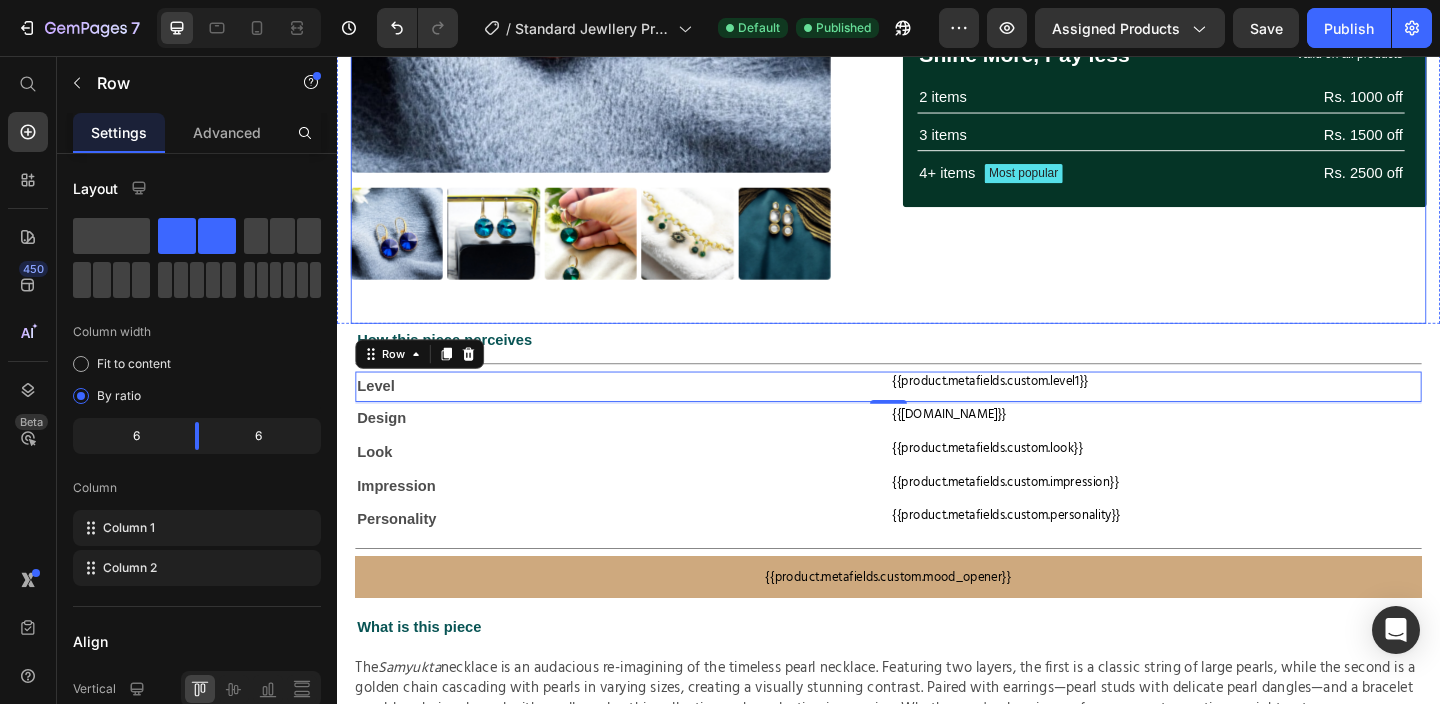 click on "35% OFF Discount Tag {{product.metafields.custom.classification}} Custom Code Samyukta Necklace Product Title {{product.metafields.custom.complimentary_earring_and_bracelet}} Custom Code Row Rs. 2,199.00 Product Price Rs. 3,399.00 Product Price 35% OFF Discount Tag Row 1 Product Quantity Row Add to cart Add to Cart Row *auto applied at checkout Text Block Row Shine More, Pay less Text Block Valid on all products Text Block Row 2 items Text Block Rs. 1000 off Text Block Row 3 items Text Block Rs. 1500 off Text Block Row 4+ items Text Block Most popular Text Block Row Rs. 2500 off Text Block Row Row" at bounding box center (1237, 4) 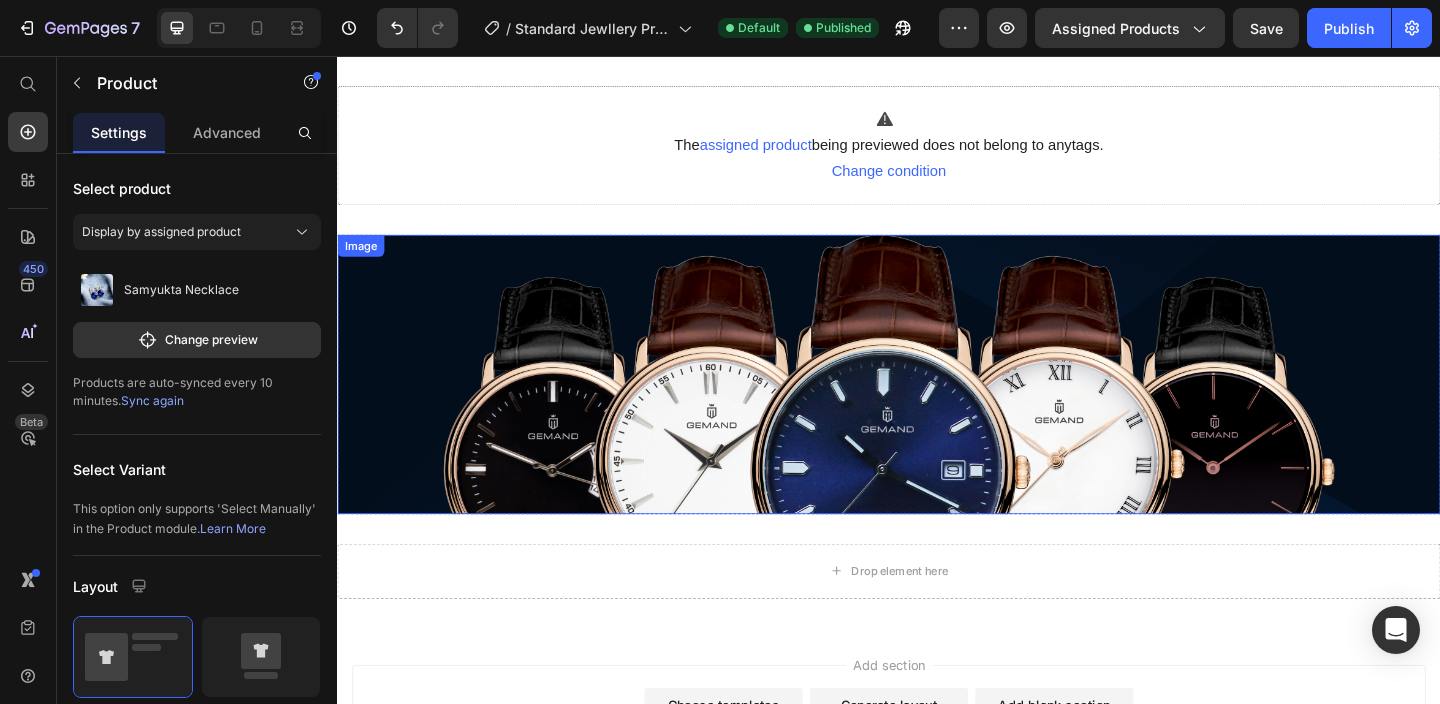 scroll, scrollTop: 1590, scrollLeft: 0, axis: vertical 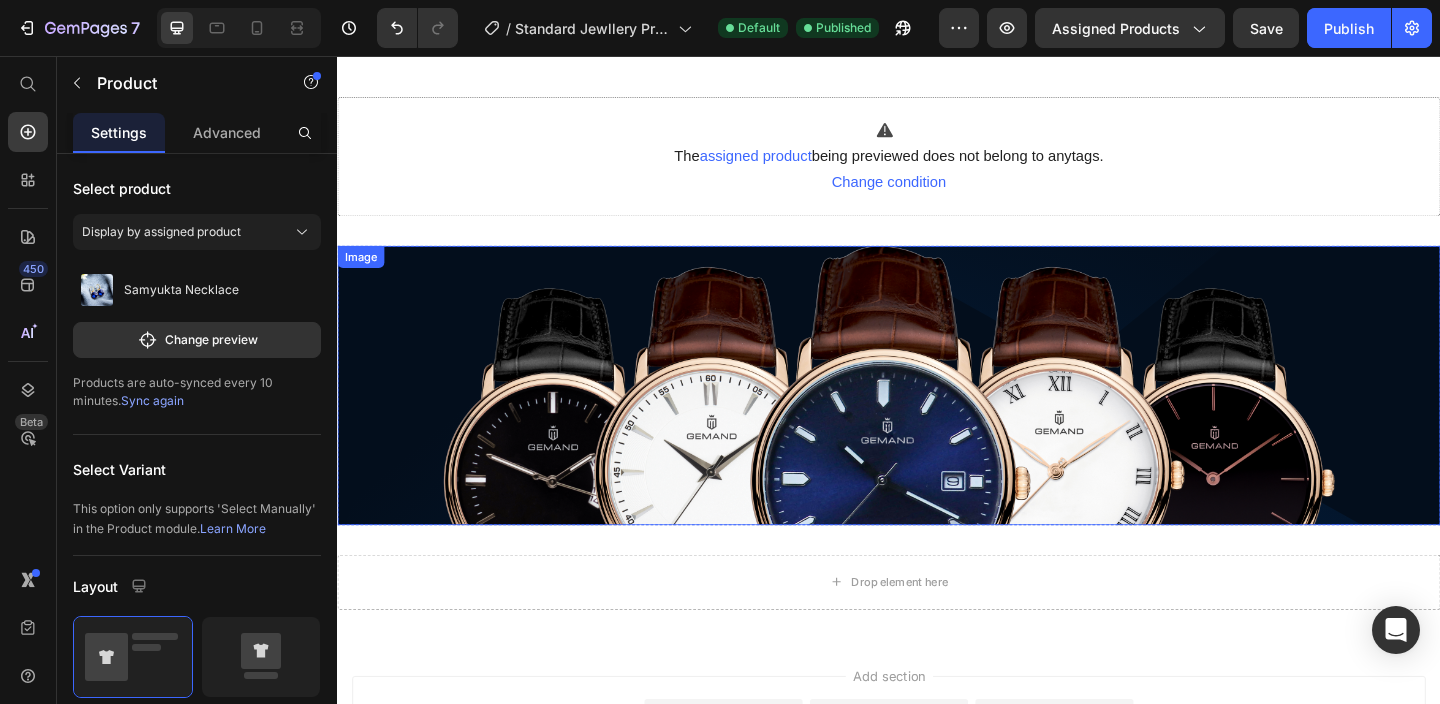 click at bounding box center (937, 414) 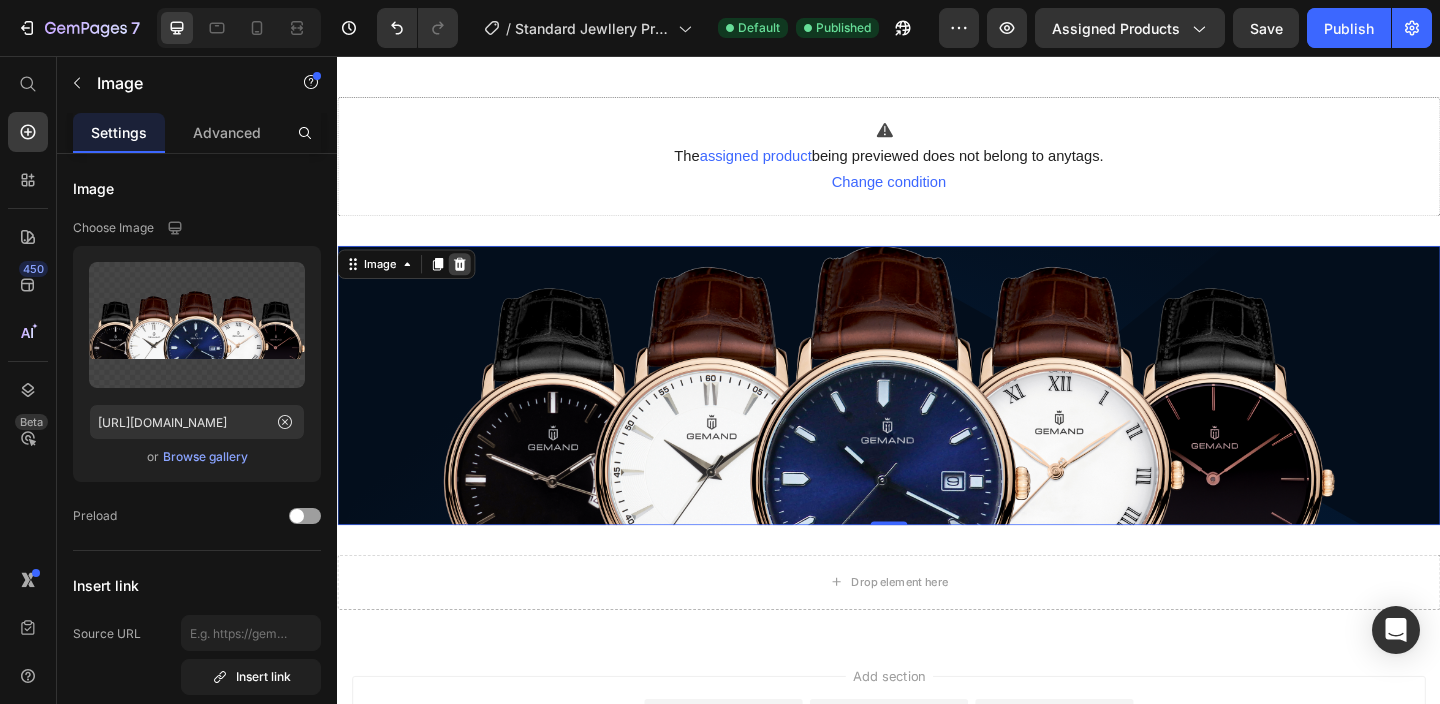click 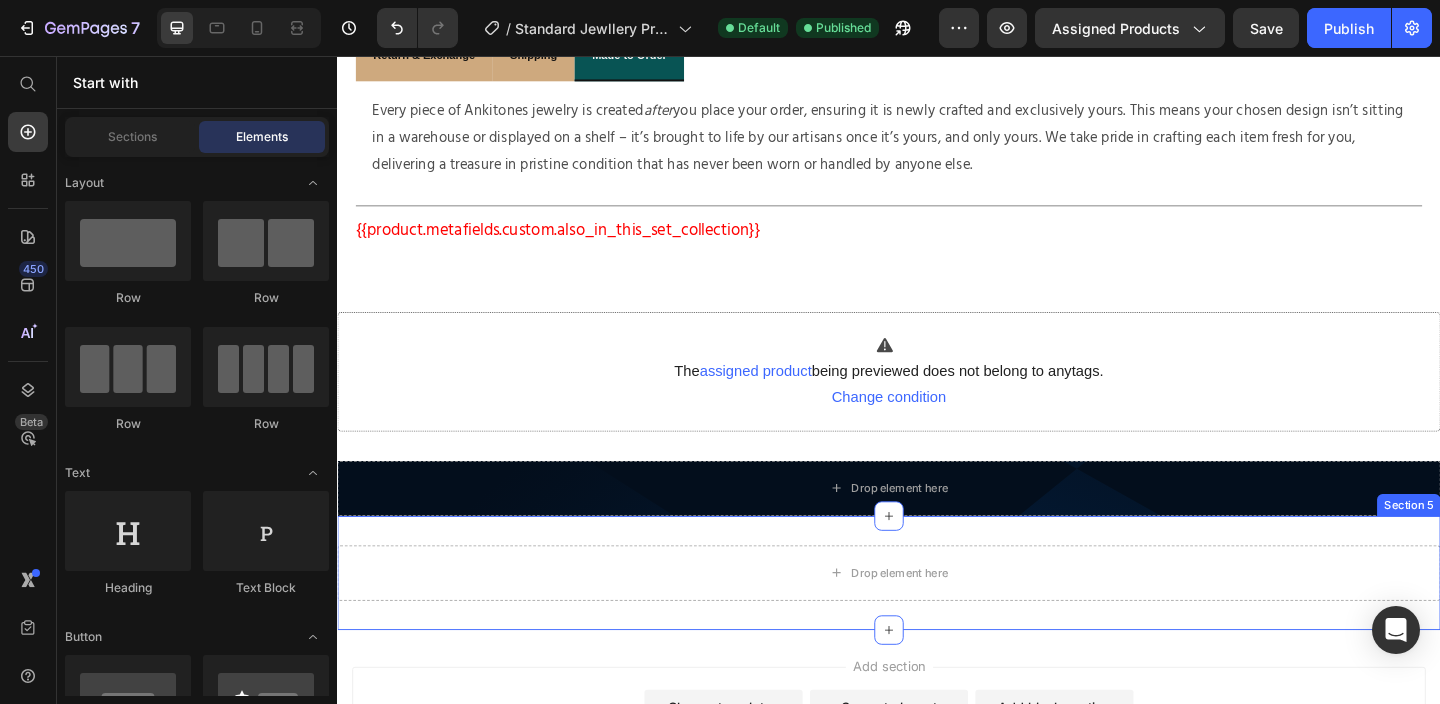 scroll, scrollTop: 1340, scrollLeft: 0, axis: vertical 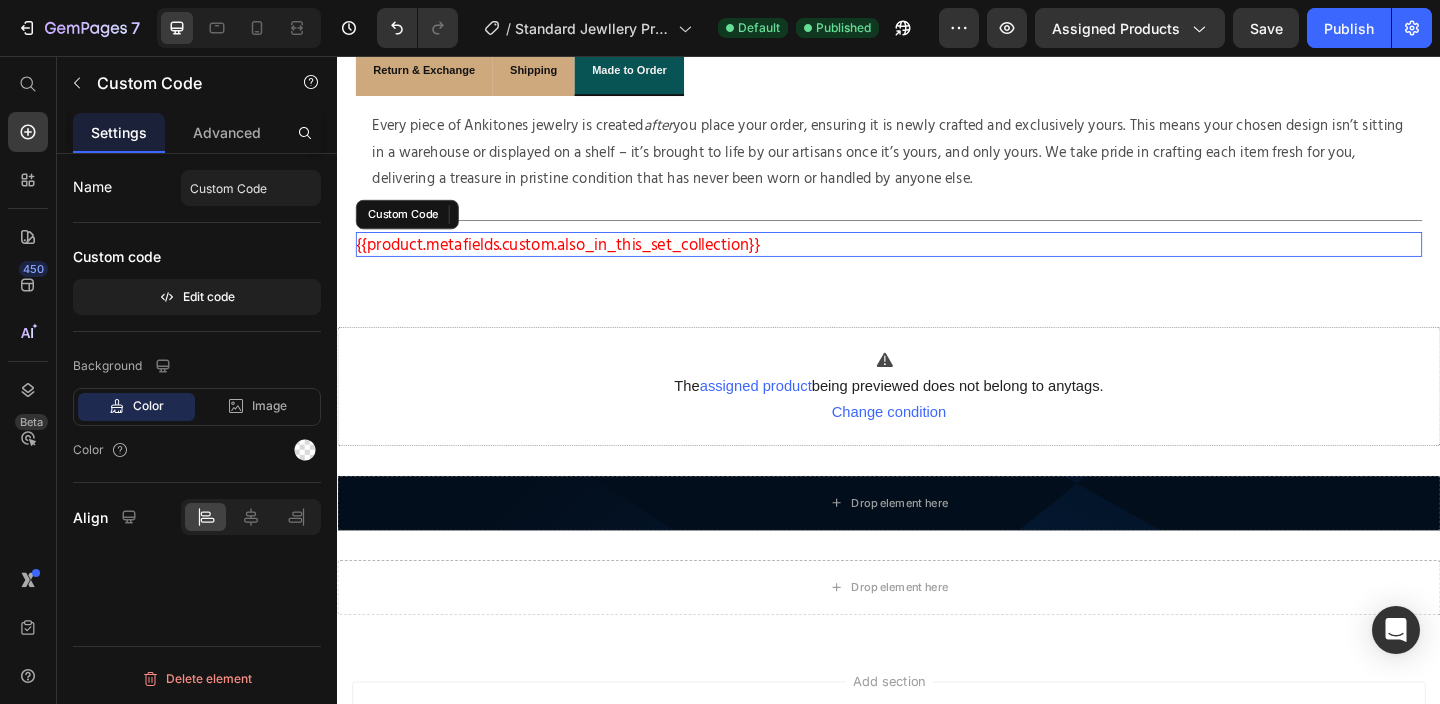 click on "{{product.metafields.custom.also_in_this_set_collection}}" at bounding box center (937, 260) 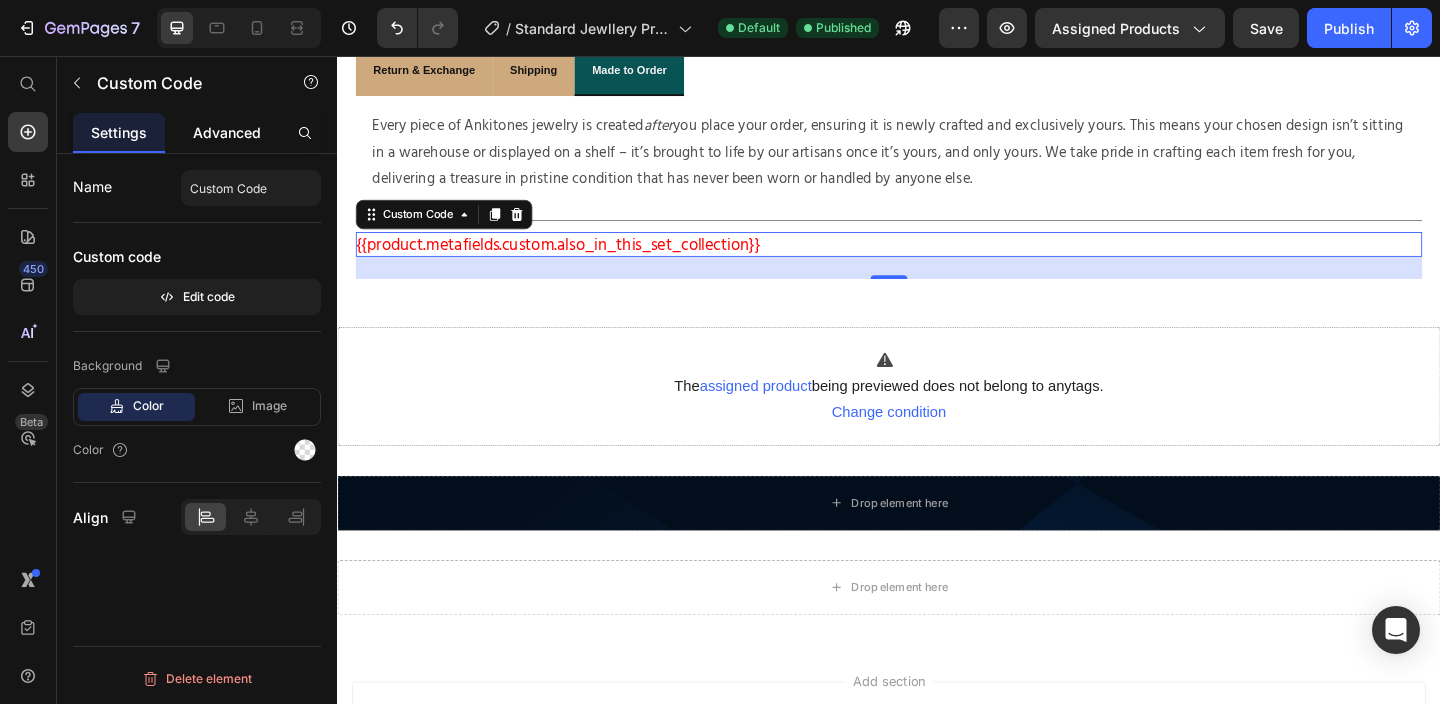 click on "Advanced" at bounding box center (227, 132) 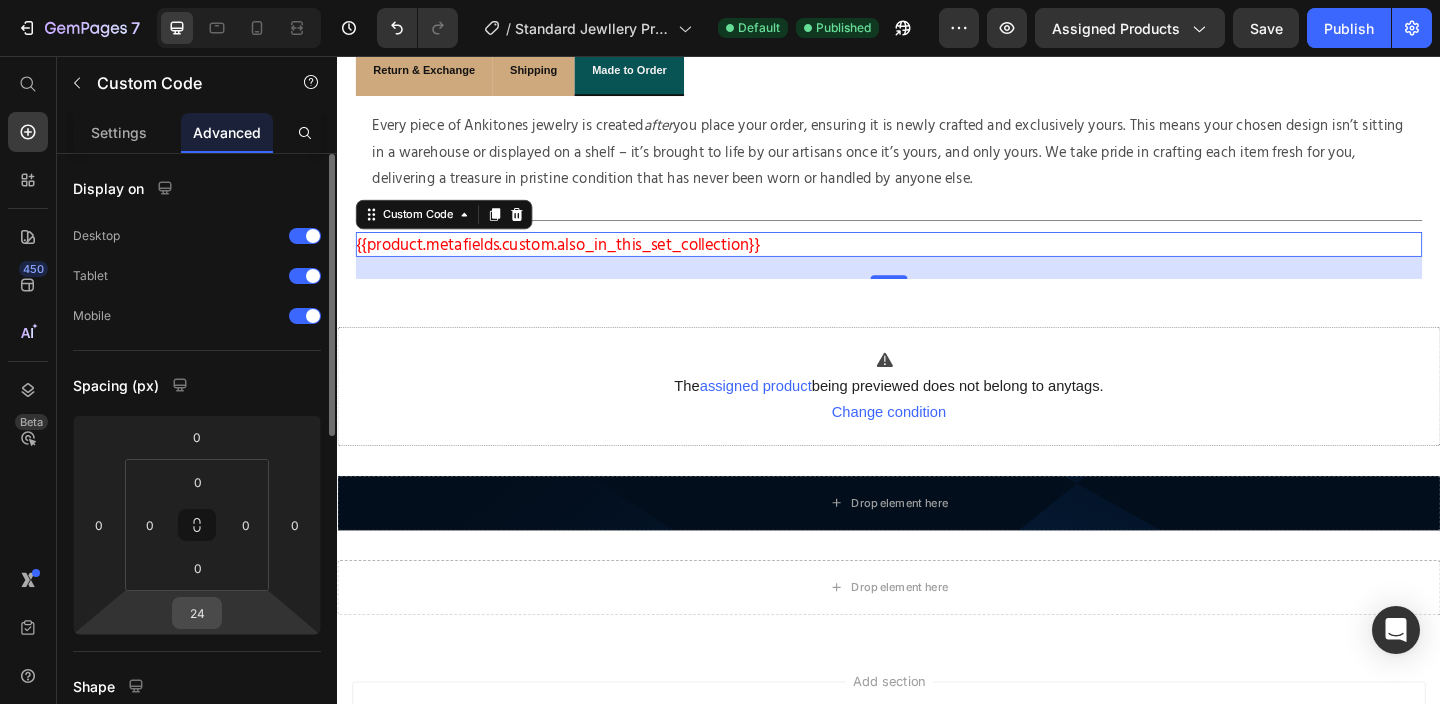 click on "24" at bounding box center [197, 613] 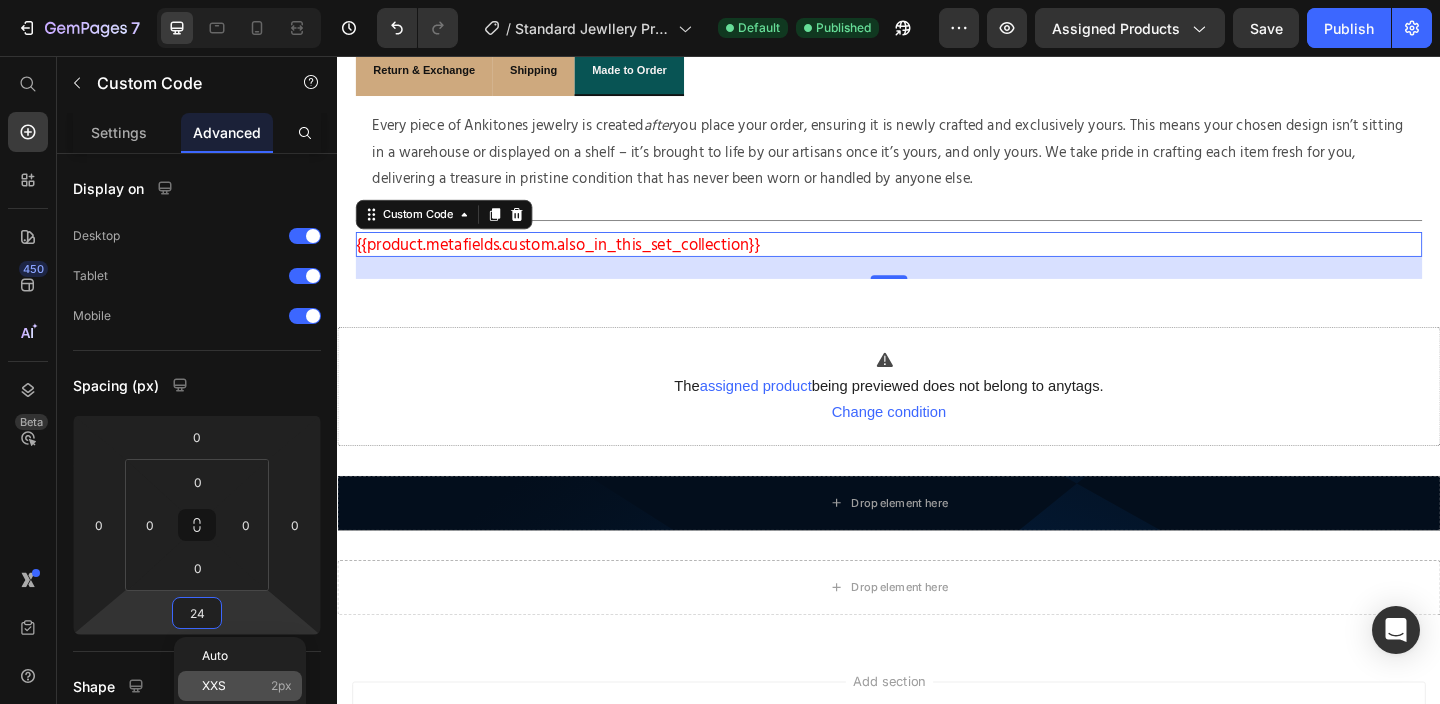click on "XXS 2px" 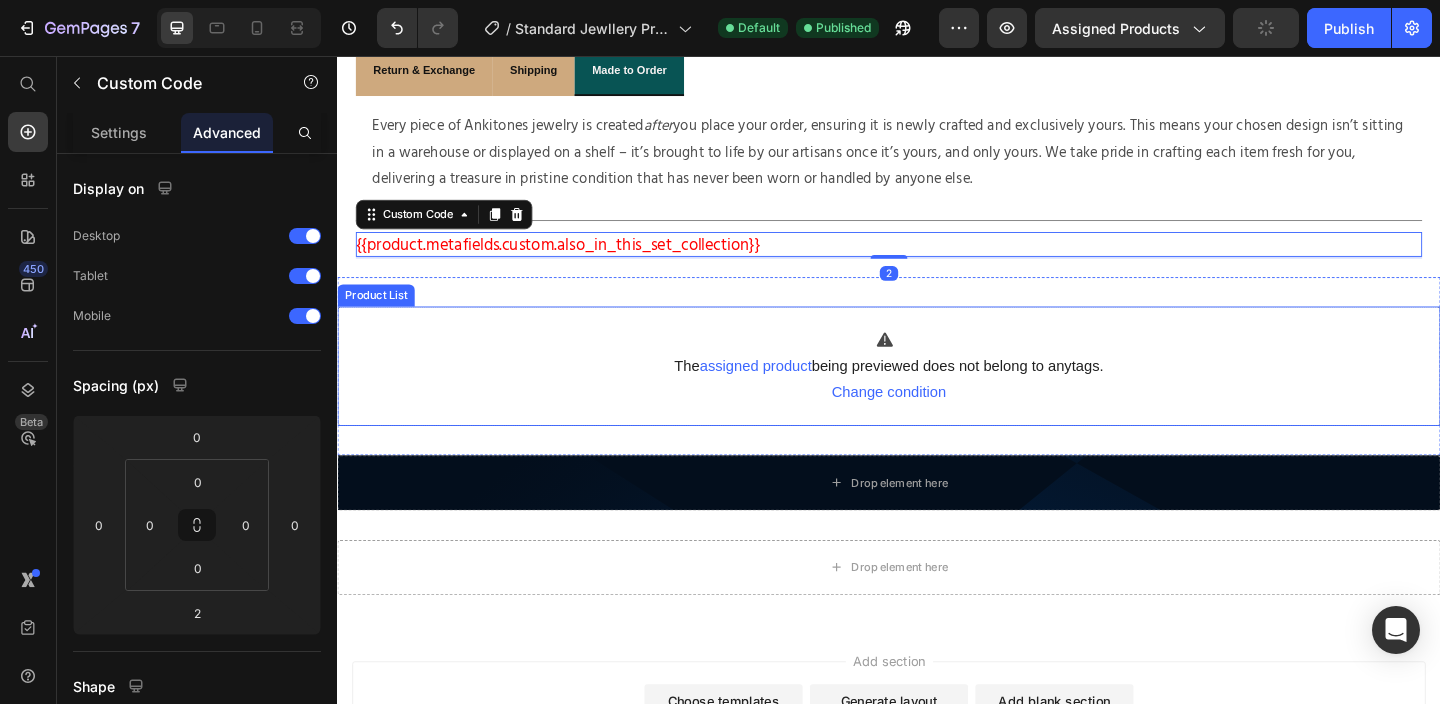 click on "The  assigned product  being previewed does not belong to any  tags . Change condition" at bounding box center [936, 393] 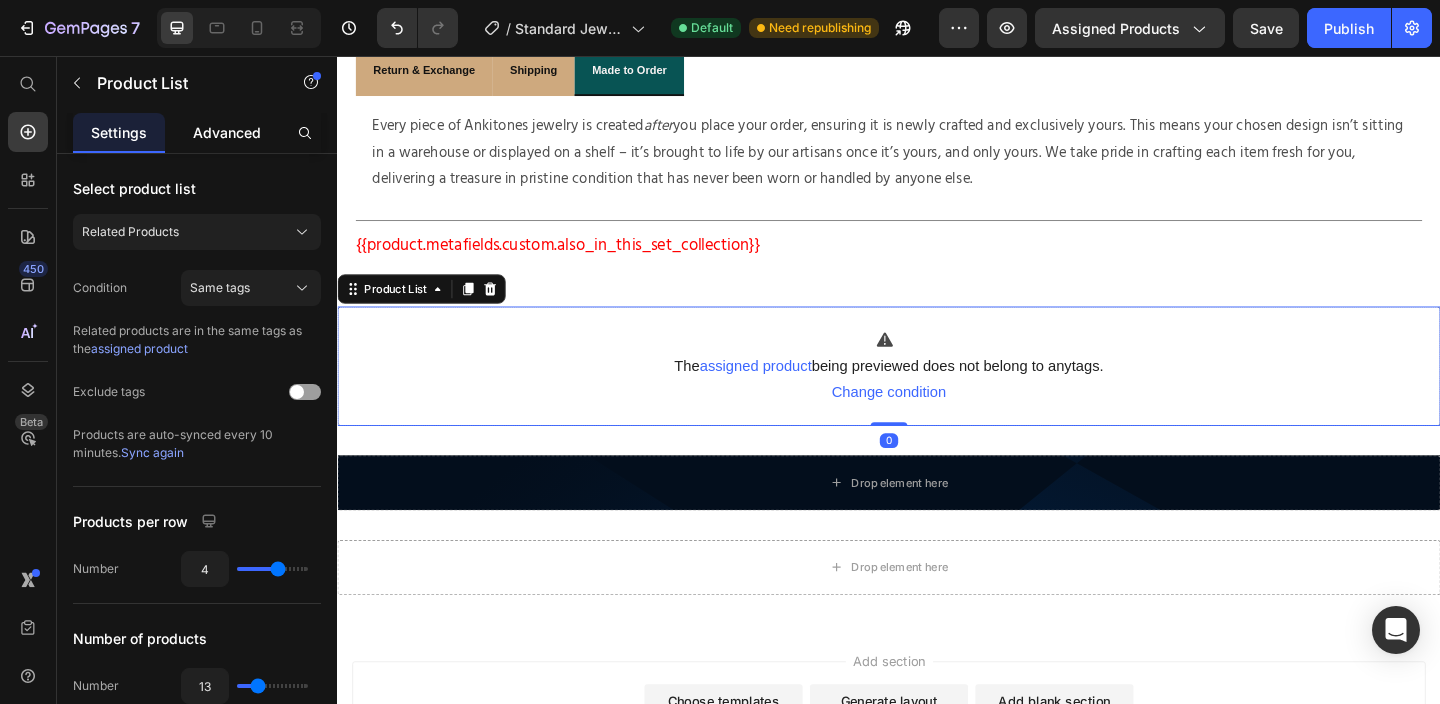 click on "Advanced" at bounding box center (227, 132) 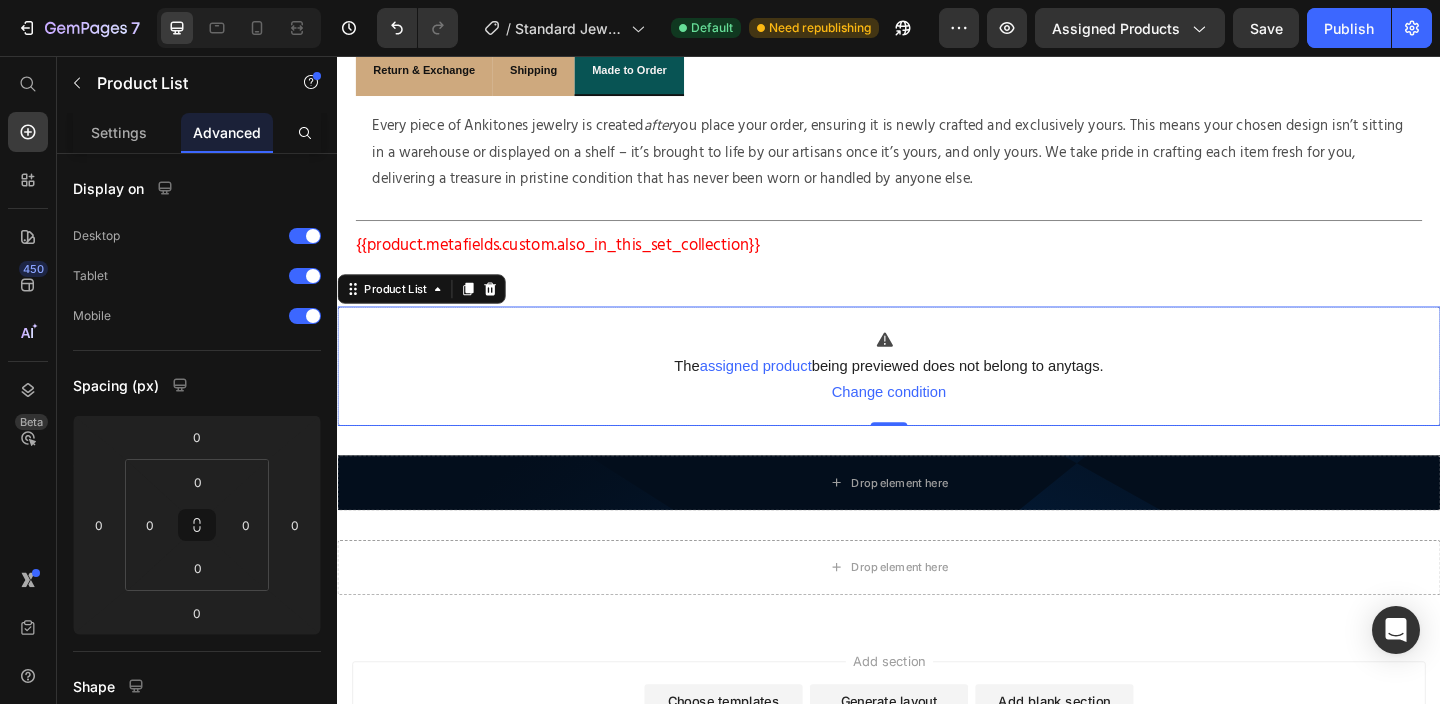 click on "The  assigned product  being previewed does not belong to any  tags . Change condition" at bounding box center [936, 393] 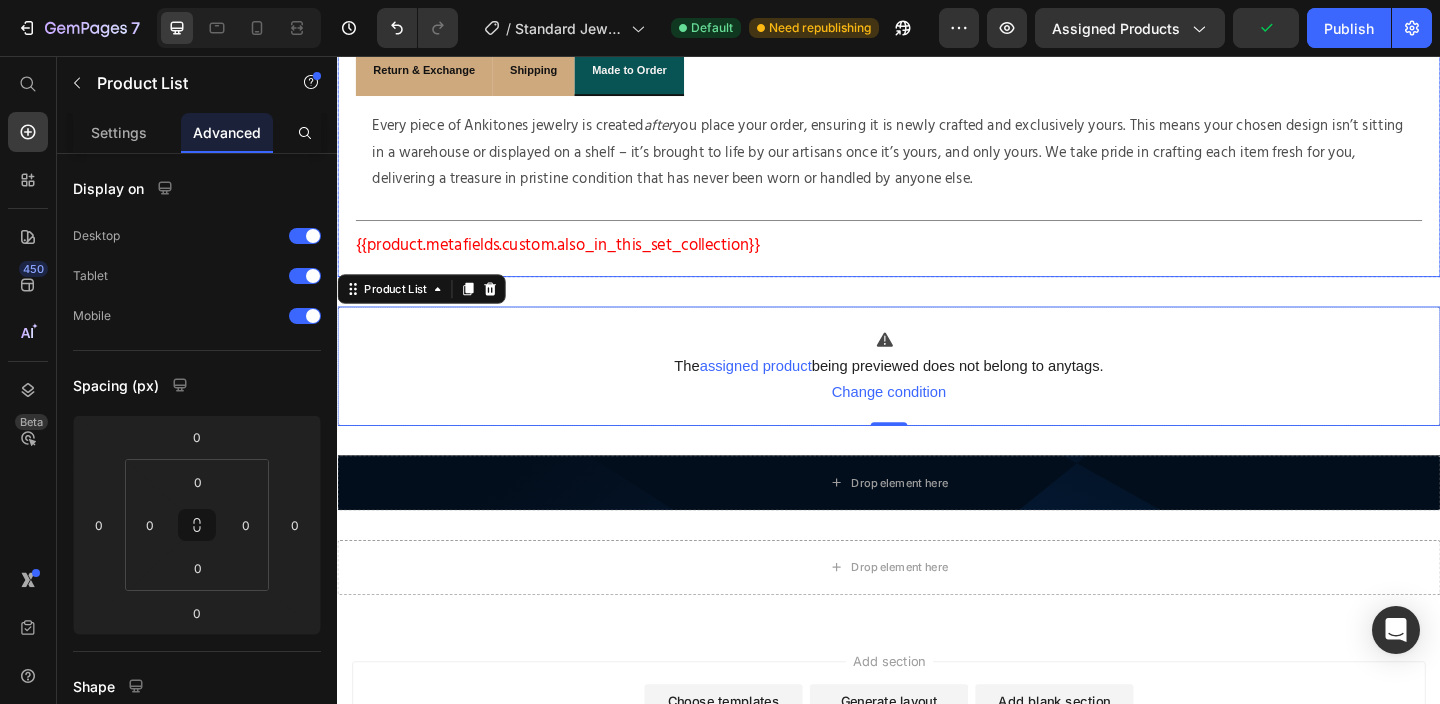 click on "How this piece perceives Text Block                Title Line Level Text Block {{product.metafields.custom.level1}} Custom Code Row Design Text Block {{[DOMAIN_NAME]}} Custom Code Row Look Text Block {{product.metafields.custom.look}} Custom Code Row Impression Text Block {{product.metafields.custom.impression}} Custom Code Row Personality Text Block {{product.metafields.custom.personality}} Custom Code Row                Title Line {{product.metafields.custom.mood_opener}} Custom Code What is this piece Text Block The  Samyukta Samyukta  ensures you never go unnoticed. Show more Product Description                Title Line Return & Exchange Shipping Made to Order At Ankitones, we believe in delivering nothing but the best to our customers. That's why we want your shopping experience with us to be completely worry-free. If for any reason you receive a damaged or incorrect product, we’ve got you covered!   Here's how the return process works:   - Your Order ID - Product Name" at bounding box center [937, -91] 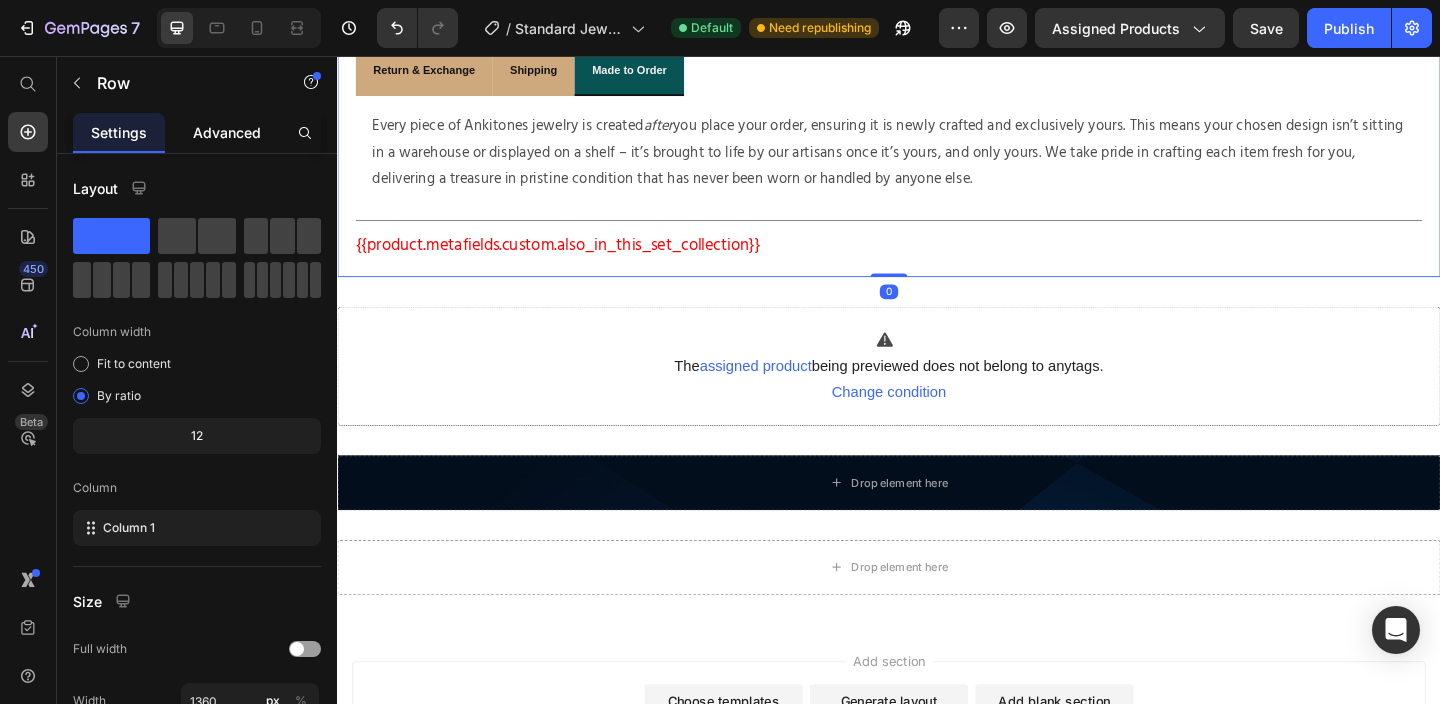 click on "Advanced" at bounding box center (227, 132) 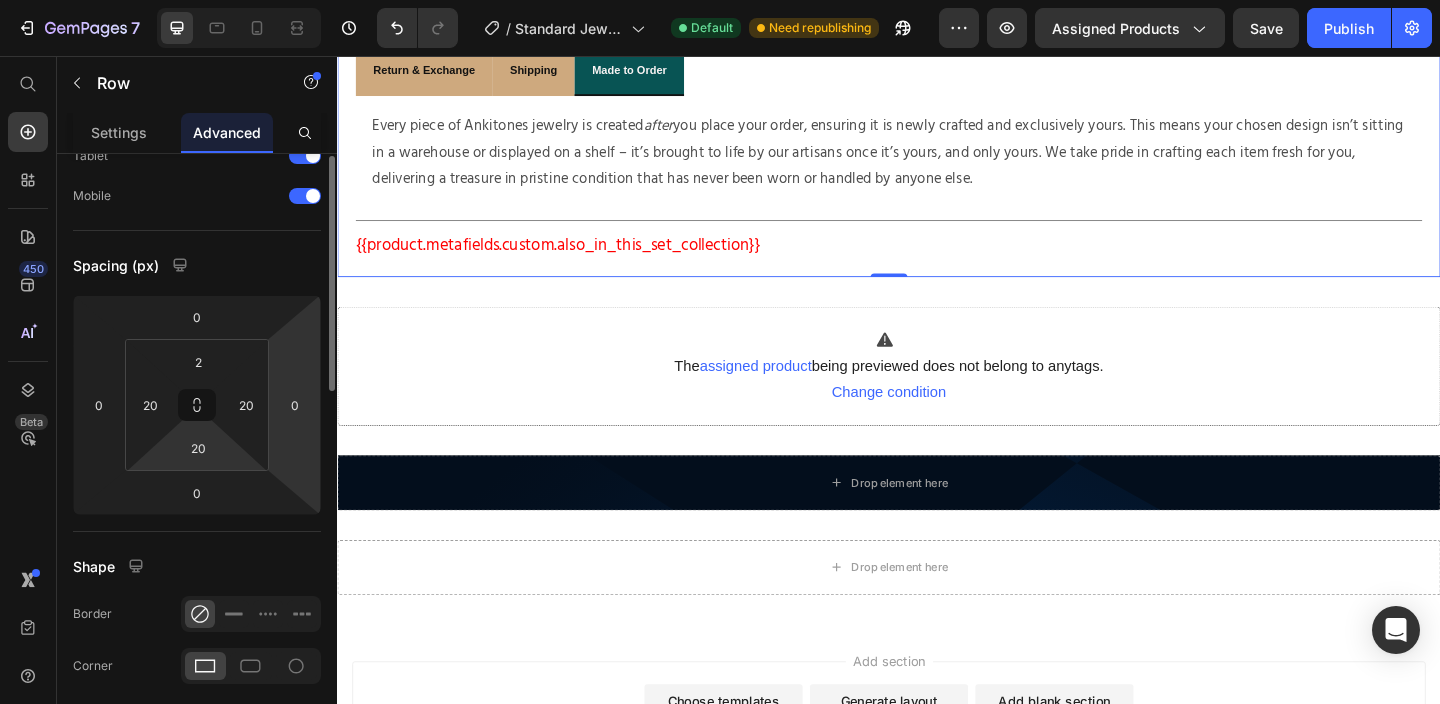 scroll, scrollTop: 121, scrollLeft: 0, axis: vertical 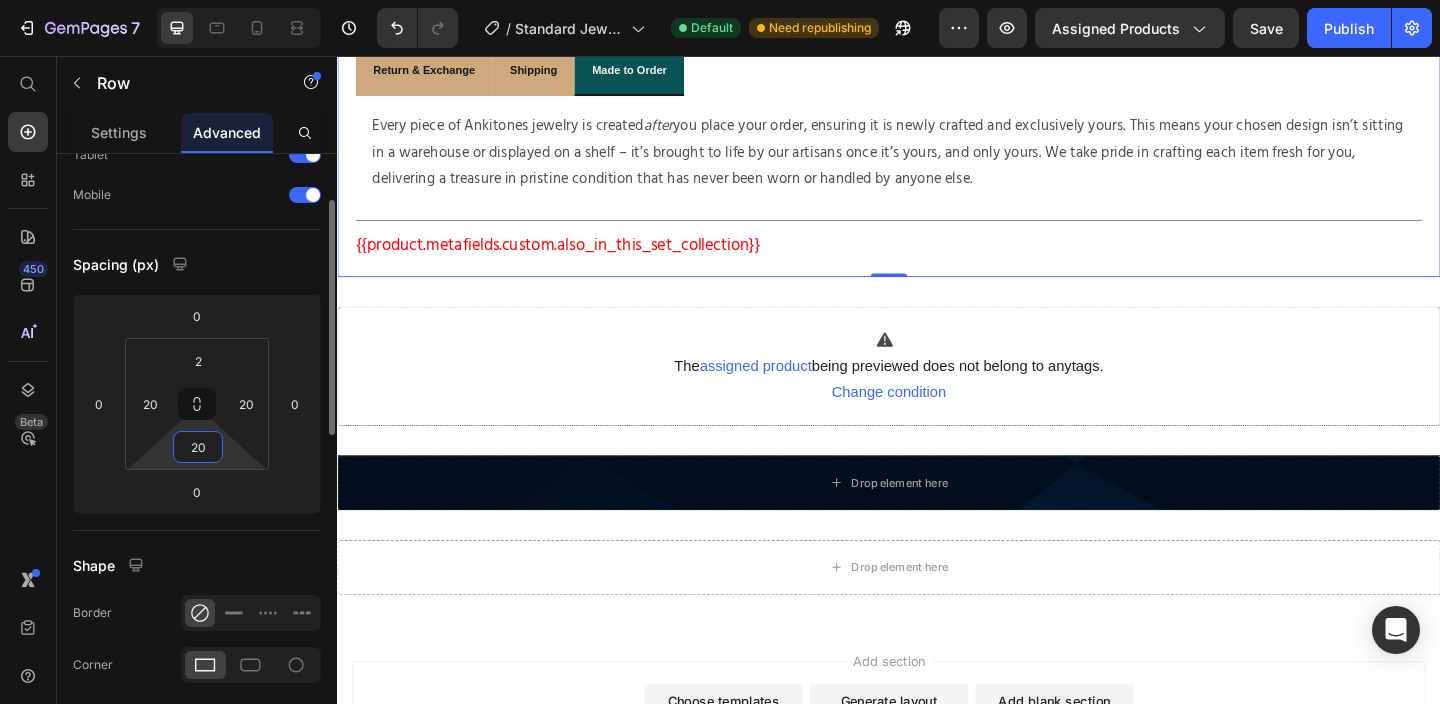 click on "20" at bounding box center [198, 447] 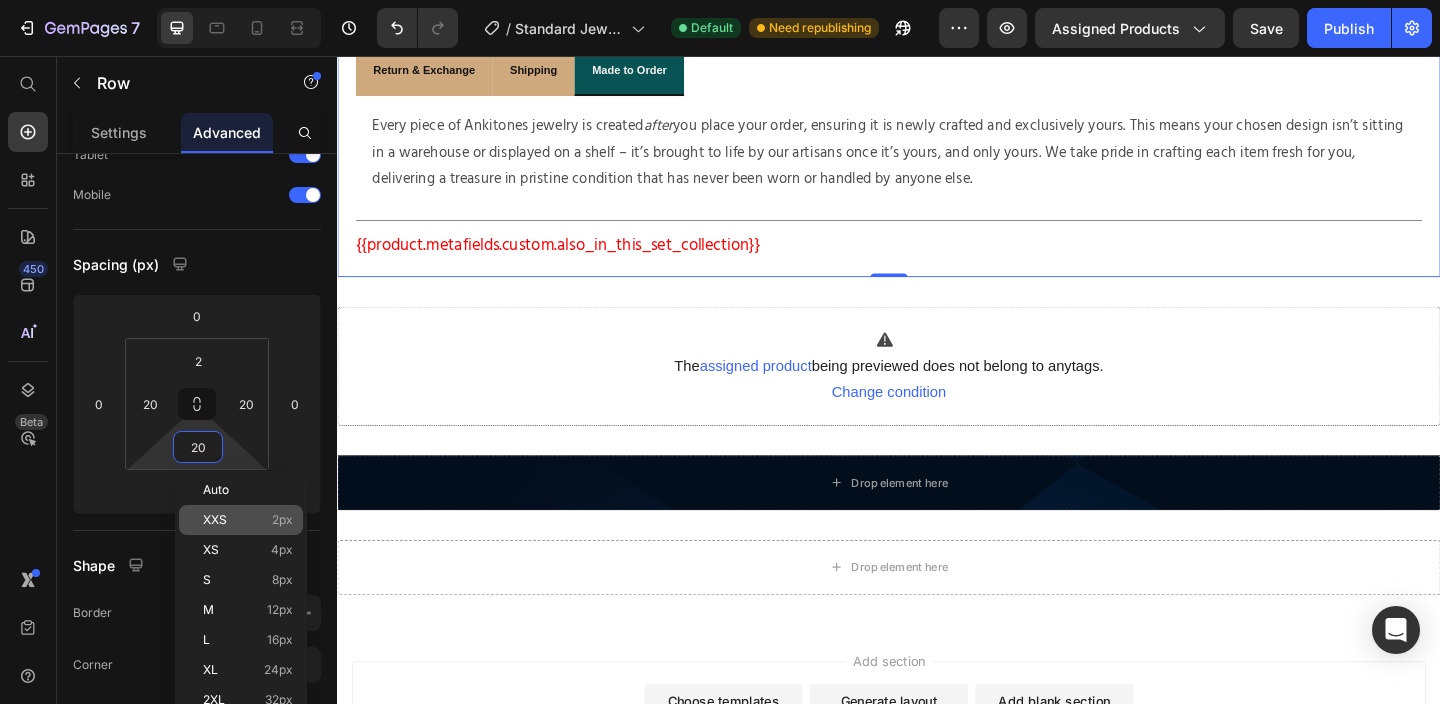 click on "XXS 2px" 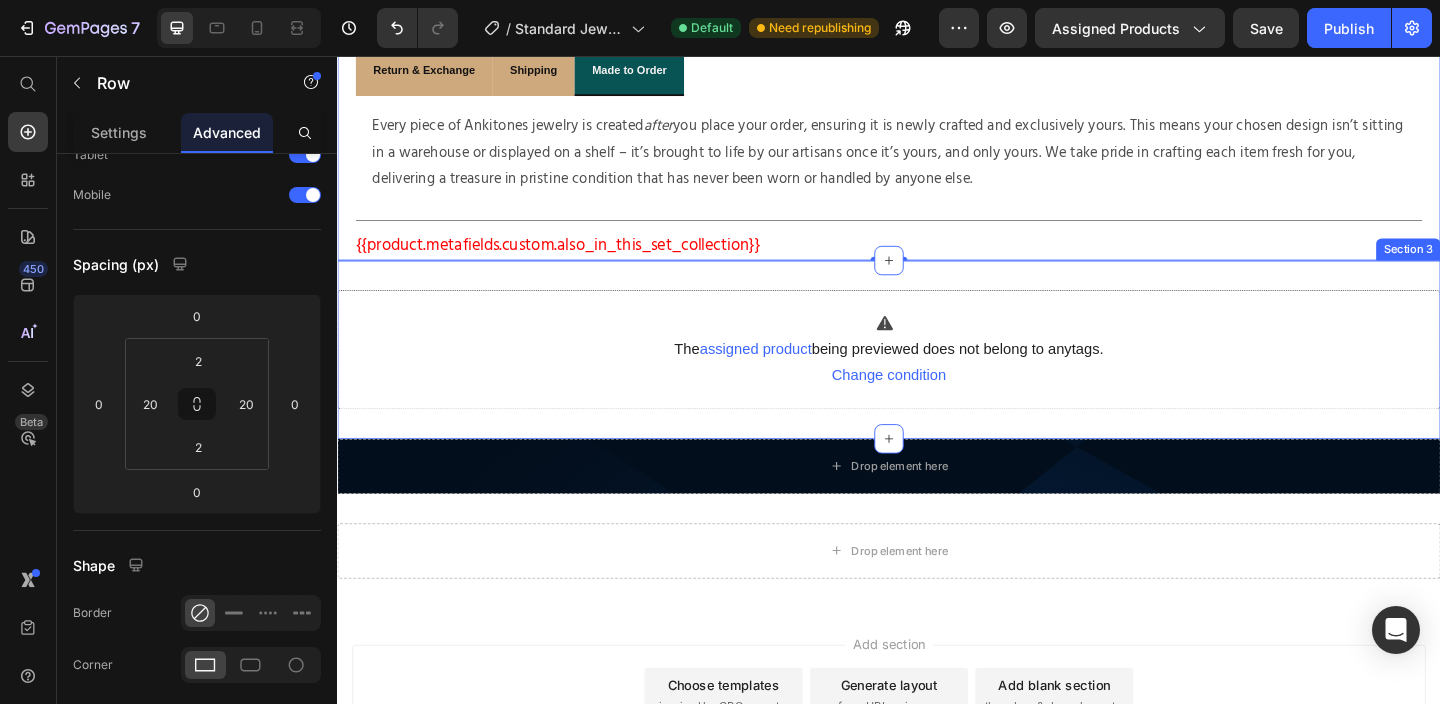 click on "The  assigned product  being previewed does not belong to any  tags . Change condition Product List Section 3" at bounding box center [937, 375] 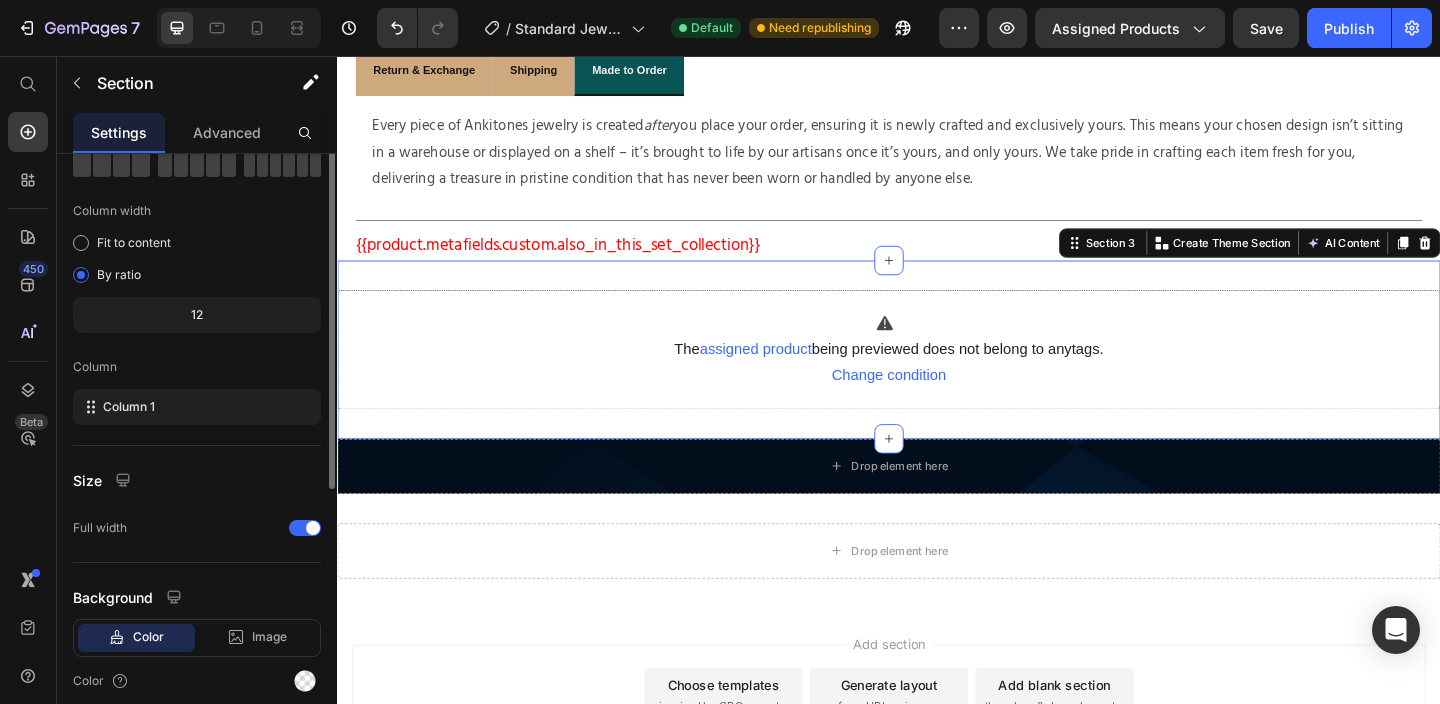 scroll, scrollTop: 0, scrollLeft: 0, axis: both 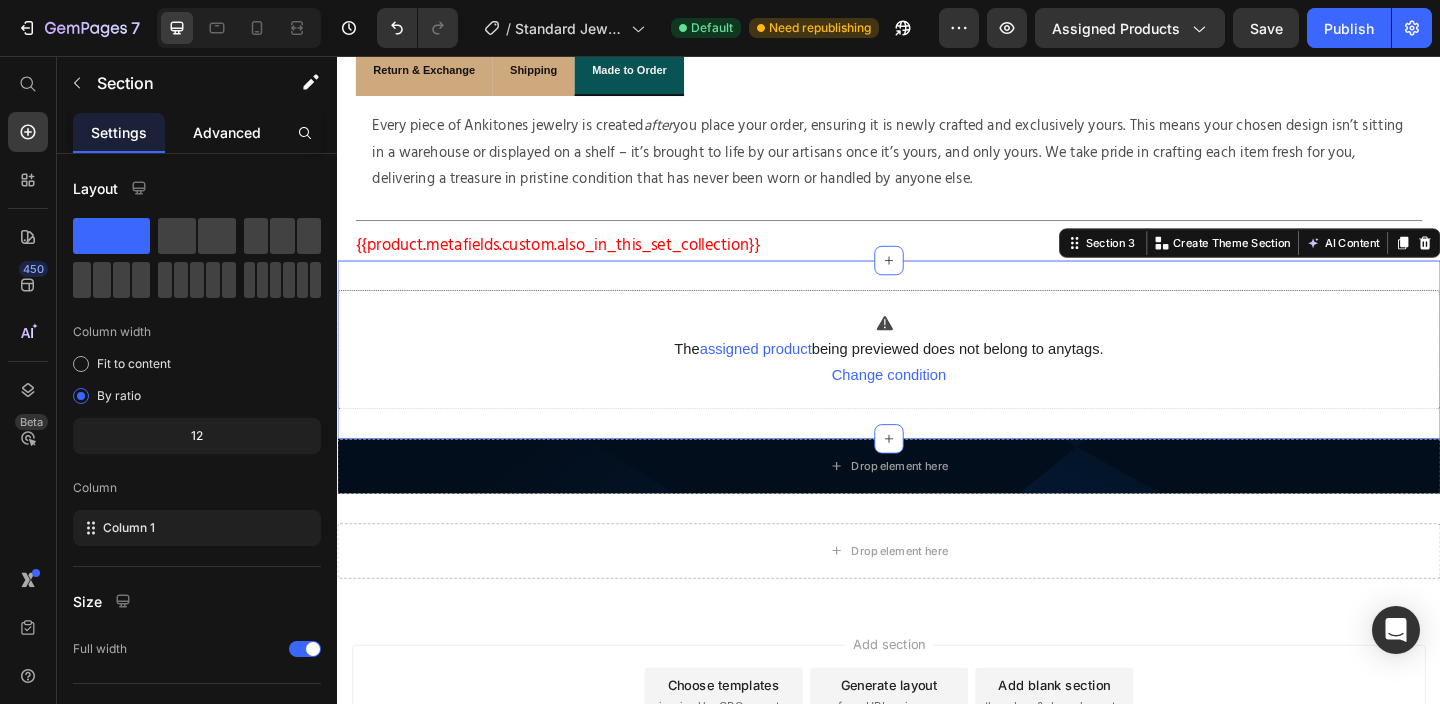 click on "Advanced" 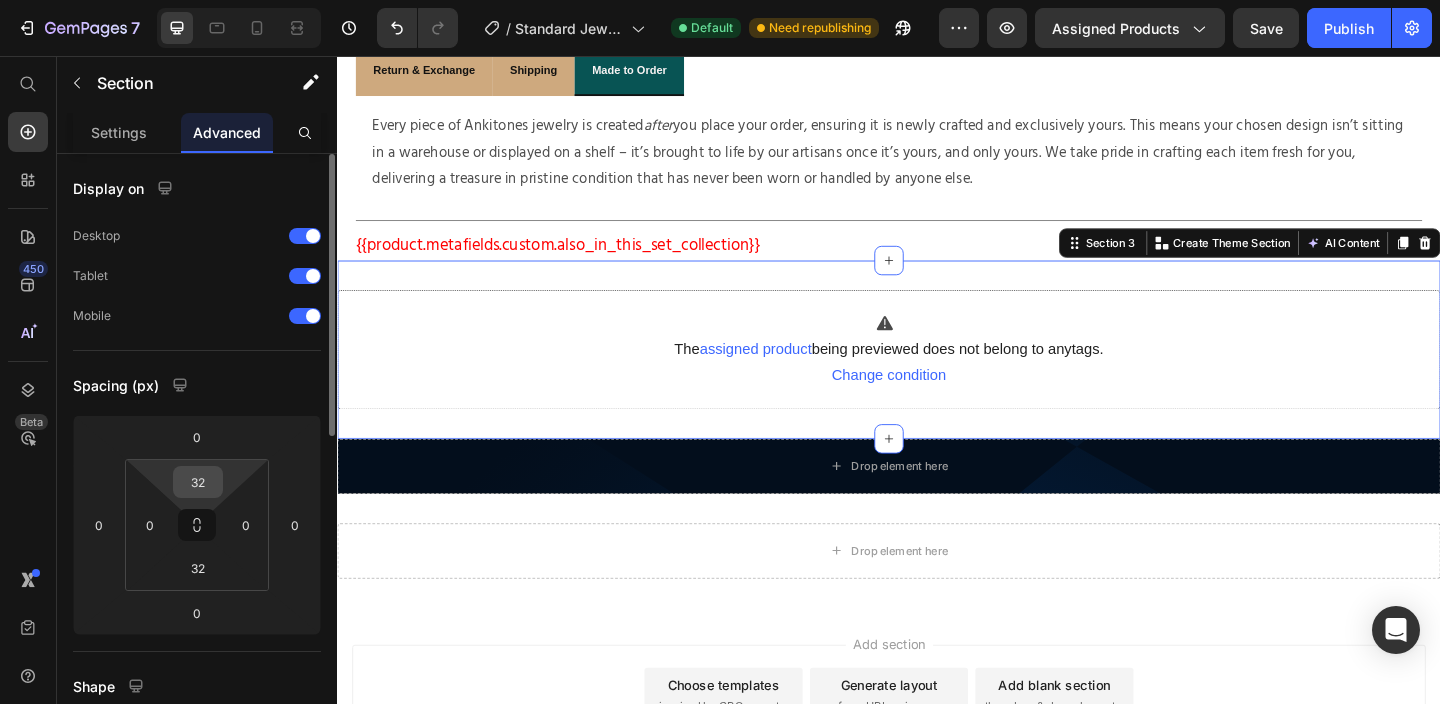 click on "32" at bounding box center (198, 482) 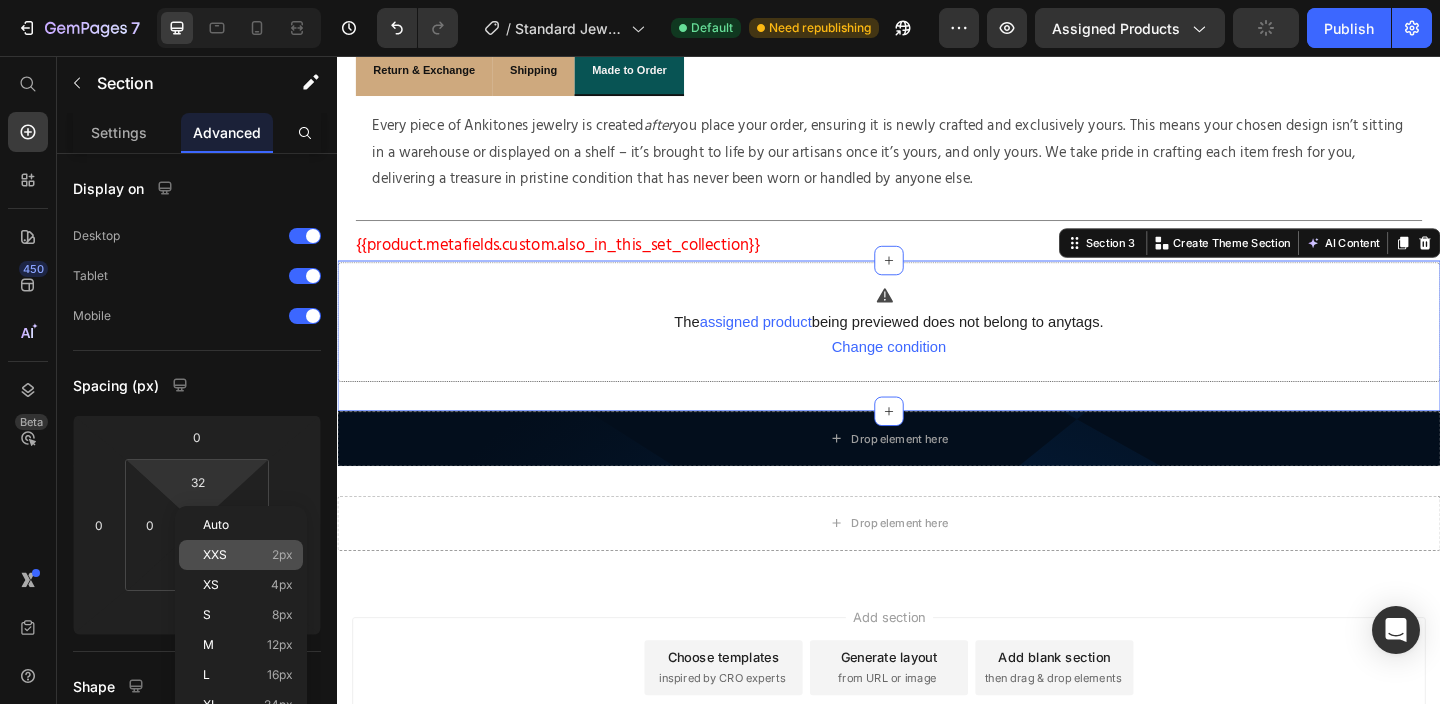 type on "2" 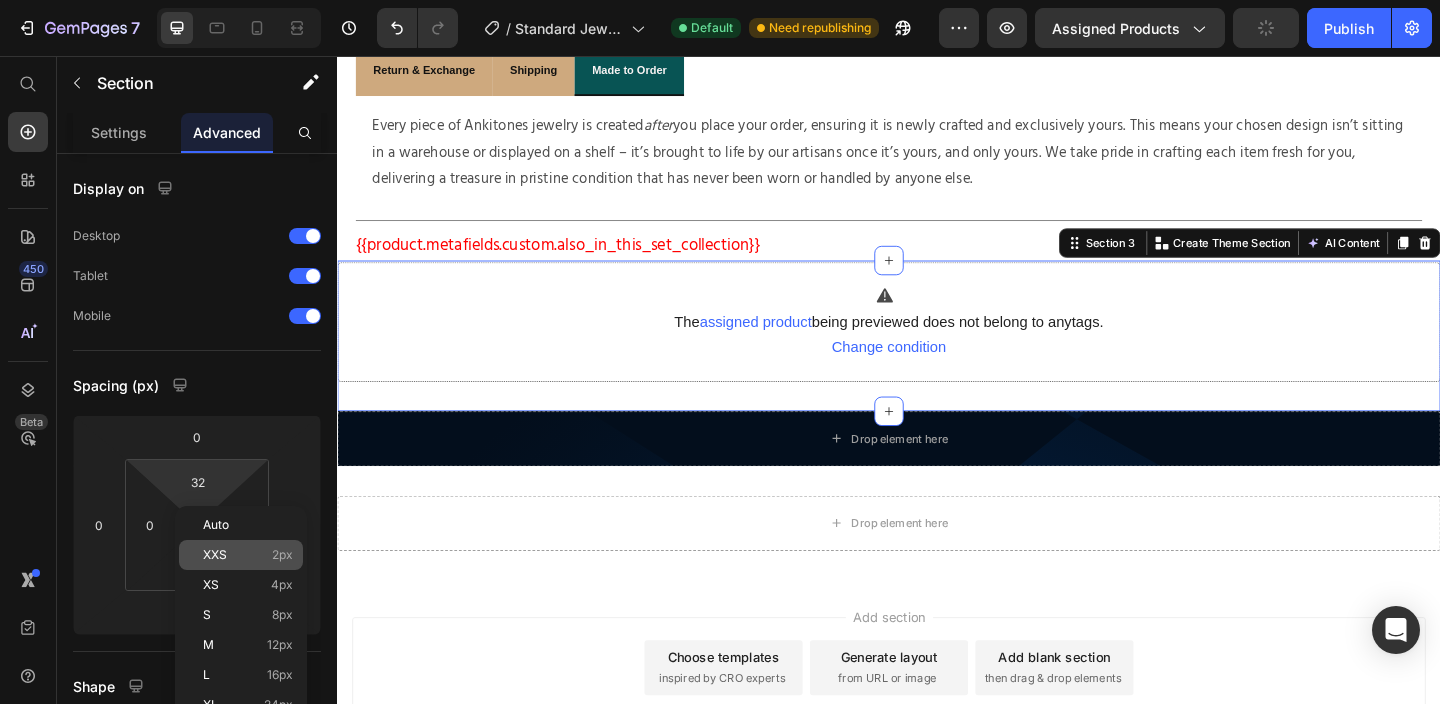click on "XXS 2px" 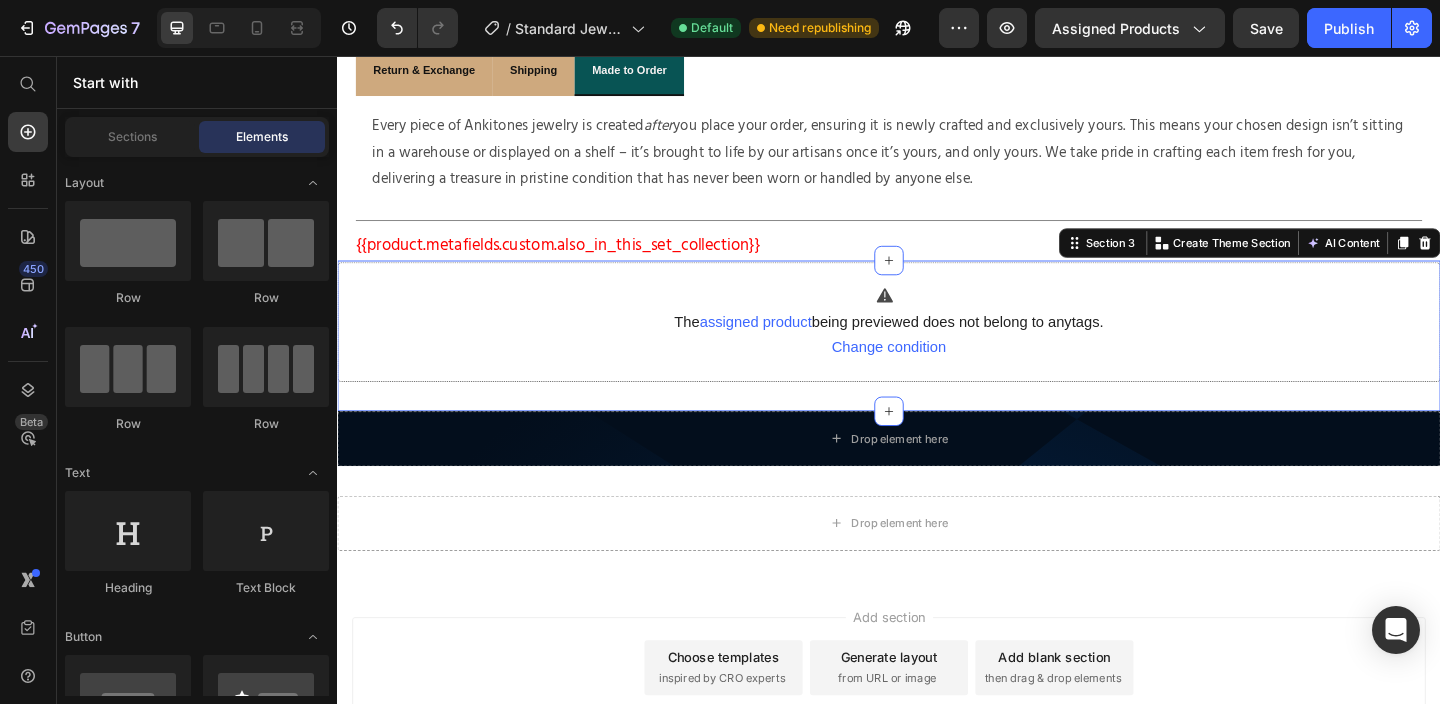click on "Add section Choose templates inspired by CRO experts Generate layout from URL or image Add blank section then drag & drop elements" at bounding box center (937, 749) 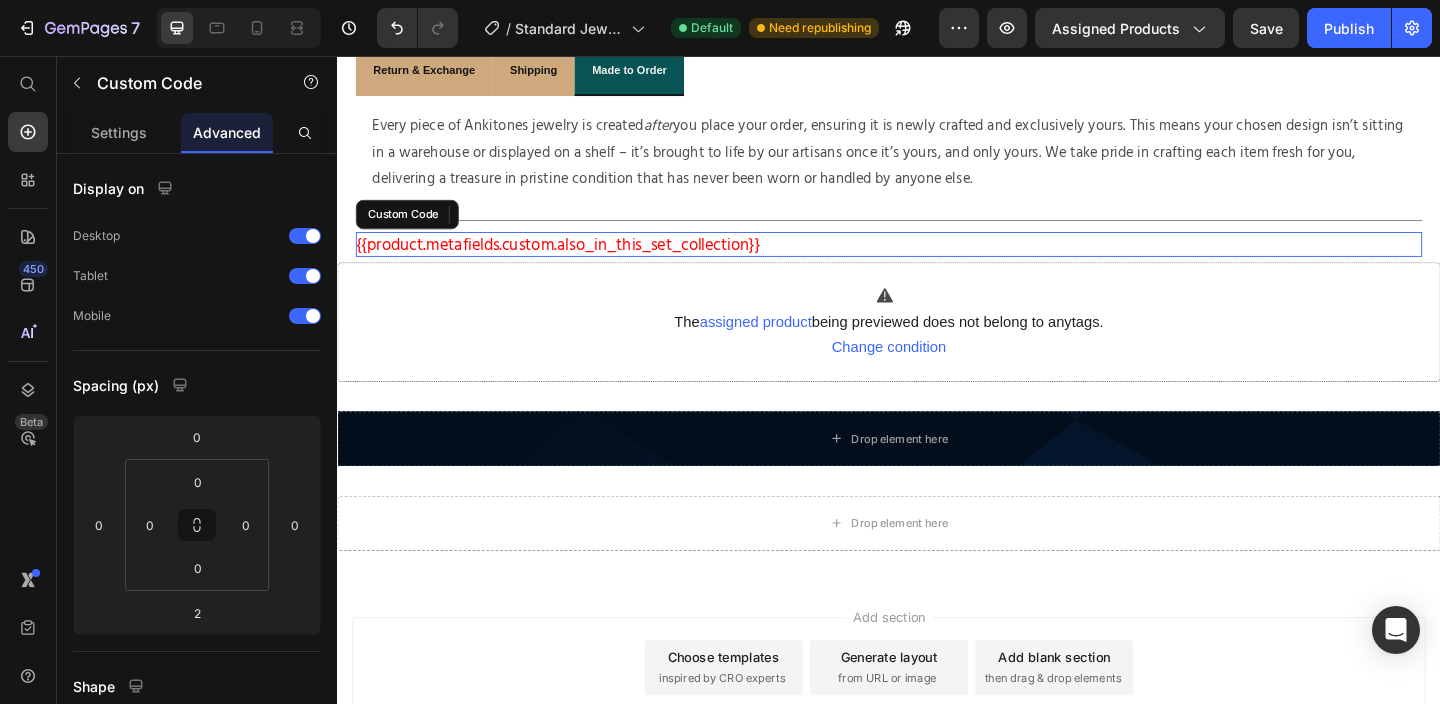 click on "{{product.metafields.custom.also_in_this_set_collection}}" at bounding box center (937, 260) 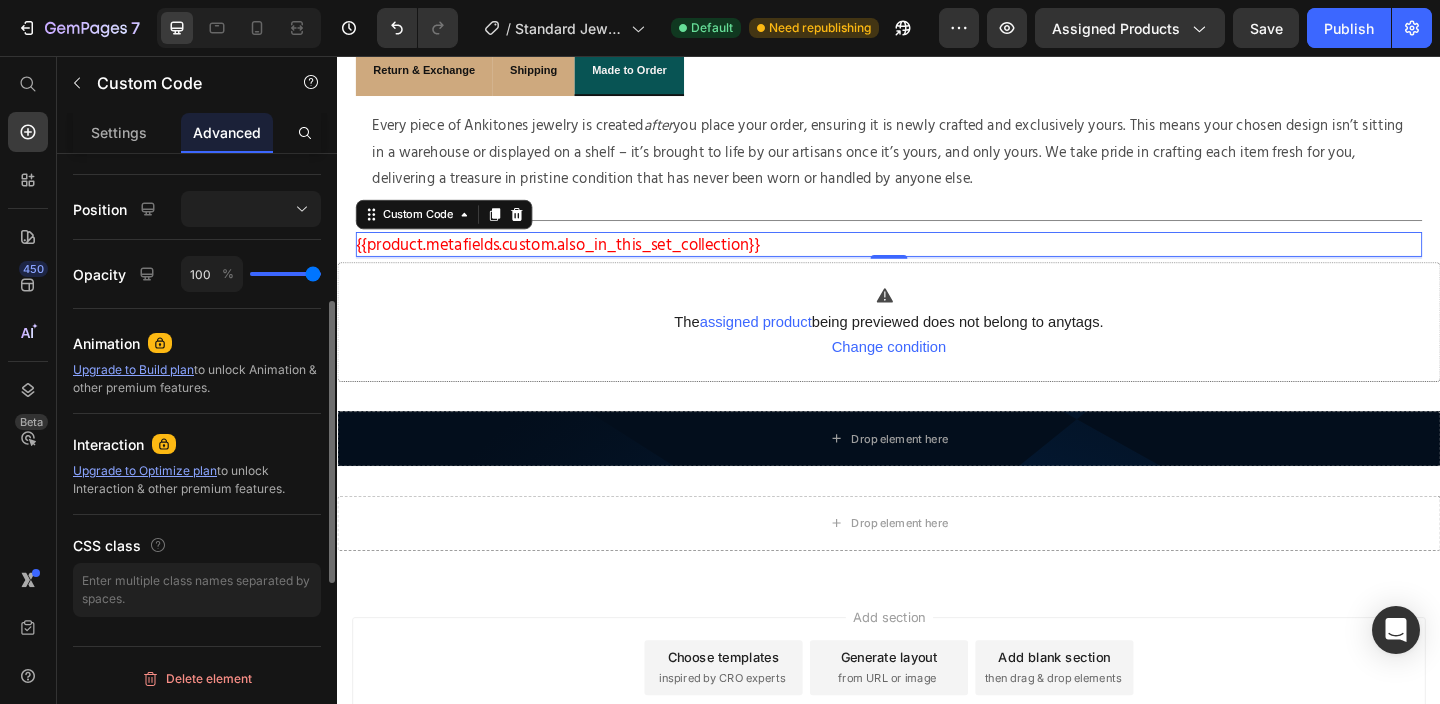 scroll, scrollTop: 0, scrollLeft: 0, axis: both 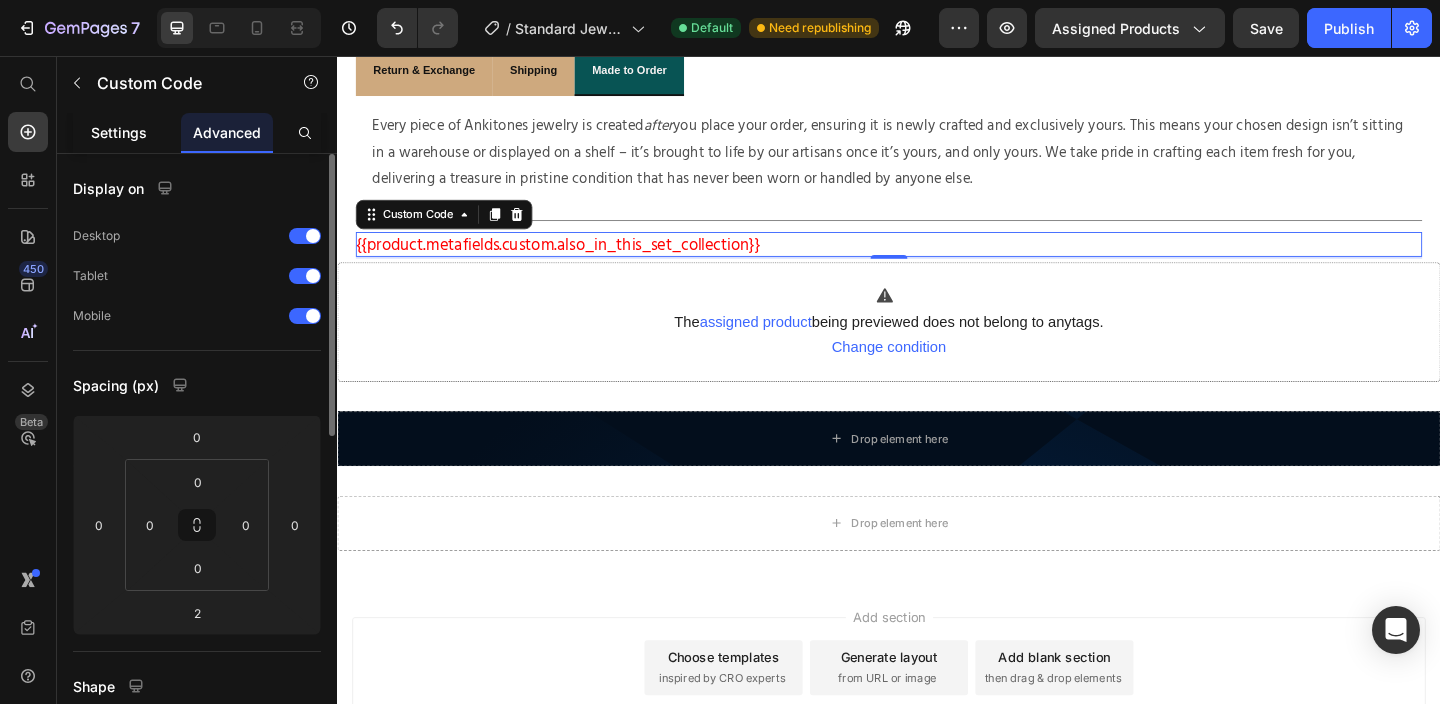 click on "Settings" at bounding box center (119, 132) 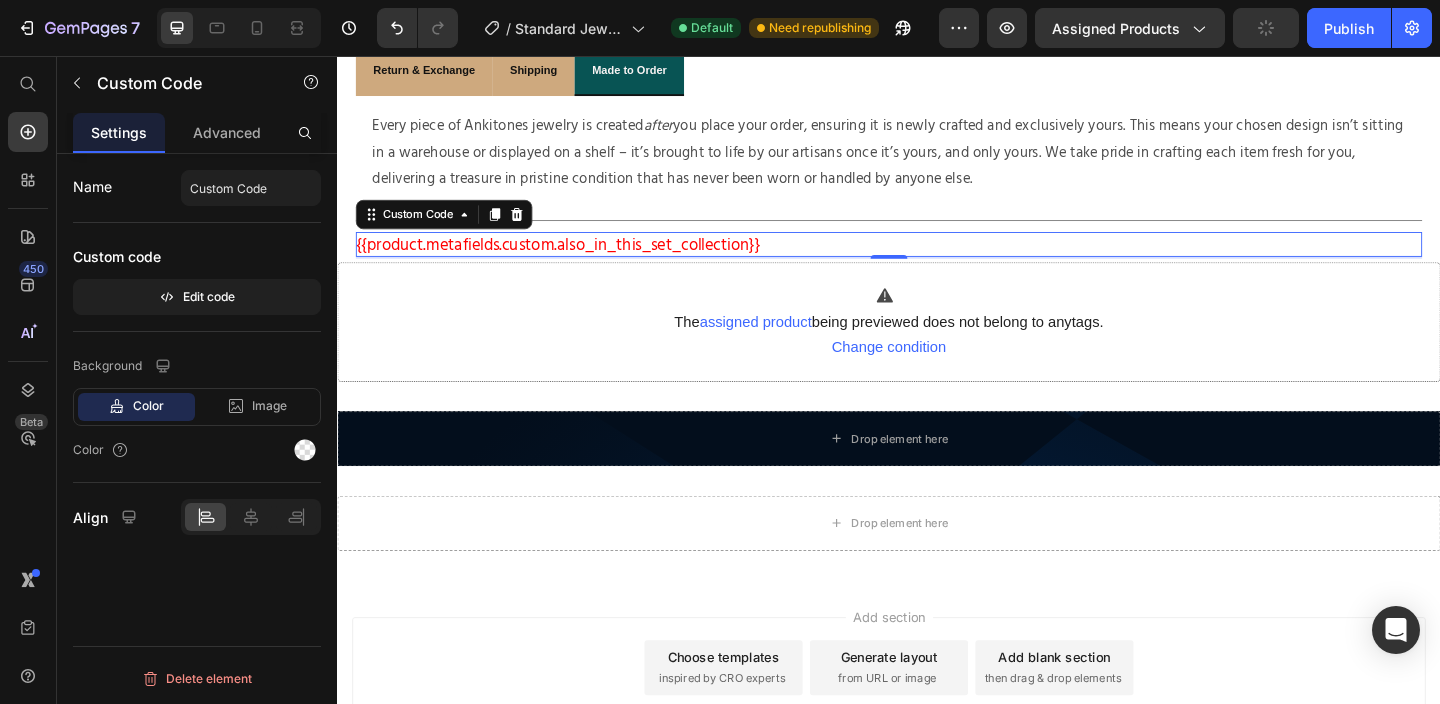 click 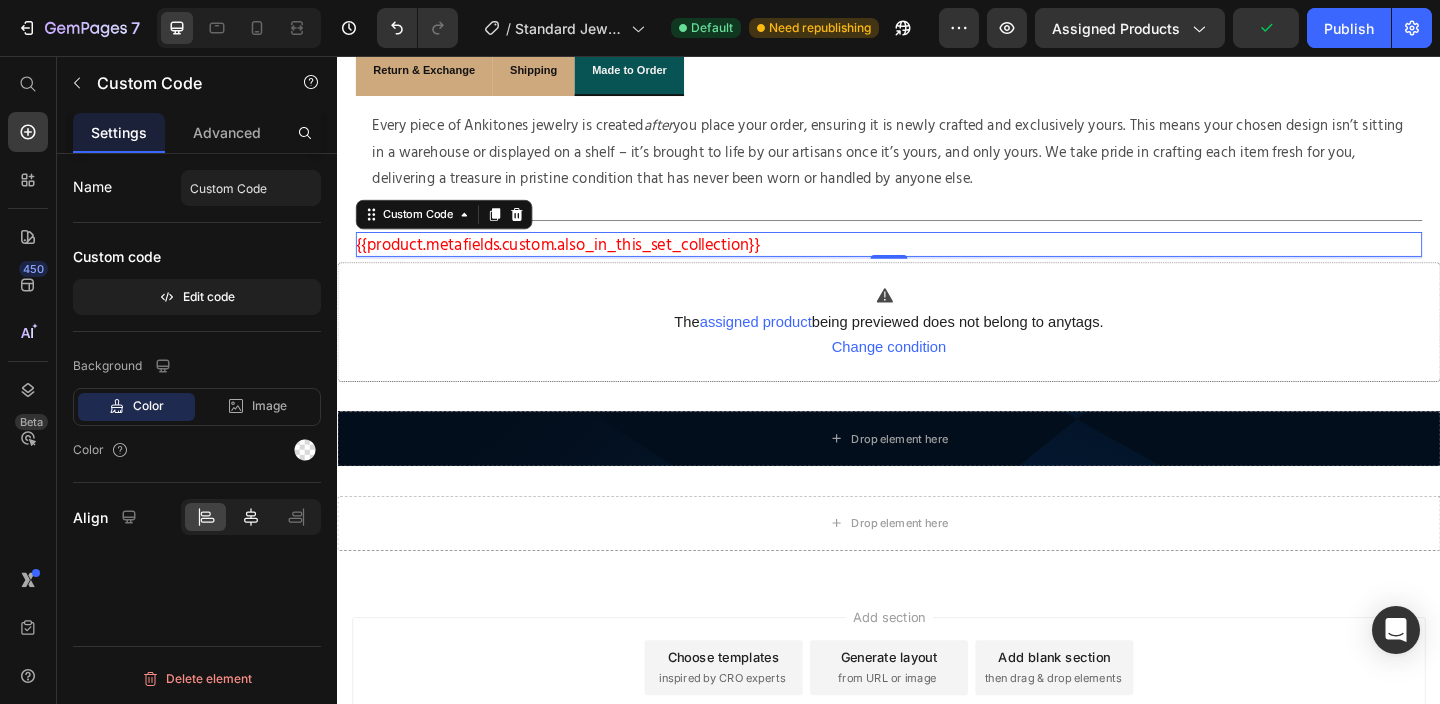 click 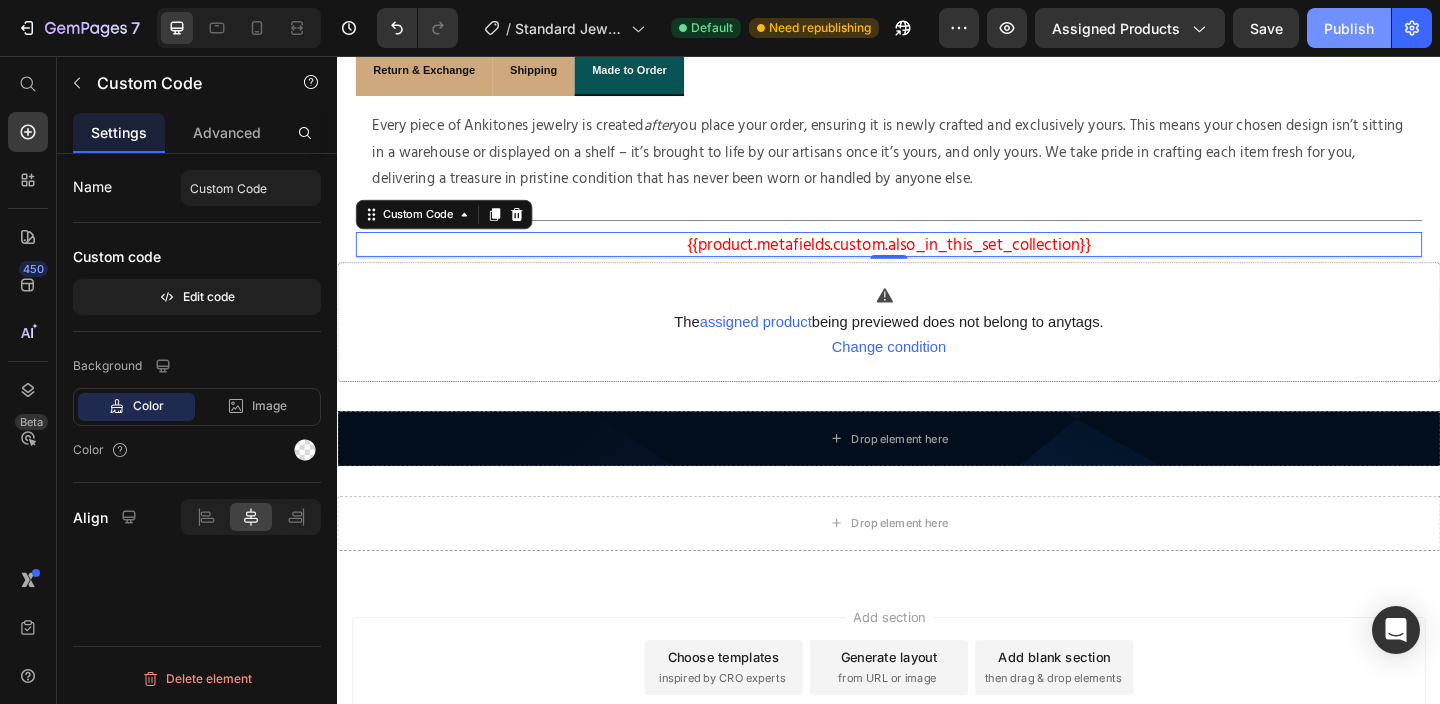 click on "Publish" 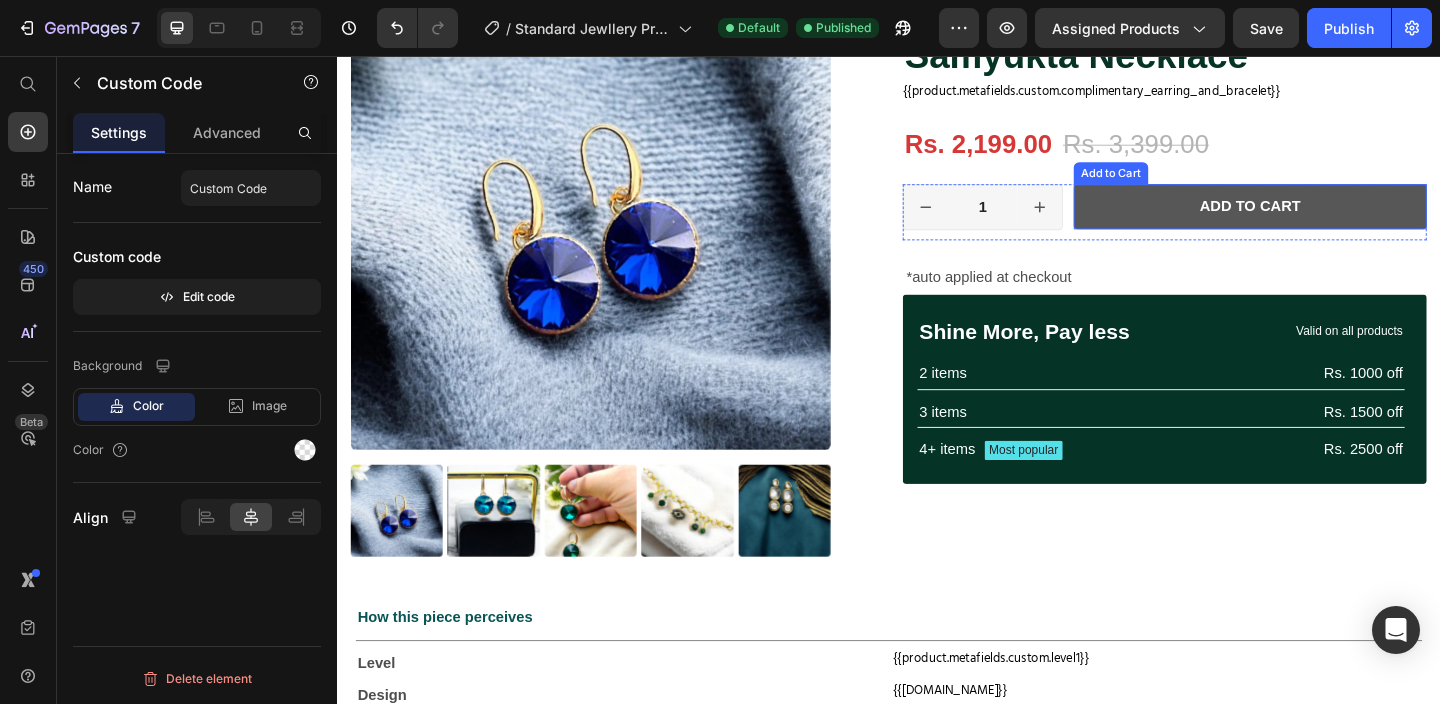 scroll, scrollTop: 216, scrollLeft: 0, axis: vertical 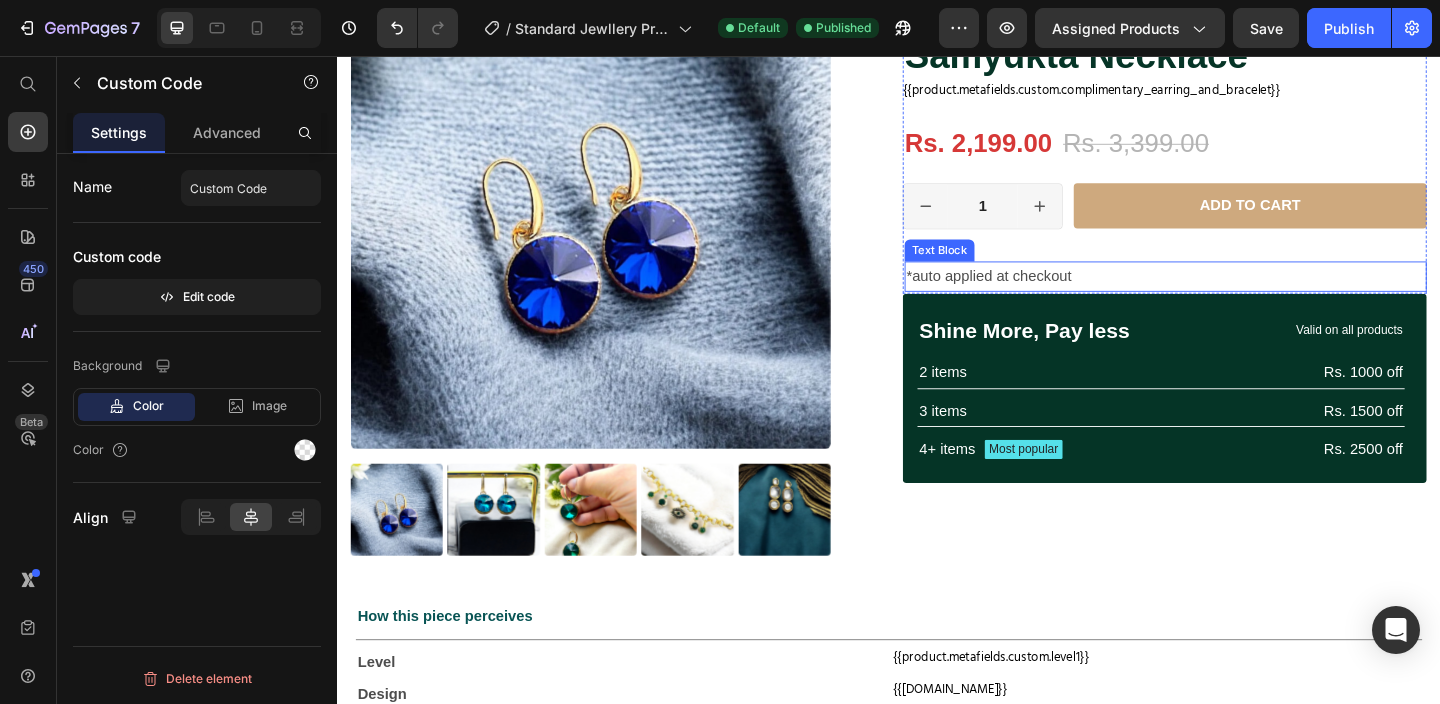 click on "*auto applied at checkout" at bounding box center (1238, 295) 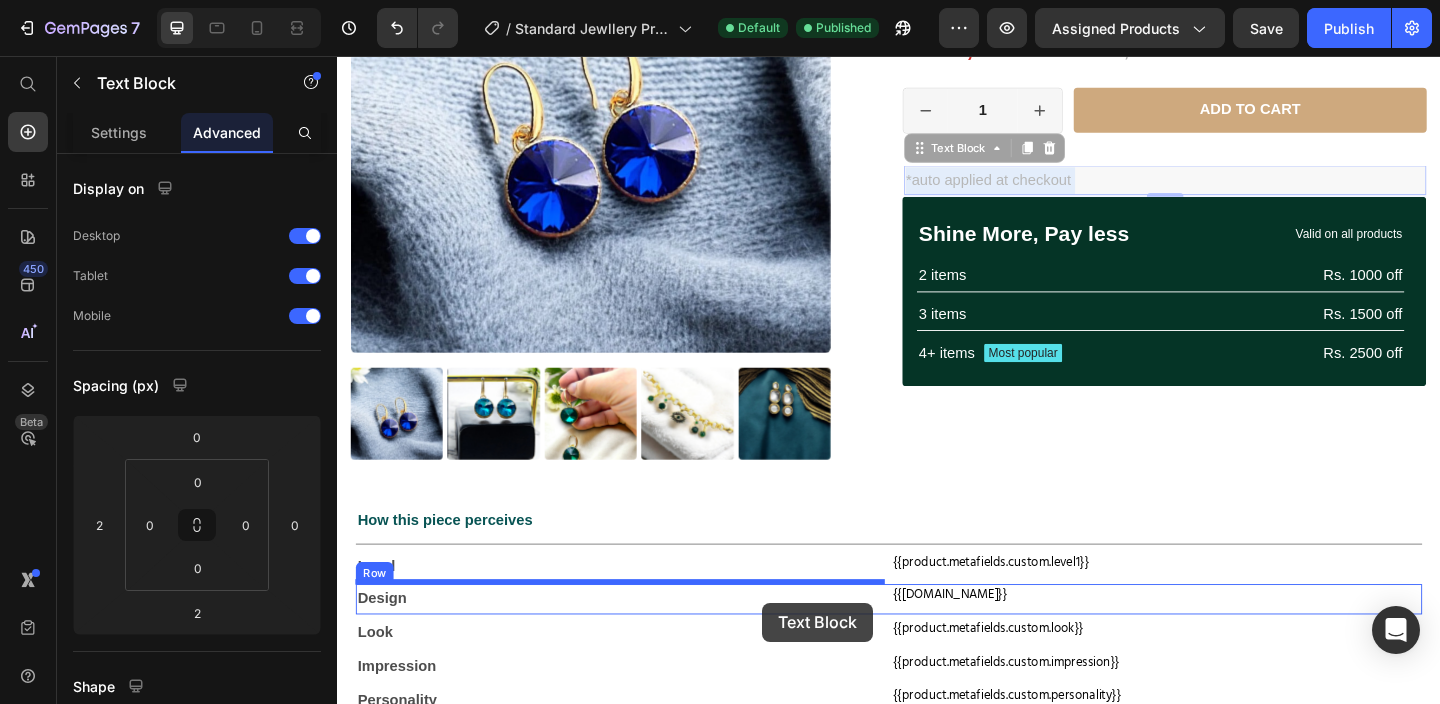 scroll, scrollTop: 368, scrollLeft: 0, axis: vertical 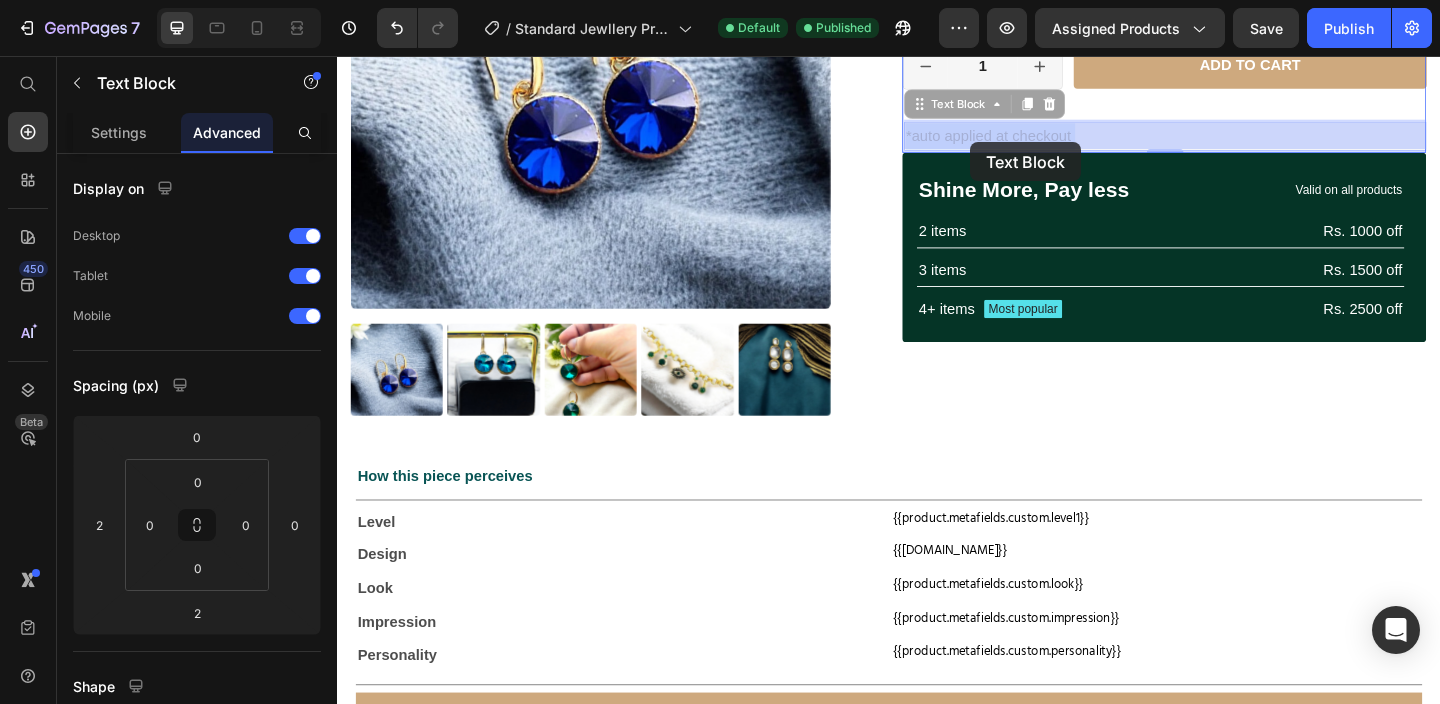 drag, startPoint x: 1057, startPoint y: 288, endPoint x: 1026, endPoint y: 150, distance: 141.43903 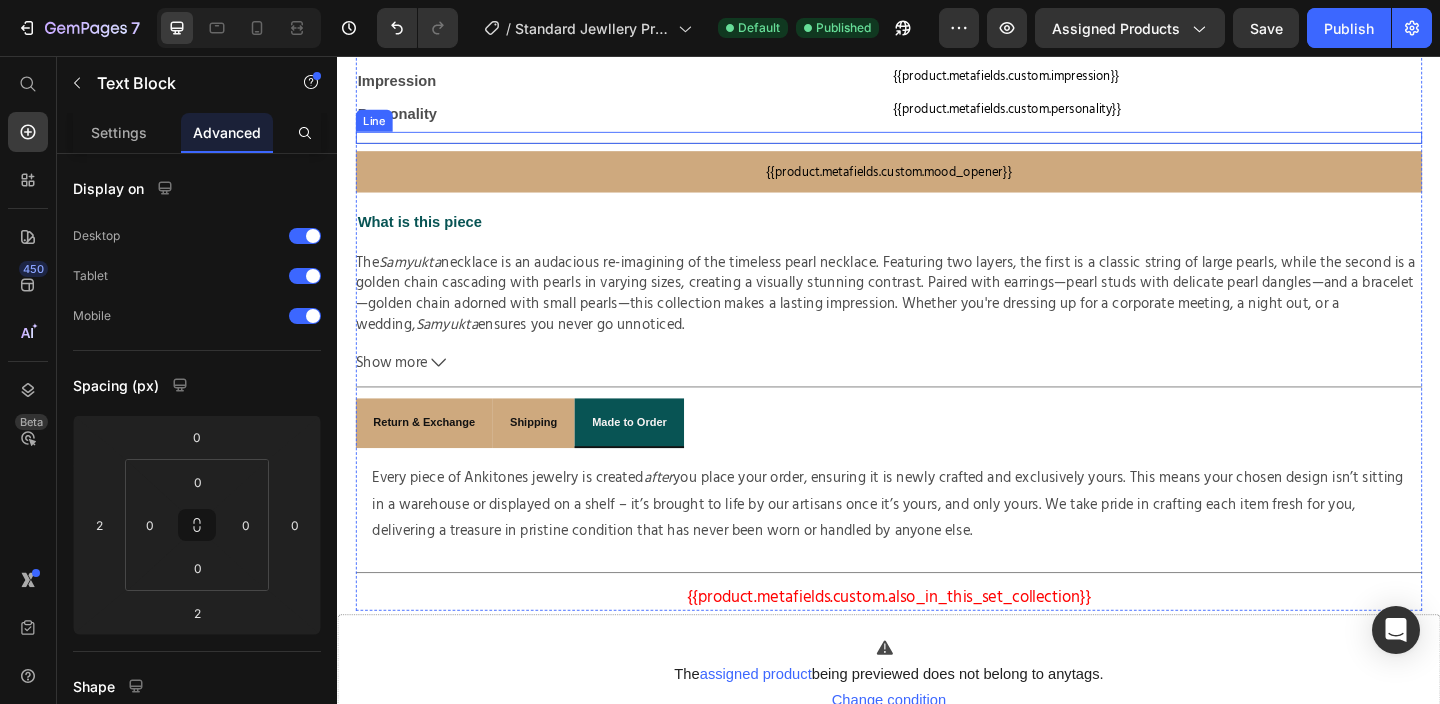 scroll, scrollTop: 981, scrollLeft: 0, axis: vertical 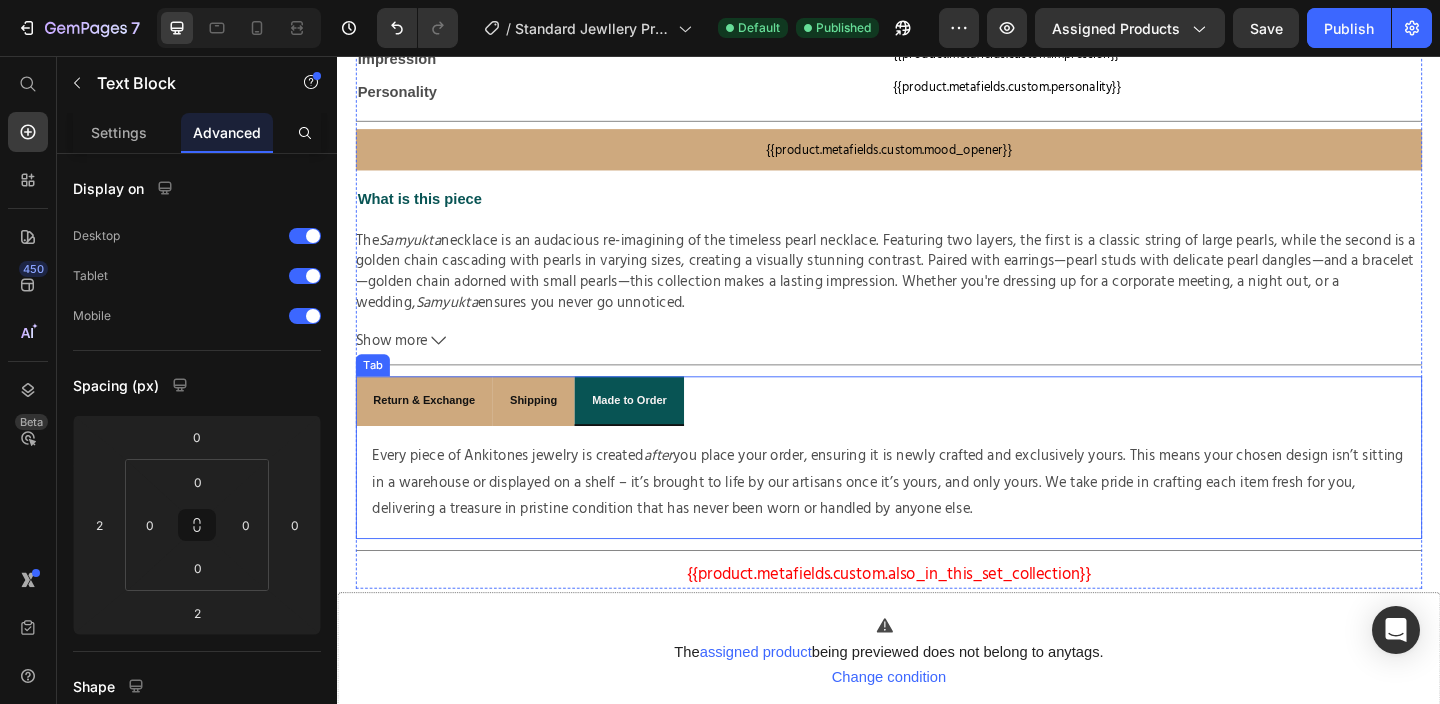 click on "At [GEOGRAPHIC_DATA], we believe in delivering nothing but the best to our customers. That's why we want your shopping experience with us to be completely worry-free. If for any reason you receive a damaged or incorrect product, we’ve got you covered! We offer a simple and stress-free return process. If you find that the product is damaged or incorrect, you can return it for a full refund or exchange [DATE] of delivery. Yes, it's really that easy!   Here's how the return process works: - Contact Us: Simply send us an email at [EMAIL_ADDRESS][DOMAIN_NAME] or send us a WhatsApp message at [PHONE_NUMBER].   Please include the following information in your message: - Your Order ID - Product Name - A brief description of the issue - An unboxing video of the parcel (this helps us better understand the situation and offer the best solution).   Once we receive your message, we’ll handle the rest. We’ll either process your refund or arrange for an exchange—whichever works best for you.   No Hassle   Text Block  across" at bounding box center (937, 511) 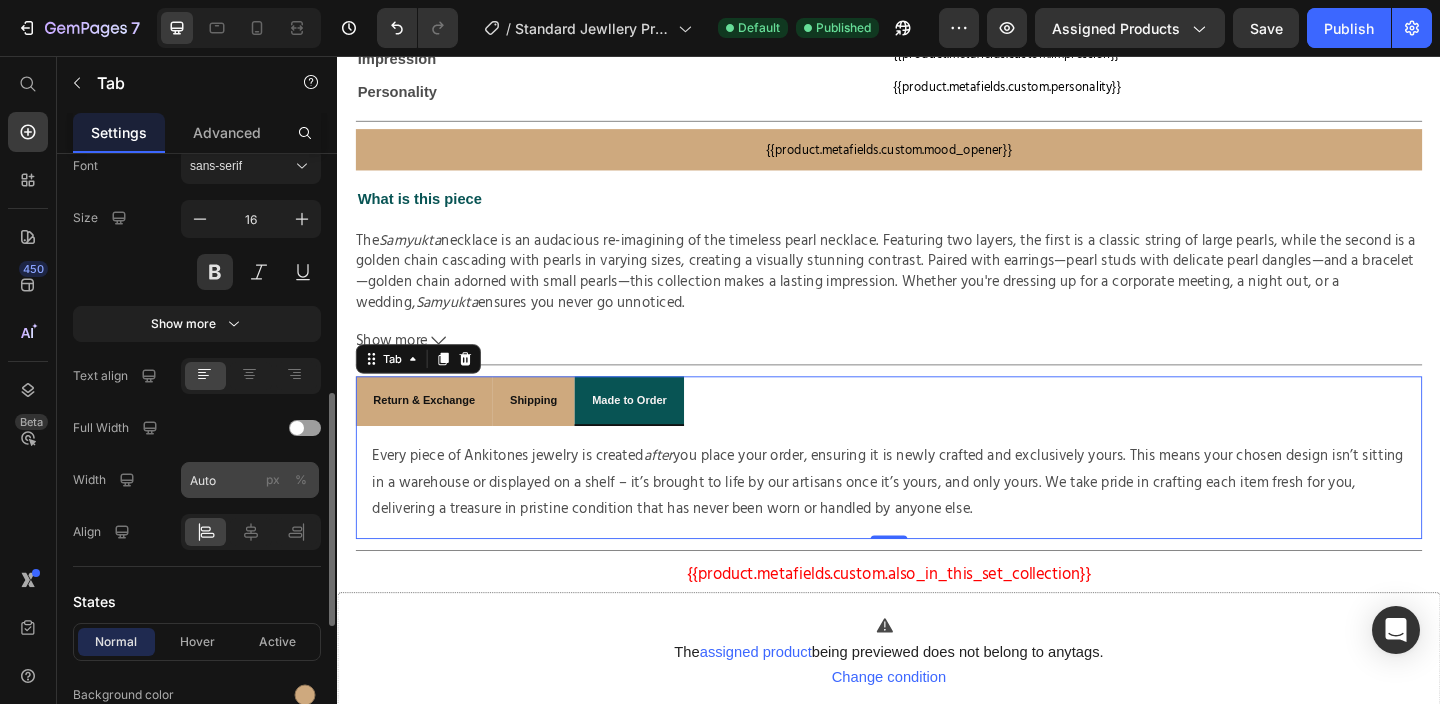 scroll, scrollTop: 704, scrollLeft: 0, axis: vertical 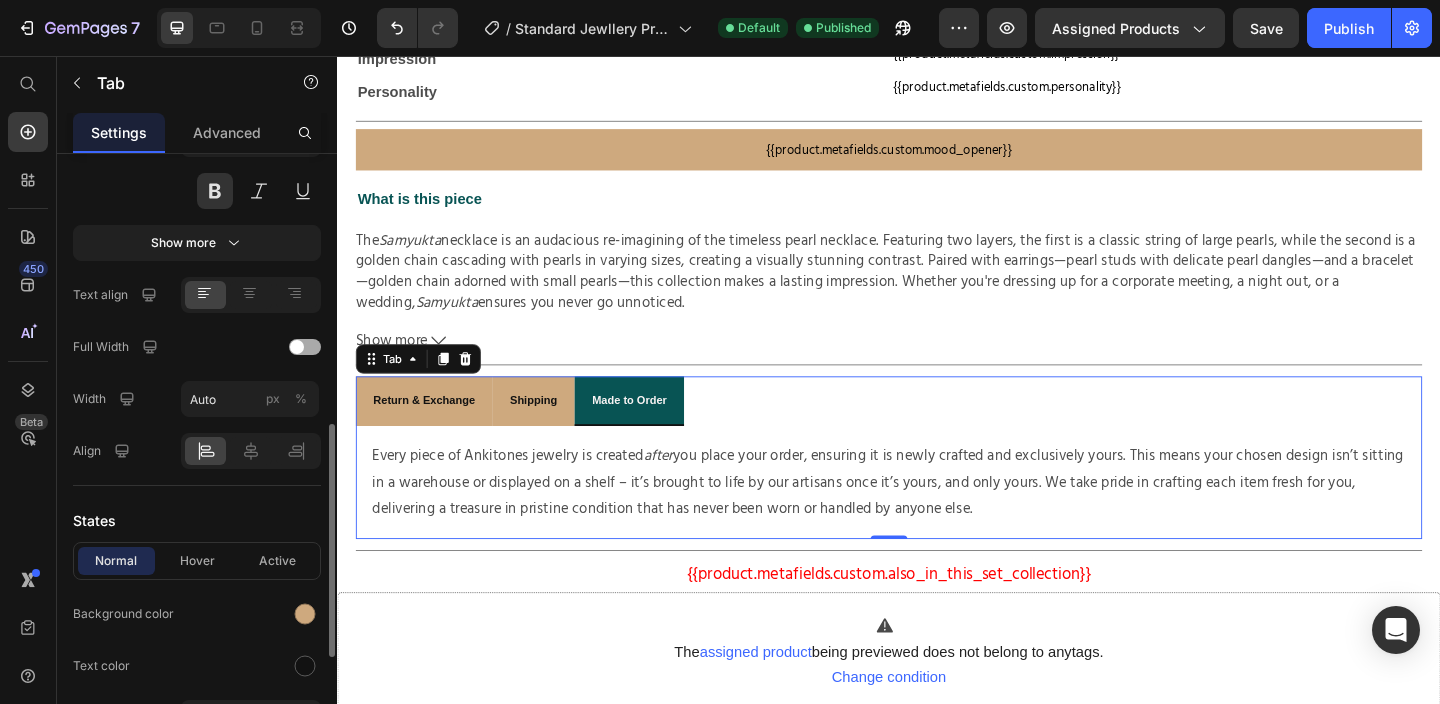 click at bounding box center (297, 347) 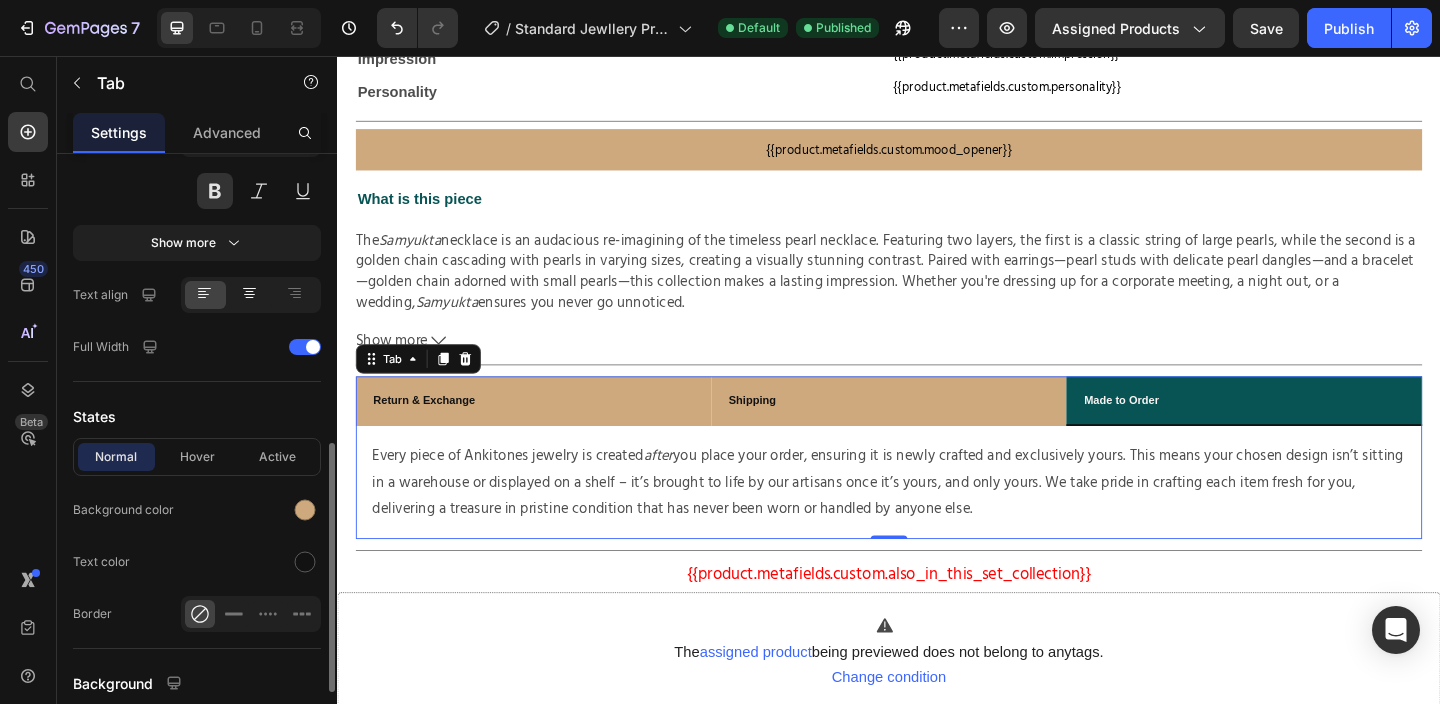 click 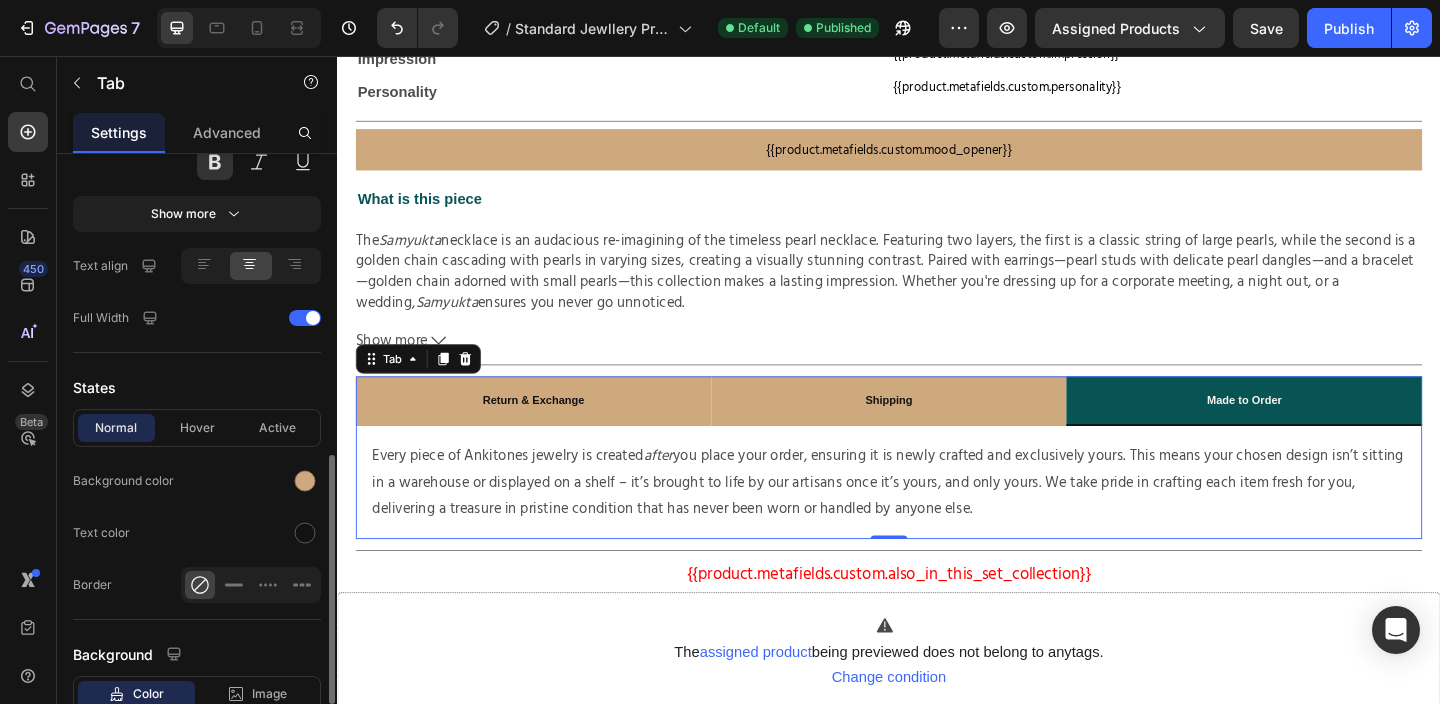 scroll, scrollTop: 833, scrollLeft: 0, axis: vertical 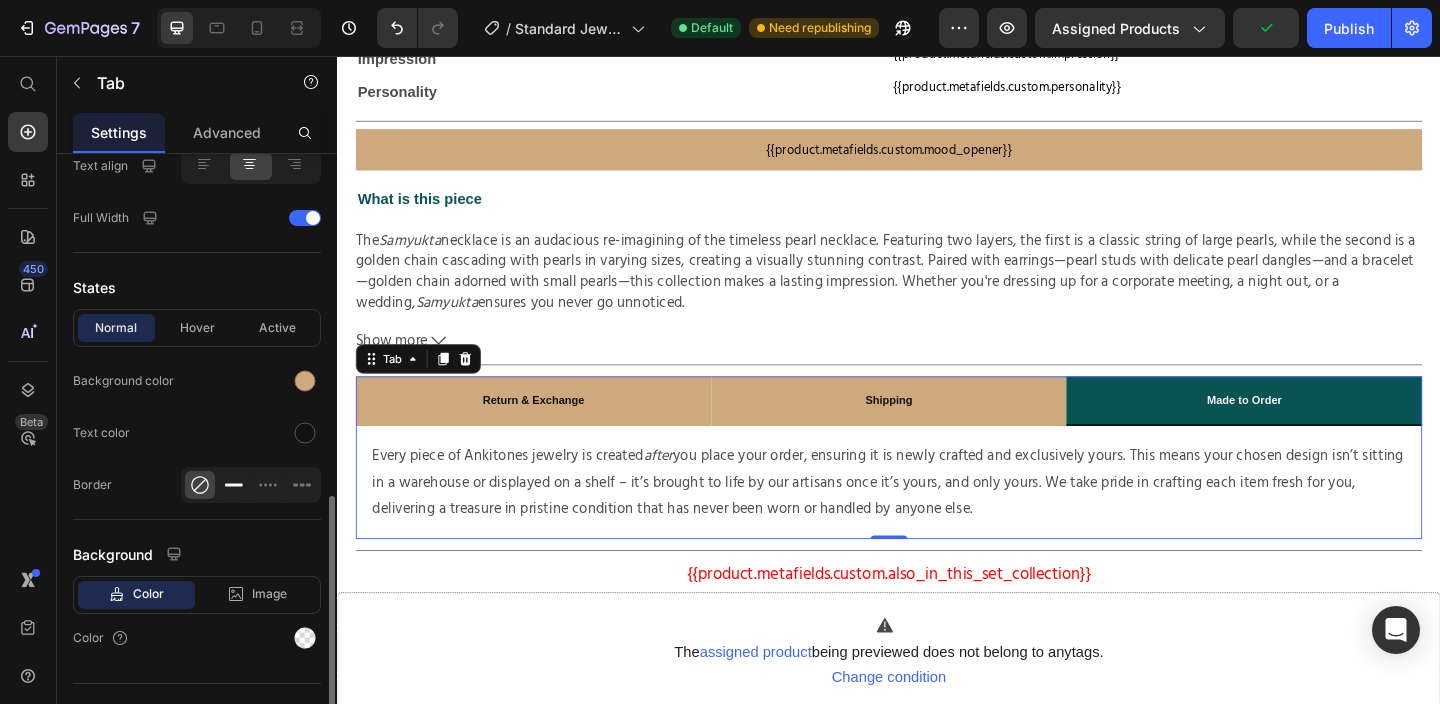 click 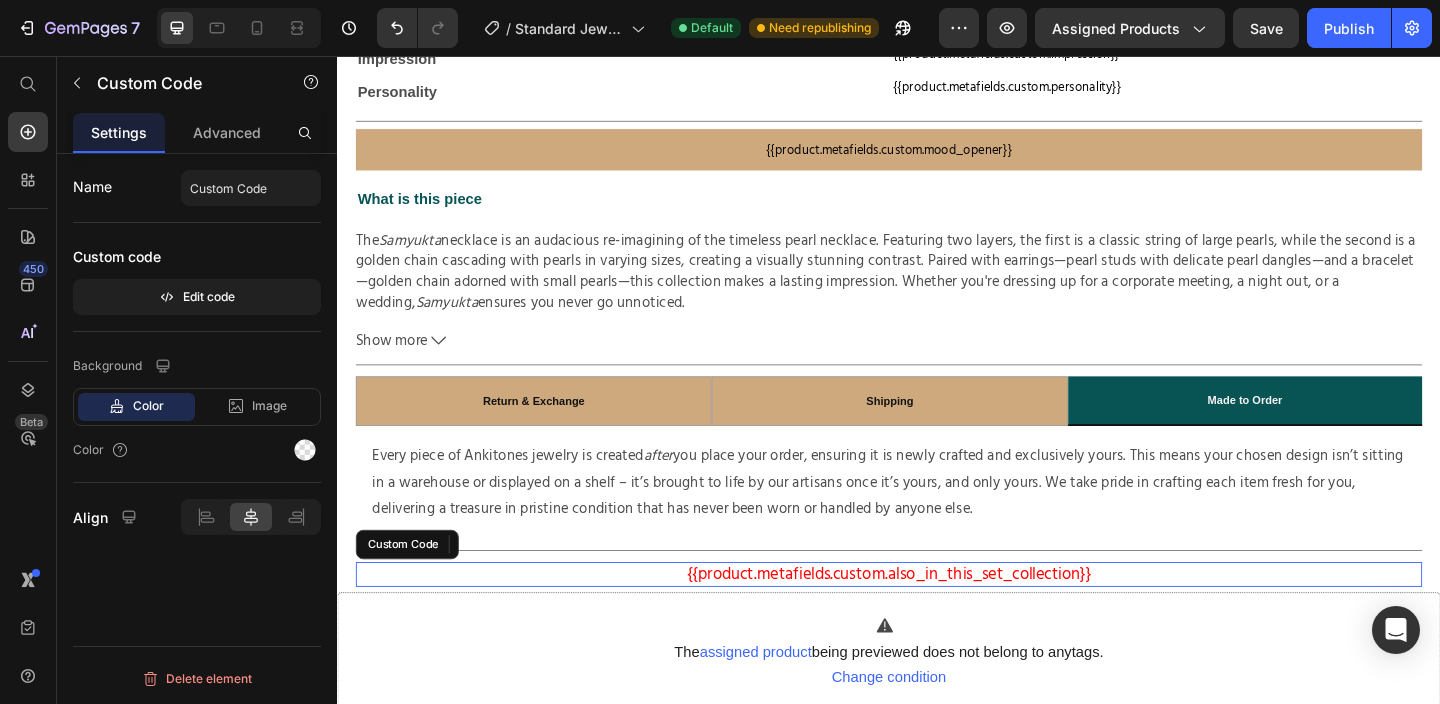 click on "{{product.metafields.custom.also_in_this_set_collection}}" at bounding box center [937, 619] 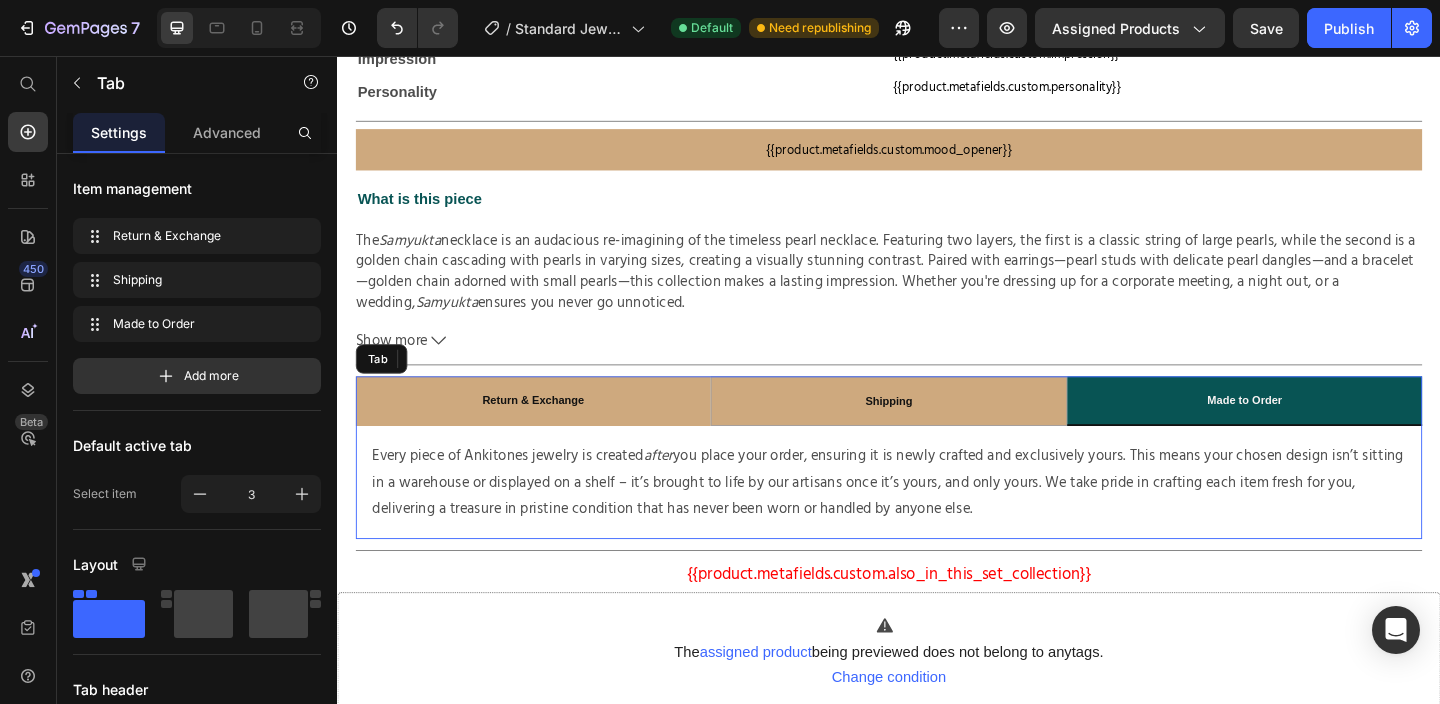 click on "Return & Exchange" at bounding box center [550, 431] 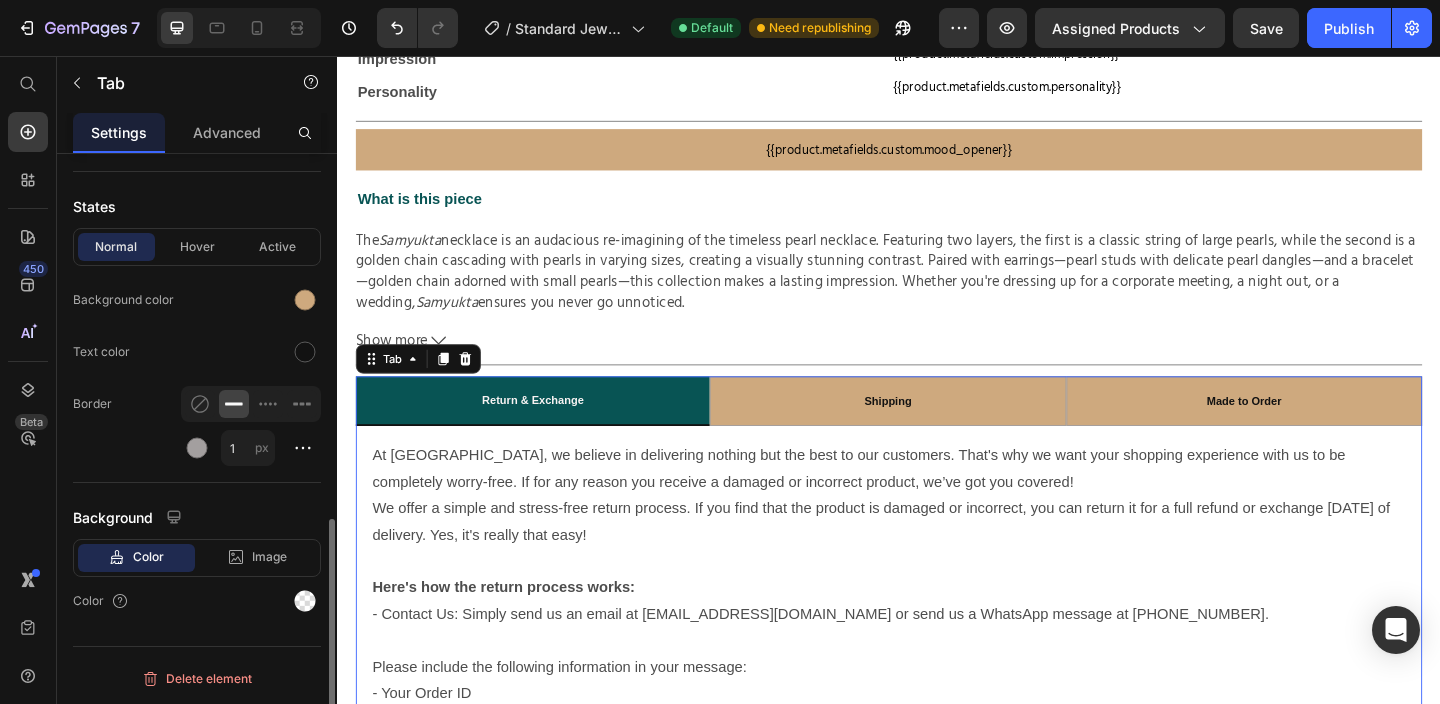 scroll, scrollTop: 913, scrollLeft: 0, axis: vertical 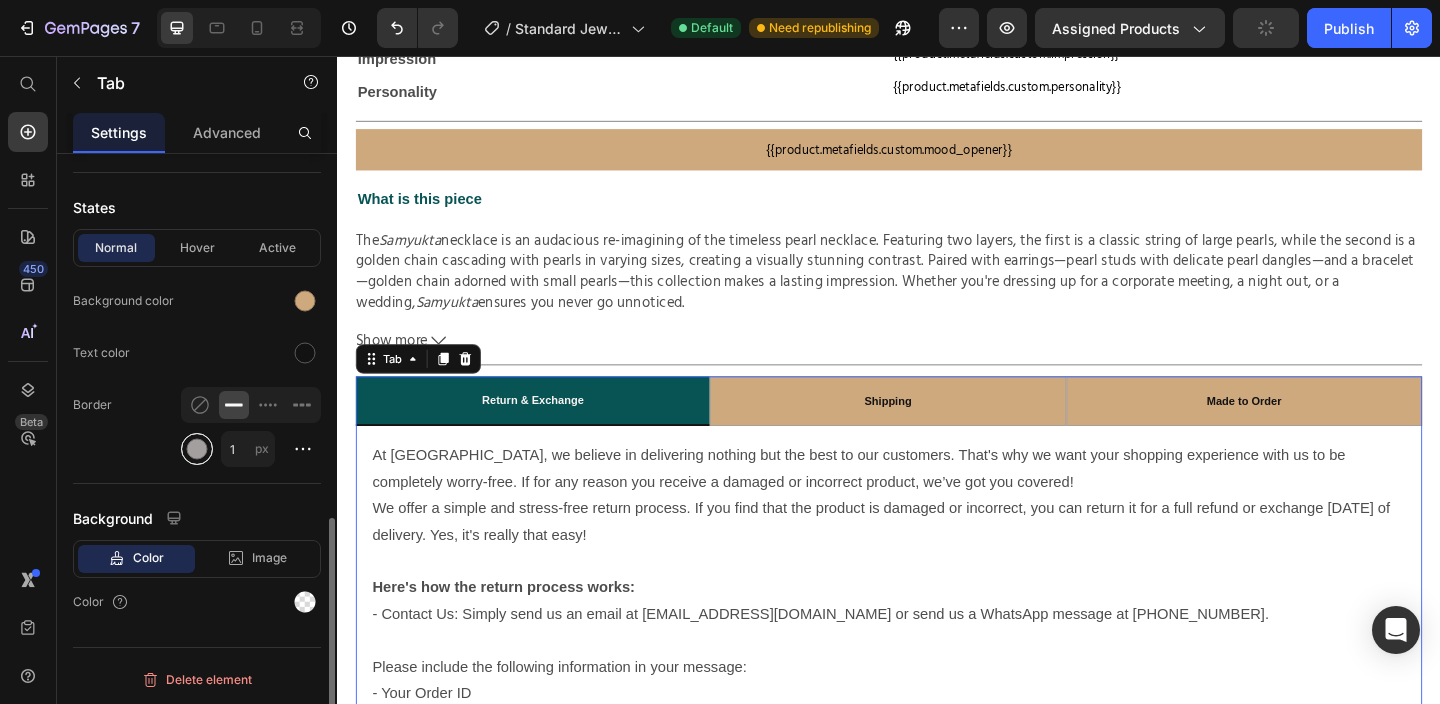 click at bounding box center (197, 449) 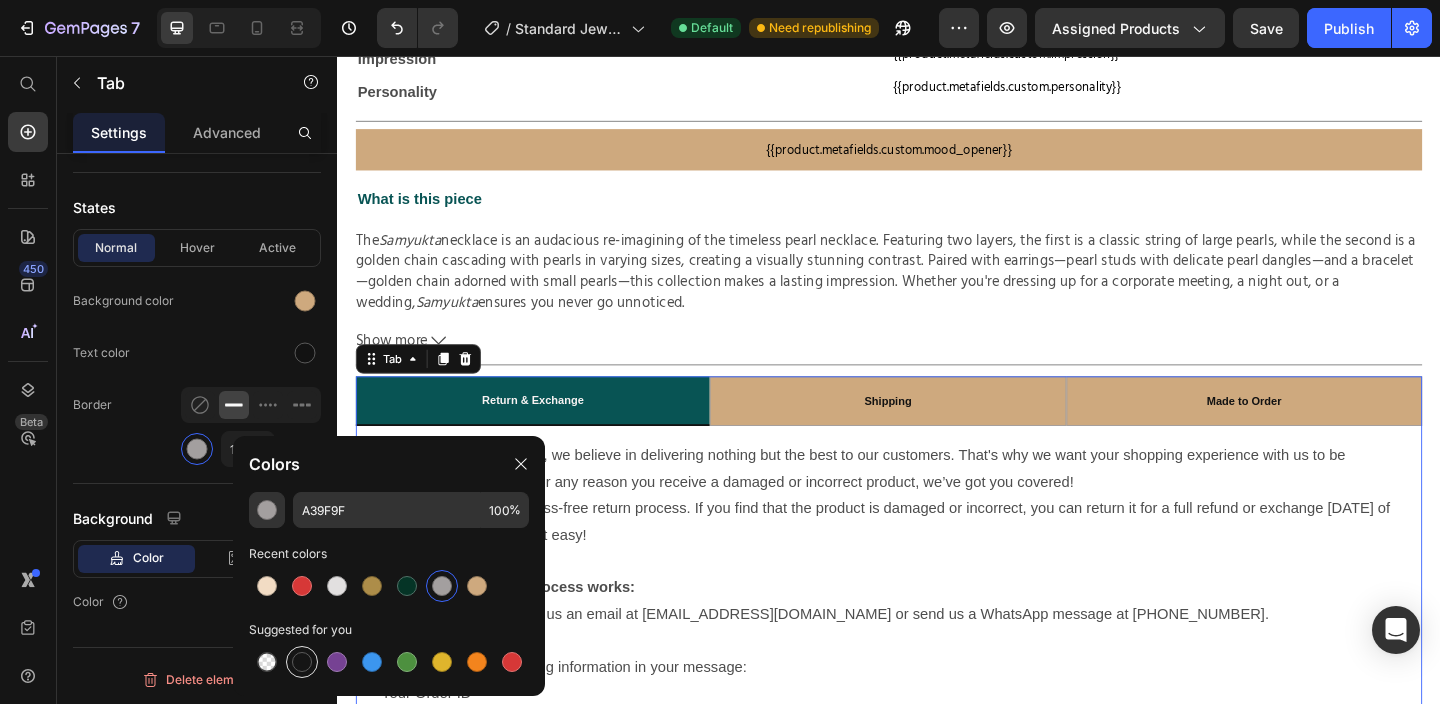 click at bounding box center [302, 662] 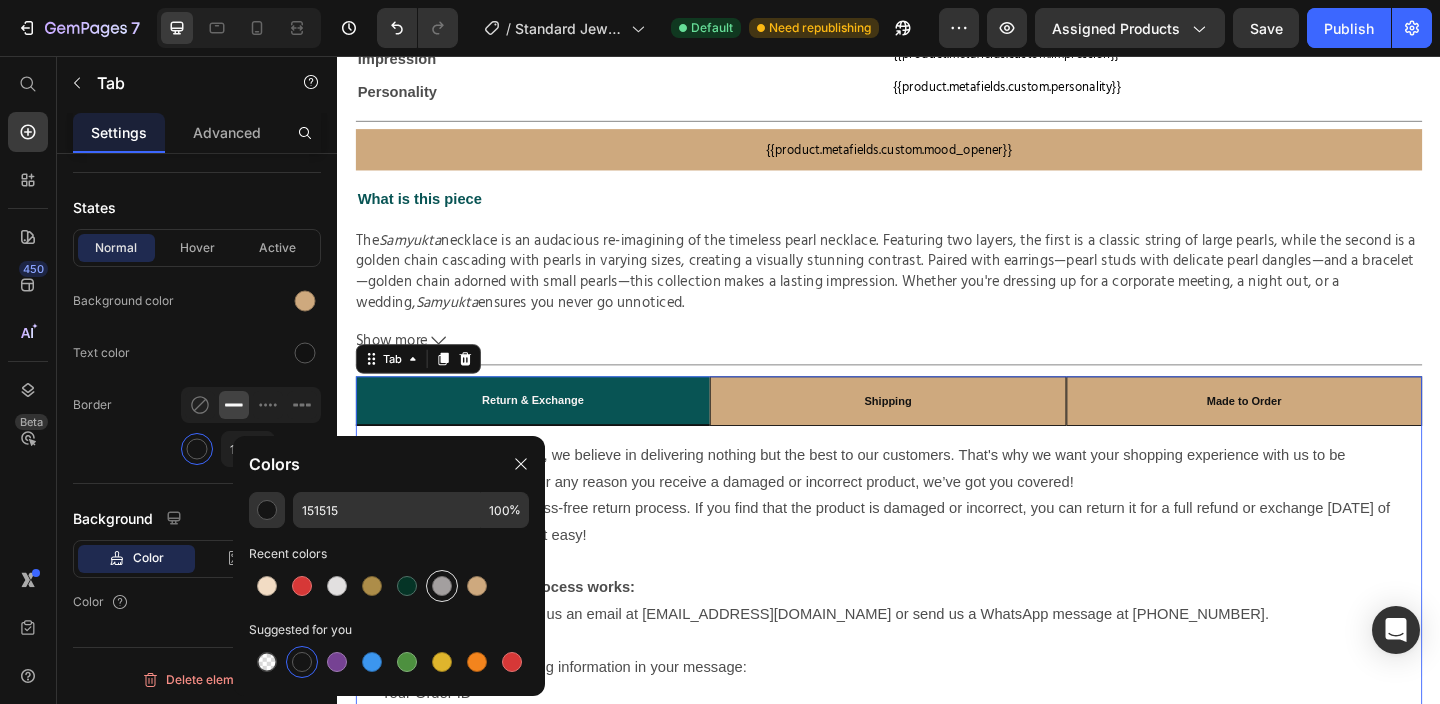 click at bounding box center (442, 586) 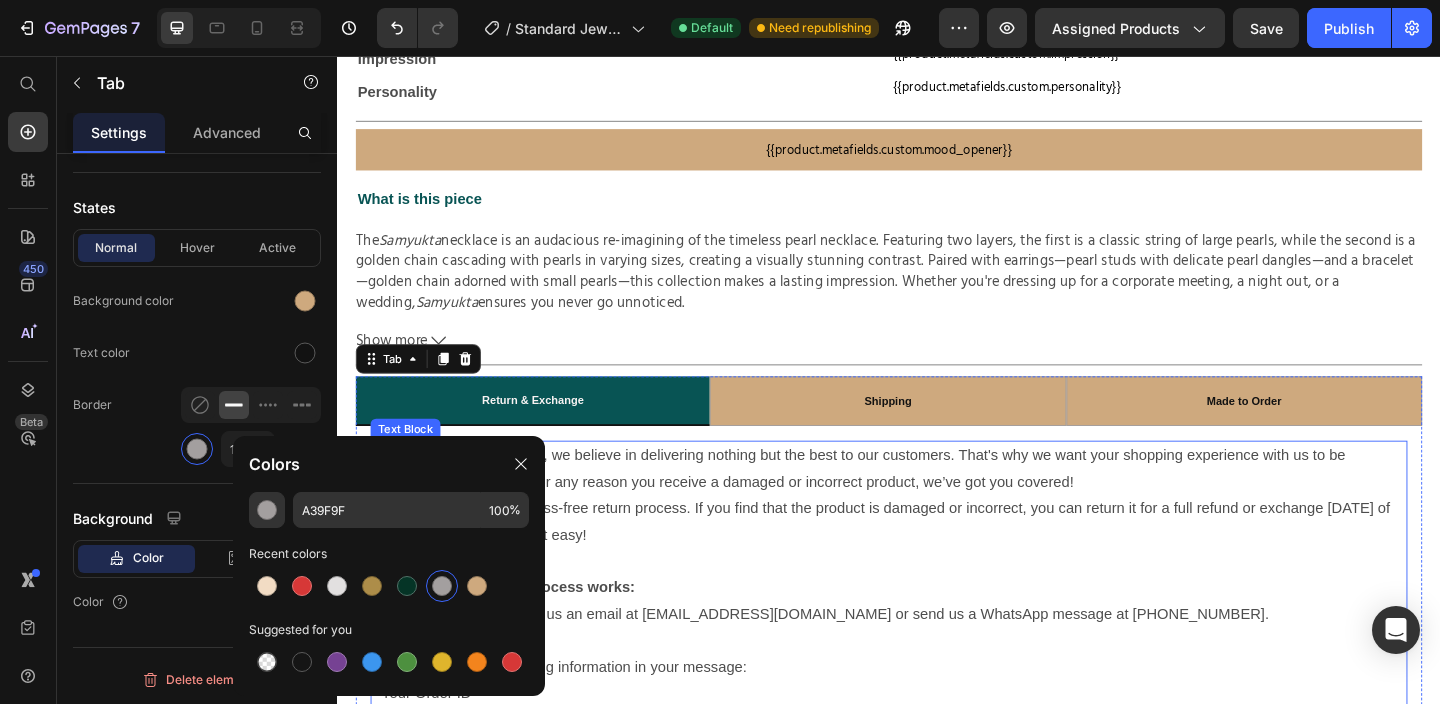 click on "At [GEOGRAPHIC_DATA], we believe in delivering nothing but the best to our customers. That's why we want your shopping experience with us to be completely worry-free. If for any reason you receive a damaged or incorrect product, we’ve got you covered!" at bounding box center (937, 505) 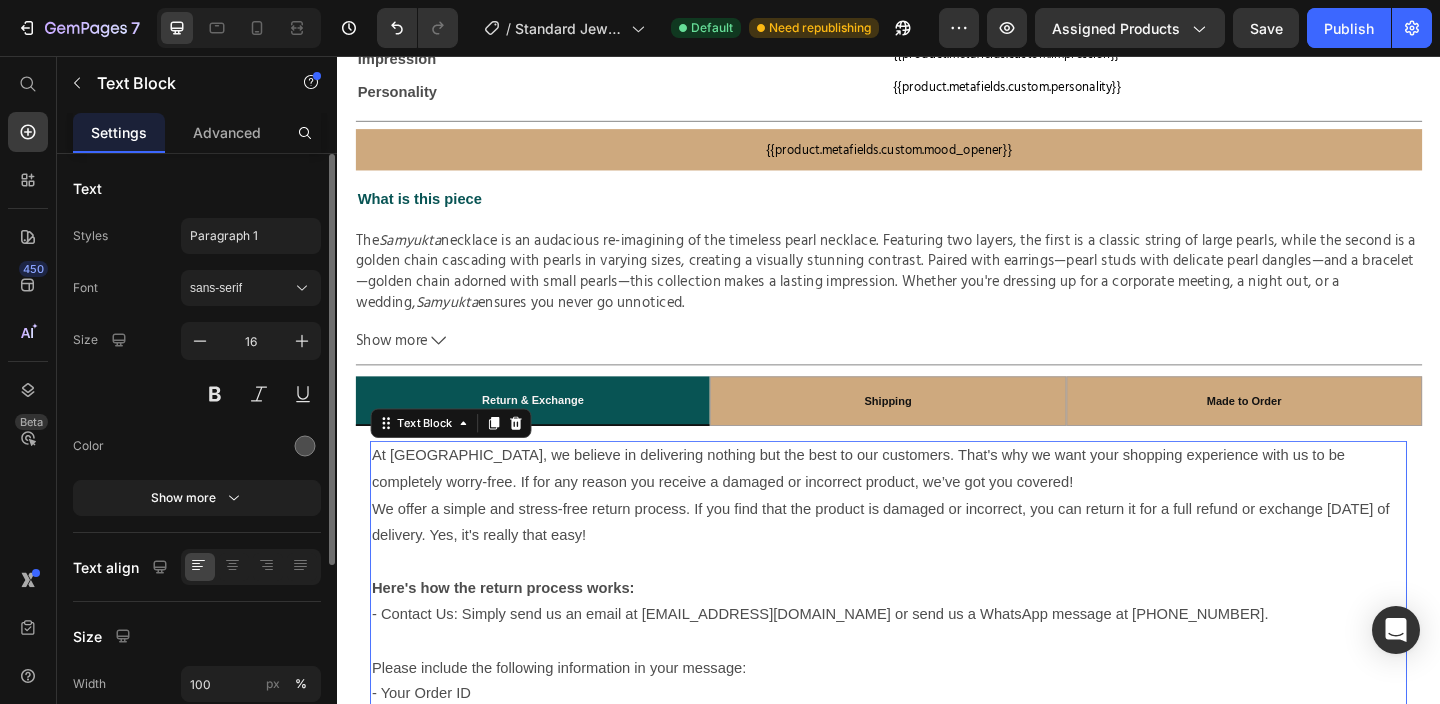 click on "Here's how the return process works: - Contact Us: Simply send us an email at [EMAIL_ADDRESS][DOMAIN_NAME] or send us a WhatsApp message at [PHONE_NUMBER]." at bounding box center (937, 649) 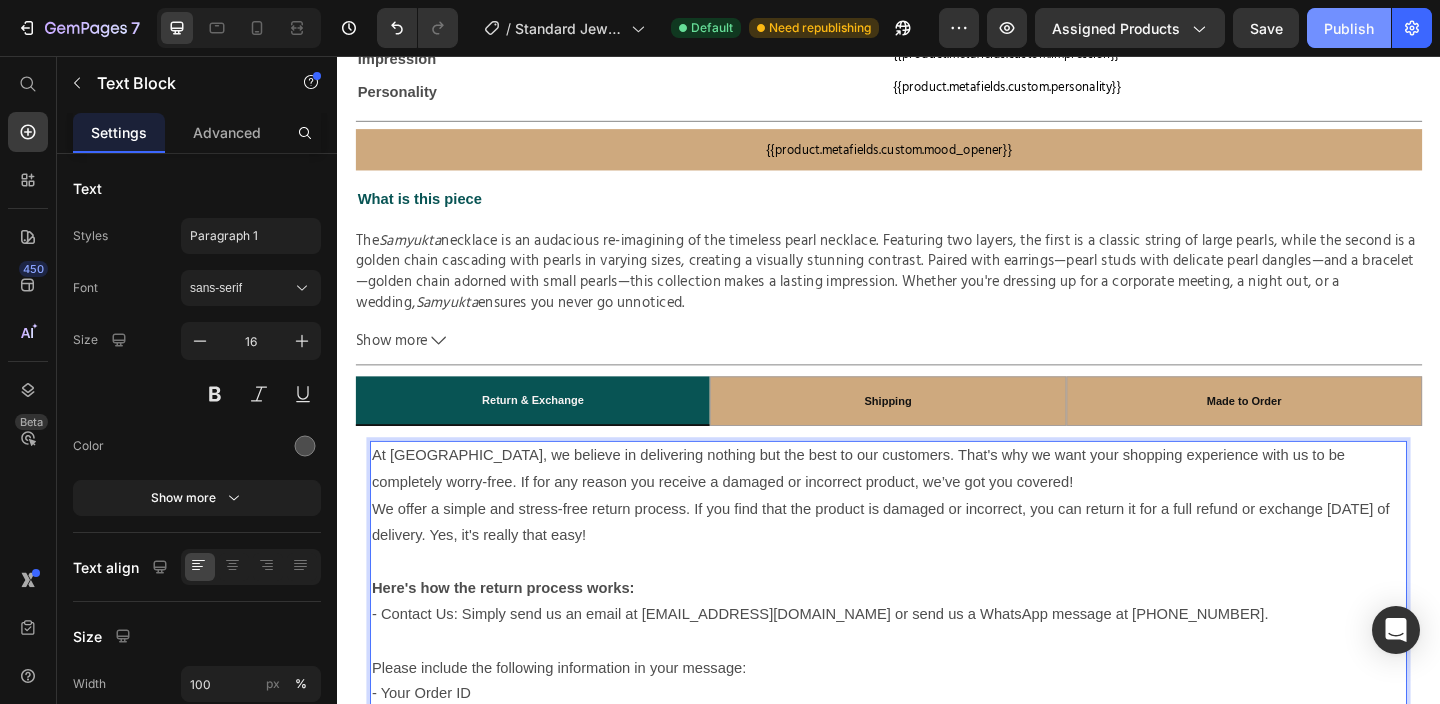 click on "Publish" at bounding box center [1349, 28] 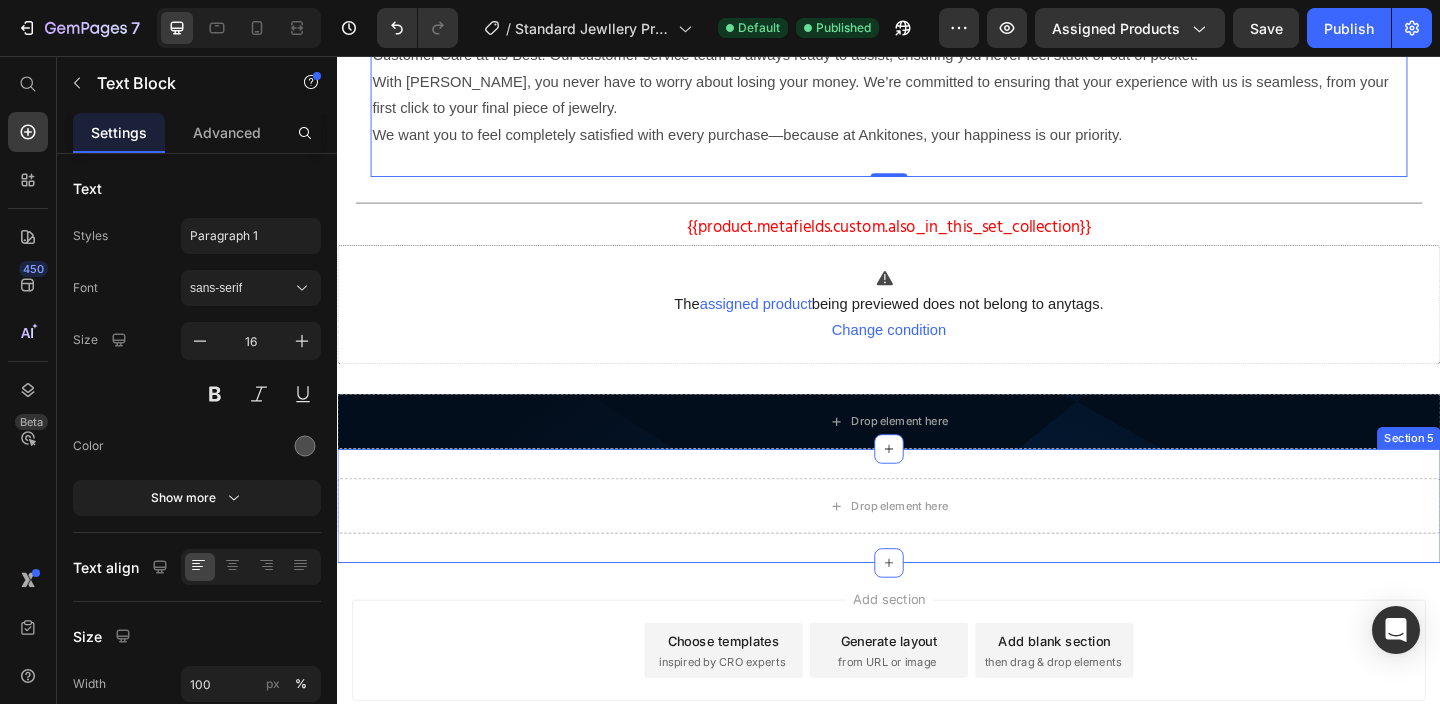 scroll, scrollTop: 1932, scrollLeft: 0, axis: vertical 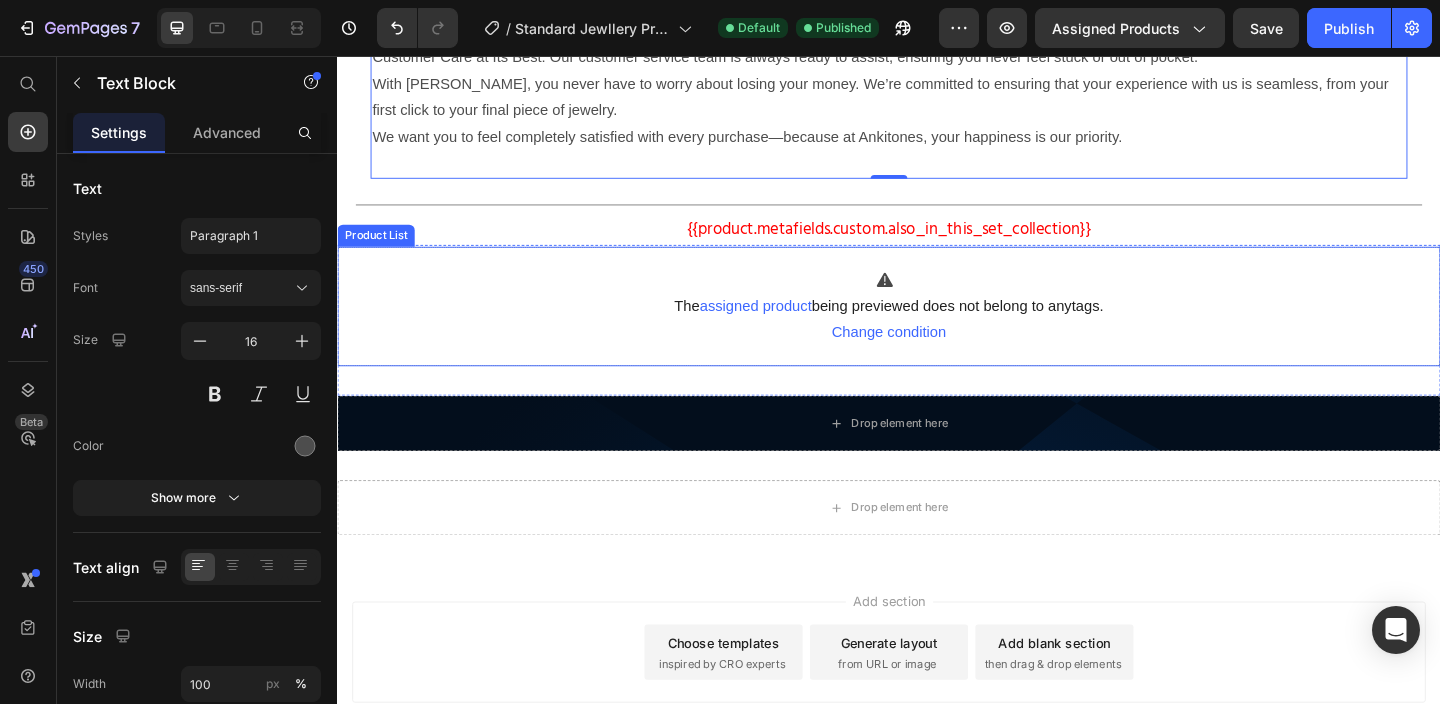 click on "The  assigned product  being previewed does not belong to any  tags . Change condition" at bounding box center [937, 328] 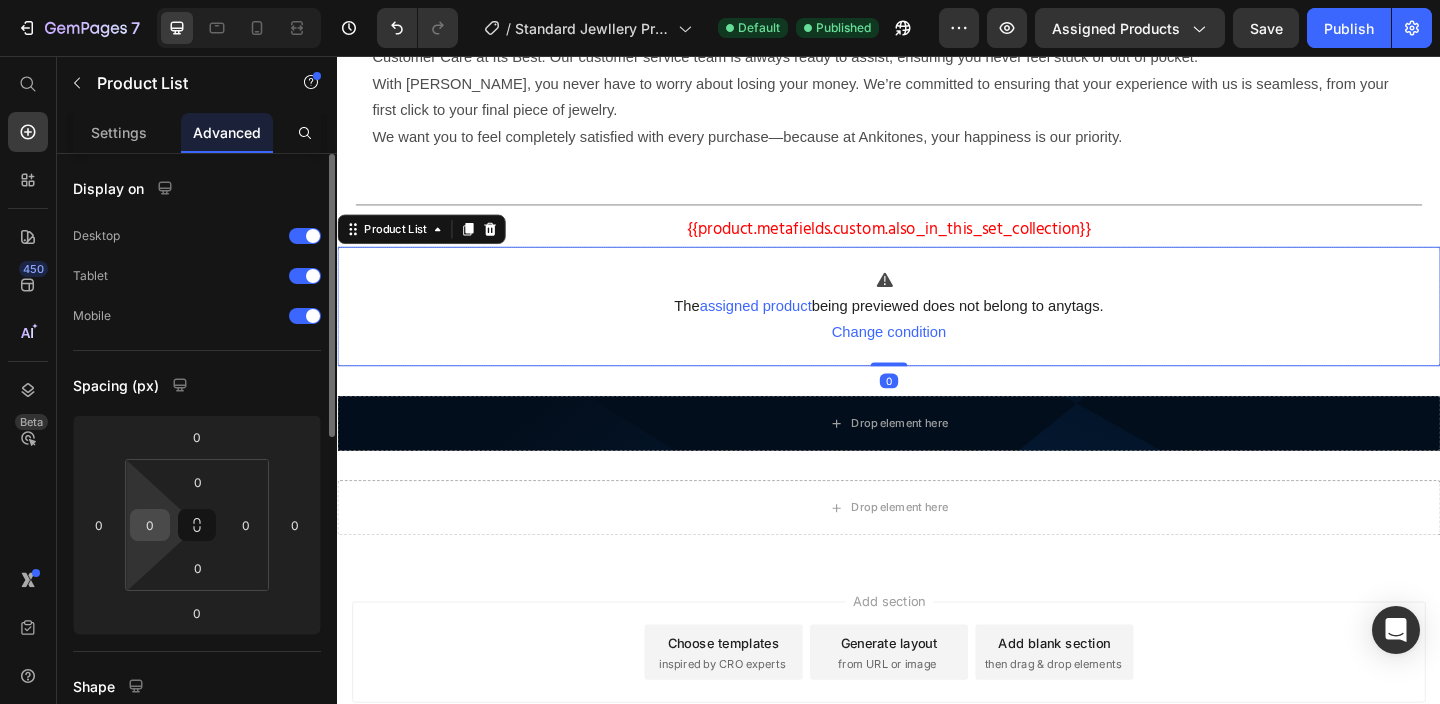 click on "0" at bounding box center [150, 525] 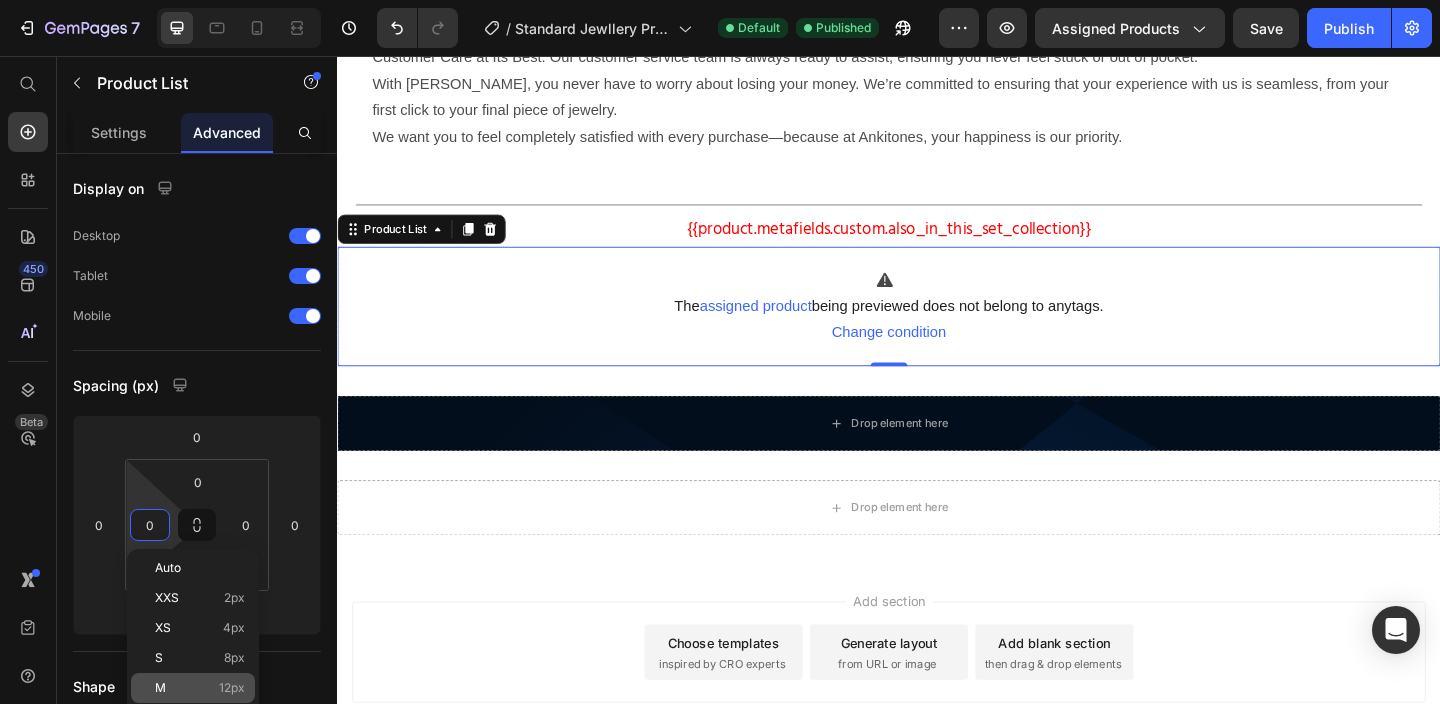 click on "M 12px" at bounding box center [200, 688] 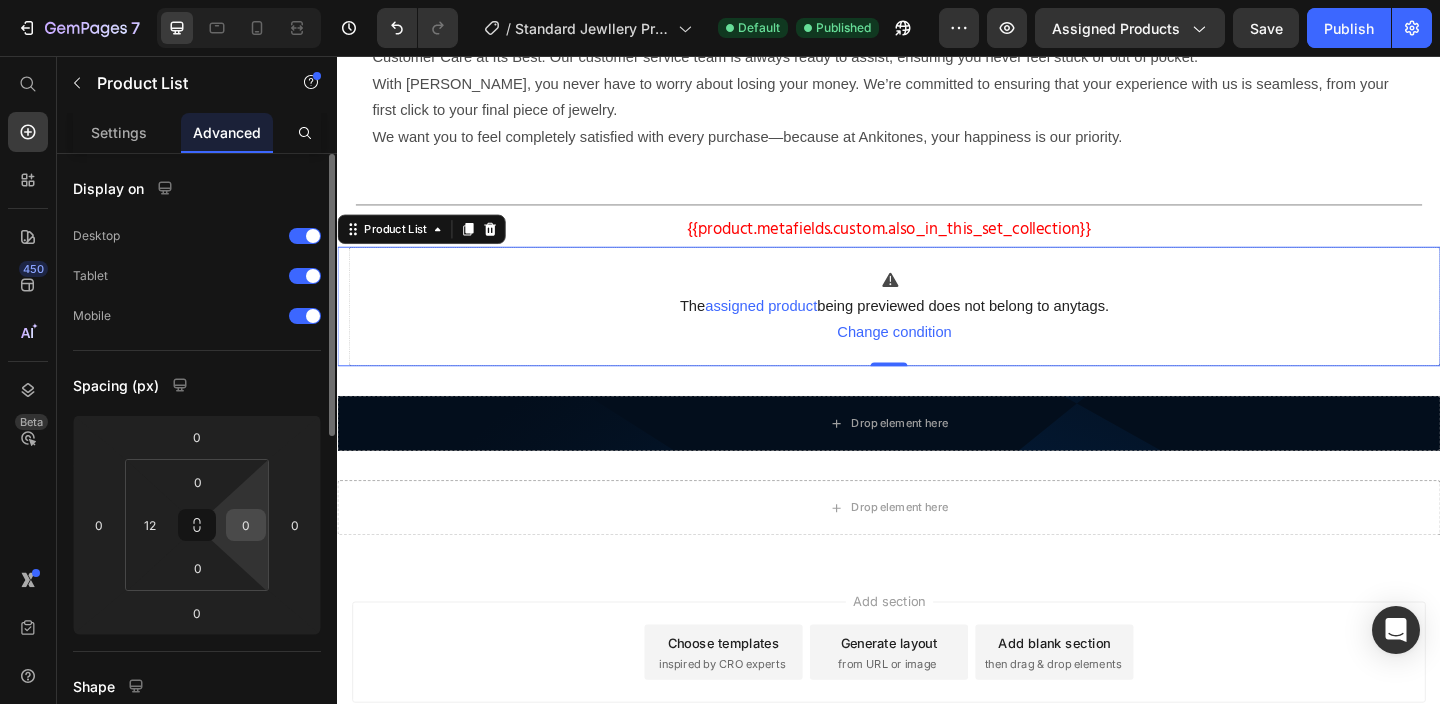 click on "0" at bounding box center (246, 525) 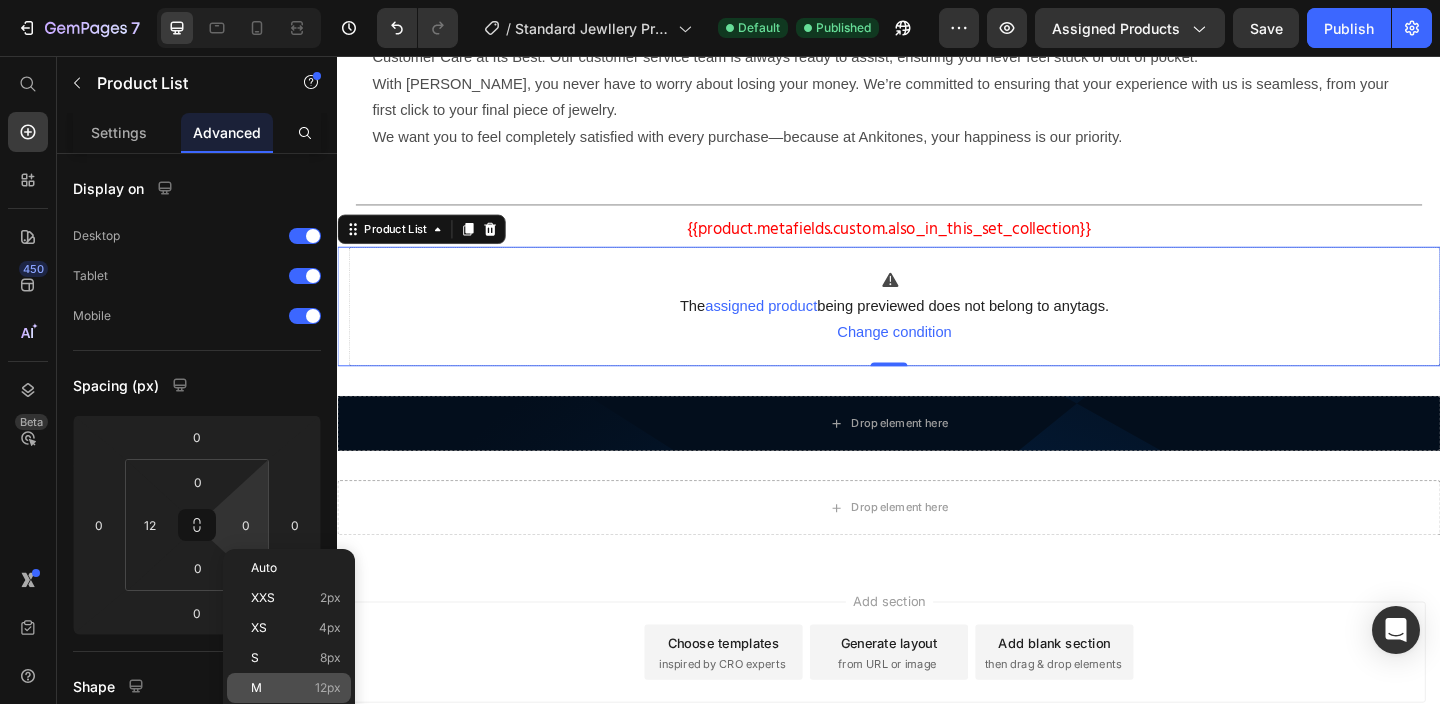 click on "M 12px" 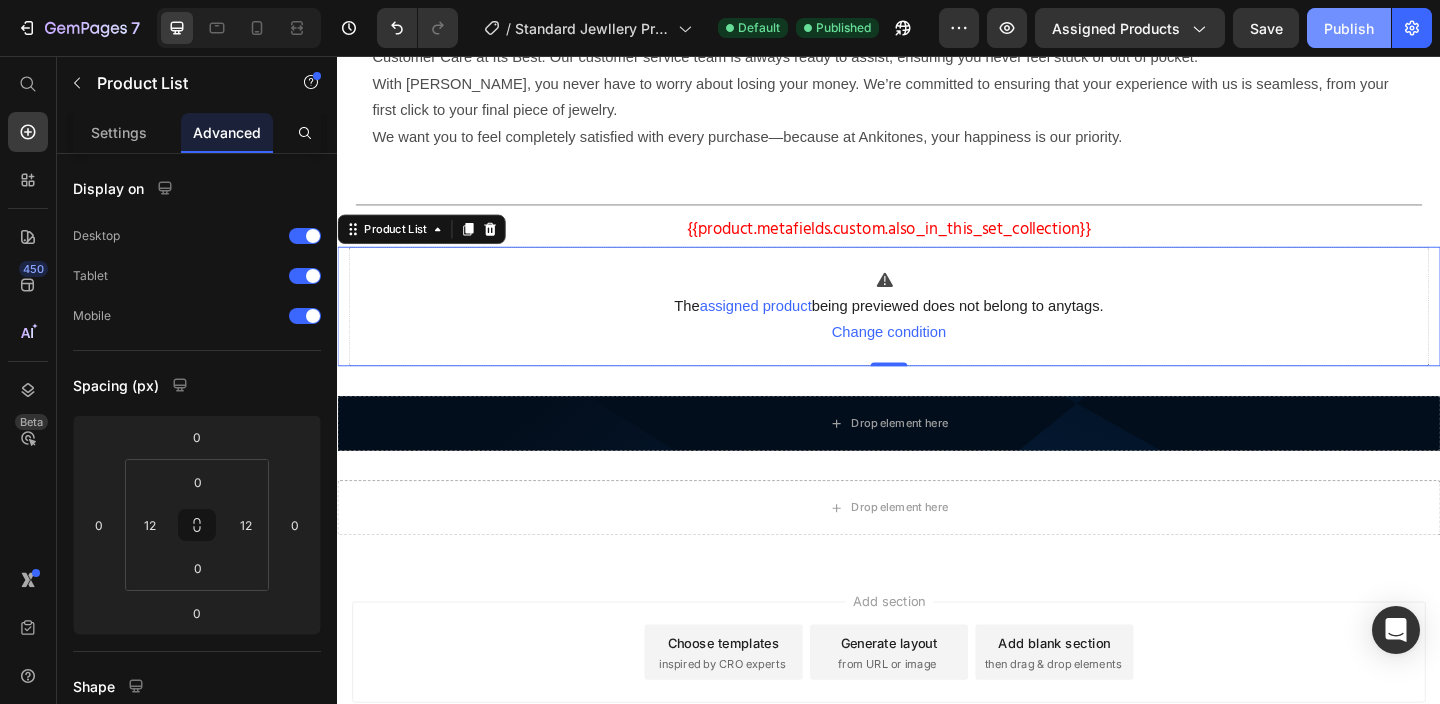 click on "Publish" at bounding box center (1349, 28) 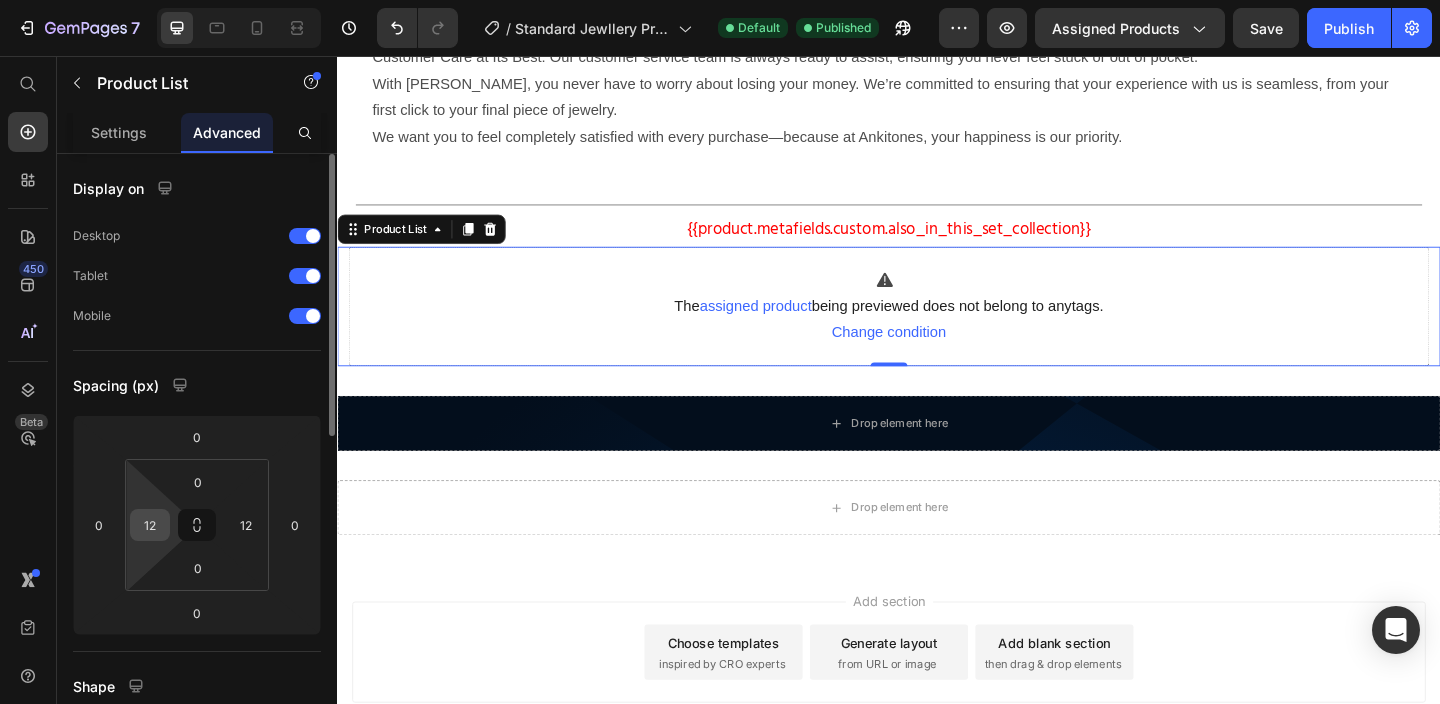 click on "12" at bounding box center (150, 525) 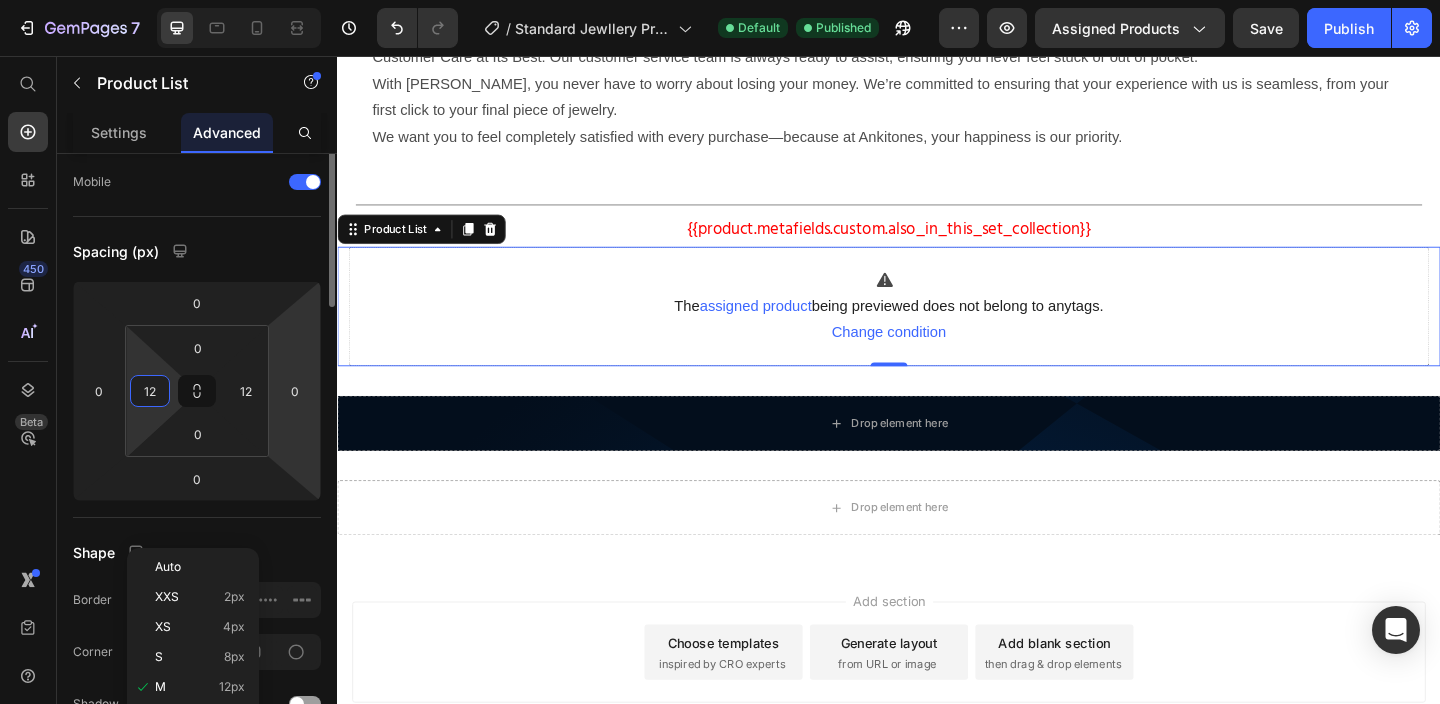 scroll, scrollTop: 136, scrollLeft: 0, axis: vertical 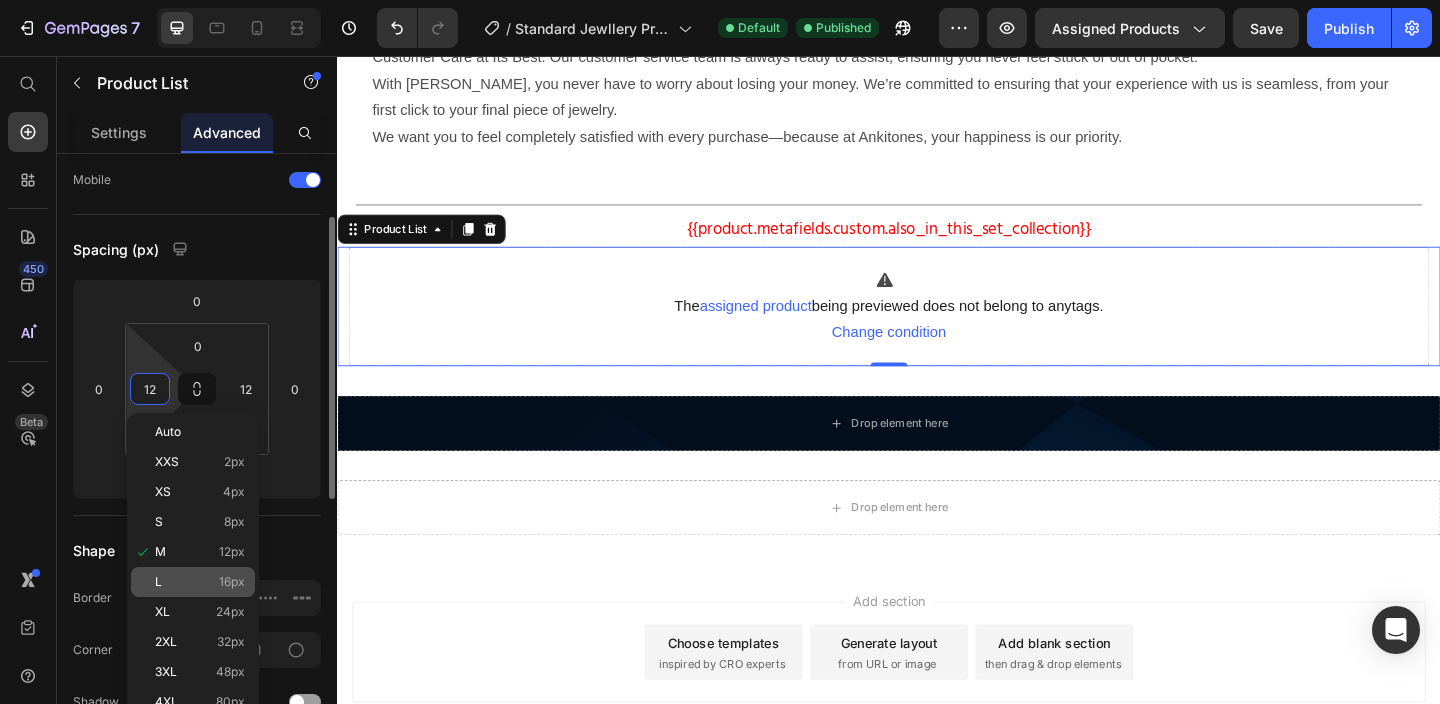 click on "16px" at bounding box center (232, 582) 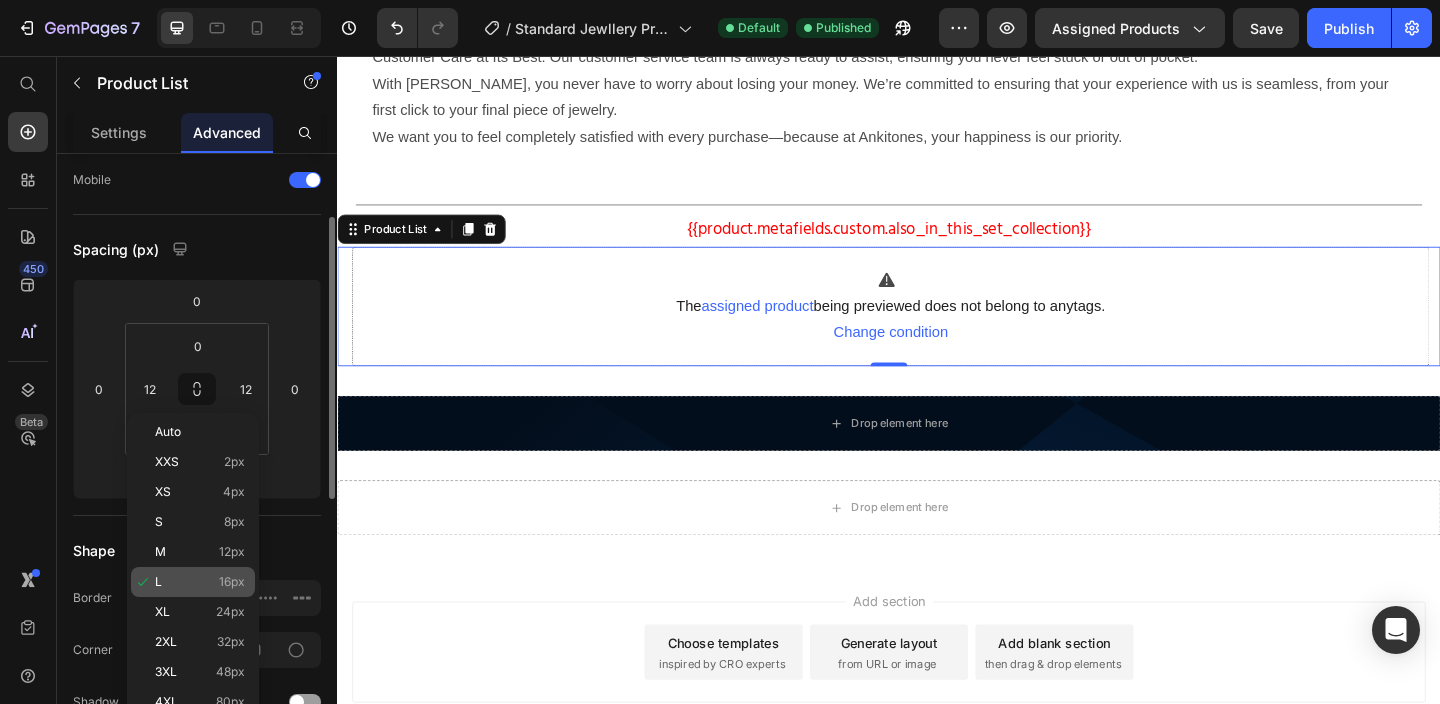 type on "16" 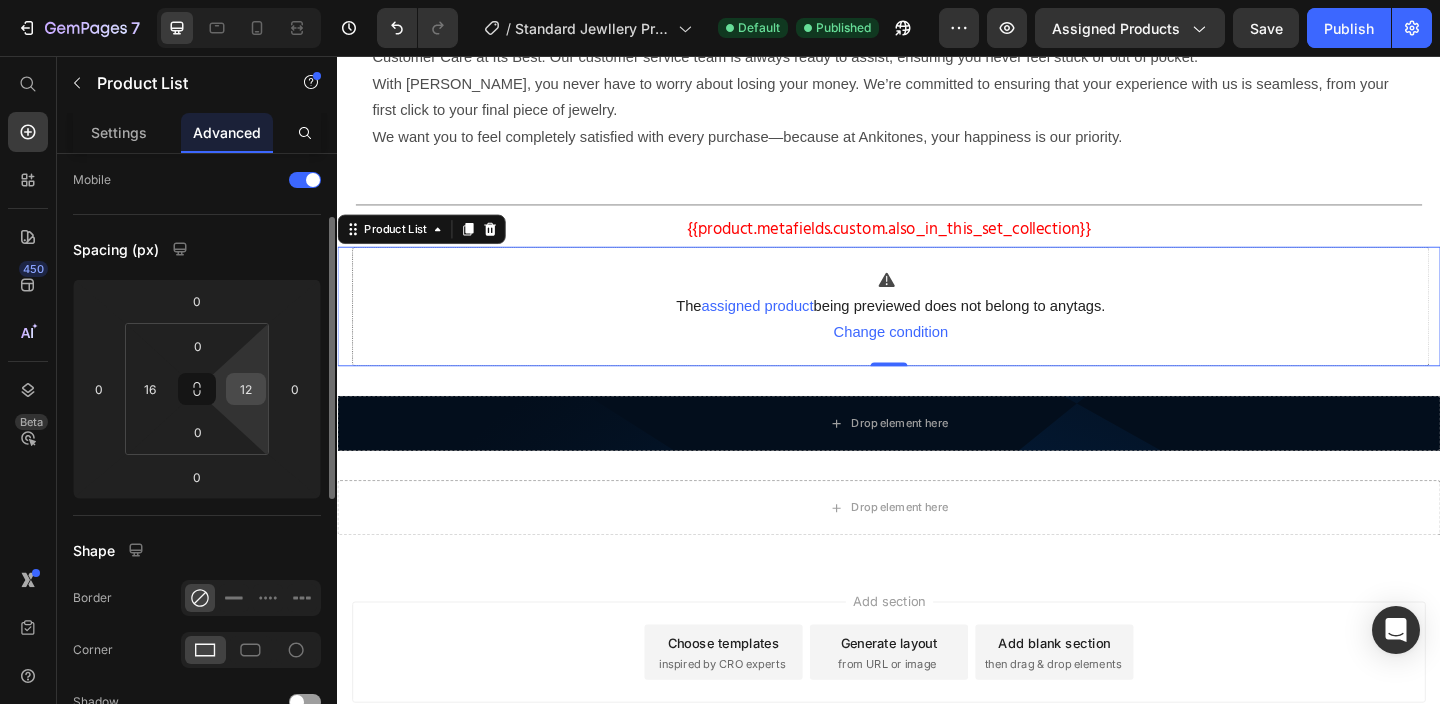 click on "12" 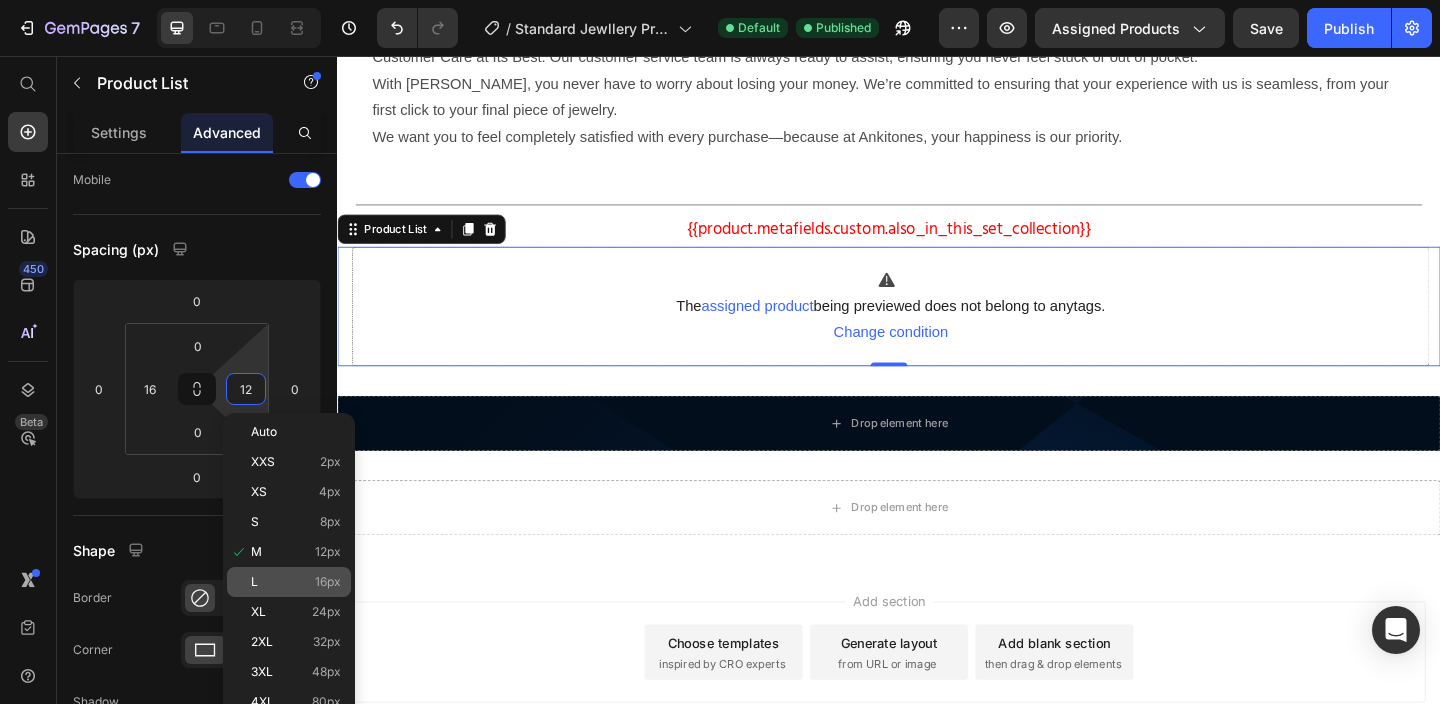 click on "L 16px" at bounding box center [296, 582] 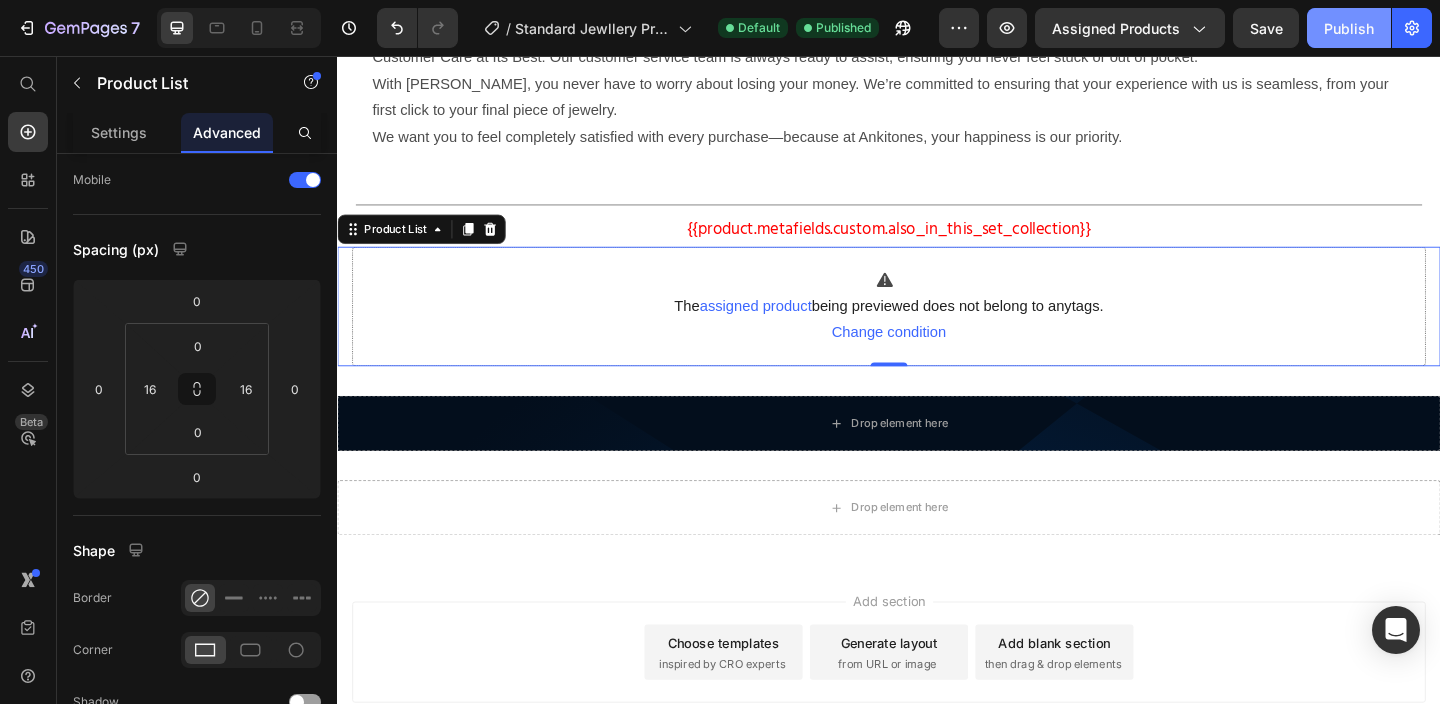 click on "Publish" at bounding box center (1349, 28) 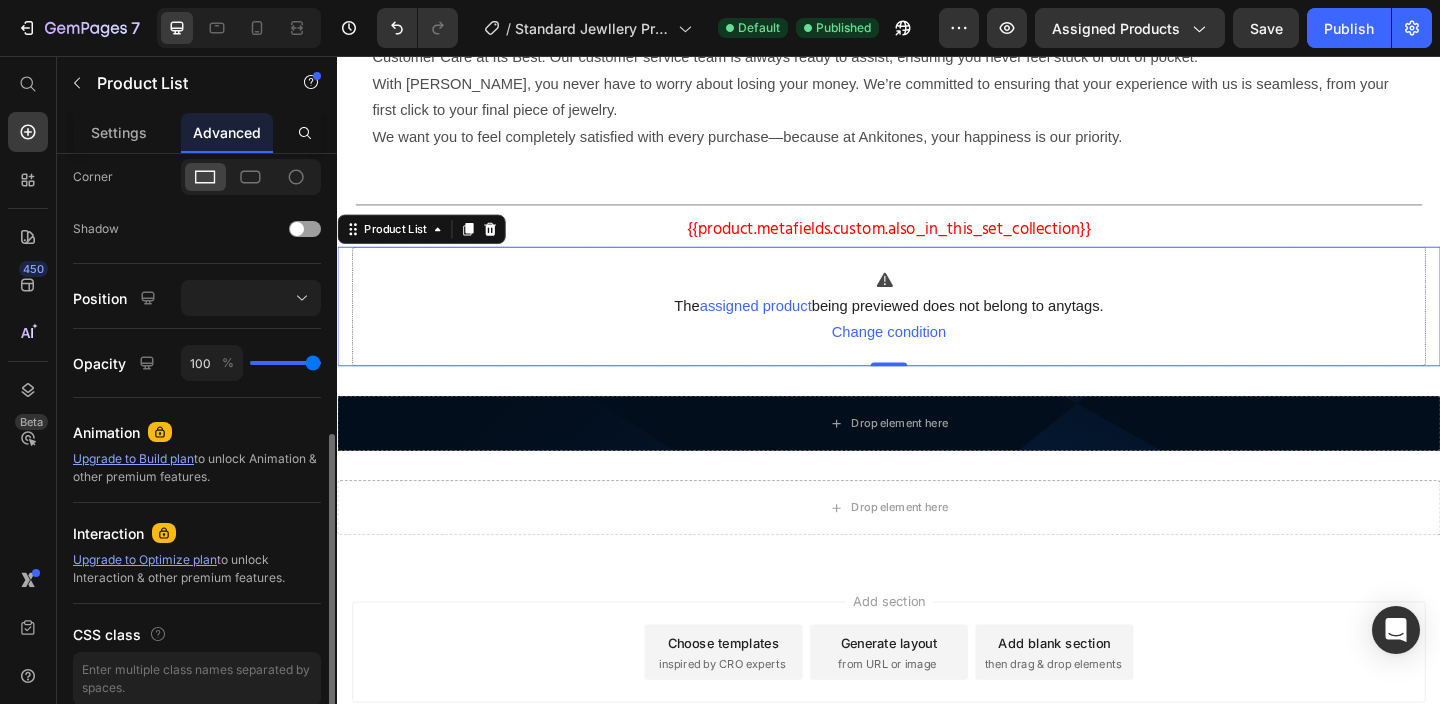 scroll, scrollTop: 609, scrollLeft: 0, axis: vertical 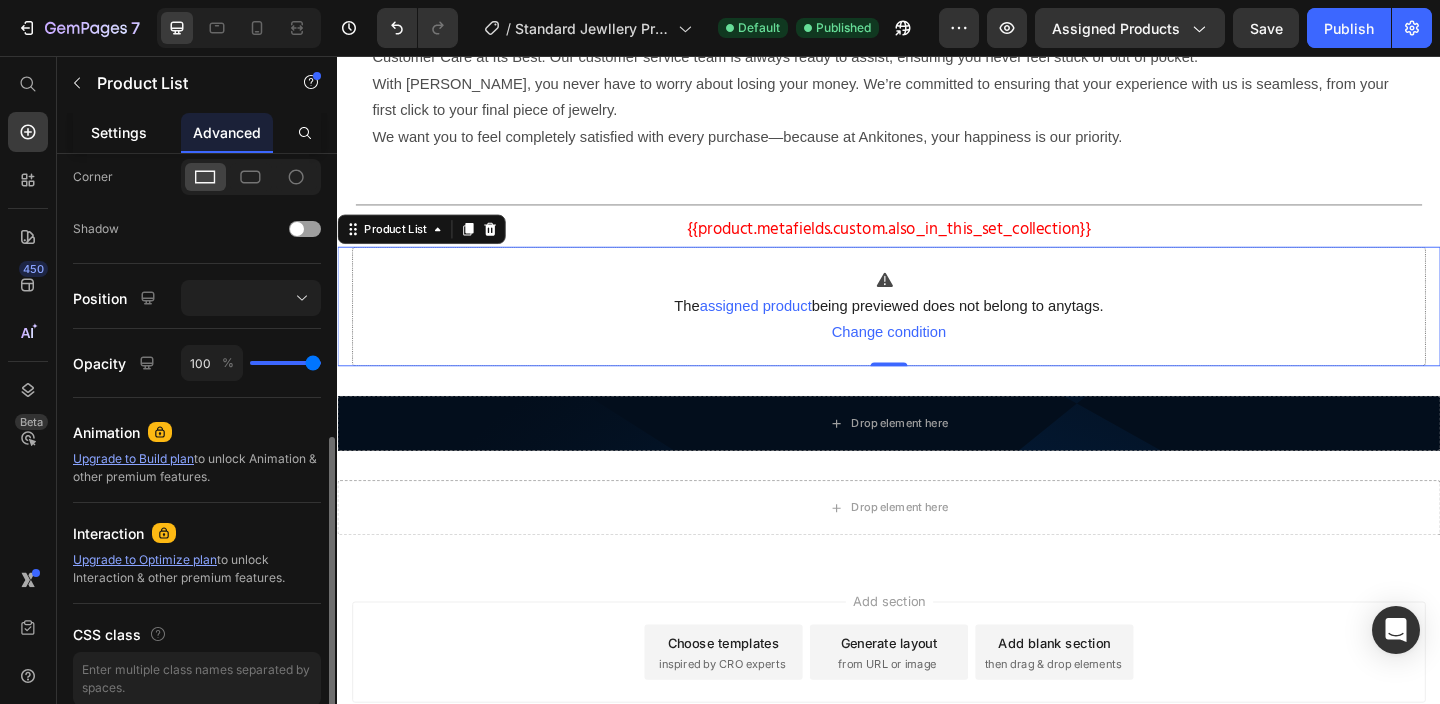 click on "Settings" 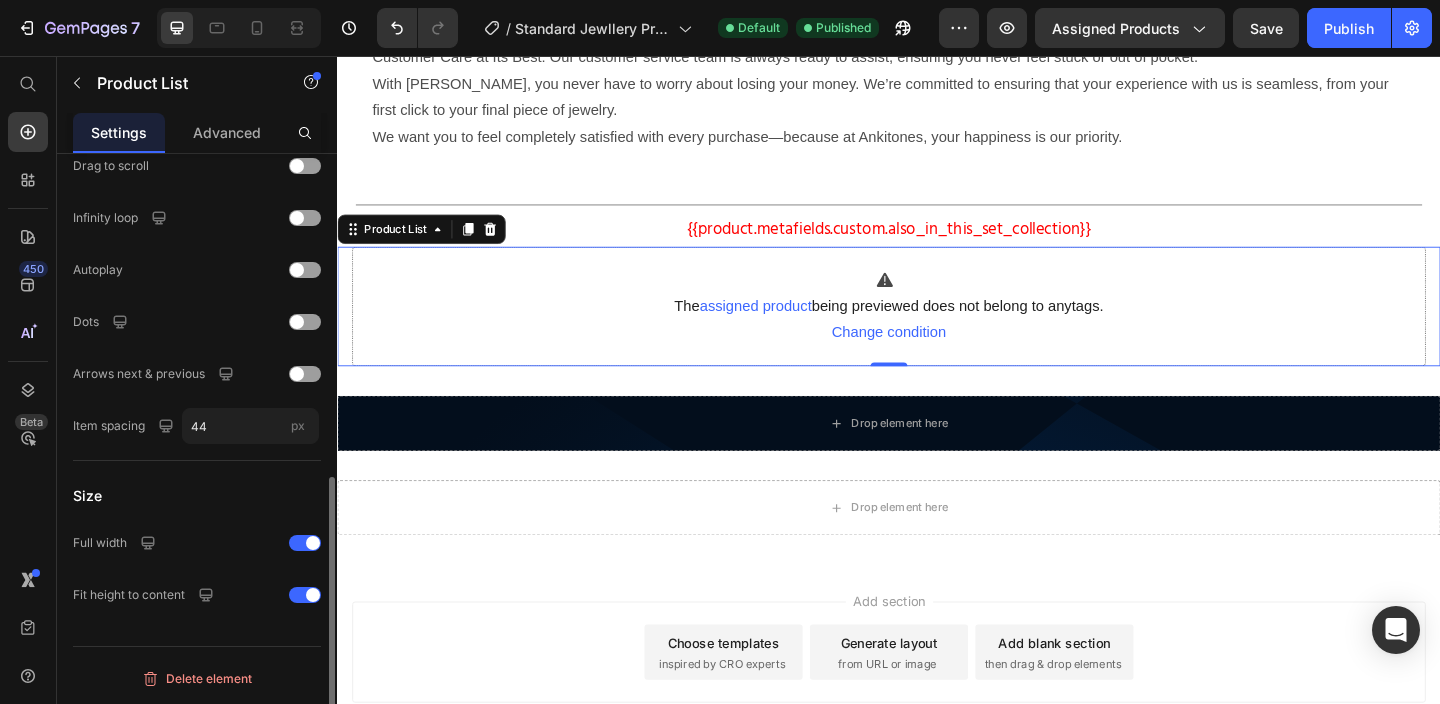 scroll, scrollTop: 700, scrollLeft: 0, axis: vertical 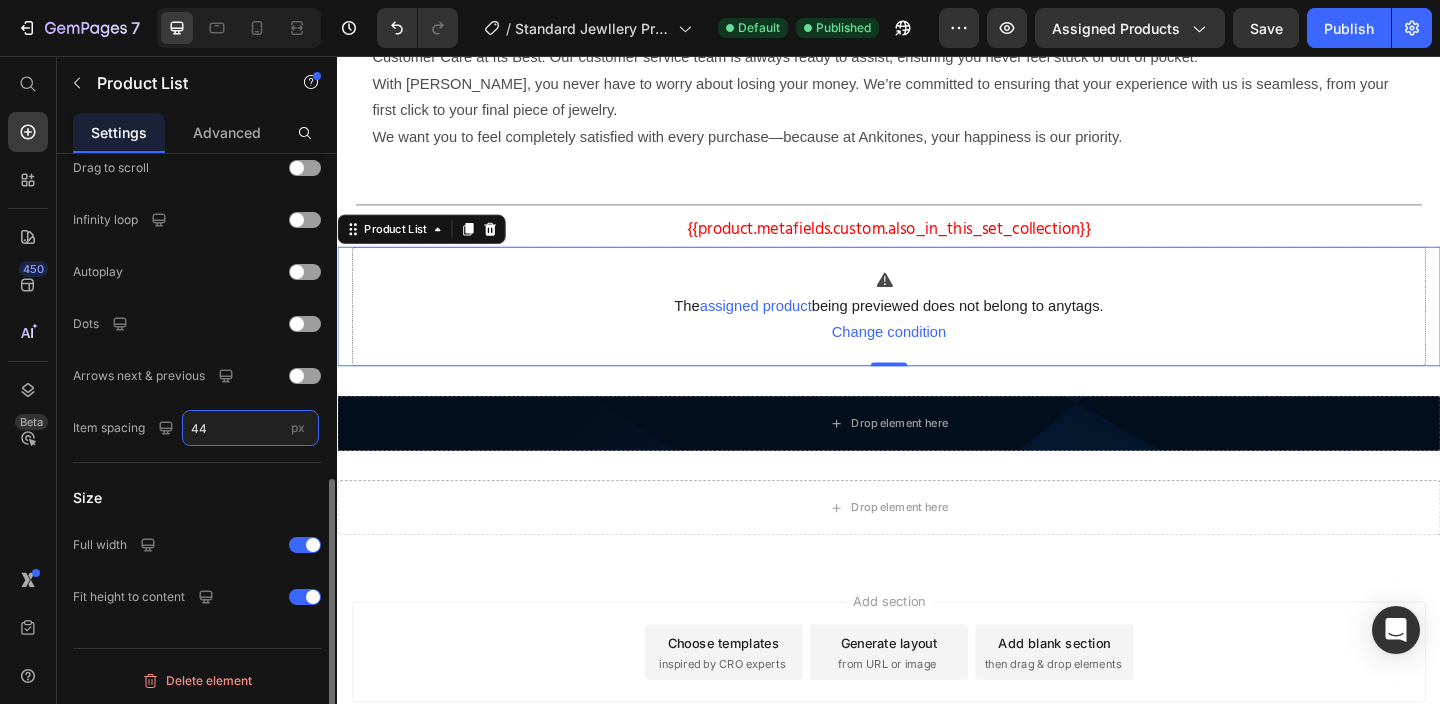 click on "44" at bounding box center [250, 428] 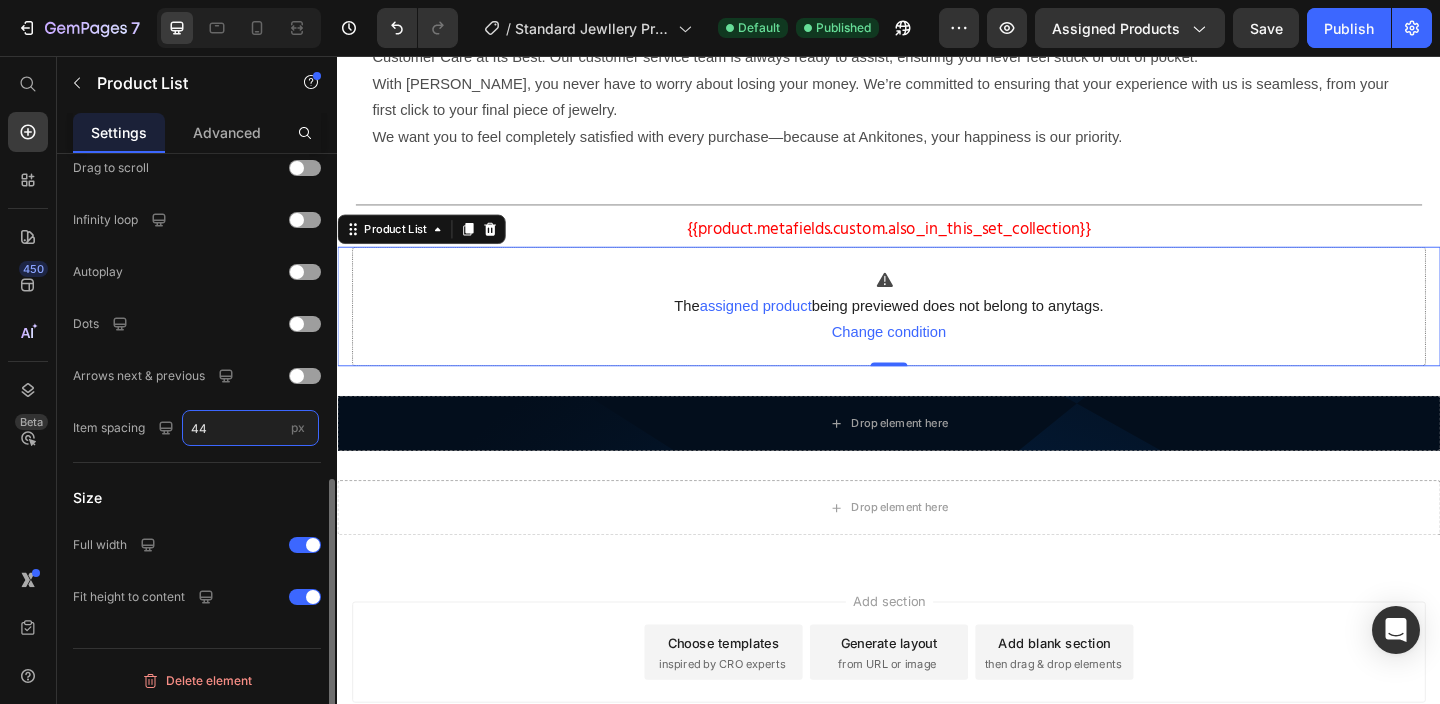 type on "4" 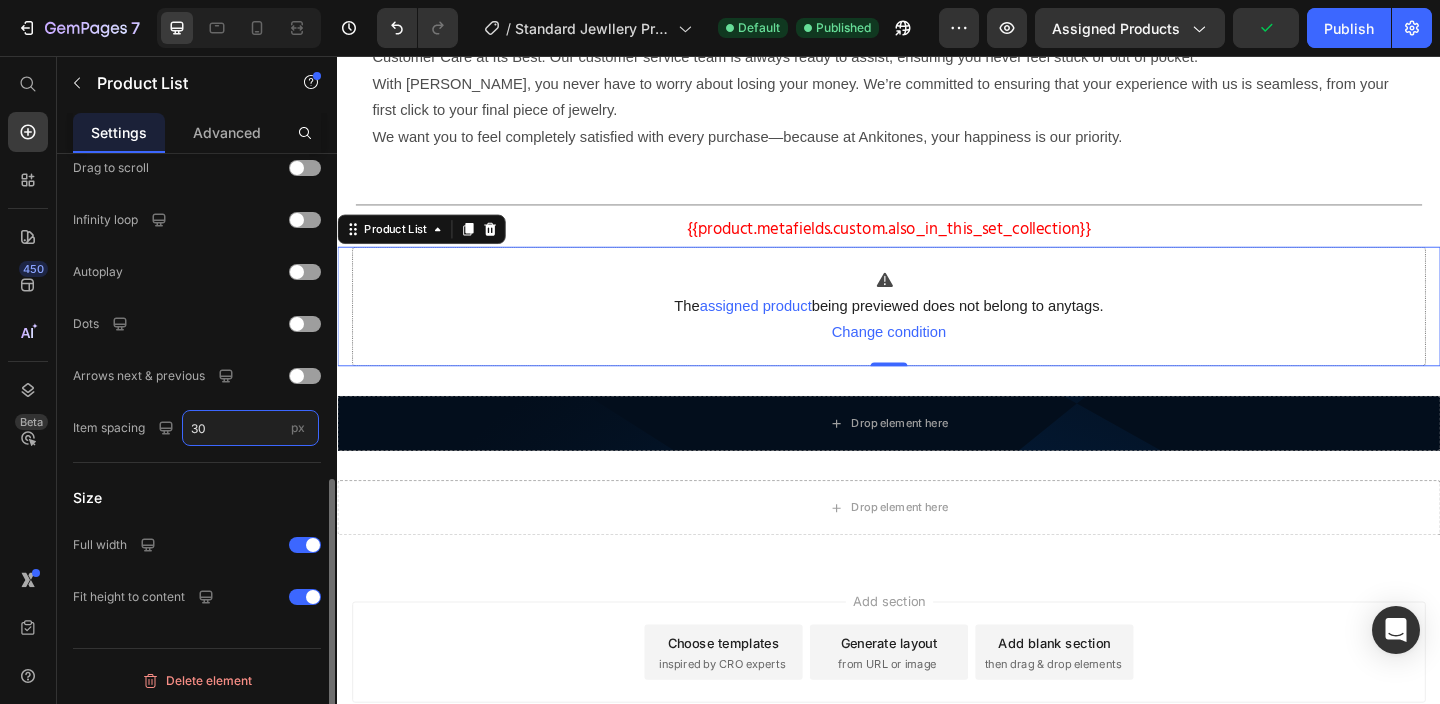 type on "30" 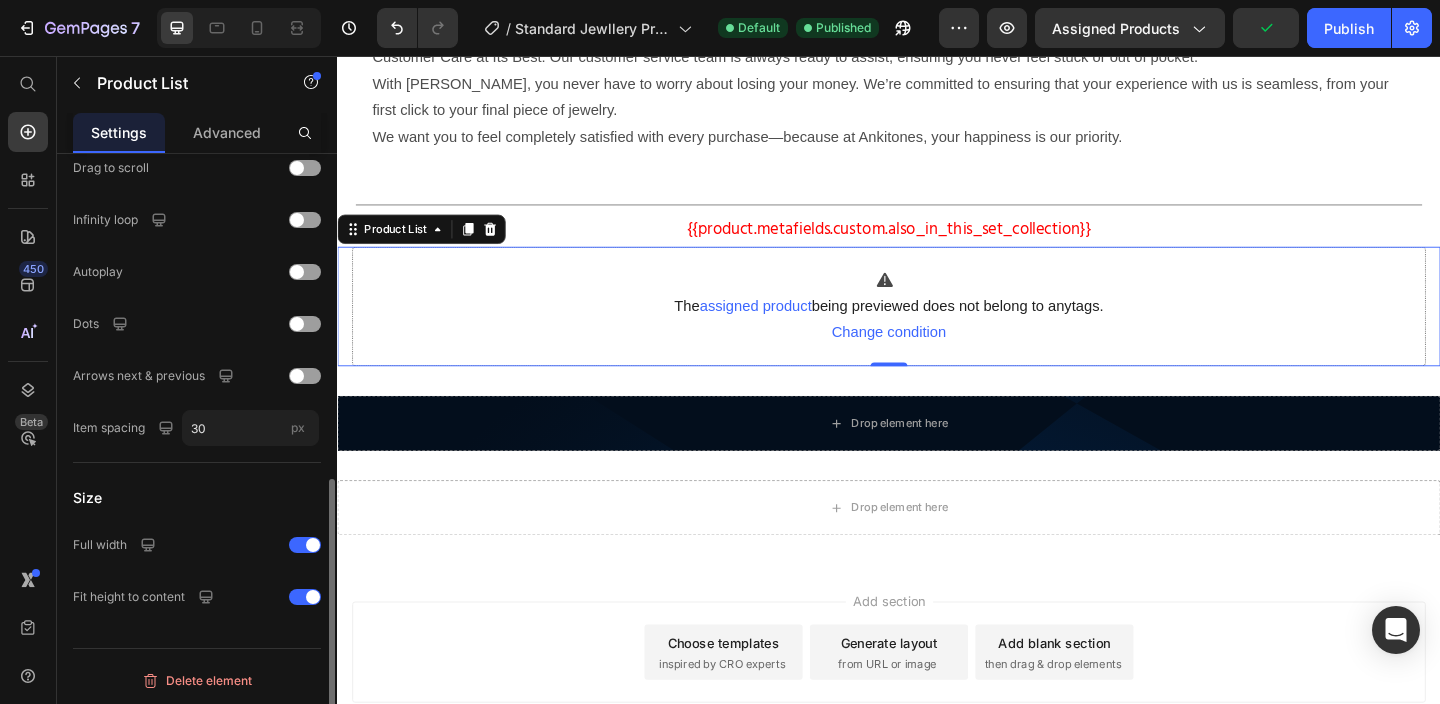 click on "Size" at bounding box center [197, 497] 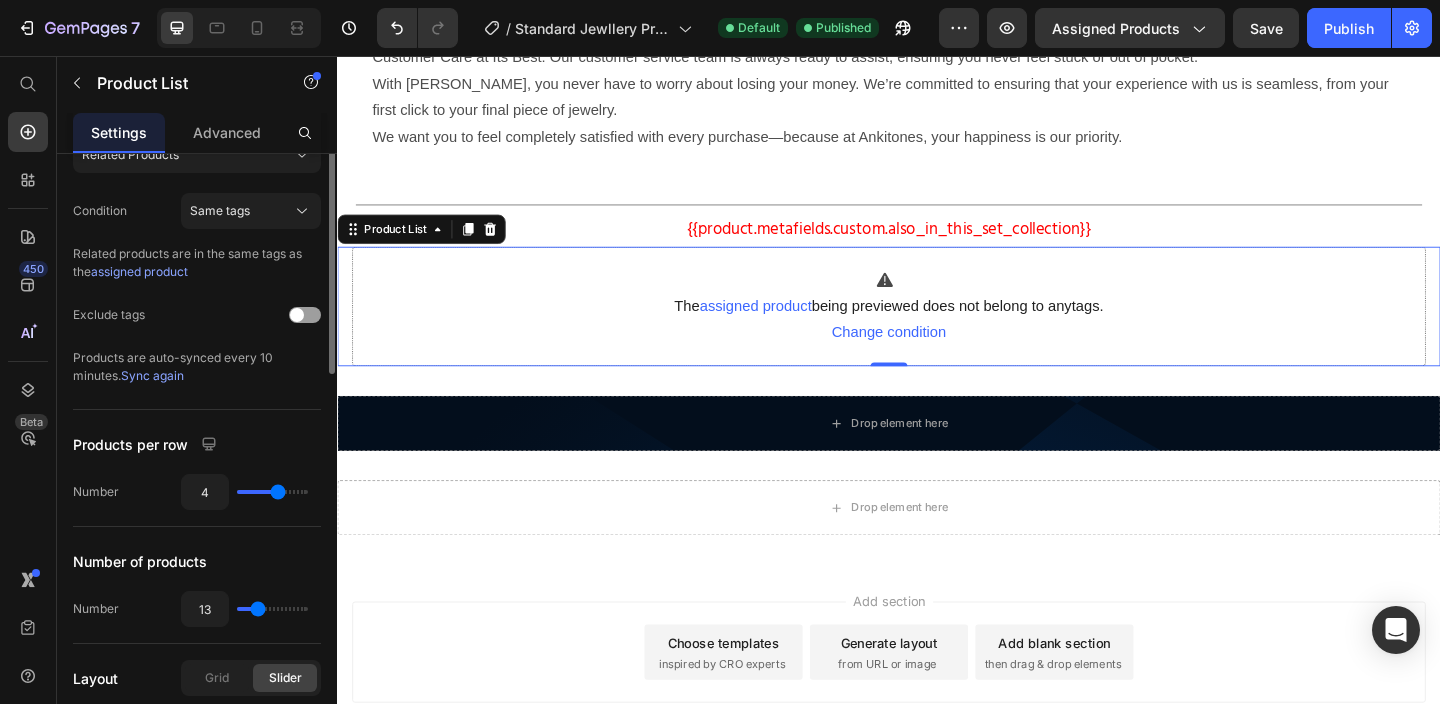 scroll, scrollTop: 0, scrollLeft: 0, axis: both 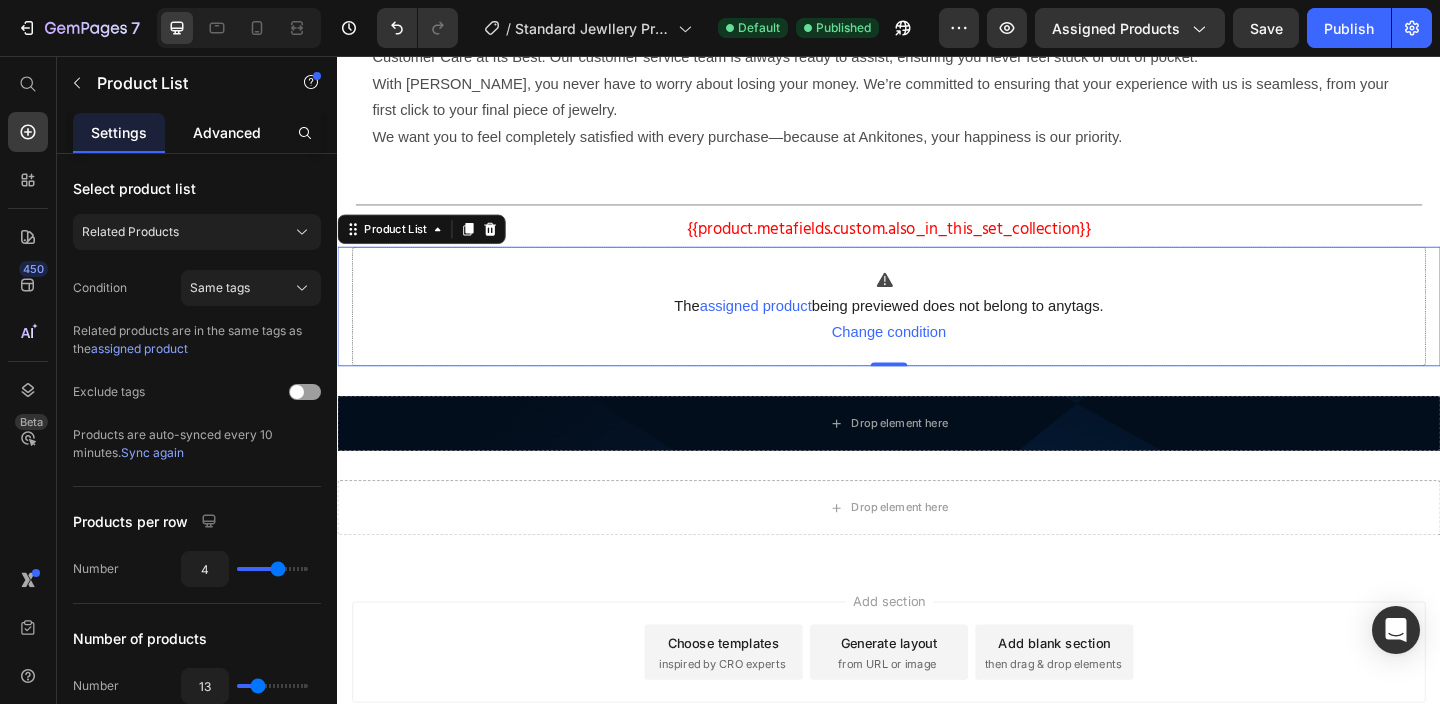 click on "Advanced" at bounding box center (227, 132) 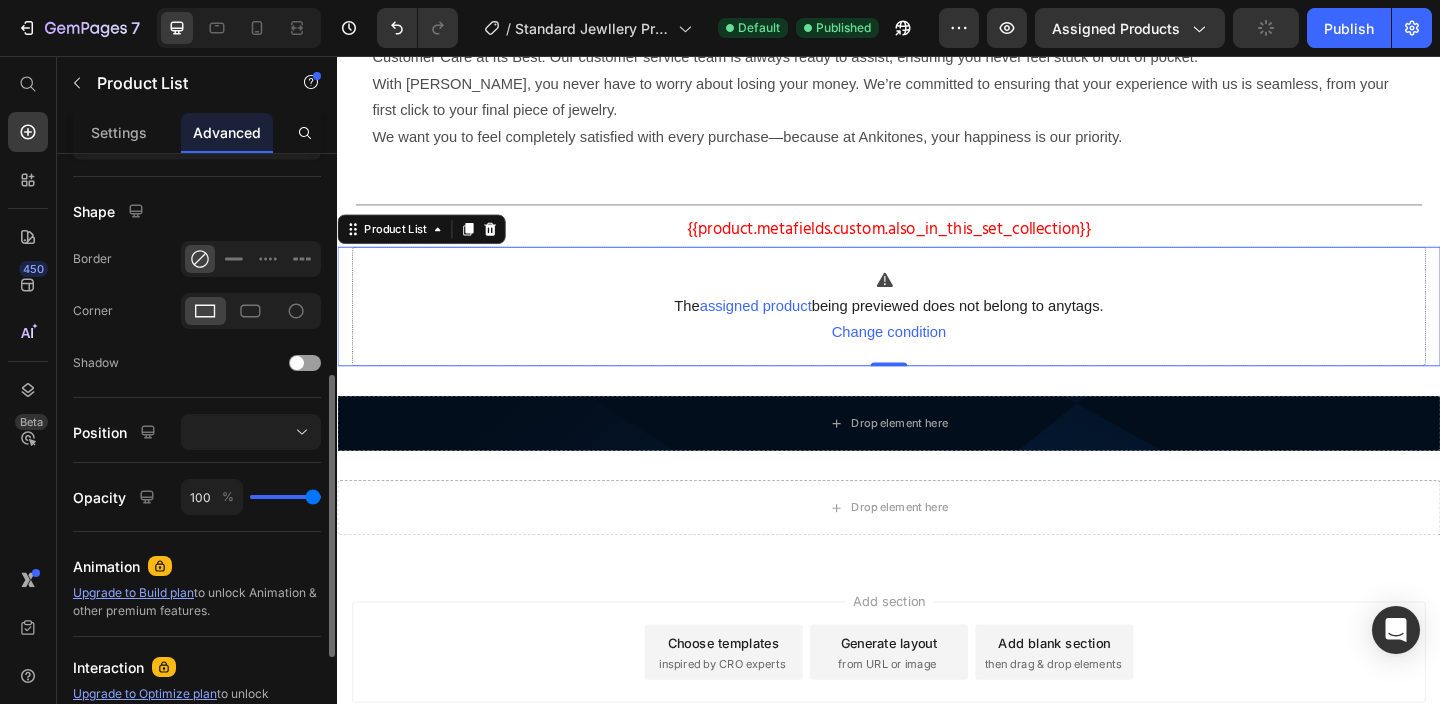 scroll, scrollTop: 488, scrollLeft: 0, axis: vertical 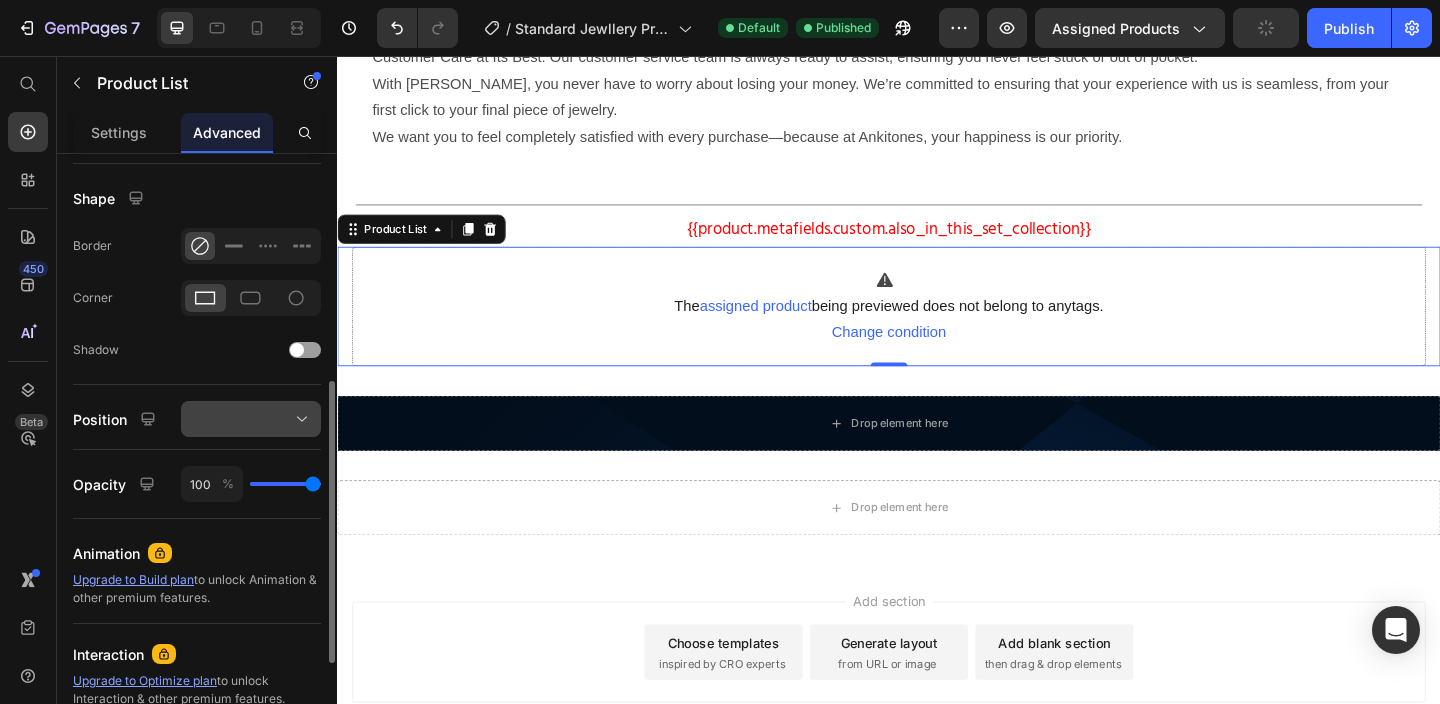 click at bounding box center [251, 419] 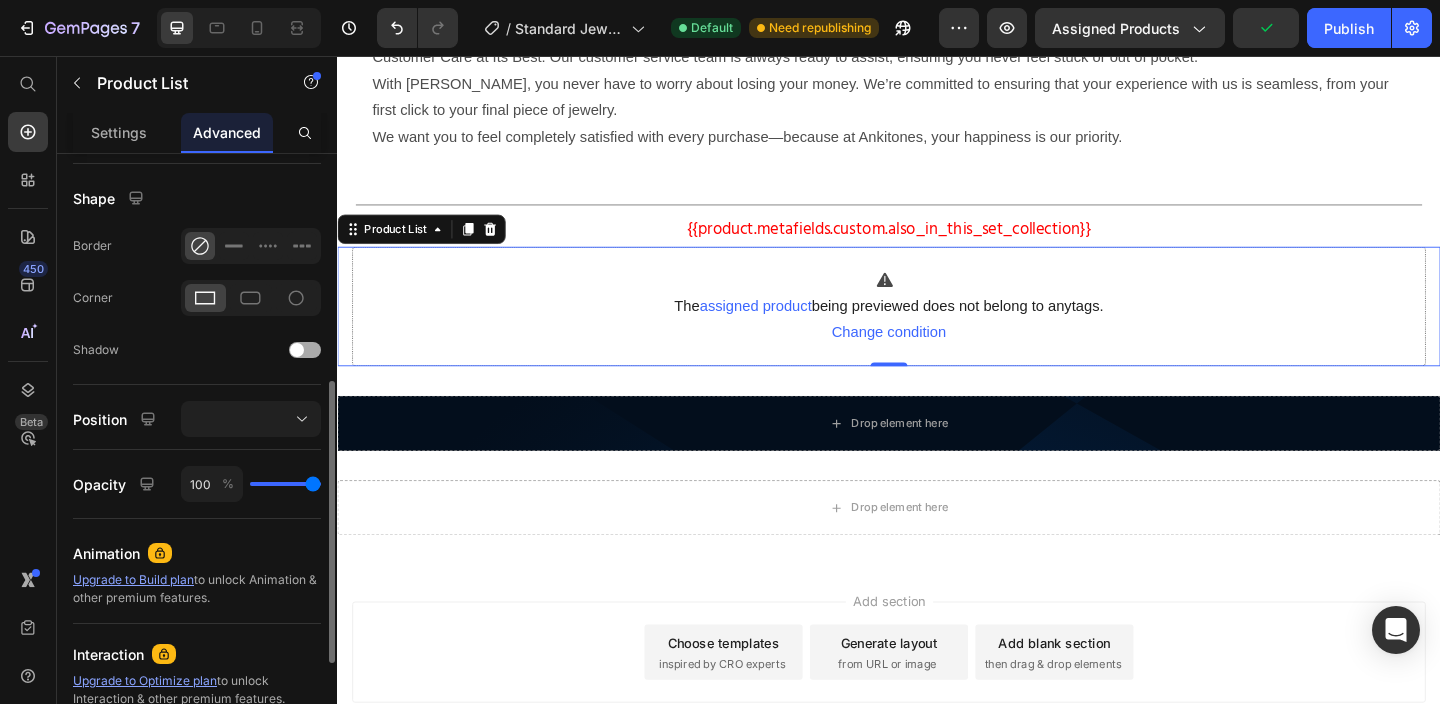click on "Shadow" 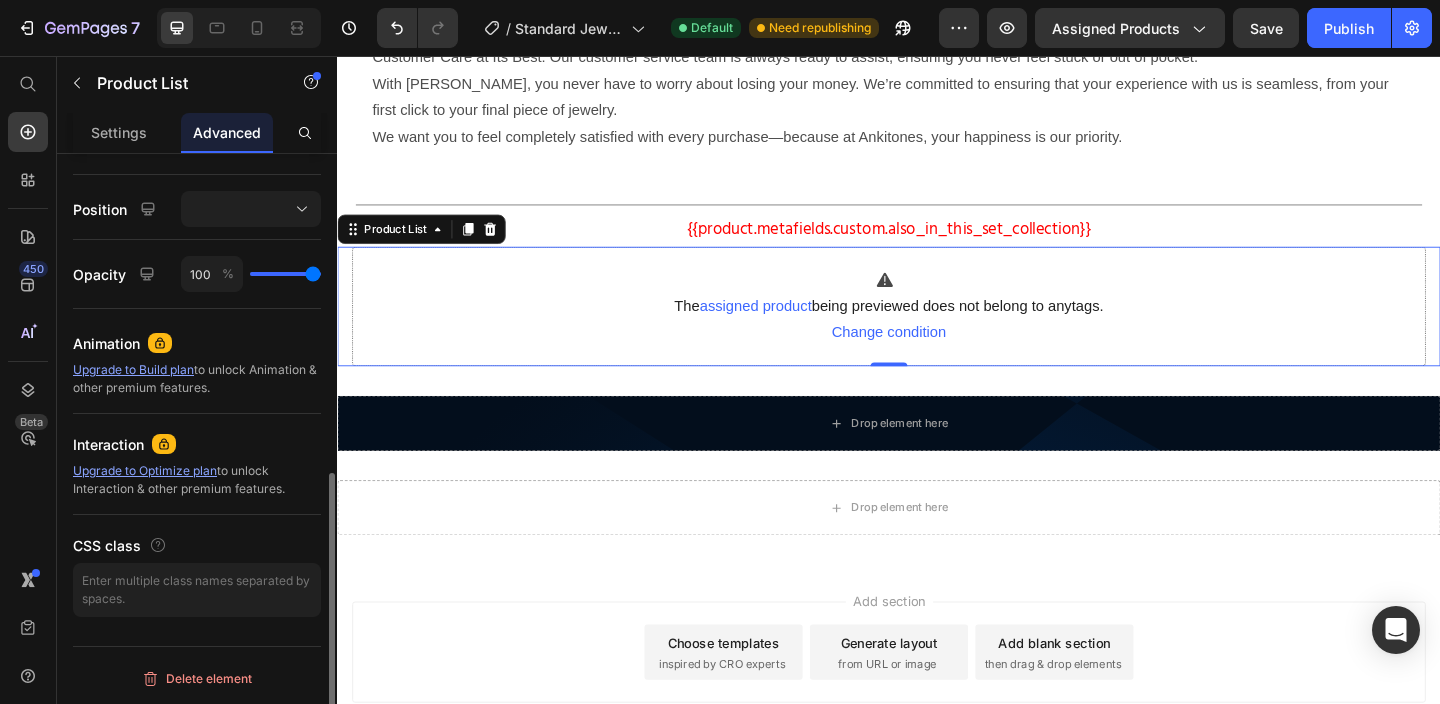 scroll, scrollTop: 0, scrollLeft: 0, axis: both 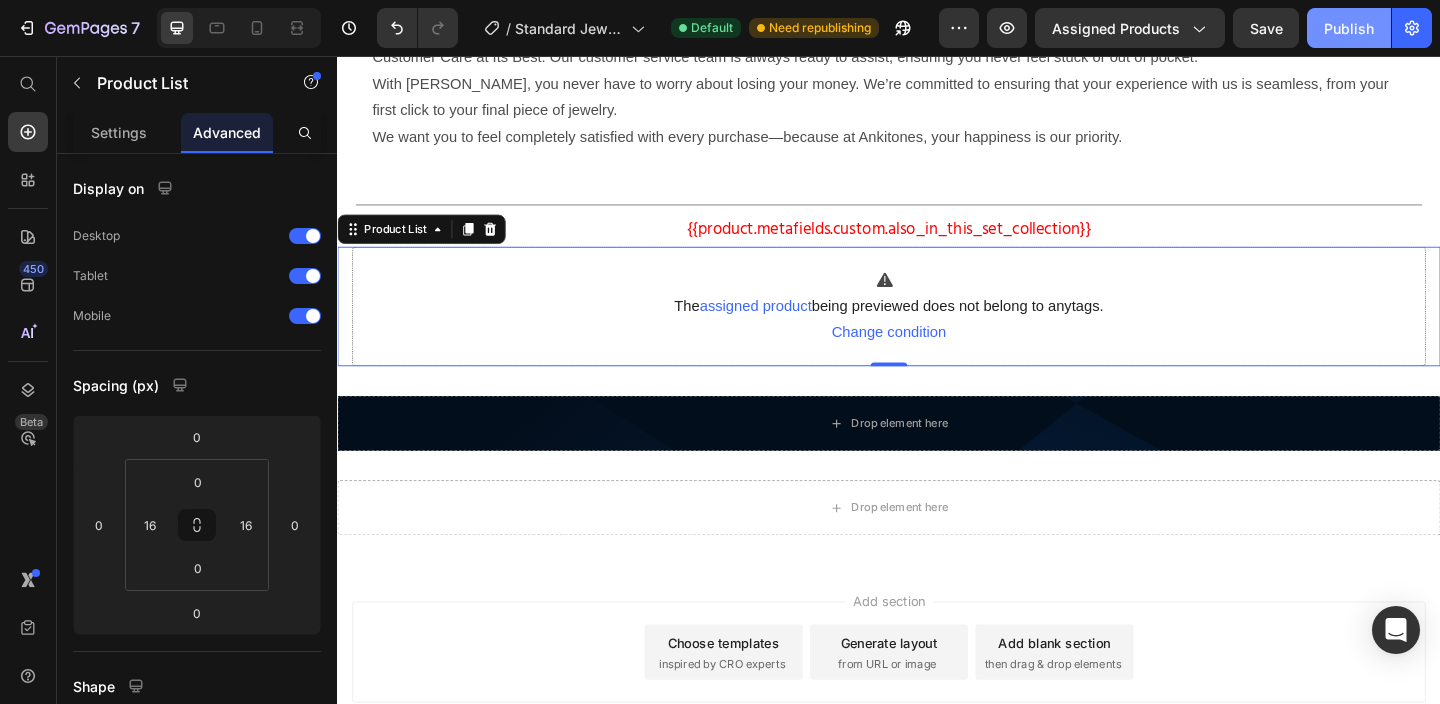 click on "Publish" at bounding box center (1349, 28) 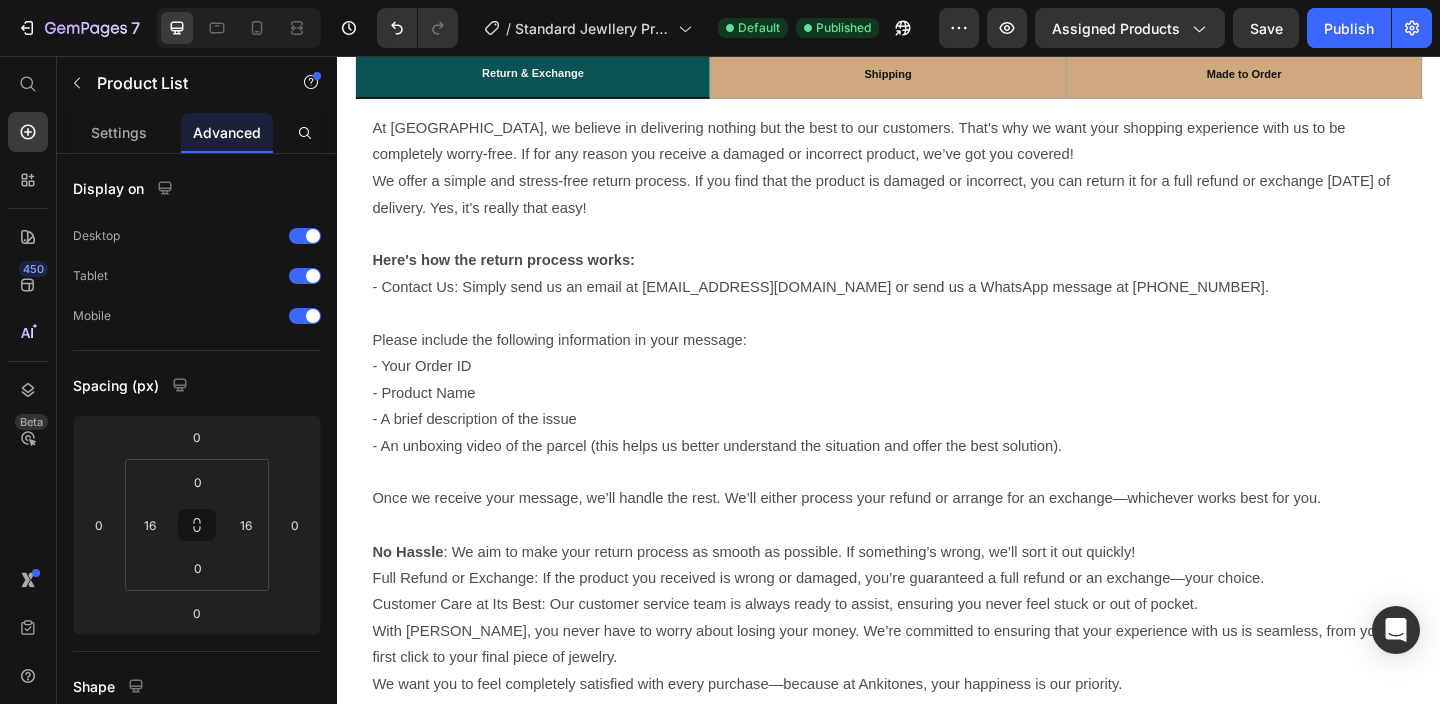 scroll, scrollTop: 773, scrollLeft: 0, axis: vertical 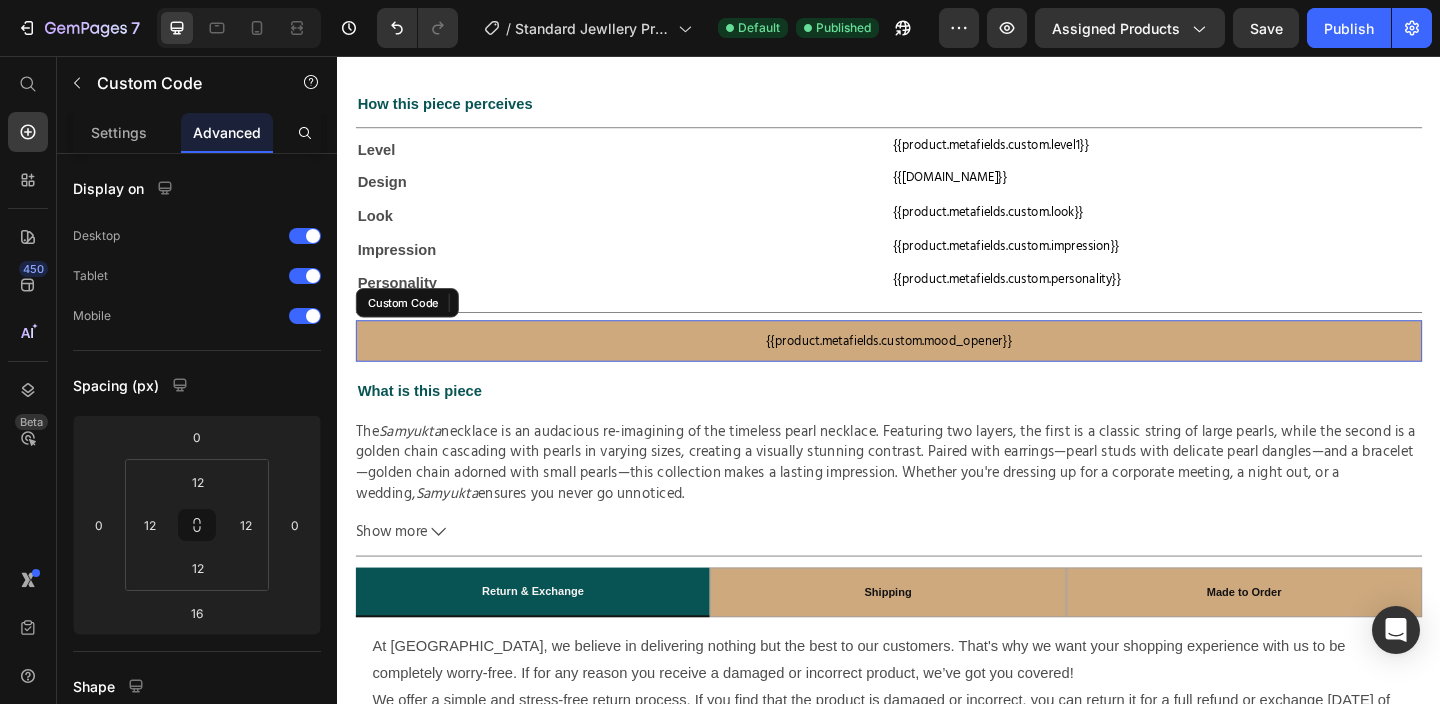 click on "{{product.metafields.custom.mood_opener}}" at bounding box center (937, 365) 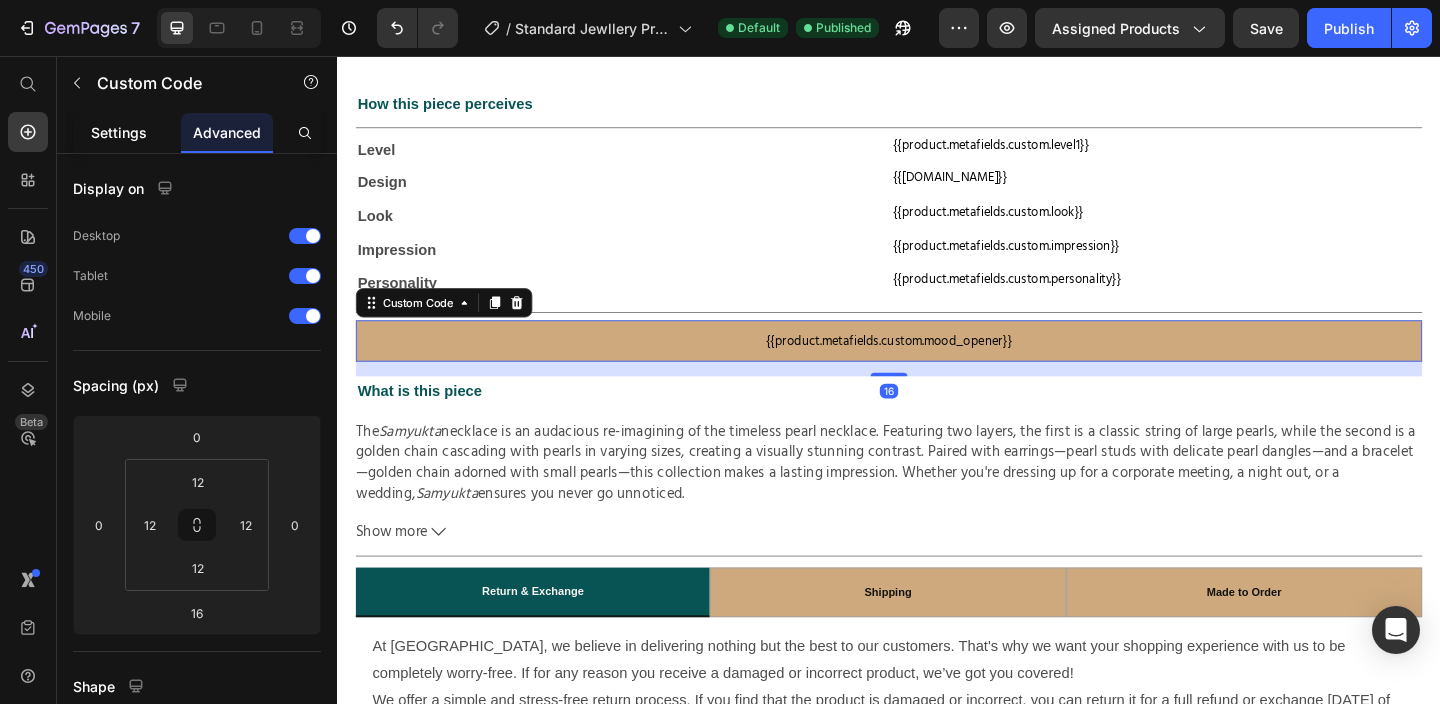 click on "Settings" at bounding box center [119, 132] 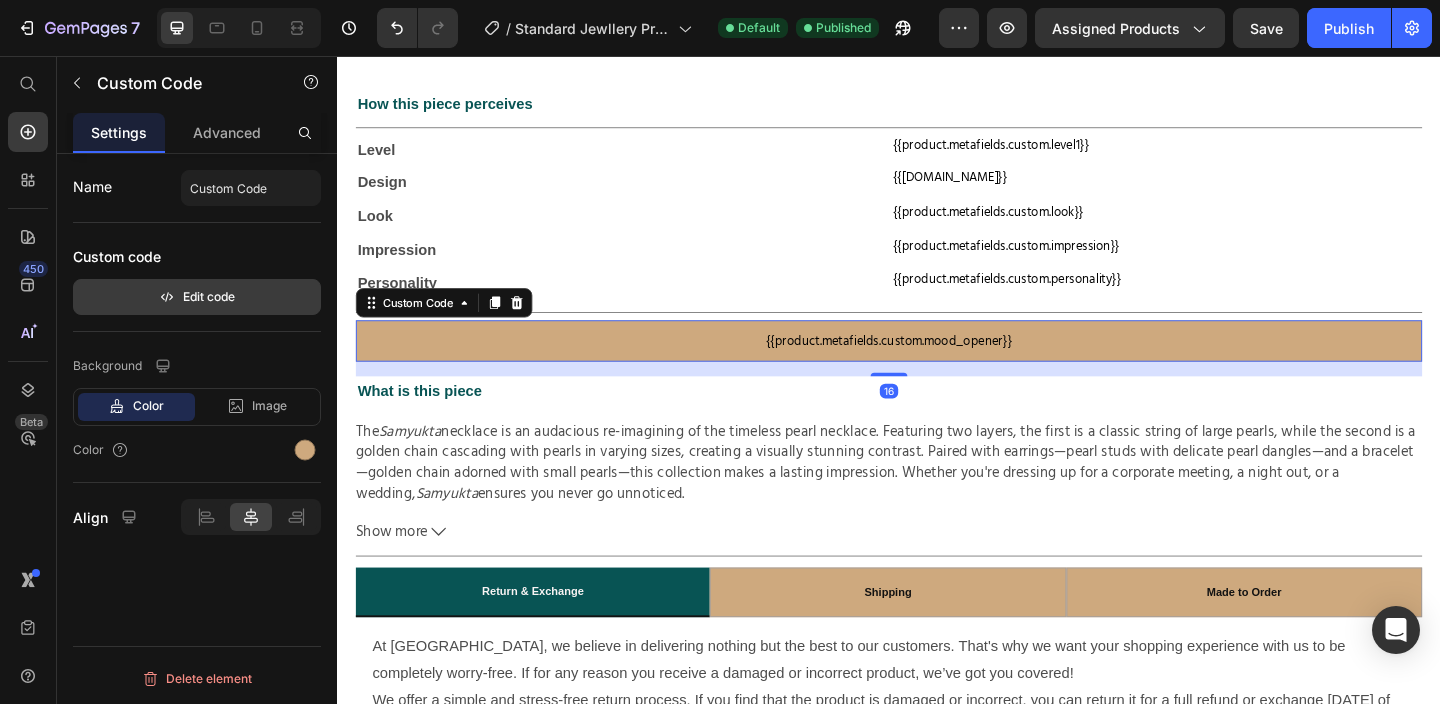 click 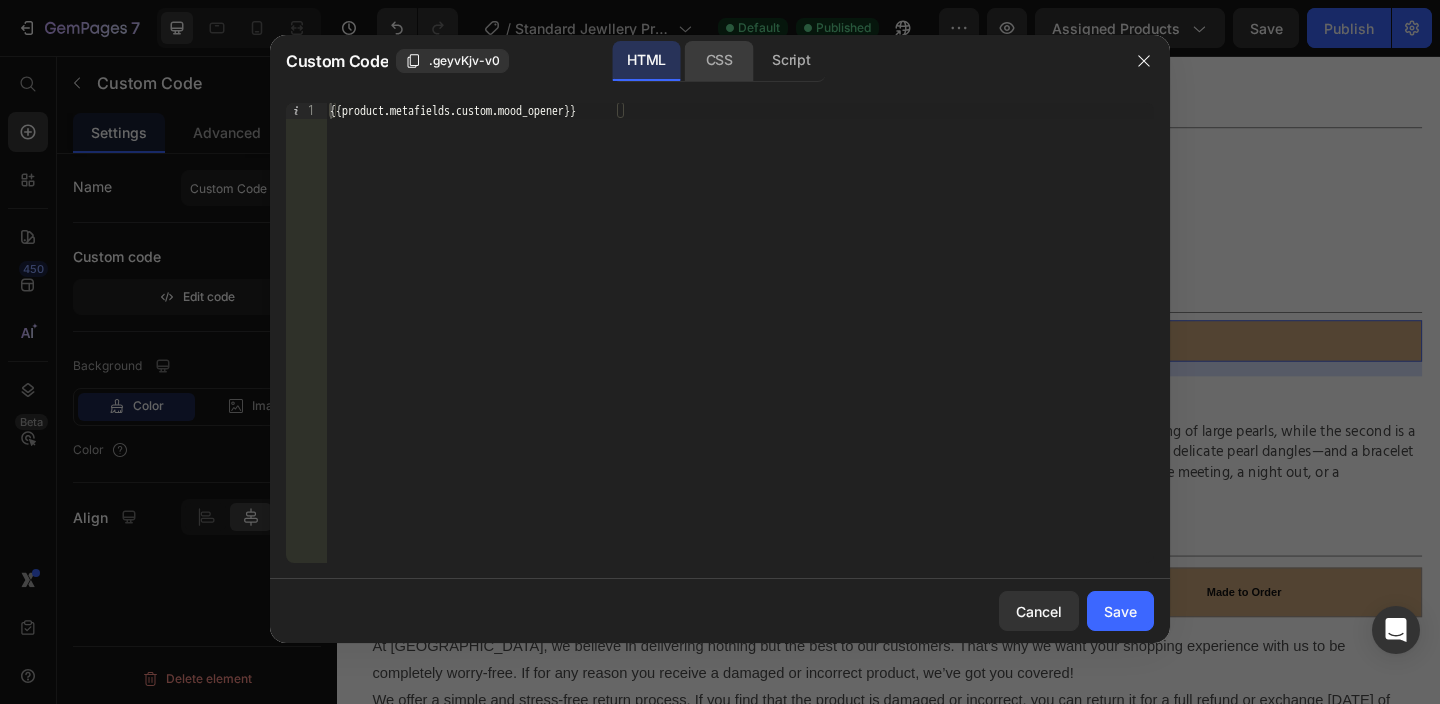click on "CSS" 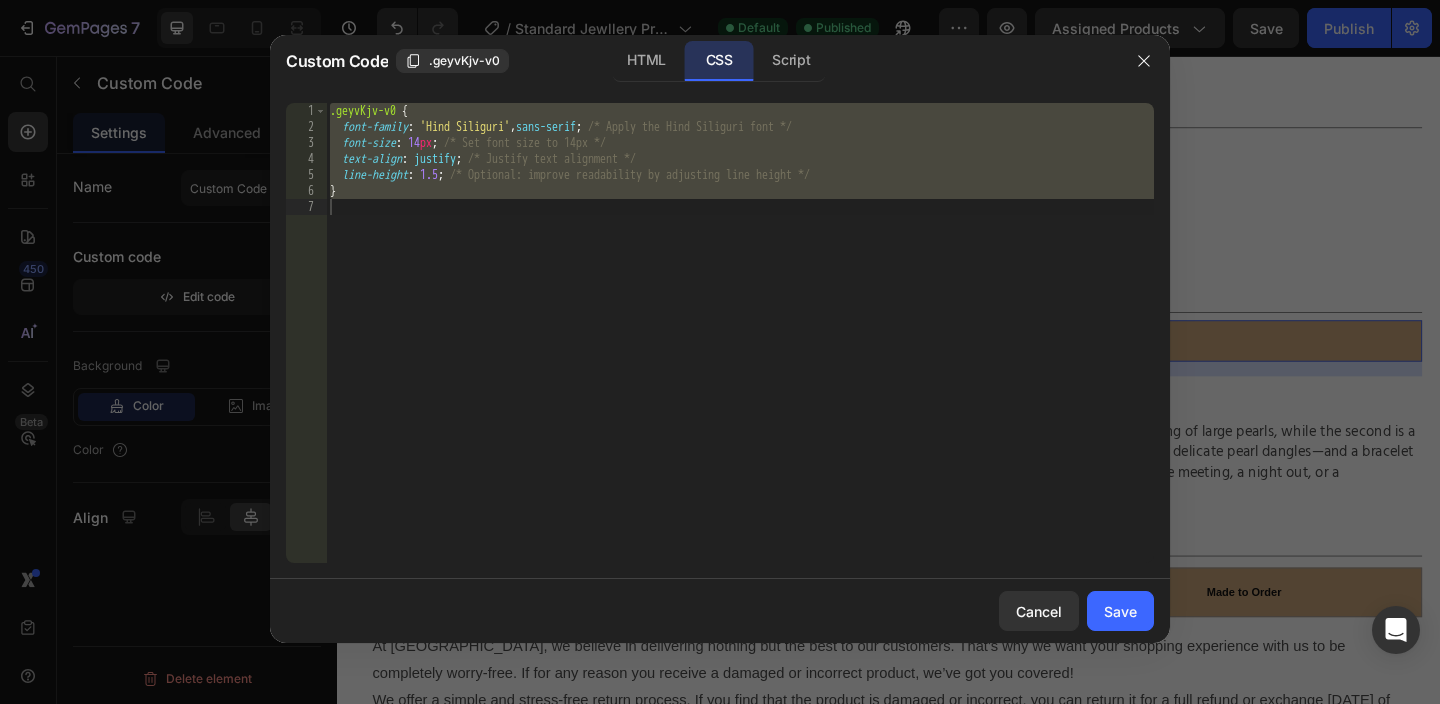 click on ".geyvKjv-v0   {    font-family :   ' Hind Siliguri ' ,  sans-serif ;   /* Apply the Hind Siliguri font */    font-size :   14 px ;   /* Set font size to 14px */    text-align :   justify ;   /* Justify text alignment */    line-height :   1.5 ;   /* Optional: improve readability by adjusting line height */ }" at bounding box center [740, 349] 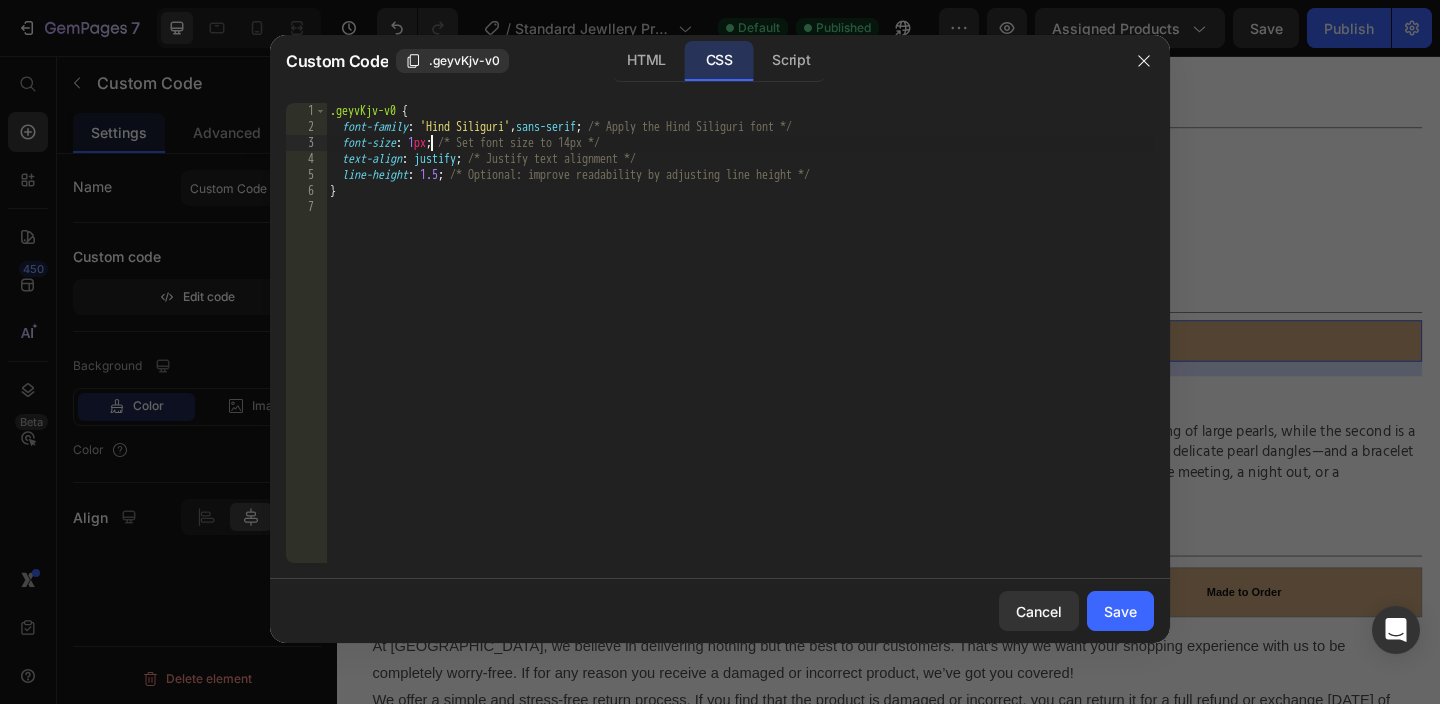scroll, scrollTop: 0, scrollLeft: 9, axis: horizontal 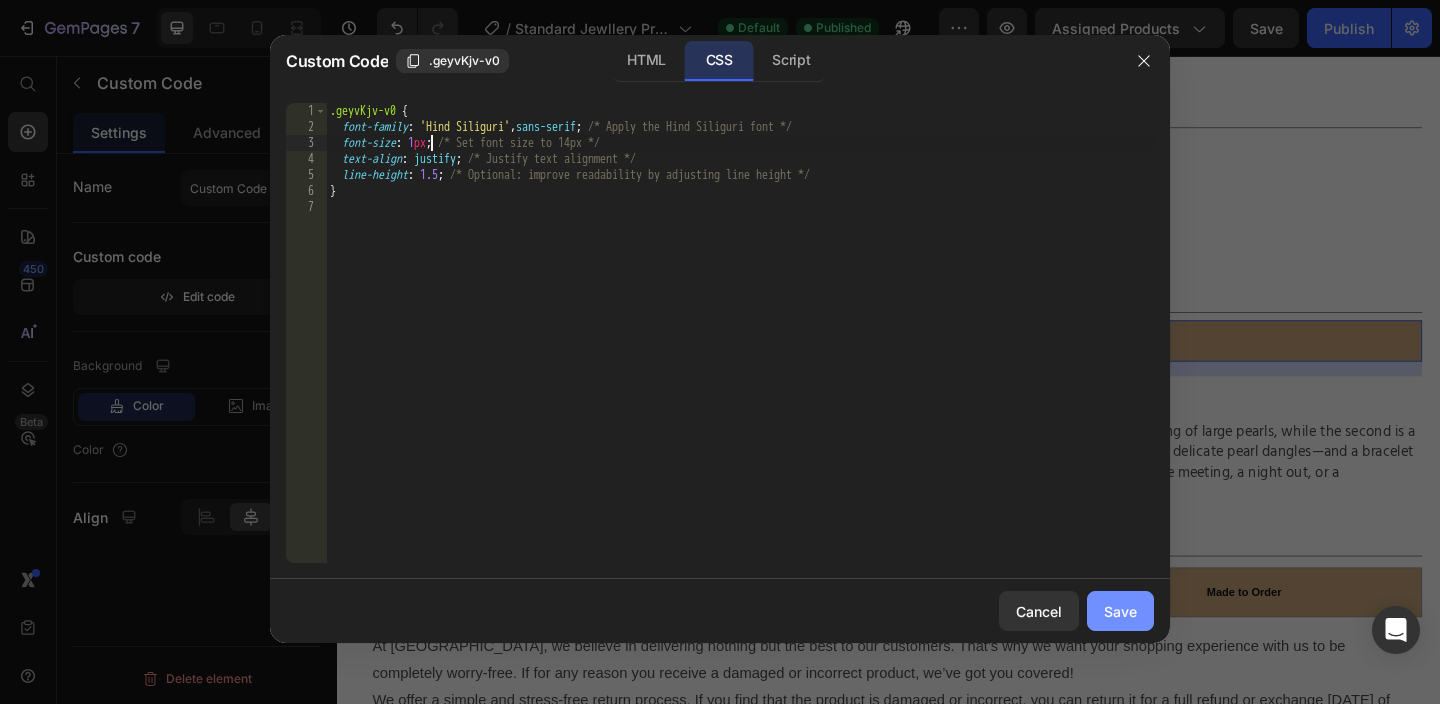 type on "font-size: 14px; /* Set font size to 14px */" 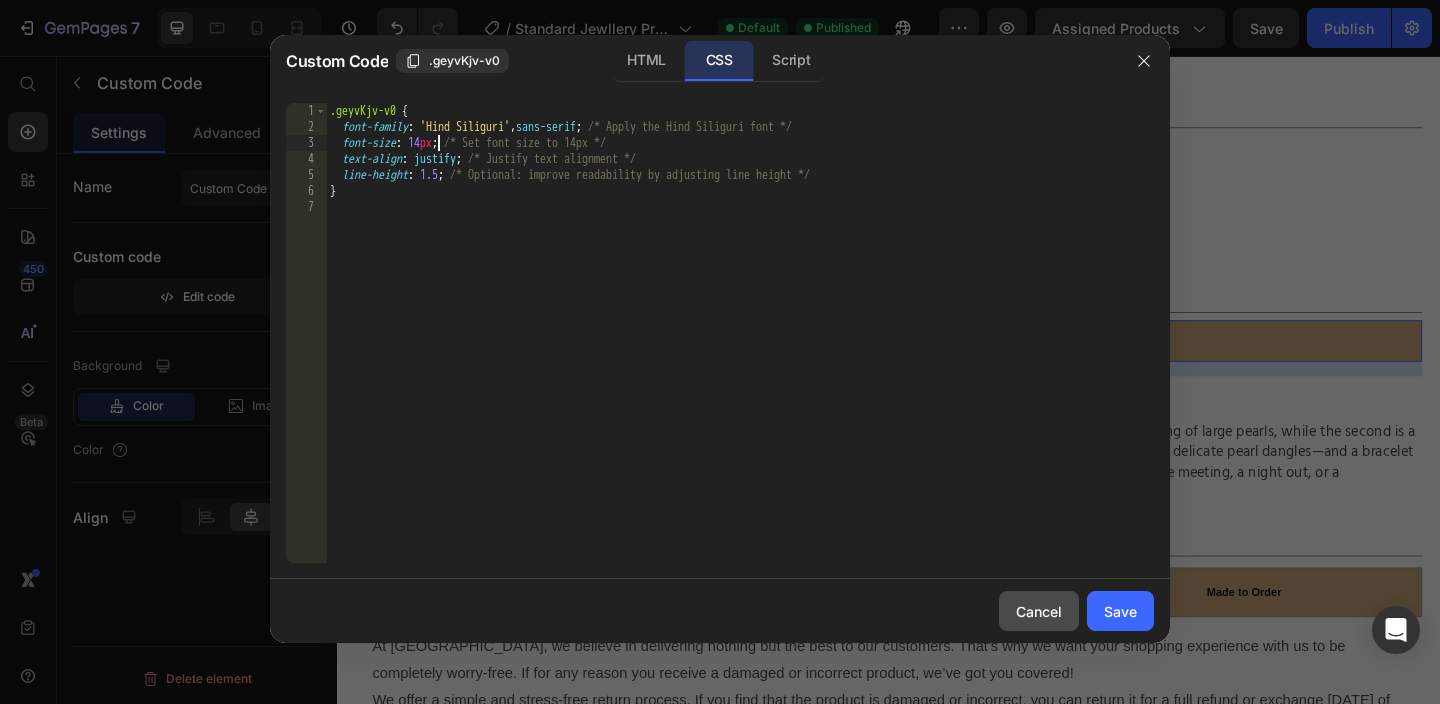click on "Cancel" at bounding box center [1039, 611] 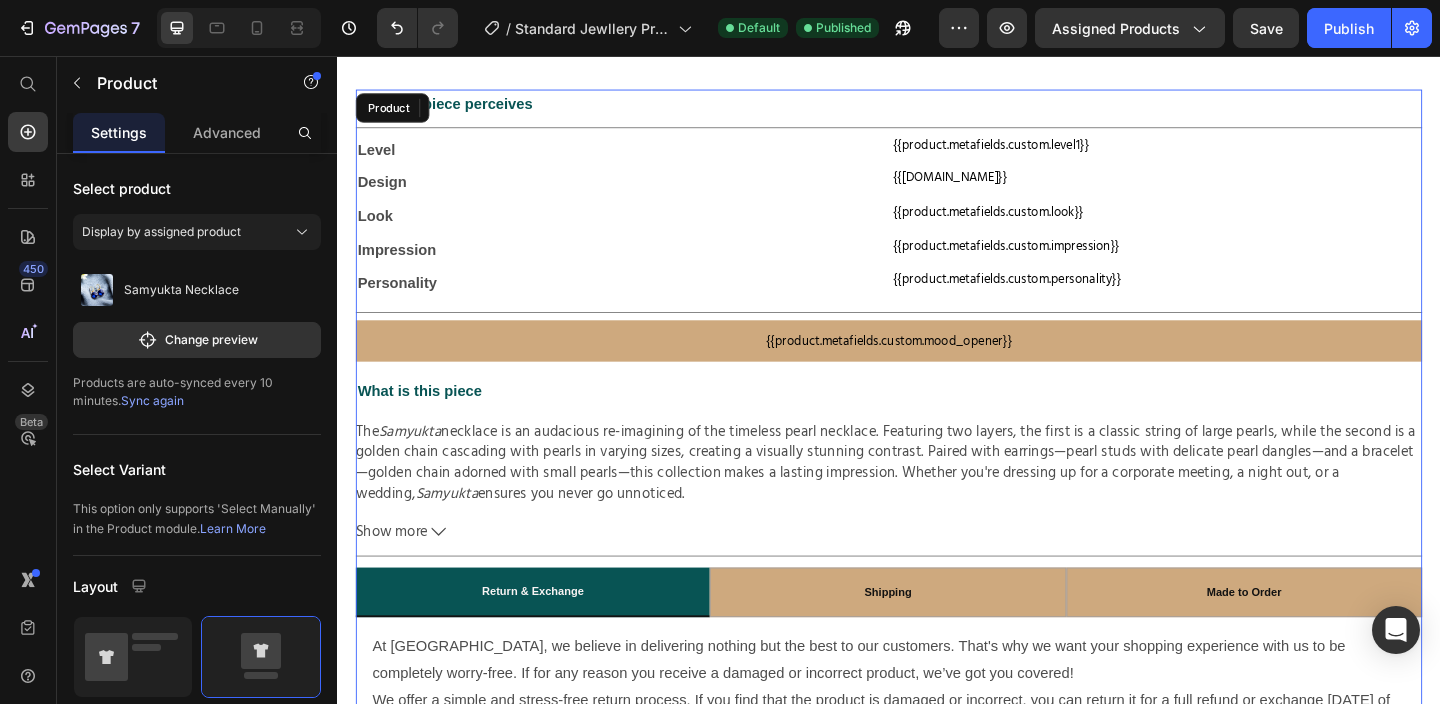 click on "How this piece perceives Text Block                Title Line Level Text Block {{product.metafields.custom.level1}} Custom Code Row Design Text Block {{[DOMAIN_NAME]}} Custom Code Row Look Text Block {{product.metafields.custom.look}} Custom Code Row Impression Text Block {{product.metafields.custom.impression}} Custom Code Row Personality Text Block {{product.metafields.custom.personality}} Custom Code Row                Title Line {{product.metafields.custom.mood_opener}} Custom Code   16 What is this piece Text Block The  Samyukta Samyukta  ensures you never go unnoticed. Show more Product Description                Title Line" at bounding box center [937, 352] 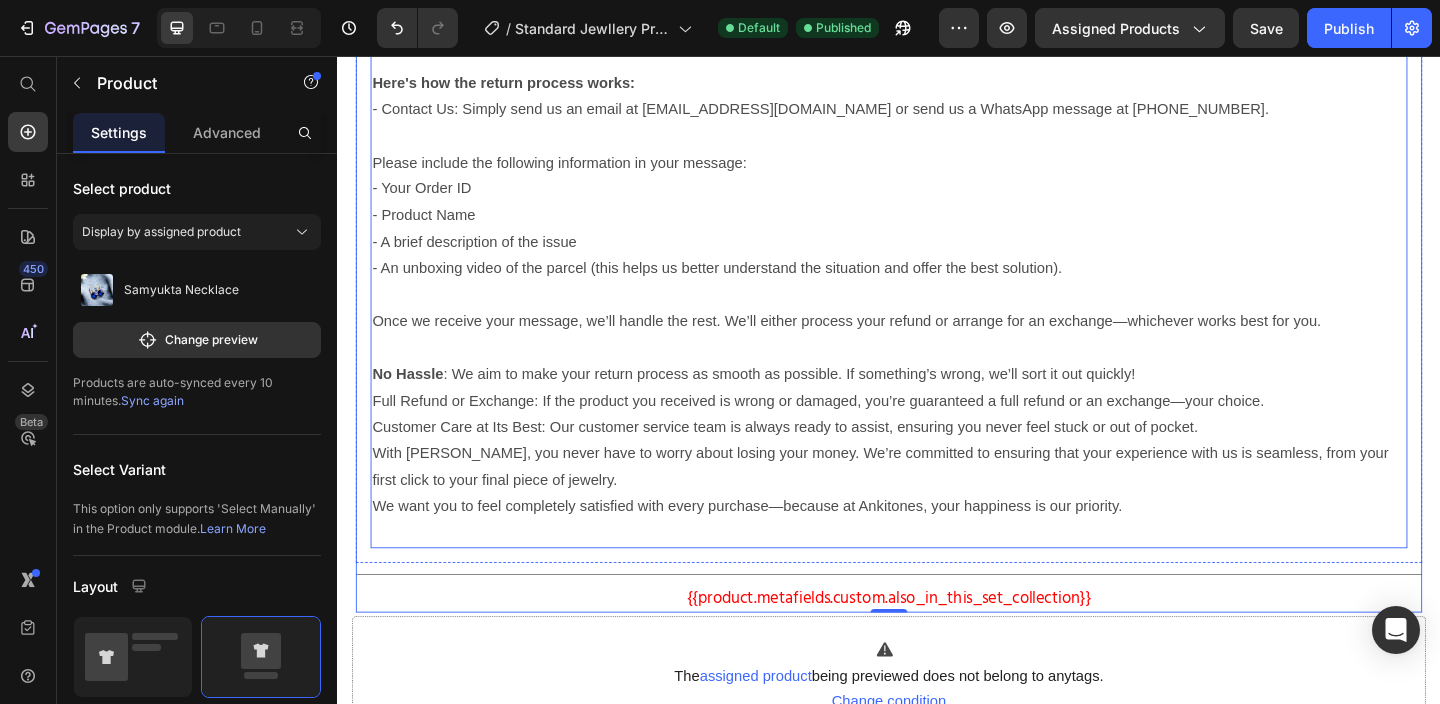 scroll, scrollTop: 1056, scrollLeft: 0, axis: vertical 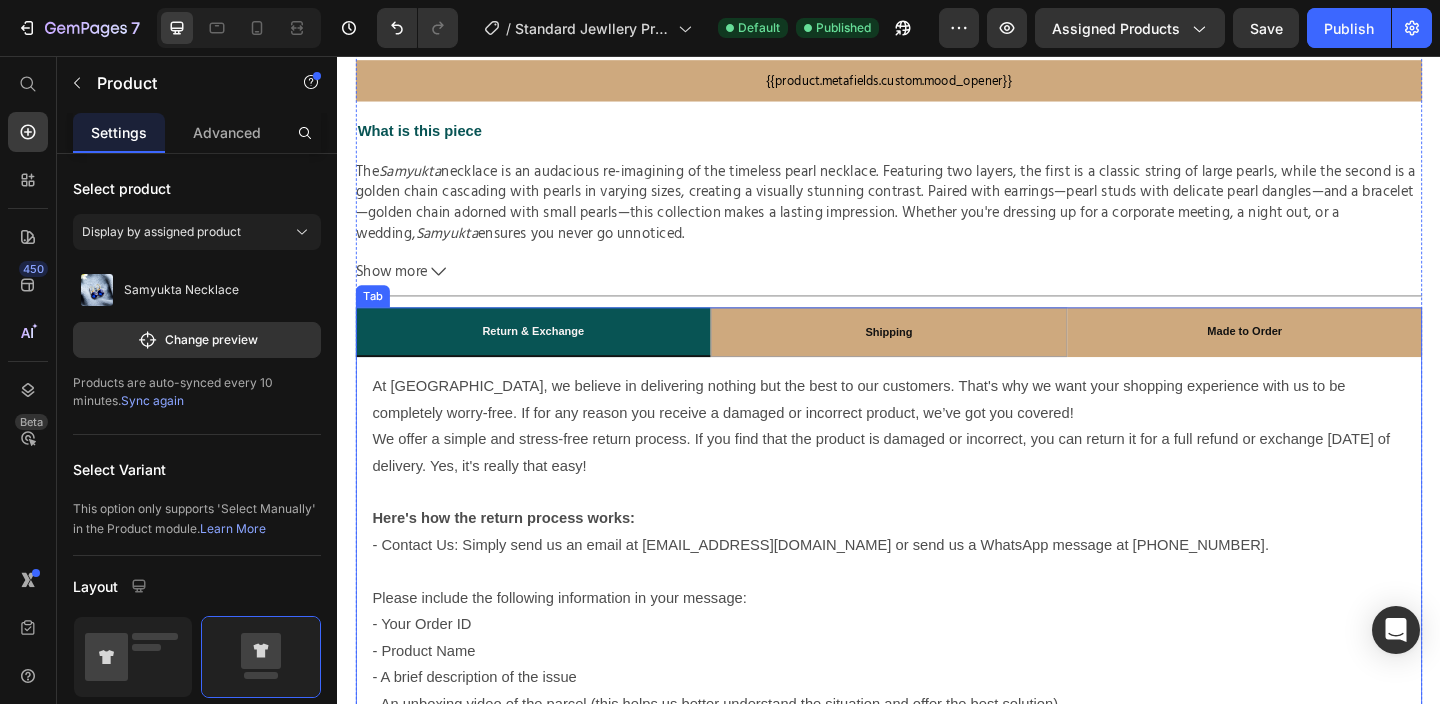 click on "Made to Order" at bounding box center (1324, 356) 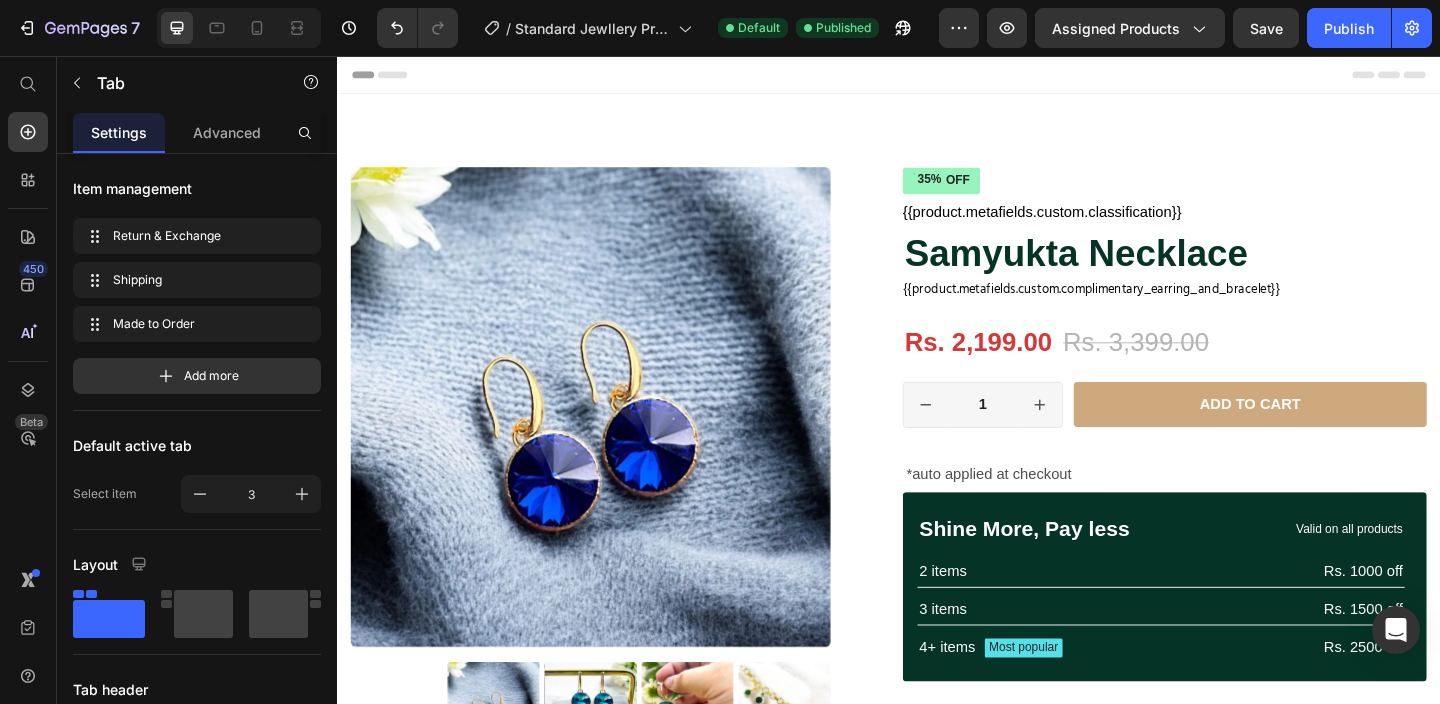 scroll, scrollTop: 0, scrollLeft: 0, axis: both 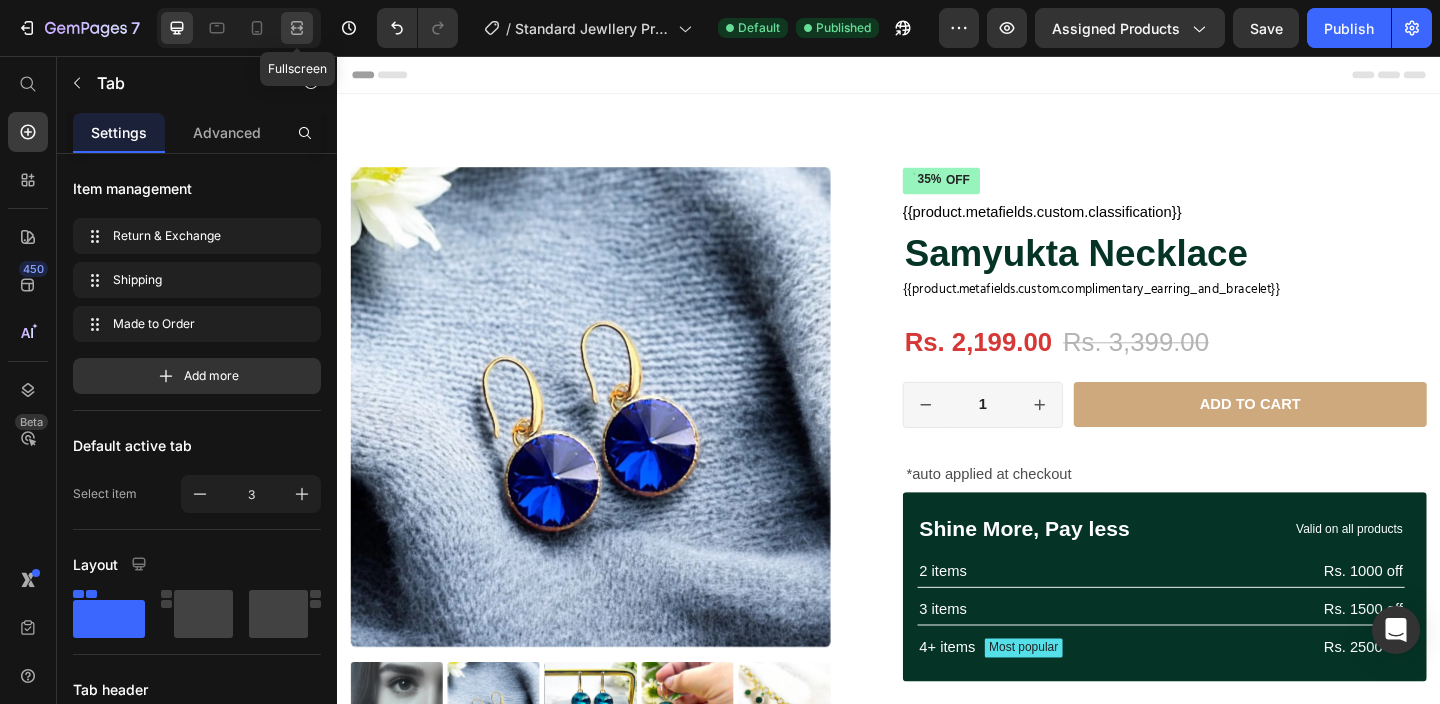 click 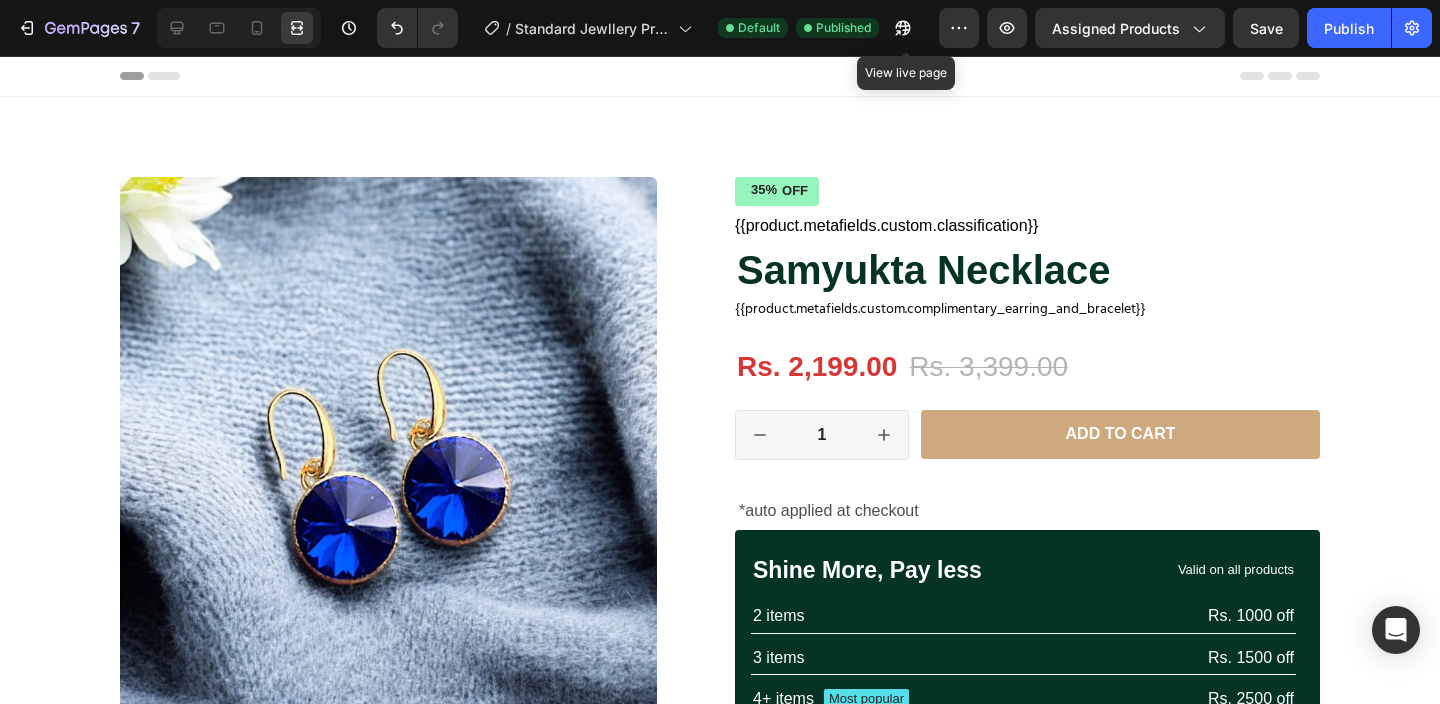 scroll, scrollTop: 0, scrollLeft: 0, axis: both 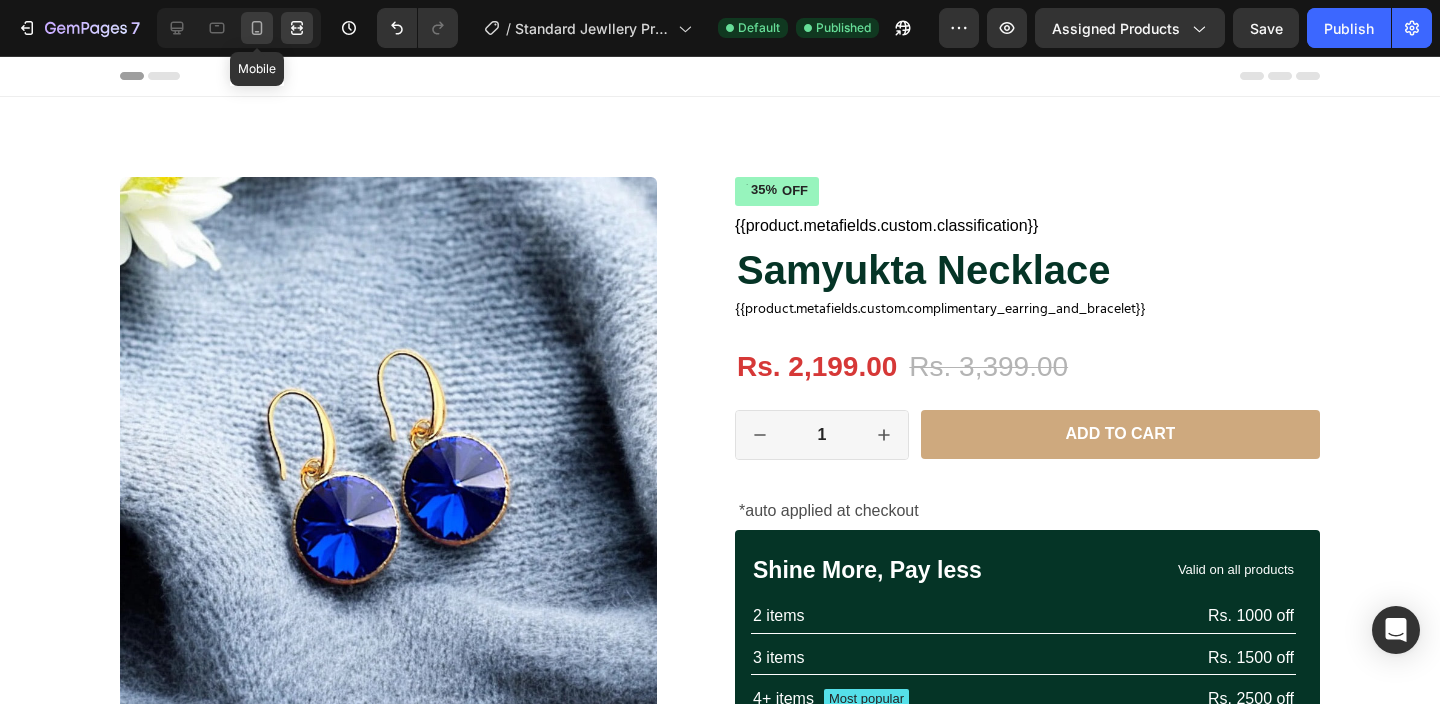 click 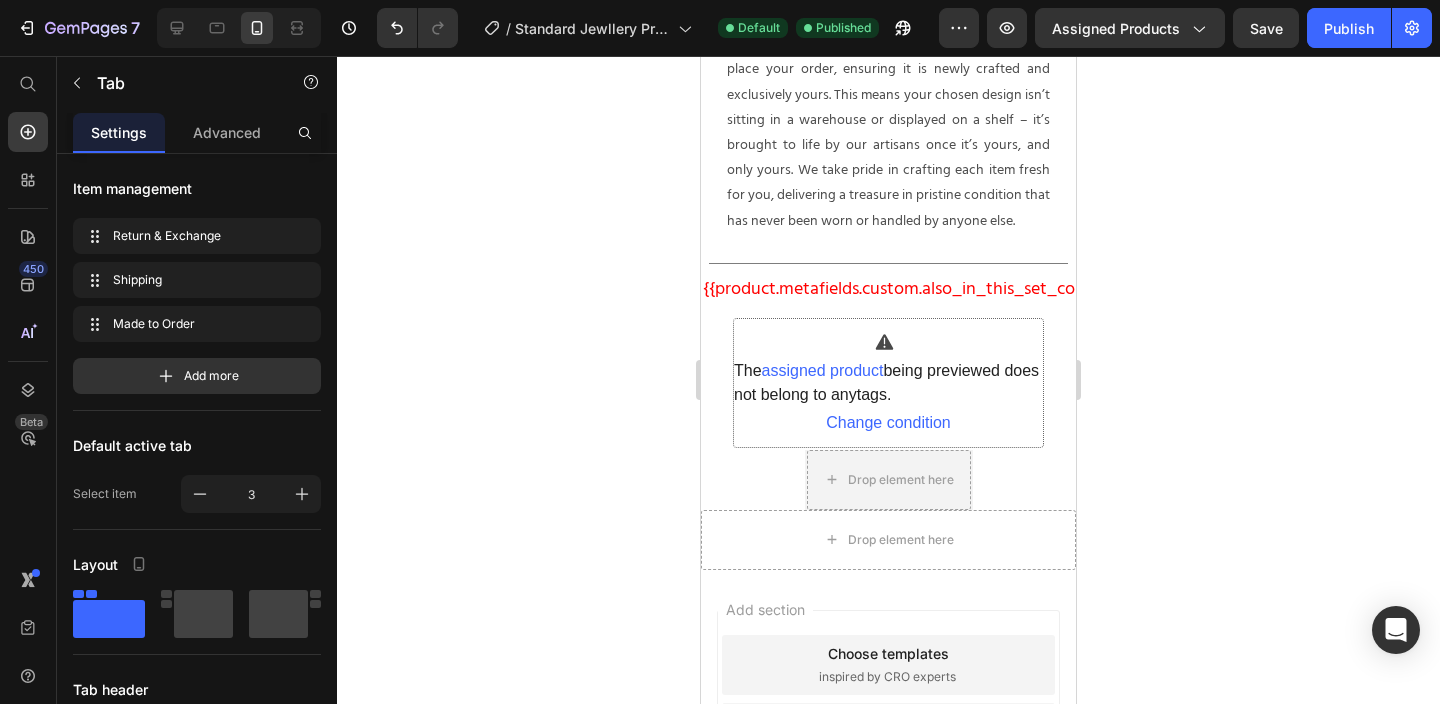 scroll, scrollTop: 1559, scrollLeft: 0, axis: vertical 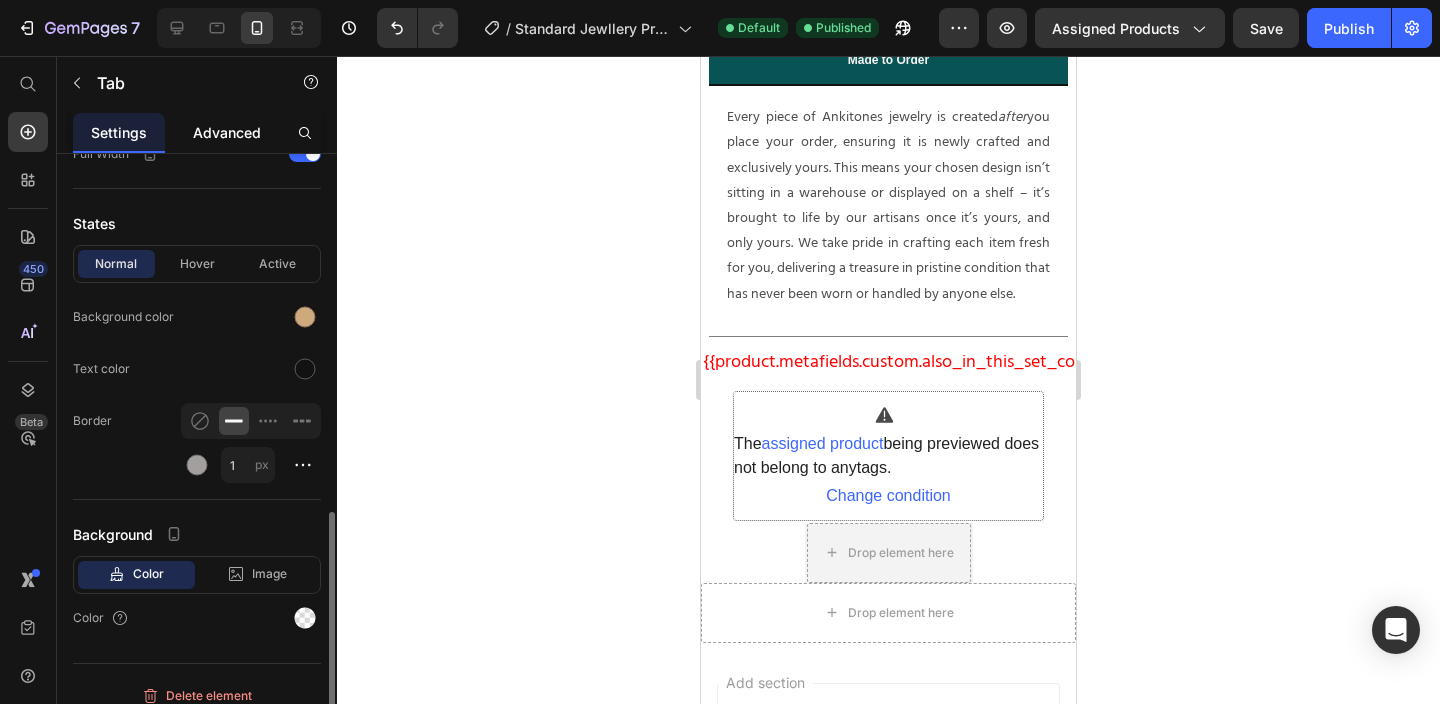 click on "Advanced" at bounding box center (227, 132) 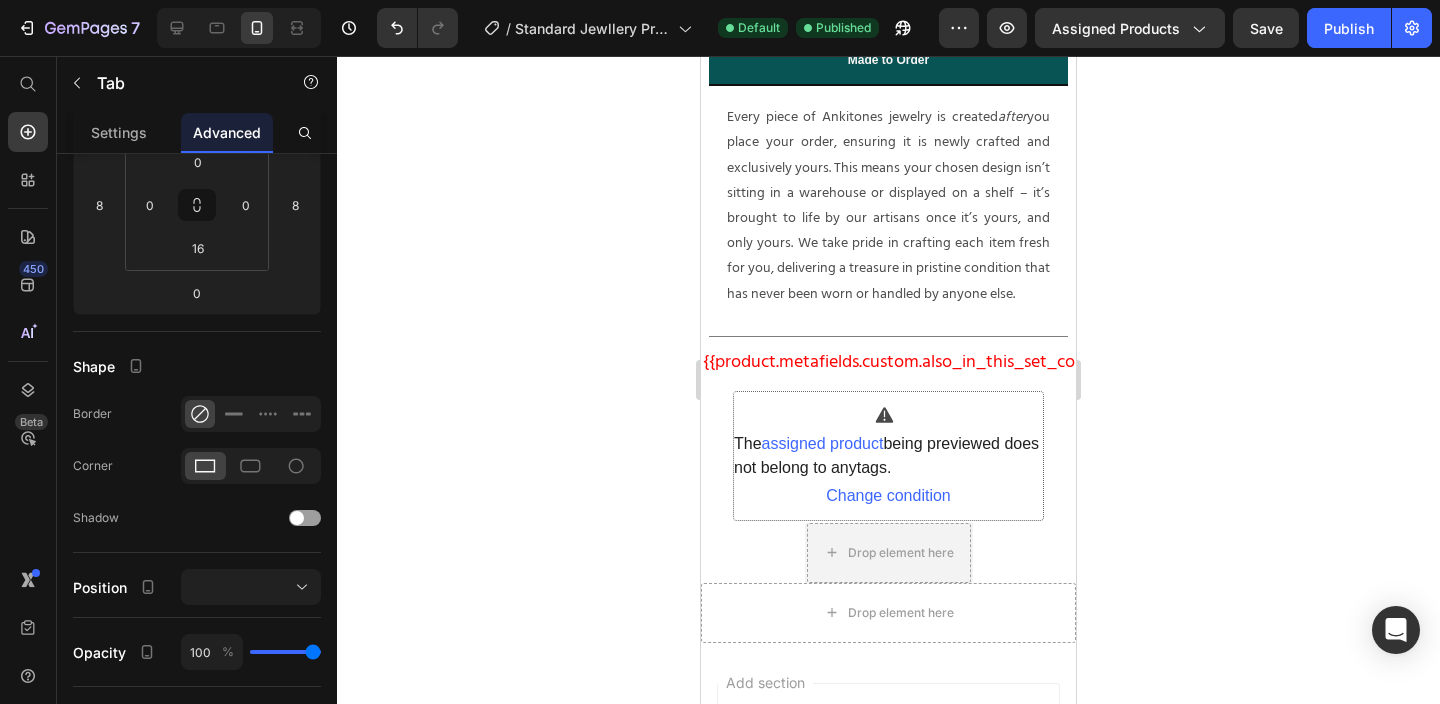 scroll, scrollTop: 698, scrollLeft: 0, axis: vertical 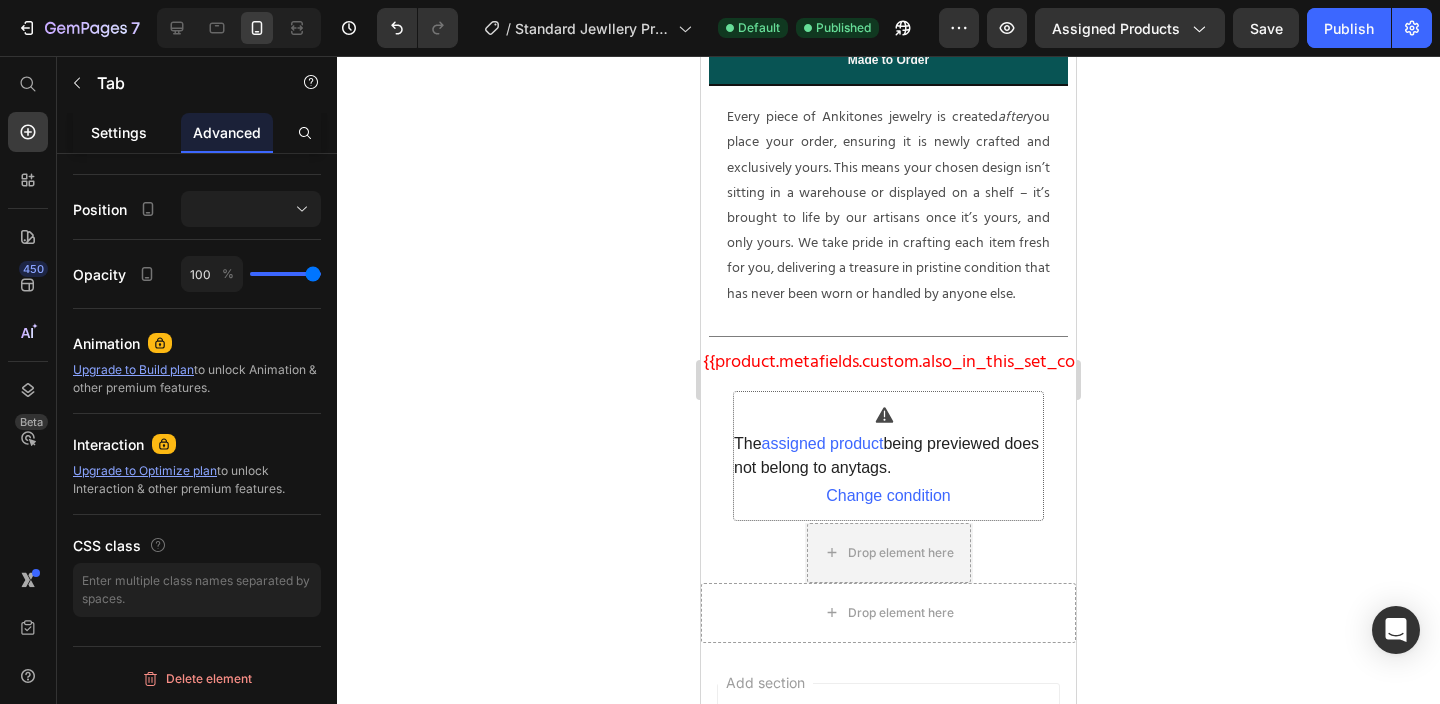 click on "Settings" at bounding box center (119, 132) 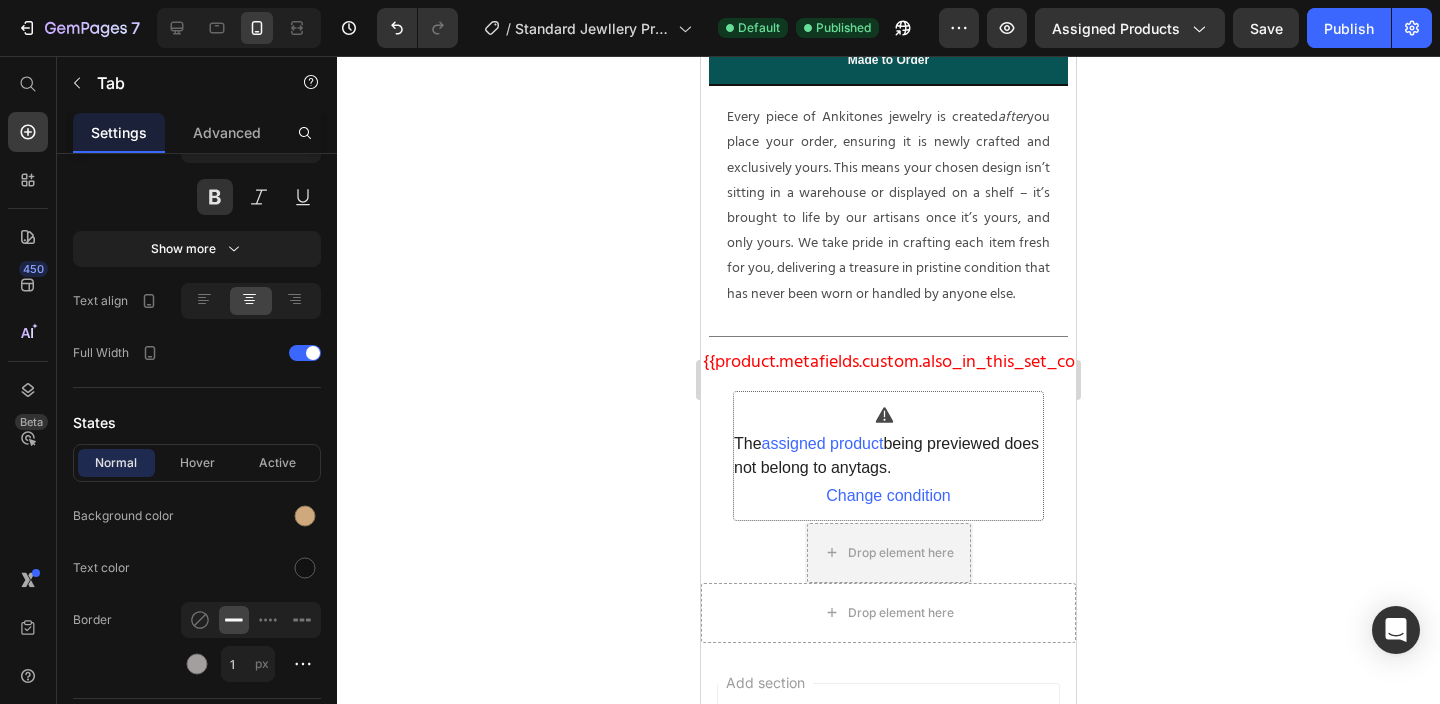 scroll, scrollTop: 0, scrollLeft: 0, axis: both 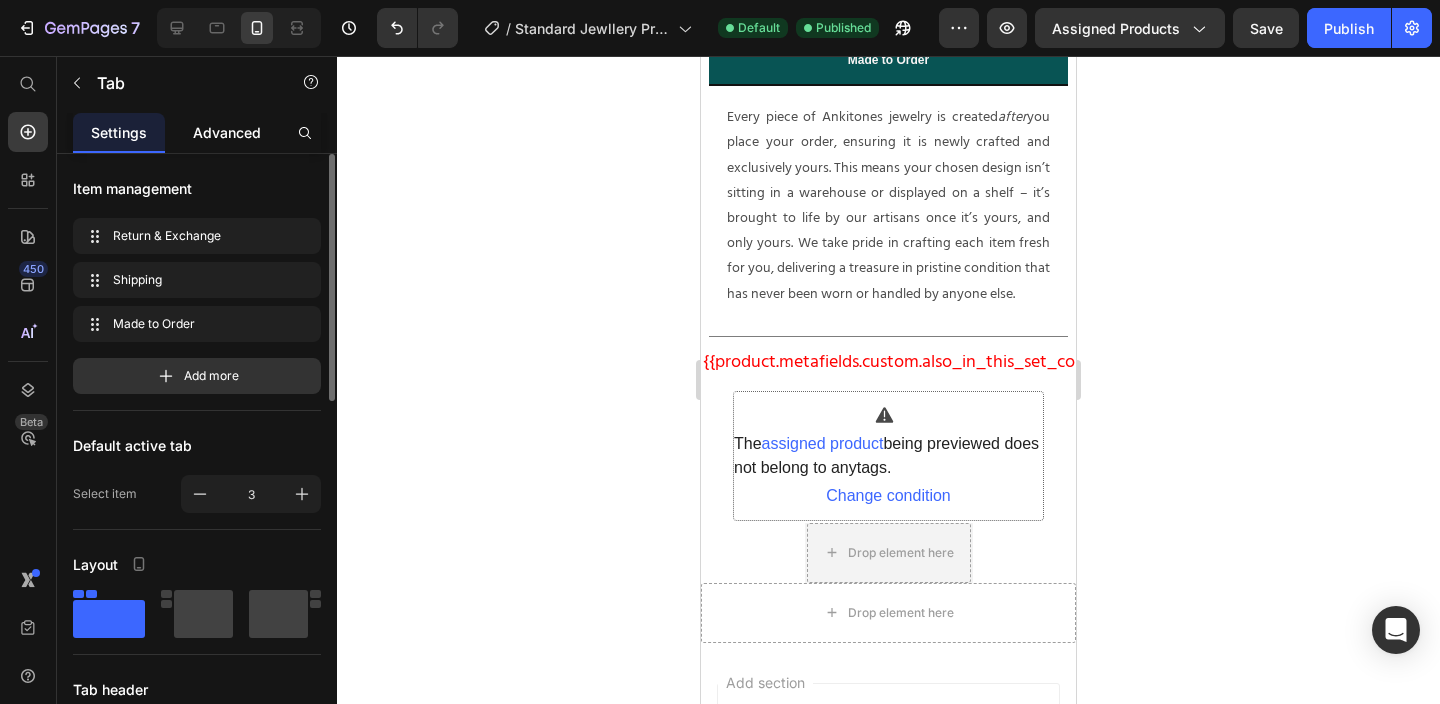 click on "Advanced" 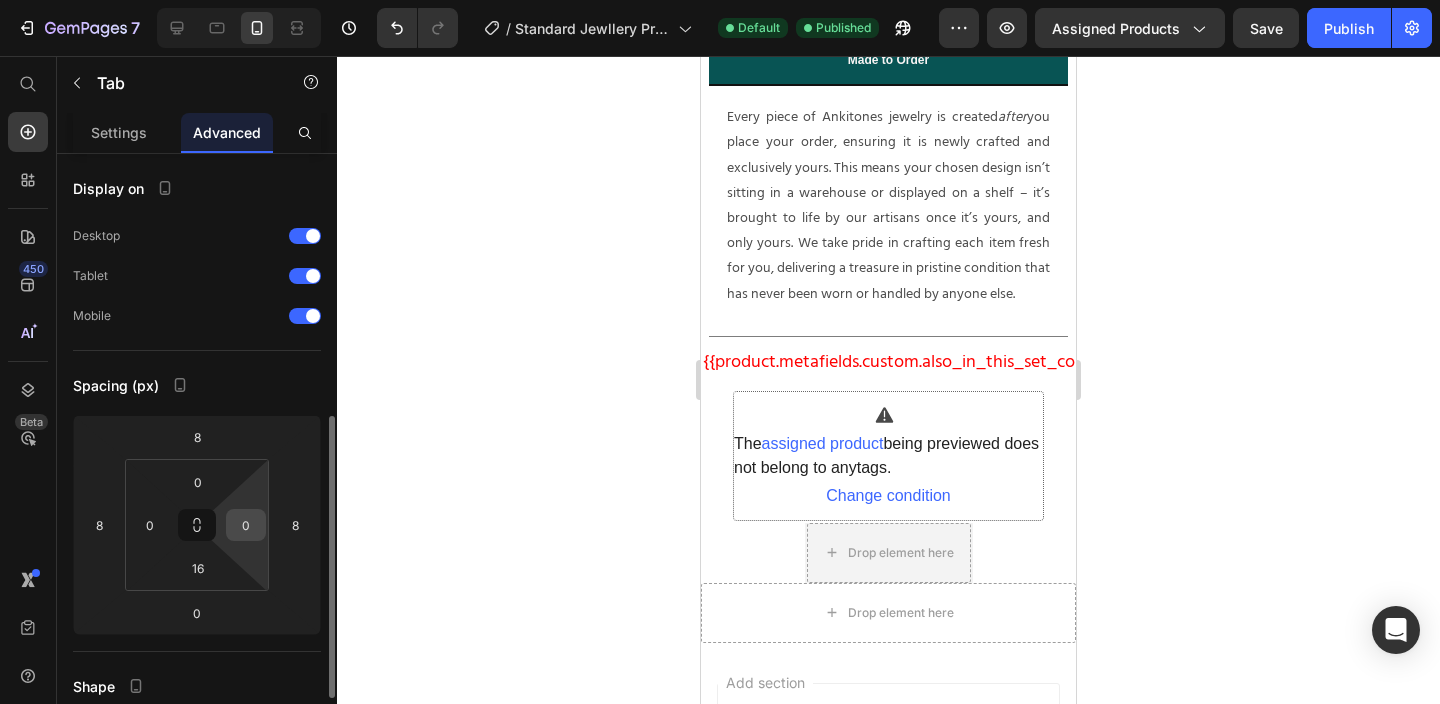 scroll, scrollTop: 698, scrollLeft: 0, axis: vertical 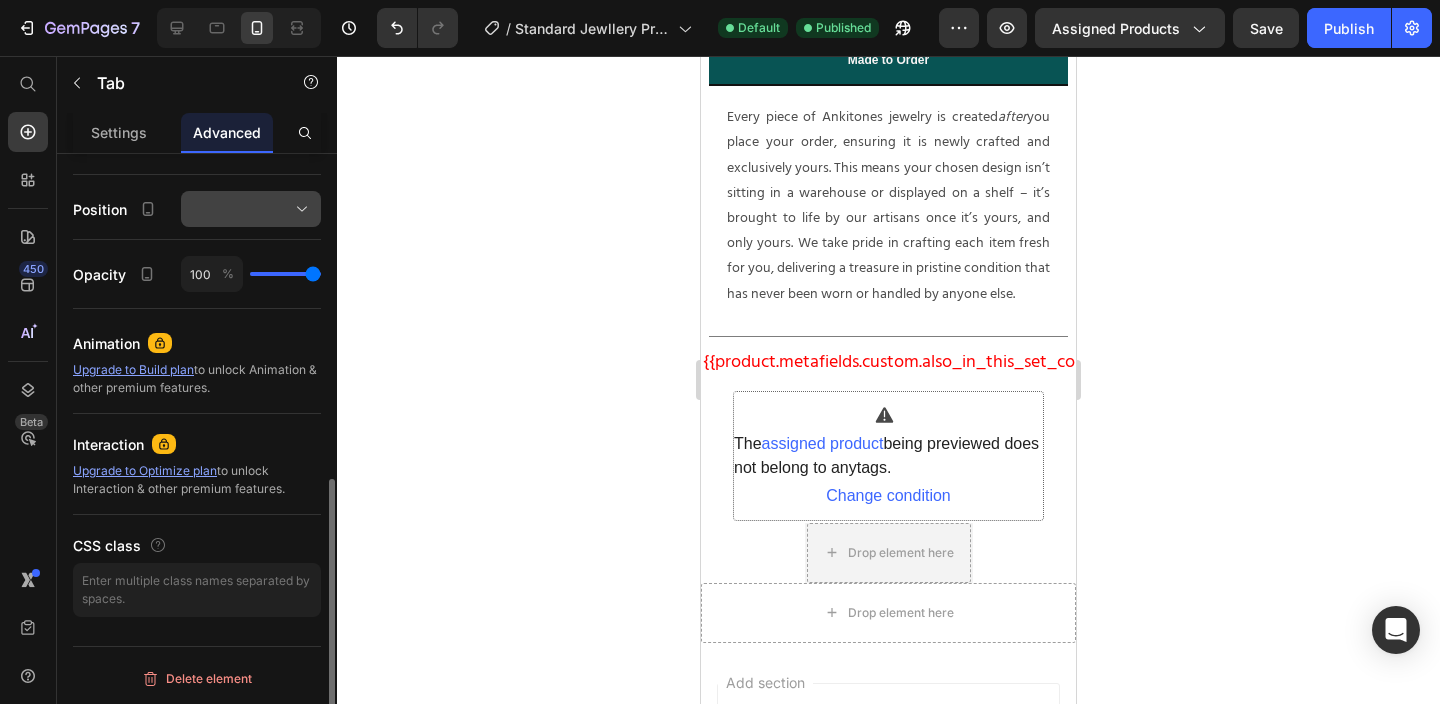 click at bounding box center (251, 209) 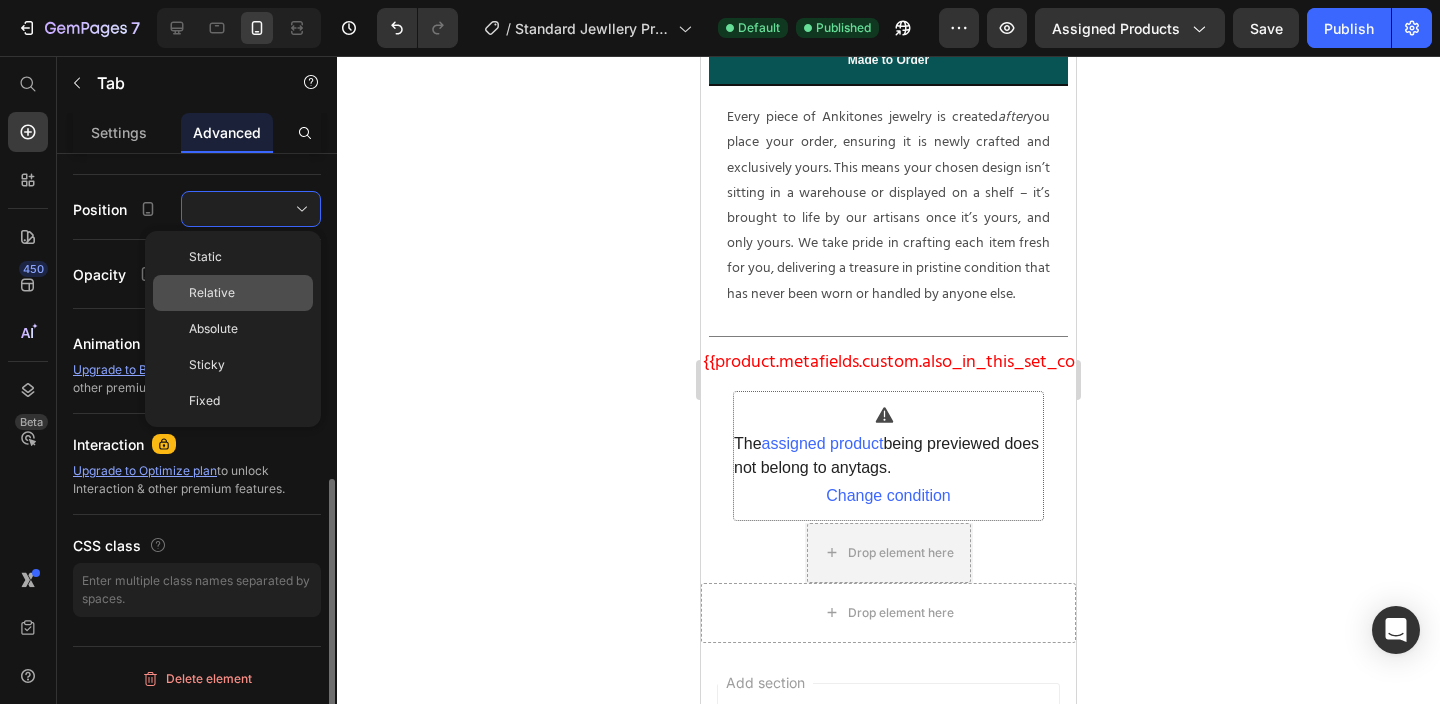 click on "Relative" 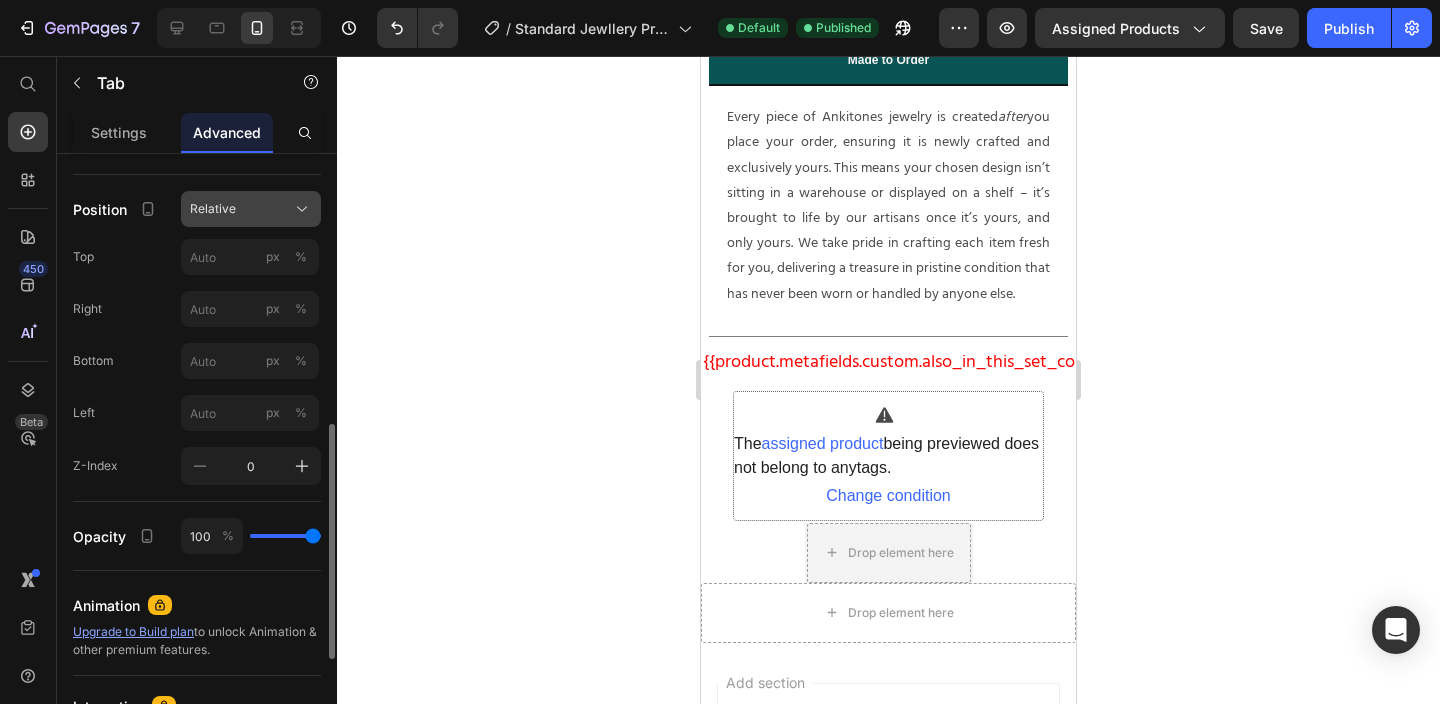 click on "Relative" at bounding box center (251, 209) 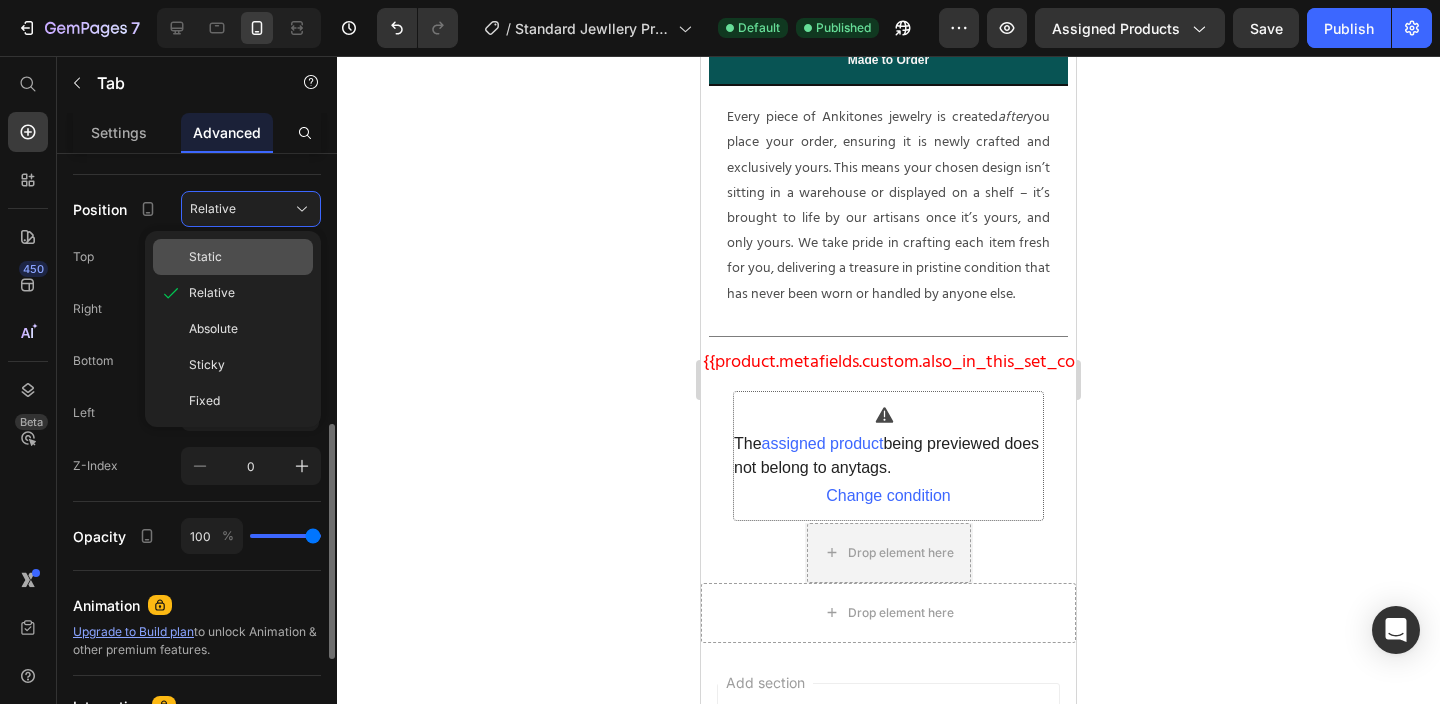 click on "Static" at bounding box center (247, 257) 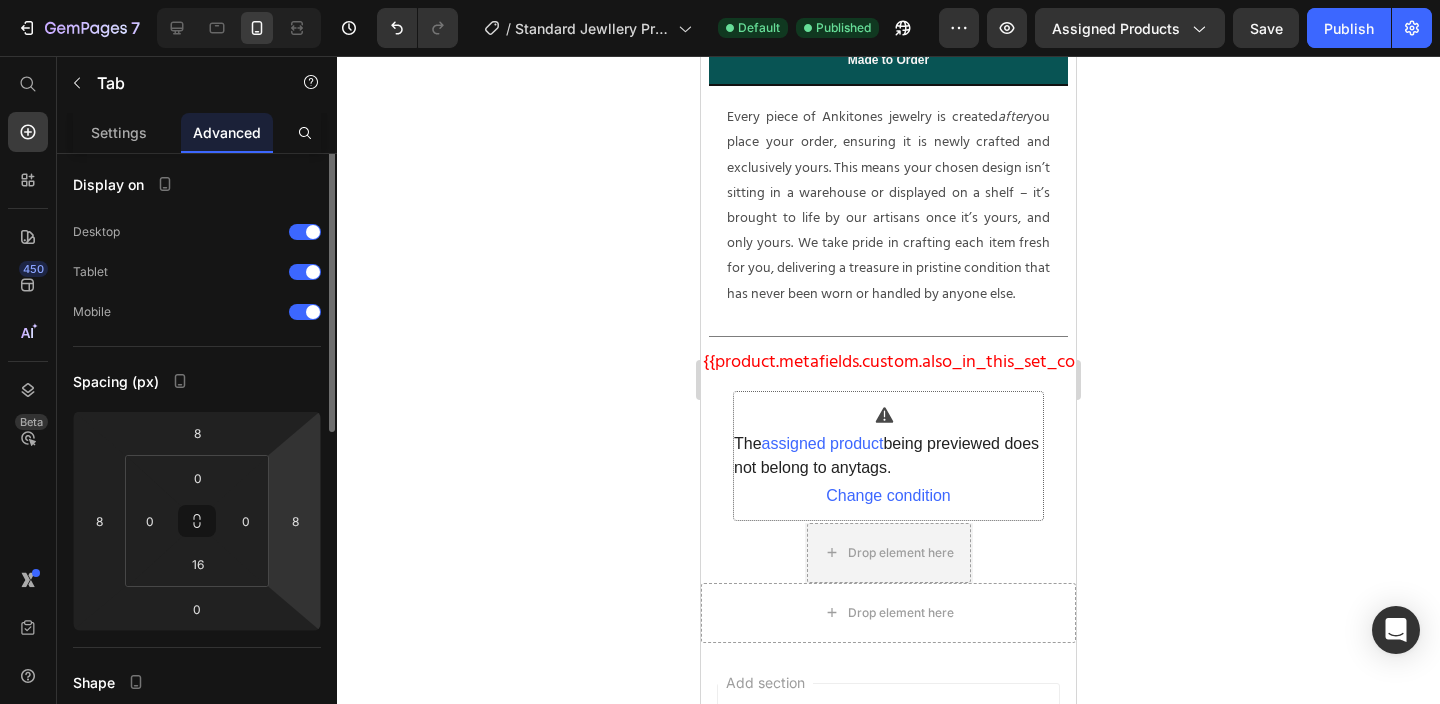 scroll, scrollTop: 0, scrollLeft: 0, axis: both 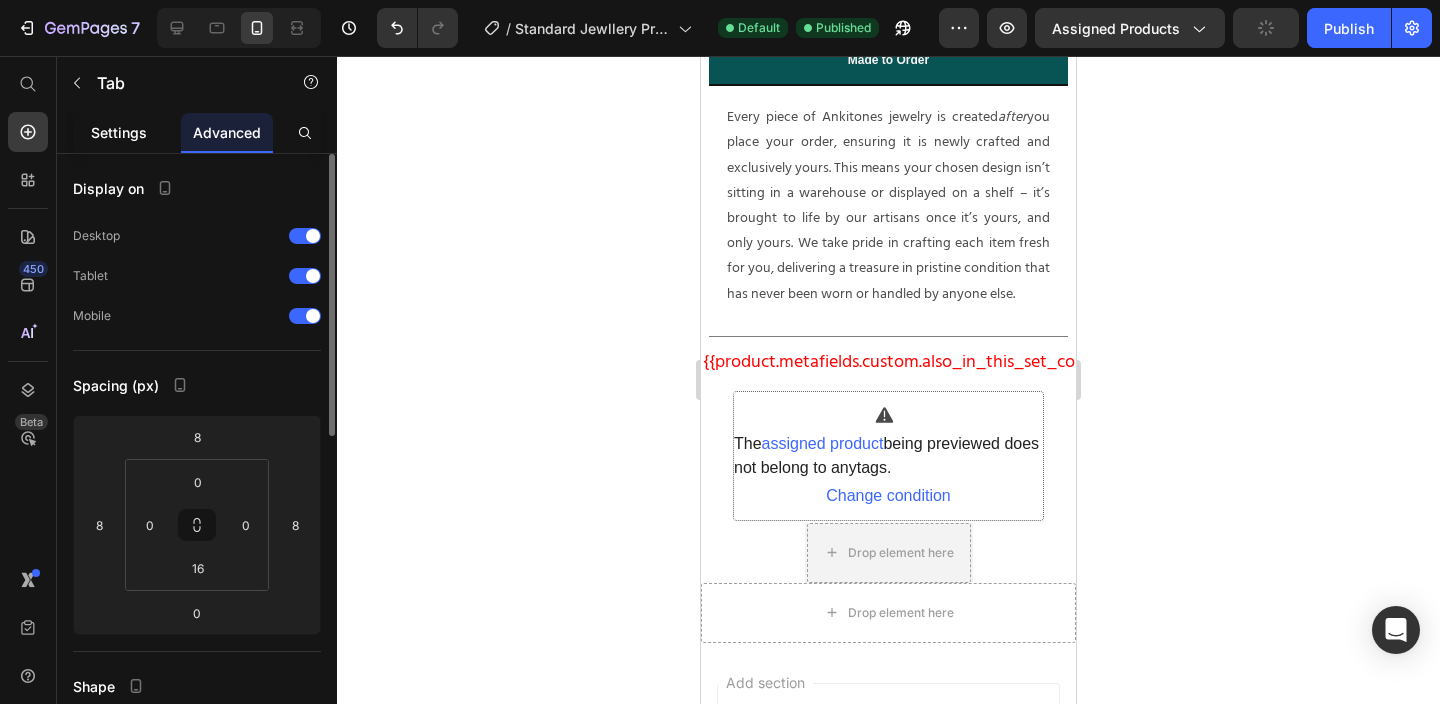 click on "Settings" at bounding box center [119, 132] 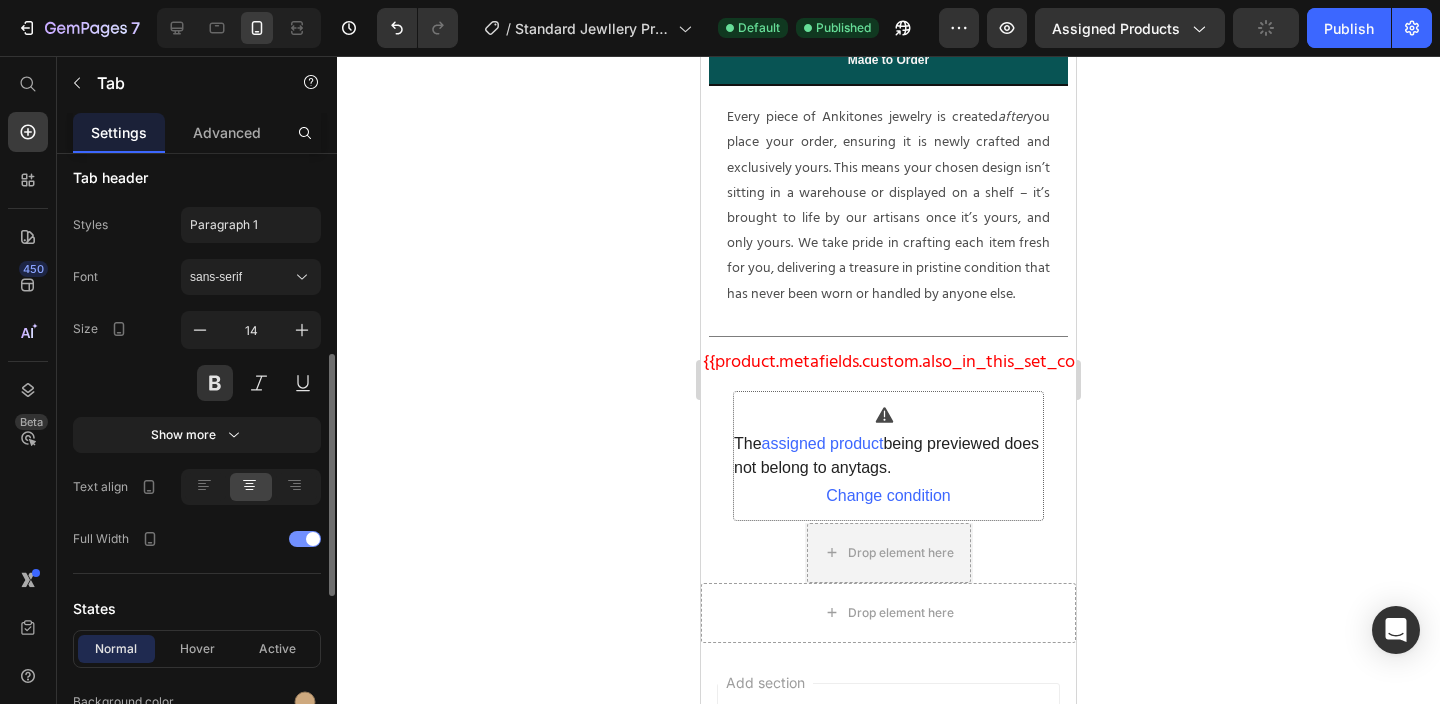 scroll, scrollTop: 508, scrollLeft: 0, axis: vertical 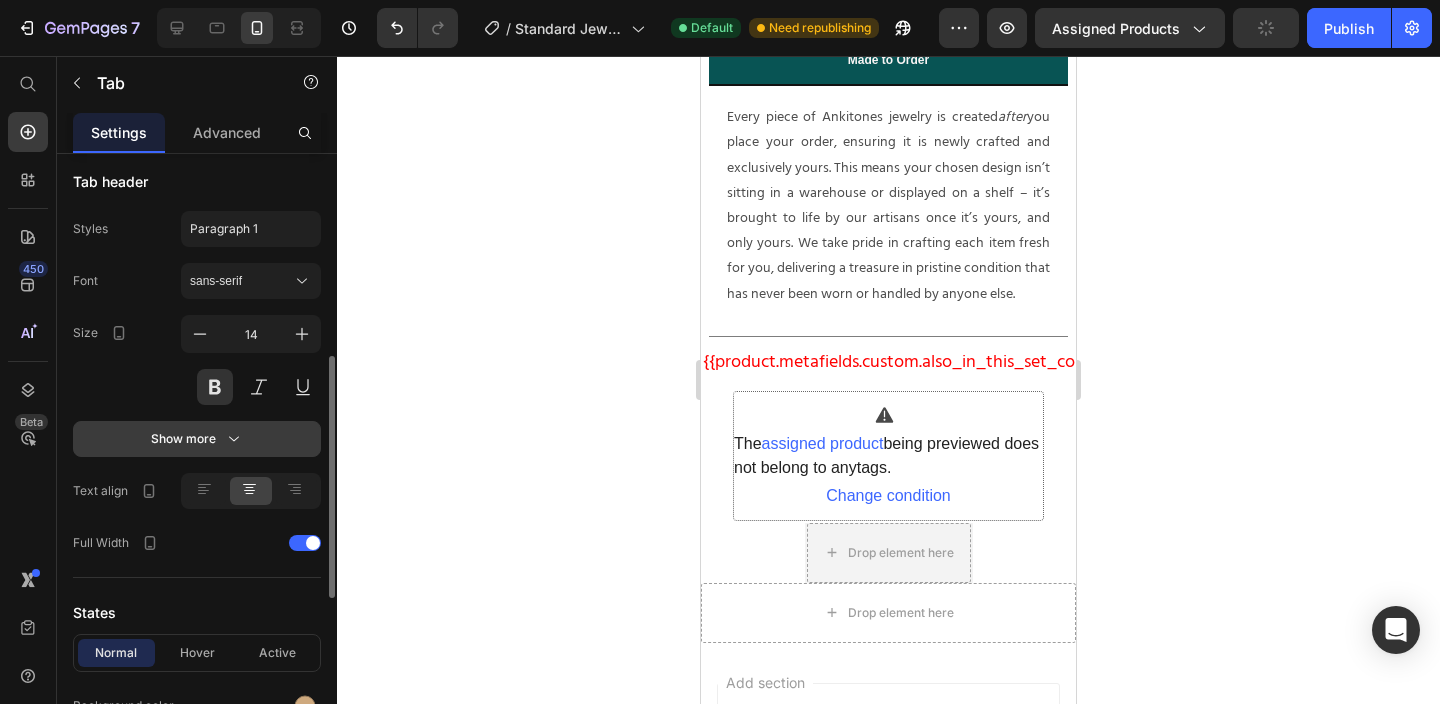 click 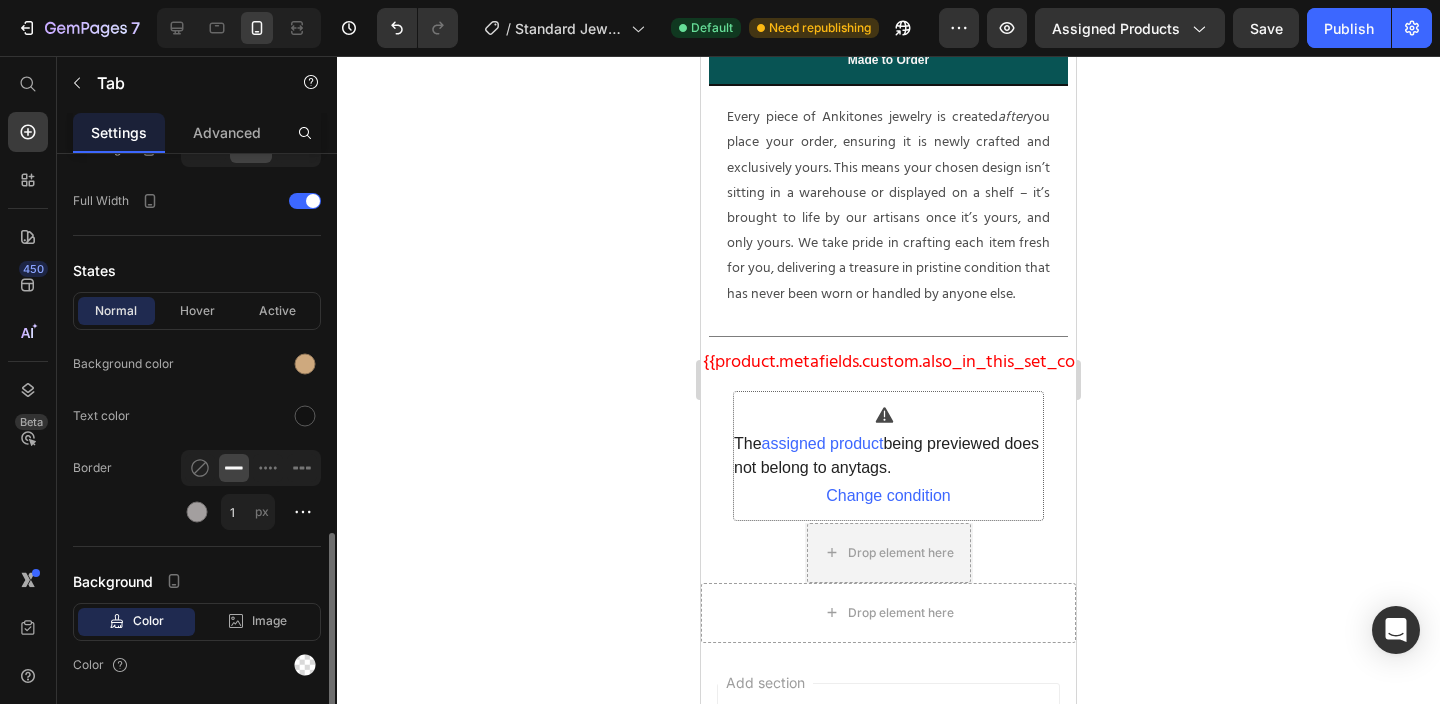 scroll, scrollTop: 1174, scrollLeft: 0, axis: vertical 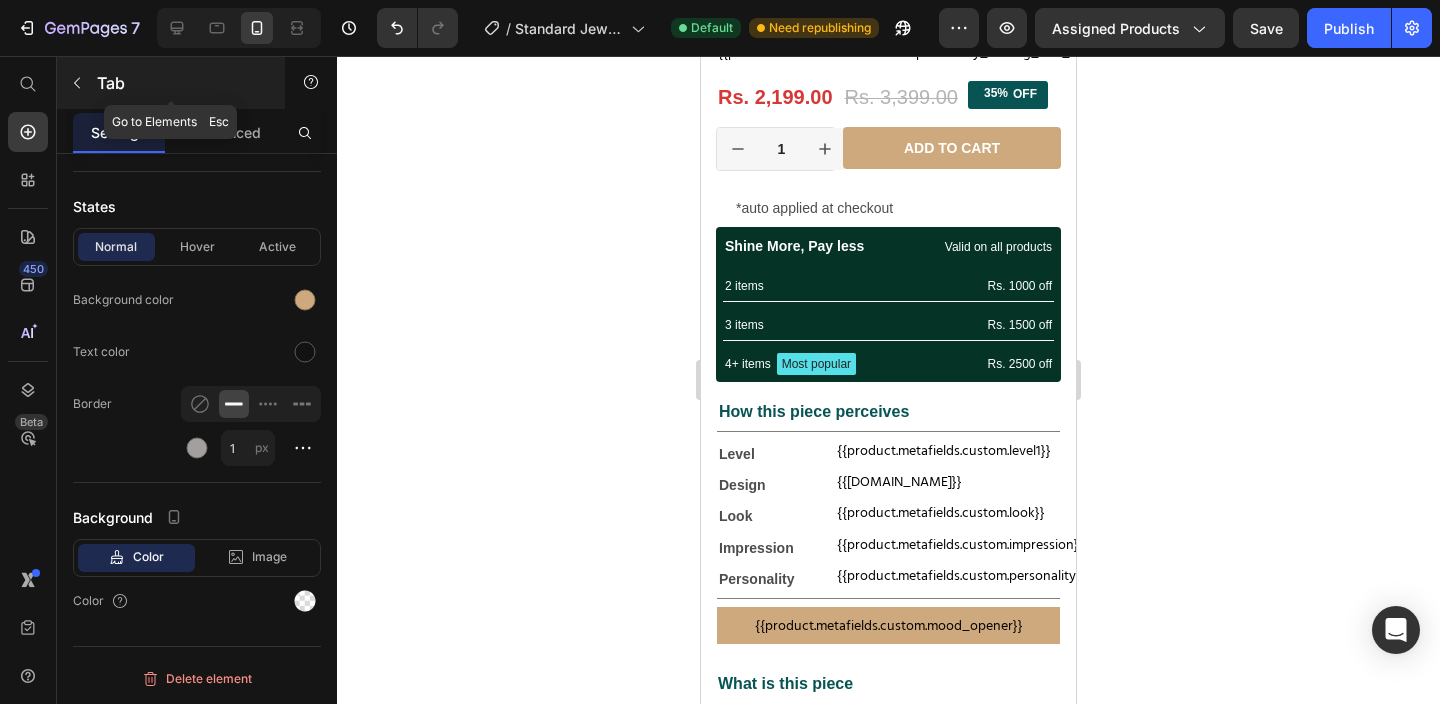 click 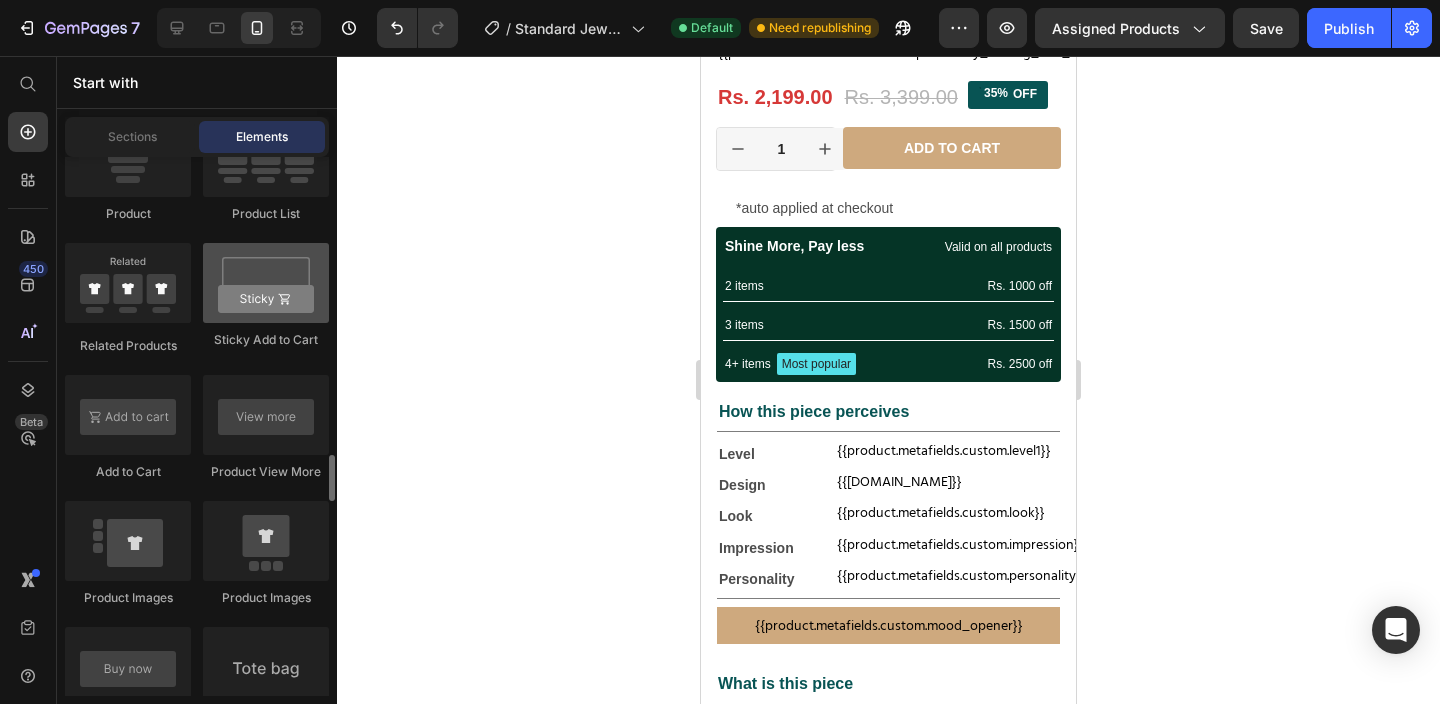 scroll, scrollTop: 2986, scrollLeft: 0, axis: vertical 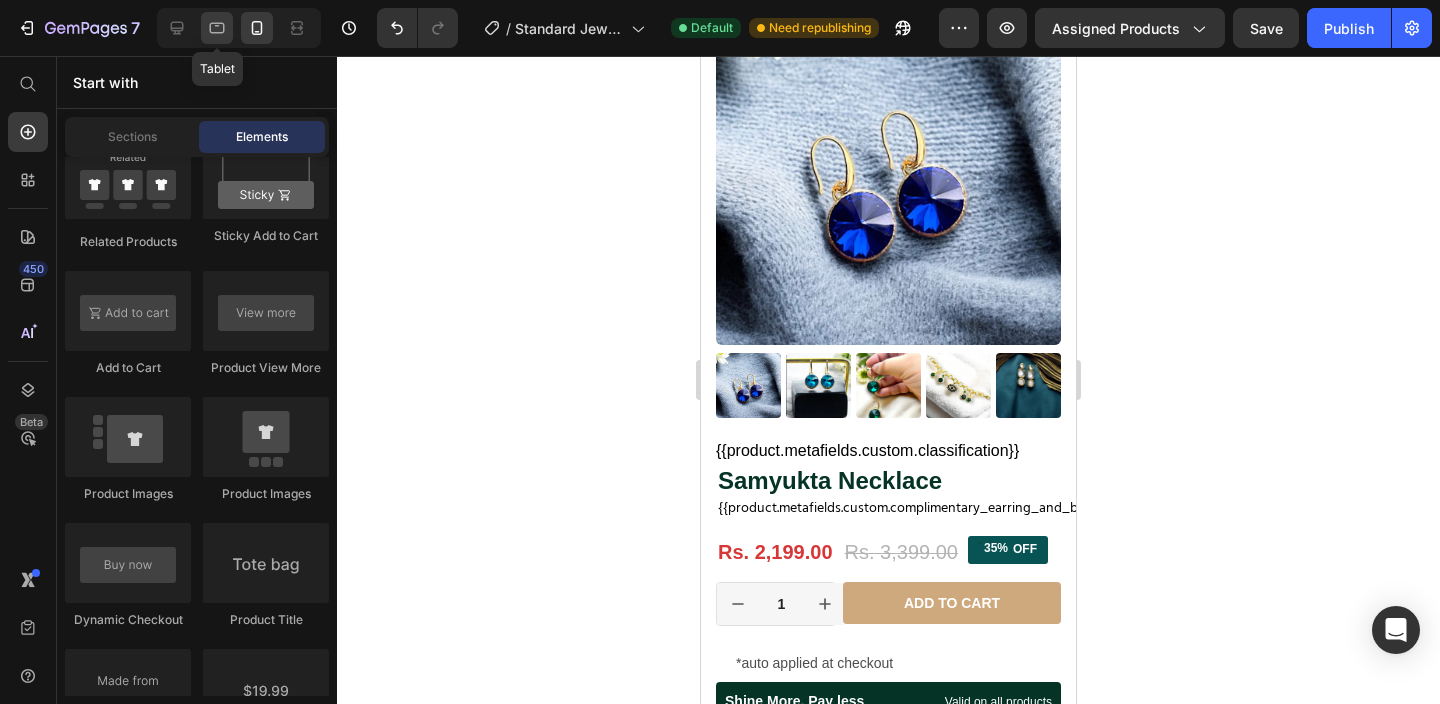 click 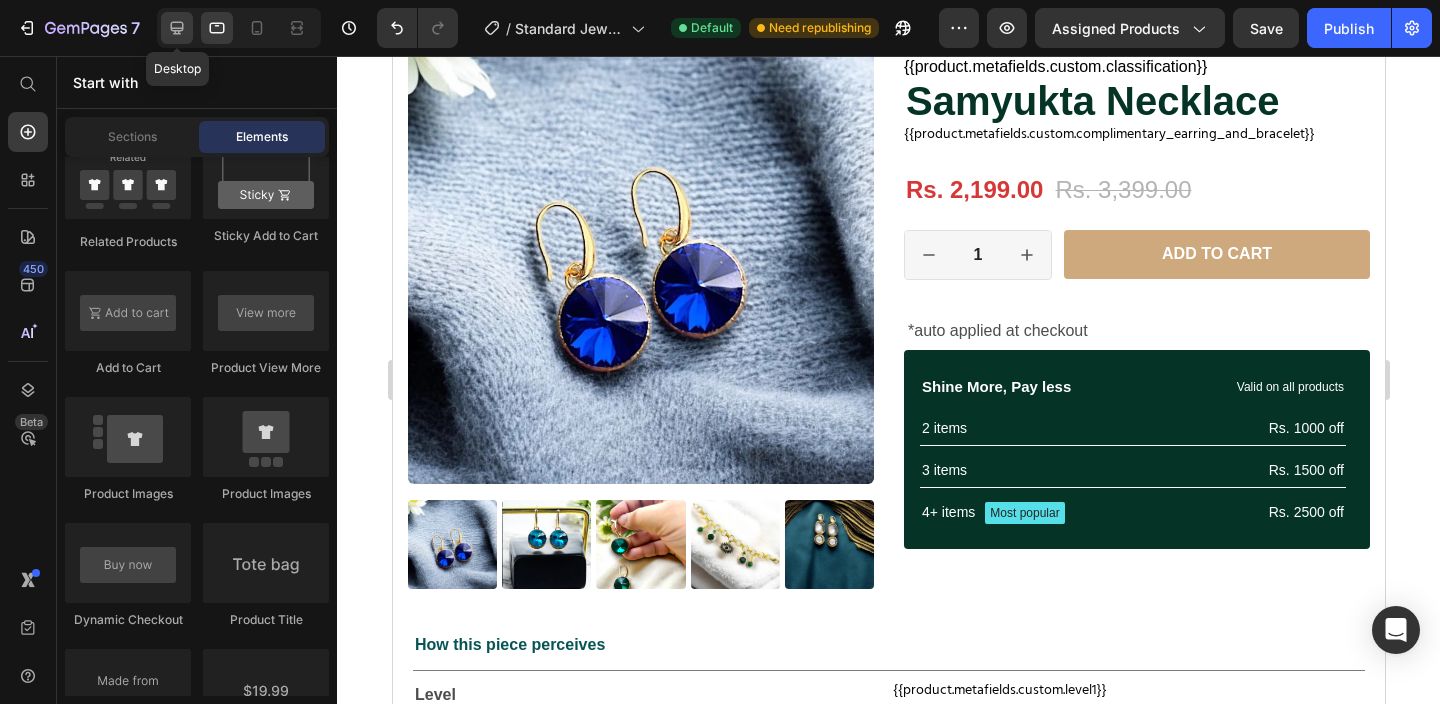 click 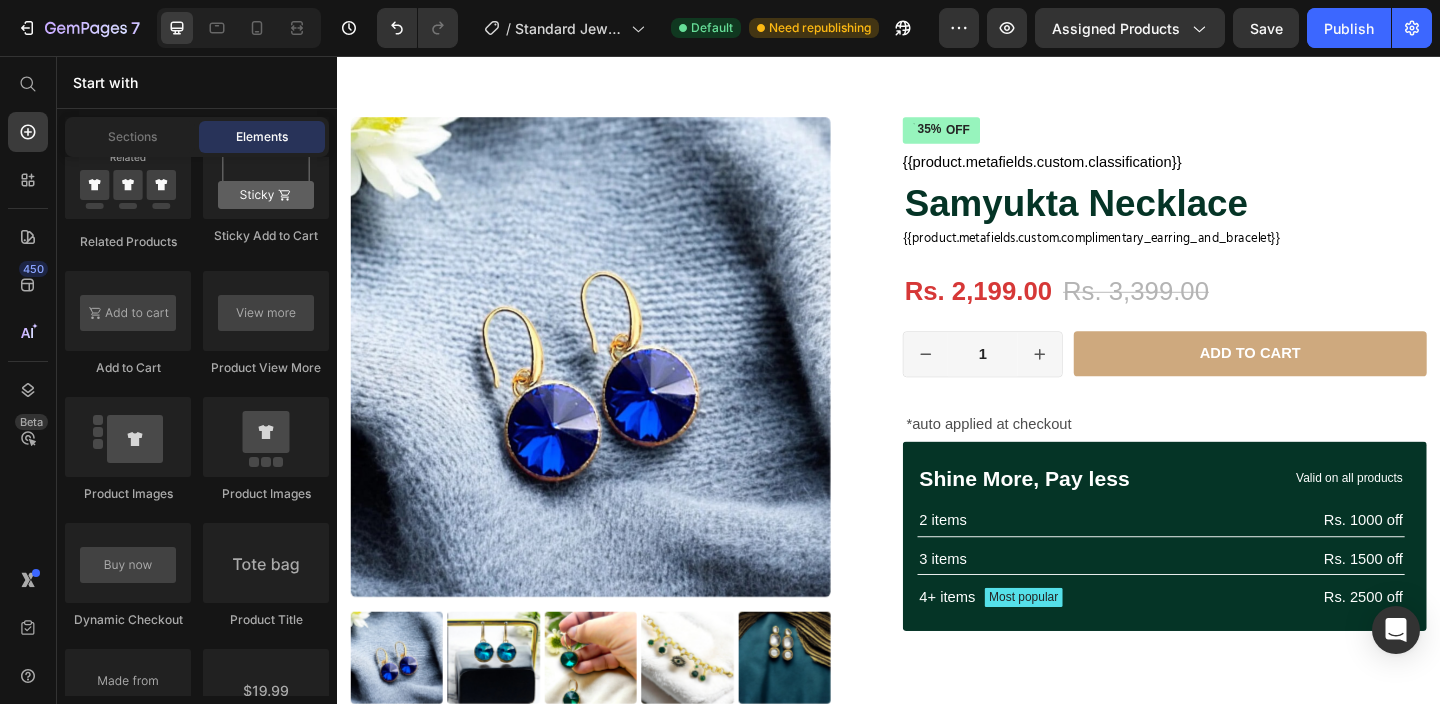 scroll, scrollTop: 51, scrollLeft: 0, axis: vertical 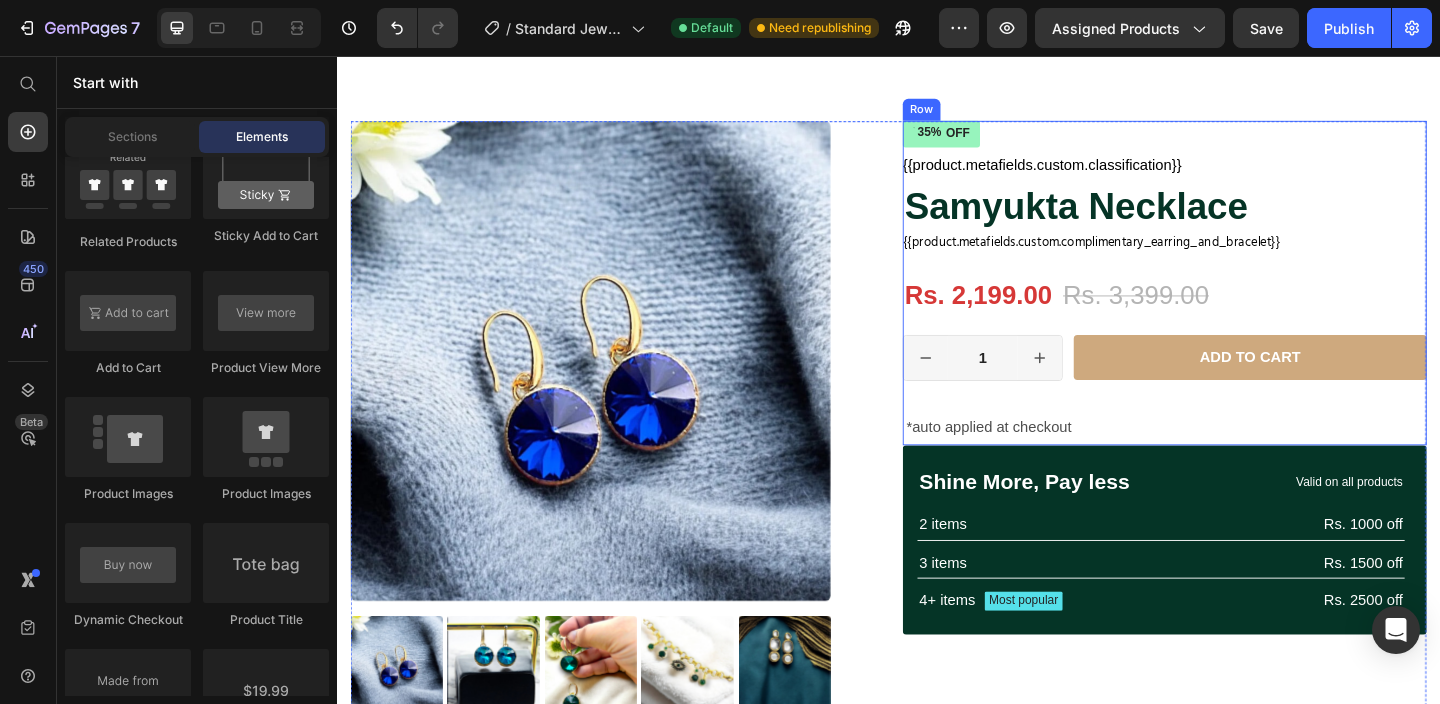 click on "35% OFF Discount Tag {{product.metafields.custom.classification}} Custom Code Samyukta Necklace Product Title {{product.metafields.custom.complimentary_earring_and_bracelet}} Custom Code Row Rs. 2,199.00 Product Price Rs. 3,399.00 Product Price 35% OFF Discount Tag Row 1 Product Quantity Row Add to cart Add to Cart Row *auto applied at checkout Text Block" at bounding box center (1237, 302) 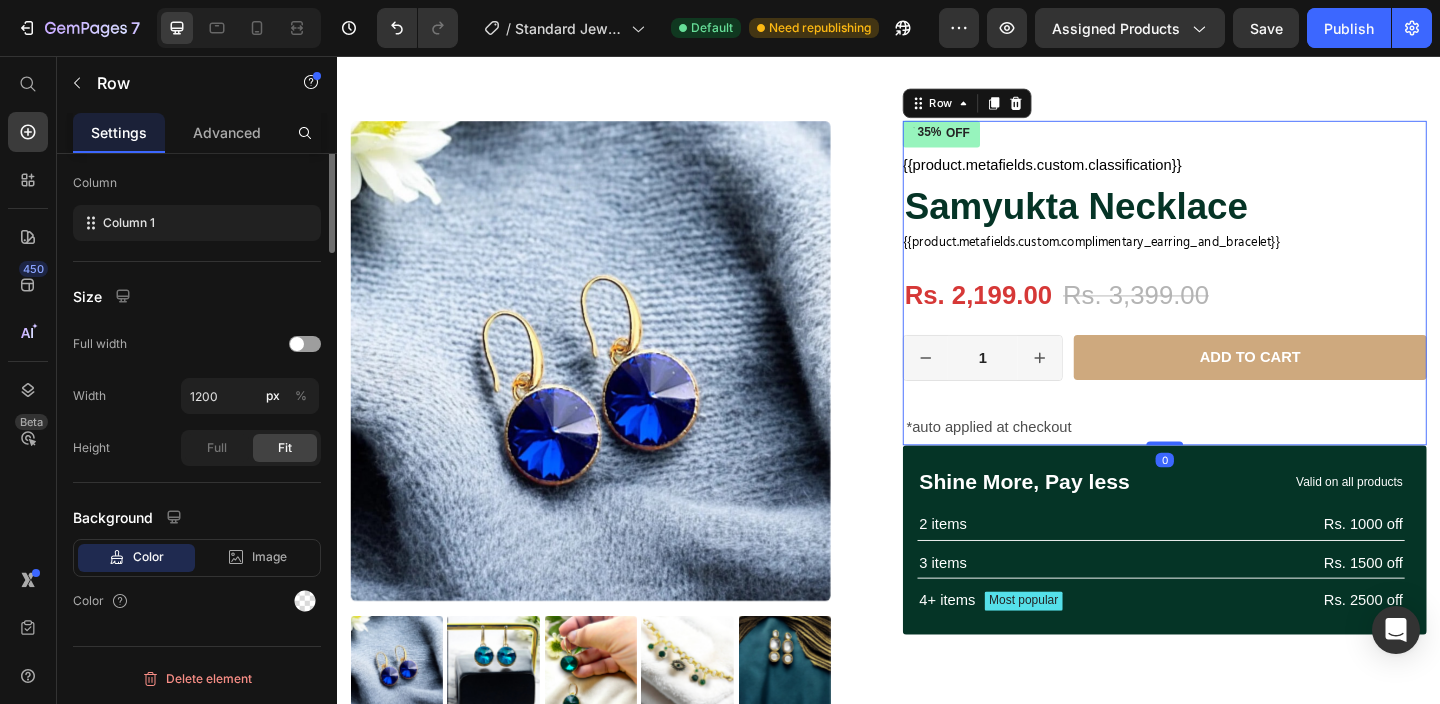 scroll, scrollTop: 0, scrollLeft: 0, axis: both 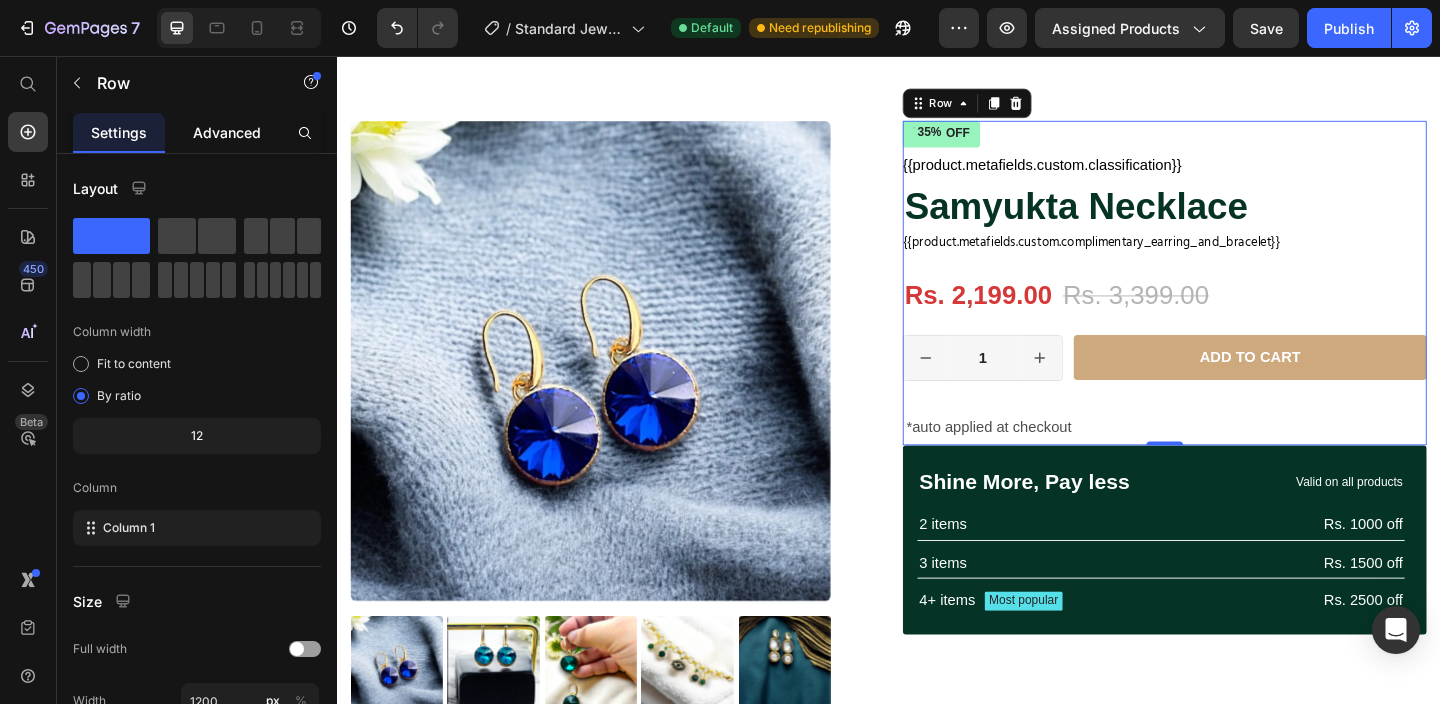 click on "Advanced" at bounding box center (227, 132) 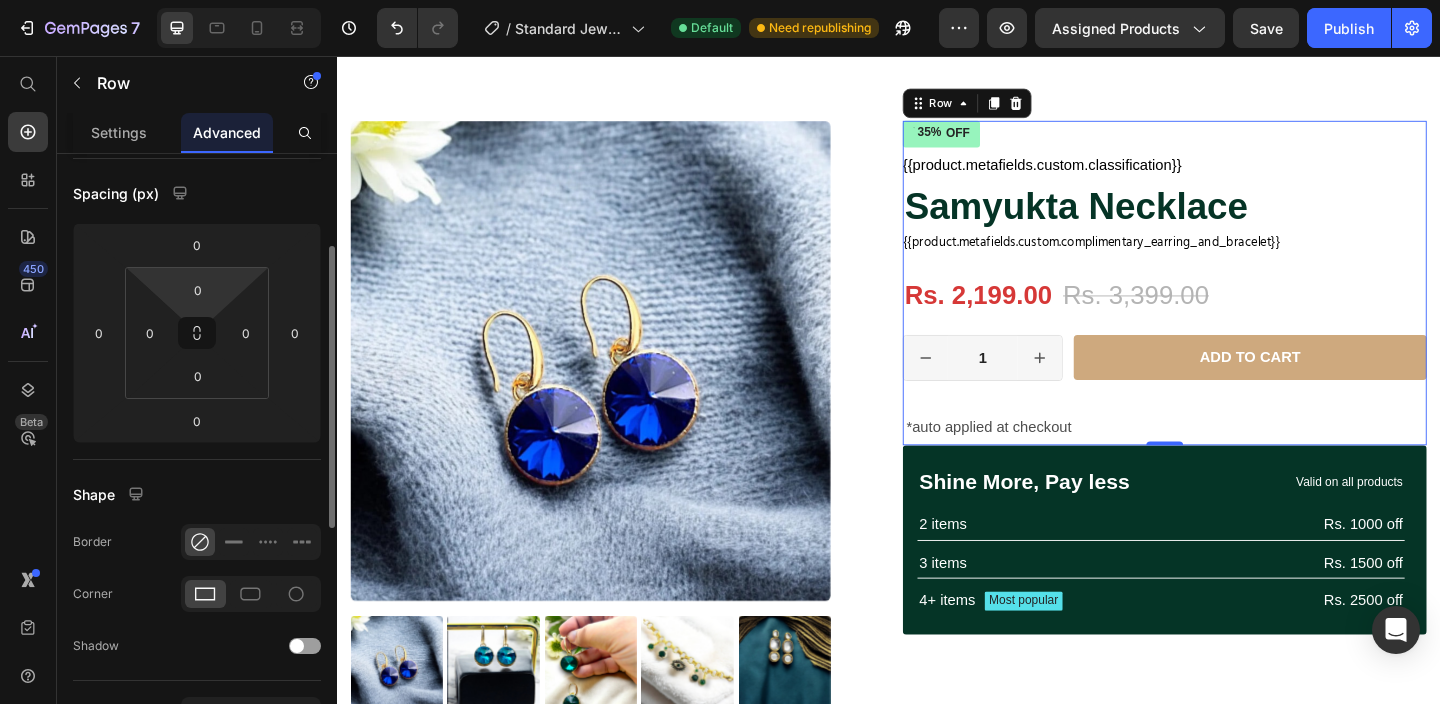scroll, scrollTop: 194, scrollLeft: 0, axis: vertical 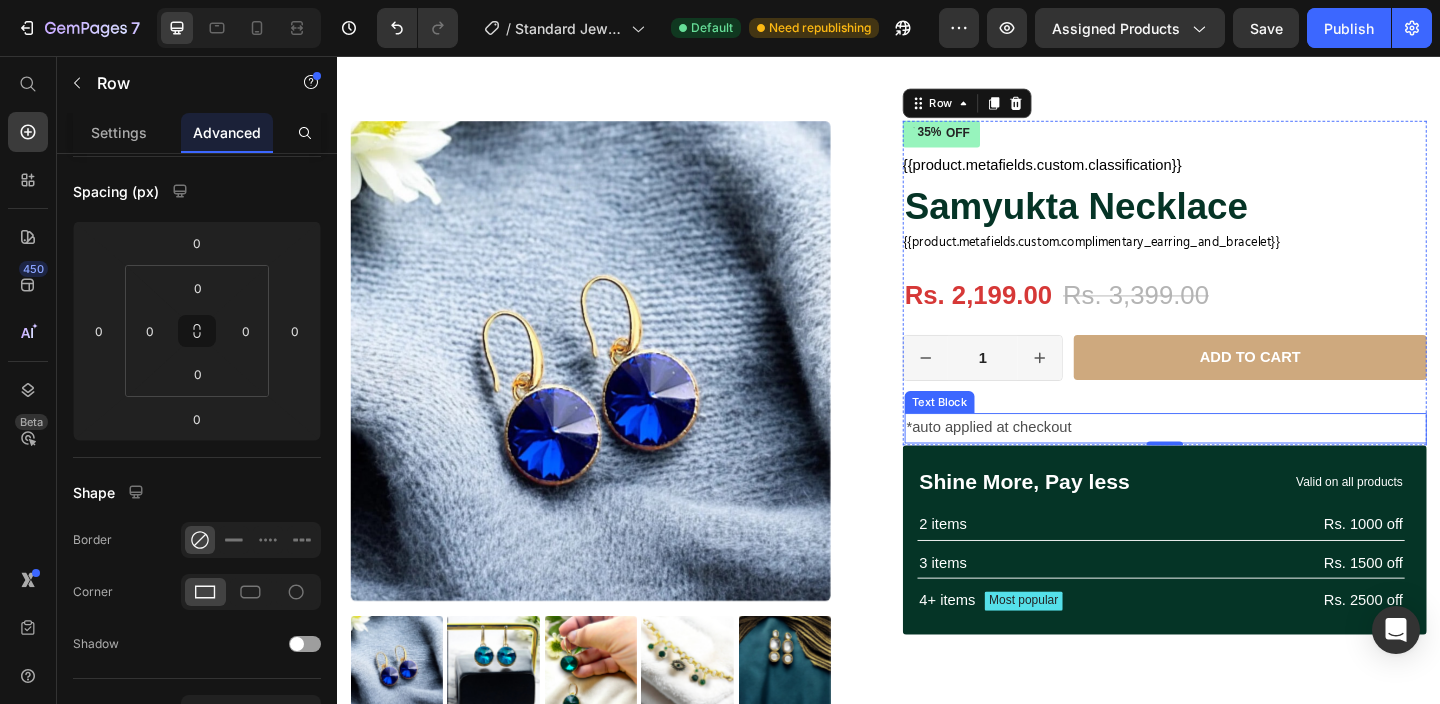 click on "*auto applied at checkout" at bounding box center [1238, 460] 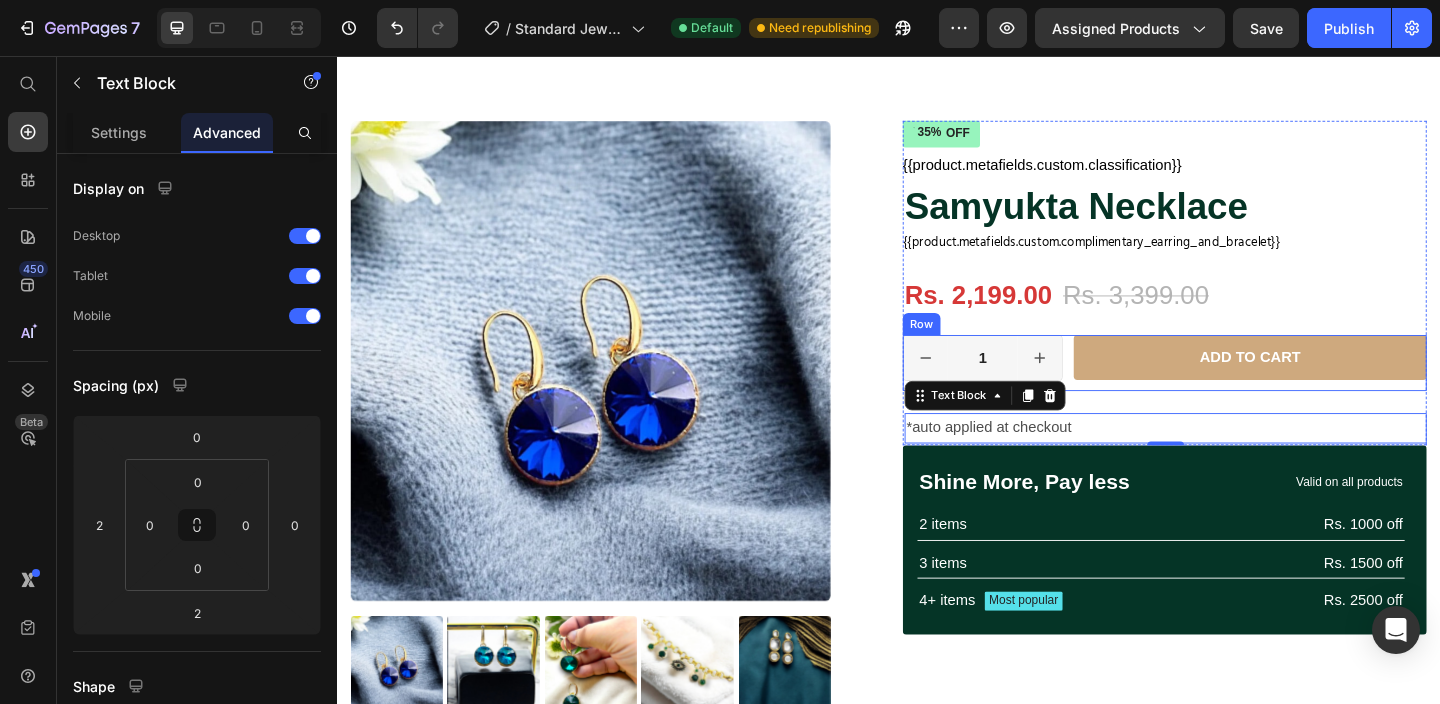 click on "Add to cart Add to Cart" at bounding box center (1330, 389) 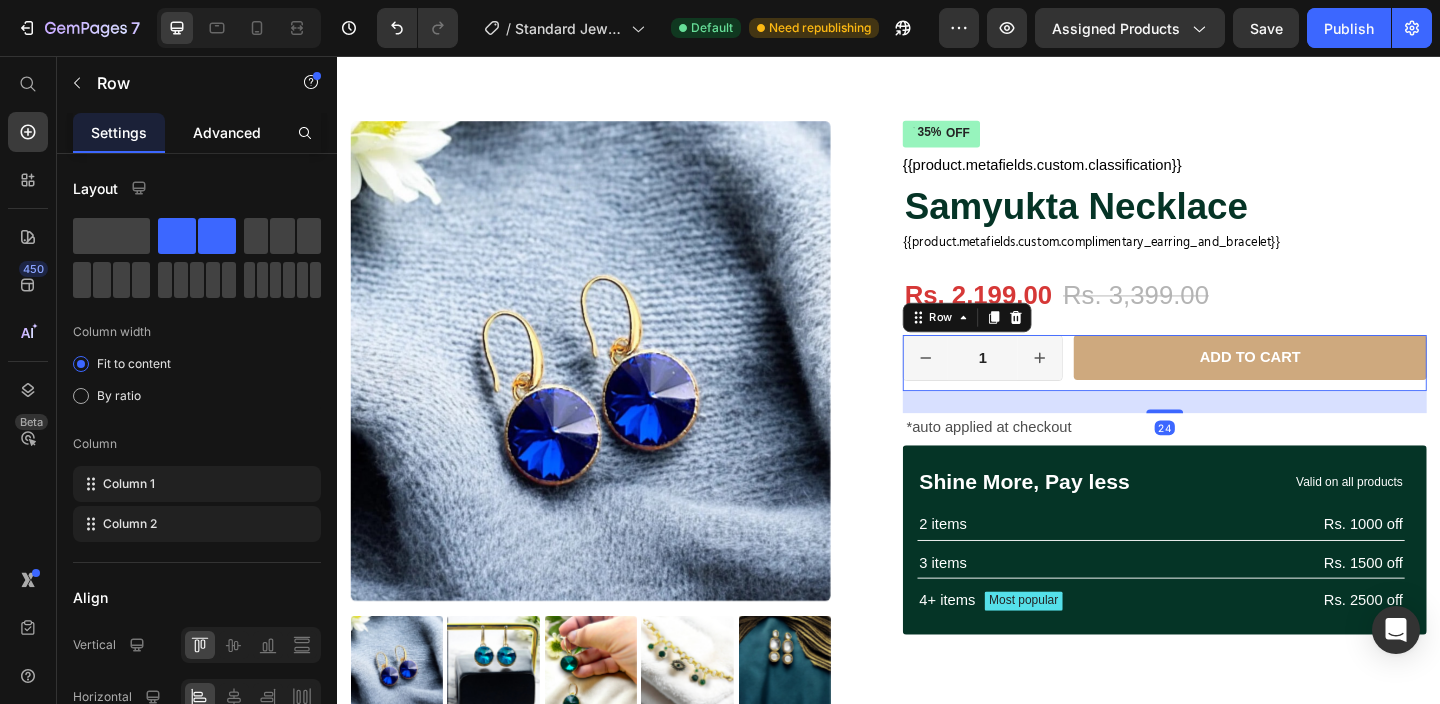 click on "Advanced" 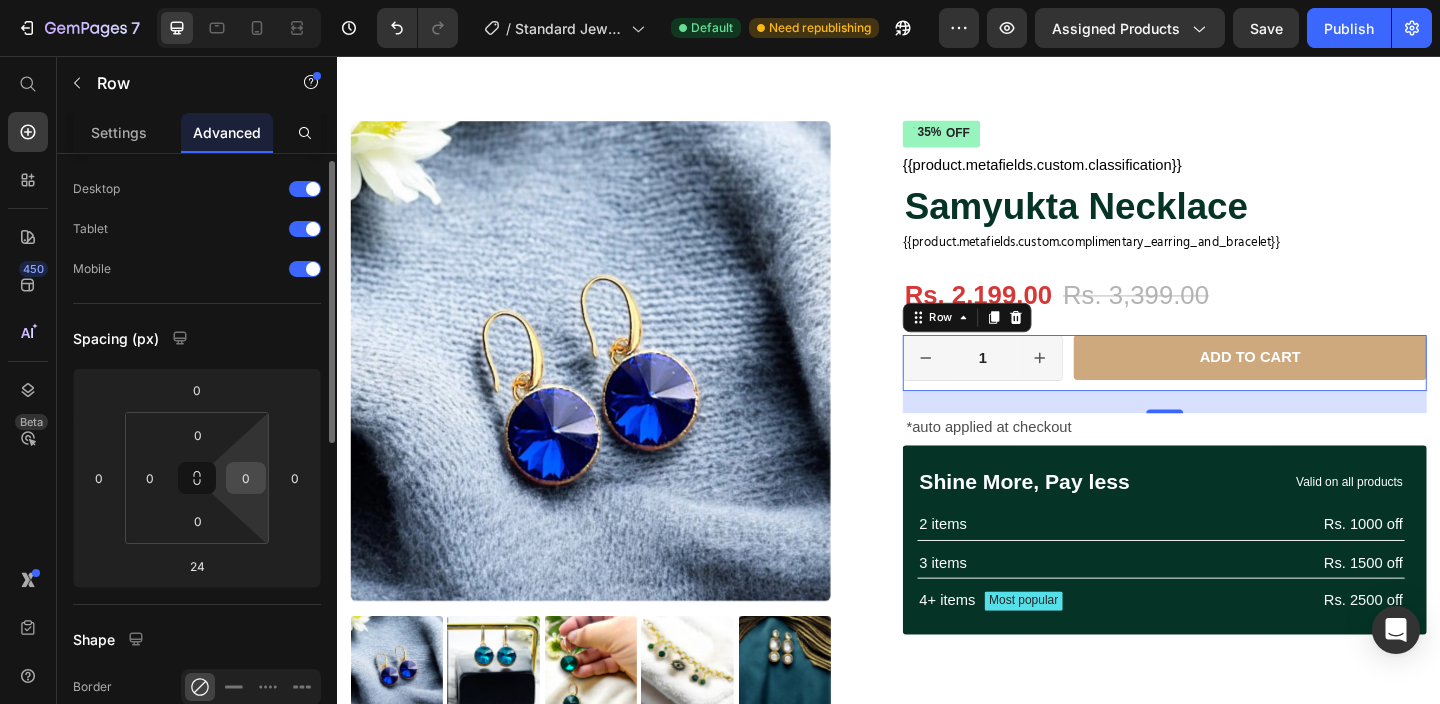 scroll, scrollTop: 50, scrollLeft: 0, axis: vertical 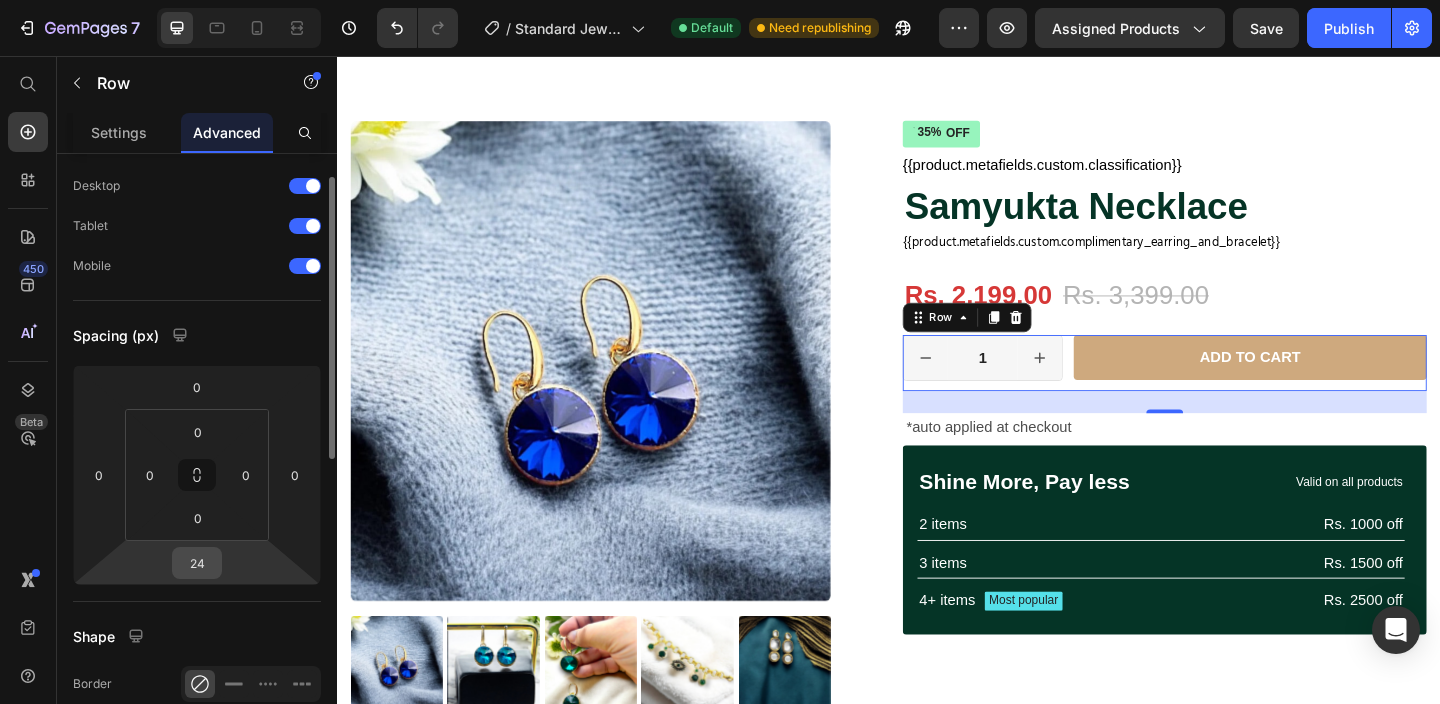 click on "24" at bounding box center (197, 563) 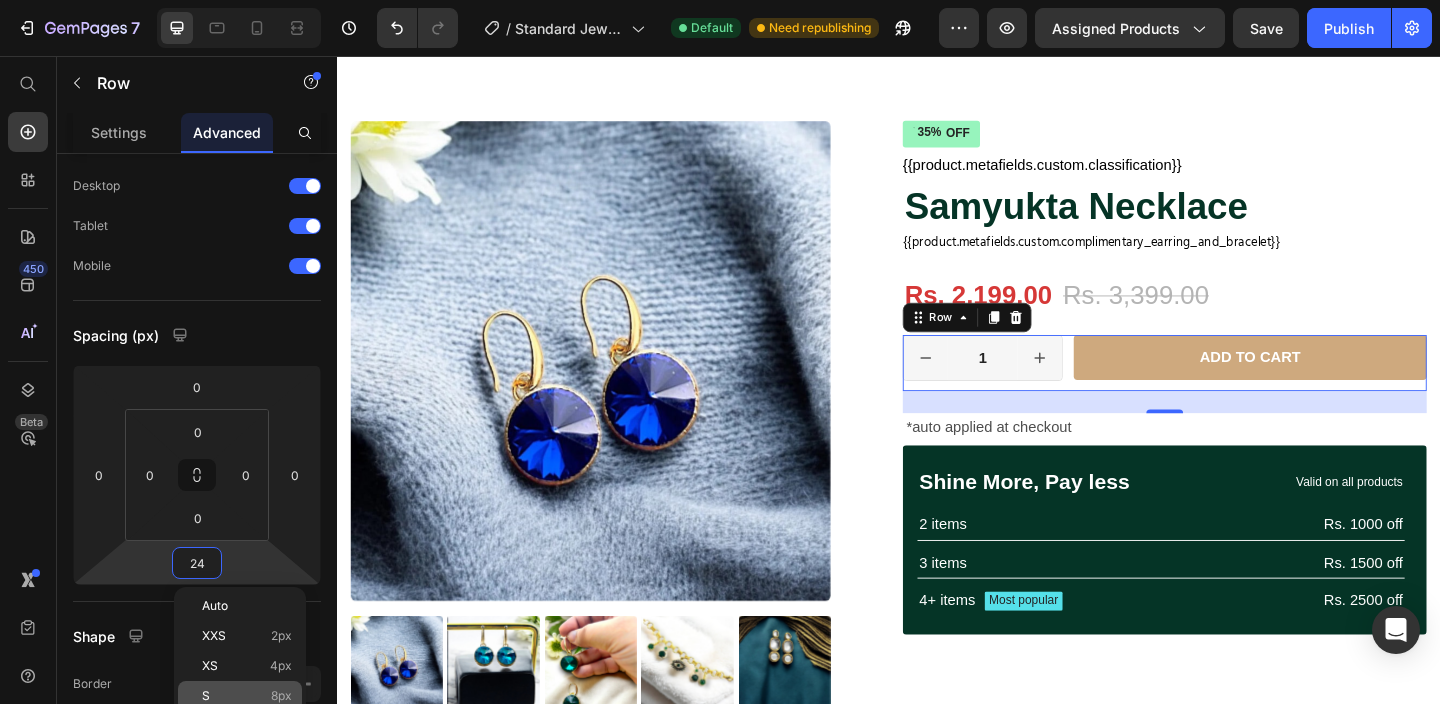 click on "S 8px" 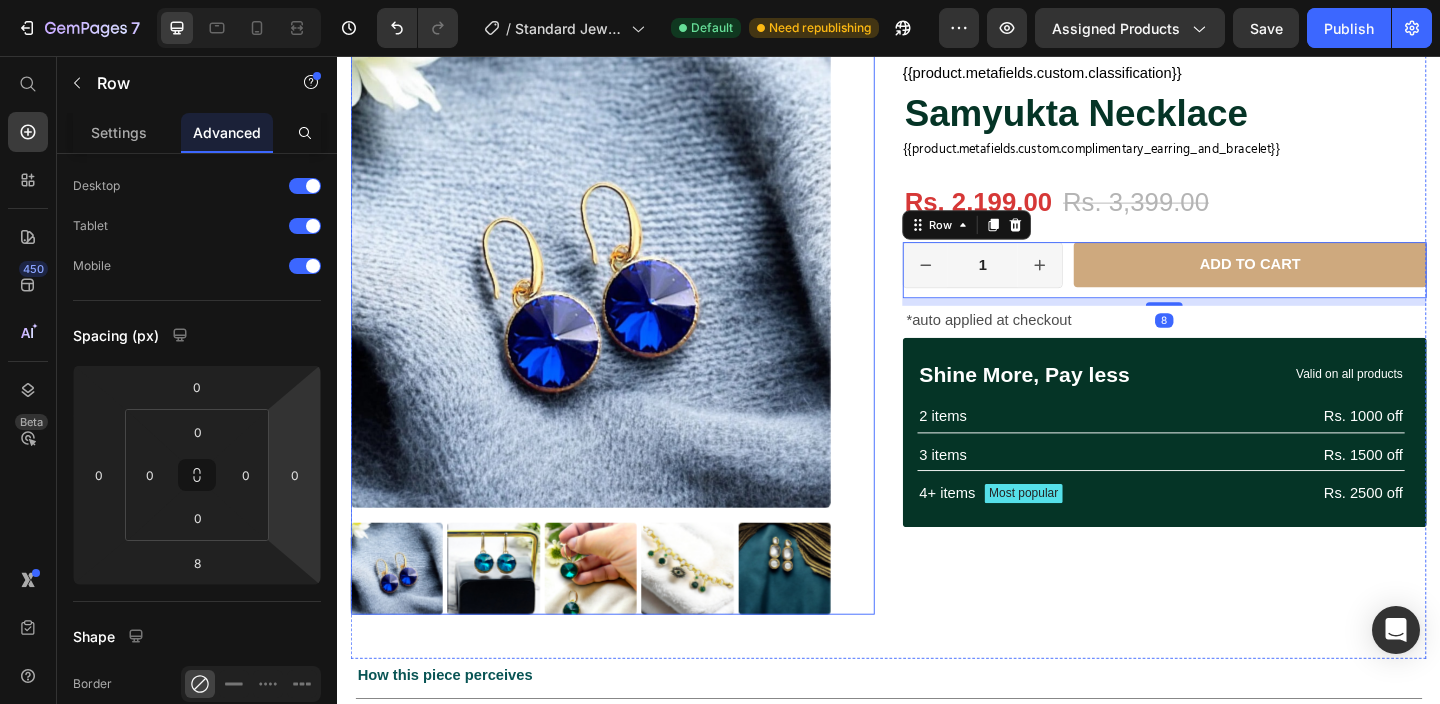 scroll, scrollTop: 153, scrollLeft: 0, axis: vertical 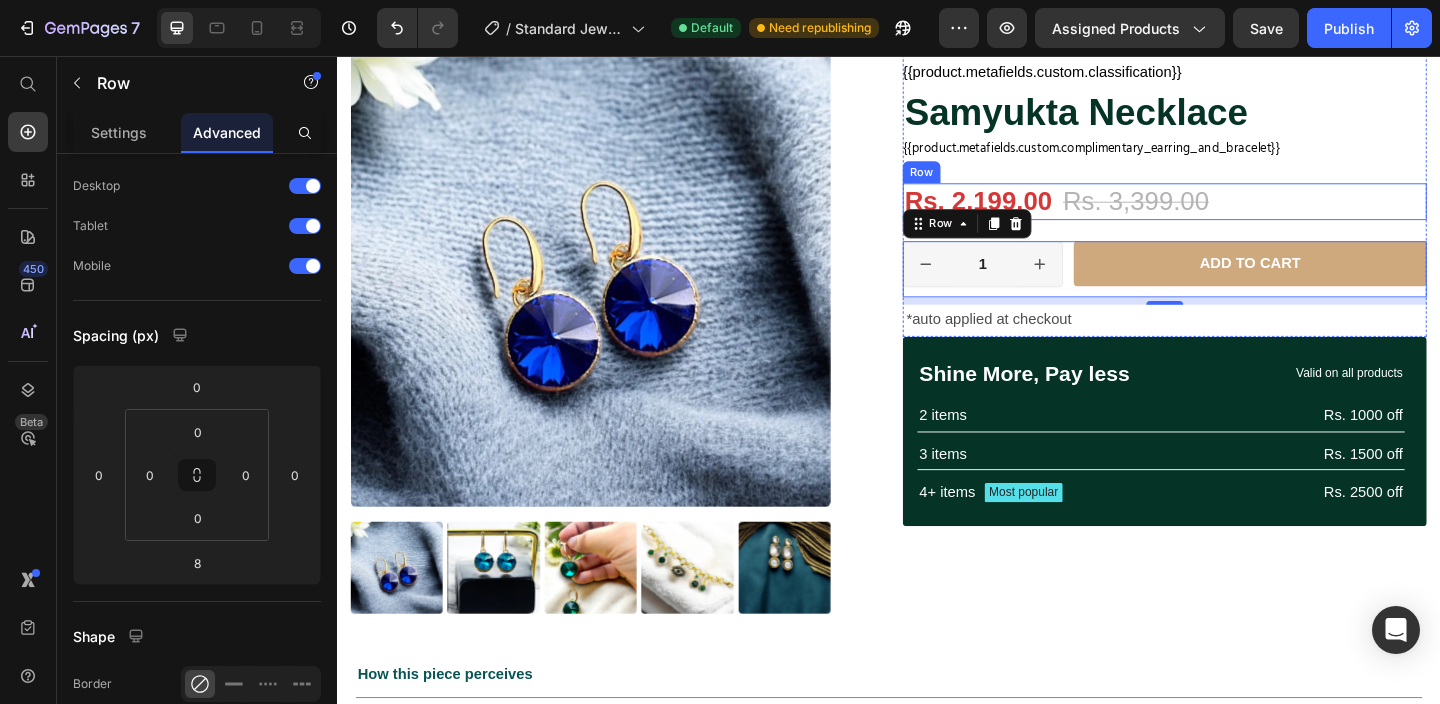 click on "Rs. 2,199.00 Product Price Rs. 3,399.00 Product Price 35% OFF Discount Tag Row" at bounding box center [1237, 214] 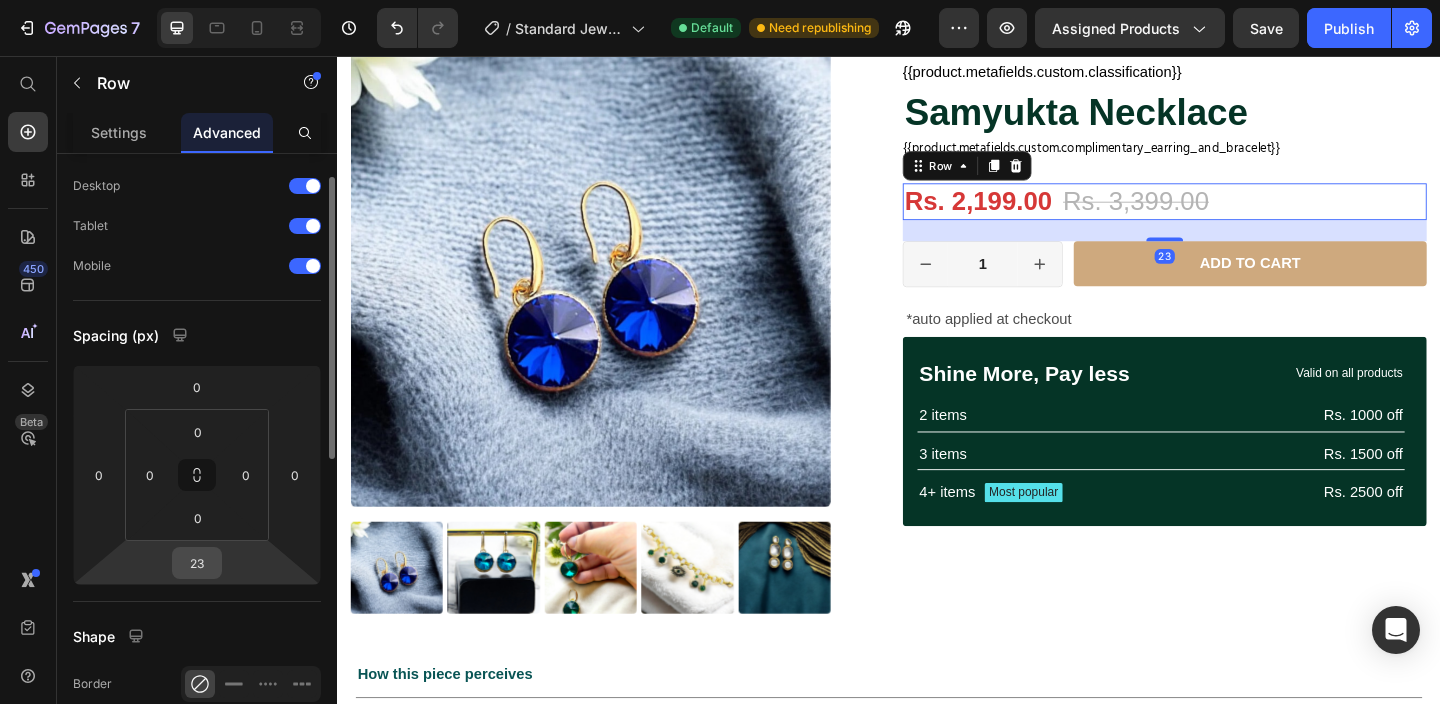 click on "23" at bounding box center [197, 563] 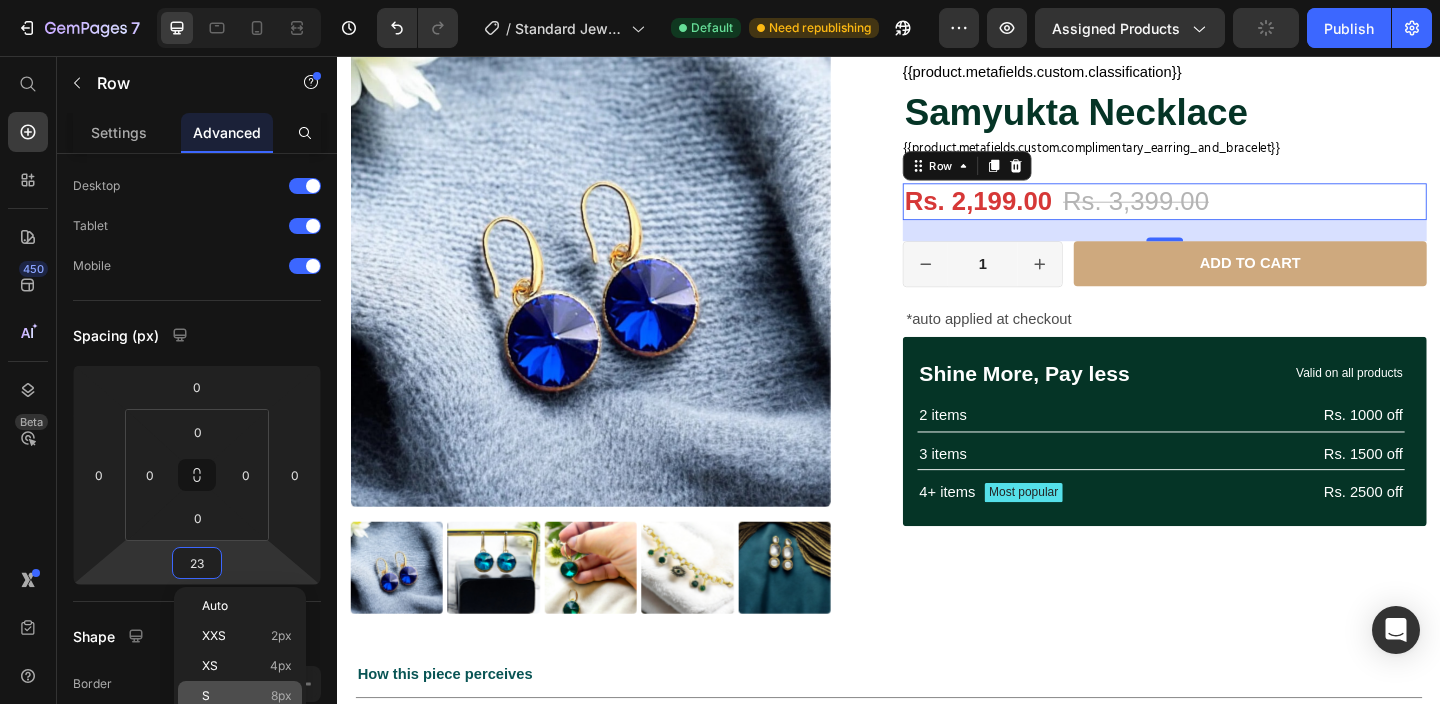 click on "S 8px" 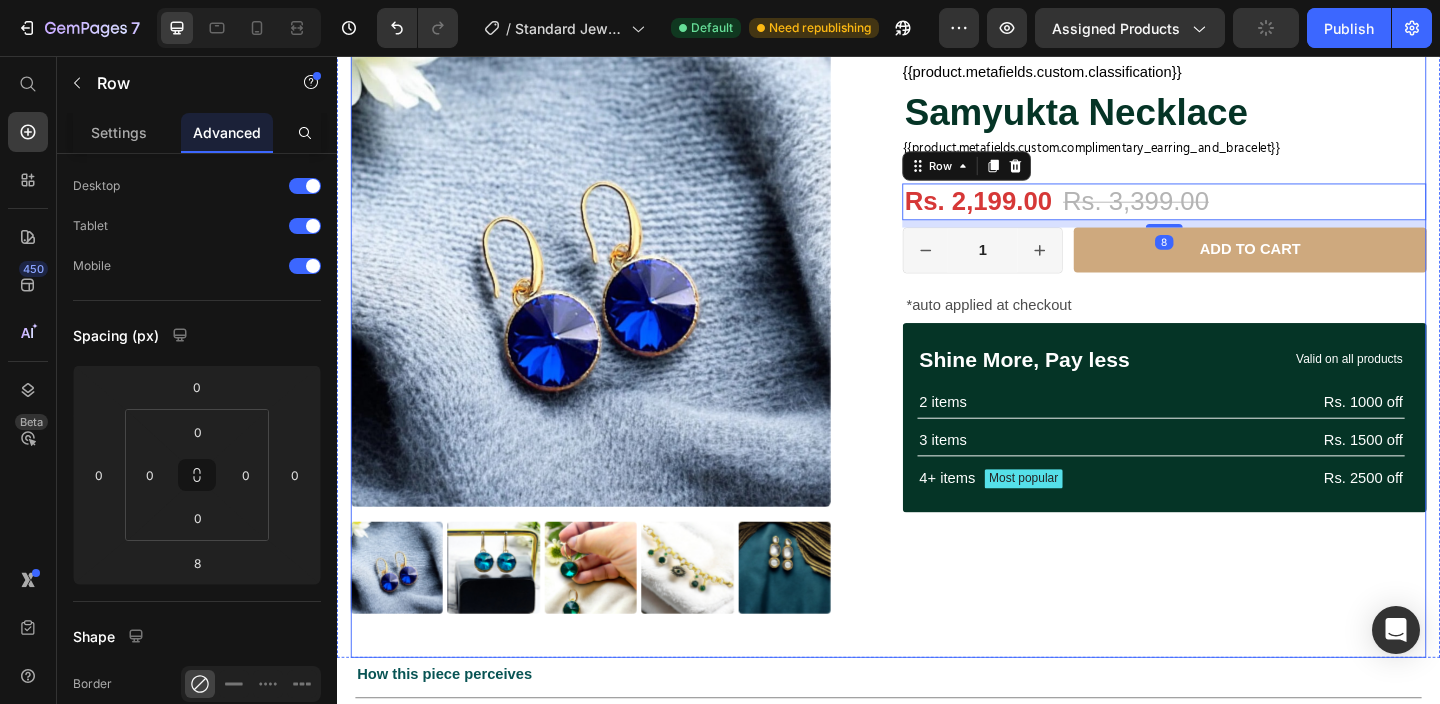 click on "35% OFF Discount Tag {{product.metafields.custom.classification}} Custom Code Samyukta Necklace Product Title {{product.metafields.custom.complimentary_earring_and_bracelet}} Custom Code Row Rs. 2,199.00 Product Price Rs. 3,399.00 Product Price 35% OFF Discount Tag Row   8 1 Product Quantity Row Add to cart Add to Cart Row *auto applied at checkout Text Block Row Shine More, Pay less Text Block Valid on all products Text Block Row 2 items Text Block Rs. 1000 off Text Block Row 3 items Text Block Rs. 1500 off Text Block Row 4+ items Text Block Most popular Text Block Row Rs. 2500 off Text Block Row Row" at bounding box center [1237, 367] 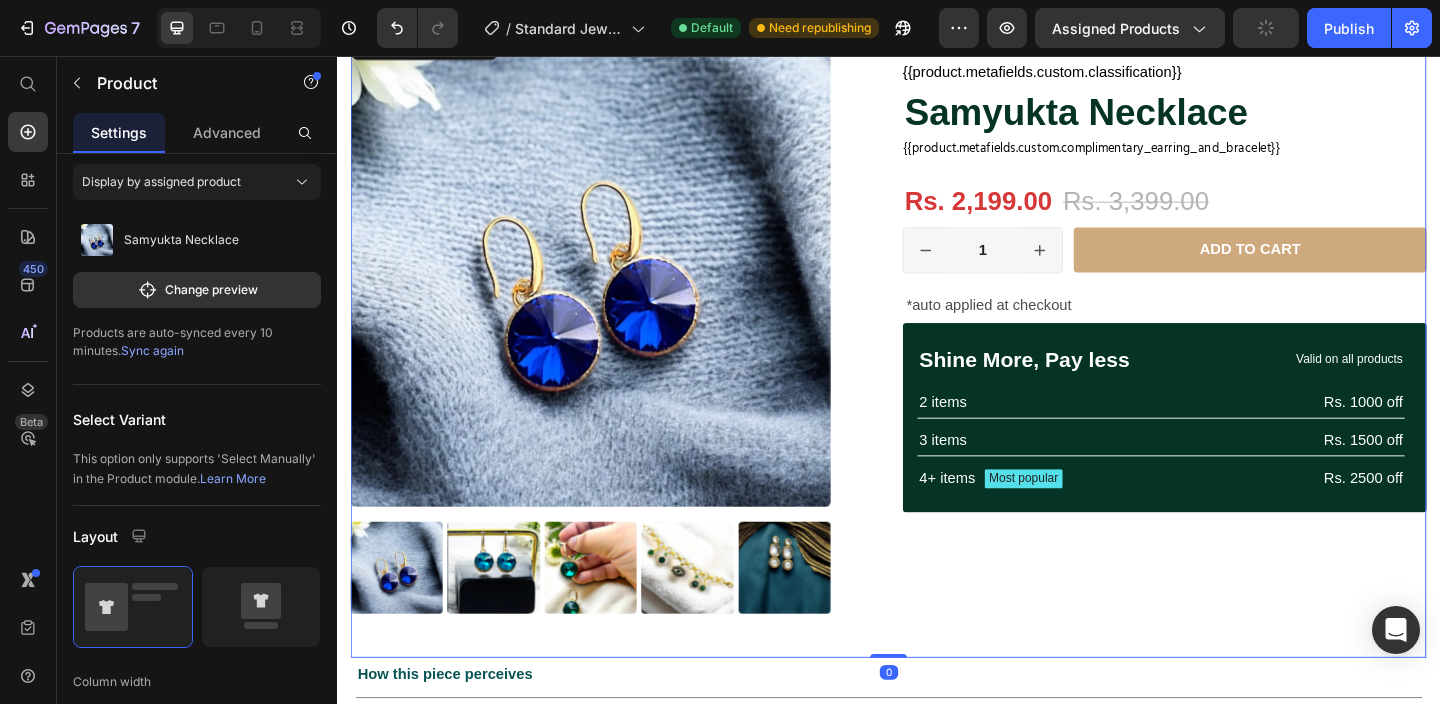 scroll, scrollTop: 0, scrollLeft: 0, axis: both 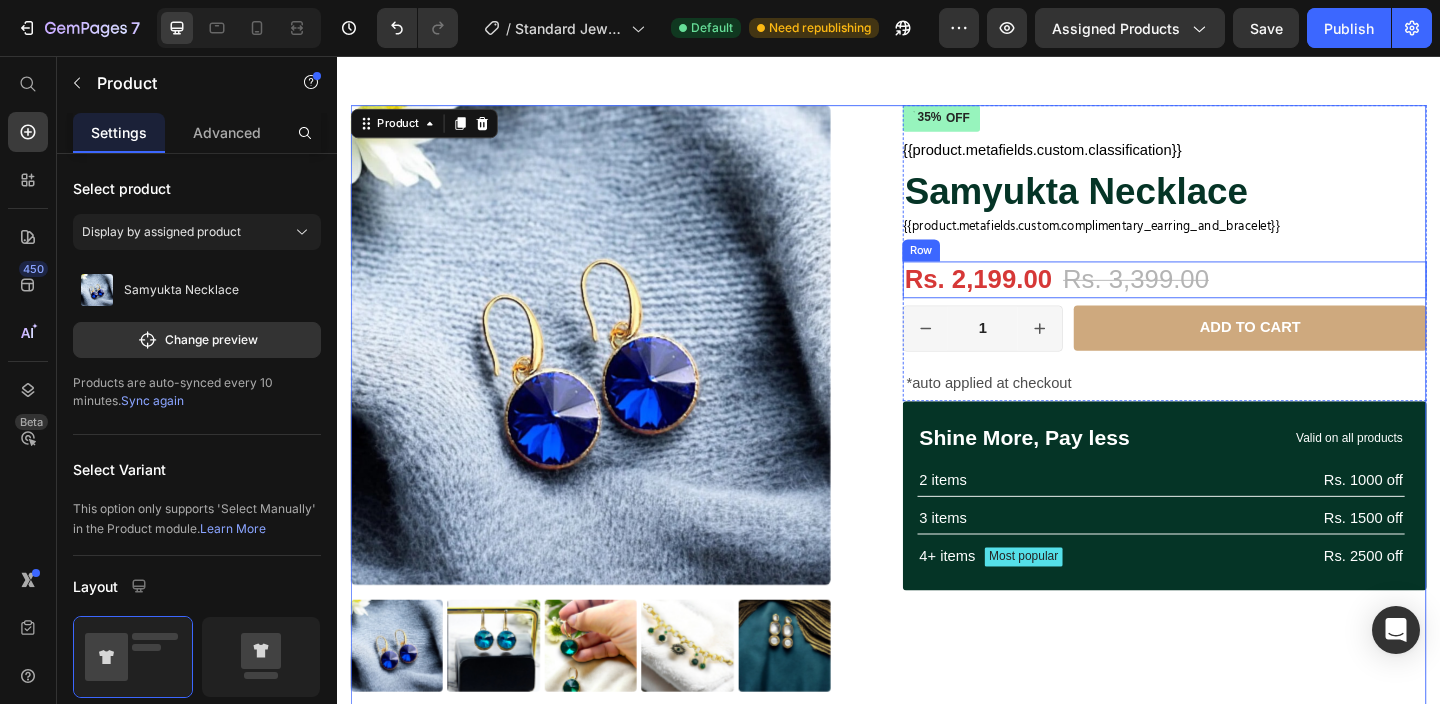 click on "Rs. 2,199.00 Product Price Rs. 3,399.00 Product Price 35% OFF Discount Tag Row" at bounding box center (1237, 299) 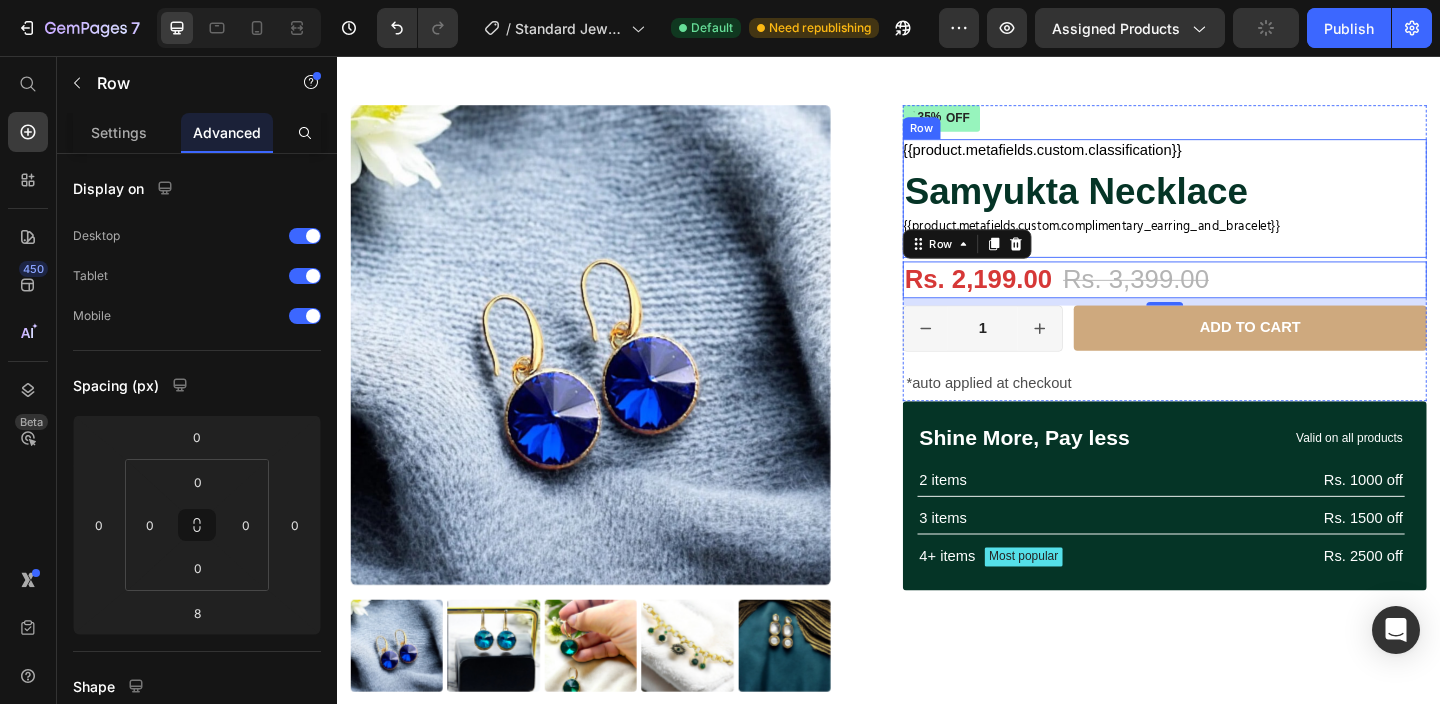 click on "{{product.metafields.custom.classification}} Custom Code Samyukta Necklace Product Title {{product.metafields.custom.complimentary_earring_and_bracelet}} Custom Code" at bounding box center [1237, 210] 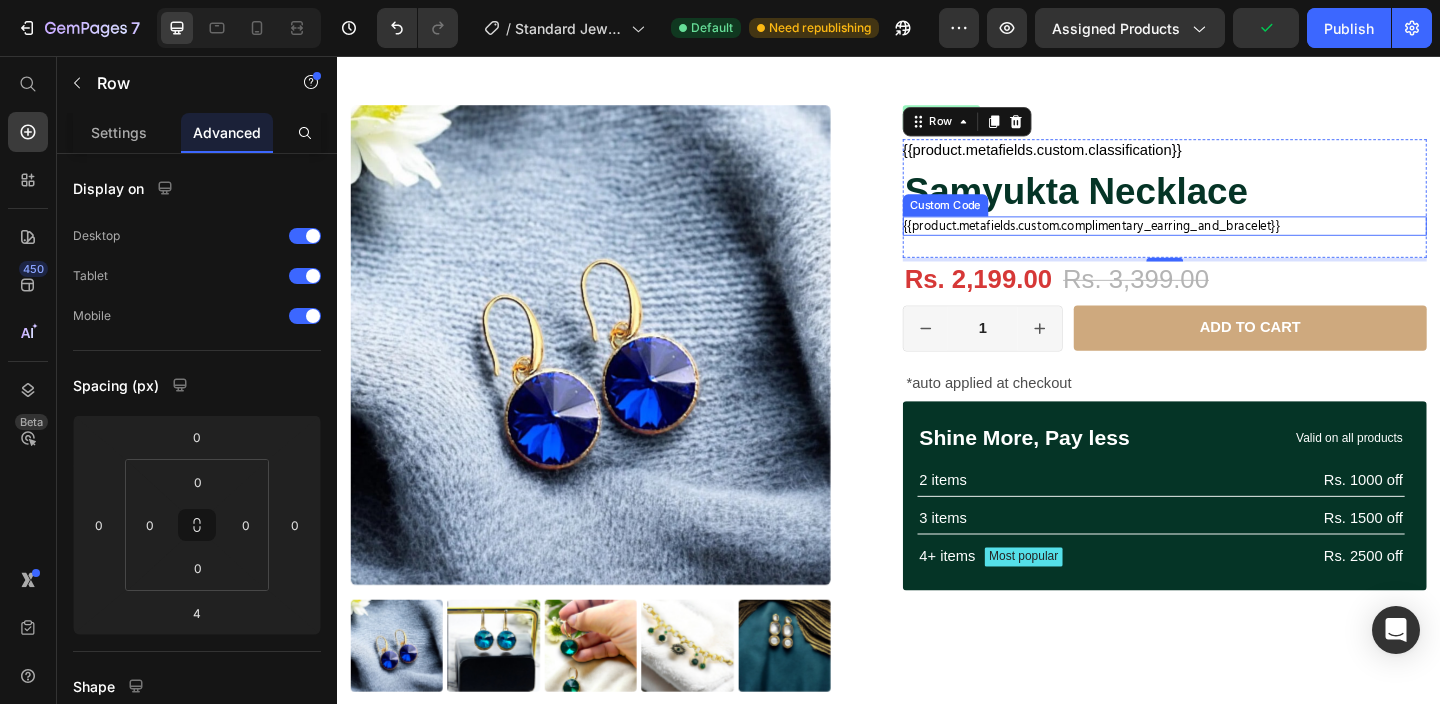 click on "{{product.metafields.custom.complimentary_earring_and_bracelet}}" at bounding box center [1237, 240] 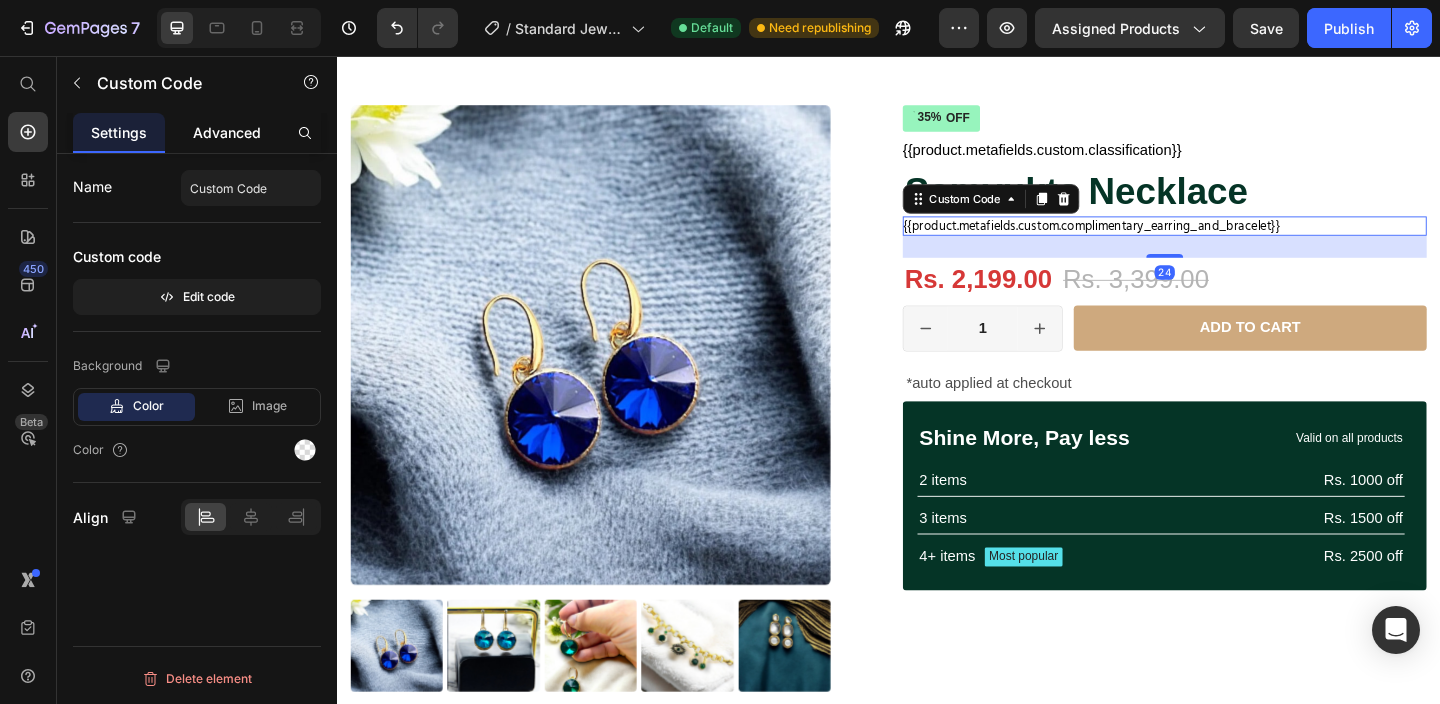 click on "Advanced" at bounding box center (227, 132) 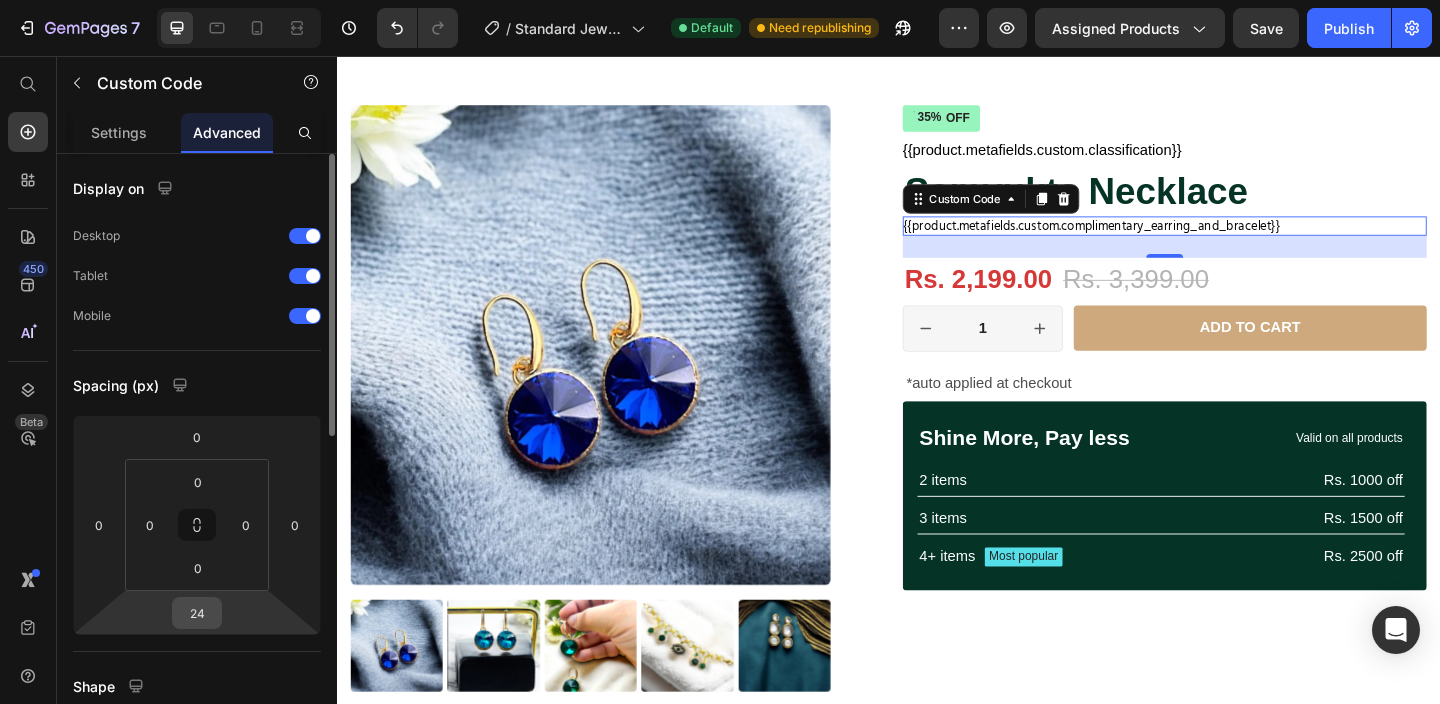 click on "24" at bounding box center (197, 613) 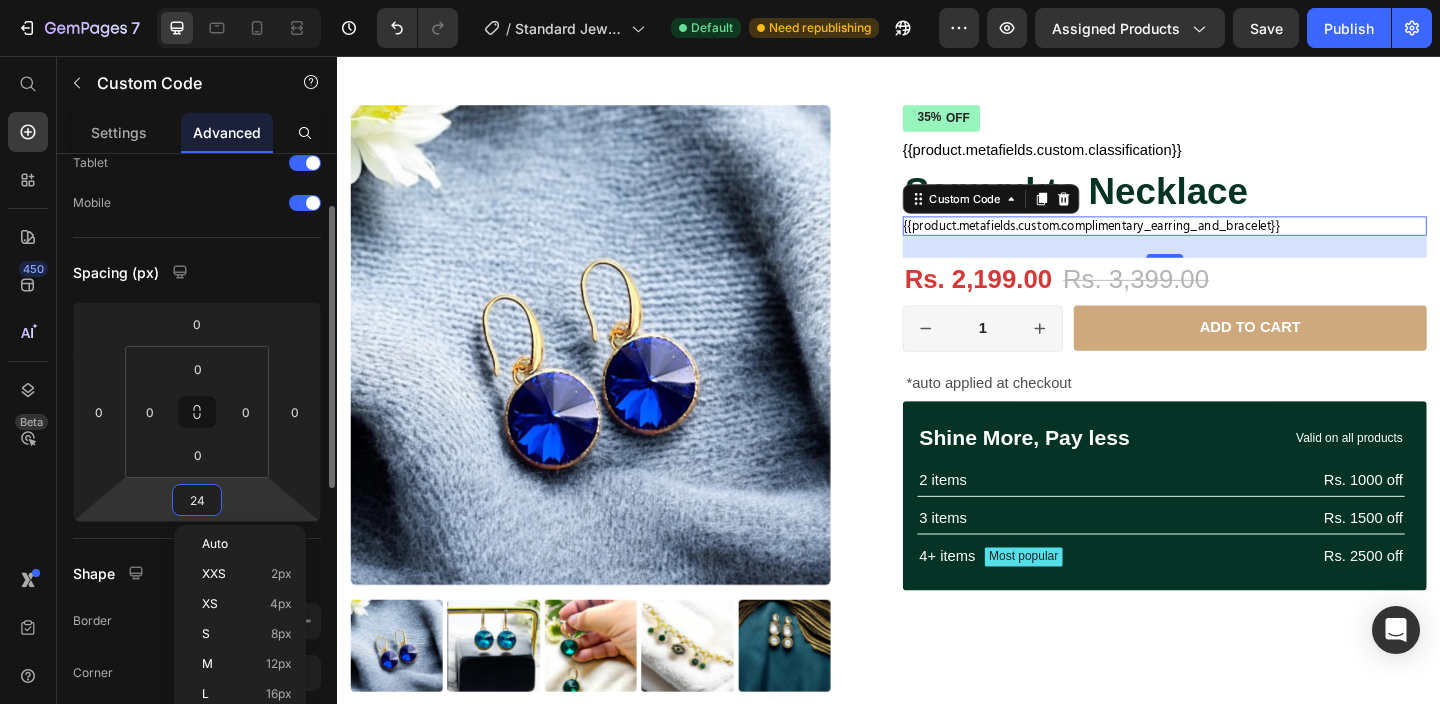 scroll, scrollTop: 114, scrollLeft: 0, axis: vertical 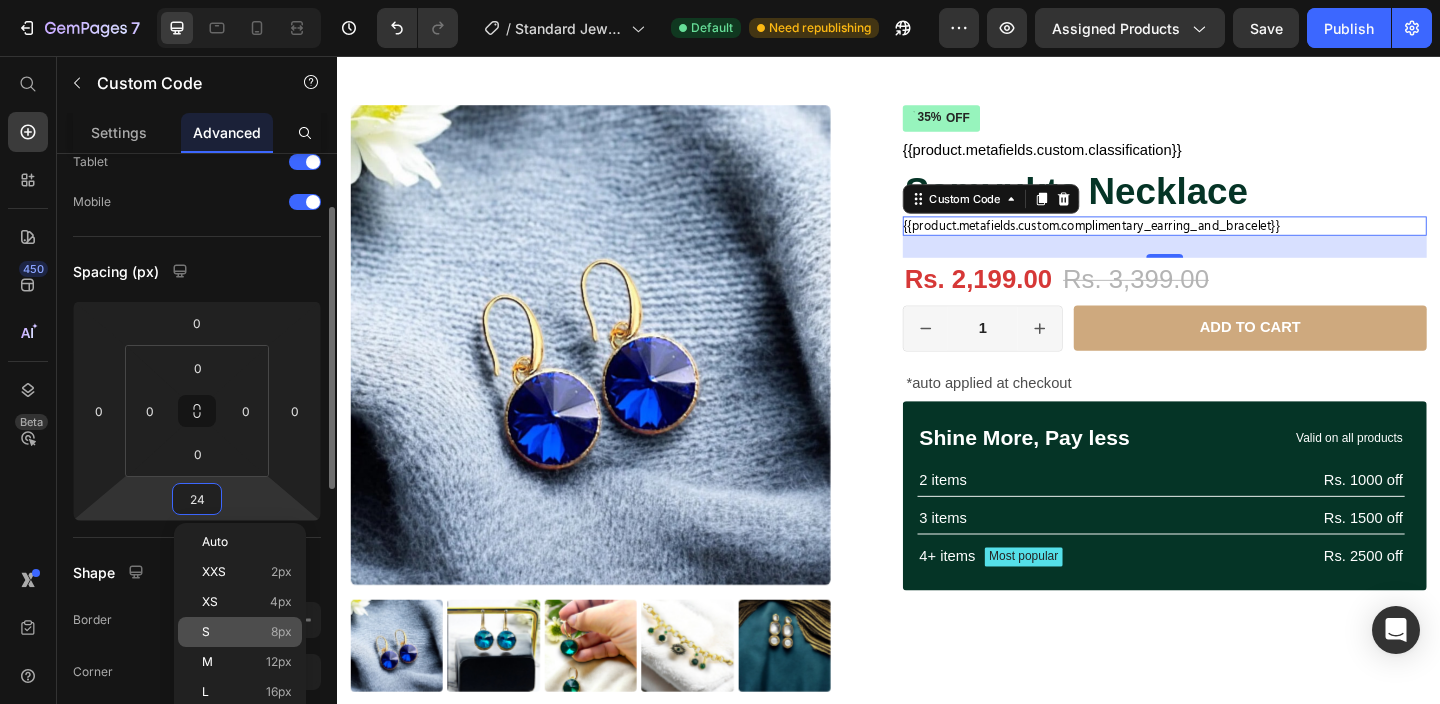 click on "S 8px" at bounding box center [247, 632] 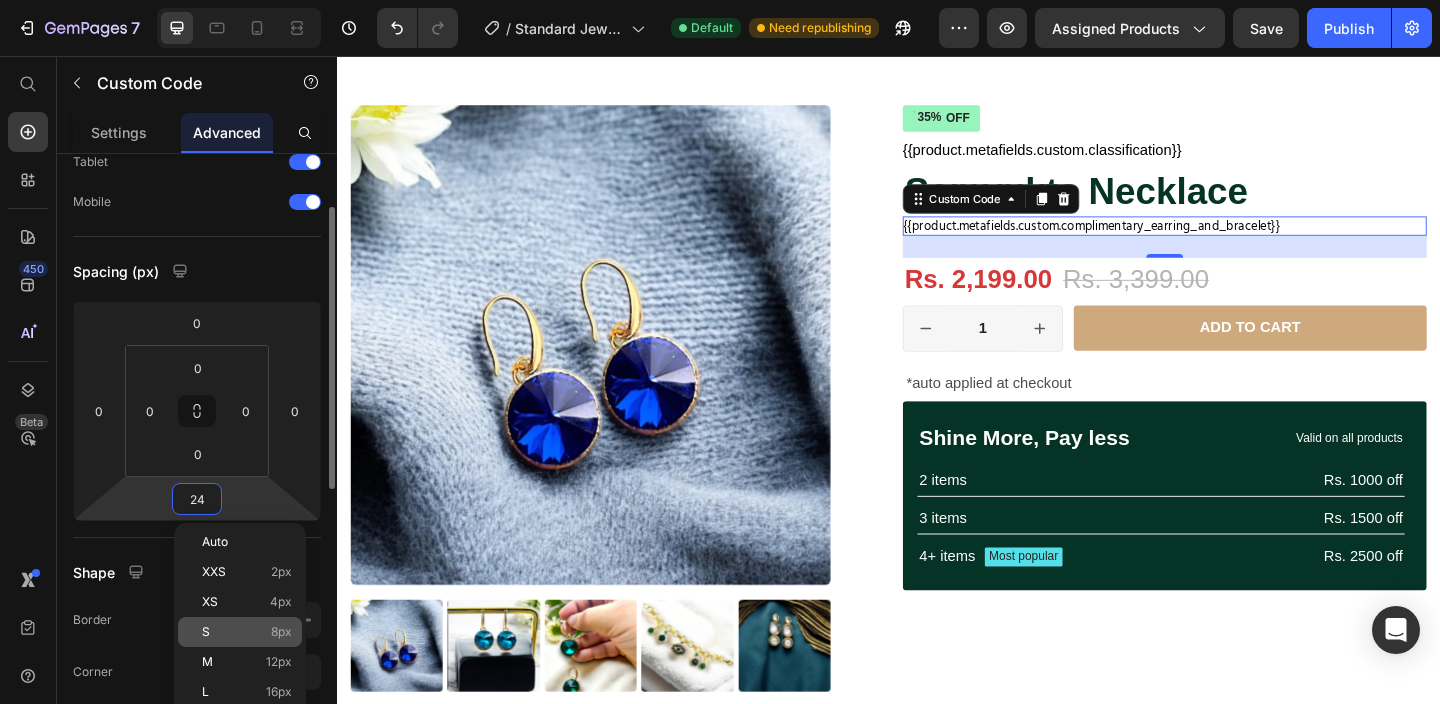 type on "8" 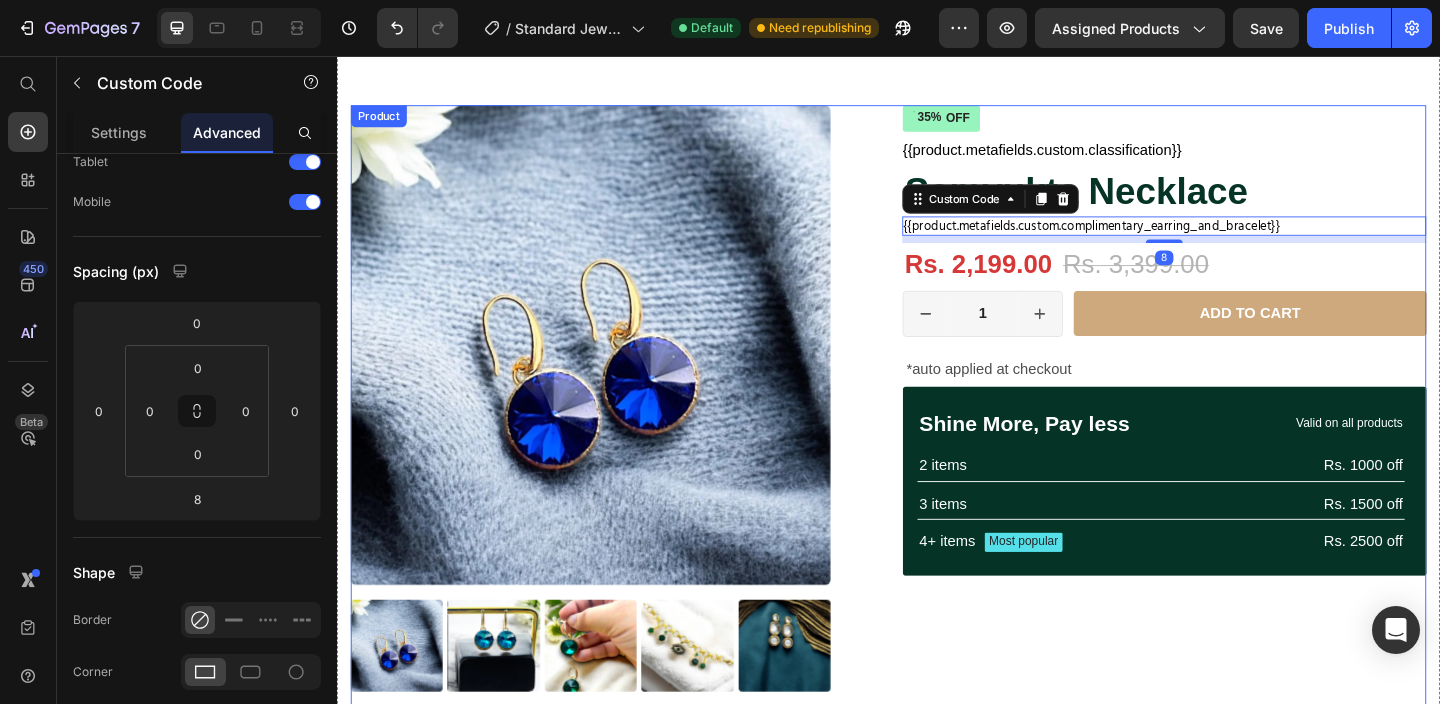 click on "35% OFF Discount Tag {{product.metafields.custom.classification}} Custom Code Samyukta Necklace Product Title {{product.metafields.custom.complimentary_earring_and_bracelet}} Custom Code   8 Row Rs. 2,199.00 Product Price Rs. 3,399.00 Product Price 35% OFF Discount Tag Row 1 Product Quantity Row Add to cart Add to Cart Row *auto applied at checkout Text Block Row Shine More, Pay less Text Block Valid on all products Text Block Row 2 items Text Block Rs. 1000 off Text Block Row 3 items Text Block Rs. 1500 off Text Block Row 4+ items Text Block Most popular Text Block Row Rs. 2500 off Text Block Row Row" at bounding box center [1237, 452] 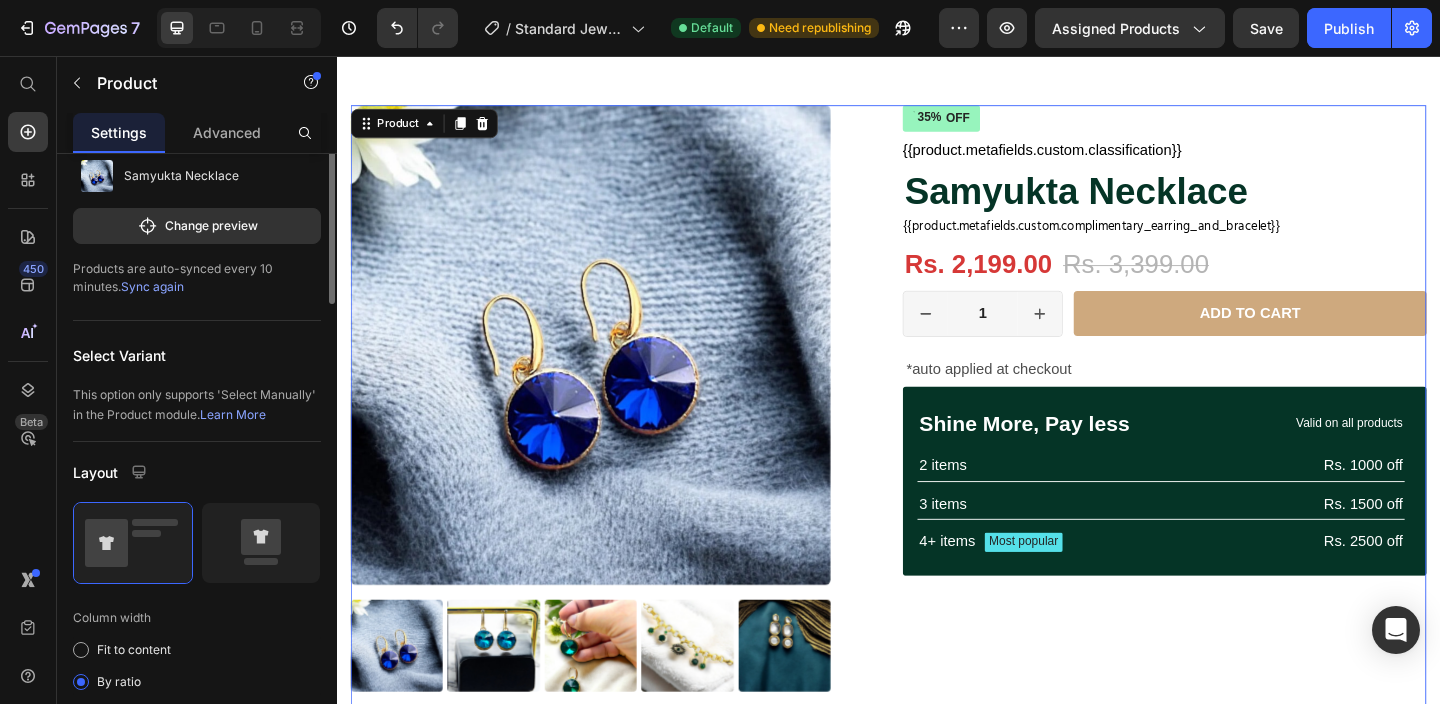 scroll, scrollTop: 0, scrollLeft: 0, axis: both 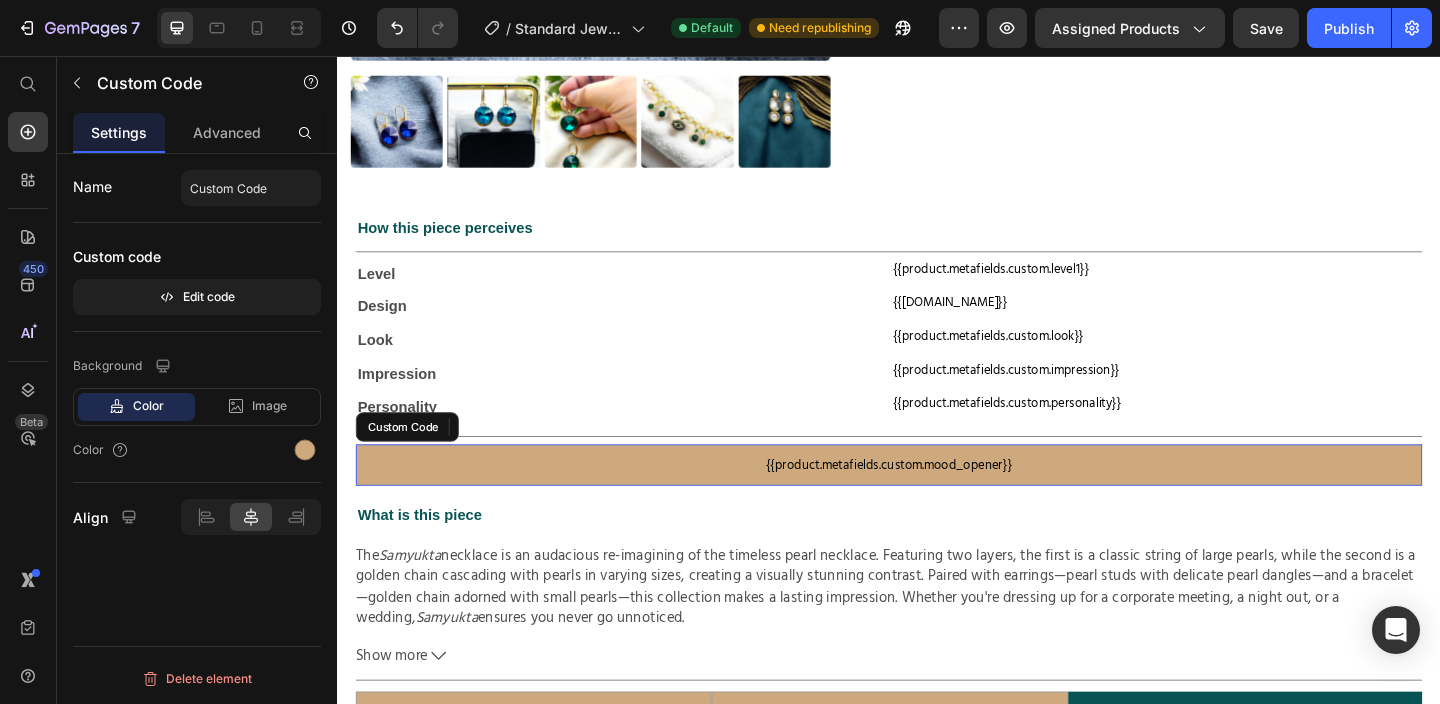 click on "{{product.metafields.custom.mood_opener}}" at bounding box center [937, 500] 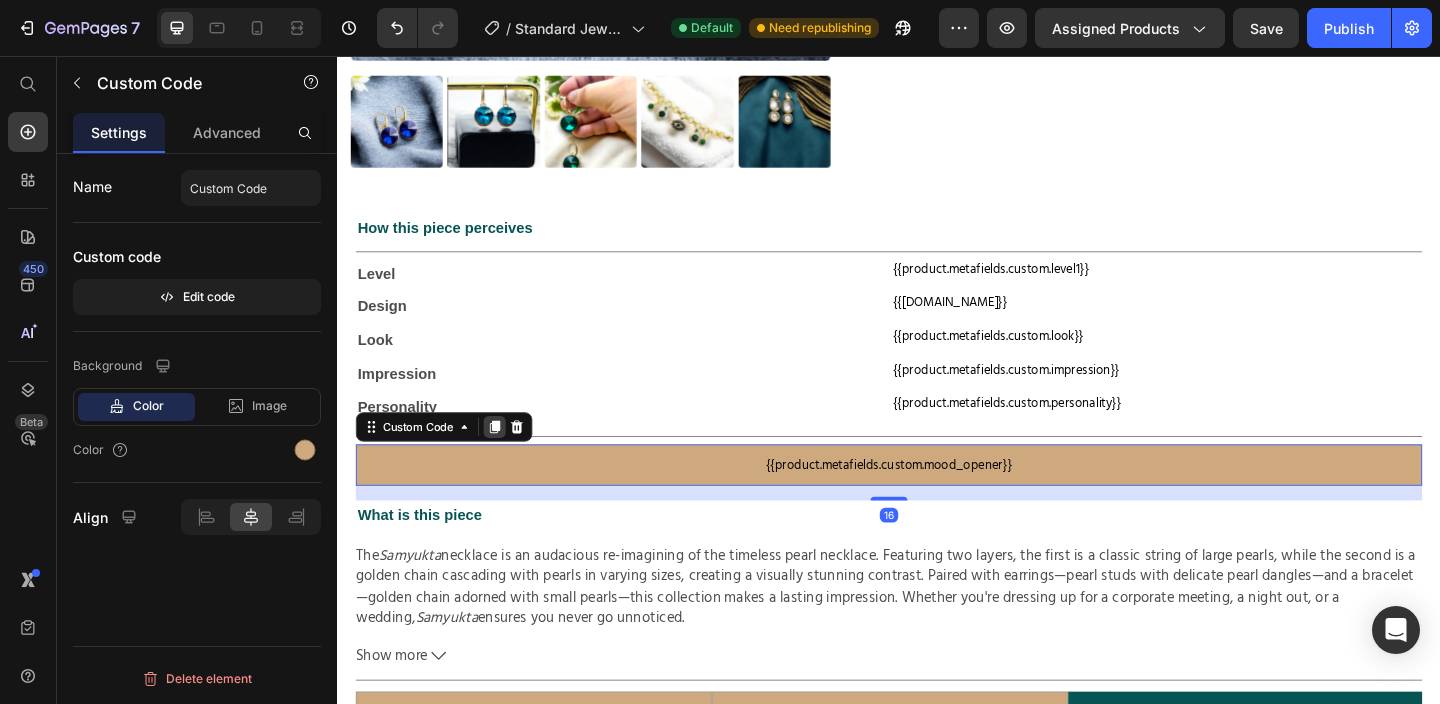 click 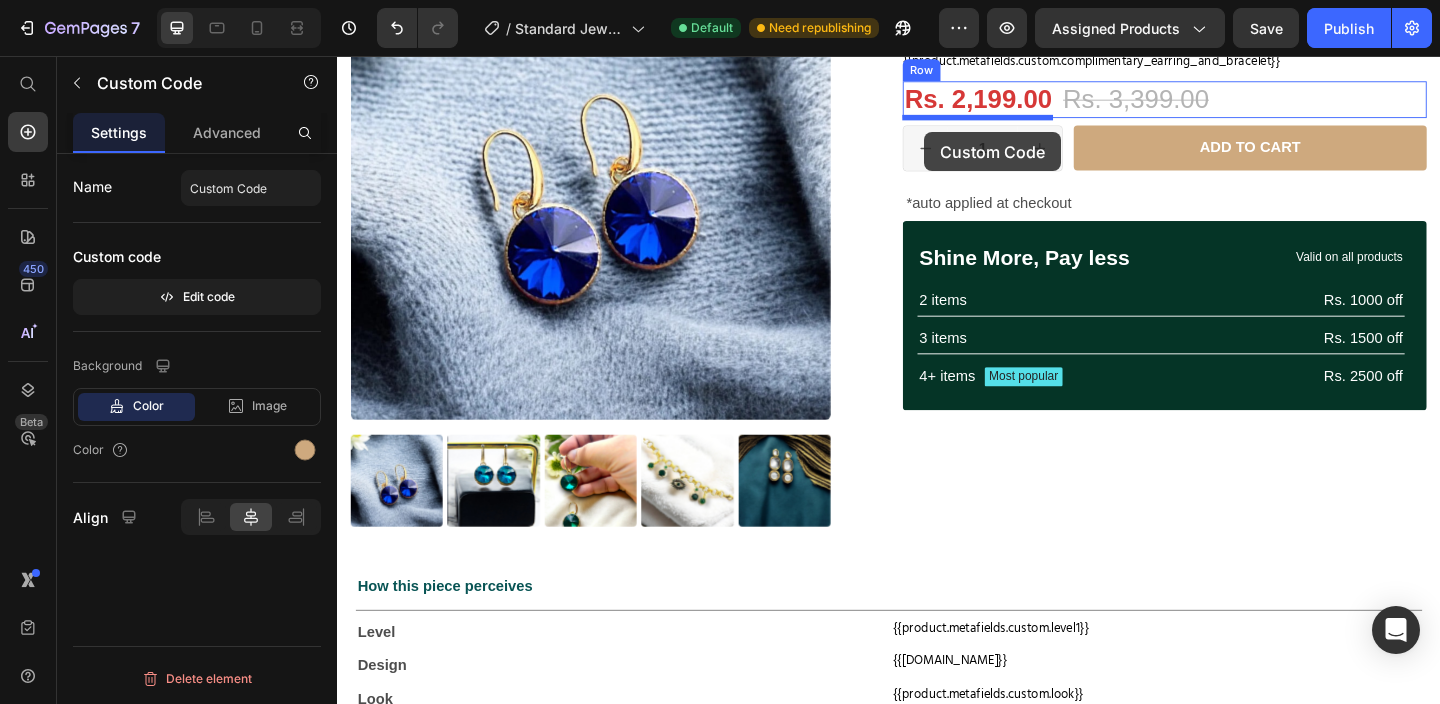 scroll, scrollTop: 233, scrollLeft: 0, axis: vertical 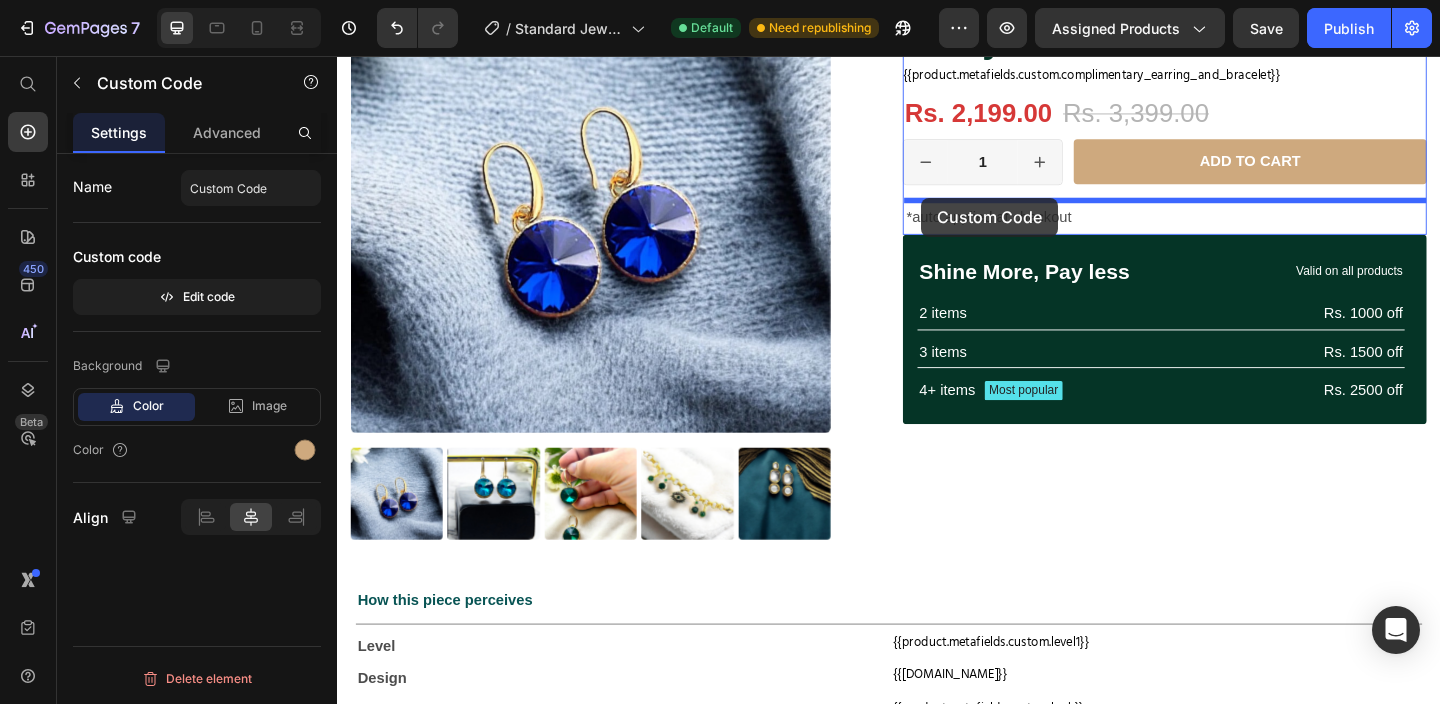drag, startPoint x: 613, startPoint y: 550, endPoint x: 972, endPoint y: 210, distance: 494.4502 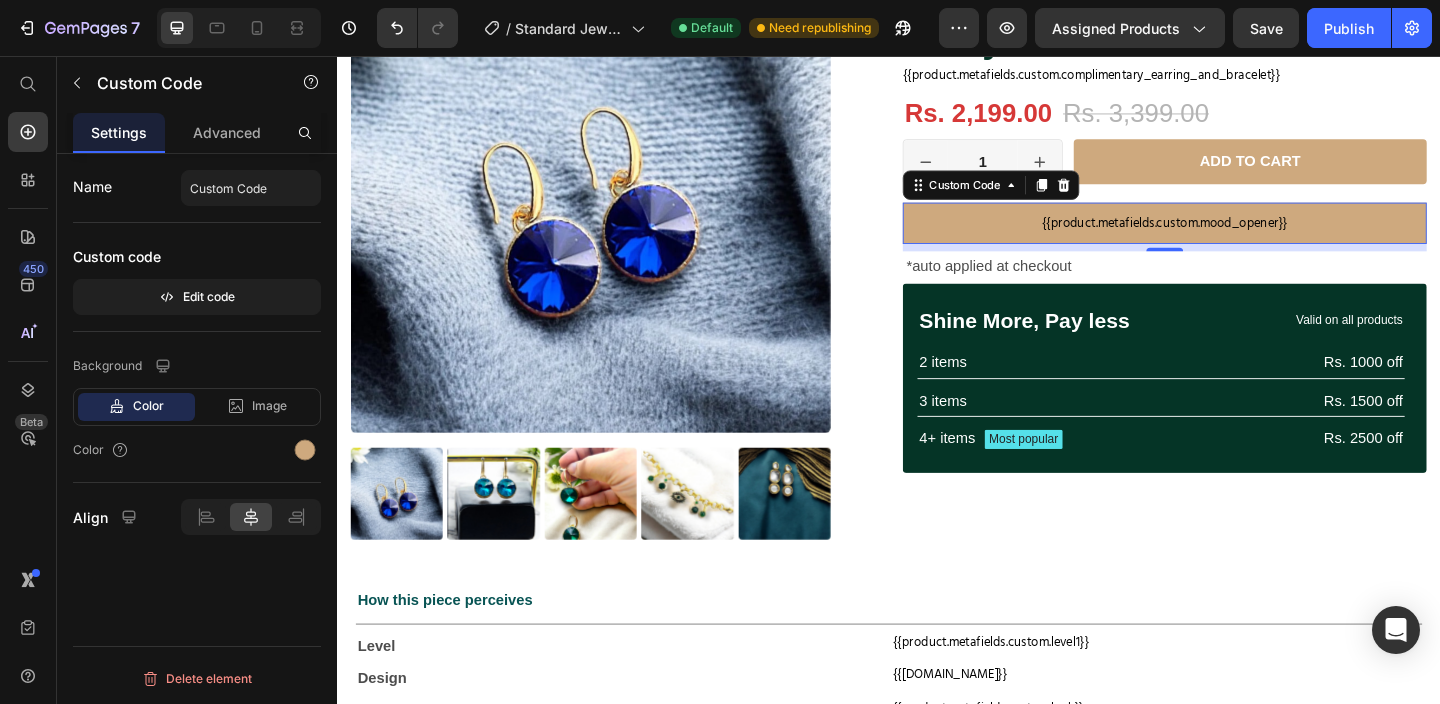 click on "{{product.metafields.custom.mood_opener}}" at bounding box center [1237, 237] 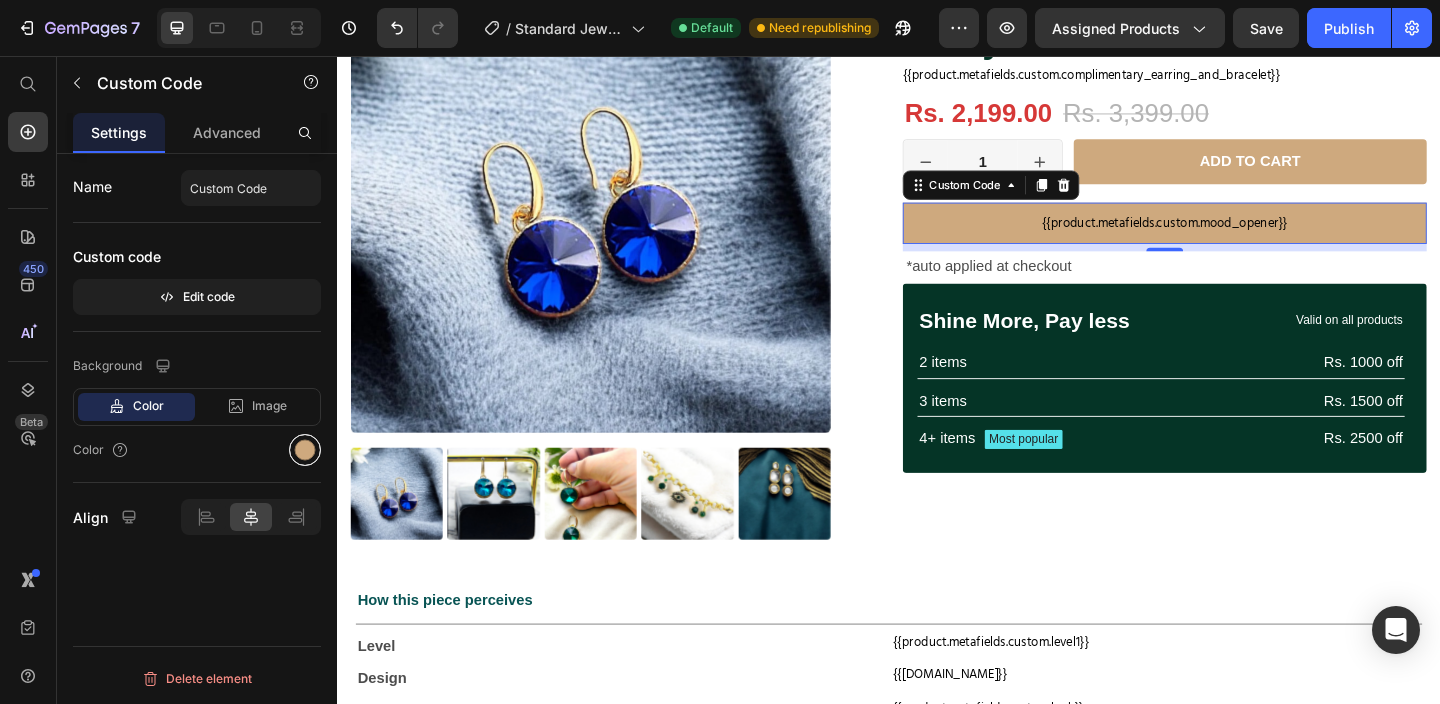 click at bounding box center (305, 450) 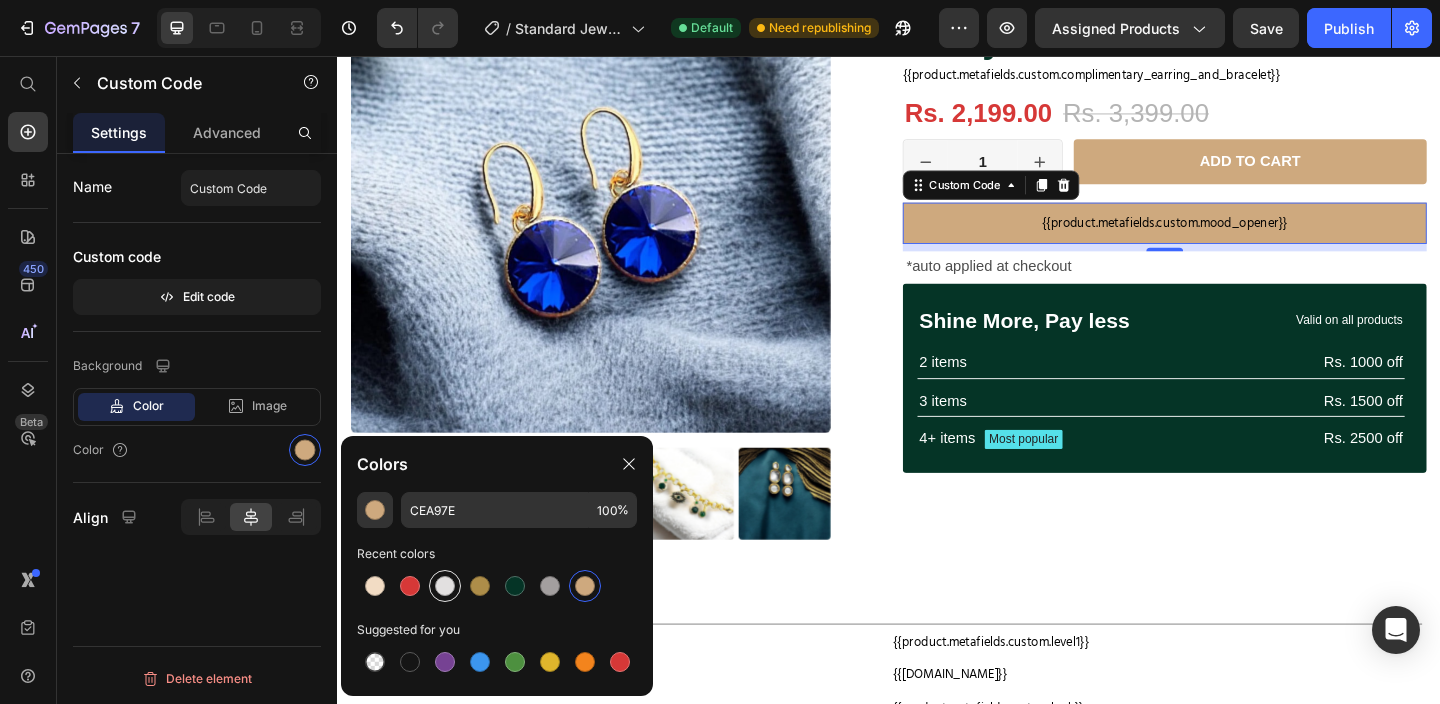 click at bounding box center [445, 586] 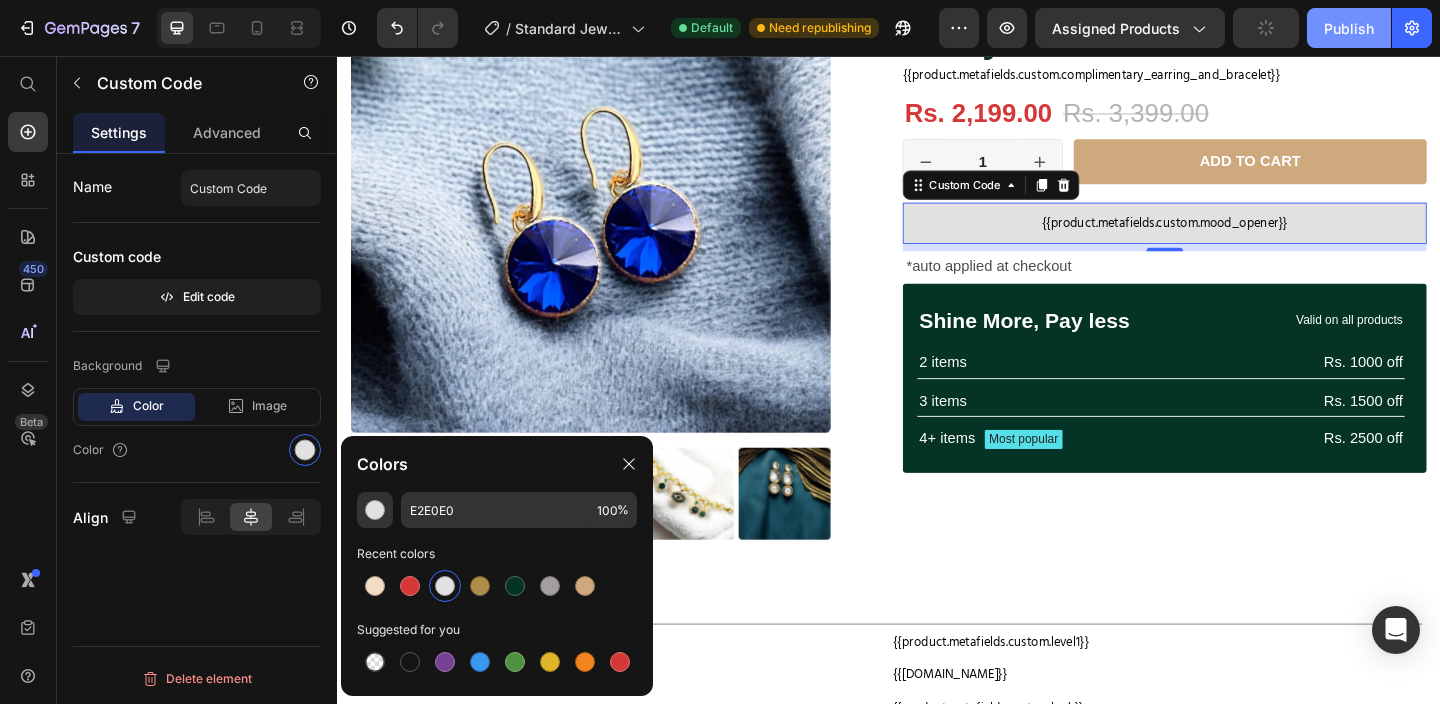 click on "Publish" at bounding box center [1349, 28] 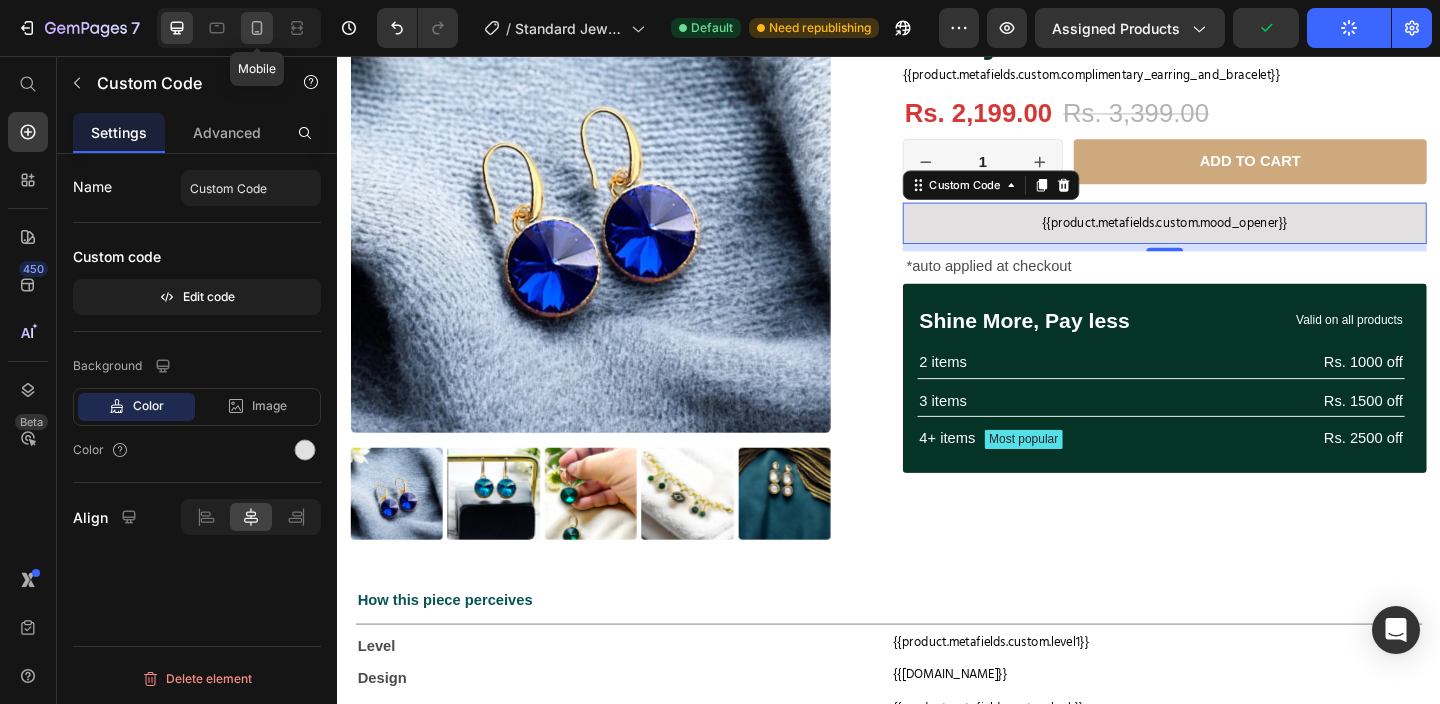 click 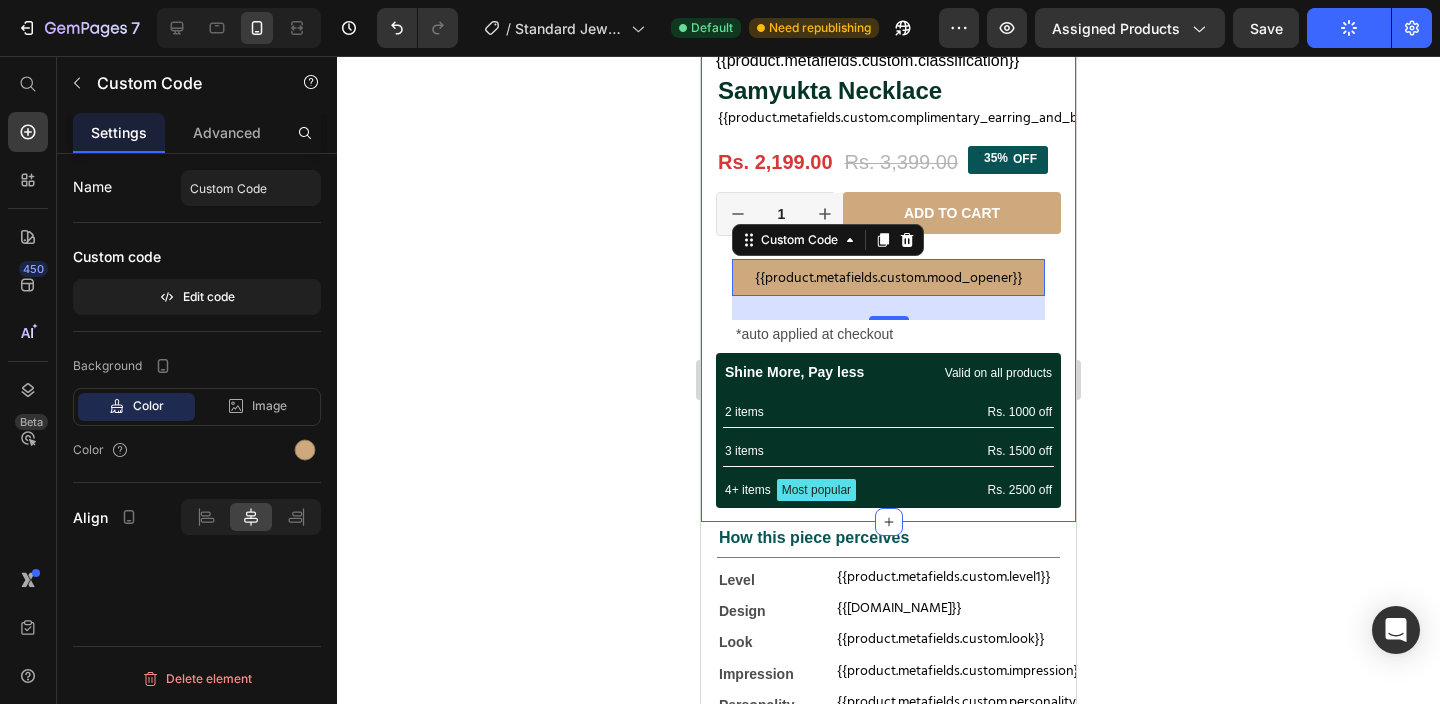 scroll, scrollTop: 486, scrollLeft: 0, axis: vertical 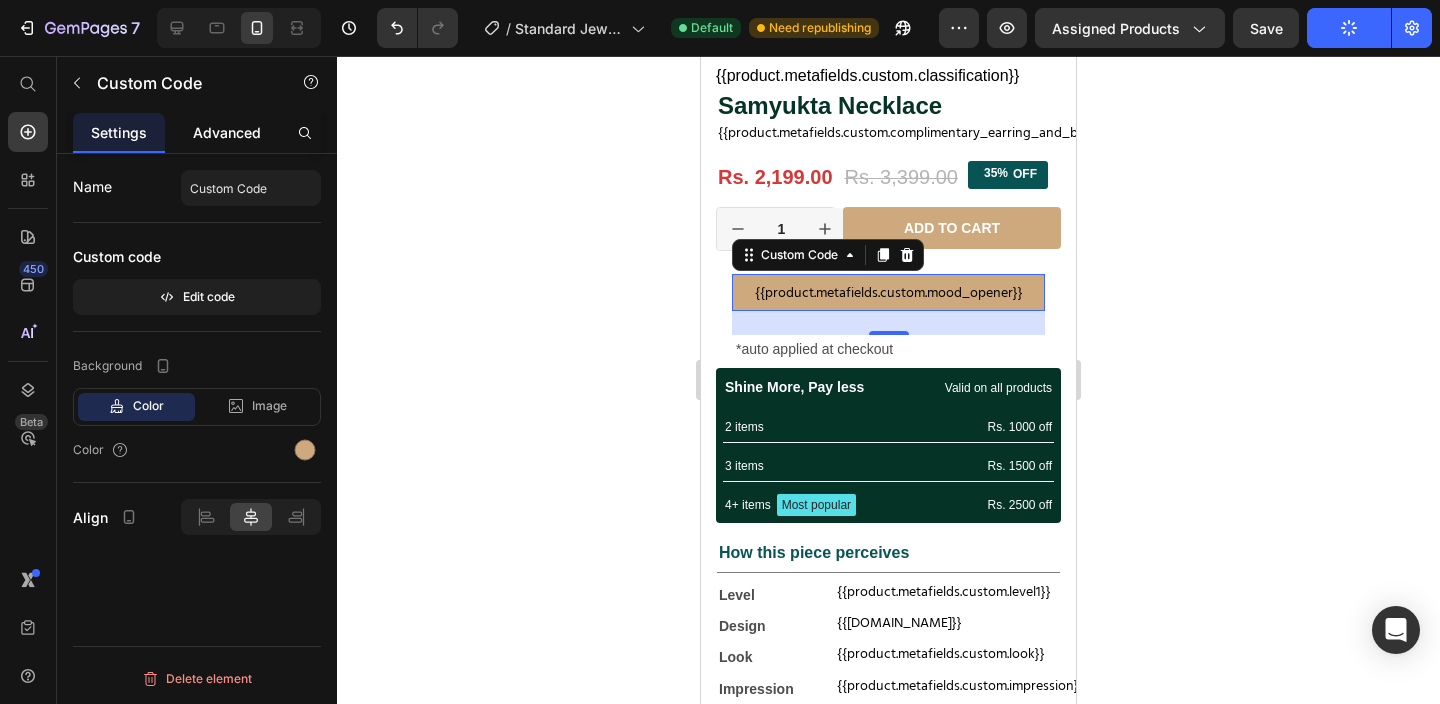 click on "Advanced" at bounding box center [227, 132] 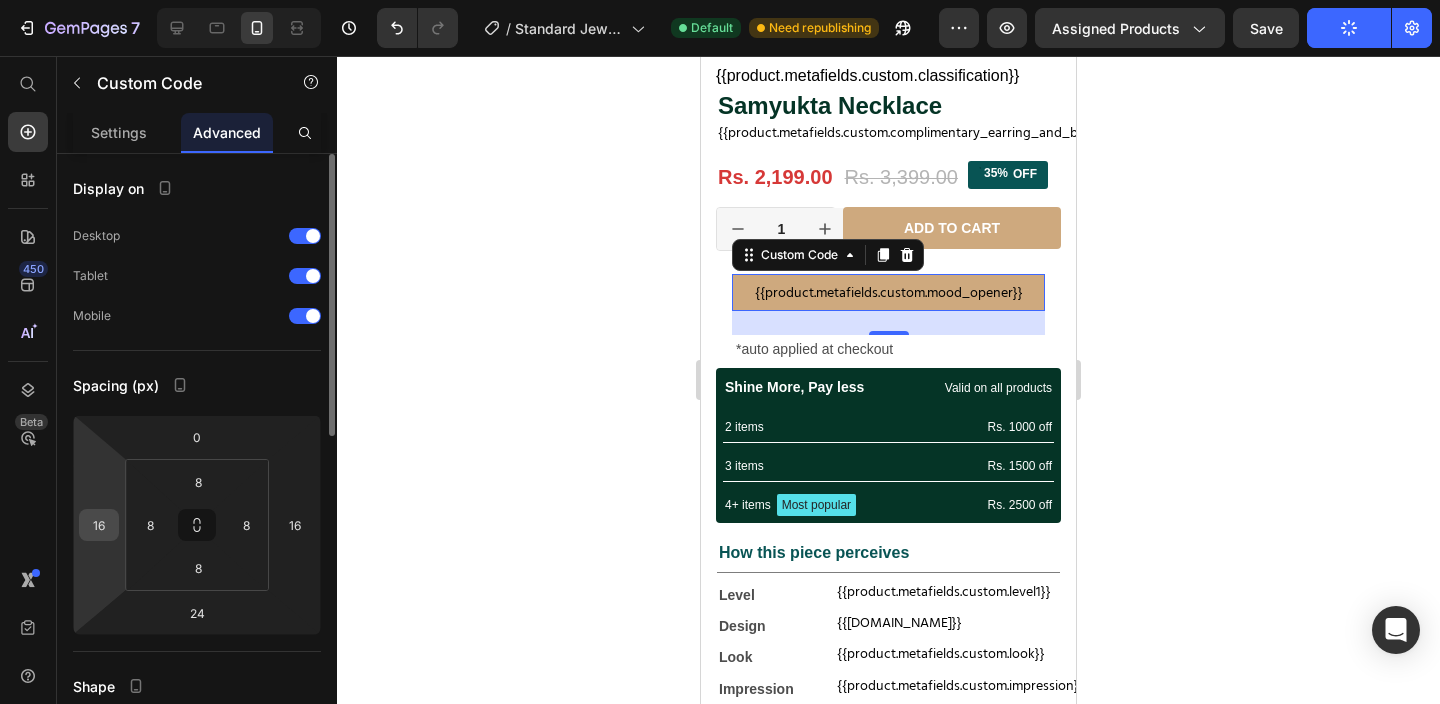 click on "16" at bounding box center [99, 525] 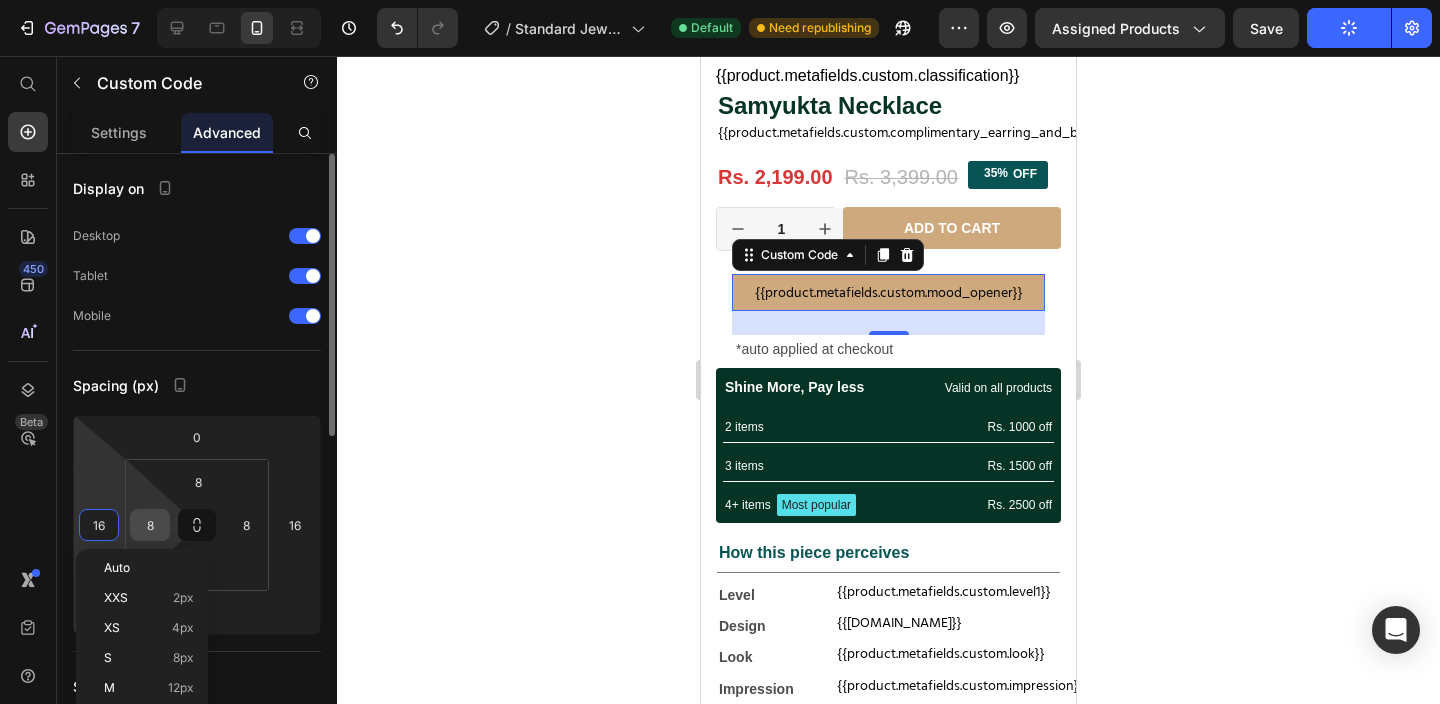 click on "8" at bounding box center [150, 525] 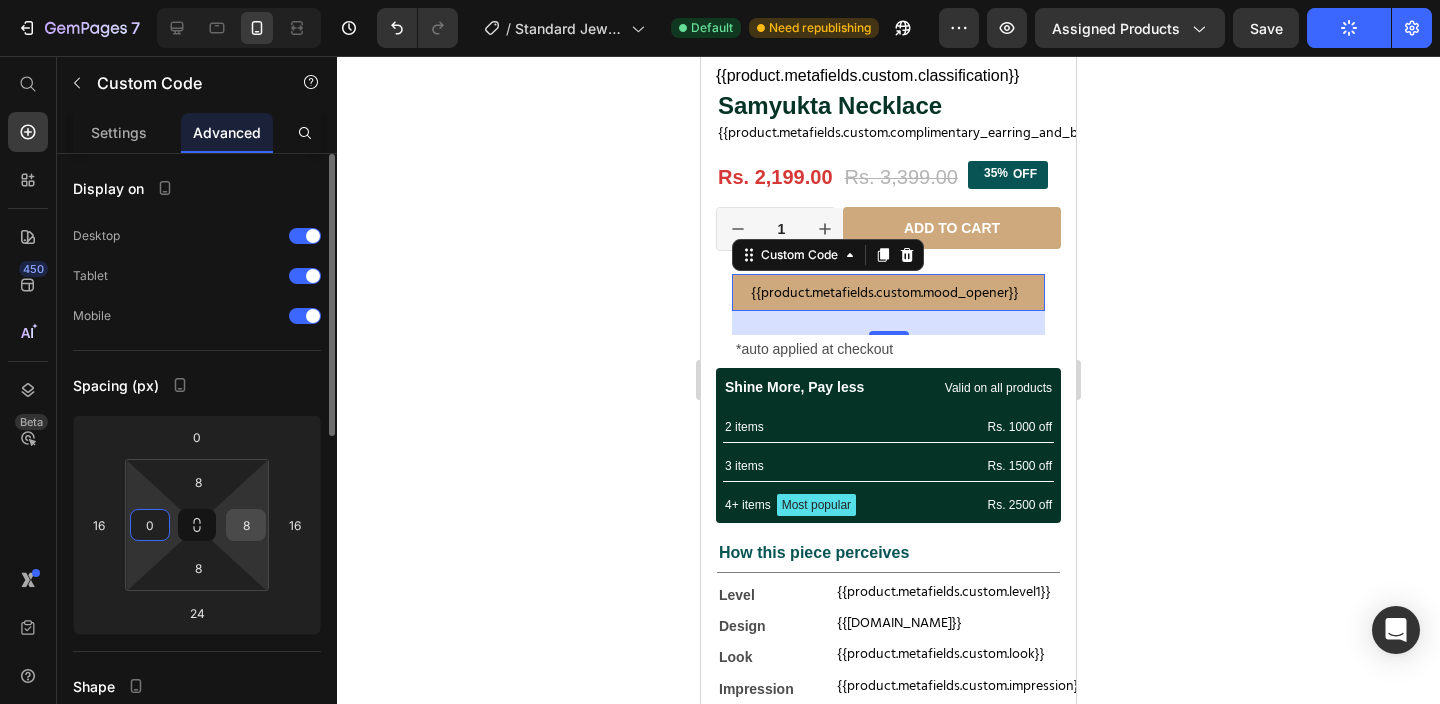 type on "0" 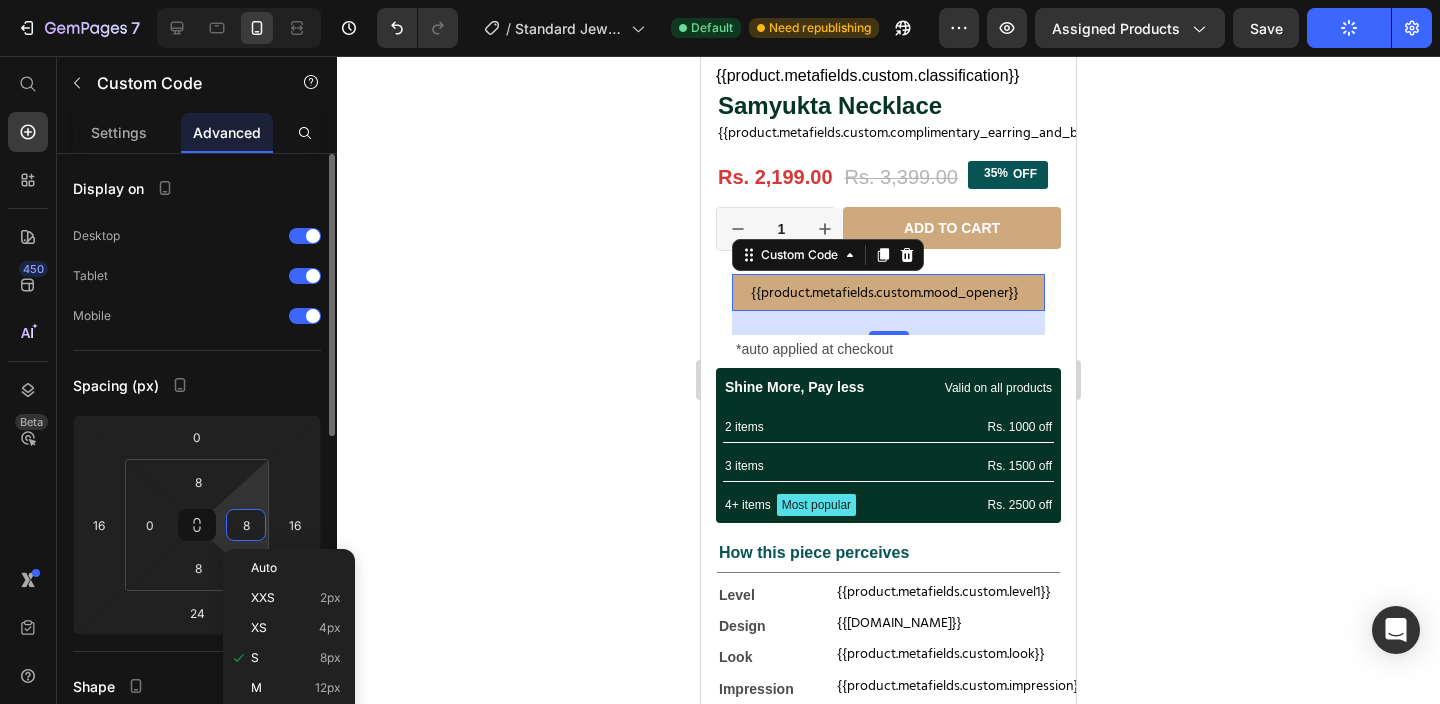 type on "0" 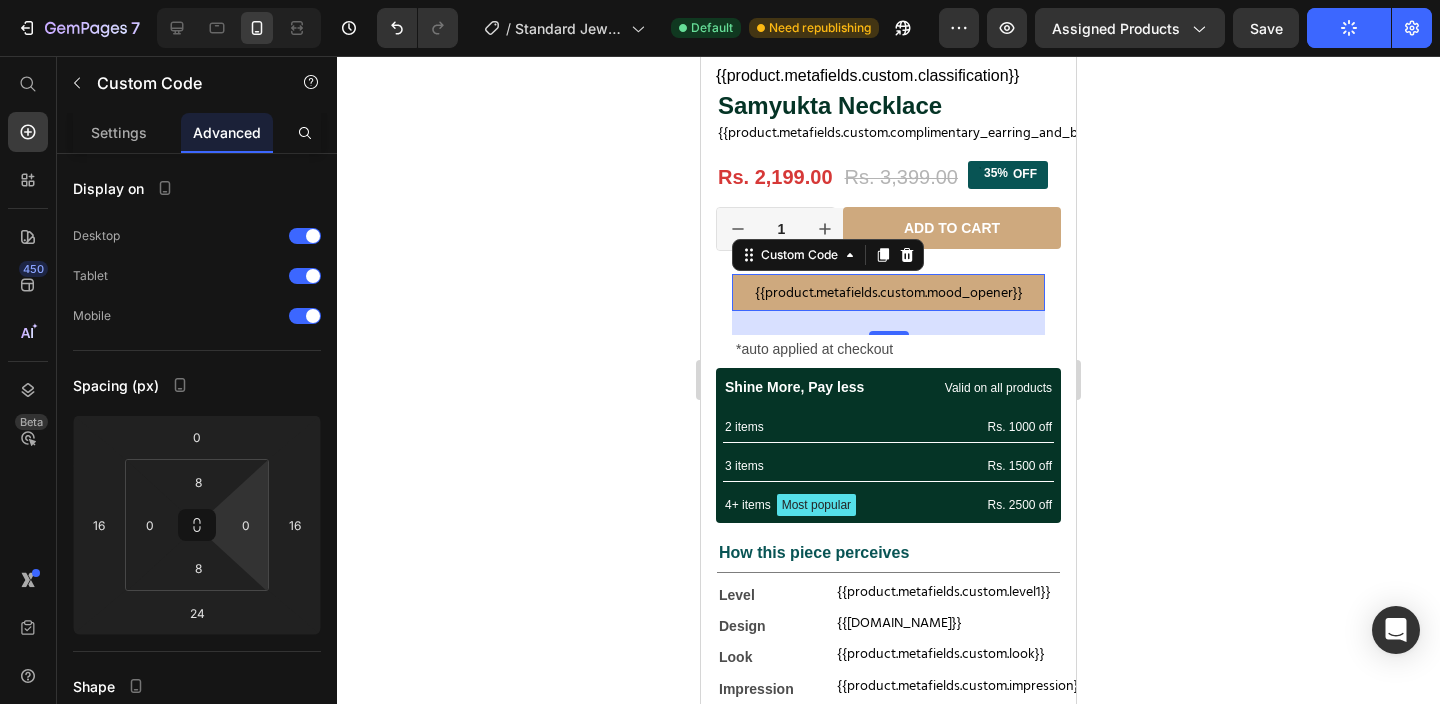 click 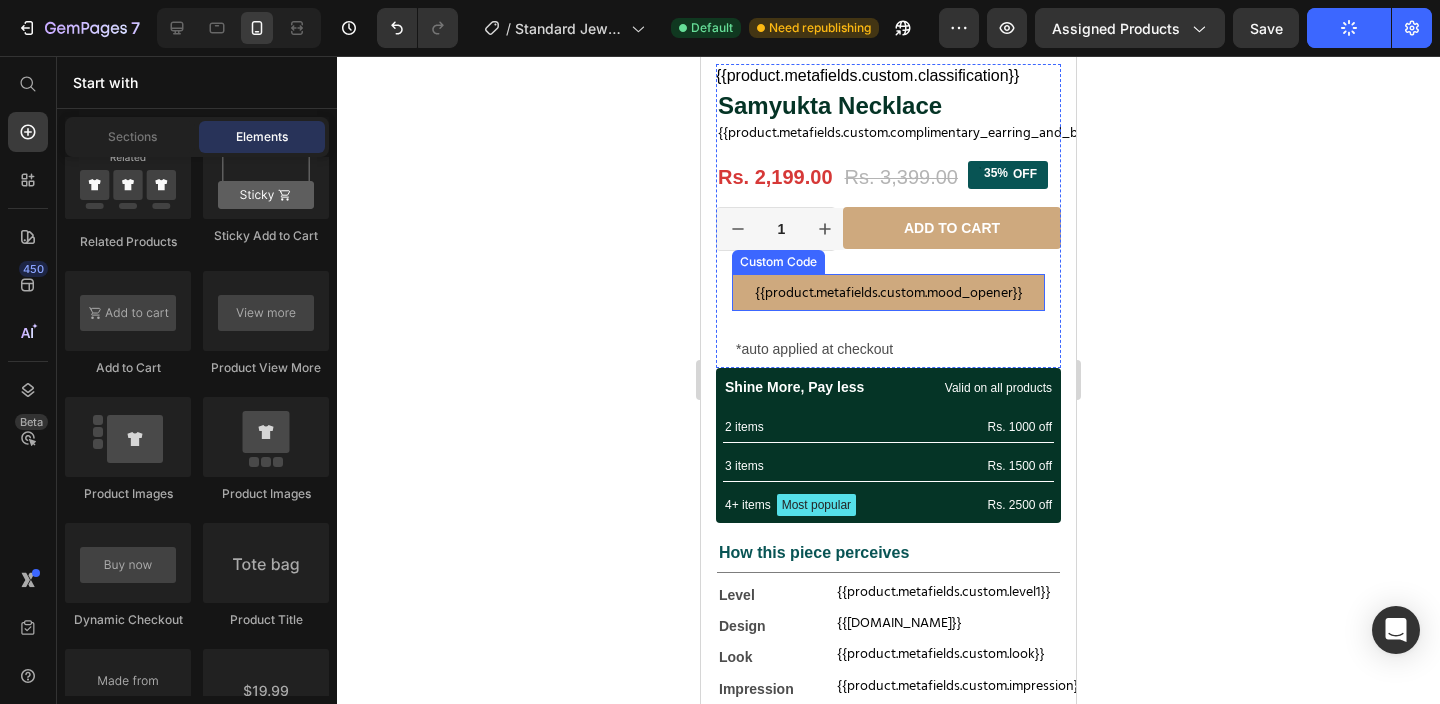 click on "{{product.metafields.custom.mood_opener}}" at bounding box center (888, 292) 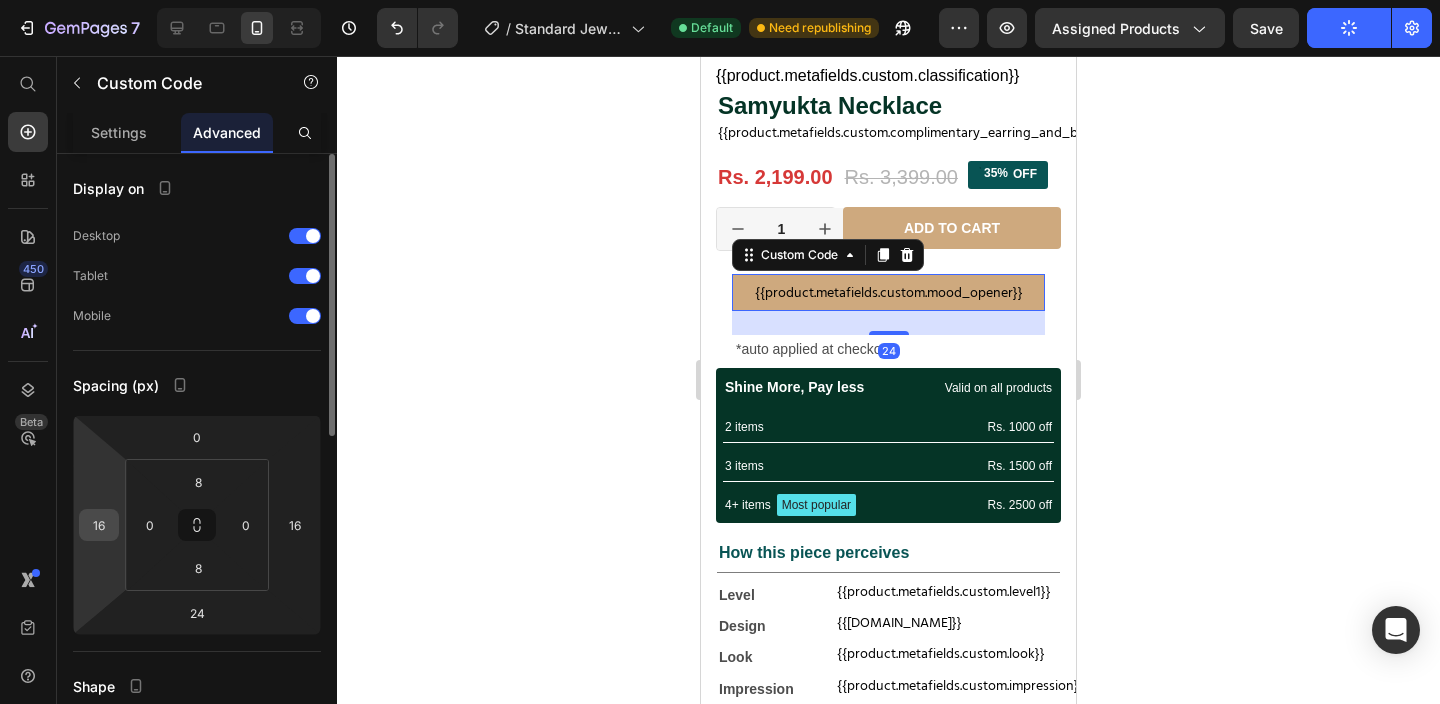 click on "16" at bounding box center (99, 525) 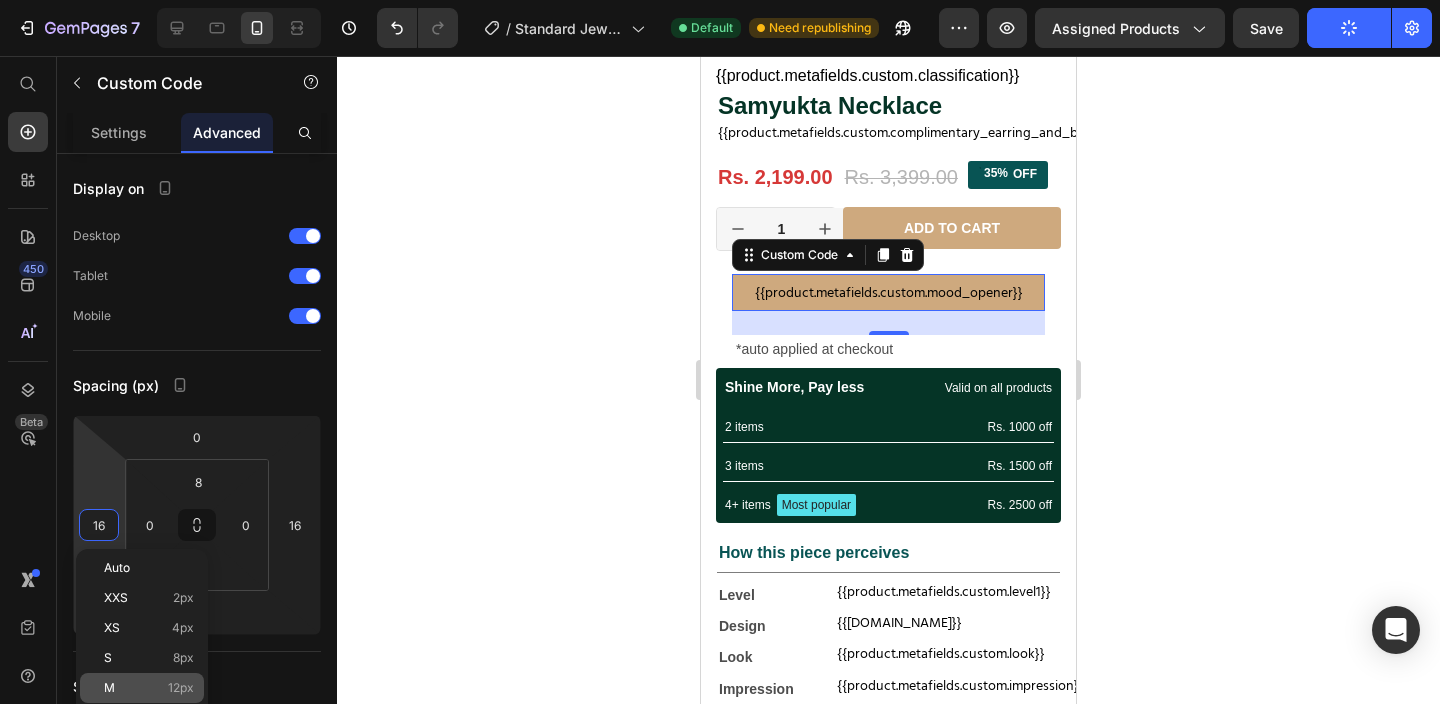 click on "M 12px" 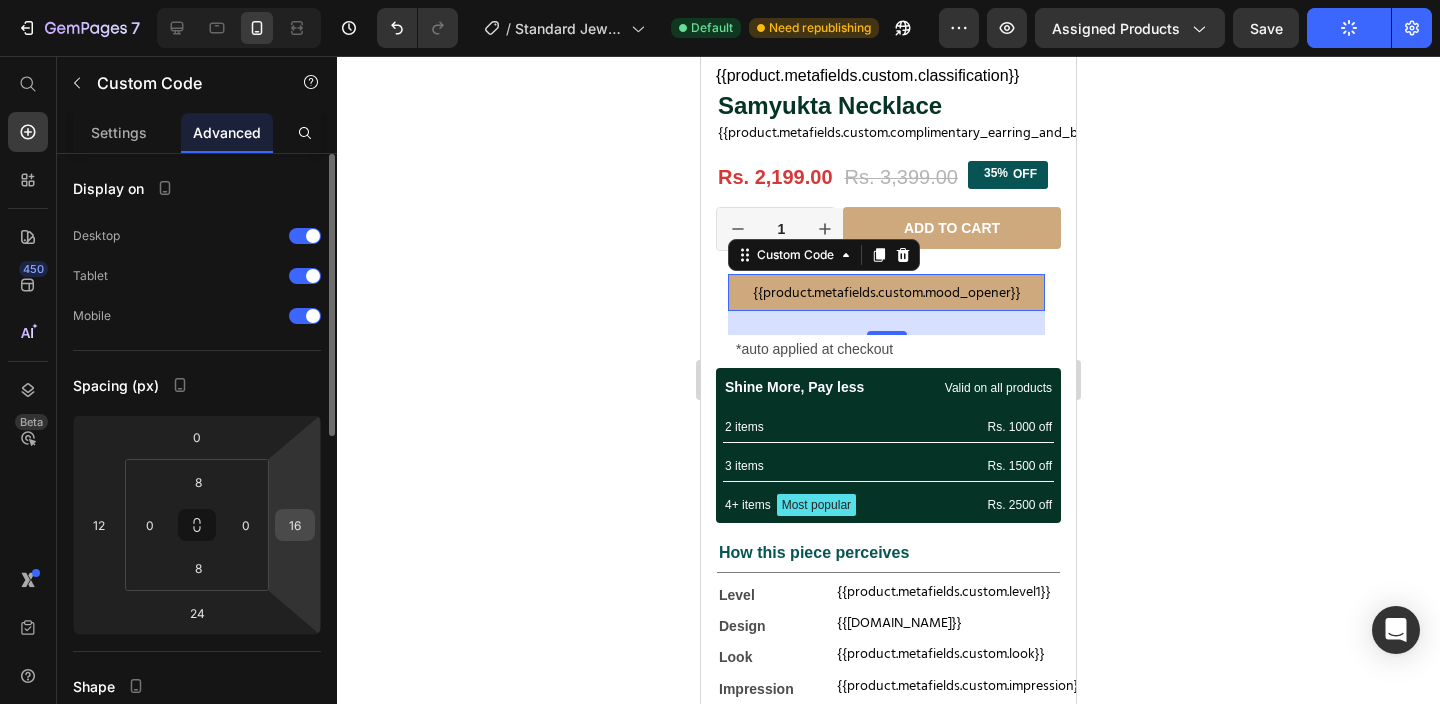 click on "16" at bounding box center (295, 525) 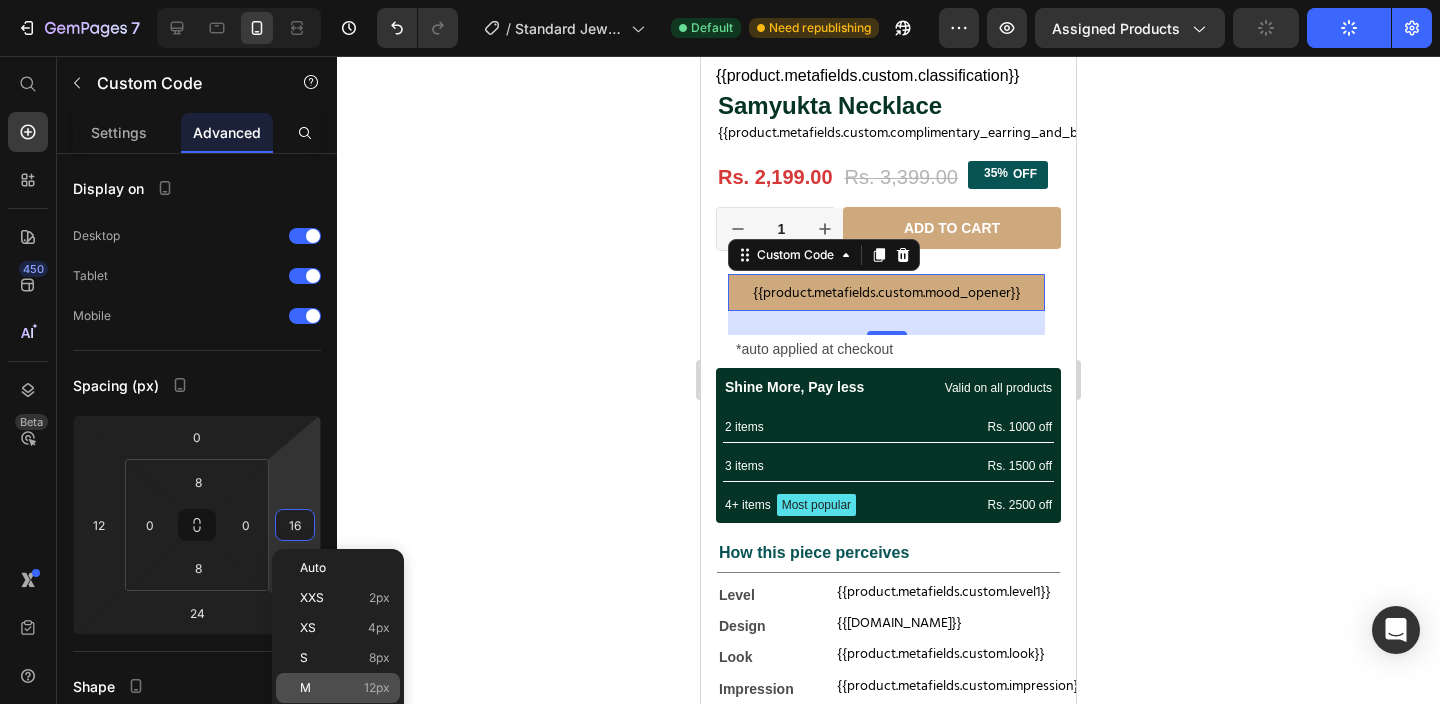 click on "M 12px" at bounding box center (345, 688) 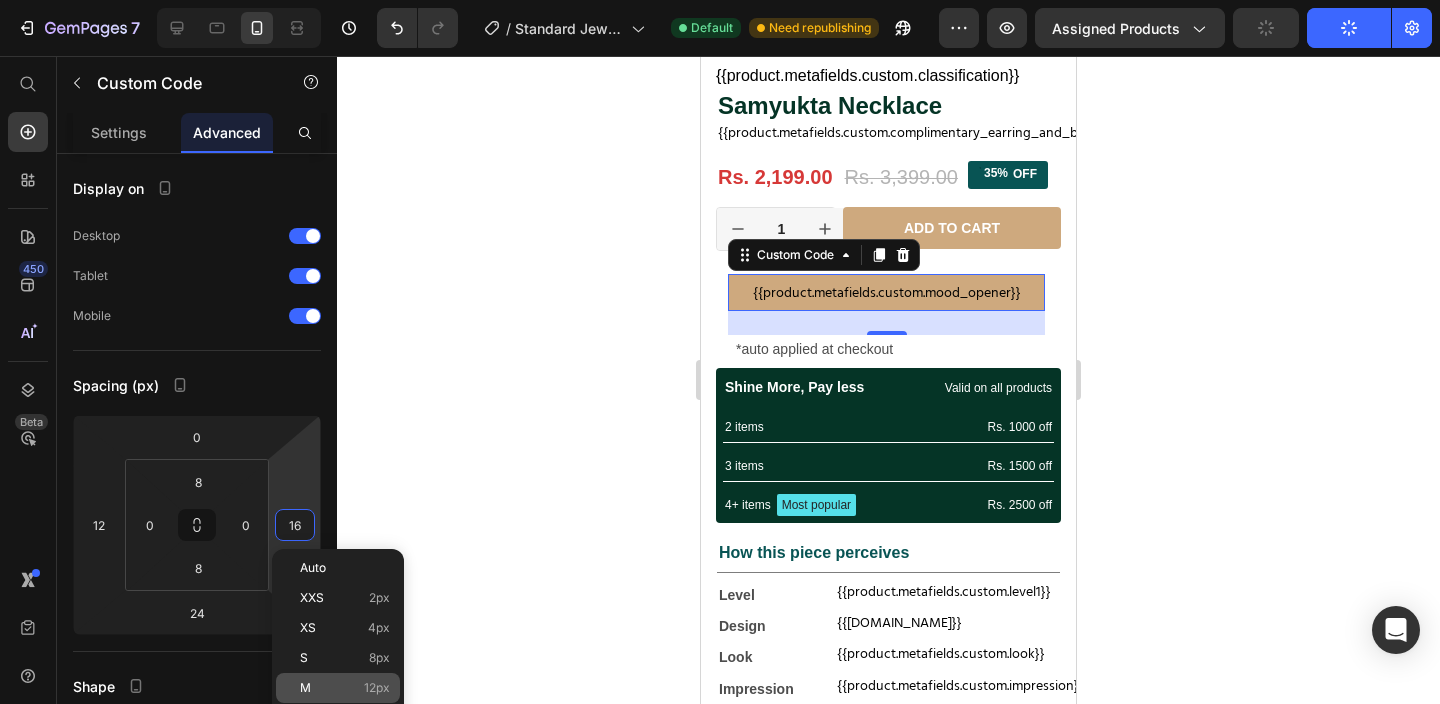 type on "12" 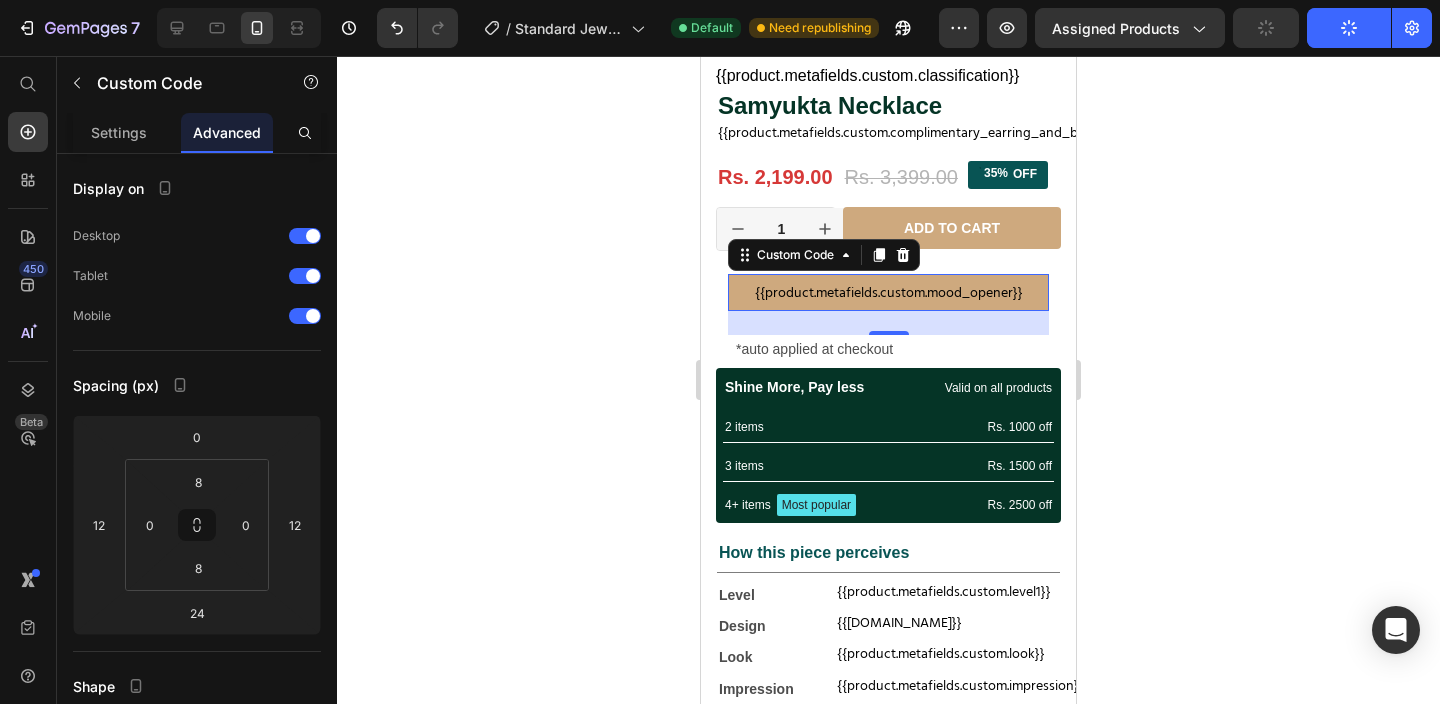 click 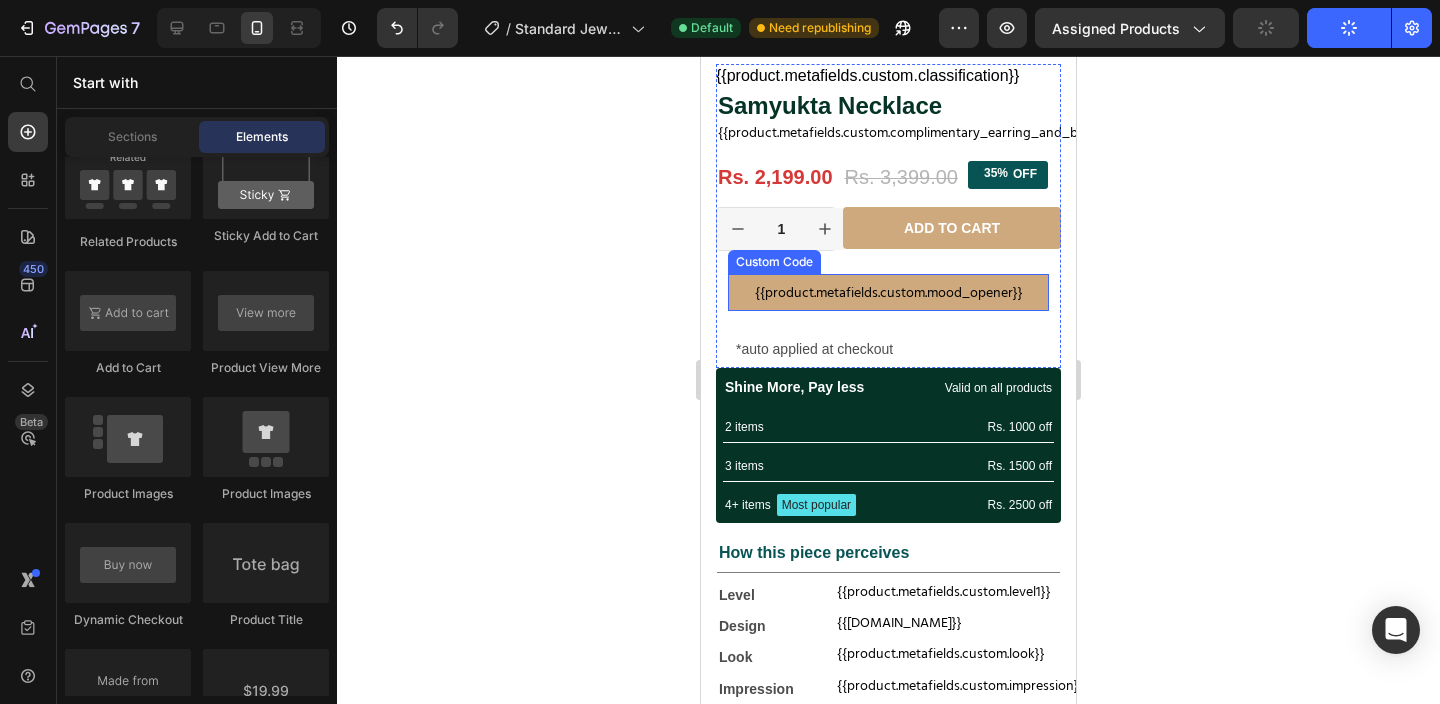 click on "{{product.metafields.custom.mood_opener}}" at bounding box center (888, 292) 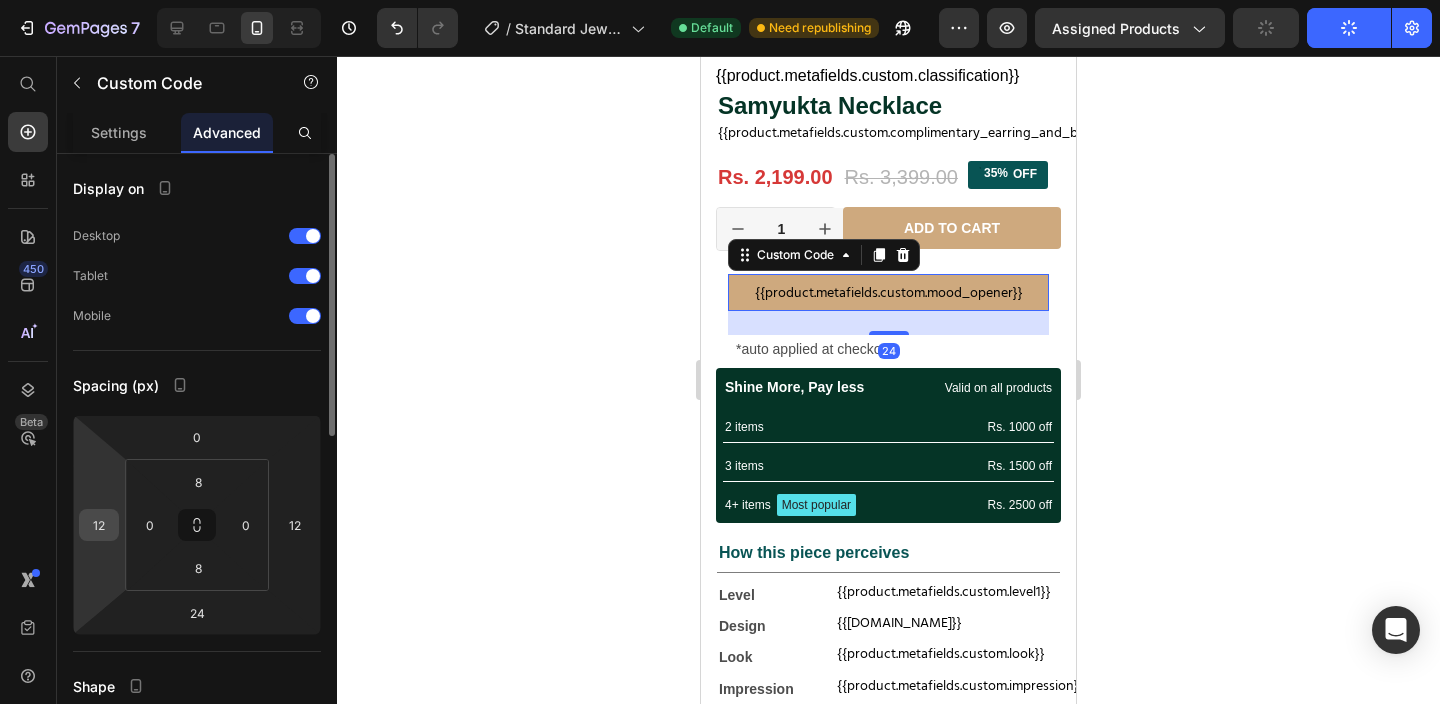click on "12" at bounding box center [99, 525] 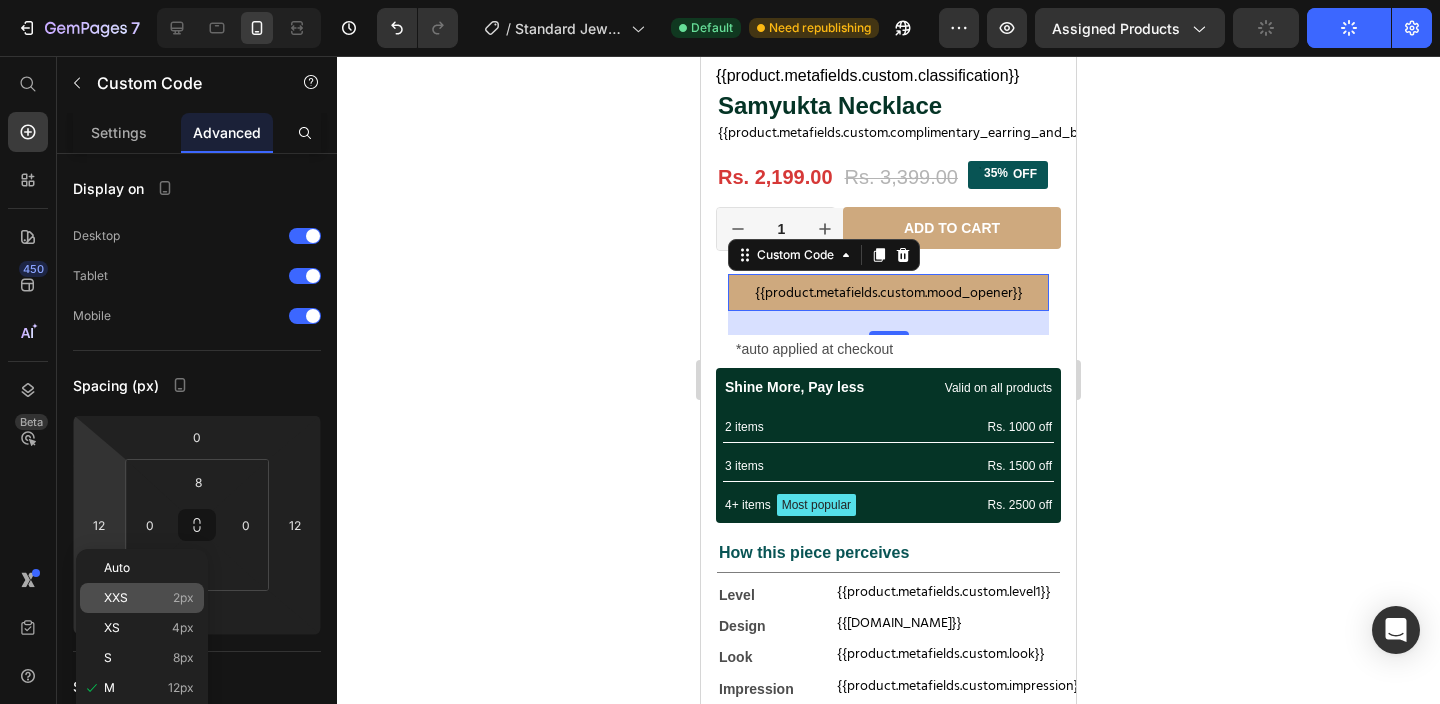 click on "XXS 2px" at bounding box center (149, 598) 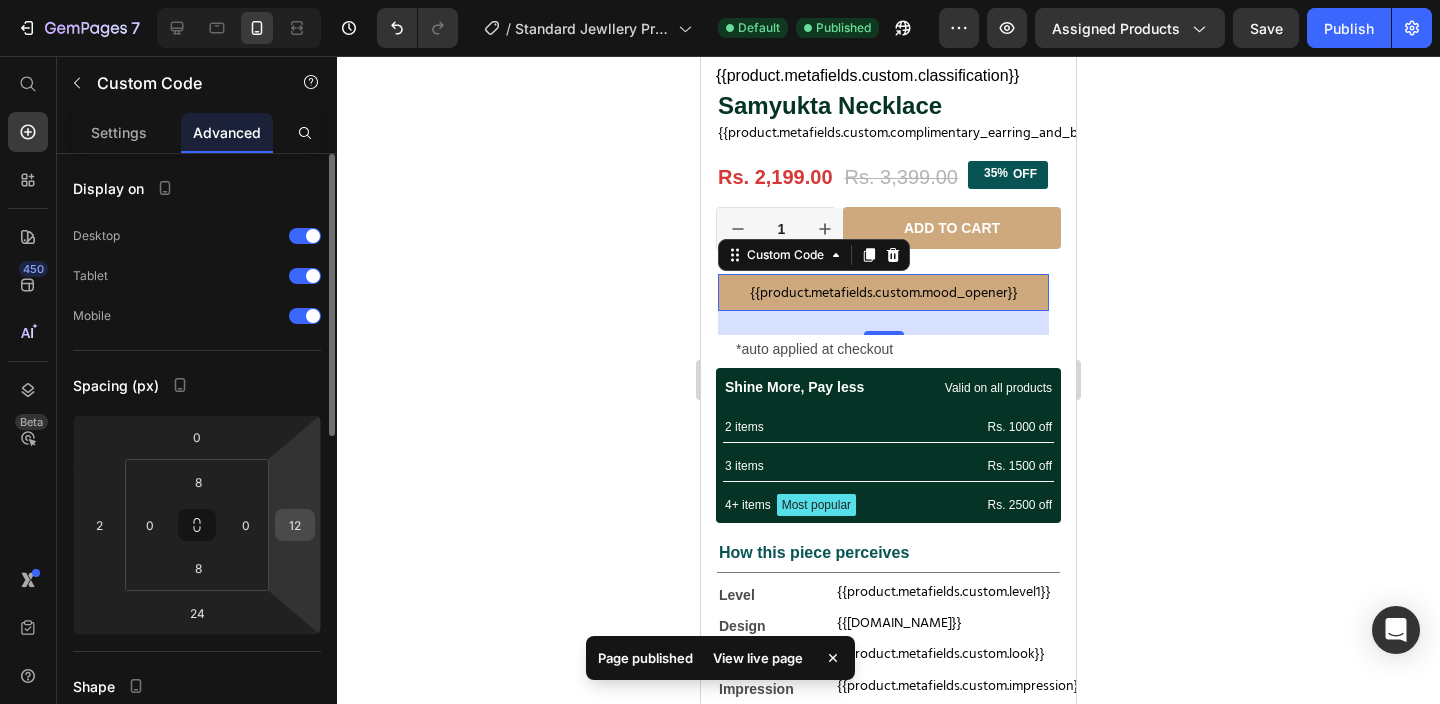 click on "12" at bounding box center (295, 525) 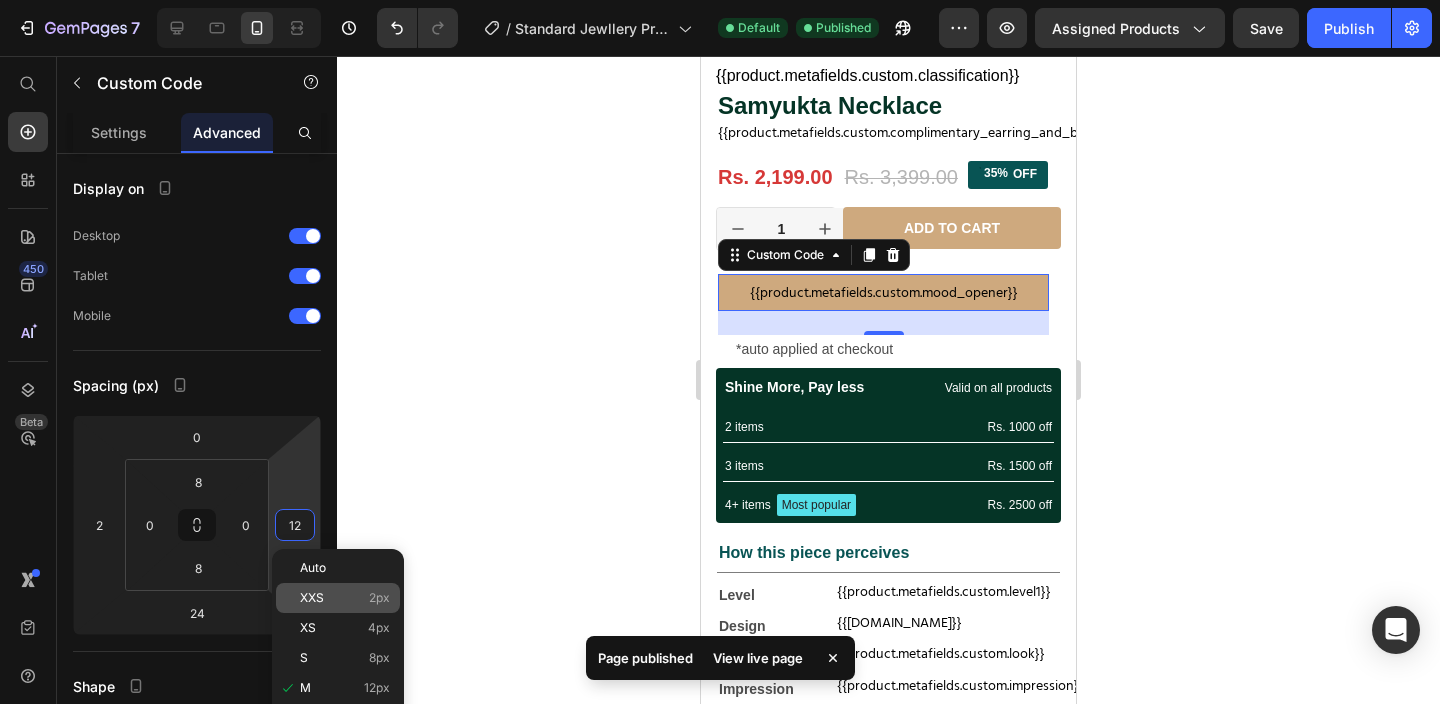 click on "2px" at bounding box center [379, 598] 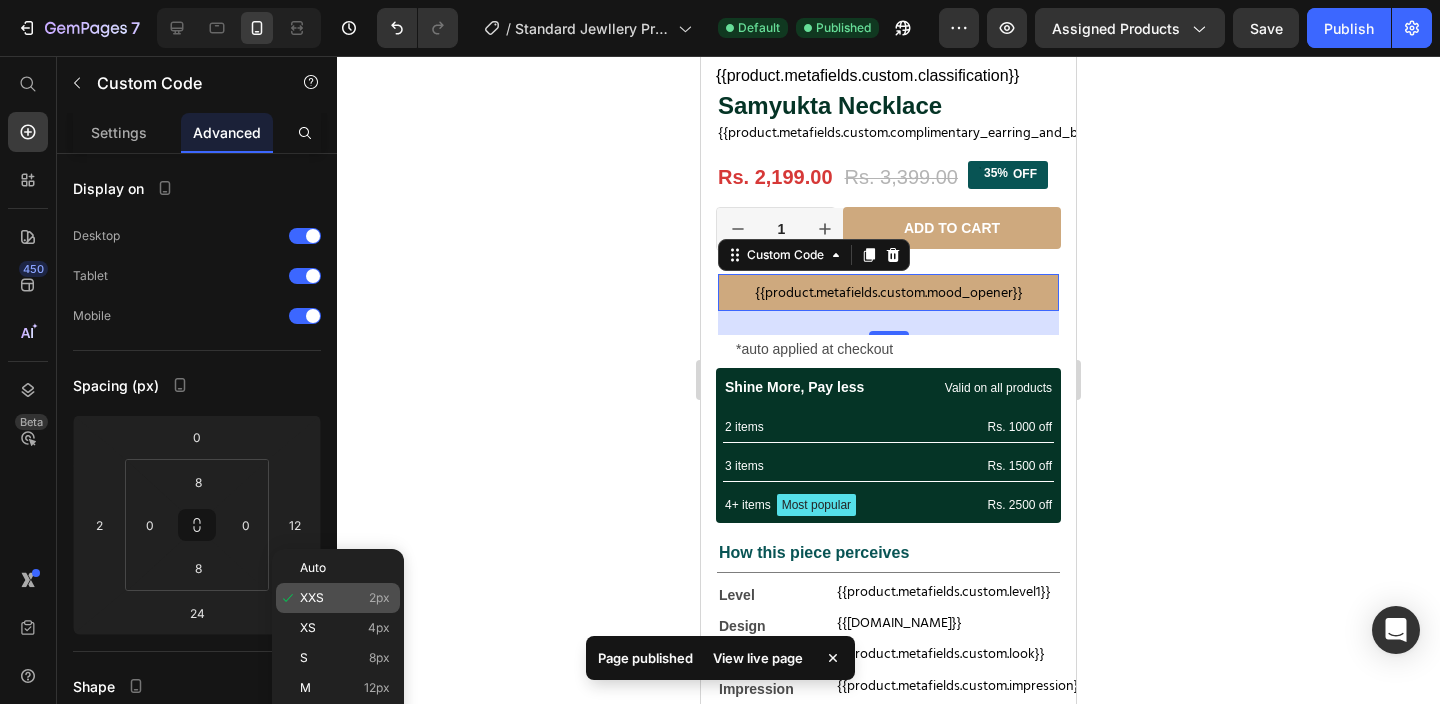 type on "2" 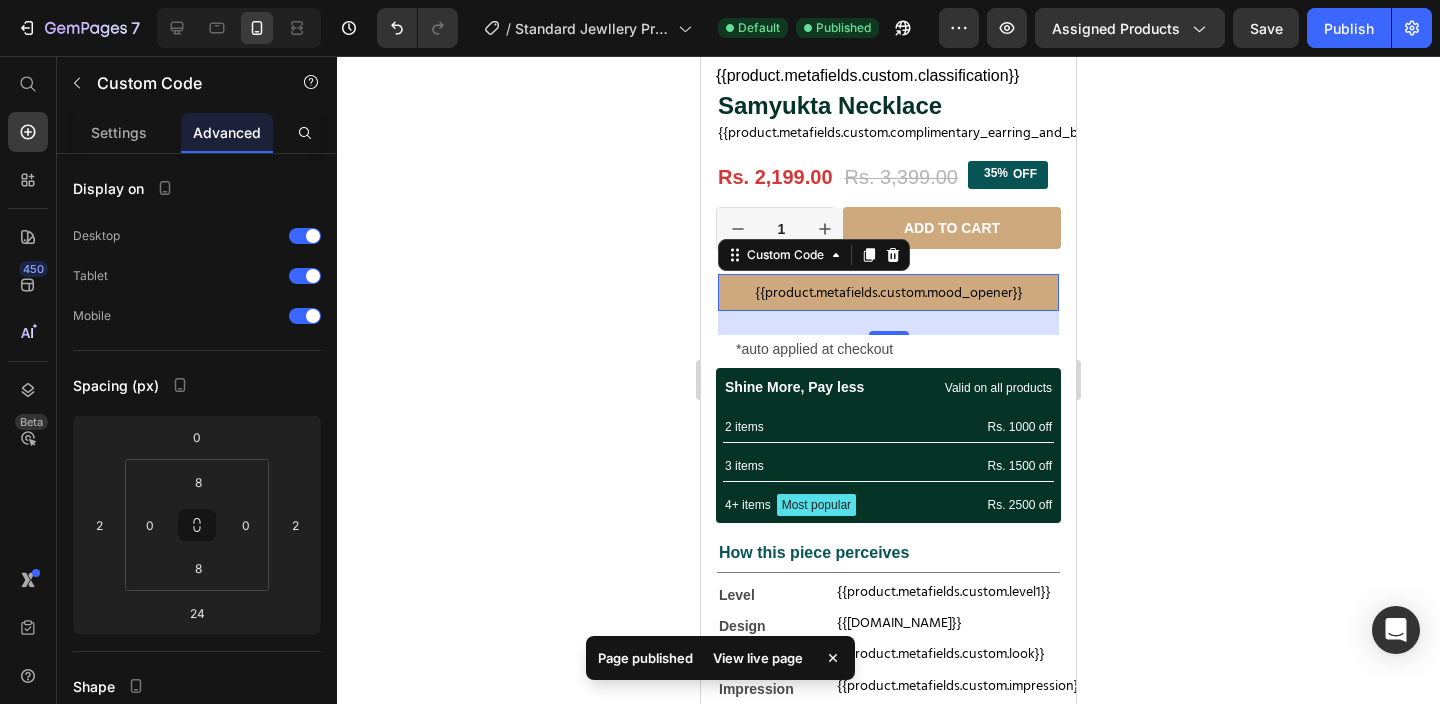 click 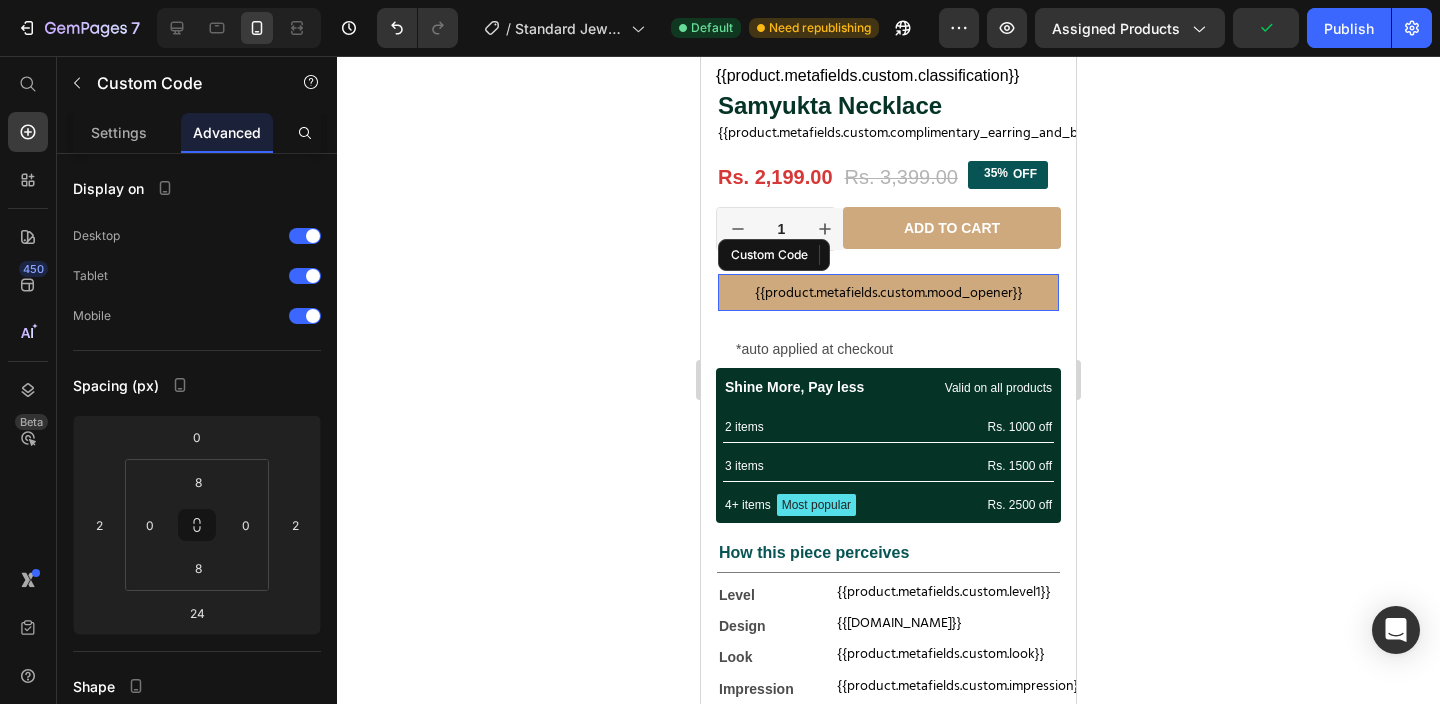 click on "{{product.metafields.custom.mood_opener}}" at bounding box center [888, 292] 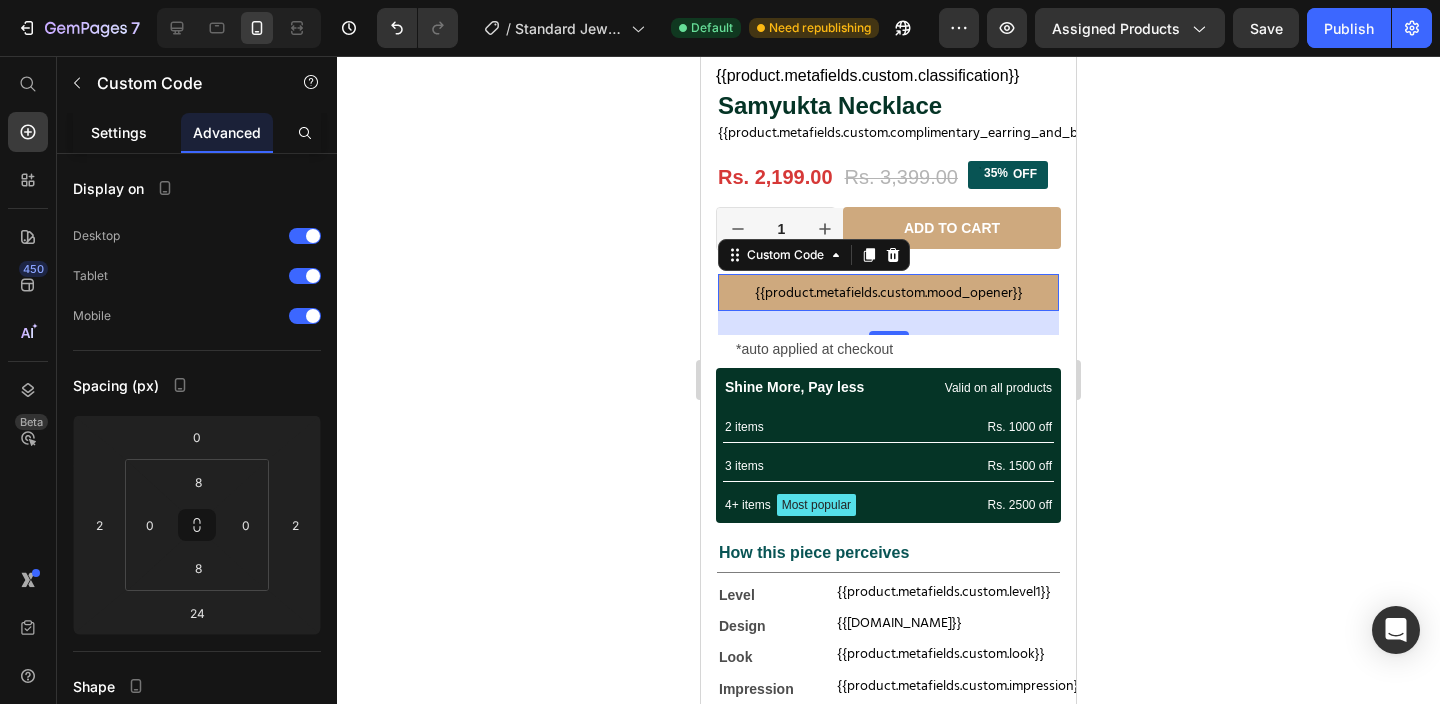 click on "Settings" at bounding box center [119, 132] 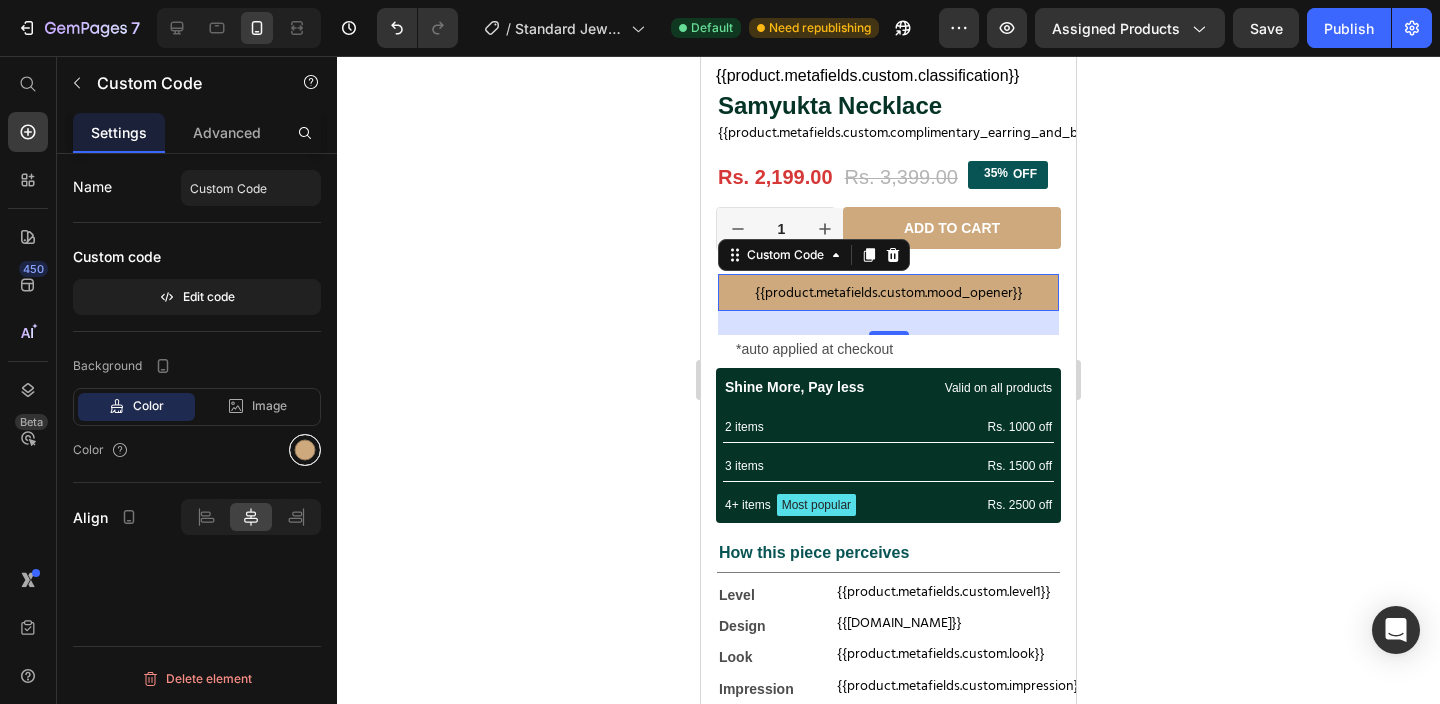 click at bounding box center (305, 450) 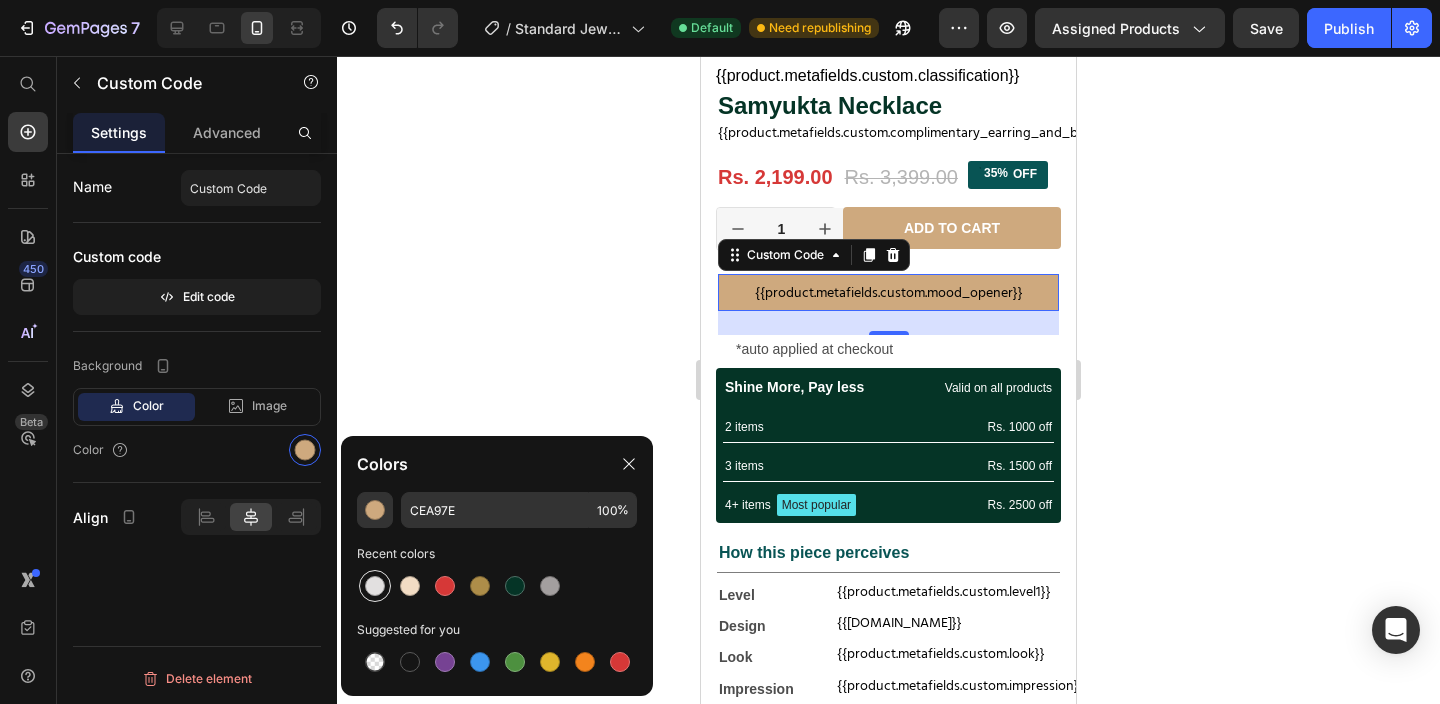 click at bounding box center (375, 586) 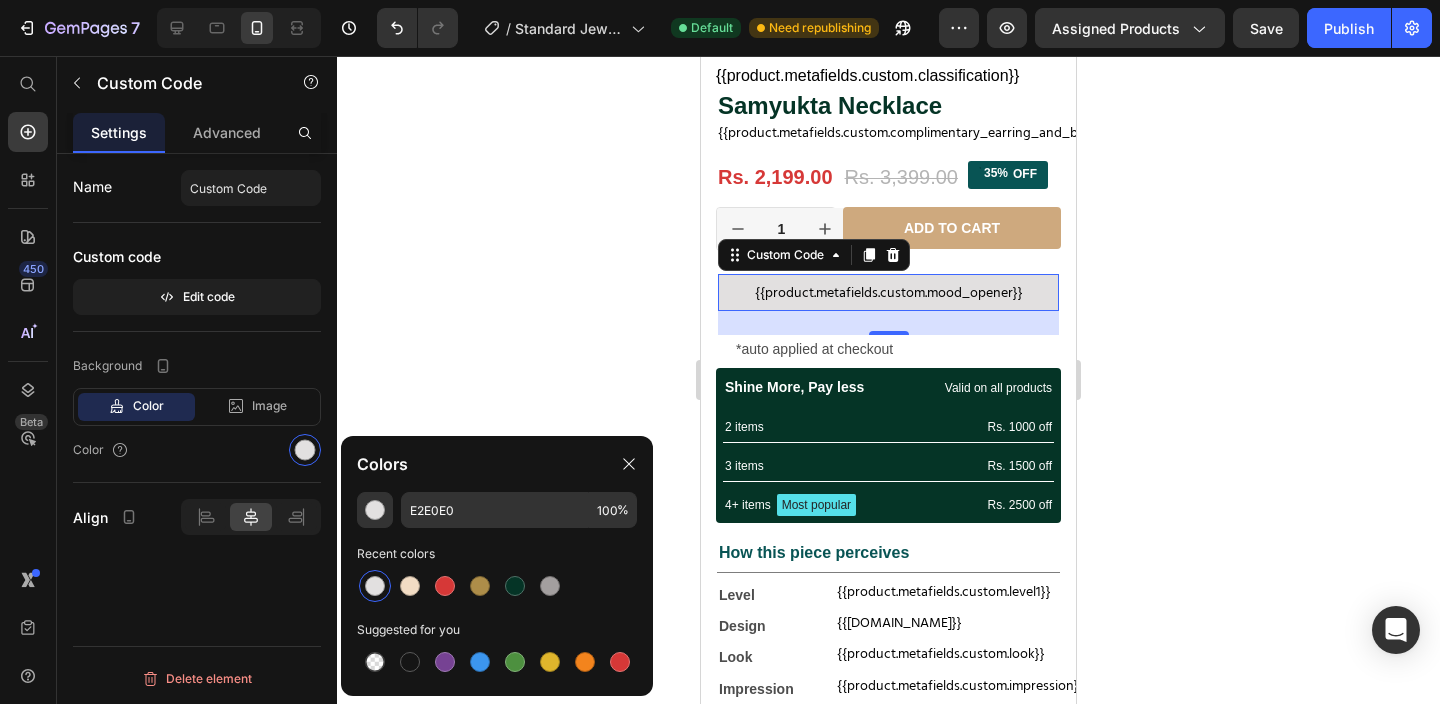 click 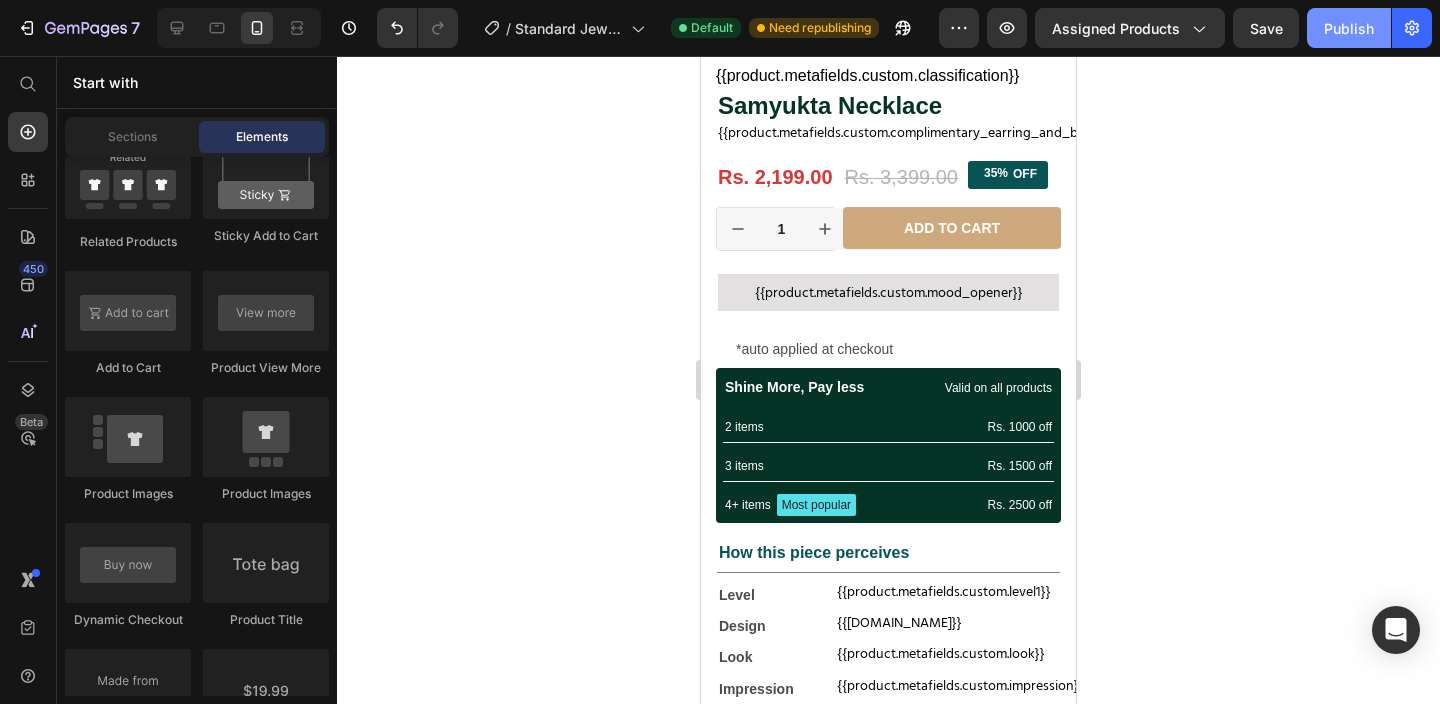 click on "Publish" 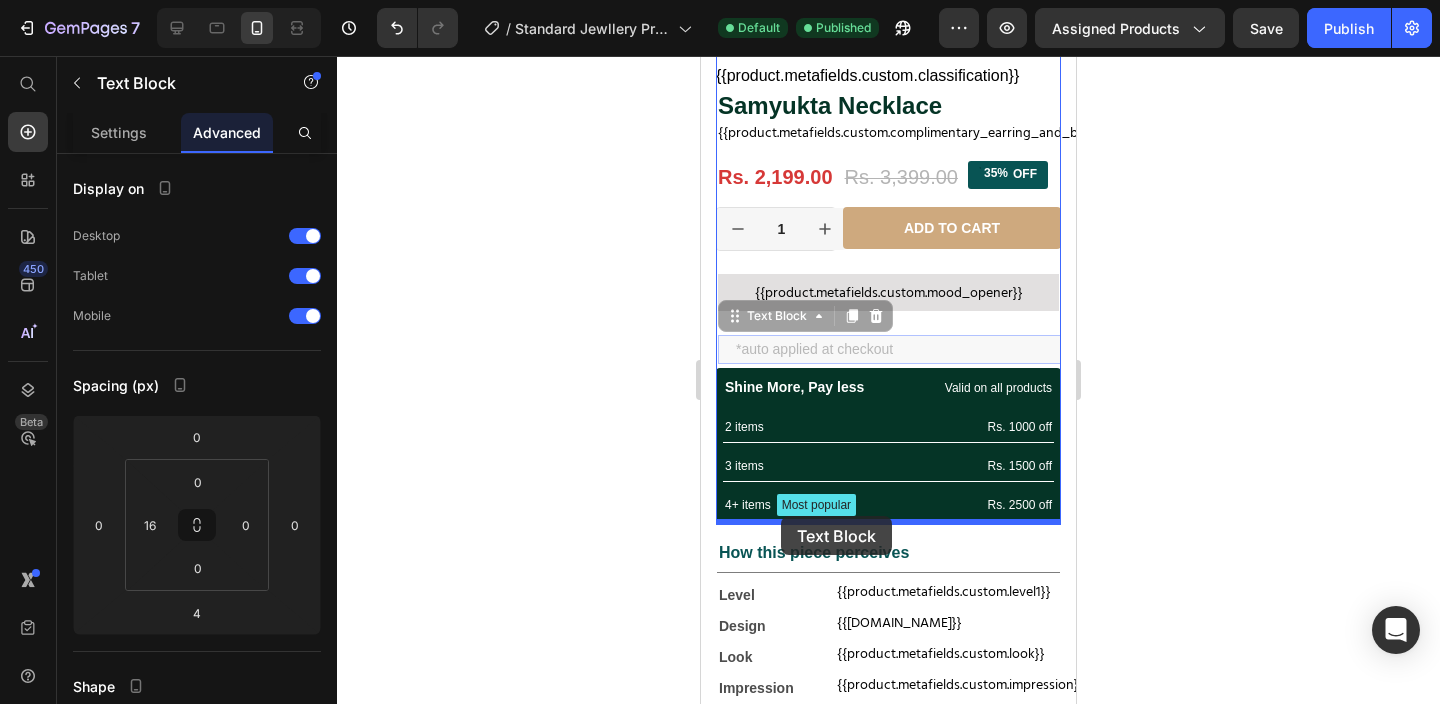 drag, startPoint x: 771, startPoint y: 348, endPoint x: 781, endPoint y: 516, distance: 168.29736 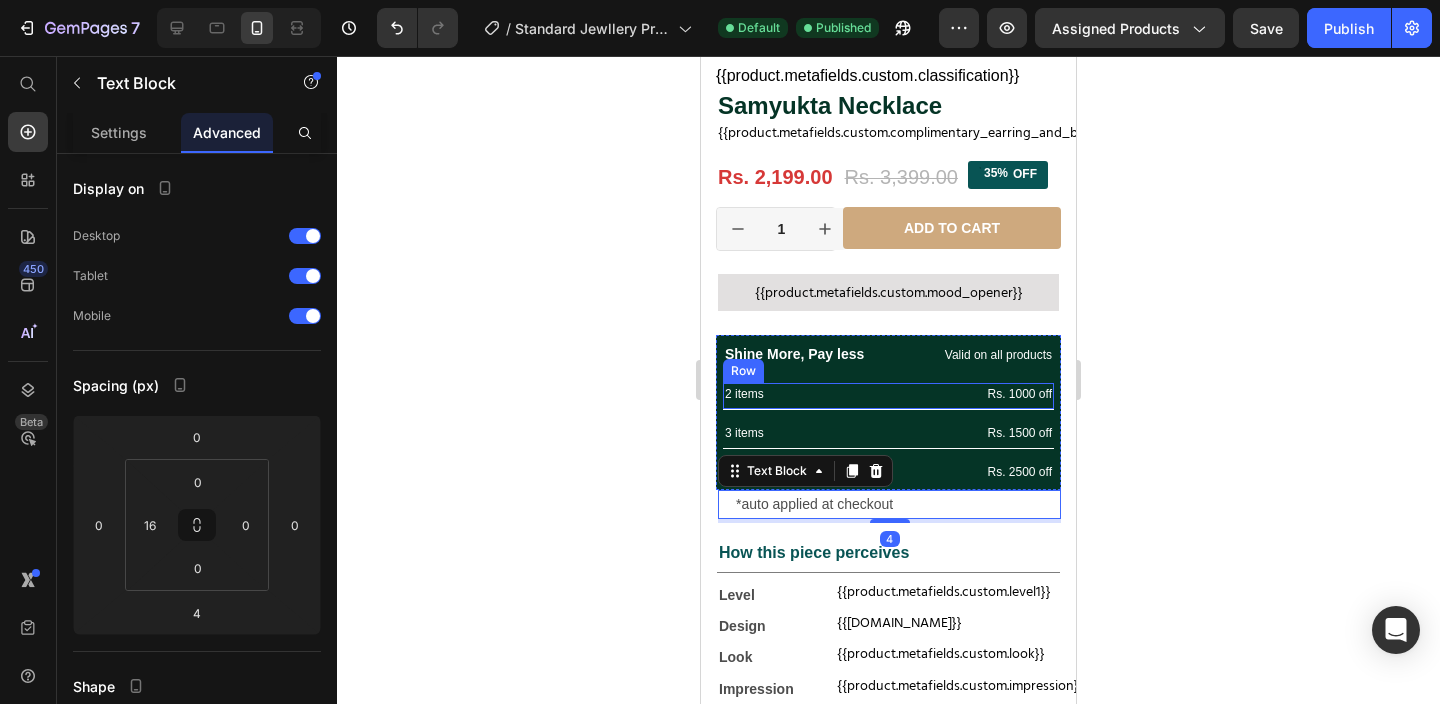 click 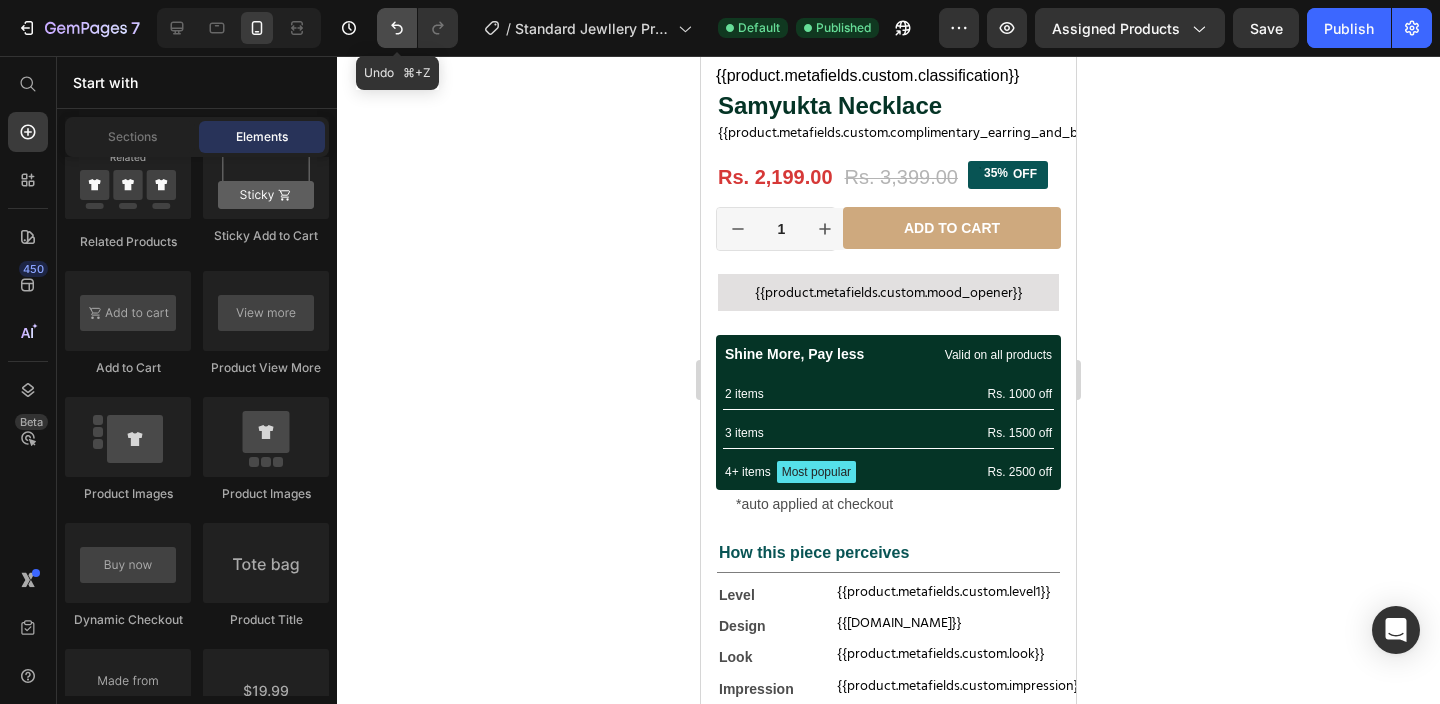 click 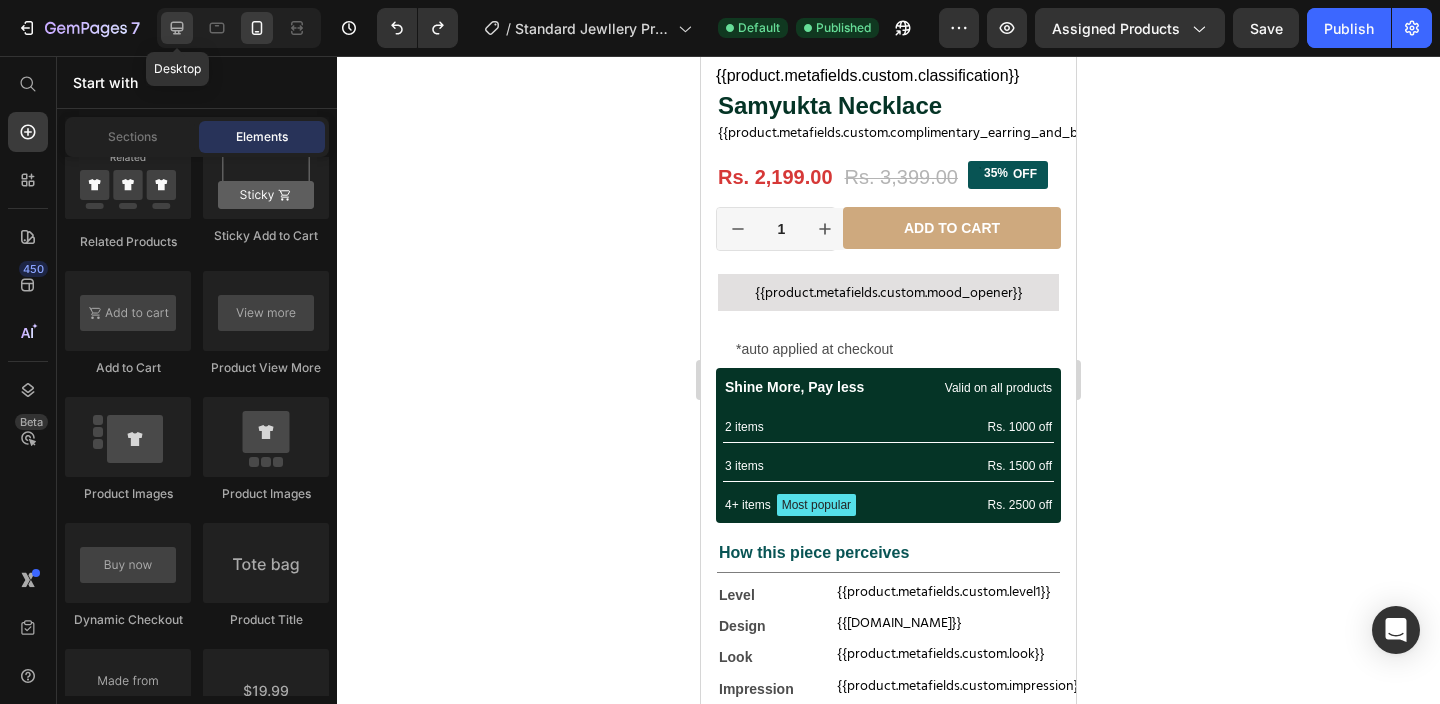 click 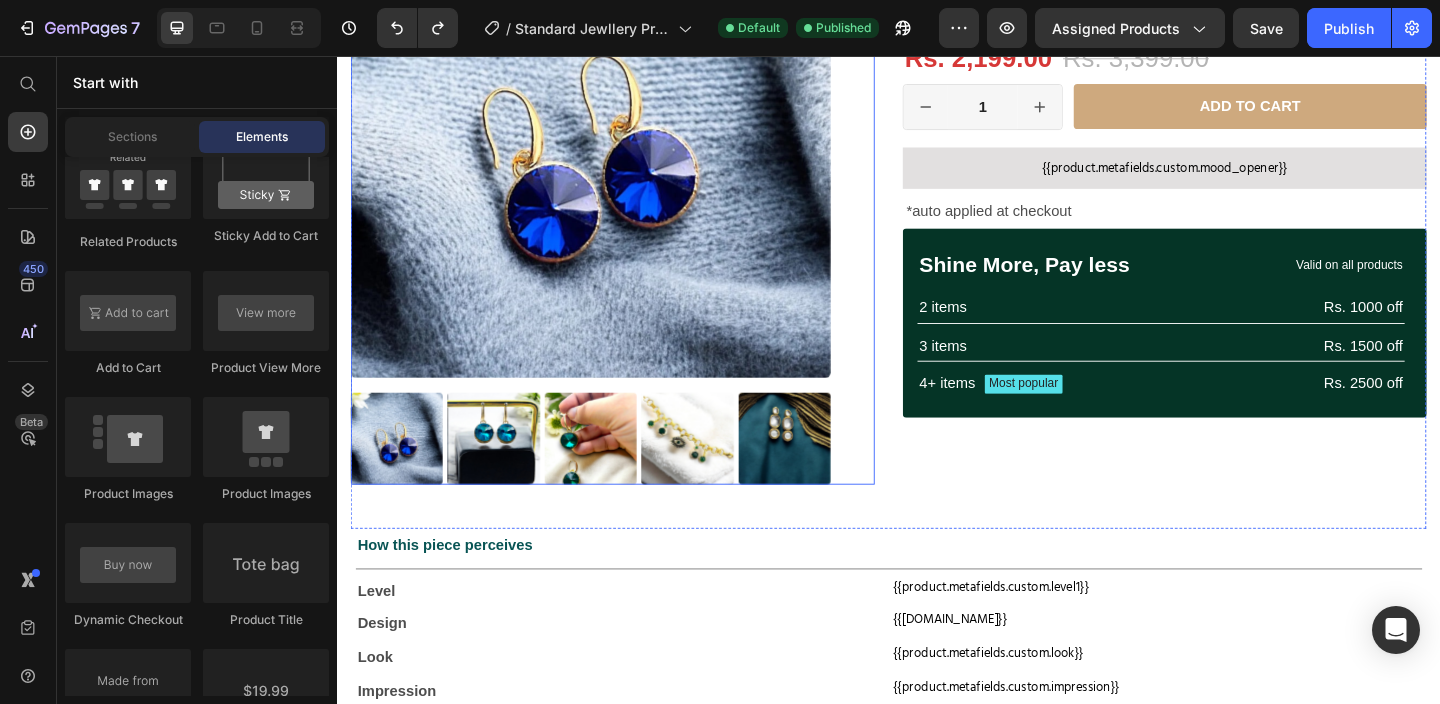 scroll, scrollTop: 246, scrollLeft: 0, axis: vertical 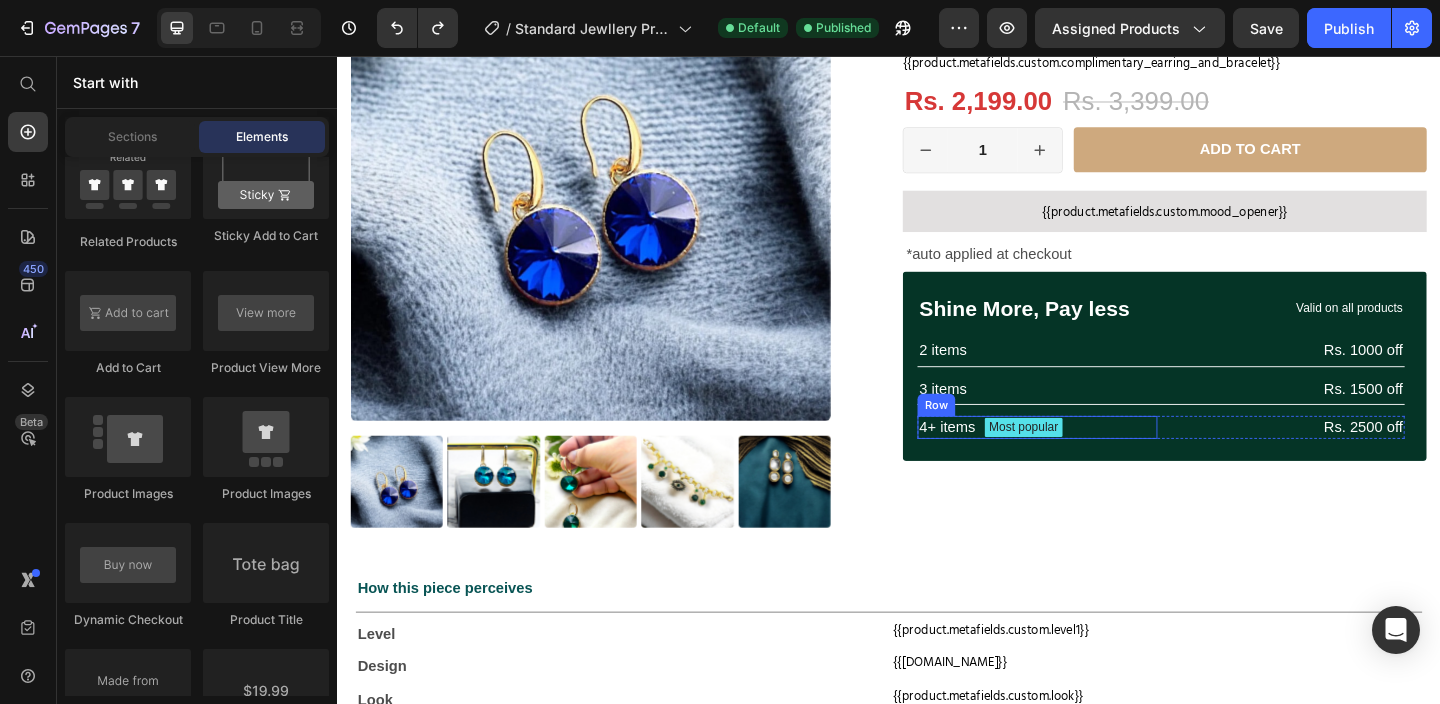 click on "4+ items Text Block Most popular Text Block Row" at bounding box center [1098, 459] 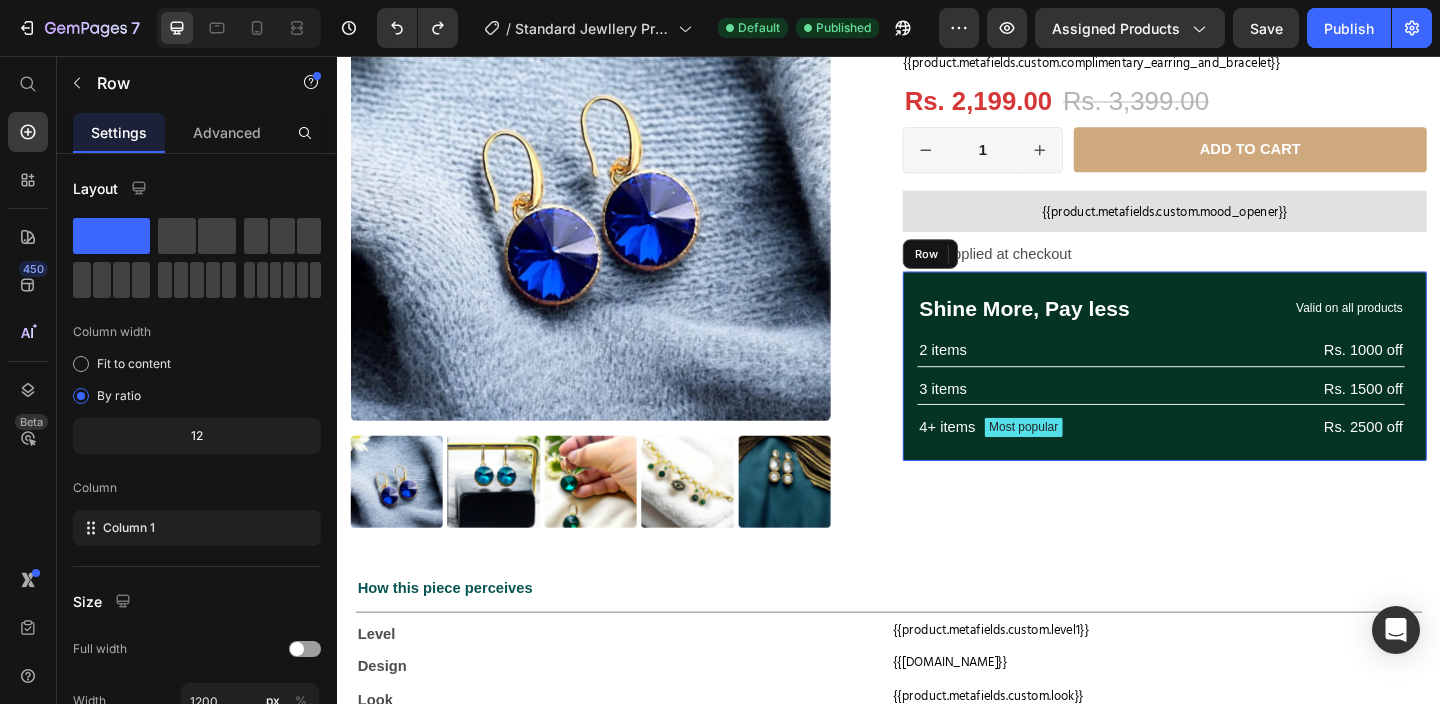 click on "Shine More, Pay less Text Block Valid on all products Text Block Row 2 items Text Block Rs. 1000 off Text Block Row 3 items Text Block Rs. 1500 off Text Block Row 4+ items Text Block Most popular Text Block Row   0 Rs. 2500 off Text Block Row Row" at bounding box center [1237, 393] 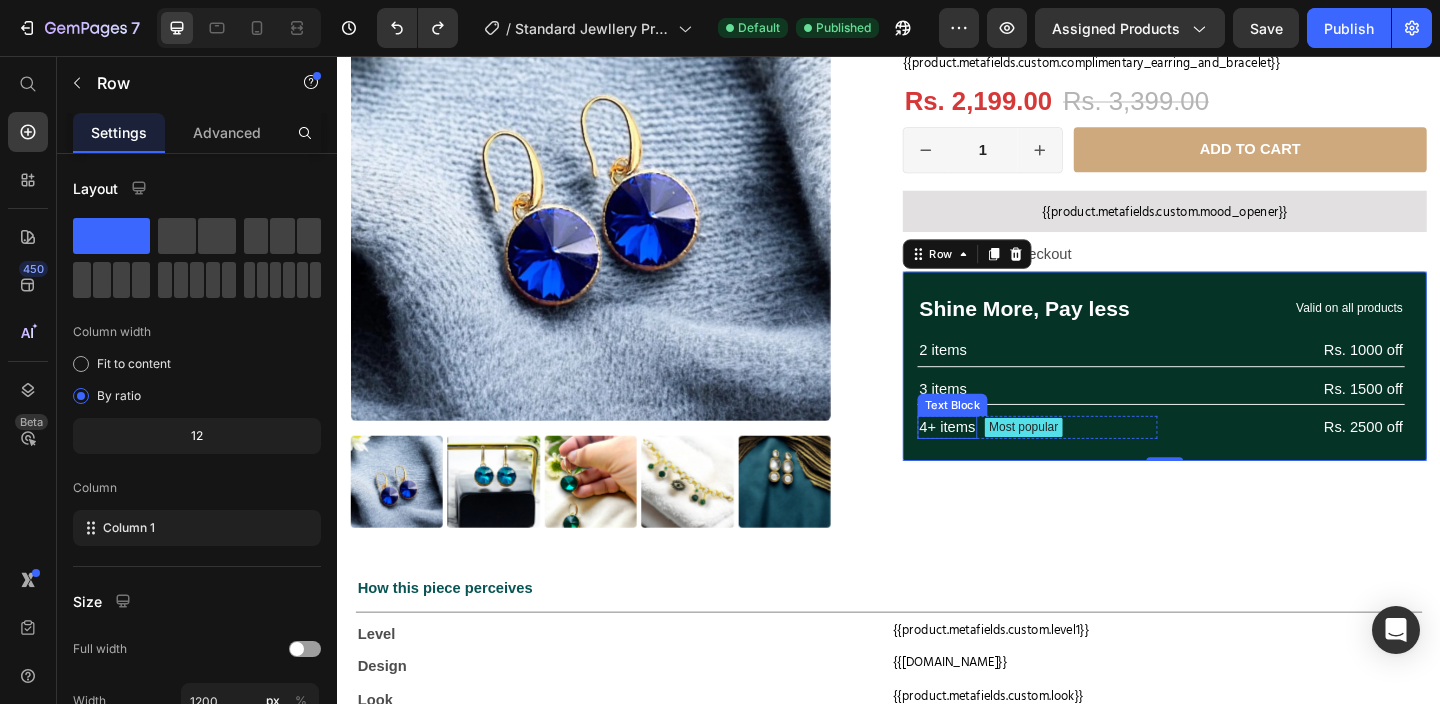 click on "4+ items" at bounding box center [1000, 459] 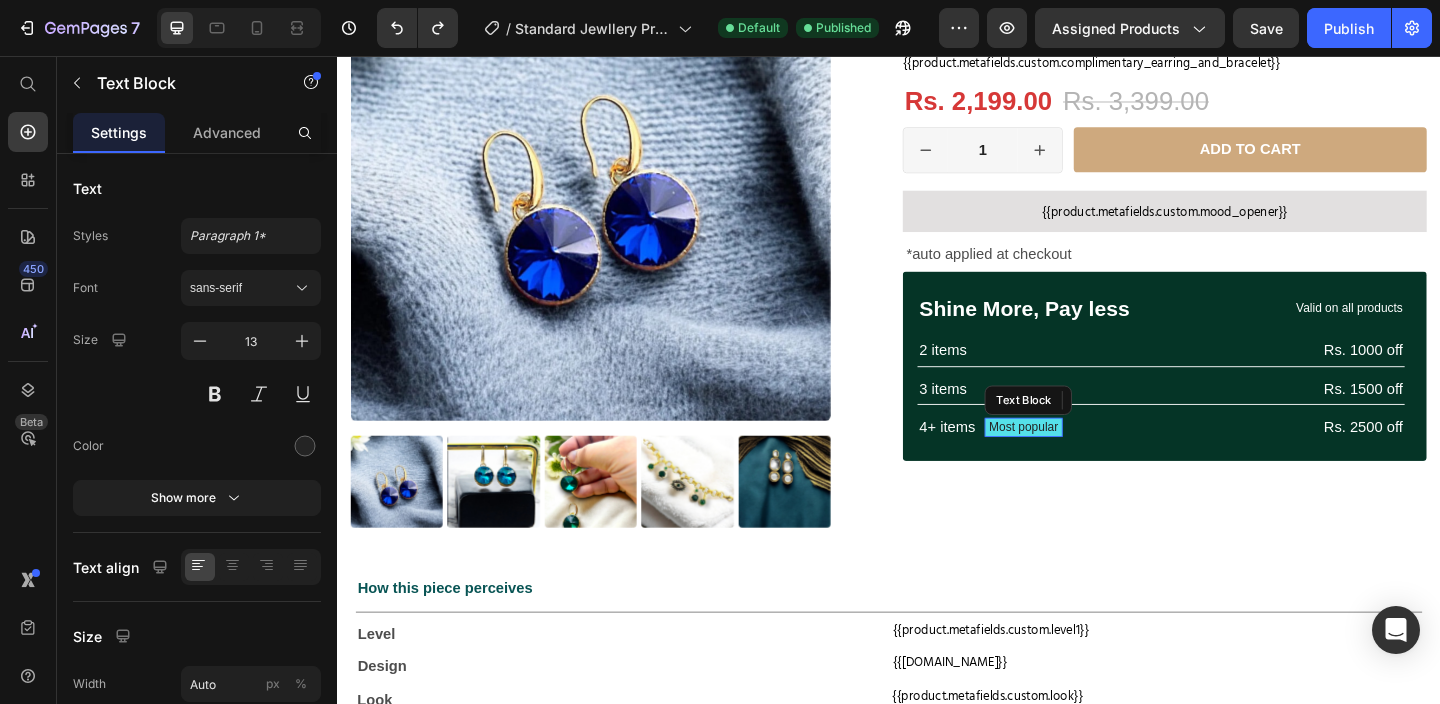 click on "Most popular" at bounding box center (1083, 459) 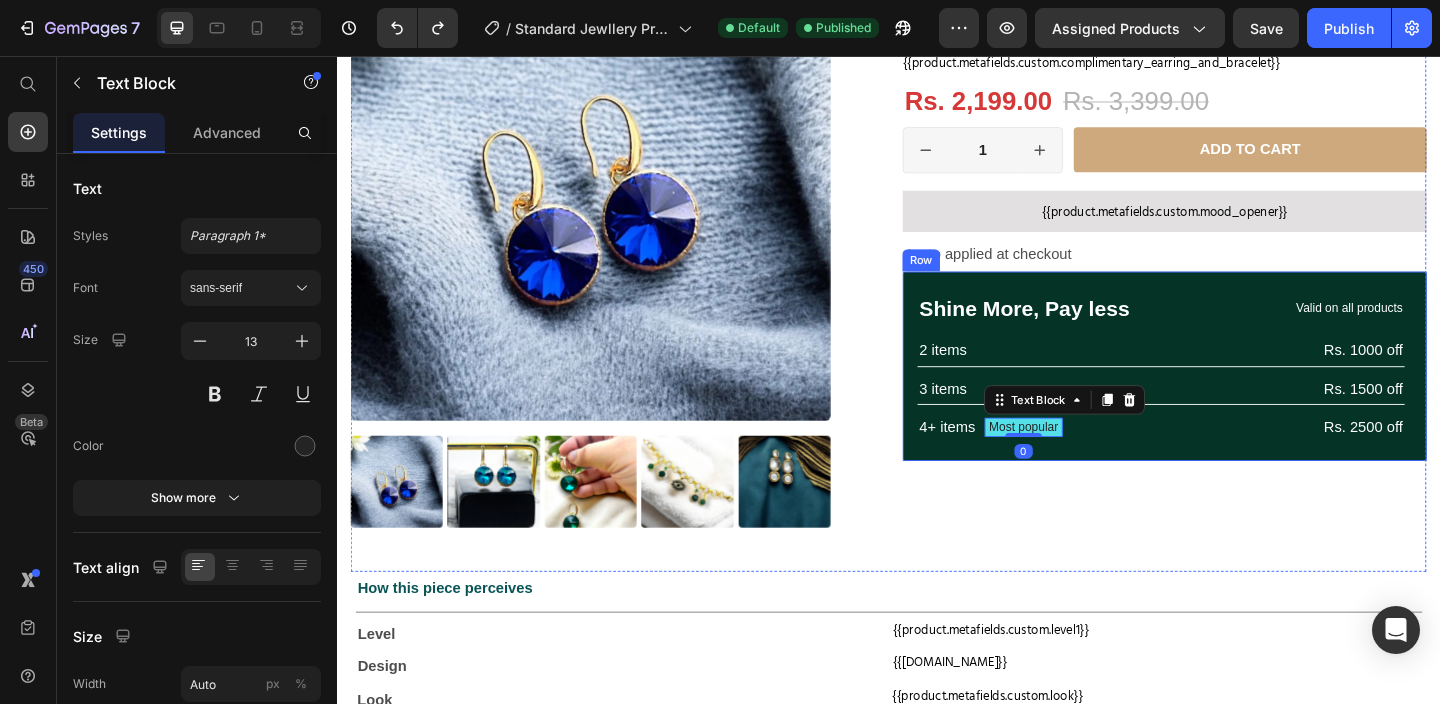 click on "Shine More, Pay less Text Block Valid on all products Text Block Row 2 items Text Block Rs. 1000 off Text Block Row 3 items Text Block Rs. 1500 off Text Block Row 4+ items Text Block Most popular Text Block   0 Row Rs. 2500 off Text Block Row Row" at bounding box center (1237, 393) 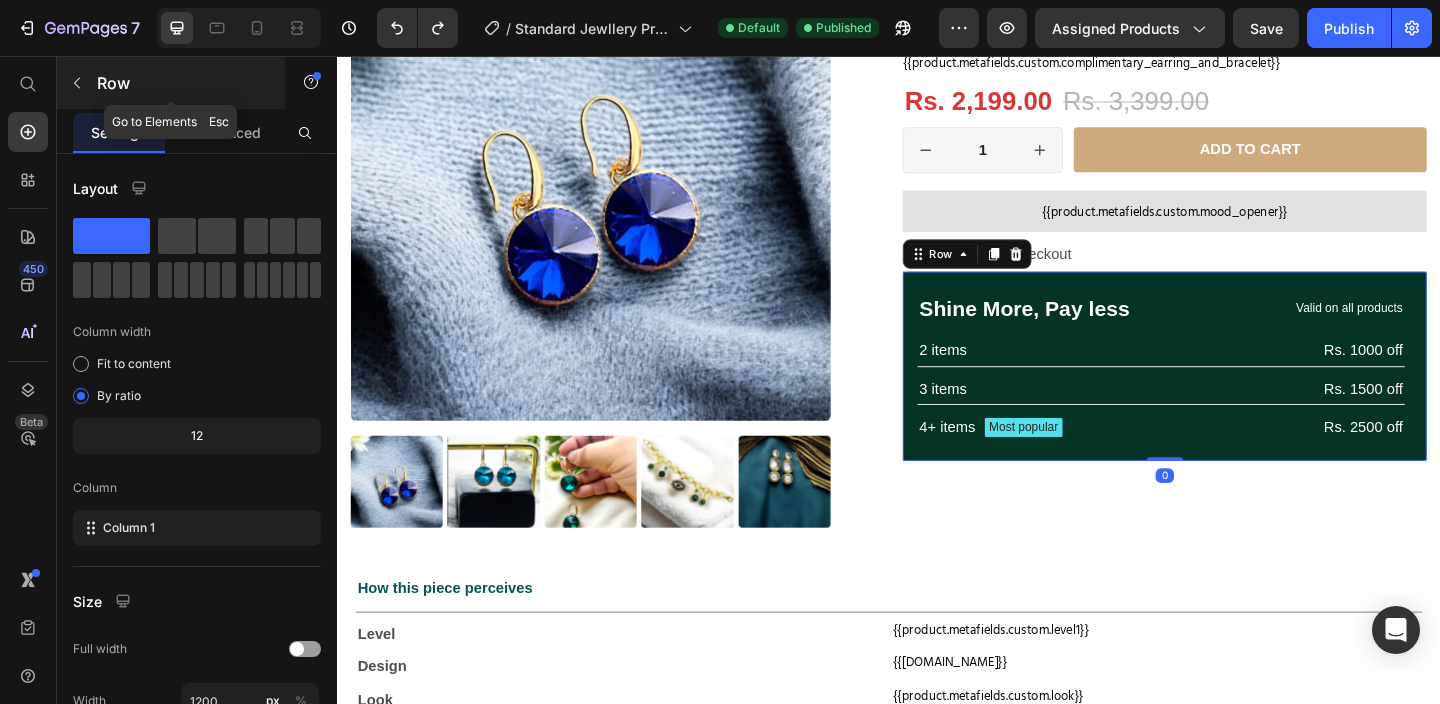 click at bounding box center [77, 83] 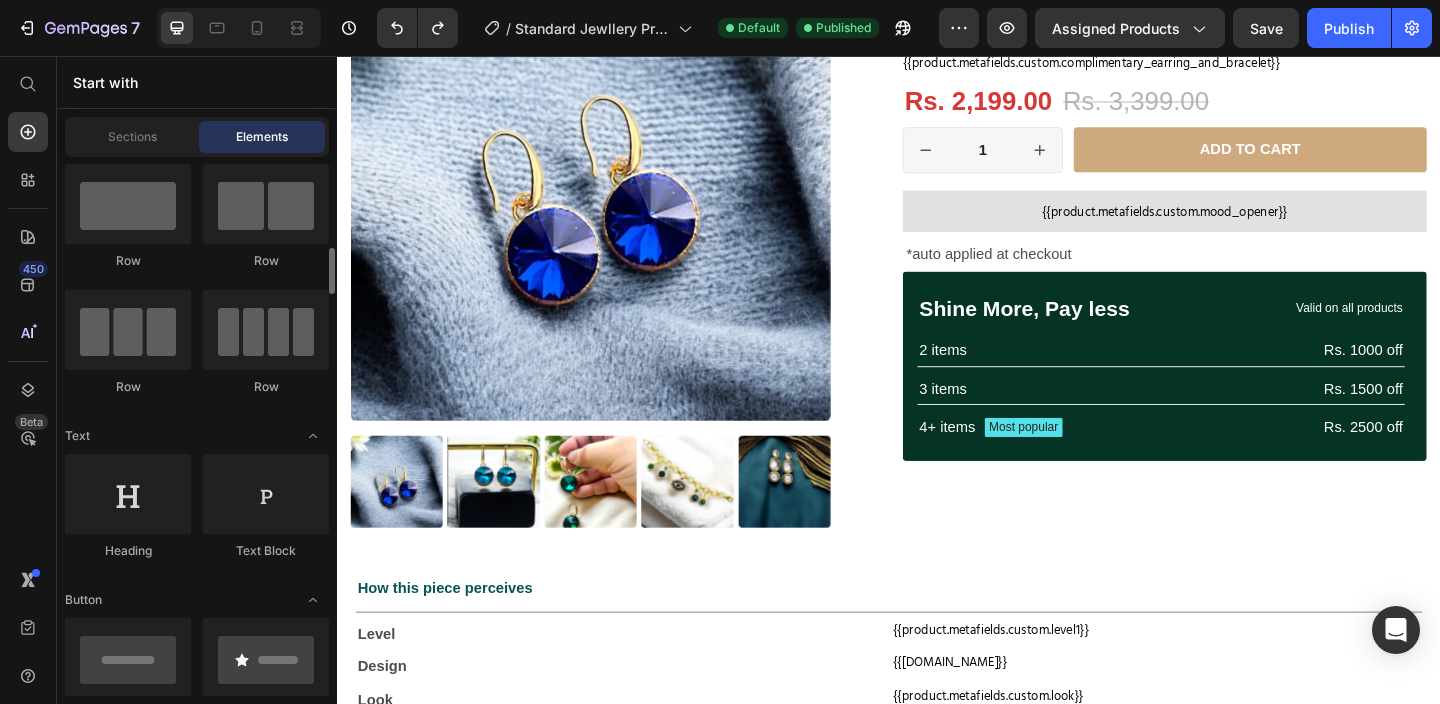 scroll, scrollTop: 0, scrollLeft: 0, axis: both 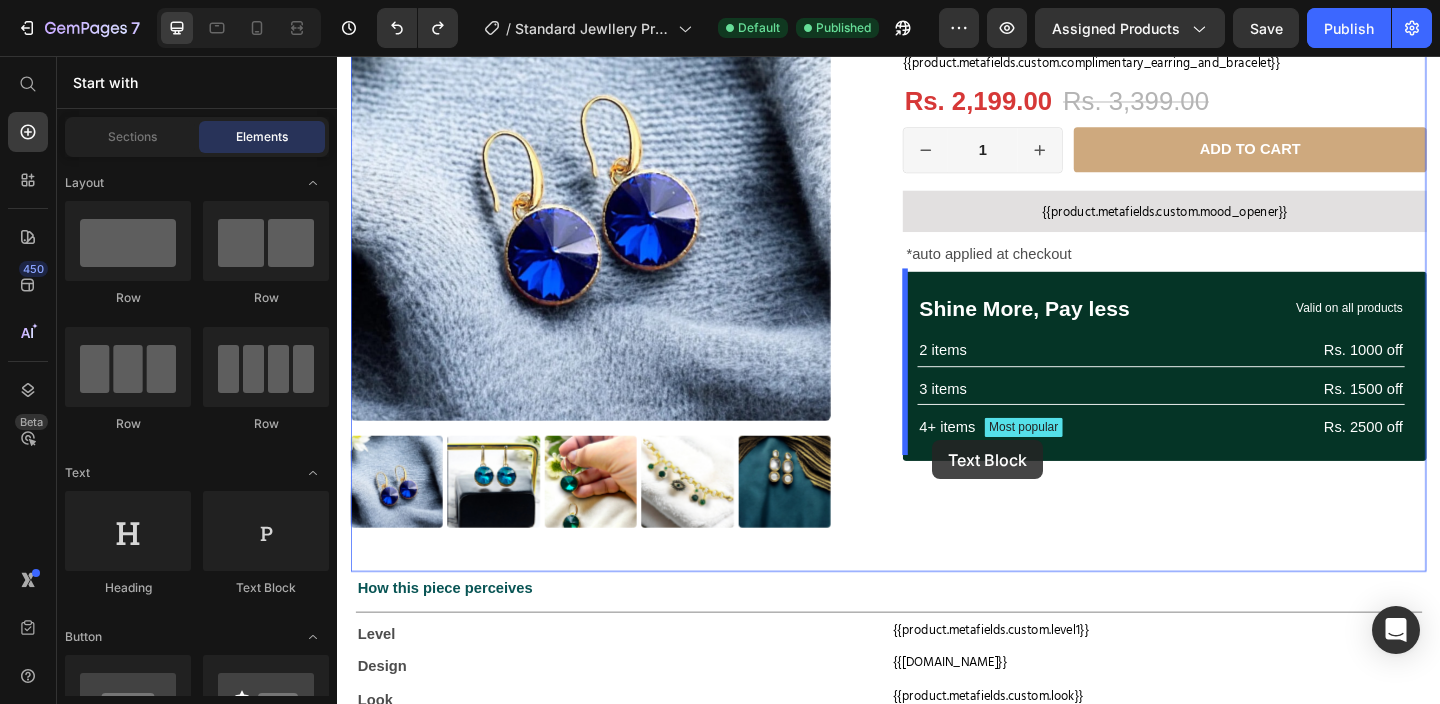 drag, startPoint x: 585, startPoint y: 588, endPoint x: 984, endPoint y: 474, distance: 414.96628 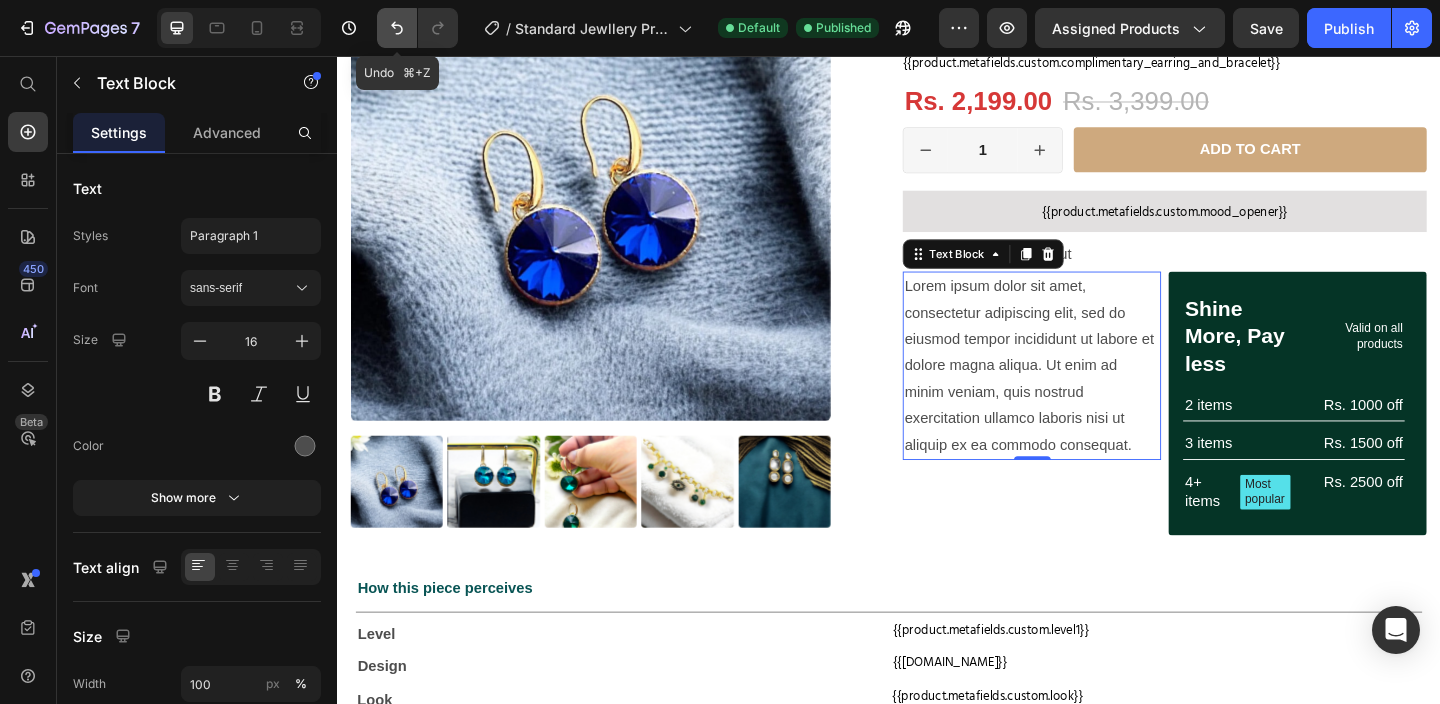 click 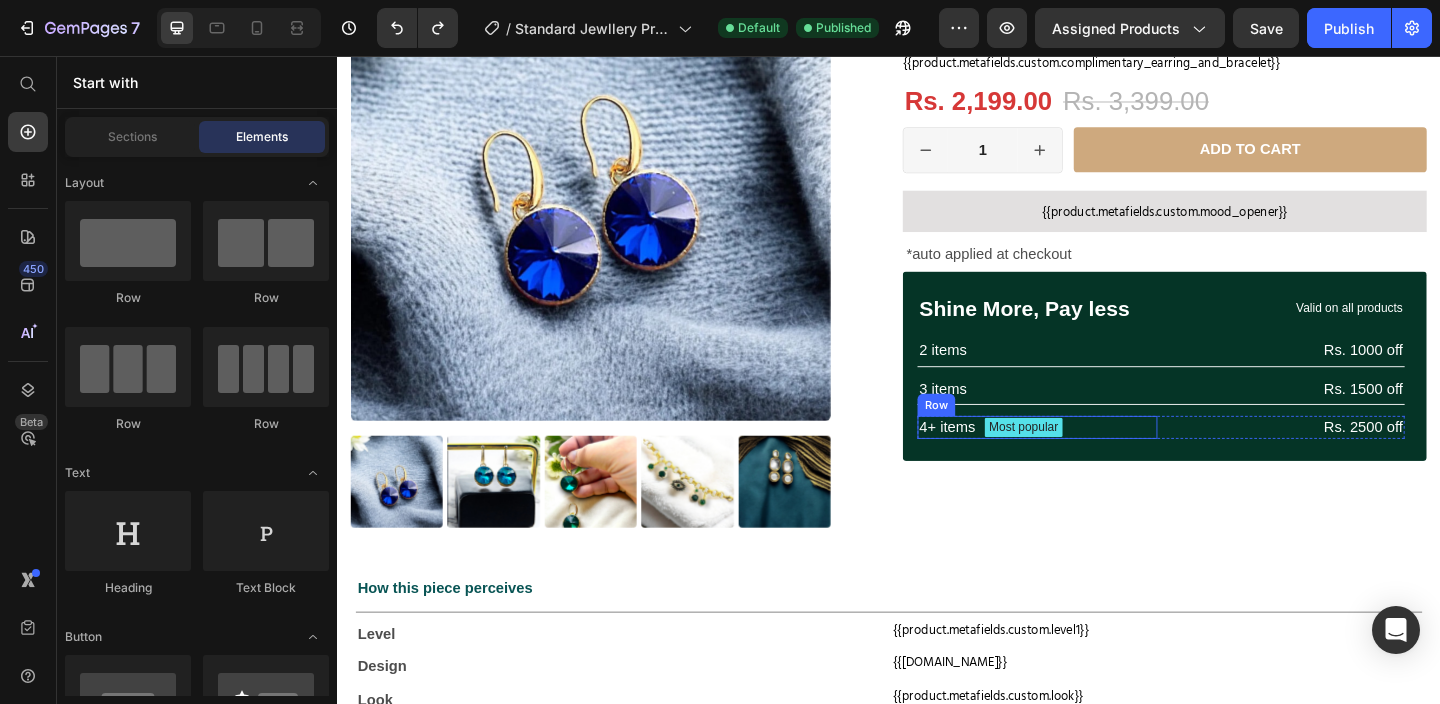 click on "4+ items Text Block Most popular Text Block Row" at bounding box center [1098, 459] 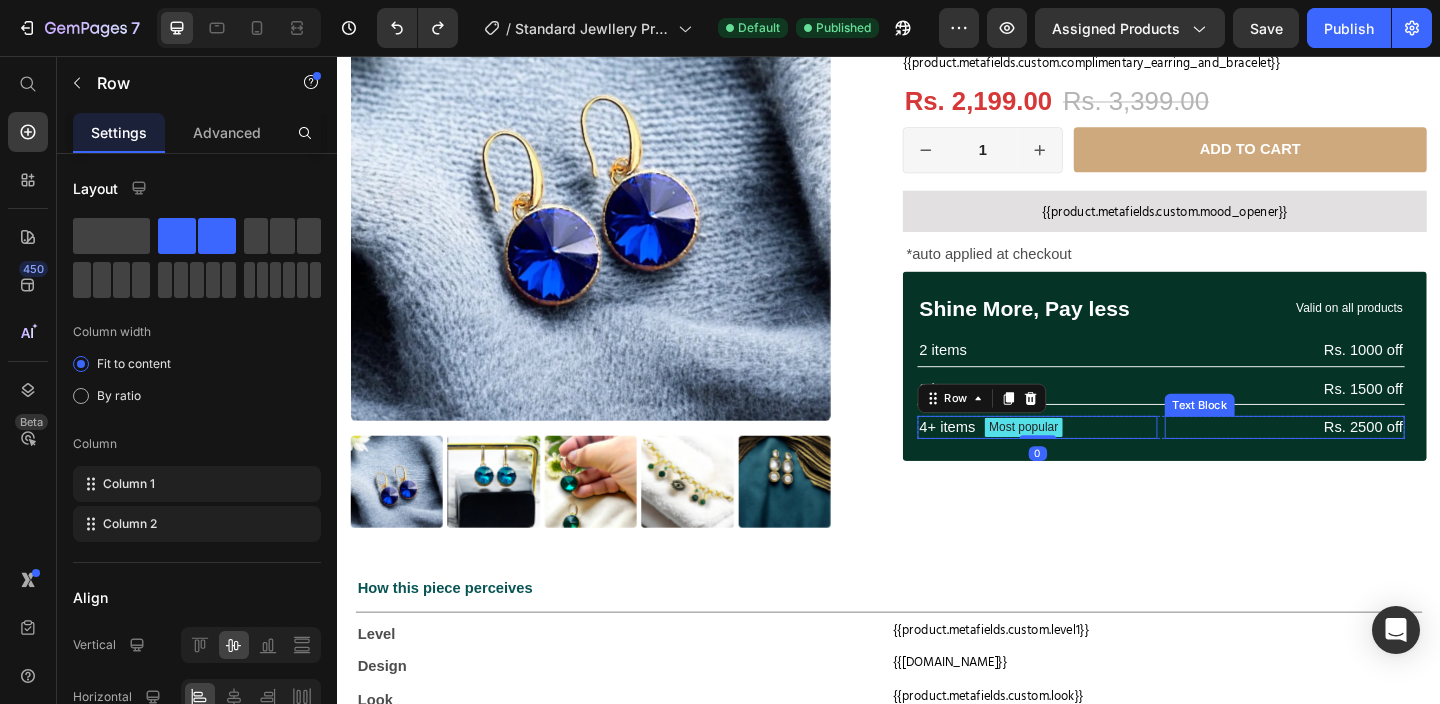 click on "Rs. 2500 off" at bounding box center [1367, 459] 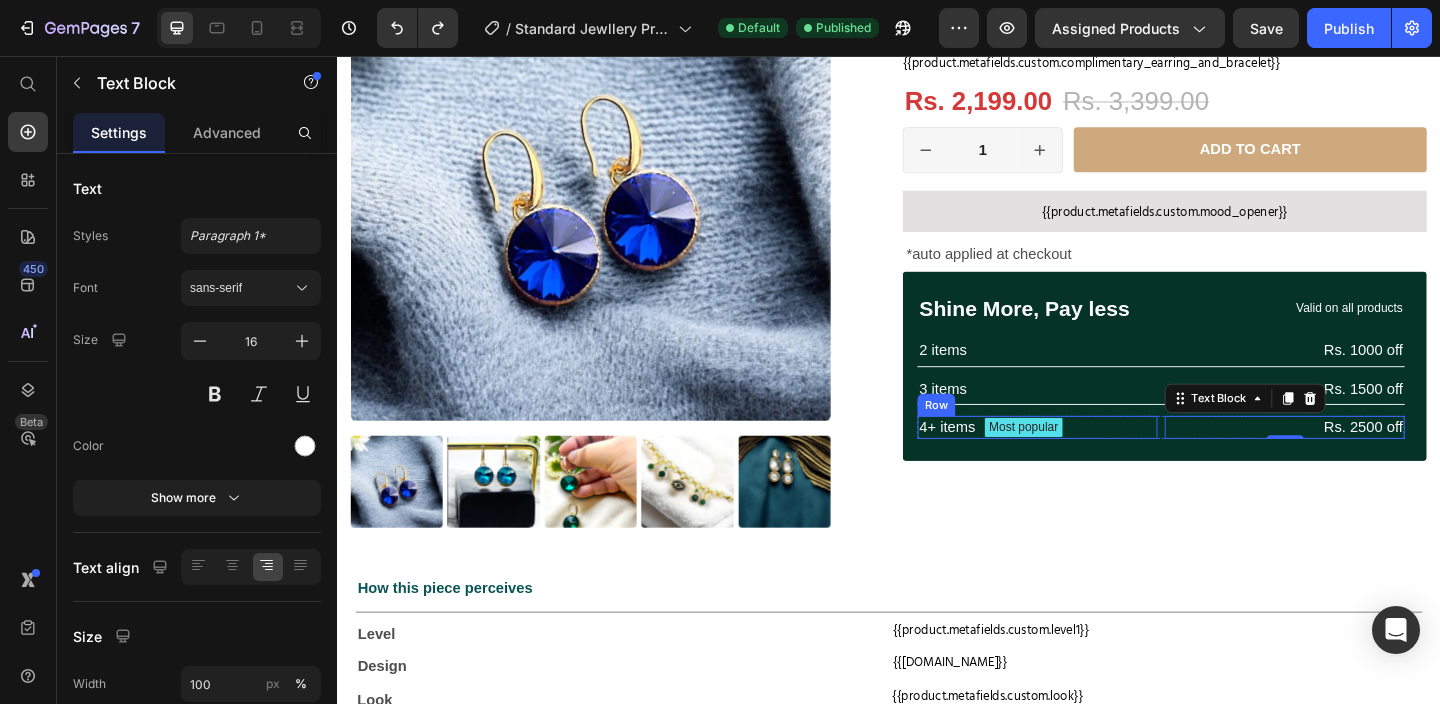 click on "4+ items Text Block Most popular Text Block Row" at bounding box center [1098, 459] 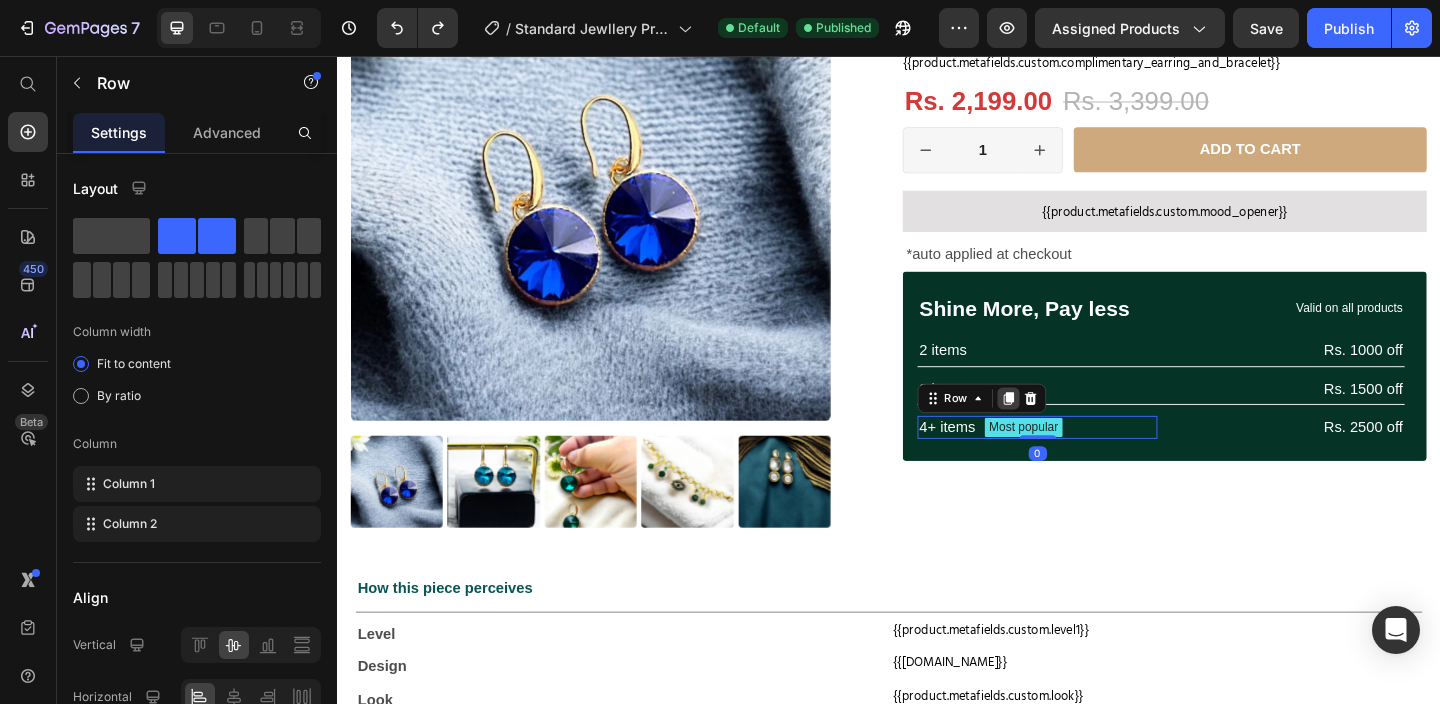 click 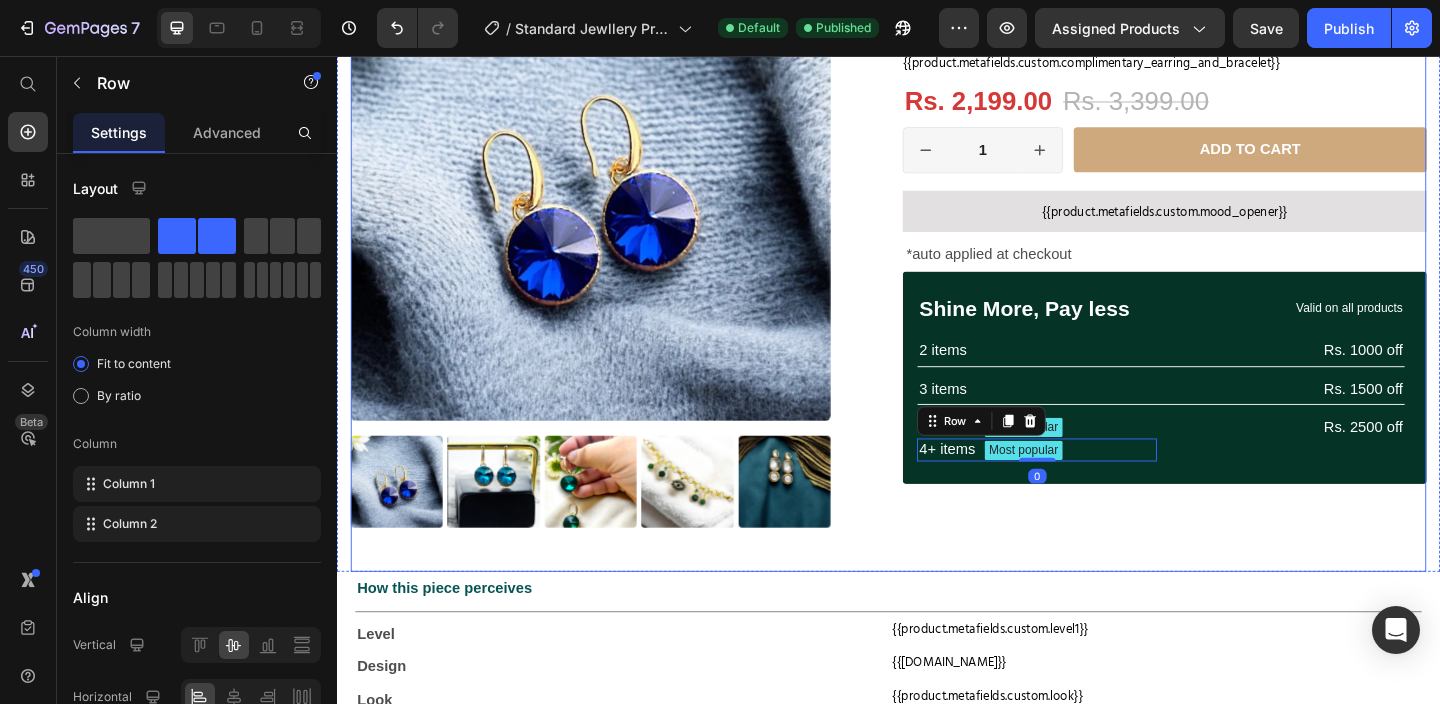 click on "35% OFF Discount Tag {{product.metafields.custom.classification}} Custom Code Samyukta Necklace Product Title {{product.metafields.custom.complimentary_earring_and_bracelet}} Custom Code Row Rs. 2,199.00 Product Price Rs. 3,399.00 Product Price 35% OFF Discount Tag Row 1 Product Quantity Row Add to cart Add to Cart Row {{product.metafields.custom.mood_opener}} Custom Code *auto applied at checkout Text Block Row Shine More, Pay less Text Block Valid on all products Text Block Row 2 items Text Block Rs. 1000 off Text Block Row 3 items Text Block Rs. 1500 off Text Block Row 4+ items Text Block Most popular Text Block Row 4+ items Text Block Most popular Text Block Row   0 Rs. 2500 off Text Block Row Row" at bounding box center (1237, 274) 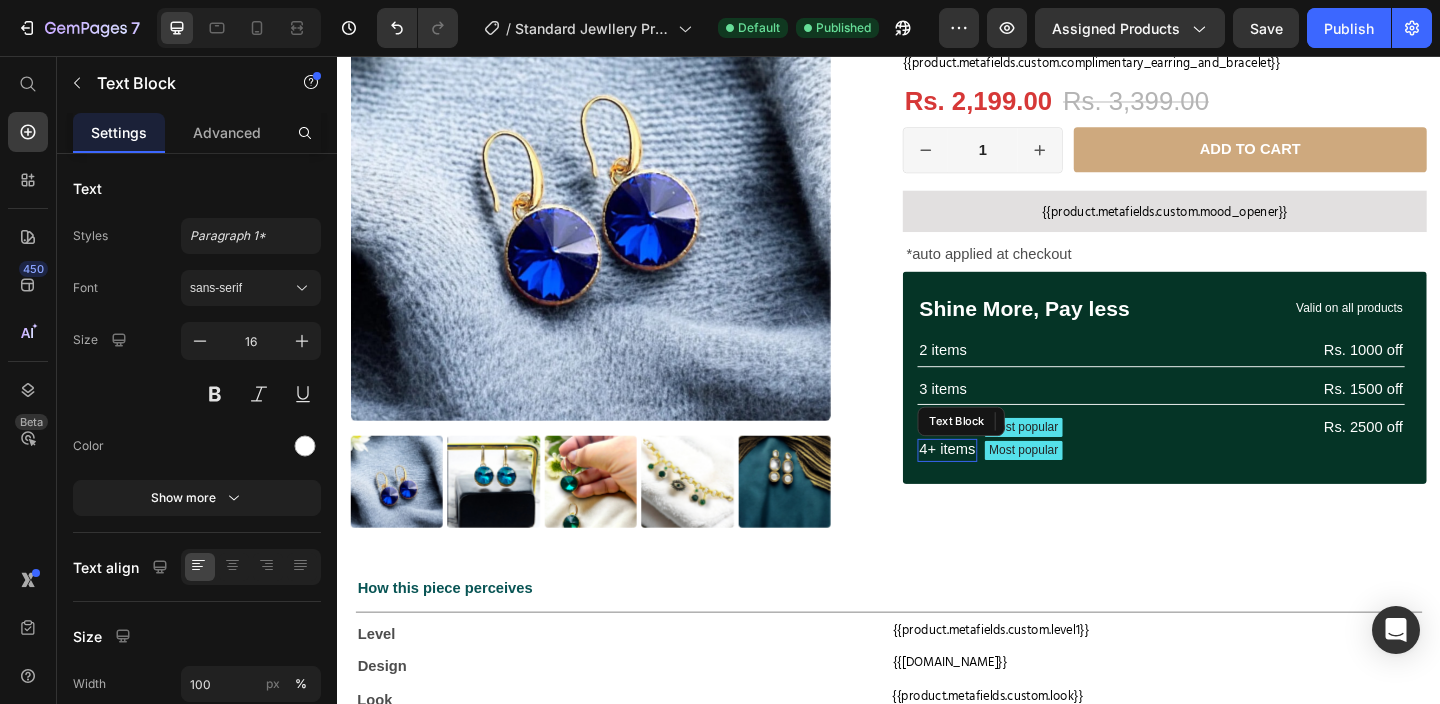 click on "4+ items" at bounding box center [1000, 484] 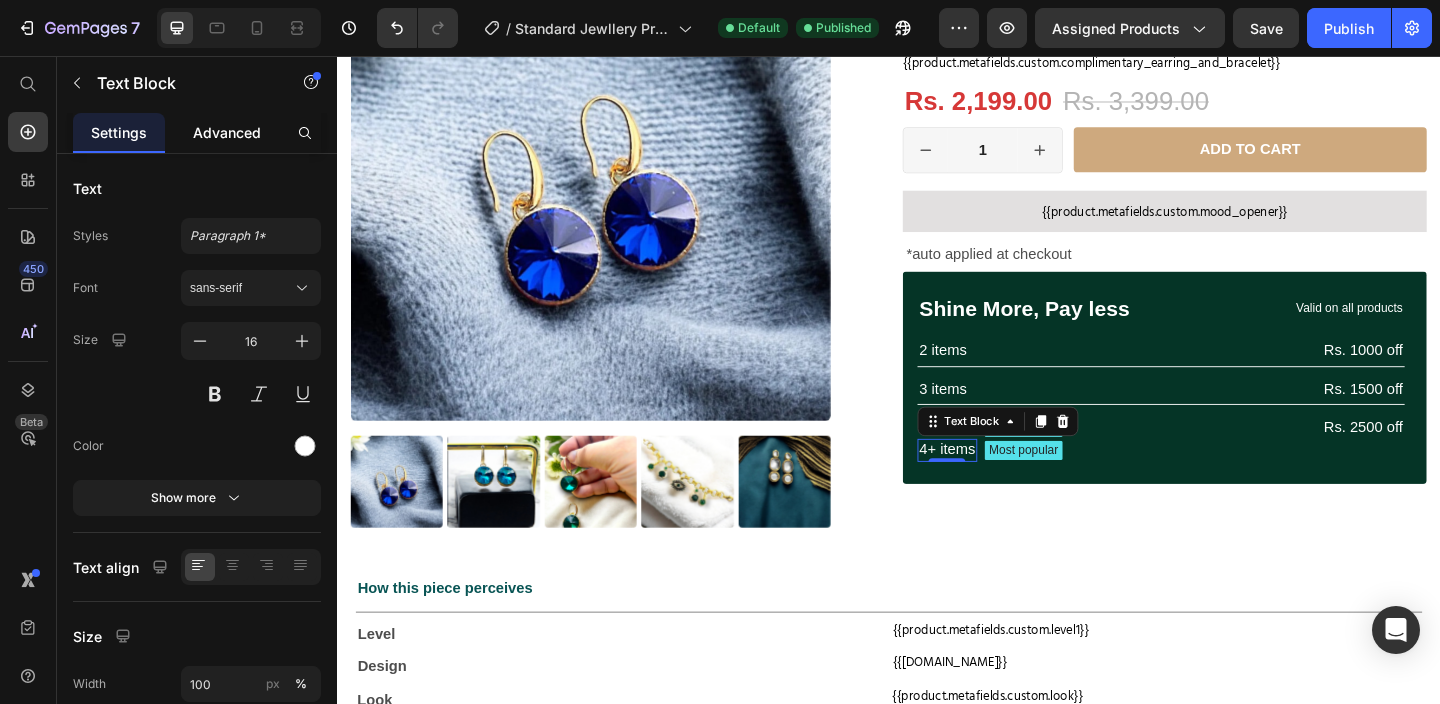 click on "Advanced" at bounding box center (227, 132) 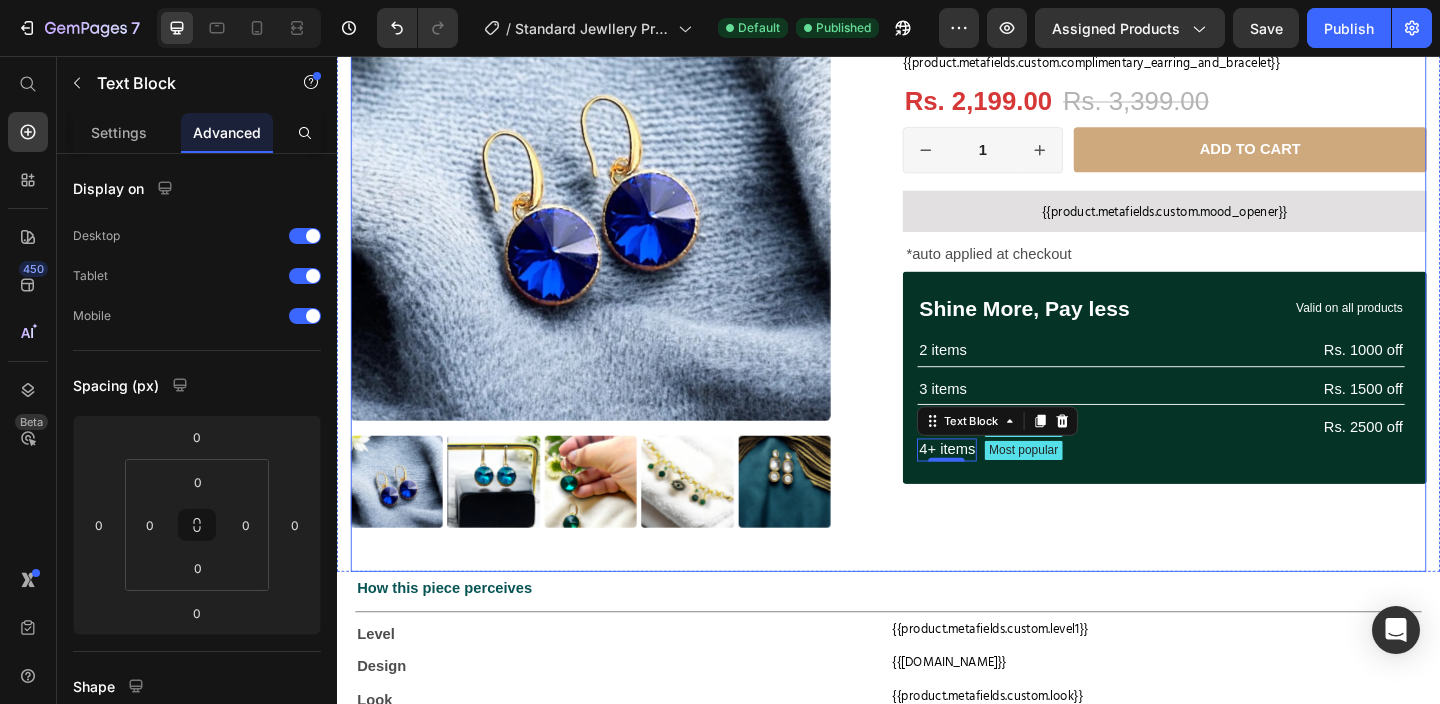 click on "35% OFF Discount Tag {{product.metafields.custom.classification}} Custom Code Samyukta Necklace Product Title {{product.metafields.custom.complimentary_earring_and_bracelet}} Custom Code Row Rs. 2,199.00 Product Price Rs. 3,399.00 Product Price 35% OFF Discount Tag Row 1 Product Quantity Row Add to cart Add to Cart Row {{product.metafields.custom.mood_opener}} Custom Code *auto applied at checkout Text Block Row Shine More, Pay less Text Block Valid on all products Text Block Row 2 items Text Block Rs. 1000 off Text Block Row 3 items Text Block Rs. 1500 off Text Block Row 4+ items Text Block Most popular Text Block Row 4+ items Text Block   0 Most popular Text Block Row Rs. 2500 off Text Block Row Row" at bounding box center [1237, 274] 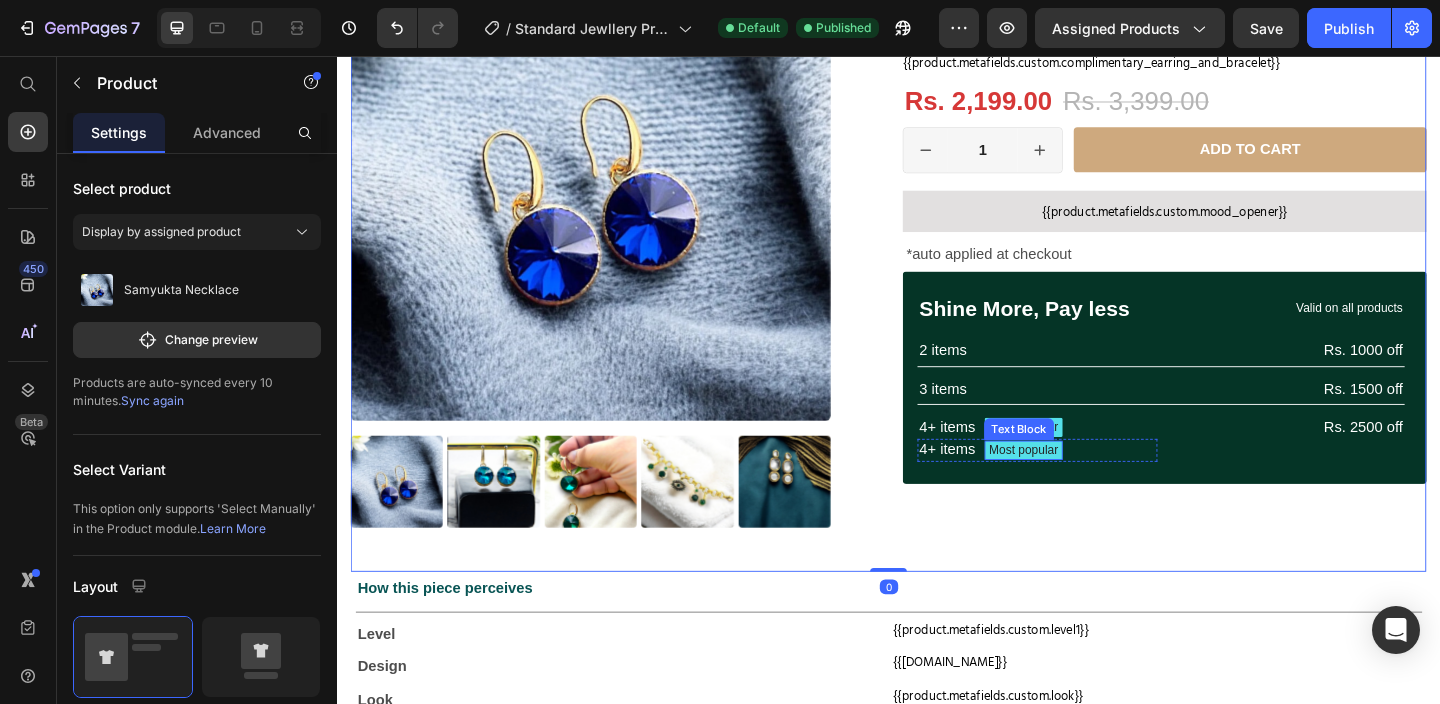 click on "Most popular" at bounding box center (1083, 484) 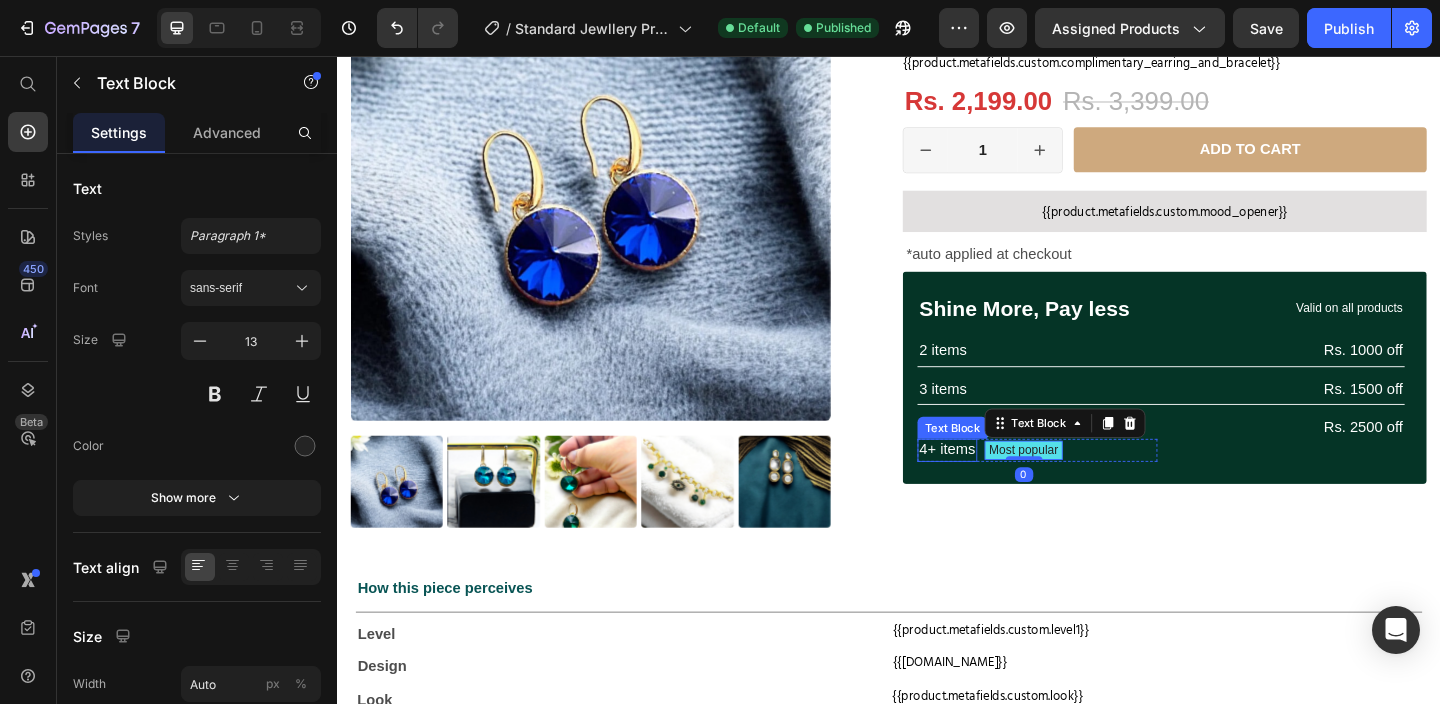 click on "4+ items" at bounding box center (1000, 484) 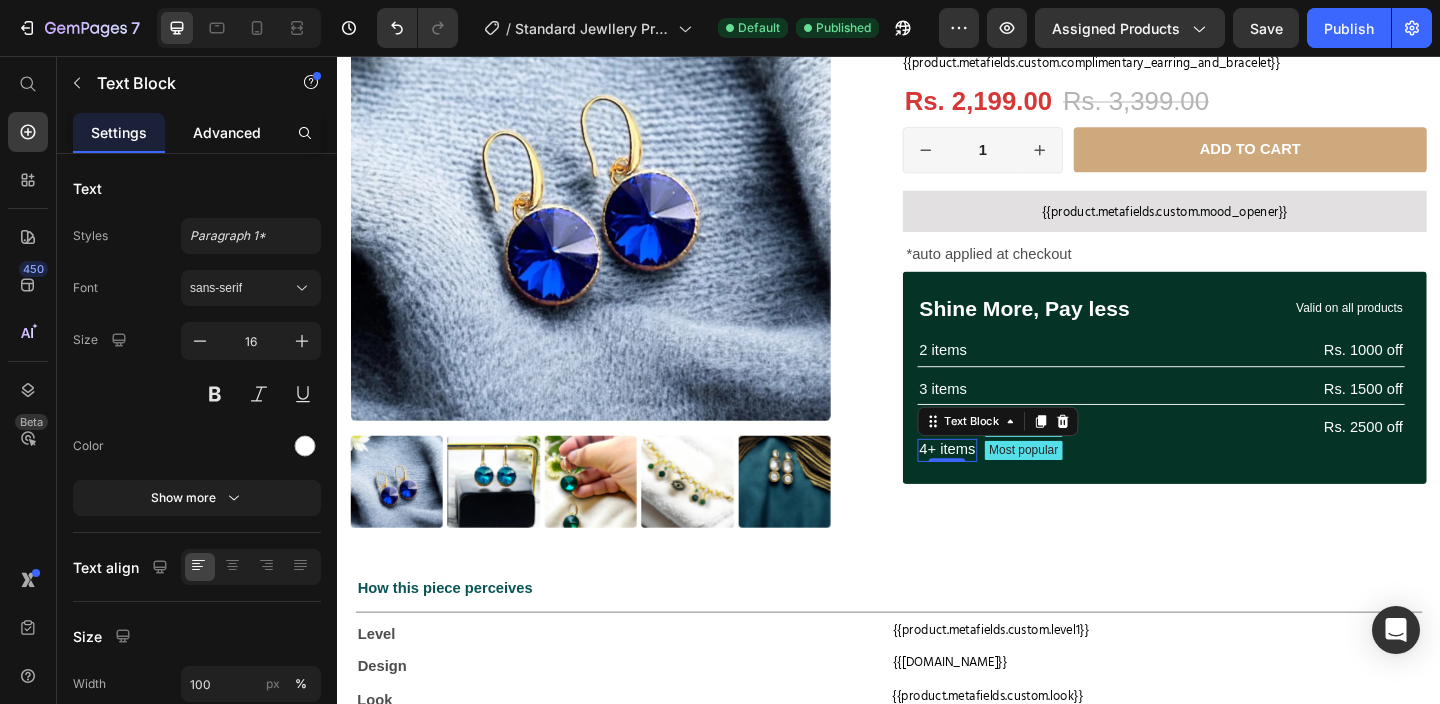 click on "Advanced" 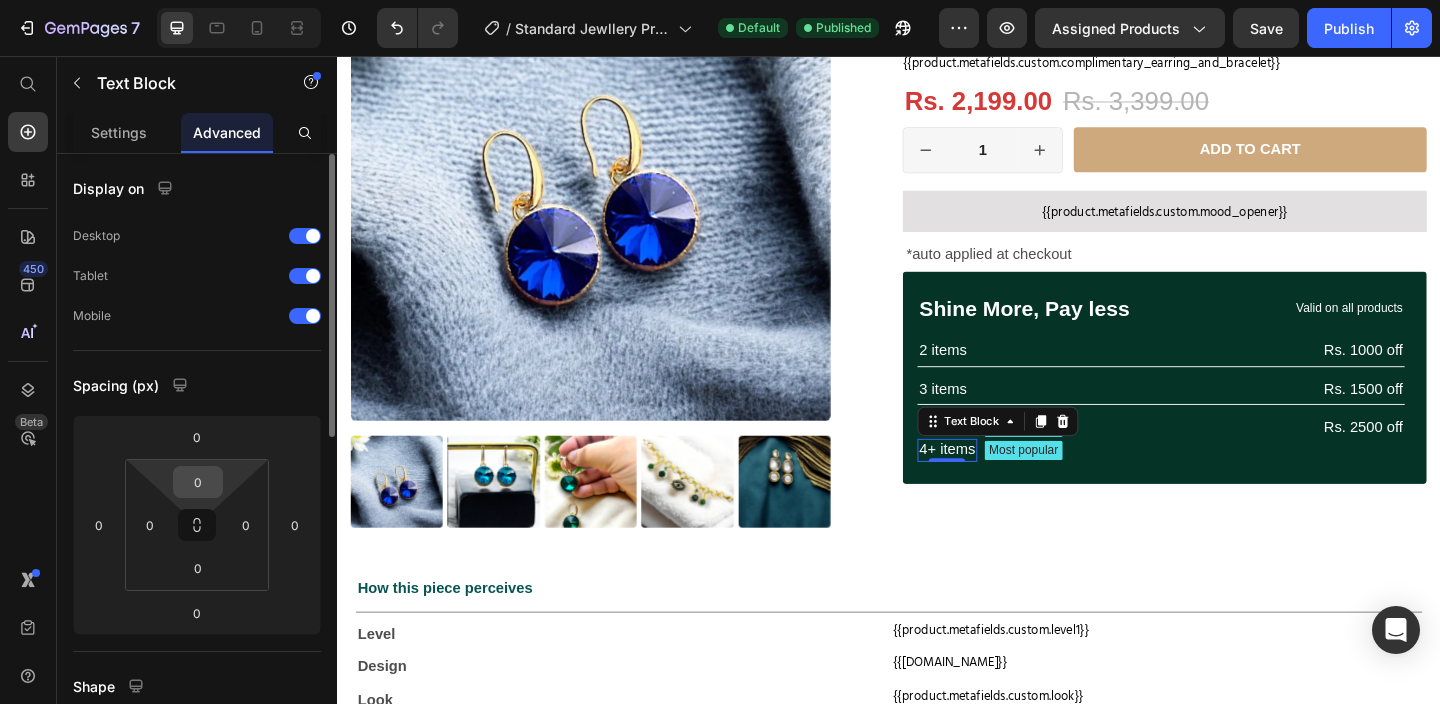 click on "0" at bounding box center (198, 482) 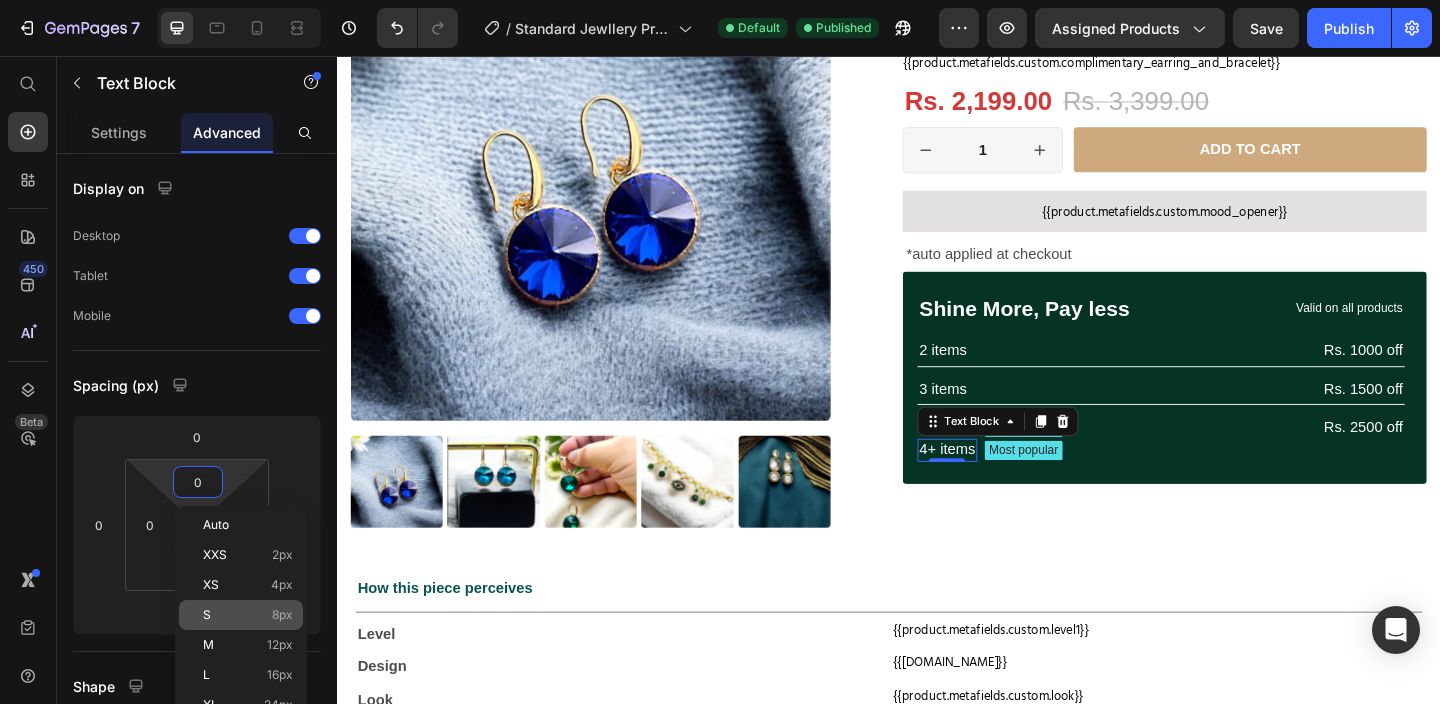 click on "S 8px" at bounding box center [248, 615] 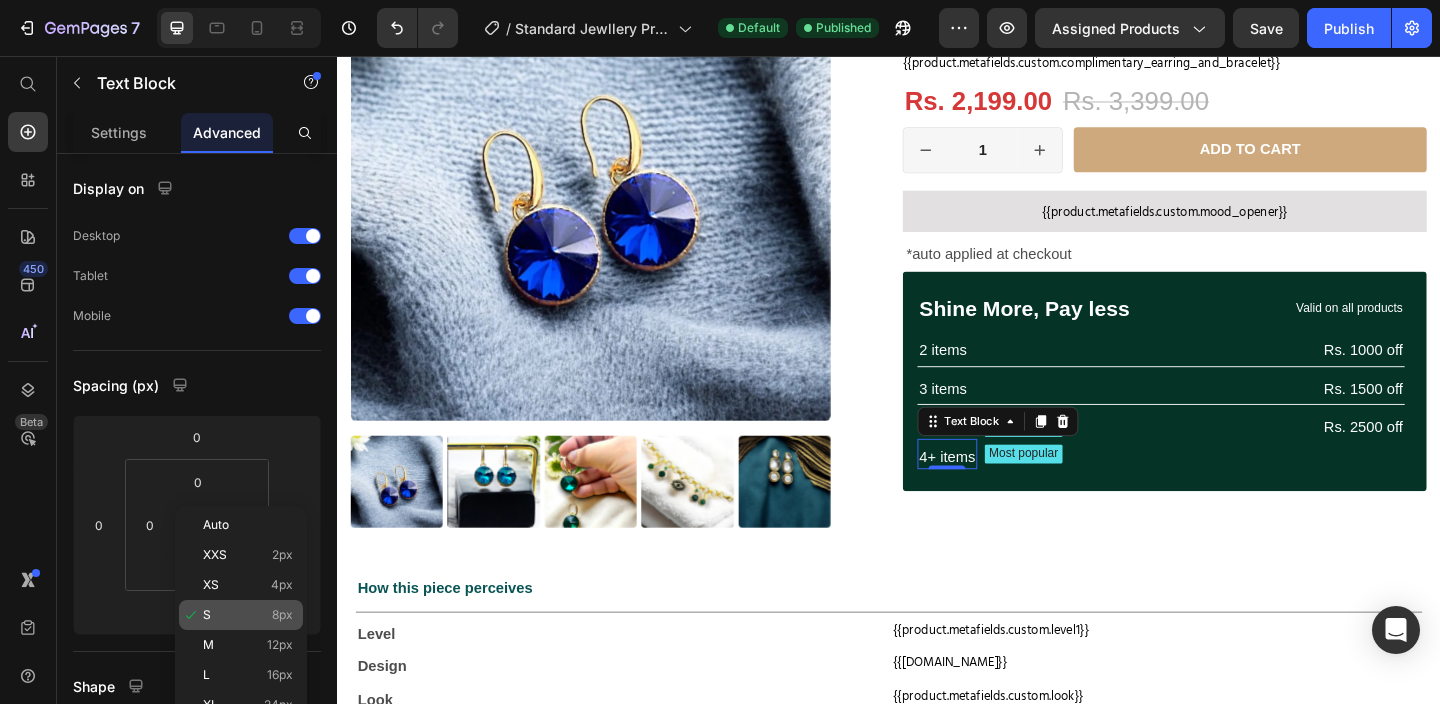 type on "8" 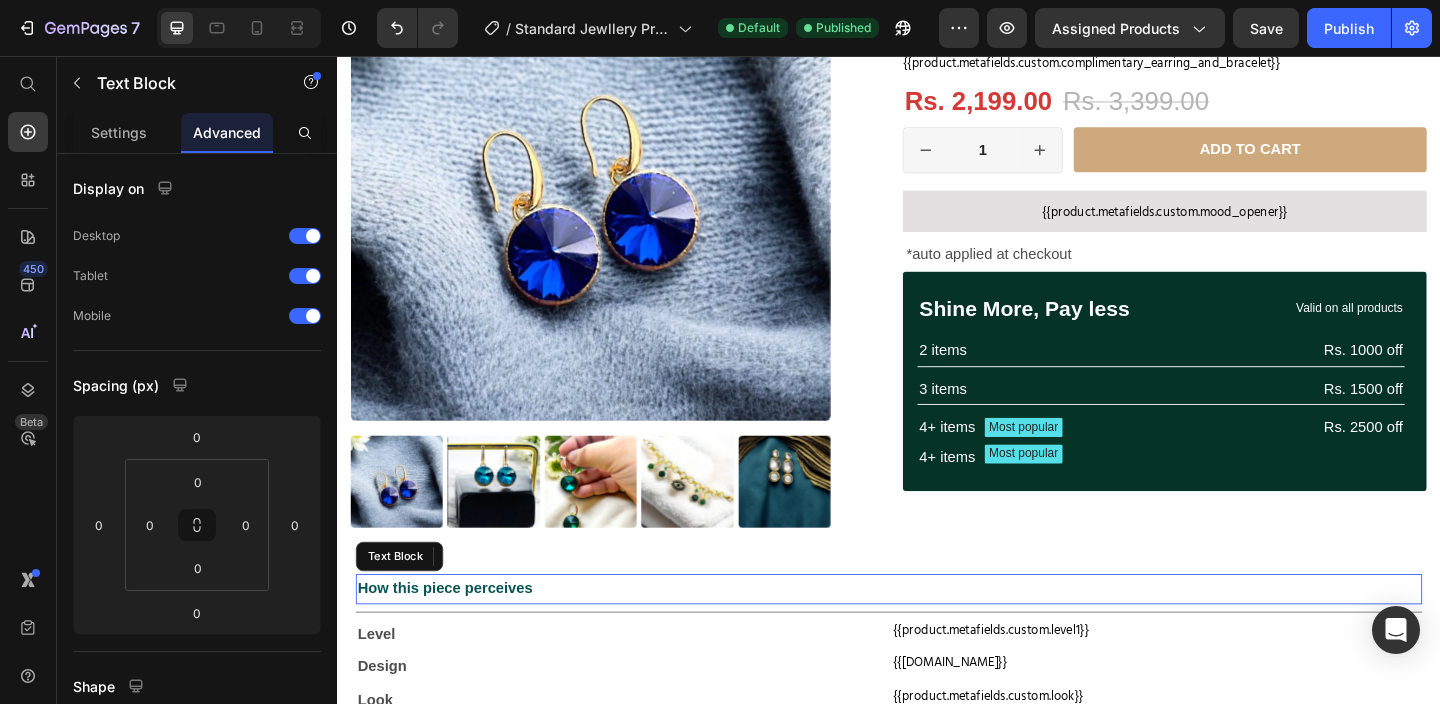 click on "How this piece perceives" at bounding box center [937, 635] 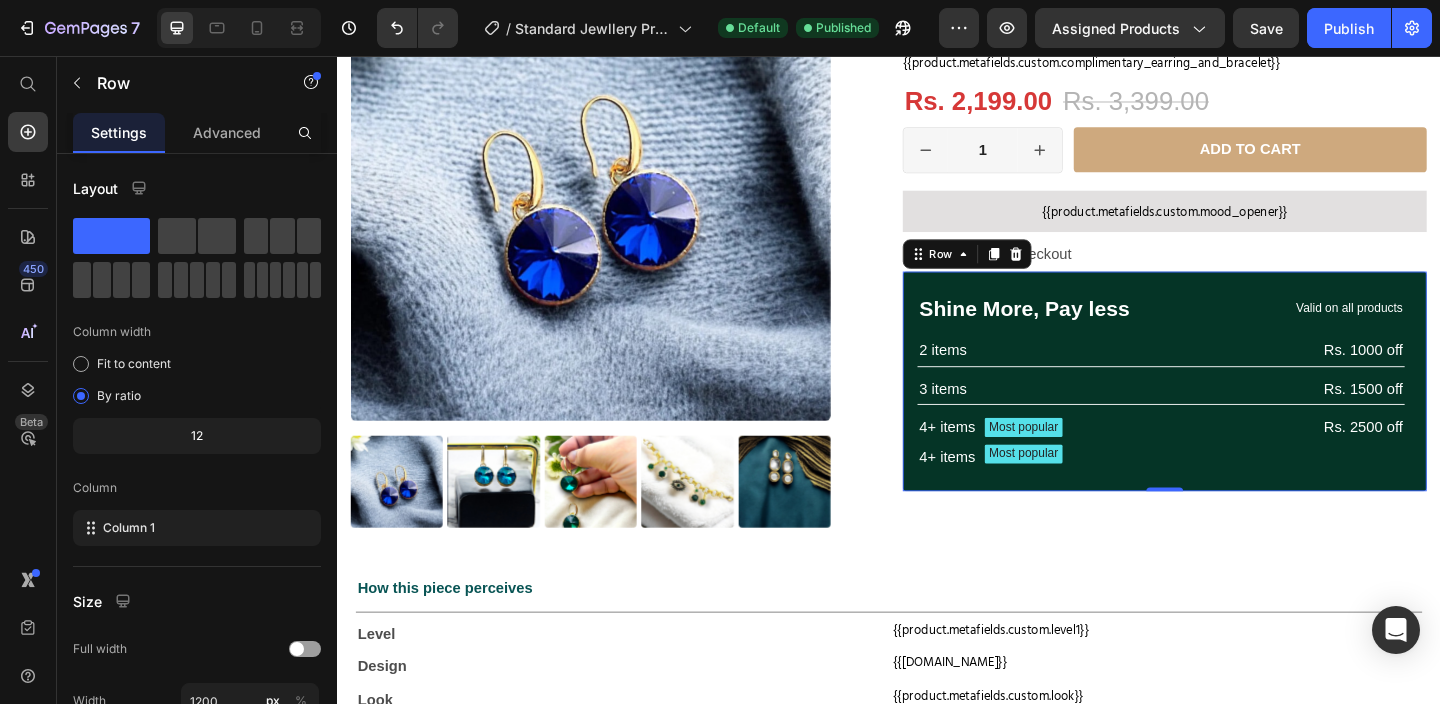 click on "Shine More, Pay less Text Block Valid on all products Text Block Row 2 items Text Block Rs. 1000 off Text Block Row 3 items Text Block Rs. 1500 off Text Block Row 4+ items Text Block Most popular Text Block Row 4+ items Text Block Most popular Text Block Row Rs. 2500 off Text Block Row Row   0" at bounding box center (1237, 409) 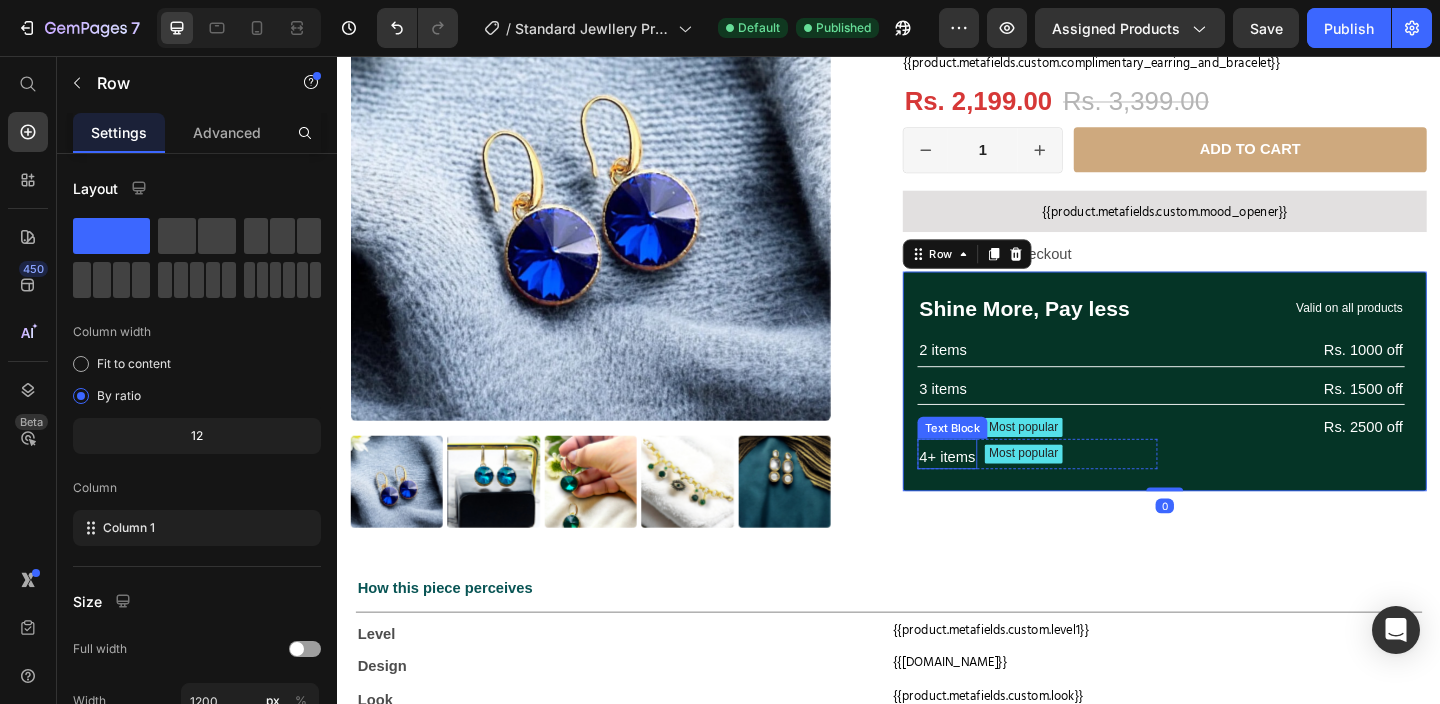 click on "4+ items" at bounding box center (1000, 492) 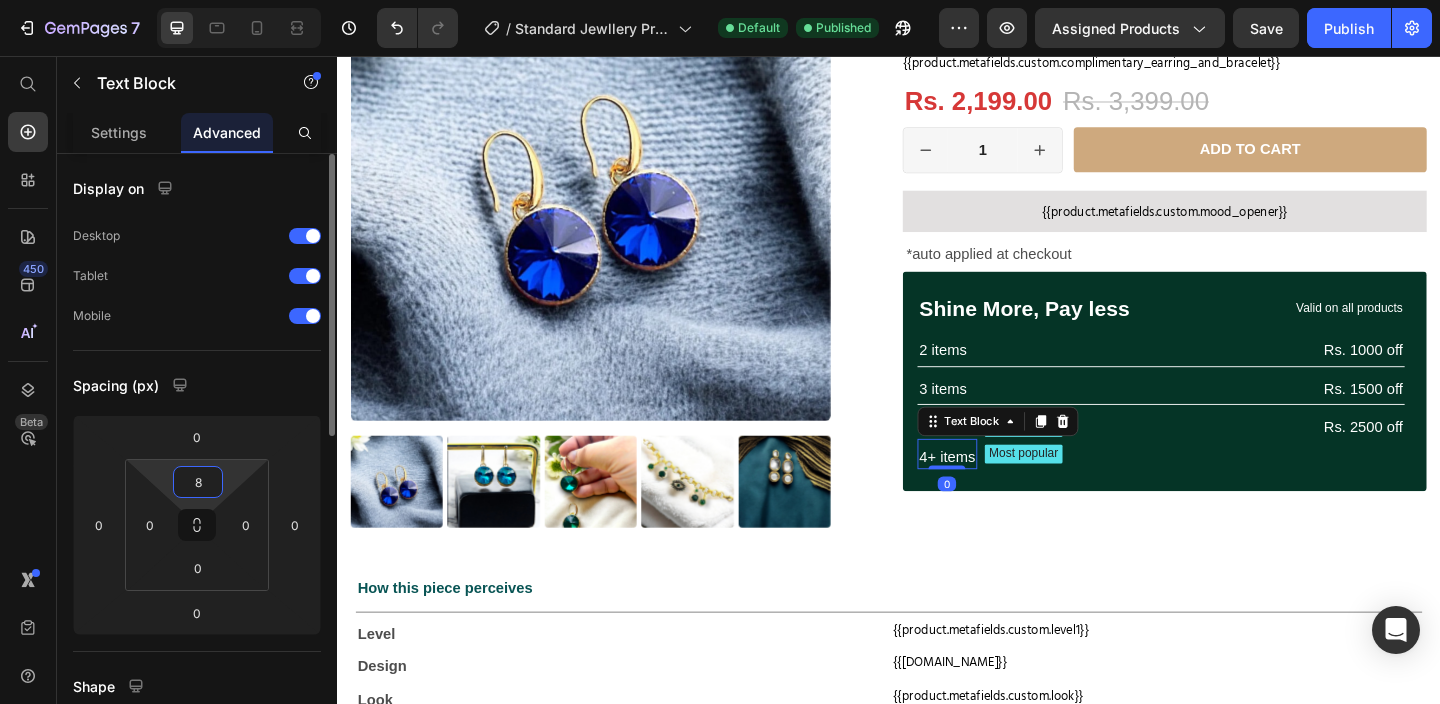 click on "8" at bounding box center (198, 482) 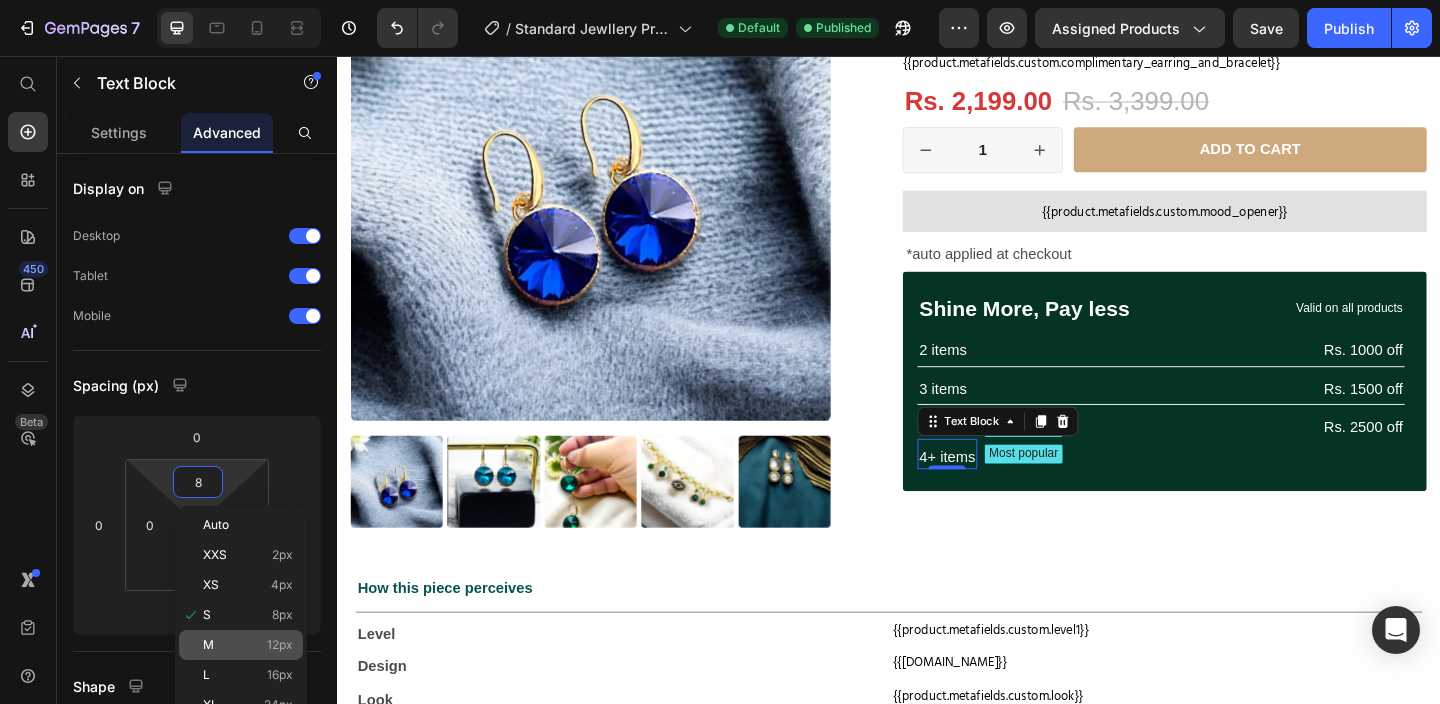 click on "M 12px" at bounding box center (248, 645) 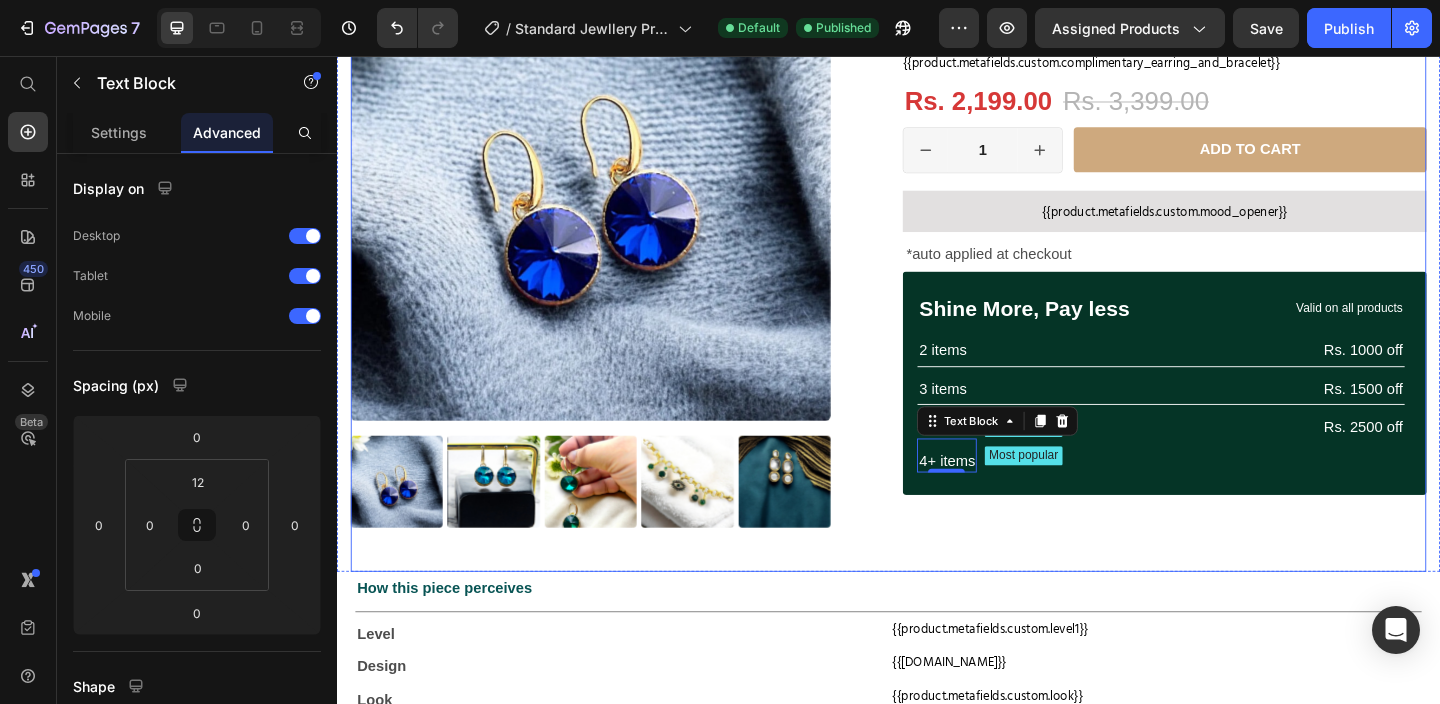 click on "Product Images" at bounding box center (637, 274) 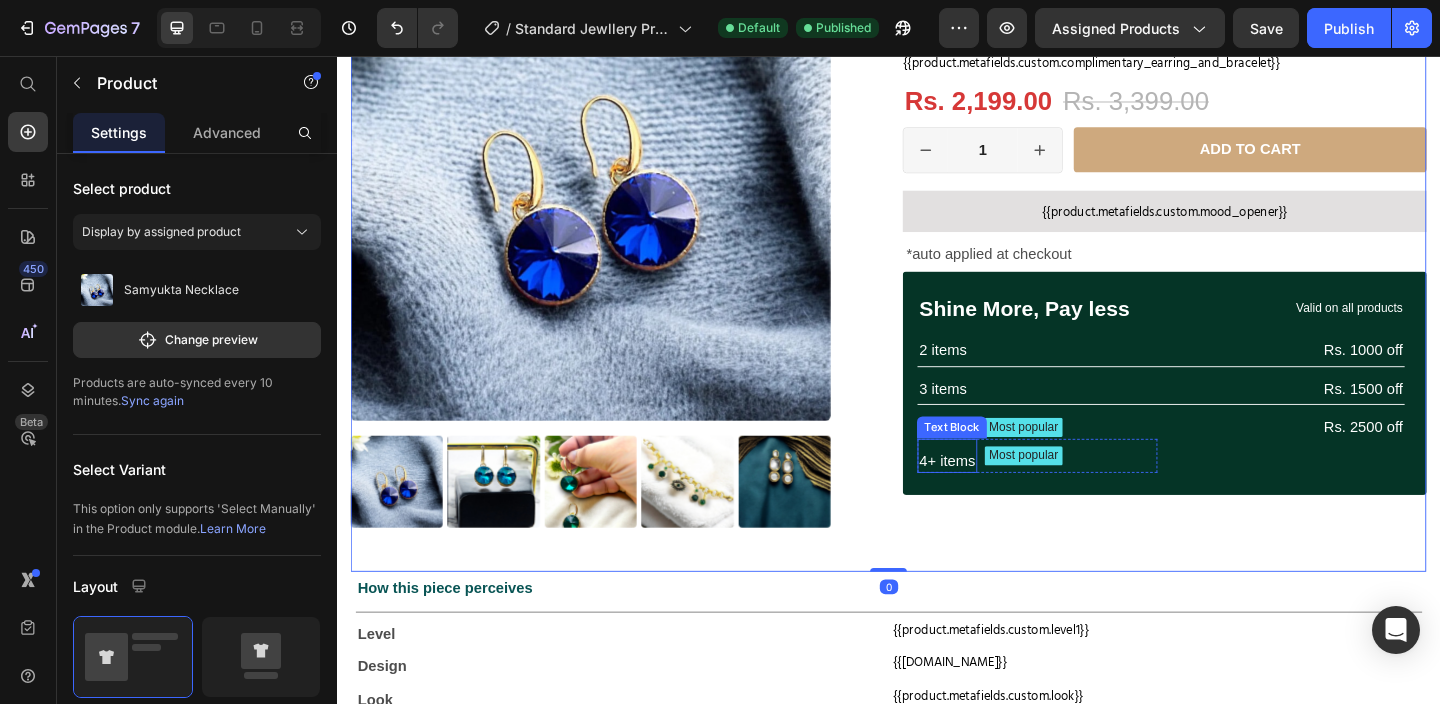 click on "4+ items" at bounding box center [1000, 496] 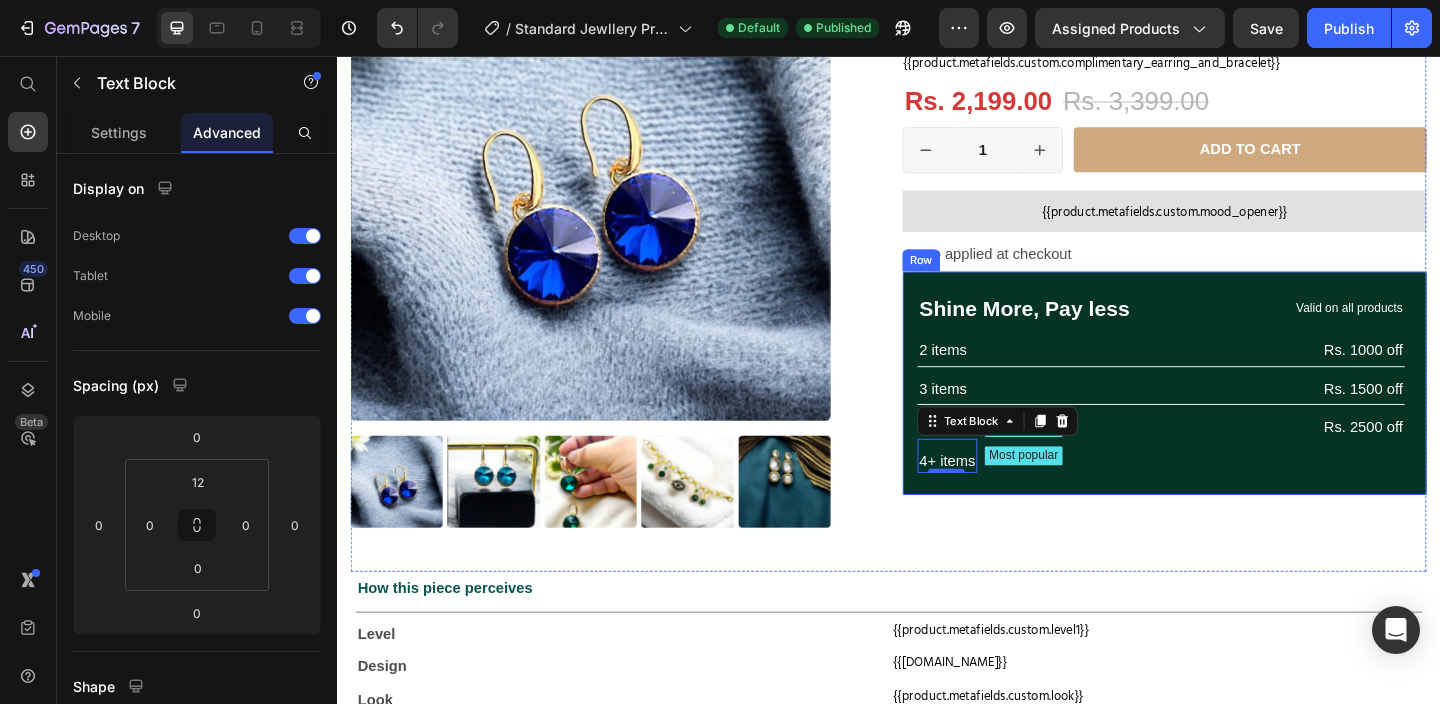 click on "Shine More, Pay less Text Block Valid on all products Text Block Row 2 items Text Block Rs. 1000 off Text Block Row 3 items Text Block Rs. 1500 off Text Block Row 4+ items Text Block Most popular Text Block Row 4+ items Text Block   0 Most popular Text Block Row Rs. 2500 off Text Block Row Row" at bounding box center [1237, 411] 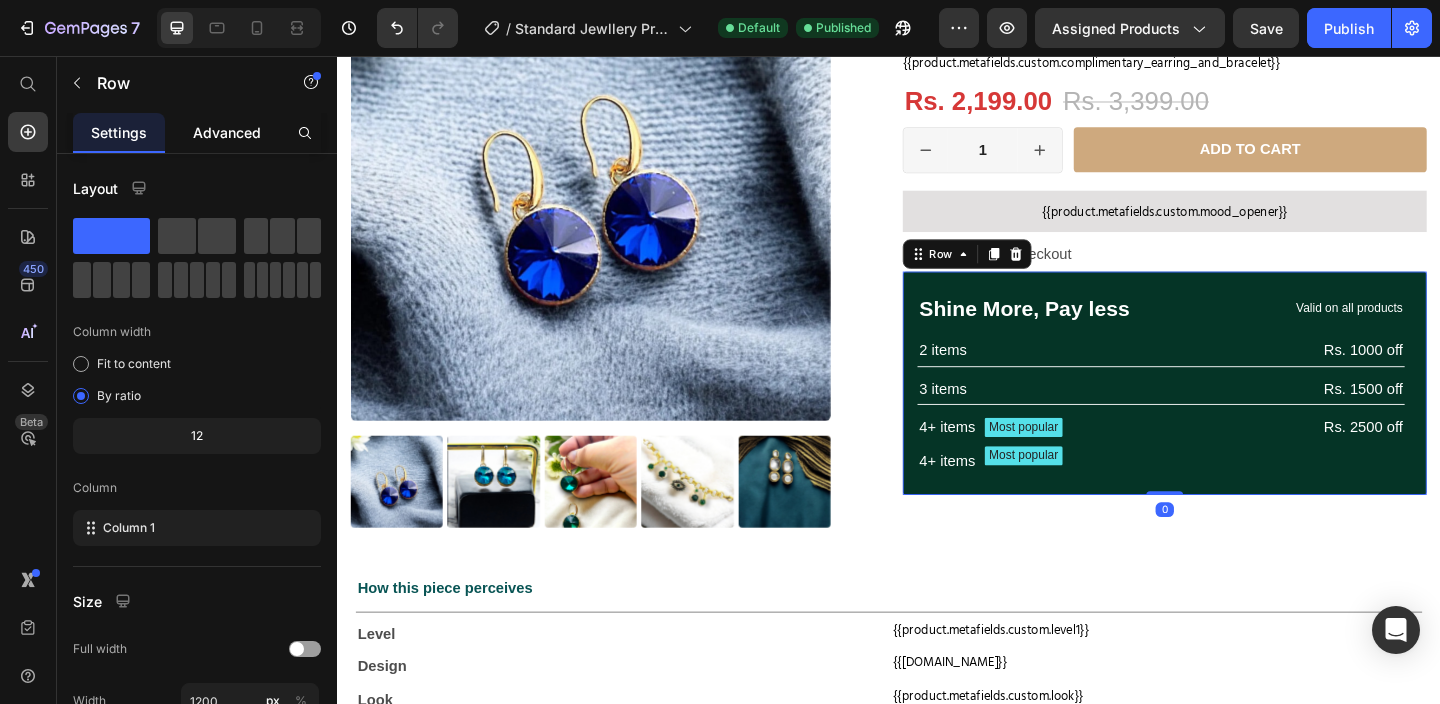 click on "Advanced" at bounding box center (227, 132) 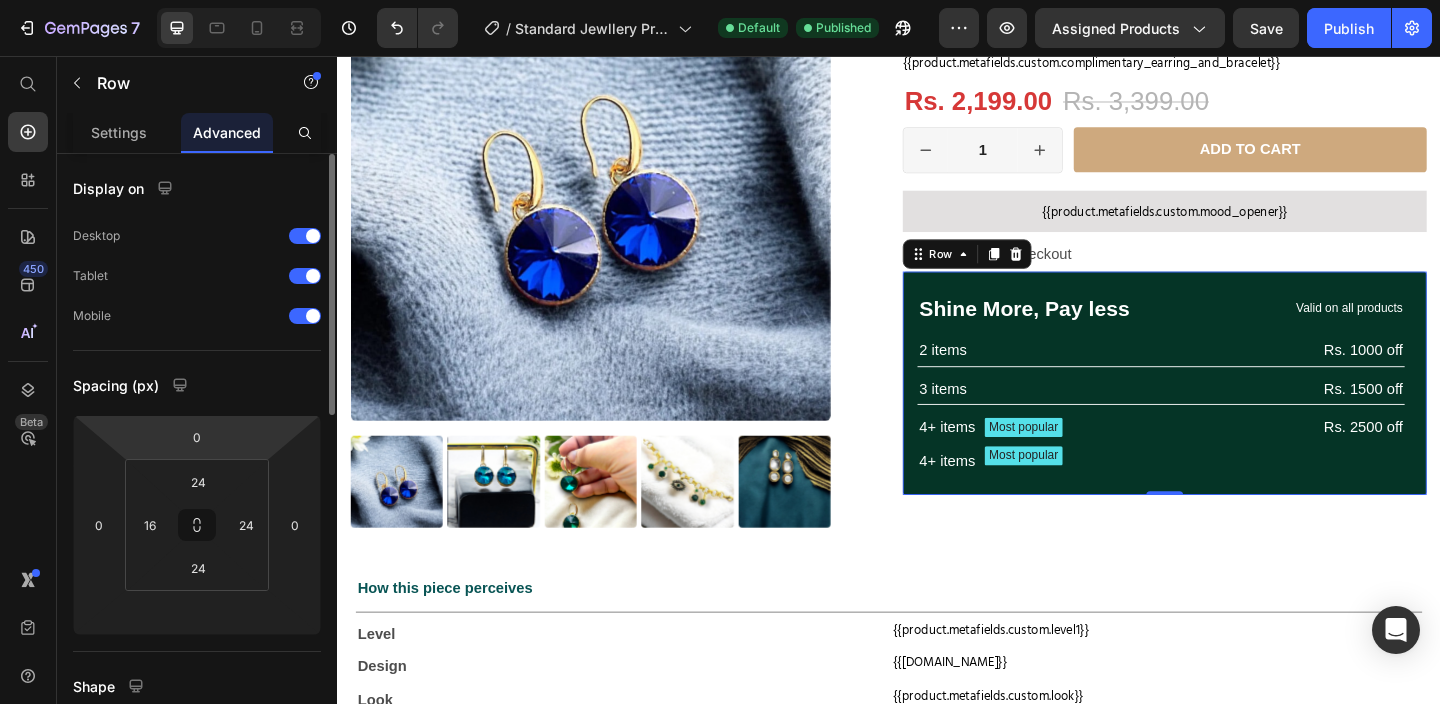 scroll, scrollTop: 80, scrollLeft: 0, axis: vertical 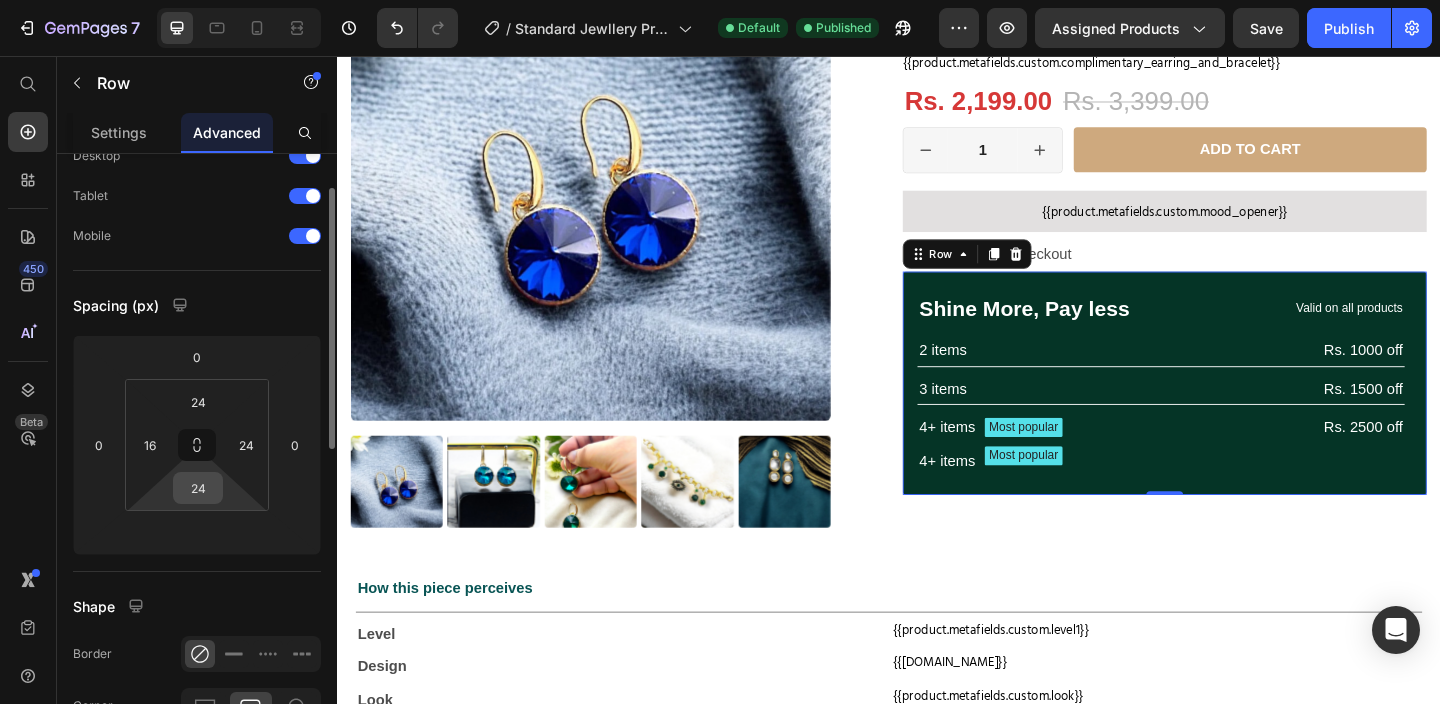 click on "24" at bounding box center (198, 488) 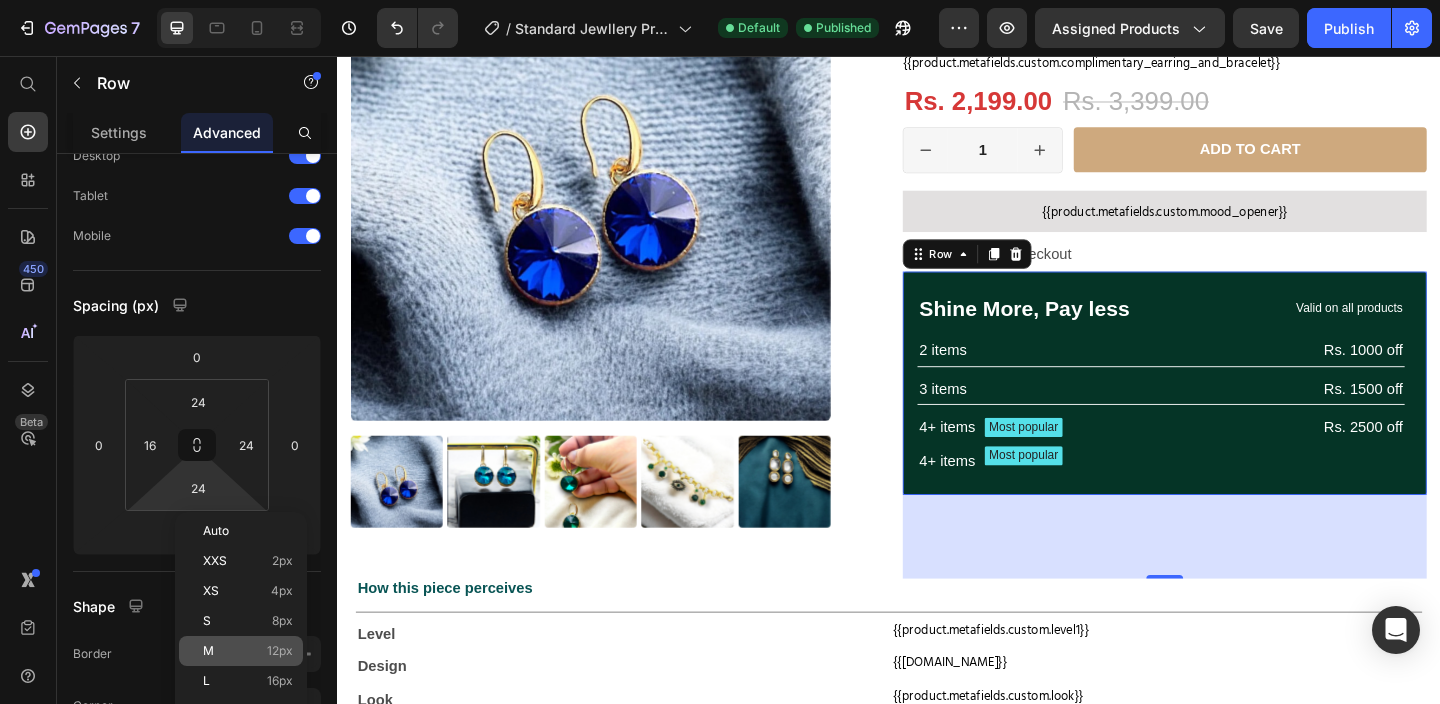 click on "M 12px" 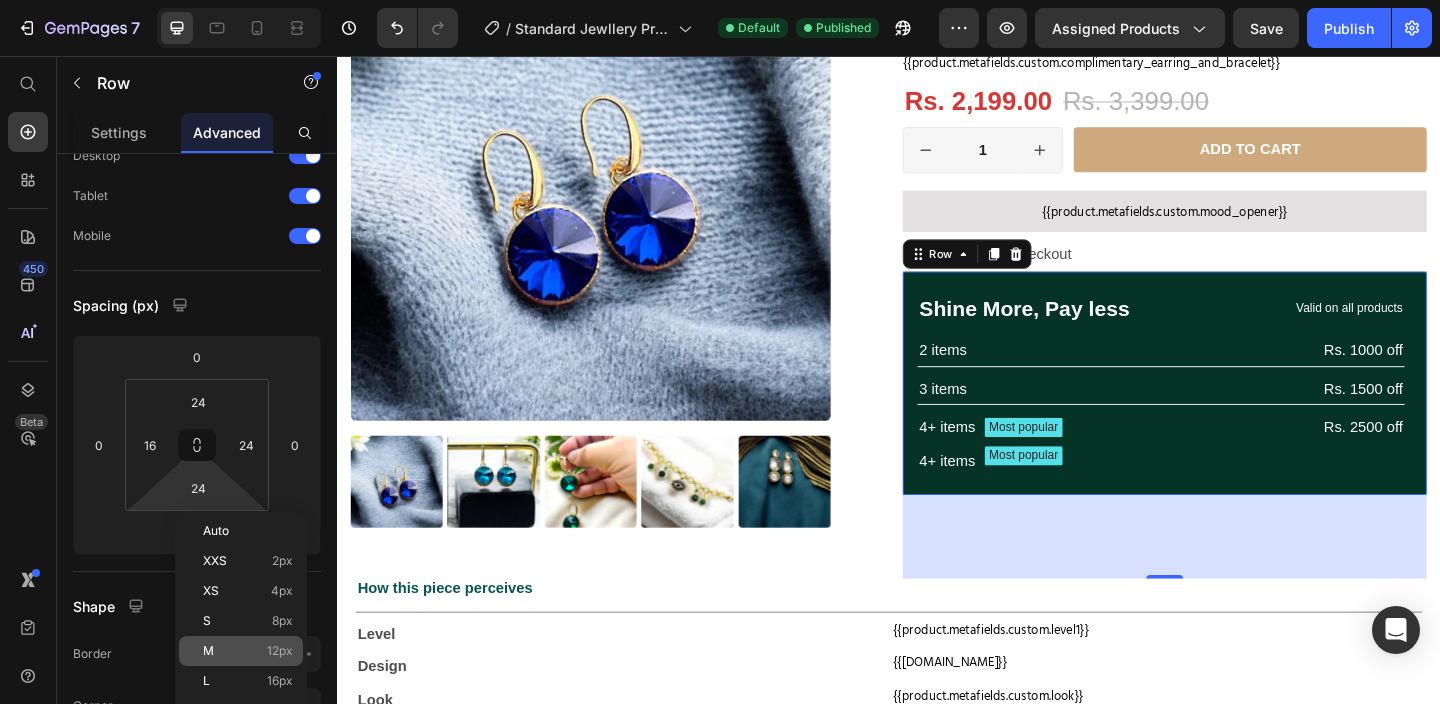 type on "12" 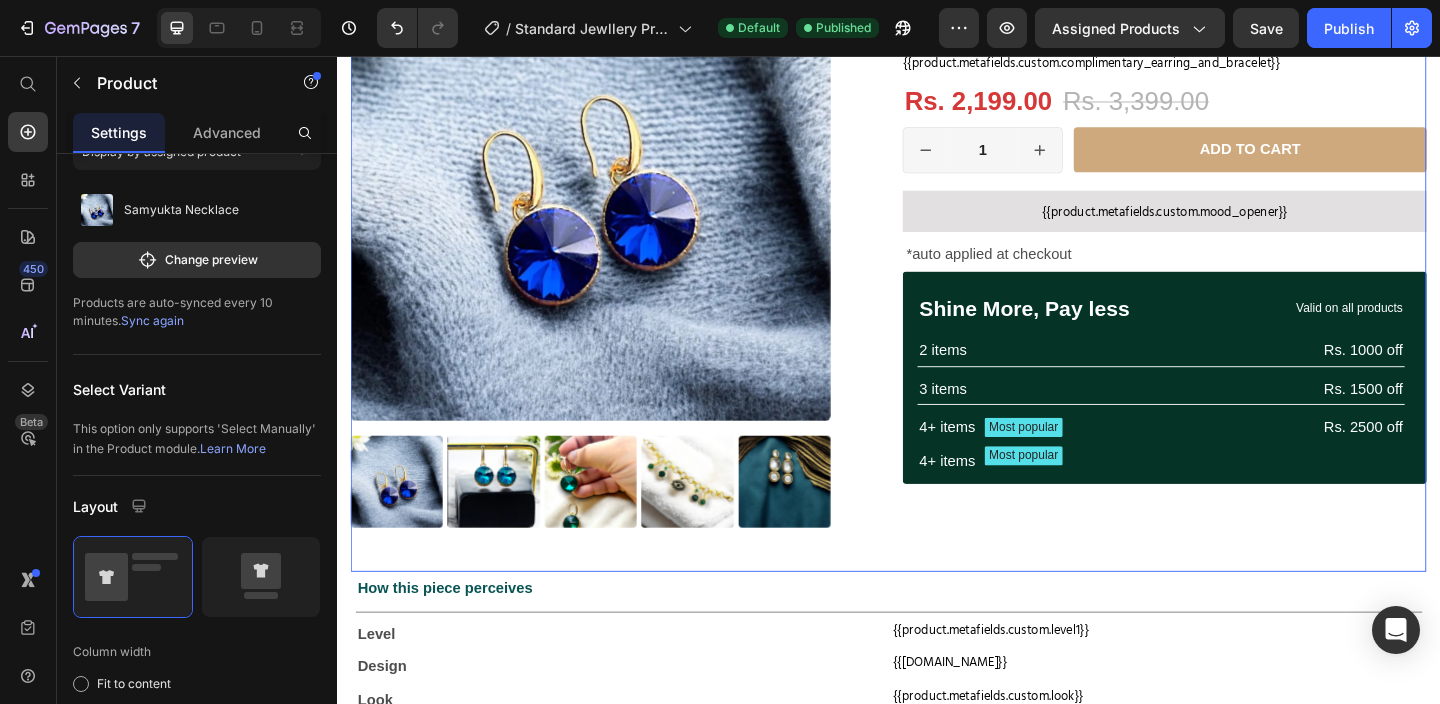 click on "Product Images" at bounding box center [637, 274] 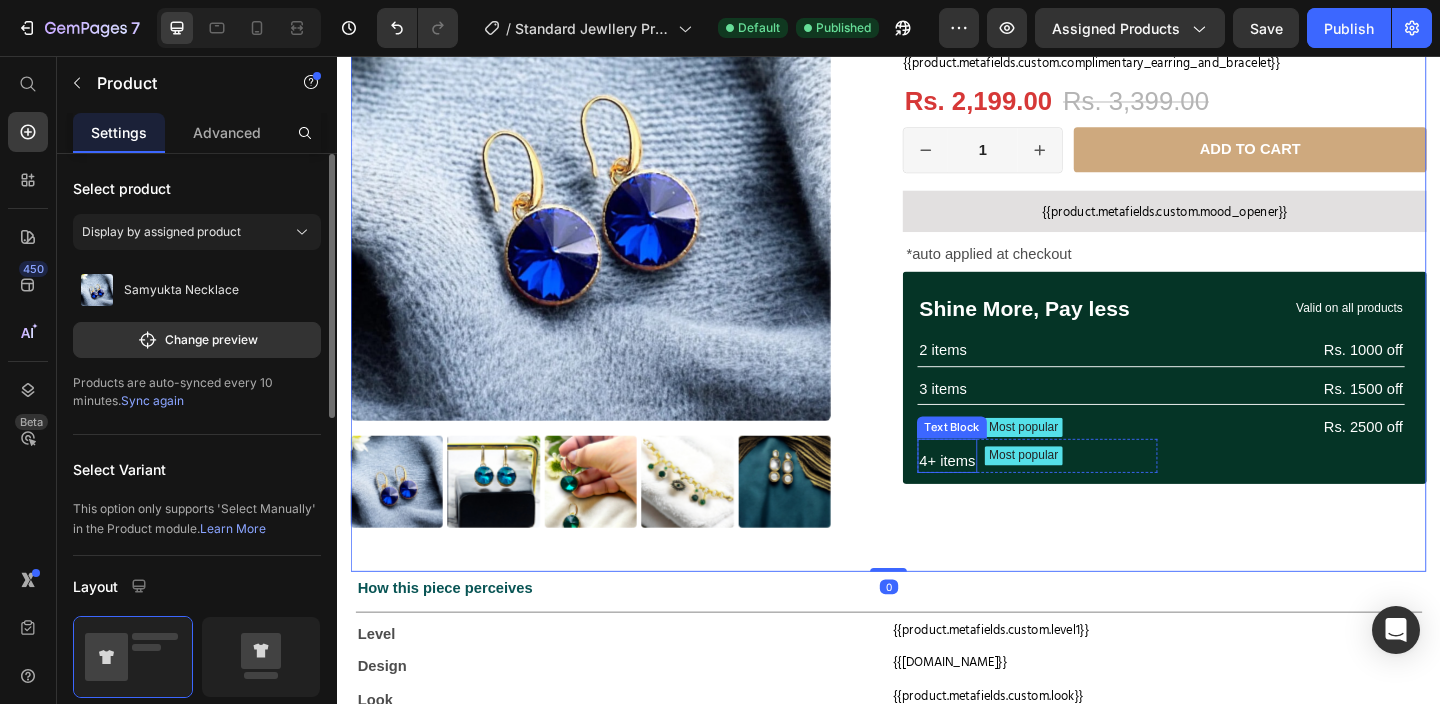 click on "4+ items" at bounding box center (1000, 496) 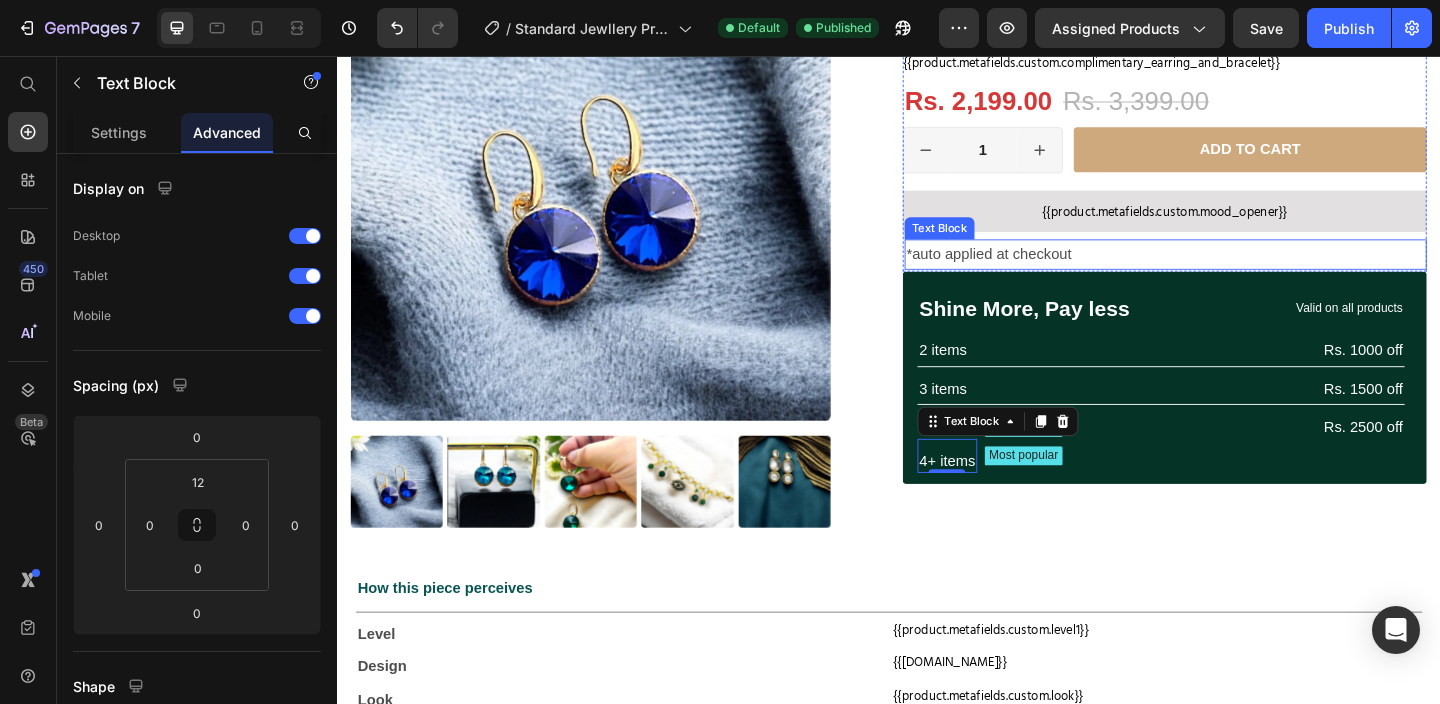 click on "*auto applied at checkout" at bounding box center (1238, 271) 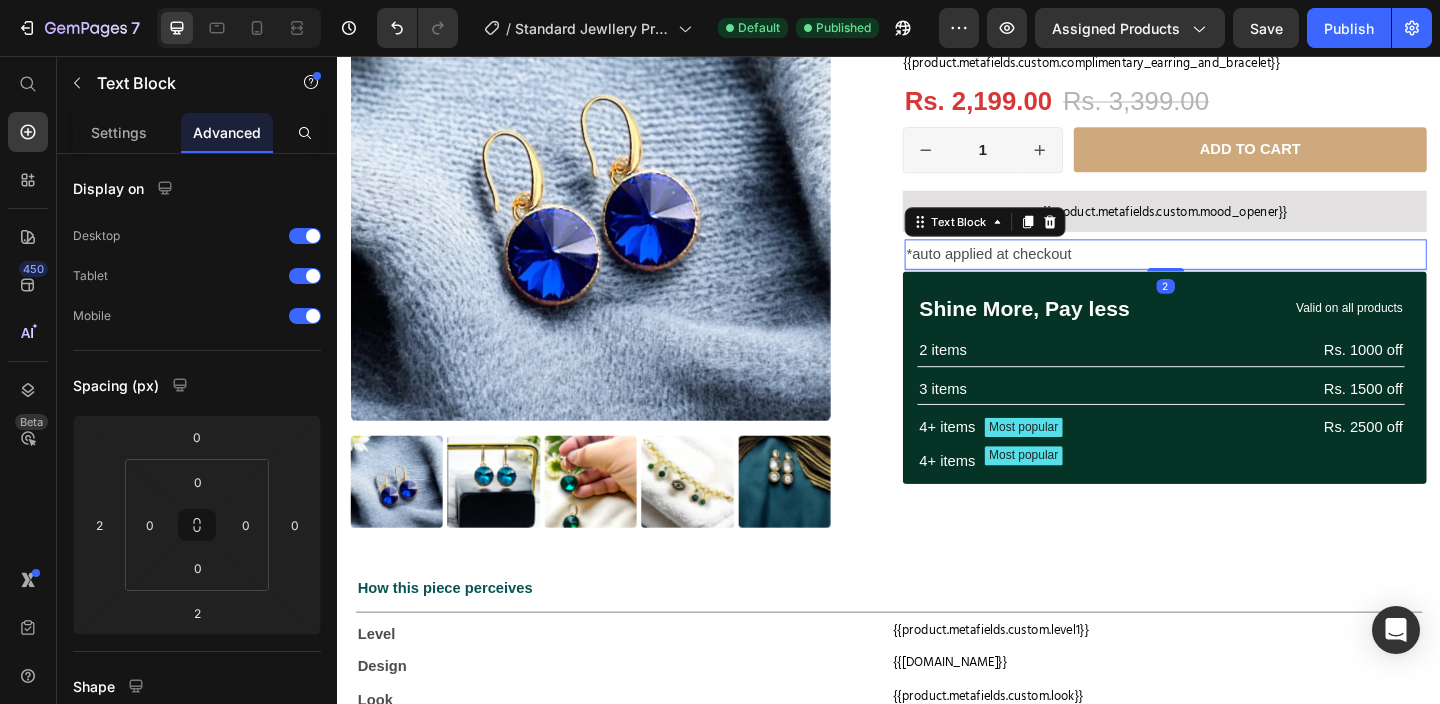 click on "*auto applied at checkout" at bounding box center (1238, 271) 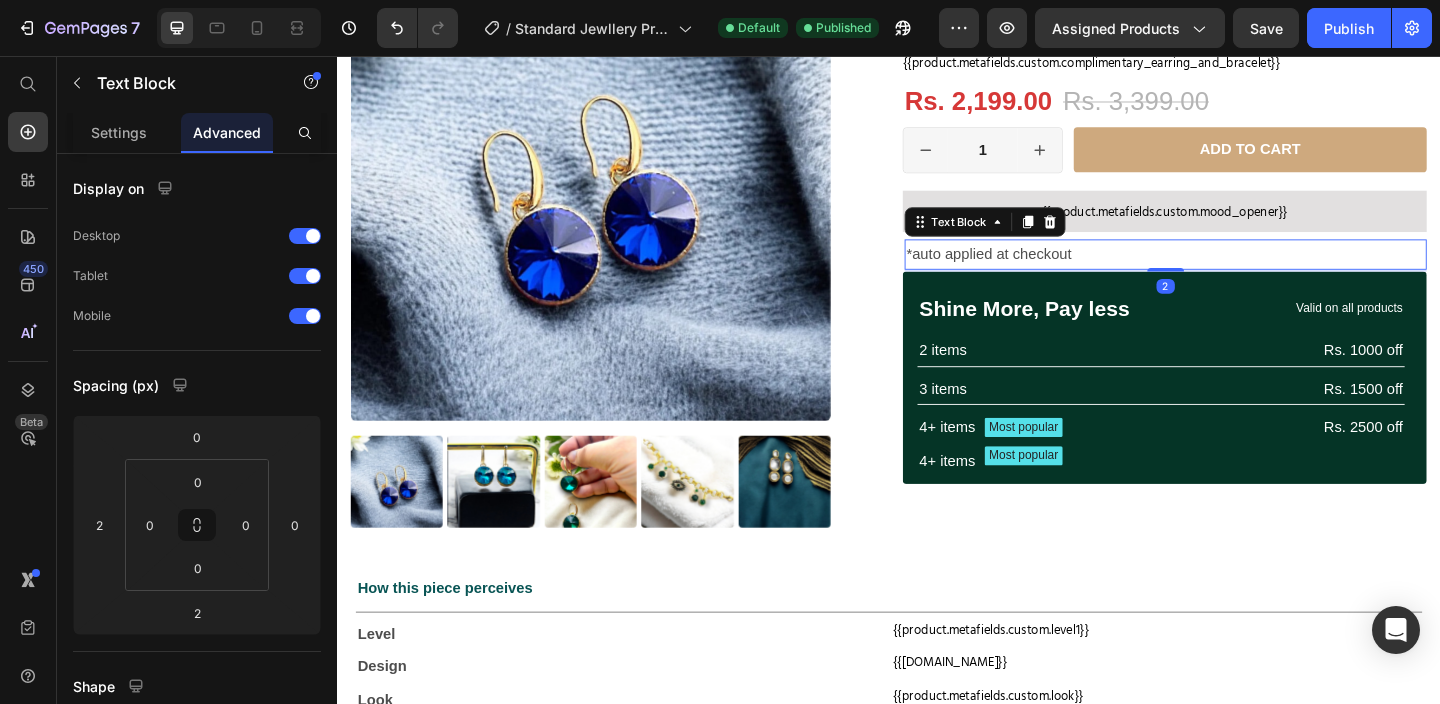 click on "*auto applied at checkout" at bounding box center (1238, 271) 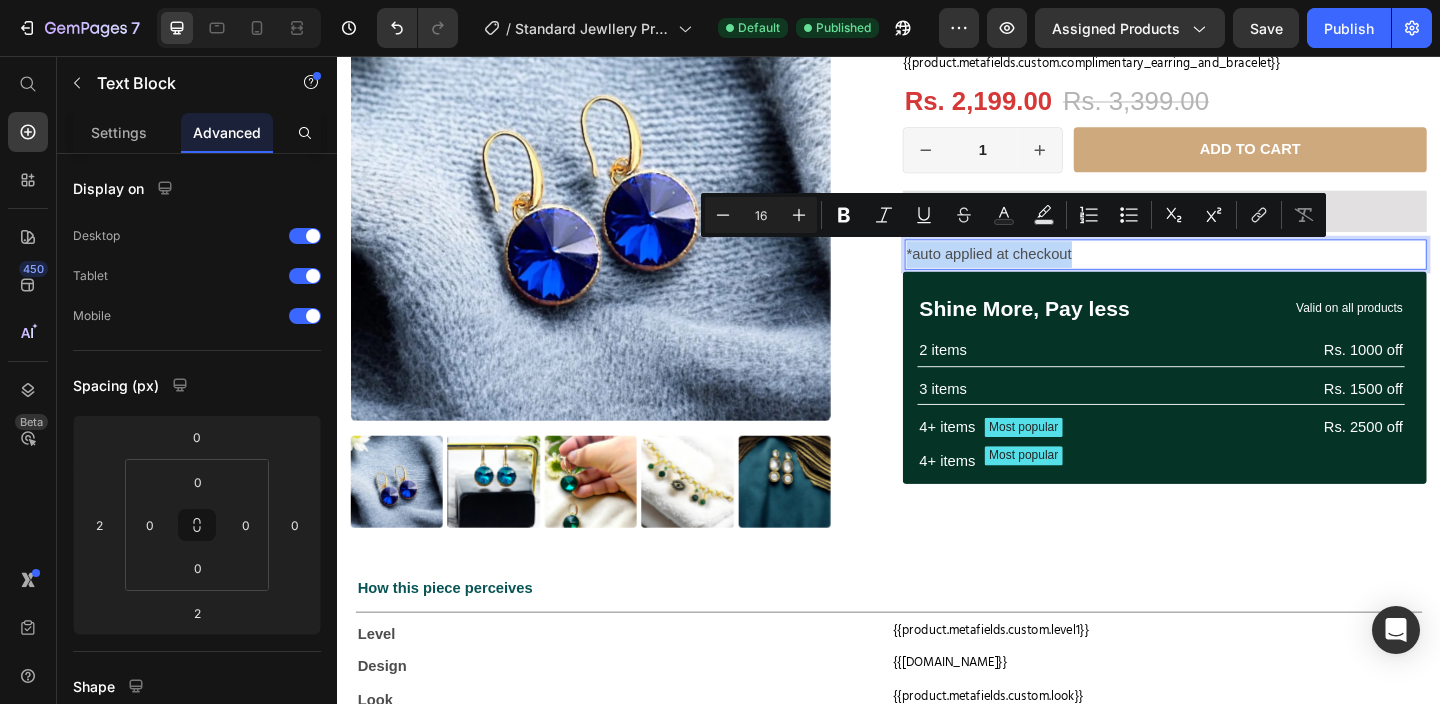 copy on "*auto applied at checkout" 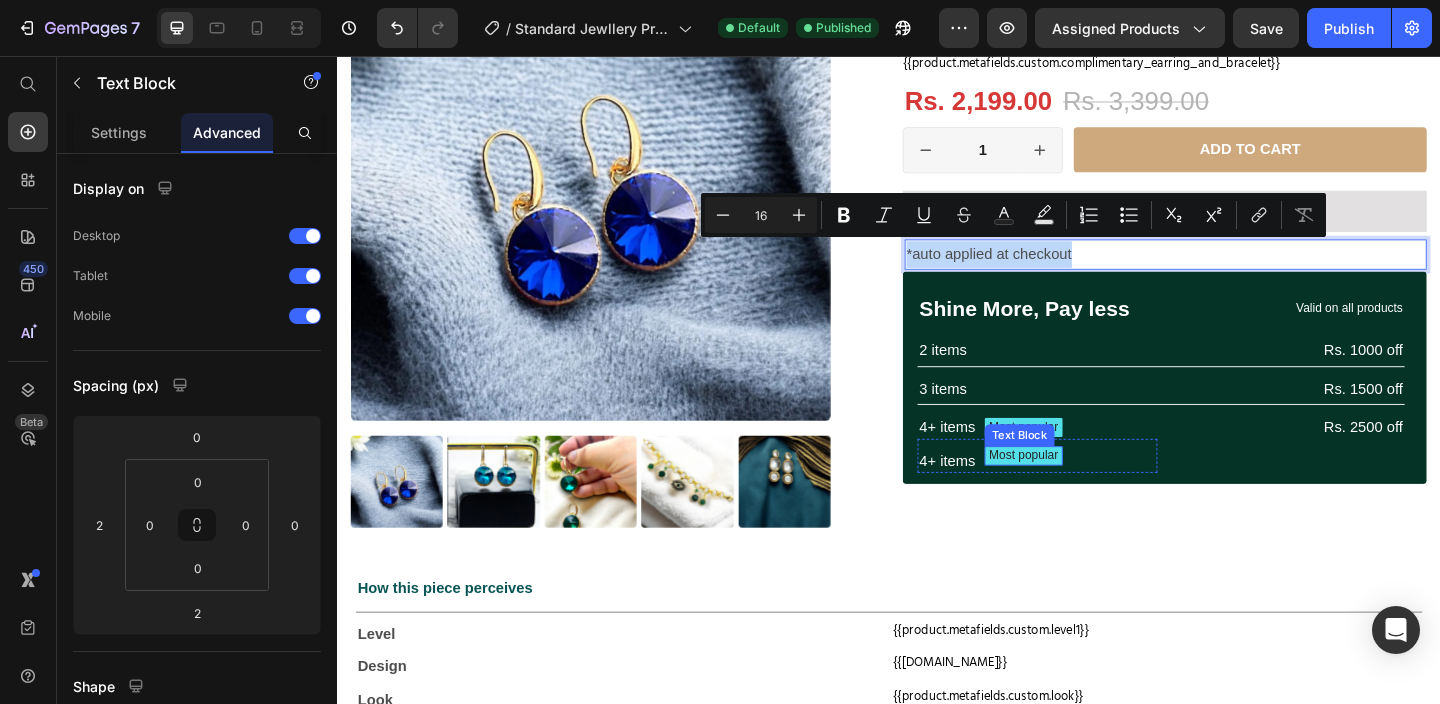 click on "Most popular" at bounding box center (1083, 490) 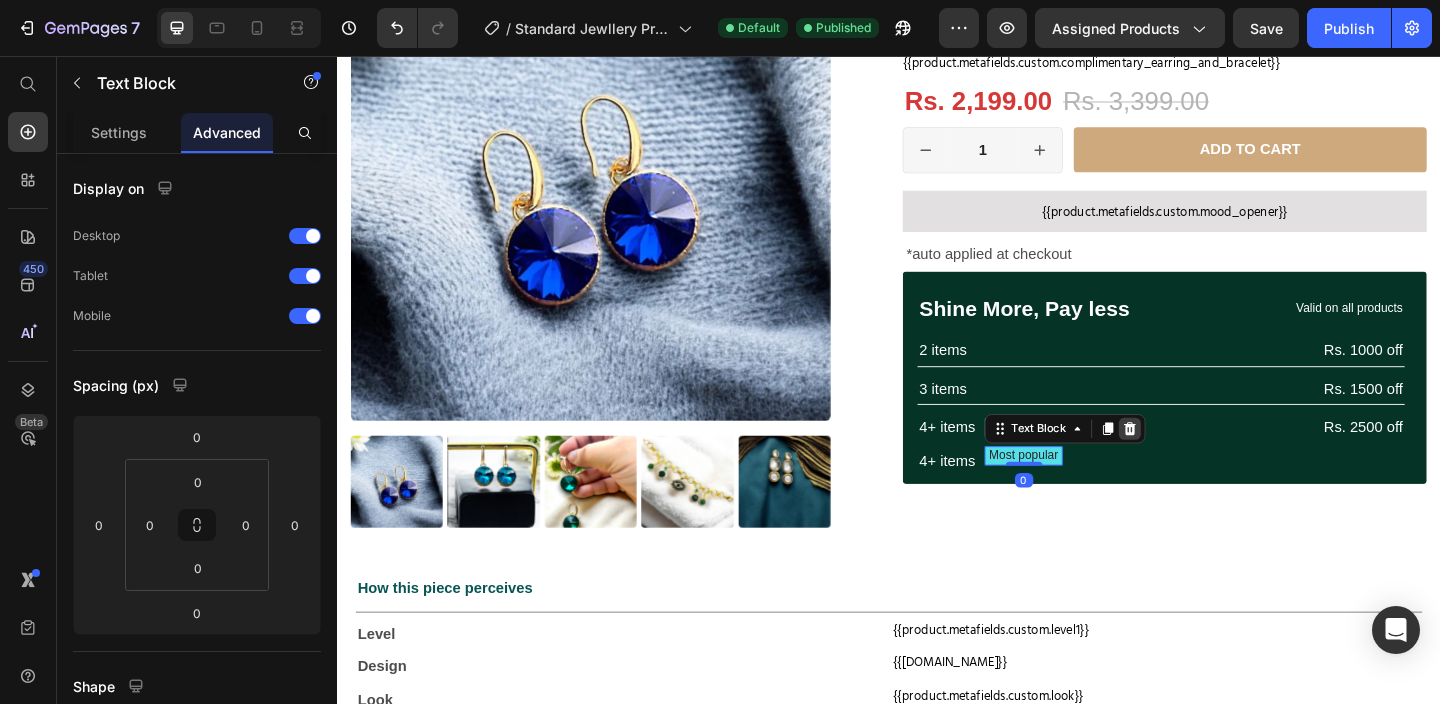 click 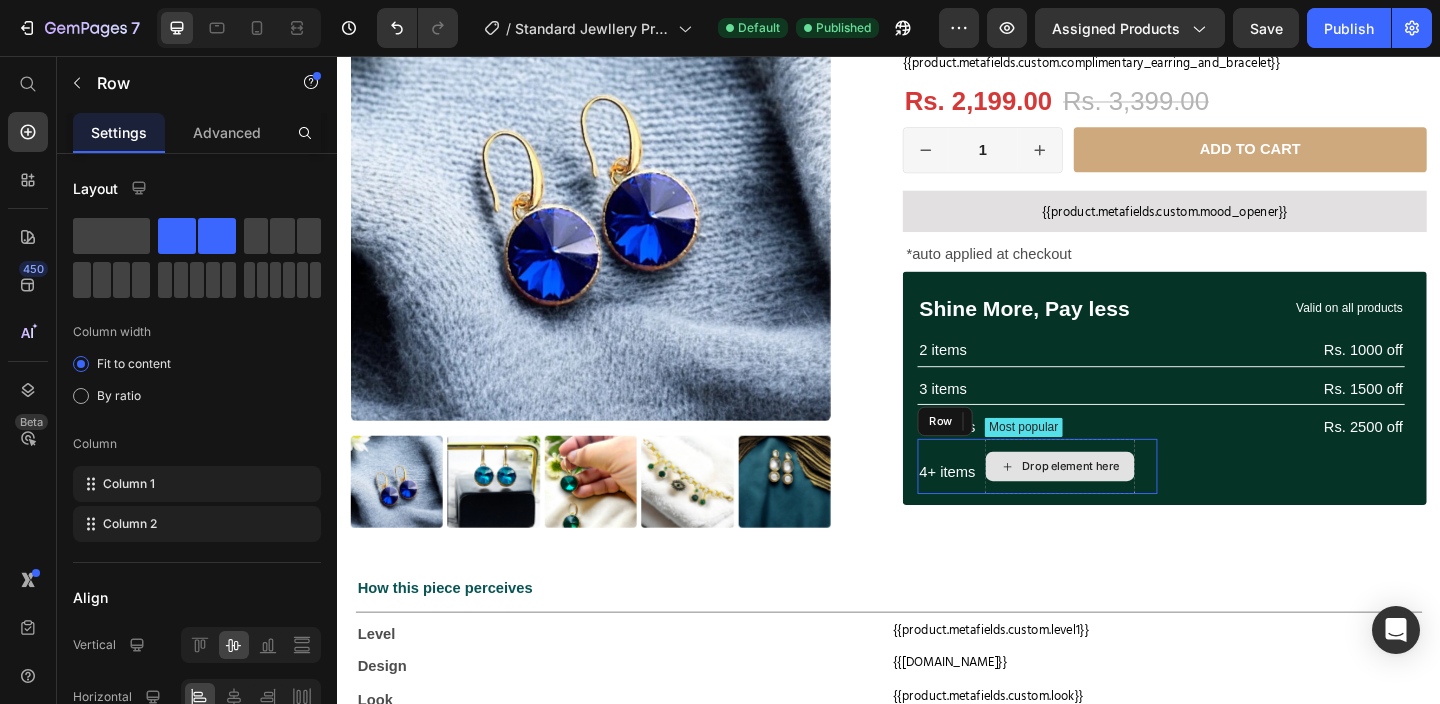 click on "Drop element here" at bounding box center [1123, 502] 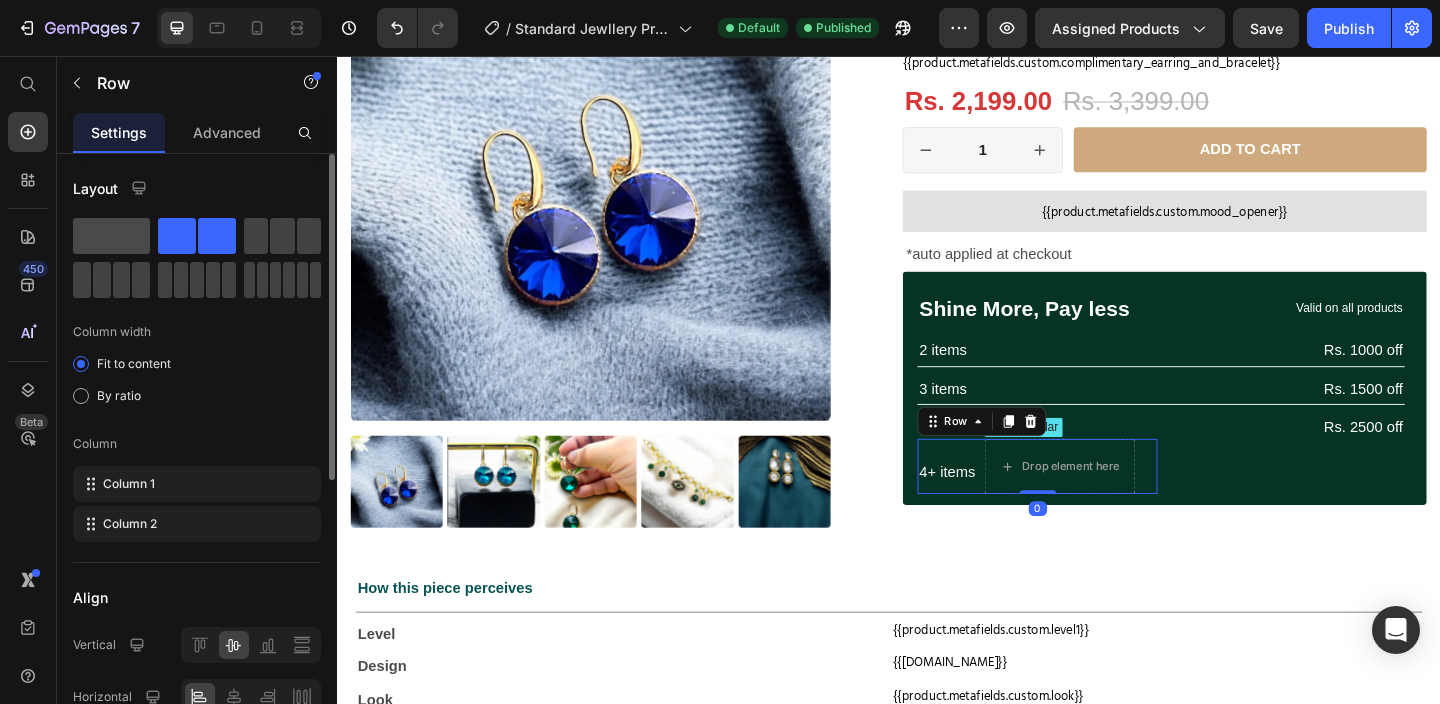click 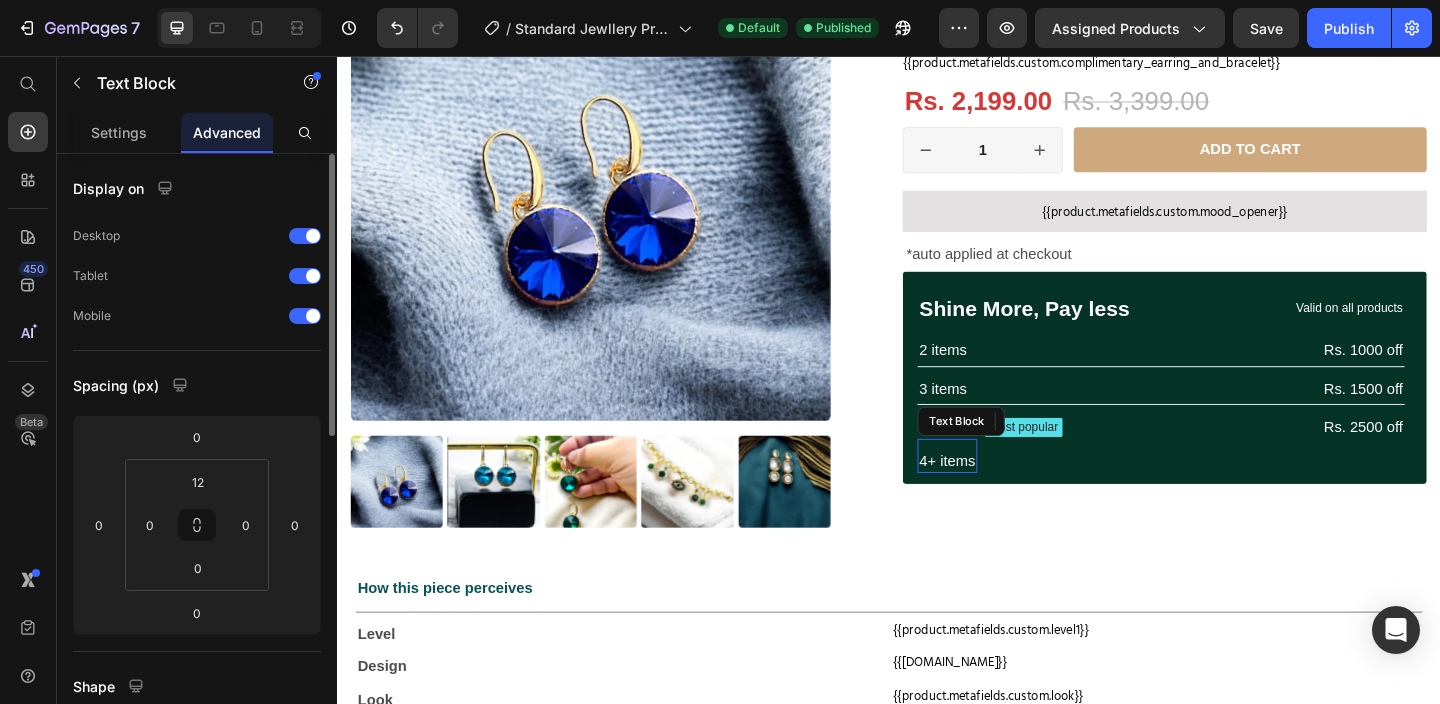 click on "4+ items" at bounding box center [1000, 496] 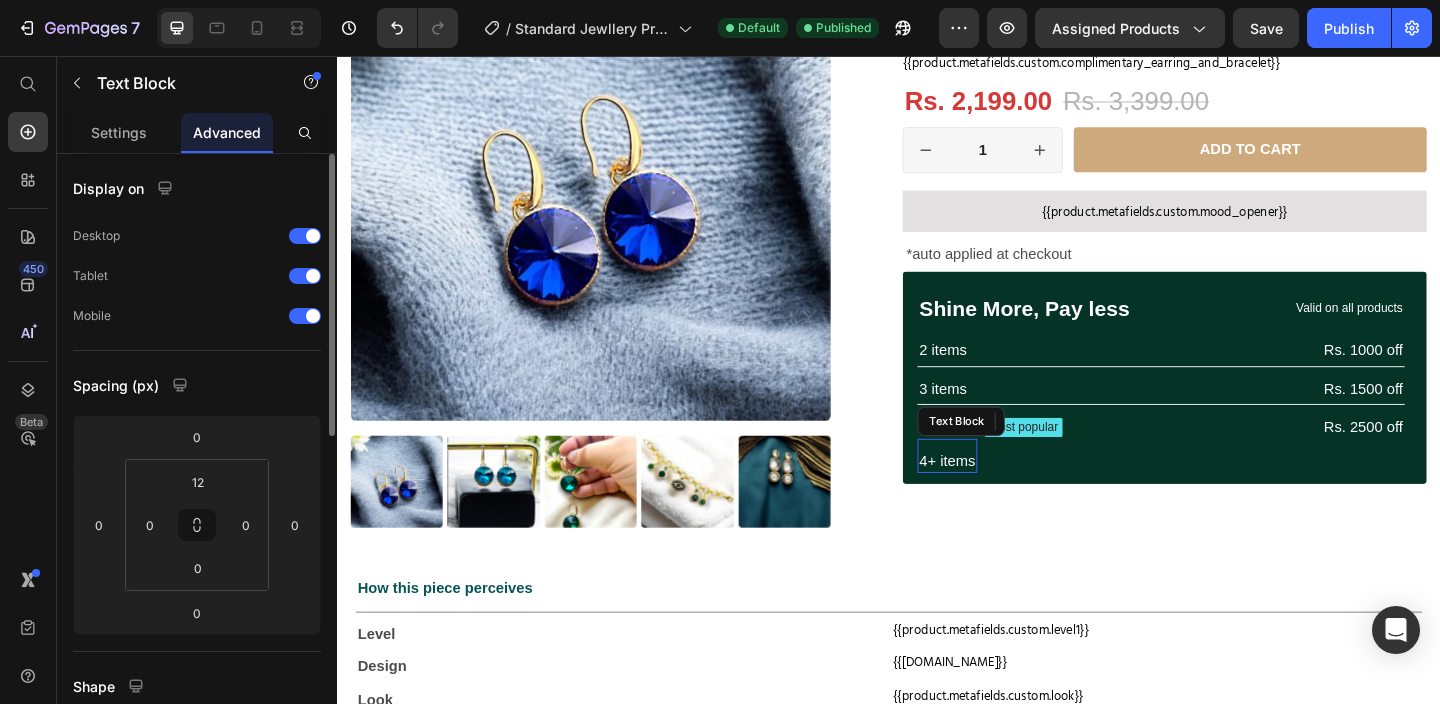click on "4+ items" at bounding box center (1000, 496) 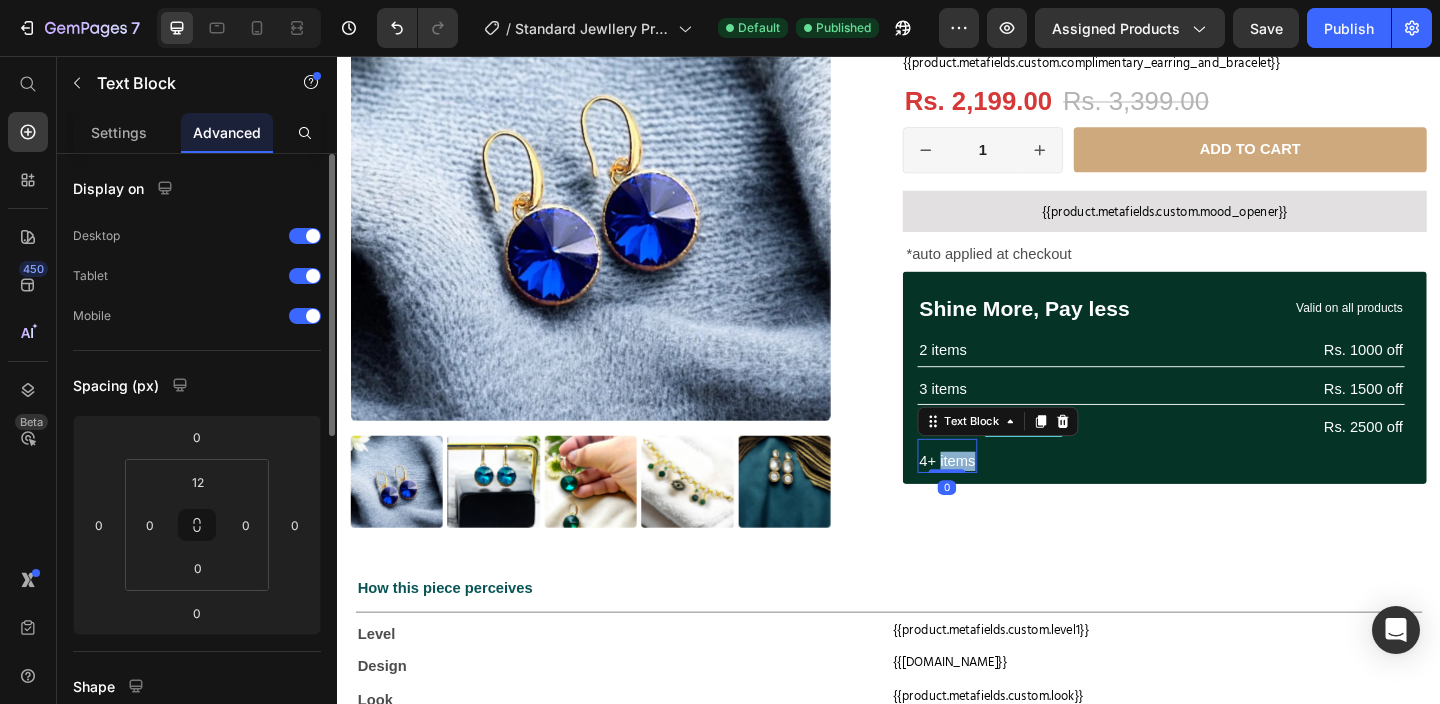 click on "4+ items" at bounding box center (1000, 496) 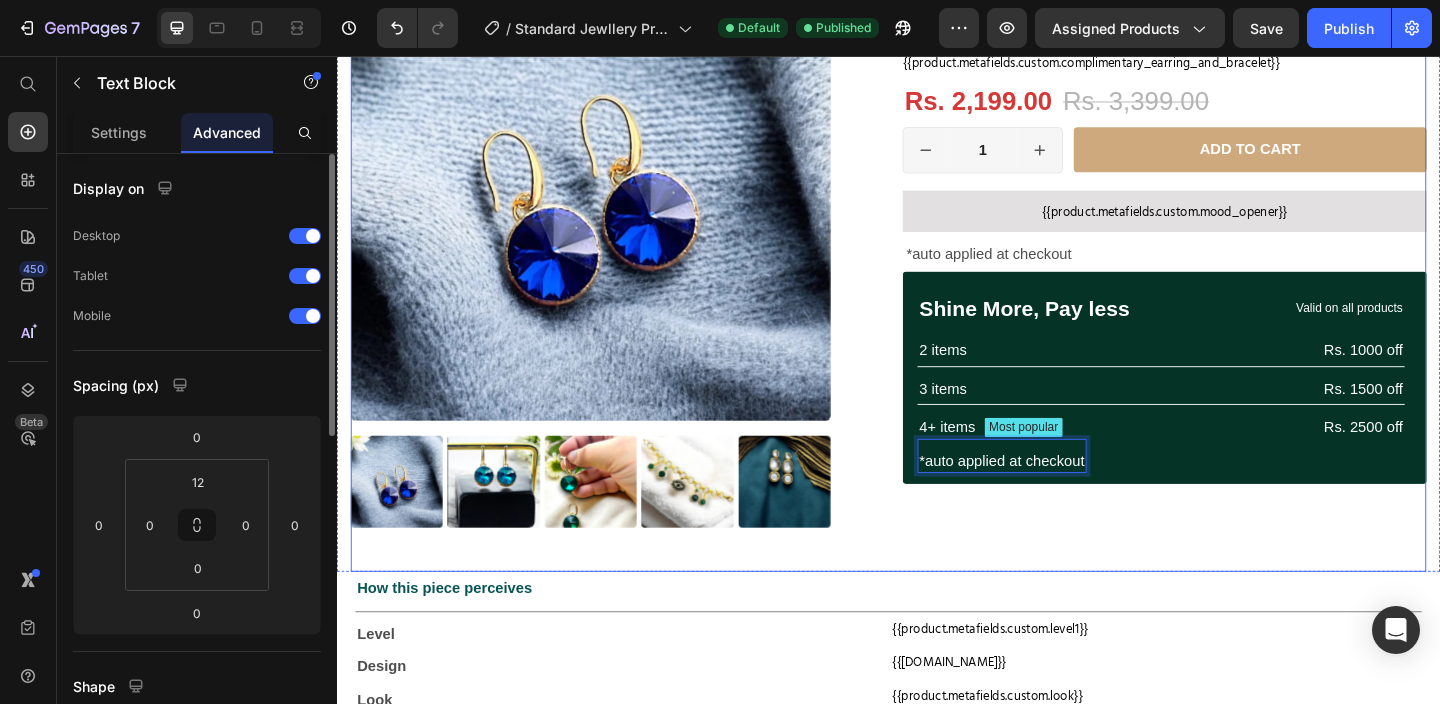 click on "35% OFF Discount Tag {{product.metafields.custom.classification}} Custom Code Samyukta Necklace Product Title {{product.metafields.custom.complimentary_earring_and_bracelet}} Custom Code Row Rs. 2,199.00 Product Price Rs. 3,399.00 Product Price 35% OFF Discount Tag Row 1 Product Quantity Row Add to cart Add to Cart Row {{product.metafields.custom.mood_opener}} Custom Code *auto applied at checkout Text Block Row Shine More, Pay less Text Block Valid on all products Text Block Row 2 items Text Block Rs. 1000 off Text Block Row 3 items Text Block Rs. 1500 off Text Block Row 4+ items Text Block Most popular Text Block Row *auto applied at checkout Text Block   0 Row Rs. 2500 off Text Block Row Row" at bounding box center (1237, 274) 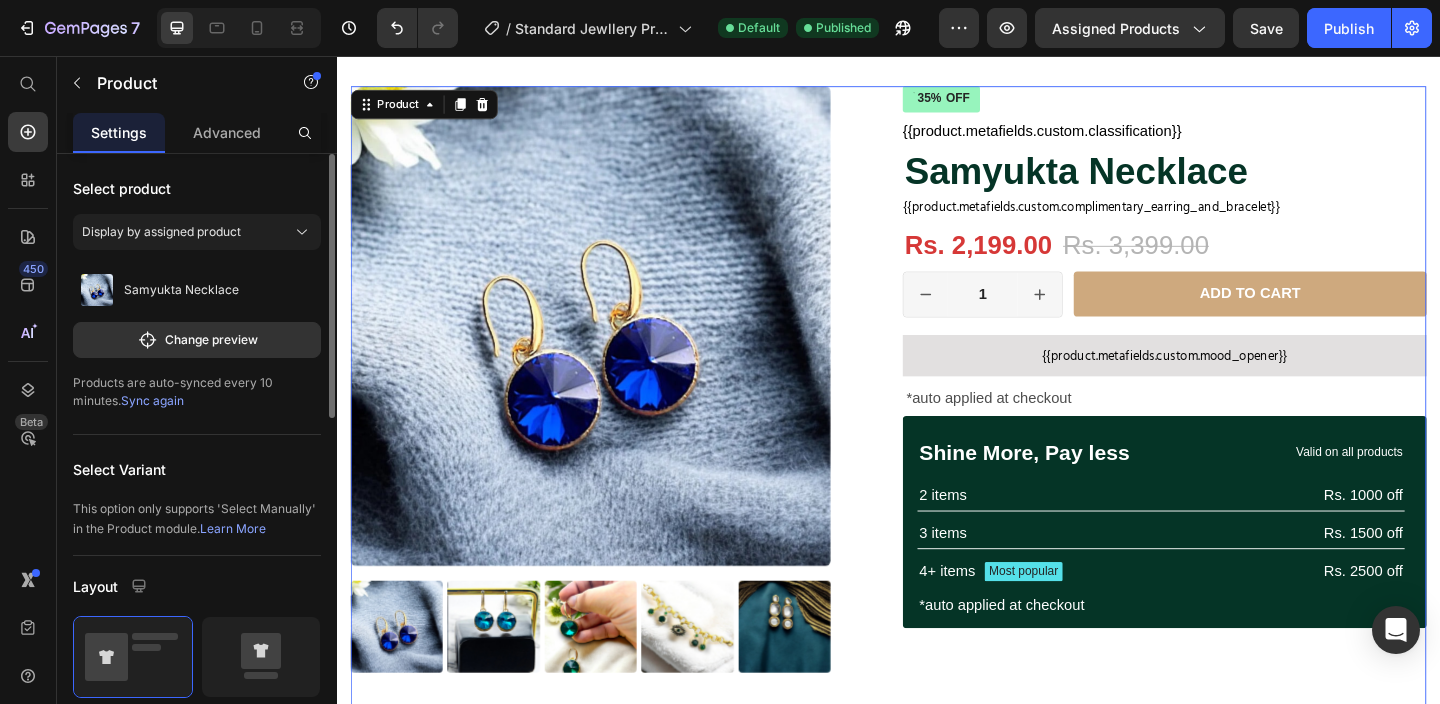 scroll, scrollTop: 83, scrollLeft: 0, axis: vertical 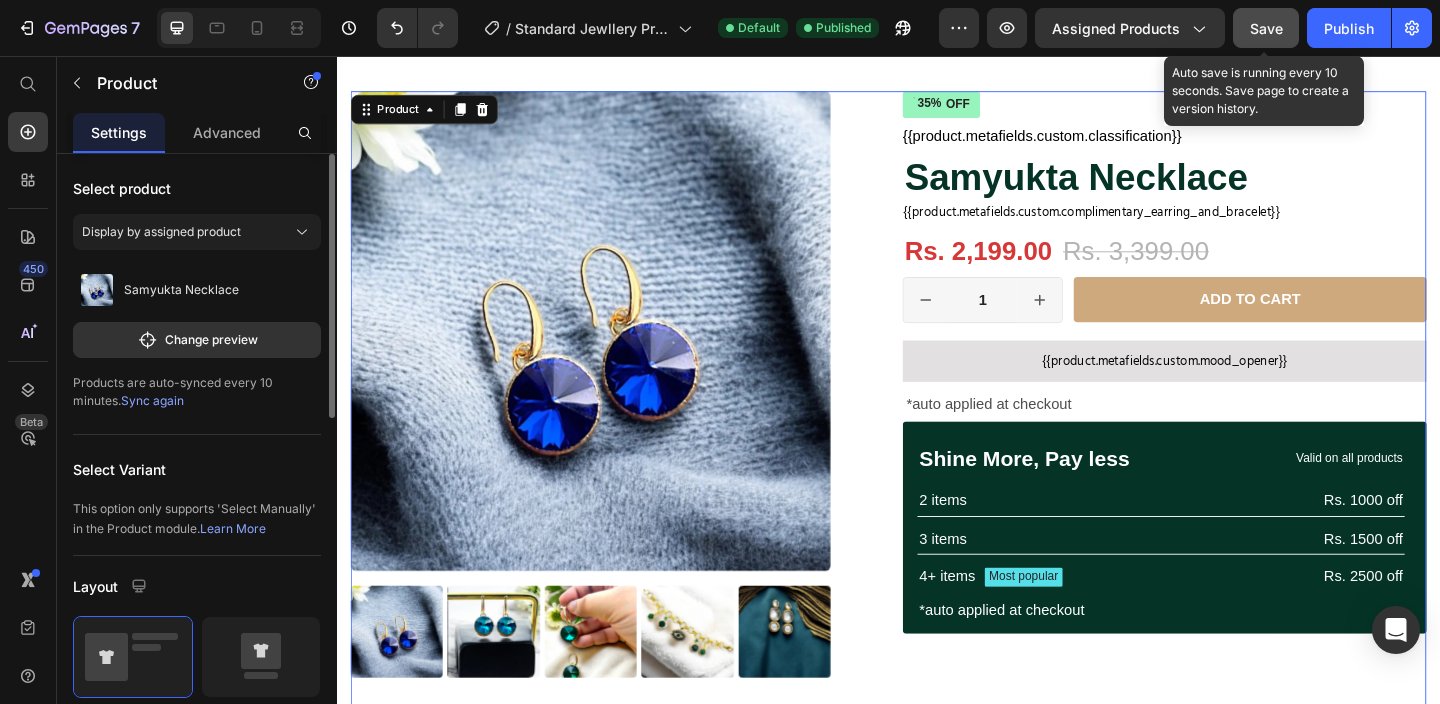 click on "Save" at bounding box center [1266, 28] 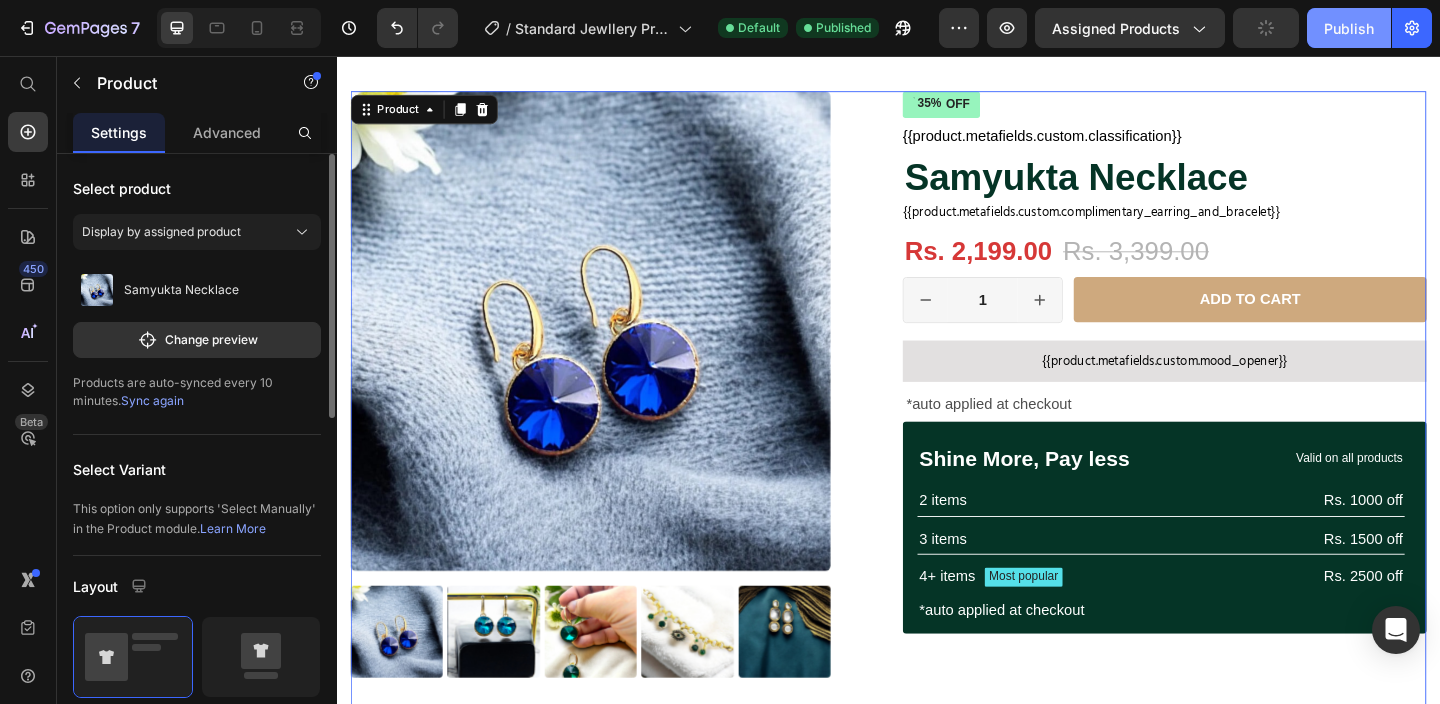 click on "Publish" at bounding box center (1349, 28) 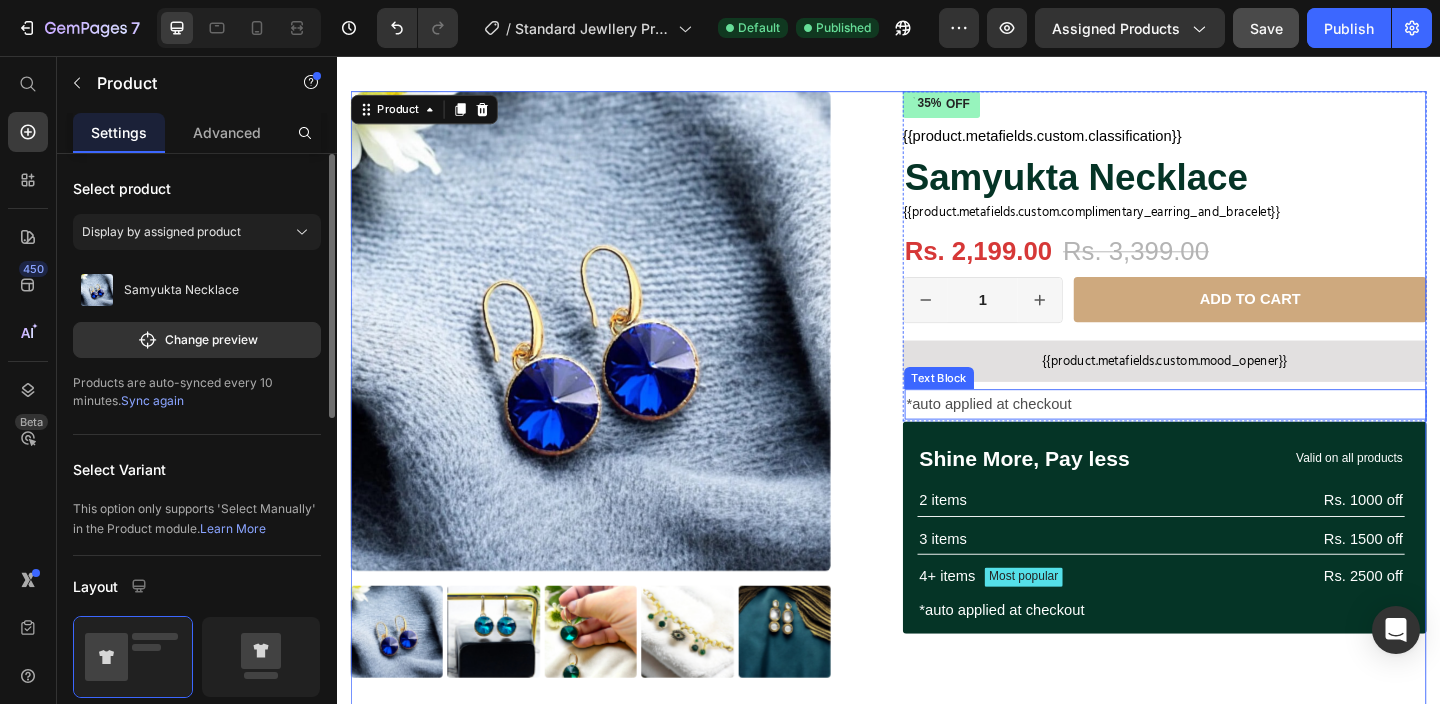 click on "*auto applied at checkout" at bounding box center (1238, 434) 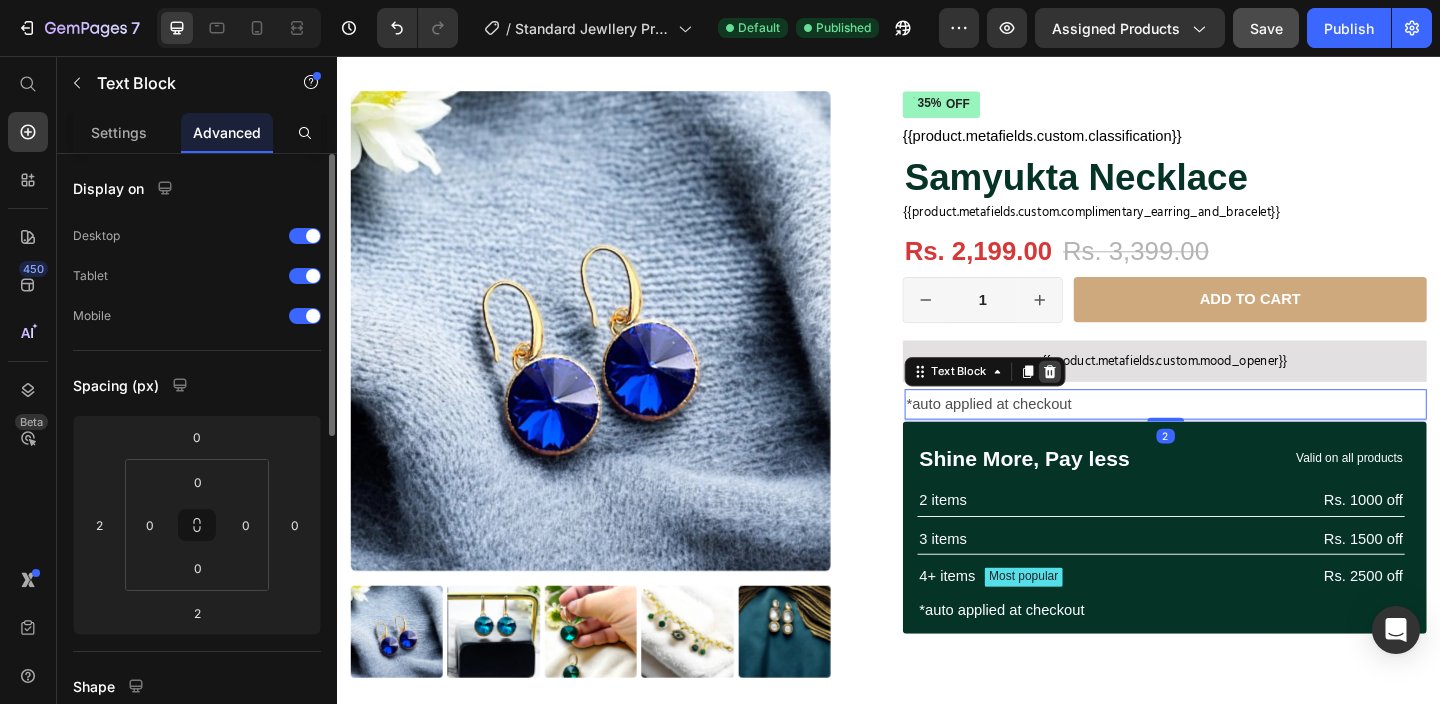 click 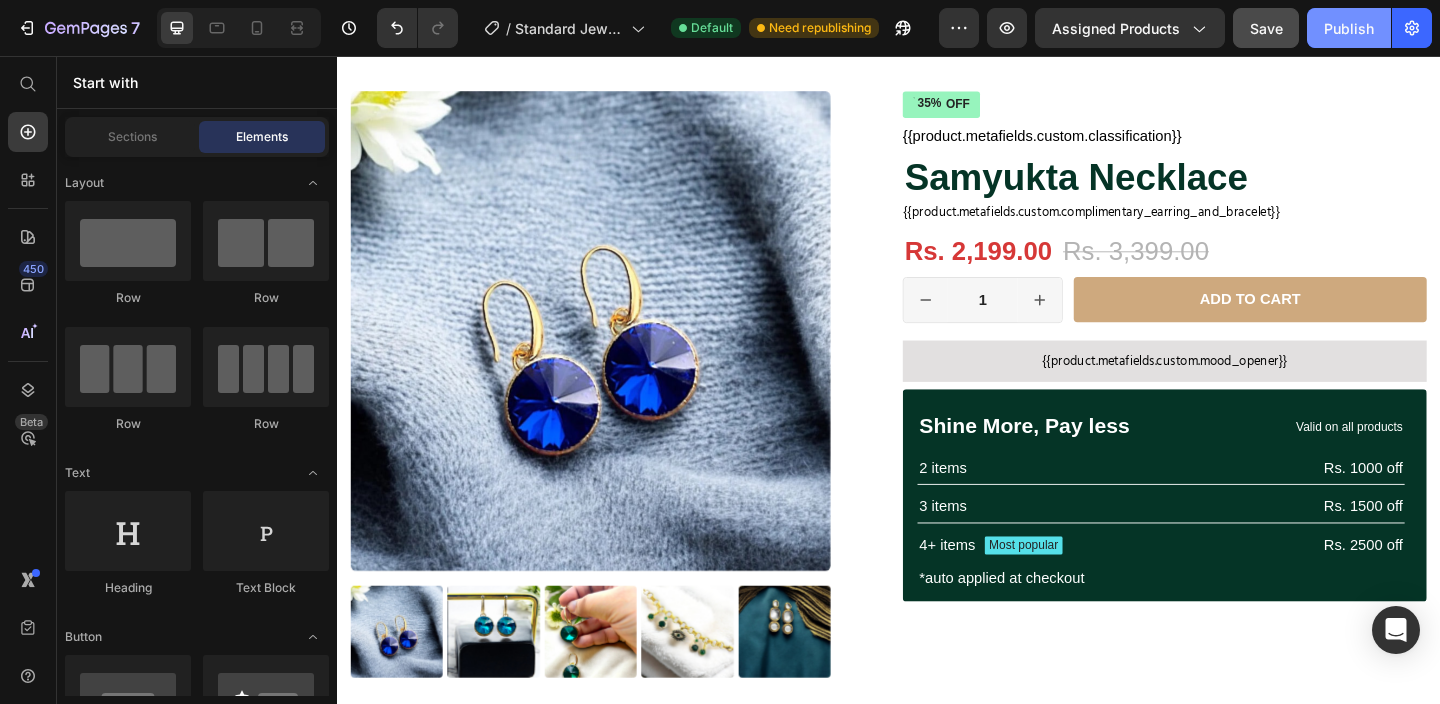 click on "Publish" at bounding box center (1349, 28) 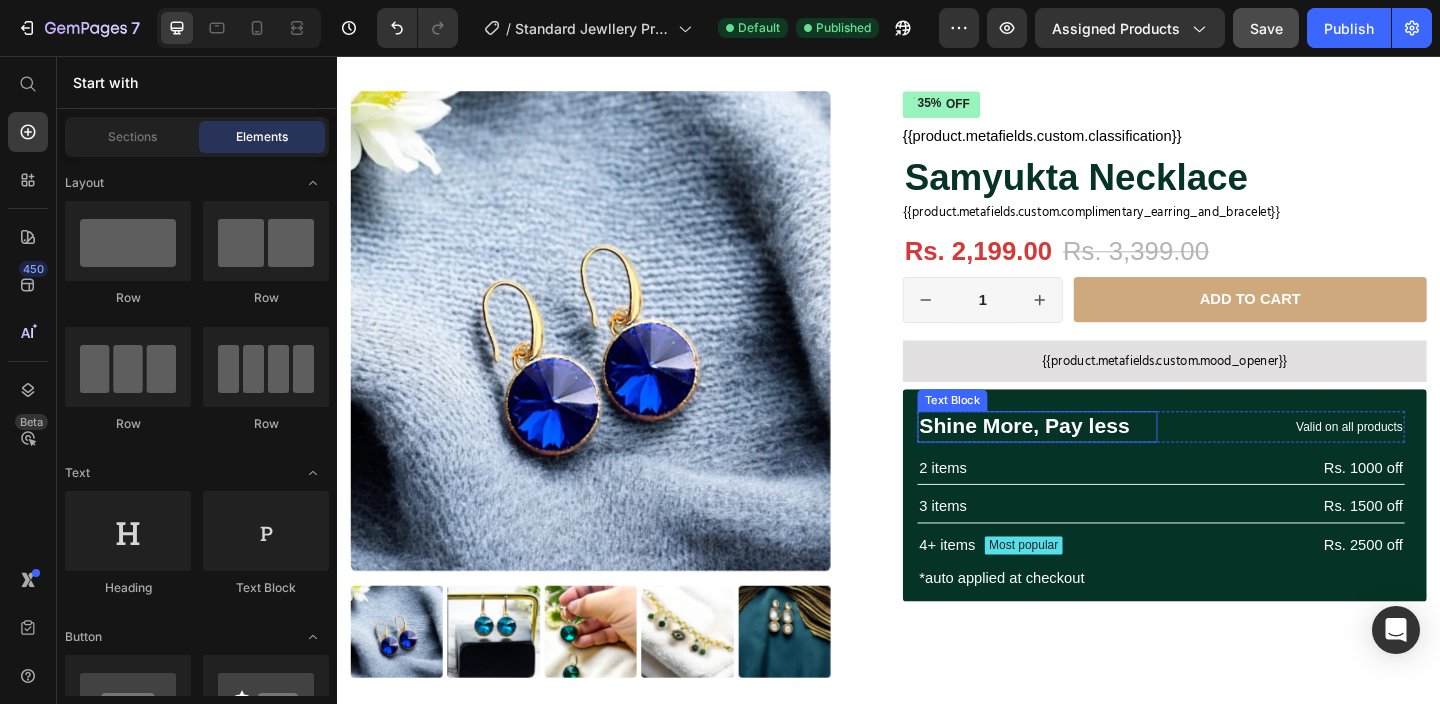 click on "Shine More, Pay less" at bounding box center (1098, 459) 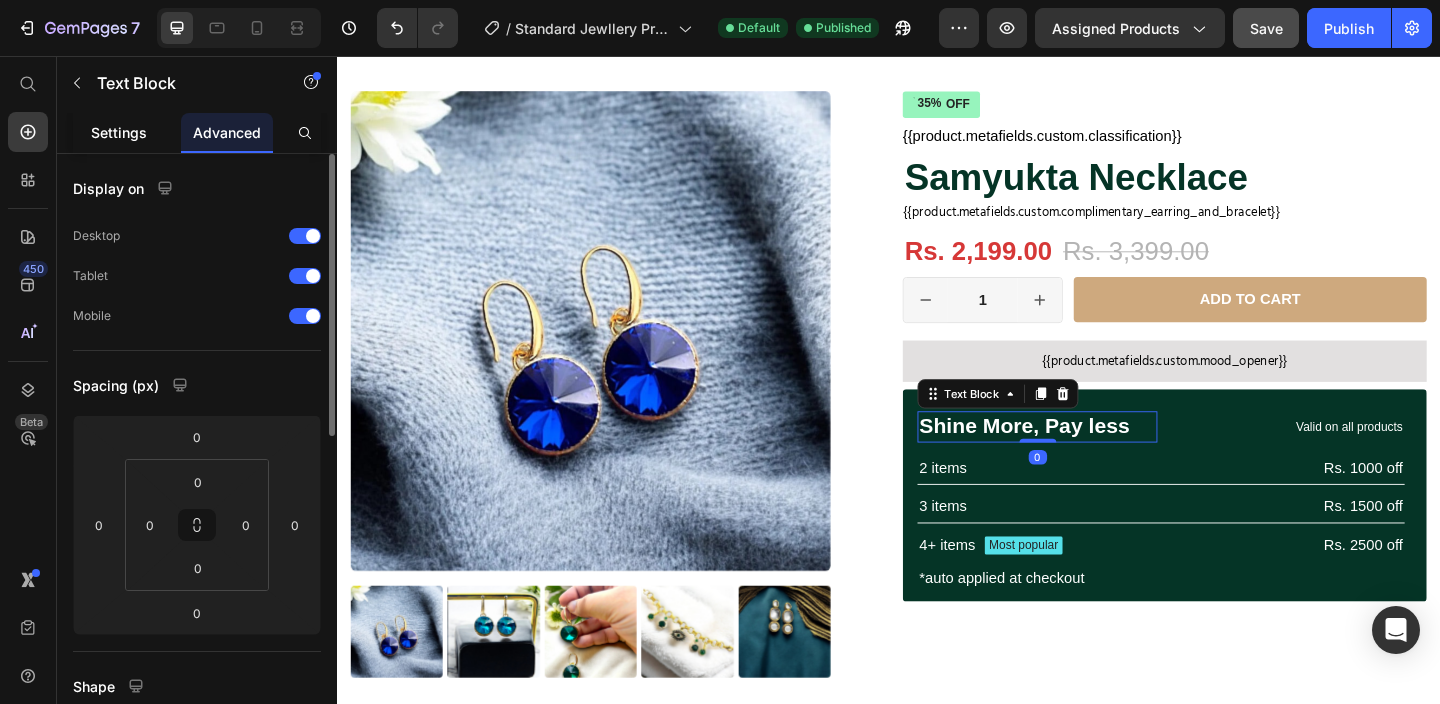 click on "Settings" 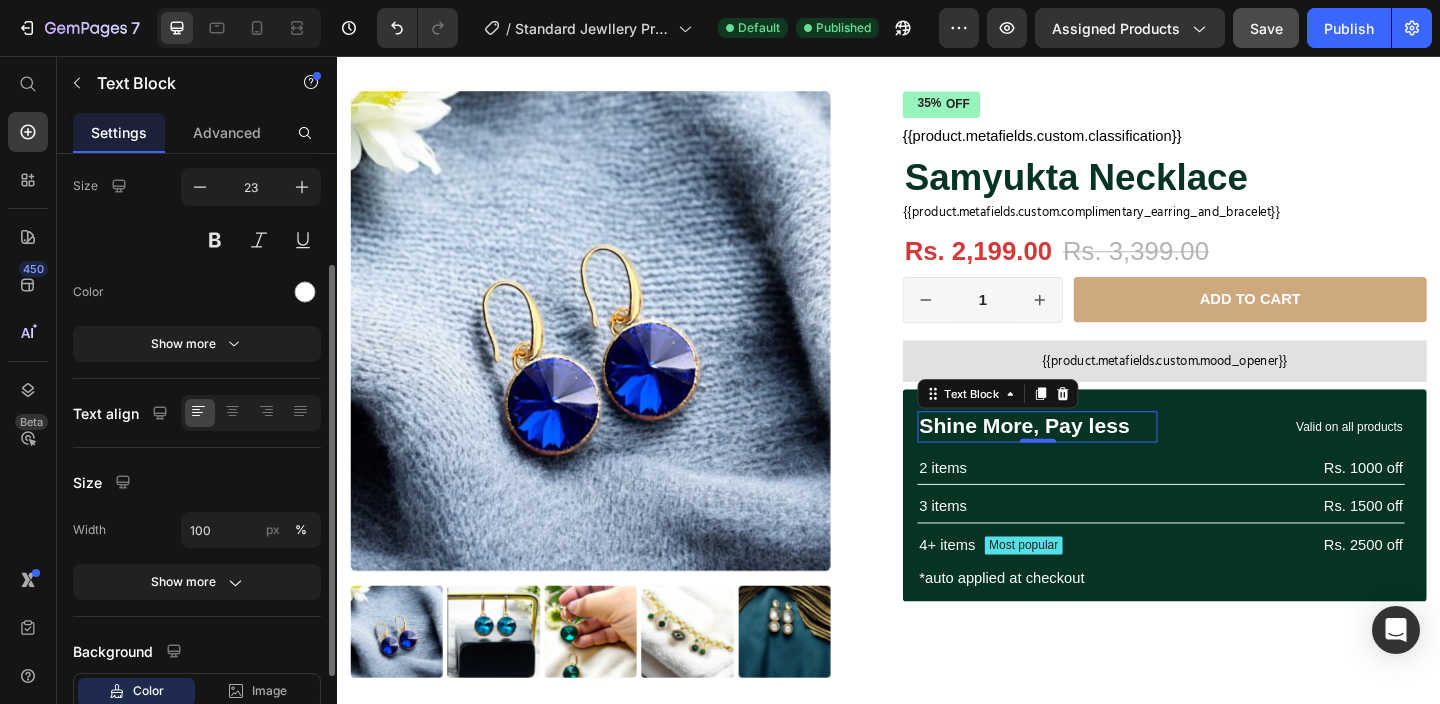 scroll, scrollTop: 158, scrollLeft: 0, axis: vertical 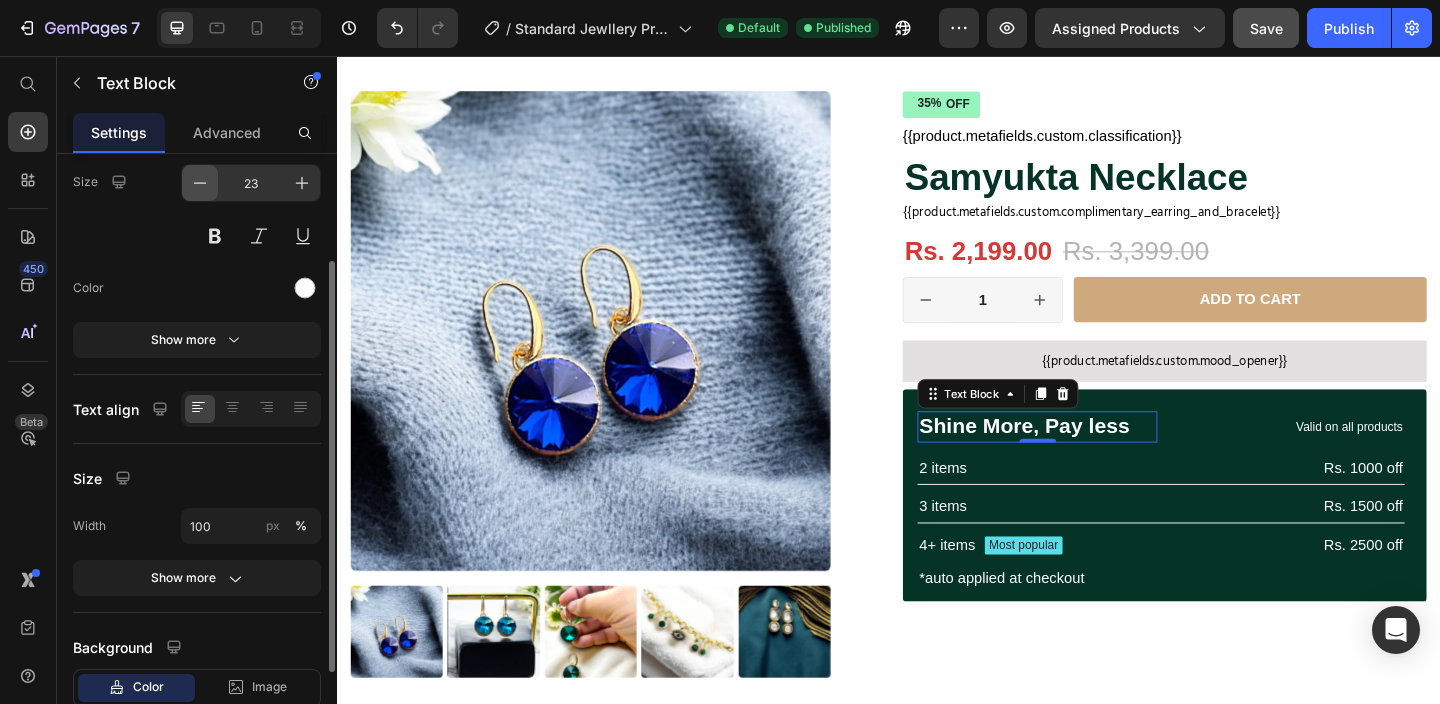 click 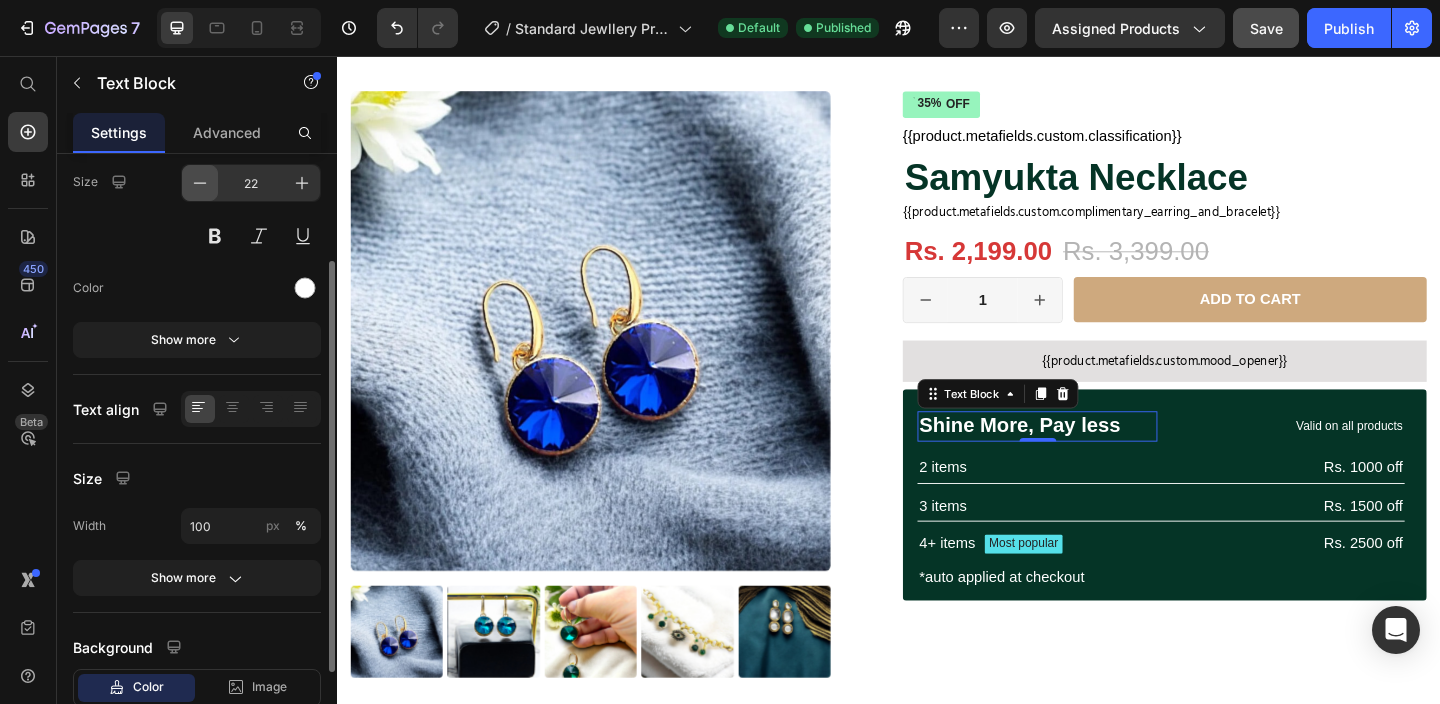 click 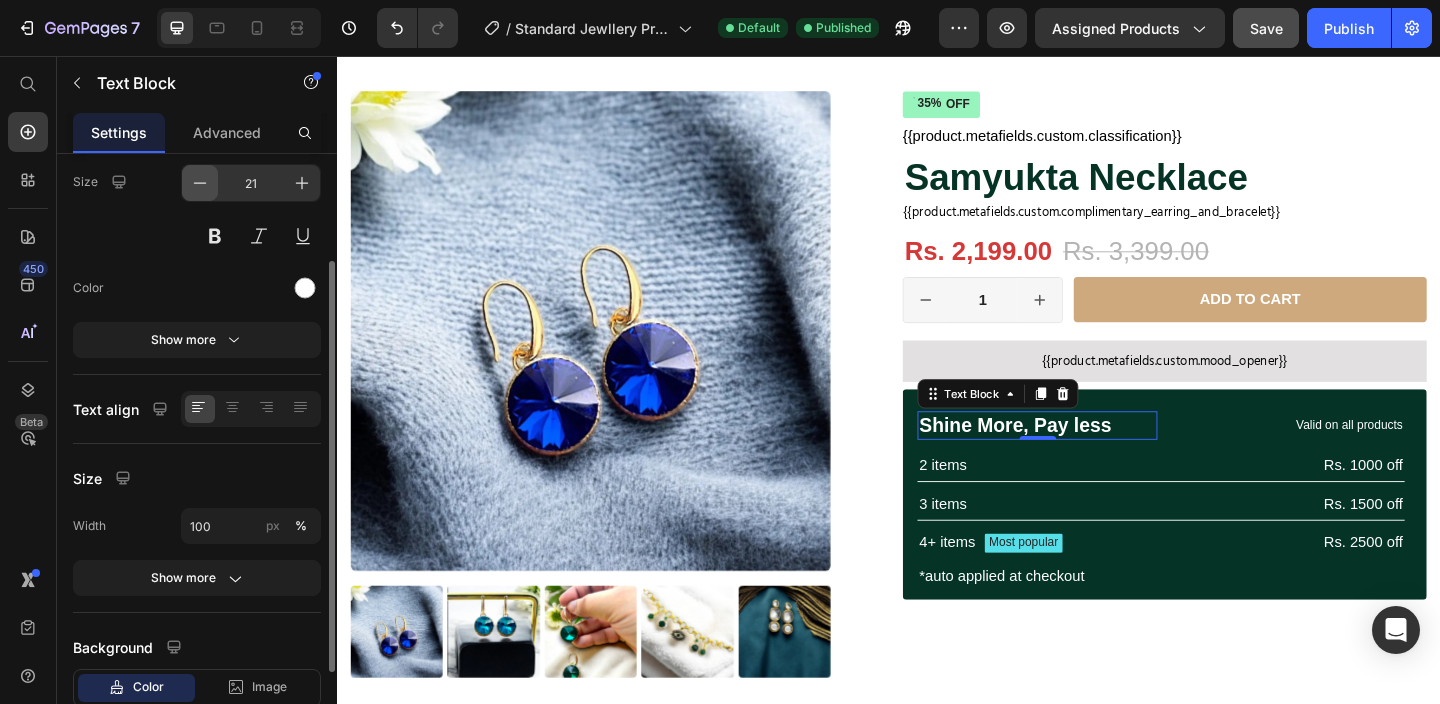 click 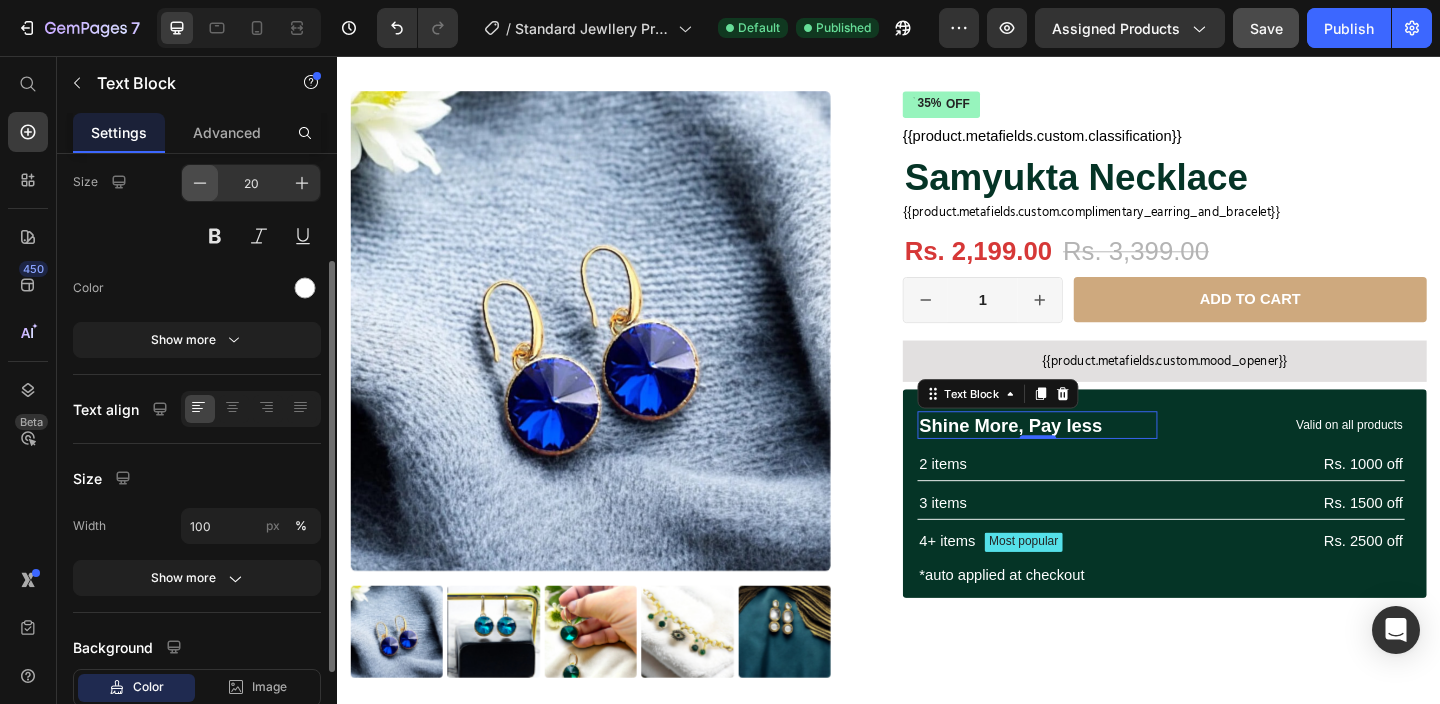 click 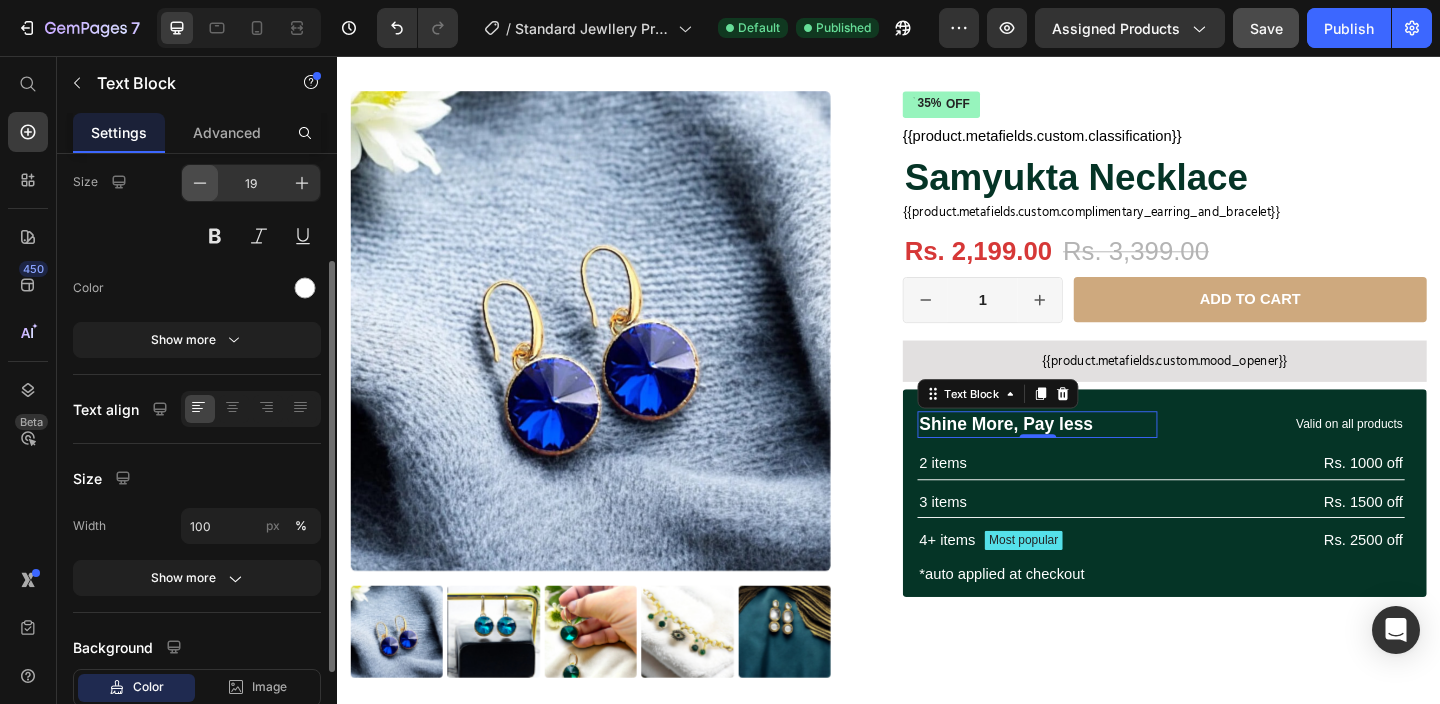 click 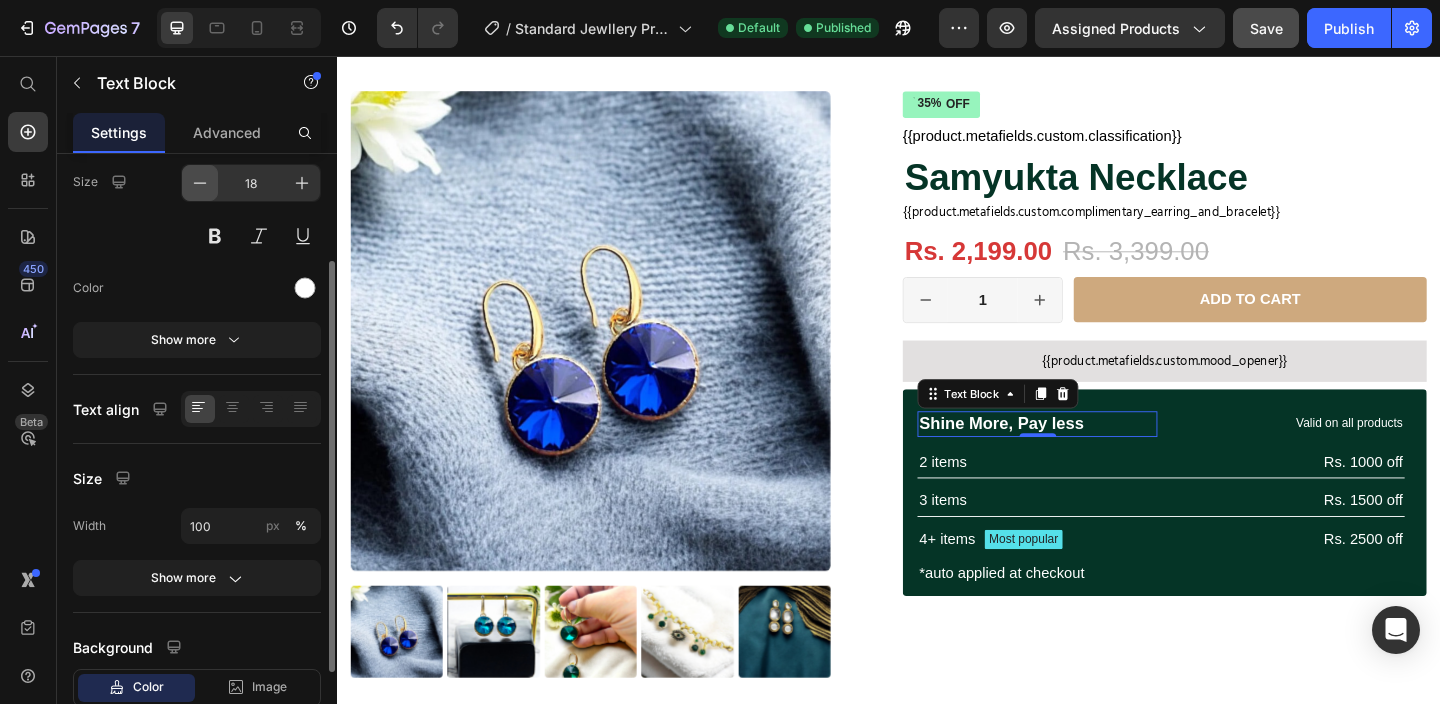click 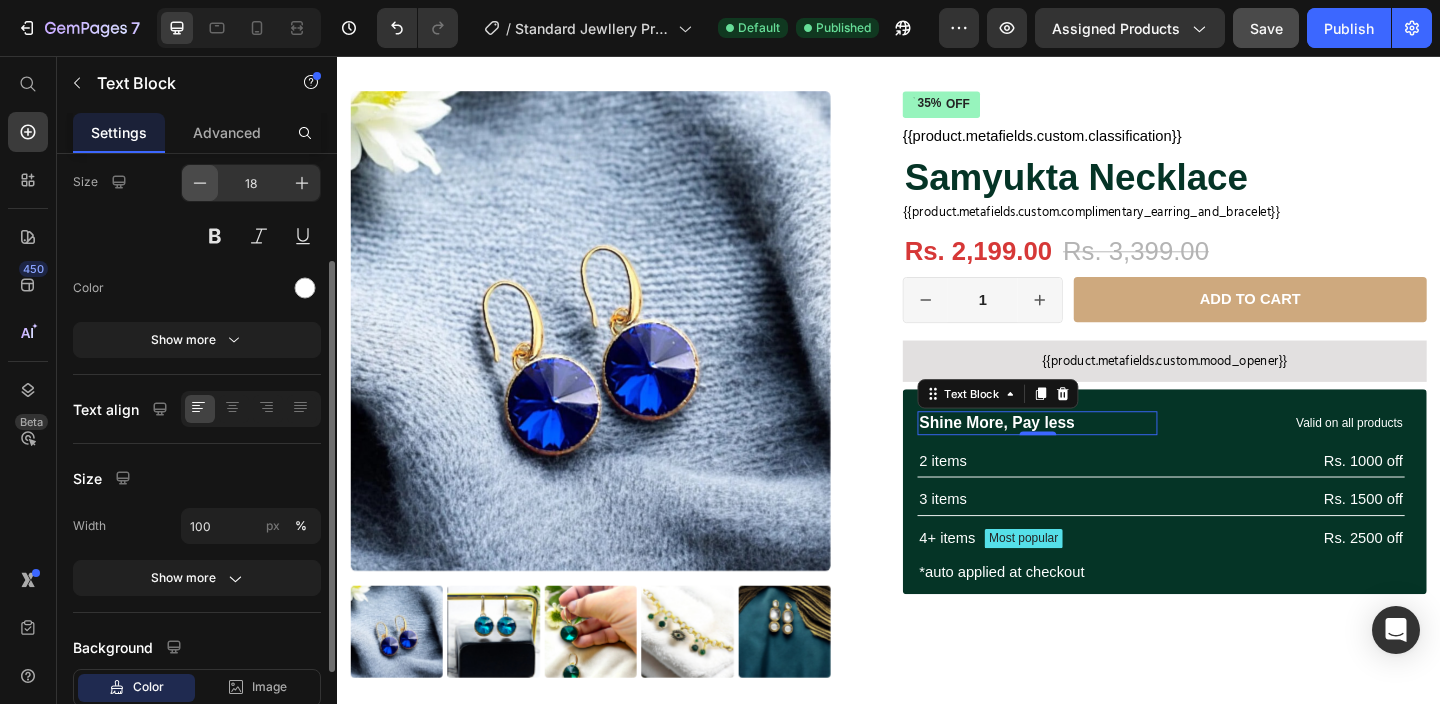 type on "17" 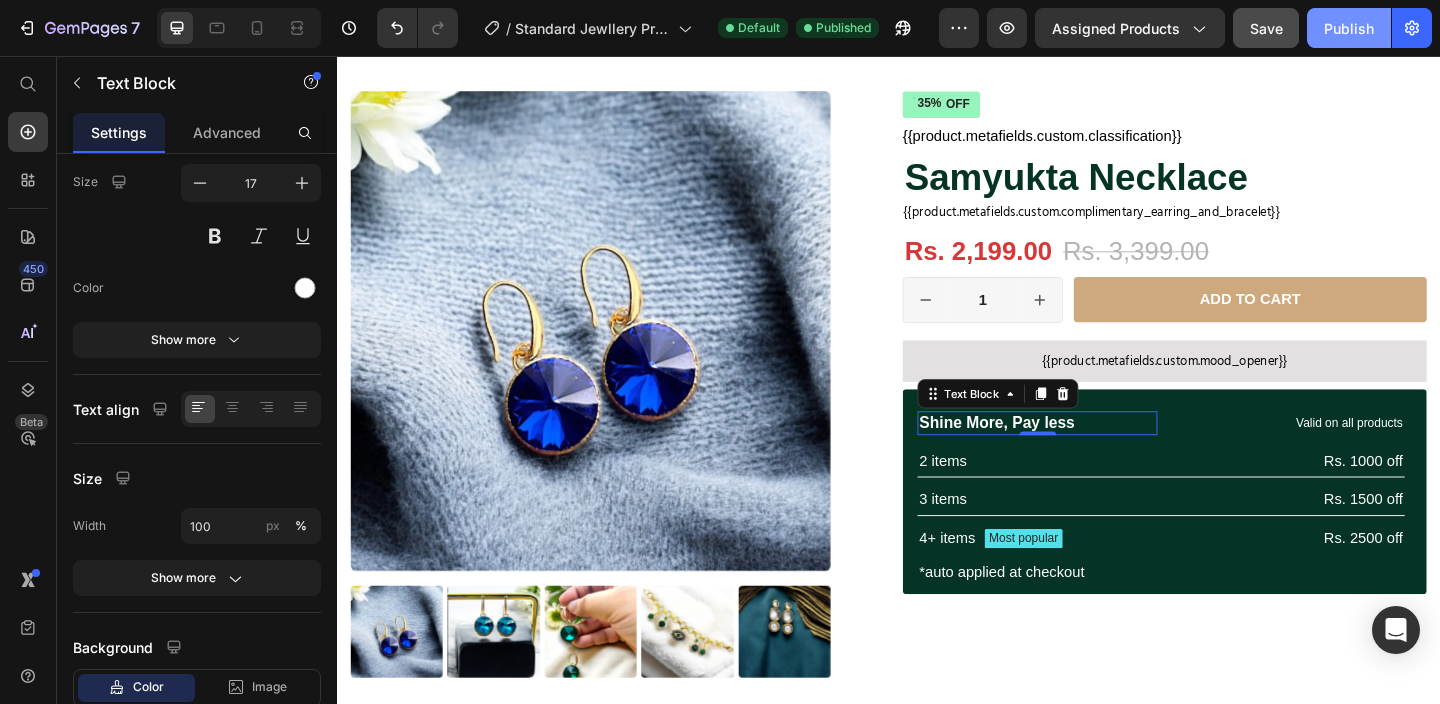 click on "Publish" at bounding box center (1349, 28) 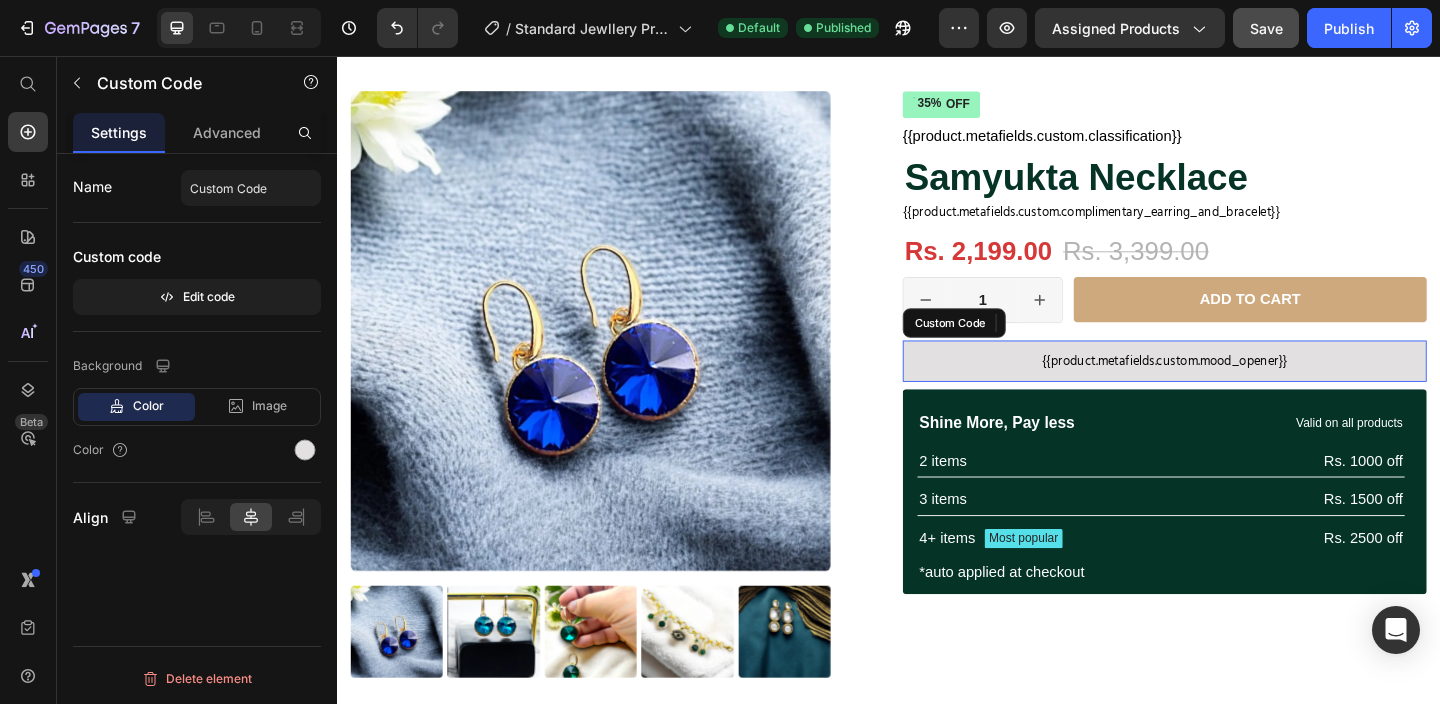 click on "{{product.metafields.custom.mood_opener}}" at bounding box center (1237, 387) 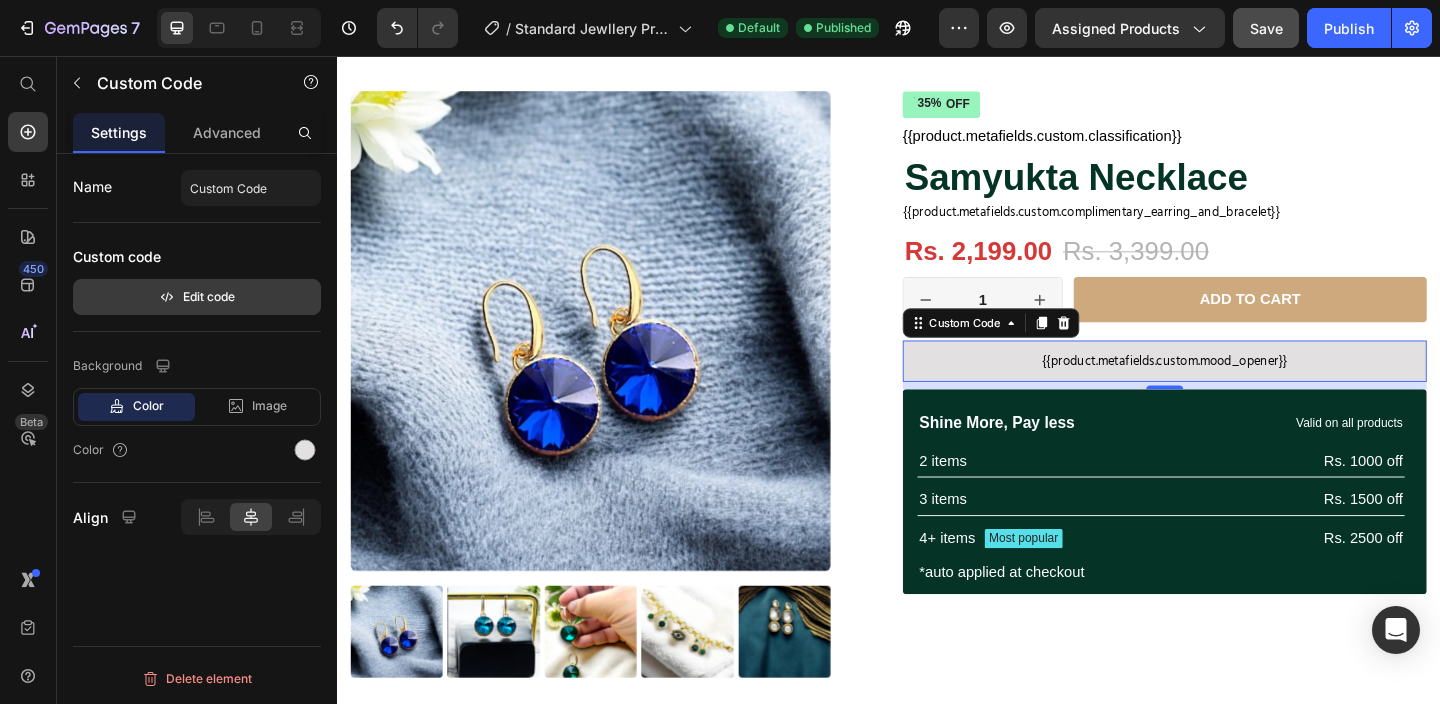 click on "Edit code" at bounding box center [197, 297] 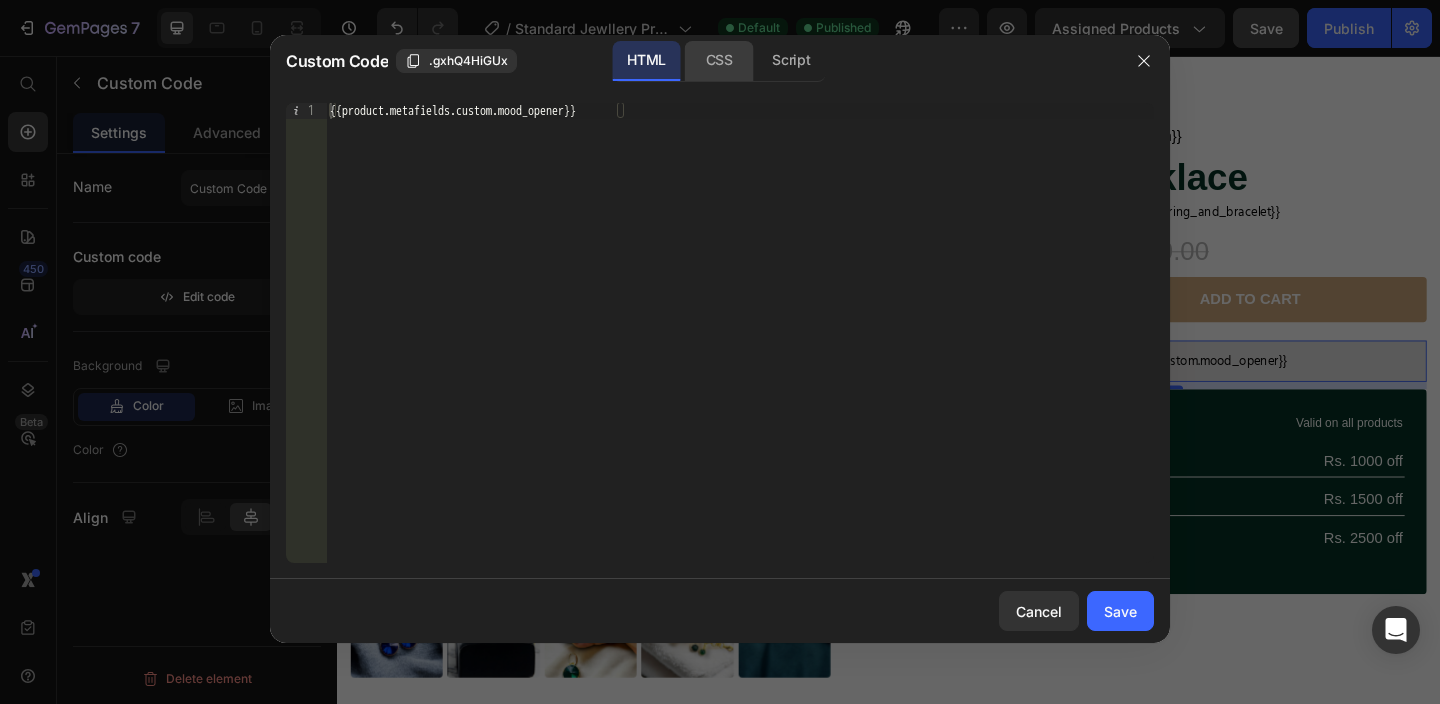 click on "CSS" 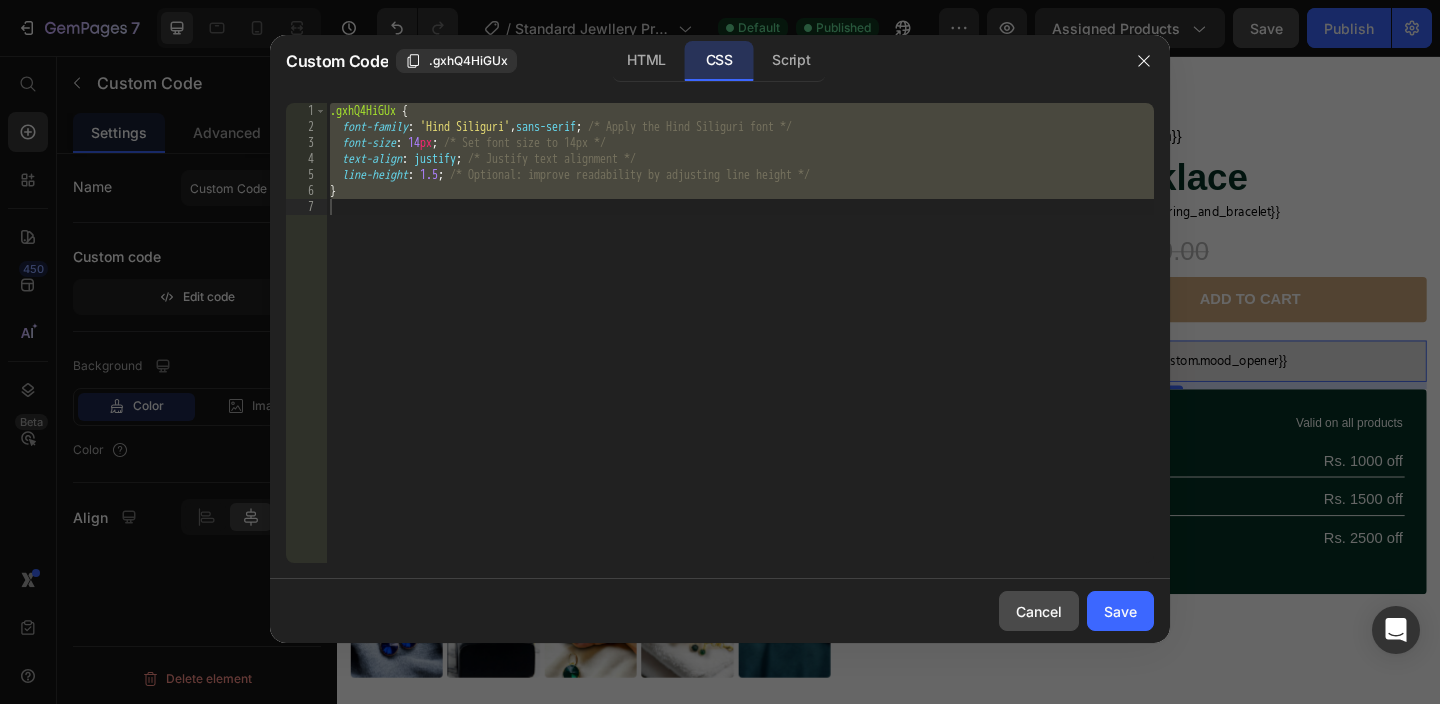 click on "Cancel" 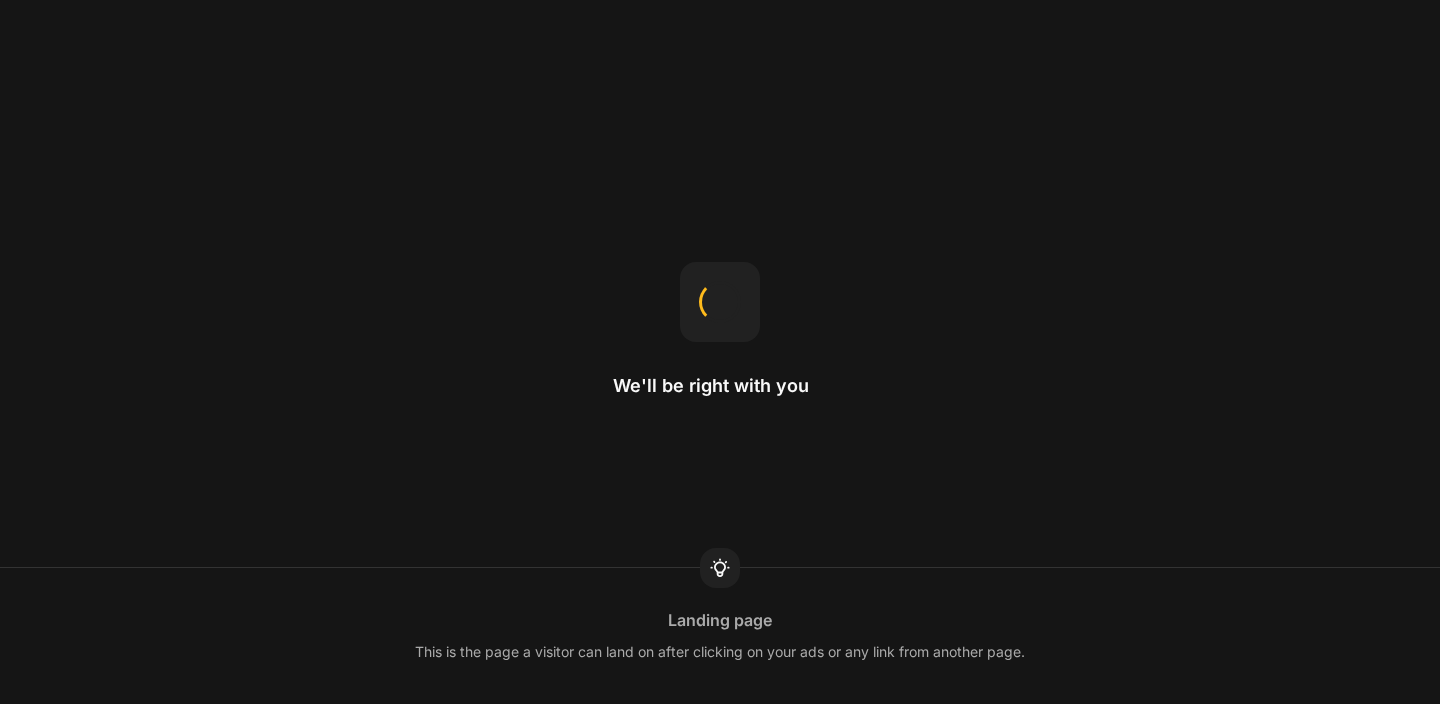 scroll, scrollTop: 0, scrollLeft: 0, axis: both 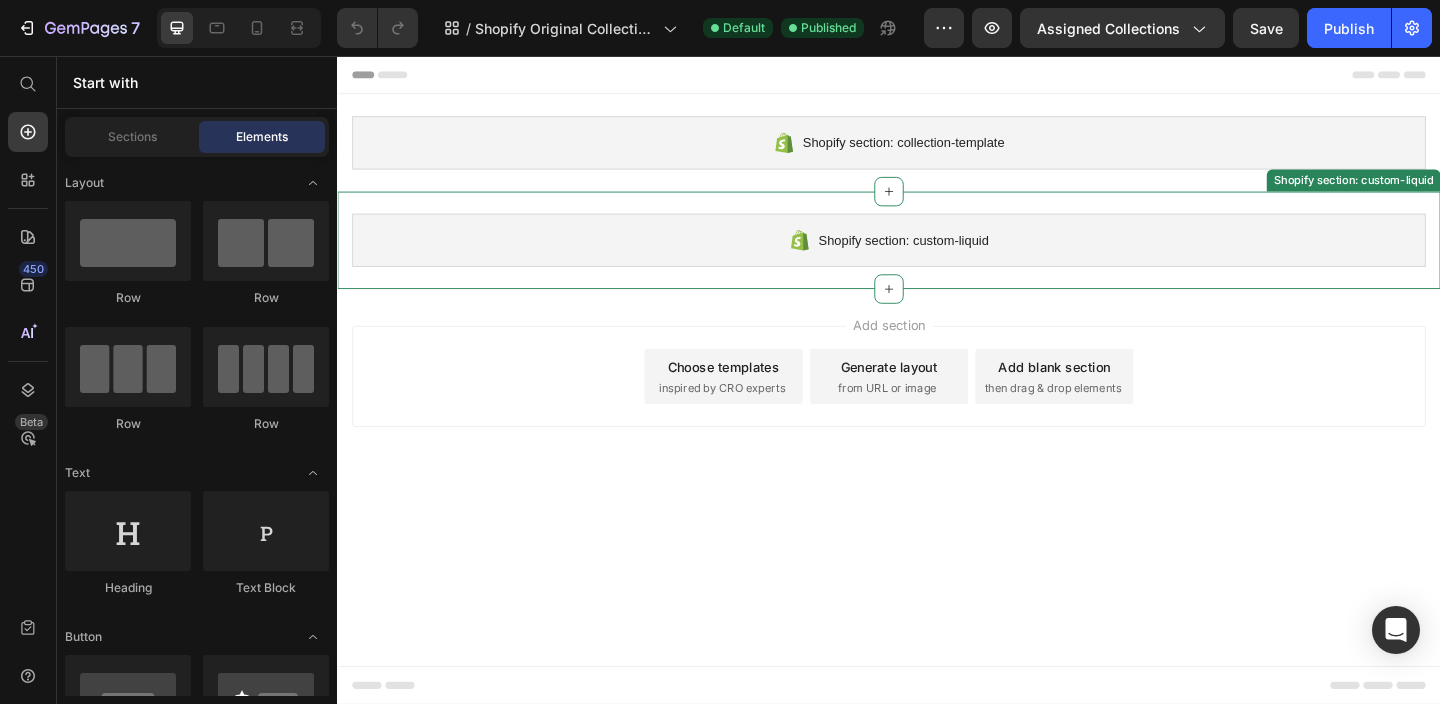 click on "Shopify section: custom-liquid Shopify section: custom-liquid" at bounding box center [937, 256] 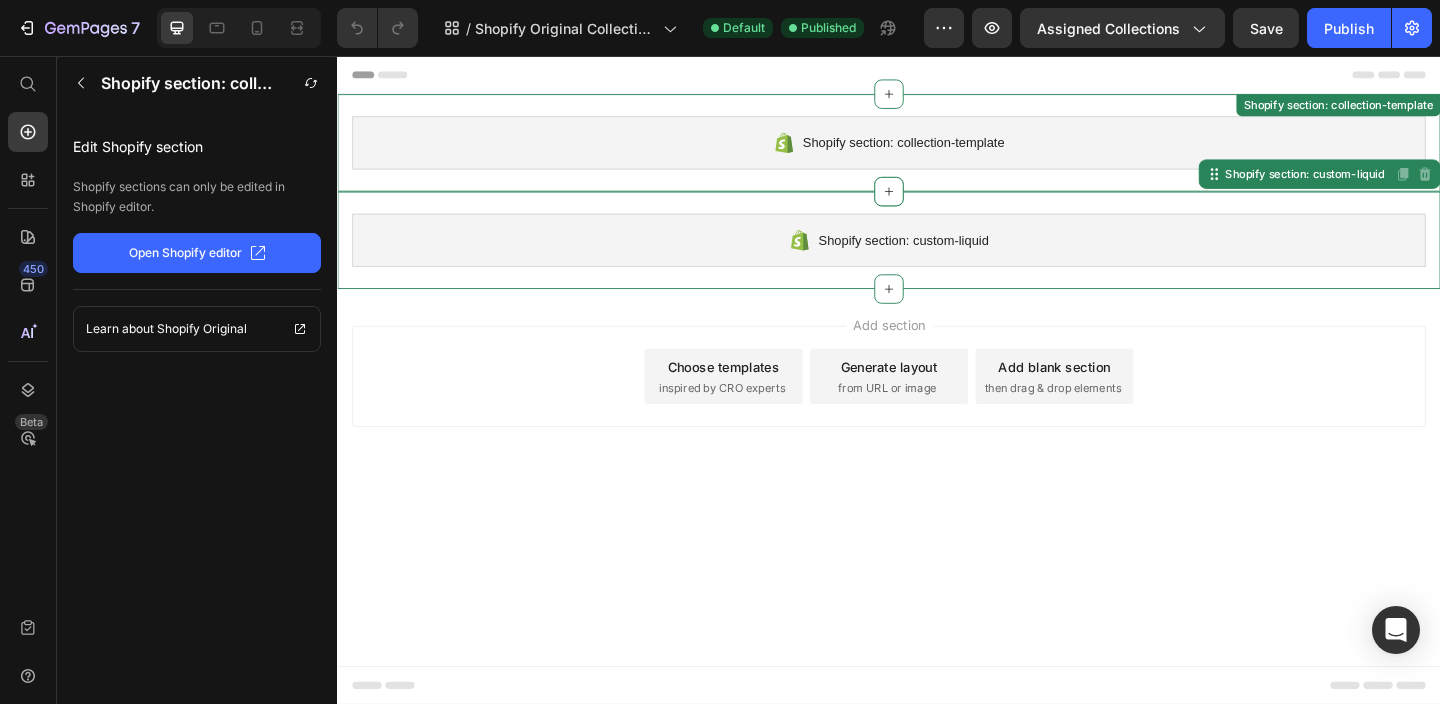 click on "Shopify section: collection-template Shopify section: collection-template" at bounding box center (937, 150) 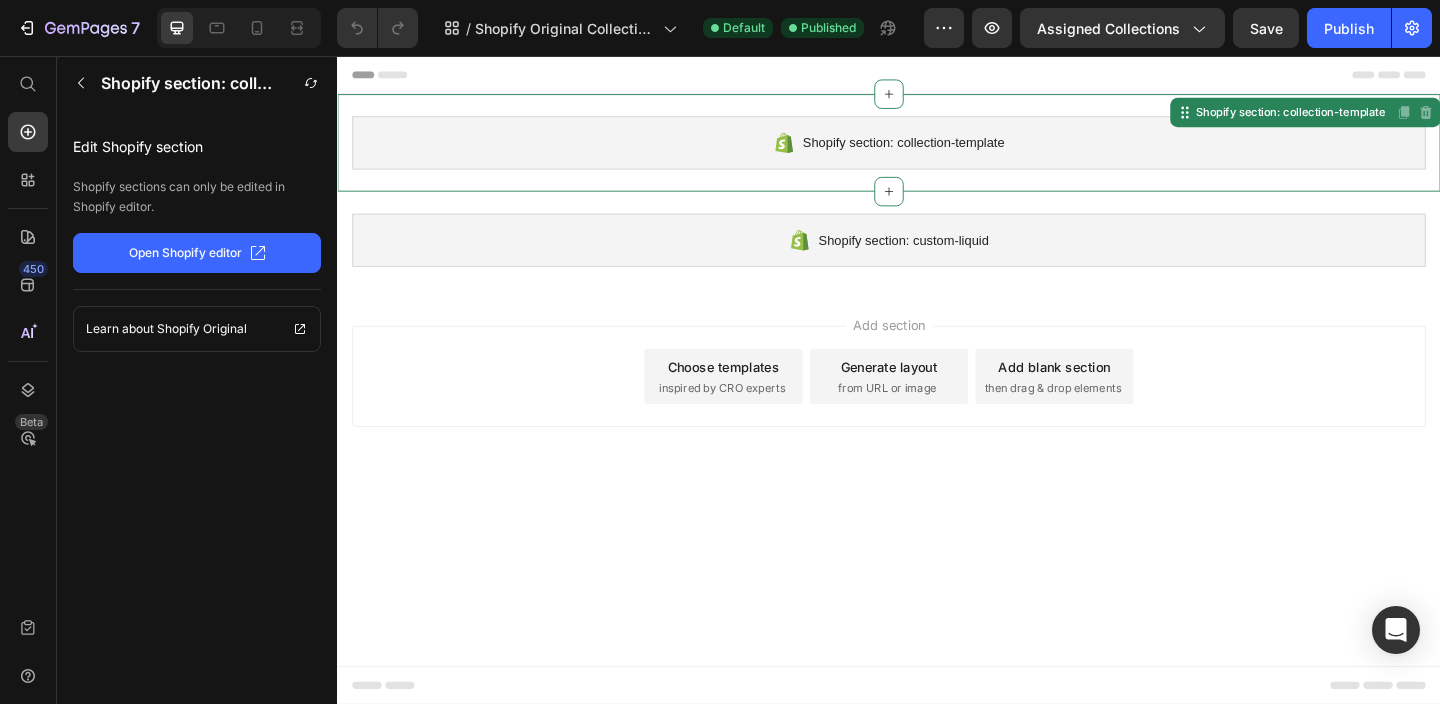 click on "Shopify section: collection-template" at bounding box center [937, 150] 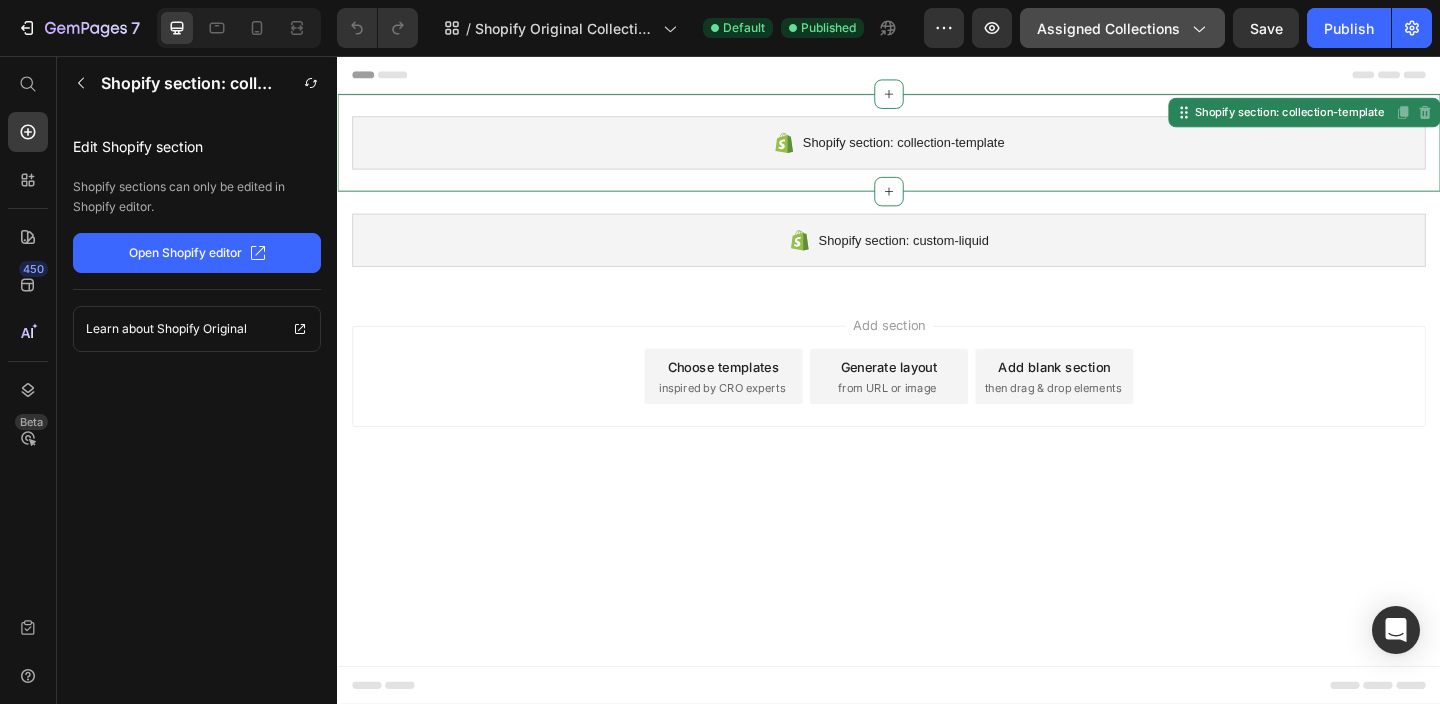 click on "Assigned Collections" 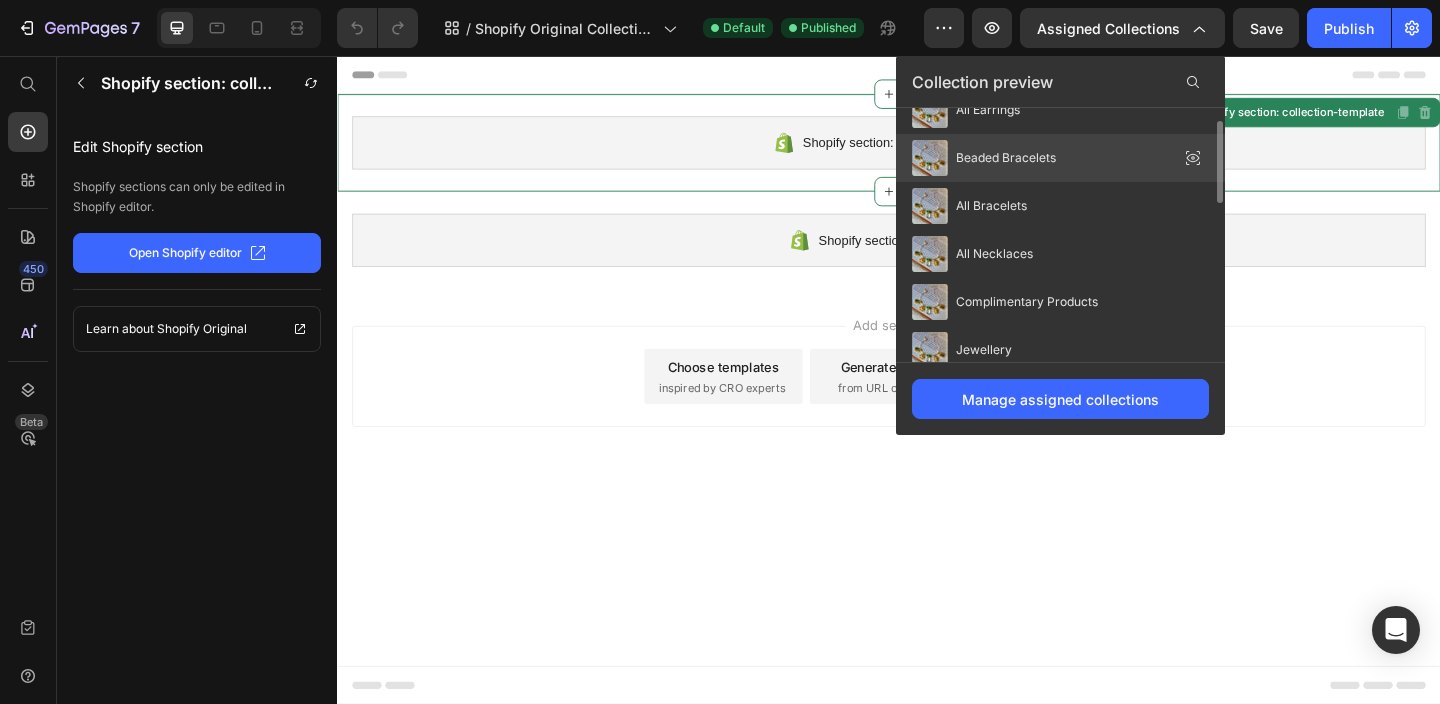 scroll, scrollTop: 81, scrollLeft: 0, axis: vertical 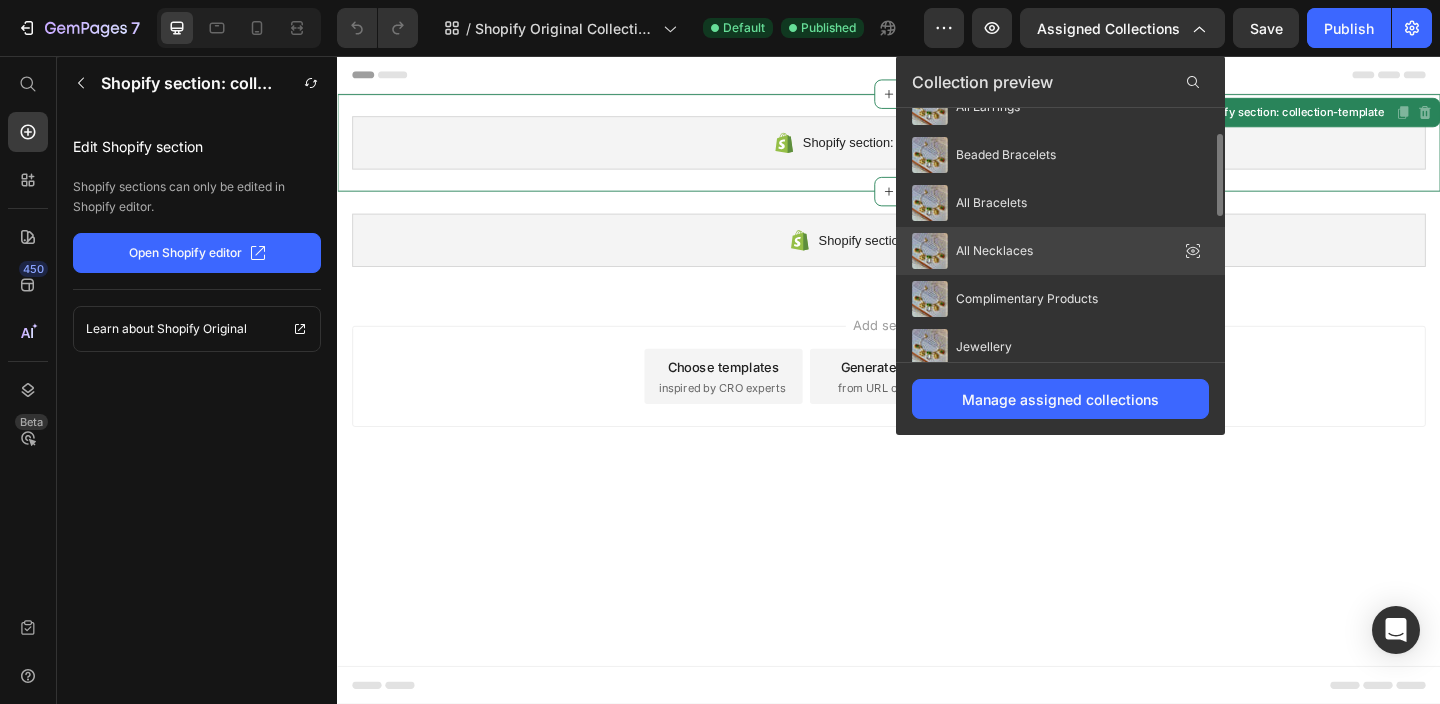 click on "All Necklaces" at bounding box center [994, 251] 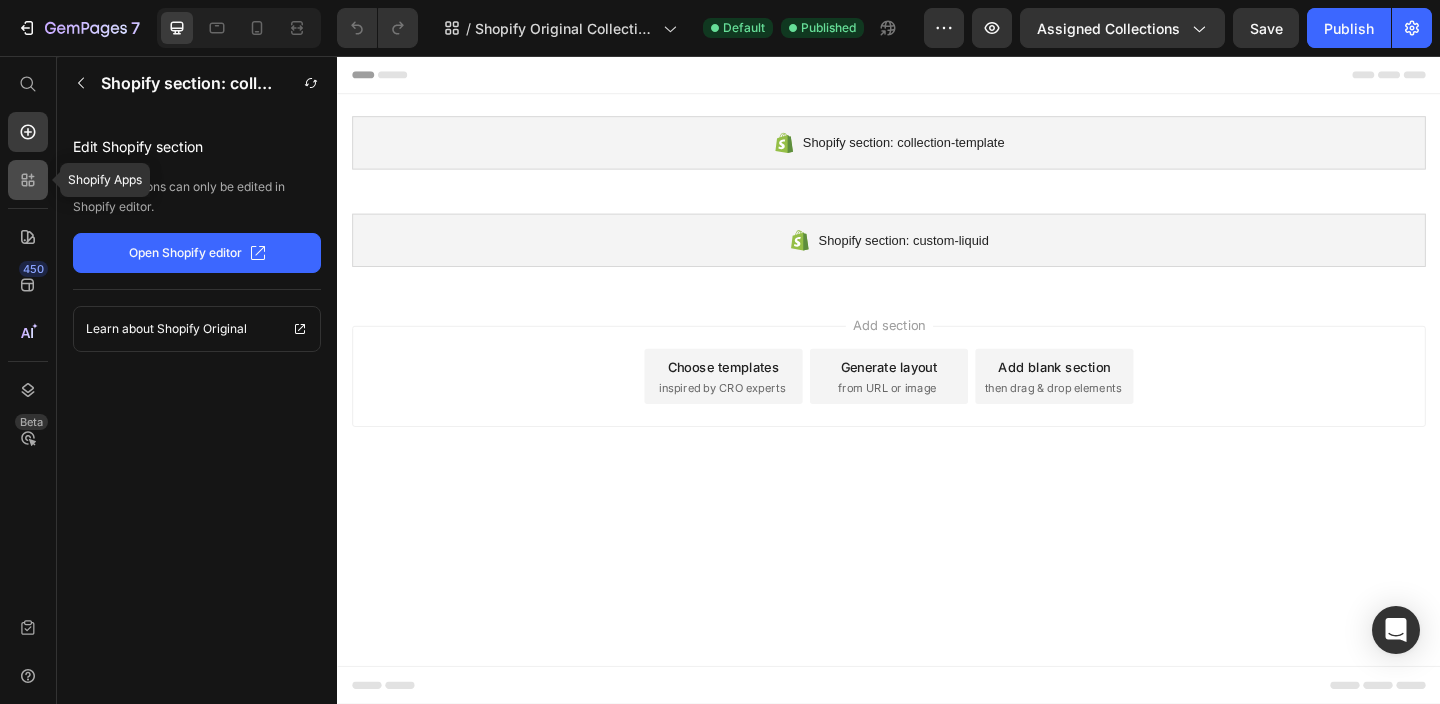 click 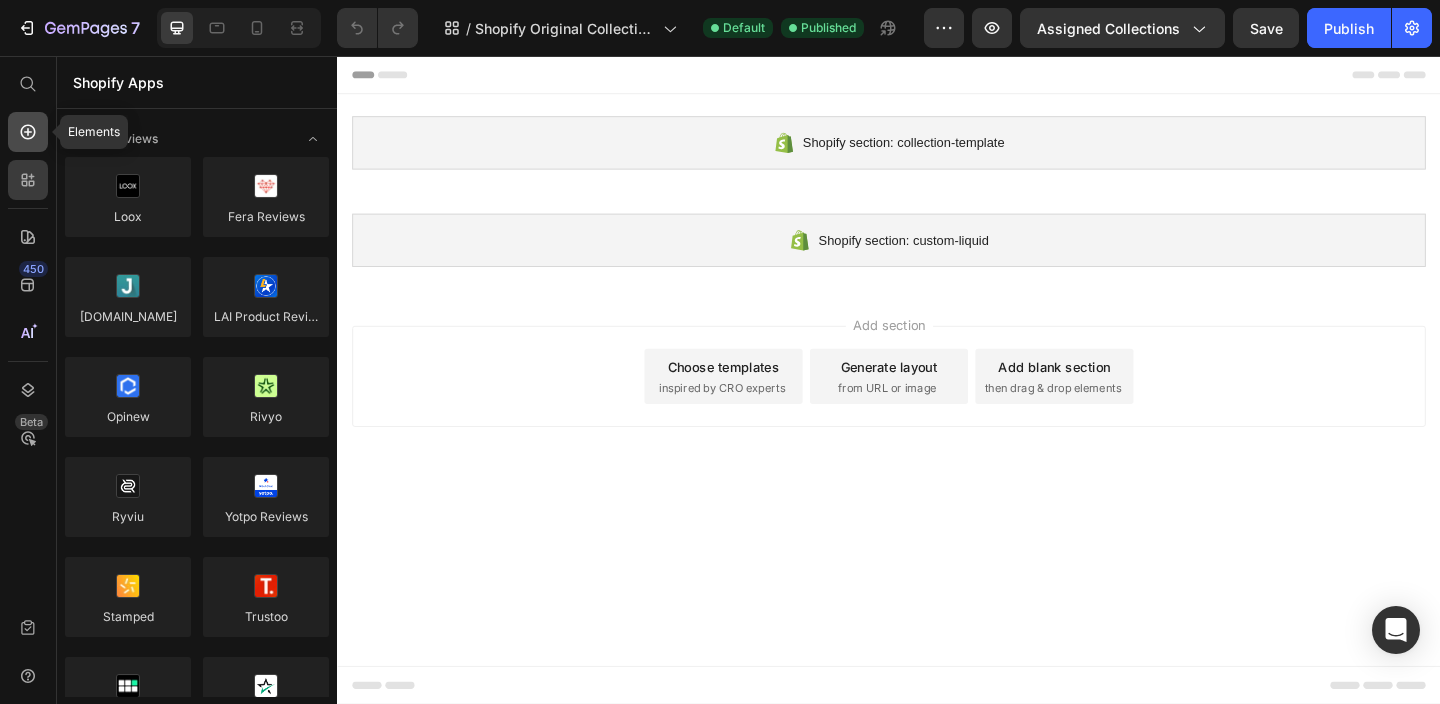 click 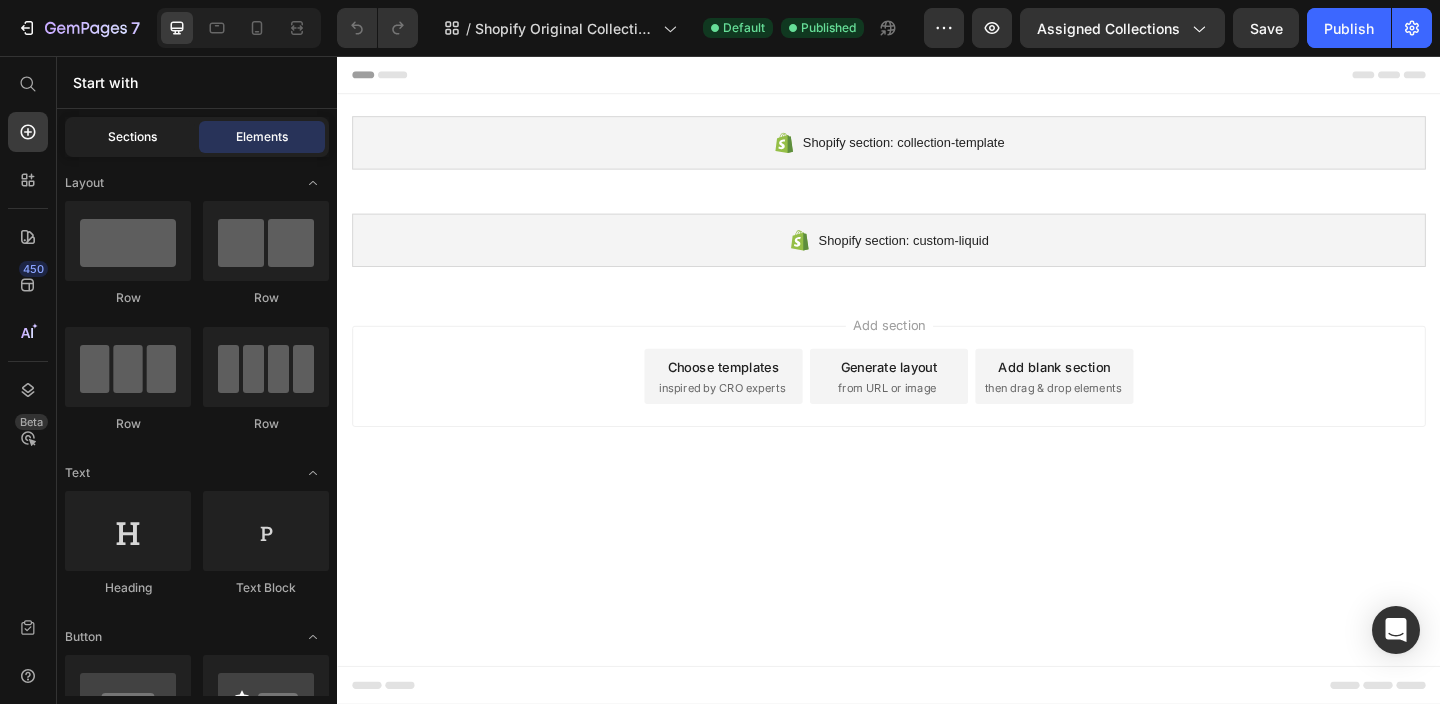 click on "Sections" at bounding box center (132, 137) 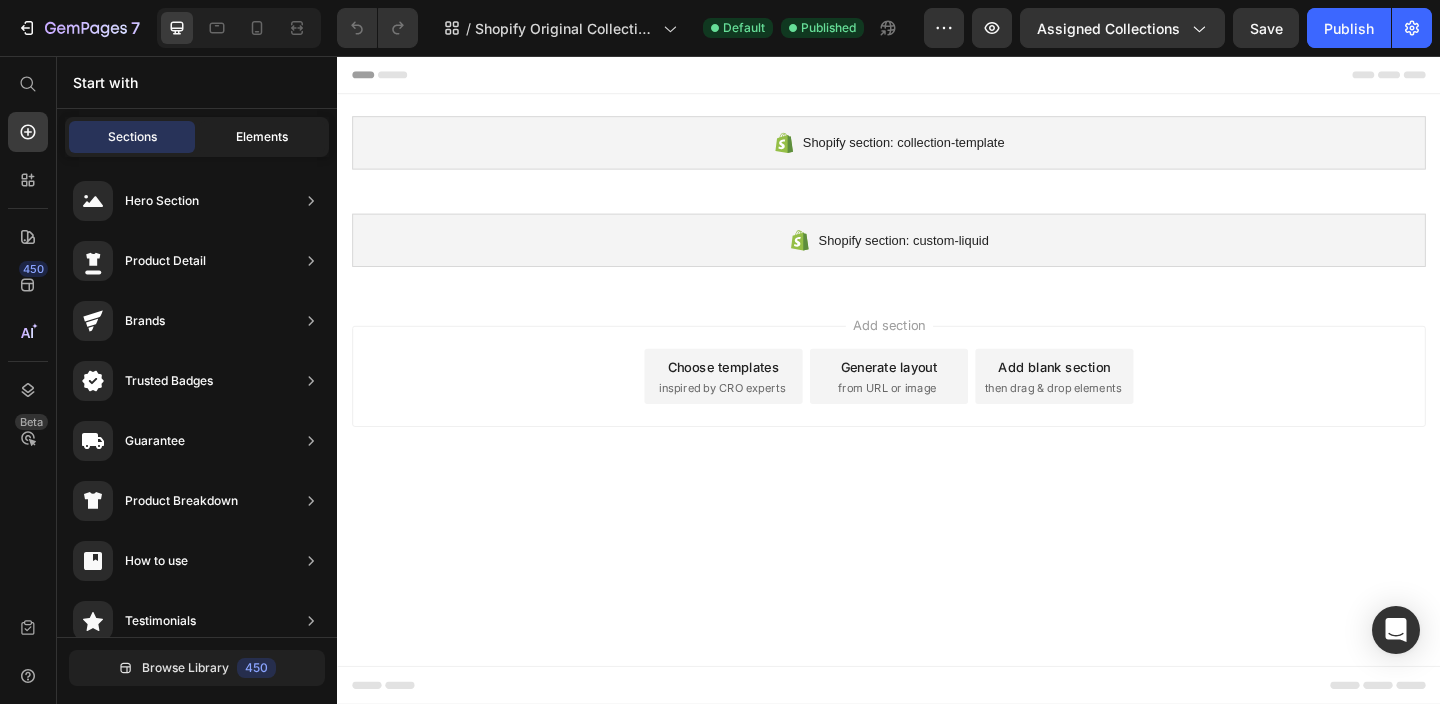 click on "Elements" at bounding box center (262, 137) 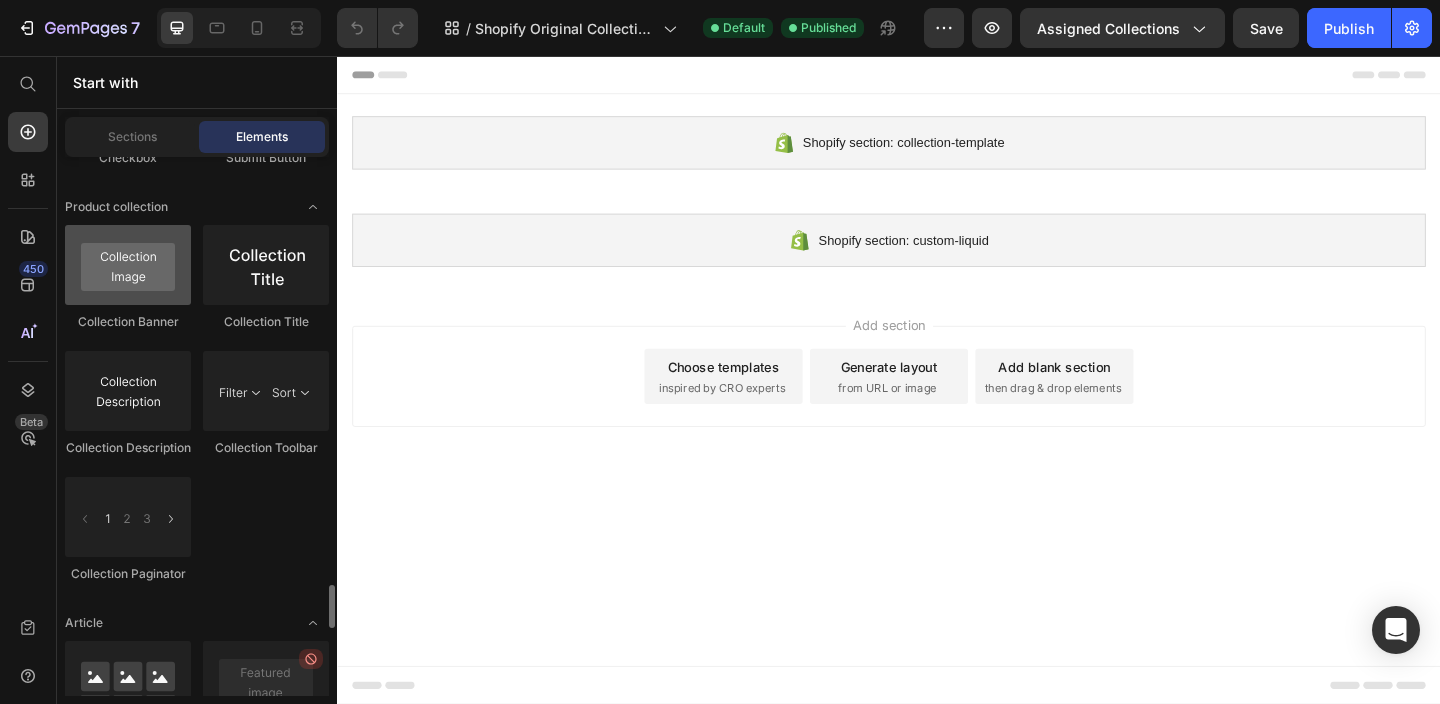 scroll, scrollTop: 5313, scrollLeft: 0, axis: vertical 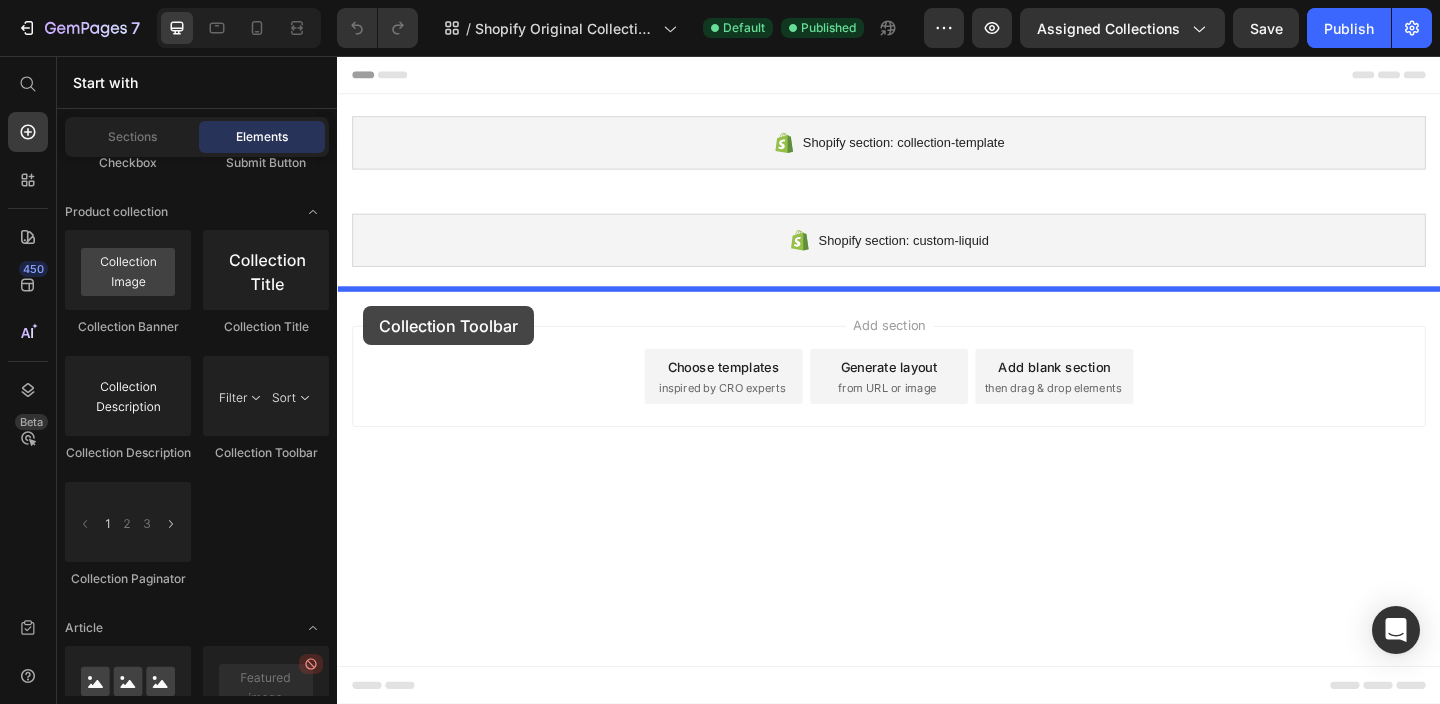 drag, startPoint x: 636, startPoint y: 466, endPoint x: 365, endPoint y: 328, distance: 304.11346 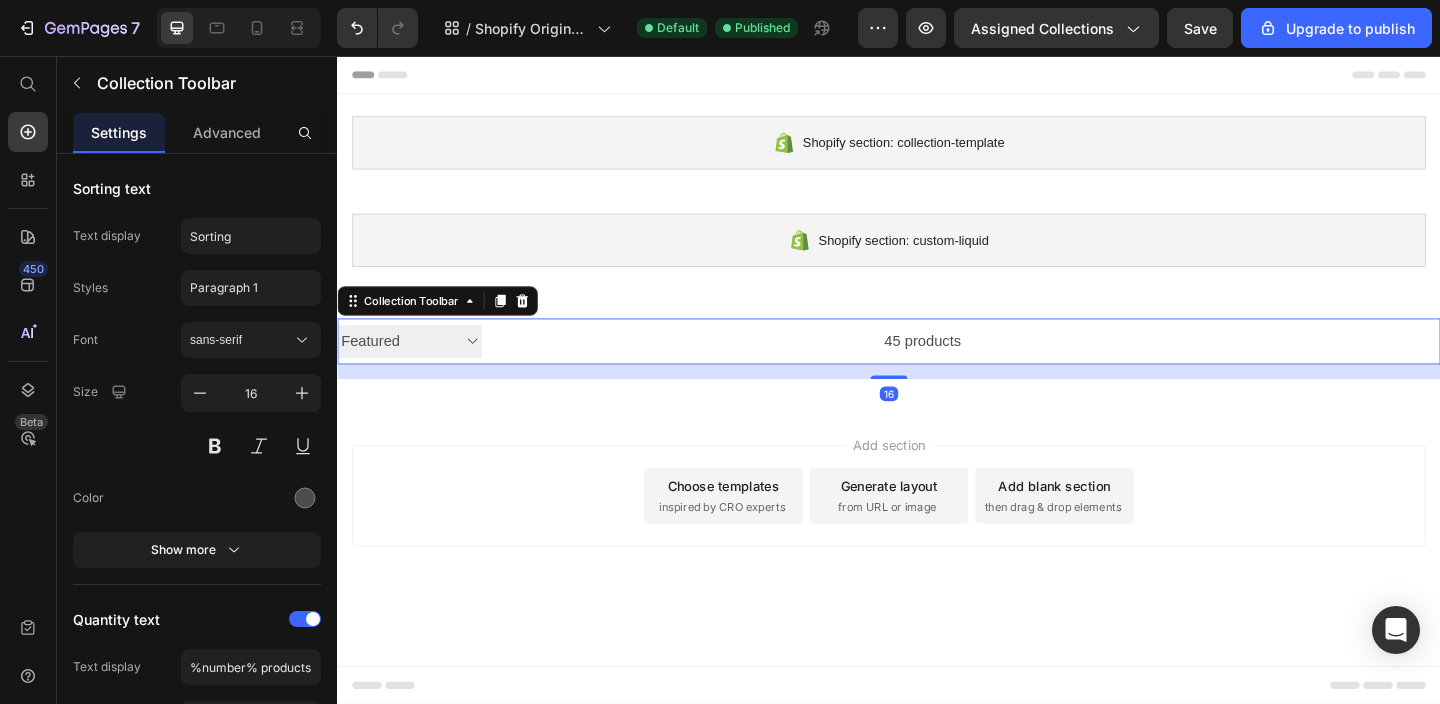 click on "Sorting Best selling Featured Alphabetically, A-Z Alphabetically, Z-A Price, low to high Price, high to low Date, new to old Date, old to new" at bounding box center (415, 366) 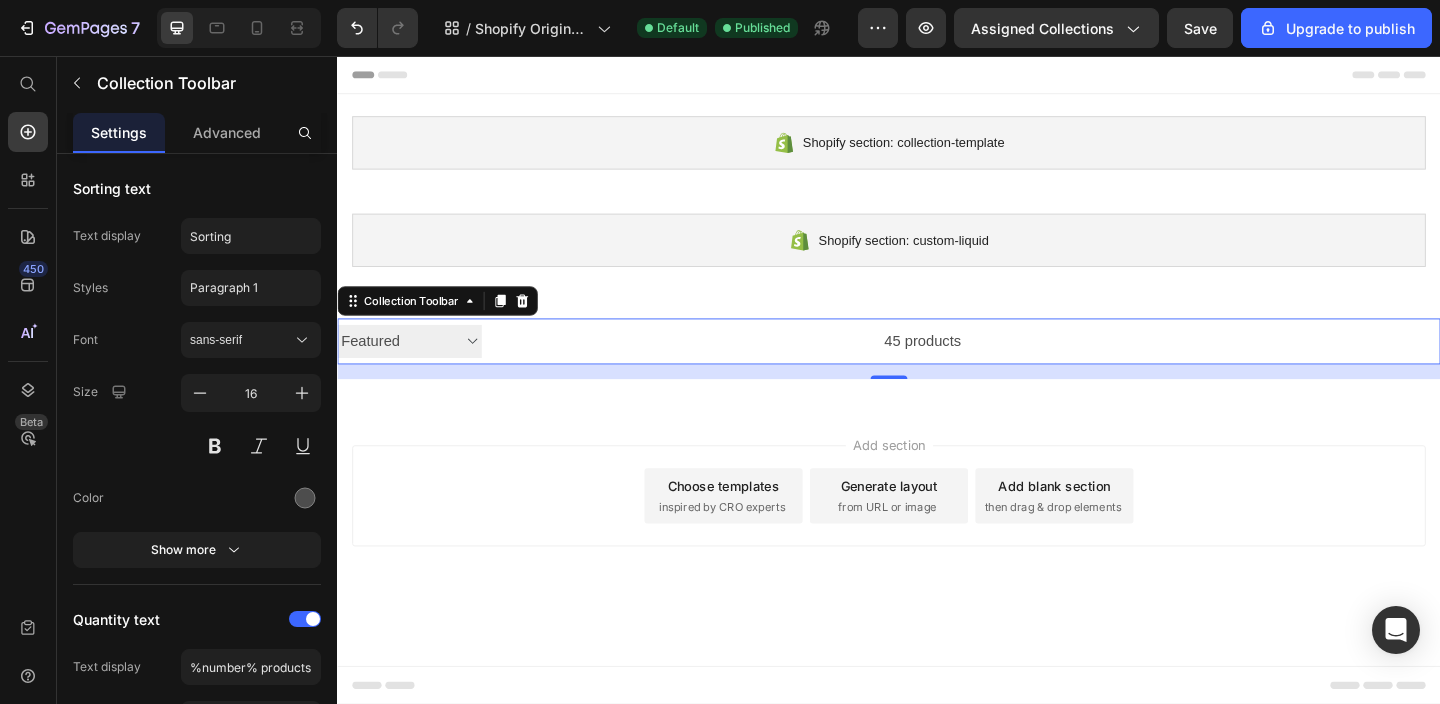 click on "45 products" at bounding box center (755, 366) 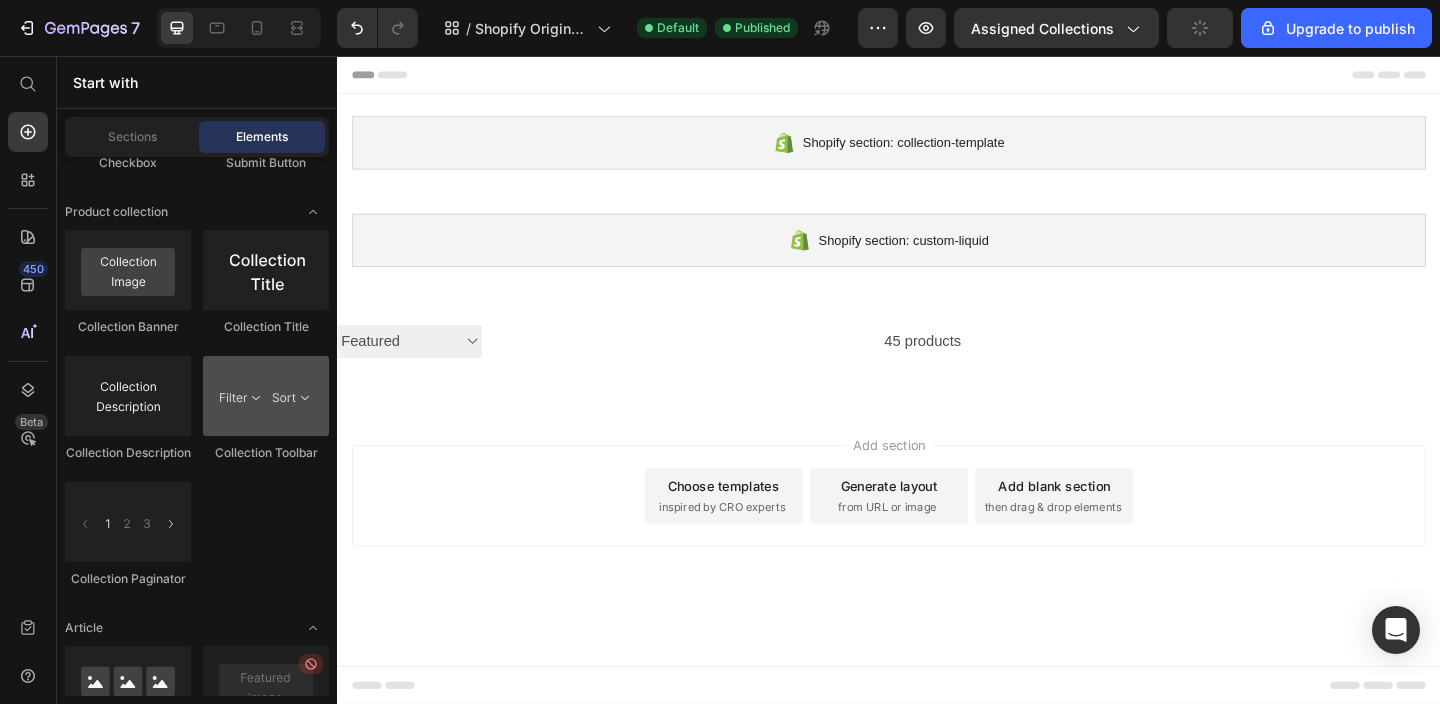 click at bounding box center (266, 396) 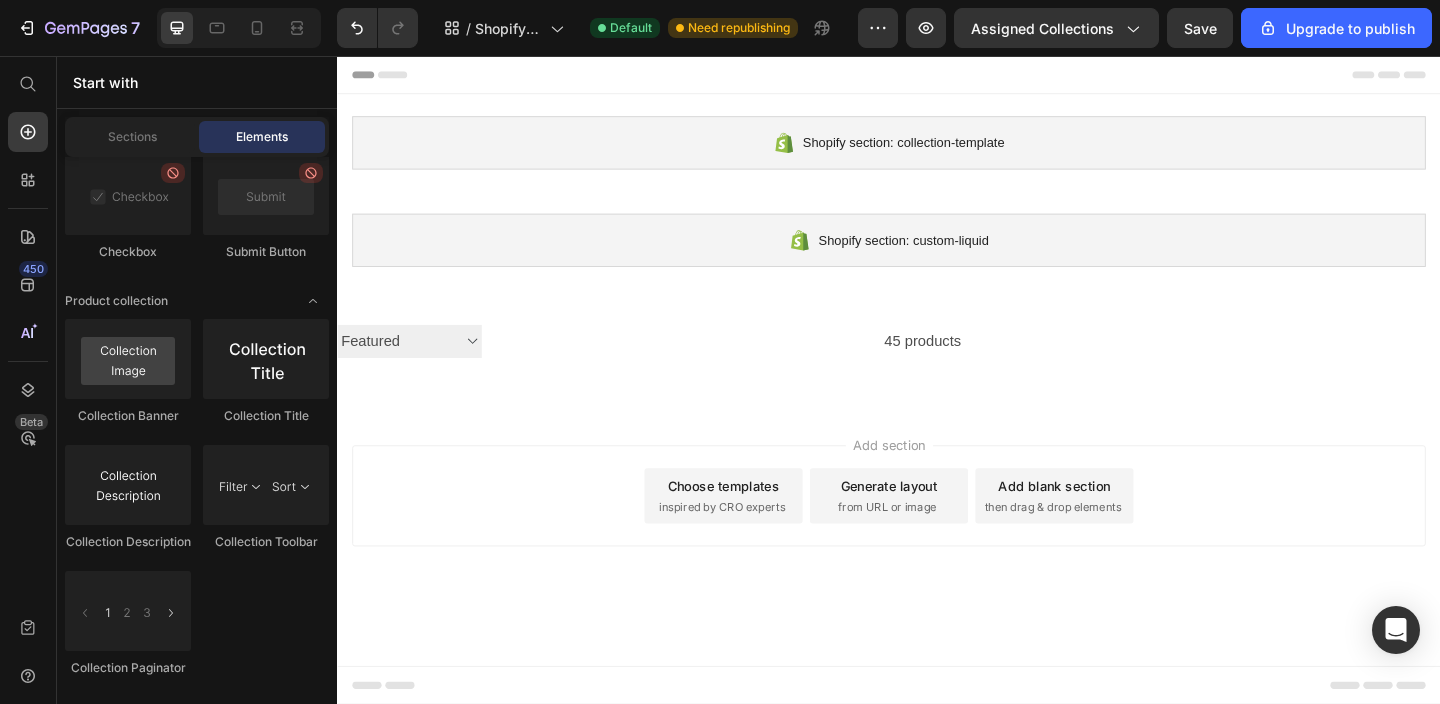 scroll, scrollTop: 5006, scrollLeft: 0, axis: vertical 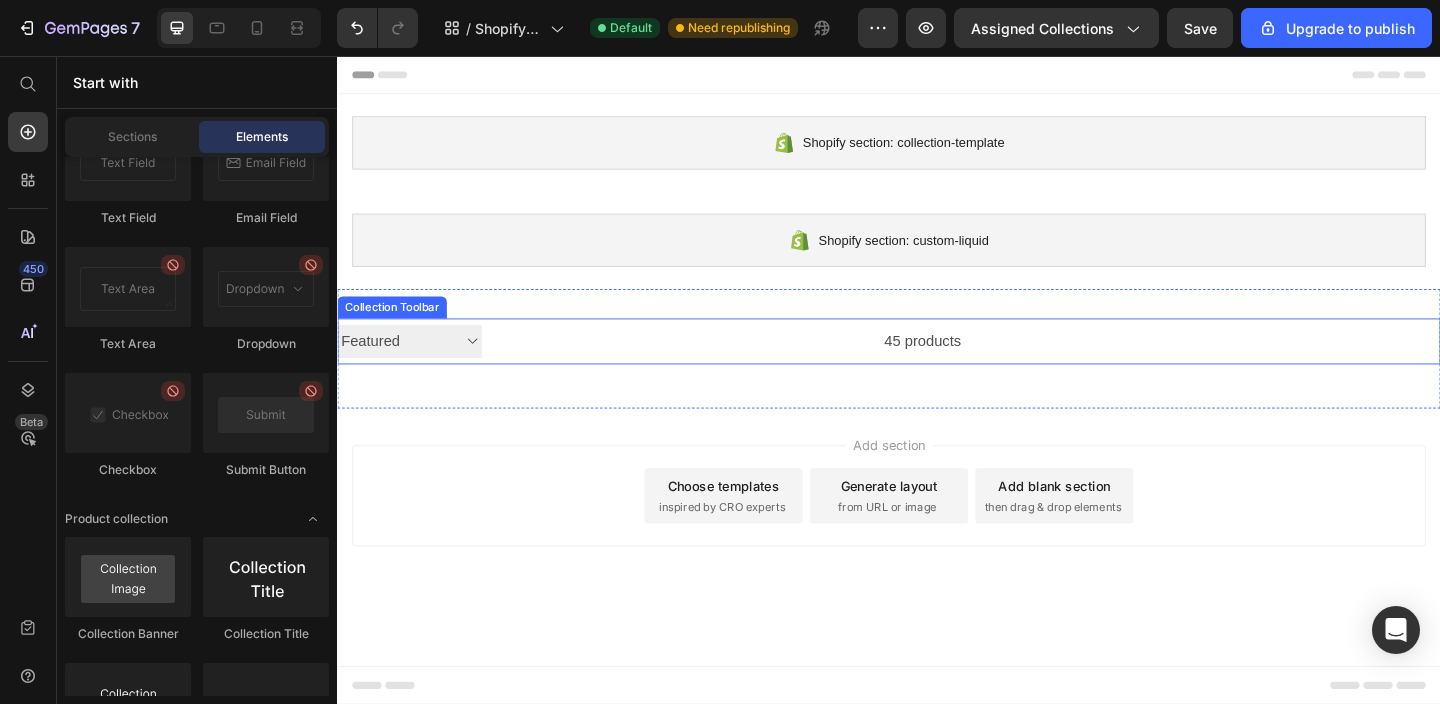 click on "45 products" at bounding box center (755, 366) 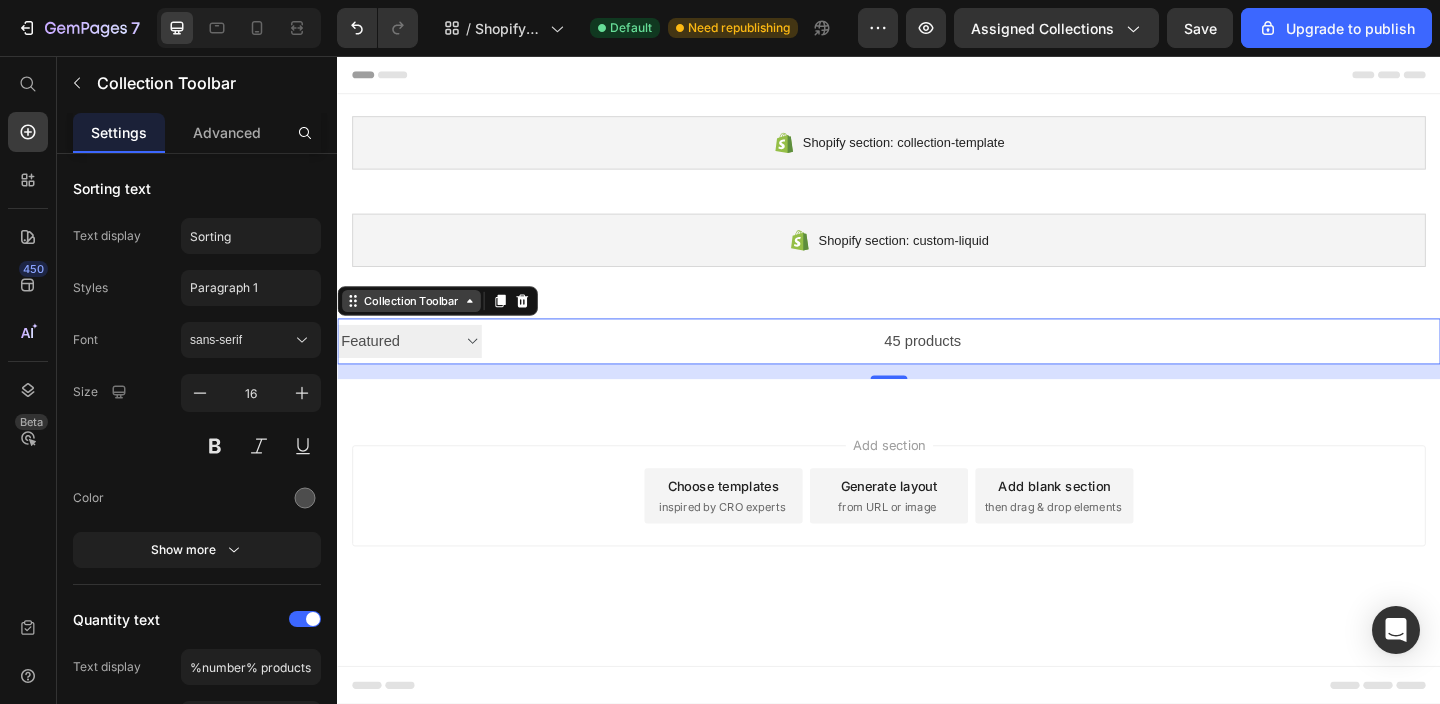 click on "Collection Toolbar" at bounding box center [417, 322] 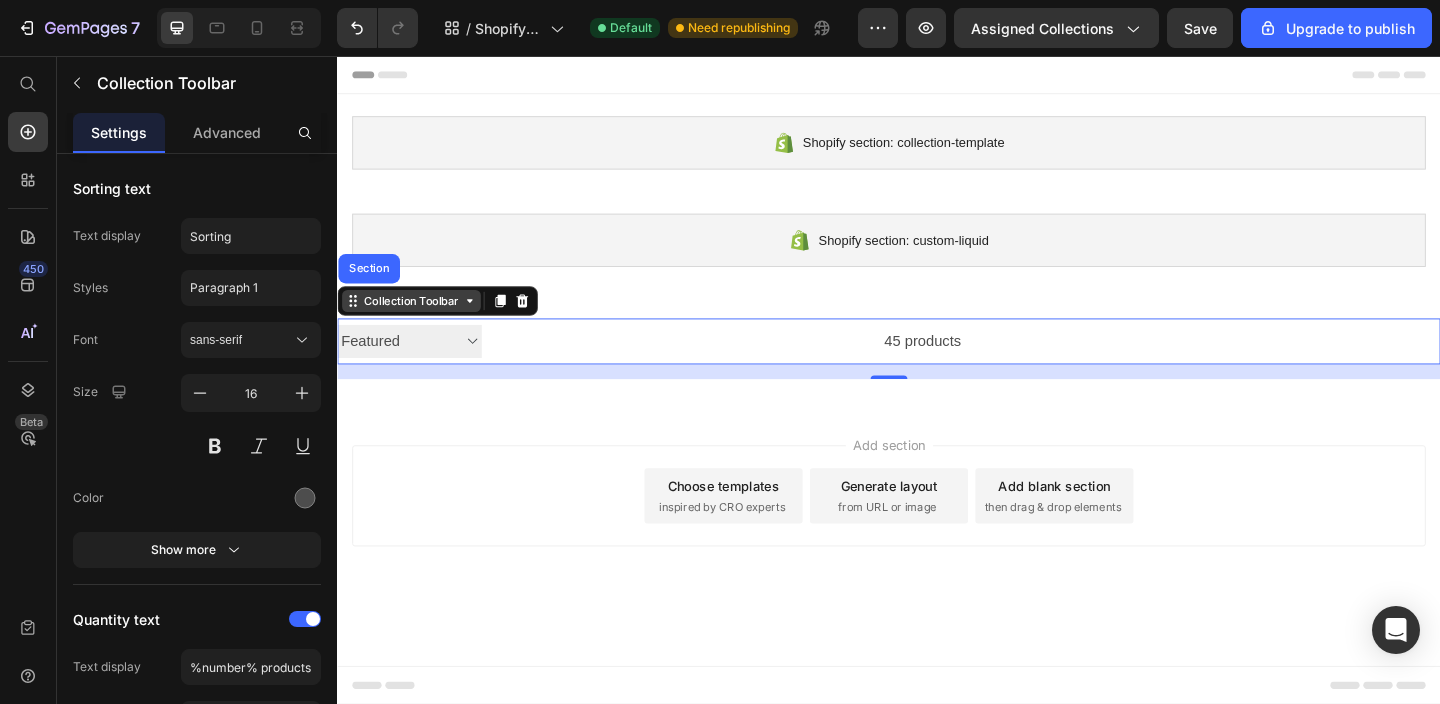 click on "Collection Toolbar" at bounding box center (417, 322) 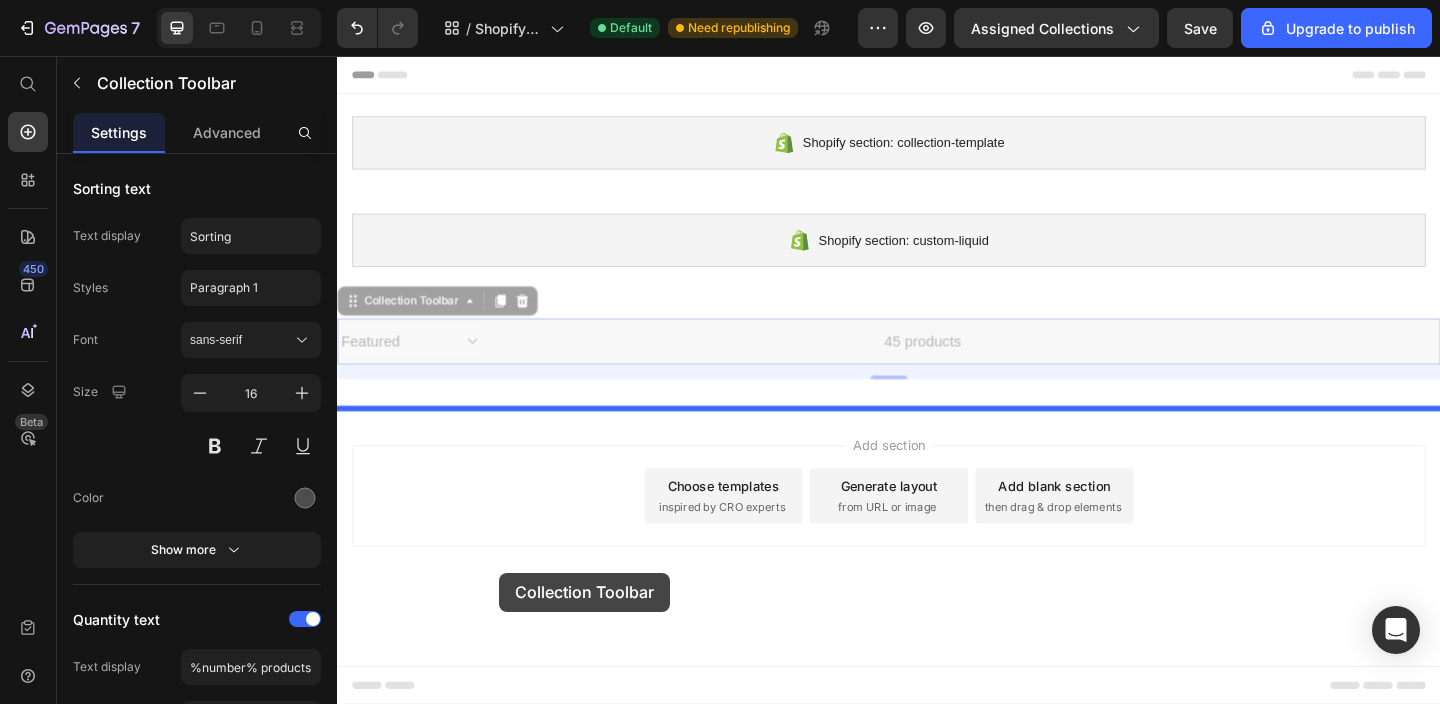 click at bounding box center (937, 408) 